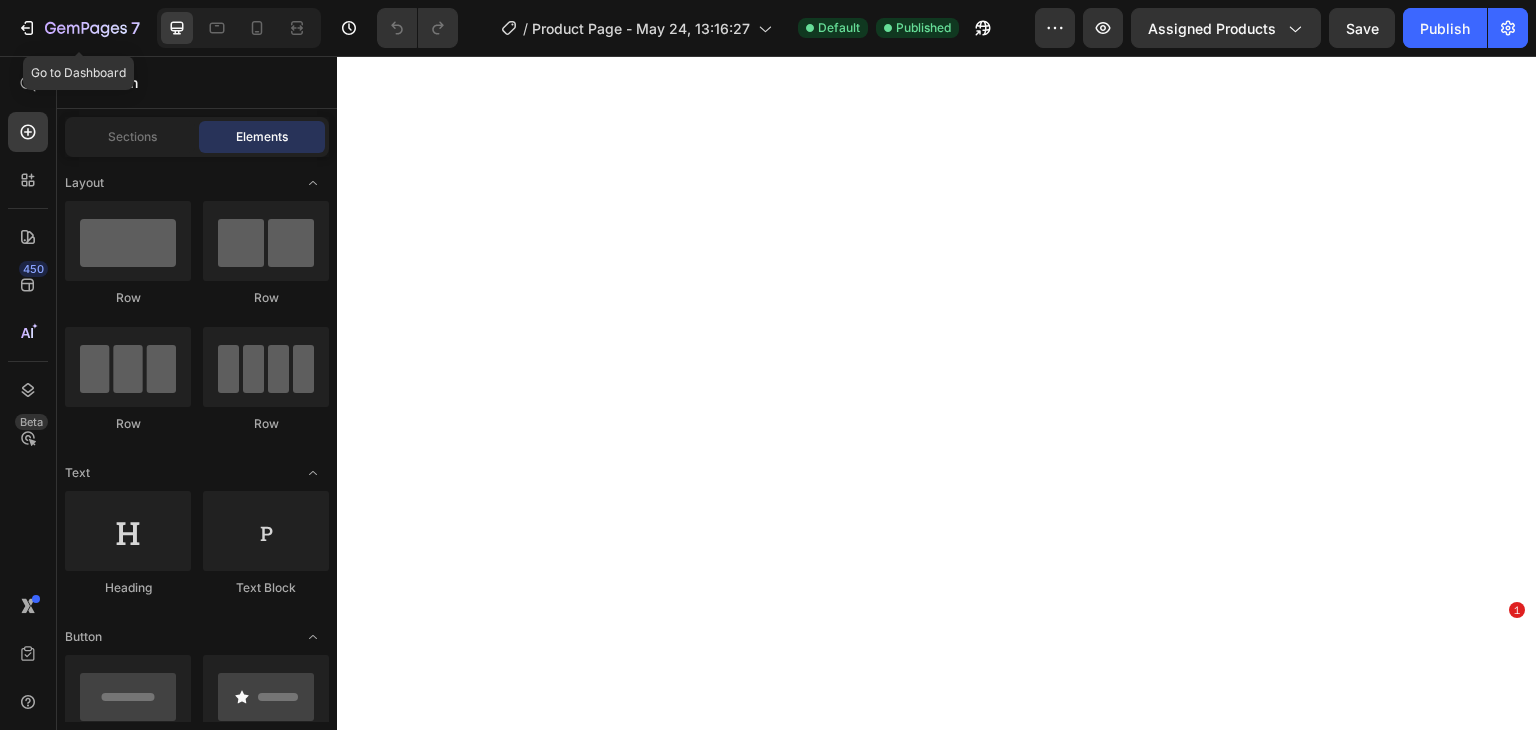scroll, scrollTop: 0, scrollLeft: 0, axis: both 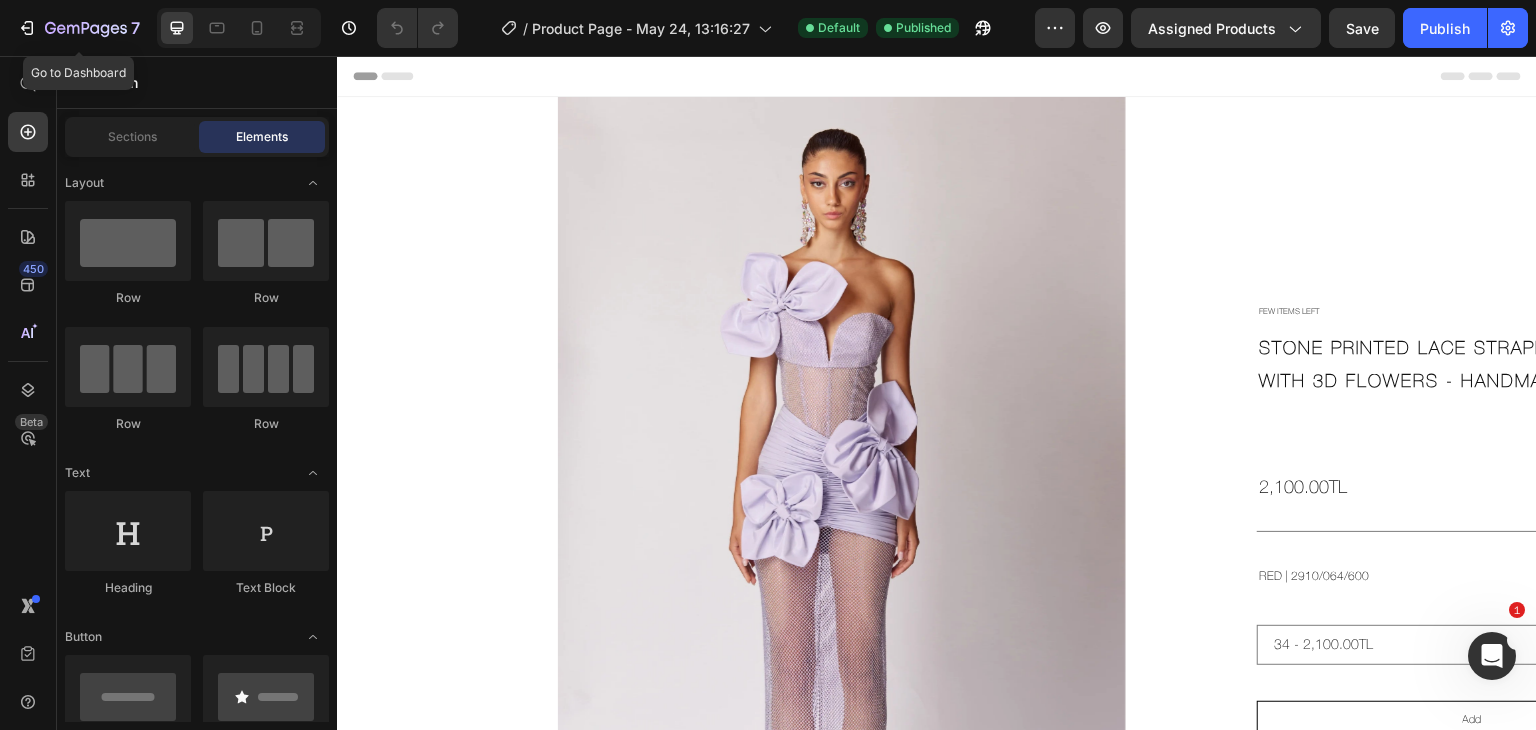 click on "7" 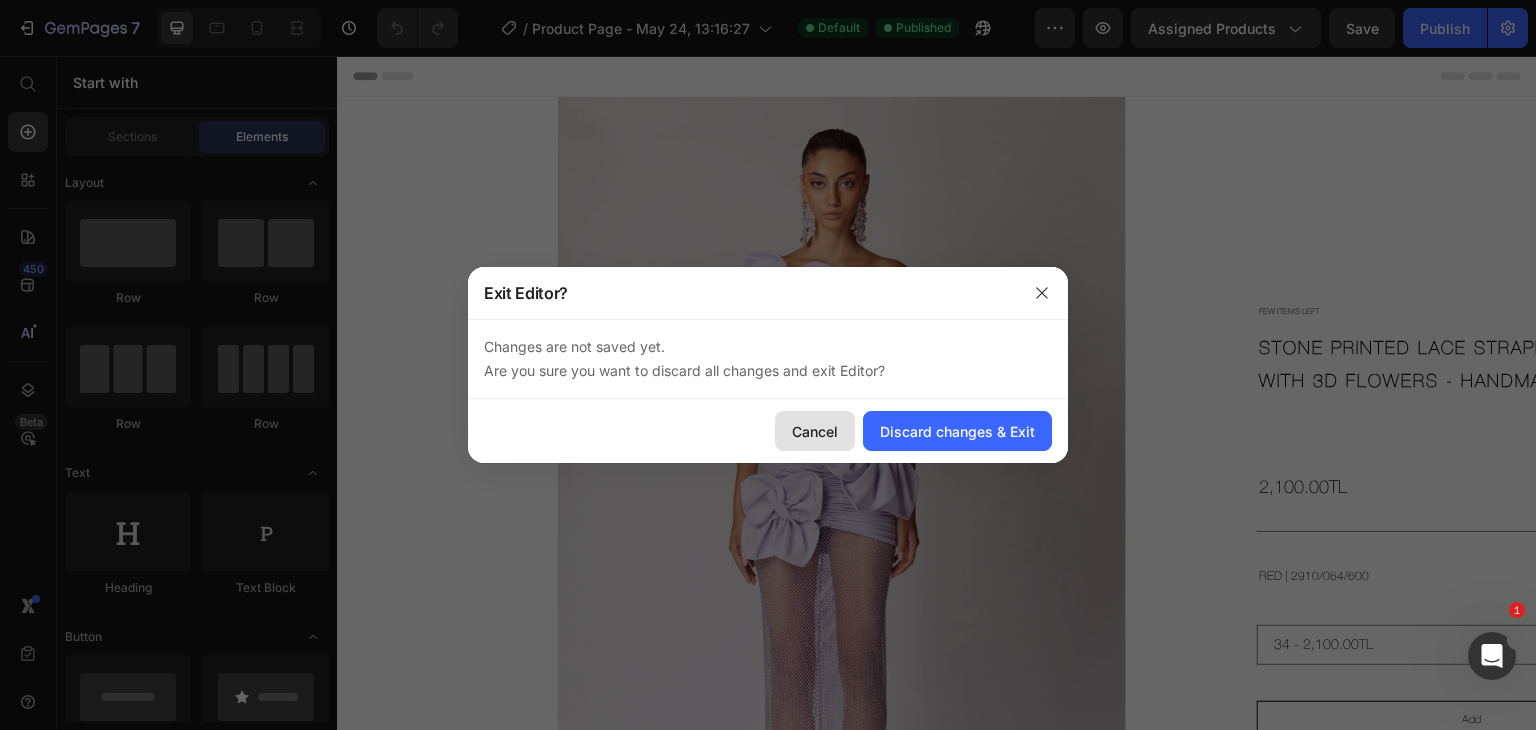 click on "Cancel" at bounding box center (815, 431) 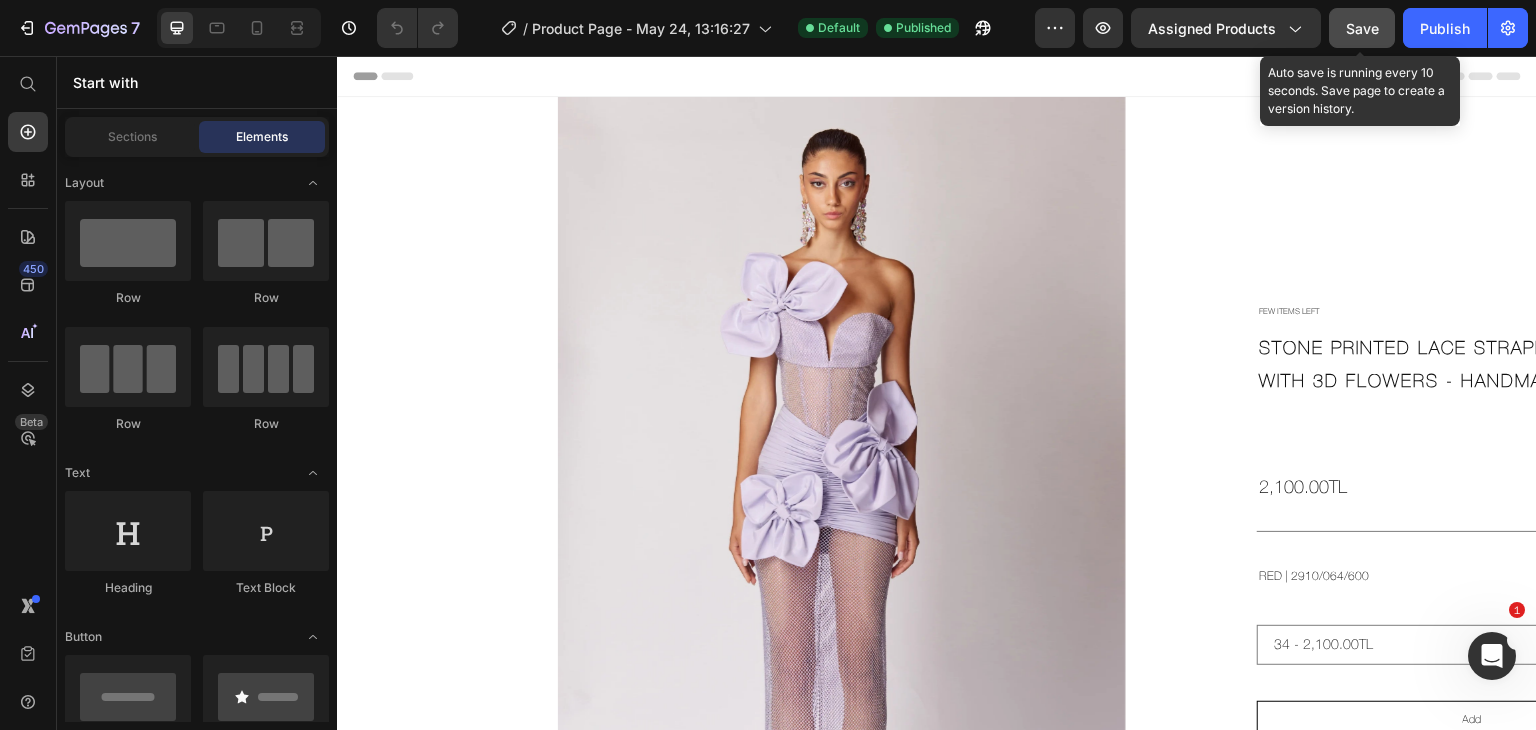 click on "Save" 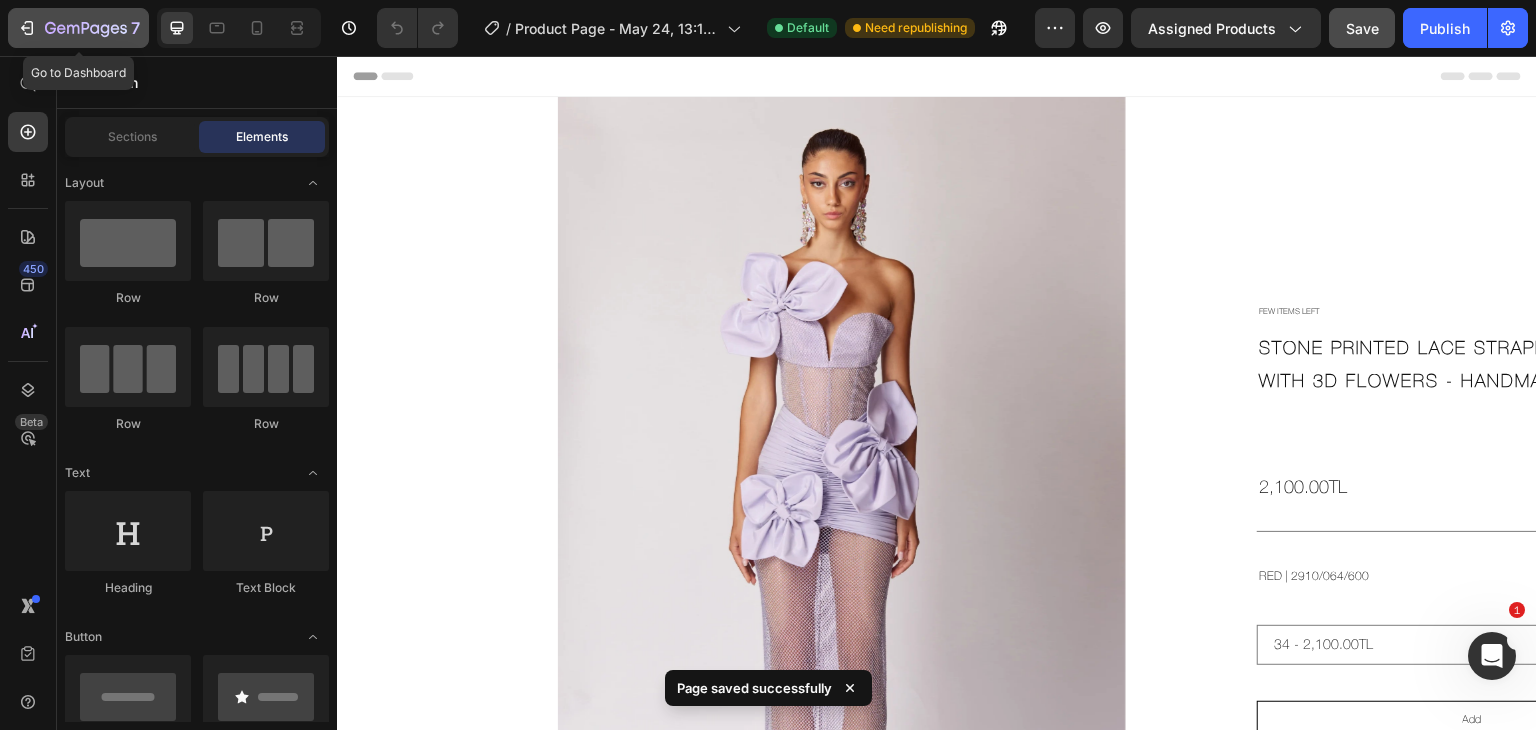 click 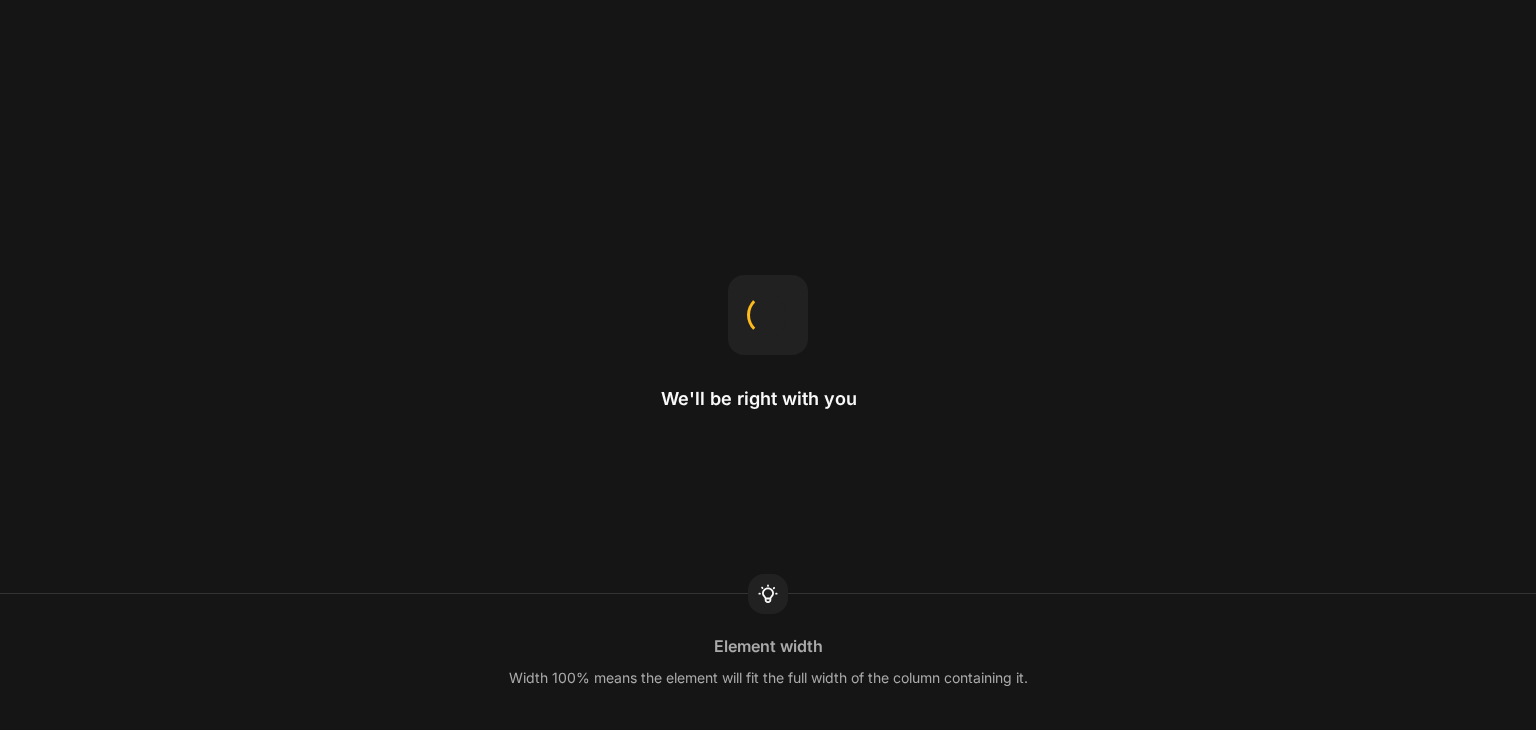 scroll, scrollTop: 0, scrollLeft: 0, axis: both 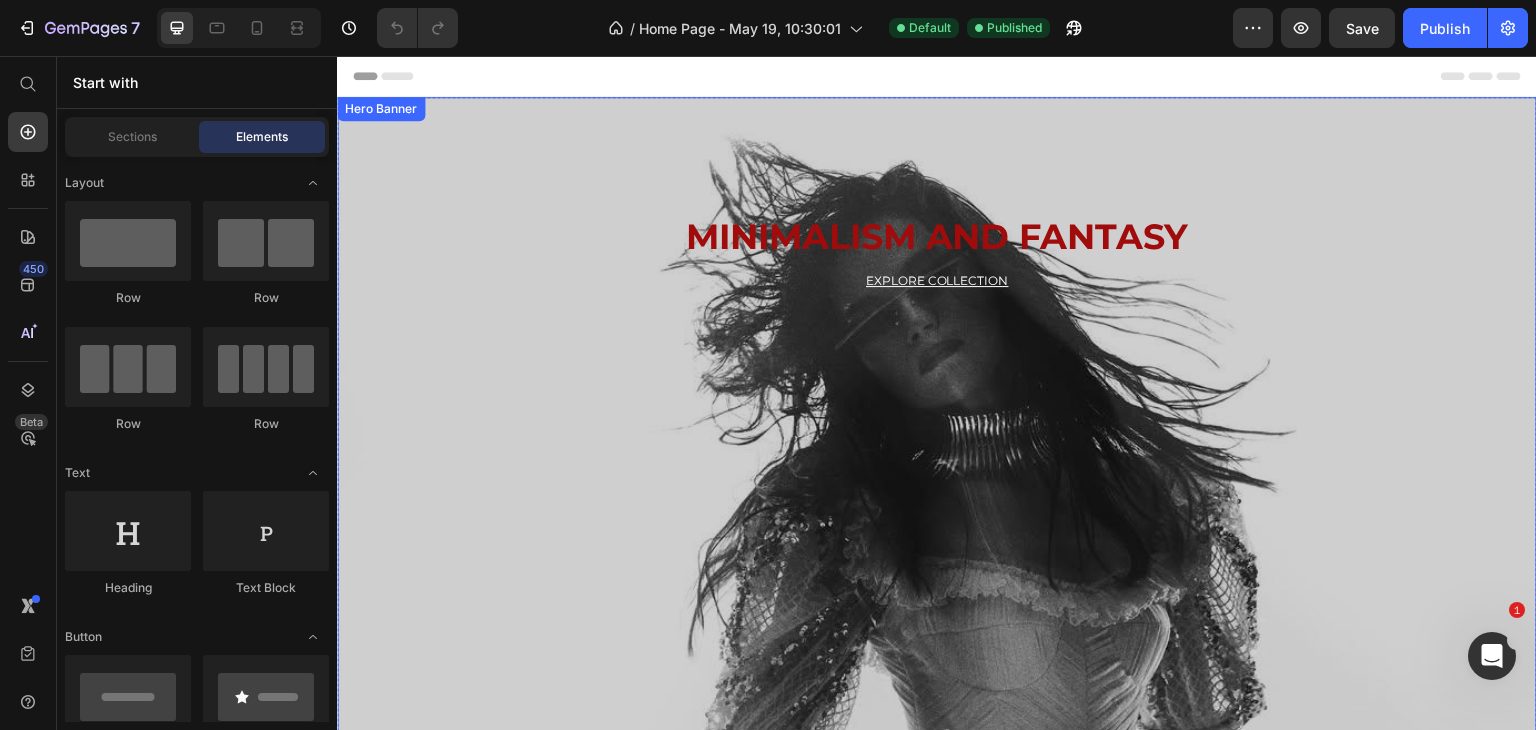 click at bounding box center [937, 434] 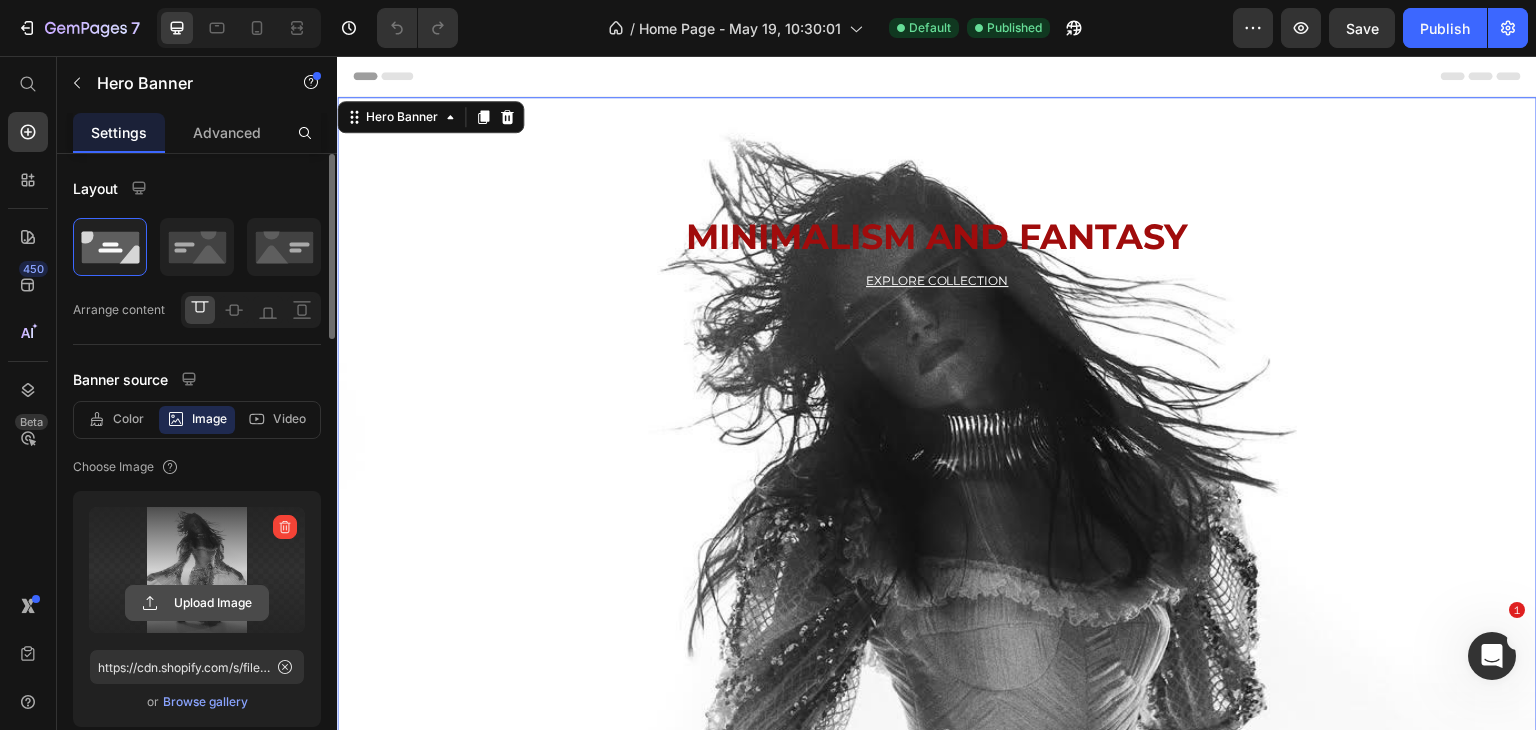 click 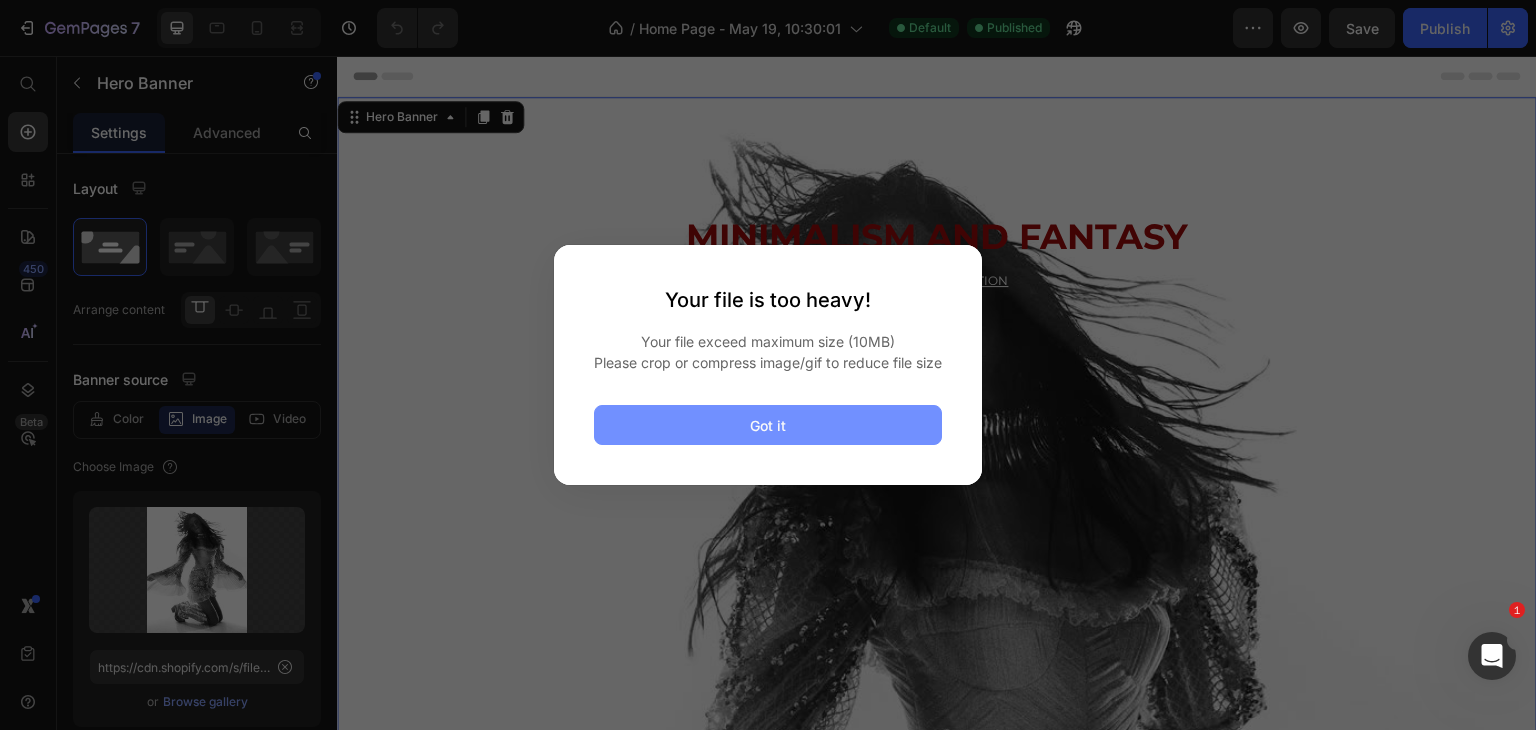 click on "Got it" at bounding box center [768, 425] 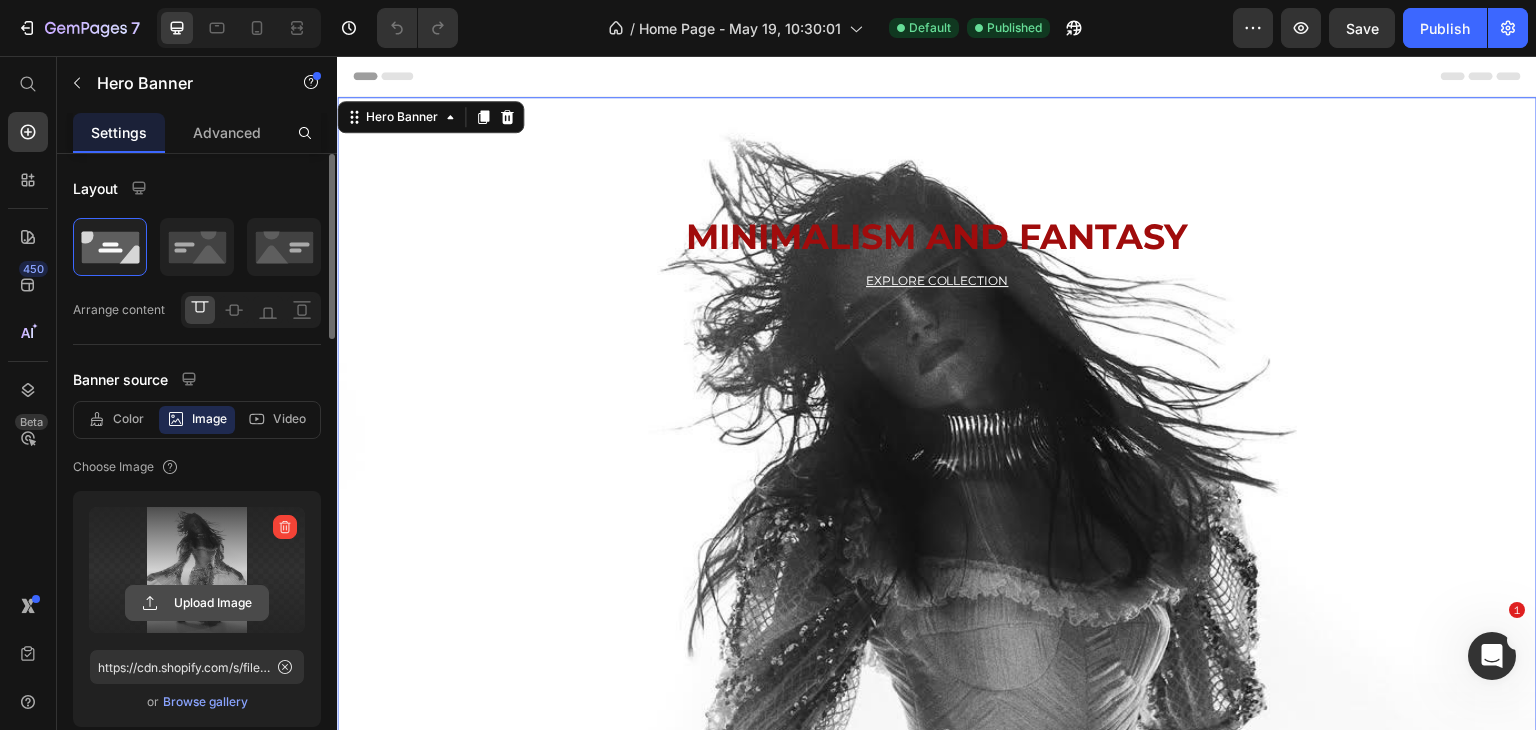 click 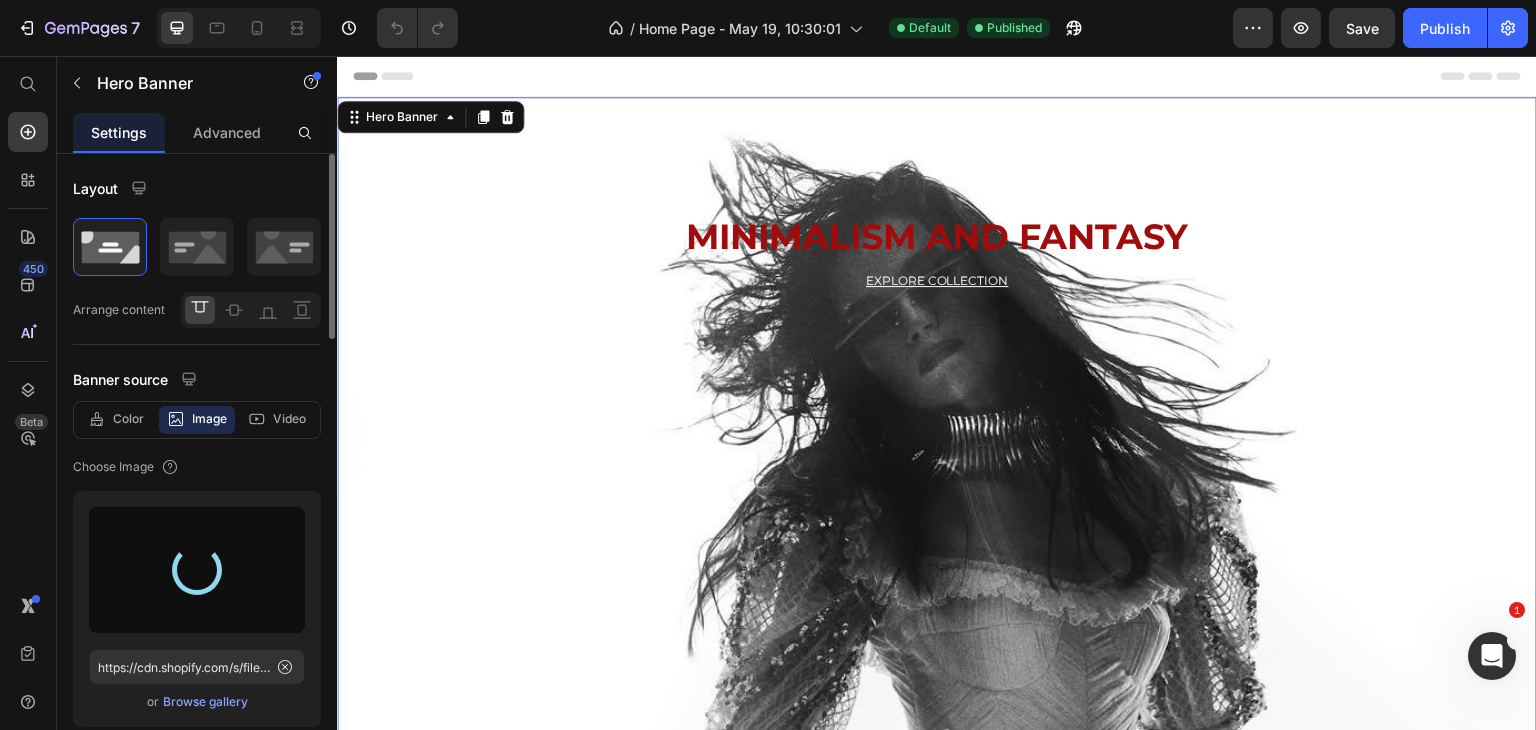 type on "https://cdn.shopify.com/s/files/1/0648/3381/4614/files/gempages_567266745862063013-a789278b-d19f-4eb1-b490-15fb7bcfb7be.jpg" 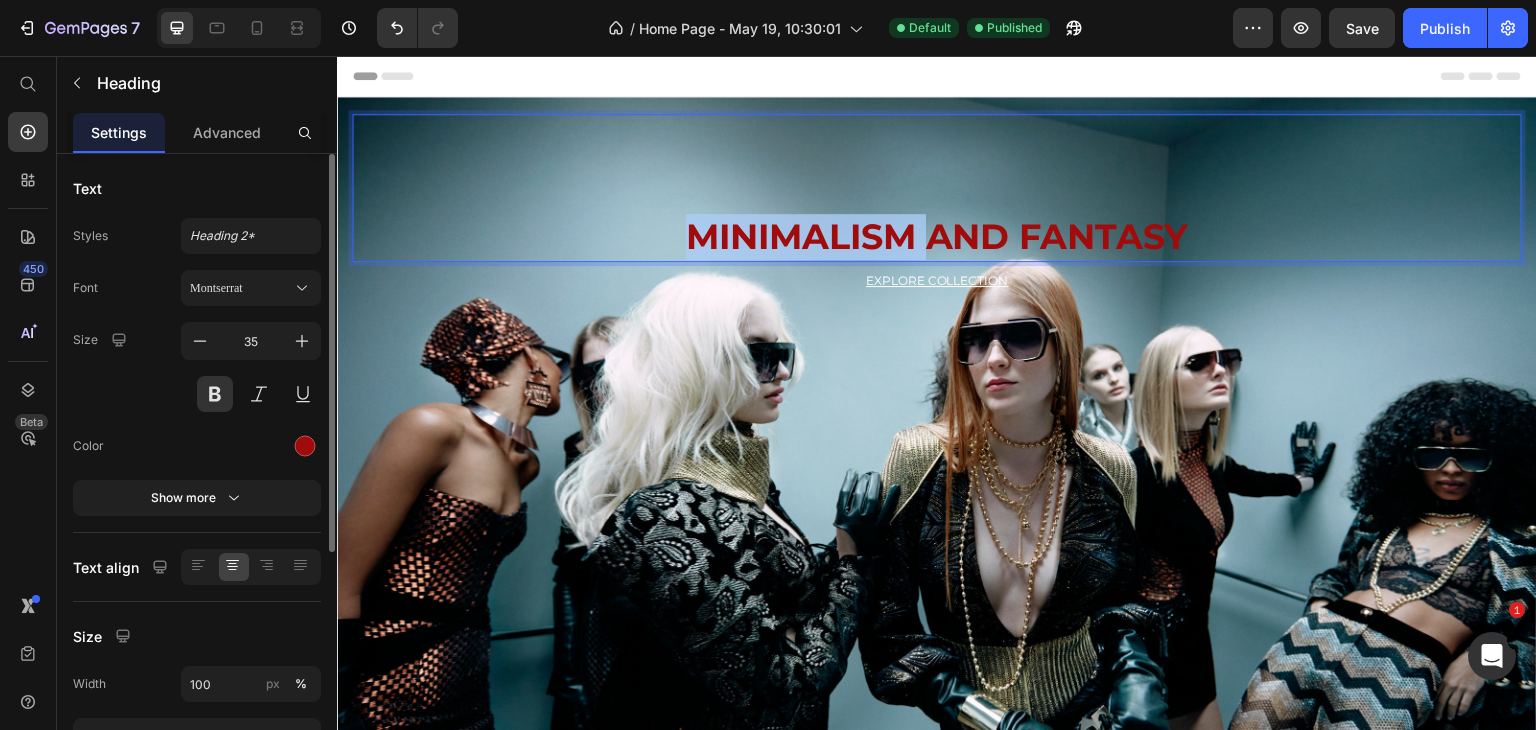 click on "MINIMALISM AND FANTASY" at bounding box center (937, 236) 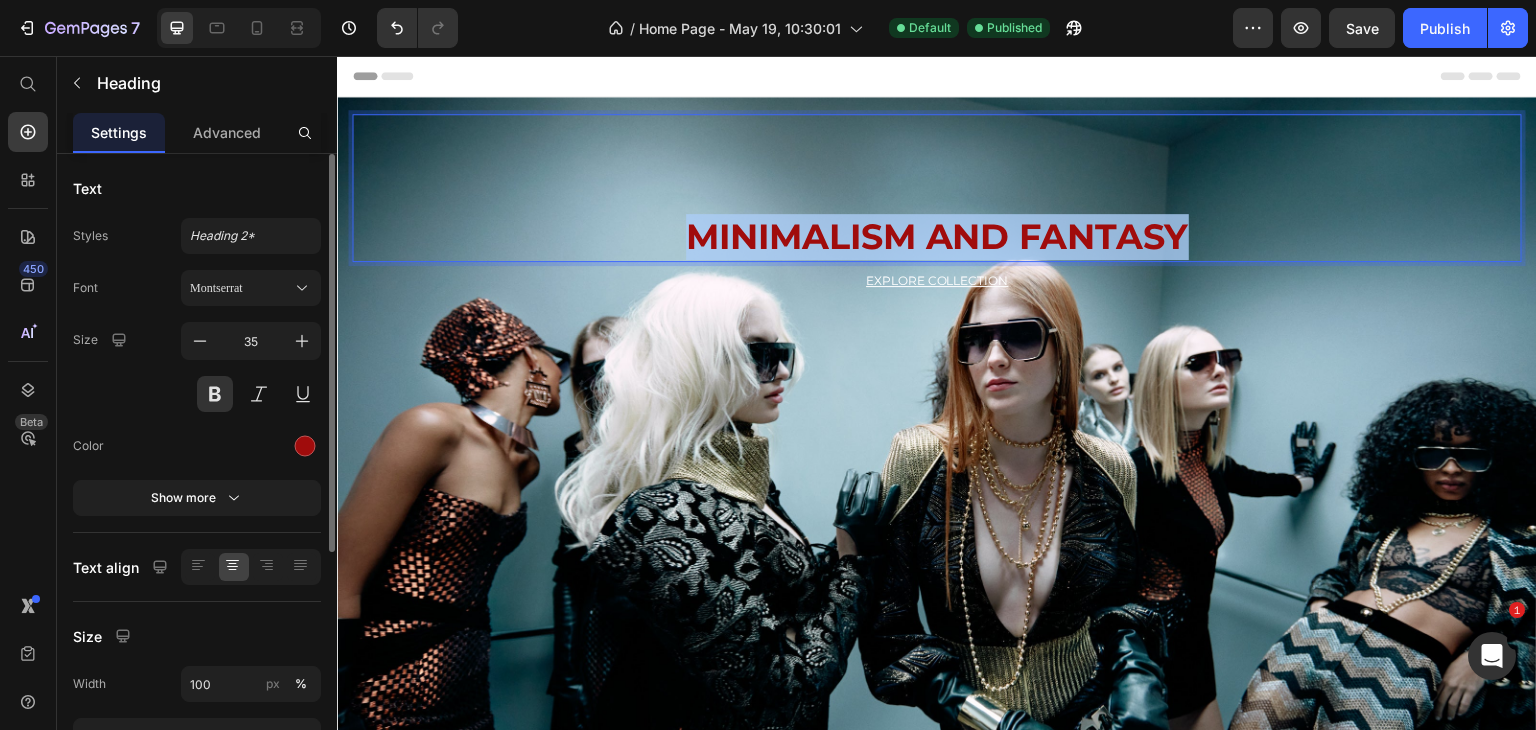 click on "MINIMALISM AND FANTASY" at bounding box center [937, 236] 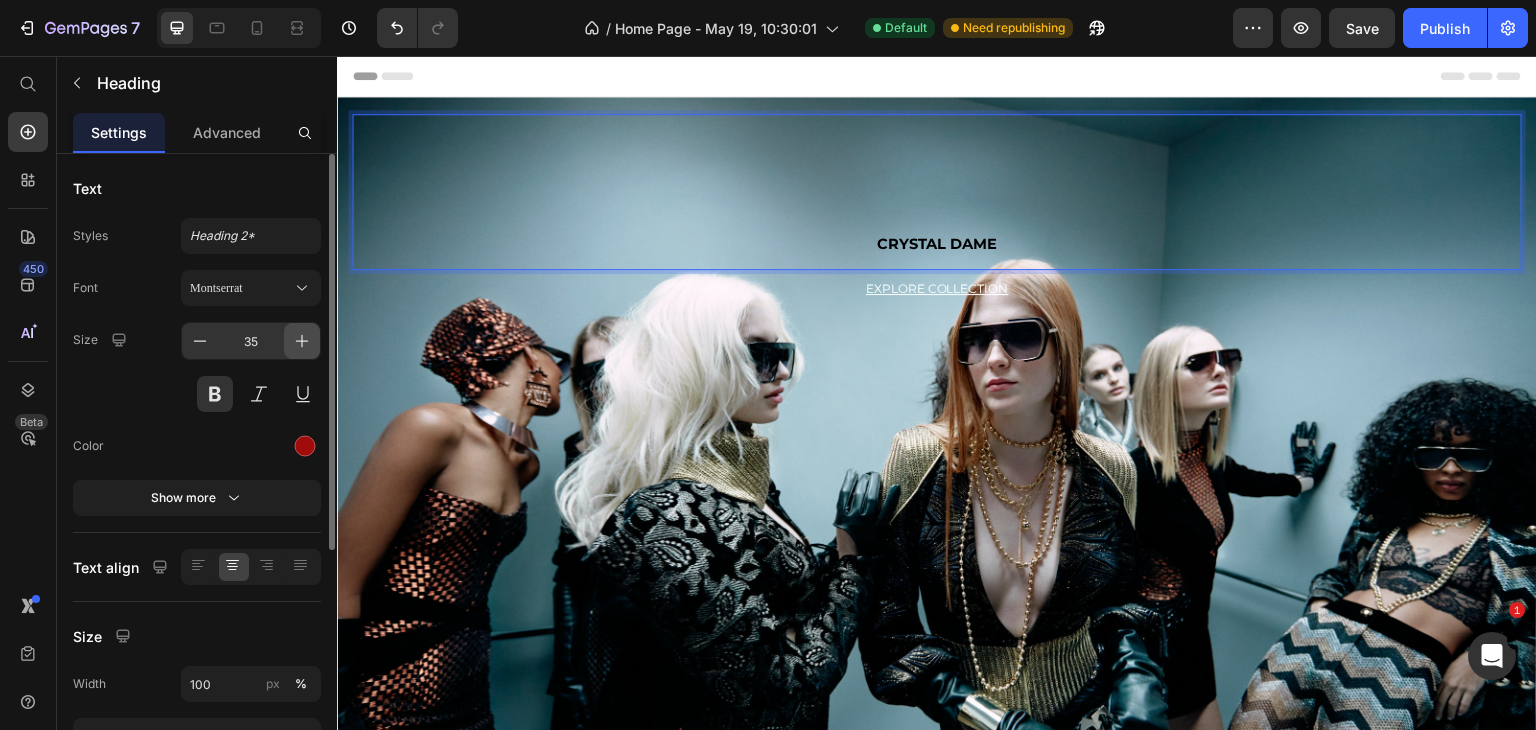 click 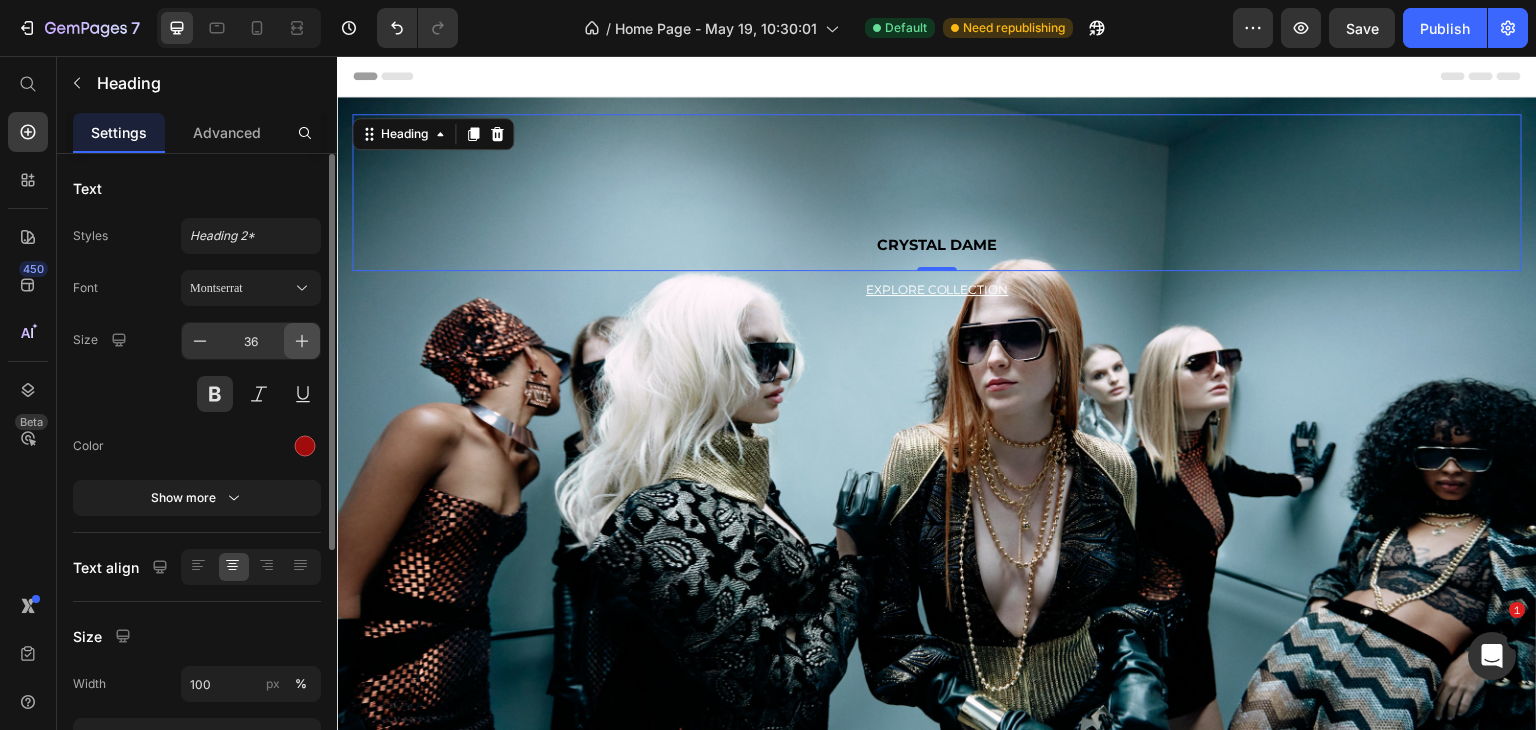 click 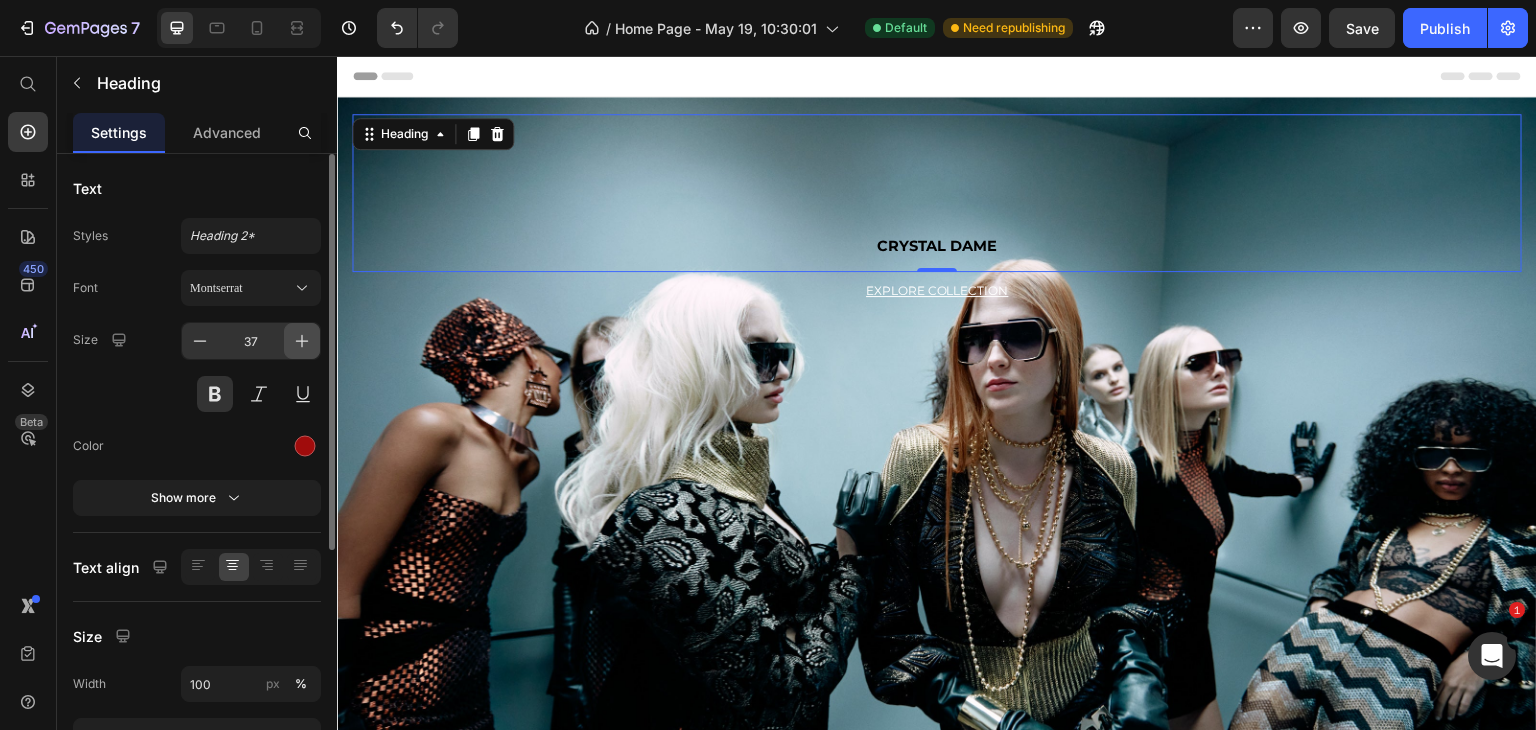 click 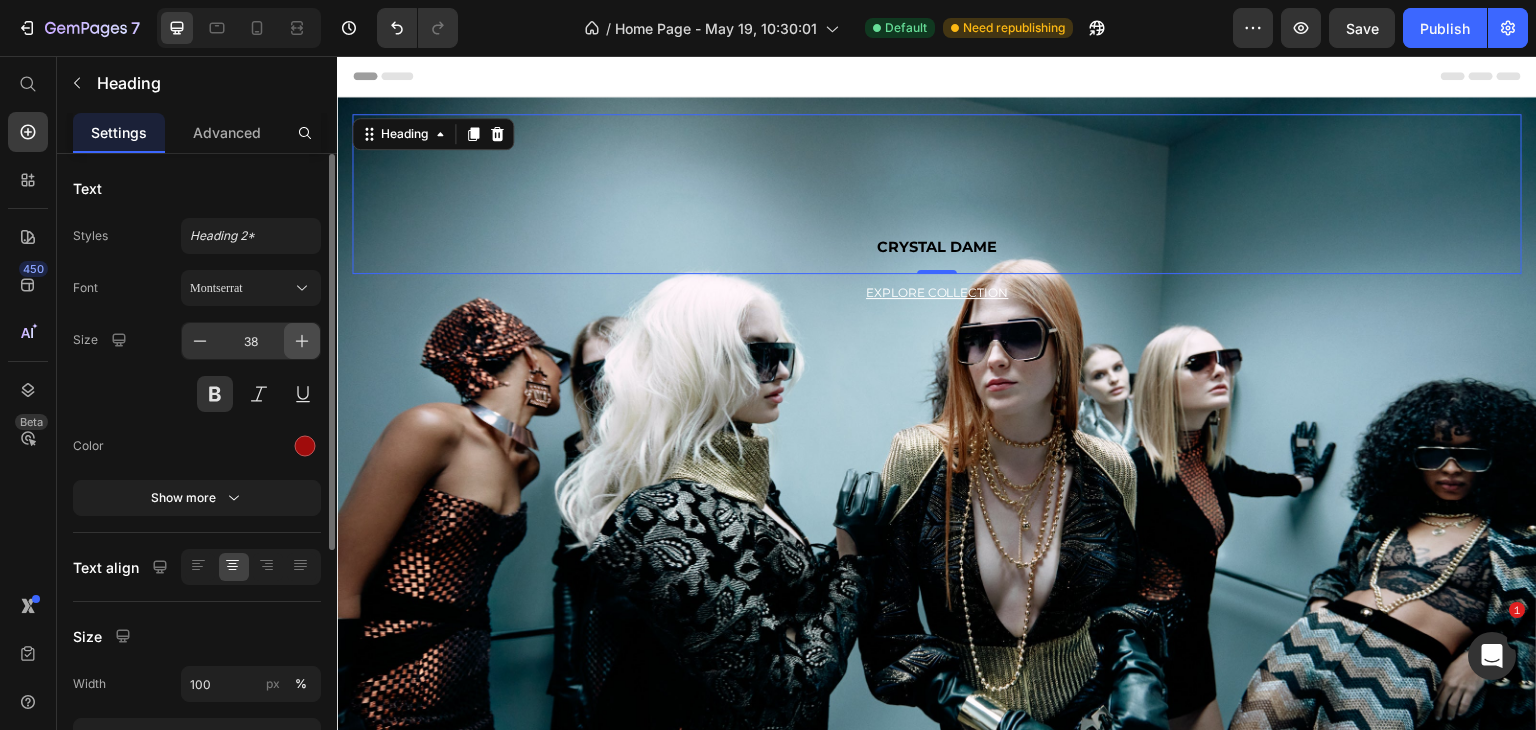 click 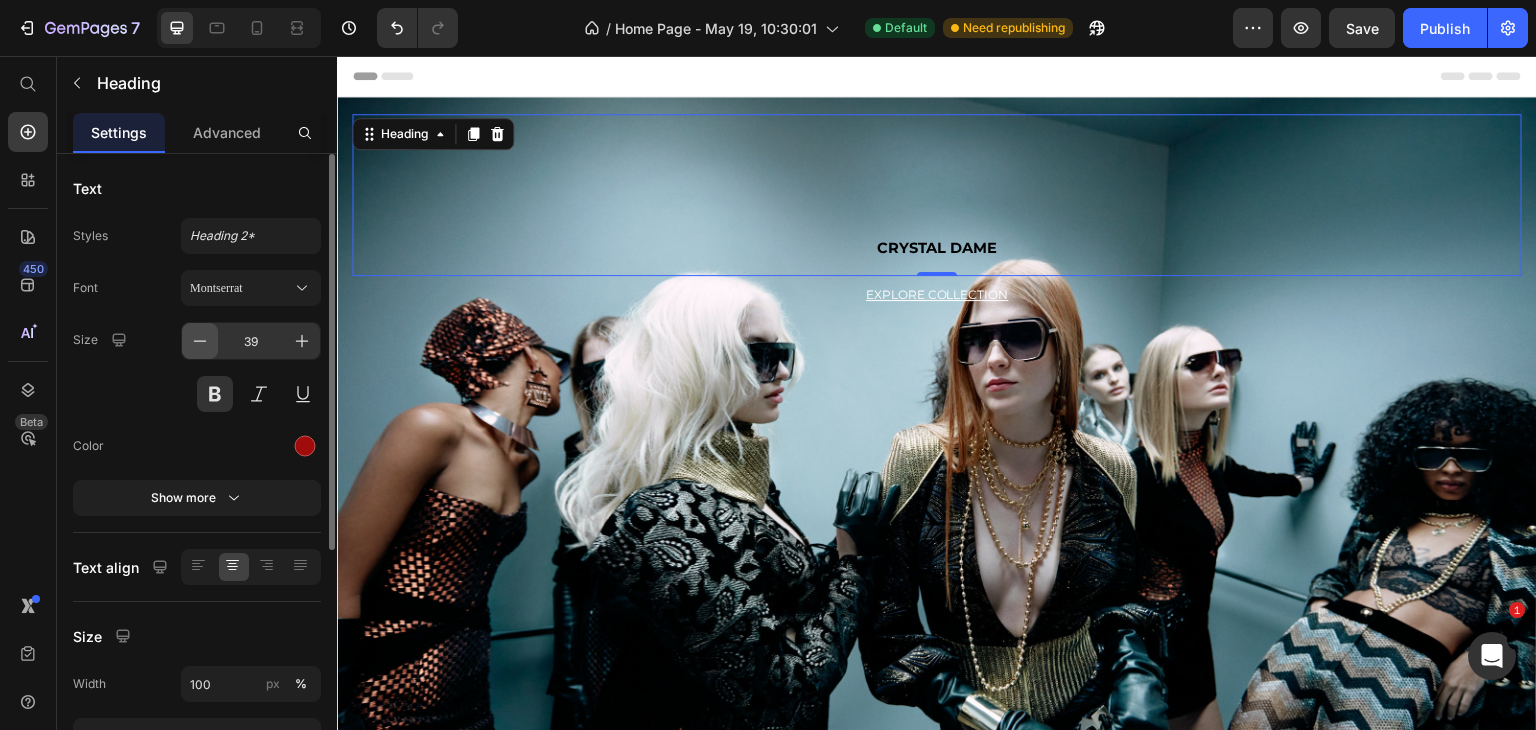 click 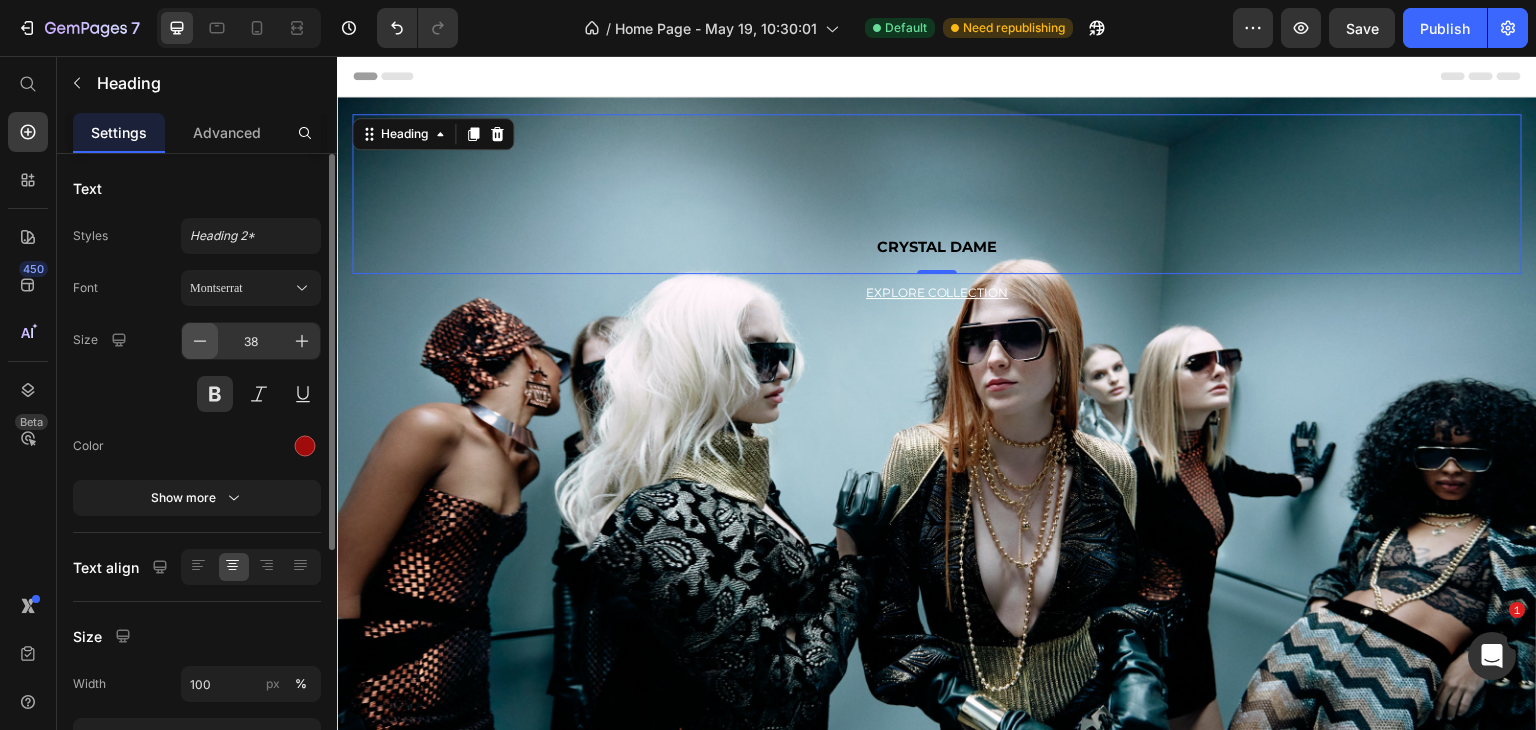 click 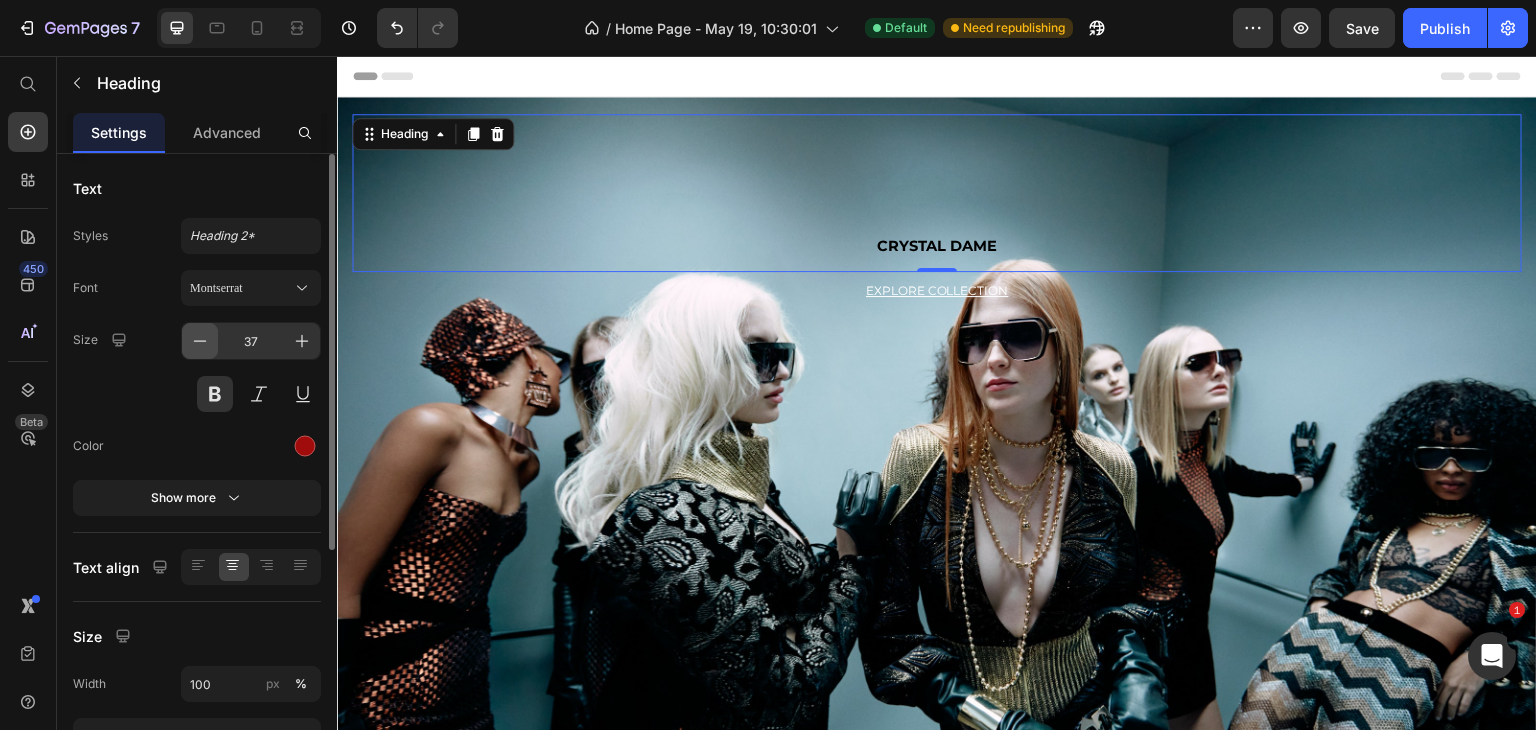 click 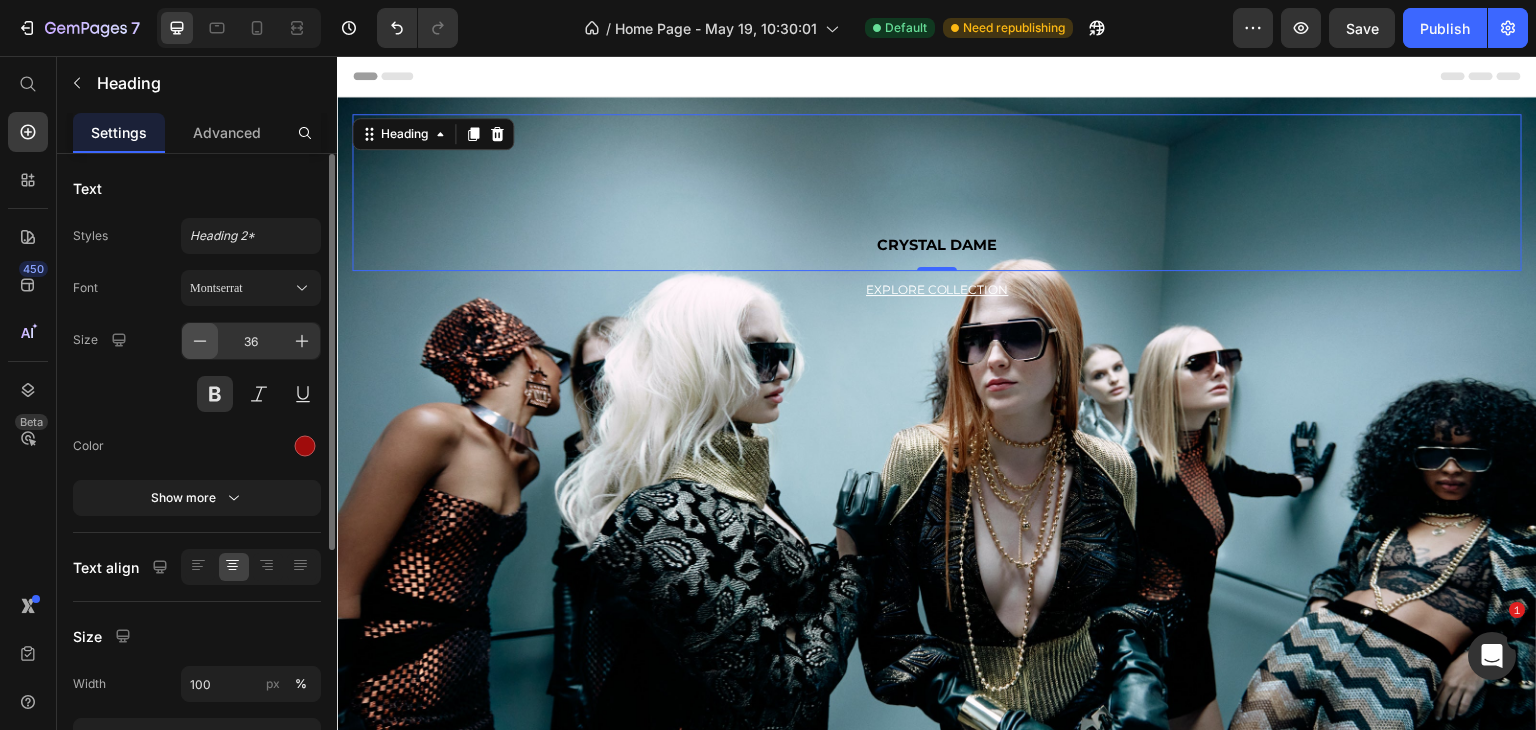 click 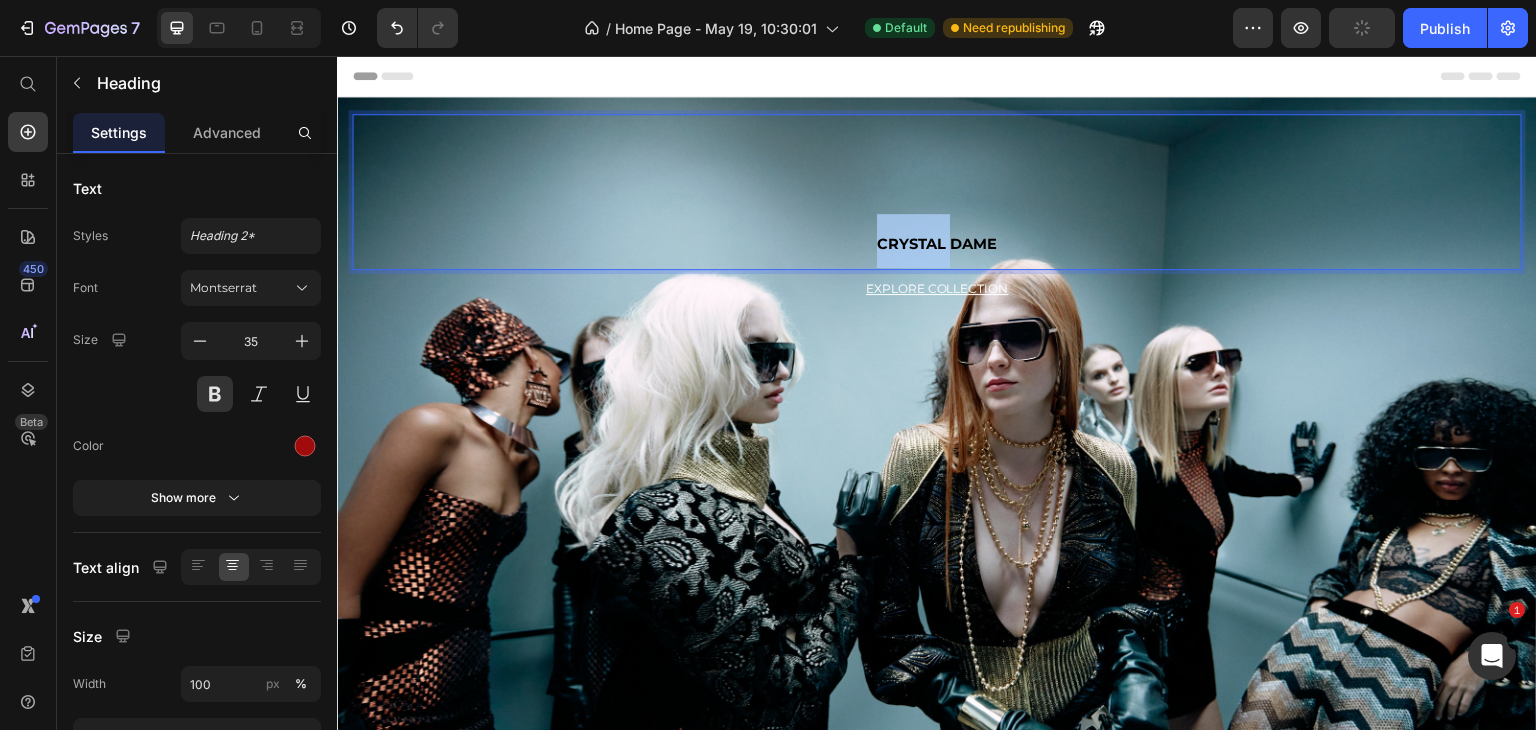 click on "CRYSTAL DAME" at bounding box center (937, 244) 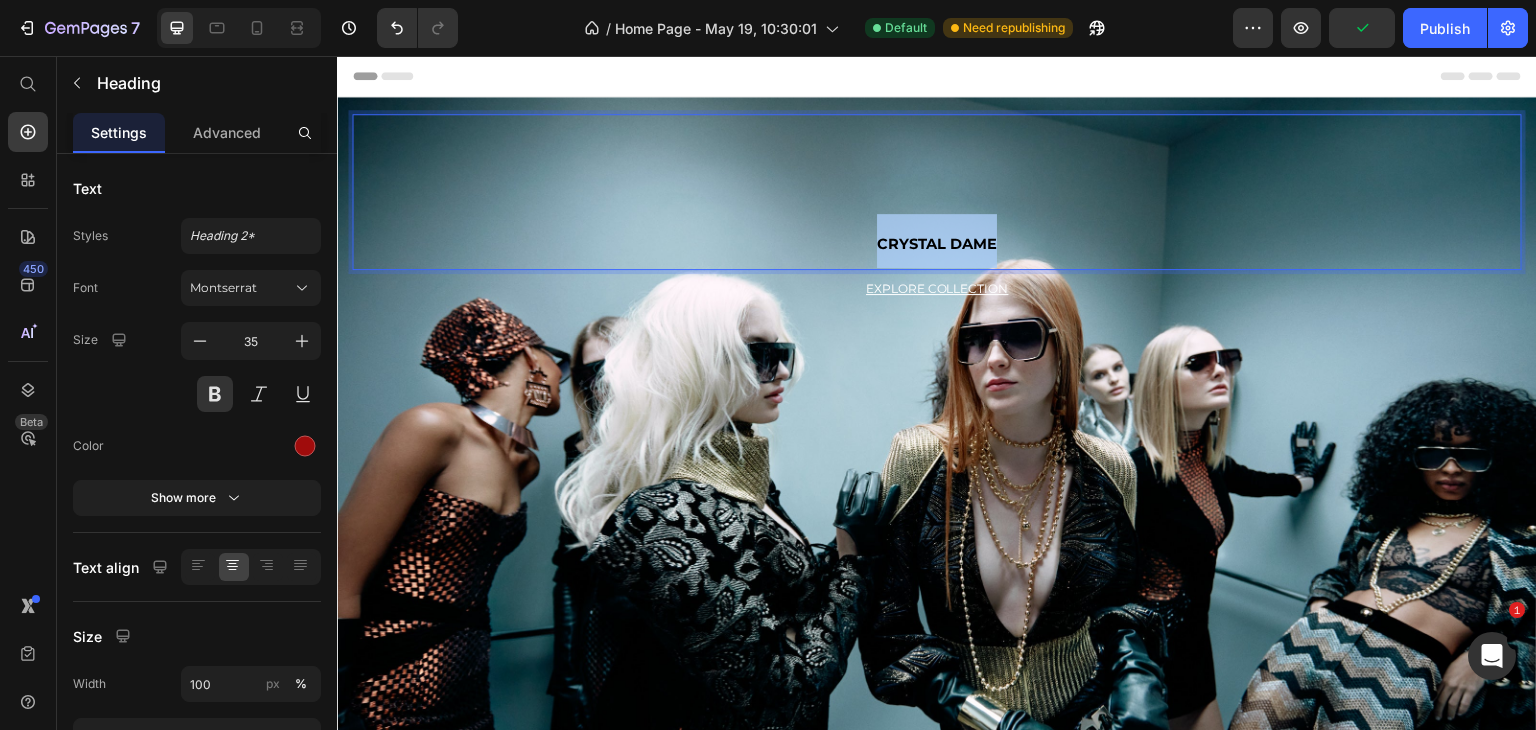 click on "CRYSTAL DAME" at bounding box center (937, 244) 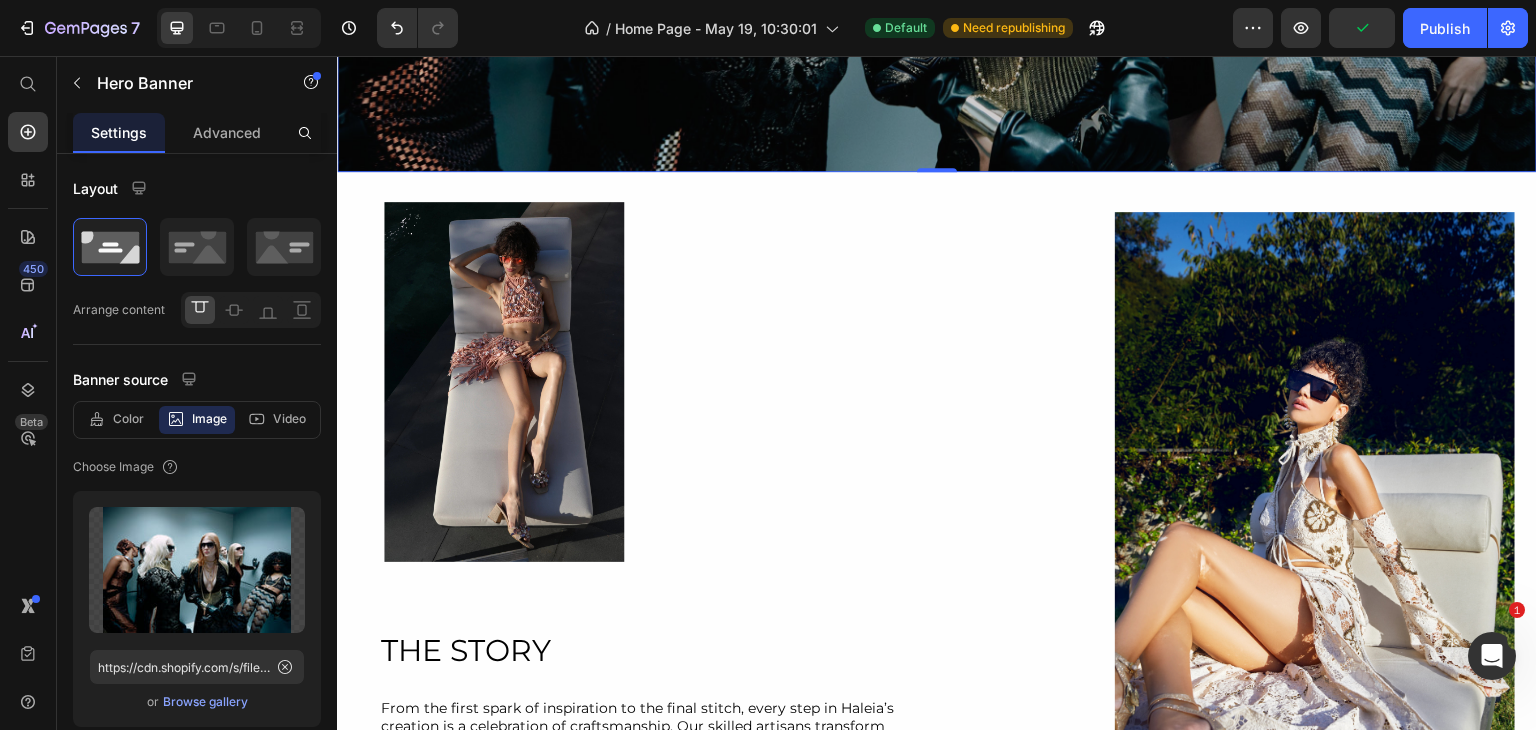 scroll, scrollTop: 603, scrollLeft: 0, axis: vertical 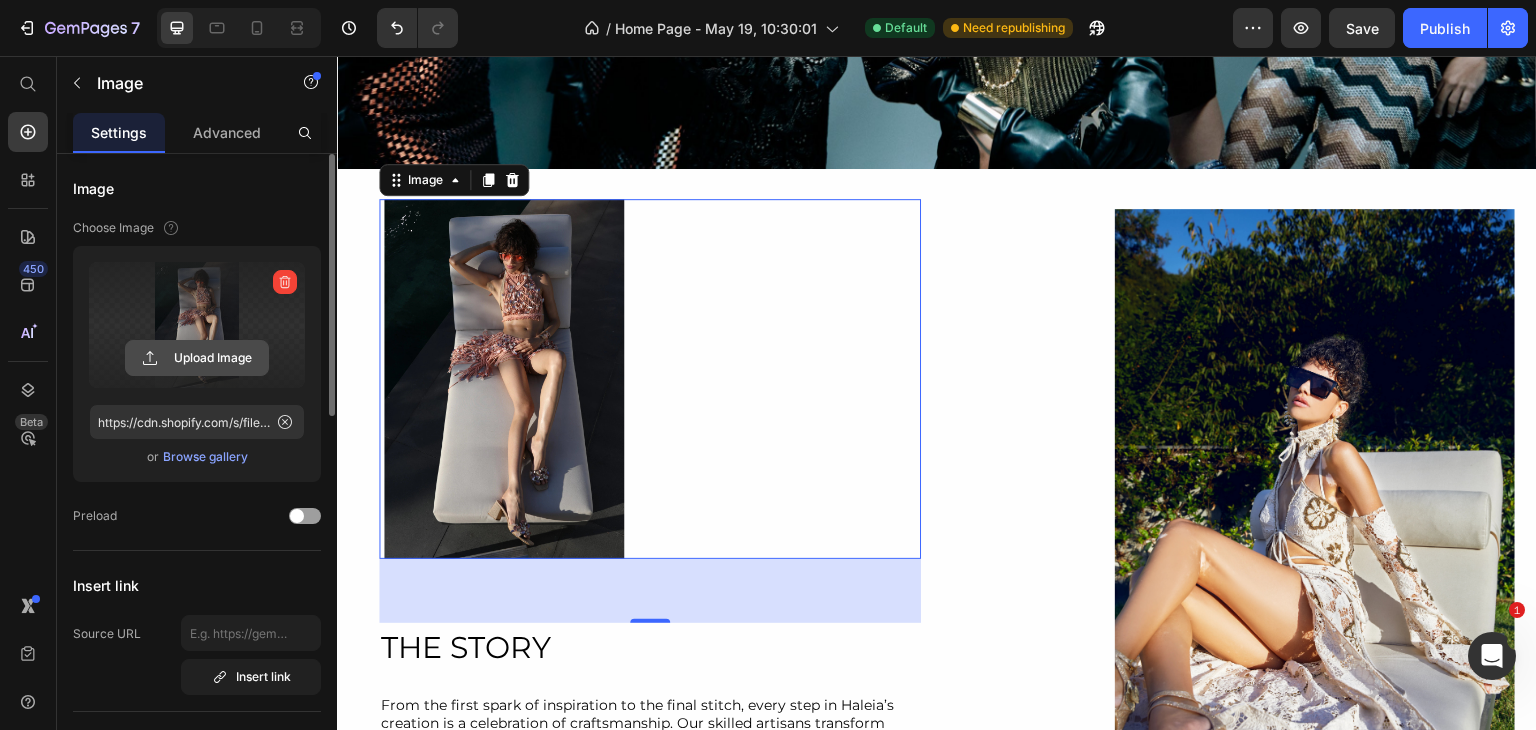 click 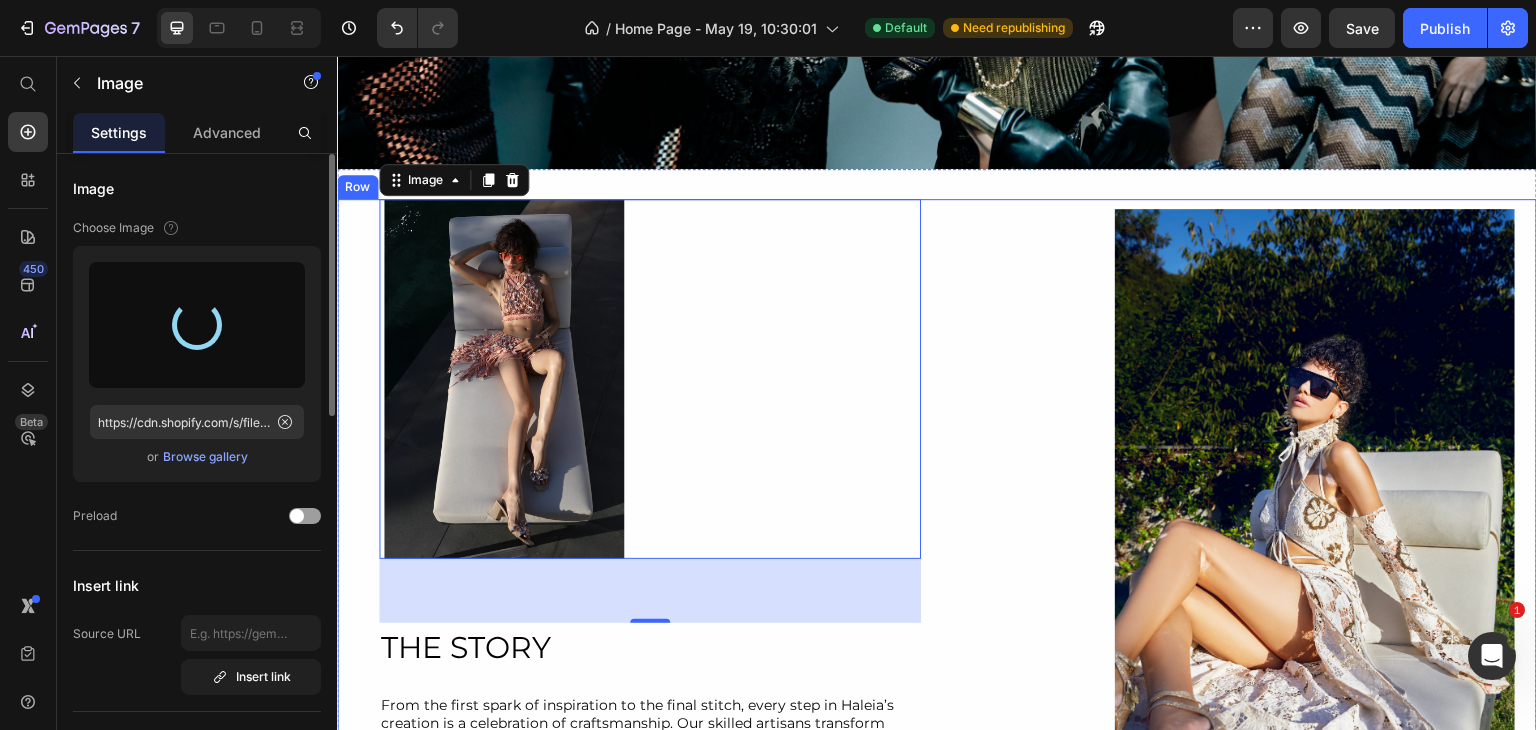 type on "https://cdn.shopify.com/s/files/1/0648/3381/4614/files/gempages_567266745862063013-d583bc8f-5d37-4c6c-a5bb-20eb7b8d1dee.webp" 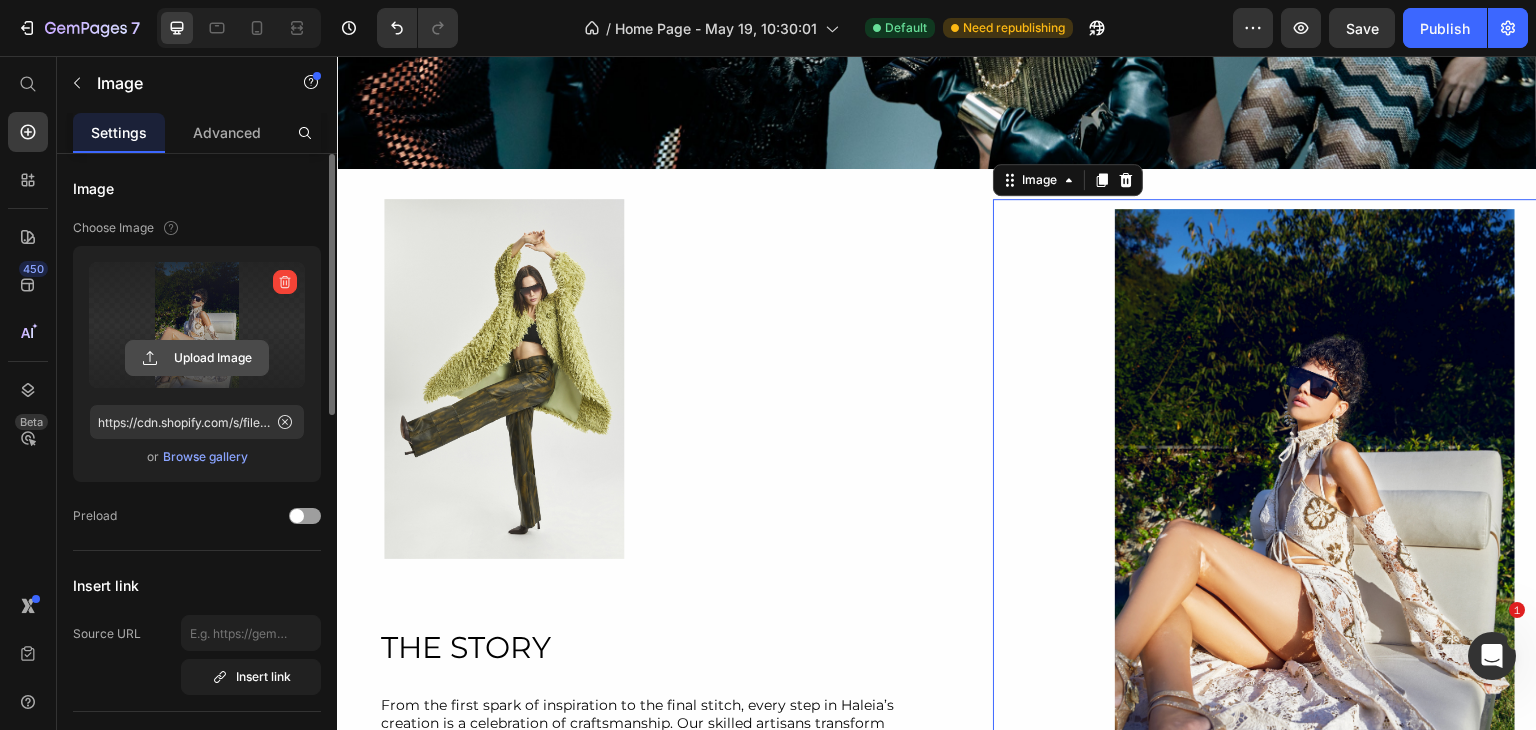 click 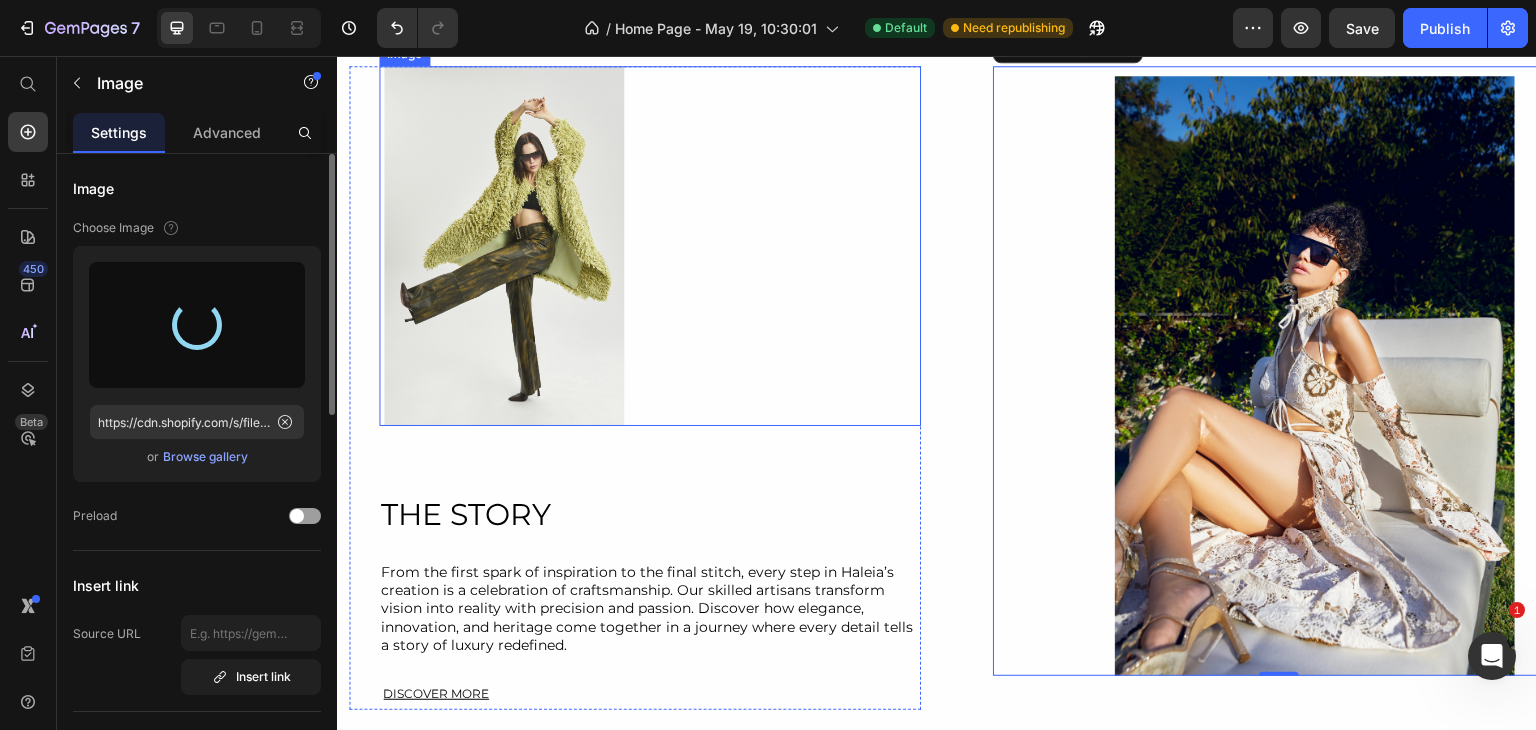 scroll, scrollTop: 826, scrollLeft: 0, axis: vertical 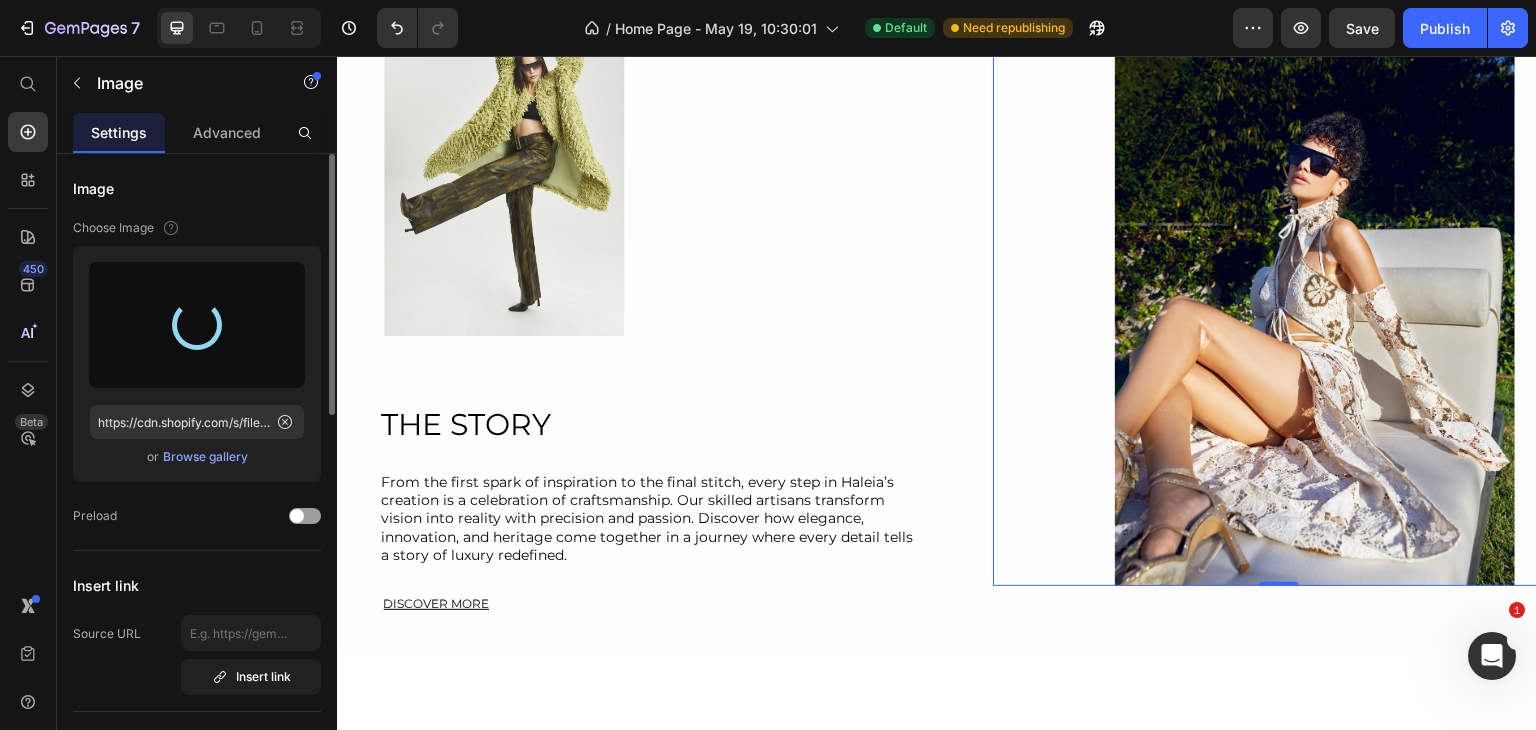 type on "https://cdn.shopify.com/s/files/1/0648/3381/4614/files/gempages_567266745862063013-935acc3a-1378-49ee-95bf-0705a6062876.webp" 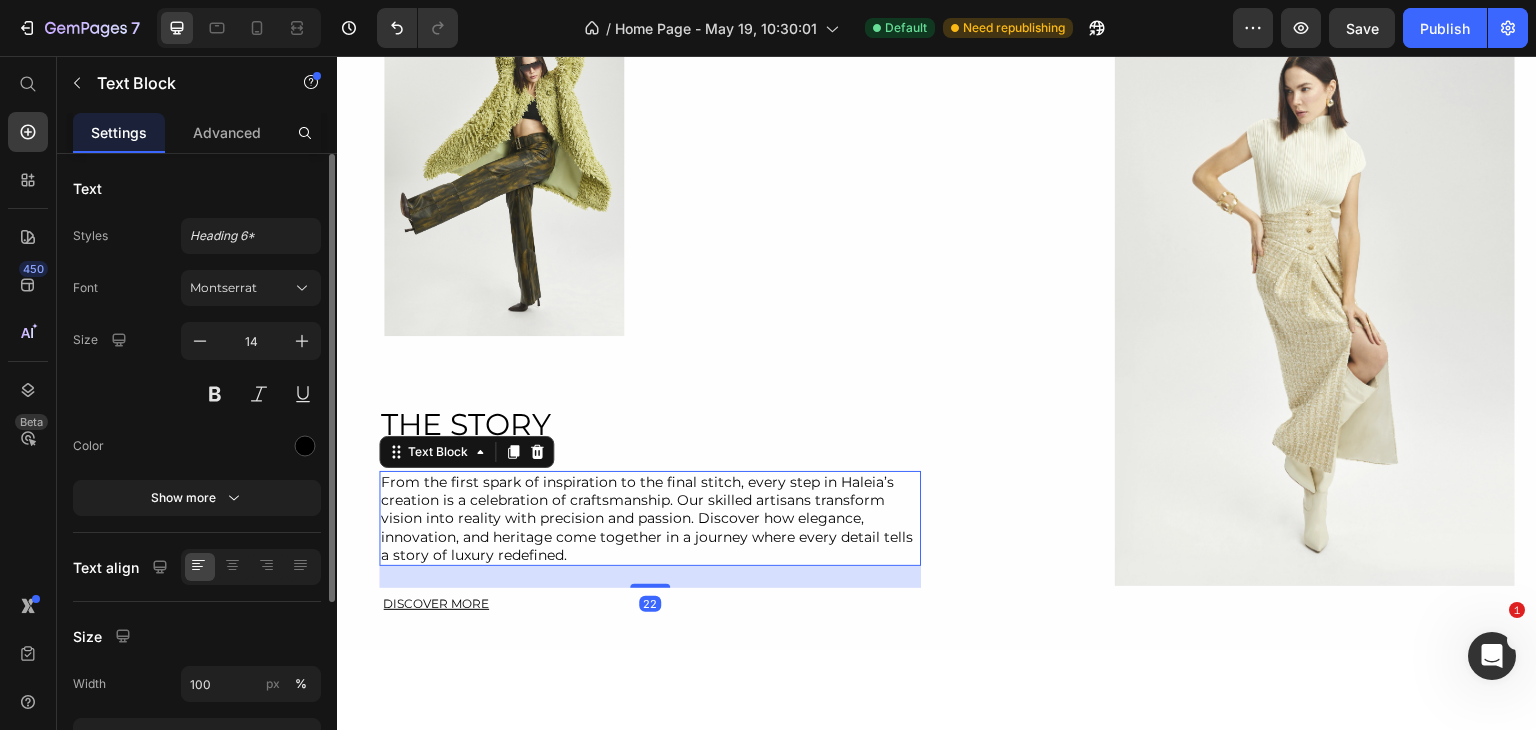 click on "From the first spark of inspiration to the final stitch, every step in Haleia’s creation is a celebration of craftsmanship. Our skilled artisans transform vision into reality with precision and passion. Discover how elegance, innovation, and heritage come together in a journey where every detail tells a story of luxury redefined." at bounding box center [650, 518] 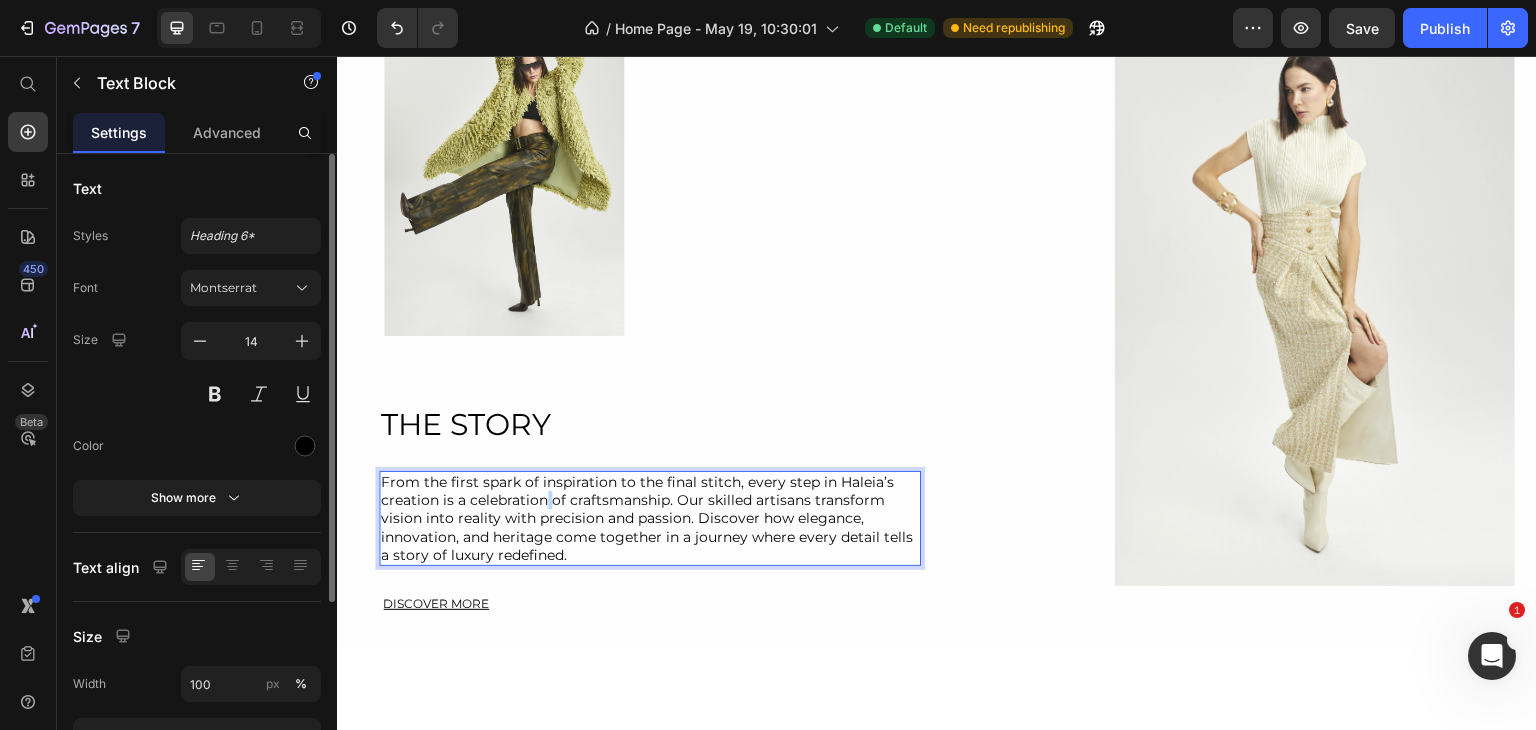click on "From the first spark of inspiration to the final stitch, every step in Haleia’s creation is a celebration of craftsmanship. Our skilled artisans transform vision into reality with precision and passion. Discover how elegance, innovation, and heritage come together in a journey where every detail tells a story of luxury redefined." at bounding box center [650, 518] 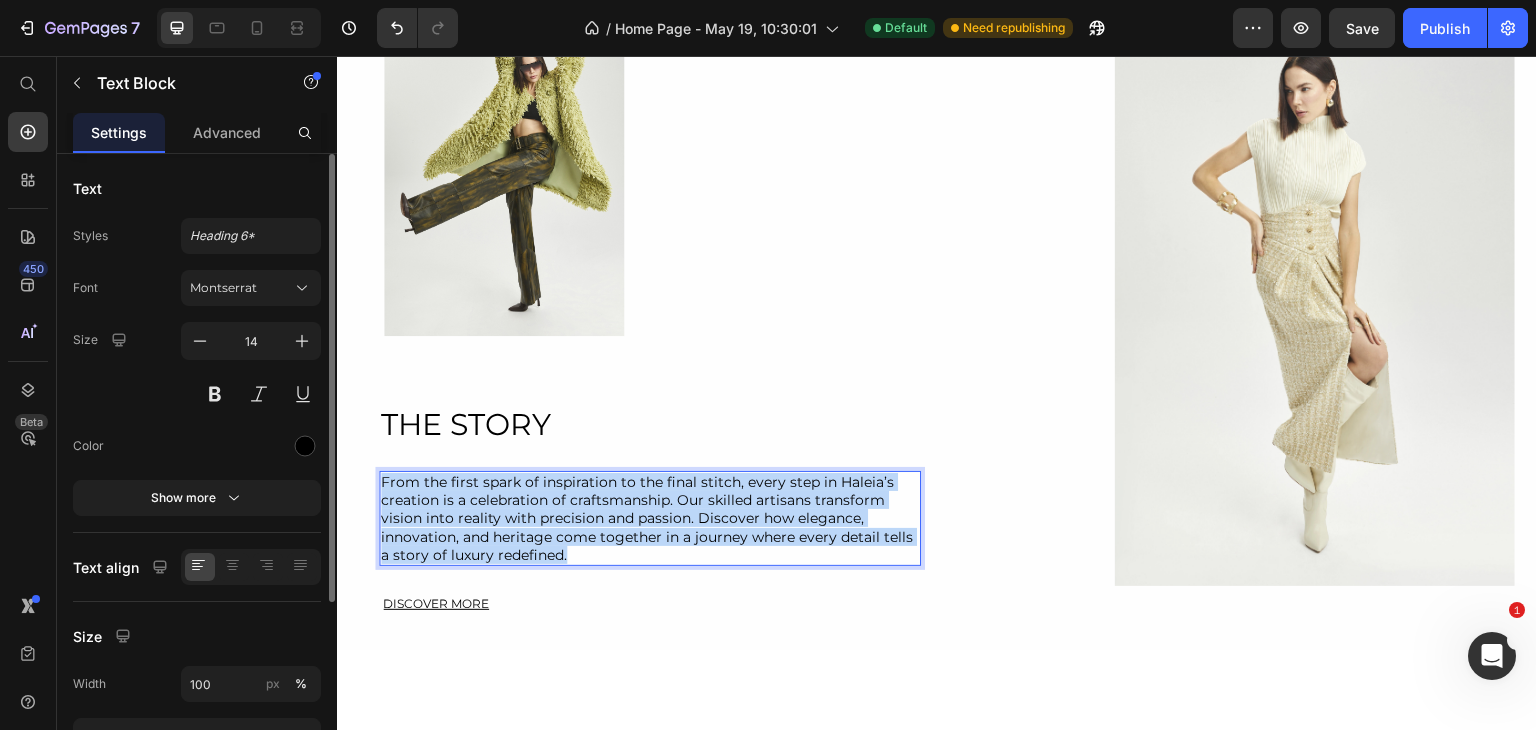 click on "From the first spark of inspiration to the final stitch, every step in Haleia’s creation is a celebration of craftsmanship. Our skilled artisans transform vision into reality with precision and passion. Discover how elegance, innovation, and heritage come together in a journey where every detail tells a story of luxury redefined." at bounding box center (650, 518) 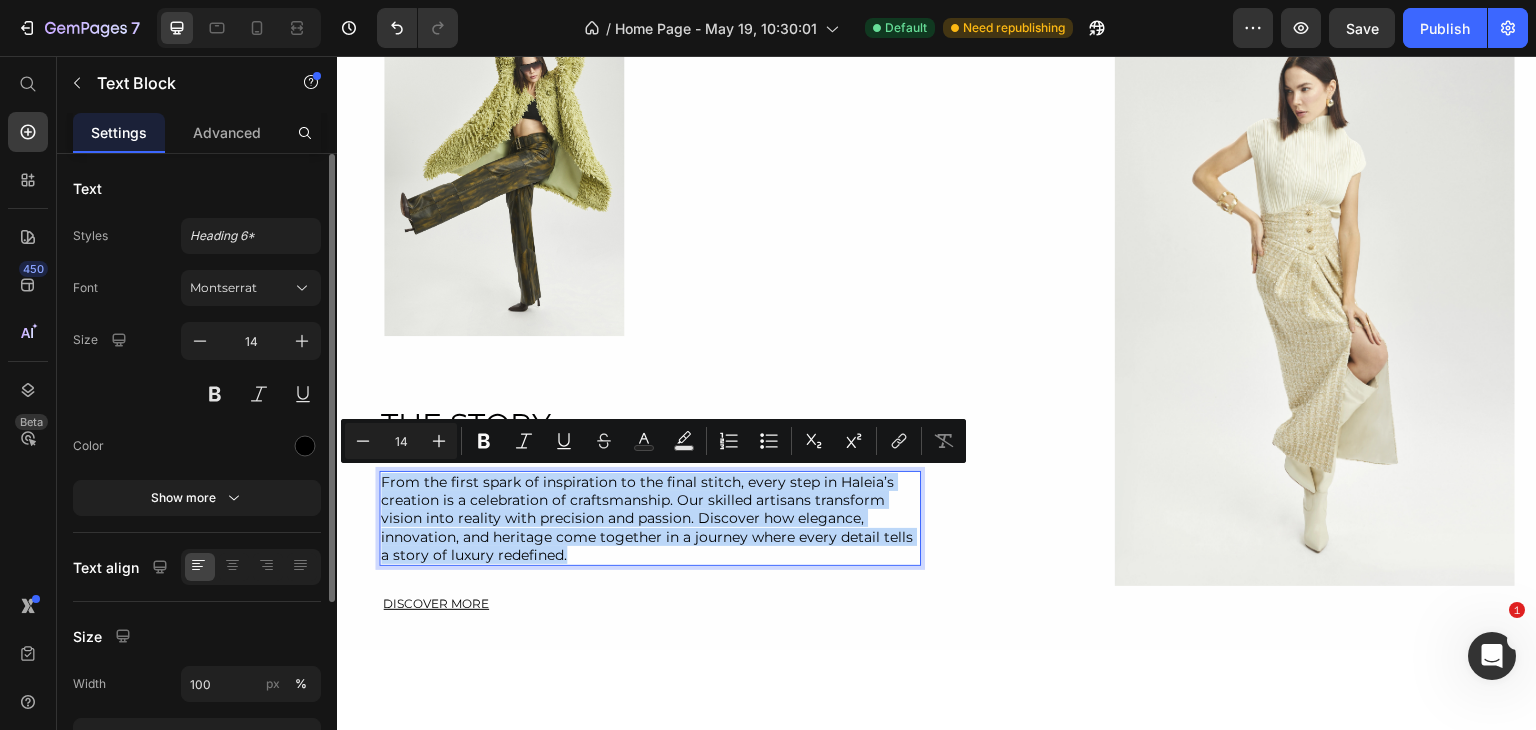 click on "From the first spark of inspiration to the final stitch, every step in Haleia’s creation is a celebration of craftsmanship. Our skilled artisans transform vision into reality with precision and passion. Discover how elegance, innovation, and heritage come together in a journey where every detail tells a story of luxury redefined." at bounding box center (650, 518) 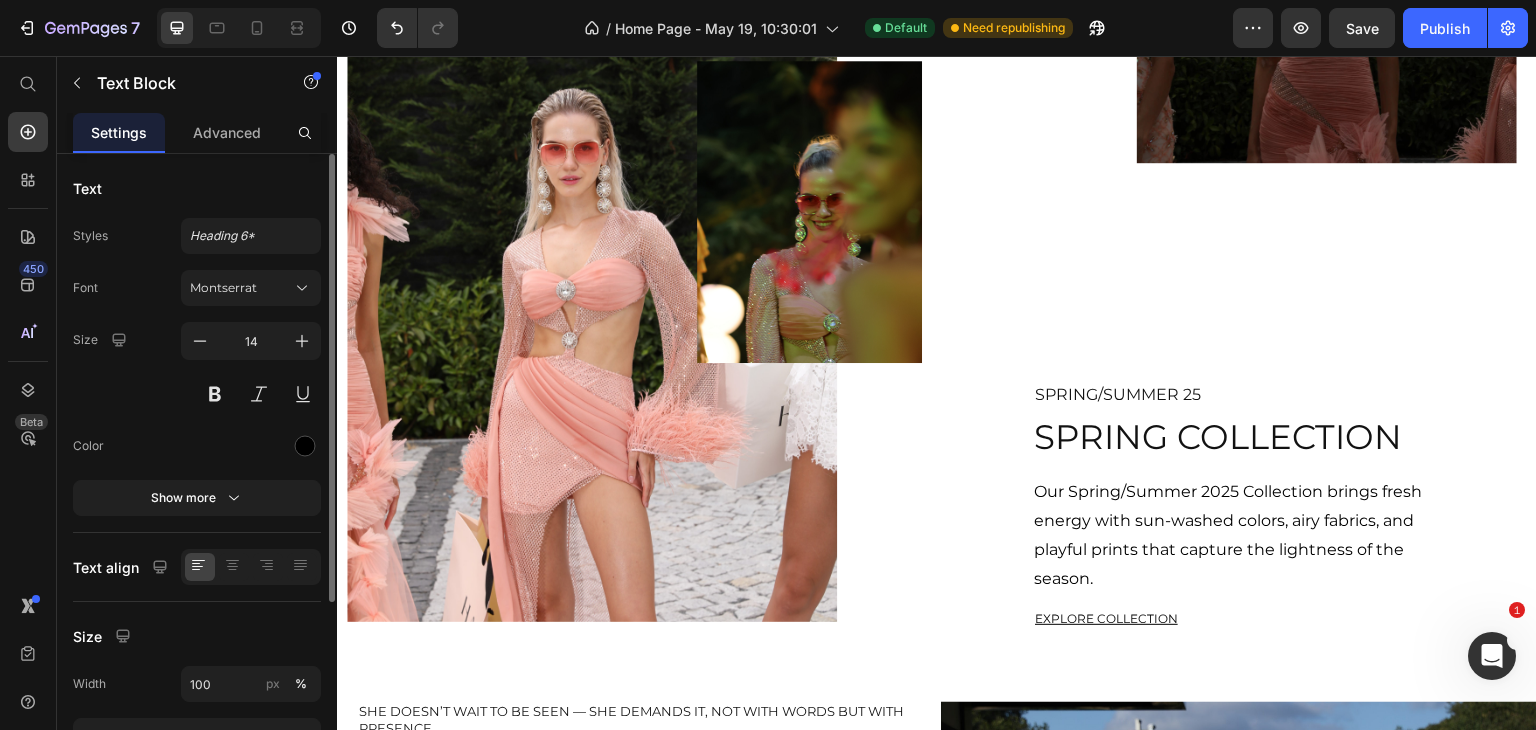 scroll, scrollTop: 2488, scrollLeft: 0, axis: vertical 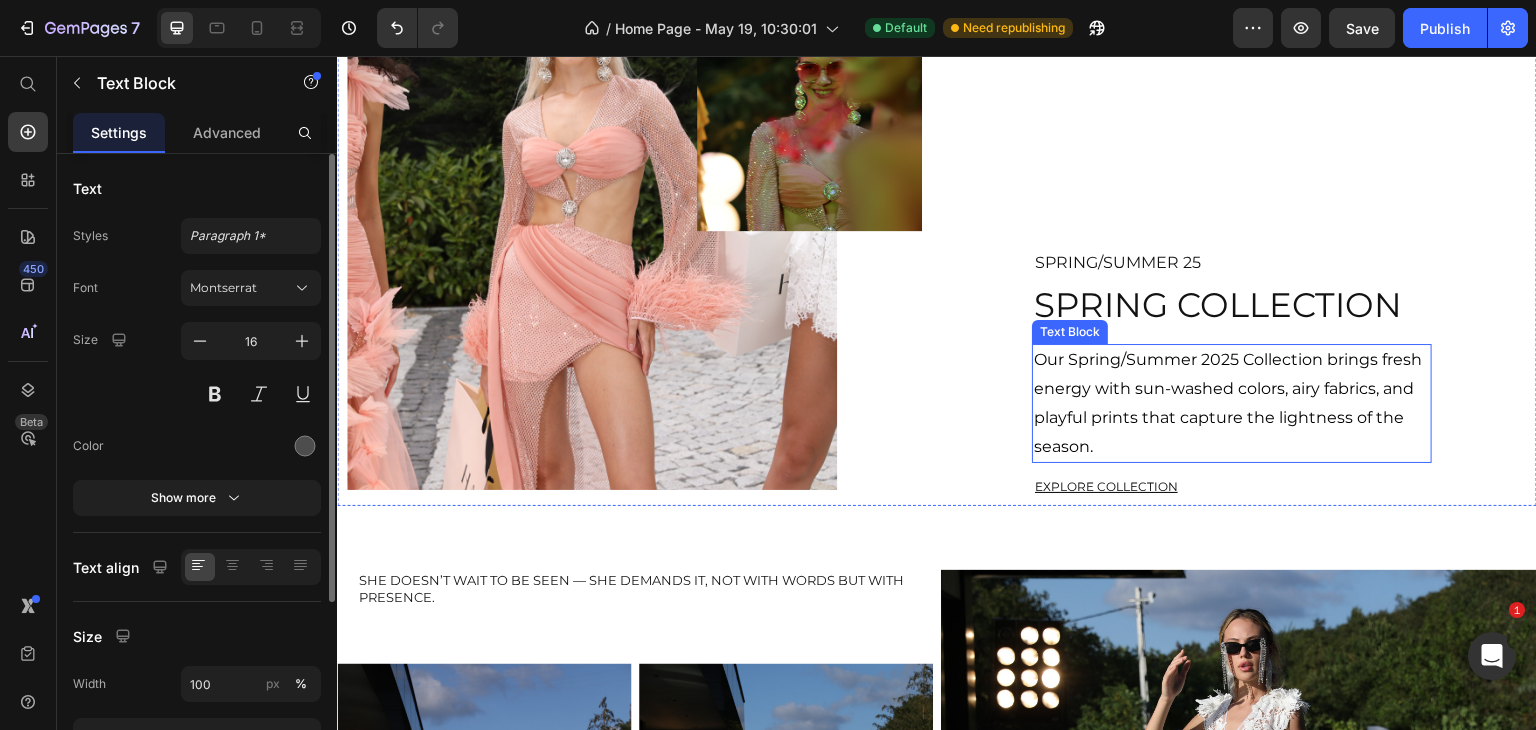 click on "Our Spring/Summer 2025 Collection brings fresh energy with sun-washed colors, airy fabrics, and playful prints that capture the lightness of the season." at bounding box center [1228, 402] 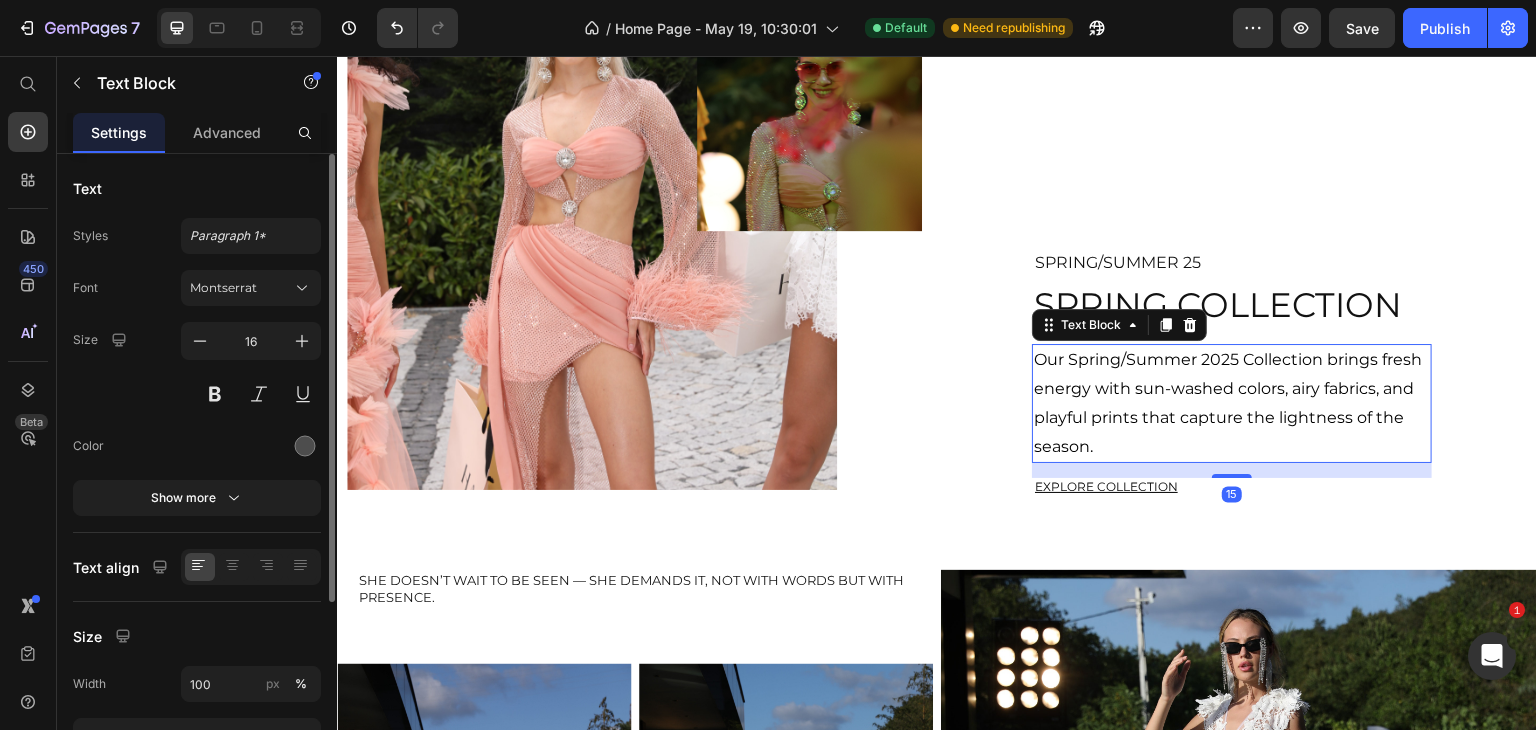 click on "Our Spring/Summer 2025 Collection brings fresh energy with sun-washed colors, airy fabrics, and playful prints that capture the lightness of the season." at bounding box center [1228, 402] 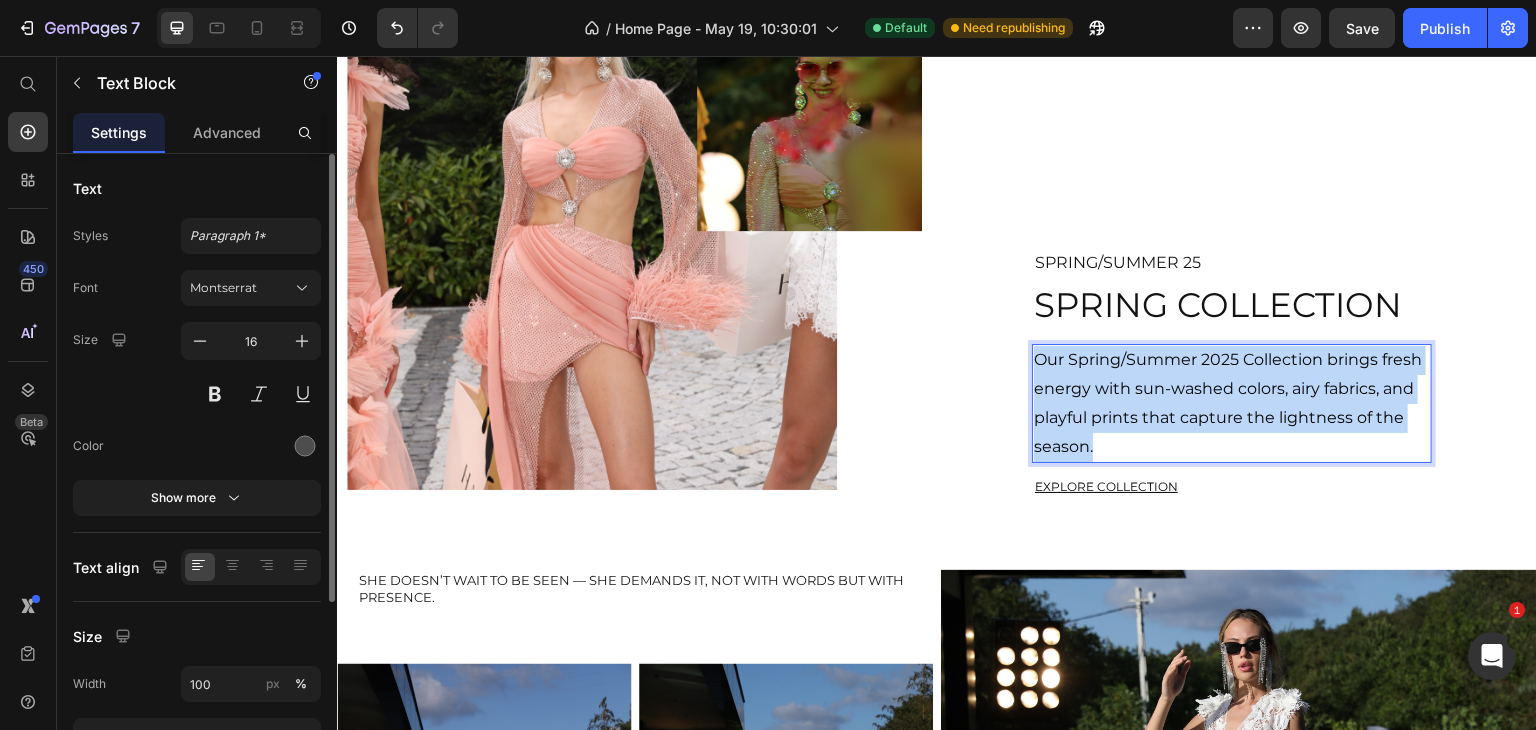 click on "Our Spring/Summer 2025 Collection brings fresh energy with sun-washed colors, airy fabrics, and playful prints that capture the lightness of the season." at bounding box center (1228, 402) 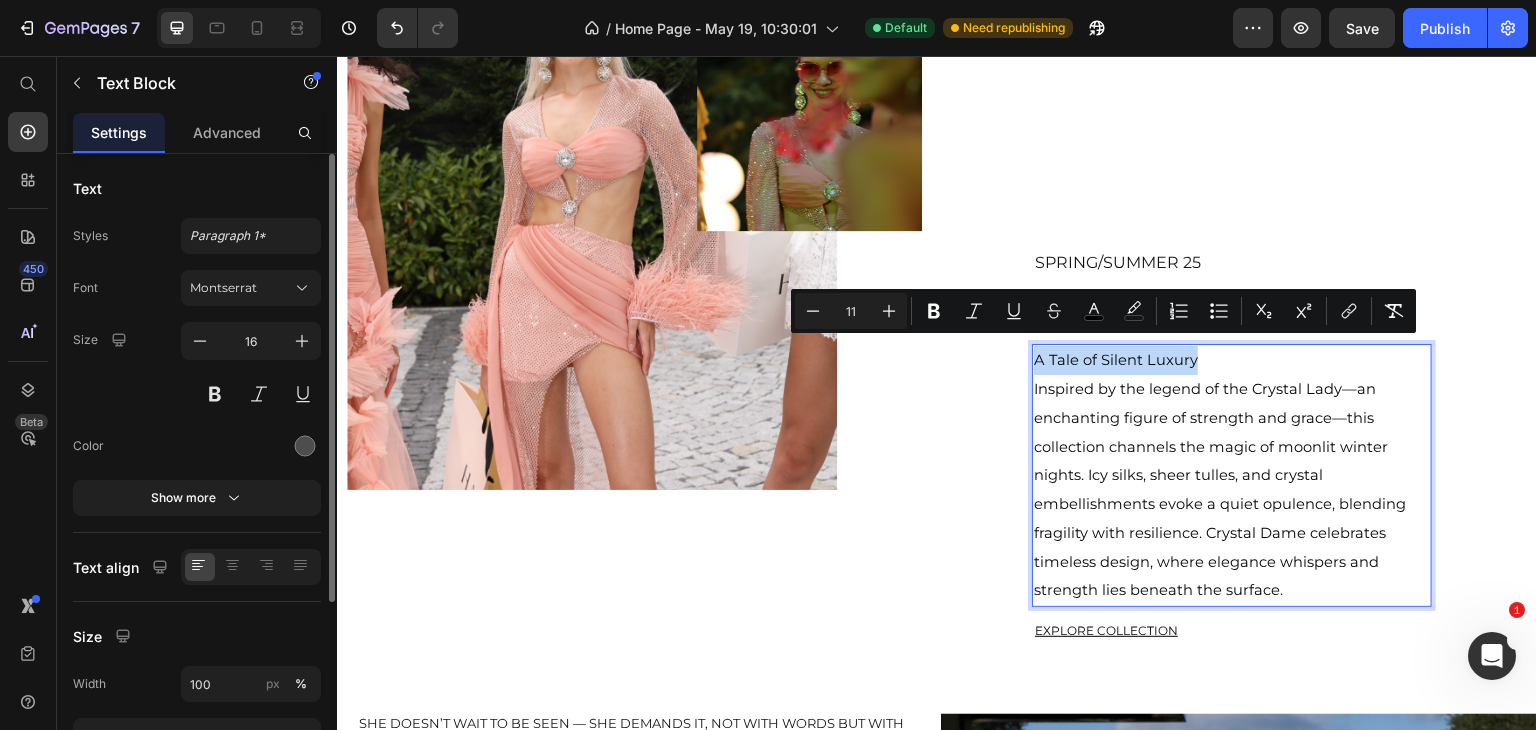 drag, startPoint x: 1191, startPoint y: 346, endPoint x: 1022, endPoint y: 346, distance: 169 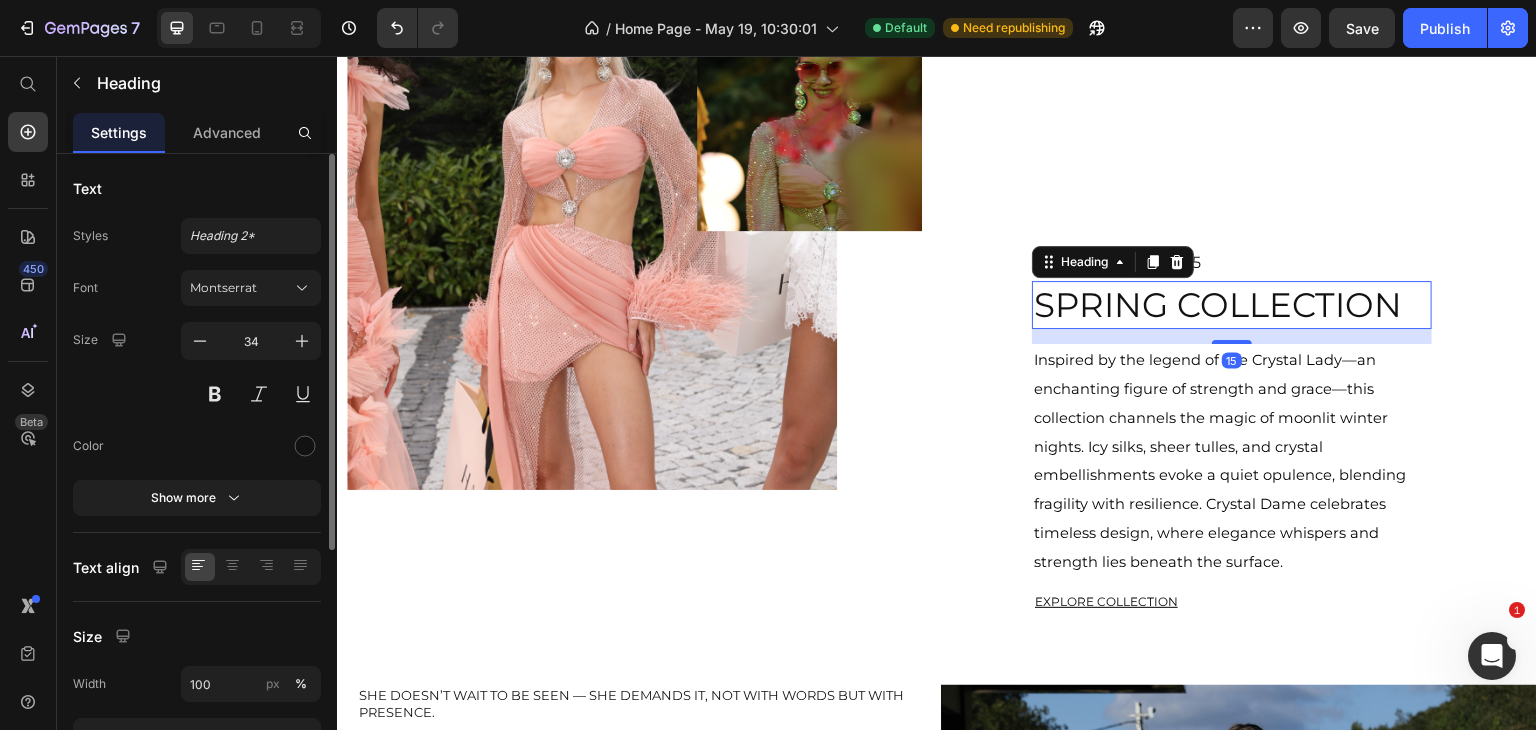 click on "SPRING COLLECTION" at bounding box center (1232, 305) 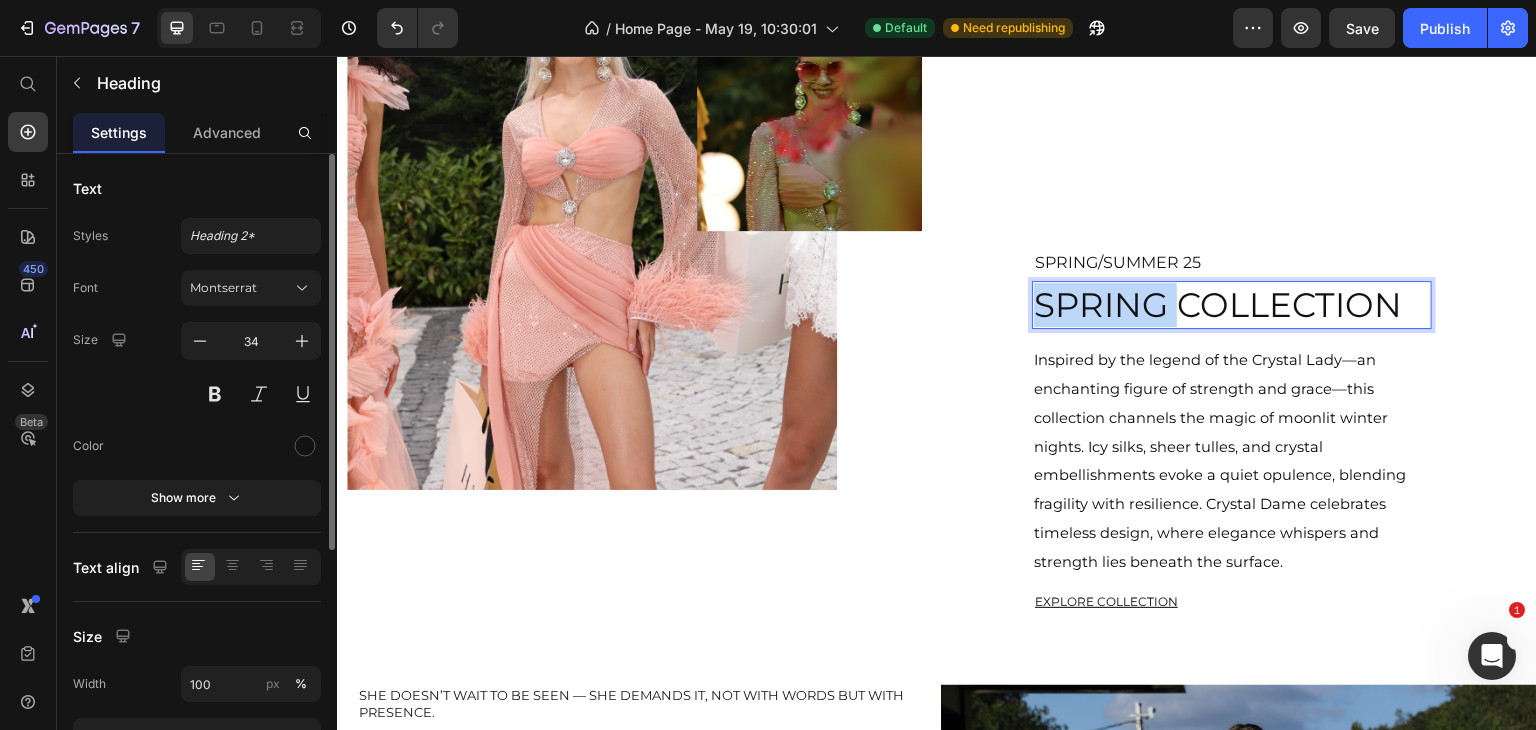 click on "SPRING COLLECTION" at bounding box center (1232, 305) 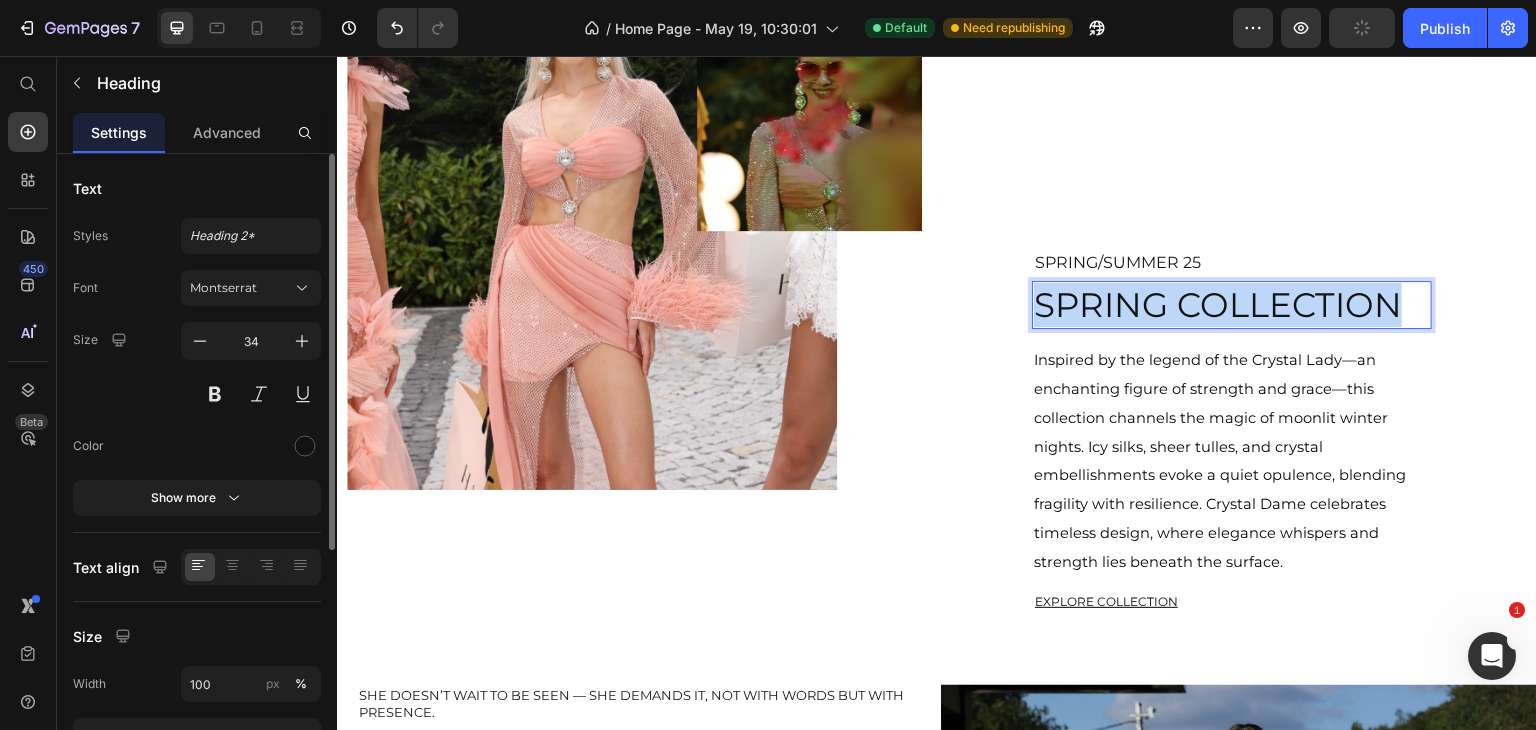 click on "SPRING COLLECTION" at bounding box center [1232, 305] 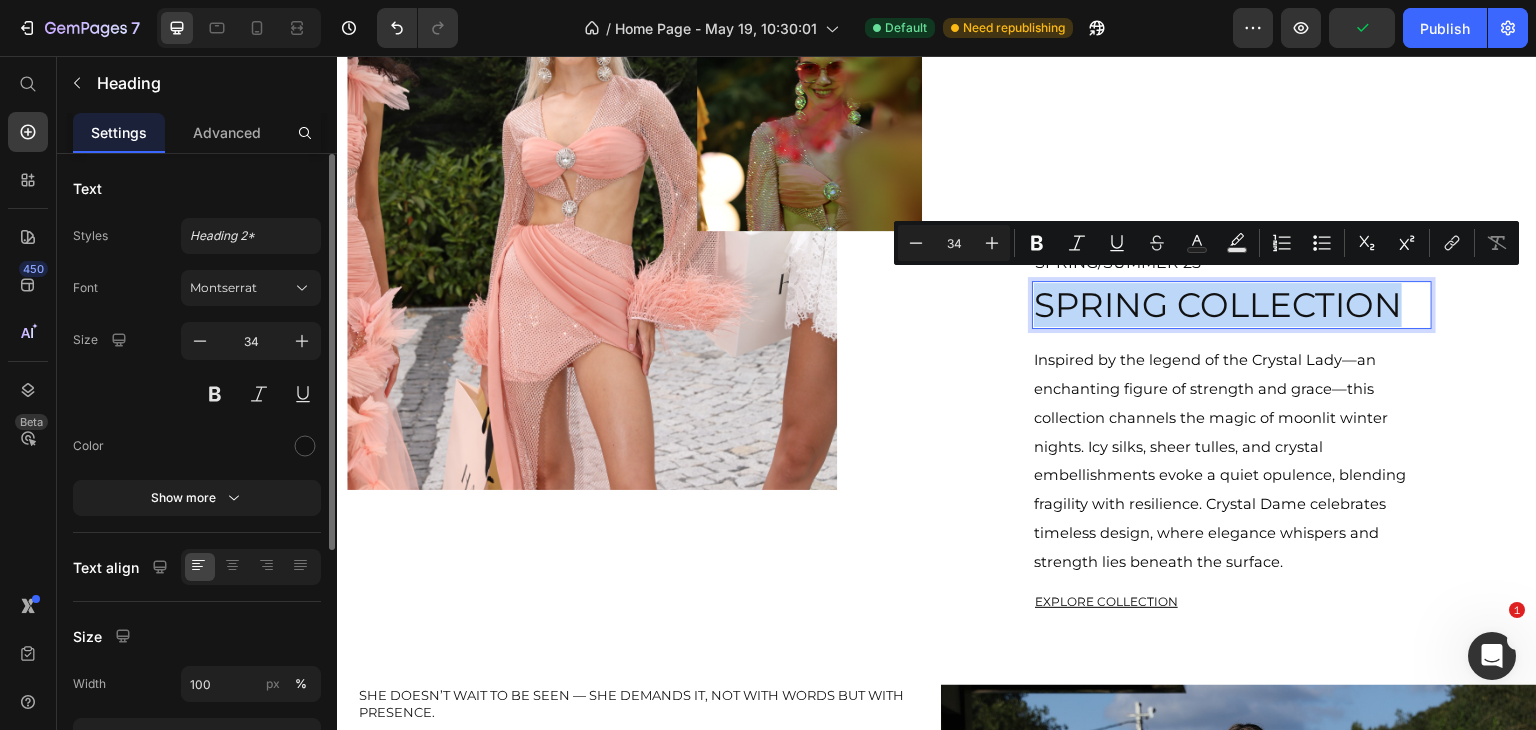 type on "11" 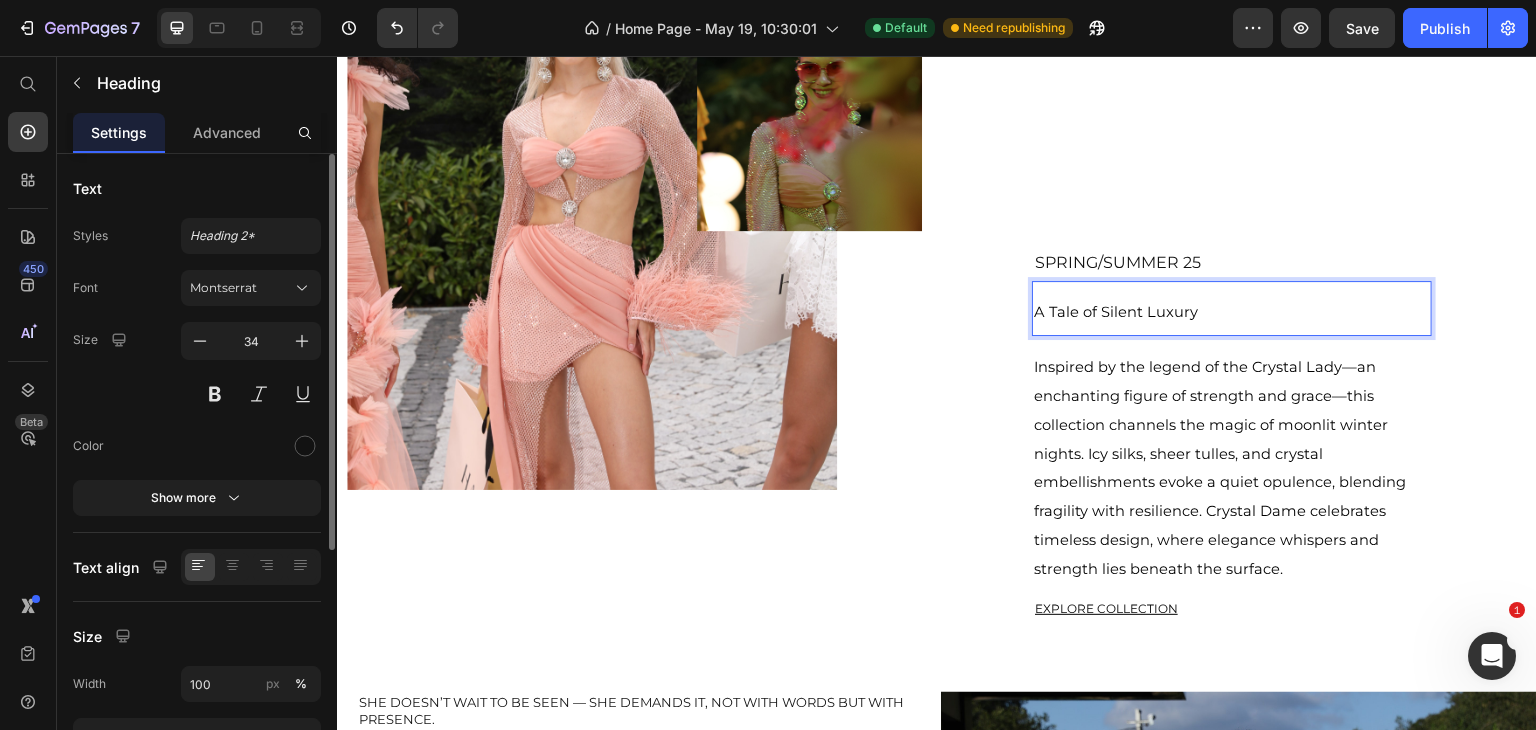 click on "A Tale of Silent Luxury" at bounding box center (1116, 312) 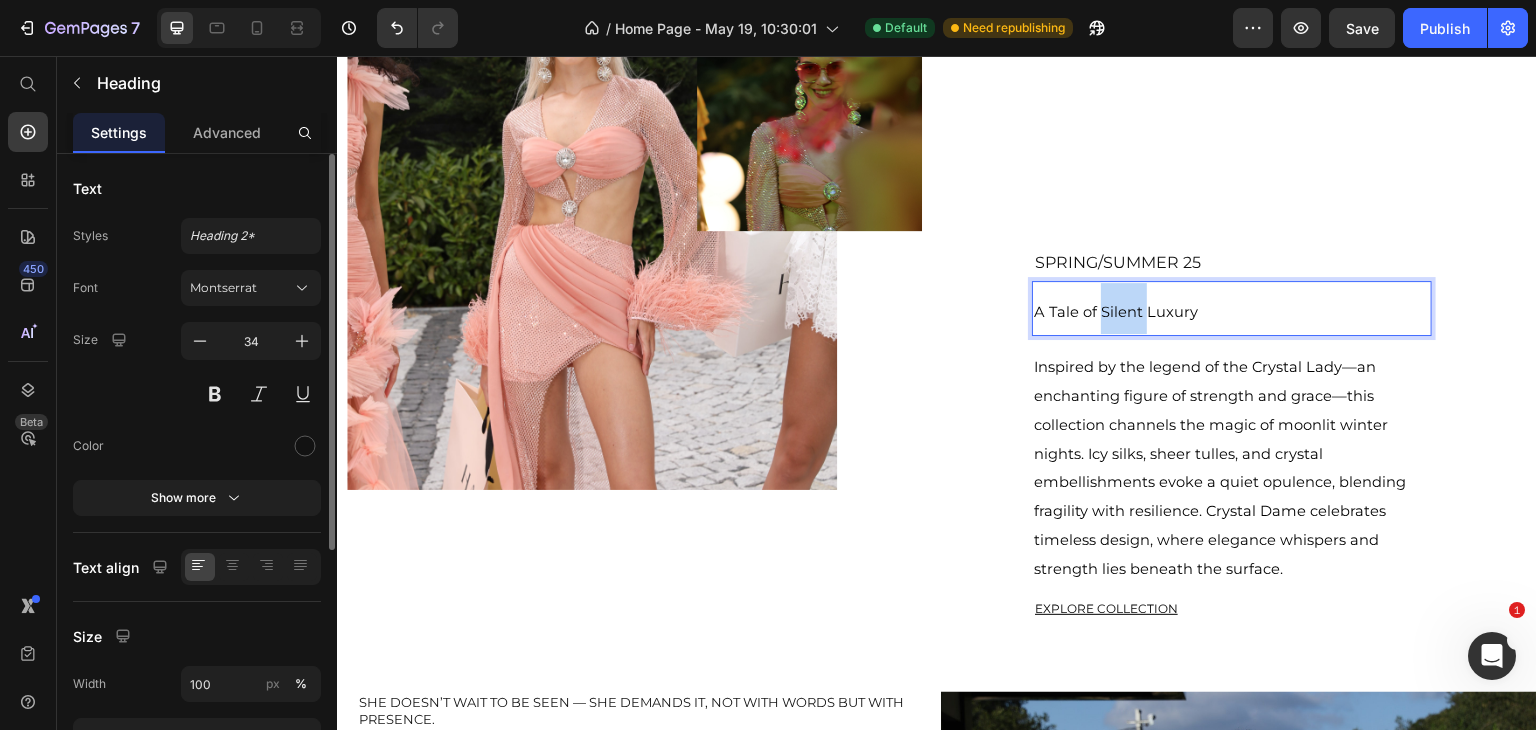 click on "A Tale of Silent Luxury" at bounding box center (1116, 312) 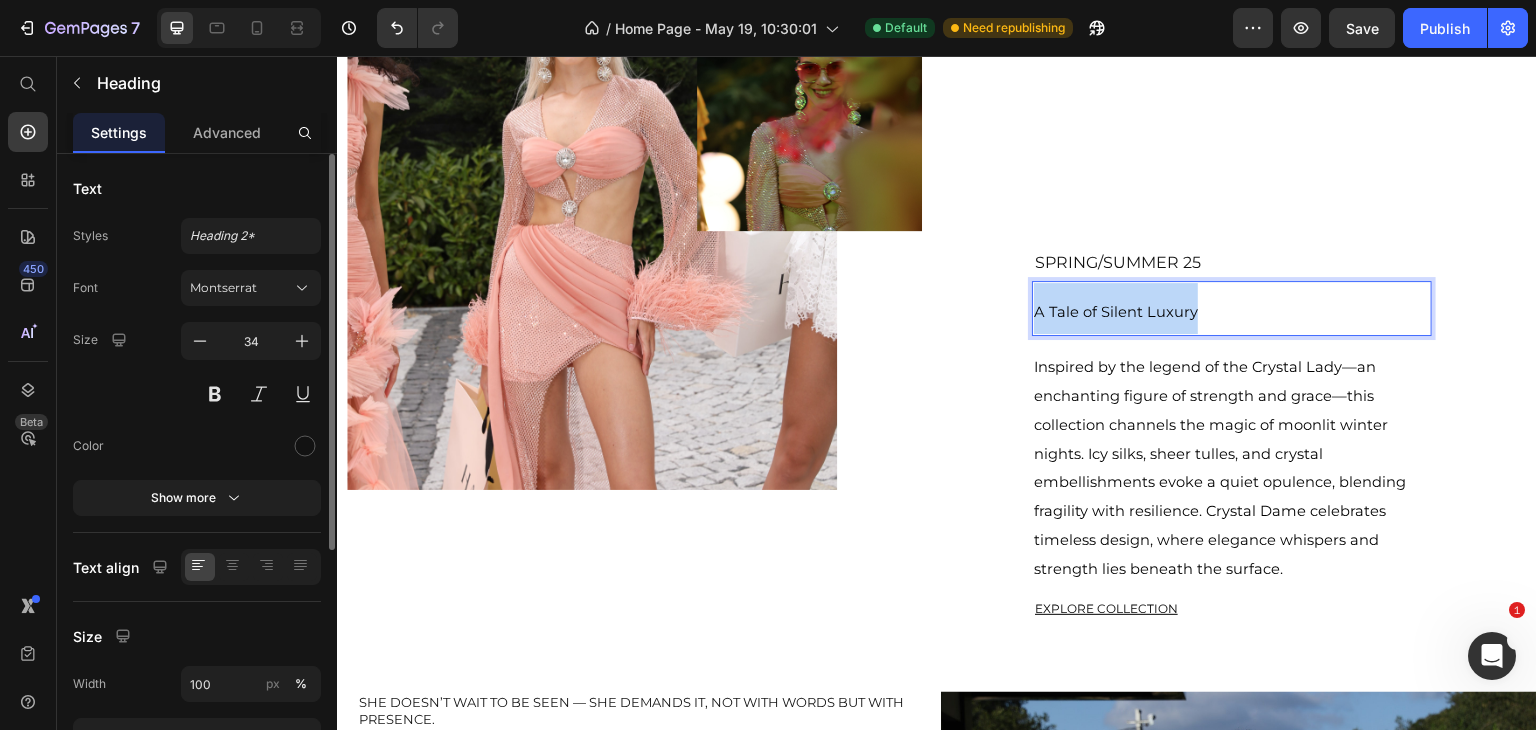 click on "A Tale of Silent Luxury" at bounding box center [1116, 312] 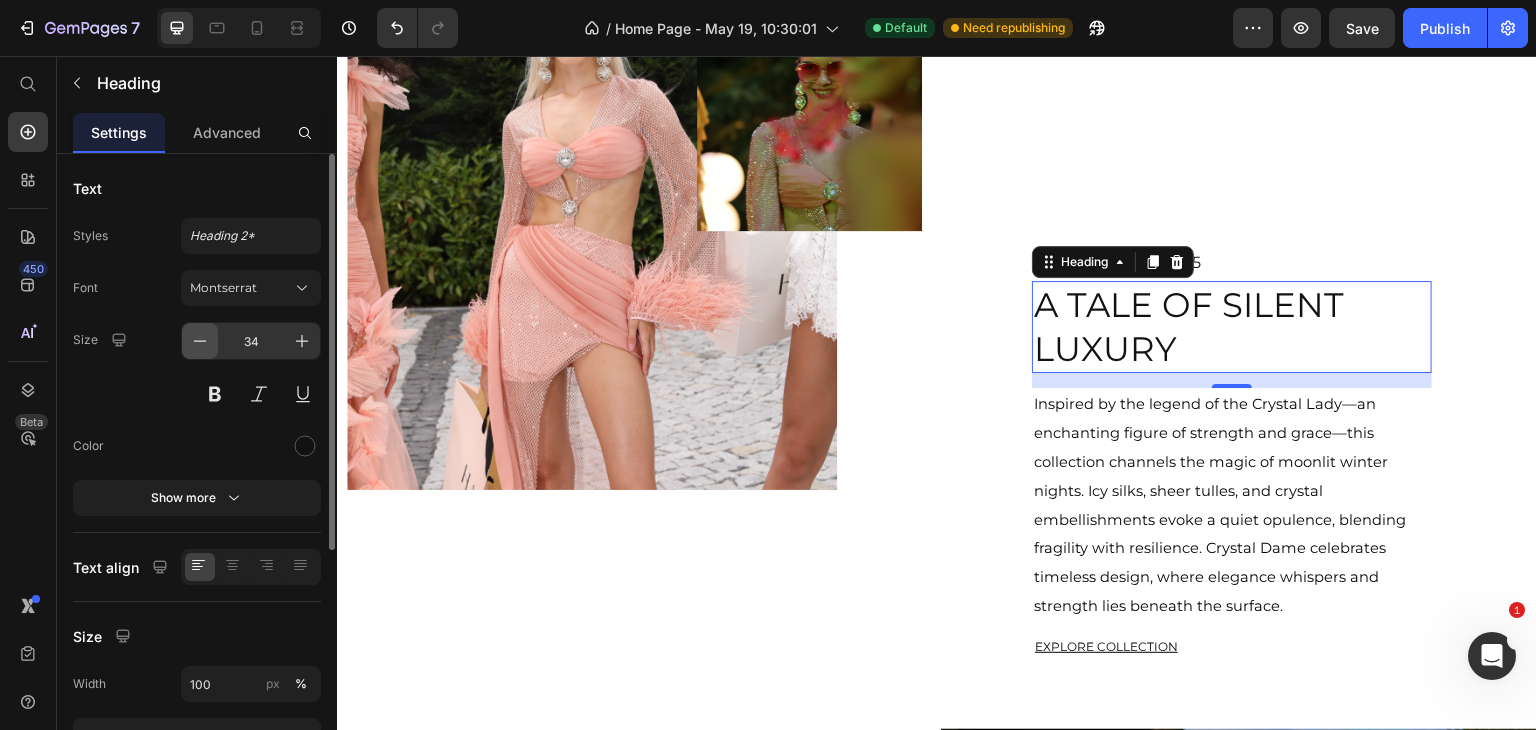 click at bounding box center [200, 341] 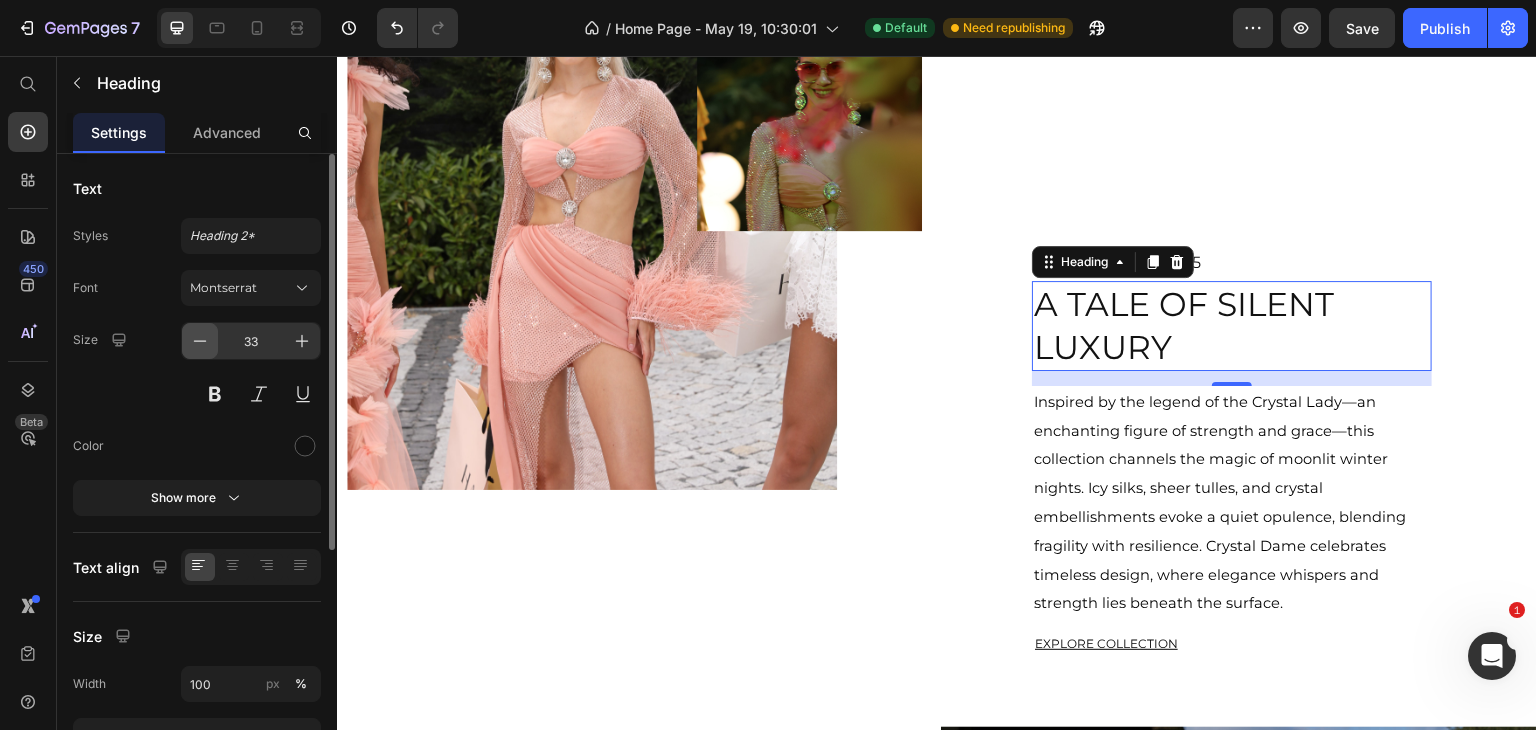 click at bounding box center [200, 341] 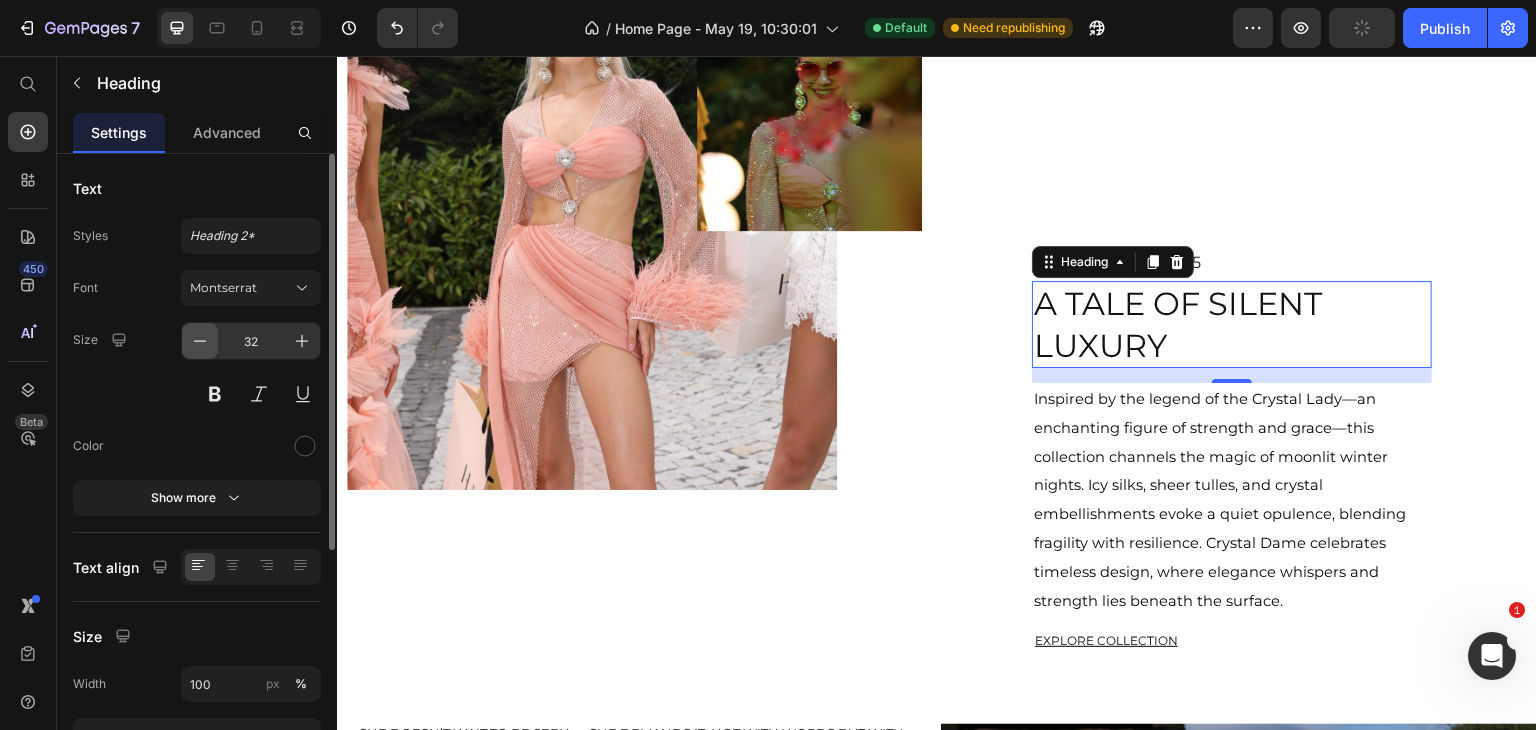 click at bounding box center [200, 341] 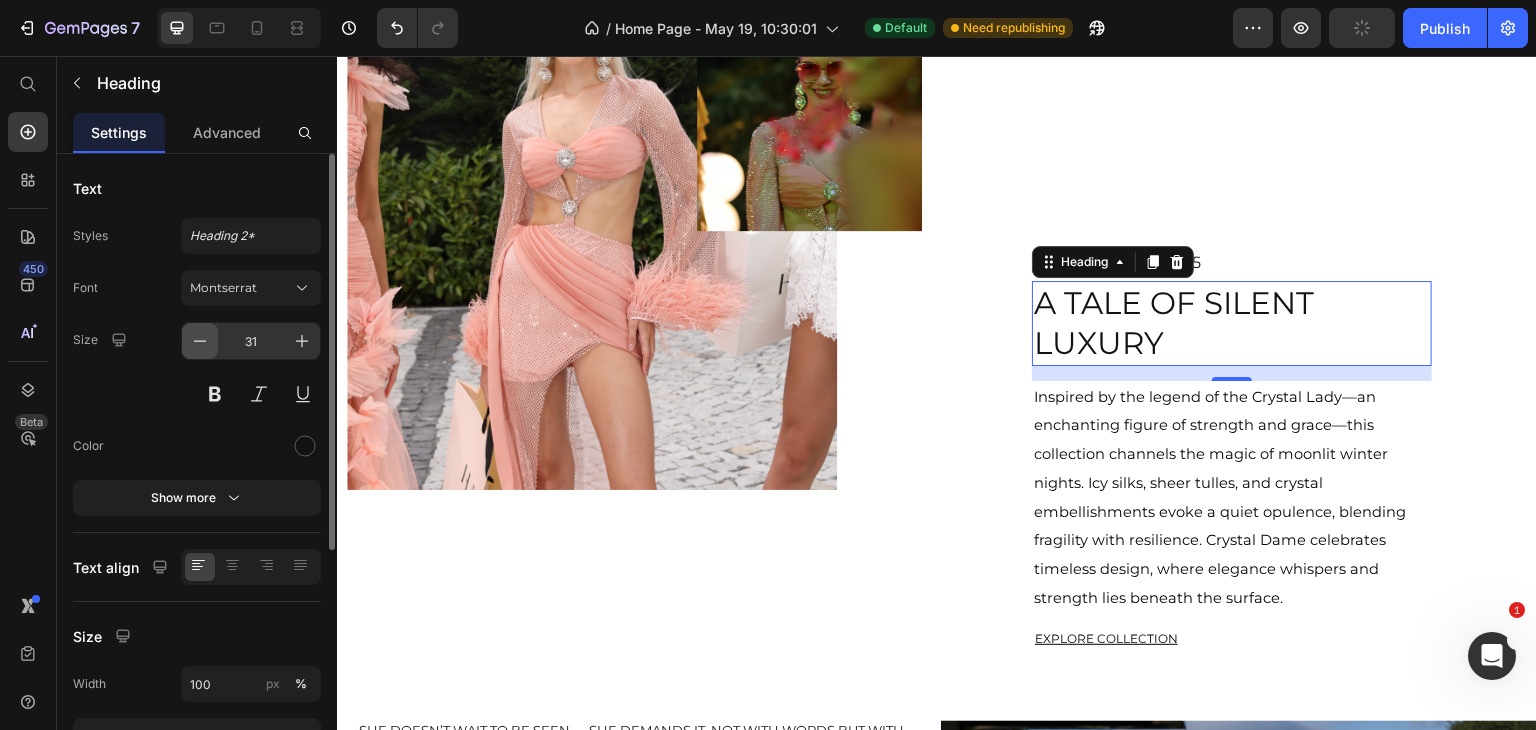 click at bounding box center [200, 341] 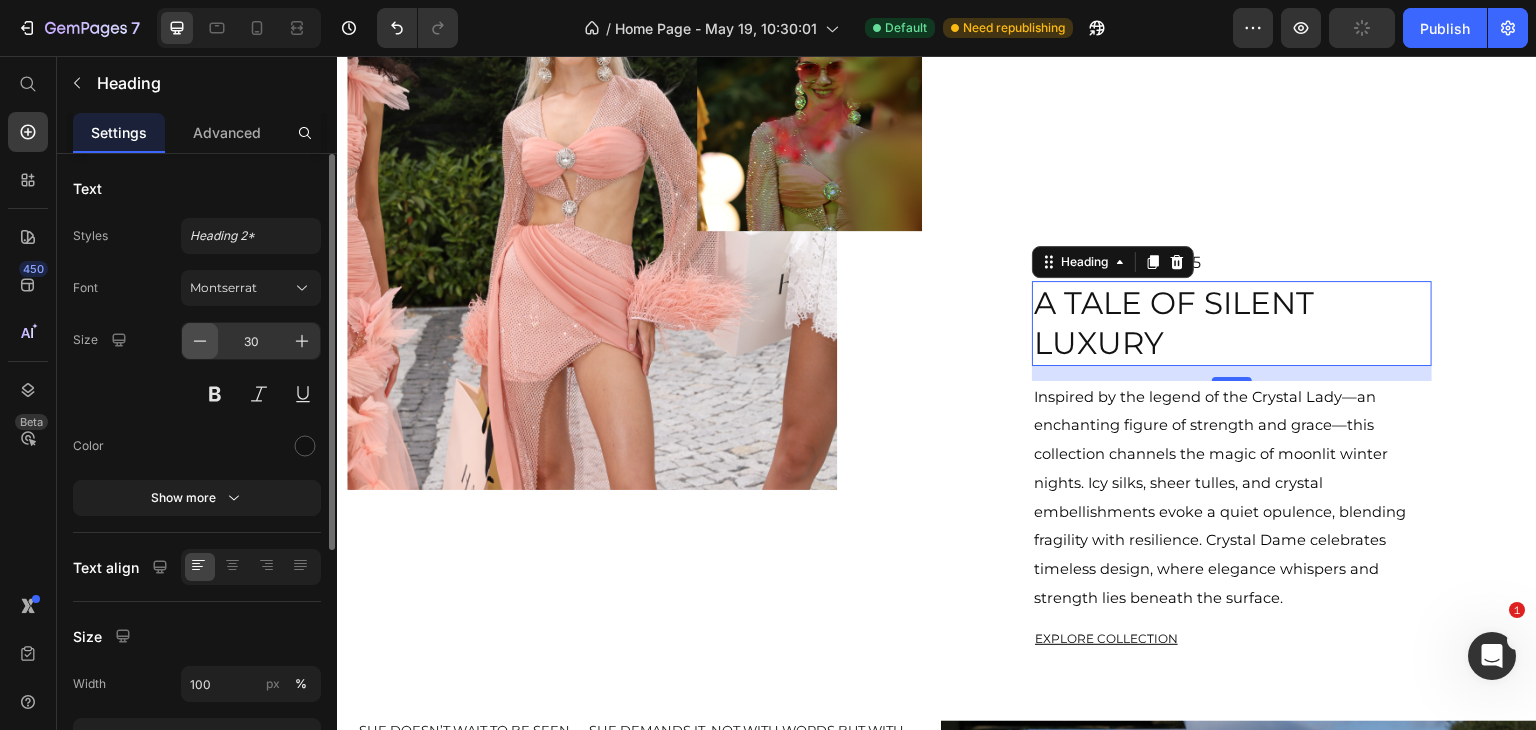 click at bounding box center (200, 341) 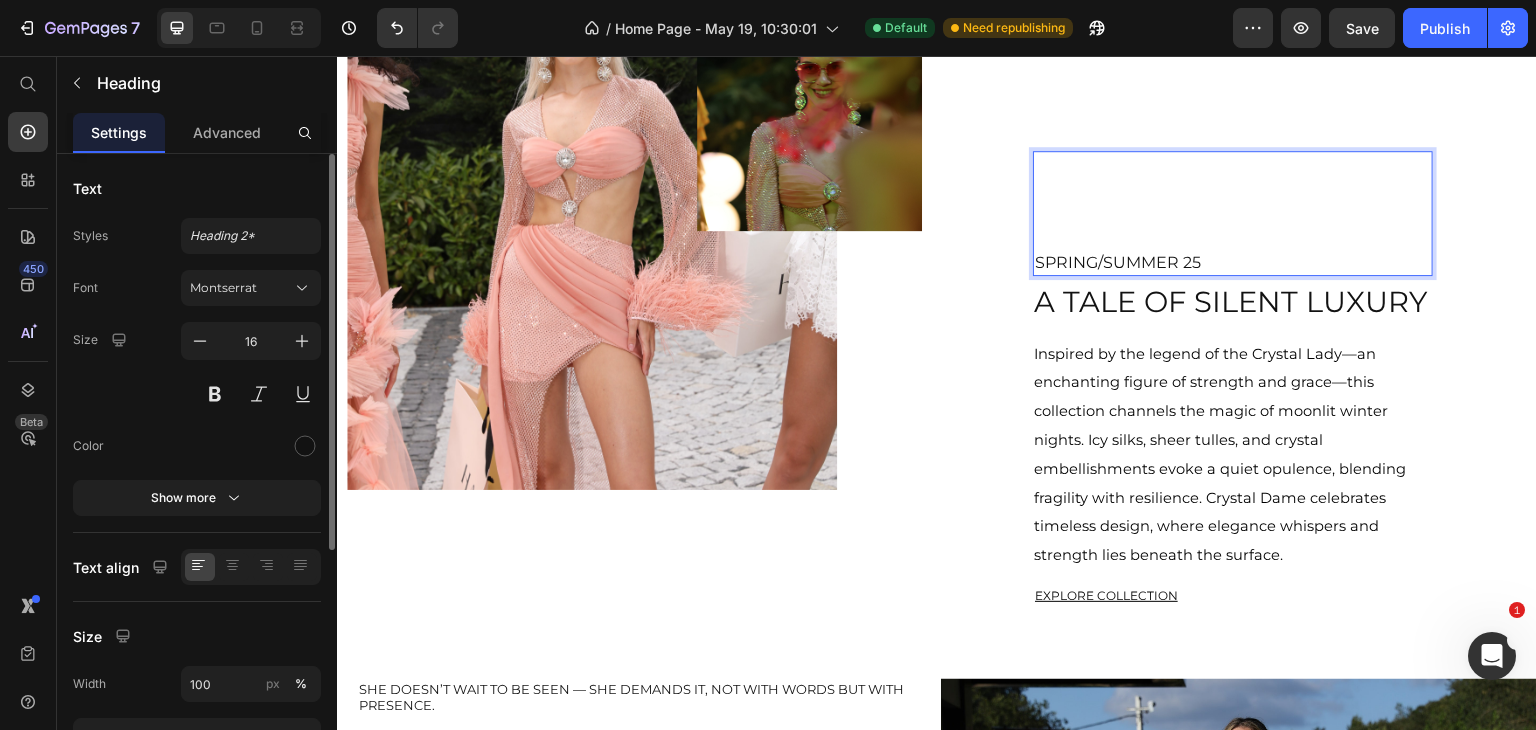 click on "SPRING/SUMMER 25" at bounding box center (1233, 263) 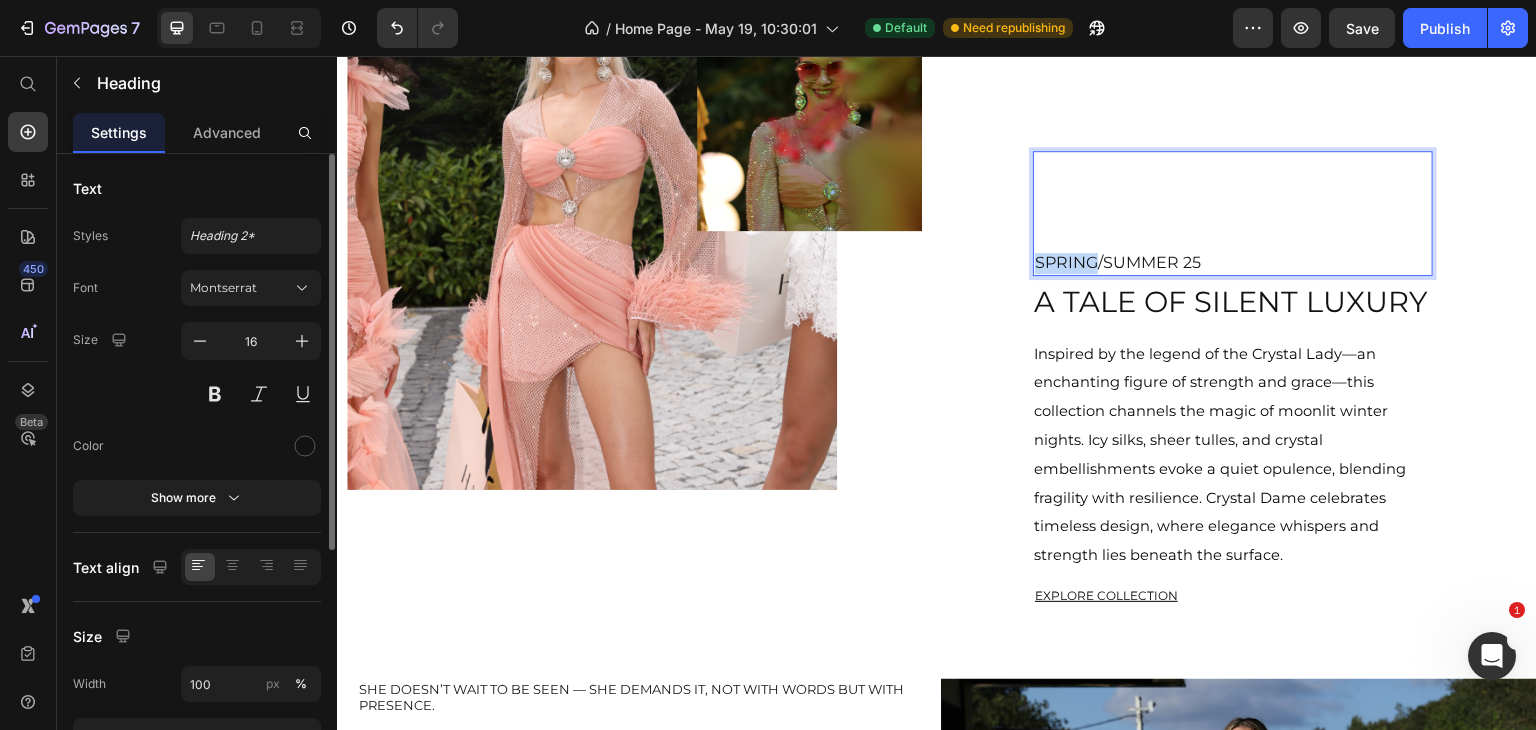 click on "SPRING/SUMMER 25" at bounding box center (1233, 263) 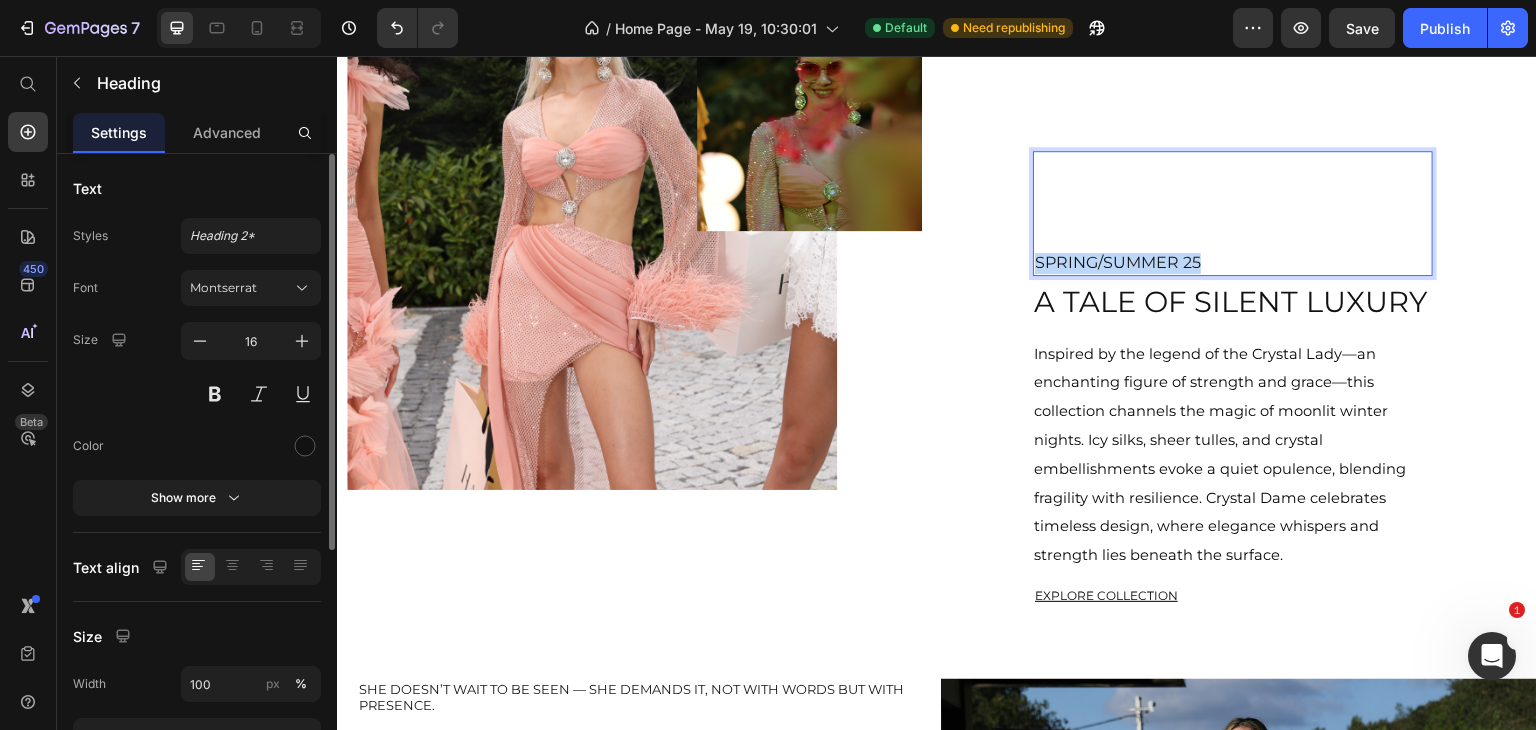 click on "SPRING/SUMMER 25" at bounding box center [1233, 263] 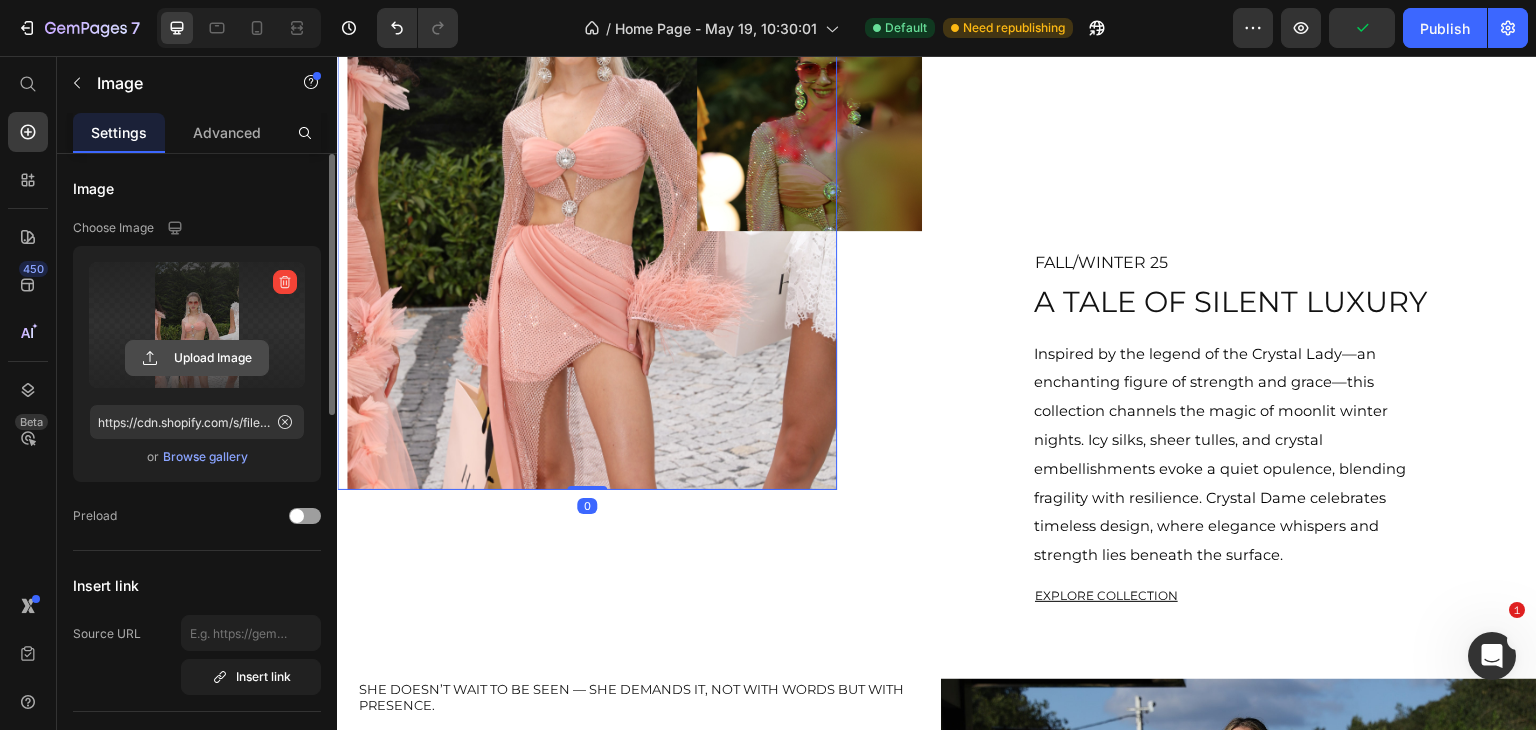 click 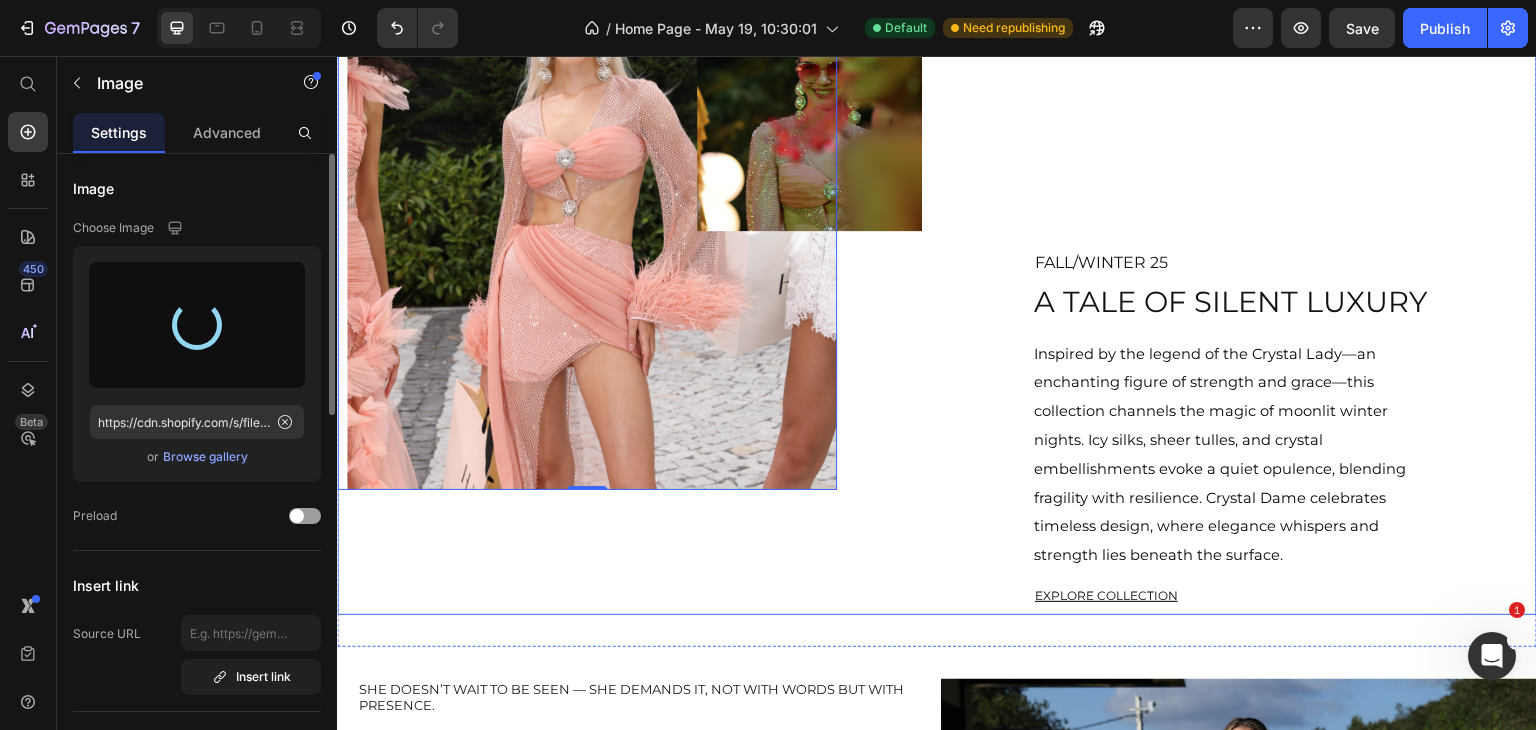 type on "https://cdn.shopify.com/s/files/1/0648/3381/4614/files/gempages_567266745862063013-02663eee-5365-4aeb-8e50-fdd5f10bee77.webp" 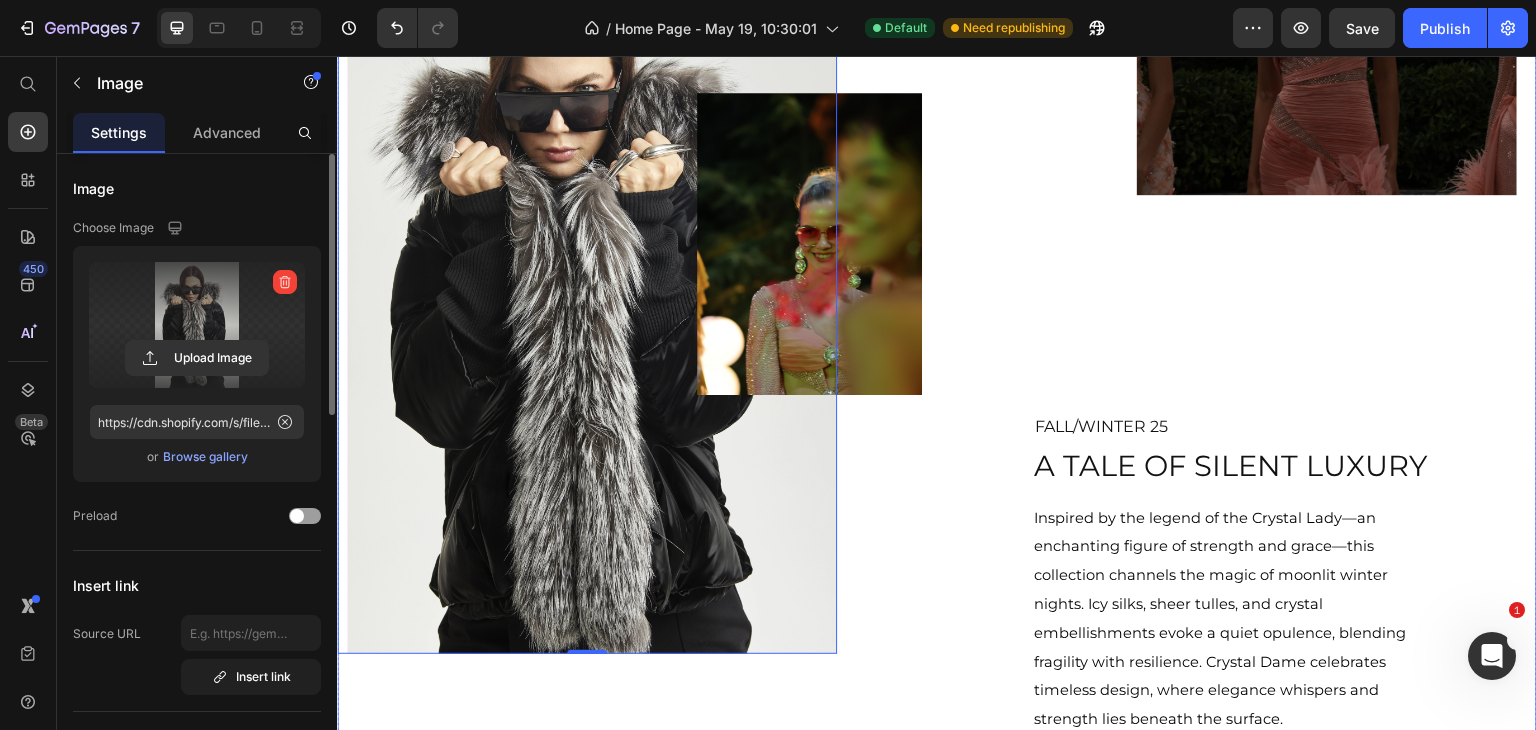 scroll, scrollTop: 2280, scrollLeft: 0, axis: vertical 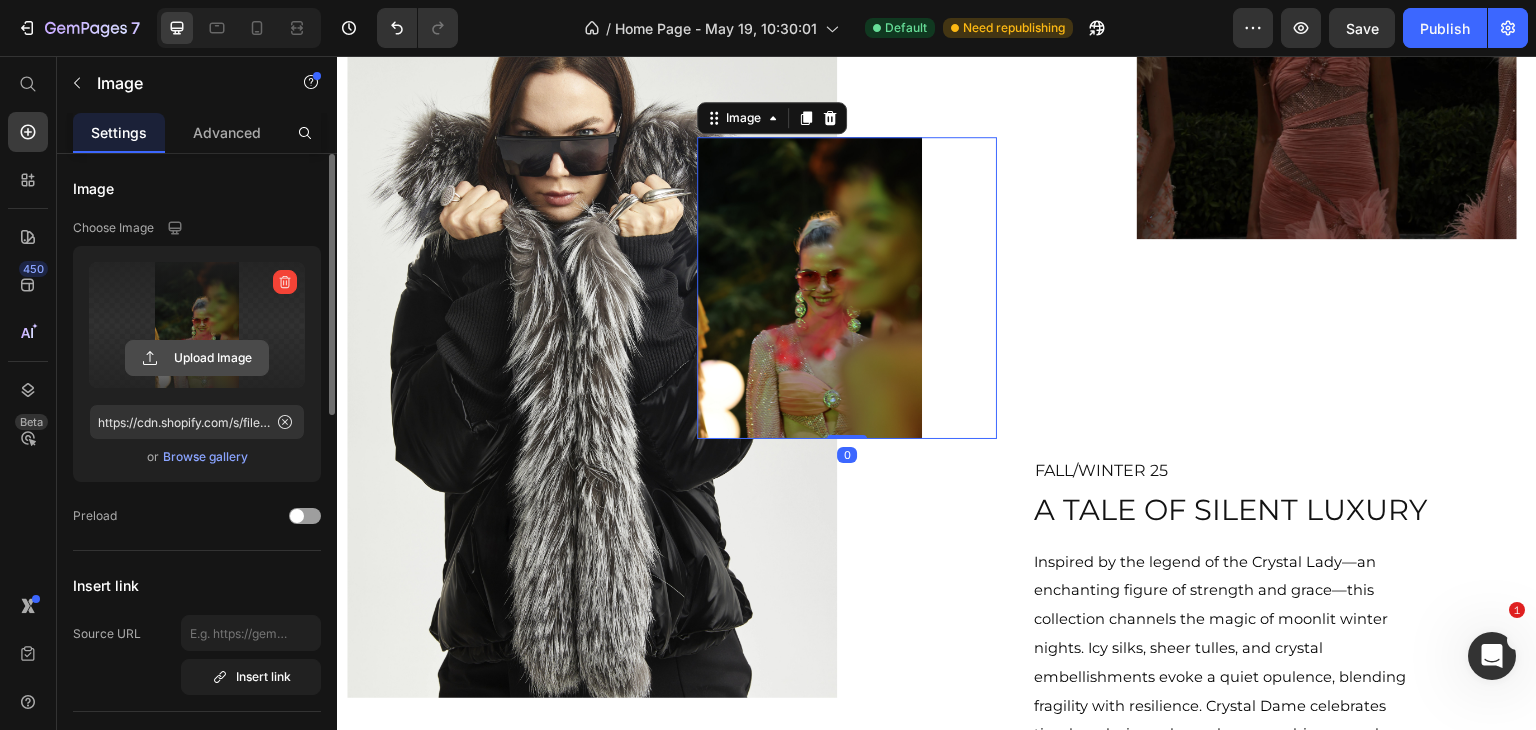 click 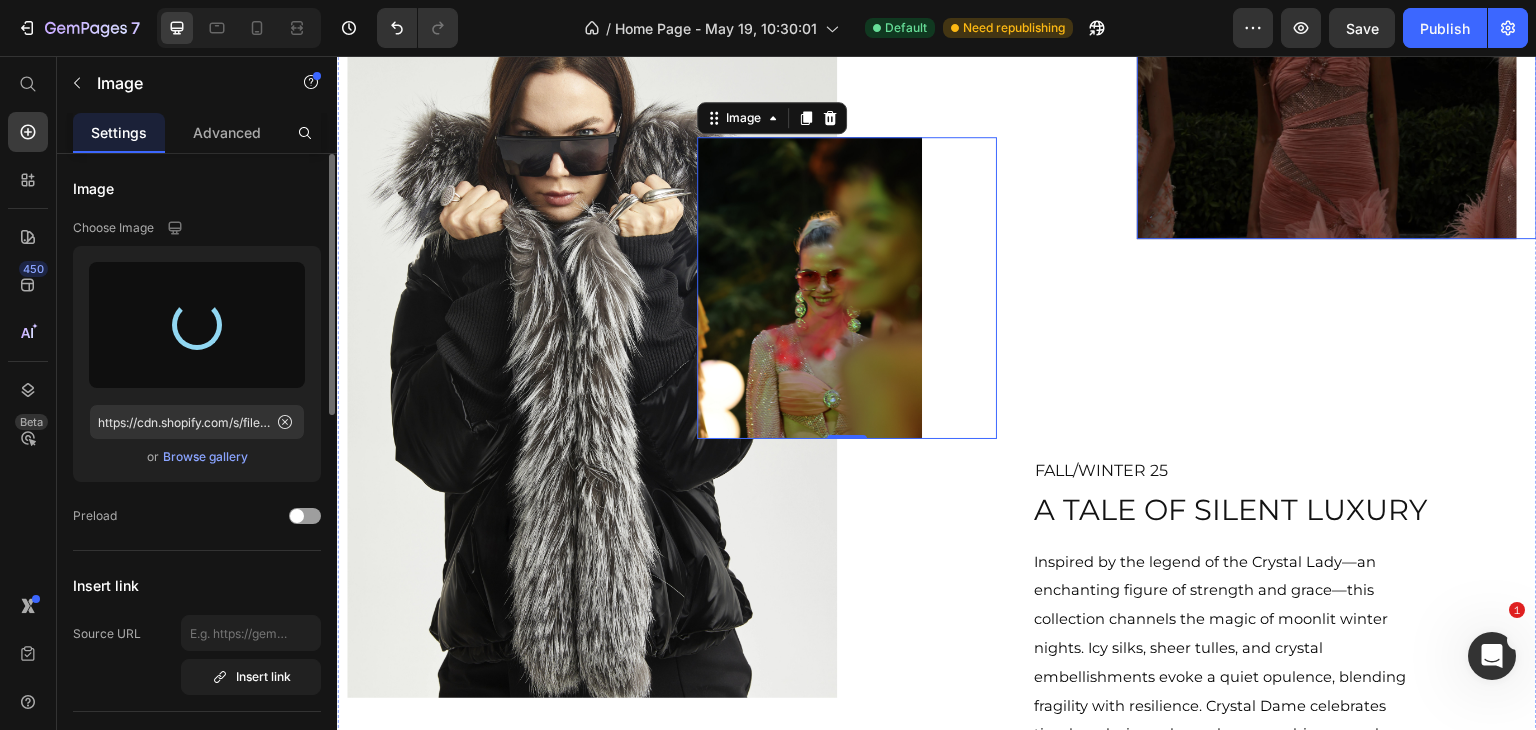 type on "https://cdn.shopify.com/s/files/1/0648/3381/4614/files/gempages_567266745862063013-77eccaac-d3fb-4974-a113-d59d302a25d2.webp" 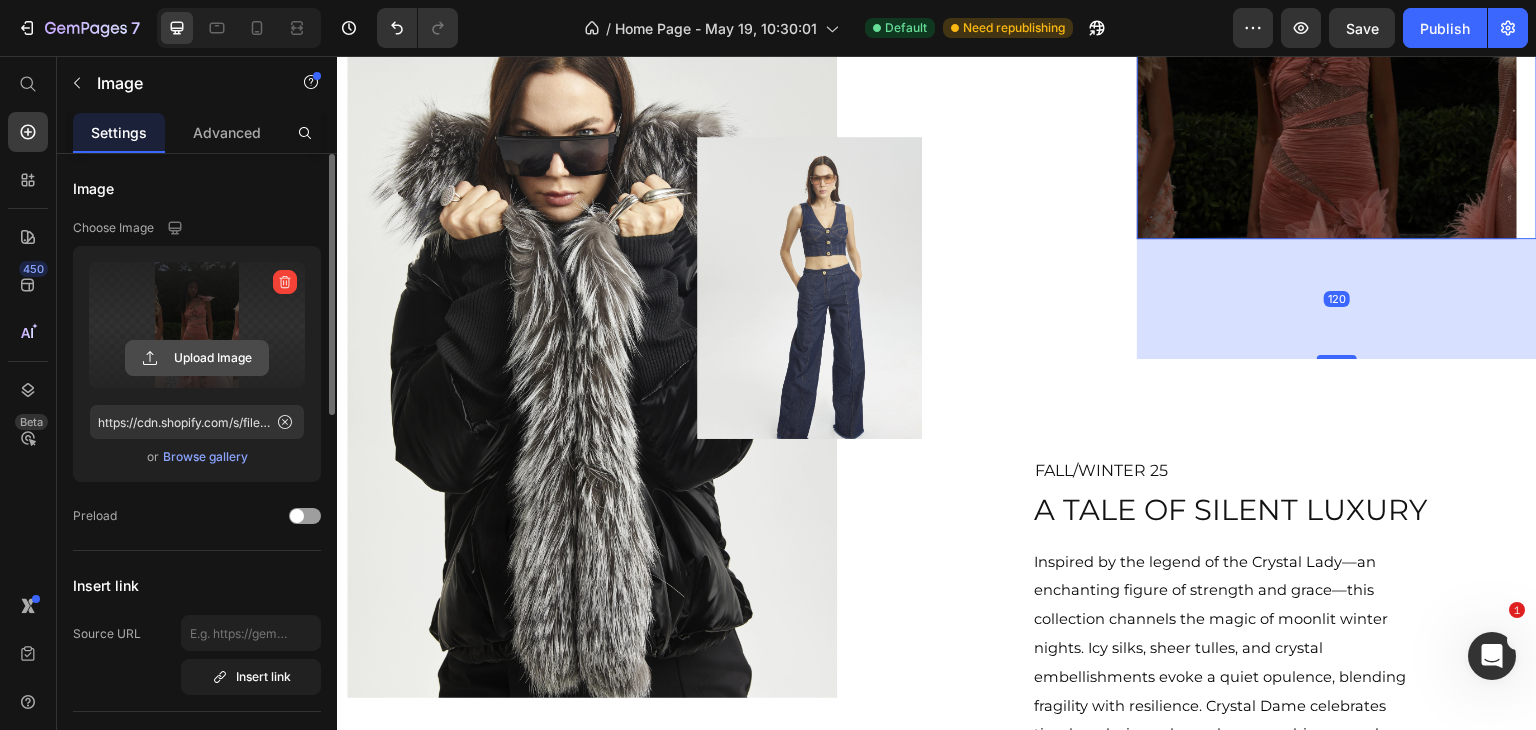 click 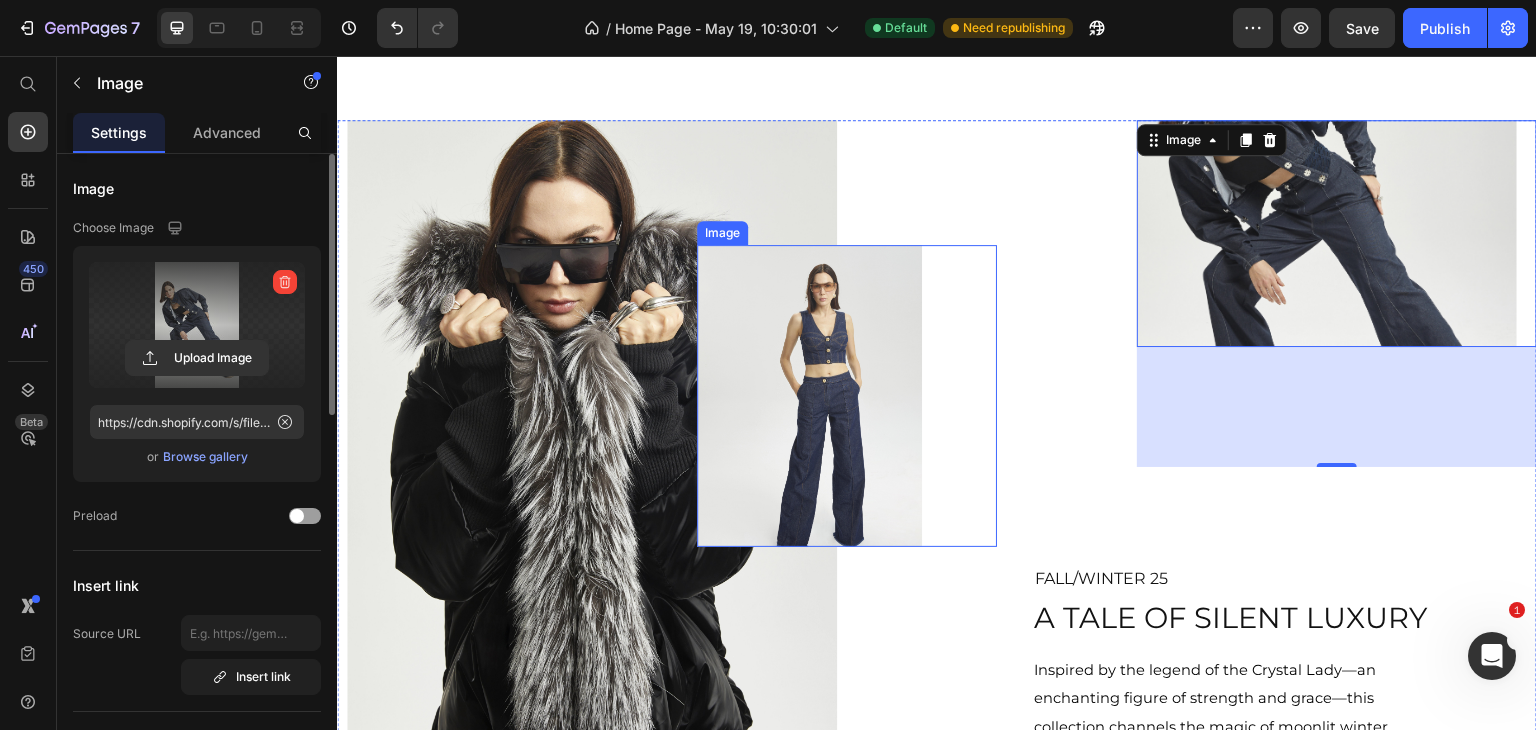 scroll, scrollTop: 2184, scrollLeft: 0, axis: vertical 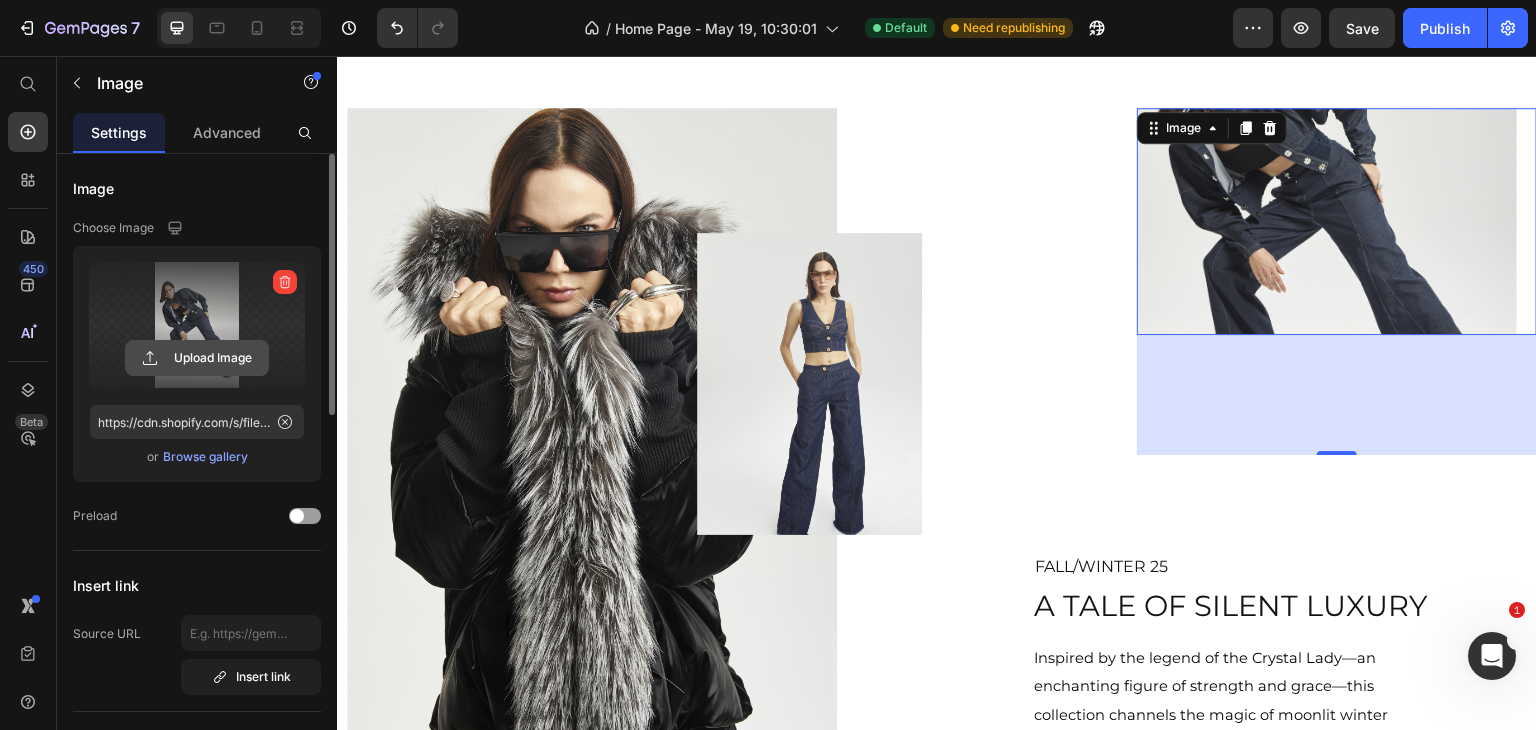 click 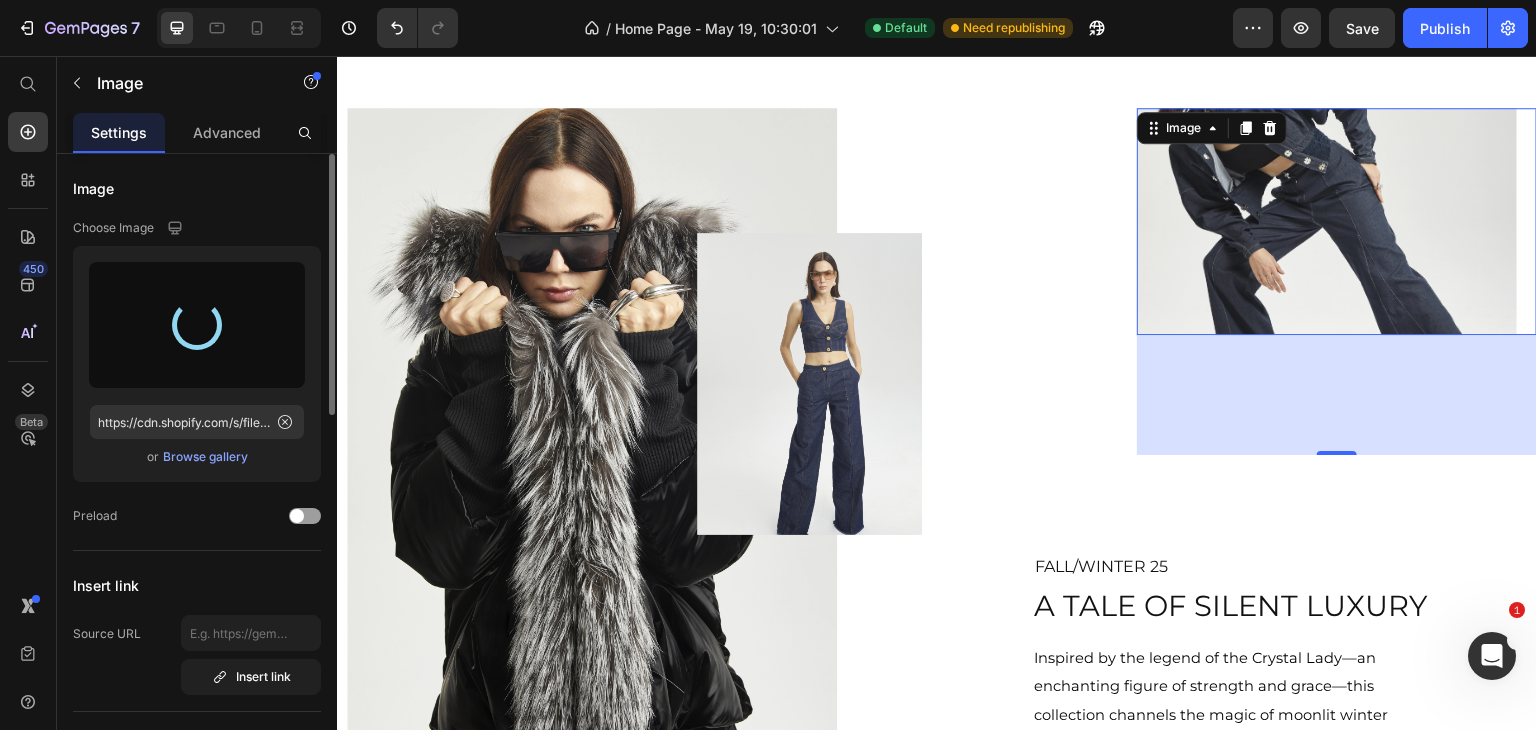 type on "https://cdn.shopify.com/s/files/1/0648/3381/4614/files/gempages_567266745862063013-22b2408c-3fc3-40ee-9eda-cb2fc6b7ee02.webp" 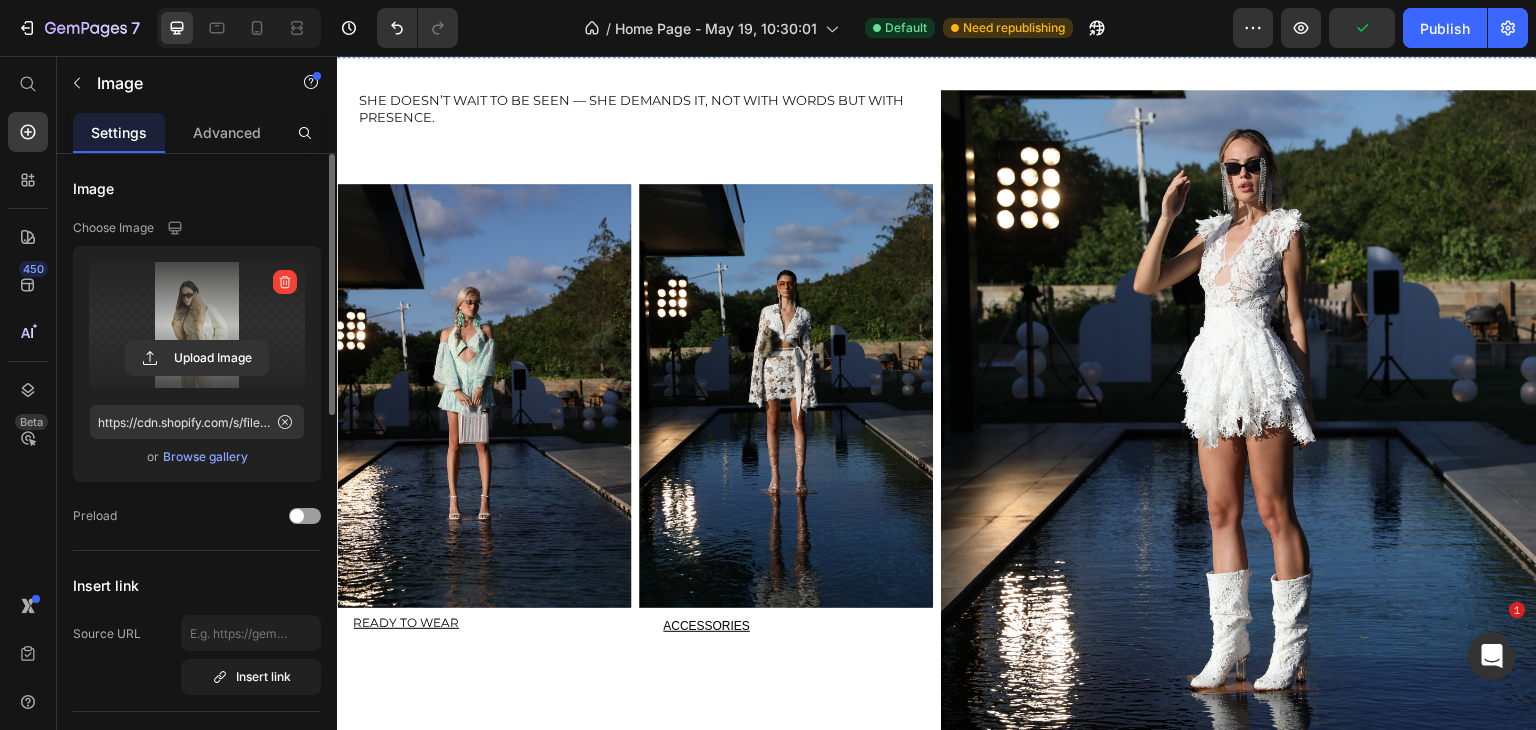 scroll, scrollTop: 3070, scrollLeft: 0, axis: vertical 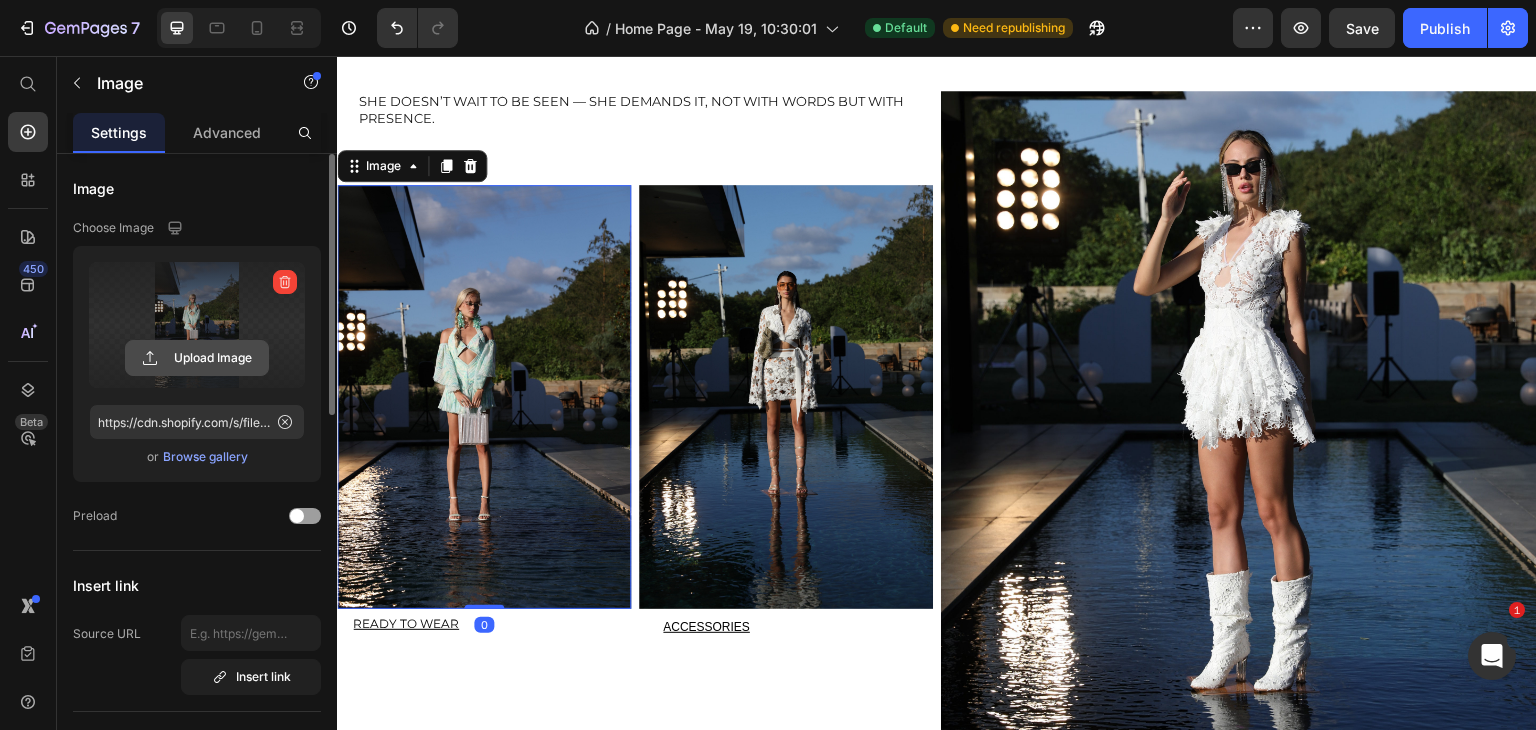 click 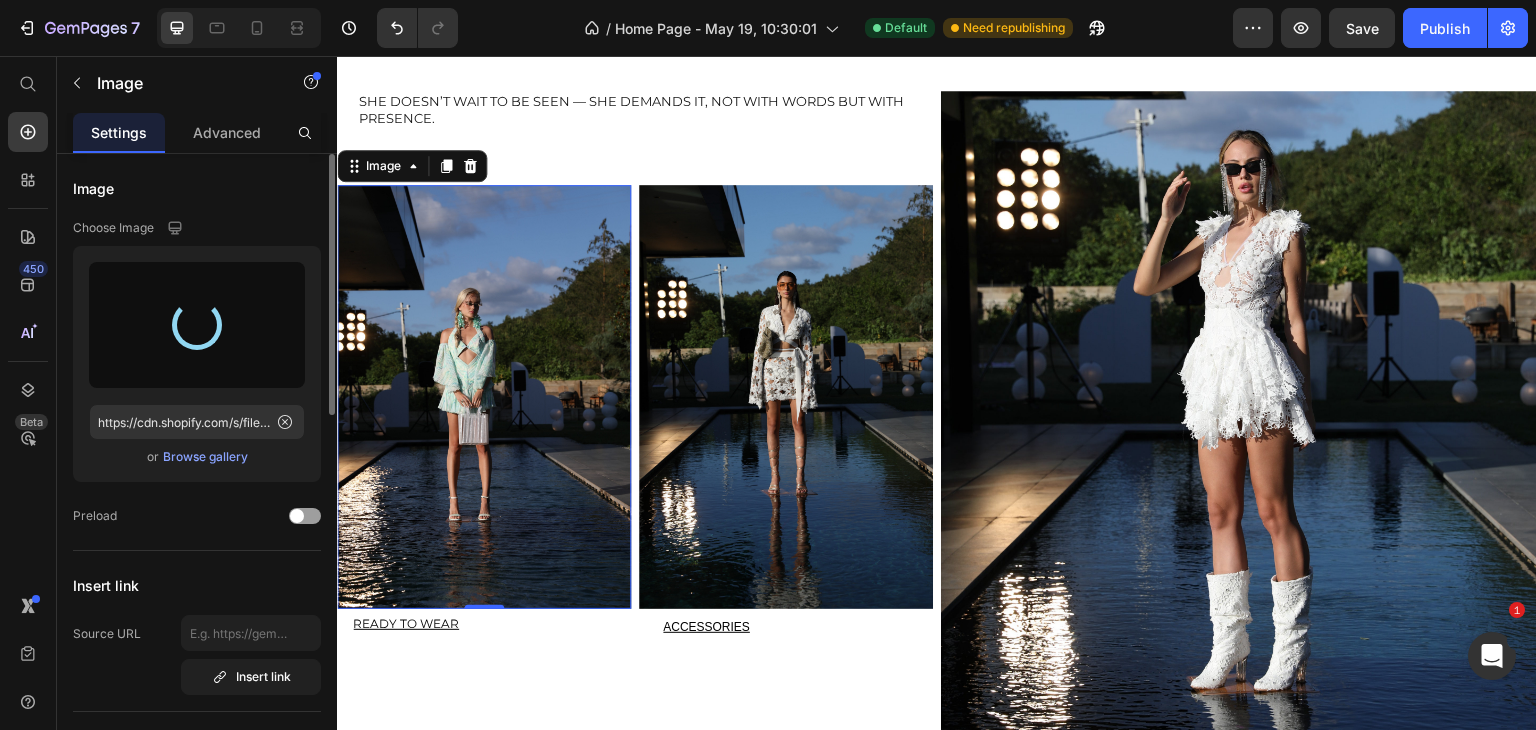 type on "https://cdn.shopify.com/s/files/1/0648/3381/4614/files/gempages_567266745862063013-632406d0-2704-4472-8a53-46bc8f3ac068.webp" 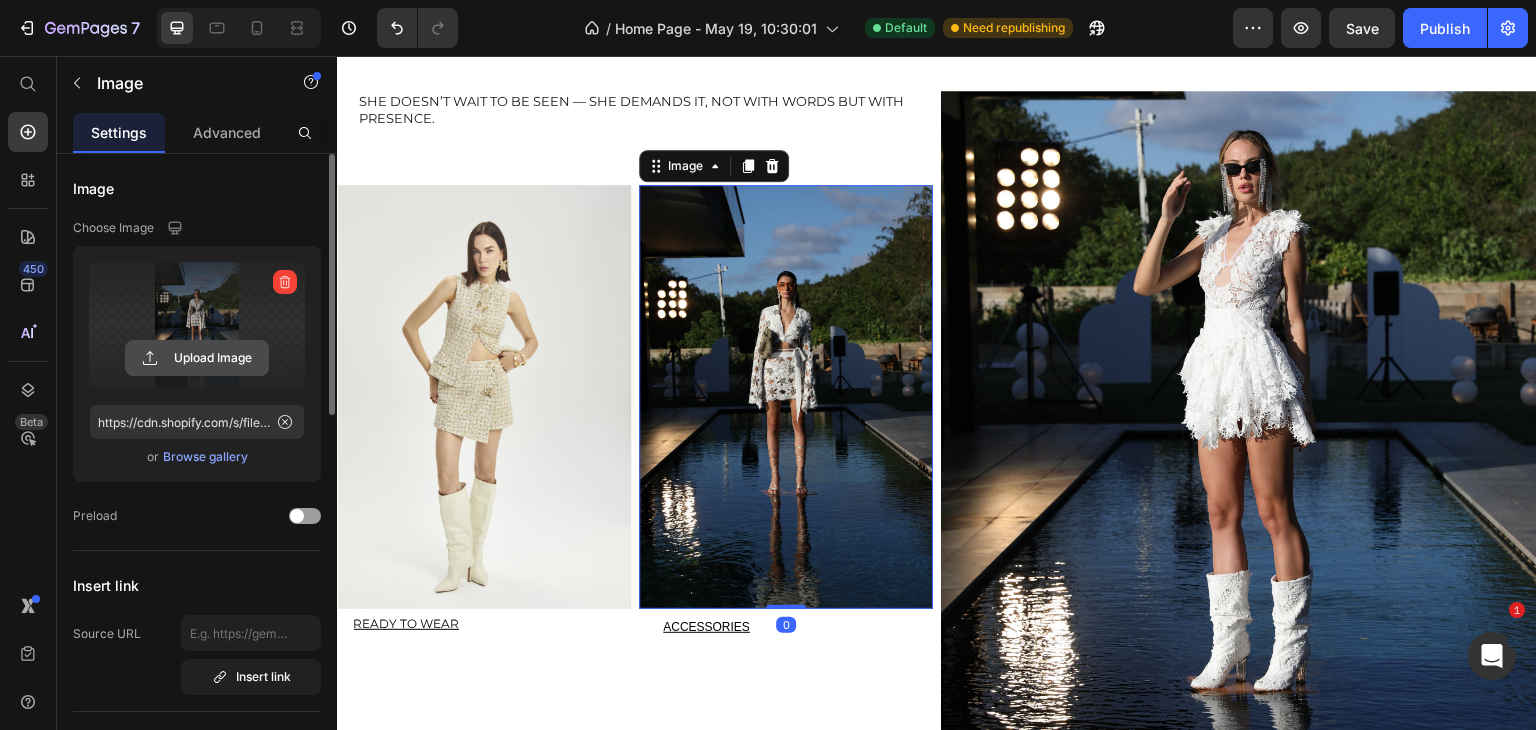 click 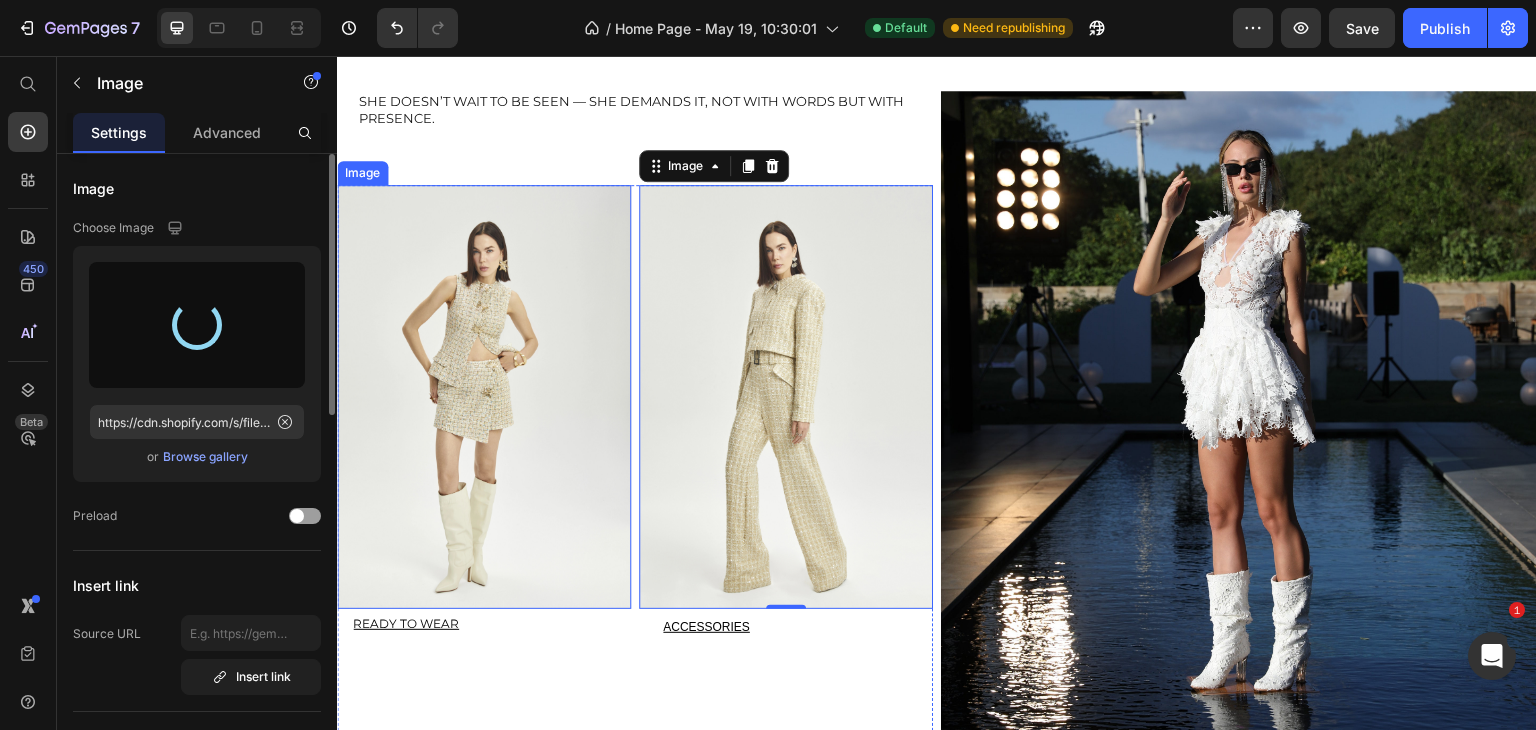 type on "https://cdn.shopify.com/s/files/1/0648/3381/4614/files/gempages_567266745862063013-fd907652-5e14-4f8e-8fb5-d5cde1de5542.webp" 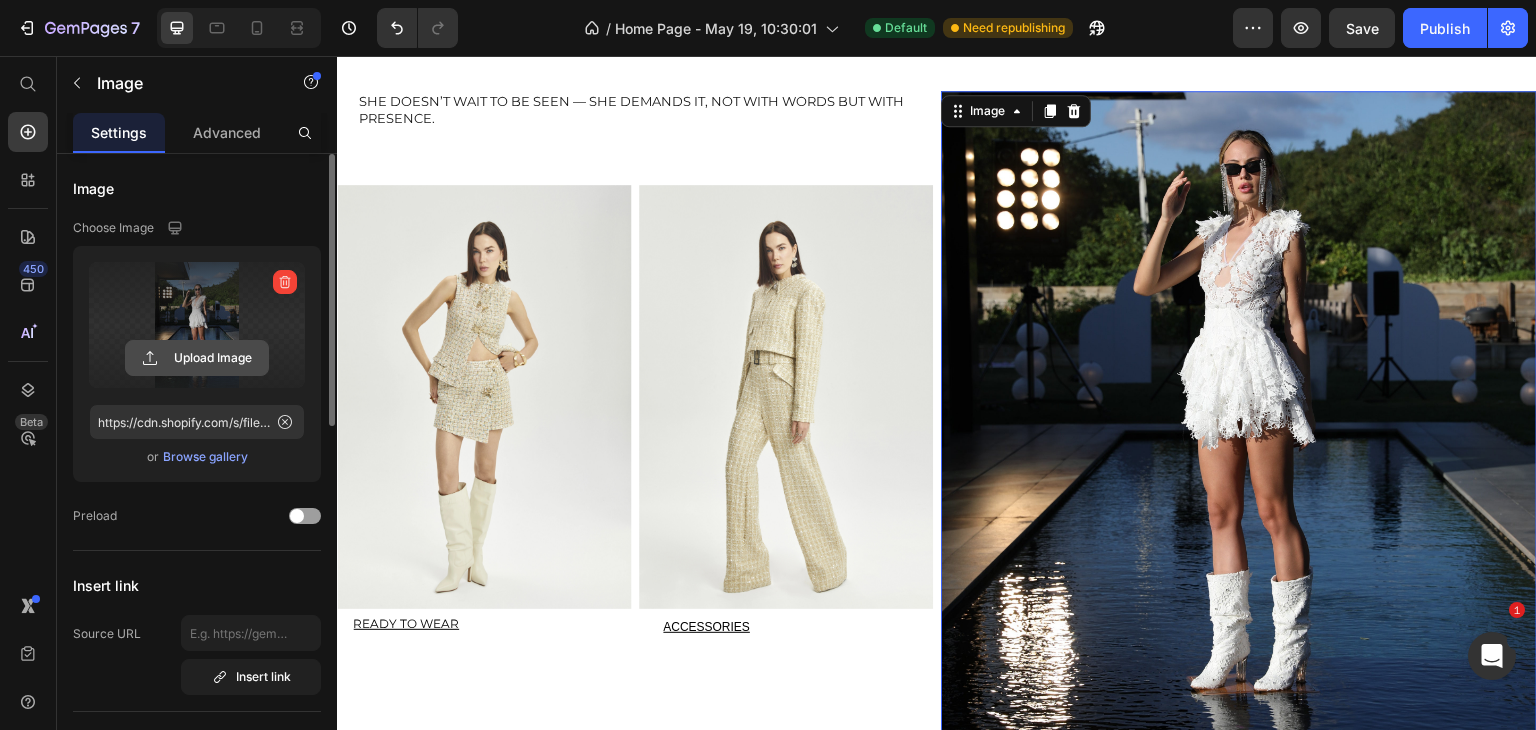 click 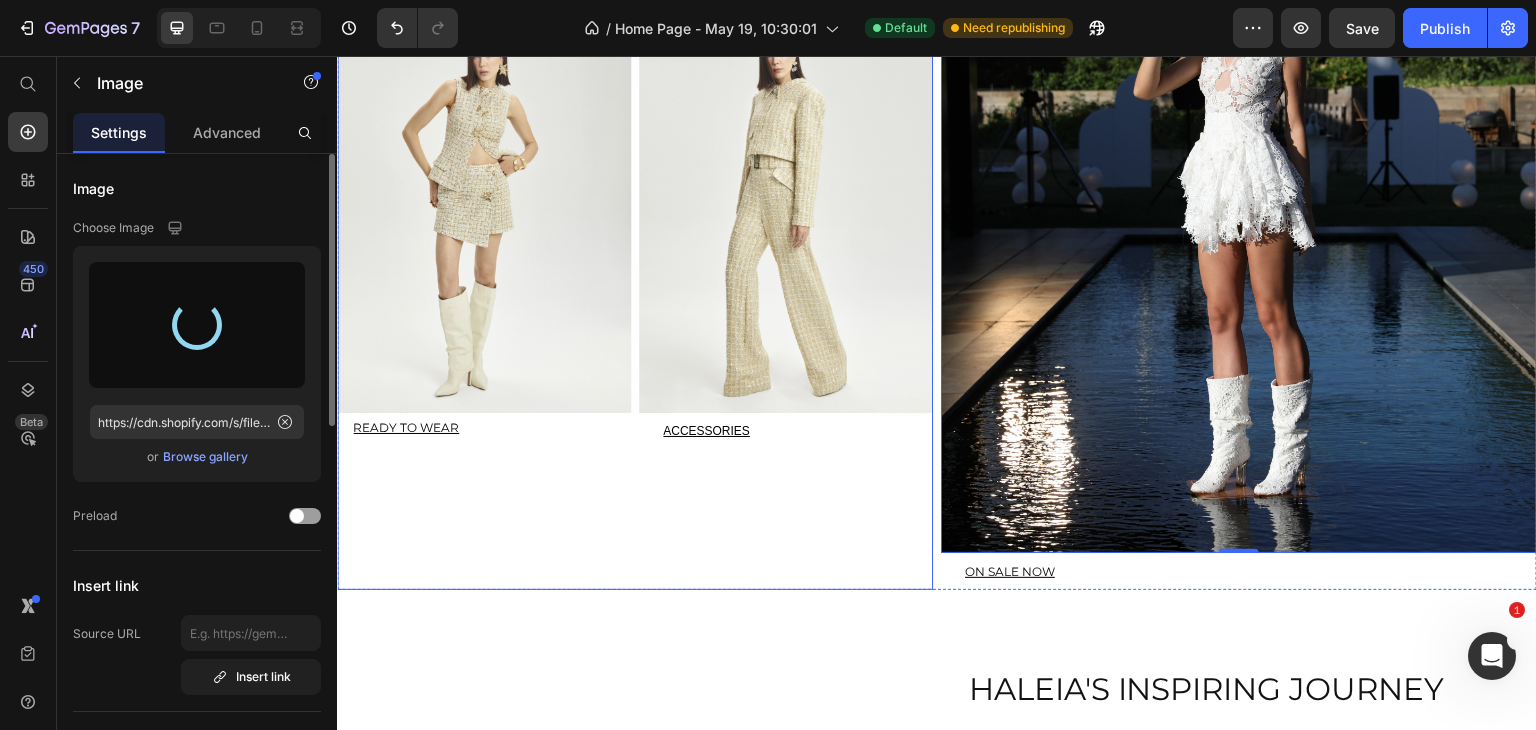 type on "https://cdn.shopify.com/s/files/1/0648/3381/4614/files/gempages_567266745862063013-dfe272b6-05a1-4635-b5b7-07c65d507484.webp" 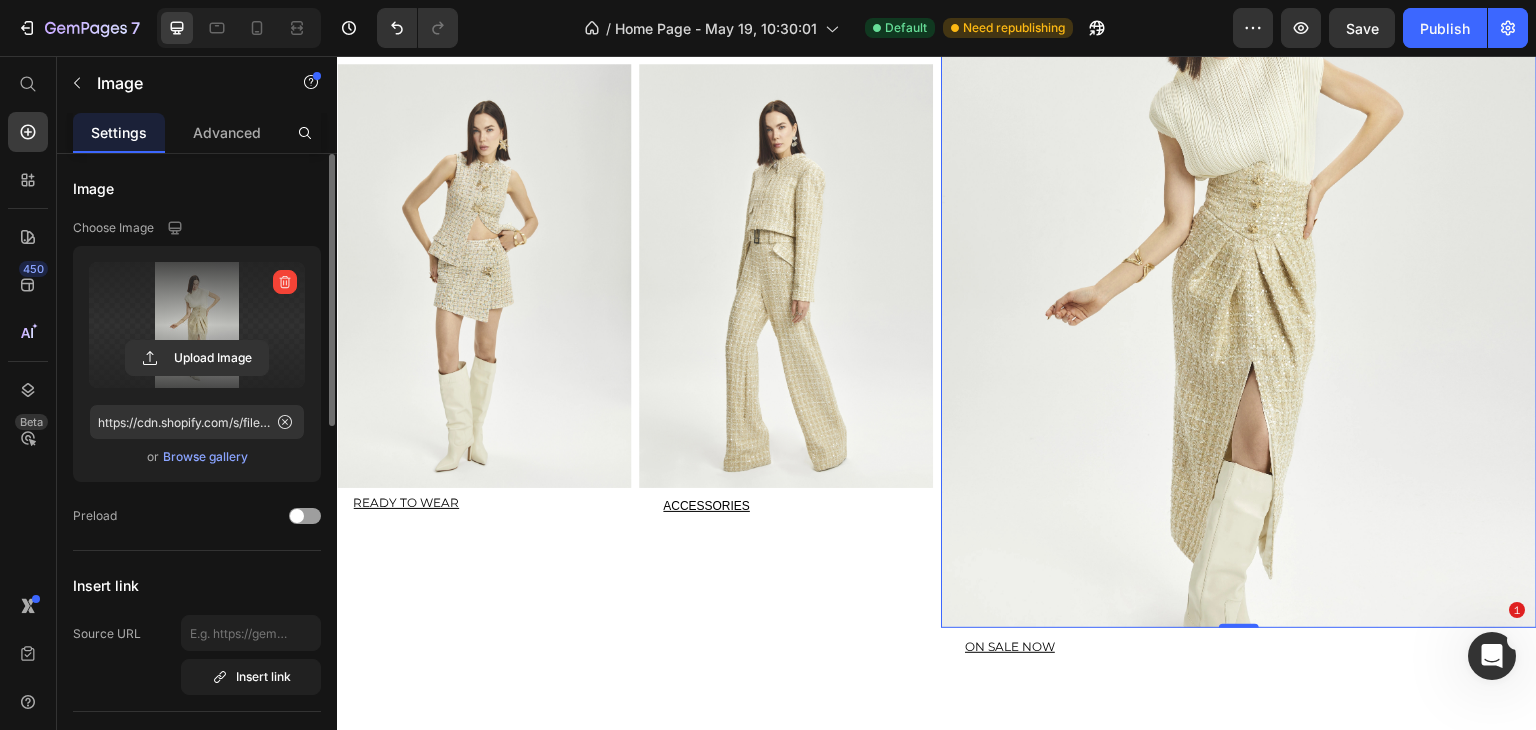 scroll, scrollTop: 3210, scrollLeft: 0, axis: vertical 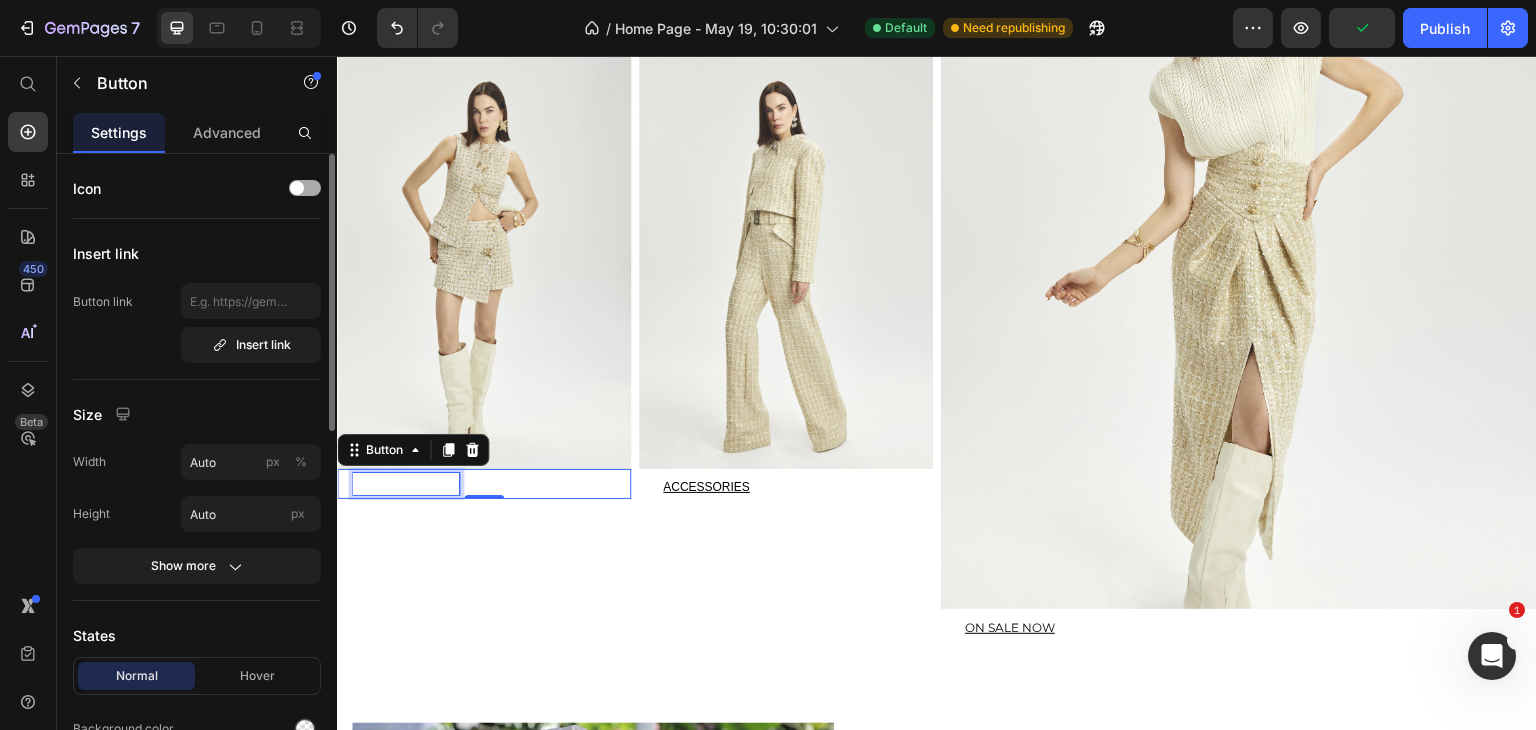 click on "READY TO WEAR" at bounding box center [406, 484] 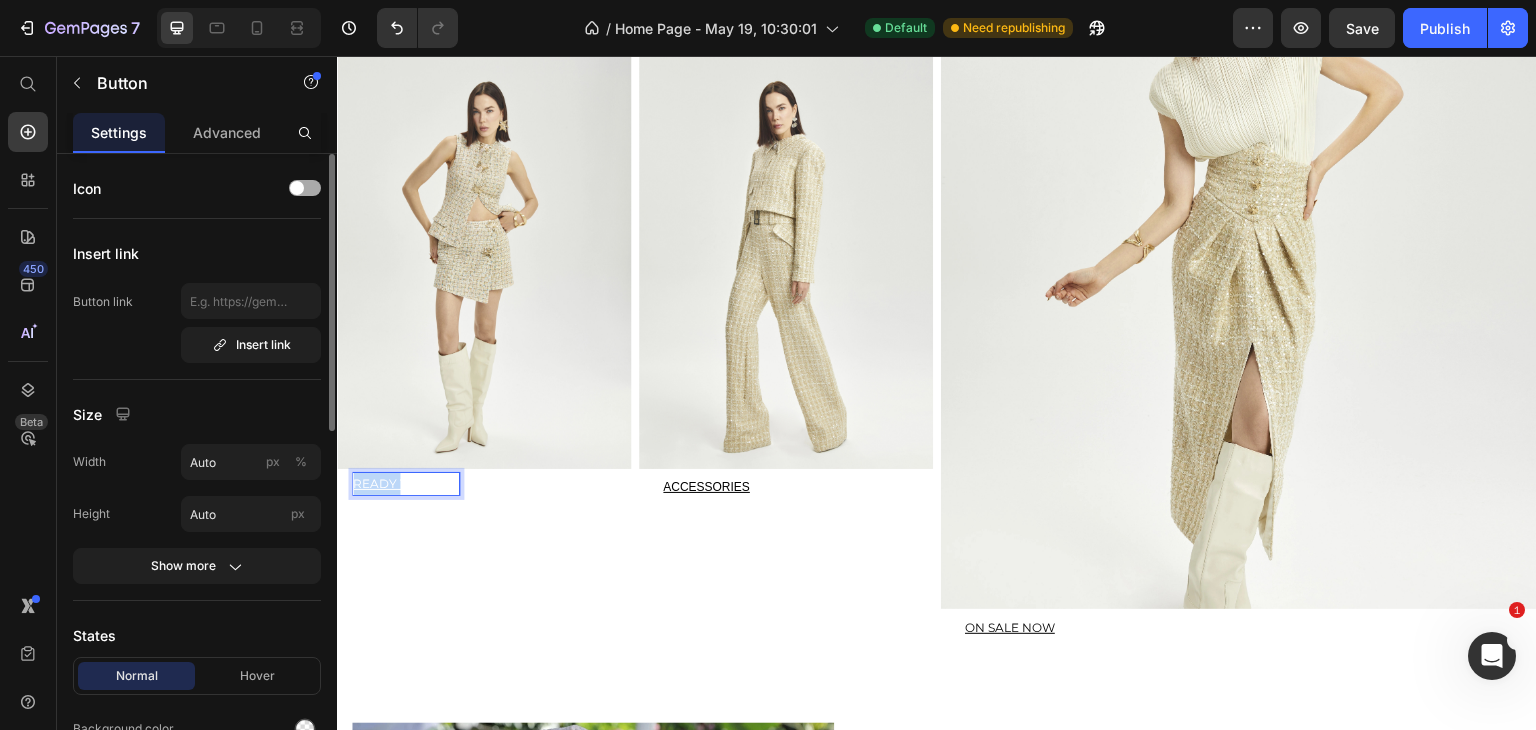 click on "READY TO WEAR" at bounding box center [406, 484] 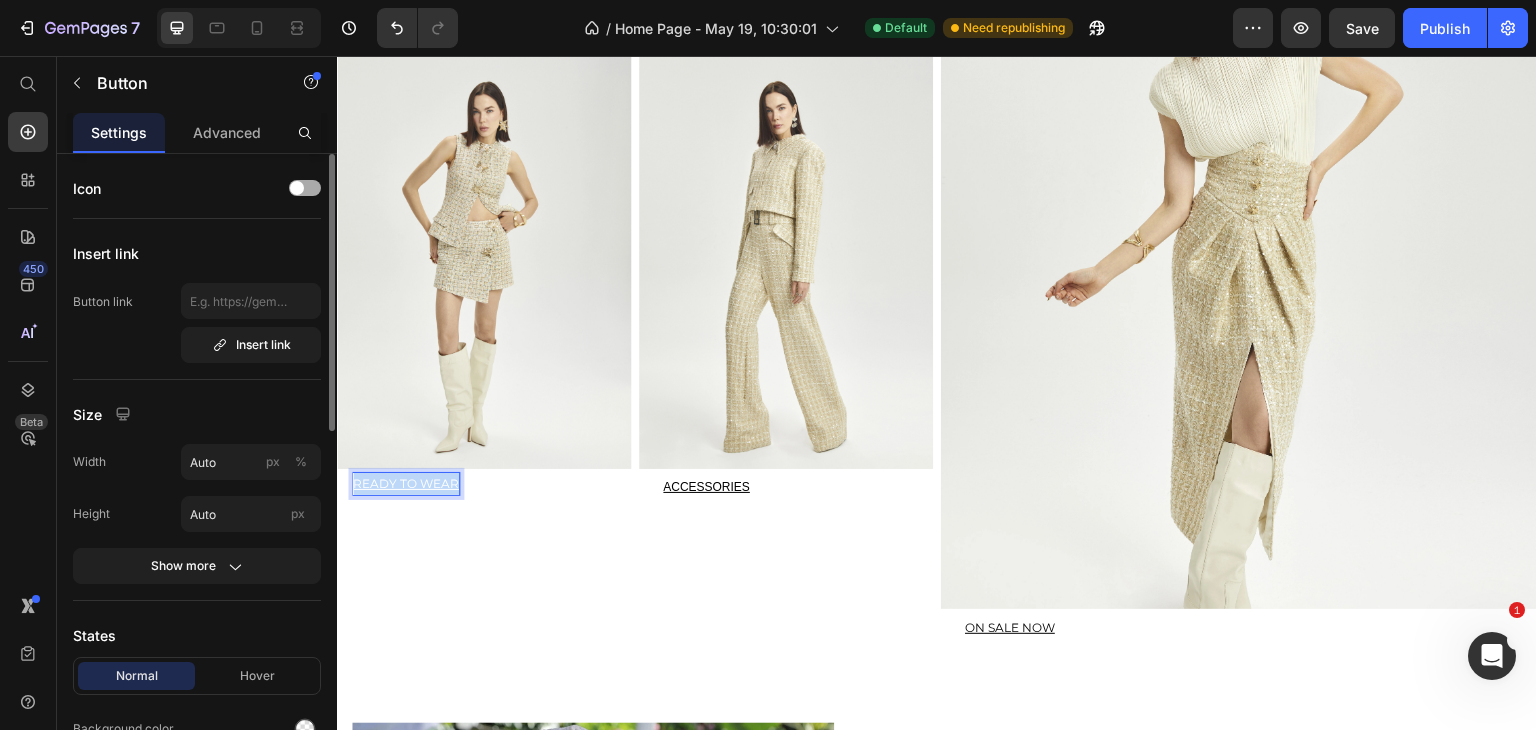 click on "READY TO WEAR" at bounding box center [406, 484] 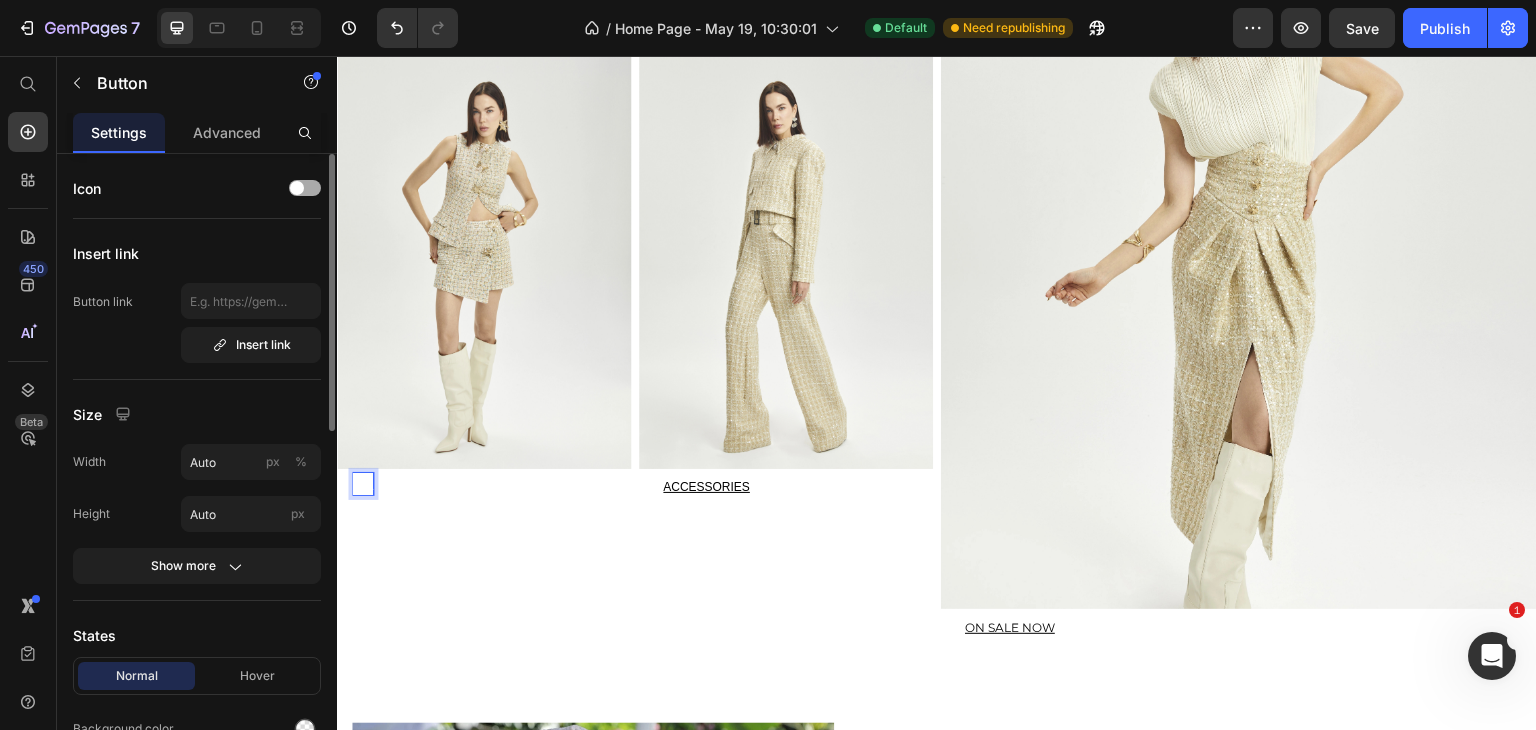 click on "ON" at bounding box center [363, 484] 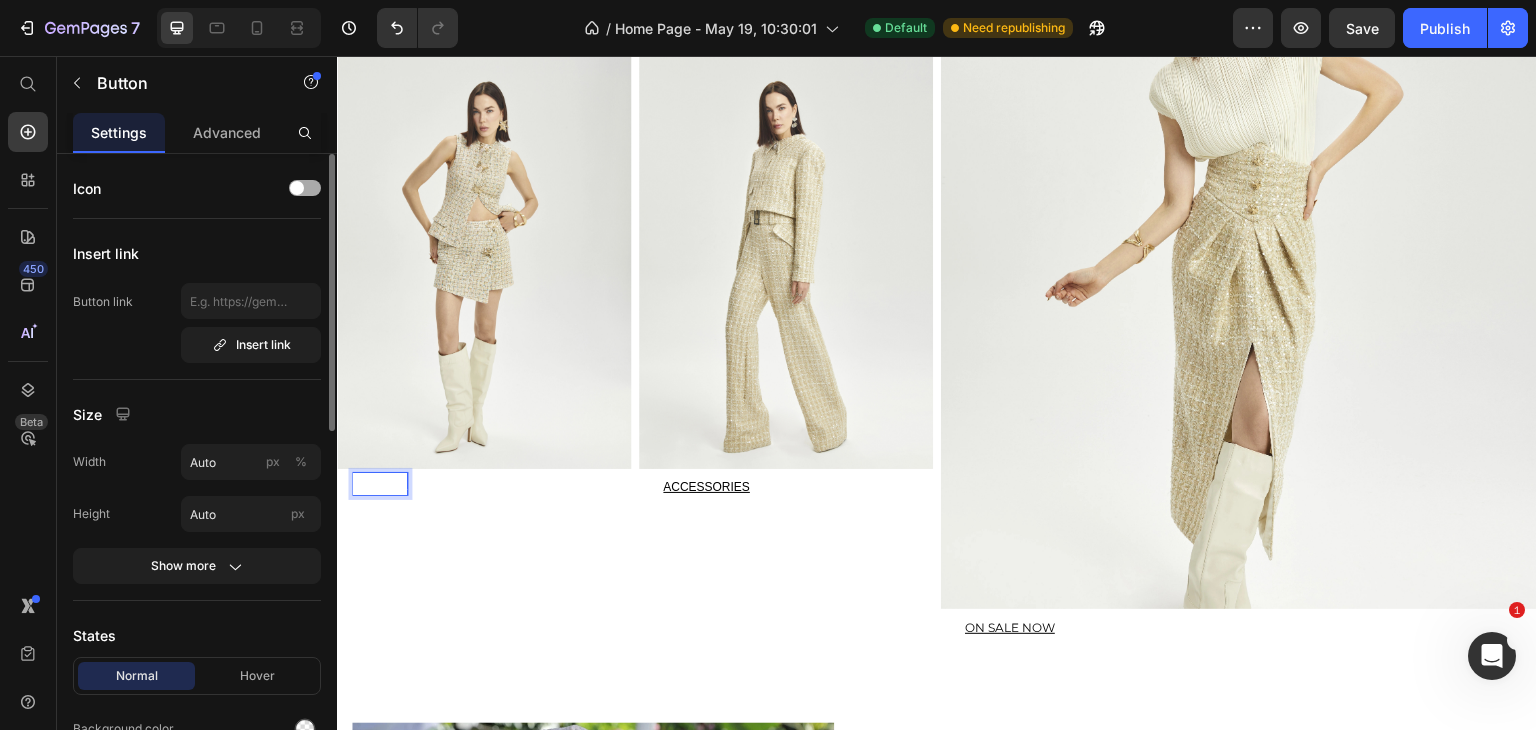 click on "ON SALE" at bounding box center [380, 484] 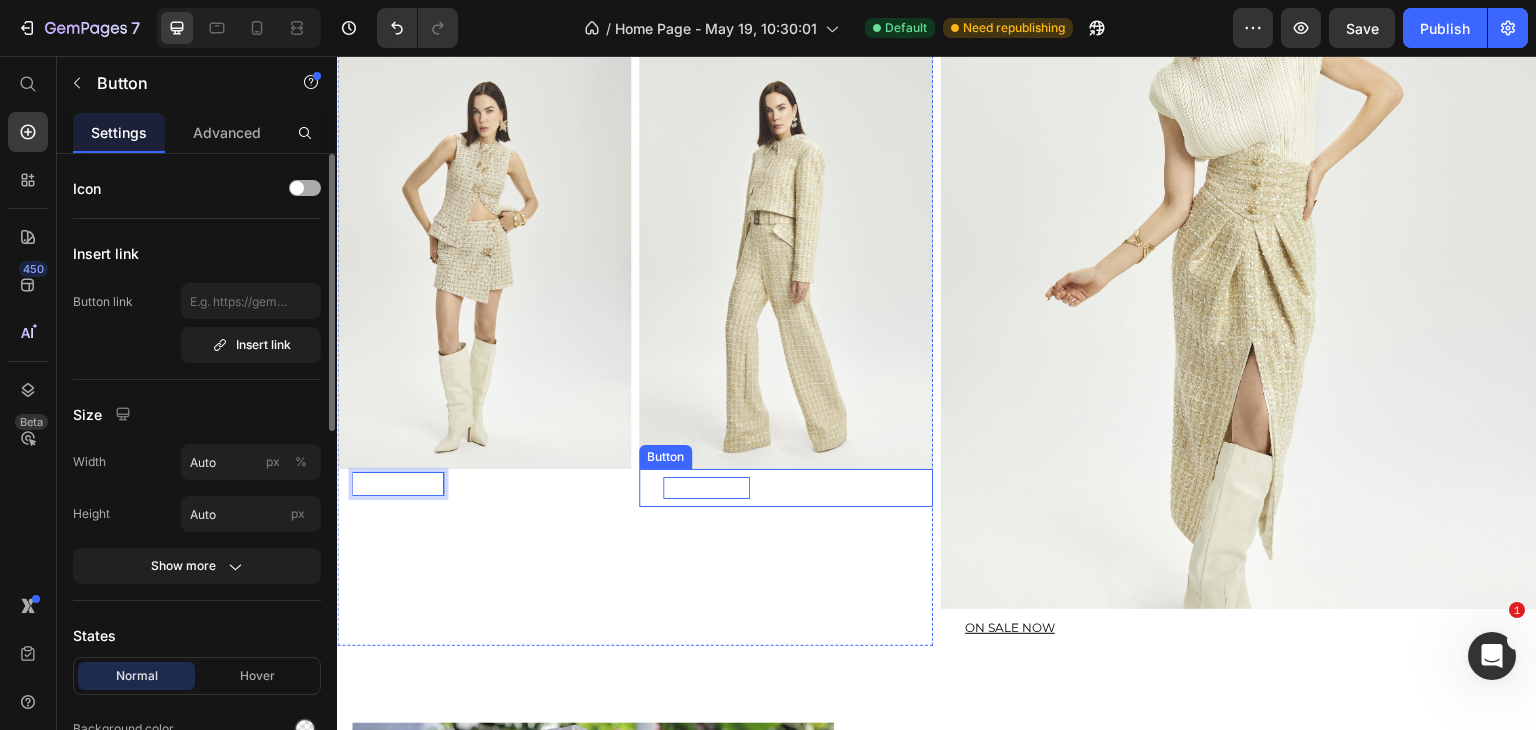 click on "ACCESSORIES" at bounding box center [706, 488] 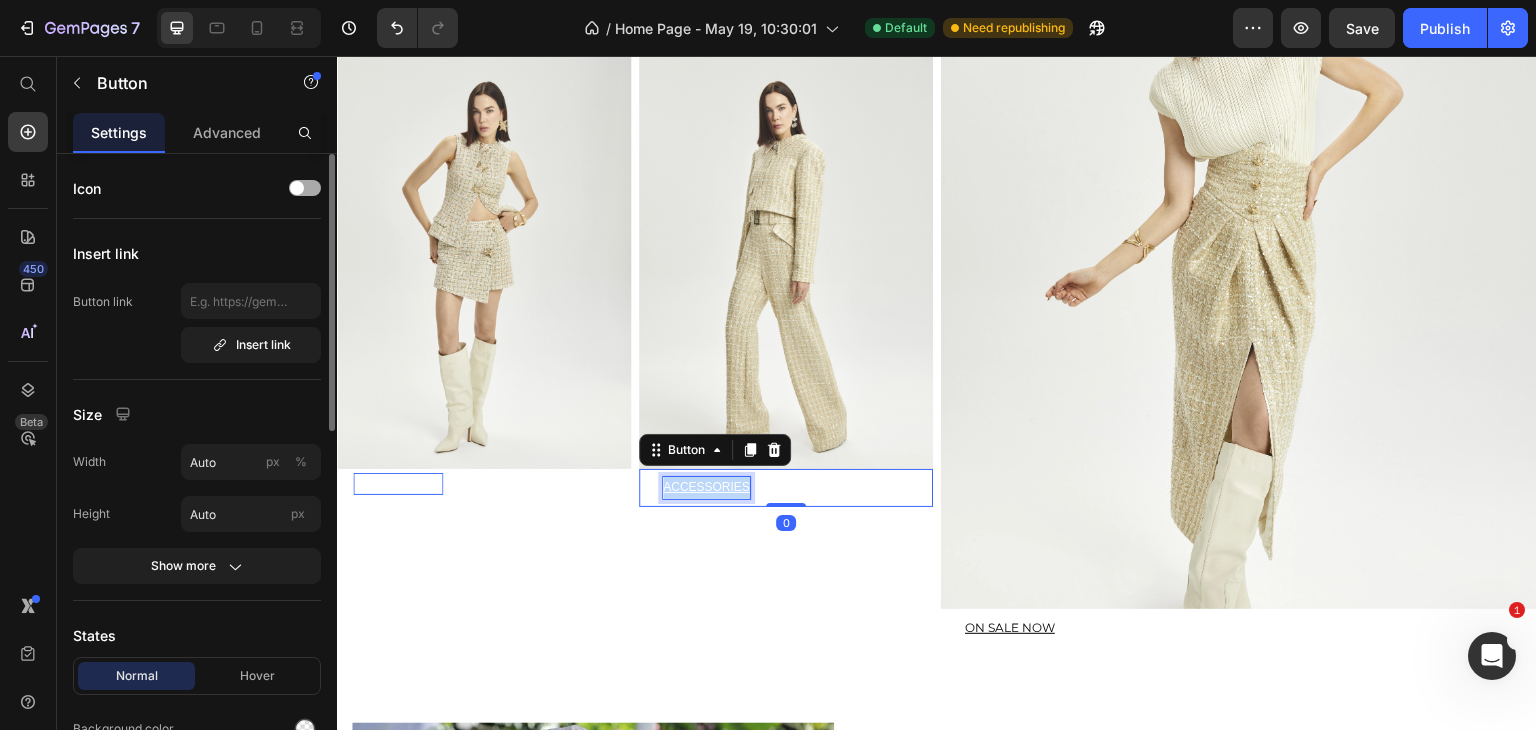 click on "ACCESSORIES" at bounding box center [706, 488] 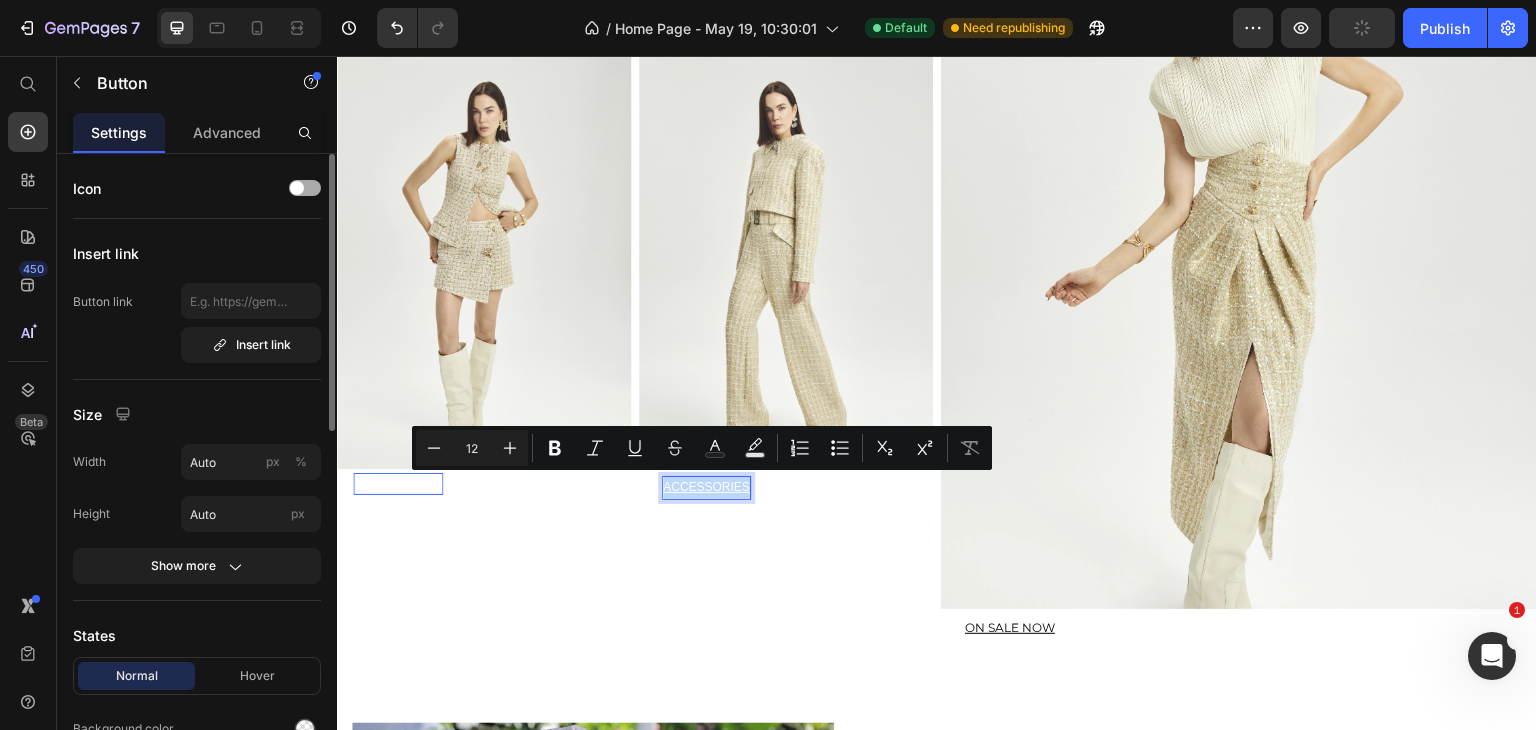 click on "ACCESSORIES" at bounding box center [706, 488] 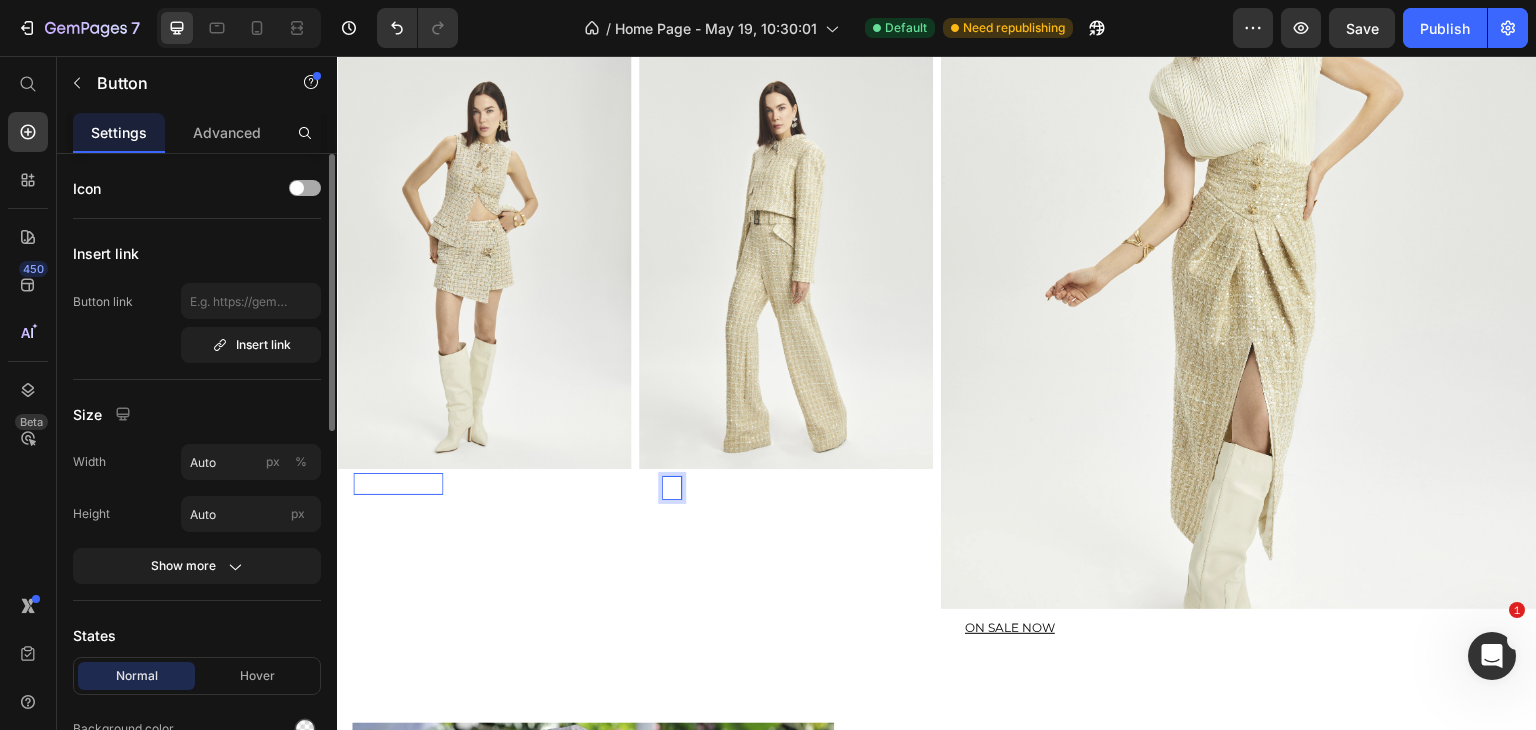 click on "ON" at bounding box center (672, 488) 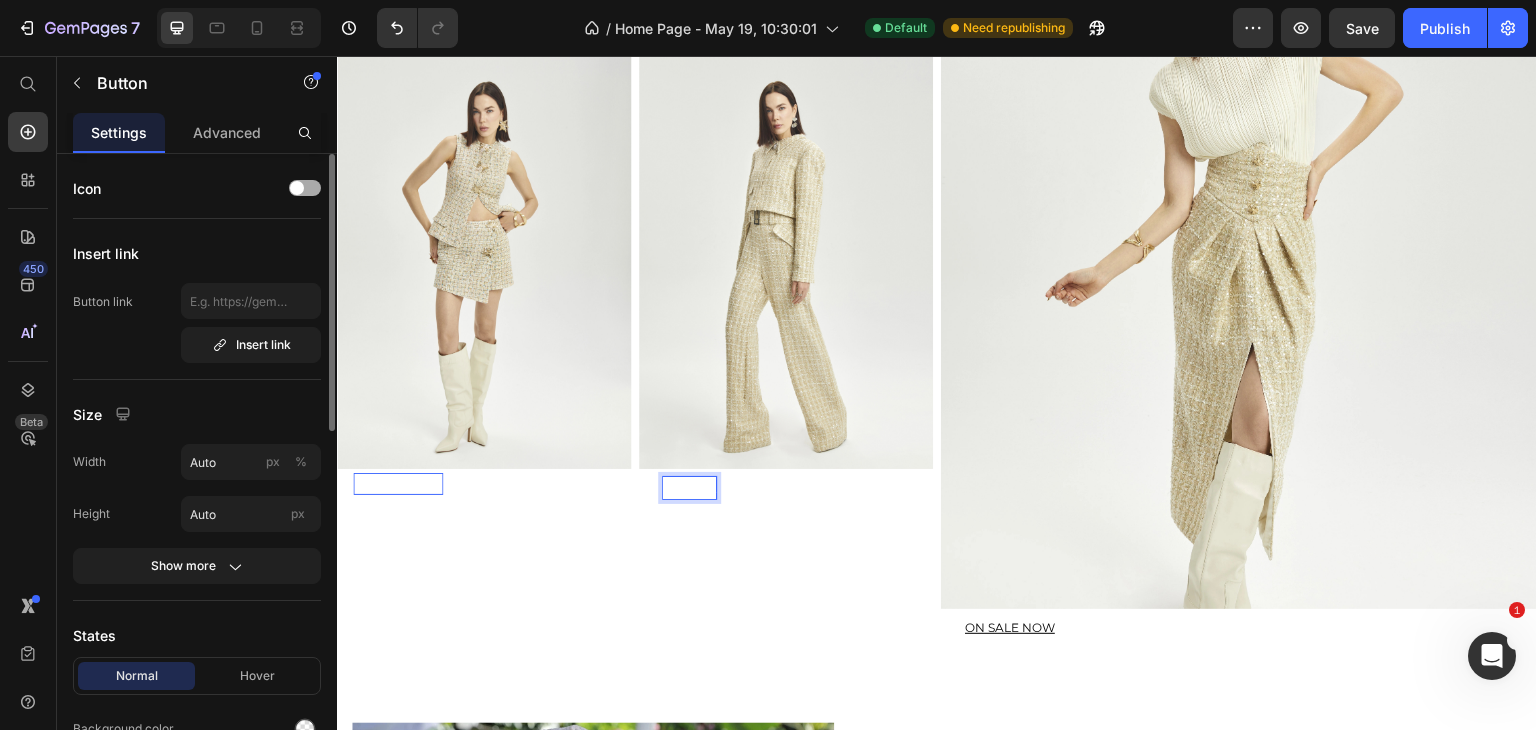 click on "ON SAKE" at bounding box center (689, 488) 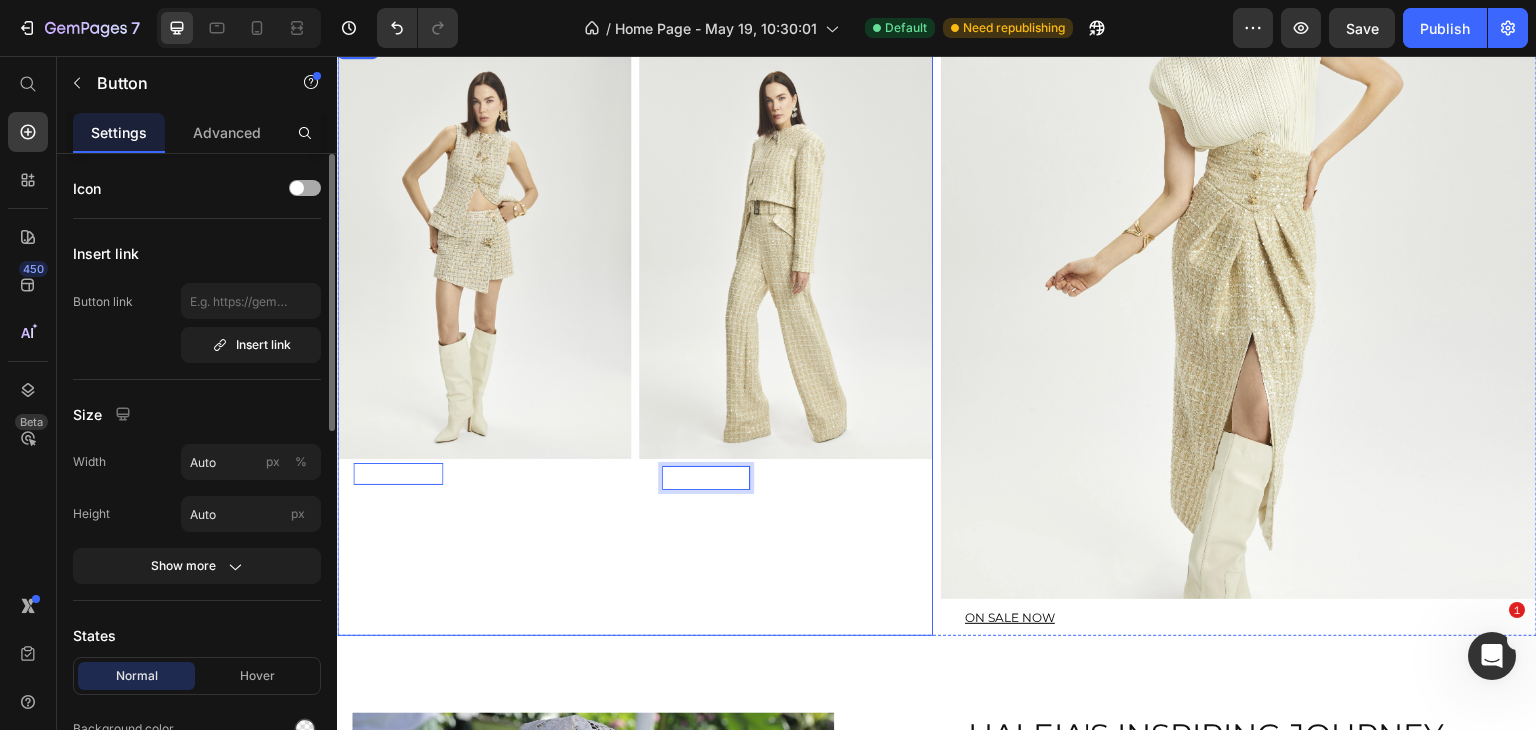 scroll, scrollTop: 3228, scrollLeft: 0, axis: vertical 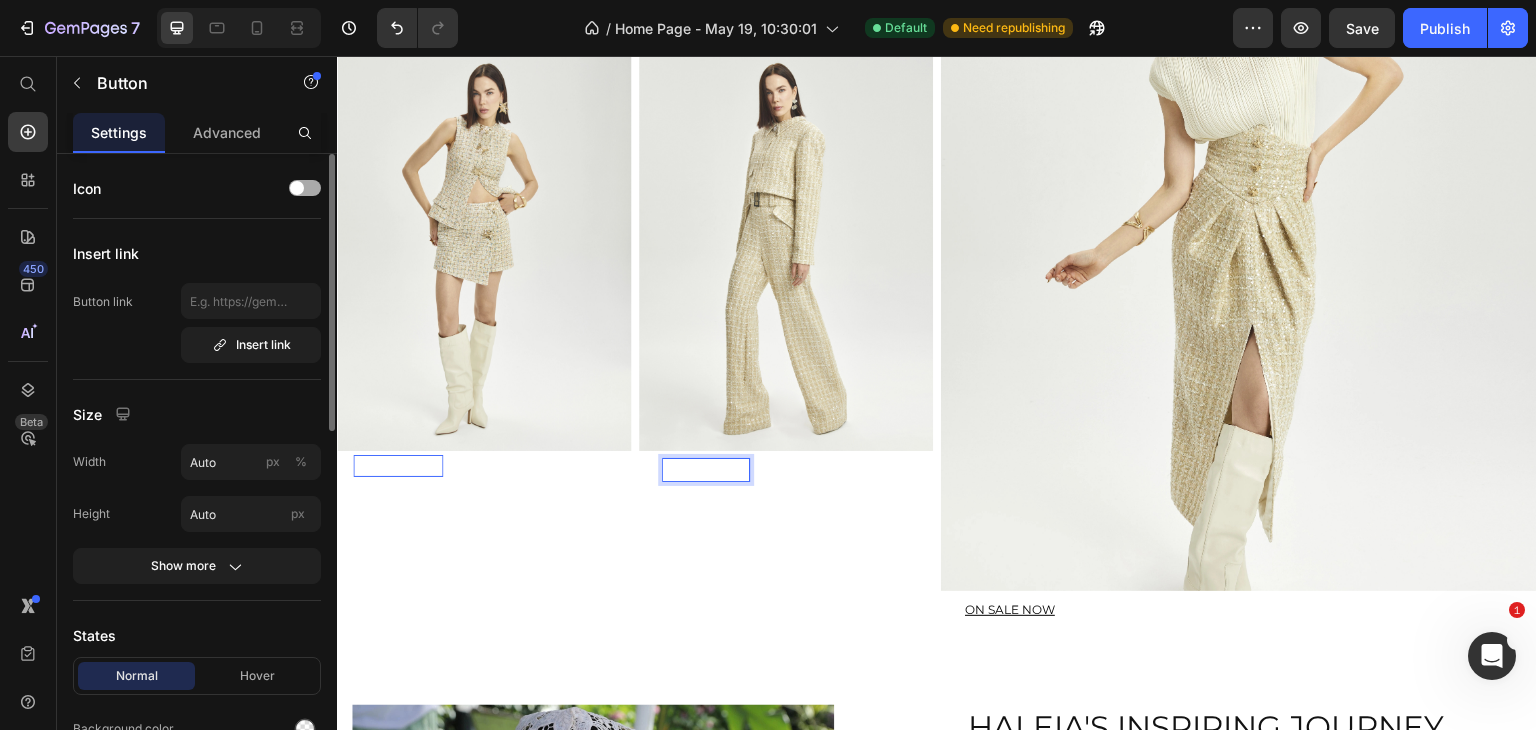 click on "ON SAKE NOW" at bounding box center [706, 470] 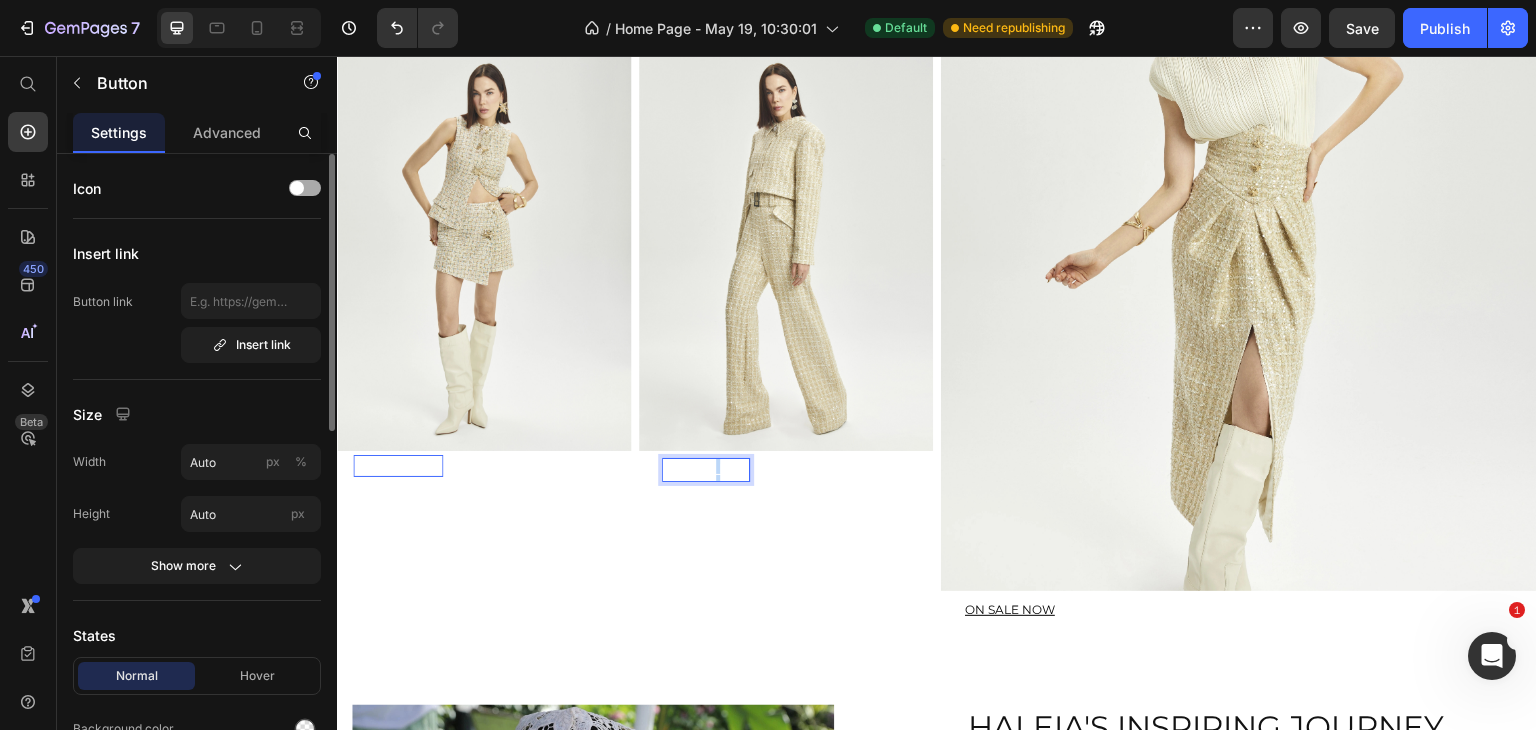 click on "ON SAKE NOW" at bounding box center [706, 470] 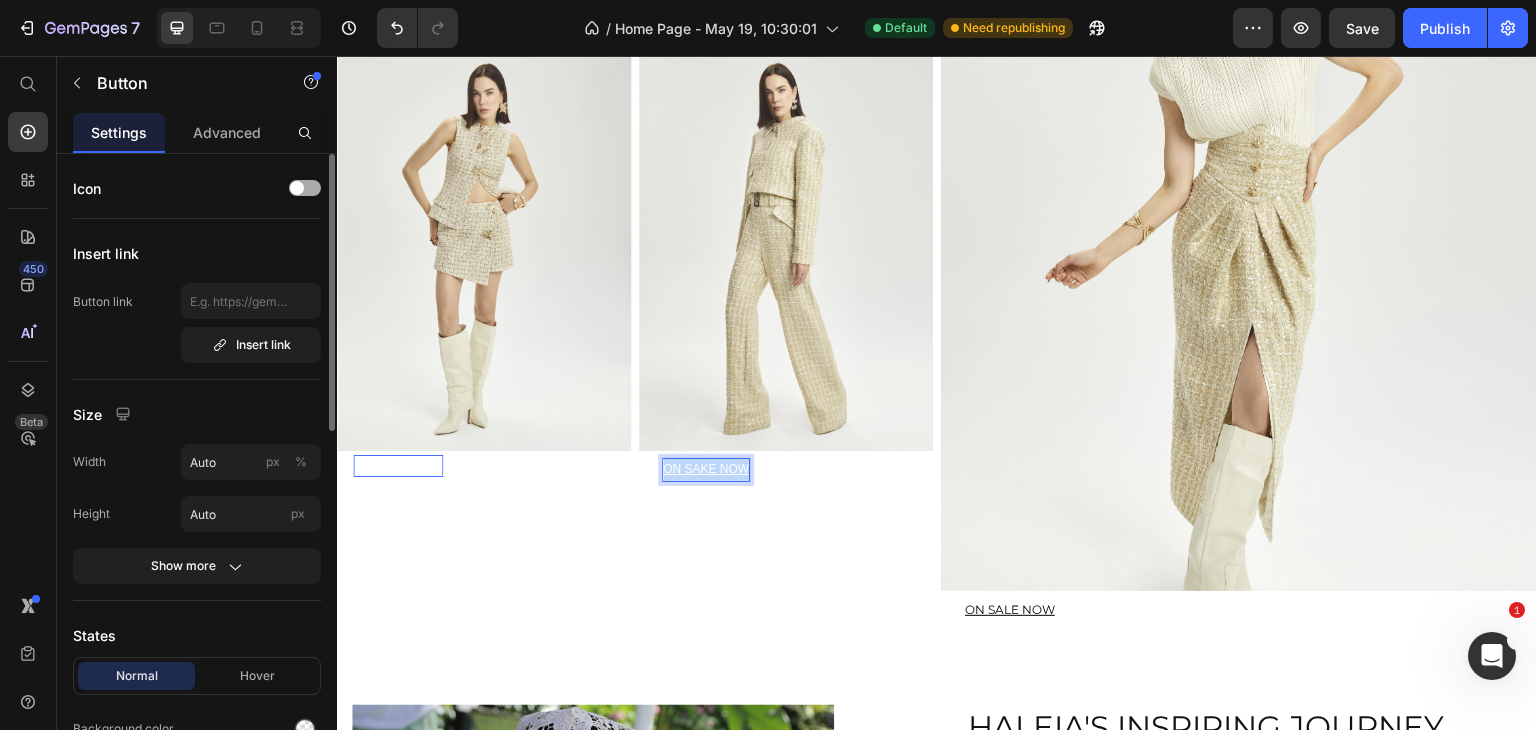 click on "ON SAKE NOW" at bounding box center [706, 470] 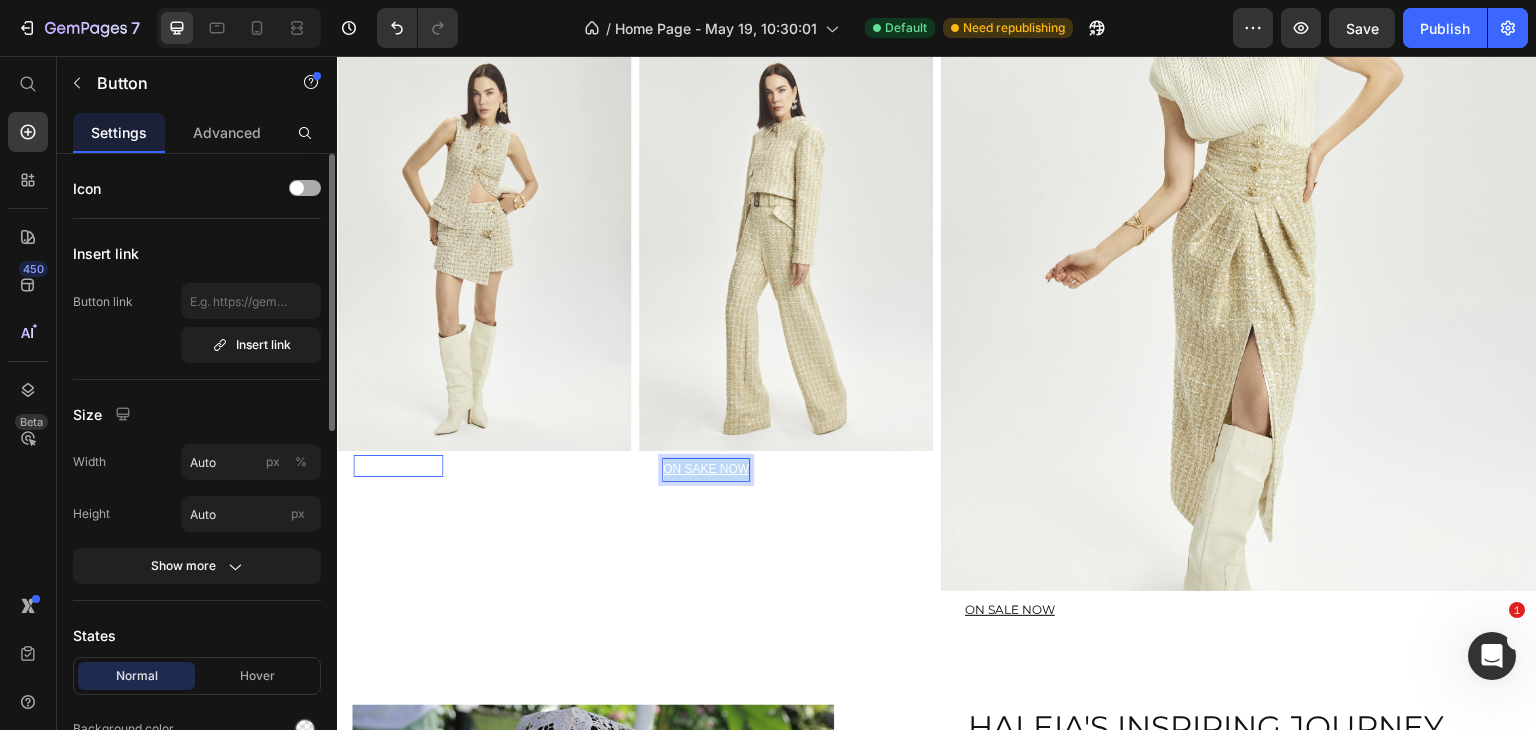 click on "ON SAKE NOW" at bounding box center (706, 470) 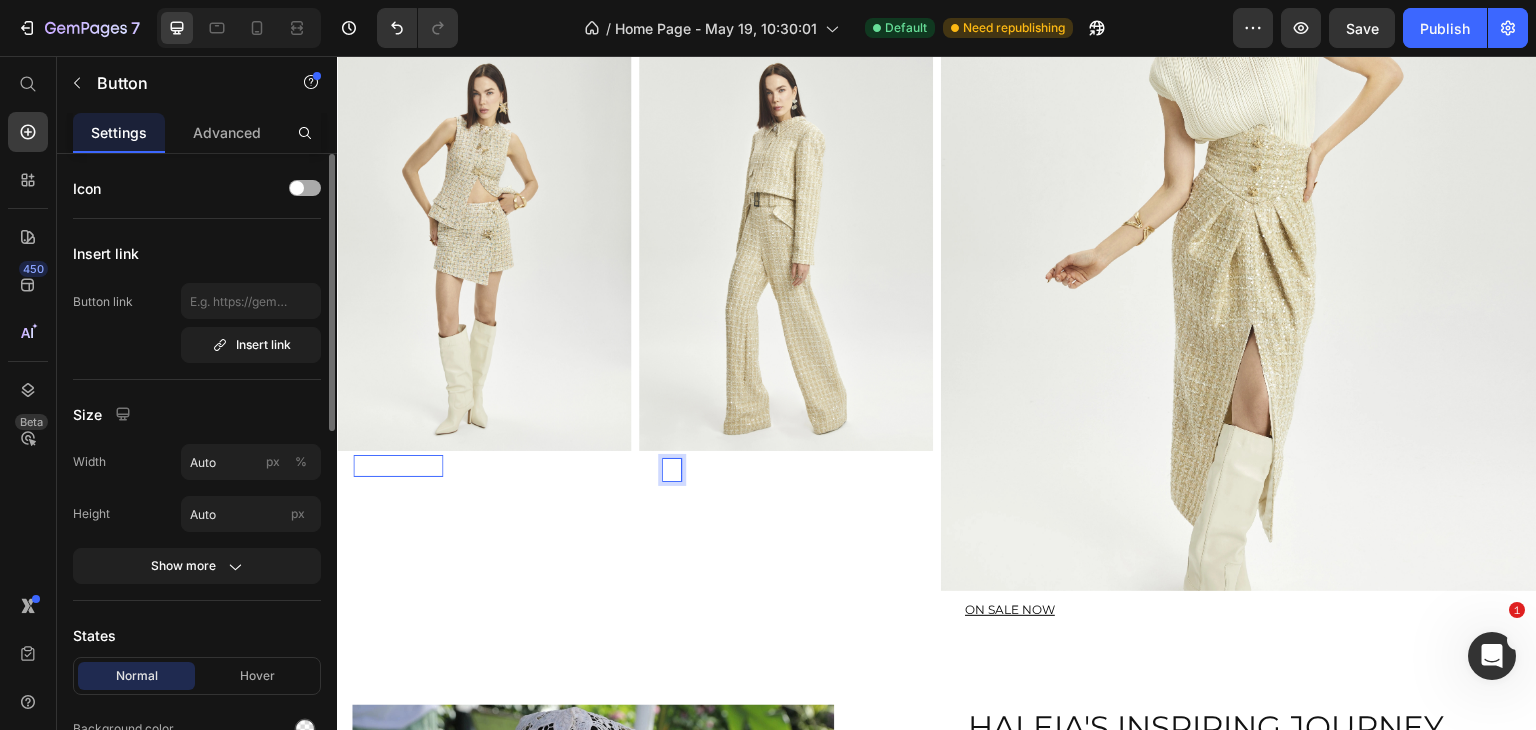 click on "ON" at bounding box center [672, 470] 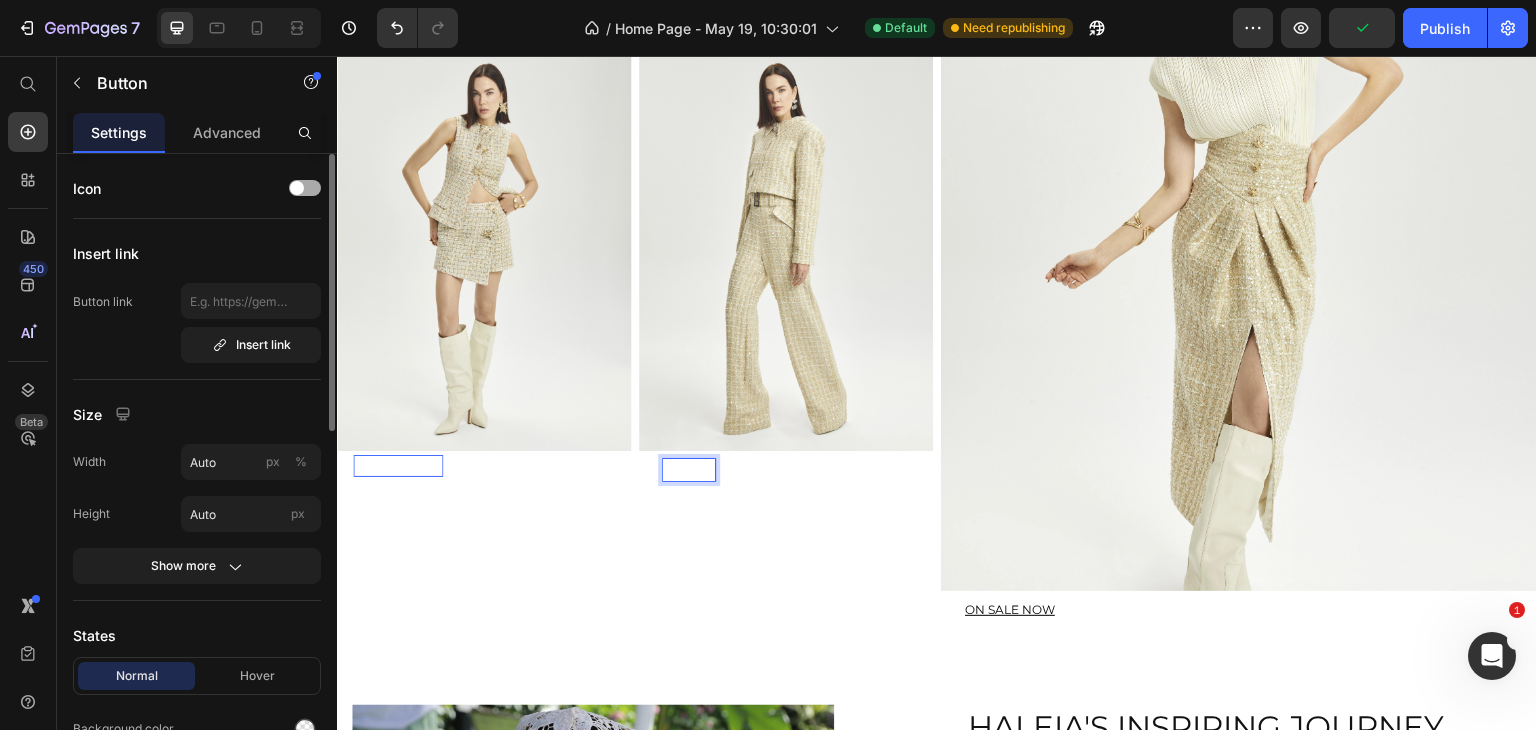 click on "ON SALE" at bounding box center [689, 470] 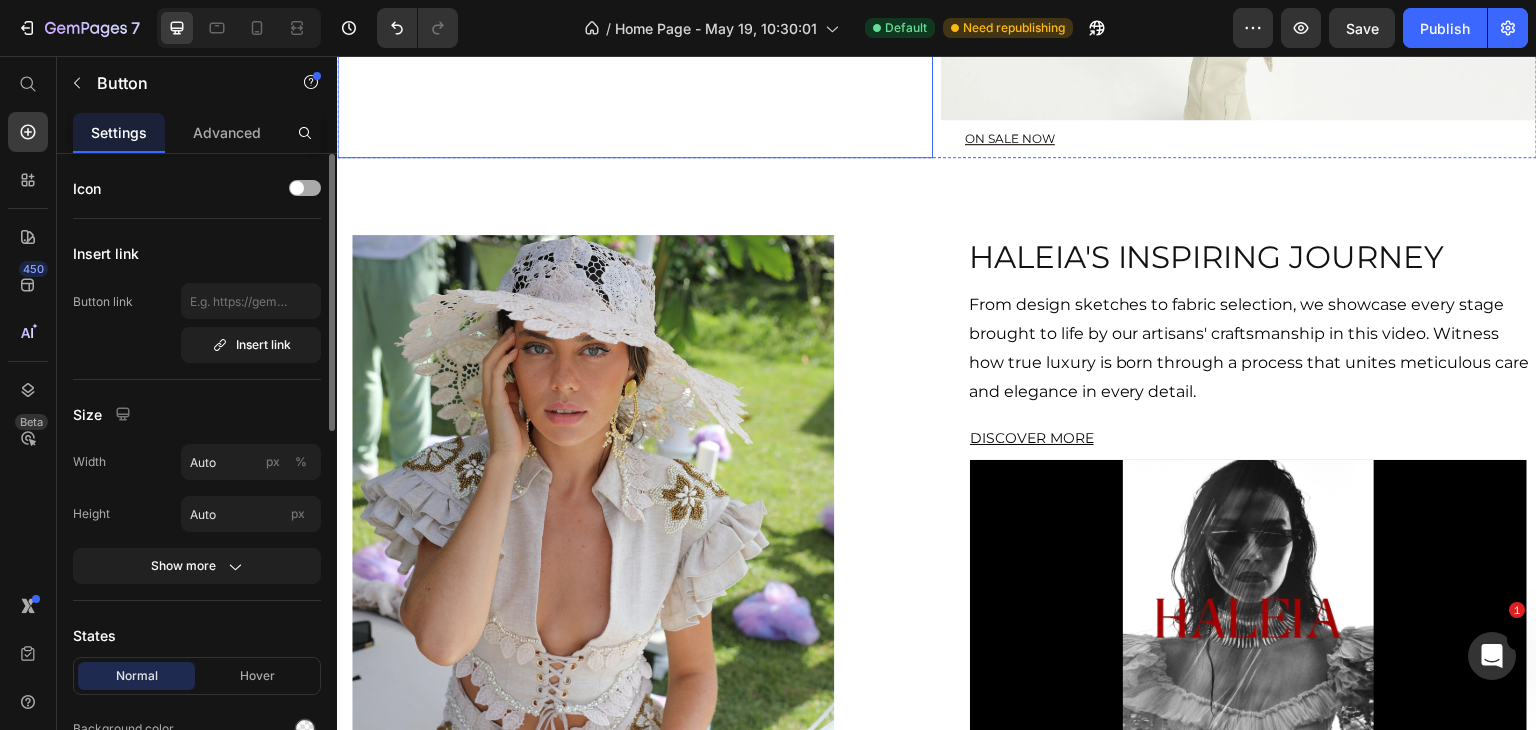 scroll, scrollTop: 3764, scrollLeft: 0, axis: vertical 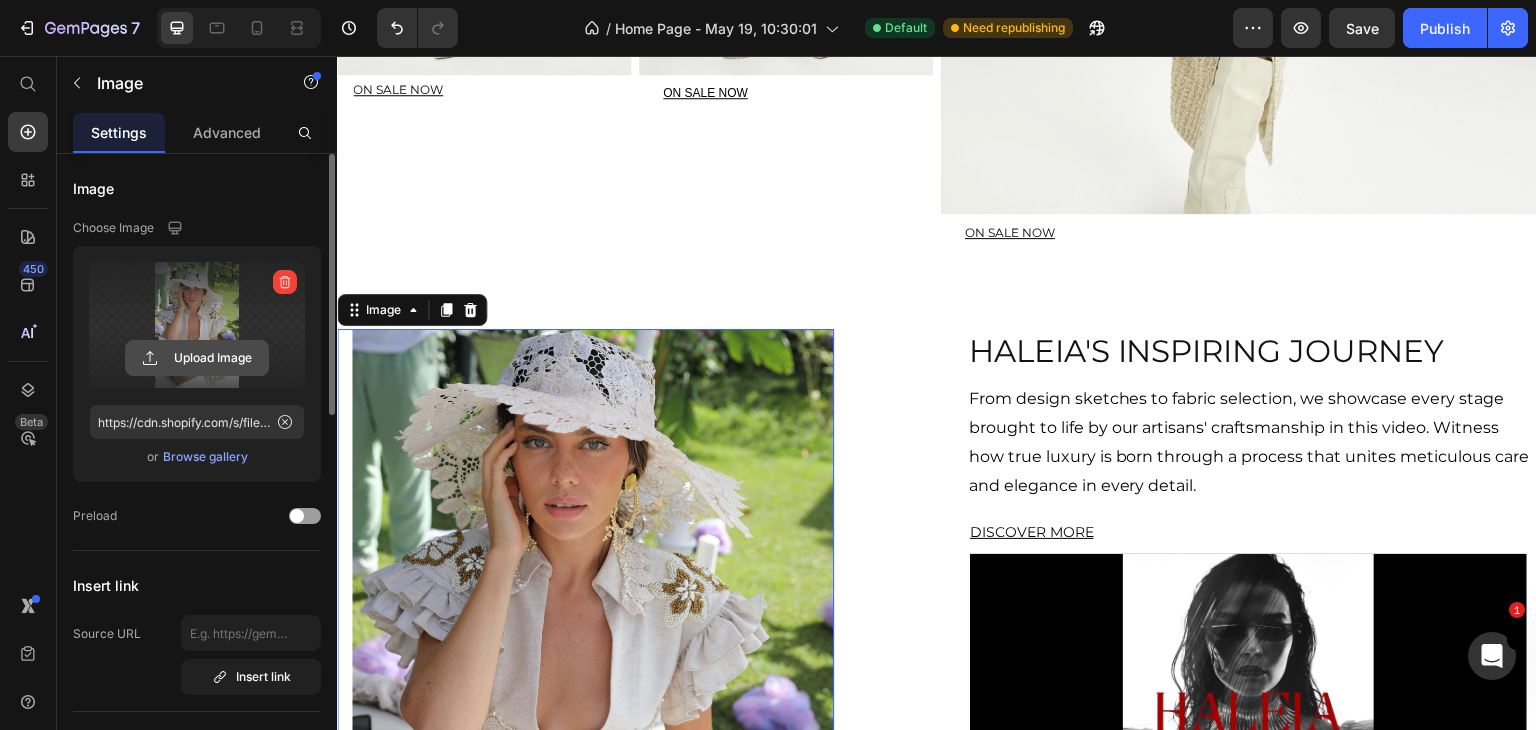 click 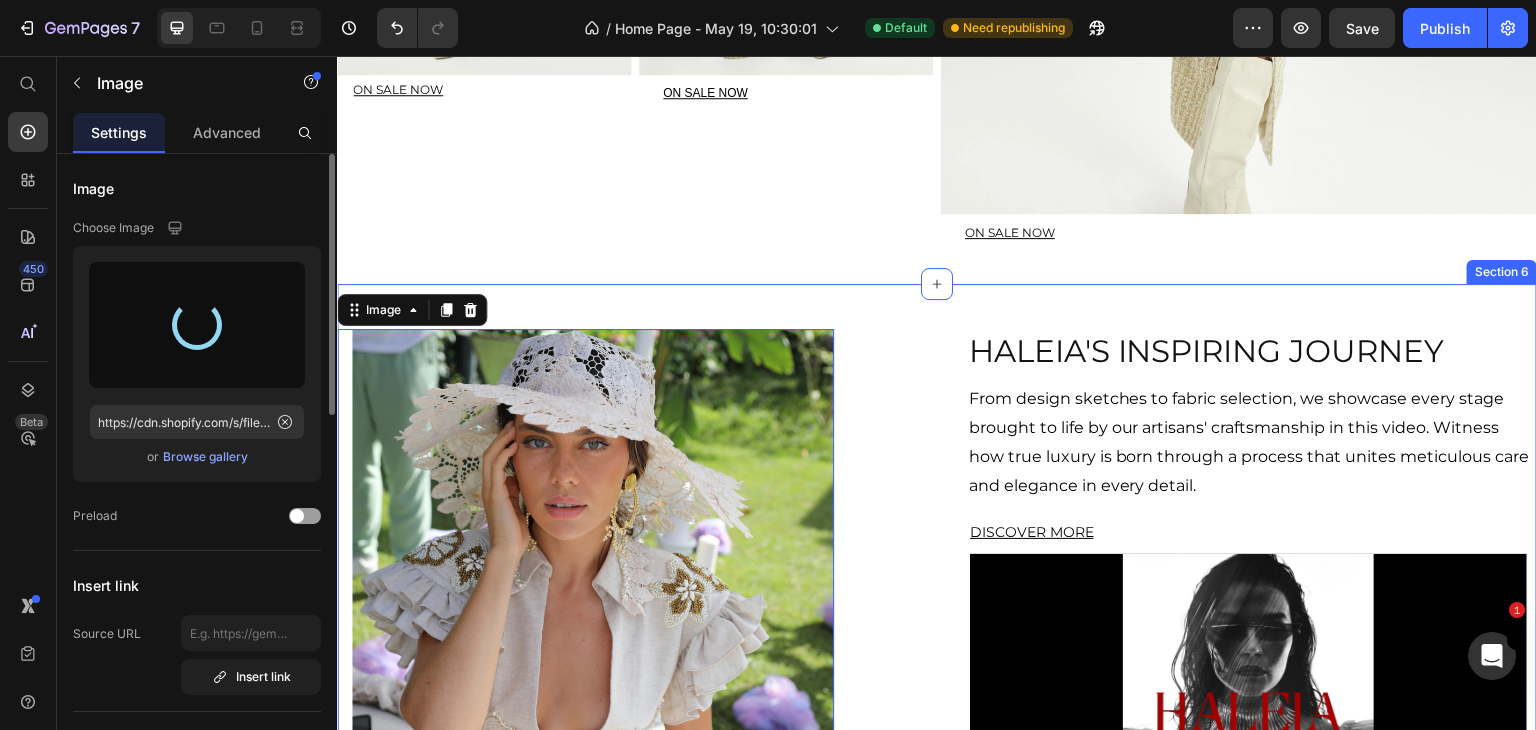 type on "https://cdn.shopify.com/s/files/1/0648/3381/4614/files/gempages_567266745862063013-3785cf2a-6cab-440d-8e98-ecb724b85120.webp" 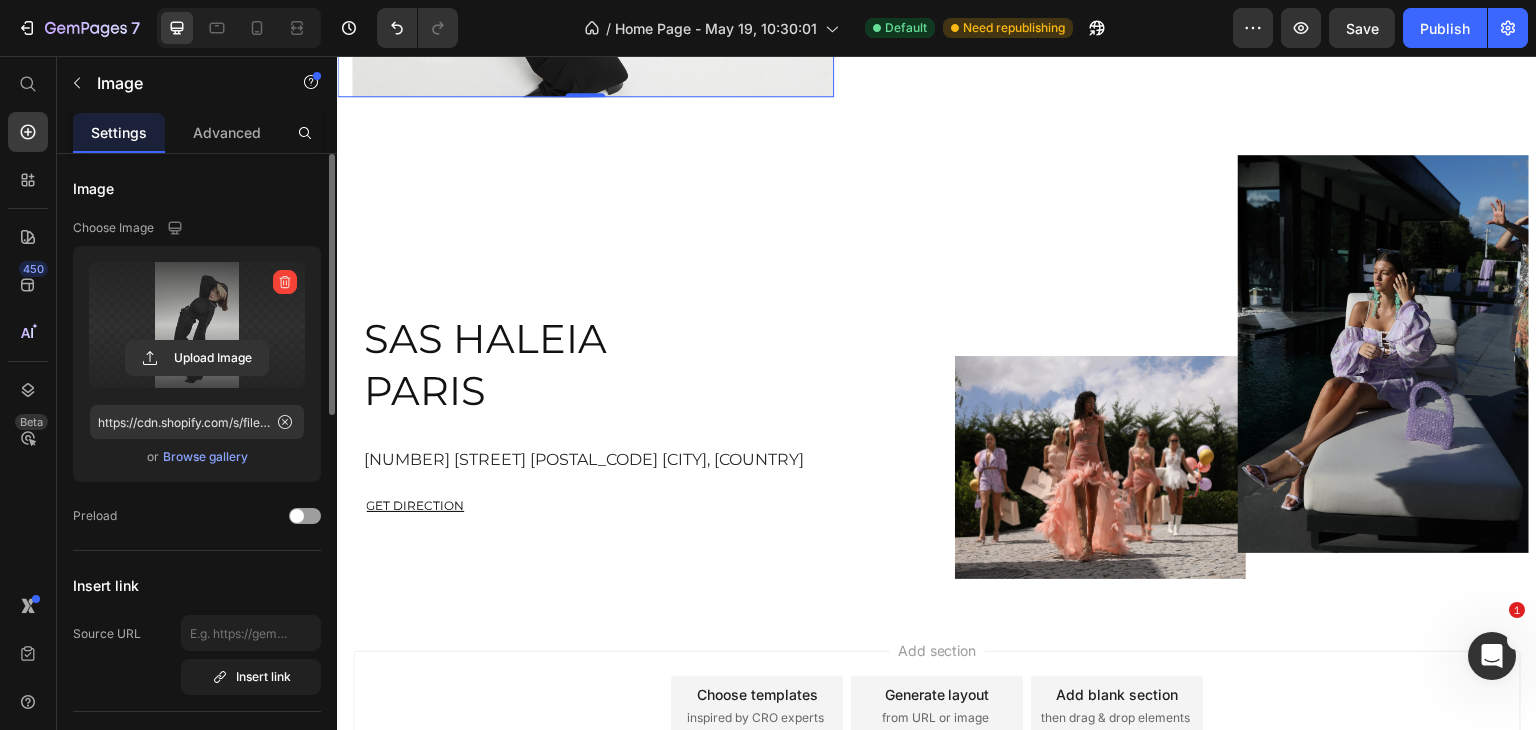 scroll, scrollTop: 4480, scrollLeft: 0, axis: vertical 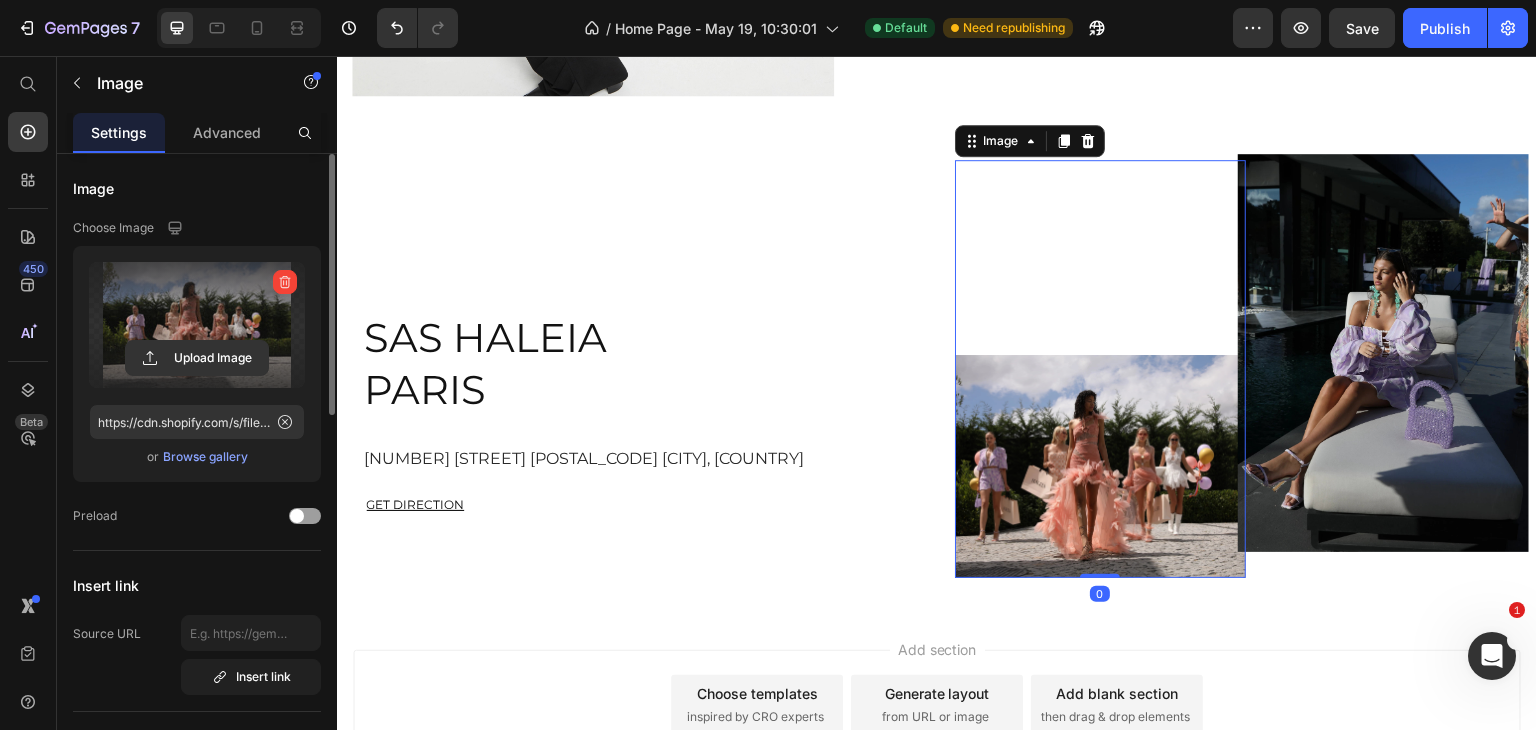 click at bounding box center (197, 325) 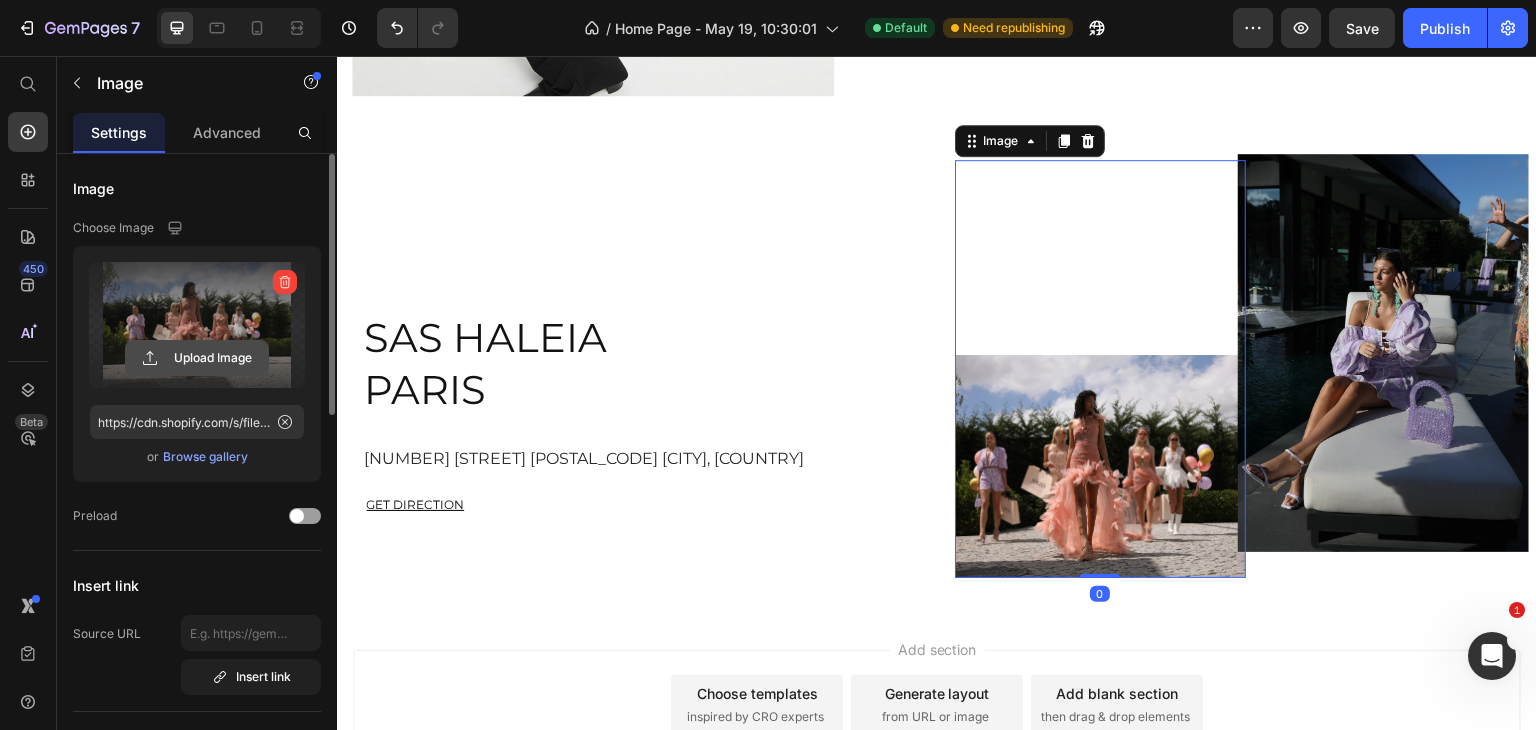 click 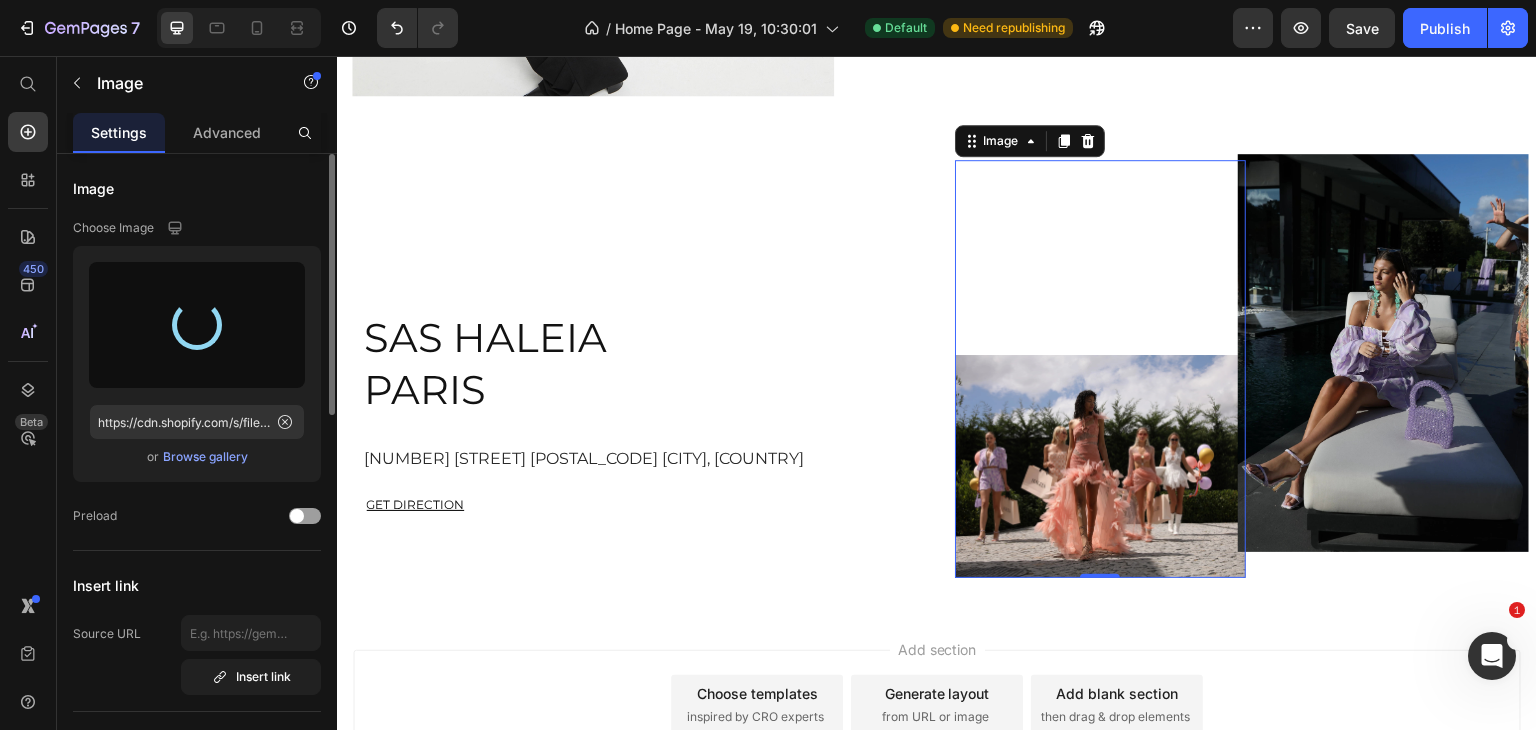 type on "https://cdn.shopify.com/s/files/1/0648/3381/4614/files/gempages_567266745862063013-1212f472-aca5-4a5b-8445-09d4f4b902e4.webp" 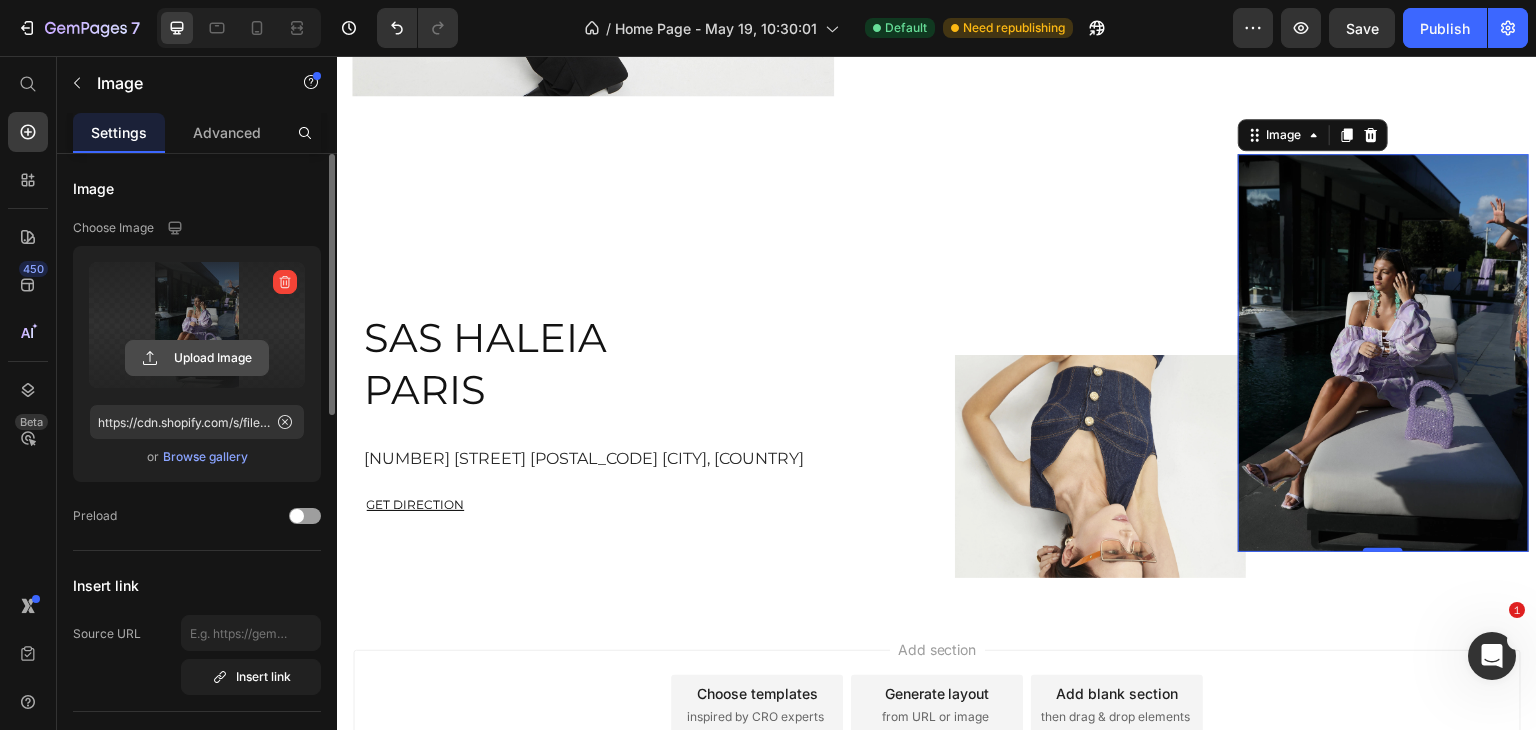 click 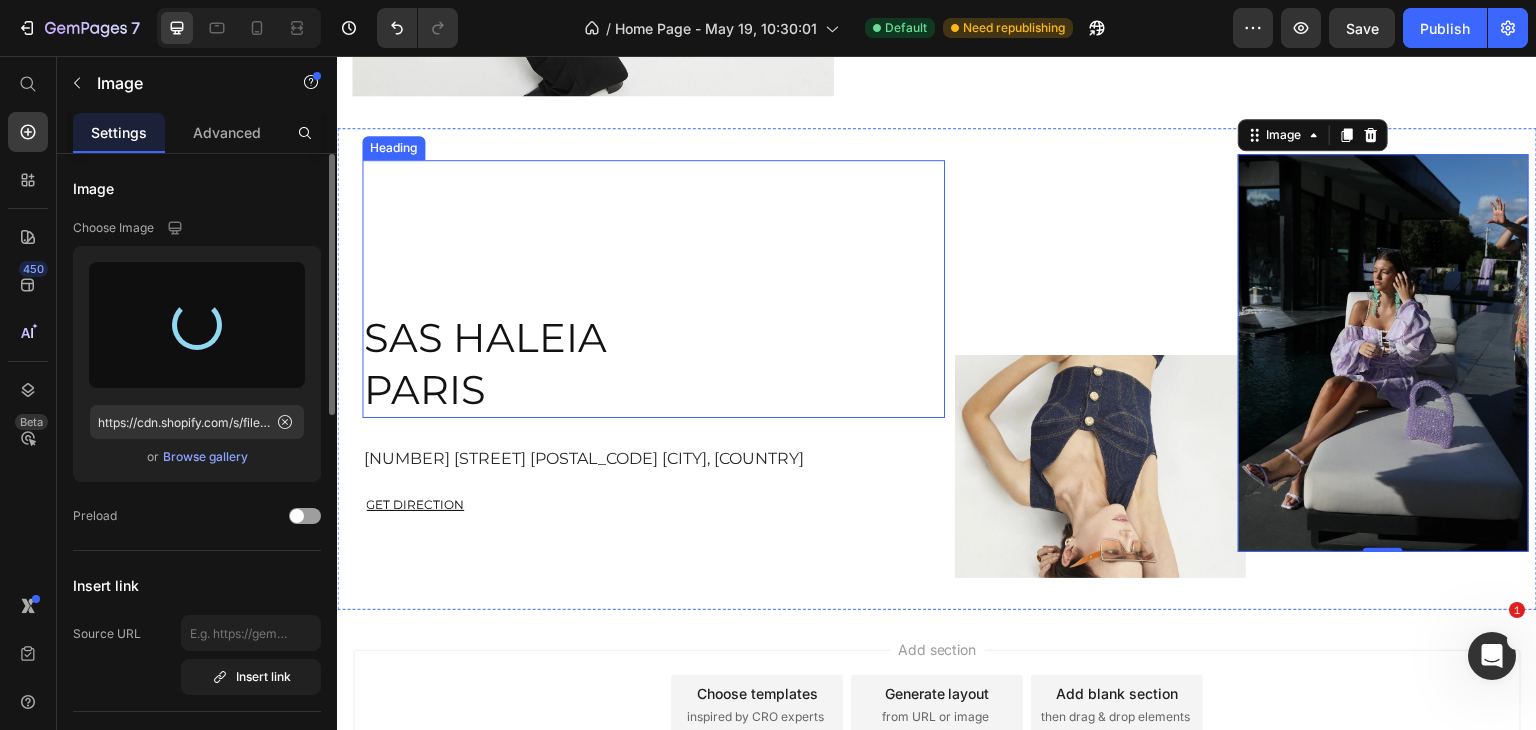 type on "https://cdn.shopify.com/s/files/1/0648/3381/4614/files/gempages_567266745862063013-0763a78a-b537-4a3c-ac5b-1df9fa48d148.webp" 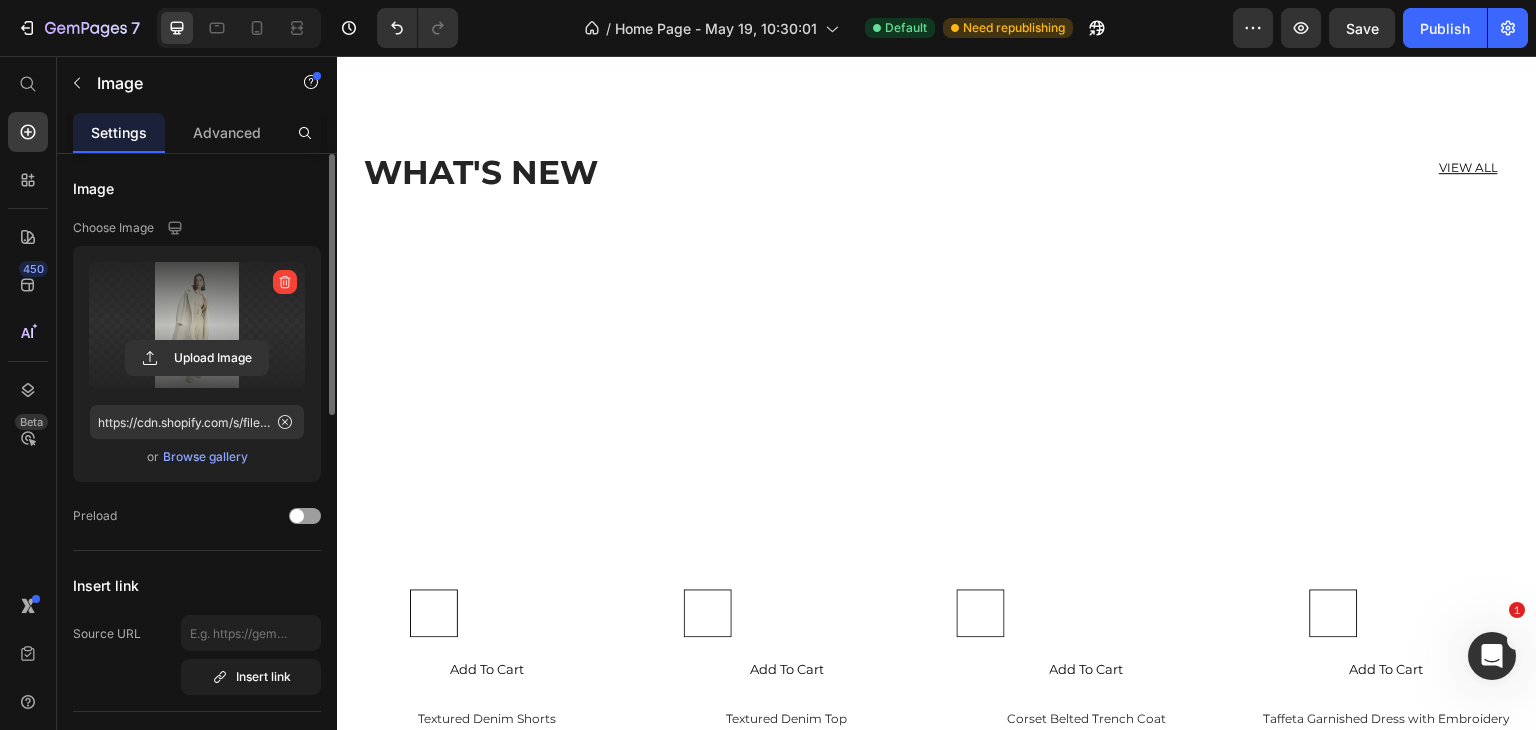 scroll, scrollTop: 1425, scrollLeft: 0, axis: vertical 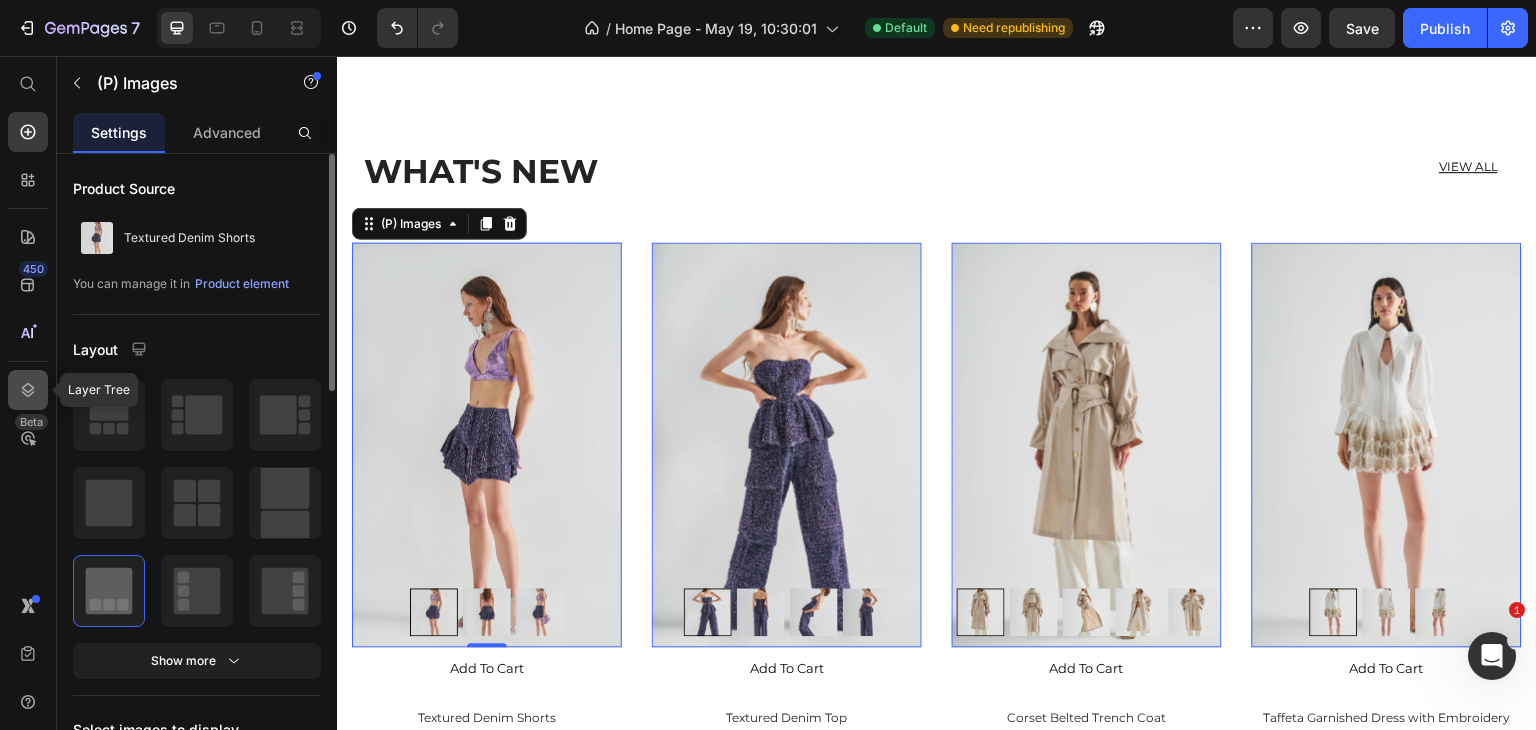 click 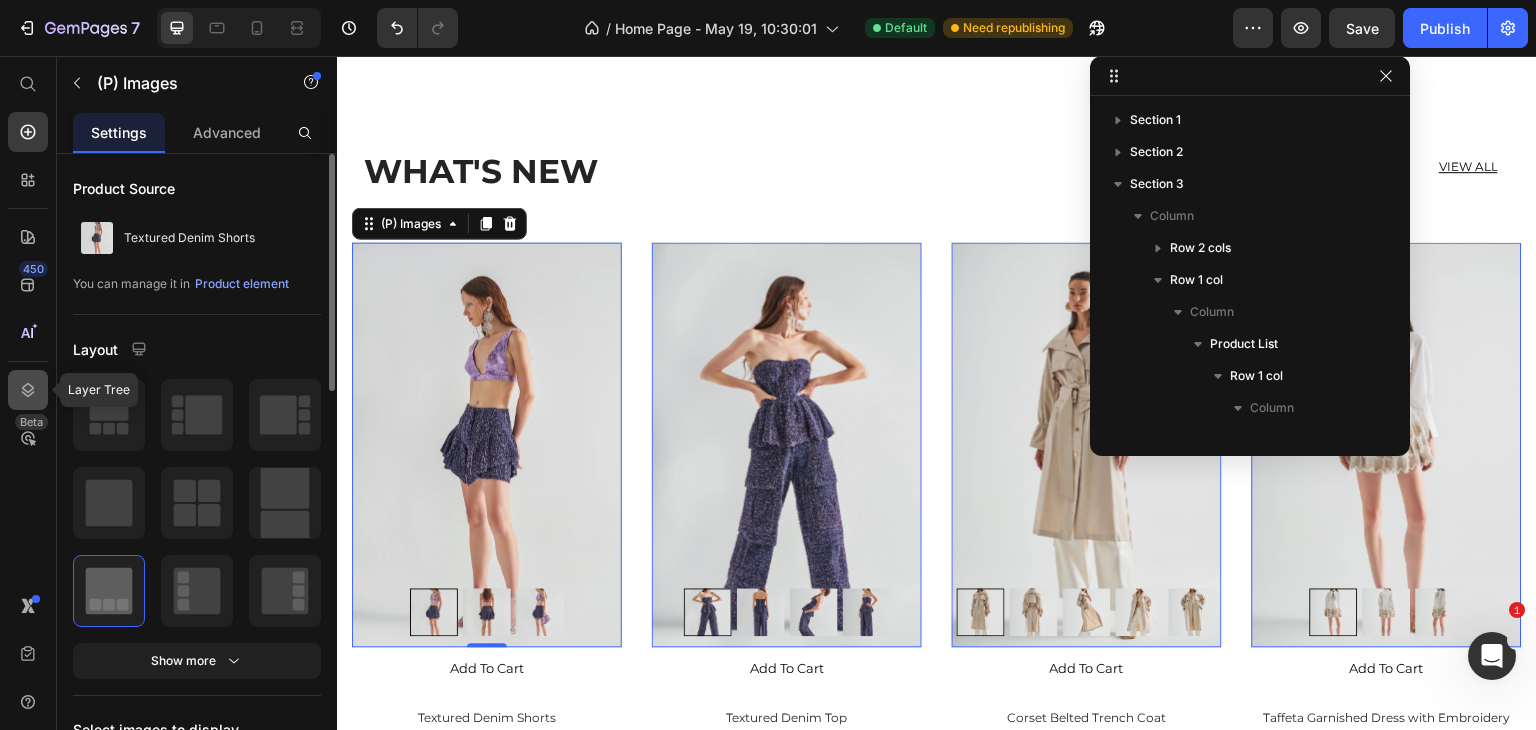 scroll, scrollTop: 282, scrollLeft: 0, axis: vertical 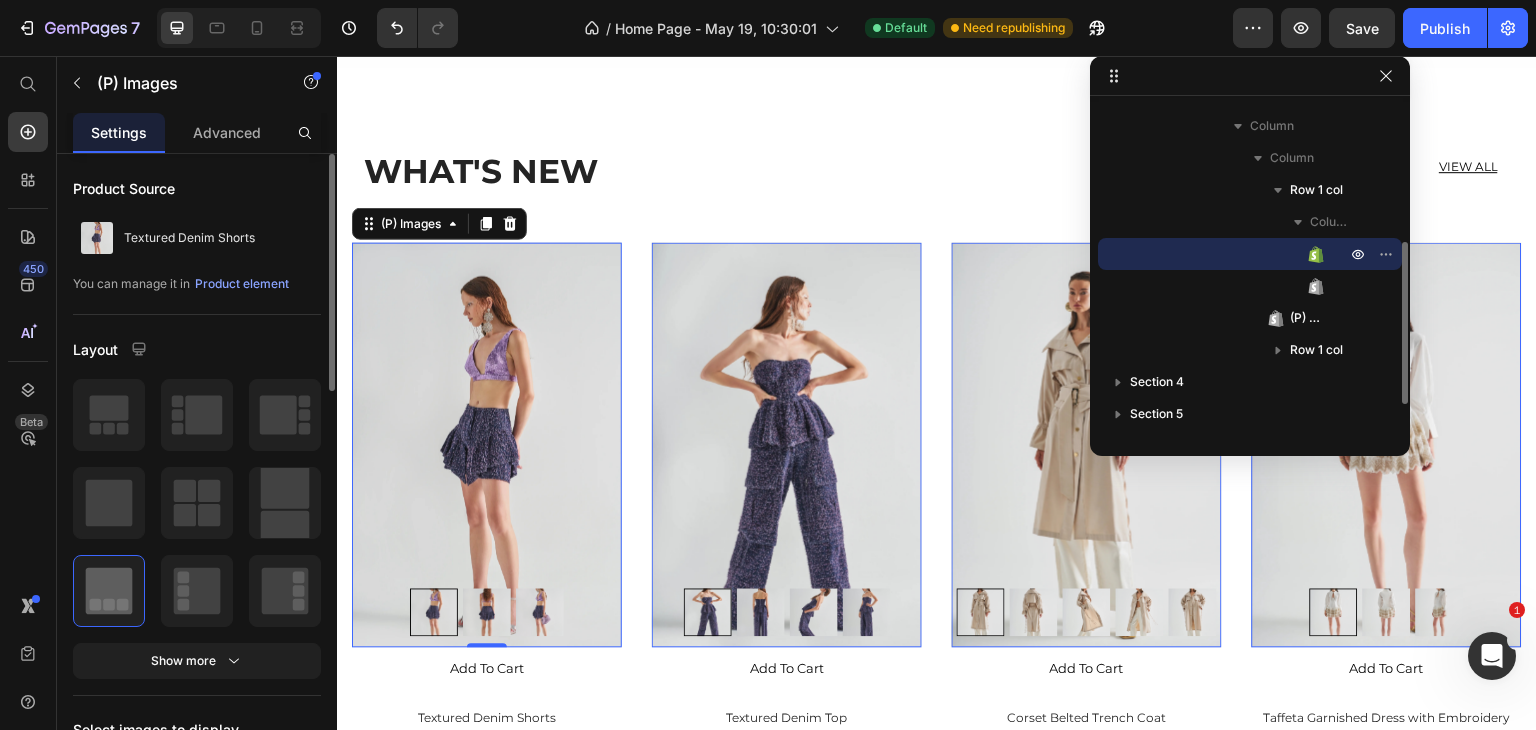 click 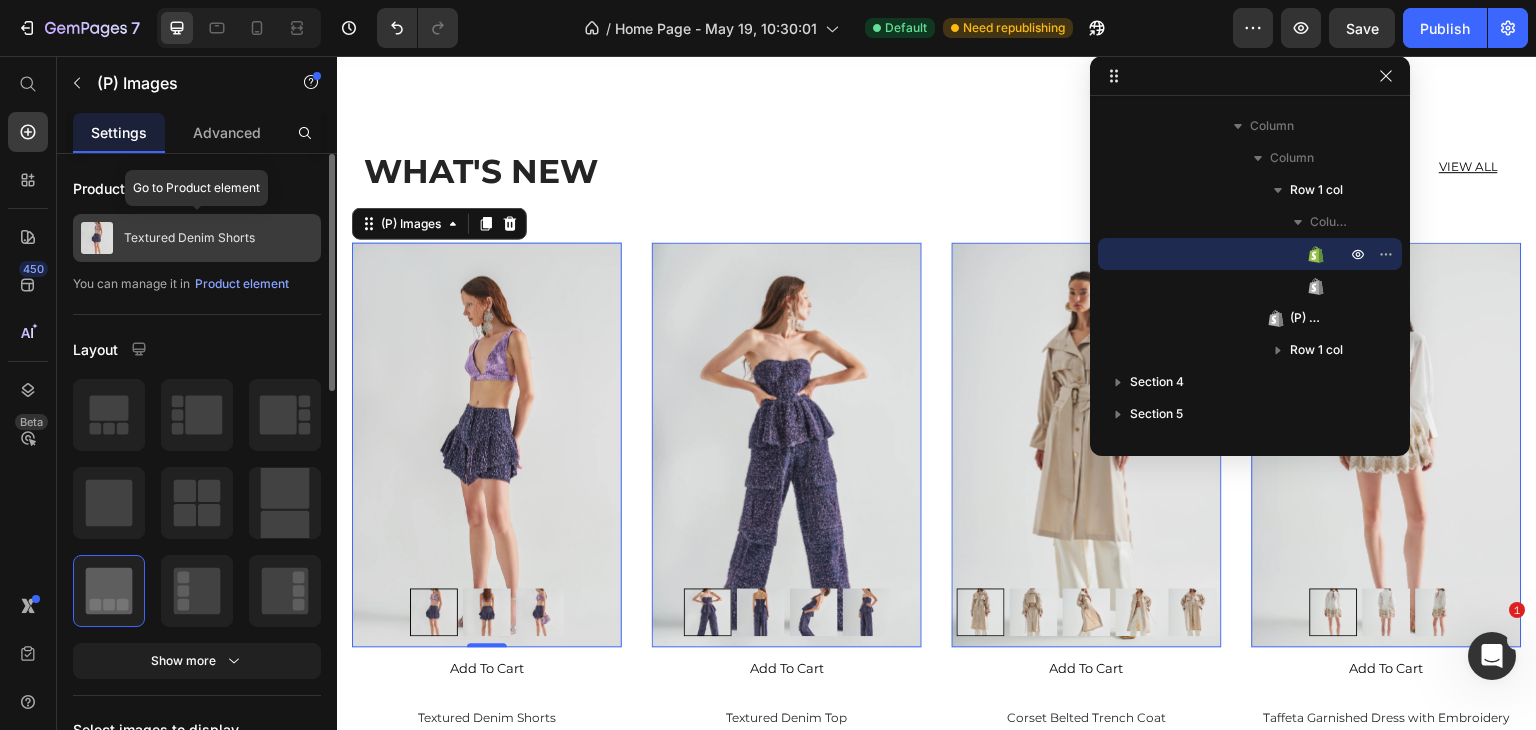 click on "Textured Denim Shorts" at bounding box center [197, 238] 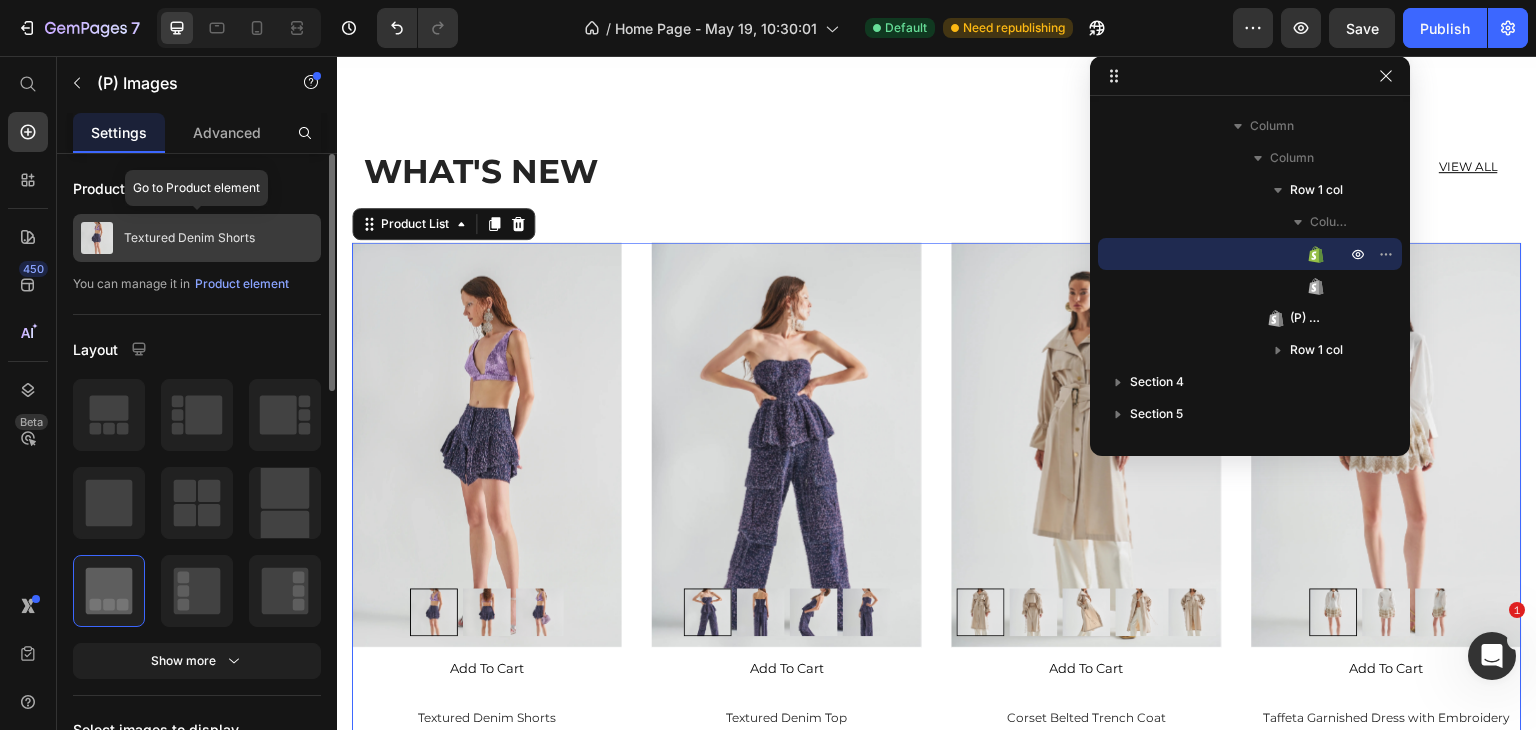 scroll, scrollTop: 90, scrollLeft: 0, axis: vertical 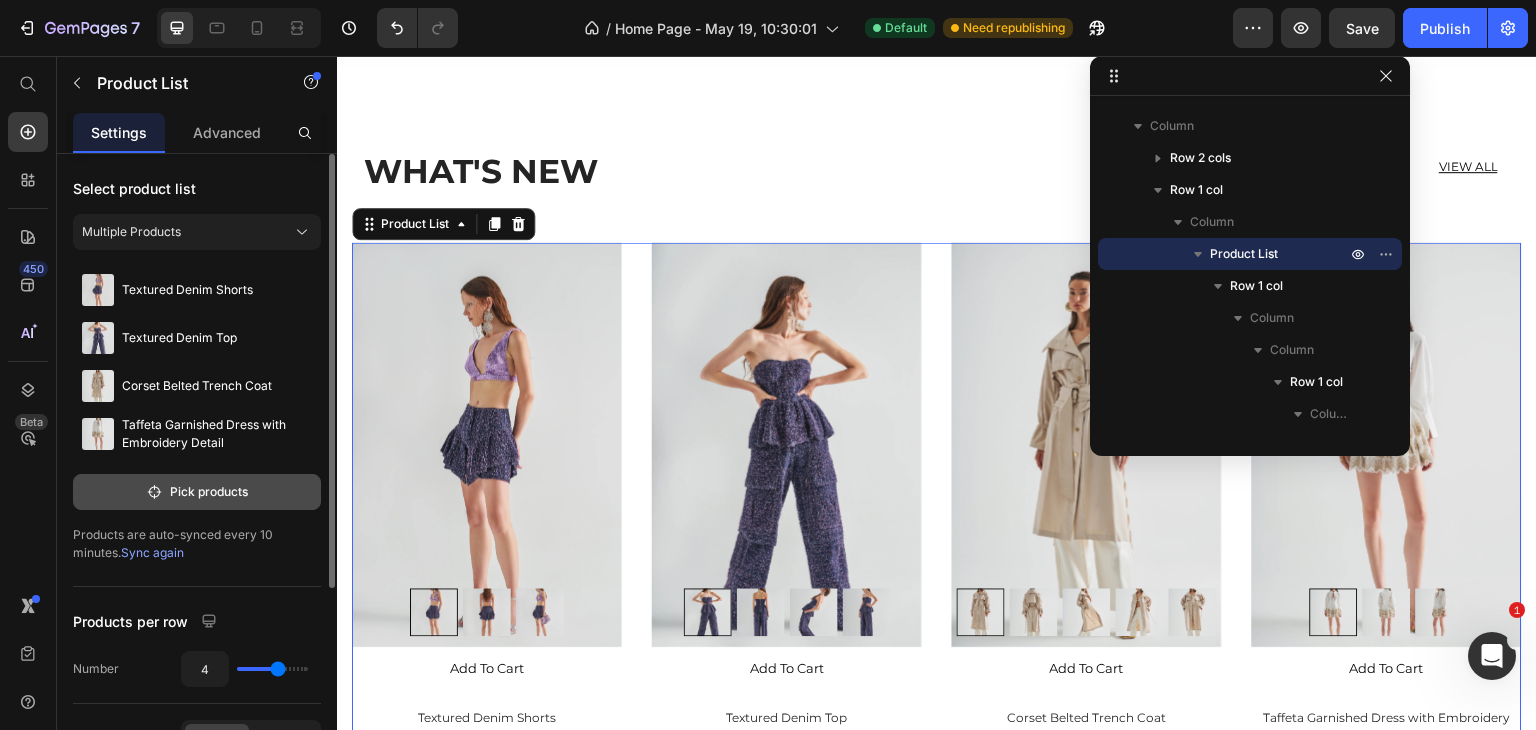 click on "Pick products" at bounding box center (197, 492) 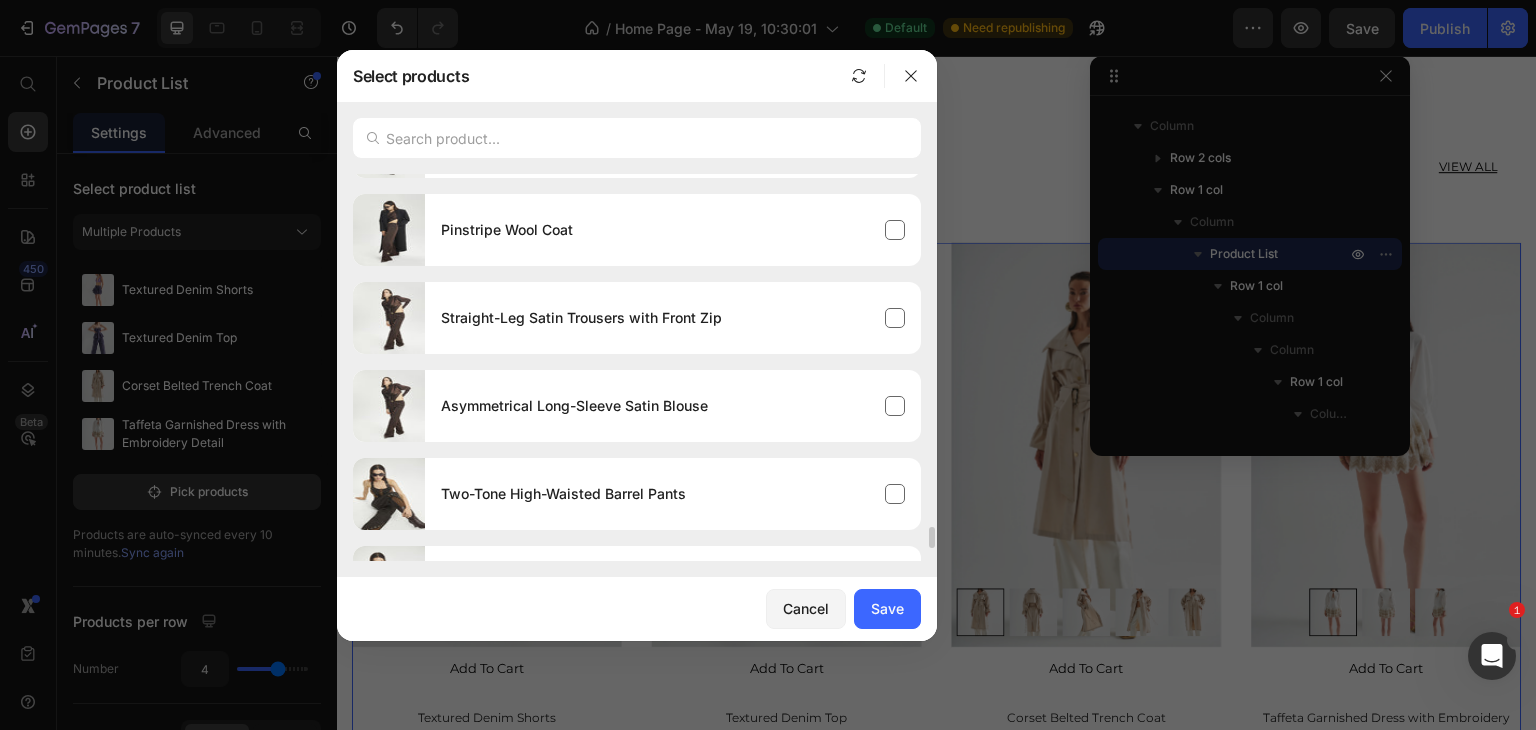 scroll, scrollTop: 6578, scrollLeft: 0, axis: vertical 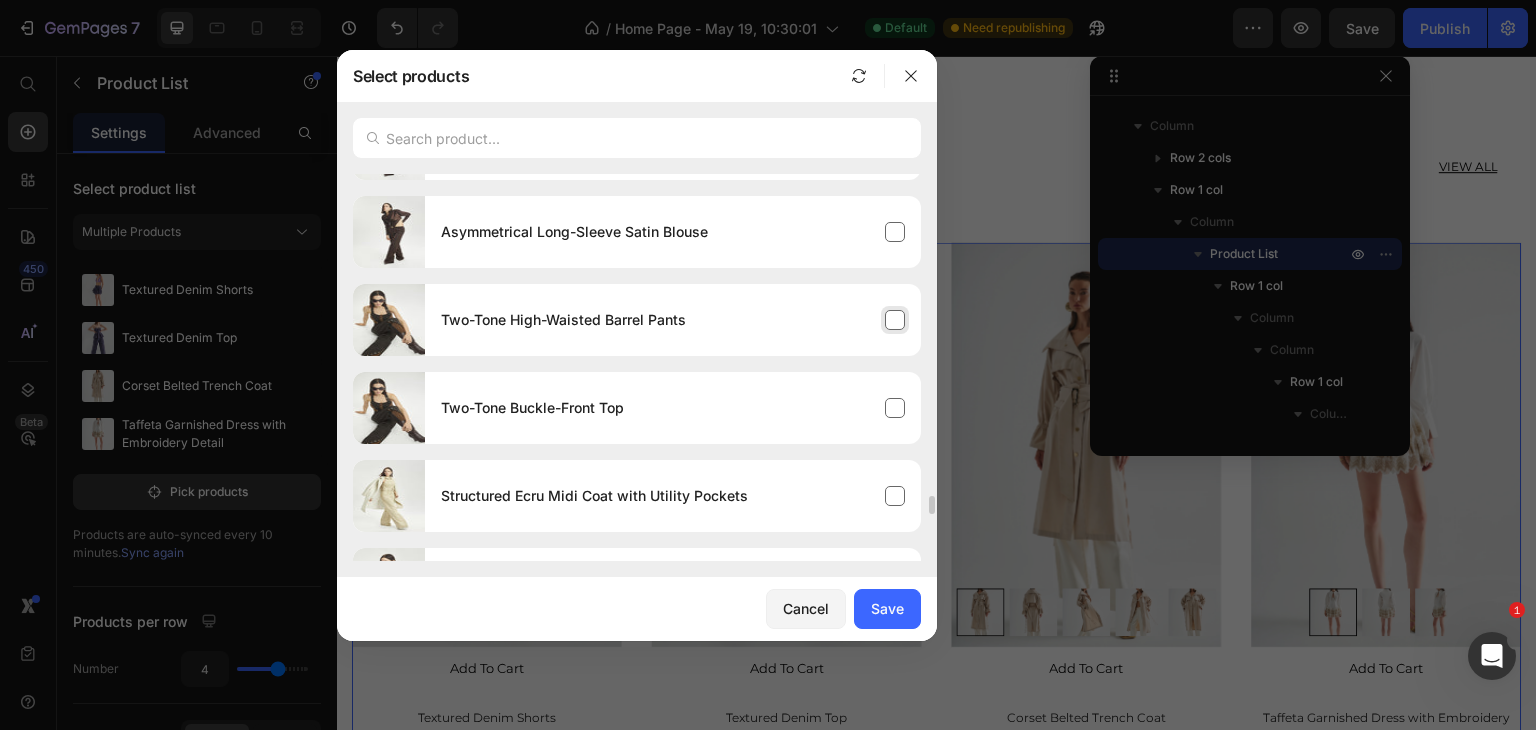 click on "Two-Tone High-Waisted Barrel Pants" at bounding box center (673, 320) 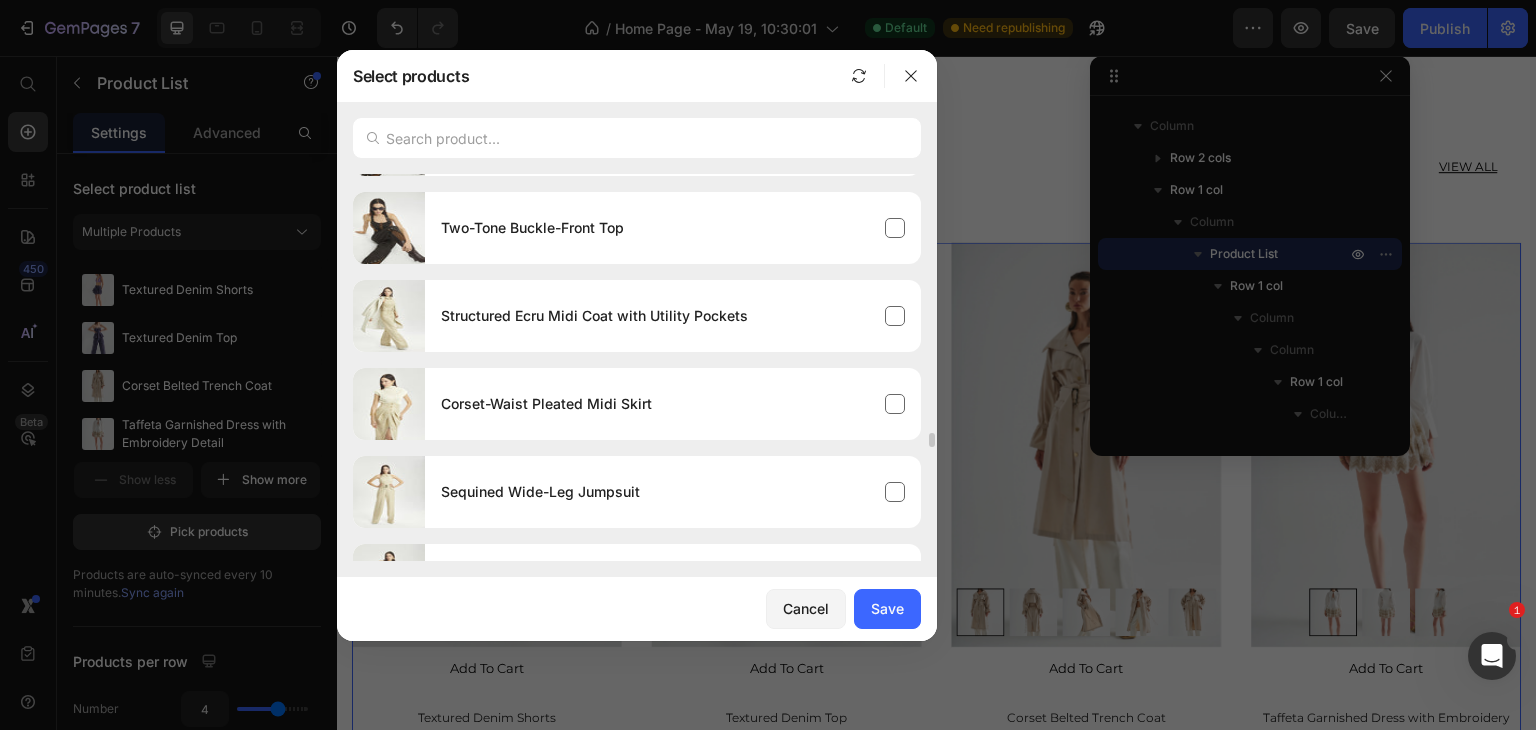 scroll, scrollTop: 6759, scrollLeft: 0, axis: vertical 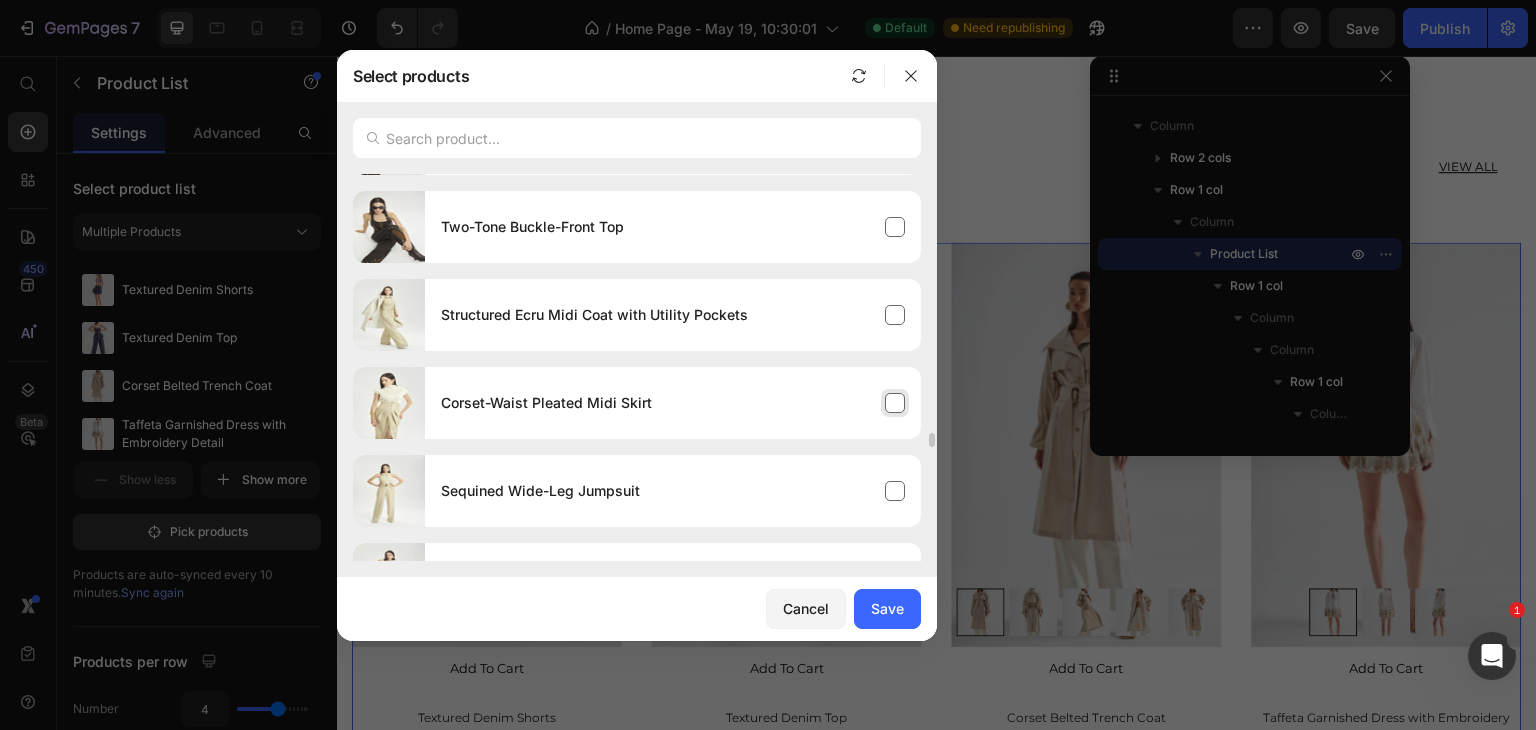 click on "Corset-Waist Pleated Midi Skirt" at bounding box center [673, 403] 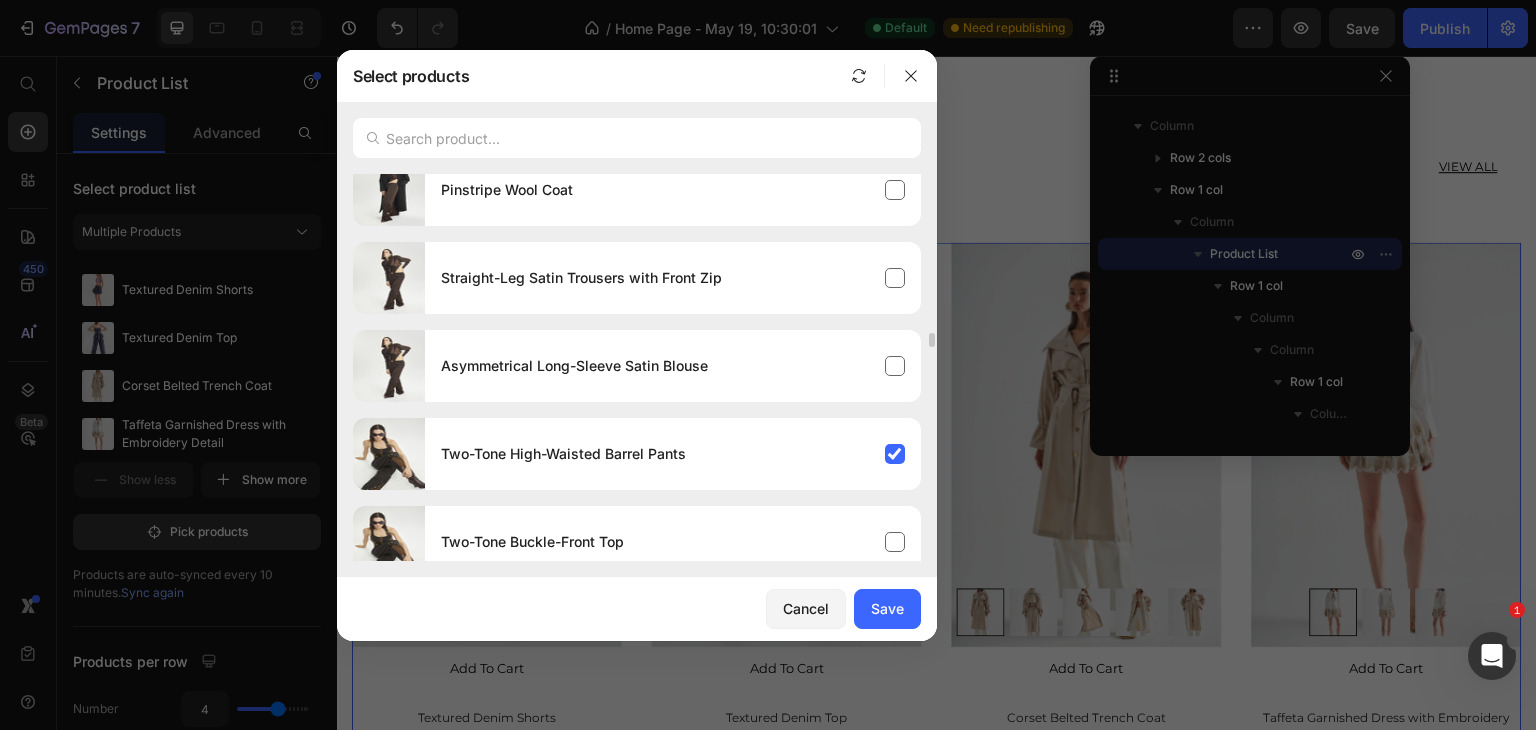 scroll, scrollTop: 6324, scrollLeft: 0, axis: vertical 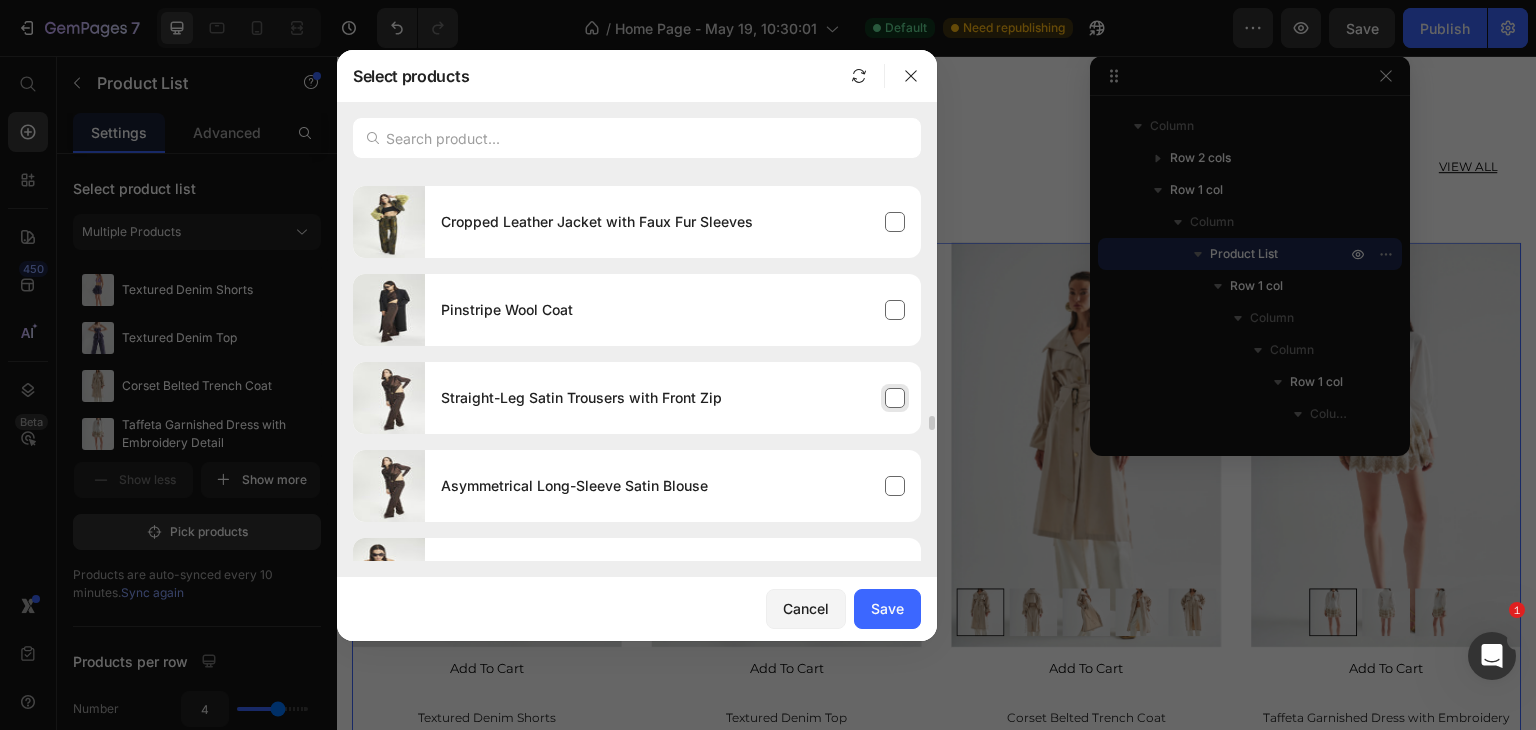 click on "Straight-Leg Satin Trousers with Front Zip" at bounding box center (673, 398) 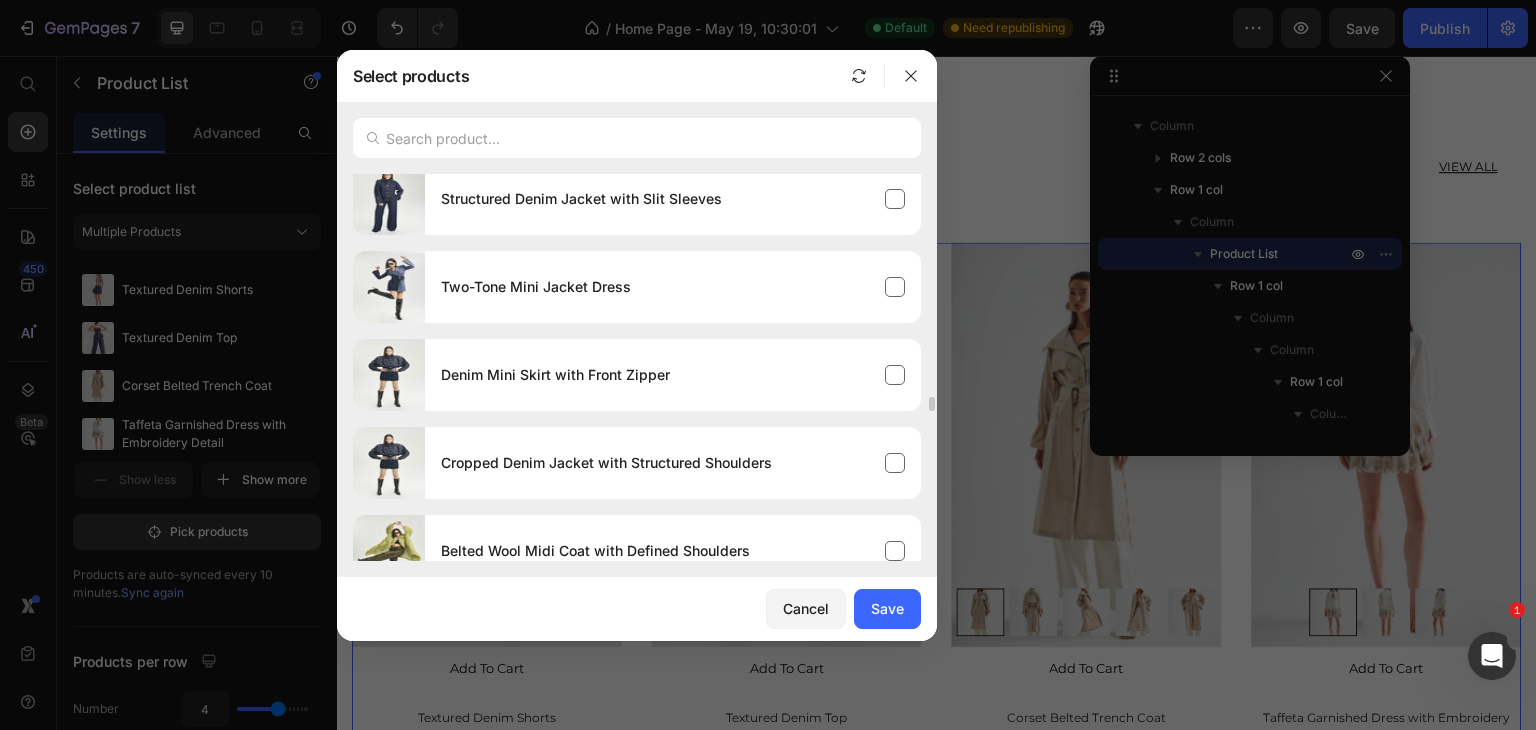scroll, scrollTop: 5818, scrollLeft: 0, axis: vertical 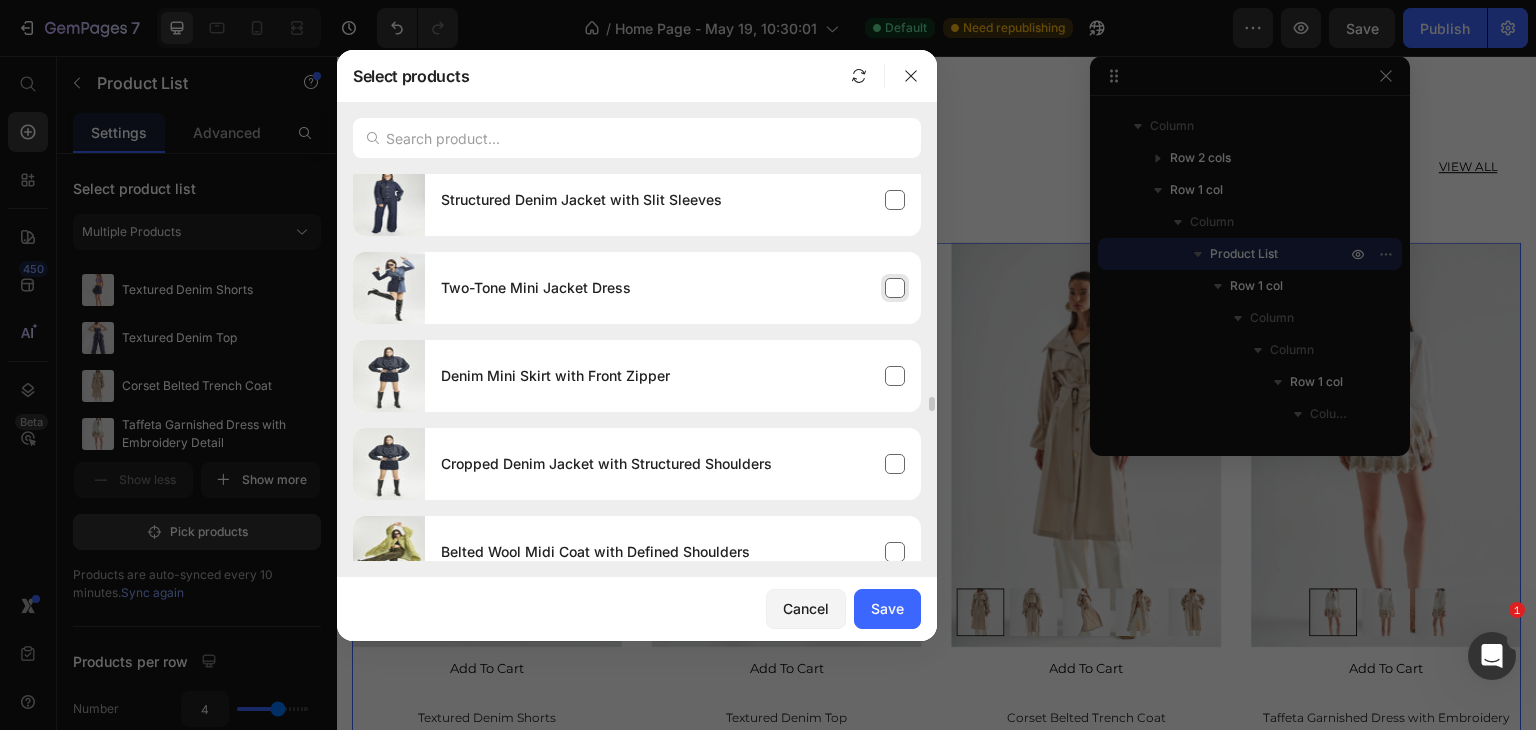 click on "Two-Tone Mini Jacket Dress" at bounding box center (673, 288) 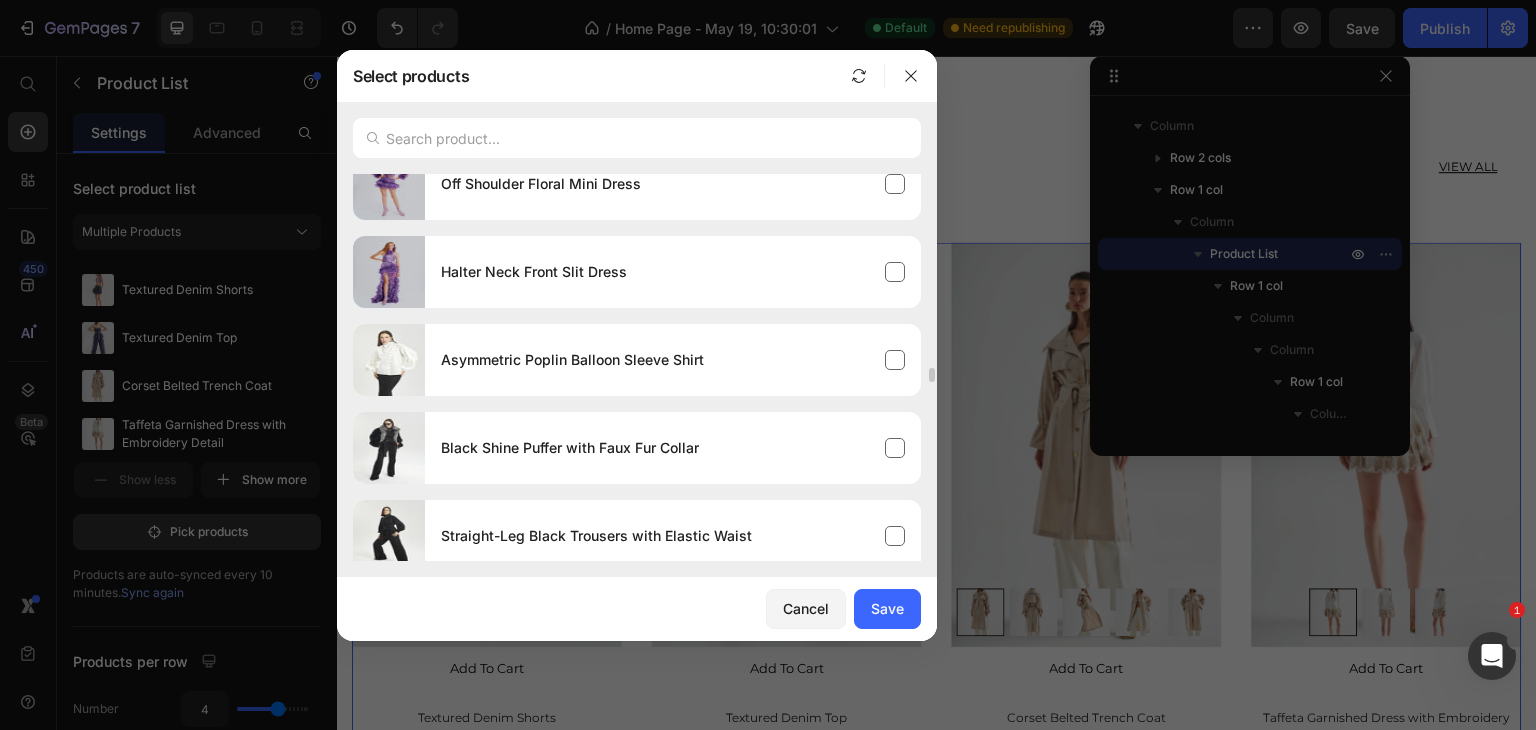 scroll, scrollTop: 5041, scrollLeft: 0, axis: vertical 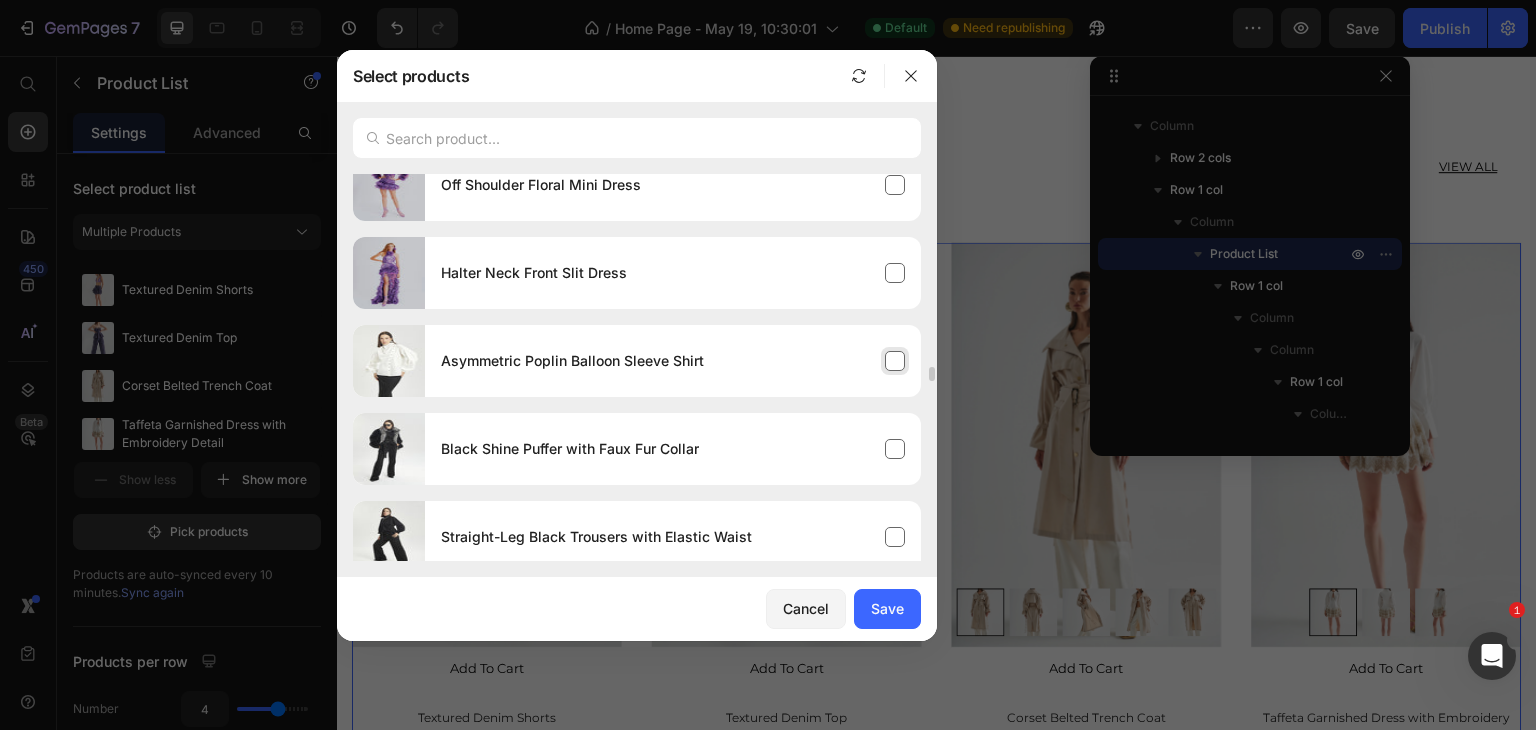 click on "Asymmetric Poplin Balloon Sleeve Shirt" at bounding box center (673, 361) 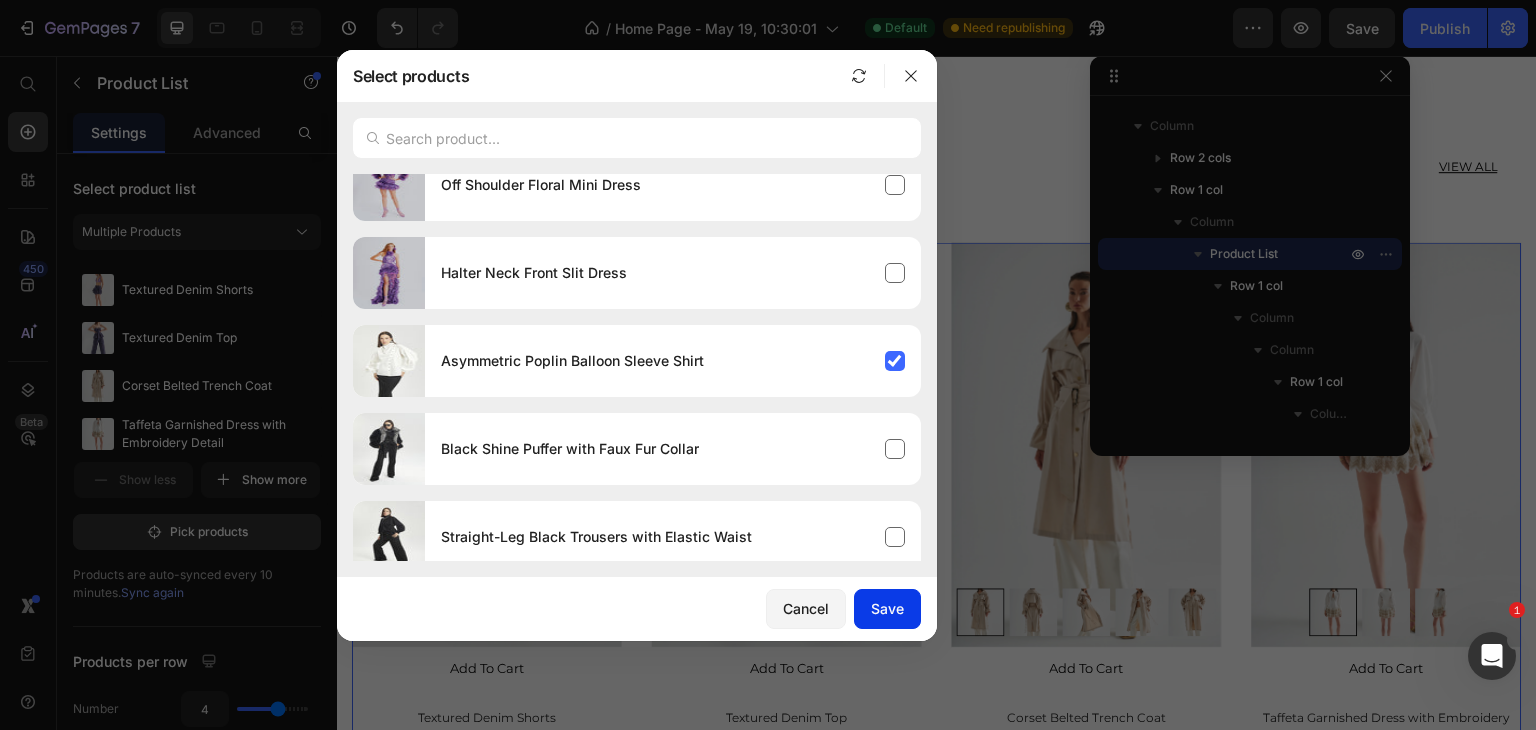 click on "Save" at bounding box center [887, 608] 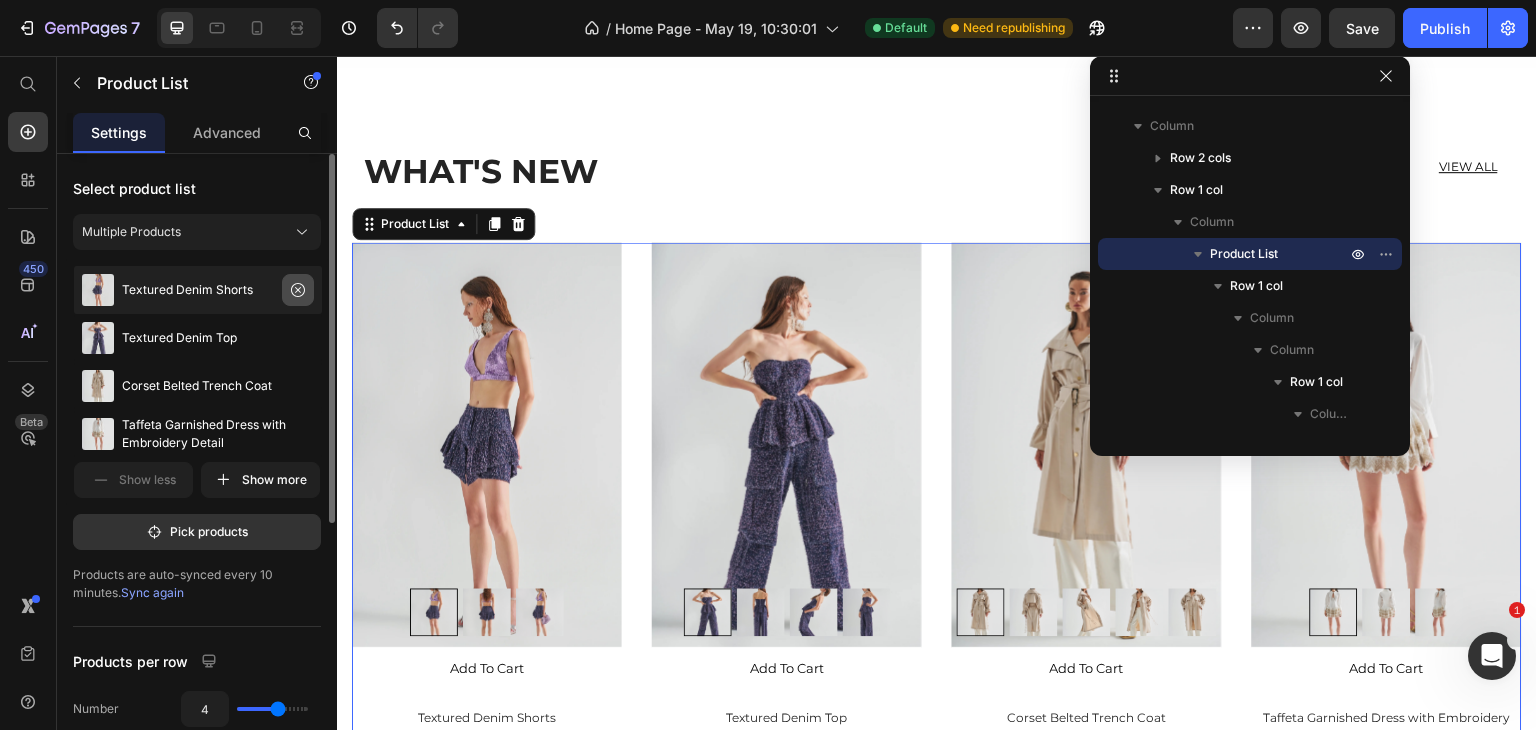 click 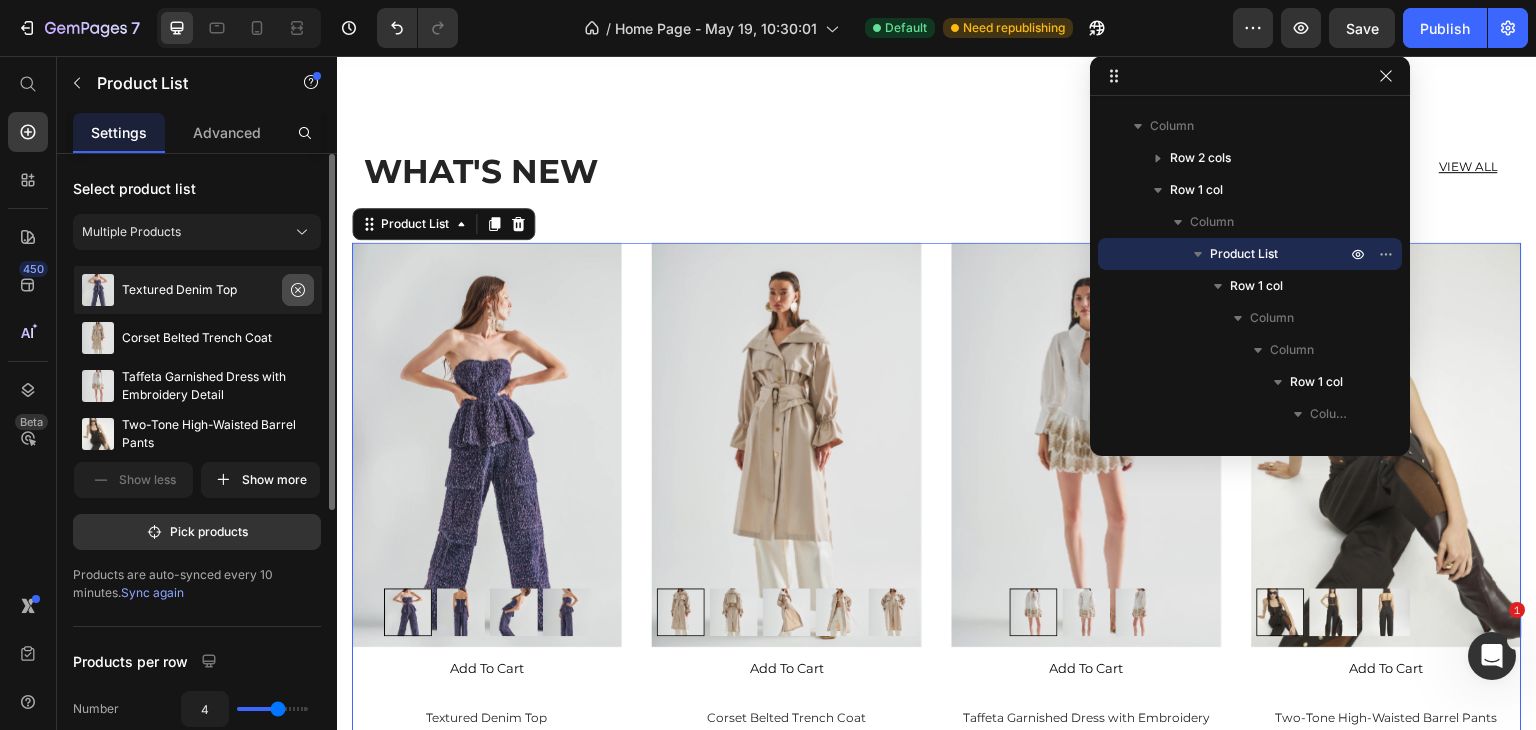 click 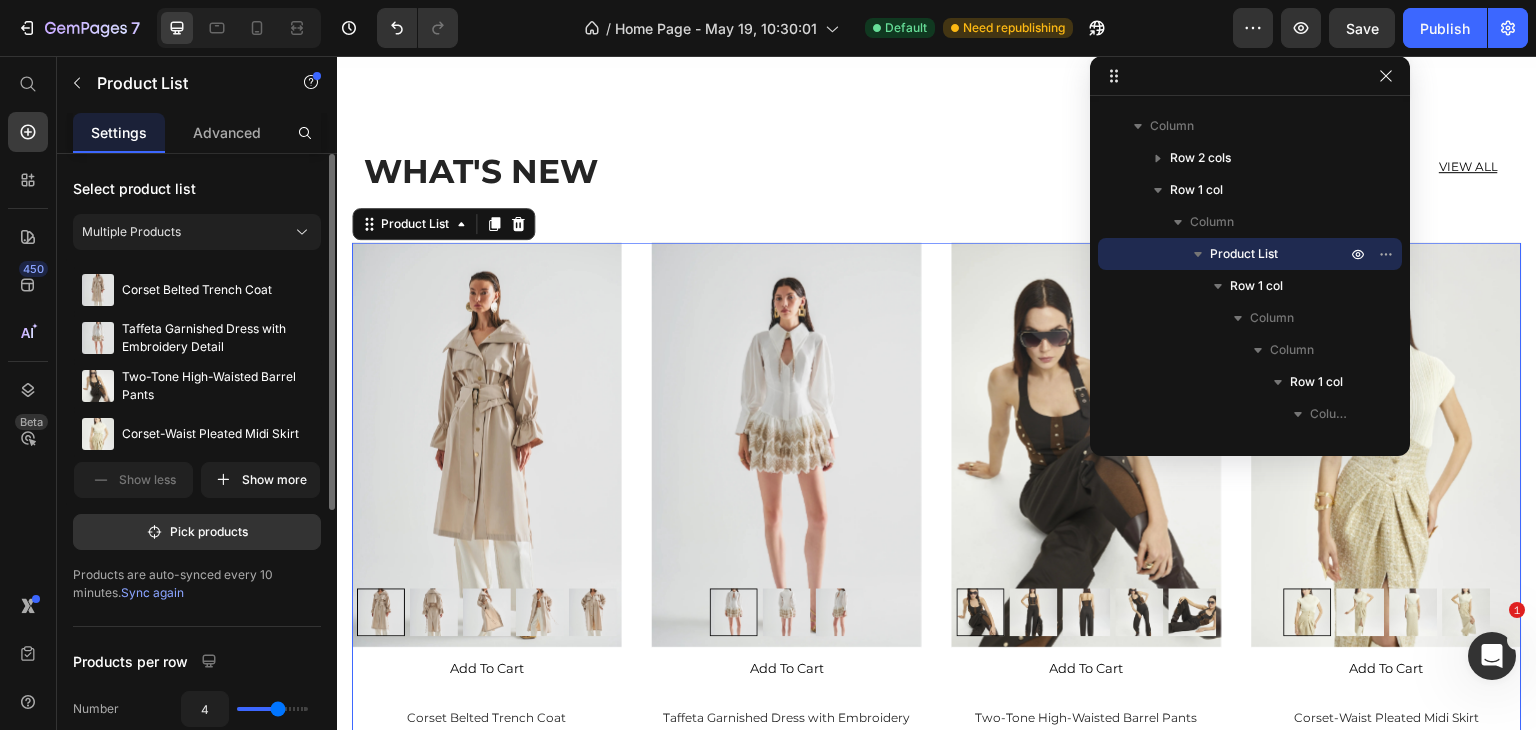 click 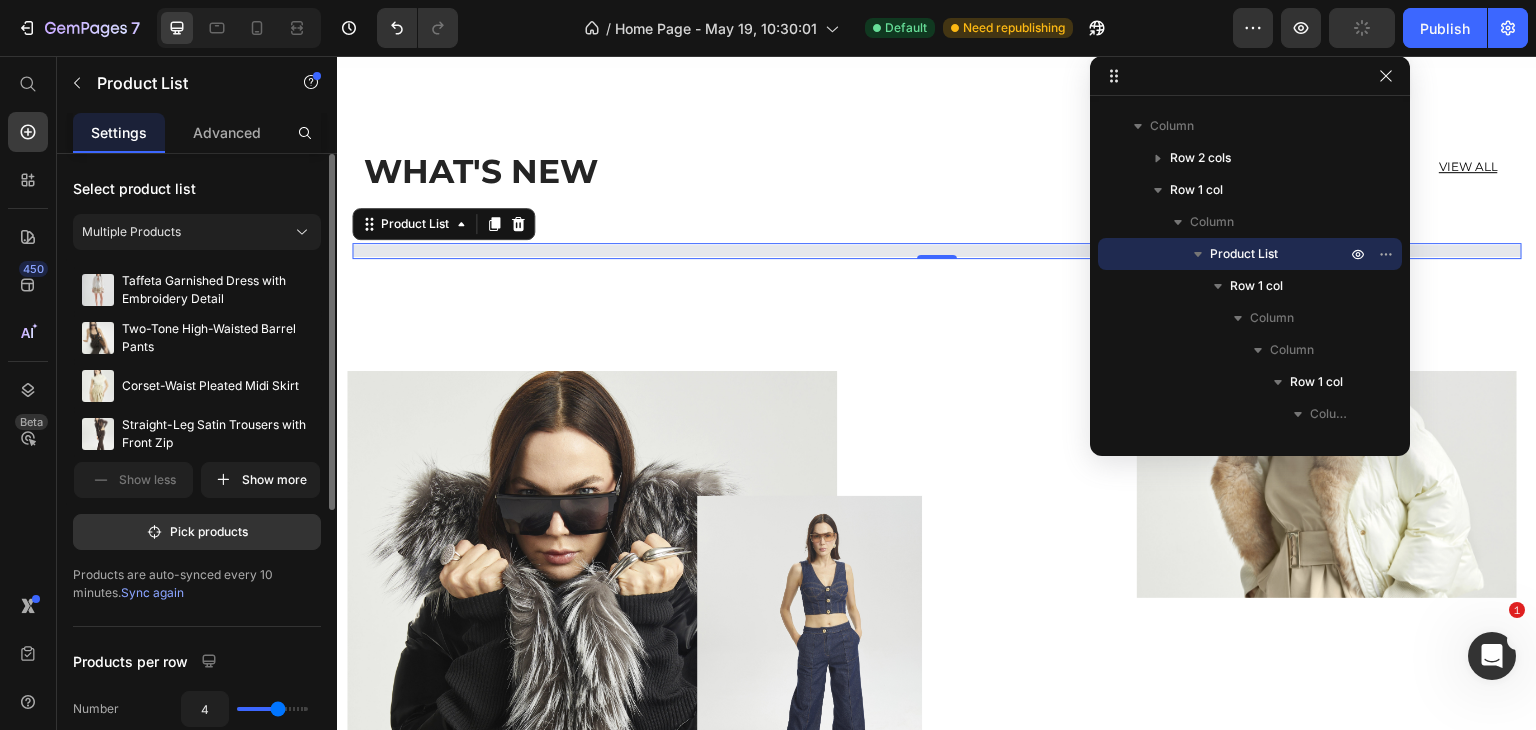 click 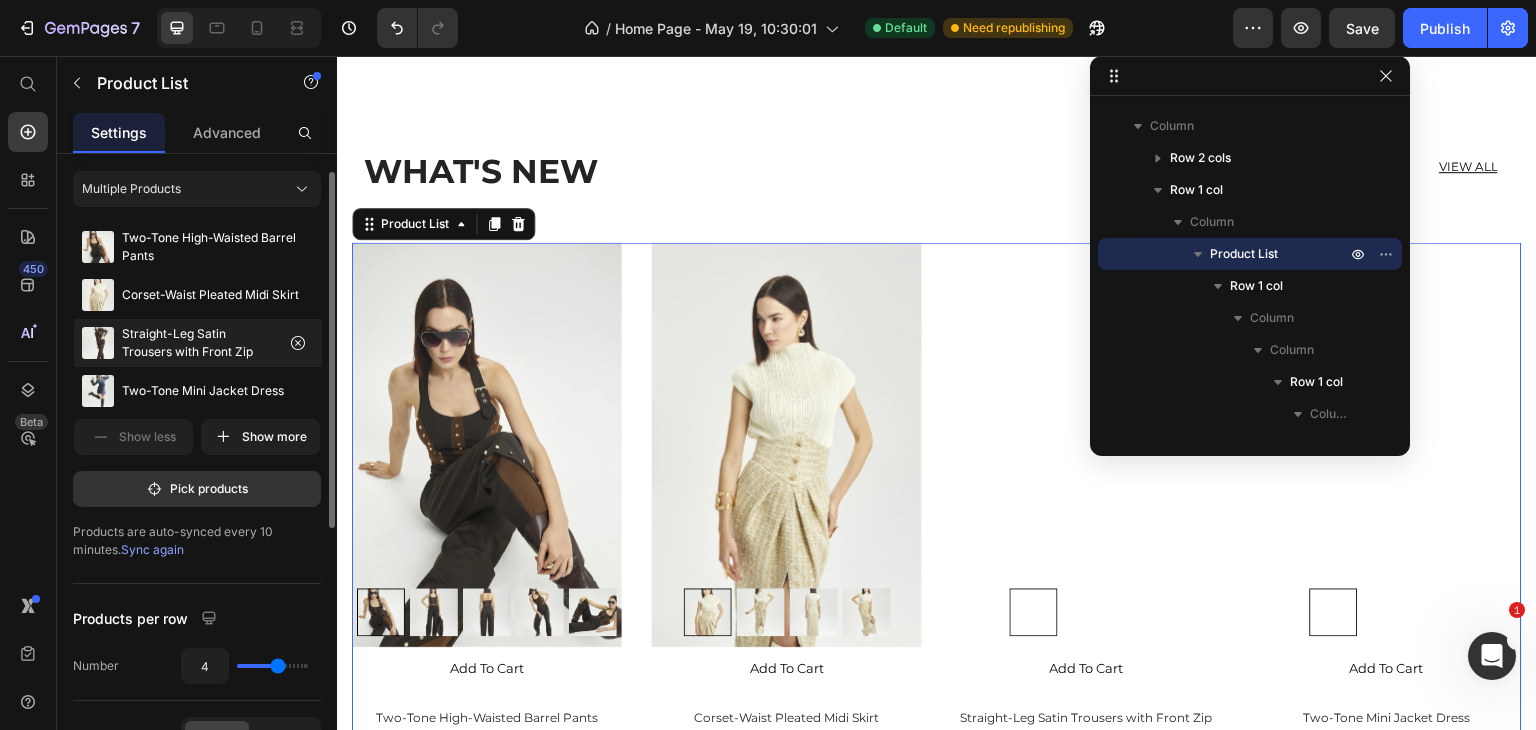 scroll, scrollTop: 39, scrollLeft: 0, axis: vertical 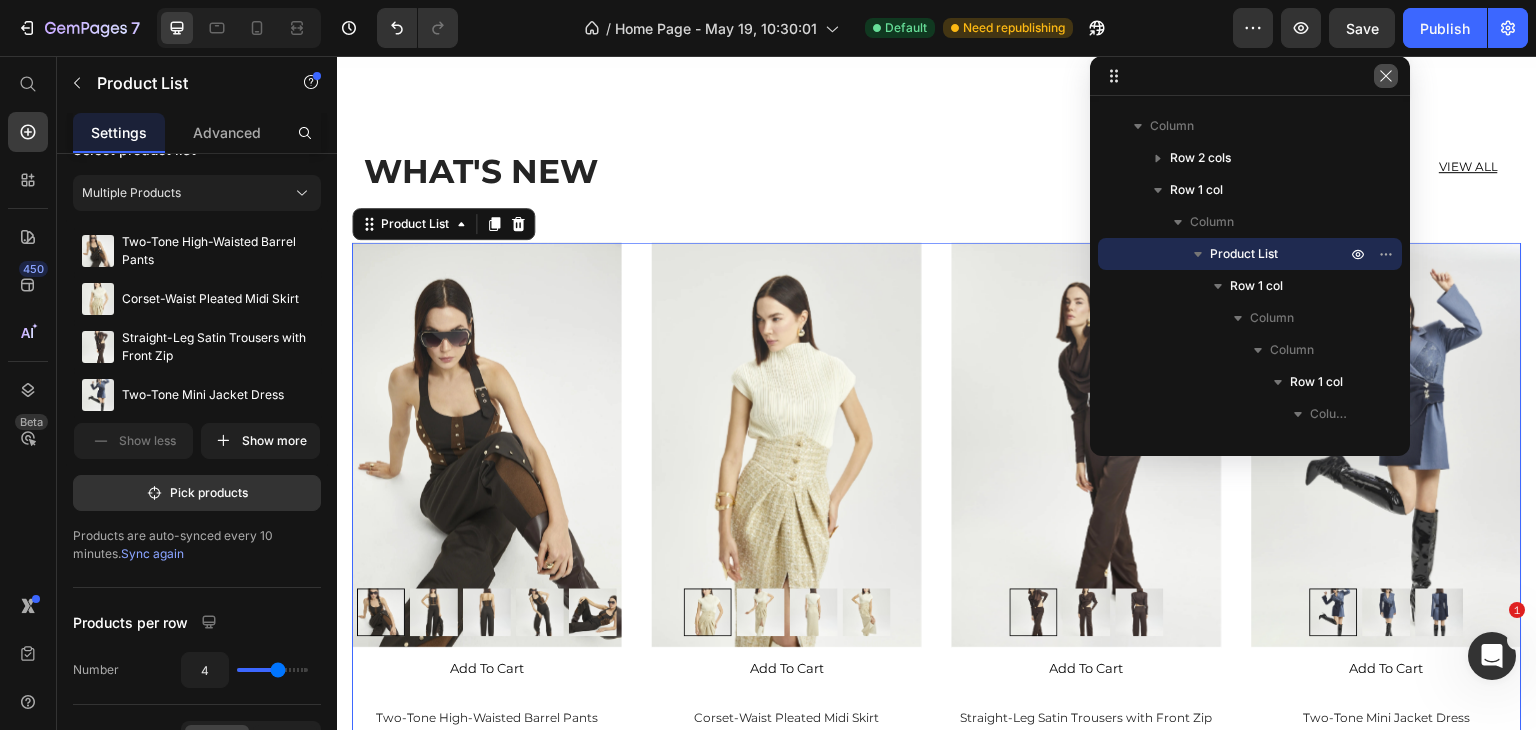 click 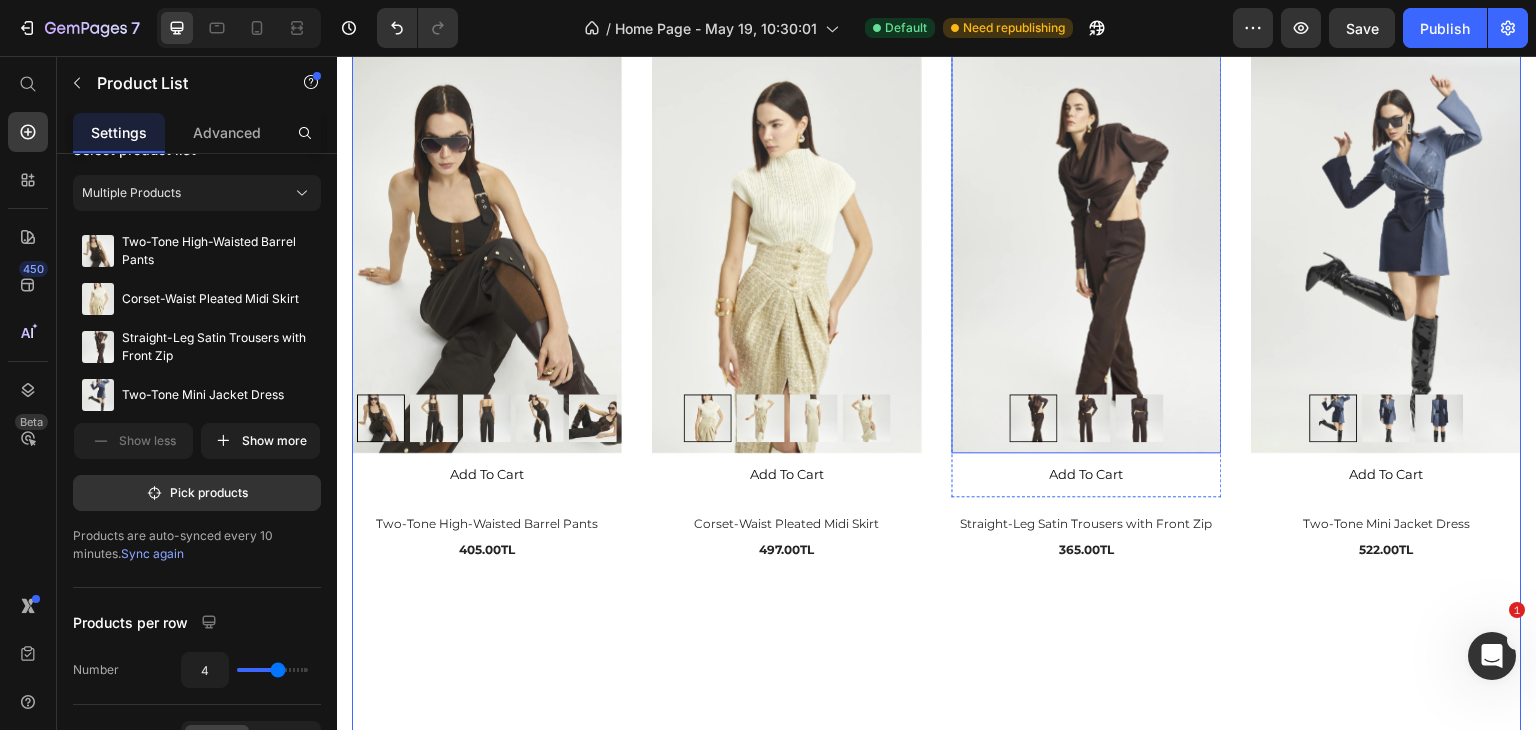 scroll, scrollTop: 1621, scrollLeft: 0, axis: vertical 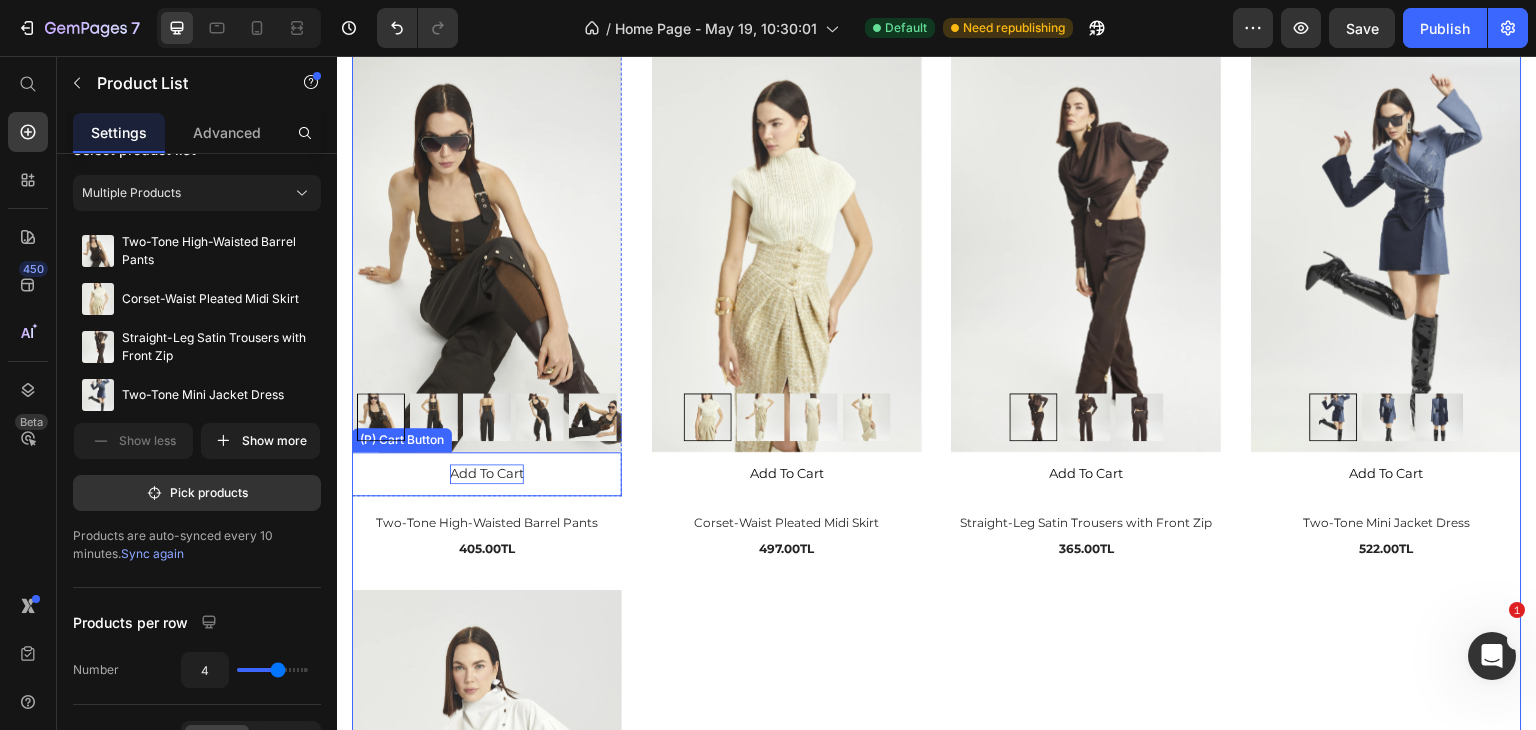 click on "add to cart" at bounding box center [487, 474] 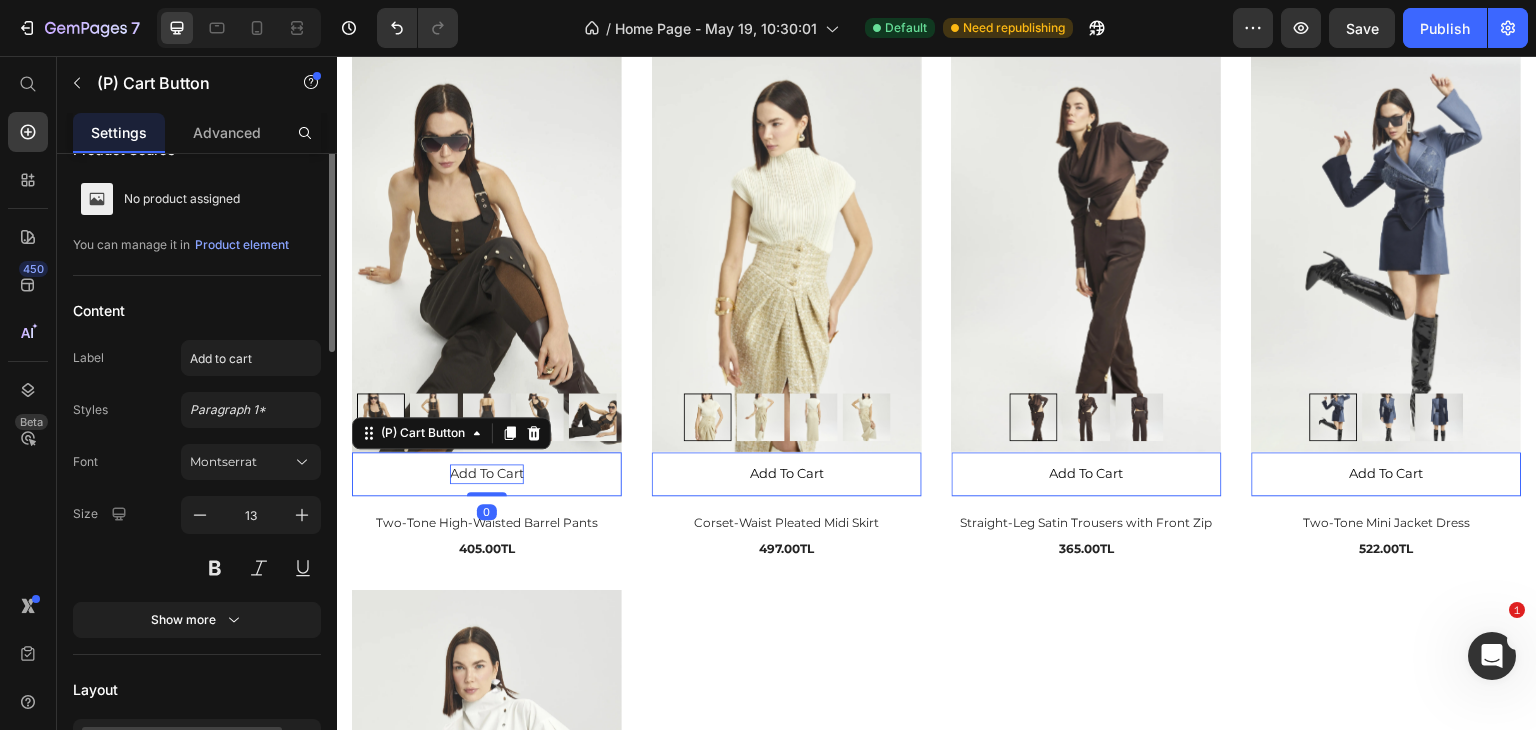 scroll, scrollTop: 0, scrollLeft: 0, axis: both 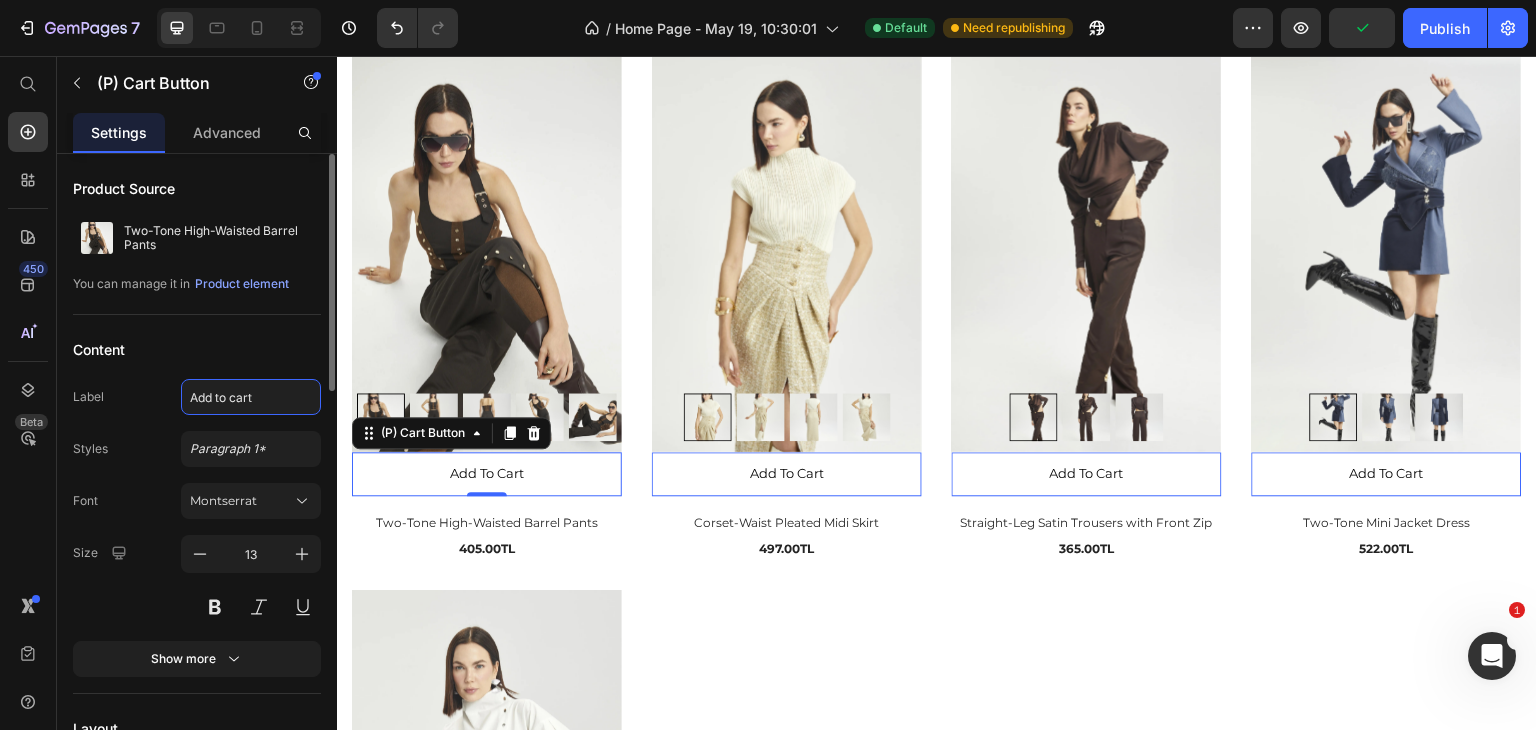 click on "Add to cart" 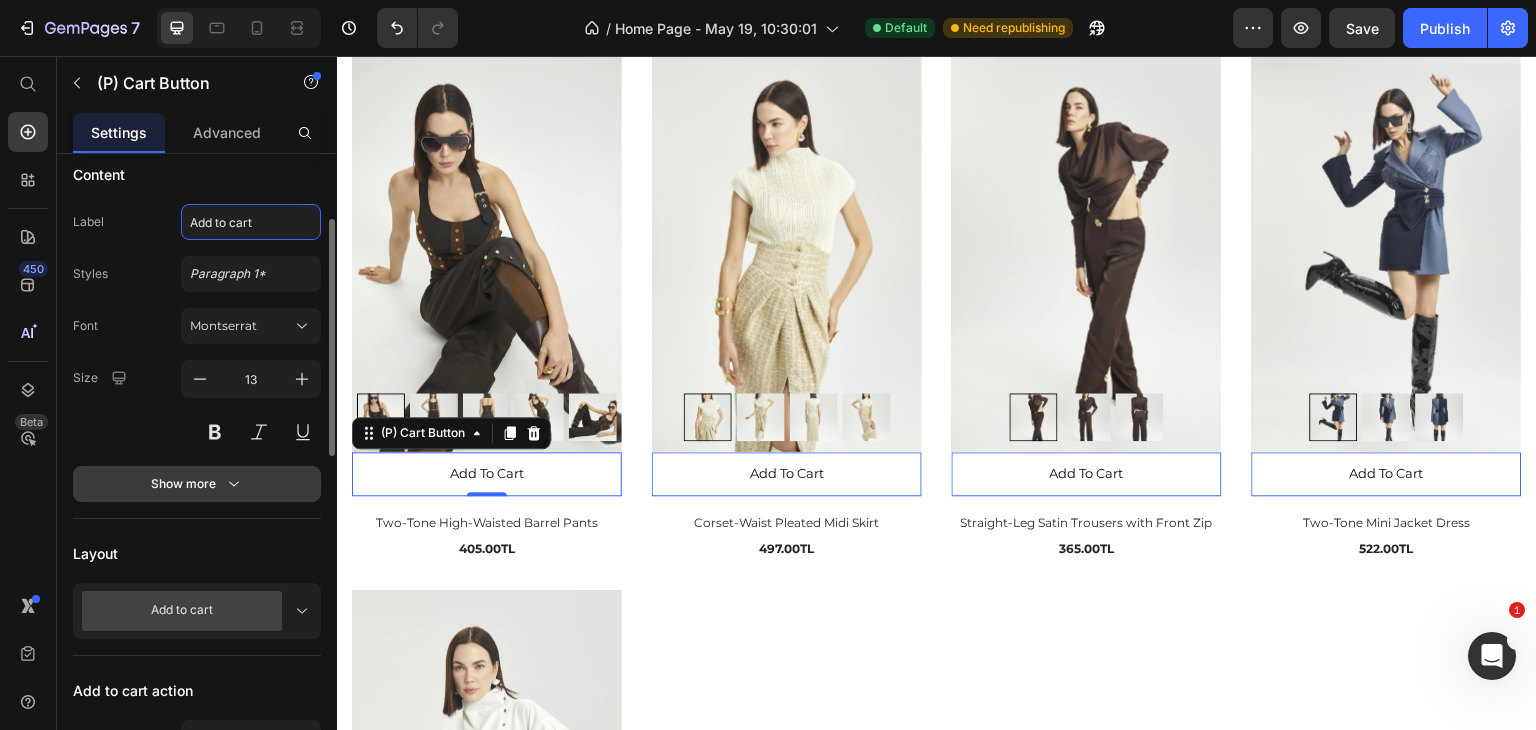 scroll, scrollTop: 176, scrollLeft: 0, axis: vertical 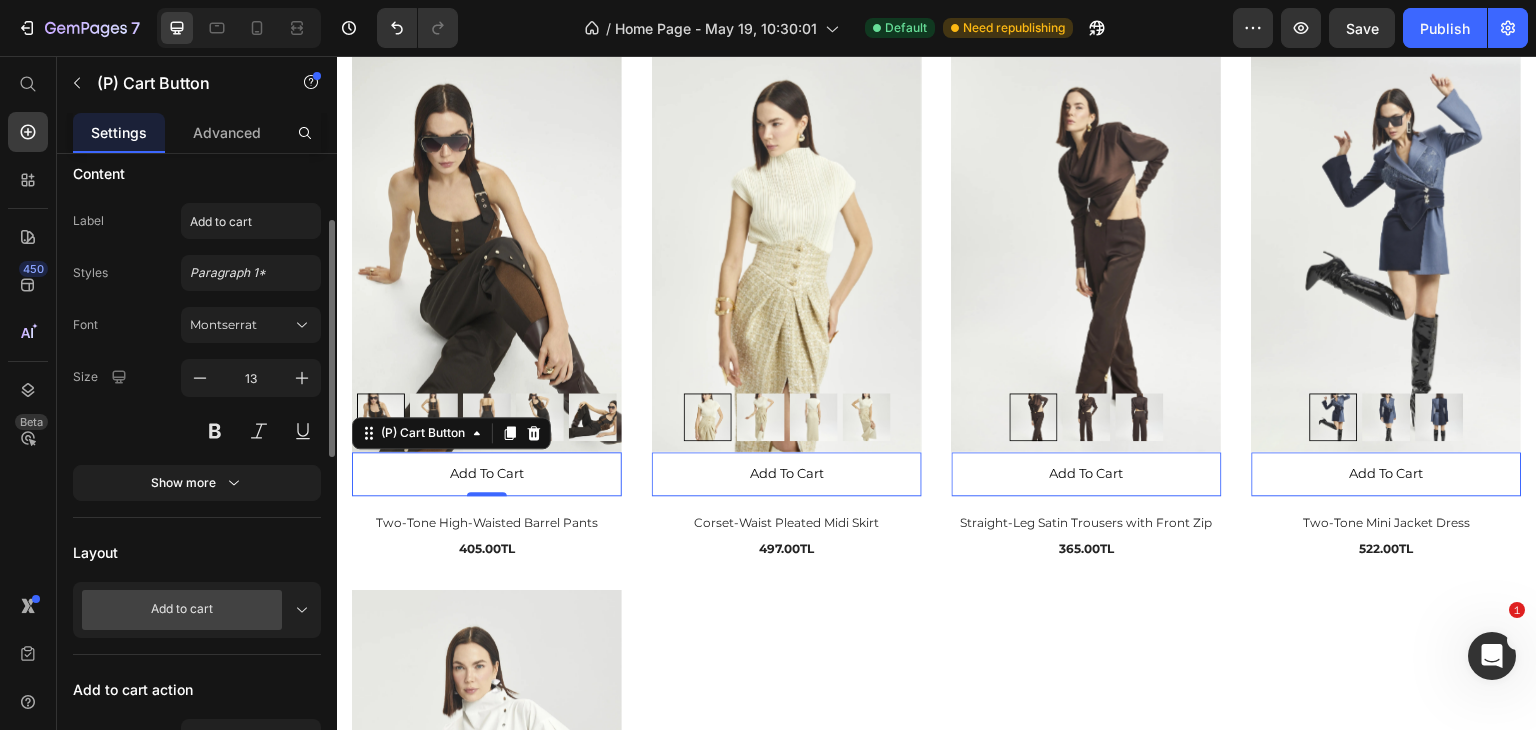 click on "Add to cart" at bounding box center (182, 610) 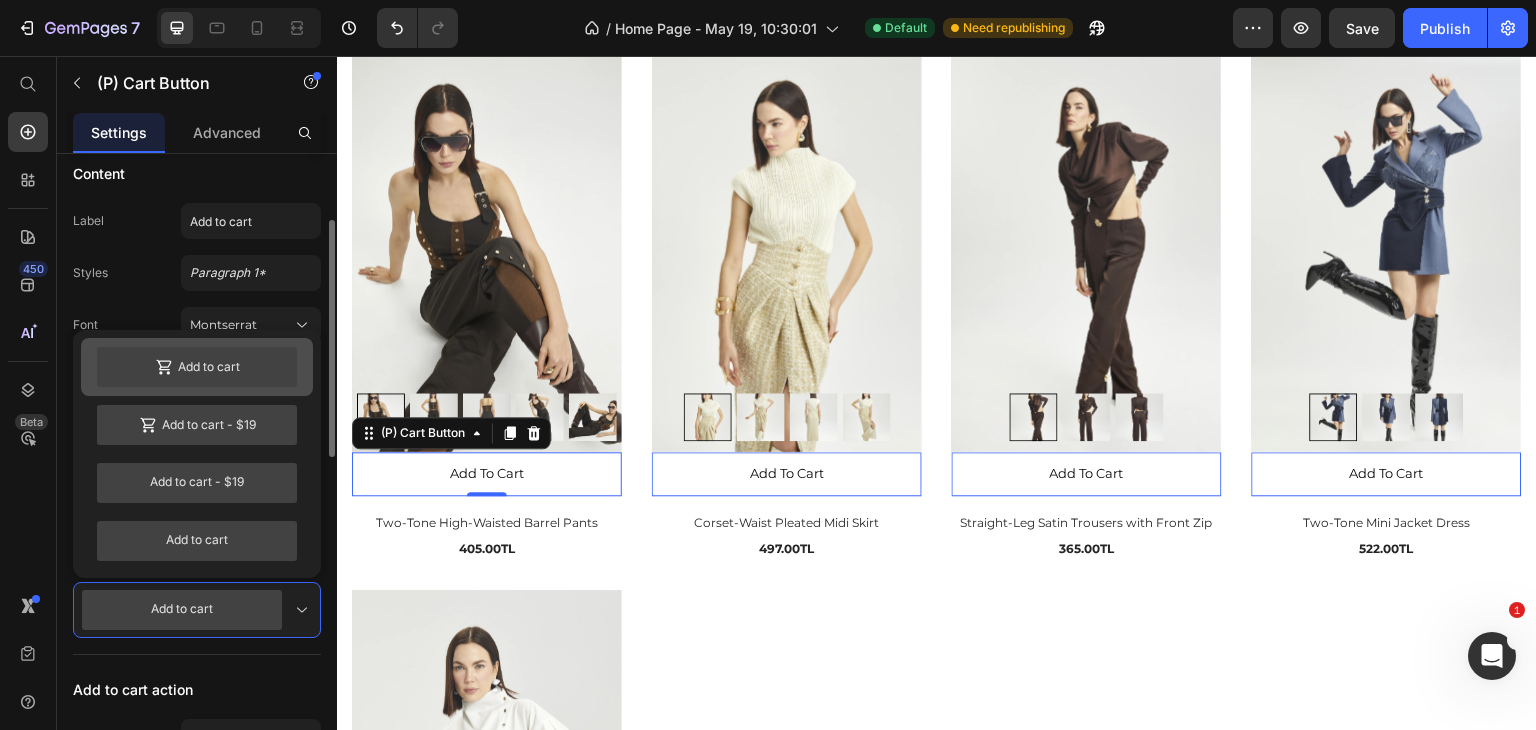 click on "Add to cart" at bounding box center (197, 367) 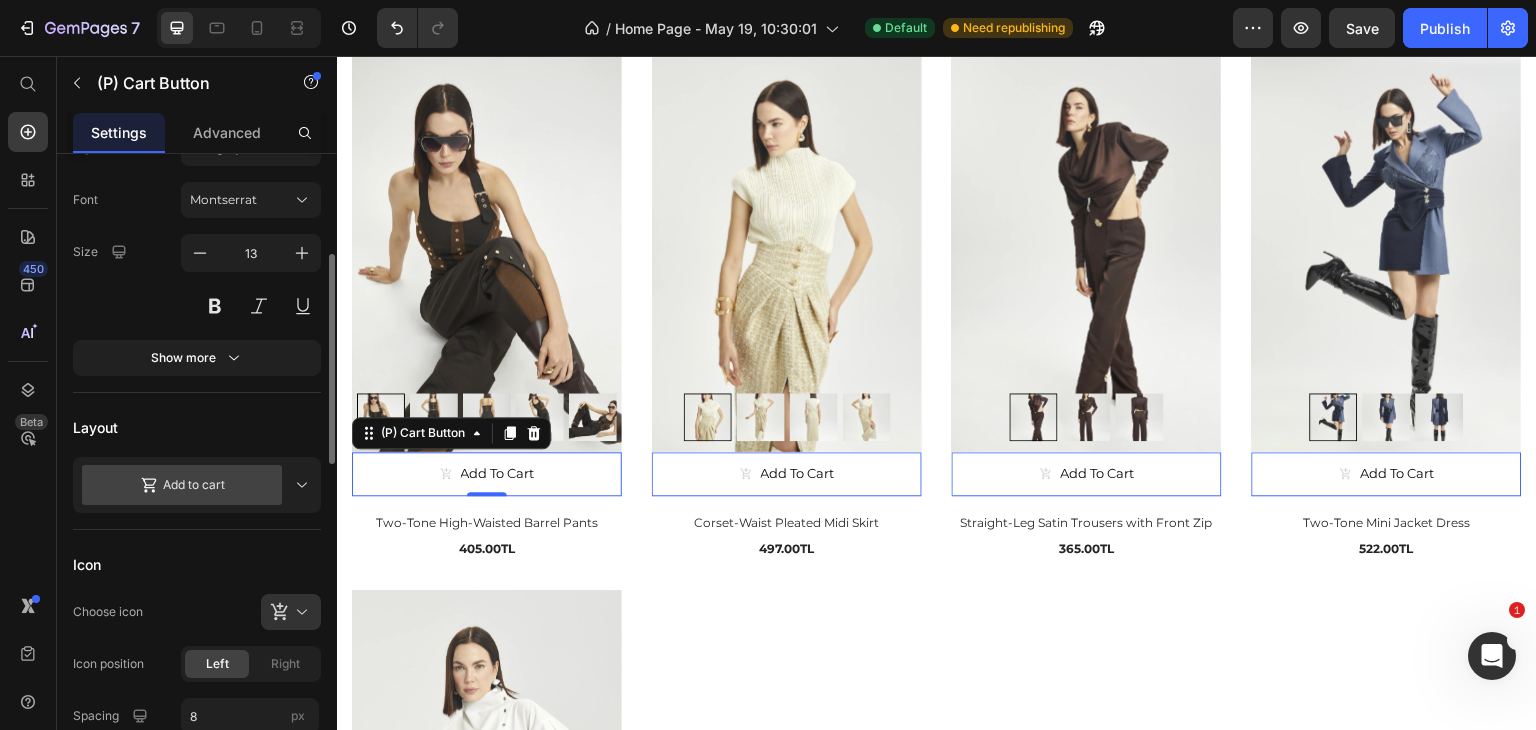 scroll, scrollTop: 348, scrollLeft: 0, axis: vertical 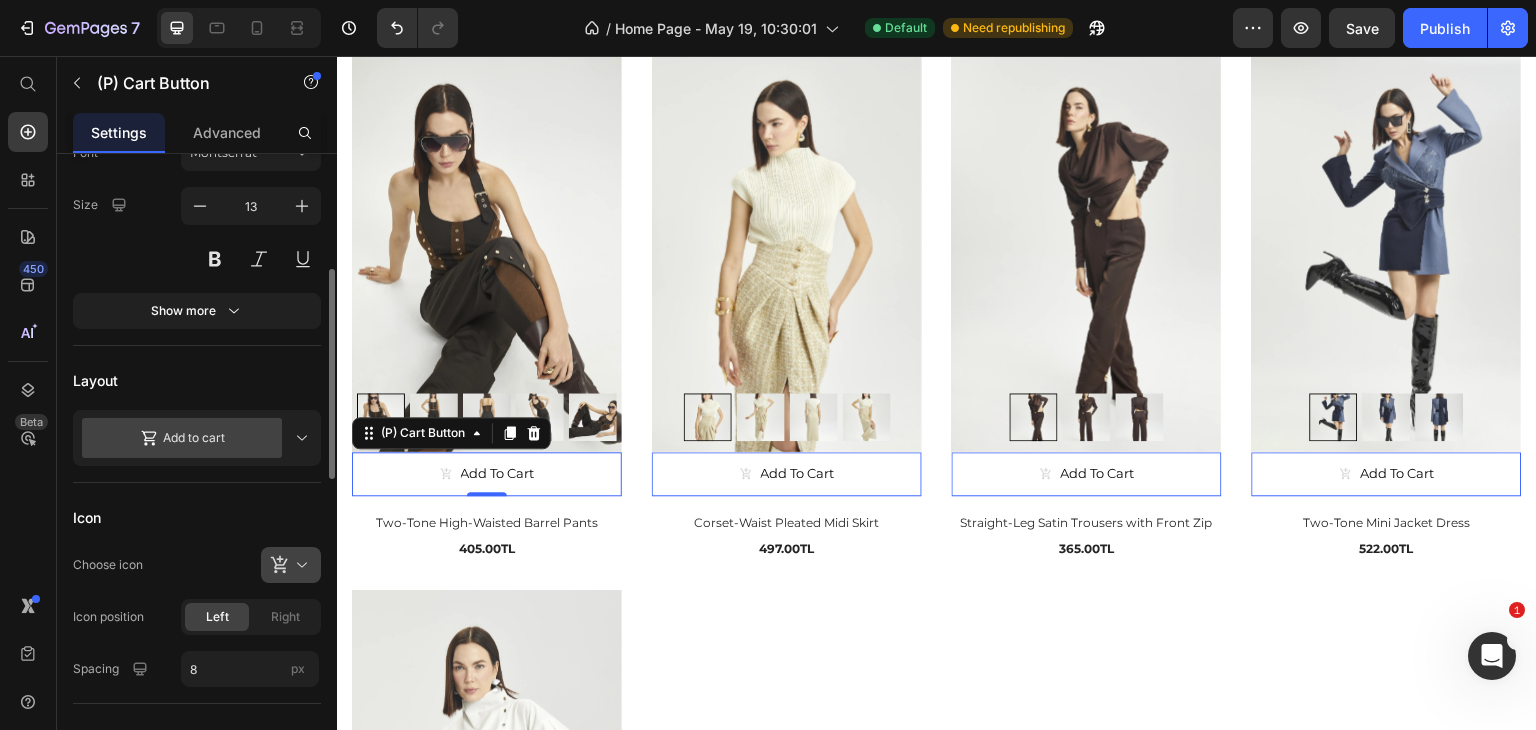 click at bounding box center (299, 565) 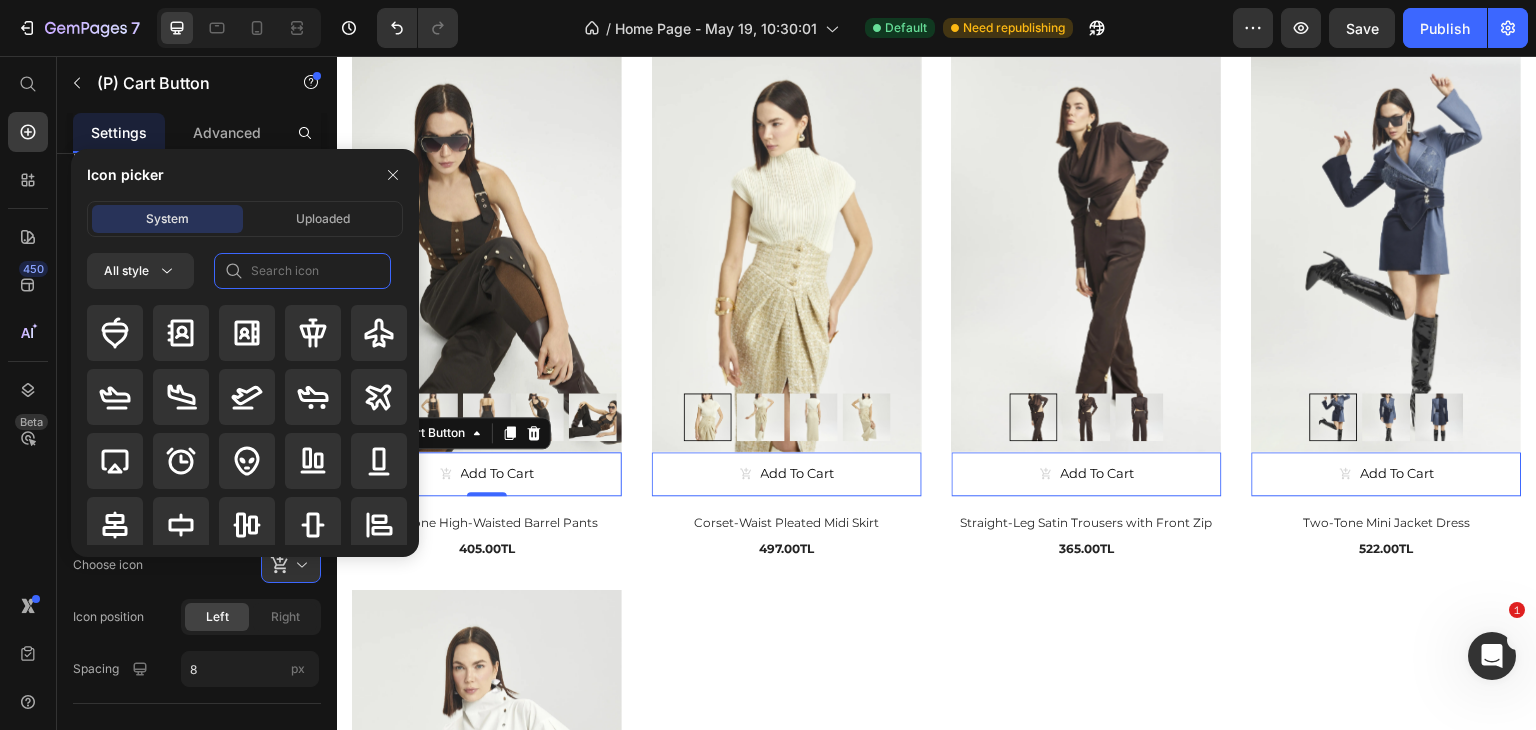 click 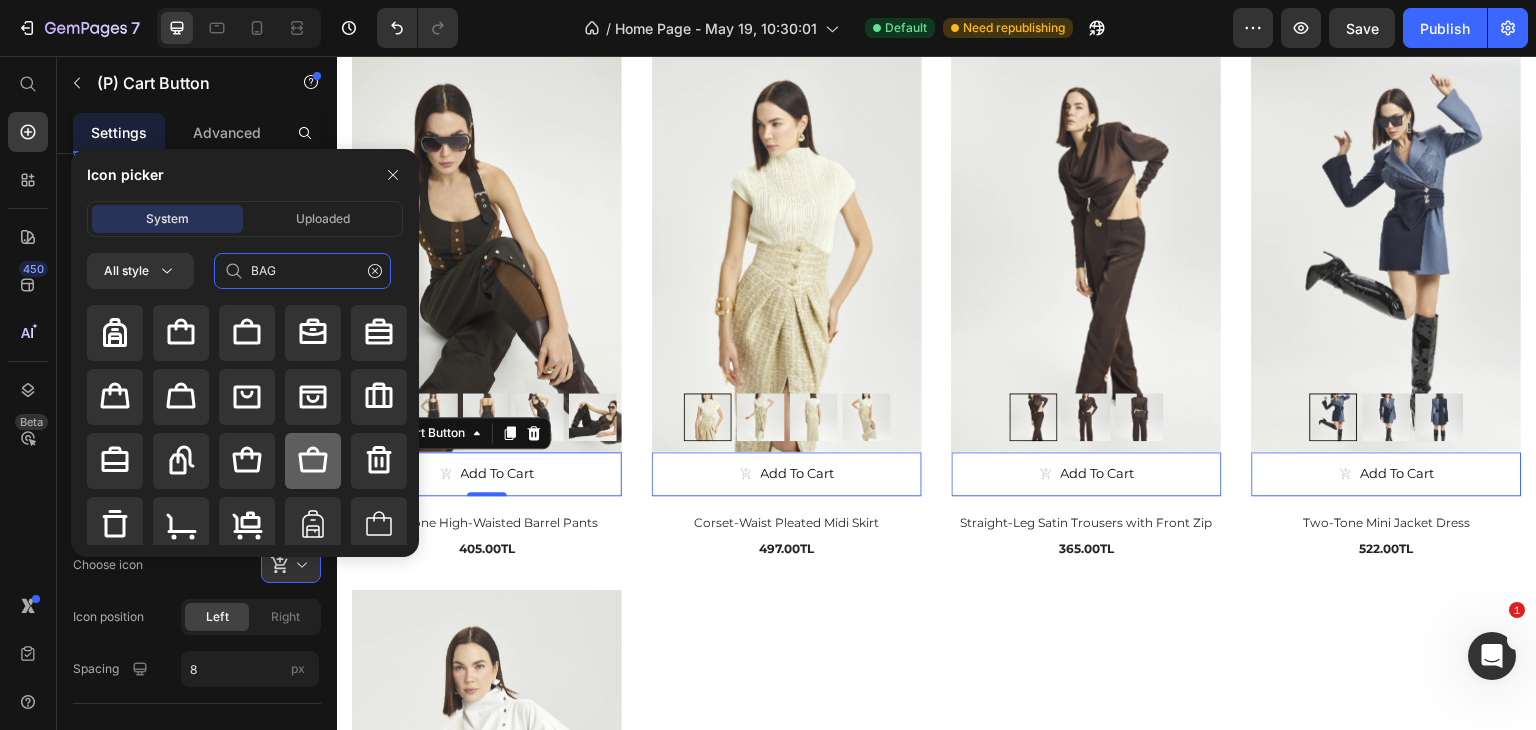 type on "BAG" 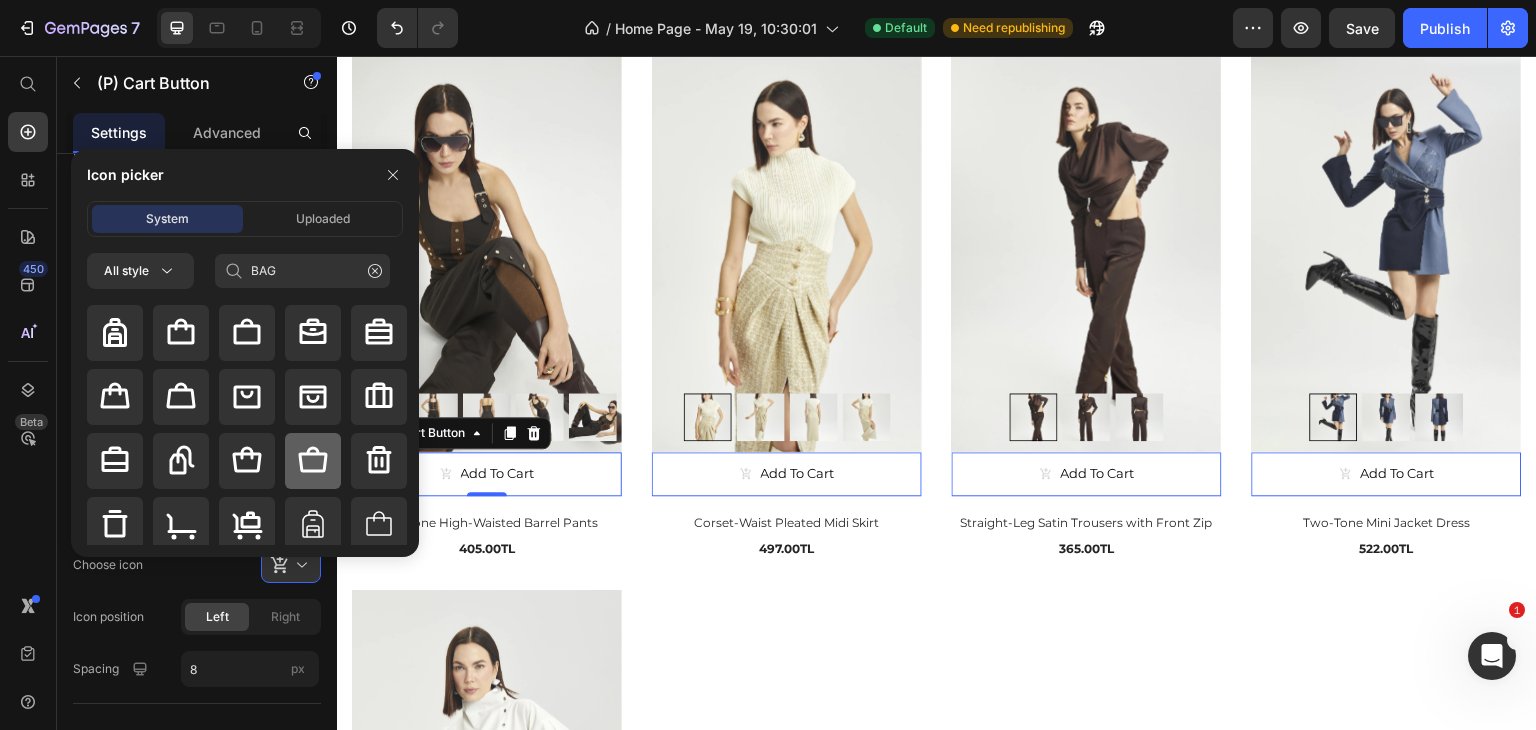 click 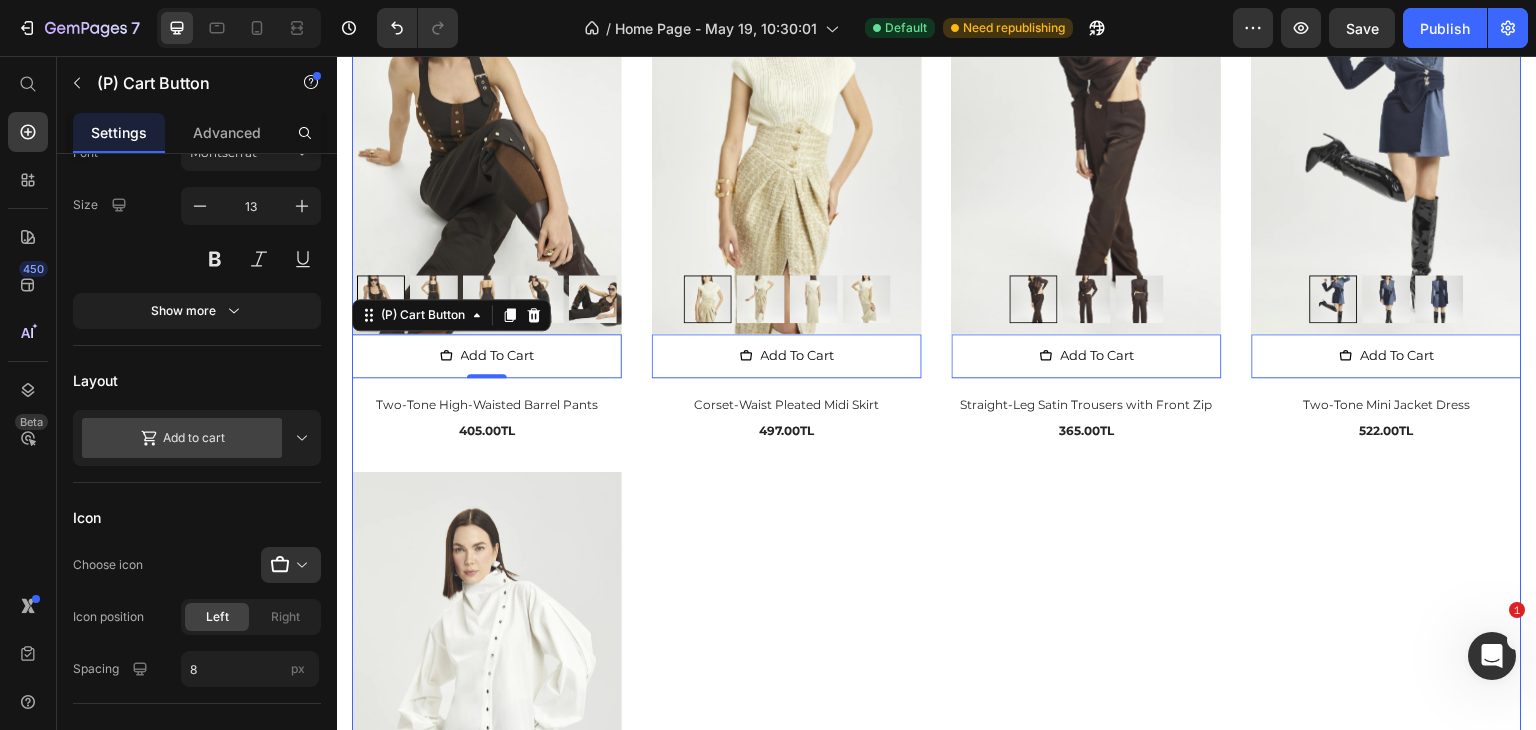 scroll, scrollTop: 1736, scrollLeft: 0, axis: vertical 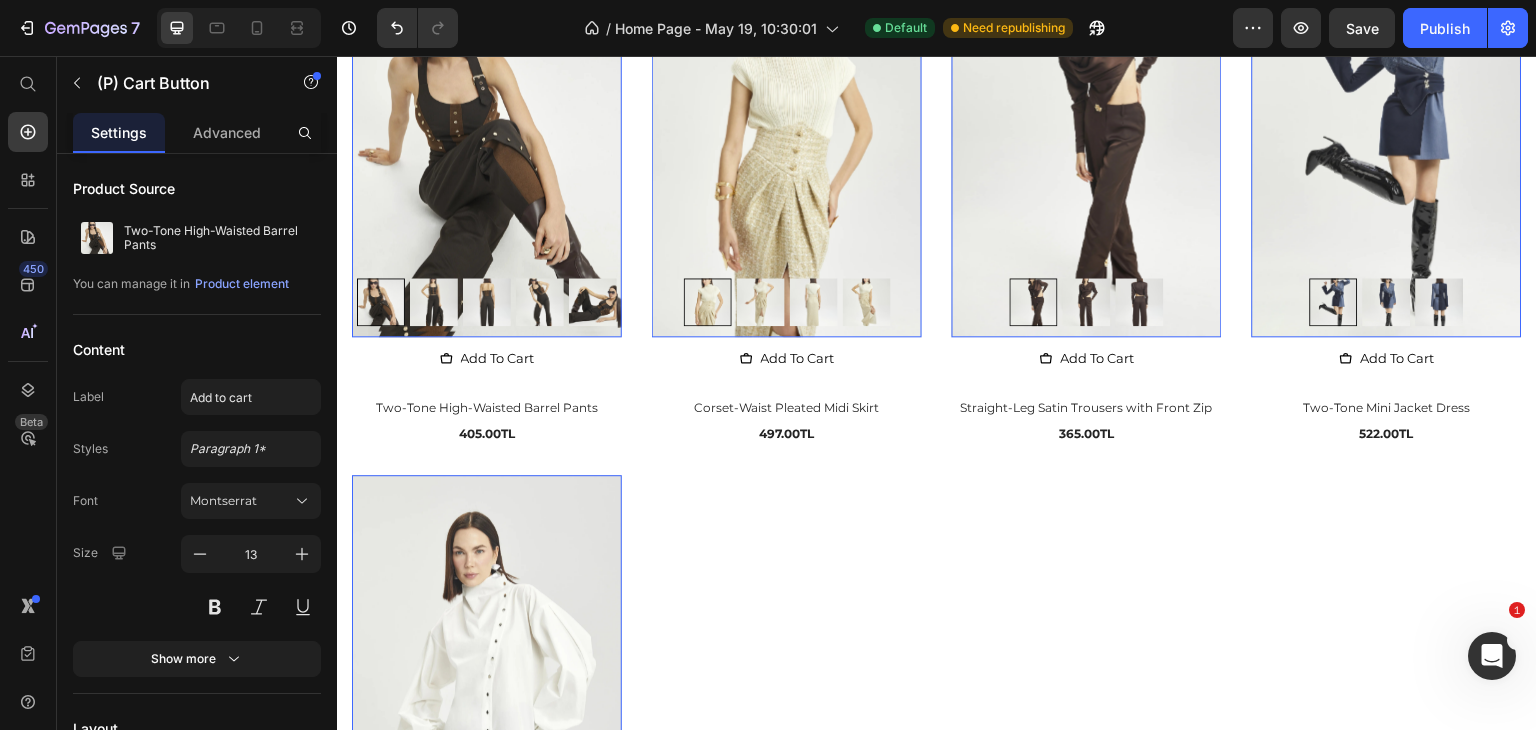 click at bounding box center [487, 134] 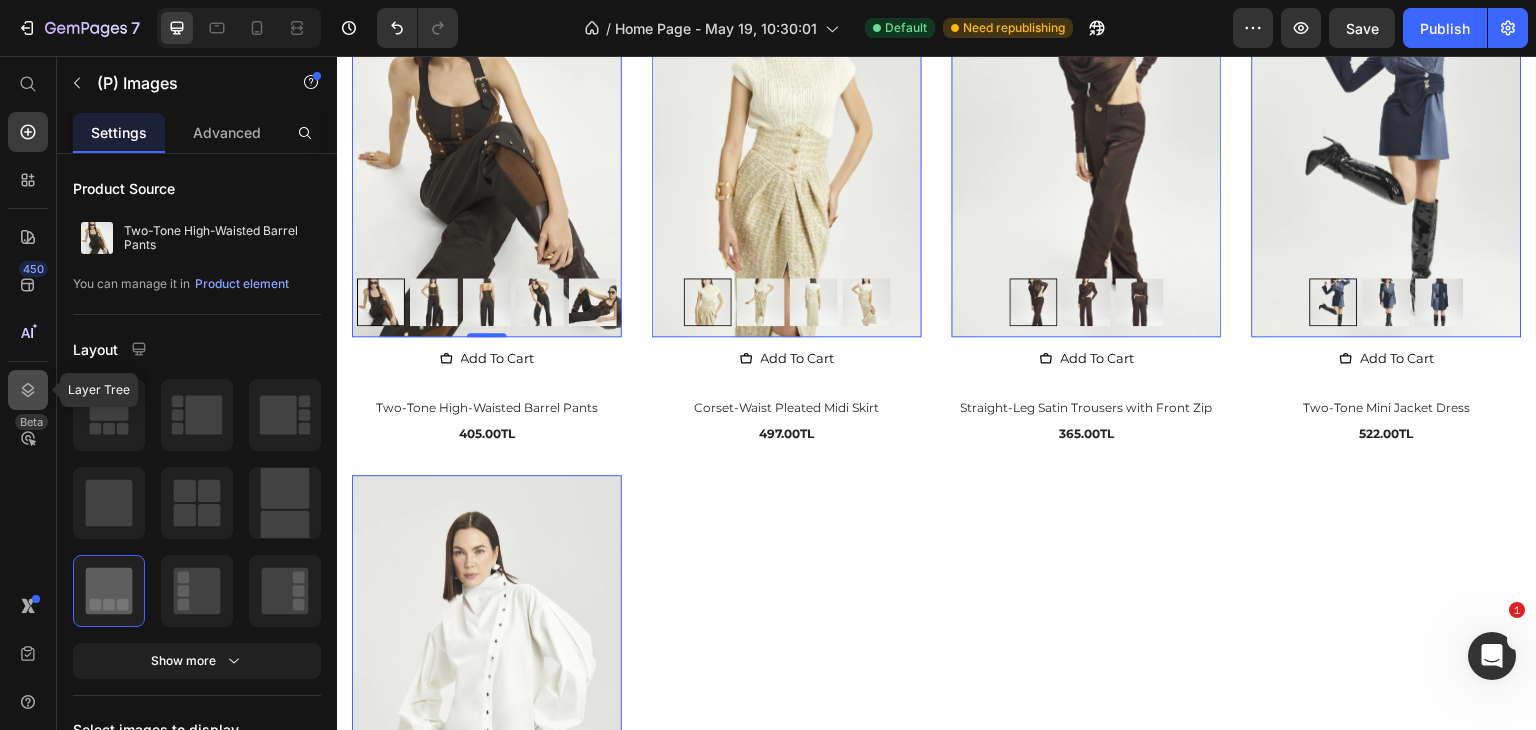 click 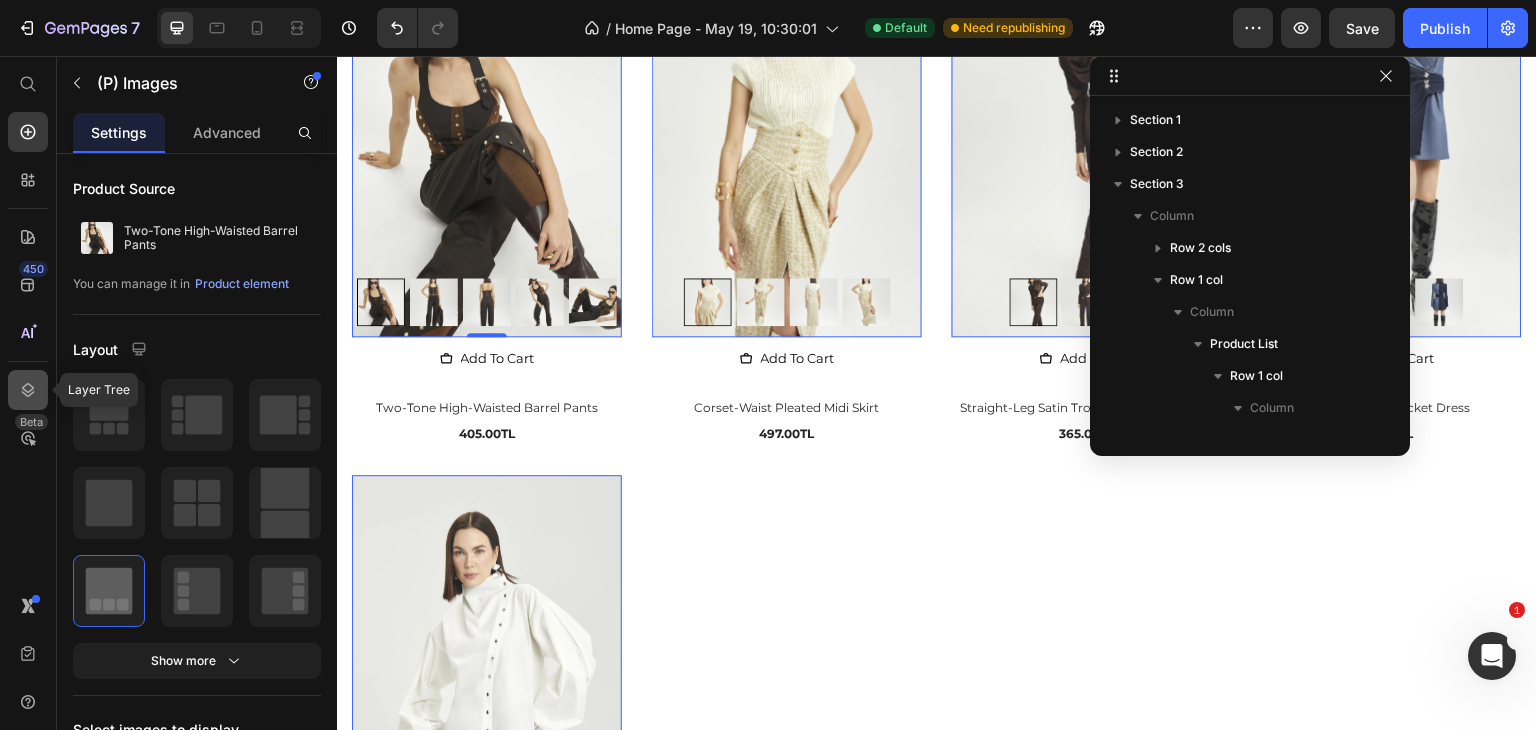 scroll, scrollTop: 282, scrollLeft: 0, axis: vertical 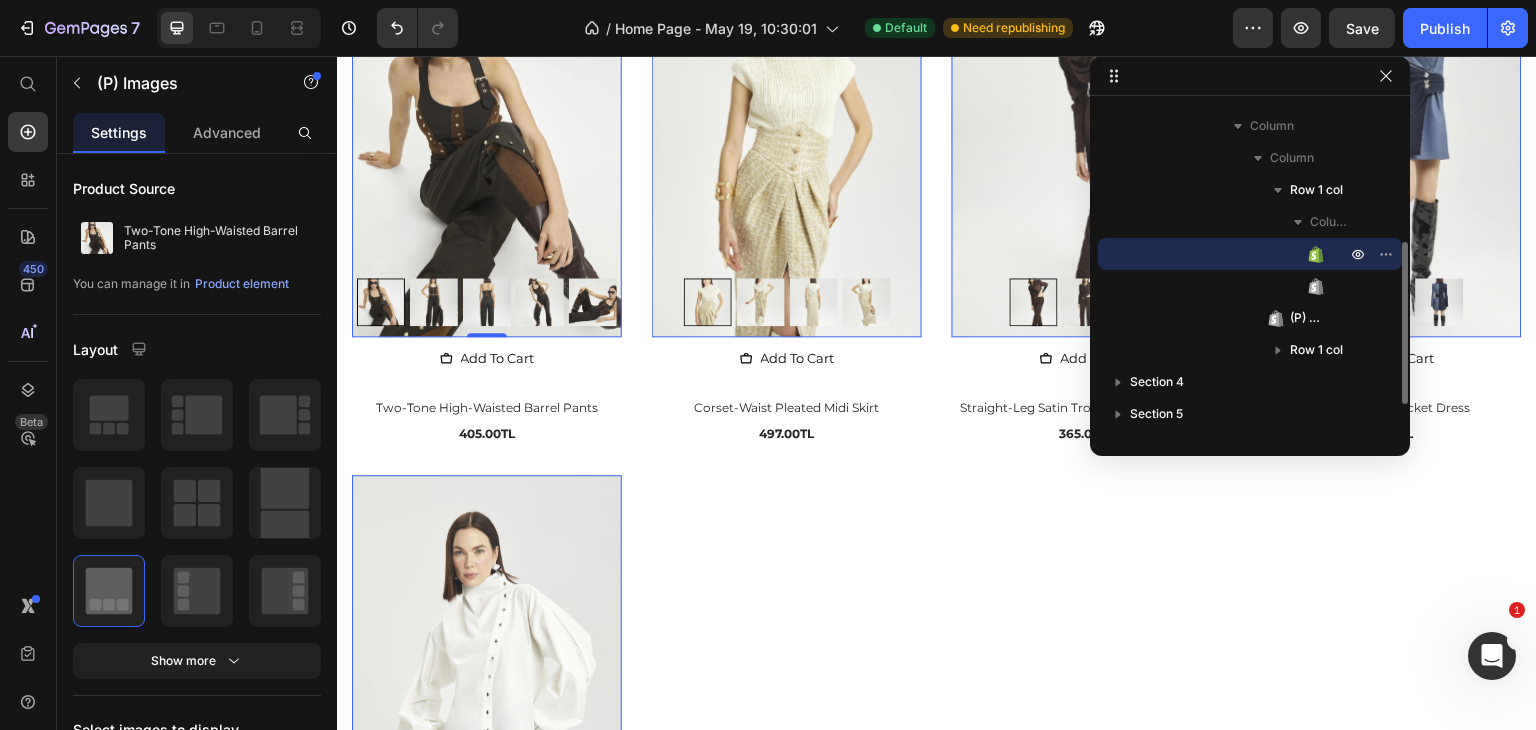 click 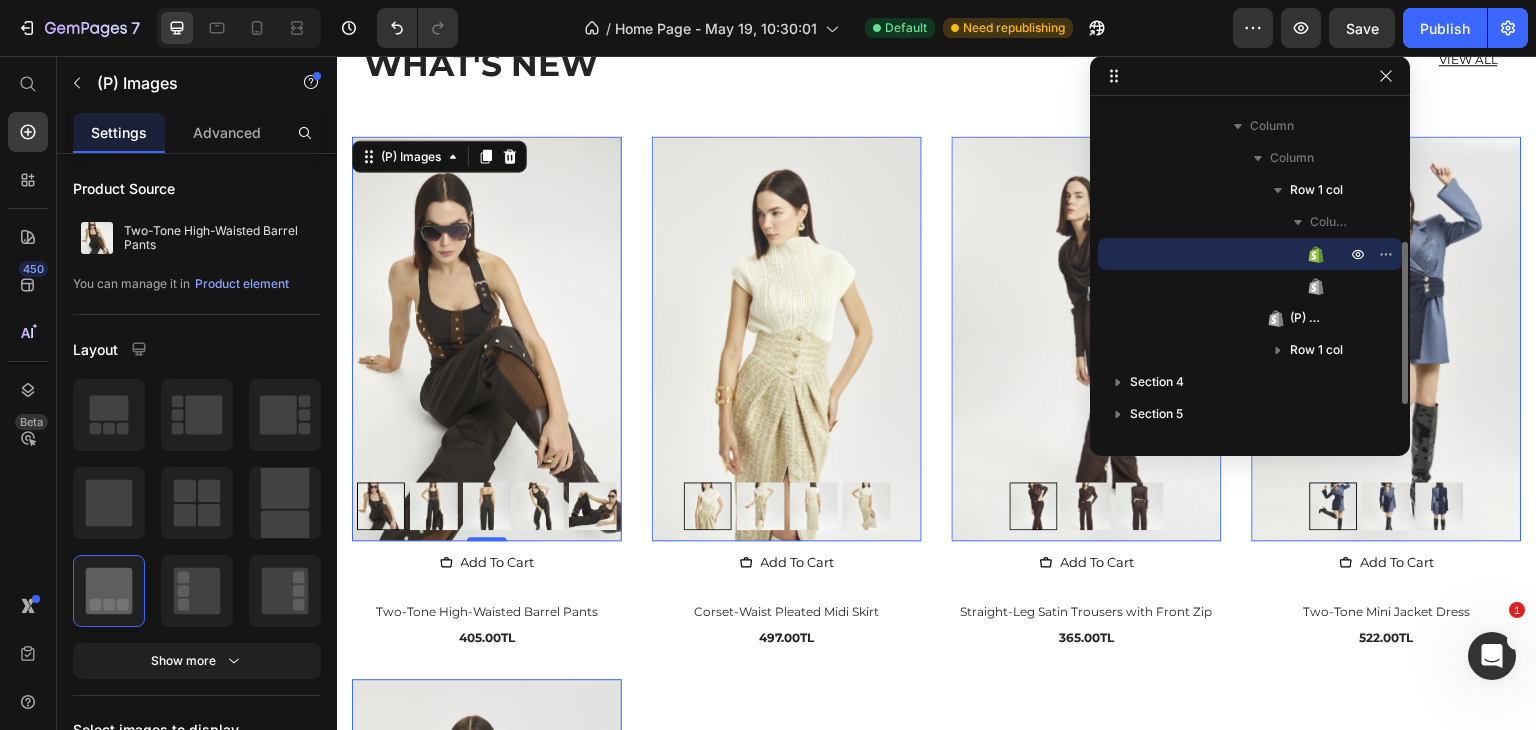 scroll, scrollTop: 1524, scrollLeft: 0, axis: vertical 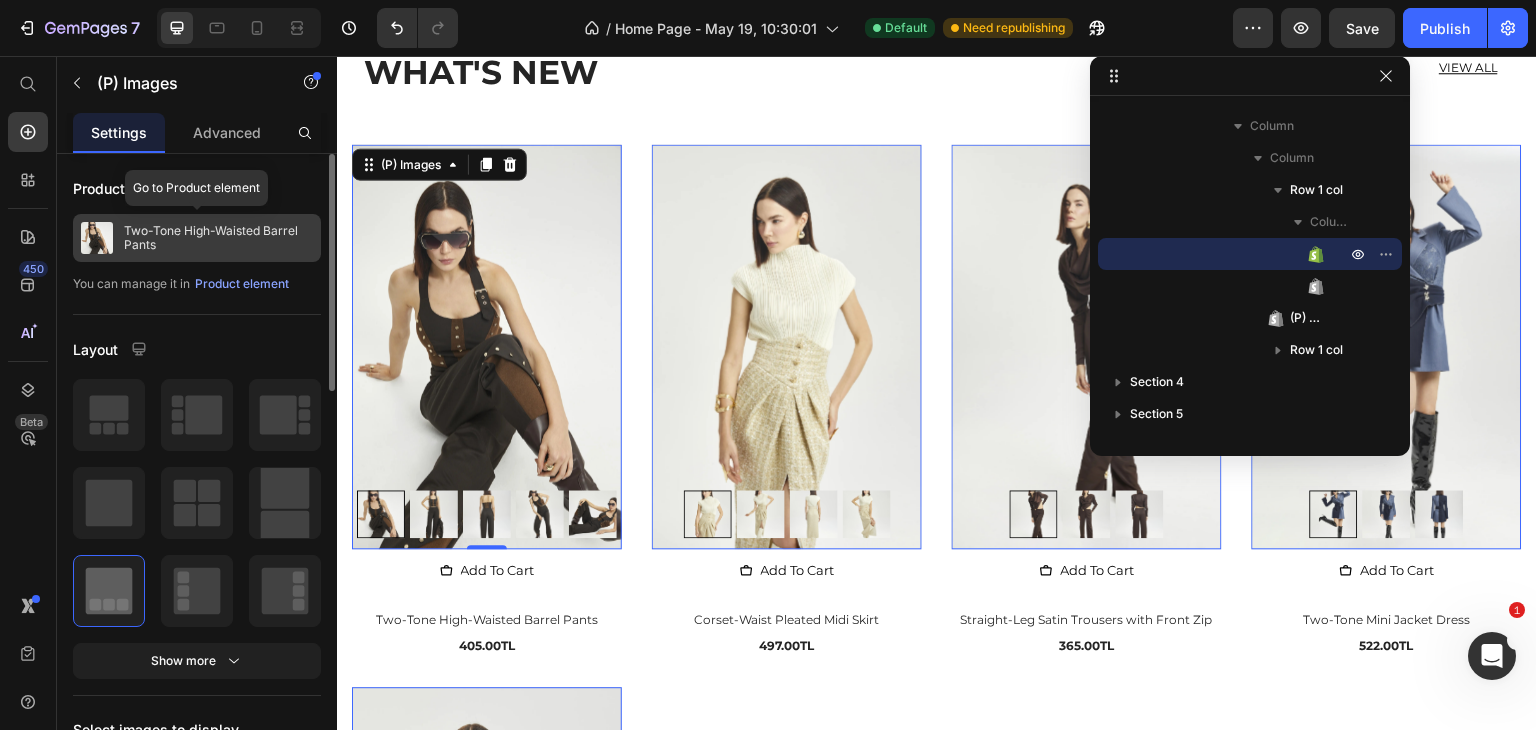 click on "Two-Tone High-Waisted Barrel Pants" at bounding box center [218, 238] 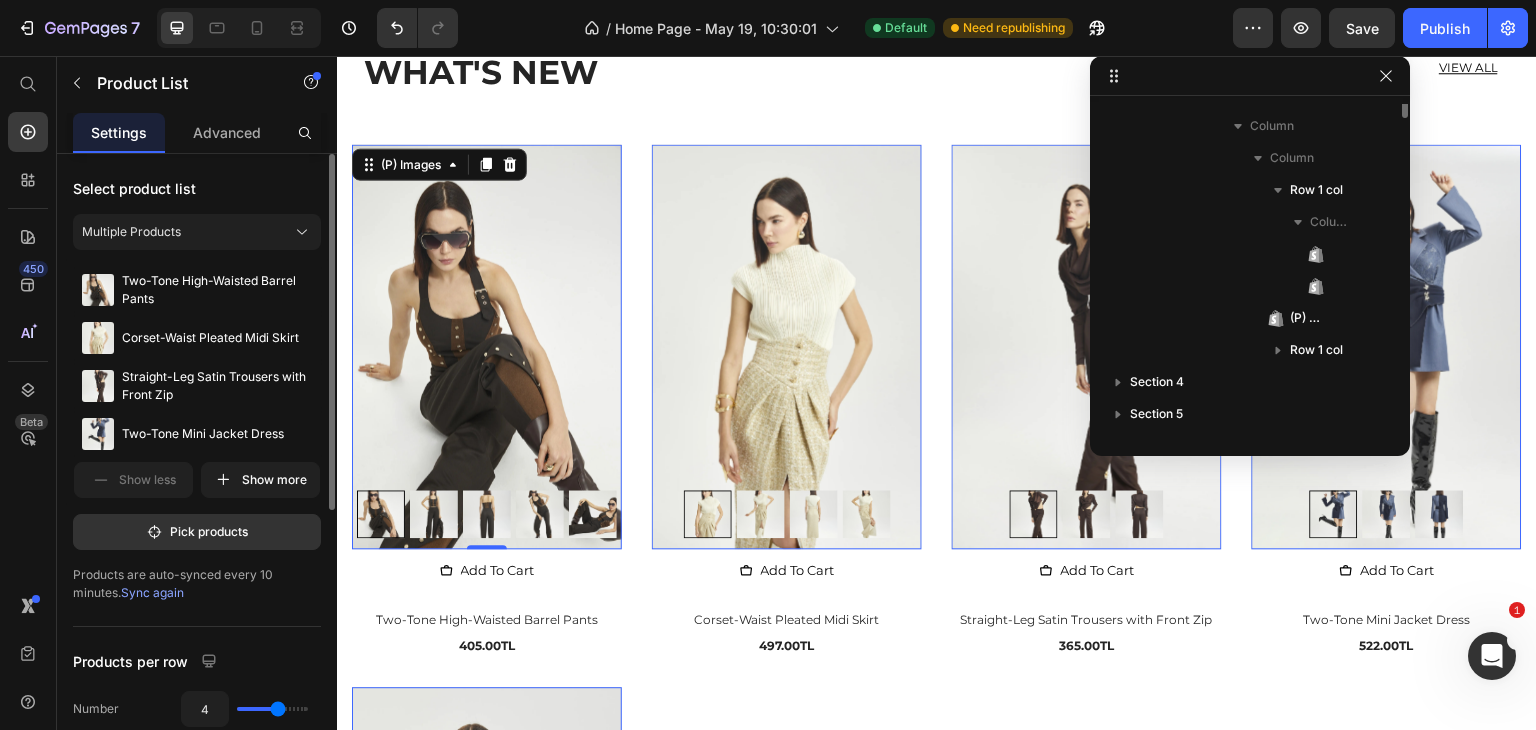 scroll, scrollTop: 90, scrollLeft: 0, axis: vertical 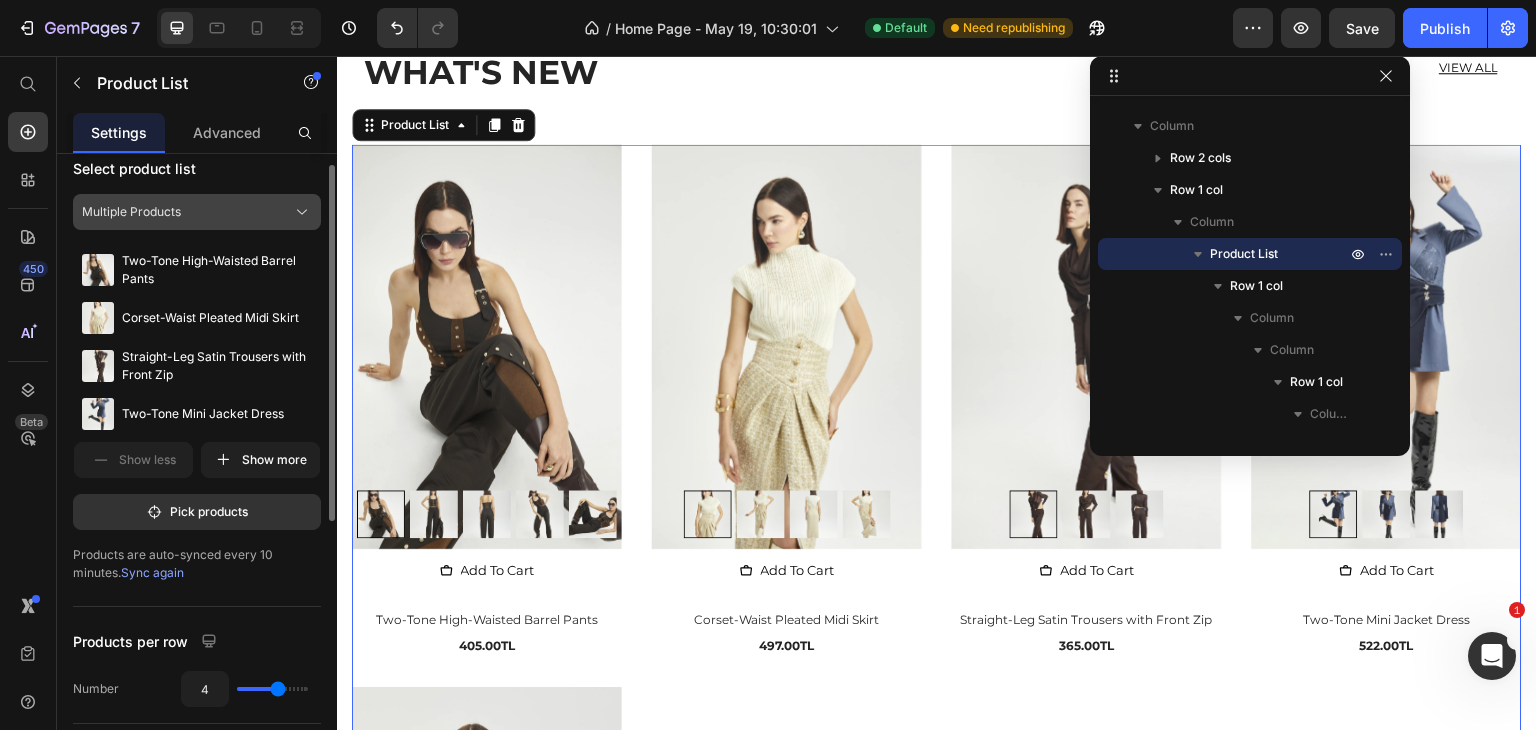 click on "Multiple Products" at bounding box center [197, 212] 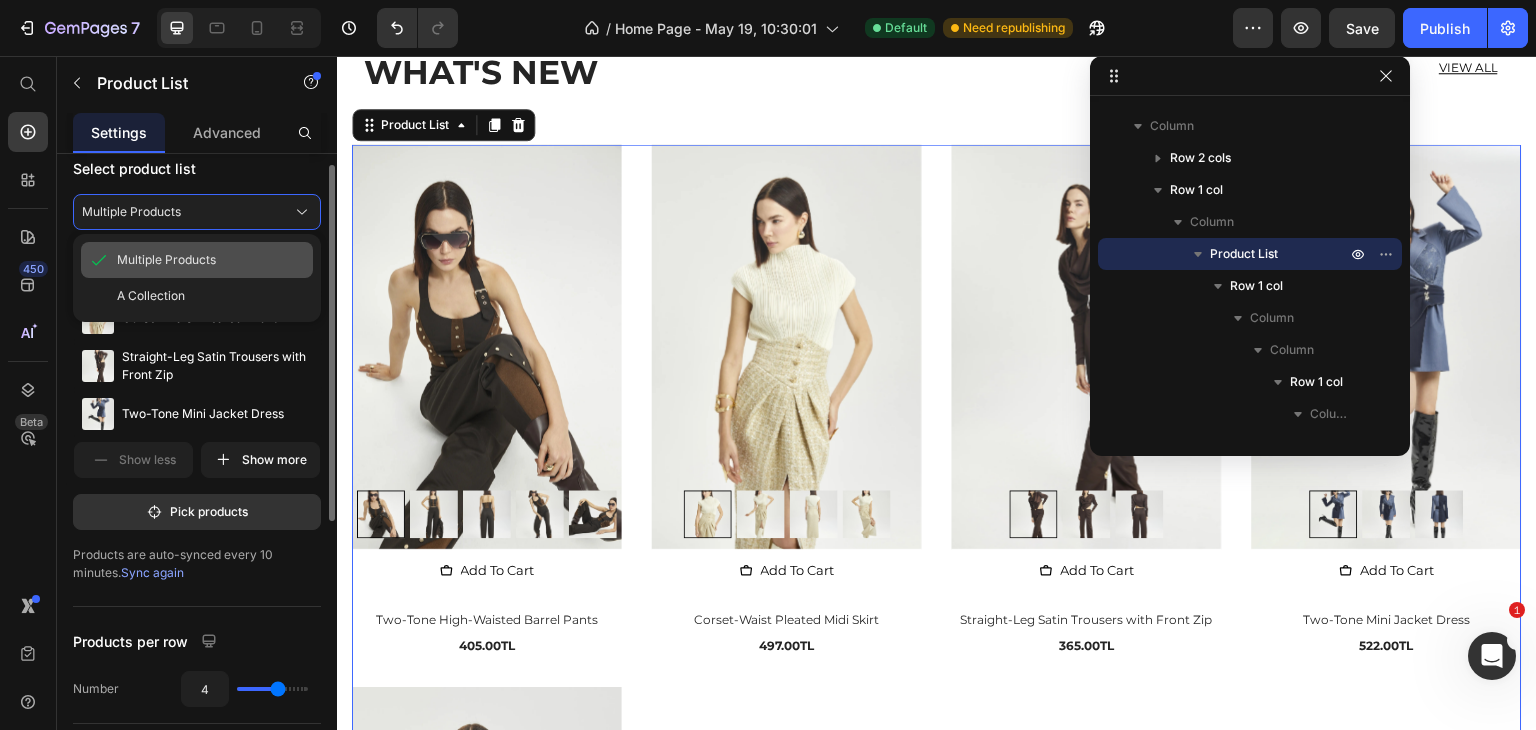 click on "Multiple Products" at bounding box center [211, 260] 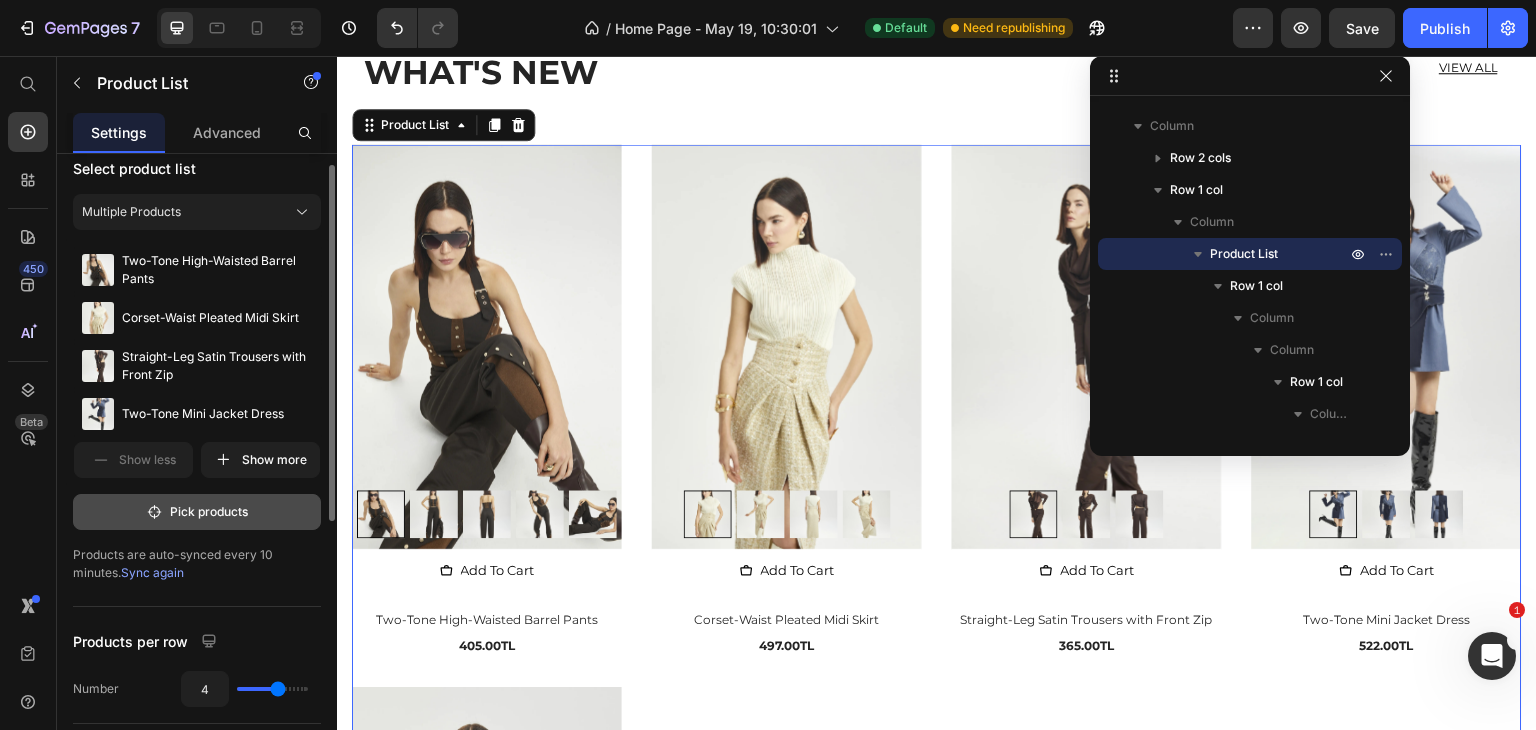 click on "Pick products" at bounding box center [197, 512] 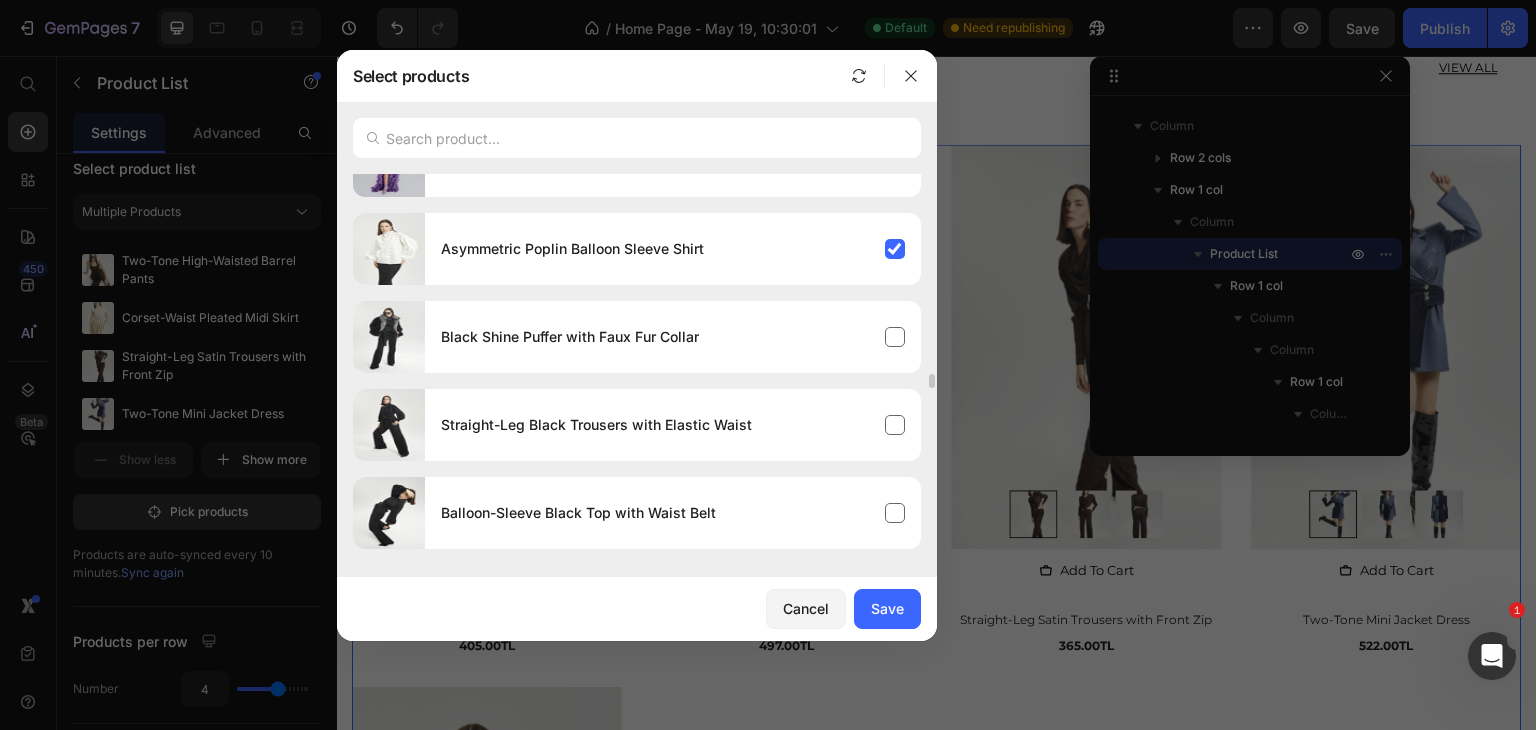 scroll, scrollTop: 5161, scrollLeft: 0, axis: vertical 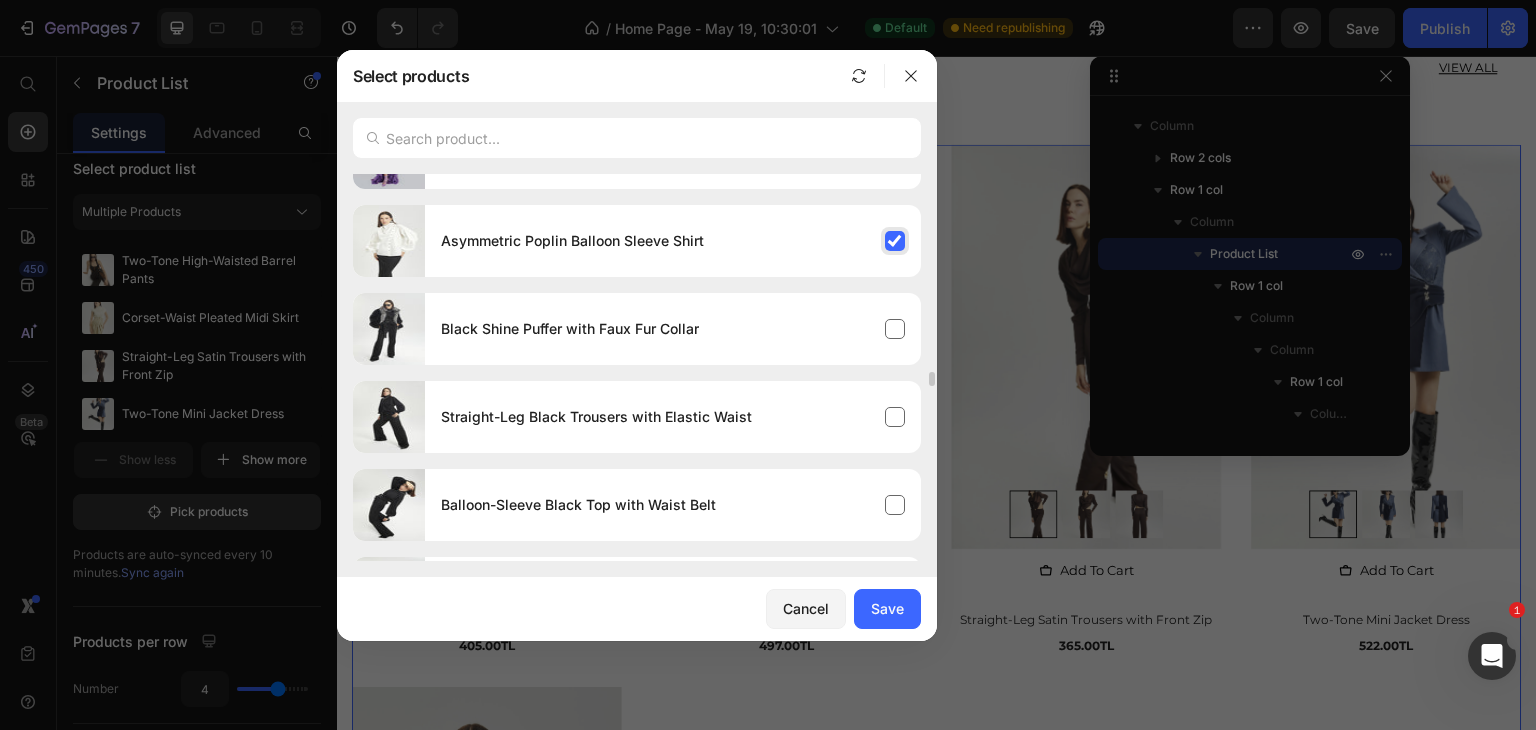 click on "Asymmetric Poplin Balloon Sleeve Shirt" at bounding box center (673, 241) 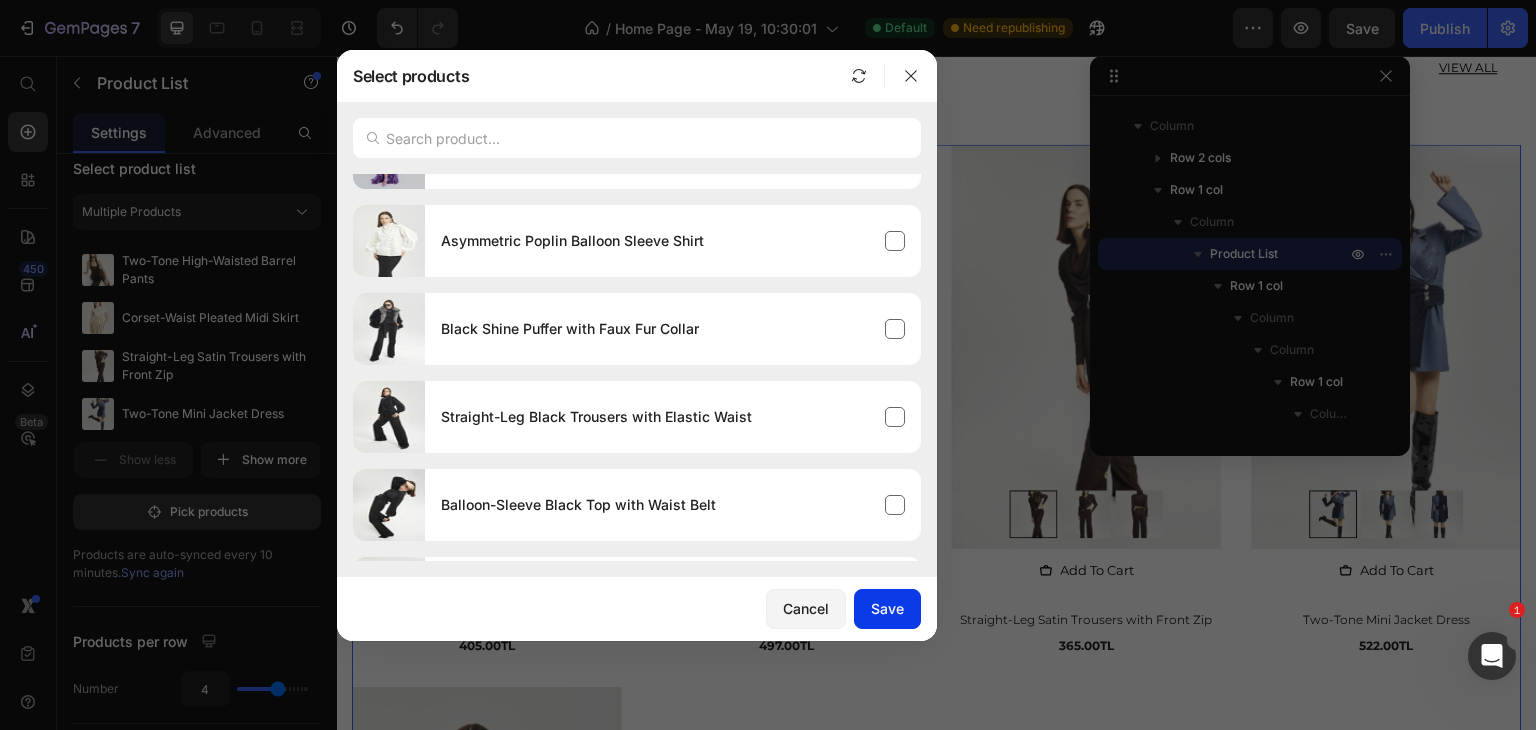 click on "Save" at bounding box center [887, 608] 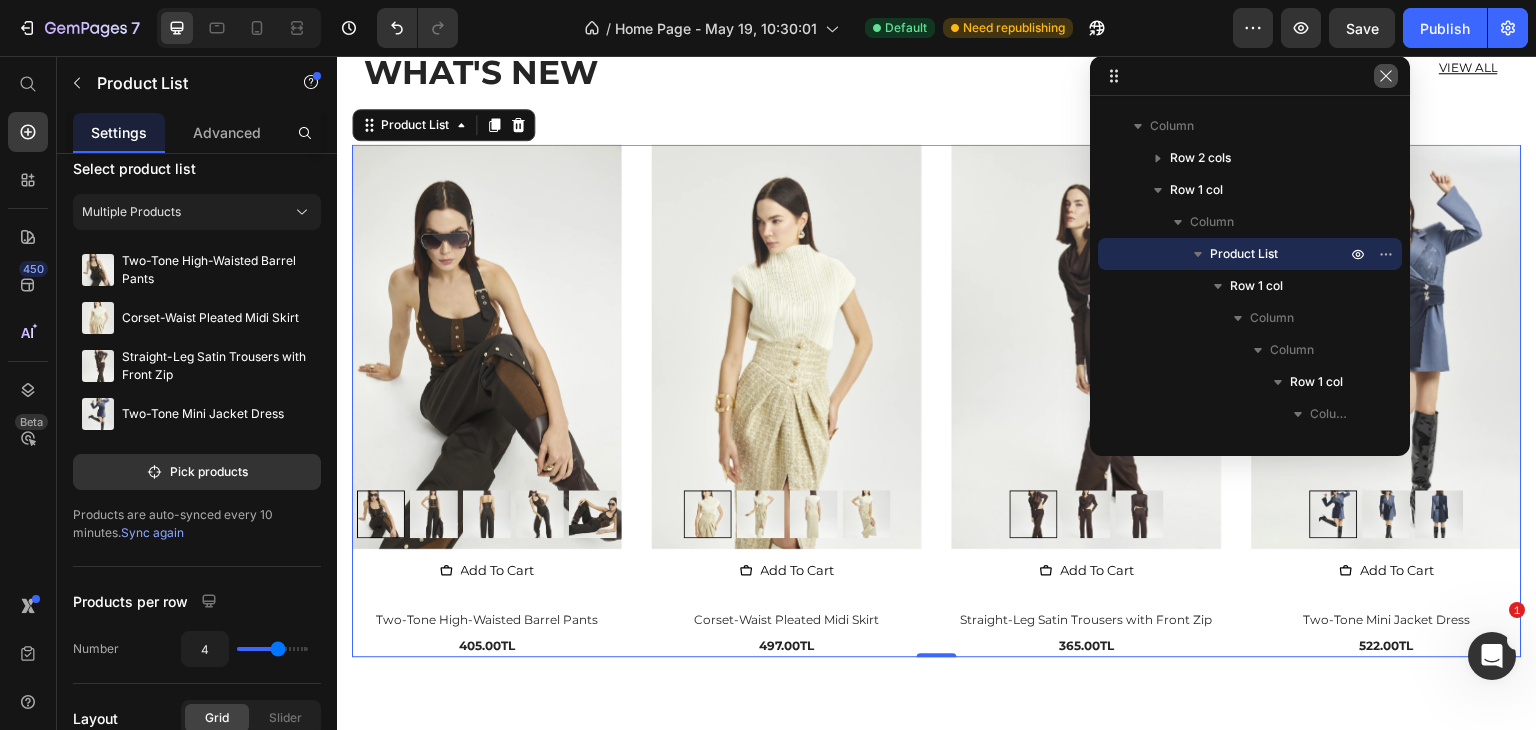 click 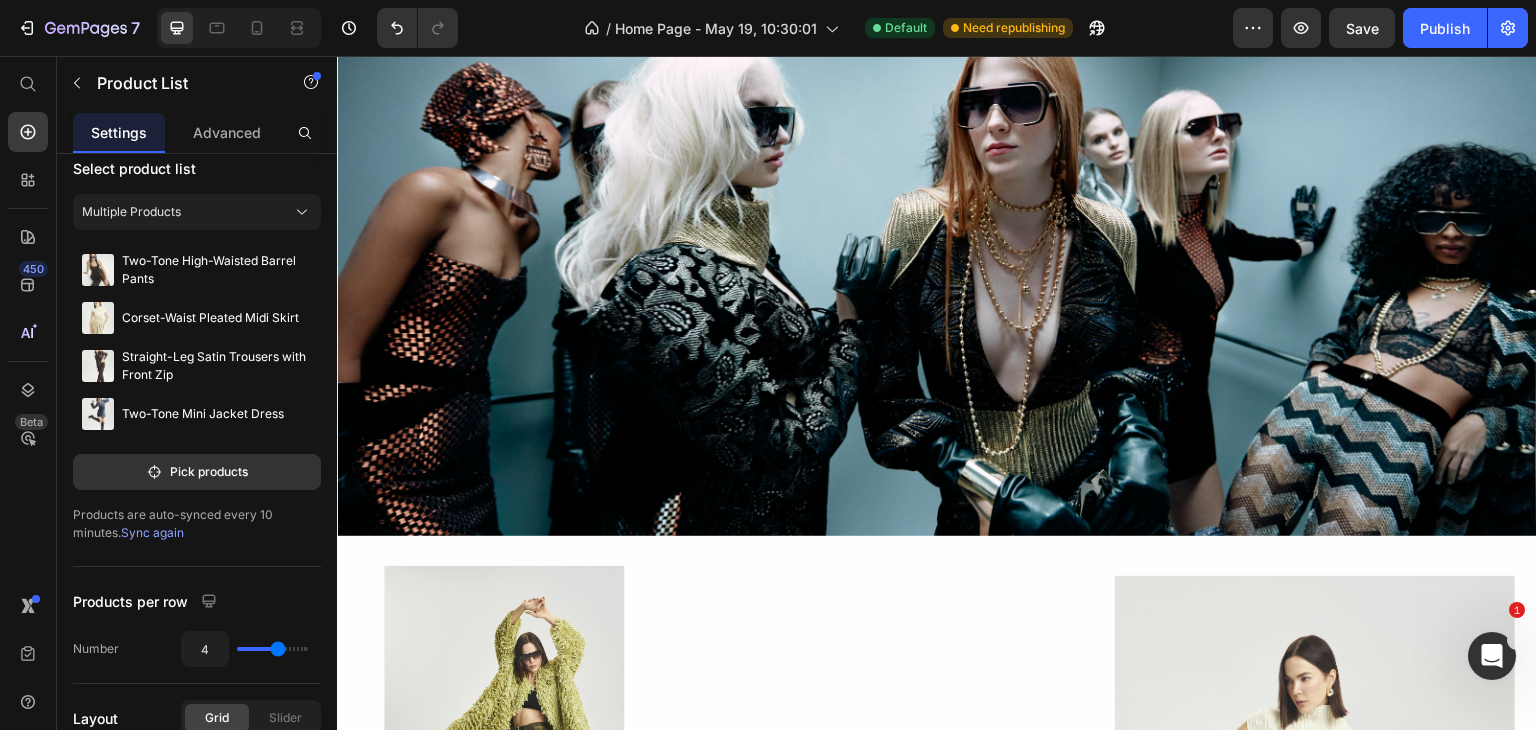 scroll, scrollTop: 0, scrollLeft: 0, axis: both 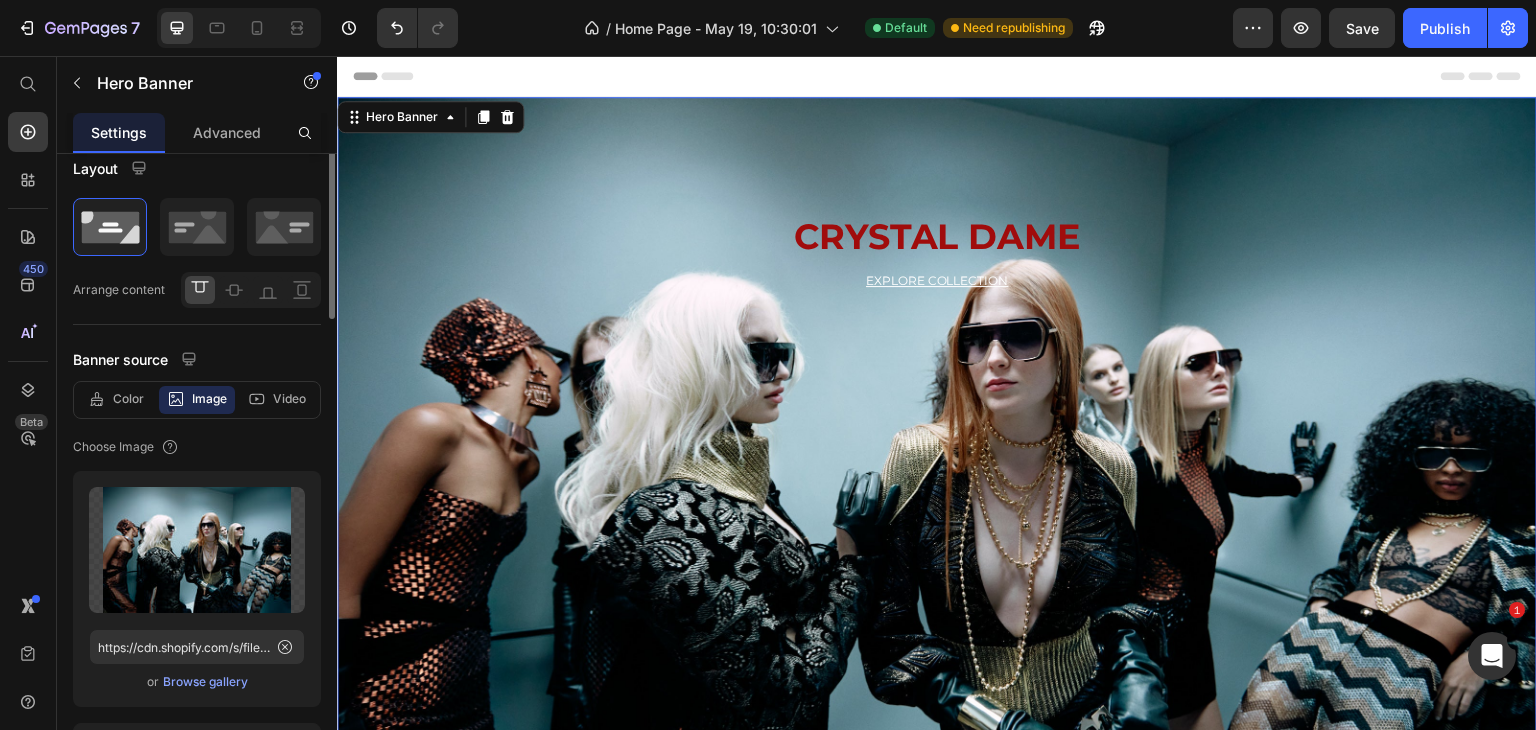 click on "CRYSTAL DAME Heading EXPLORE COLLECTION Button" at bounding box center [937, 240] 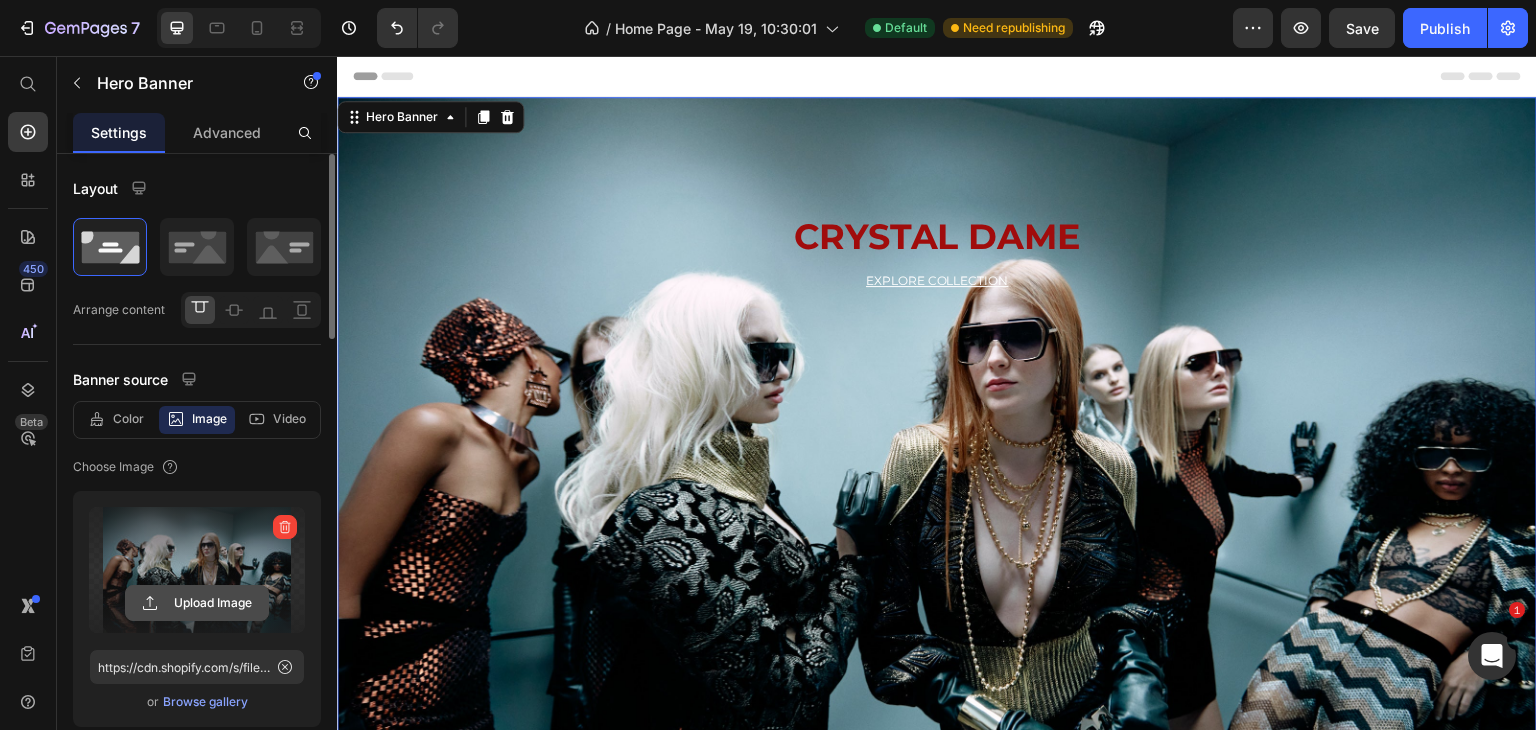 click 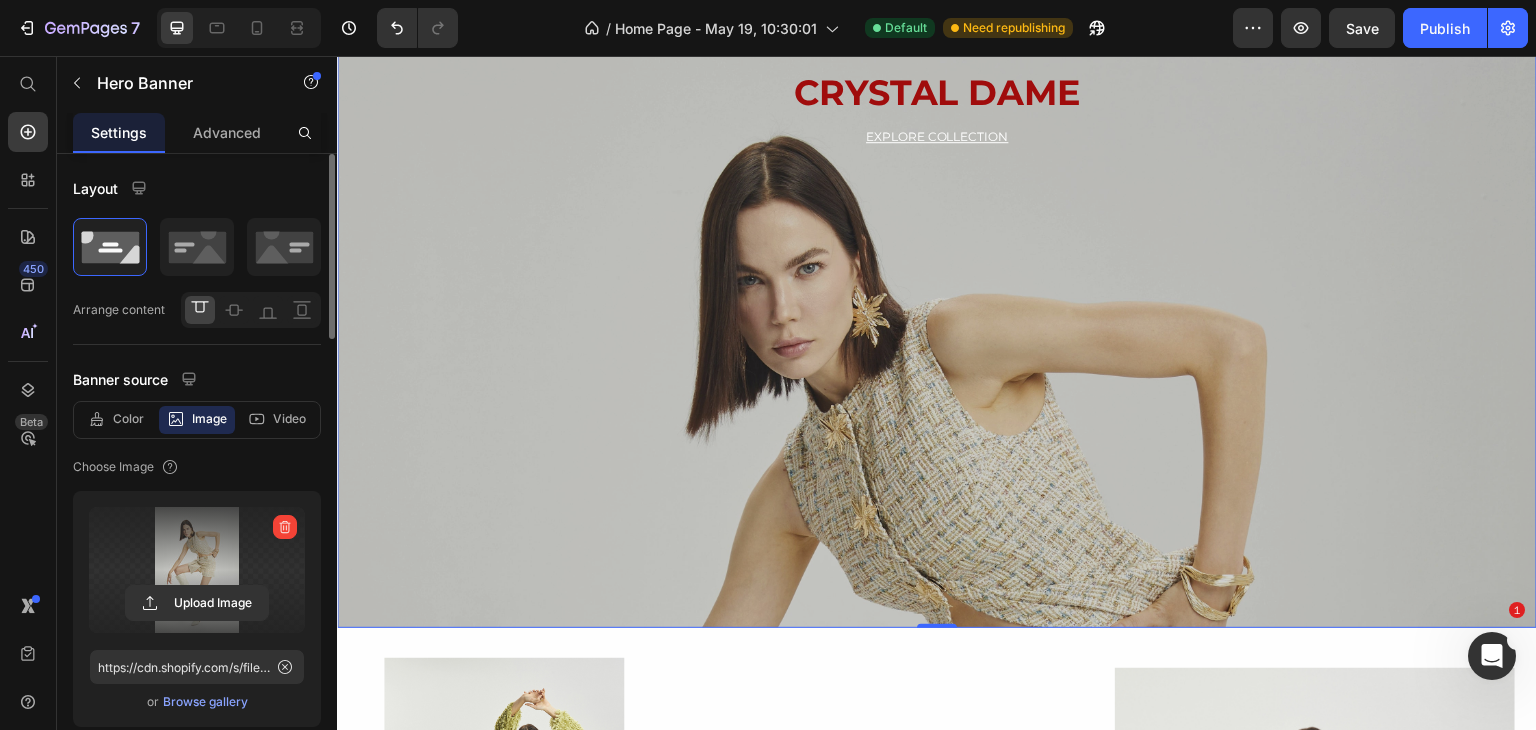 scroll, scrollTop: 144, scrollLeft: 0, axis: vertical 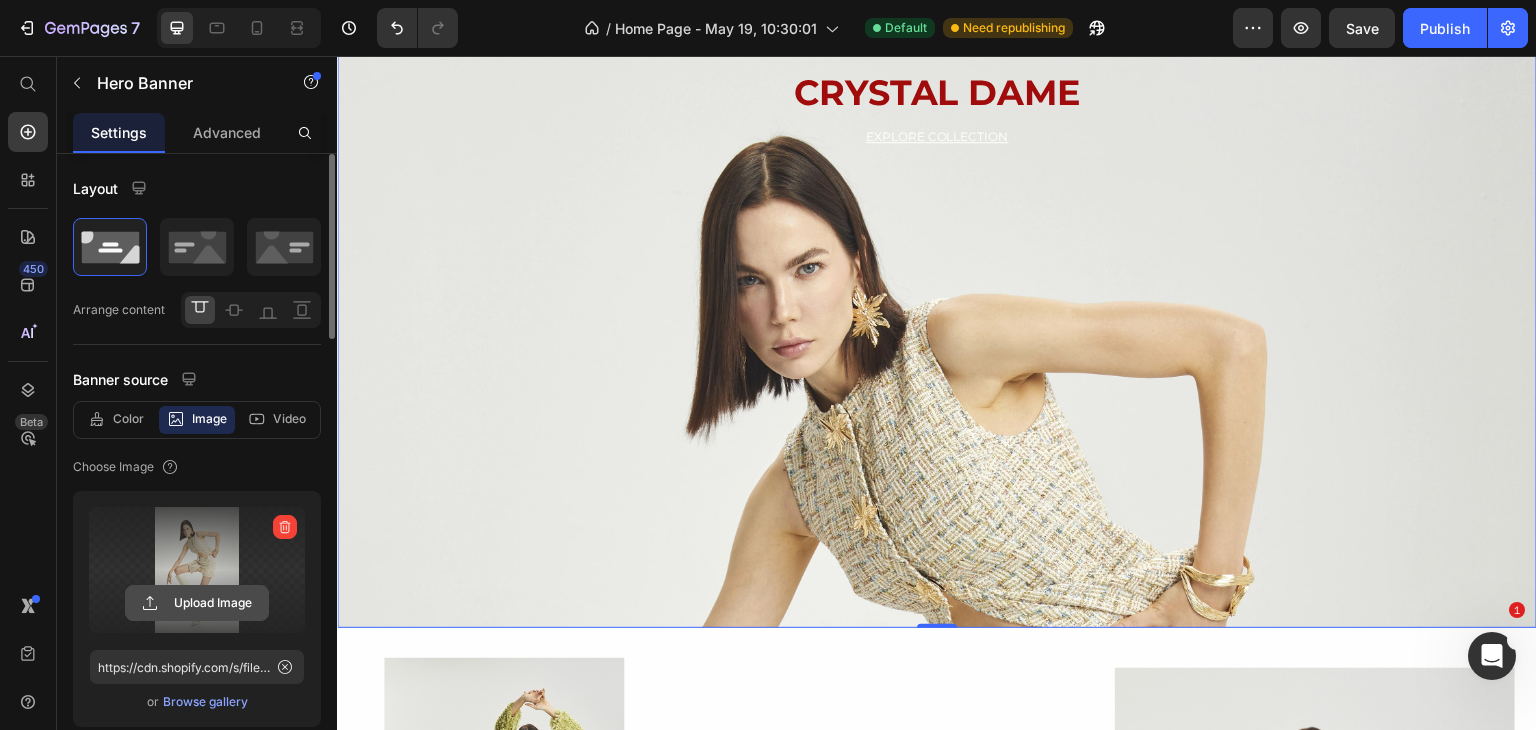 click 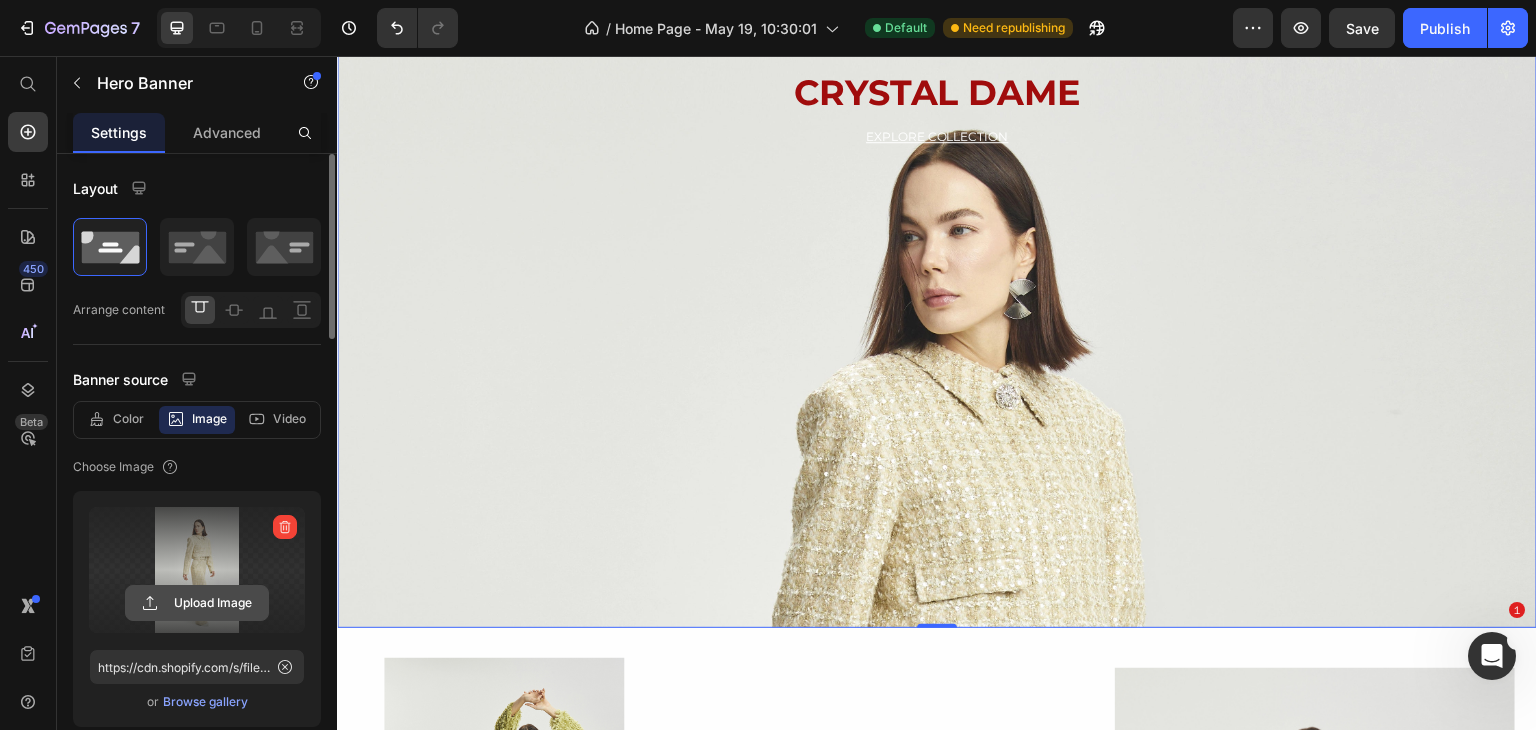 click 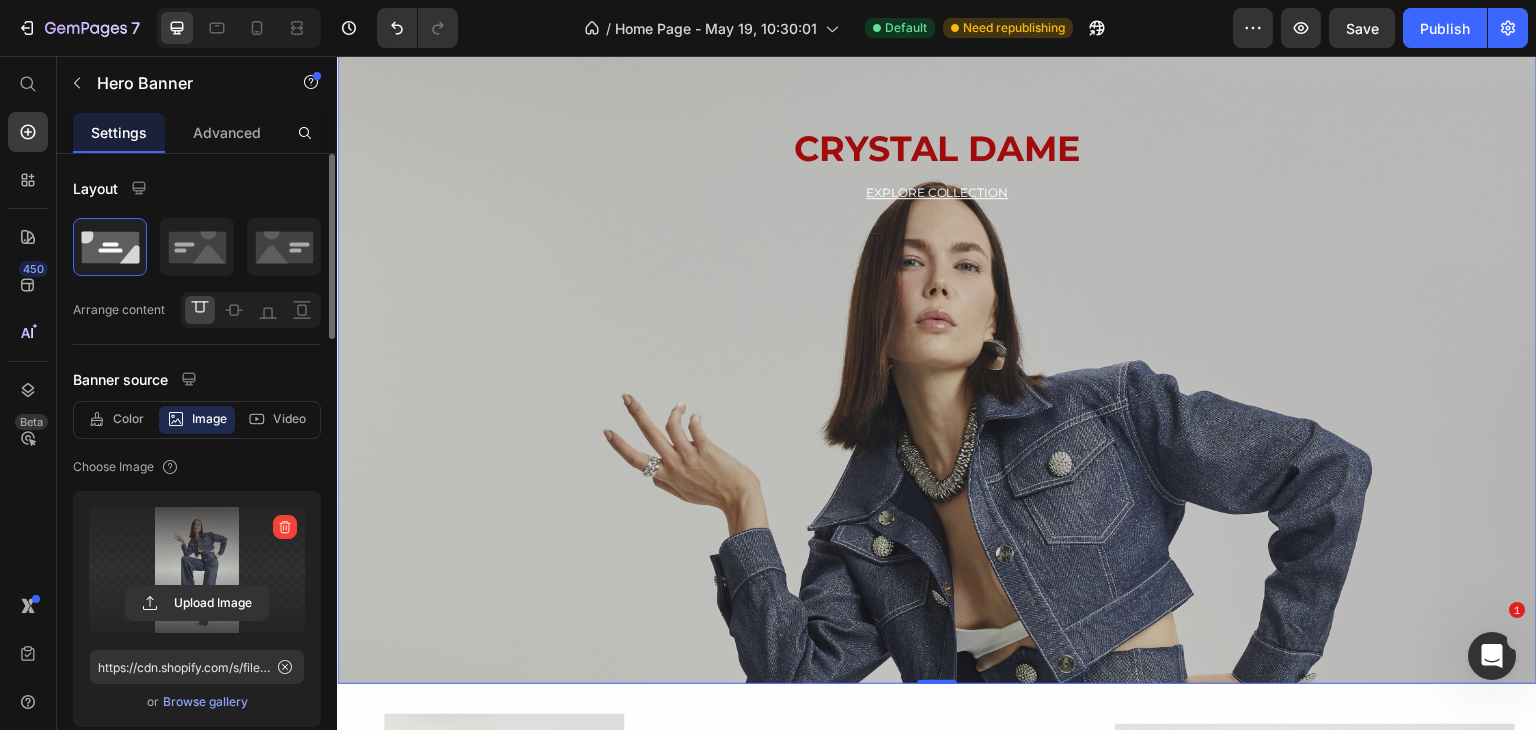 scroll, scrollTop: 0, scrollLeft: 0, axis: both 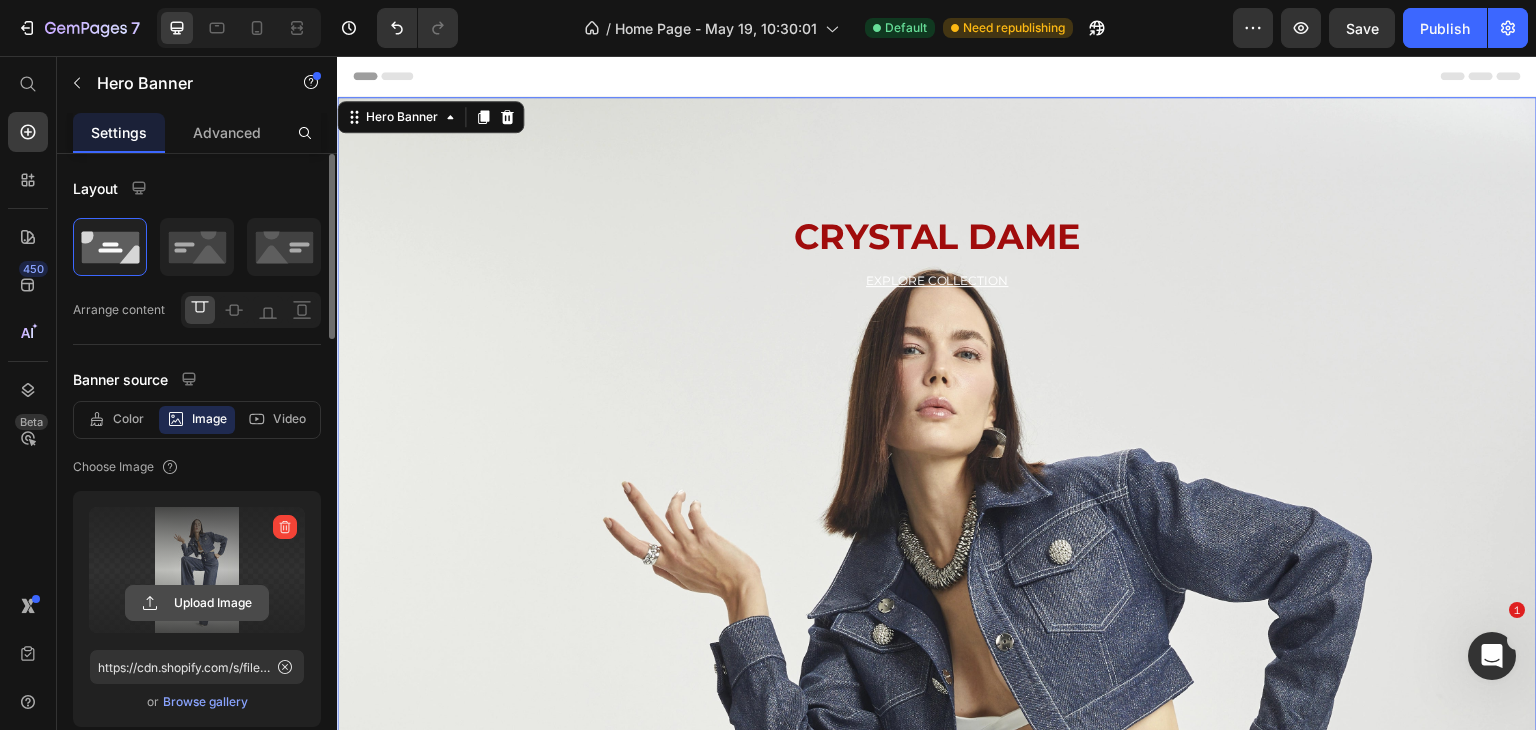 click 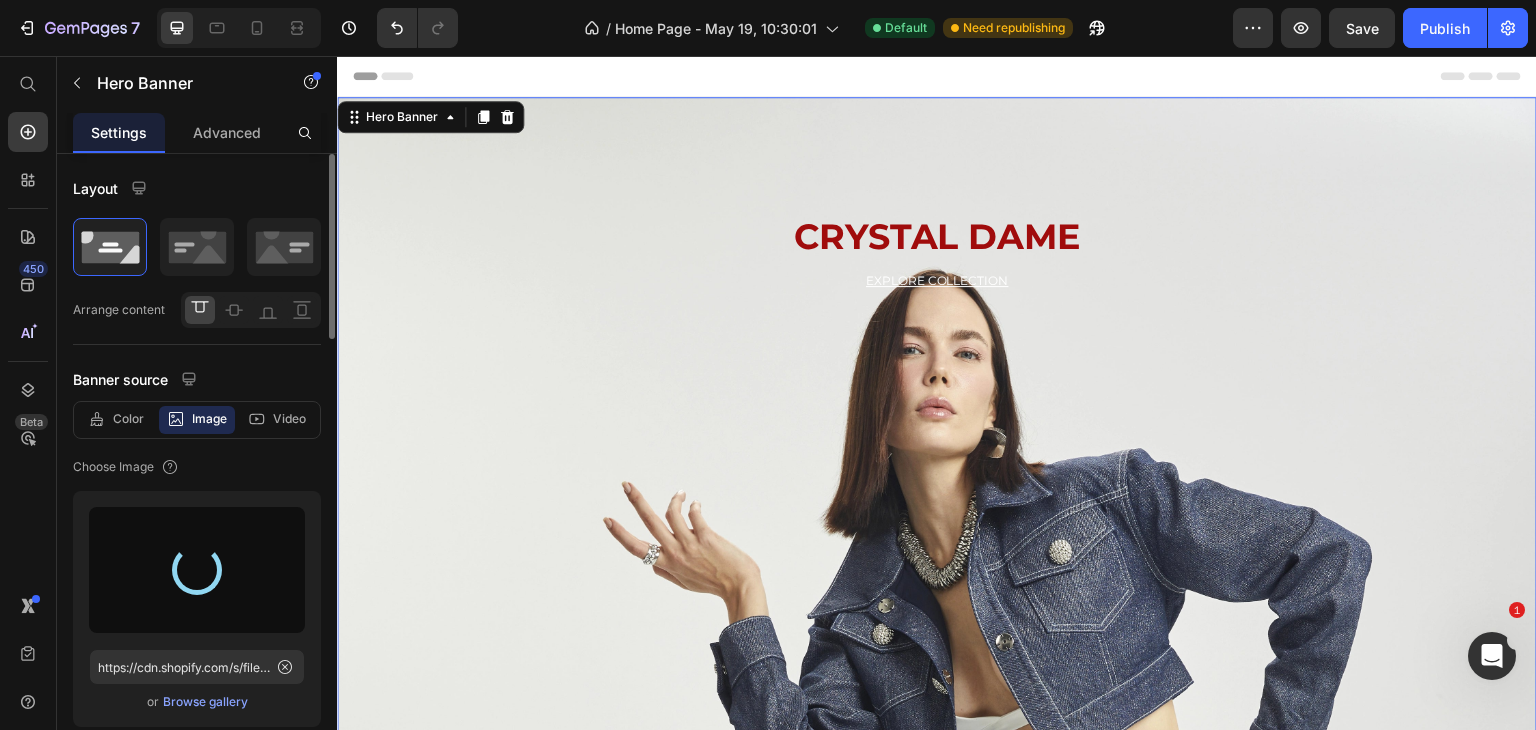 type on "https://cdn.shopify.com/s/files/1/0648/3381/4614/files/gempages_567266745862063013-b62adade-95e8-4f60-b7da-34981fa09062.webp" 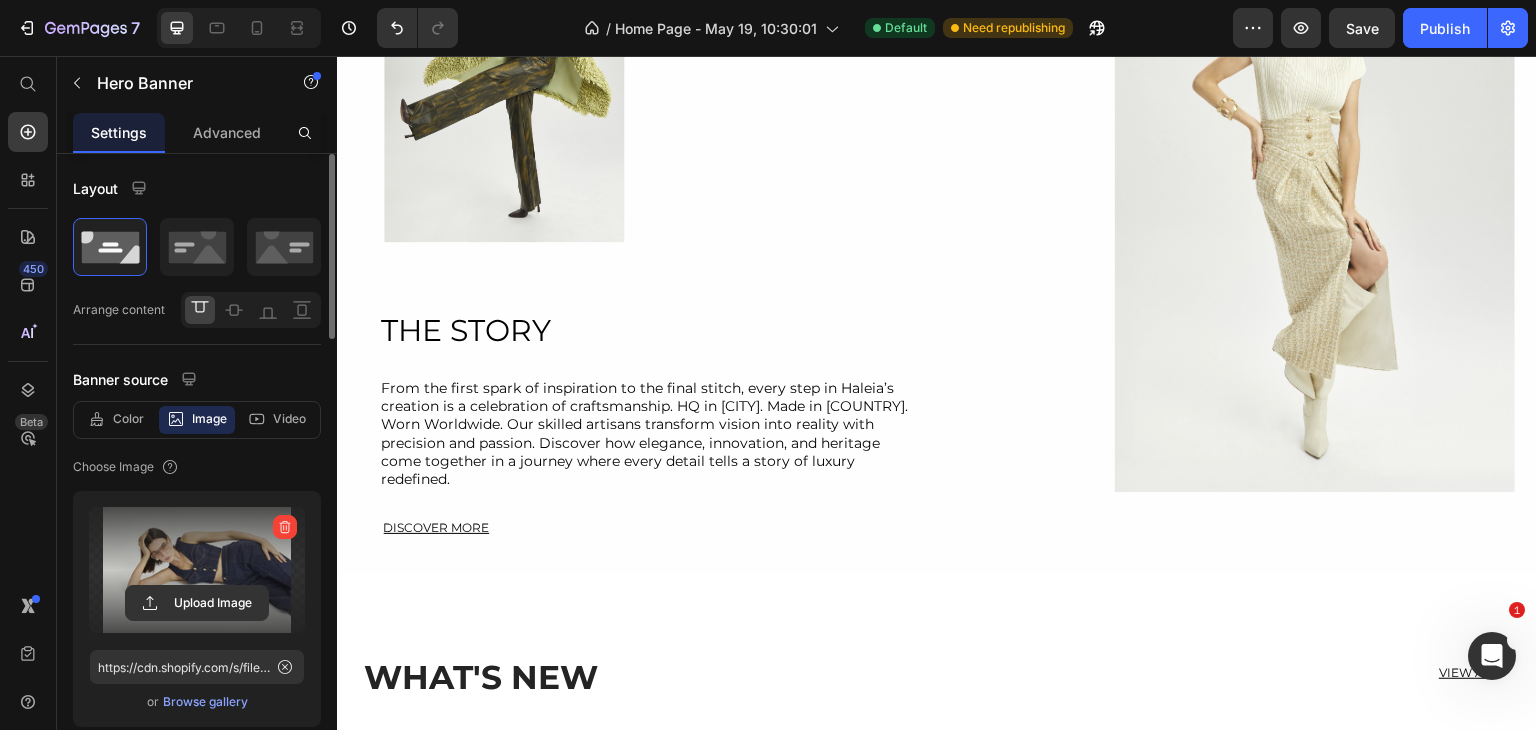 scroll, scrollTop: 922, scrollLeft: 0, axis: vertical 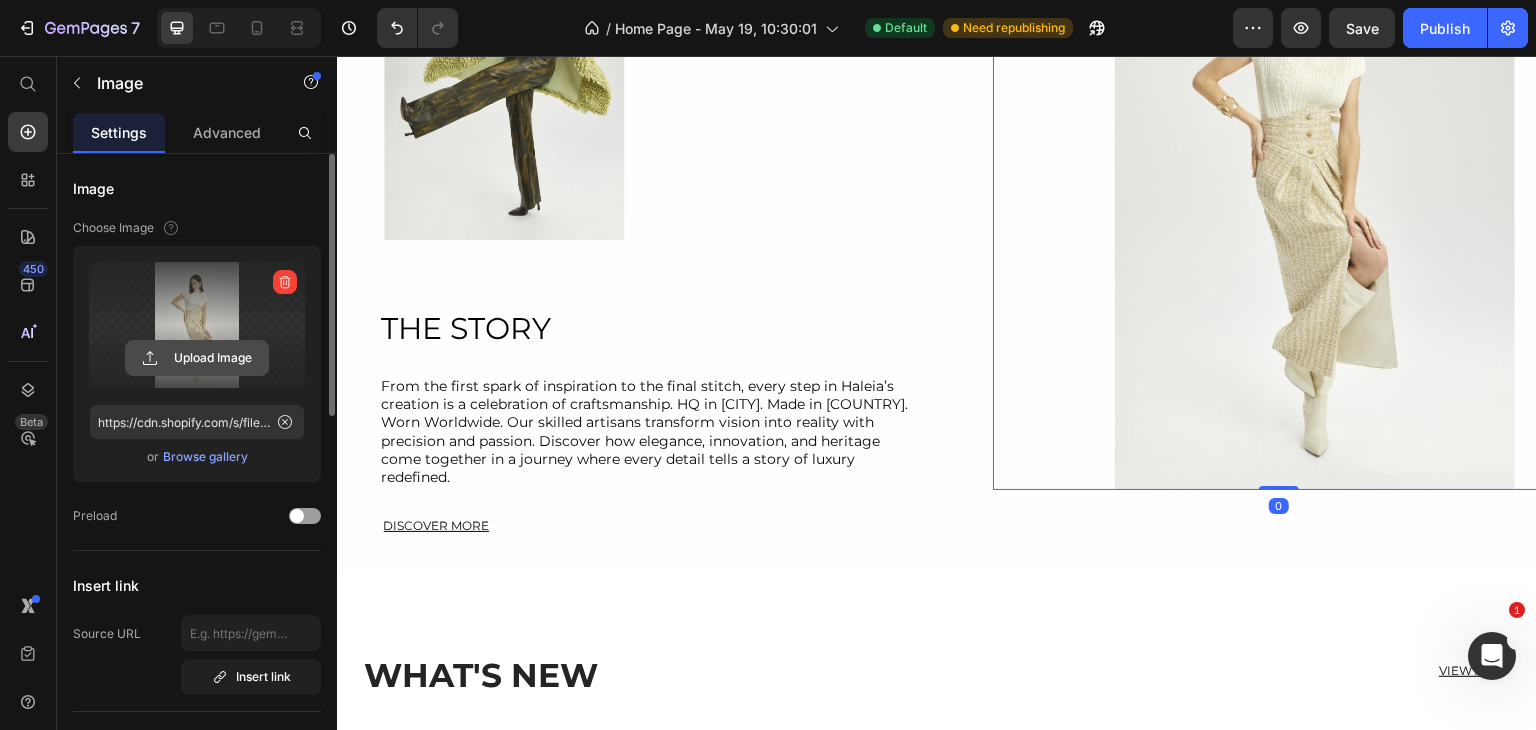 click 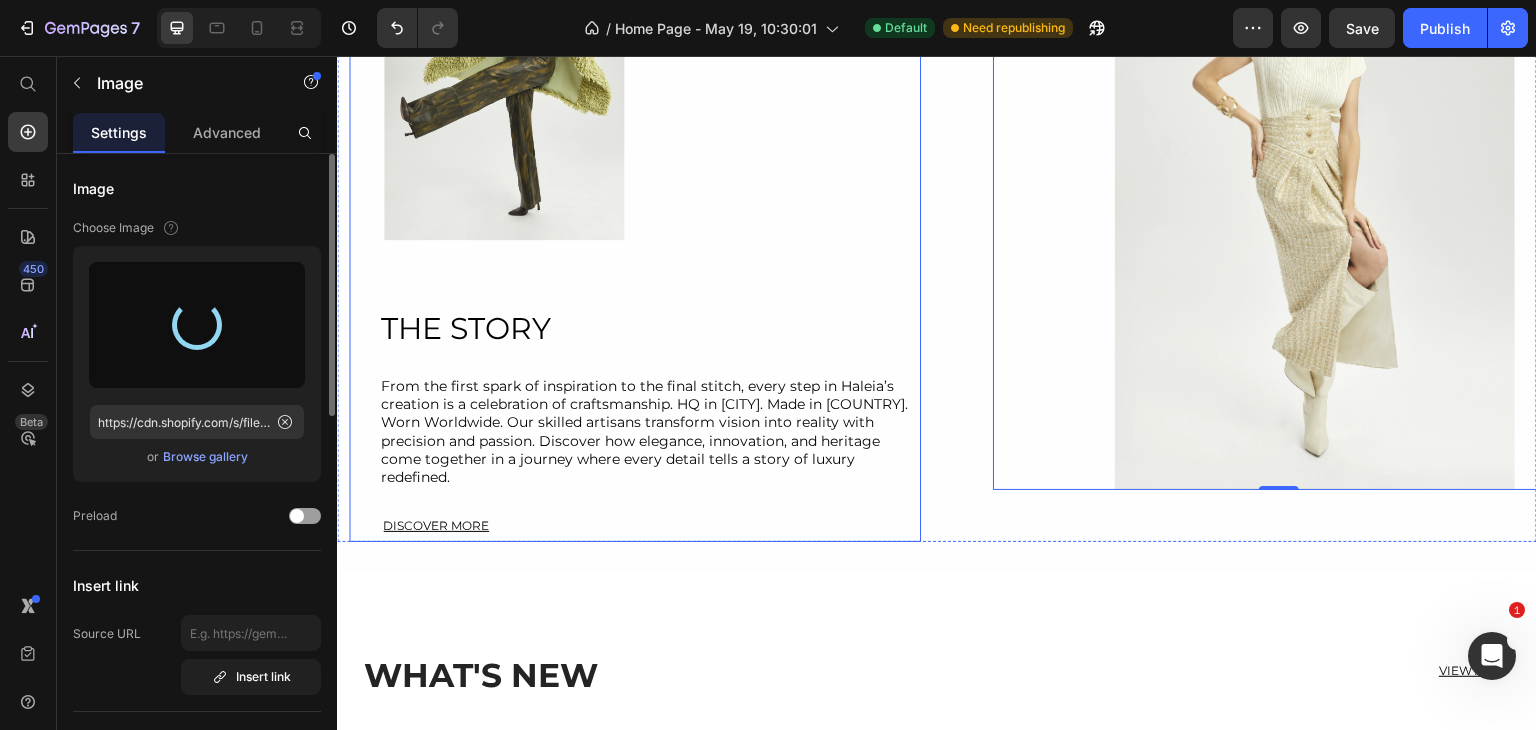 type on "https://cdn.shopify.com/s/files/1/0648/3381/4614/files/gempages_567266745862063013-ba09c057-0b0c-4eb3-88fa-33d996c64da1.webp" 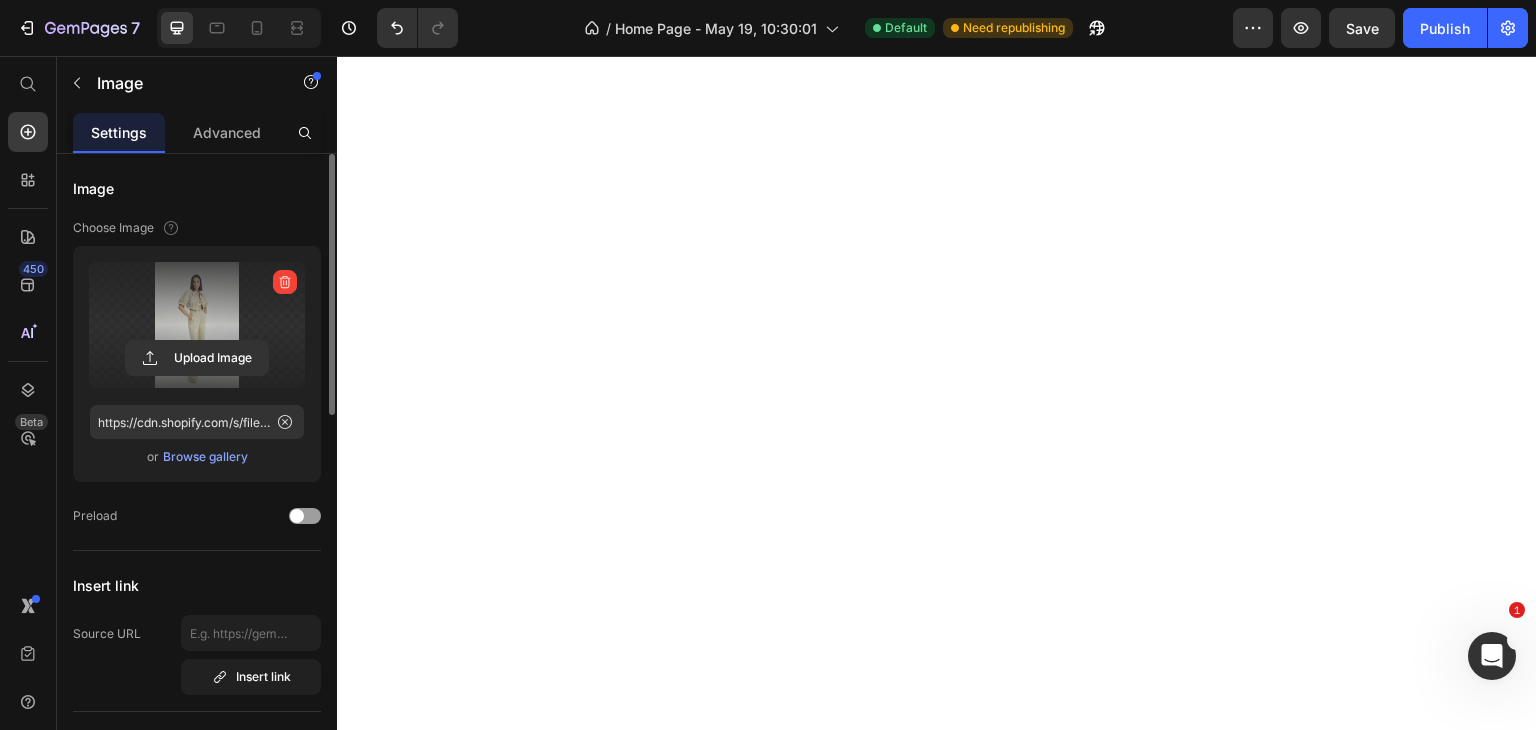scroll, scrollTop: 0, scrollLeft: 0, axis: both 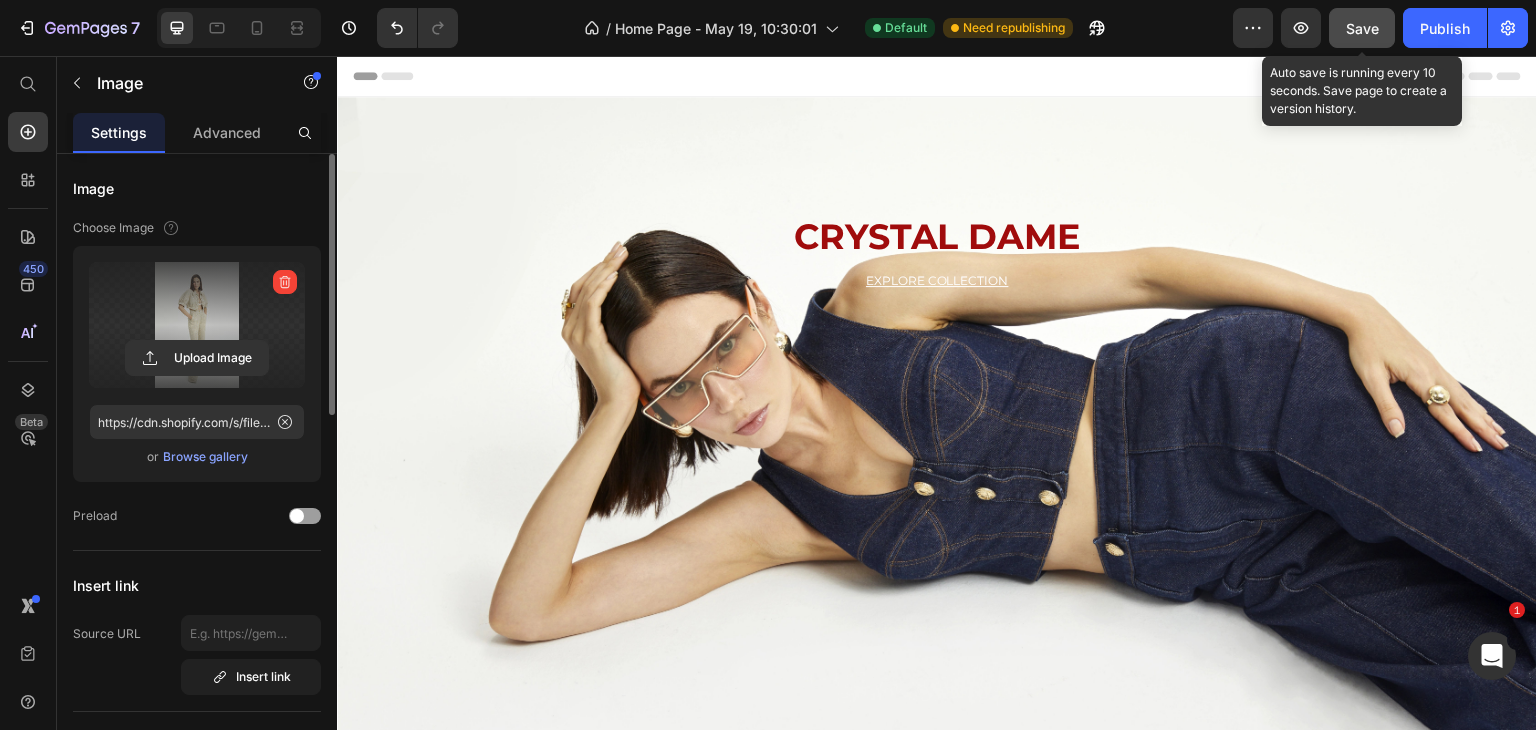 click on "Save" at bounding box center [1362, 28] 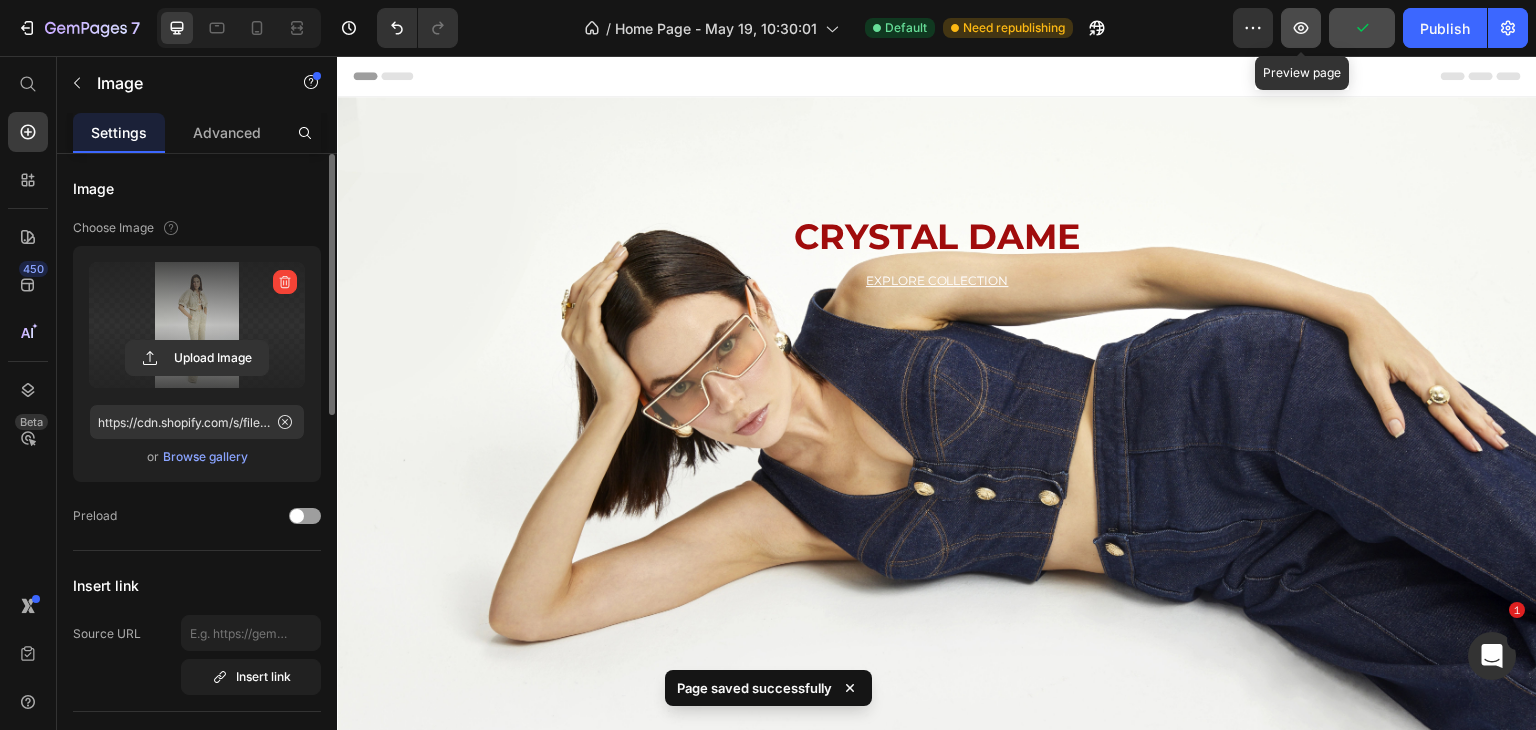 click 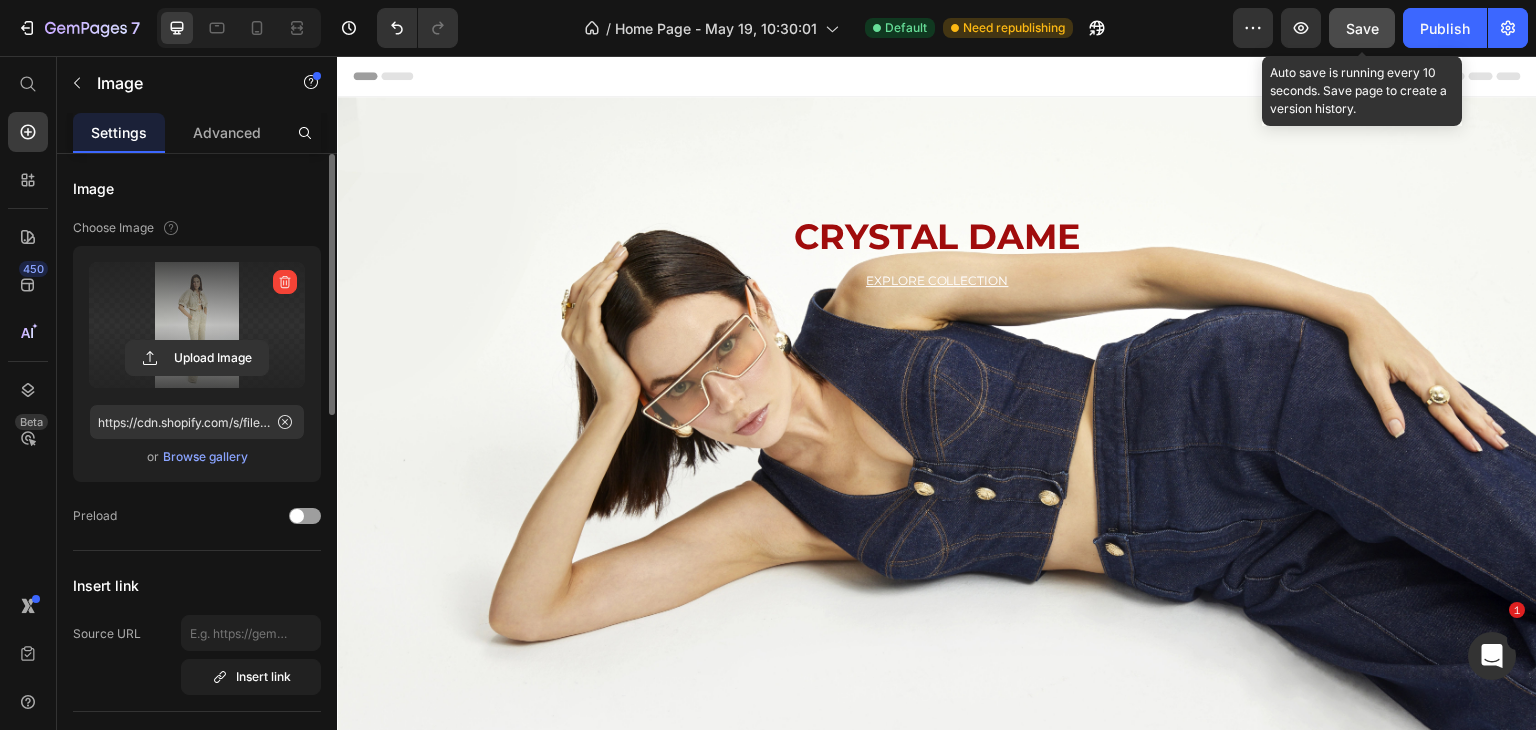 click on "Save" at bounding box center (1362, 28) 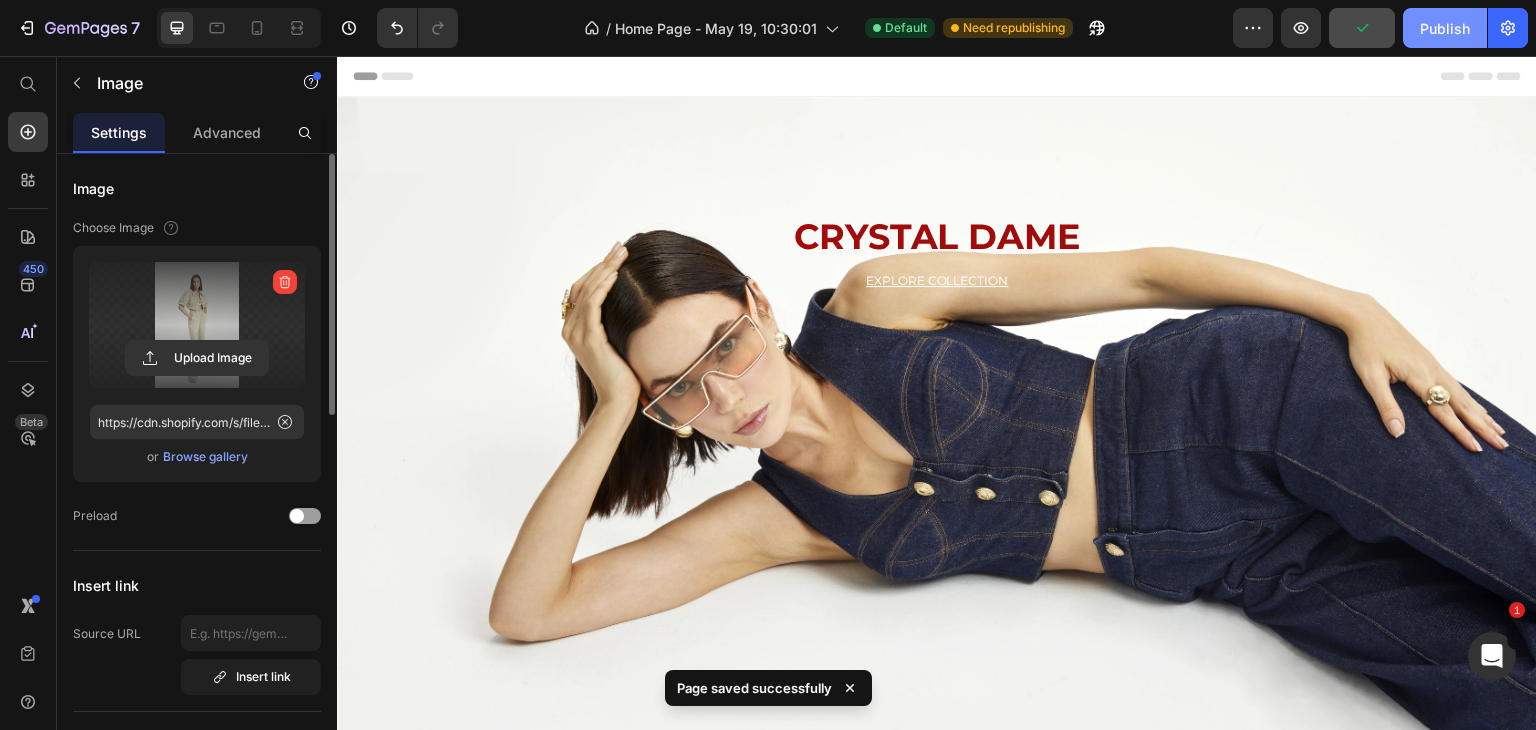 click on "Publish" at bounding box center [1445, 28] 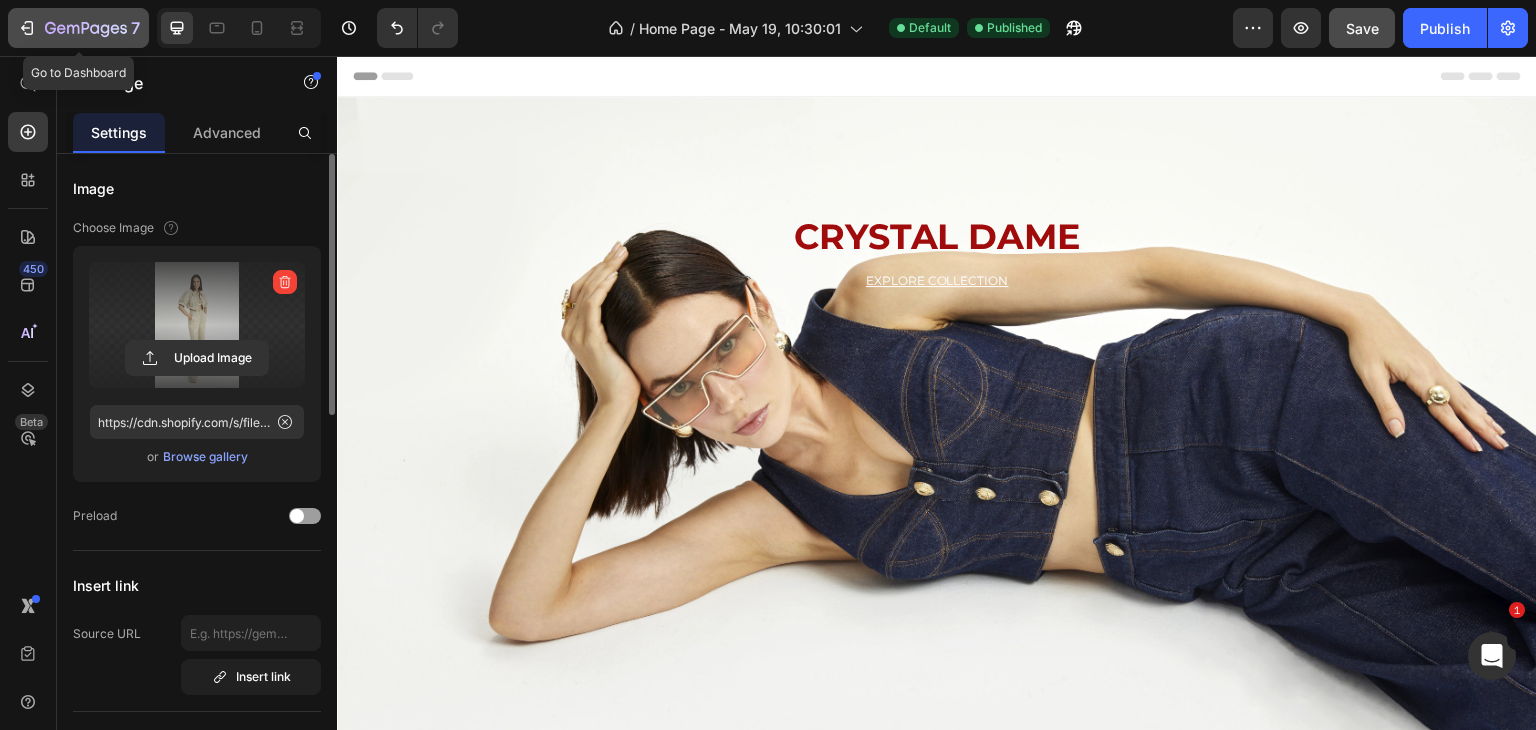 click on "7" 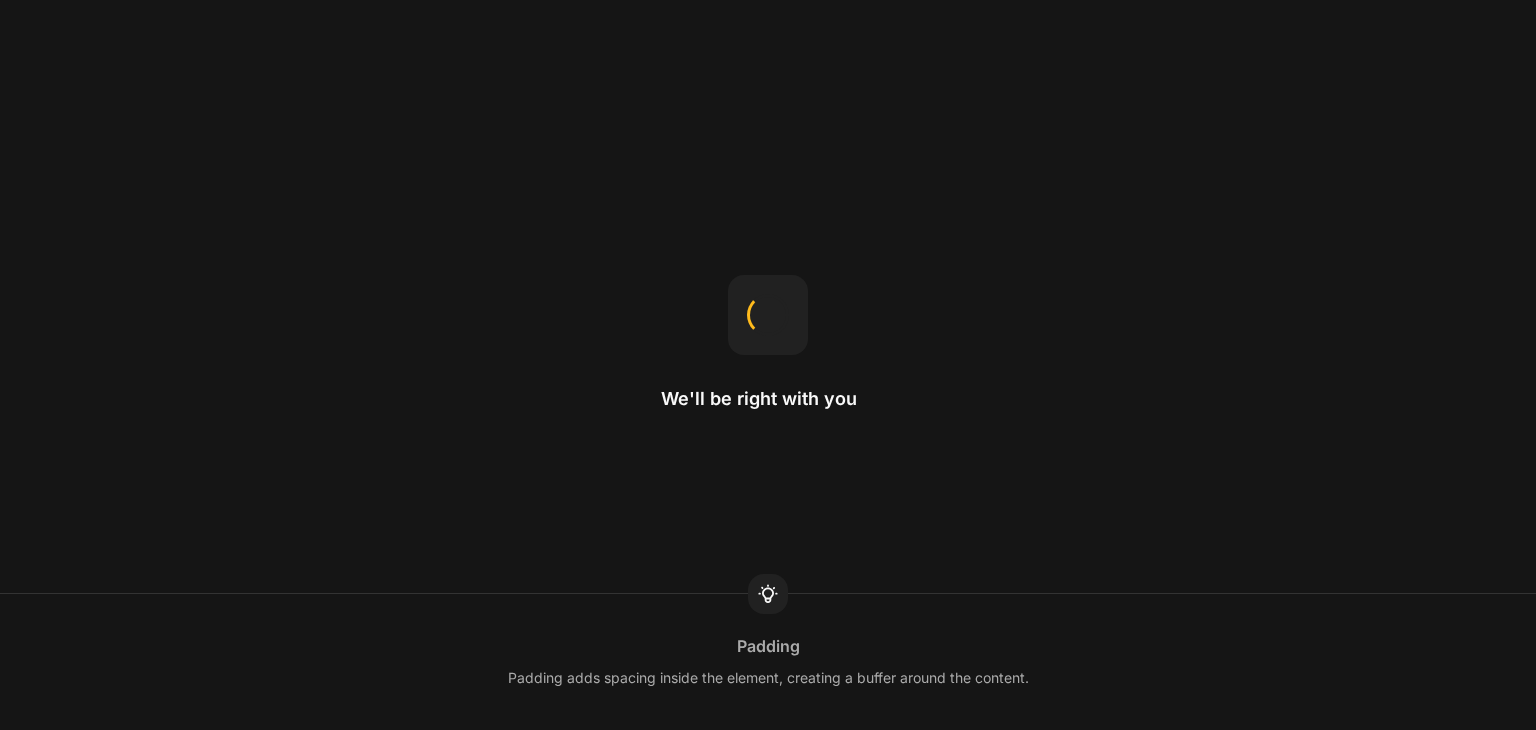 scroll, scrollTop: 0, scrollLeft: 0, axis: both 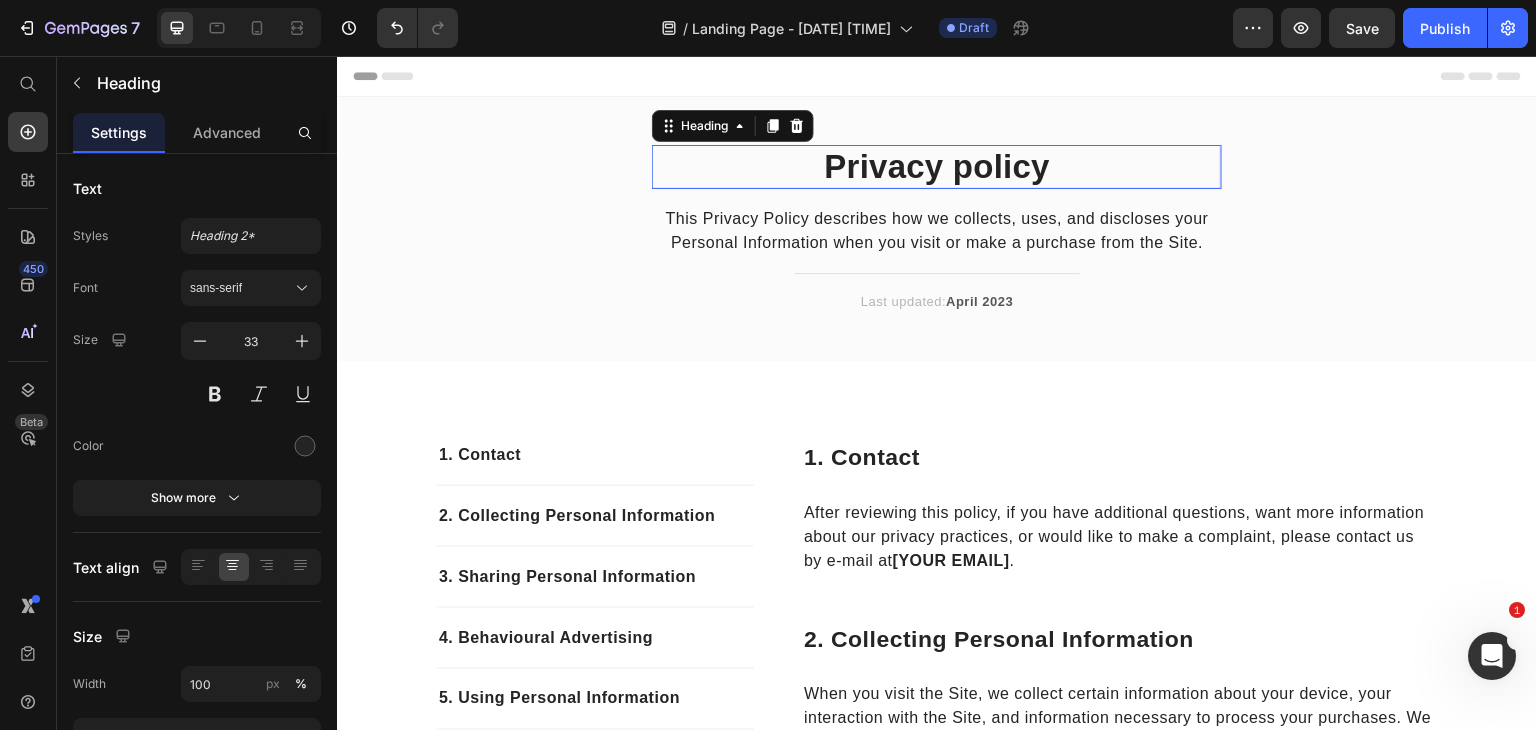 click on "Privacy policy" at bounding box center (937, 167) 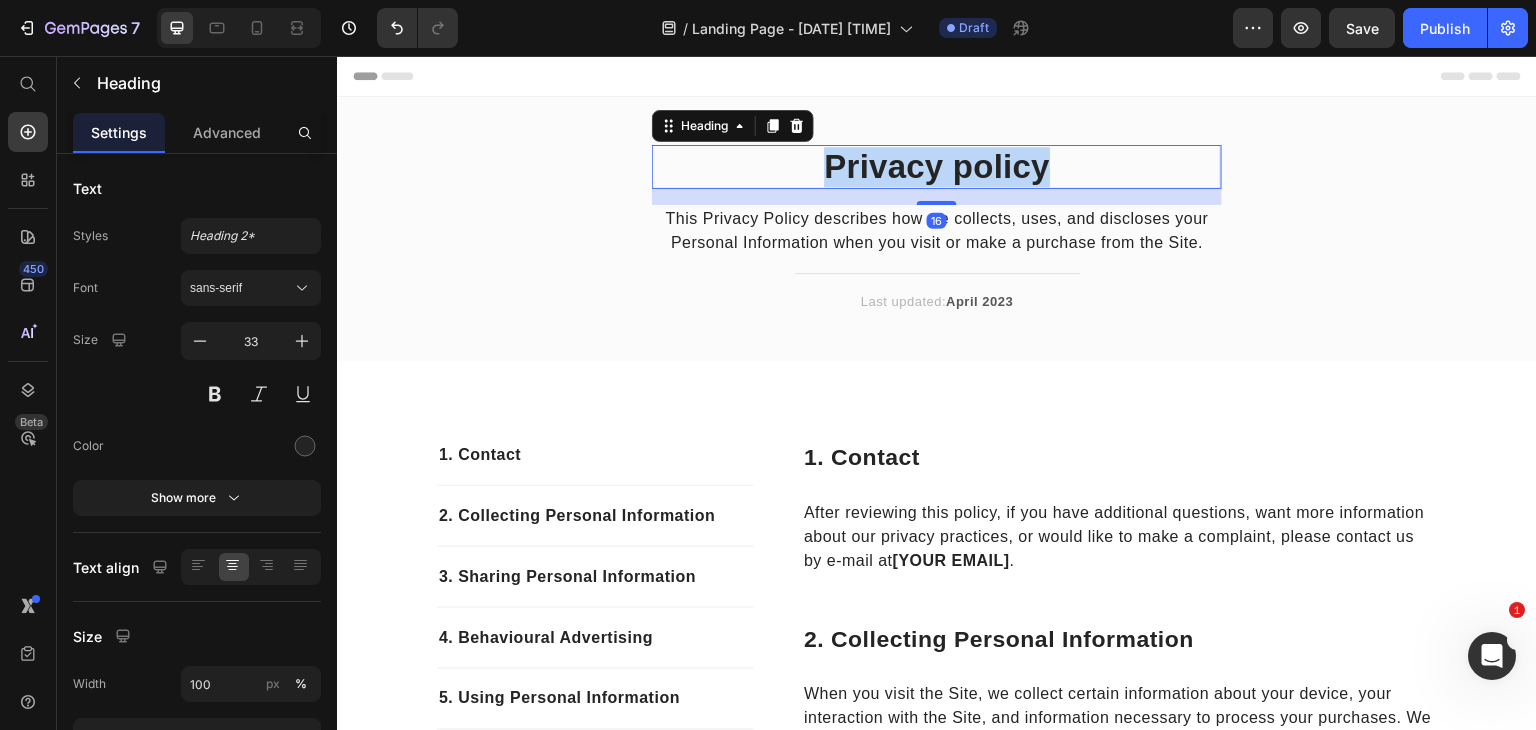 click on "Privacy policy" at bounding box center [937, 167] 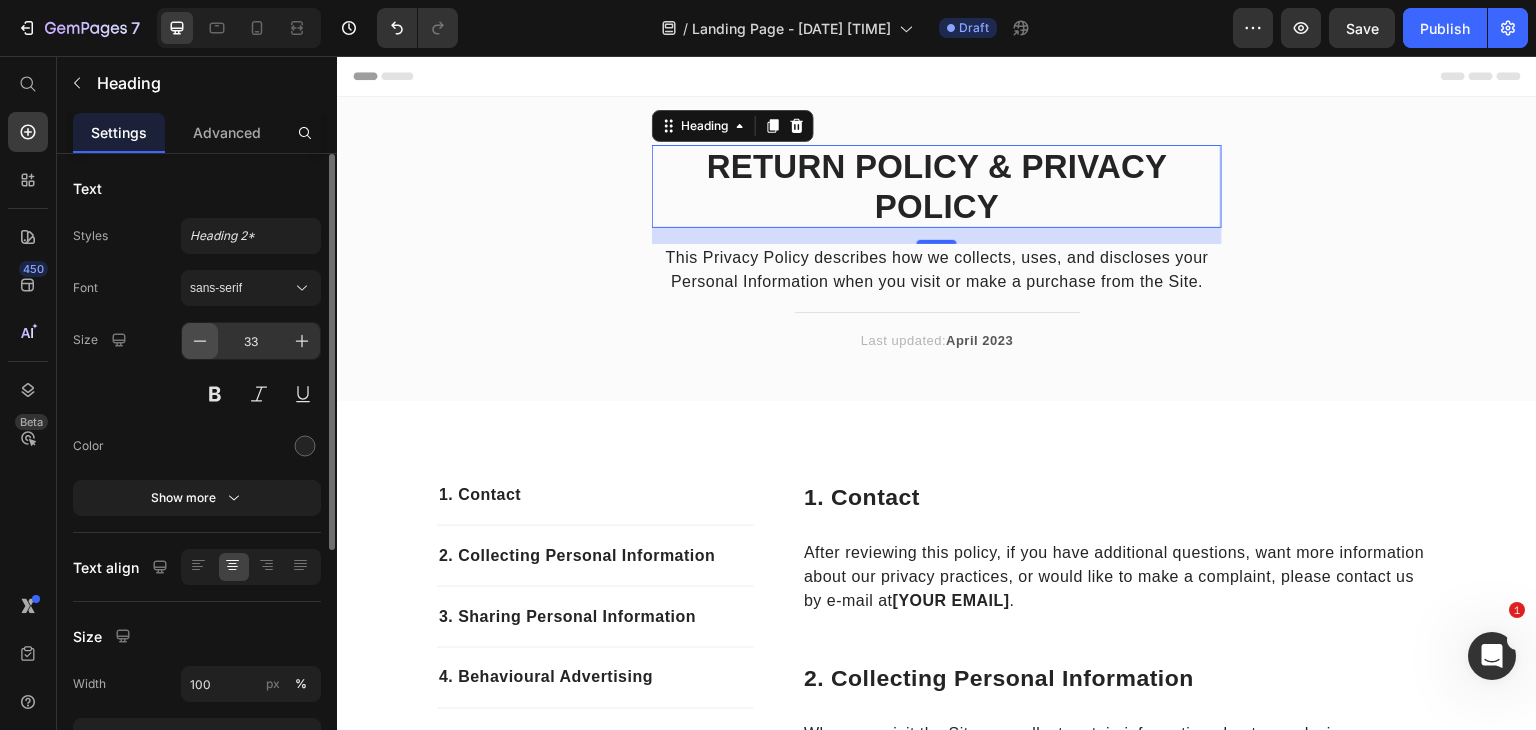 click at bounding box center [200, 341] 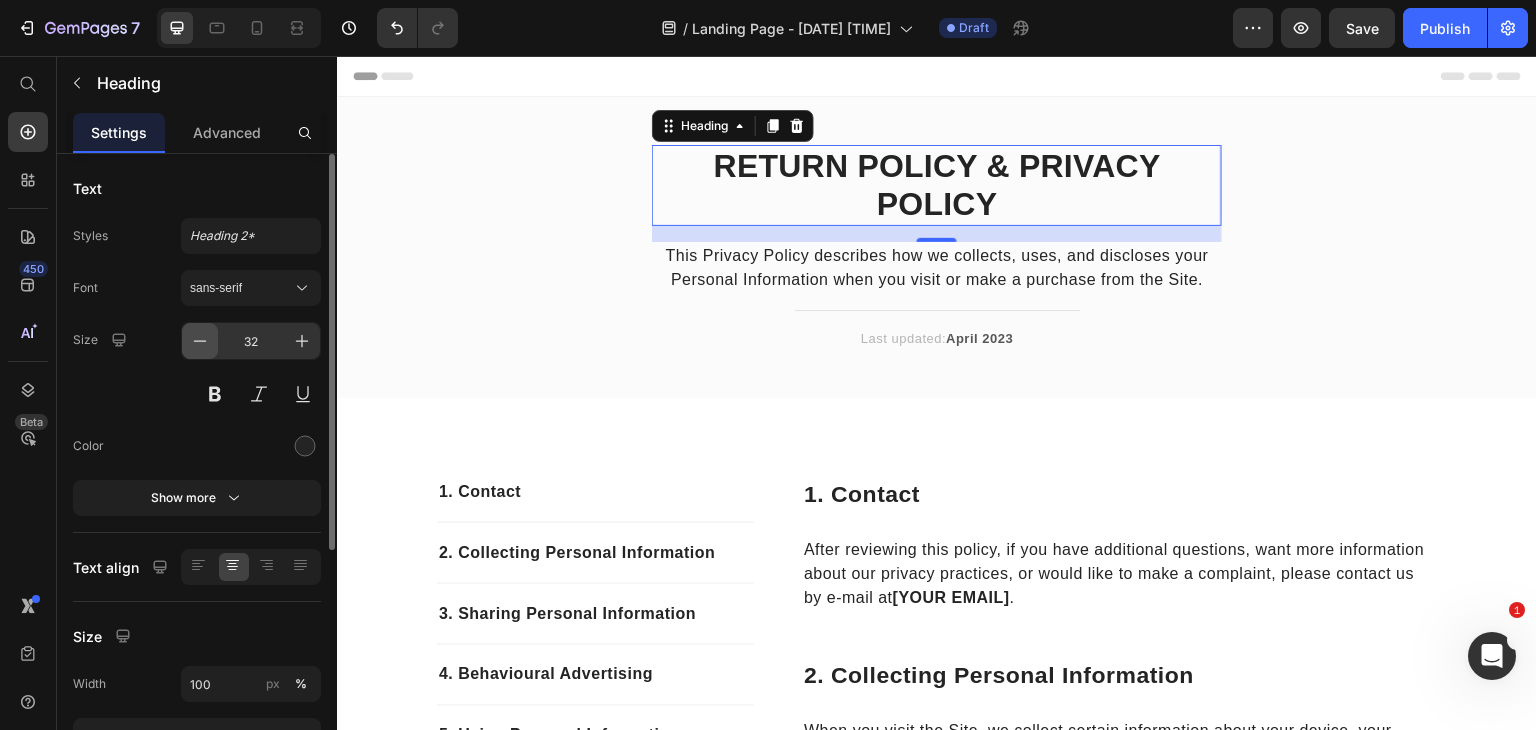 click at bounding box center [200, 341] 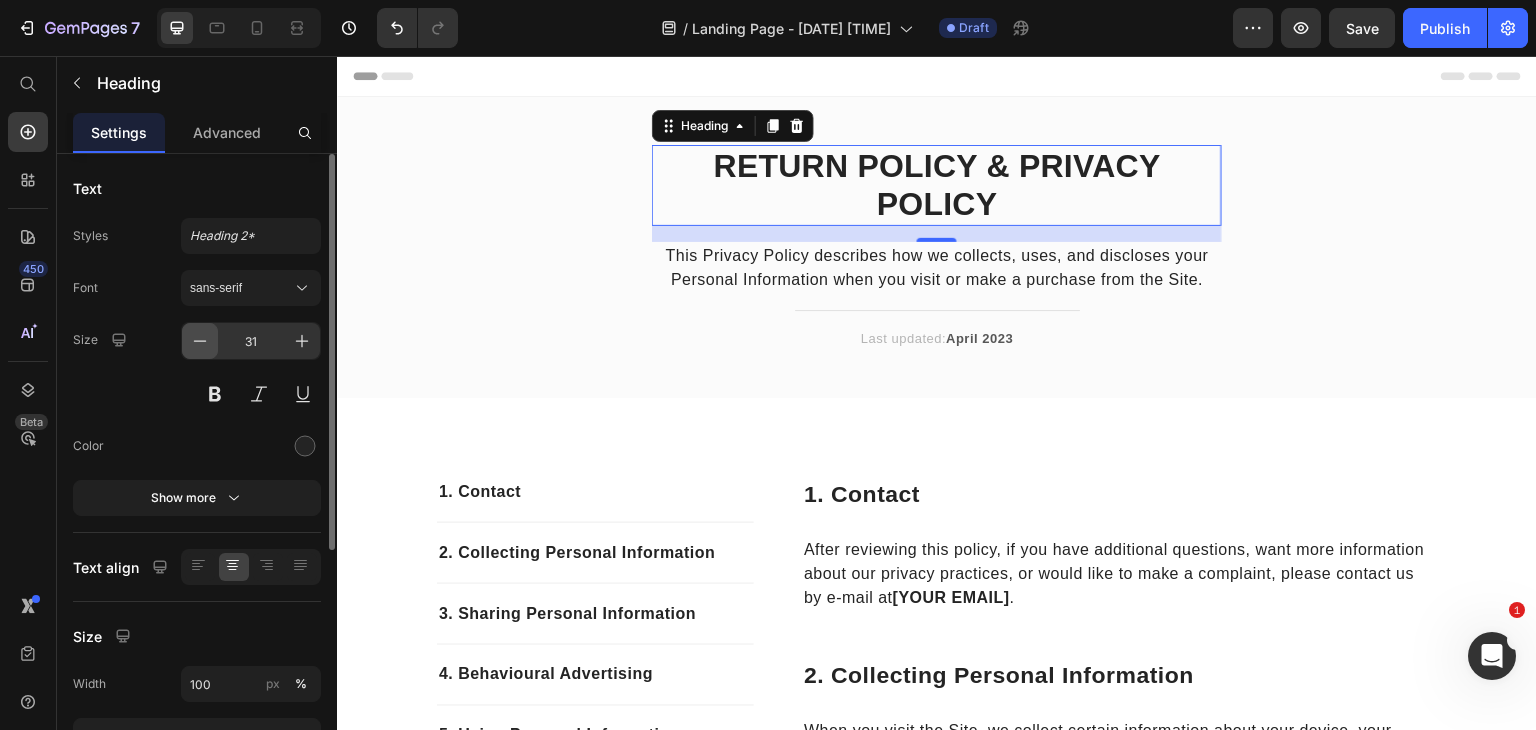 click at bounding box center [200, 341] 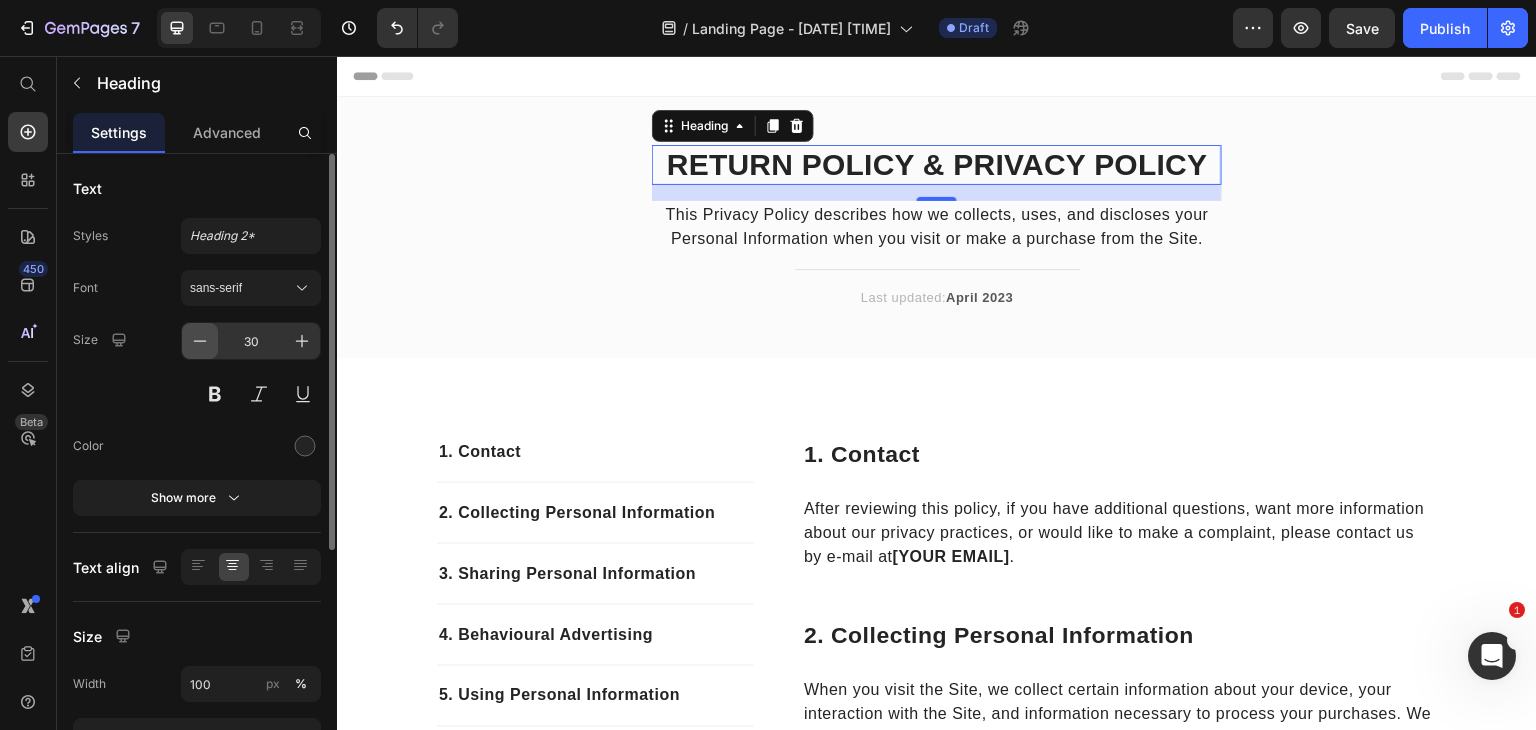 click at bounding box center (200, 341) 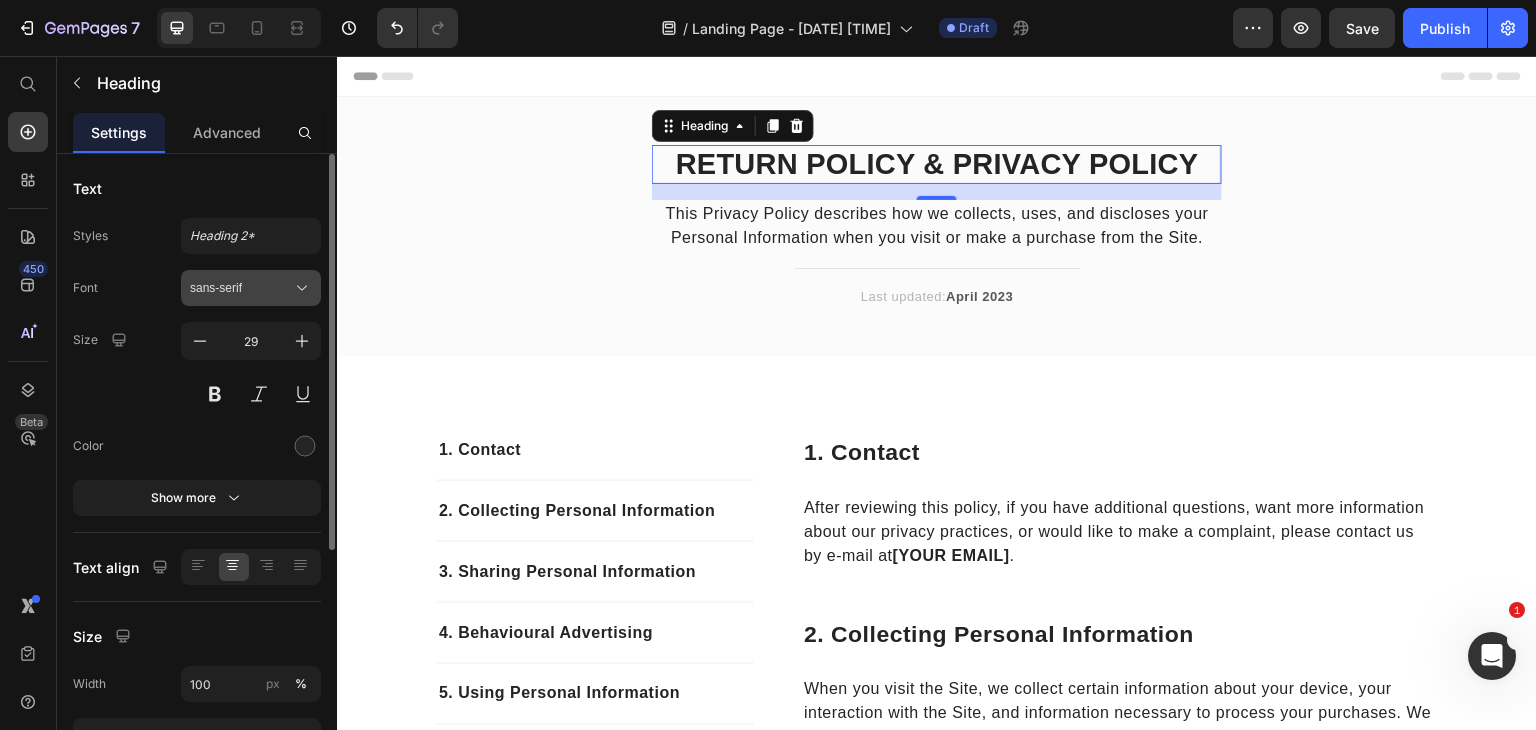 click on "sans-serif" at bounding box center [241, 288] 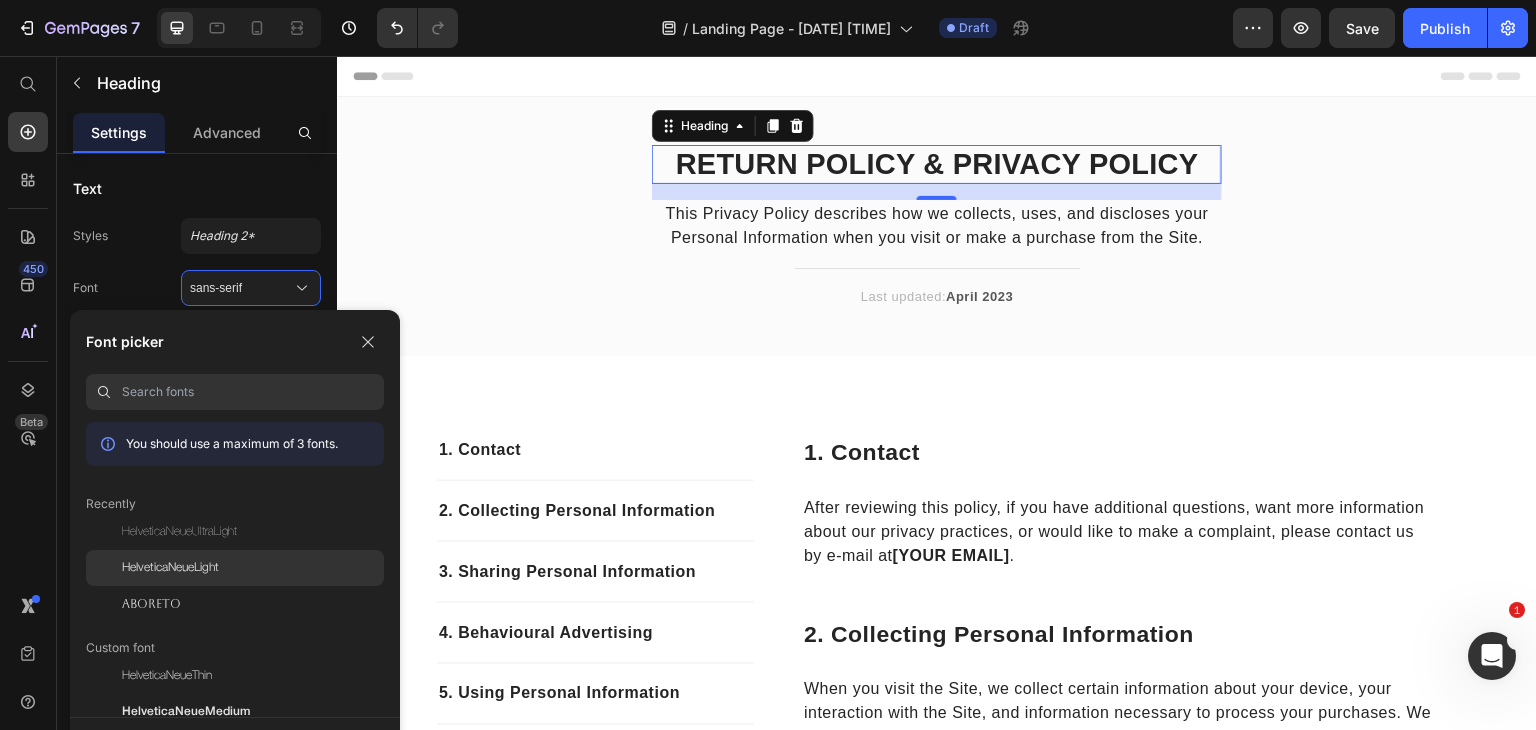 click on "HelveticaNeueLight" 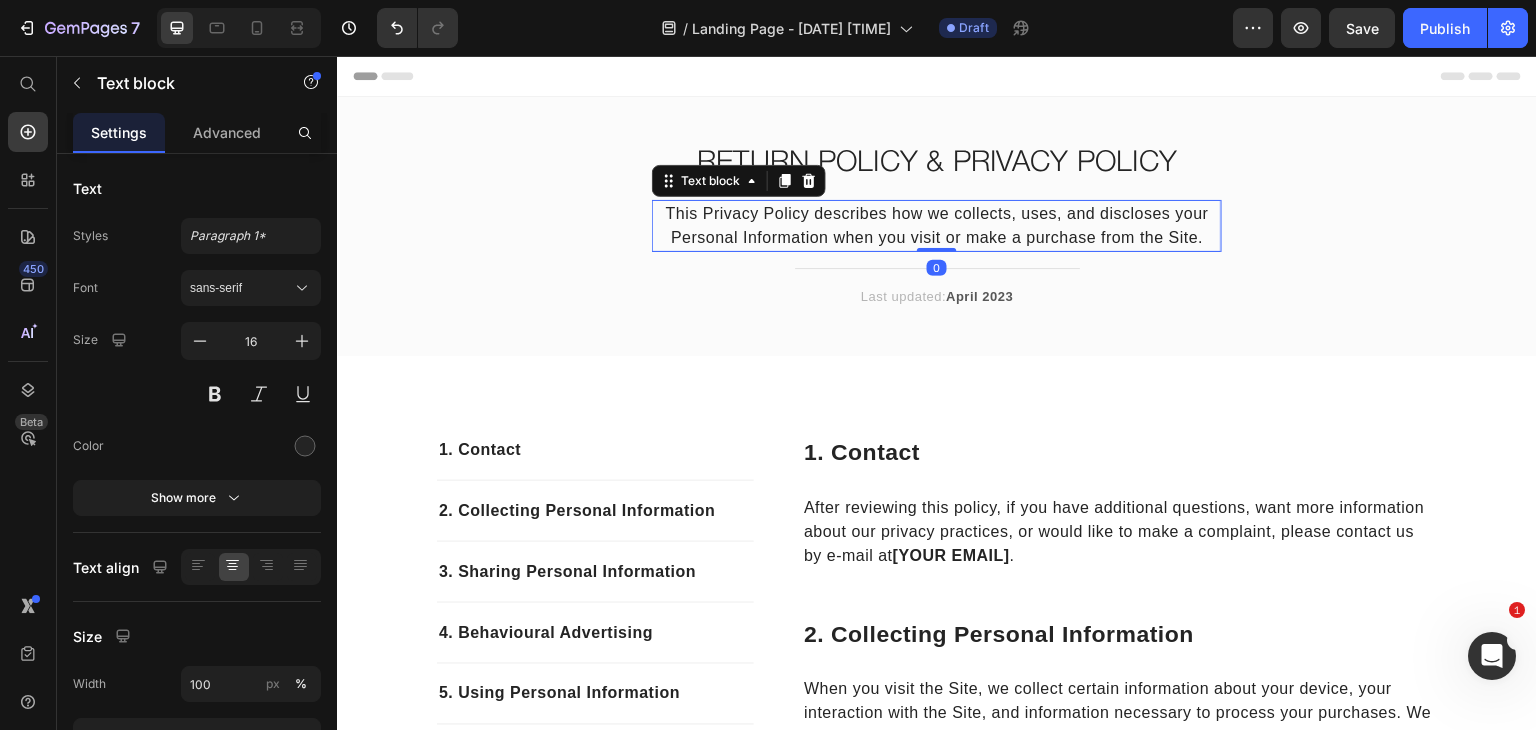 click on "This Privacy Policy describes how we collects, uses, and discloses your Personal Information when you visit or make a purchase from the Site." at bounding box center [937, 226] 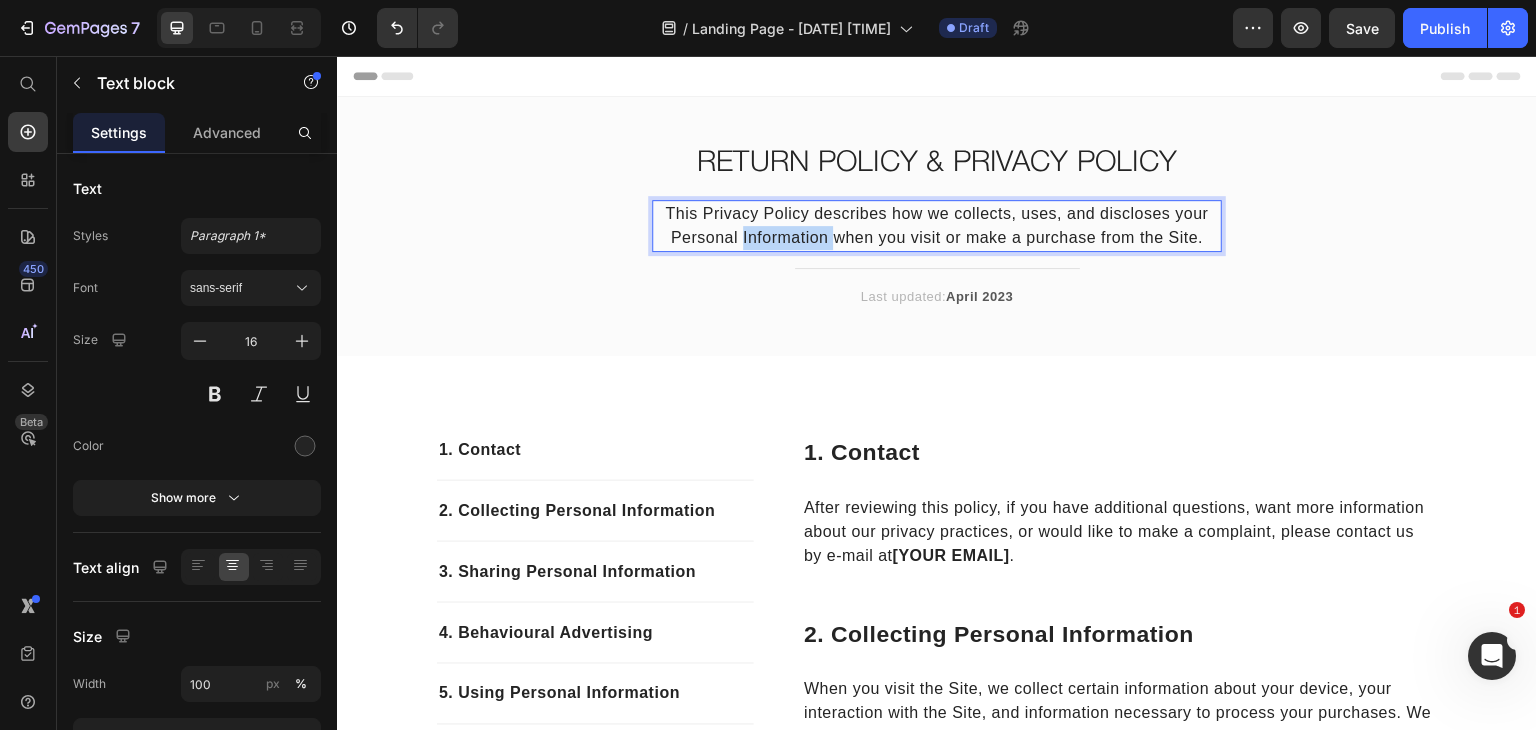 click on "This Privacy Policy describes how we collects, uses, and discloses your Personal Information when you visit or make a purchase from the Site." at bounding box center (937, 226) 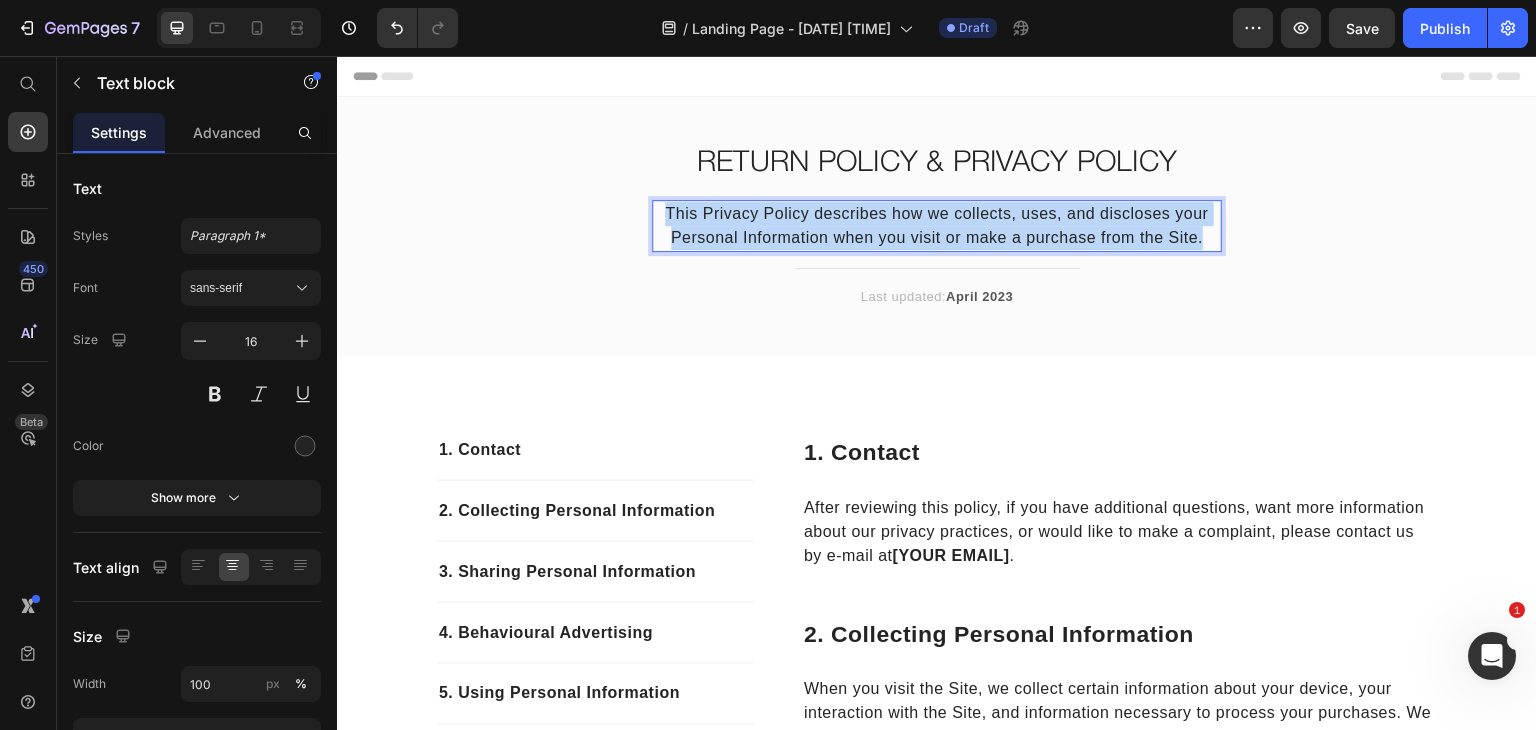 click on "This Privacy Policy describes how we collects, uses, and discloses your Personal Information when you visit or make a purchase from the Site." at bounding box center (937, 226) 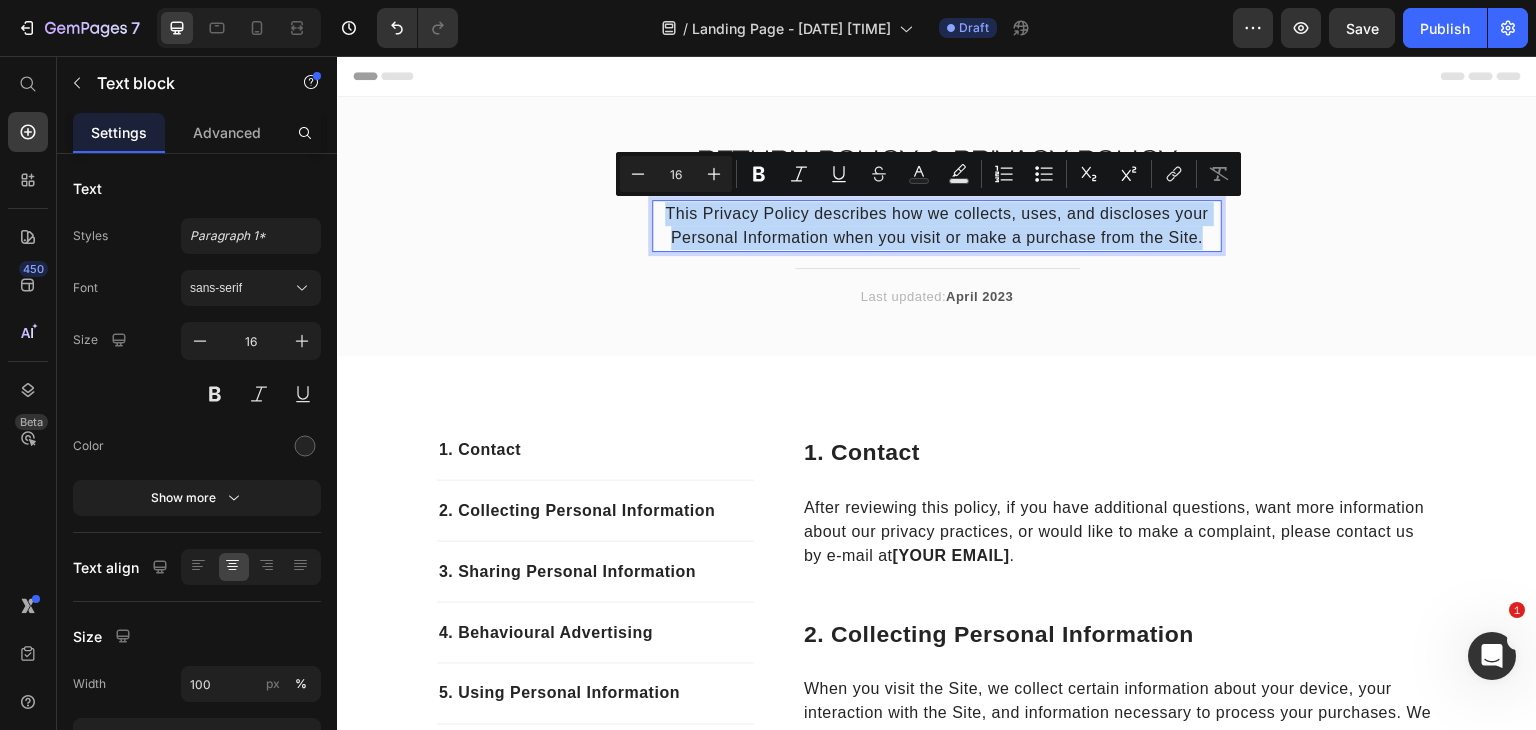 copy on "This Privacy Policy describes how we collects, uses, and discloses your Personal Information when you visit or make a purchase from the Site." 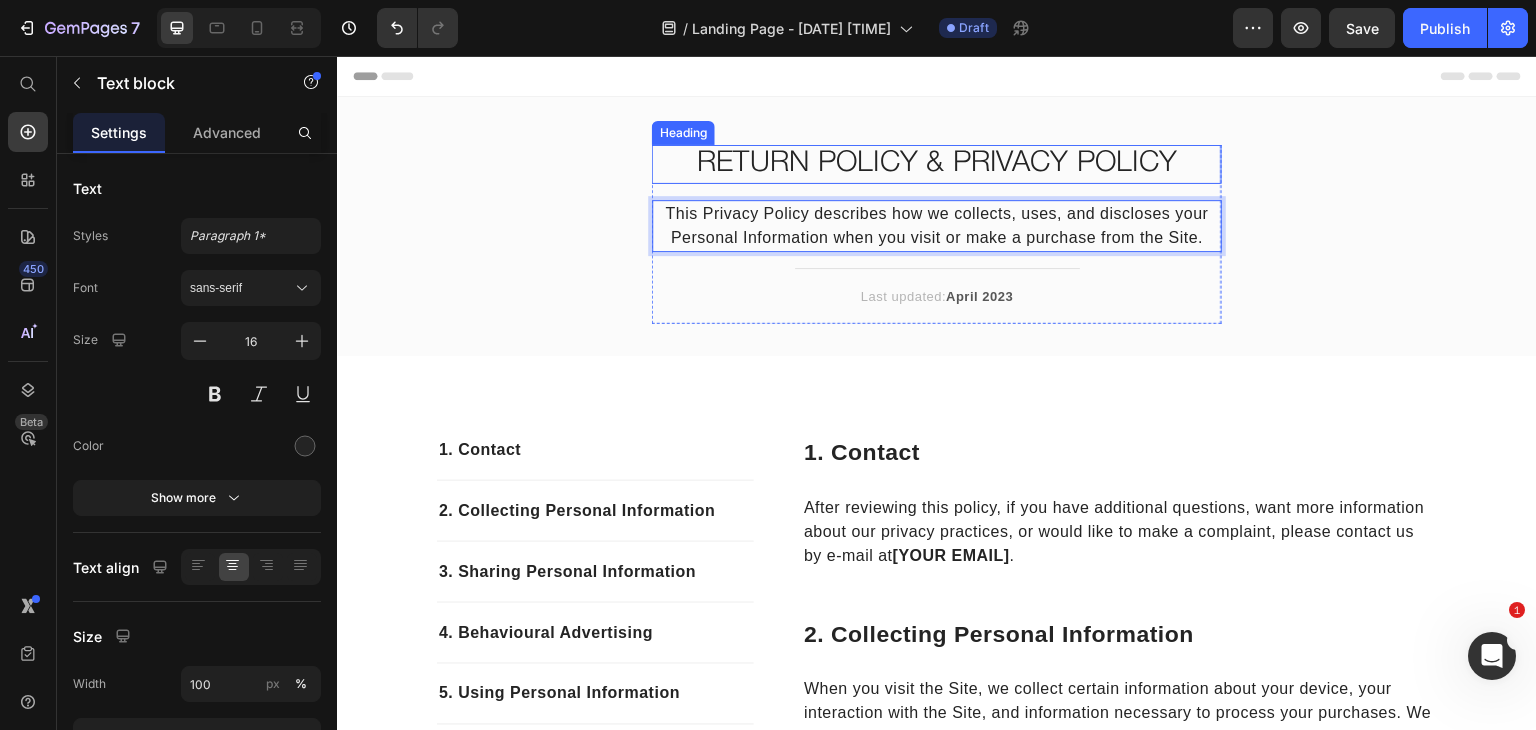 click on "RETURN POLICY & PRIVACY POLICY" at bounding box center (937, 164) 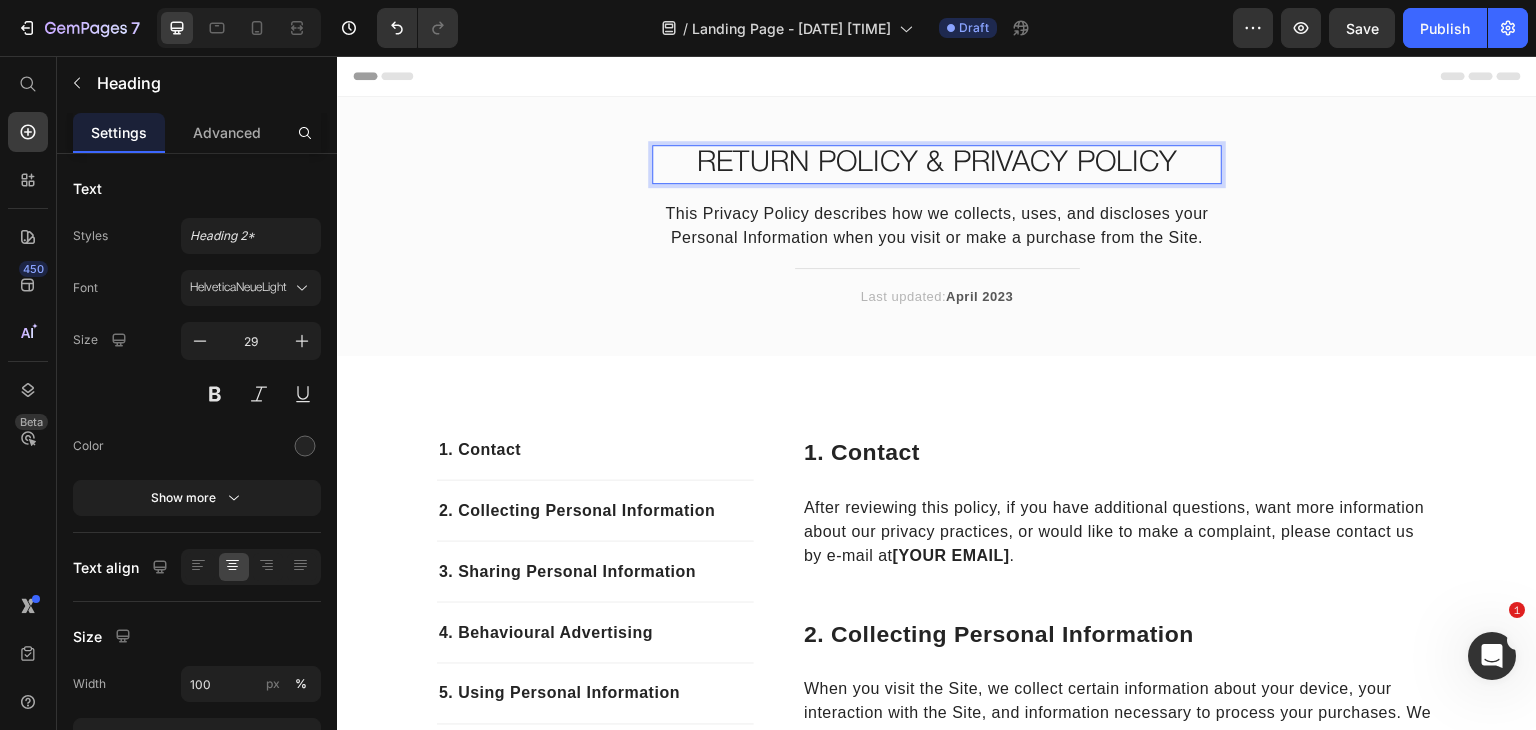 click on "RETURN POLICY & PRIVACY POLICY" at bounding box center (937, 164) 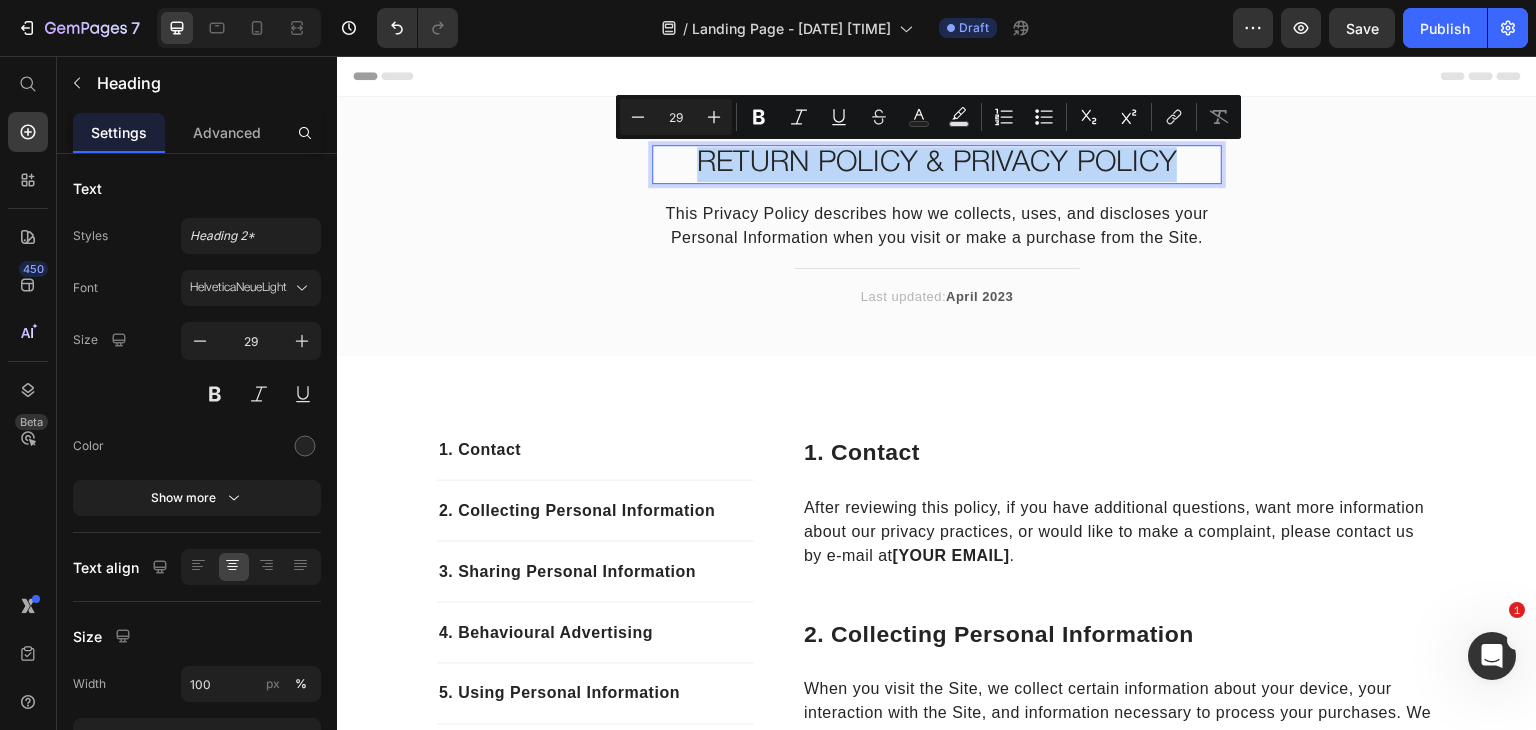 click on "RETURN POLICY & PRIVACY POLICY" at bounding box center [937, 164] 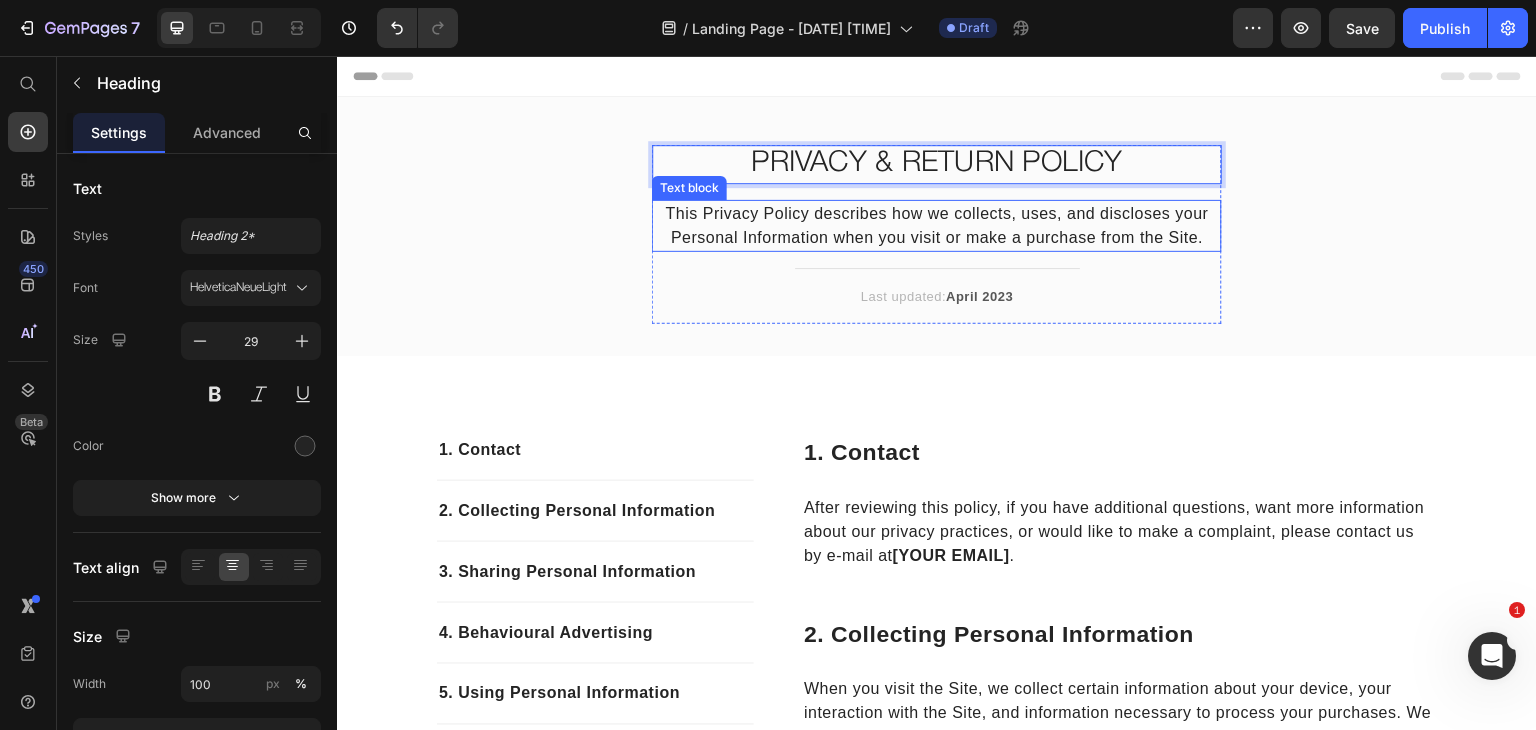 click on "This Privacy Policy describes how we collects, uses, and discloses your Personal Information when you visit or make a purchase from the Site." at bounding box center (937, 226) 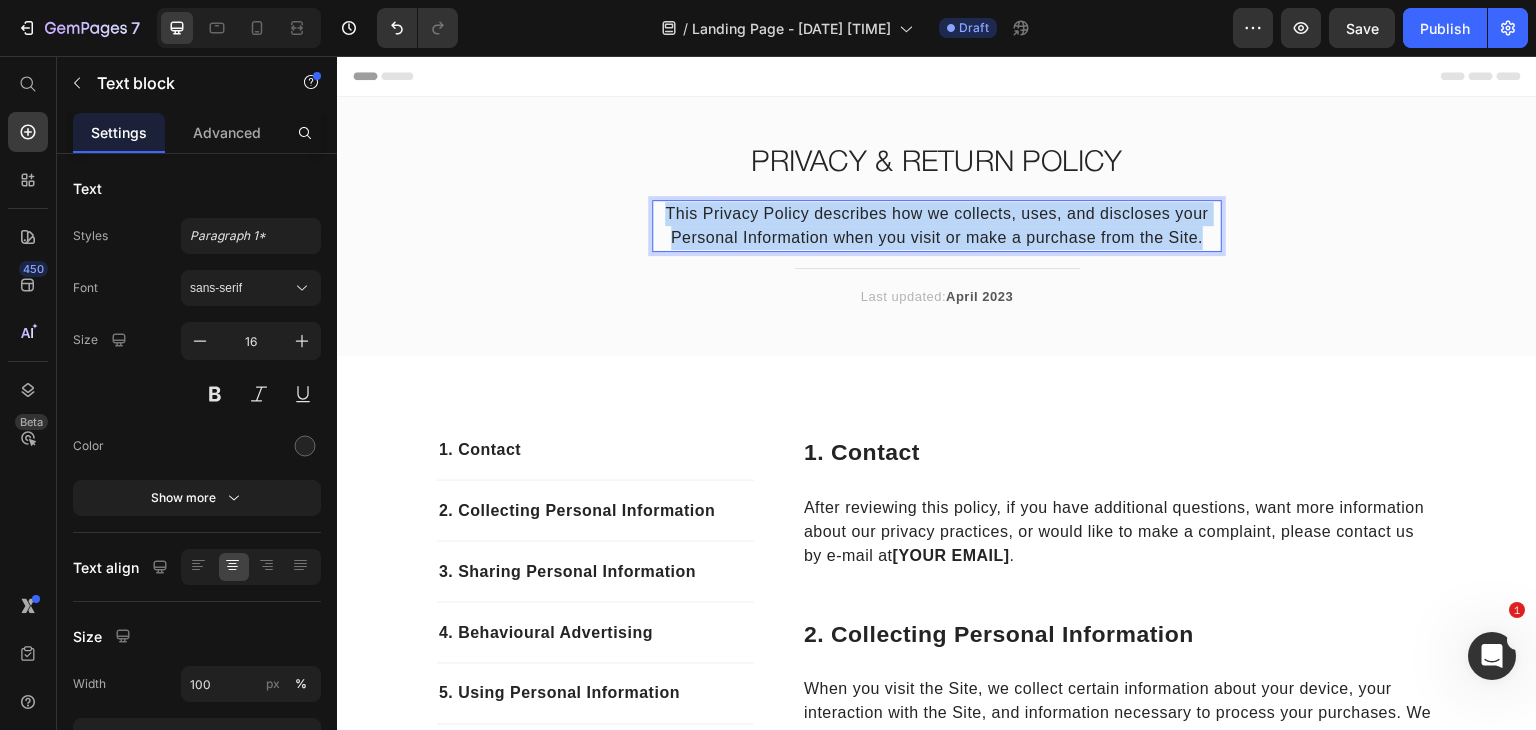 click on "This Privacy Policy describes how we collects, uses, and discloses your Personal Information when you visit or make a purchase from the Site." at bounding box center (937, 226) 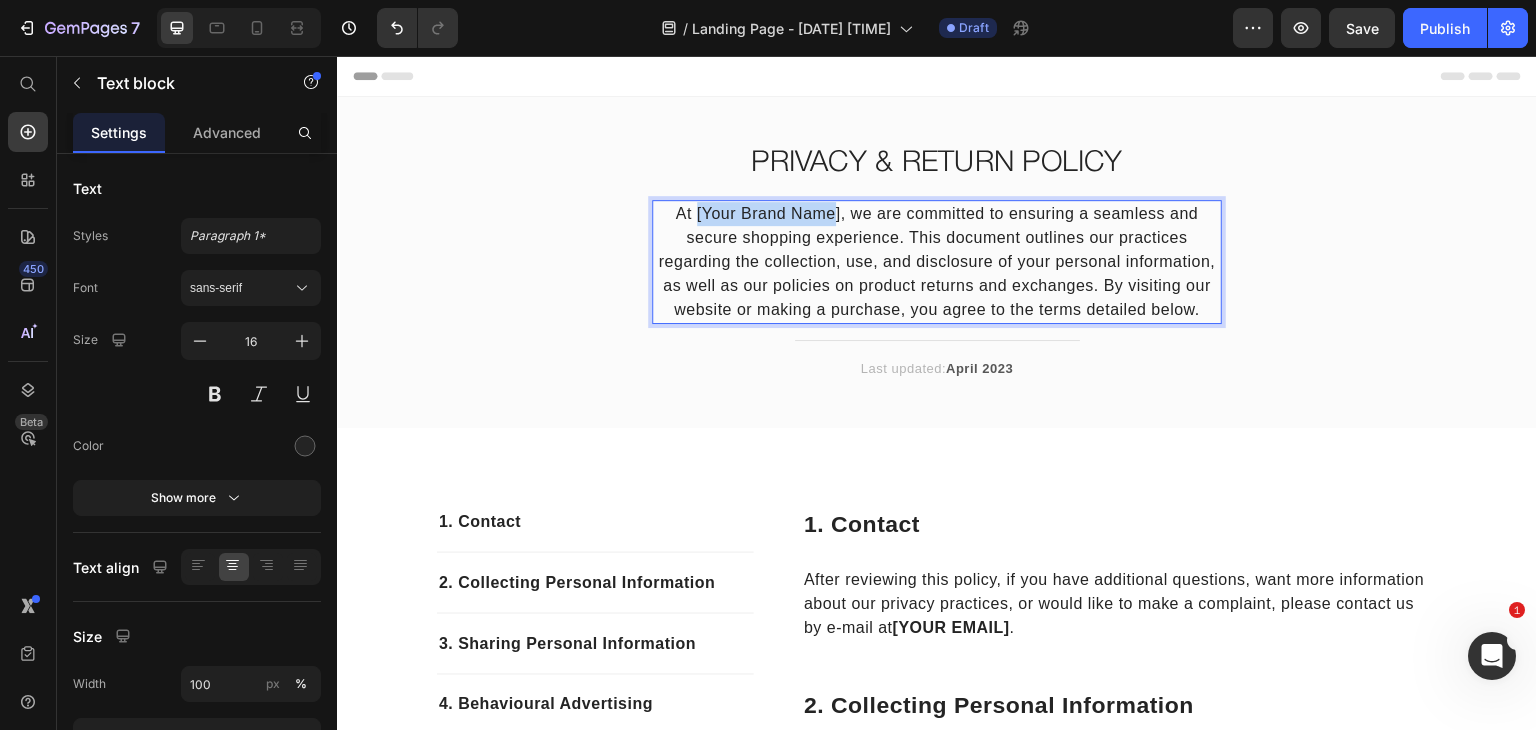 drag, startPoint x: 830, startPoint y: 211, endPoint x: 687, endPoint y: 216, distance: 143.08739 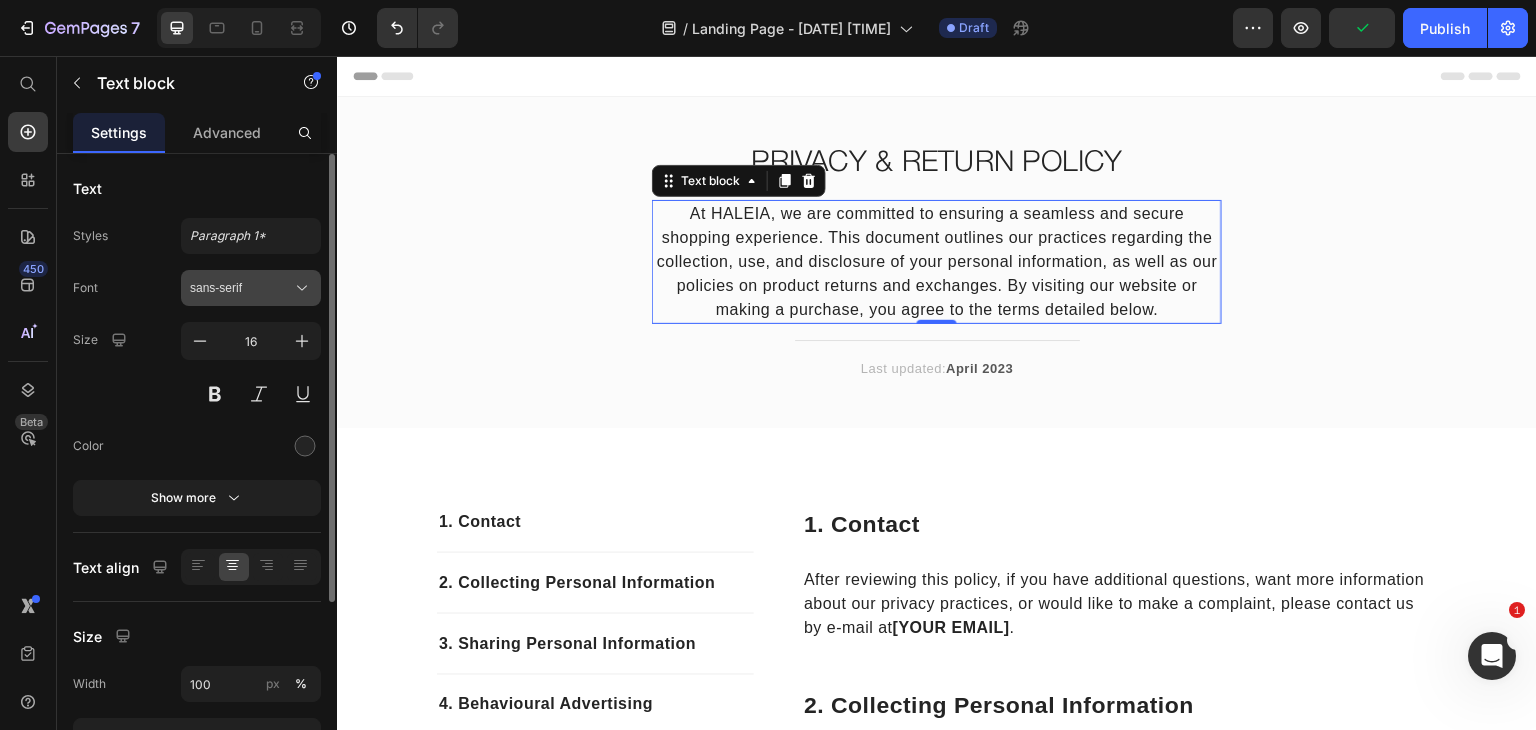 click on "sans-serif" at bounding box center (251, 288) 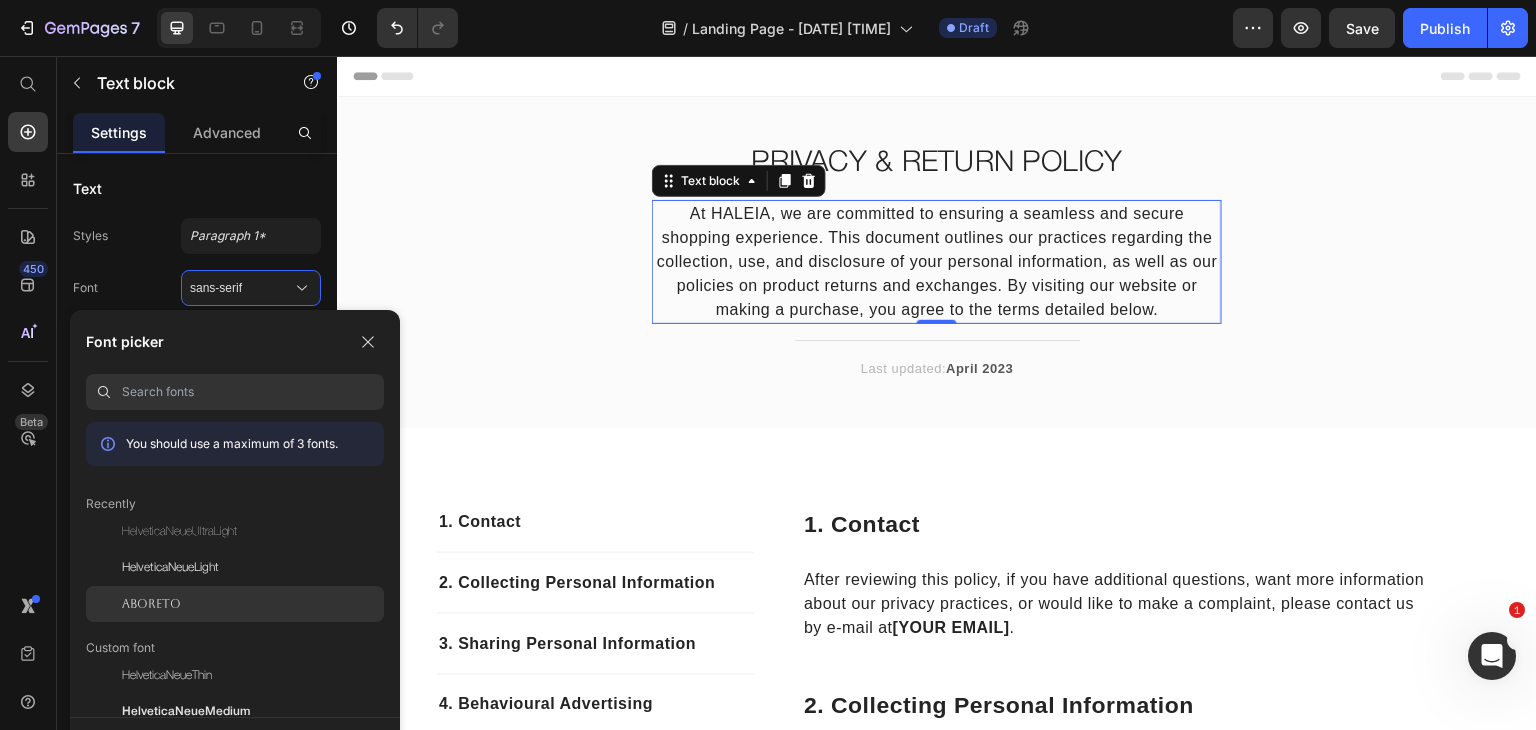 click on "Aboreto" 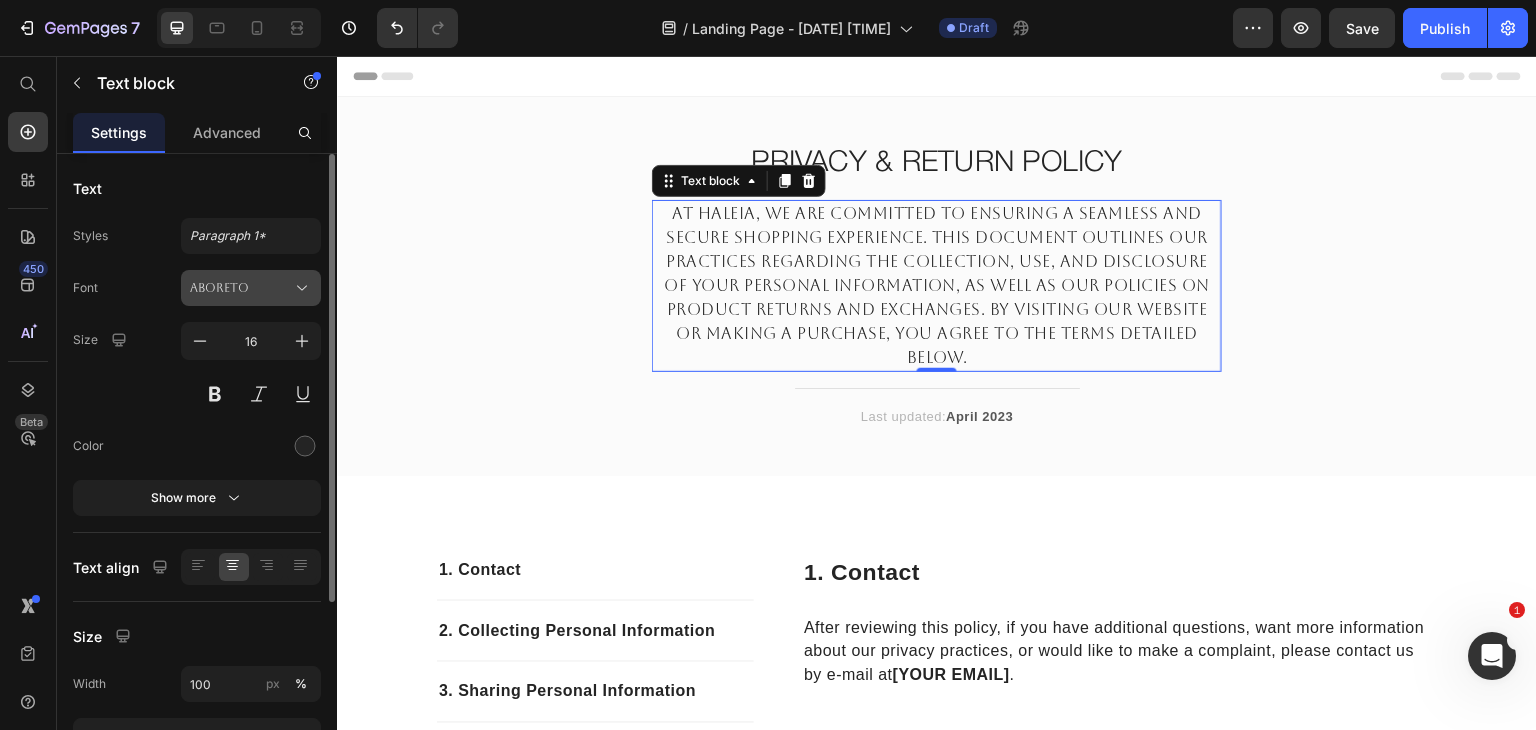 click on "Aboreto" at bounding box center (241, 288) 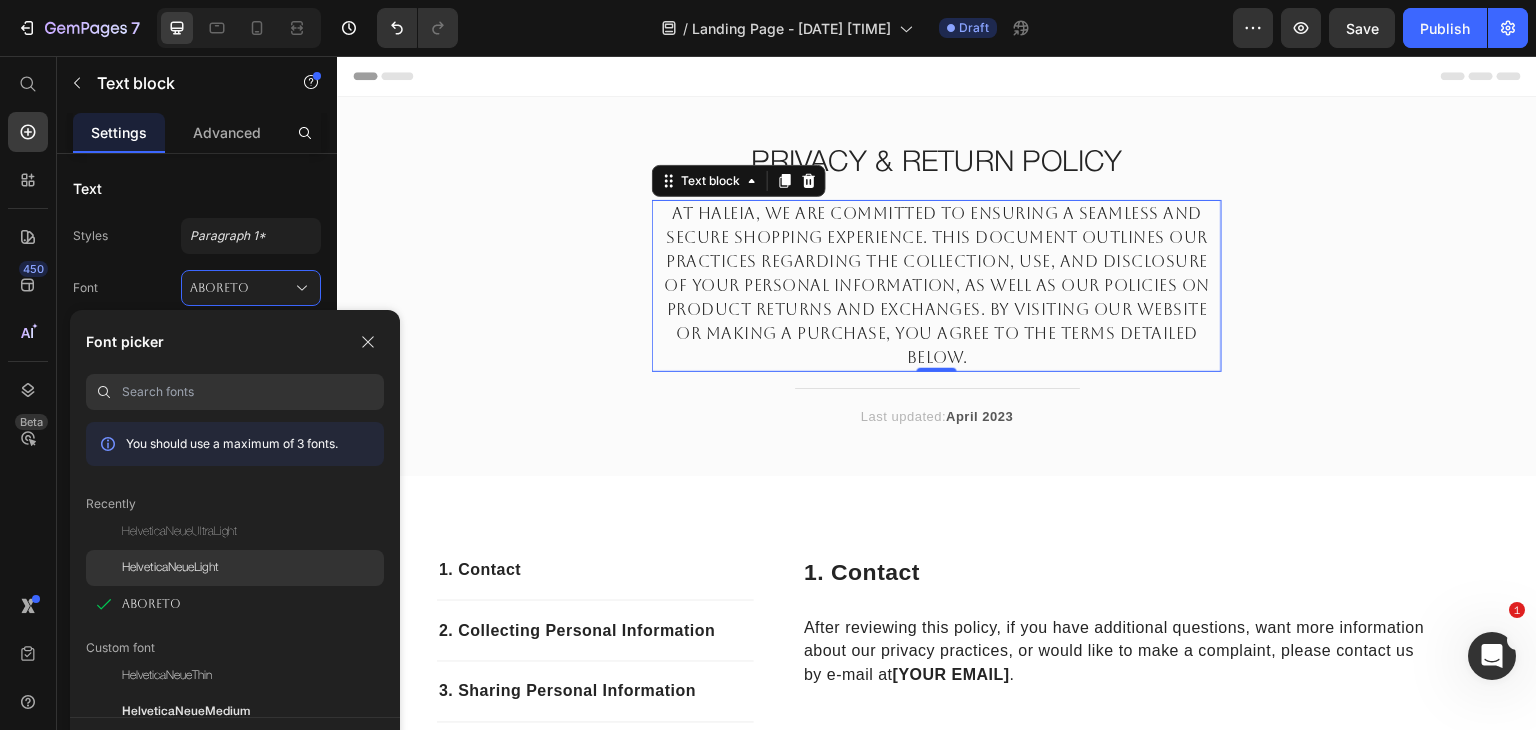 click on "HelveticaNeueLight" at bounding box center (170, 568) 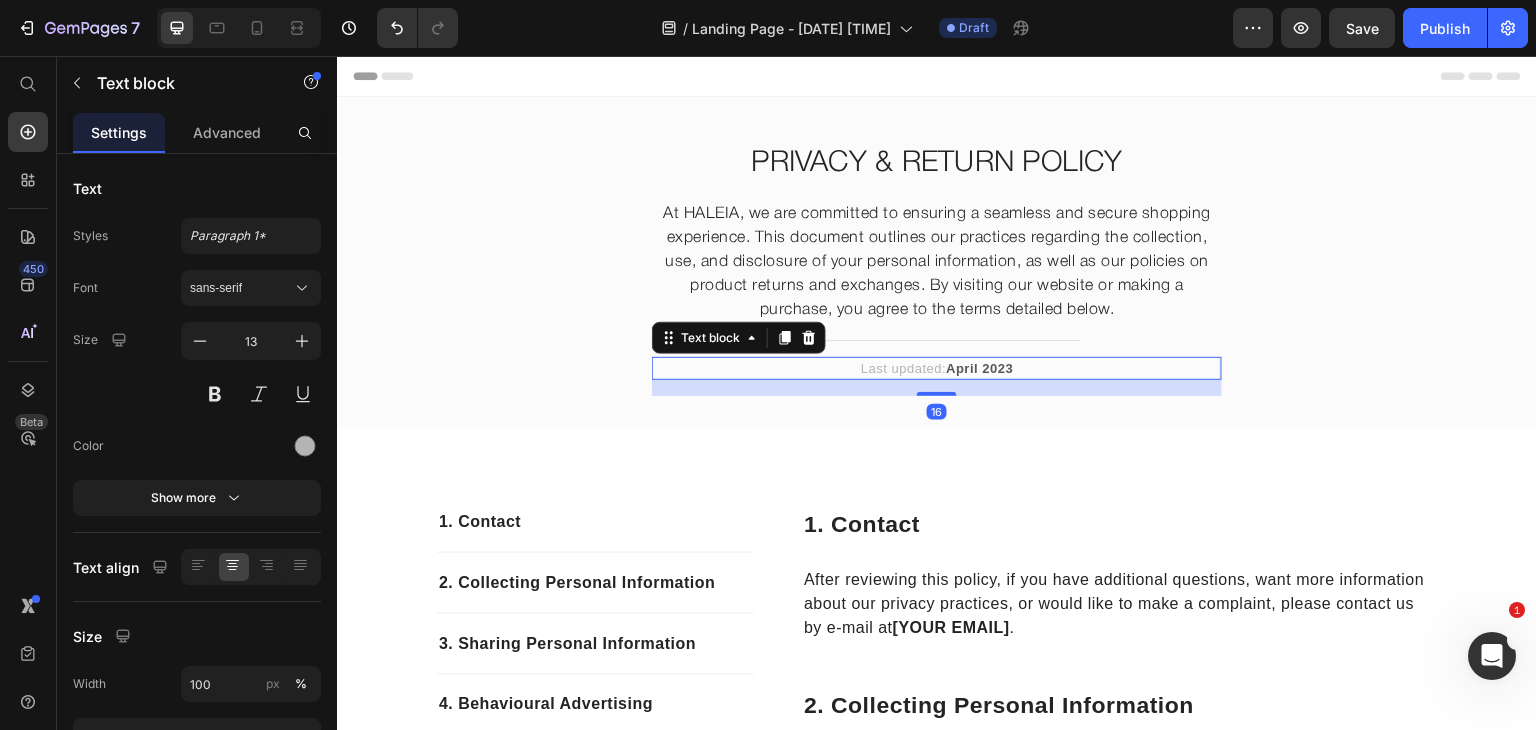 click on "April 2023" at bounding box center (979, 368) 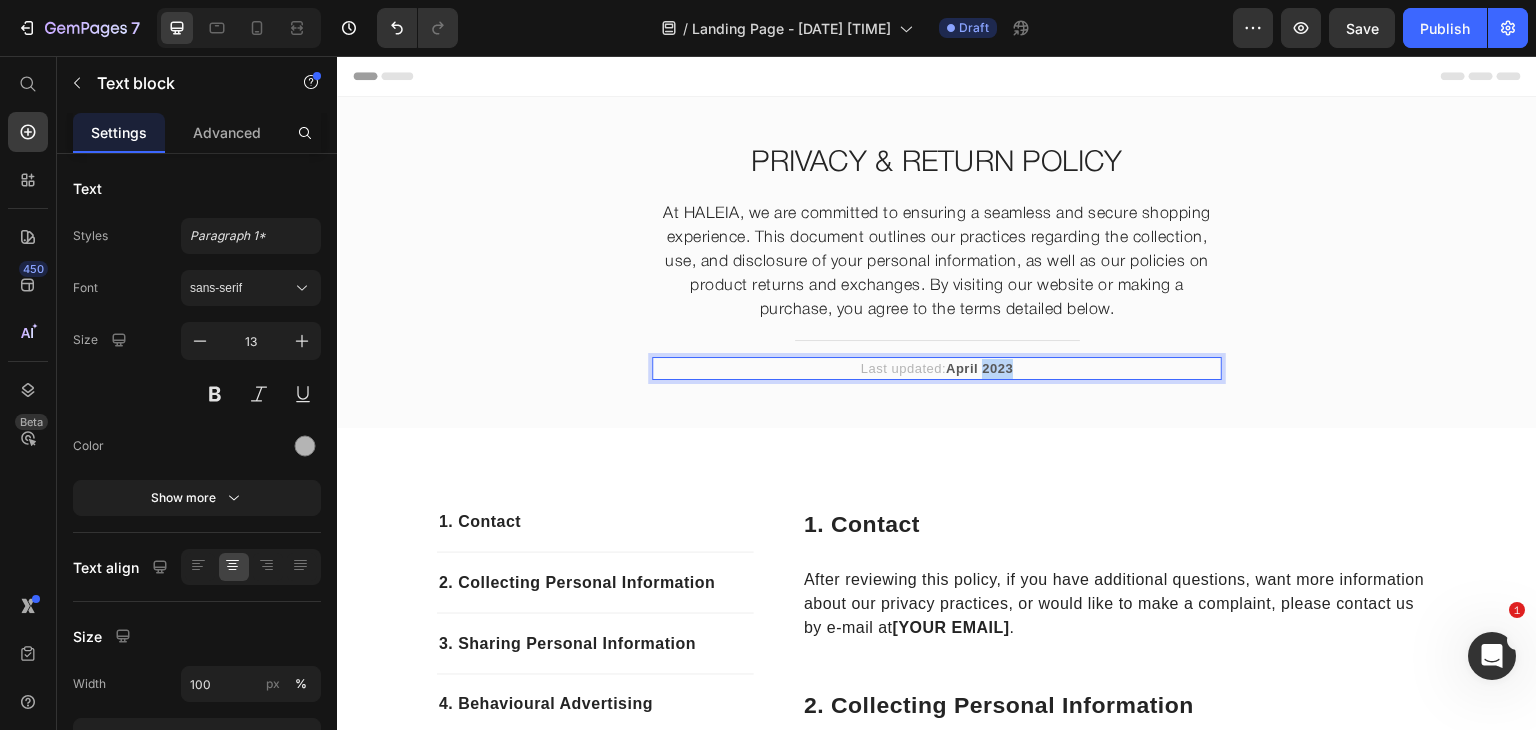 click on "April 2023" at bounding box center (979, 368) 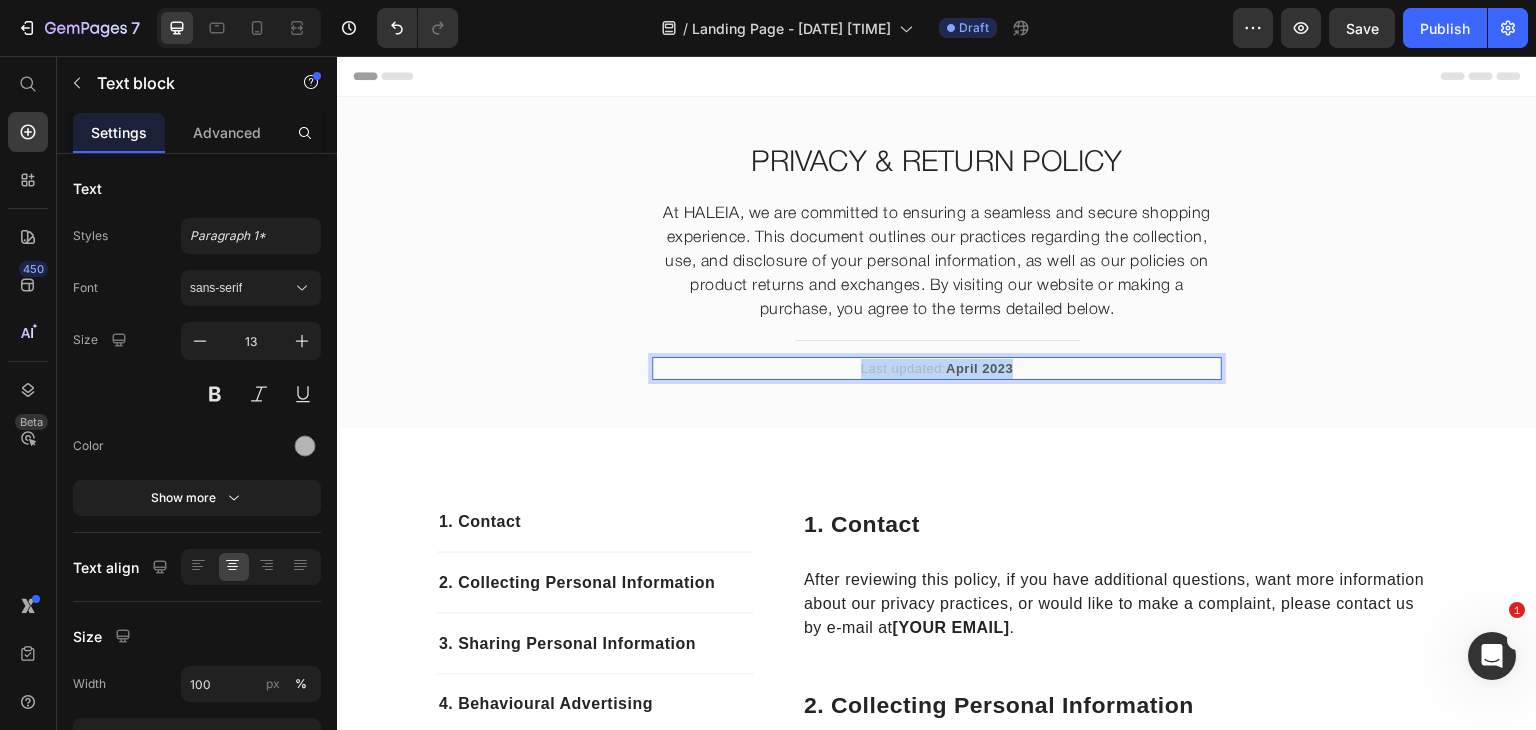 click on "April 2023" at bounding box center [979, 368] 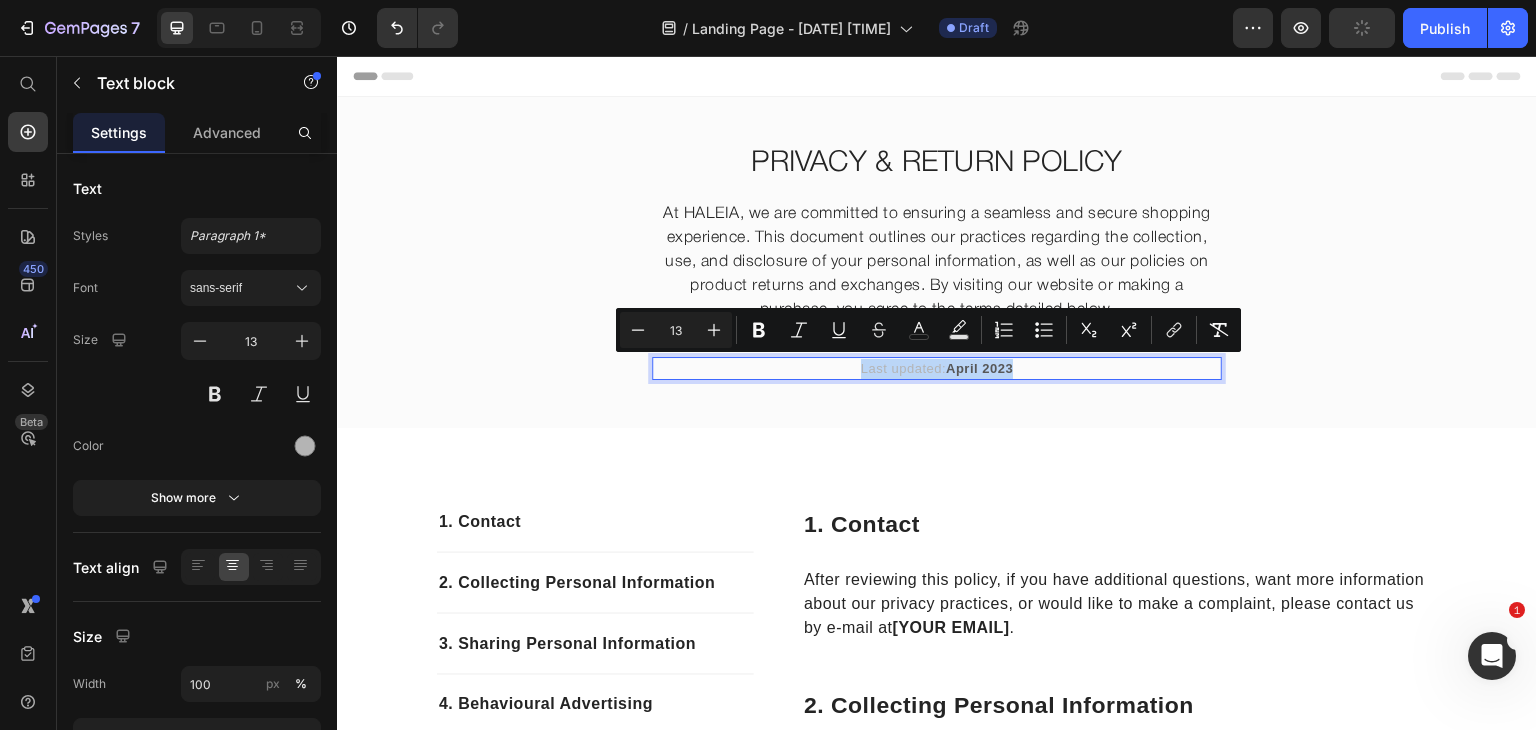 click on "April 2023" at bounding box center [979, 368] 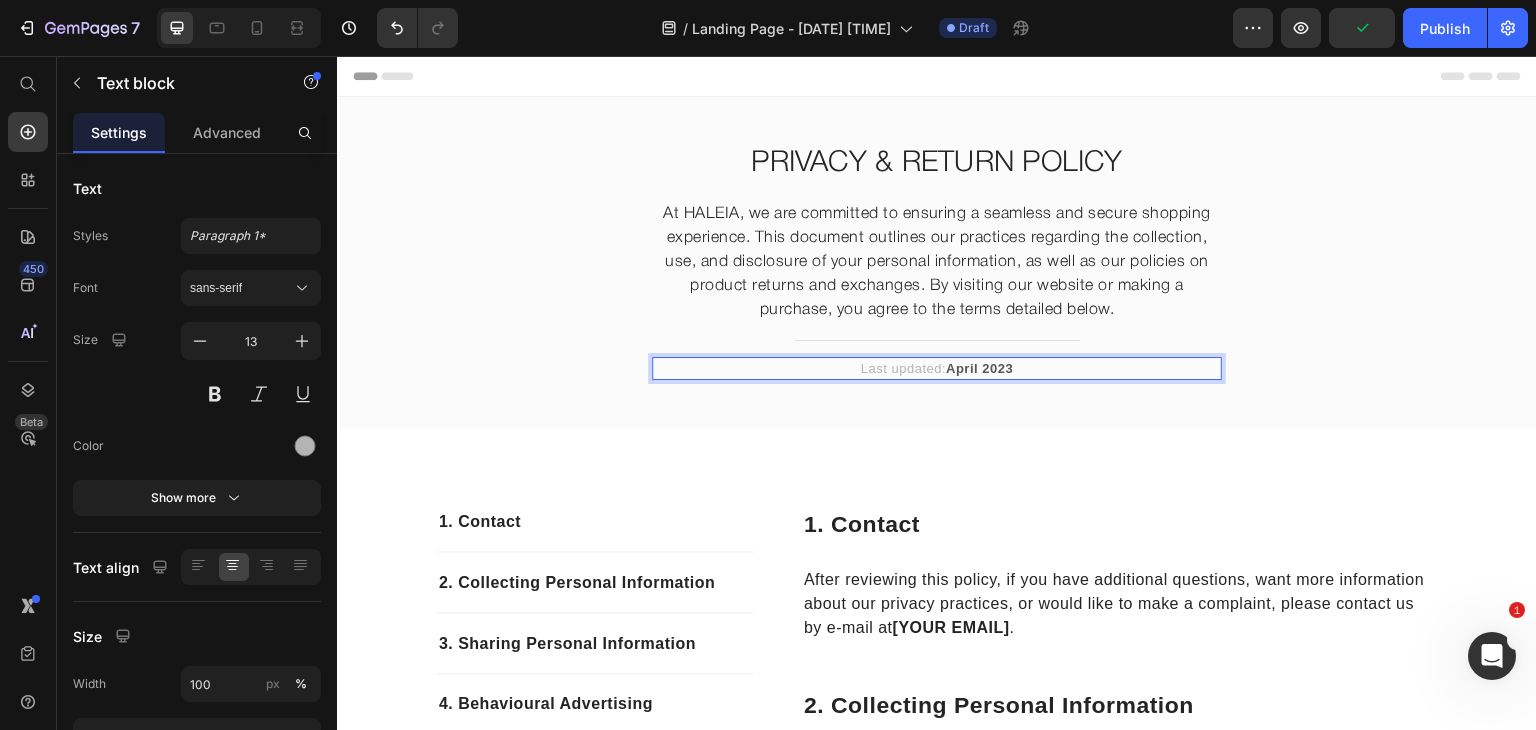click on "April 2023" at bounding box center [979, 368] 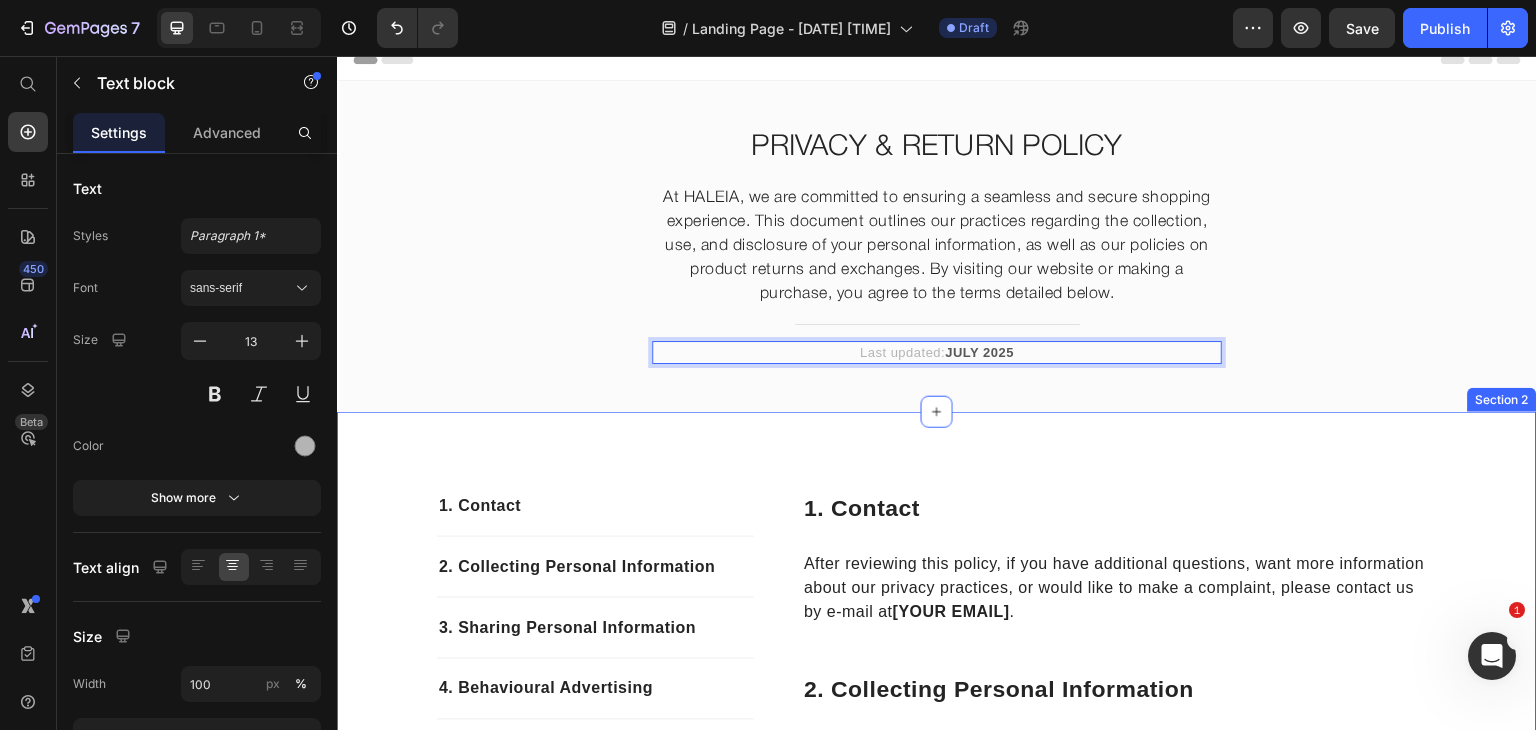 scroll, scrollTop: 0, scrollLeft: 0, axis: both 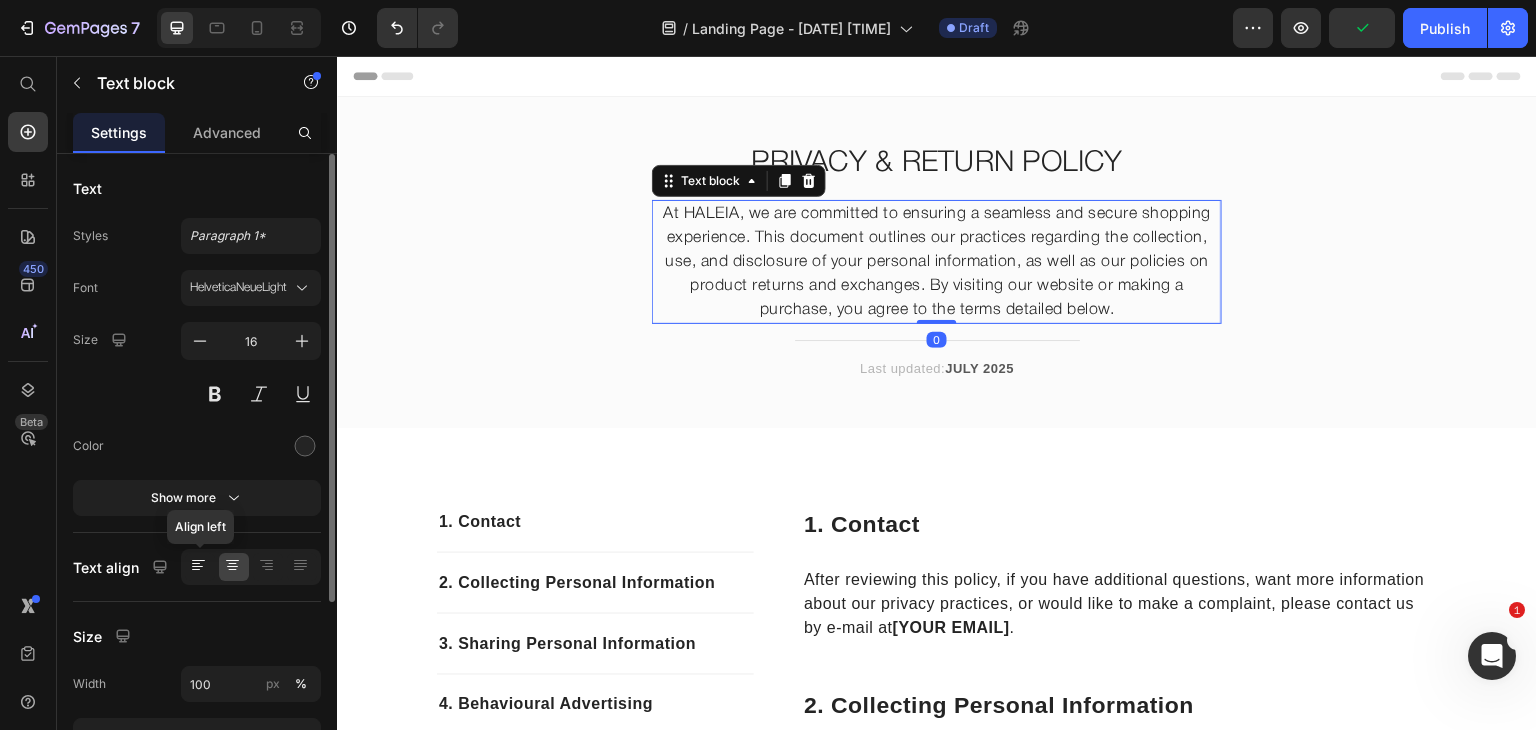 click 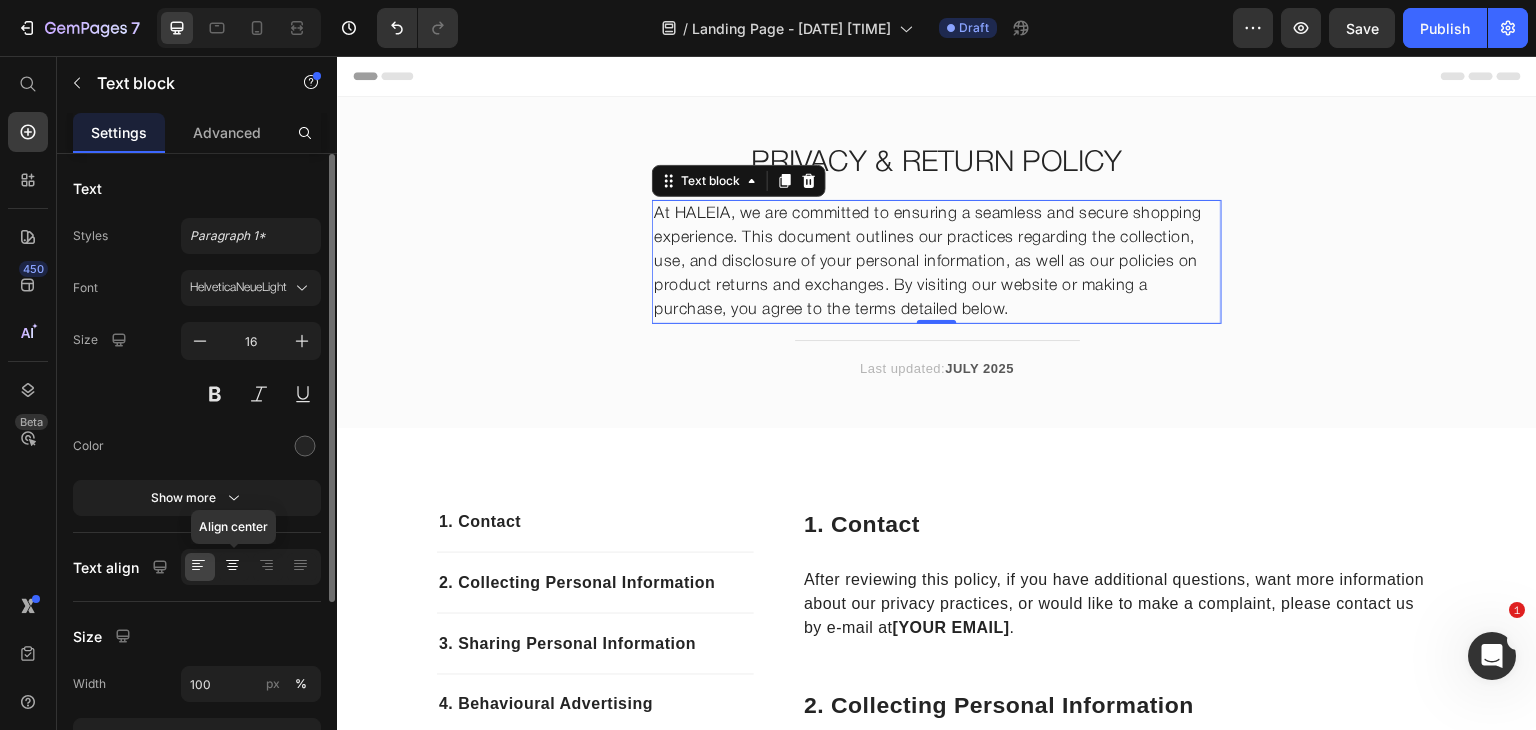 click 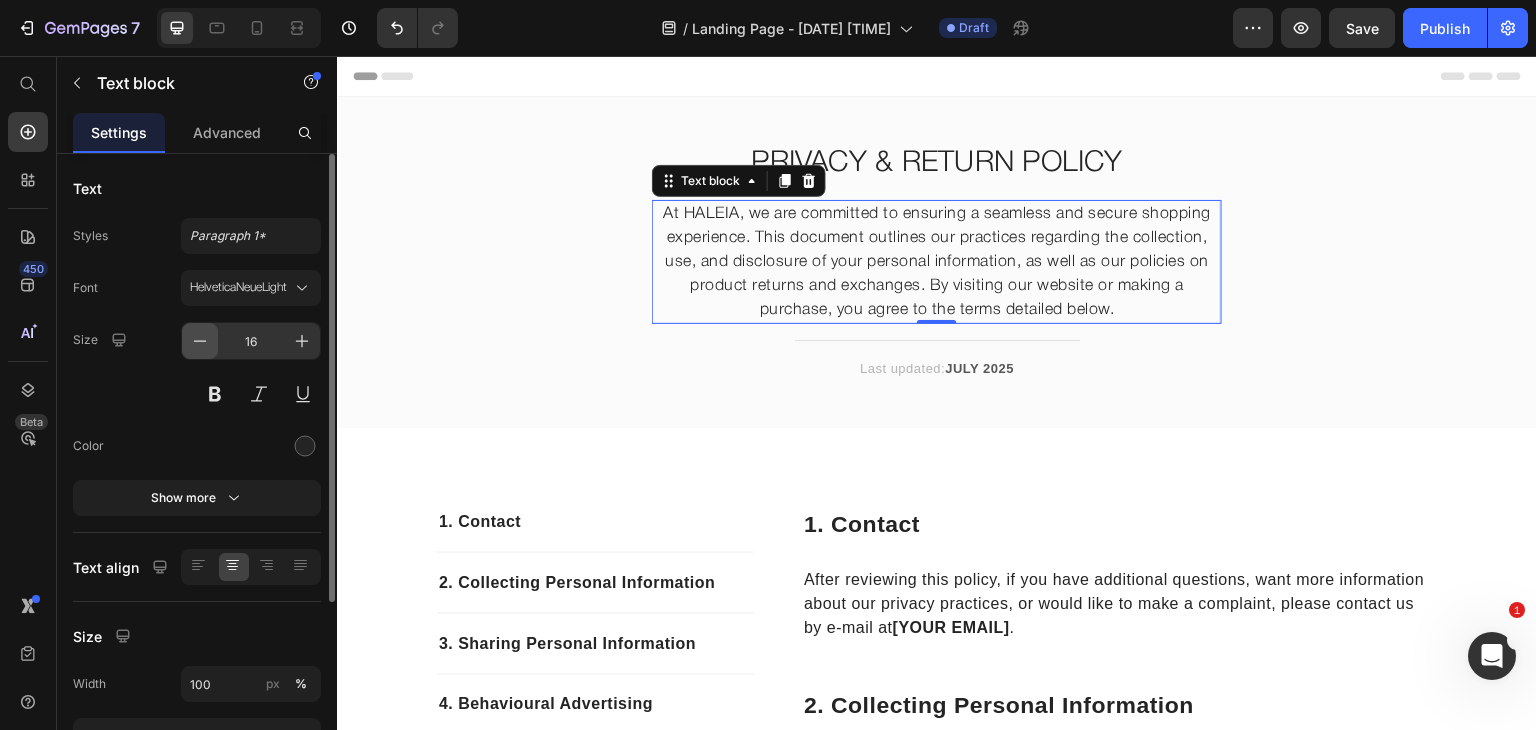 click 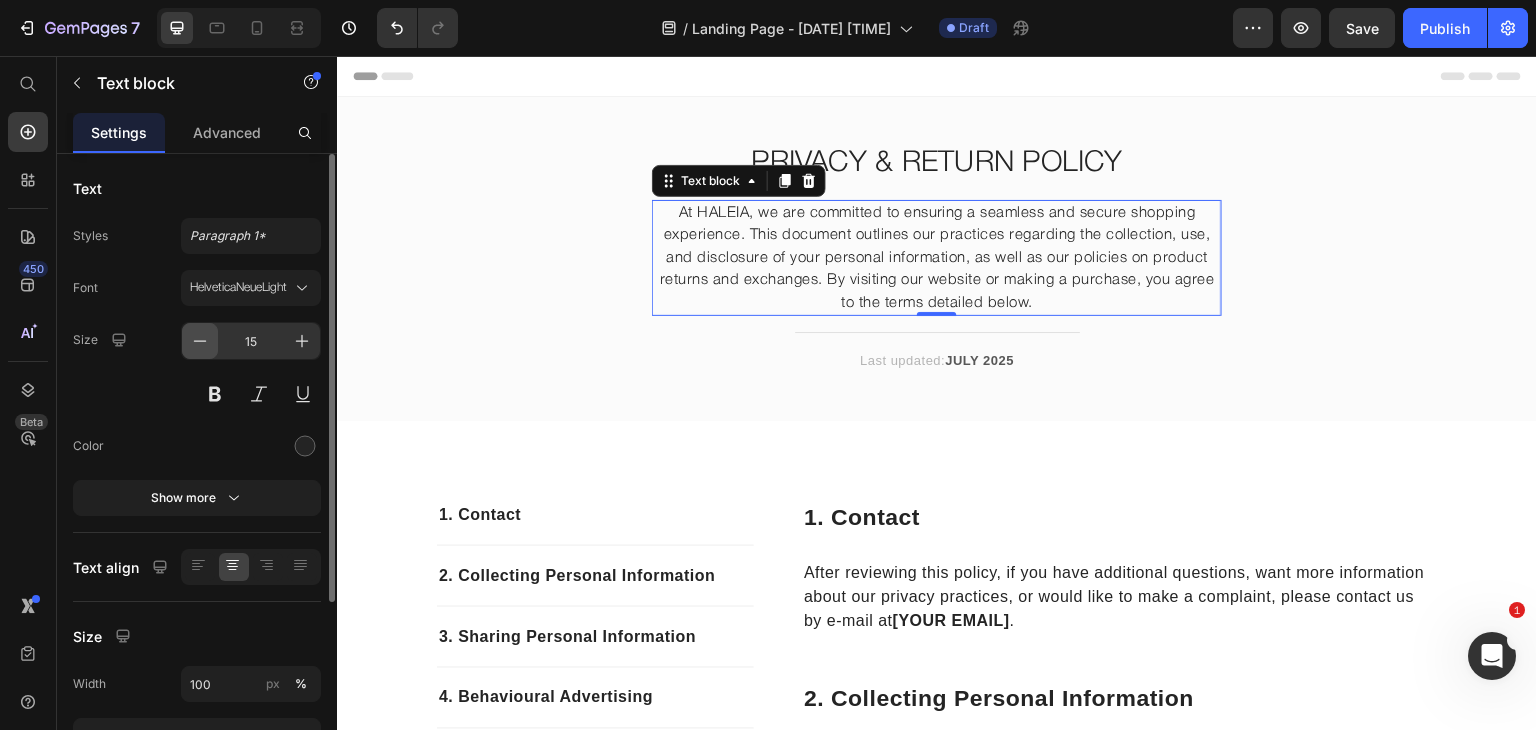 click 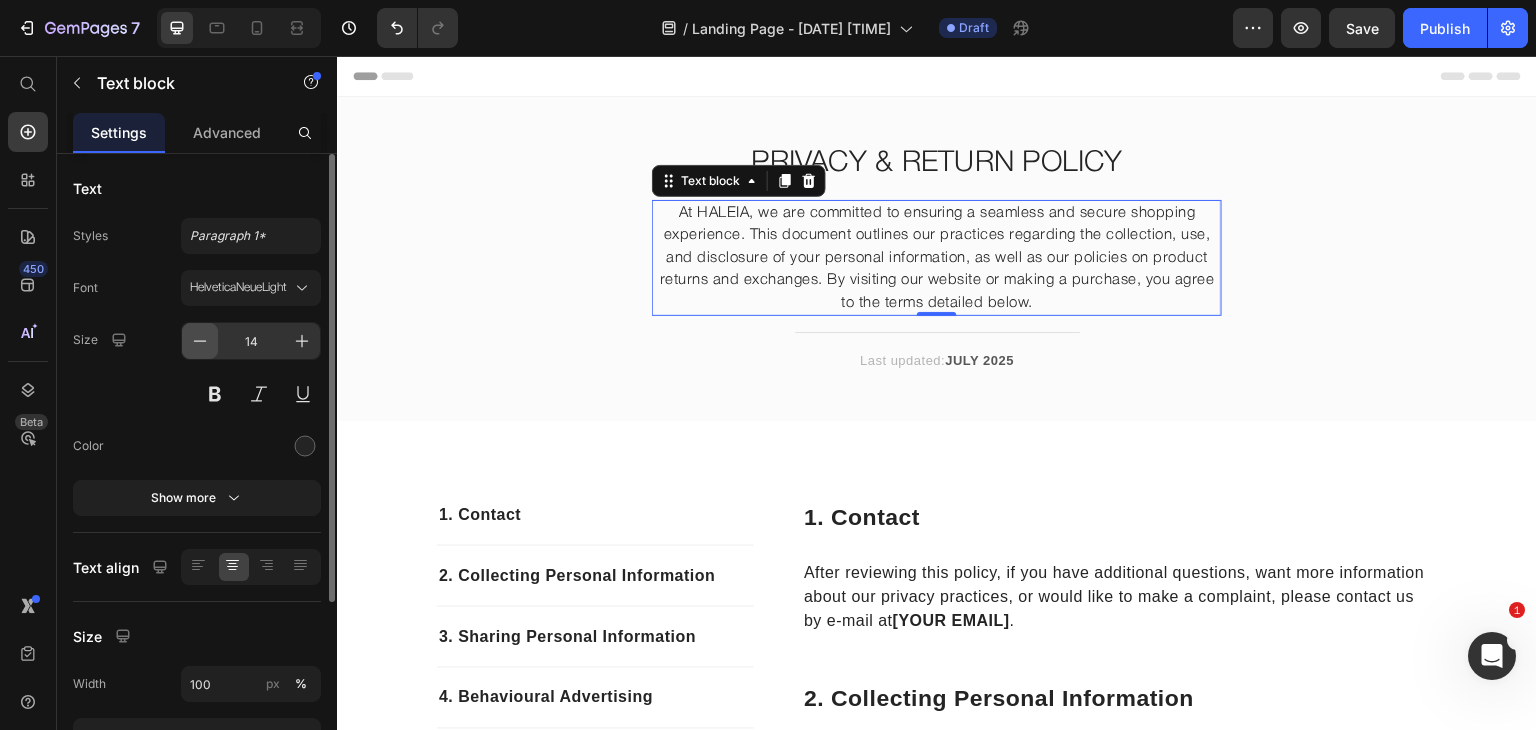click 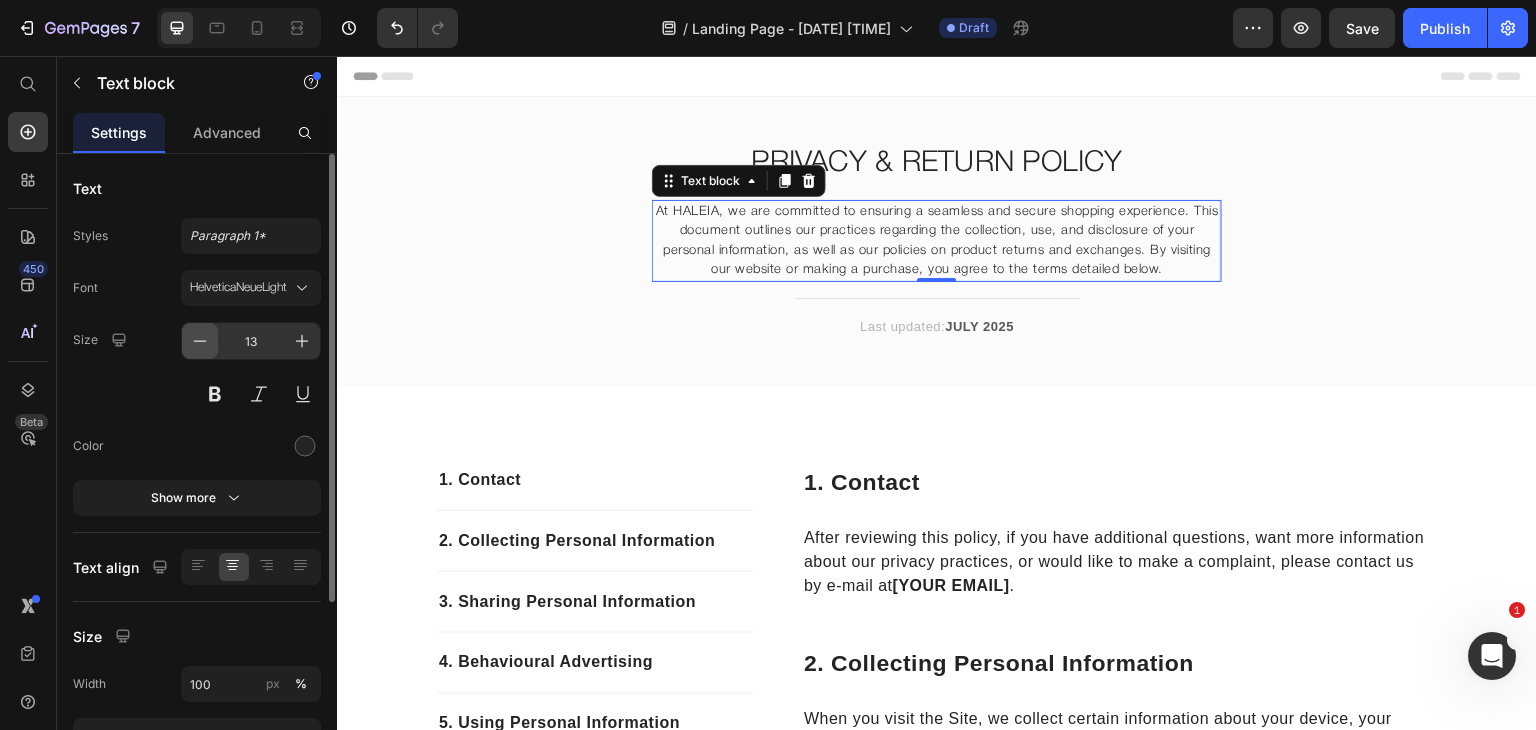 click 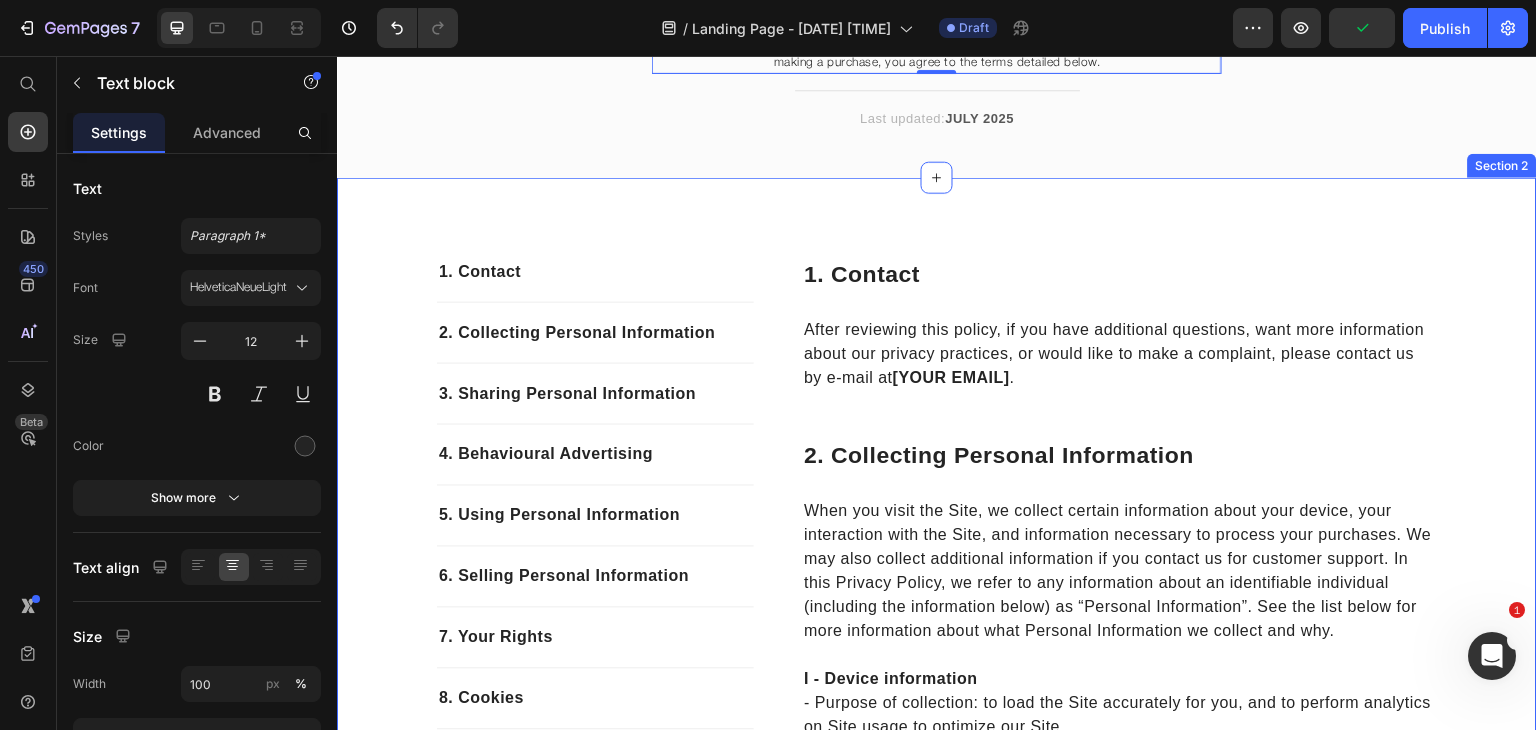 scroll, scrollTop: 203, scrollLeft: 0, axis: vertical 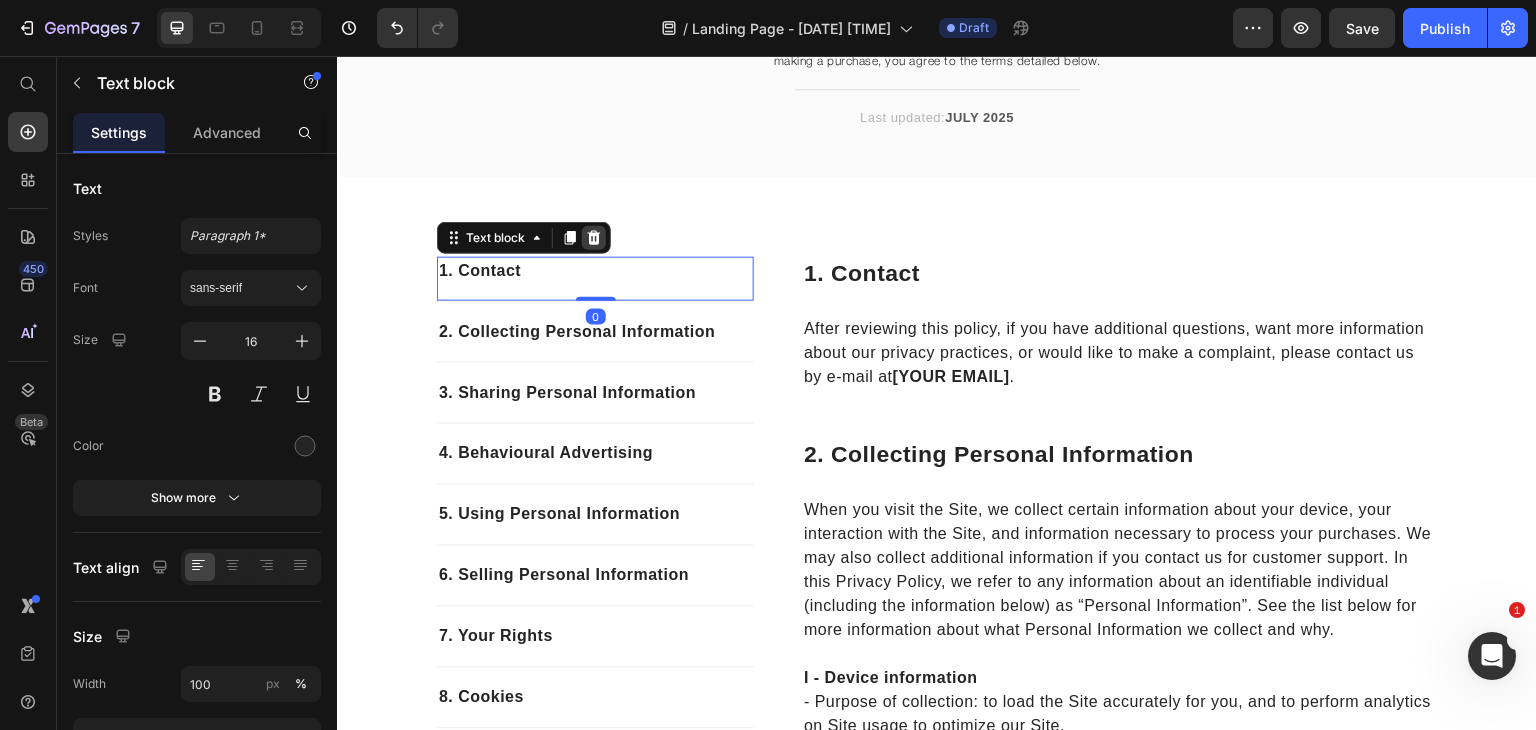 click 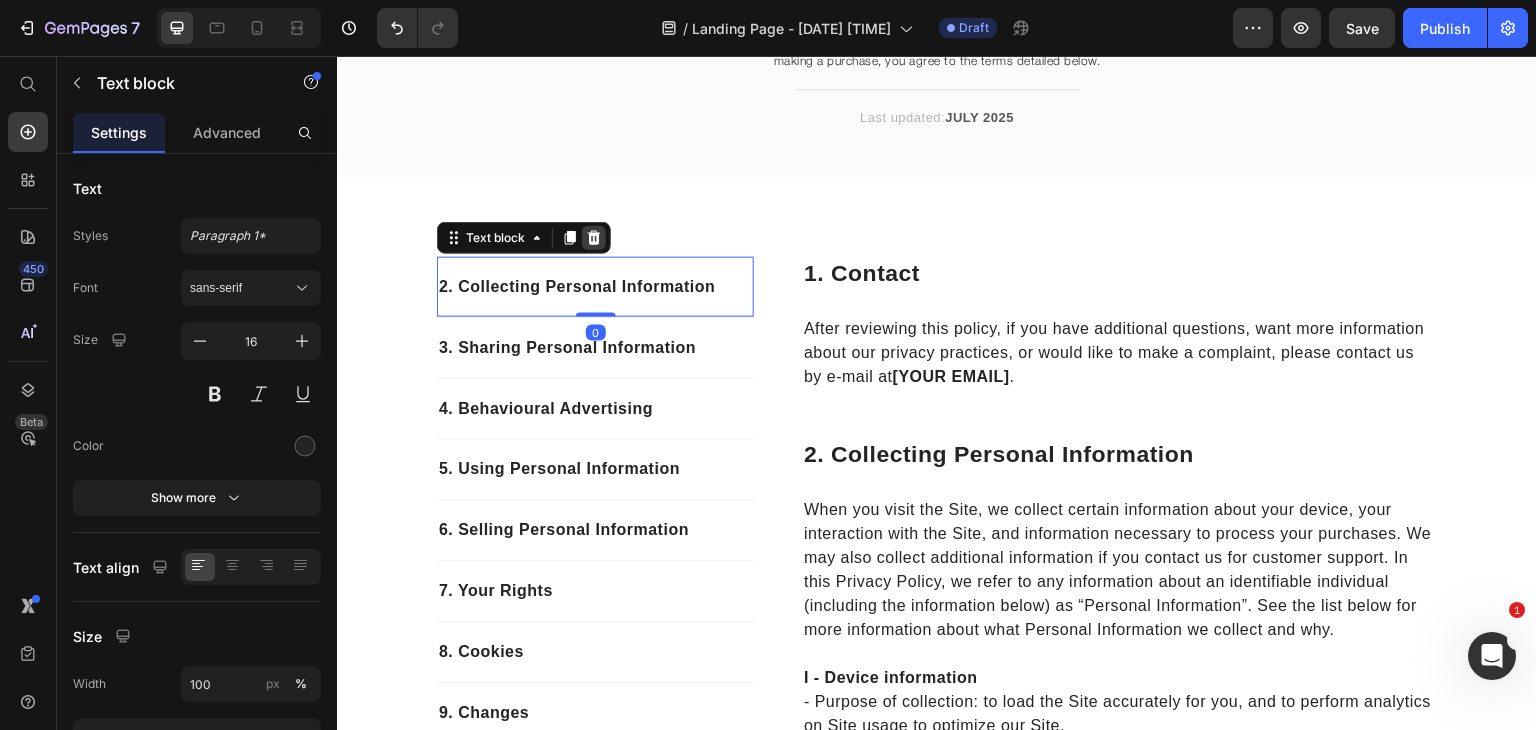 click 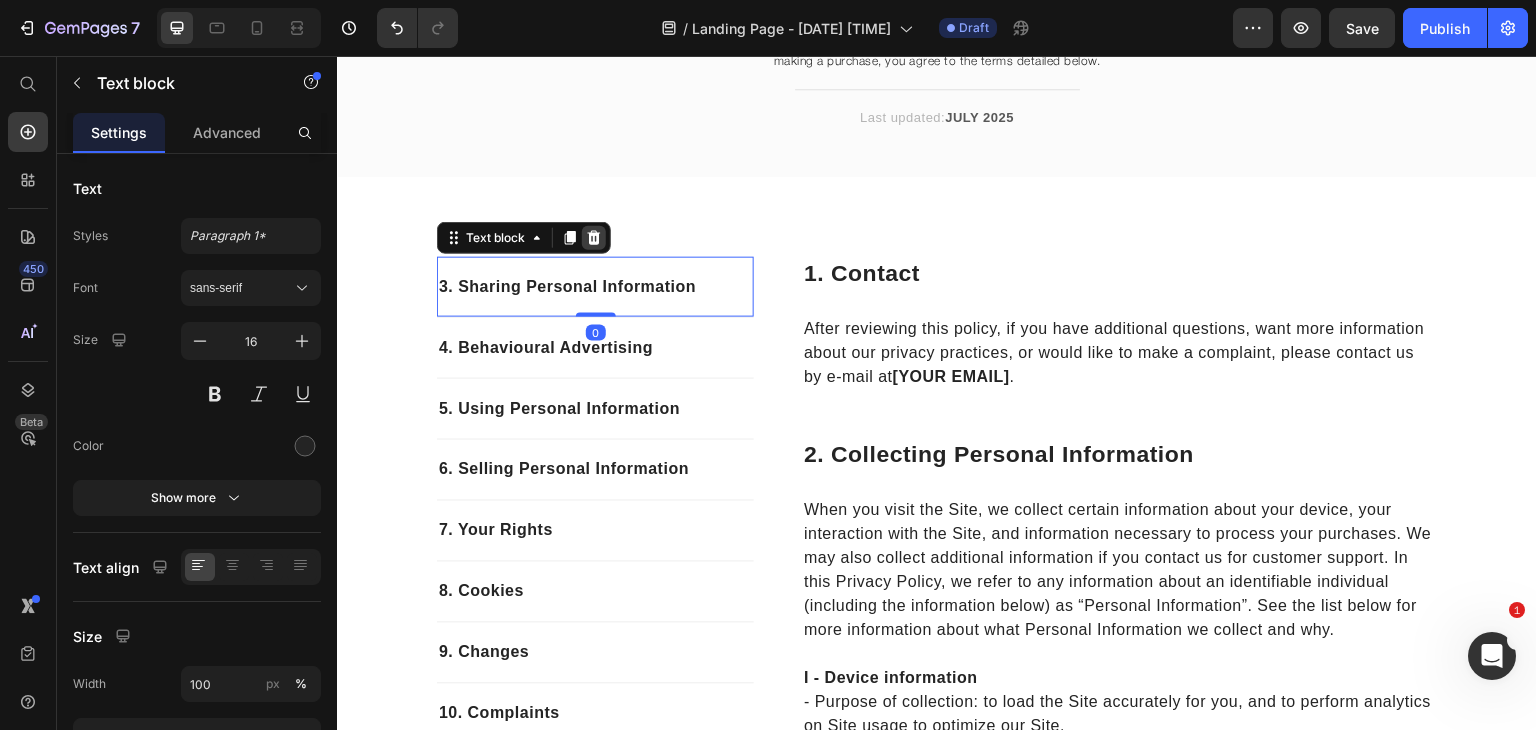 click 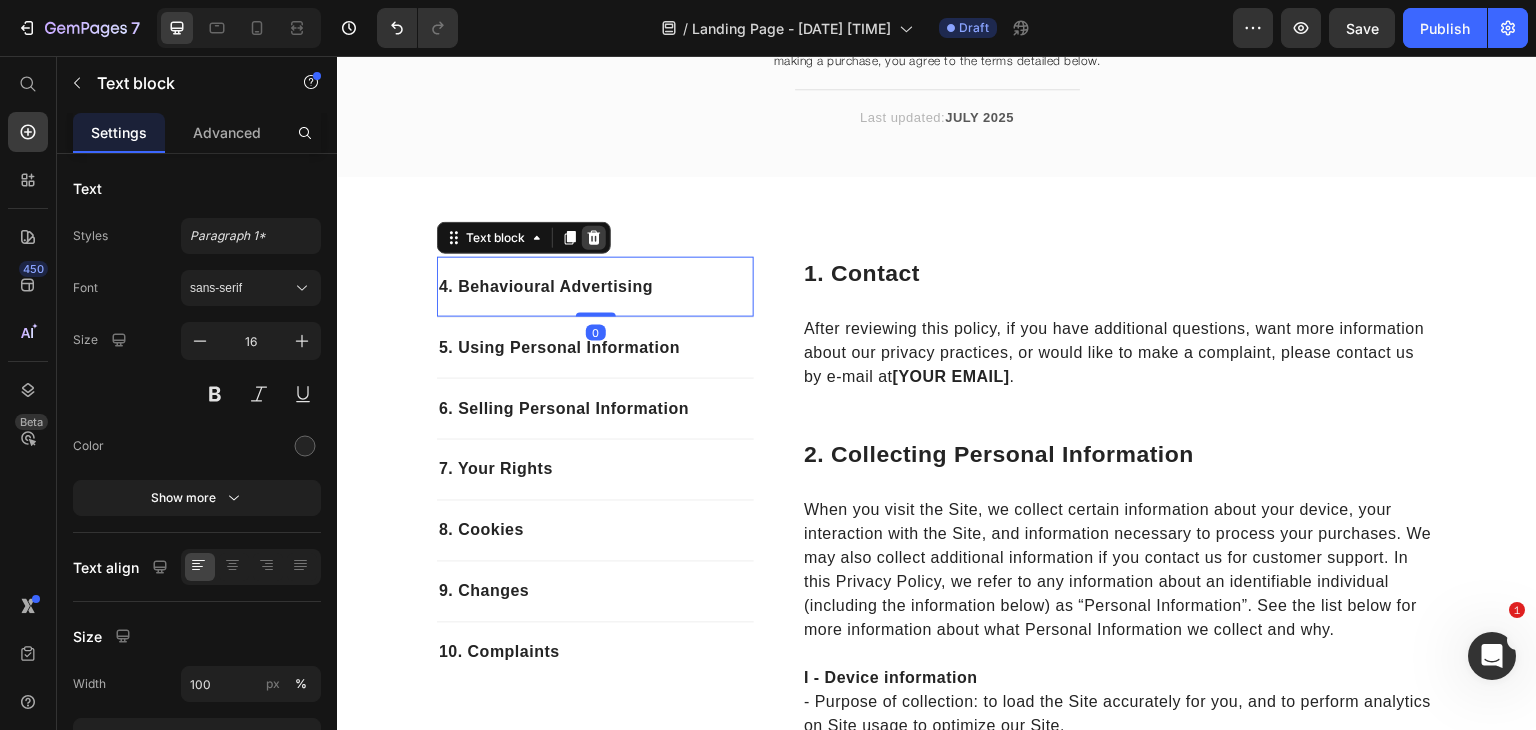 click 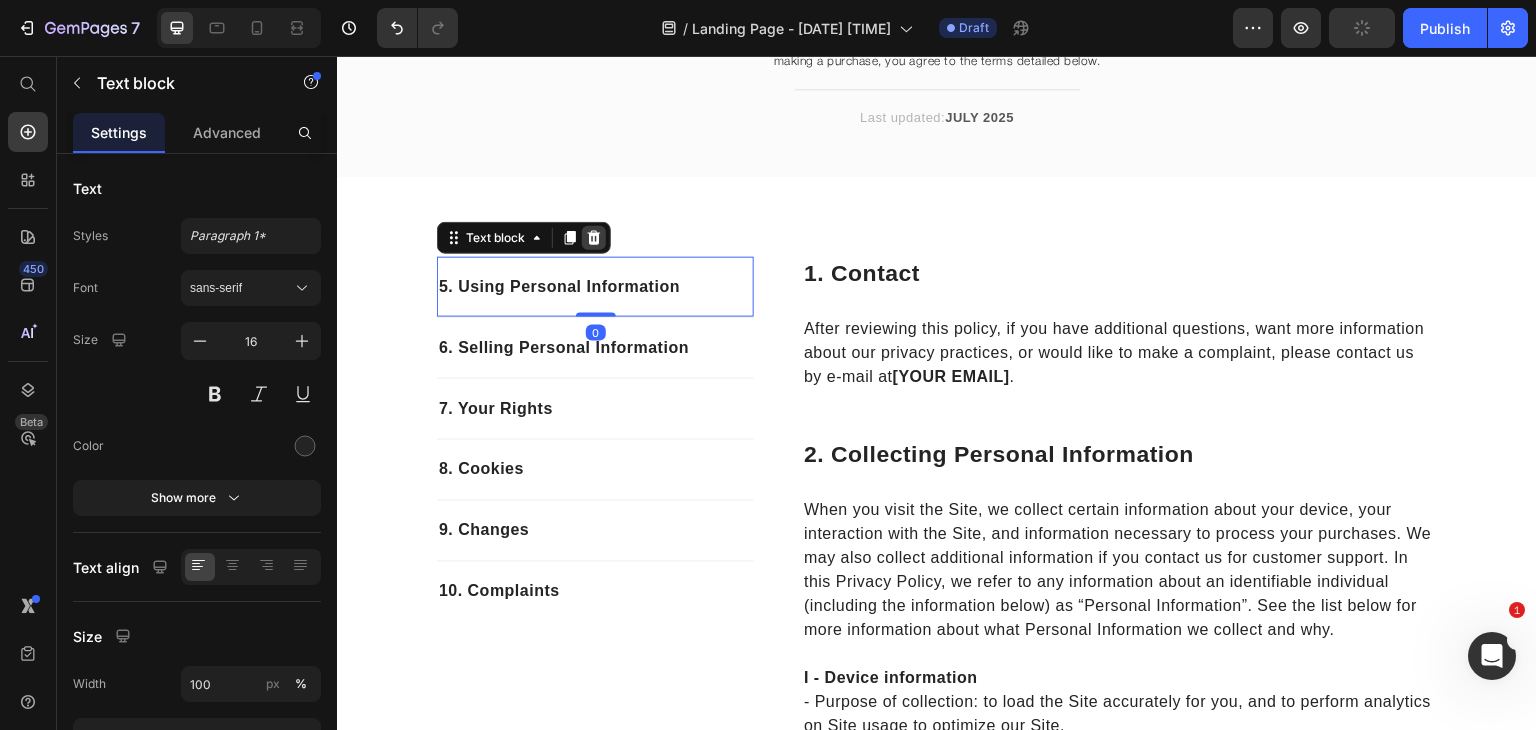 click 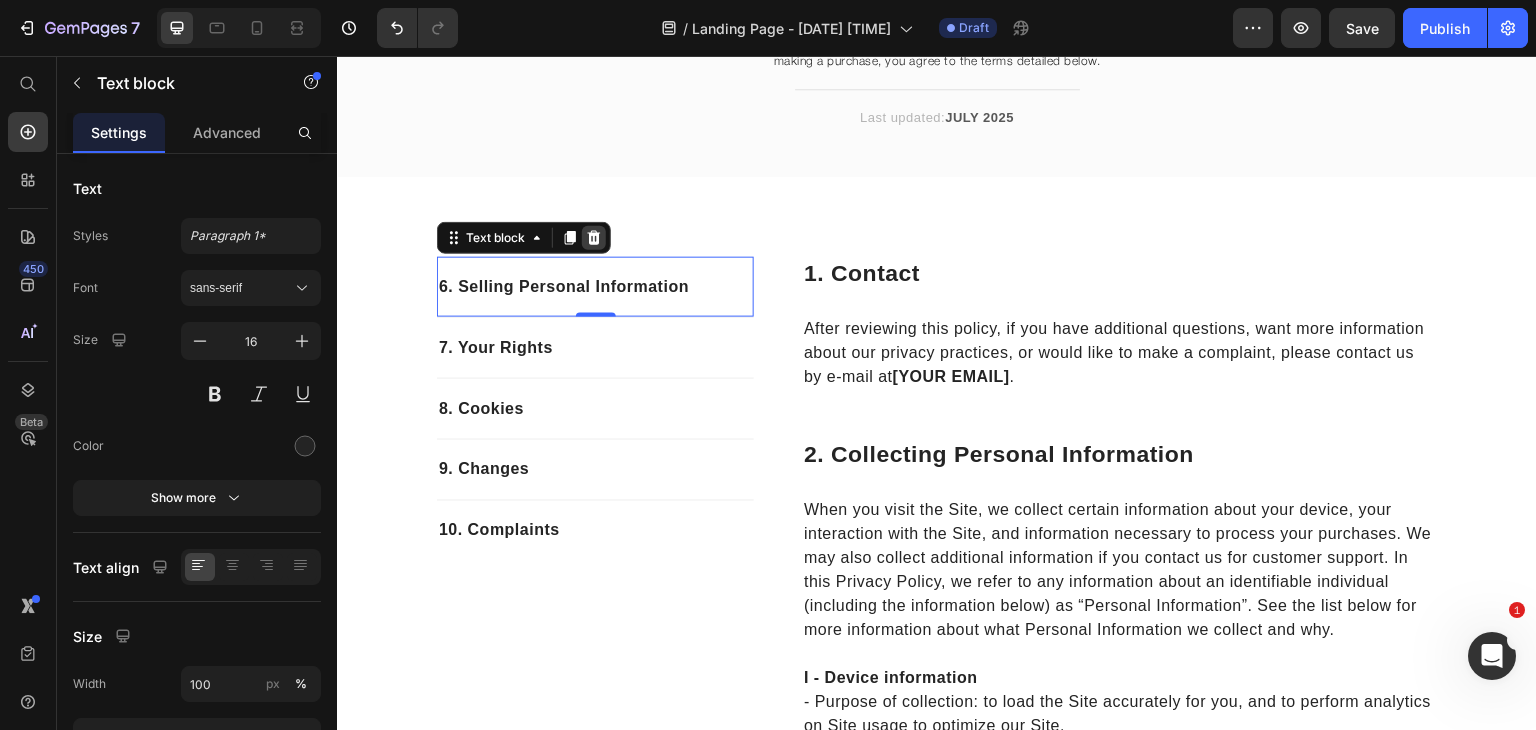 click 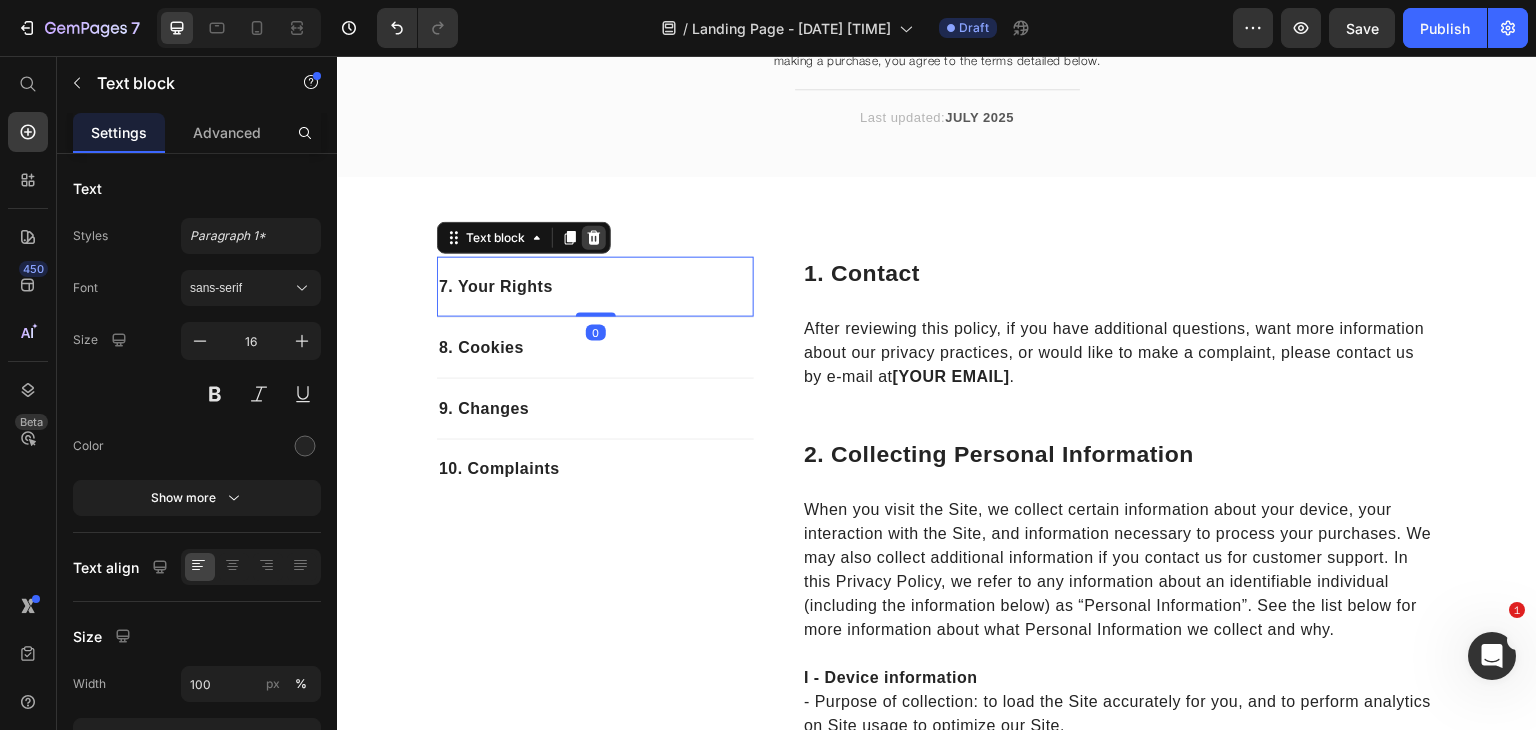 click 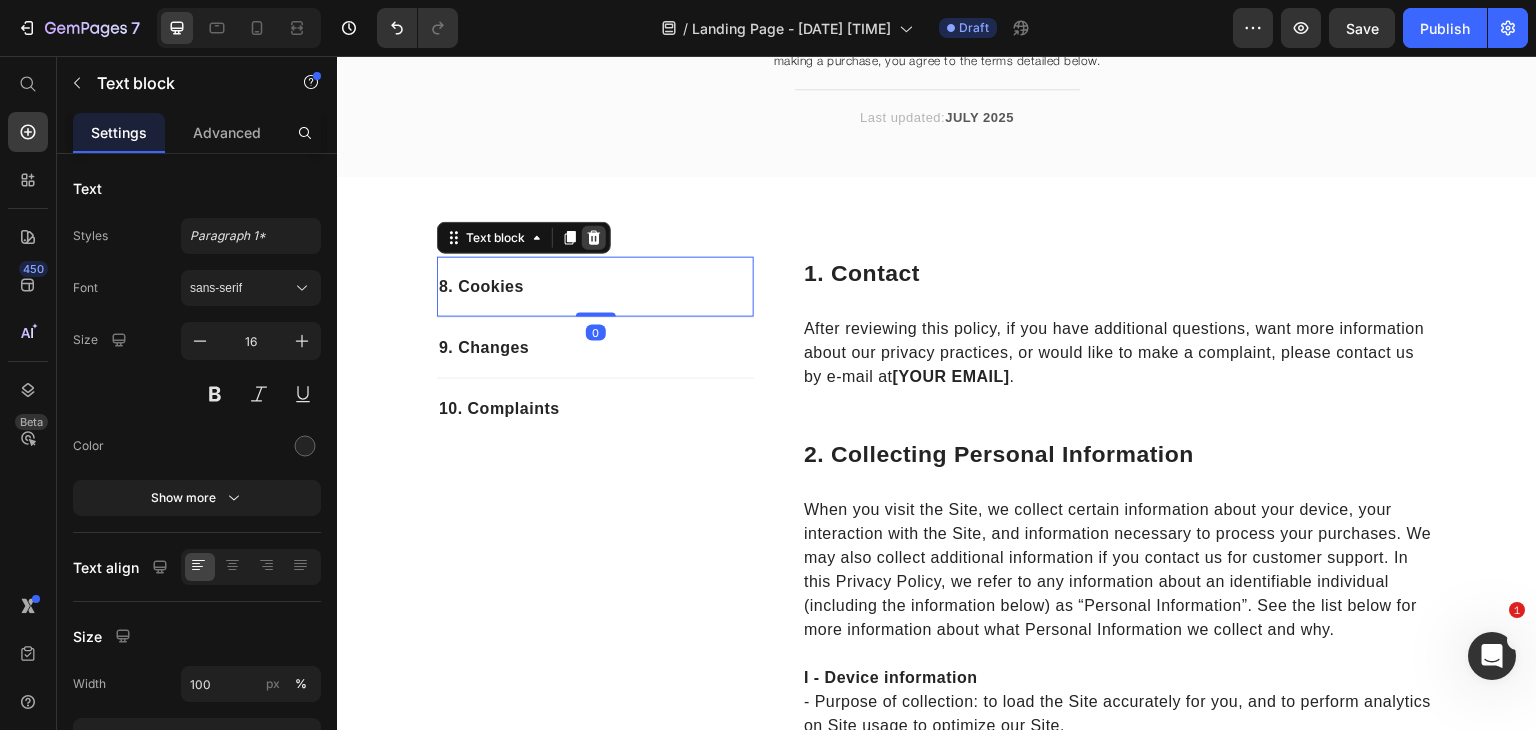 click 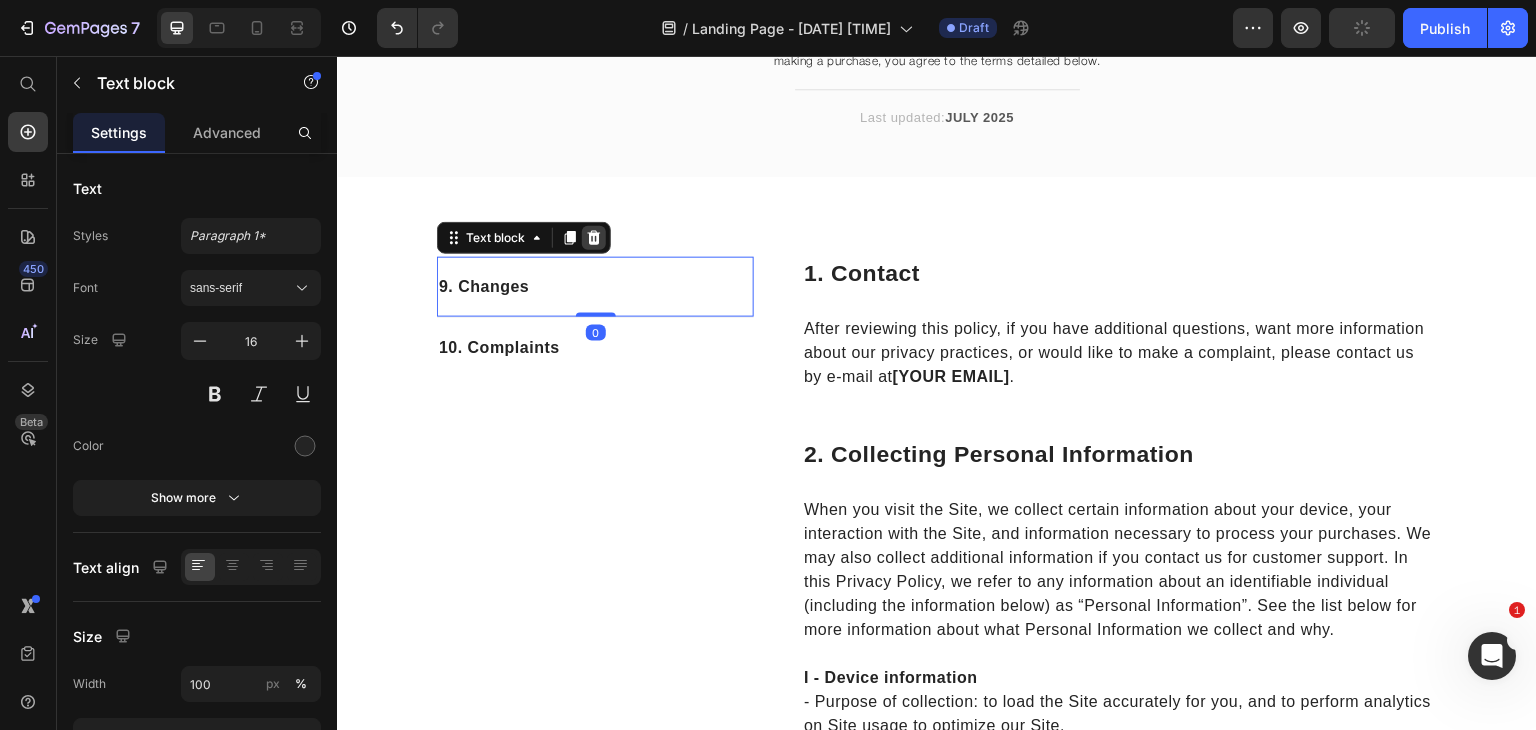 click 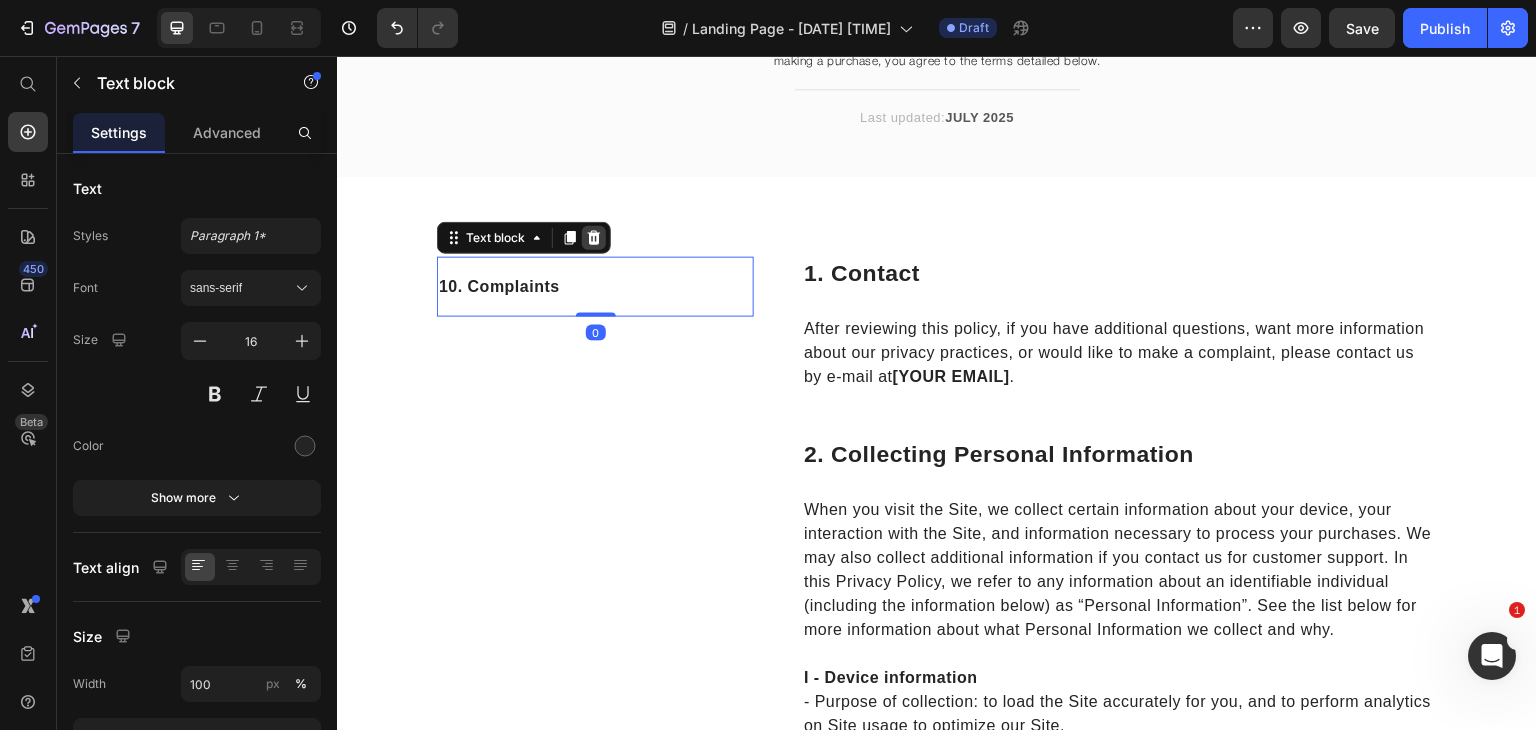 click 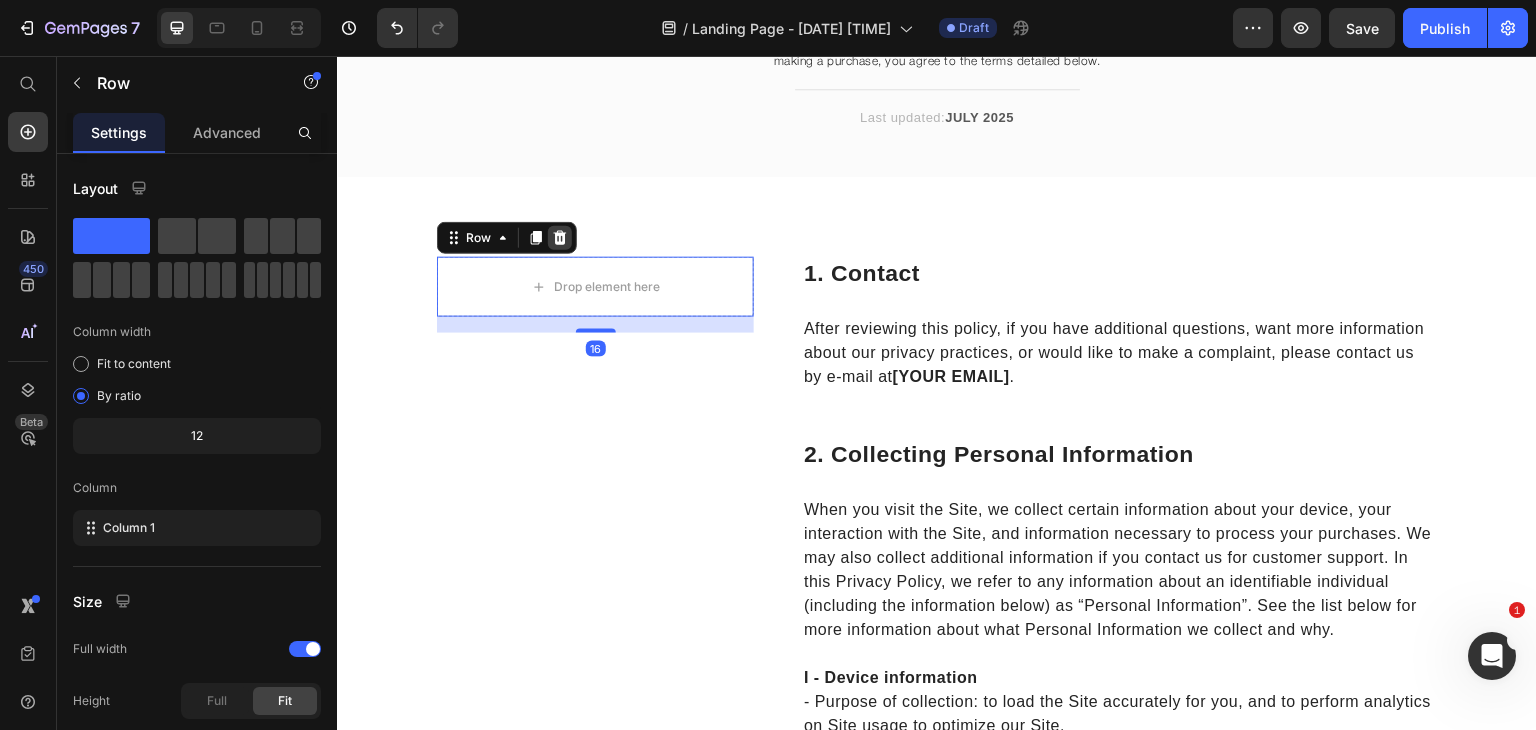 click 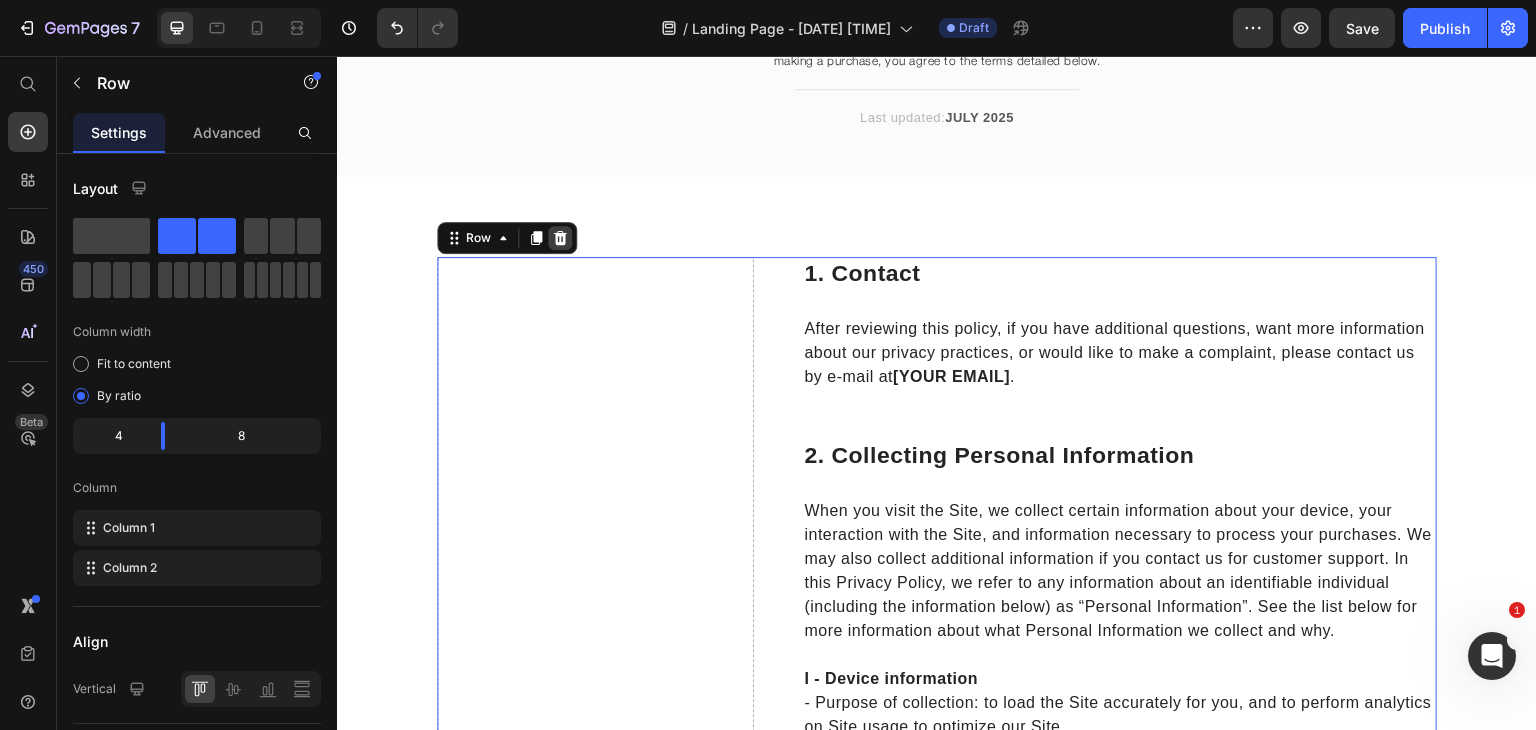 click 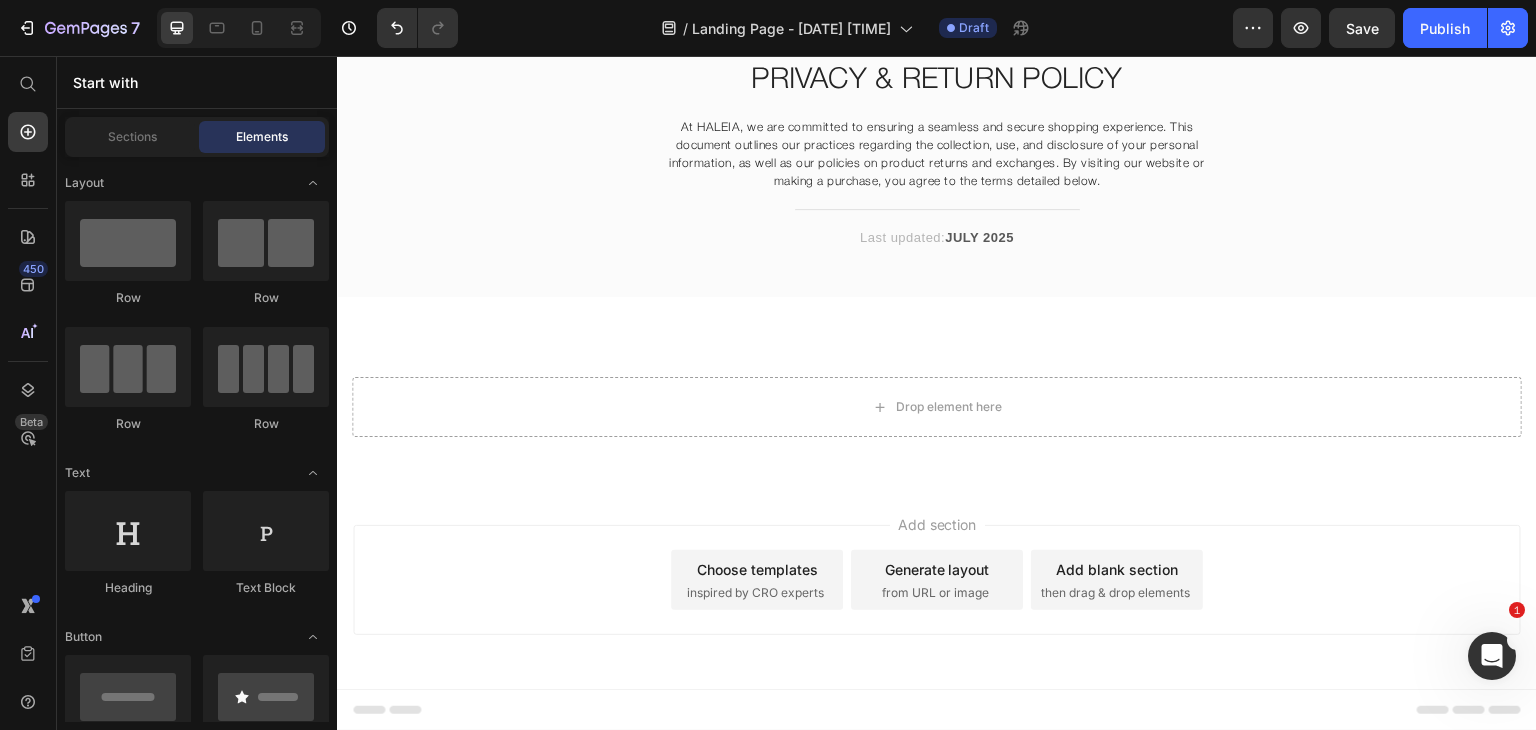 scroll, scrollTop: 83, scrollLeft: 0, axis: vertical 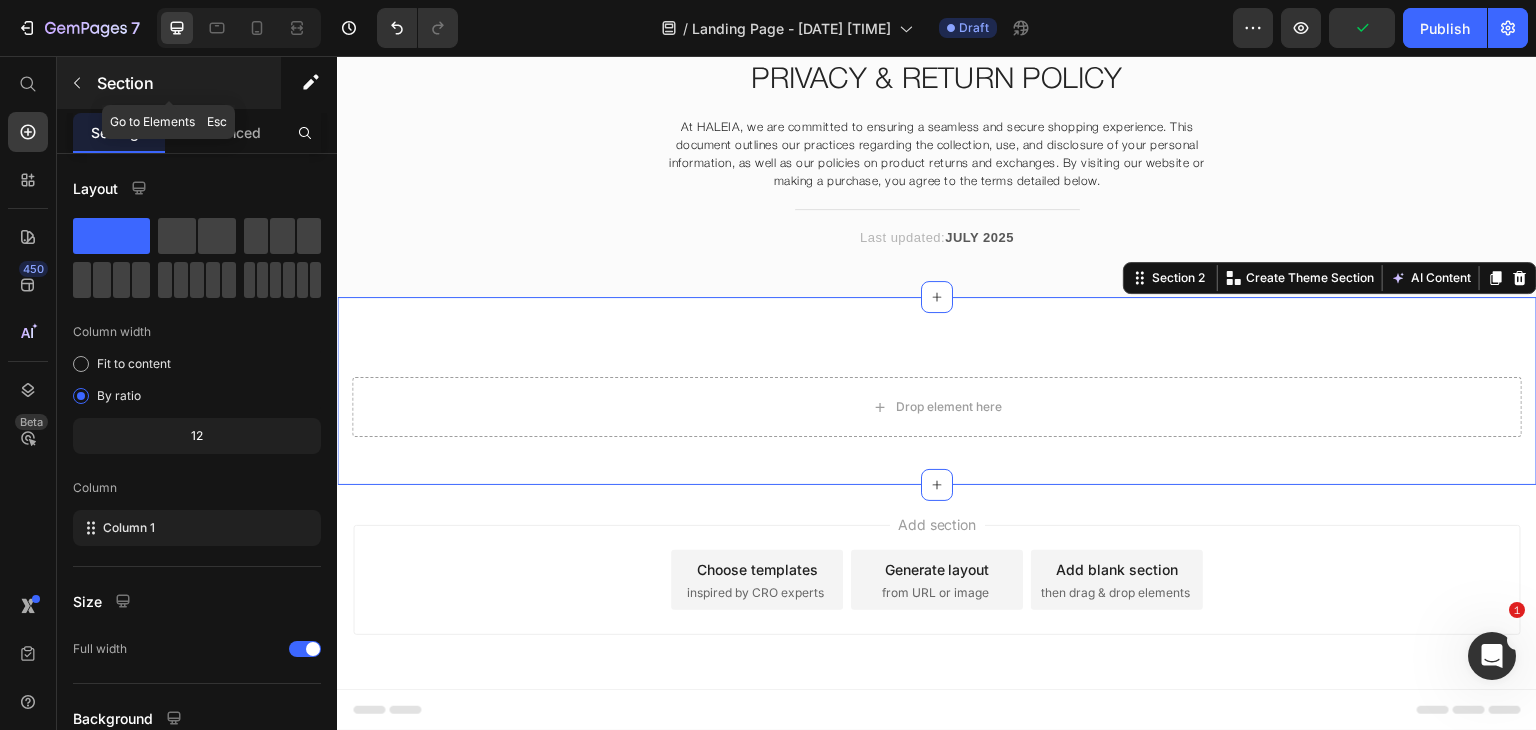click on "Section" at bounding box center [187, 83] 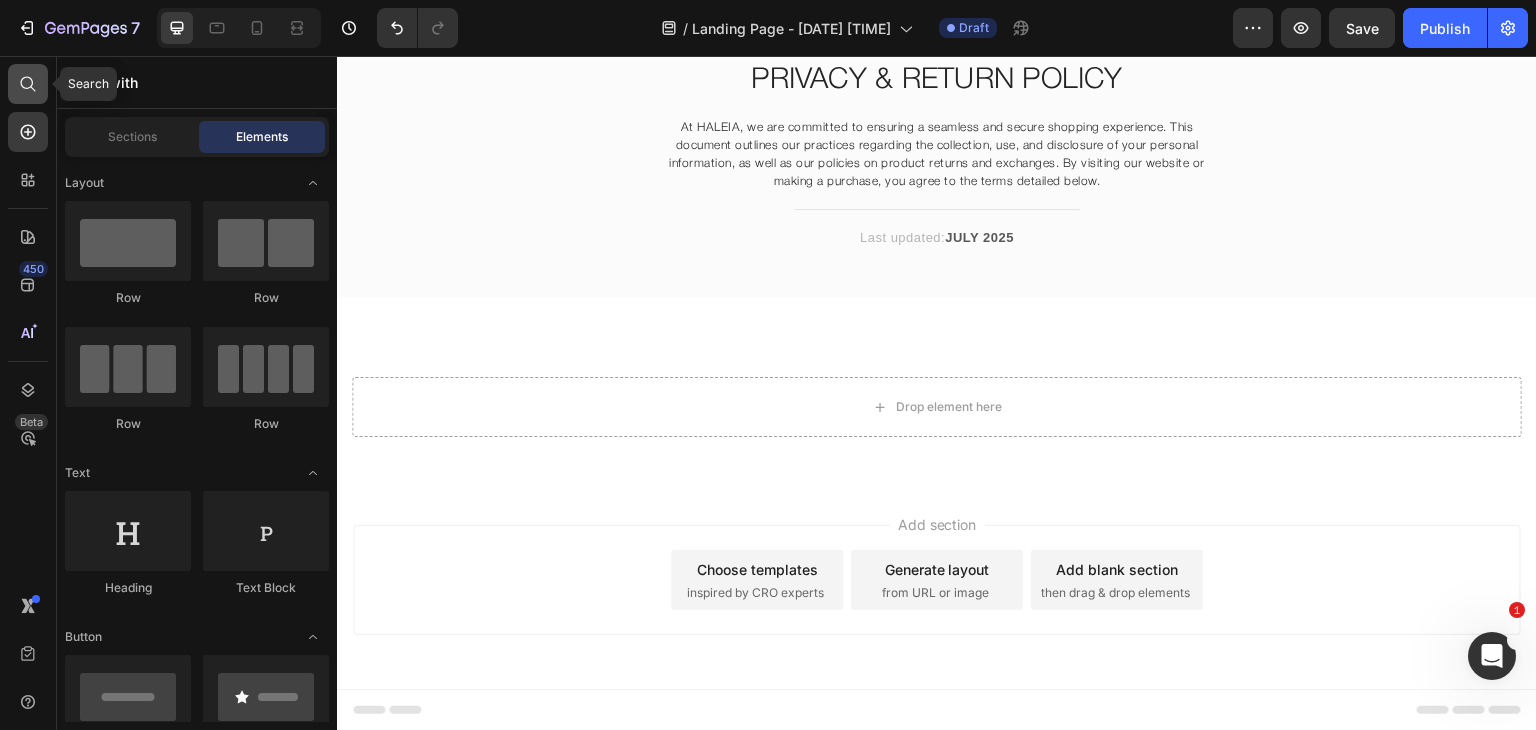 click 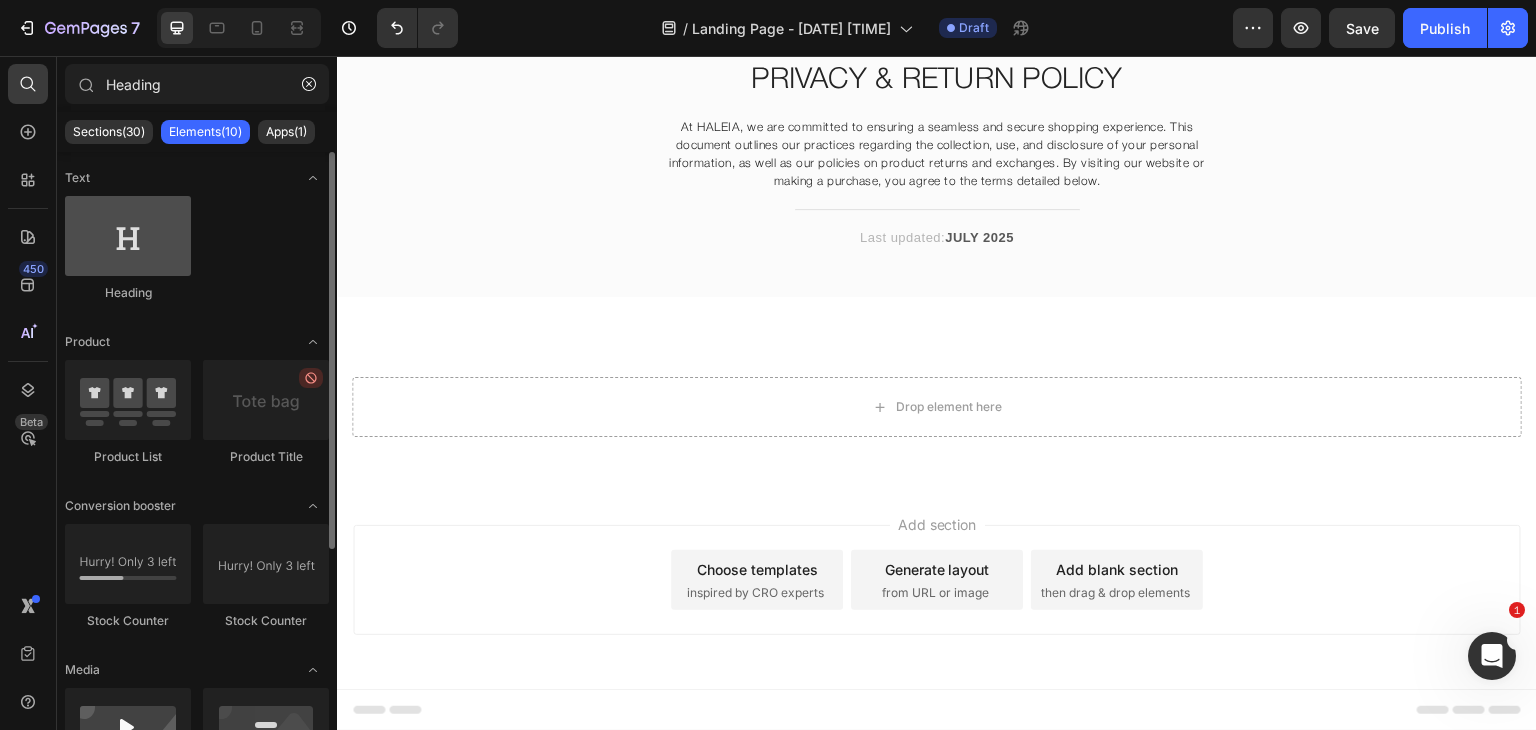type on "Heading" 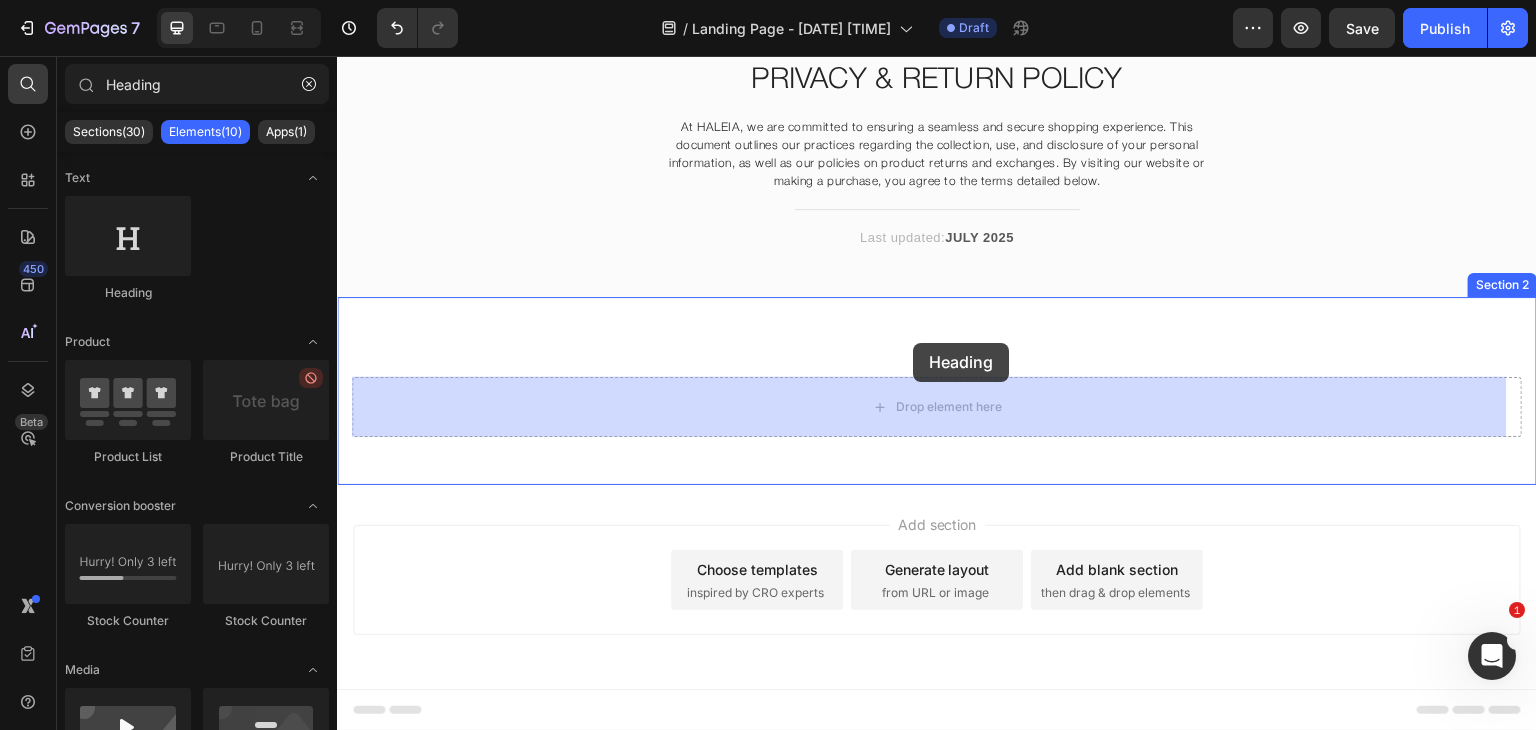 drag, startPoint x: 465, startPoint y: 296, endPoint x: 912, endPoint y: 343, distance: 449.4641 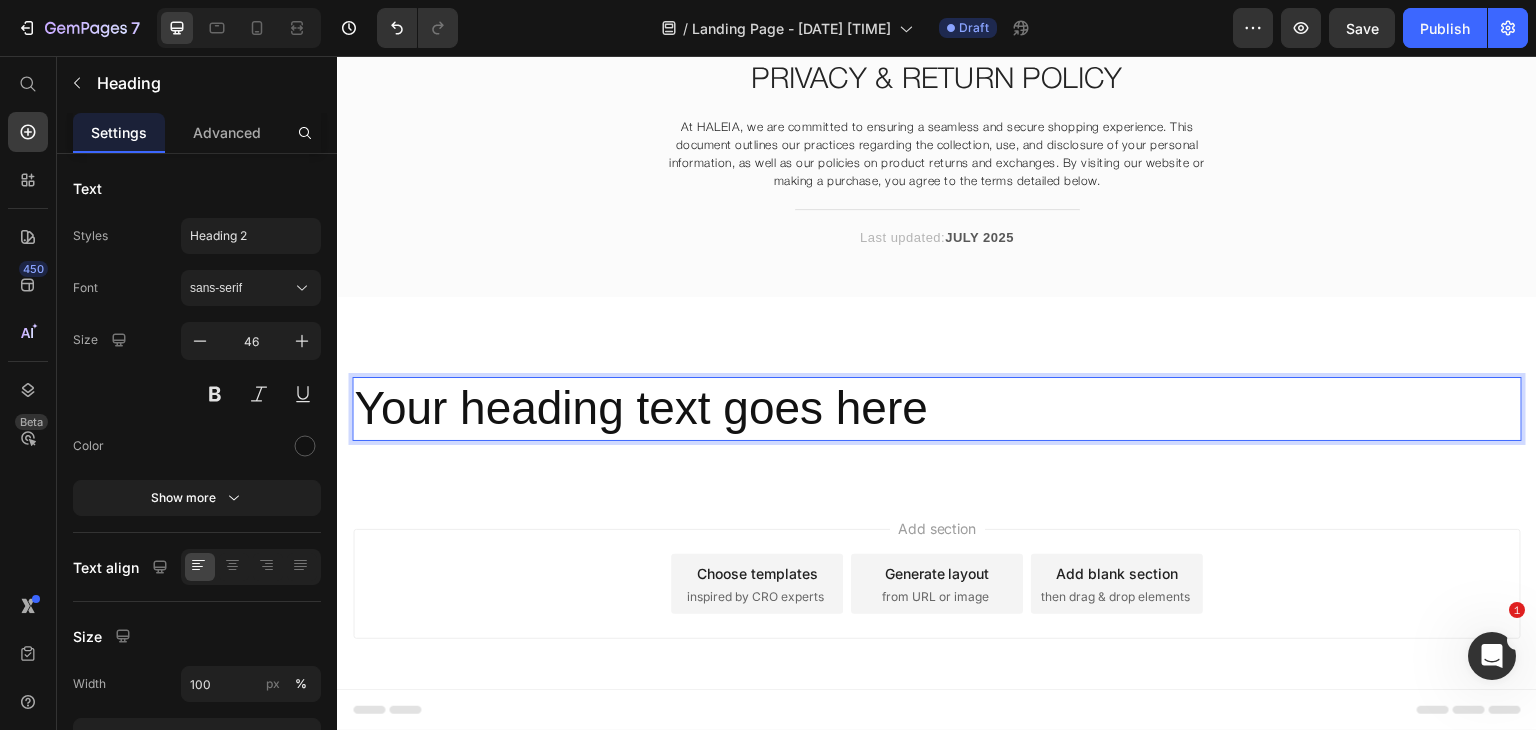 click on "Your heading text goes here" at bounding box center [937, 409] 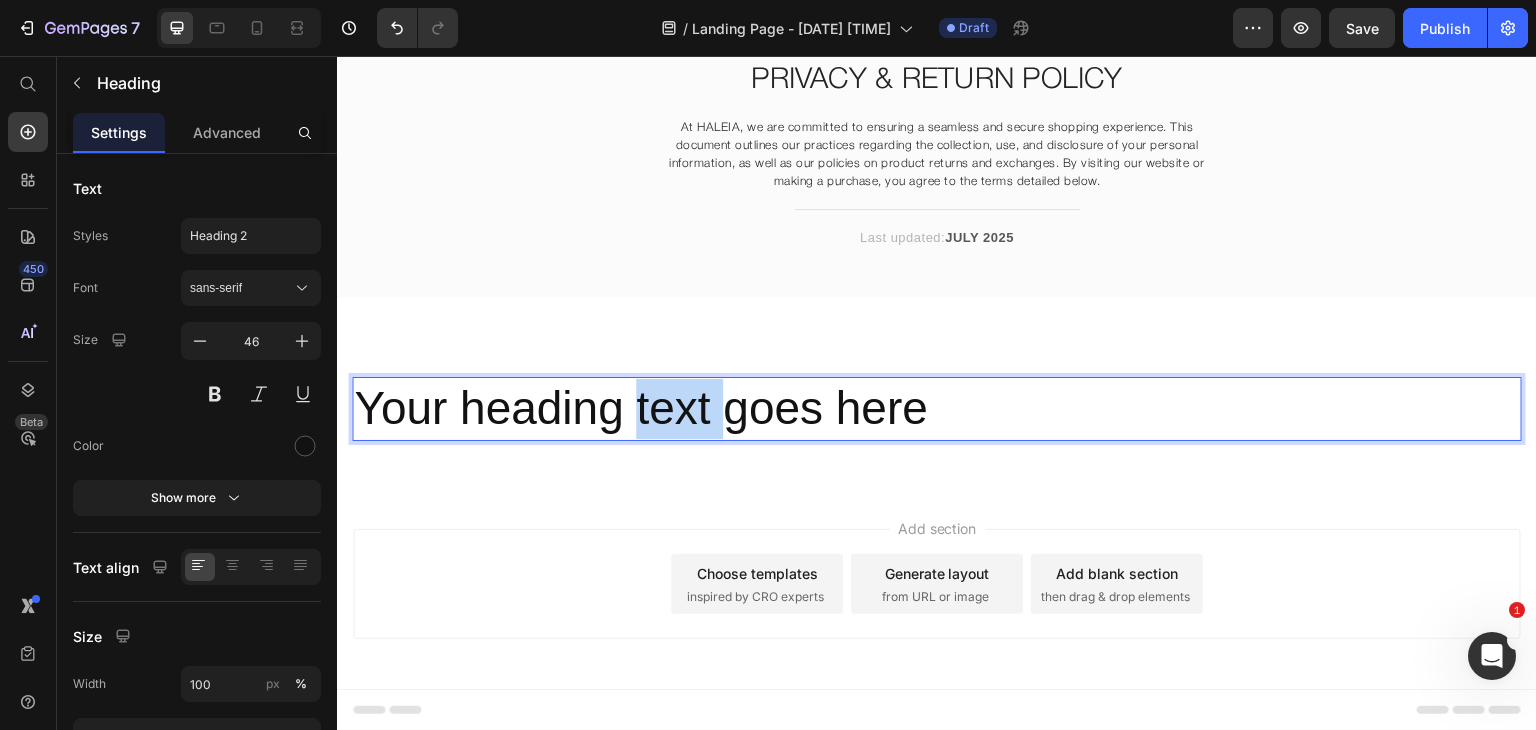click on "Your heading text goes here" at bounding box center [937, 409] 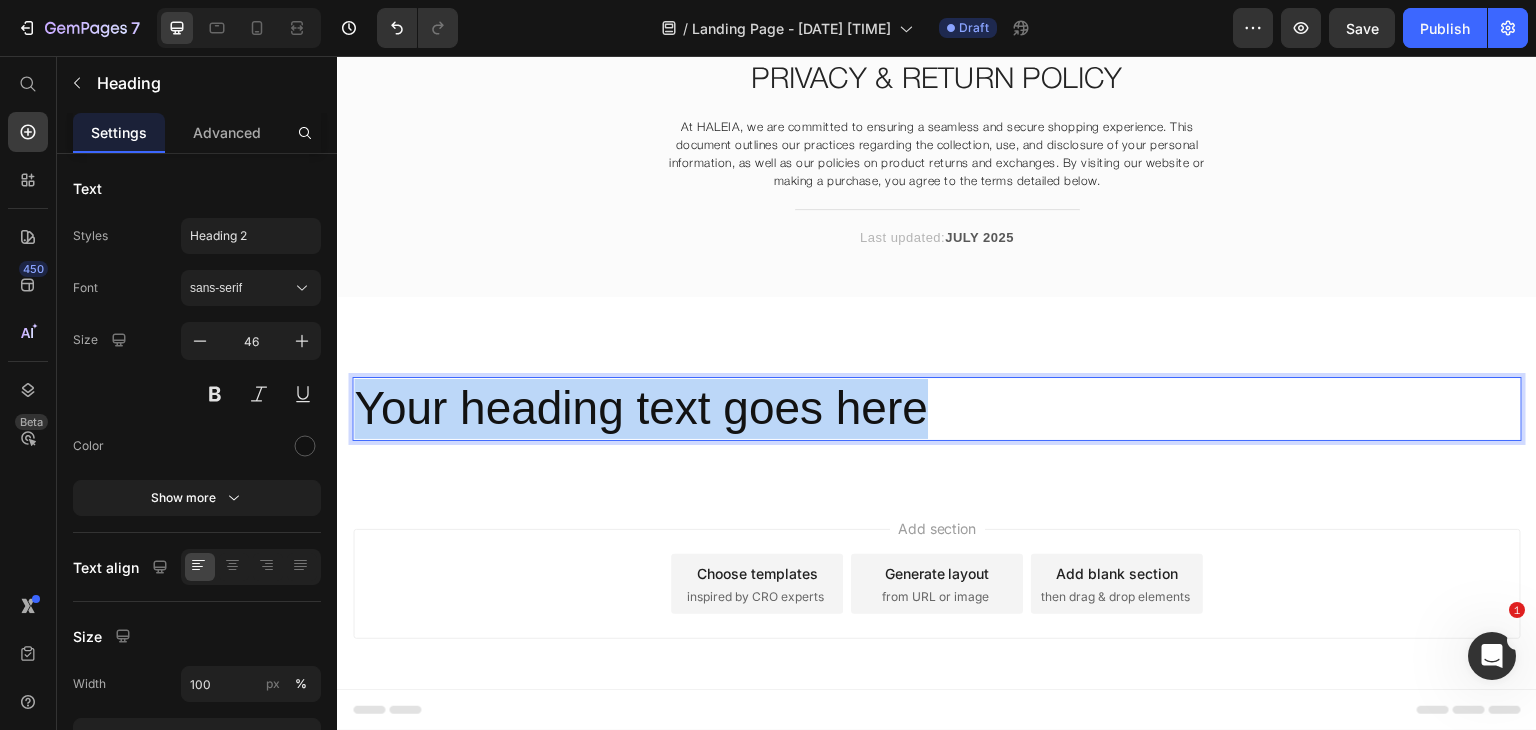 click on "Your heading text goes here" at bounding box center [937, 409] 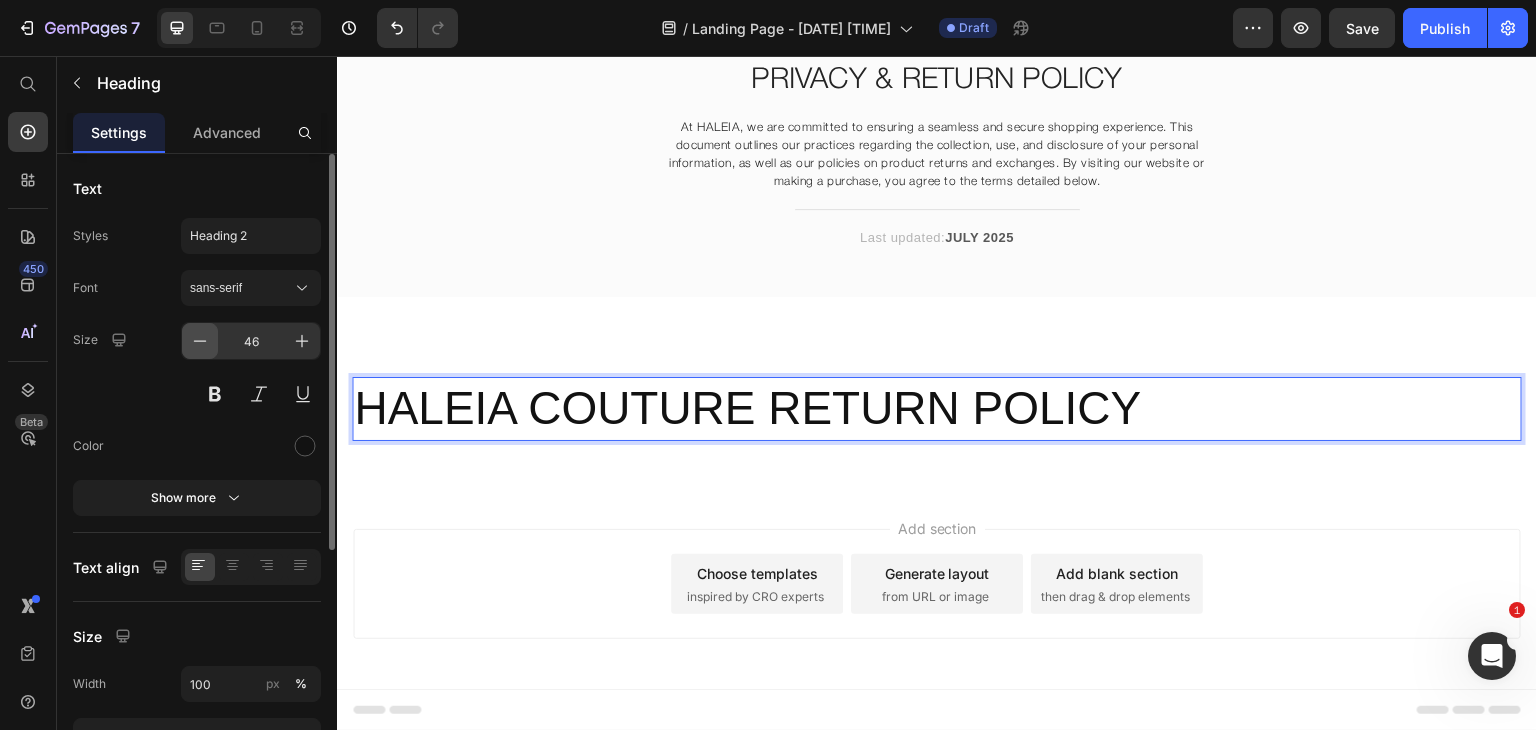 click 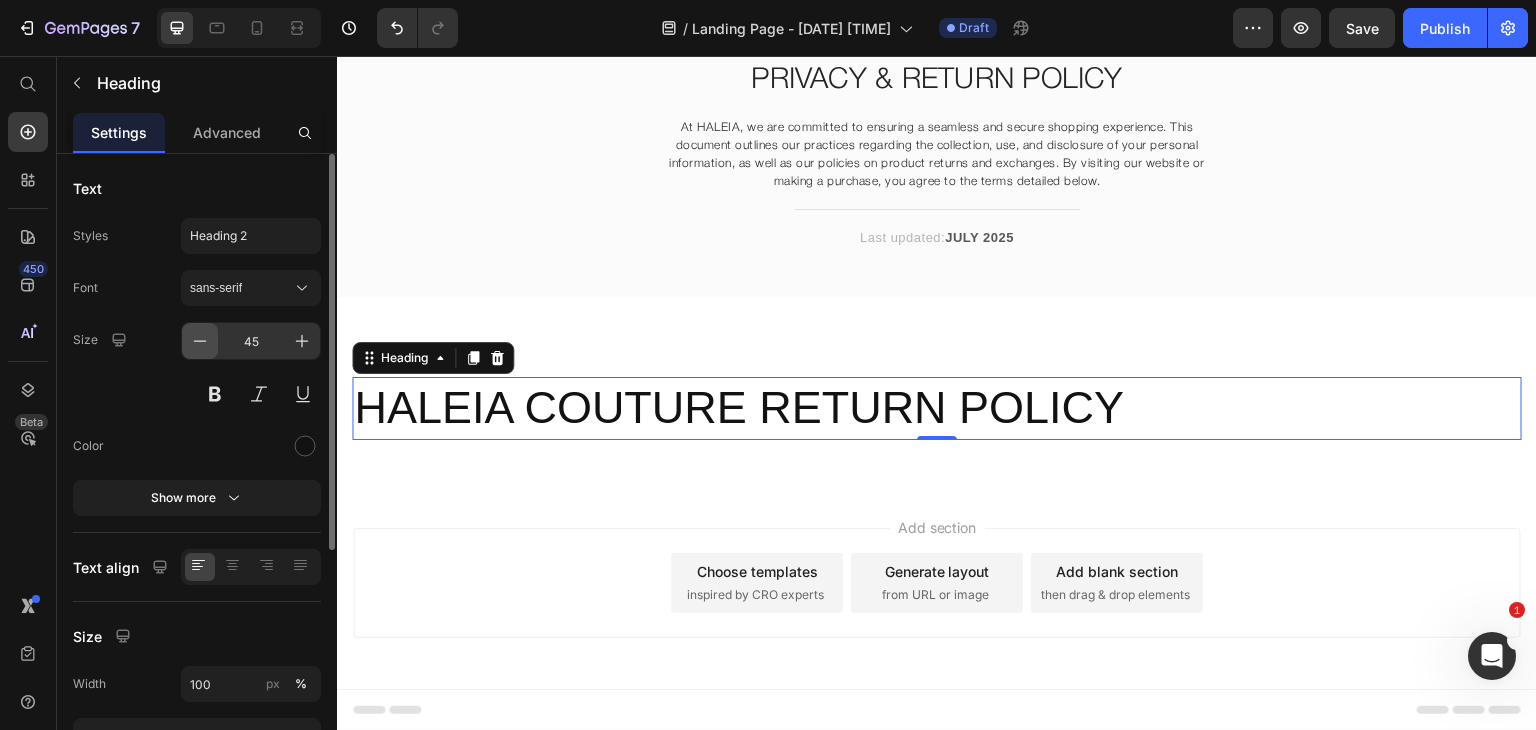 click 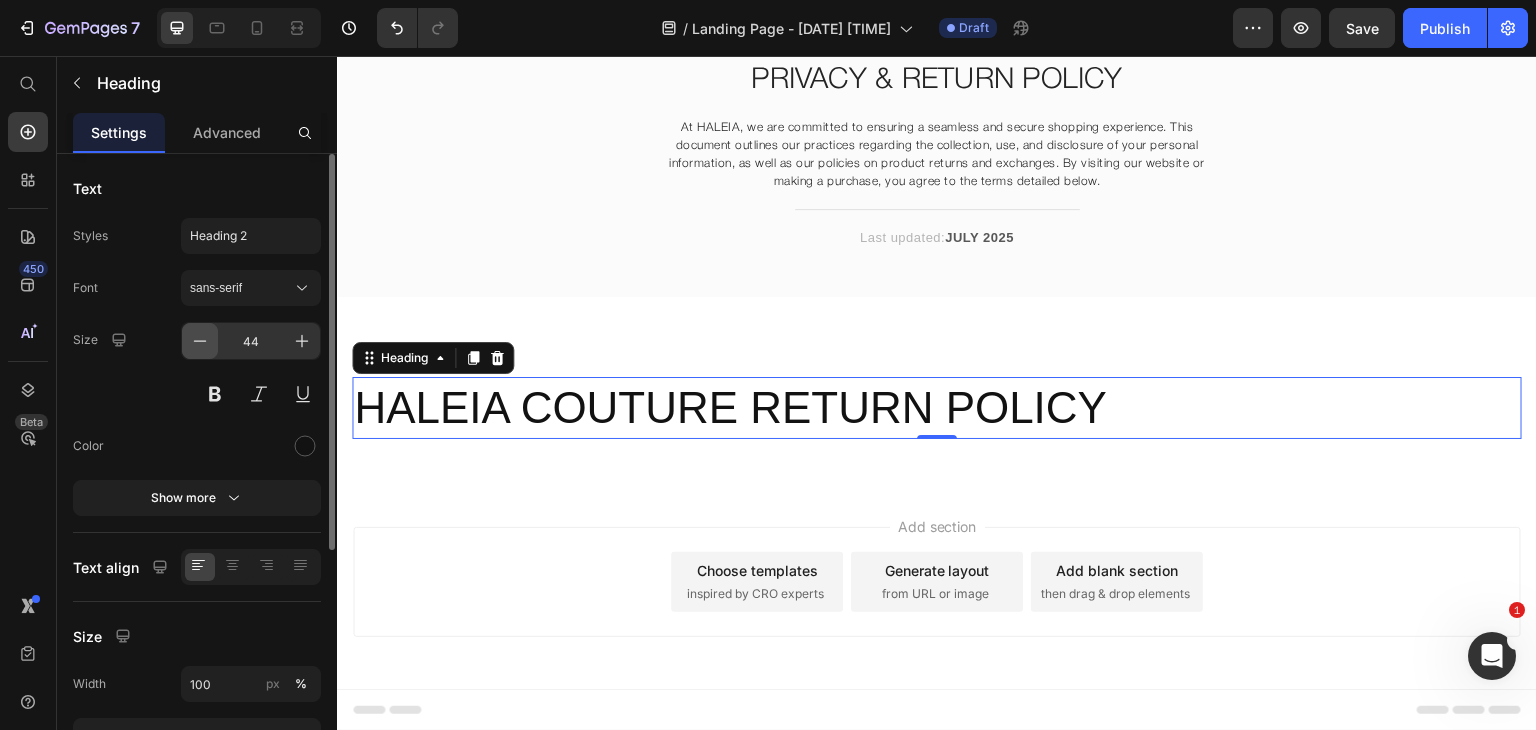 click 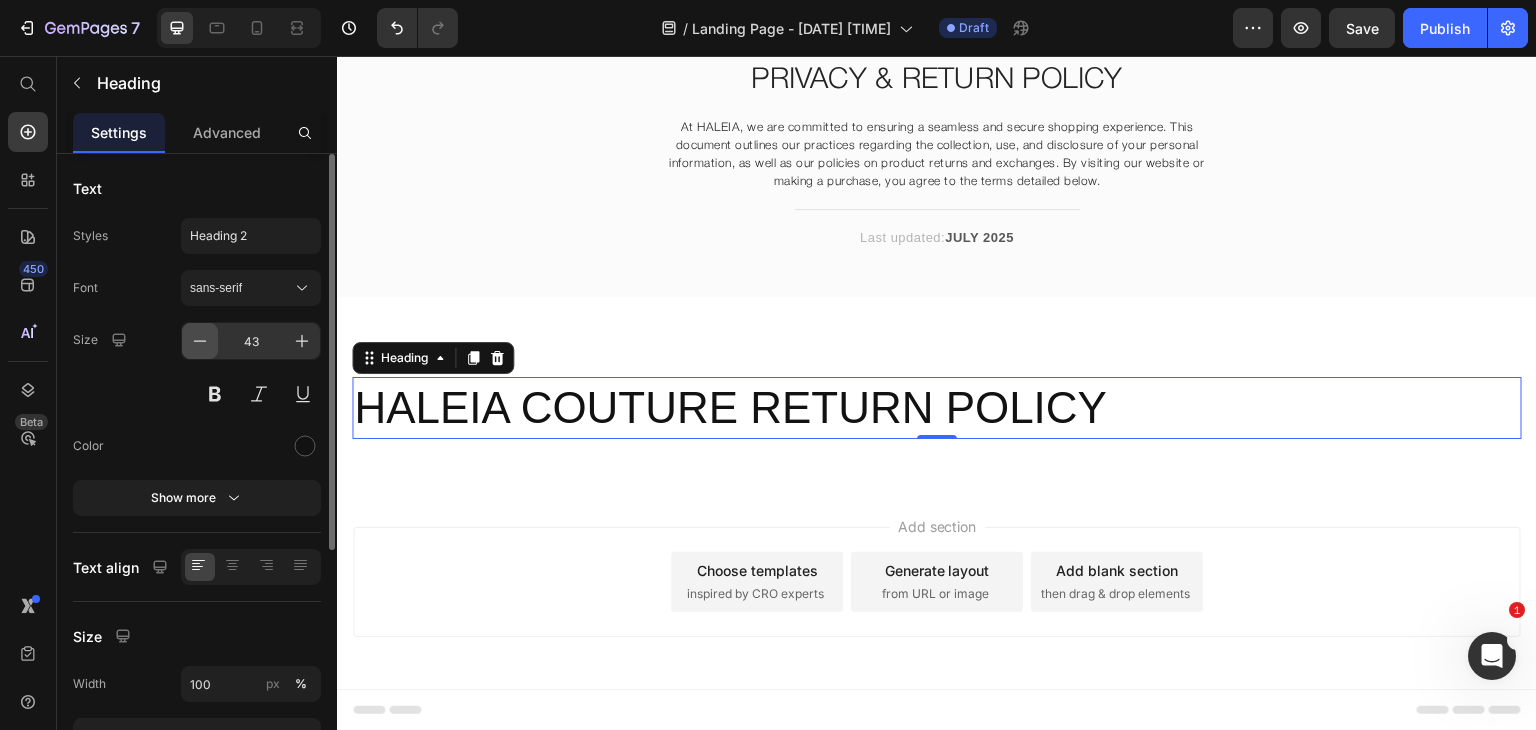 click 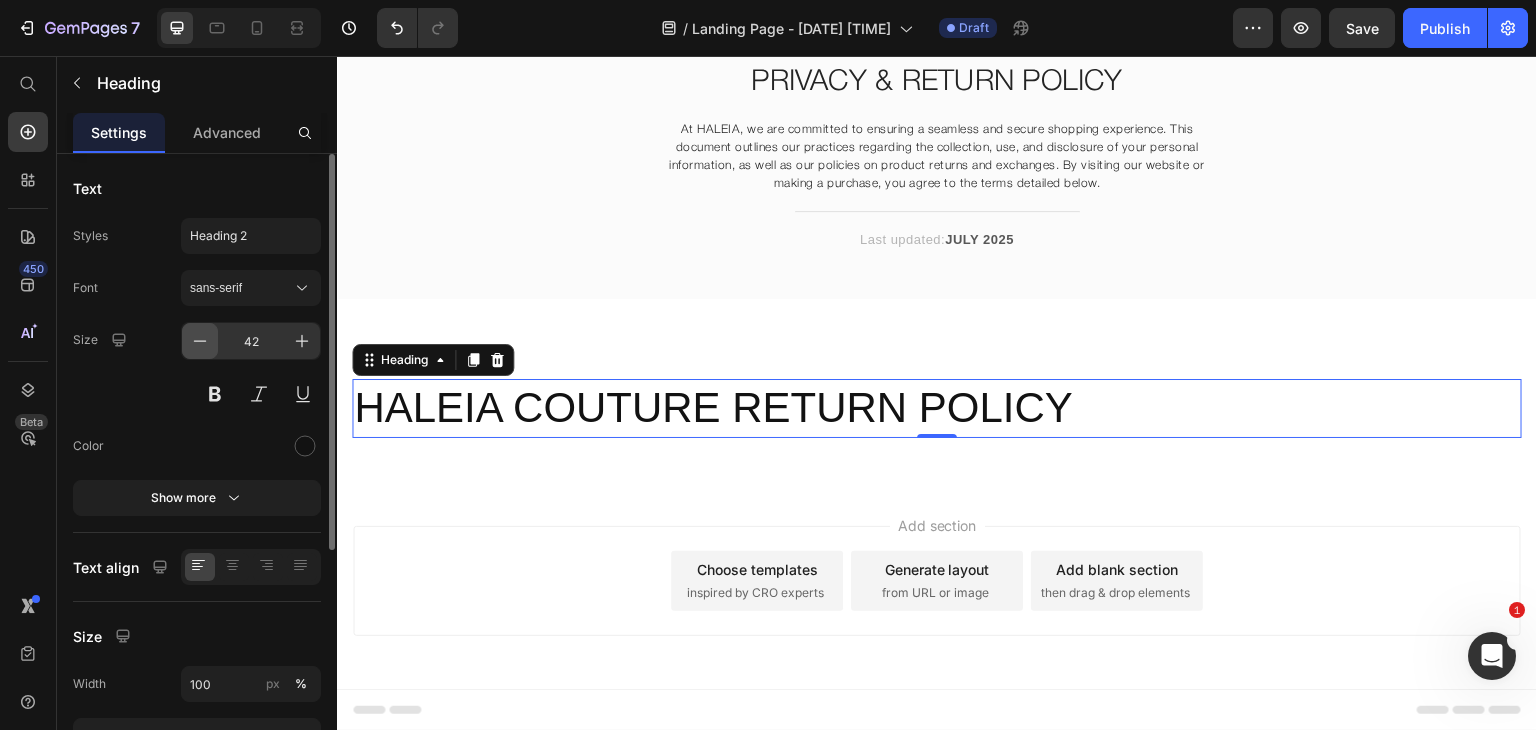 click 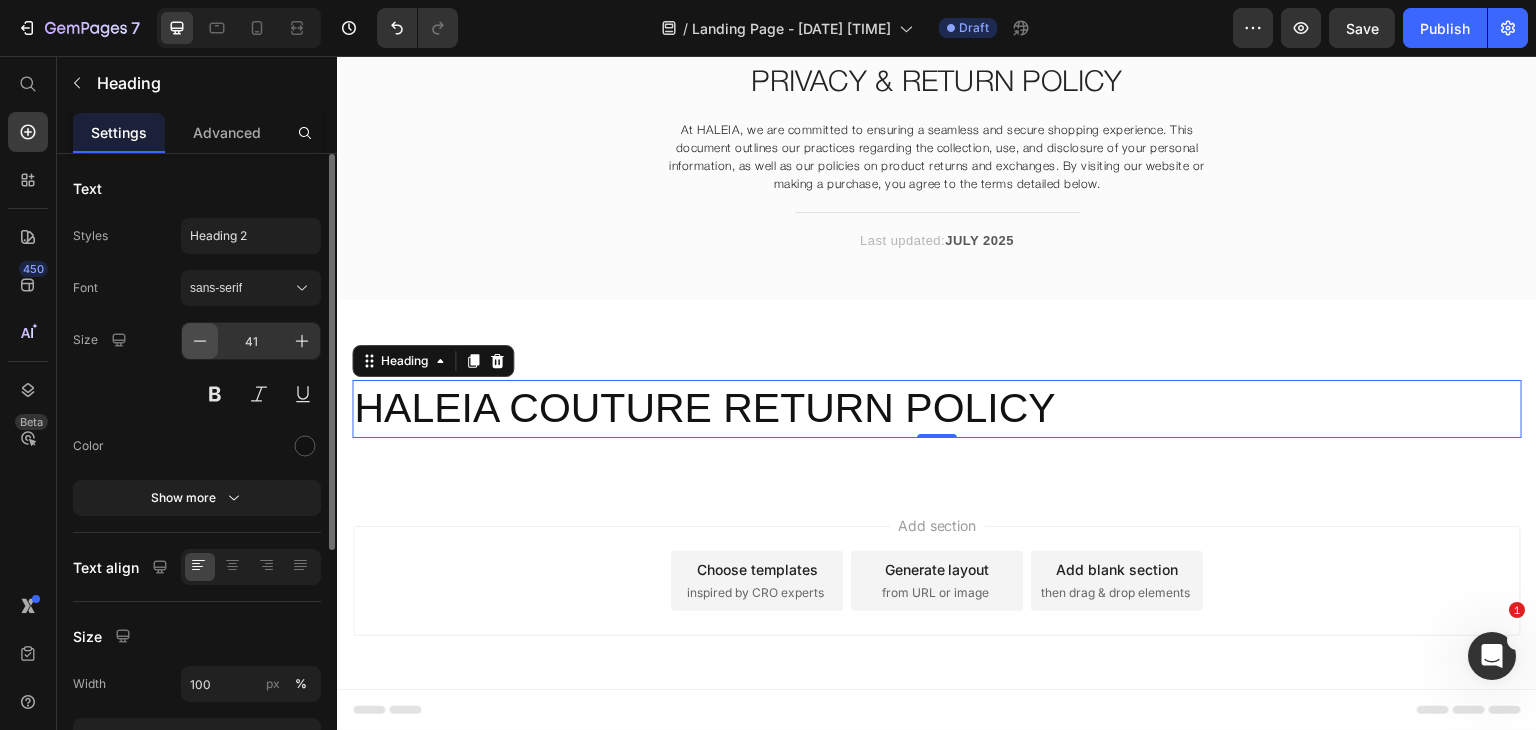 click 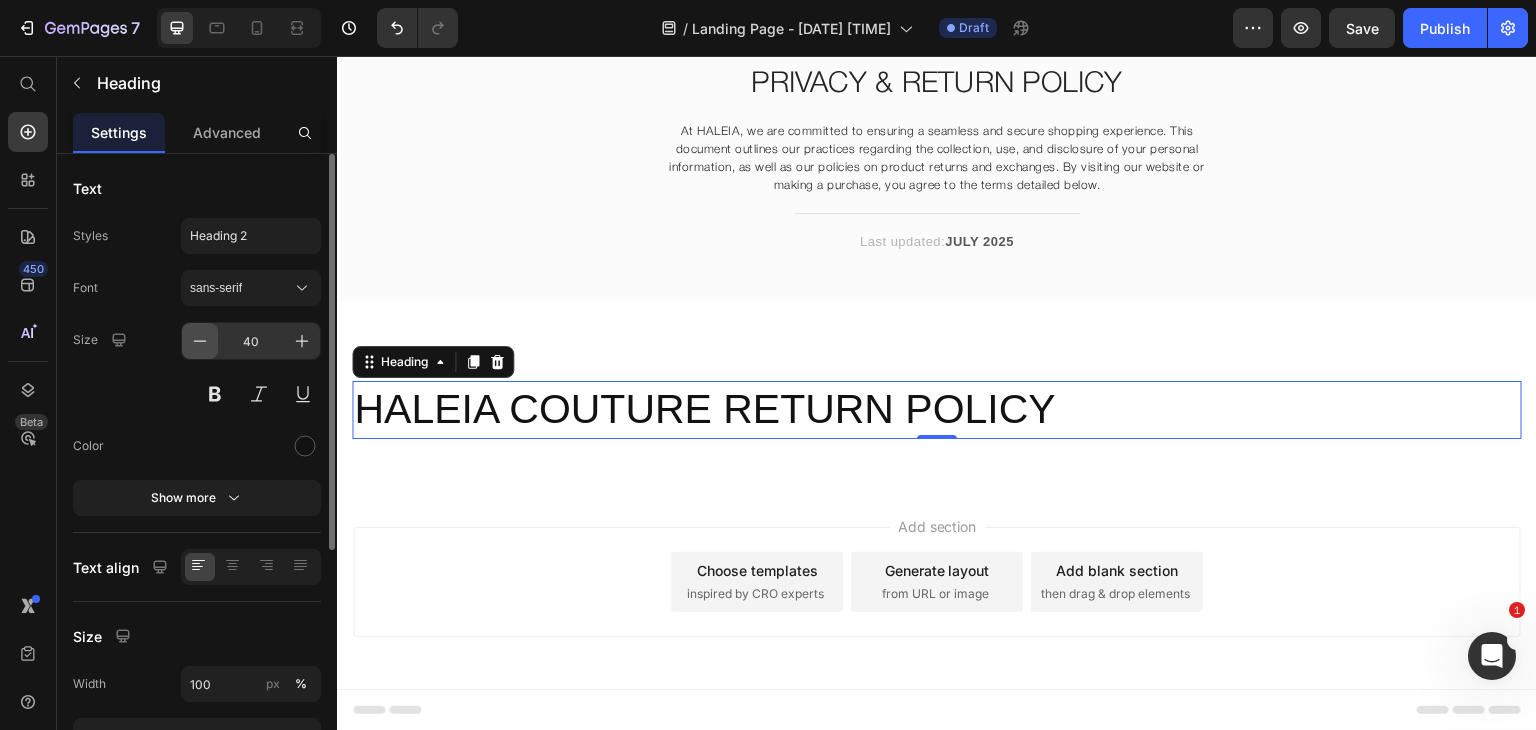 click 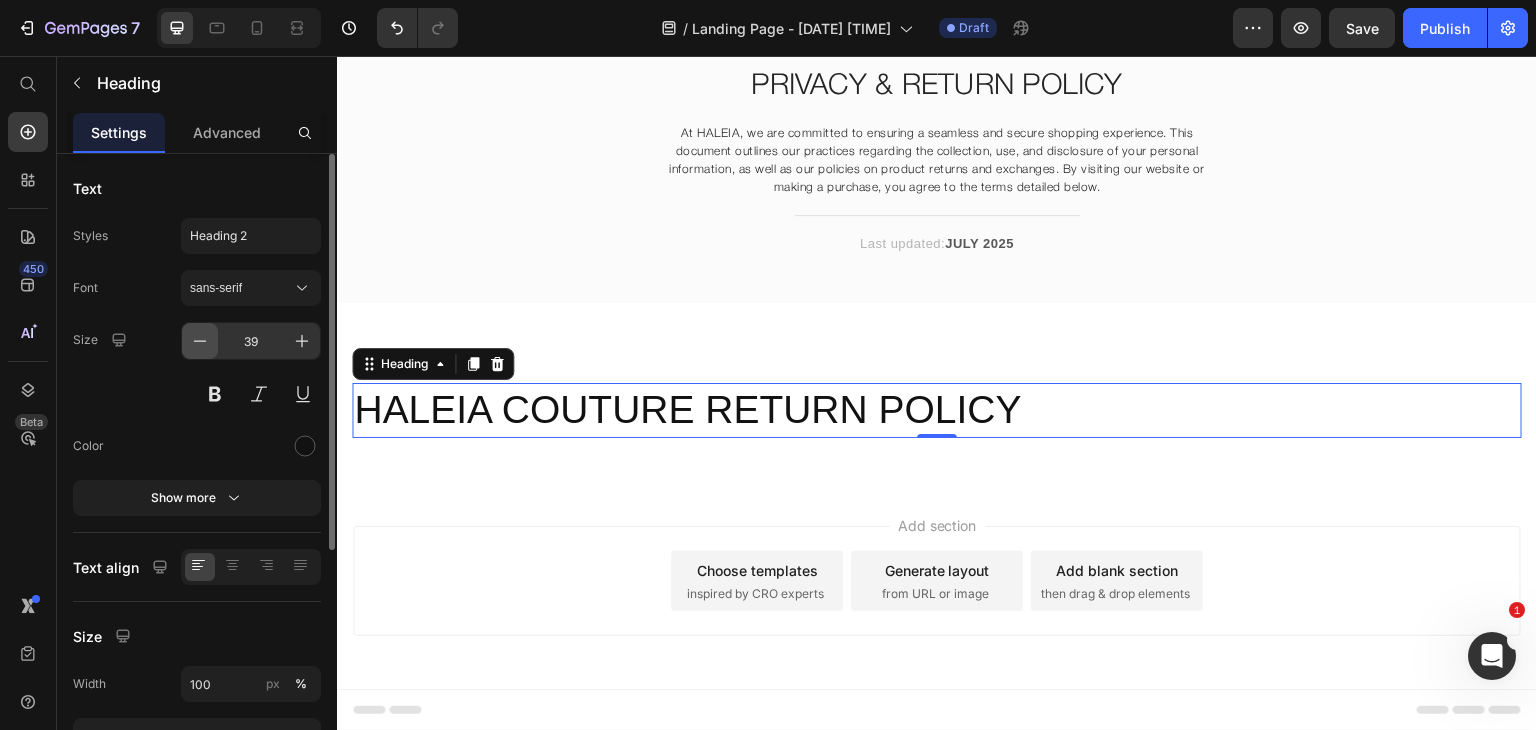 click 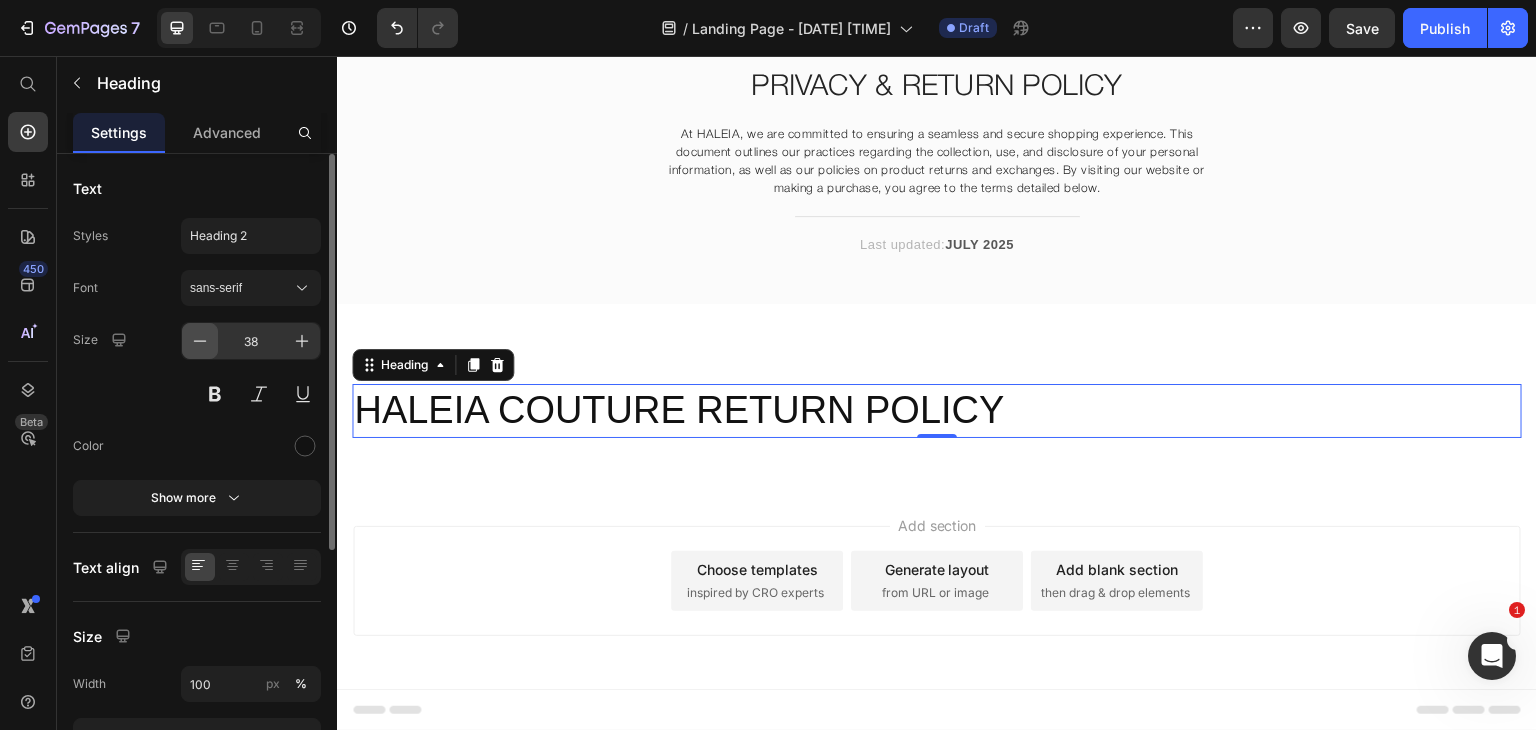 click 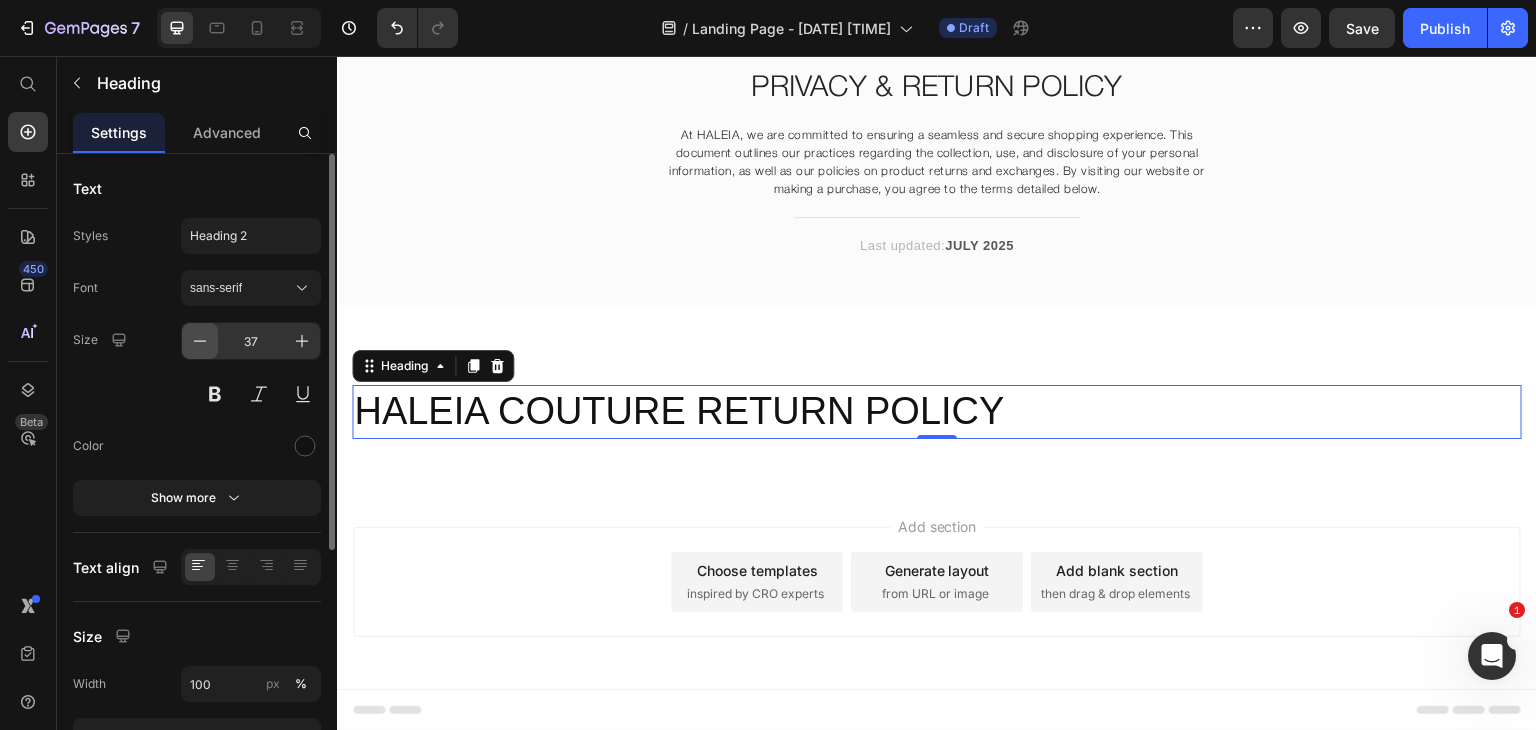 click 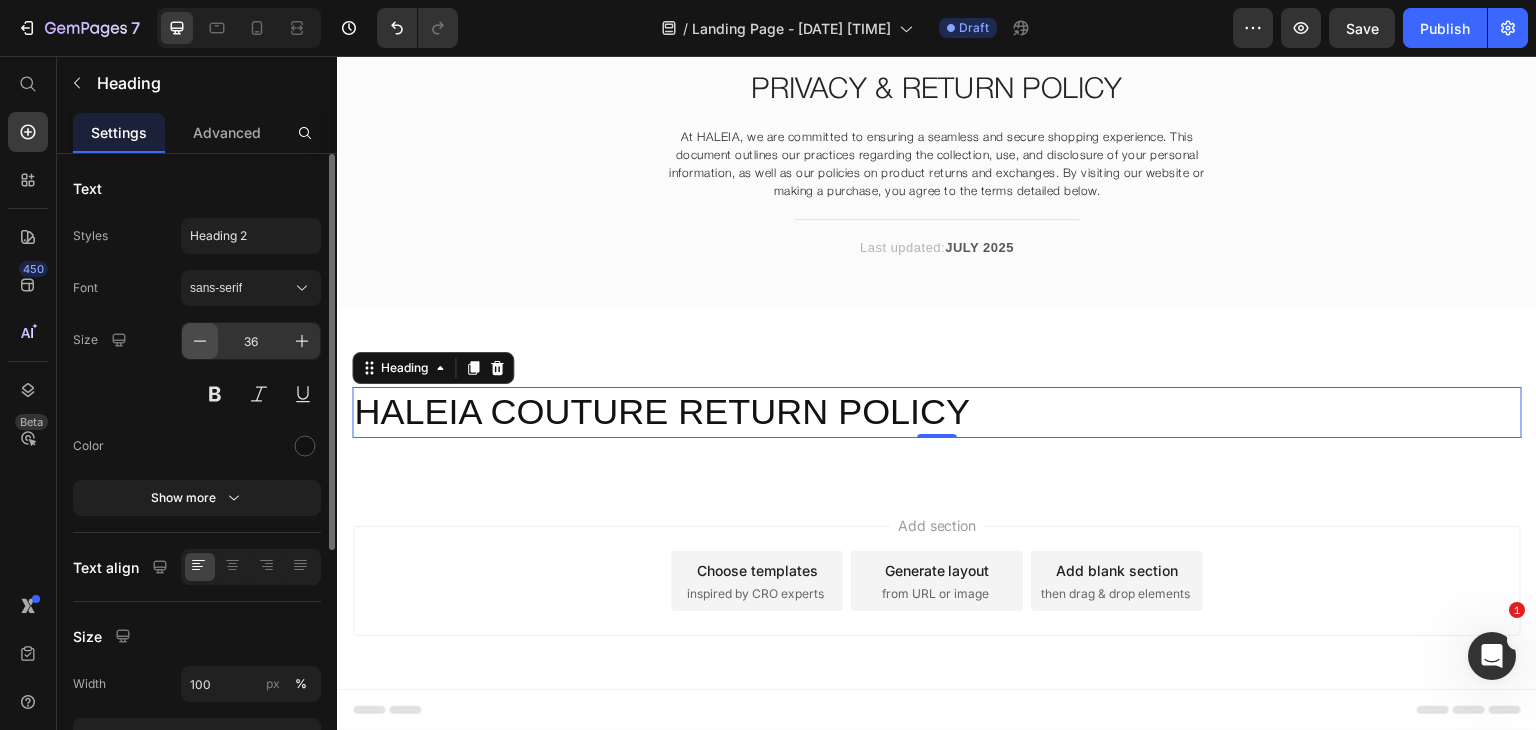 click 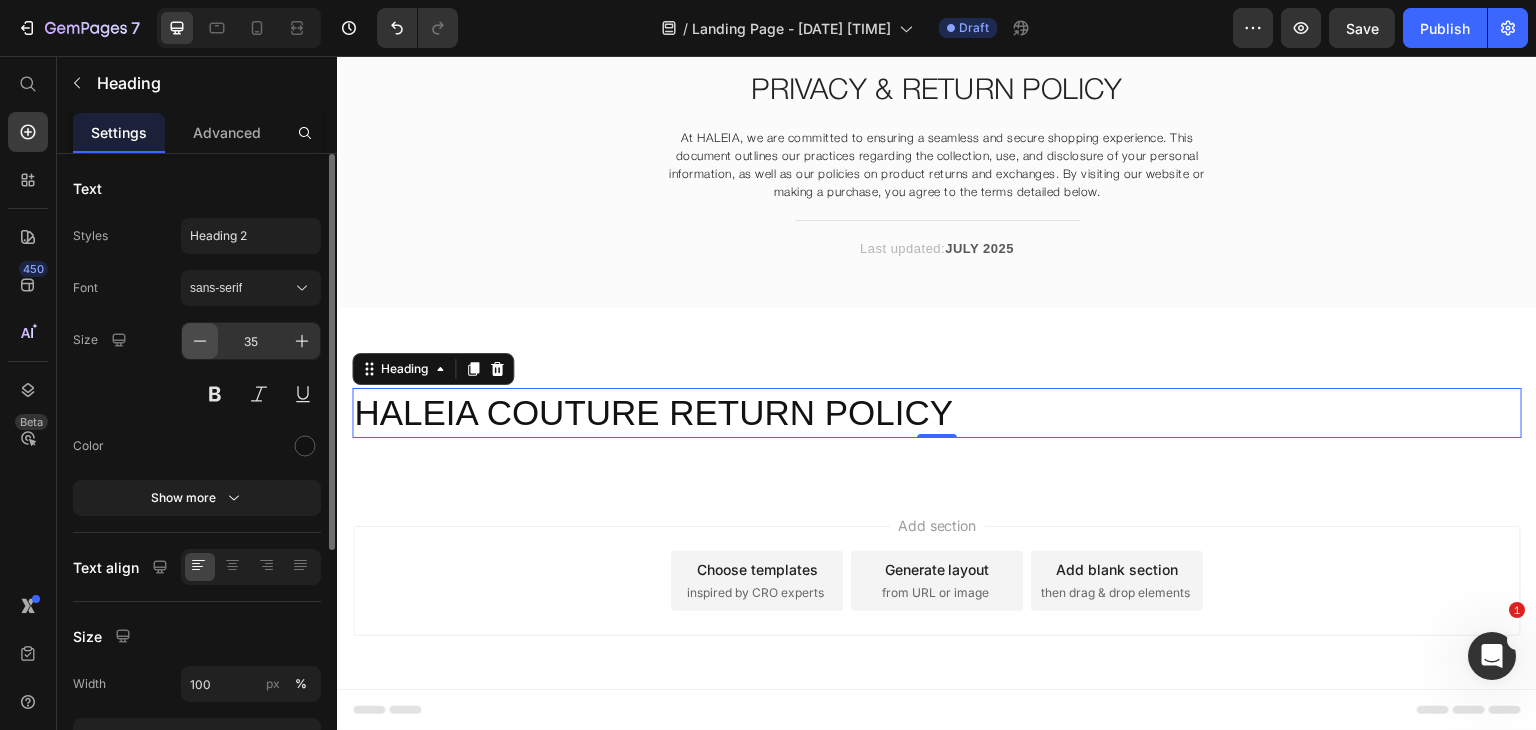 click 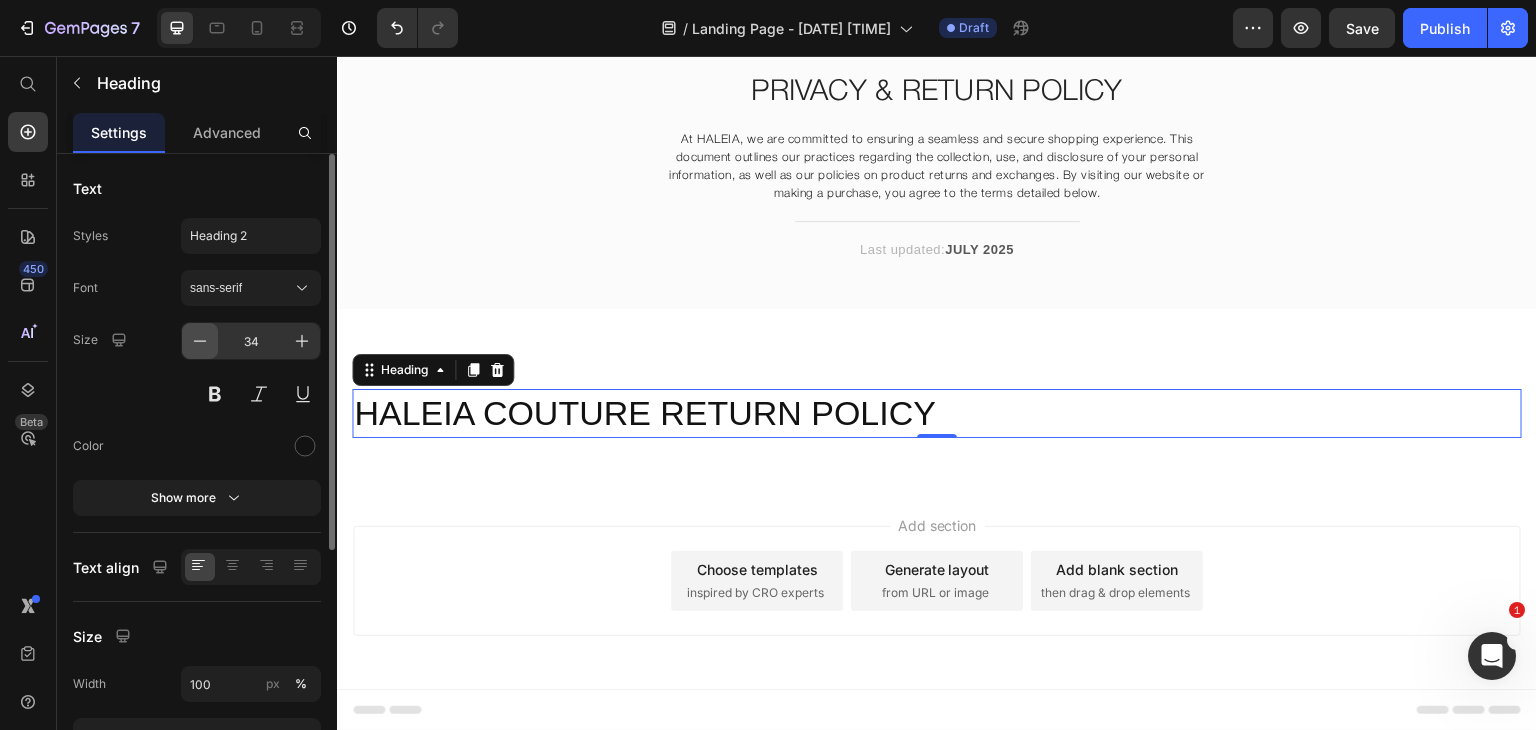click 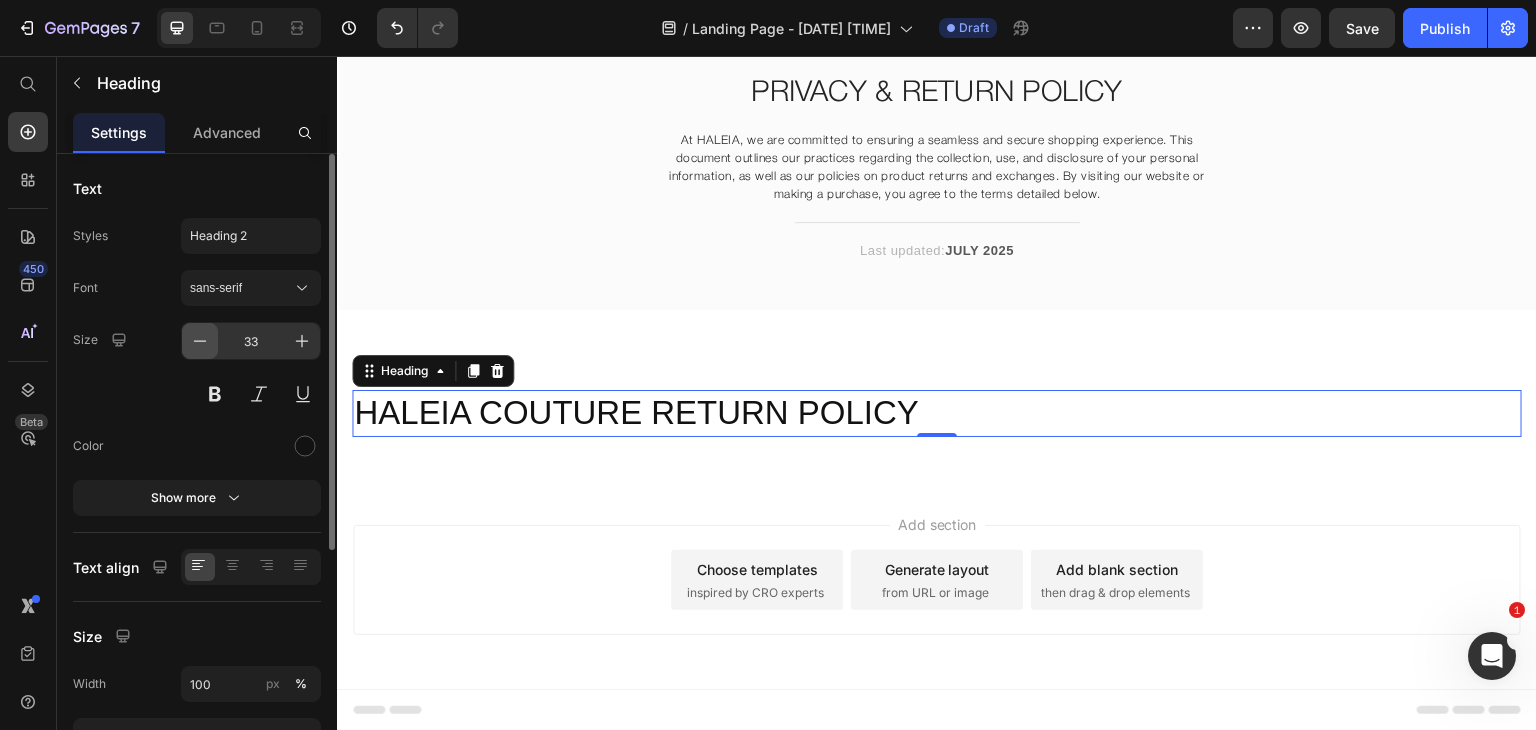 click 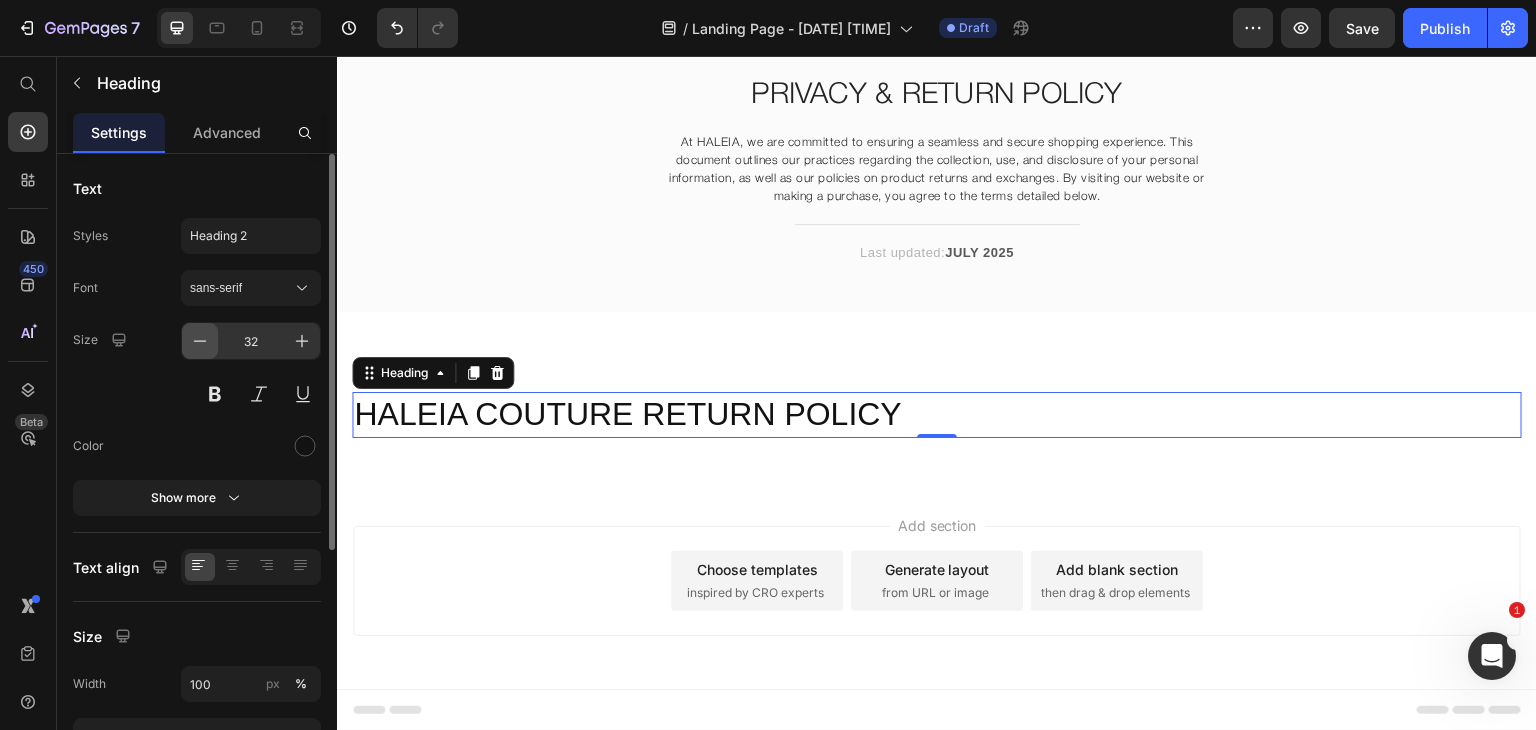 click 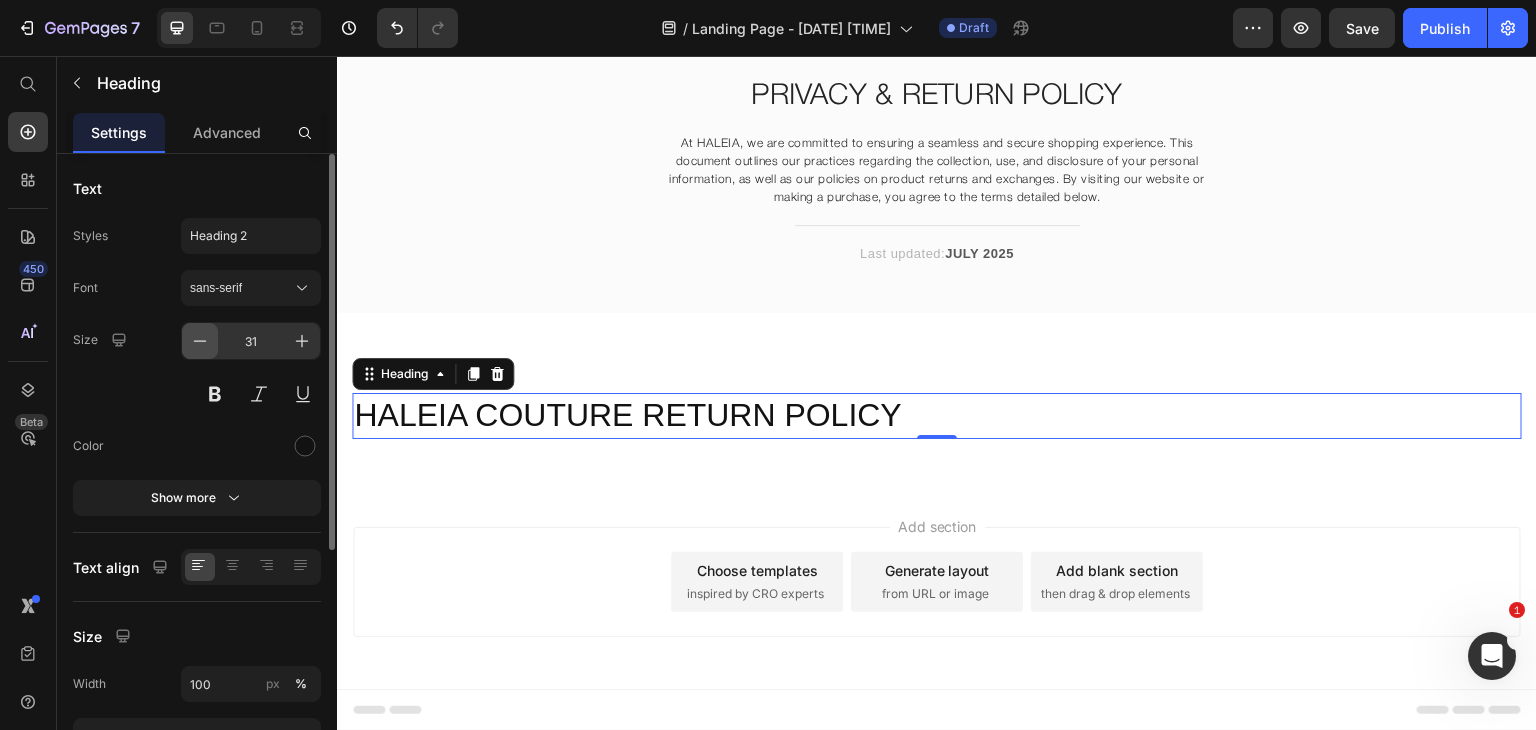click 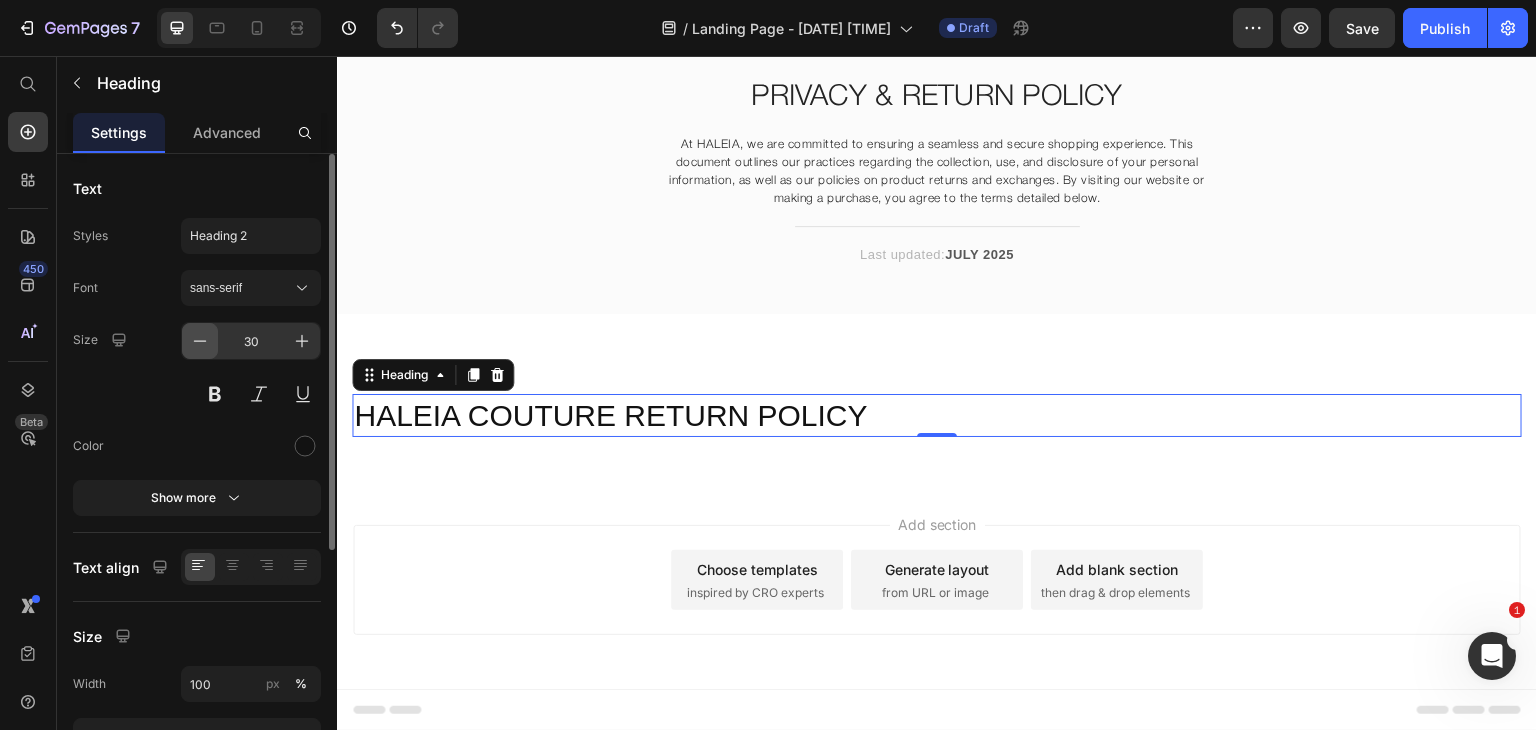 click 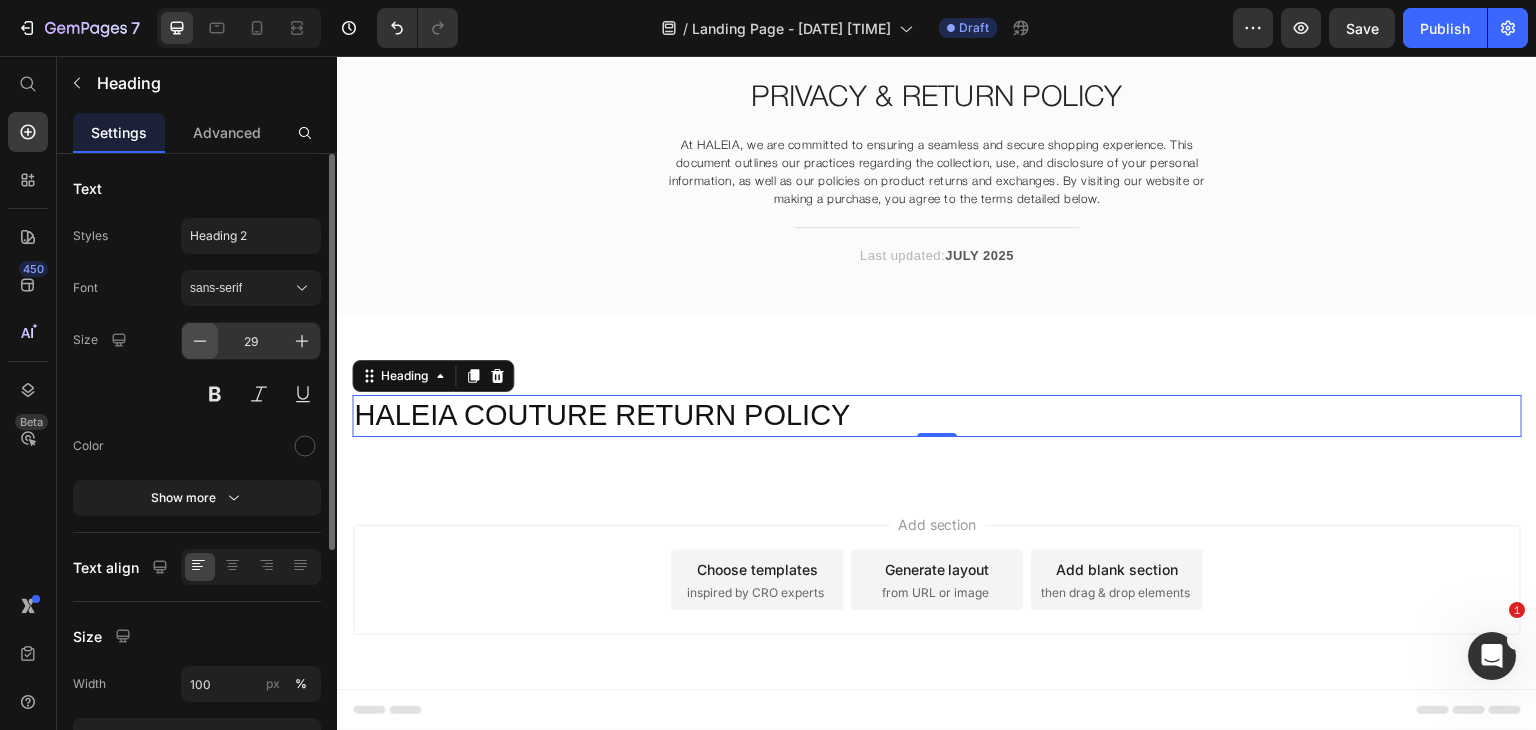 scroll, scrollTop: 64, scrollLeft: 0, axis: vertical 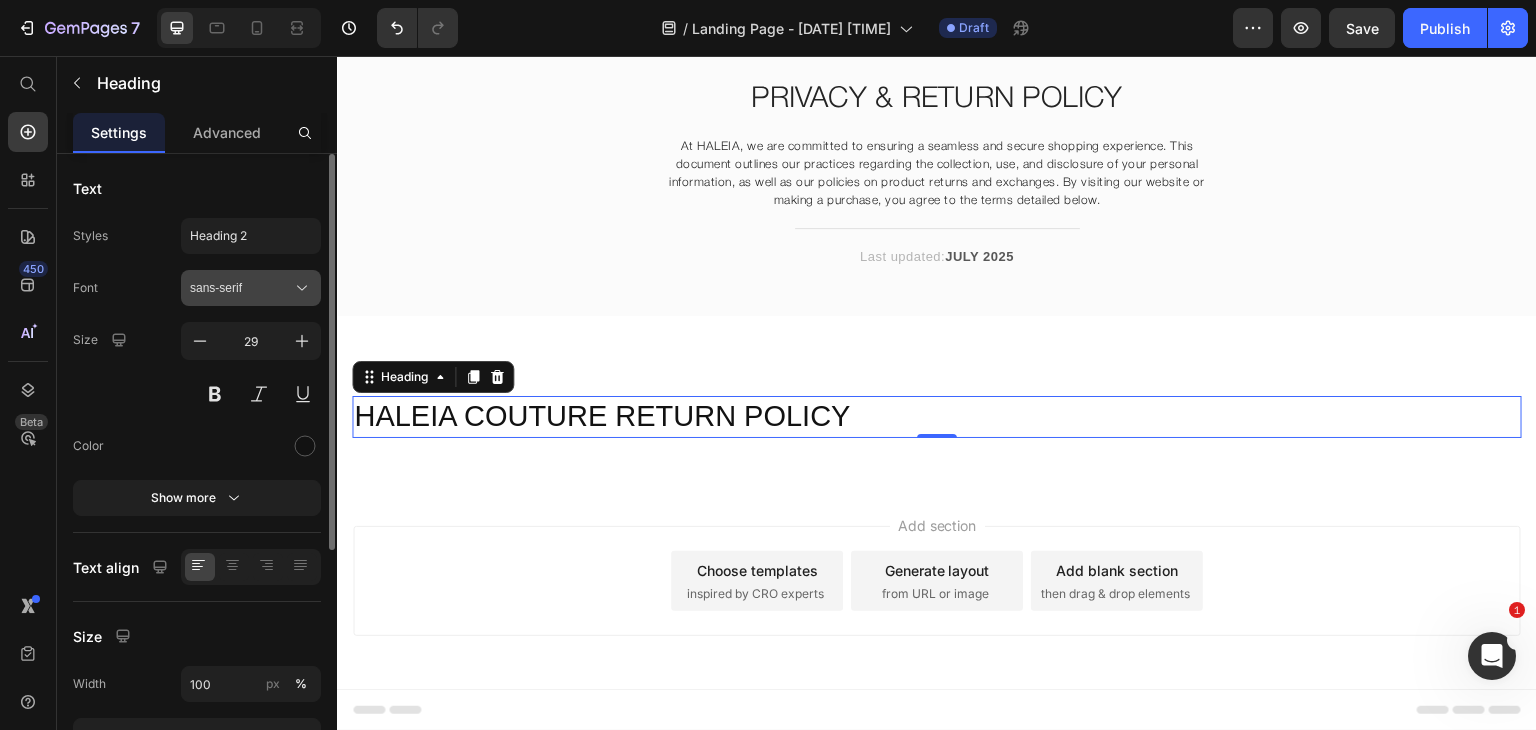 click on "sans-serif" at bounding box center (241, 288) 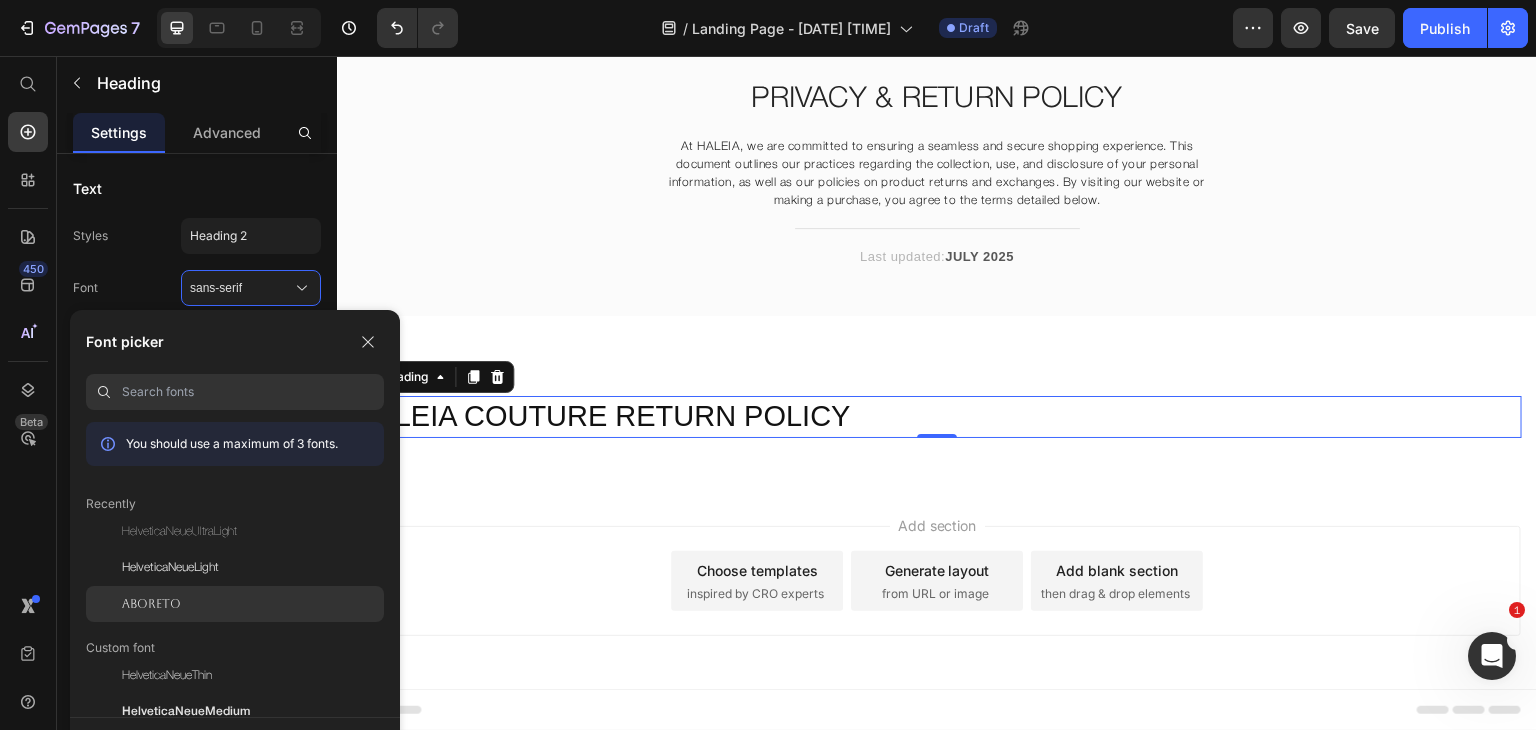 click on "Aboreto" 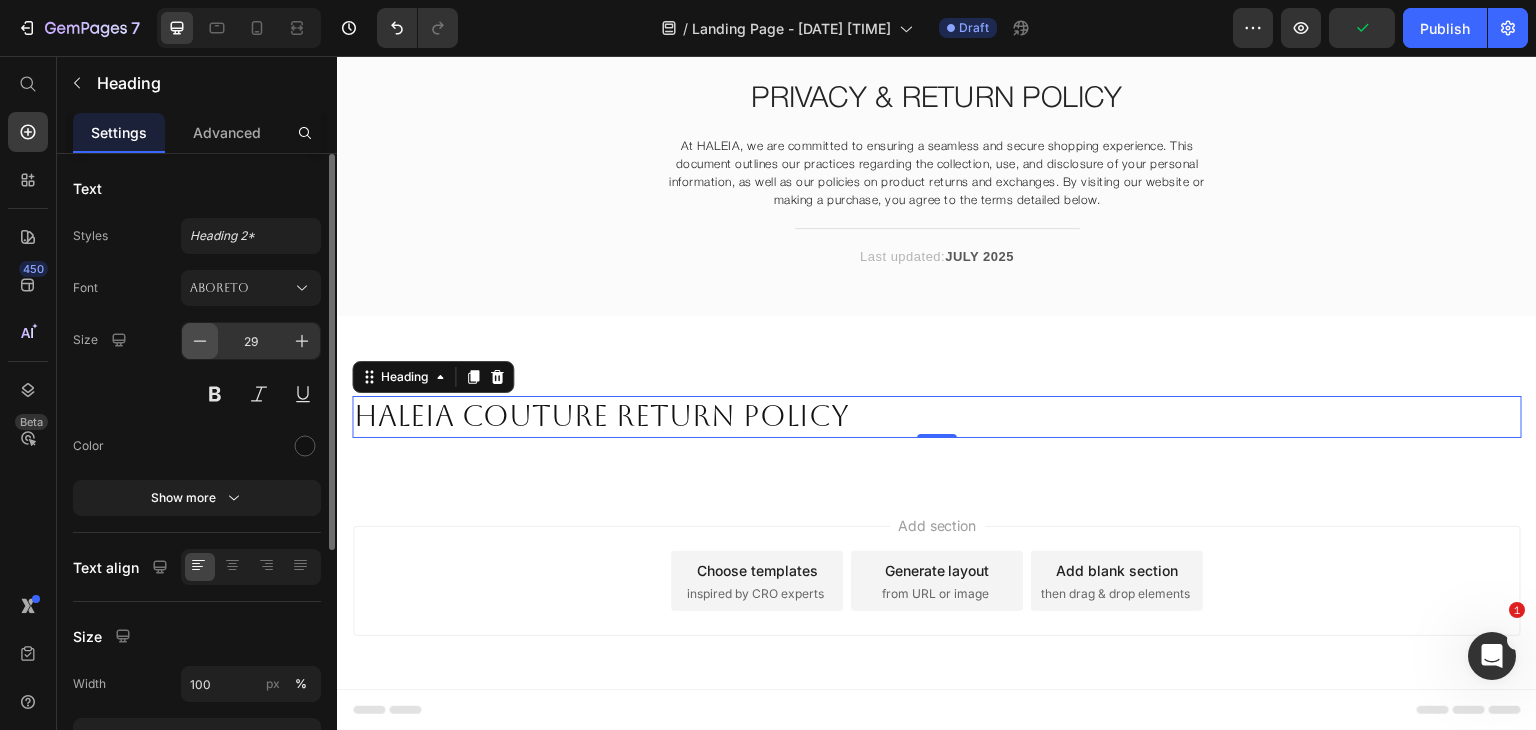 click 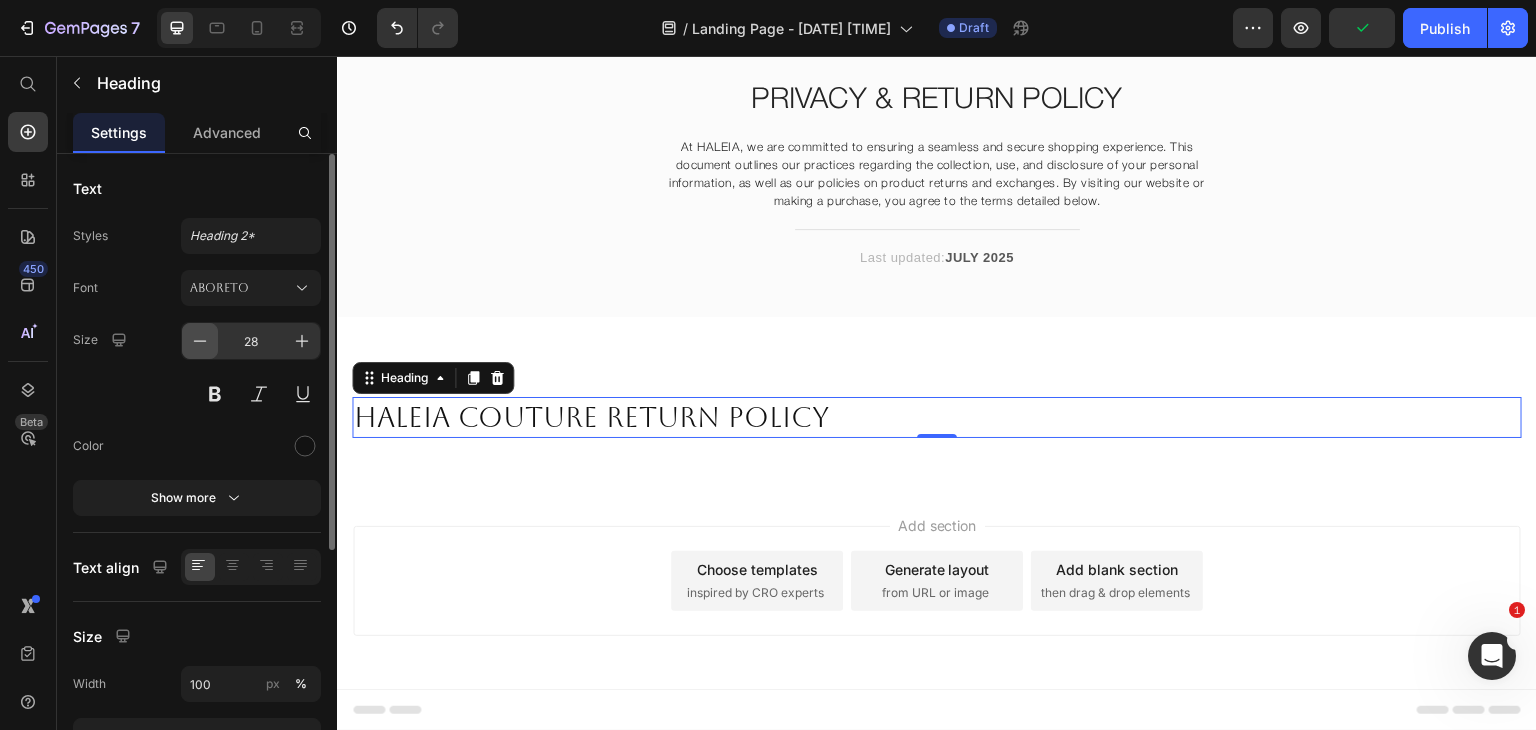 click 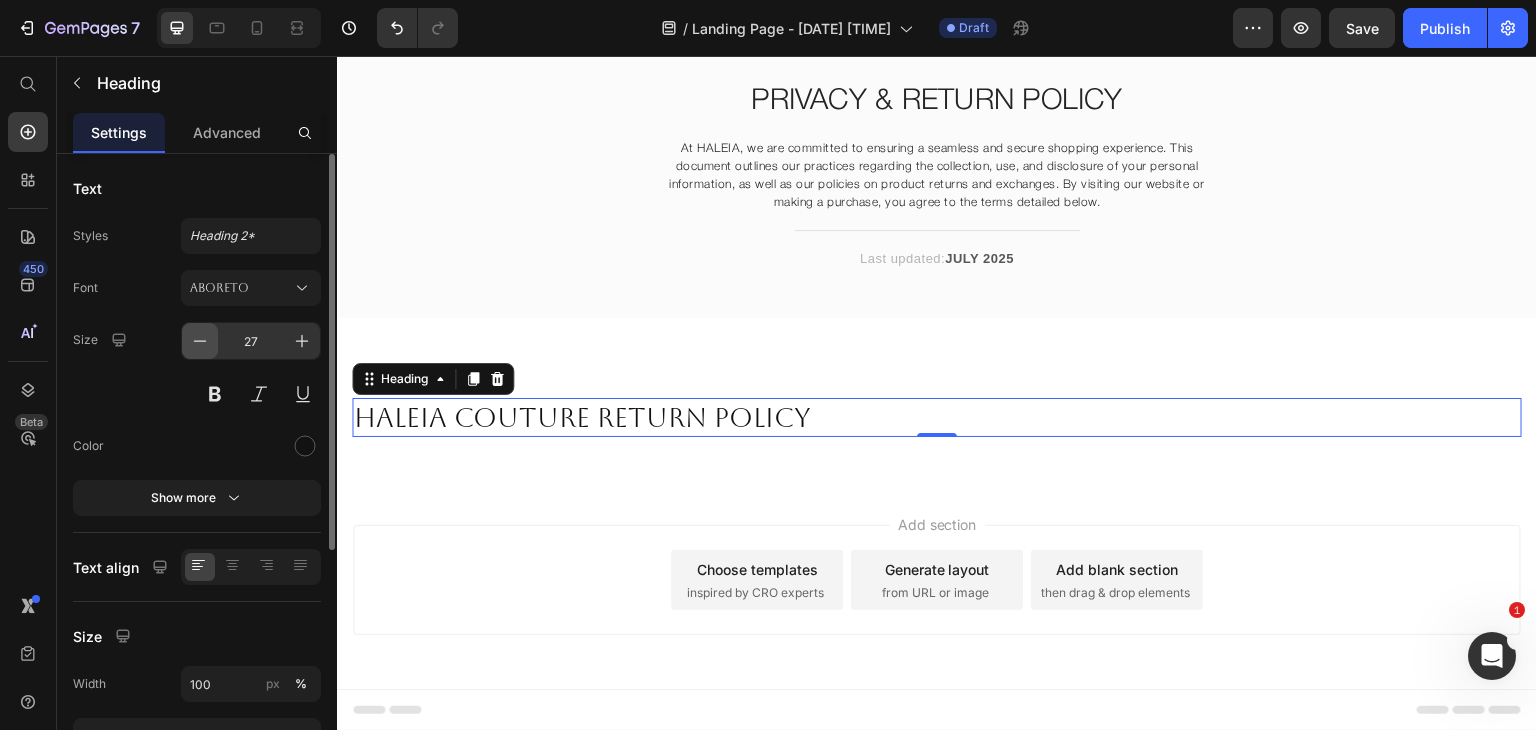 click 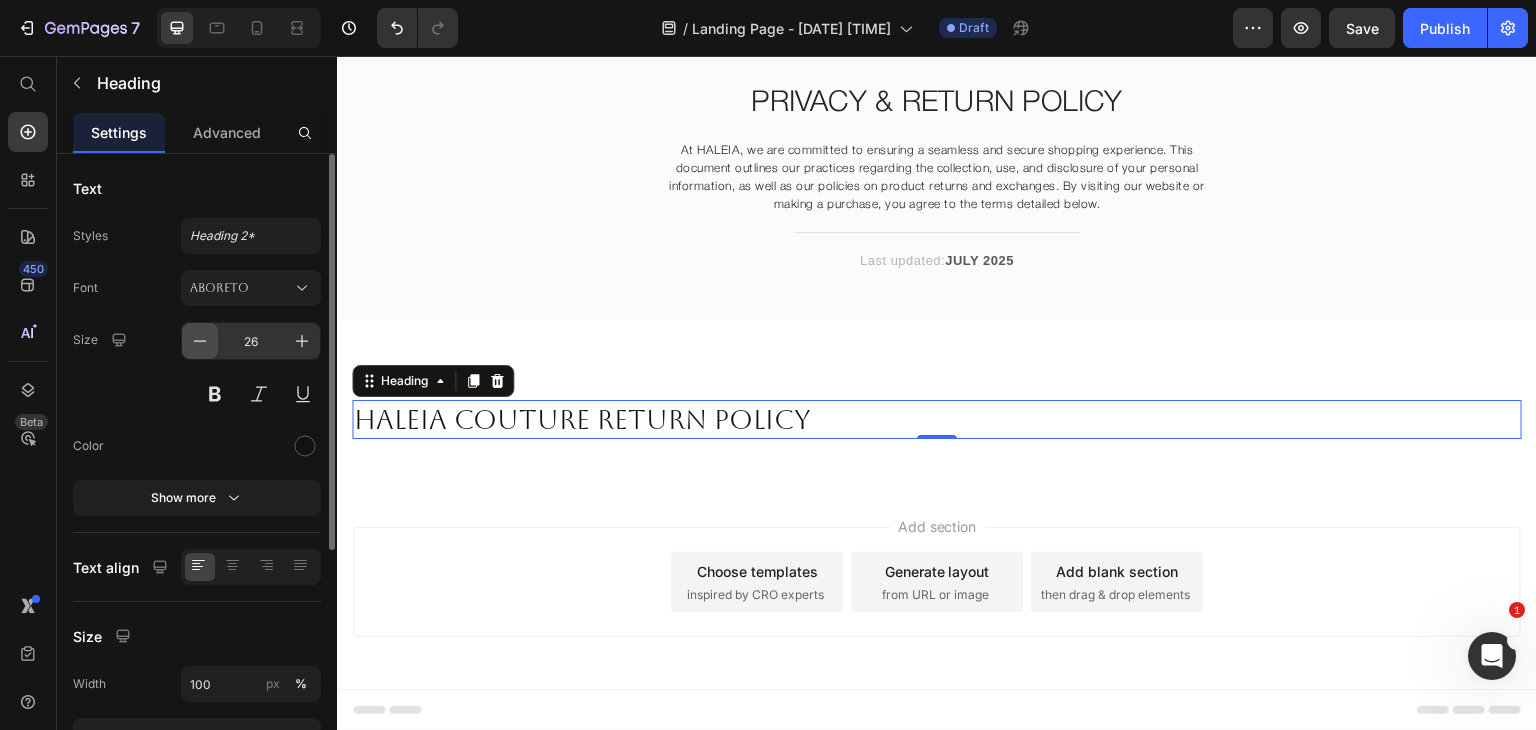 click 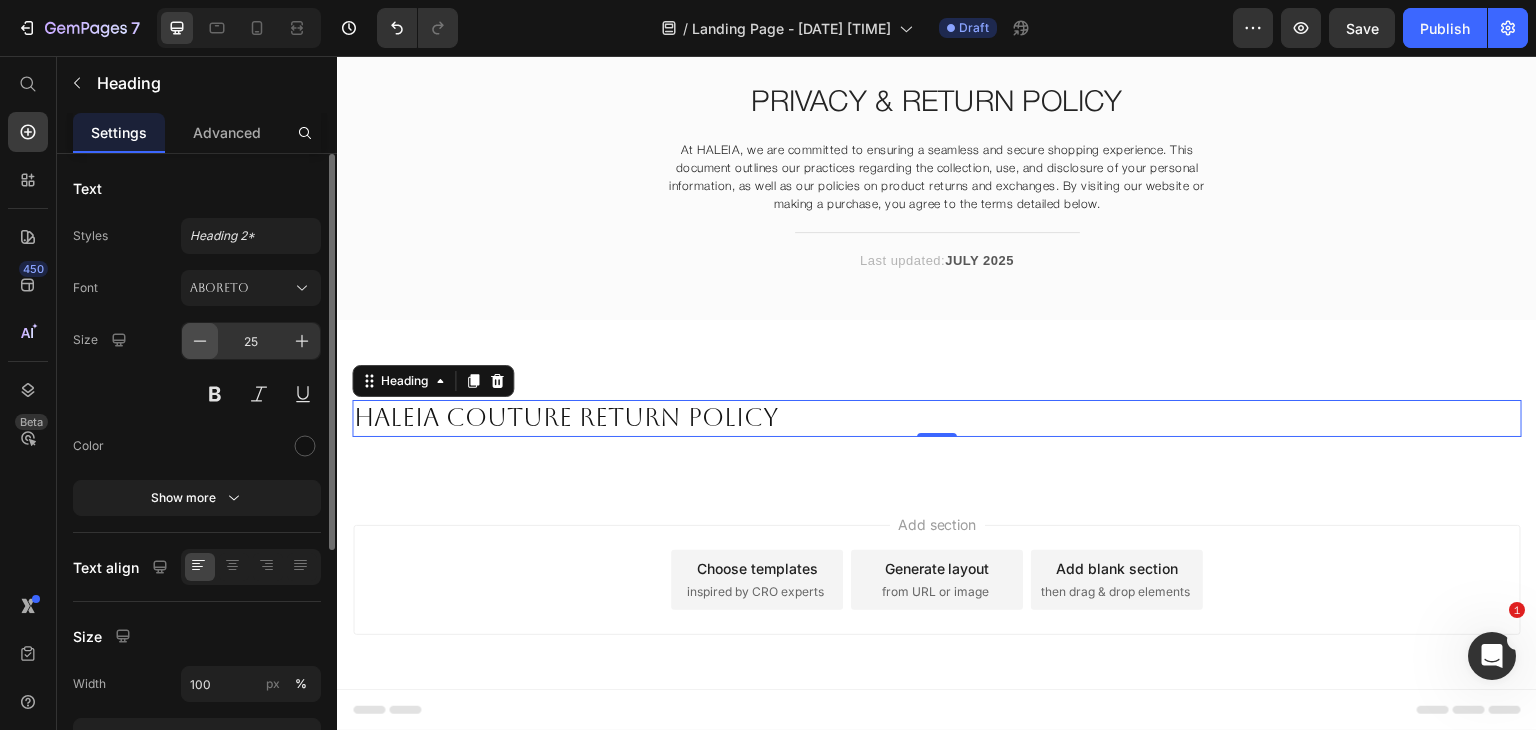 click 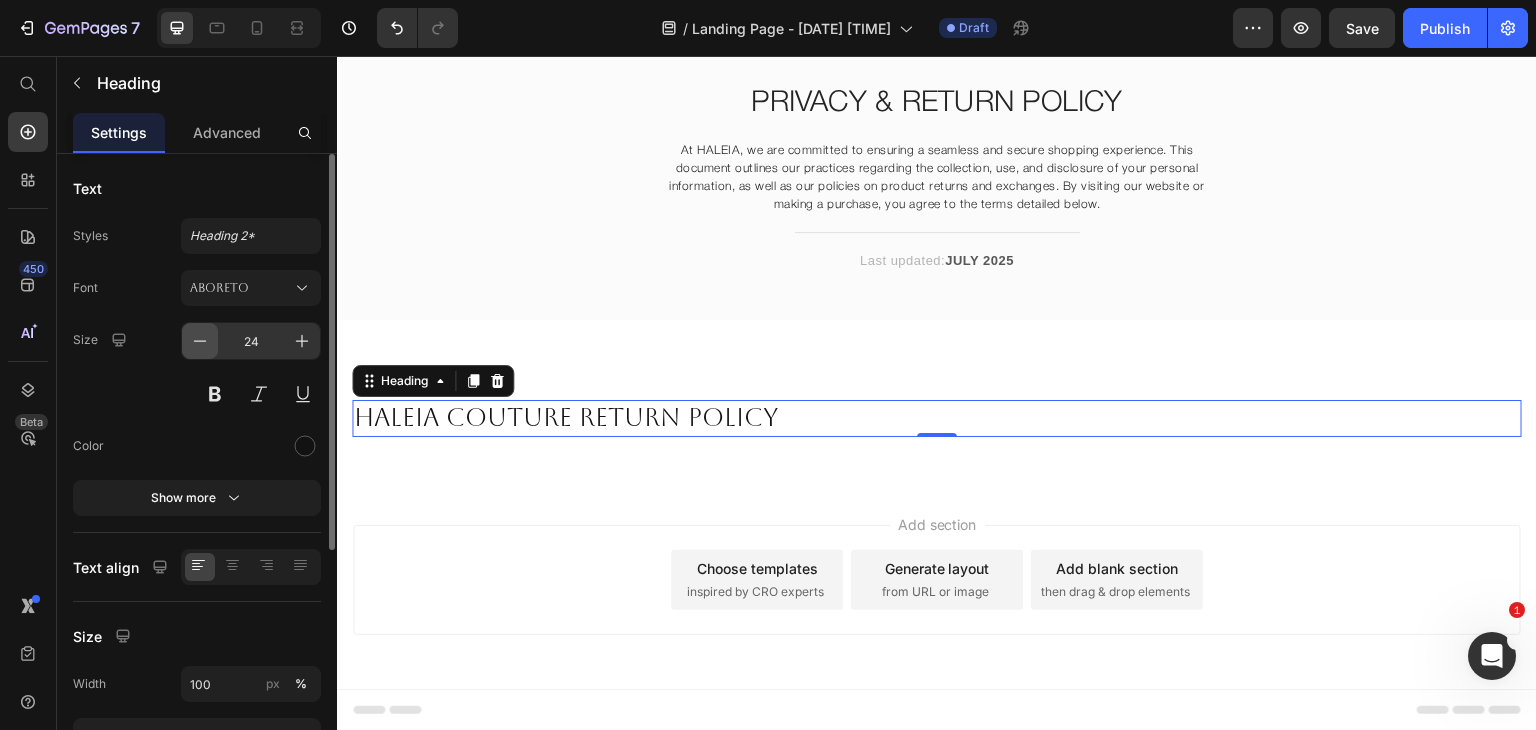 scroll, scrollTop: 58, scrollLeft: 0, axis: vertical 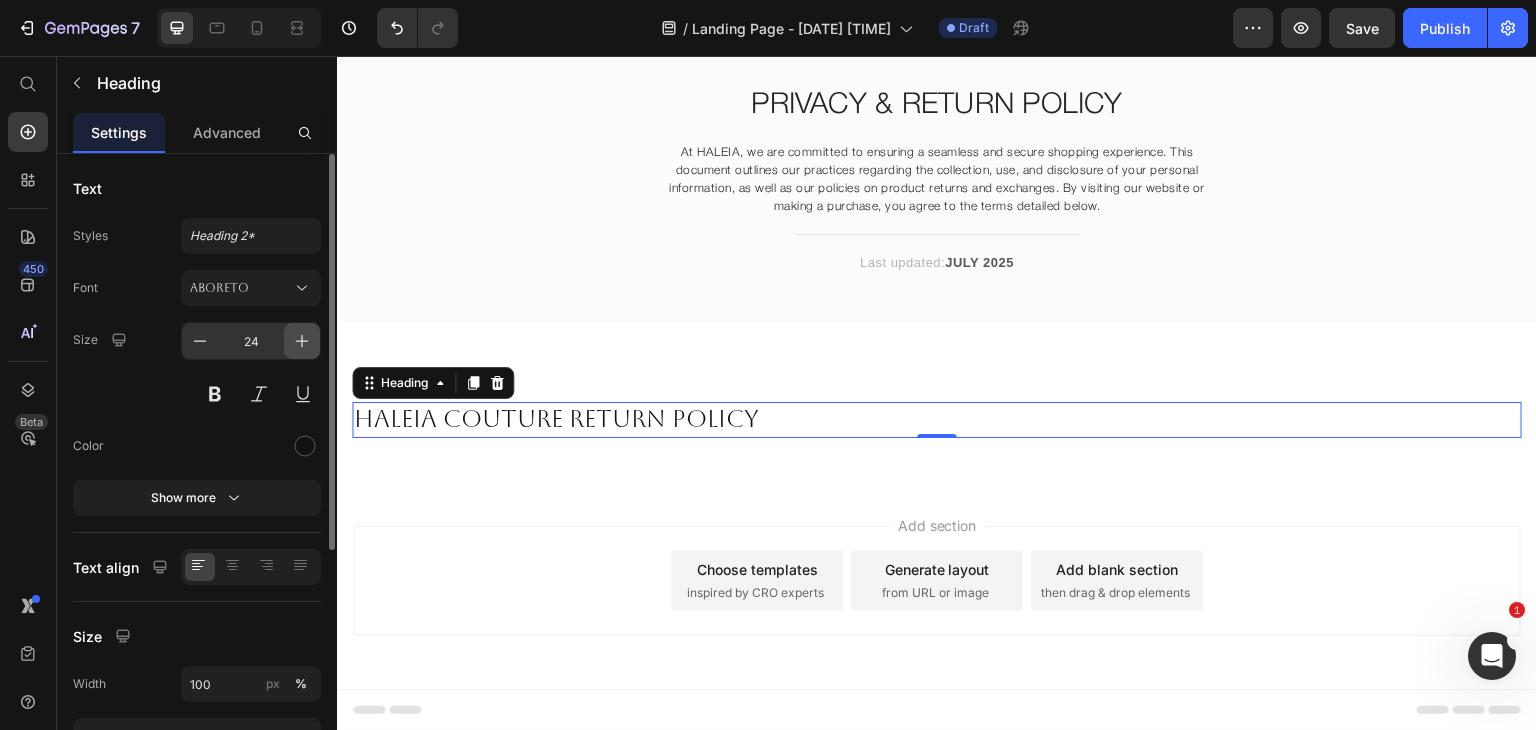 click 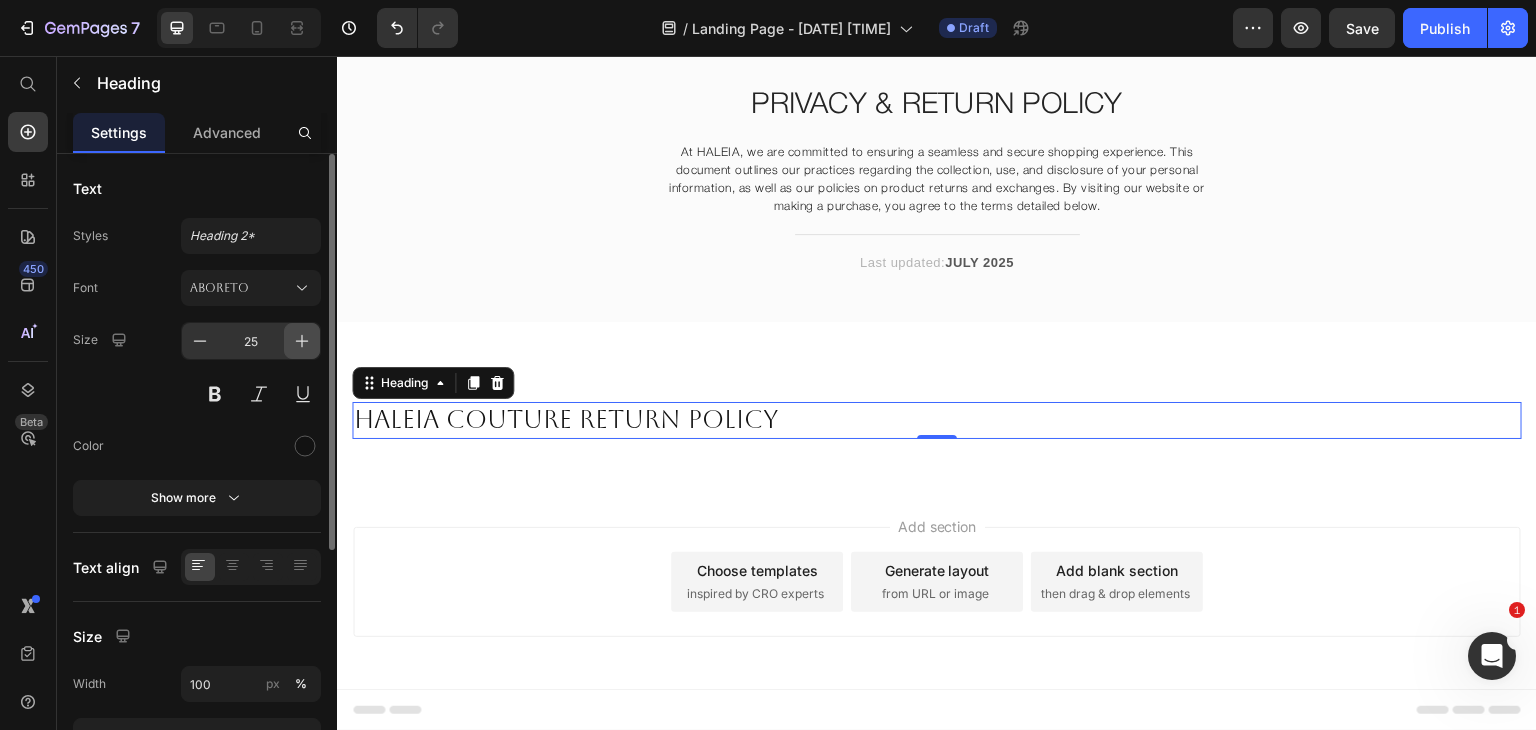 scroll, scrollTop: 60, scrollLeft: 0, axis: vertical 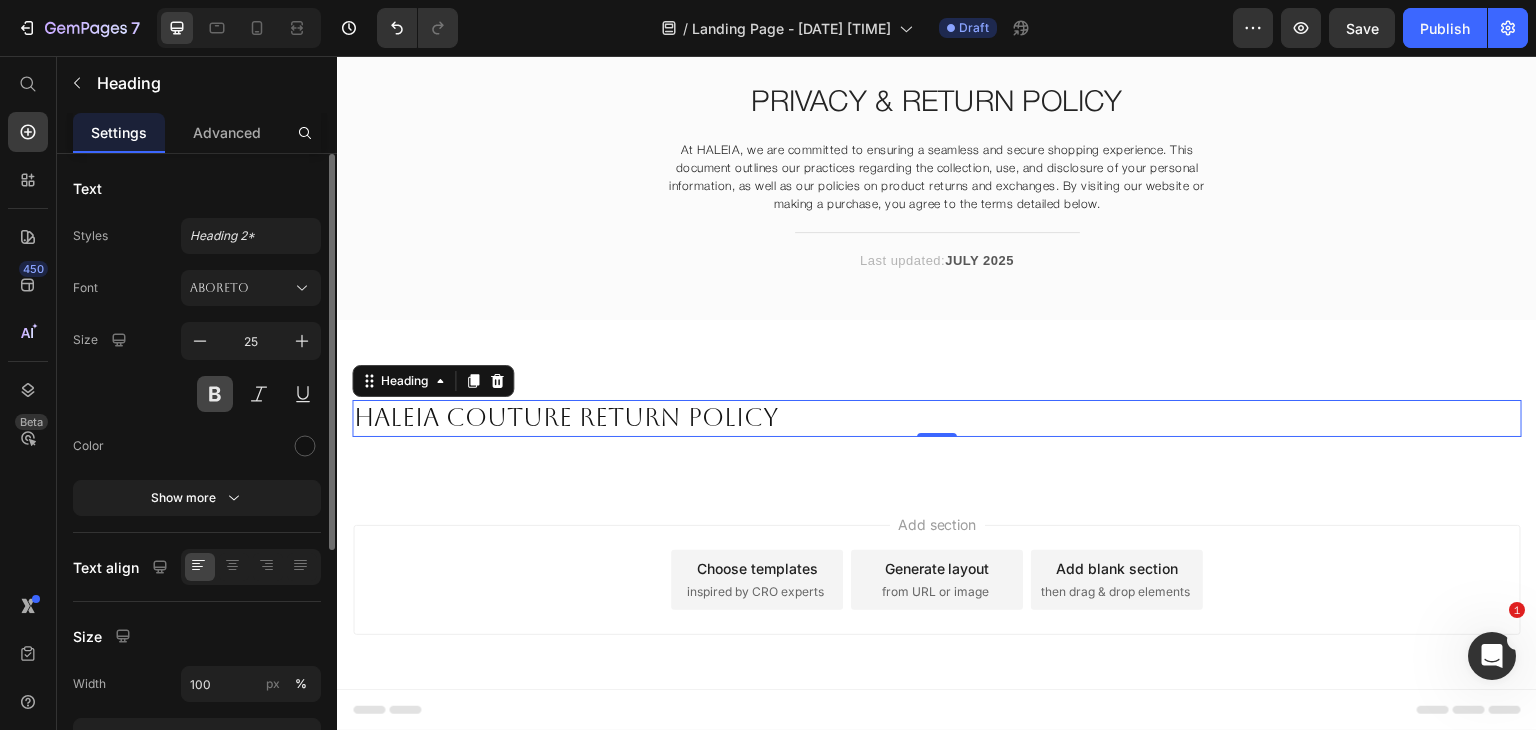 click at bounding box center [215, 394] 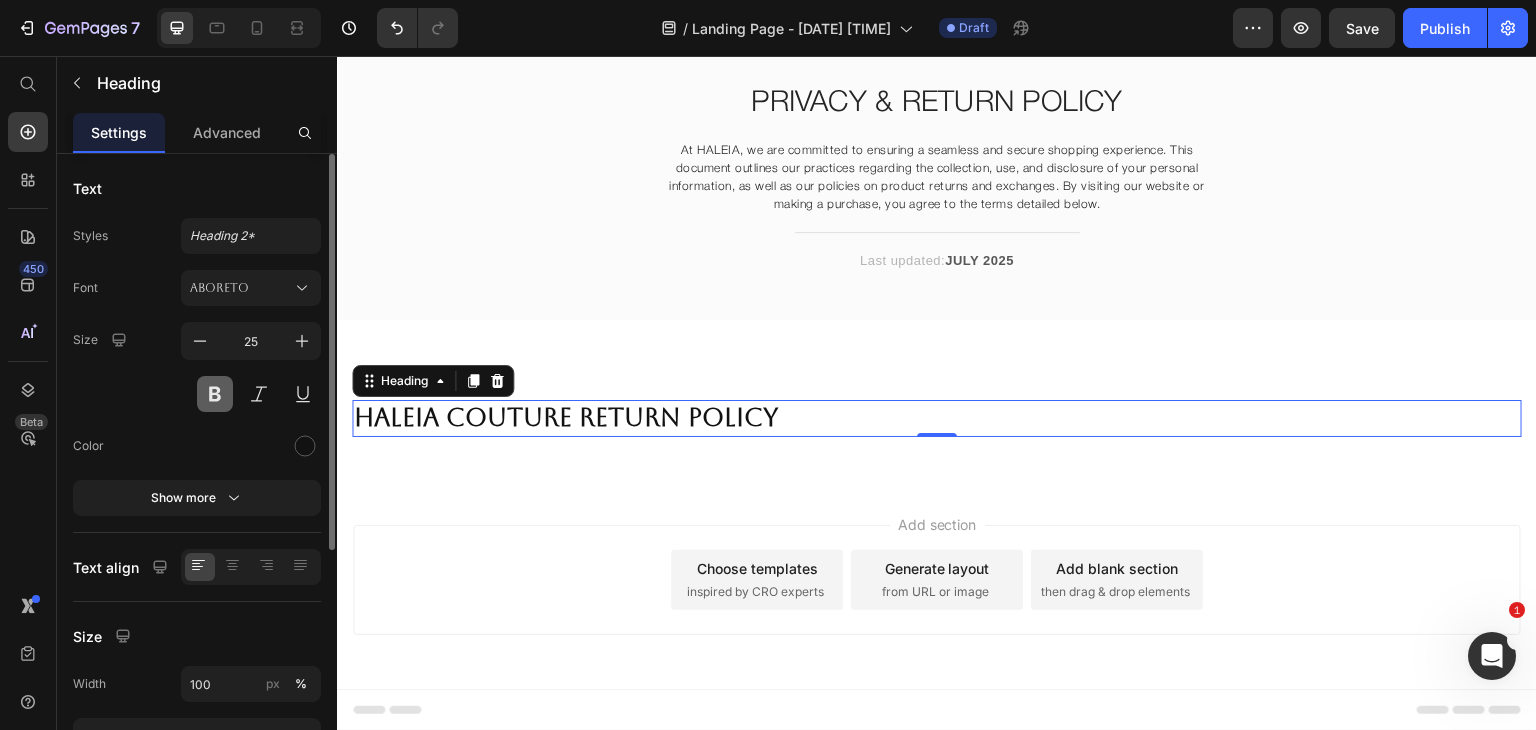 click at bounding box center [215, 394] 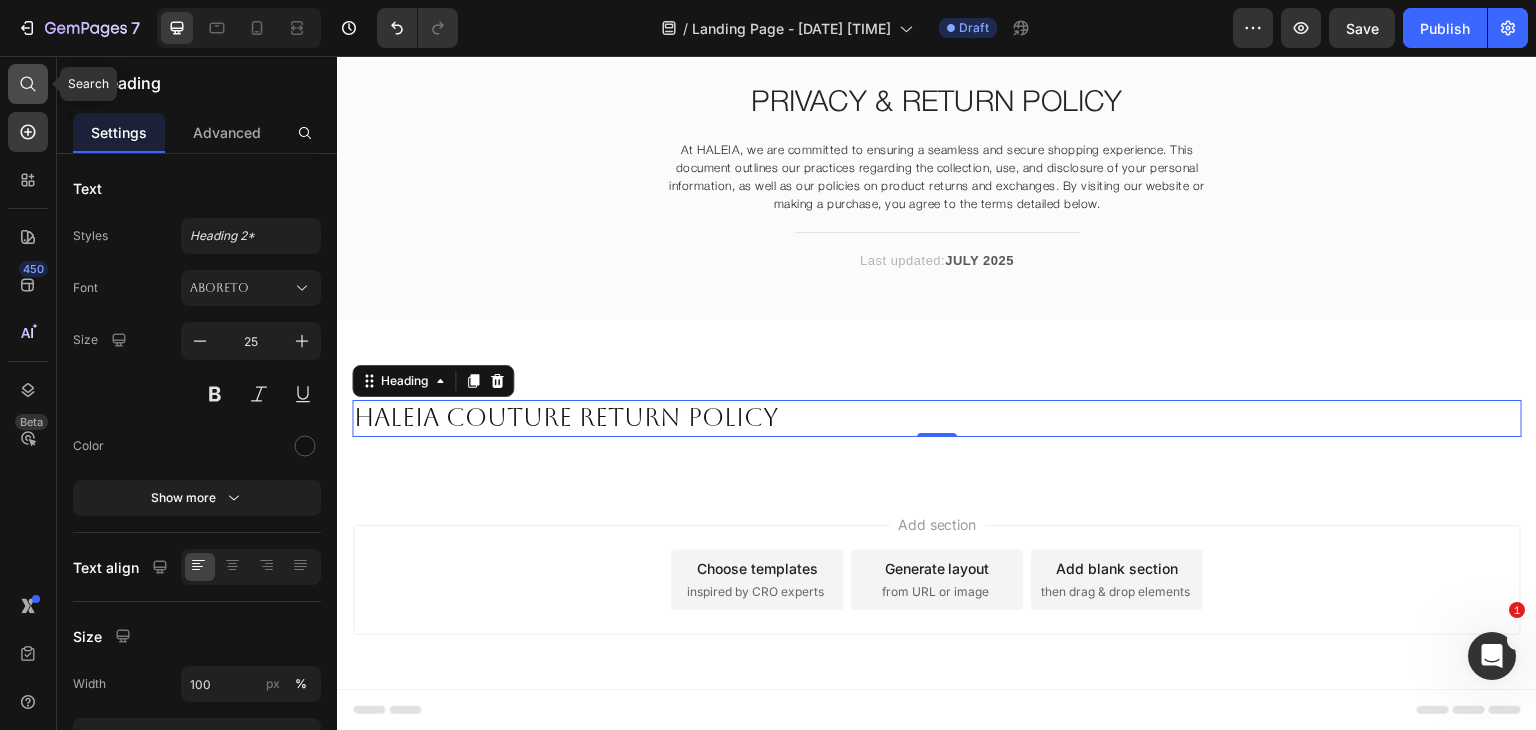 click 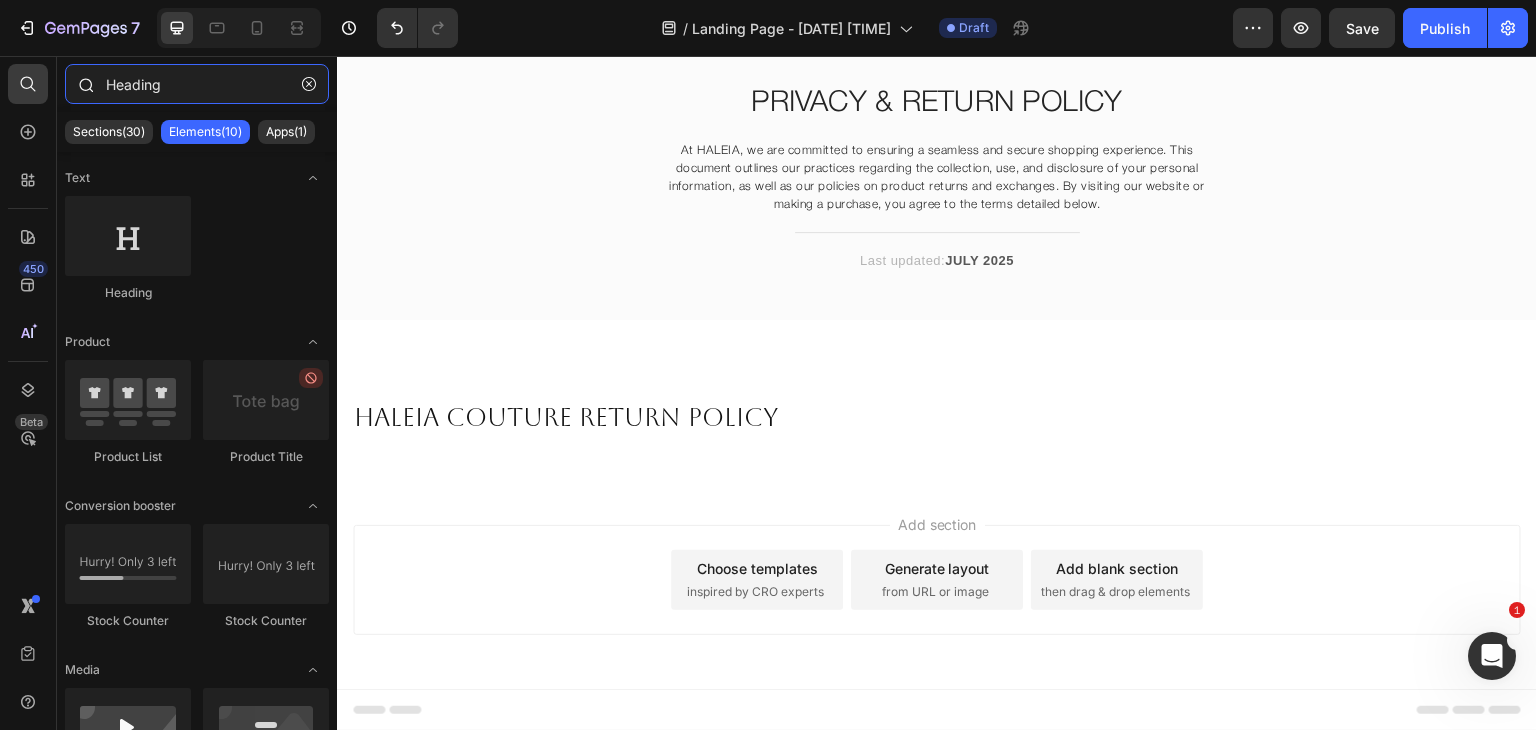 click on "Heading" at bounding box center (197, 84) 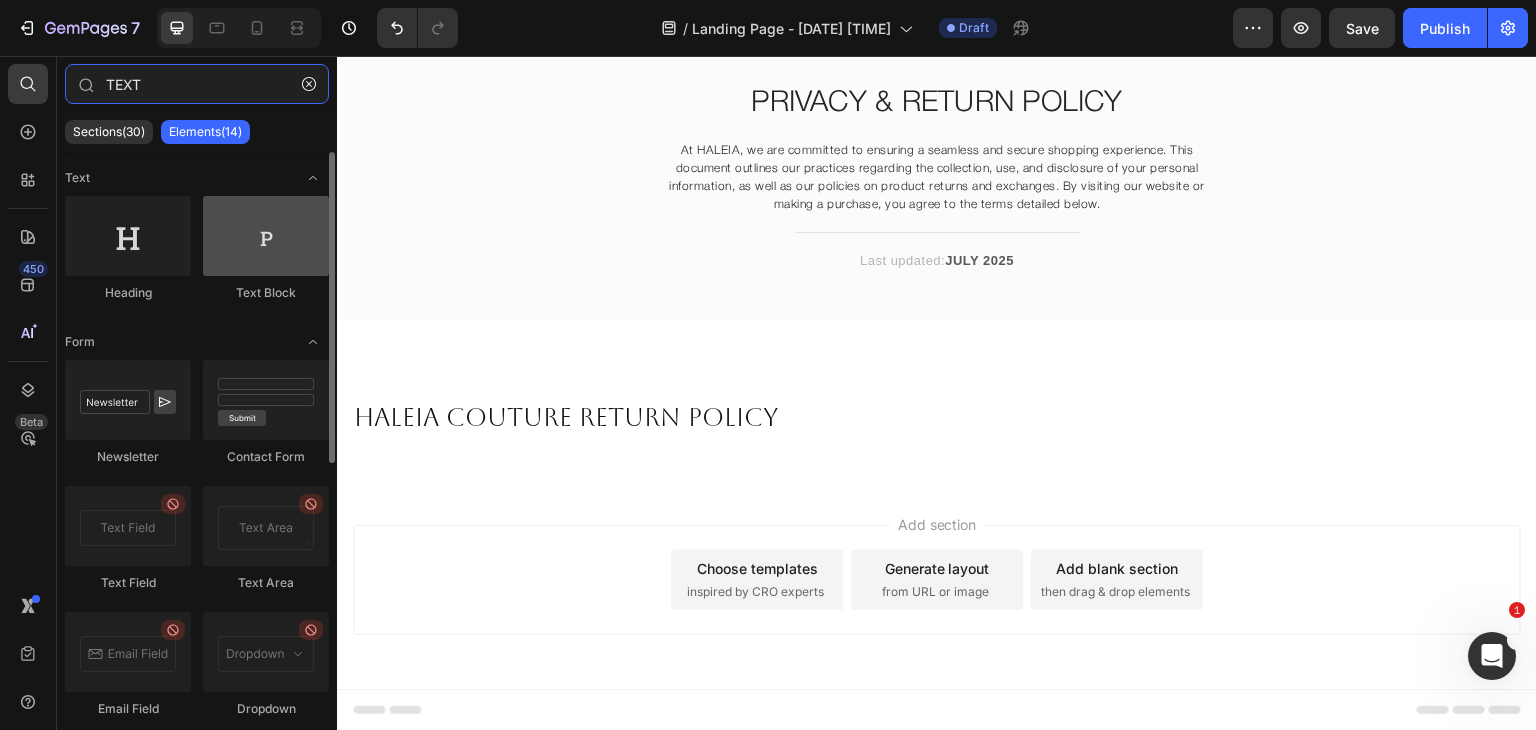 type on "TEXT" 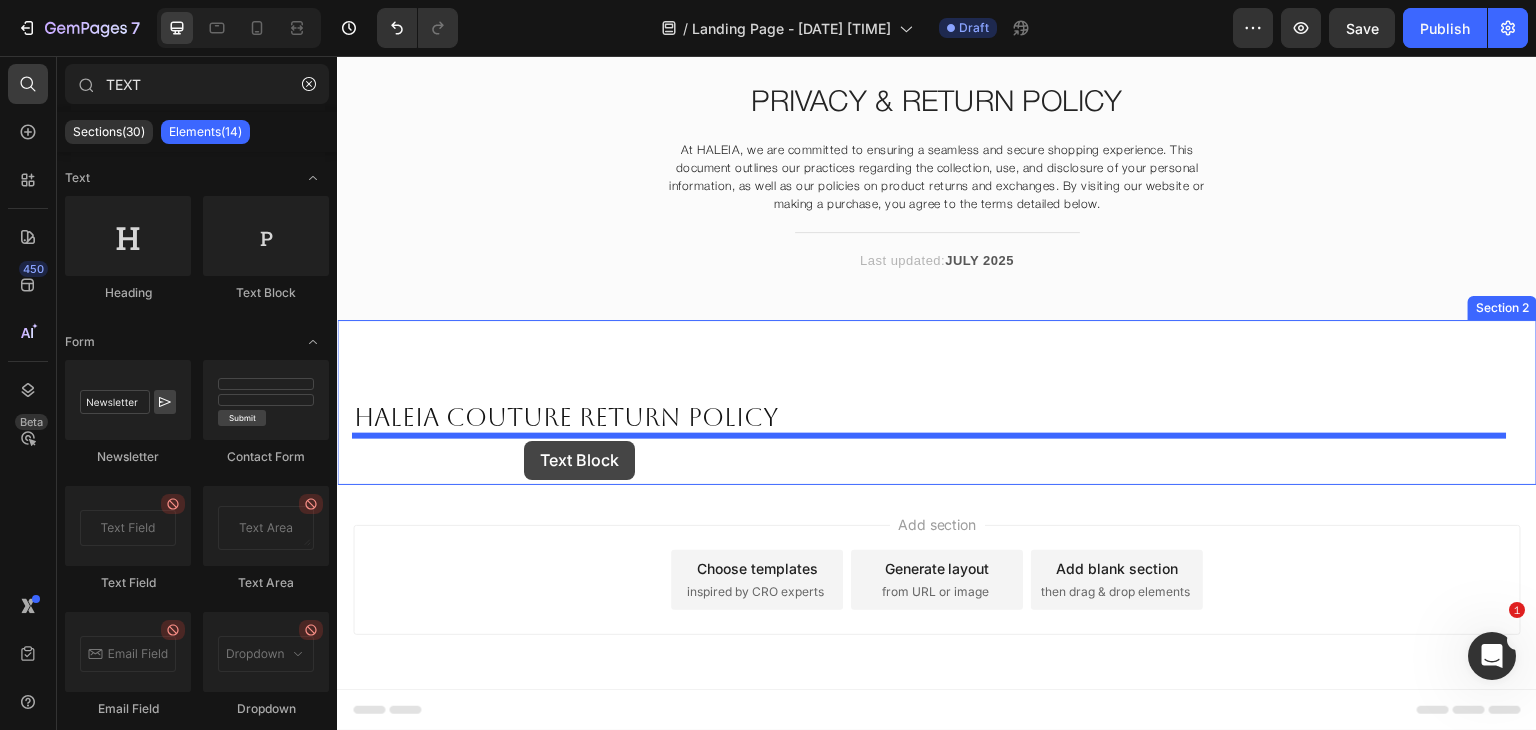drag, startPoint x: 604, startPoint y: 318, endPoint x: 524, endPoint y: 439, distance: 145.05516 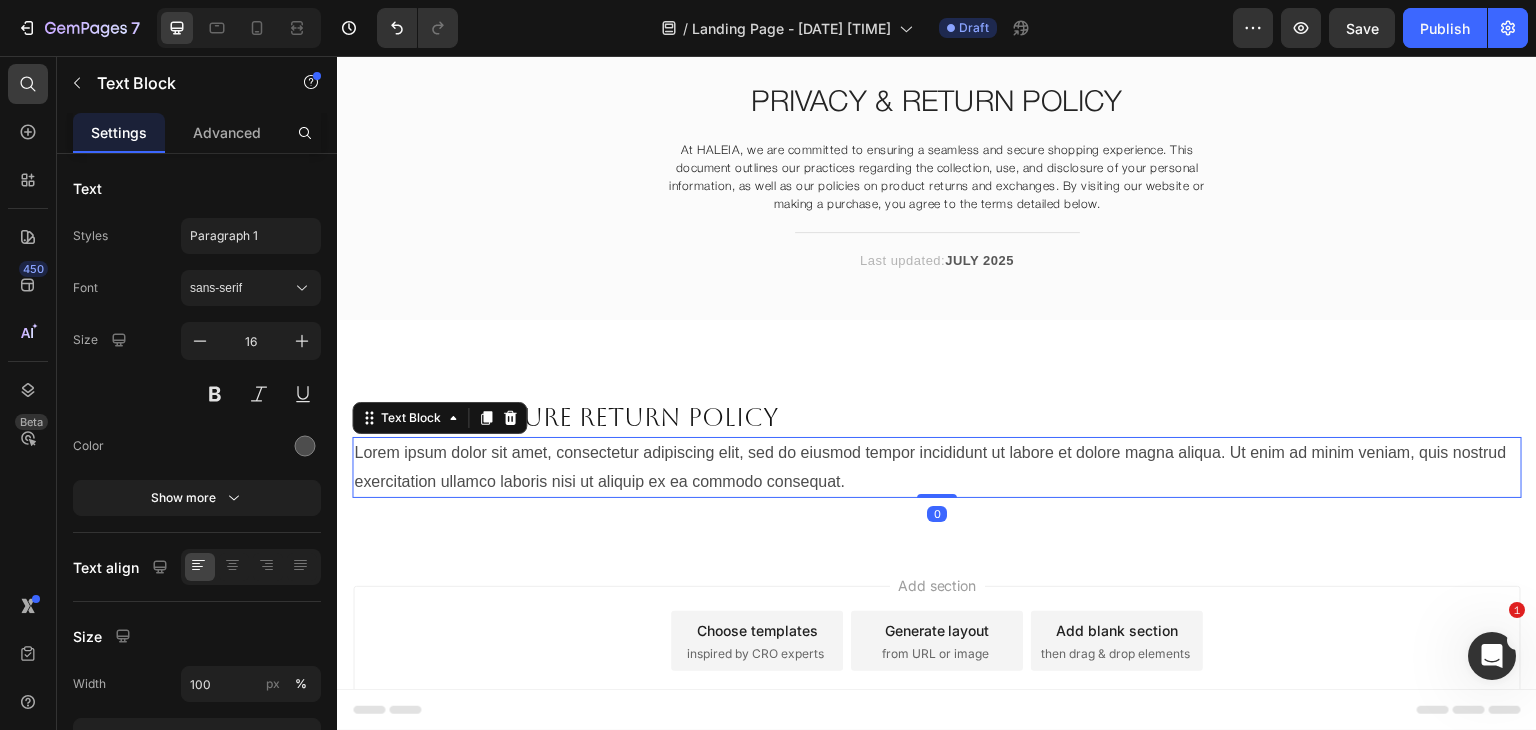 scroll, scrollTop: 83, scrollLeft: 0, axis: vertical 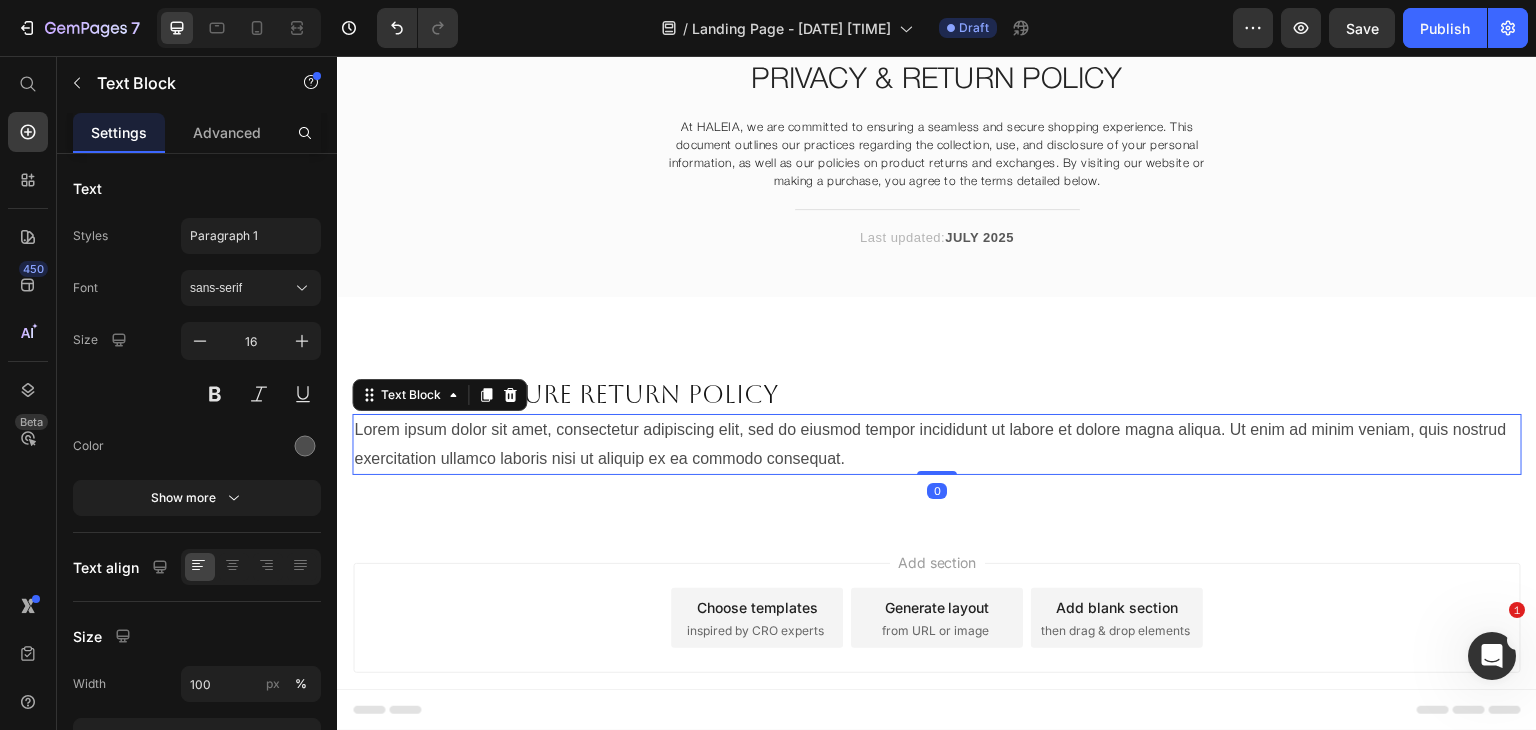 click on "Lorem ipsum dolor sit amet, consectetur adipiscing elit, sed do eiusmod tempor incididunt ut labore et dolore magna aliqua. Ut enim ad minim veniam, quis nostrud exercitation ullamco laboris nisi ut aliquip ex ea commodo consequat." at bounding box center (937, 445) 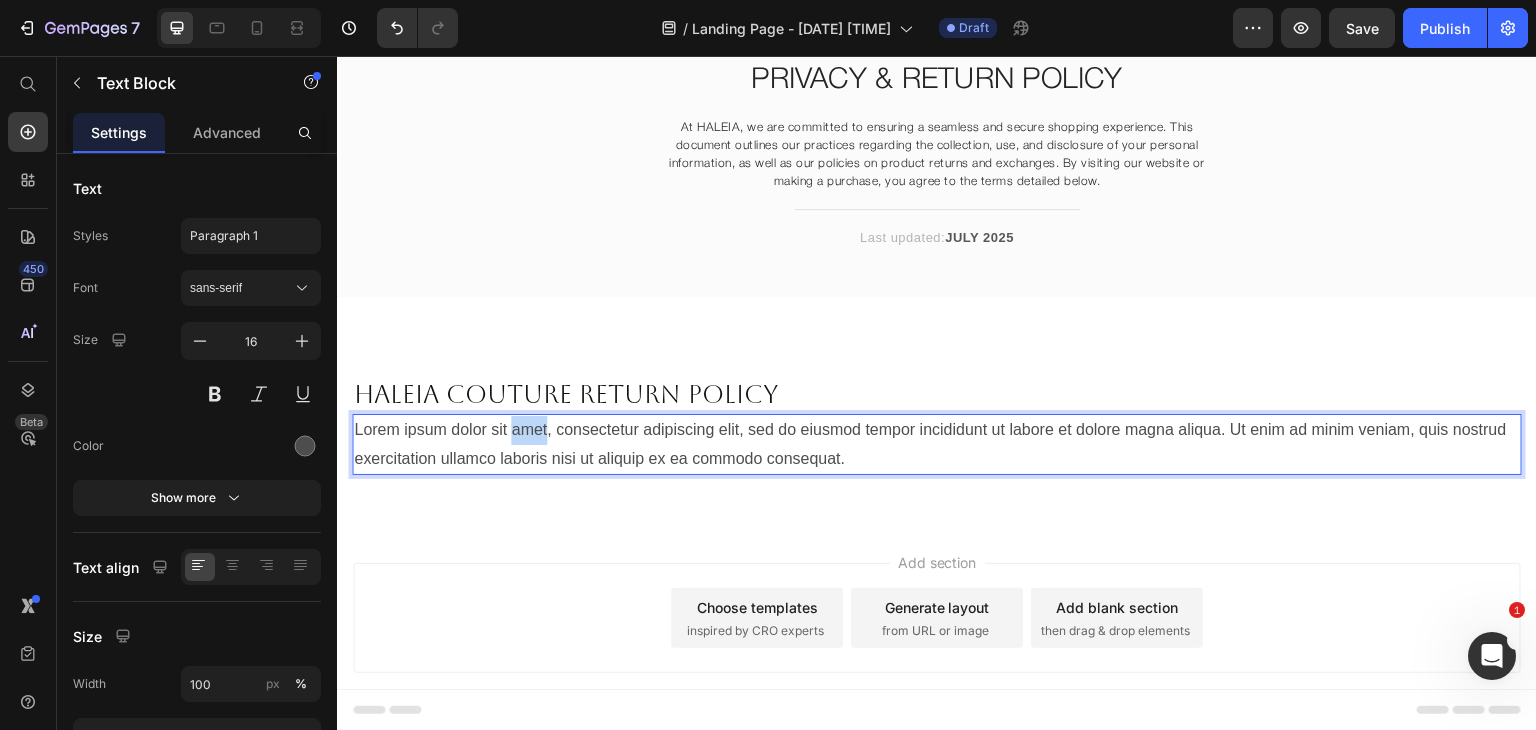 click on "Lorem ipsum dolor sit amet, consectetur adipiscing elit, sed do eiusmod tempor incididunt ut labore et dolore magna aliqua. Ut enim ad minim veniam, quis nostrud exercitation ullamco laboris nisi ut aliquip ex ea commodo consequat." at bounding box center [937, 445] 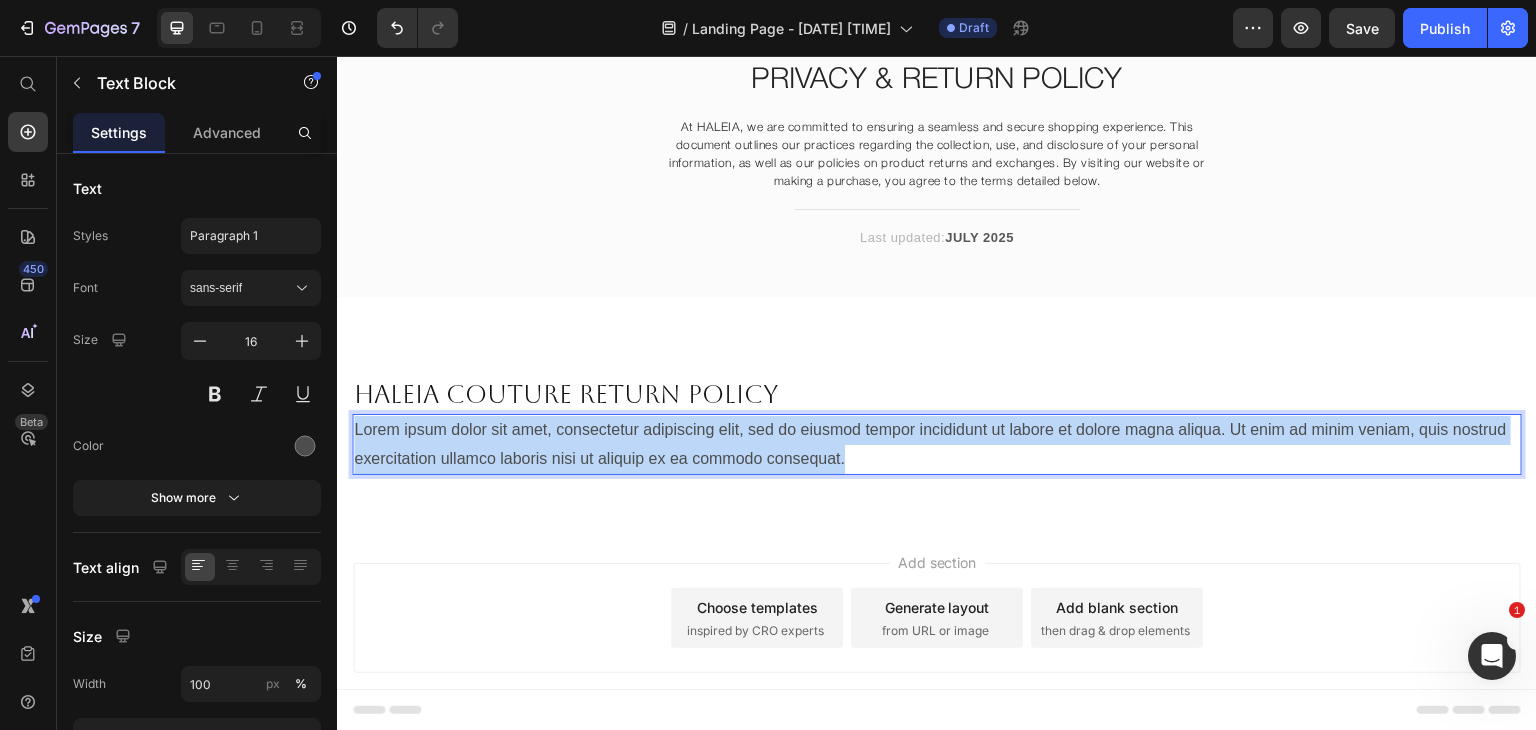 click on "Lorem ipsum dolor sit amet, consectetur adipiscing elit, sed do eiusmod tempor incididunt ut labore et dolore magna aliqua. Ut enim ad minim veniam, quis nostrud exercitation ullamco laboris nisi ut aliquip ex ea commodo consequat." at bounding box center [937, 445] 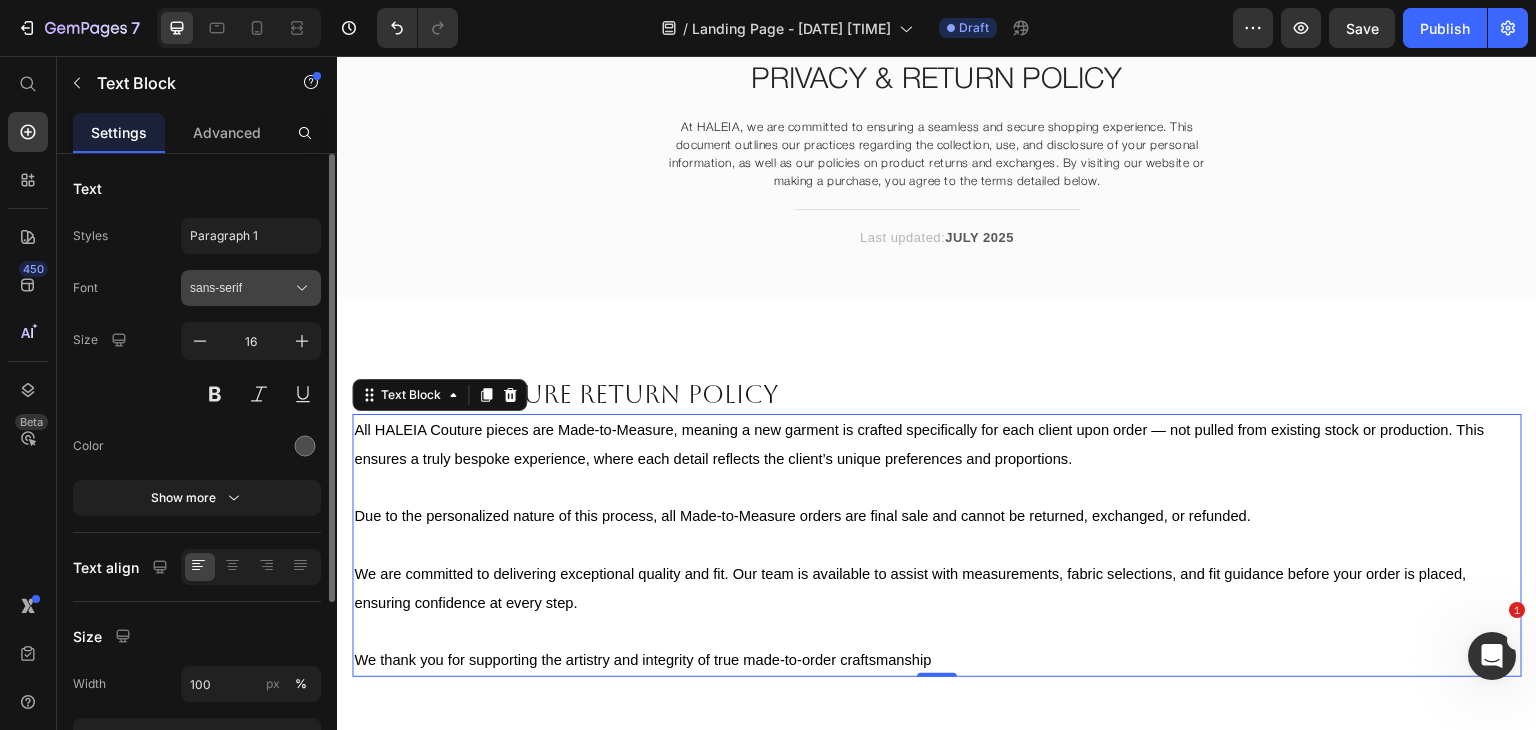 click on "sans-serif" at bounding box center [241, 288] 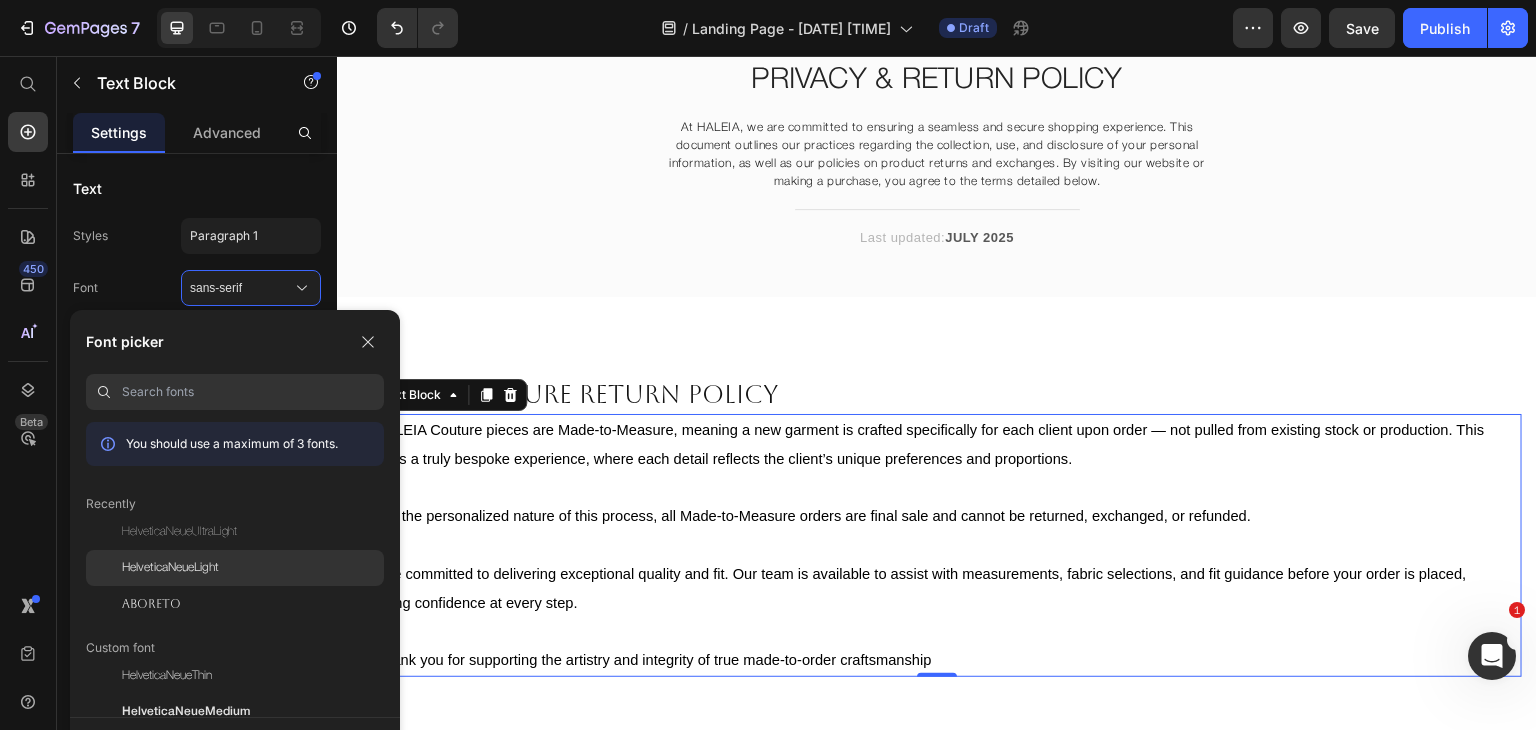 click on "HelveticaNeueLight" at bounding box center (170, 568) 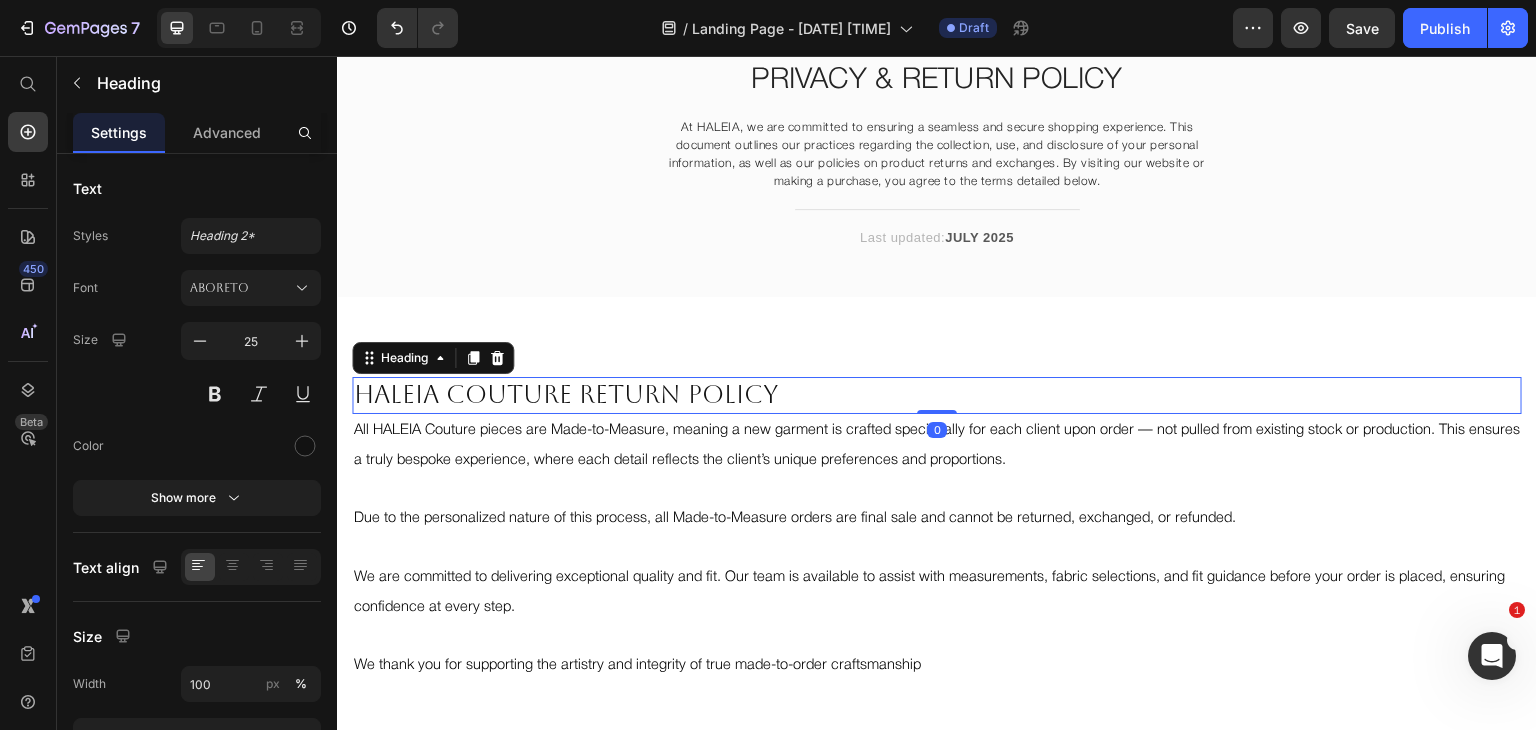 click on "HALEIA COUTURE RETURN POLICY" at bounding box center [937, 395] 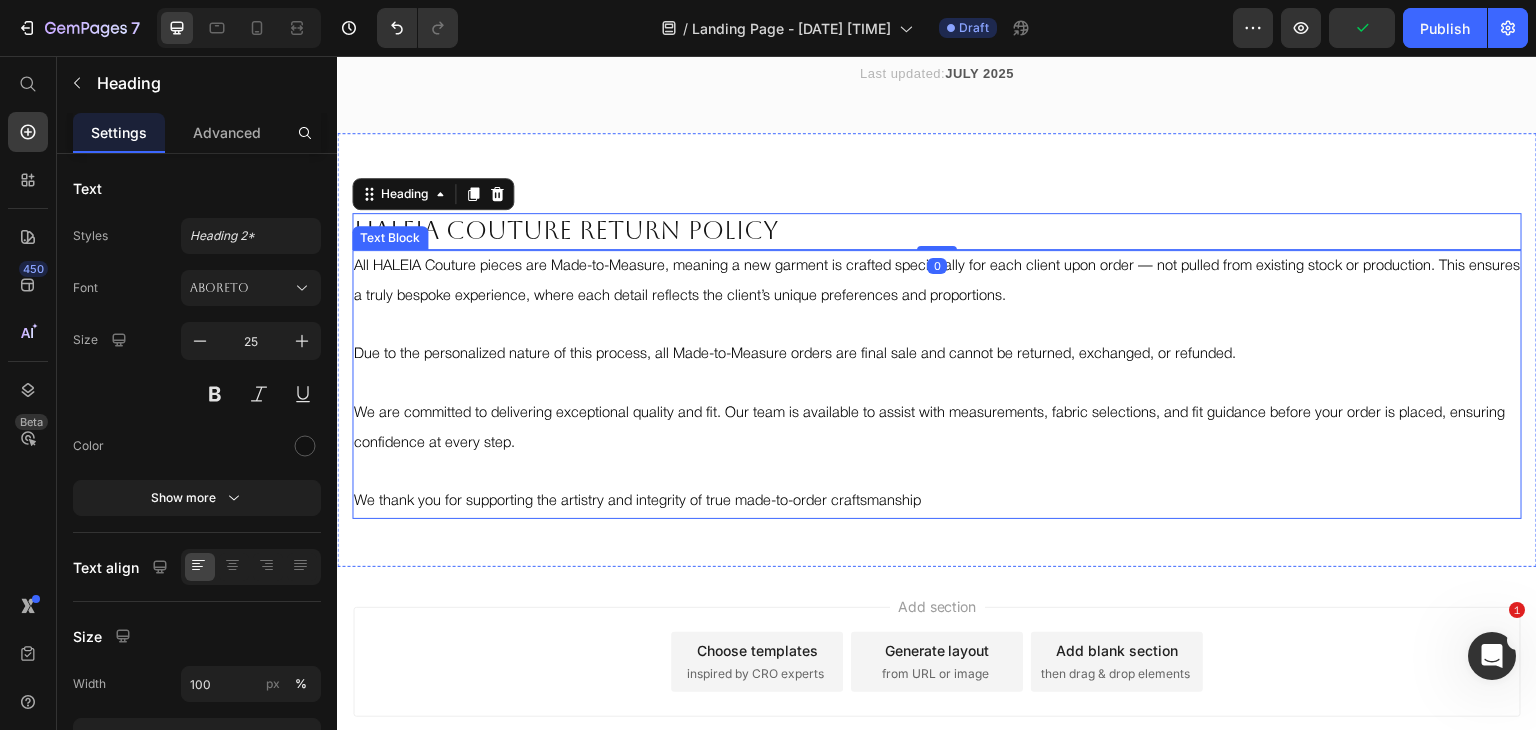 scroll, scrollTop: 248, scrollLeft: 0, axis: vertical 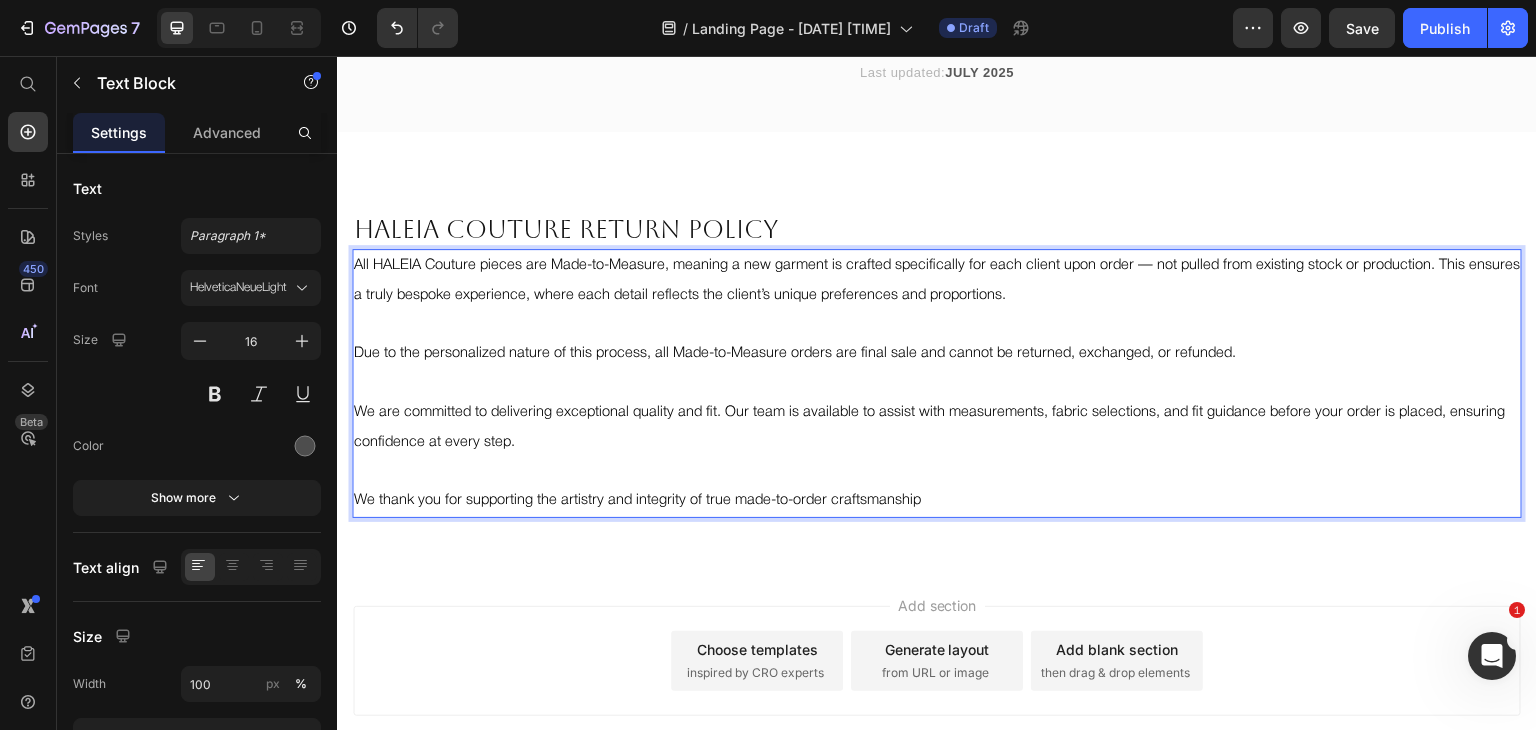 click on "We thank you for supporting the artistry and integrity of true made-to-order craftsmanship" at bounding box center [937, 501] 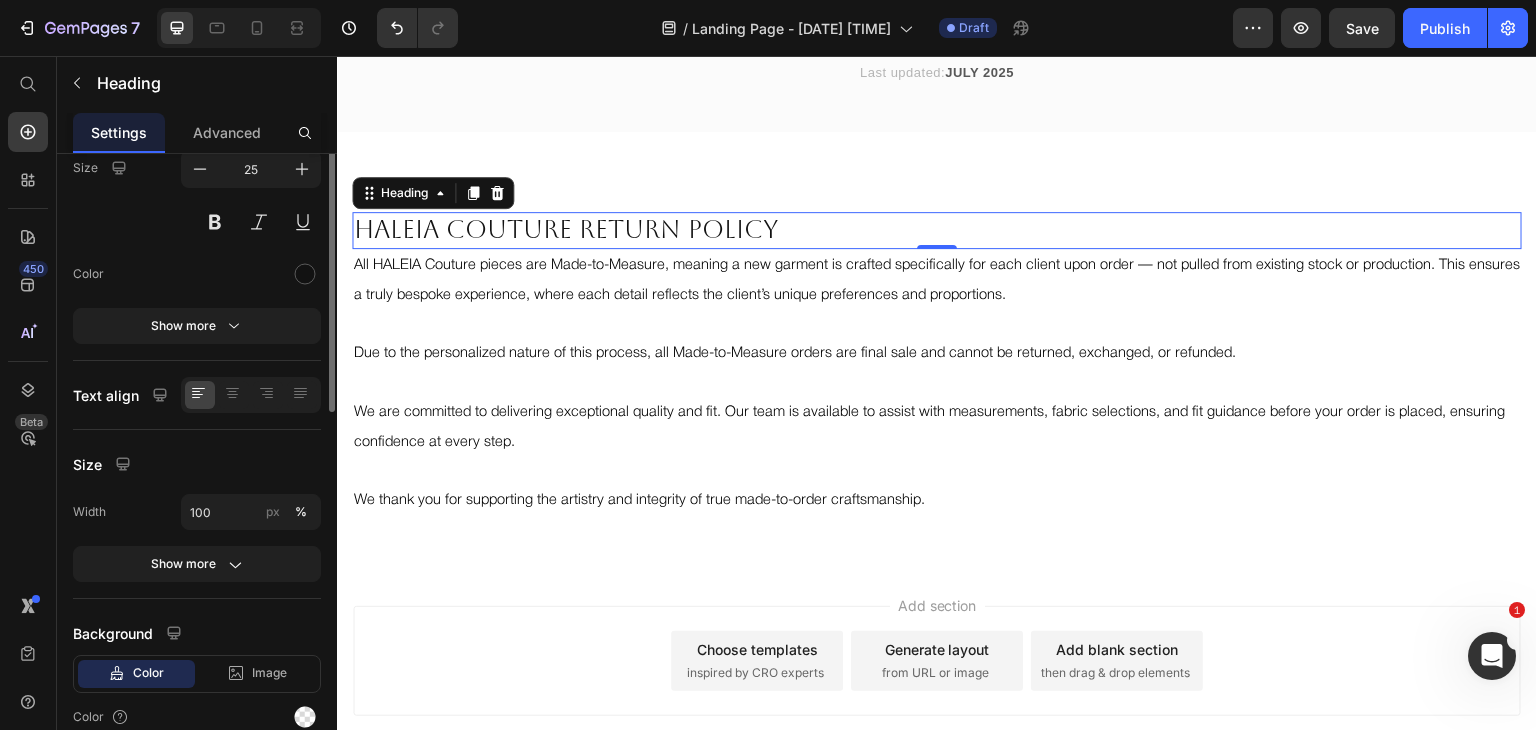 scroll, scrollTop: 0, scrollLeft: 0, axis: both 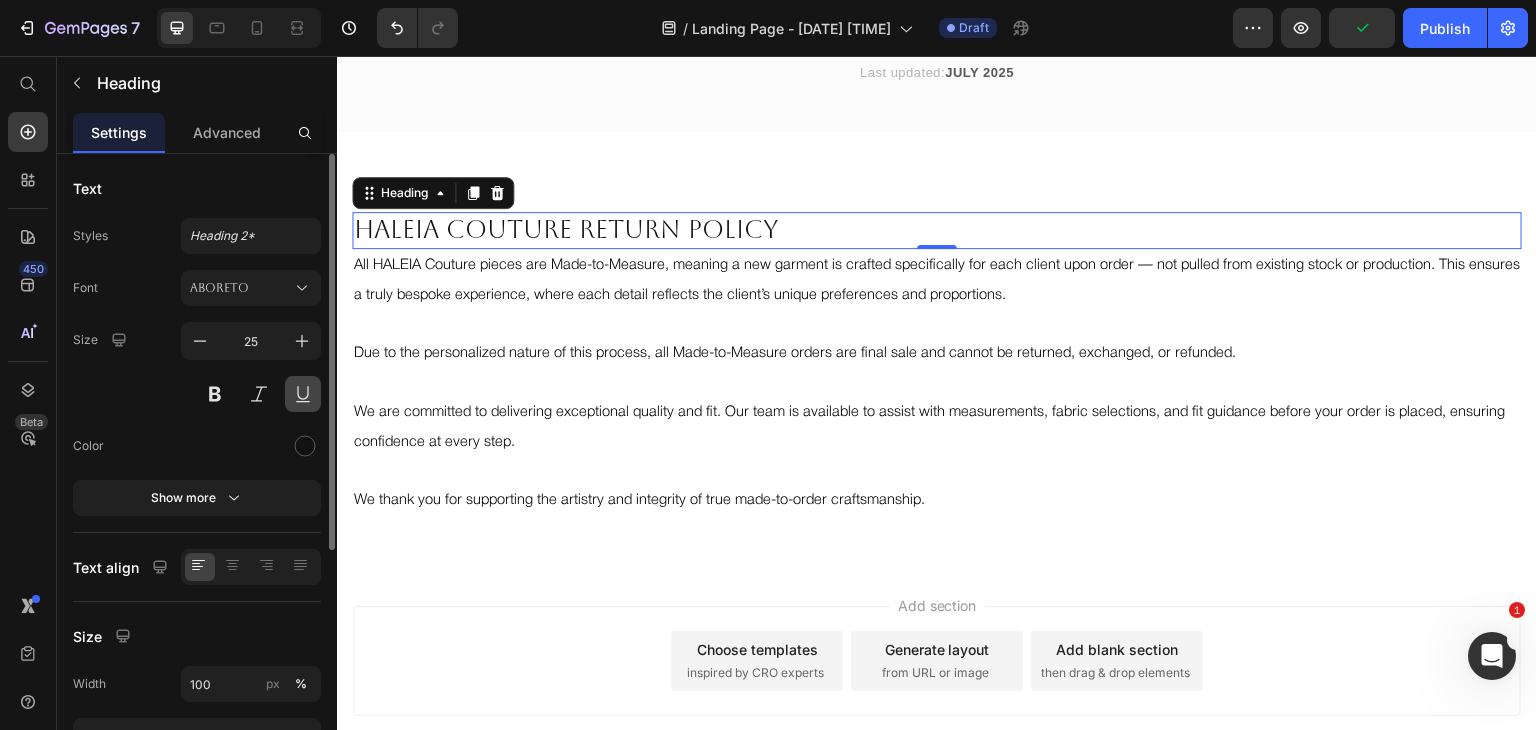 click at bounding box center (303, 394) 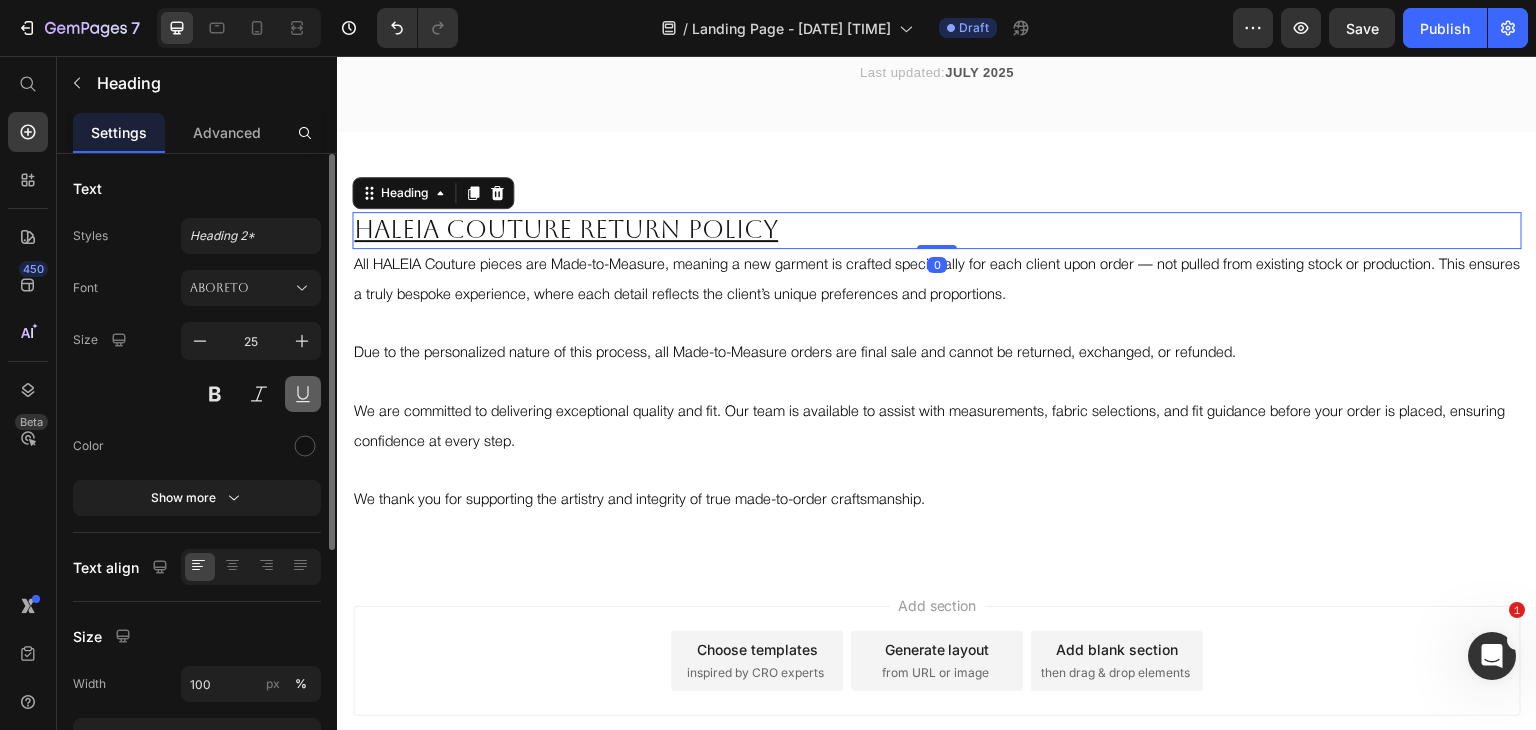 click at bounding box center [303, 394] 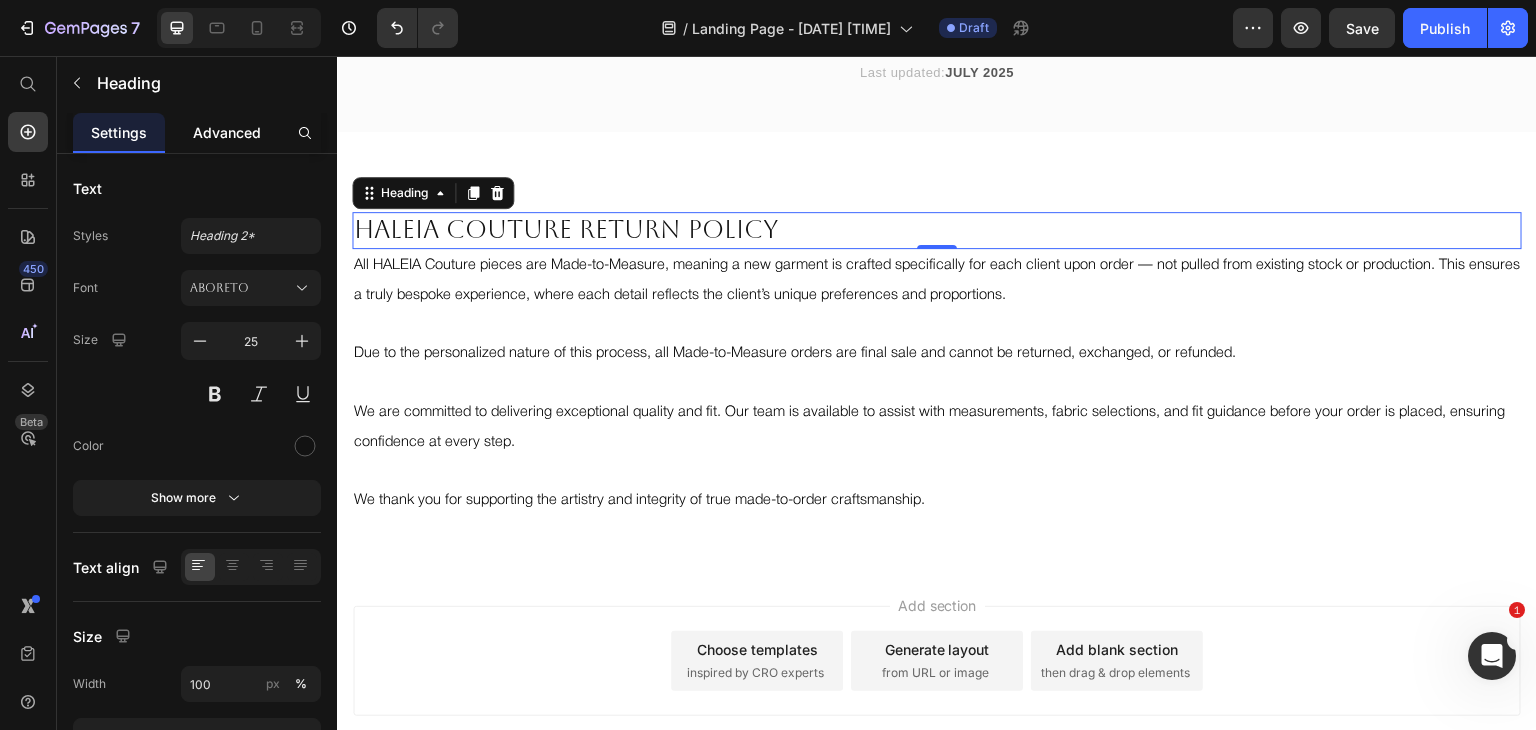 click on "Advanced" 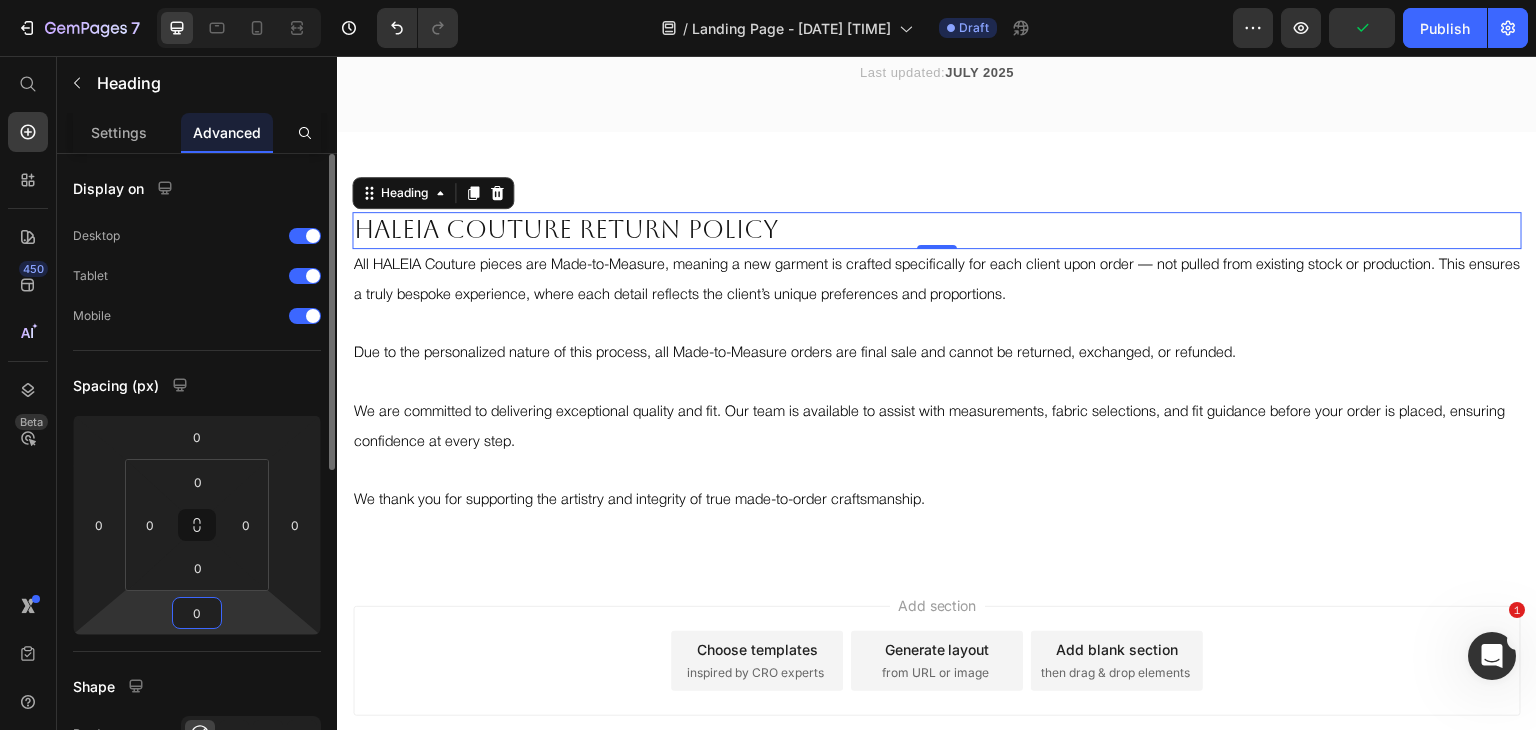 click on "0" at bounding box center [197, 613] 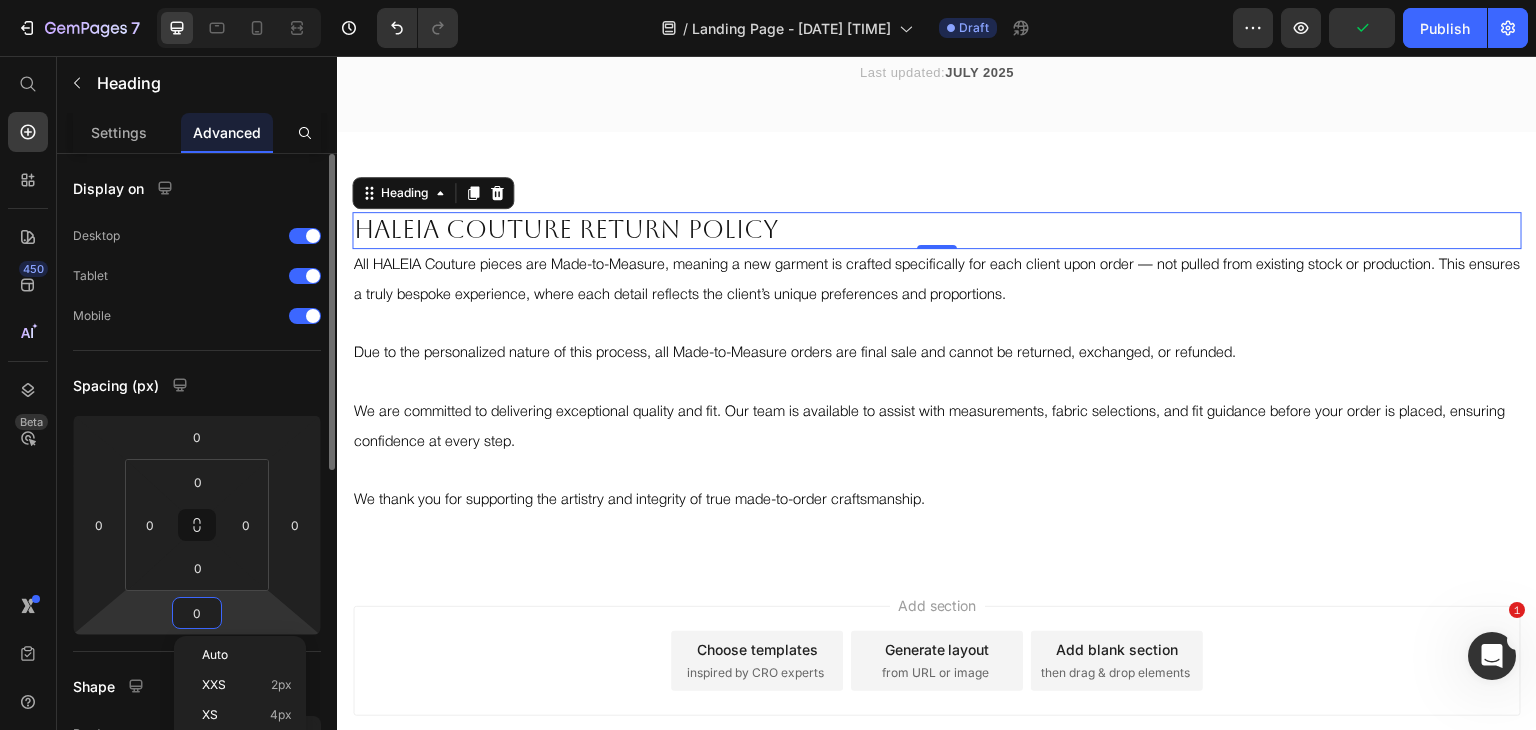 click on "0" at bounding box center [197, 613] 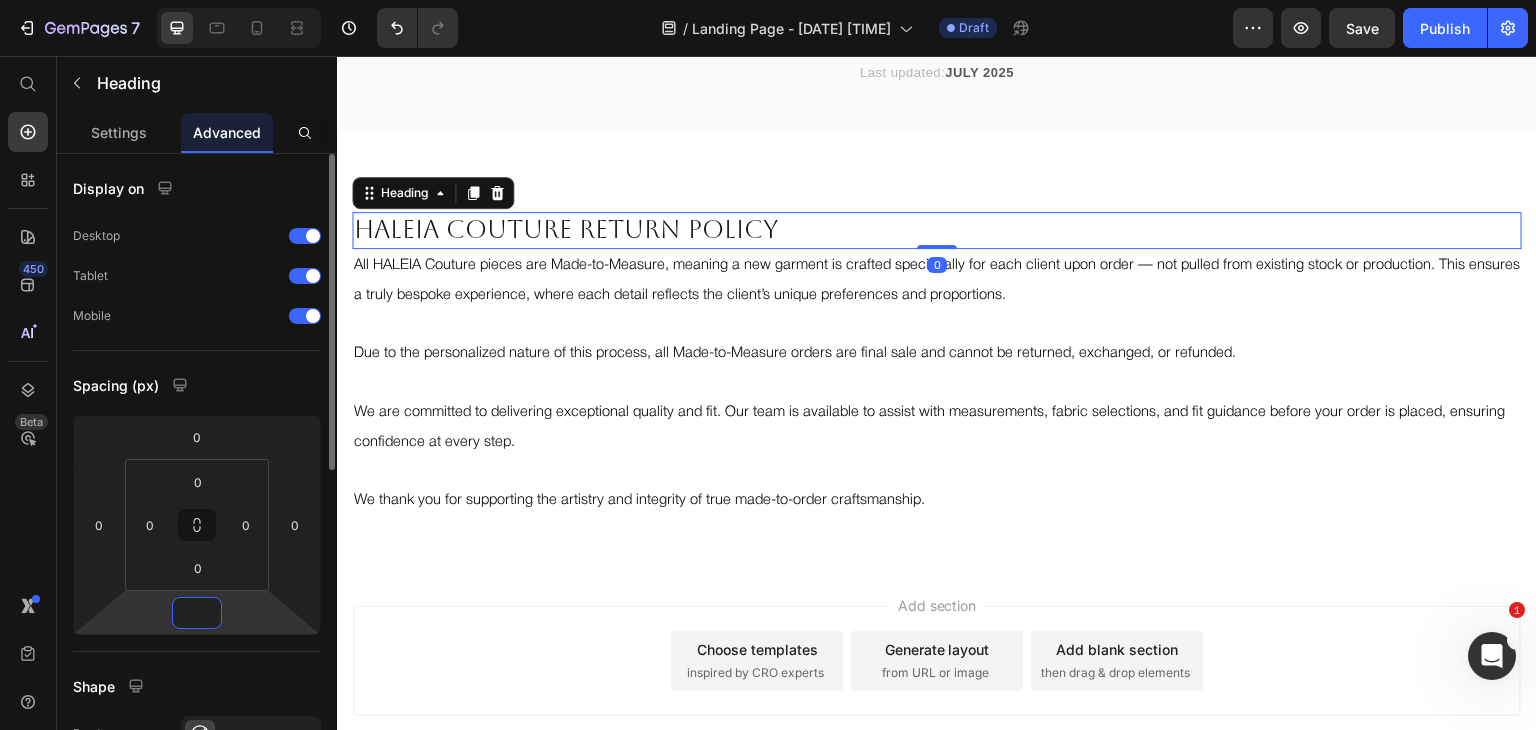type on "5" 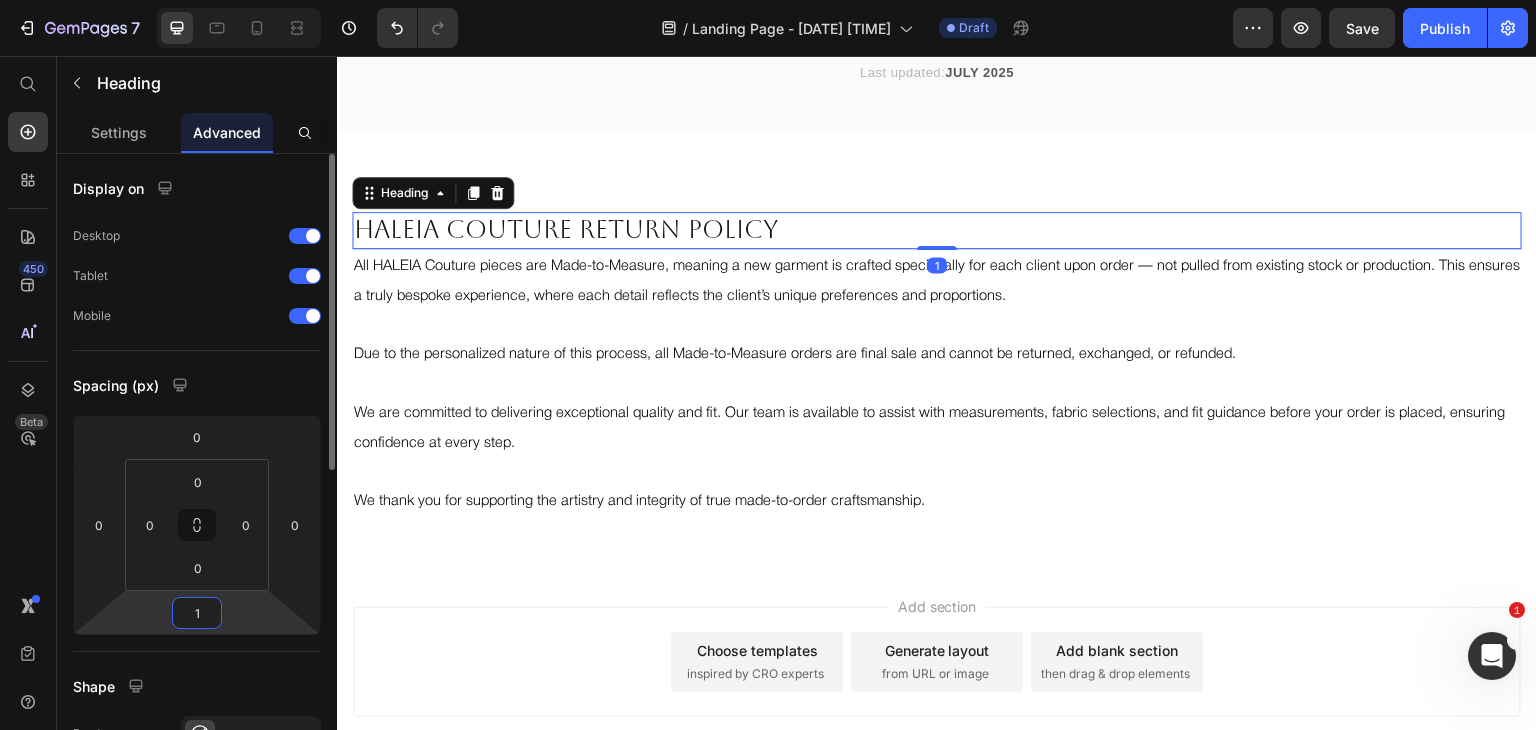 type on "10" 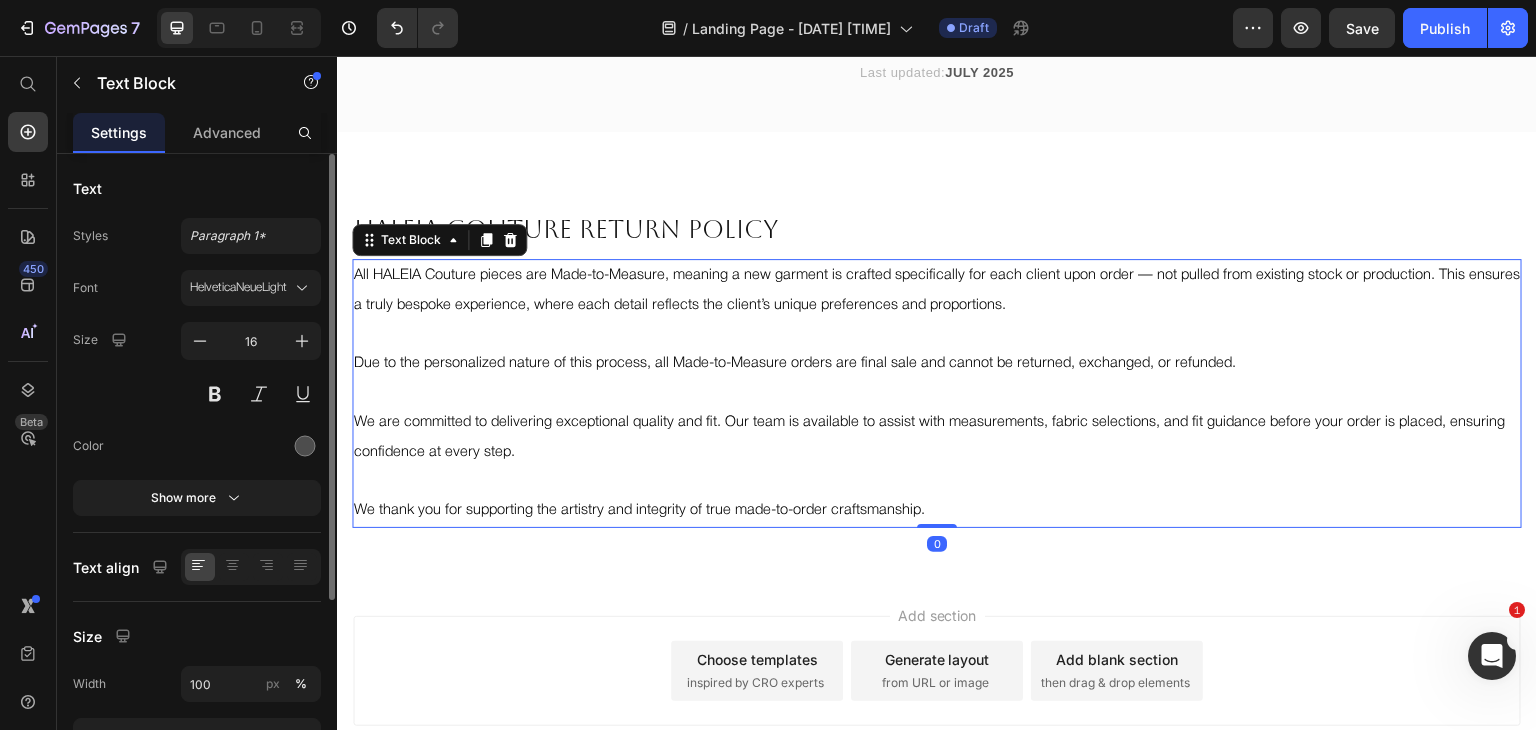 click at bounding box center (937, 481) 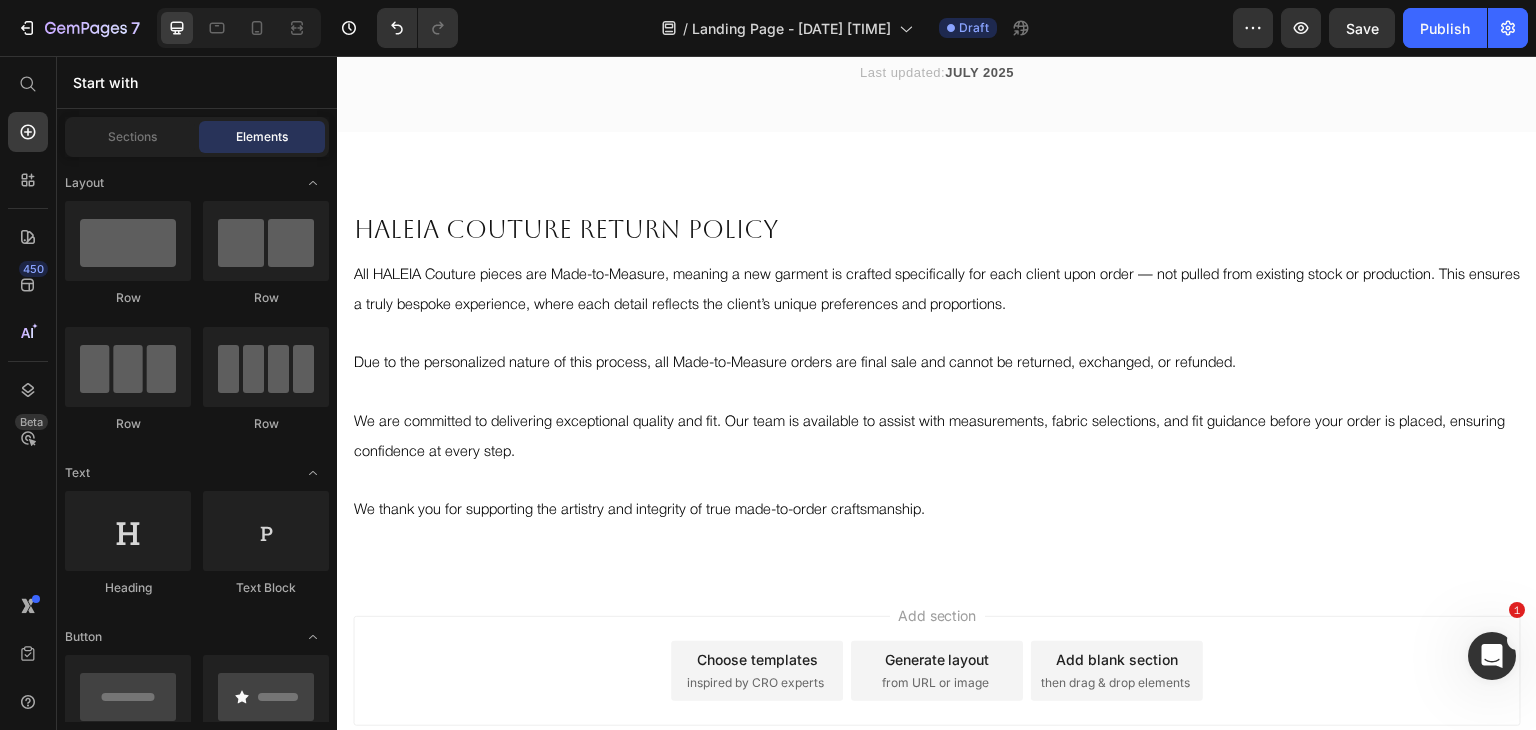 click on "Add section Choose templates inspired by CRO experts Generate layout from URL or image Add blank section then drag & drop elements" at bounding box center [937, 699] 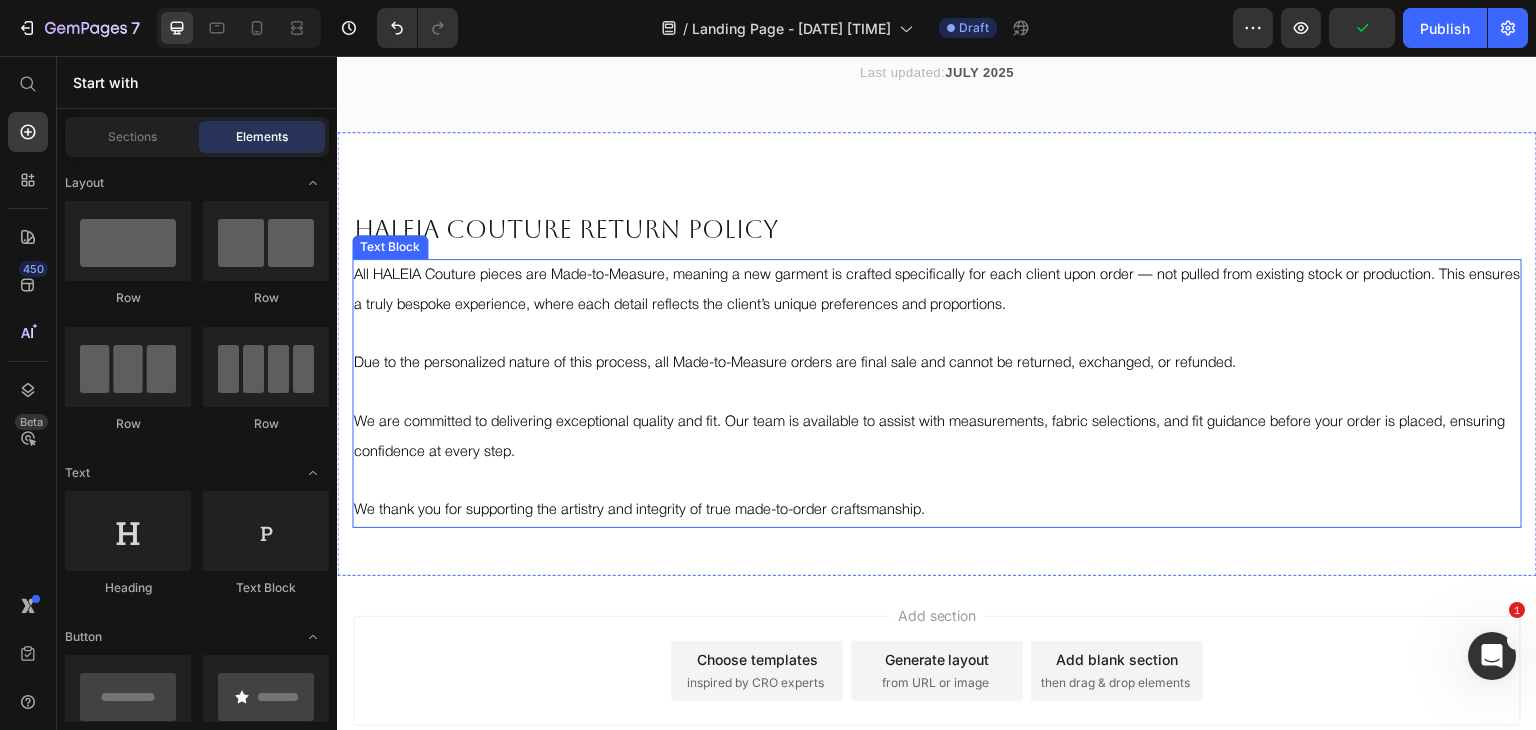scroll, scrollTop: 379, scrollLeft: 0, axis: vertical 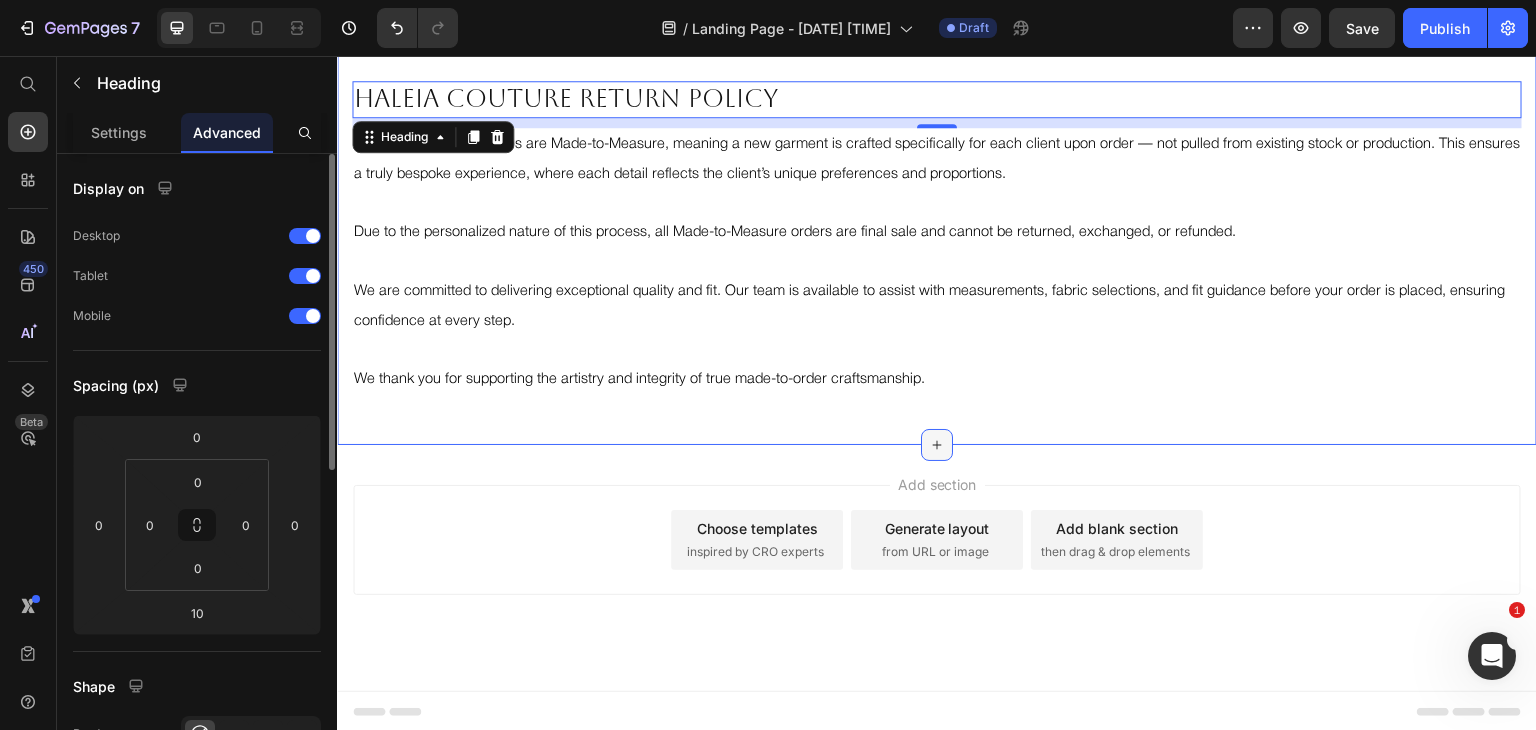 click 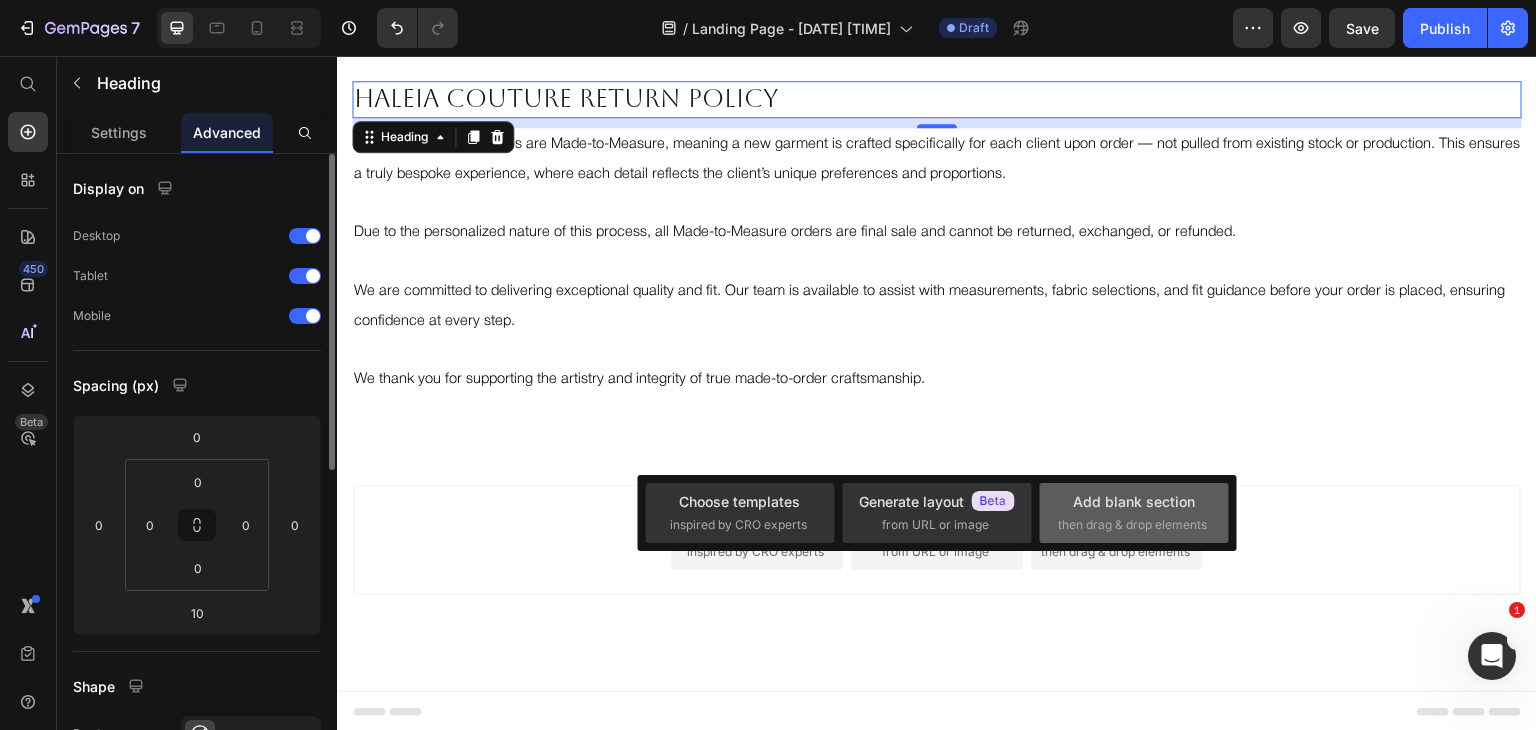 click on "Add blank section  then drag & drop elements" 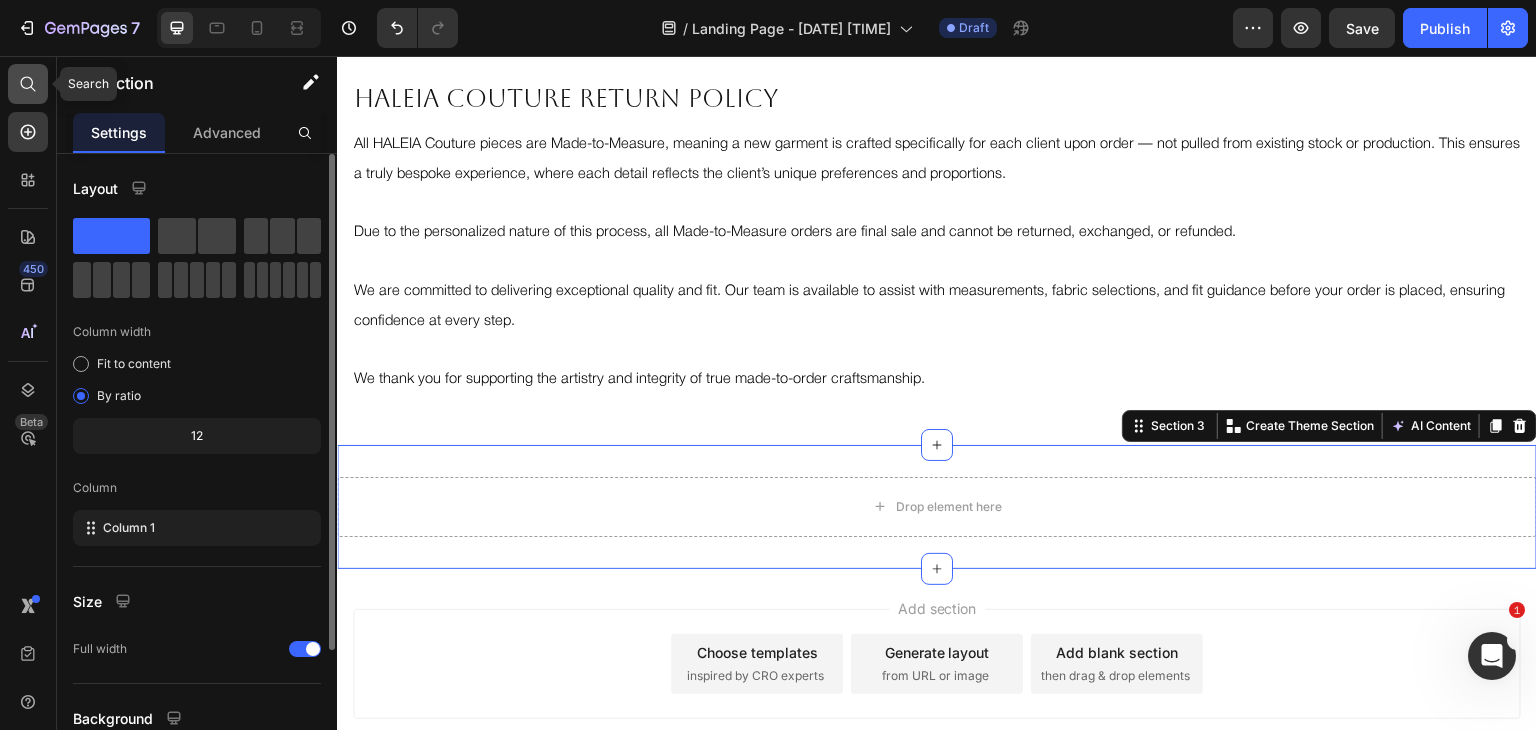 click 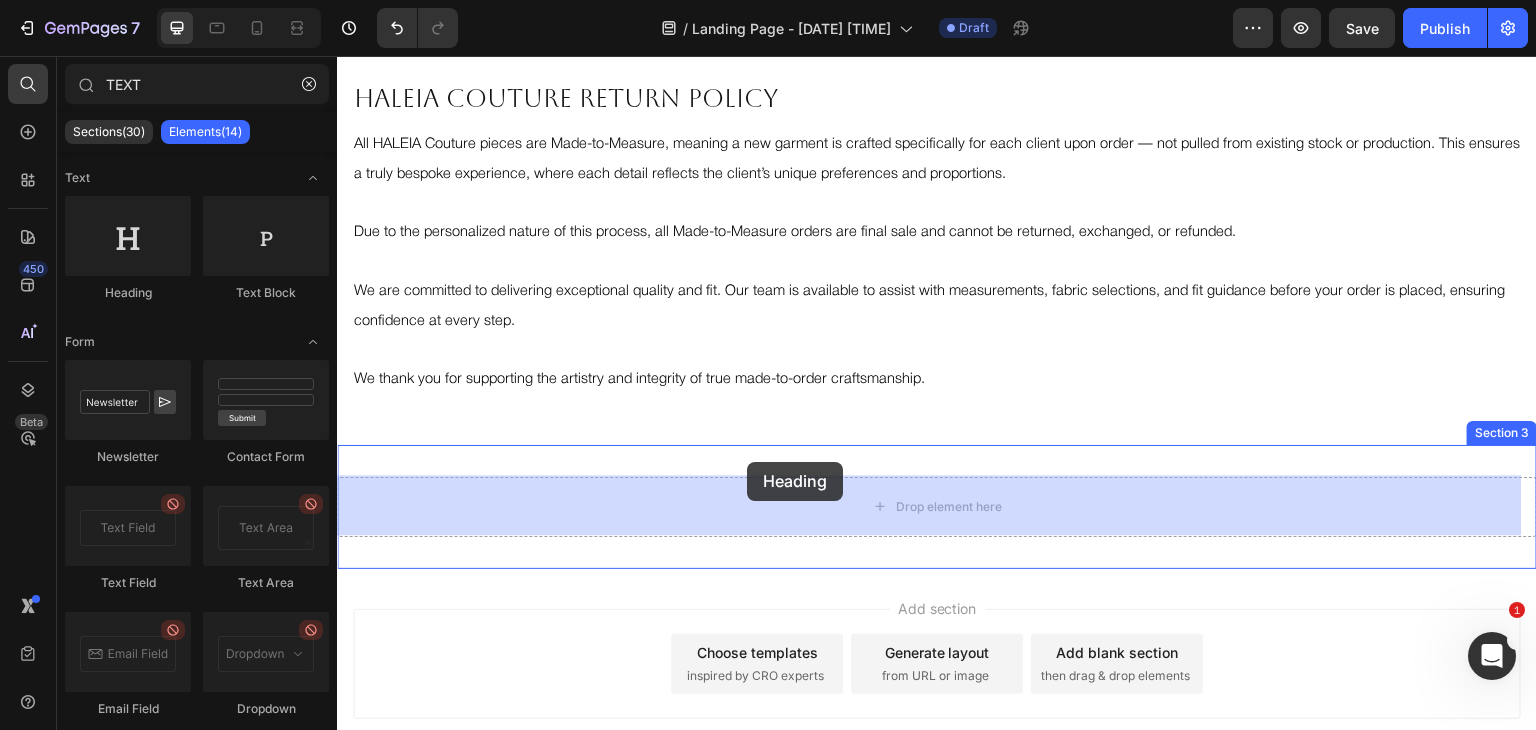 drag, startPoint x: 477, startPoint y: 291, endPoint x: 747, endPoint y: 462, distance: 319.59506 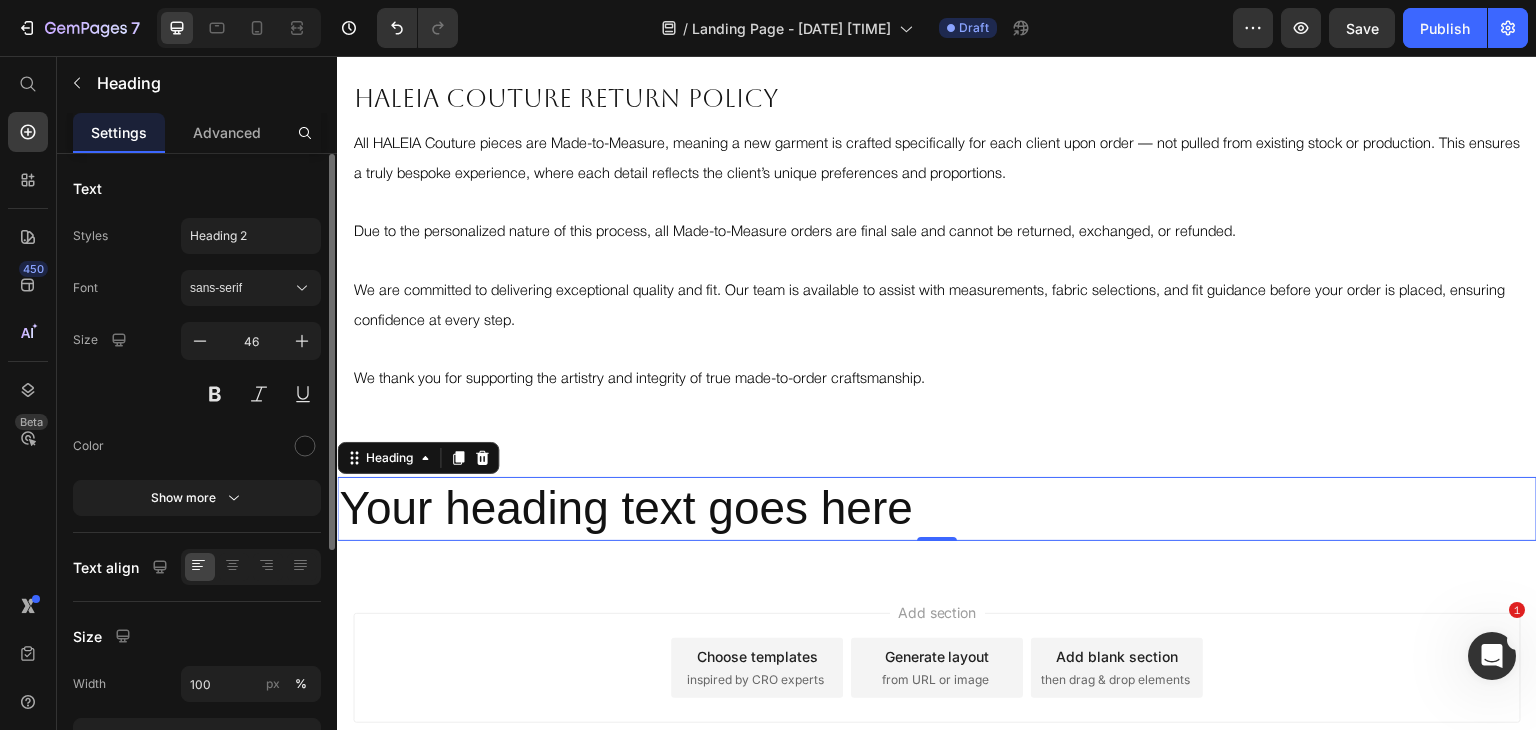 click on "Your heading text goes here" at bounding box center (937, 509) 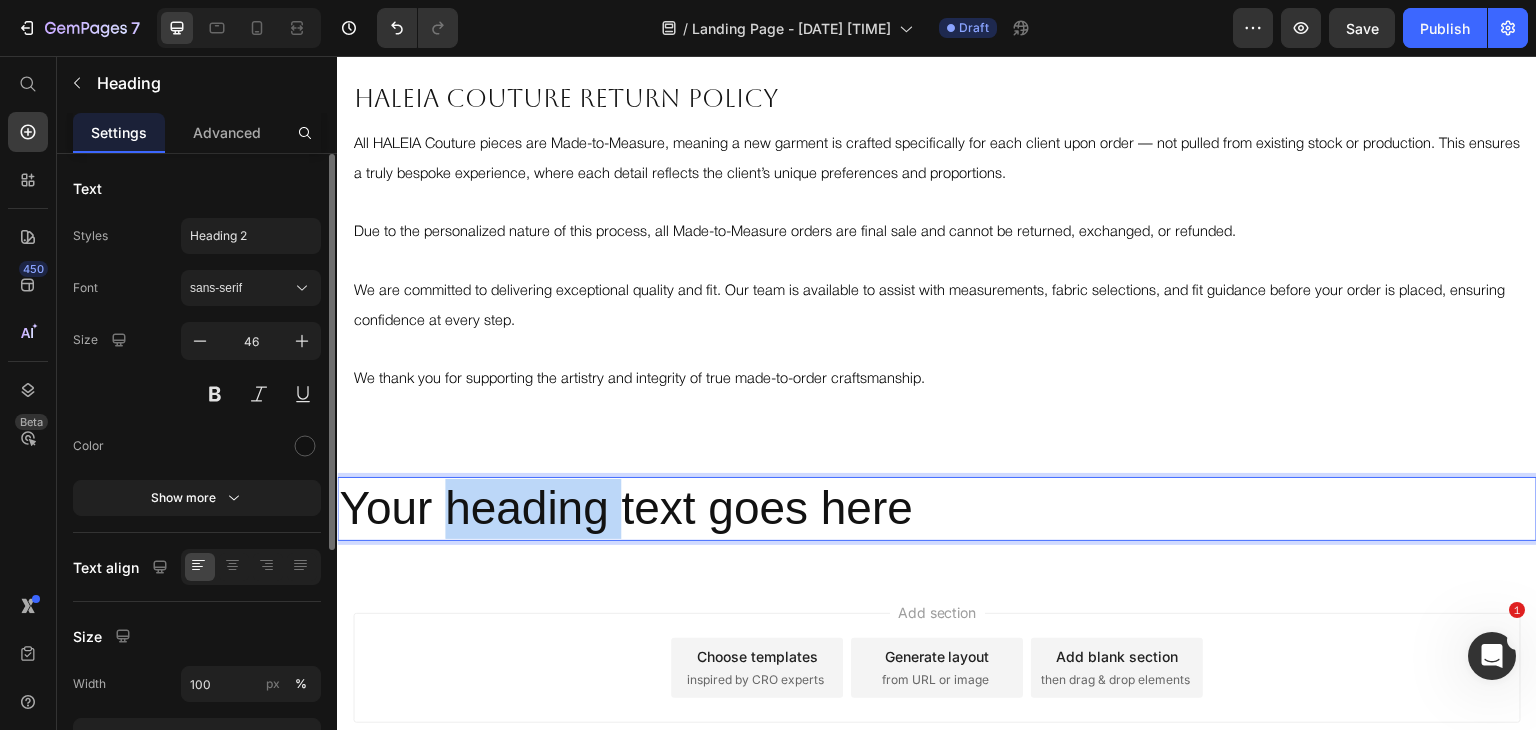 click on "Your heading text goes here" at bounding box center (937, 509) 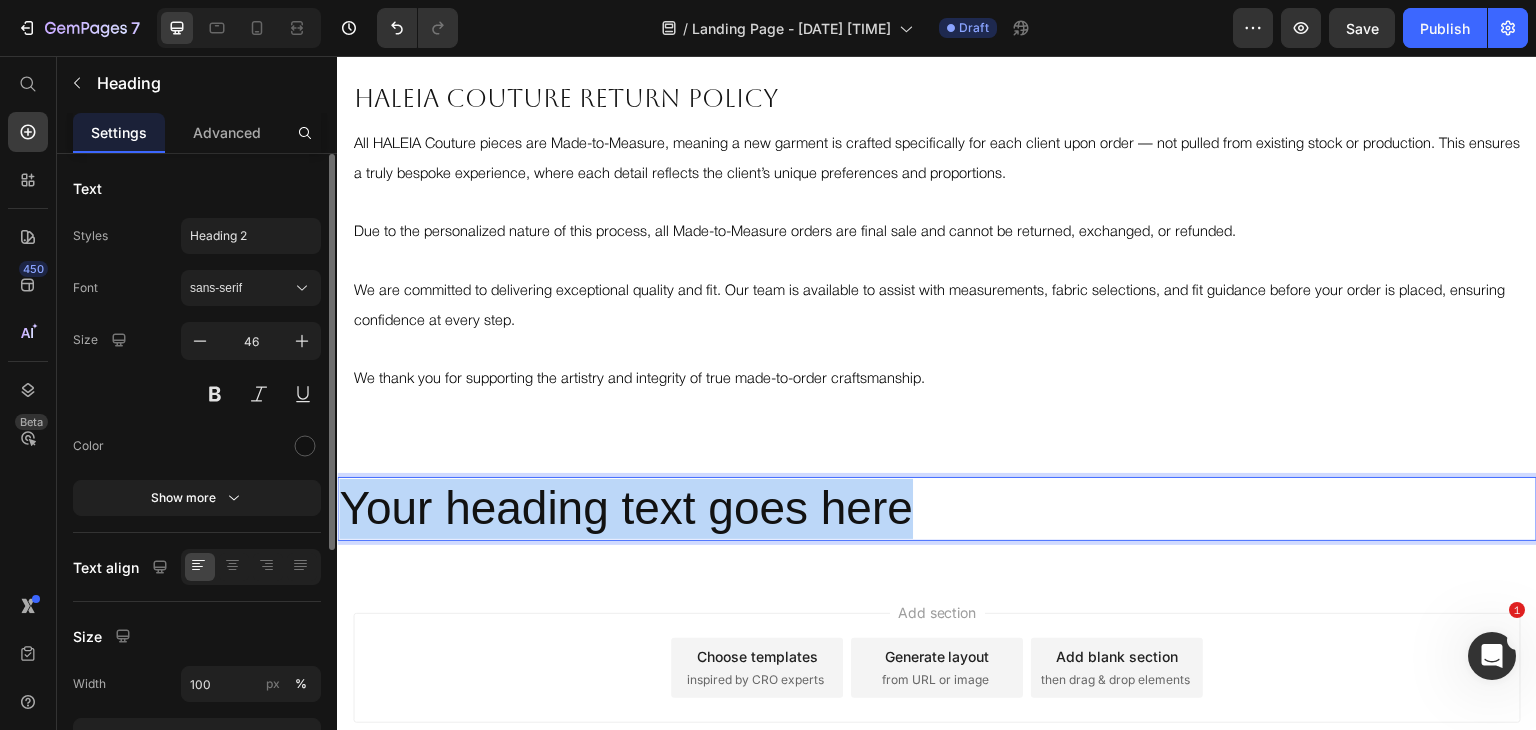 click on "Your heading text goes here" at bounding box center (937, 509) 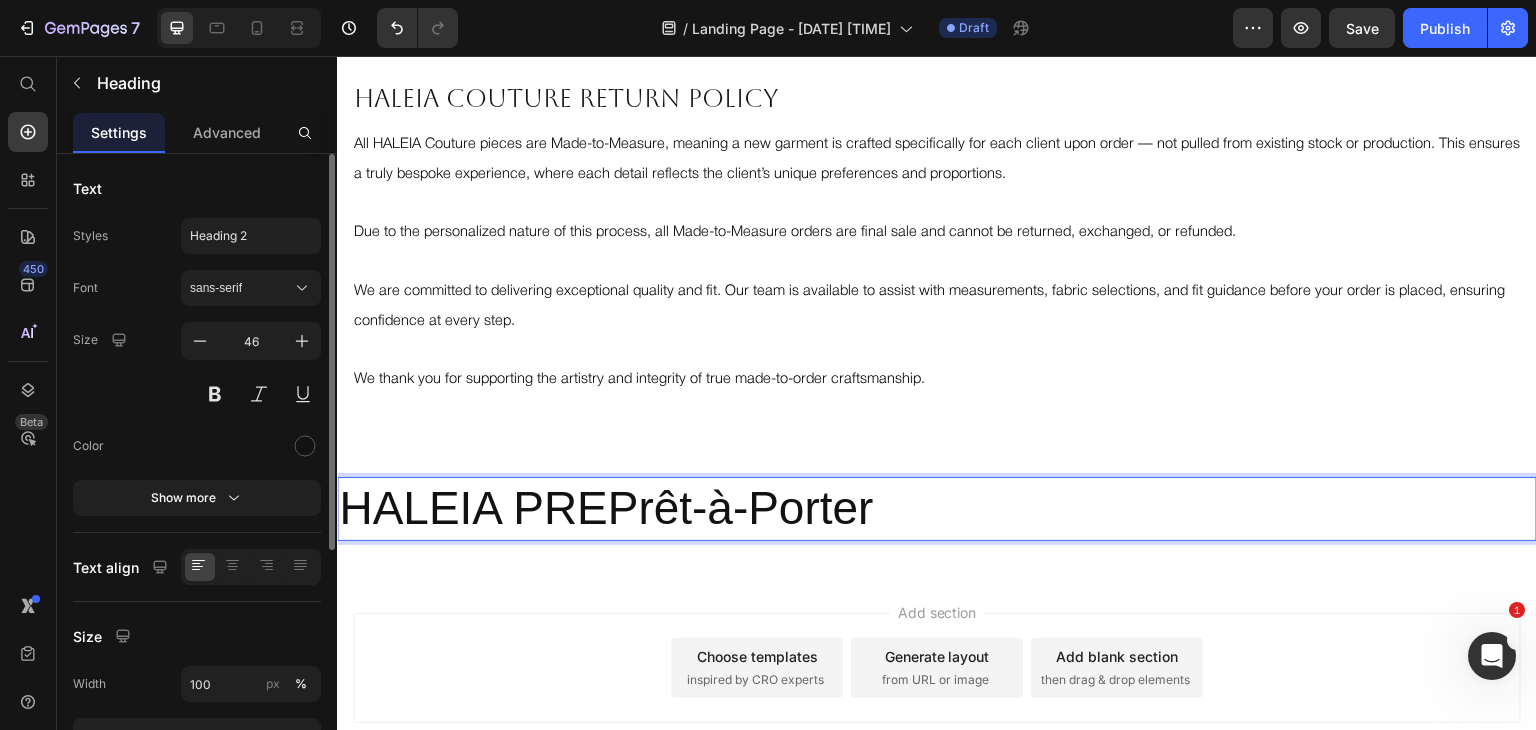 click on "HALEIA PREPrêt-à-Porter" at bounding box center [937, 509] 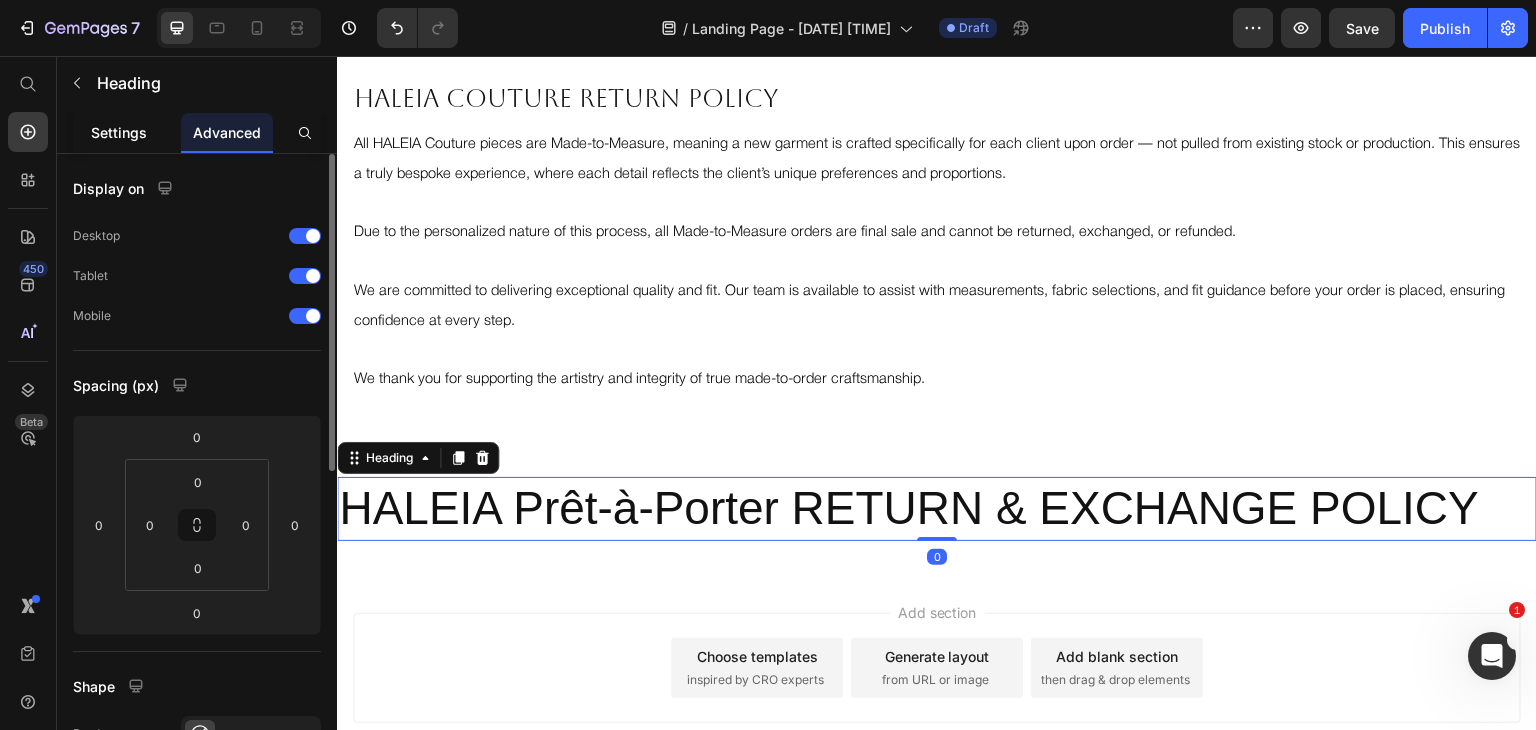 click on "Settings" at bounding box center [119, 132] 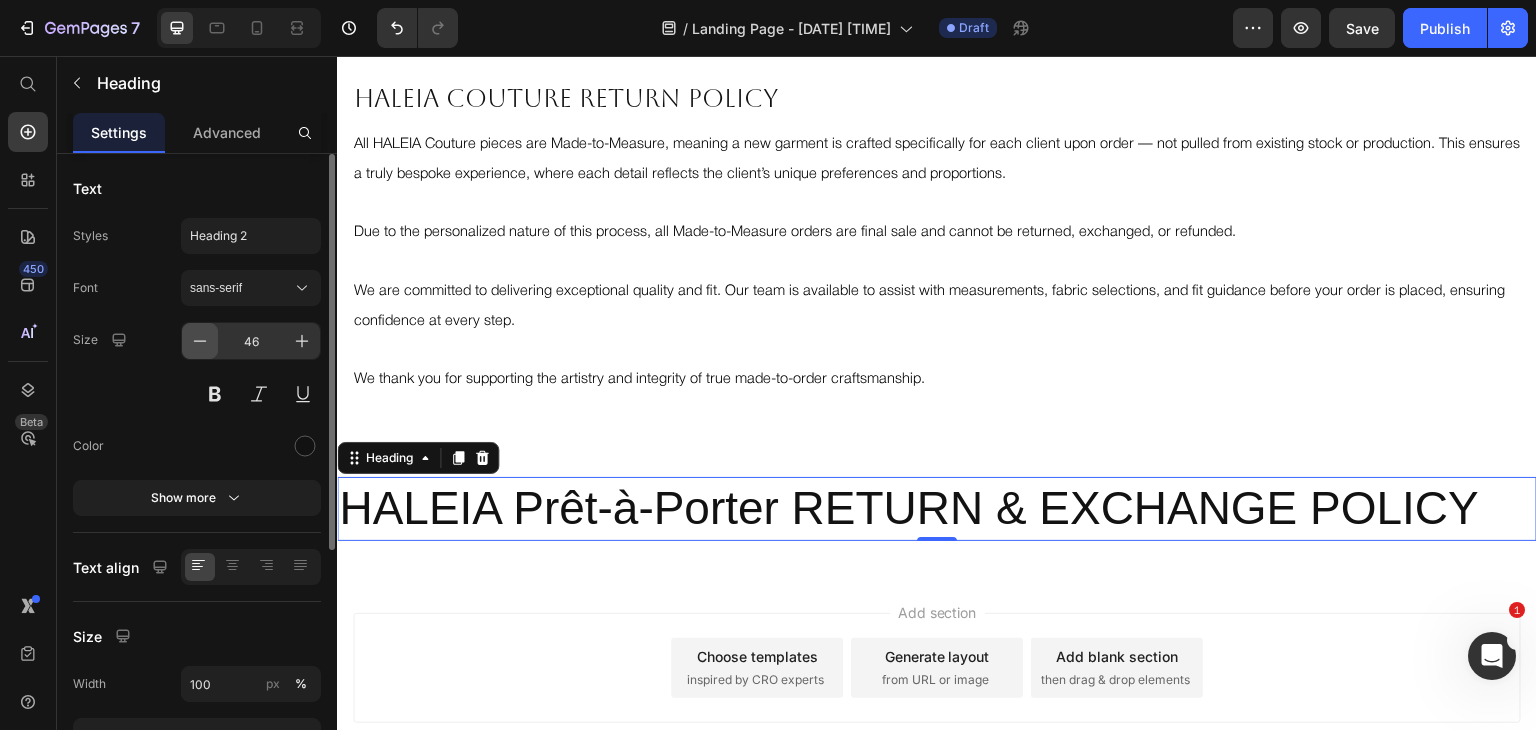 click at bounding box center (200, 341) 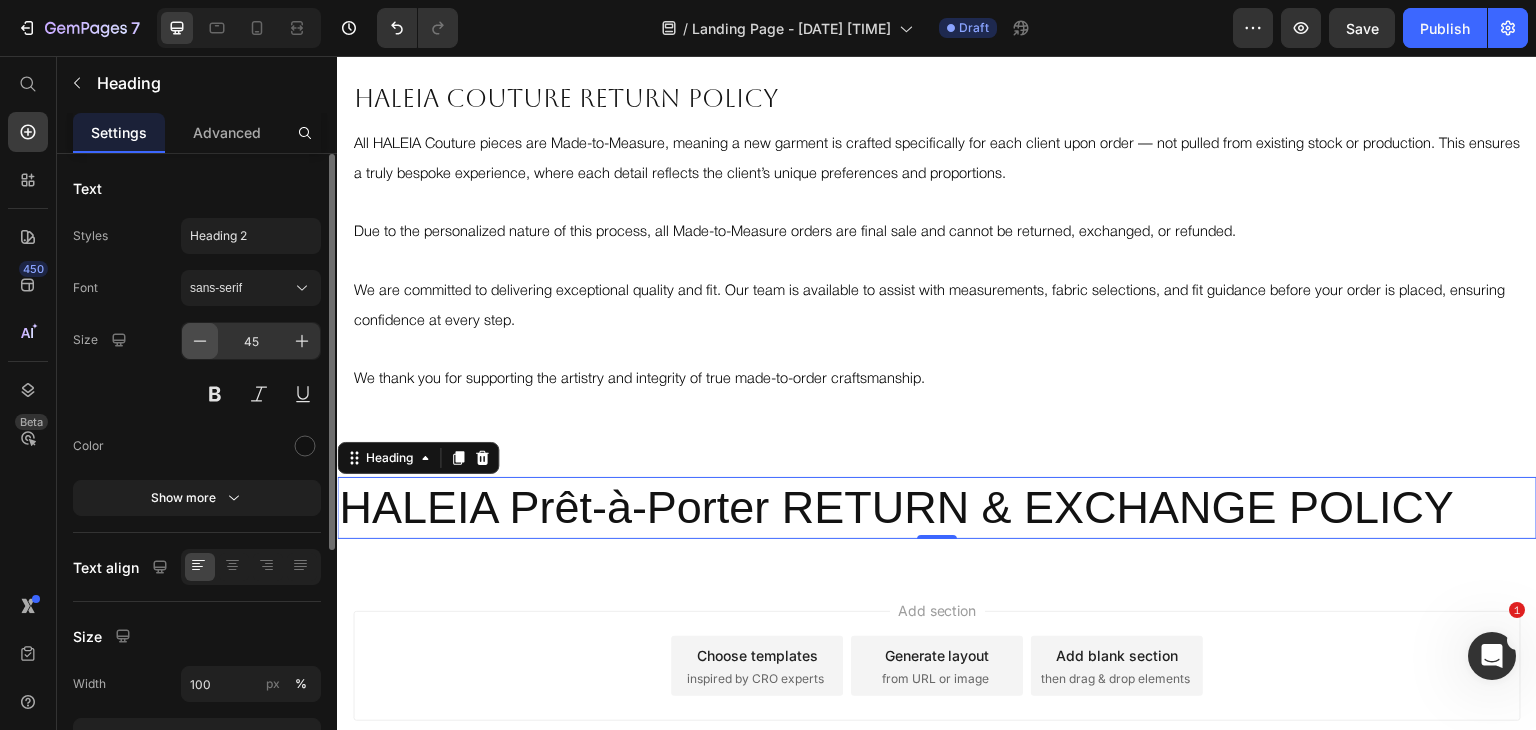 click at bounding box center (200, 341) 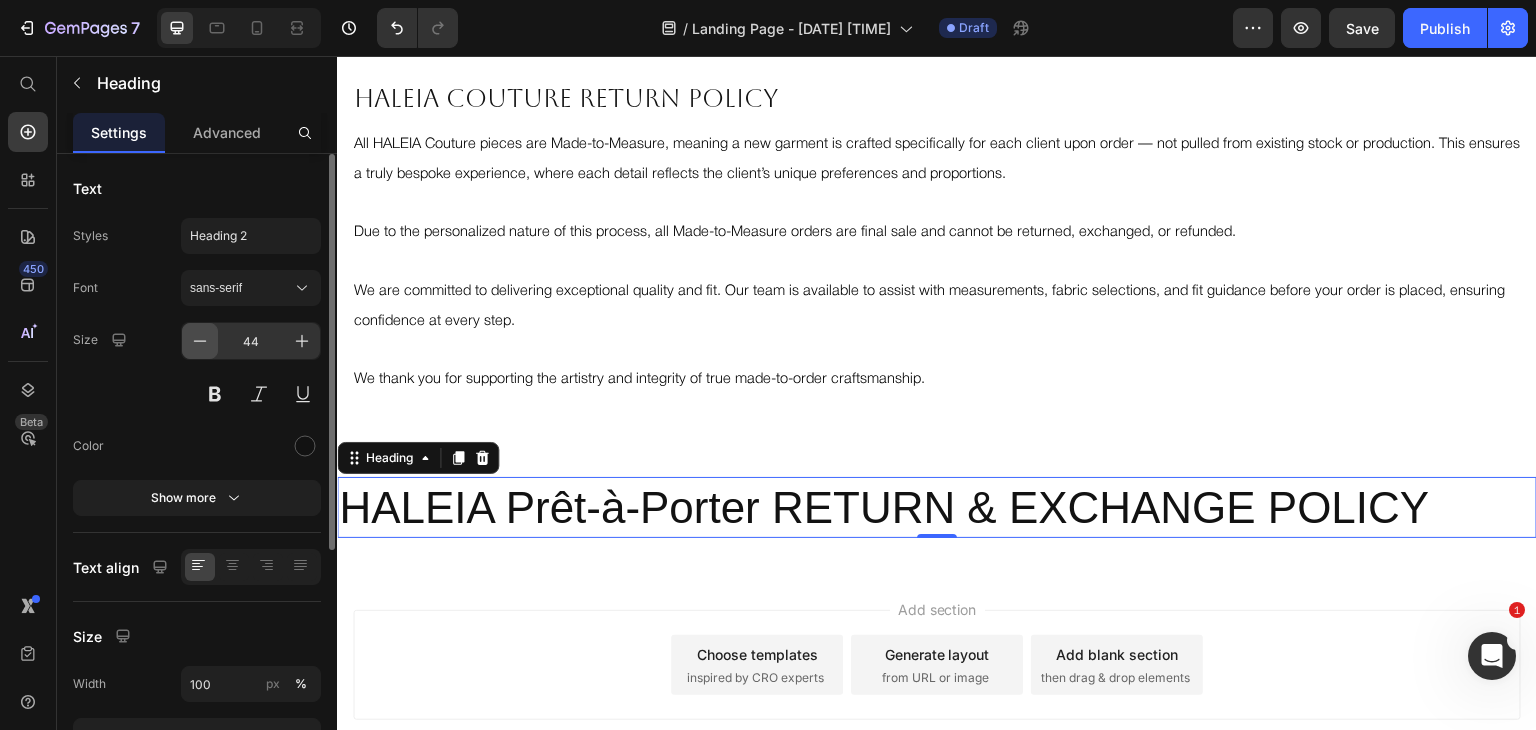 click at bounding box center (200, 341) 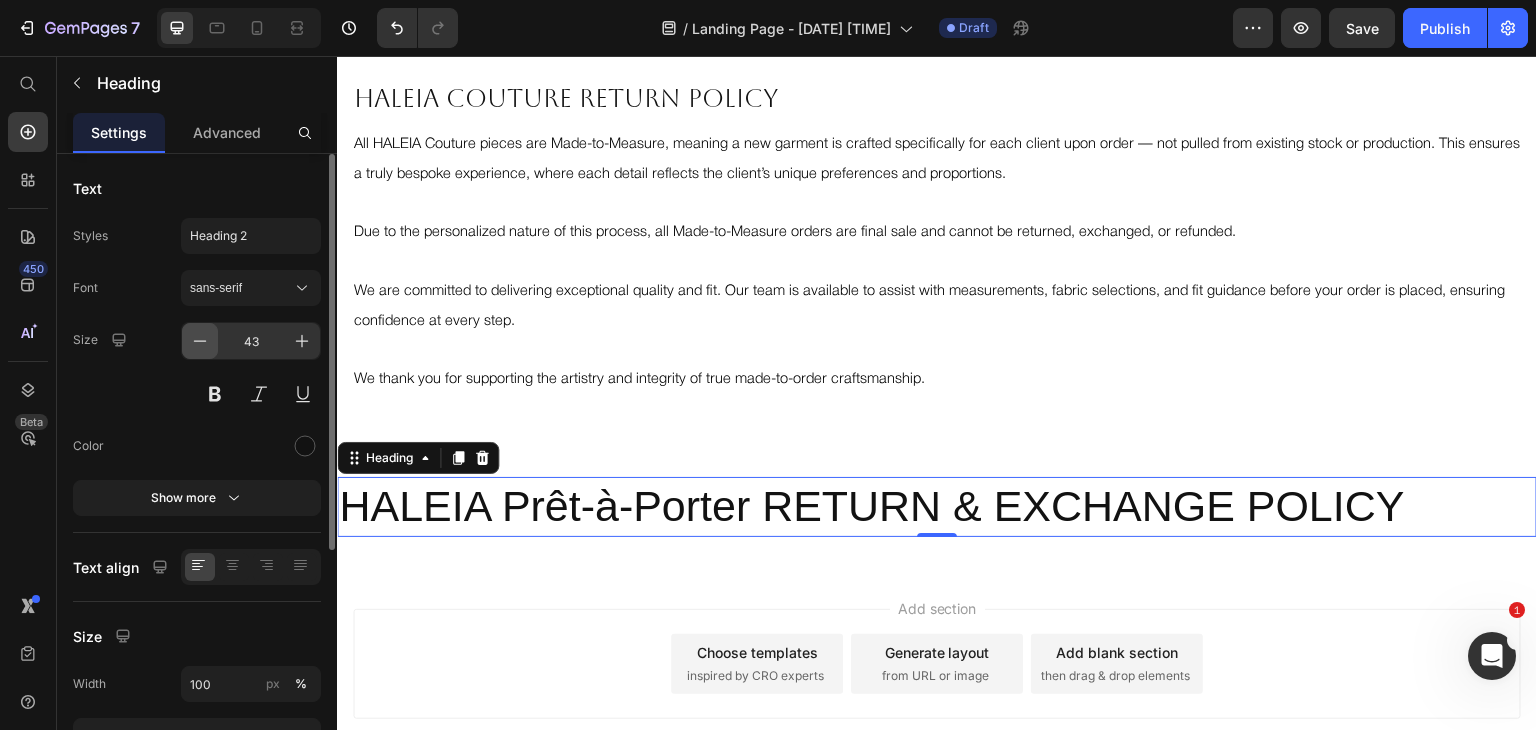 click at bounding box center (200, 341) 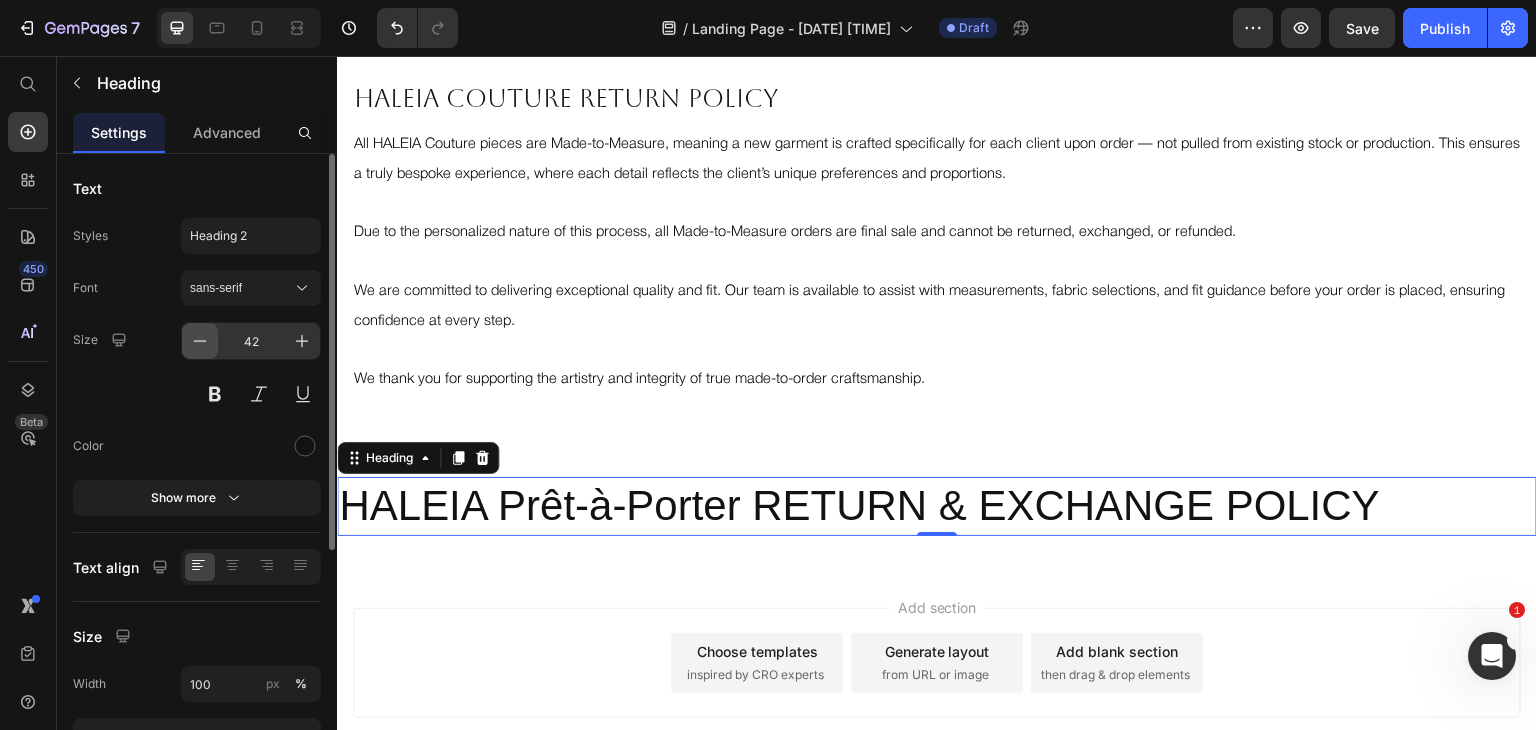 click at bounding box center (200, 341) 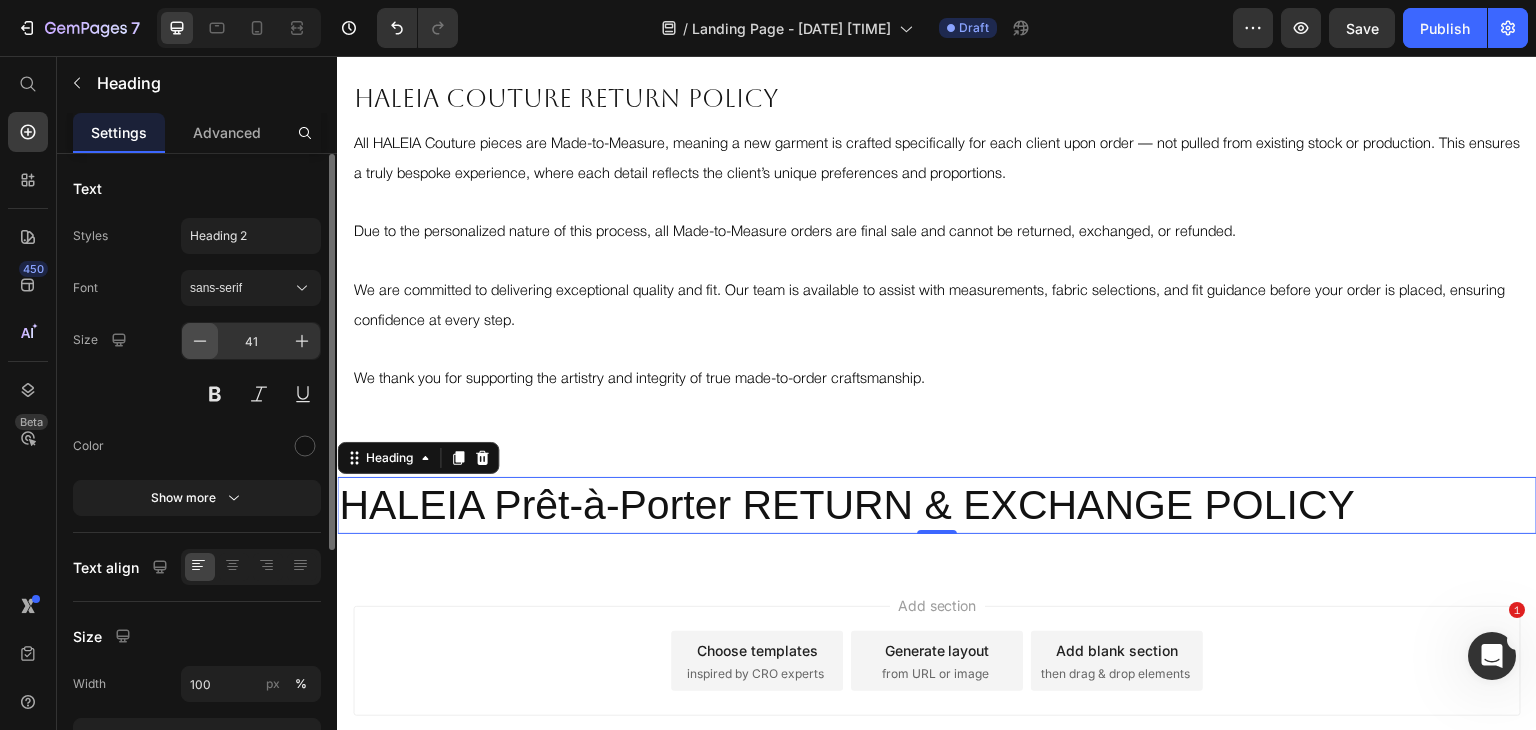 click 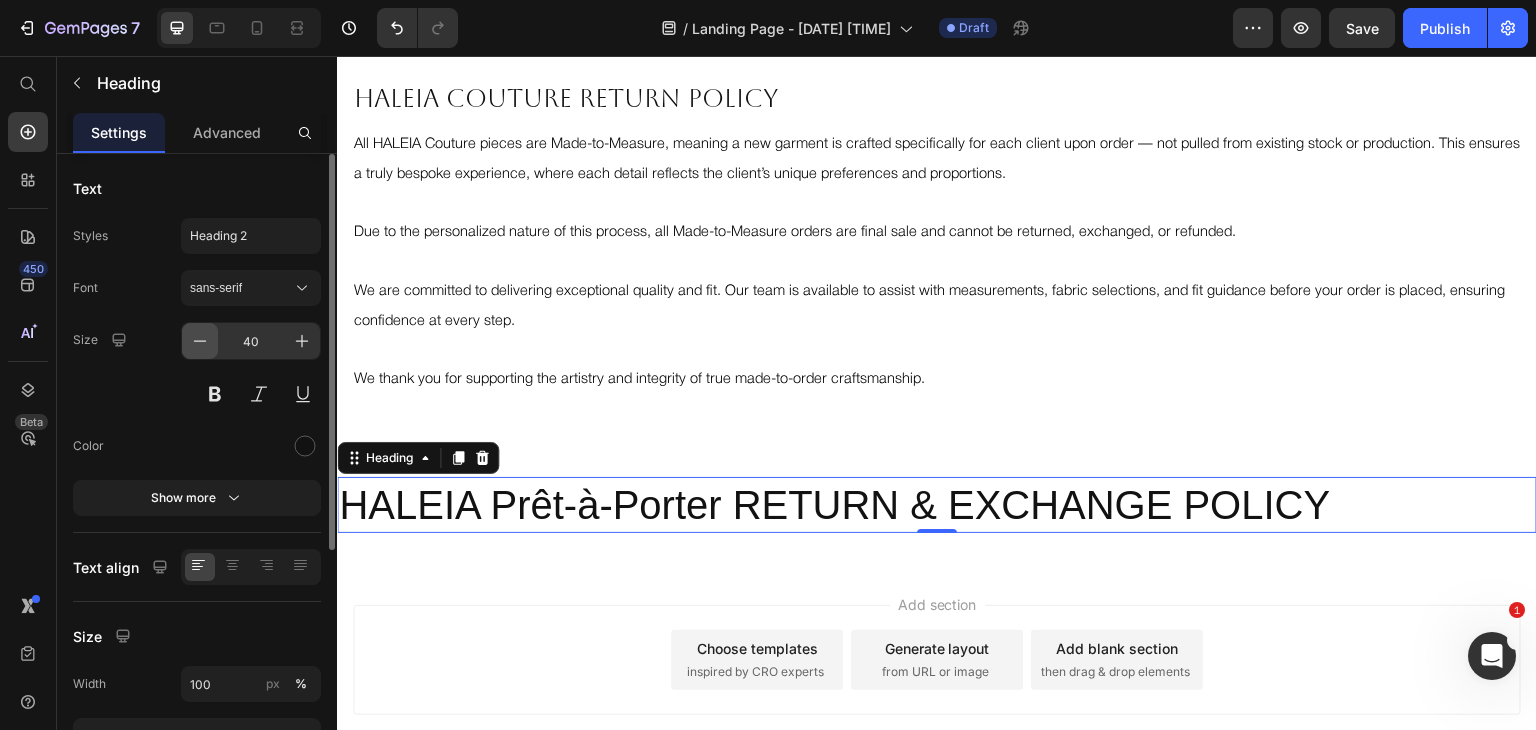 click 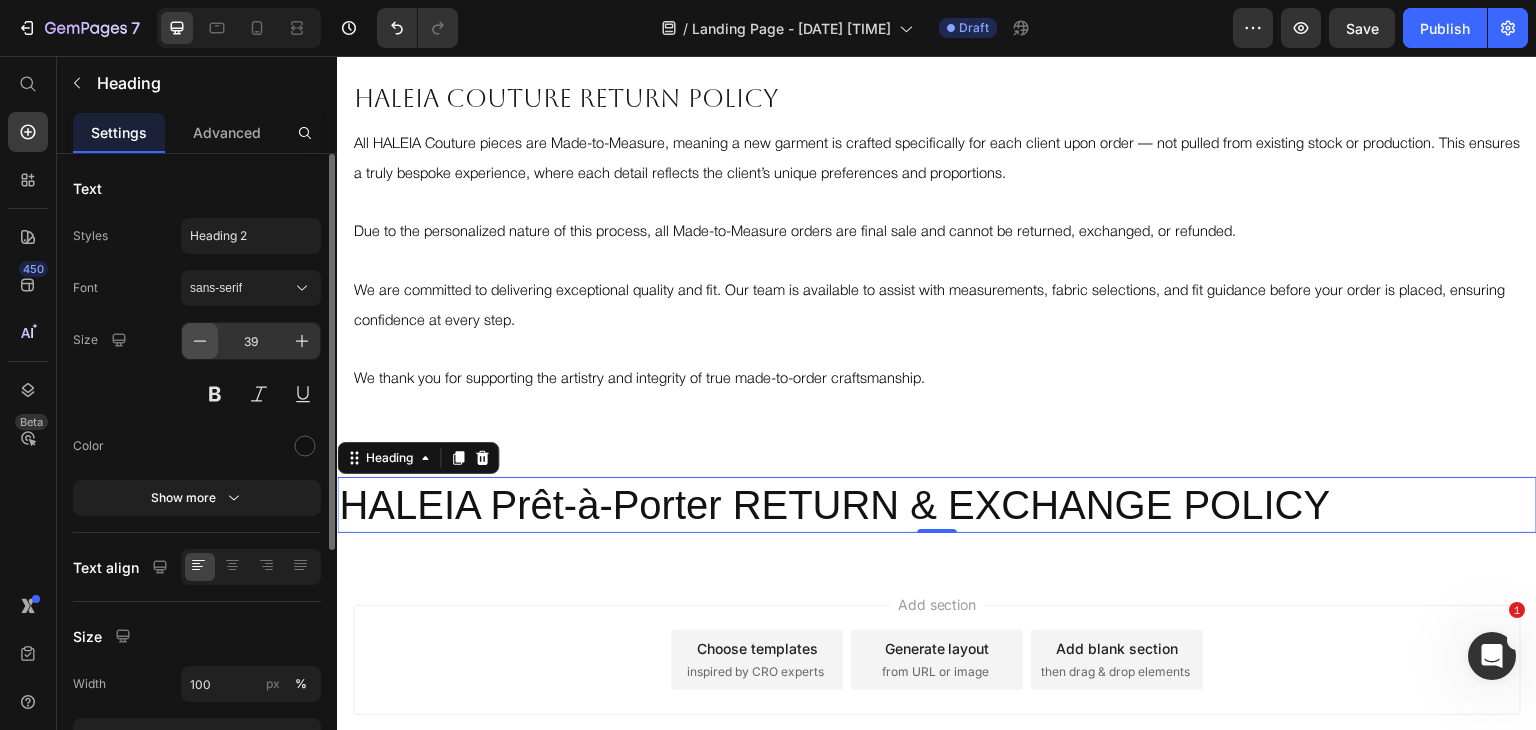 click 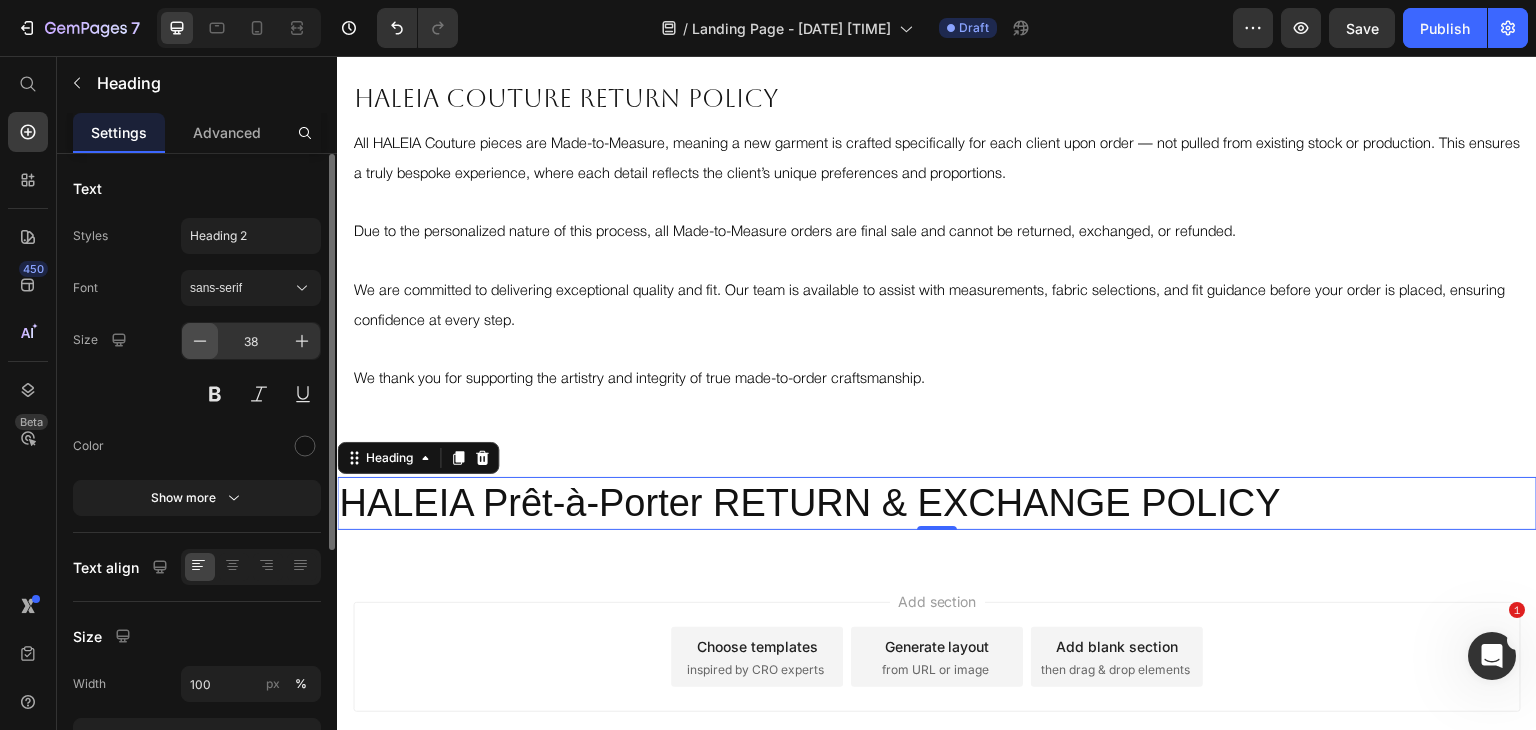 click 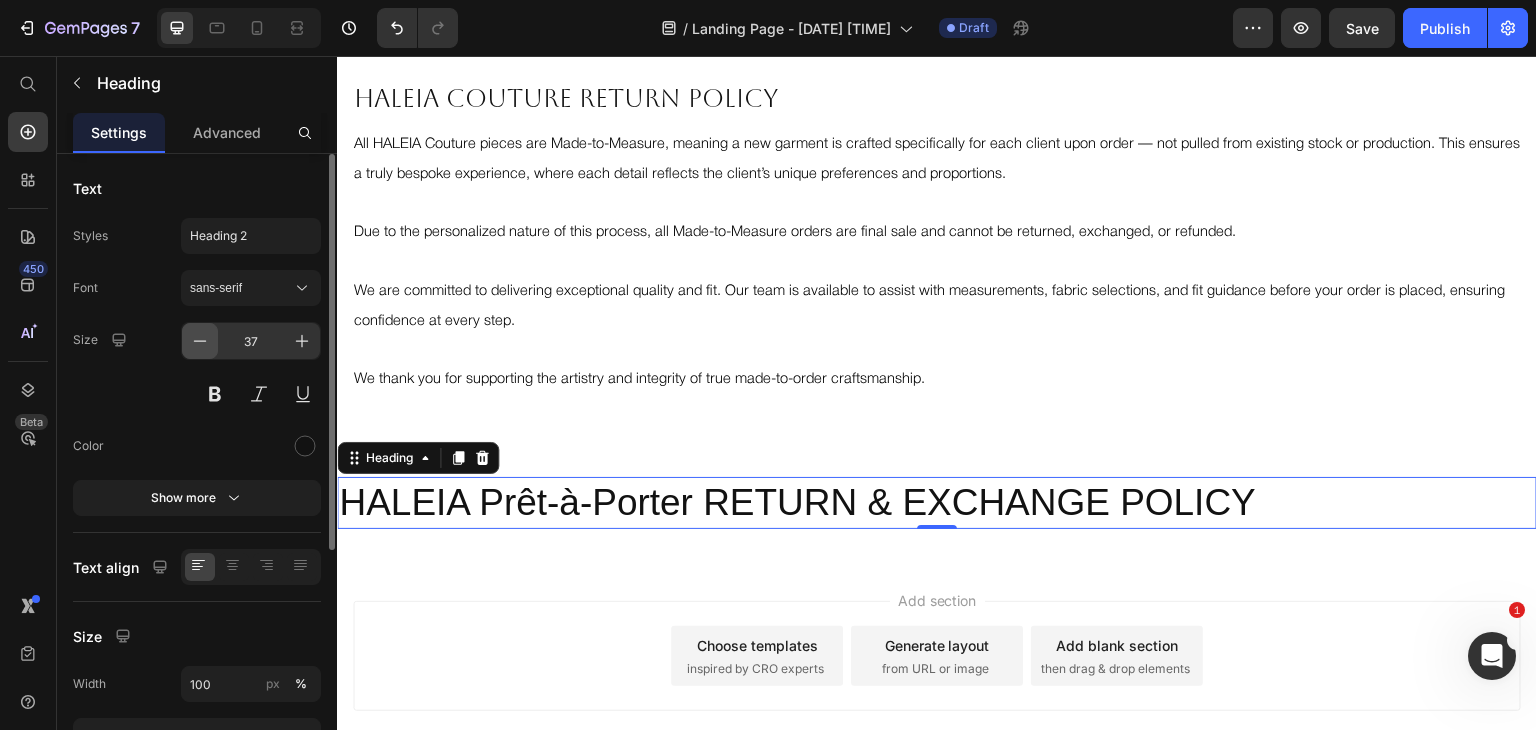 click 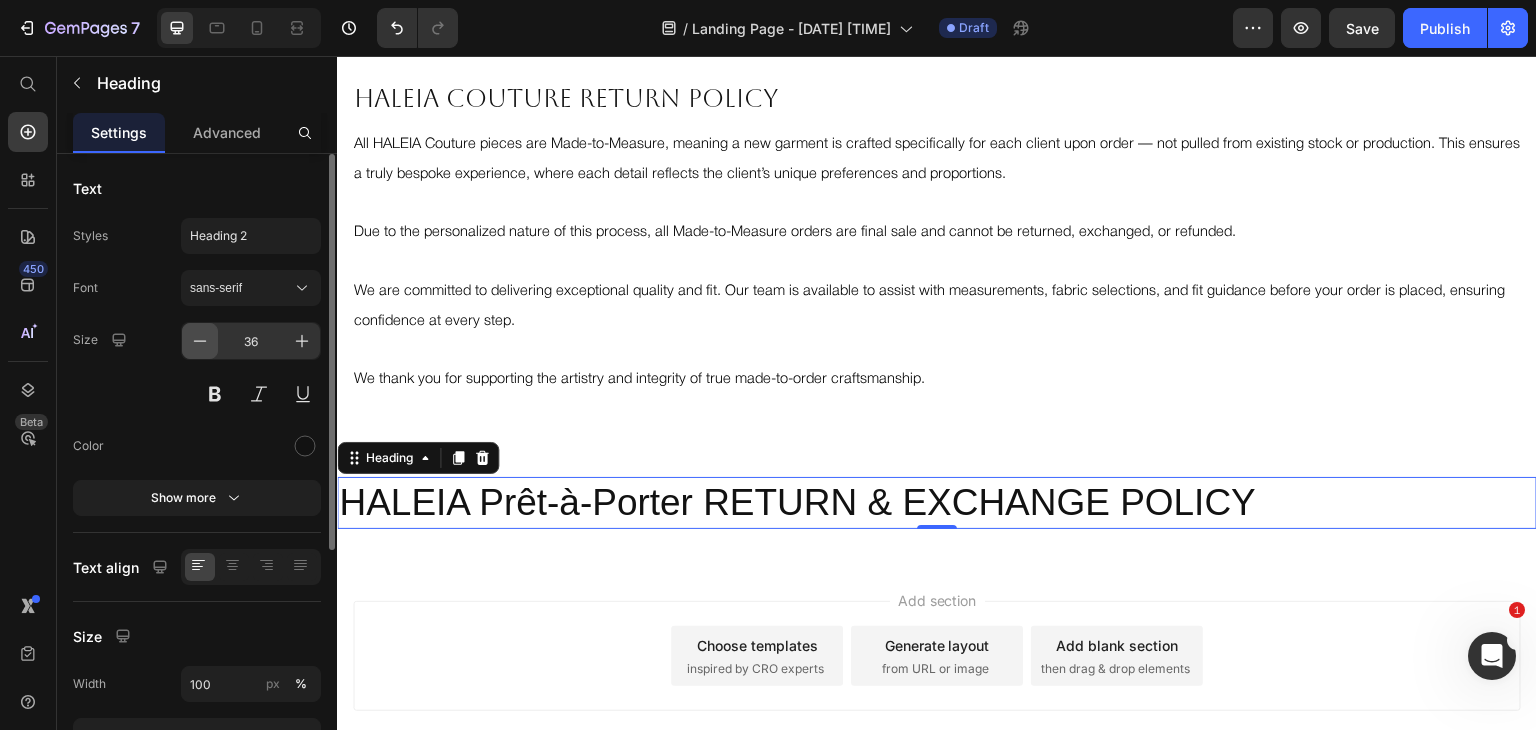 click 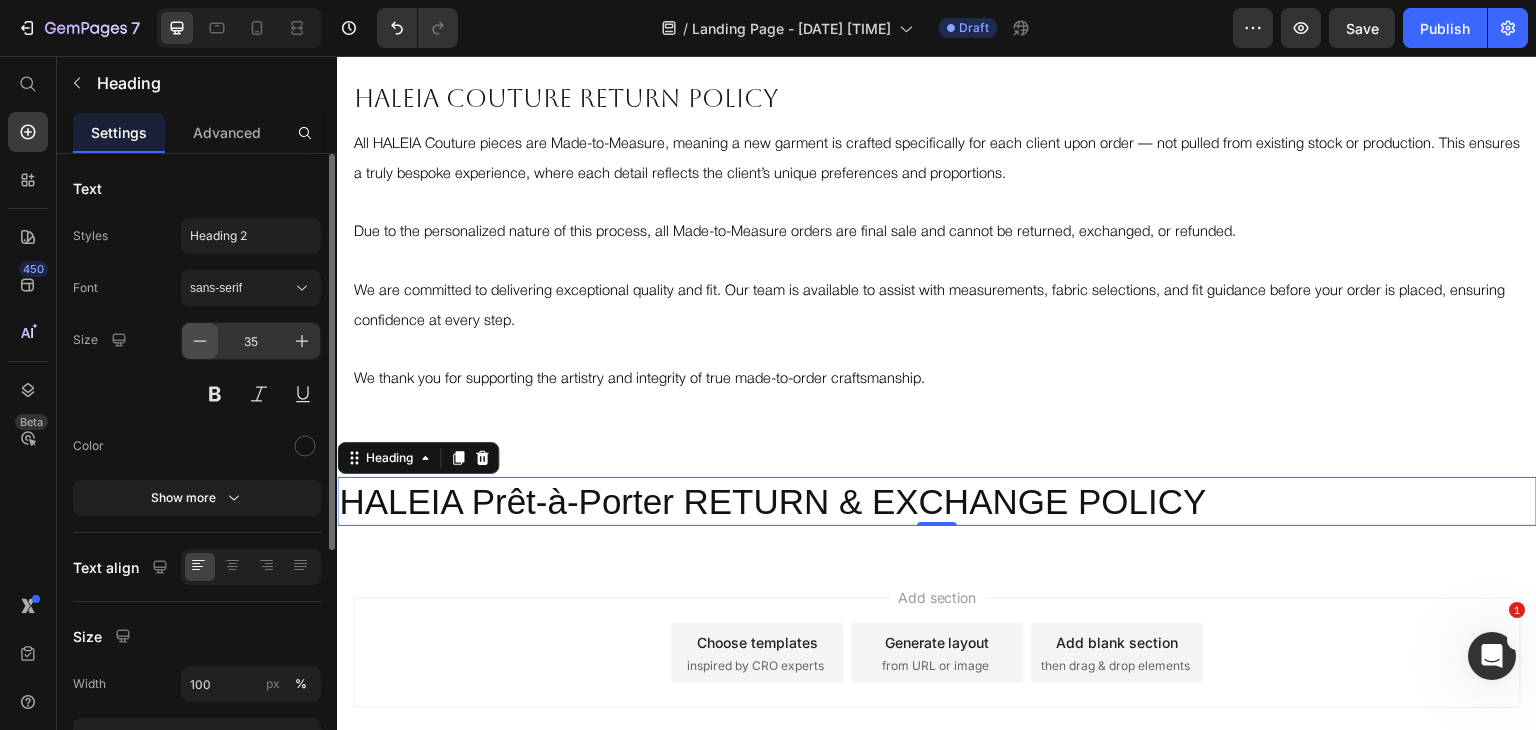 click 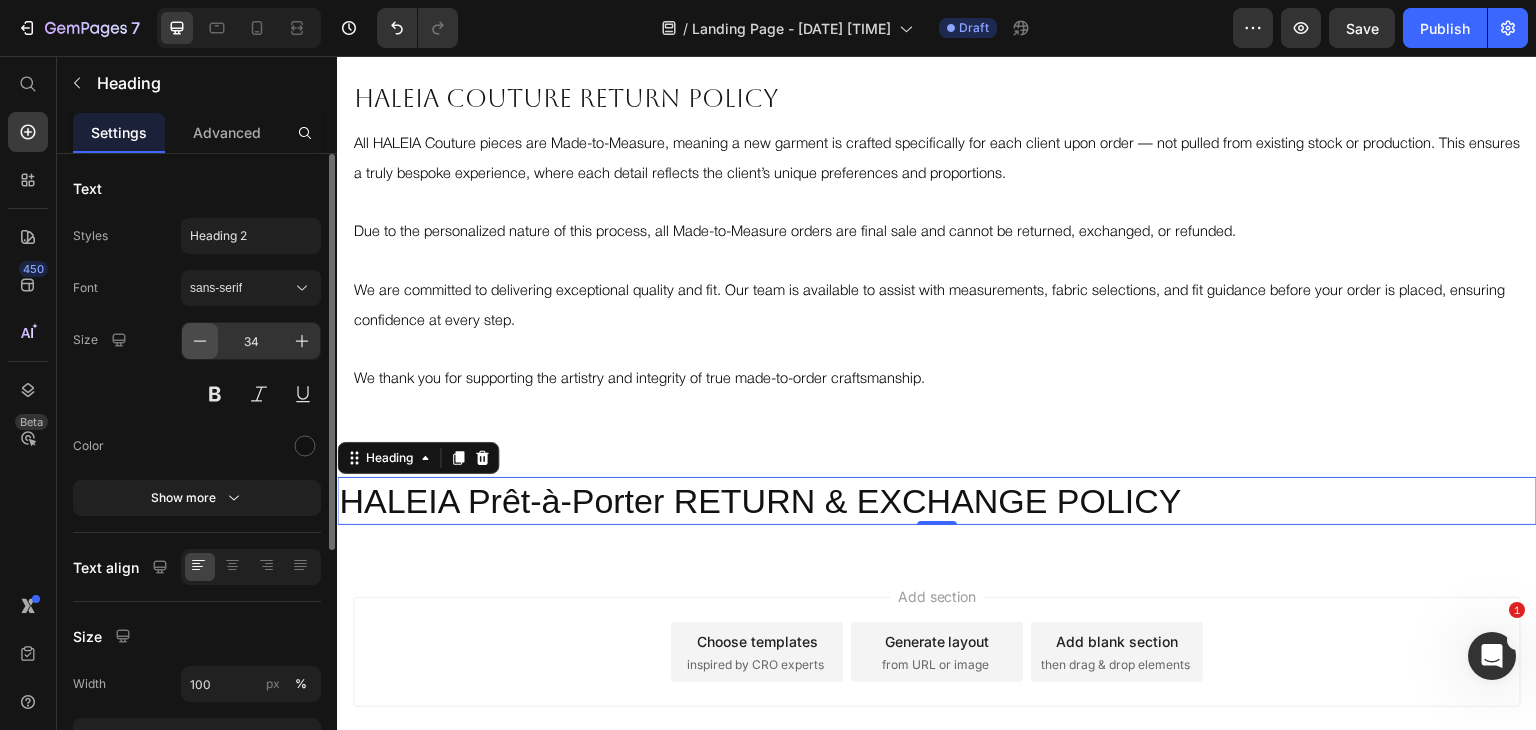 click 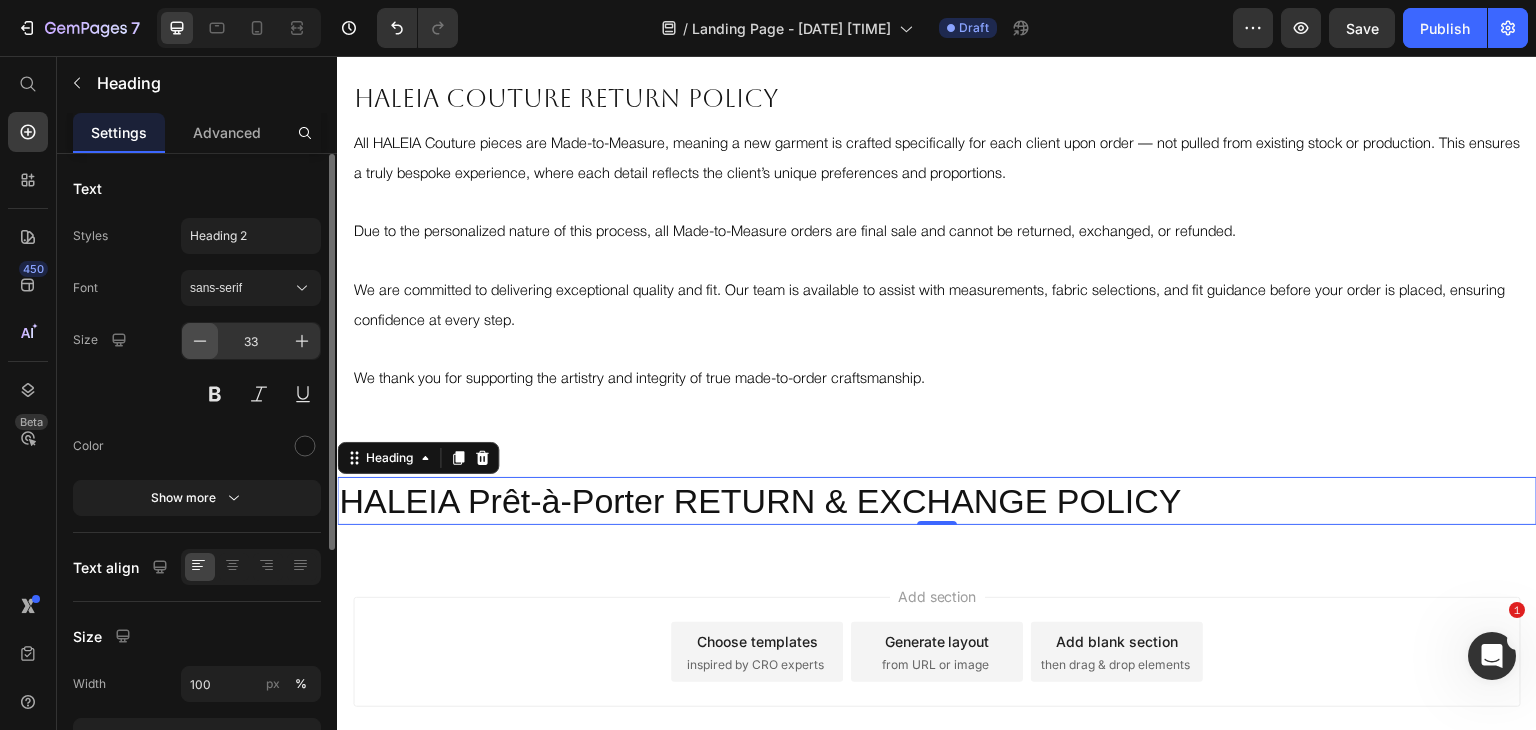 click 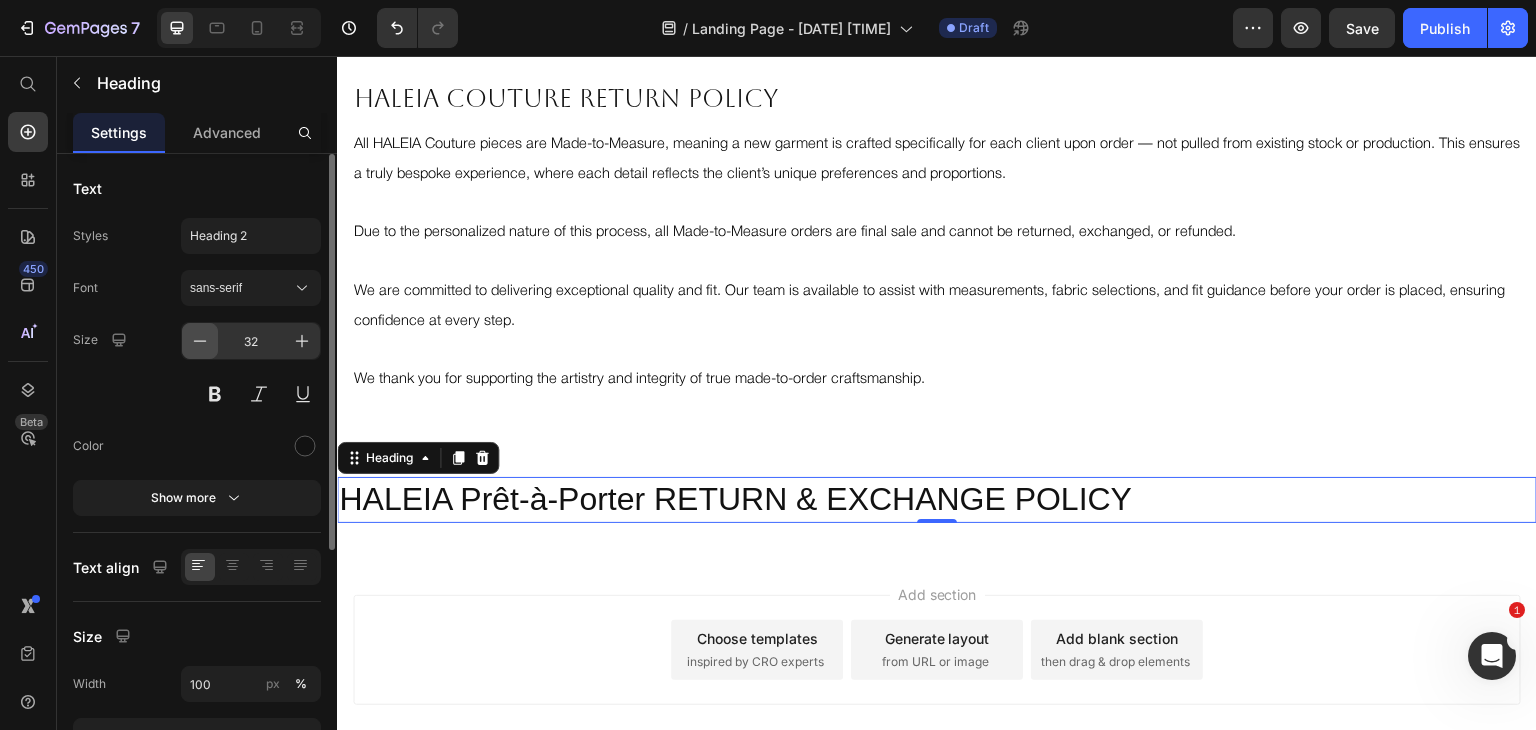 click 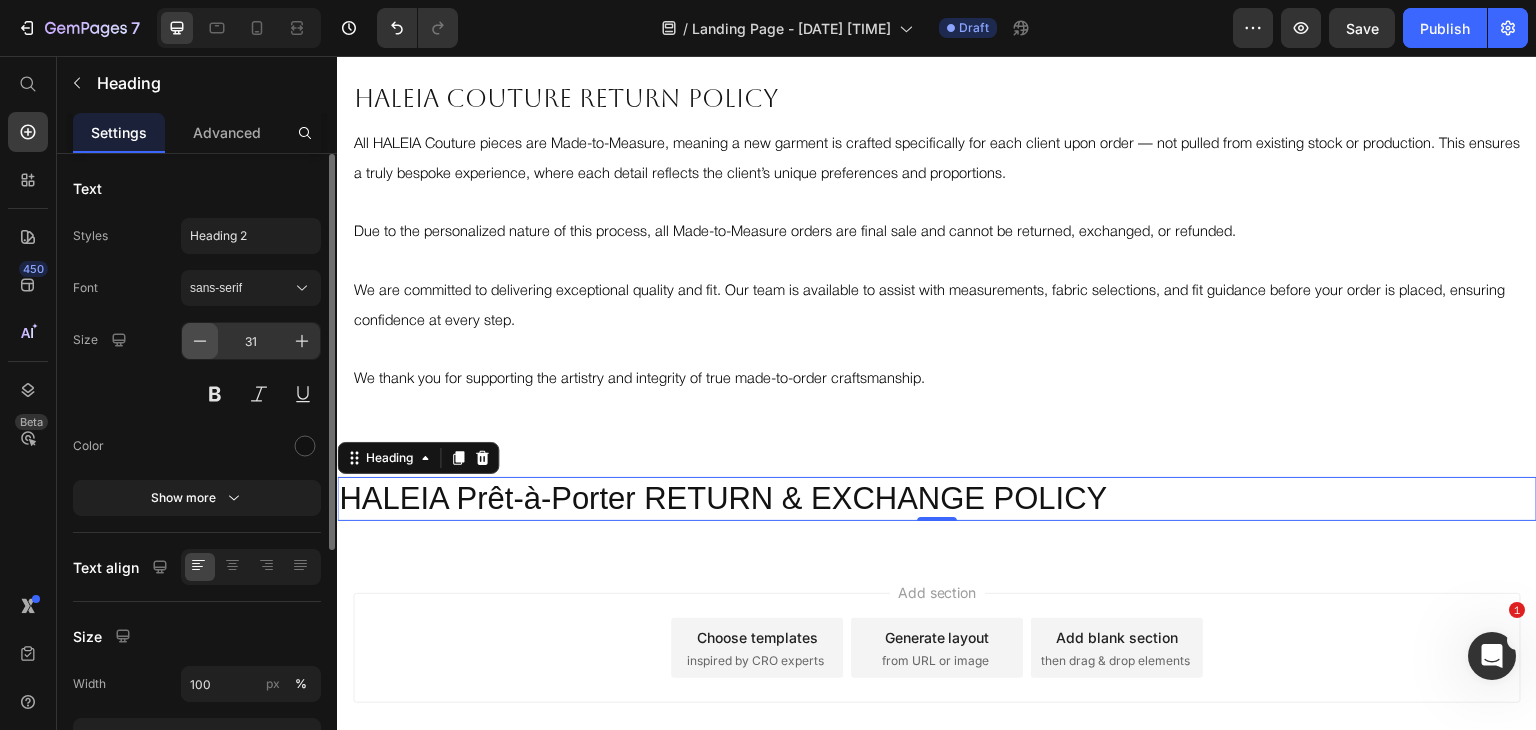 click 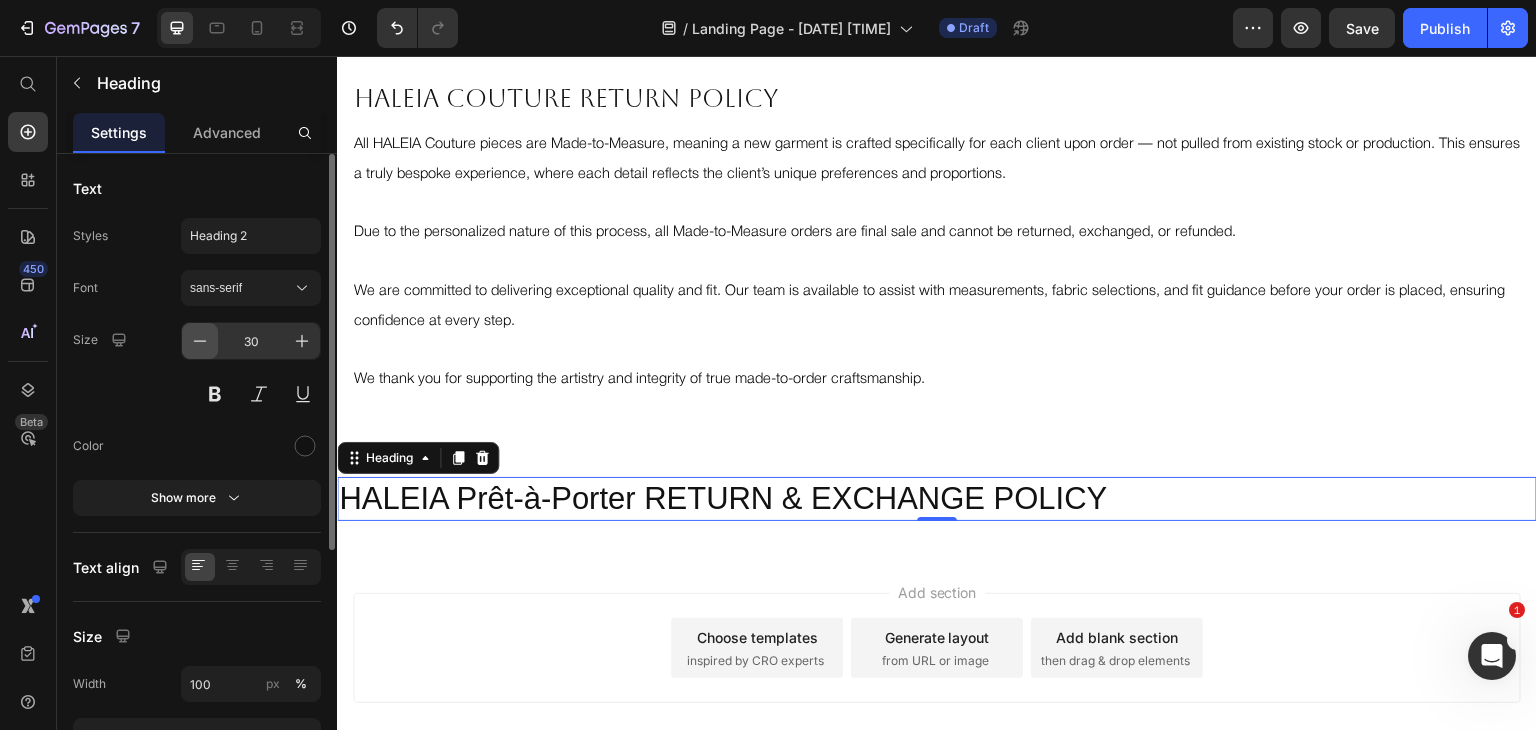 click 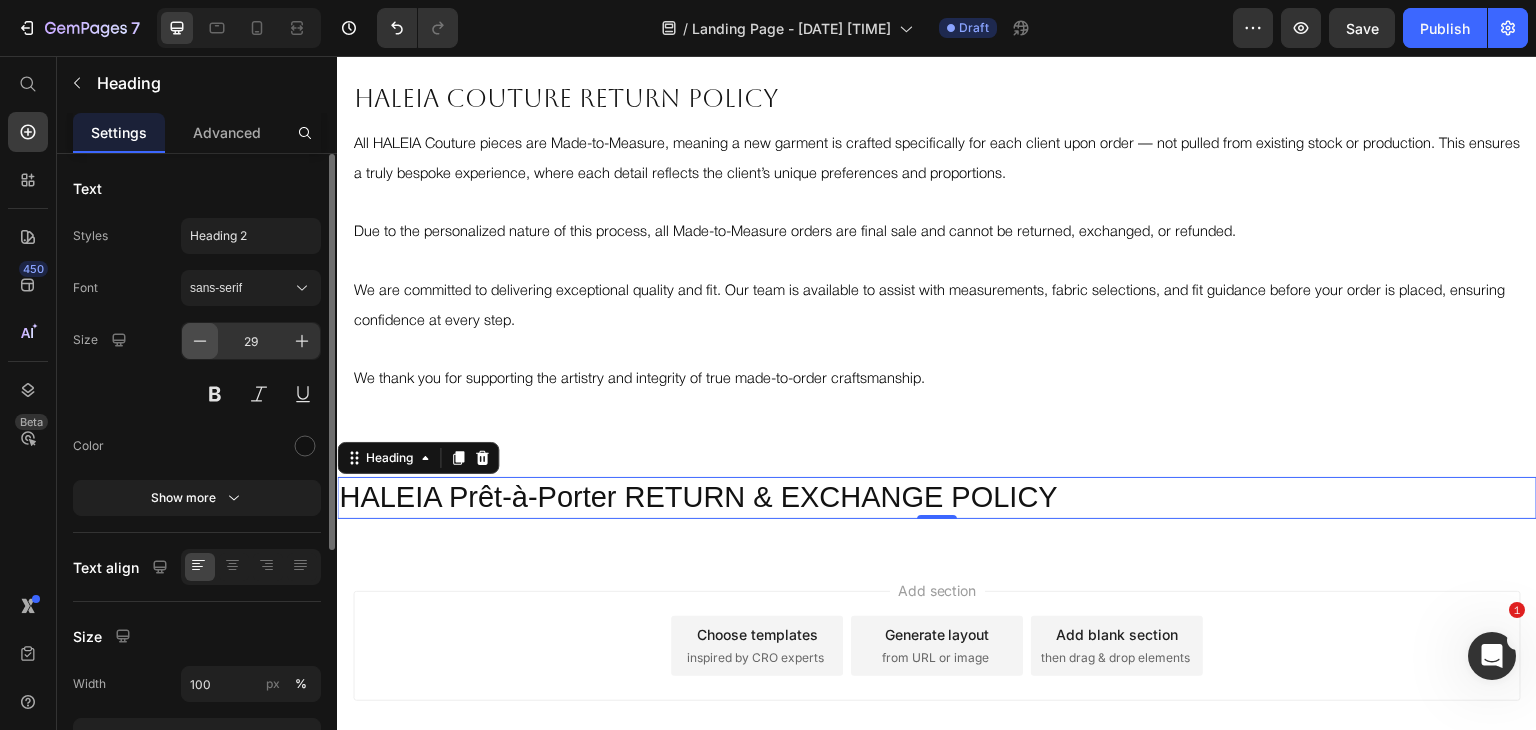 click 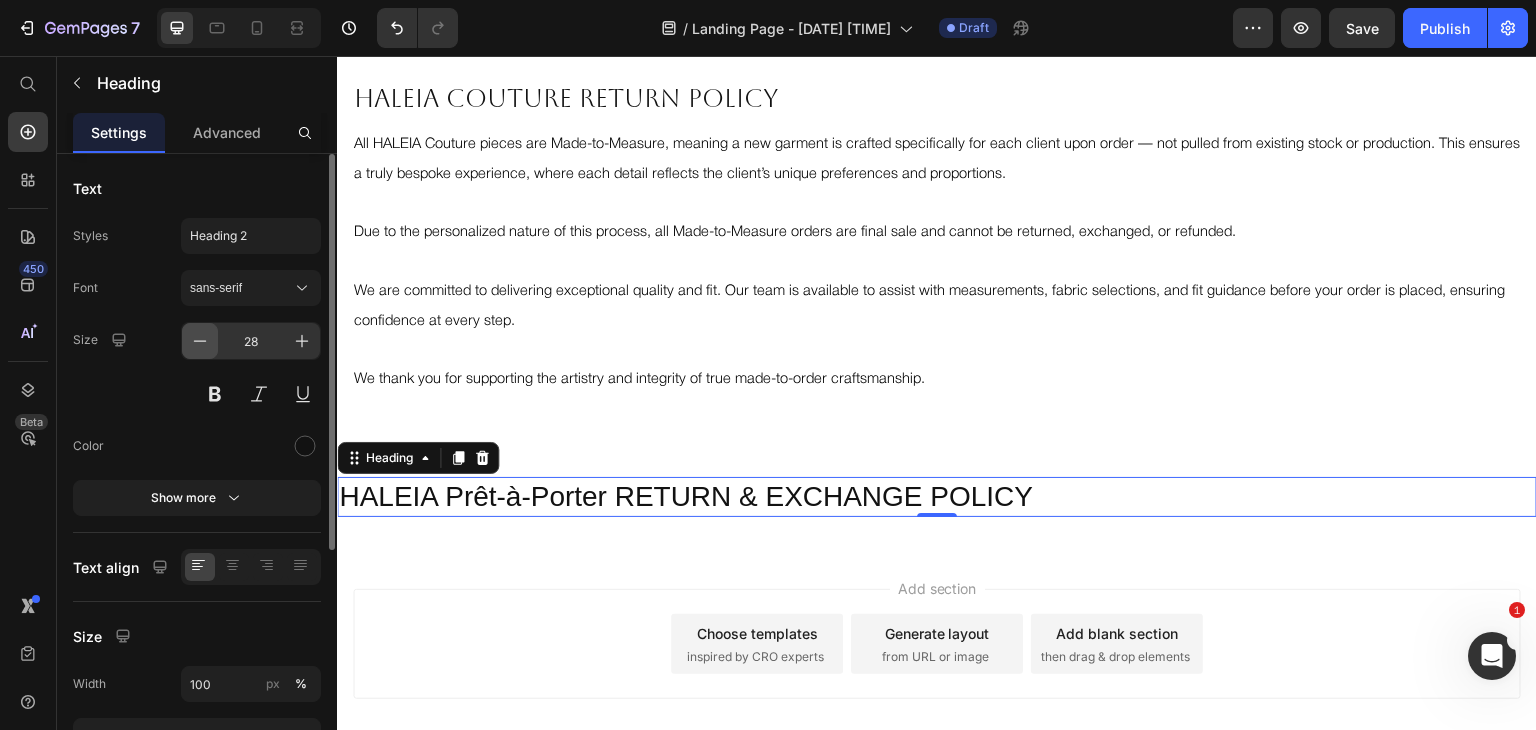 click 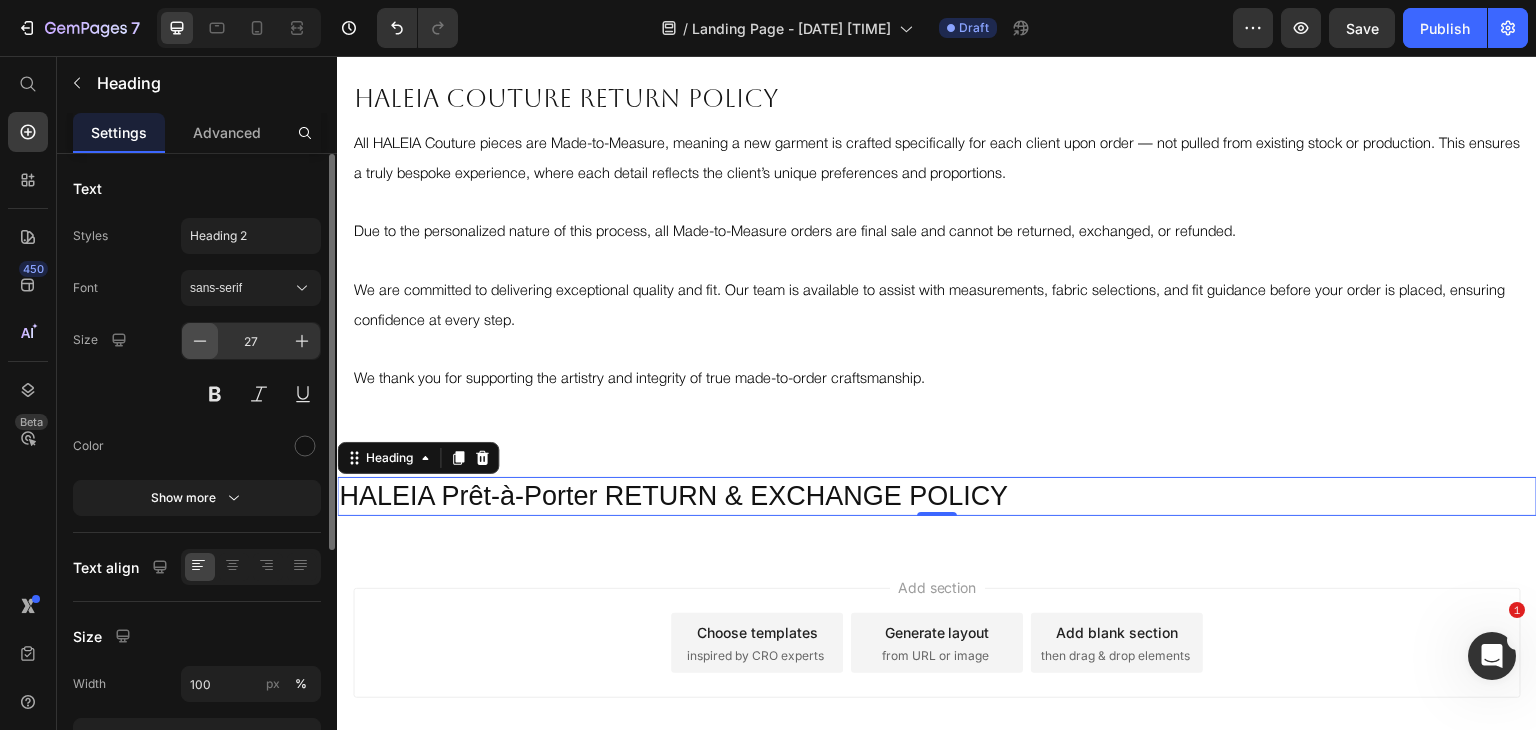 click 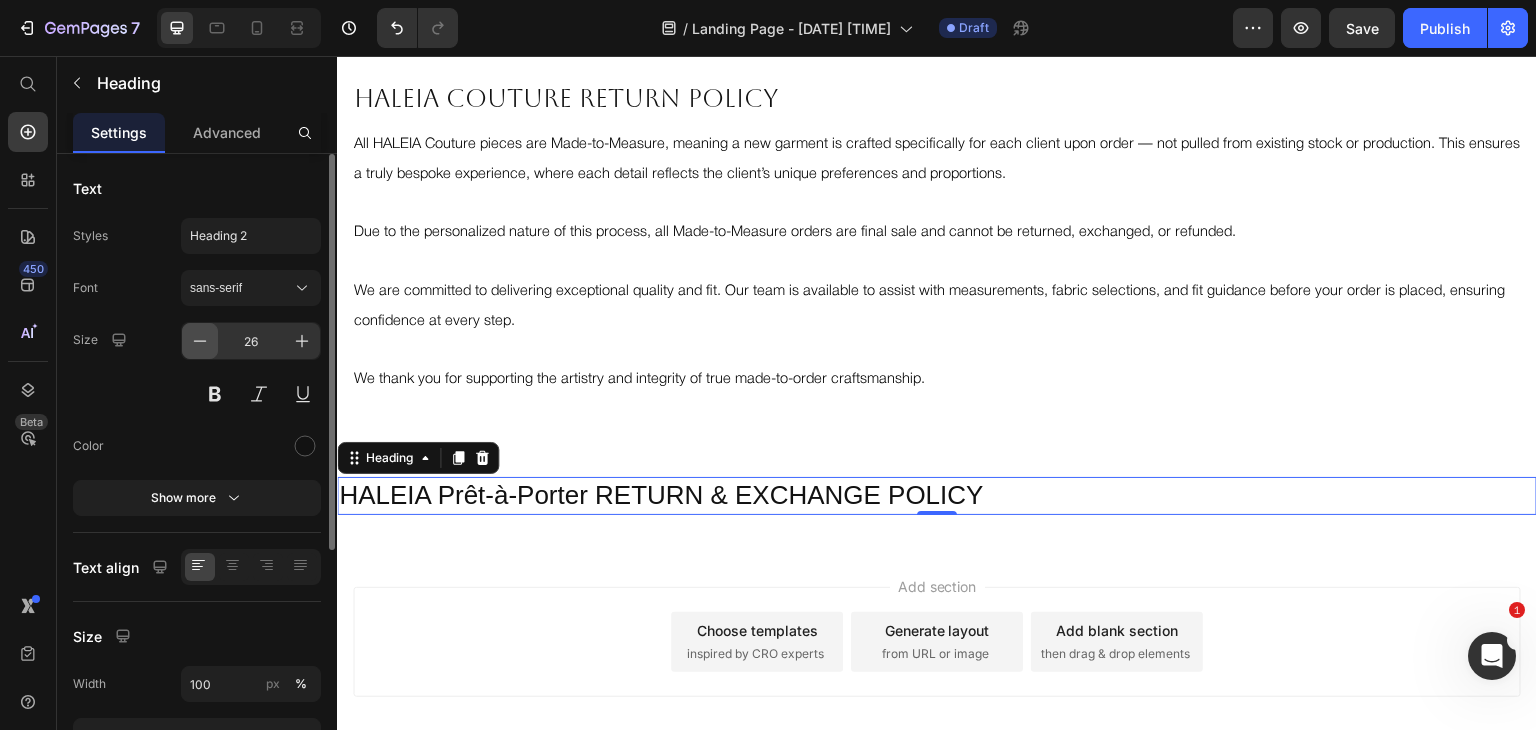 click 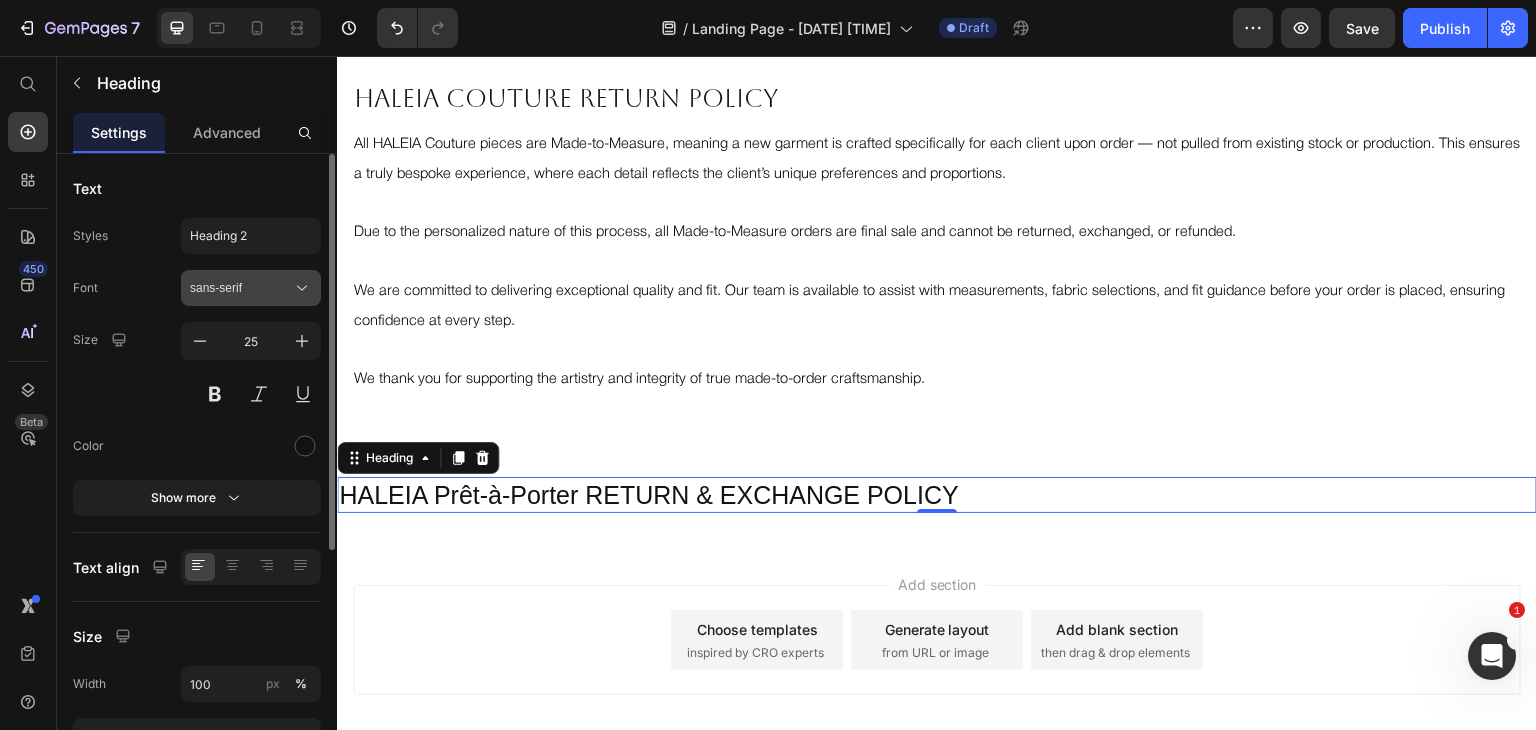 click on "sans-serif" at bounding box center (241, 288) 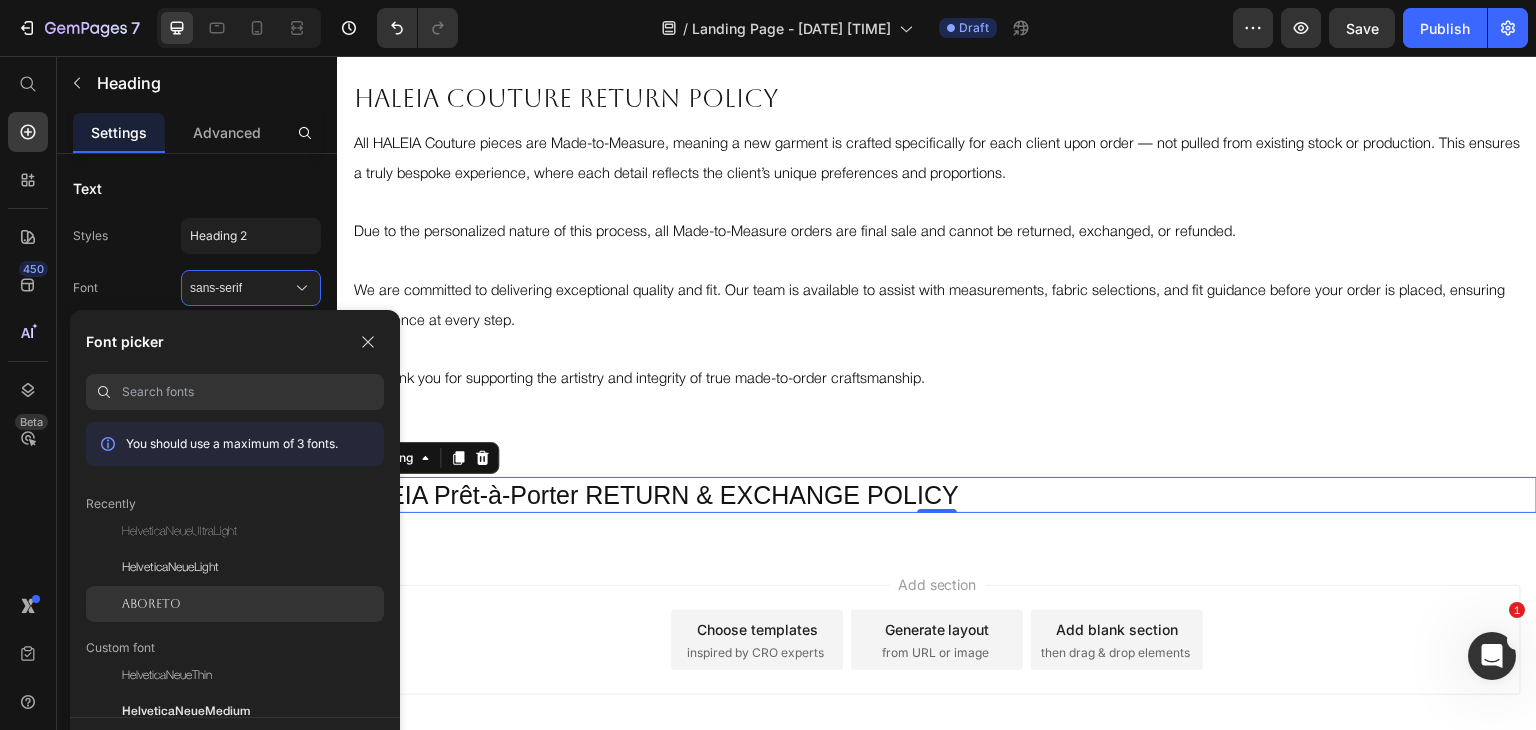 click on "Aboreto" 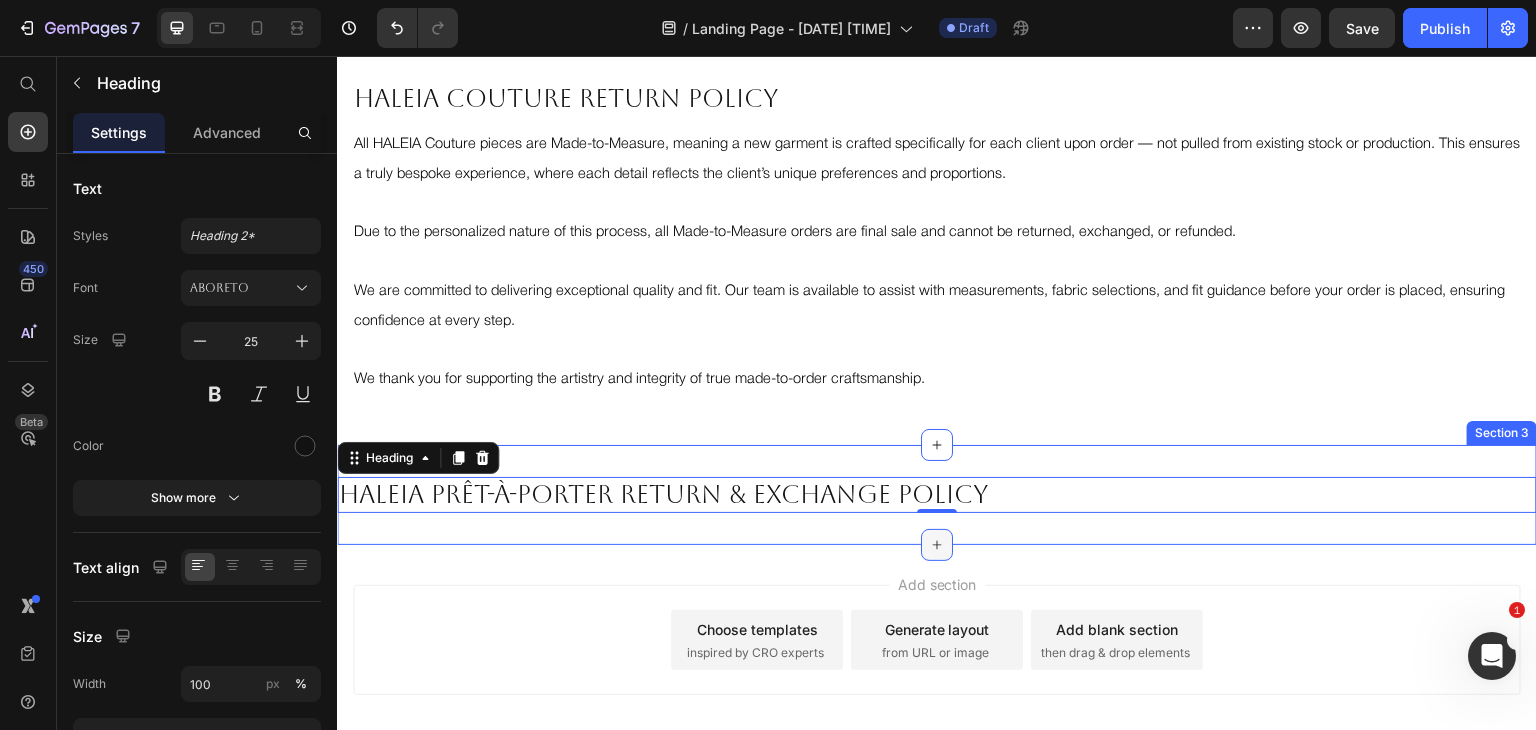 click 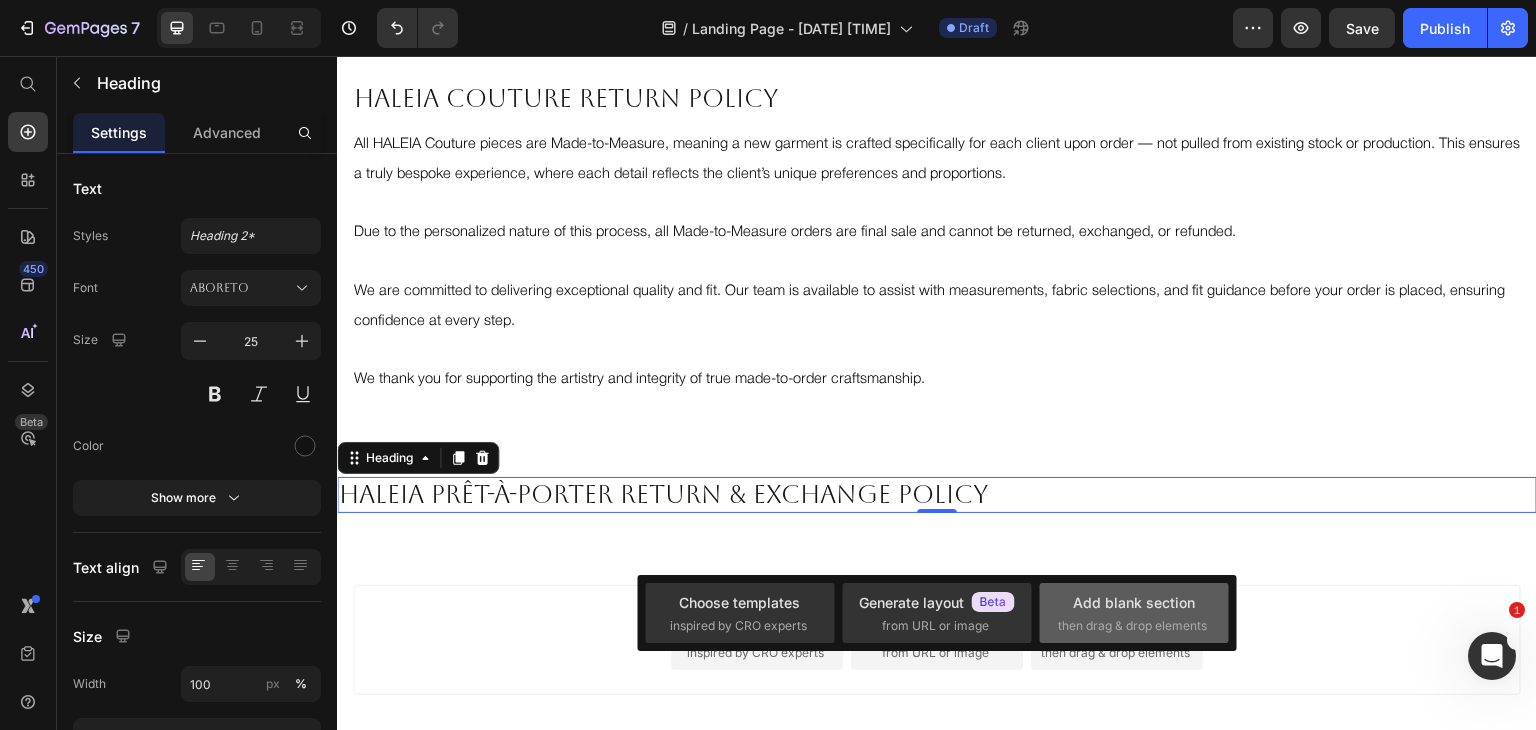 click on "Add blank section" at bounding box center [1134, 602] 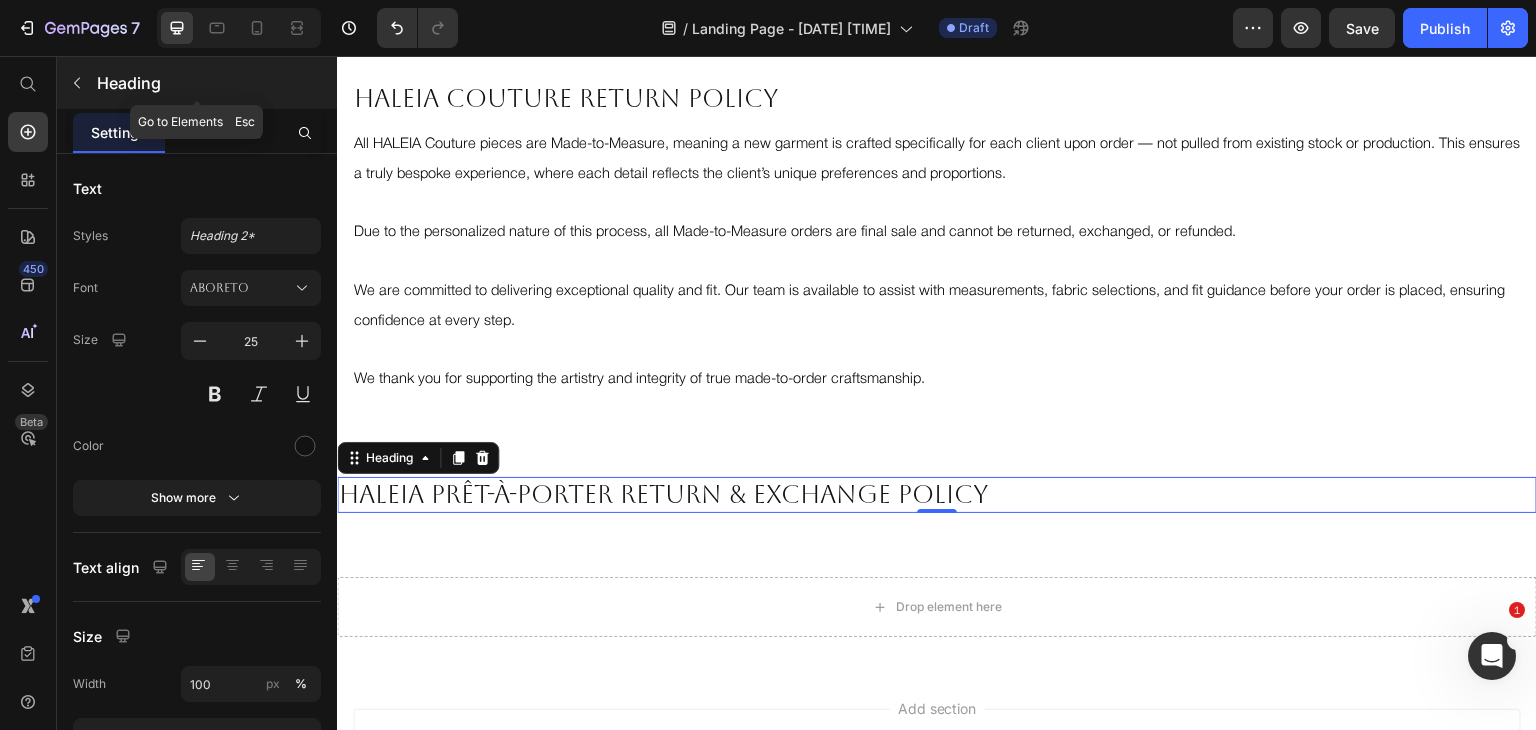 click at bounding box center [77, 83] 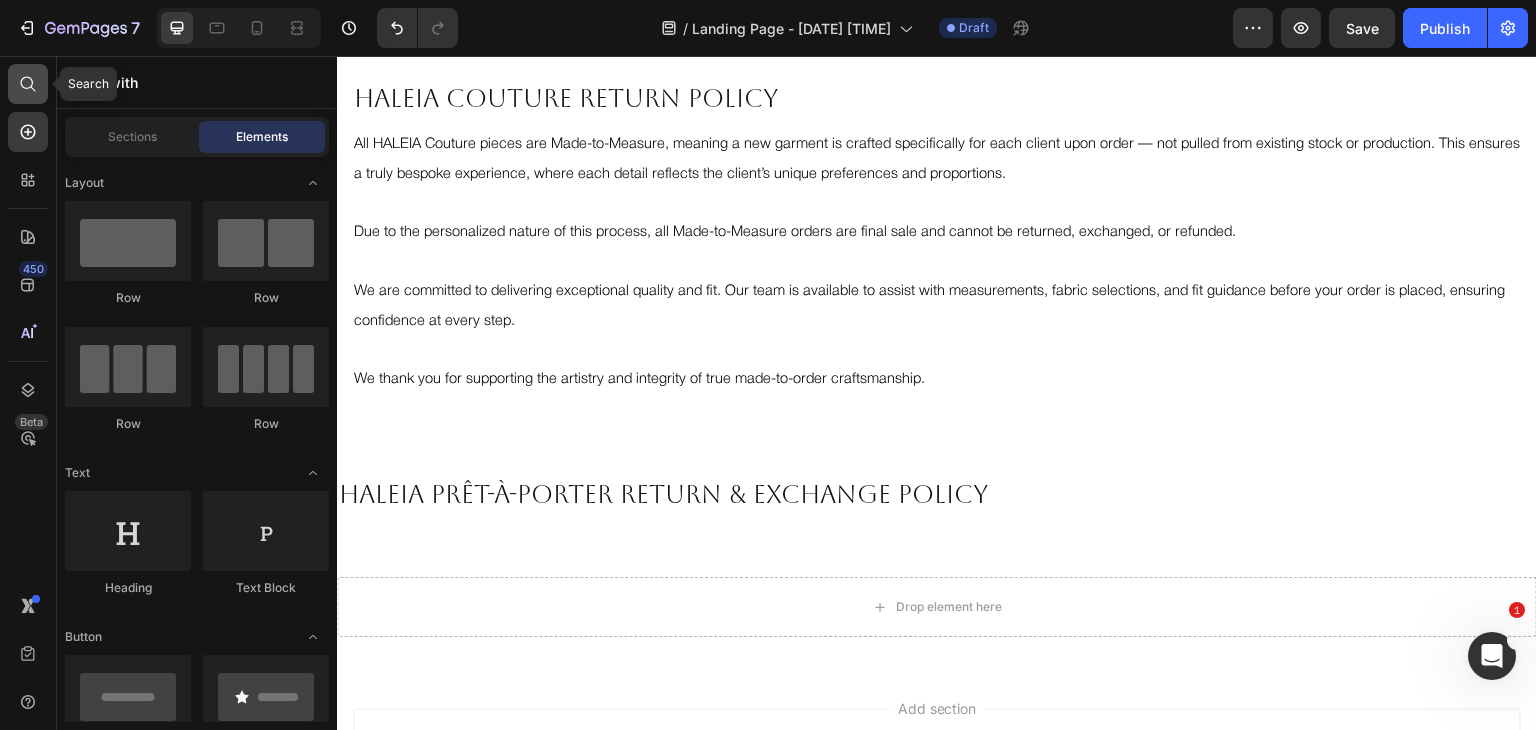 click 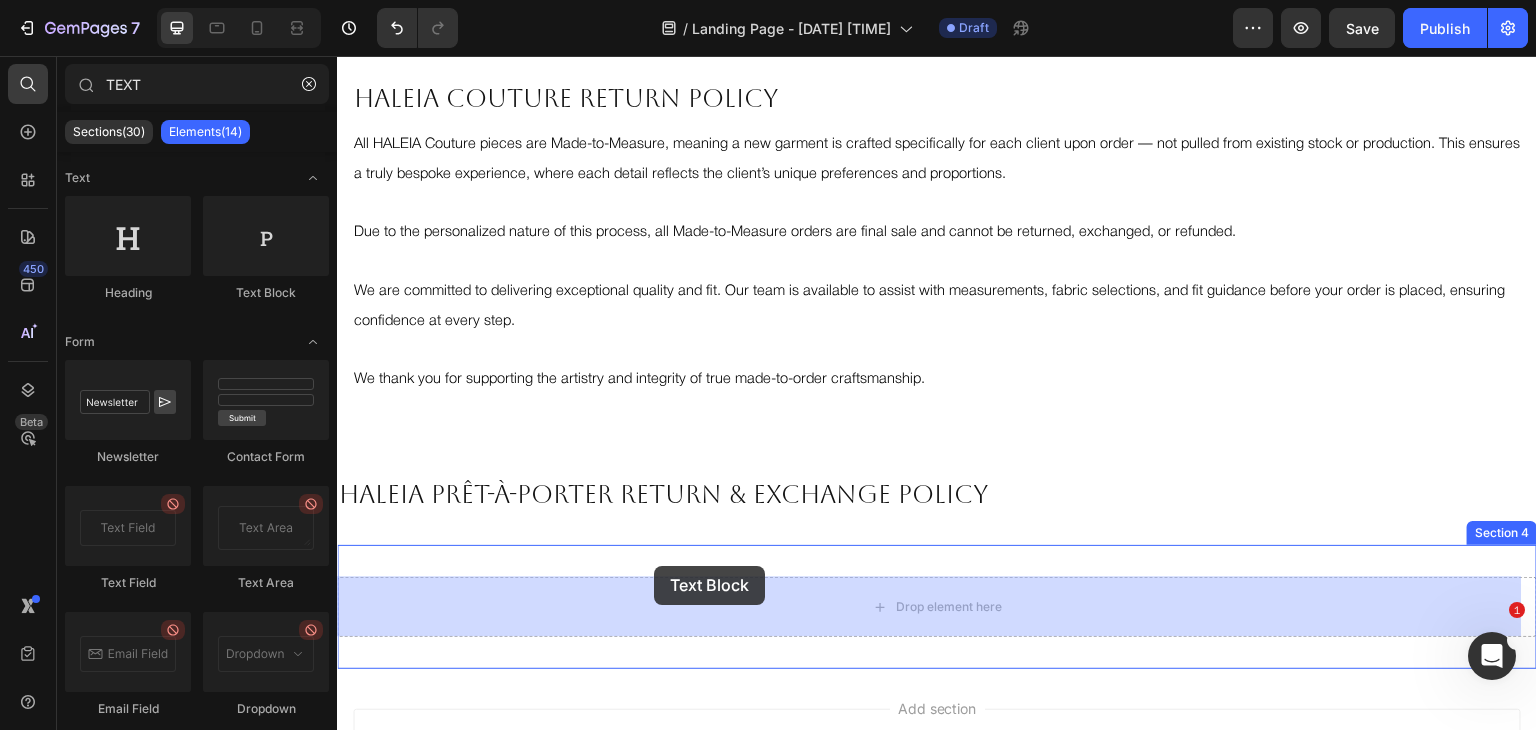 drag, startPoint x: 593, startPoint y: 310, endPoint x: 654, endPoint y: 566, distance: 263.16724 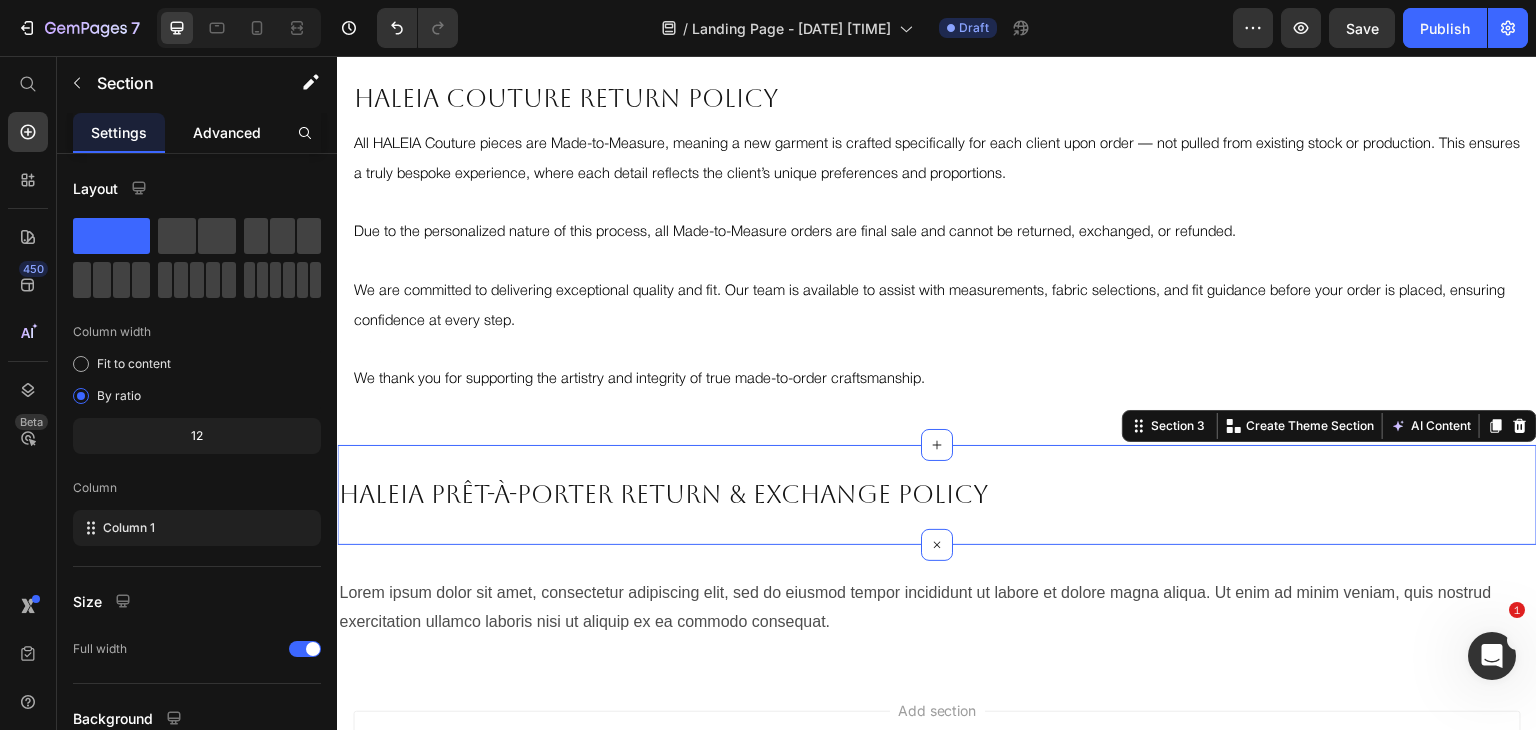 click on "Advanced" at bounding box center (227, 132) 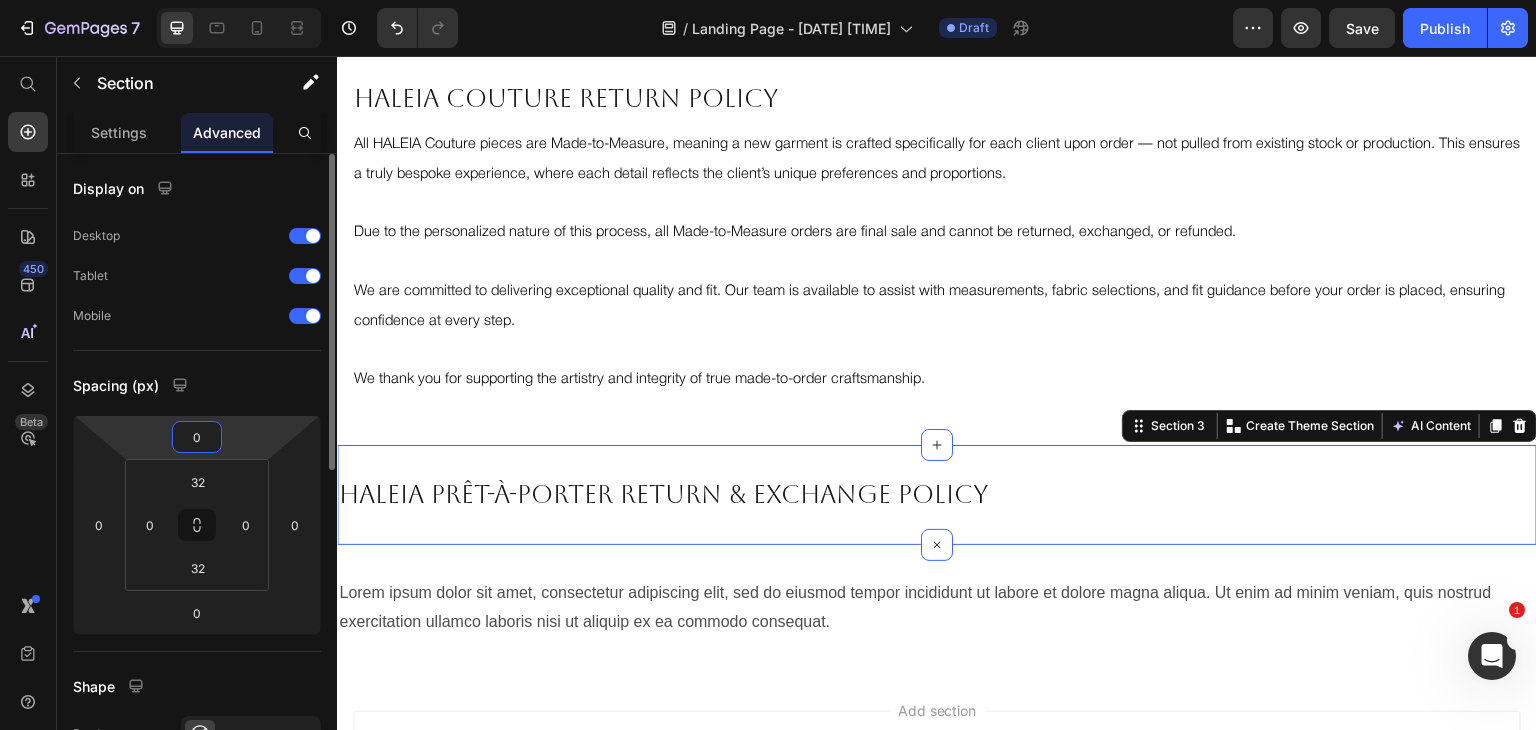 click on "0" at bounding box center [197, 437] 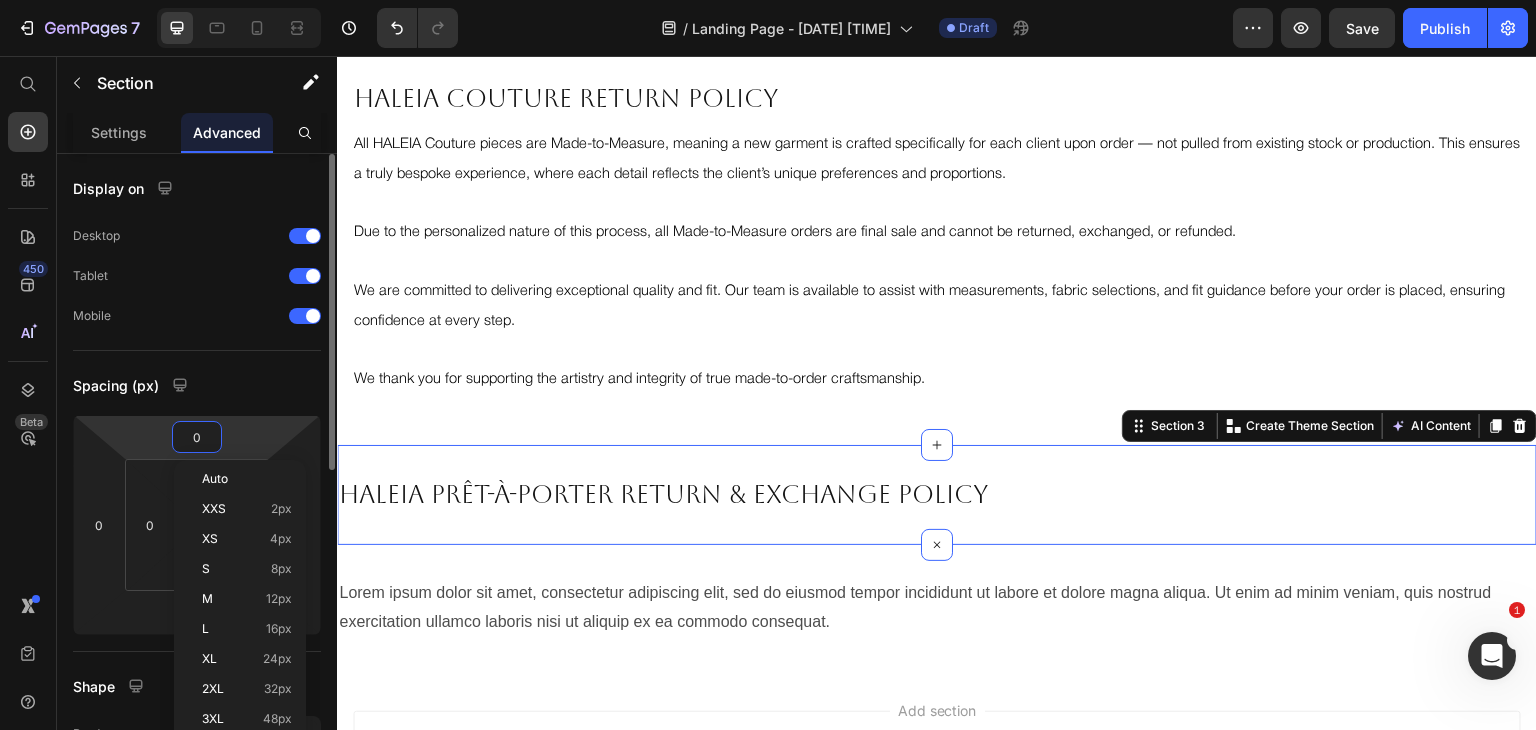 click on "0" at bounding box center (197, 437) 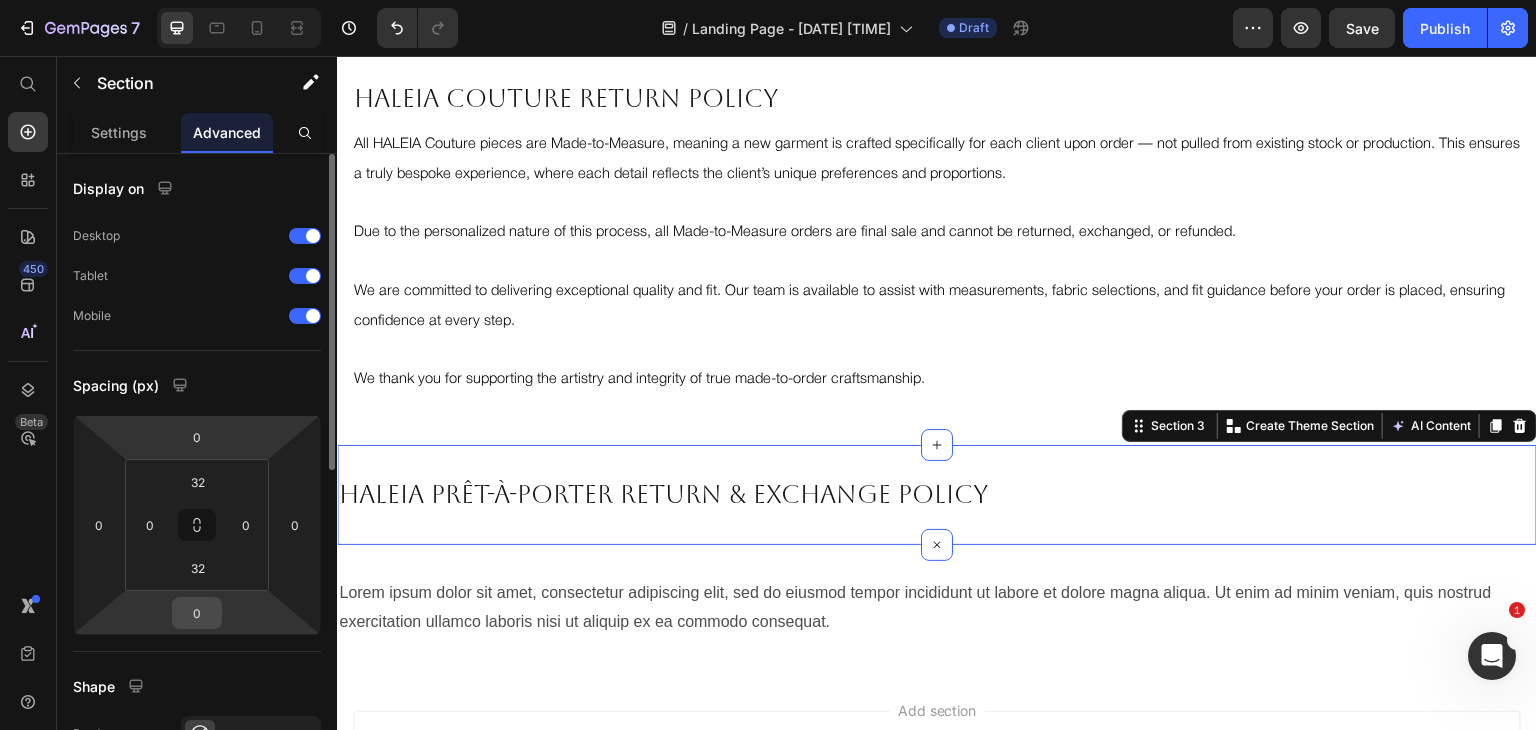 click on "0" at bounding box center (197, 613) 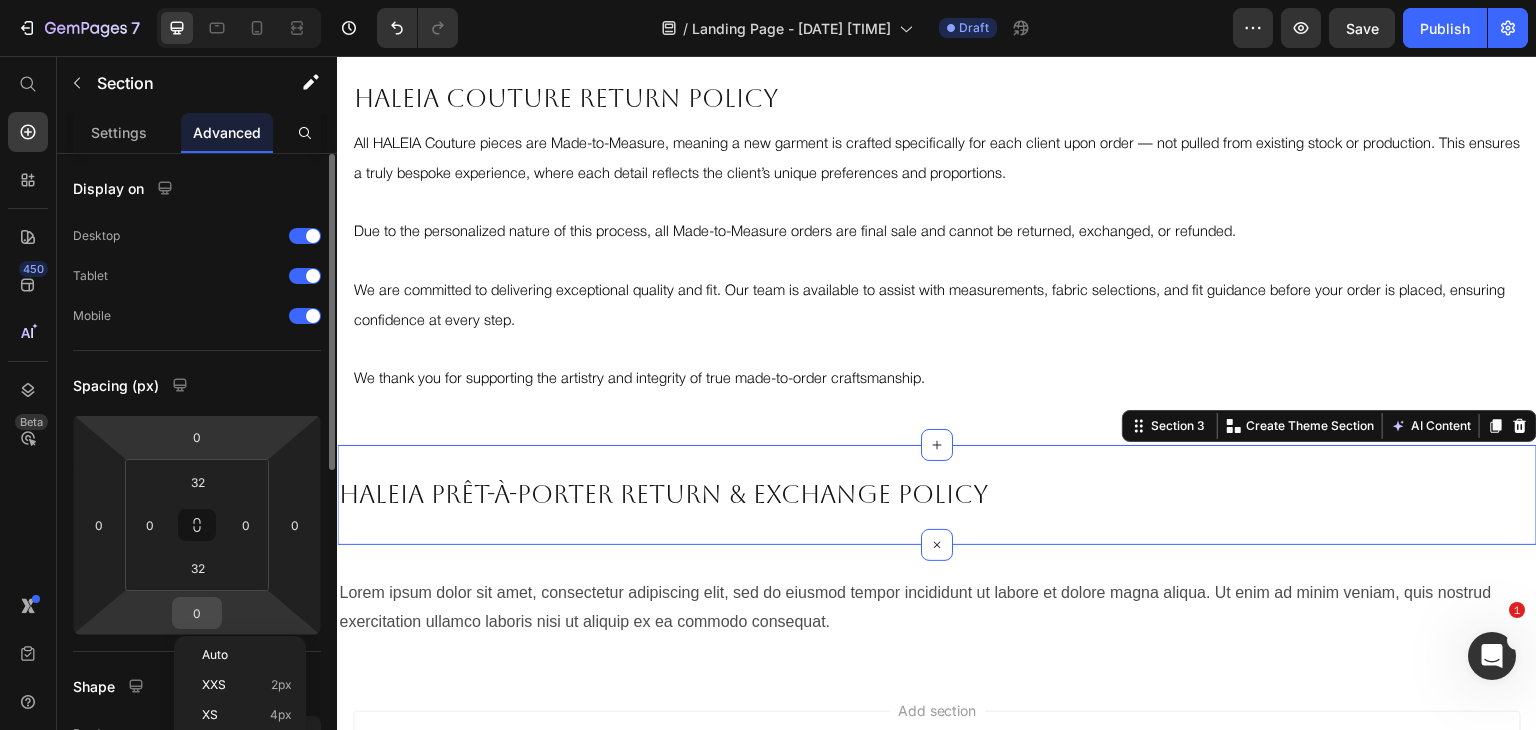 click on "0" at bounding box center (197, 613) 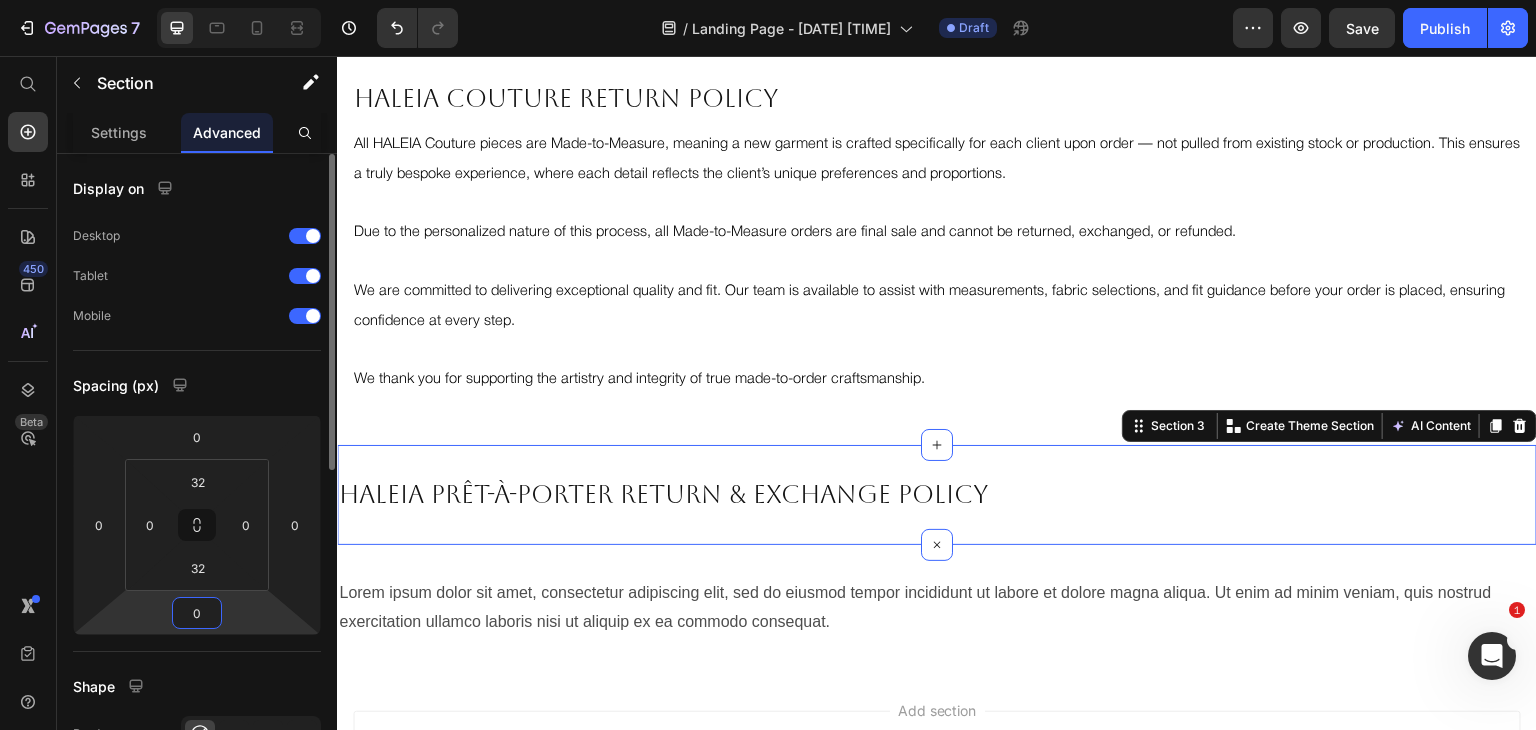 click on "0" at bounding box center [197, 613] 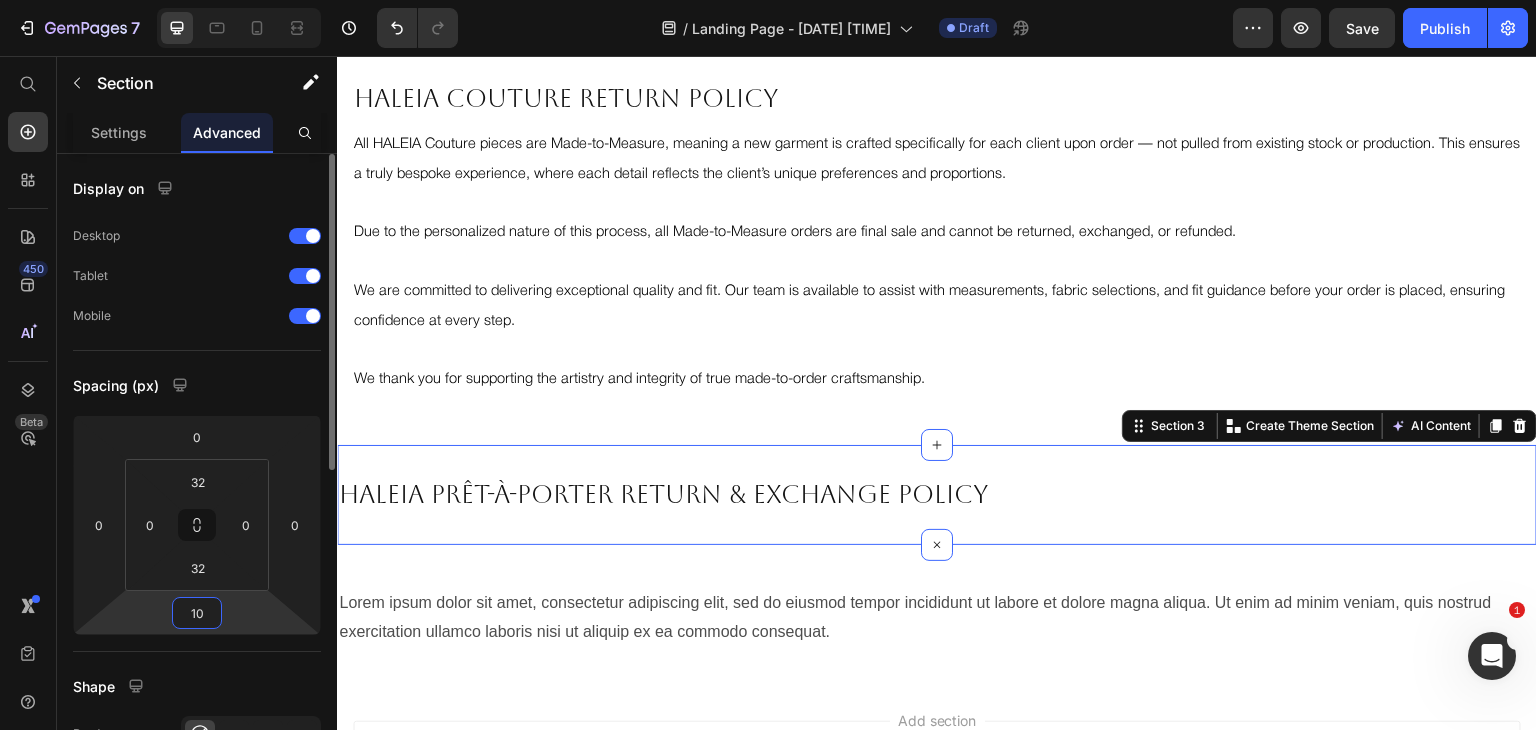 type on "1" 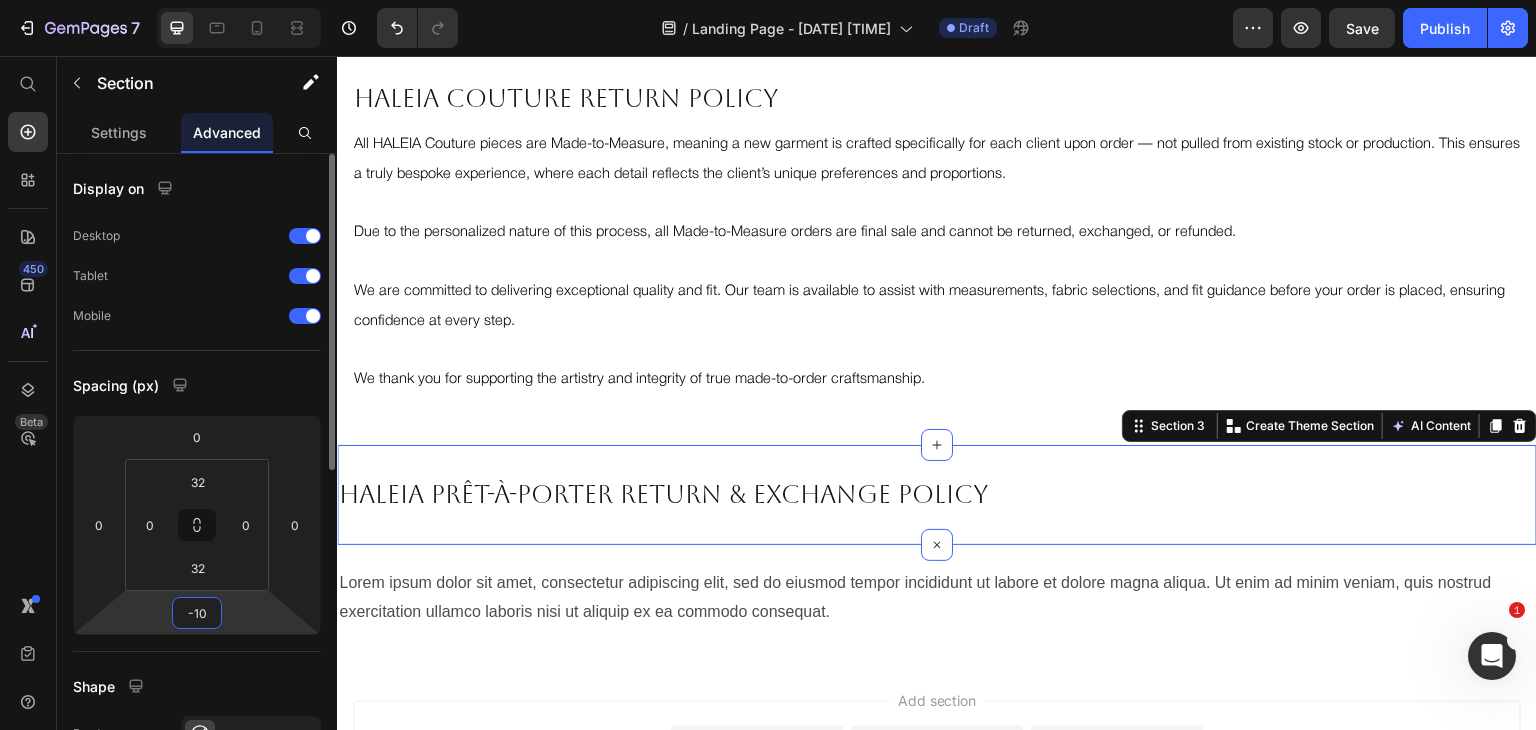 type on "-1" 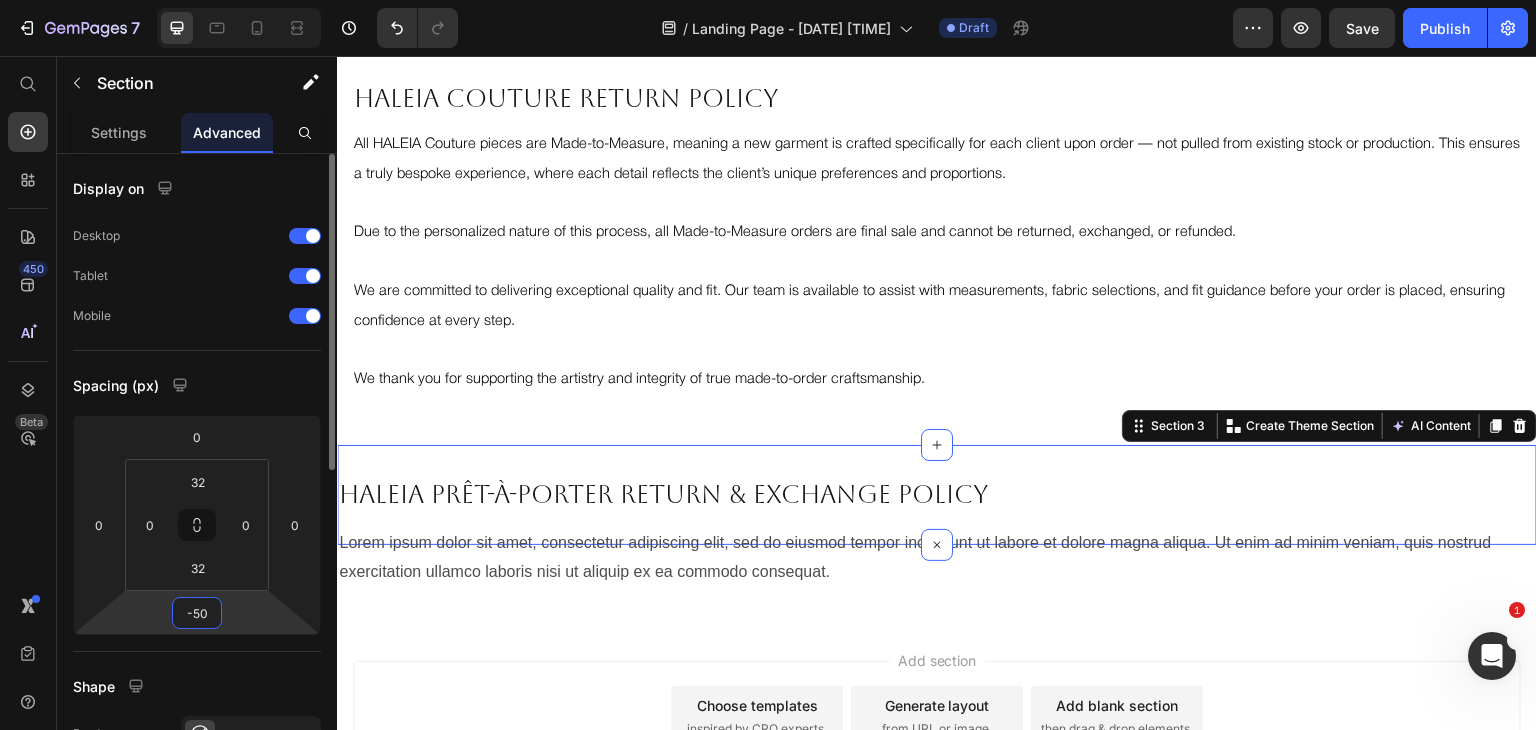 type on "-5" 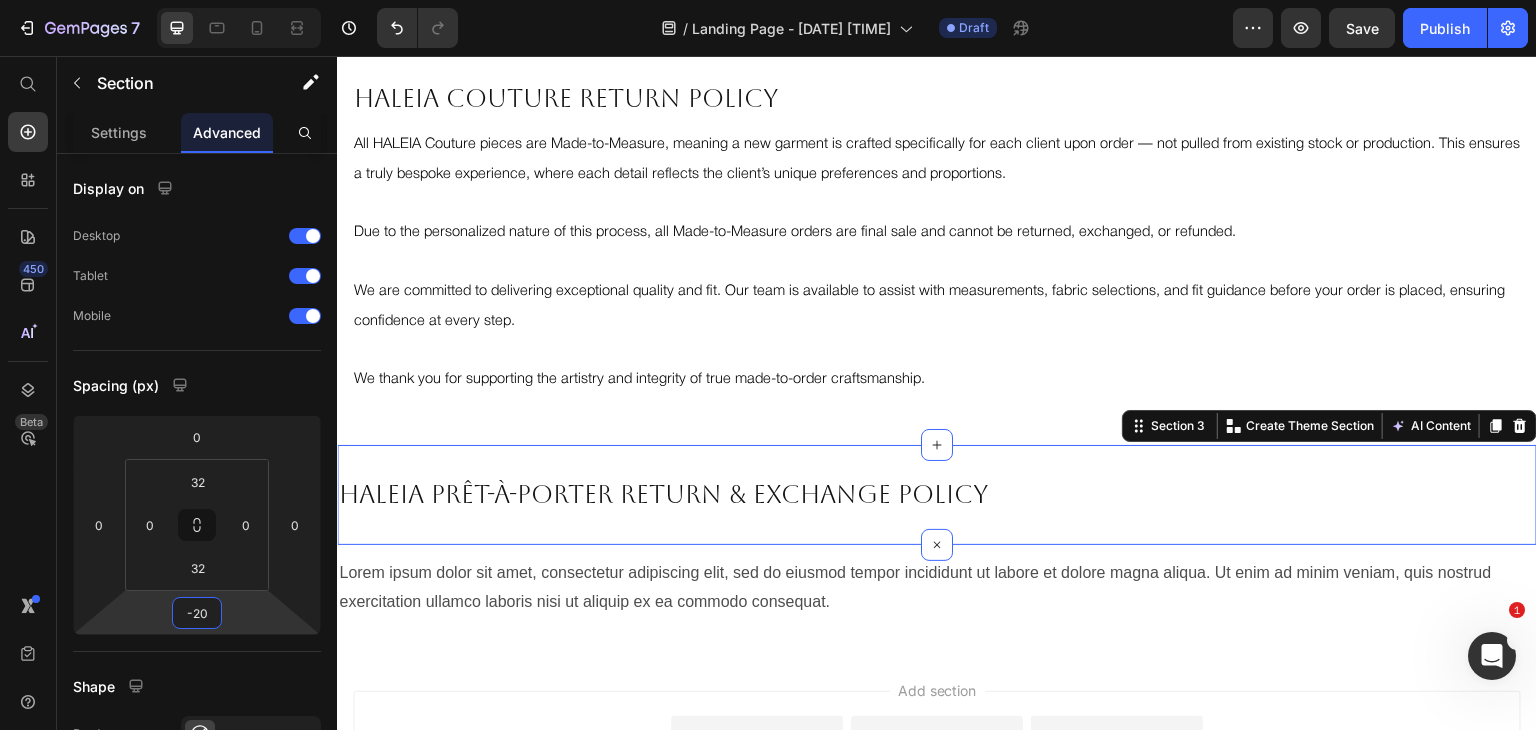 type on "-20" 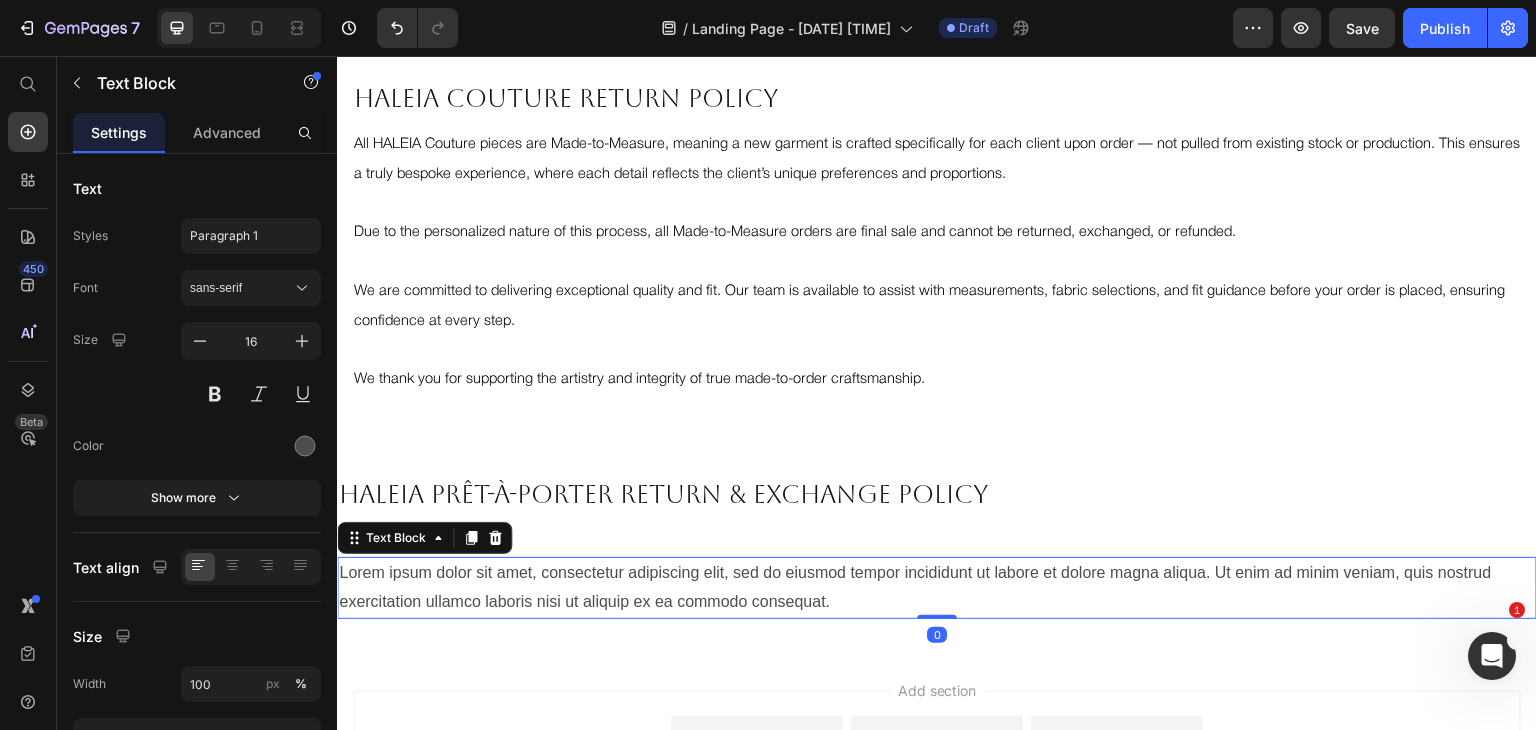 click on "Lorem ipsum dolor sit amet, consectetur adipiscing elit, sed do eiusmod tempor incididunt ut labore et dolore magna aliqua. Ut enim ad minim veniam, quis nostrud exercitation ullamco laboris nisi ut aliquip ex ea commodo consequat." at bounding box center (937, 588) 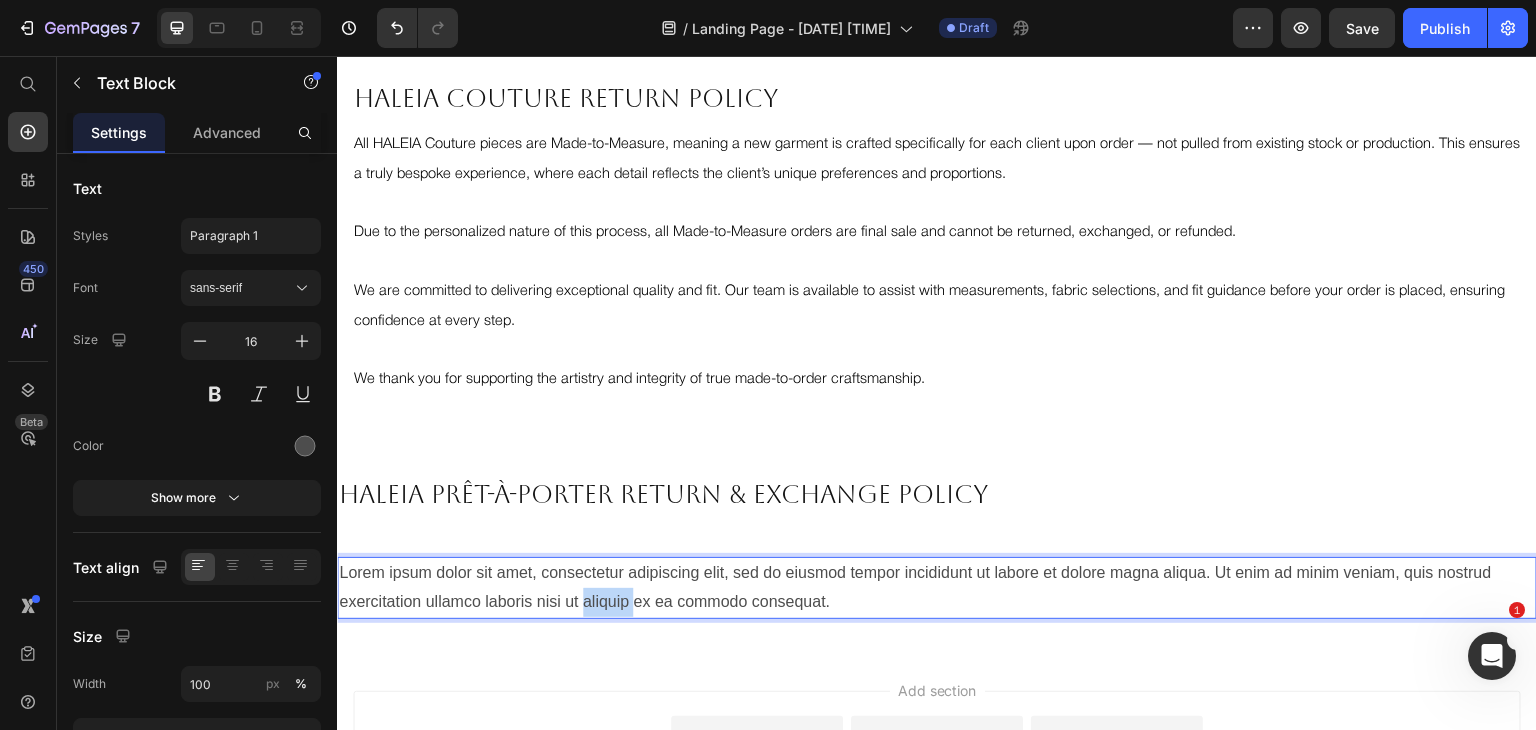 click on "Lorem ipsum dolor sit amet, consectetur adipiscing elit, sed do eiusmod tempor incididunt ut labore et dolore magna aliqua. Ut enim ad minim veniam, quis nostrud exercitation ullamco laboris nisi ut aliquip ex ea commodo consequat." at bounding box center (937, 588) 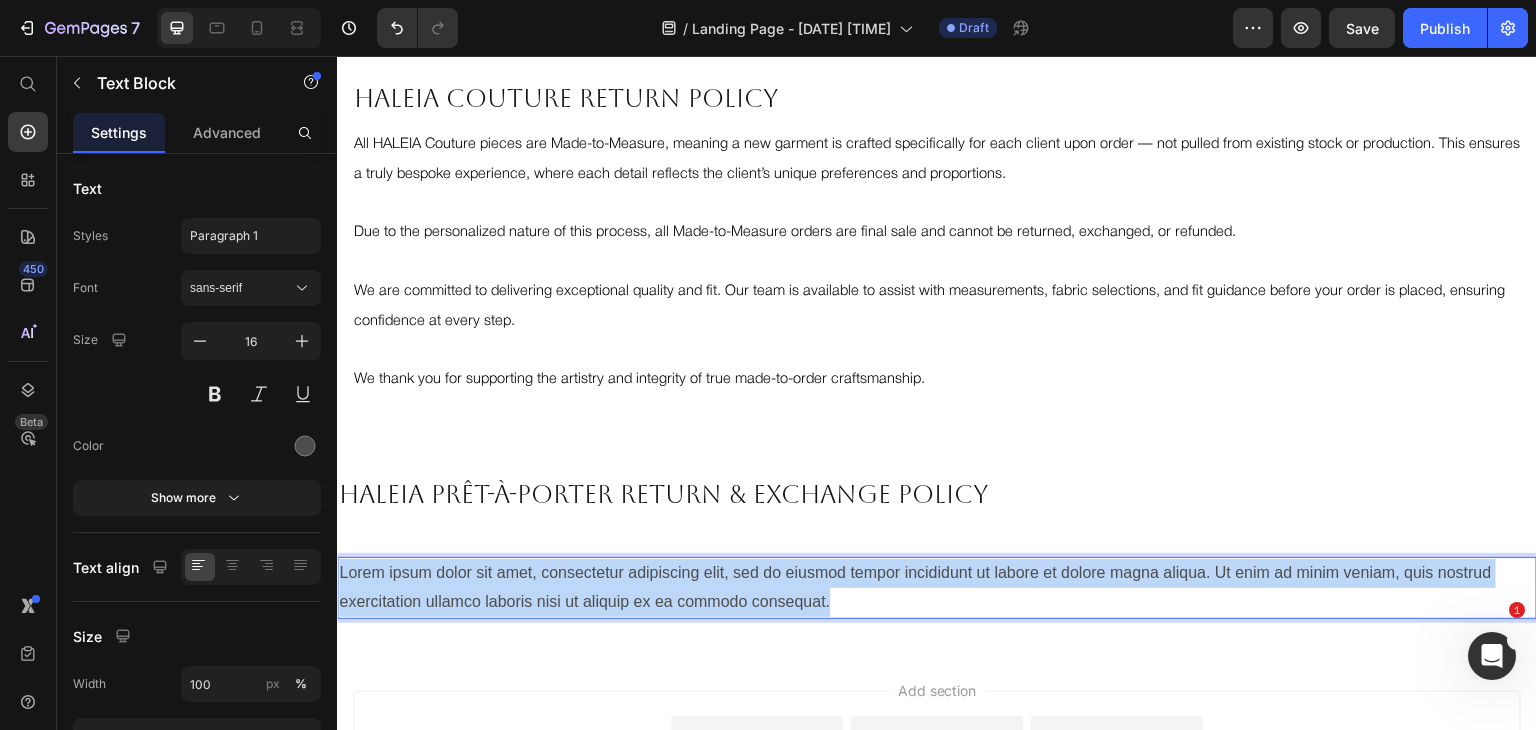 click on "Lorem ipsum dolor sit amet, consectetur adipiscing elit, sed do eiusmod tempor incididunt ut labore et dolore magna aliqua. Ut enim ad minim veniam, quis nostrud exercitation ullamco laboris nisi ut aliquip ex ea commodo consequat." at bounding box center (937, 588) 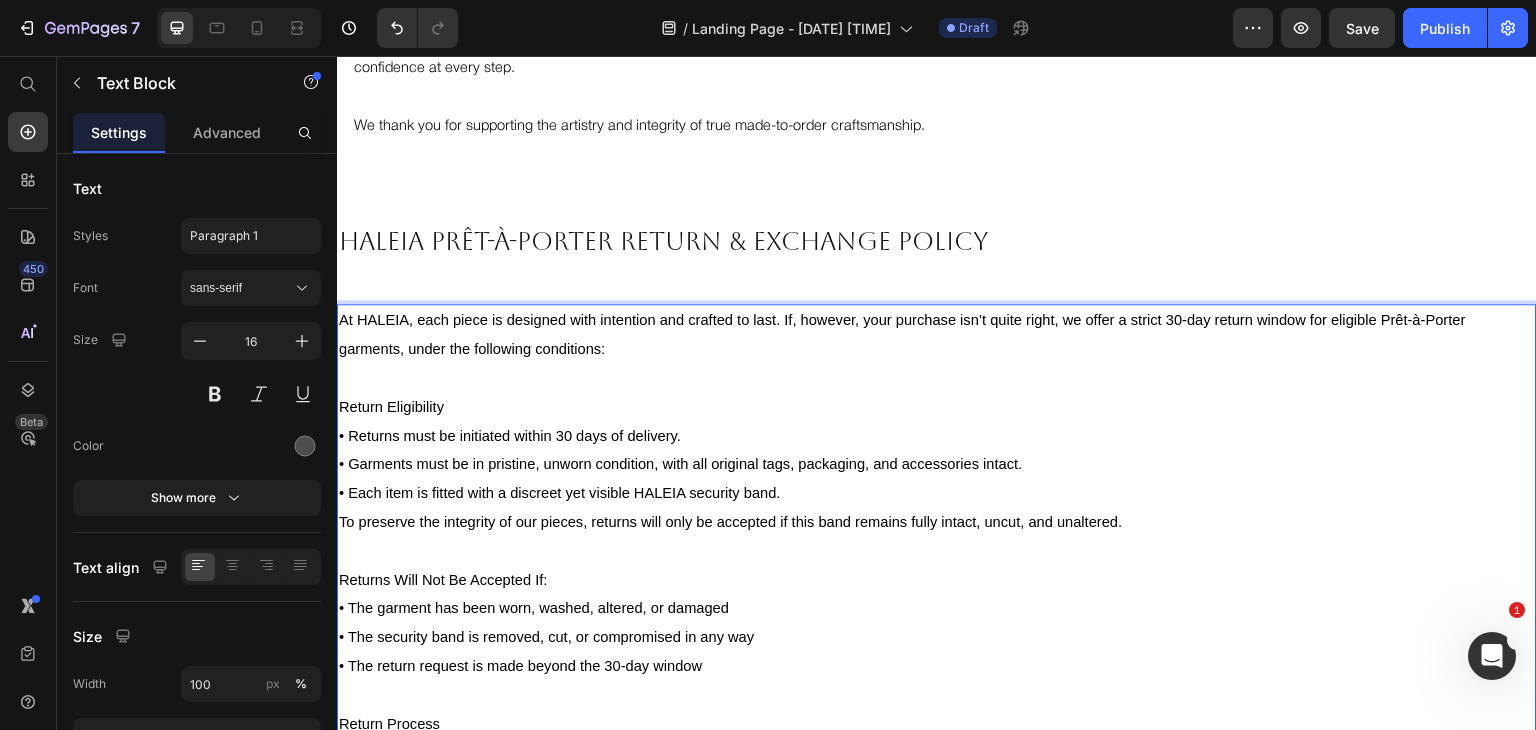scroll, scrollTop: 629, scrollLeft: 0, axis: vertical 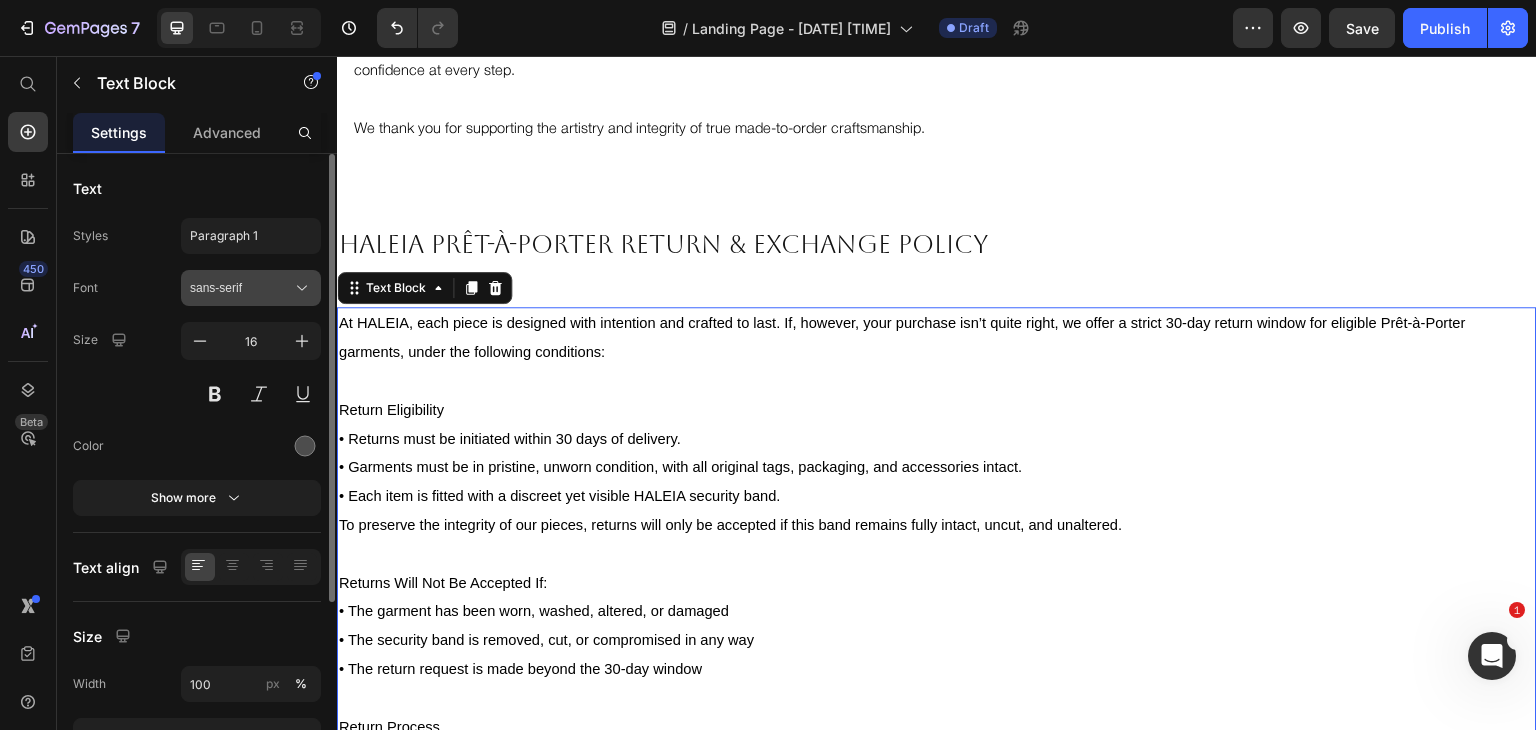 click on "sans-serif" at bounding box center [241, 288] 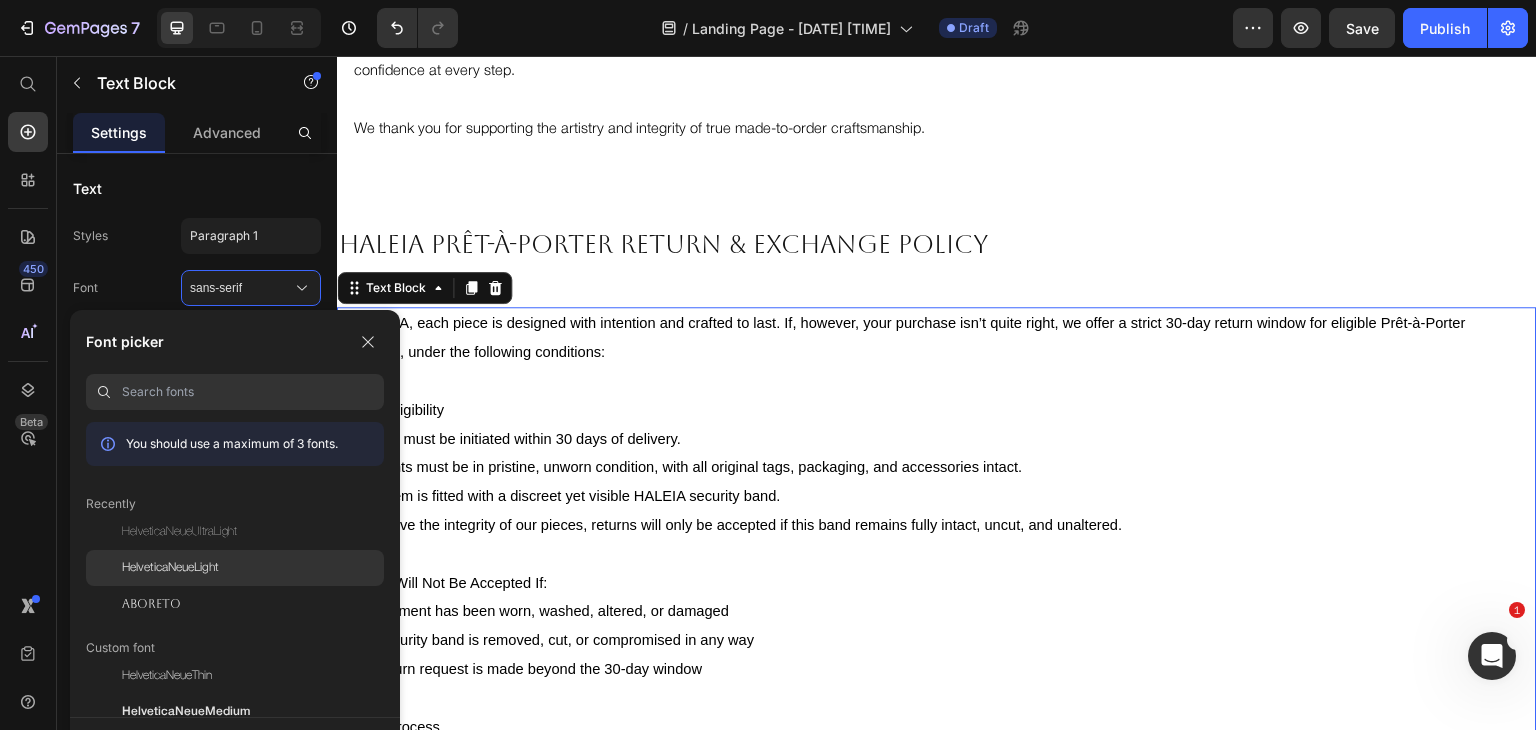 click on "HelveticaNeueLight" at bounding box center [170, 568] 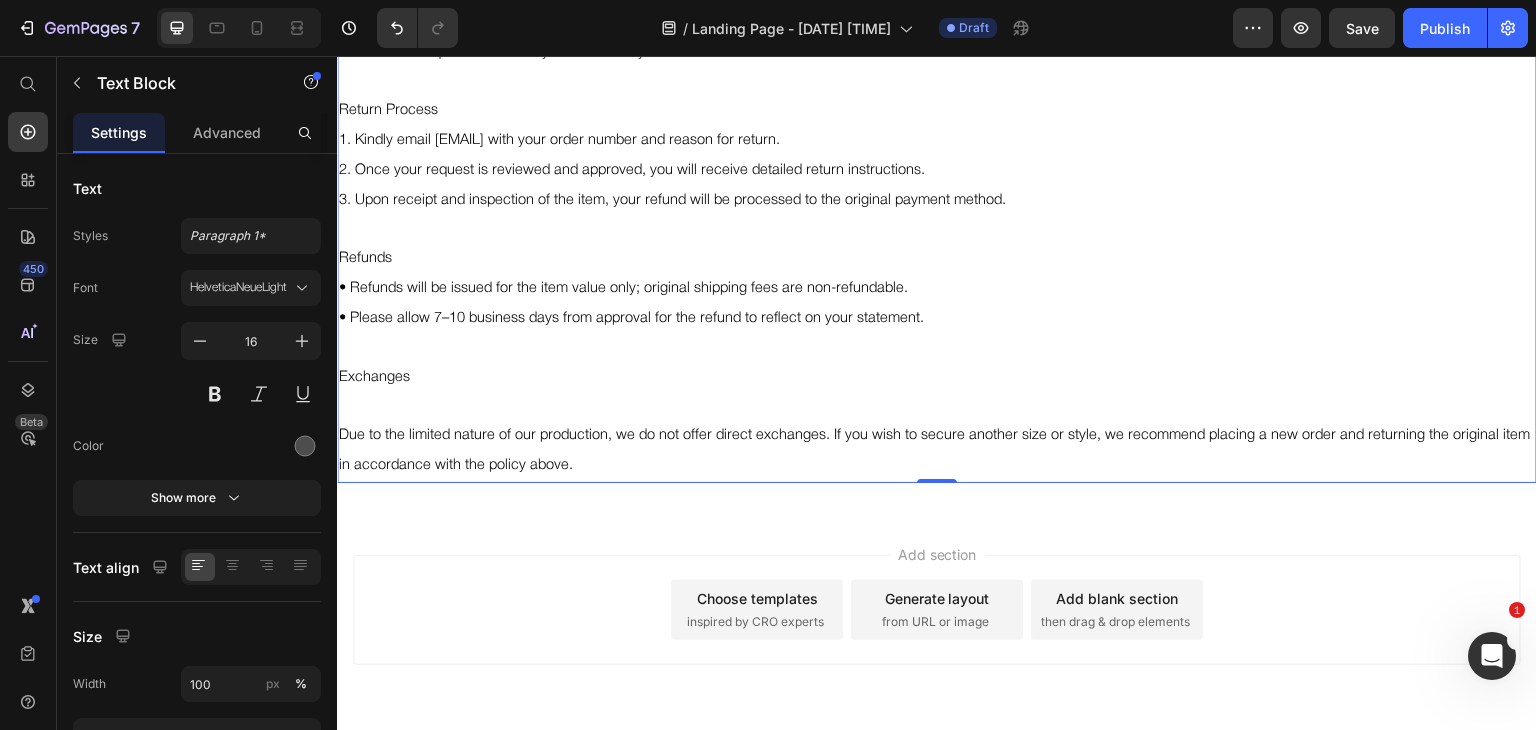 scroll, scrollTop: 1322, scrollLeft: 0, axis: vertical 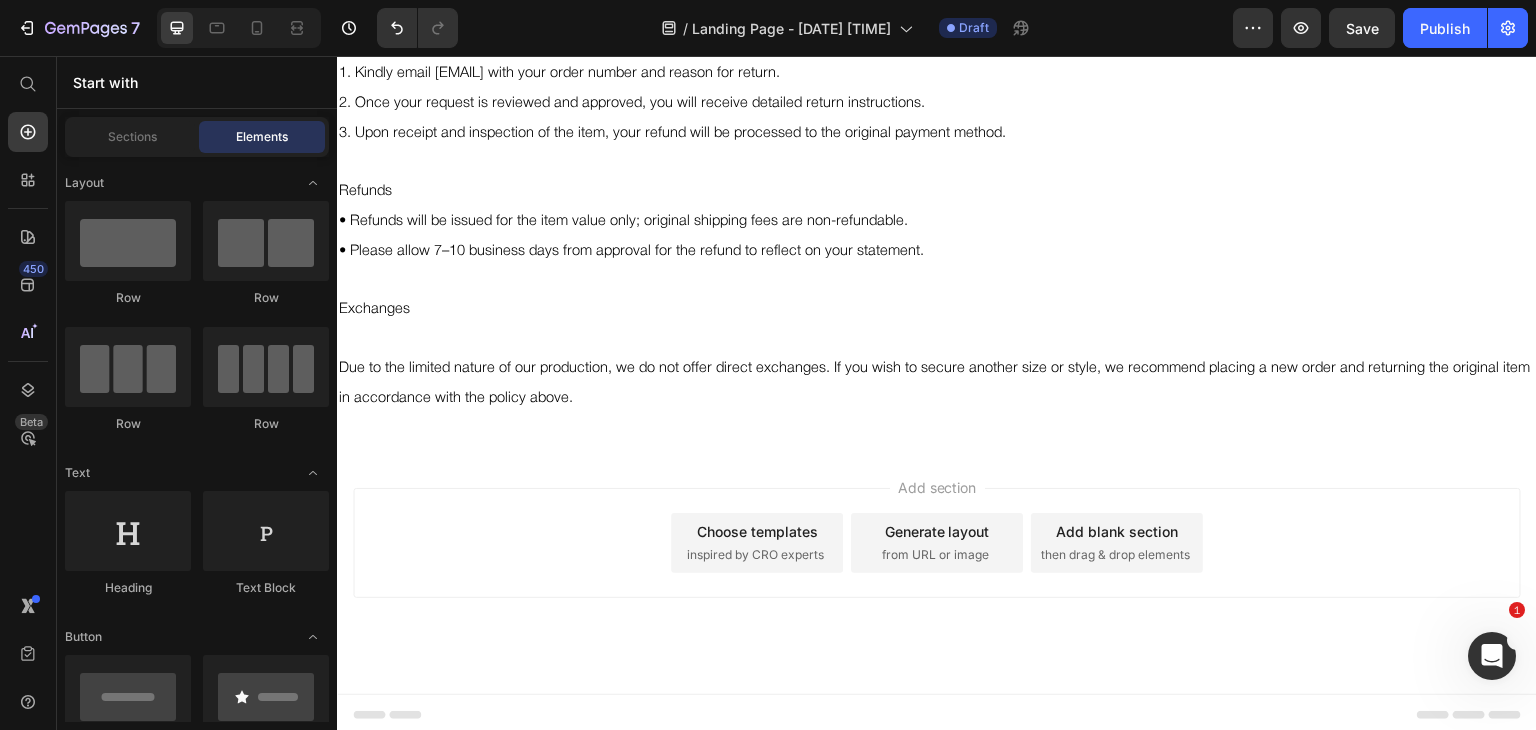 click on "then drag & drop elements" at bounding box center (1115, 555) 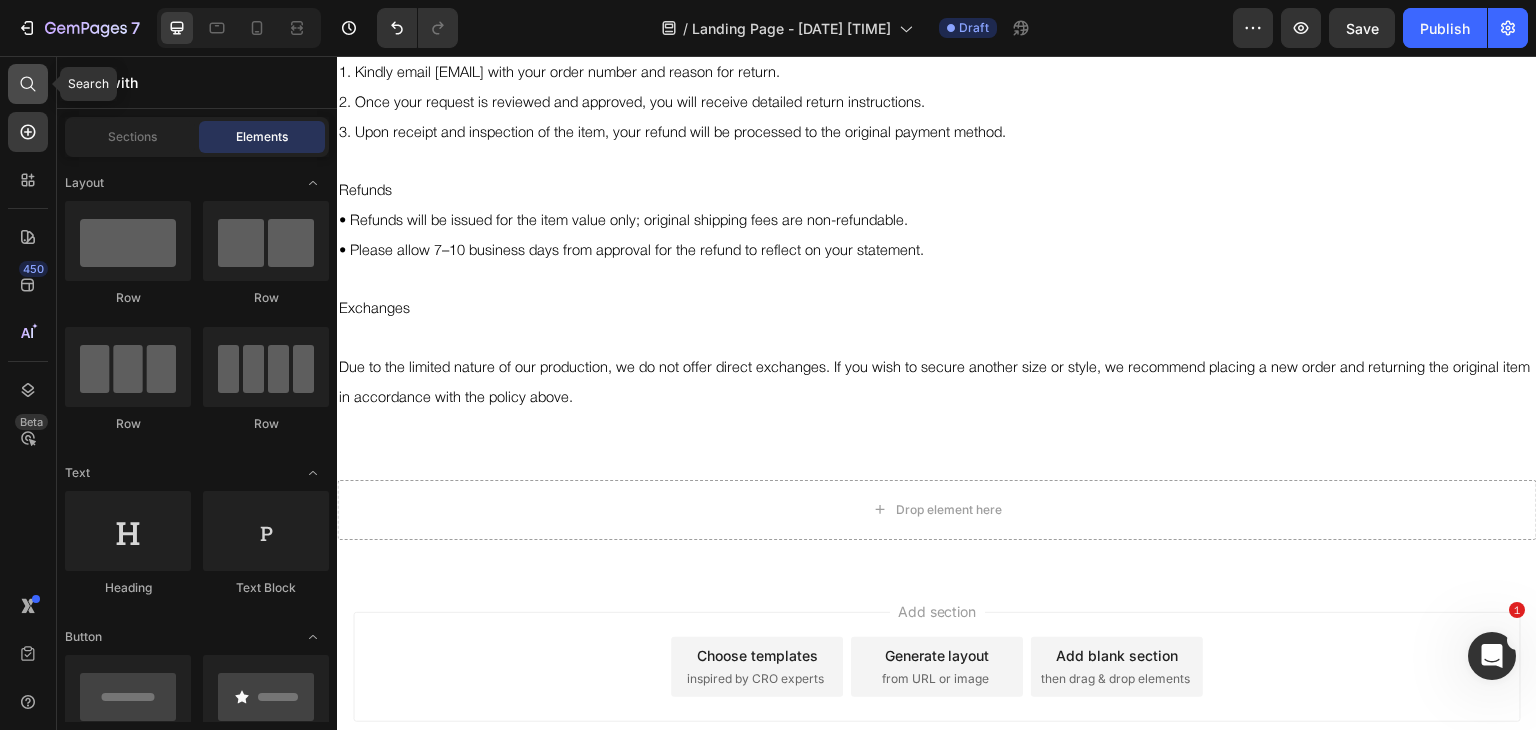 click 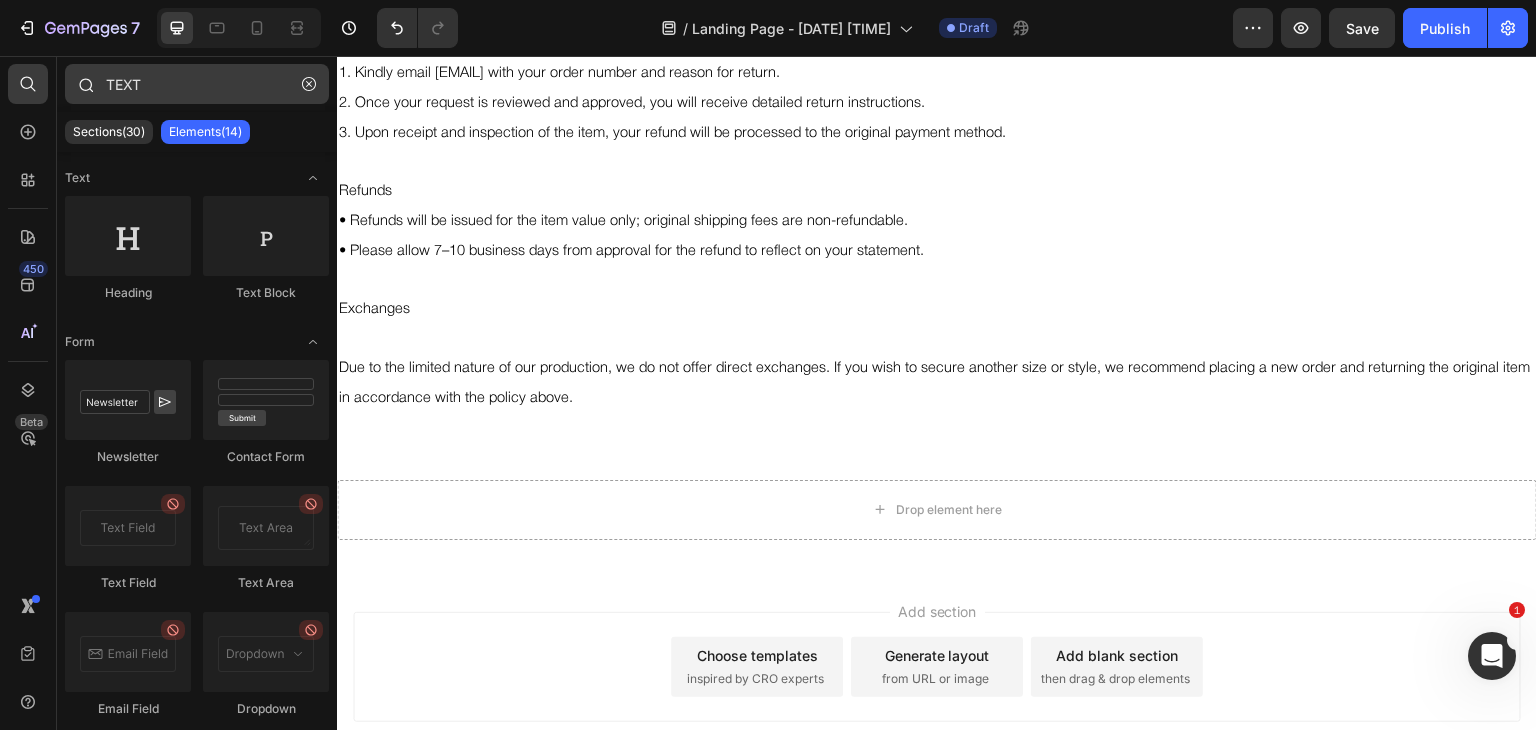 click on "TEXT" at bounding box center (197, 84) 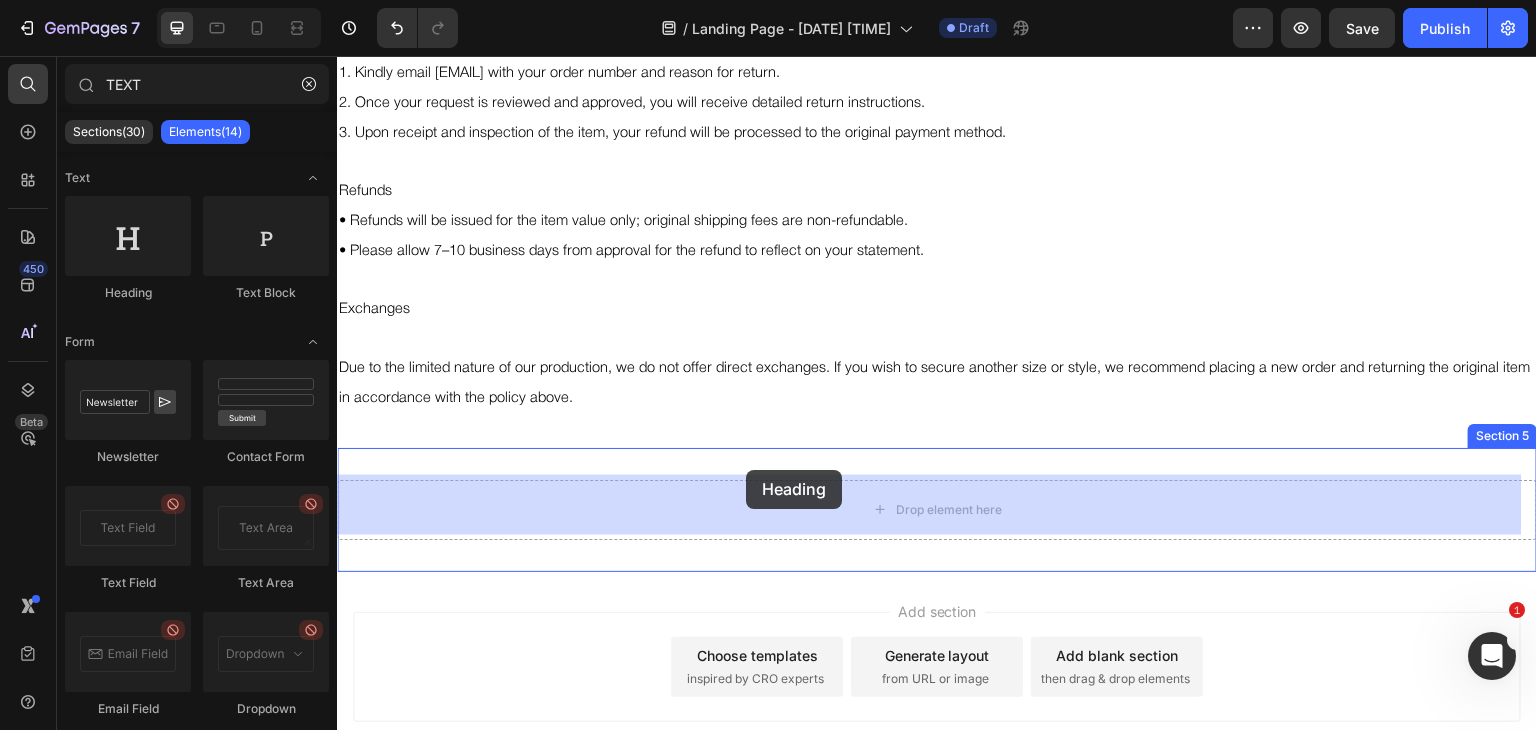 drag, startPoint x: 459, startPoint y: 269, endPoint x: 752, endPoint y: 470, distance: 355.31677 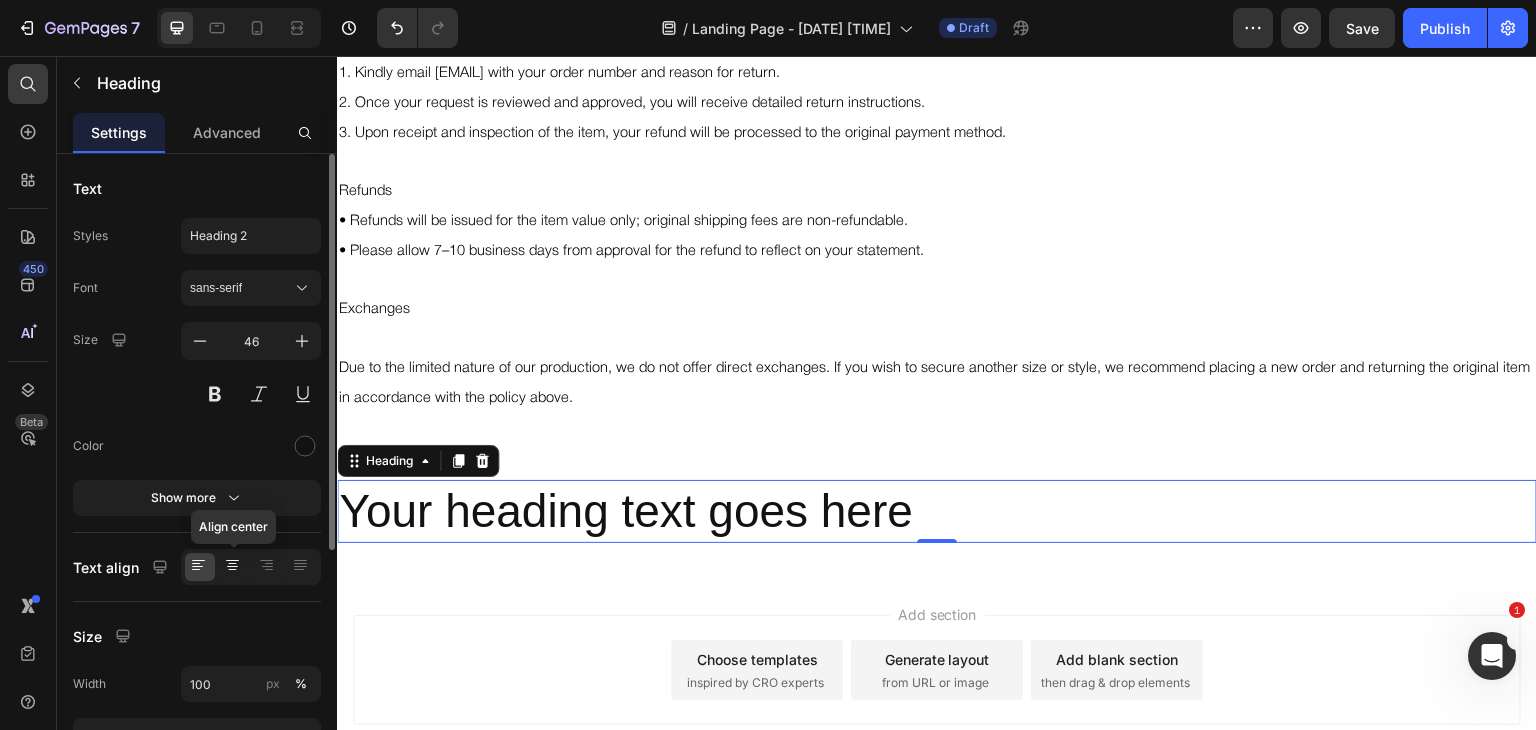 click 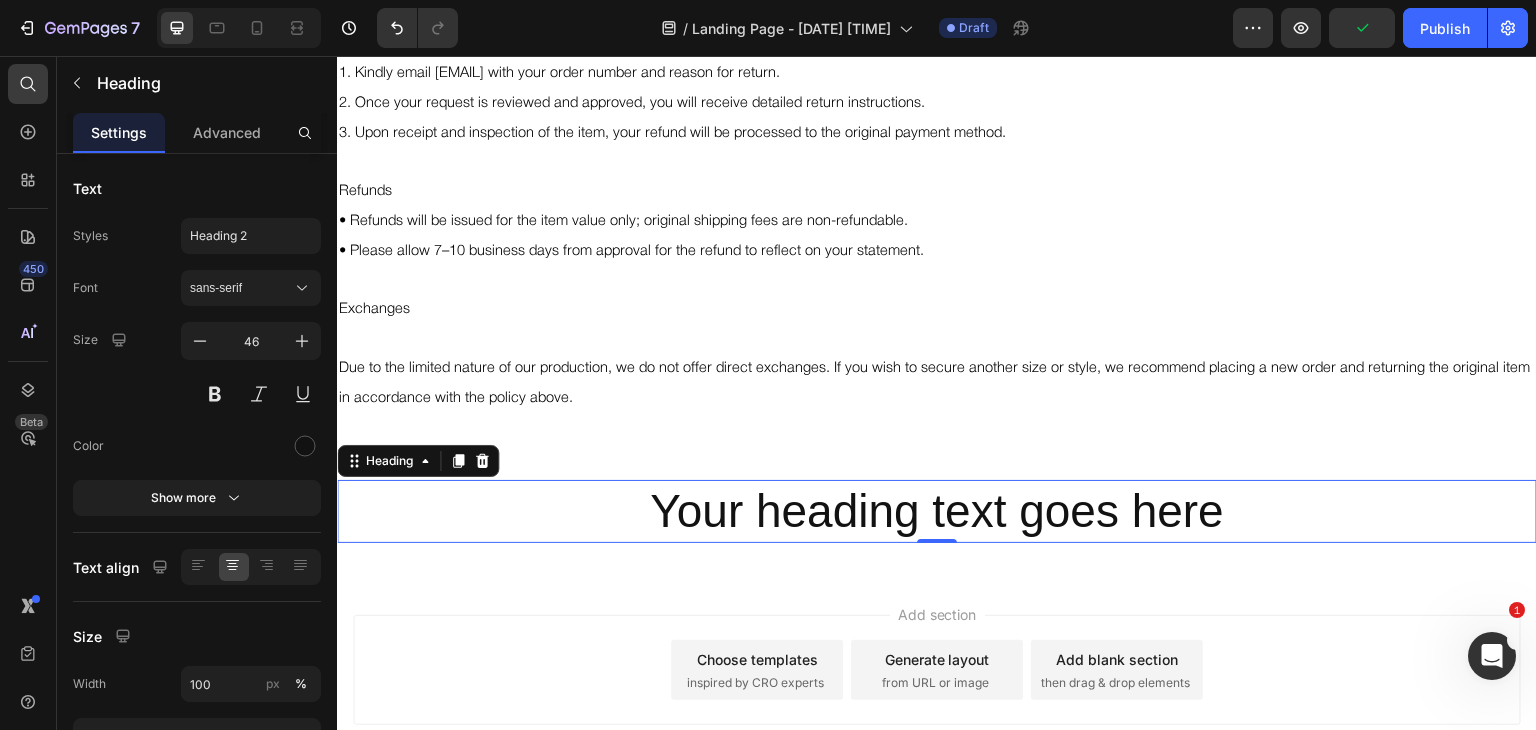 click on "Your heading text goes here" at bounding box center [937, 512] 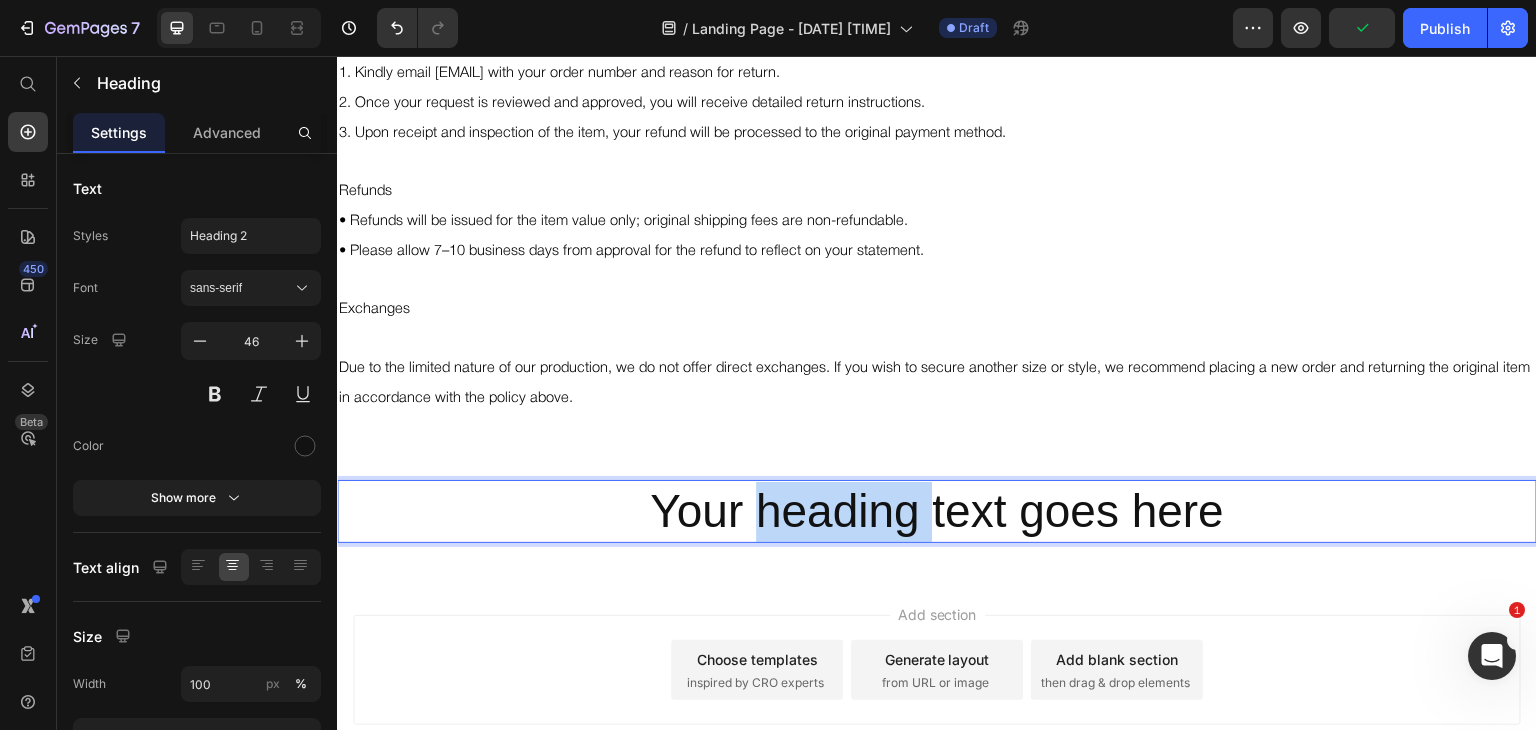 click on "Your heading text goes here" at bounding box center [937, 512] 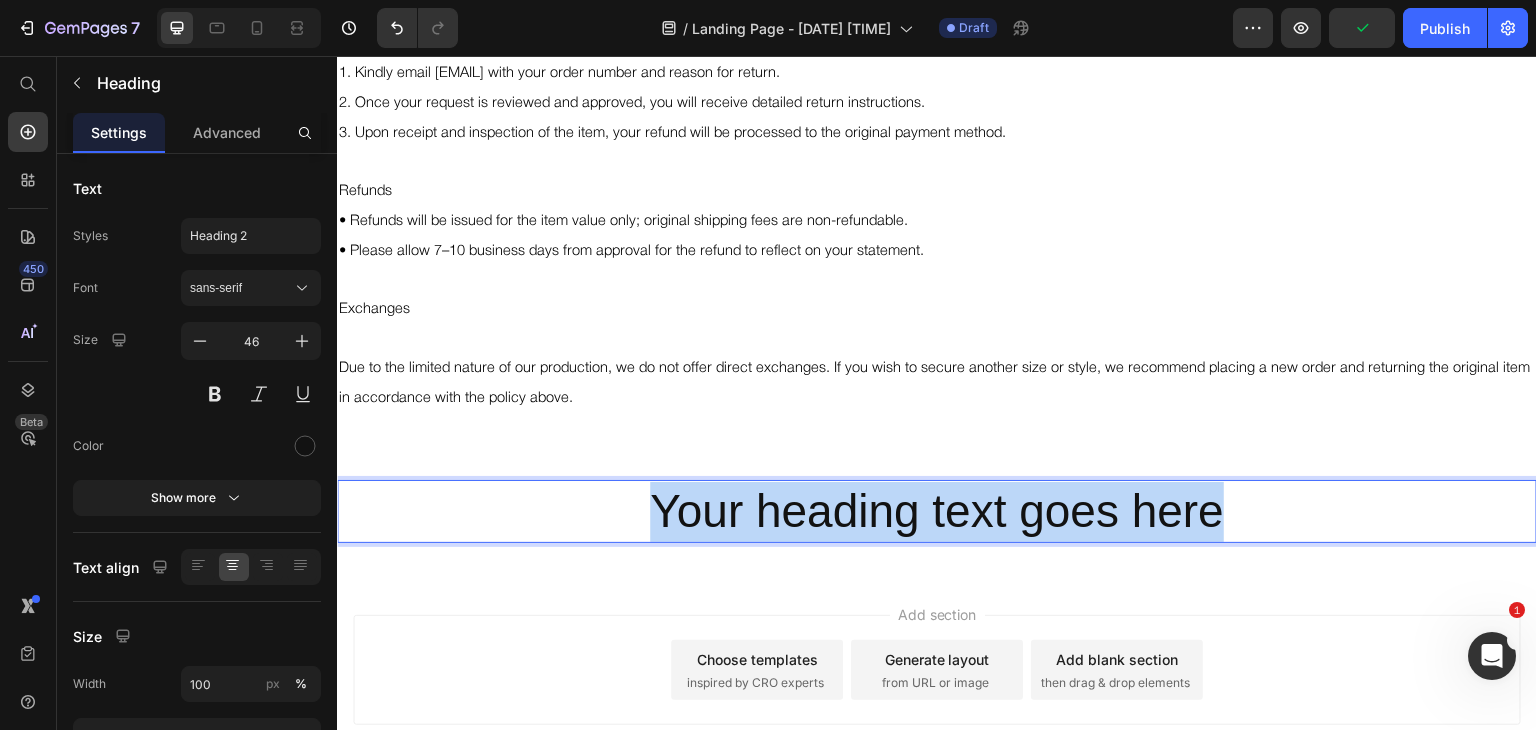 click on "Your heading text goes here" at bounding box center (937, 512) 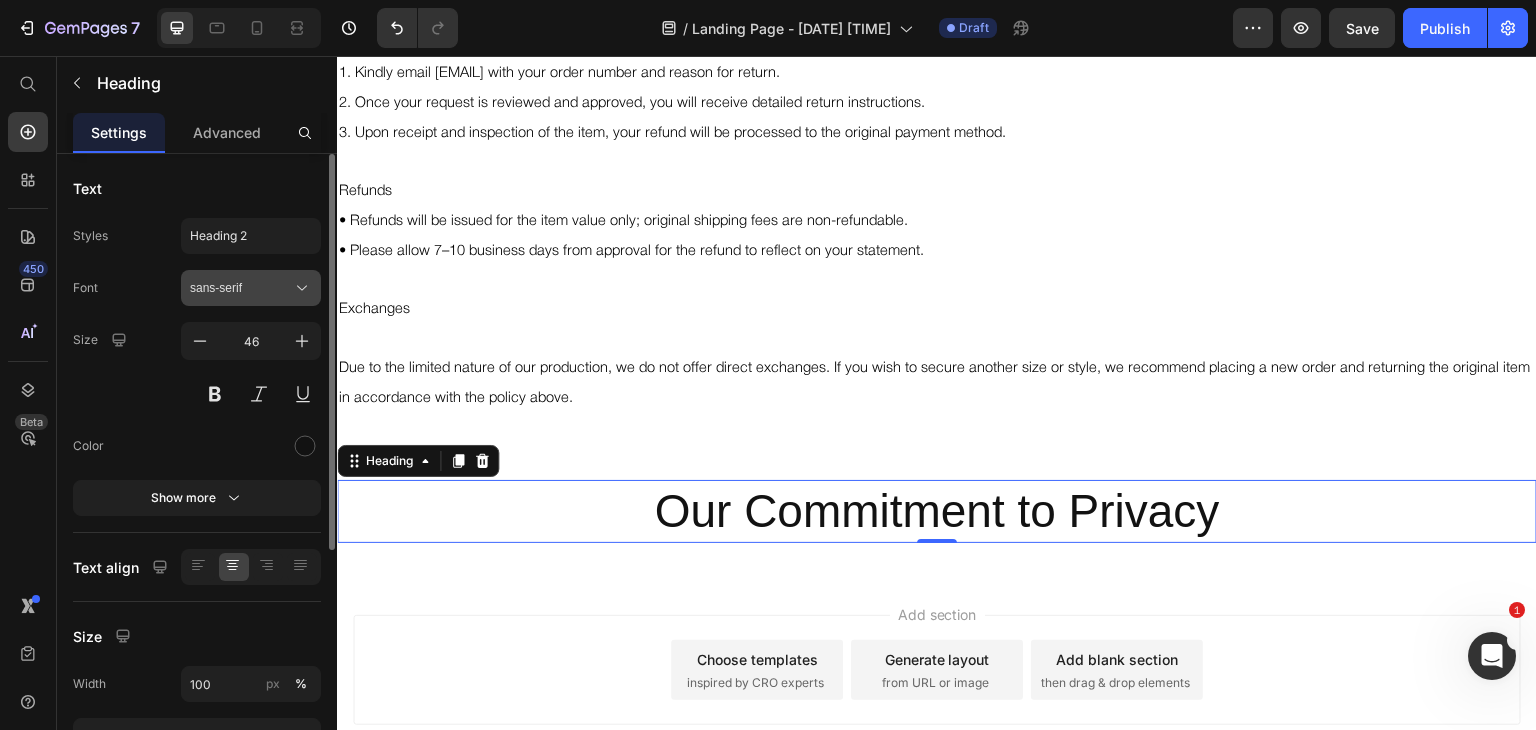 click on "sans-serif" at bounding box center (241, 288) 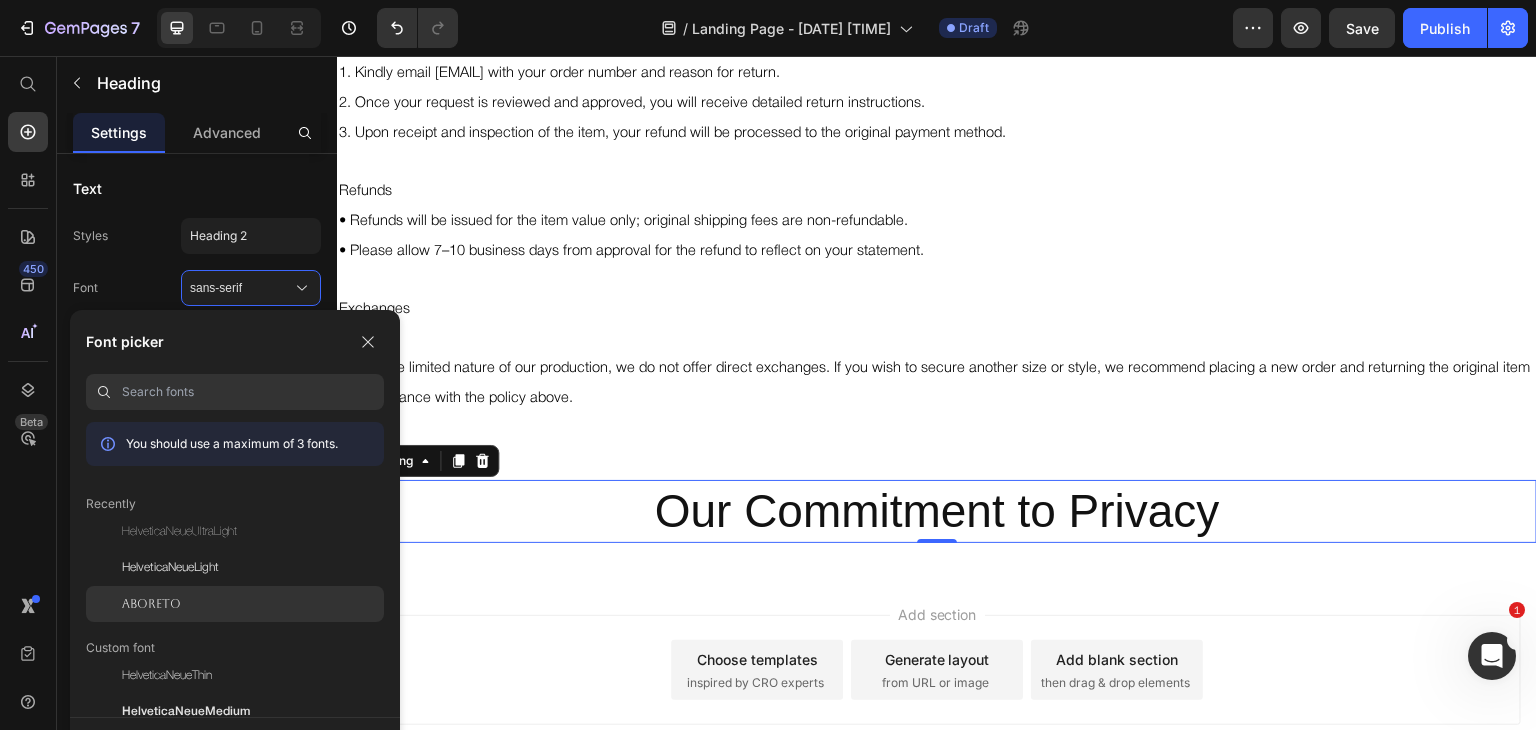 click on "Aboreto" 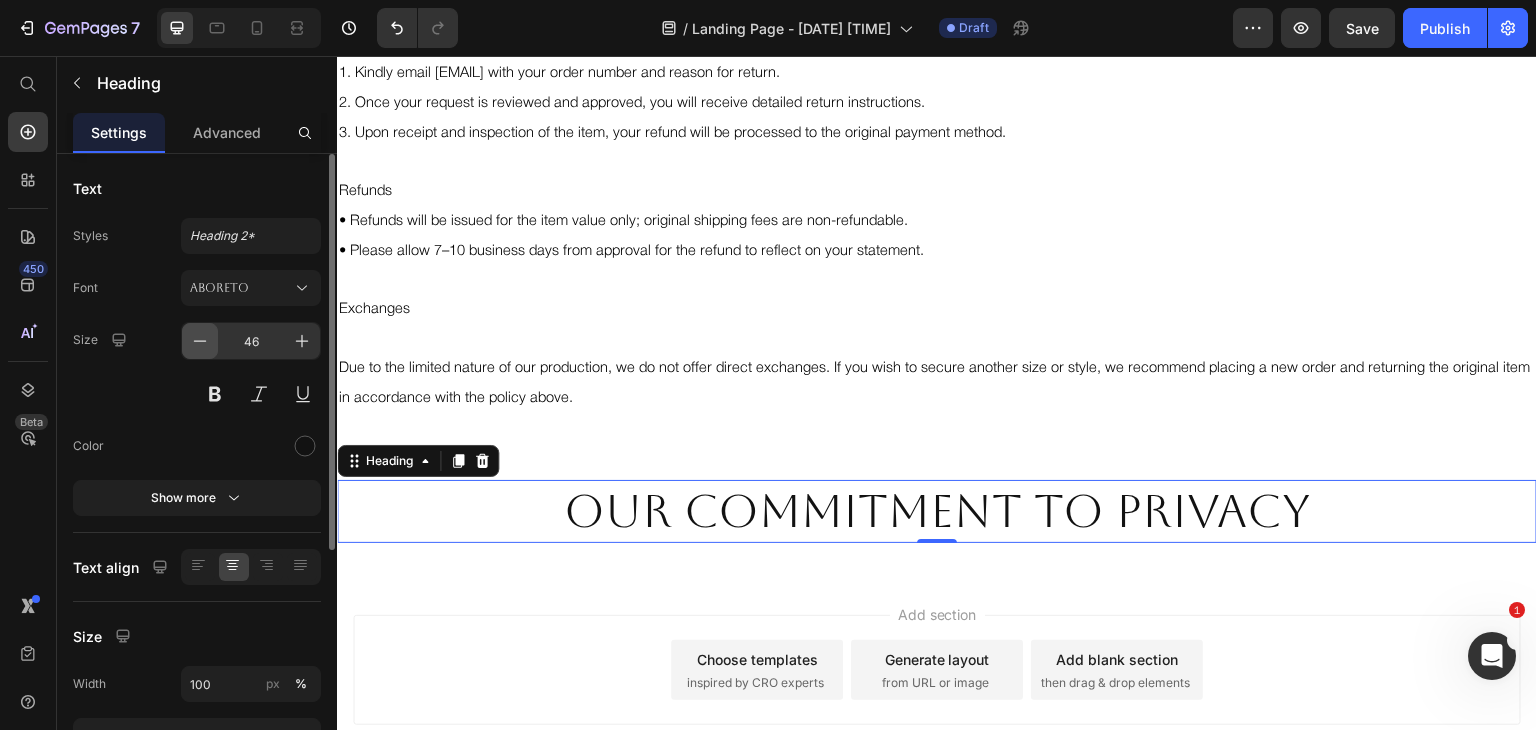 click 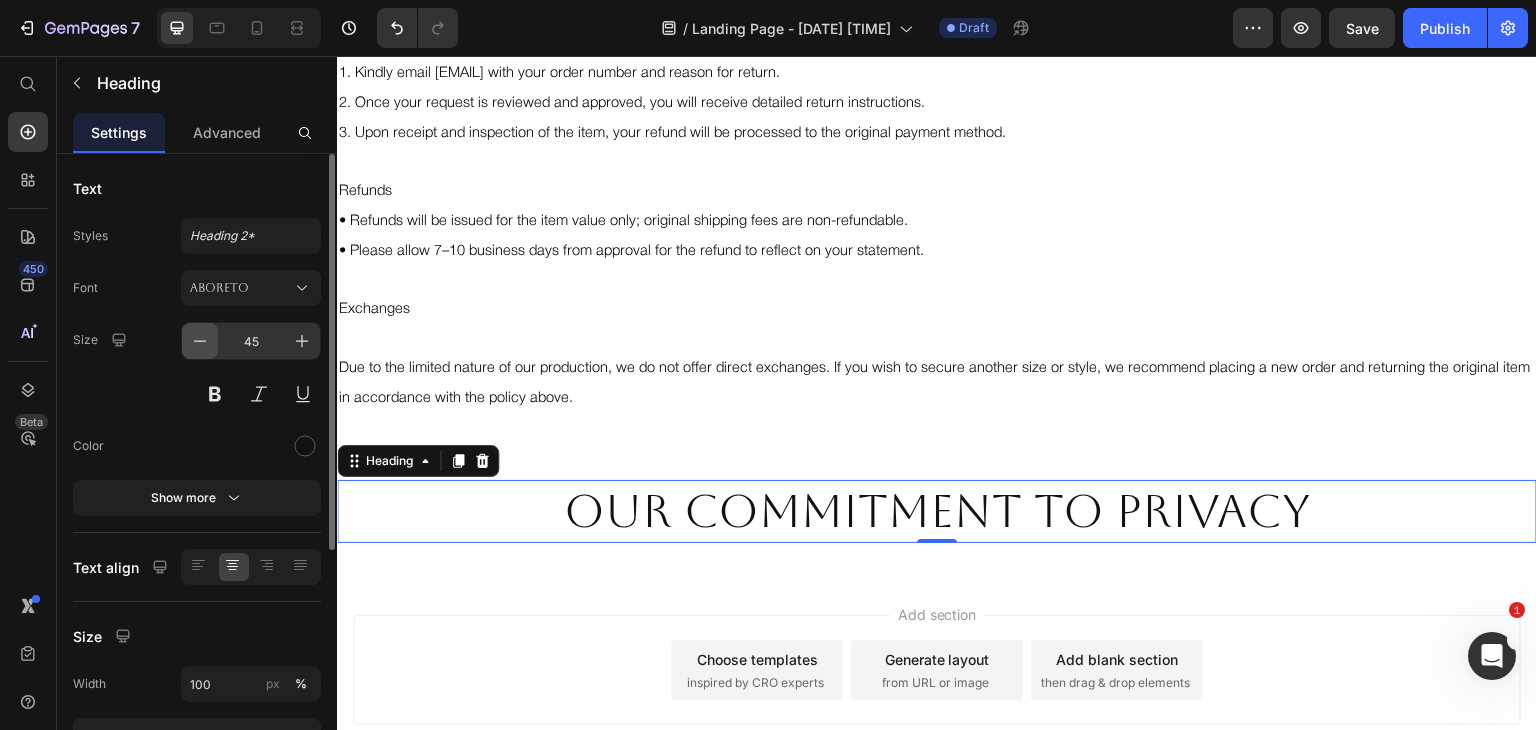 click 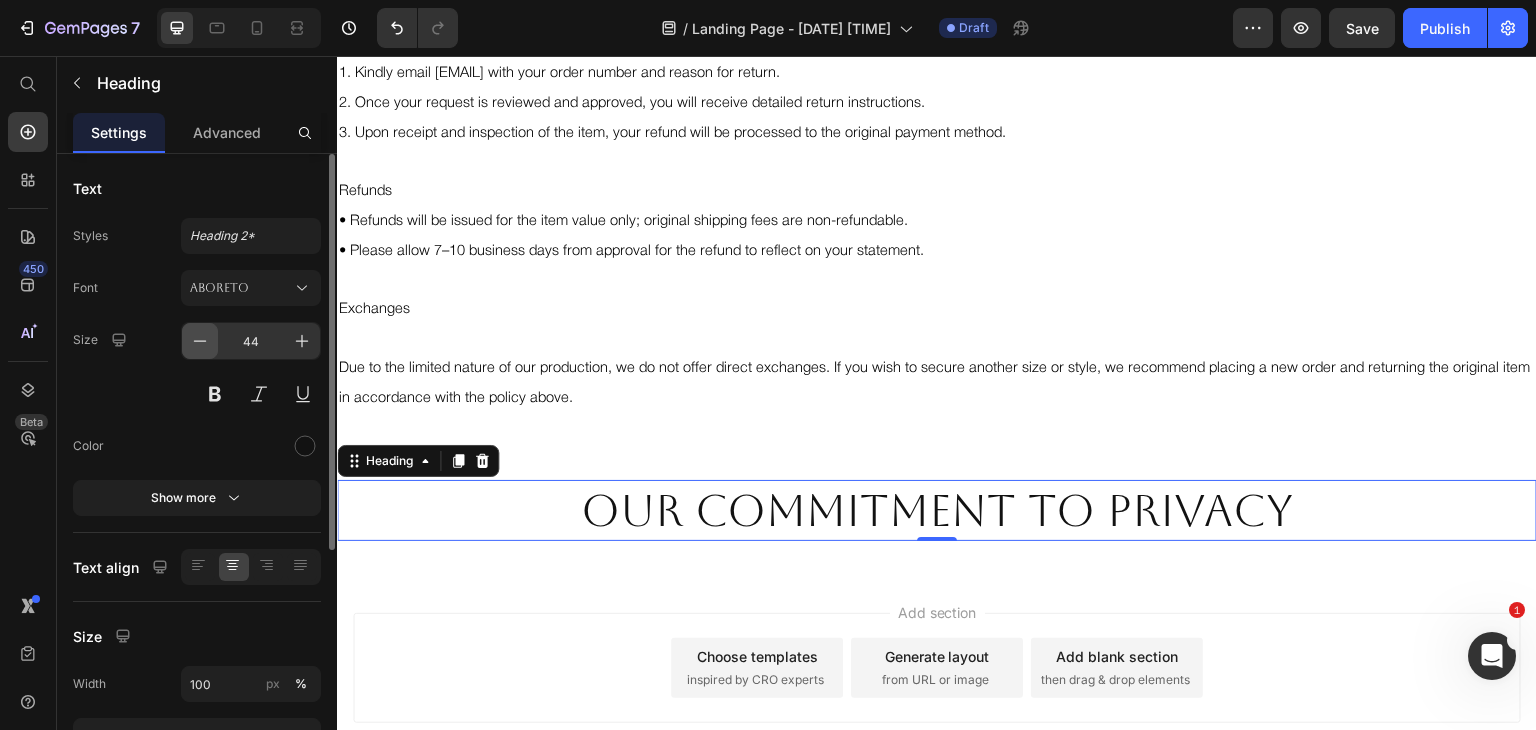 click 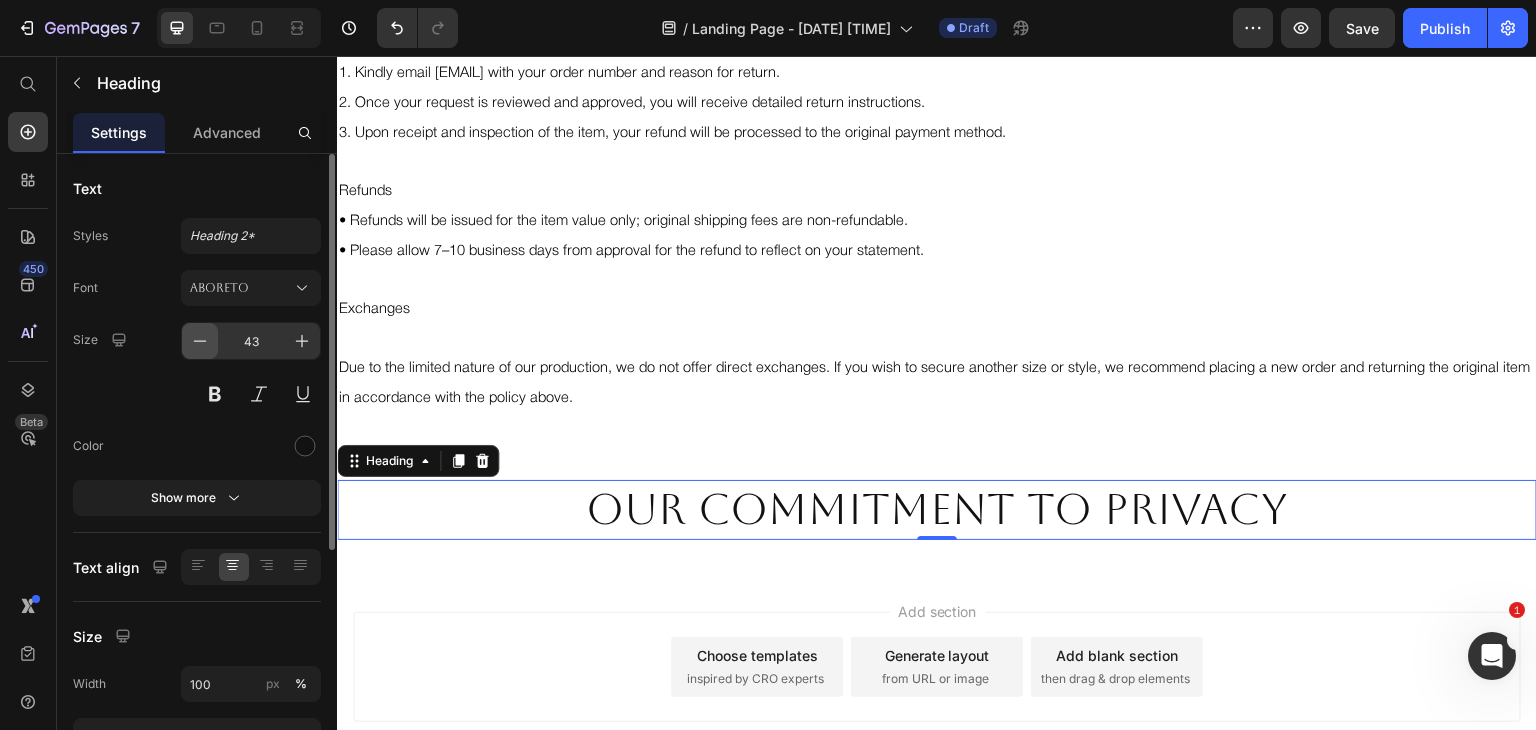 click 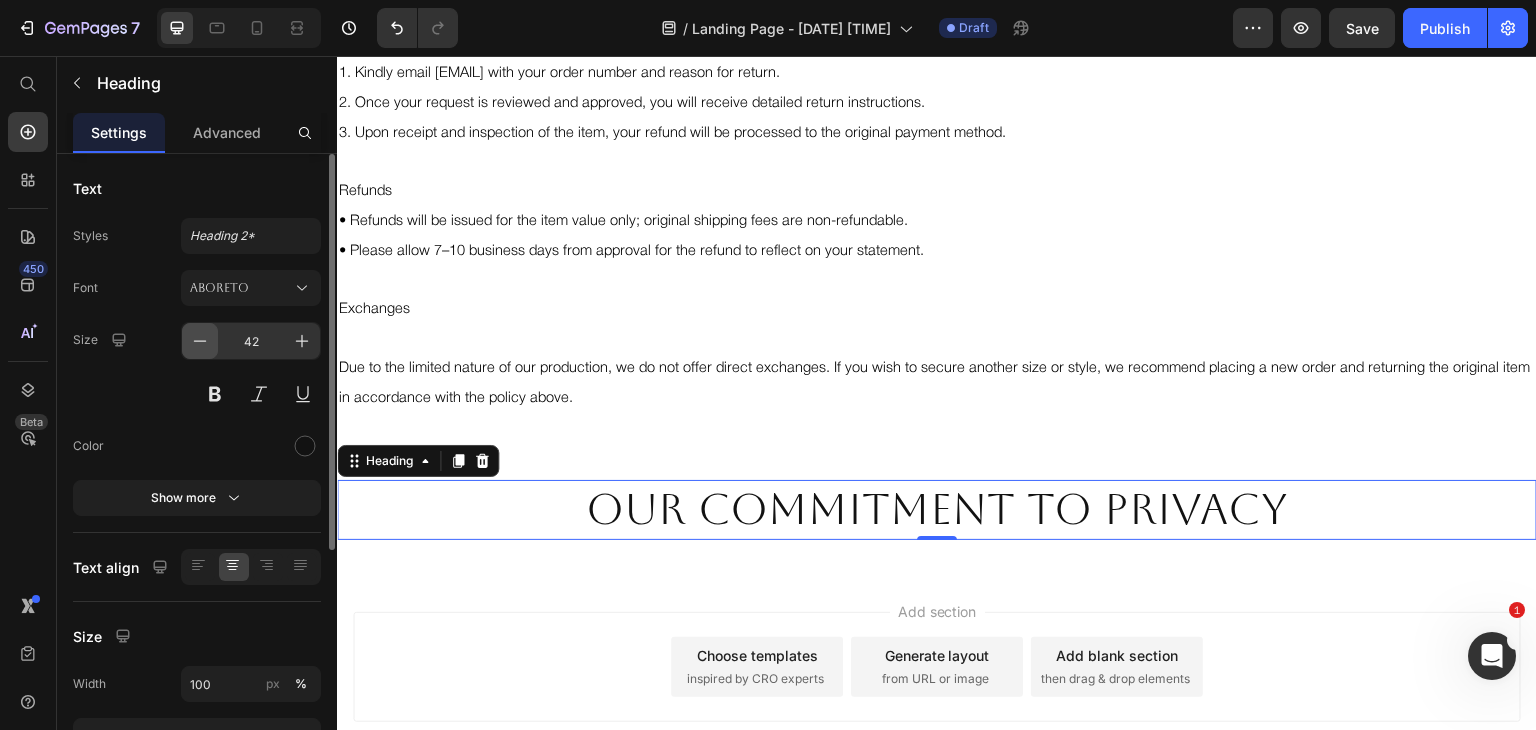 click 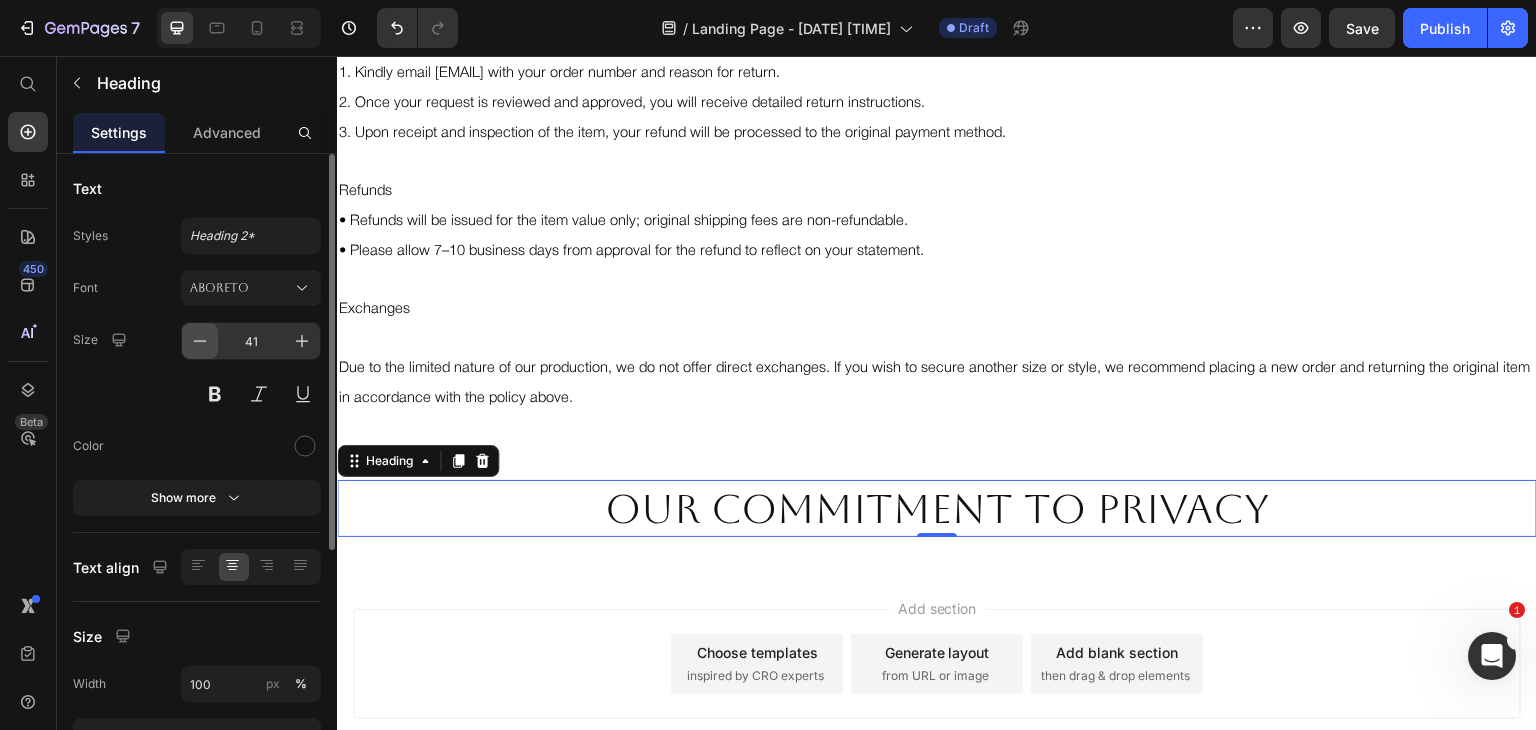 click 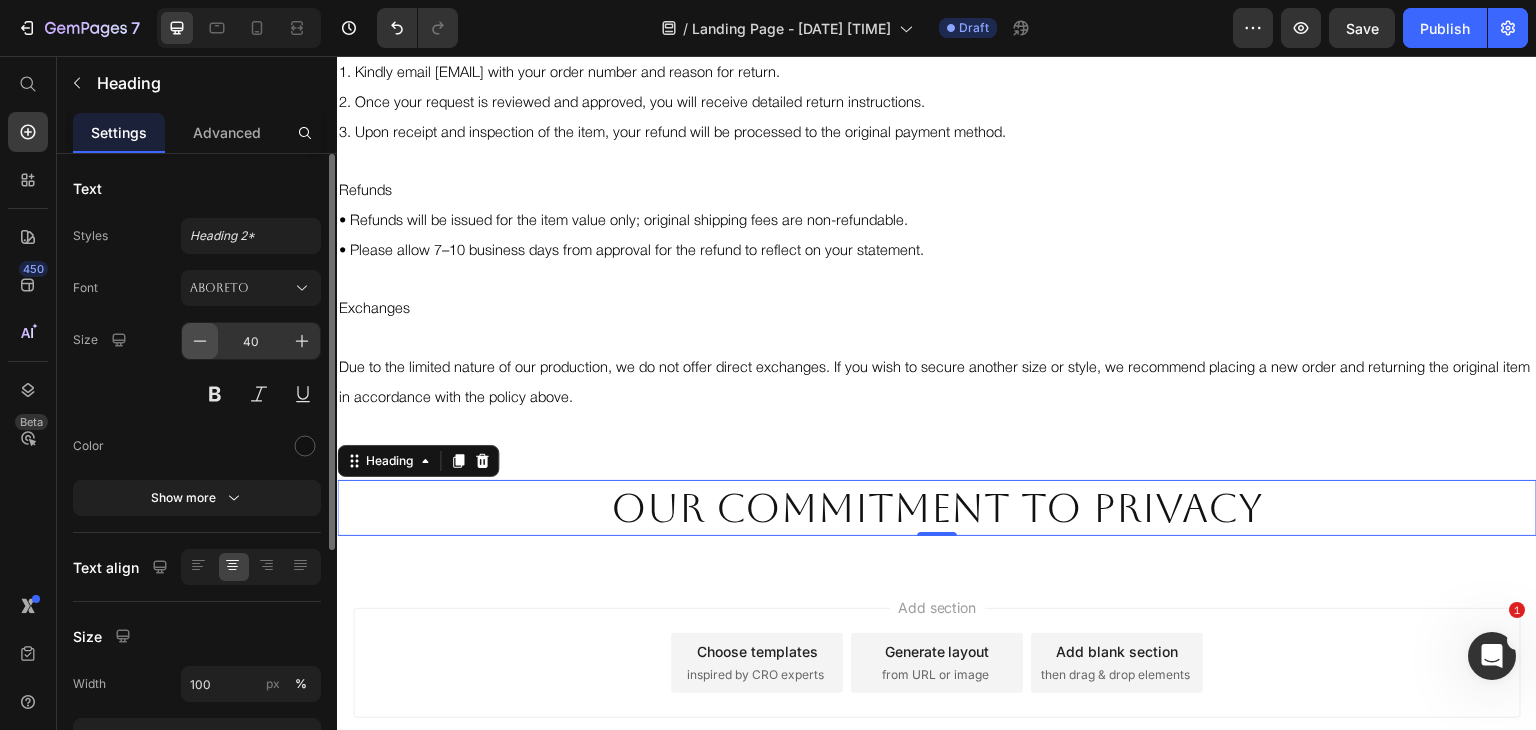 click 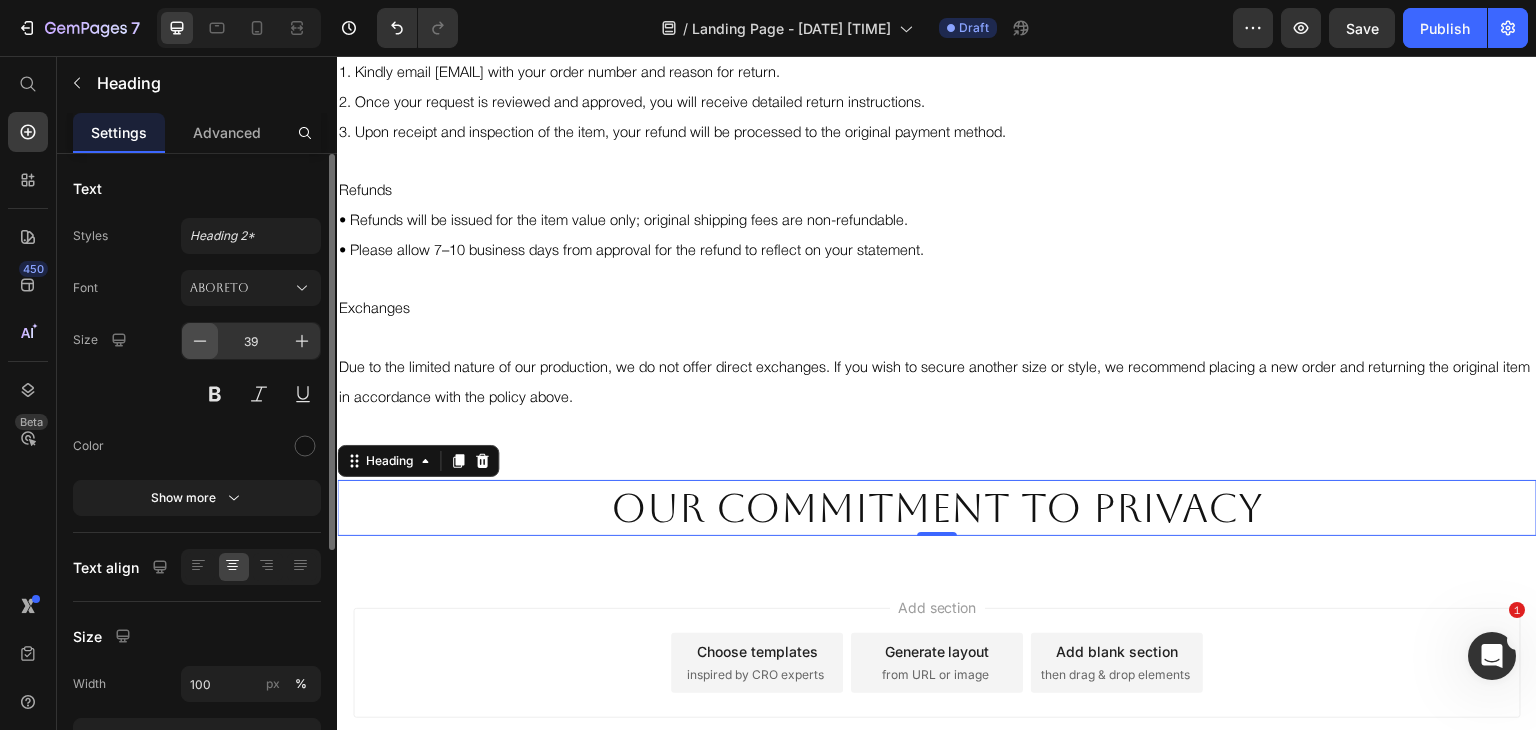 click 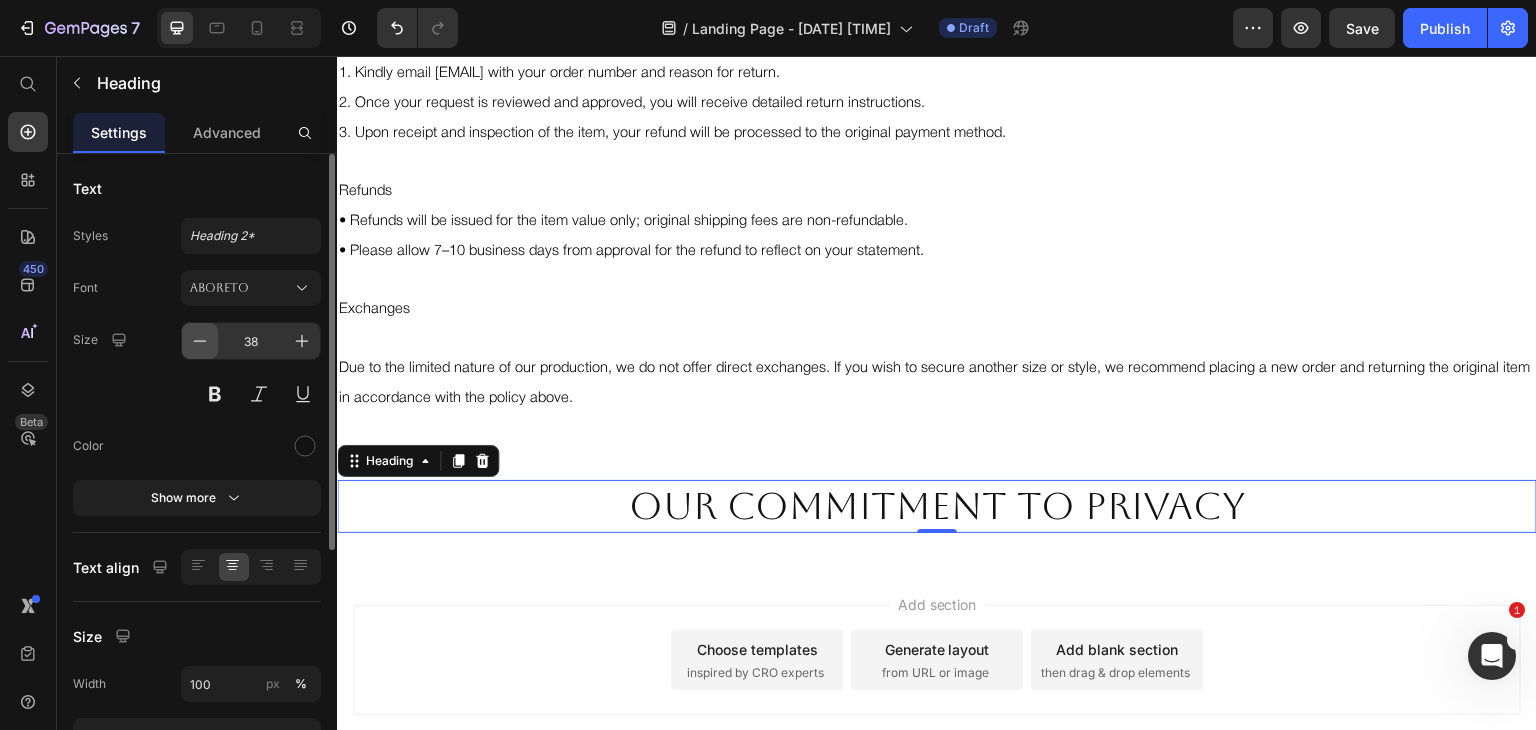 click 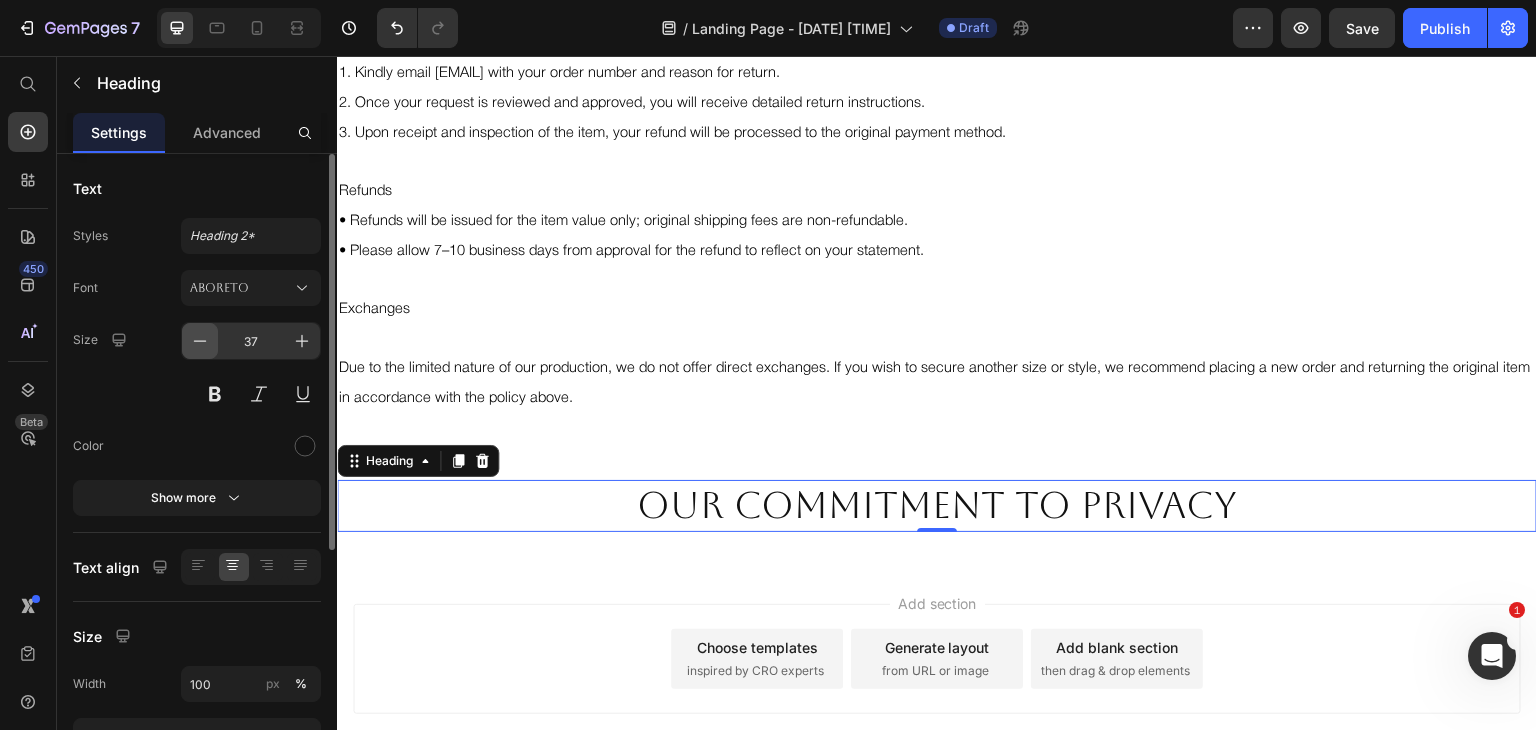 click 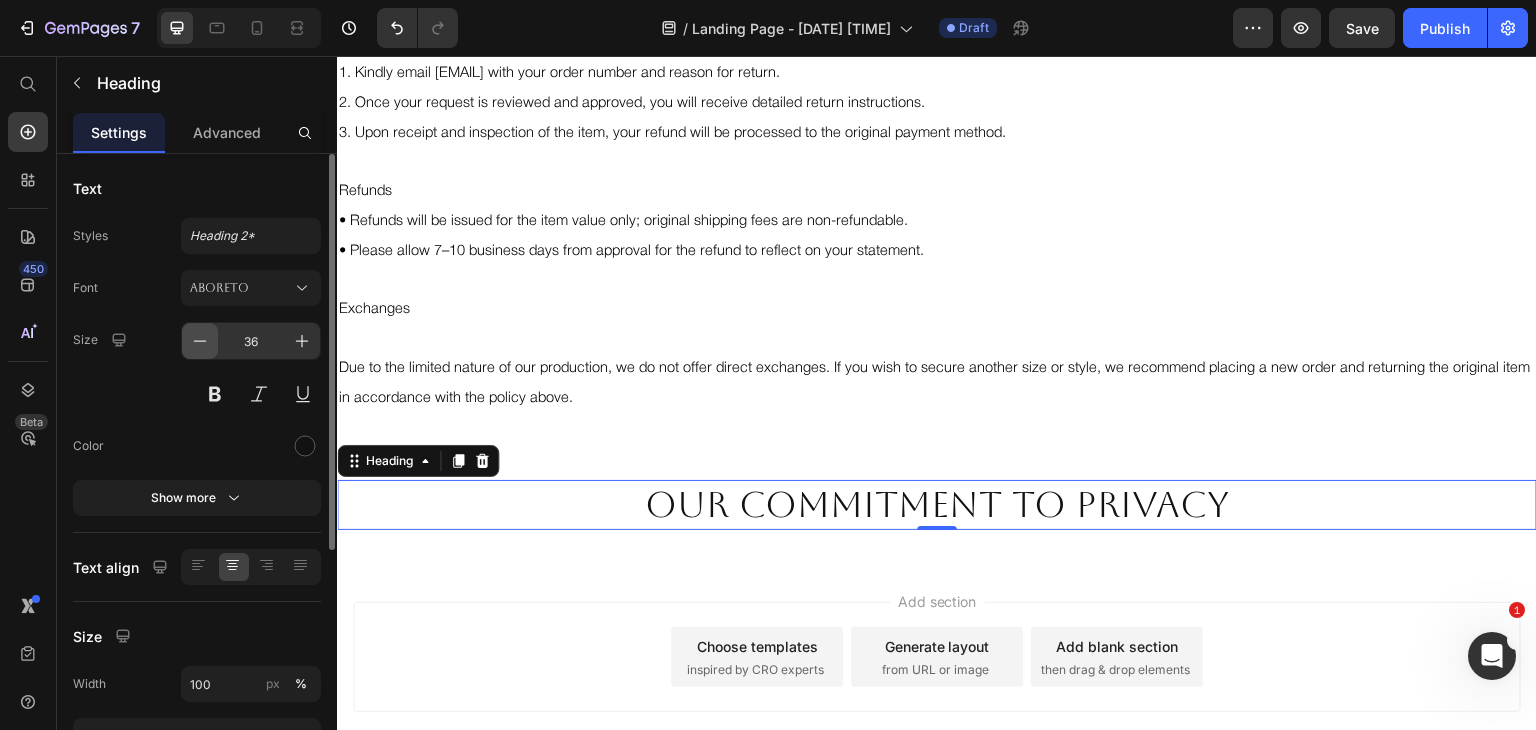 click 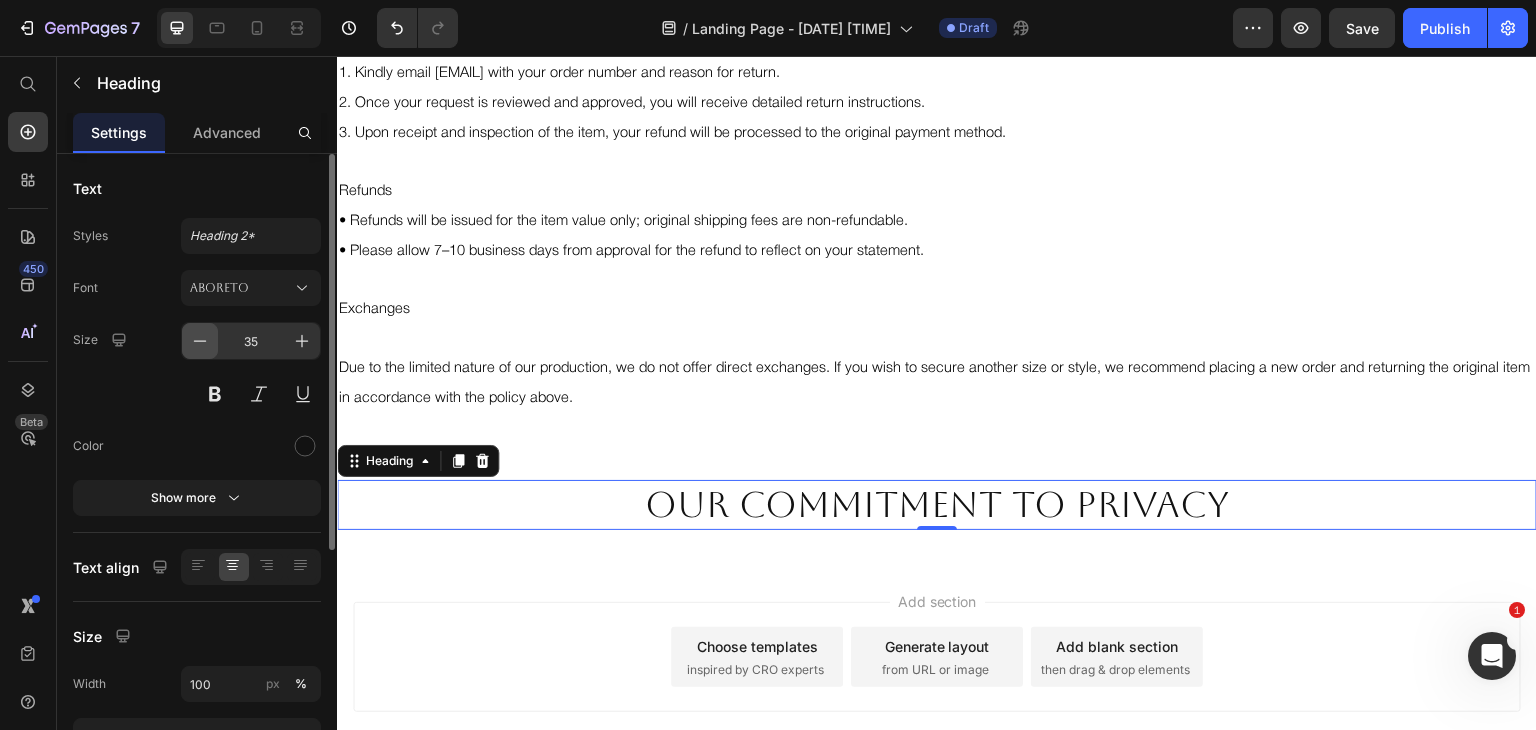 click 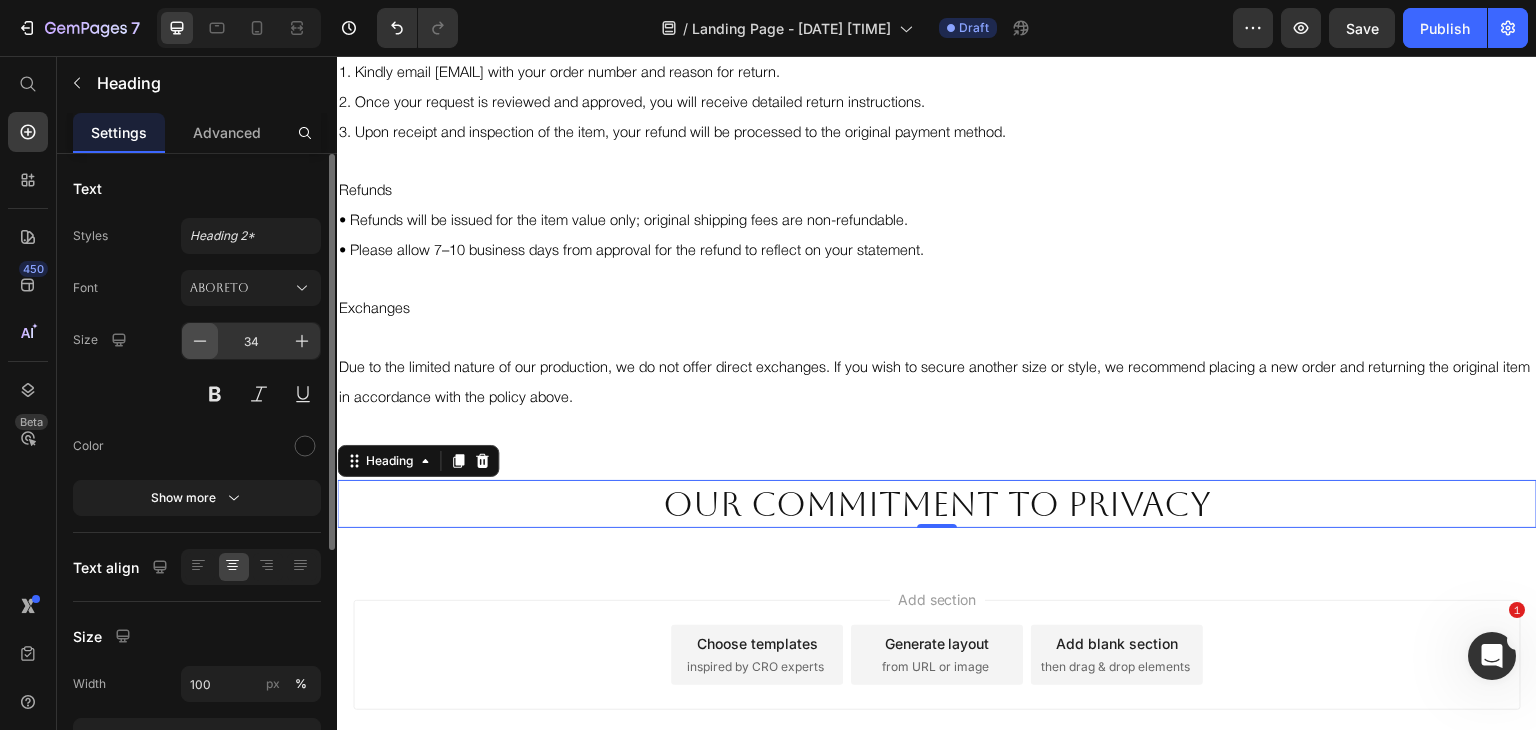 click 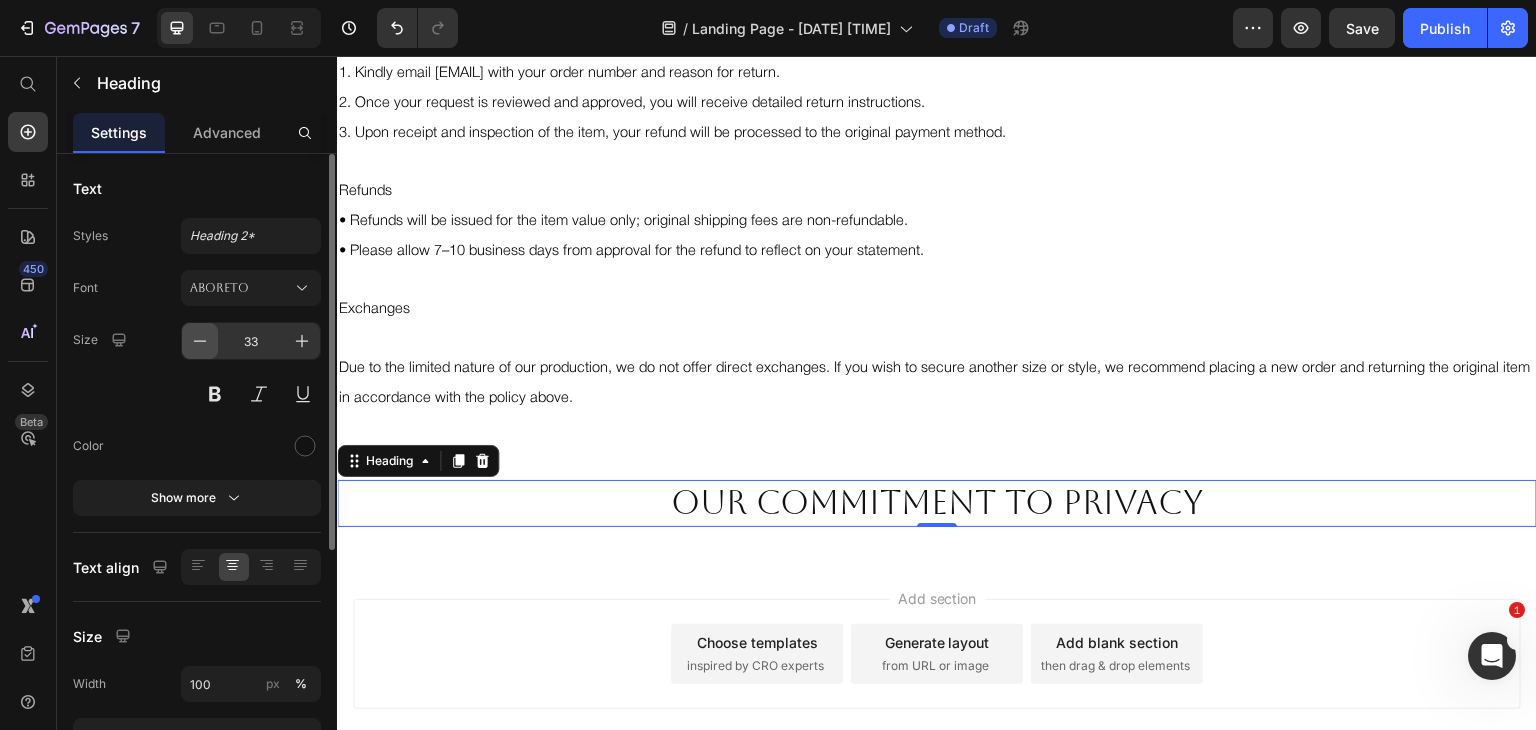 click 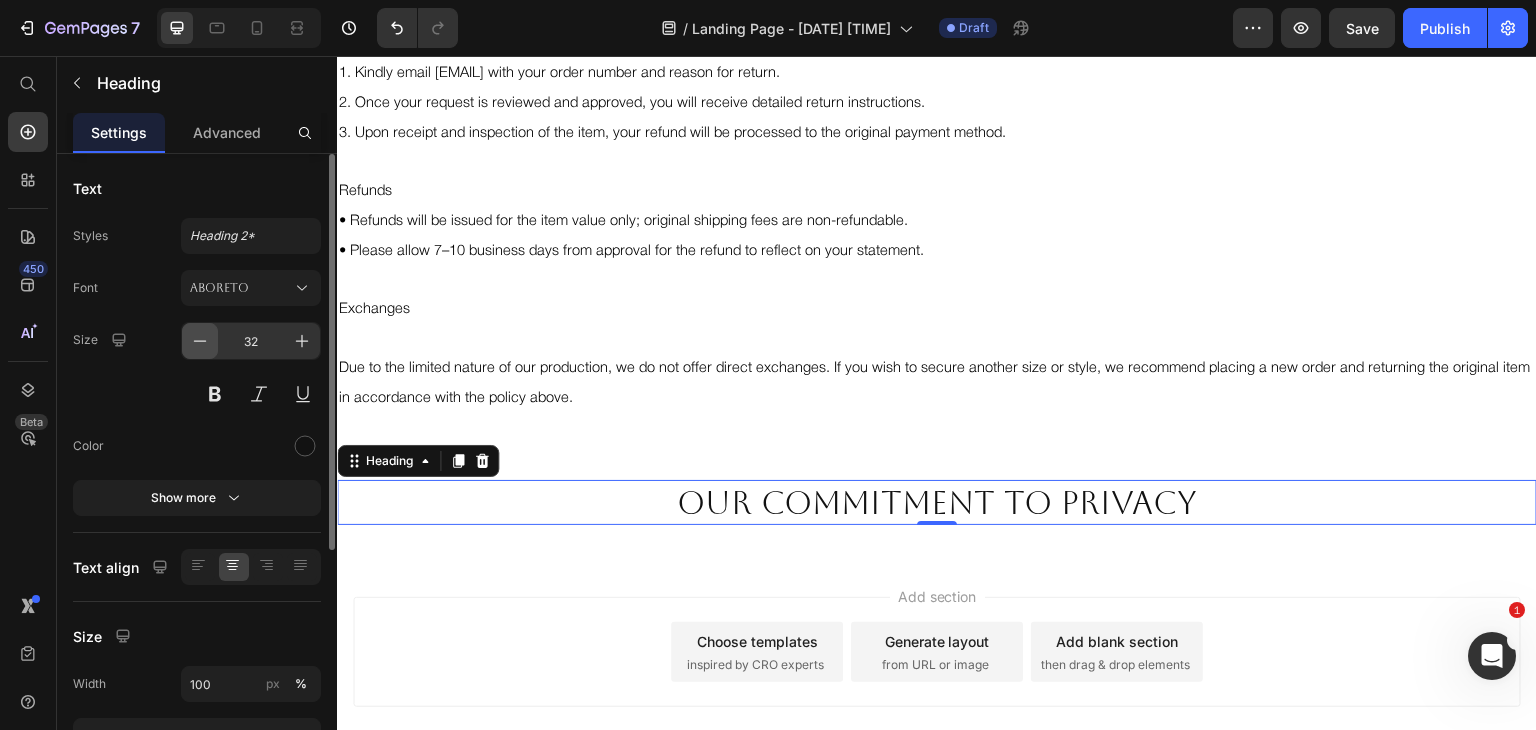 click 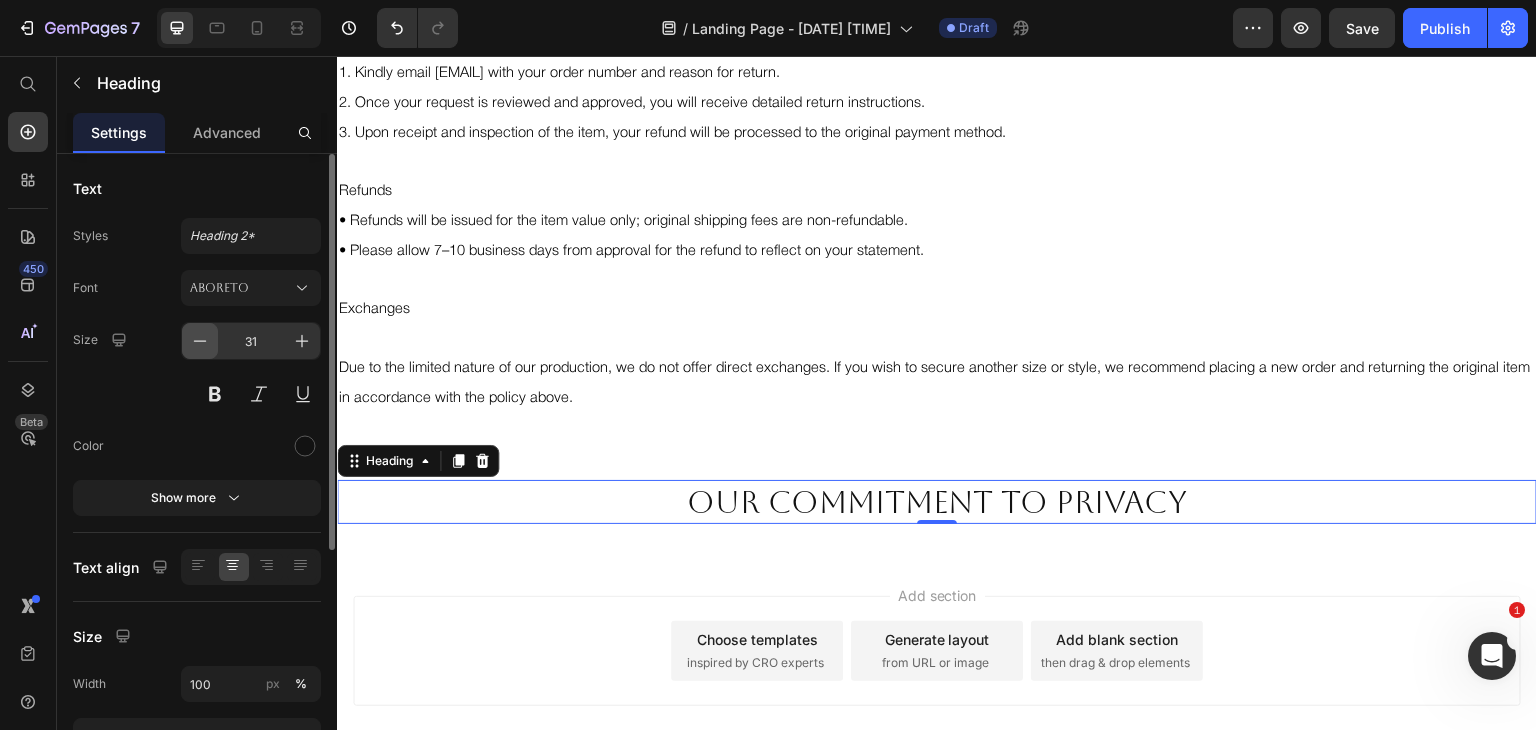 click 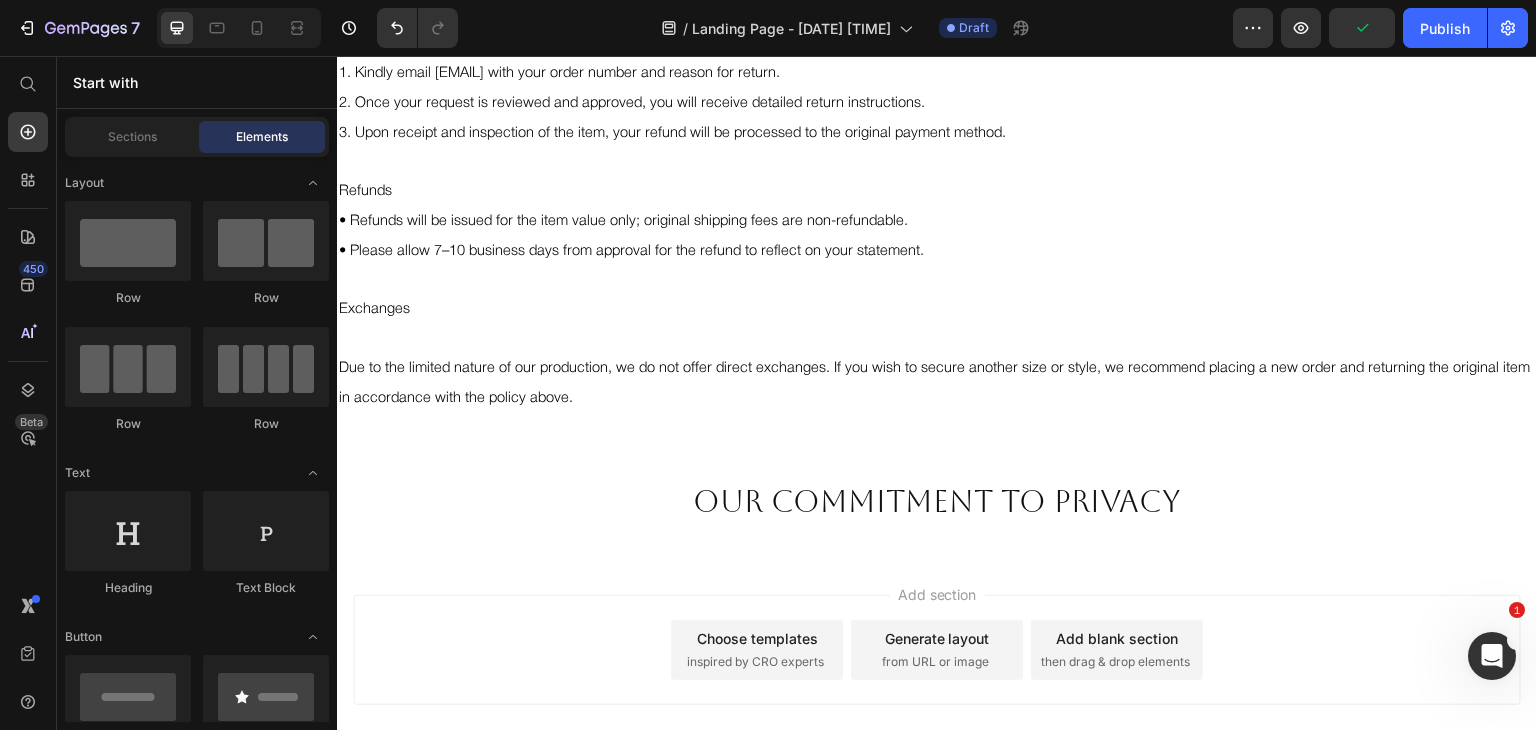 click on "Add blank section" at bounding box center [1117, 638] 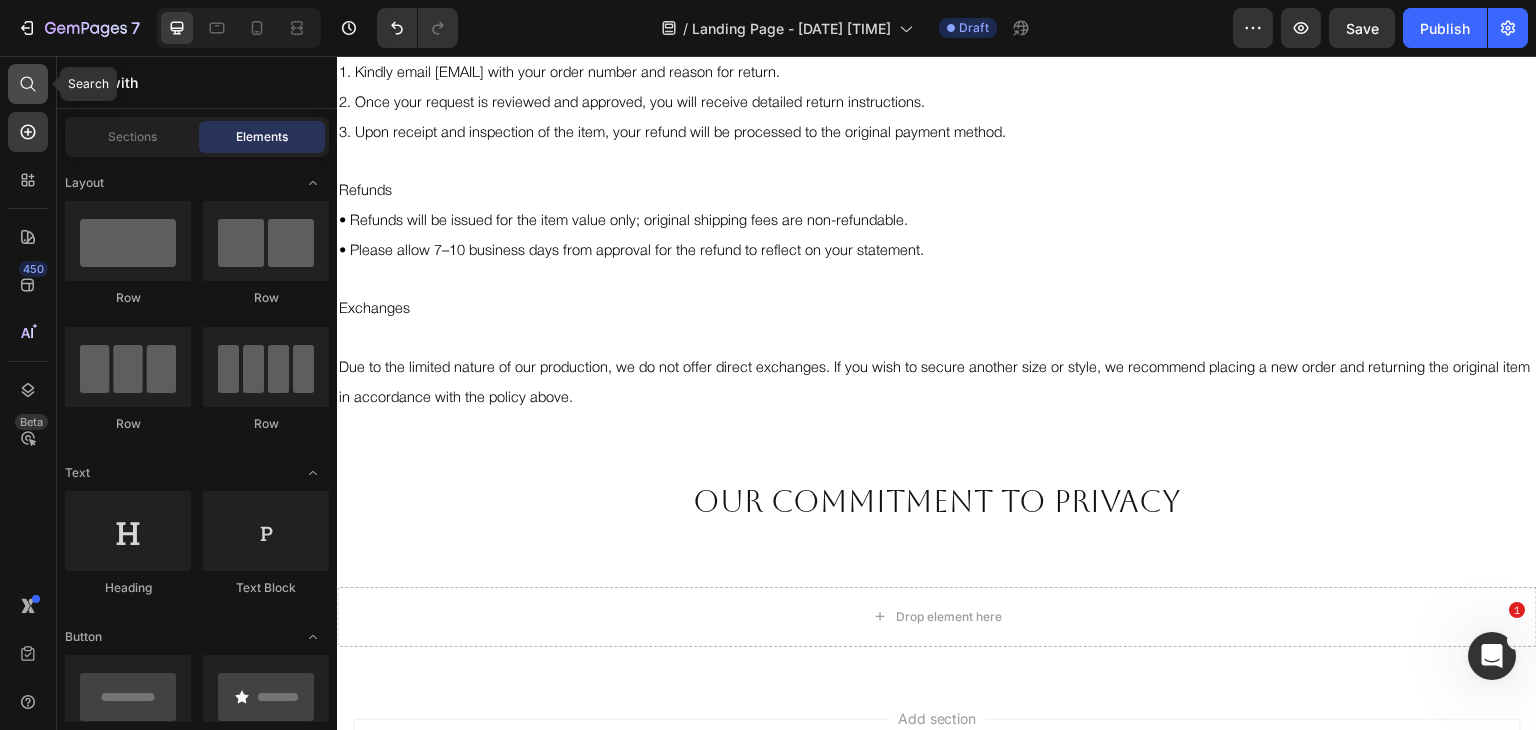 click 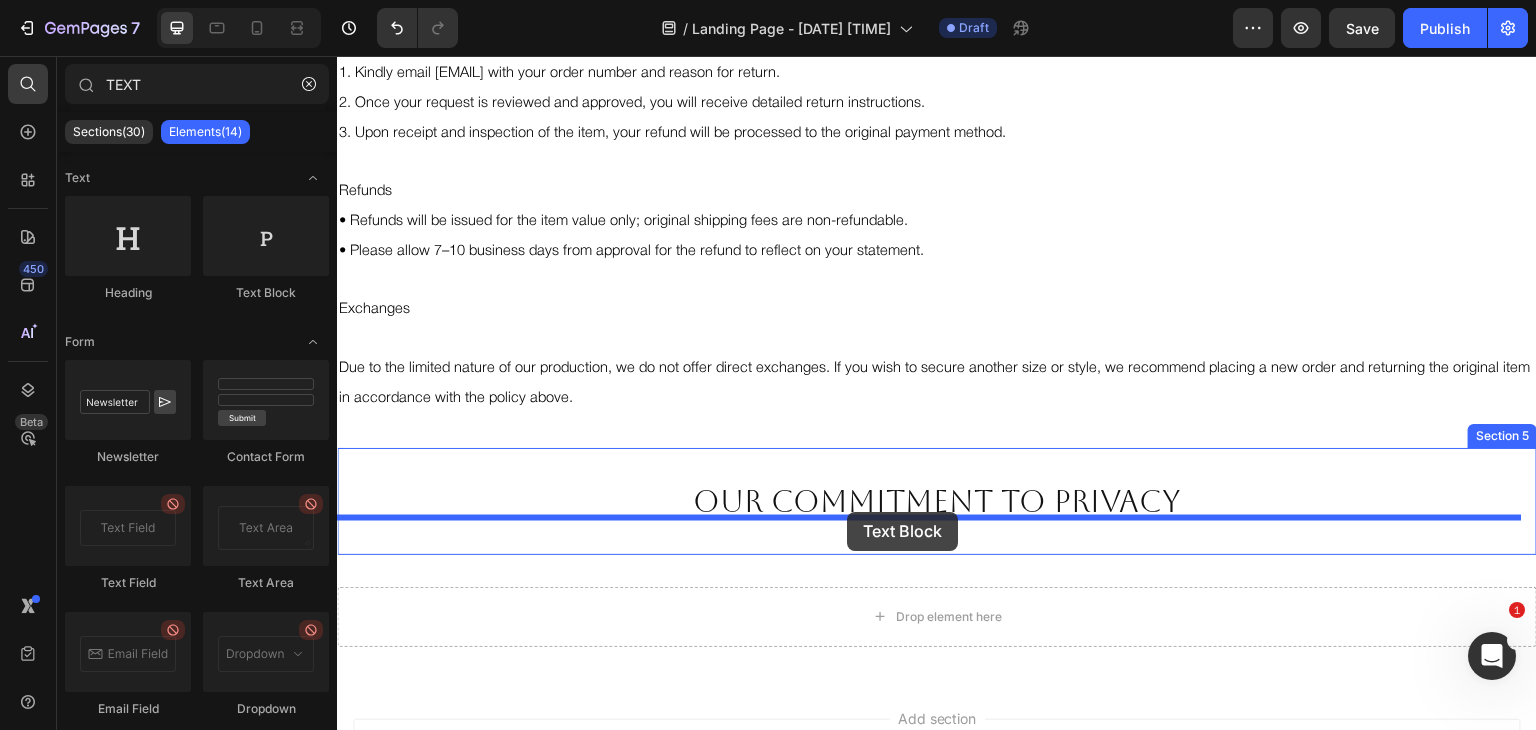 drag, startPoint x: 614, startPoint y: 301, endPoint x: 847, endPoint y: 512, distance: 314.34058 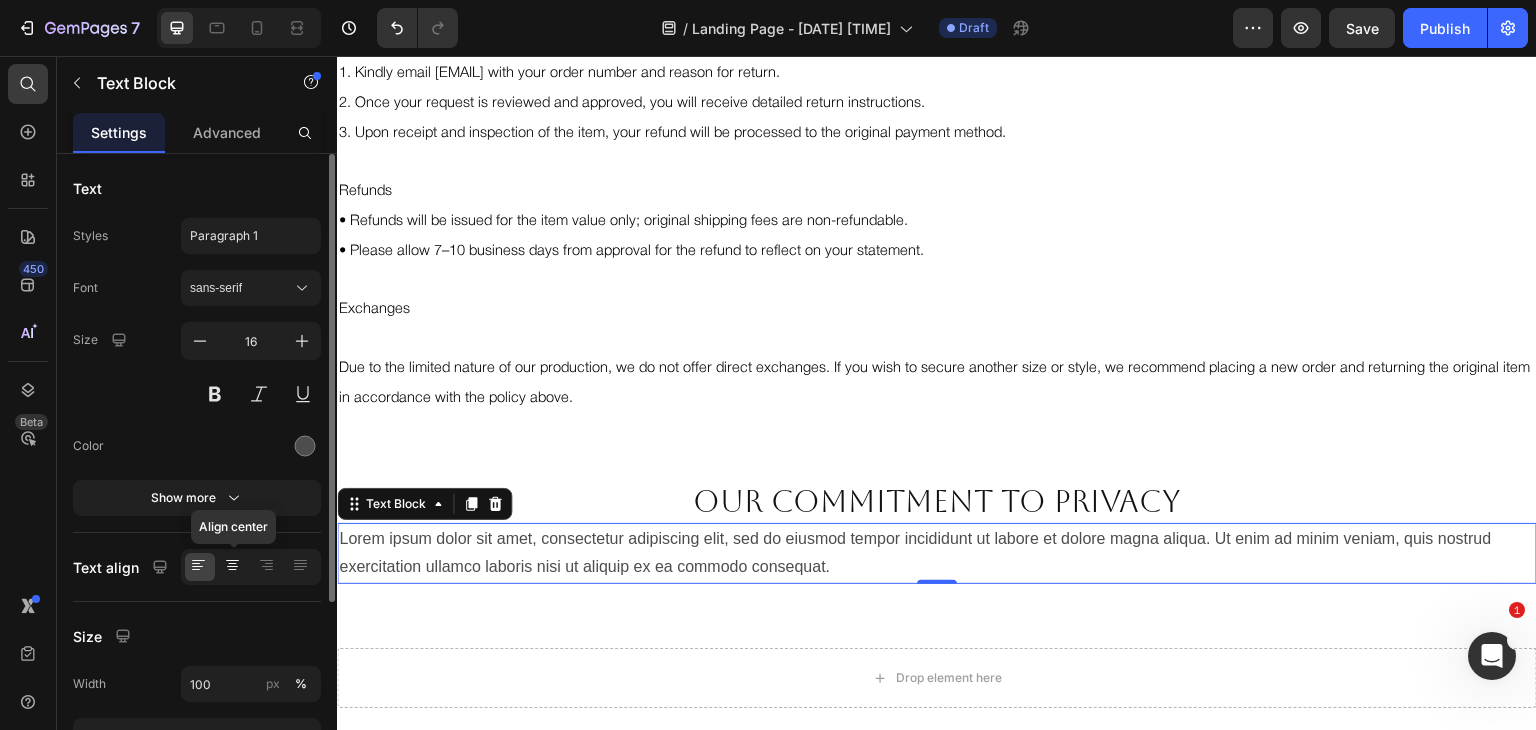 click 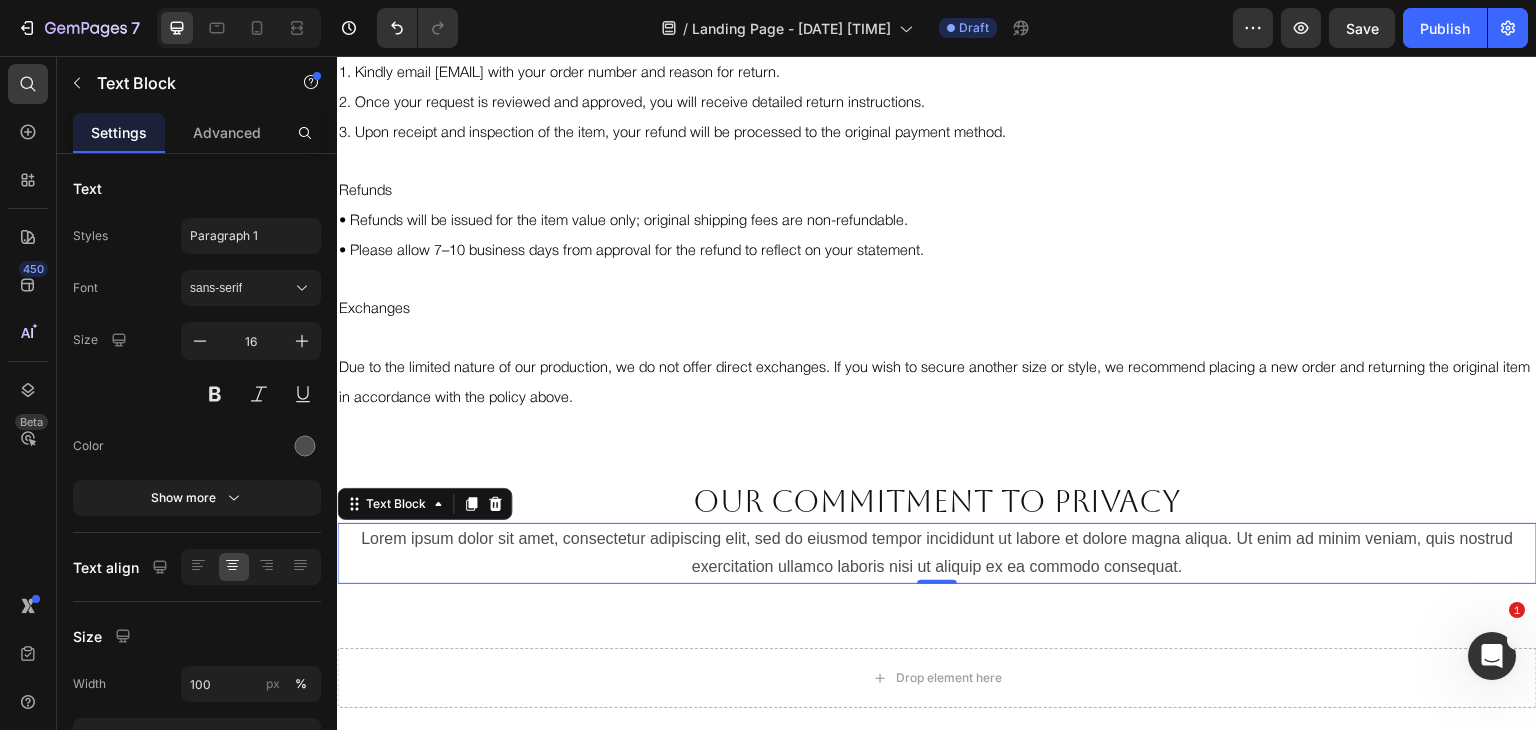 click on "Lorem ipsum dolor sit amet, consectetur adipiscing elit, sed do eiusmod tempor incididunt ut labore et dolore magna aliqua. Ut enim ad minim veniam, quis nostrud exercitation ullamco laboris nisi ut aliquip ex ea commodo consequat." at bounding box center [937, 554] 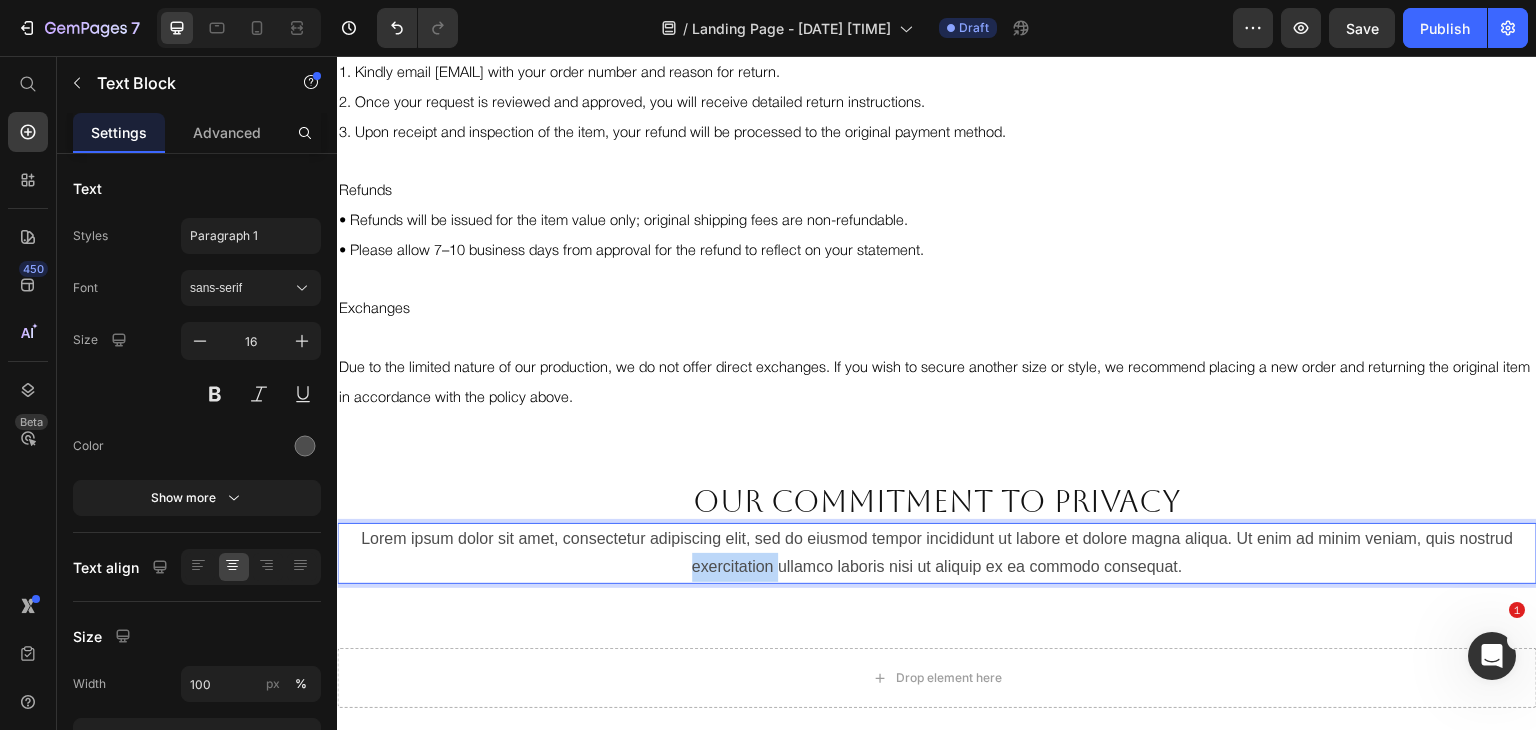 click on "Lorem ipsum dolor sit amet, consectetur adipiscing elit, sed do eiusmod tempor incididunt ut labore et dolore magna aliqua. Ut enim ad minim veniam, quis nostrud exercitation ullamco laboris nisi ut aliquip ex ea commodo consequat." at bounding box center (937, 554) 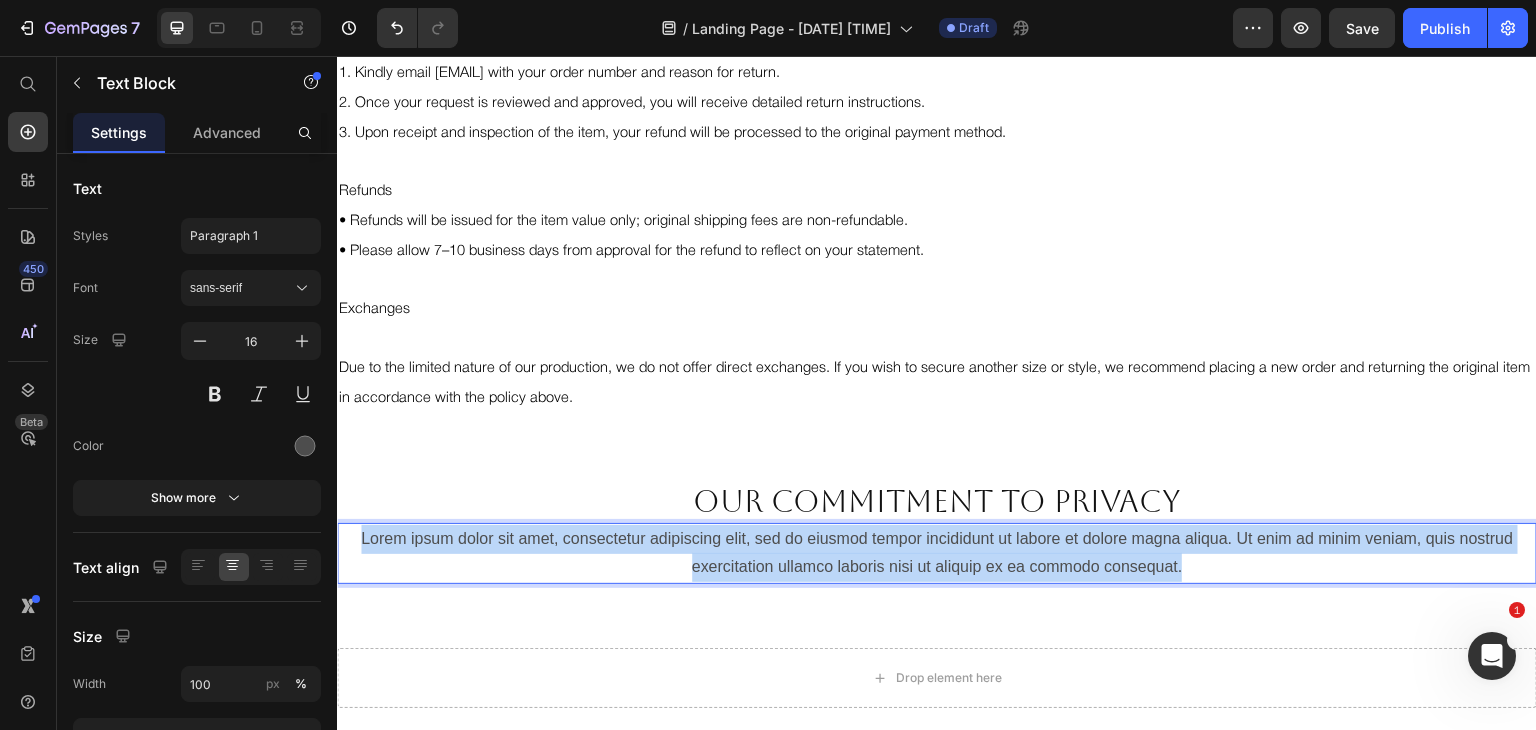 click on "Lorem ipsum dolor sit amet, consectetur adipiscing elit, sed do eiusmod tempor incididunt ut labore et dolore magna aliqua. Ut enim ad minim veniam, quis nostrud exercitation ullamco laboris nisi ut aliquip ex ea commodo consequat." at bounding box center (937, 554) 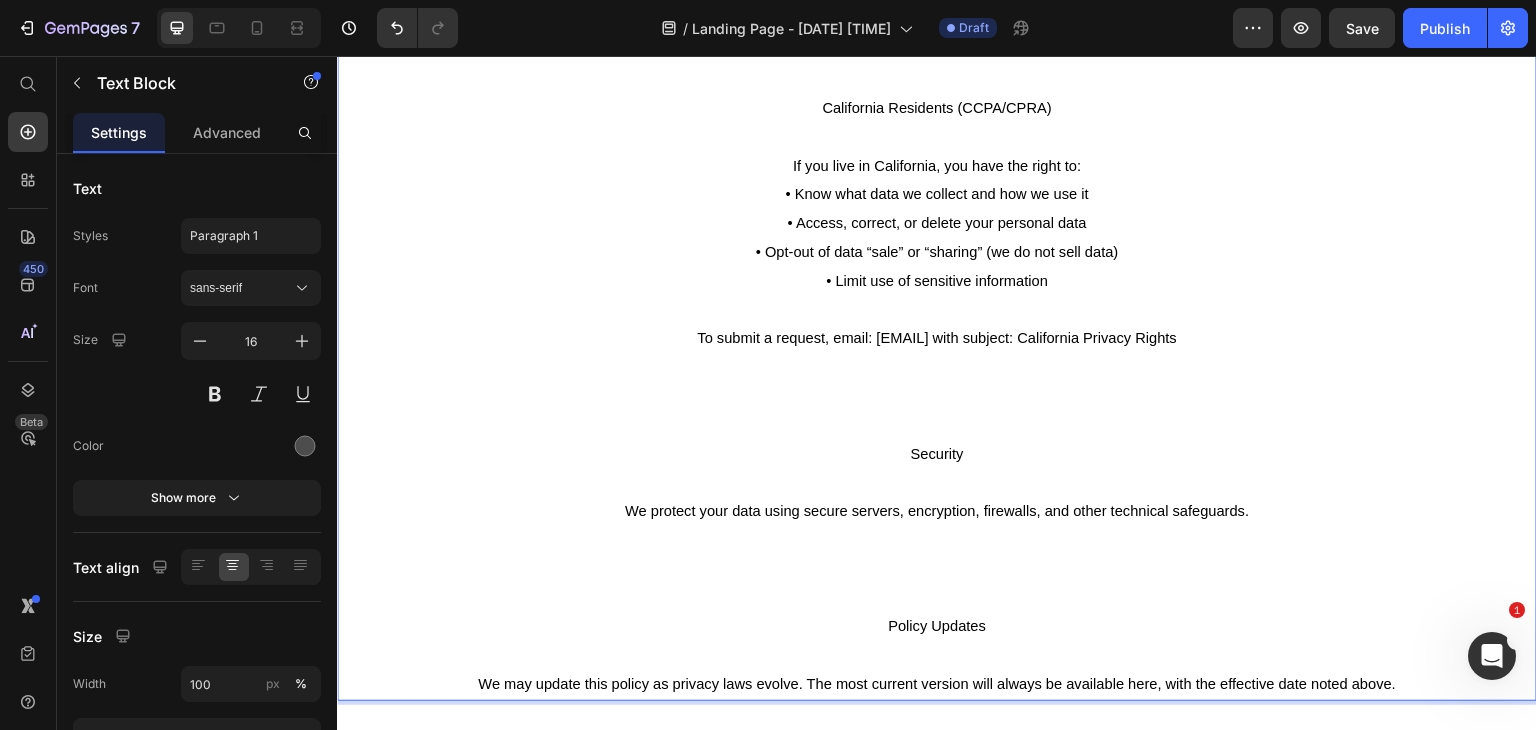 scroll, scrollTop: 4109, scrollLeft: 0, axis: vertical 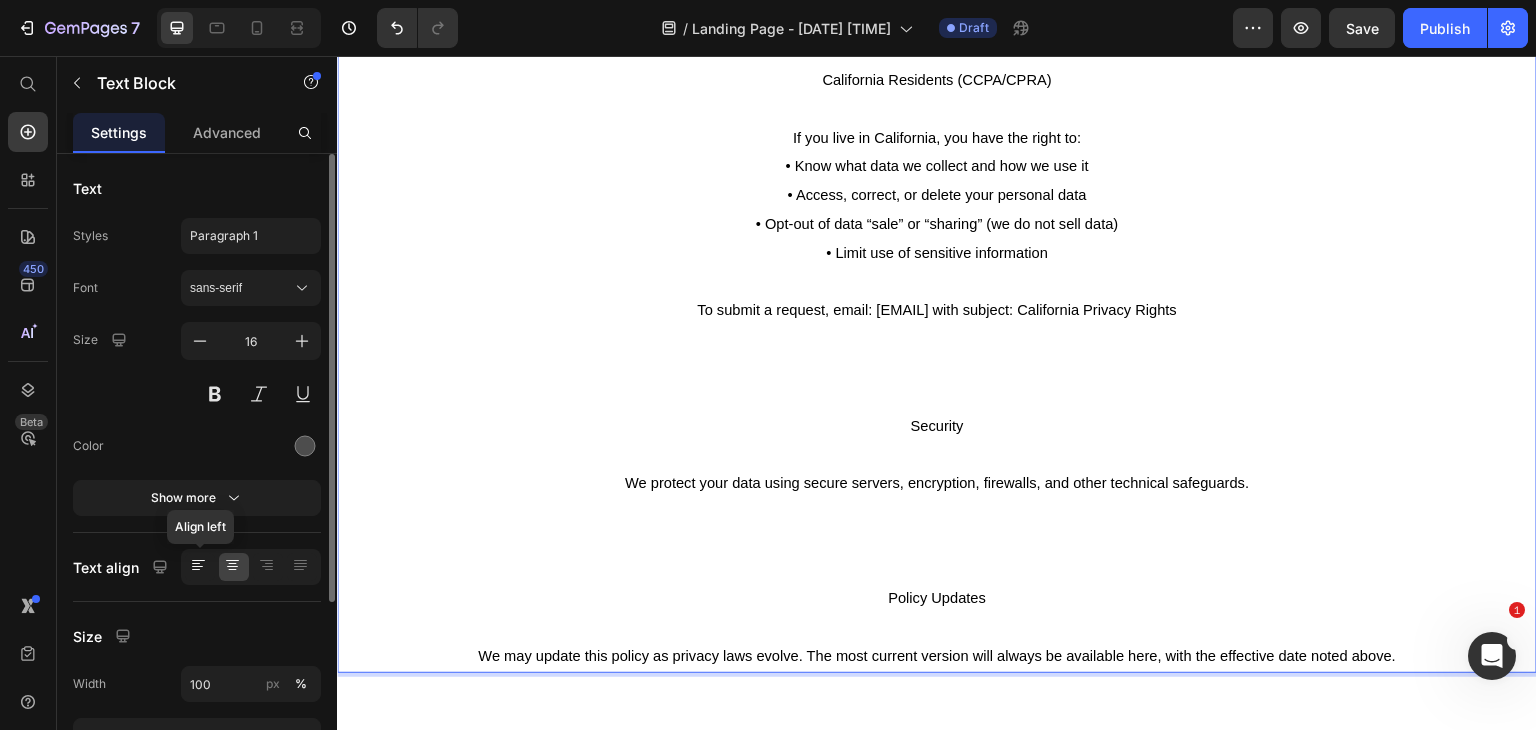 click 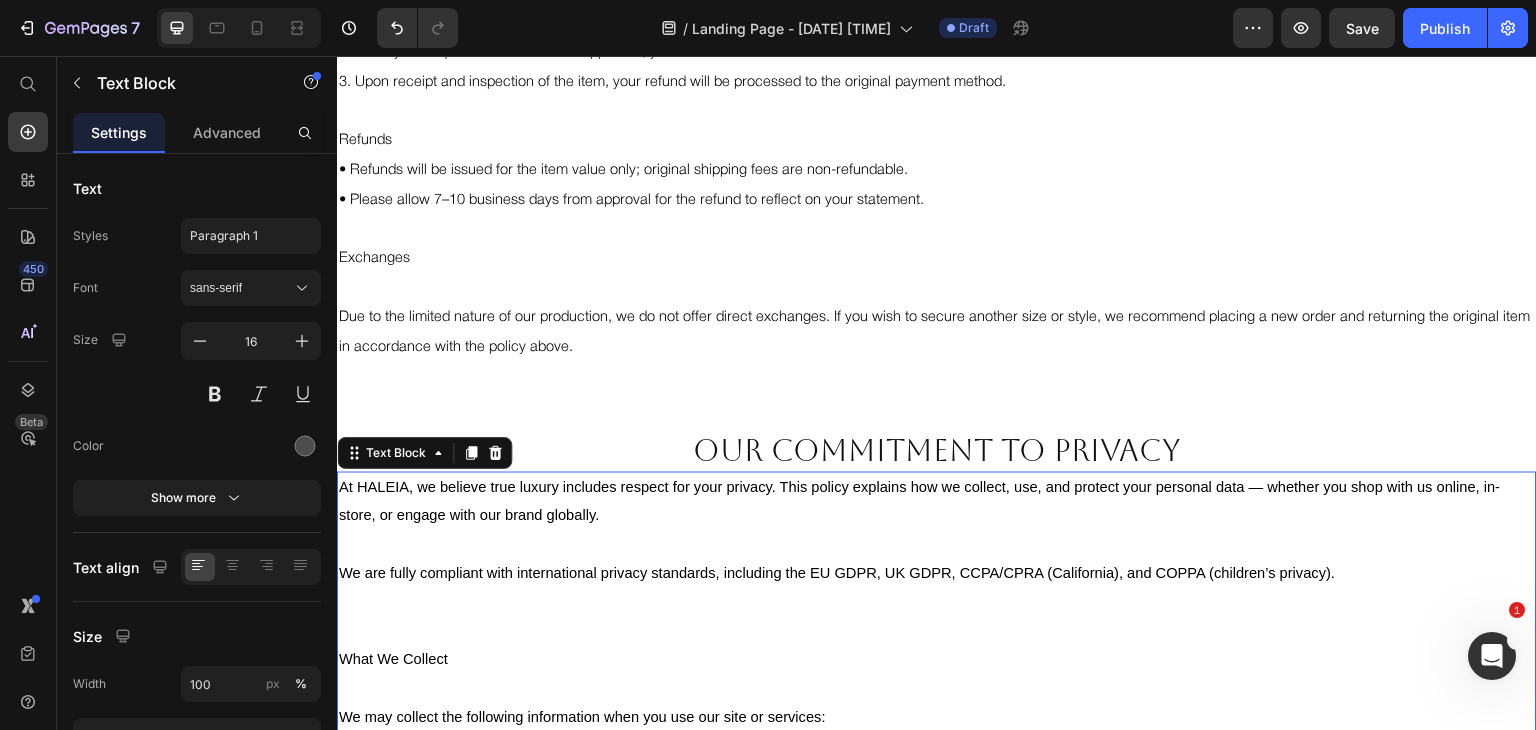 scroll, scrollTop: 1372, scrollLeft: 0, axis: vertical 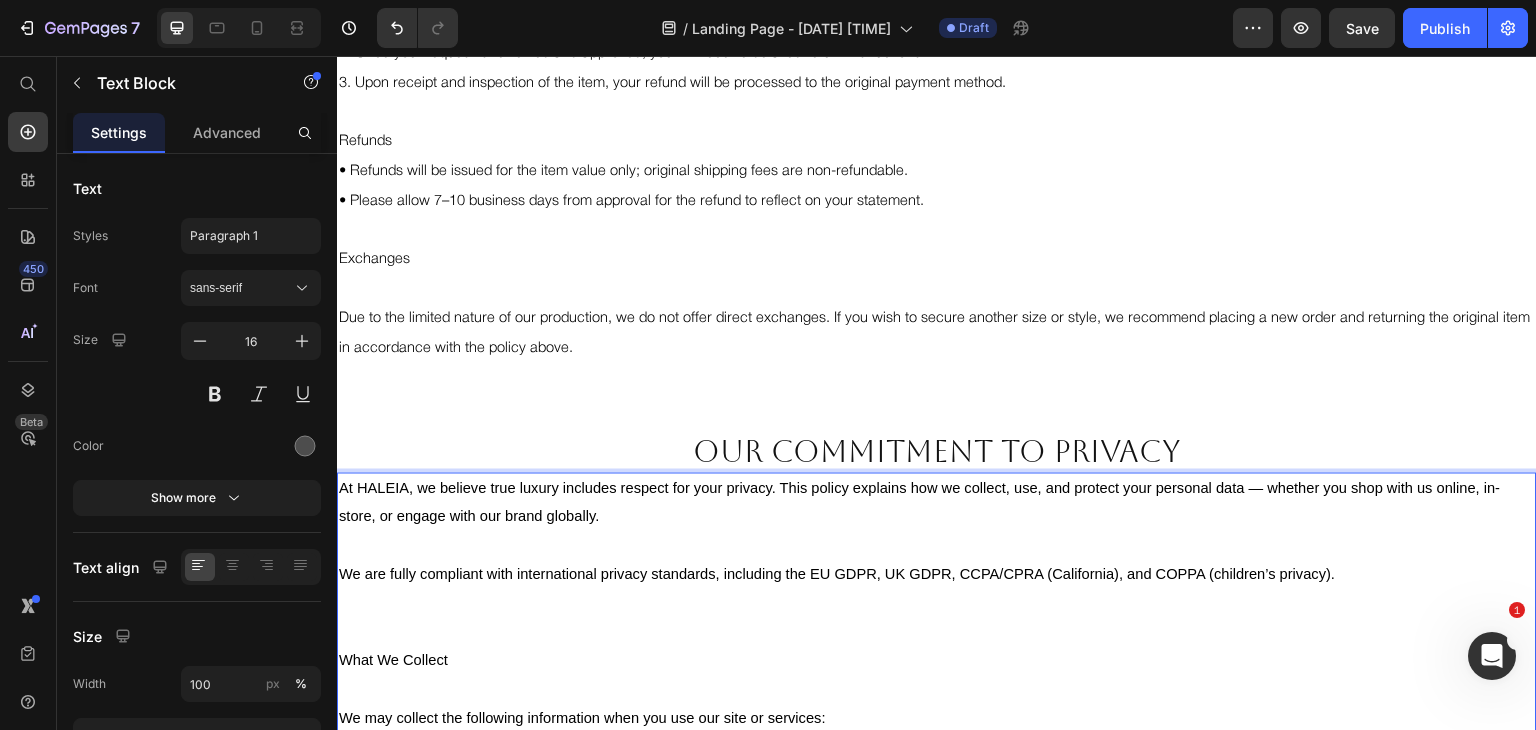 click on "At HALEIA, we believe true luxury includes respect for your privacy. This policy explains how we collect, use, and protect your personal data — whether you shop with us online, in-store, or engage with our brand globally." at bounding box center [937, 504] 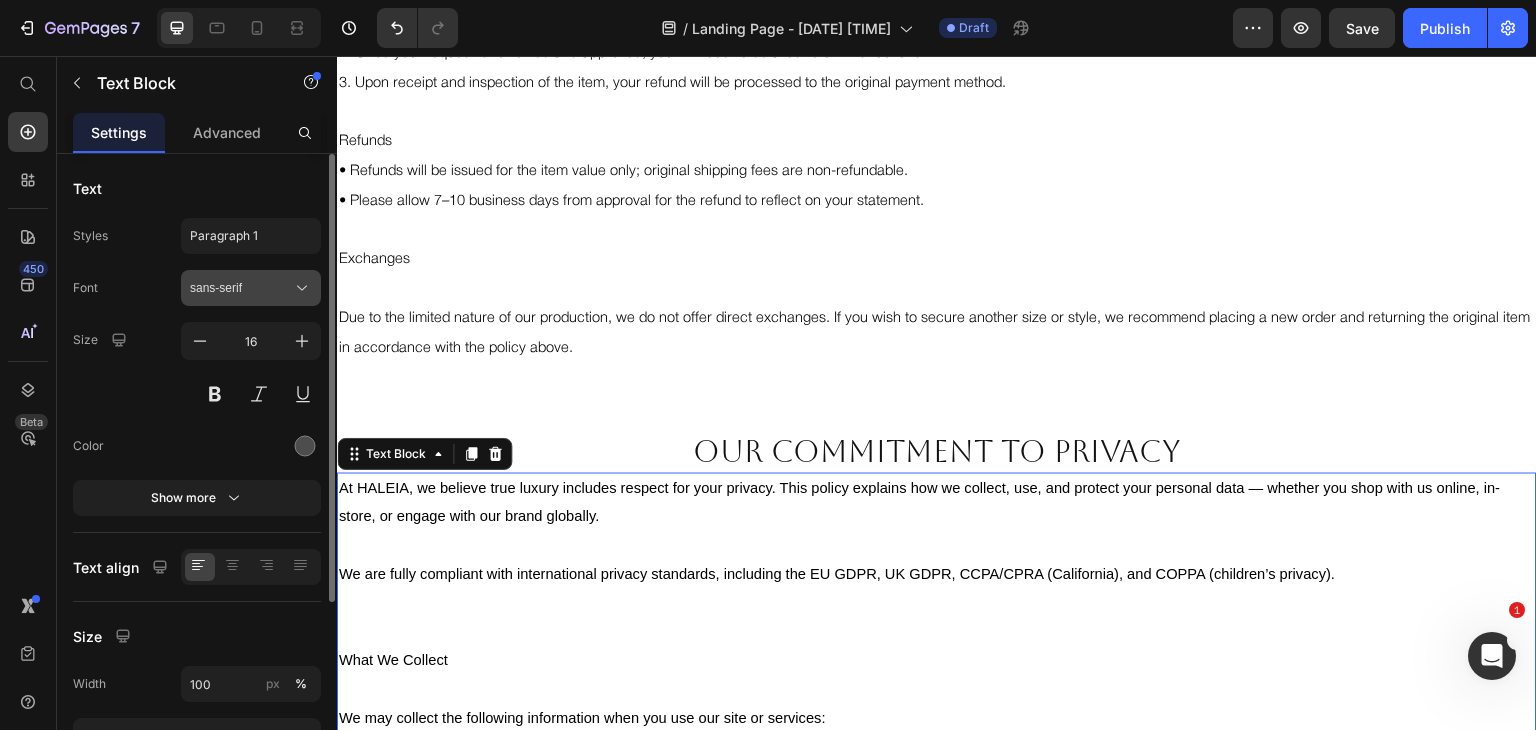 click on "sans-serif" at bounding box center (241, 288) 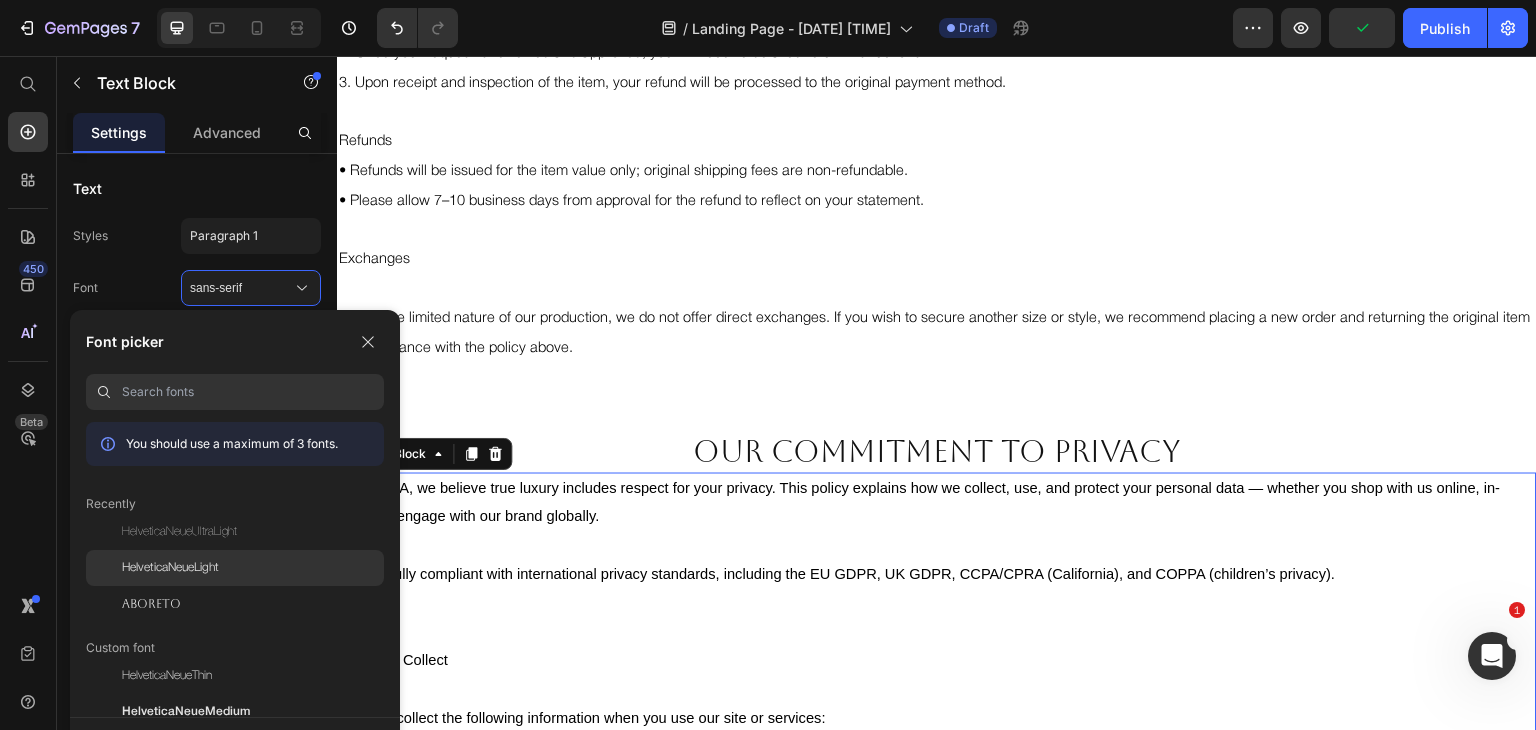 click on "HelveticaNeueLight" at bounding box center (170, 568) 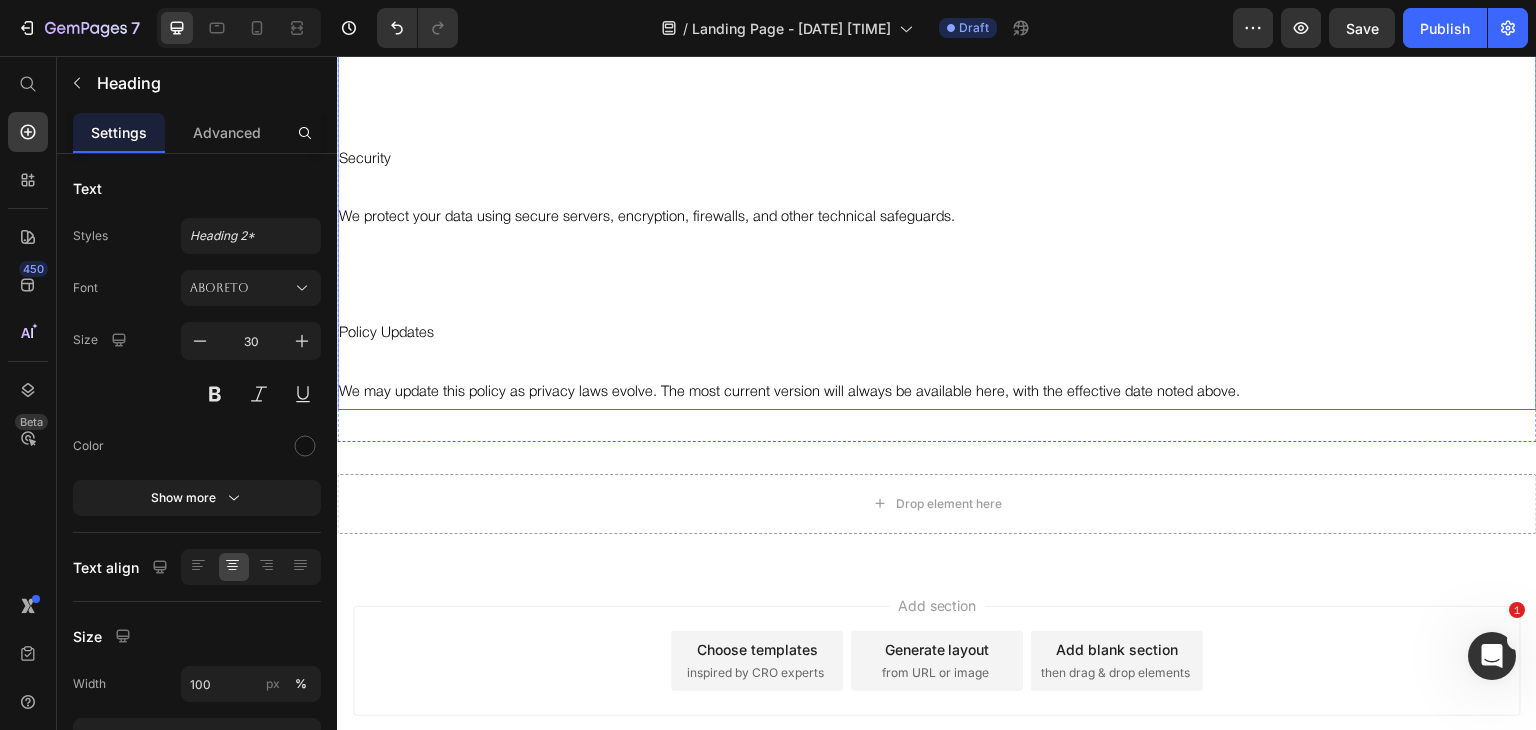 scroll, scrollTop: 4432, scrollLeft: 0, axis: vertical 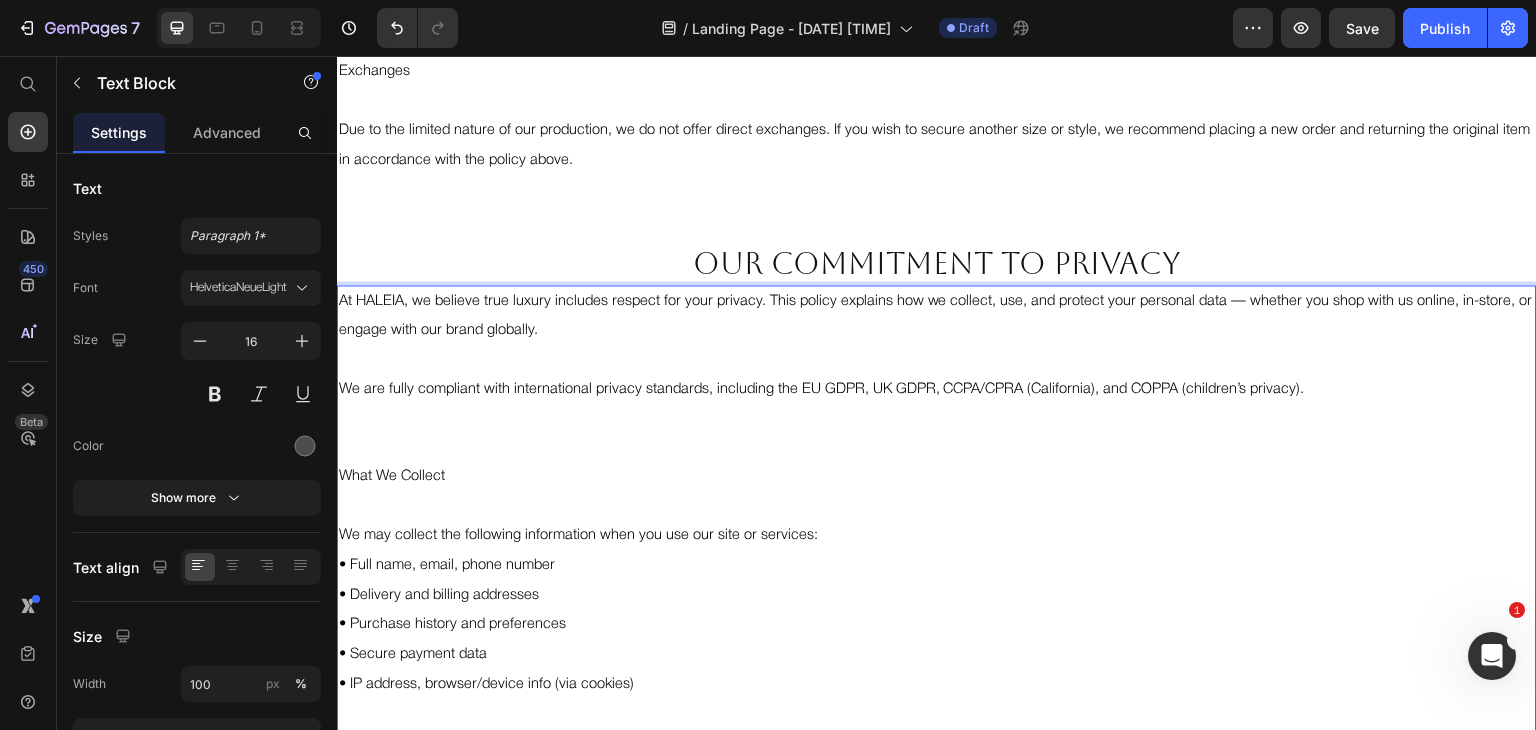 click on "What We Collect" at bounding box center [937, 477] 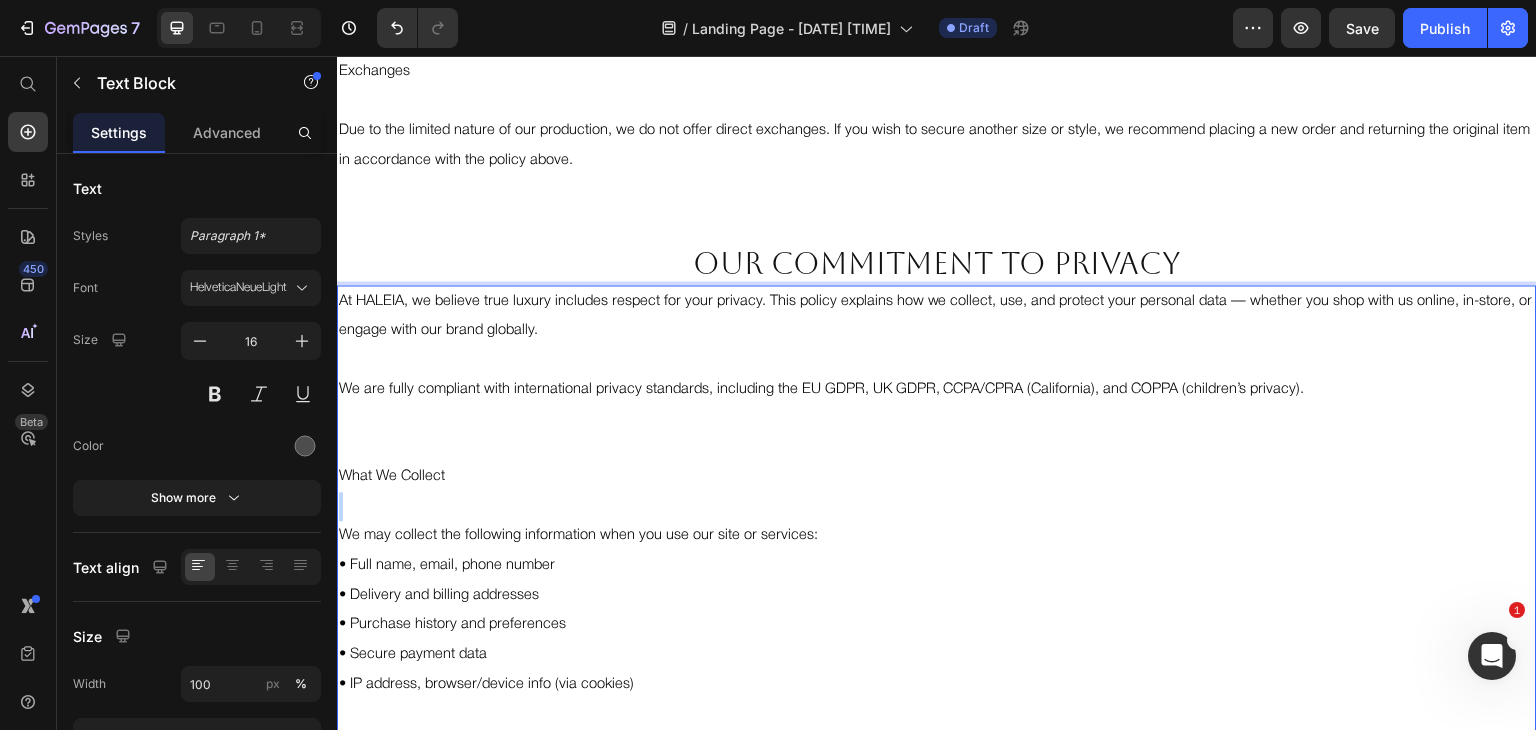 click on "What We Collect" at bounding box center [937, 477] 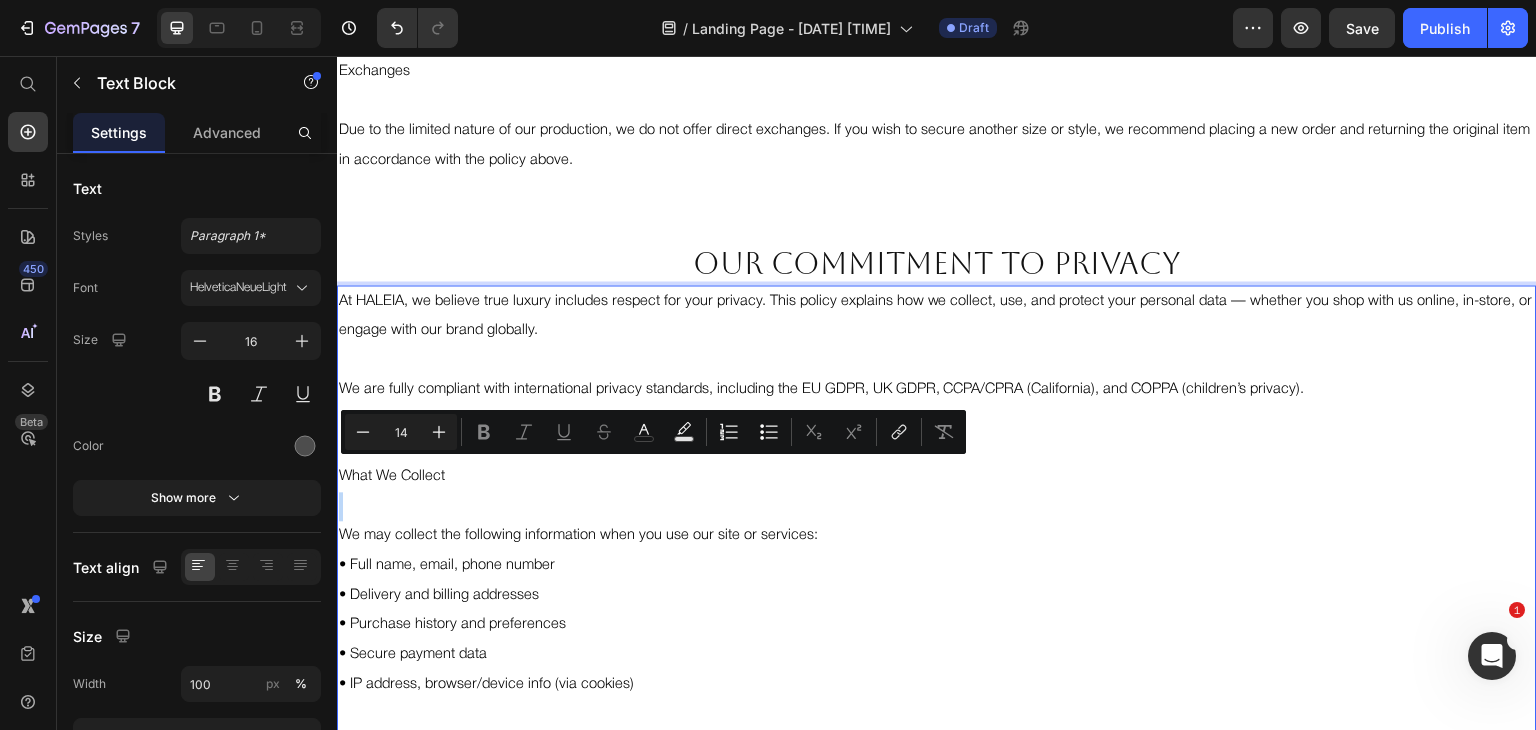 click on "What We Collect" at bounding box center (937, 477) 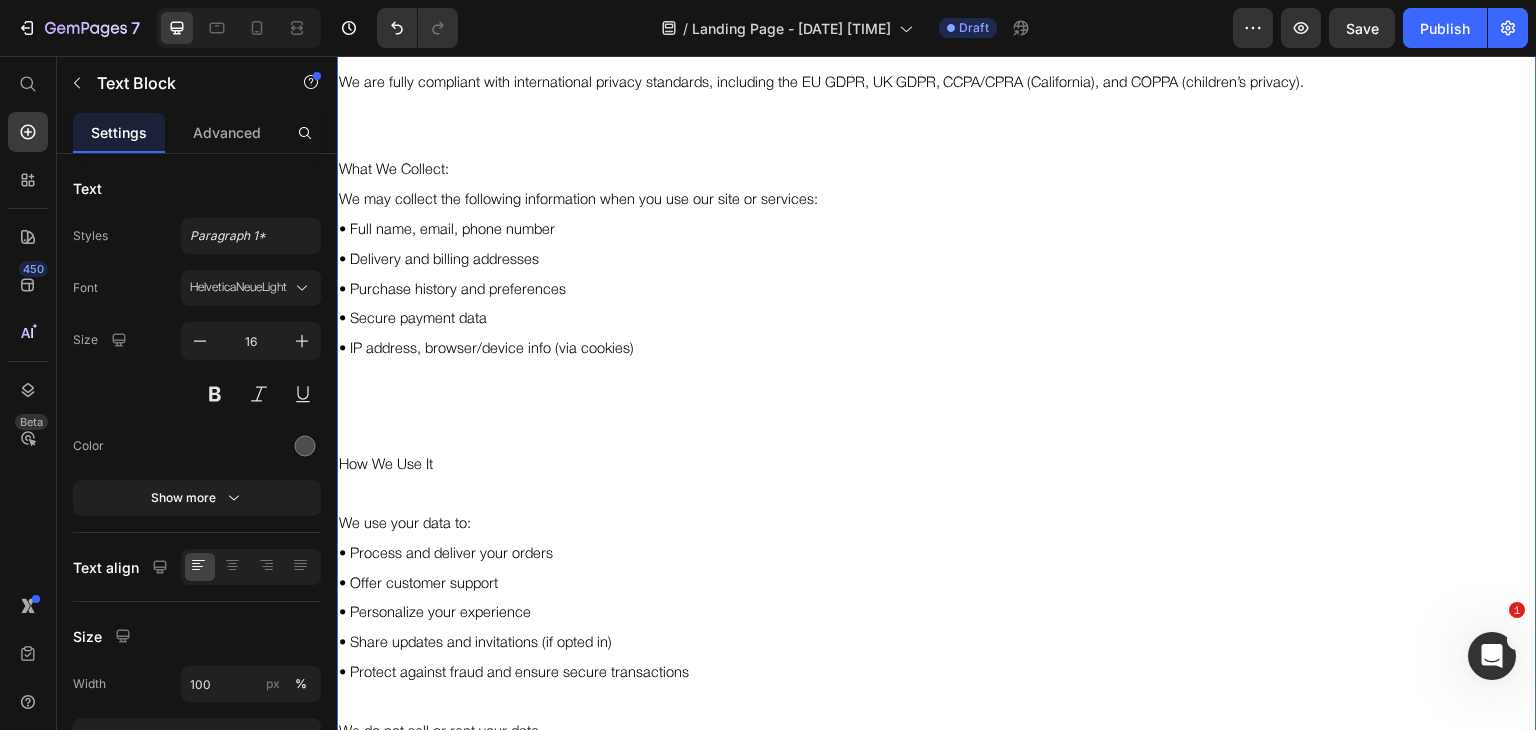 scroll, scrollTop: 1868, scrollLeft: 0, axis: vertical 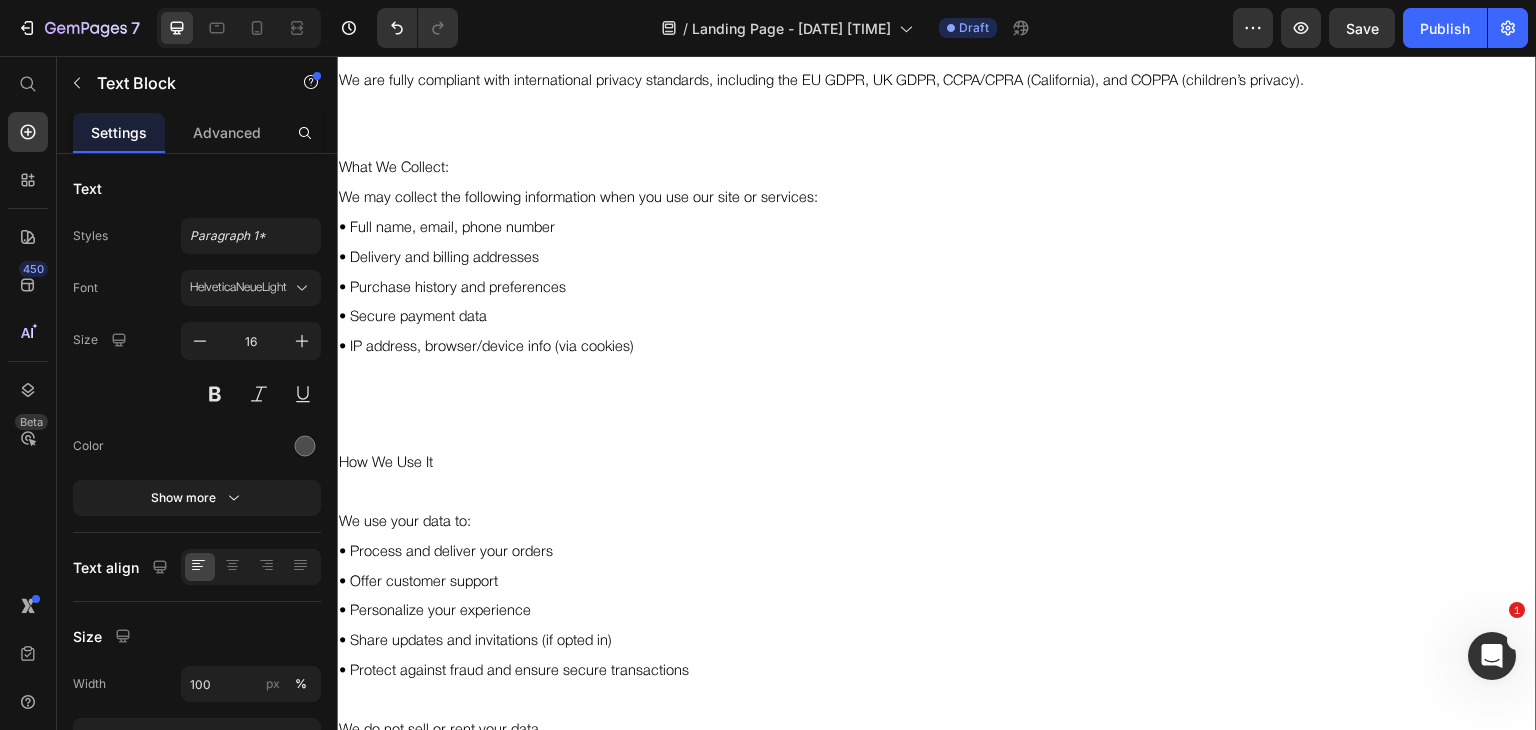 click on "How We Use It" at bounding box center (937, 464) 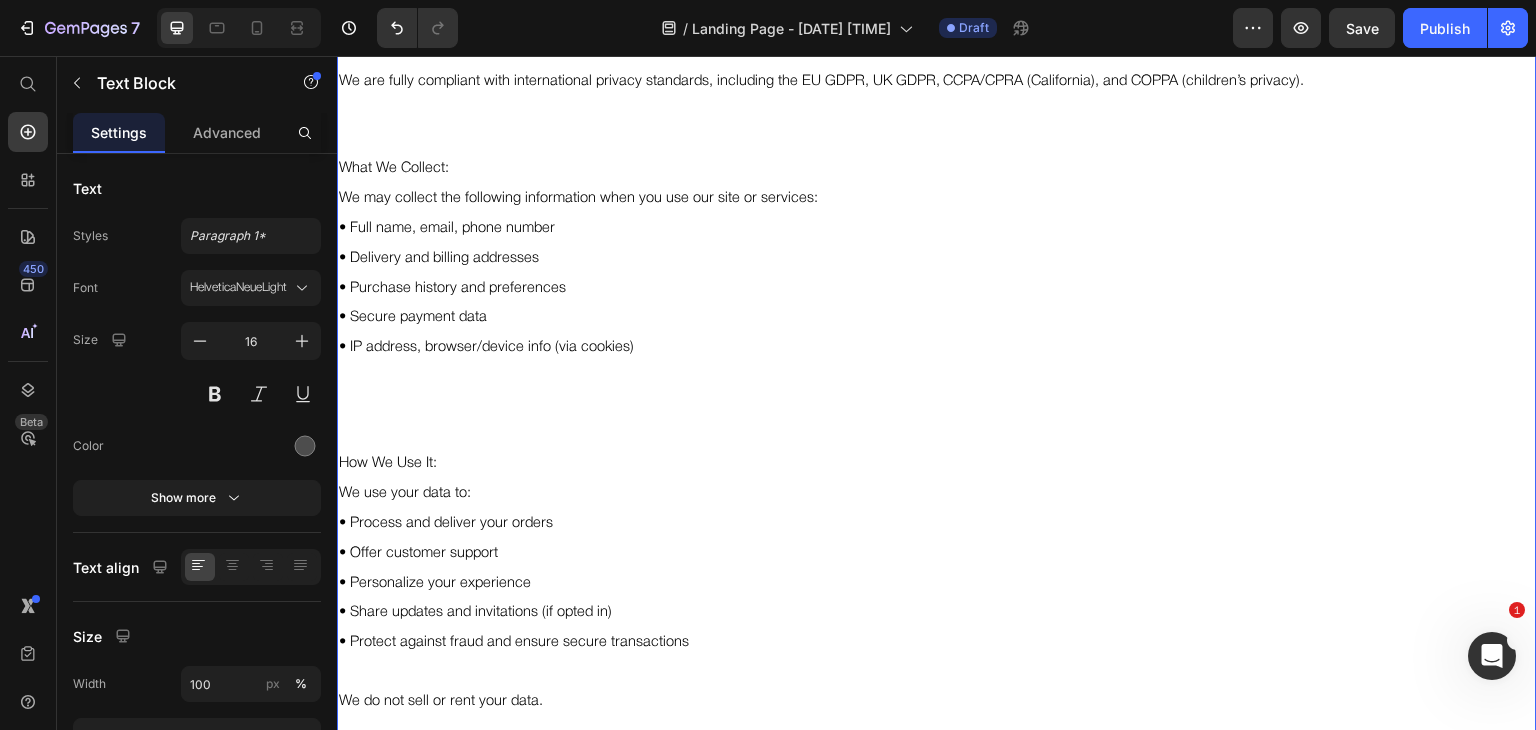 click on "How We Use It:" at bounding box center [937, 464] 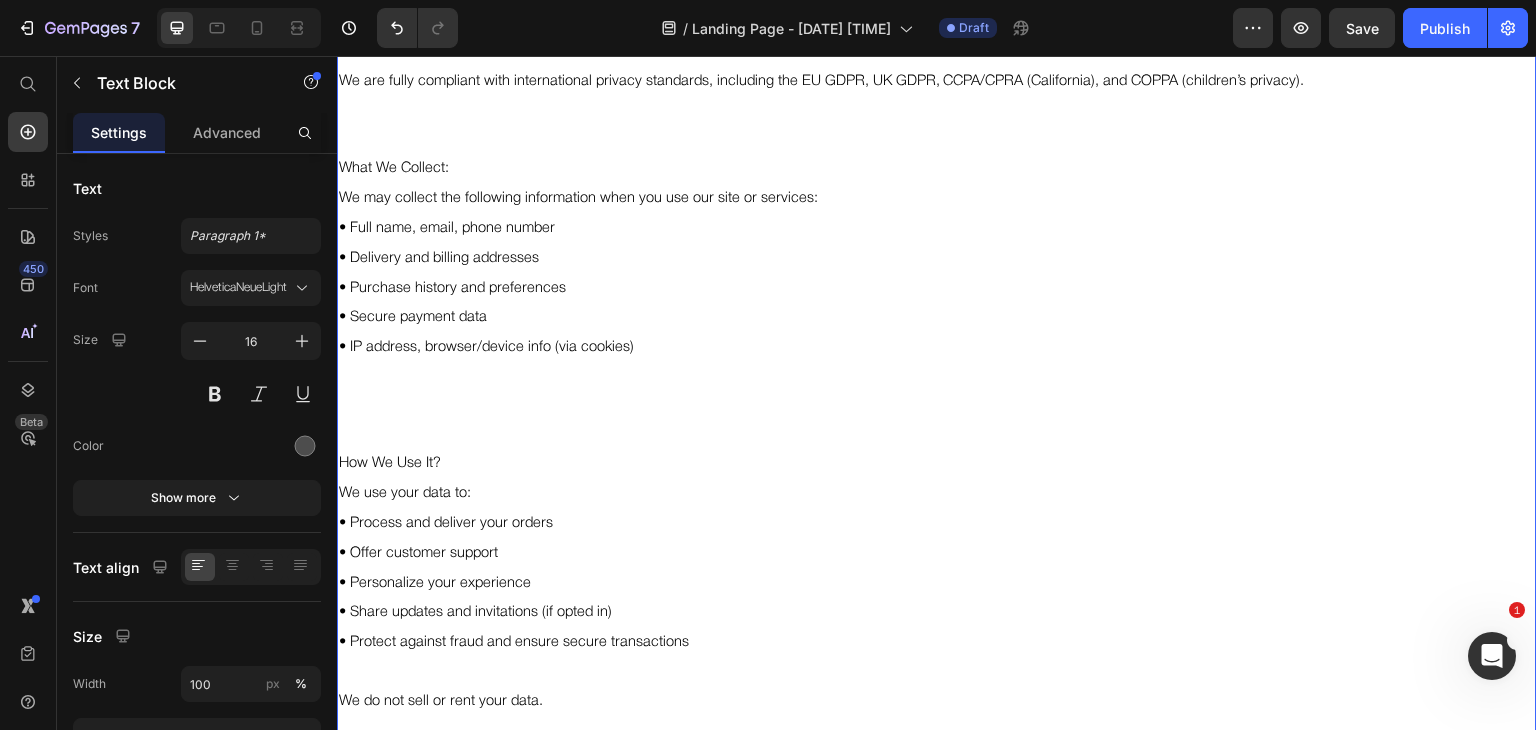 click on "What We Collect:" at bounding box center [937, 169] 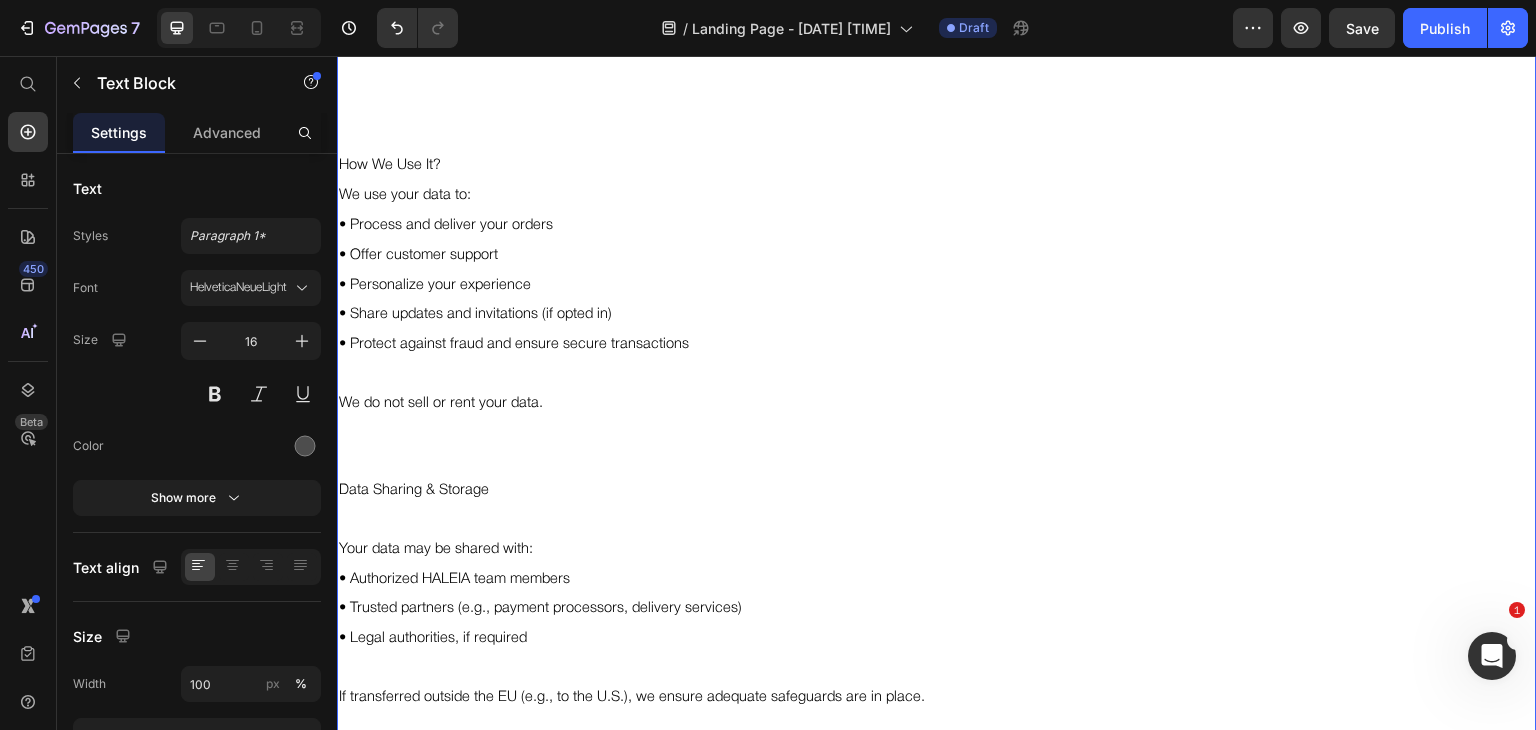 scroll, scrollTop: 2168, scrollLeft: 0, axis: vertical 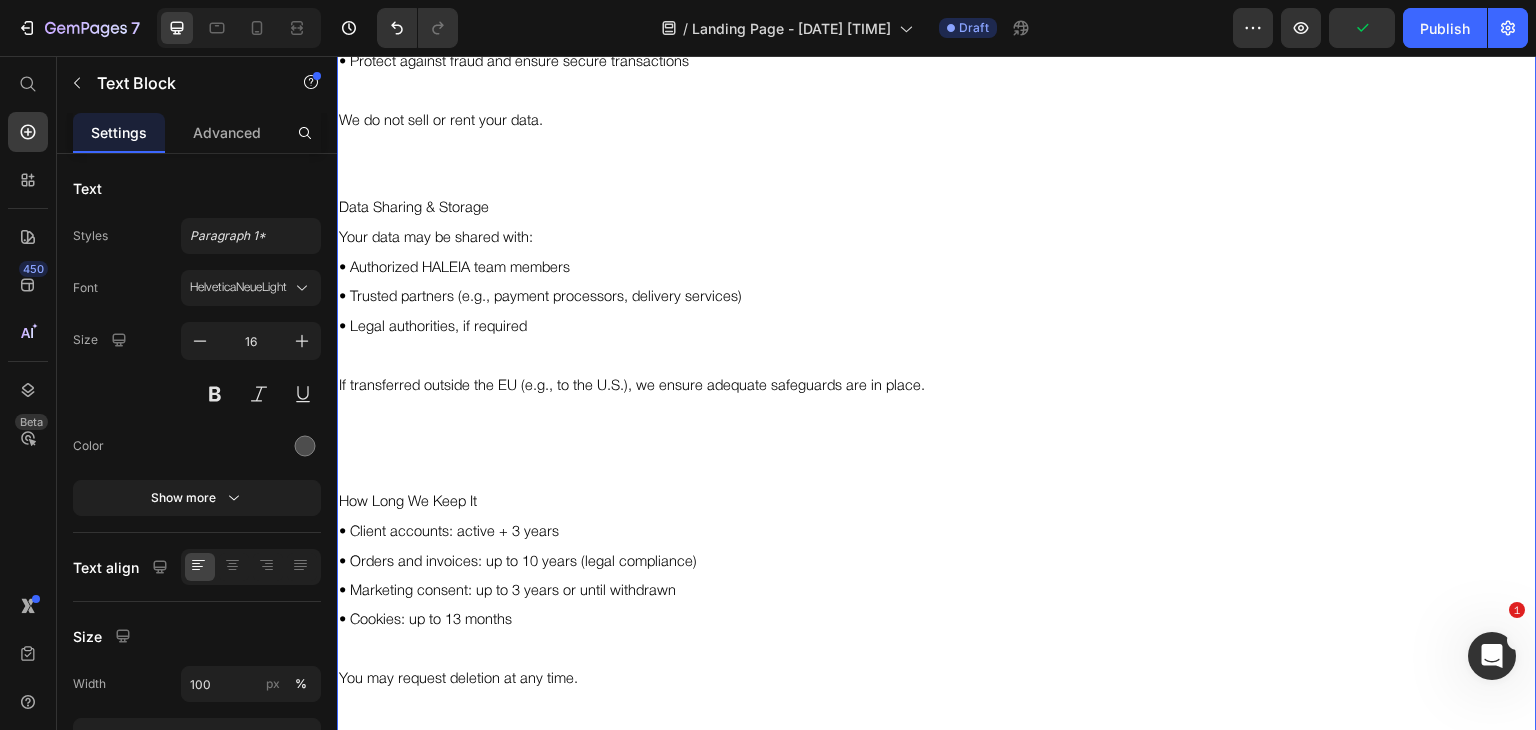 click on "How Long We Keep It" at bounding box center (937, 503) 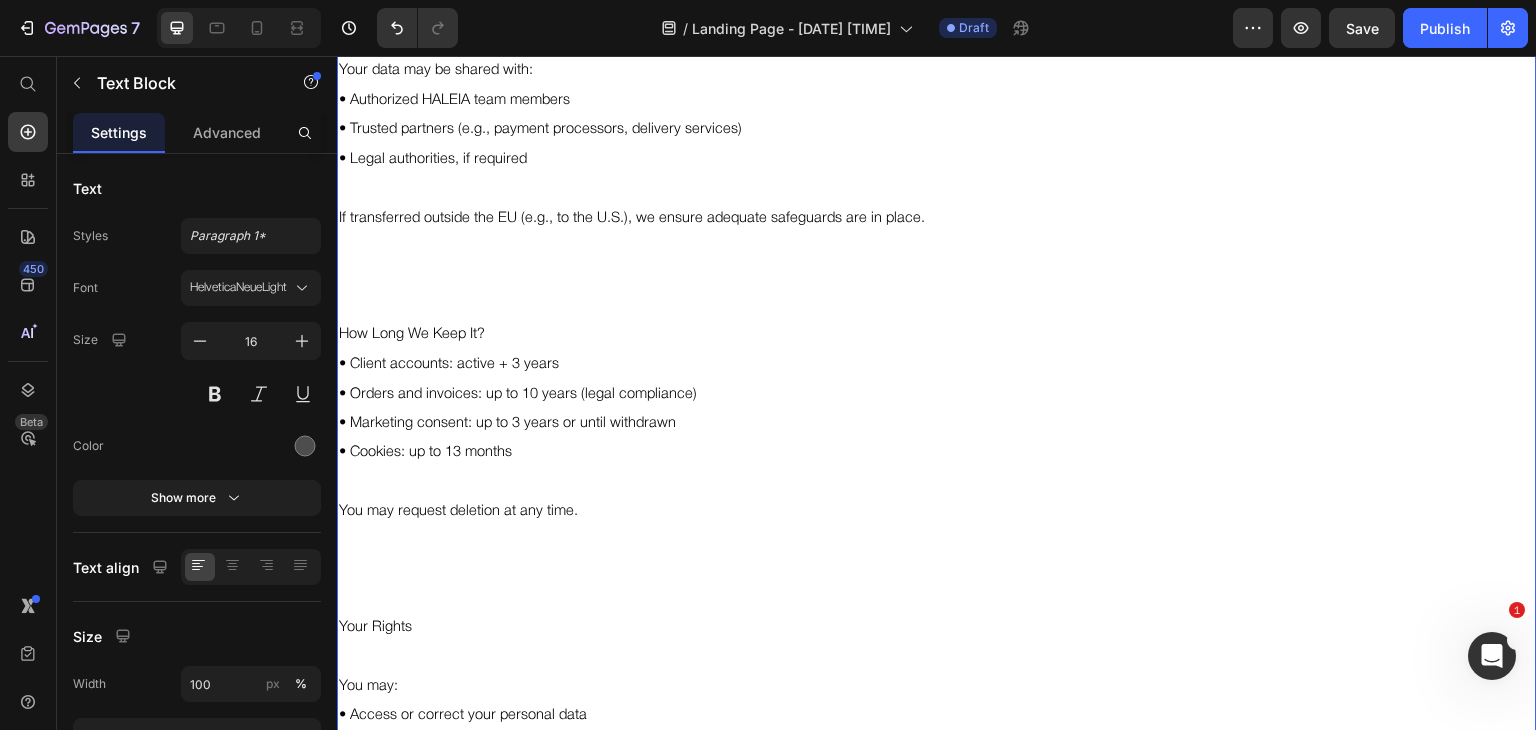 scroll, scrollTop: 2628, scrollLeft: 0, axis: vertical 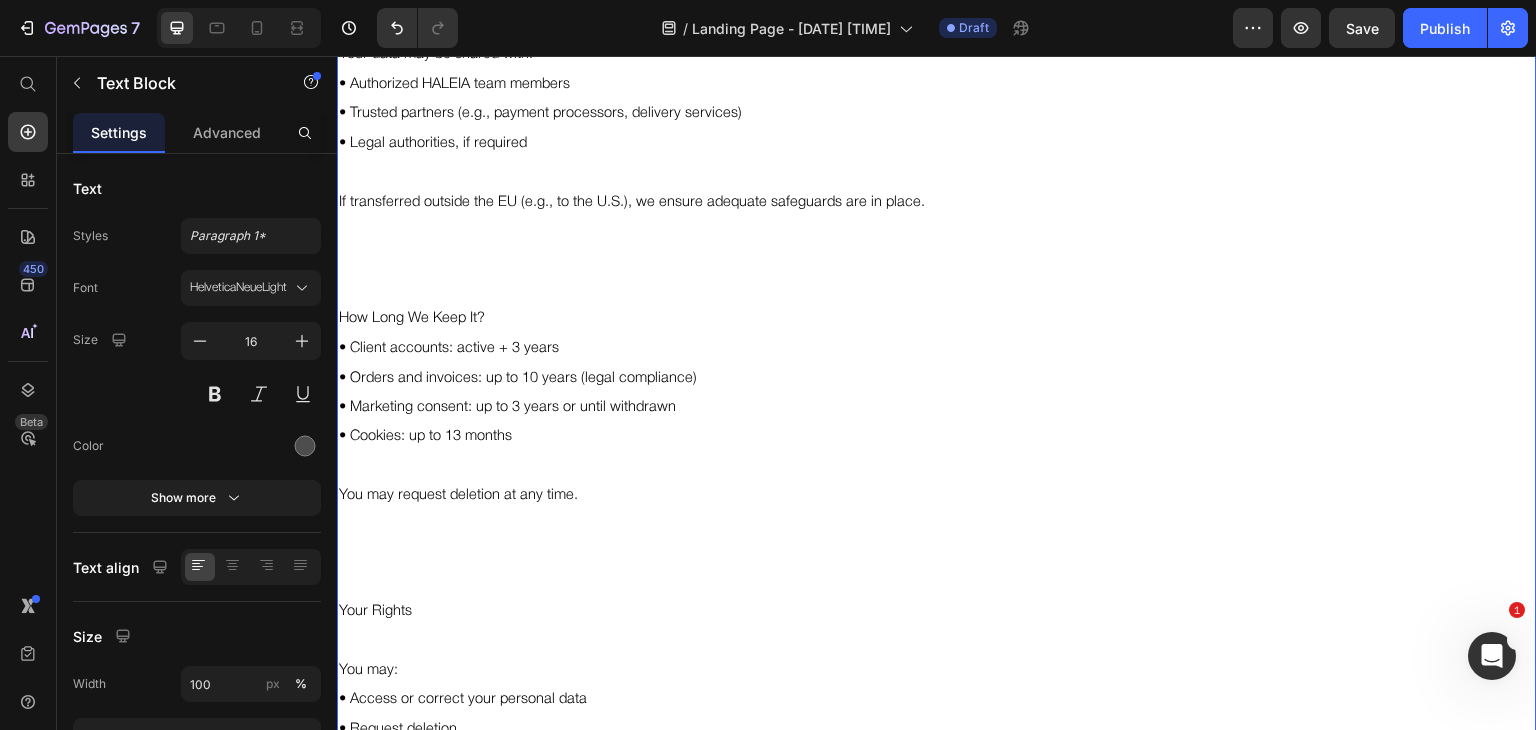 click on "Your Rights" at bounding box center [375, 612] 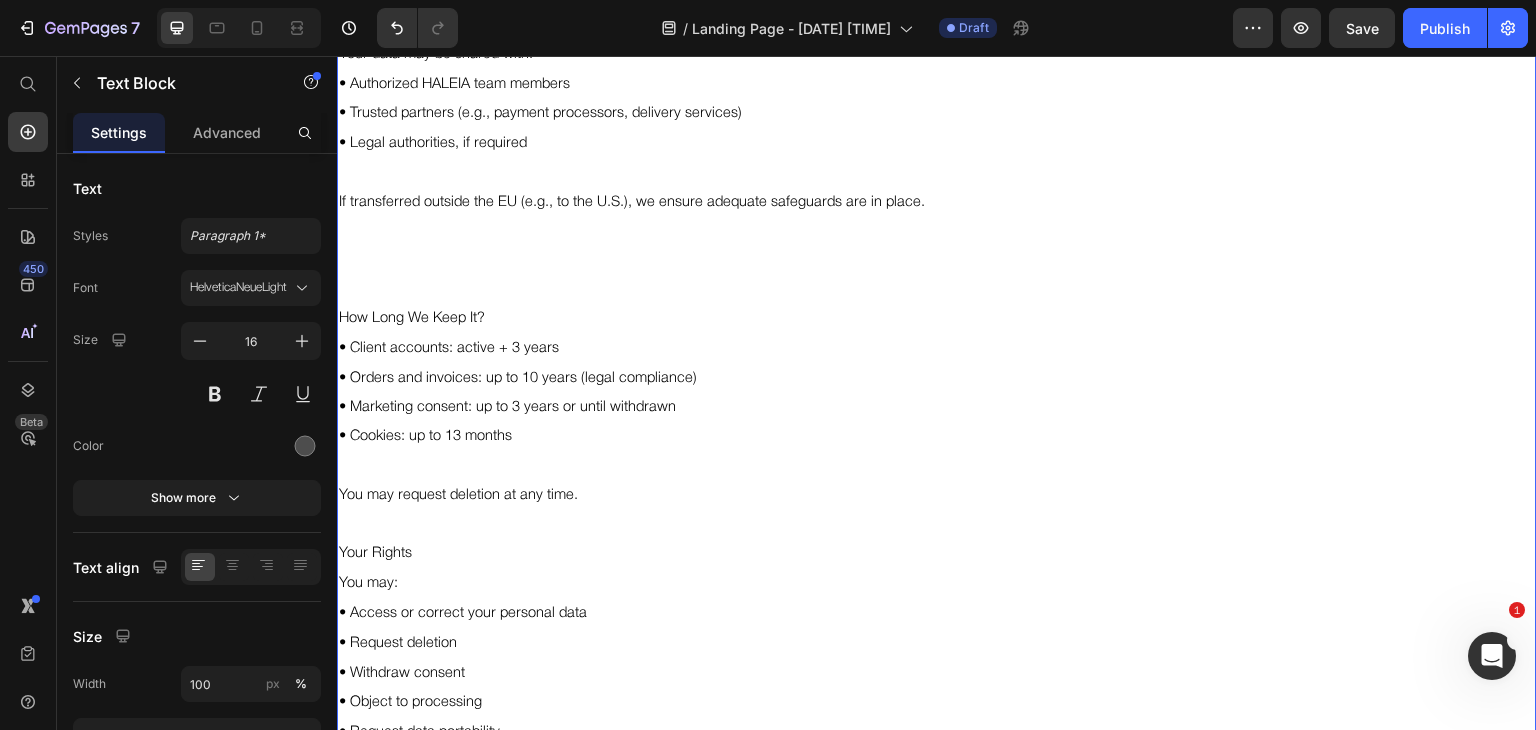 click on "Your Rights" at bounding box center (937, 555) 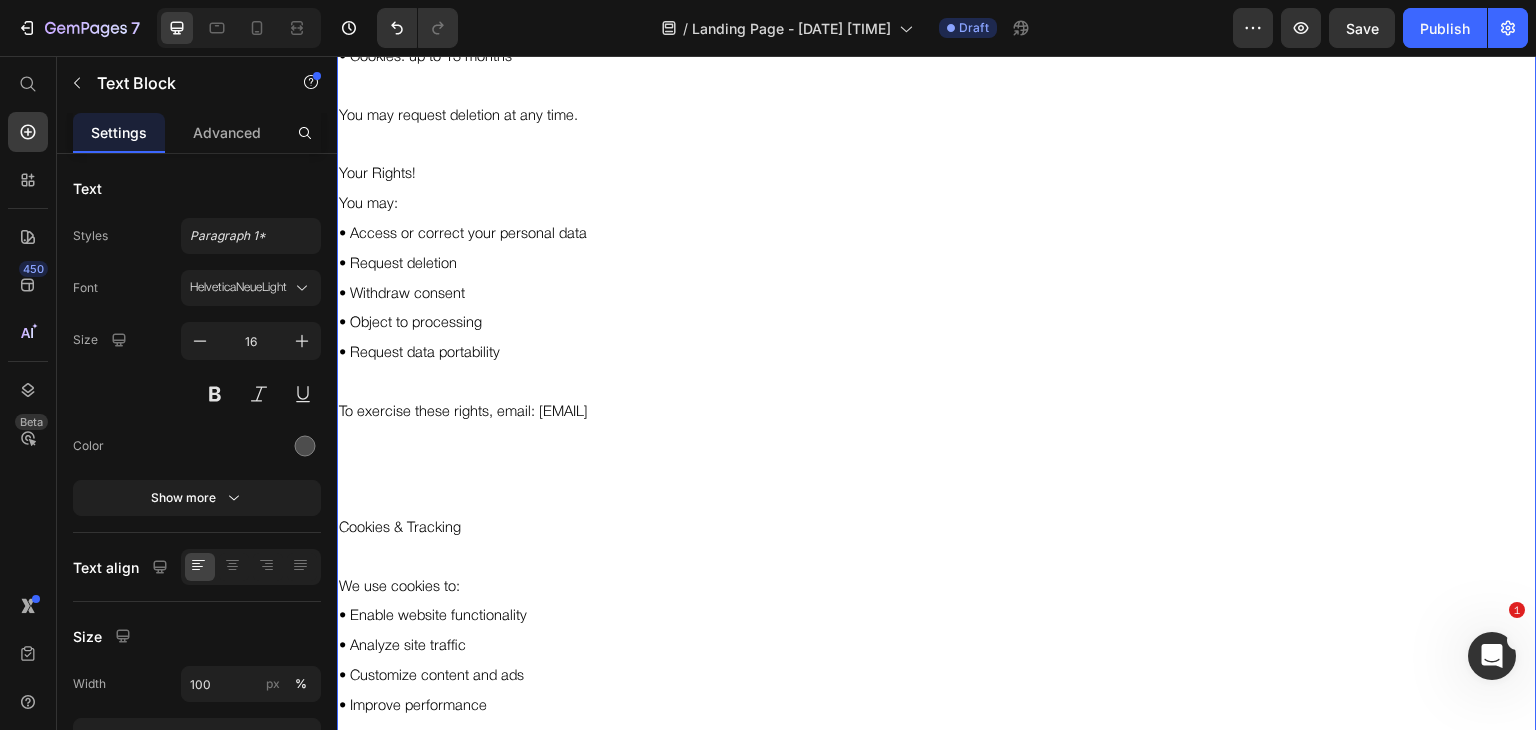scroll, scrollTop: 3010, scrollLeft: 0, axis: vertical 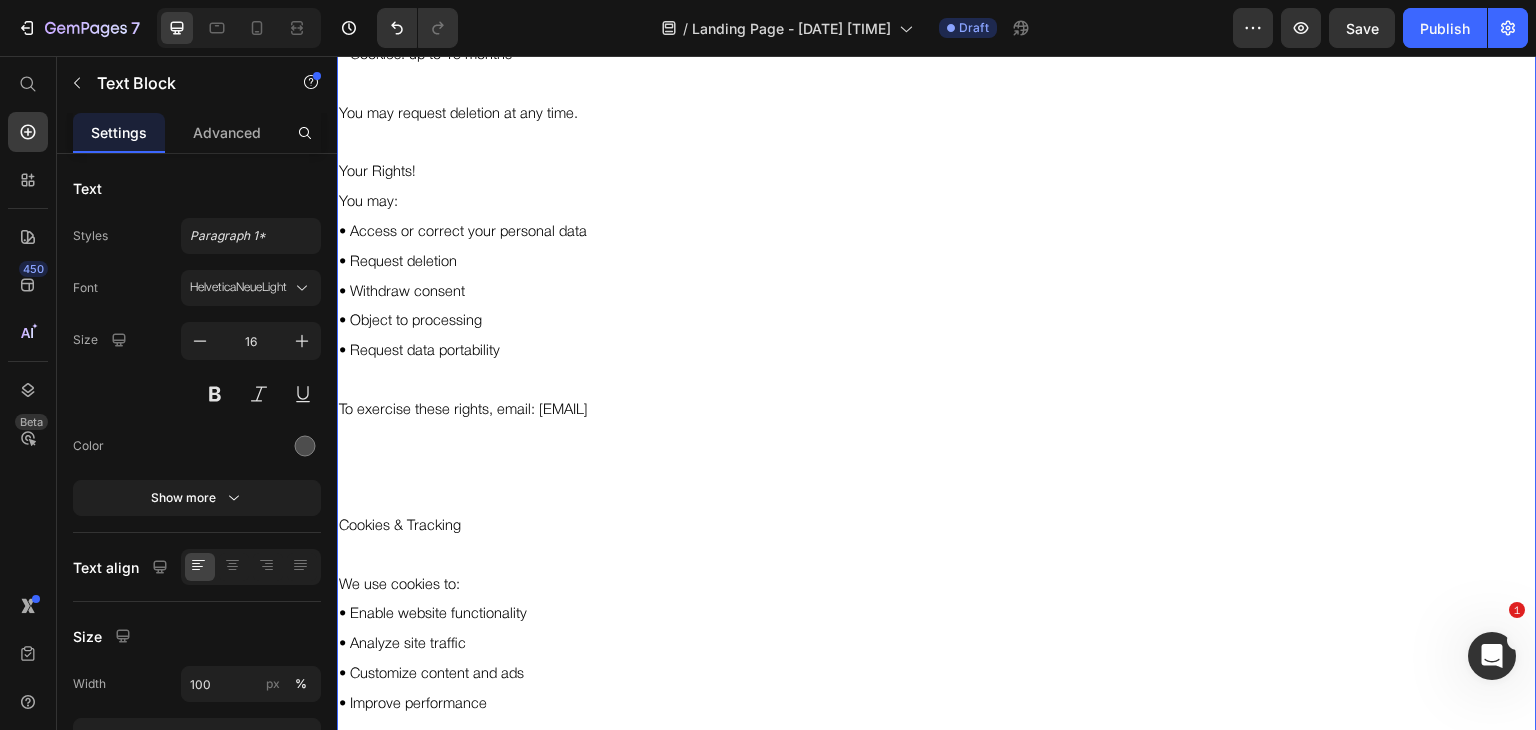 click on "Cookies & Tracking" at bounding box center (937, 527) 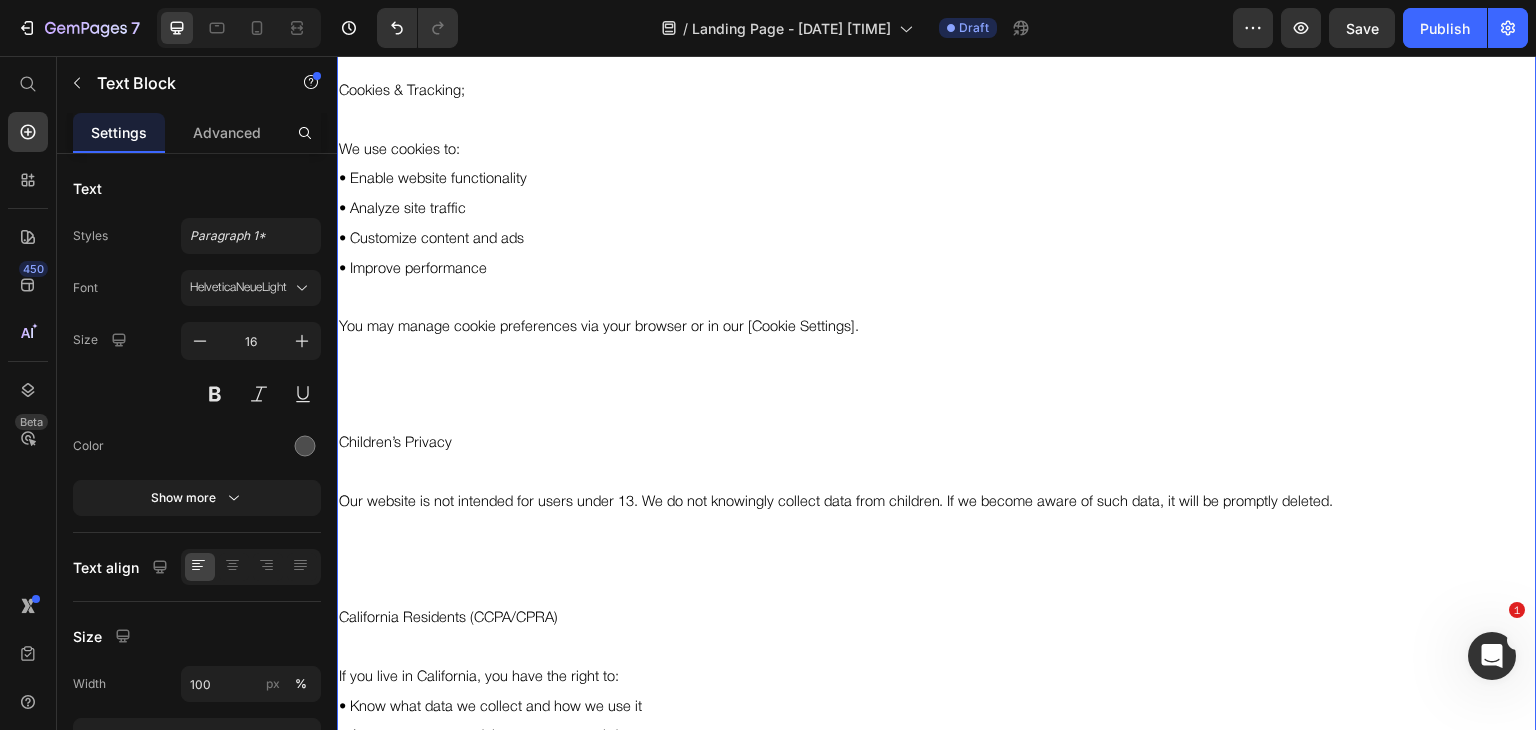 scroll, scrollTop: 3448, scrollLeft: 0, axis: vertical 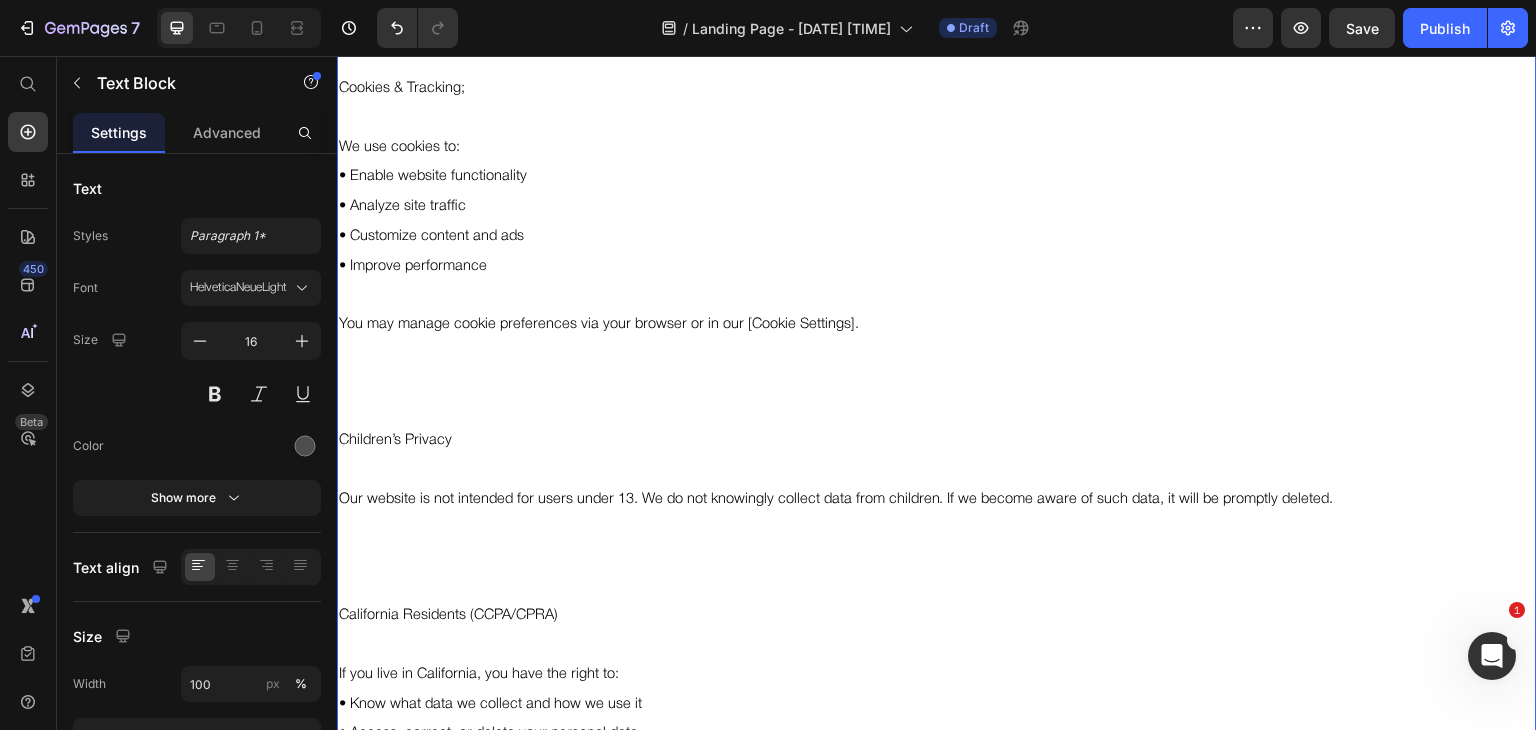 click on "Our website is not intended for users under 13. We do not knowingly collect data from children. If we become aware of such data, it will be promptly deleted." at bounding box center [836, 499] 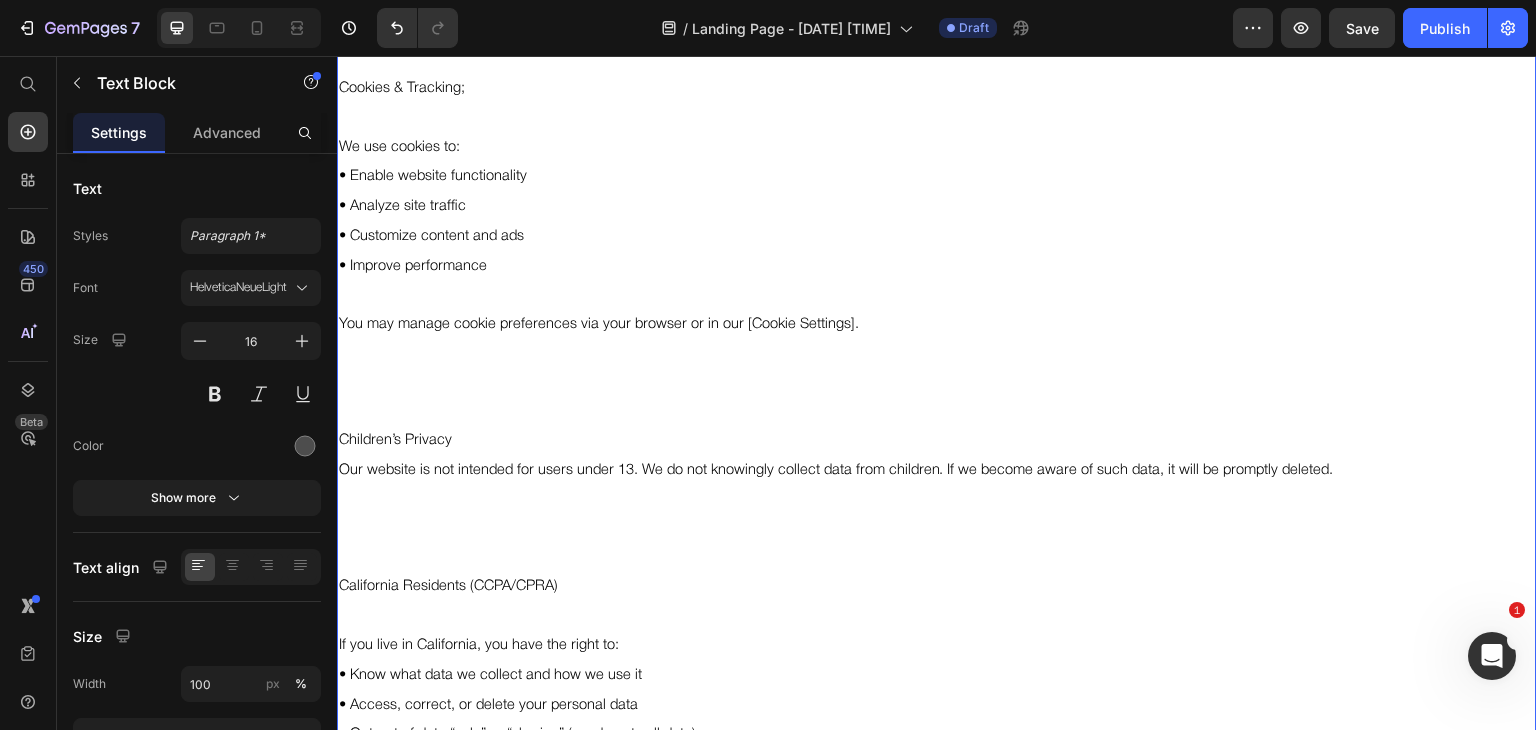click on "Children’s Privacy" at bounding box center [937, 441] 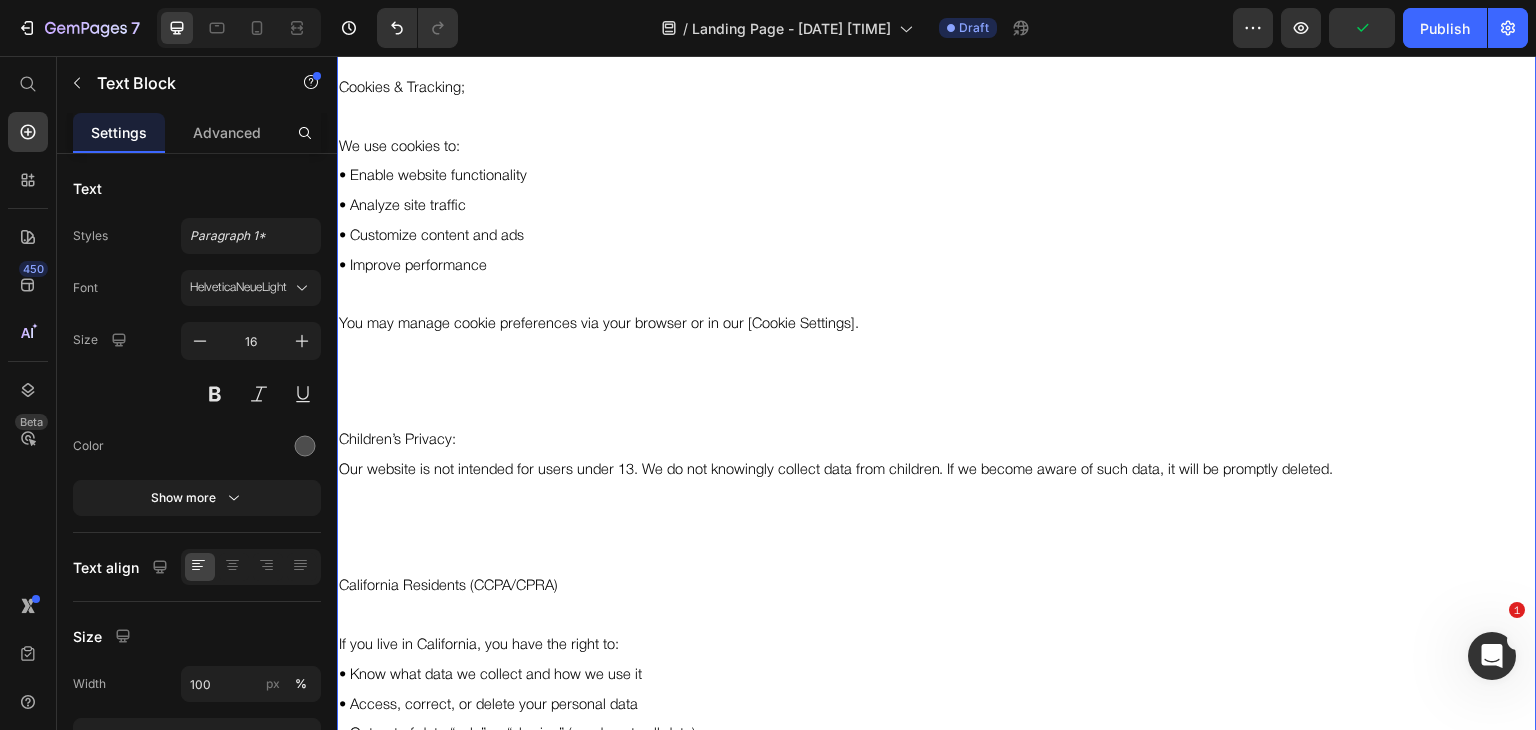 click on "You may manage cookie preferences via your browser or in our [Cookie Settings]." at bounding box center [599, 324] 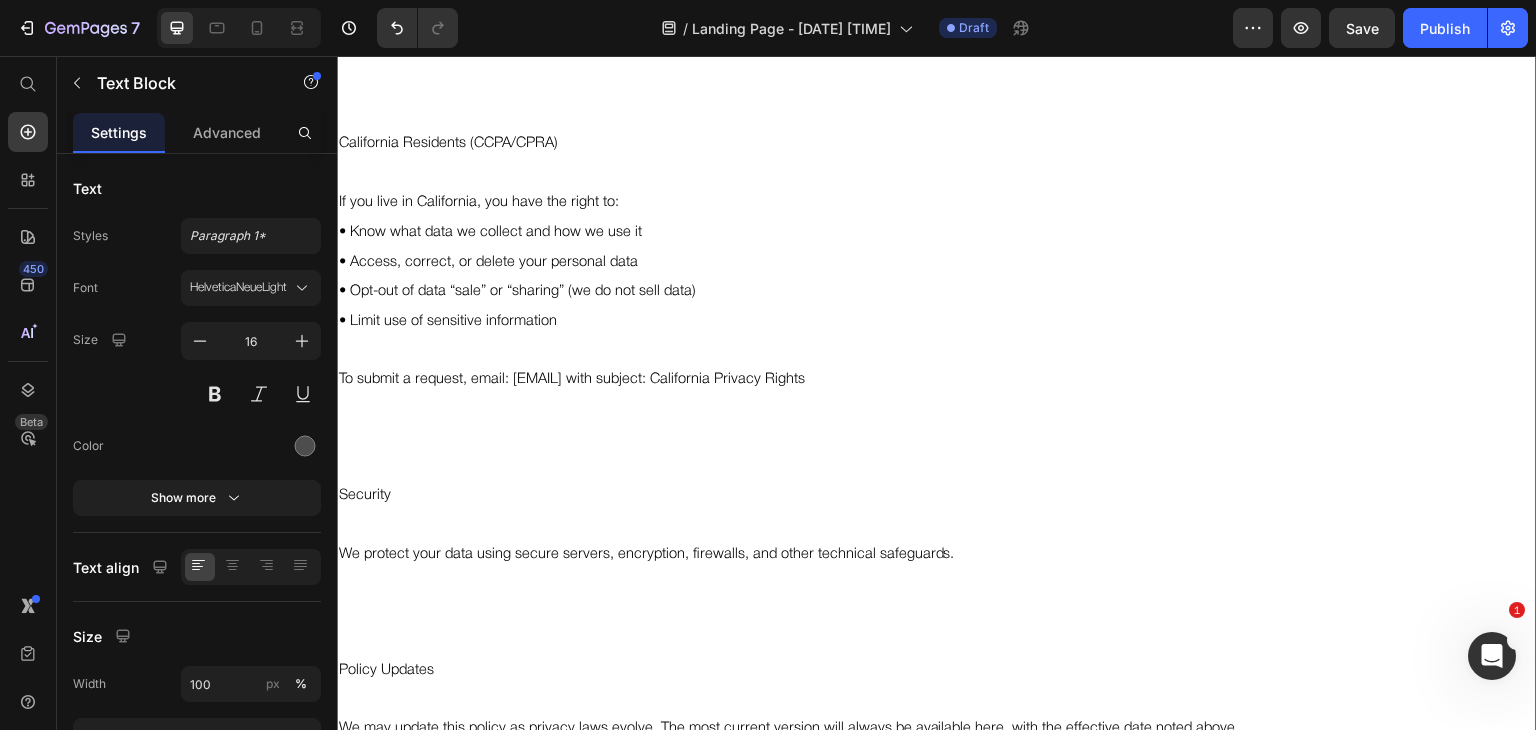 scroll, scrollTop: 3893, scrollLeft: 0, axis: vertical 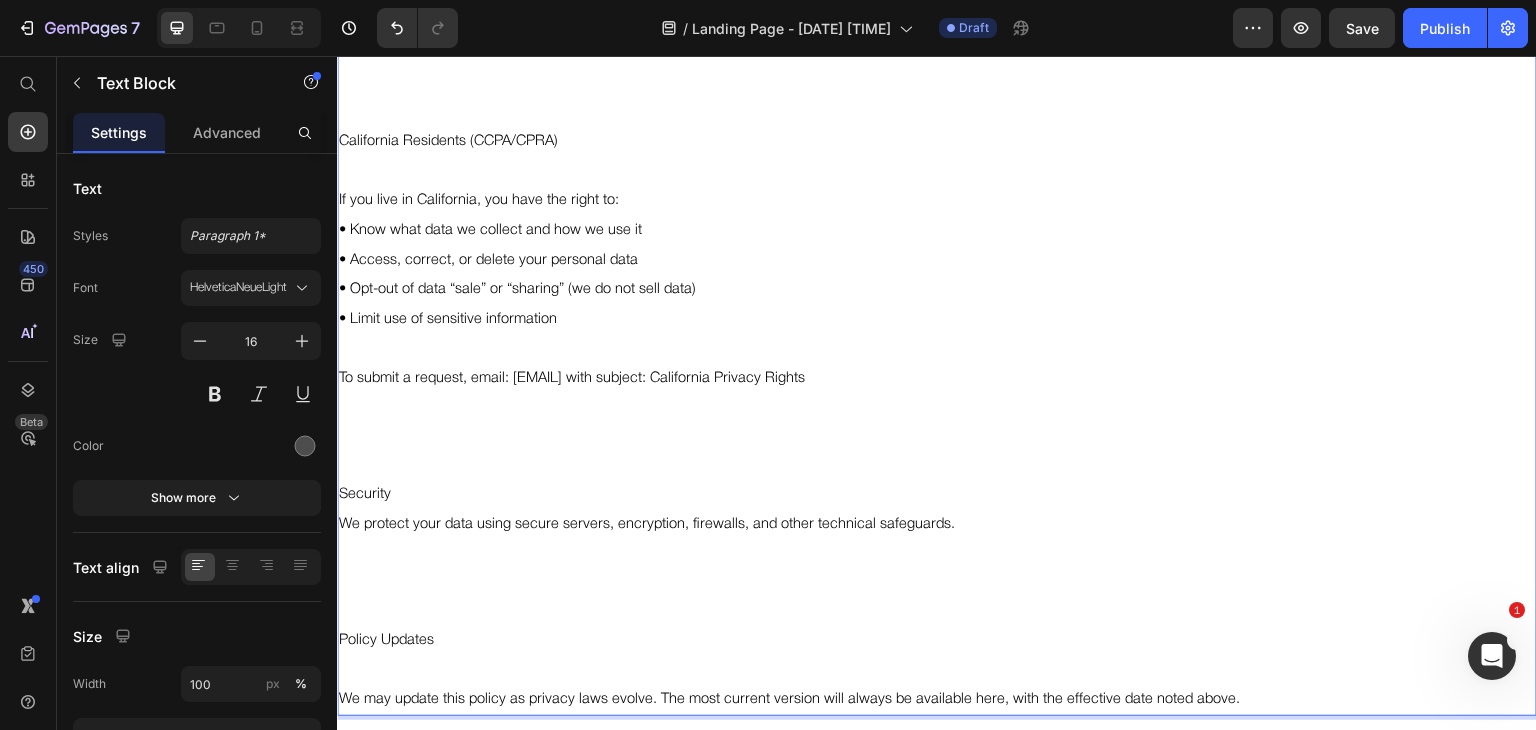 click on "Security" at bounding box center (937, 495) 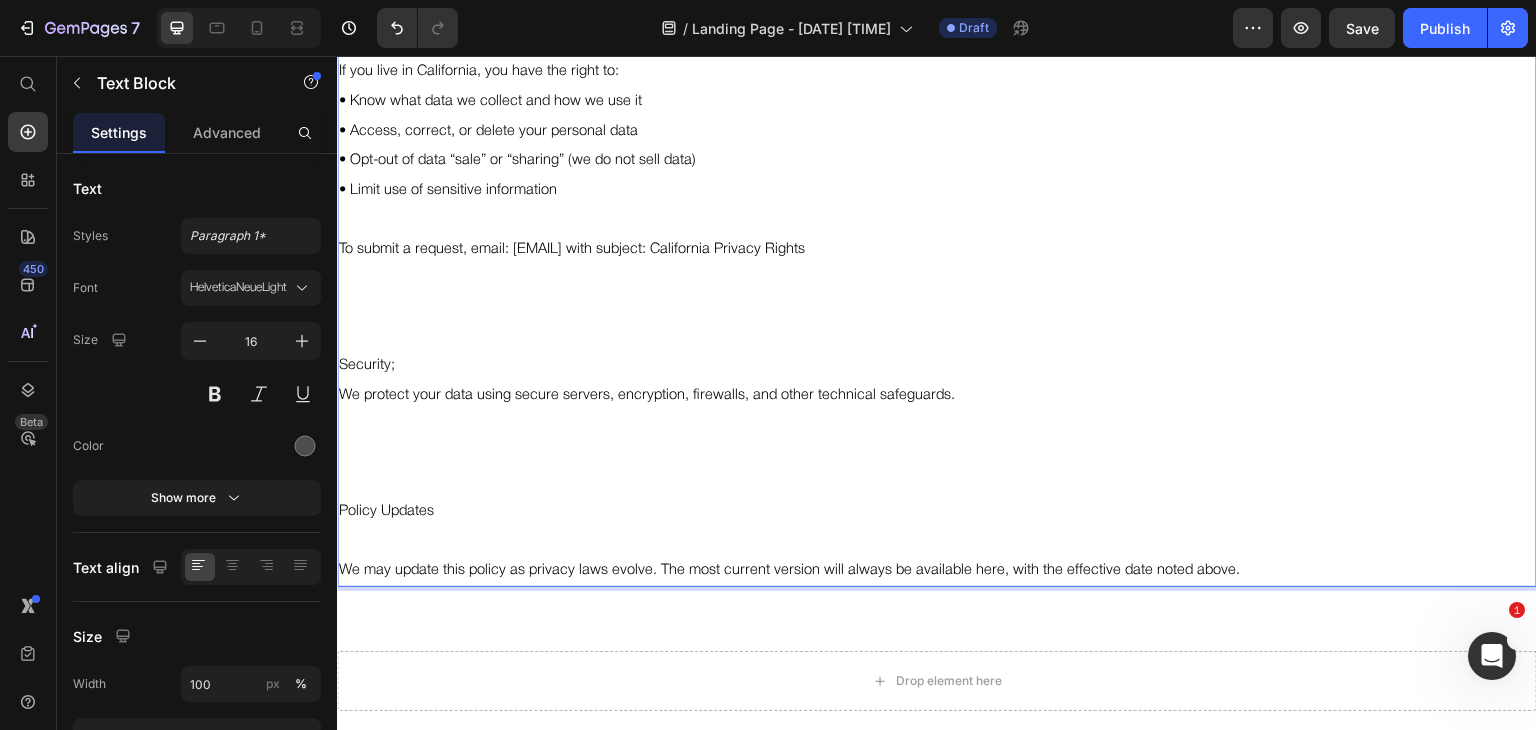 scroll, scrollTop: 4024, scrollLeft: 0, axis: vertical 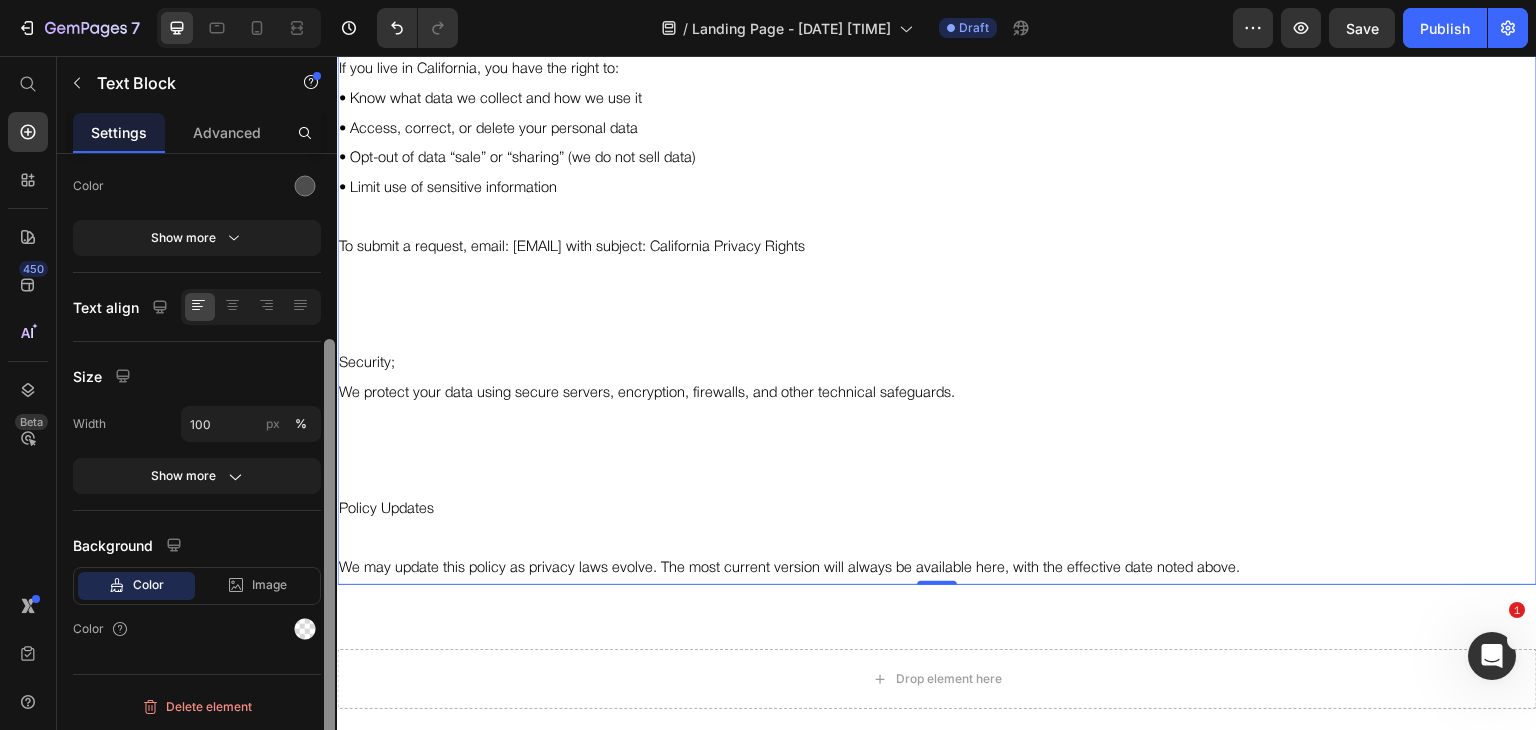 click at bounding box center (329, 470) 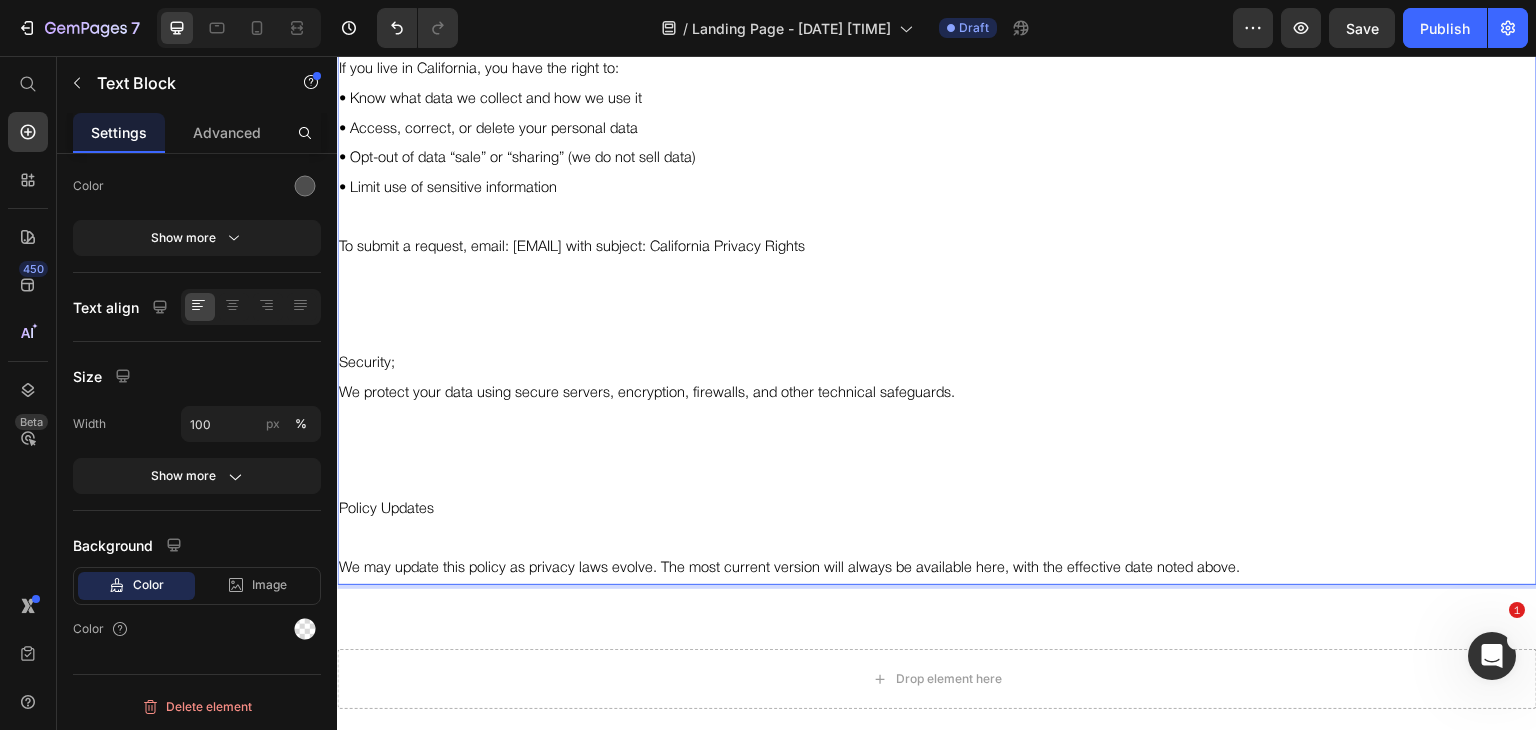 click on "We may update this policy as privacy laws evolve. The most current version will always be available here, with the effective date noted above." at bounding box center [789, 568] 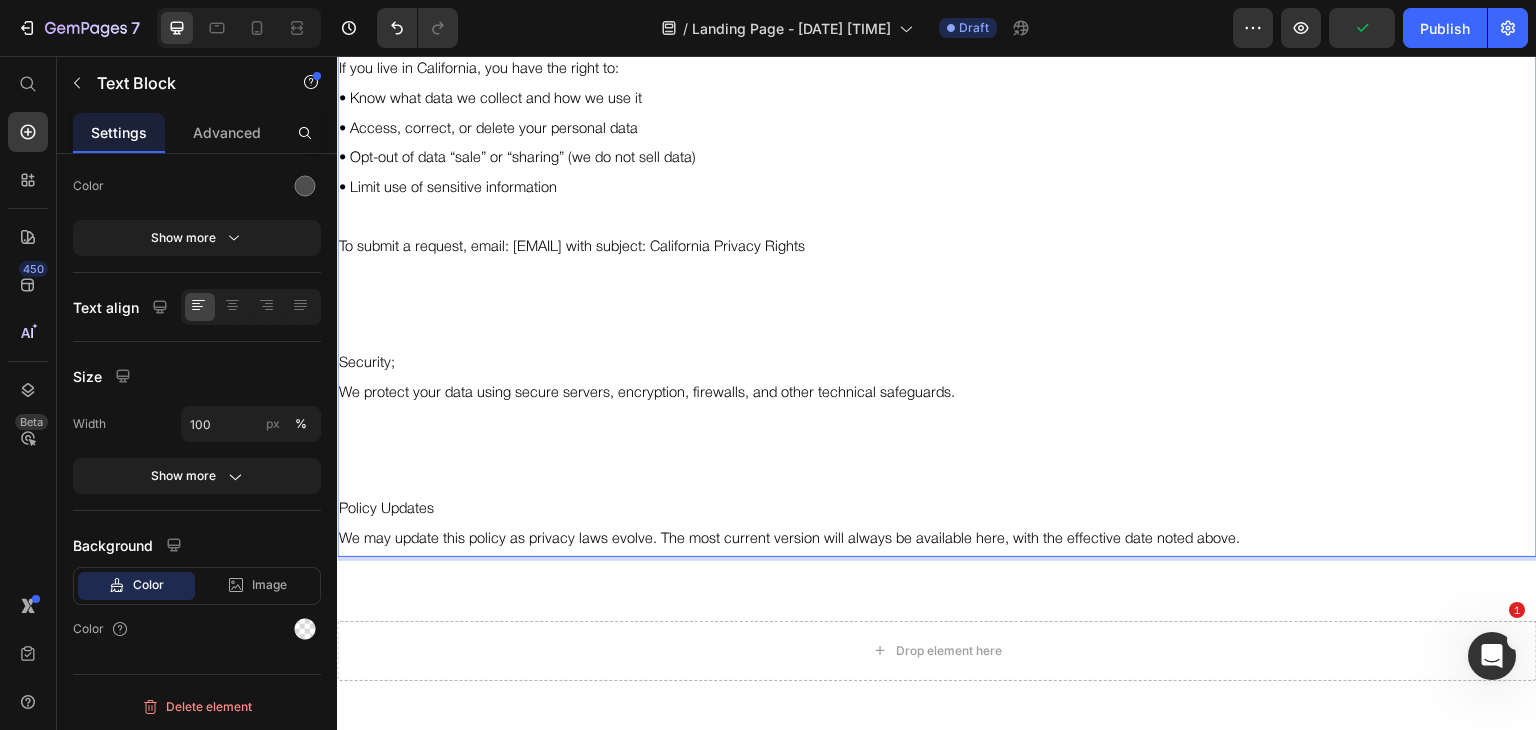click on "Policy Updates" at bounding box center [937, 510] 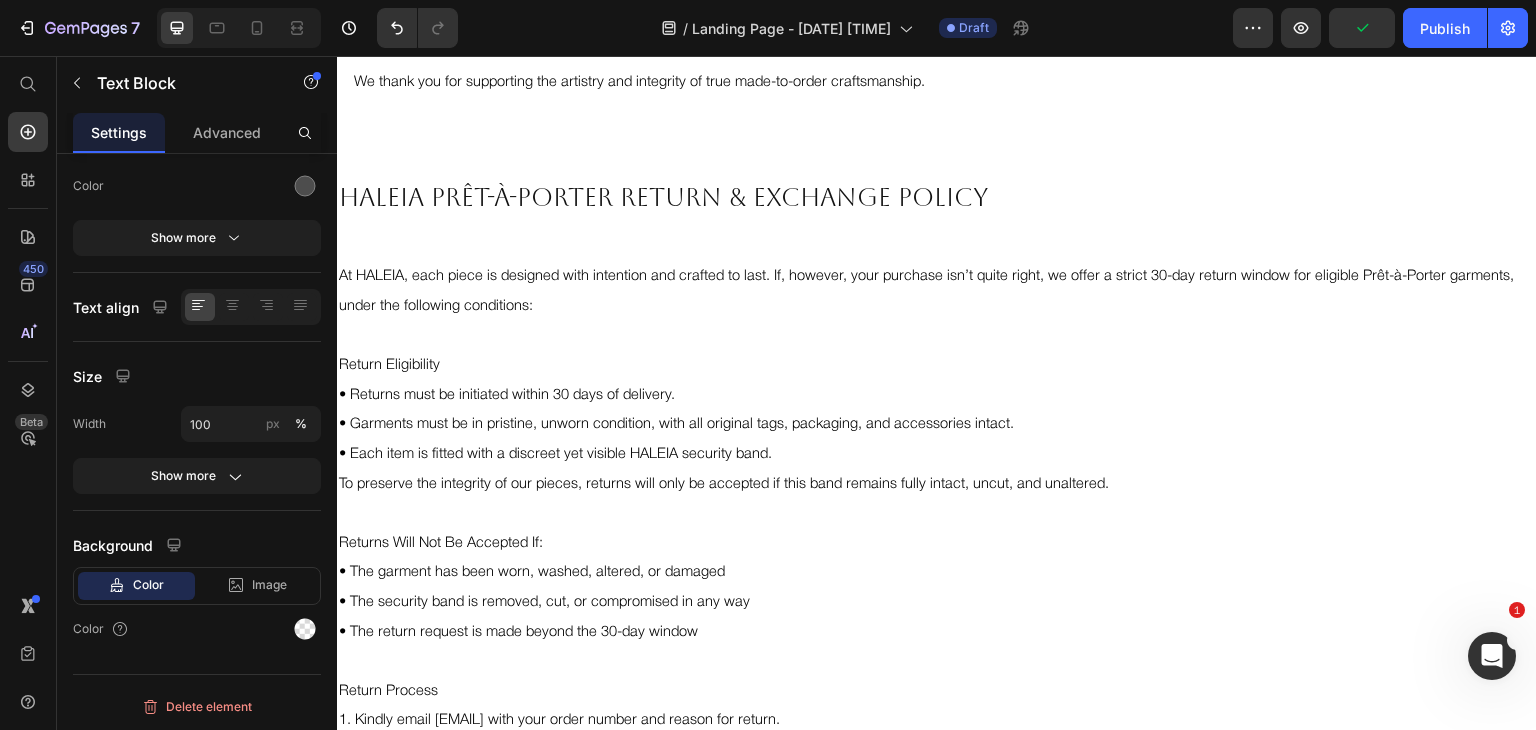 scroll, scrollTop: 662, scrollLeft: 0, axis: vertical 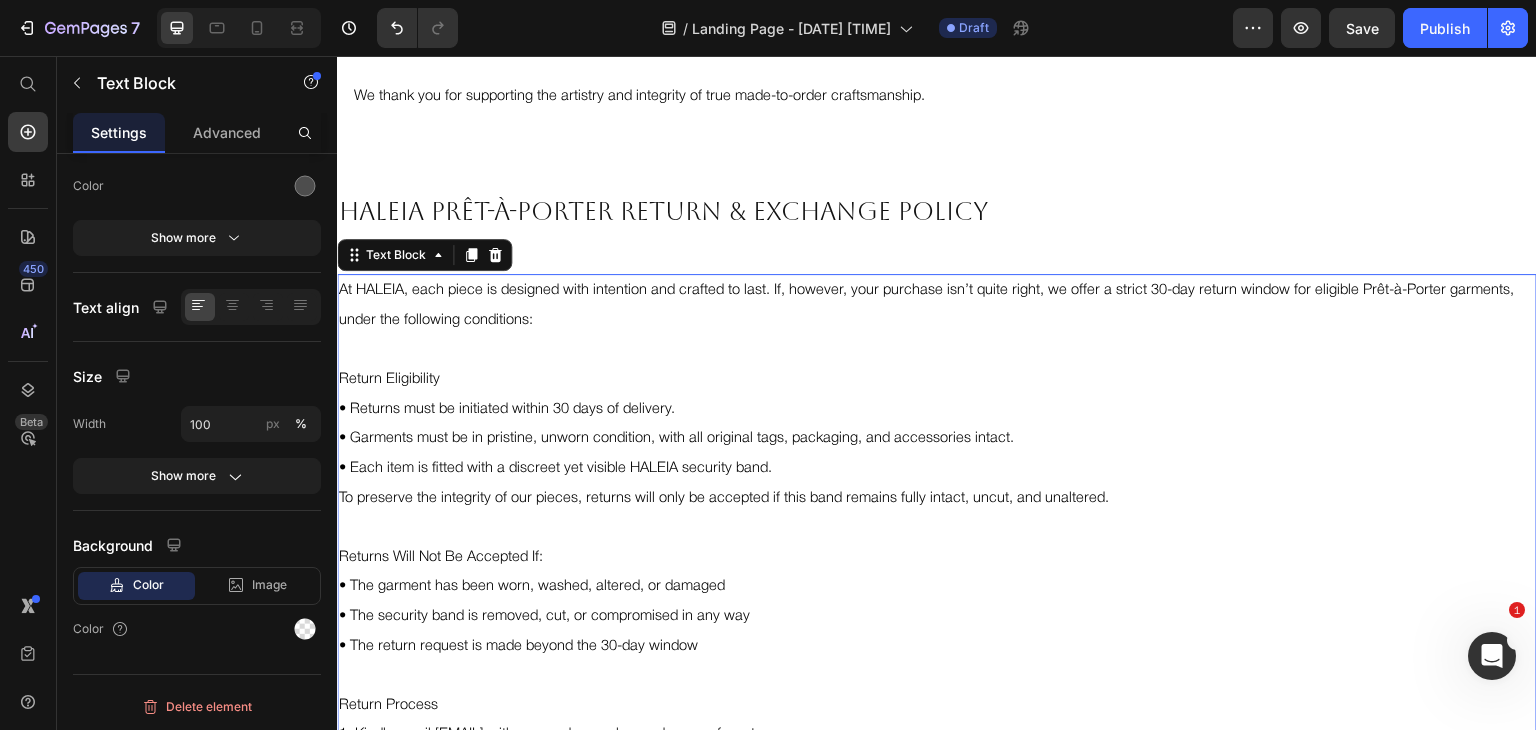 click on "Return Eligibility" at bounding box center (389, 379) 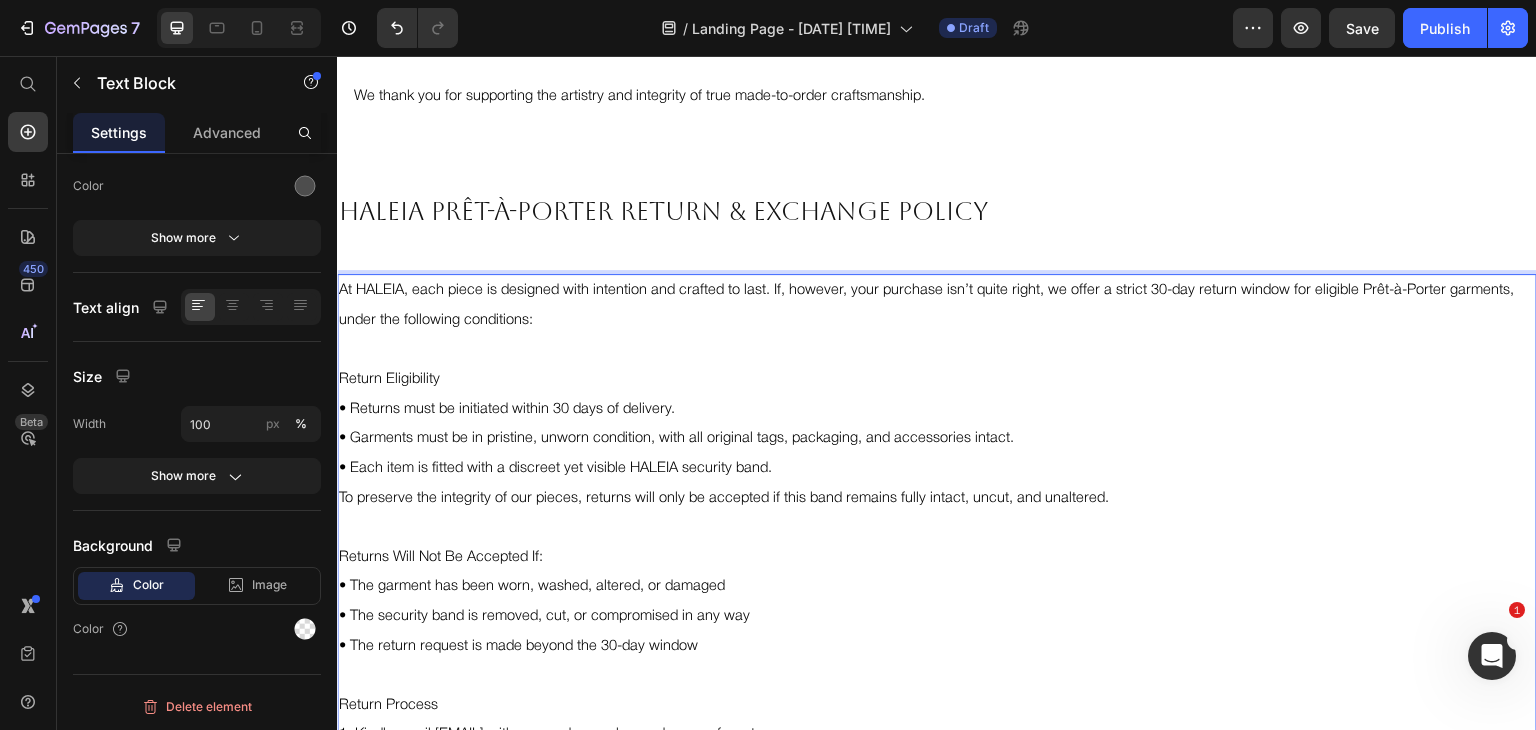 click on "Return Eligibility" at bounding box center (389, 379) 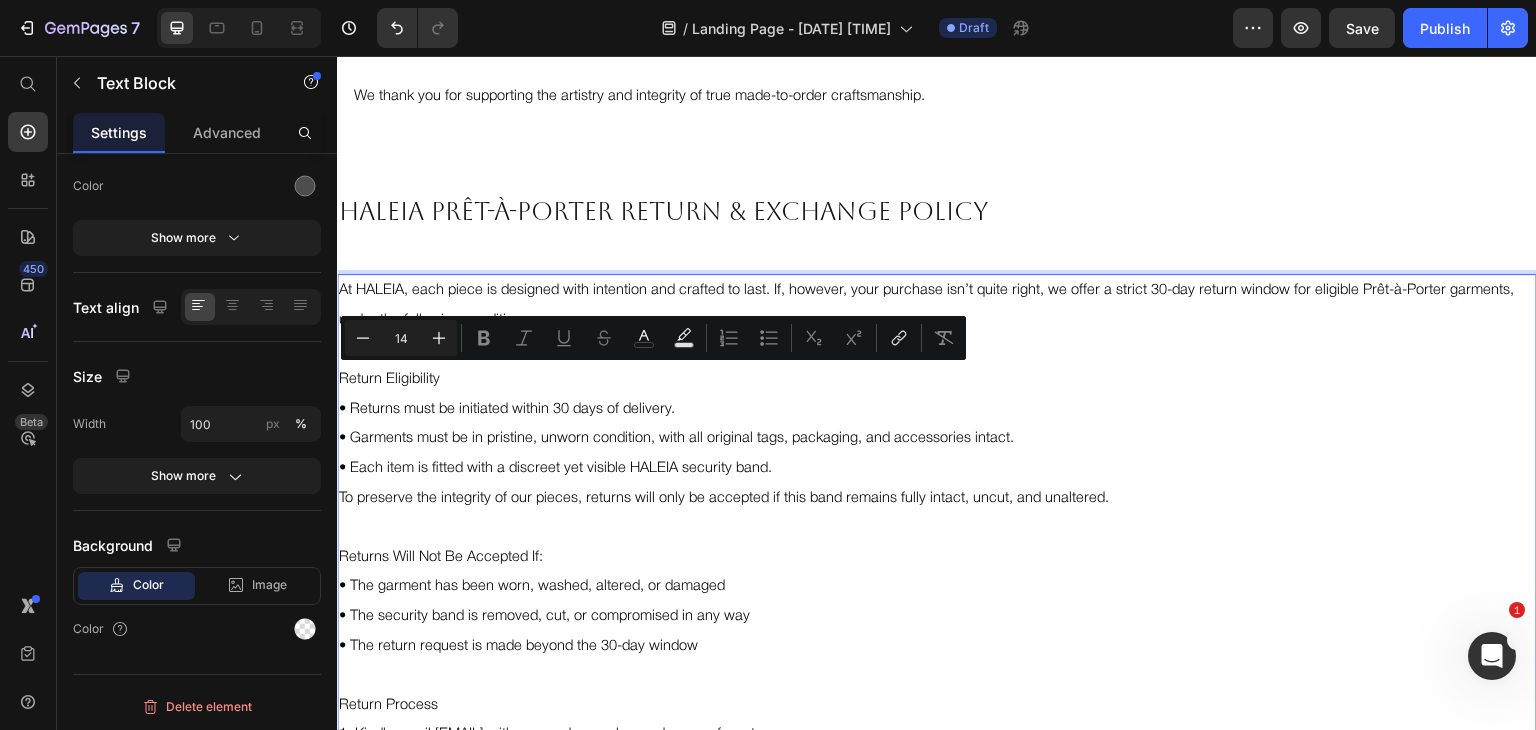 click on "Return Eligibility" at bounding box center (389, 379) 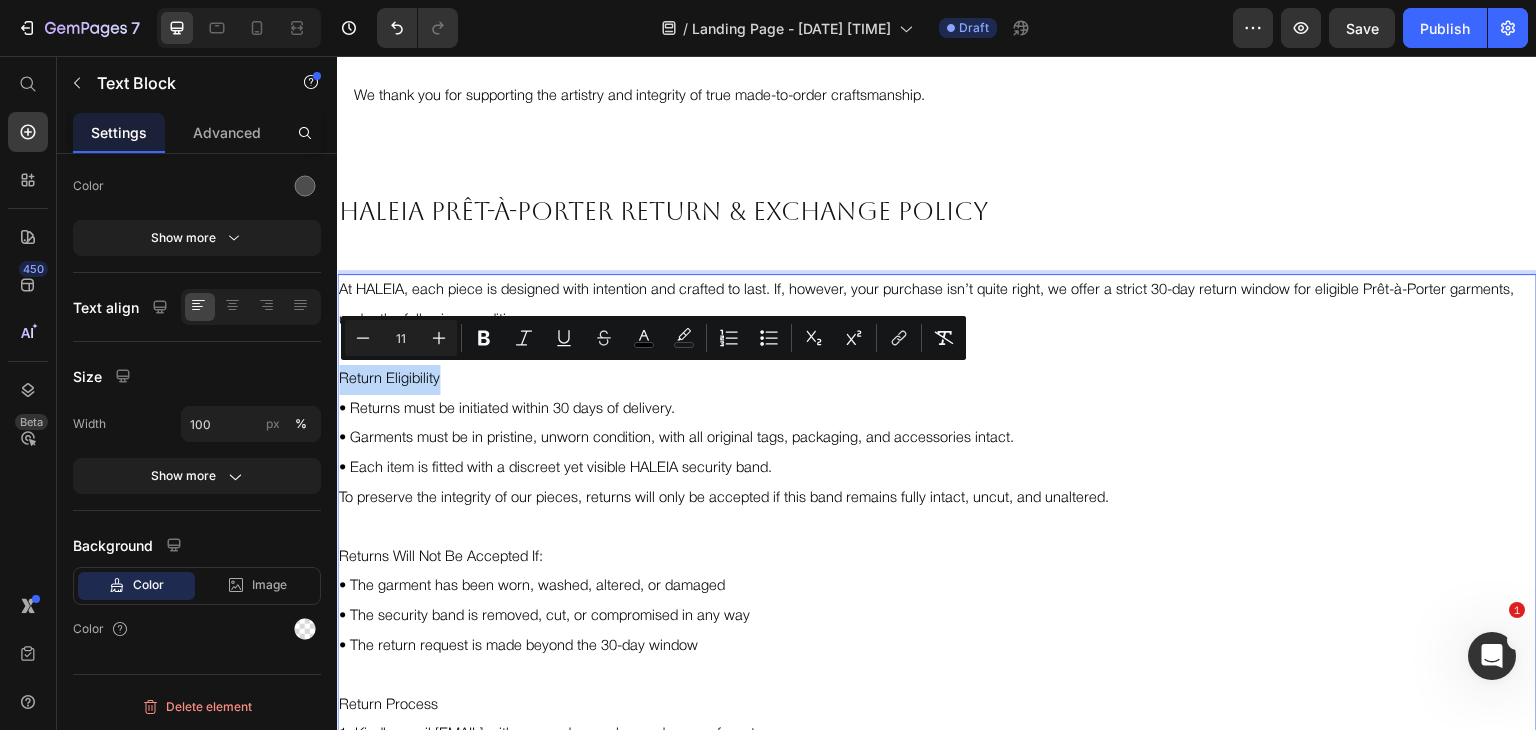 drag, startPoint x: 343, startPoint y: 378, endPoint x: 439, endPoint y: 378, distance: 96 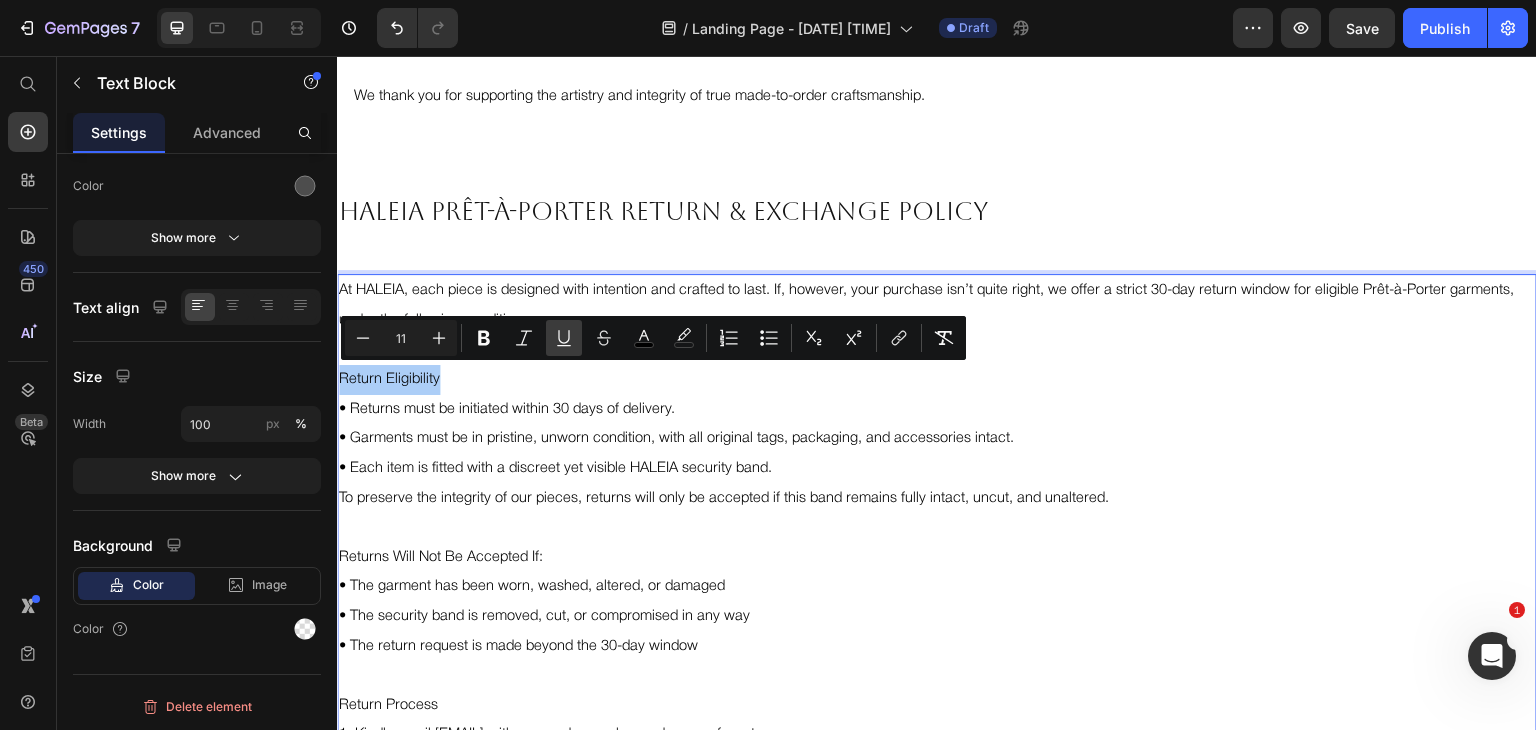 click 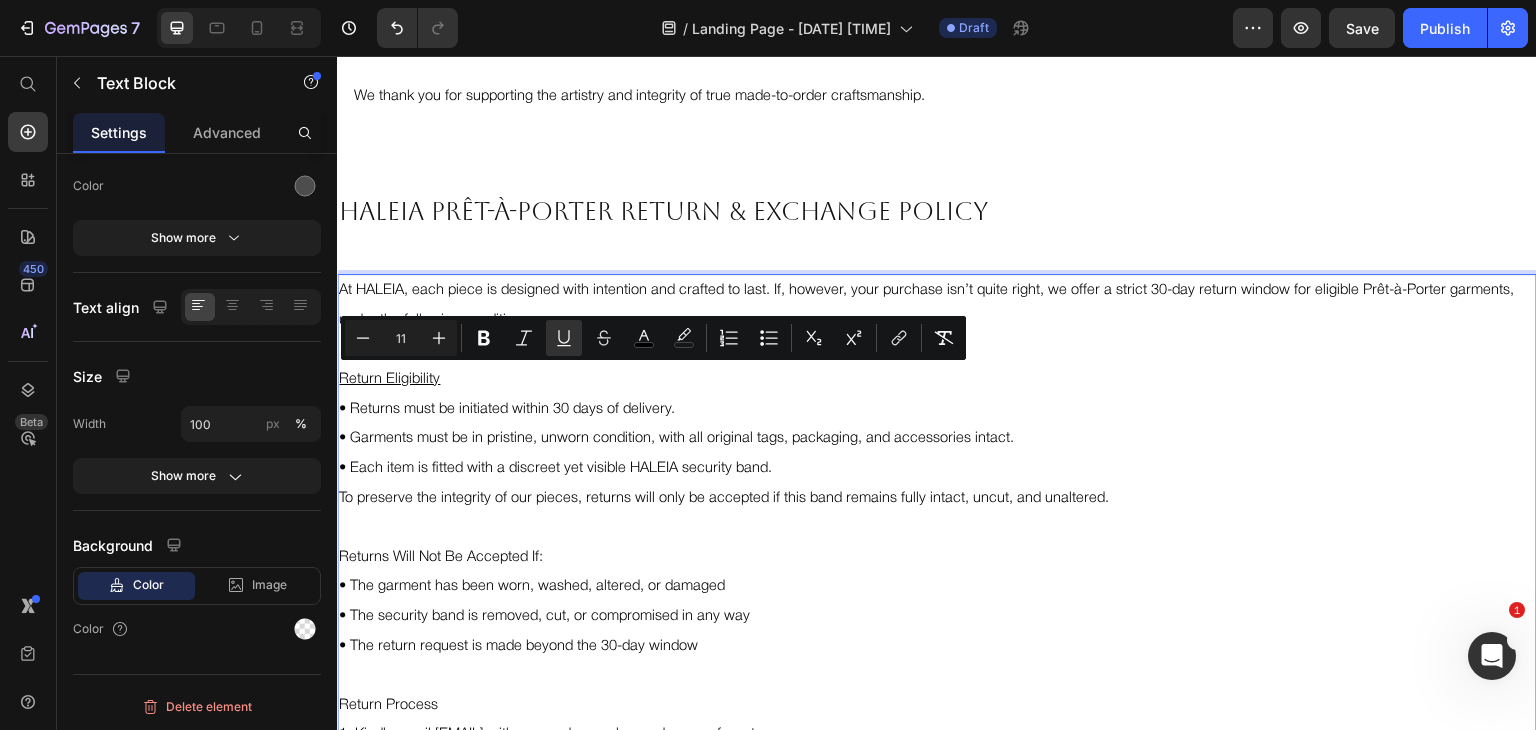 click on "Return Eligibility" at bounding box center [937, 380] 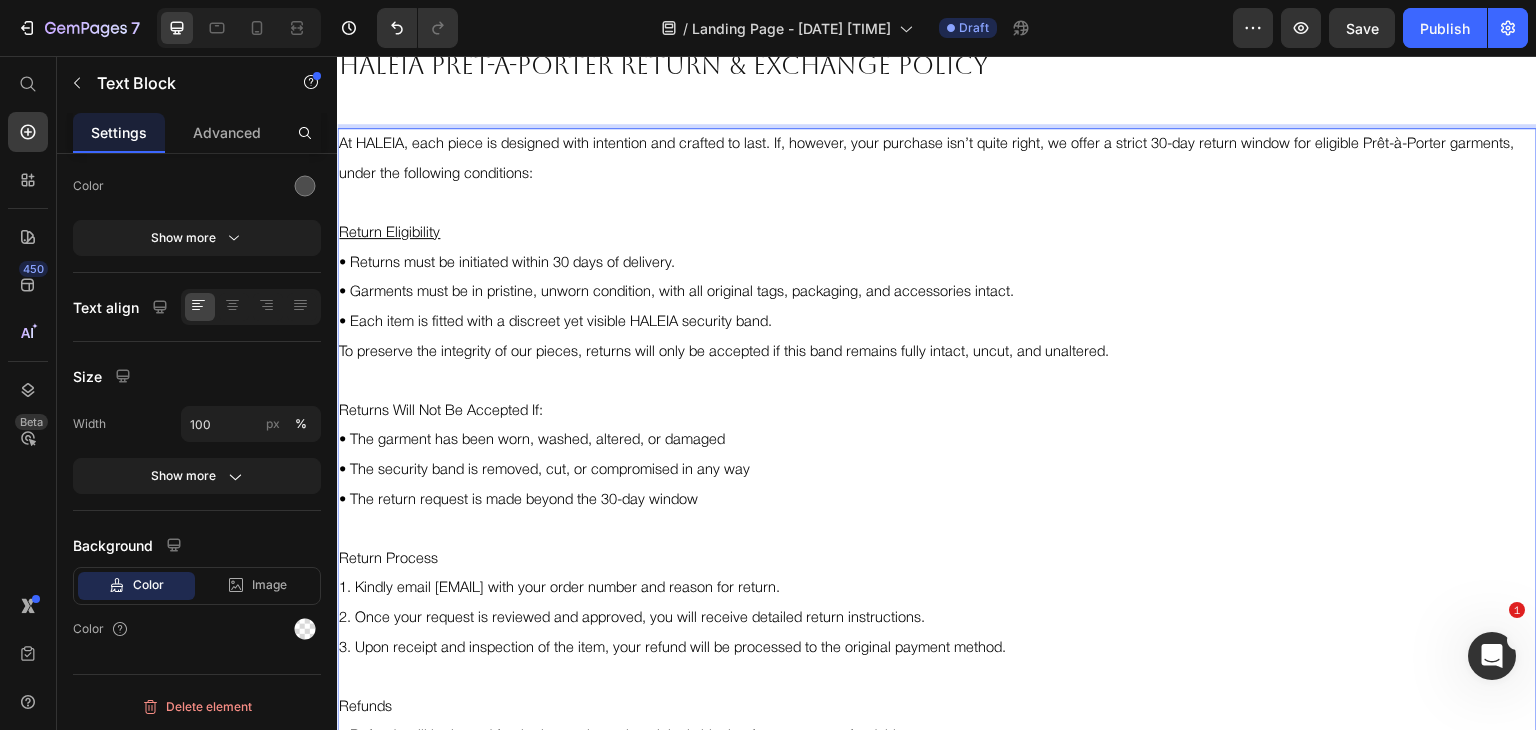 scroll, scrollTop: 816, scrollLeft: 0, axis: vertical 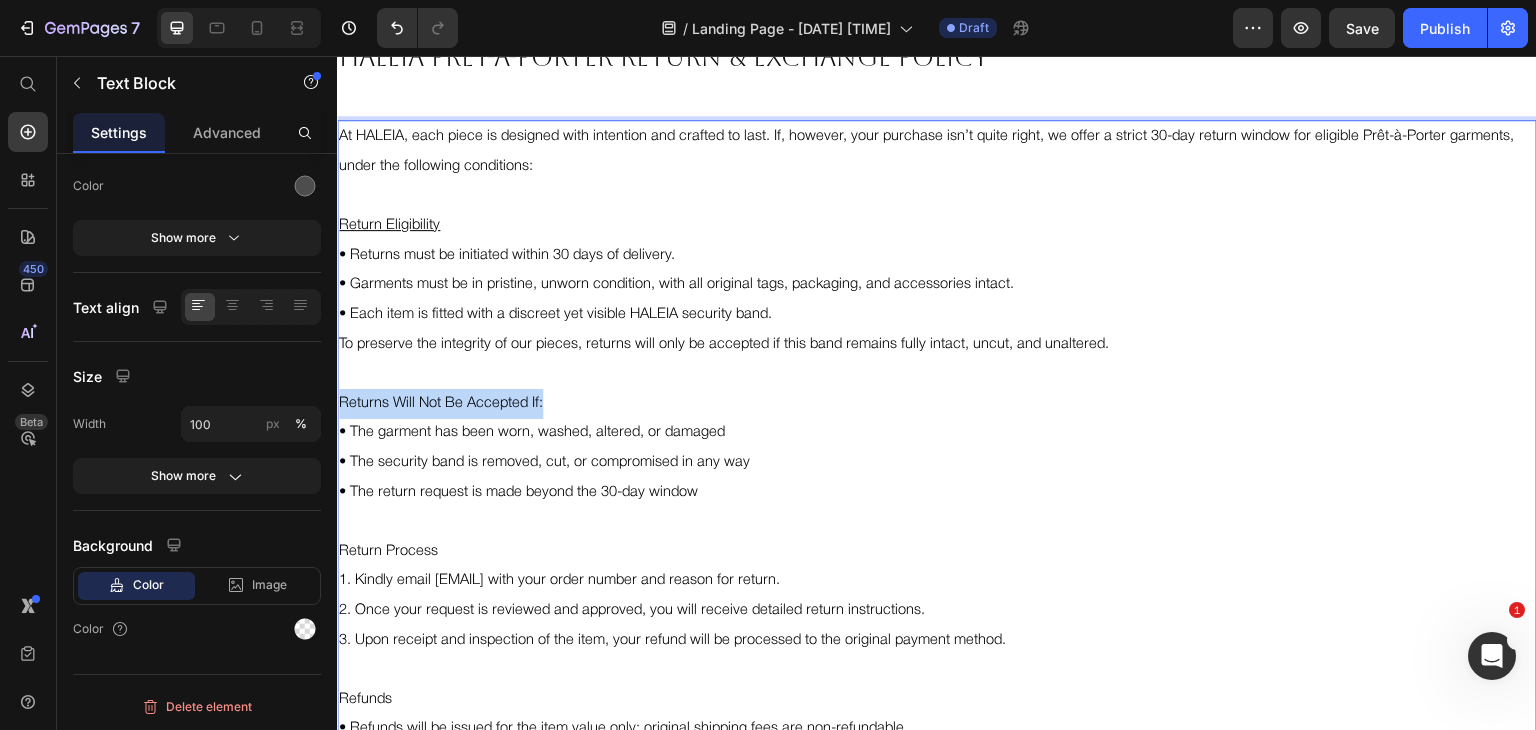 drag, startPoint x: 342, startPoint y: 398, endPoint x: 545, endPoint y: 391, distance: 203.12065 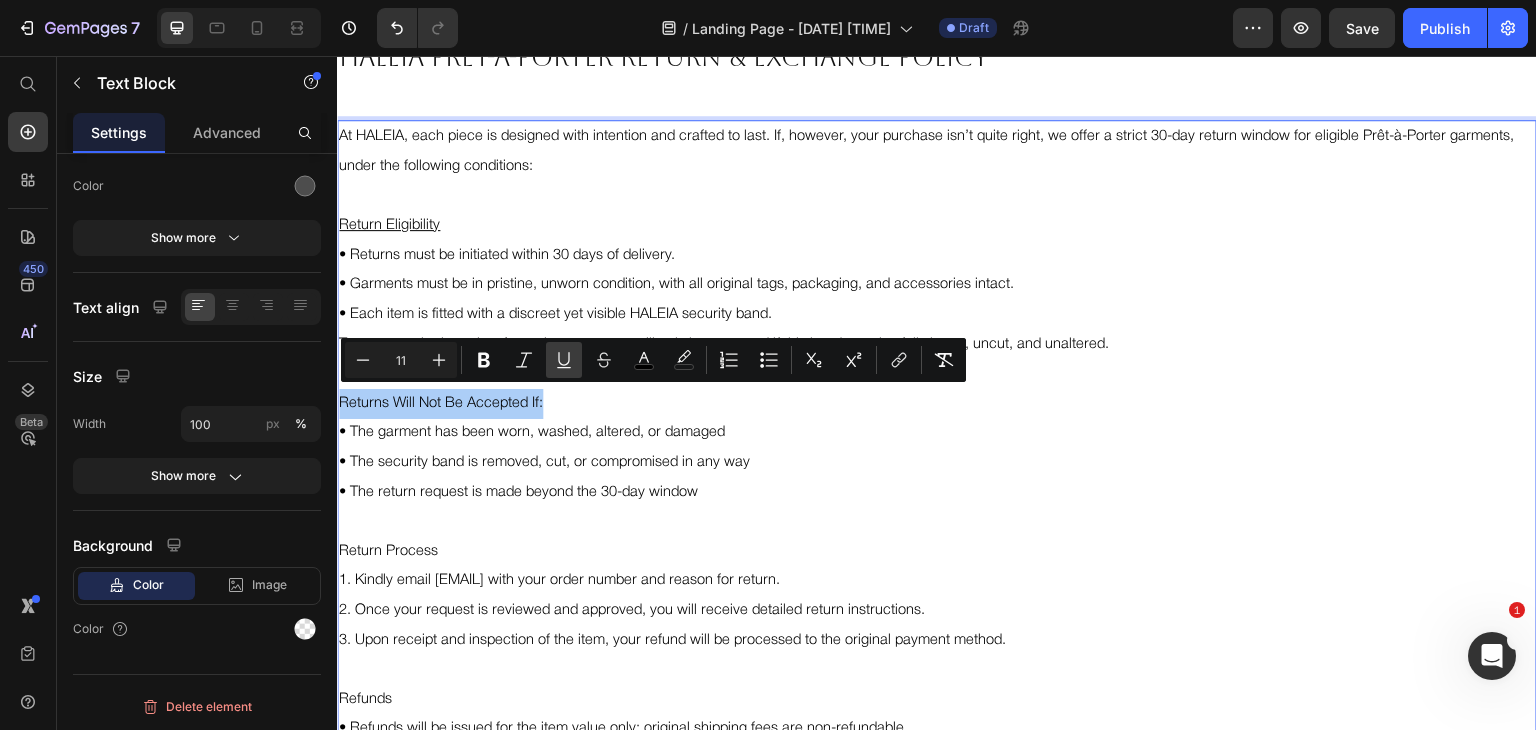 click 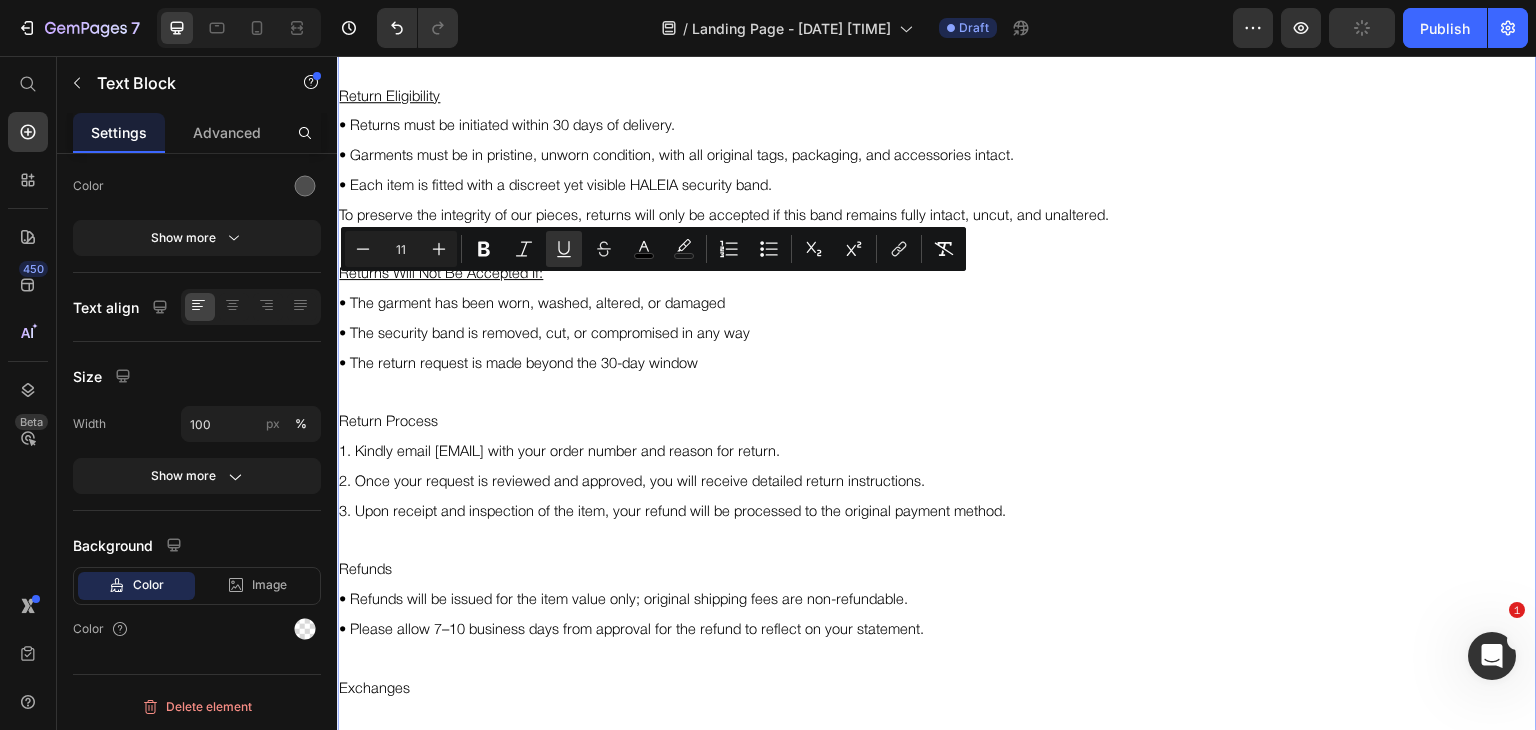 scroll, scrollTop: 947, scrollLeft: 0, axis: vertical 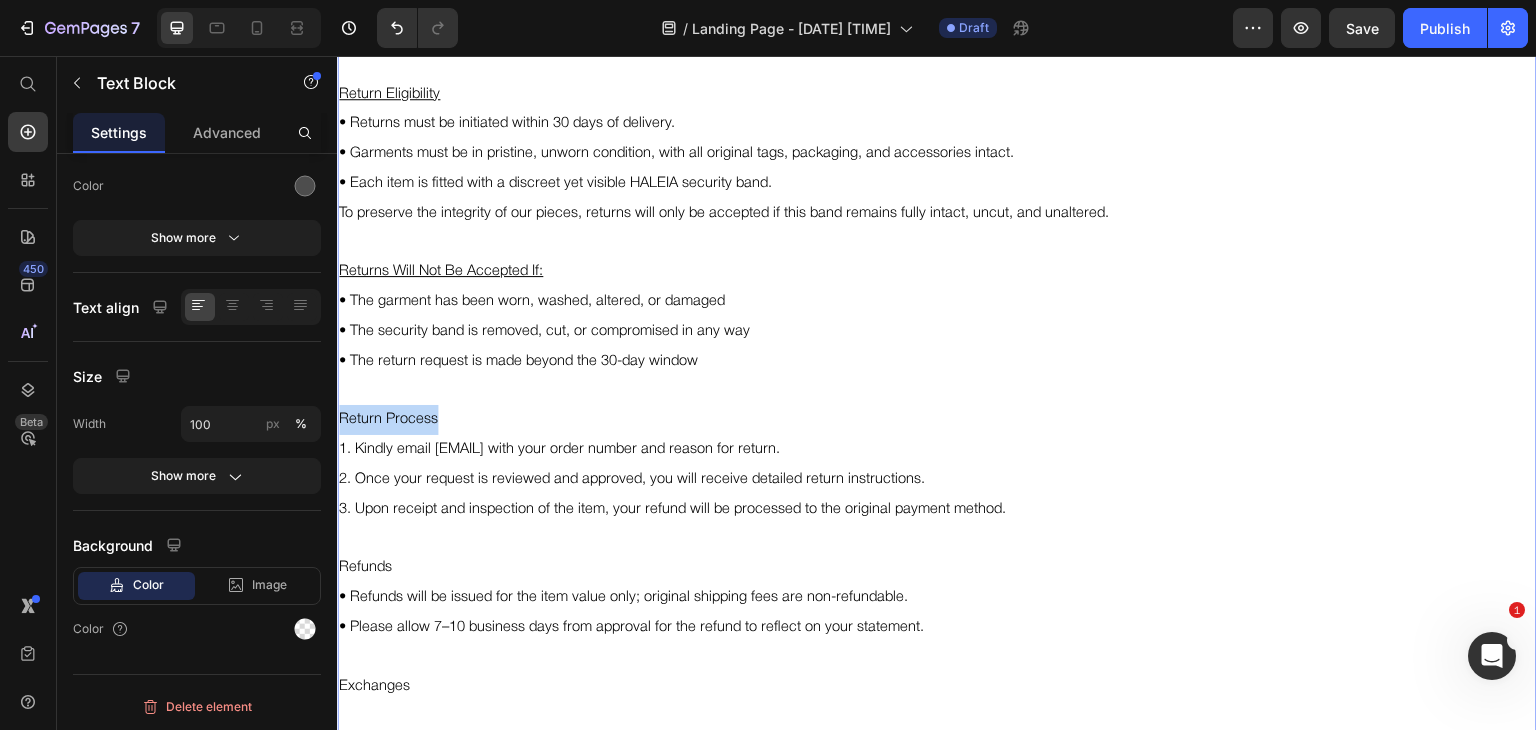 drag, startPoint x: 340, startPoint y: 414, endPoint x: 448, endPoint y: 407, distance: 108.226616 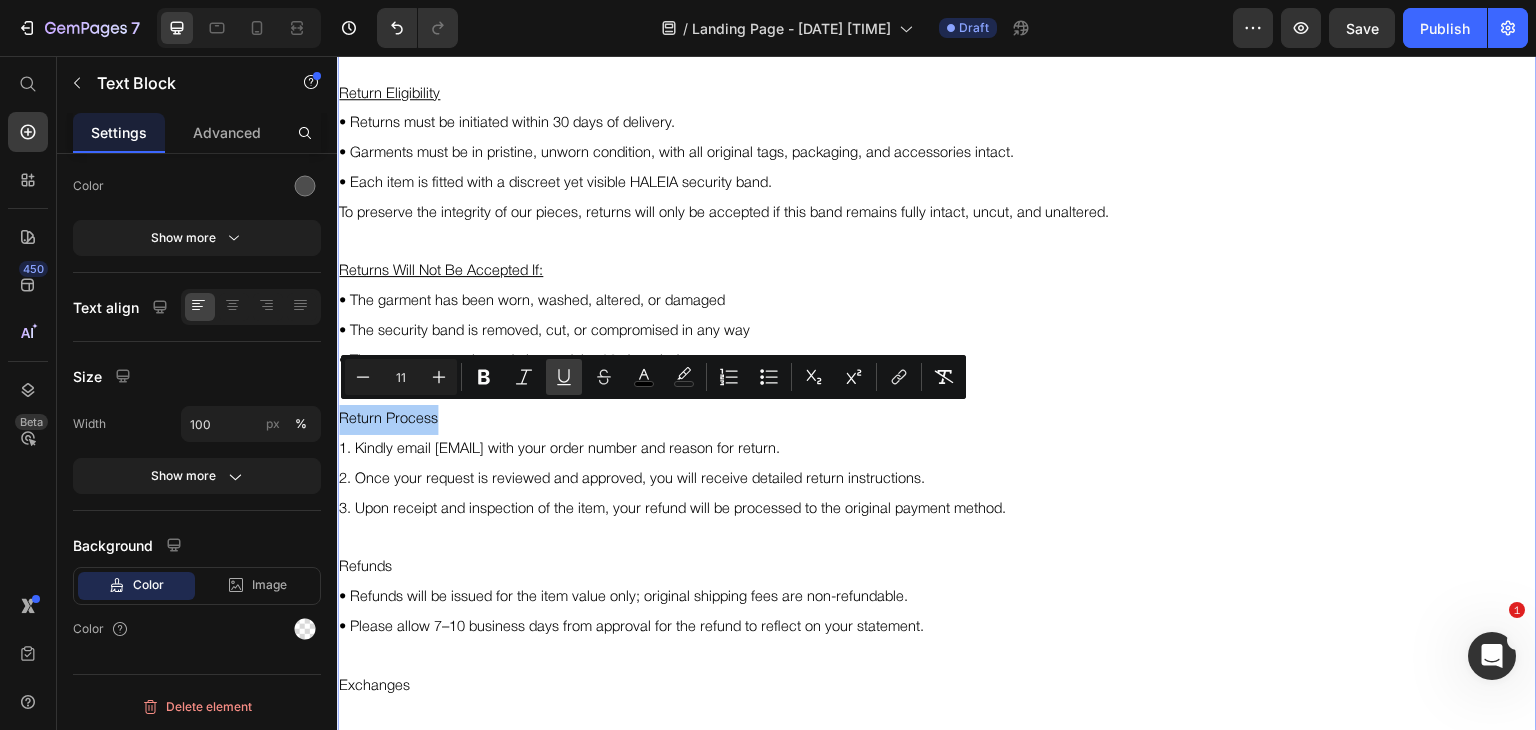 click 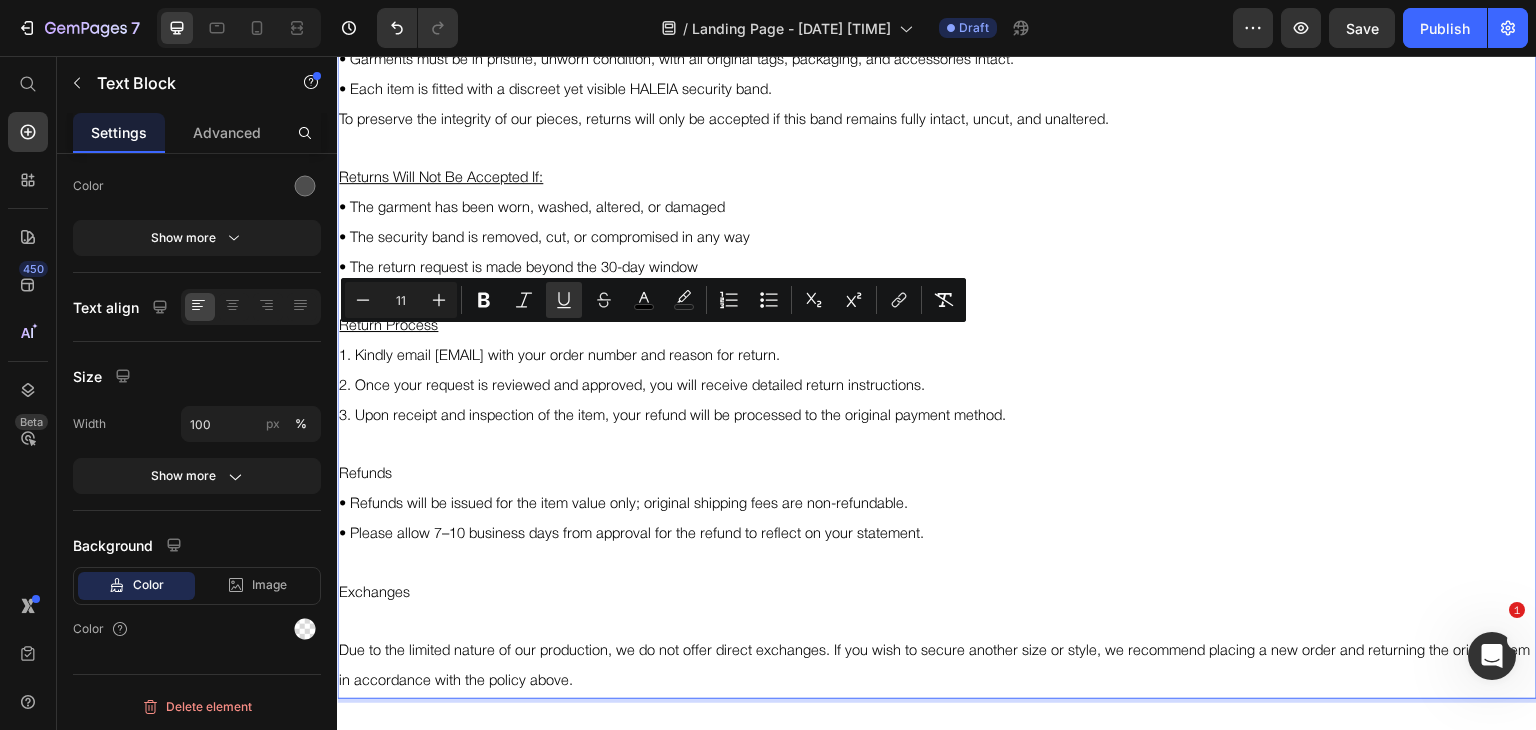 scroll, scrollTop: 1068, scrollLeft: 0, axis: vertical 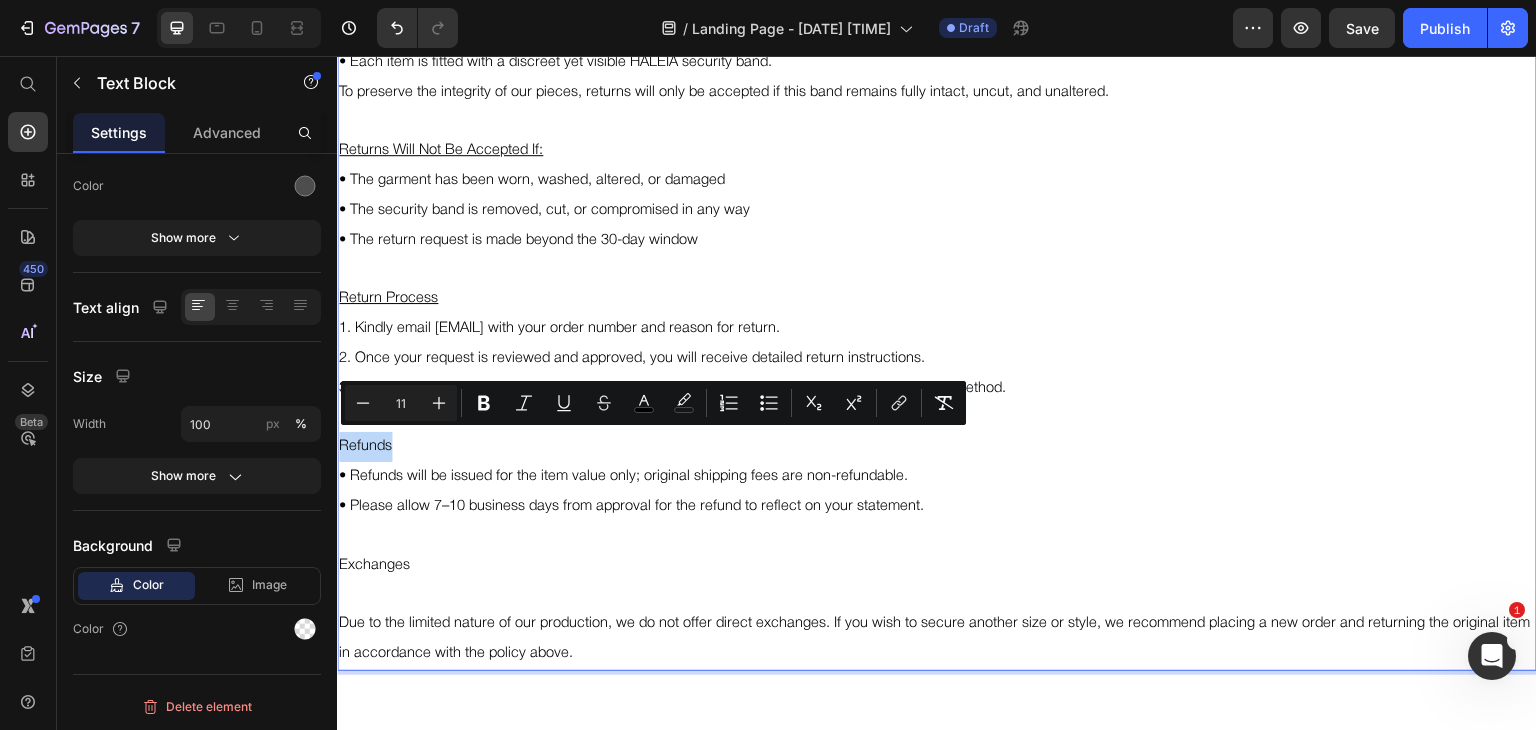 drag, startPoint x: 396, startPoint y: 438, endPoint x: 341, endPoint y: 443, distance: 55.226807 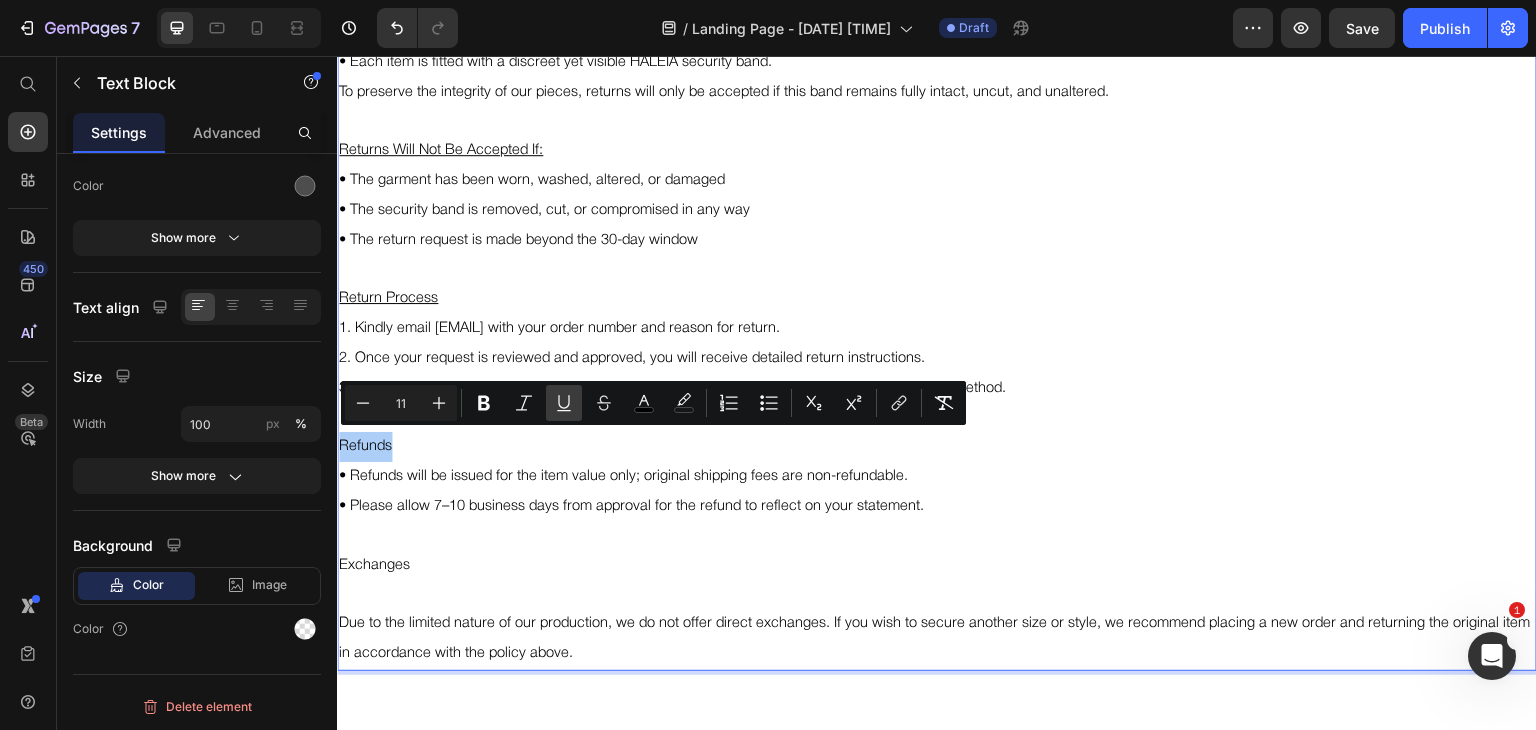 click 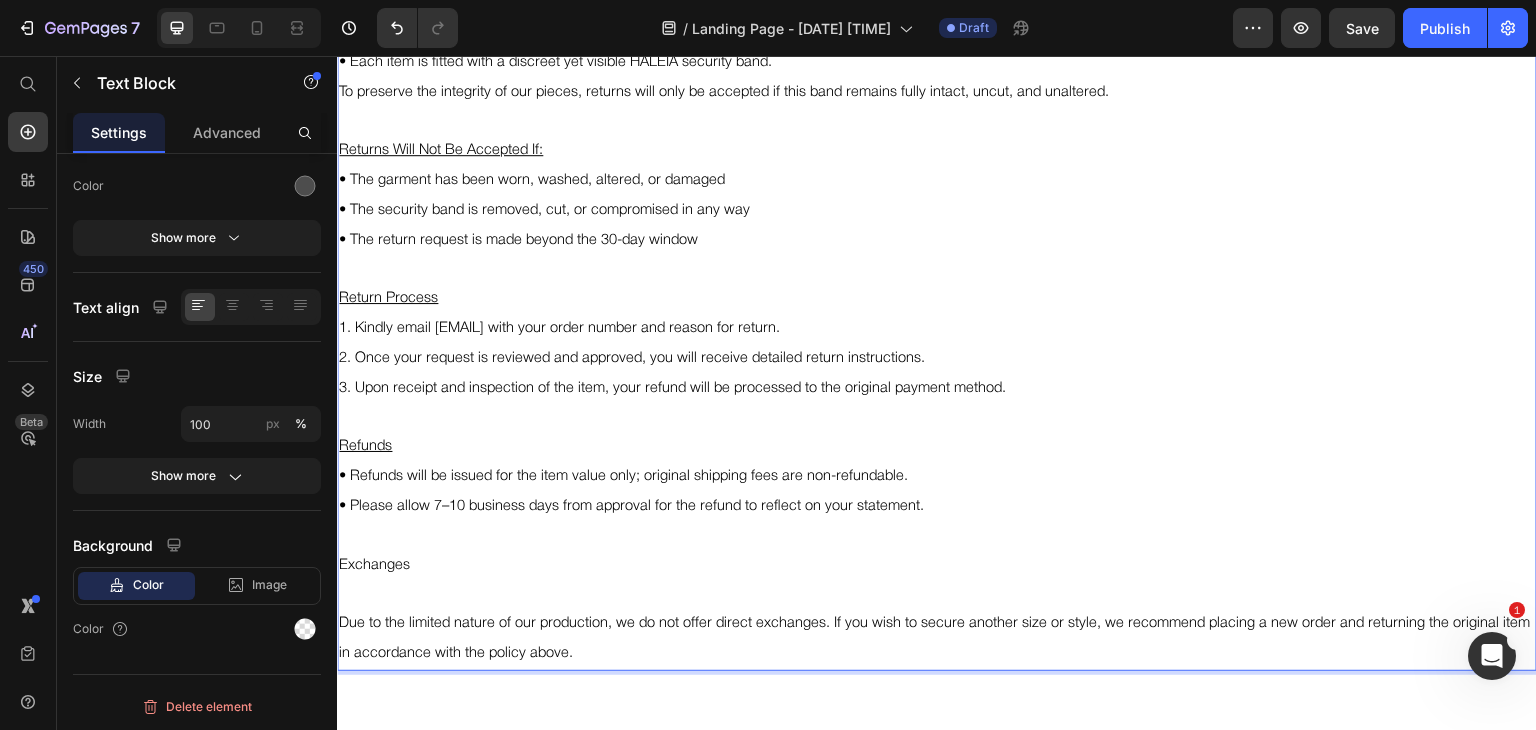 click on "Due to the limited nature of our production, we do not offer direct exchanges. If you wish to secure another size or style, we recommend placing a new order and returning the original item in accordance with the policy above." at bounding box center [934, 638] 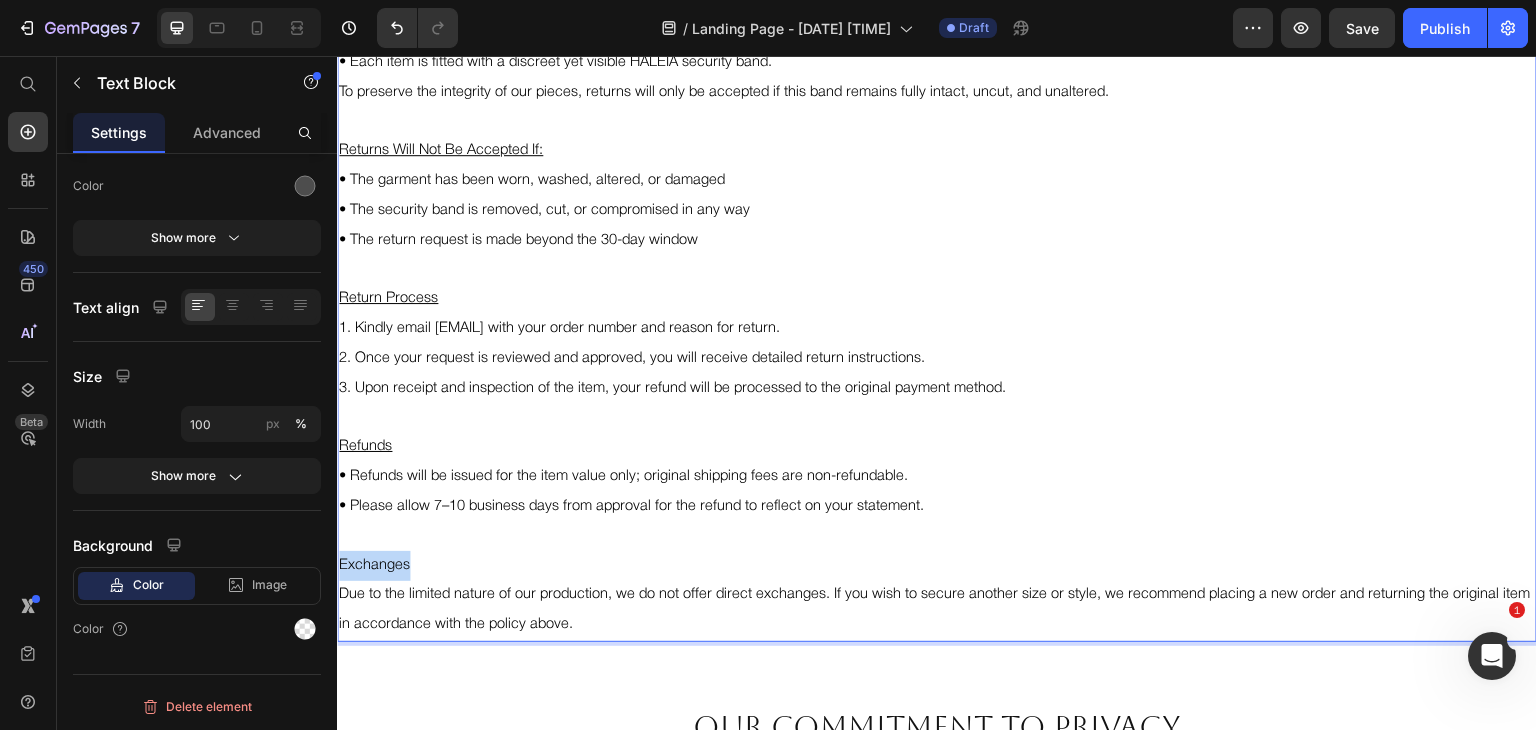 drag, startPoint x: 412, startPoint y: 562, endPoint x: 341, endPoint y: 556, distance: 71.25307 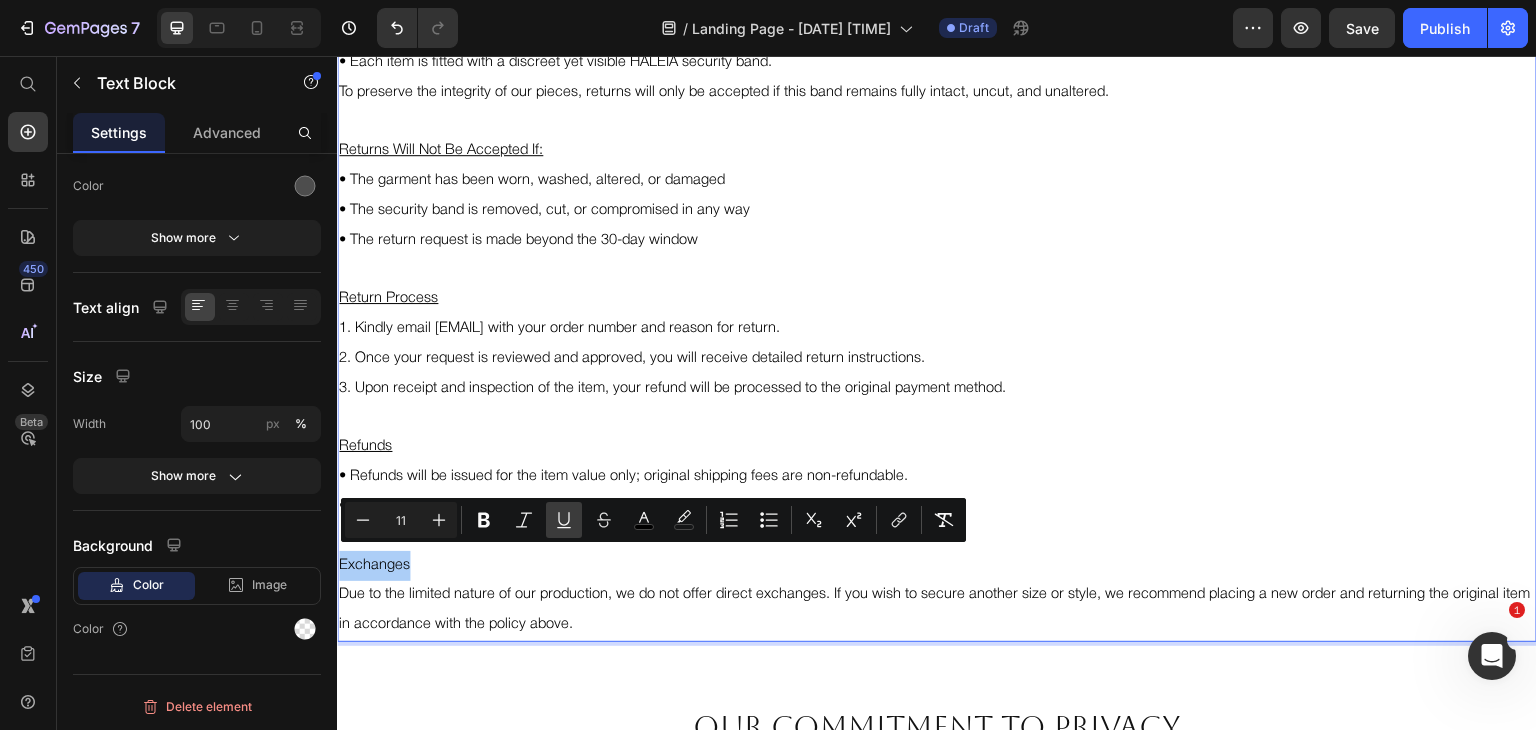 click 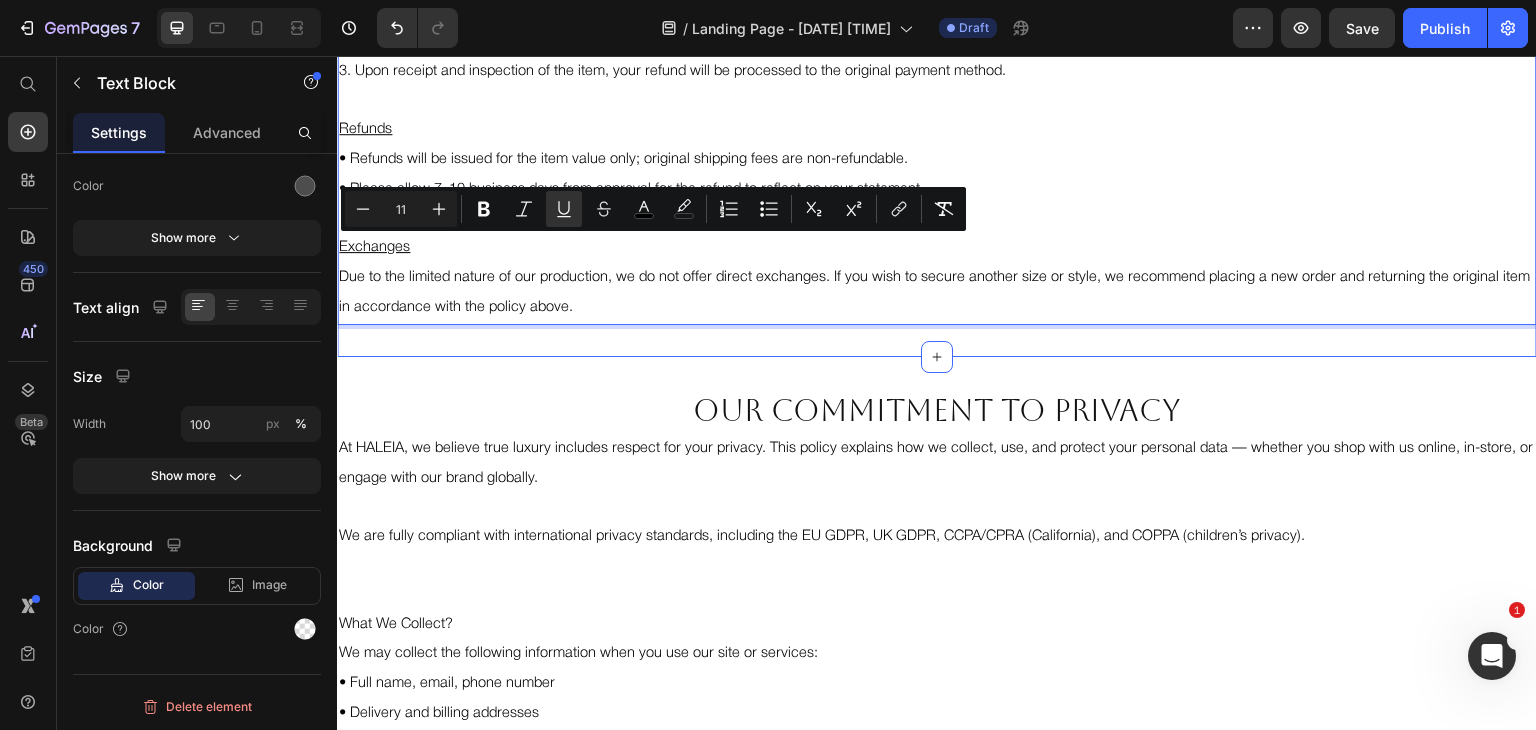 scroll, scrollTop: 1392, scrollLeft: 0, axis: vertical 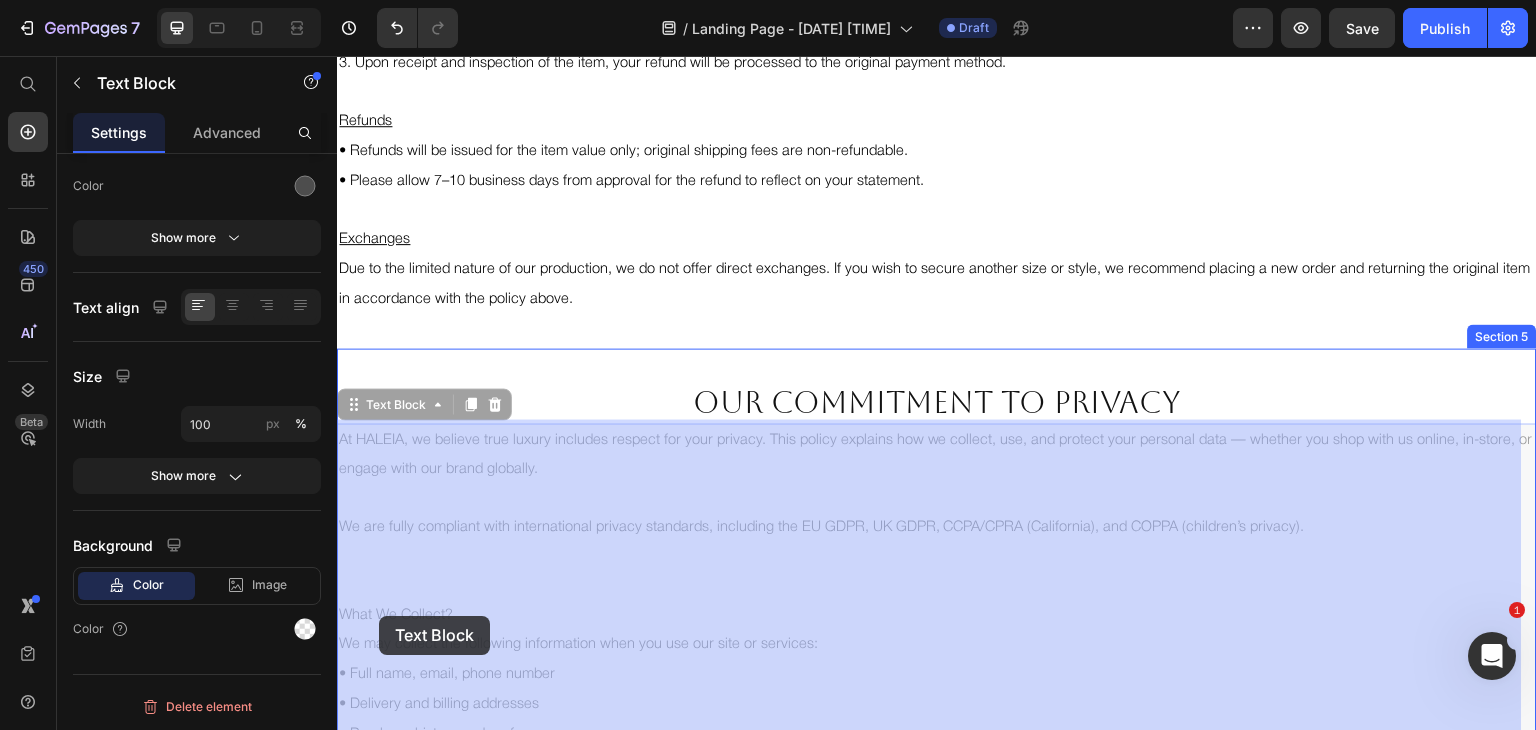 drag, startPoint x: 457, startPoint y: 616, endPoint x: 379, endPoint y: 616, distance: 78 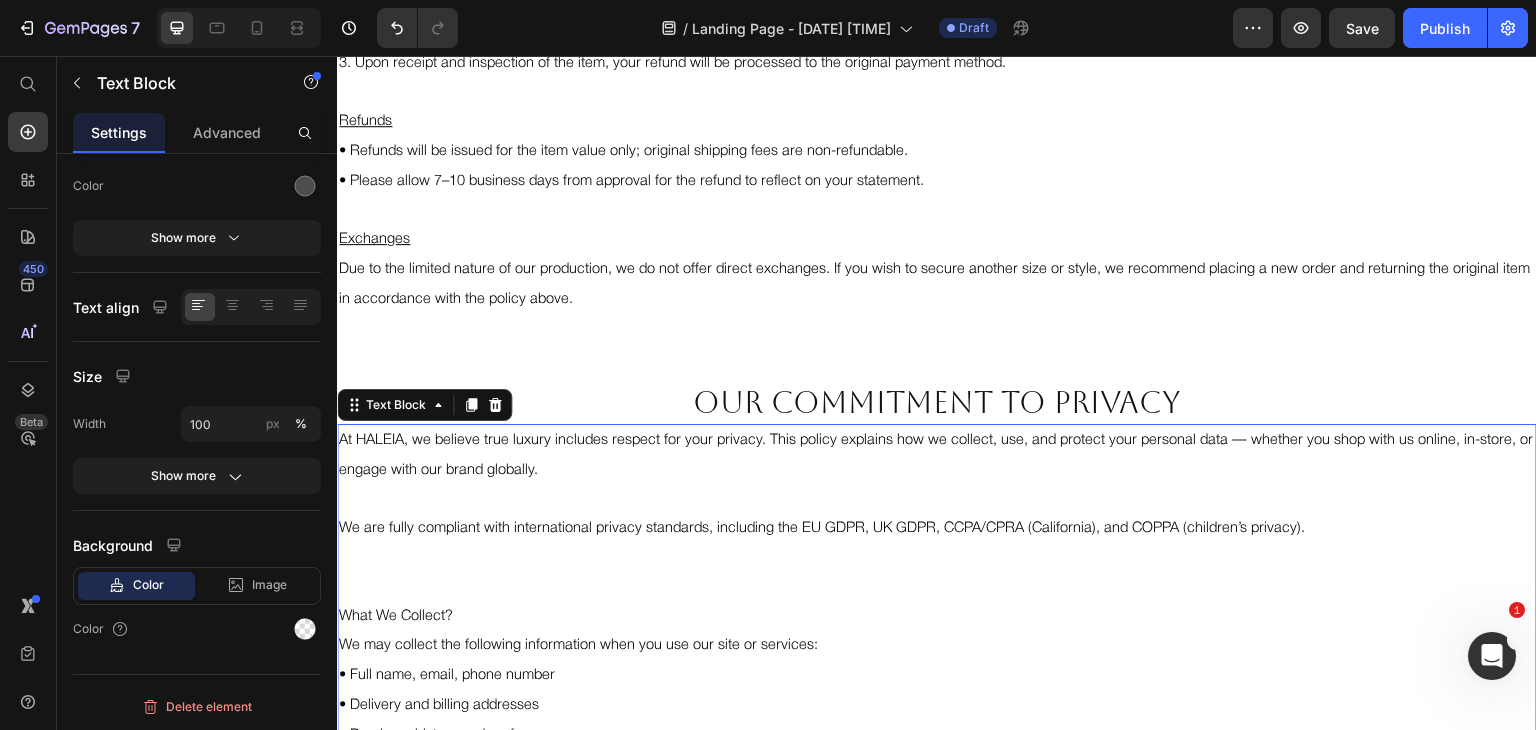 click on "What We Collect?" at bounding box center [396, 616] 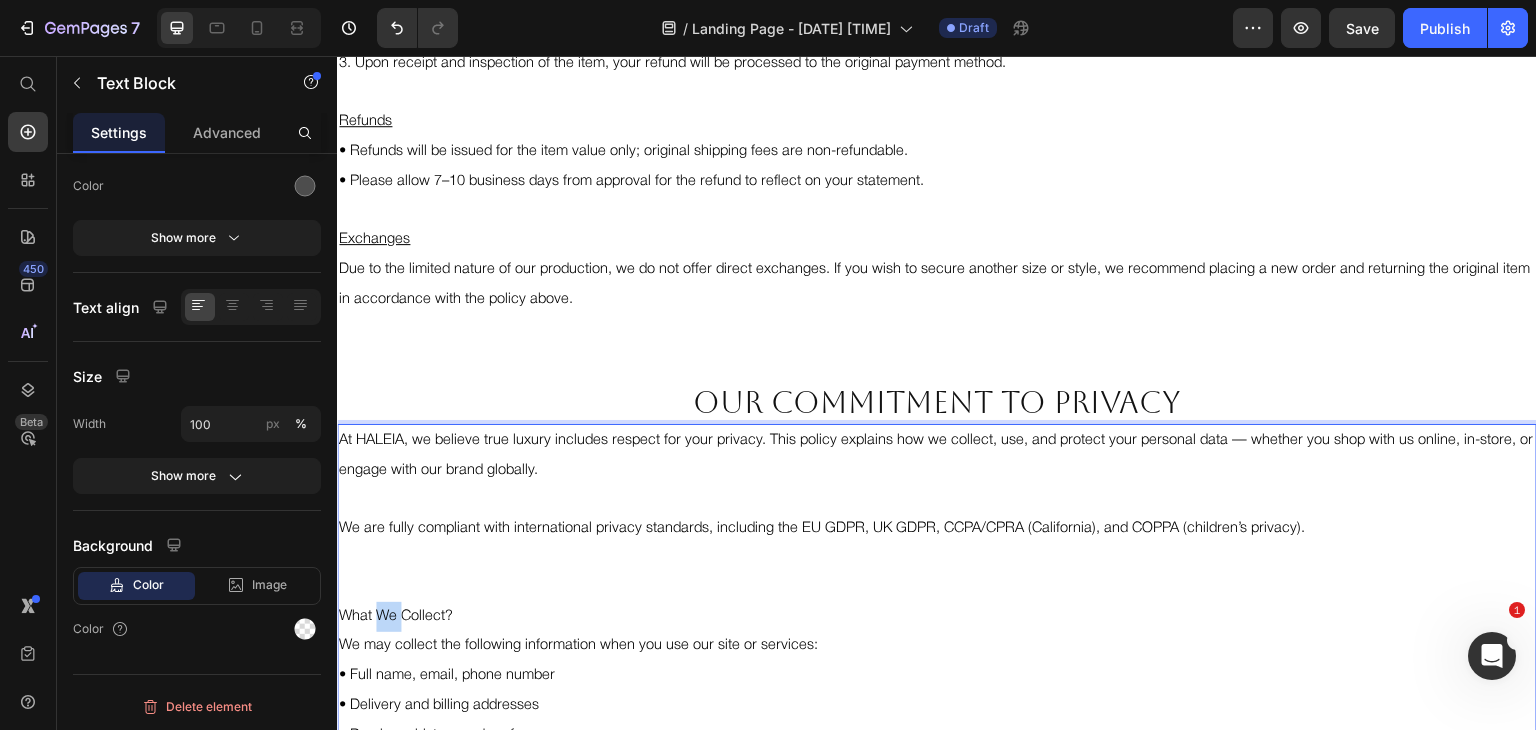 click on "What We Collect?" at bounding box center (396, 616) 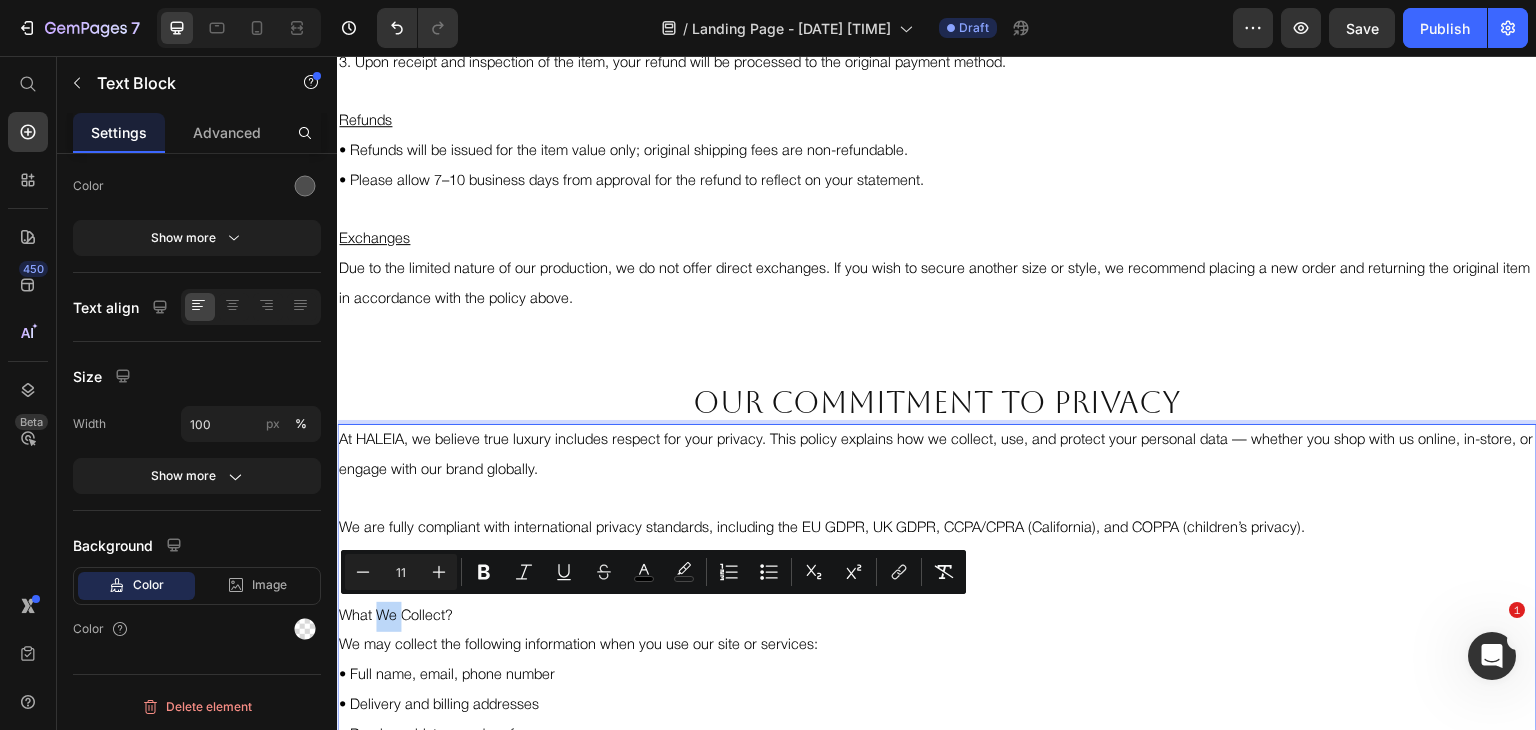 click on "What We Collect?" at bounding box center (396, 616) 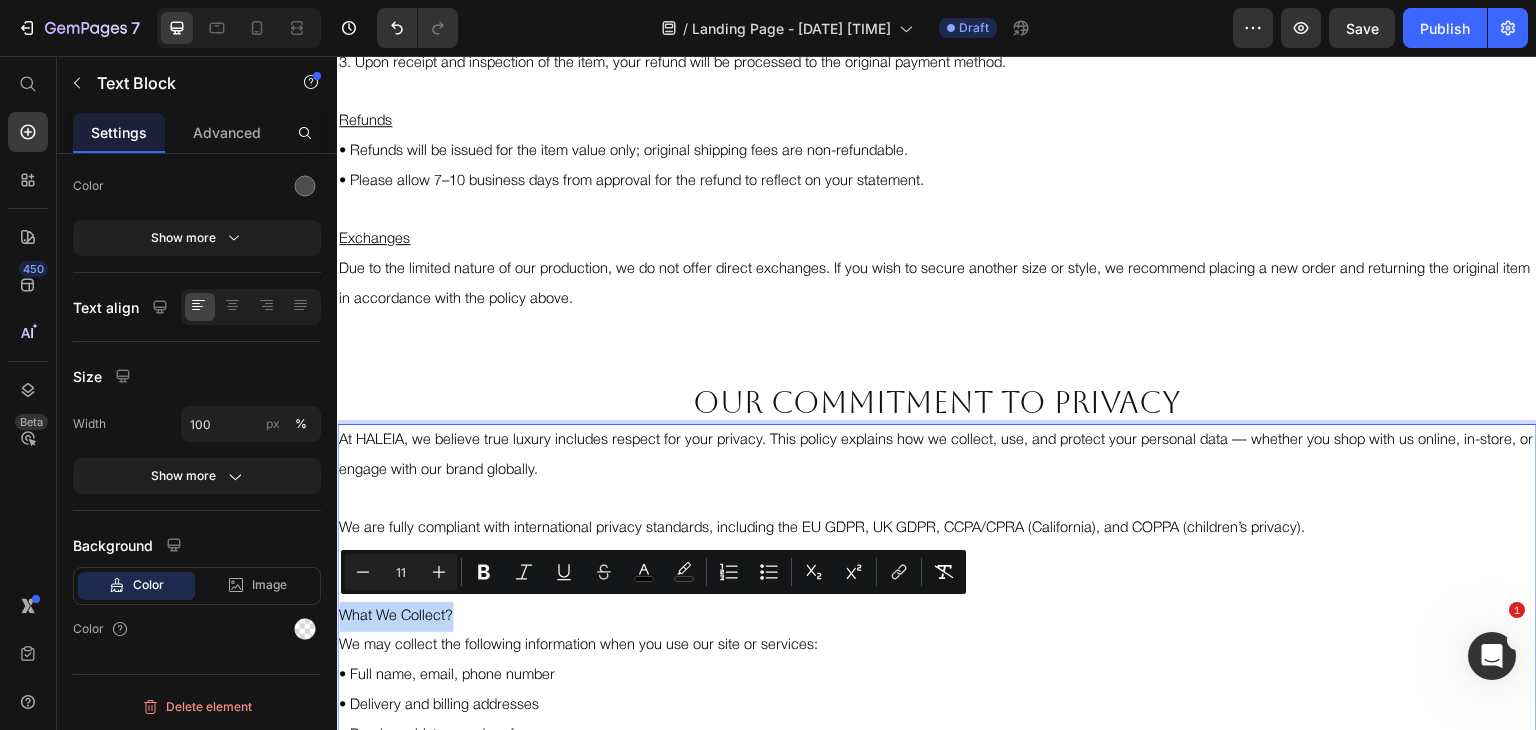 drag, startPoint x: 342, startPoint y: 611, endPoint x: 453, endPoint y: 611, distance: 111 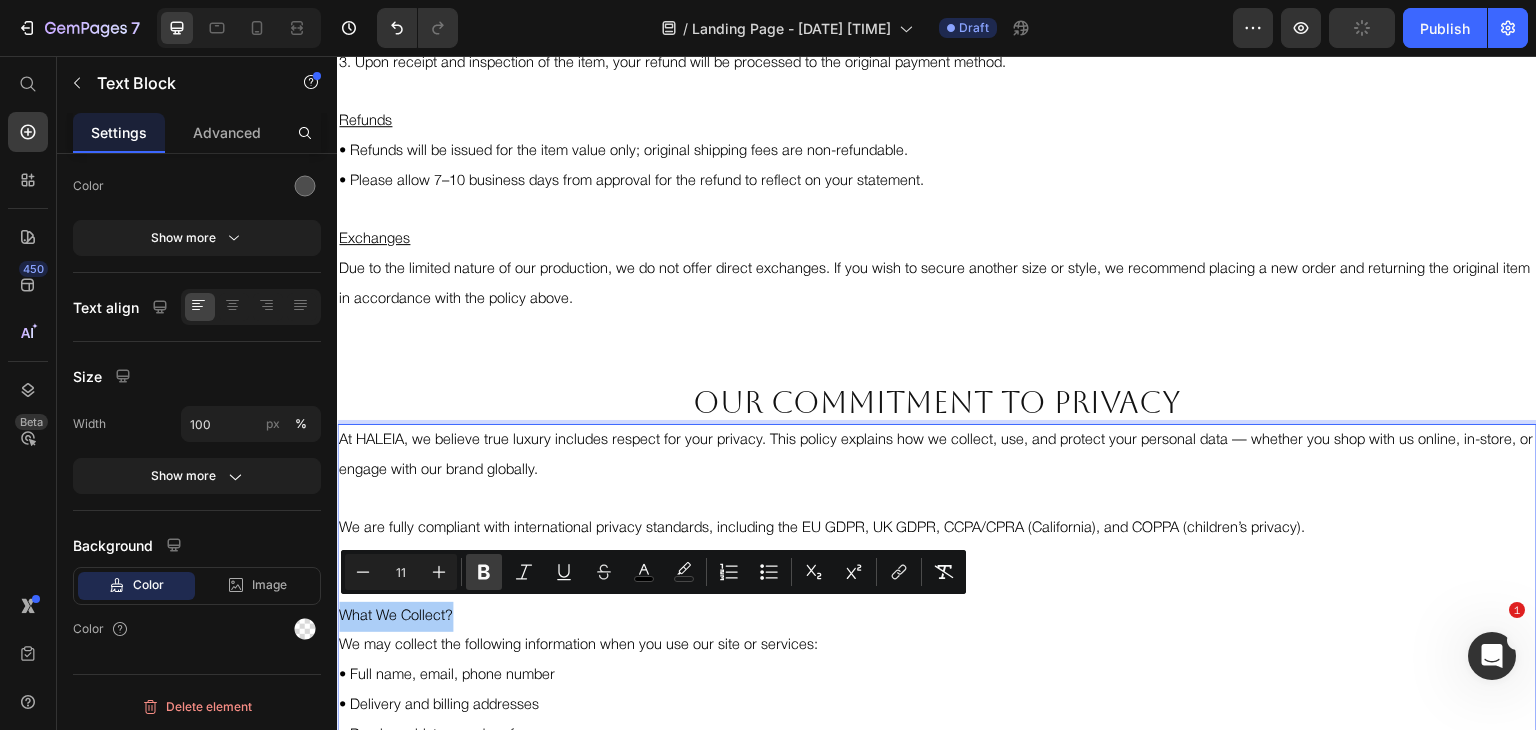 click on "Bold" at bounding box center [484, 572] 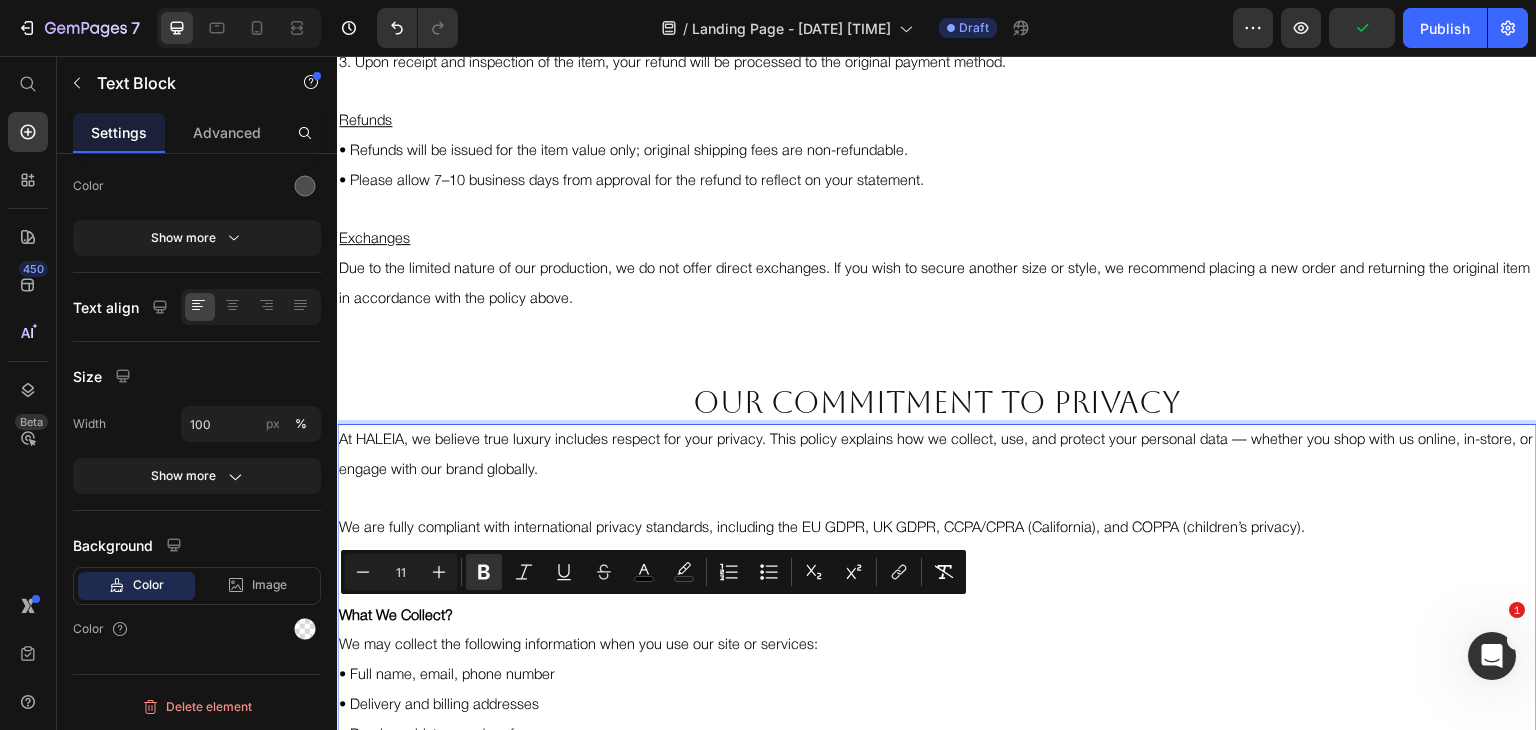 click on "What We Collect?" at bounding box center (937, 617) 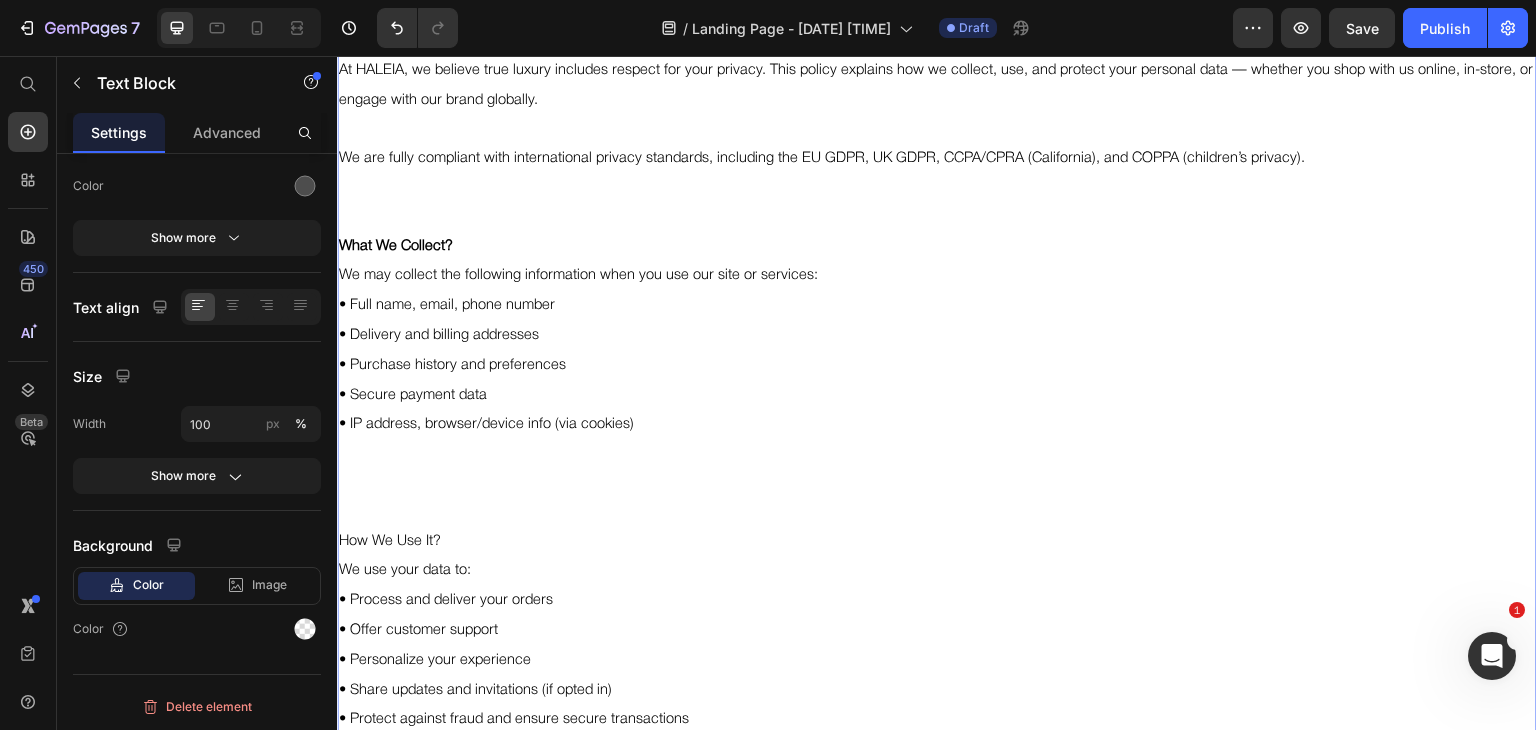 scroll, scrollTop: 1767, scrollLeft: 0, axis: vertical 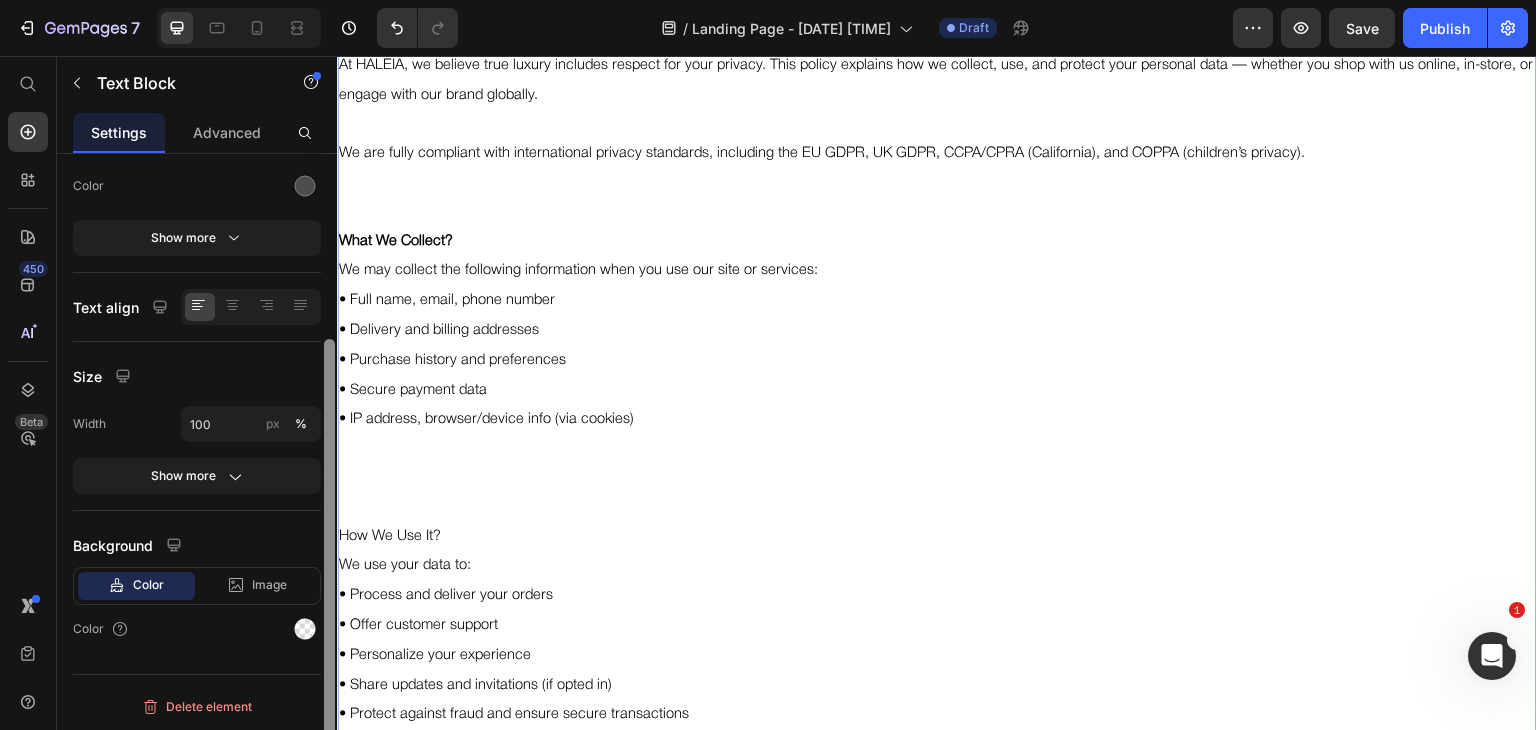click at bounding box center [329, 470] 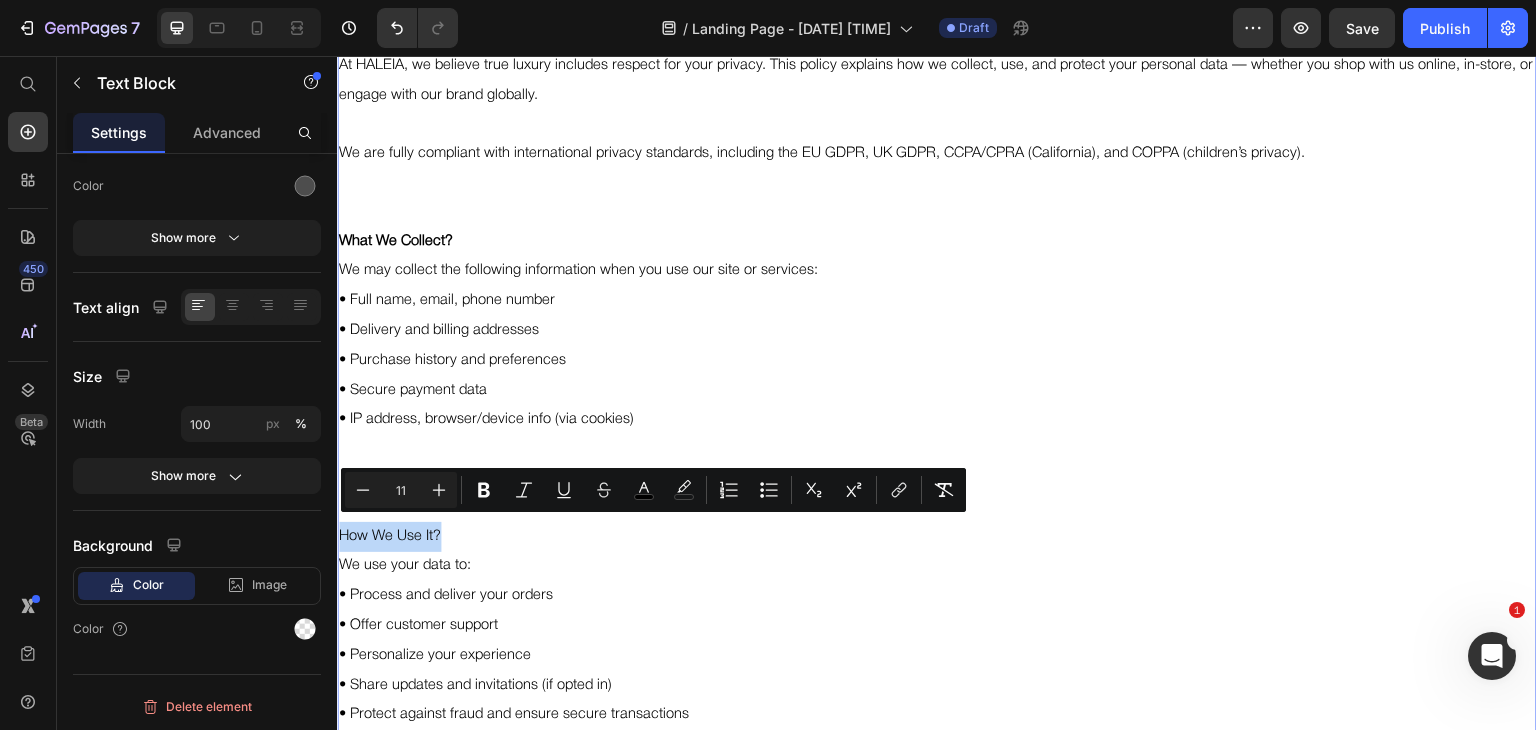 drag, startPoint x: 453, startPoint y: 526, endPoint x: 673, endPoint y: 583, distance: 227.26416 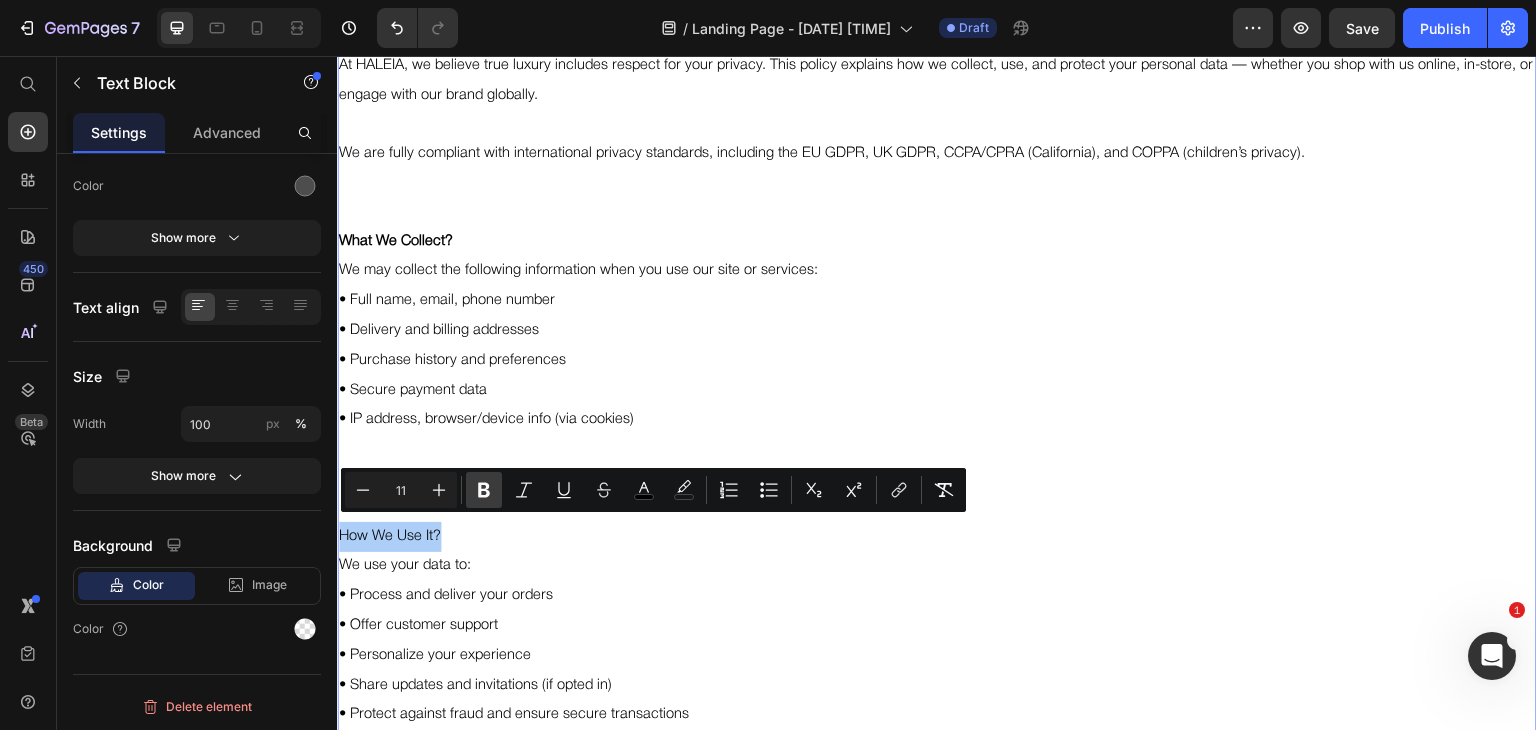 click on "Bold" at bounding box center [484, 490] 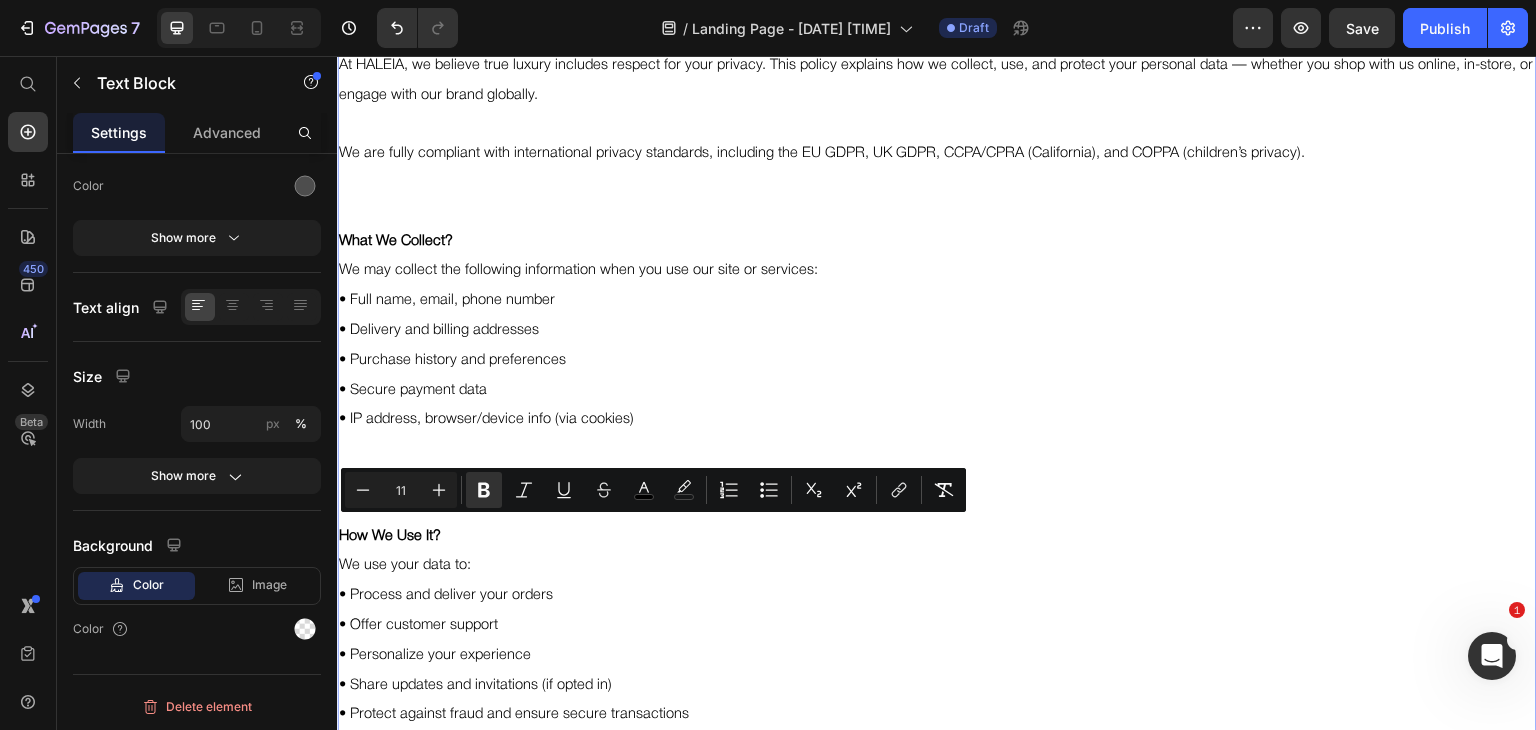 click on "How We Use It?" at bounding box center [937, 537] 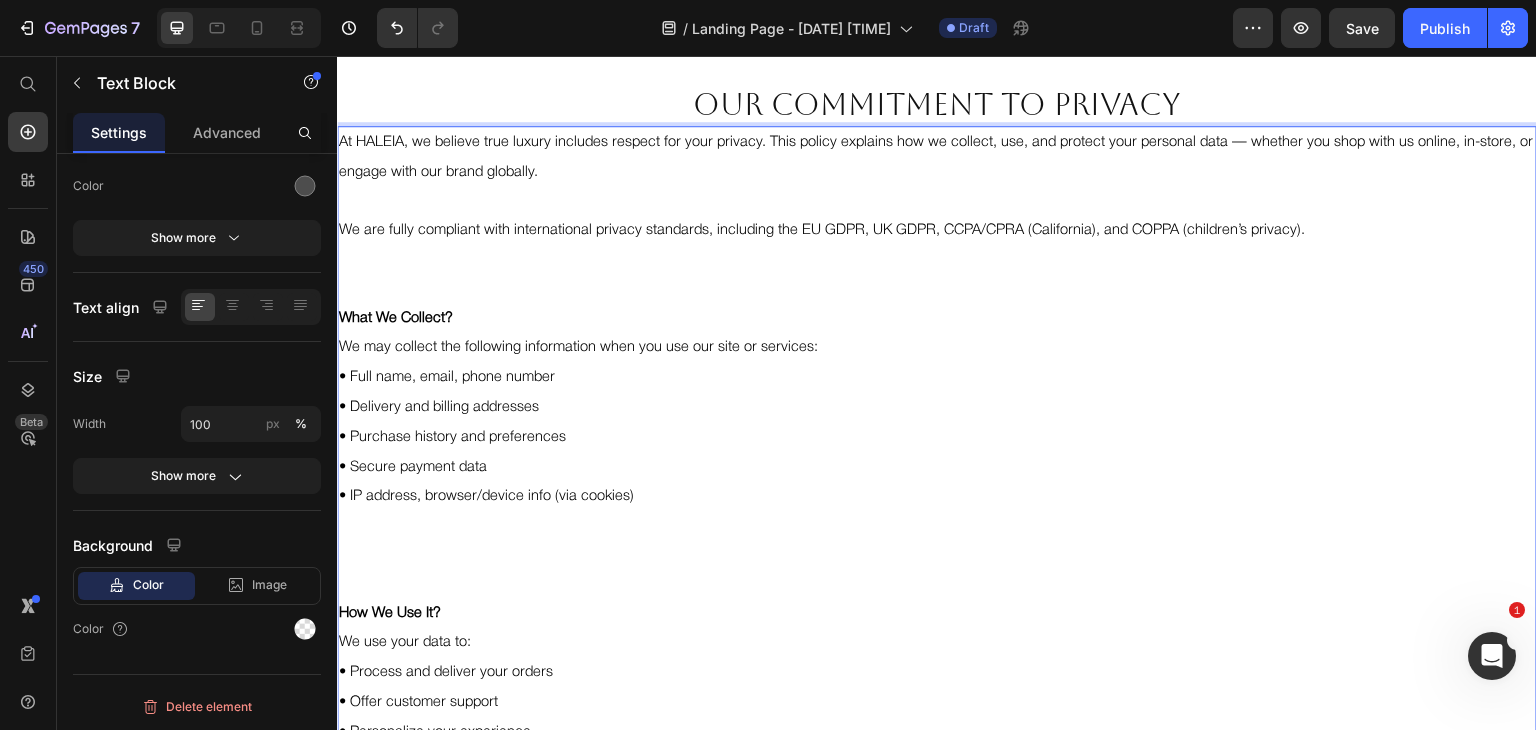 scroll, scrollTop: 1678, scrollLeft: 0, axis: vertical 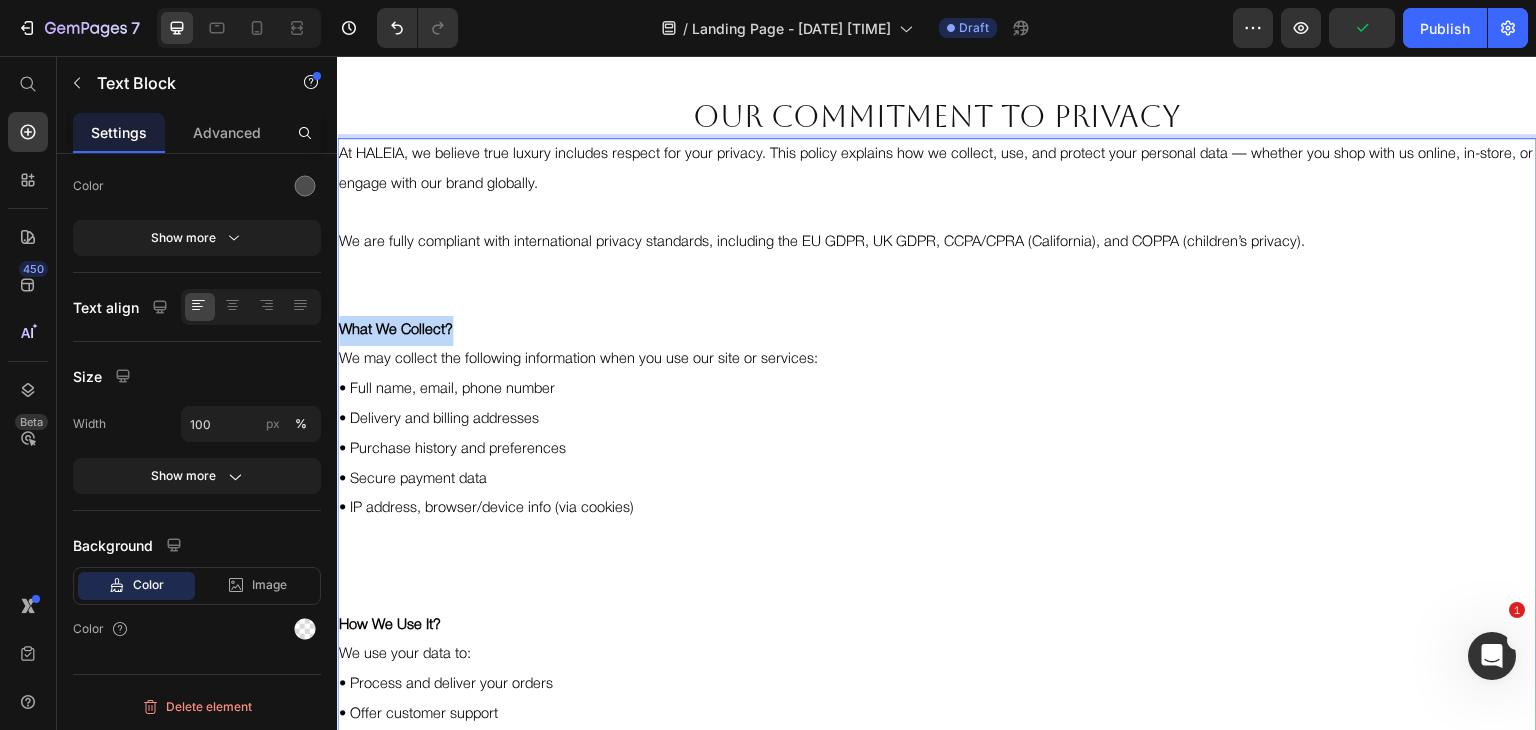 drag, startPoint x: 466, startPoint y: 324, endPoint x: 341, endPoint y: 320, distance: 125.06398 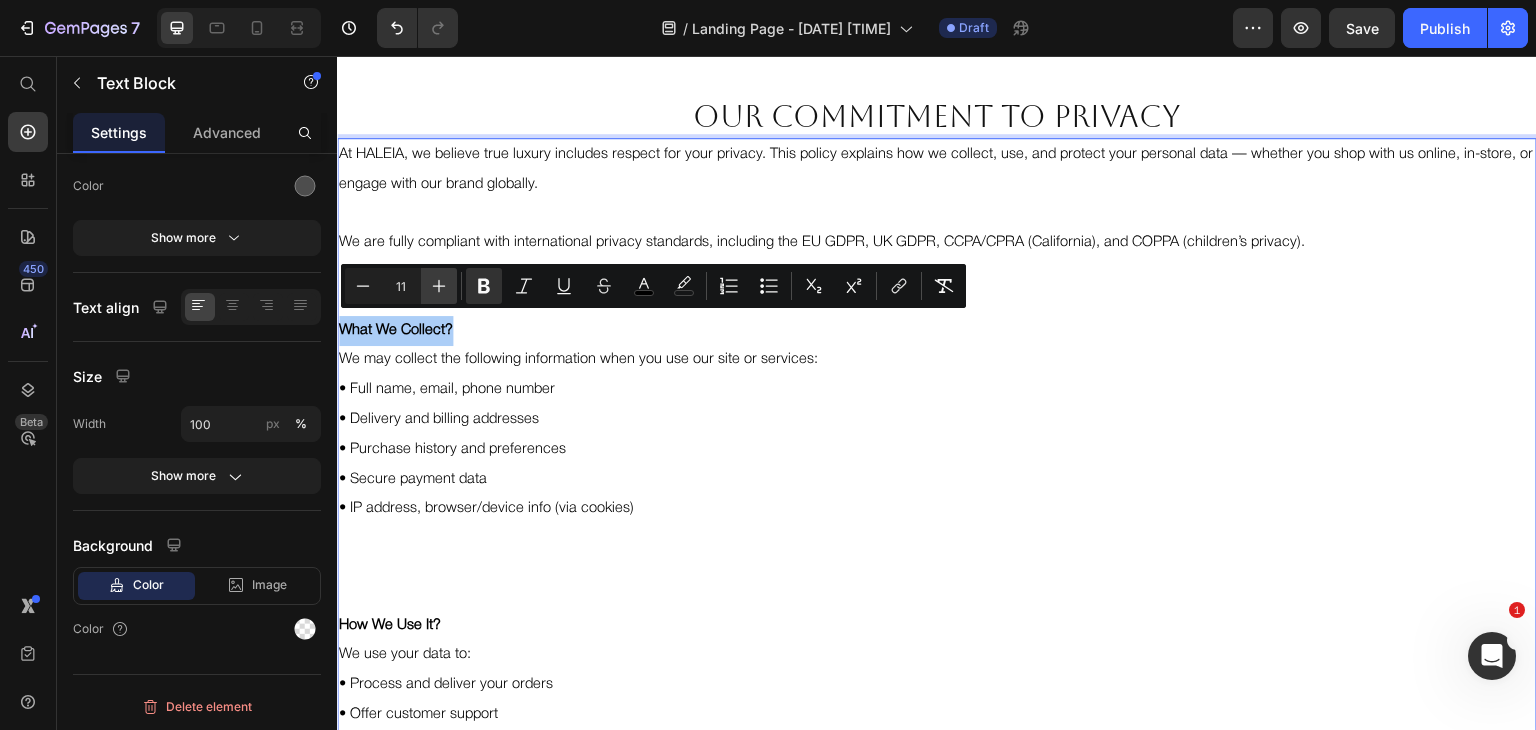 click 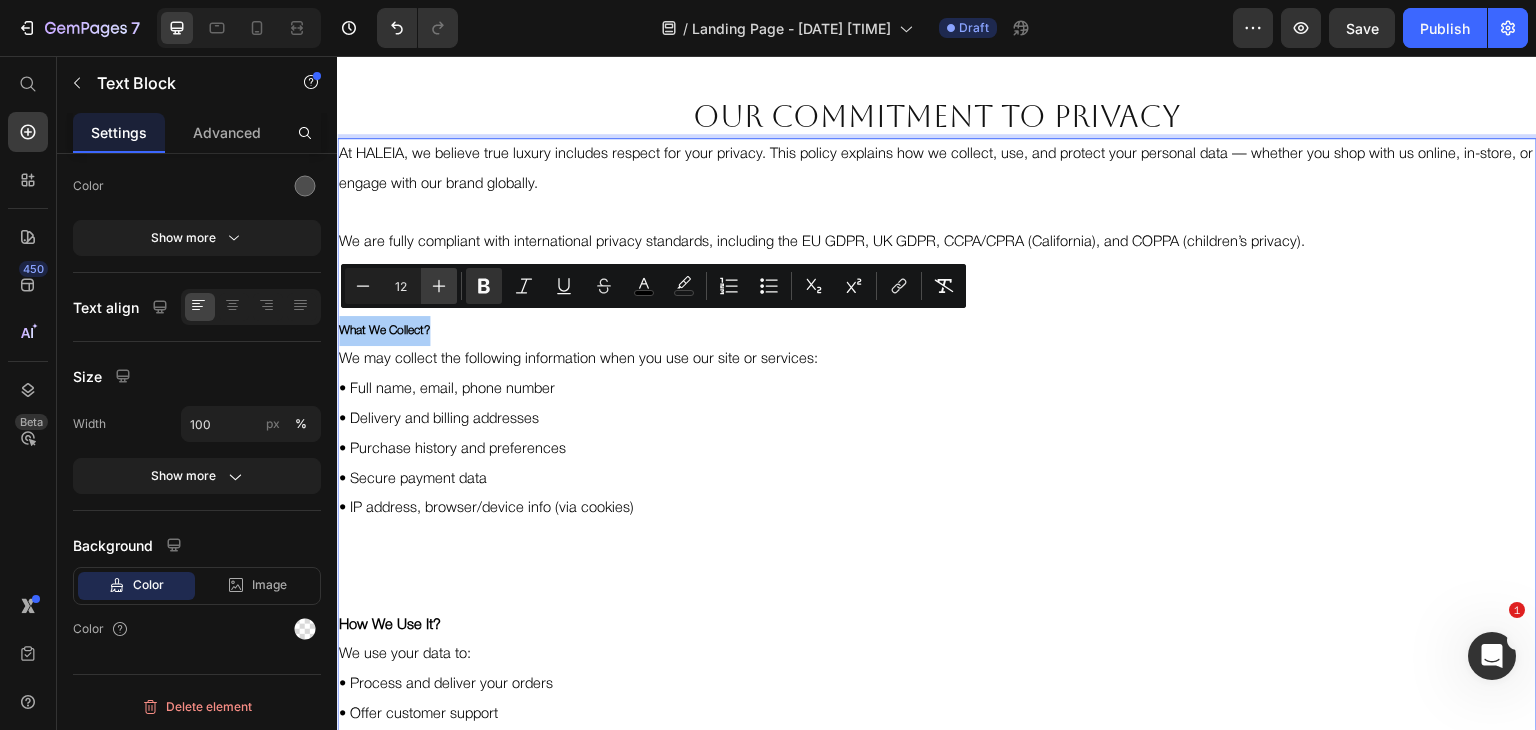 click 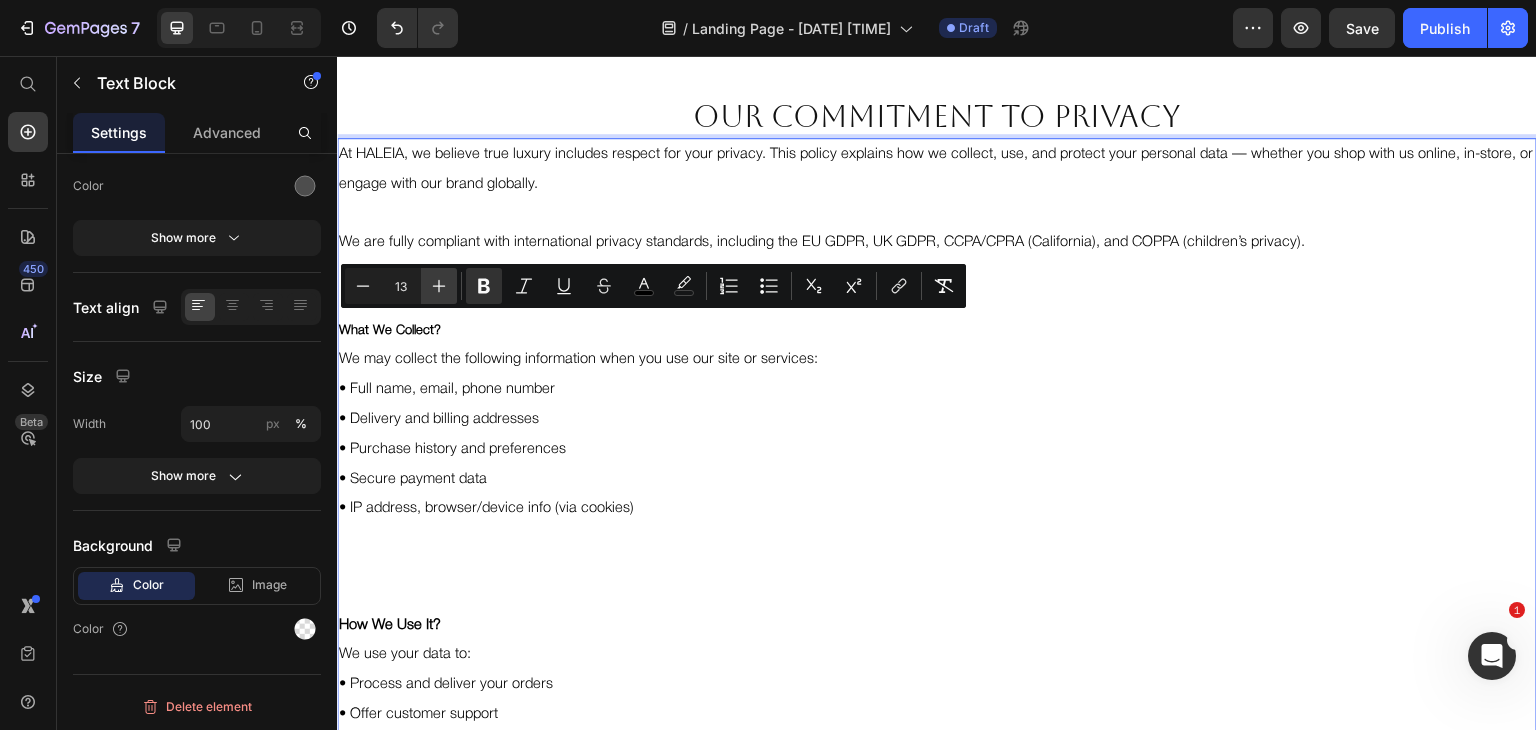 click 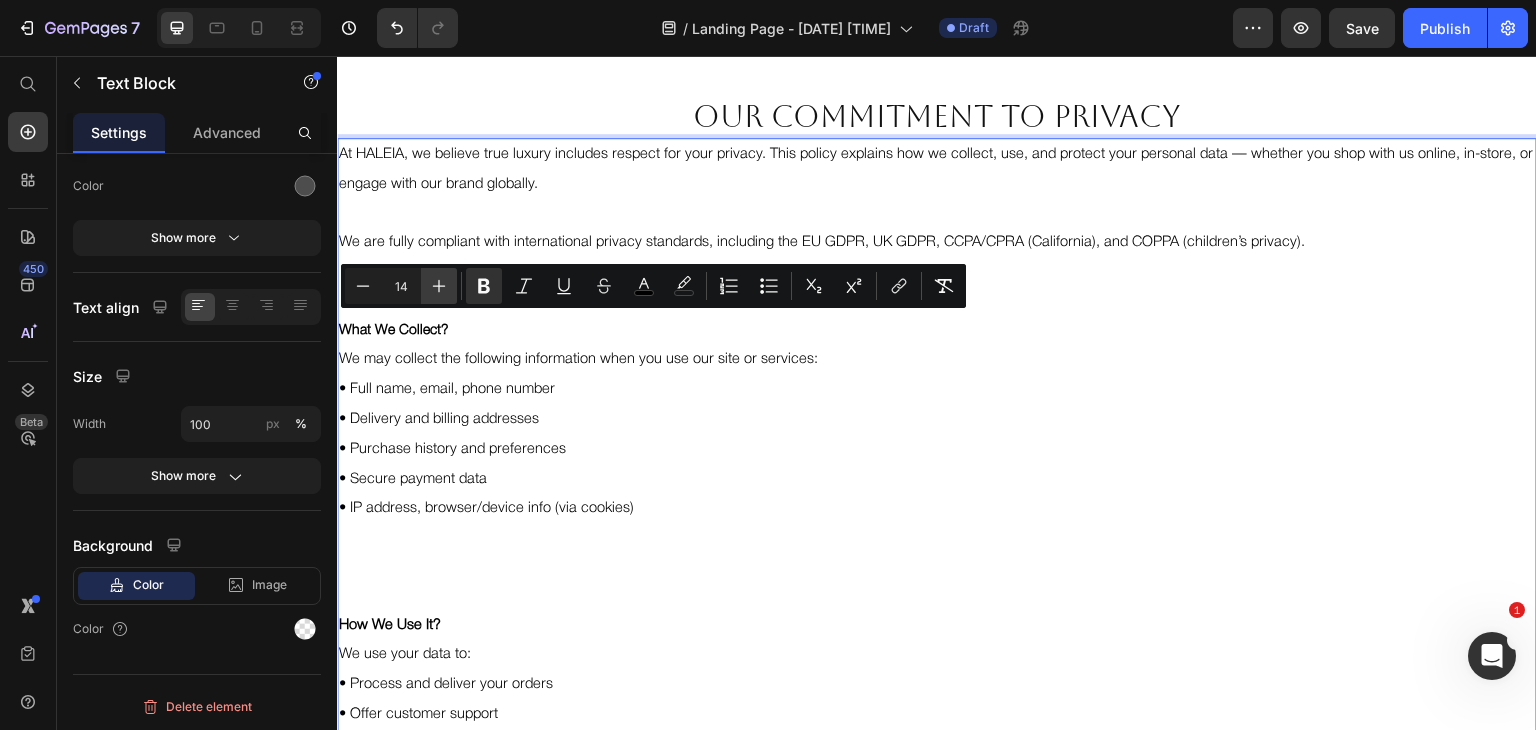 click 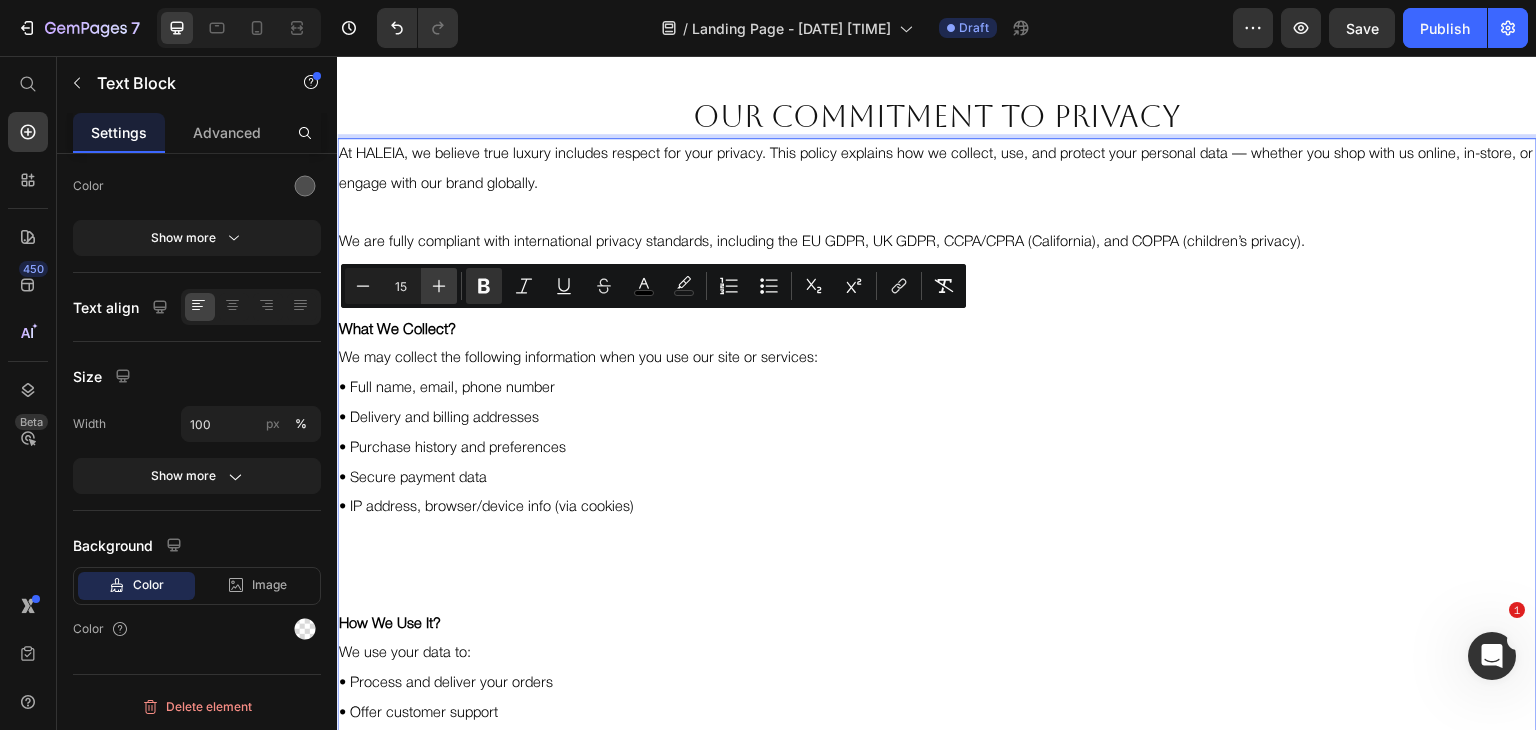 click 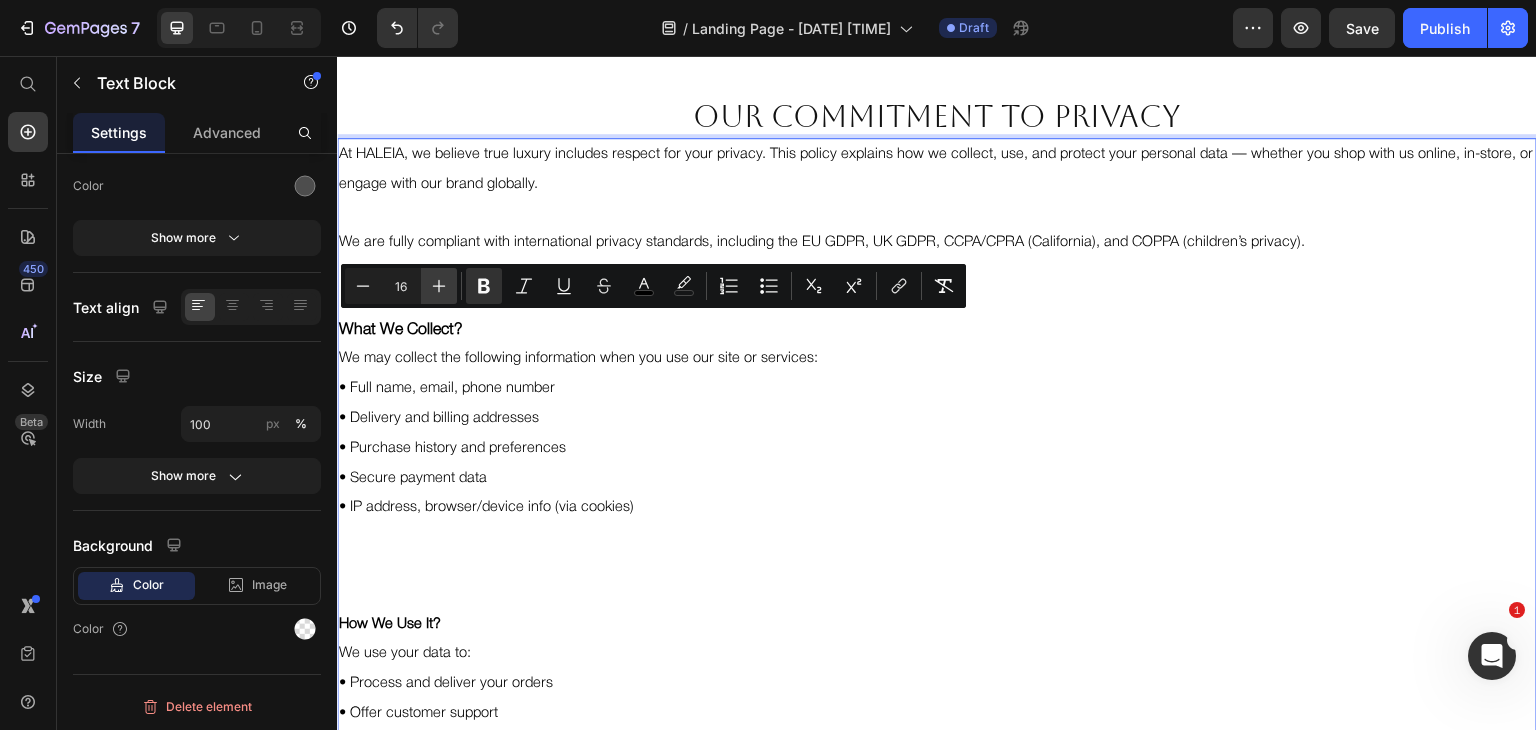 click 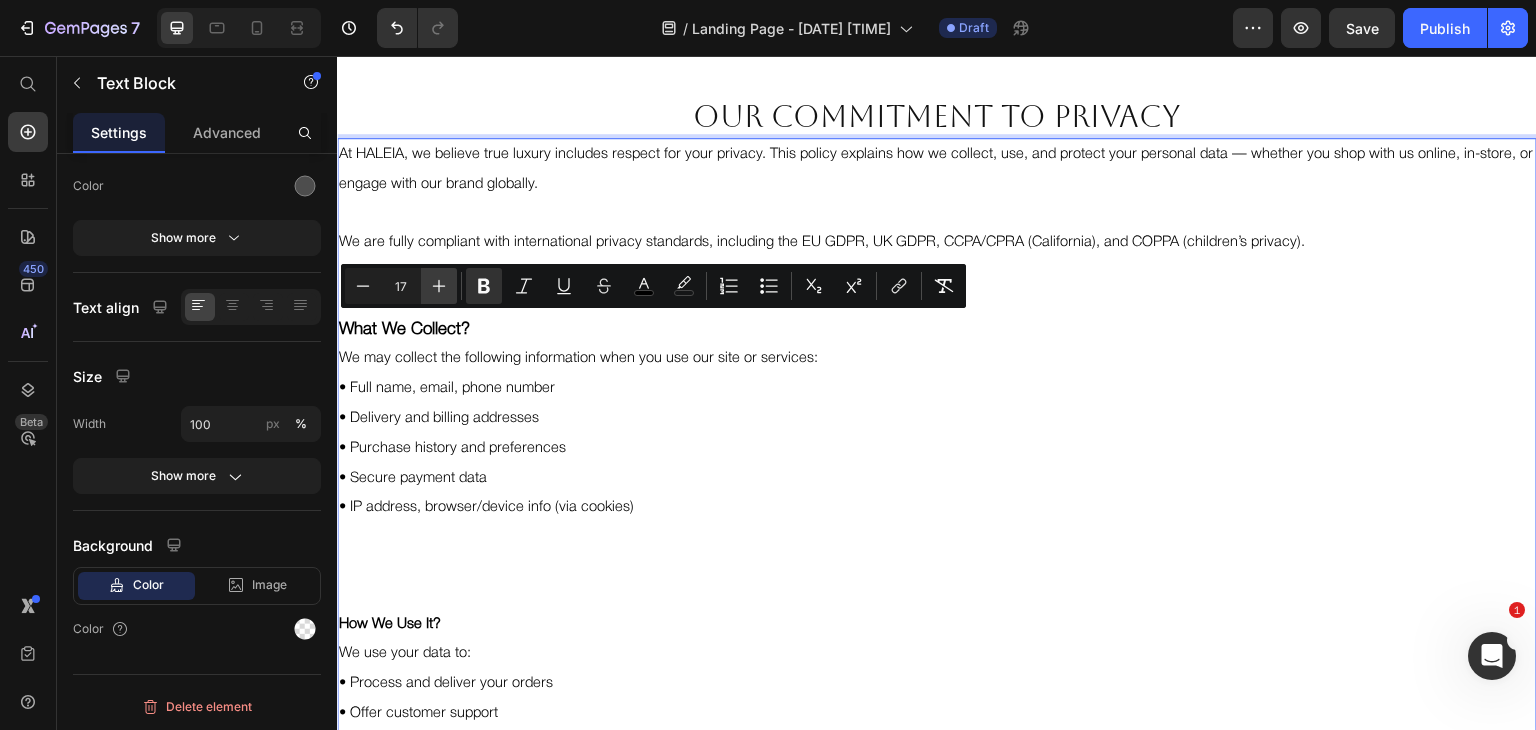 click 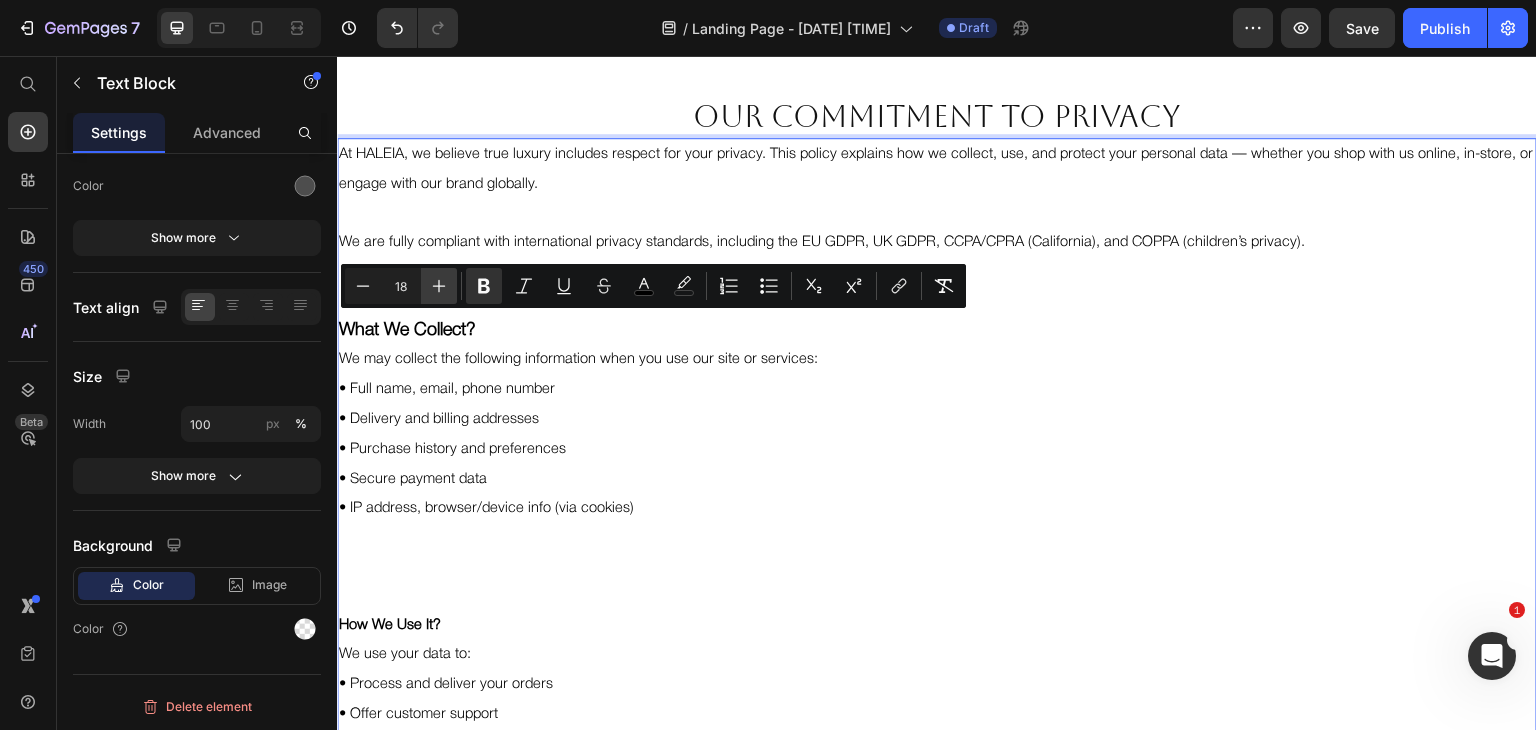click 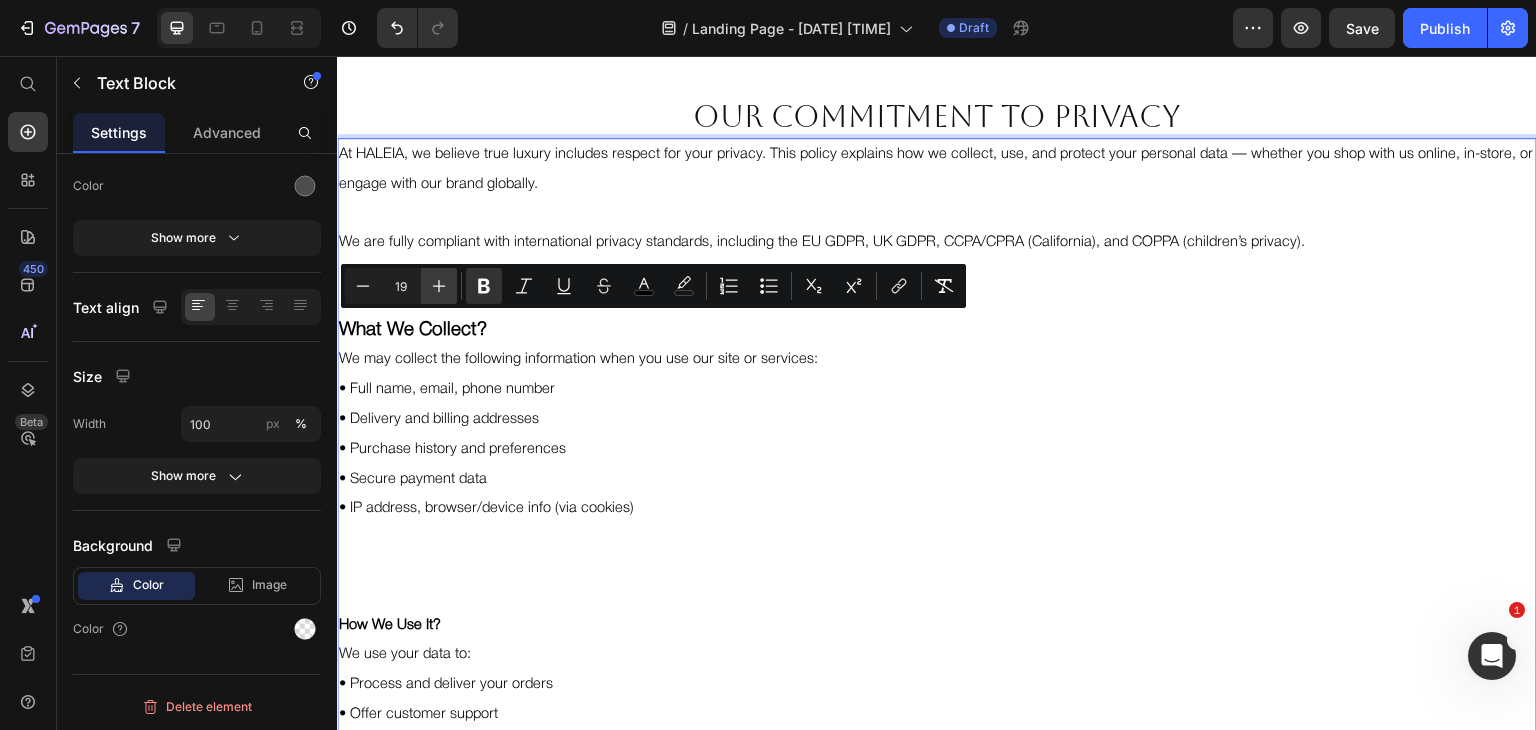 click 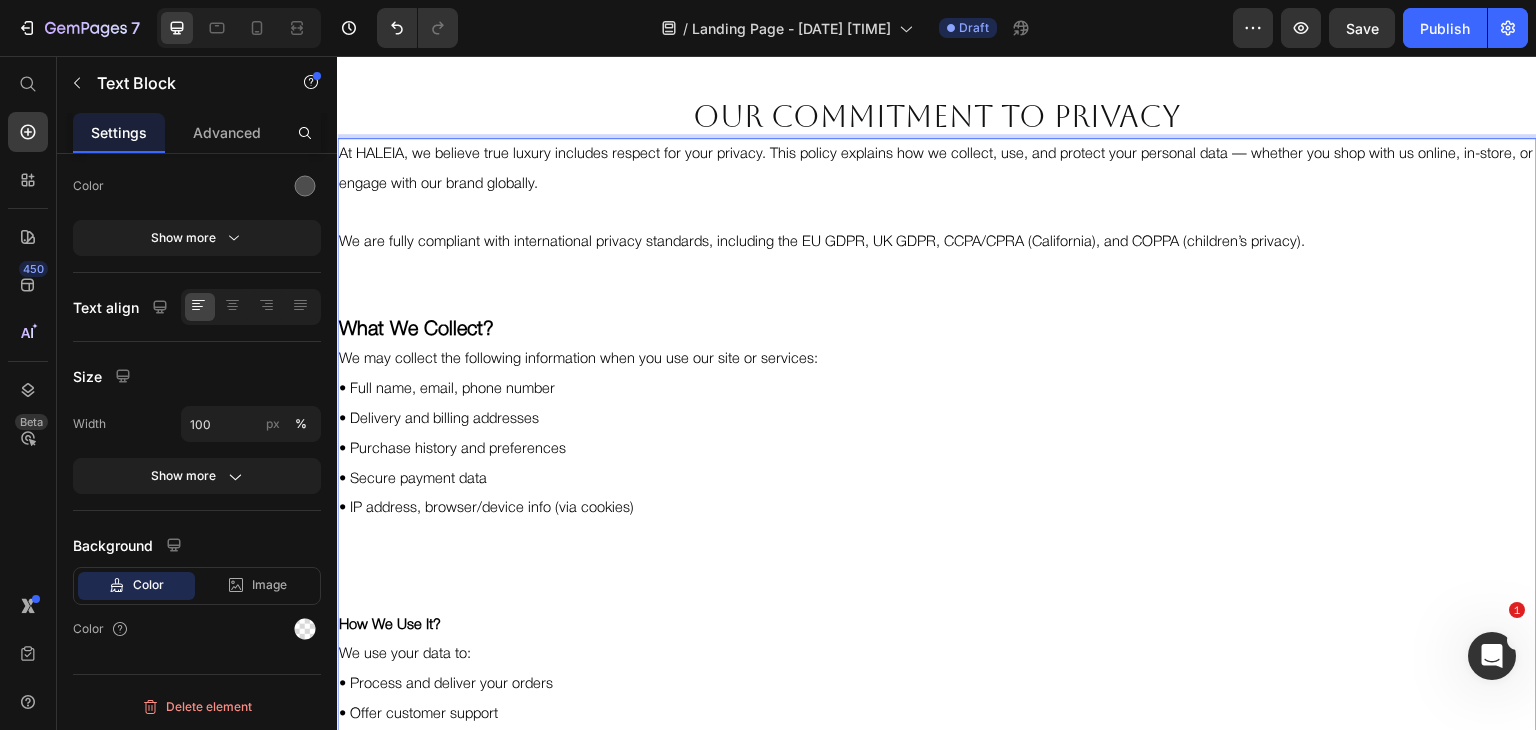 click on "How We Use It?" at bounding box center [937, 626] 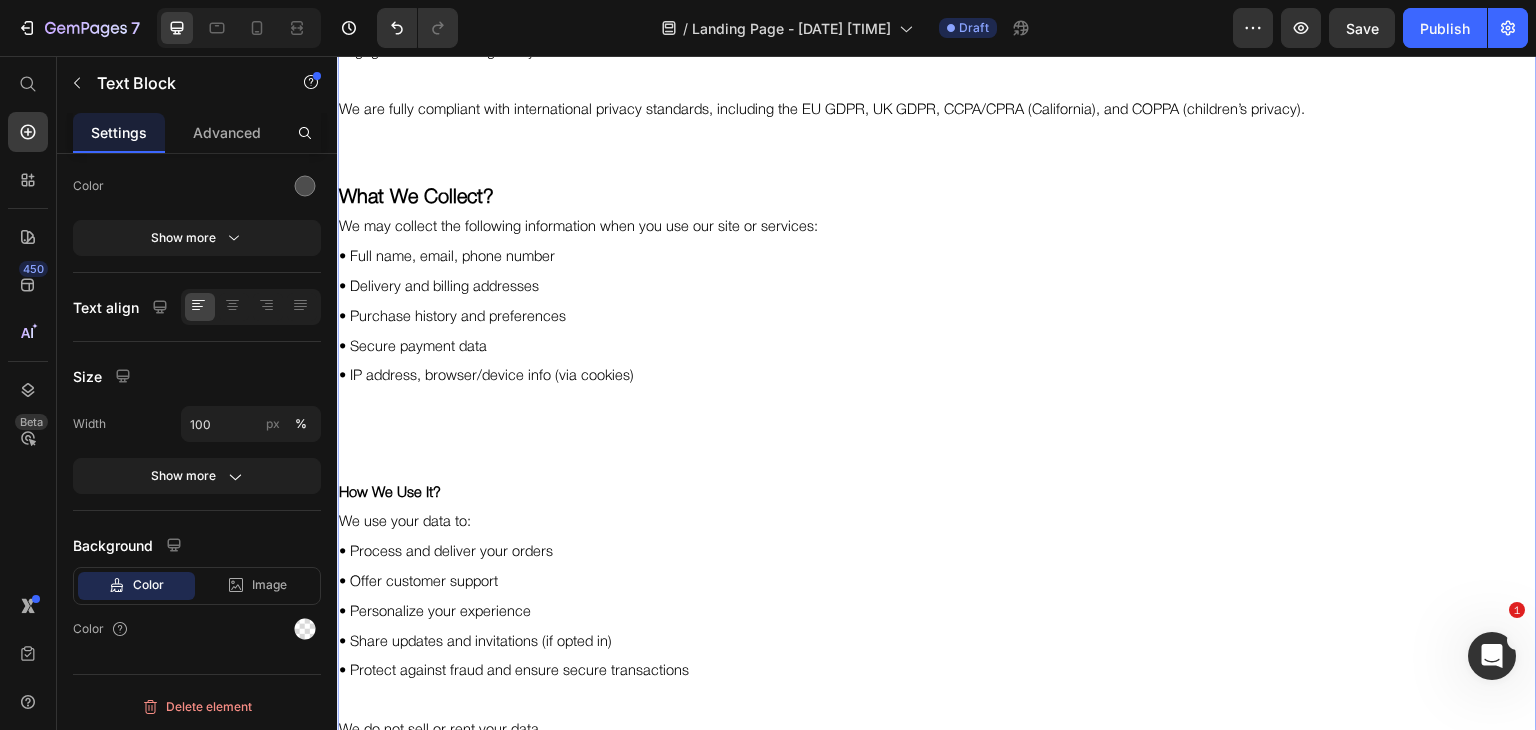 scroll, scrollTop: 1819, scrollLeft: 0, axis: vertical 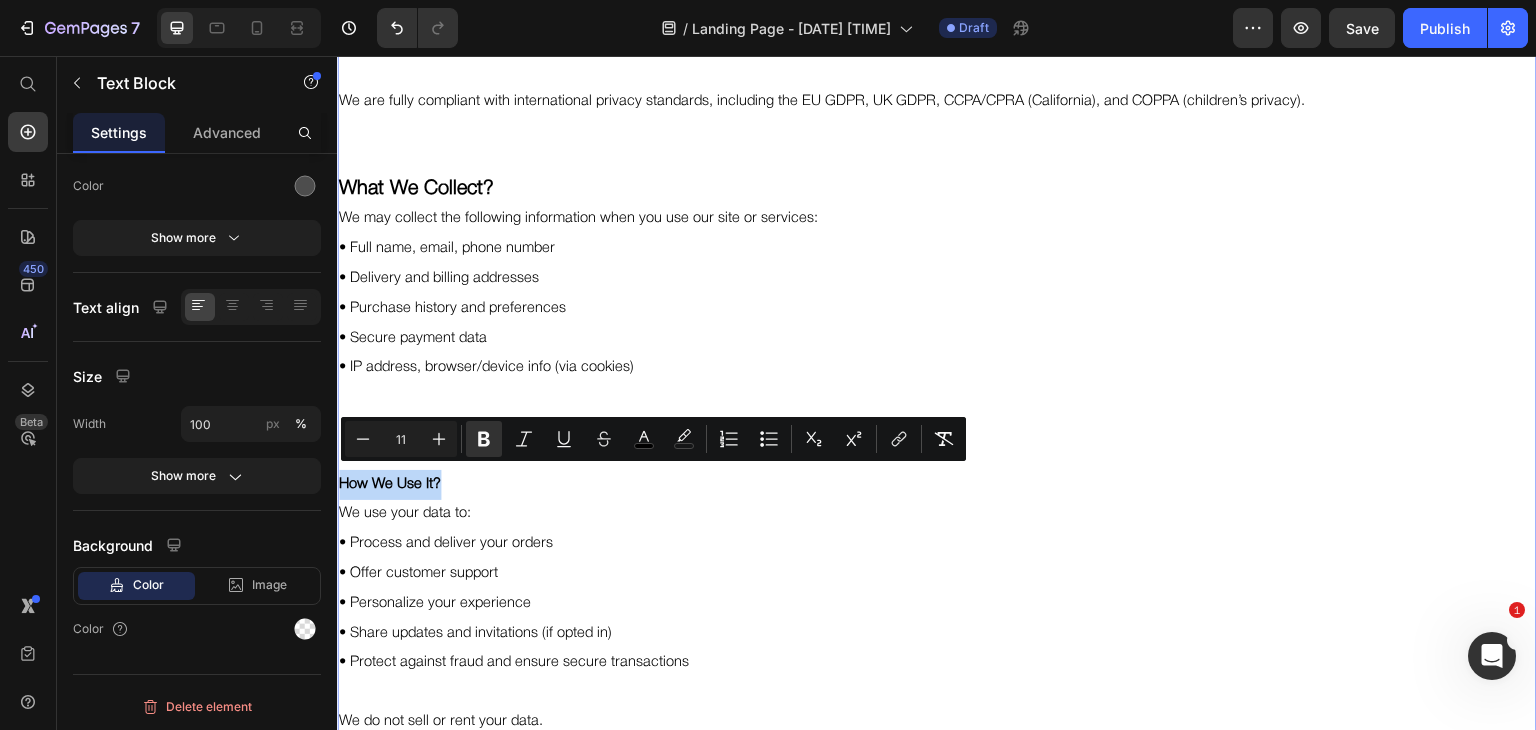 drag, startPoint x: 444, startPoint y: 473, endPoint x: 340, endPoint y: 477, distance: 104.0769 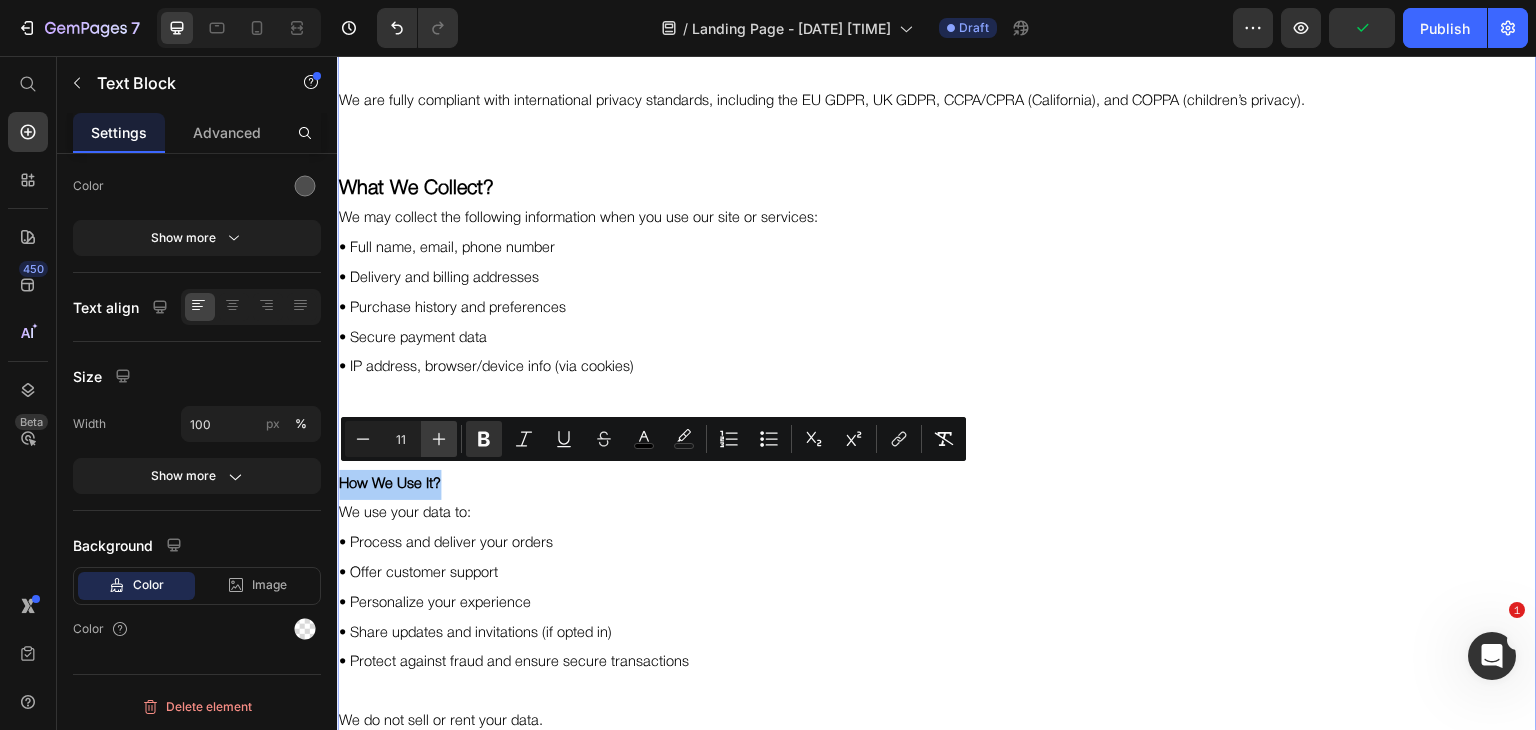 click 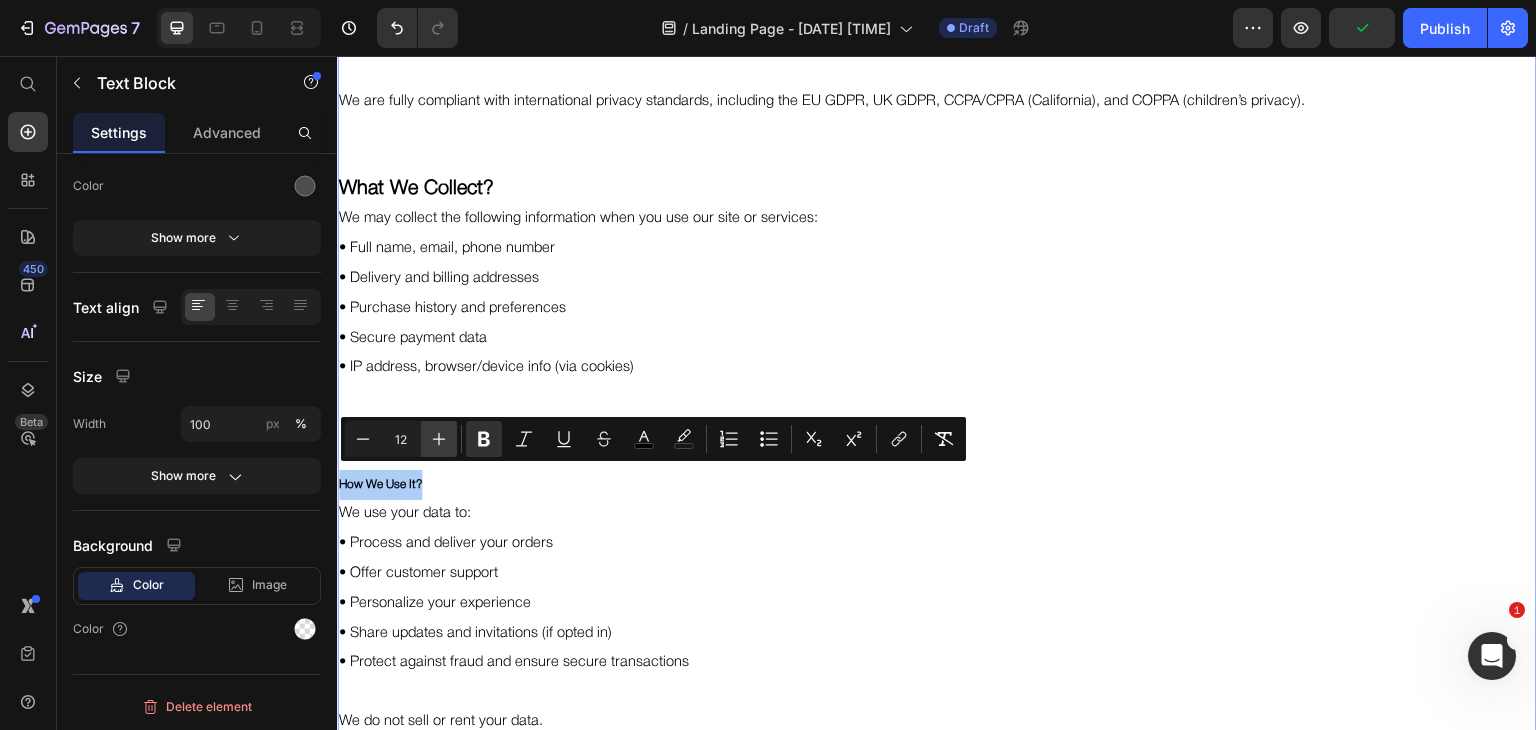 click 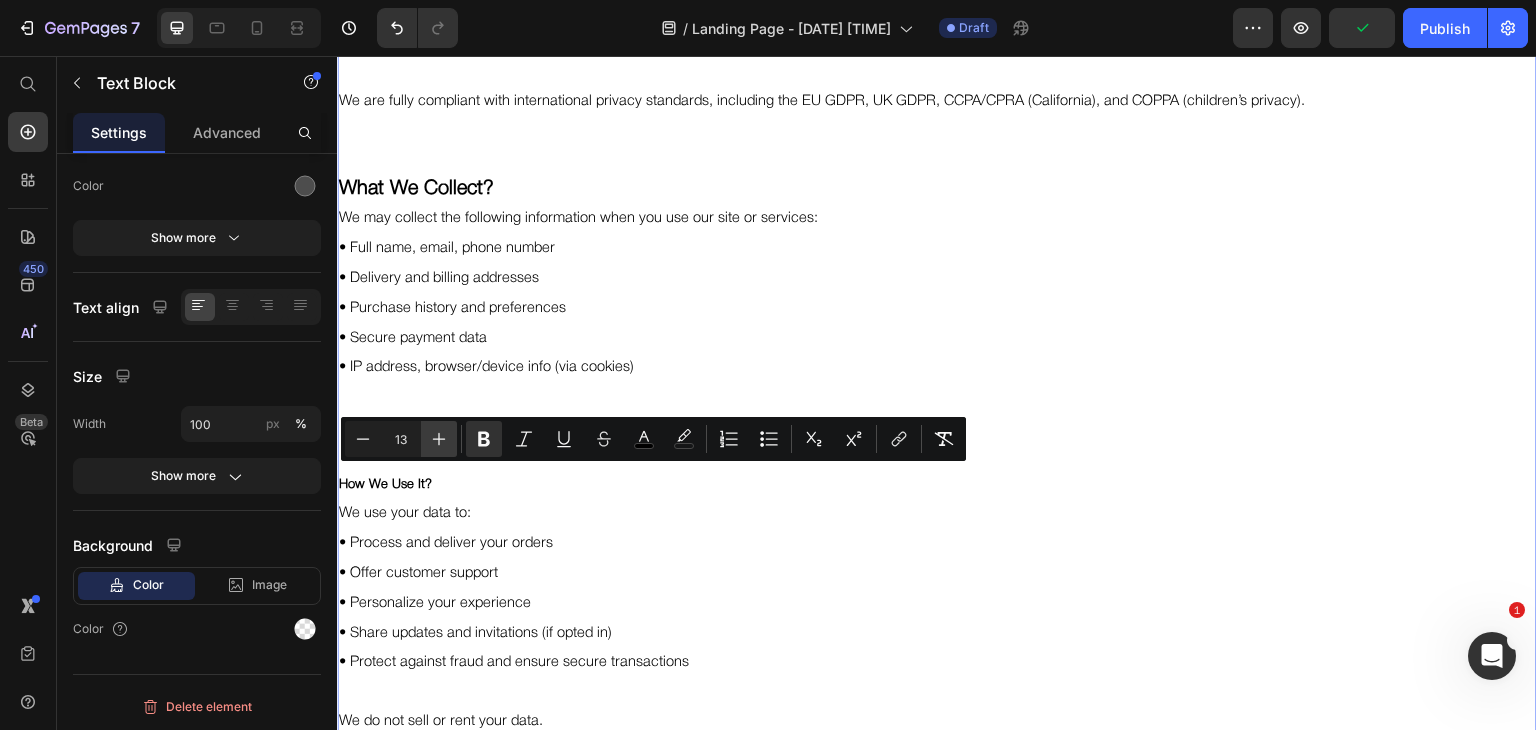 click 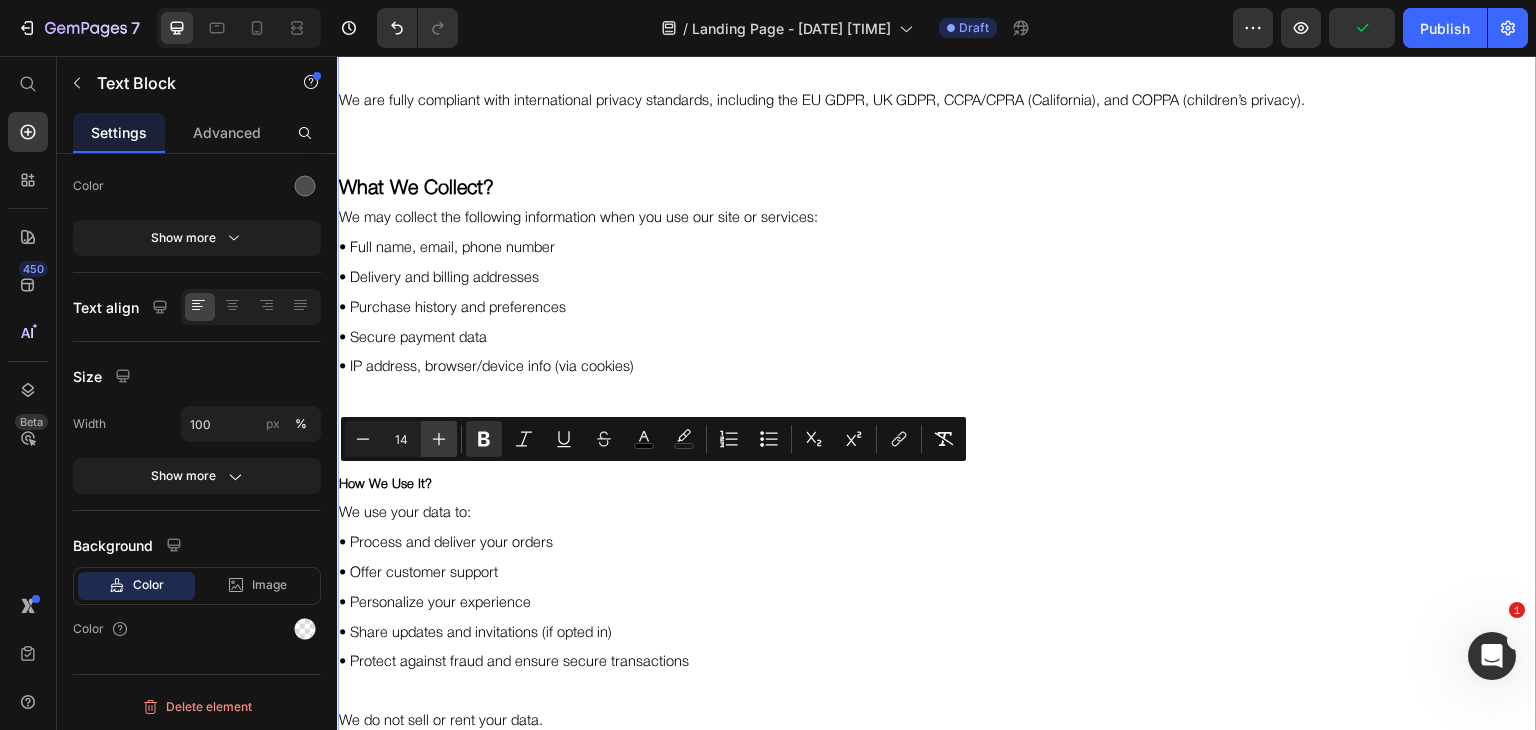 click 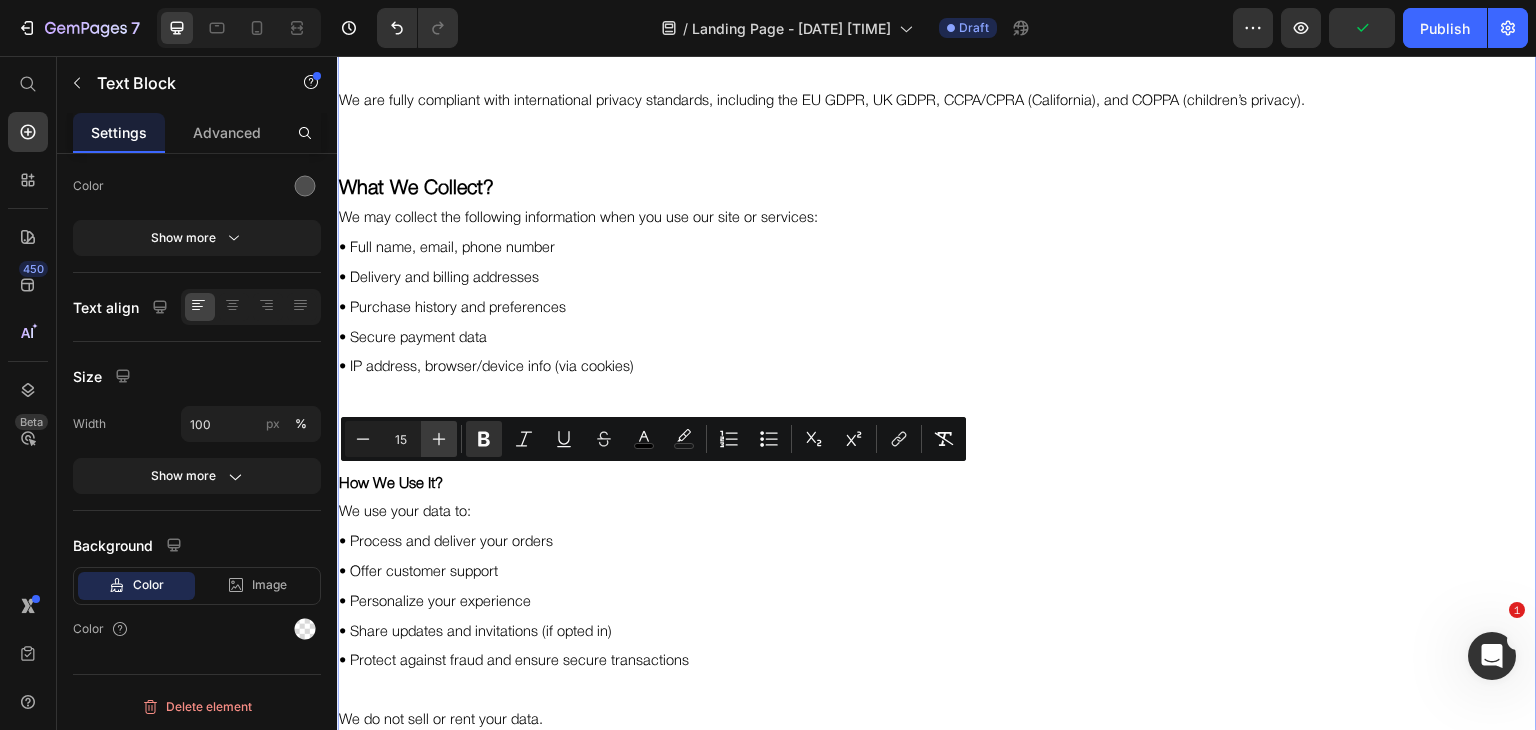 click 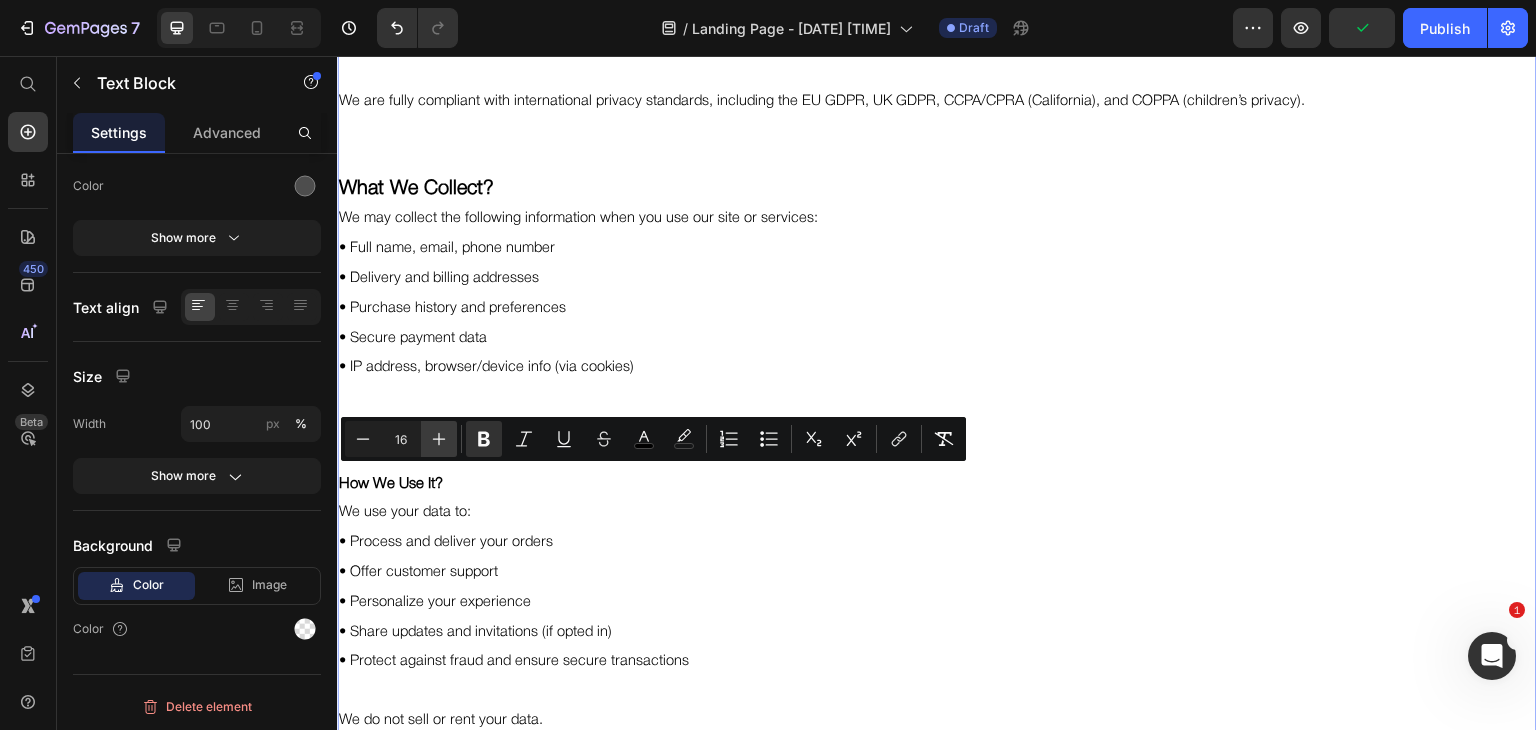 click 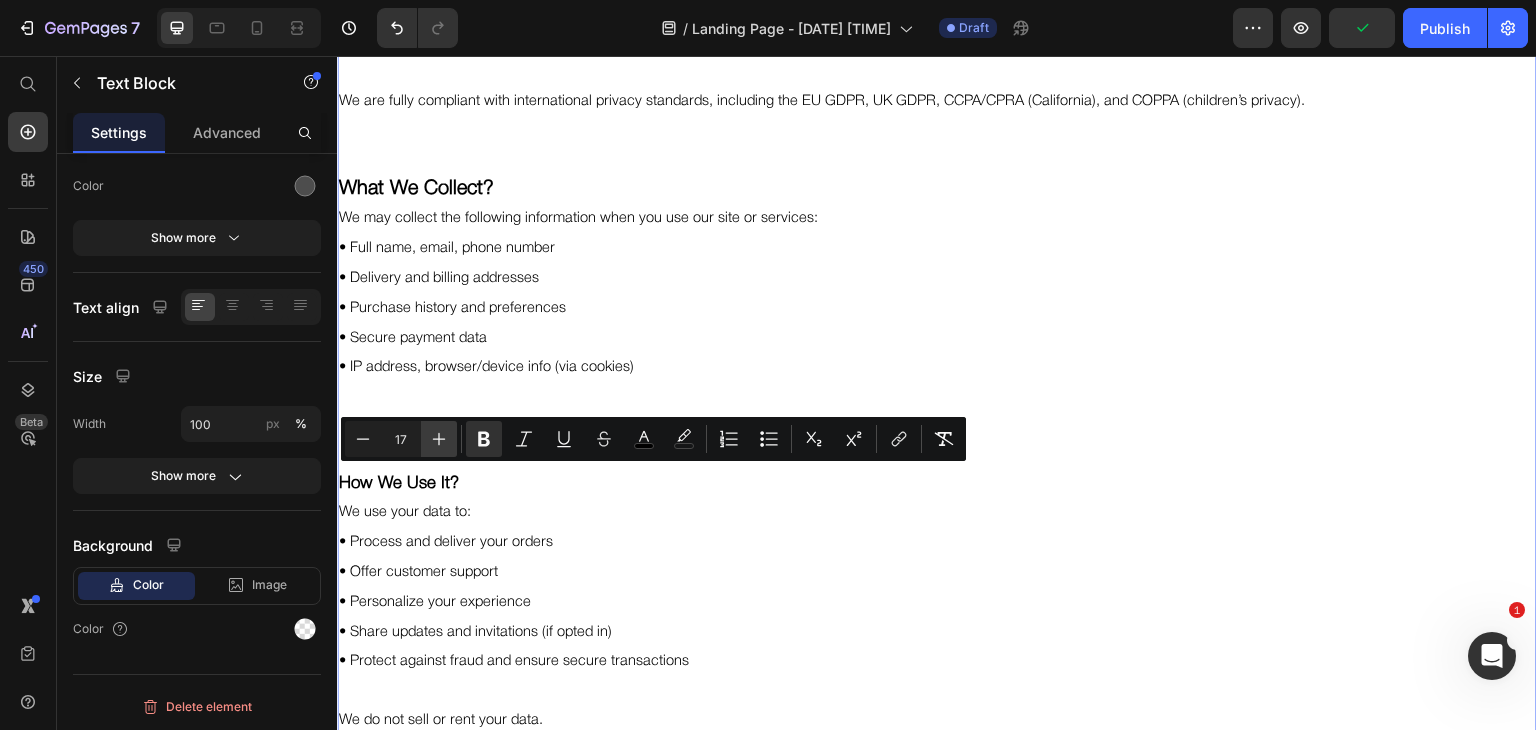 click 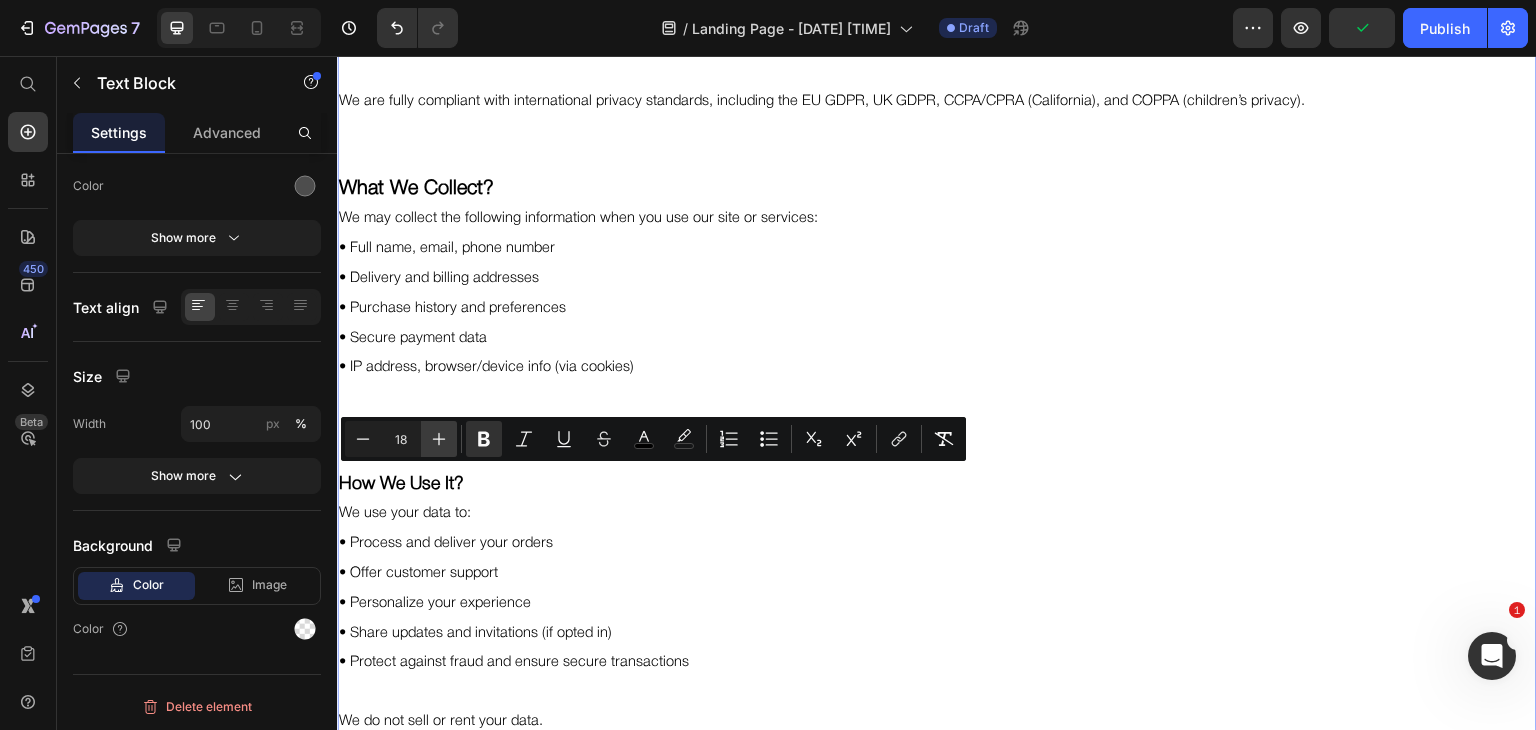 click 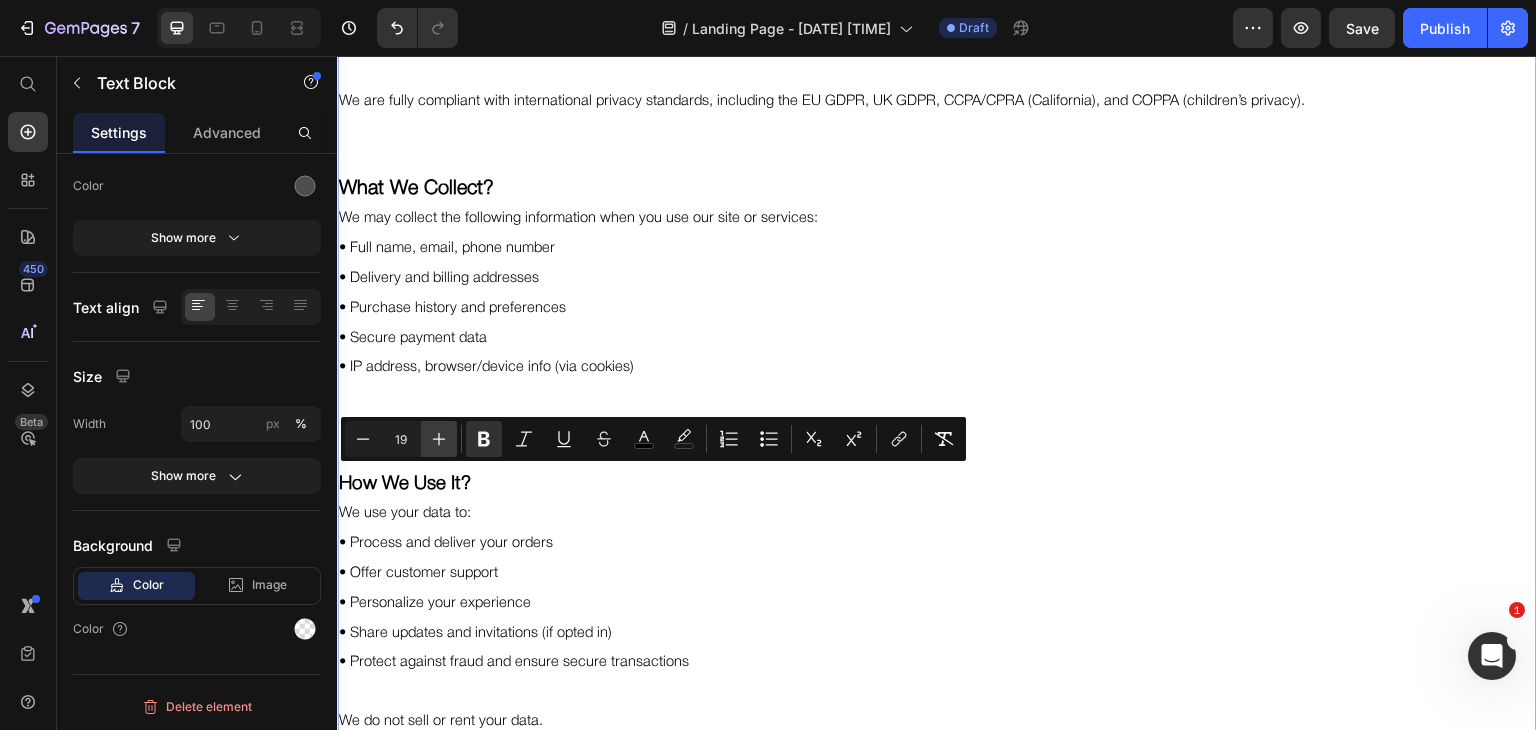 click 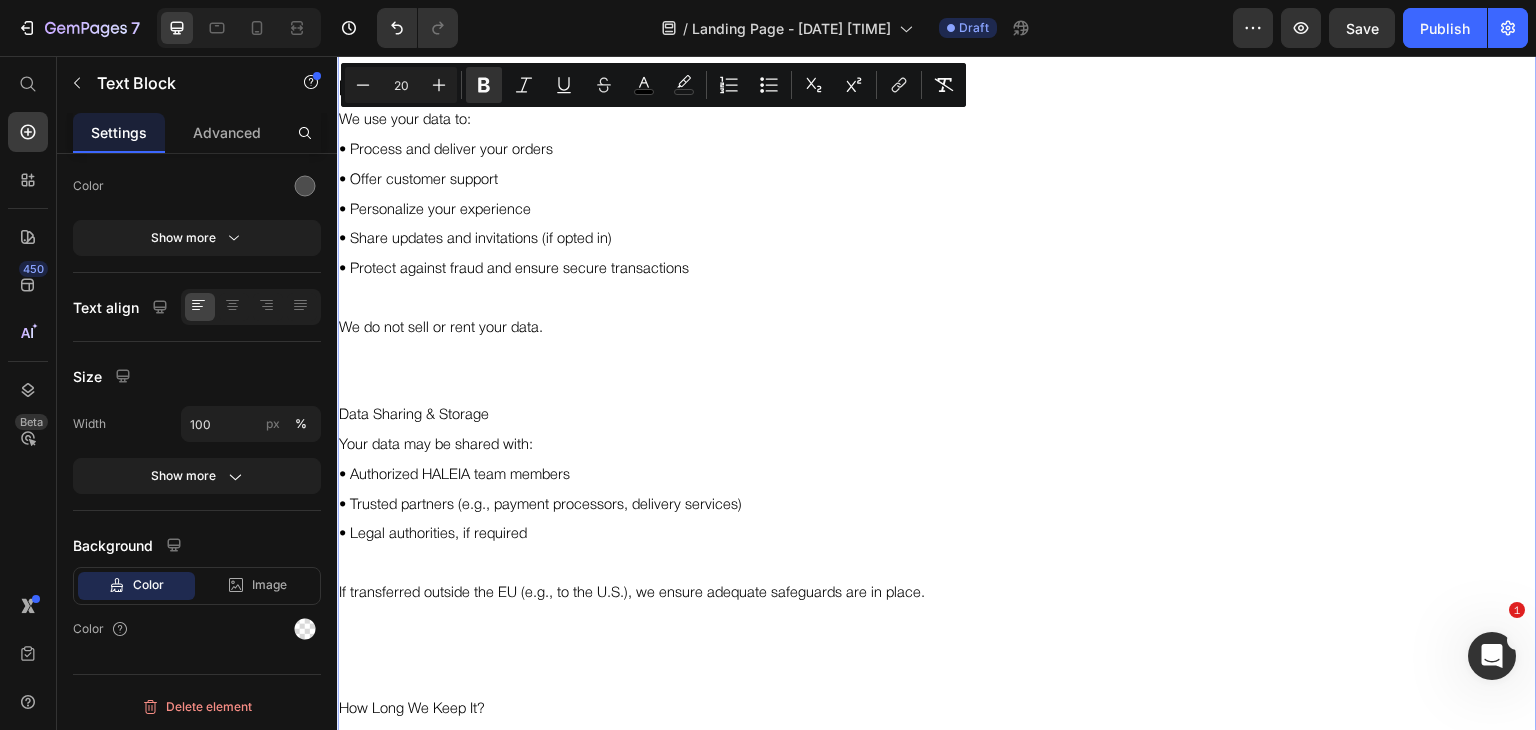 scroll, scrollTop: 2216, scrollLeft: 0, axis: vertical 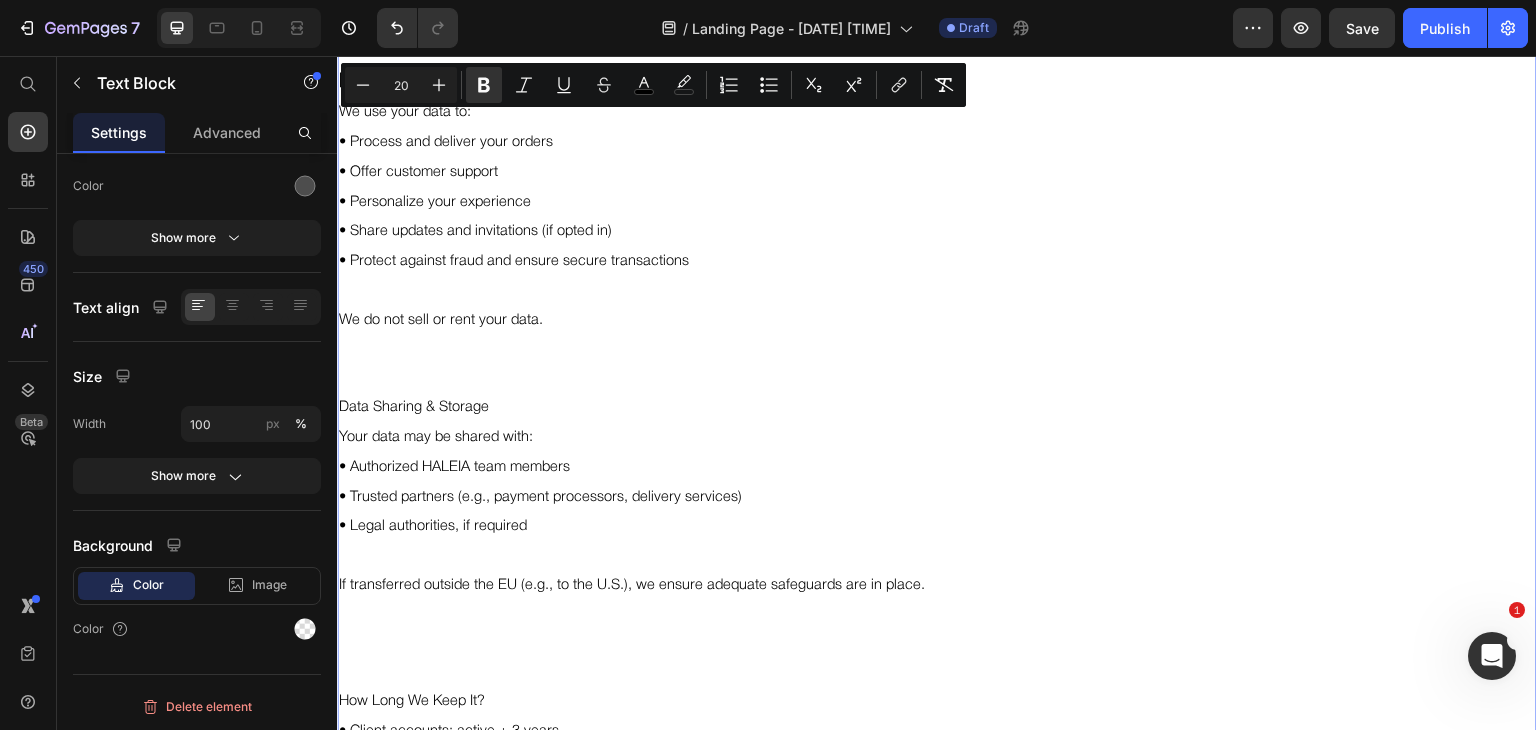 type on "11" 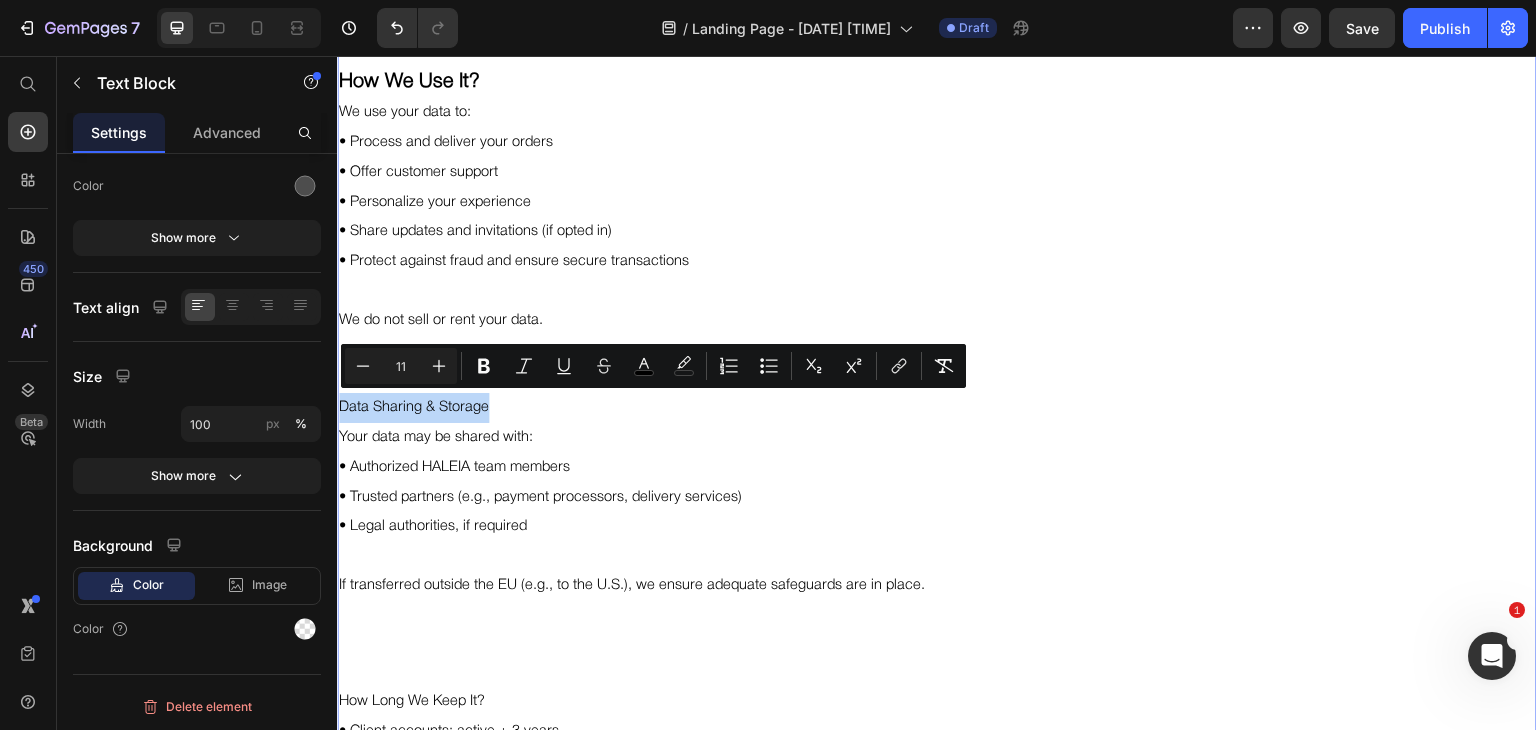 drag, startPoint x: 494, startPoint y: 406, endPoint x: 343, endPoint y: 398, distance: 151.21178 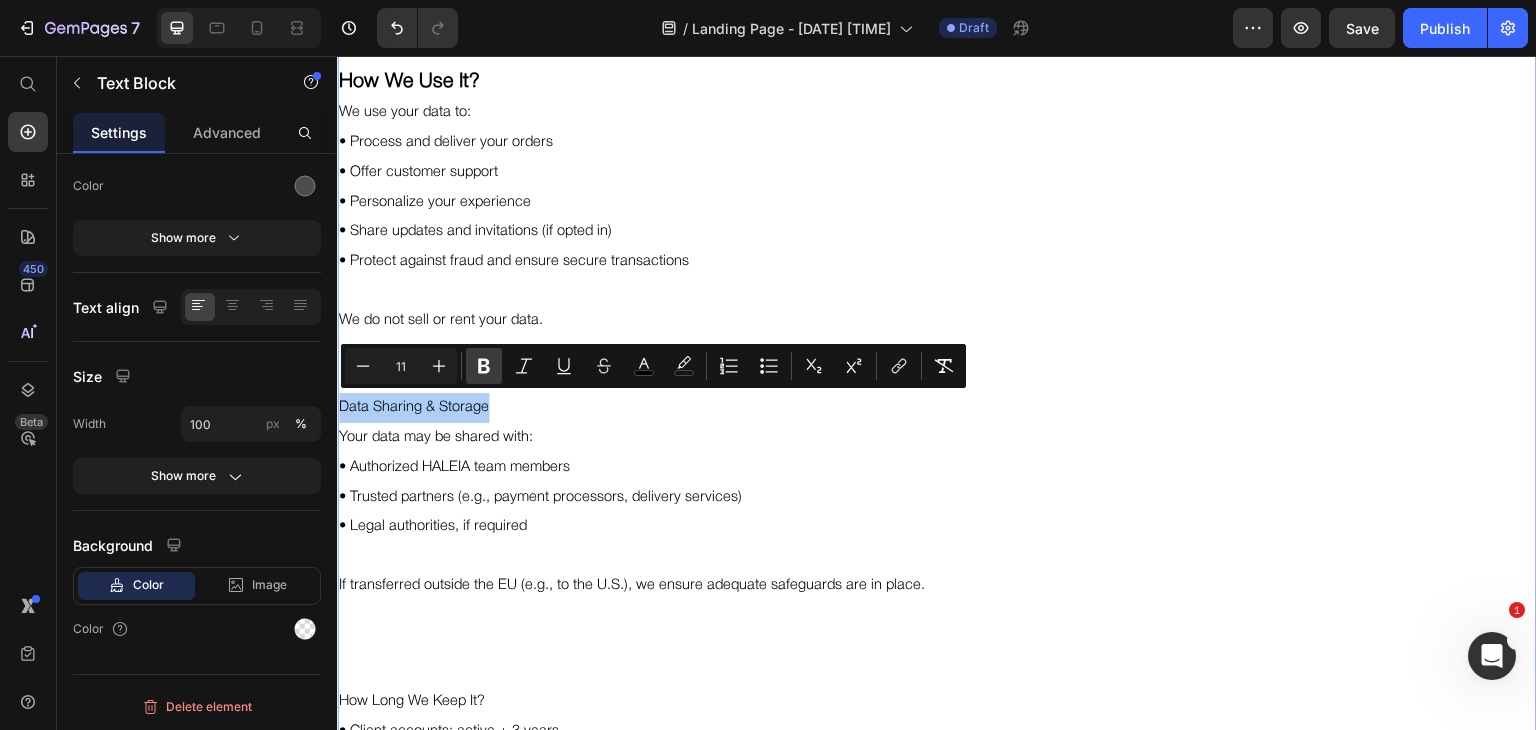 click 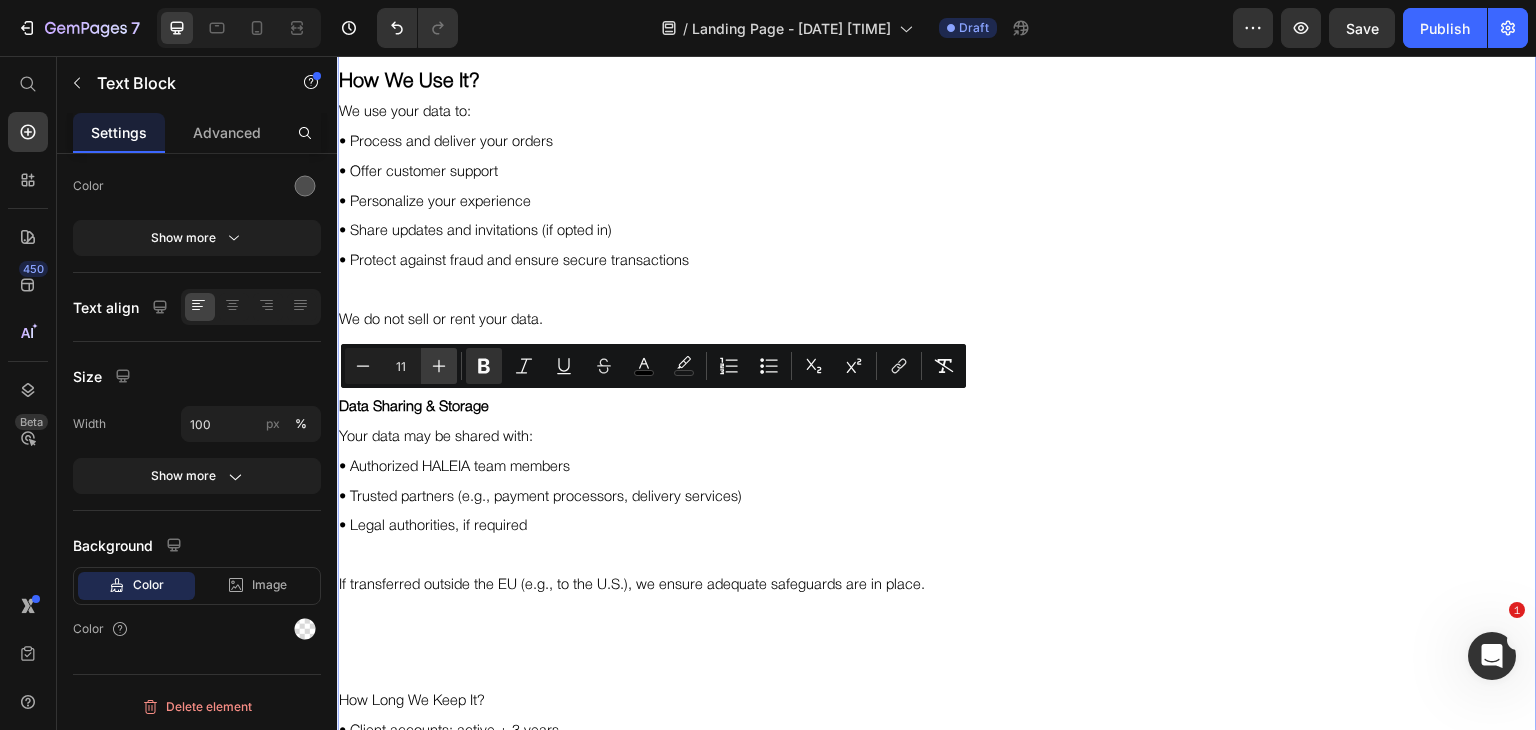 click 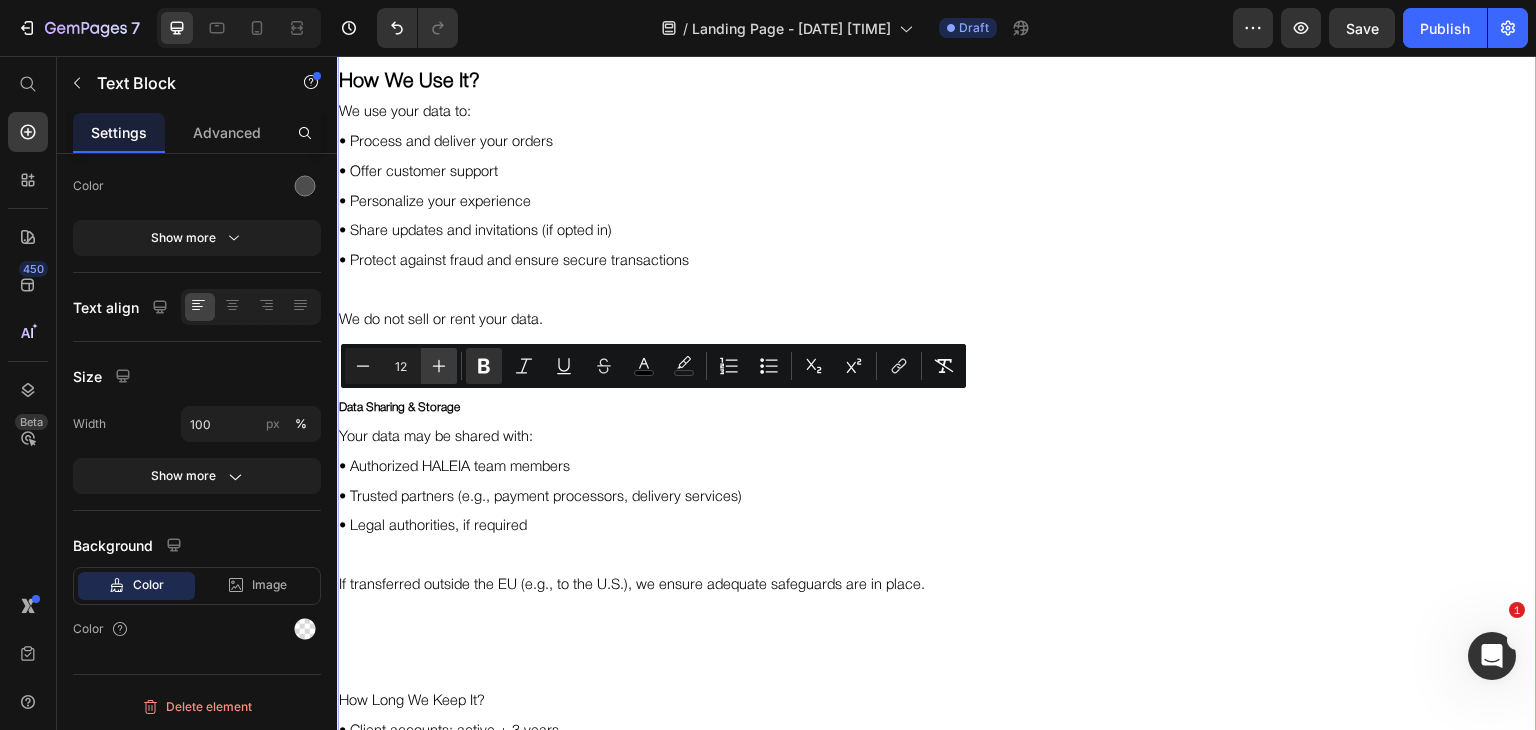 click 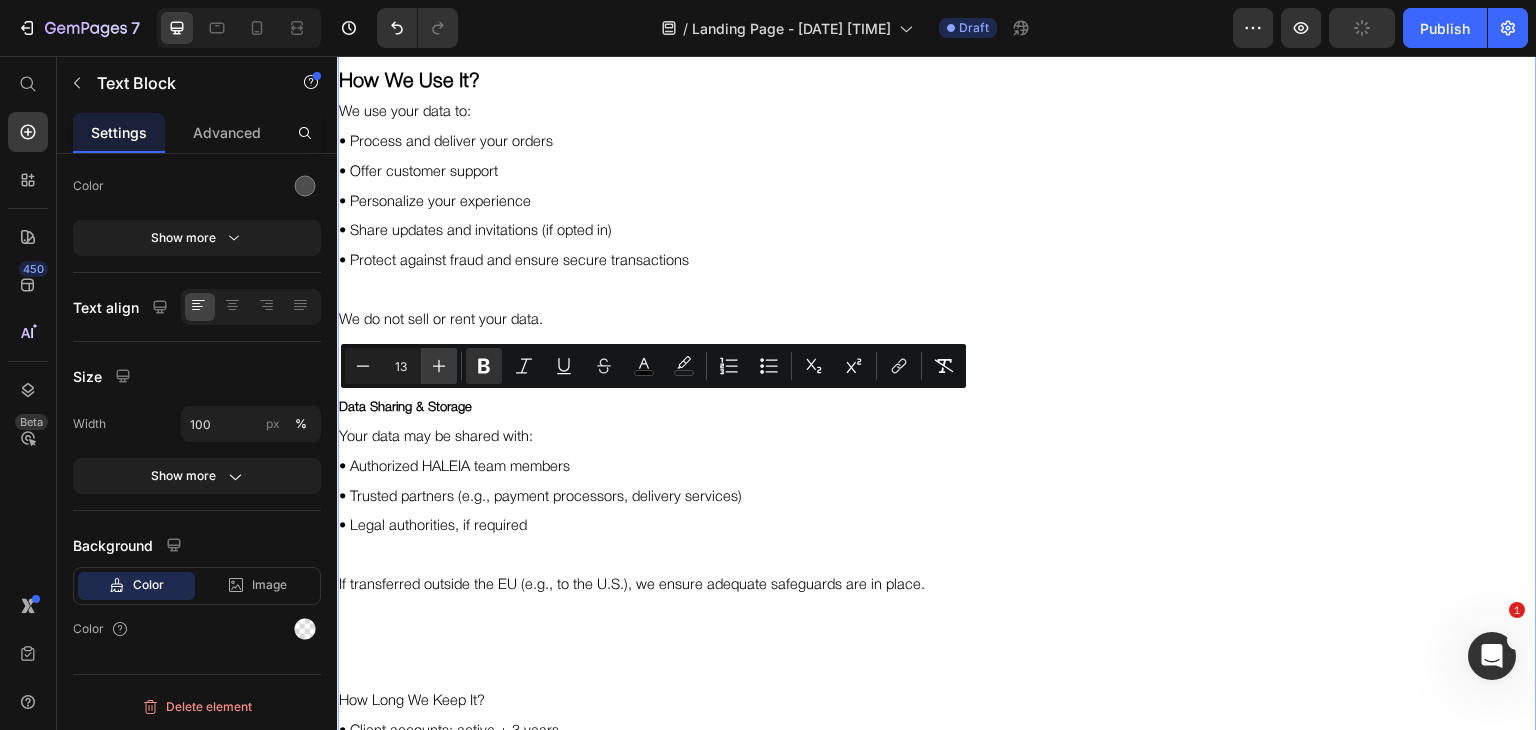 click 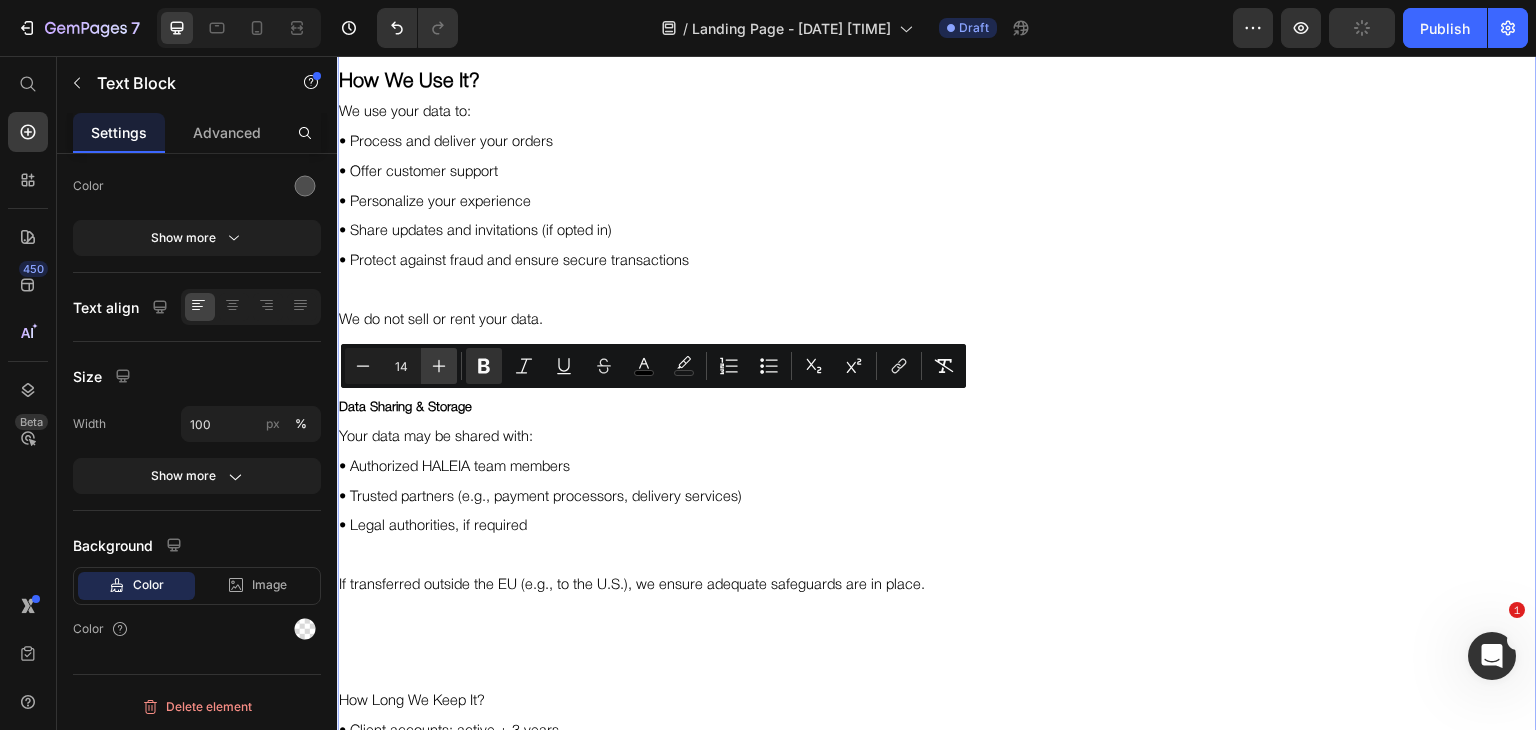 click 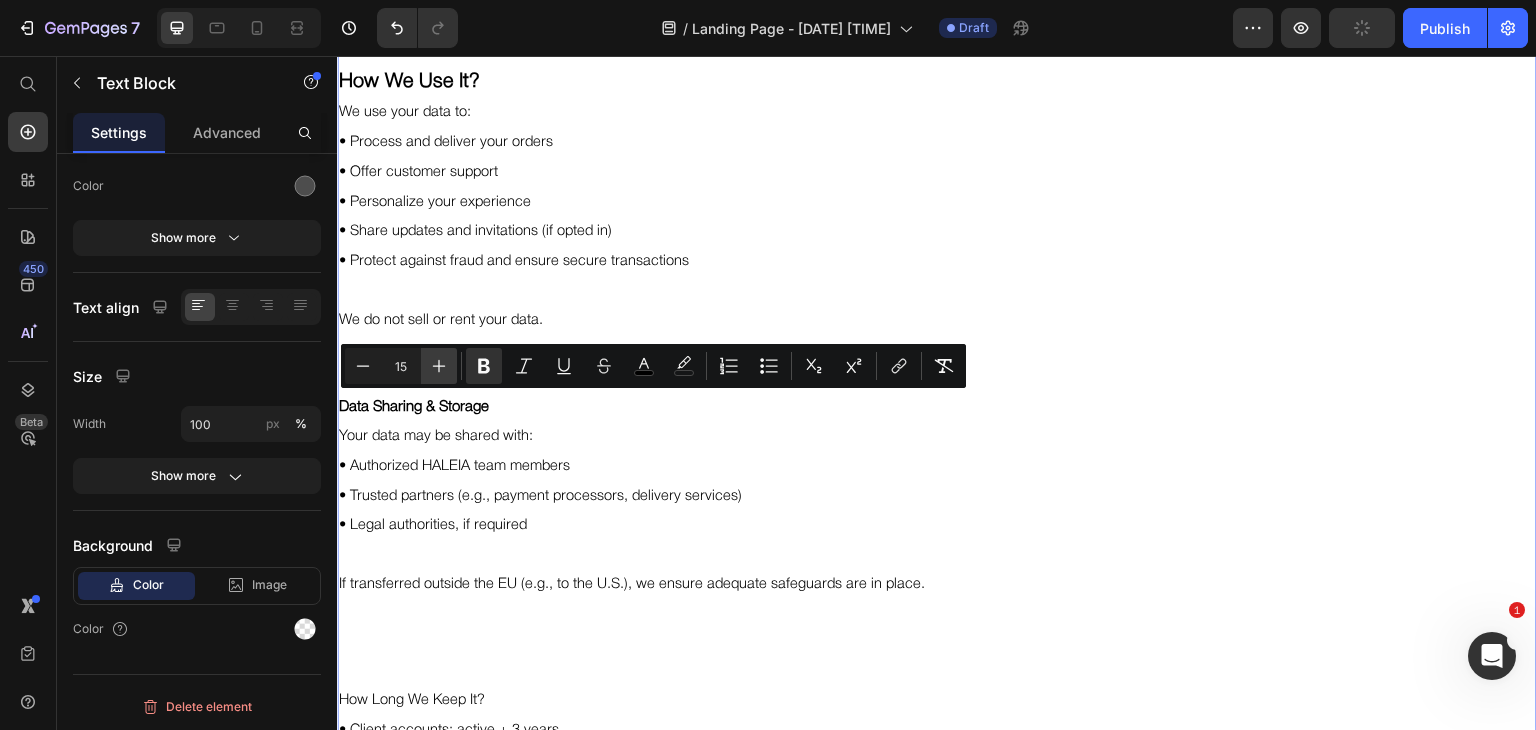 click 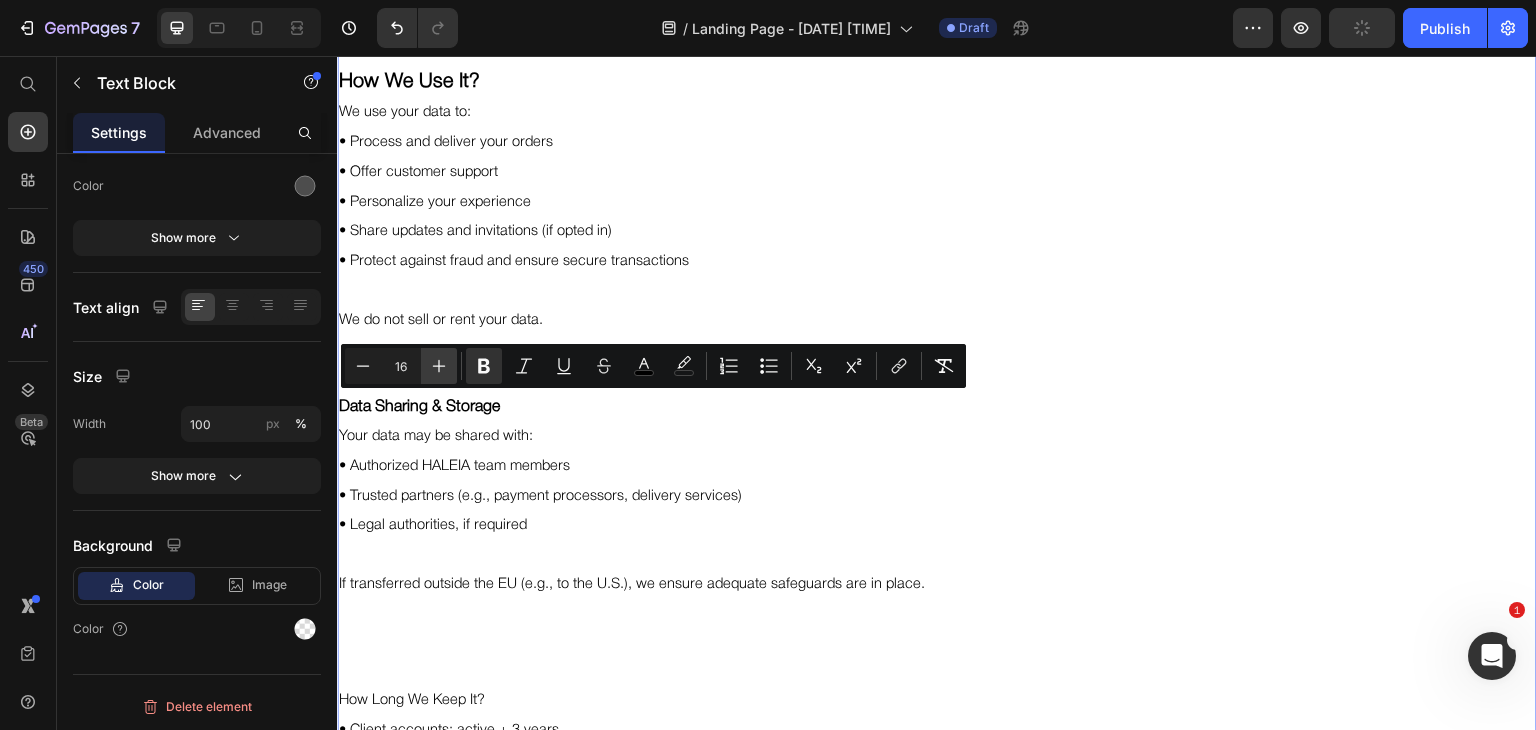 click 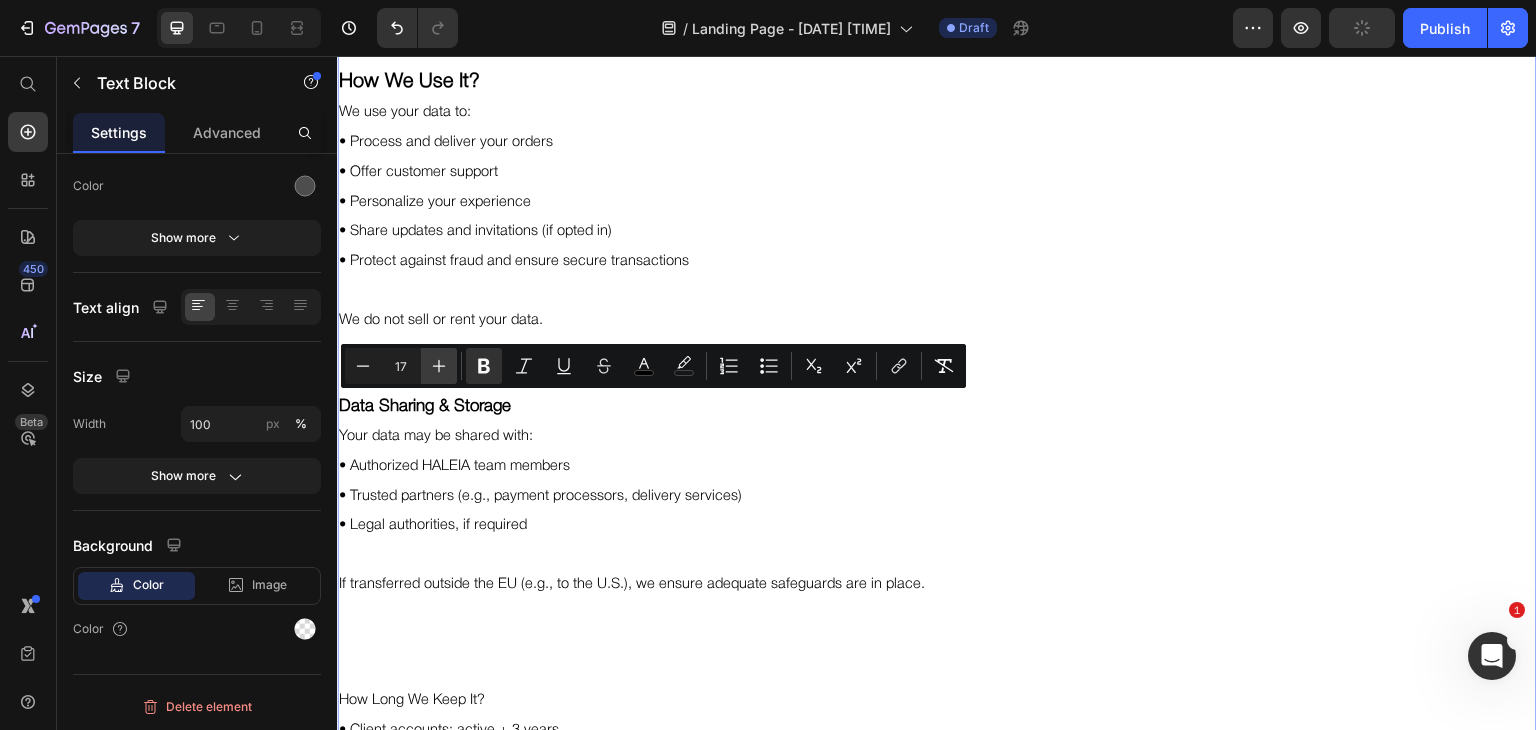 click 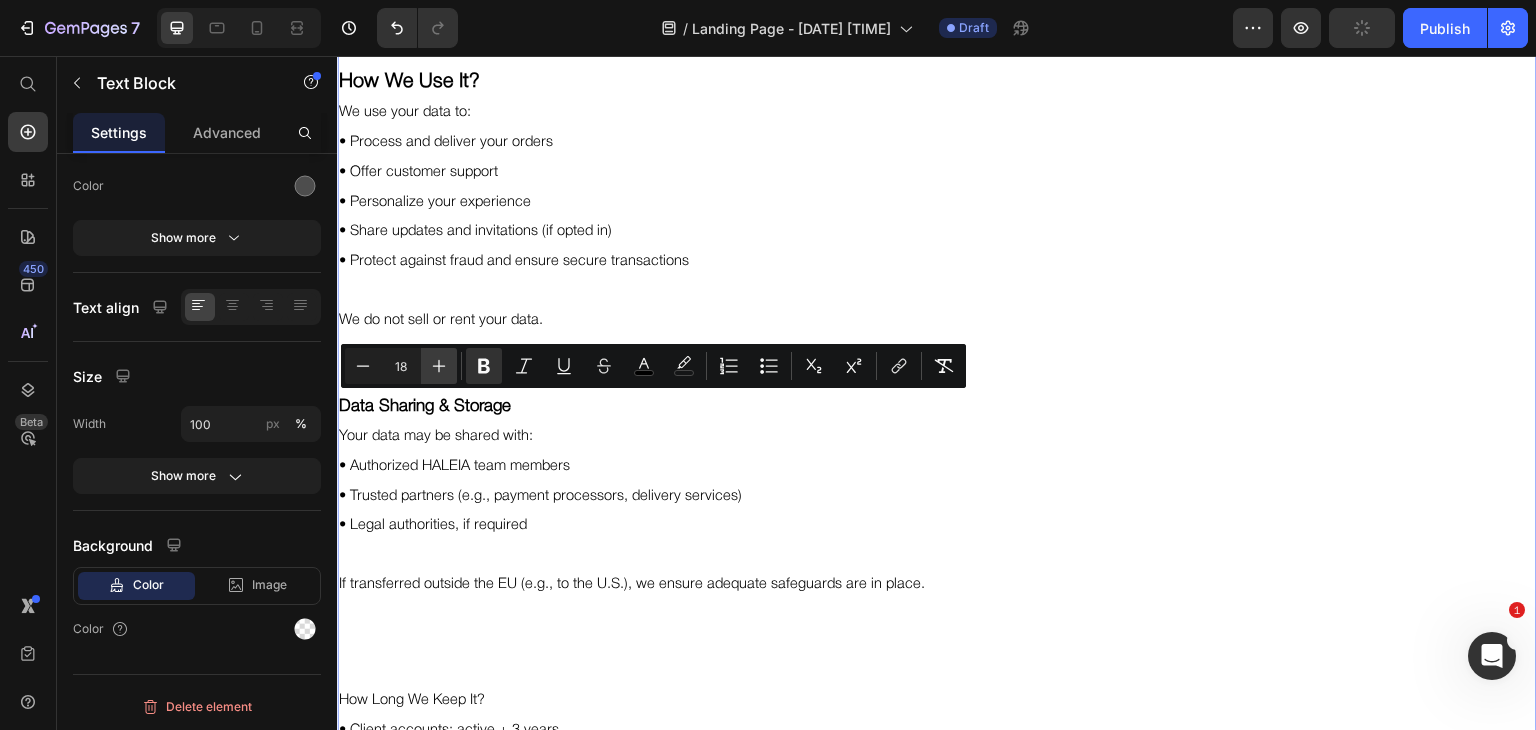 click 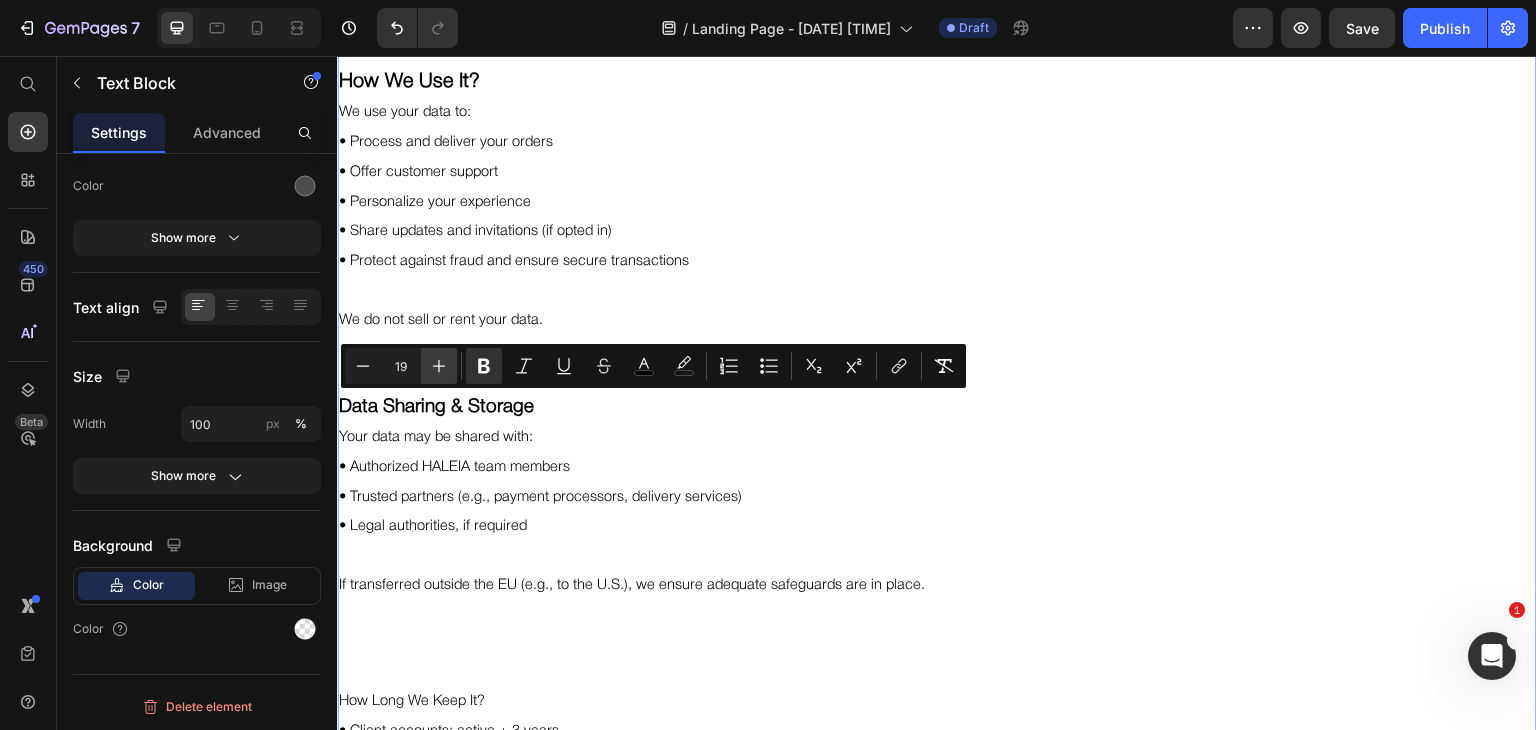 click 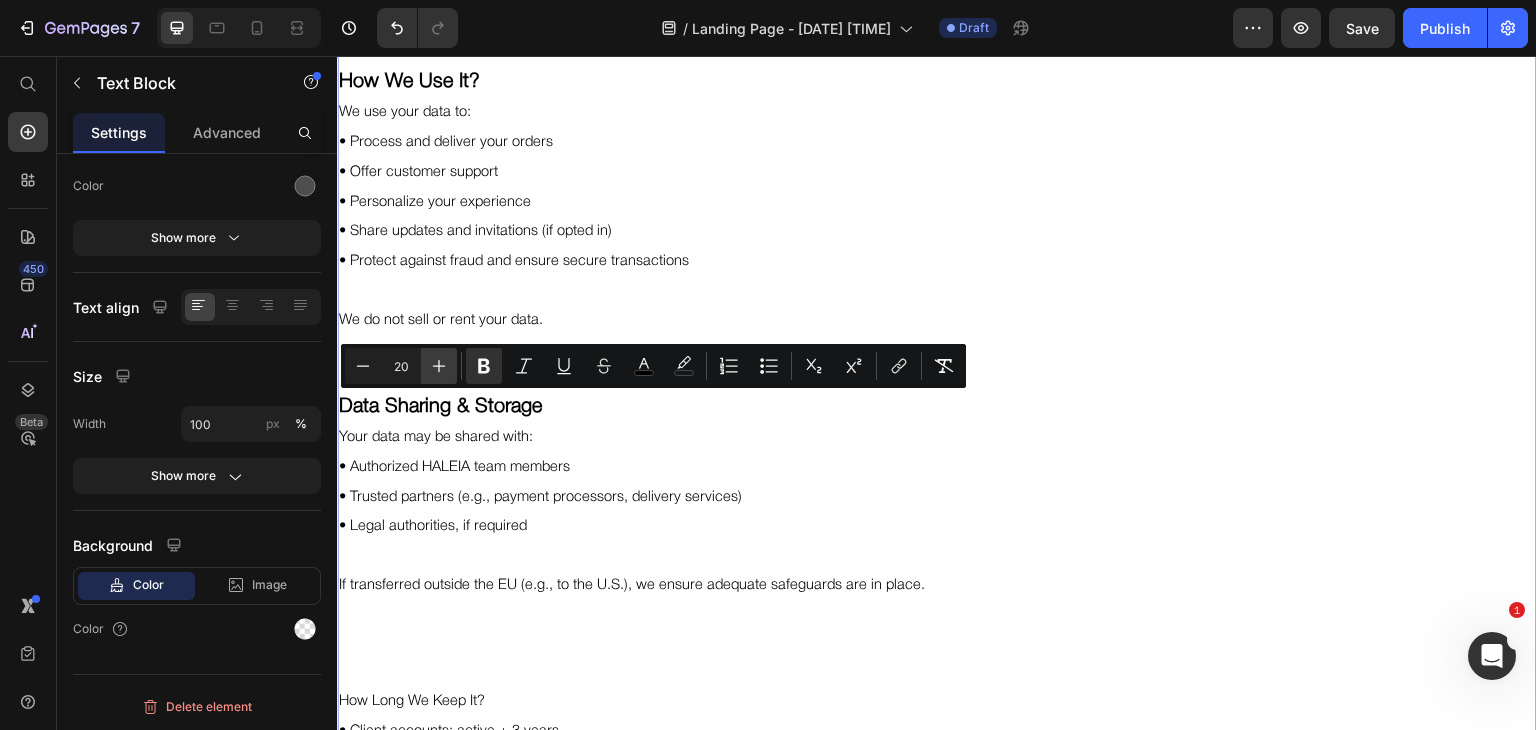 click 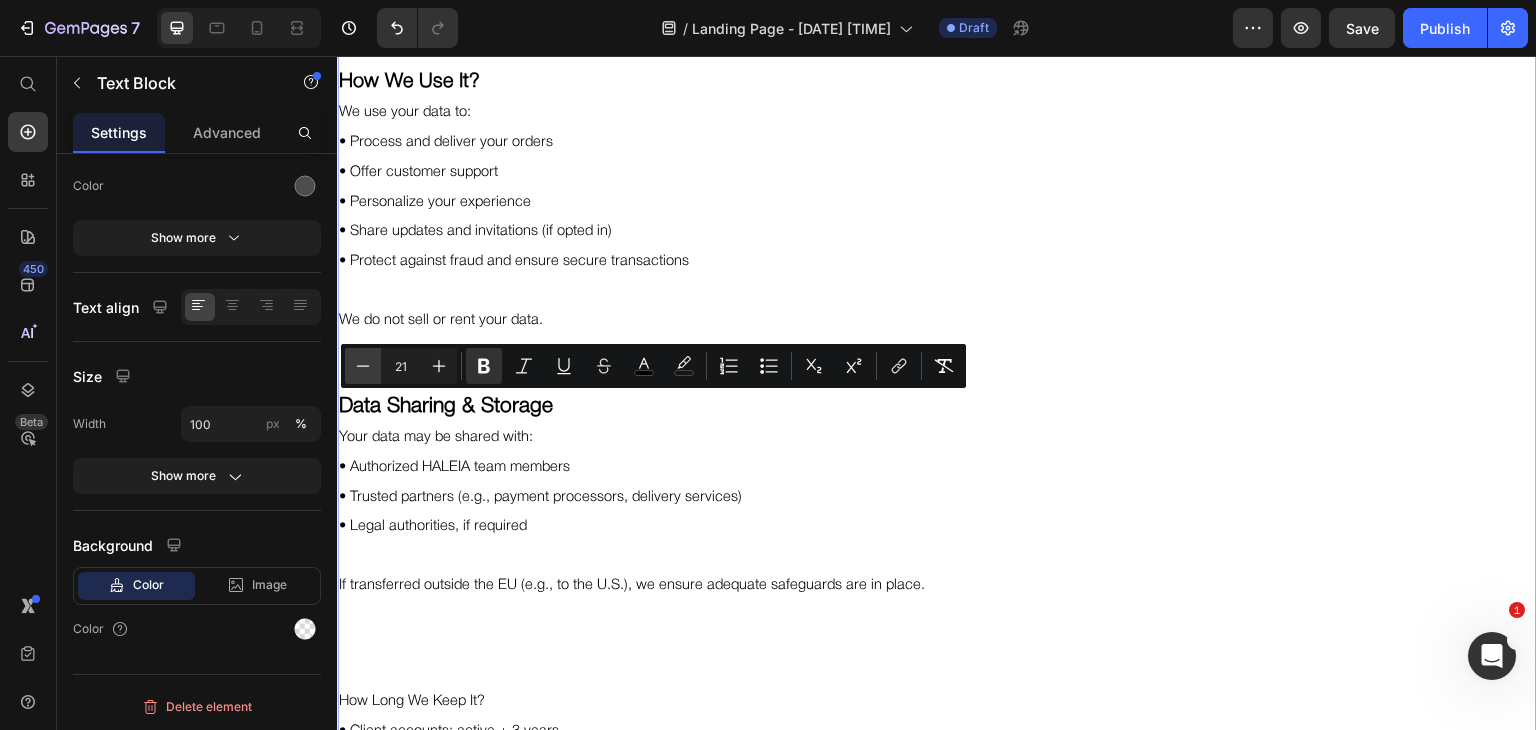 click 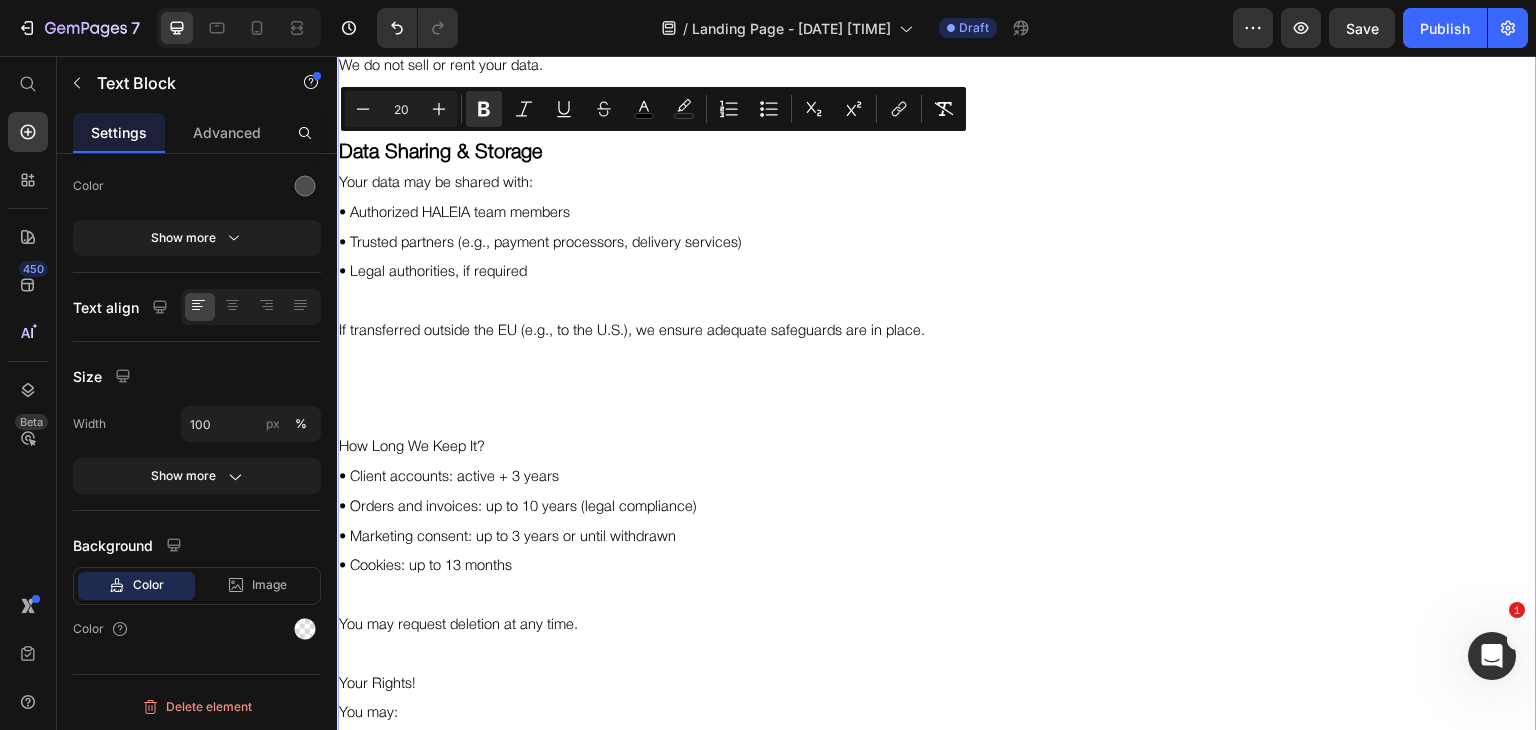 scroll, scrollTop: 2472, scrollLeft: 0, axis: vertical 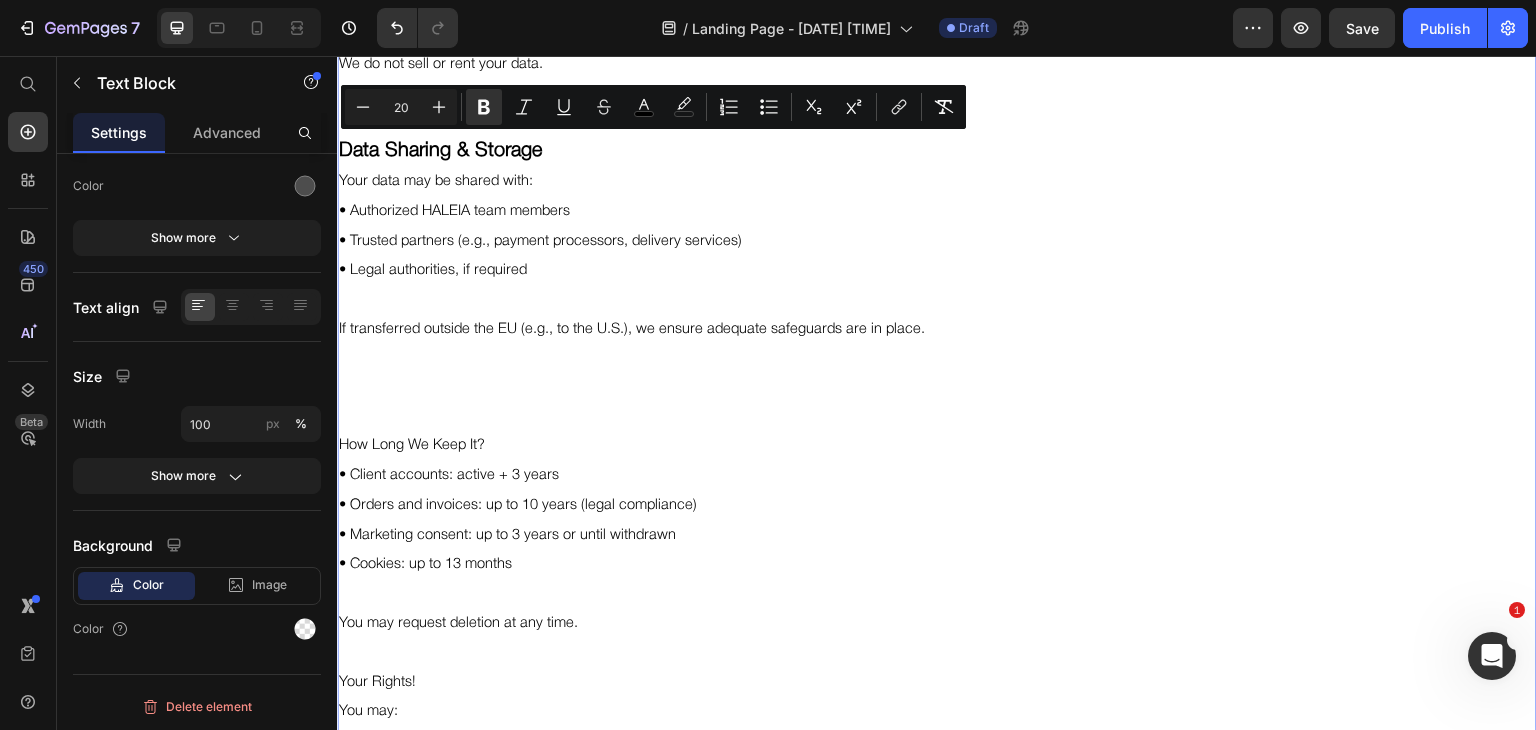 type on "11" 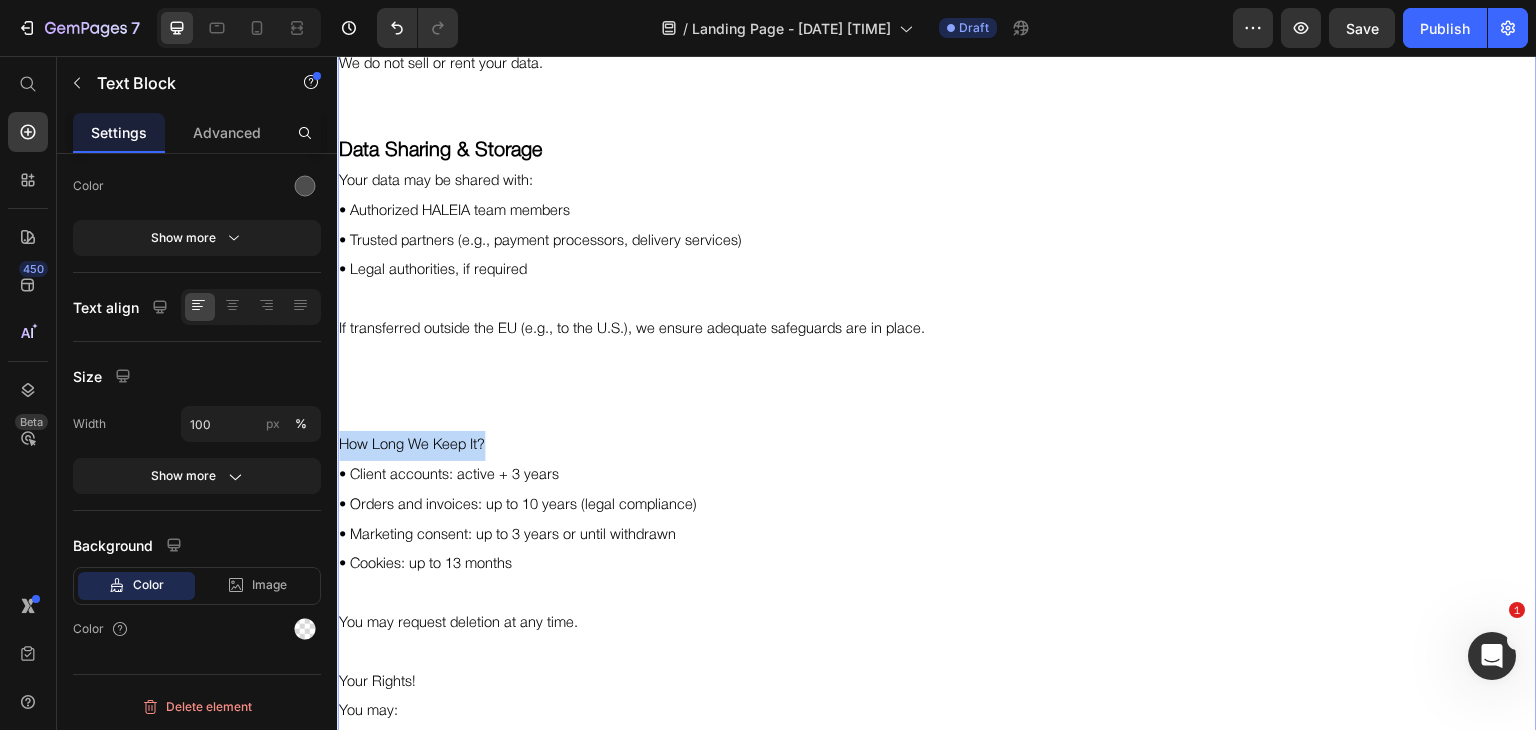 drag, startPoint x: 486, startPoint y: 440, endPoint x: 338, endPoint y: 440, distance: 148 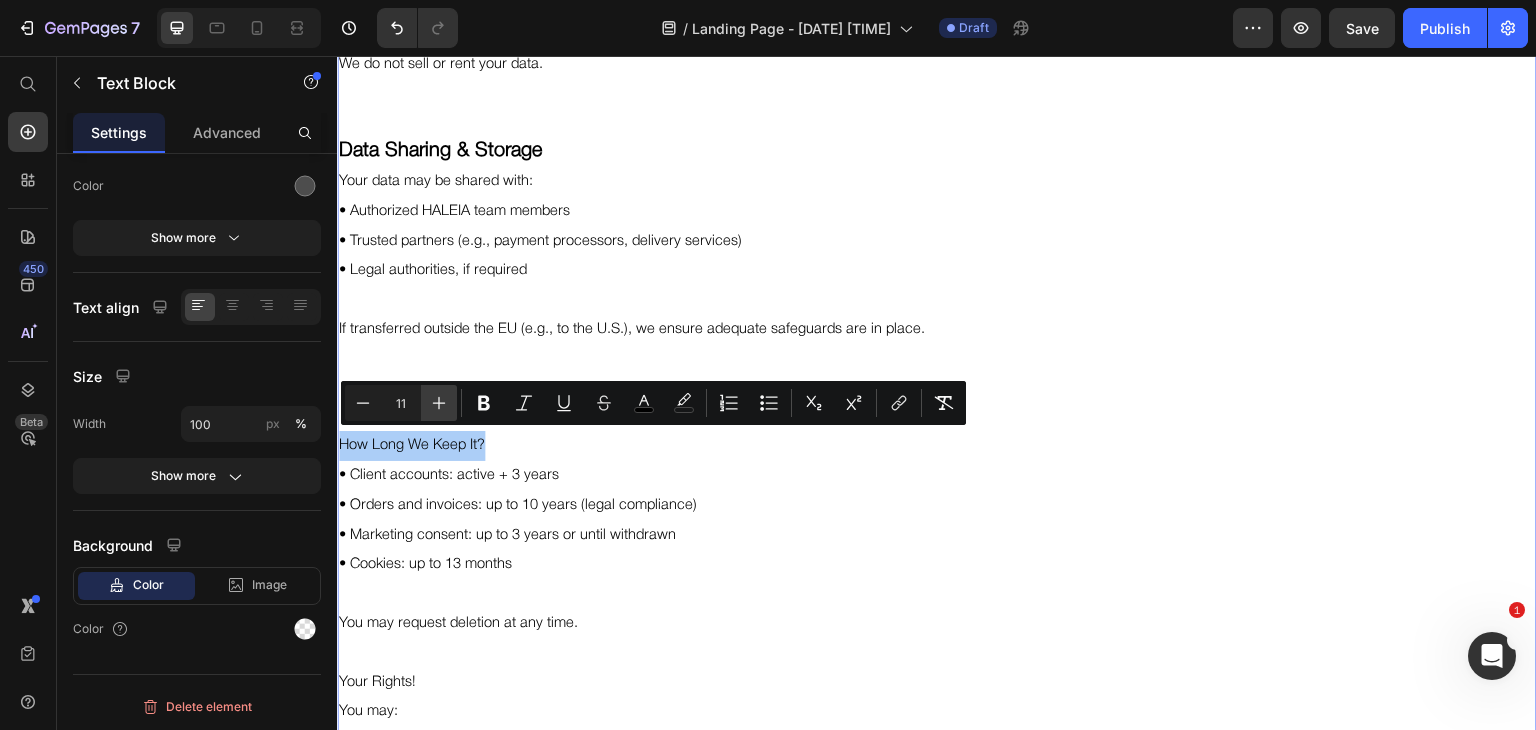 click 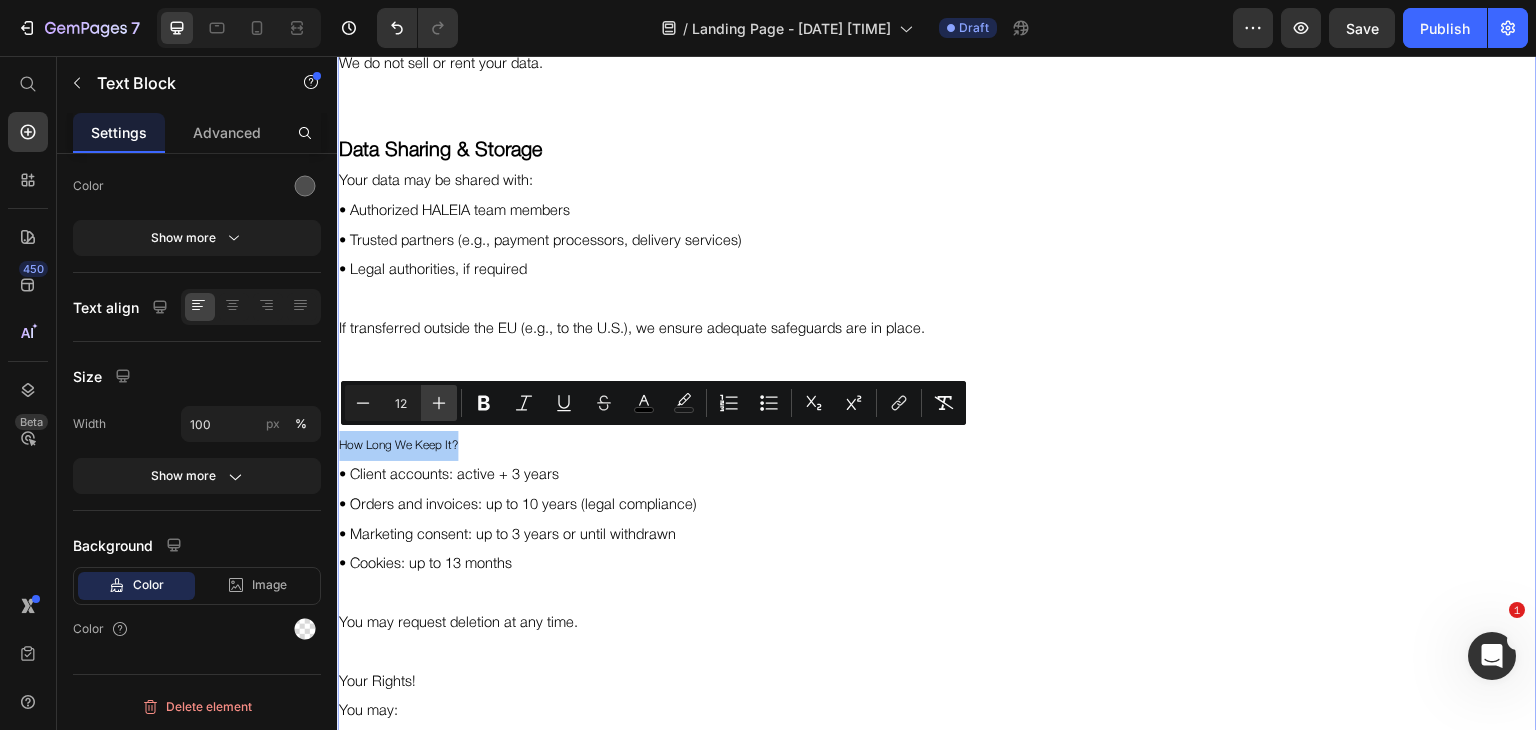 click 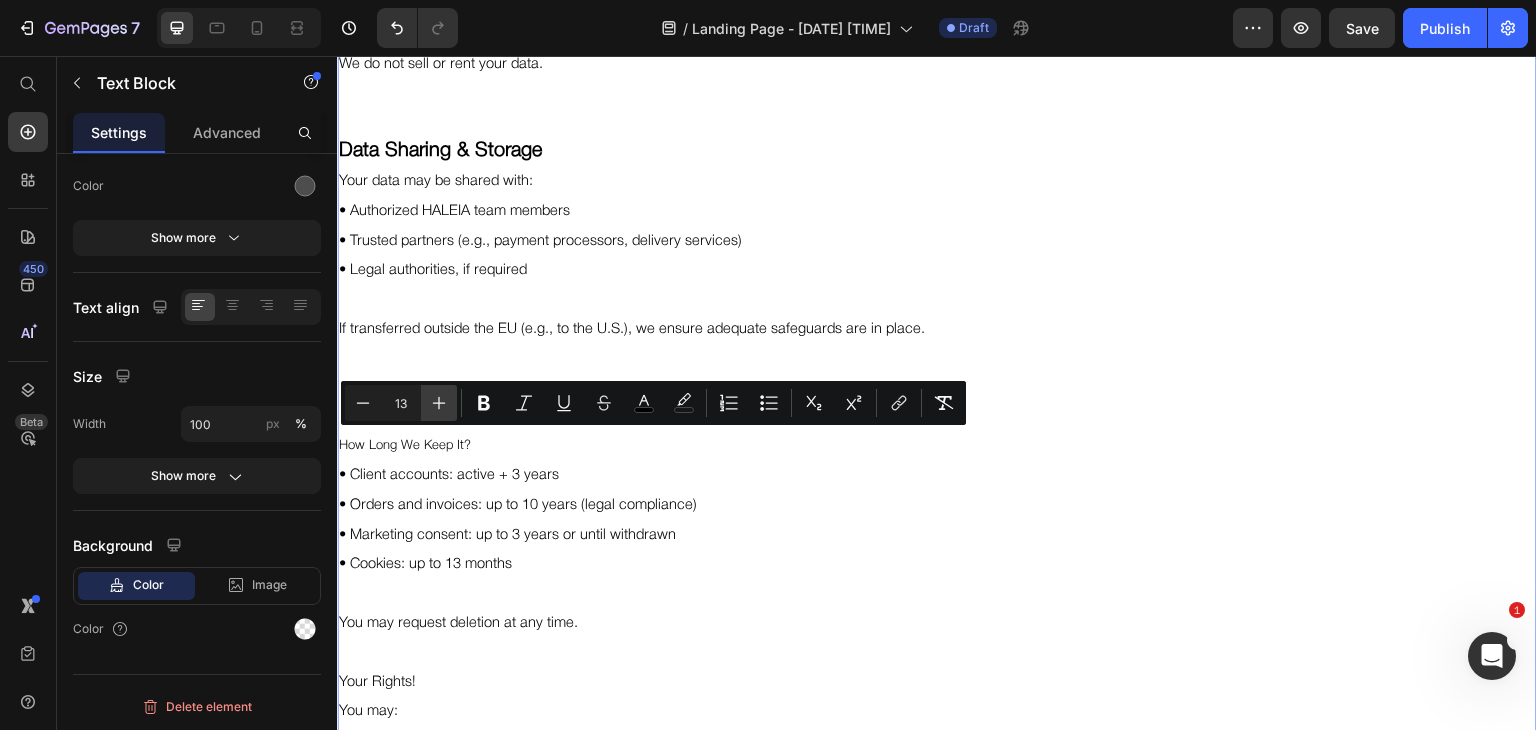 click 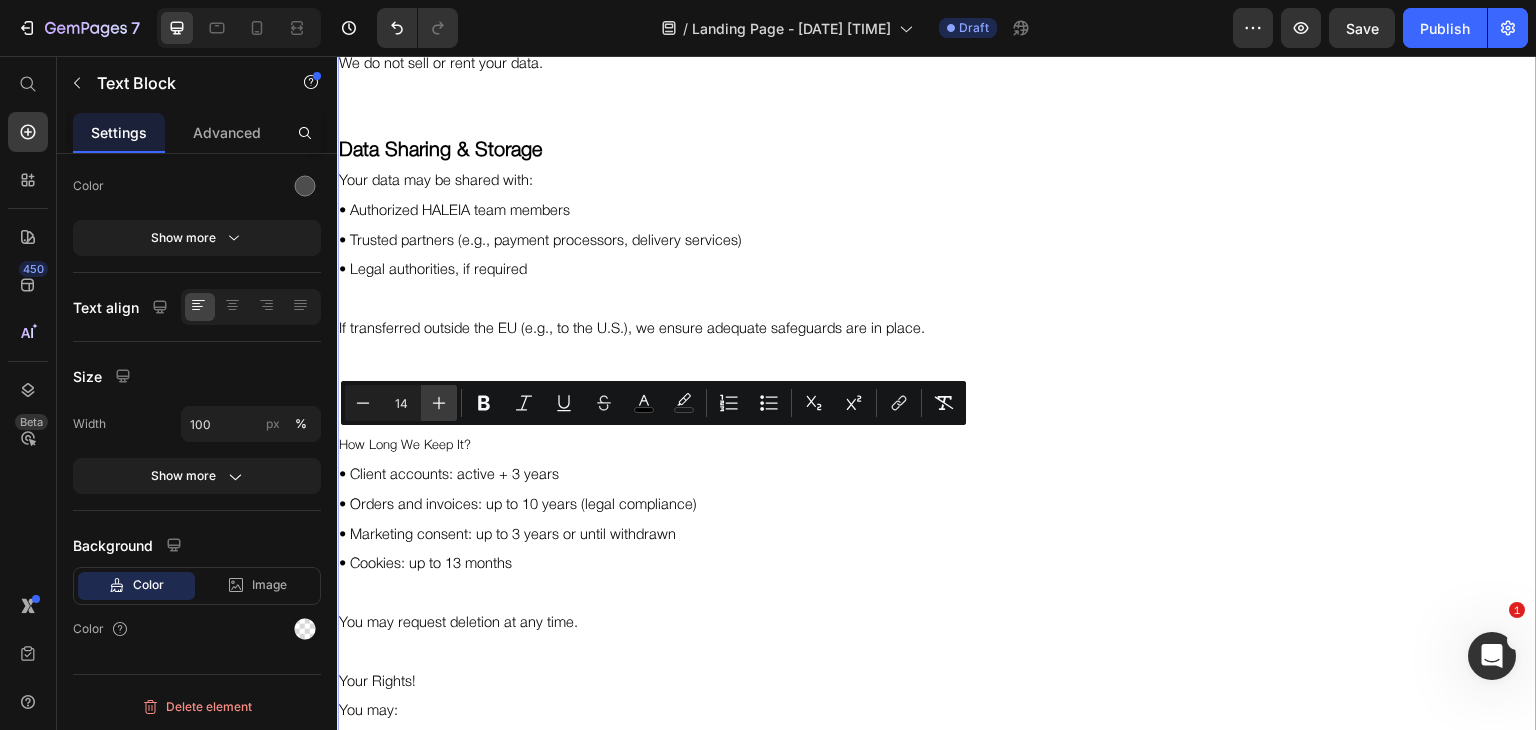 click 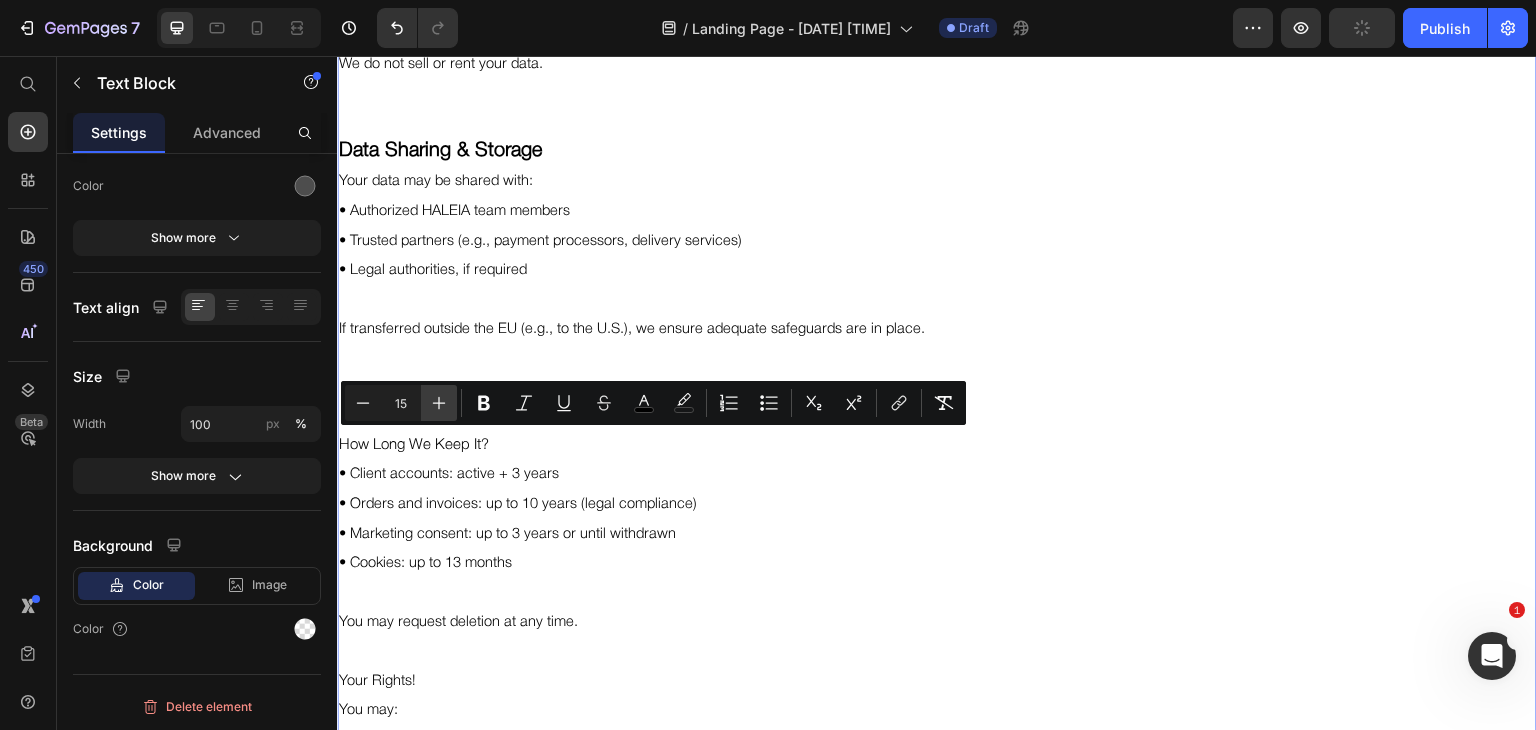 click 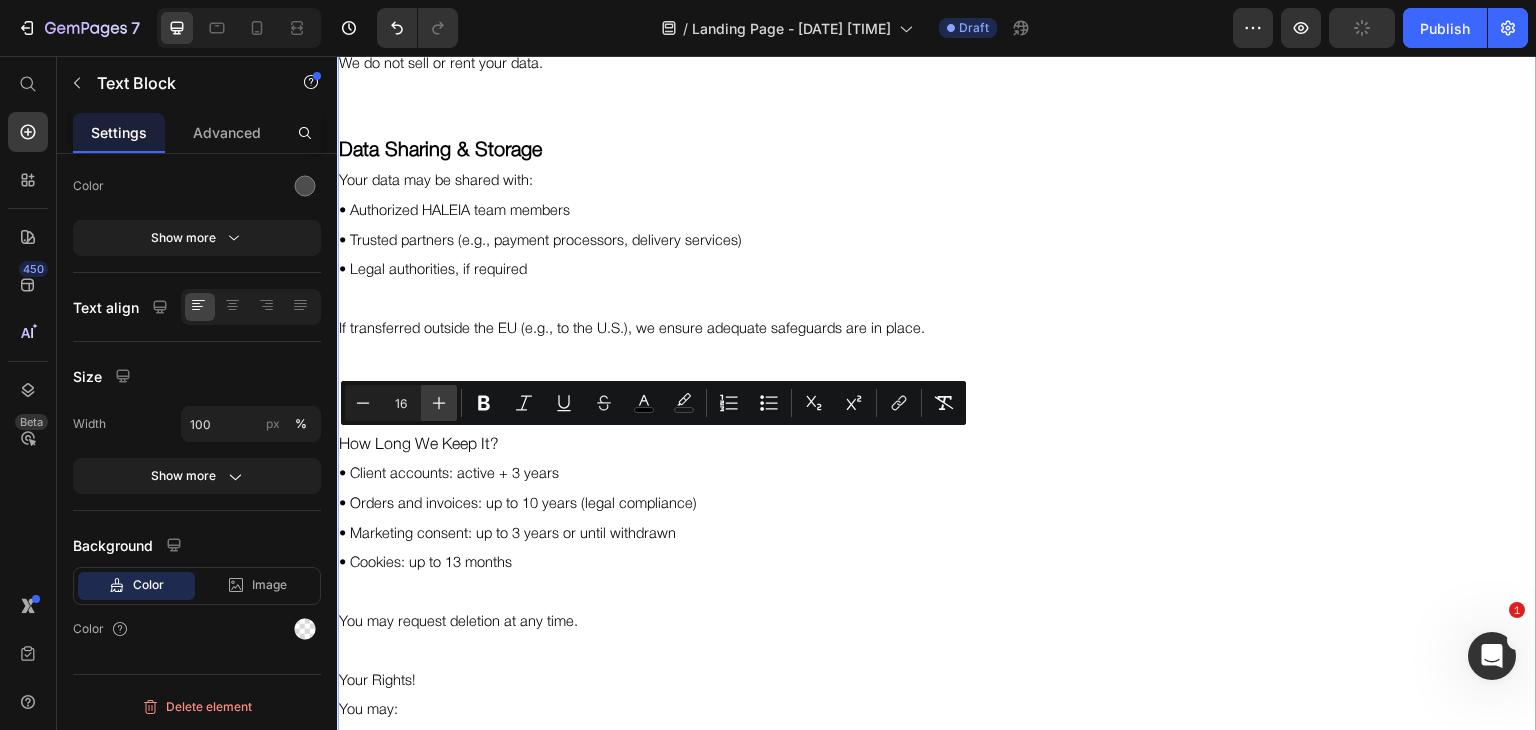 click 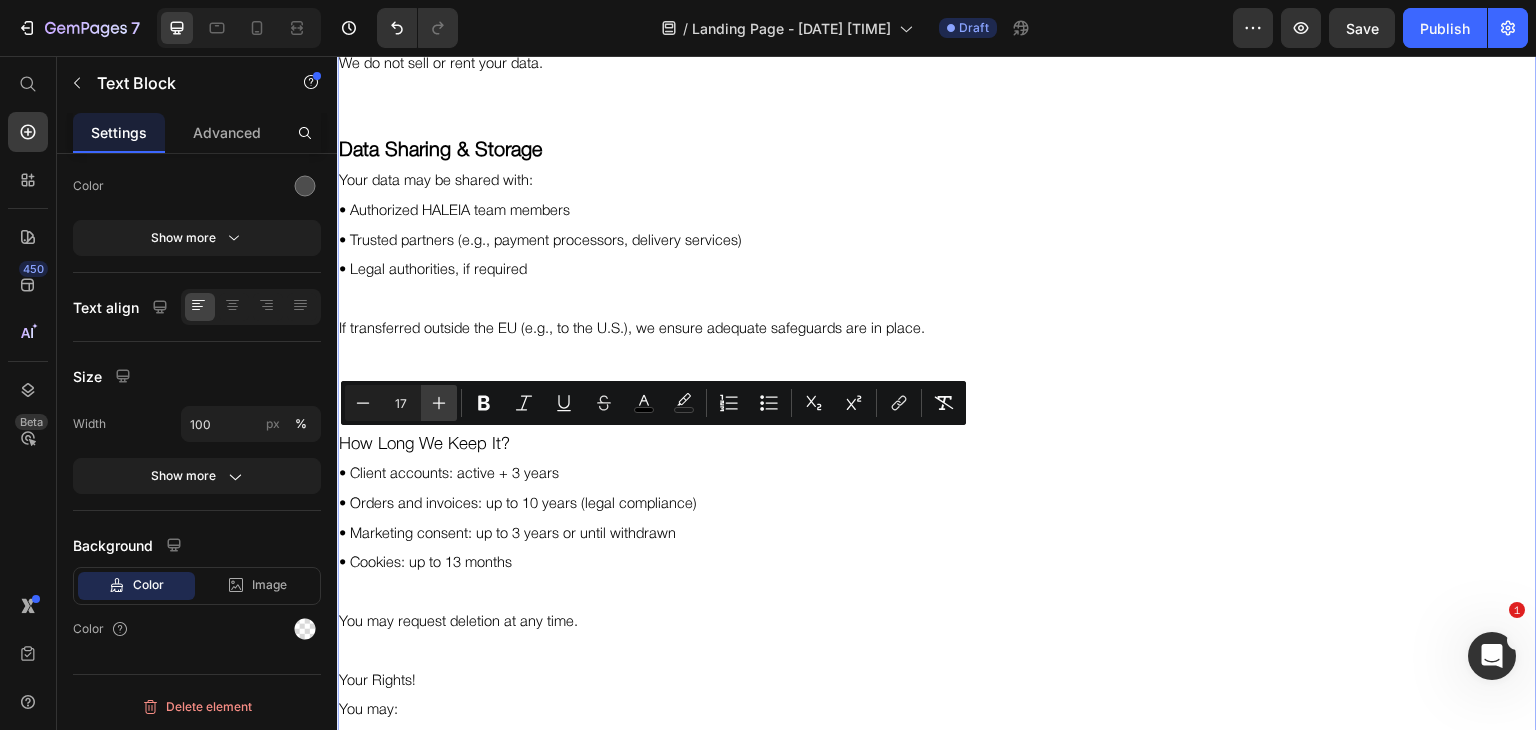 click 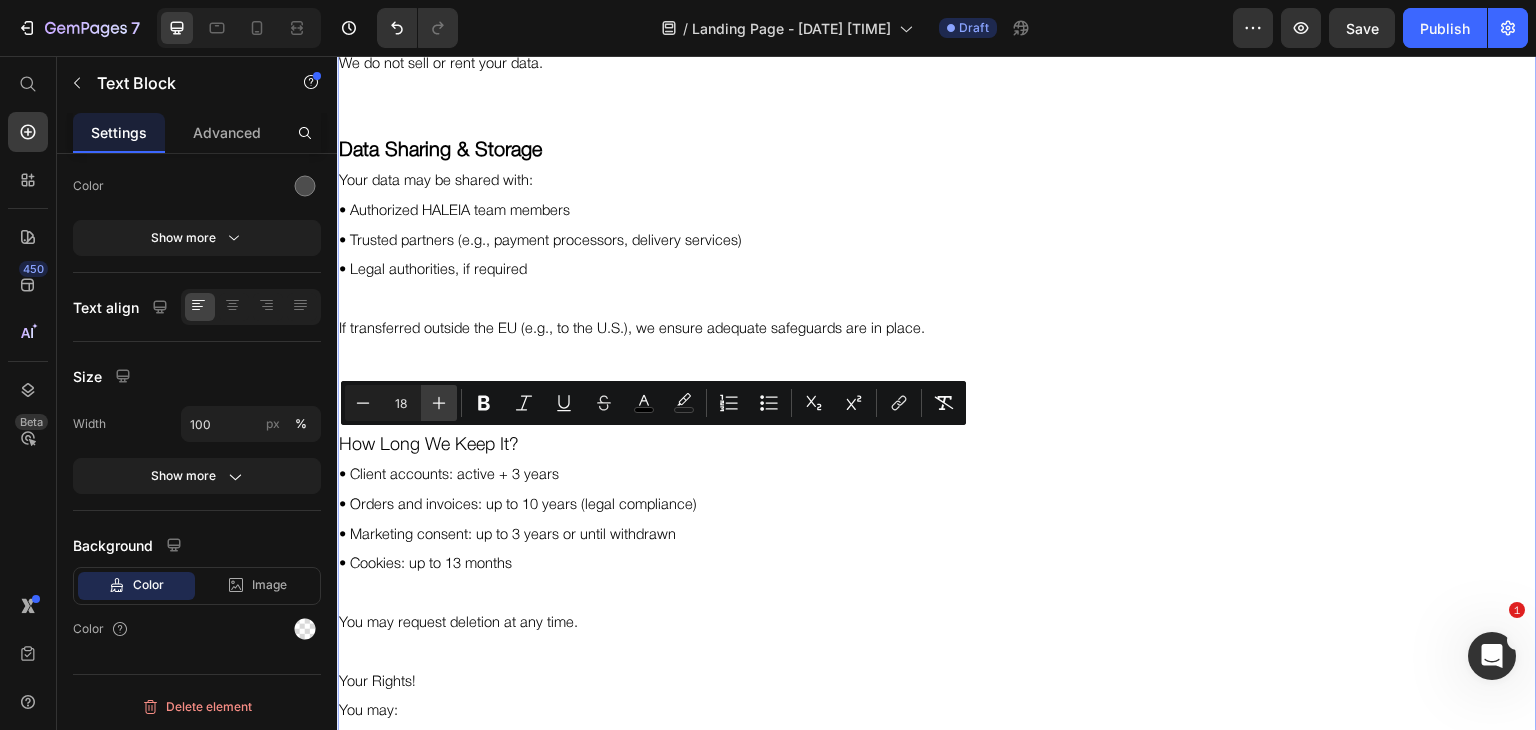 click 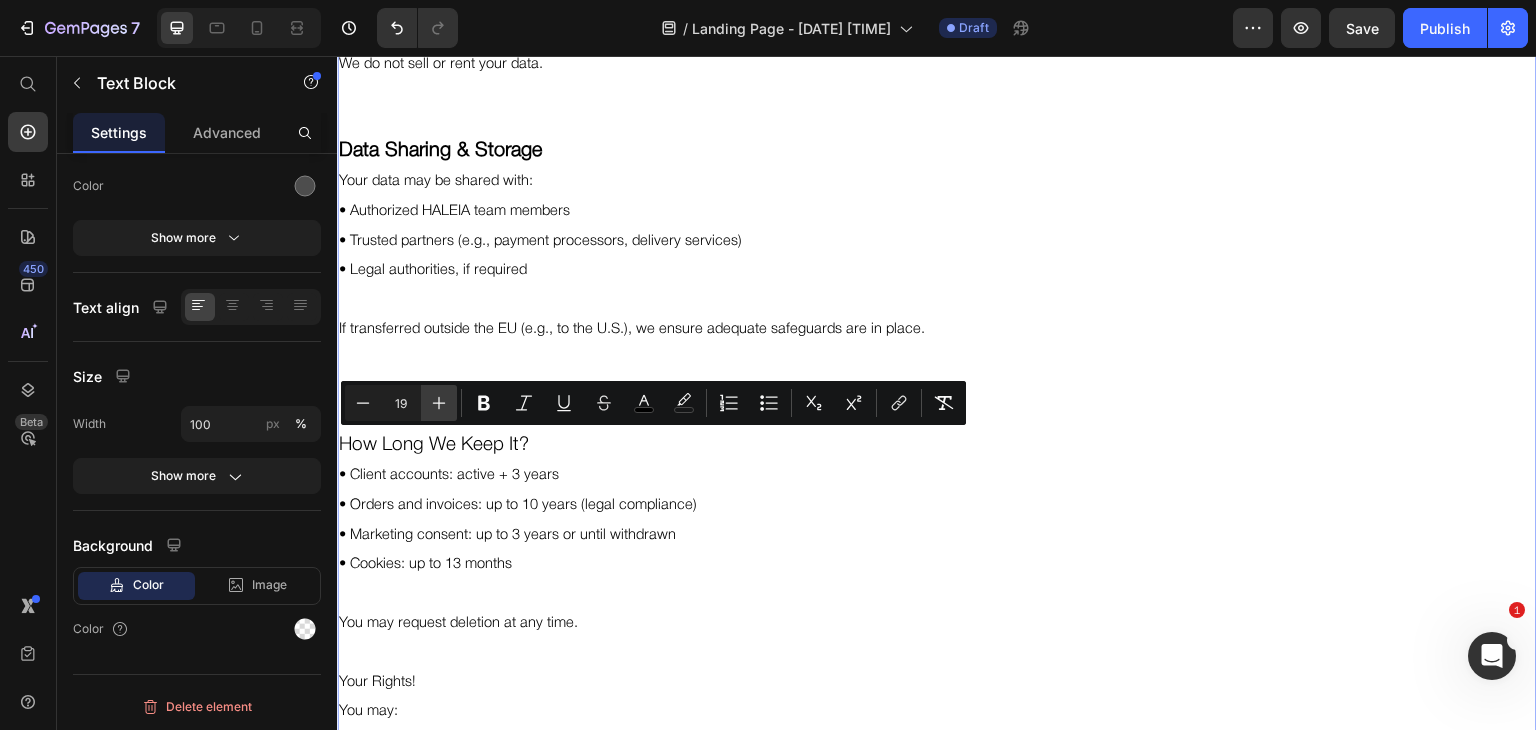 click 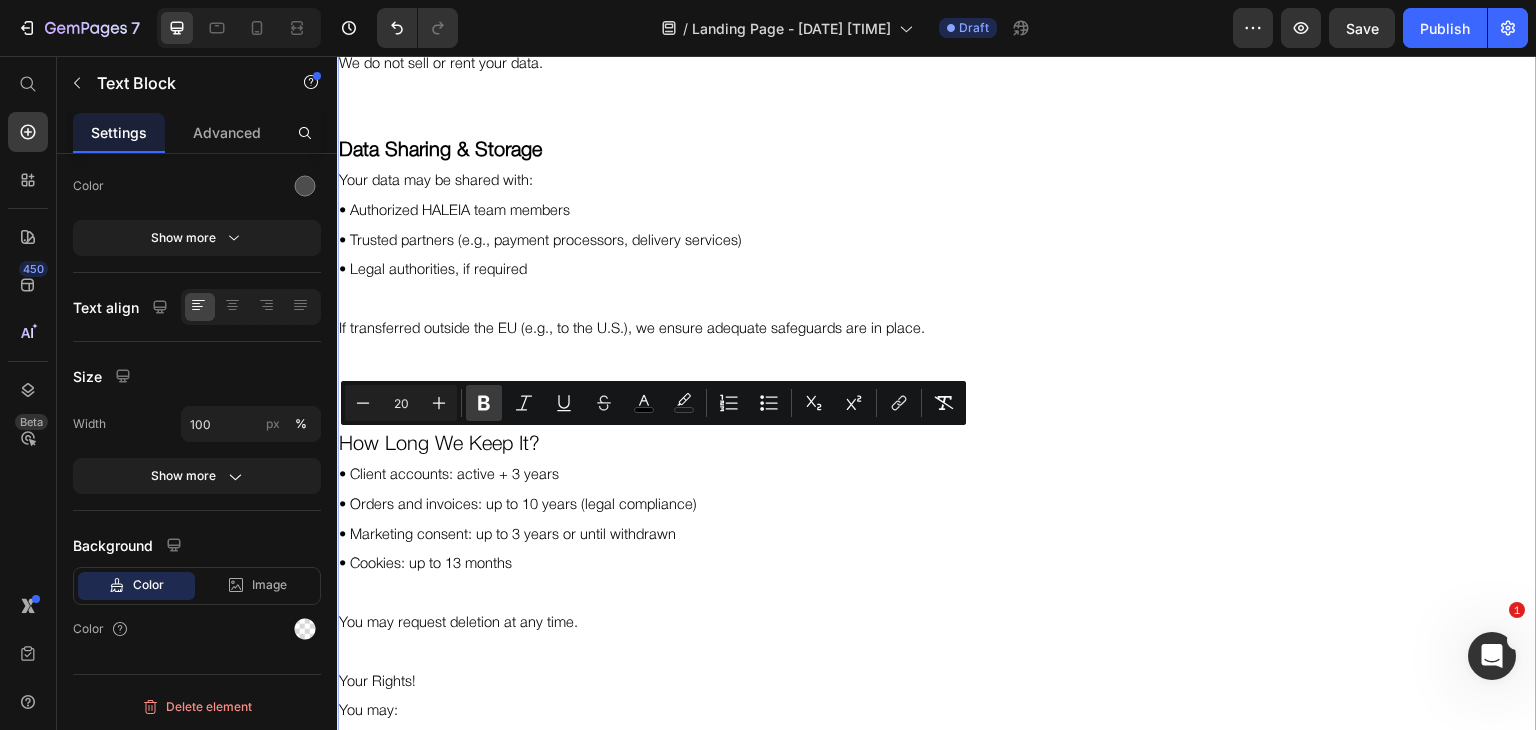 click 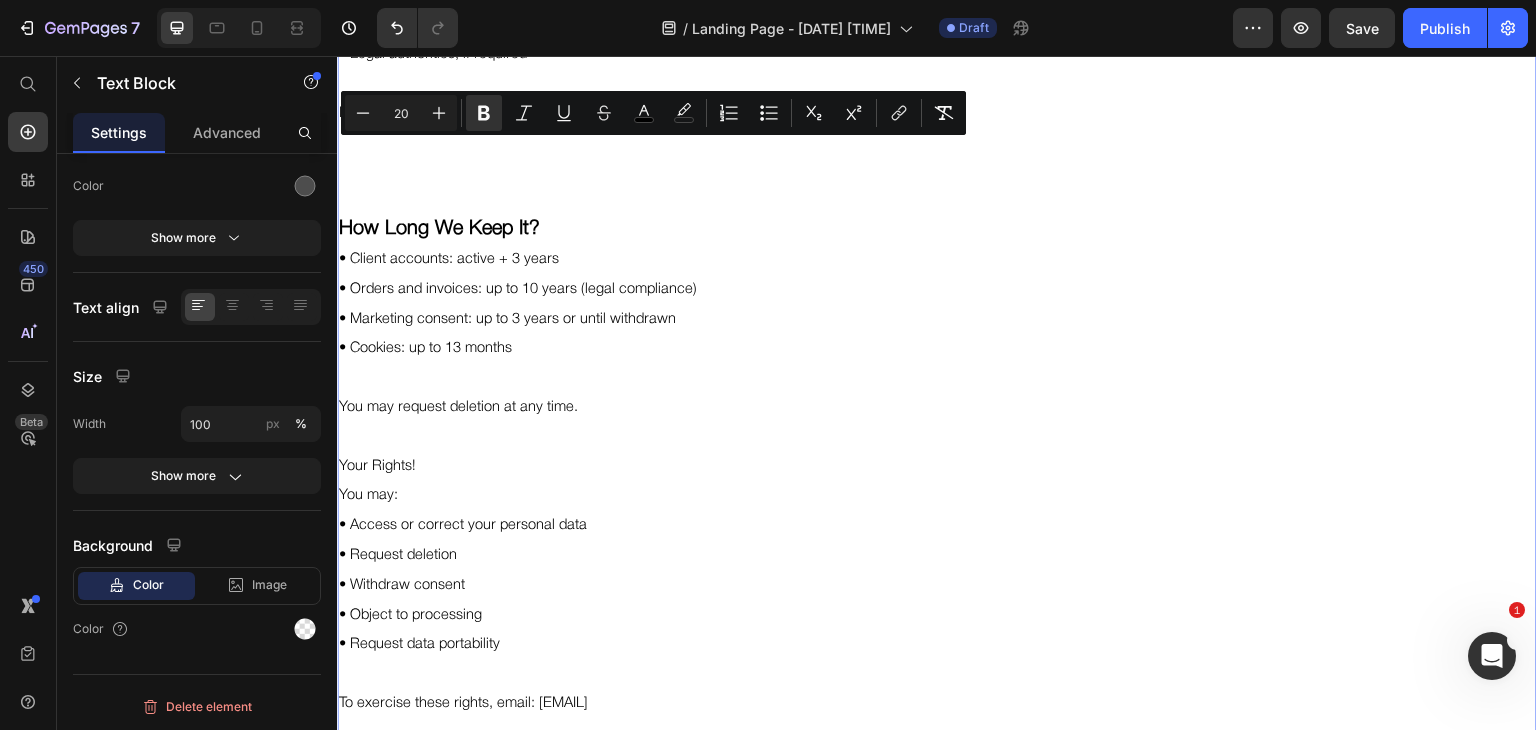 scroll, scrollTop: 2780, scrollLeft: 0, axis: vertical 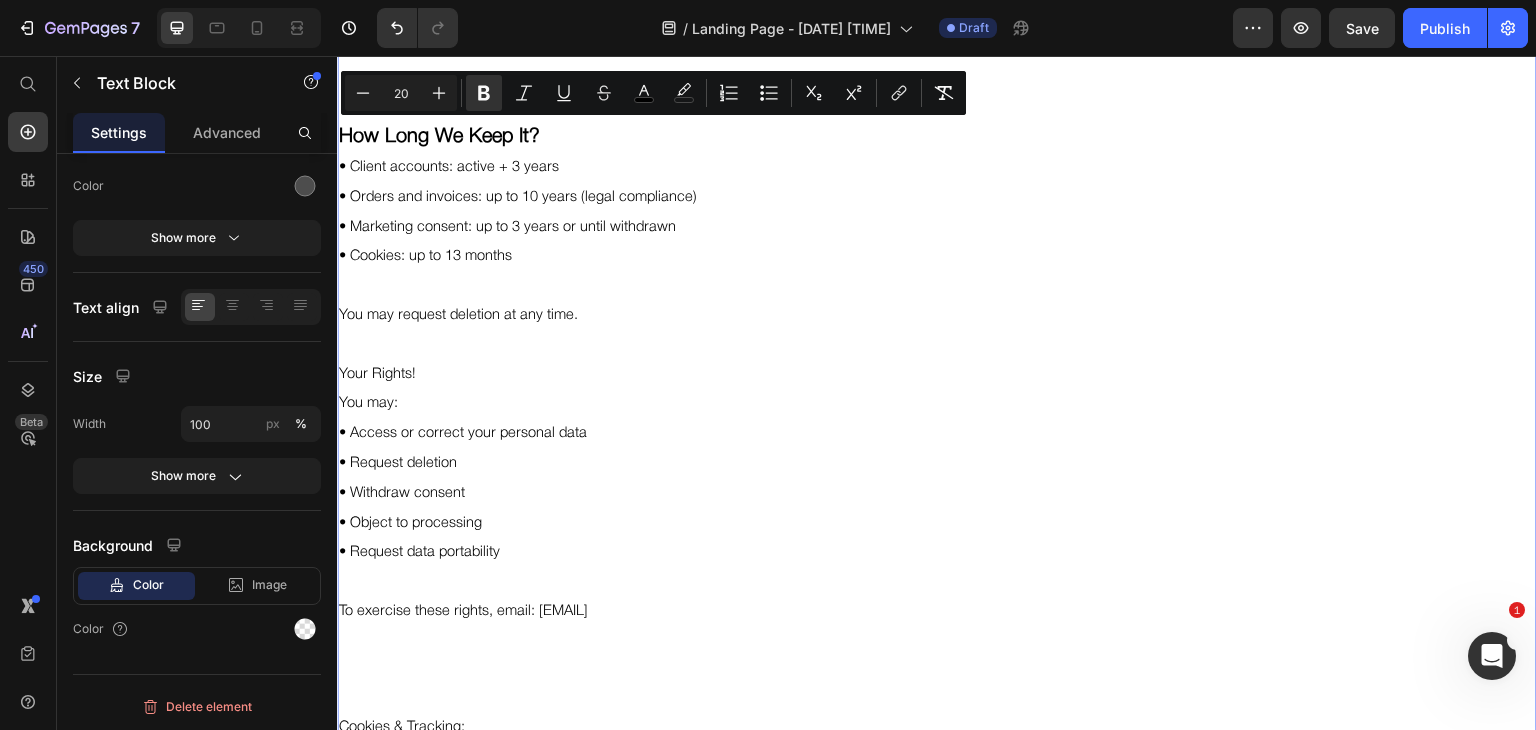 type on "11" 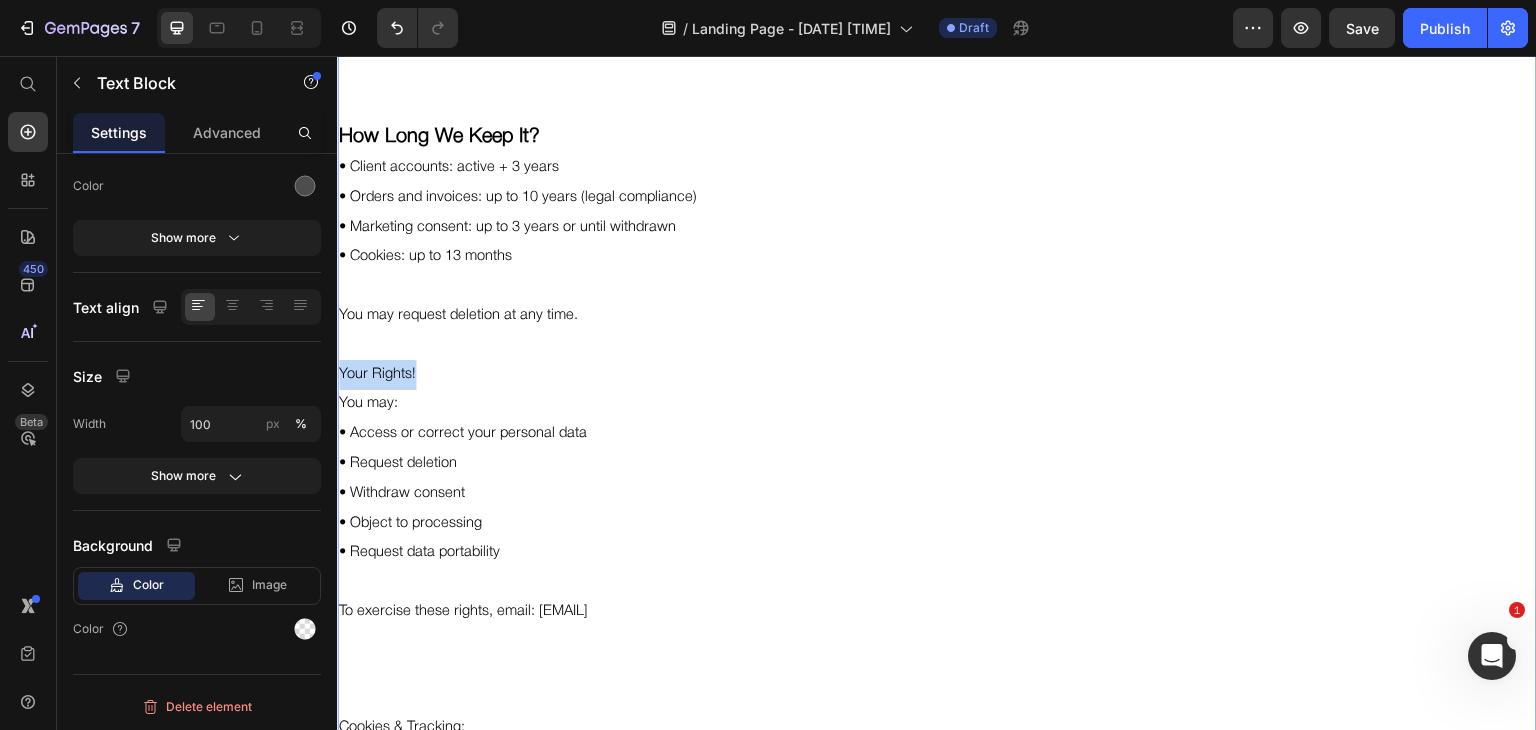 drag, startPoint x: 422, startPoint y: 370, endPoint x: 340, endPoint y: 373, distance: 82.05486 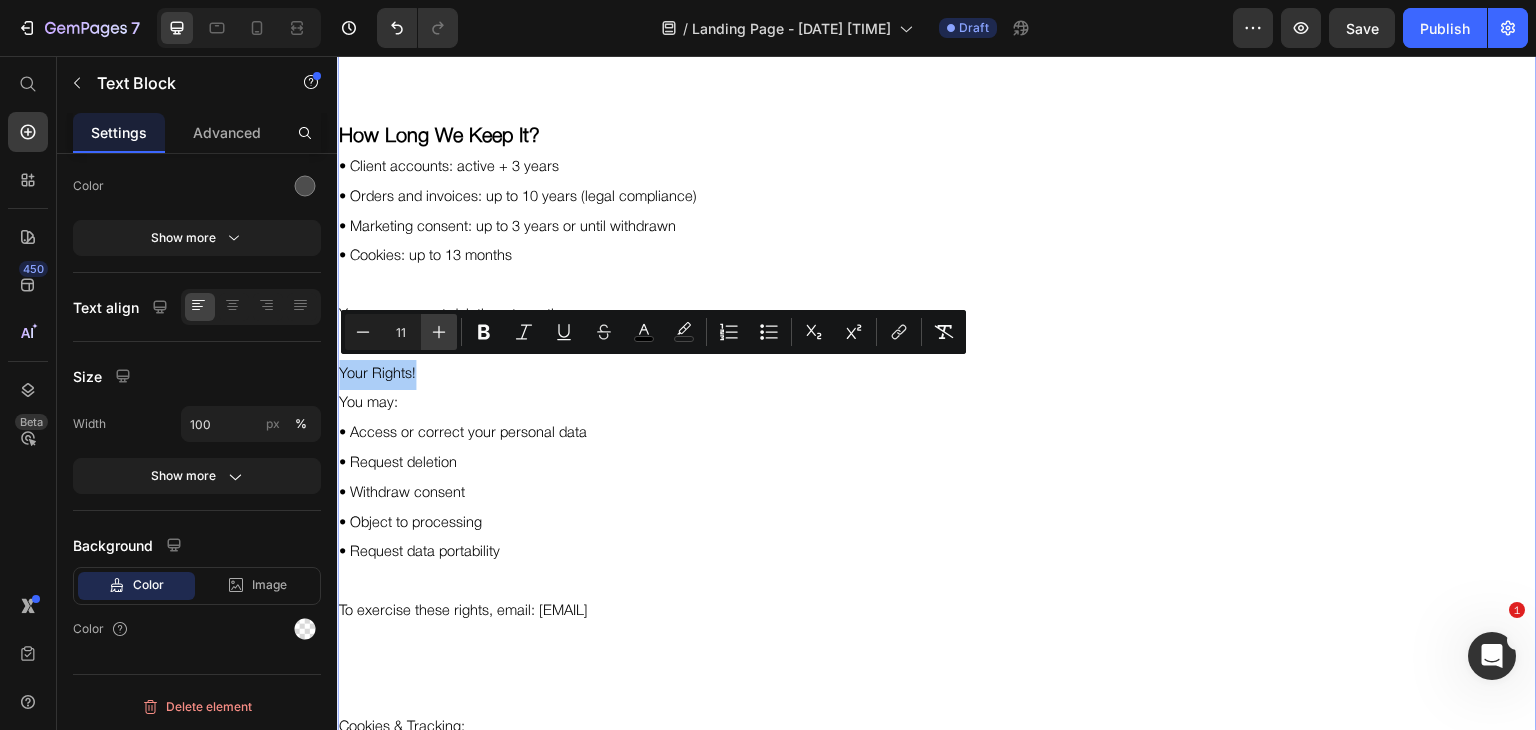 click 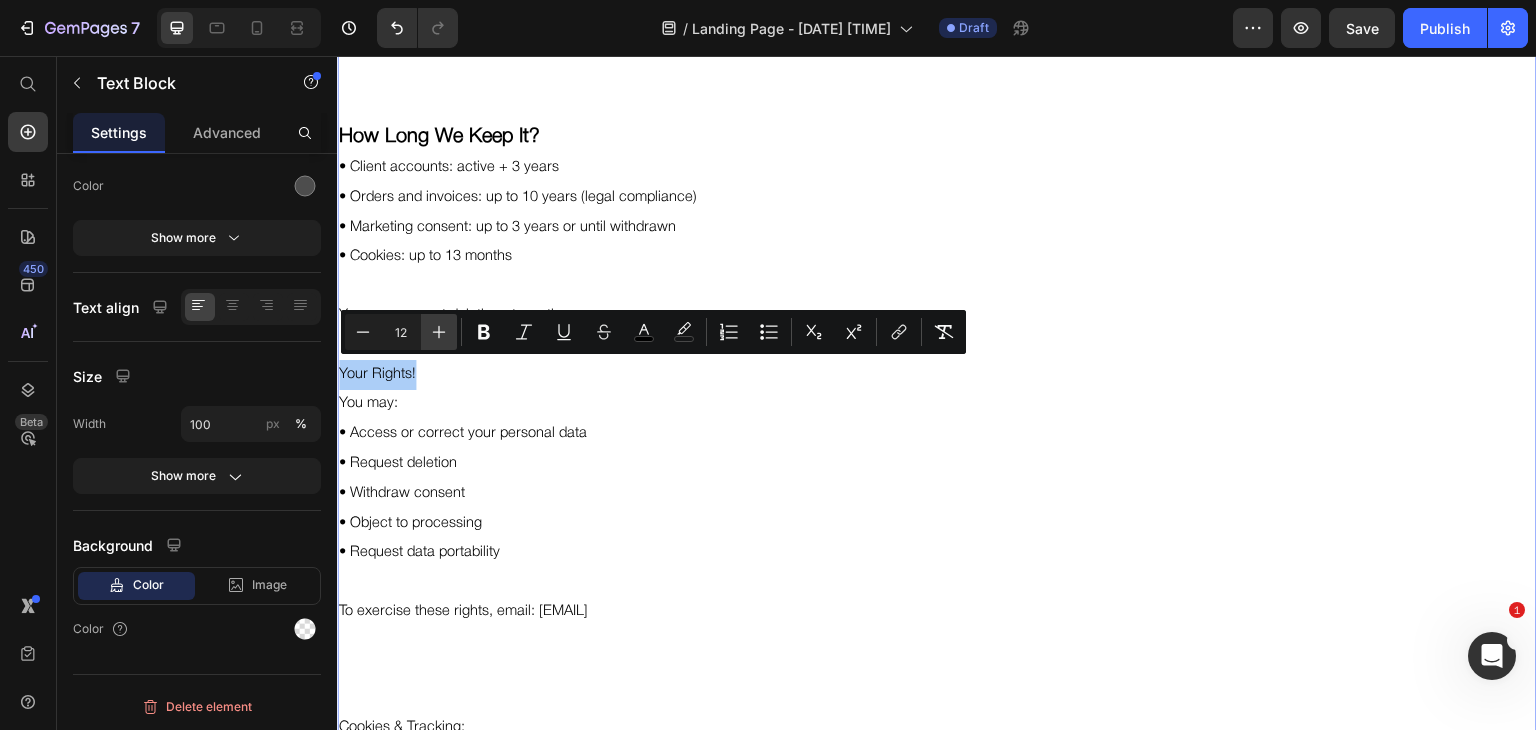 click 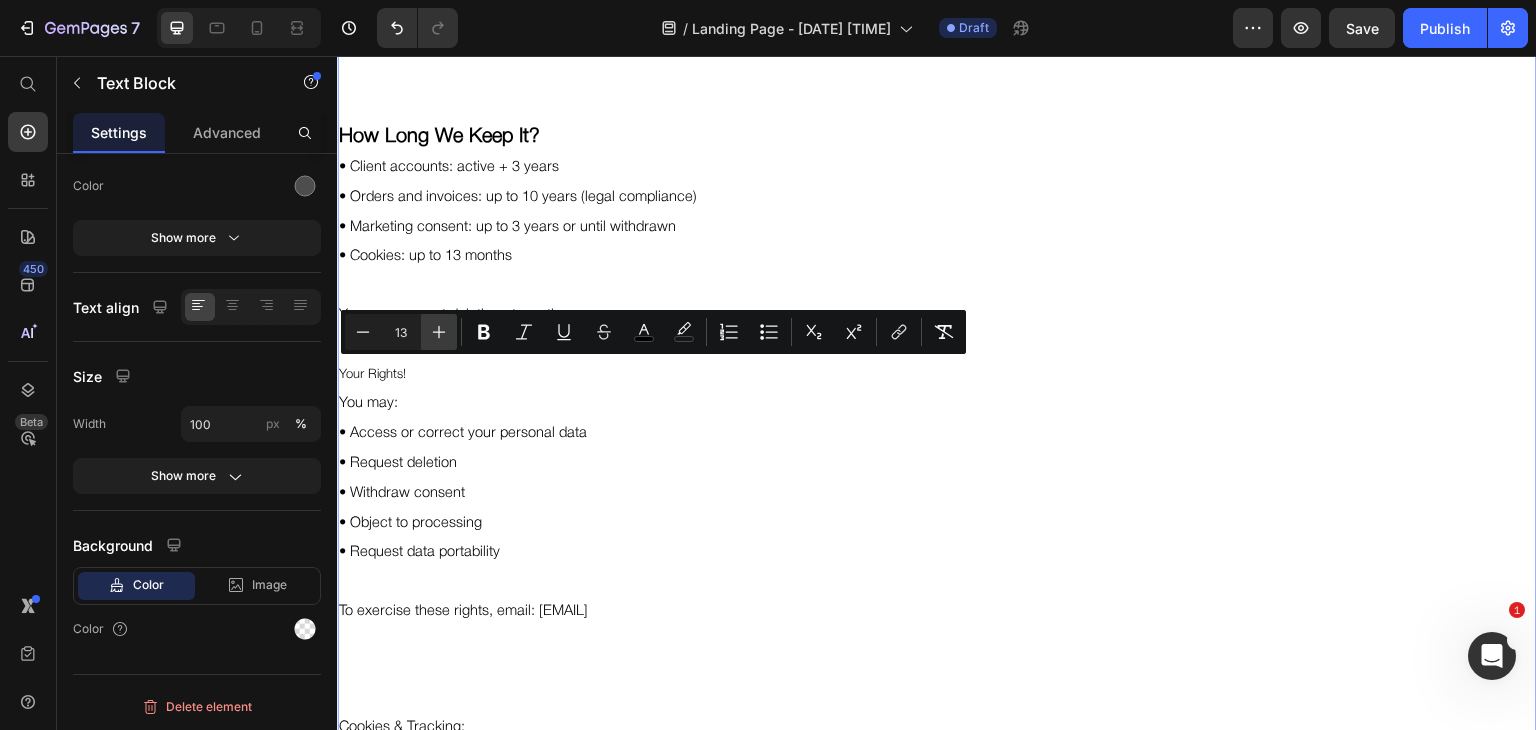 click 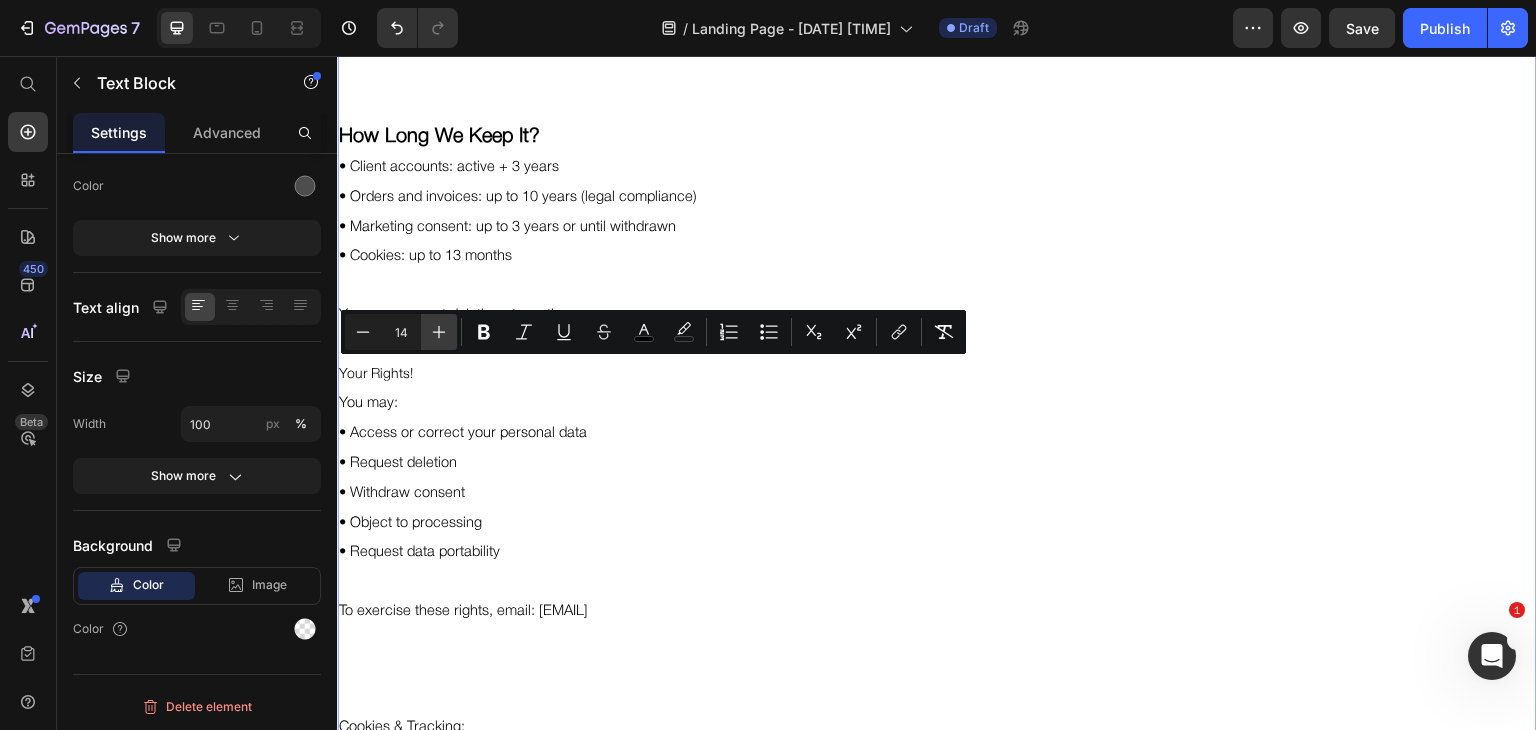 click 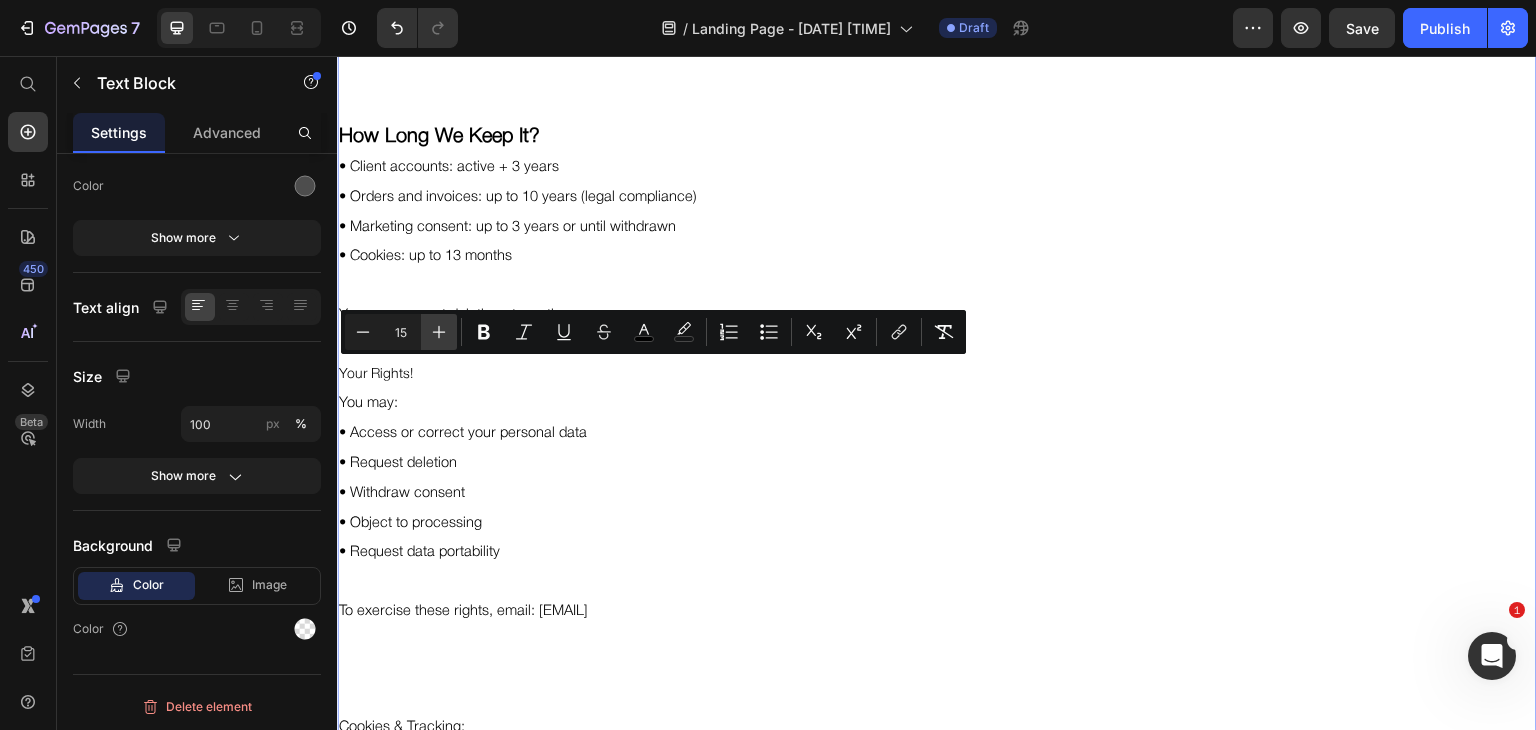 click 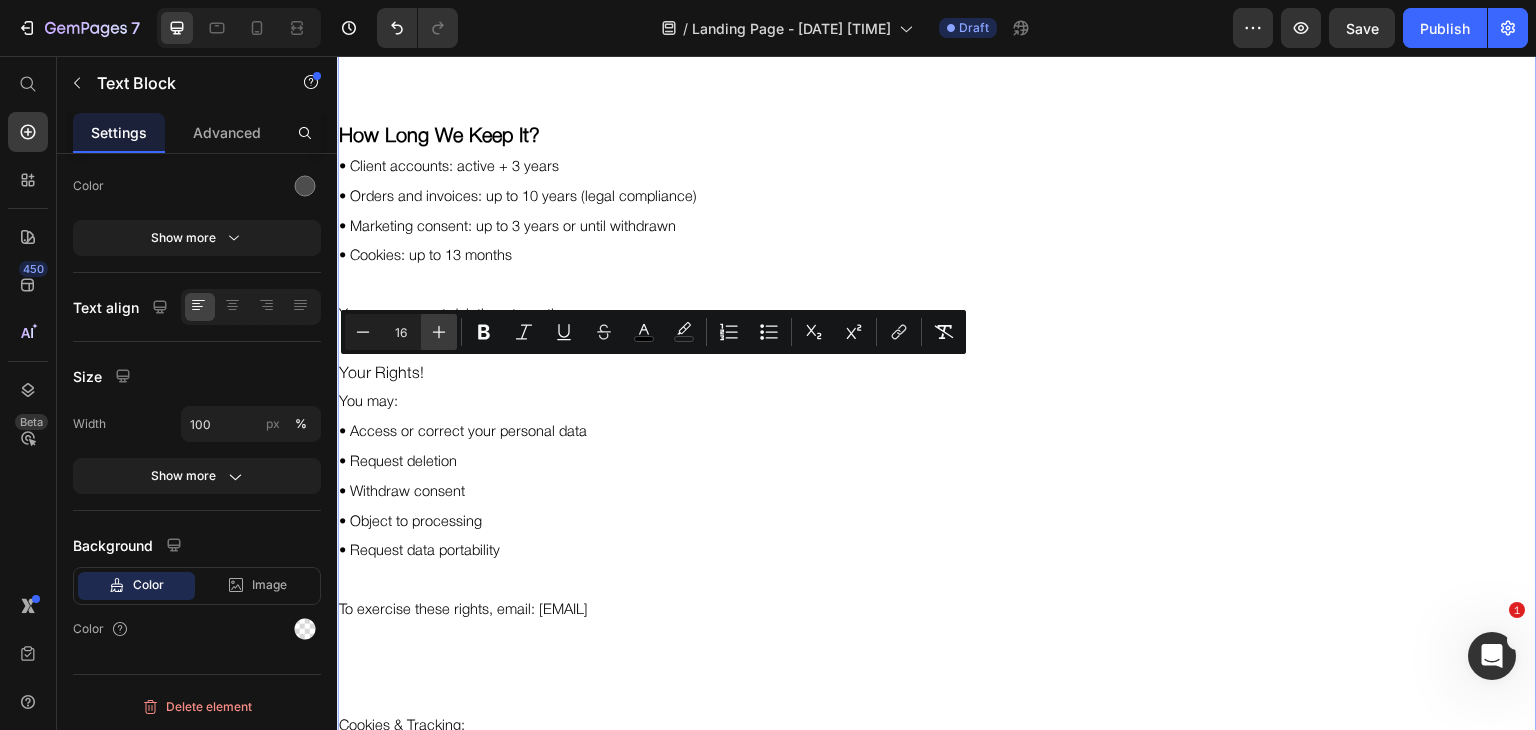 click 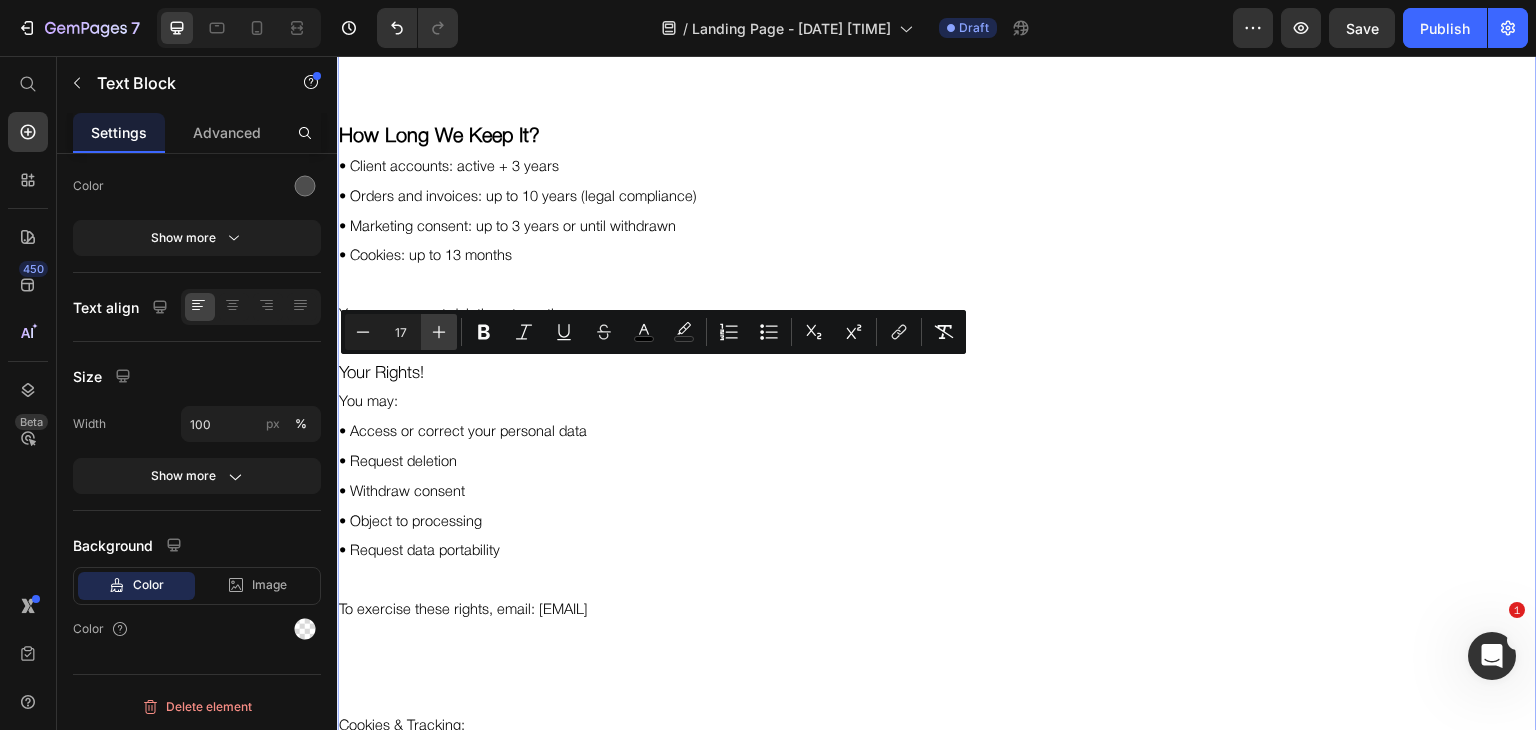 click 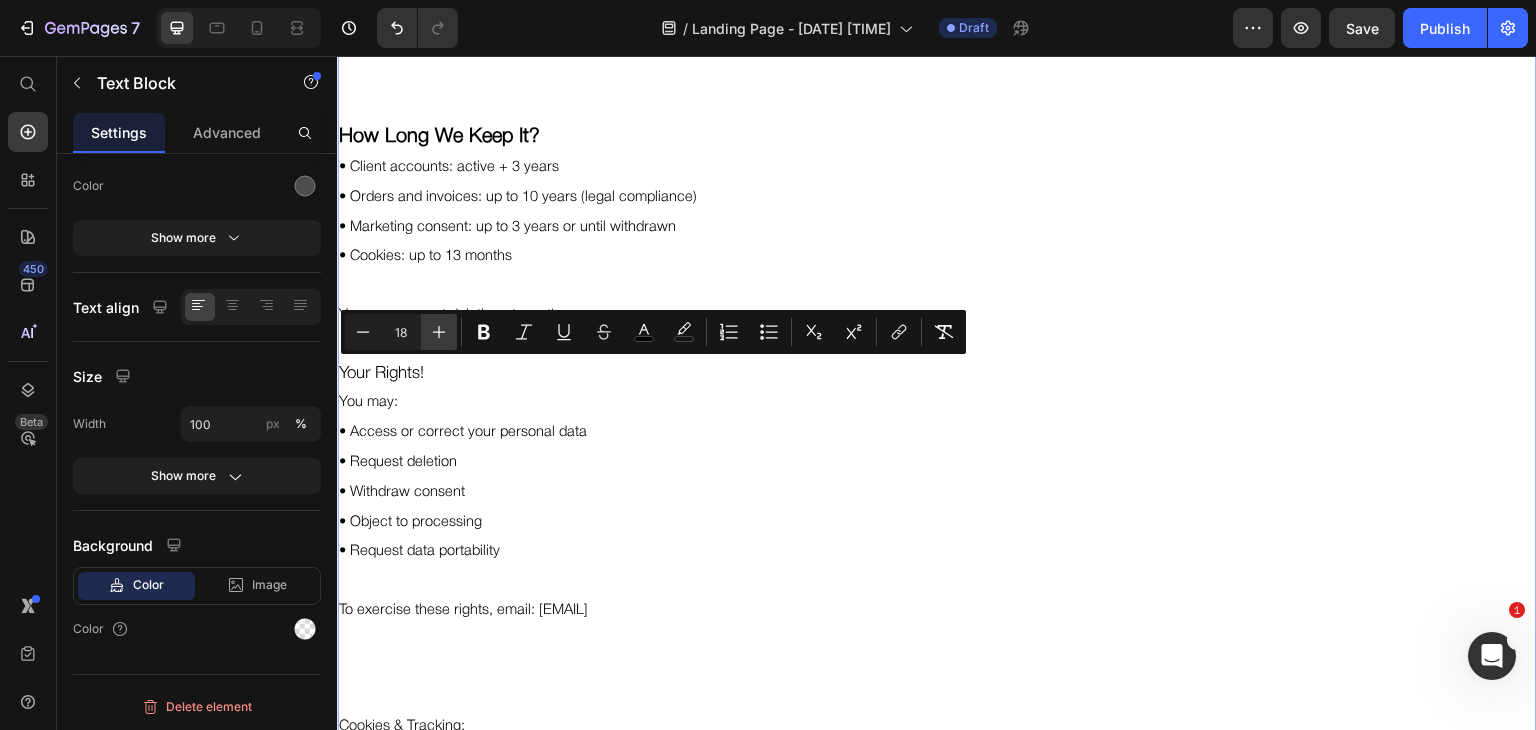 click 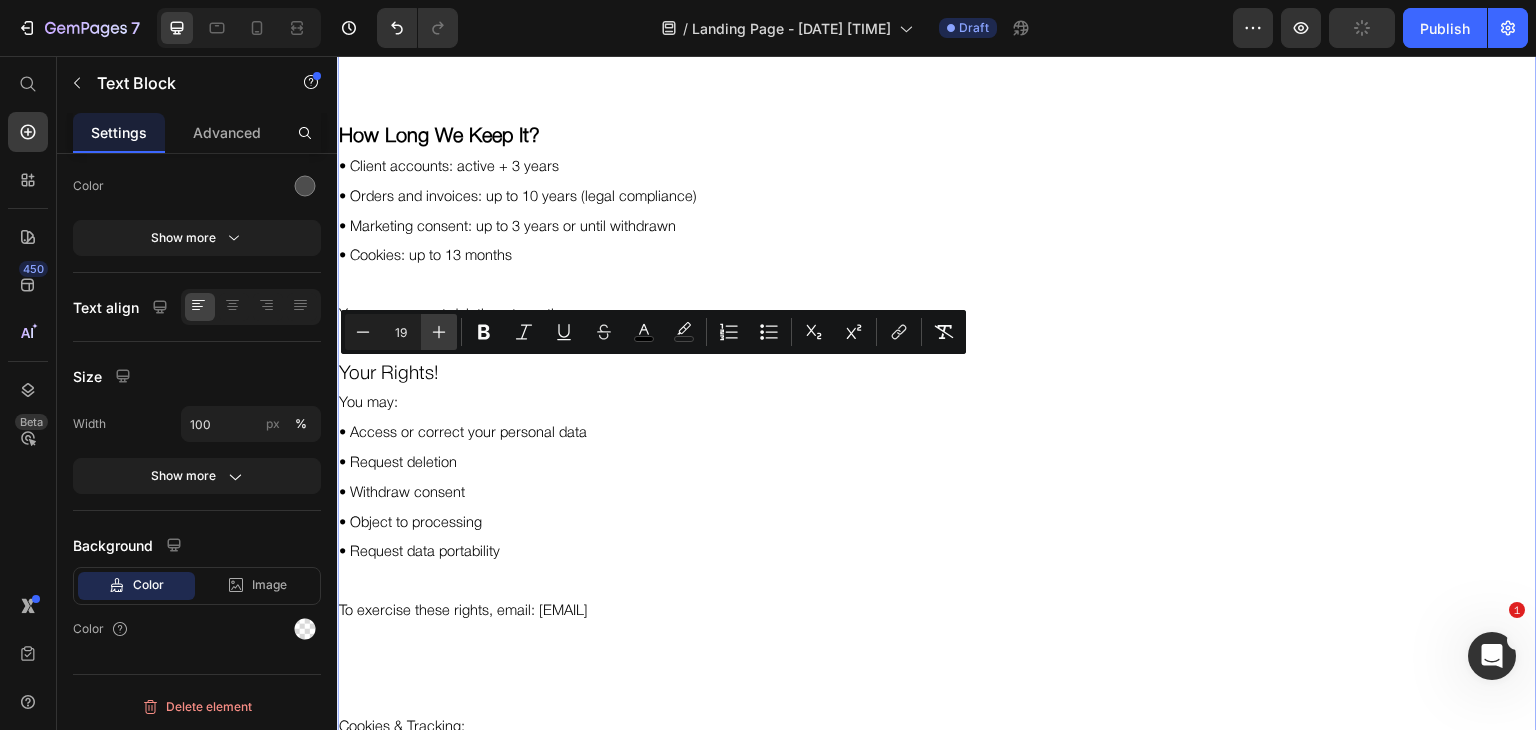 click 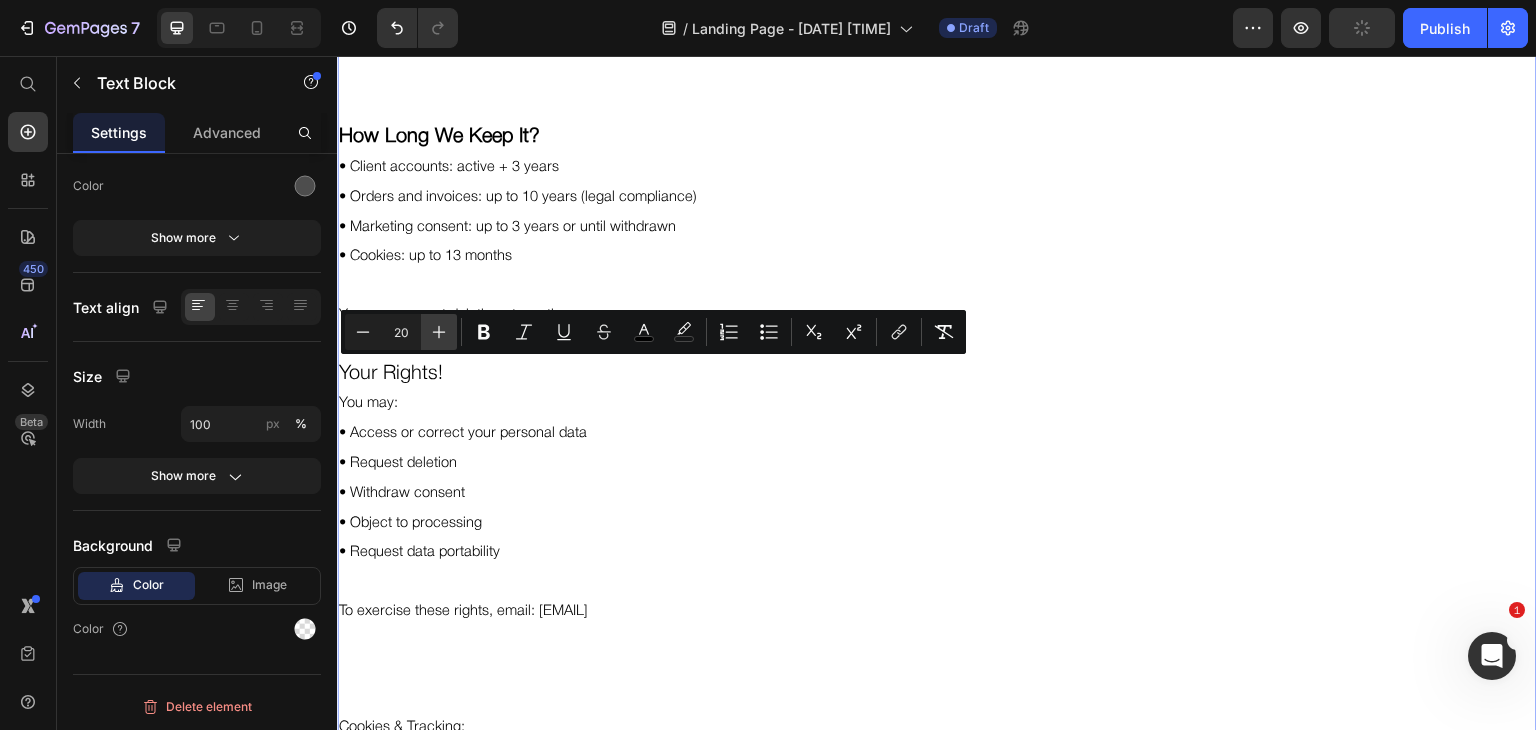 click 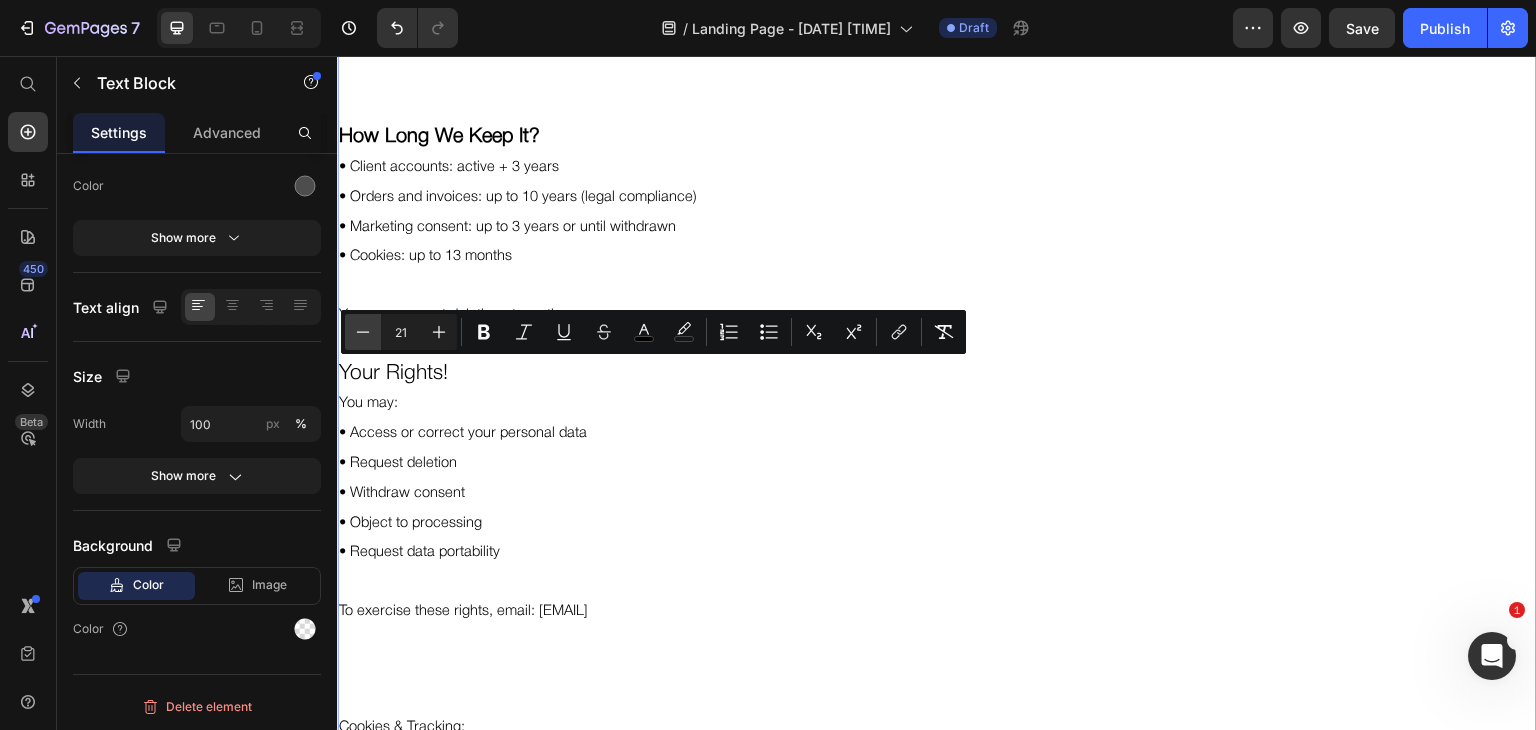 click 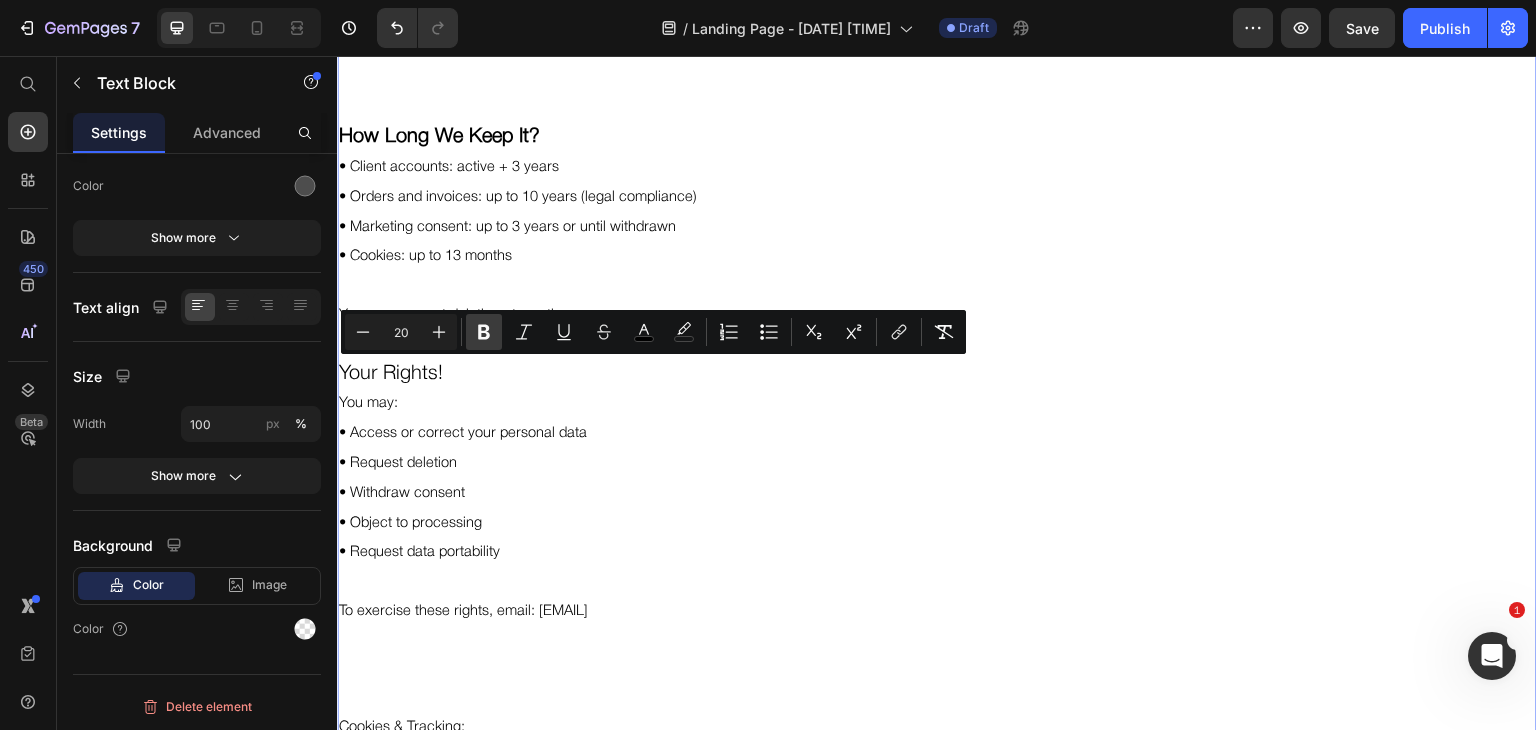 click 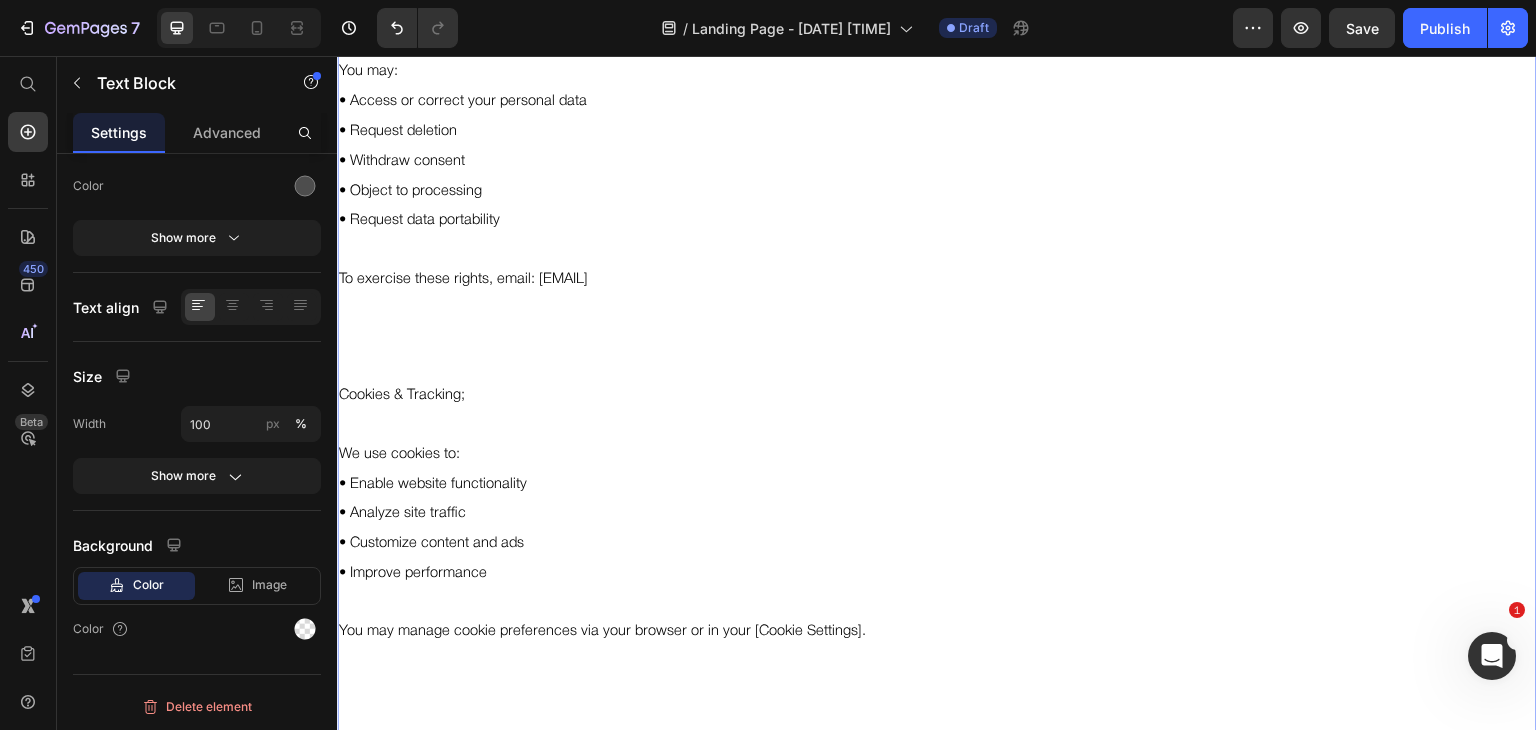 scroll, scrollTop: 3114, scrollLeft: 0, axis: vertical 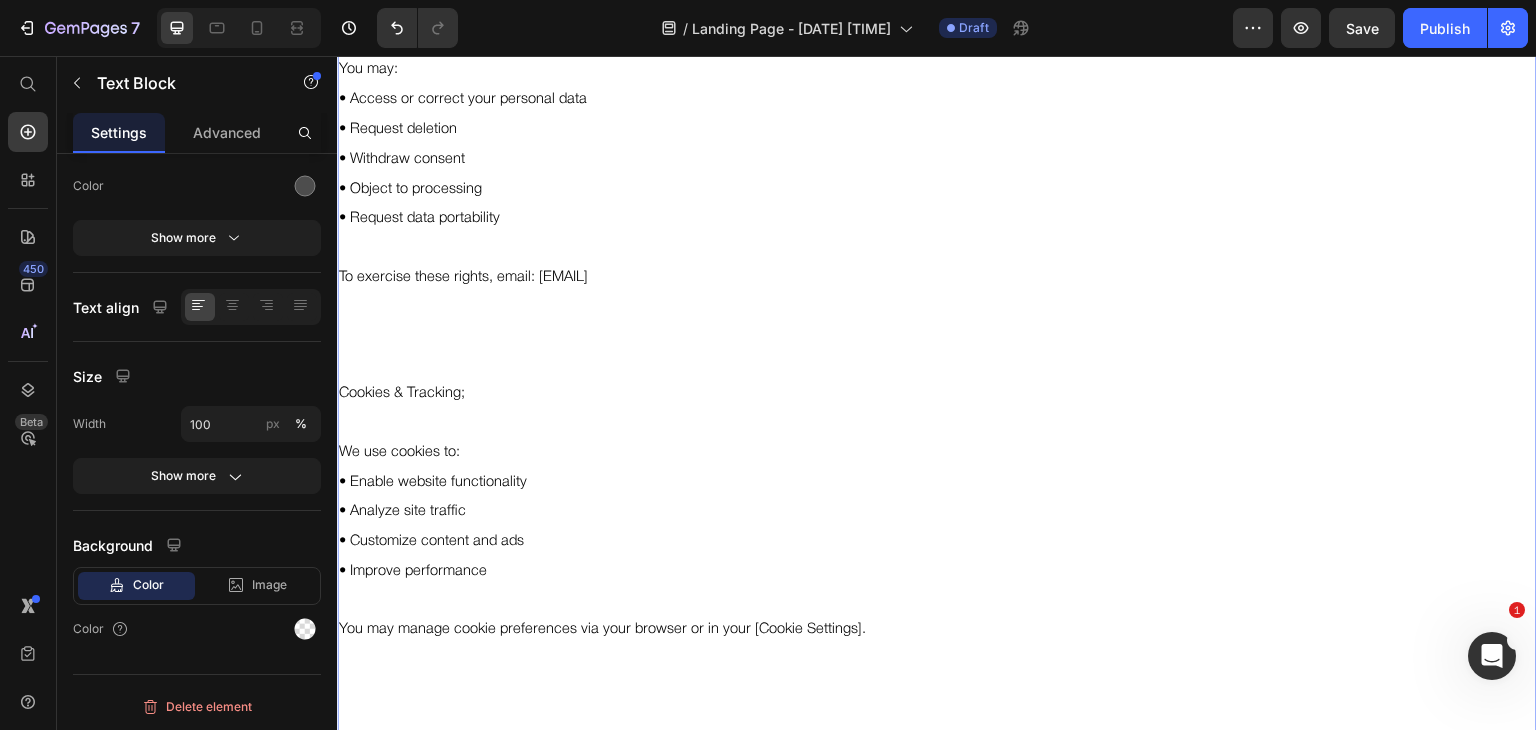 type on "11" 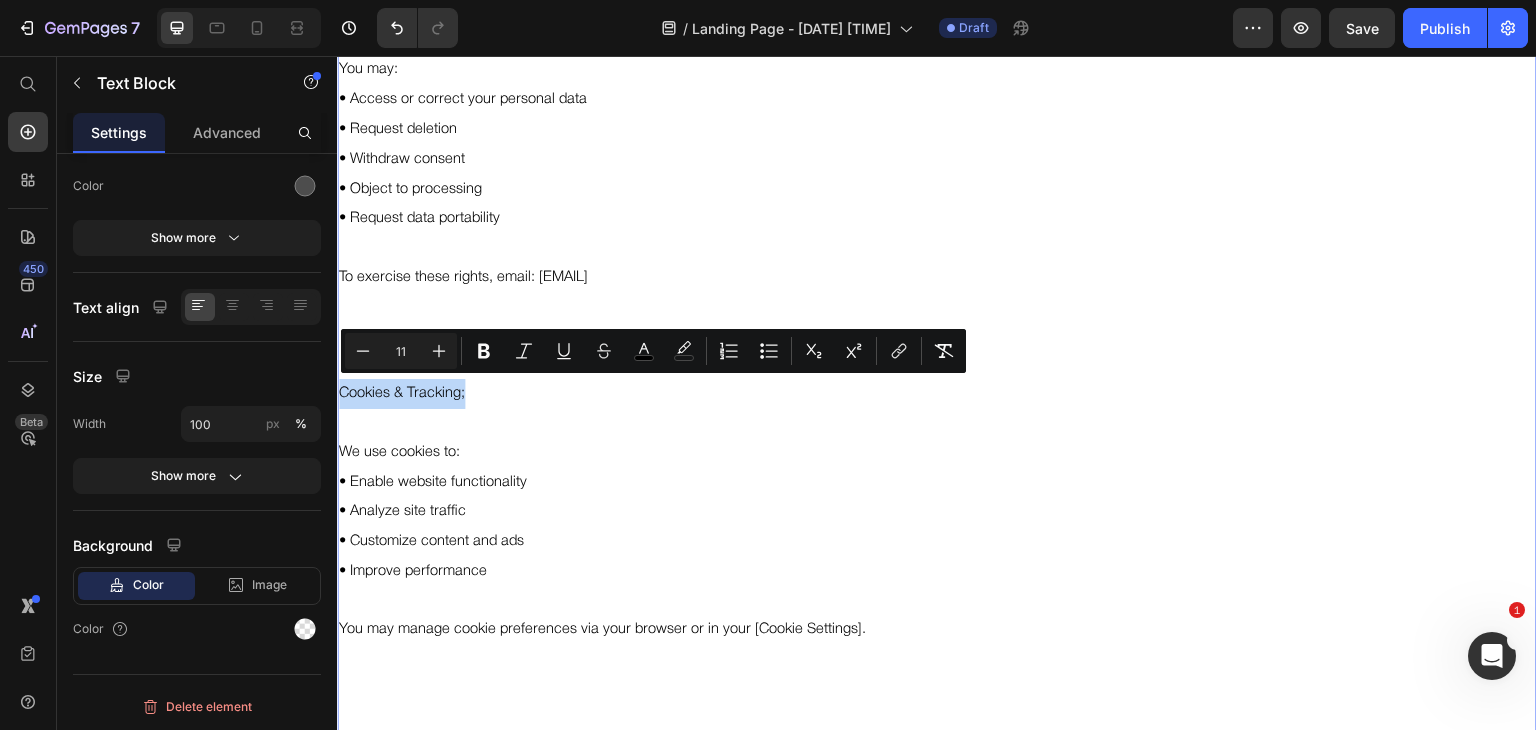 drag, startPoint x: 473, startPoint y: 390, endPoint x: 343, endPoint y: 387, distance: 130.0346 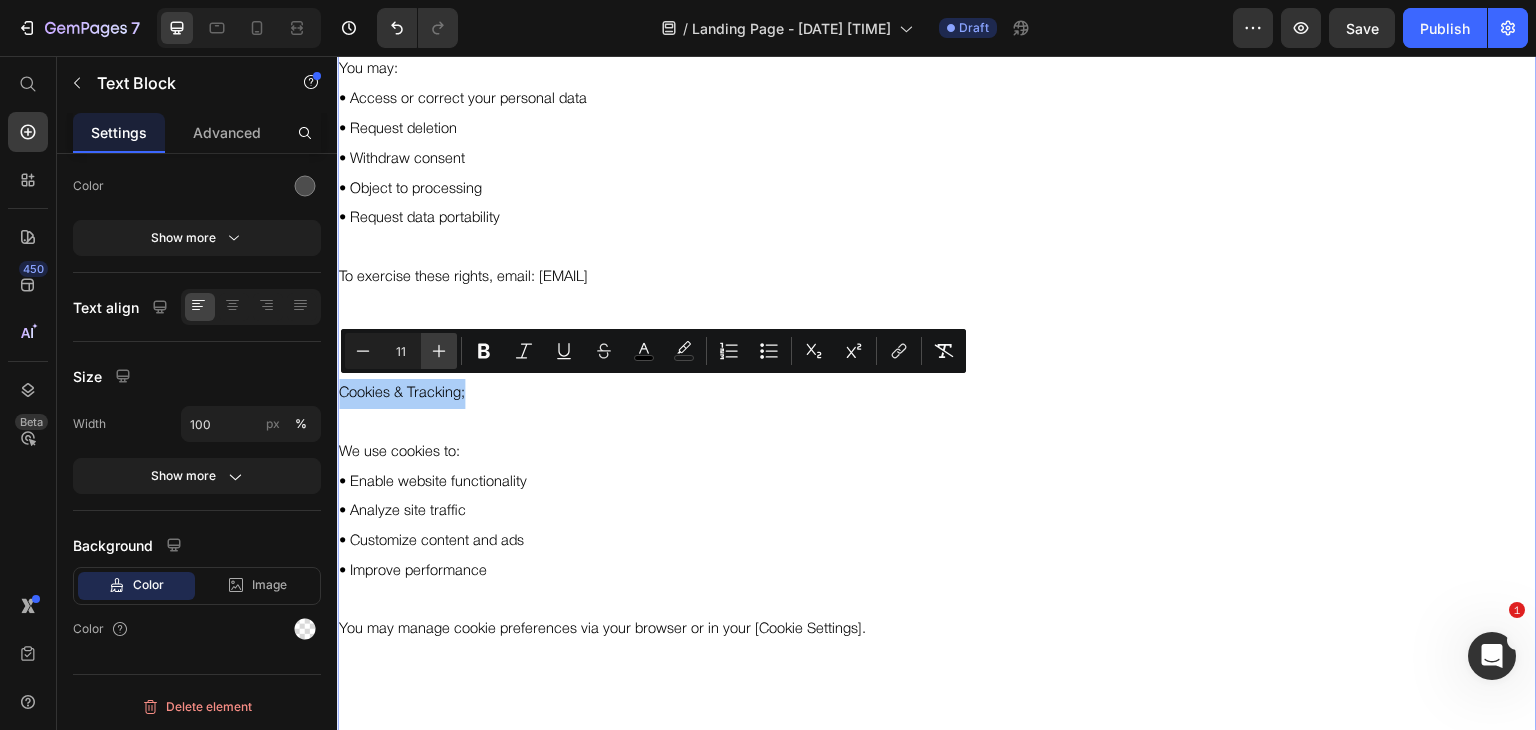 click 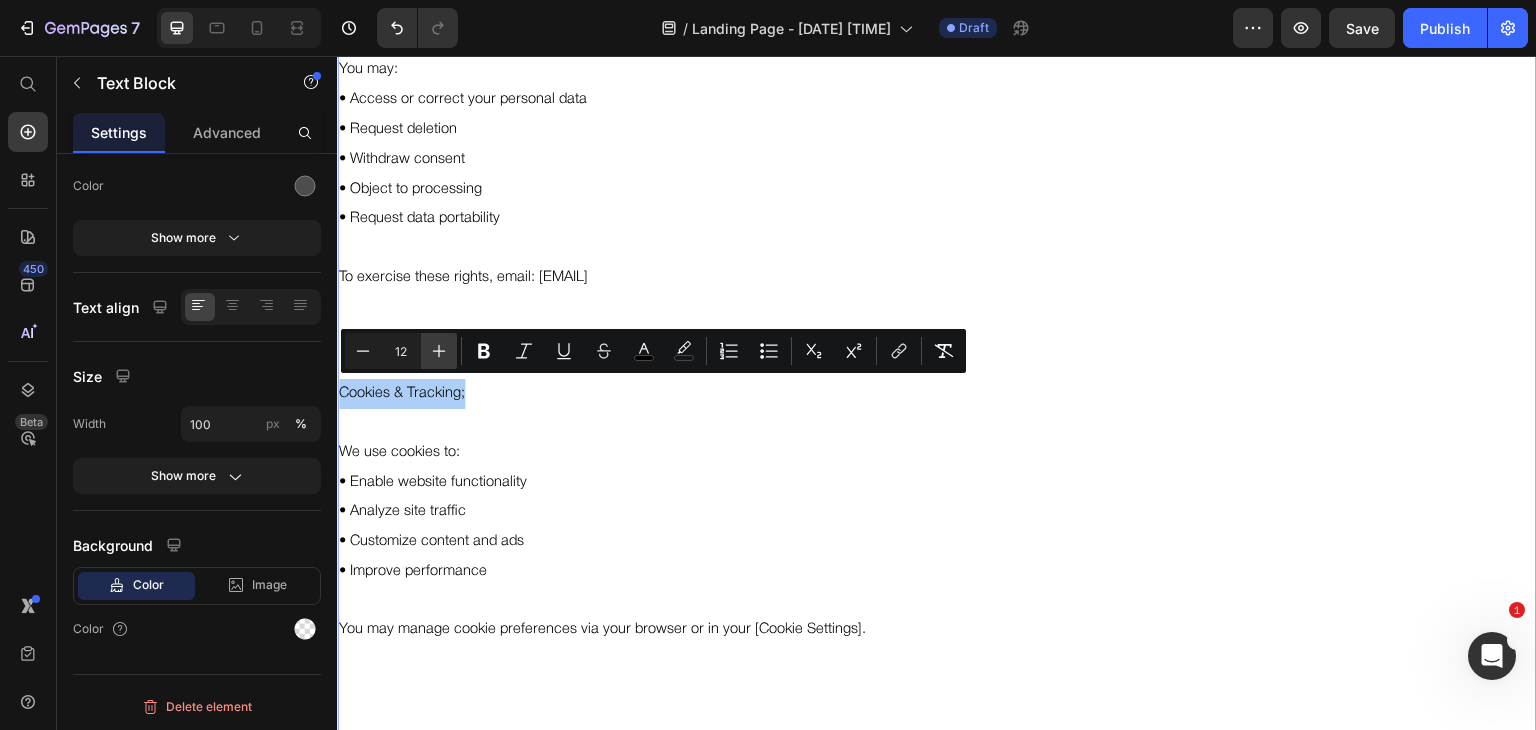 click 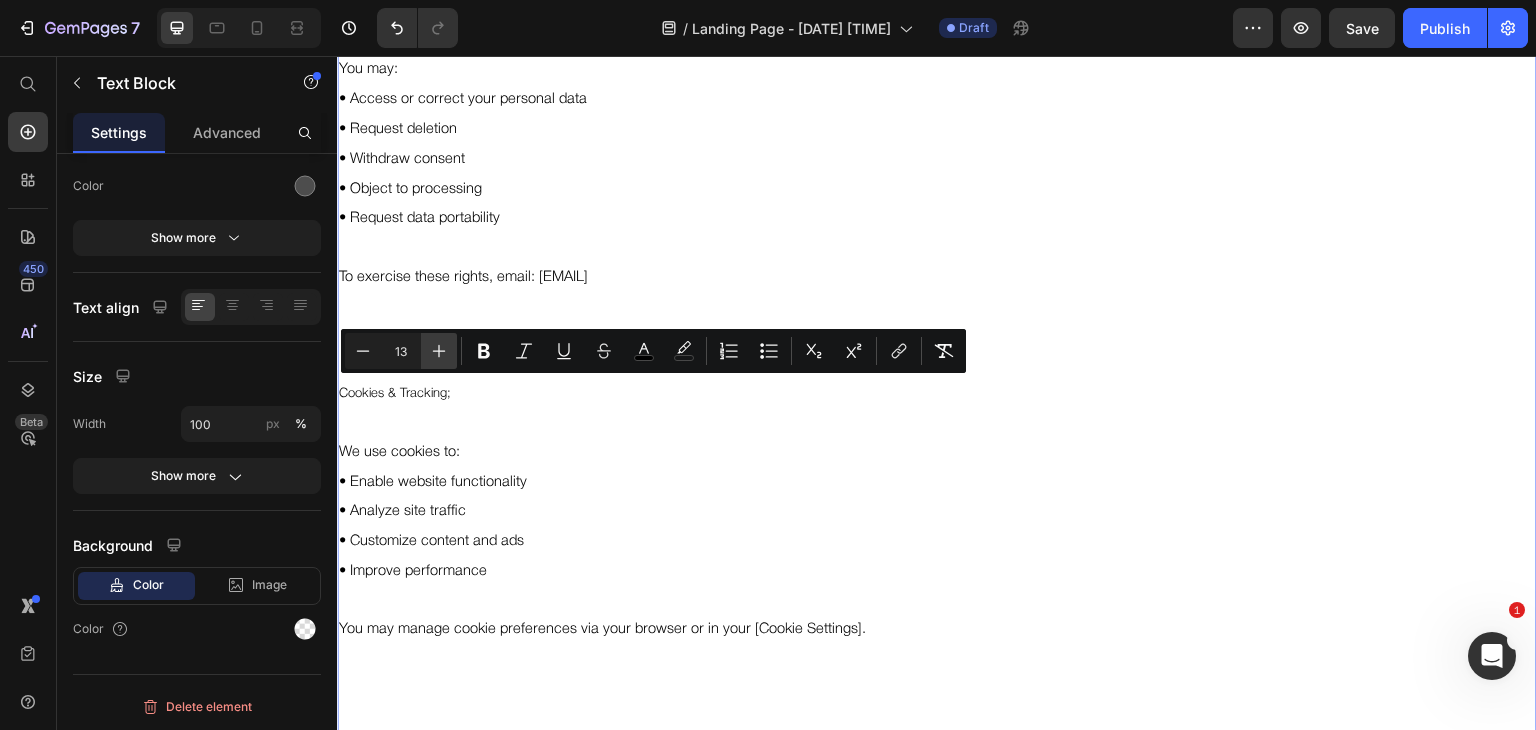 click 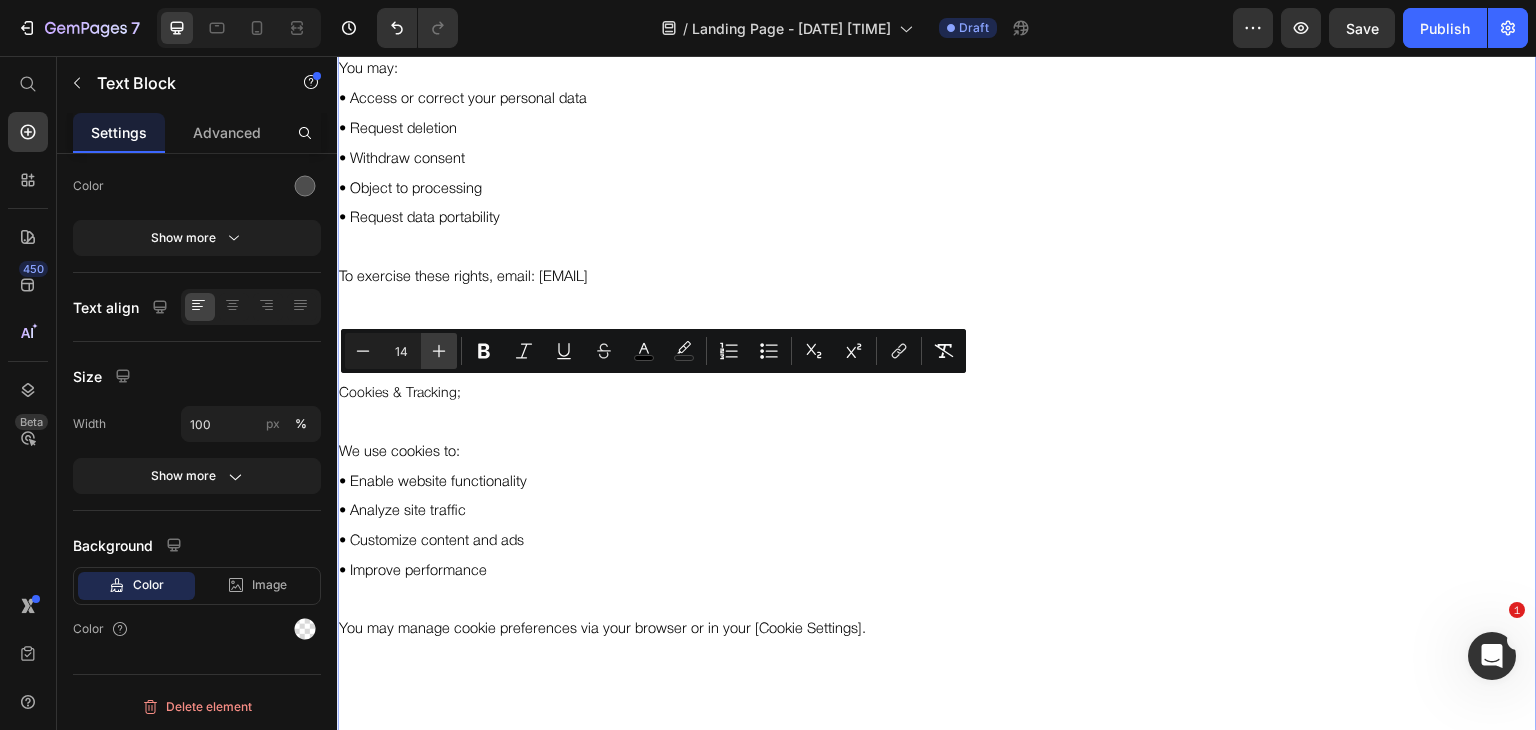 click 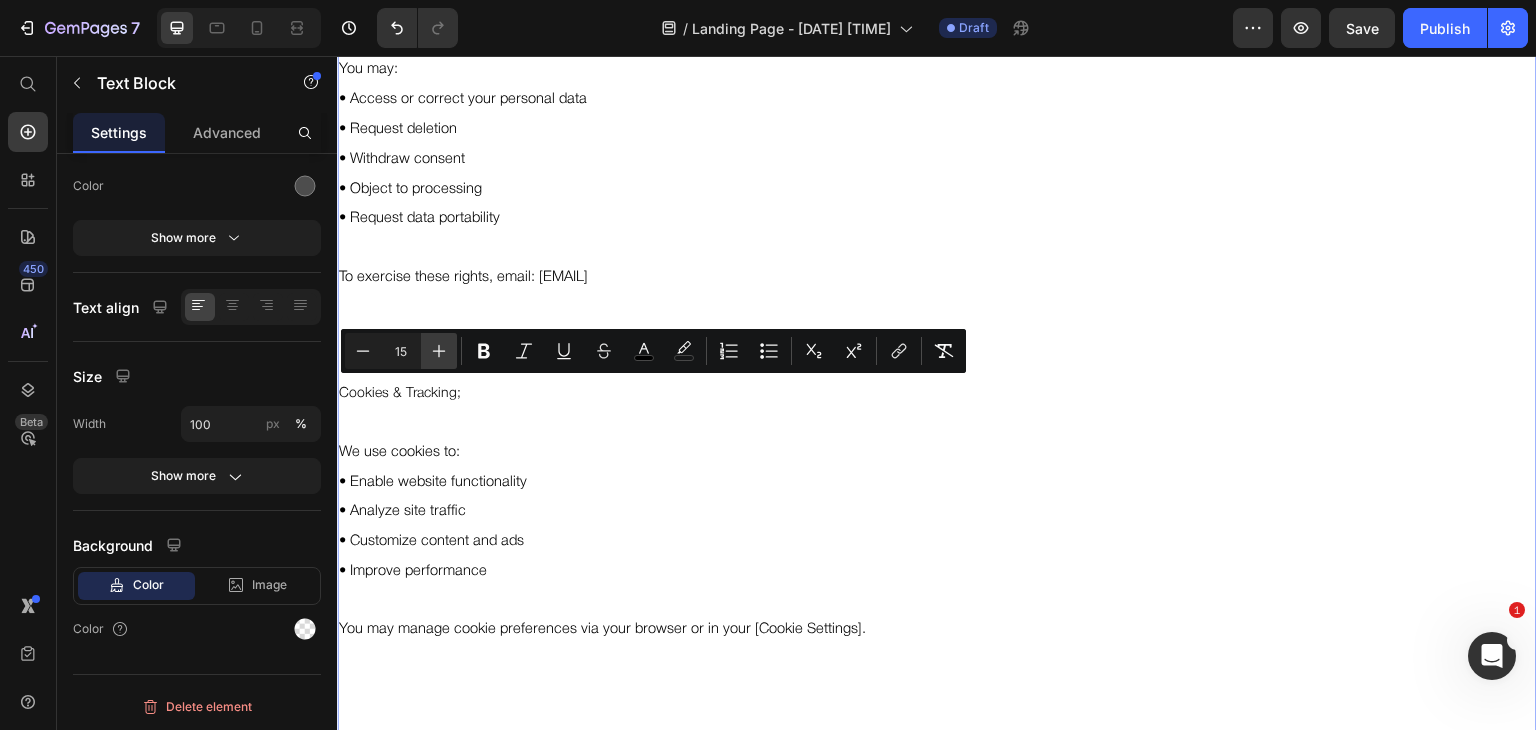 click 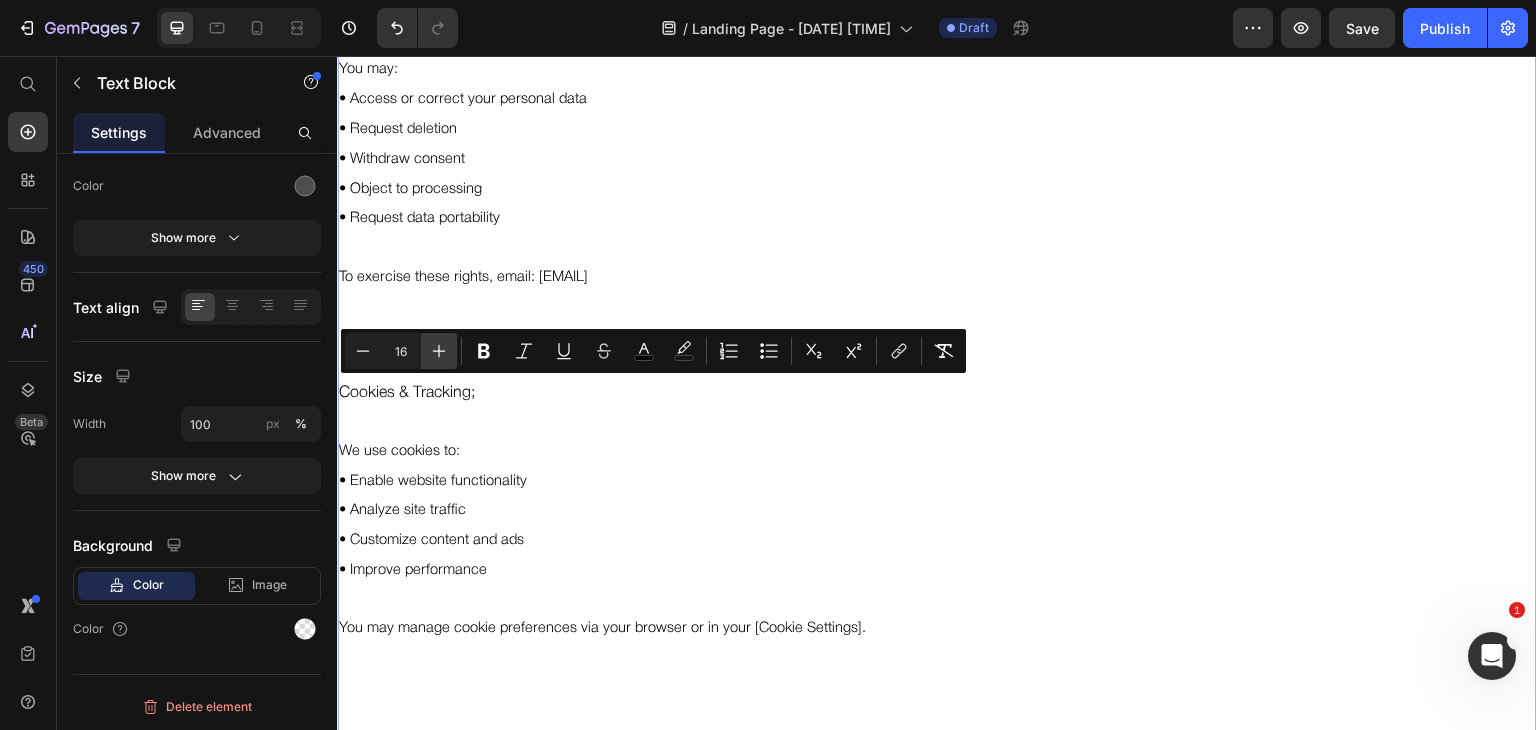 click 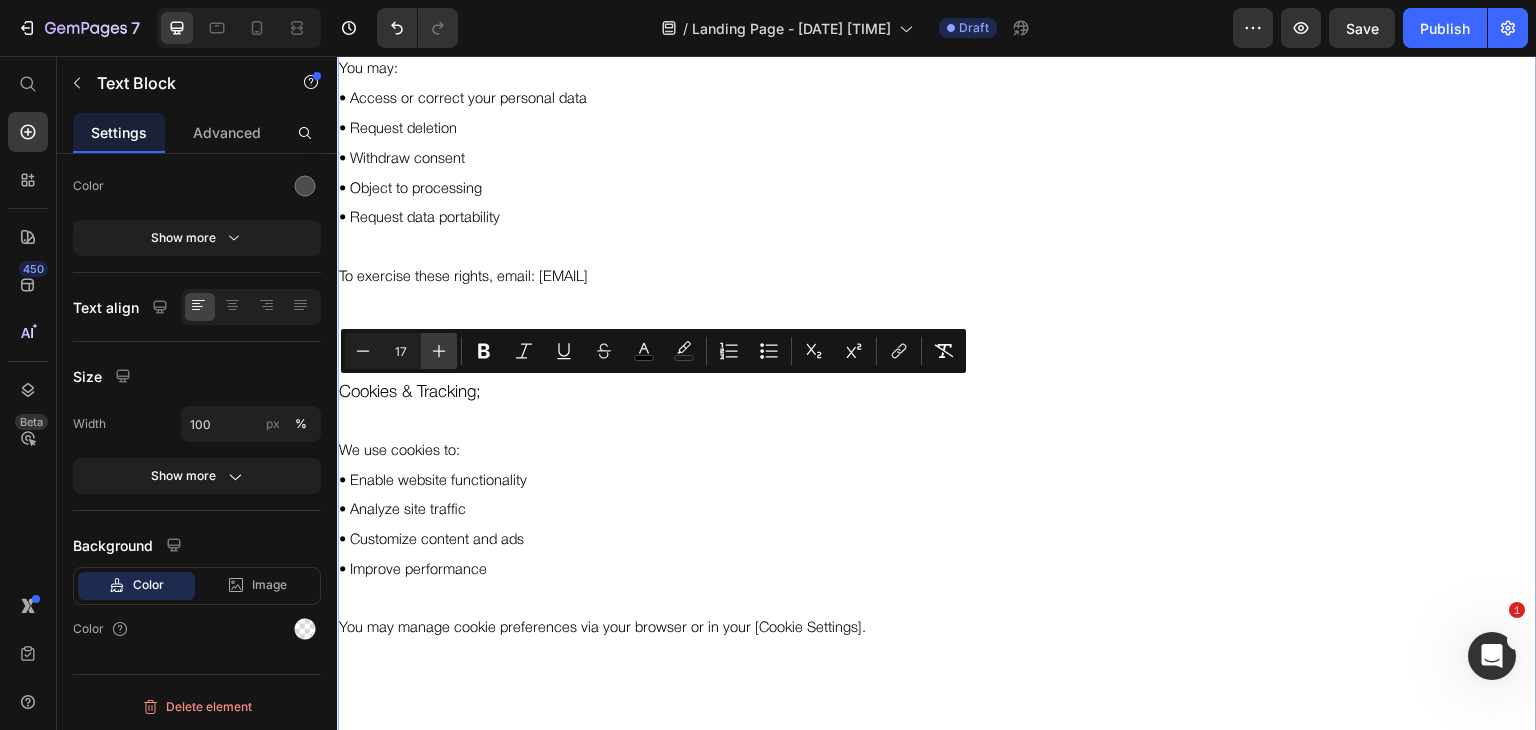 click 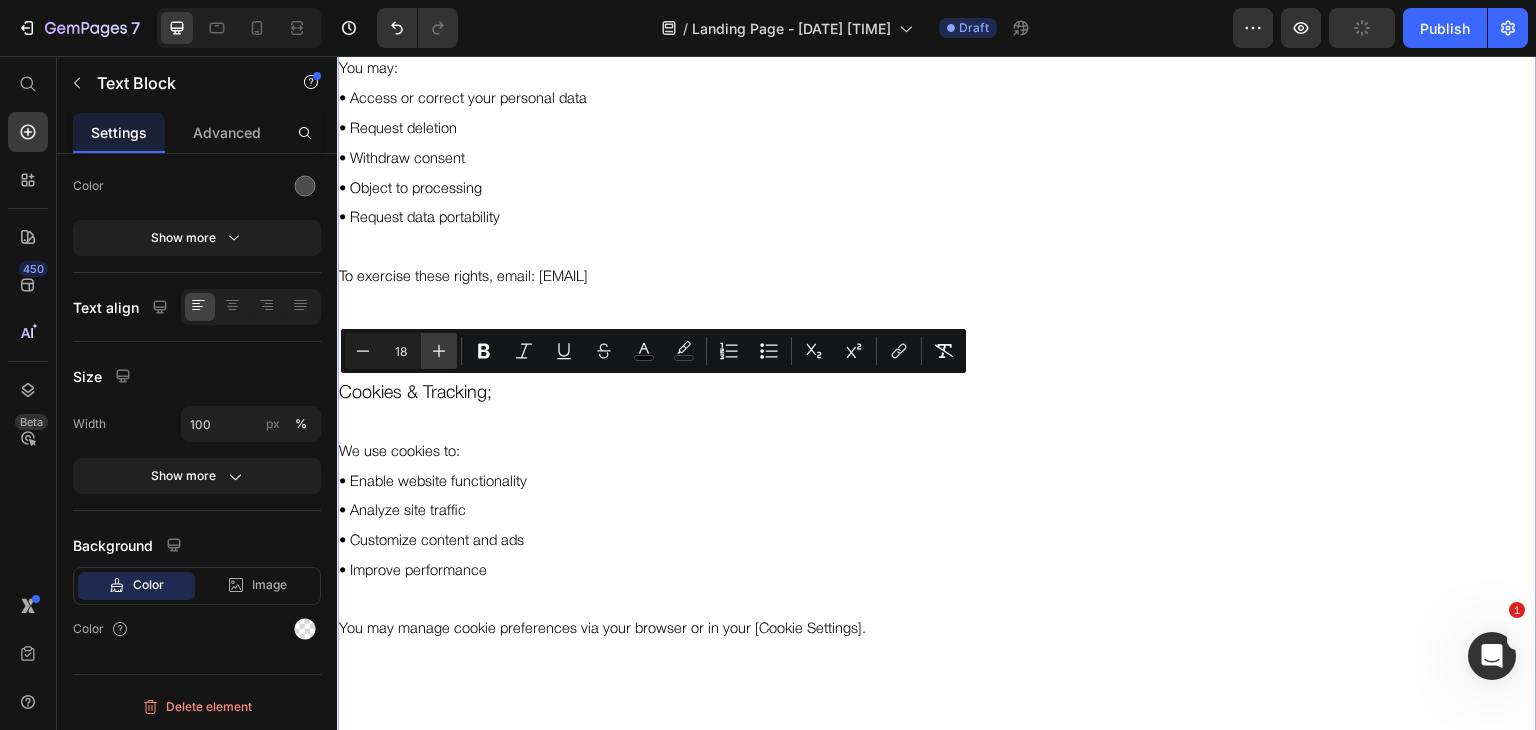 click 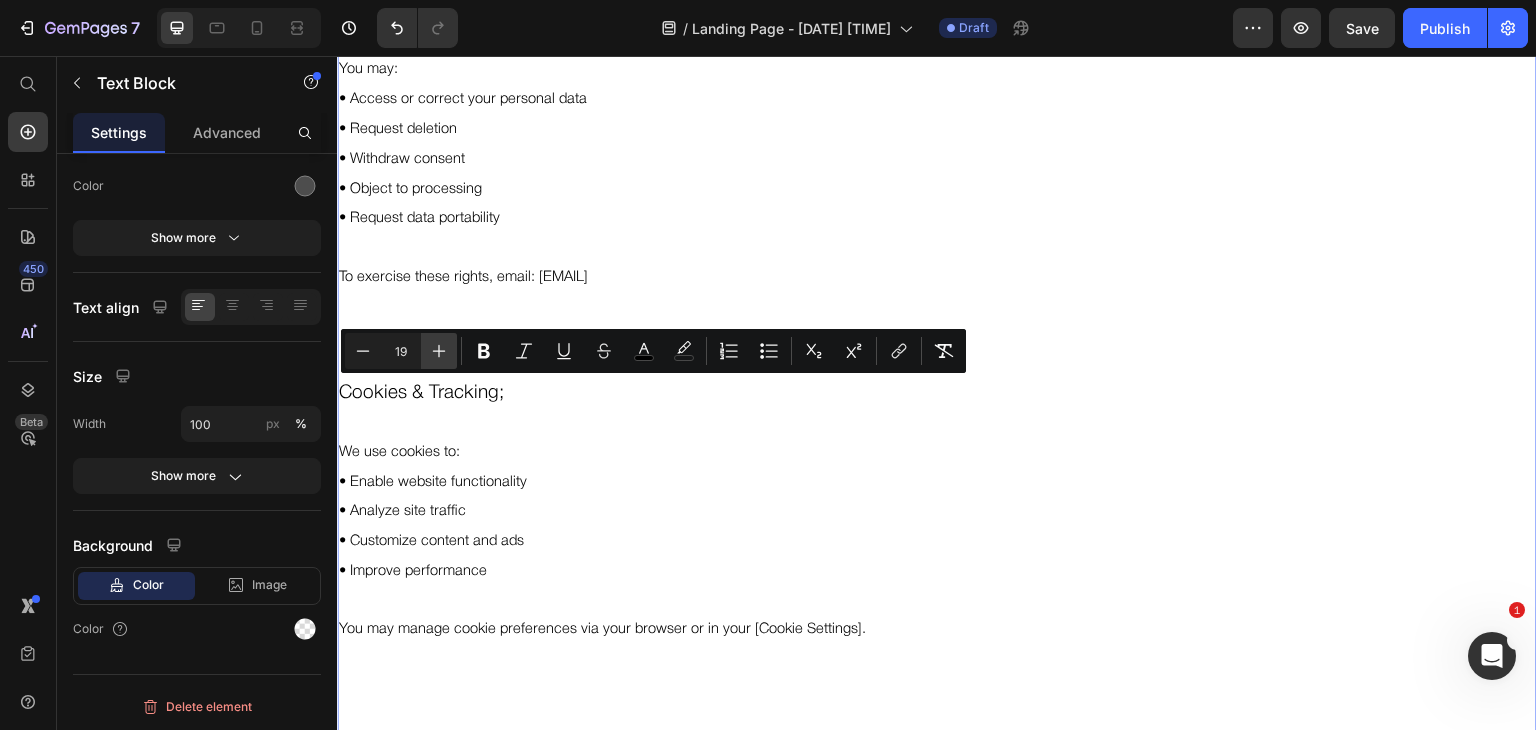 click 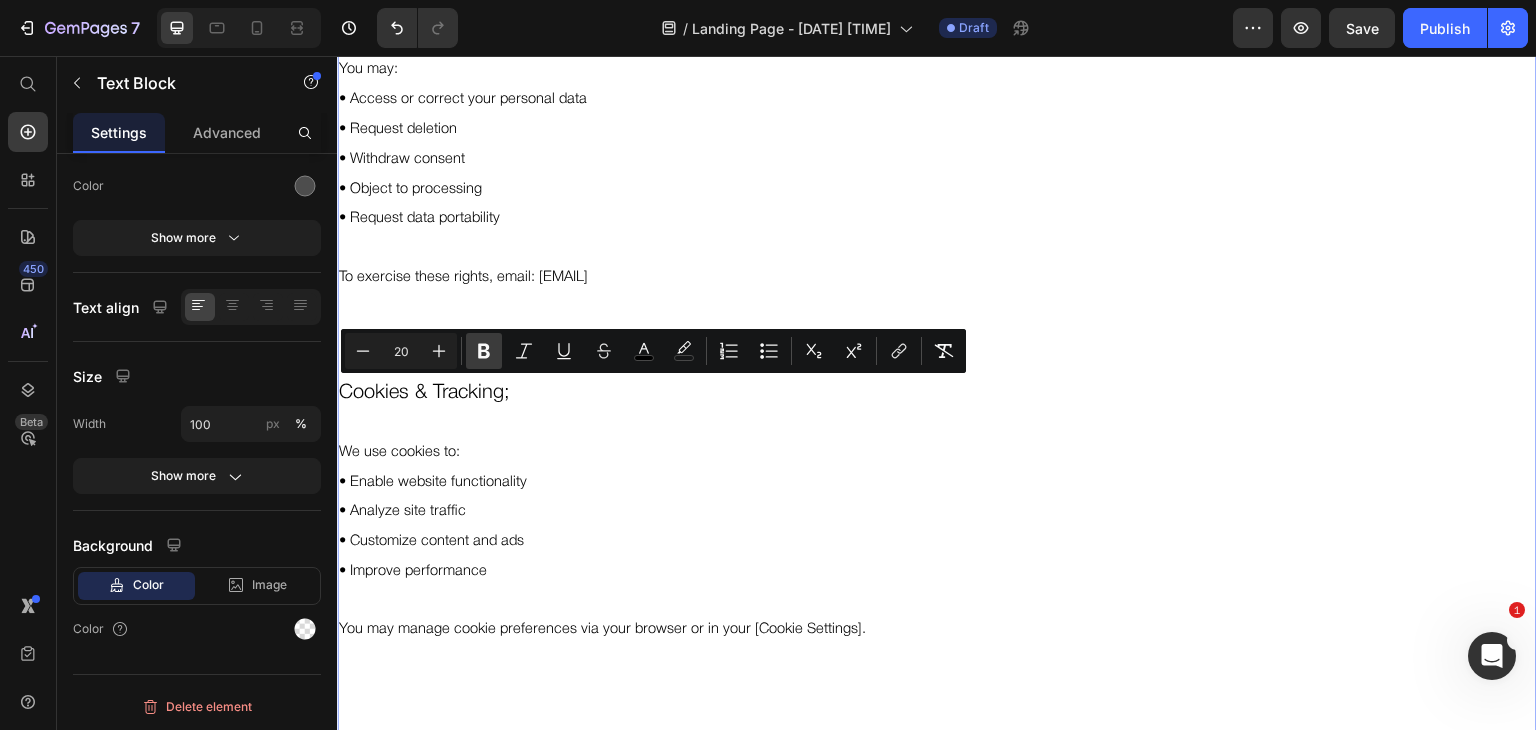 click on "Bold" at bounding box center (484, 351) 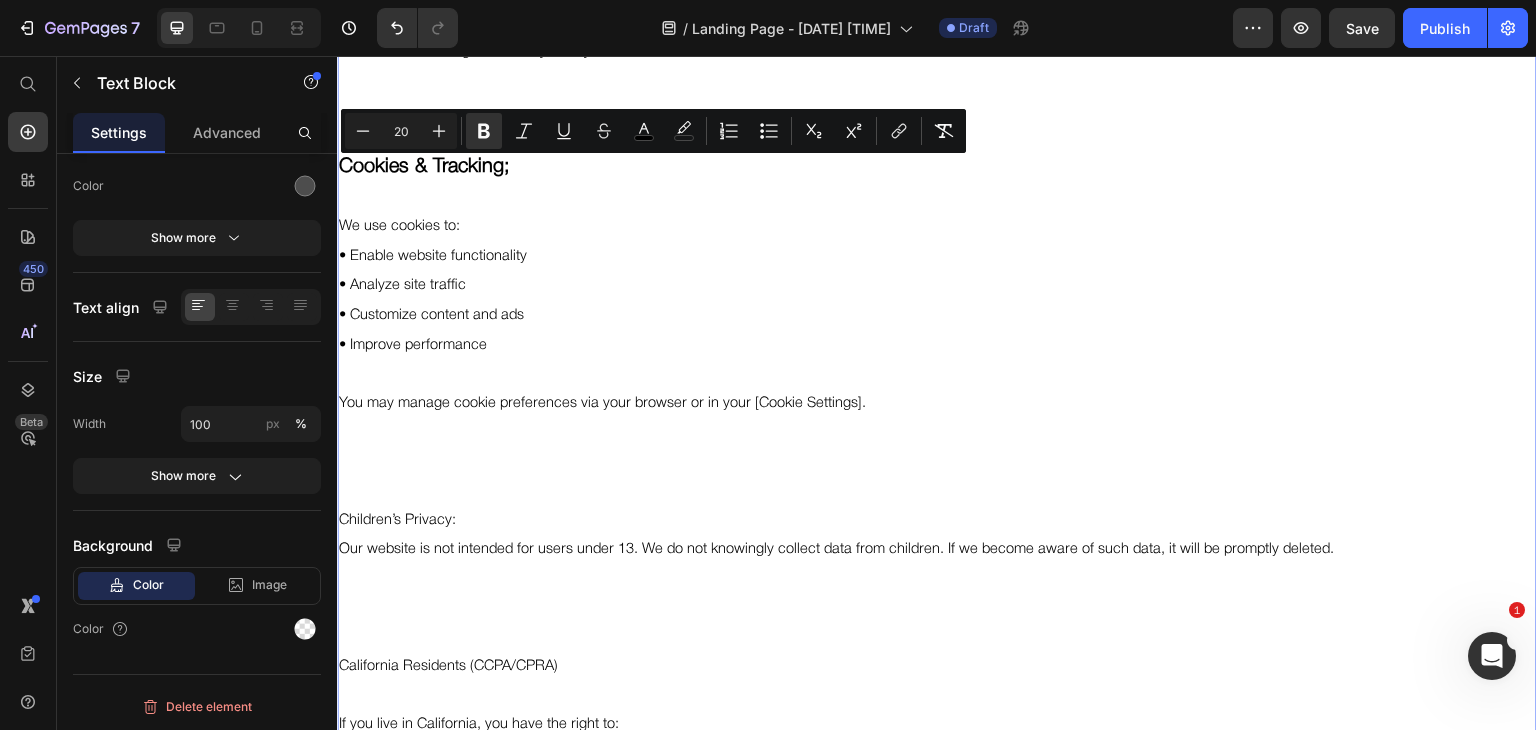 scroll, scrollTop: 3343, scrollLeft: 0, axis: vertical 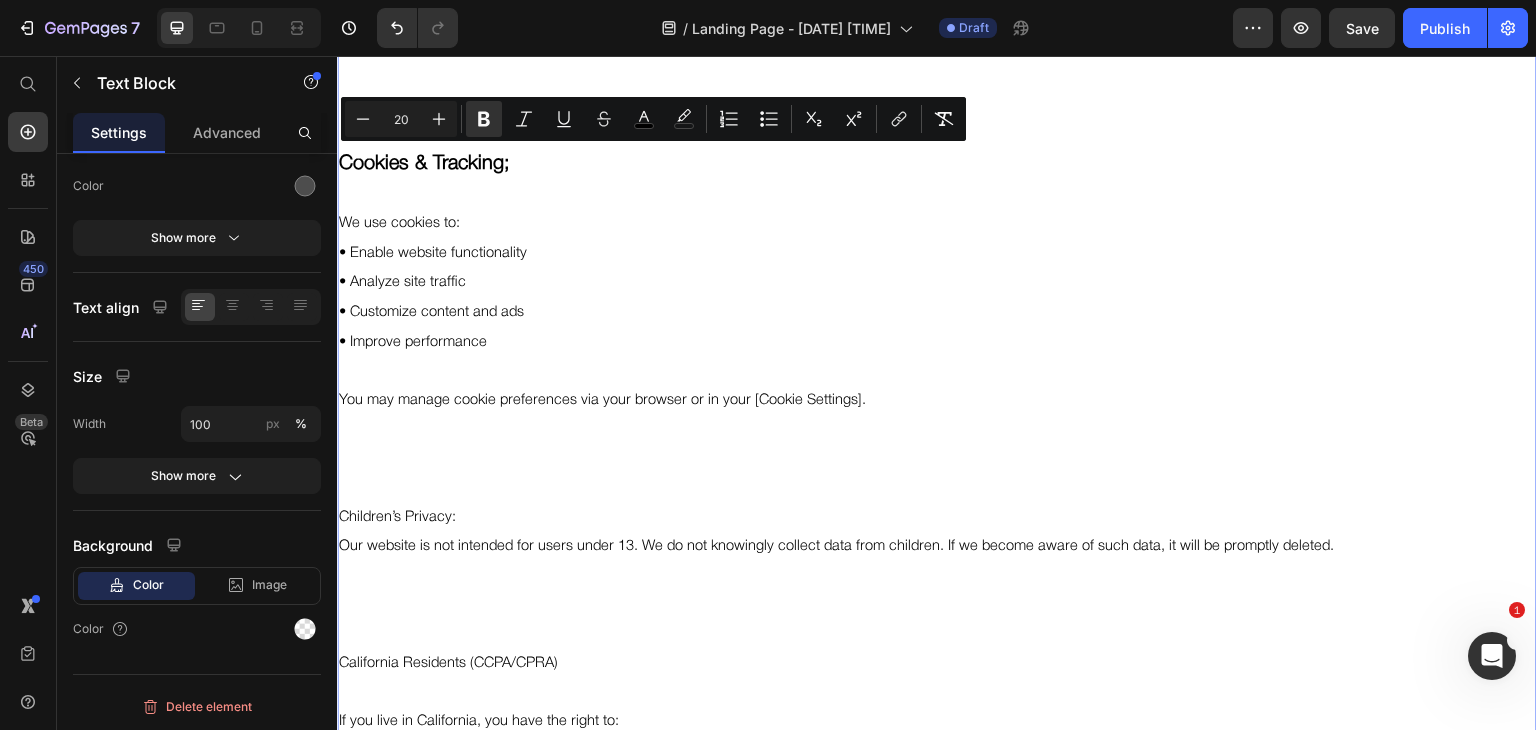 type on "11" 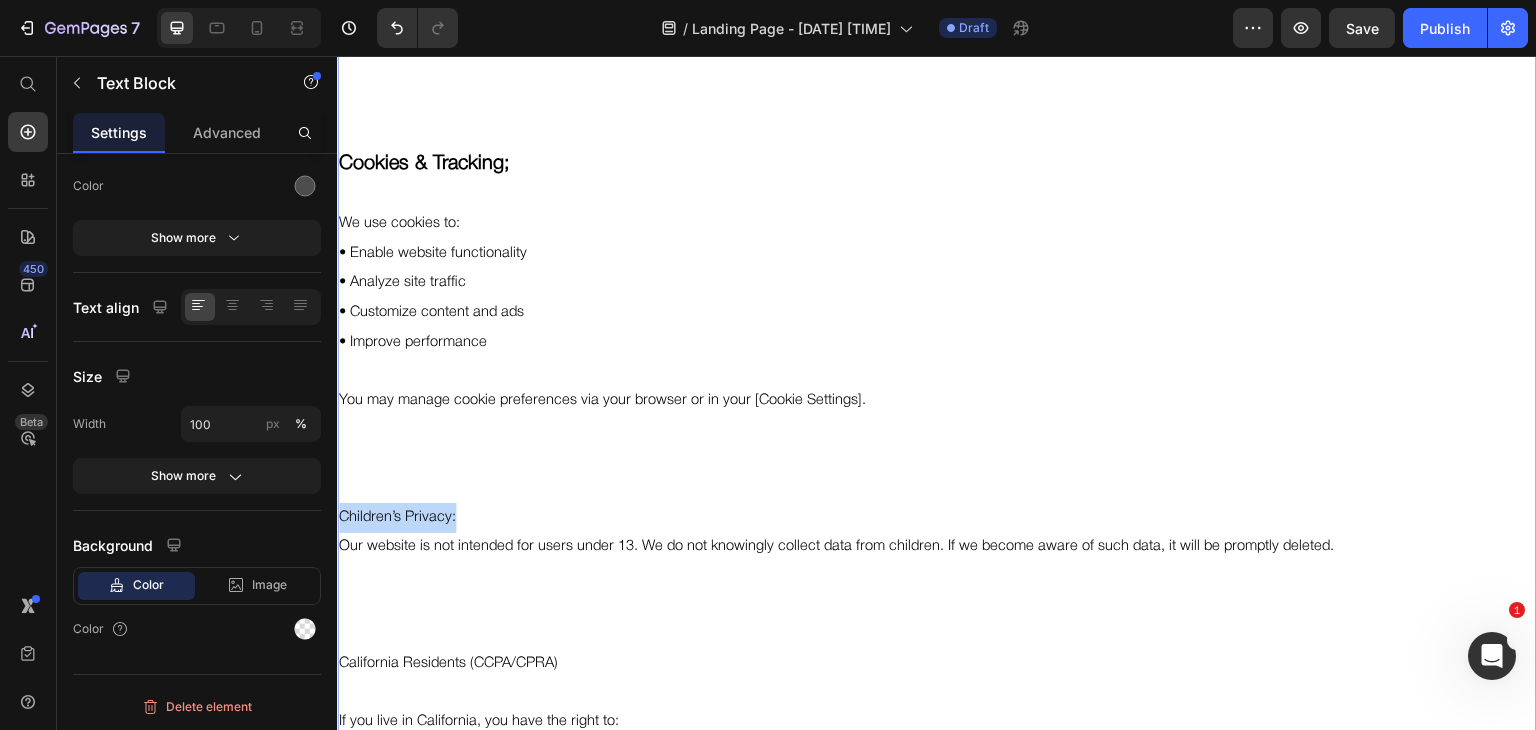 drag, startPoint x: 458, startPoint y: 521, endPoint x: 343, endPoint y: 514, distance: 115.212845 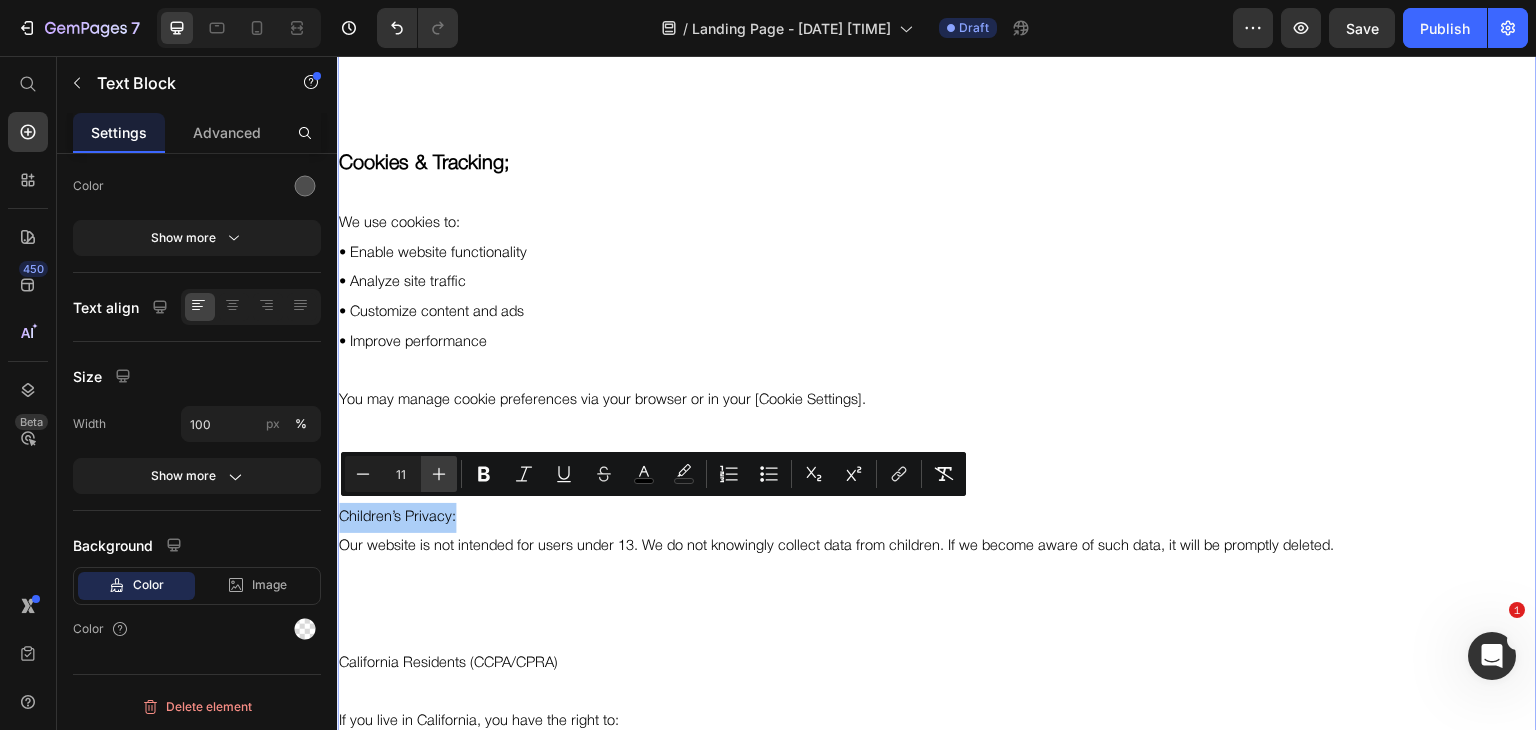 click on "Plus" at bounding box center (439, 474) 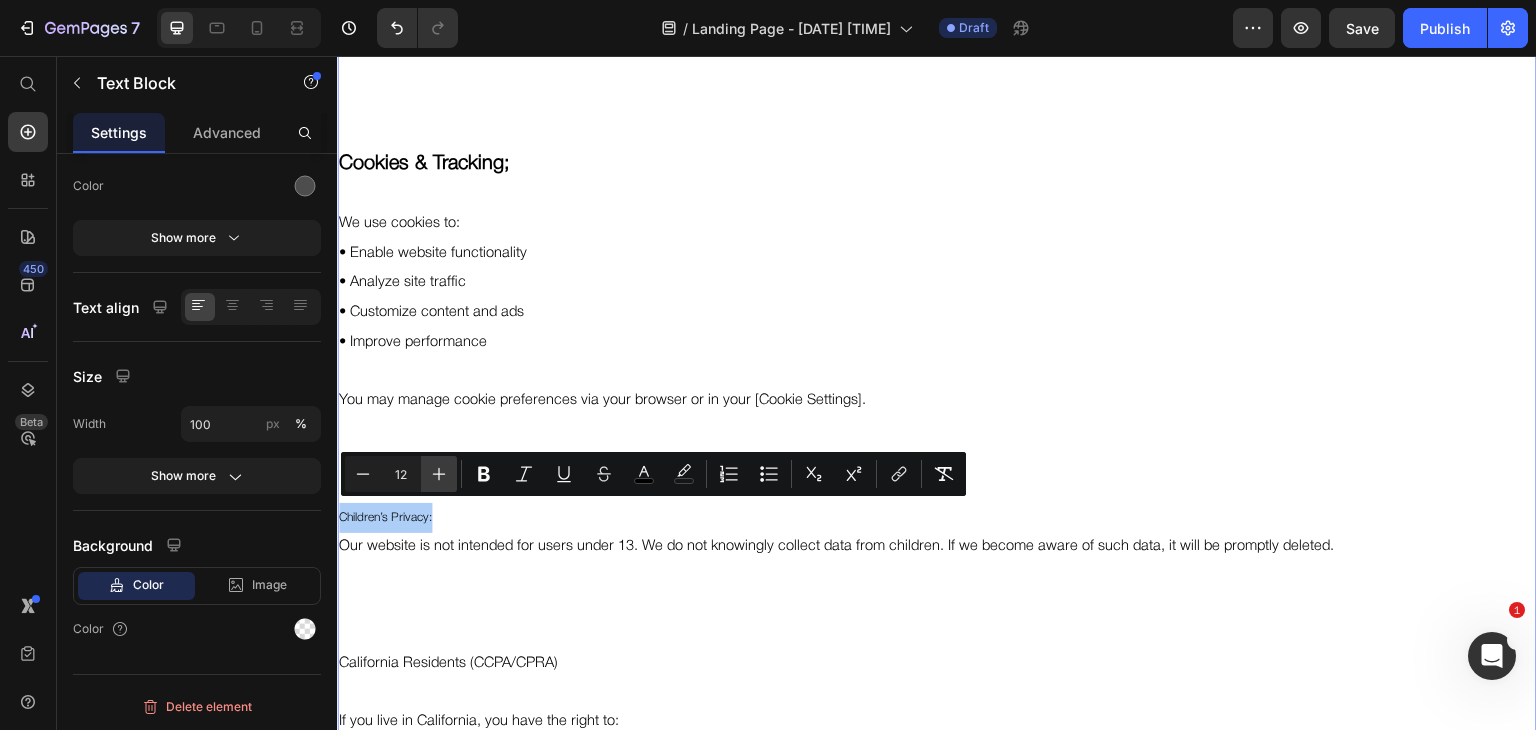click on "Plus" at bounding box center [439, 474] 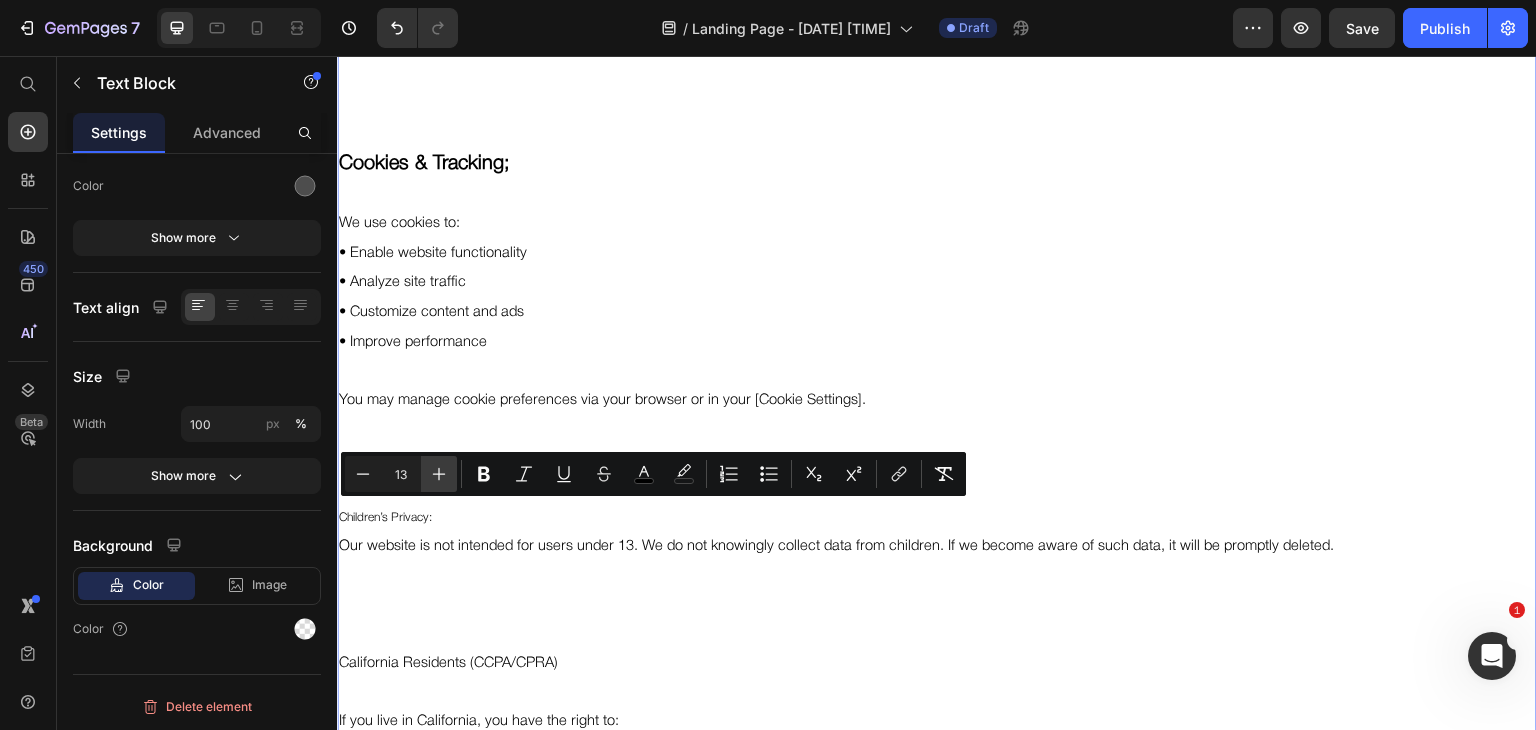 click on "Plus" at bounding box center [439, 474] 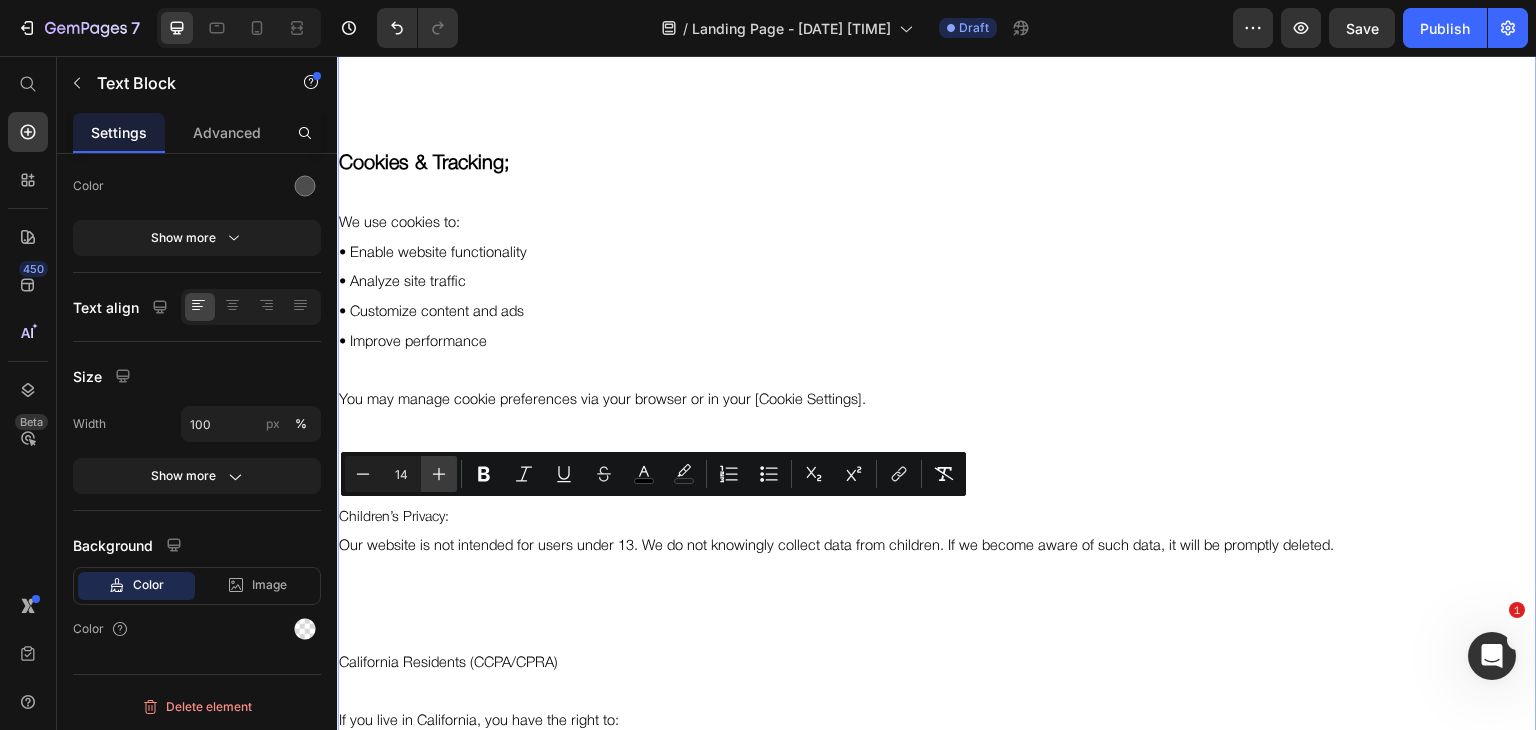 click on "Plus" at bounding box center (439, 474) 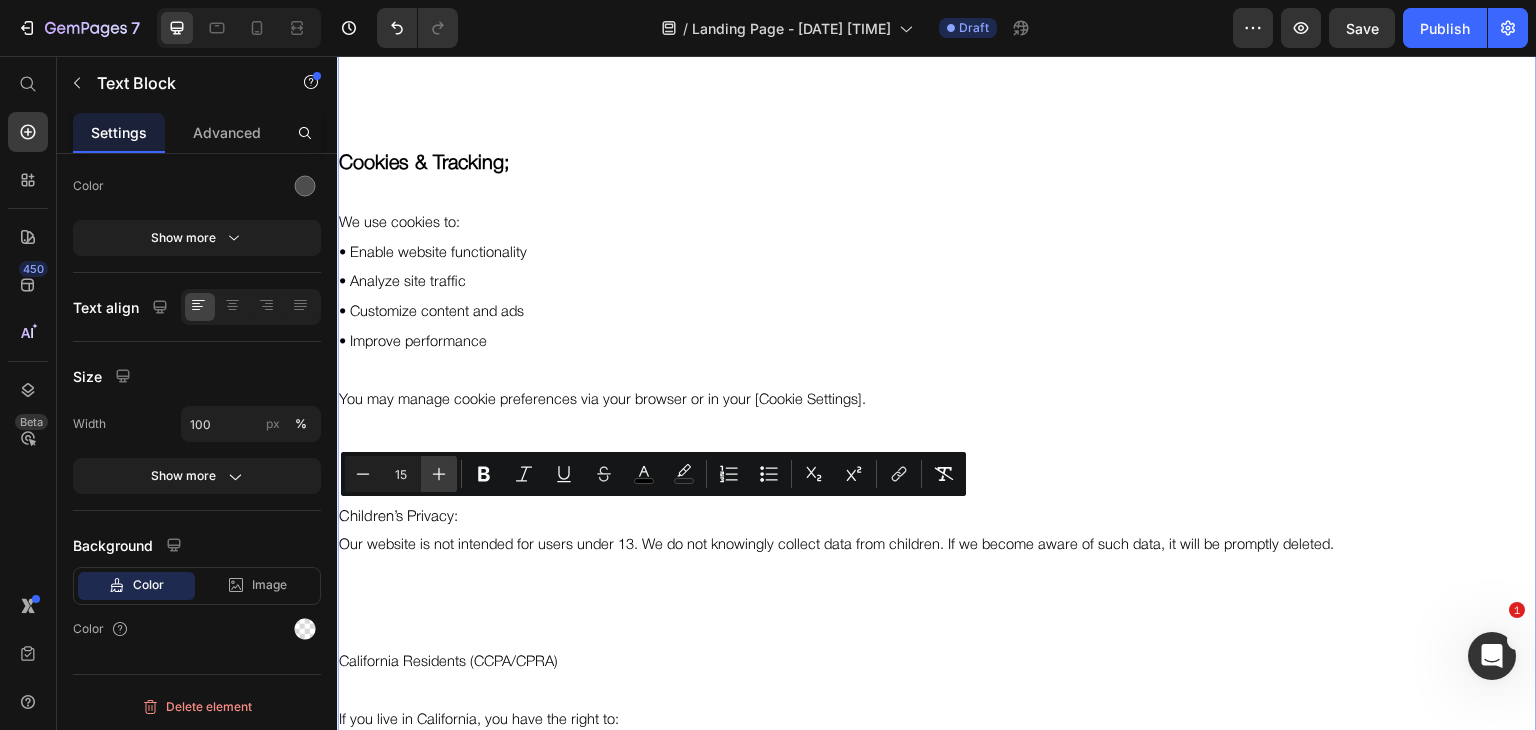 click on "Plus" at bounding box center (439, 474) 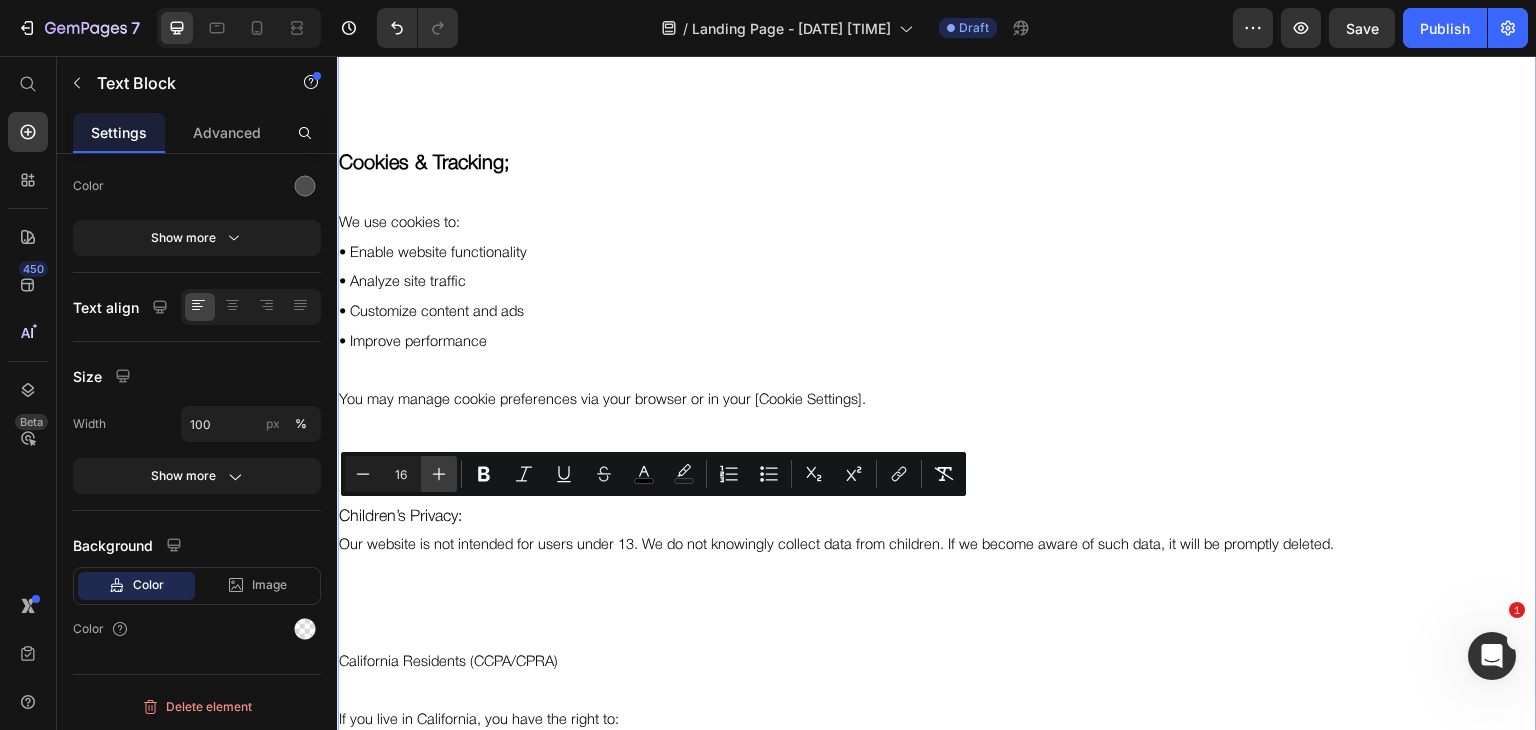 click on "Plus" at bounding box center [439, 474] 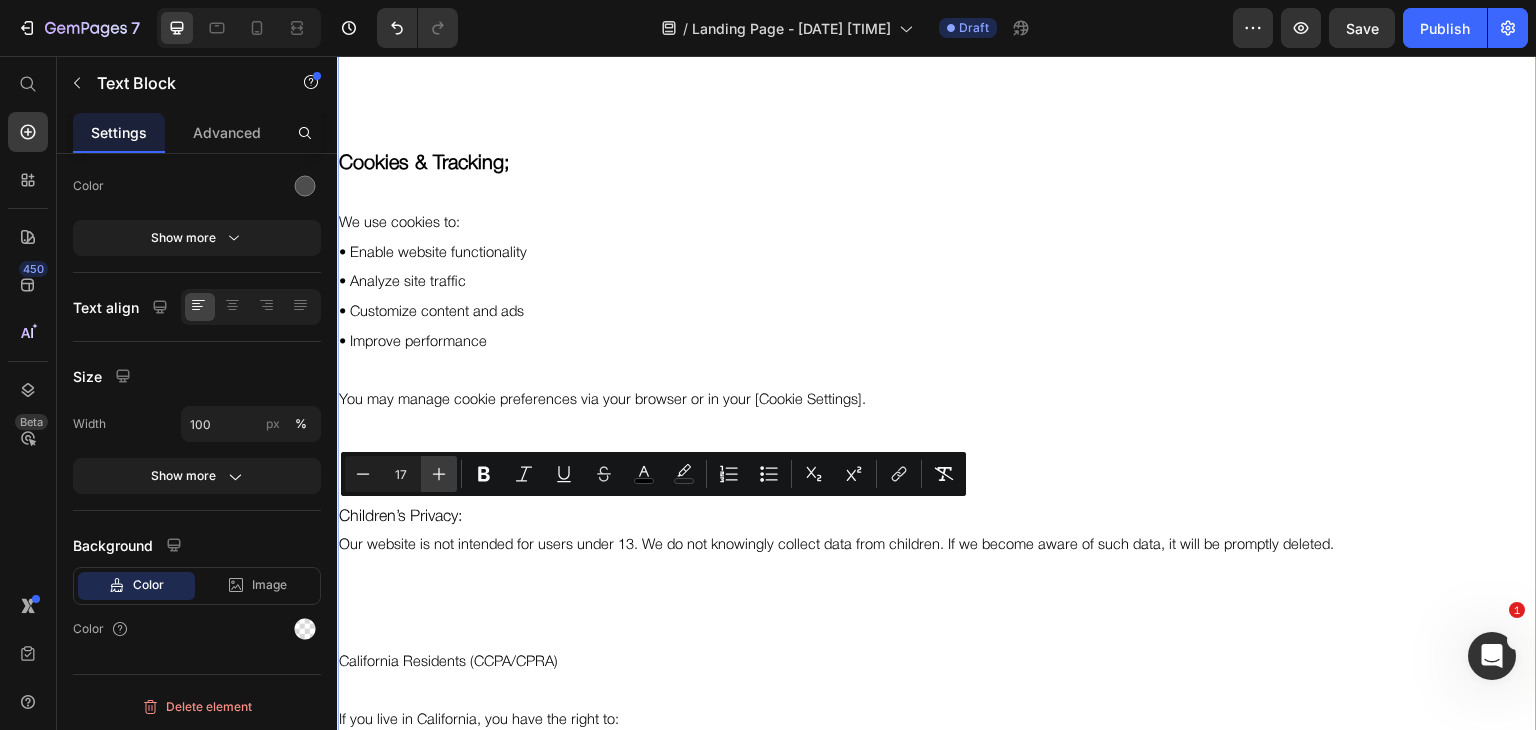 click on "Plus" at bounding box center (439, 474) 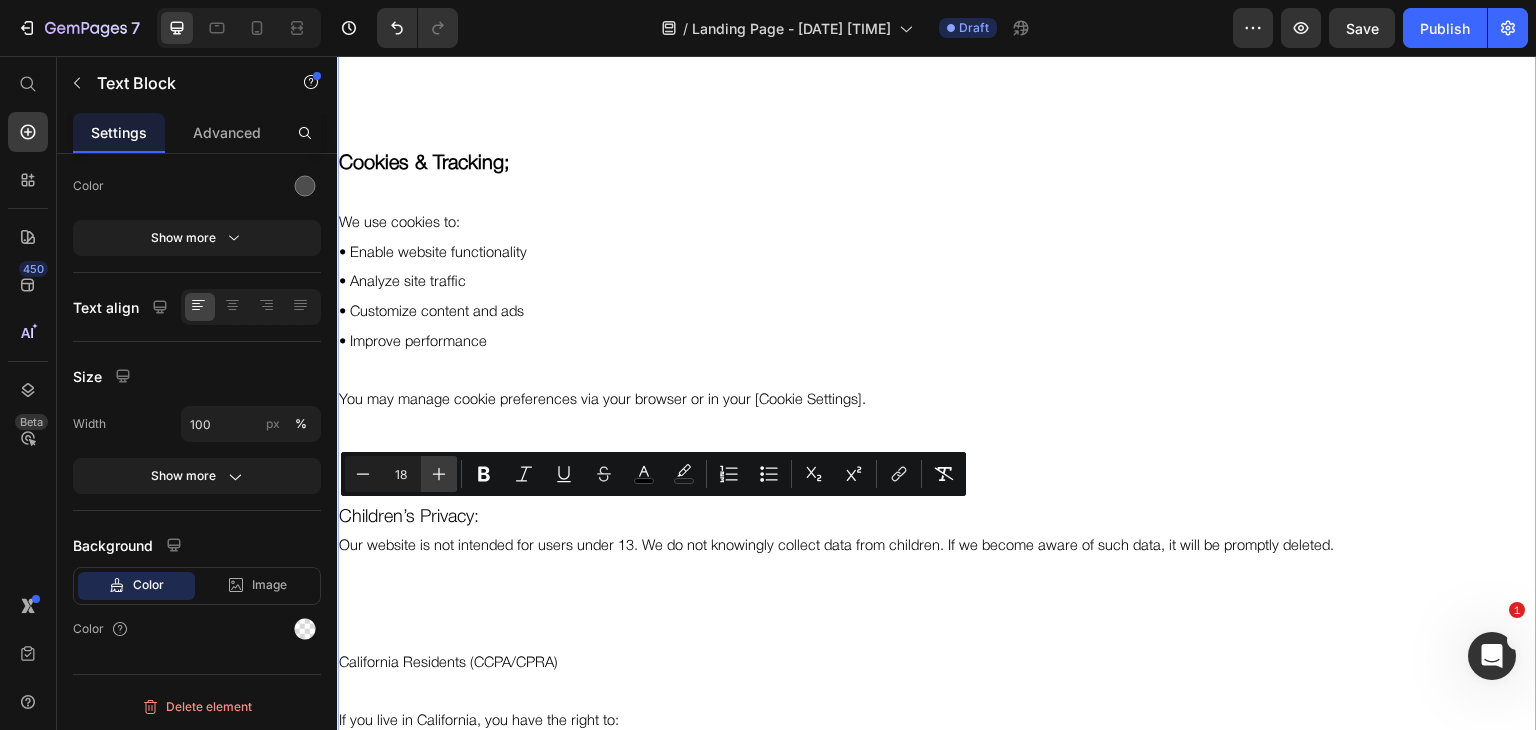click on "Plus" at bounding box center (439, 474) 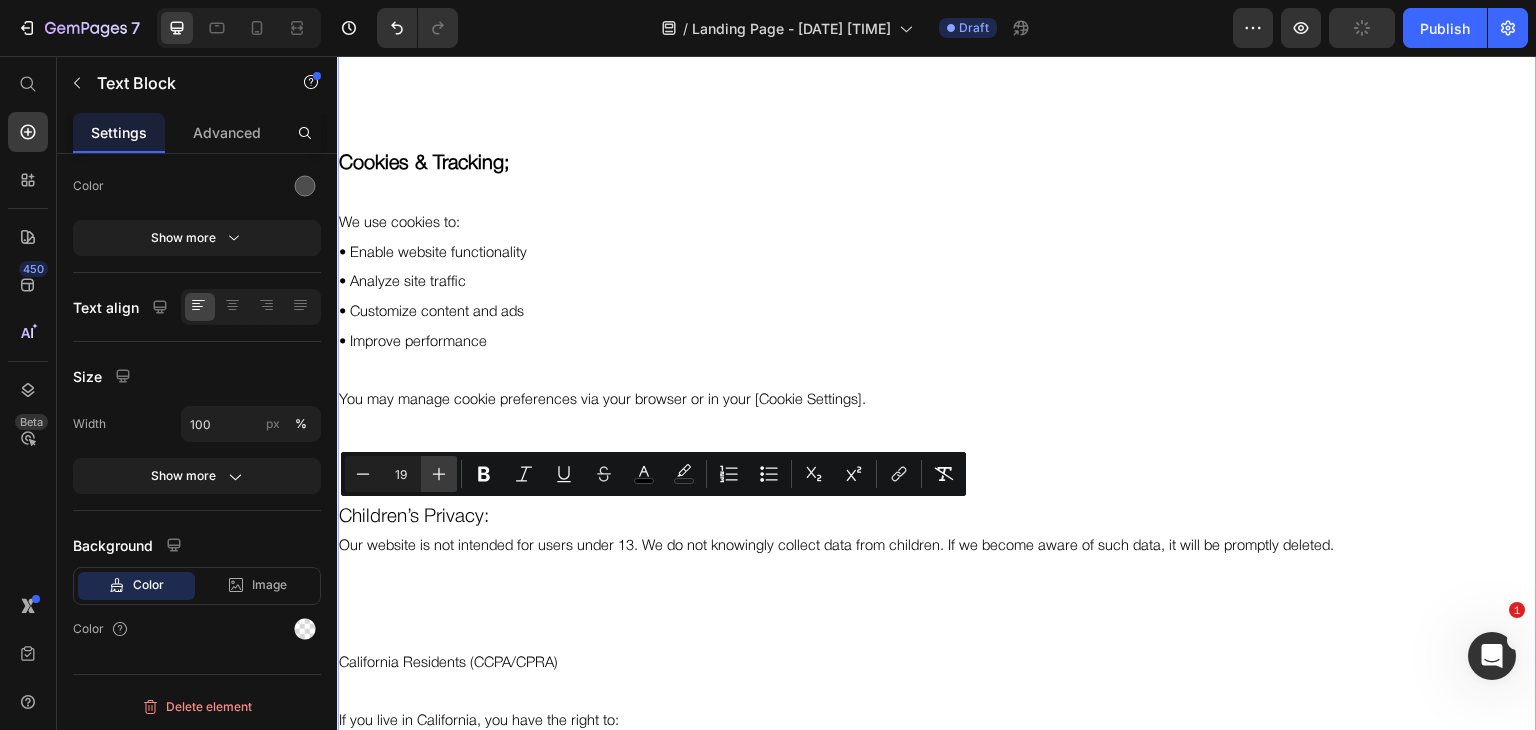 click on "Plus" at bounding box center [439, 474] 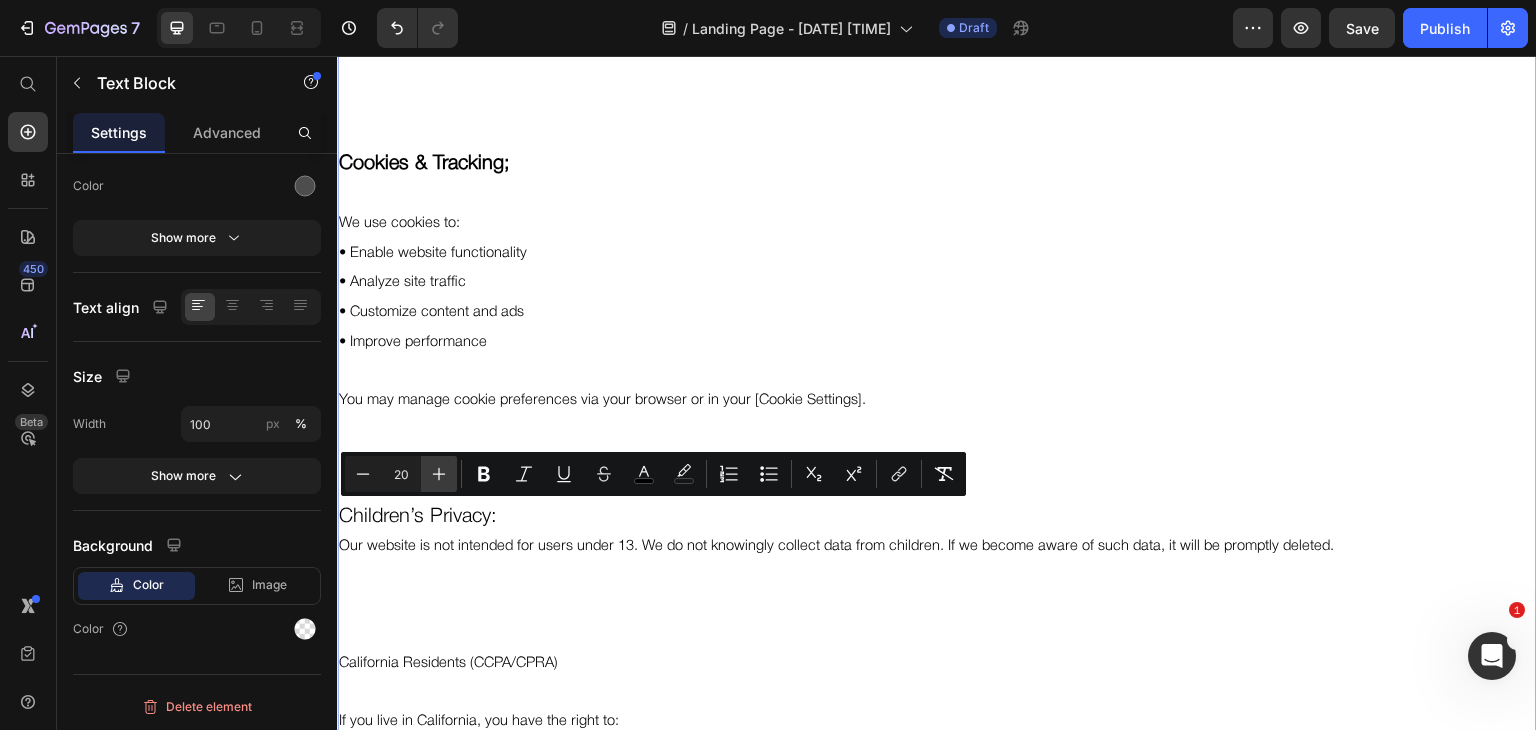 click on "Plus" at bounding box center (439, 474) 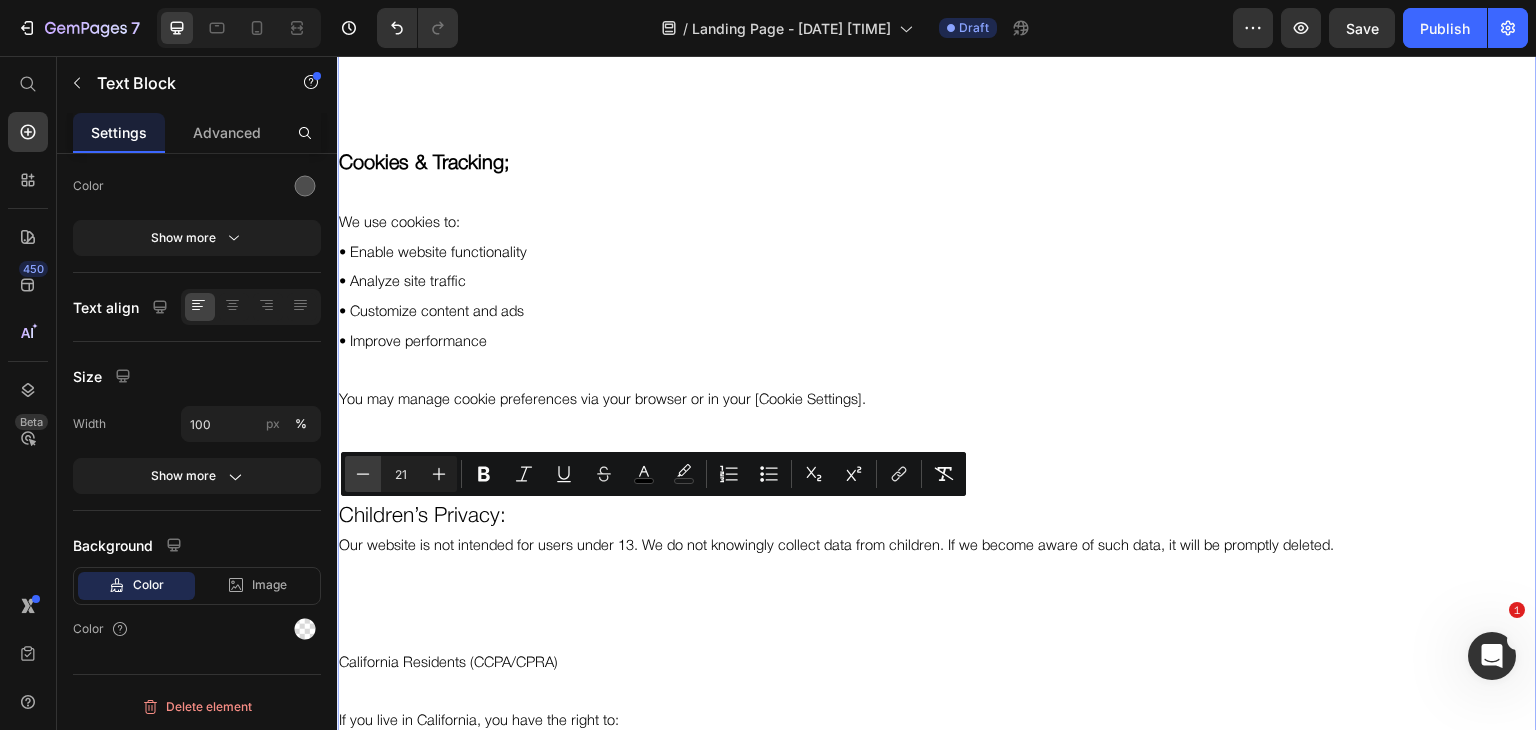 click 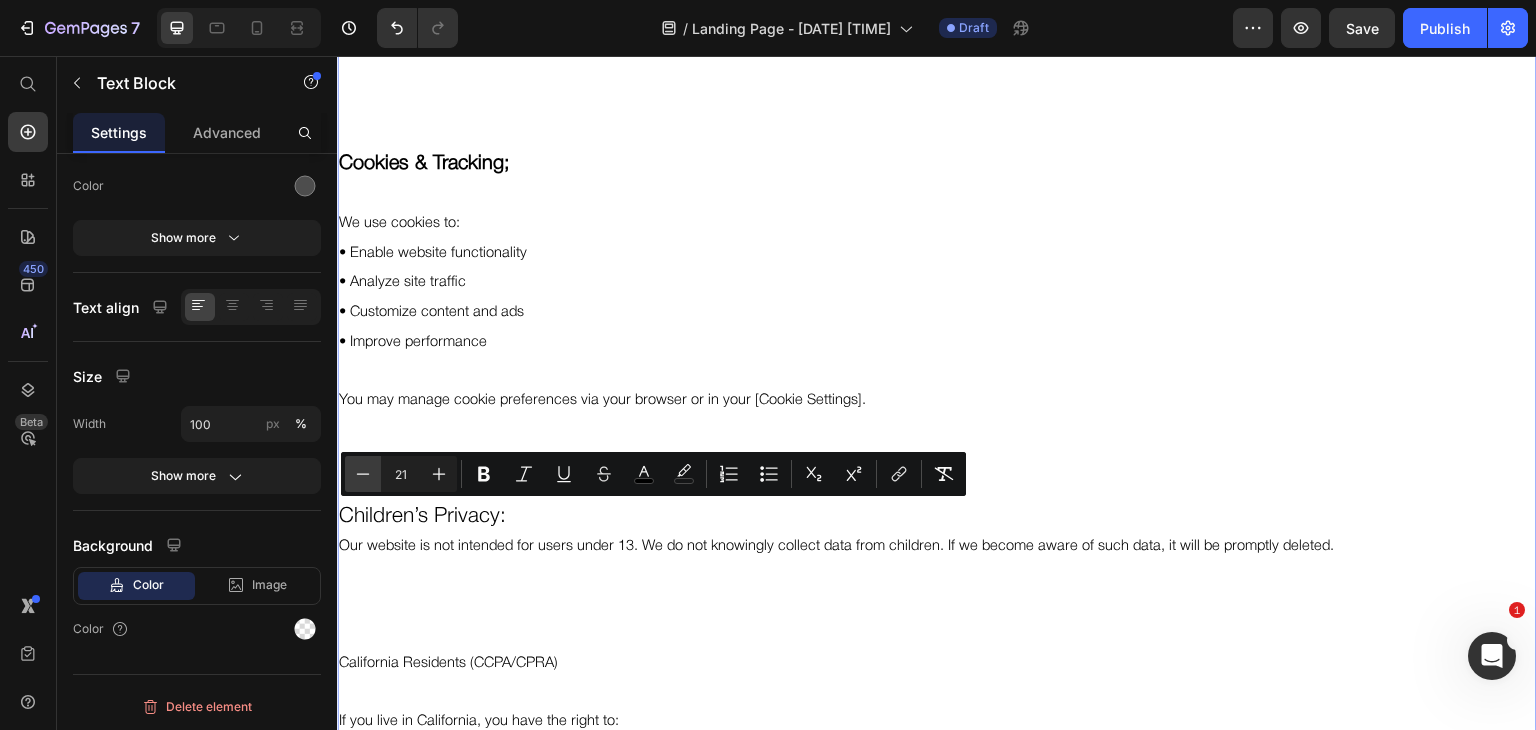 type on "20" 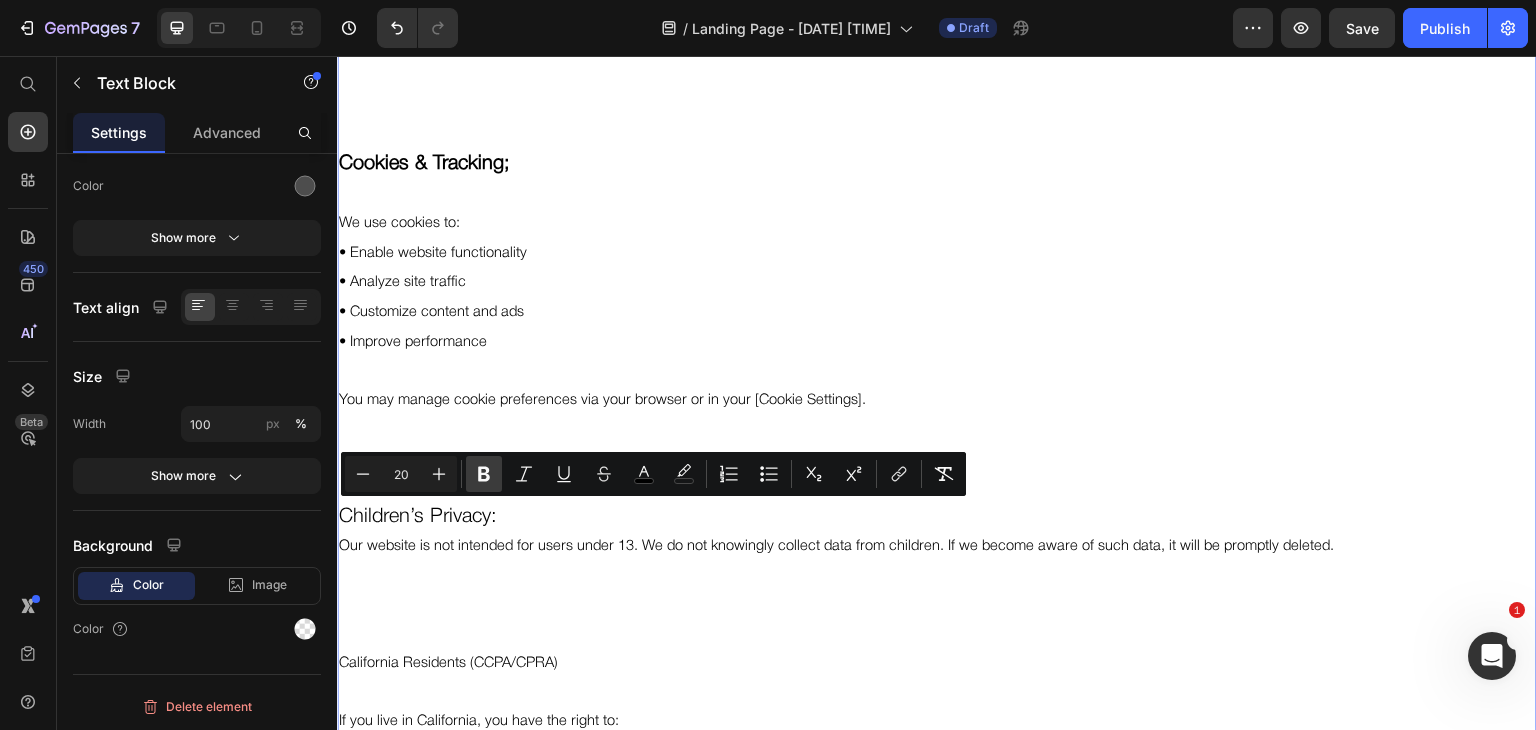 click 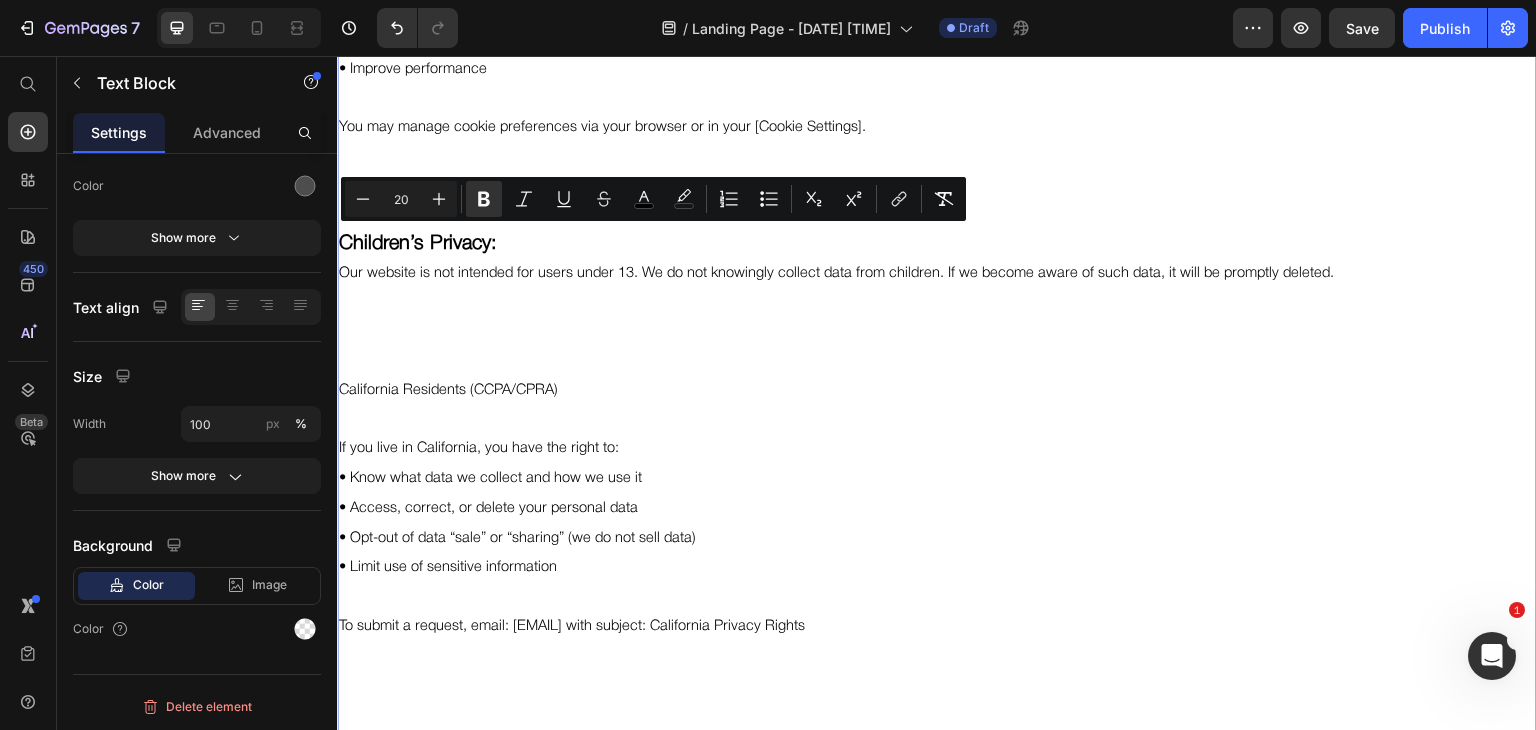 scroll, scrollTop: 3616, scrollLeft: 0, axis: vertical 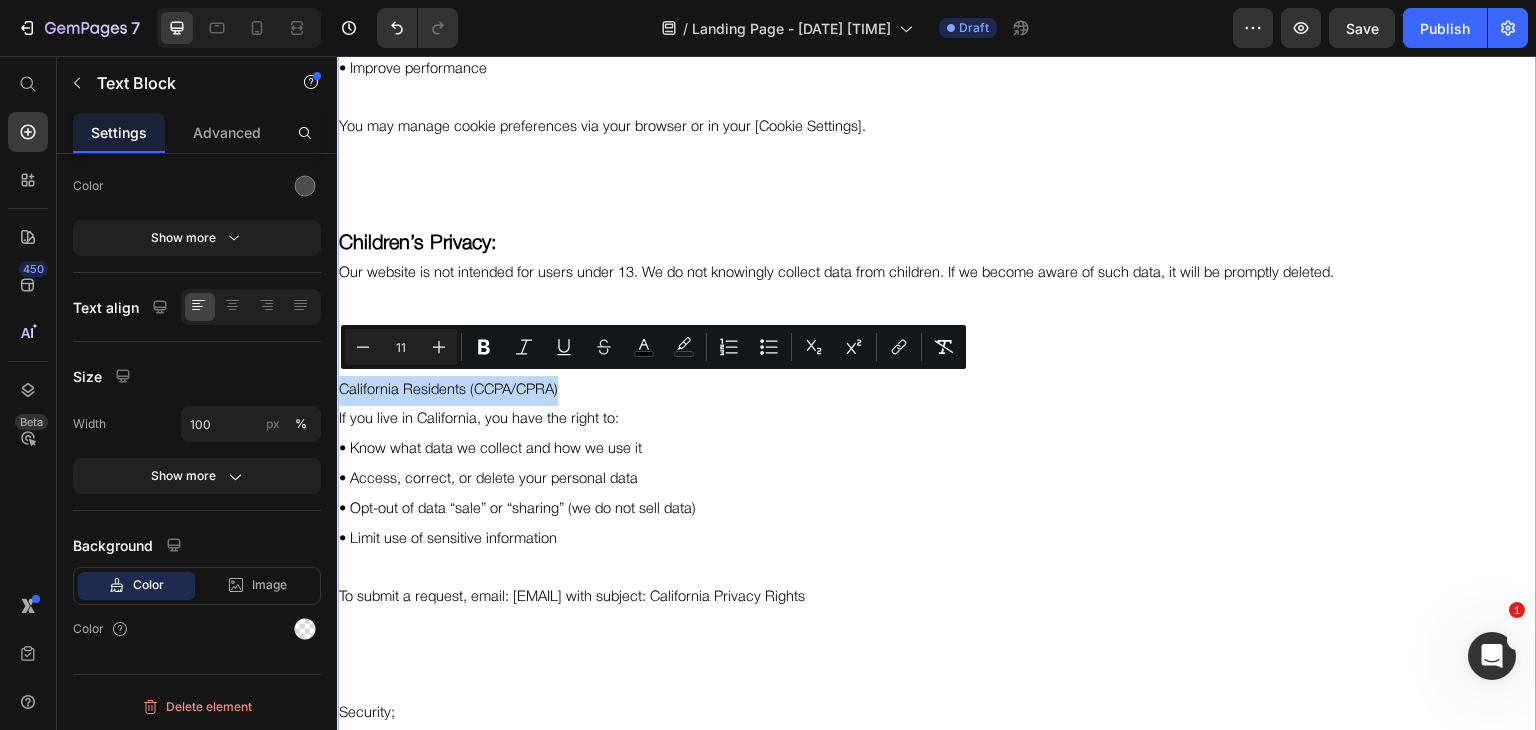 drag, startPoint x: 569, startPoint y: 380, endPoint x: 337, endPoint y: 387, distance: 232.10558 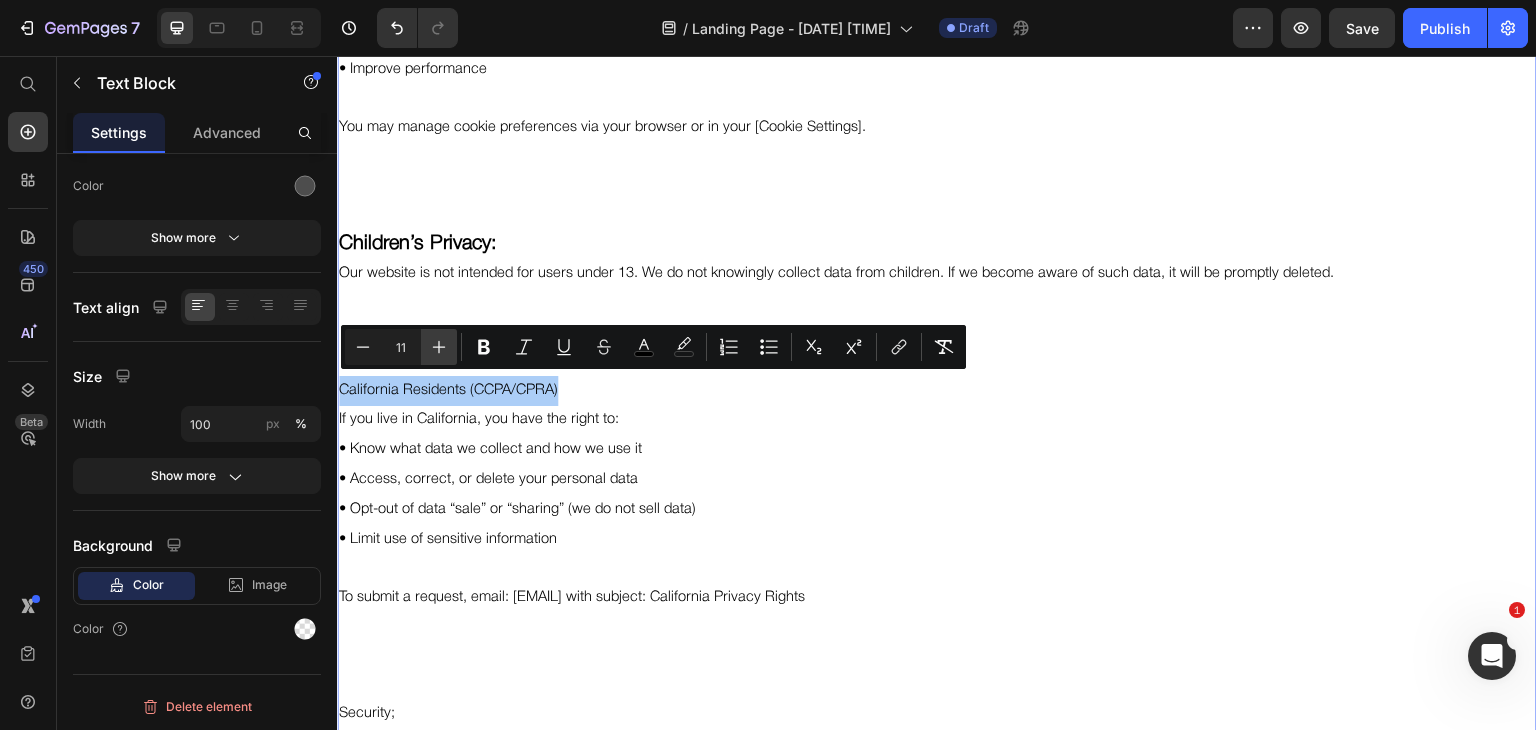 click 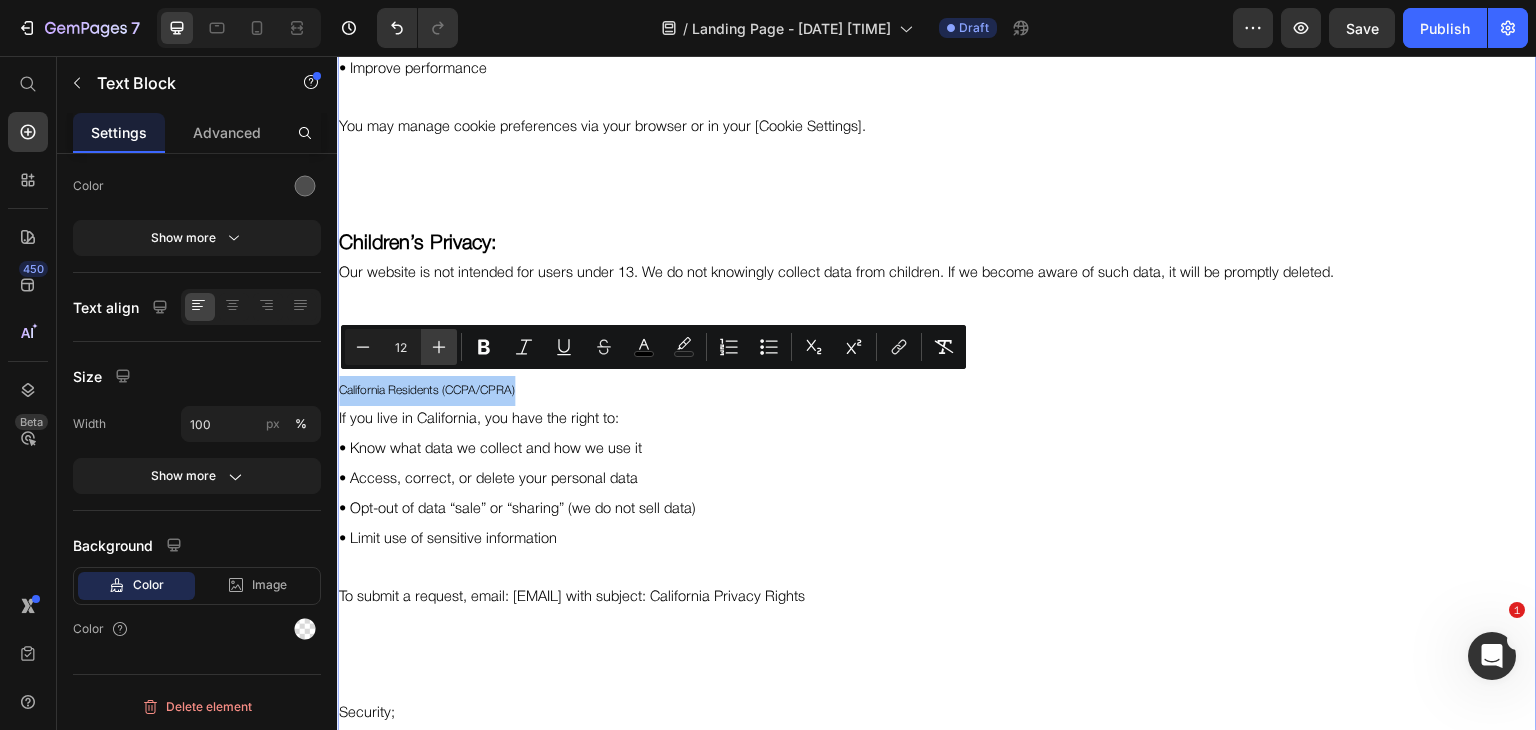 click 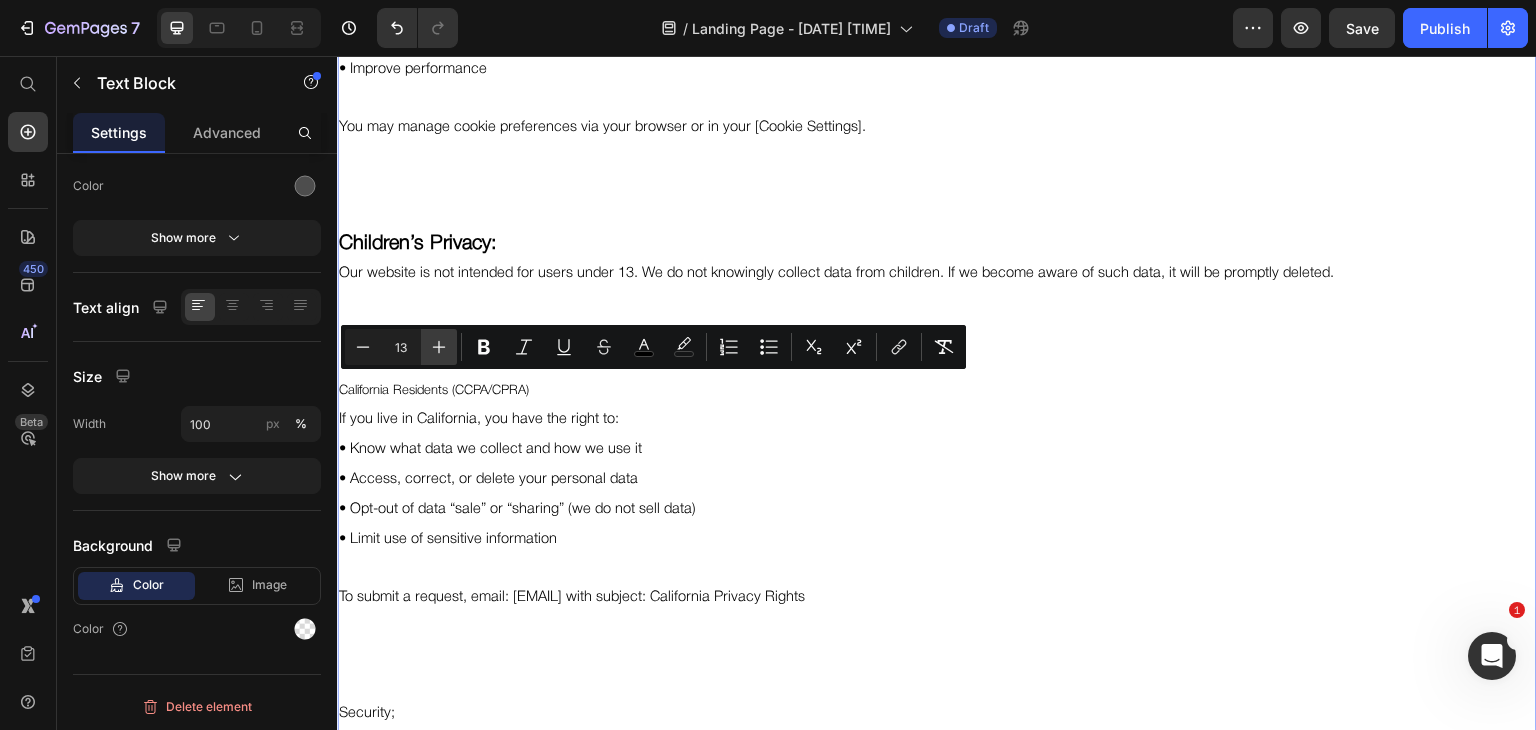click 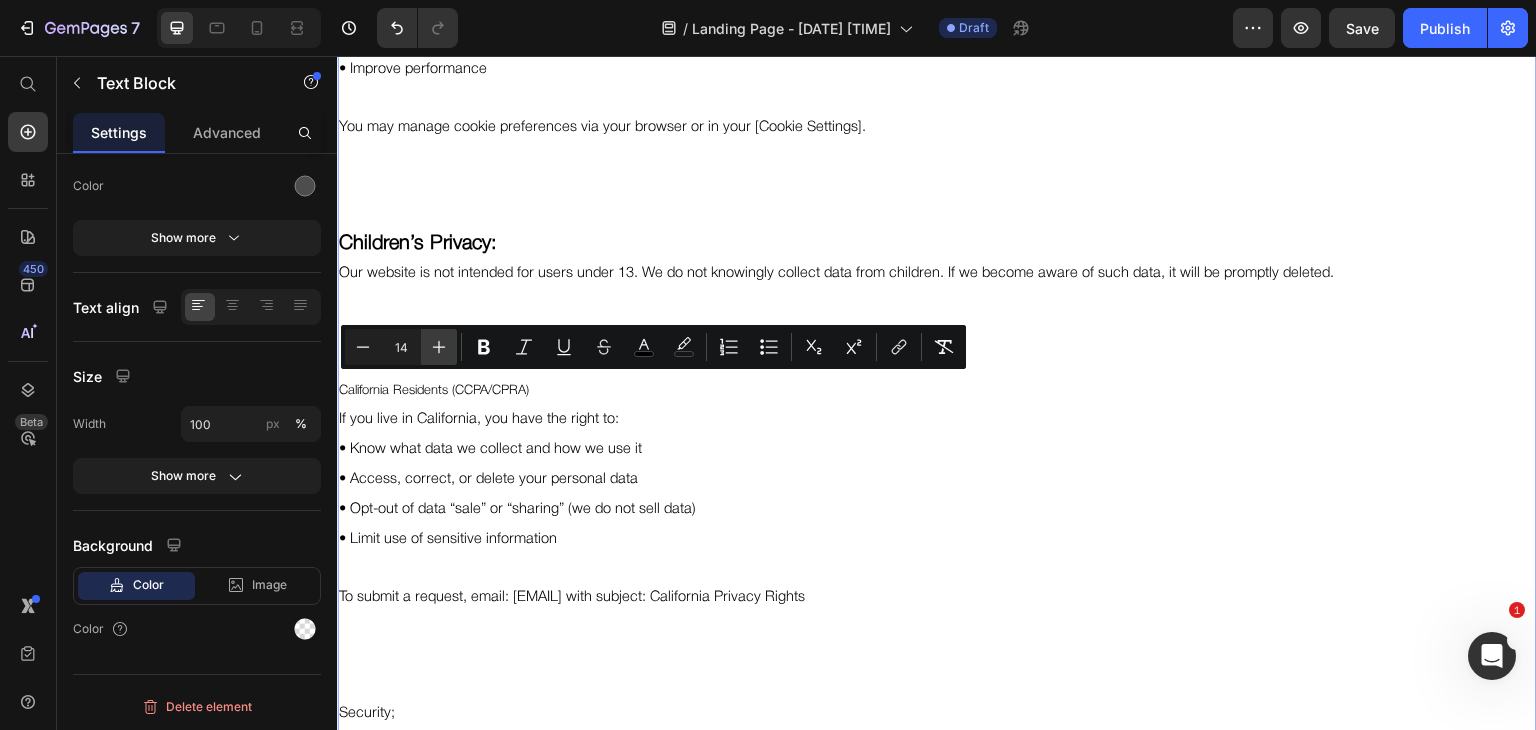 click 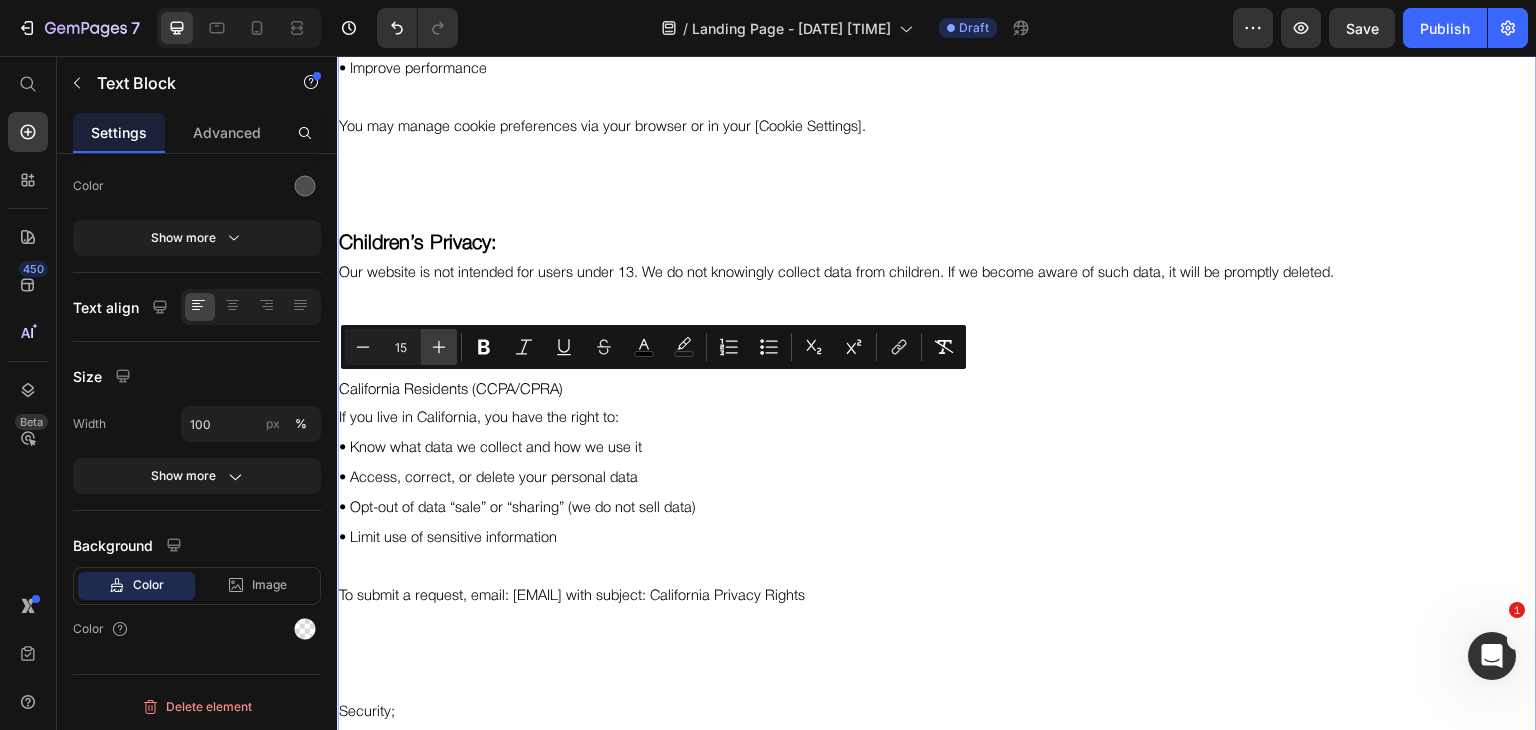click 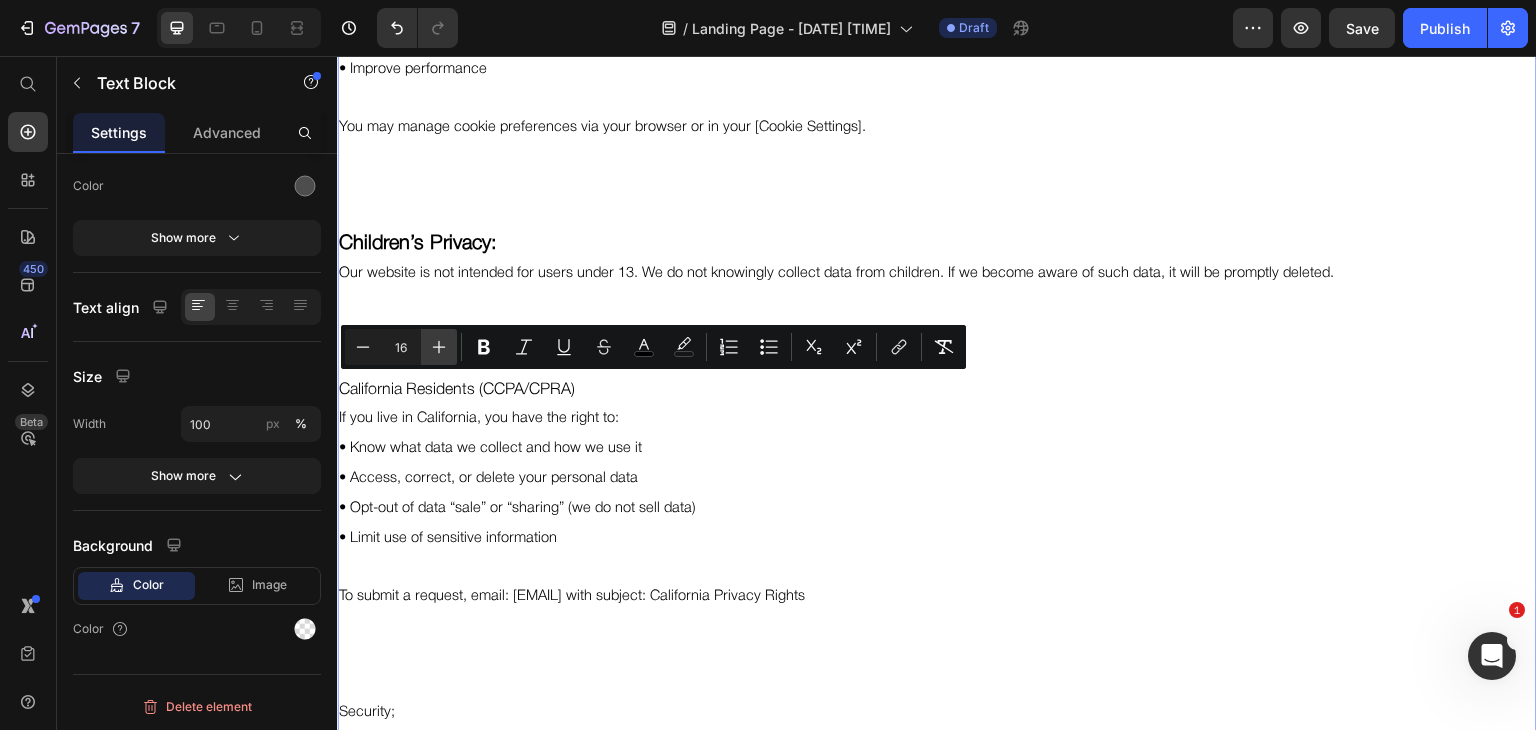 click 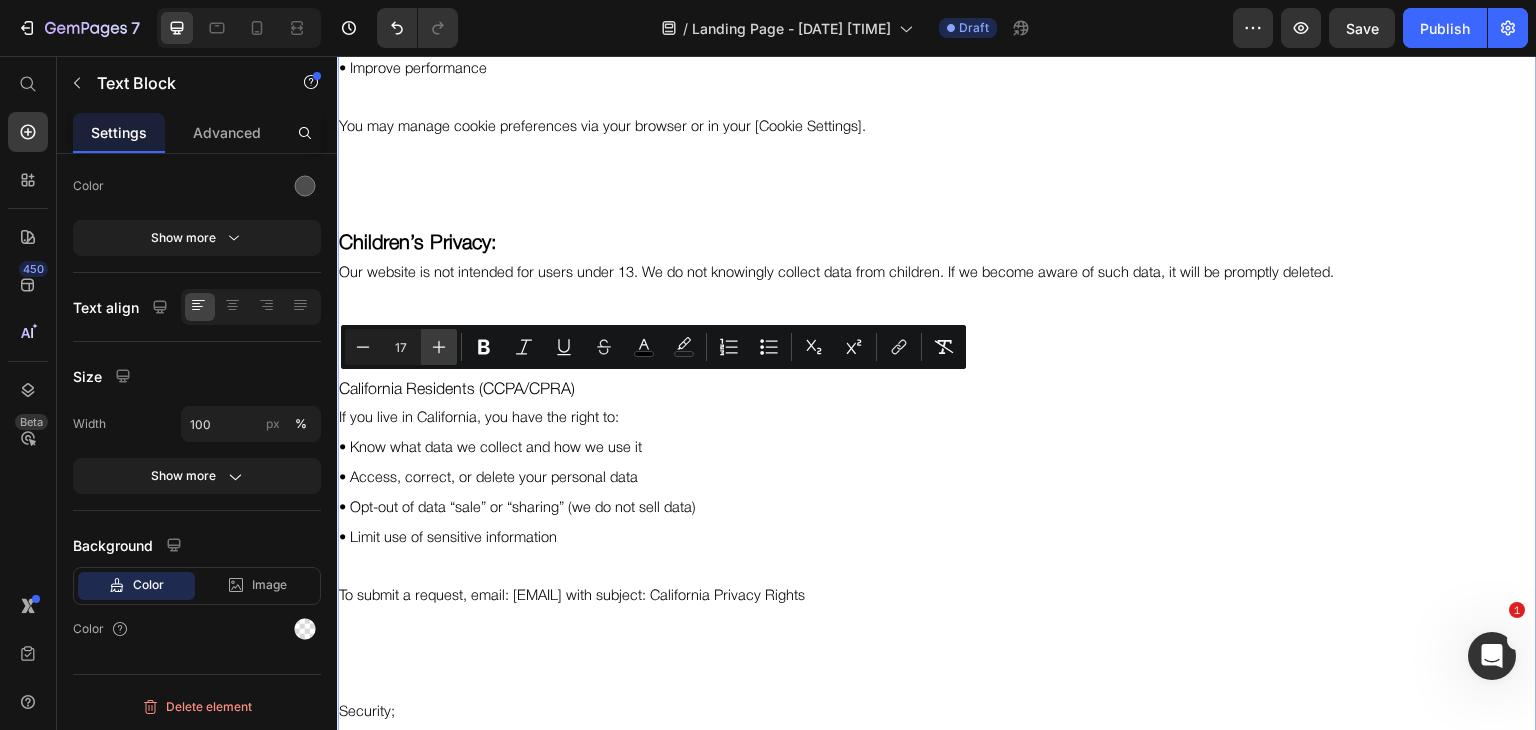click 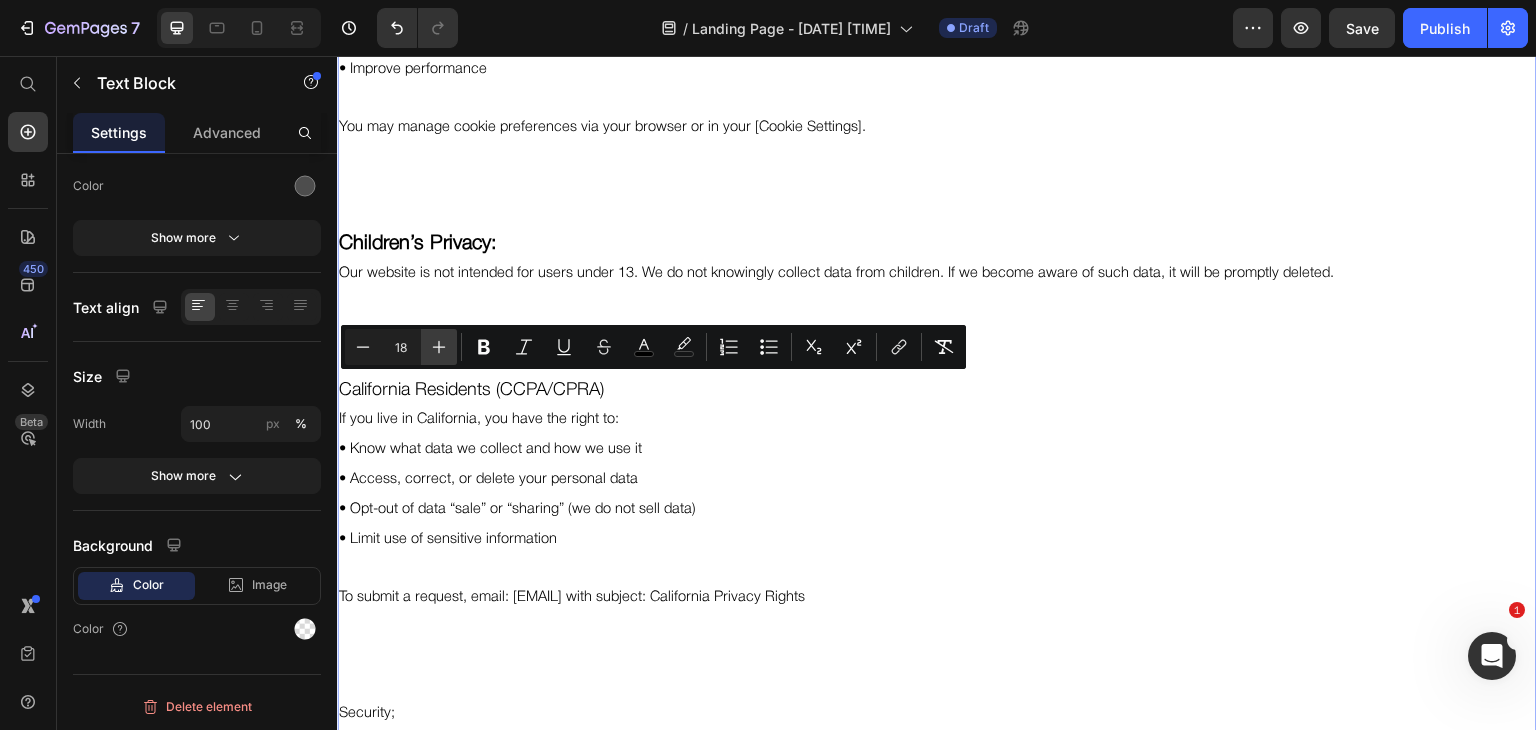 click 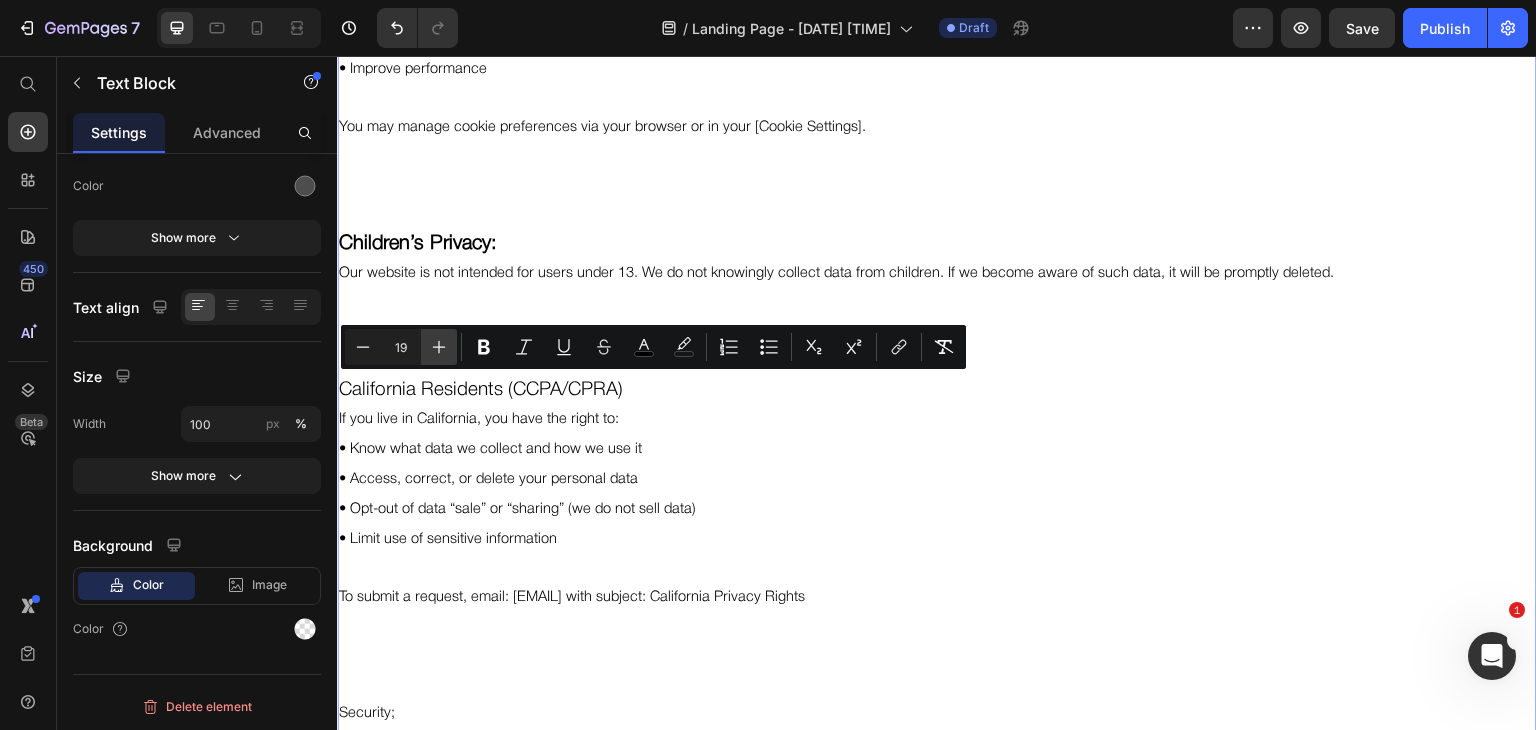 click 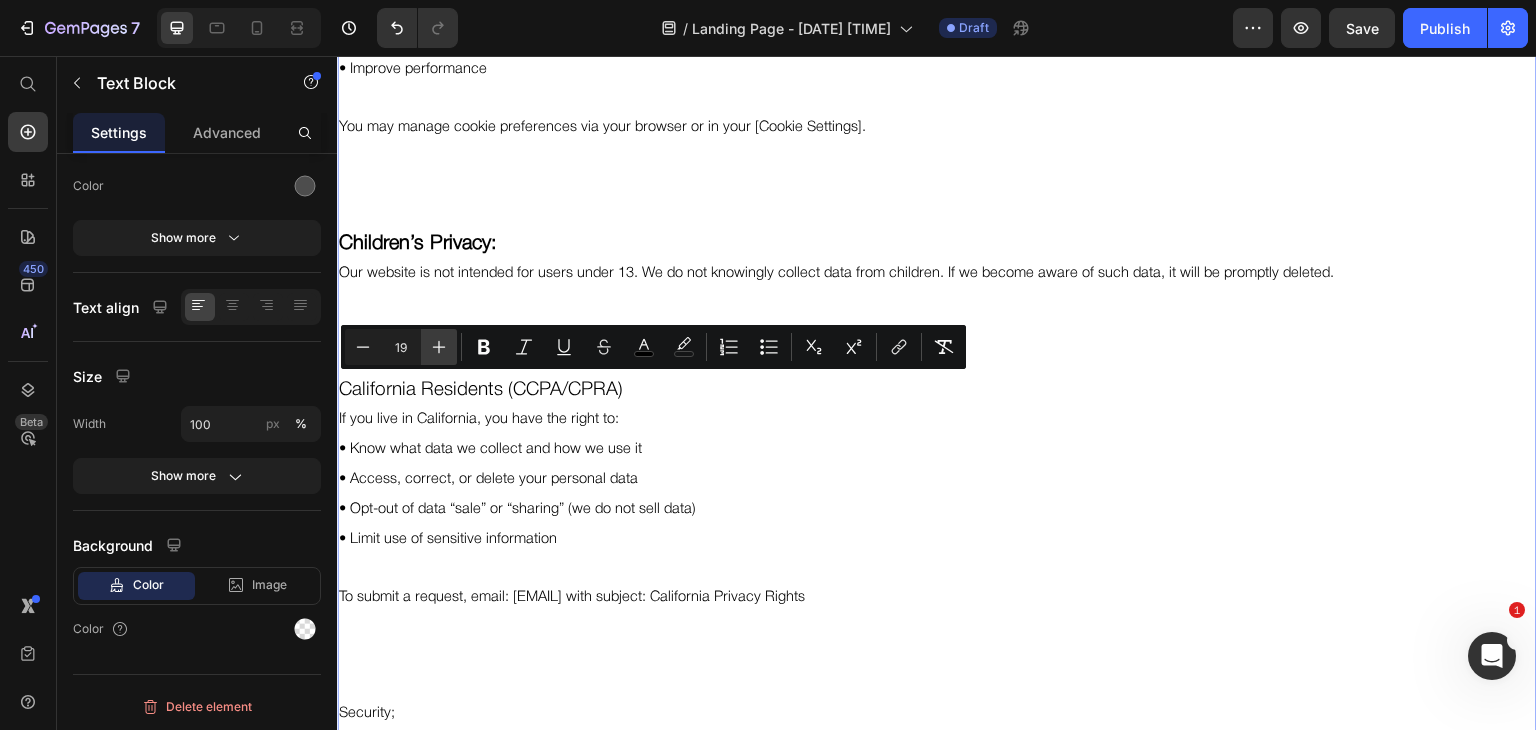 type on "20" 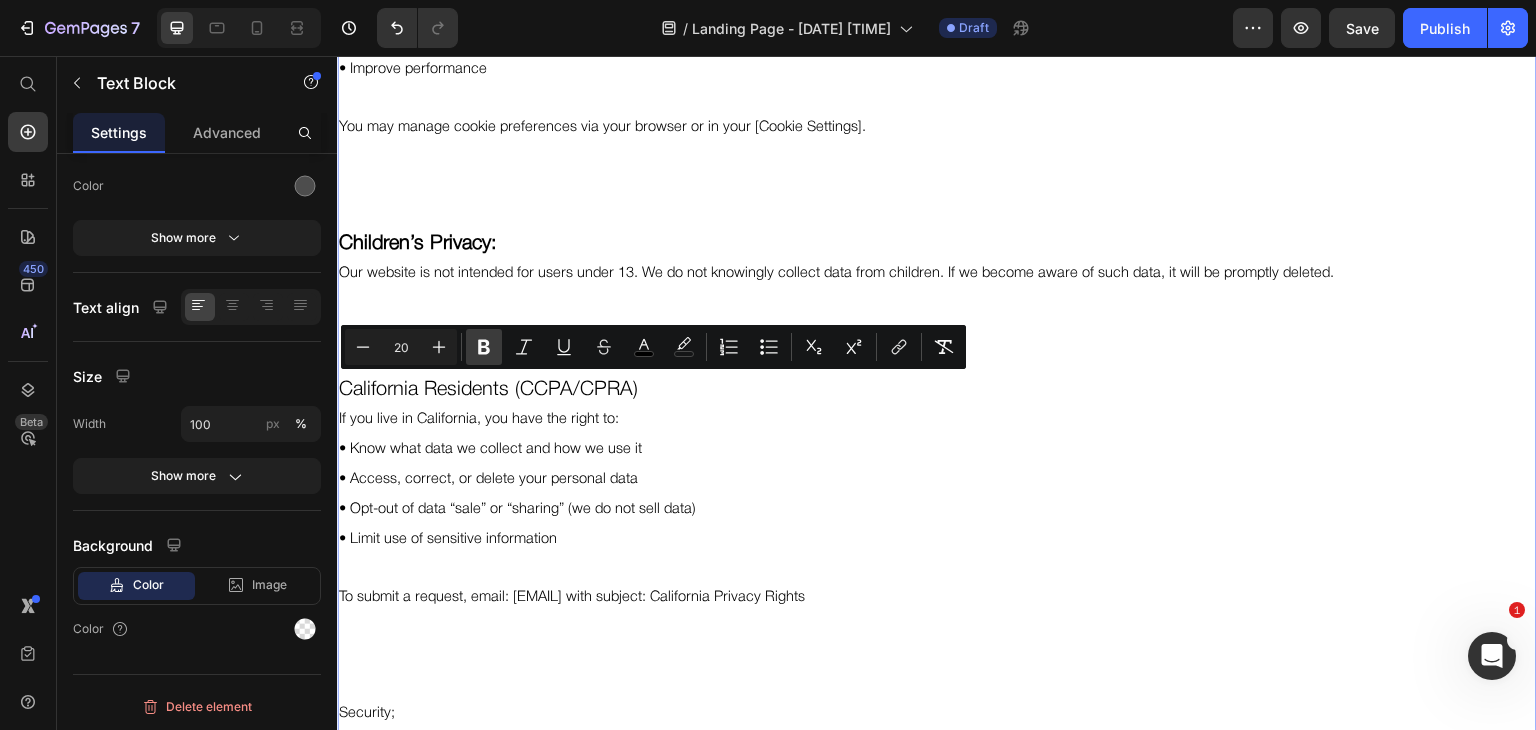 click 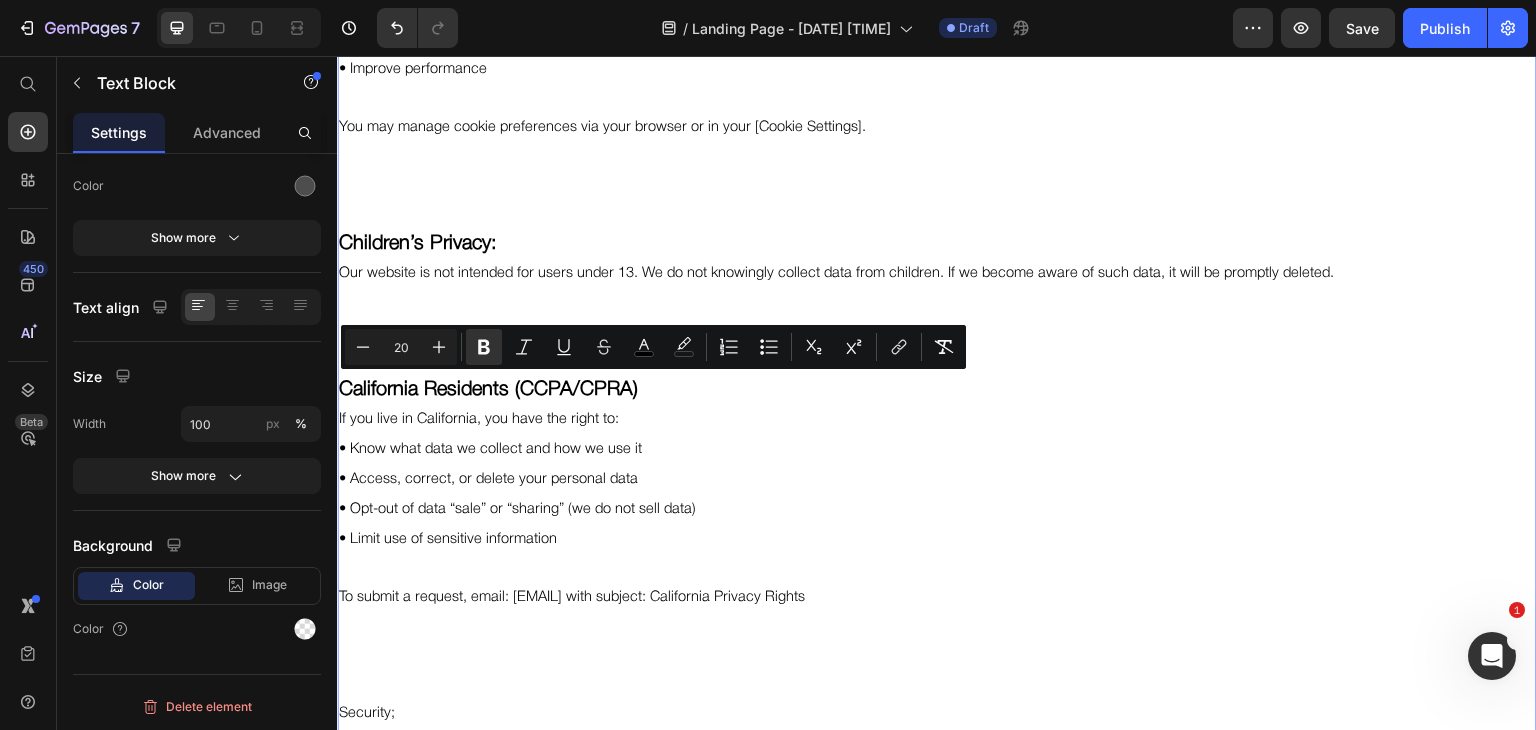 click on "California Residents (CCPA/CPRA)" at bounding box center [937, 391] 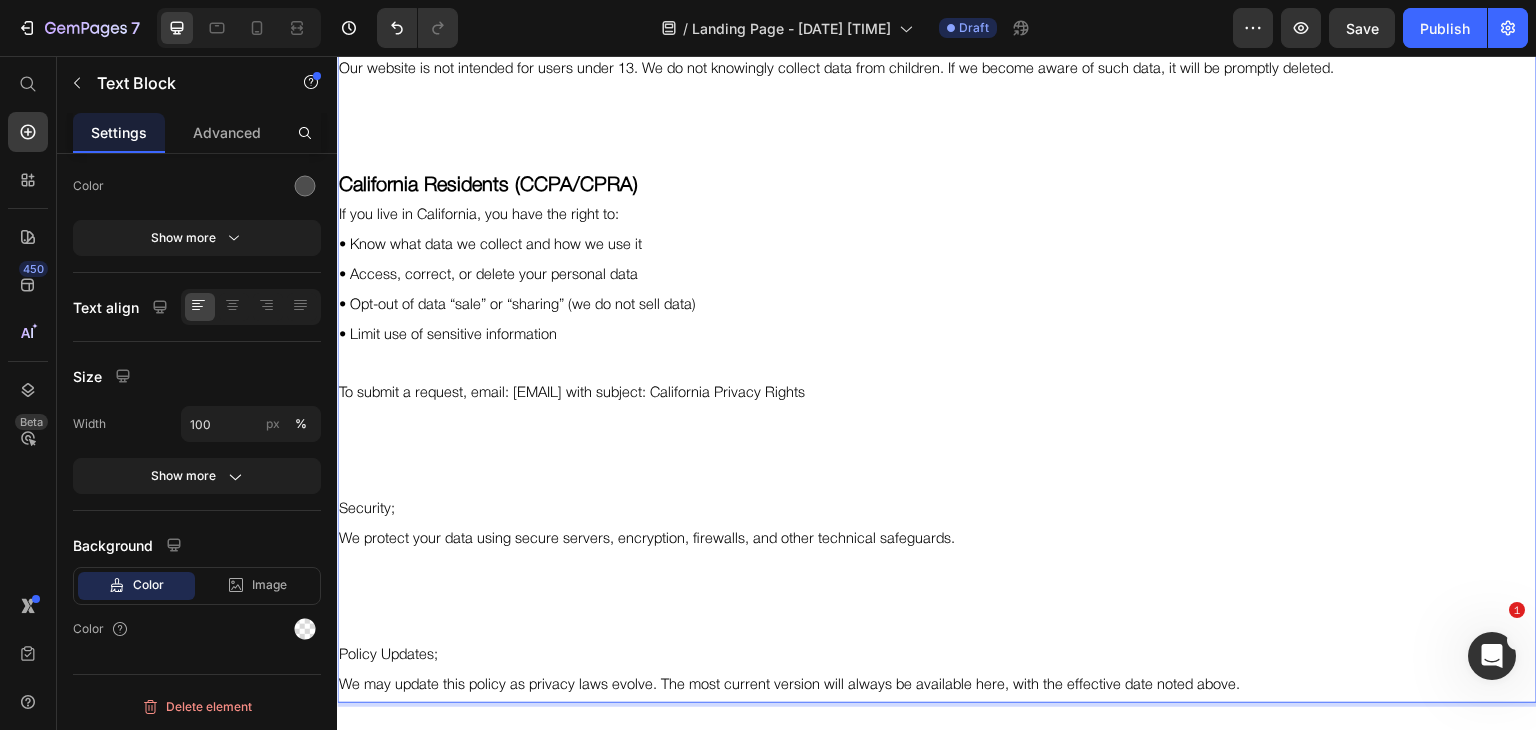 scroll, scrollTop: 3828, scrollLeft: 0, axis: vertical 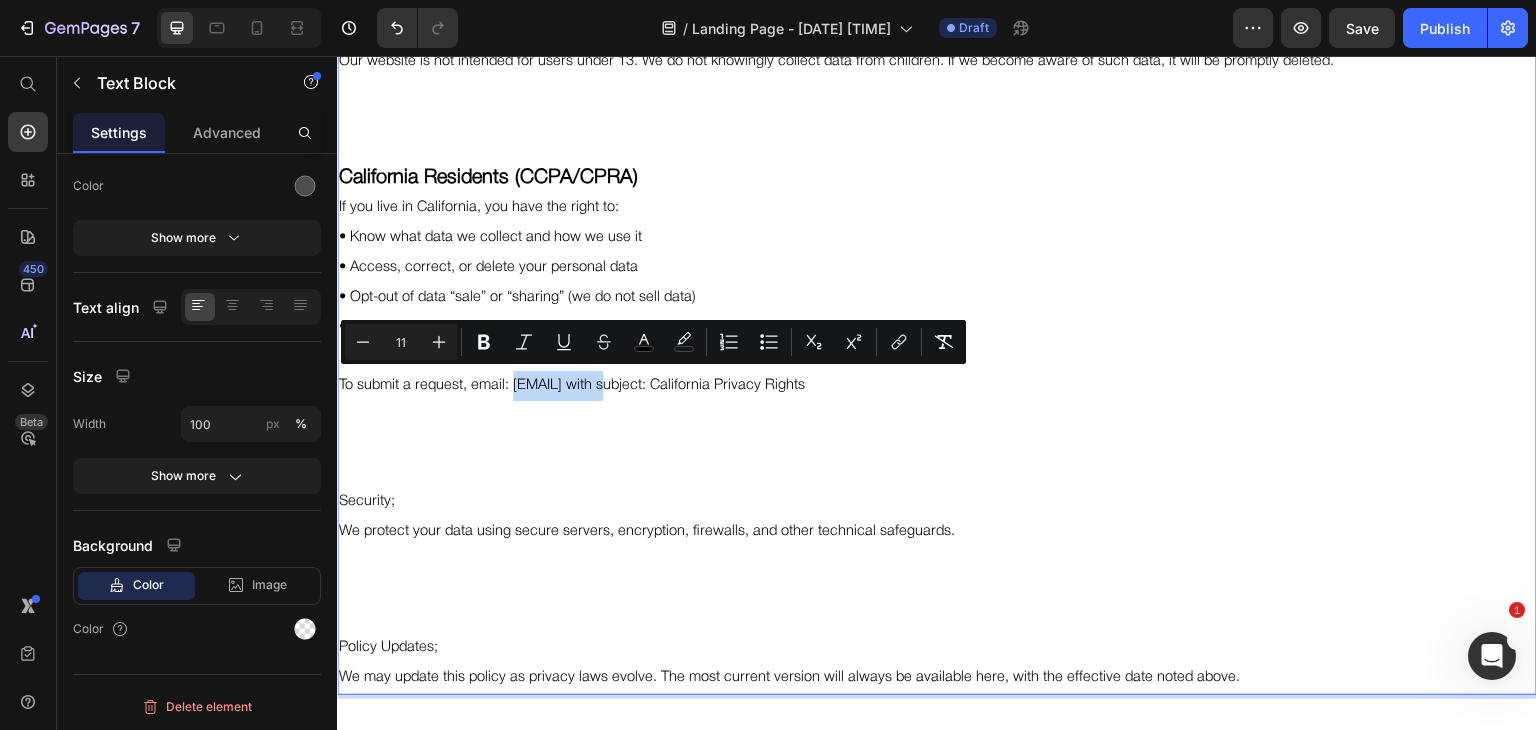 drag, startPoint x: 512, startPoint y: 378, endPoint x: 594, endPoint y: 386, distance: 82.38932 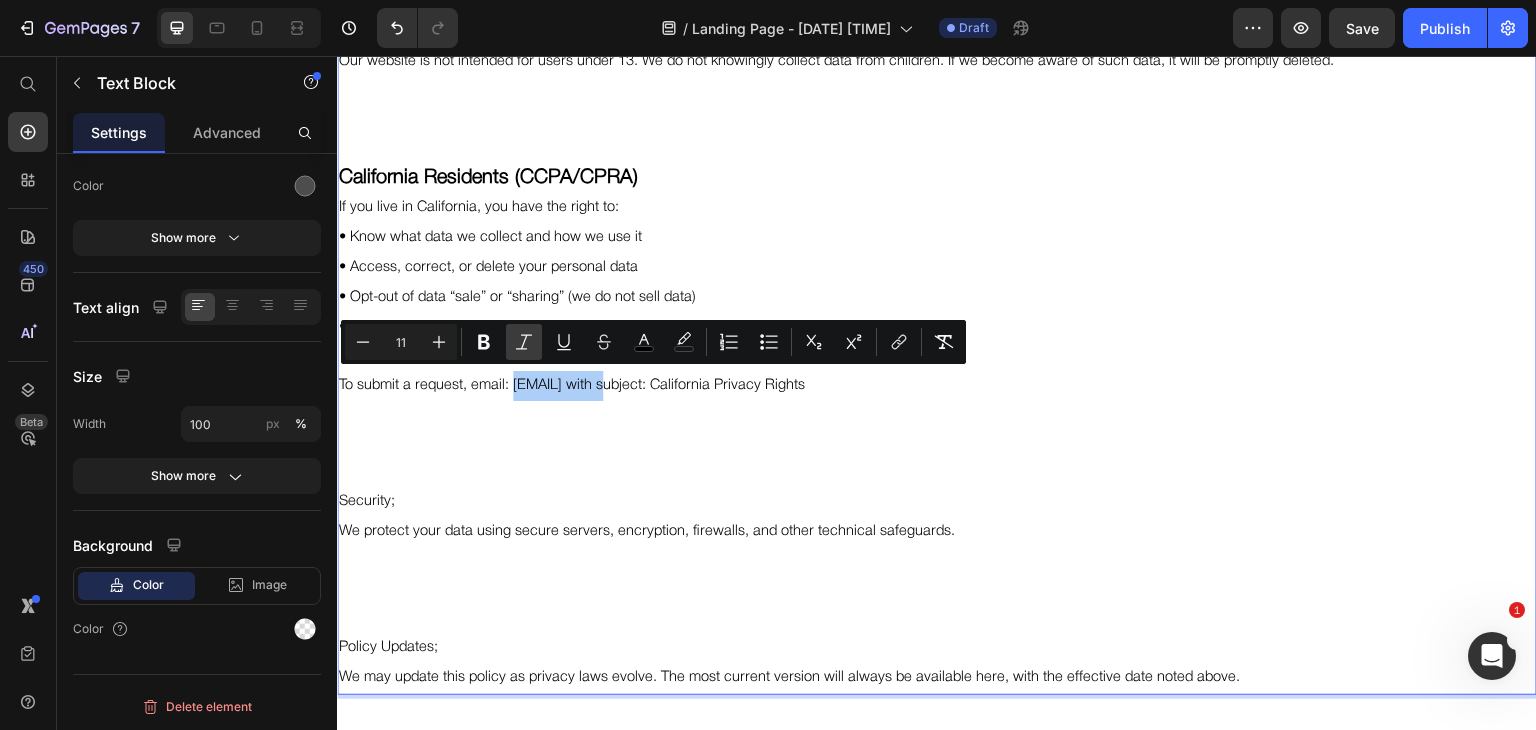 click 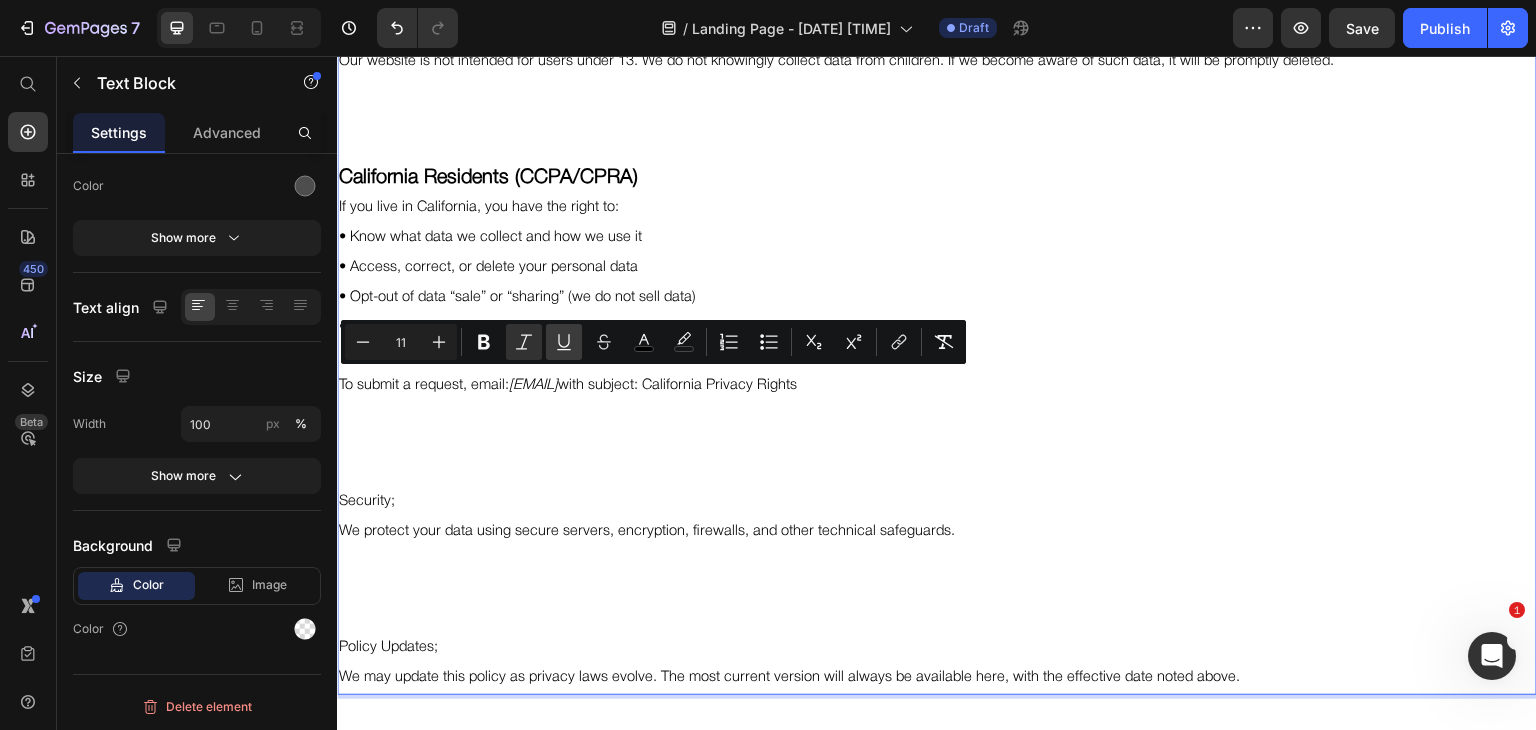 click 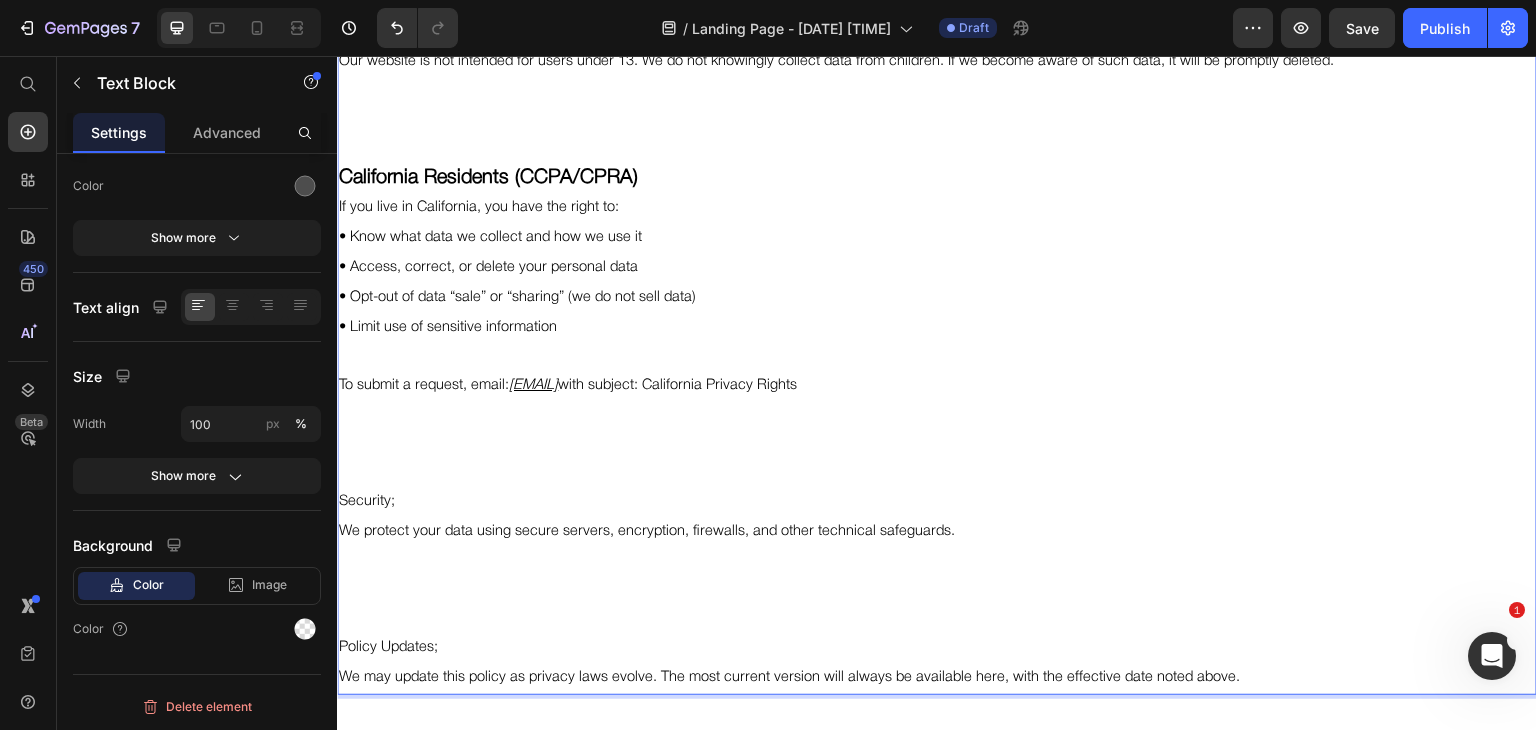 click at bounding box center (937, 415) 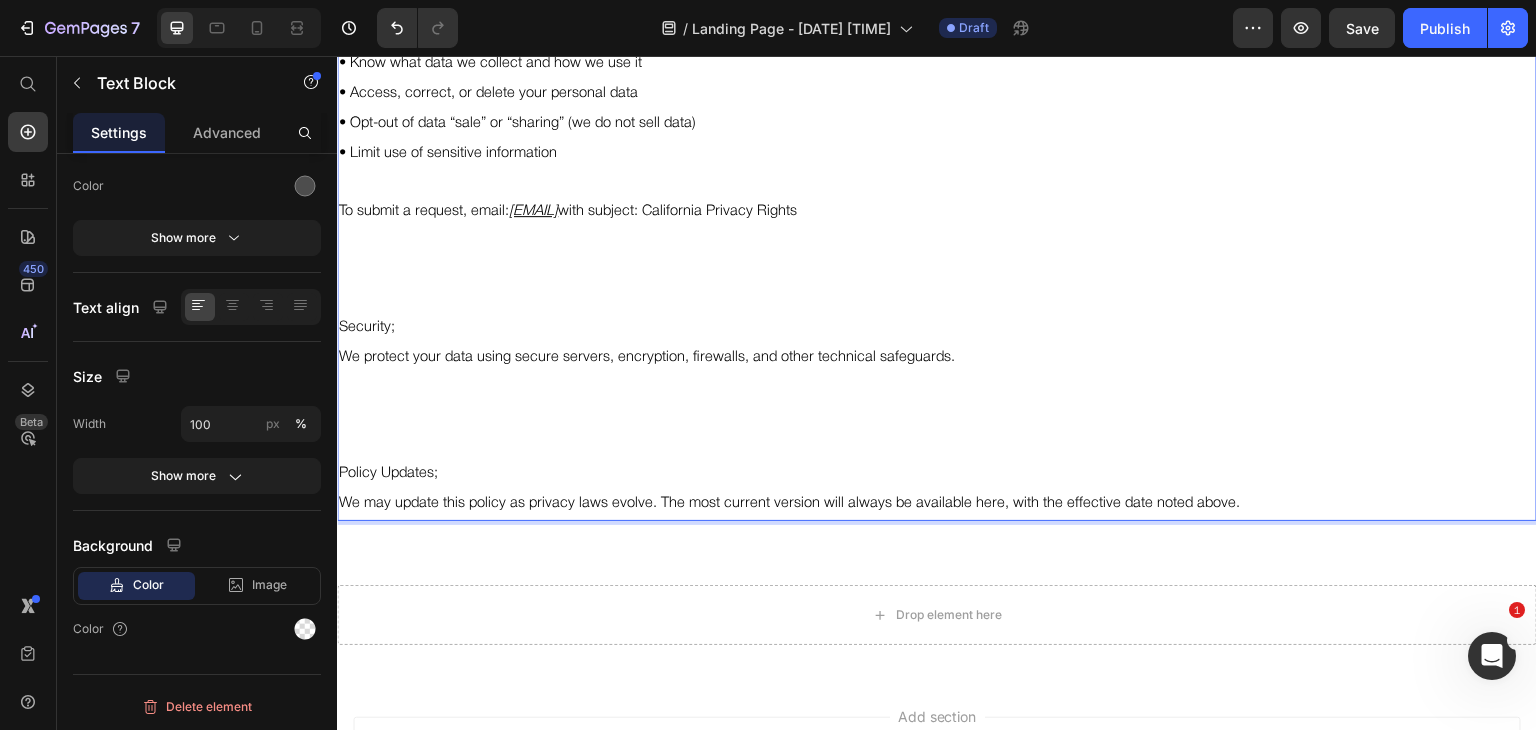 scroll, scrollTop: 4018, scrollLeft: 0, axis: vertical 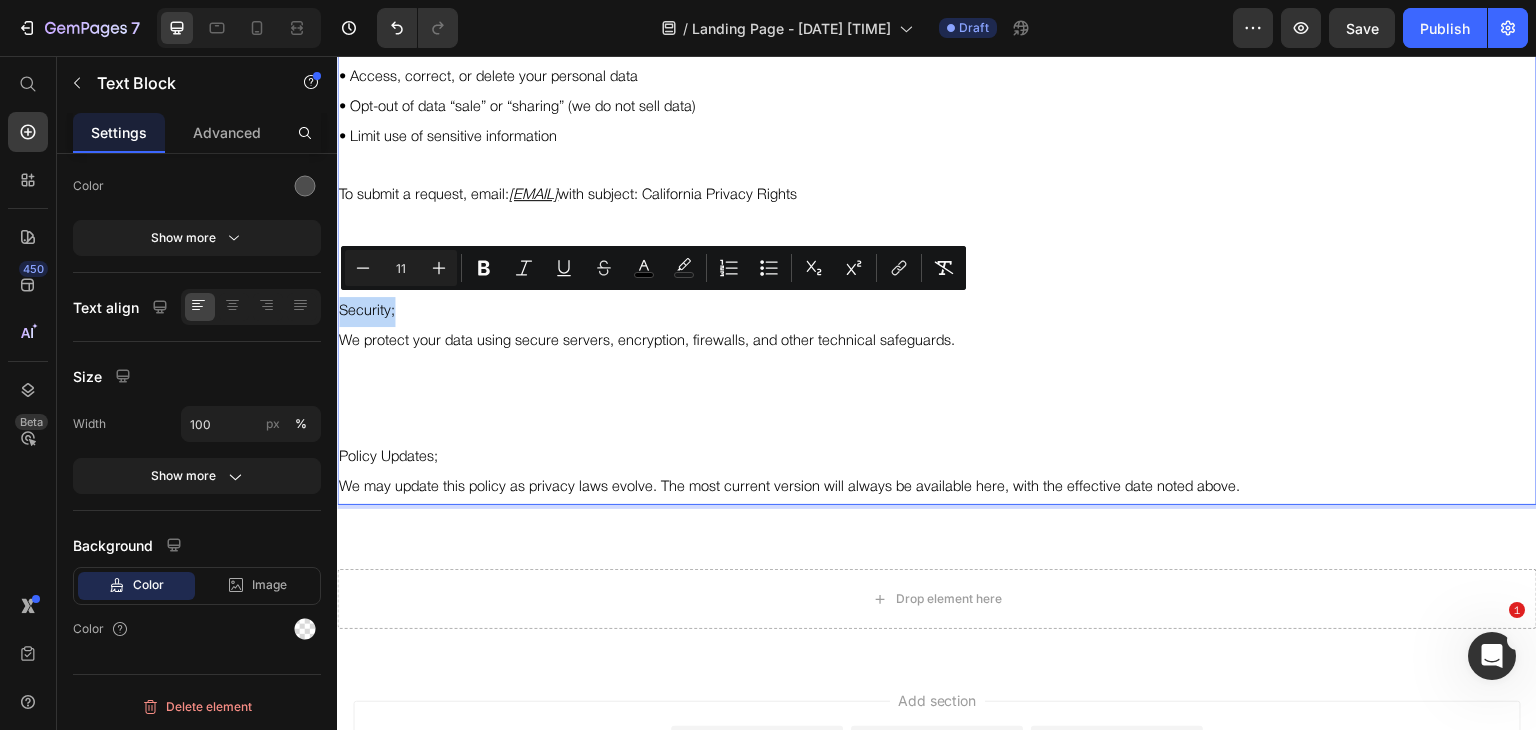 drag, startPoint x: 405, startPoint y: 311, endPoint x: 343, endPoint y: 318, distance: 62.39391 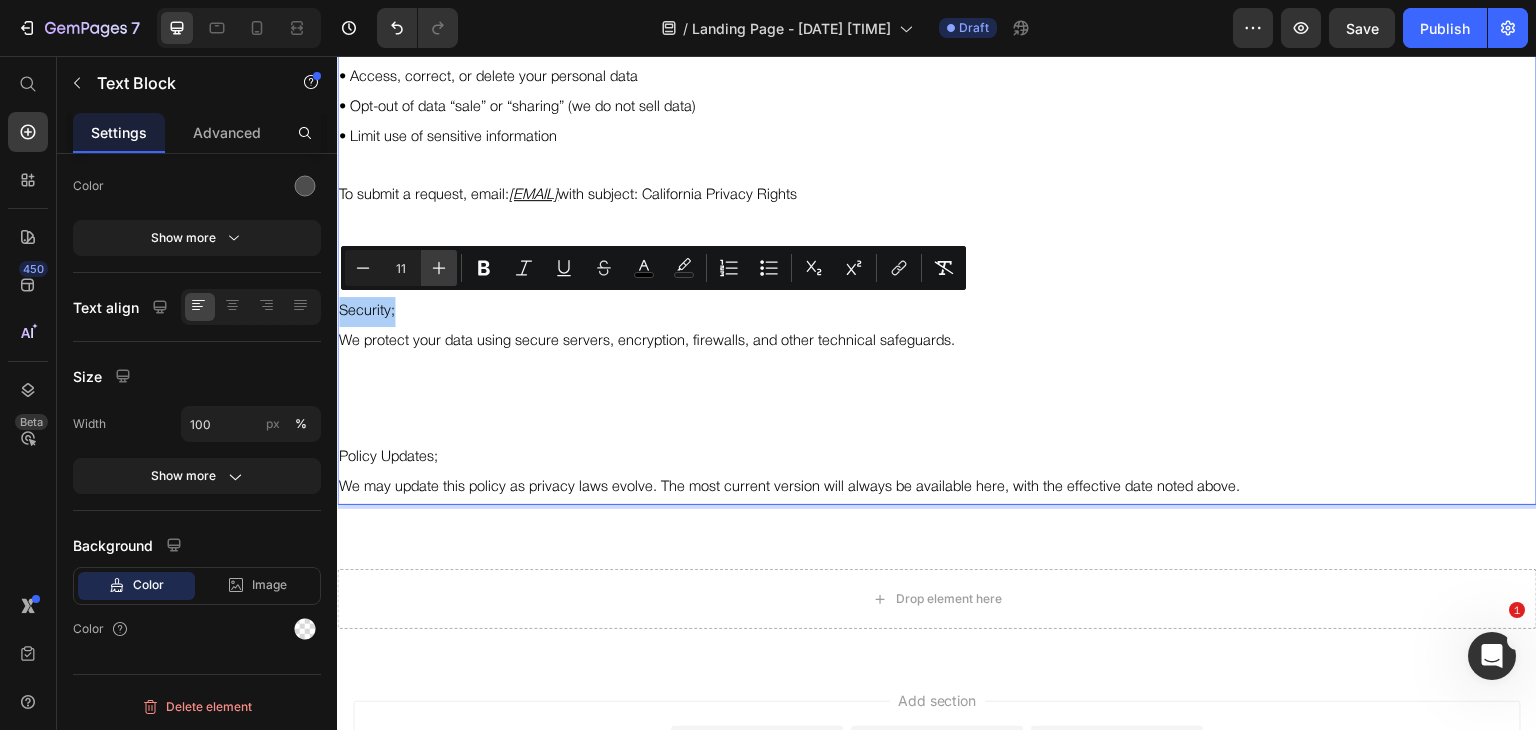 click 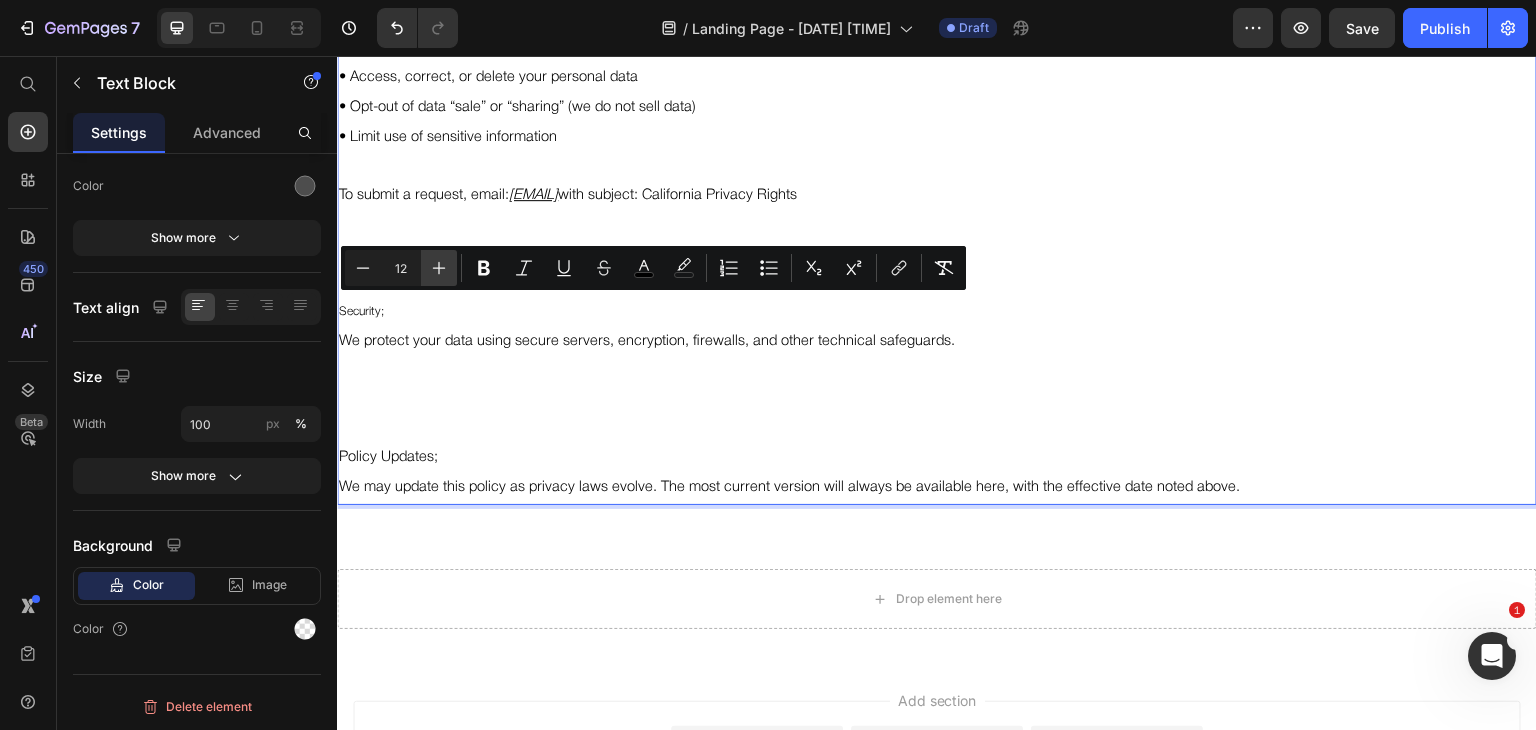 click 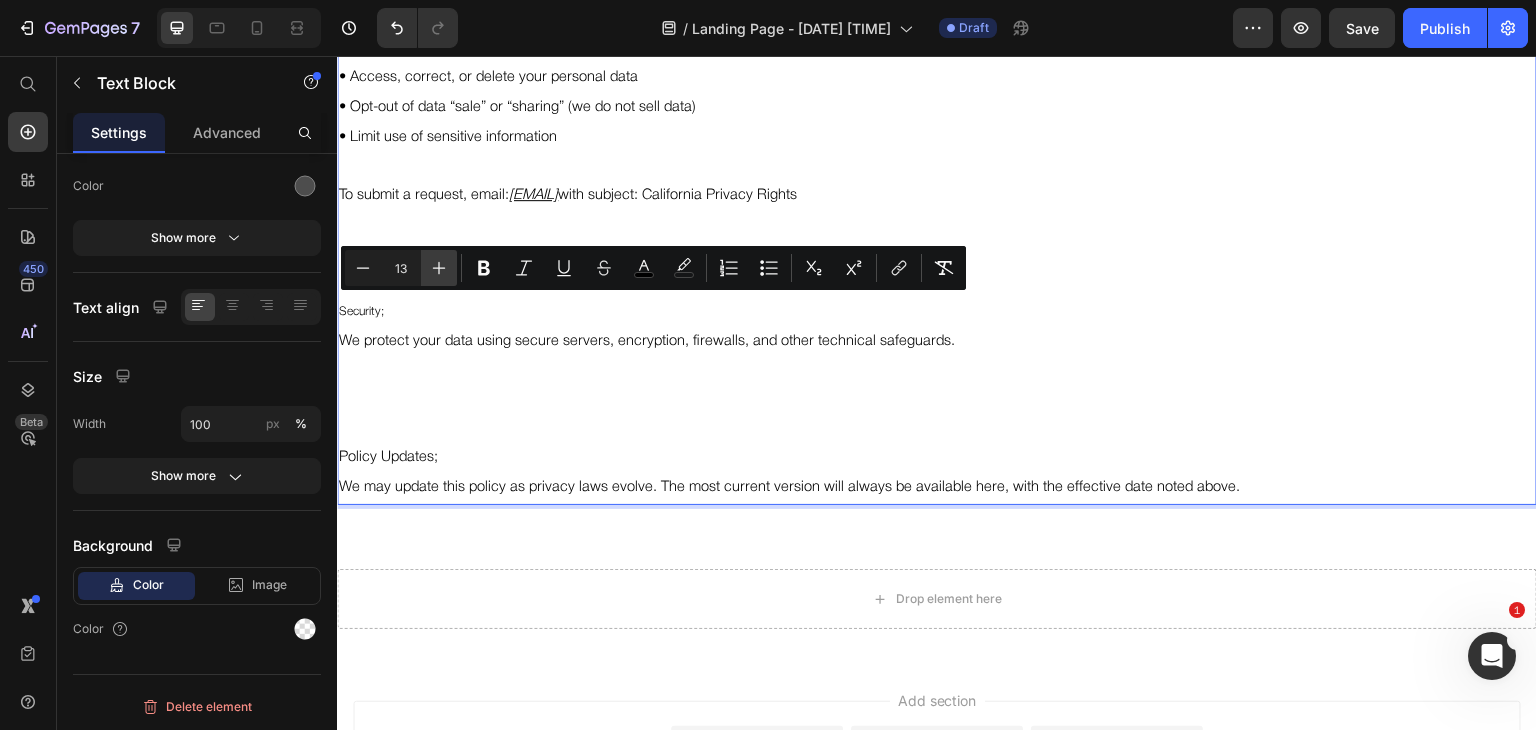 click 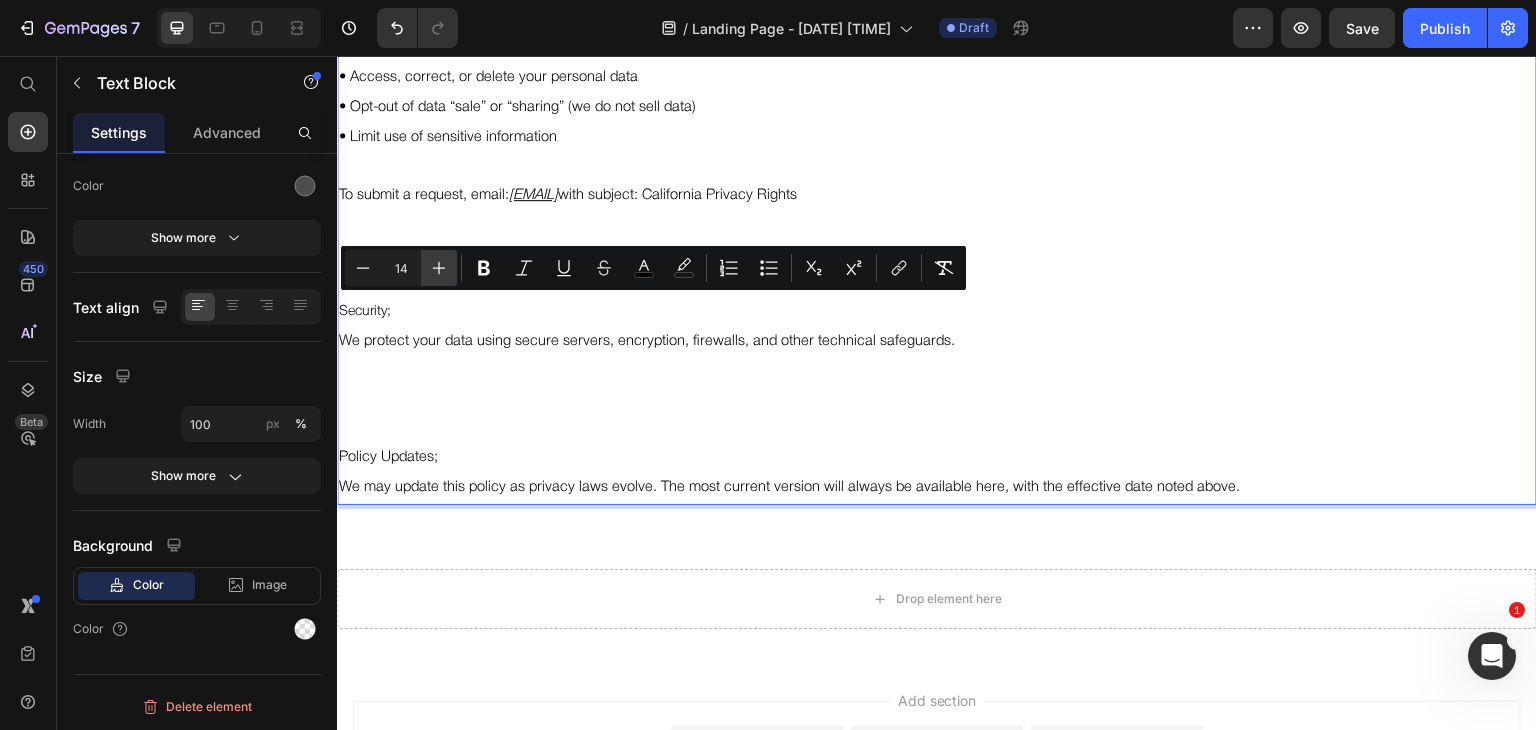 click 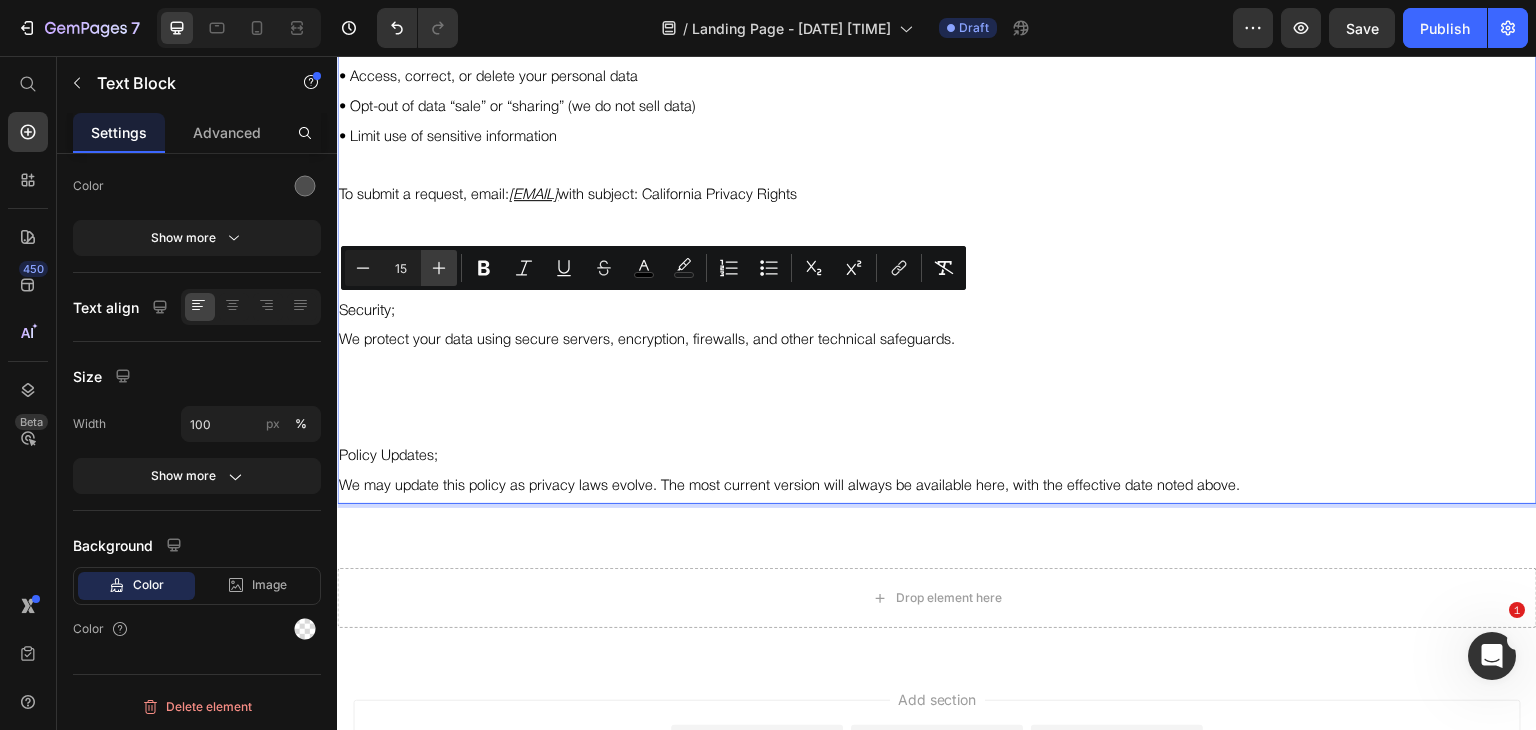 click 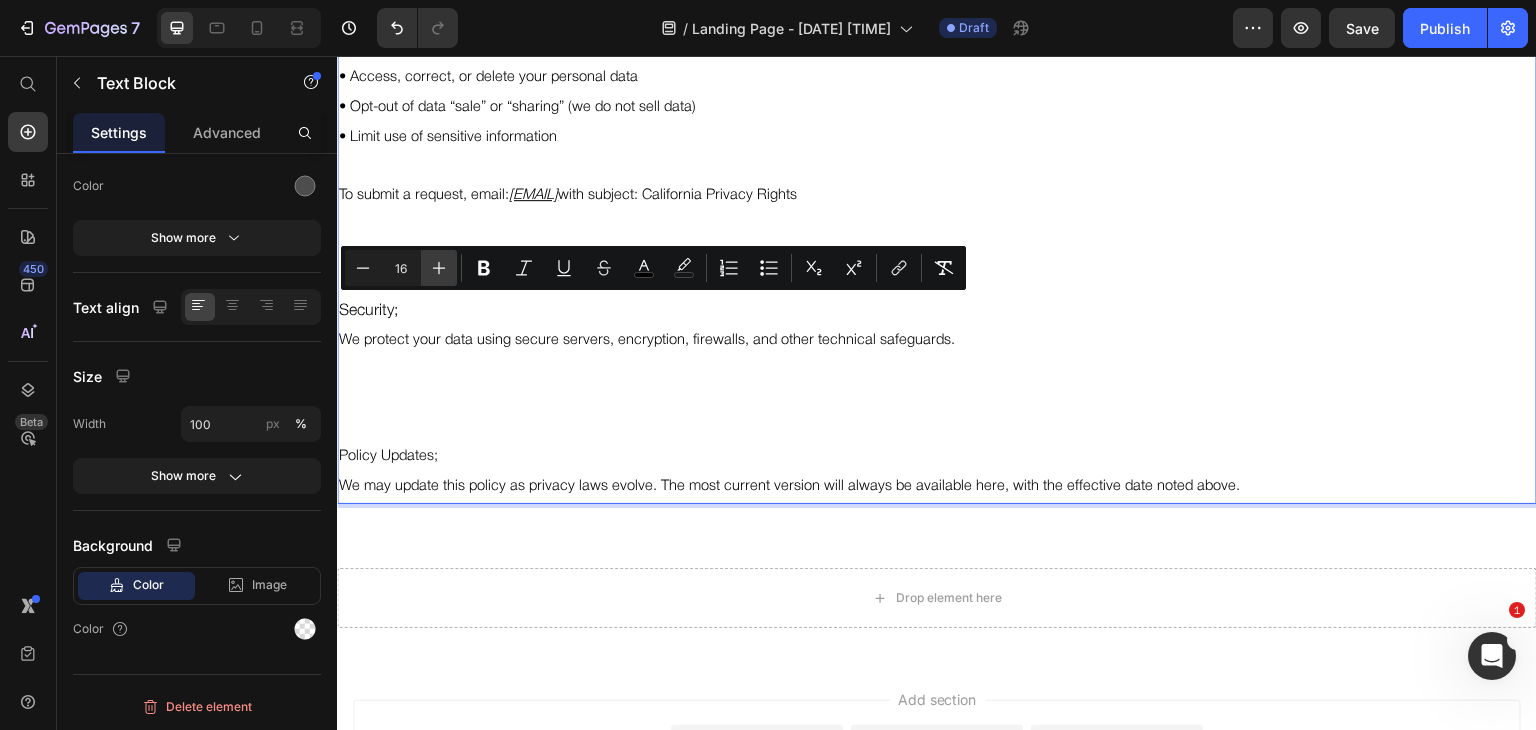 click 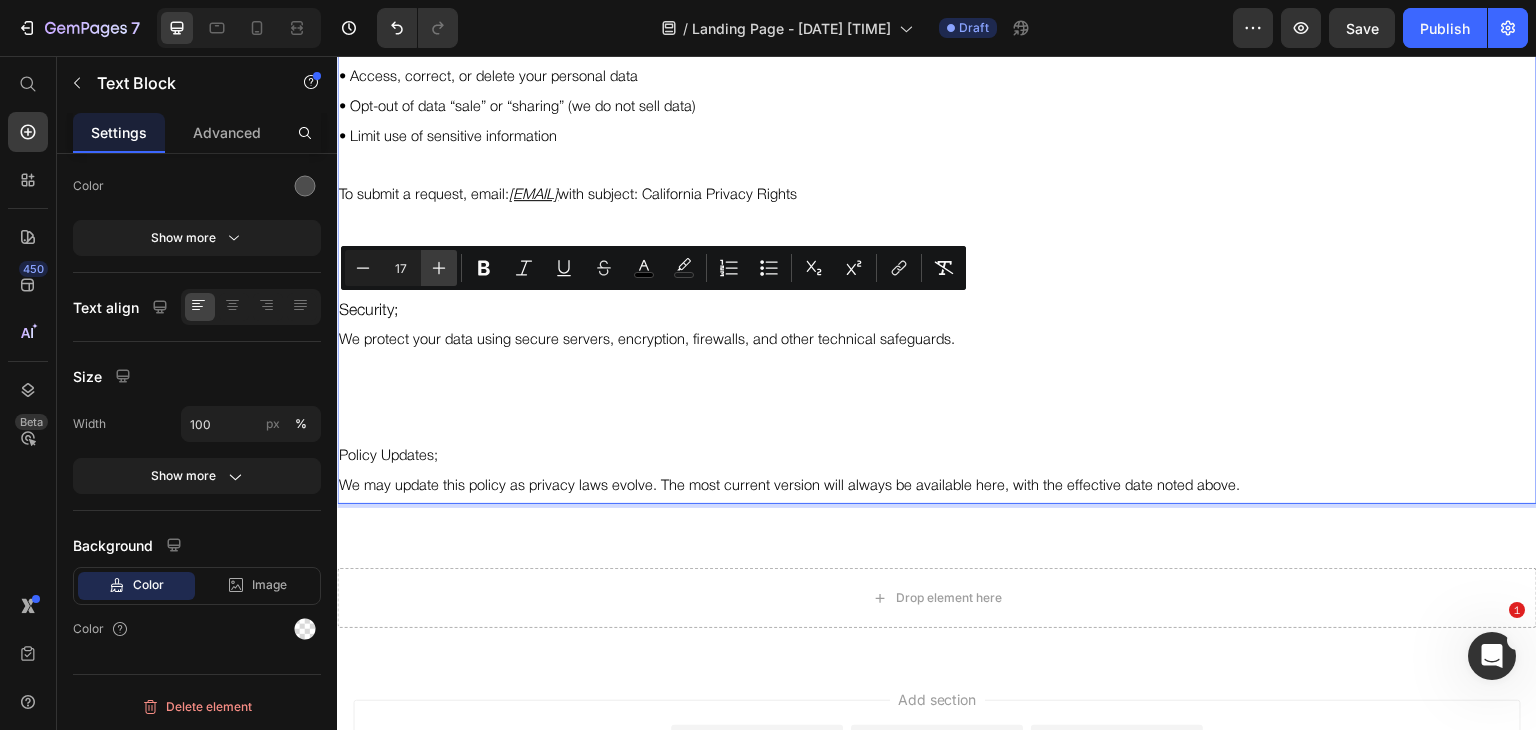 click 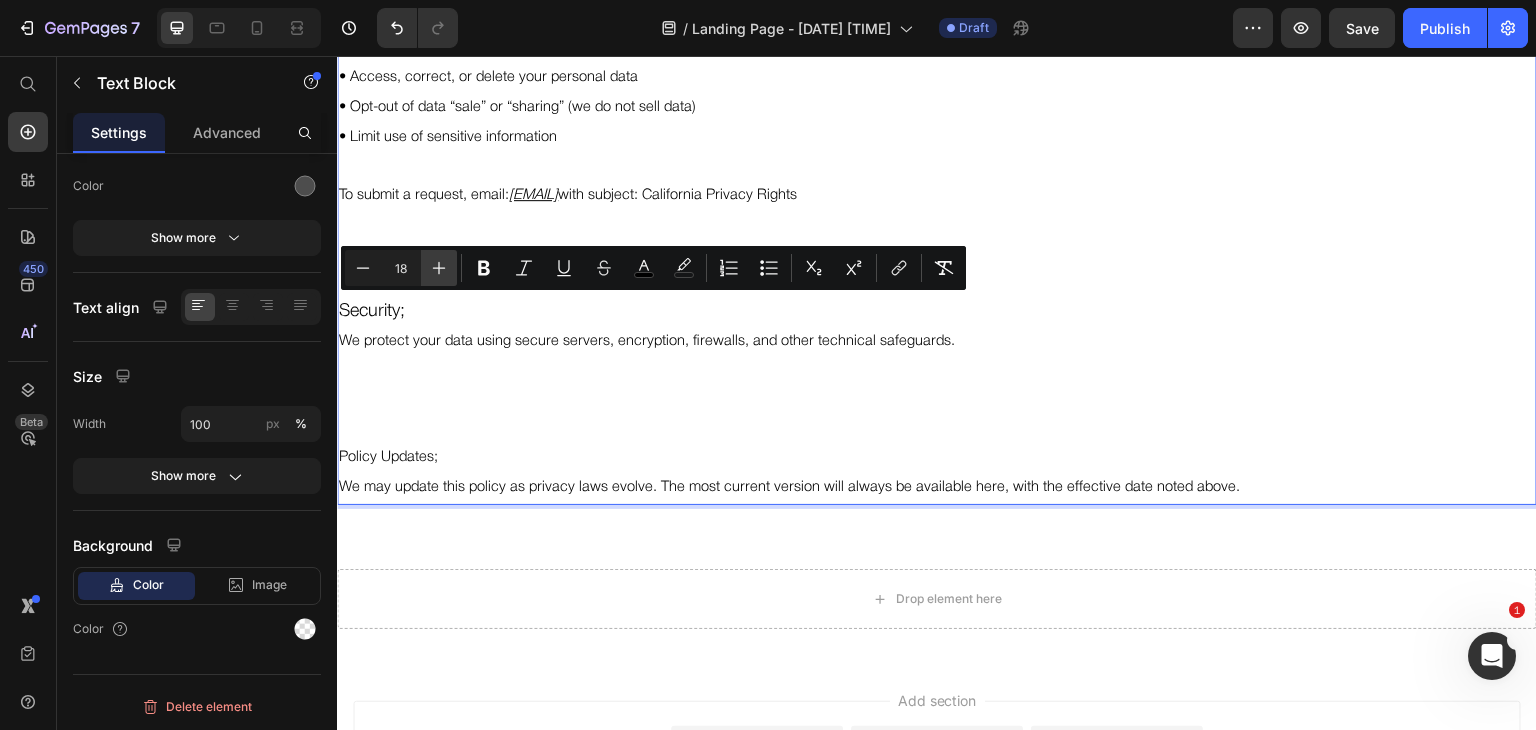 click 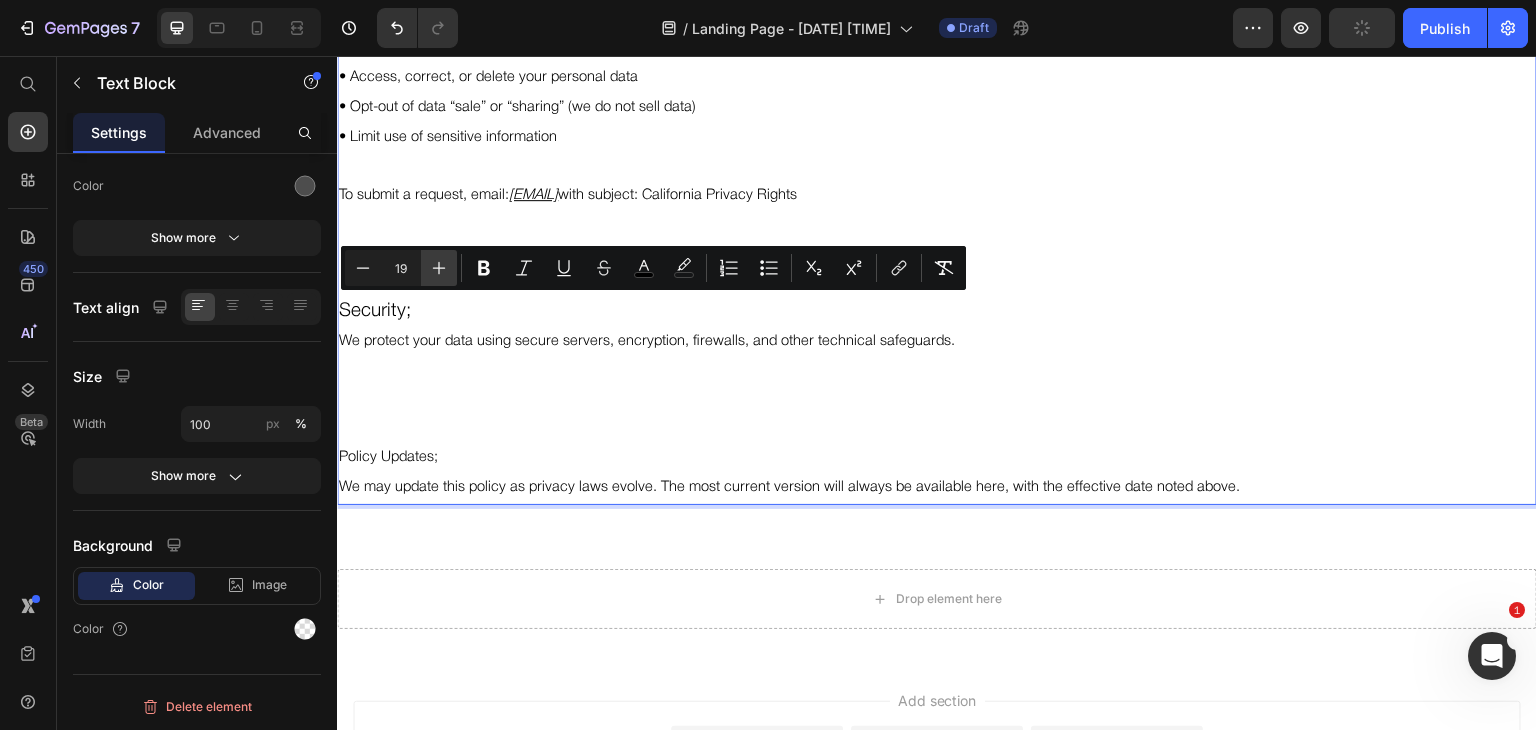 click 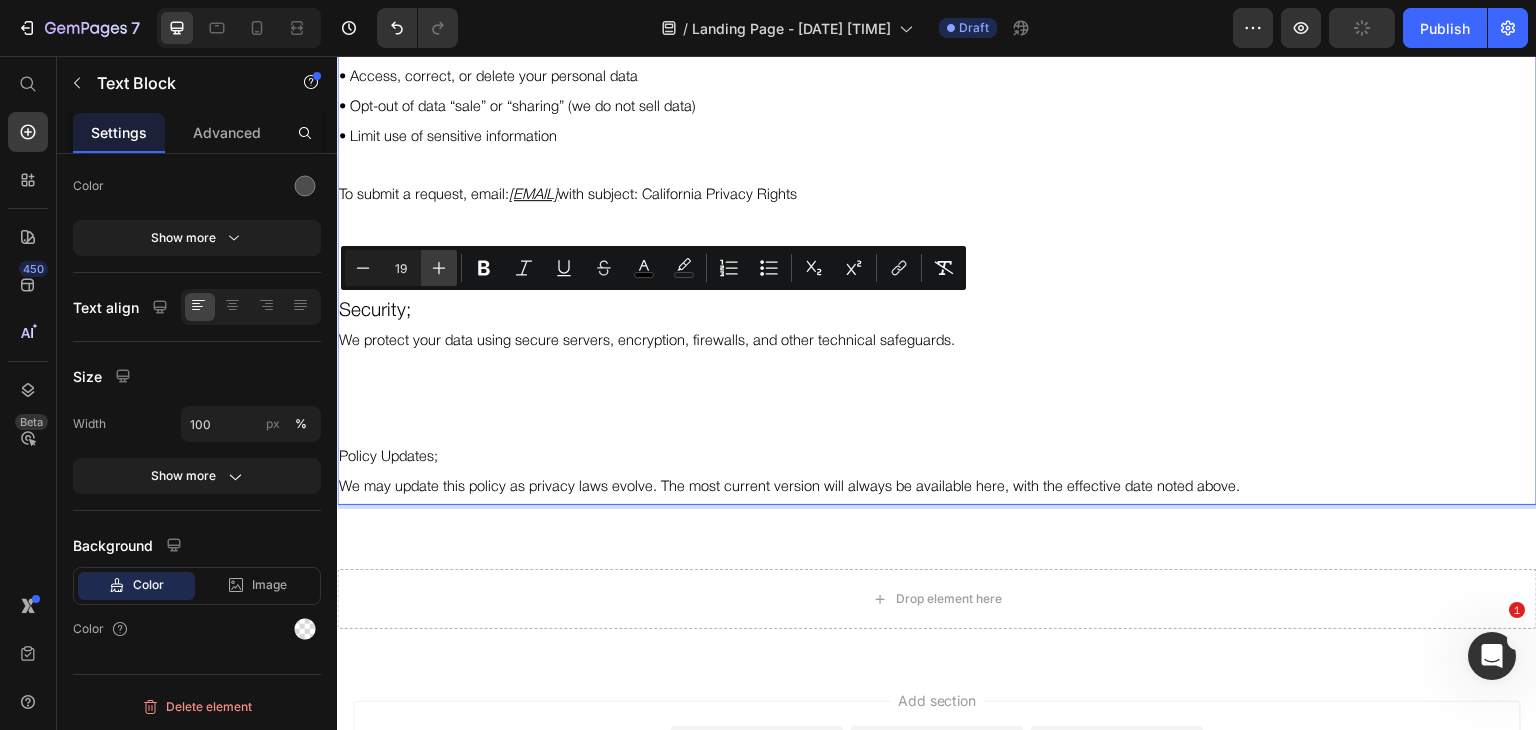 type on "20" 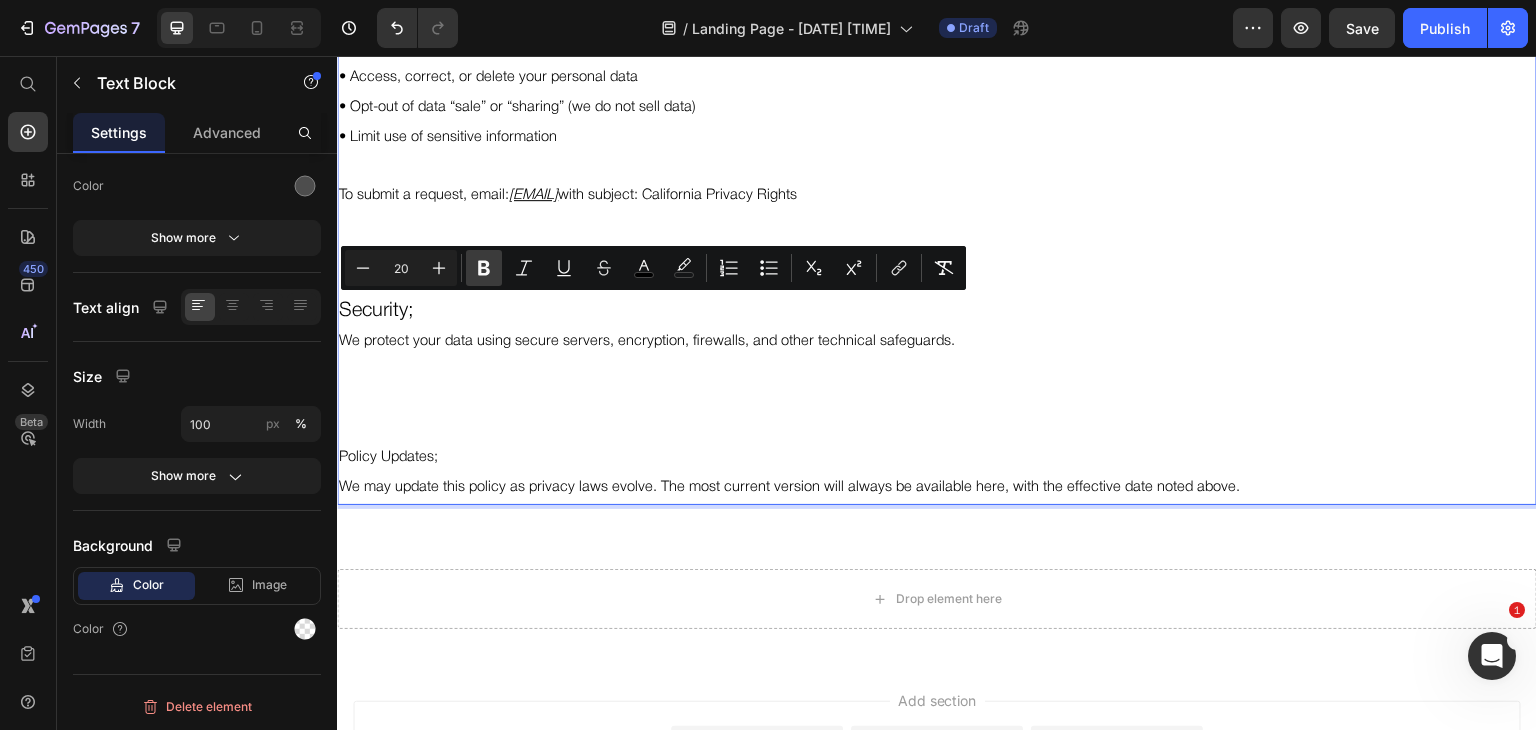 click 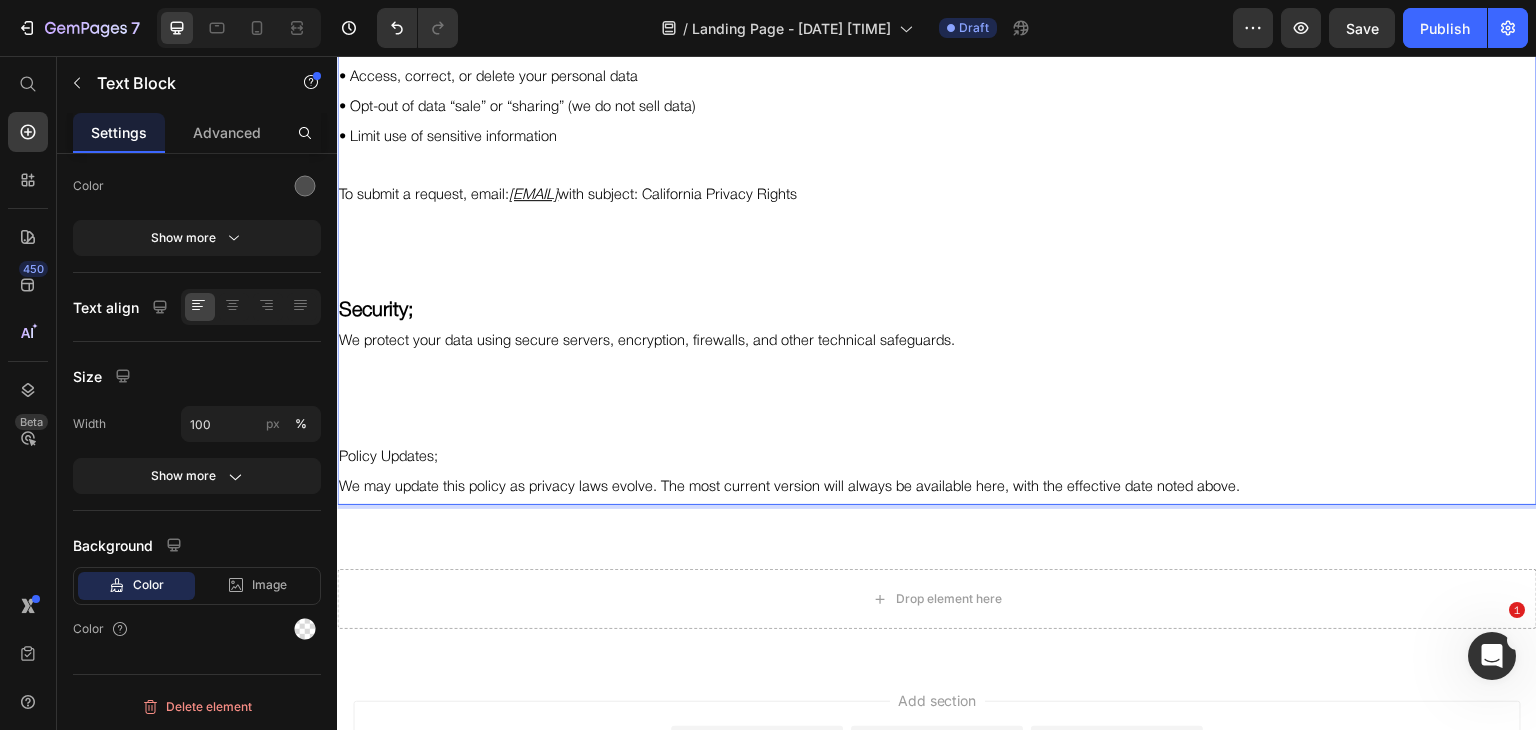 click at bounding box center (937, 371) 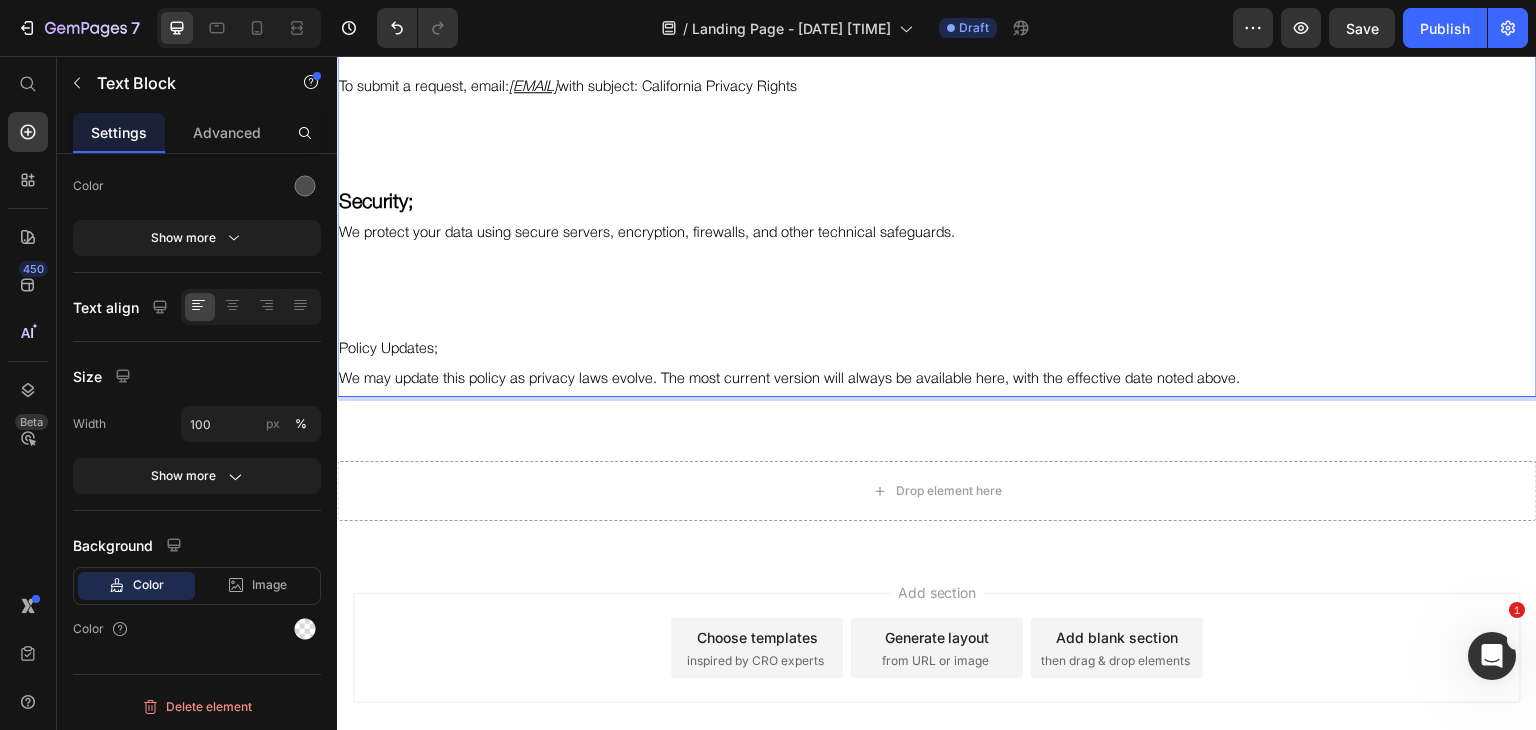 scroll, scrollTop: 4127, scrollLeft: 0, axis: vertical 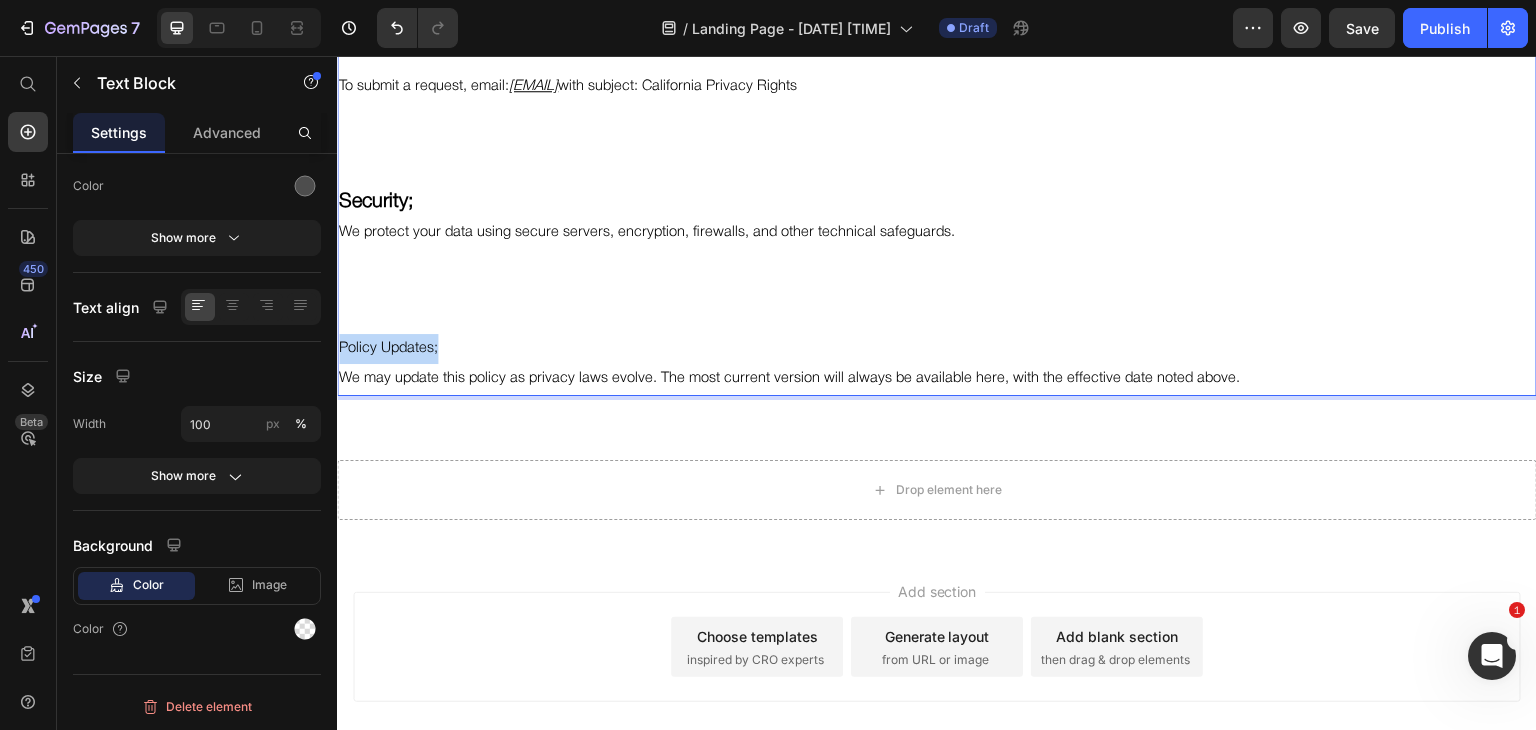 drag, startPoint x: 442, startPoint y: 346, endPoint x: 335, endPoint y: 349, distance: 107.042046 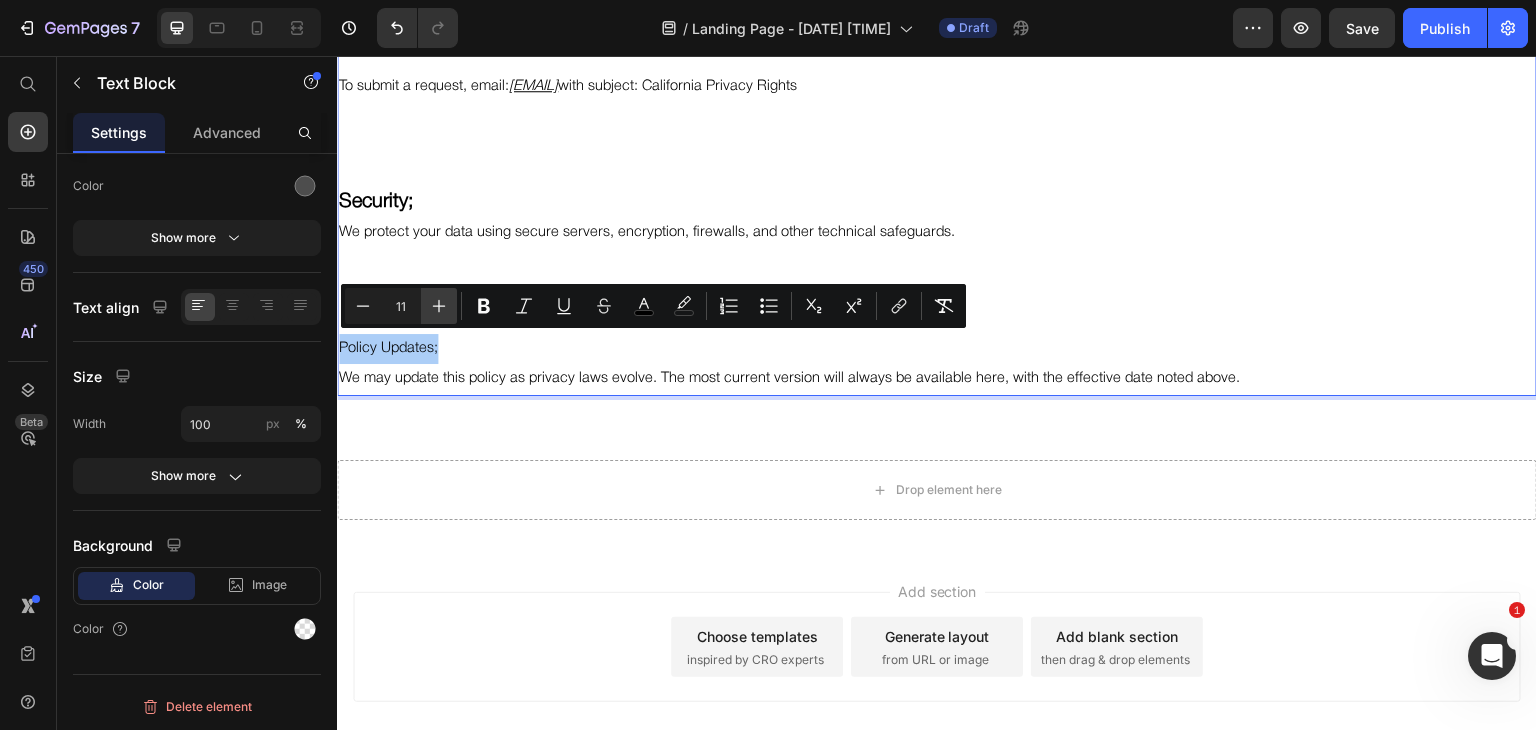 click 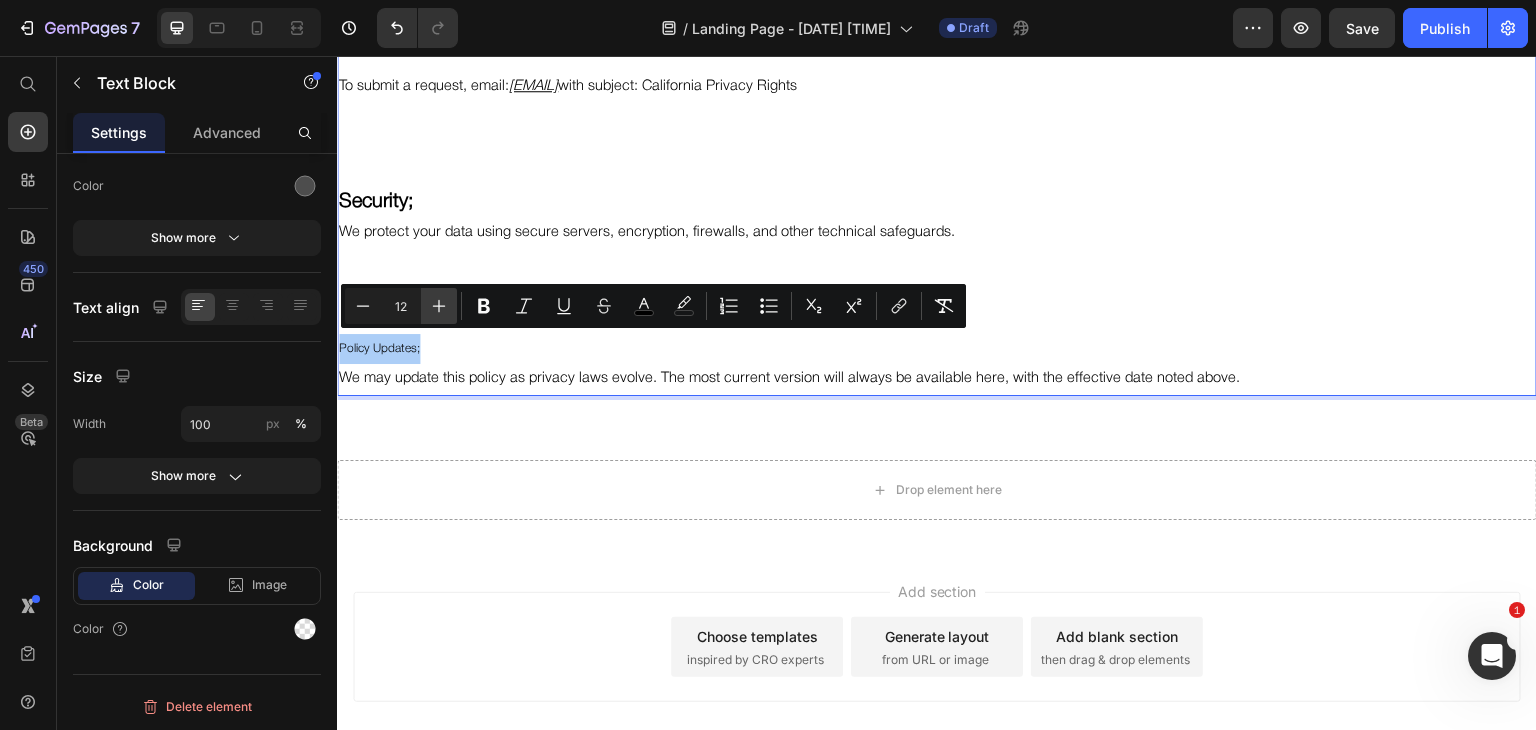 click 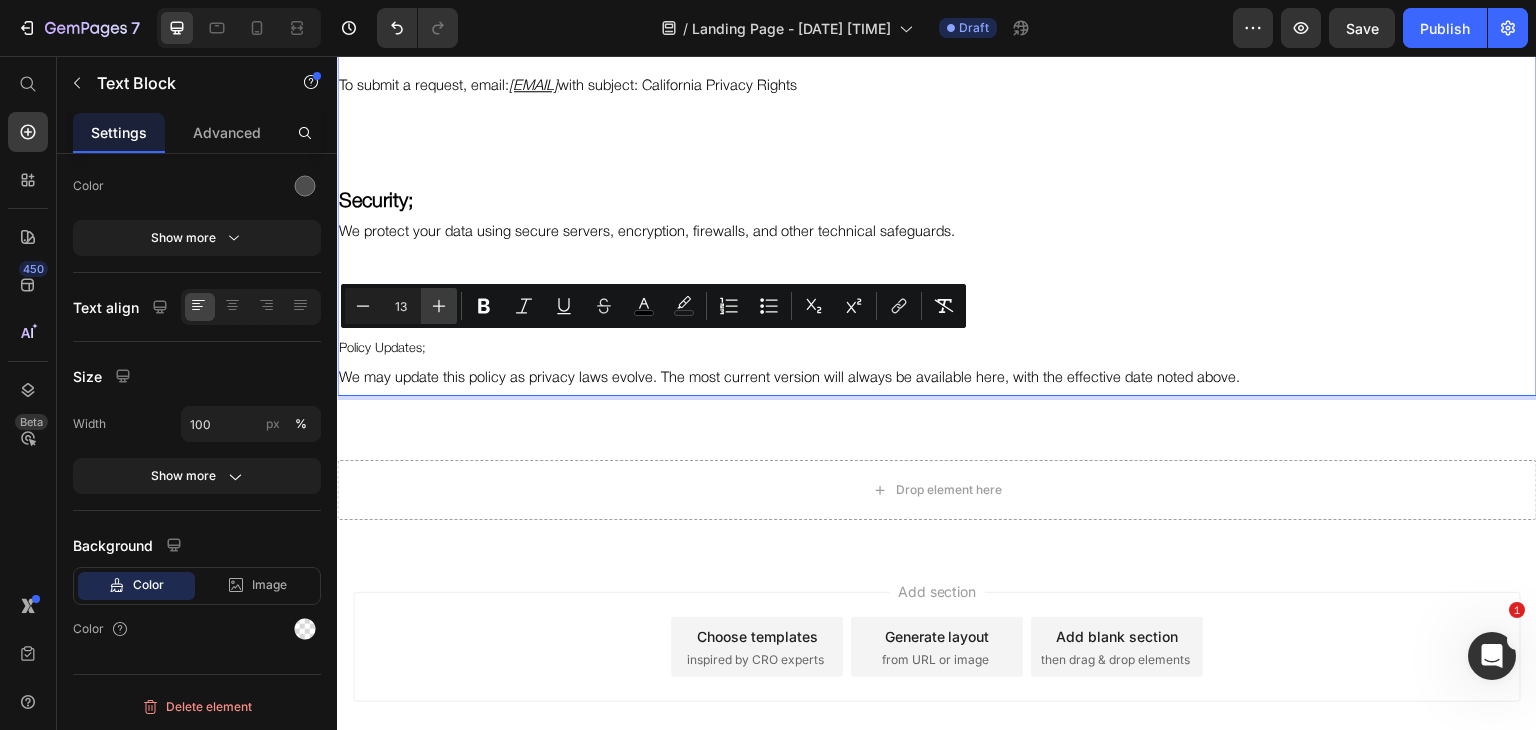 click 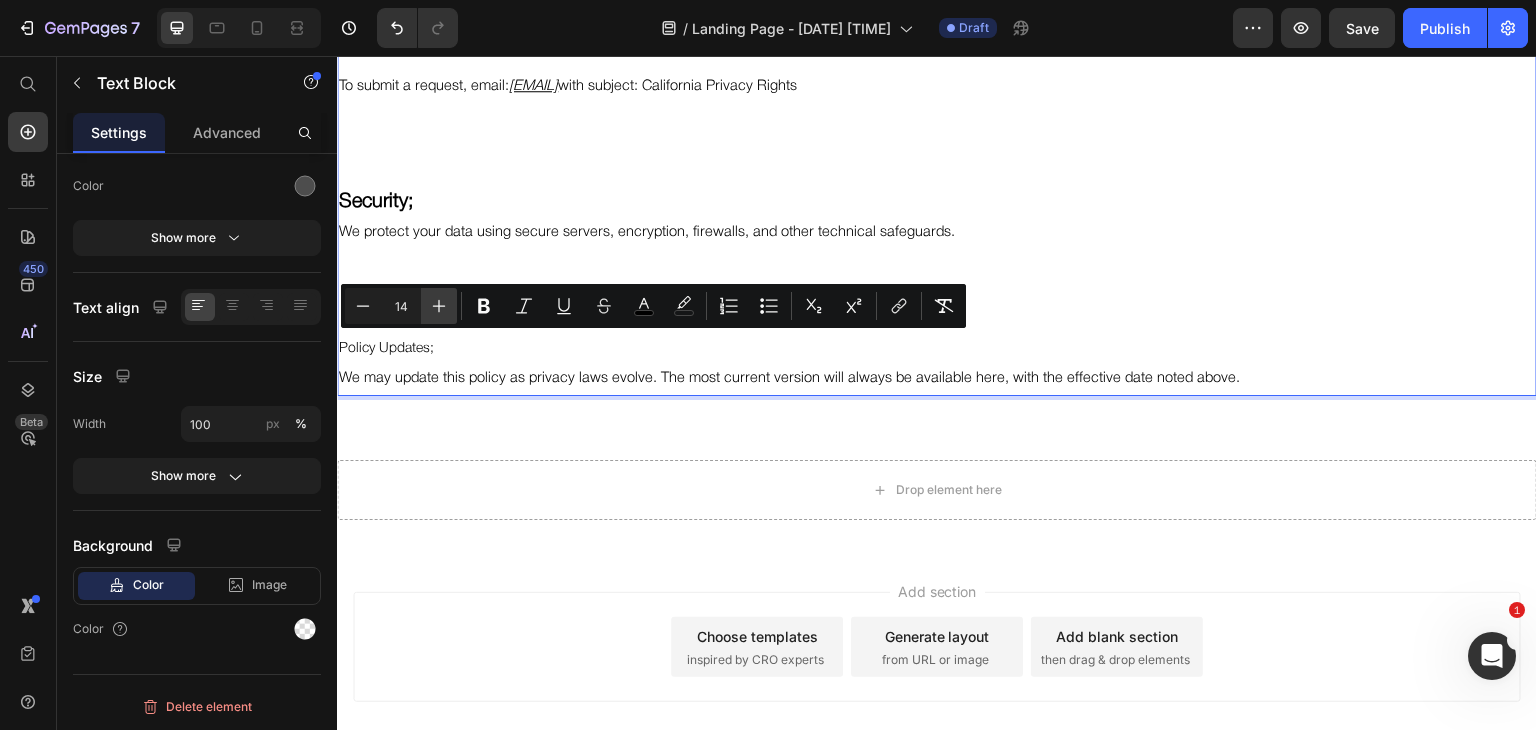 click 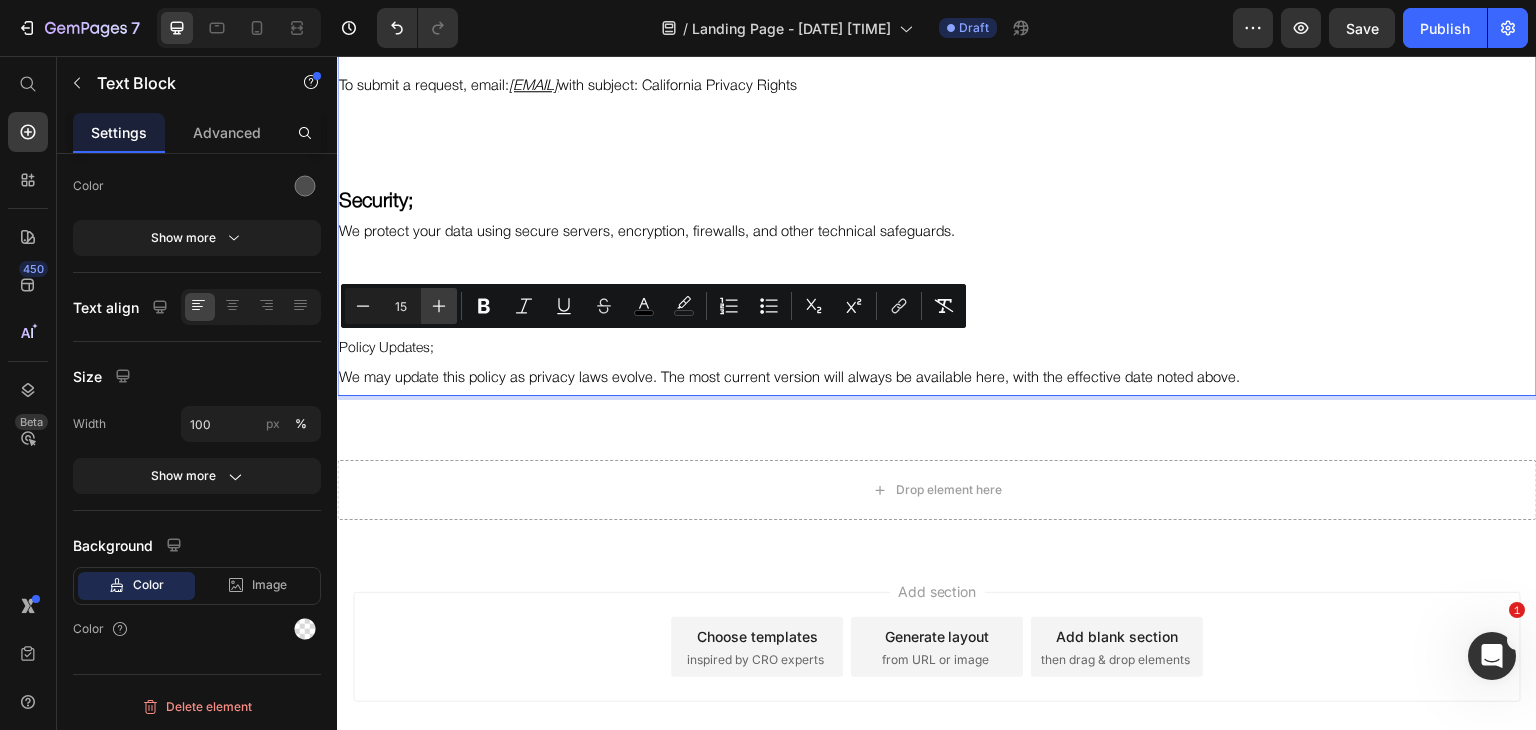 click 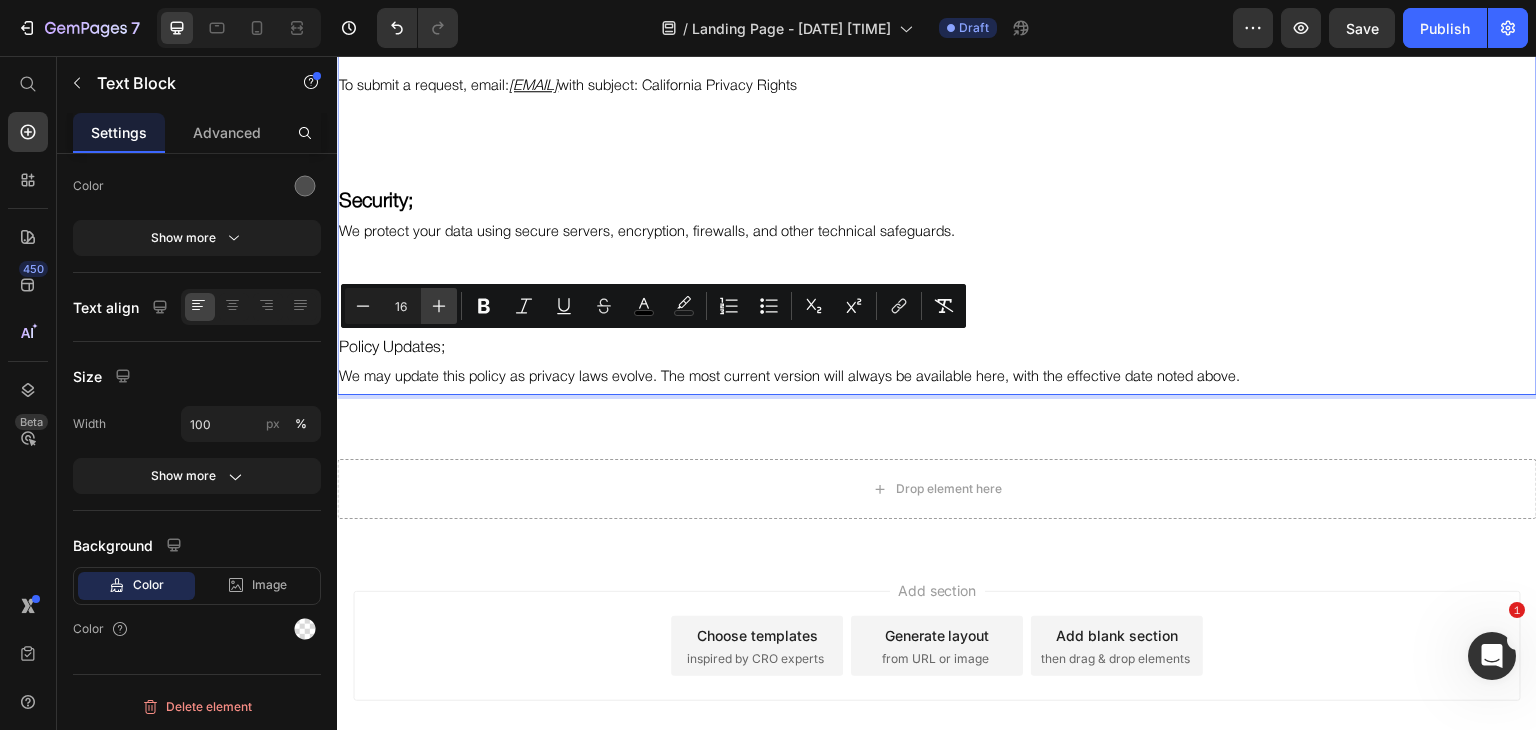 click 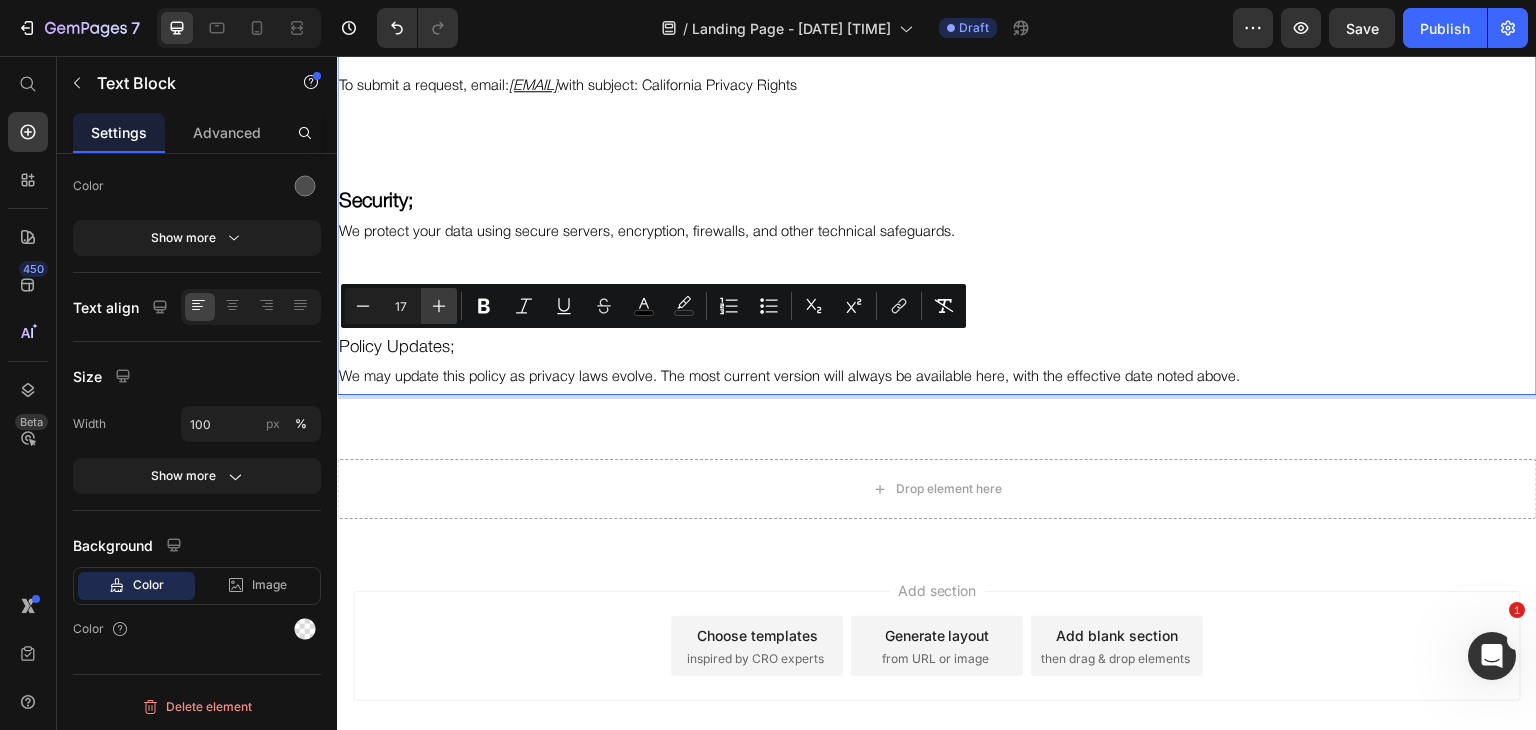 click 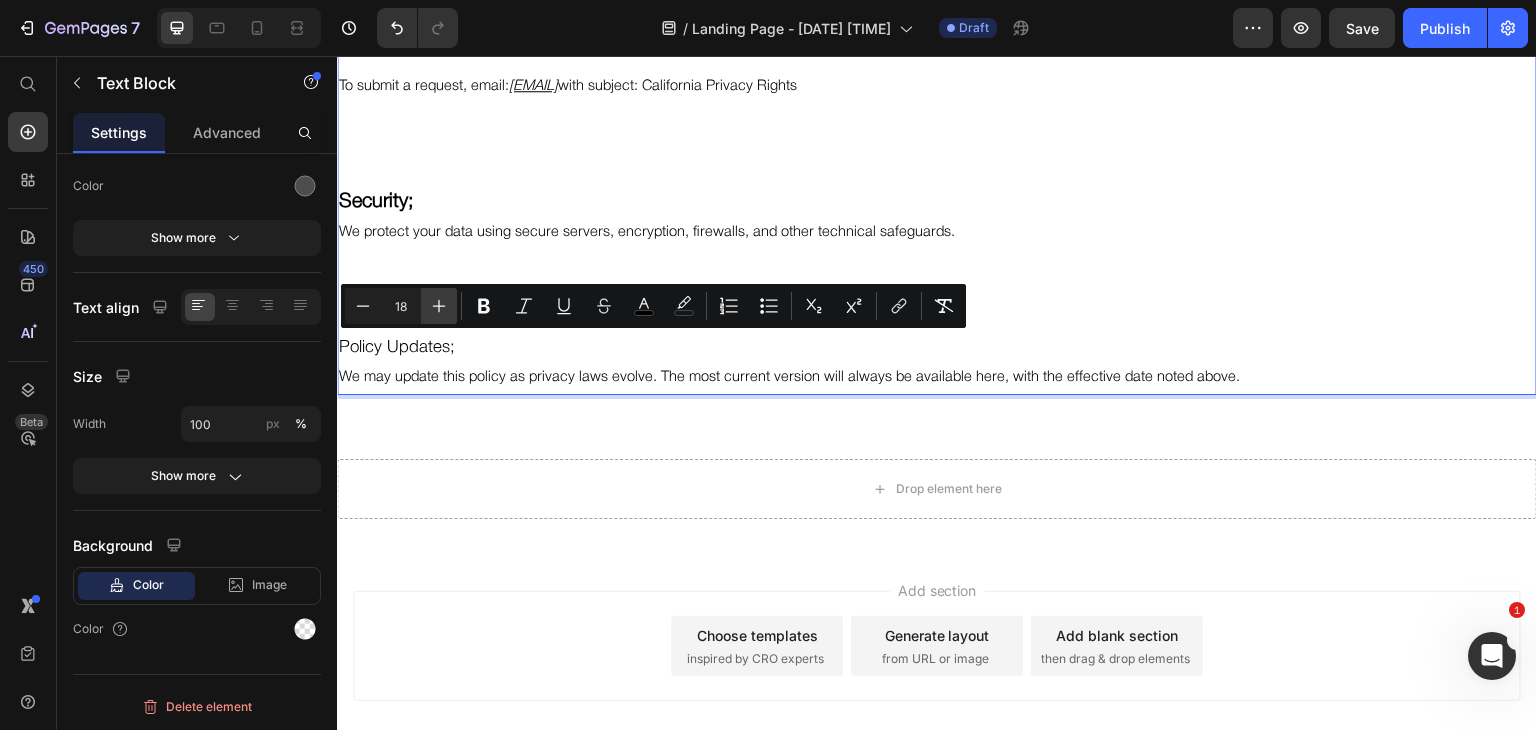 click 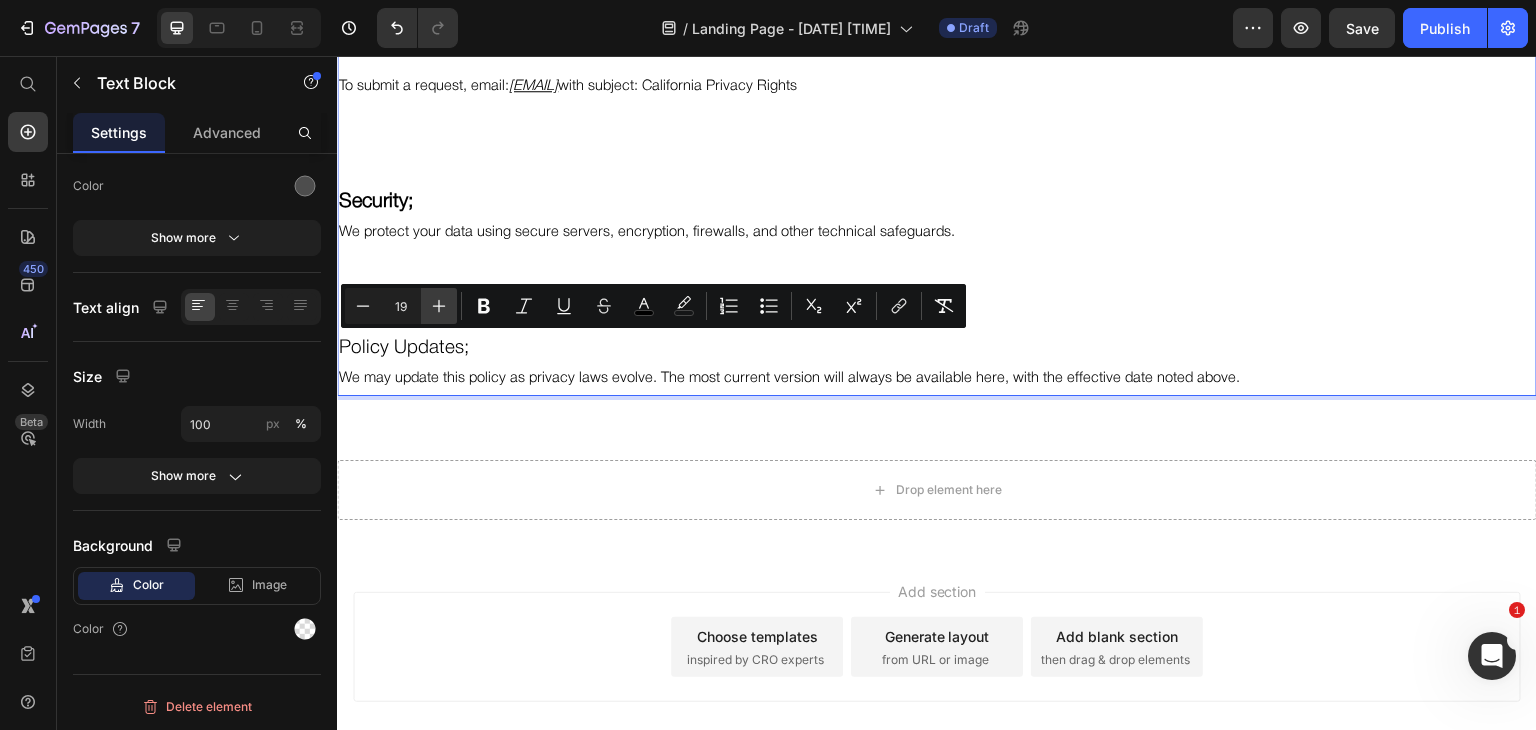 click 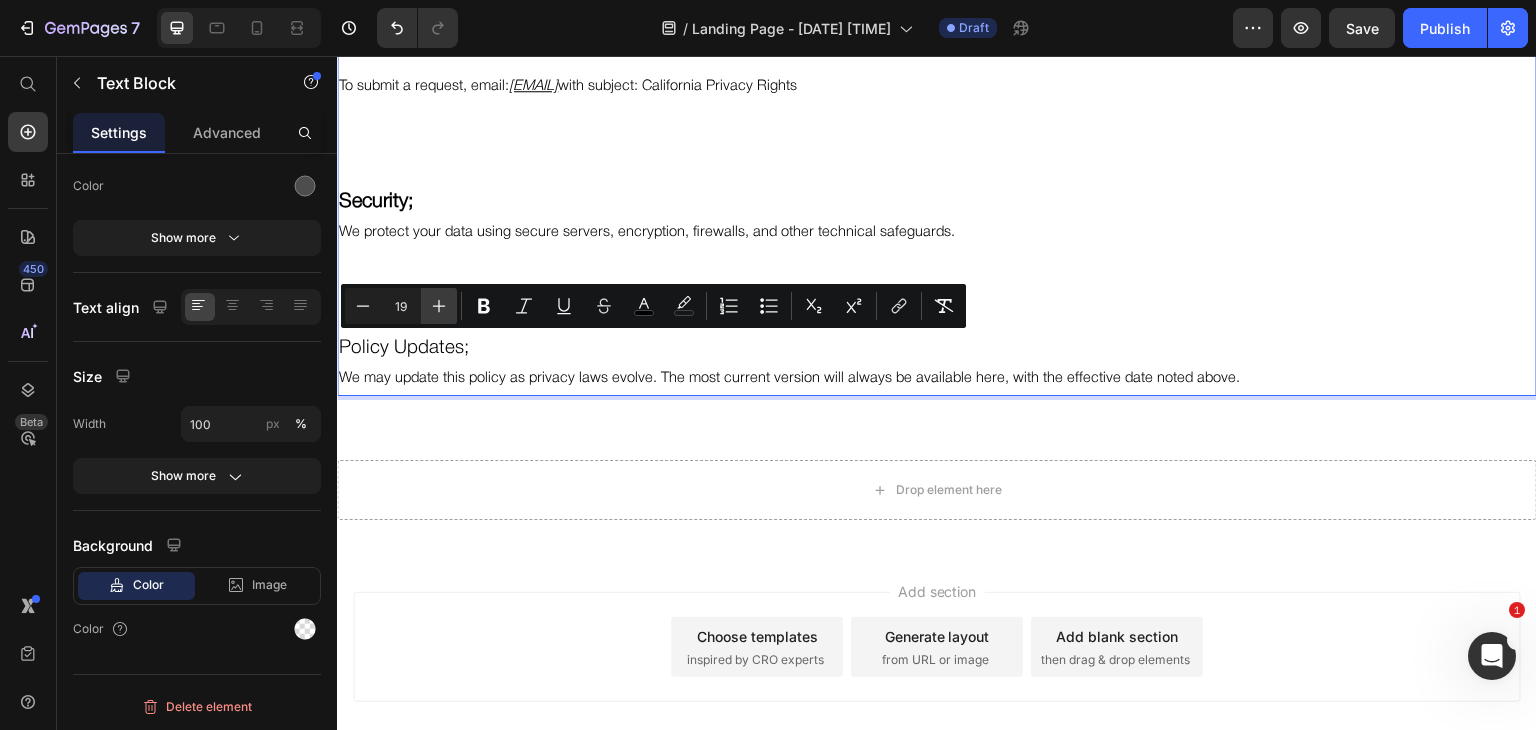 type on "20" 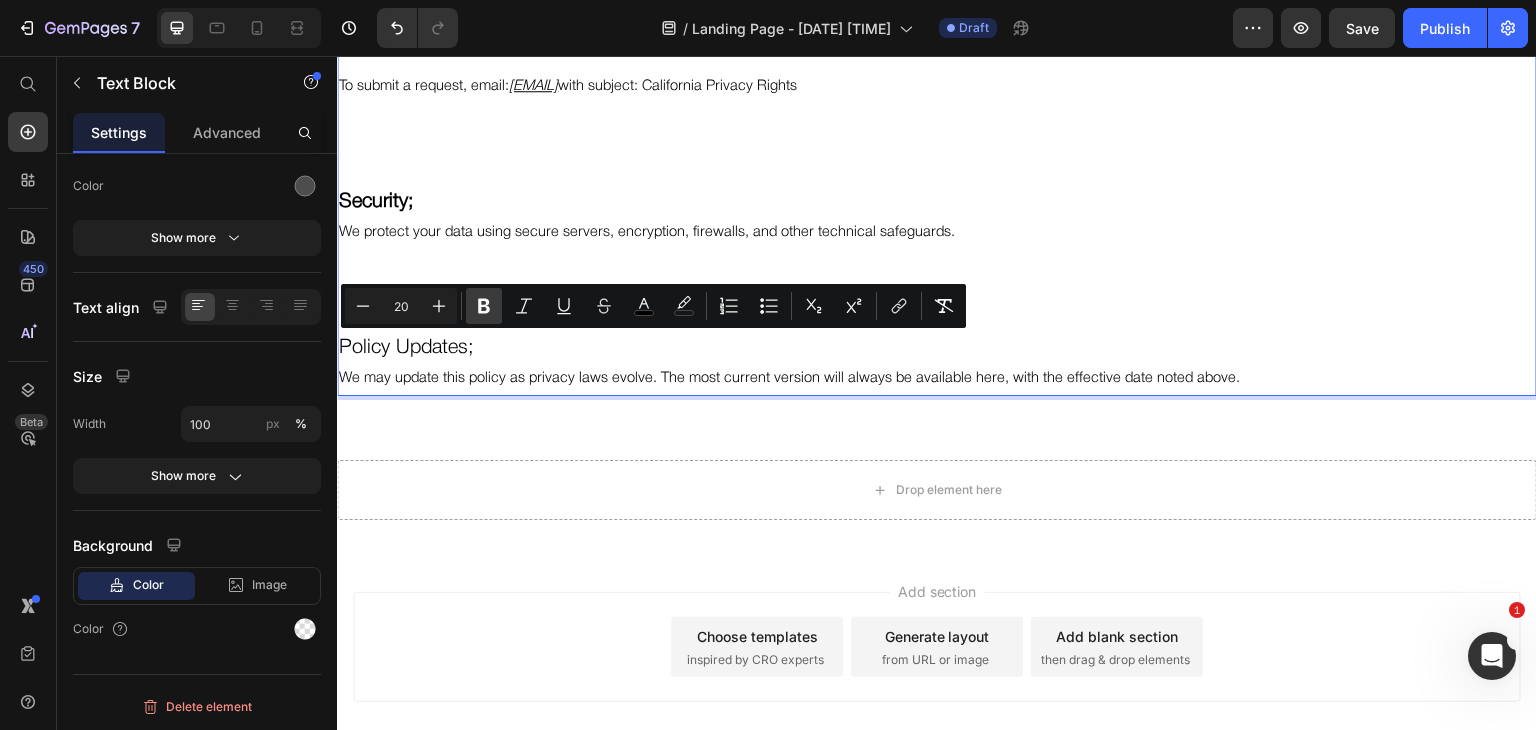 click on "Bold" at bounding box center (484, 306) 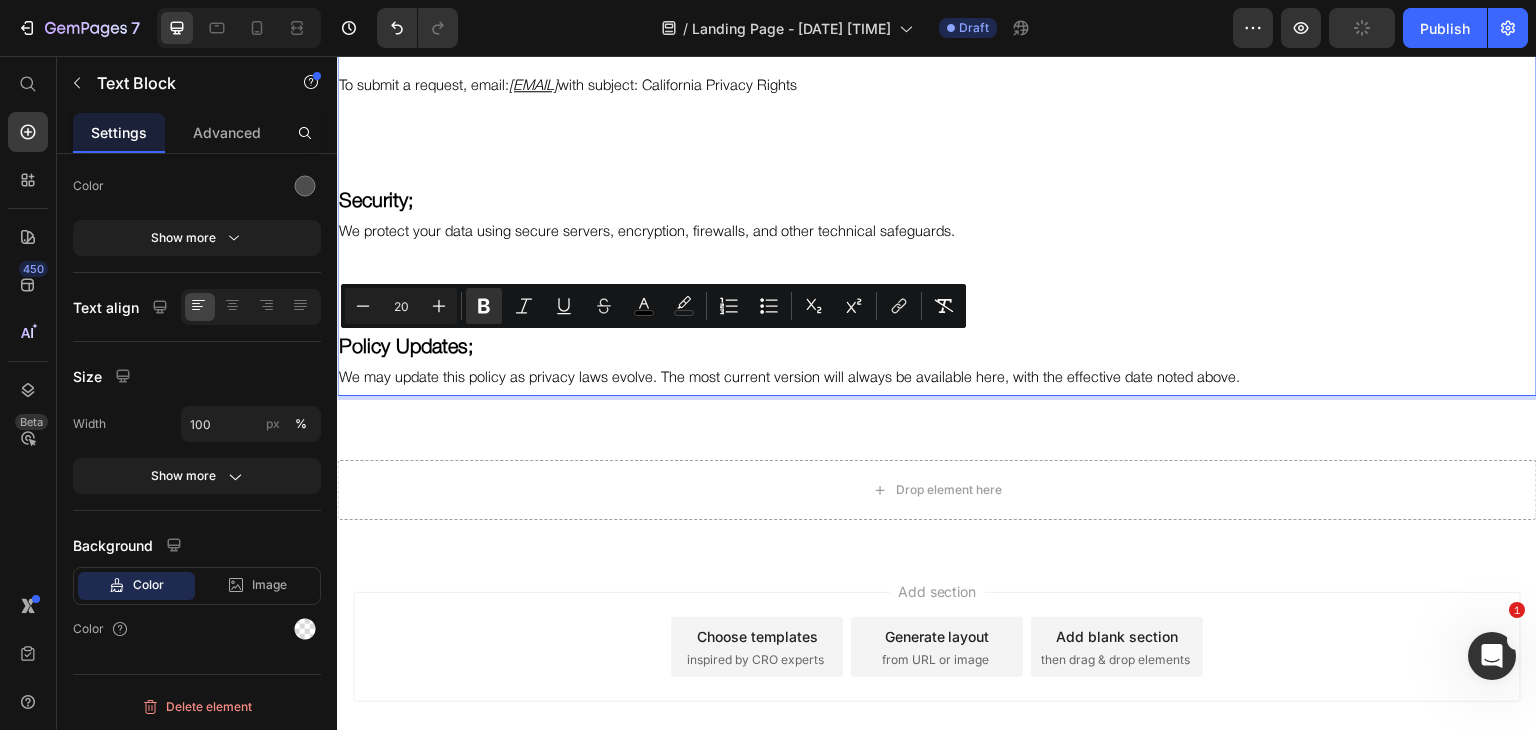 click on "Policy Updates;" at bounding box center [937, 349] 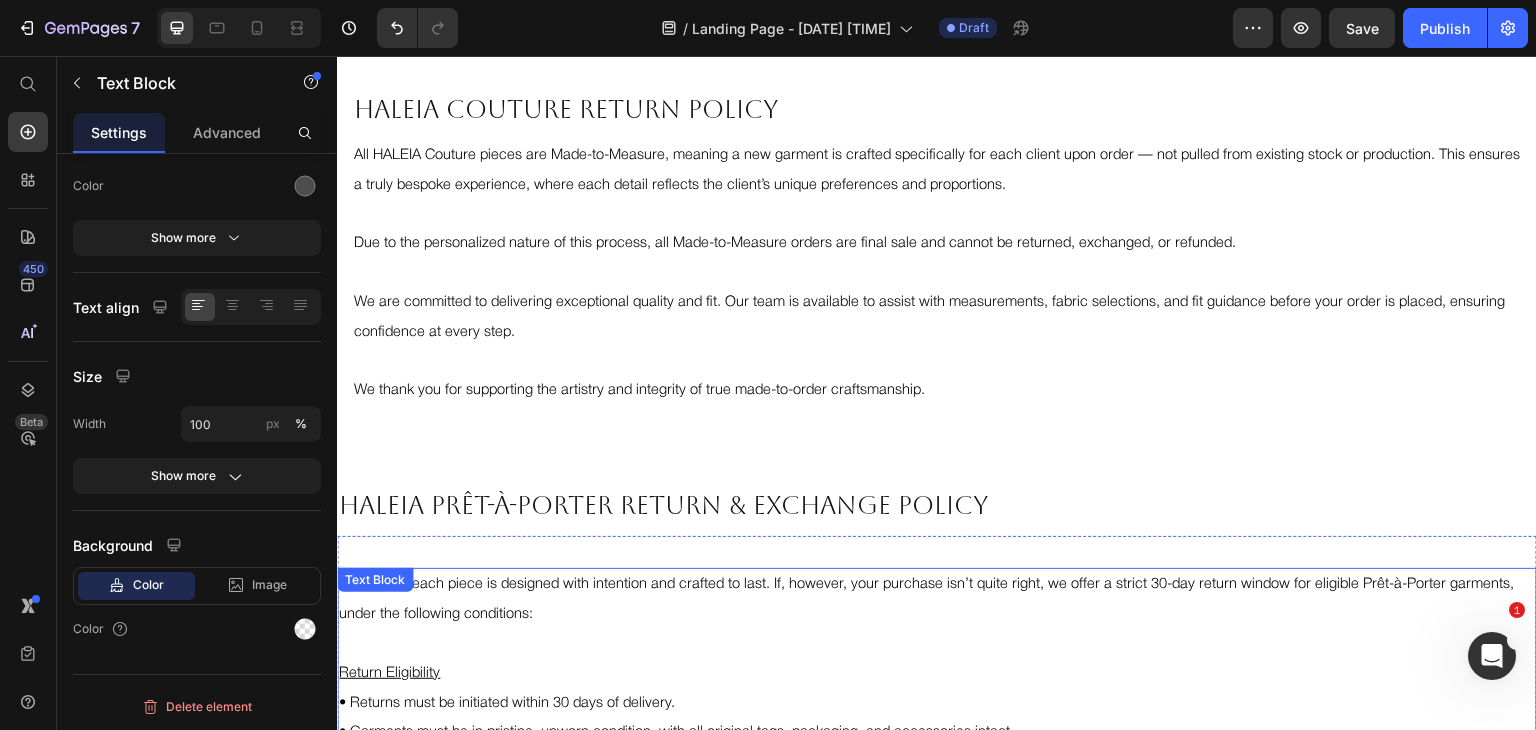 scroll, scrollTop: 370, scrollLeft: 0, axis: vertical 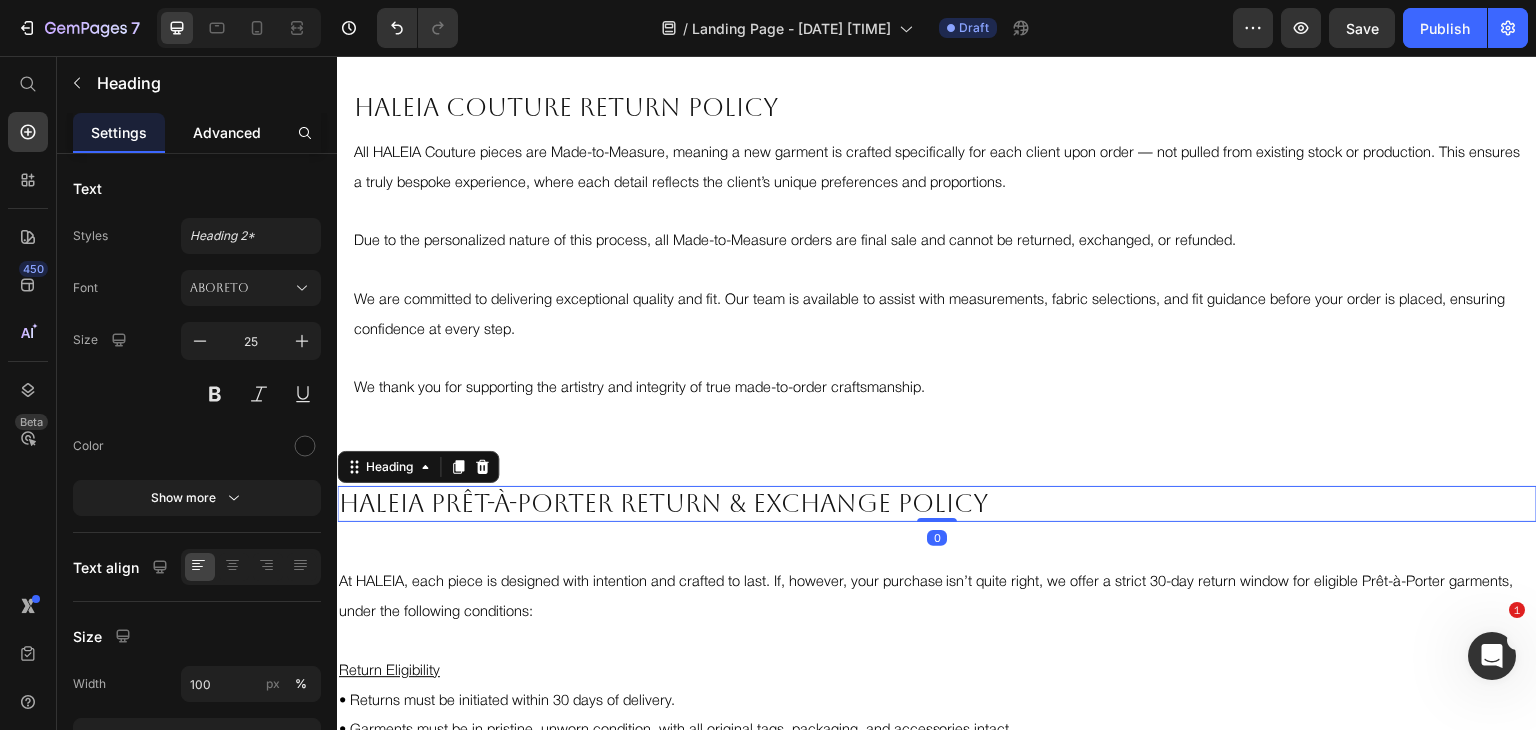 click on "Advanced" at bounding box center [227, 132] 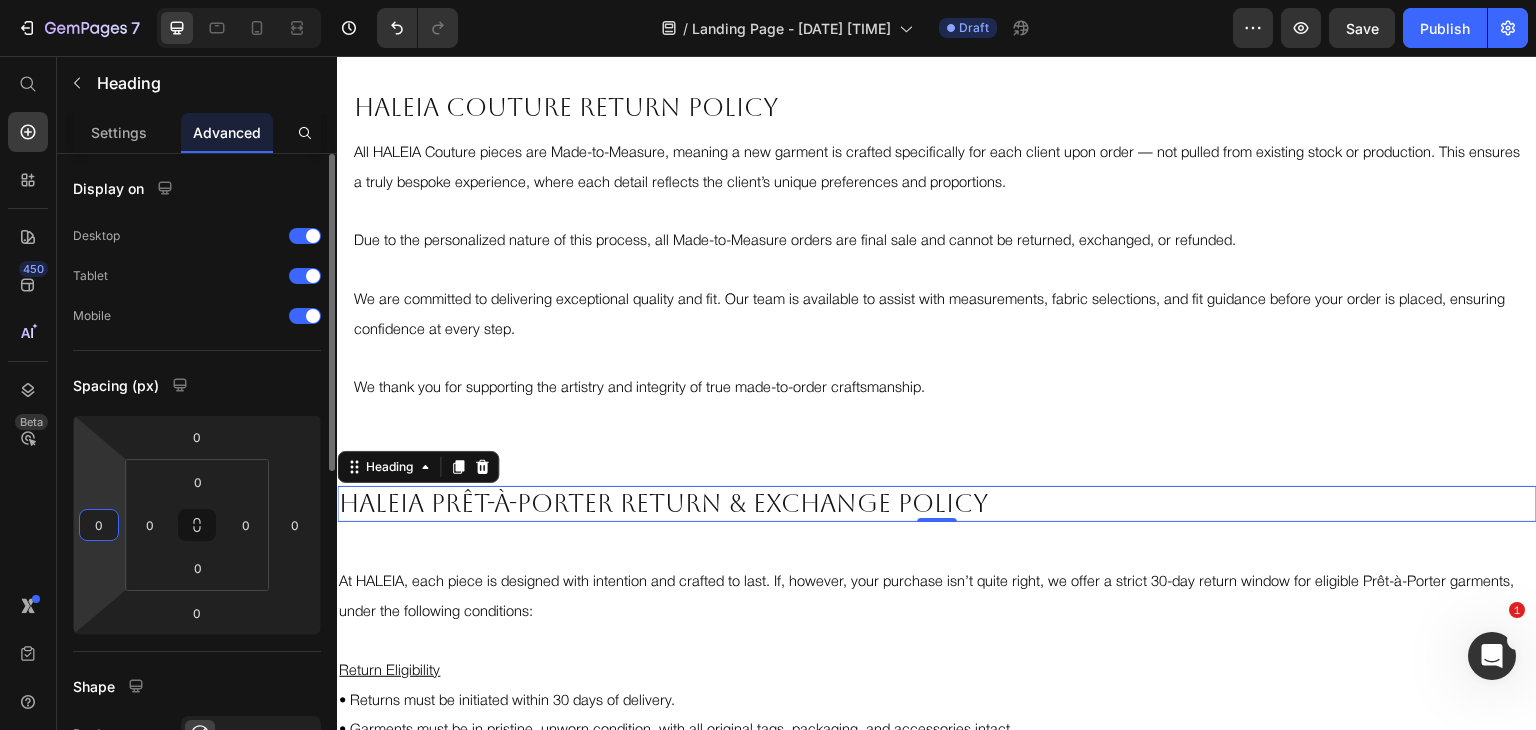 click on "0" at bounding box center [99, 525] 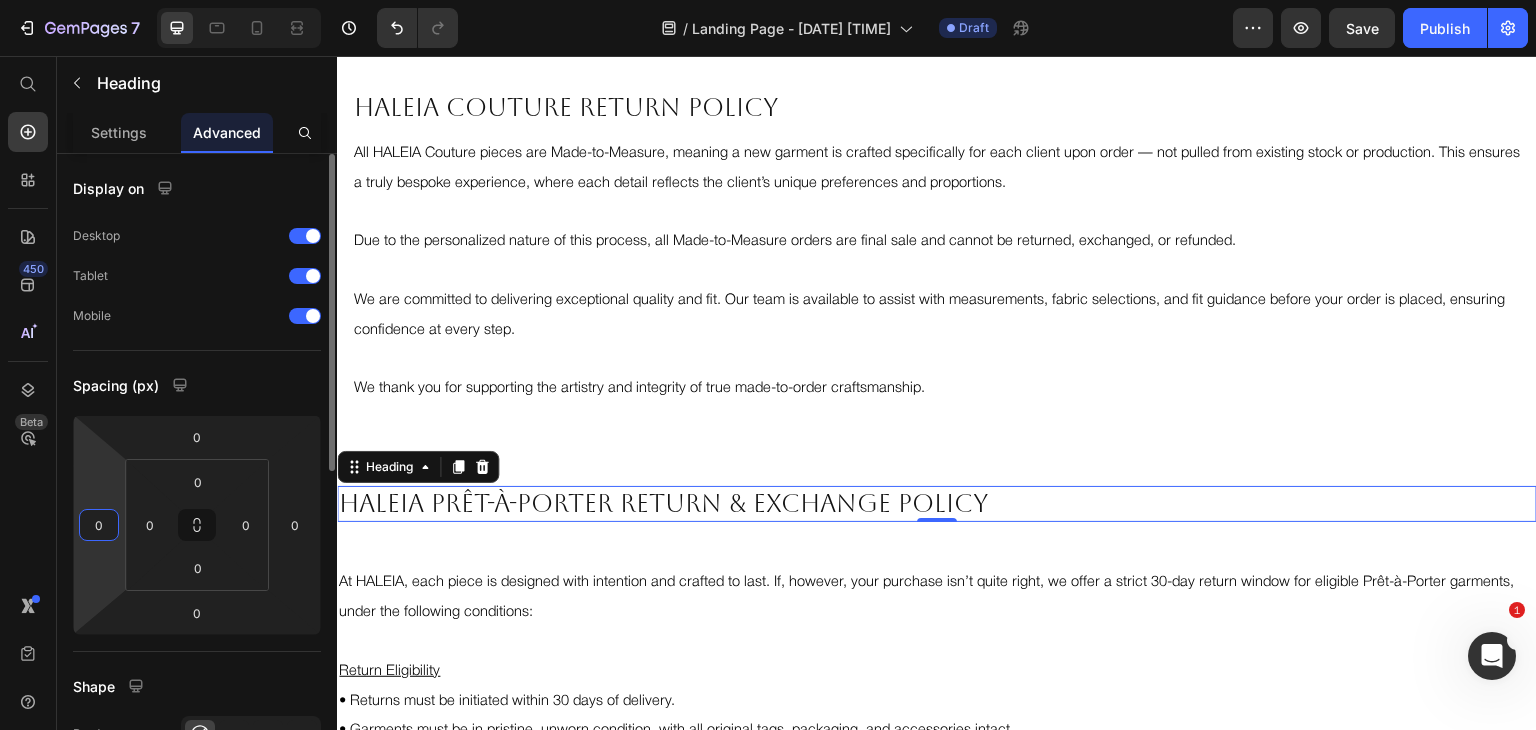 click on "0" at bounding box center (99, 525) 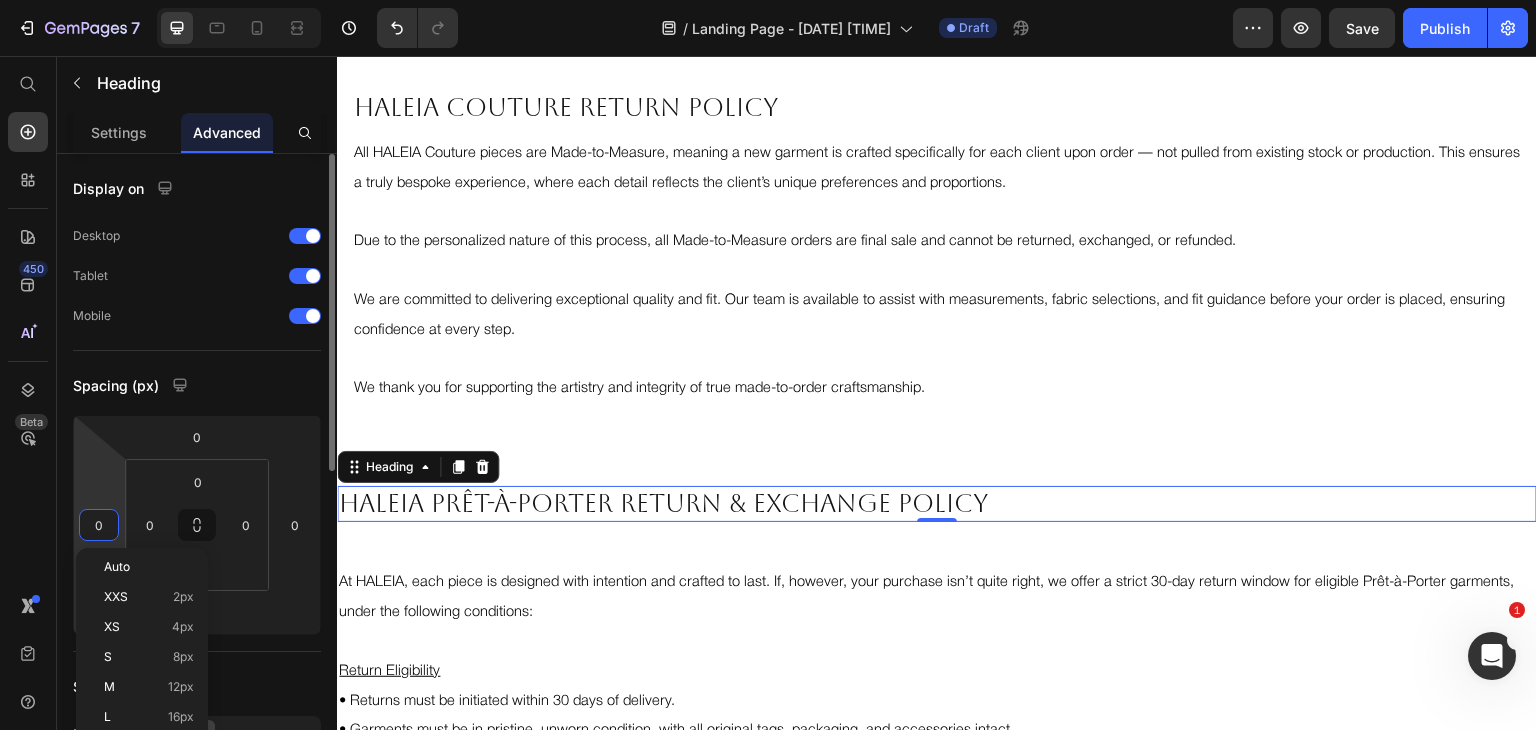 type on "1" 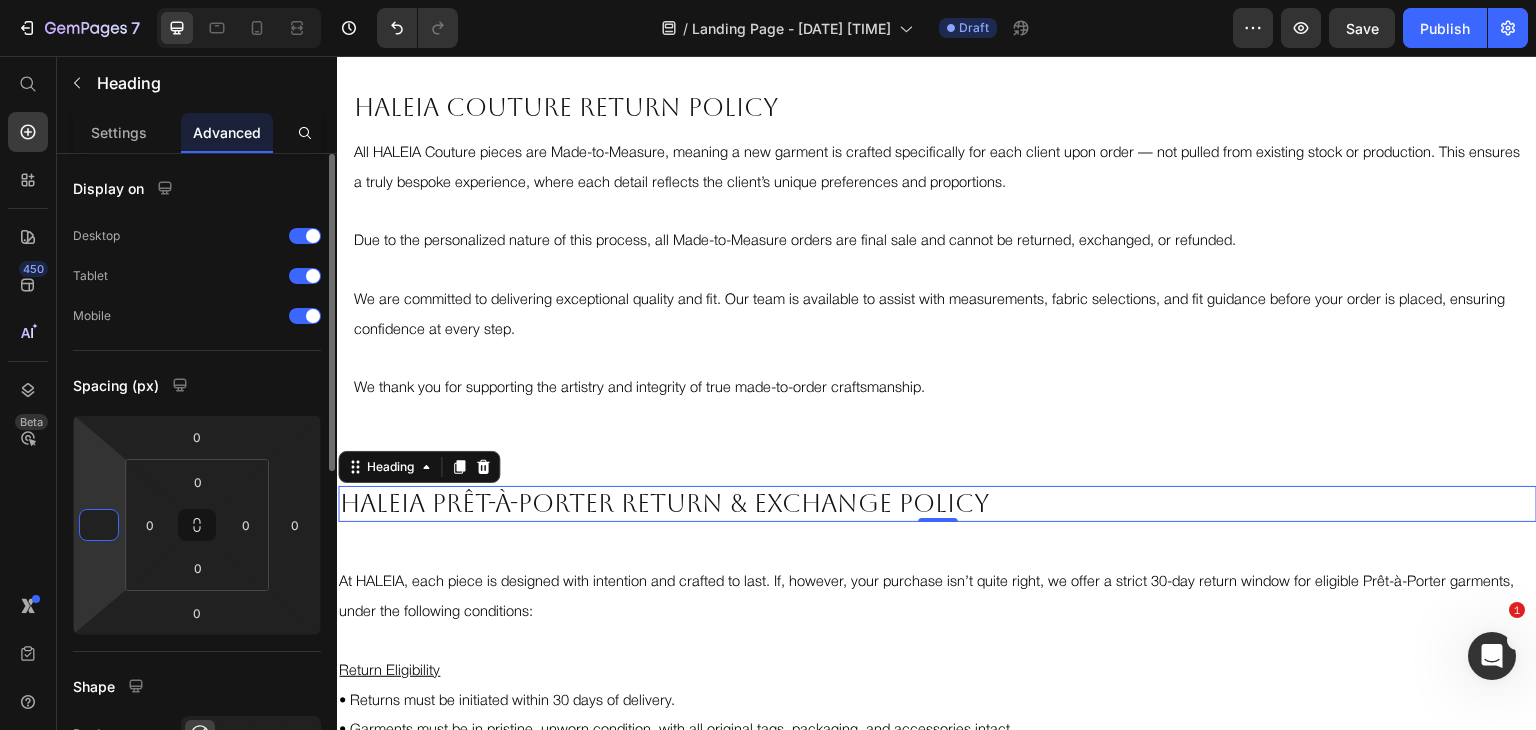 type on "5" 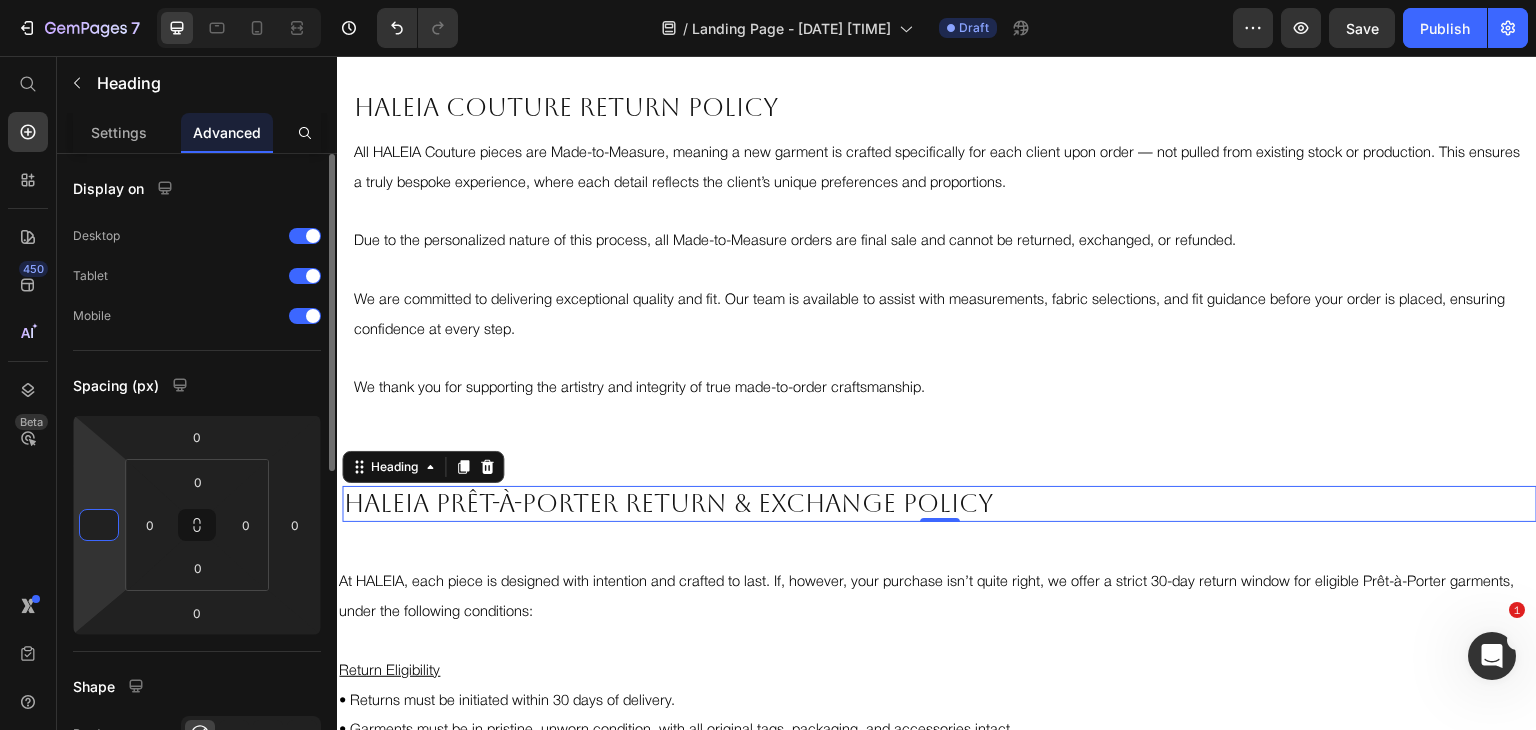 type on "8" 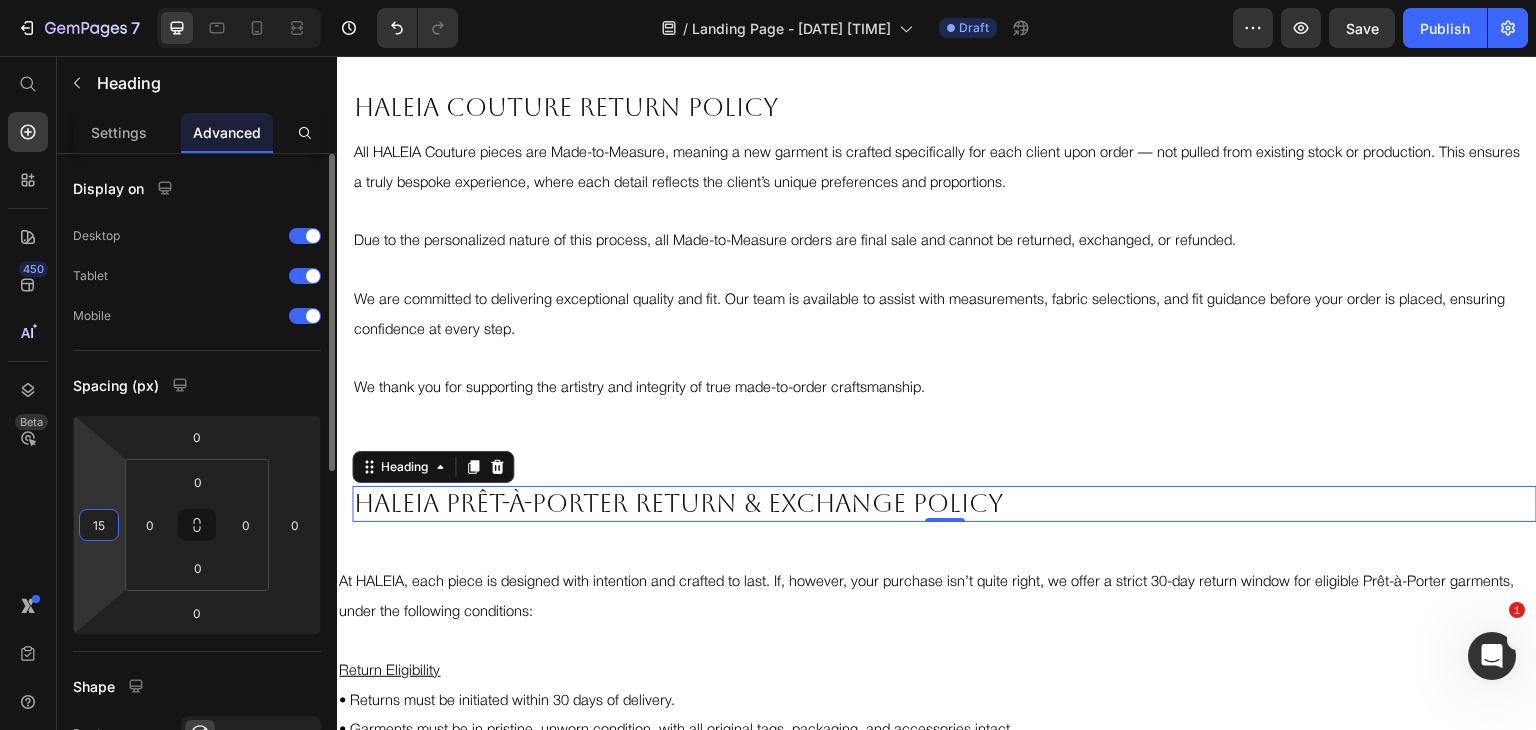 type on "1" 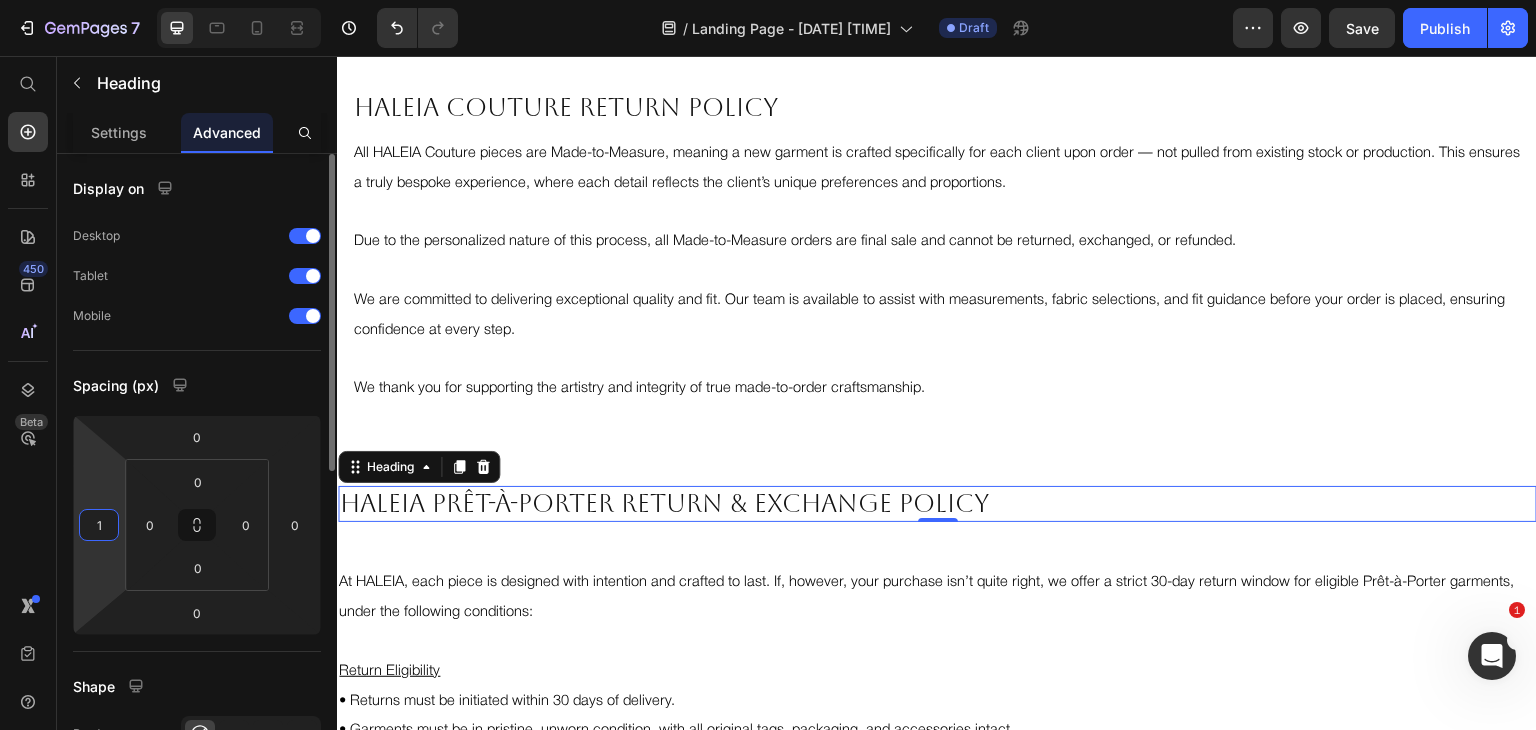 type on "10" 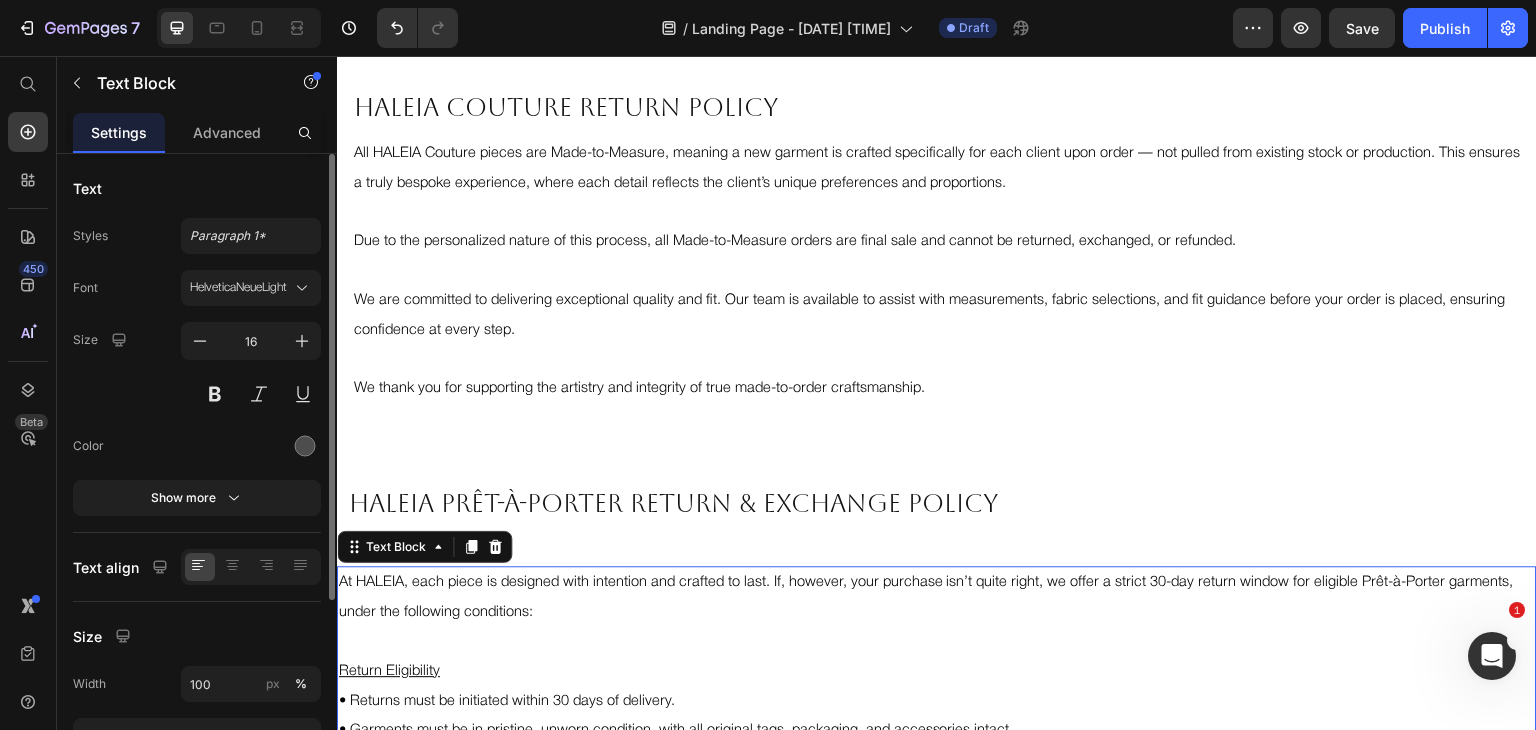 click on "At HALEIA, each piece is designed with intention and crafted to last. If, however, your purchase isn’t quite right, we offer a strict 30-day return window for eligible Prêt-à-Porter garments, under the following conditions:" at bounding box center (937, 598) 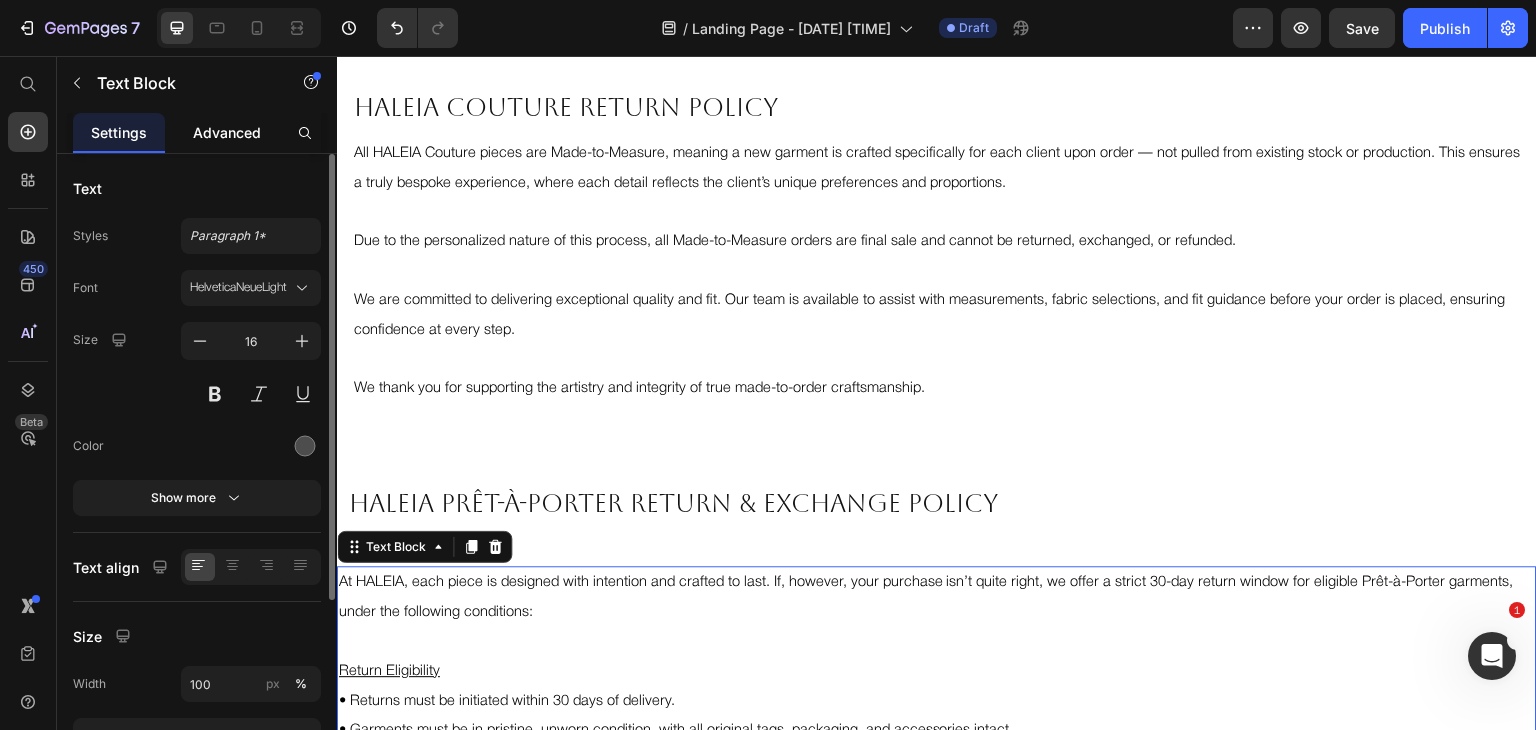 click on "Advanced" at bounding box center [227, 132] 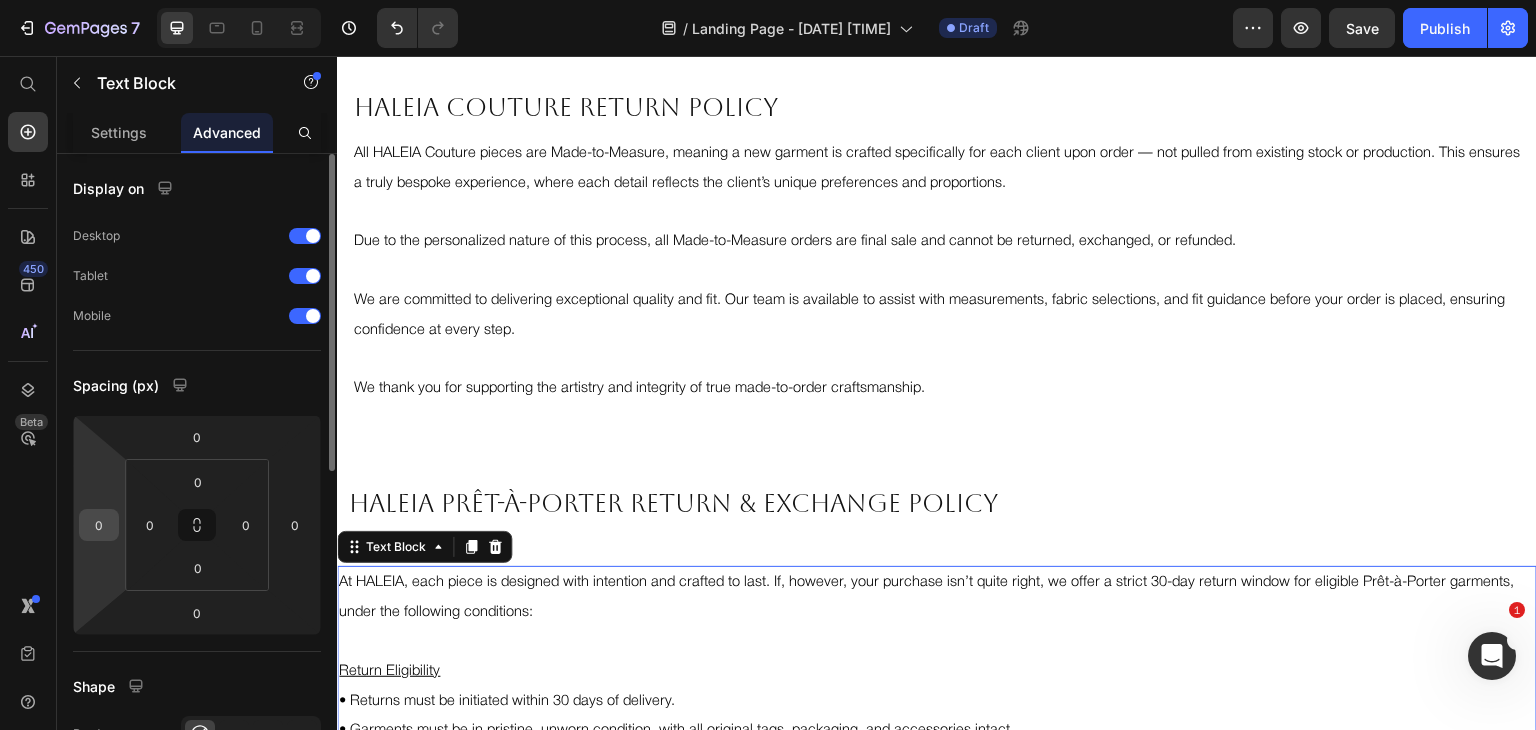 click on "0" at bounding box center [99, 525] 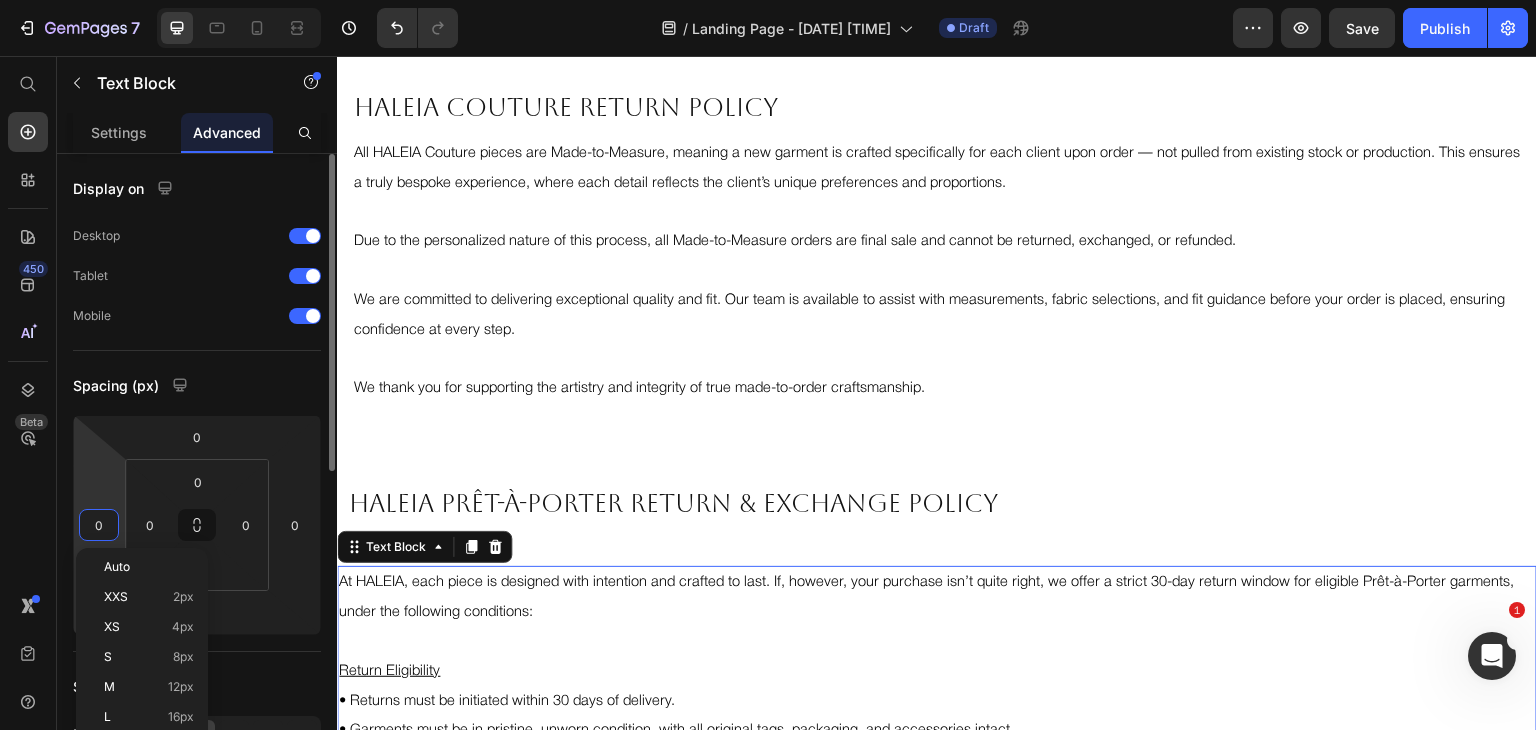click on "0" at bounding box center (99, 525) 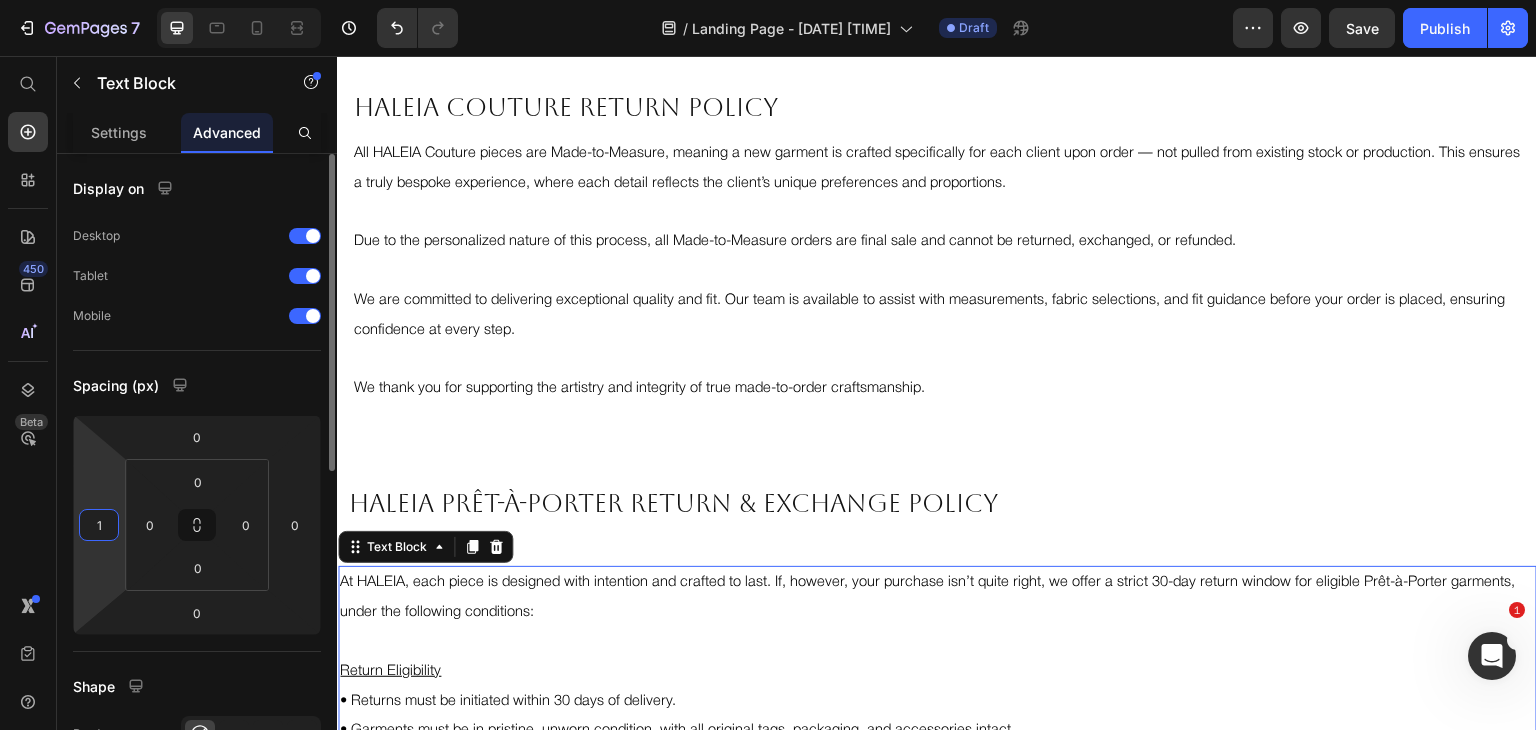 type on "10" 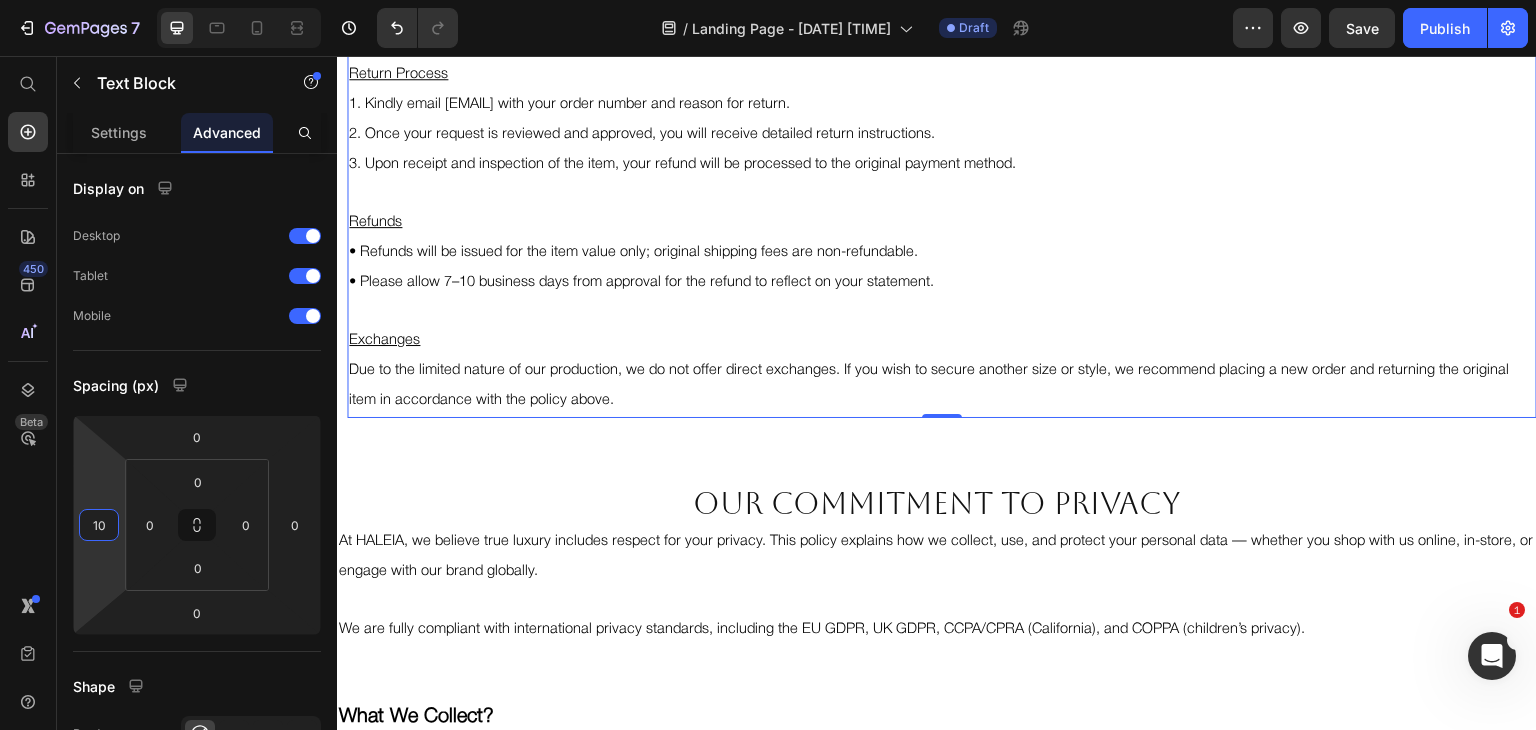 scroll, scrollTop: 1292, scrollLeft: 0, axis: vertical 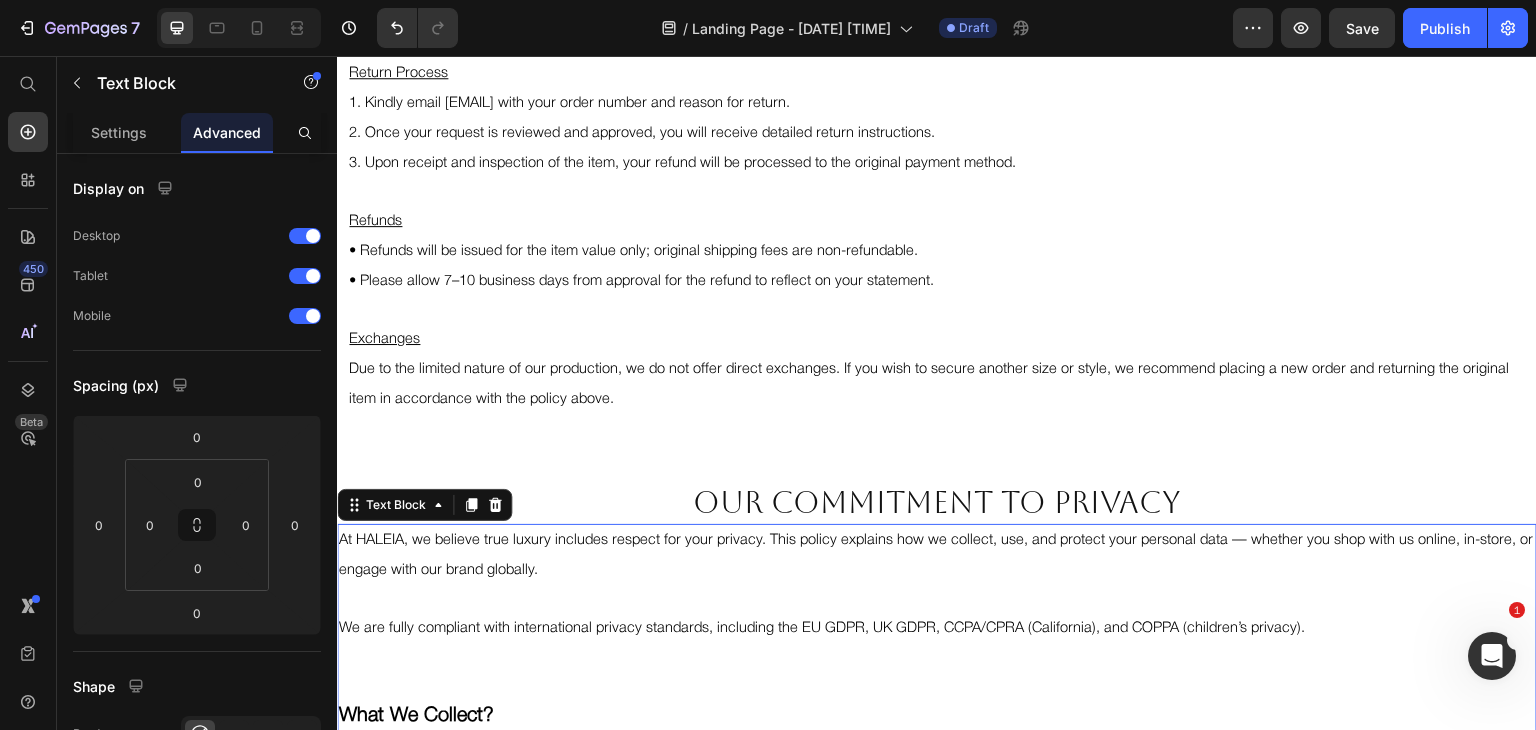 click on "At HALEIA, we believe true luxury includes respect for your privacy. This policy explains how we collect, use, and protect your personal data — whether you shop with us online, in-store, or engage with our brand globally." at bounding box center (937, 556) 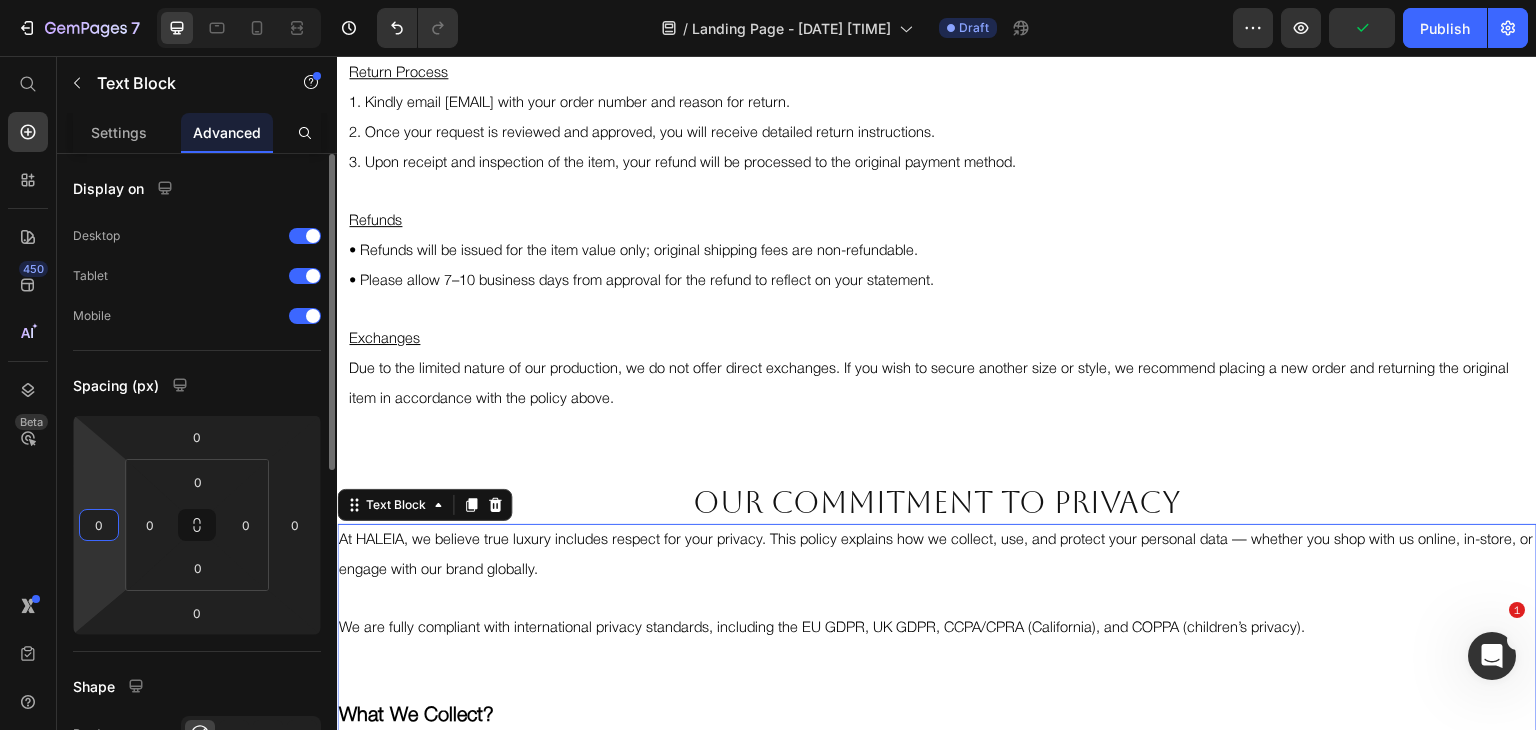 click on "0" at bounding box center [99, 525] 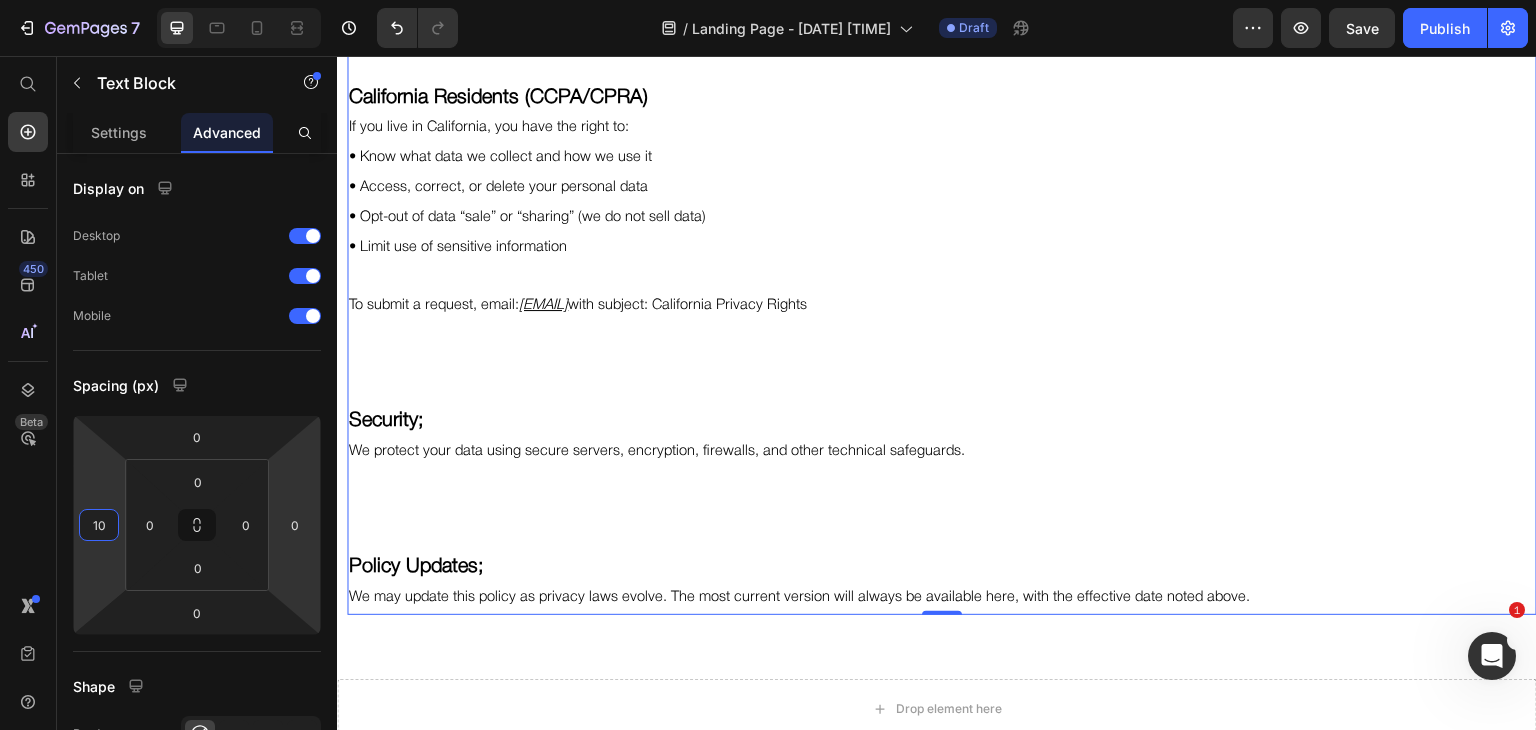scroll, scrollTop: 3904, scrollLeft: 0, axis: vertical 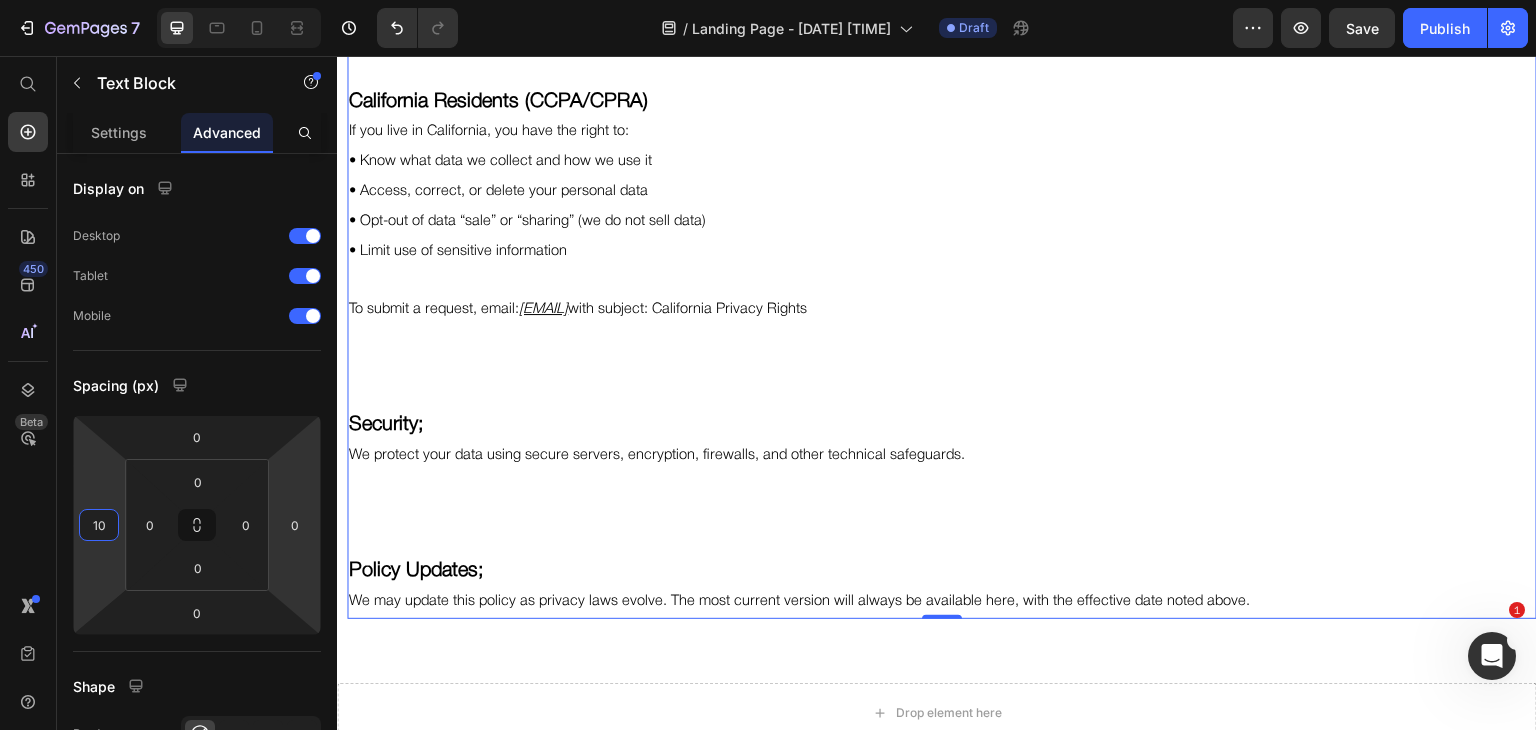 type on "10" 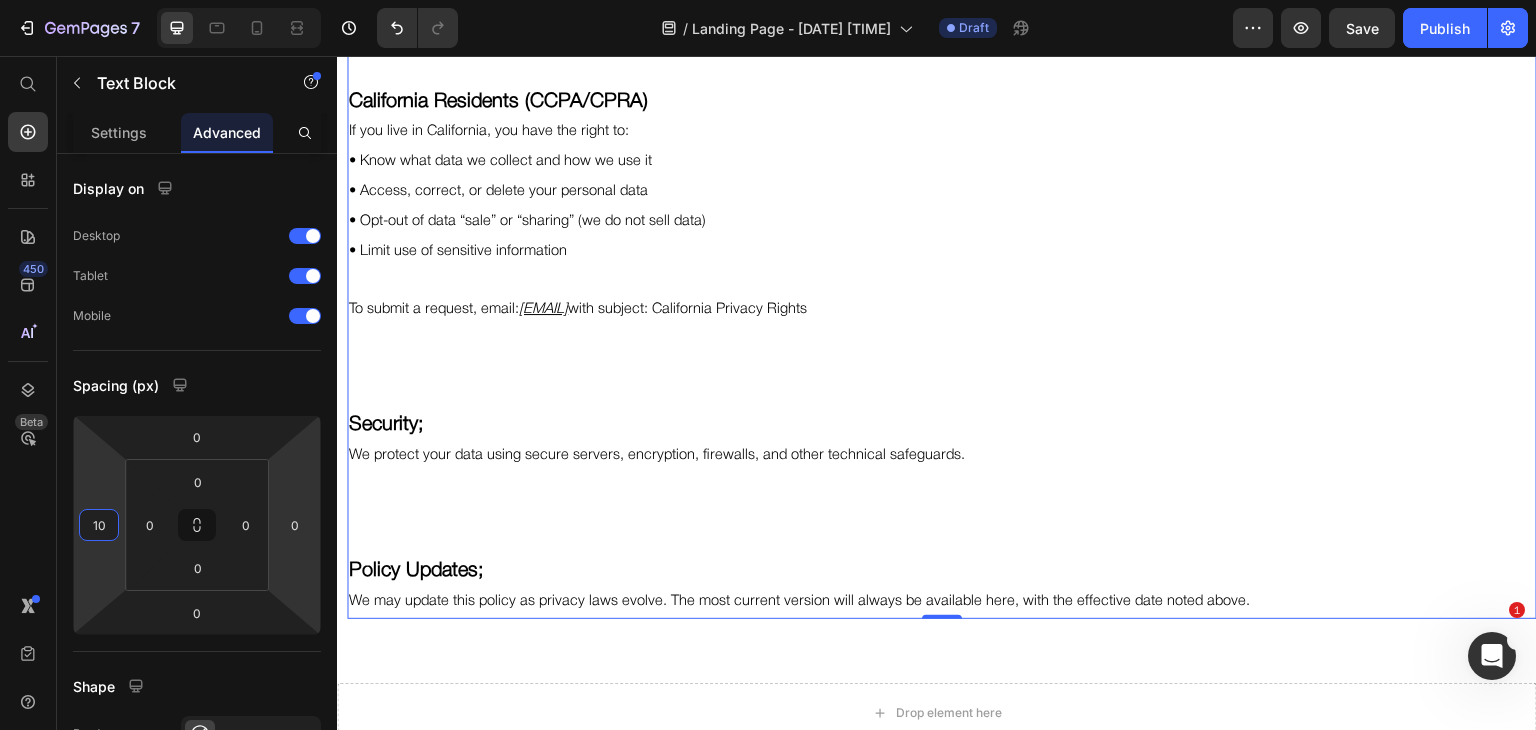 click on "At HALEIA, we believe true luxury includes respect for your privacy. This policy explains how we collect, use, and protect your personal data — whether you shop with us online, in-store, or engage with our brand globally.   We are fully compliant with international privacy standards, including the EU GDPR, UK GDPR, CCPA/CPRA (California), and COPPA (children’s privacy).     What We Collect? We may collect the following information when you use our site or services: • Full name, email, phone number • Delivery and billing addresses • Purchase history and preferences • Secure payment data • IP address, browser/device info (via cookies)       How We Use It? We use your data to: • Process and deliver your orders • Offer customer support • Personalize your experience • Share updates and invitations (if opted in) • Protect against fraud and ensure secure transactions   We do not sell or rent your data.     Data Sharing & Storage Your data may be shared with:" at bounding box center (942, -737) 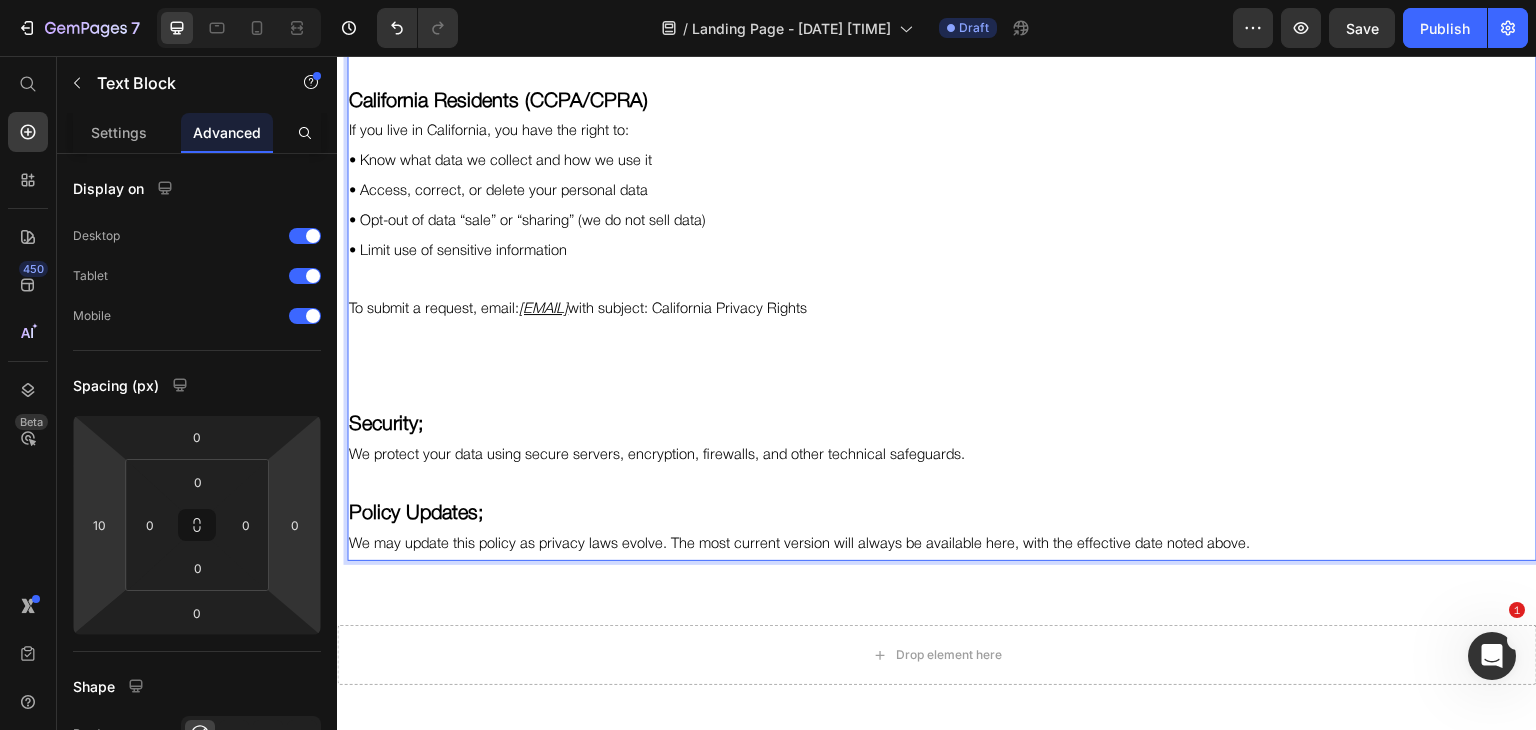 click on "Security;" at bounding box center (386, 425) 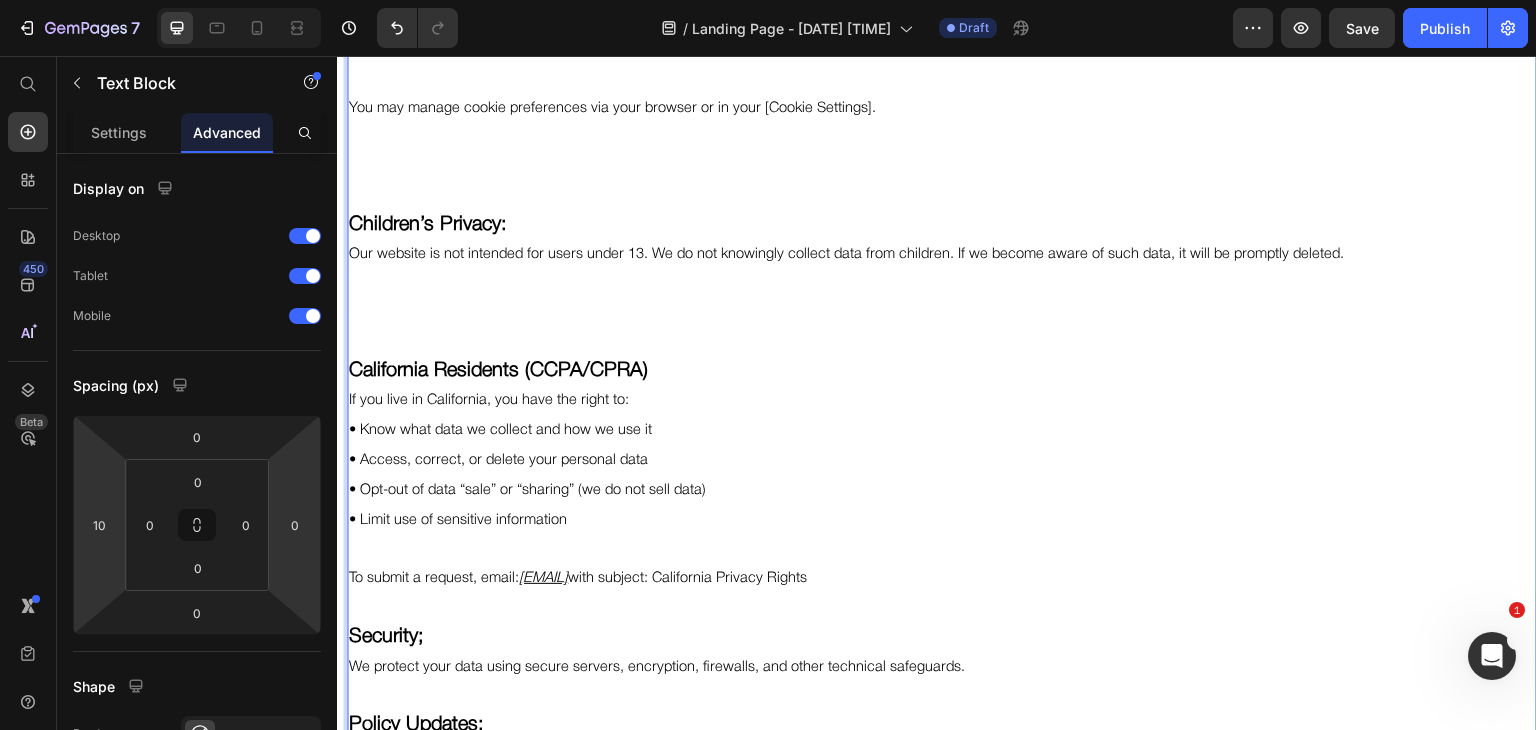 scroll, scrollTop: 3634, scrollLeft: 0, axis: vertical 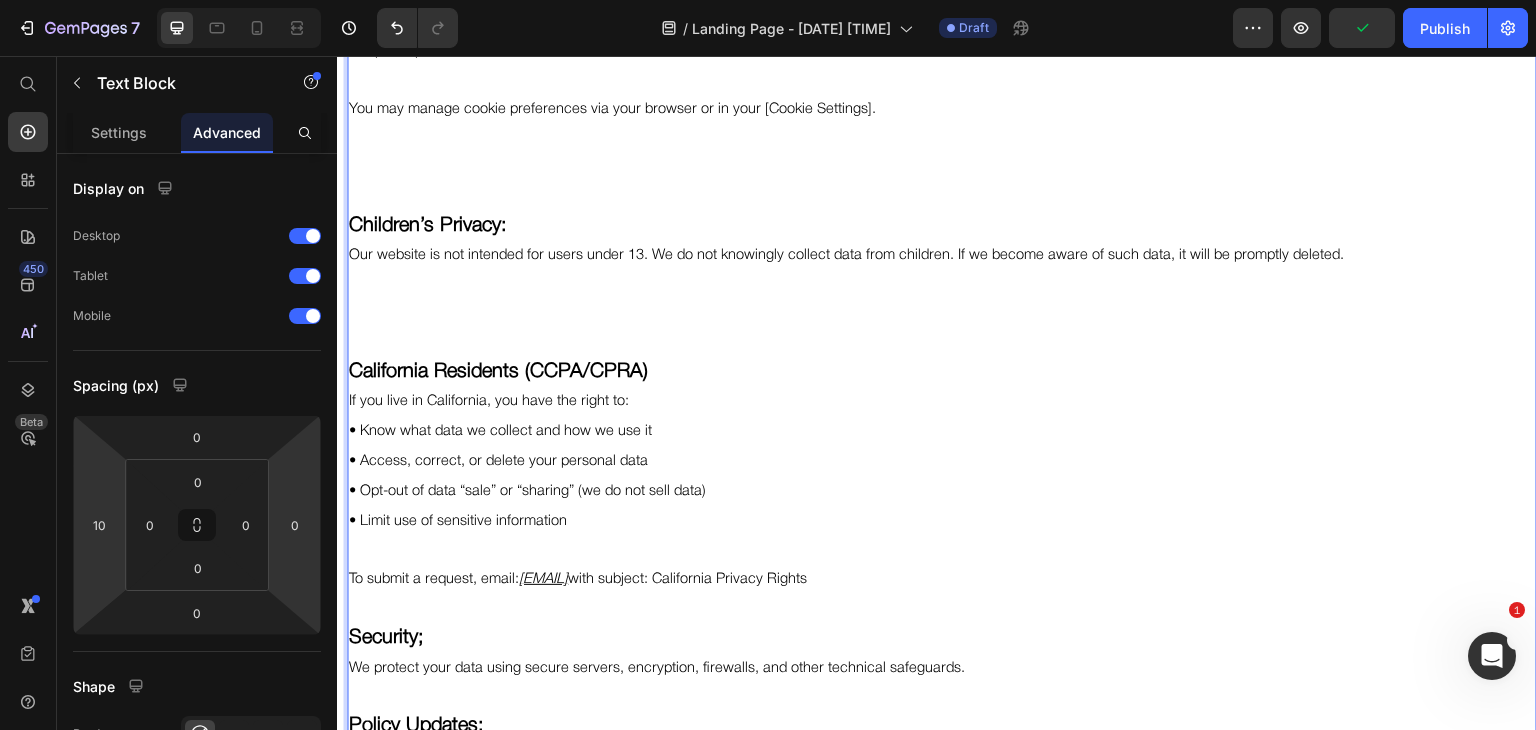 click on "California Residents (CCPA/CPRA)" at bounding box center (498, 372) 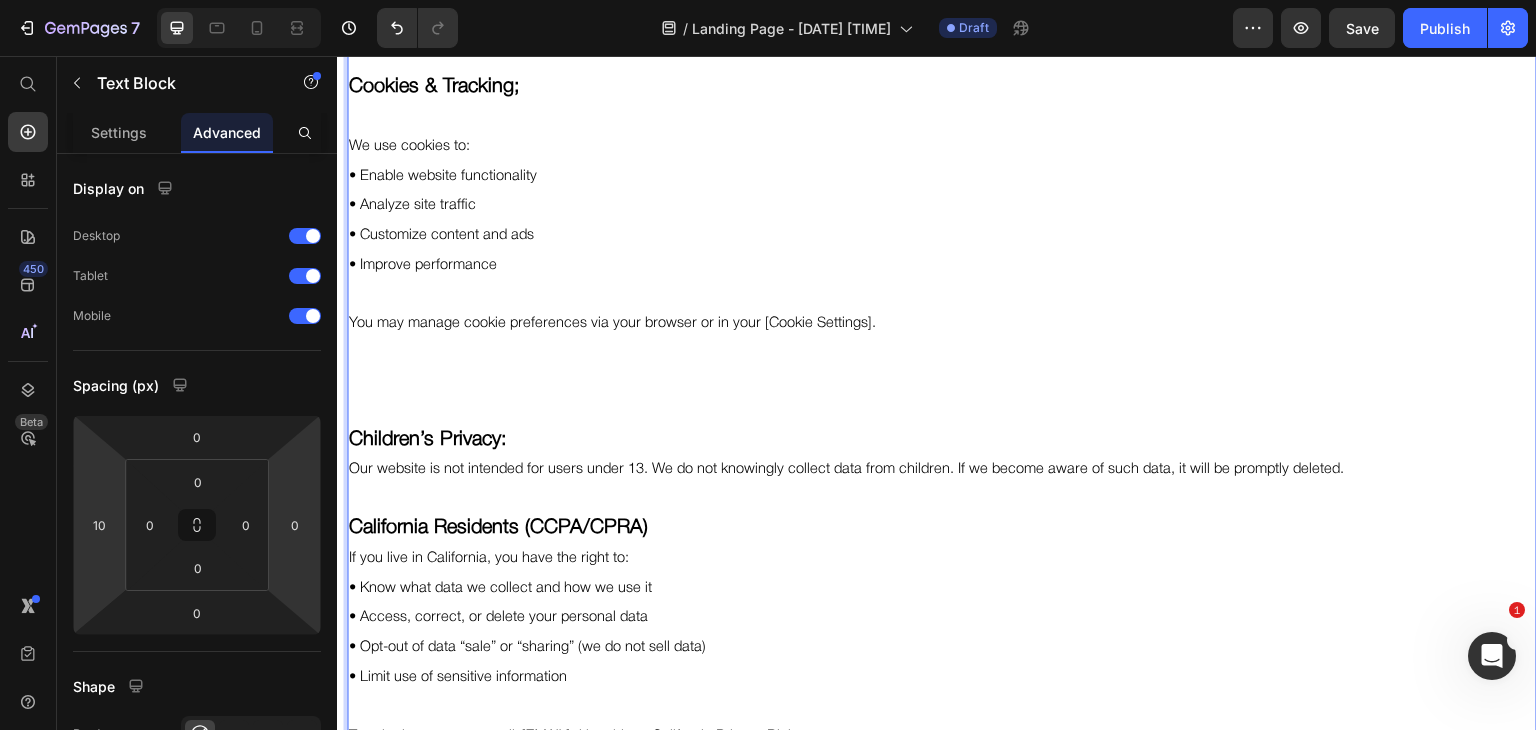 scroll, scrollTop: 3412, scrollLeft: 0, axis: vertical 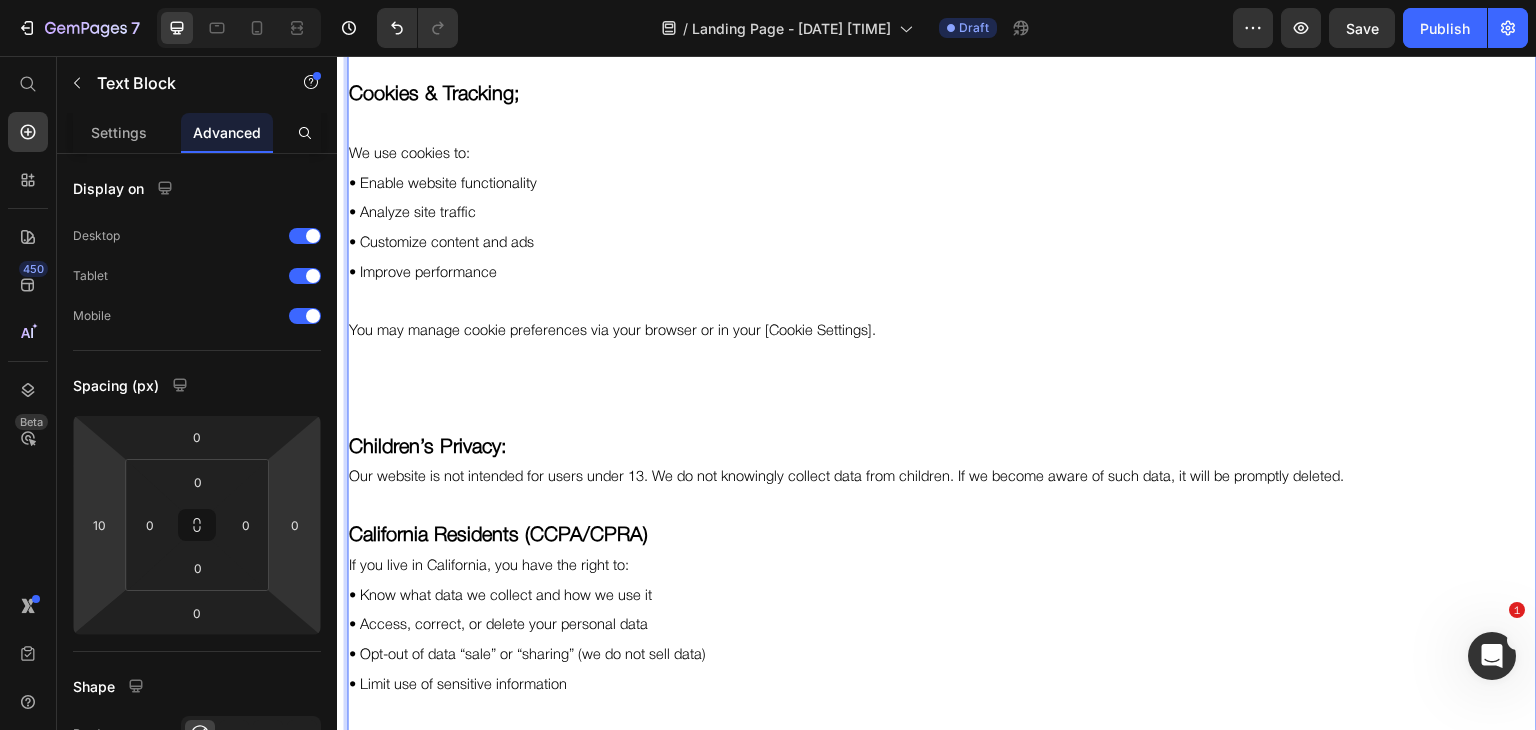 click on "Children’s Privacy:" at bounding box center (428, 448) 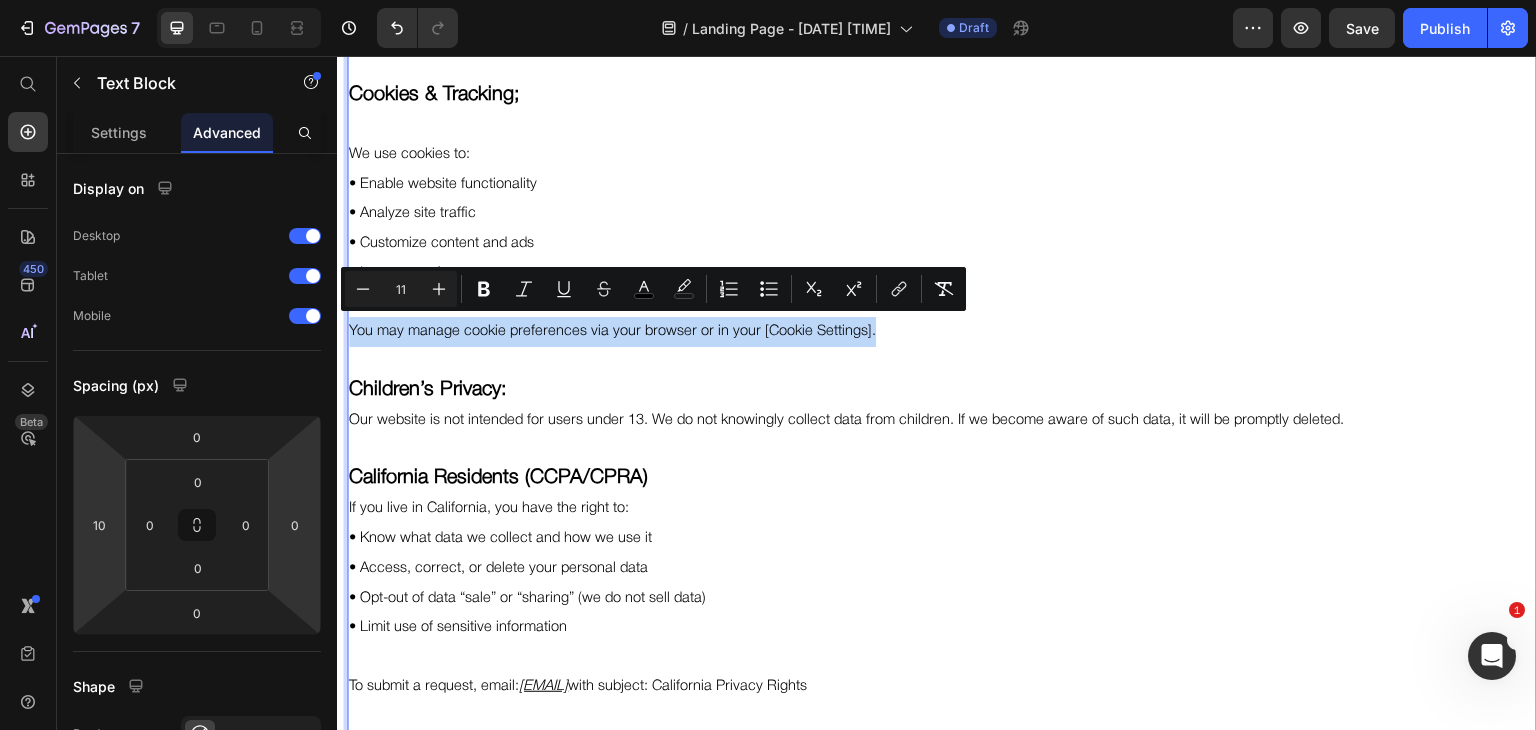 drag, startPoint x: 872, startPoint y: 327, endPoint x: 351, endPoint y: 326, distance: 521.001 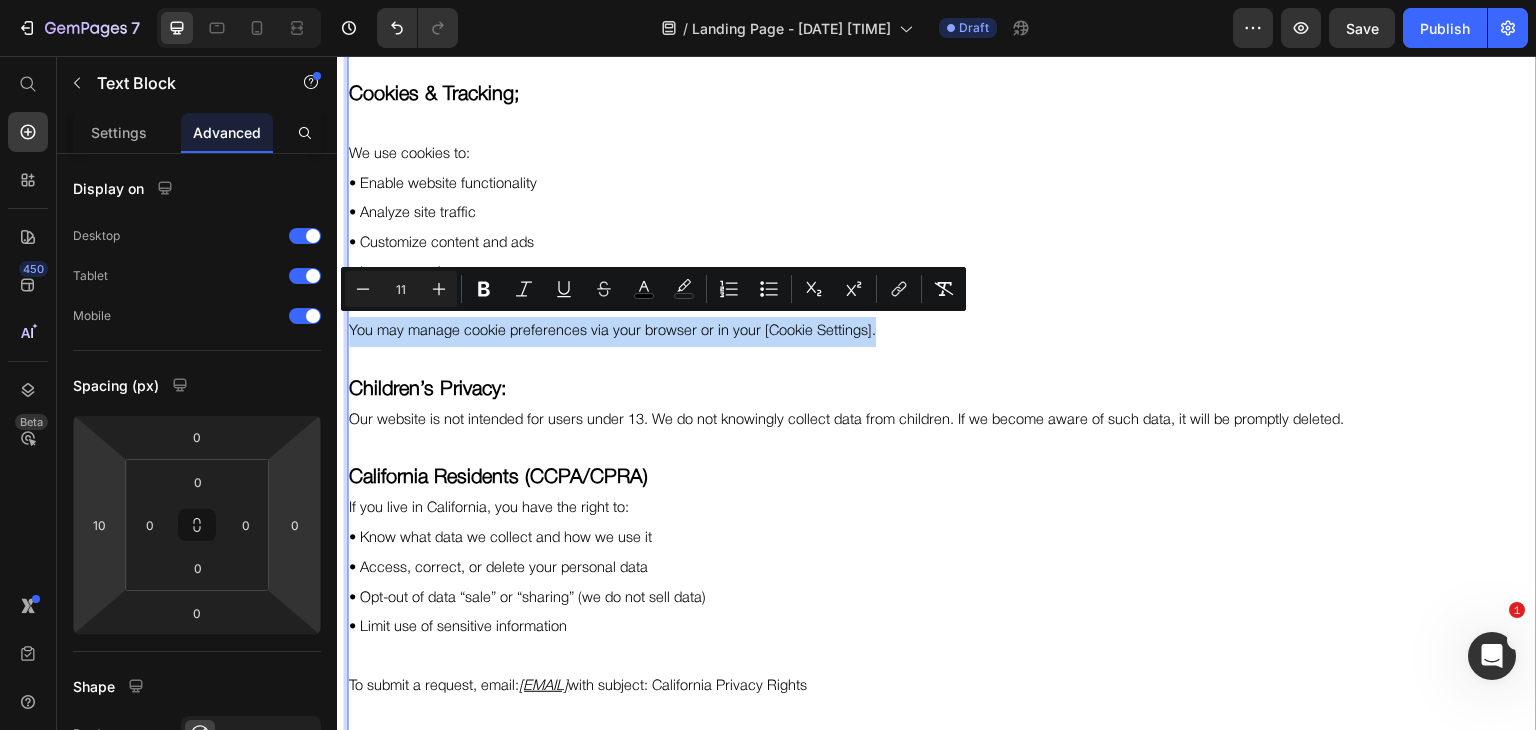click on "You may manage cookie preferences via your browser or in your [Cookie Settings]." at bounding box center (942, 332) 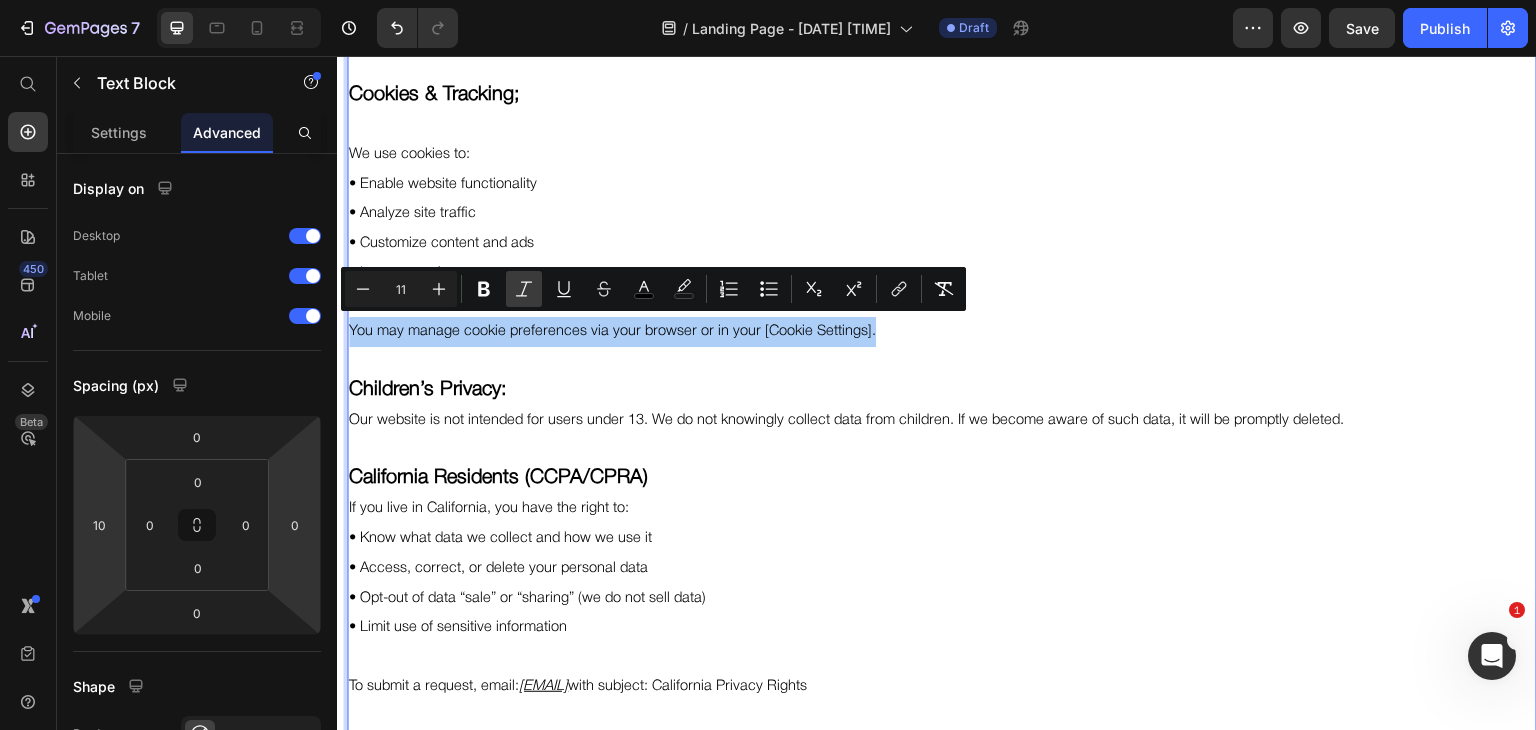click 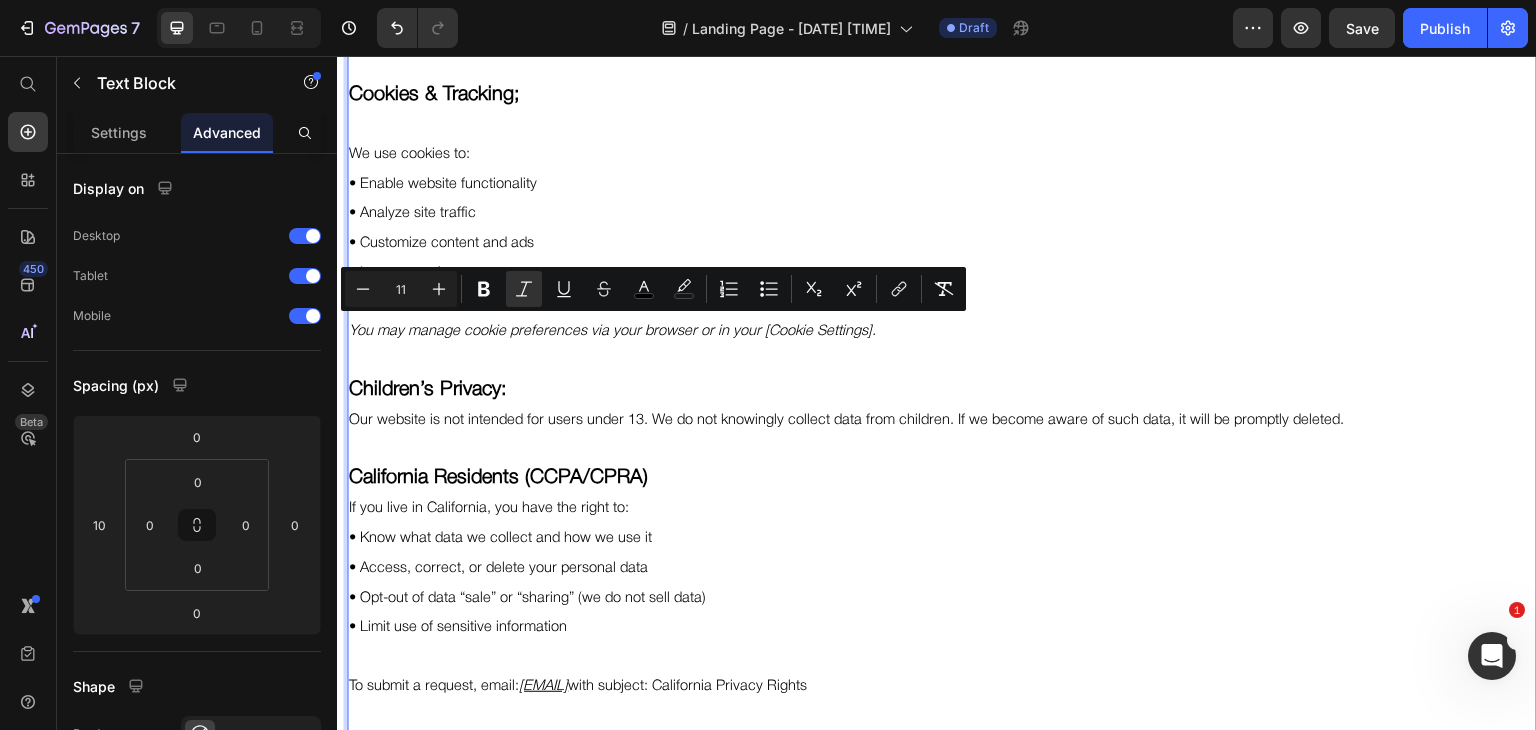 click on "• Customize content and ads" at bounding box center (942, 244) 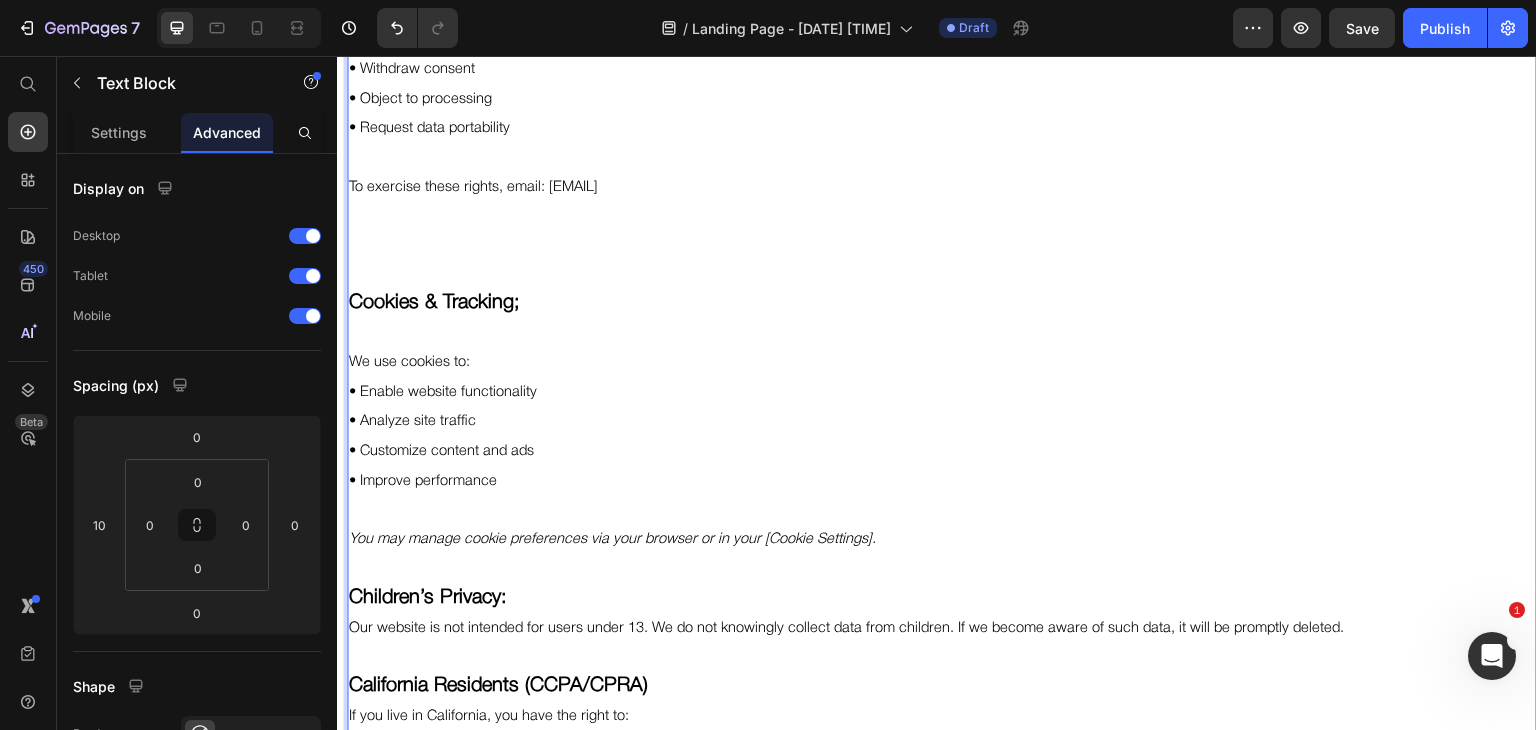 scroll, scrollTop: 3202, scrollLeft: 0, axis: vertical 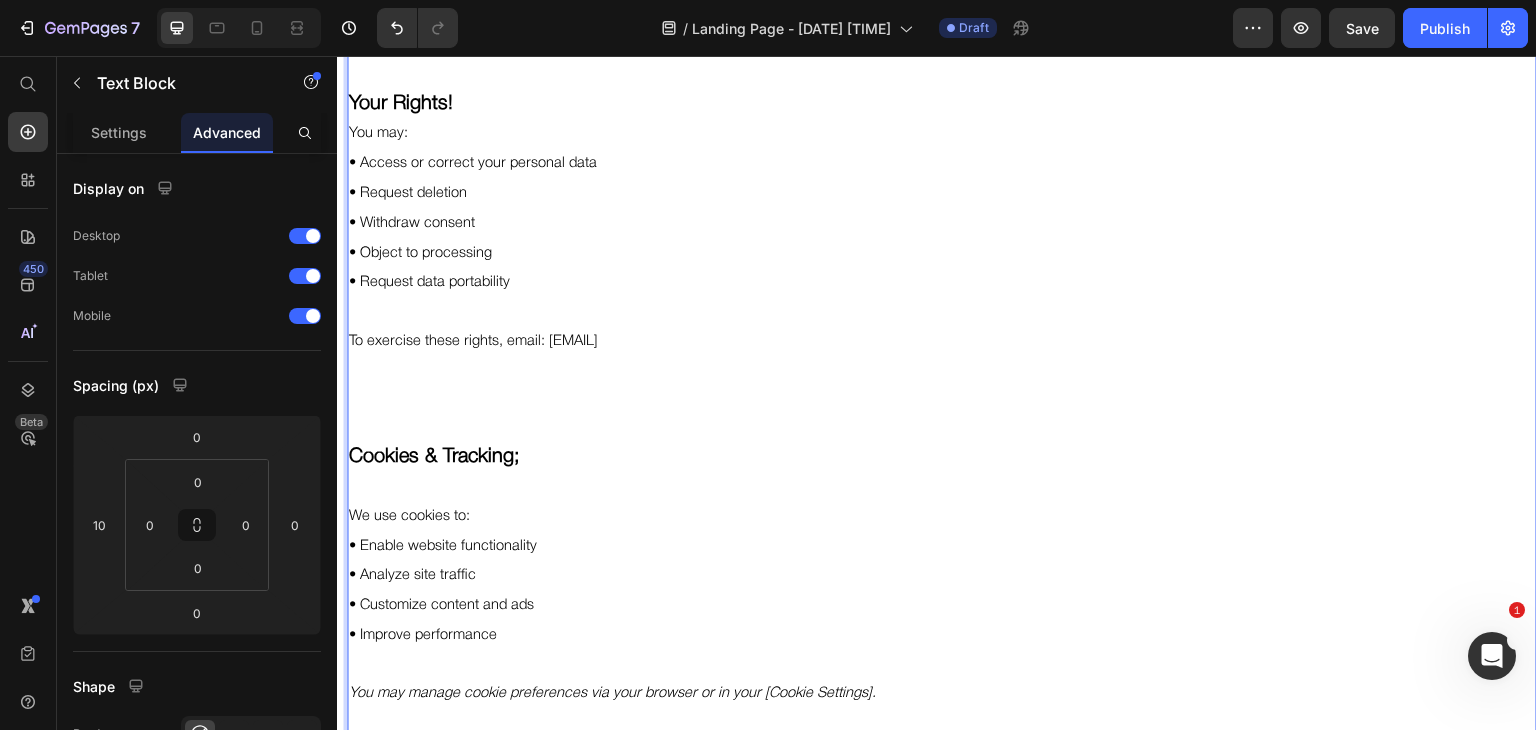click on "Cookies & Tracking;" at bounding box center [434, 457] 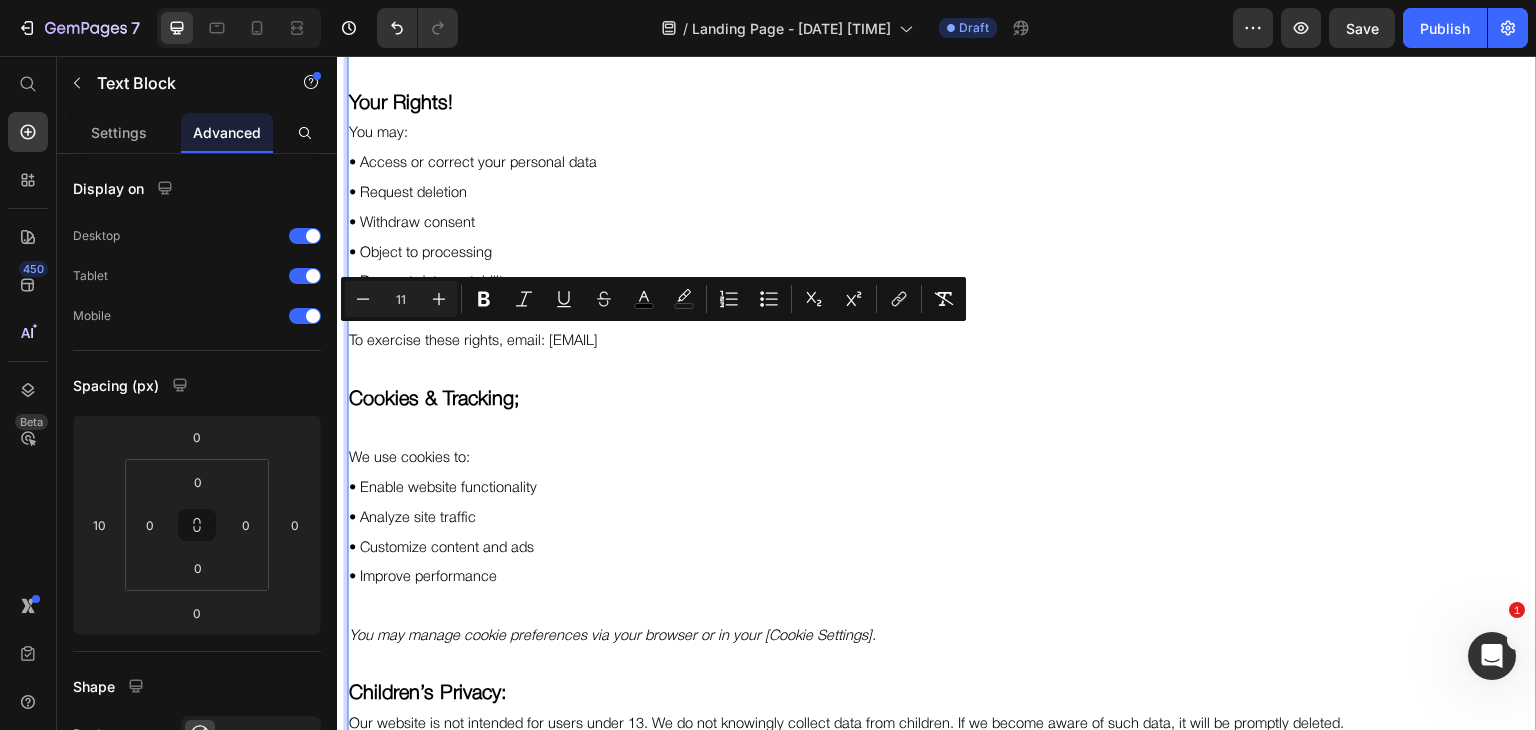 drag, startPoint x: 637, startPoint y: 340, endPoint x: 544, endPoint y: 339, distance: 93.00538 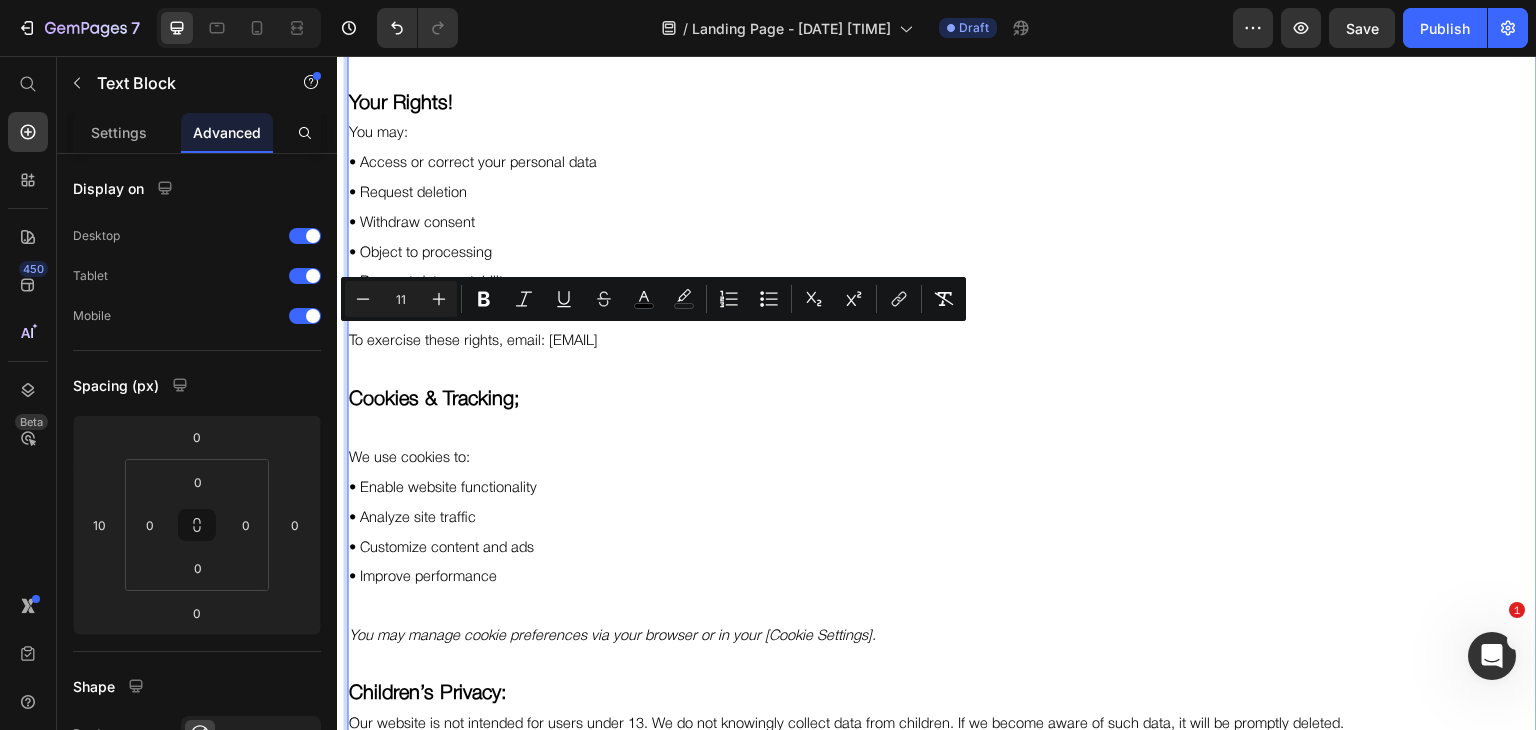 click on "To exercise these rights, email: info@haleia.fr" at bounding box center (942, 342) 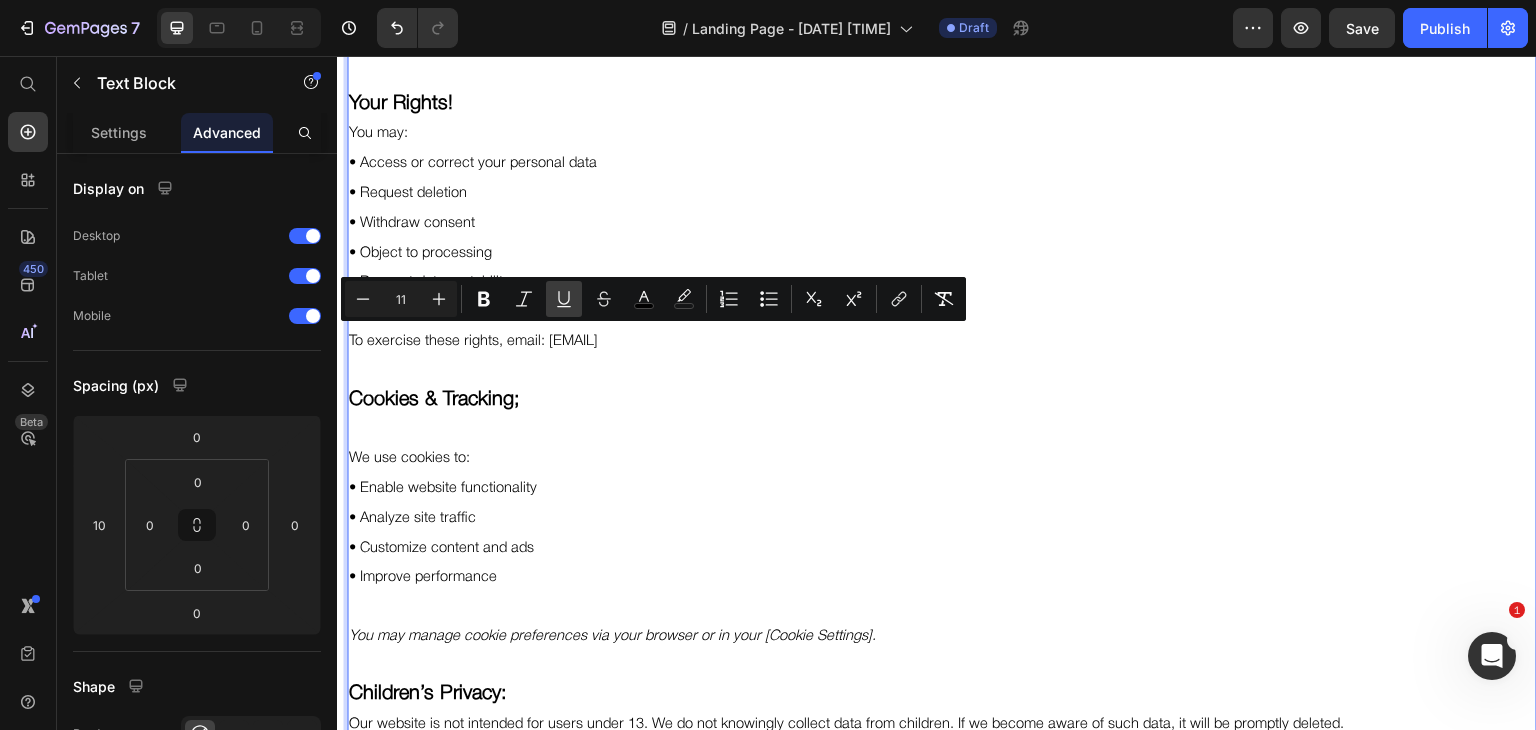 click on "Underline" at bounding box center [564, 299] 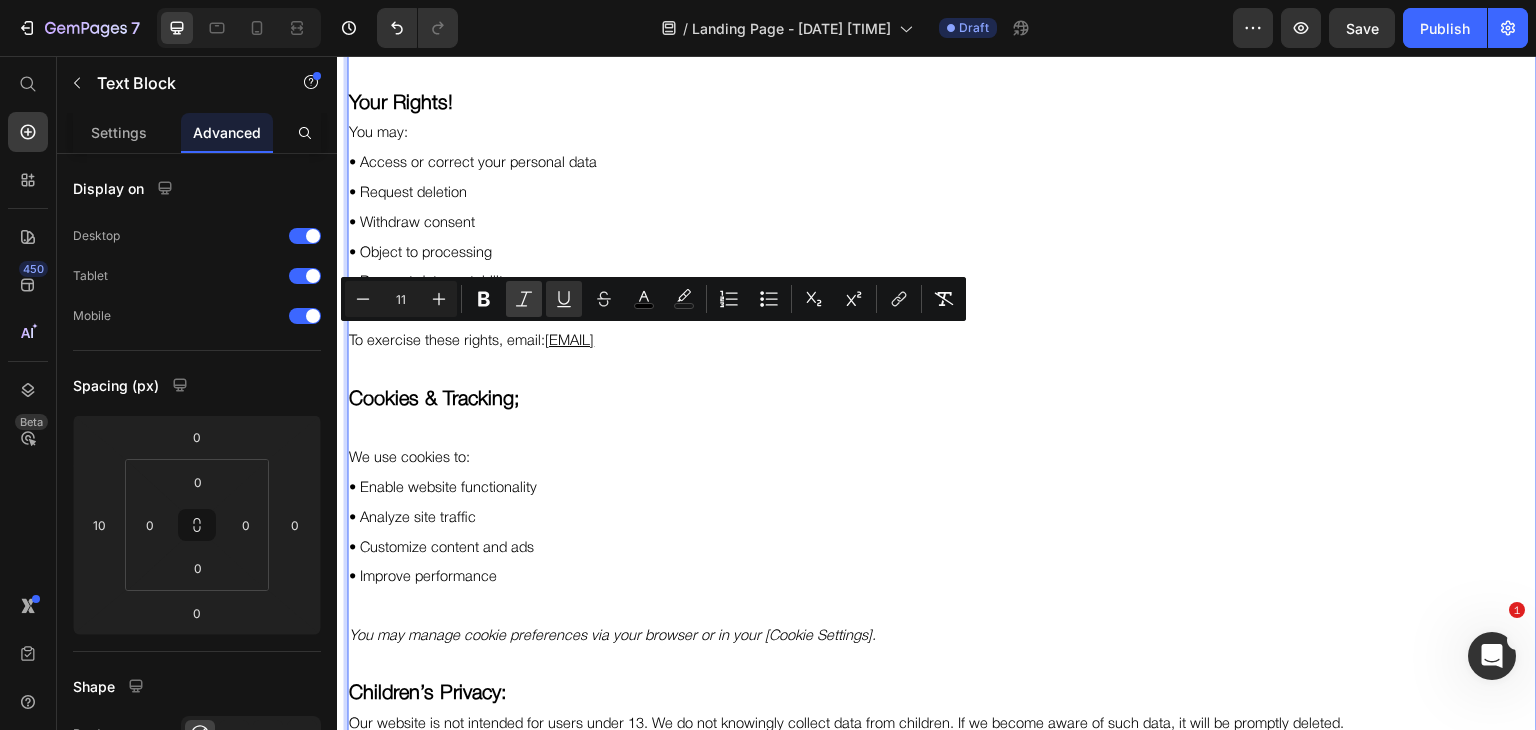 click 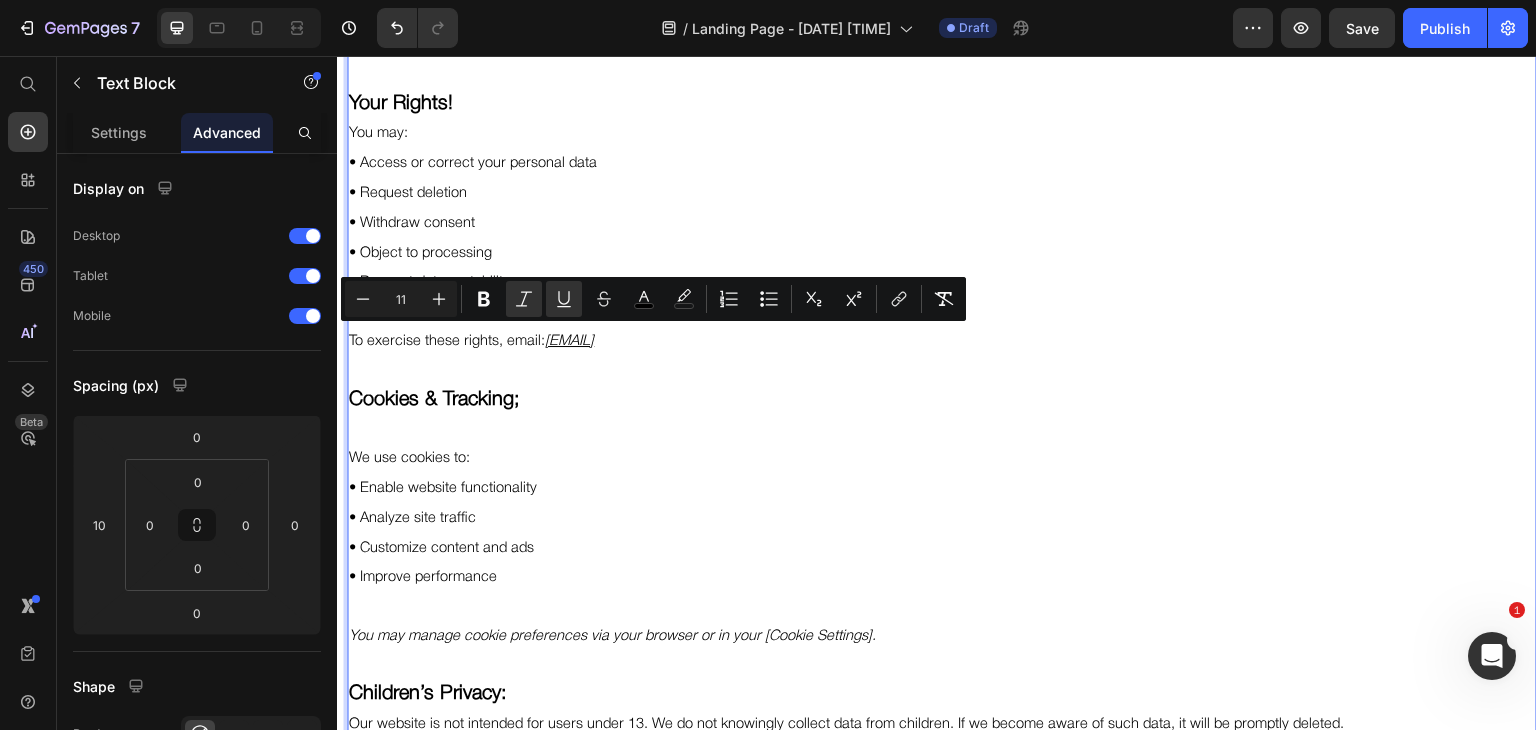 click on "To exercise these rights, email:  info@haleia.fr" at bounding box center [942, 342] 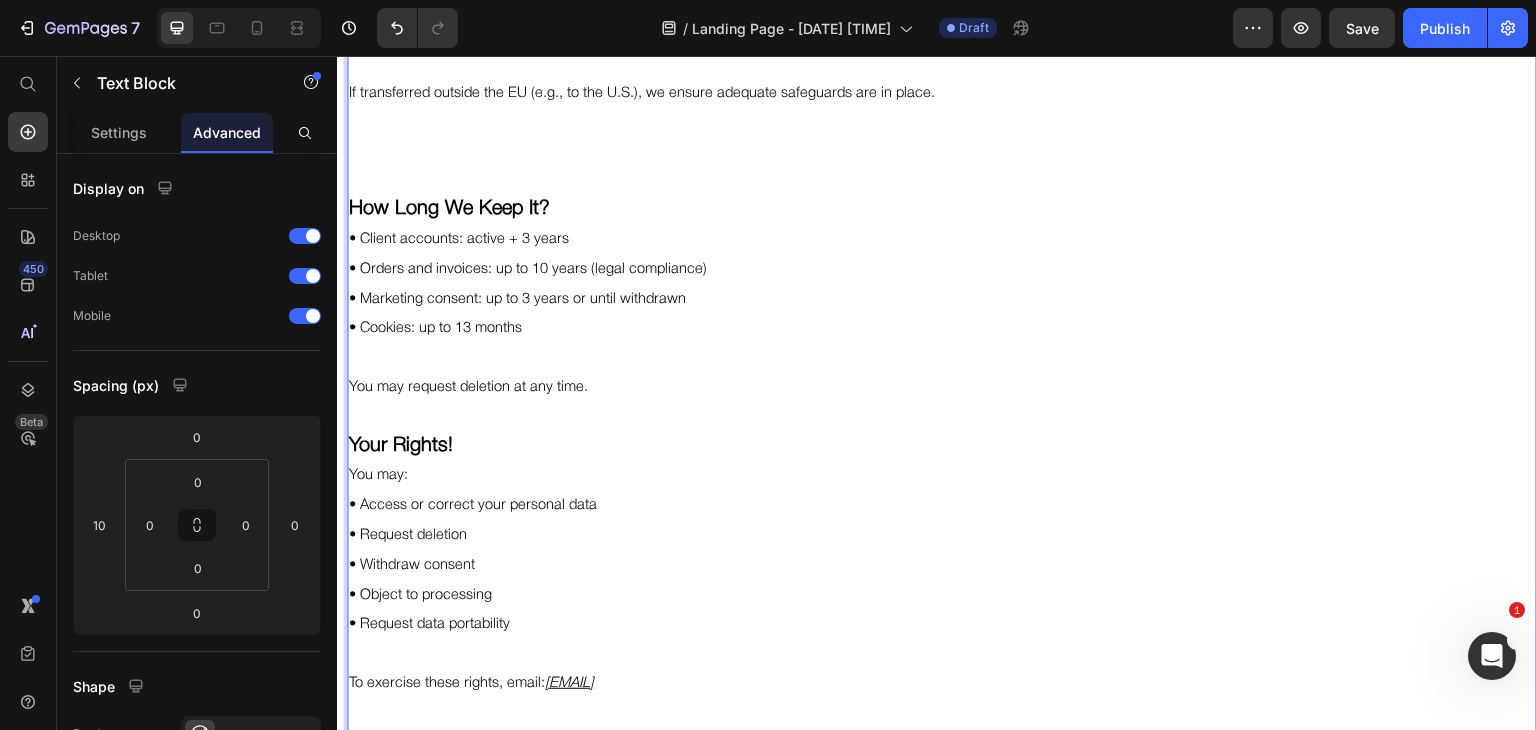 scroll, scrollTop: 2695, scrollLeft: 0, axis: vertical 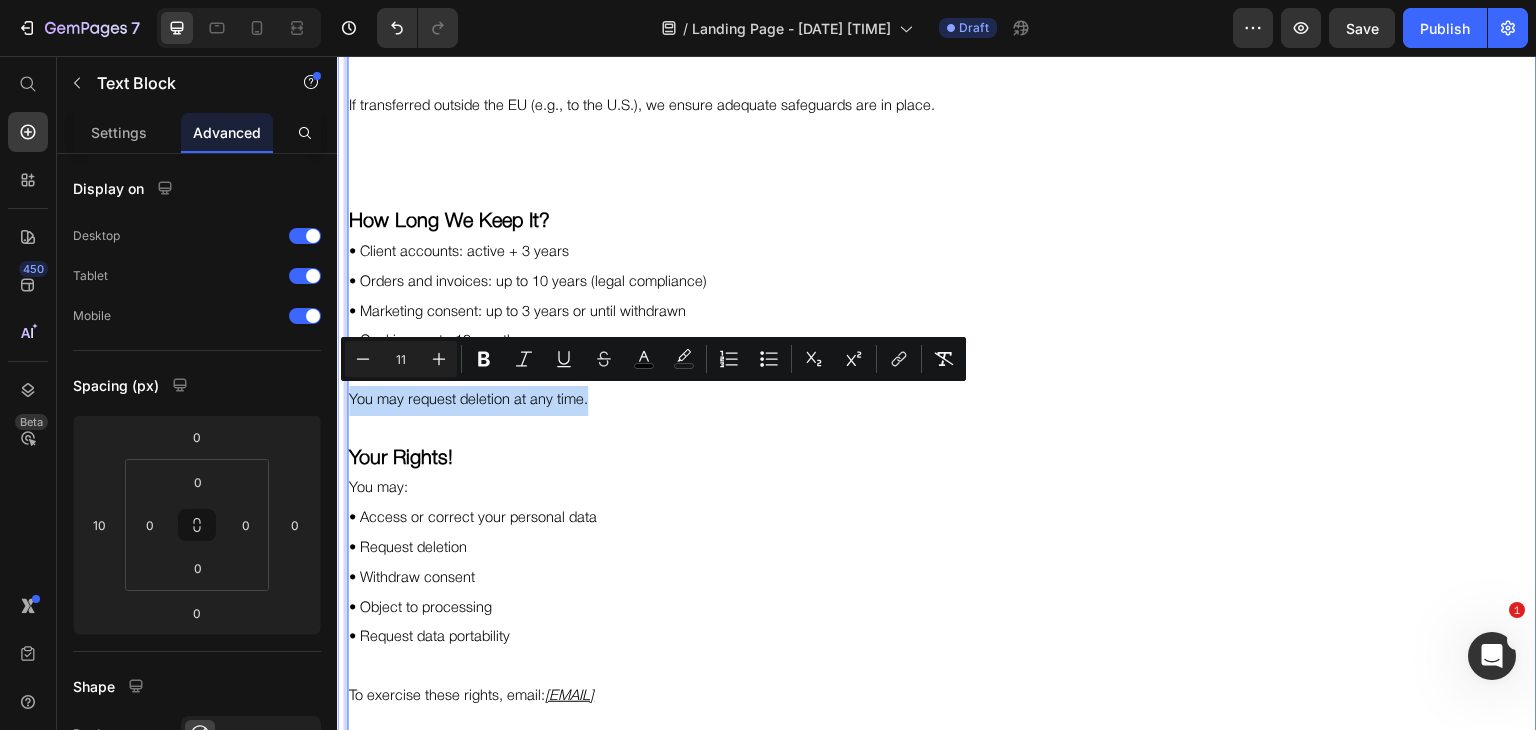 drag, startPoint x: 589, startPoint y: 401, endPoint x: 343, endPoint y: 400, distance: 246.00203 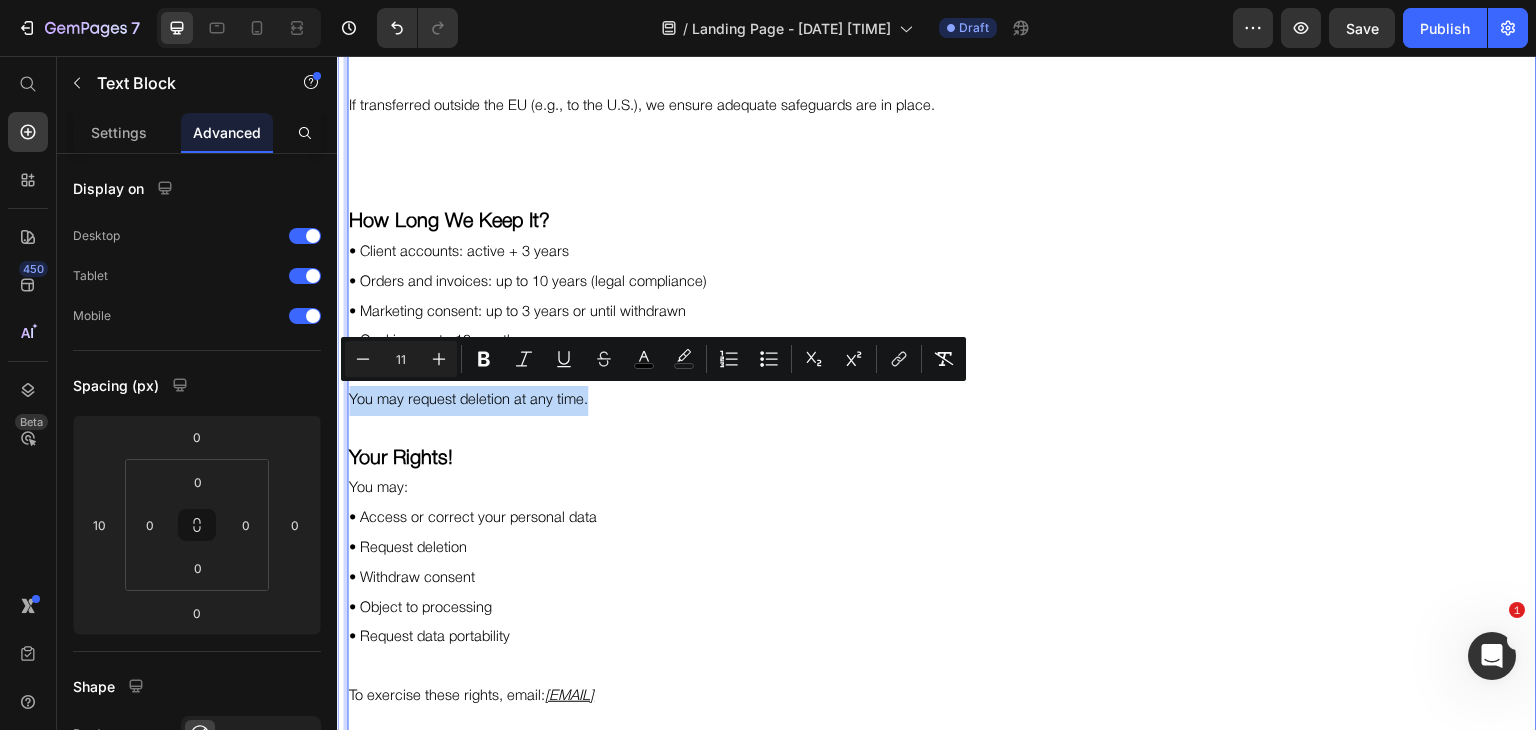 click on "Our Commitment to Privacy Heading At HALEIA, we believe true luxury includes respect for your privacy. This policy explains how we collect, use, and protect your personal data — whether you shop with us online, in-store, or engage with our brand globally. We are fully compliant with international privacy standards, including the EU GDPR, UK GDPR, CCPA/CPRA (California), and COPPA (children’s privacy). What We Collect? We may collect the following information when you use our site or services: • Full name, email, phone number • Delivery and billing addresses • Purchase history and preferences • Secure payment data • IP address, browser/device info (via cookies) How We Use It? We use your data to: • Process and deliver your orders • Offer customer support • Personalize your experience • Share updates and invitations (if opted in) • Protect against fraud and ensure secure transactions We do not sell or rent your data. Data Sharing & Storage Your data may be shared with: Your Rights!   0" at bounding box center (937, 307) 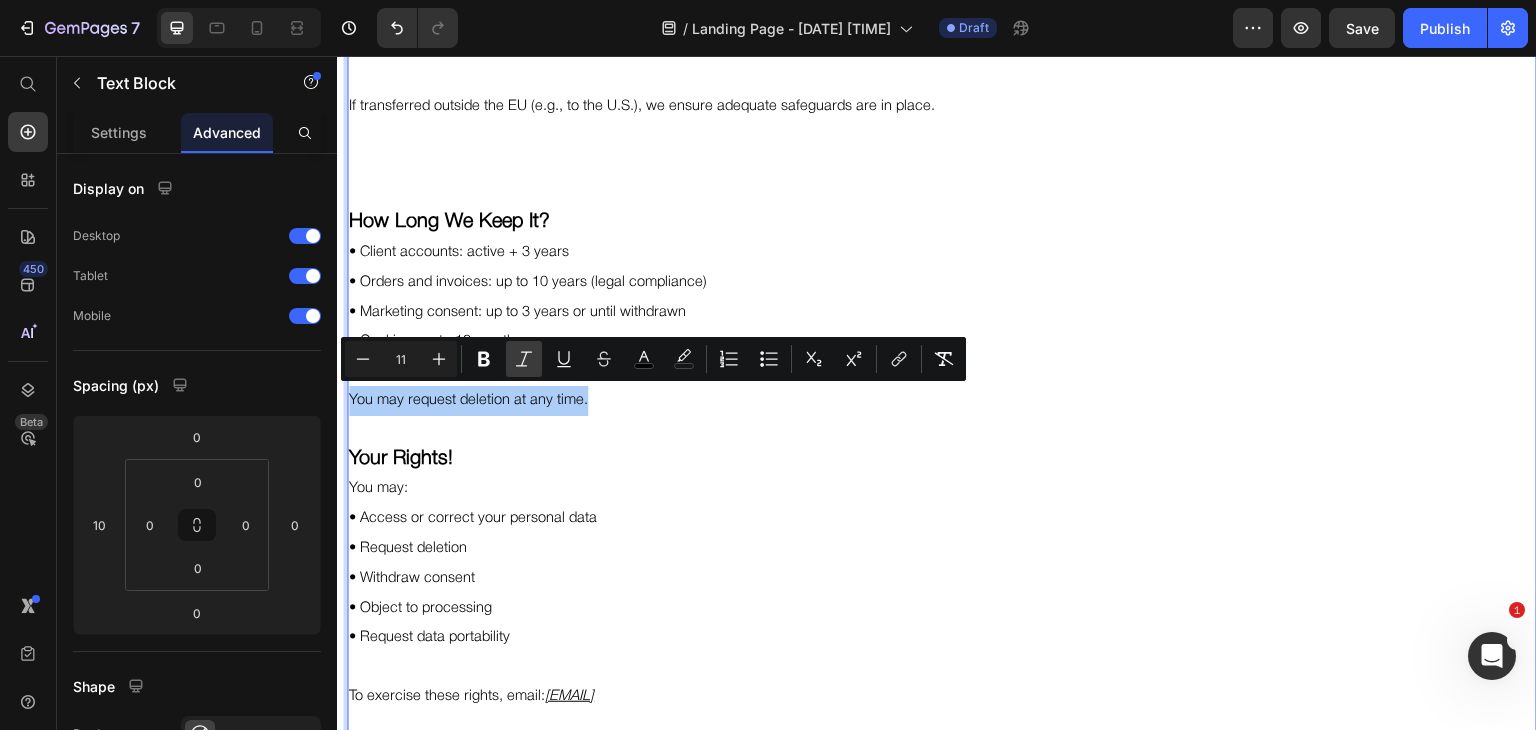 click 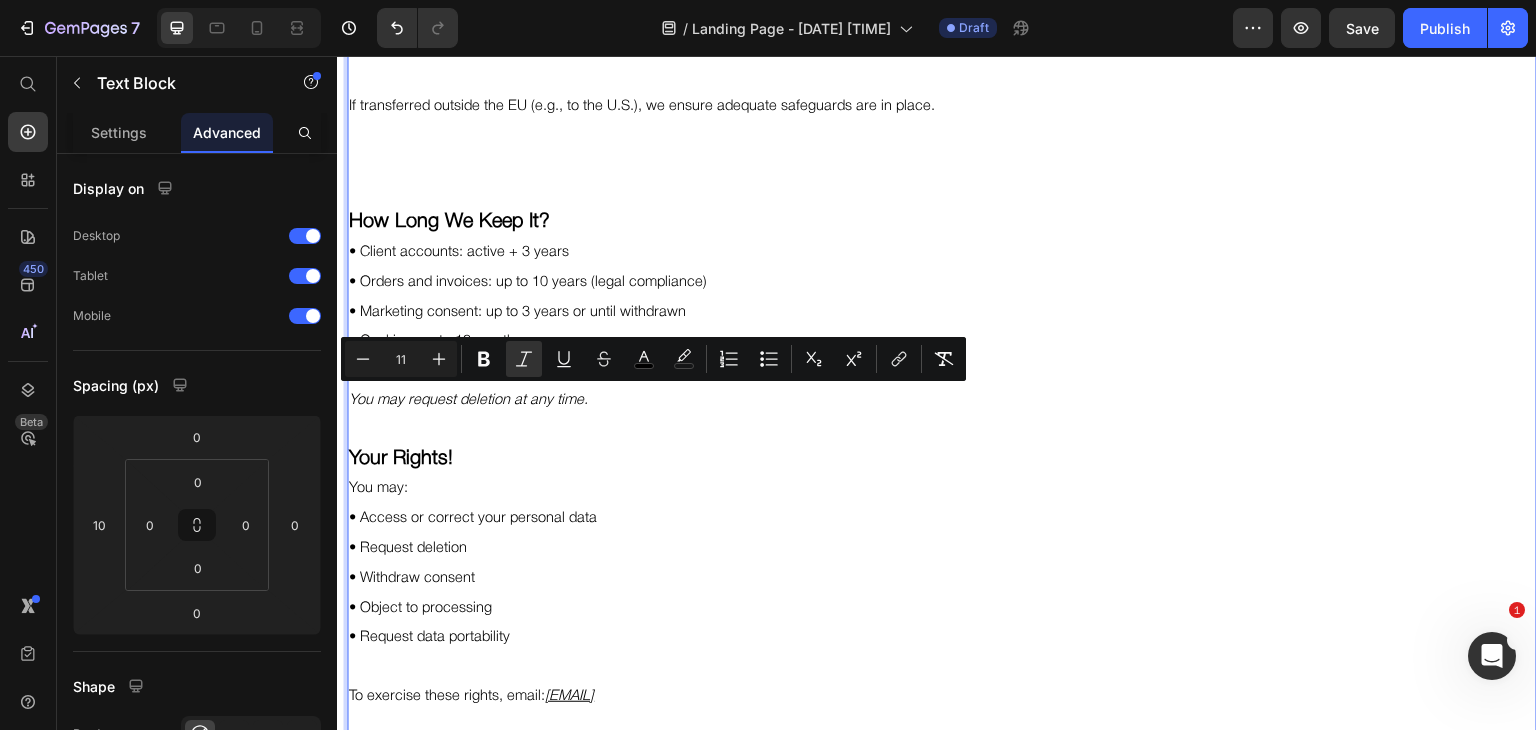 click on "Minus 11 Plus Bold Italic Underline       Strikethrough
color
color Numbered List Bulleted List Subscript Superscript       link Remove Format" at bounding box center [653, 359] 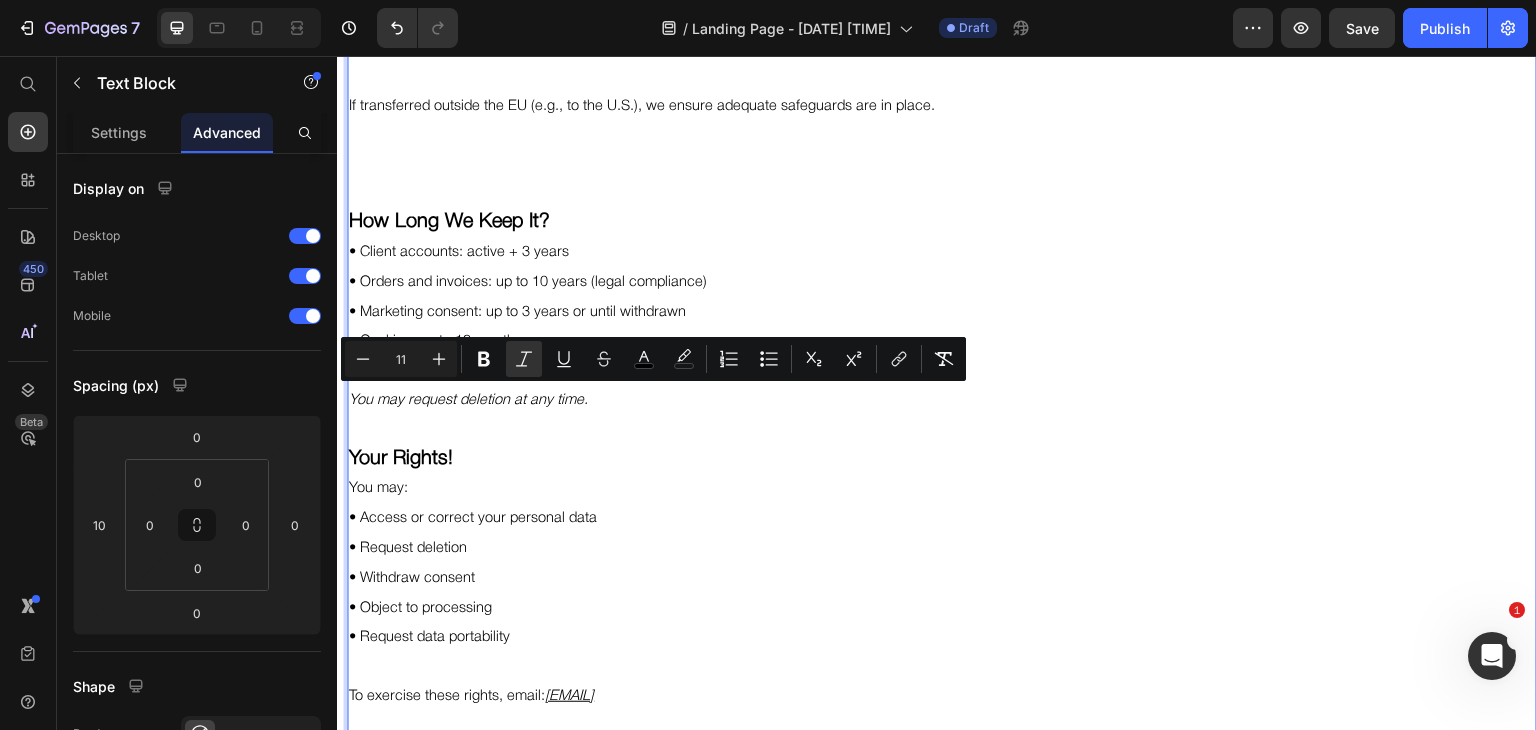 click on "You may request deletion at any time." at bounding box center (942, 401) 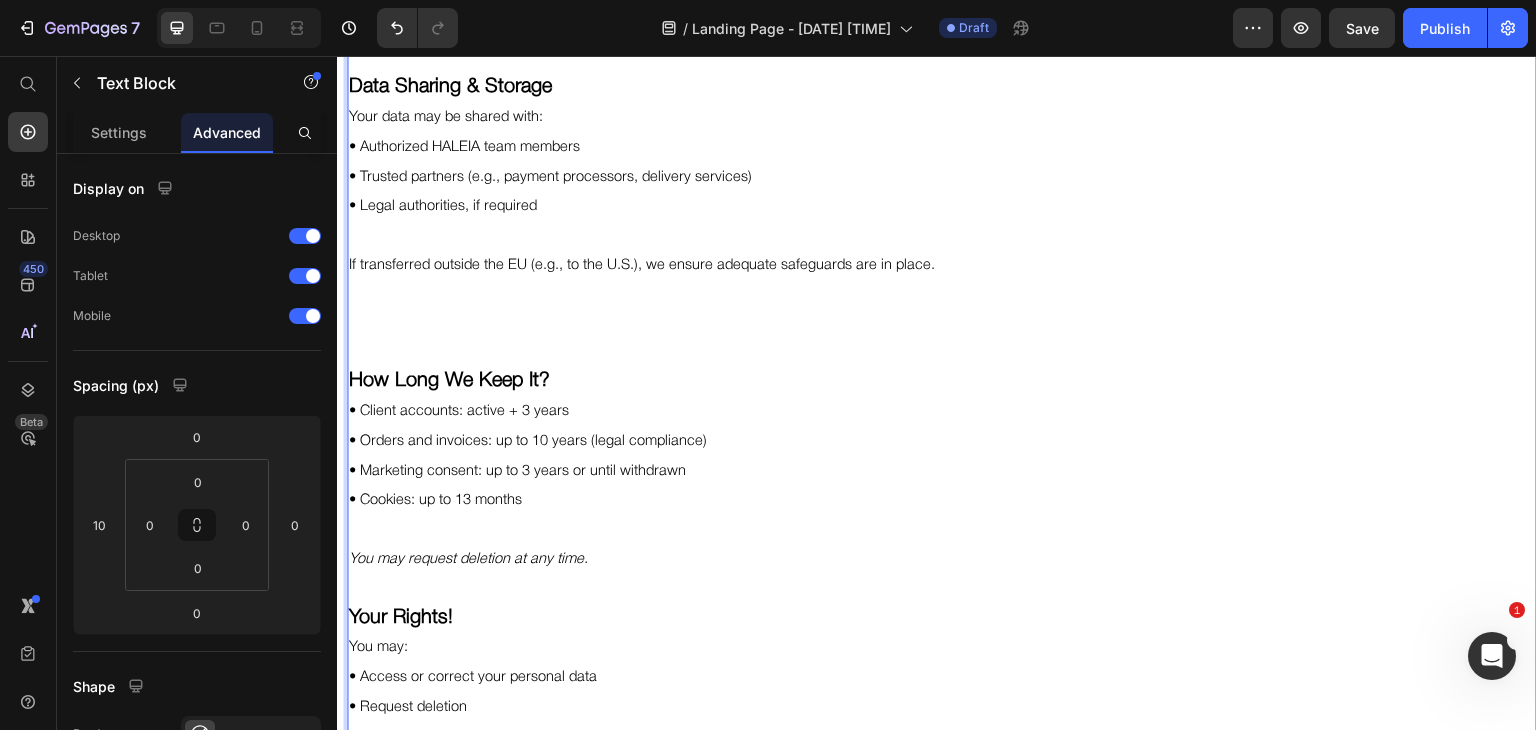 scroll, scrollTop: 2502, scrollLeft: 0, axis: vertical 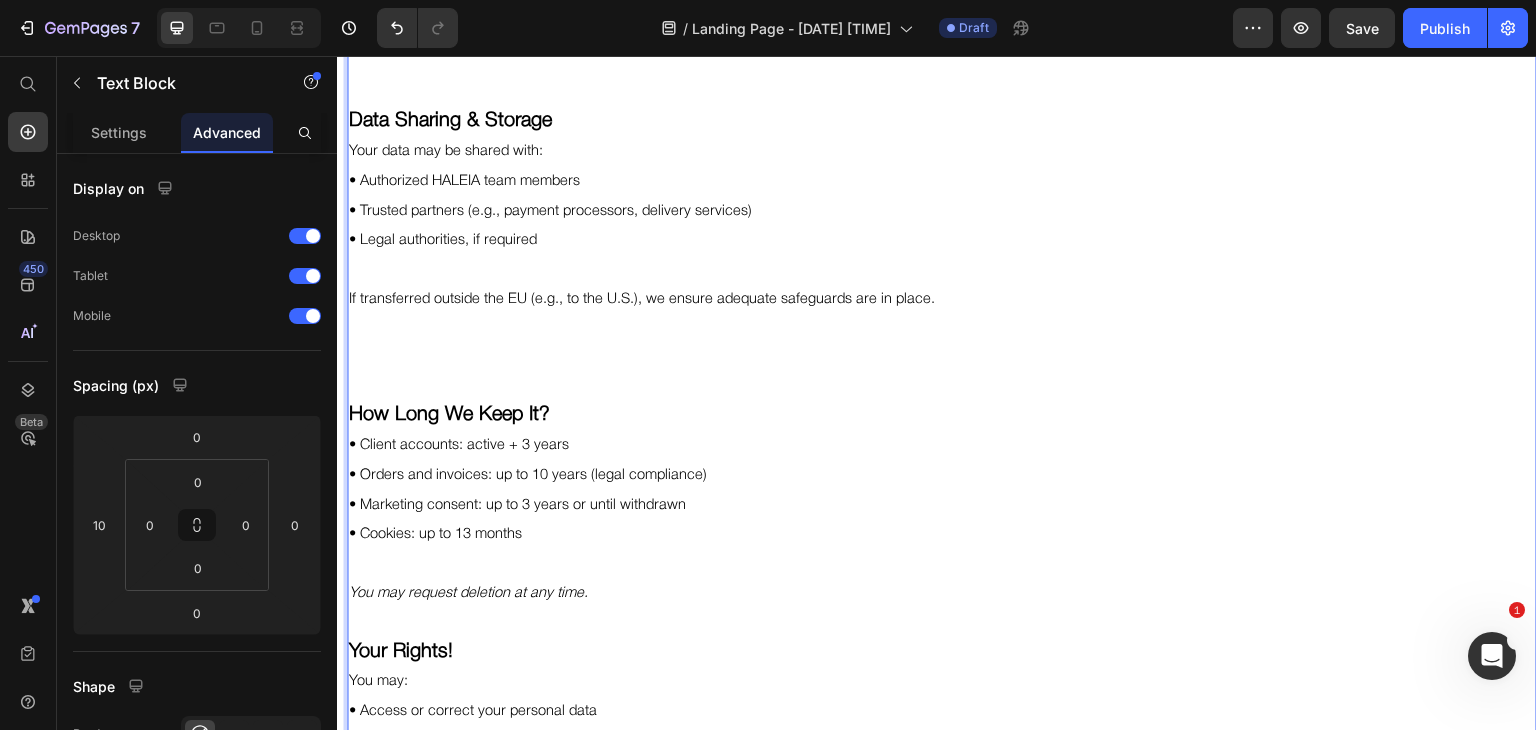 click on "How Long We Keep It?" at bounding box center [449, 415] 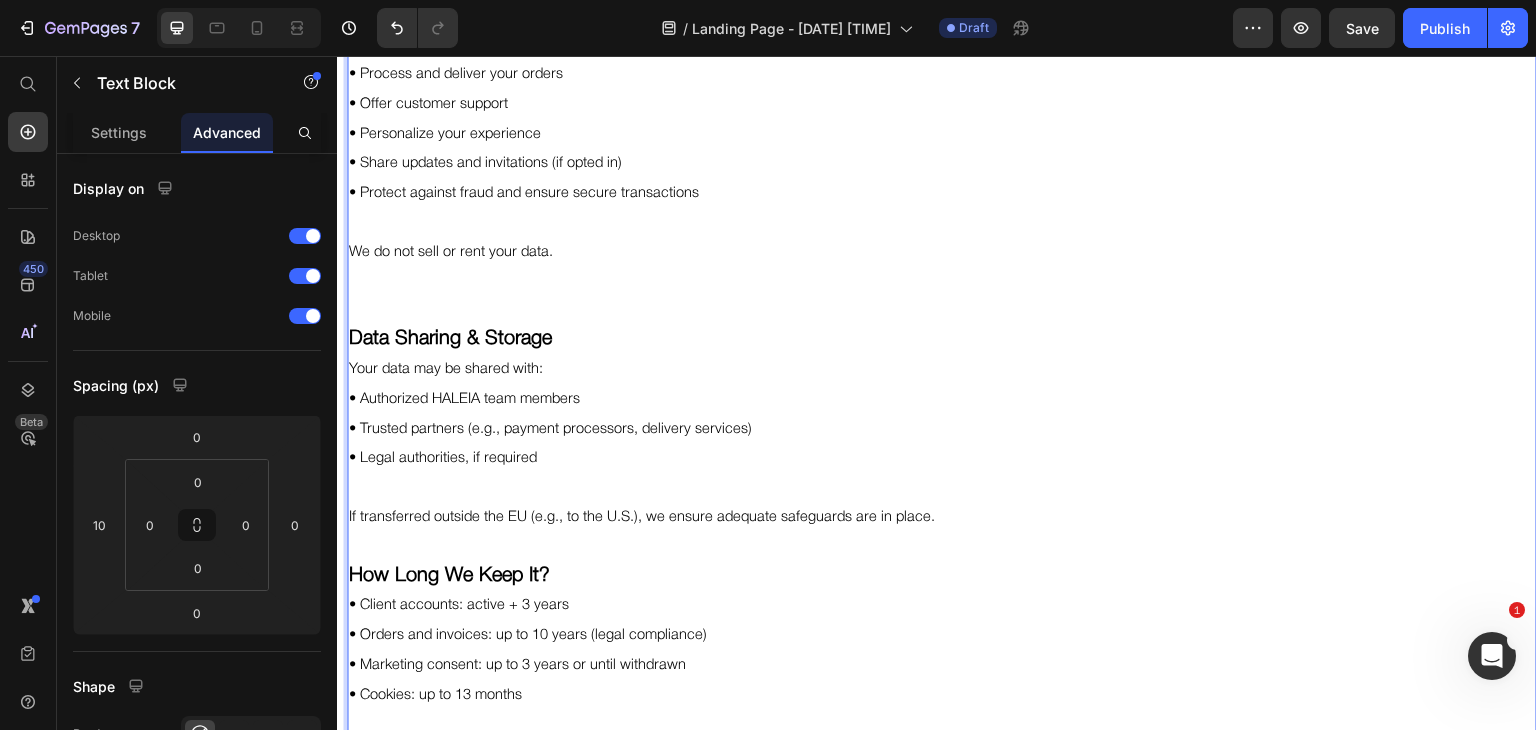 scroll, scrollTop: 2228, scrollLeft: 0, axis: vertical 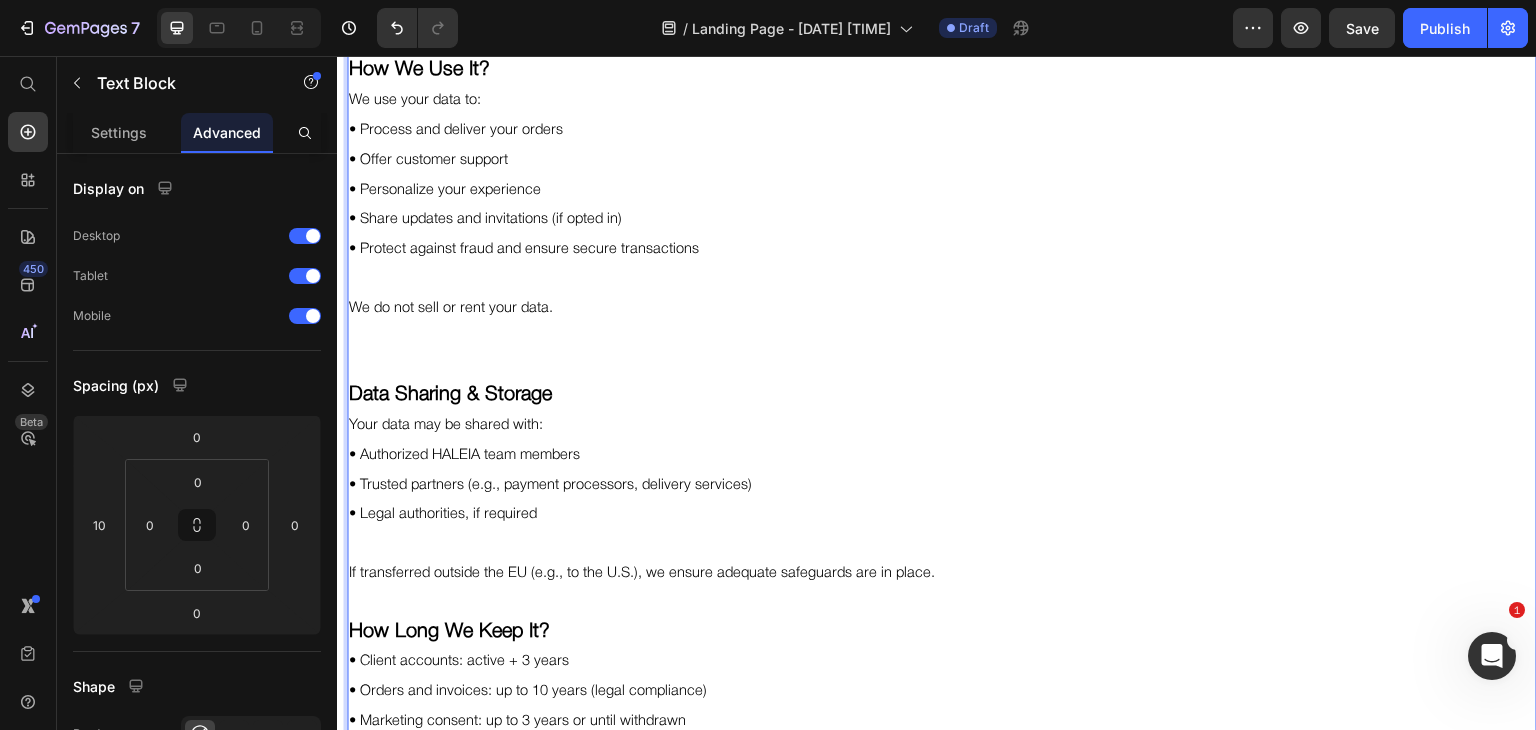 click on "Data Sharing & Storage" at bounding box center [450, 395] 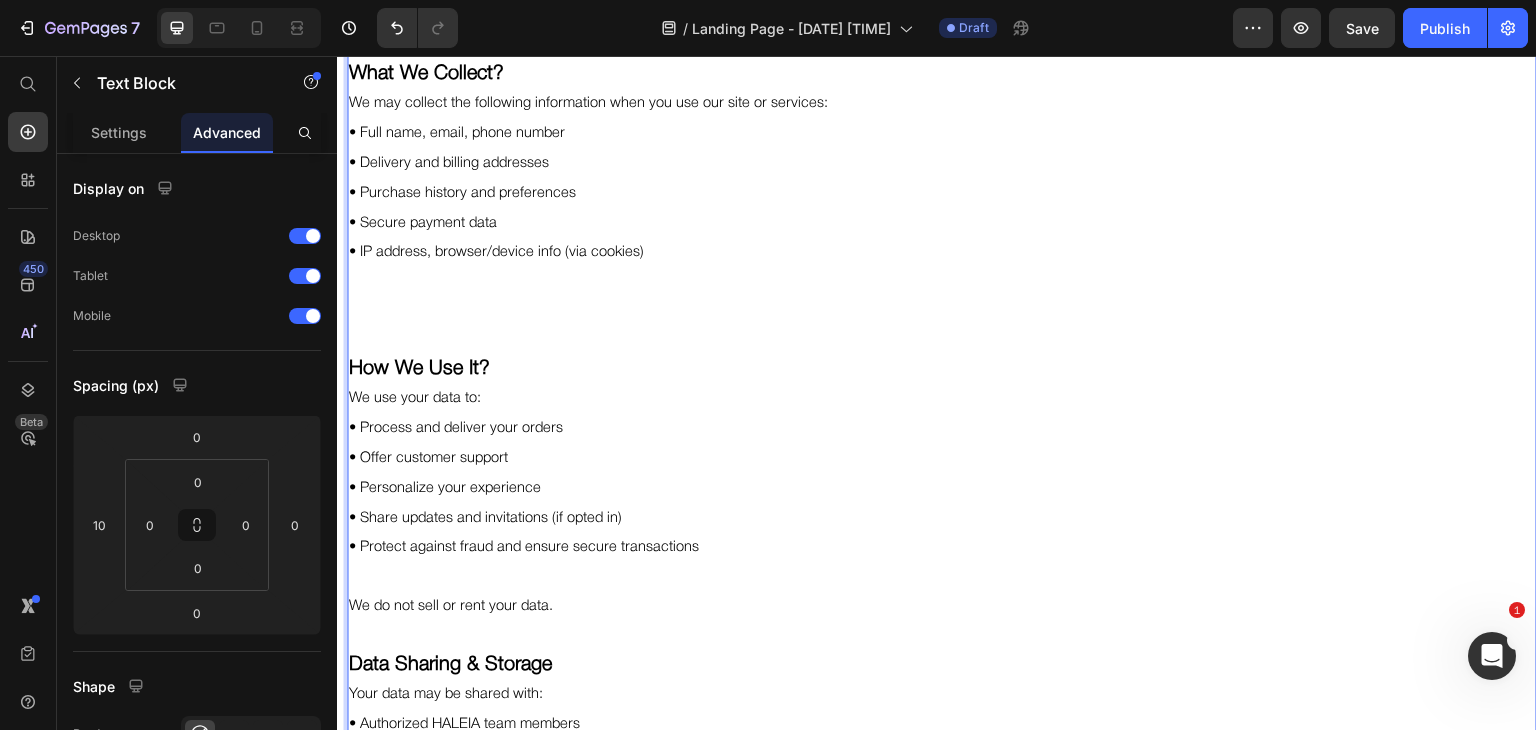 scroll, scrollTop: 1932, scrollLeft: 0, axis: vertical 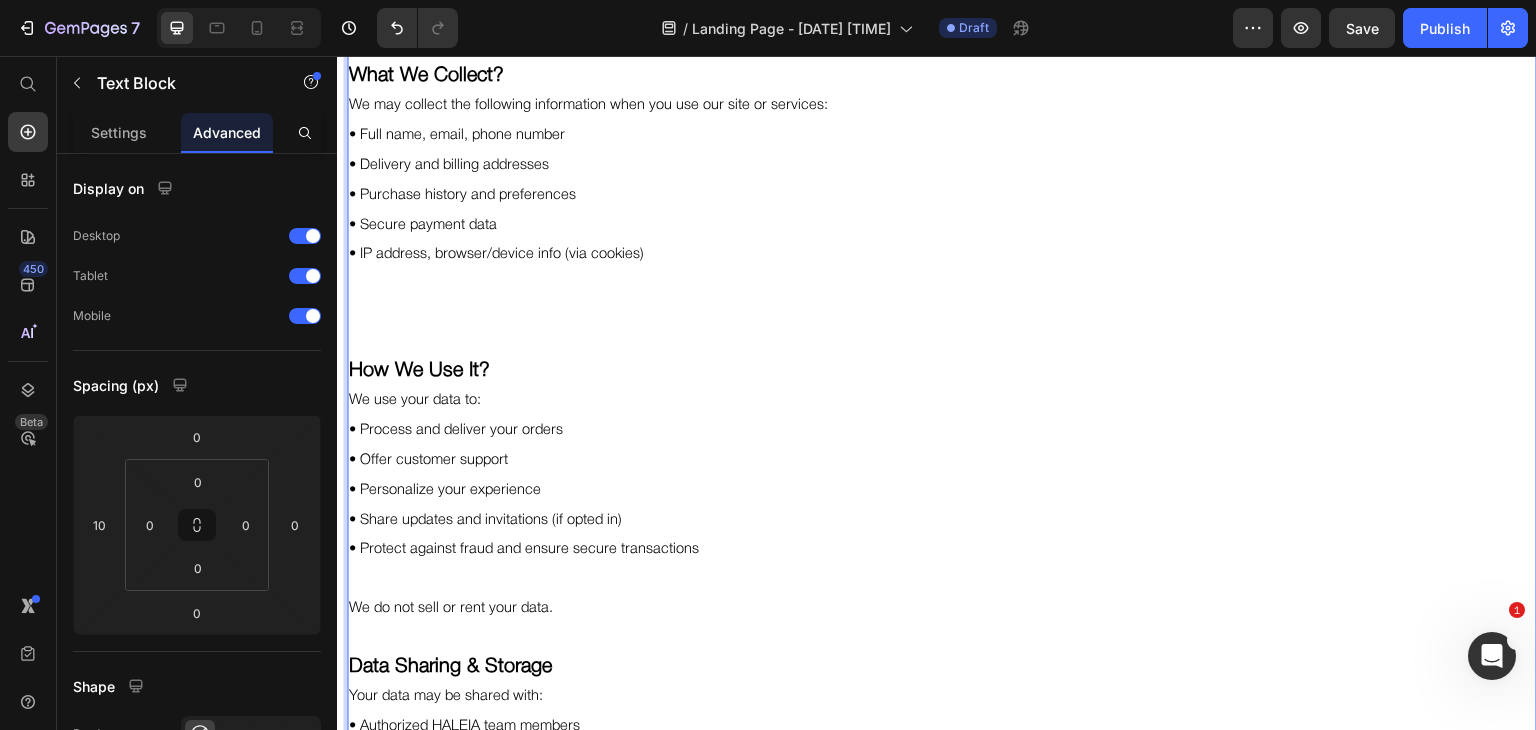 click on "How We Use It?" at bounding box center [419, 371] 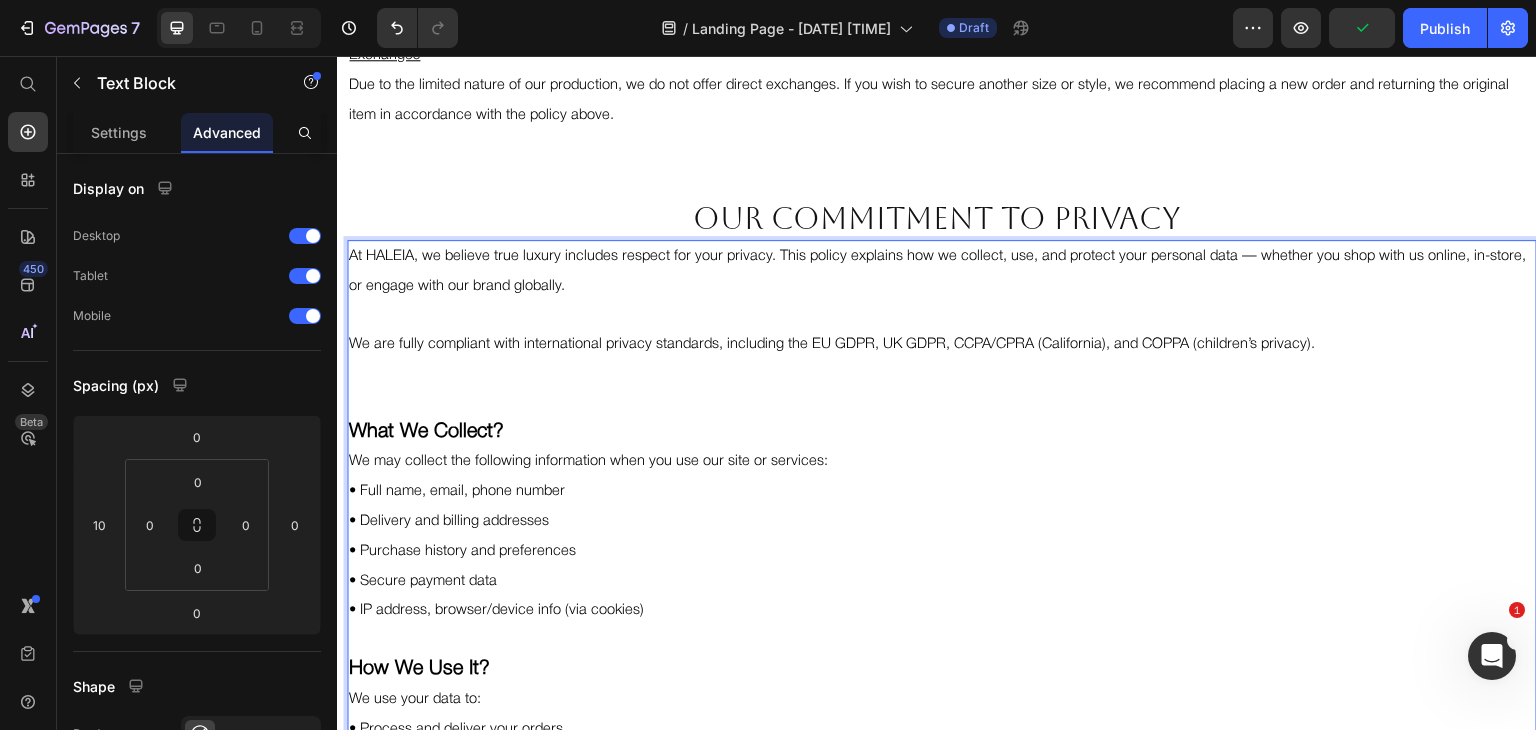 scroll, scrollTop: 1572, scrollLeft: 0, axis: vertical 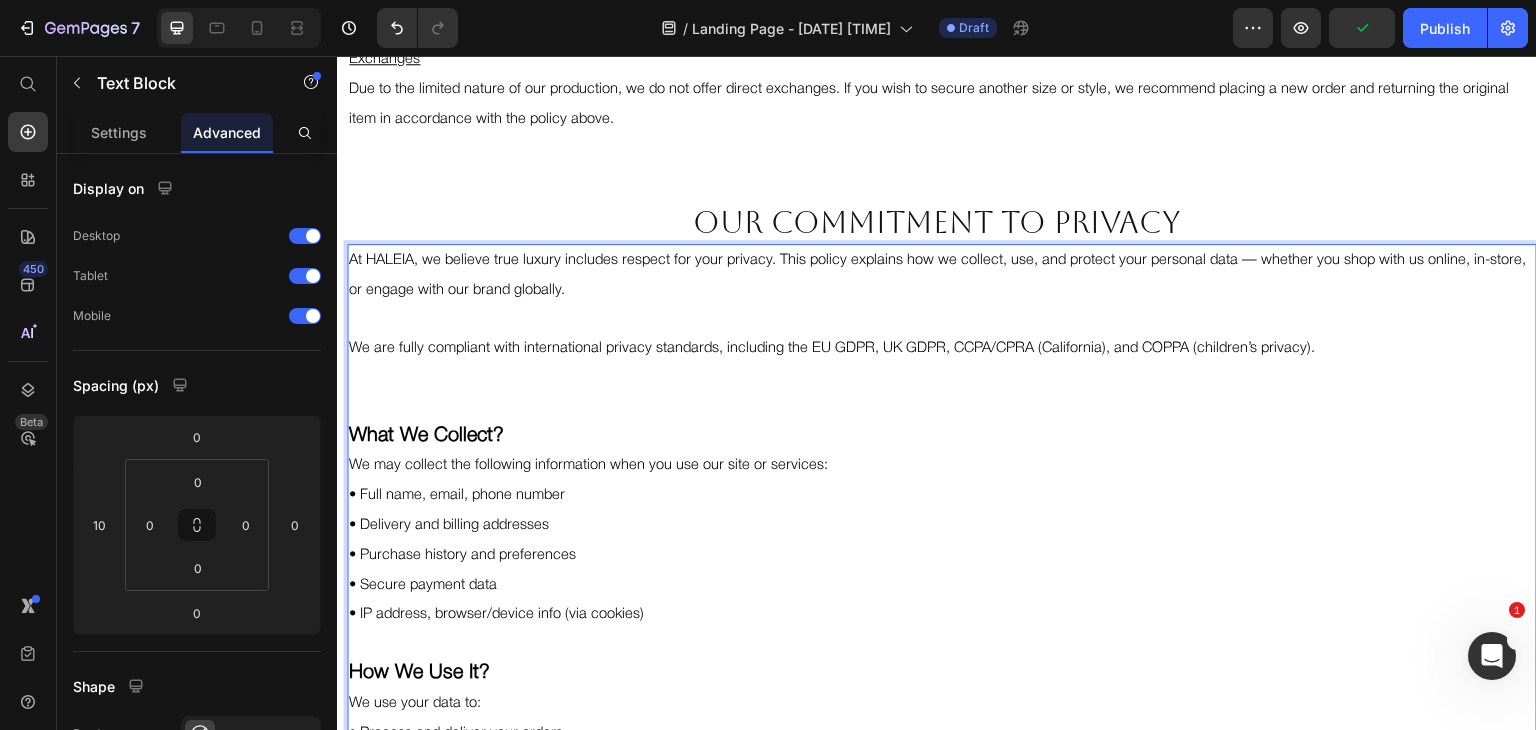 click on "What We Collect?" at bounding box center (426, 436) 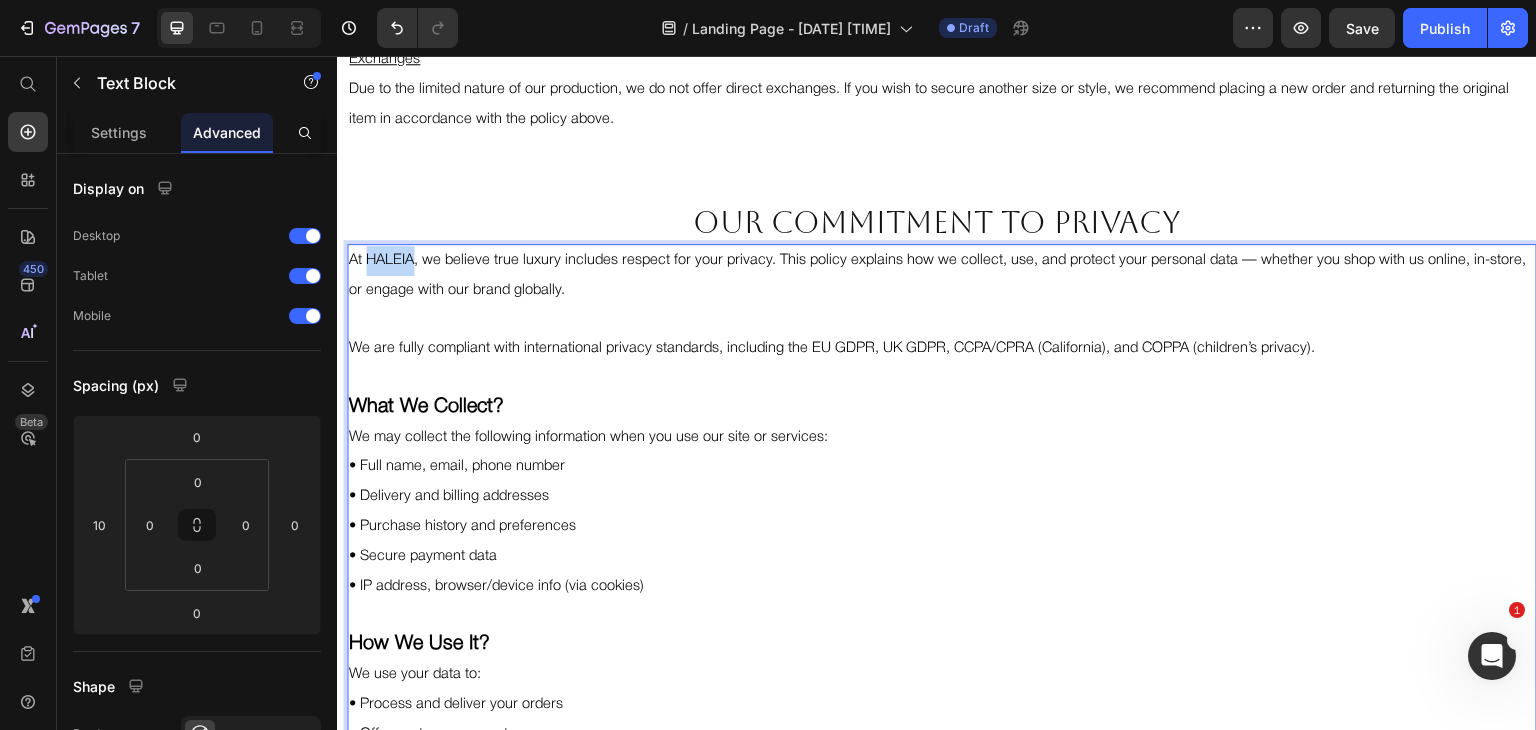 drag, startPoint x: 365, startPoint y: 254, endPoint x: 416, endPoint y: 257, distance: 51.088158 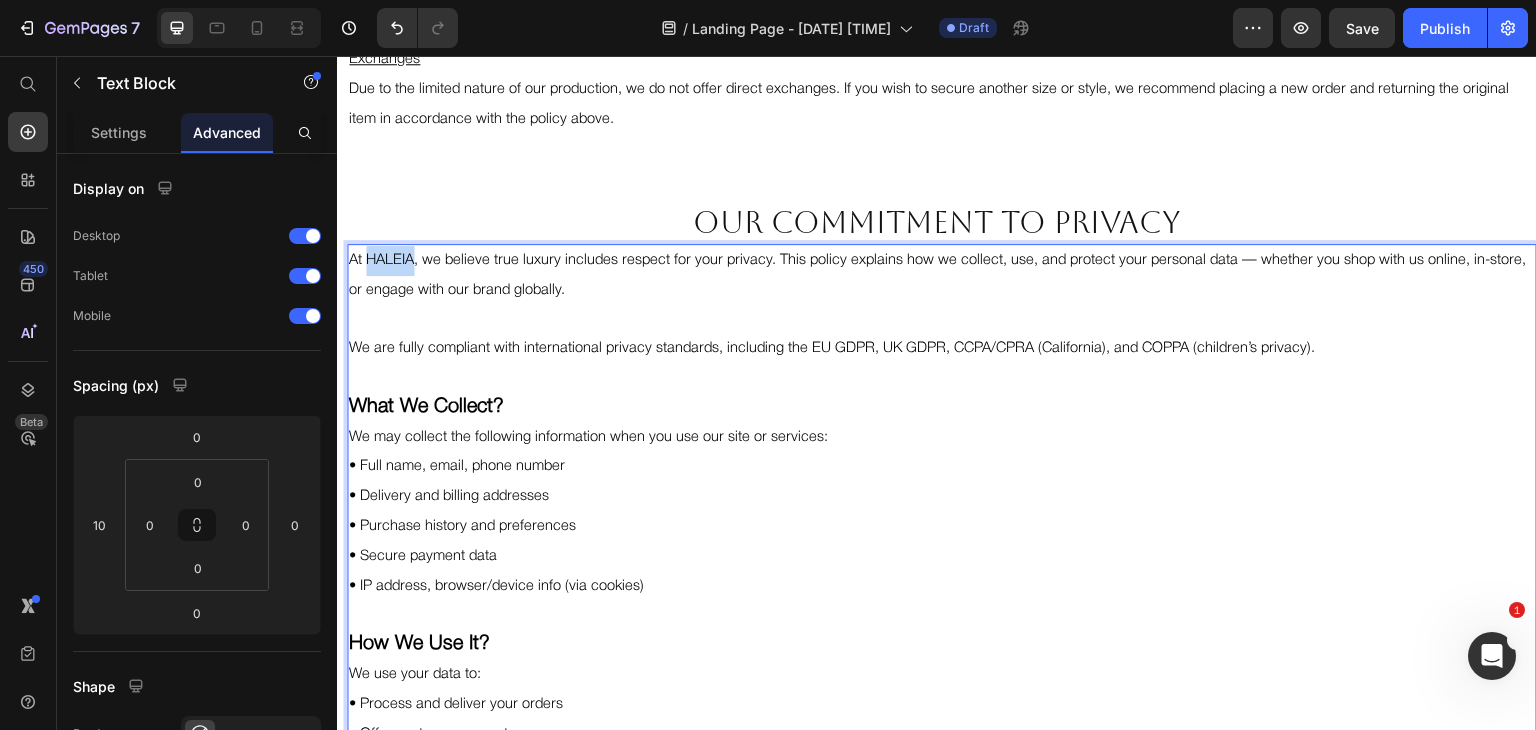 click on "At HALEIA, we believe true luxury includes respect for your privacy. This policy explains how we collect, use, and protect your personal data — whether you shop with us online, in-store, or engage with our brand globally." at bounding box center [937, 275] 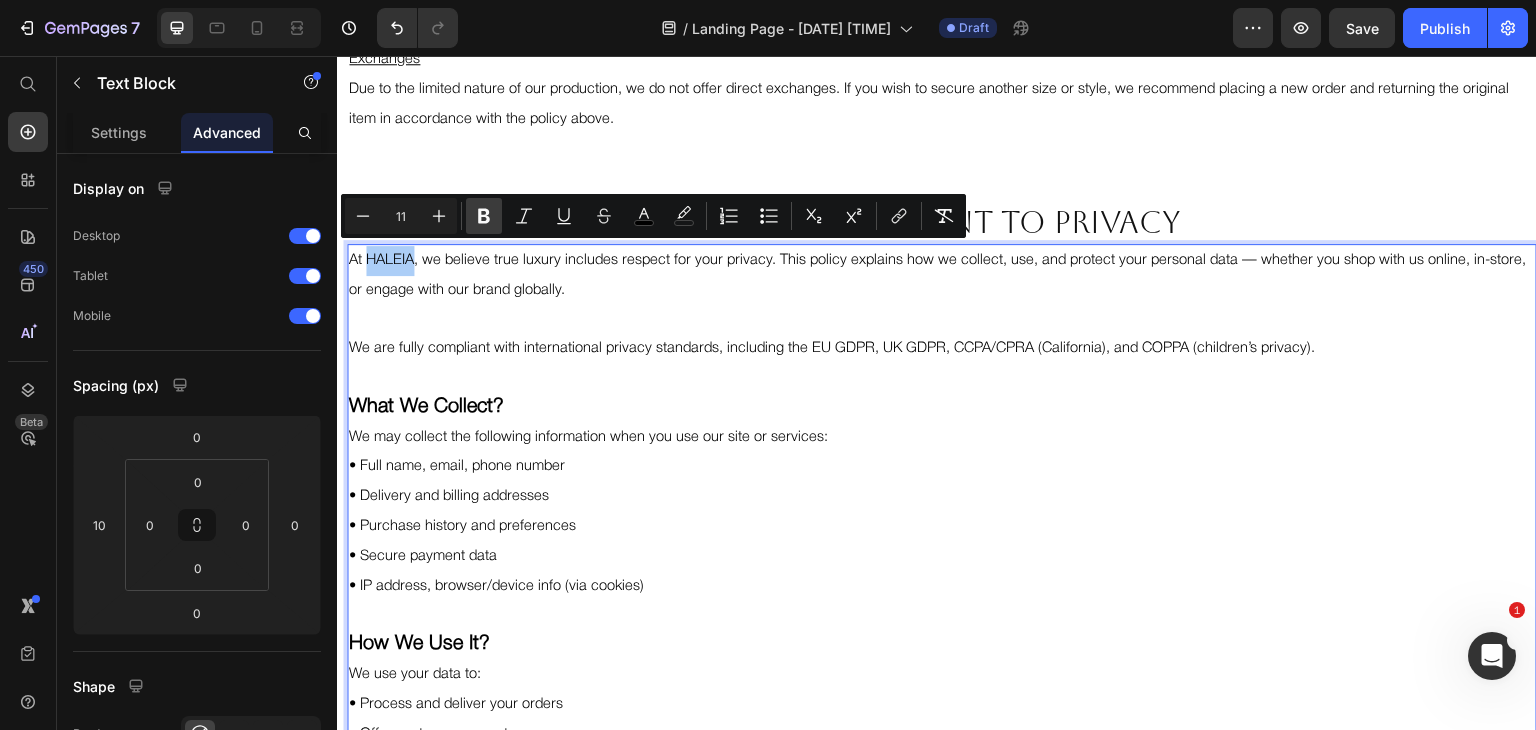 click 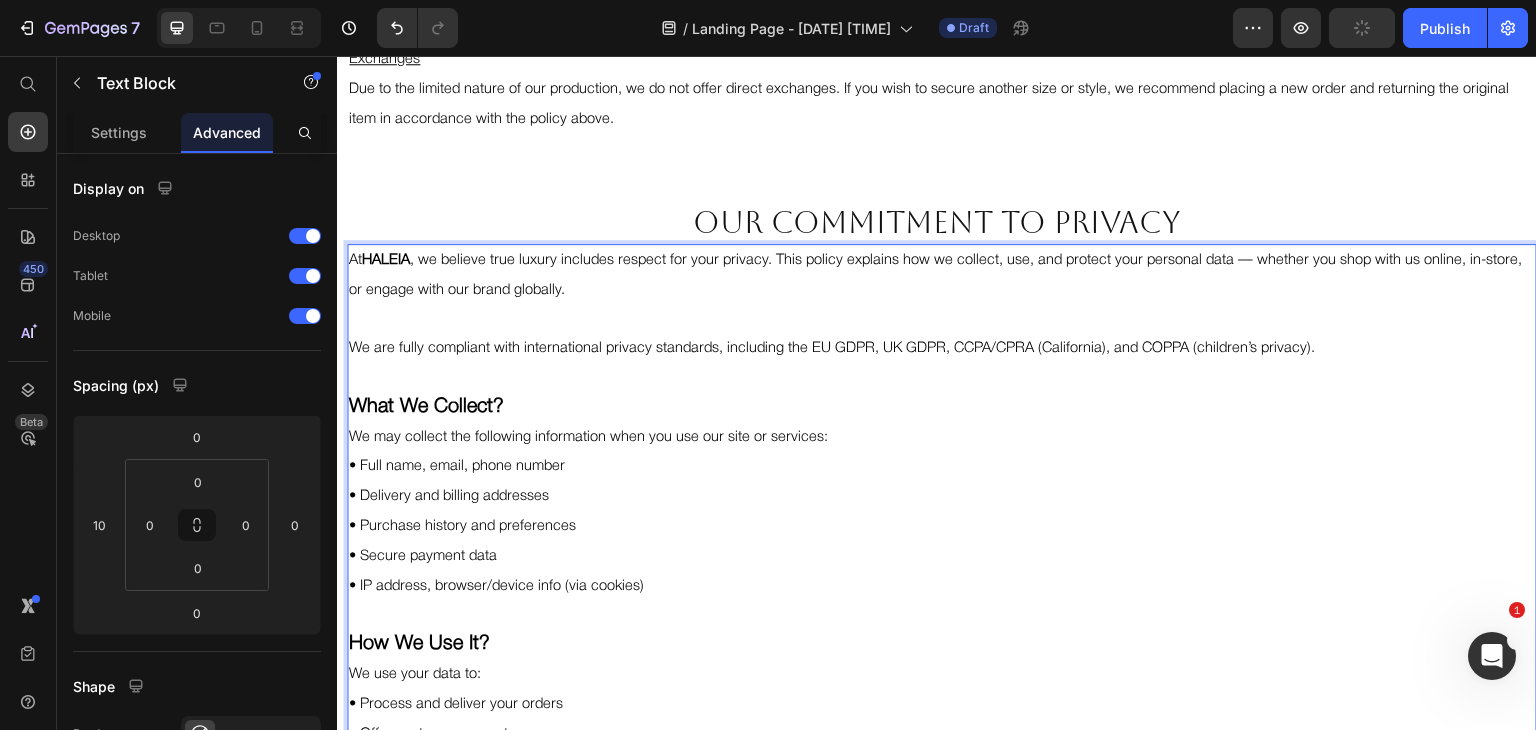 click on "At  HALEIA , we believe true luxury includes respect for your privacy. This policy explains how we collect, use, and protect your personal data — whether you shop with us online, in-store, or engage with our brand globally." at bounding box center [935, 275] 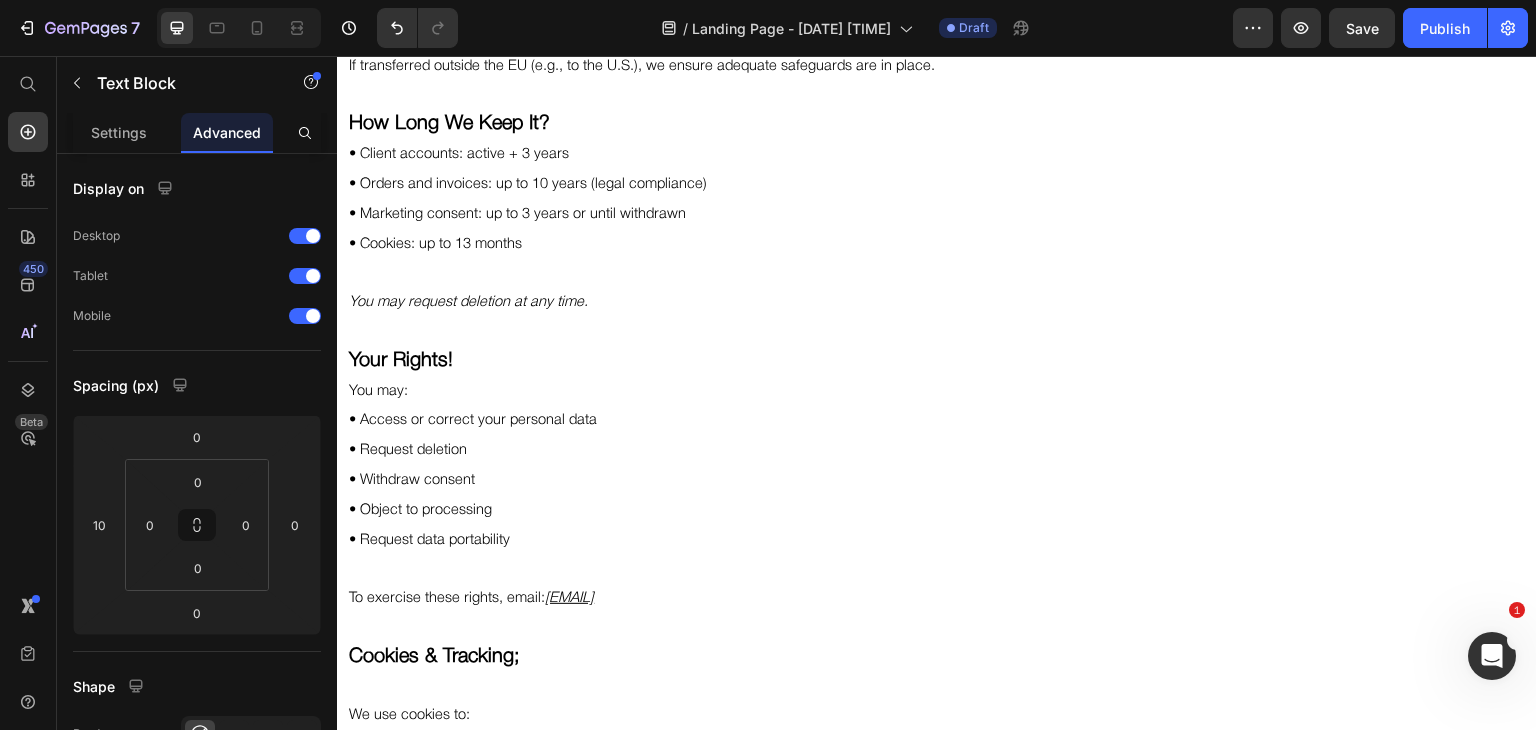 scroll, scrollTop: 2620, scrollLeft: 0, axis: vertical 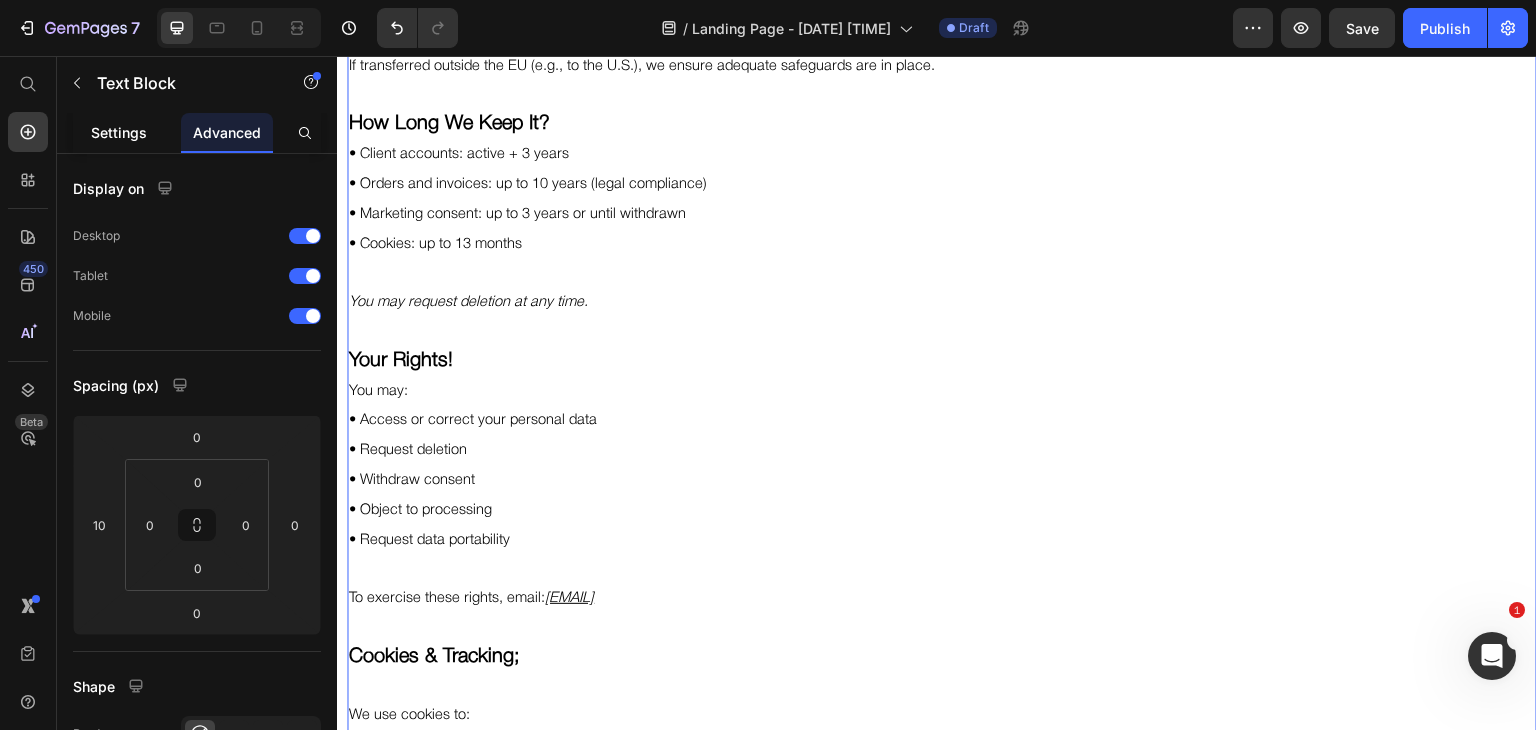 click on "Settings" 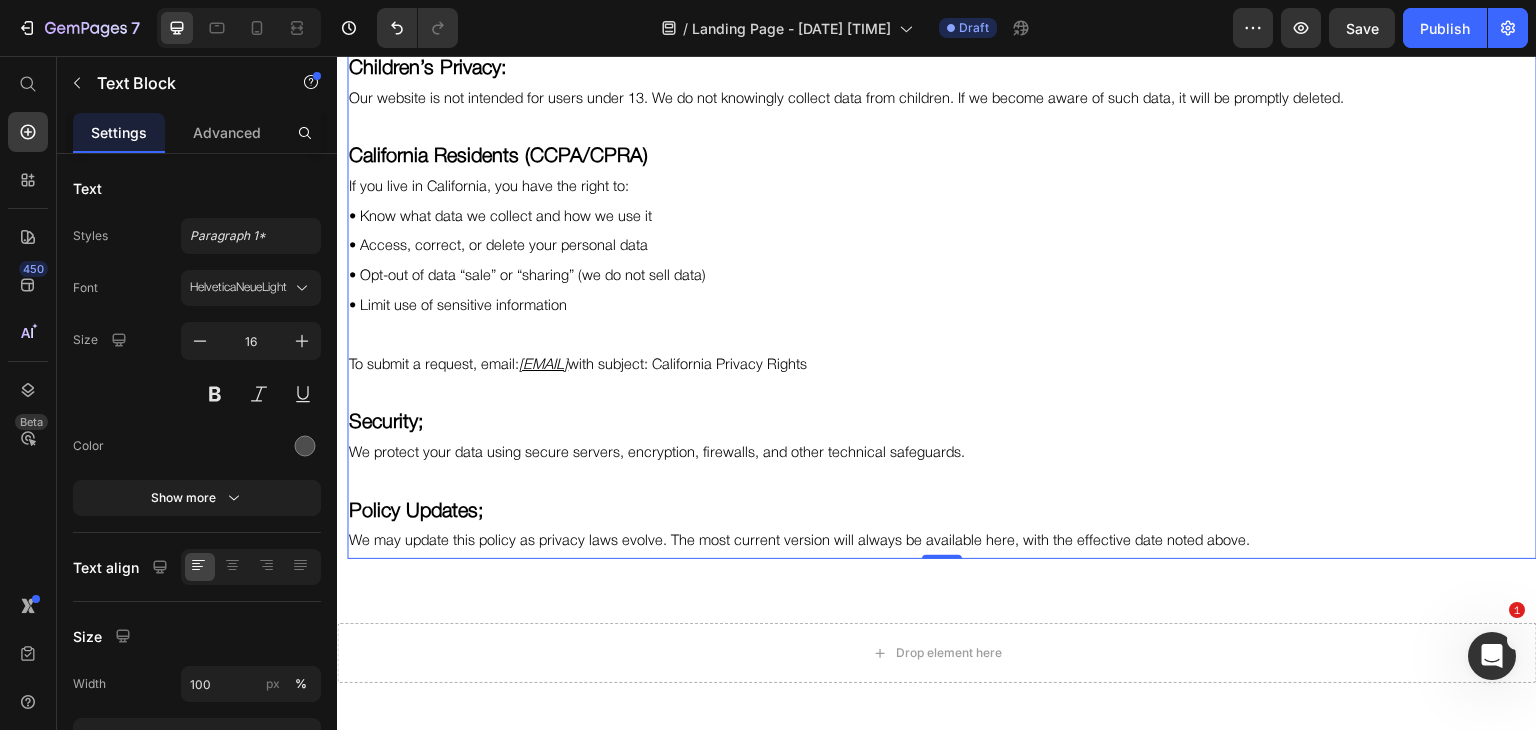 scroll, scrollTop: 3771, scrollLeft: 0, axis: vertical 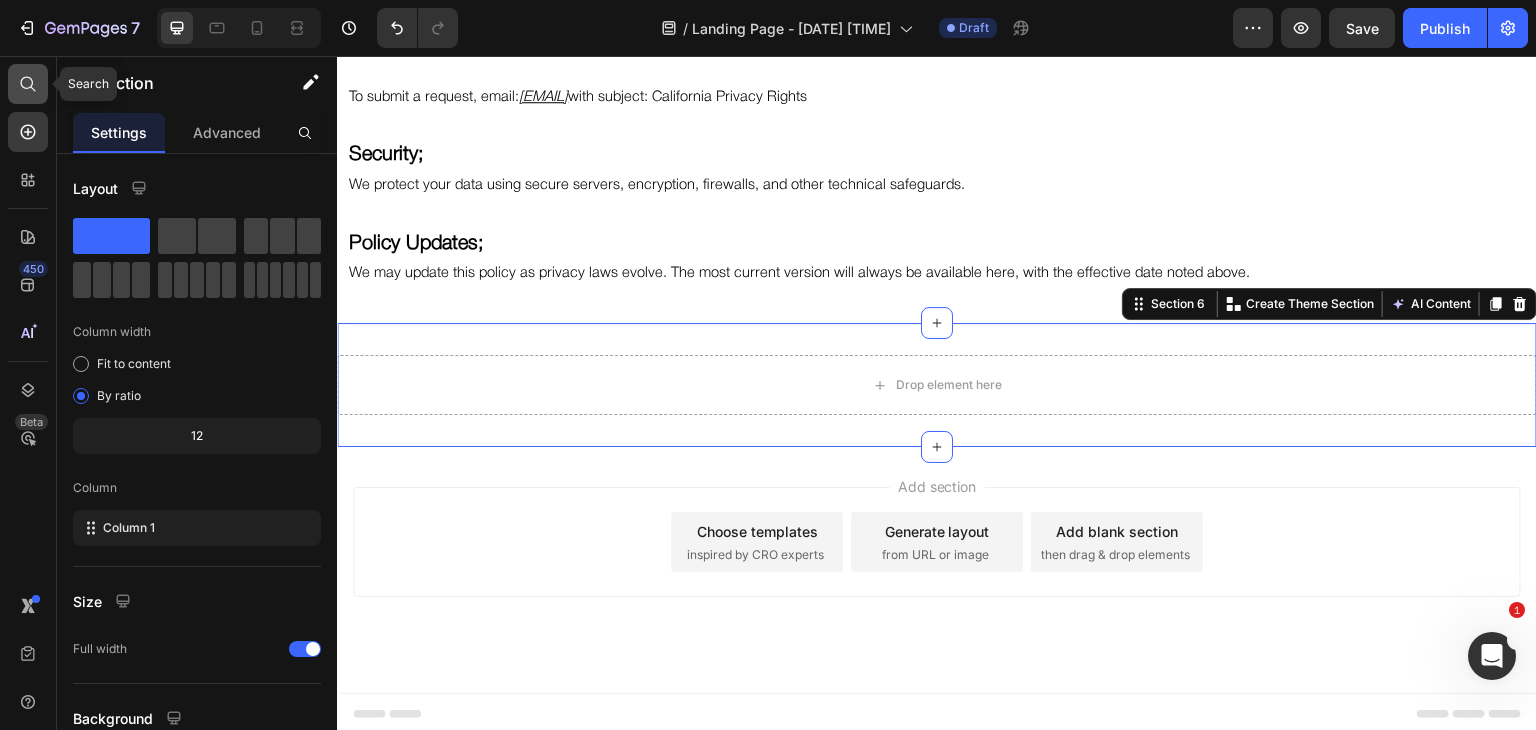 click 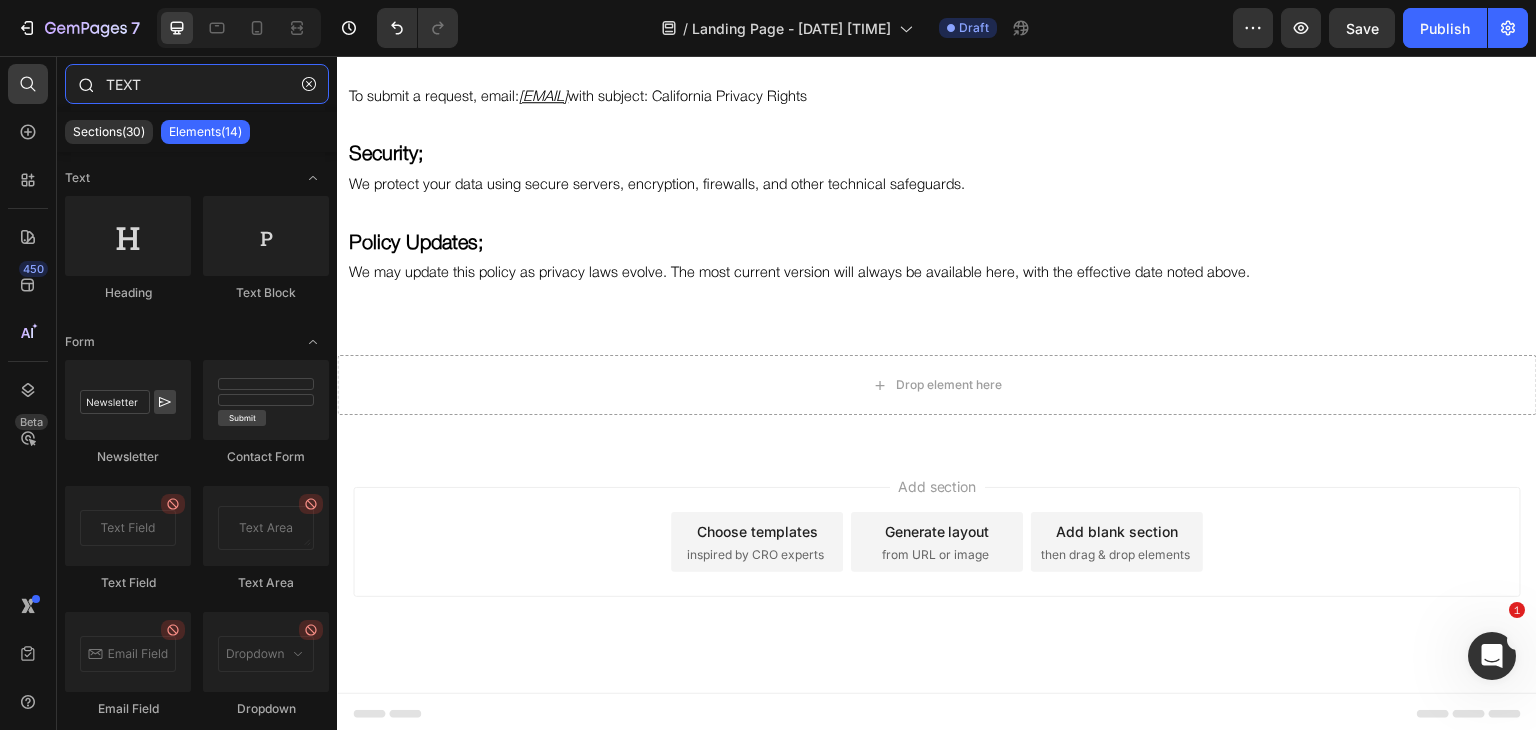 click on "TEXT" at bounding box center (197, 84) 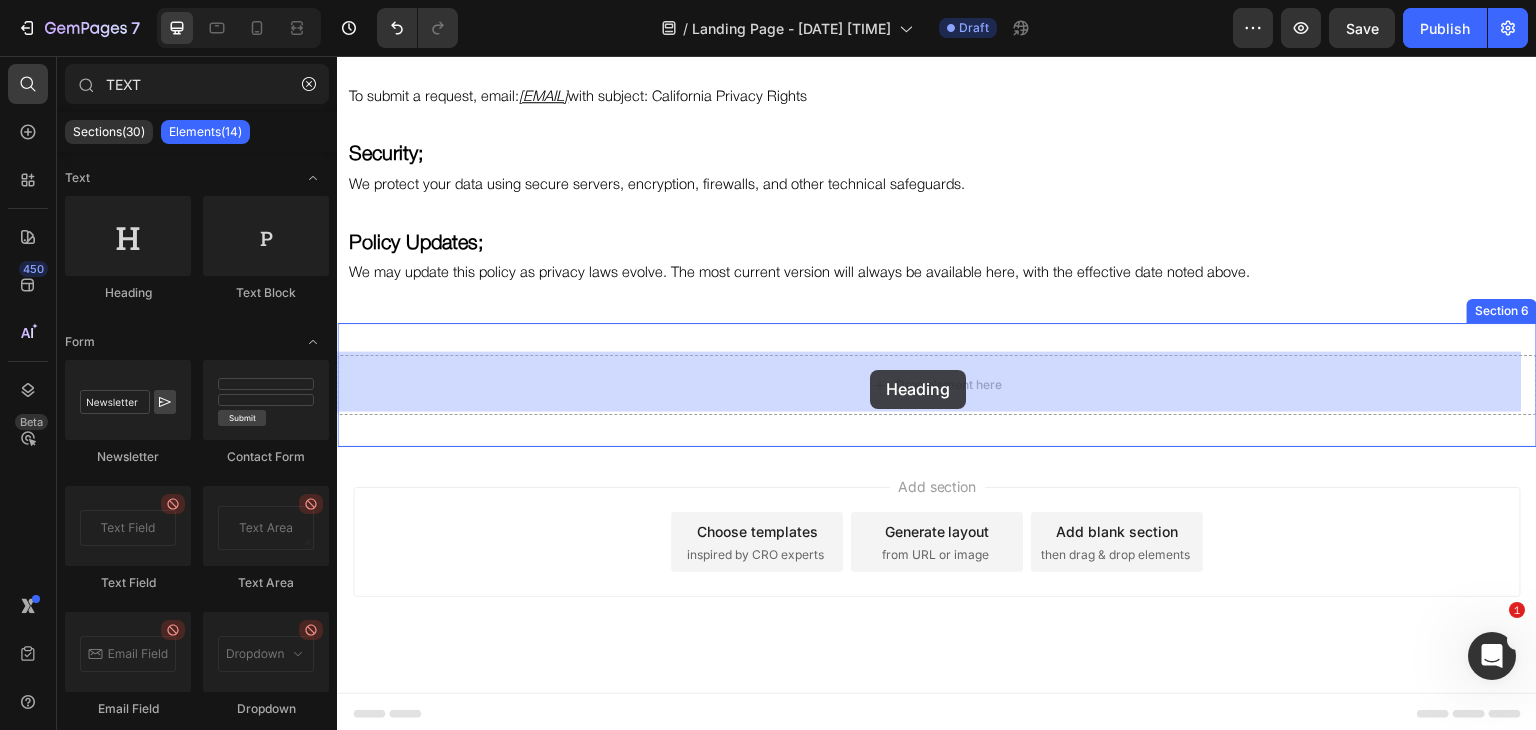 drag, startPoint x: 453, startPoint y: 276, endPoint x: 871, endPoint y: 370, distance: 428.43903 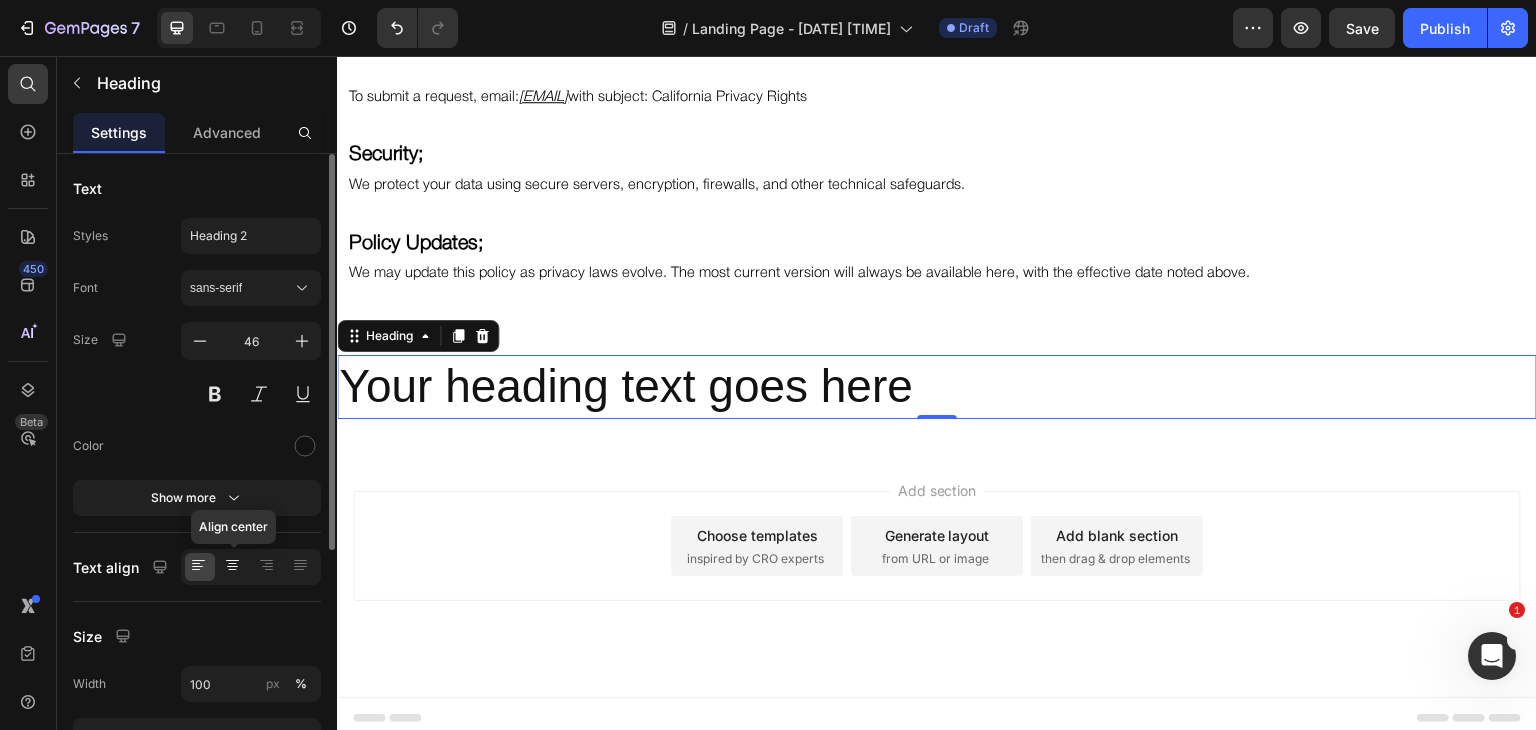 click 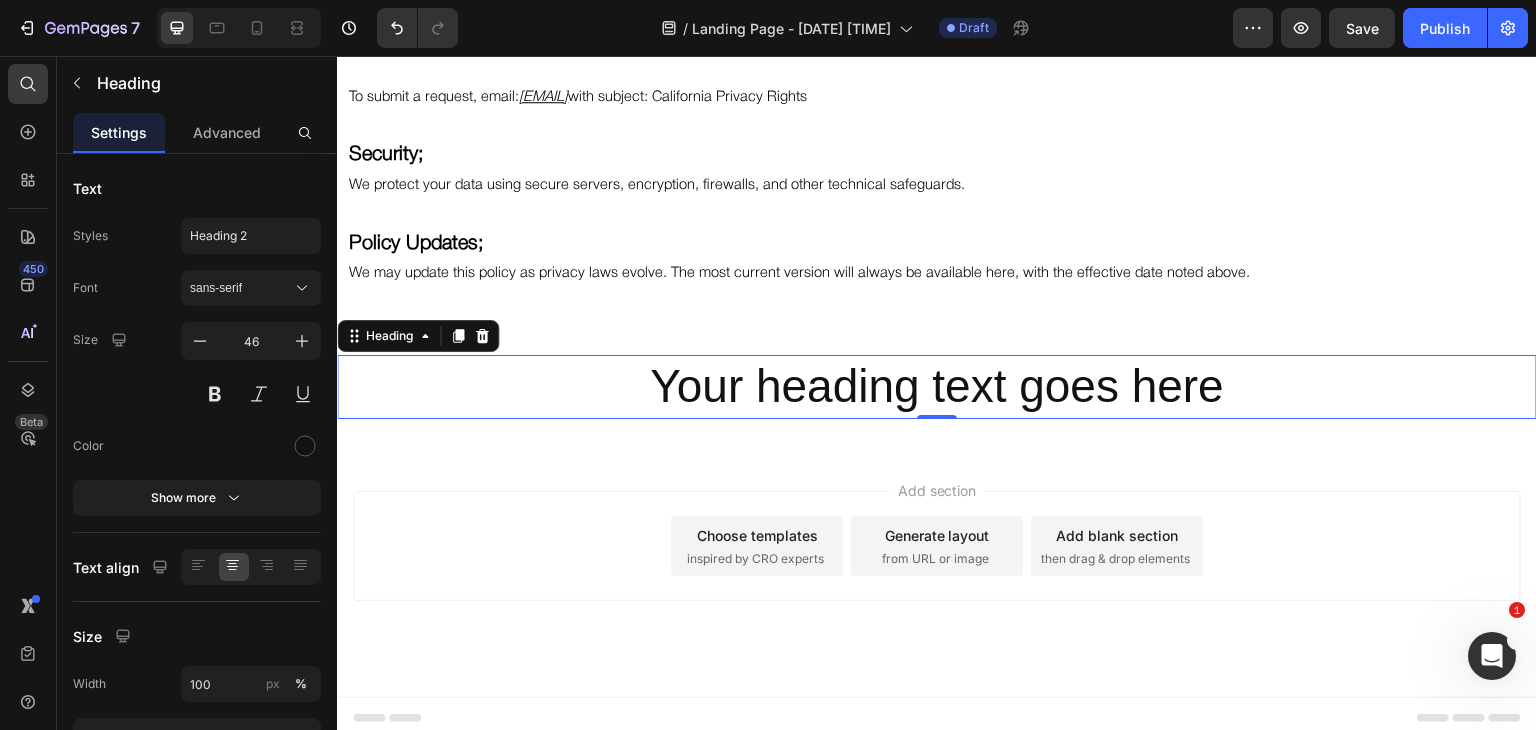 click on "Your heading text goes here" at bounding box center [937, 387] 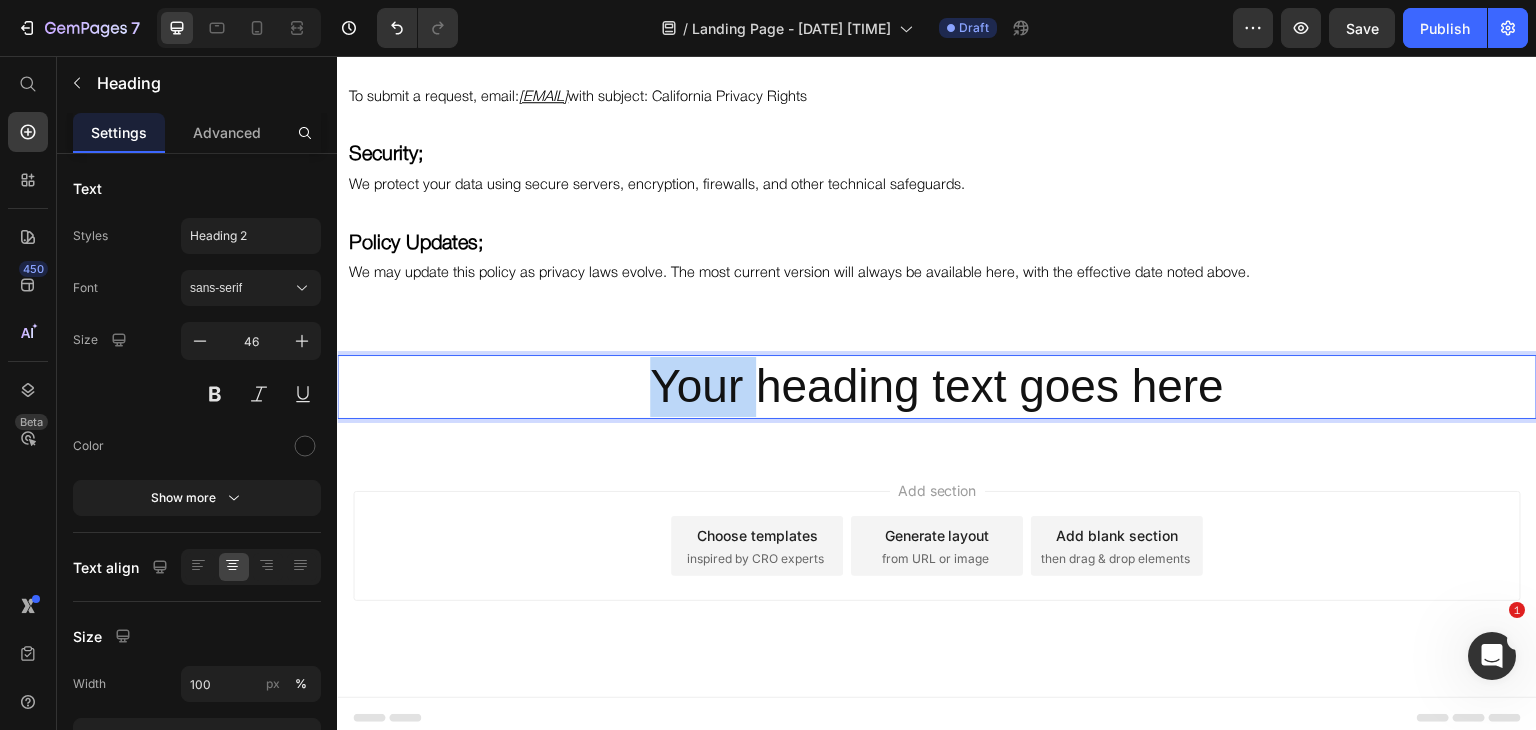 click on "Your heading text goes here" at bounding box center (937, 387) 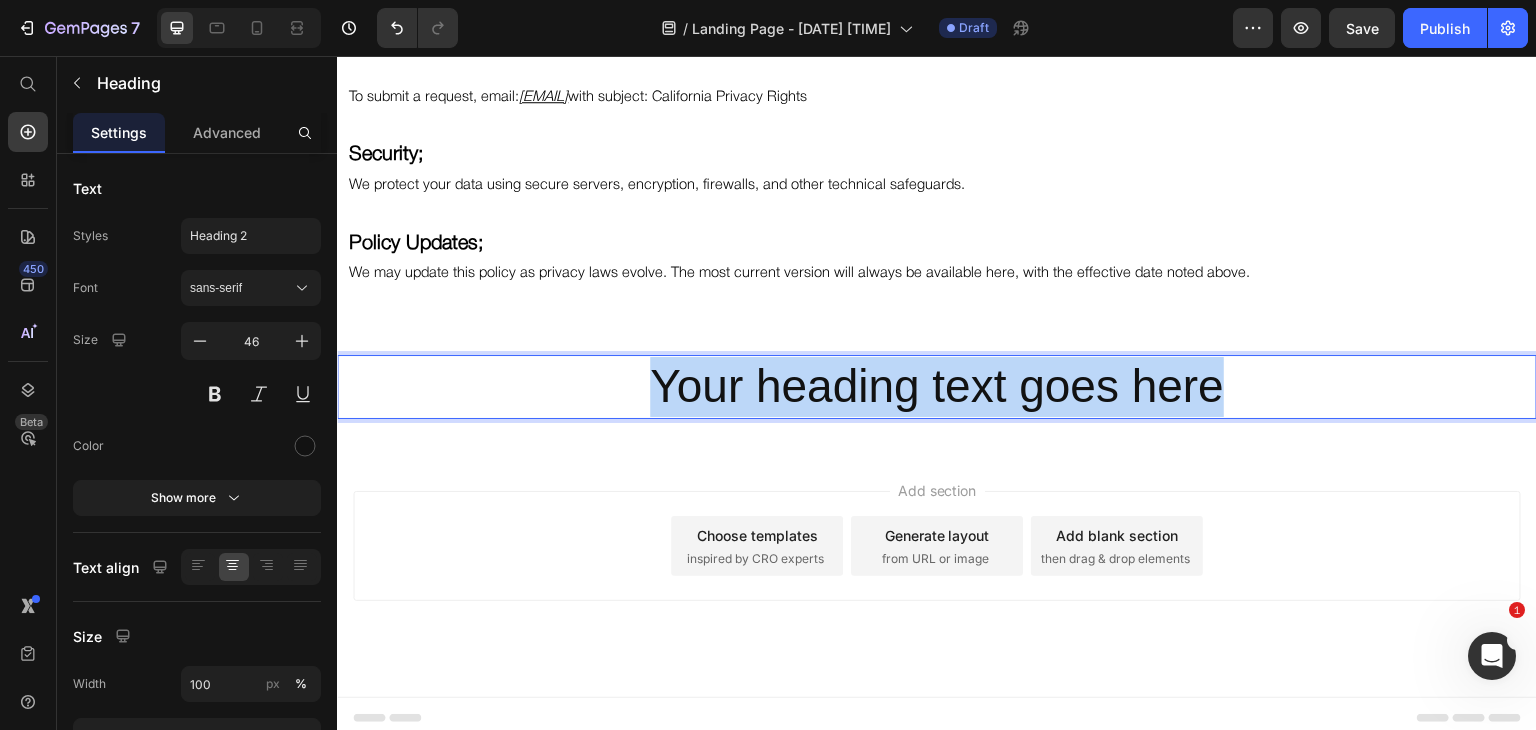 click on "Your heading text goes here" at bounding box center [937, 387] 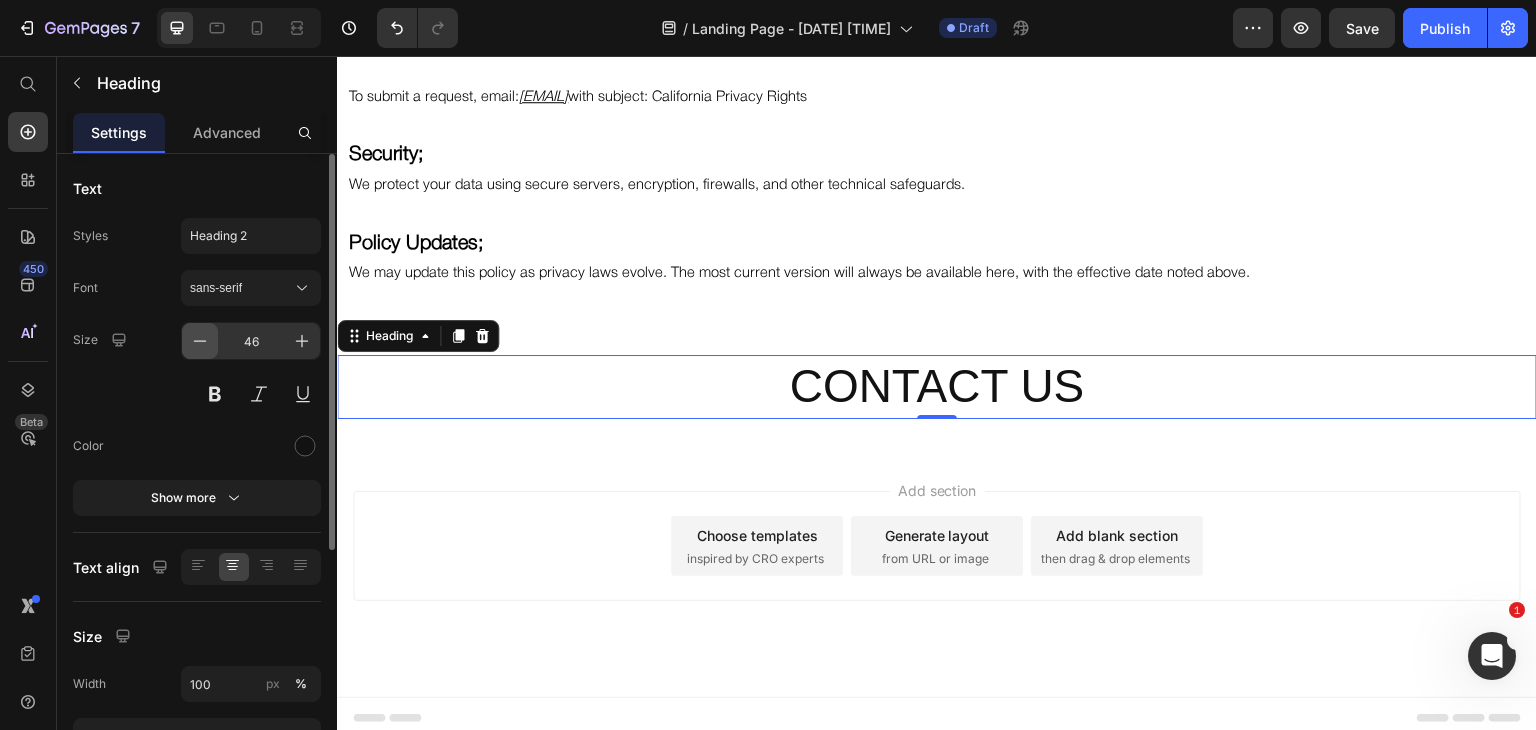 click 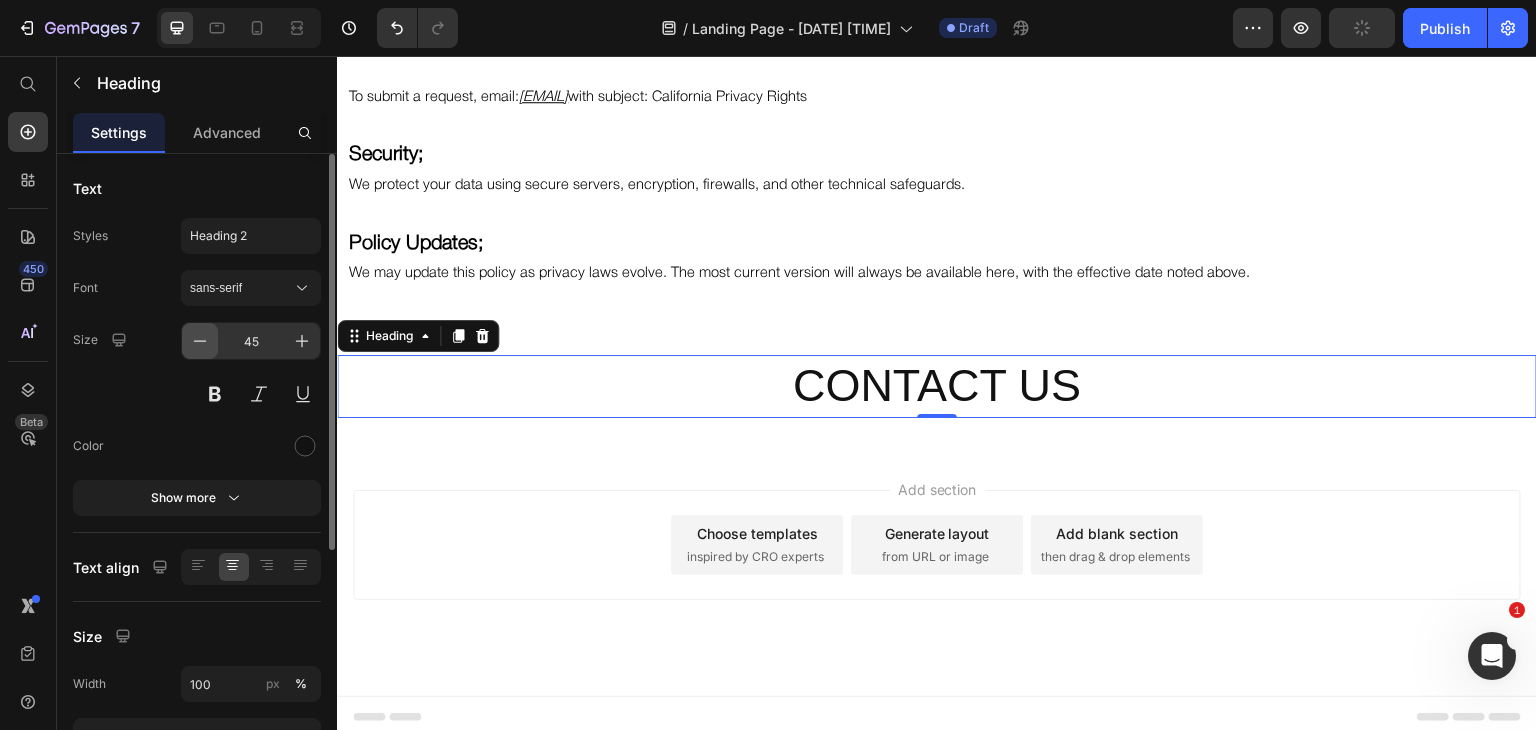 click 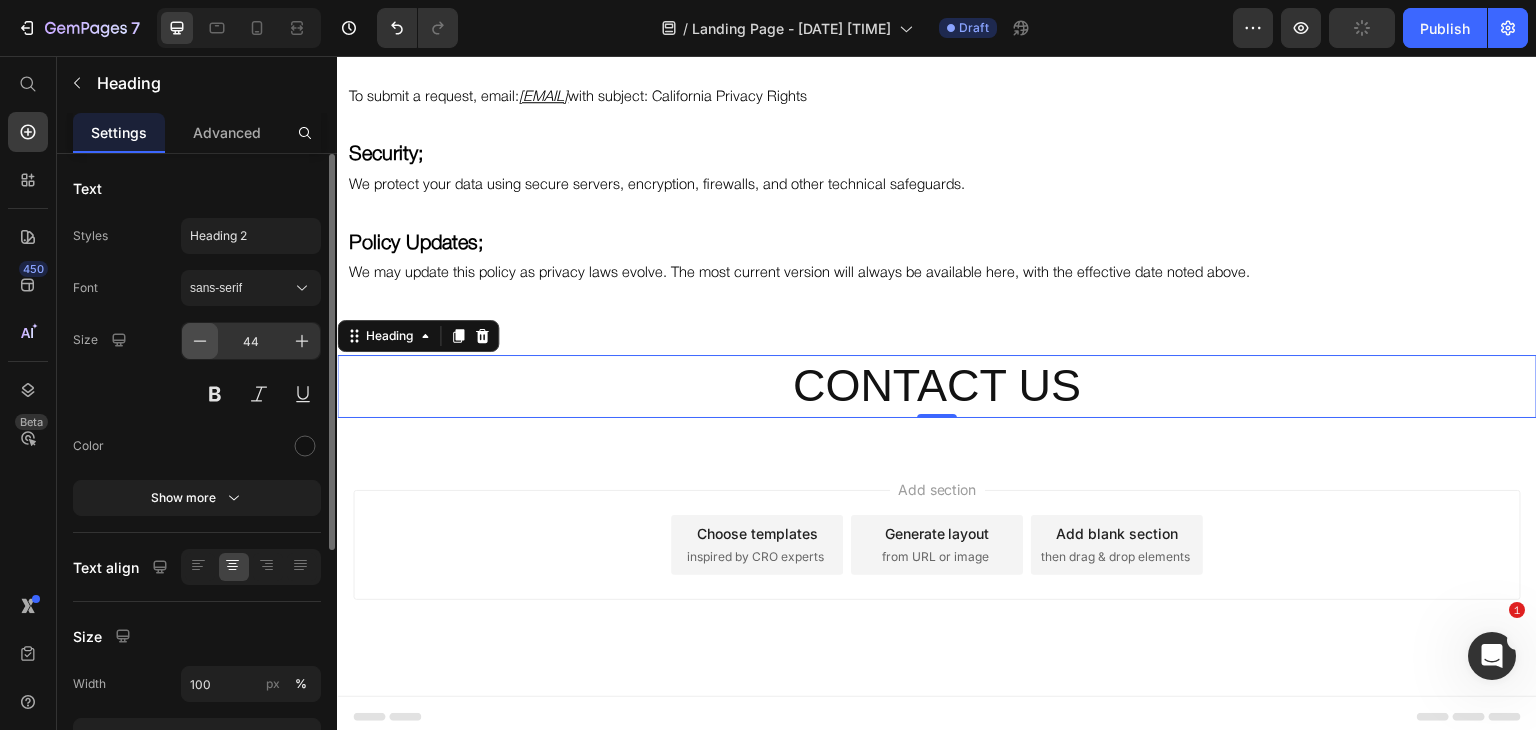 click 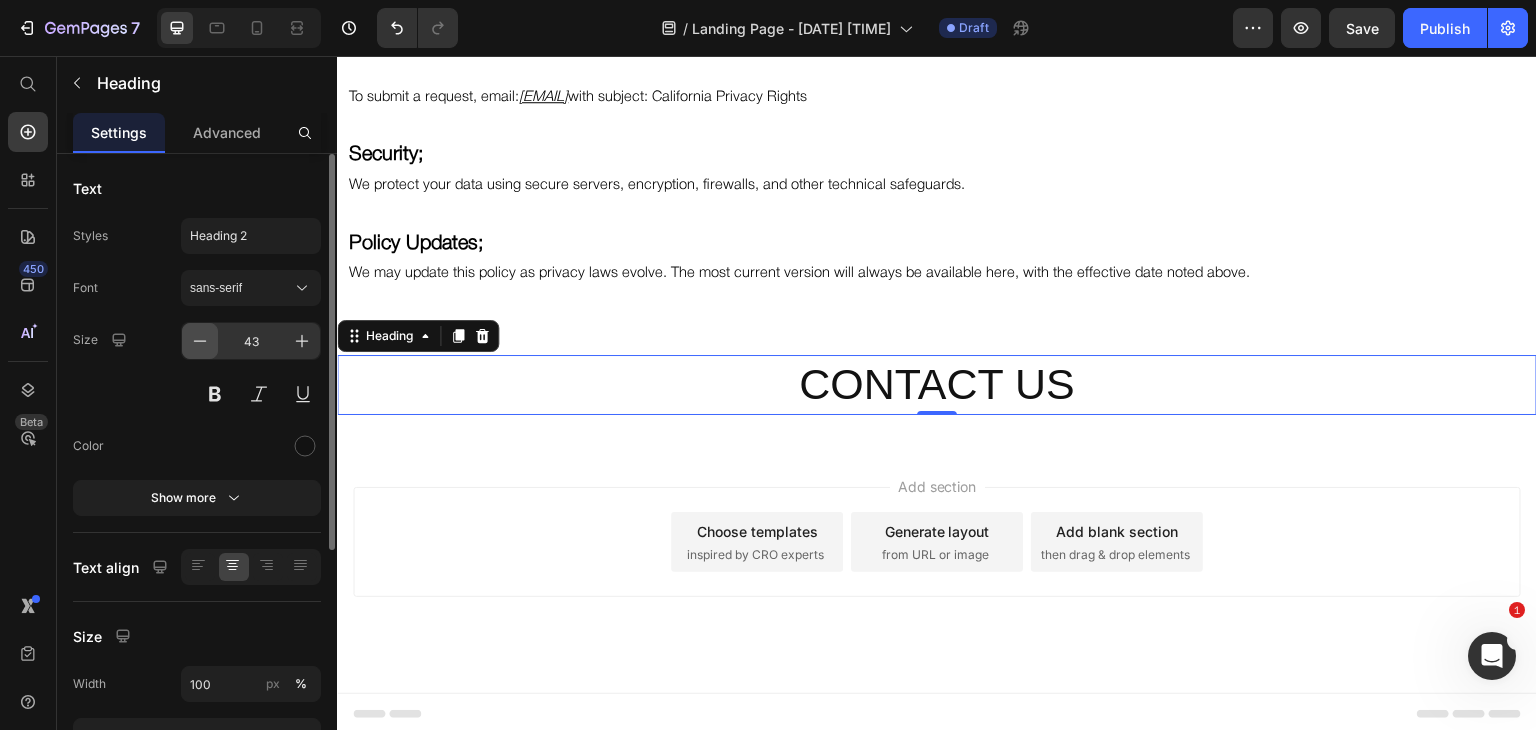 click 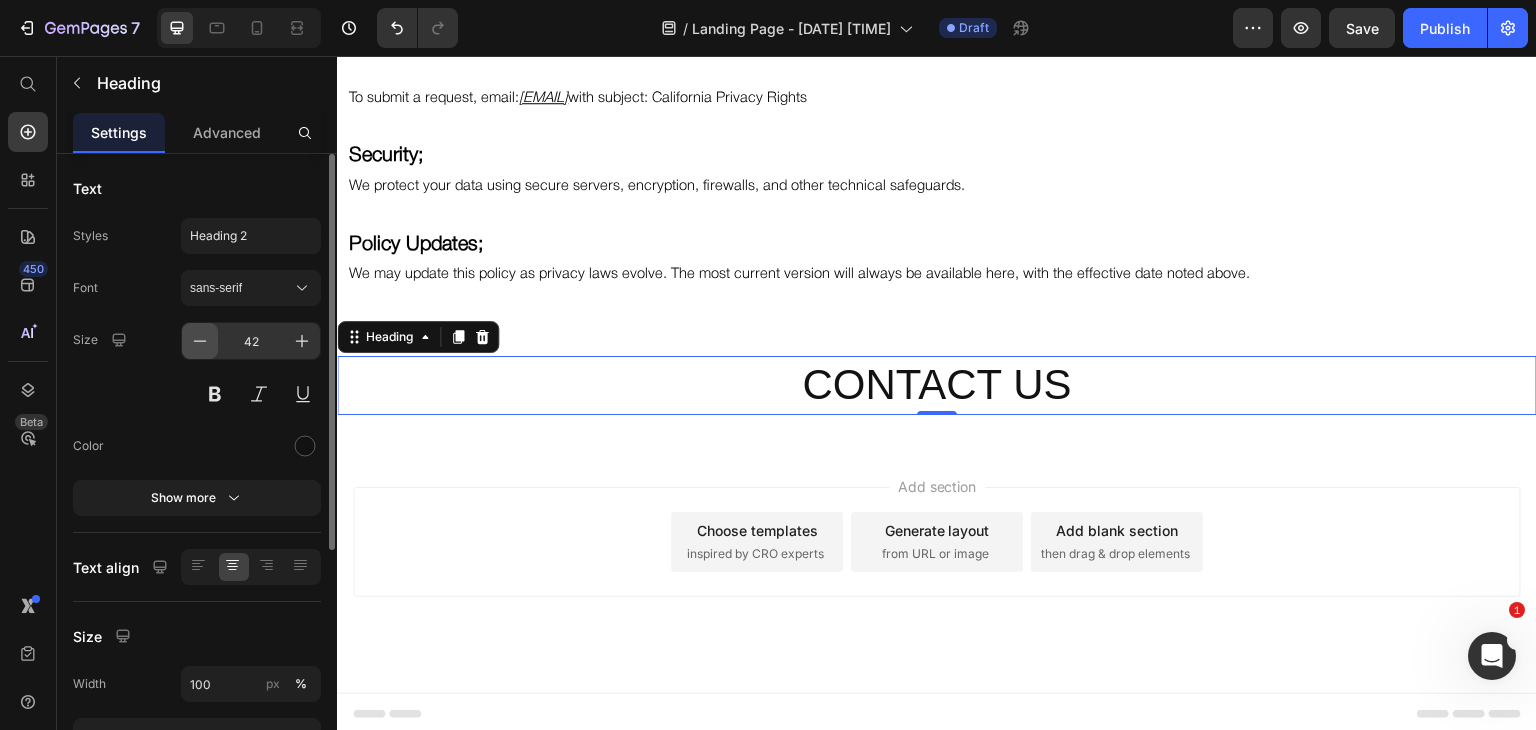 click 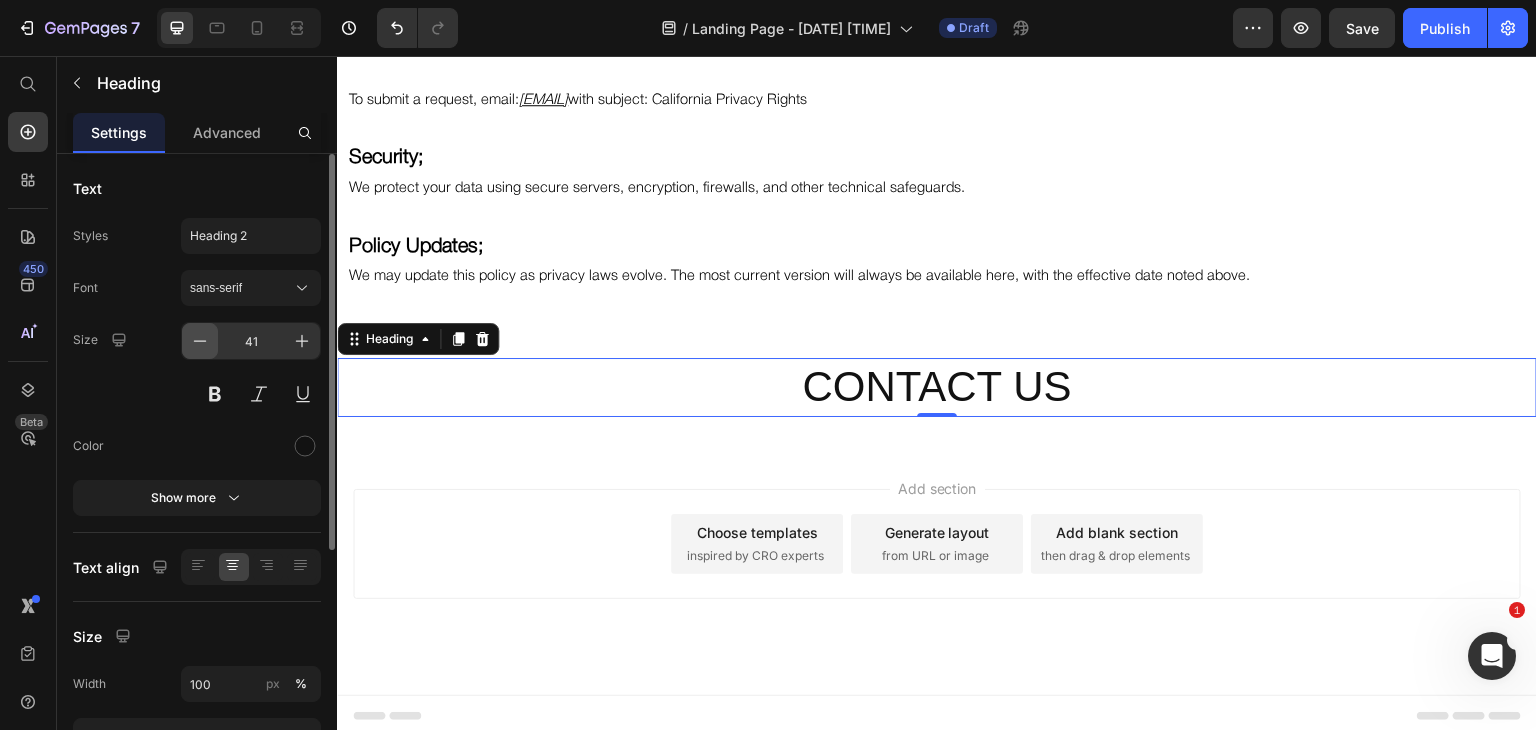 click 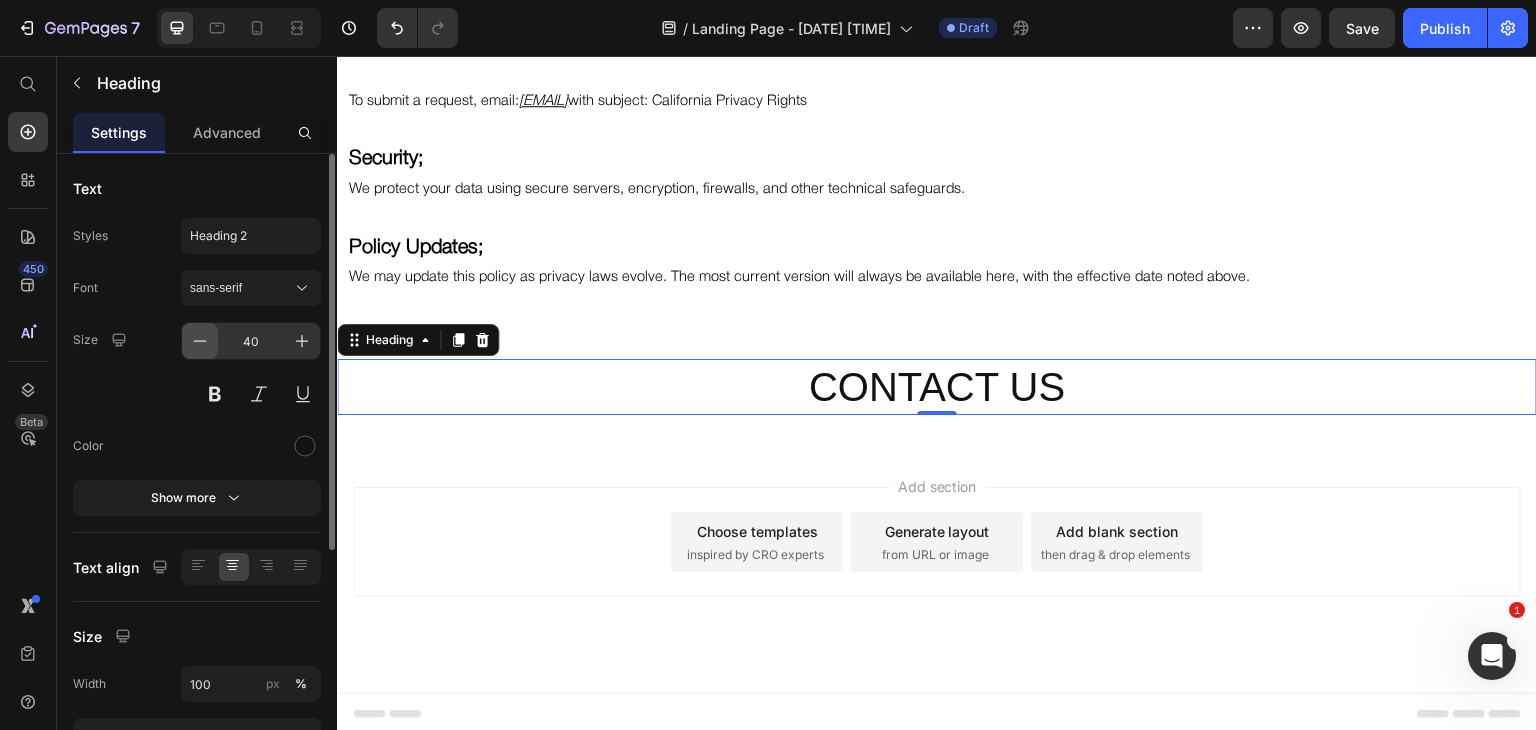 click 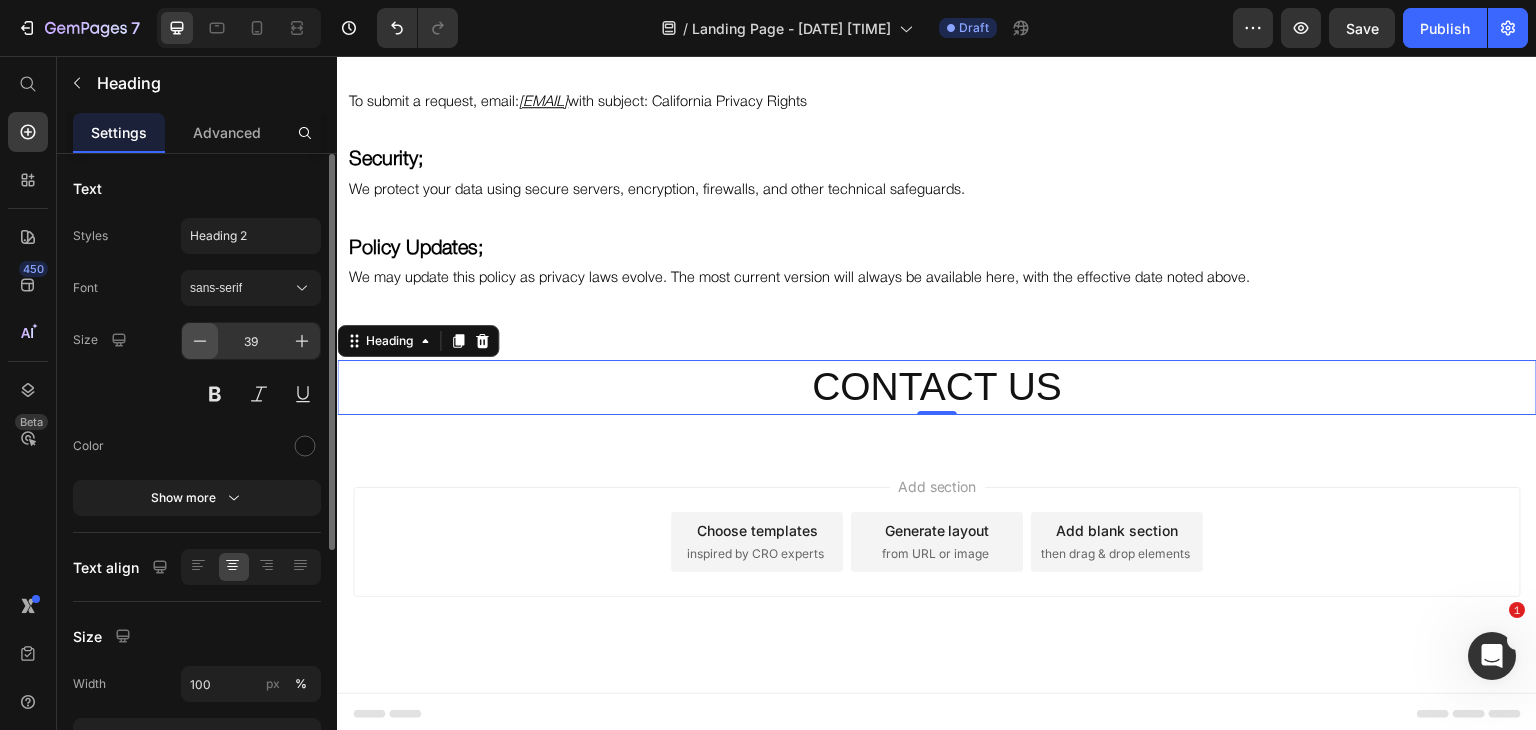 click 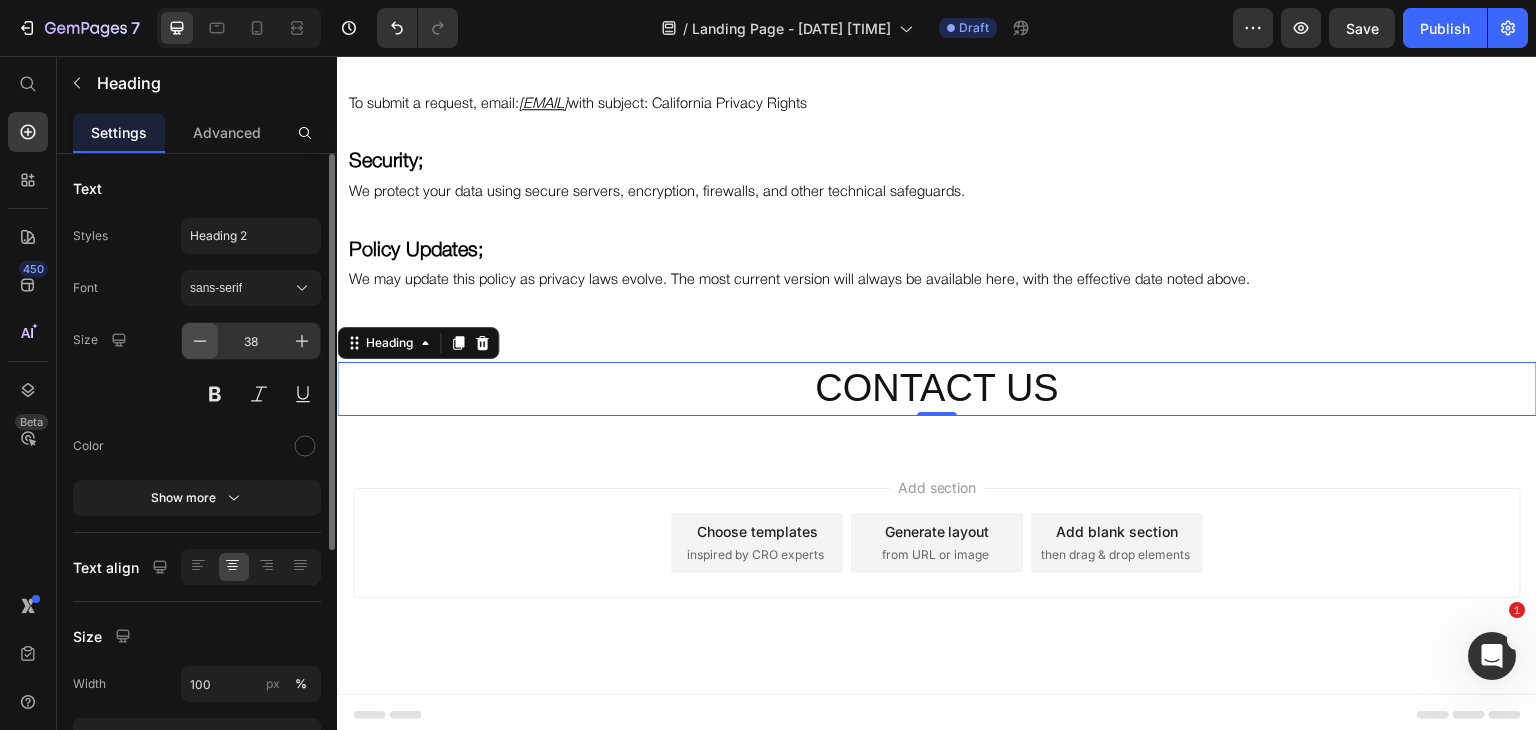click 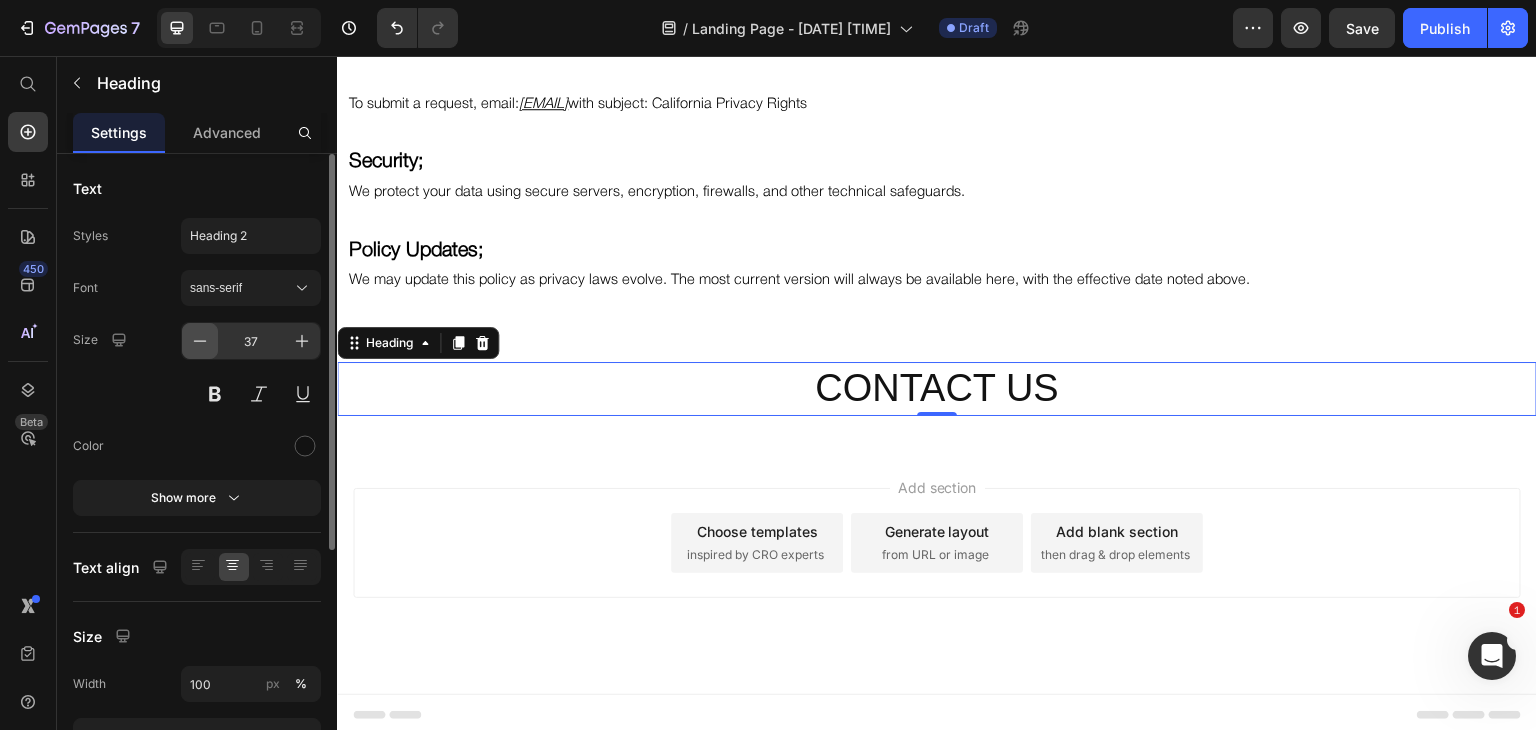 click 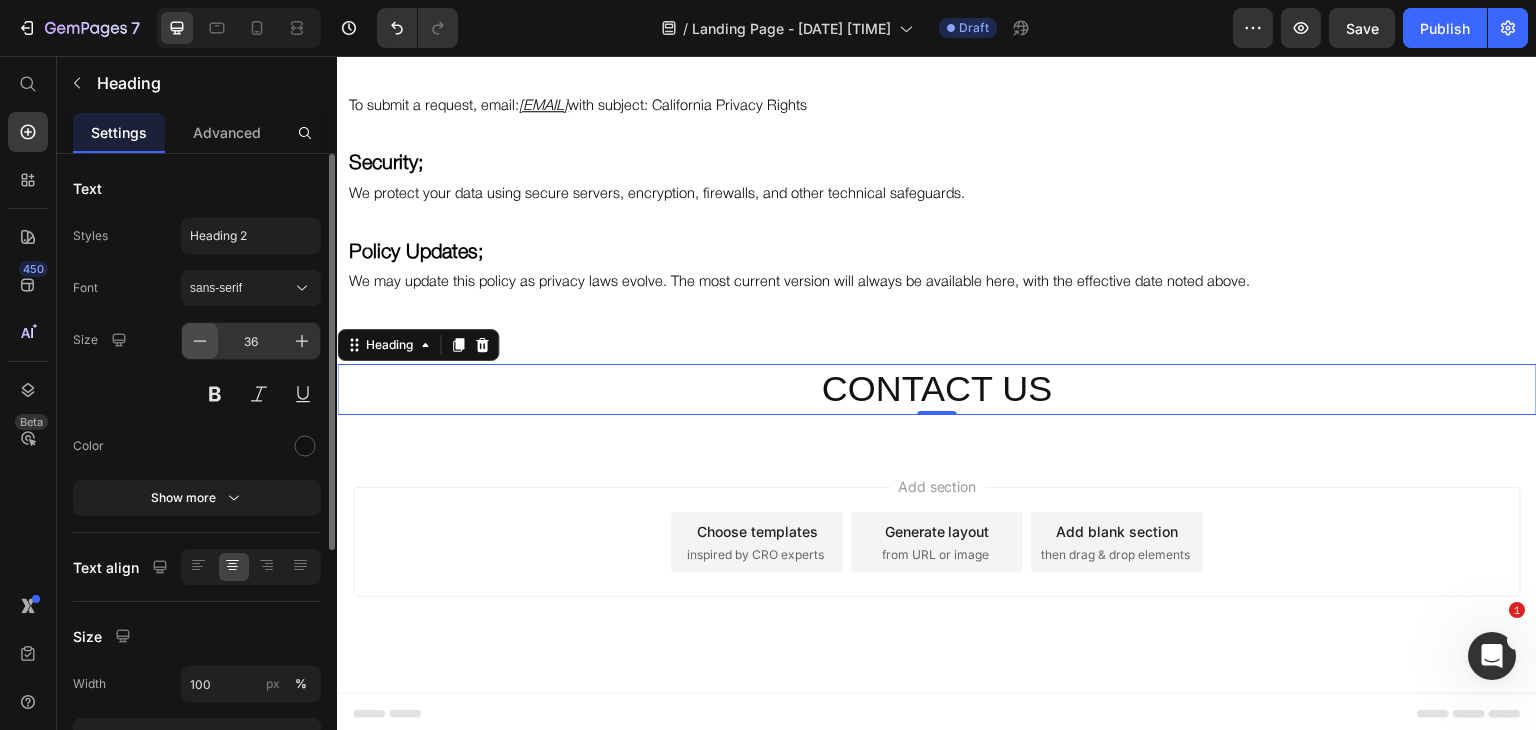 click 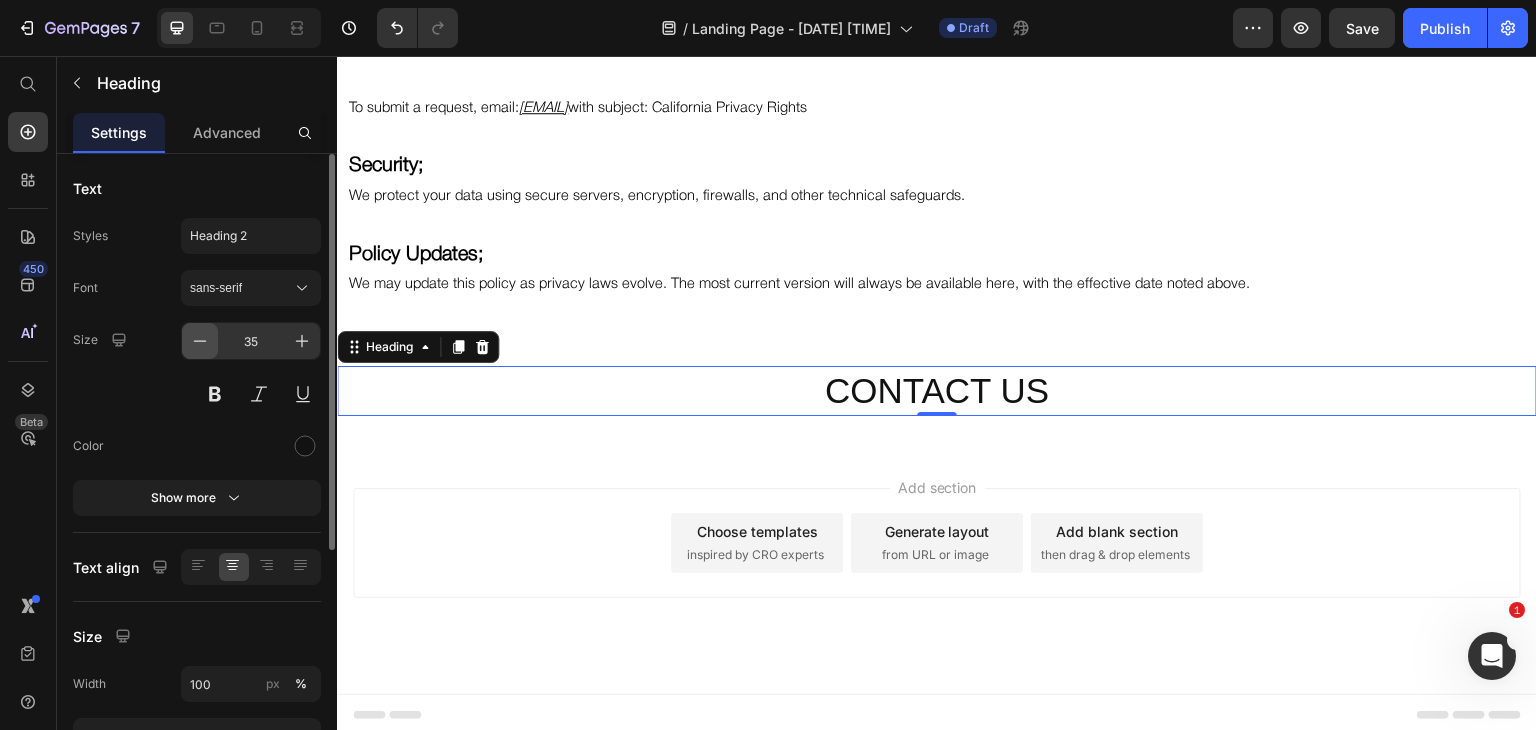 click 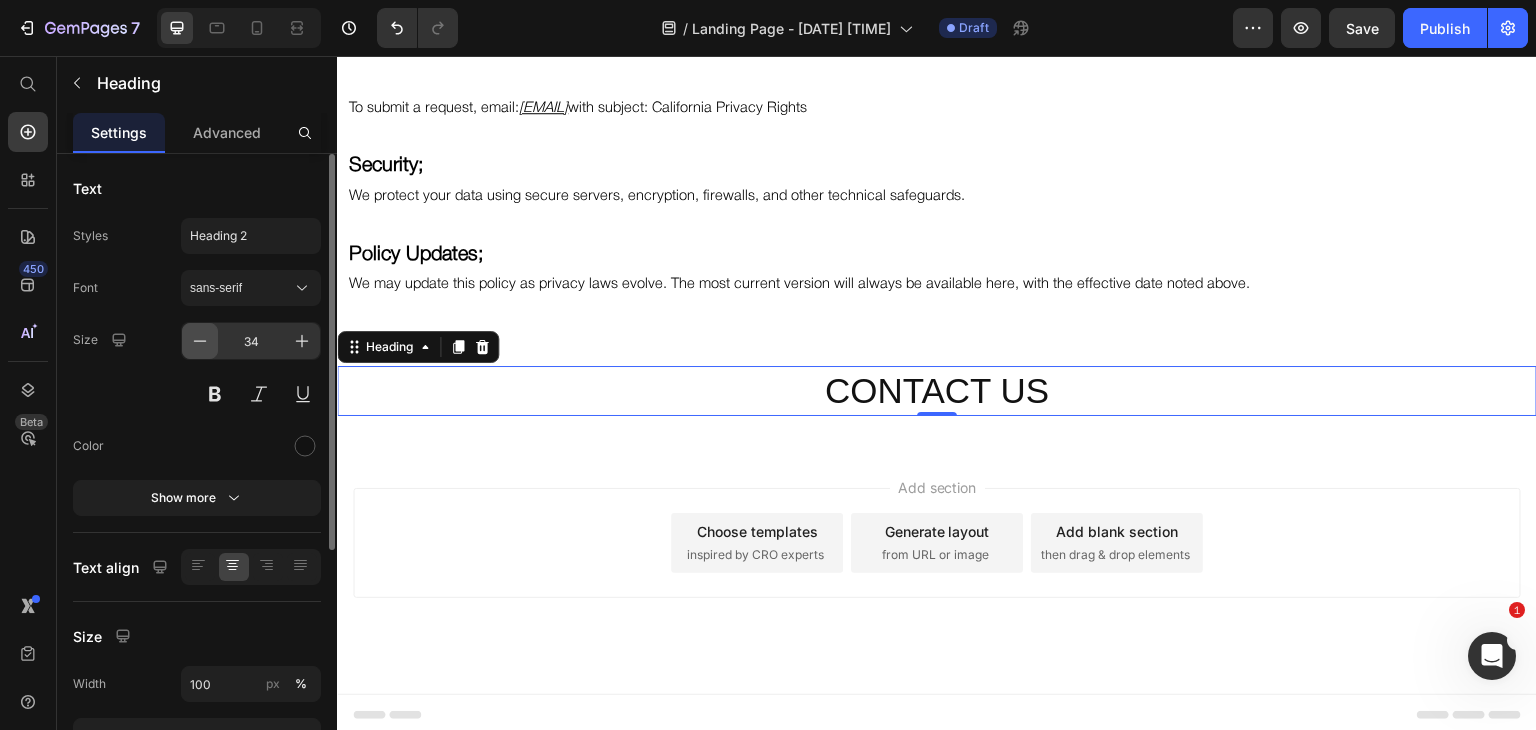 click 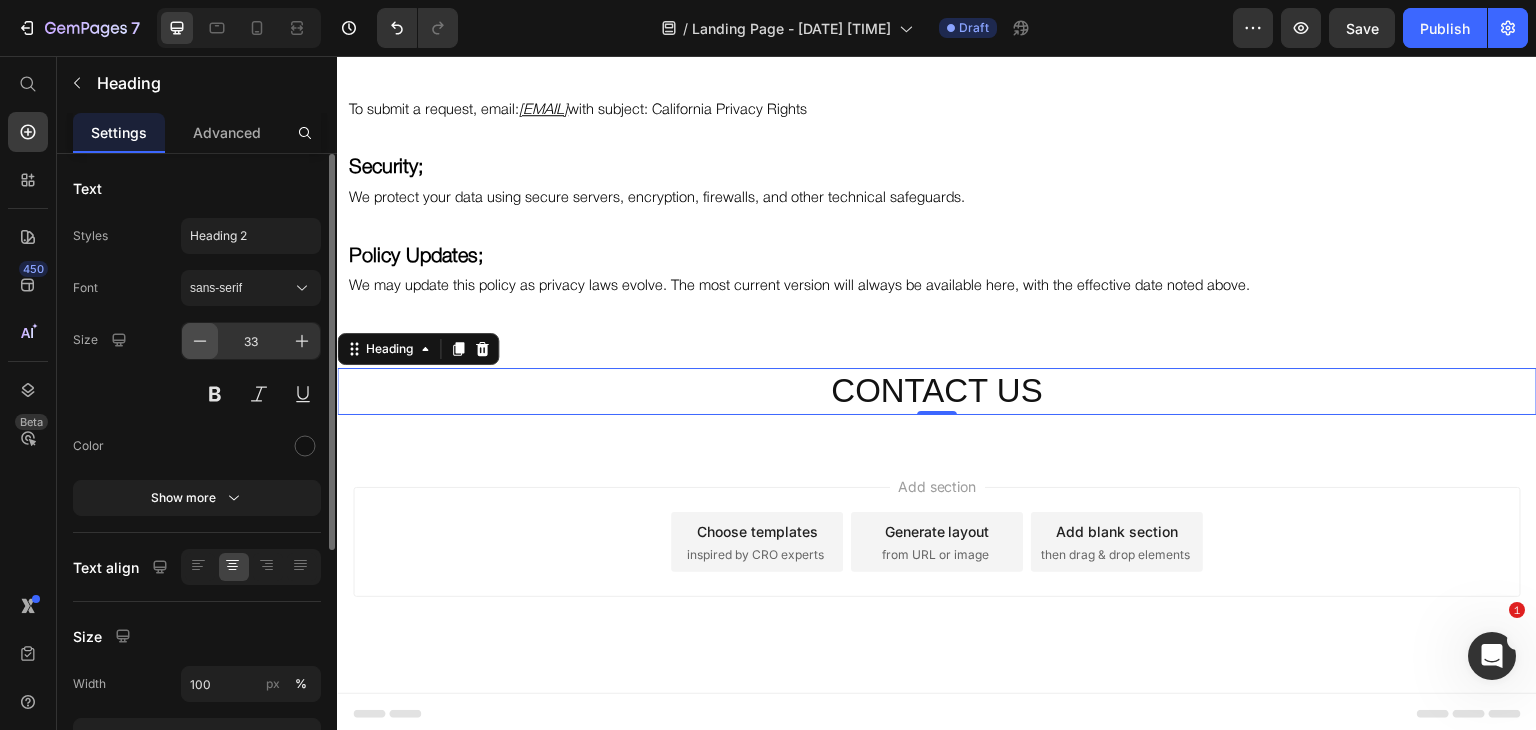 click 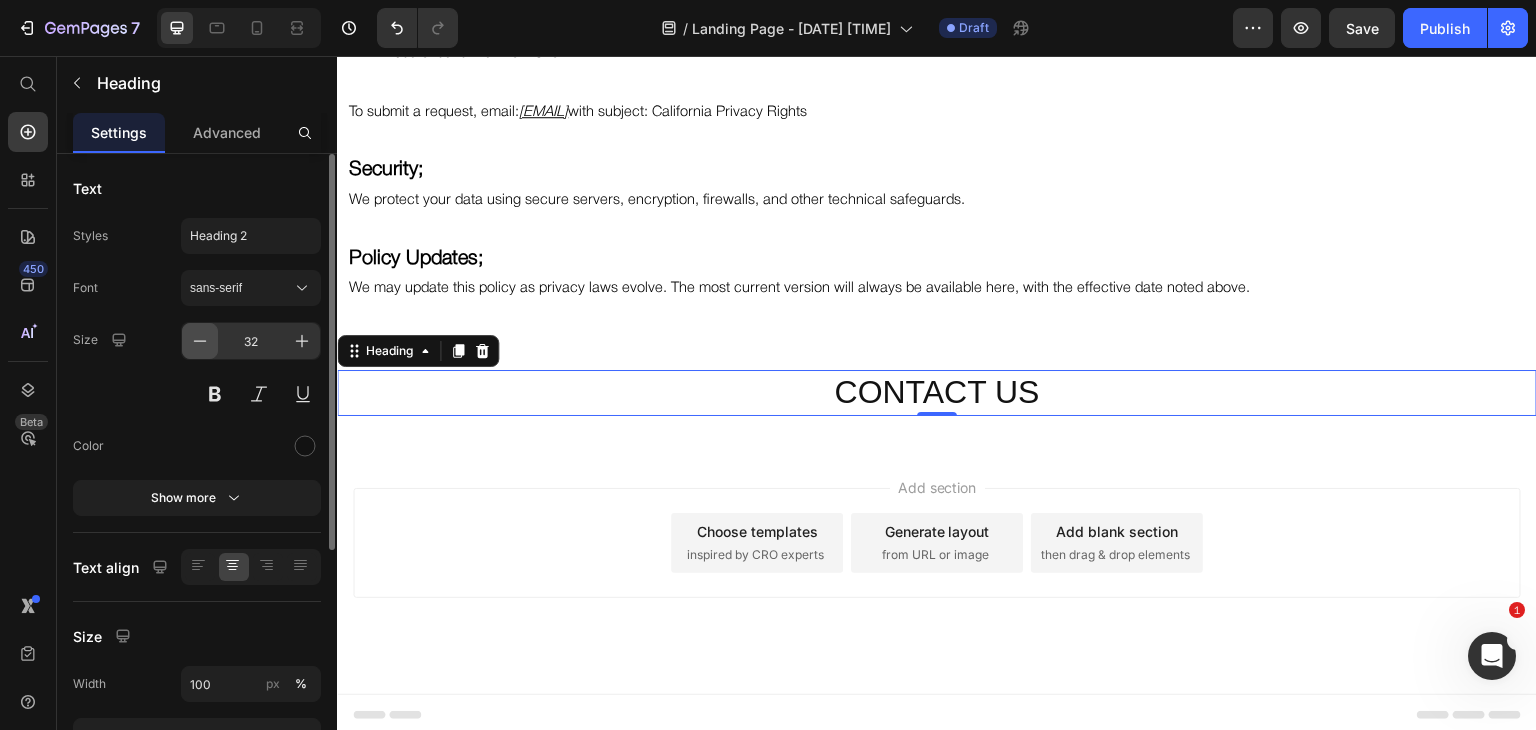 click 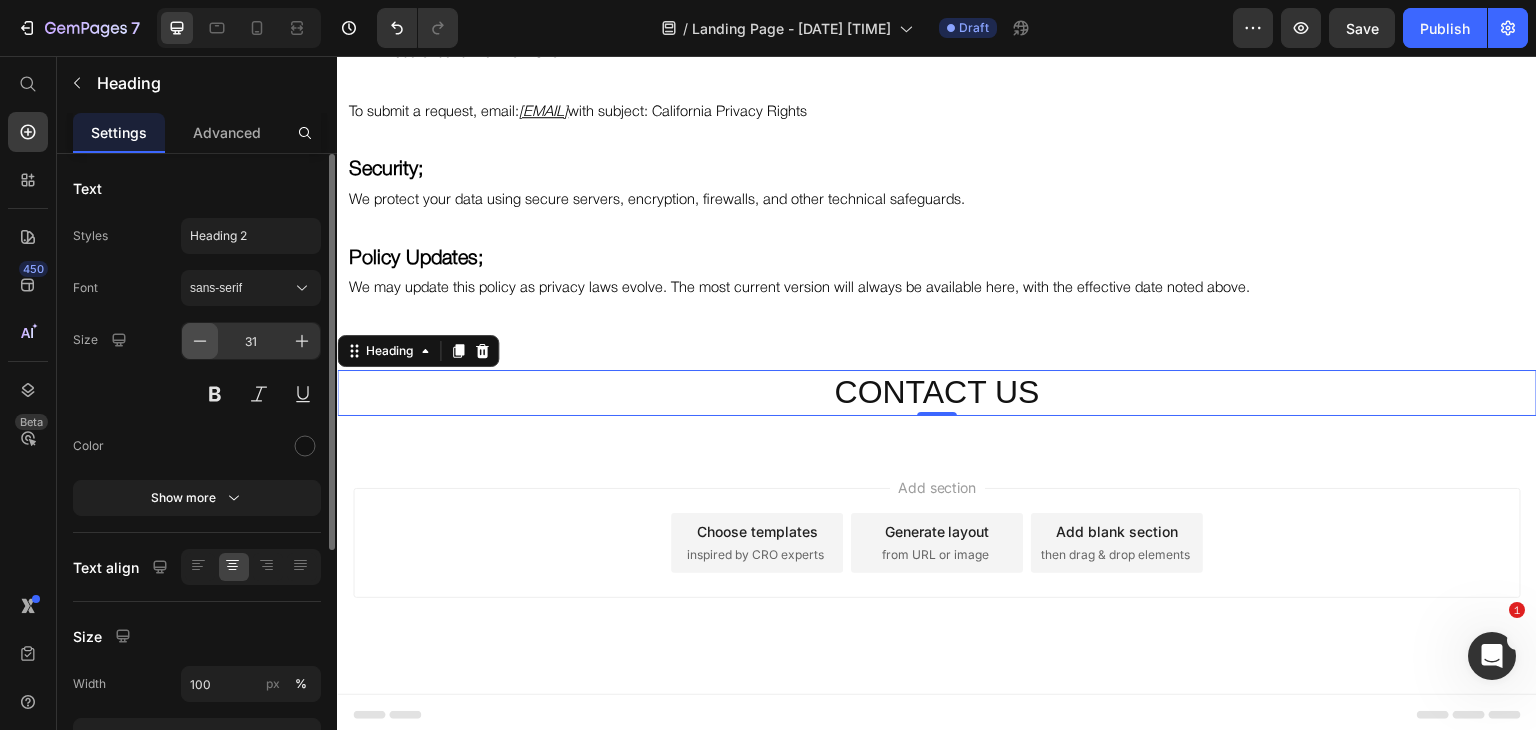 click 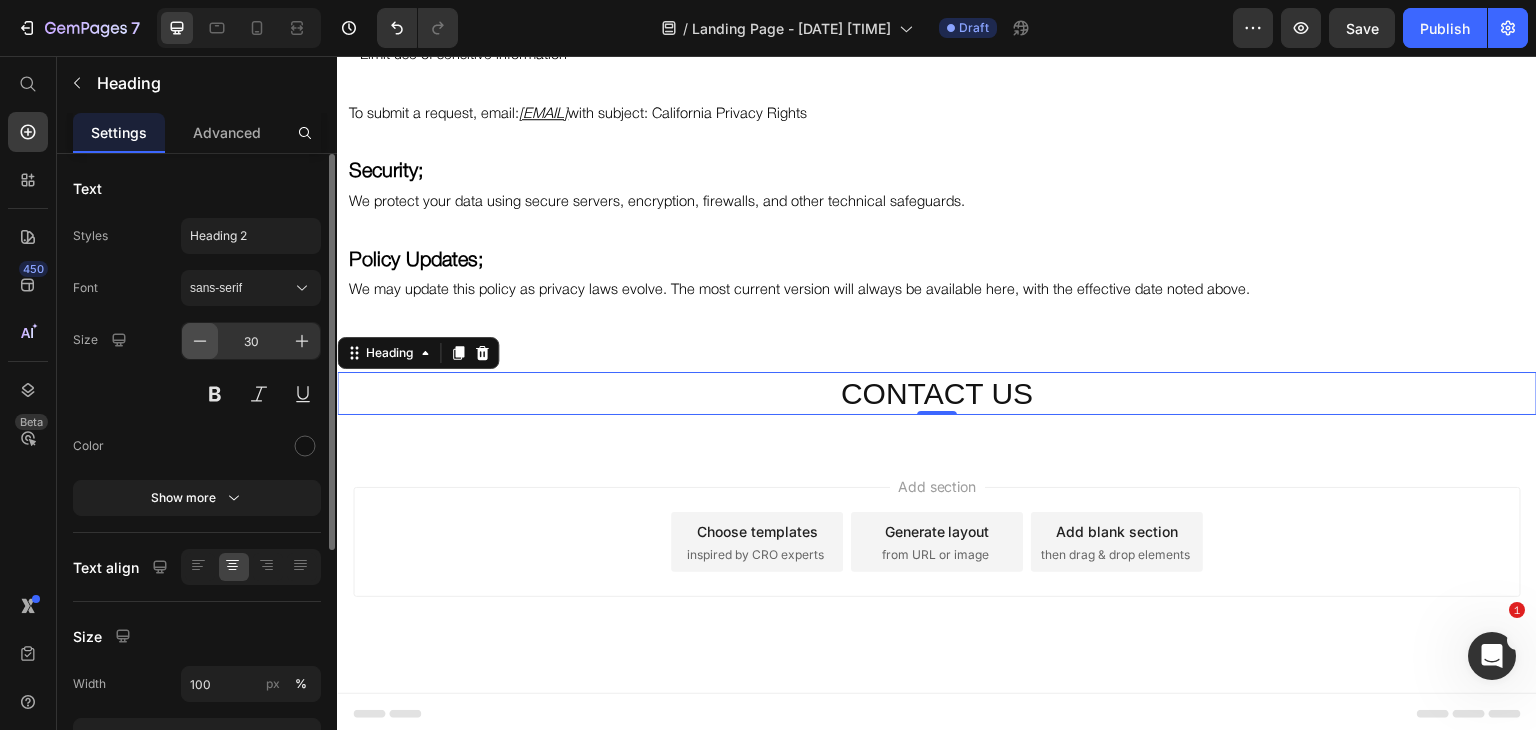click 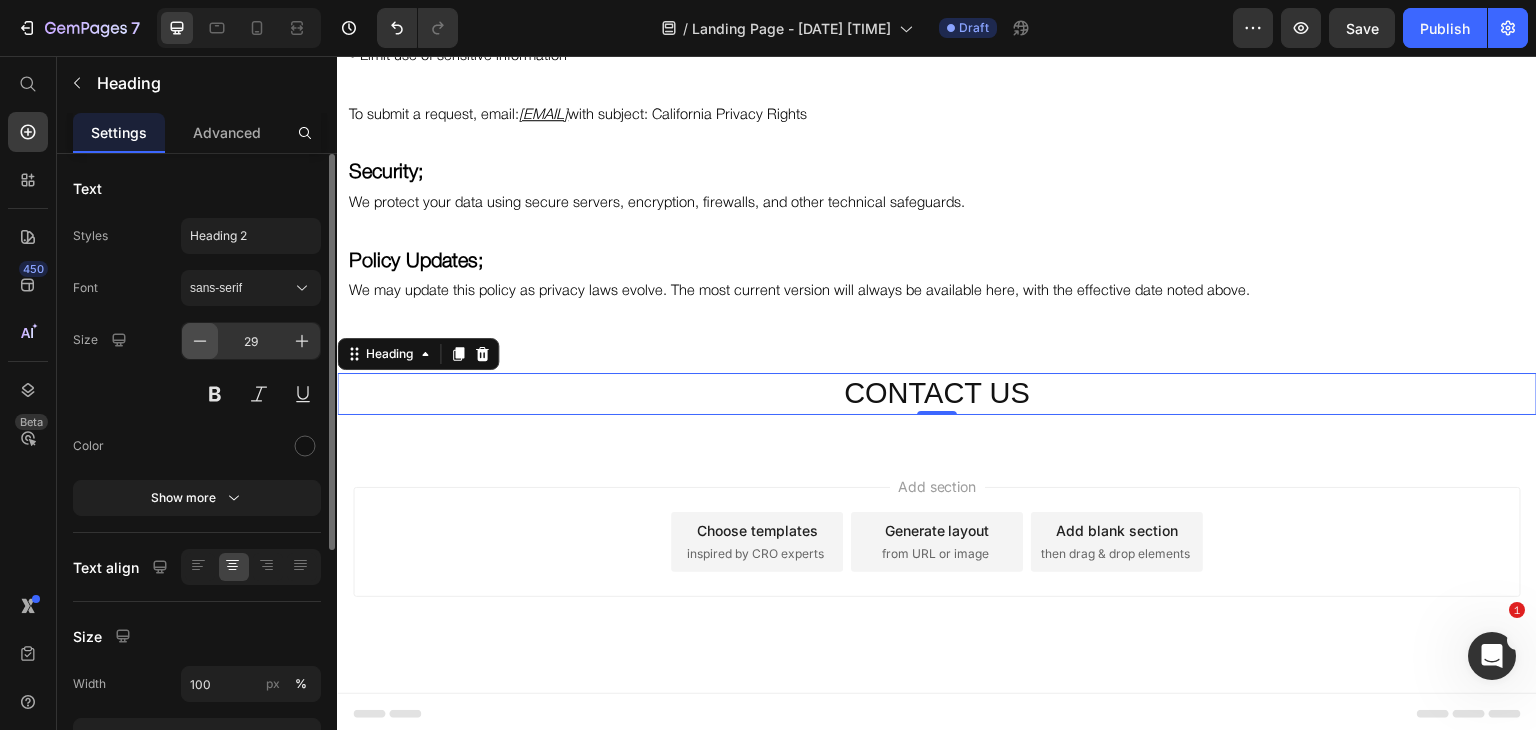 click 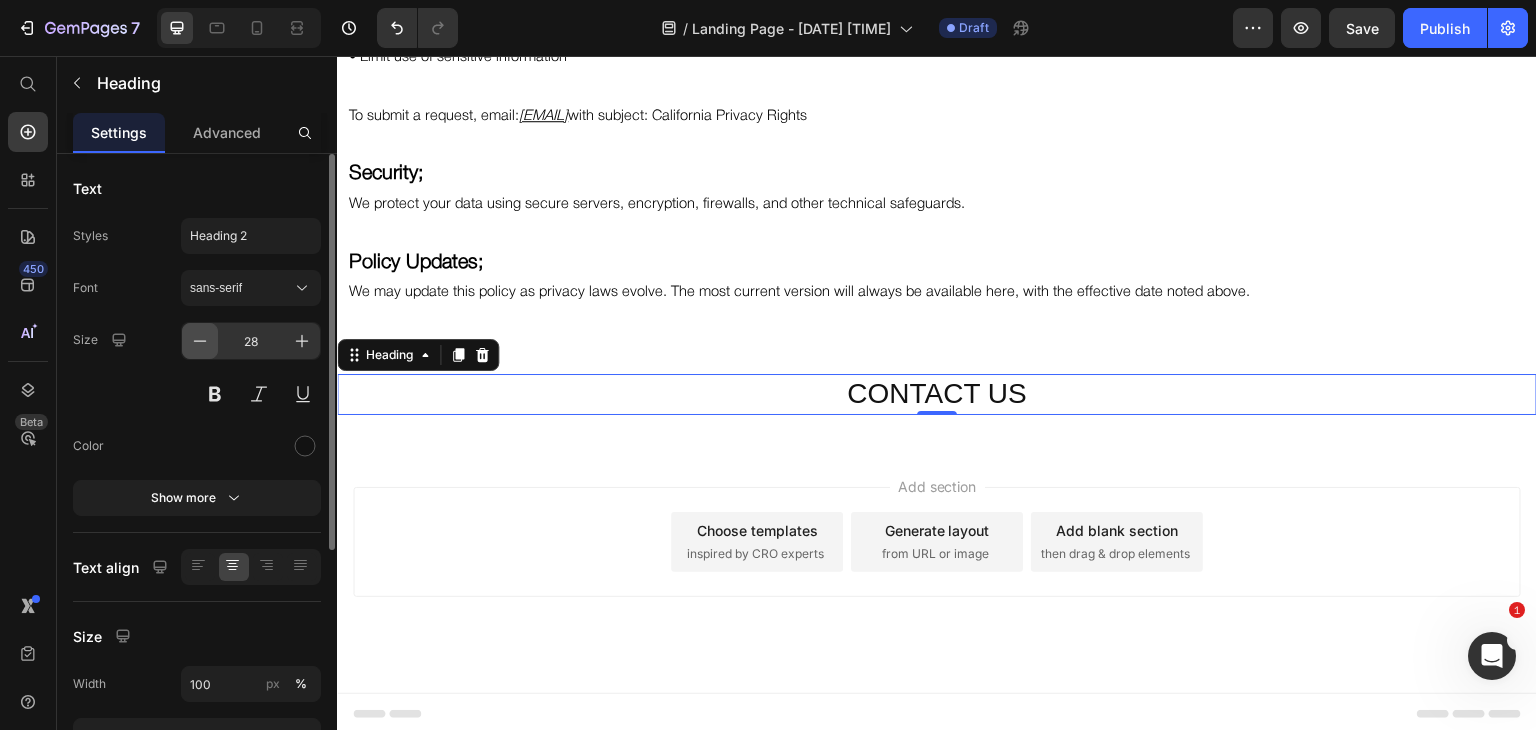 click 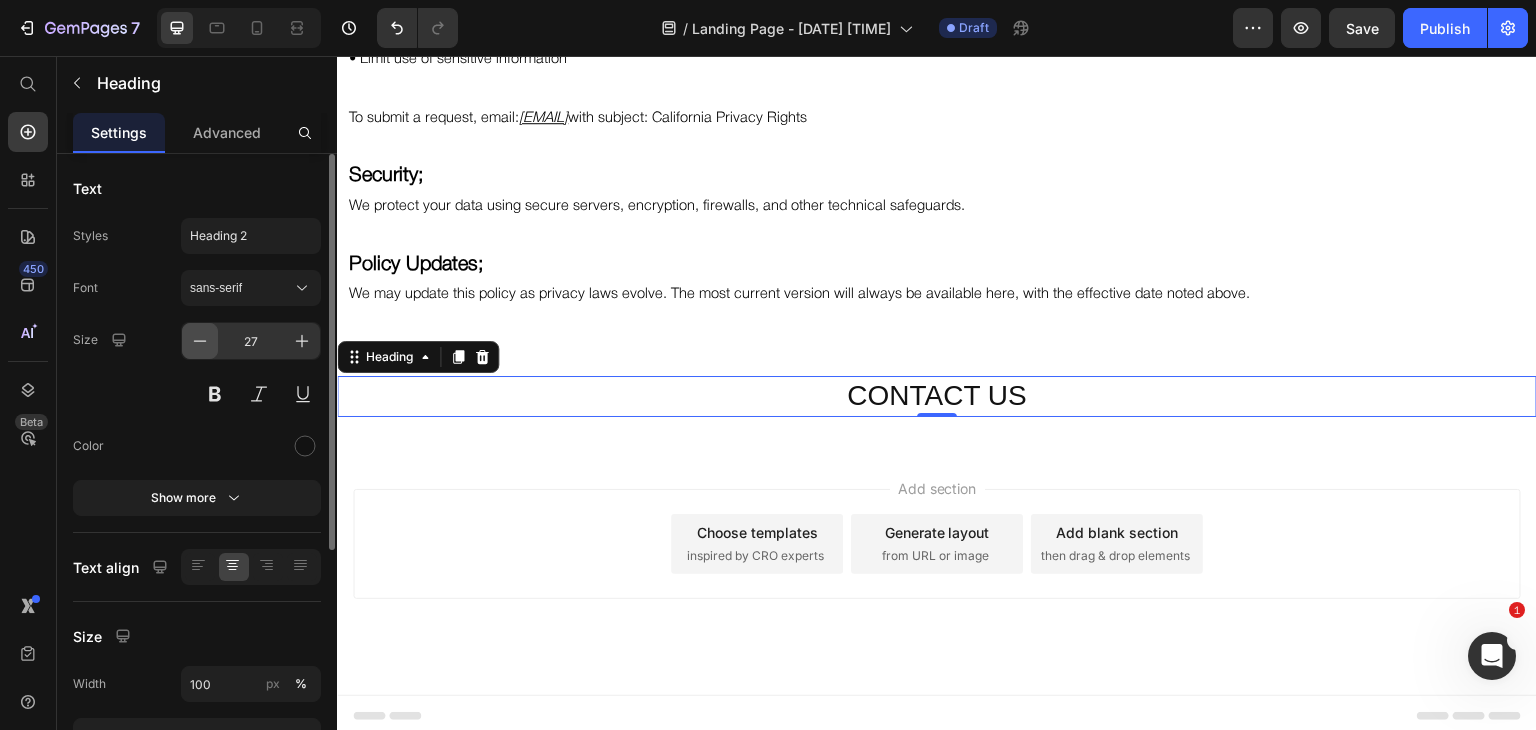 click 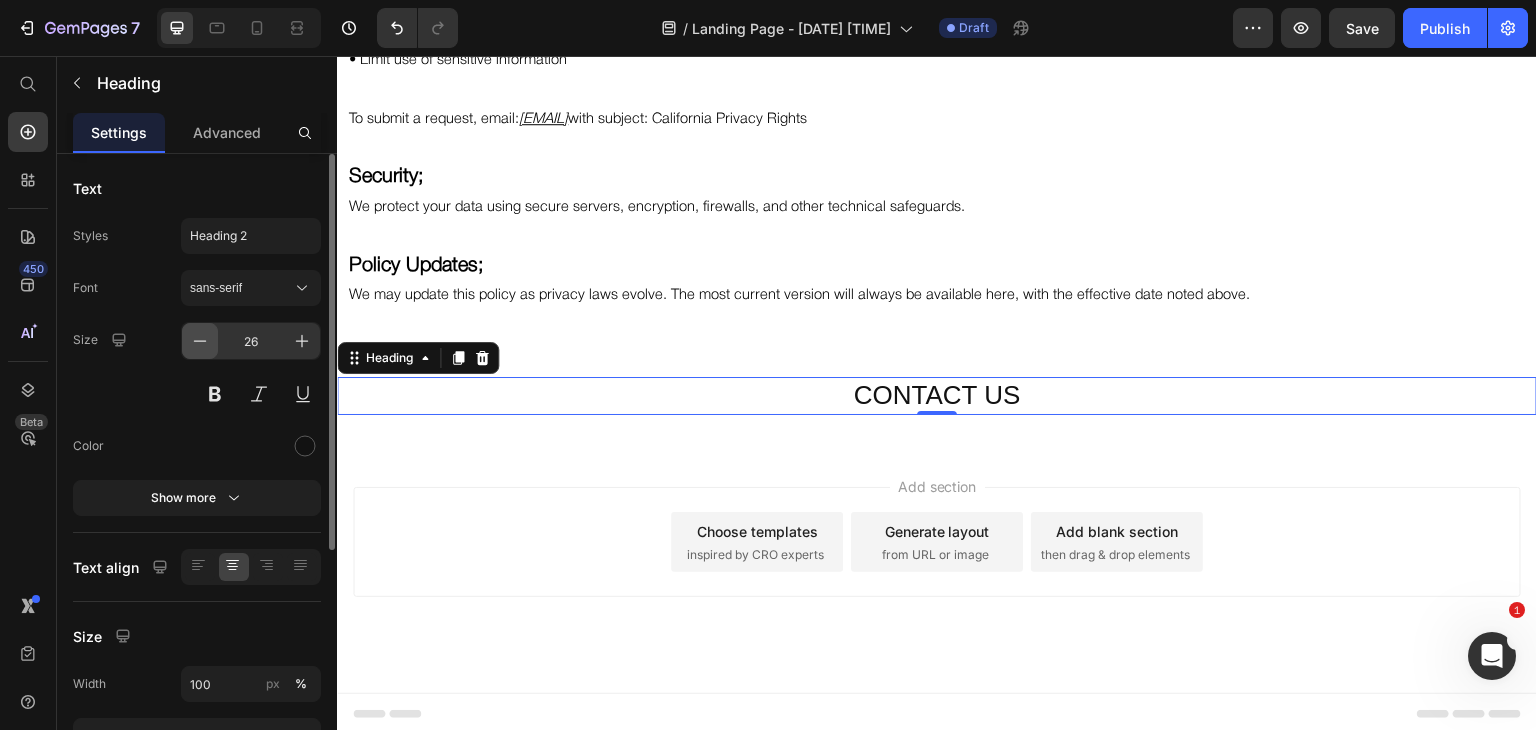 click 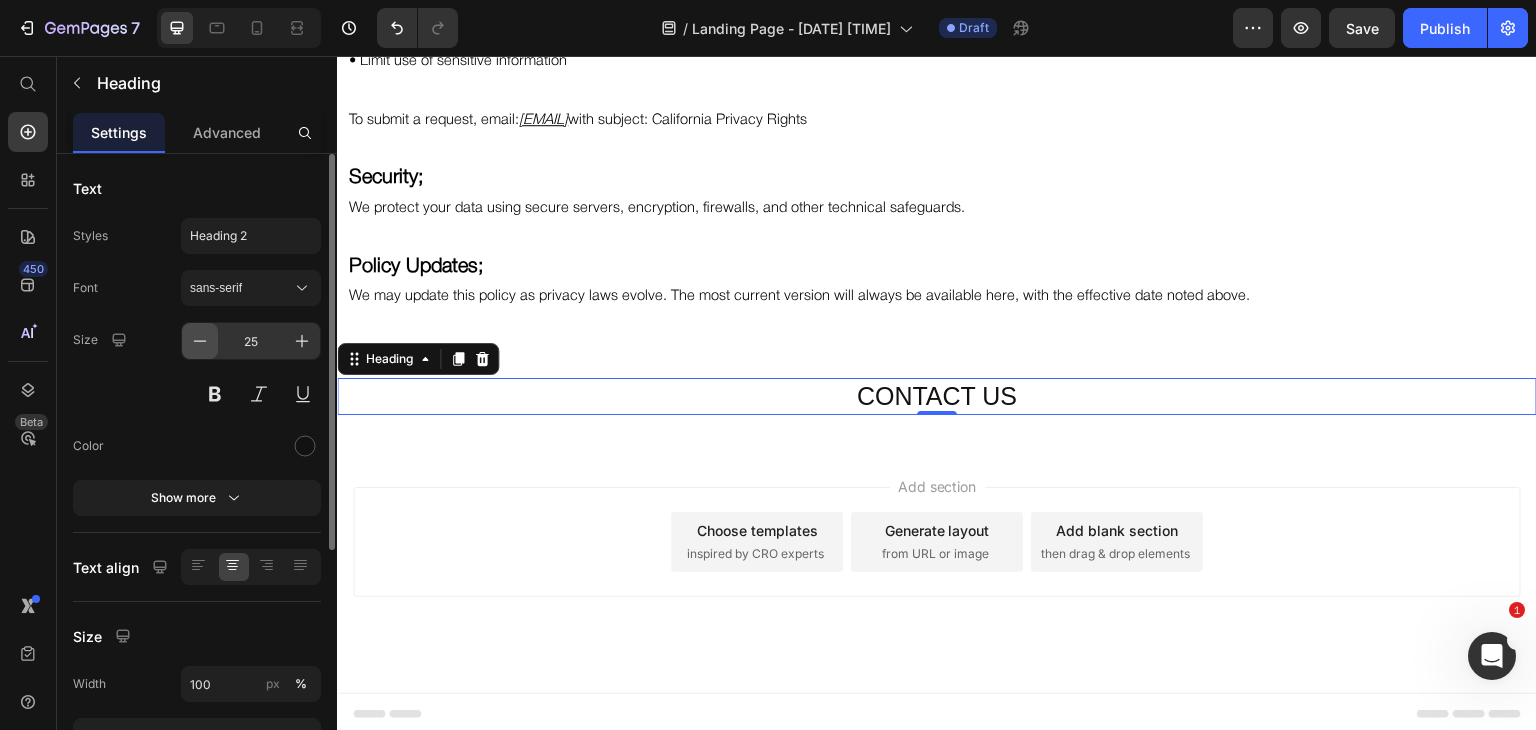 click 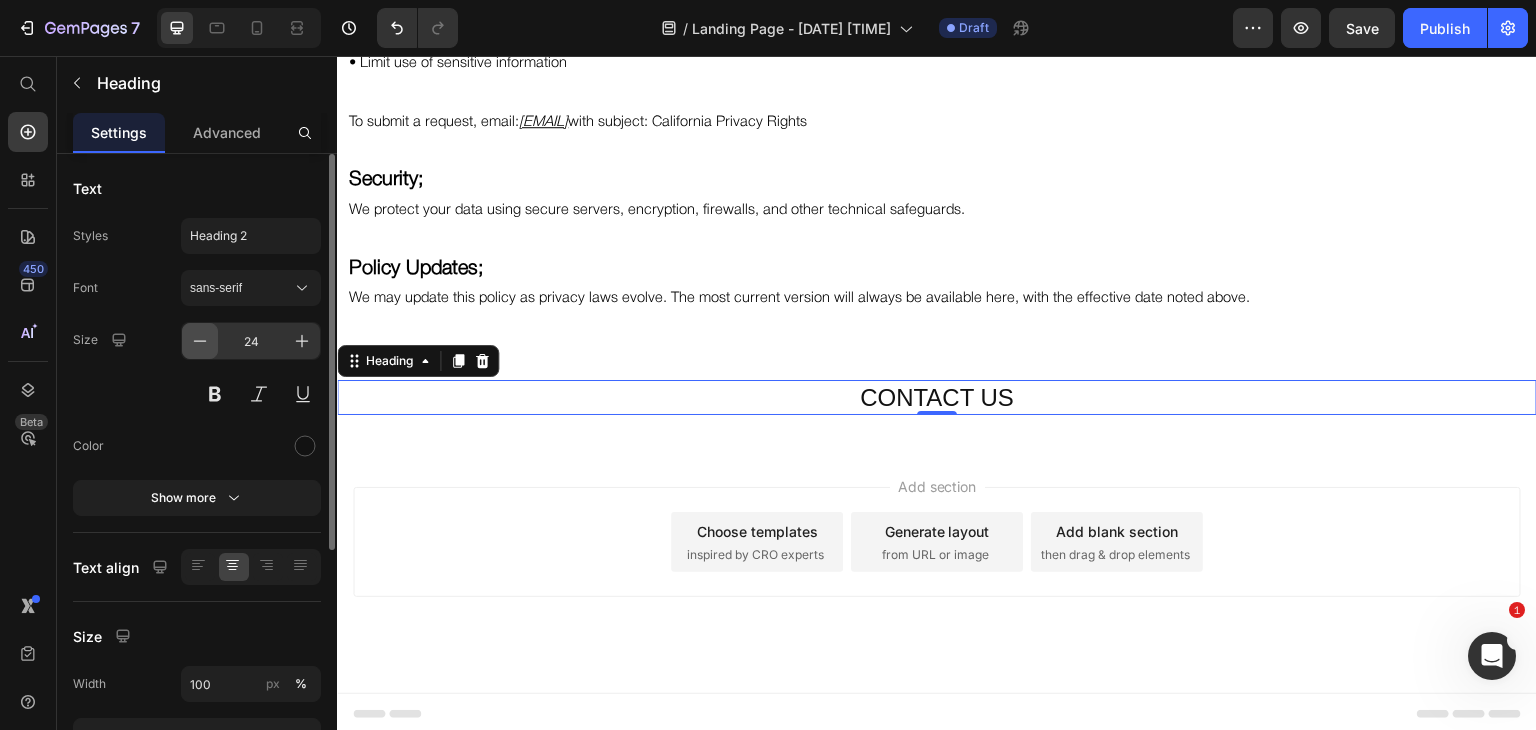click 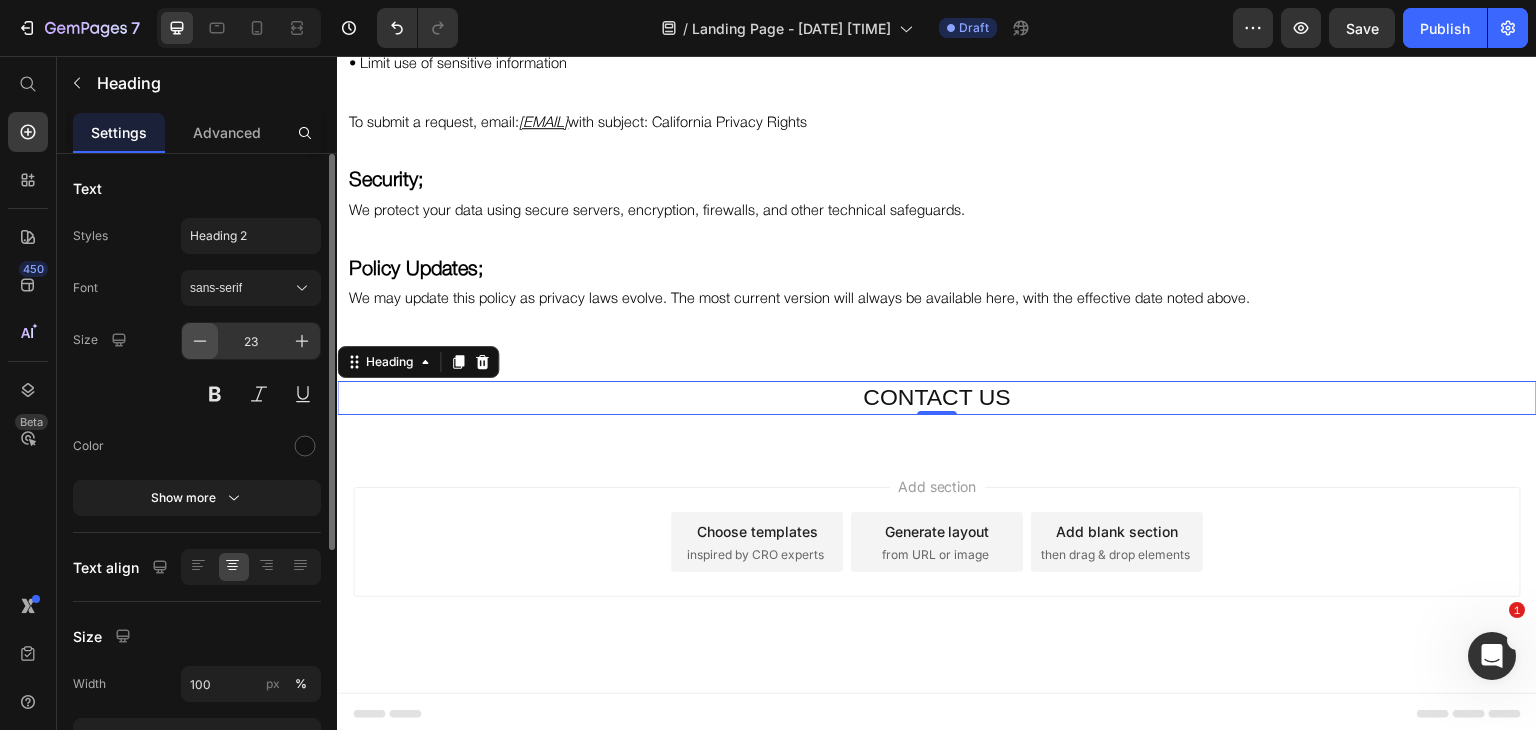 click 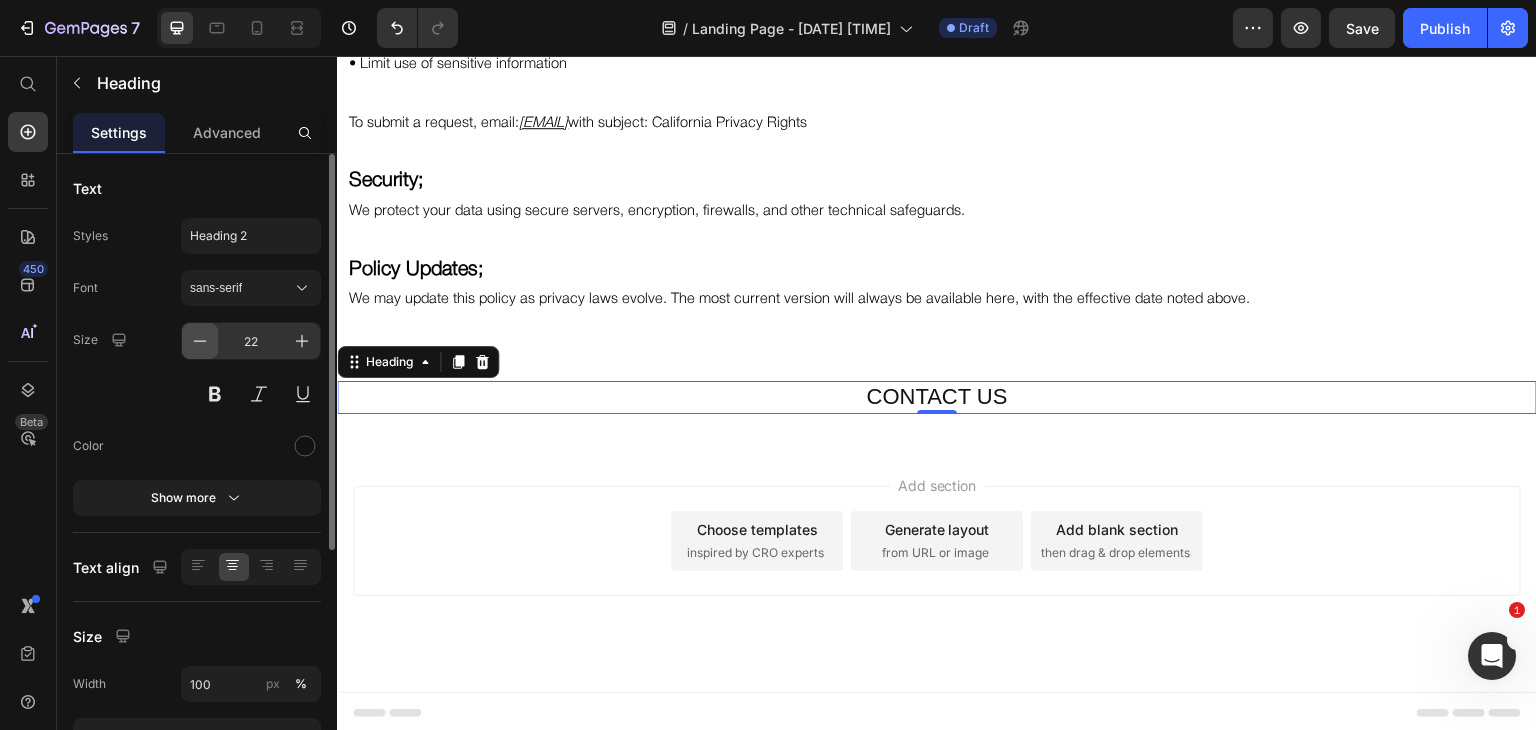 scroll, scrollTop: 3744, scrollLeft: 0, axis: vertical 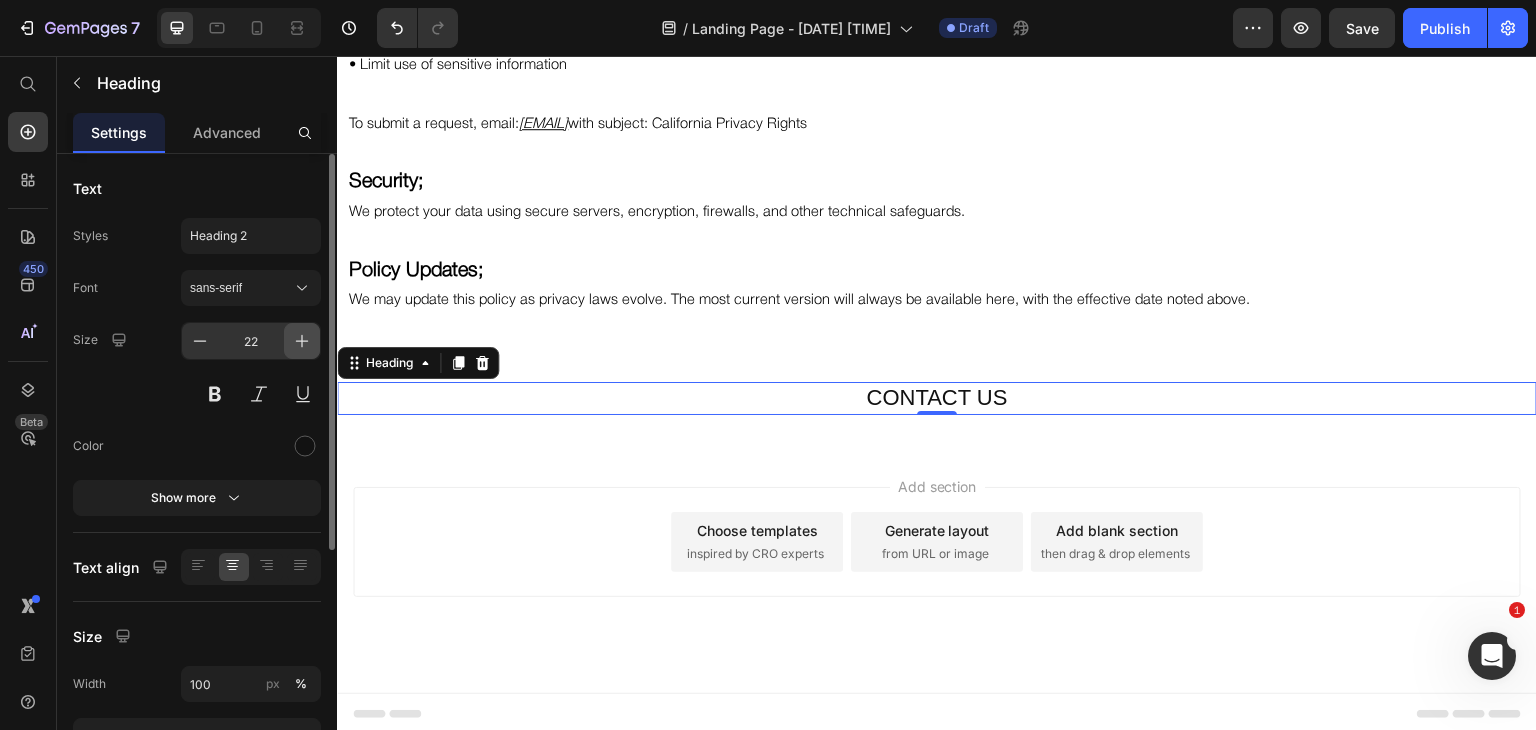 click 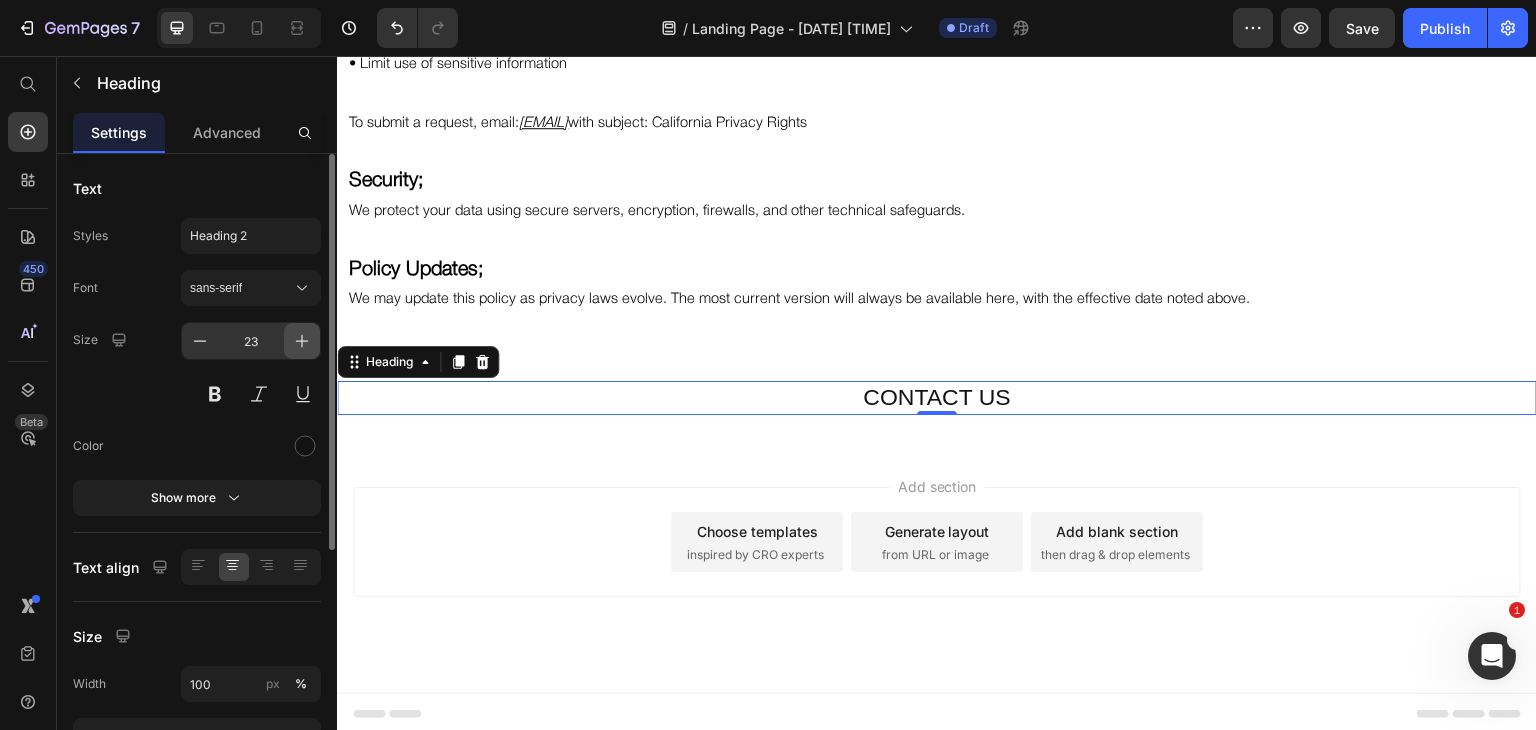 click 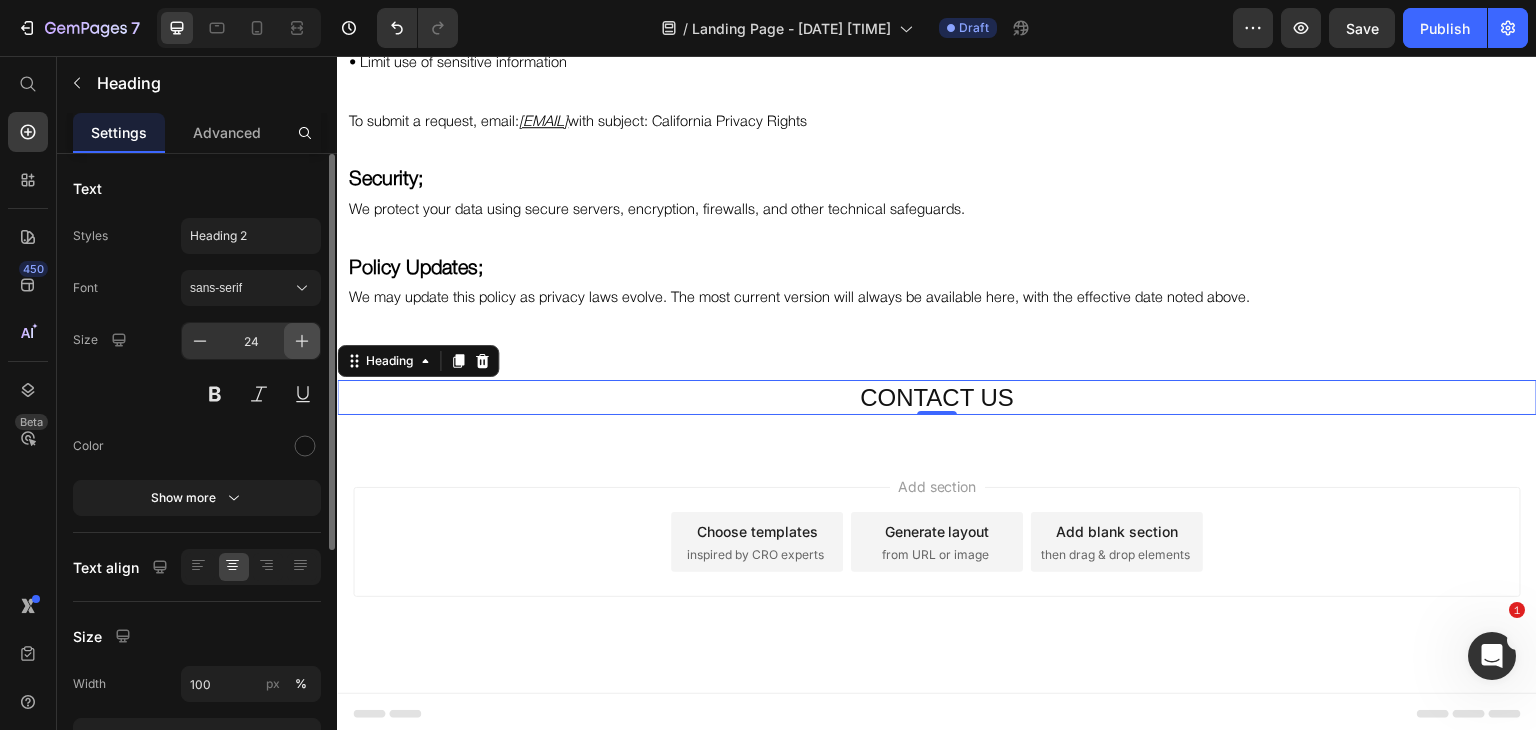 click 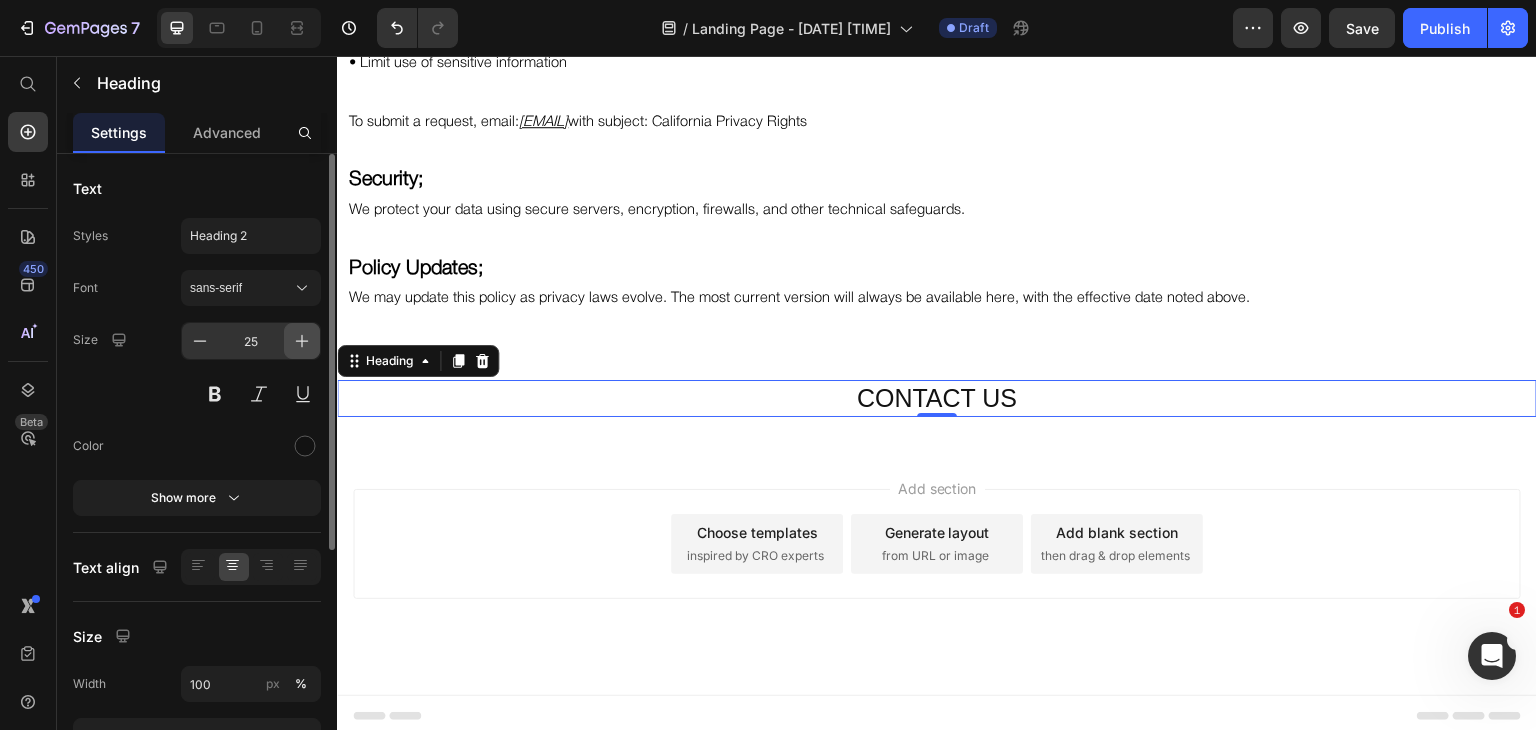 scroll, scrollTop: 3748, scrollLeft: 0, axis: vertical 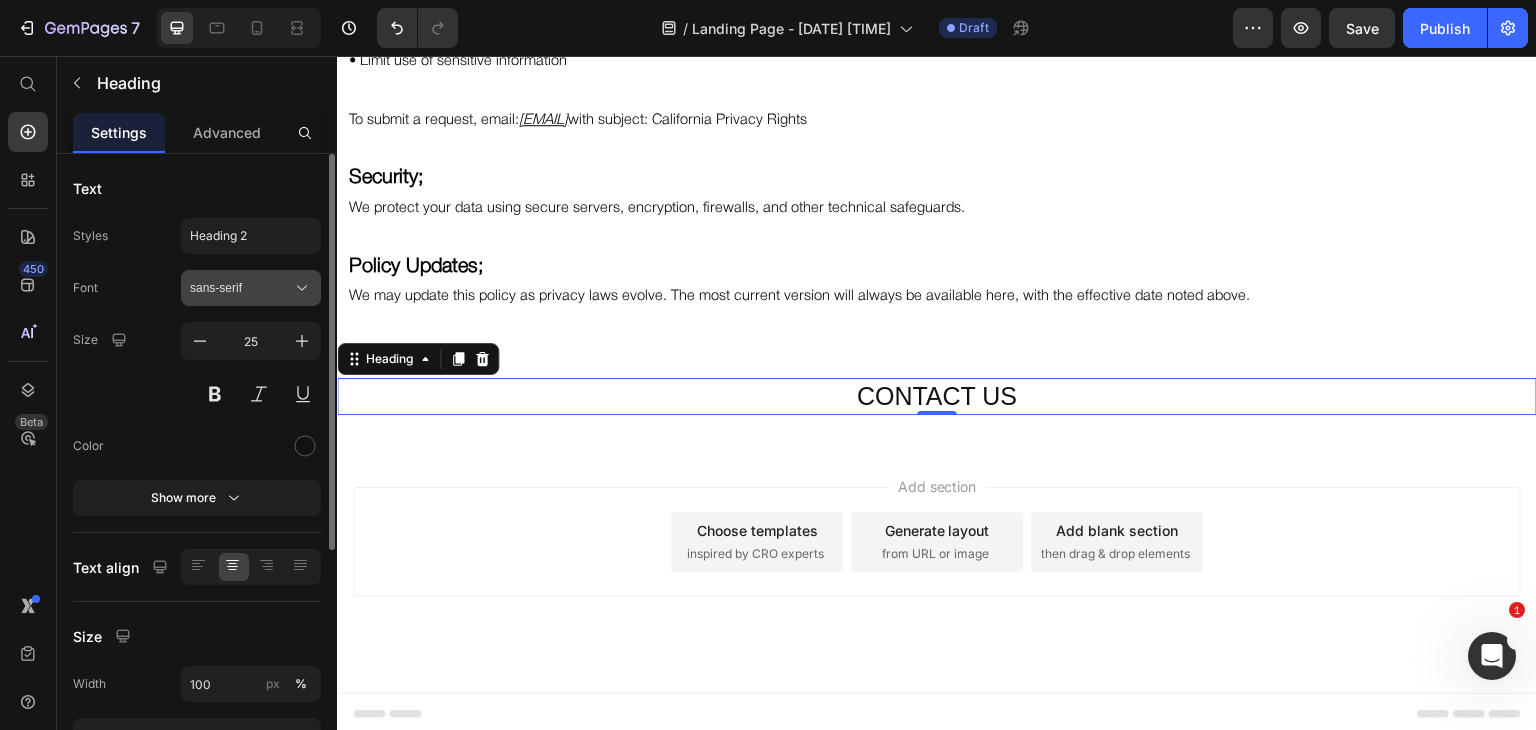 click on "sans-serif" at bounding box center [241, 288] 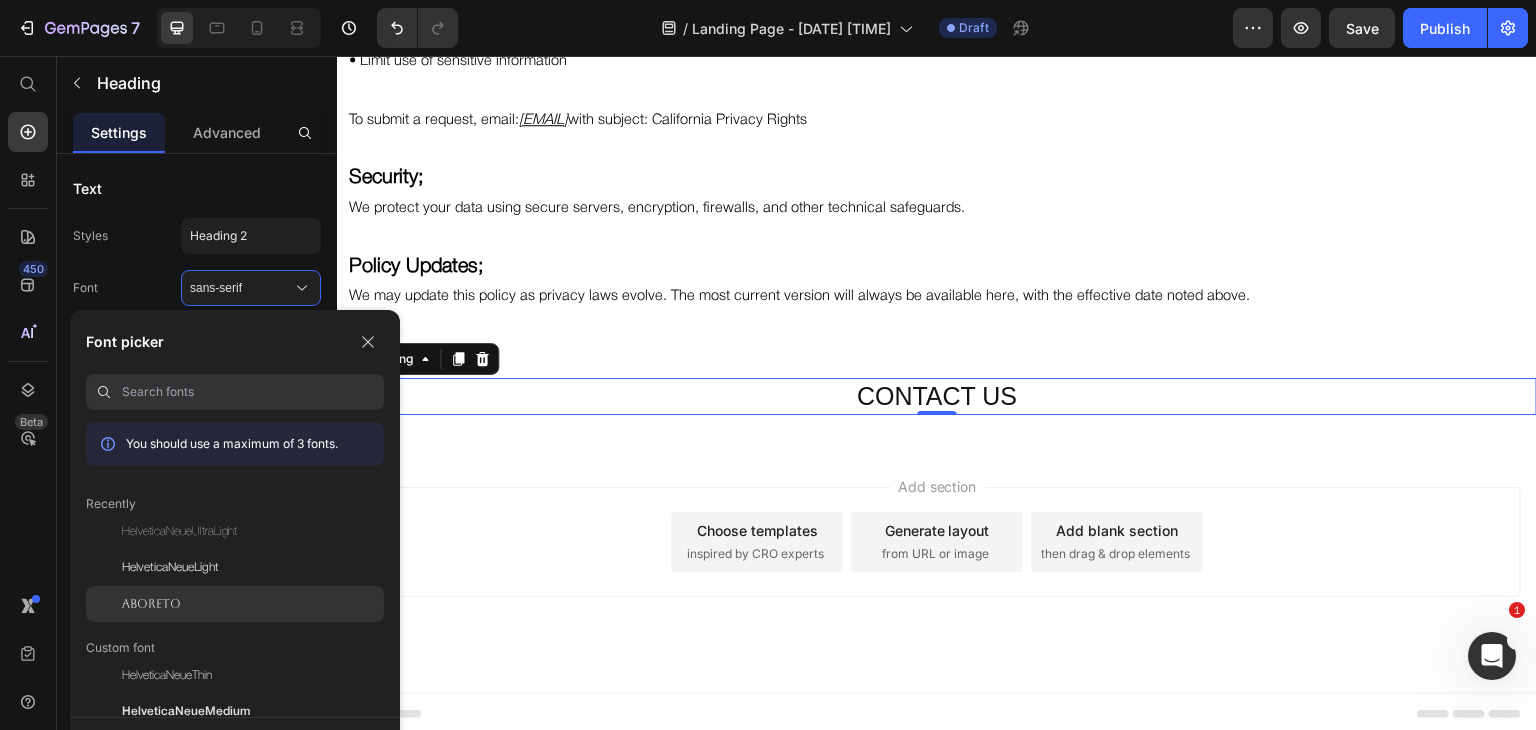 click on "Aboreto" 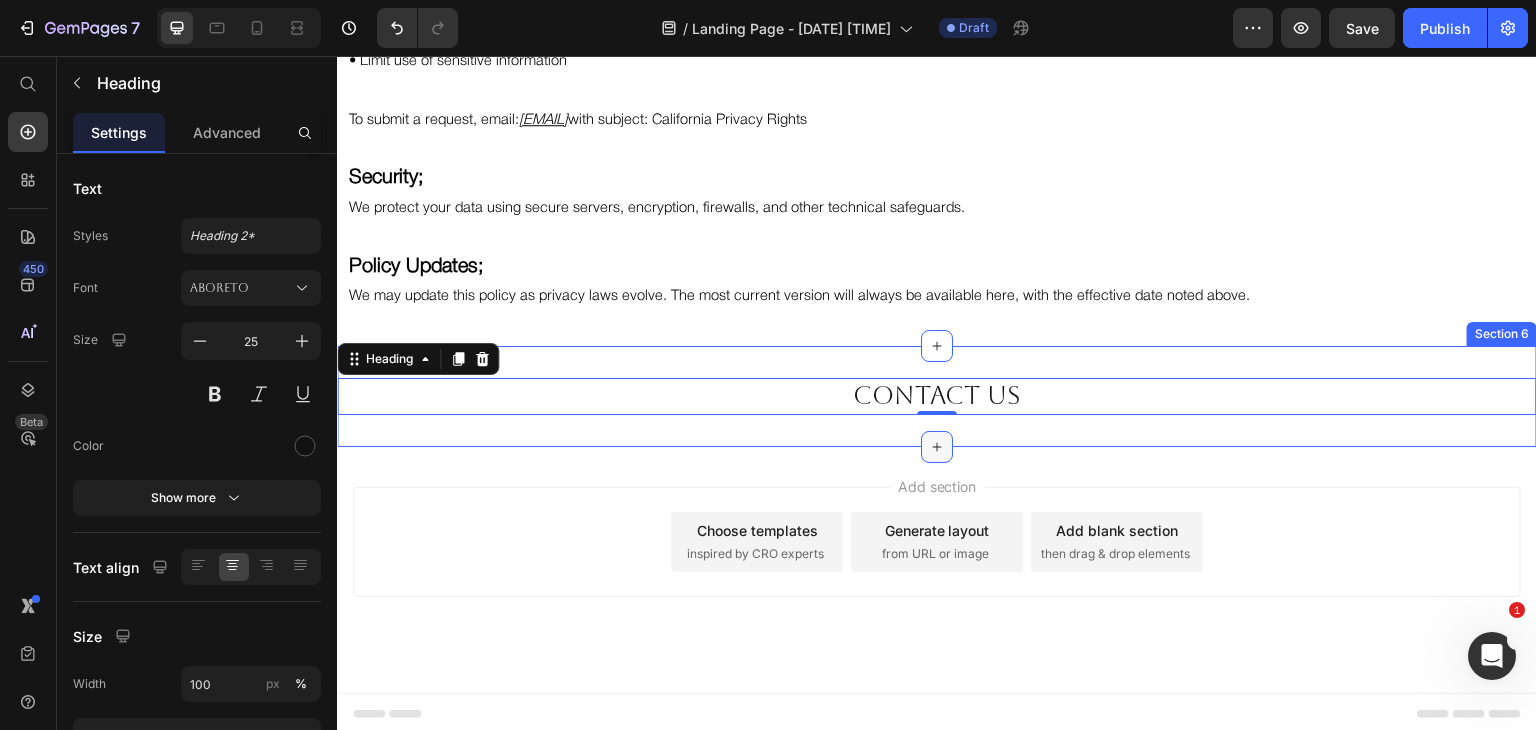 click 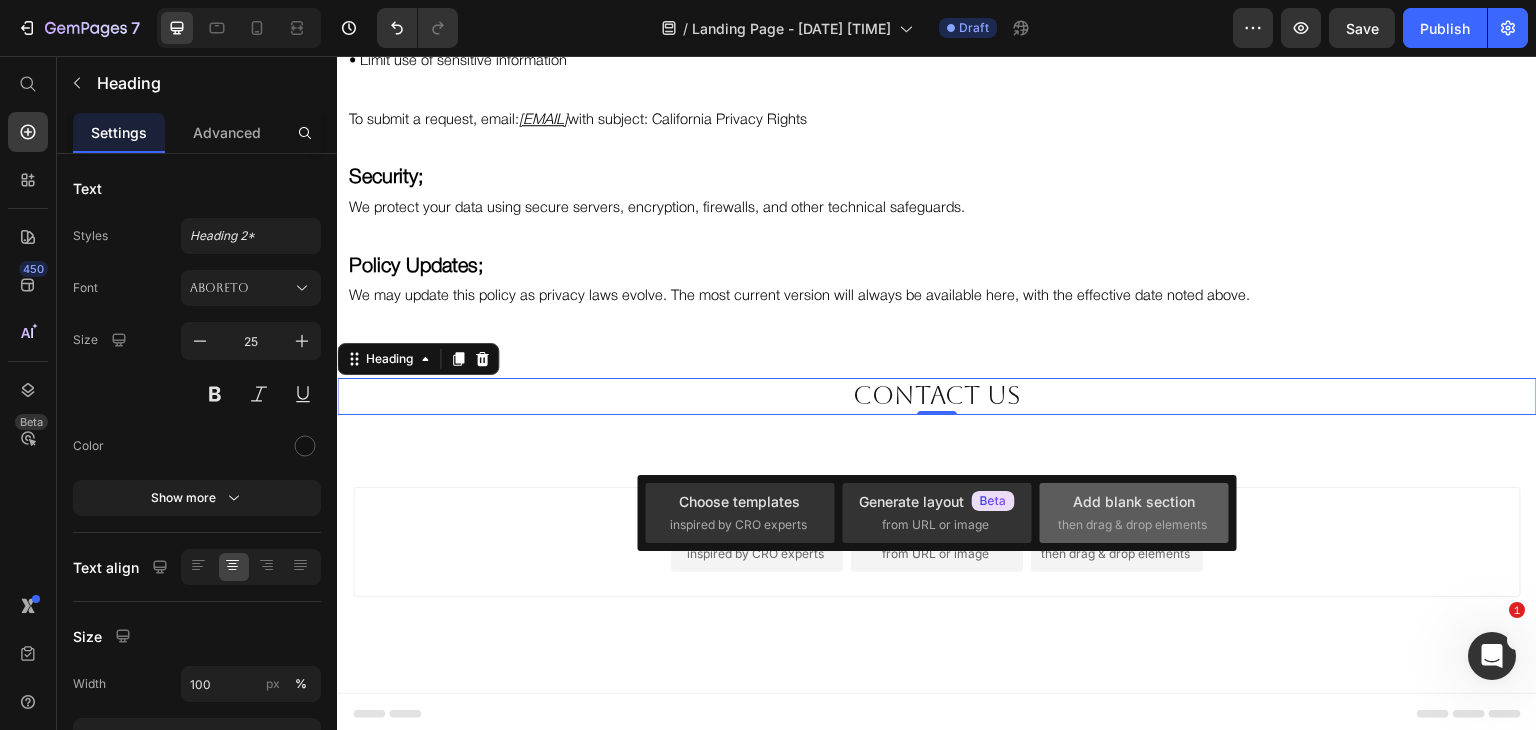 click on "Add blank section" at bounding box center [1134, 501] 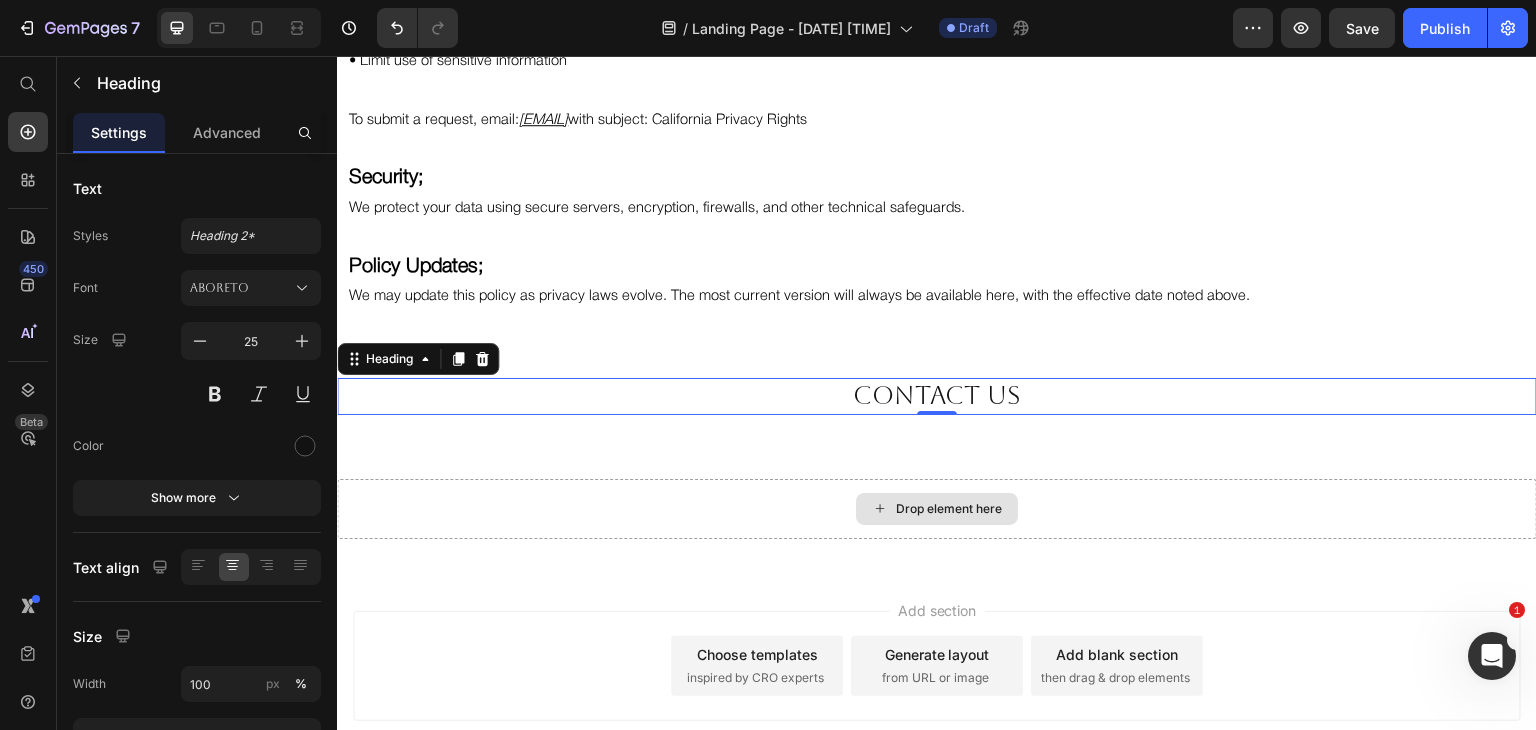 scroll, scrollTop: 3771, scrollLeft: 0, axis: vertical 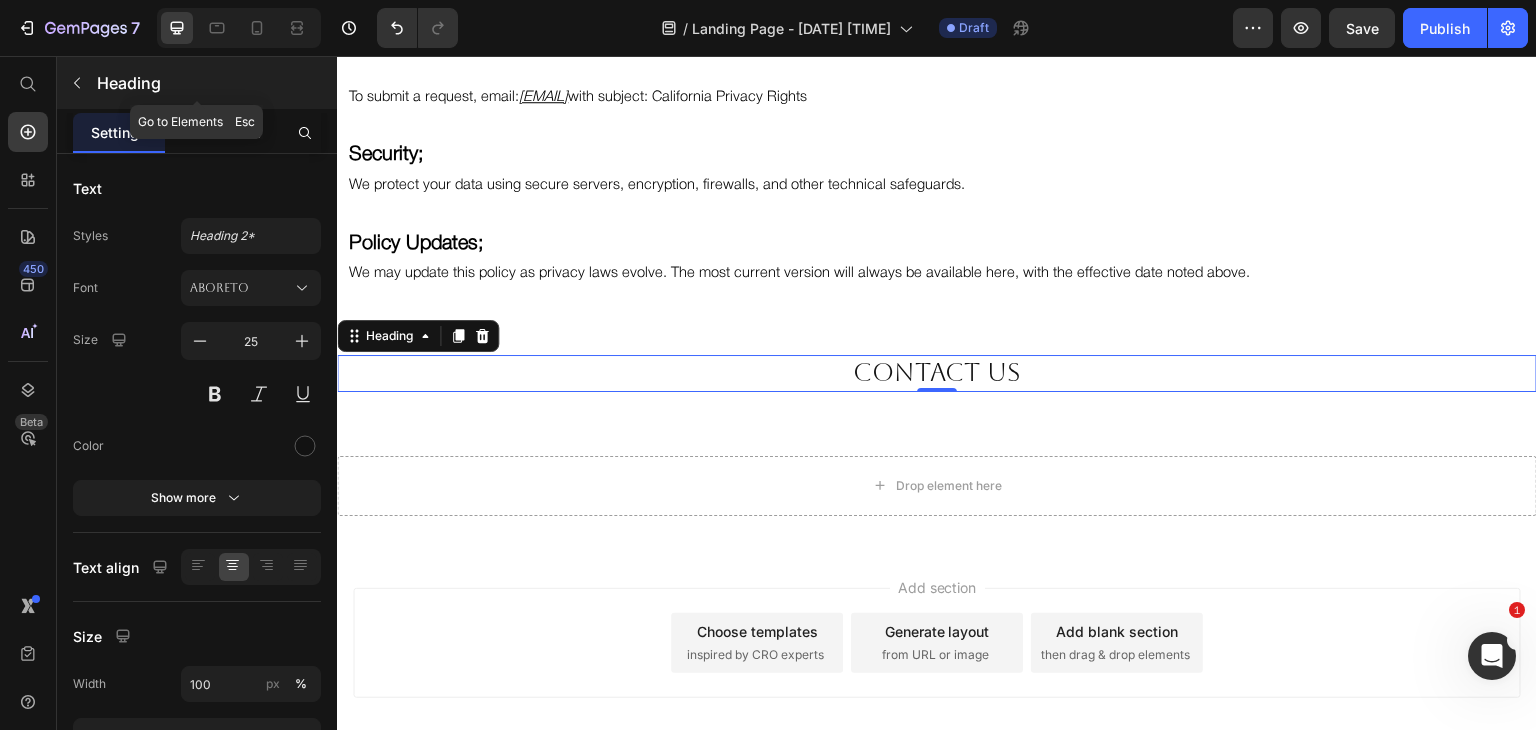 click 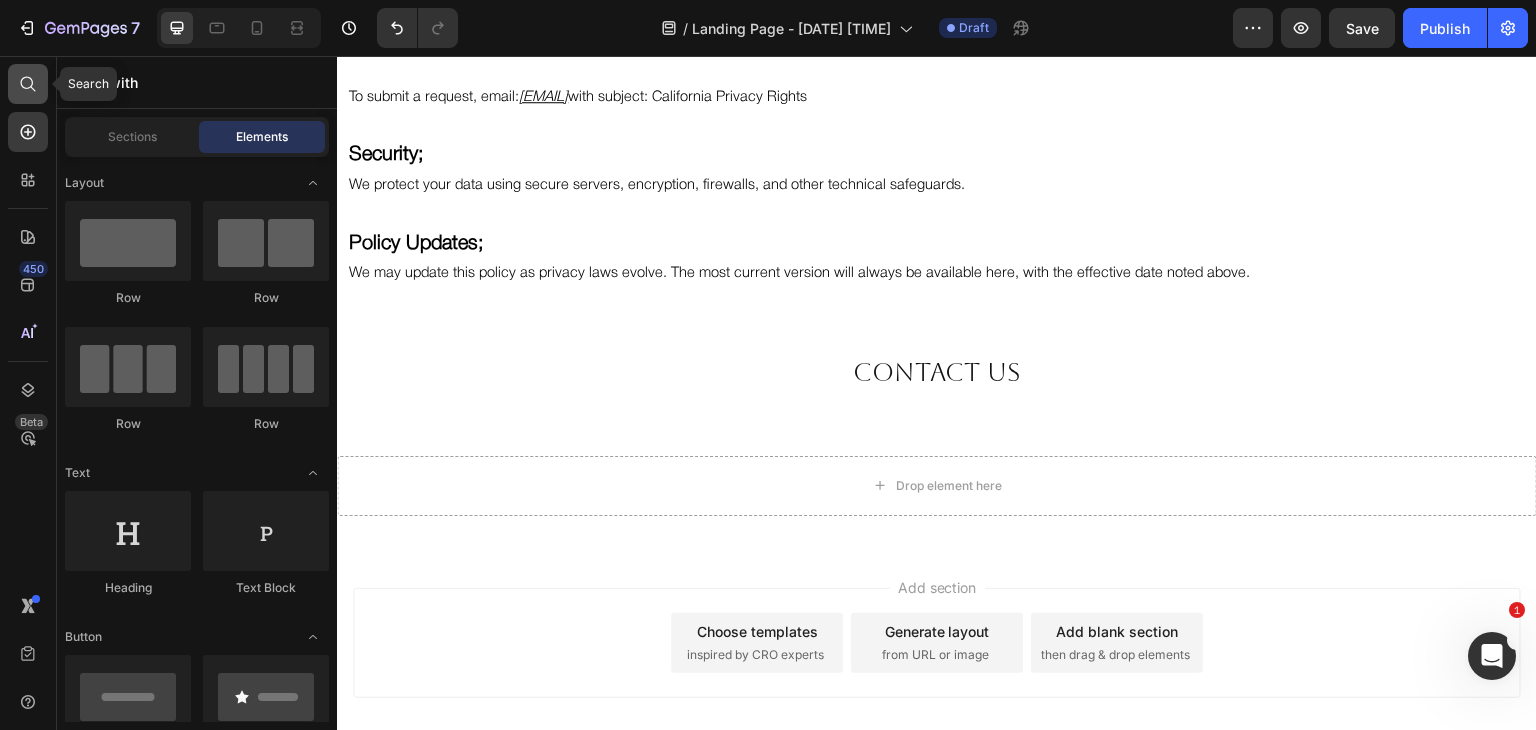 click 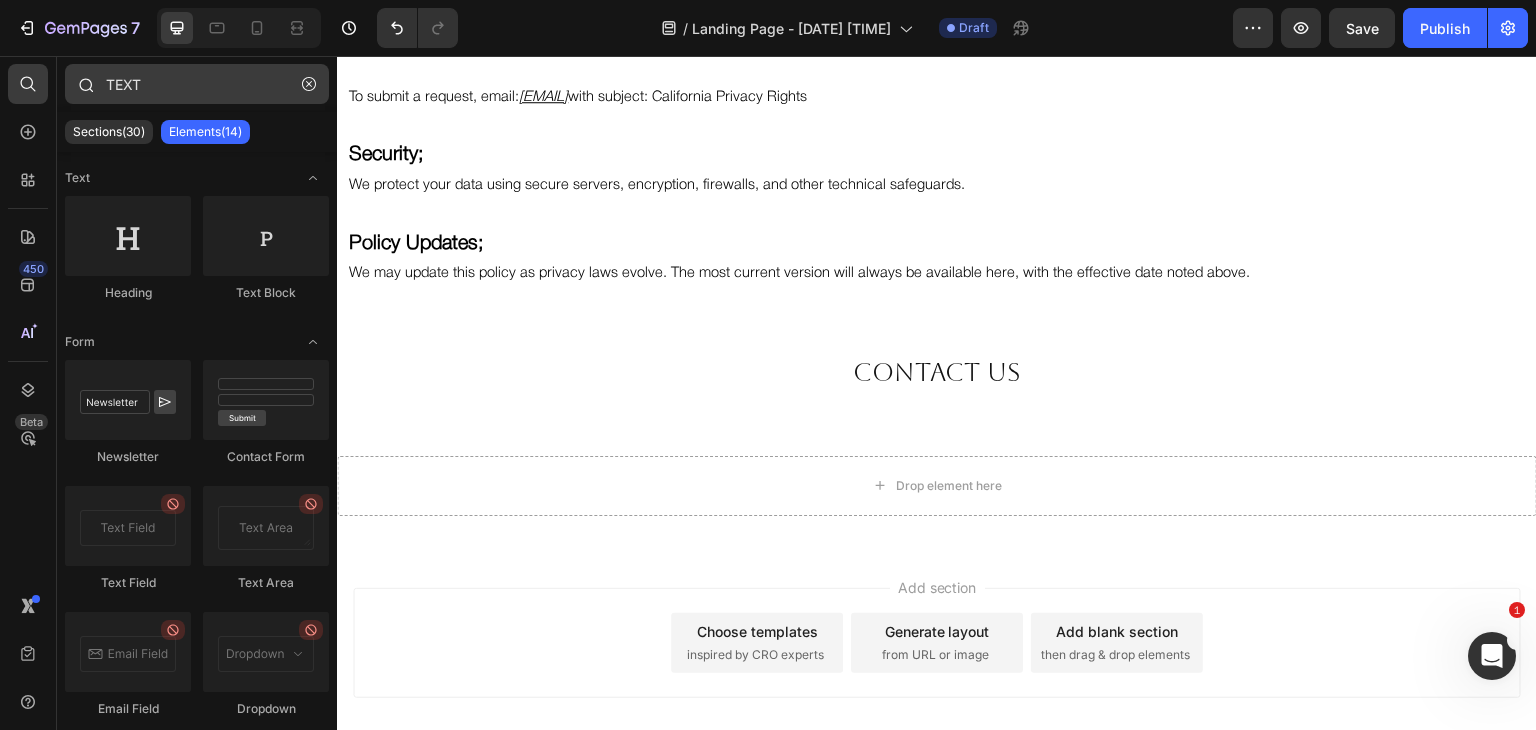 click on "TEXT" at bounding box center (197, 84) 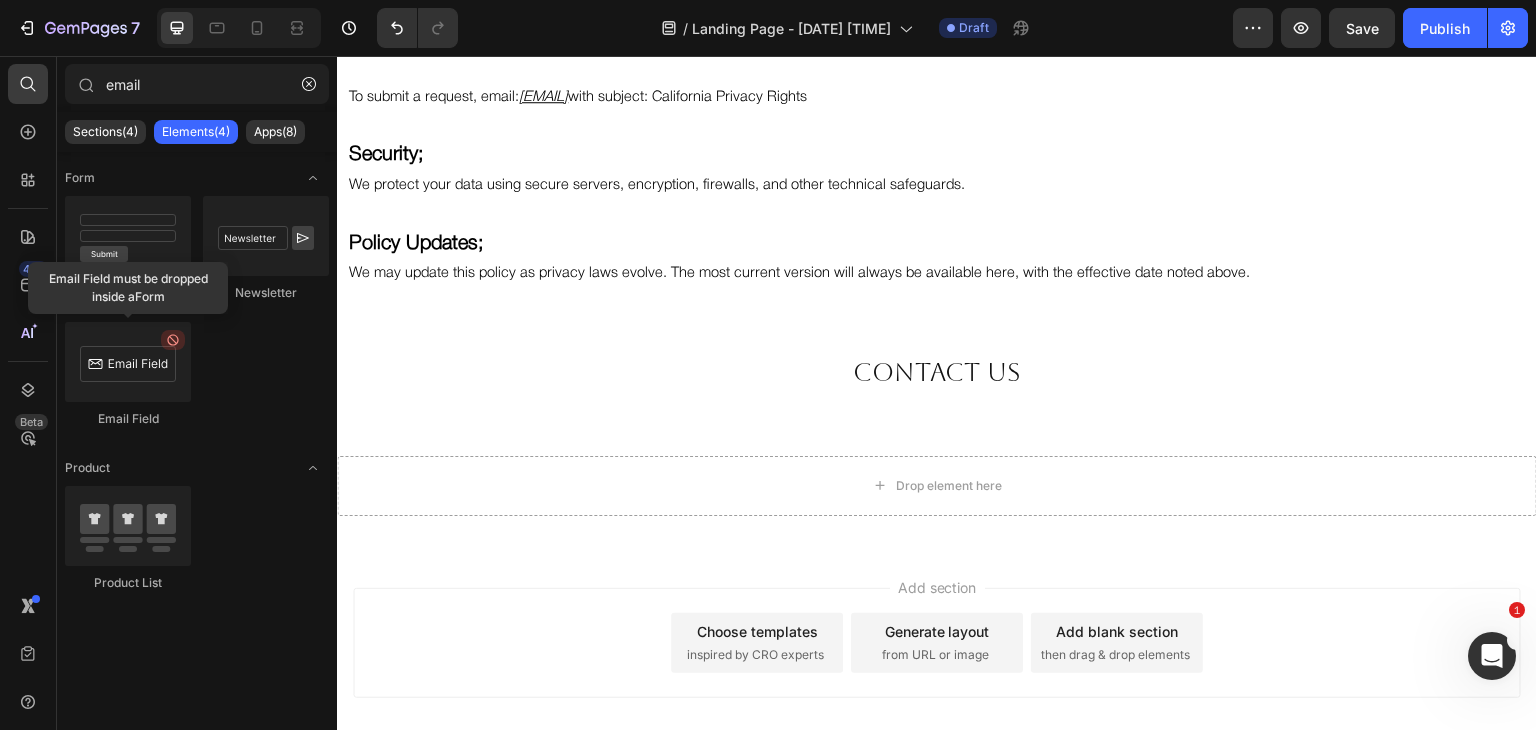 drag, startPoint x: 100, startPoint y: 385, endPoint x: 127, endPoint y: 366, distance: 33.01515 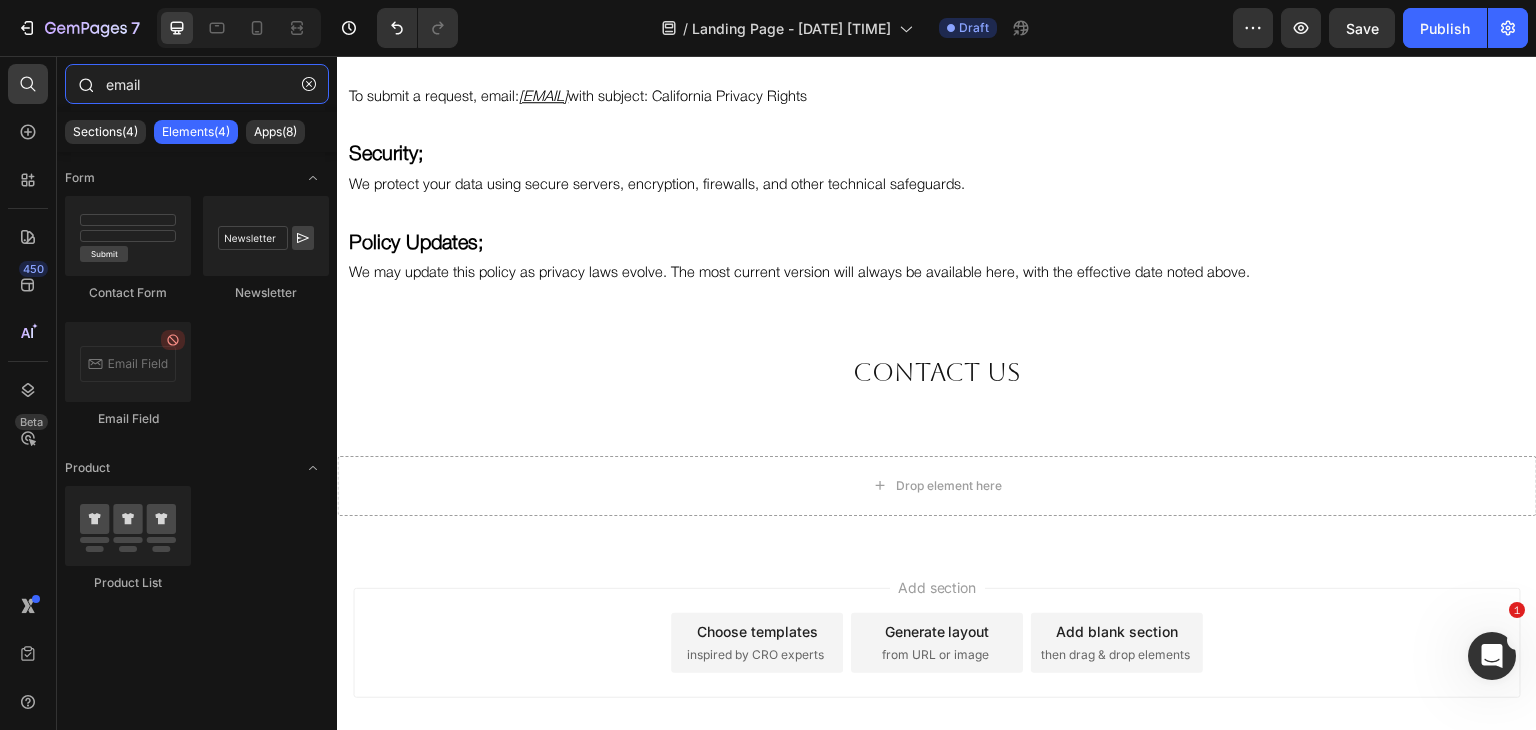 click on "email" at bounding box center [197, 84] 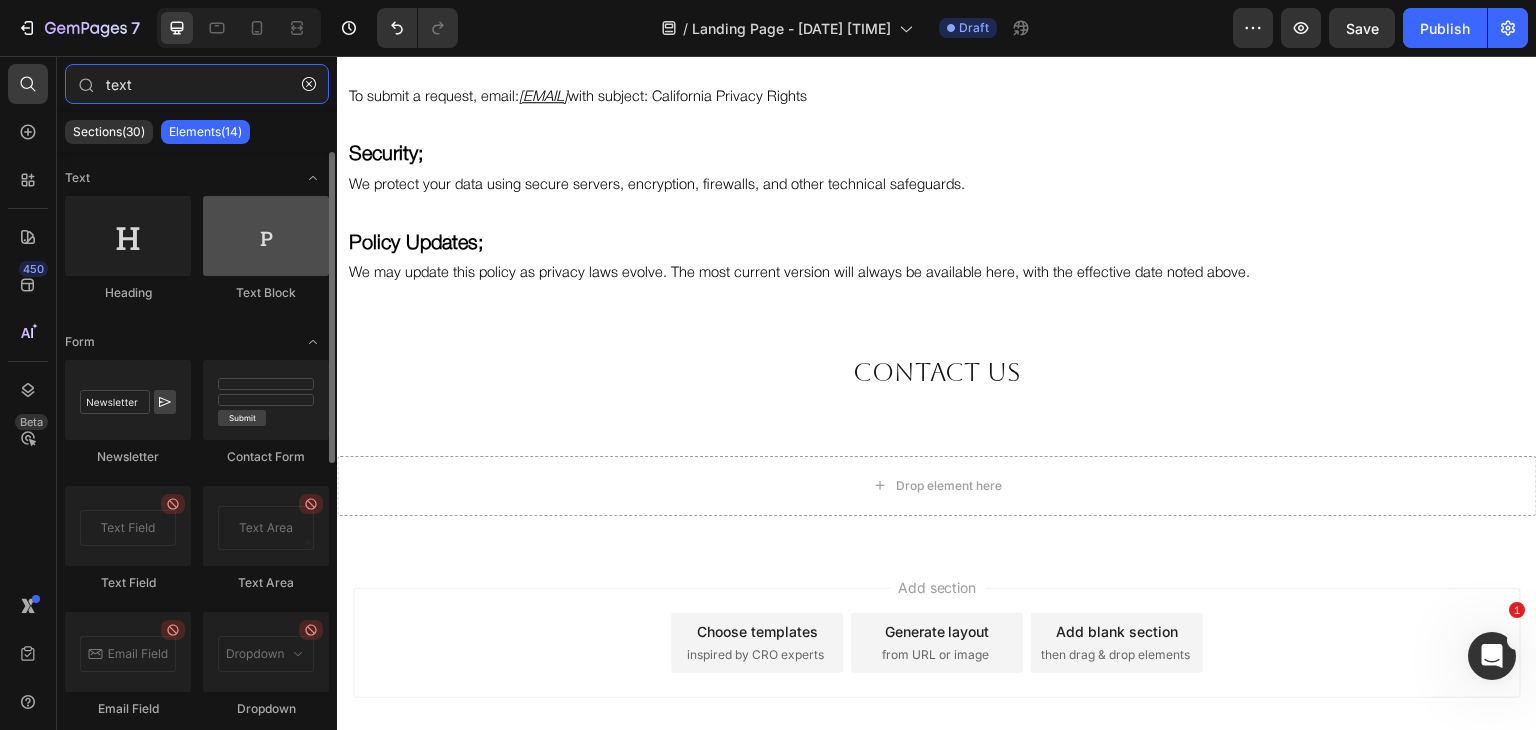 type on "text" 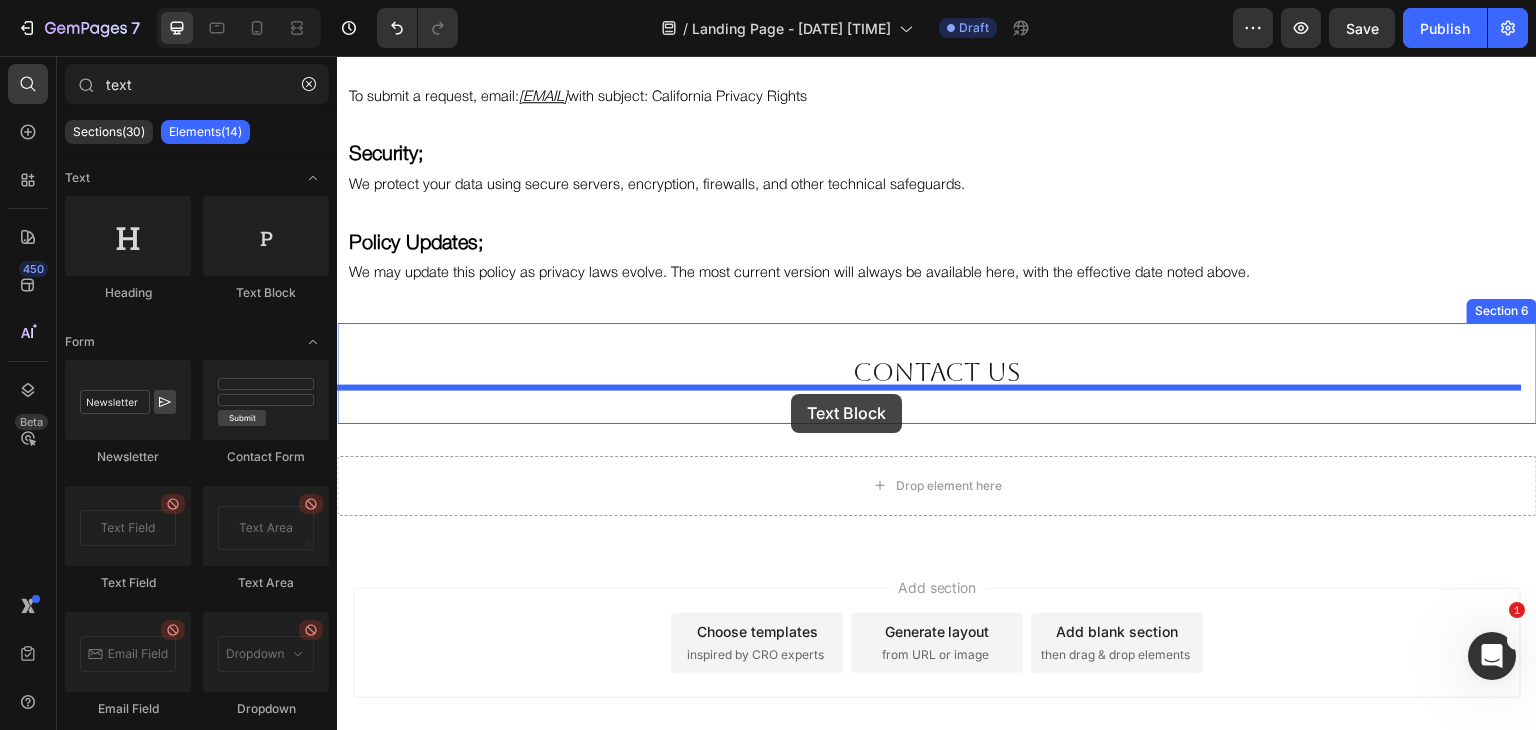 drag, startPoint x: 594, startPoint y: 309, endPoint x: 792, endPoint y: 394, distance: 215.47389 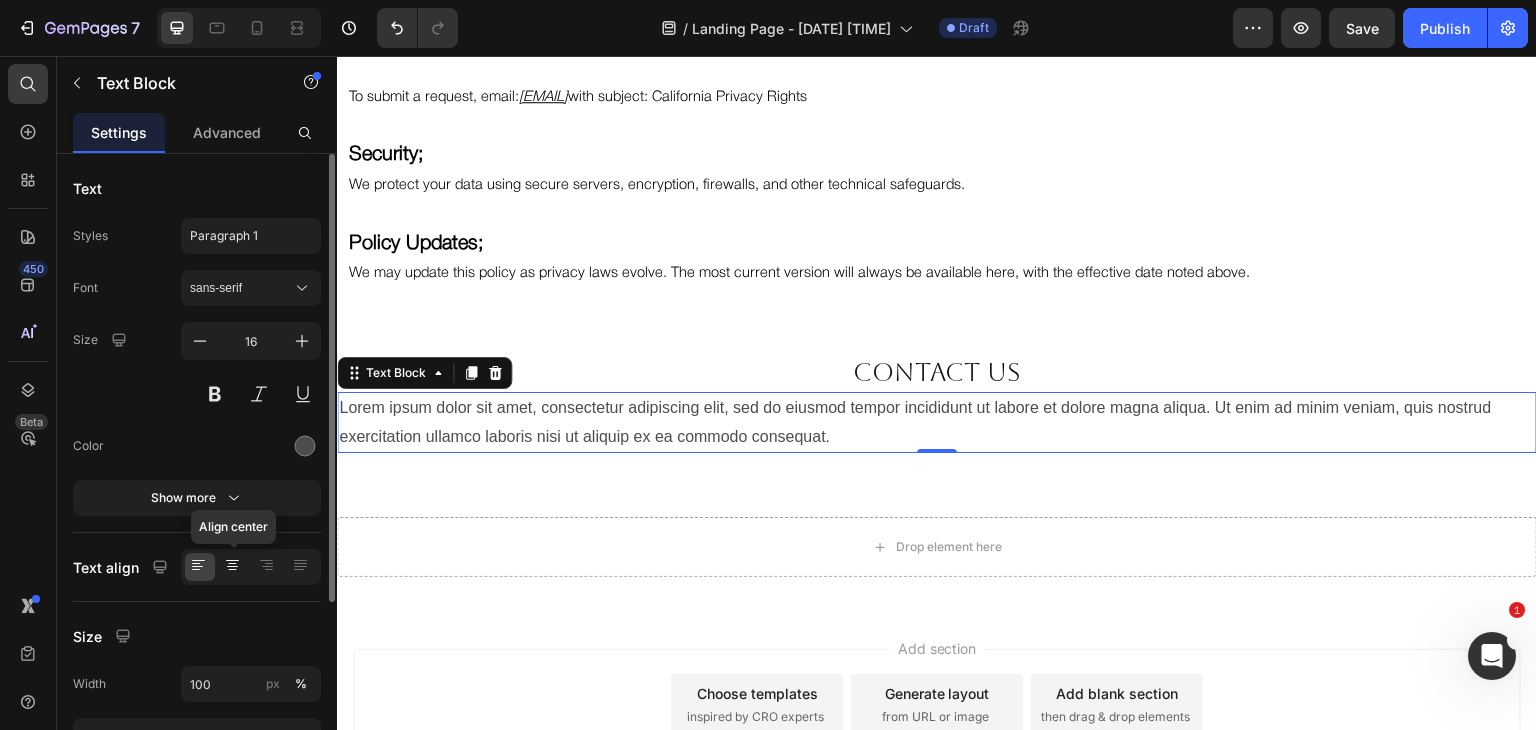click 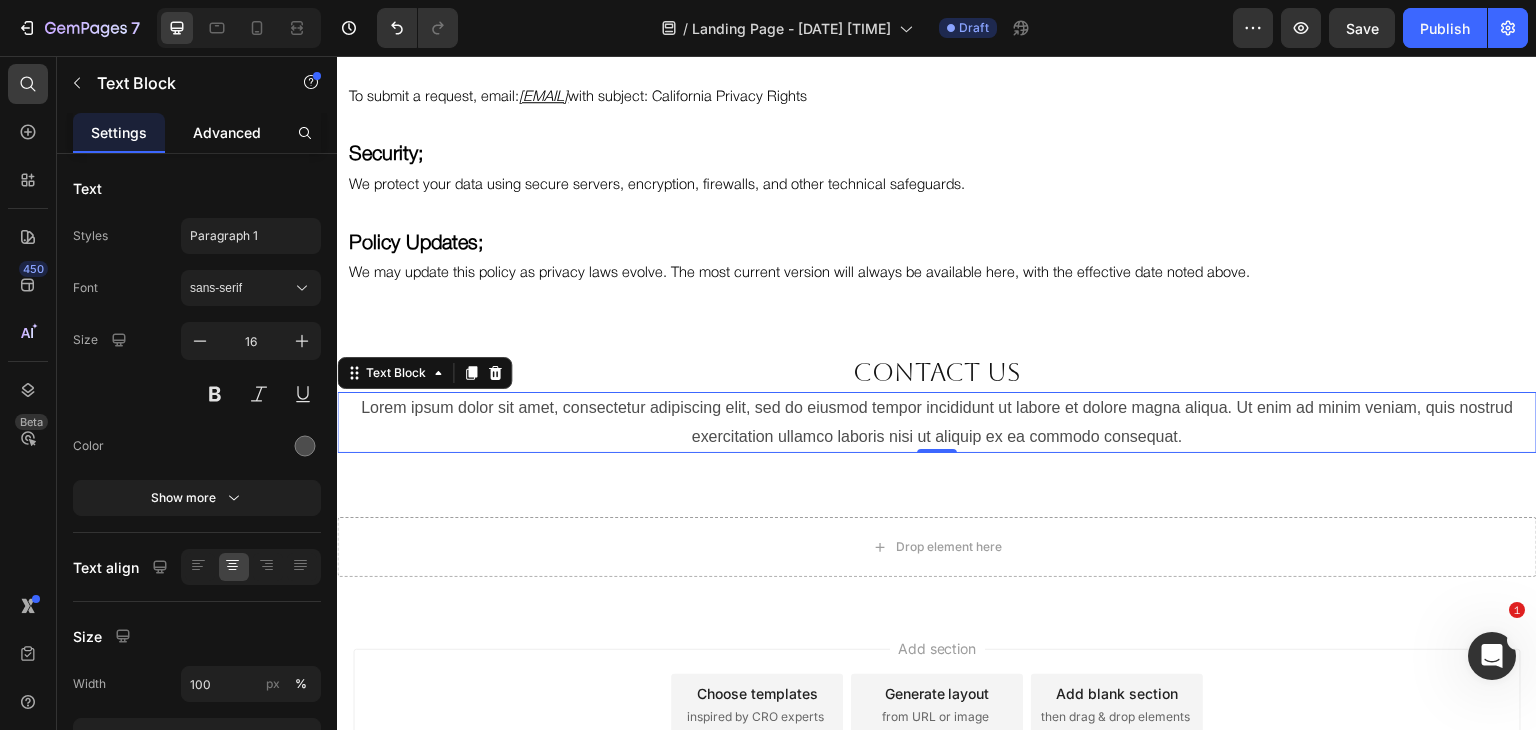 click on "Advanced" 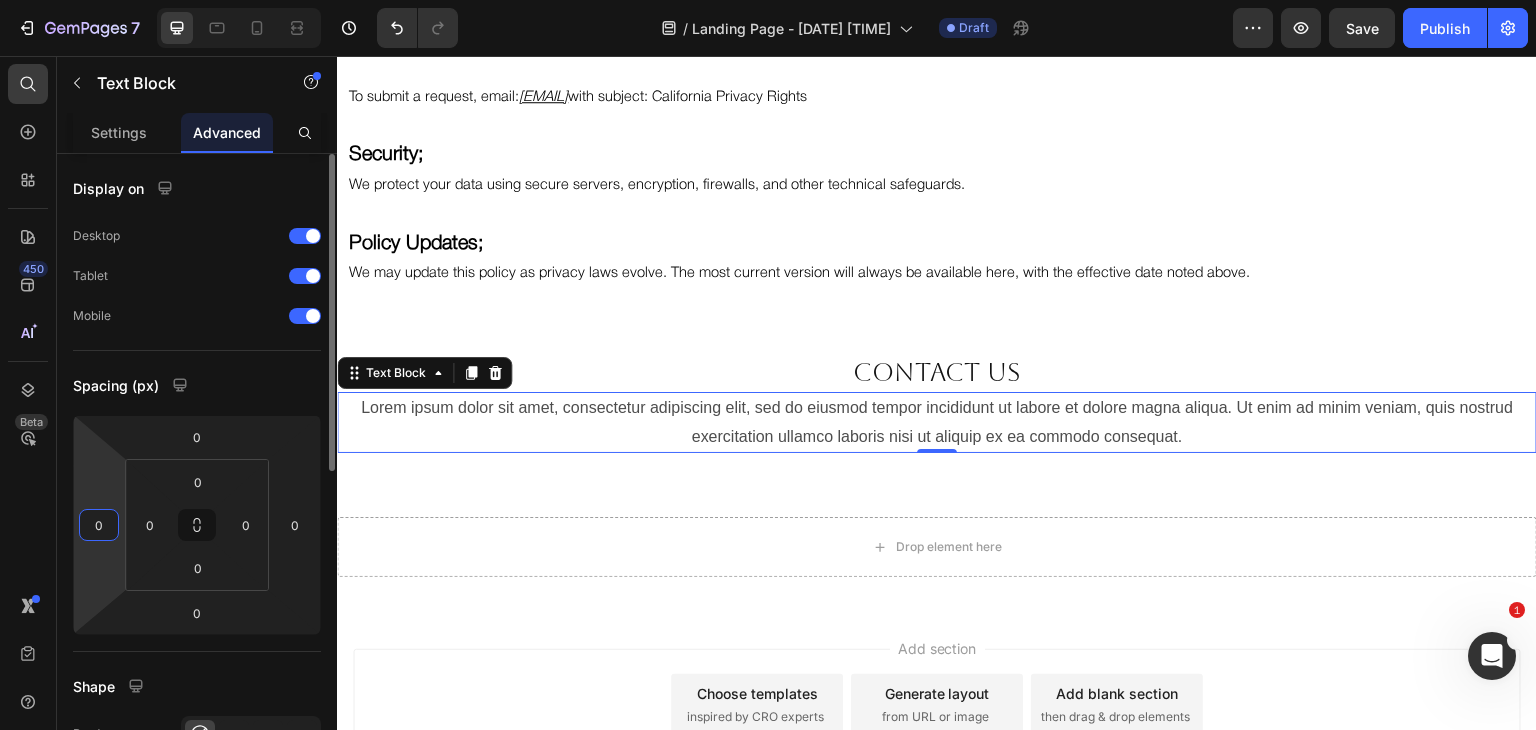 click on "0" at bounding box center [99, 525] 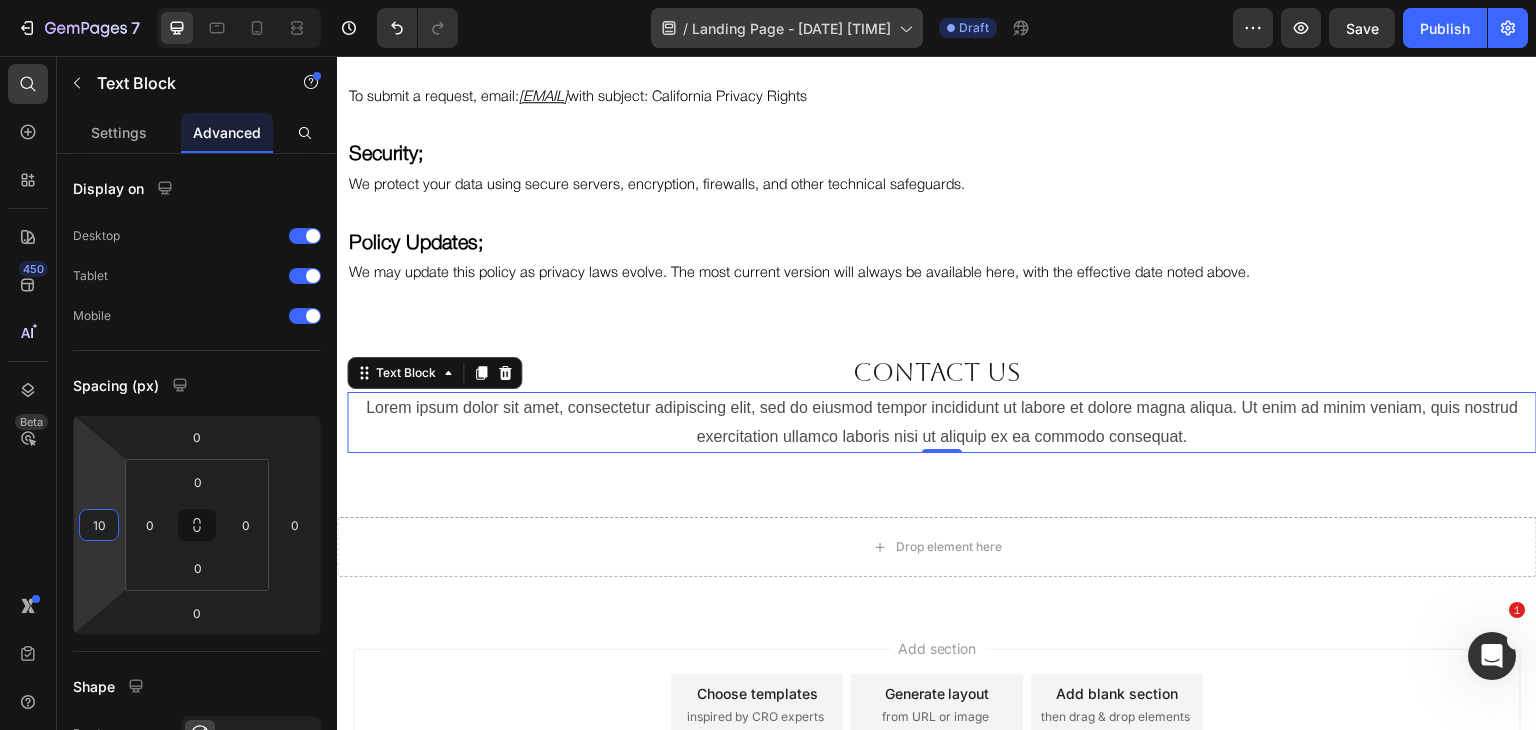 type on "10" 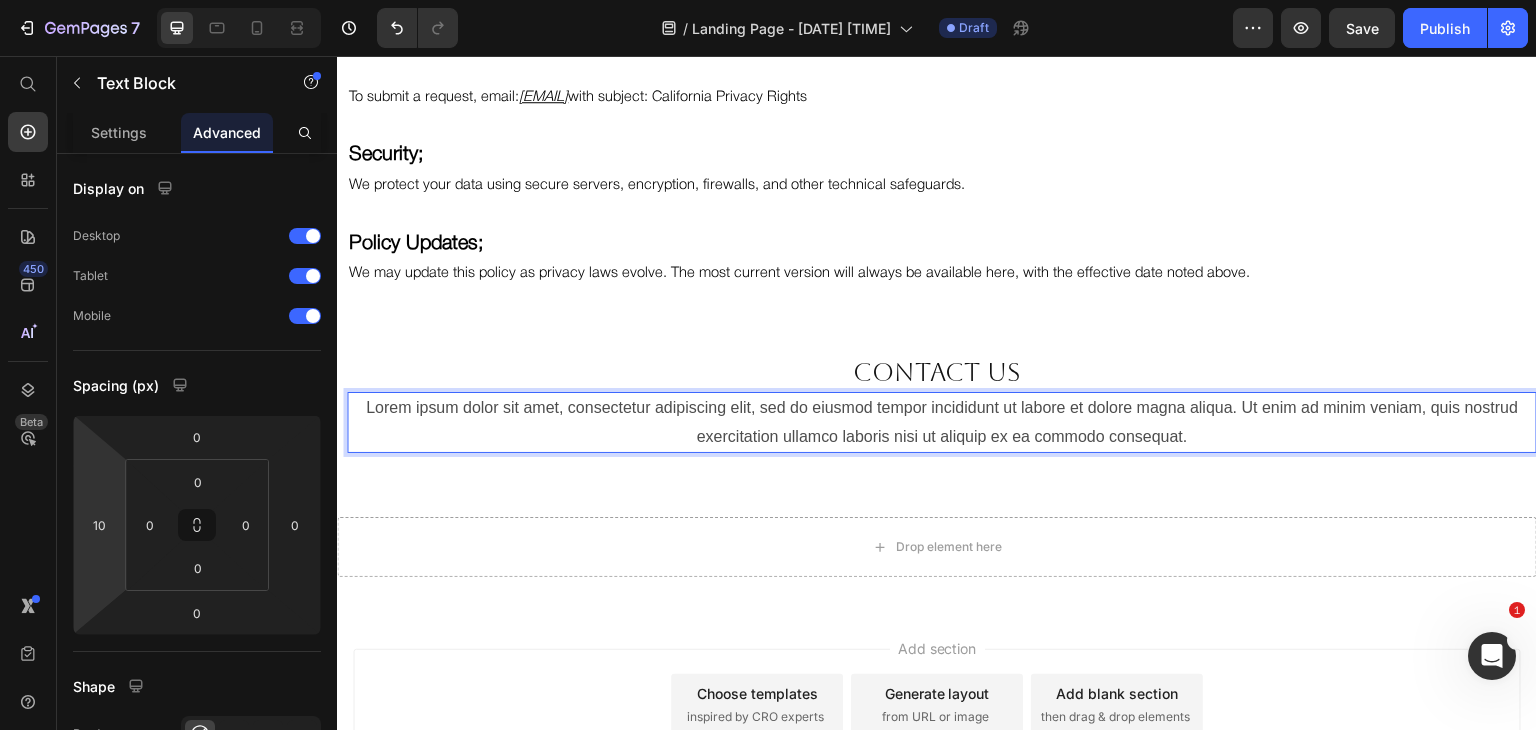 click on "Lorem ipsum dolor sit amet, consectetur adipiscing elit, sed do eiusmod tempor incididunt ut labore et dolore magna aliqua. Ut enim ad minim veniam, quis nostrud exercitation ullamco laboris nisi ut aliquip ex ea commodo consequat." at bounding box center [942, 423] 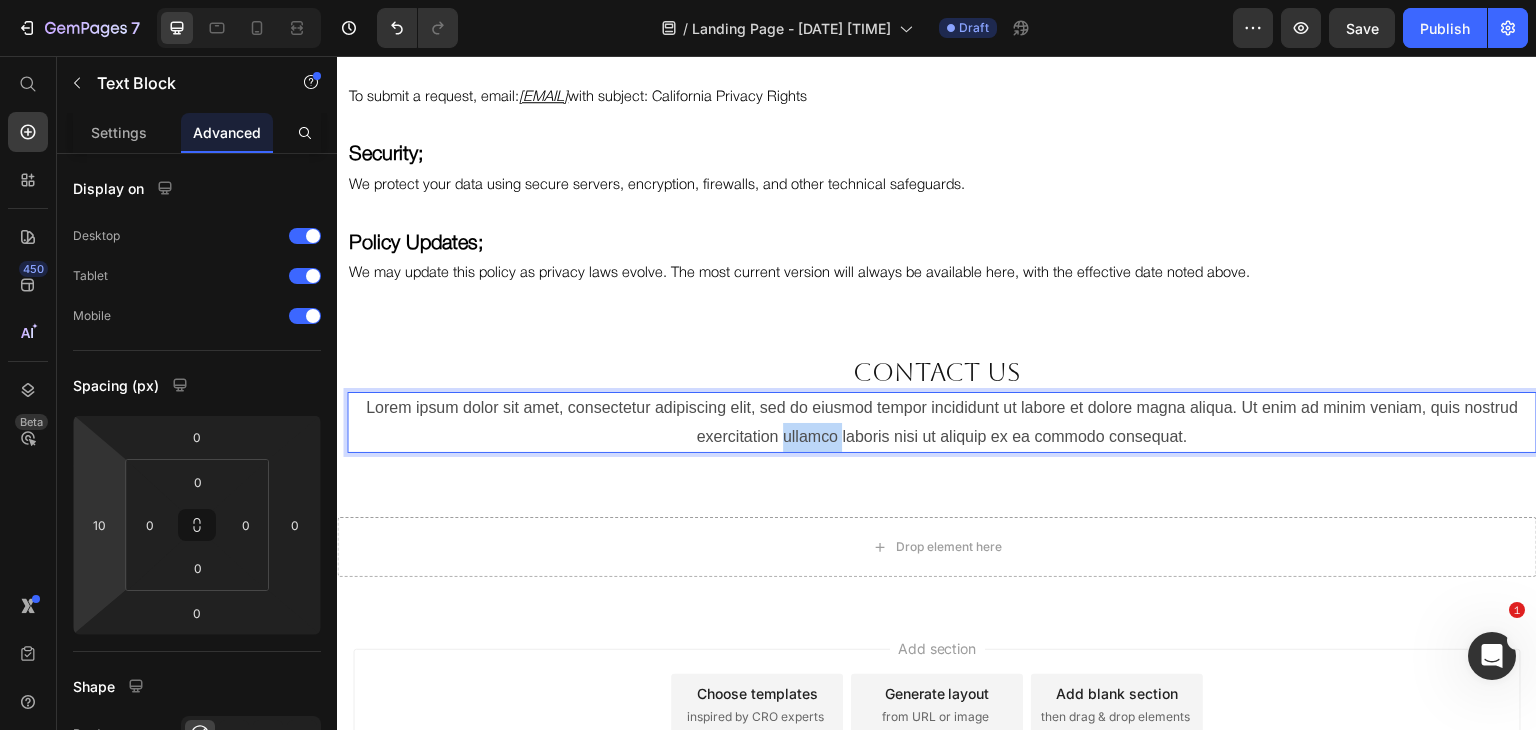 click on "Lorem ipsum dolor sit amet, consectetur adipiscing elit, sed do eiusmod tempor incididunt ut labore et dolore magna aliqua. Ut enim ad minim veniam, quis nostrud exercitation ullamco laboris nisi ut aliquip ex ea commodo consequat." at bounding box center [942, 423] 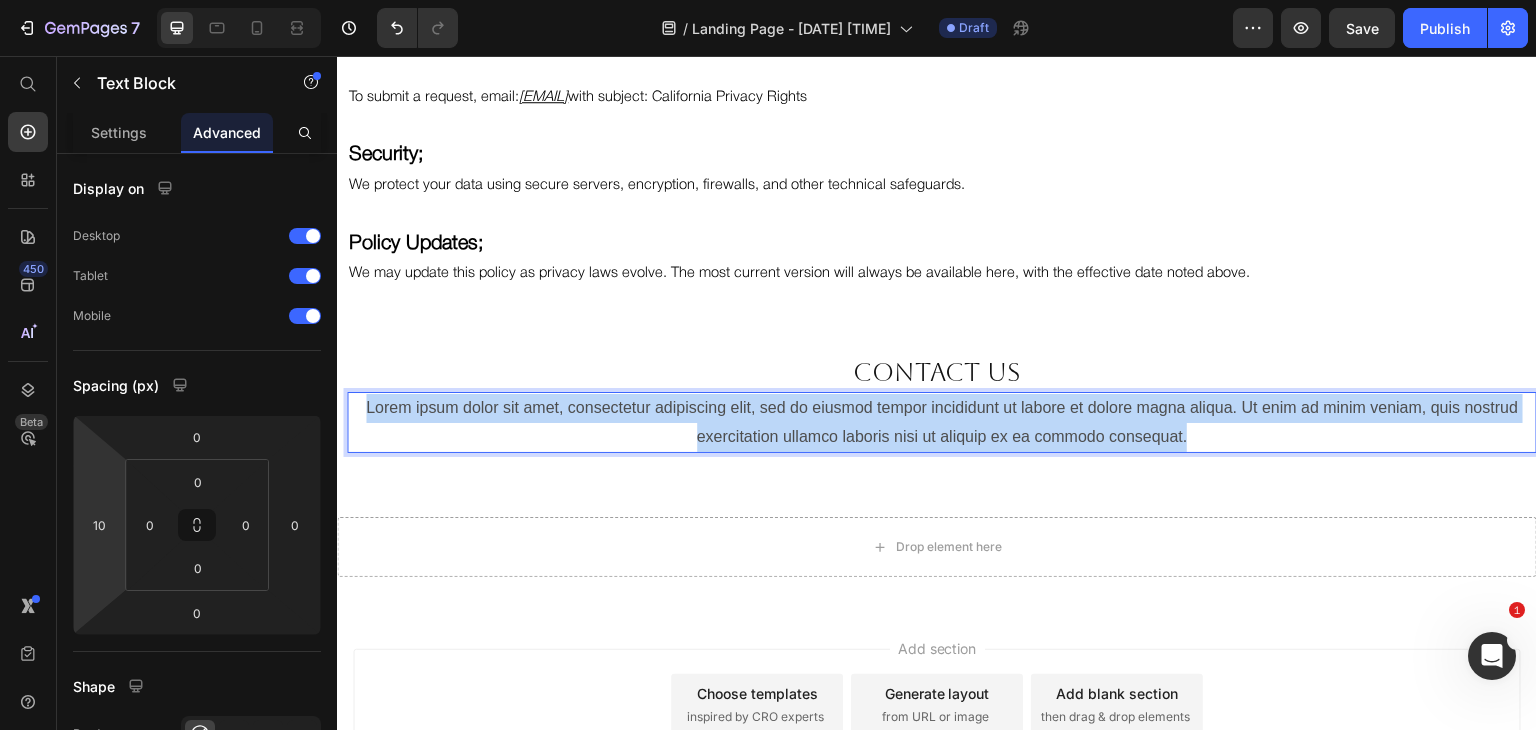 click on "Lorem ipsum dolor sit amet, consectetur adipiscing elit, sed do eiusmod tempor incididunt ut labore et dolore magna aliqua. Ut enim ad minim veniam, quis nostrud exercitation ullamco laboris nisi ut aliquip ex ea commodo consequat." at bounding box center (942, 423) 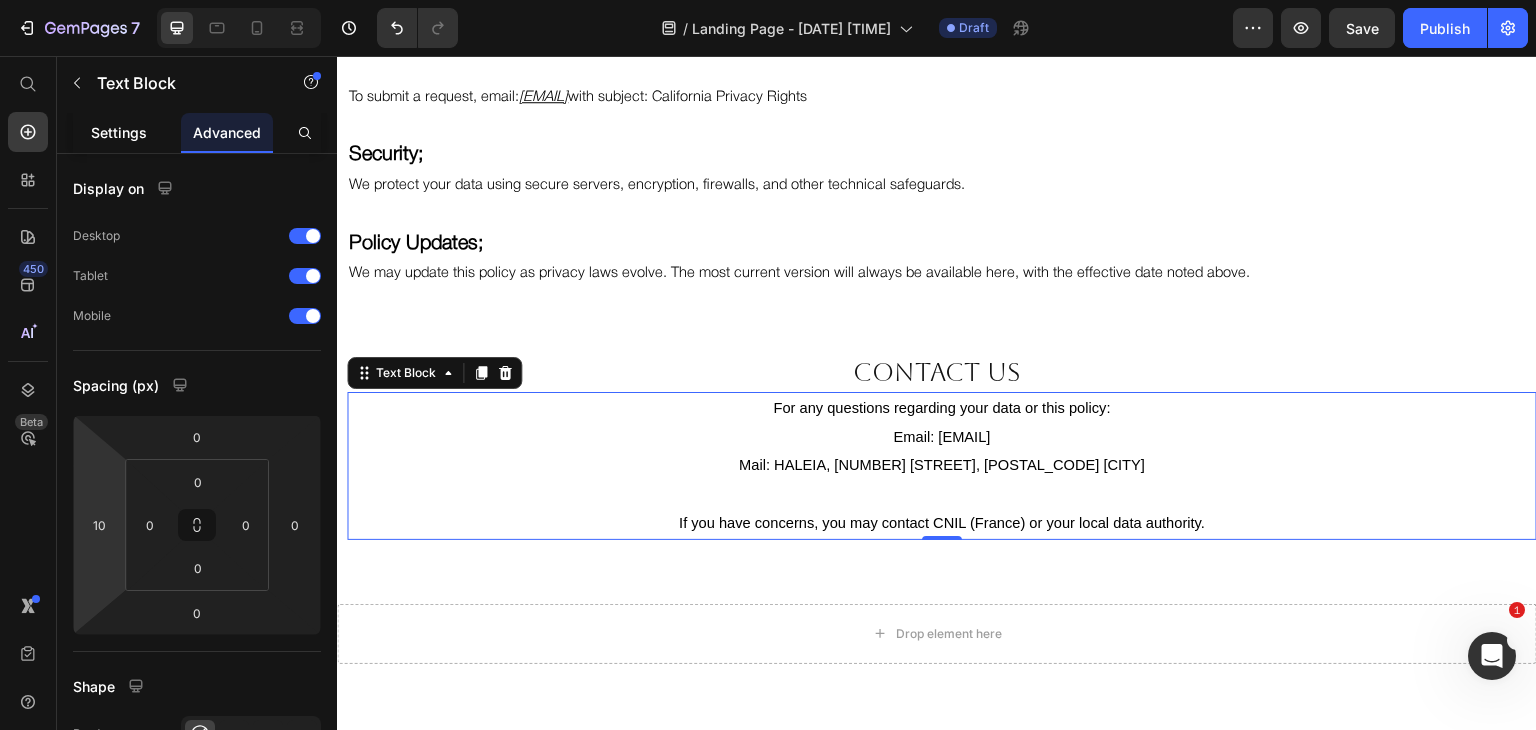 click on "Settings" at bounding box center [119, 132] 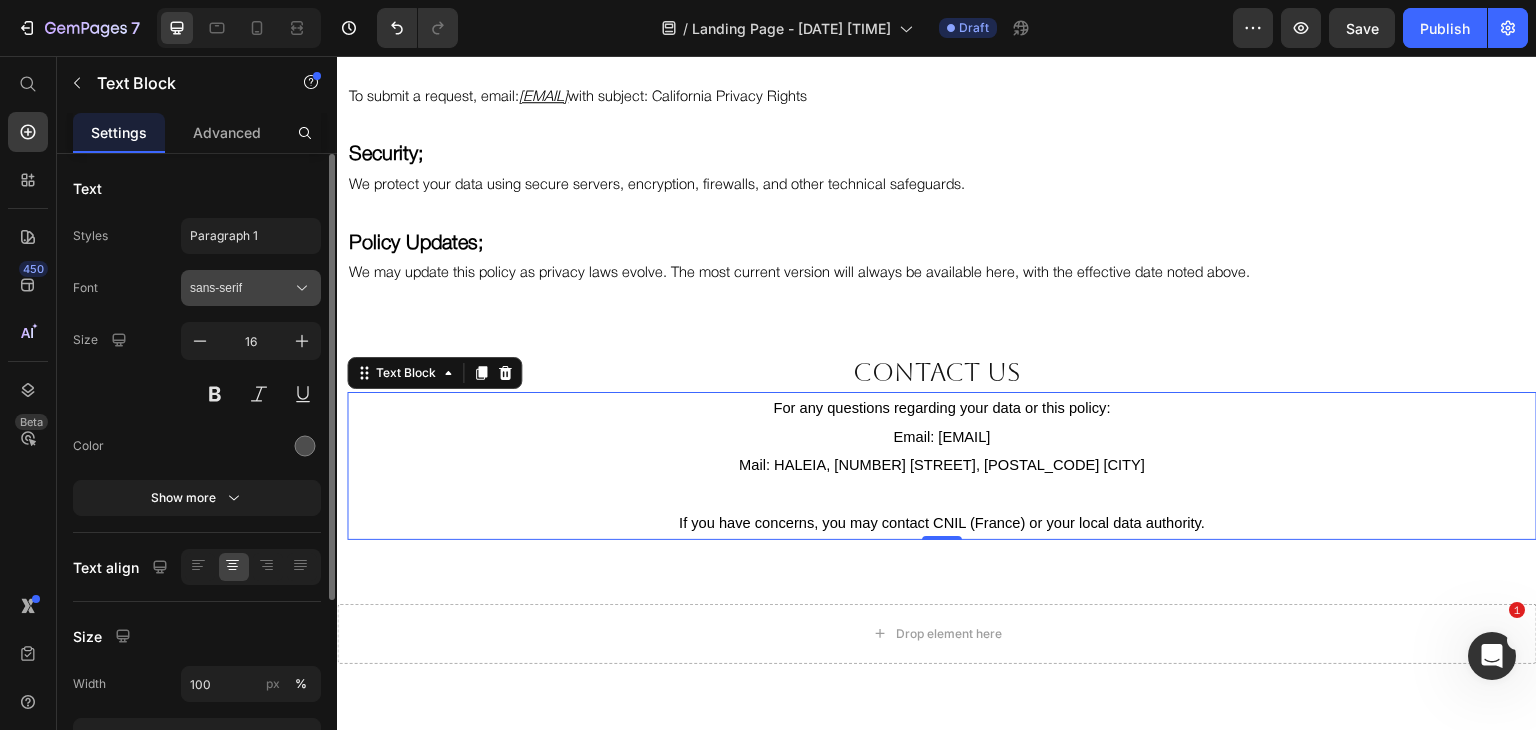 click on "sans-serif" at bounding box center (241, 288) 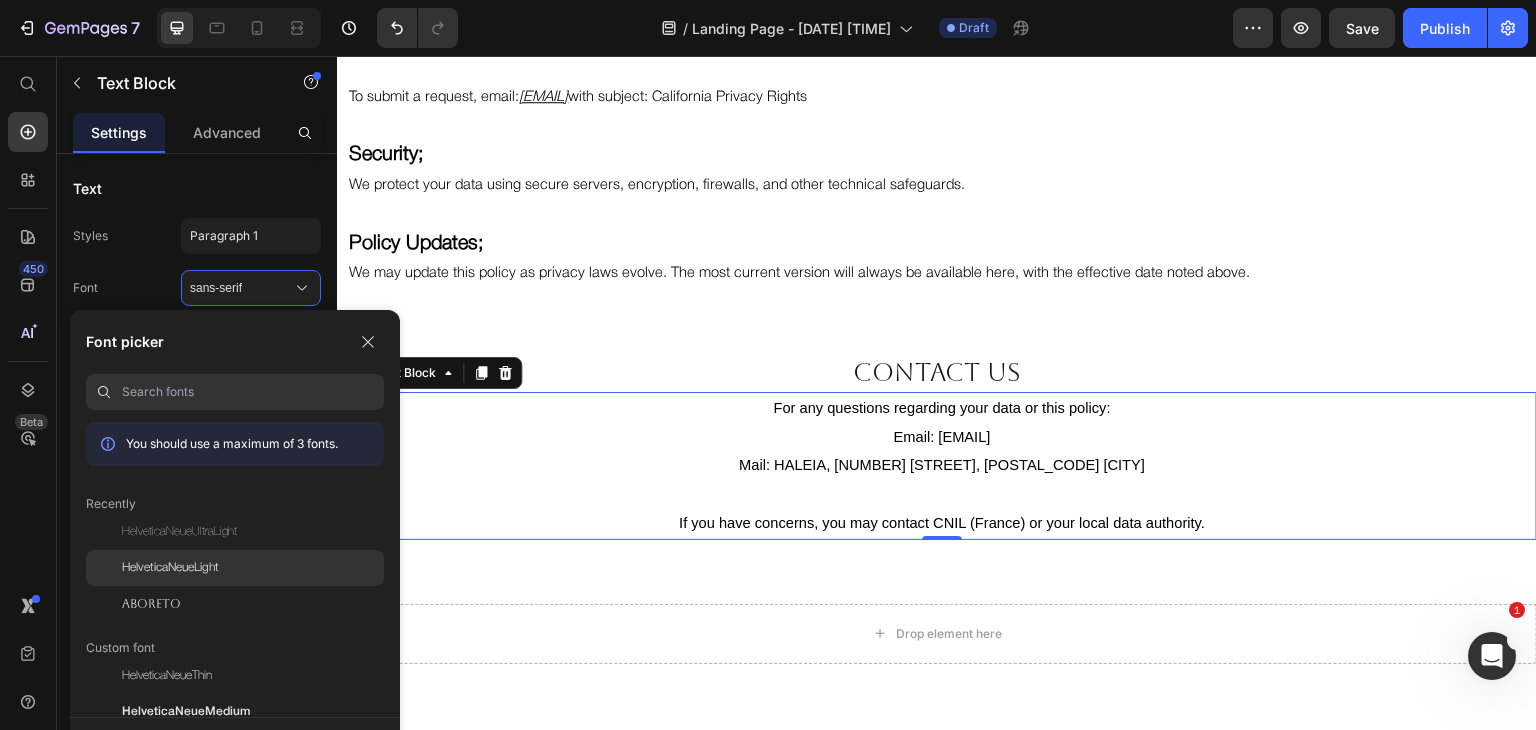 click on "HelveticaNeueLight" at bounding box center [170, 568] 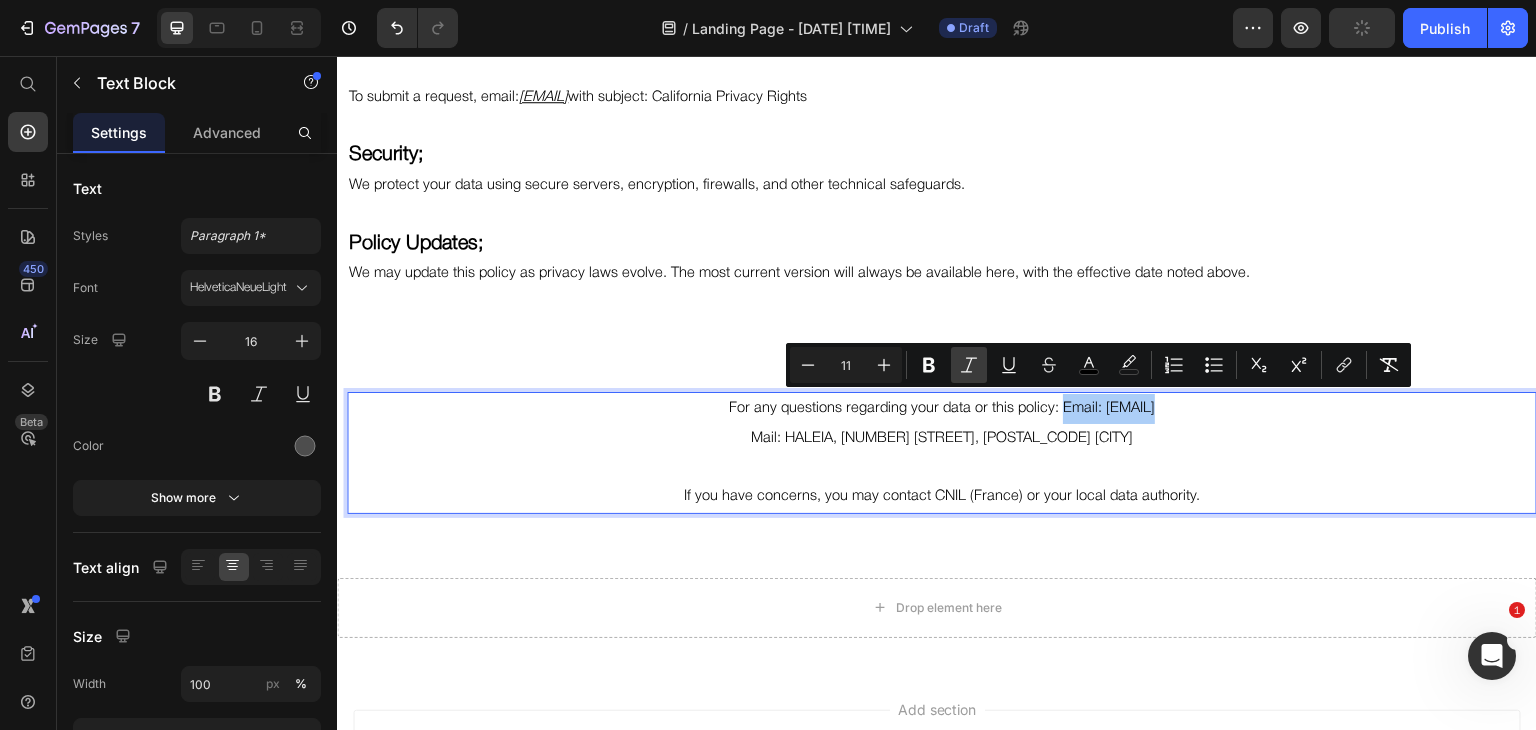 click 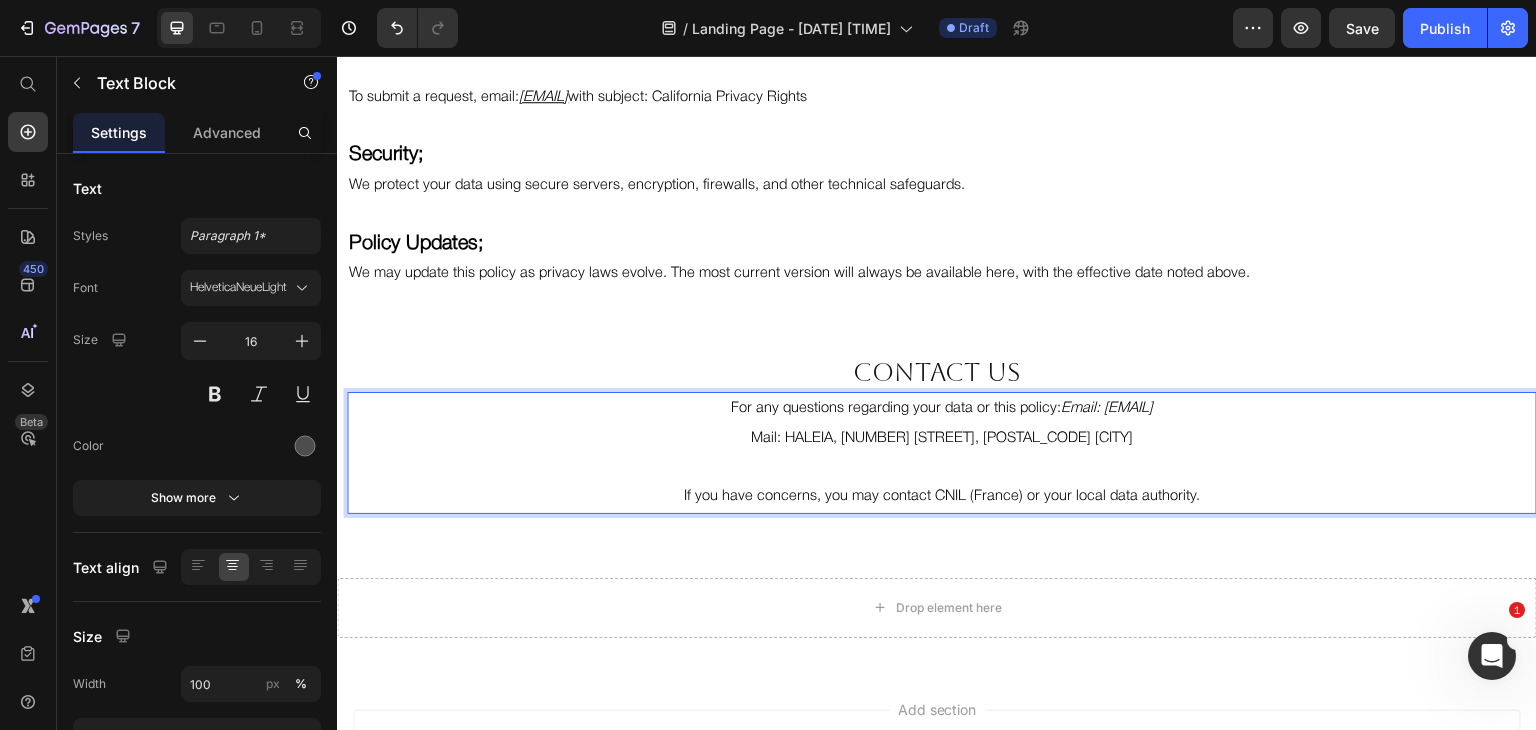 click on "Mail: HALEIA, 102 Avenue des Champs-Élysées, 75008 Paris" at bounding box center [942, 439] 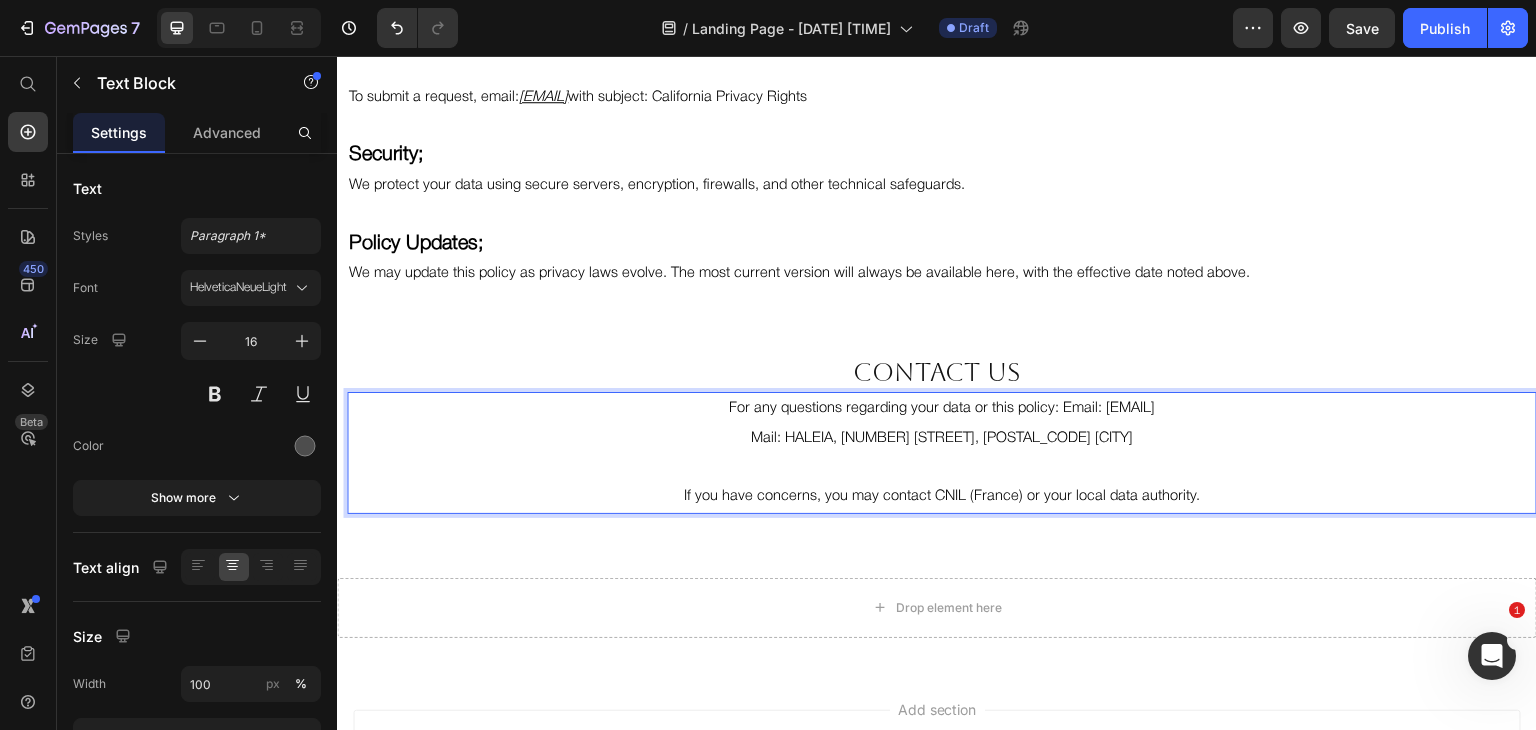 click on "Mail: HALEIA, 102 Avenue des Champs-Élysées, 75008 Paris" at bounding box center [942, 439] 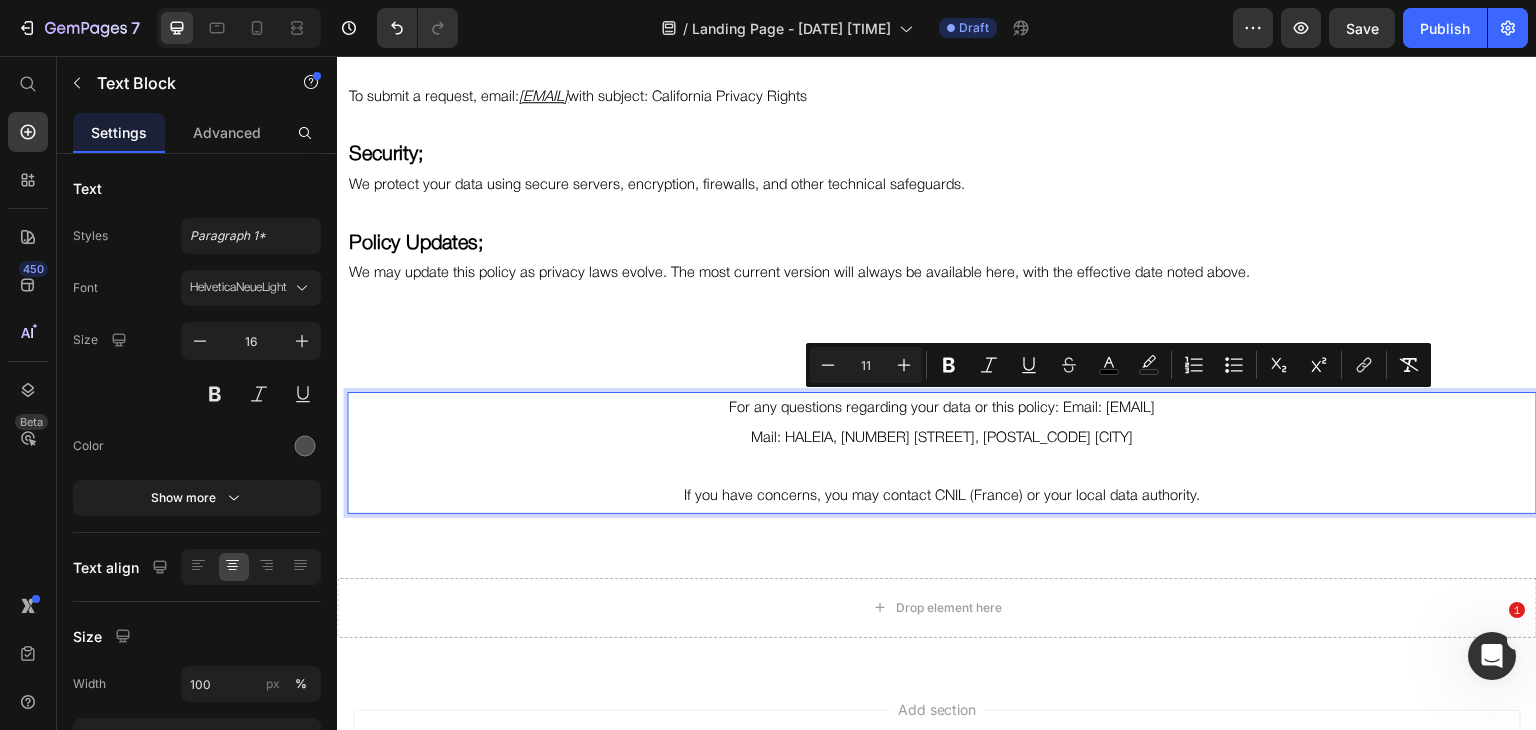 drag, startPoint x: 1080, startPoint y: 408, endPoint x: 1157, endPoint y: 402, distance: 77.23341 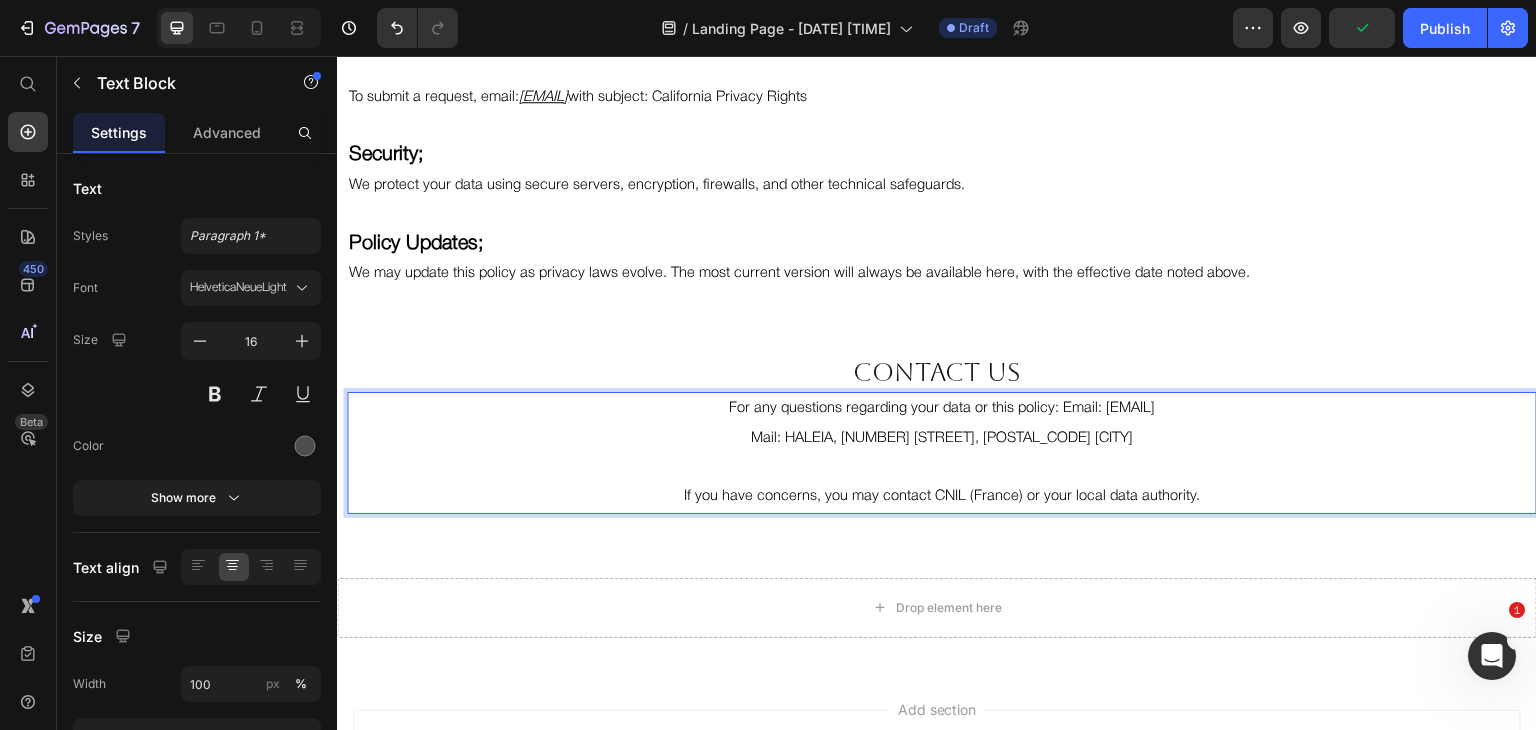 drag, startPoint x: 1079, startPoint y: 407, endPoint x: 1168, endPoint y: 401, distance: 89.20202 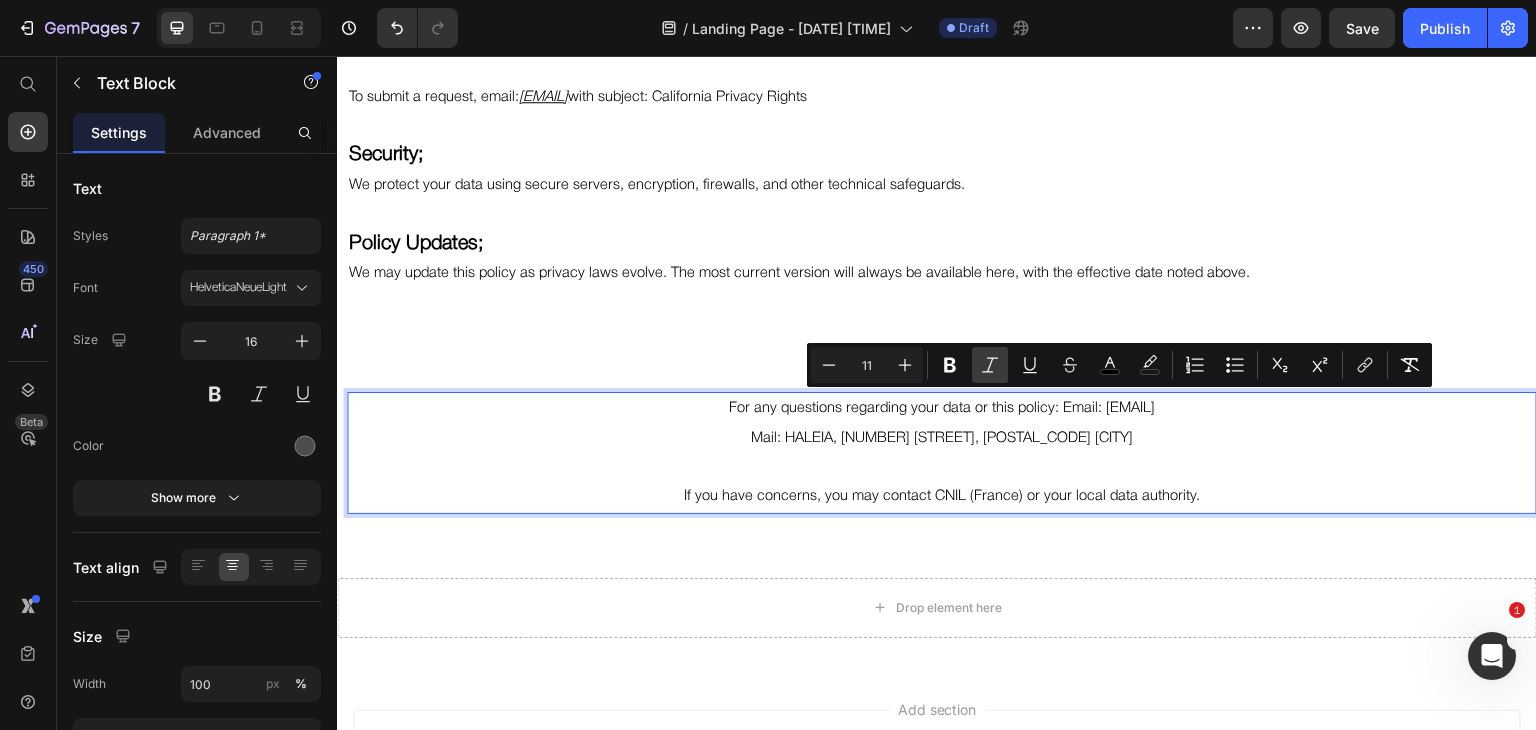 click 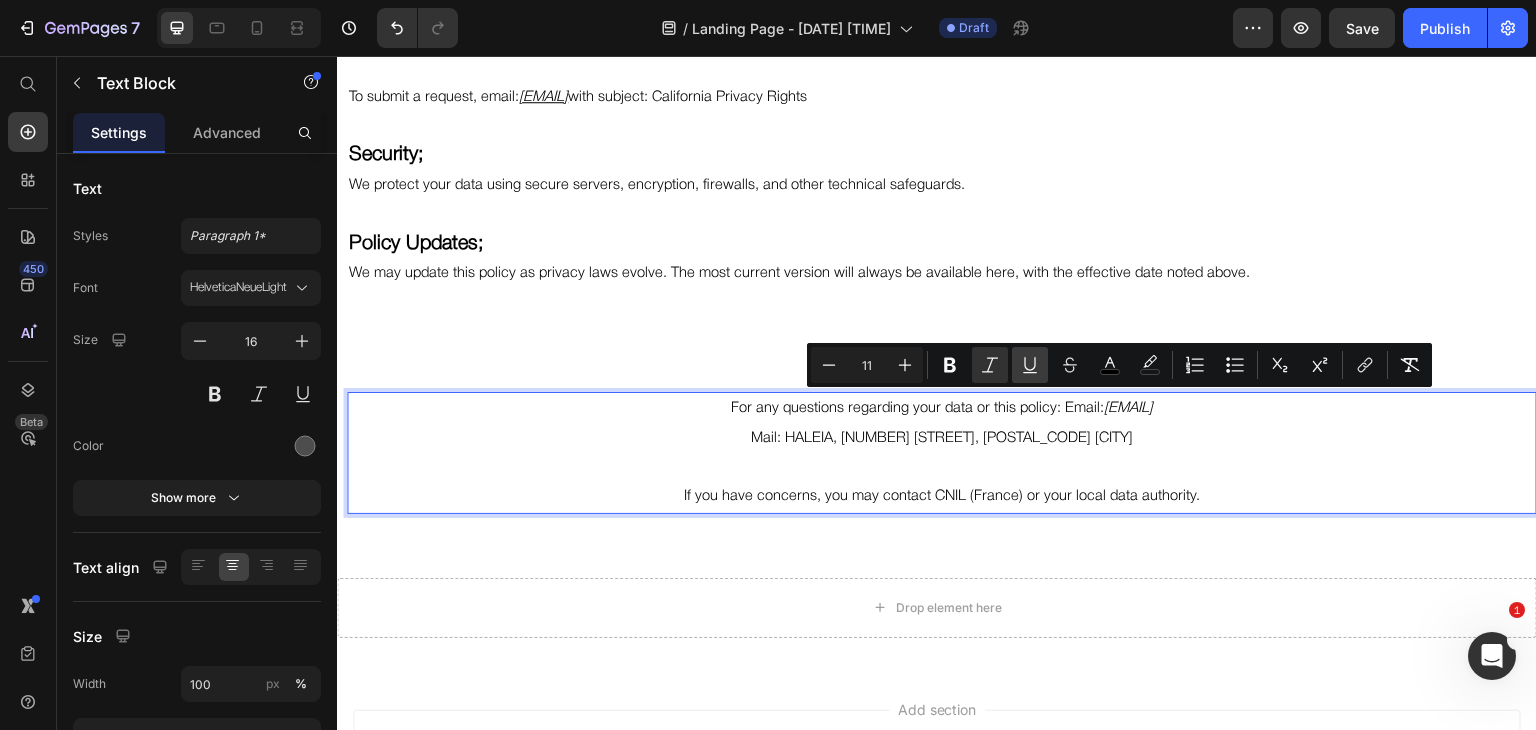 click 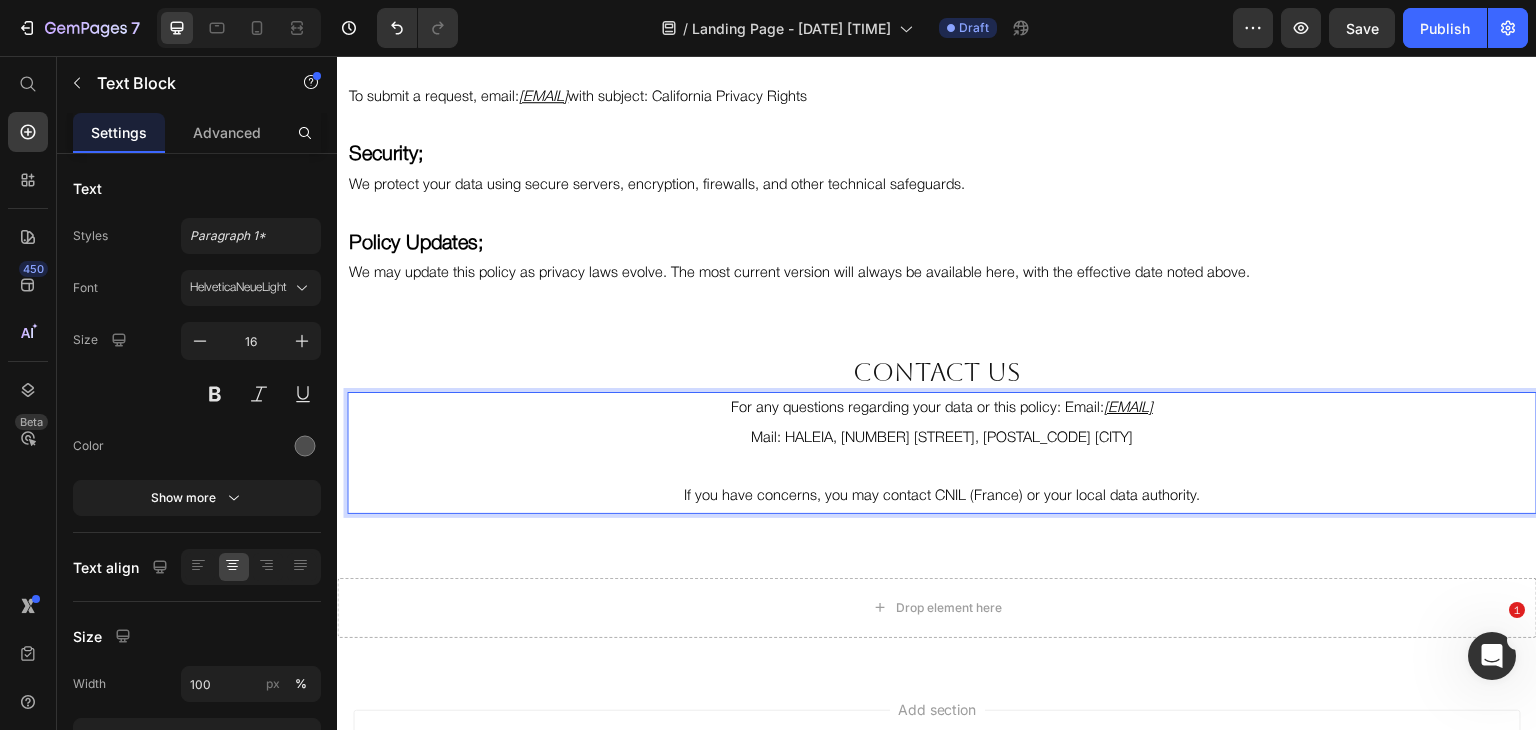 click on "Mail: HALEIA, 102 Avenue des Champs-Élysées, 75008 Paris" at bounding box center [942, 439] 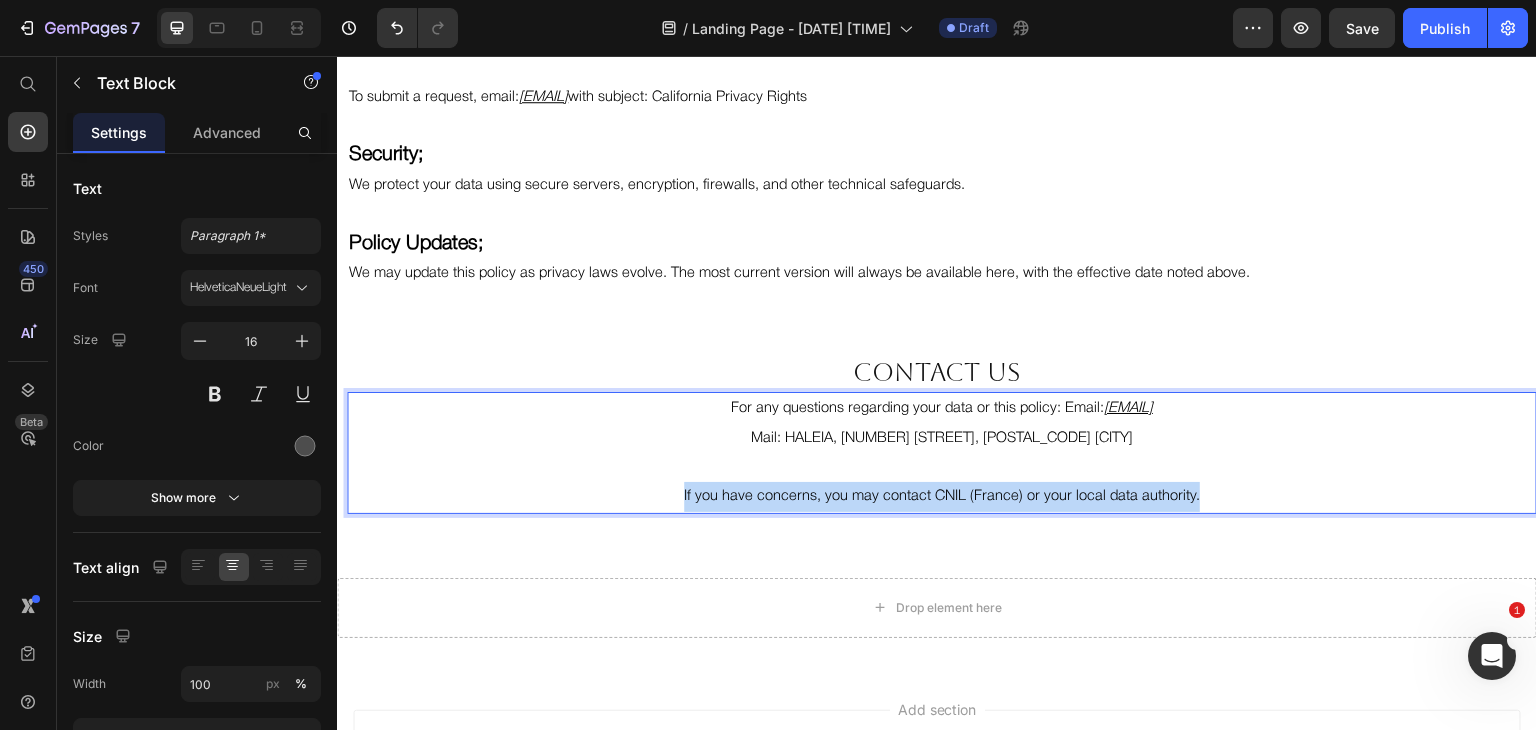 drag, startPoint x: 678, startPoint y: 494, endPoint x: 1191, endPoint y: 490, distance: 513.01556 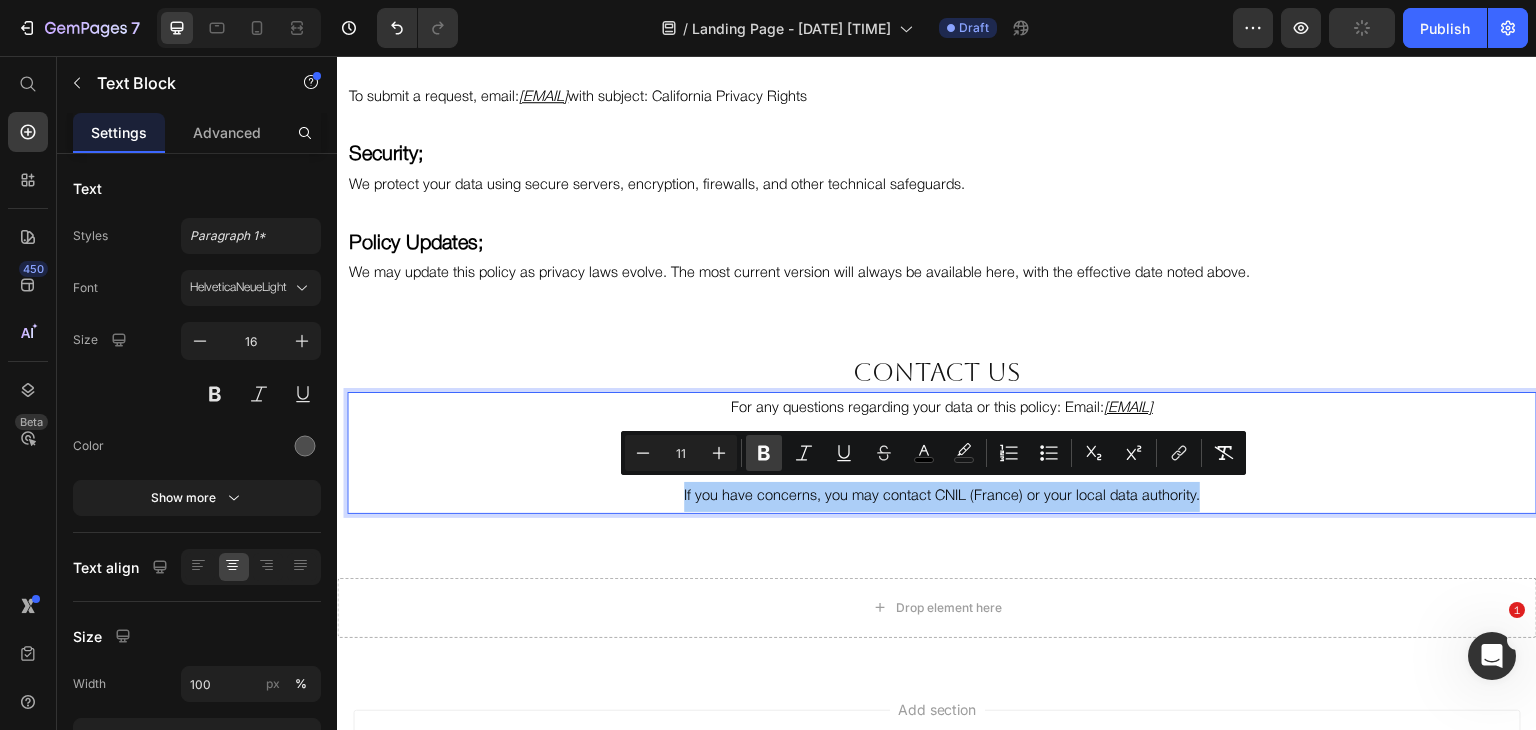 click 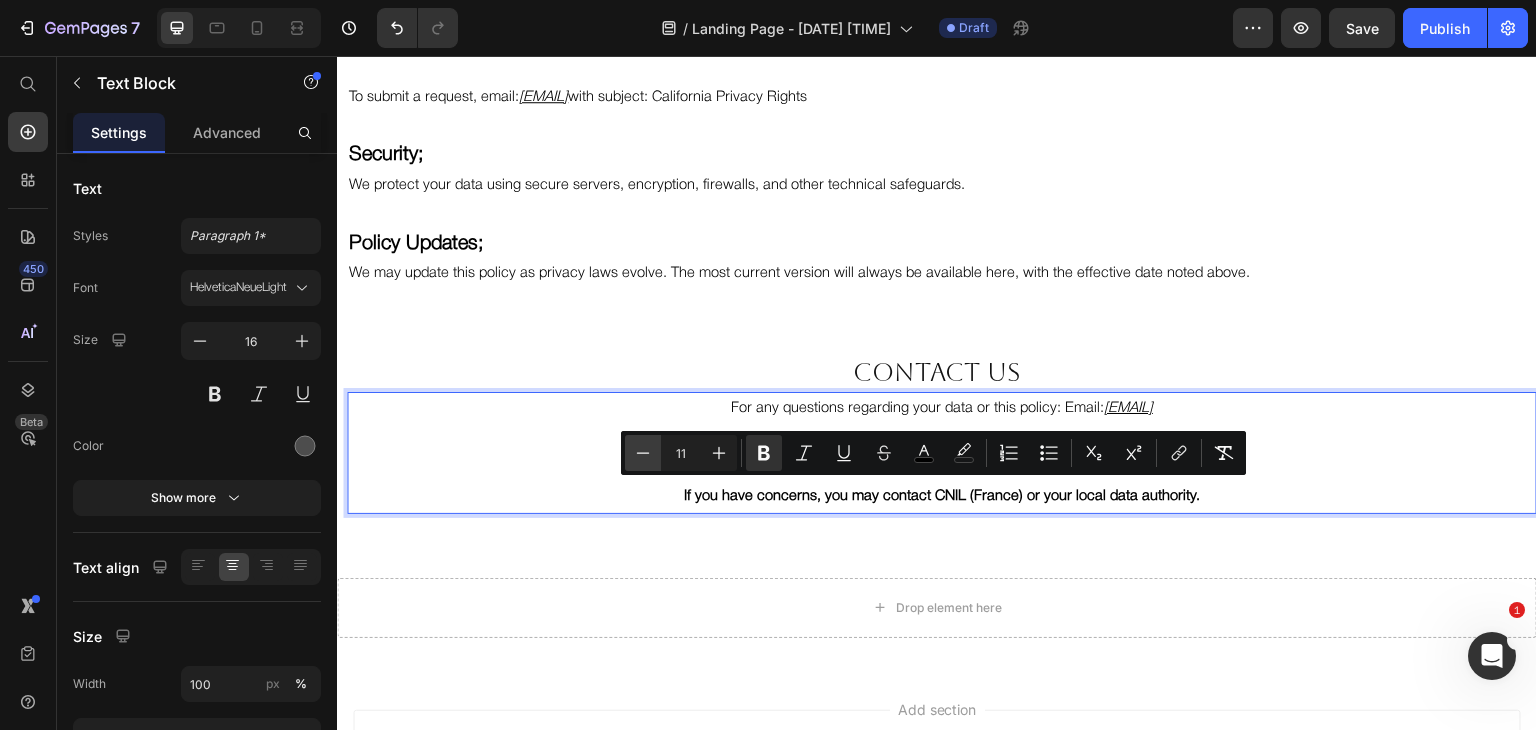 click on "Minus" at bounding box center [643, 453] 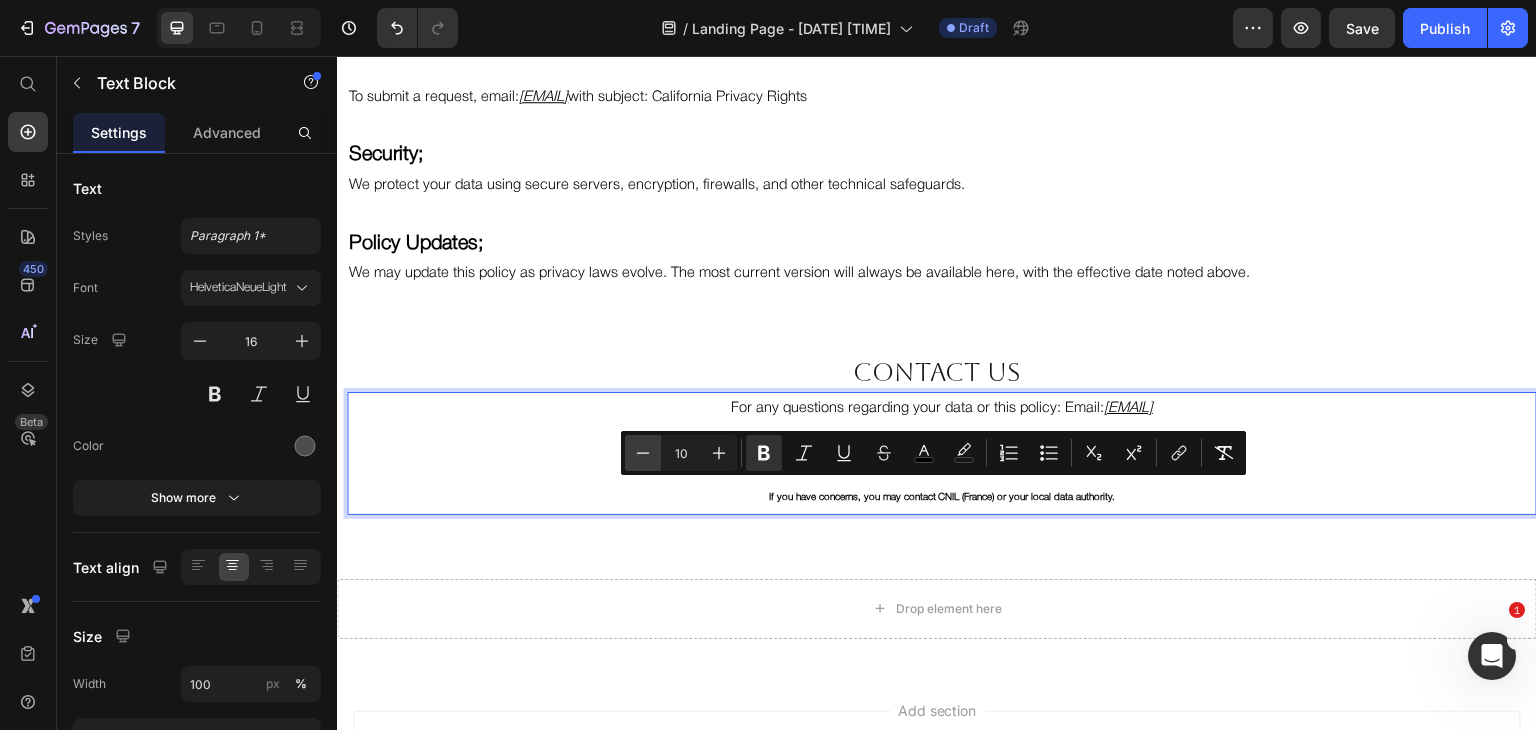 click on "Minus" at bounding box center [643, 453] 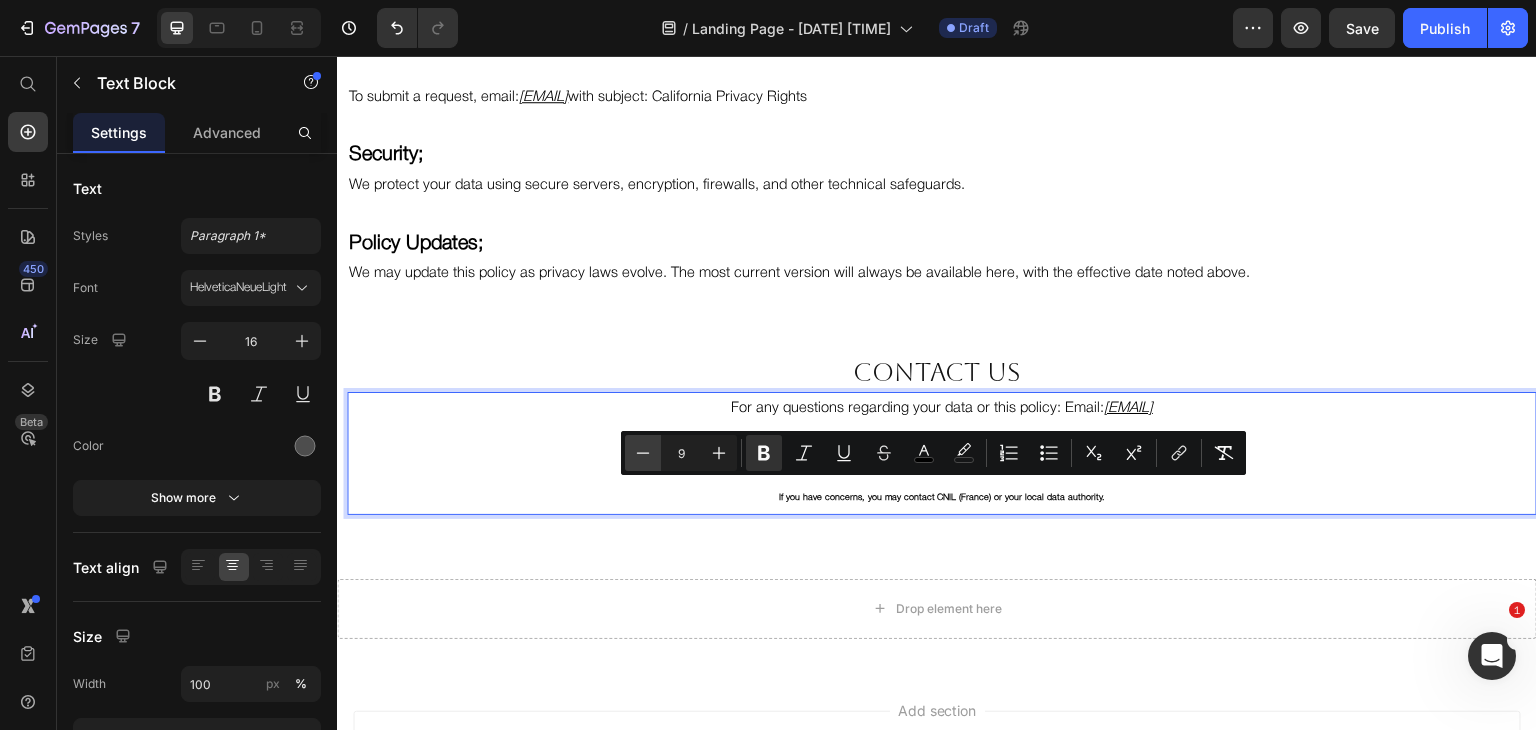 click on "Minus" at bounding box center (643, 453) 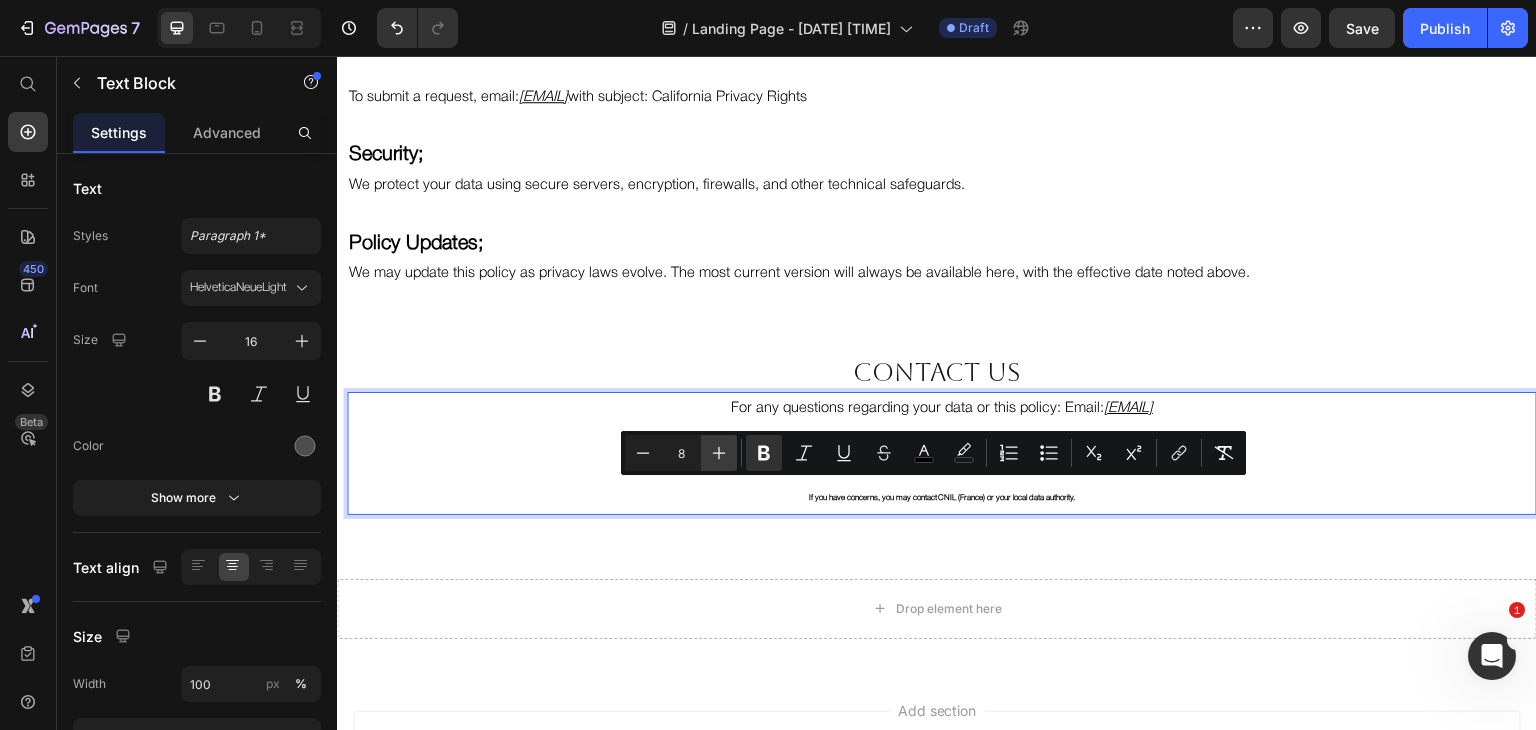 click 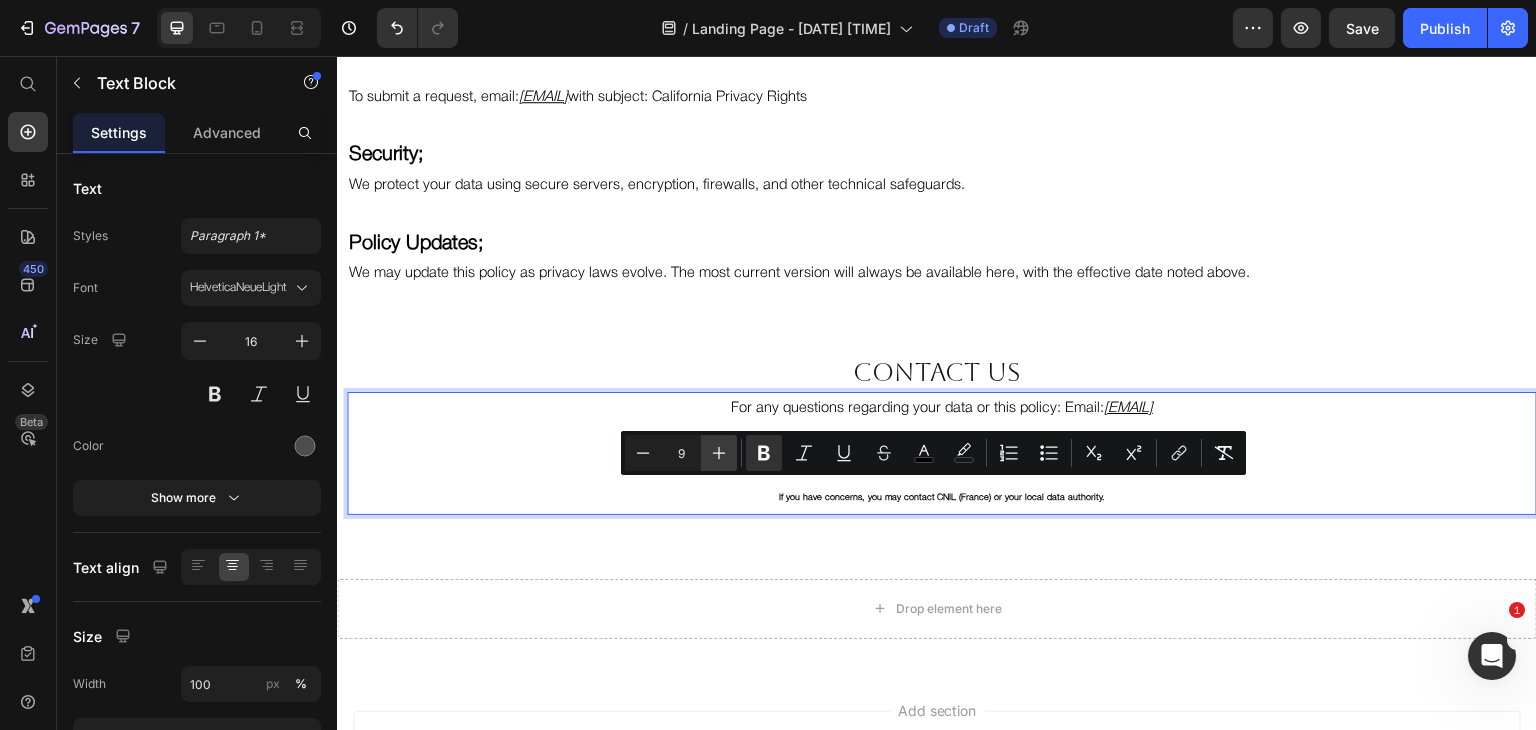 click 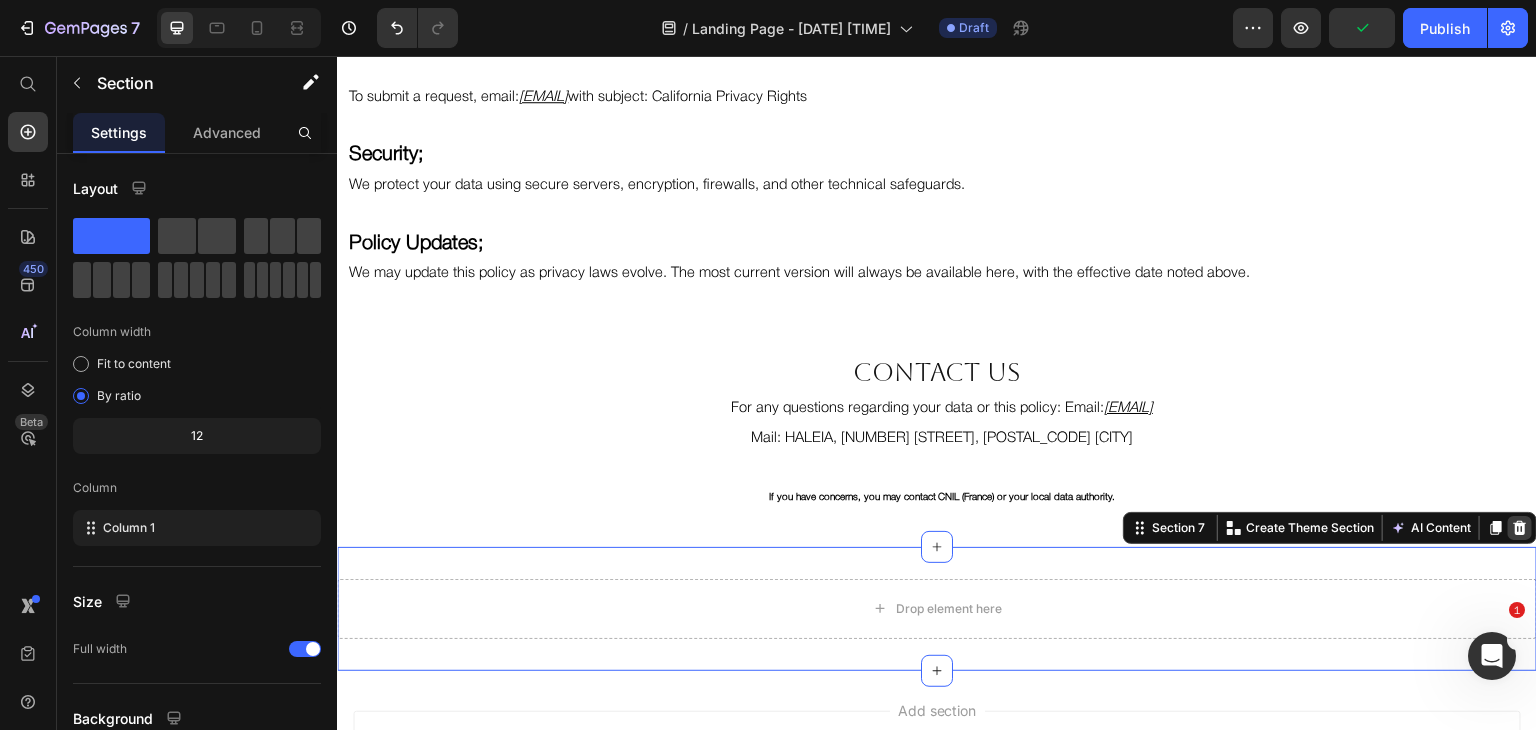 click 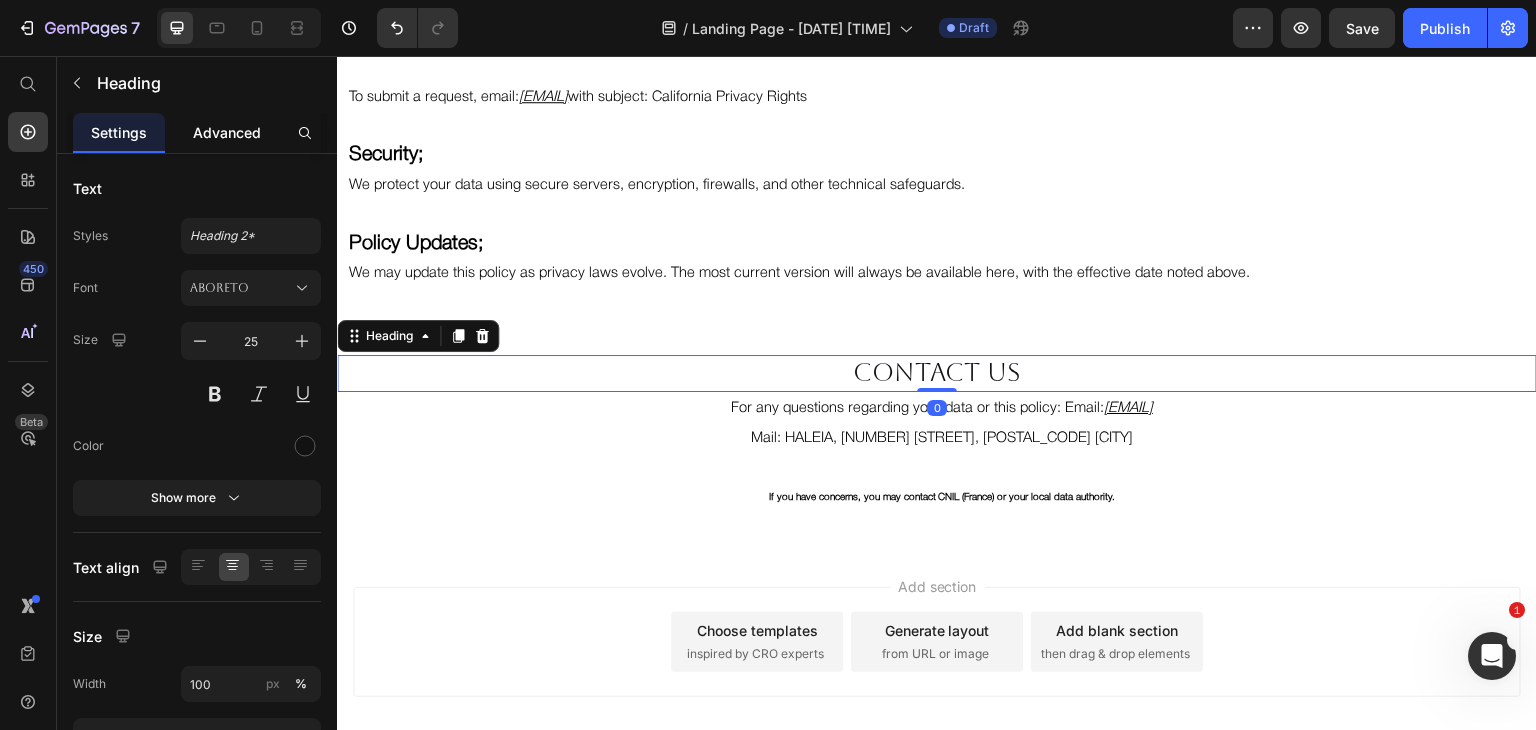 click on "Advanced" at bounding box center (227, 132) 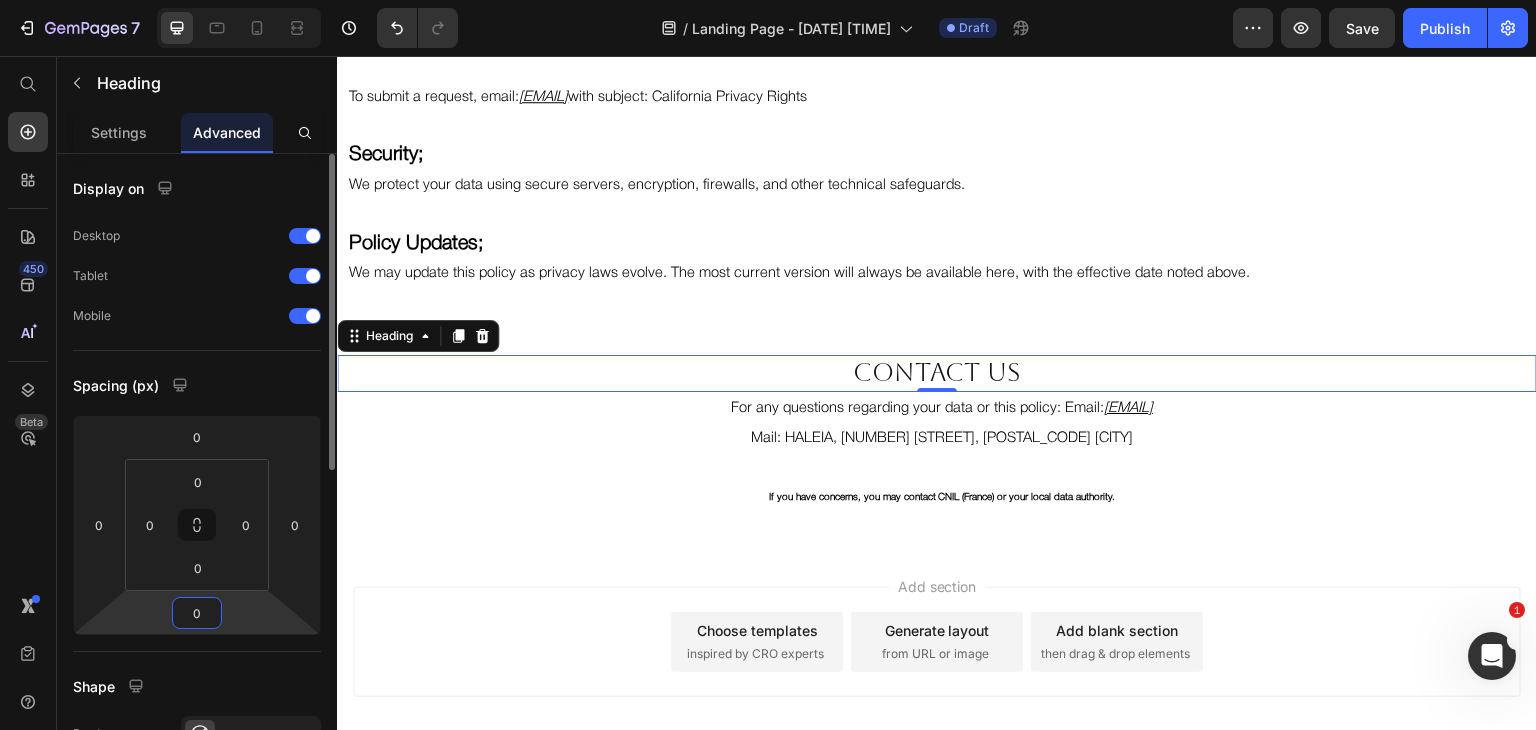 click on "0" at bounding box center [197, 613] 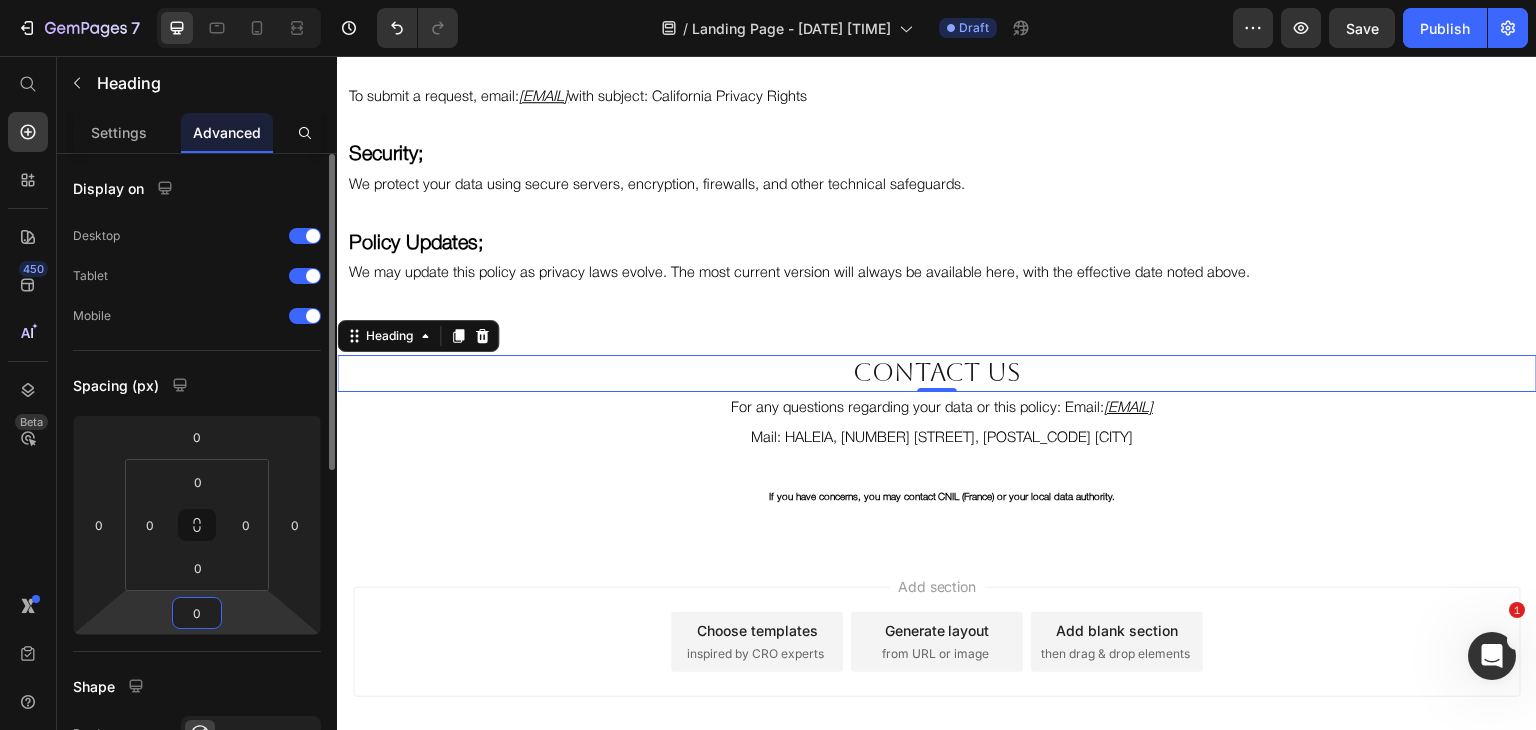 click on "0" at bounding box center (197, 613) 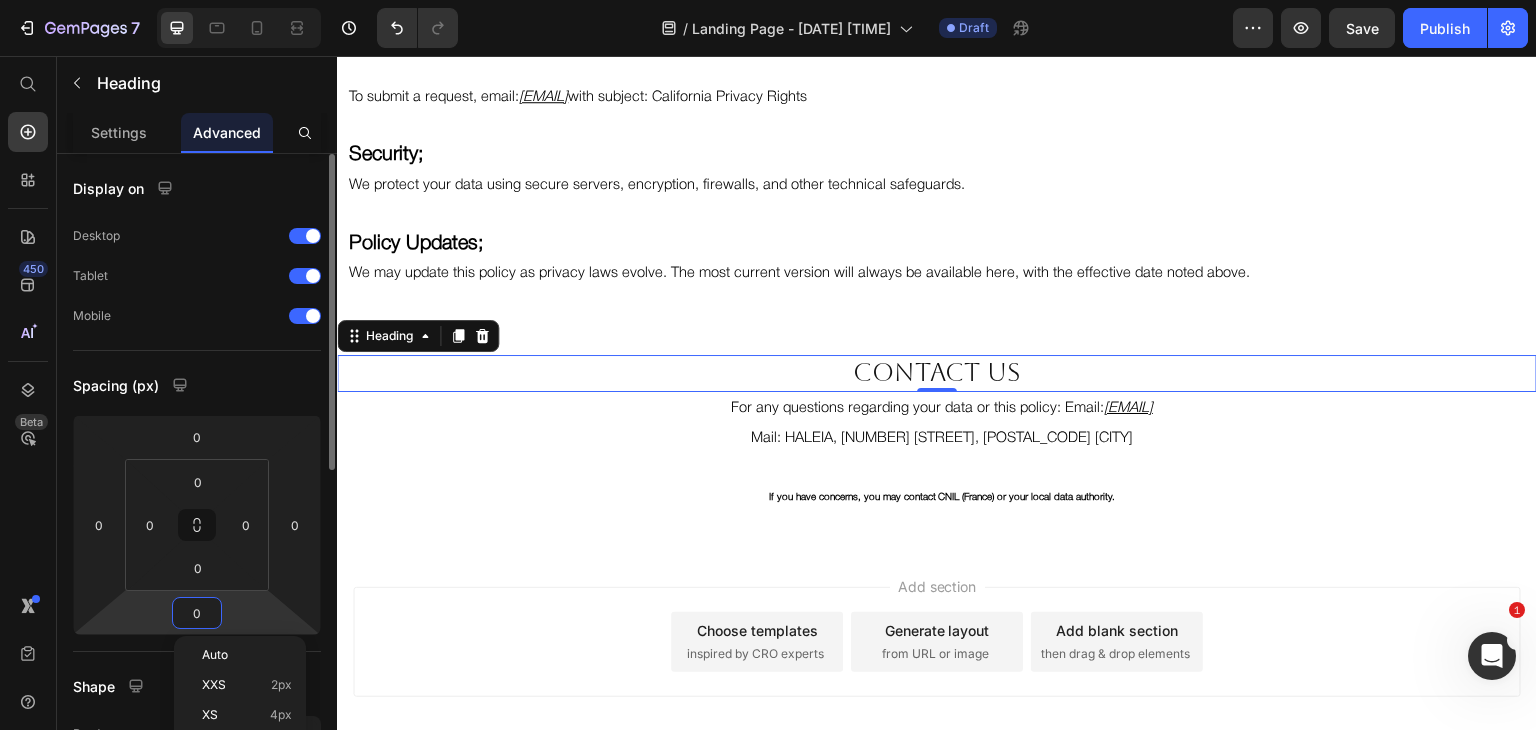 type on "5" 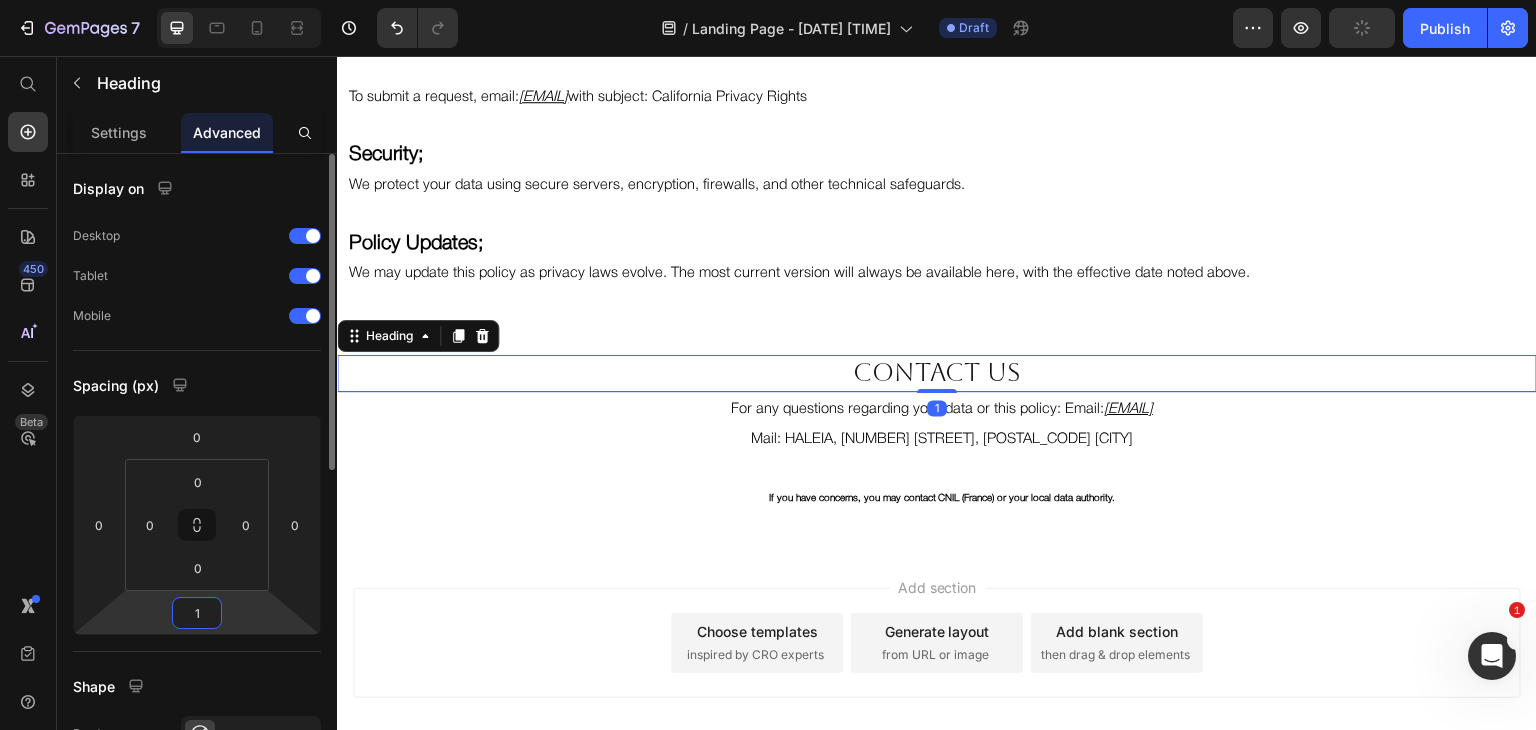 type on "10" 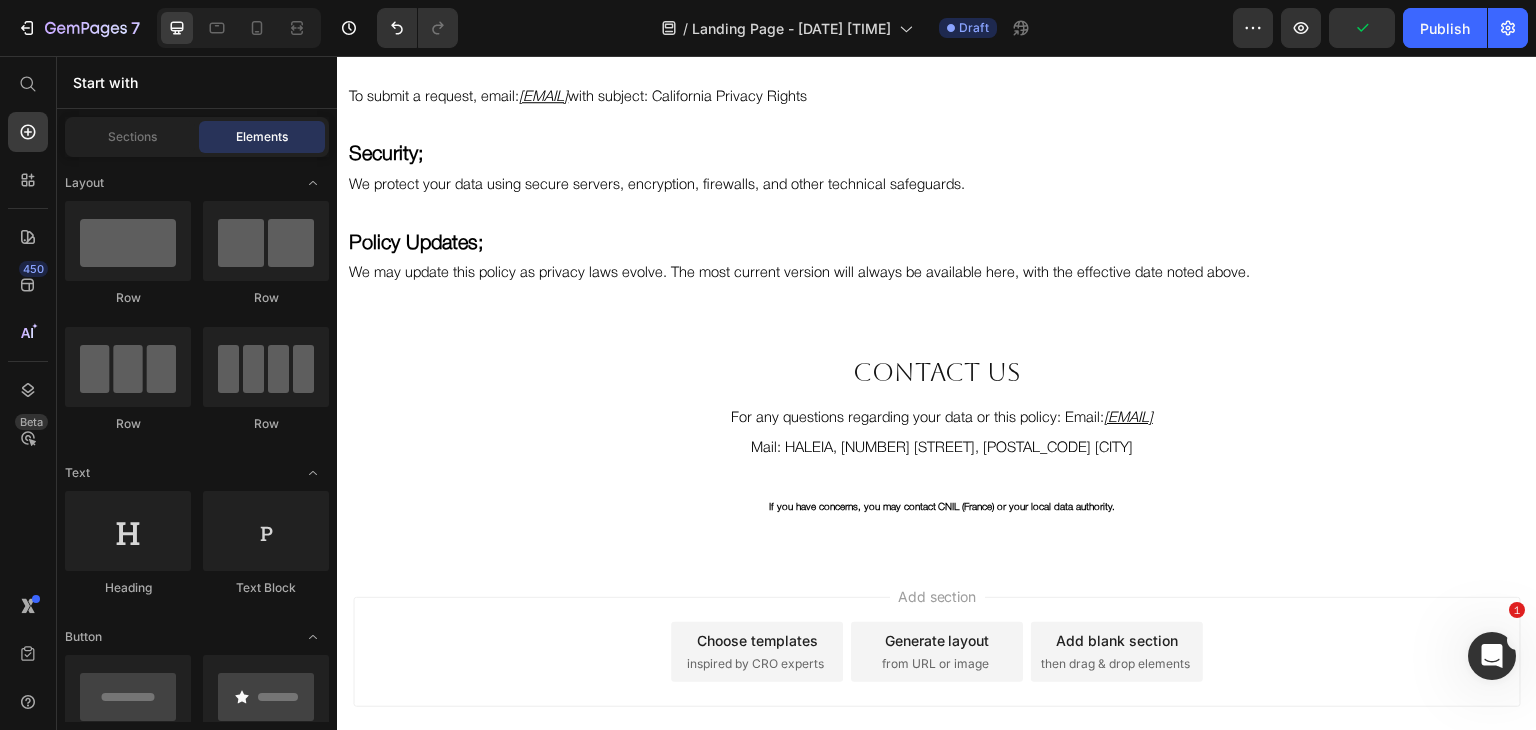 click on "Add section Choose templates inspired by CRO experts Generate layout from URL or image Add blank section then drag & drop elements" at bounding box center [937, 680] 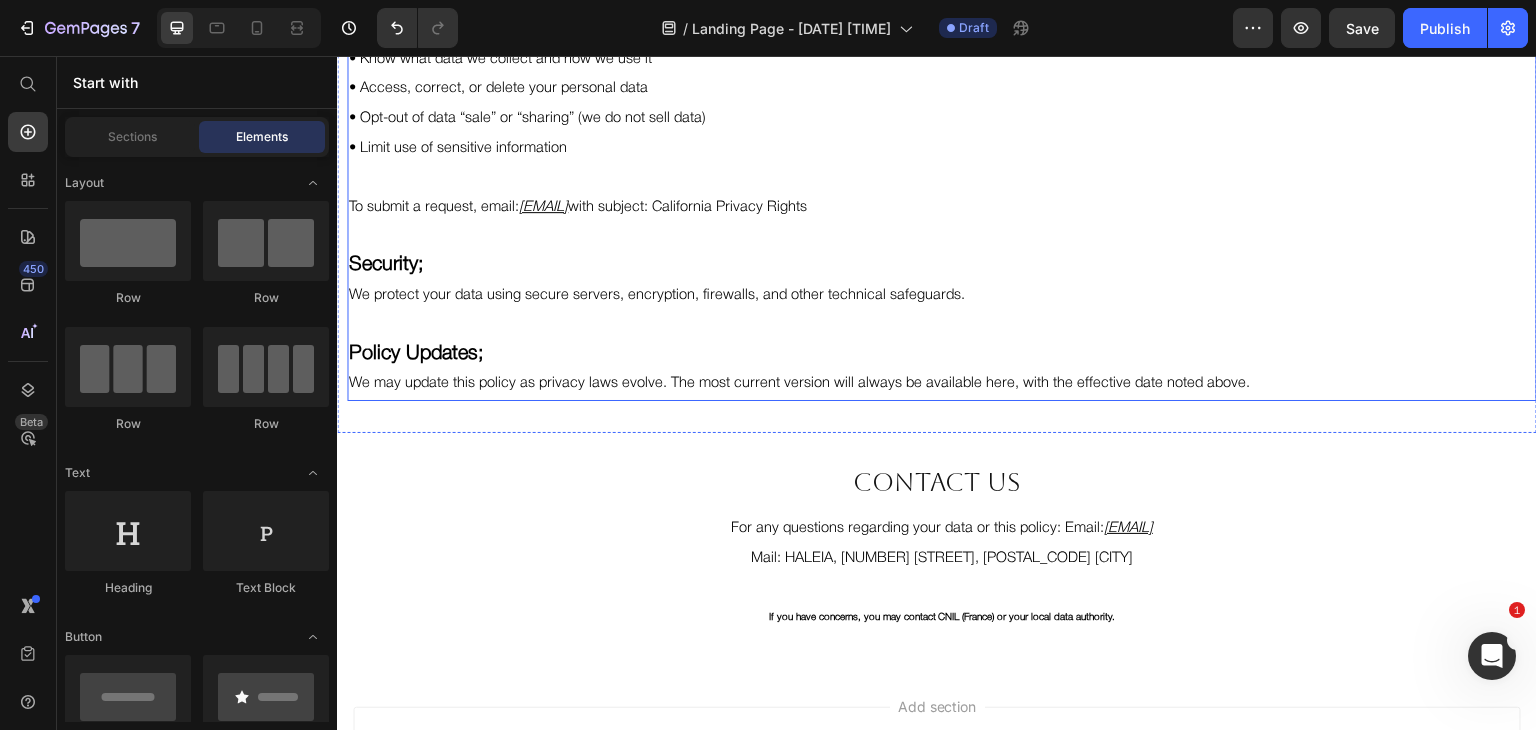 scroll, scrollTop: 3658, scrollLeft: 0, axis: vertical 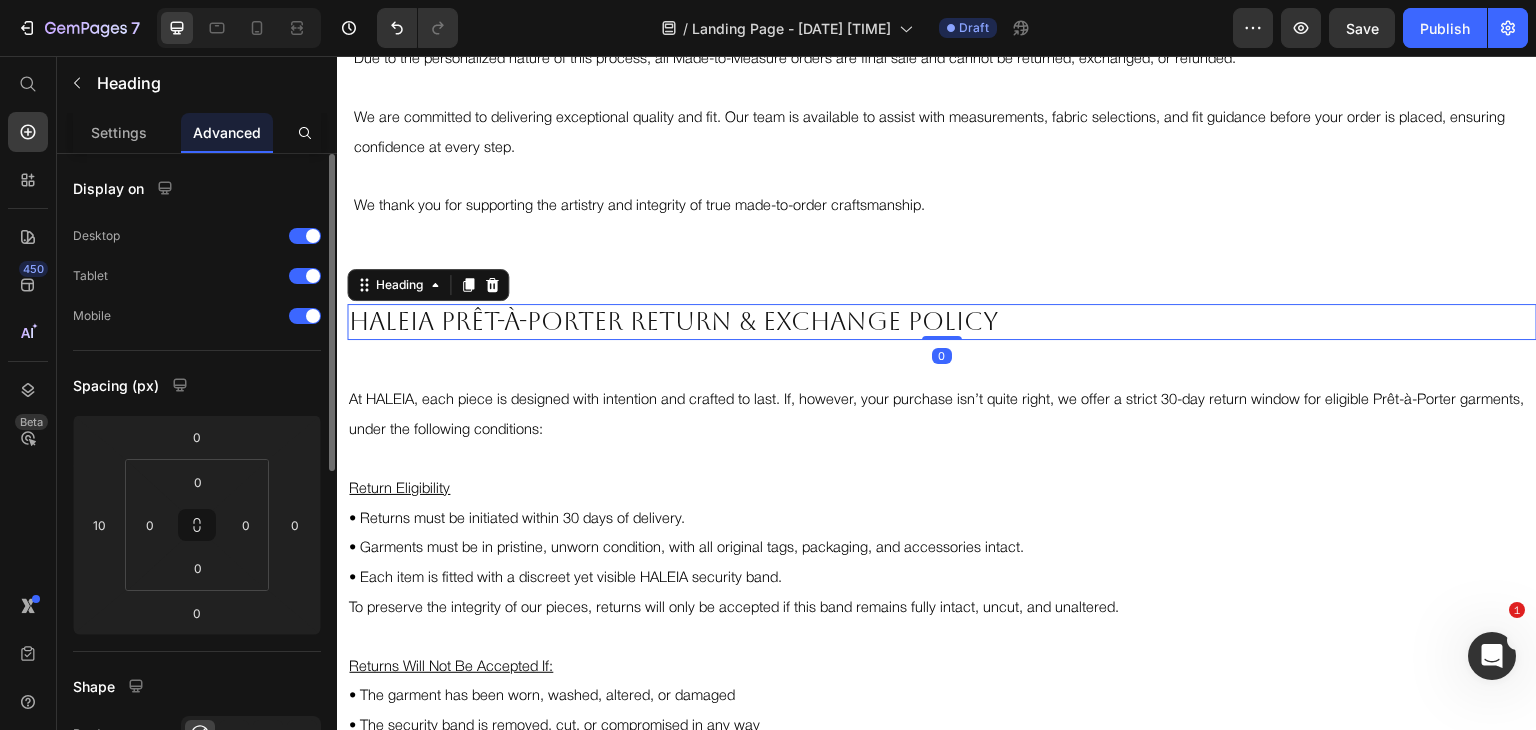 click on "HALEIA Prêt-à-Porter RETURN & EXCHANGE POLICY" at bounding box center [942, 322] 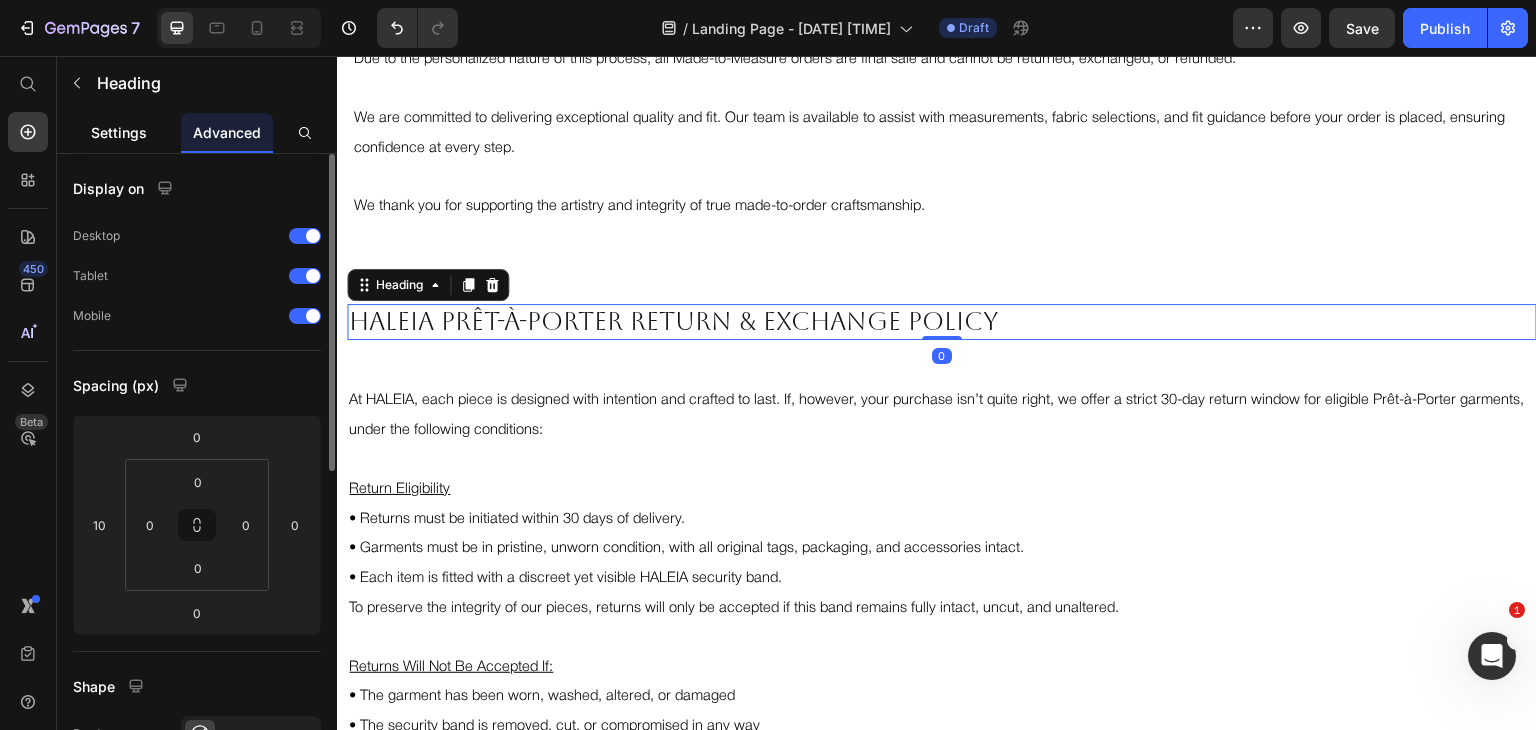 click on "Settings" at bounding box center (119, 132) 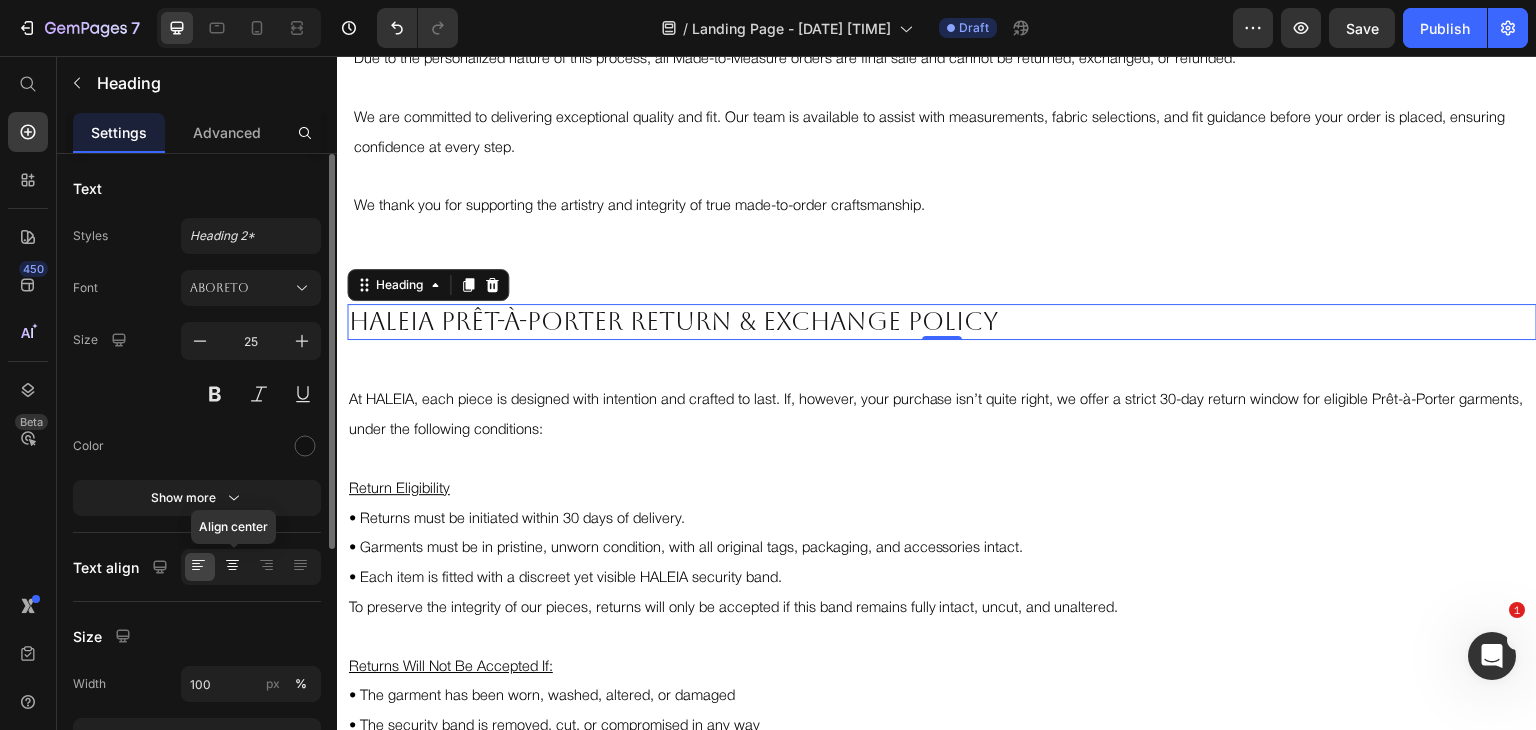 click 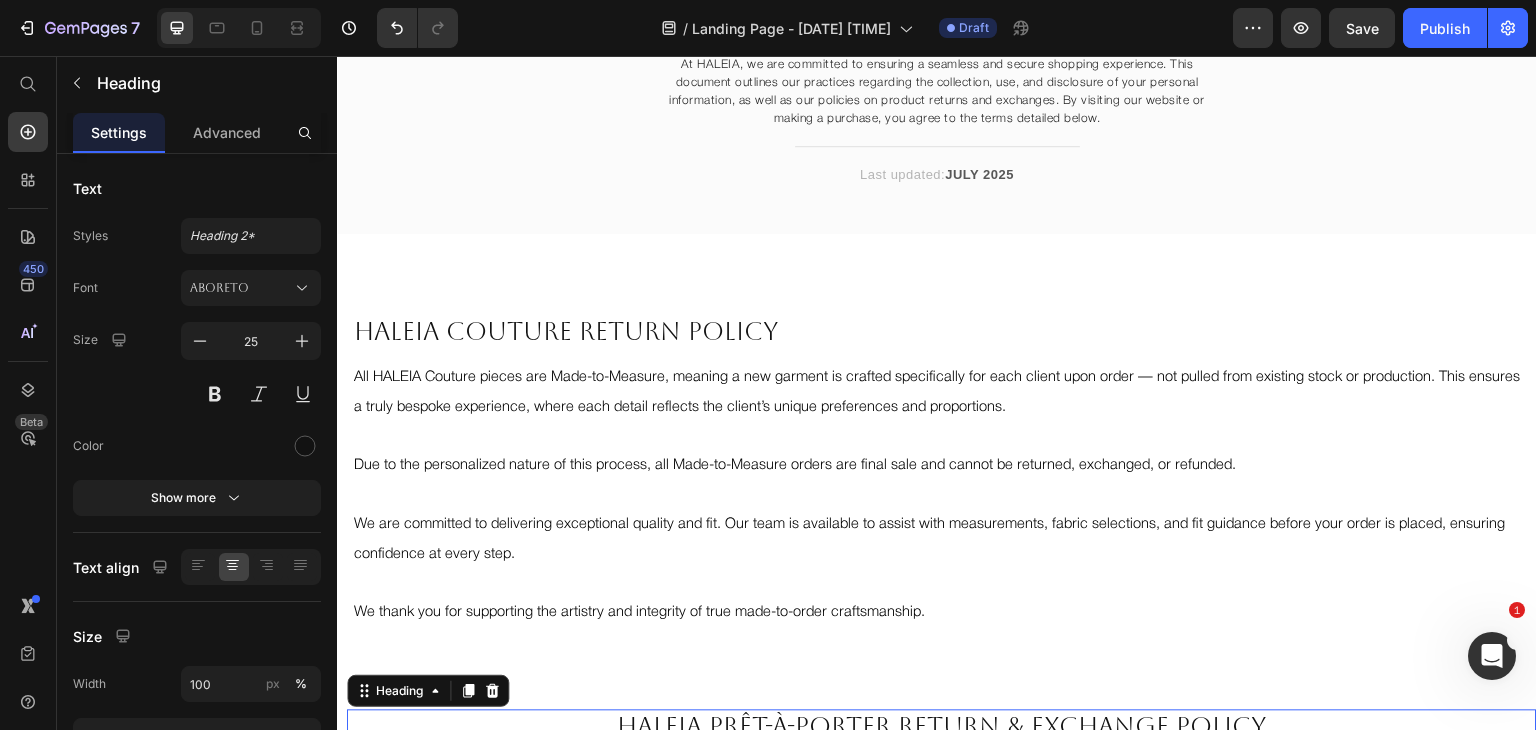 scroll, scrollTop: 144, scrollLeft: 0, axis: vertical 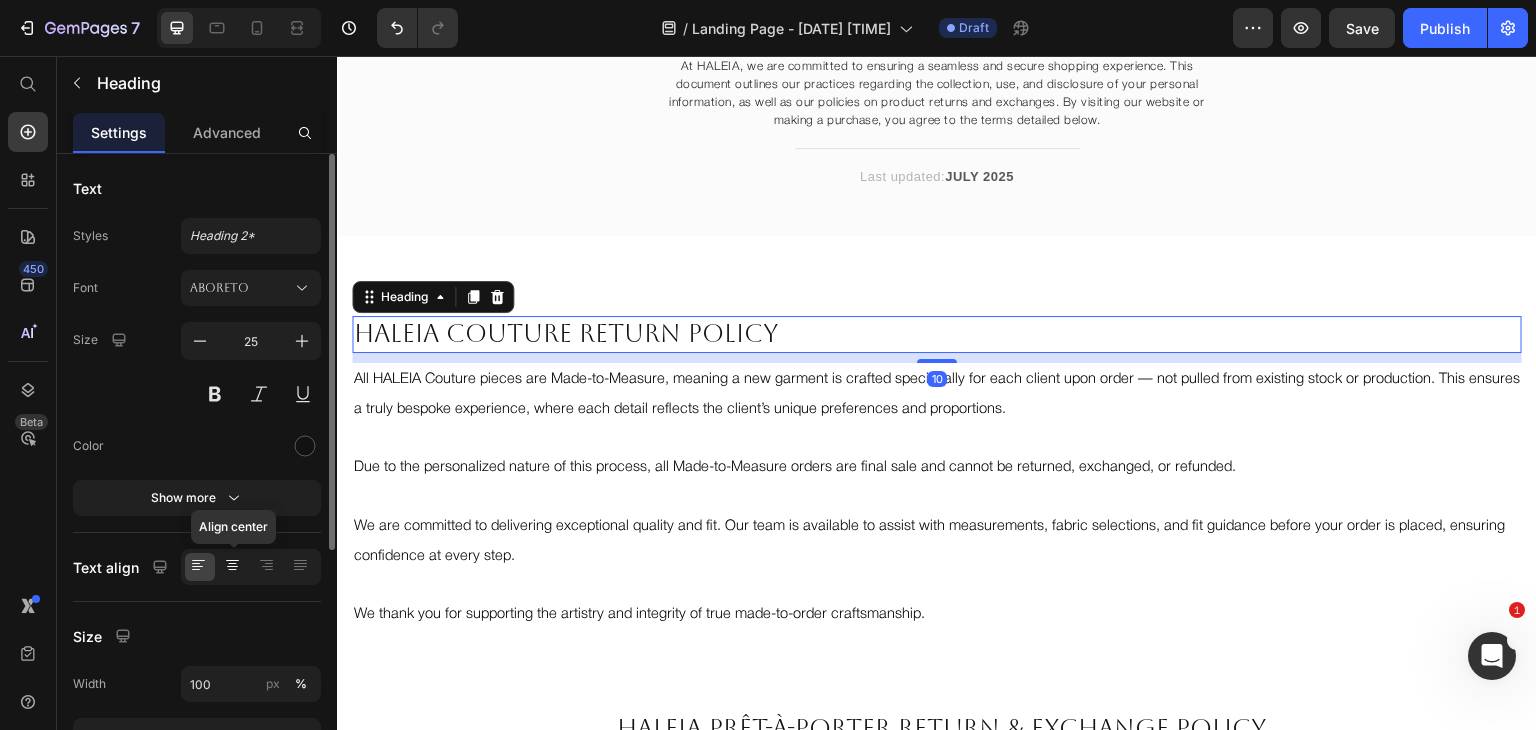click 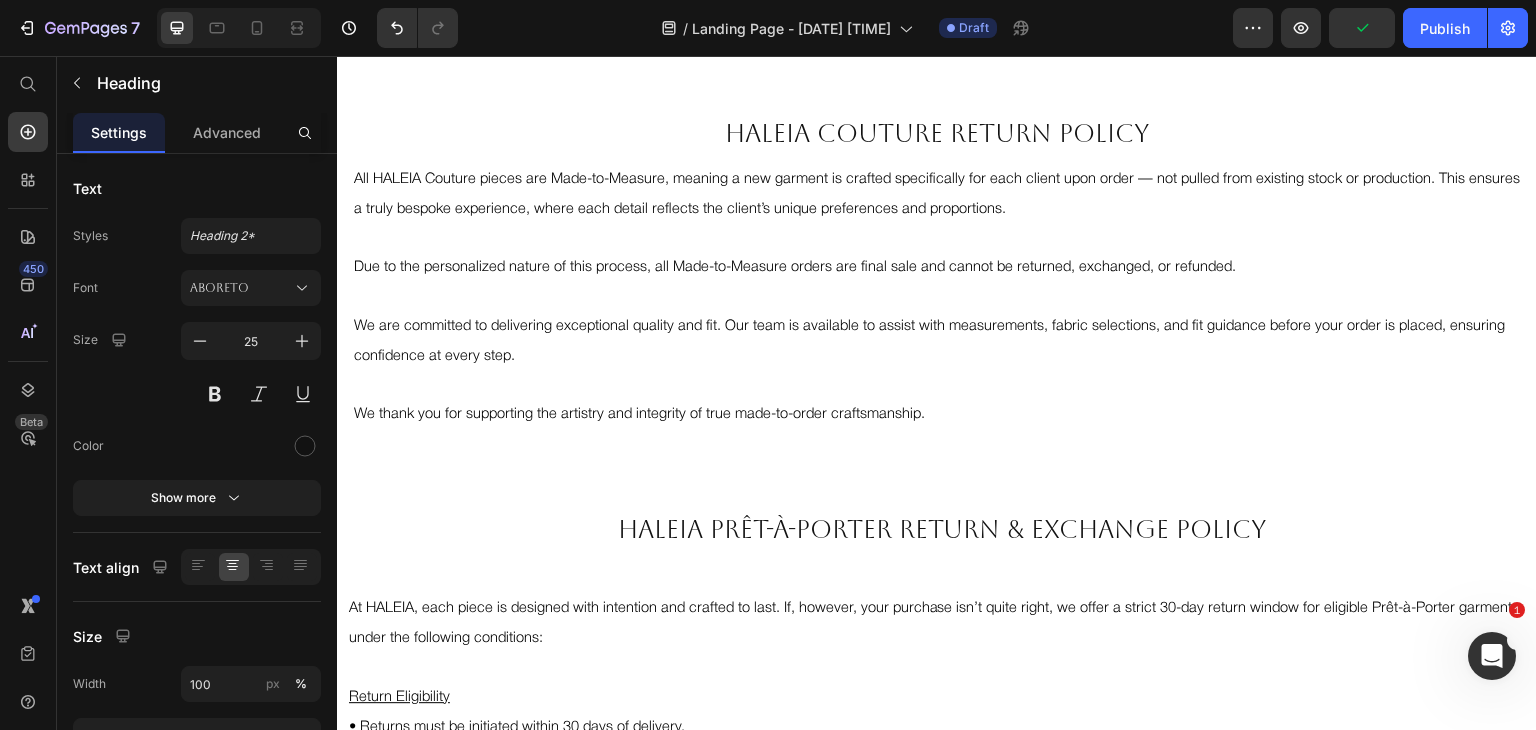 scroll, scrollTop: 0, scrollLeft: 0, axis: both 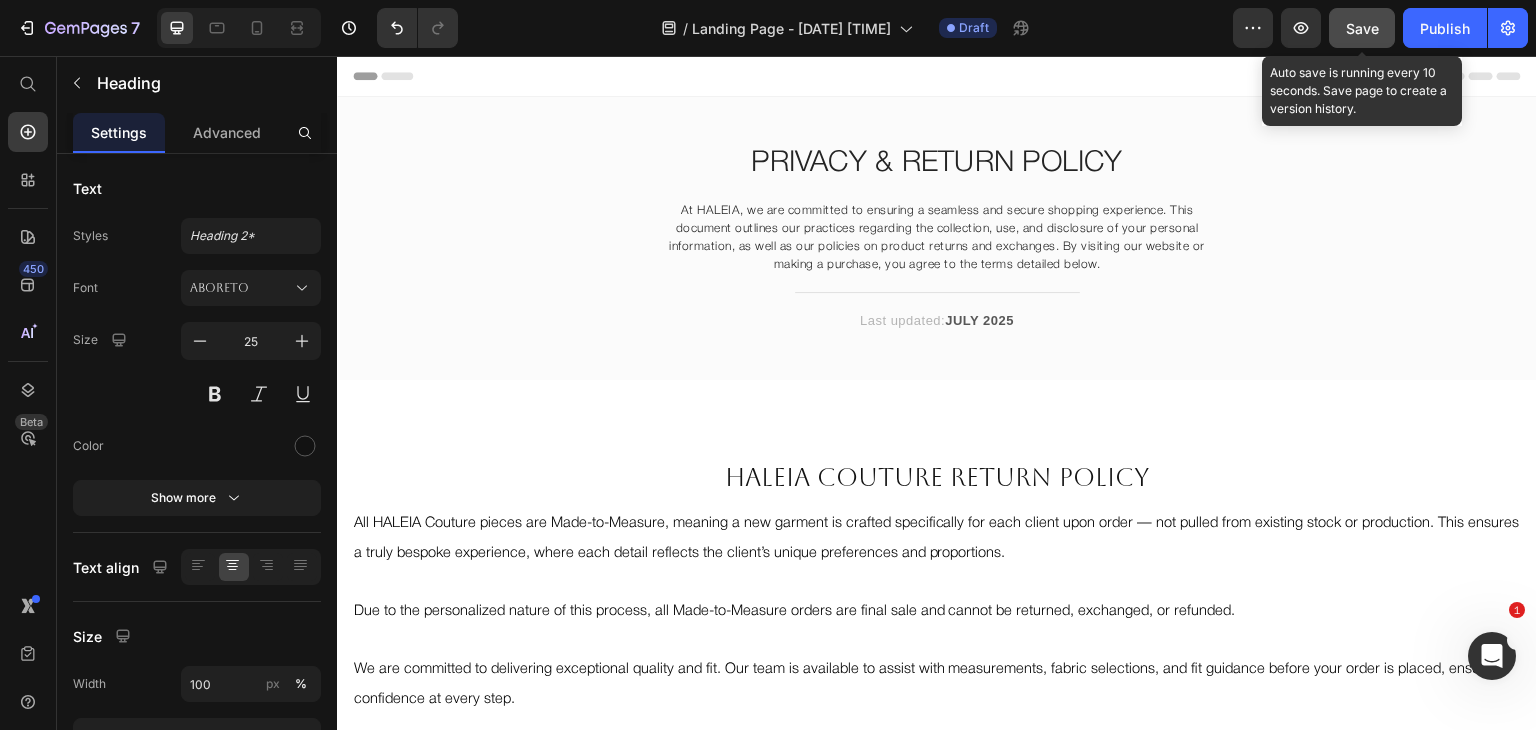 click on "Save" at bounding box center (1362, 28) 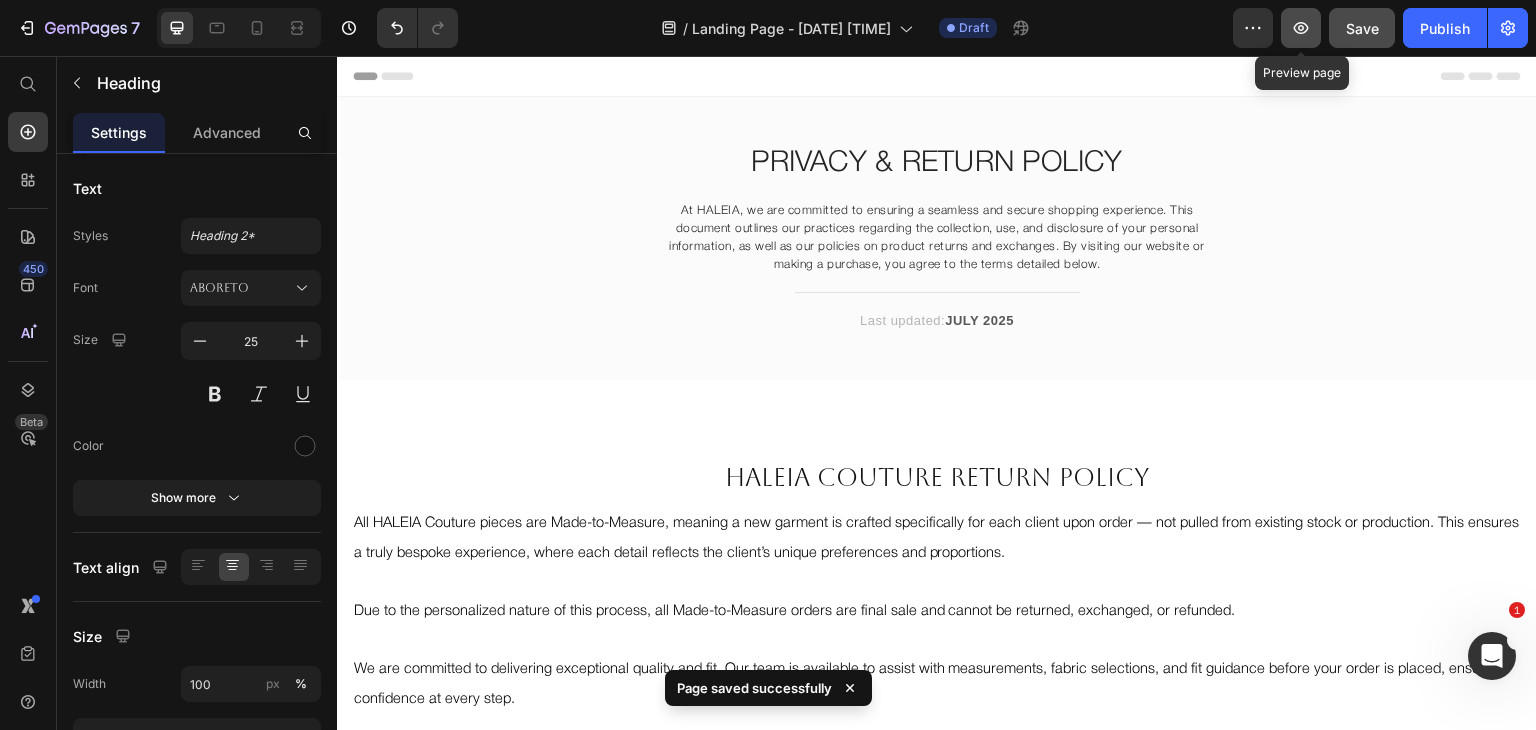 click 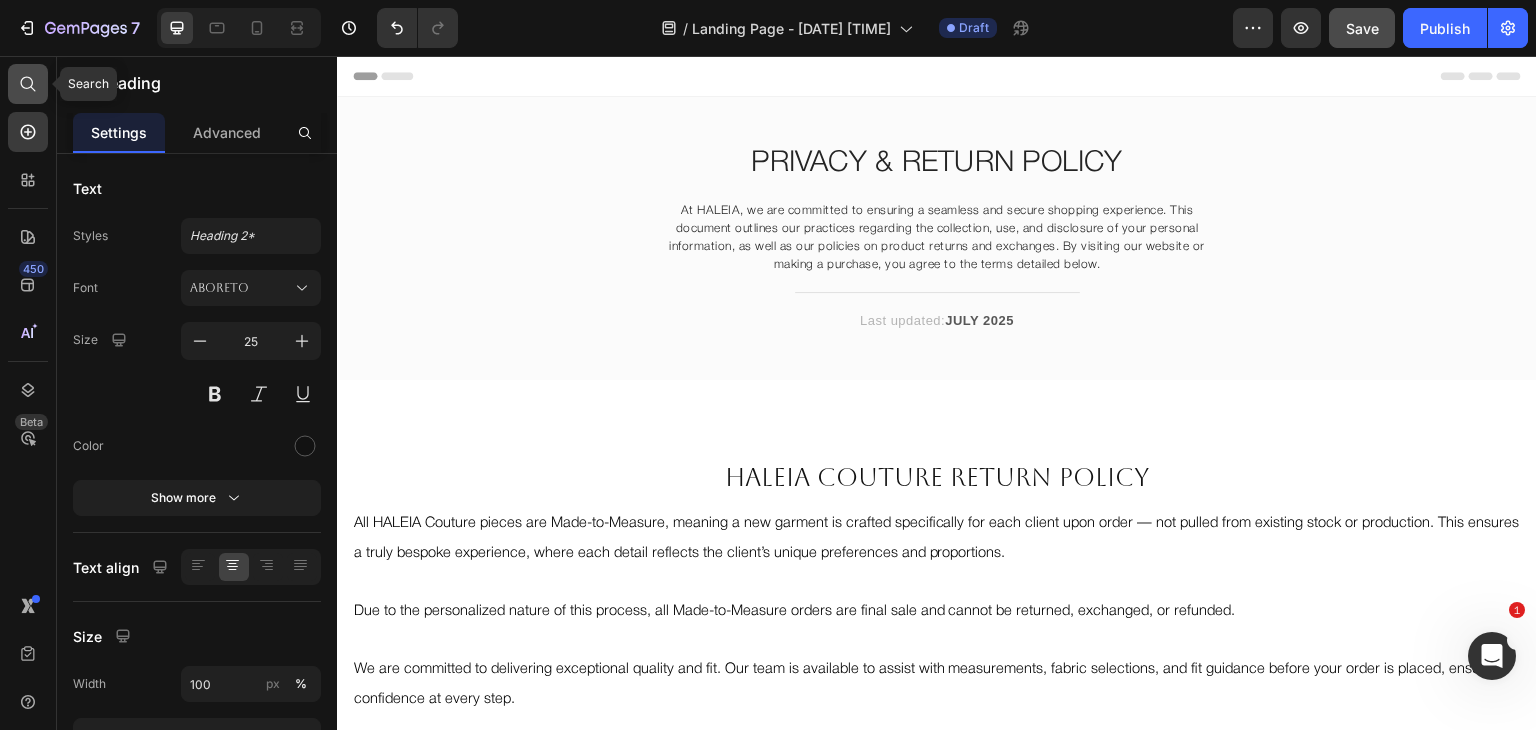 click 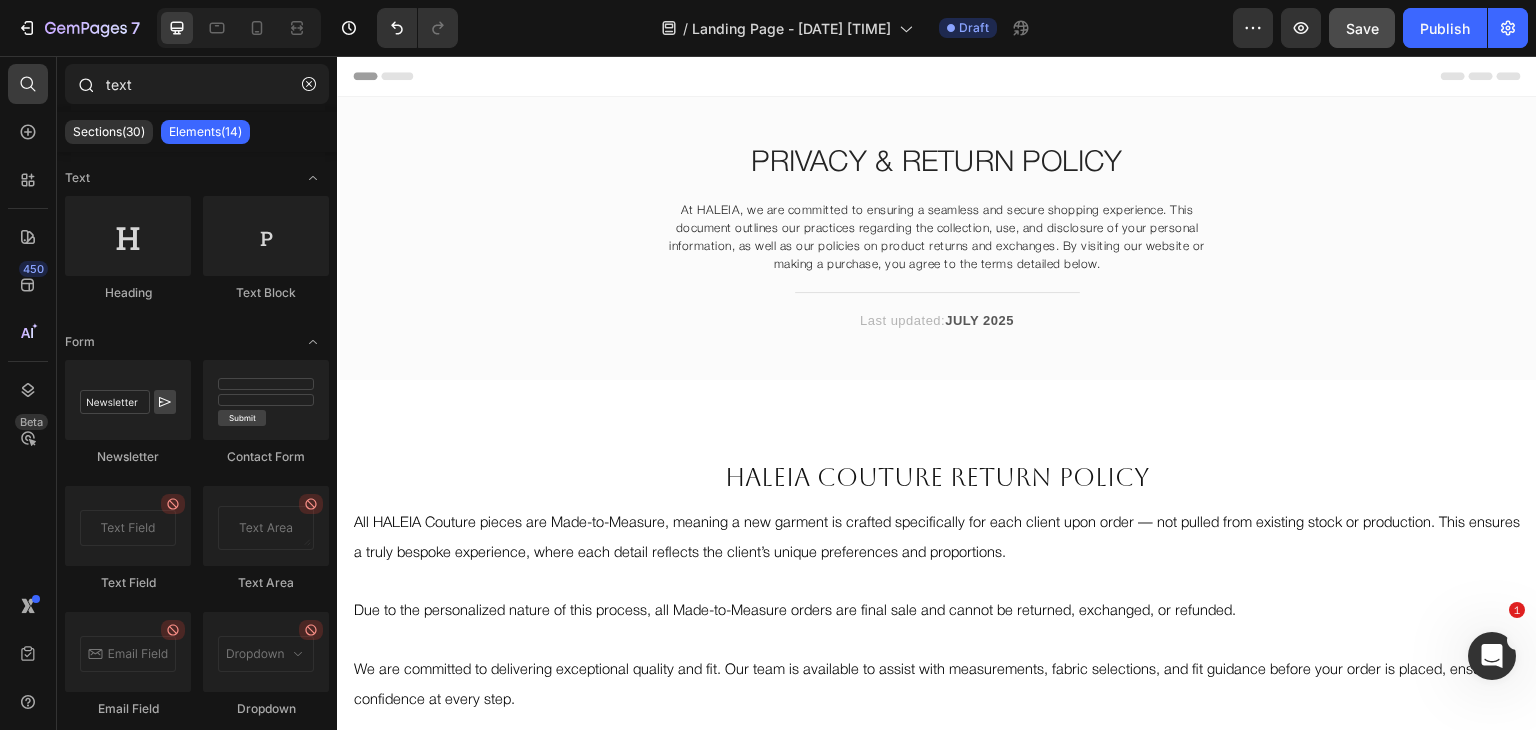 click at bounding box center [85, 84] 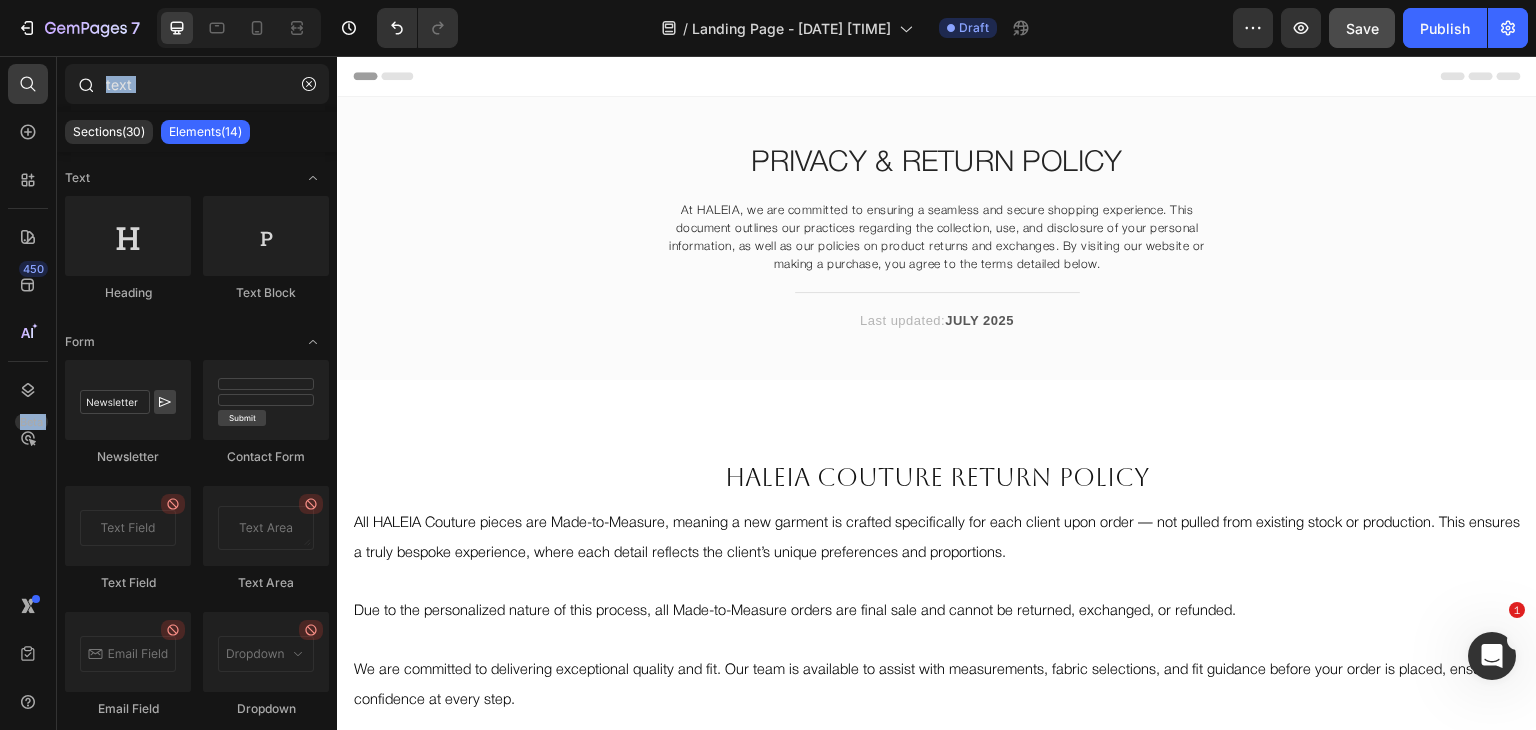 click at bounding box center [85, 84] 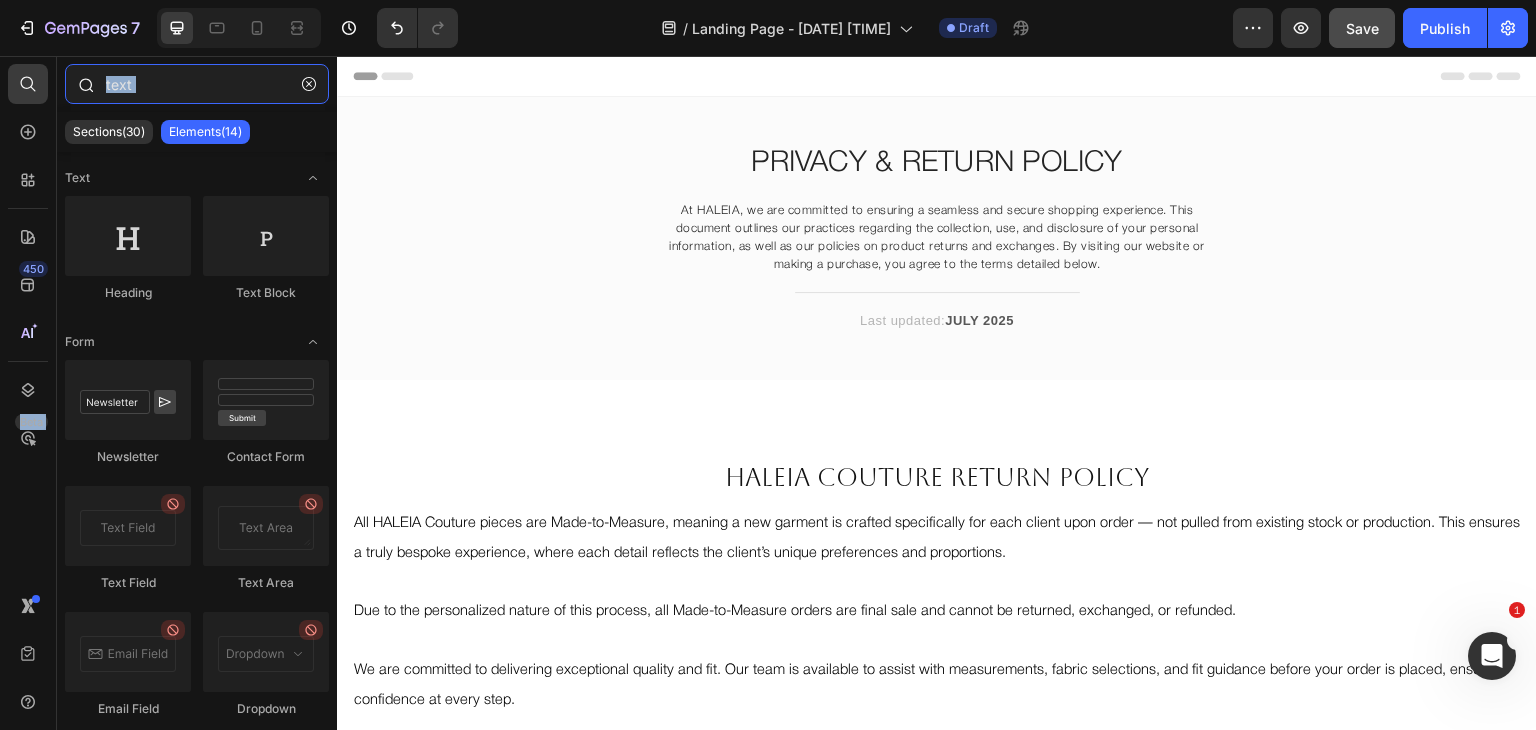 click on "text" at bounding box center (197, 84) 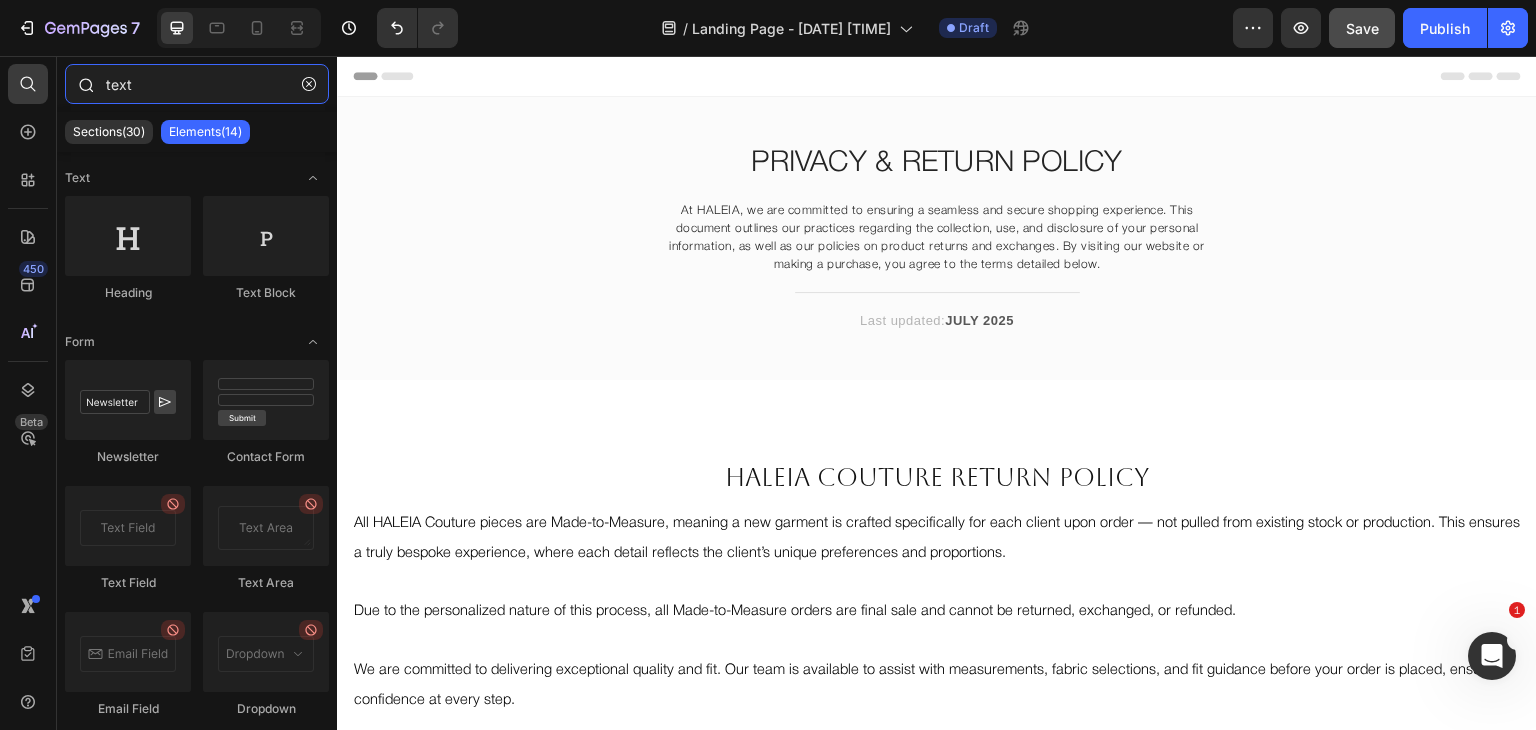 click on "text" at bounding box center (197, 84) 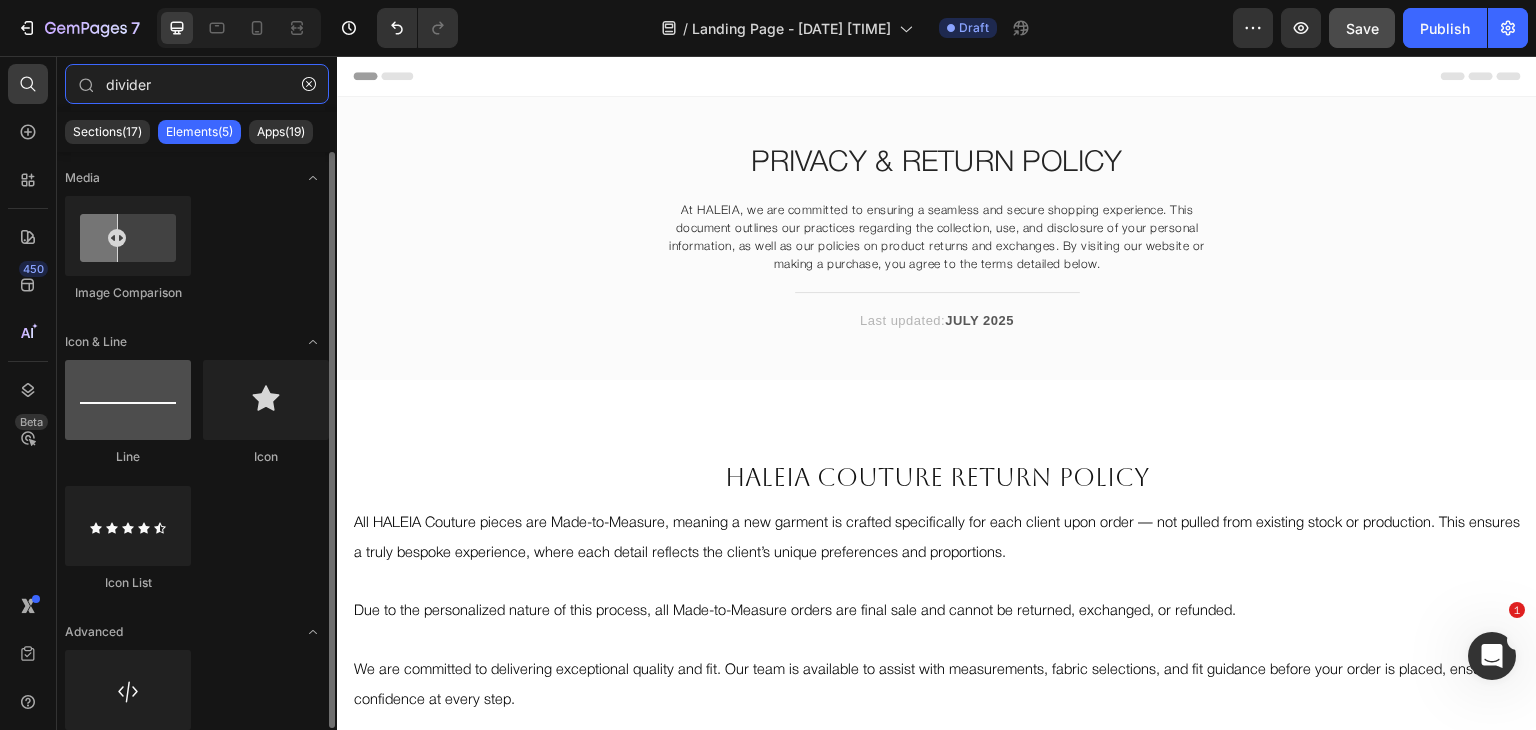 type on "divider" 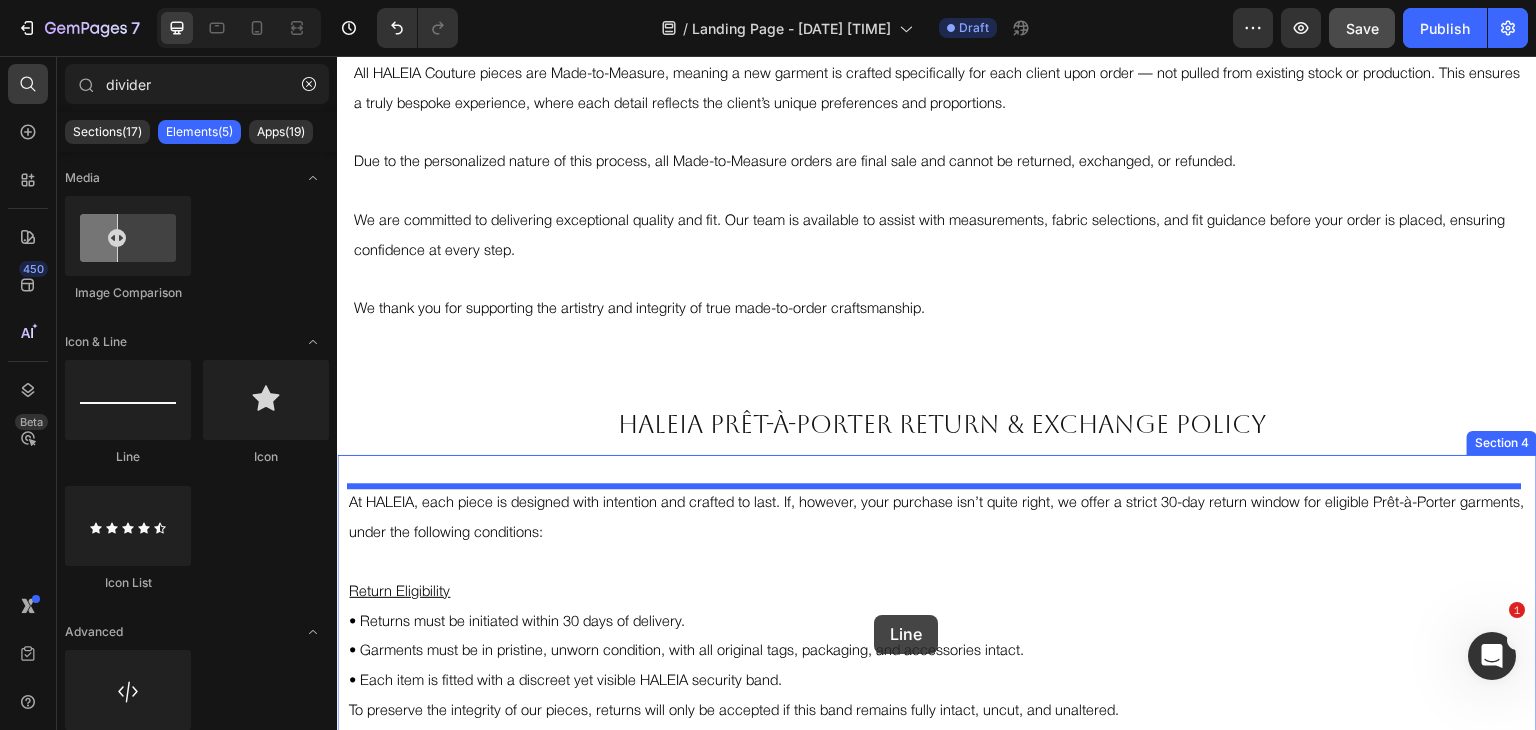 scroll, scrollTop: 494, scrollLeft: 0, axis: vertical 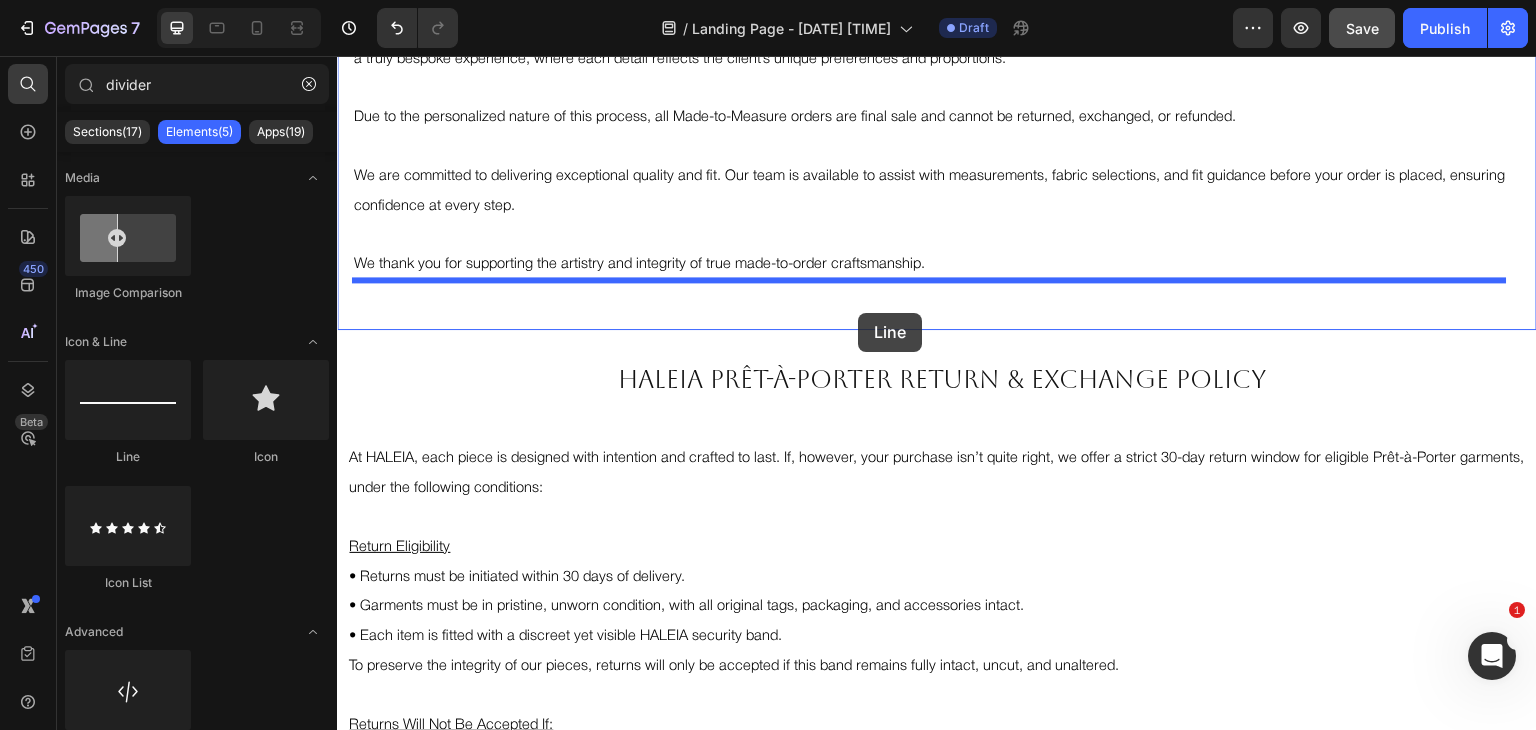 drag, startPoint x: 472, startPoint y: 467, endPoint x: 858, endPoint y: 313, distance: 415.58633 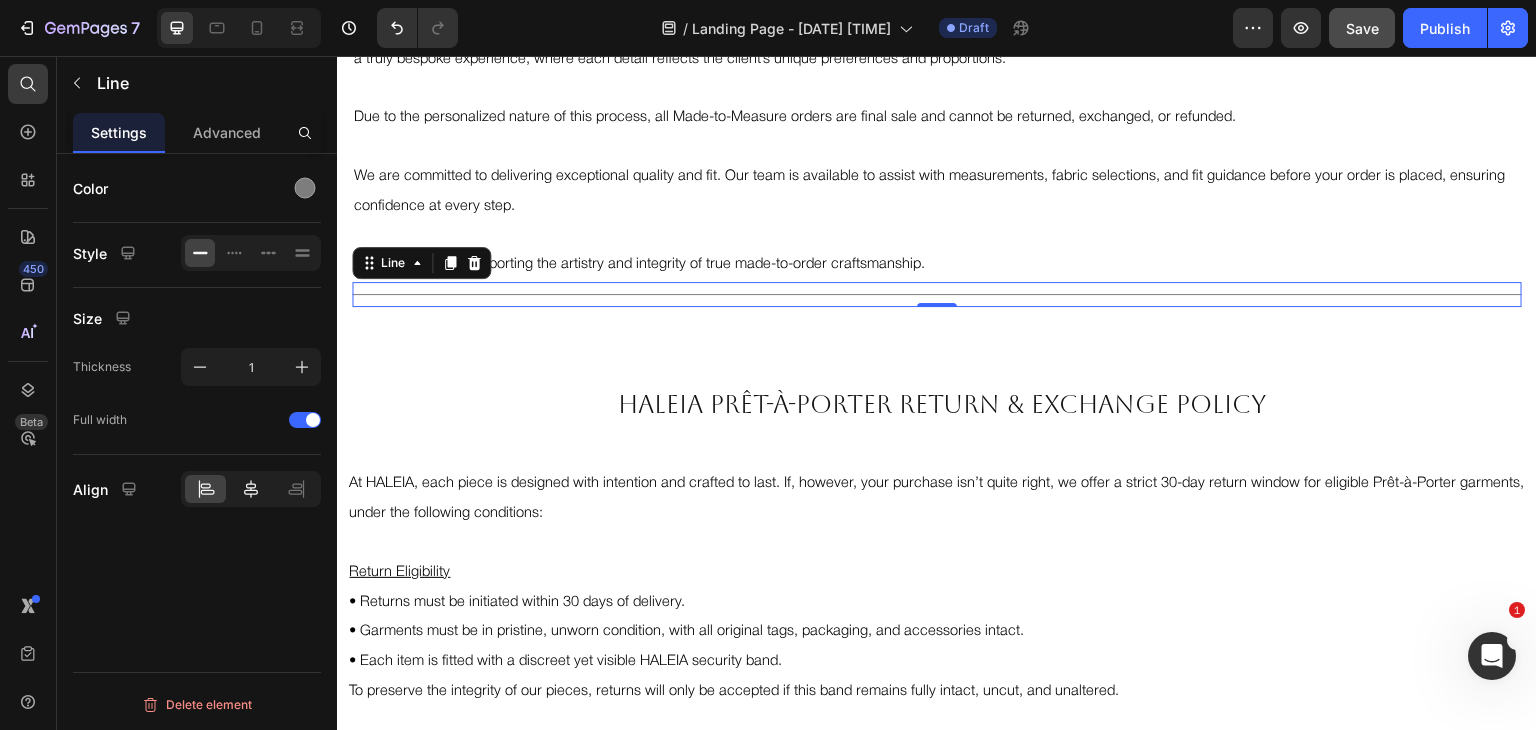 click 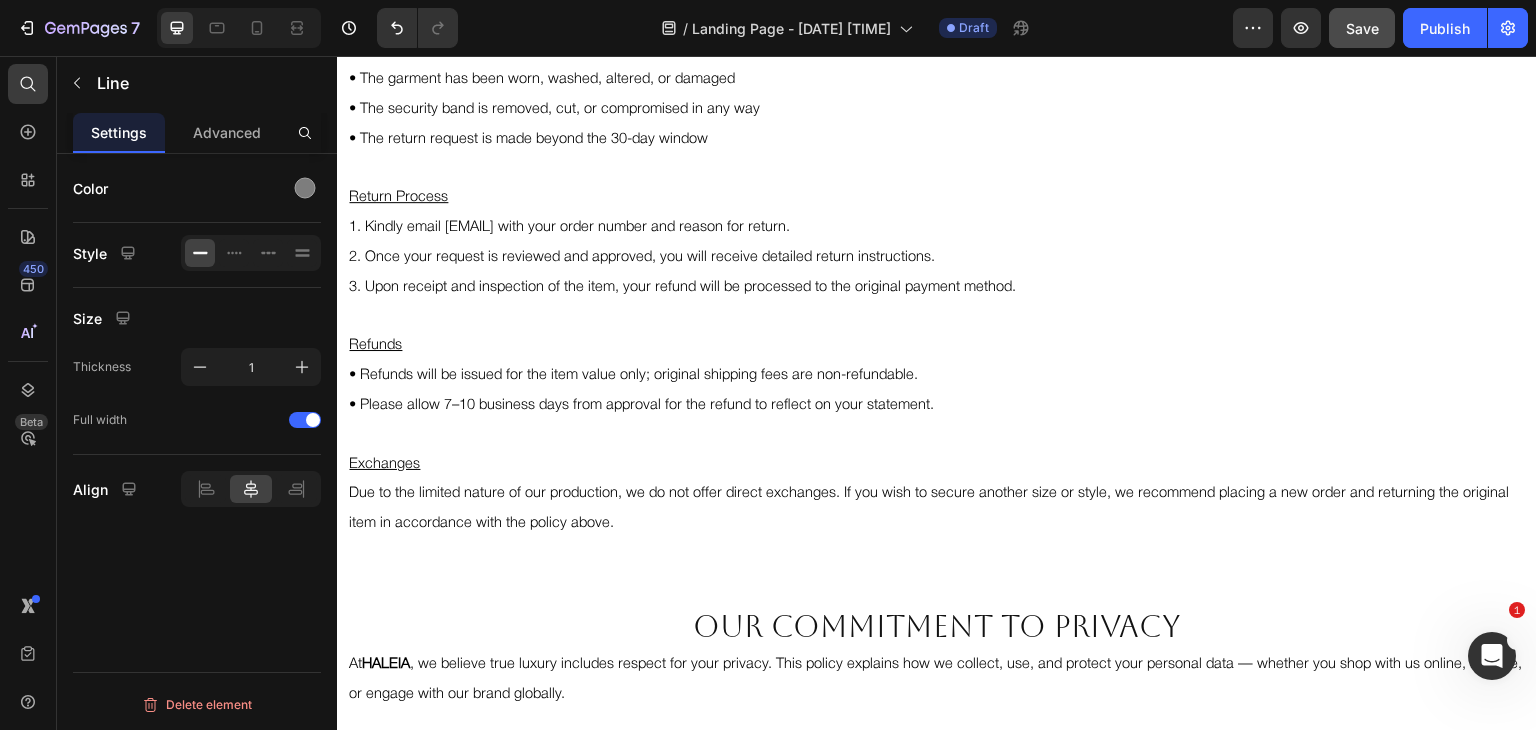 scroll, scrollTop: 1186, scrollLeft: 0, axis: vertical 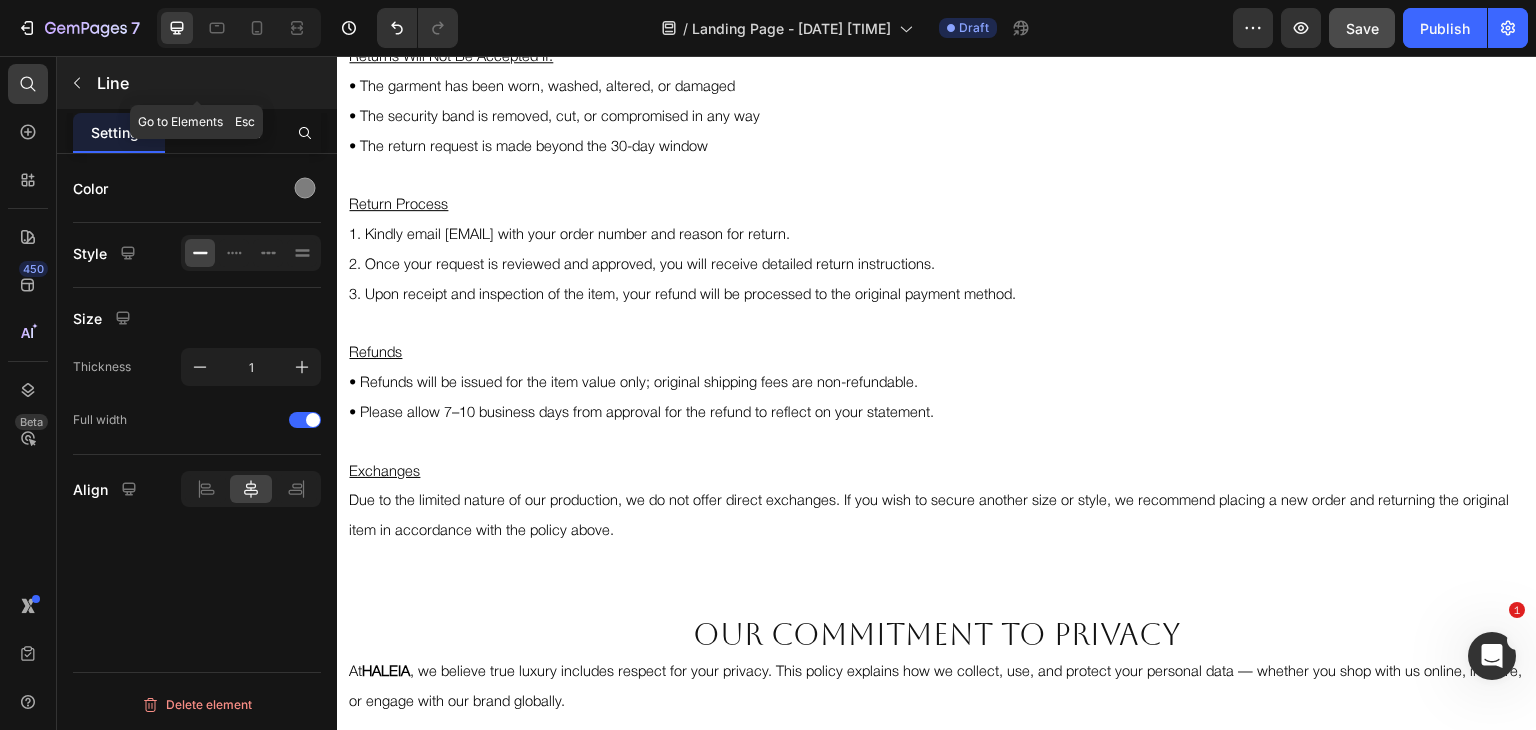 click 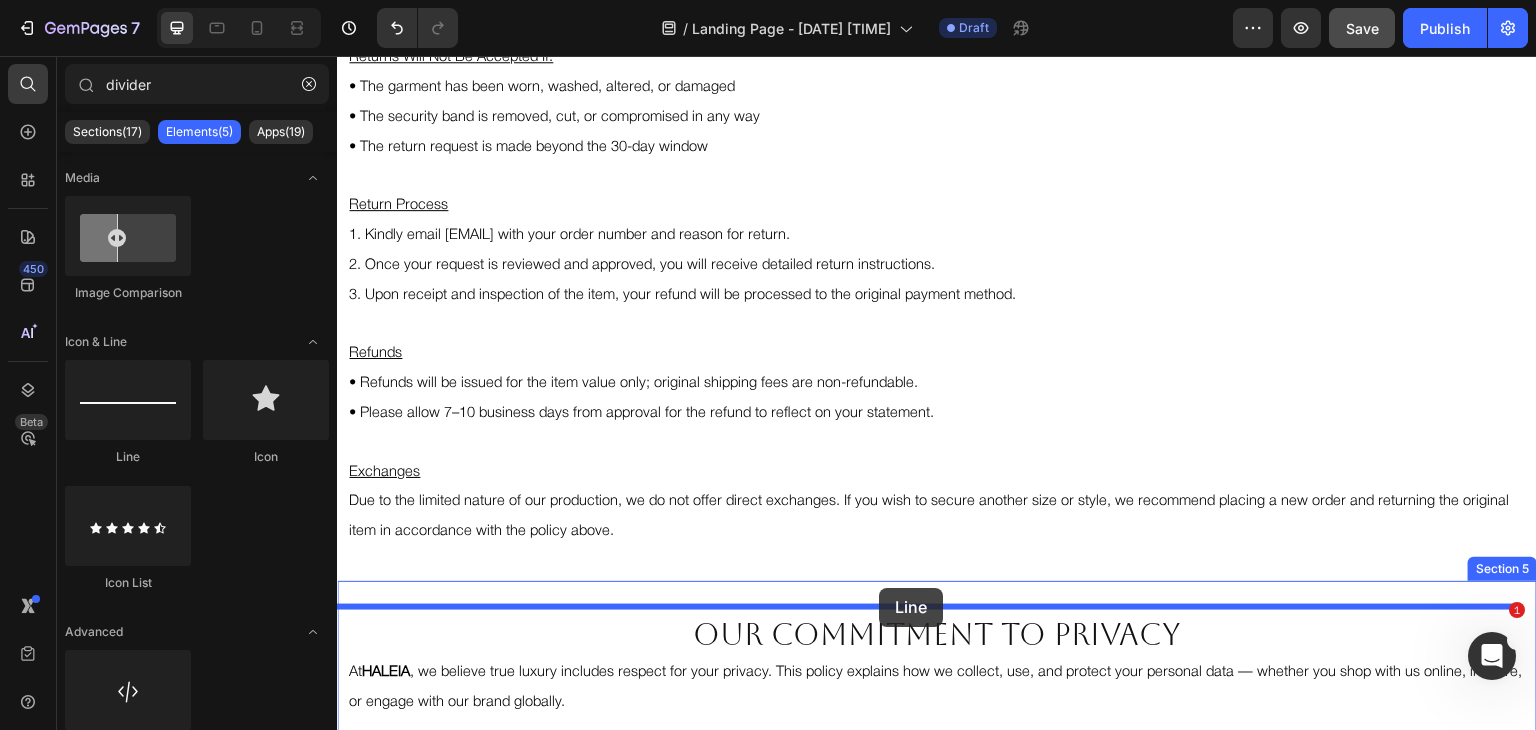 drag, startPoint x: 452, startPoint y: 476, endPoint x: 879, endPoint y: 588, distance: 441.4442 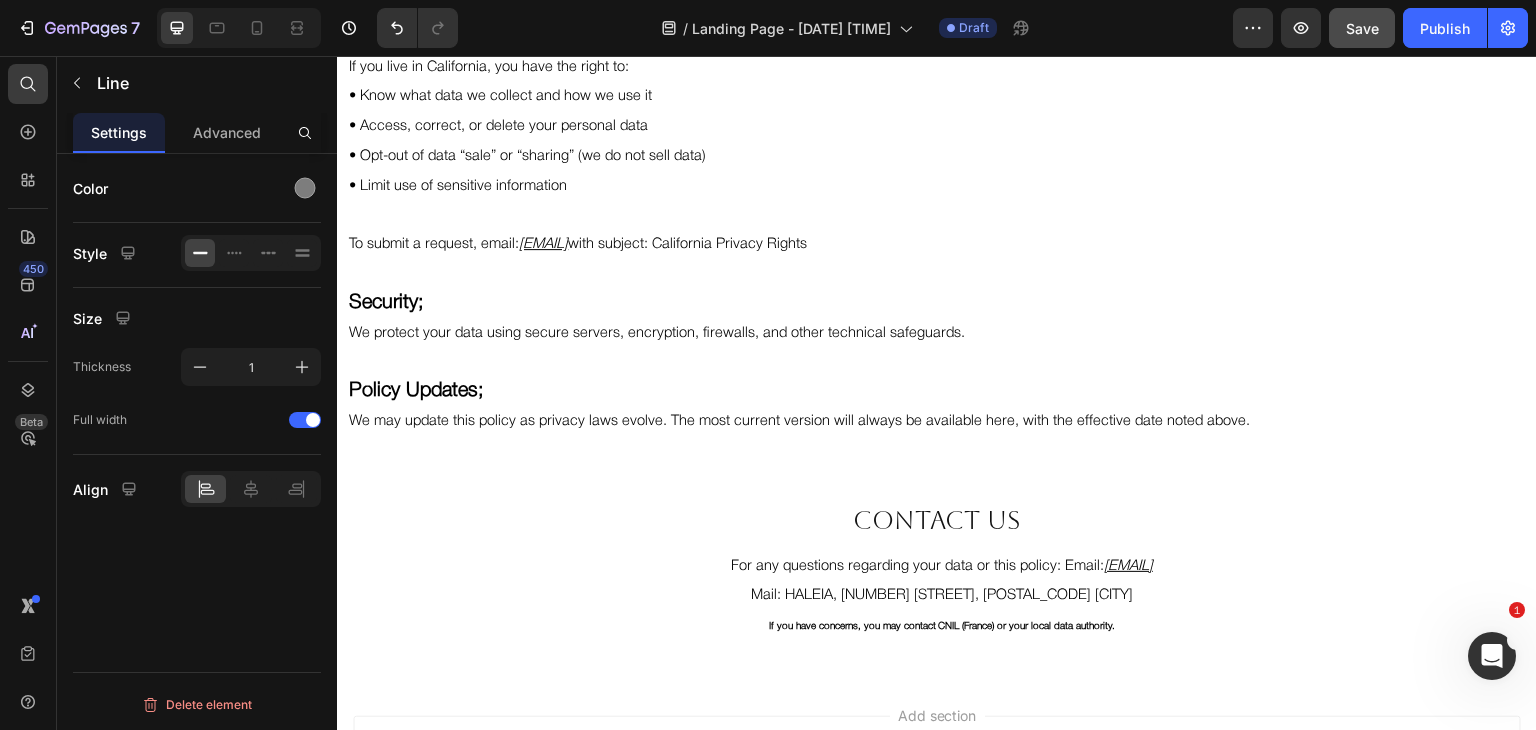 scroll, scrollTop: 3902, scrollLeft: 0, axis: vertical 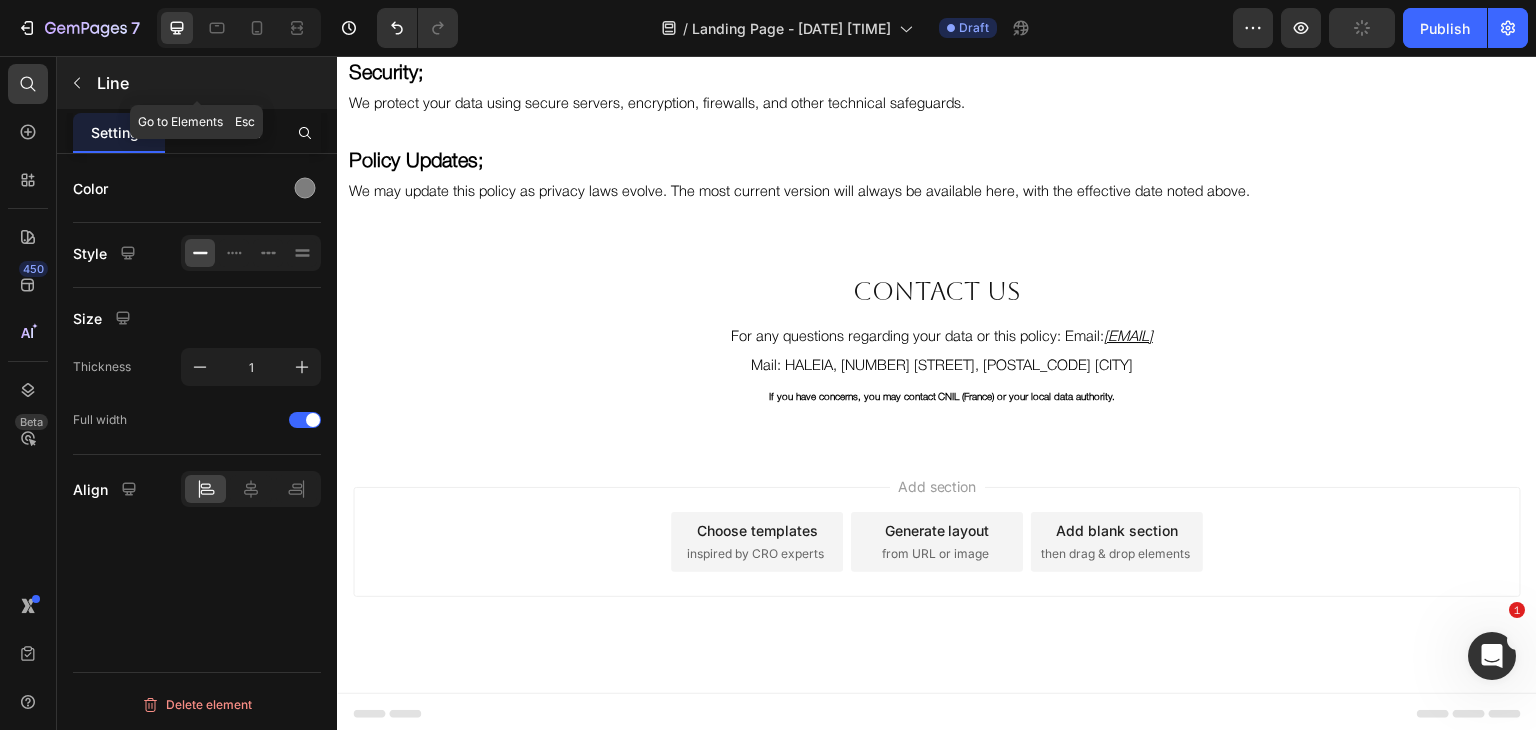 click 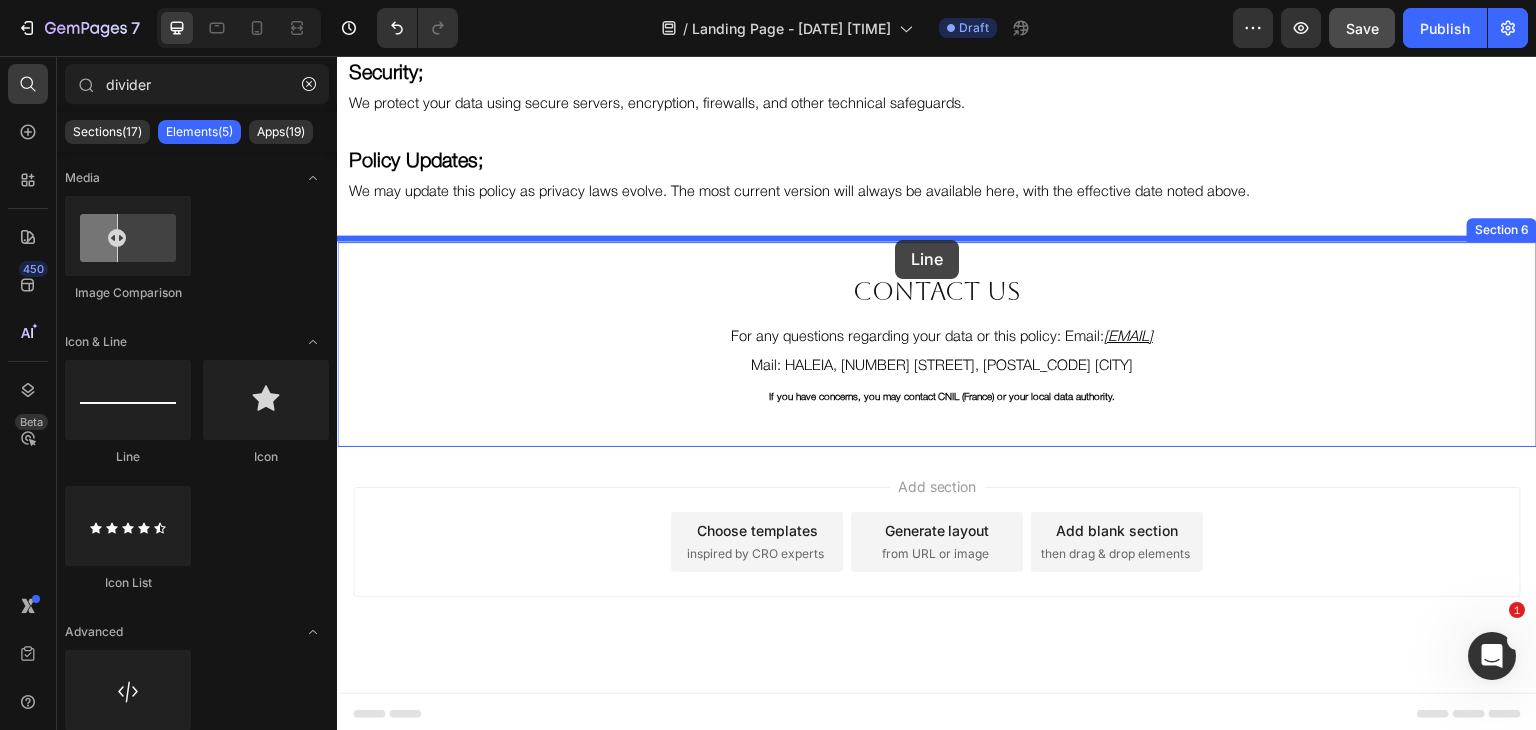 drag, startPoint x: 462, startPoint y: 485, endPoint x: 895, endPoint y: 239, distance: 498.001 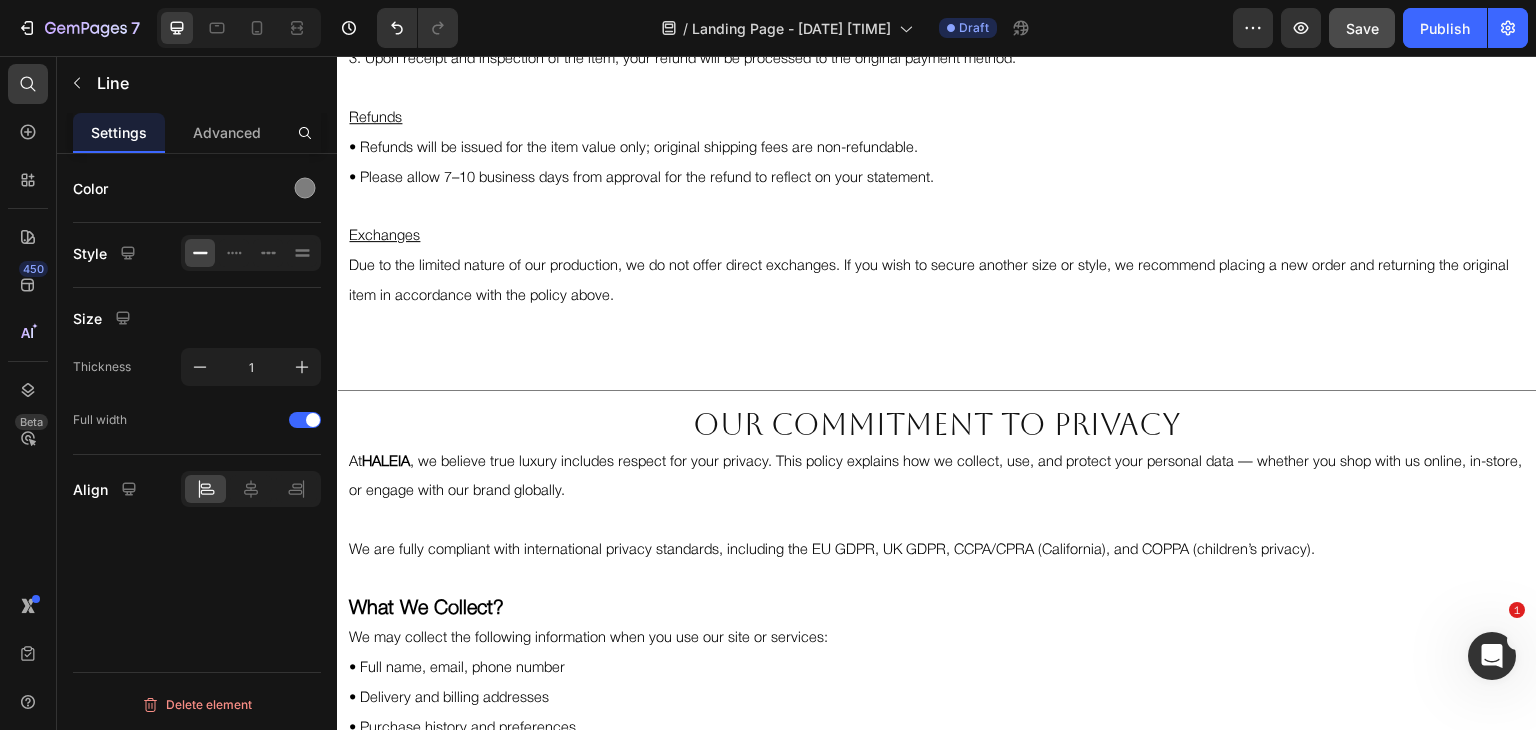 scroll, scrollTop: 1418, scrollLeft: 0, axis: vertical 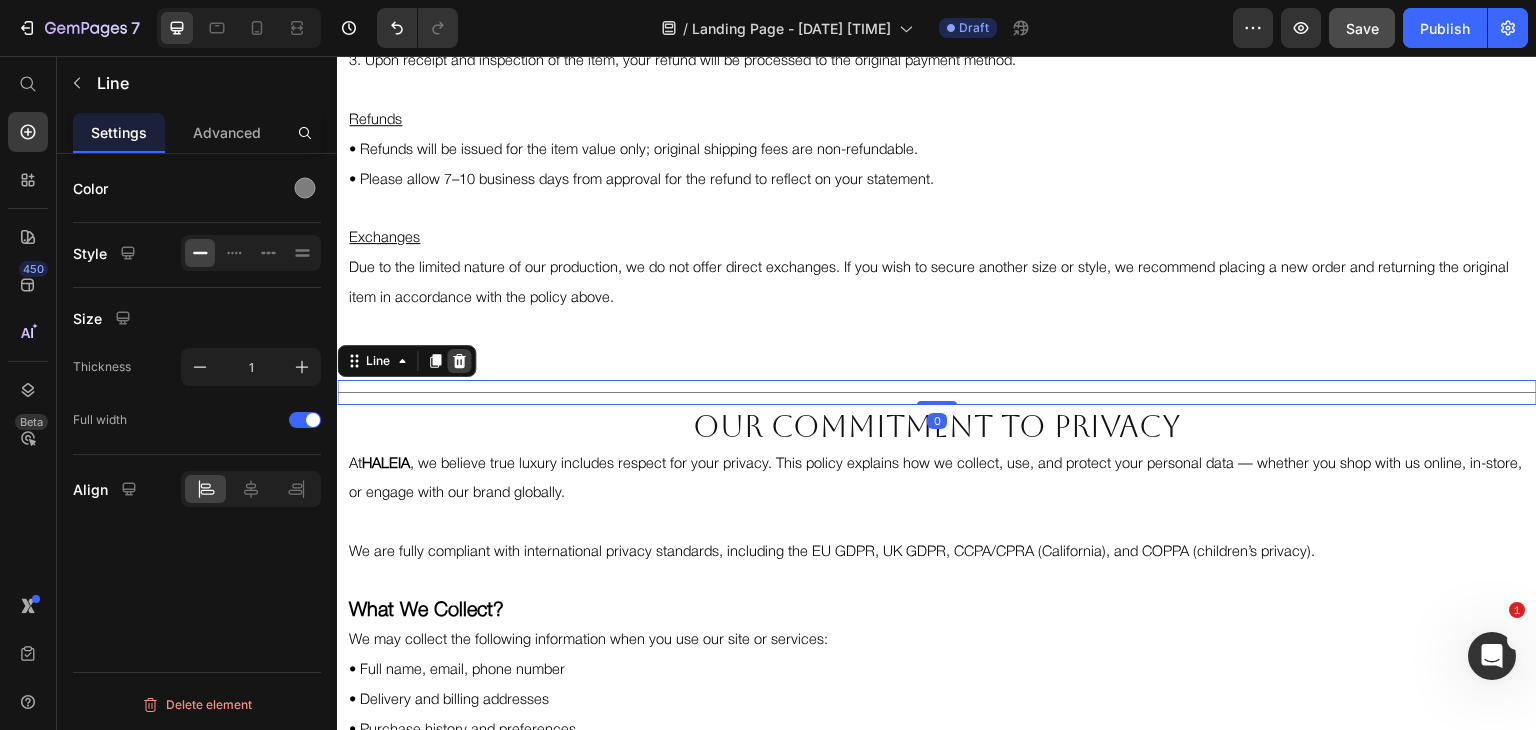 click 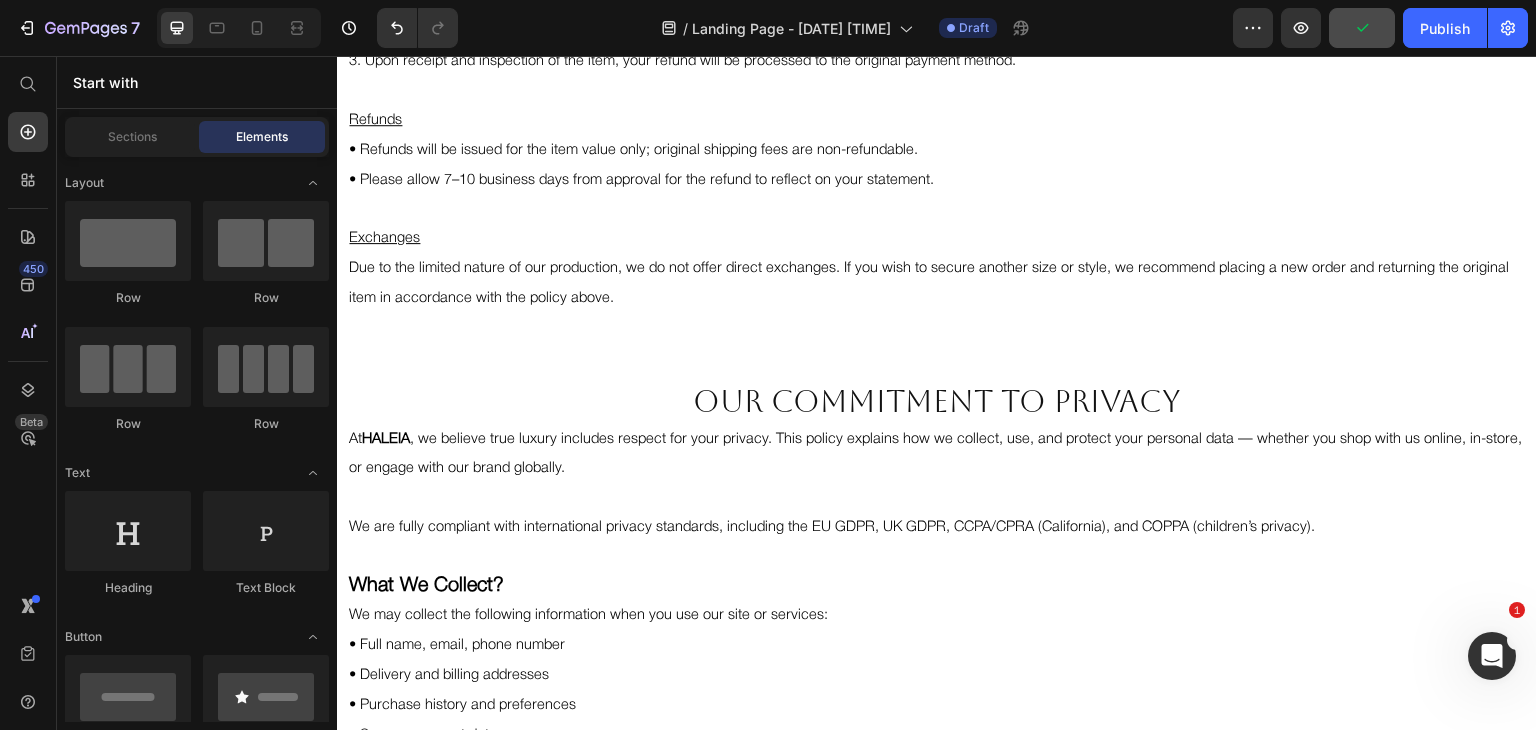 click on "Start with" at bounding box center (197, 82) 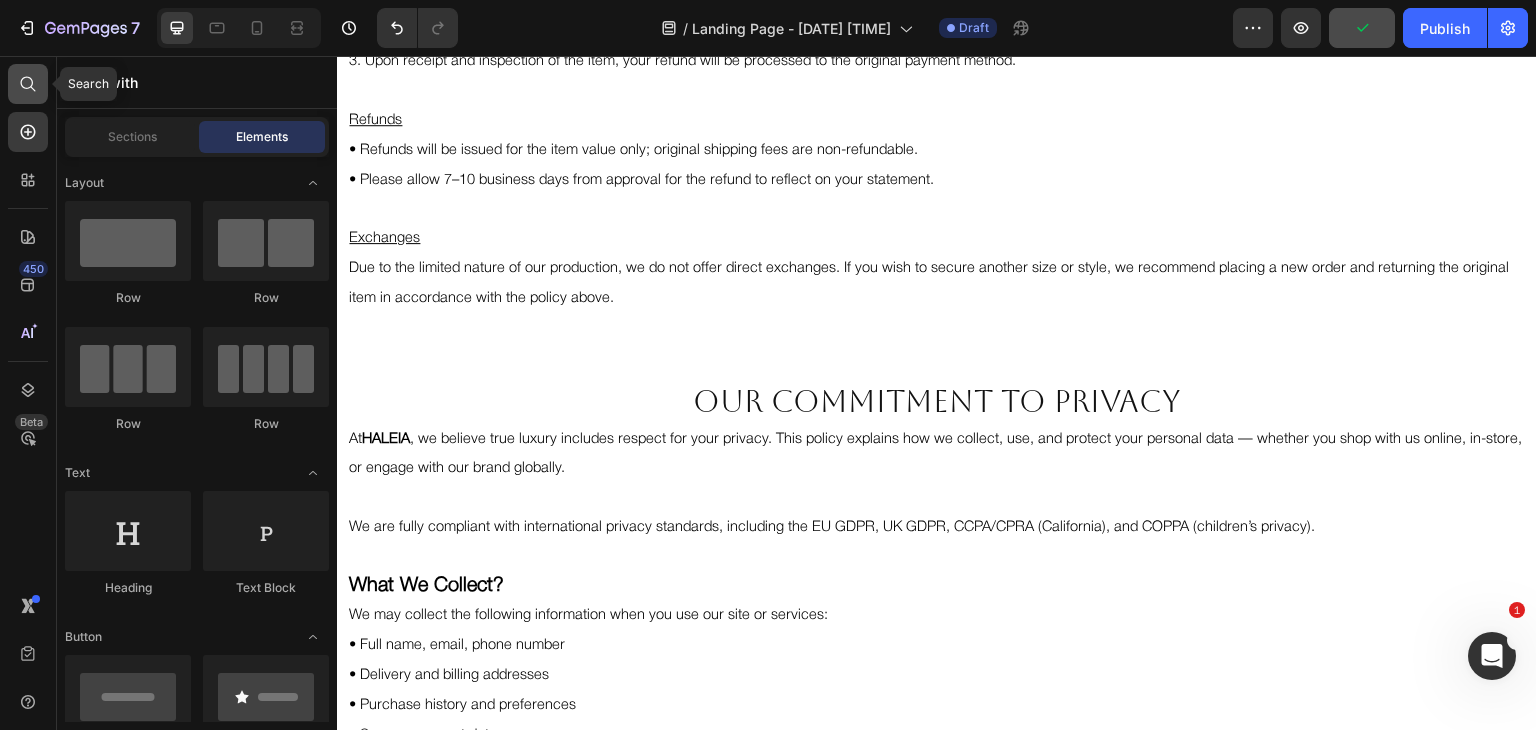 click 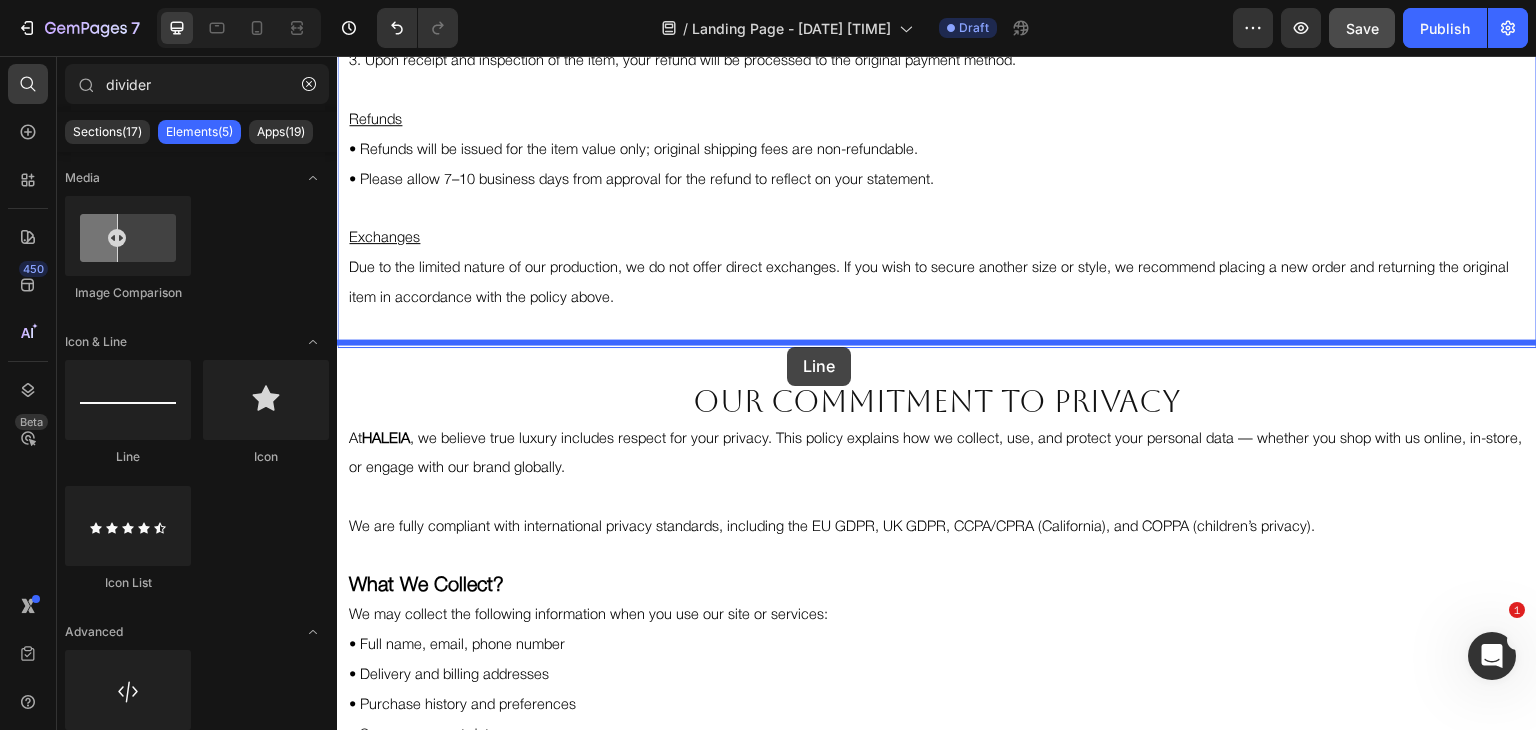 drag, startPoint x: 460, startPoint y: 485, endPoint x: 787, endPoint y: 347, distance: 354.92676 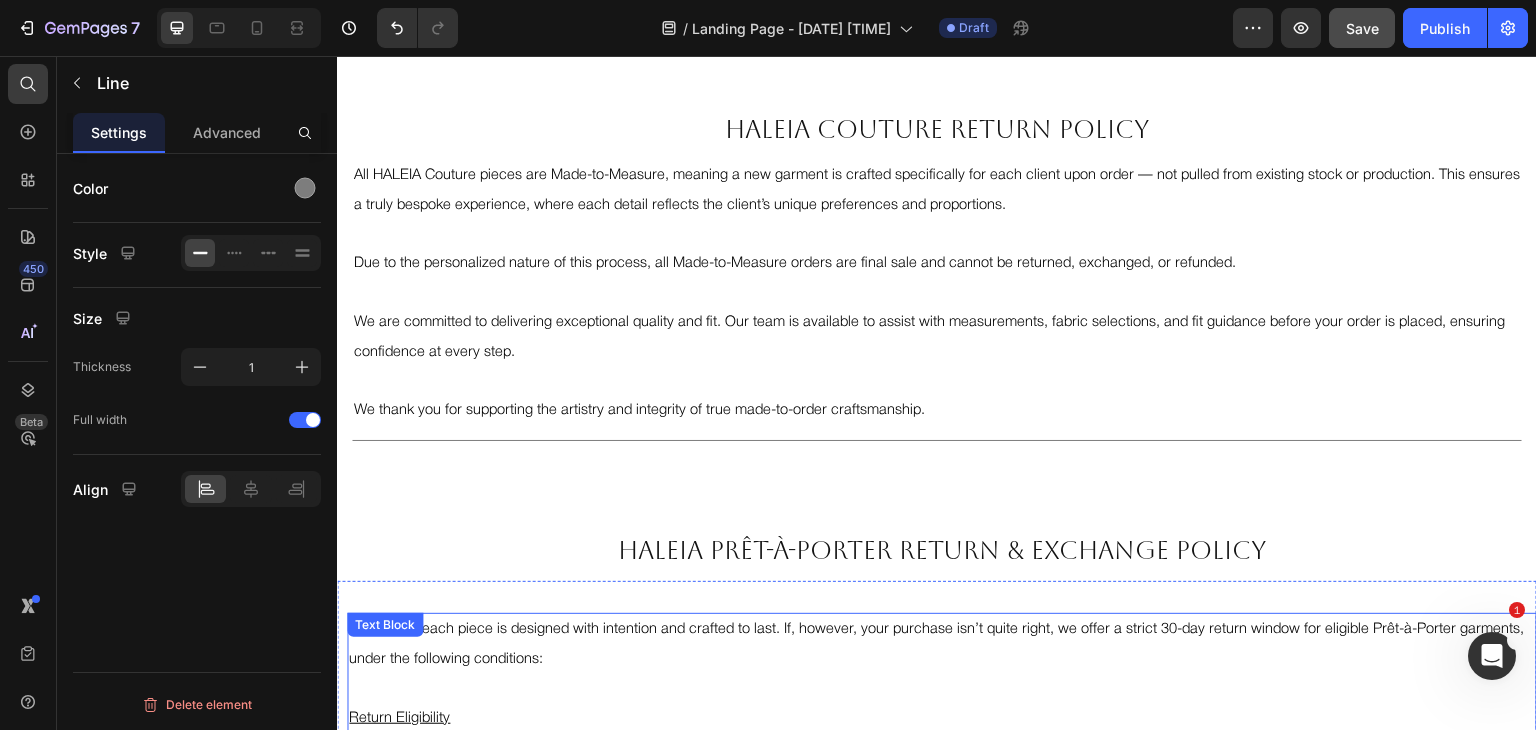 scroll, scrollTop: 341, scrollLeft: 0, axis: vertical 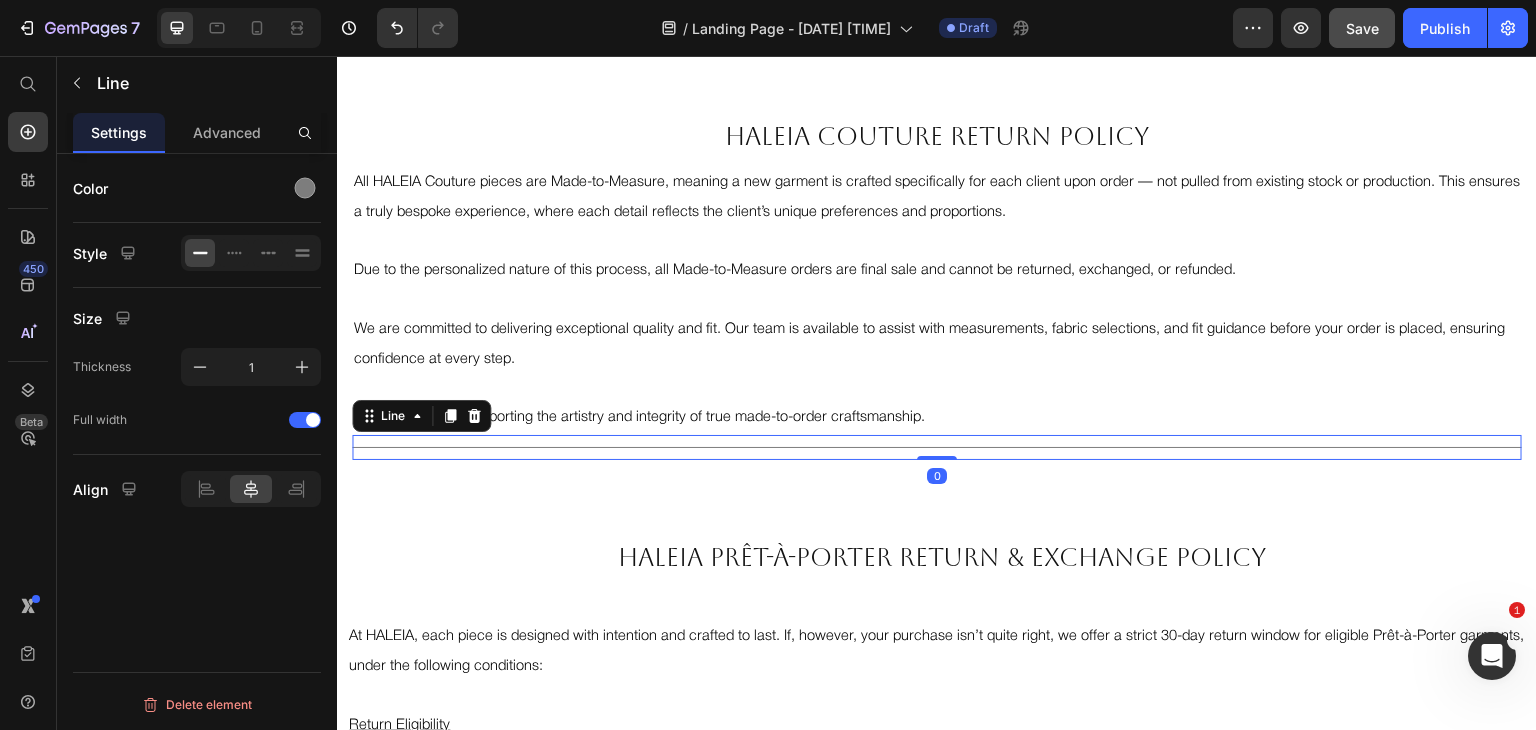 click on "Title Line   0" at bounding box center (937, 447) 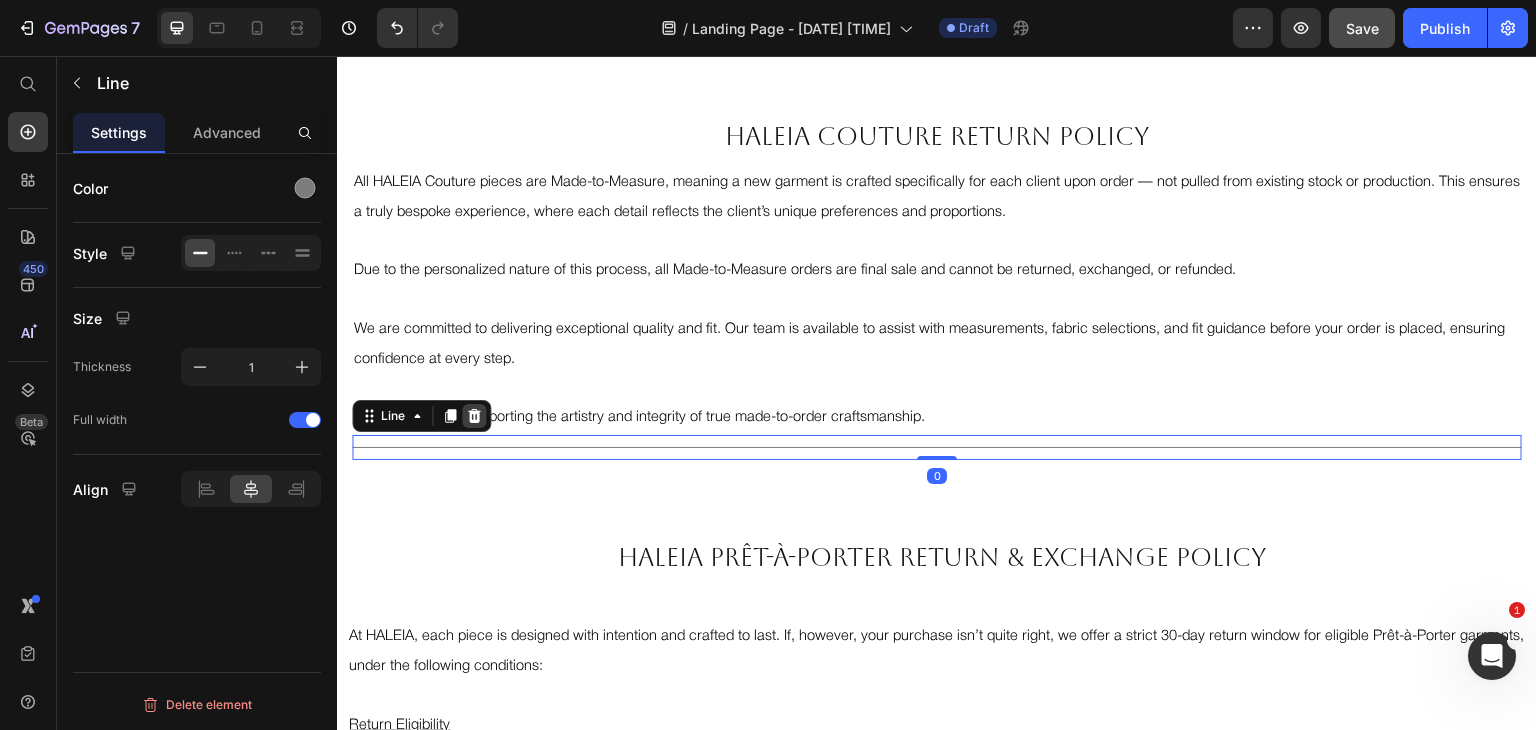 click 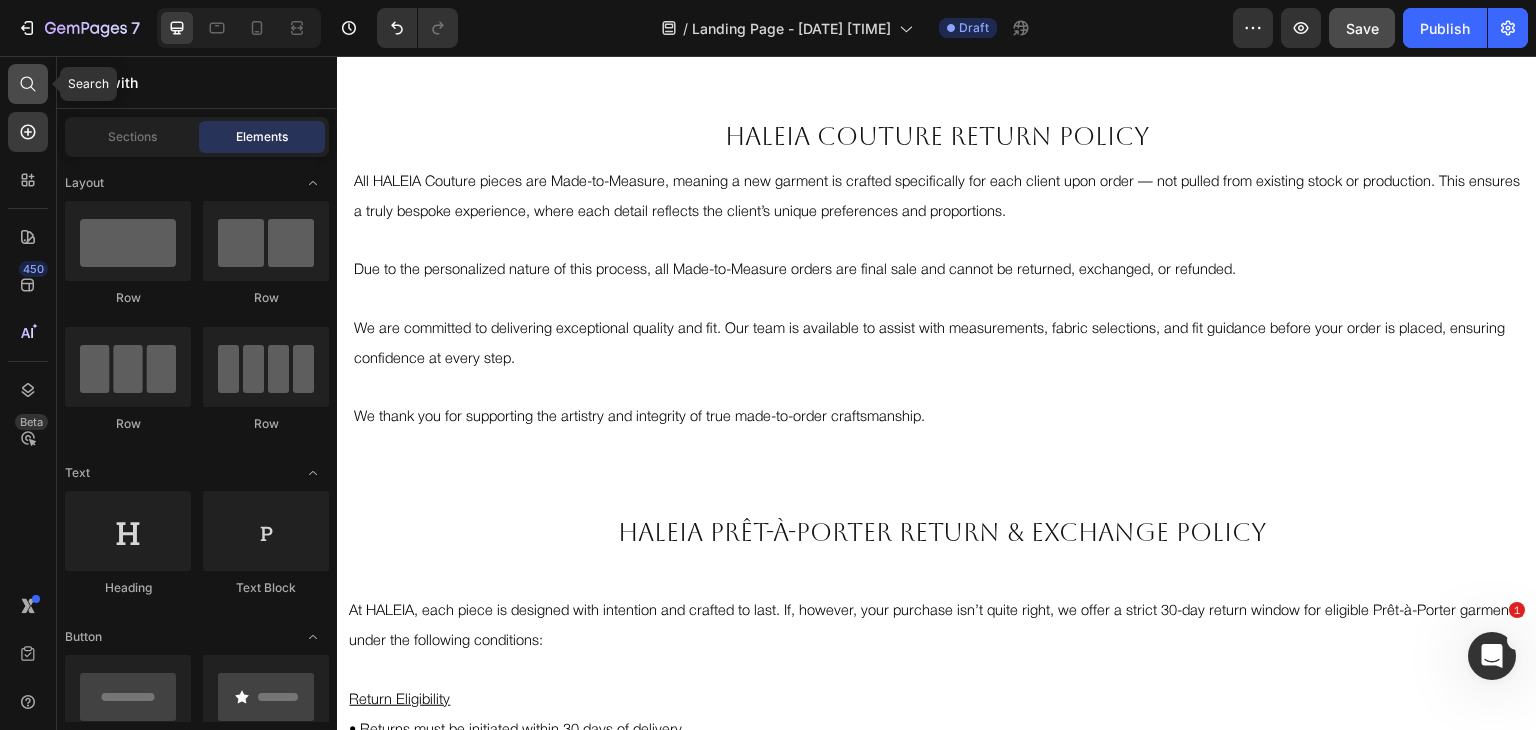 click 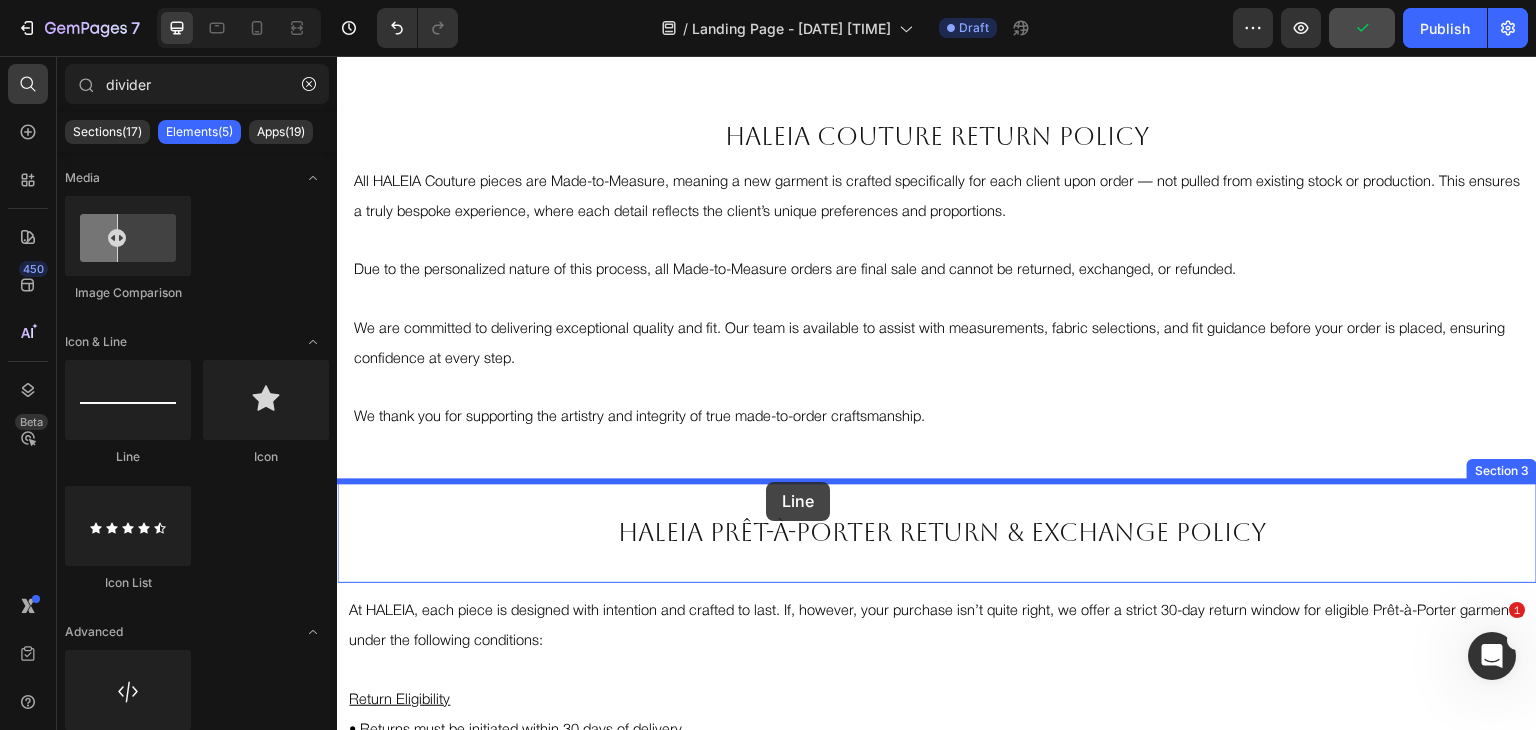 drag, startPoint x: 455, startPoint y: 485, endPoint x: 766, endPoint y: 482, distance: 311.01447 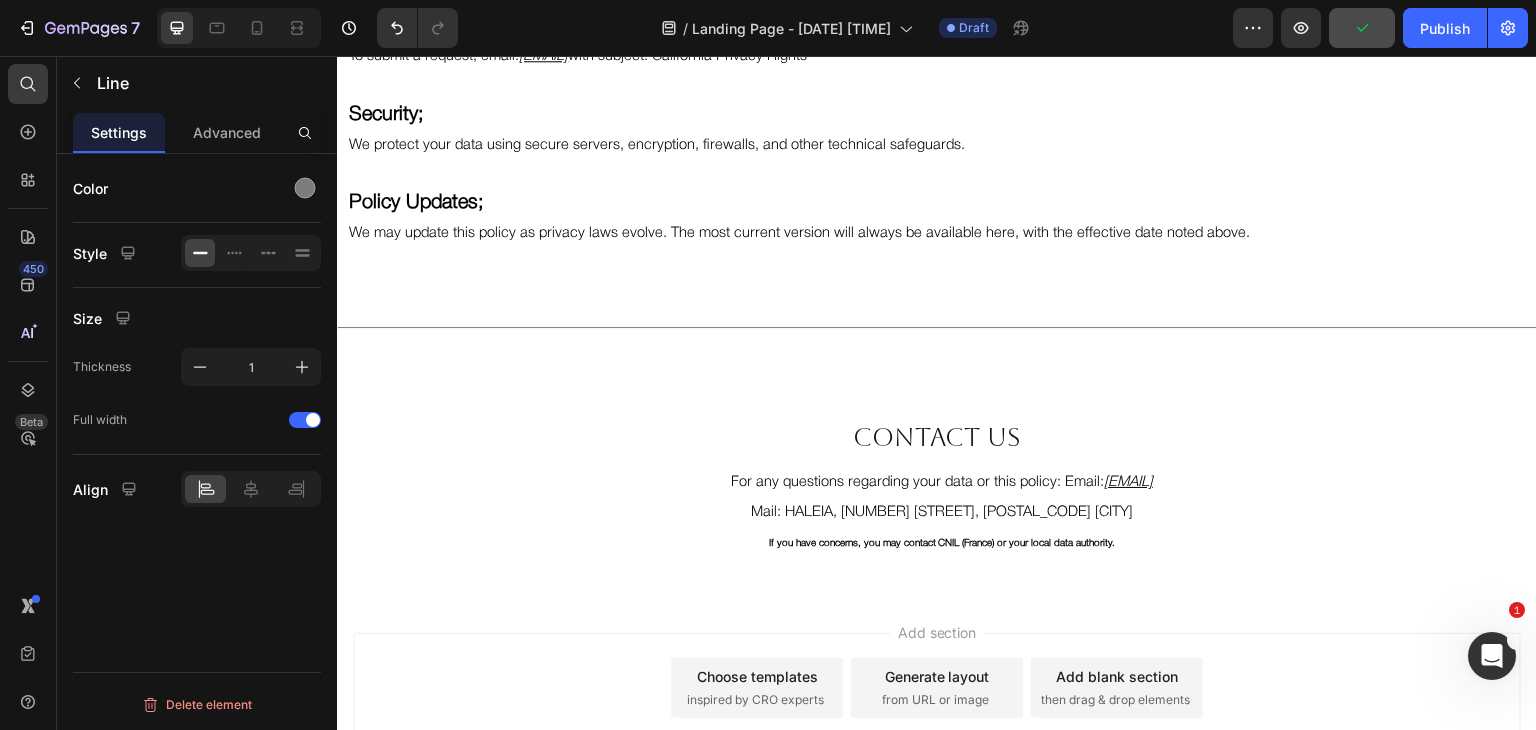 scroll, scrollTop: 4015, scrollLeft: 0, axis: vertical 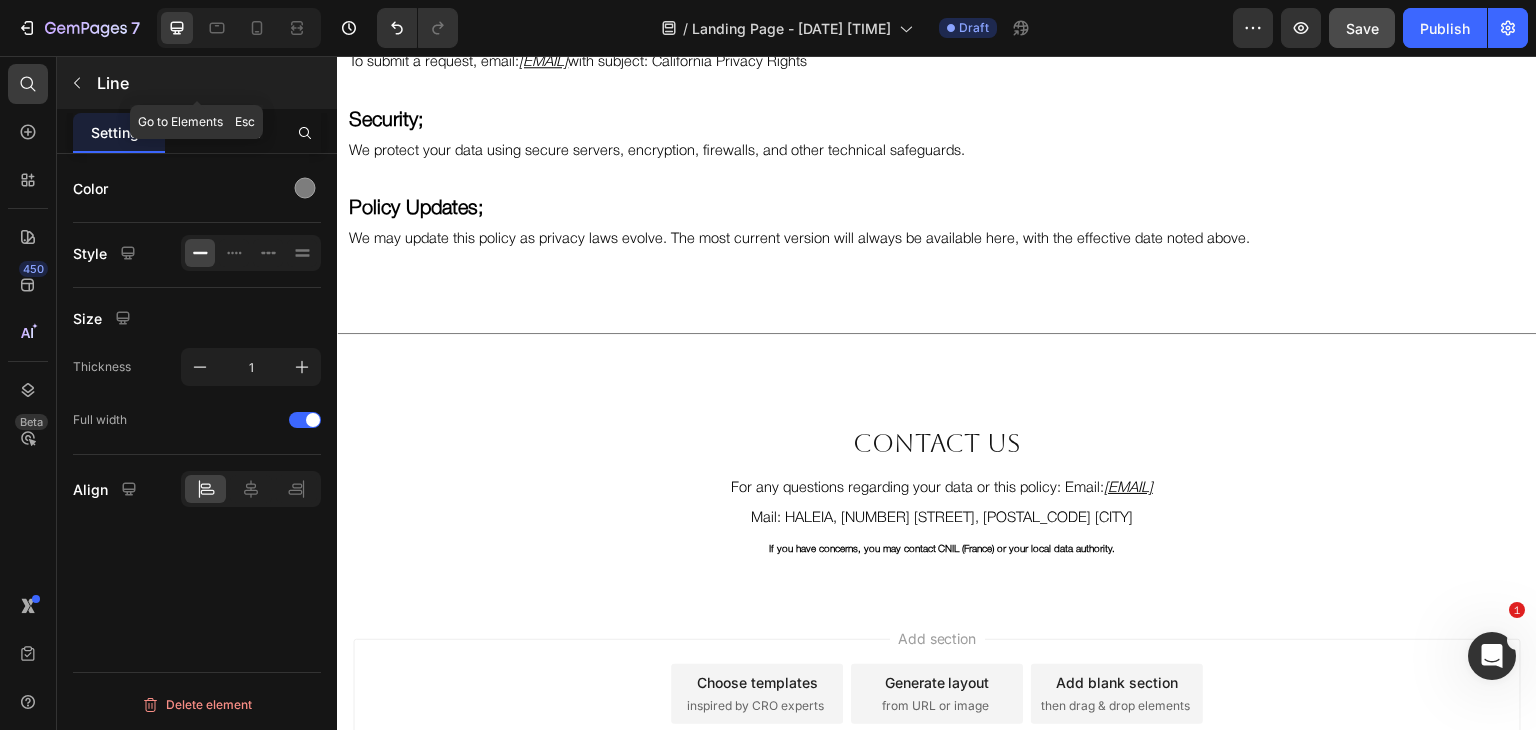 click 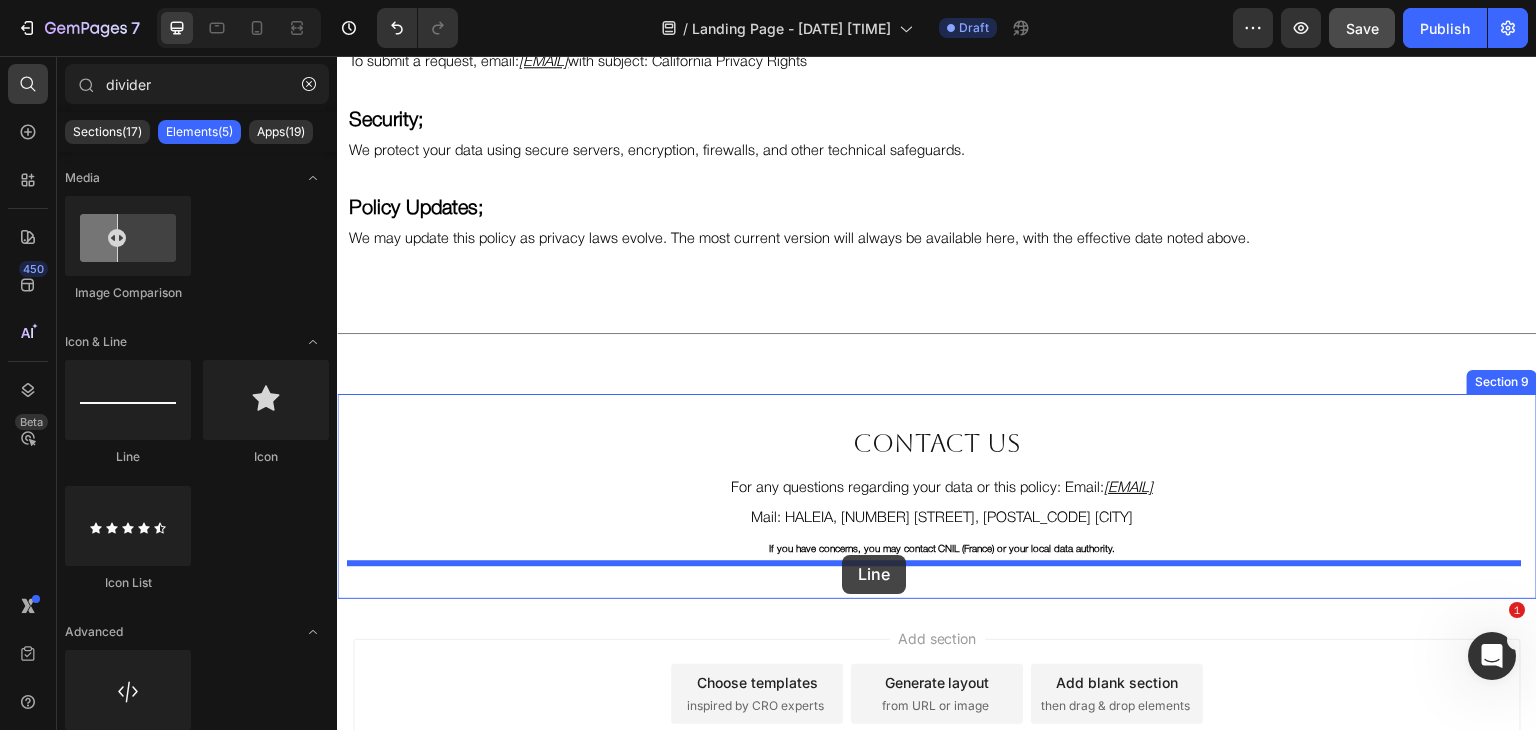 drag, startPoint x: 462, startPoint y: 470, endPoint x: 843, endPoint y: 554, distance: 390.14996 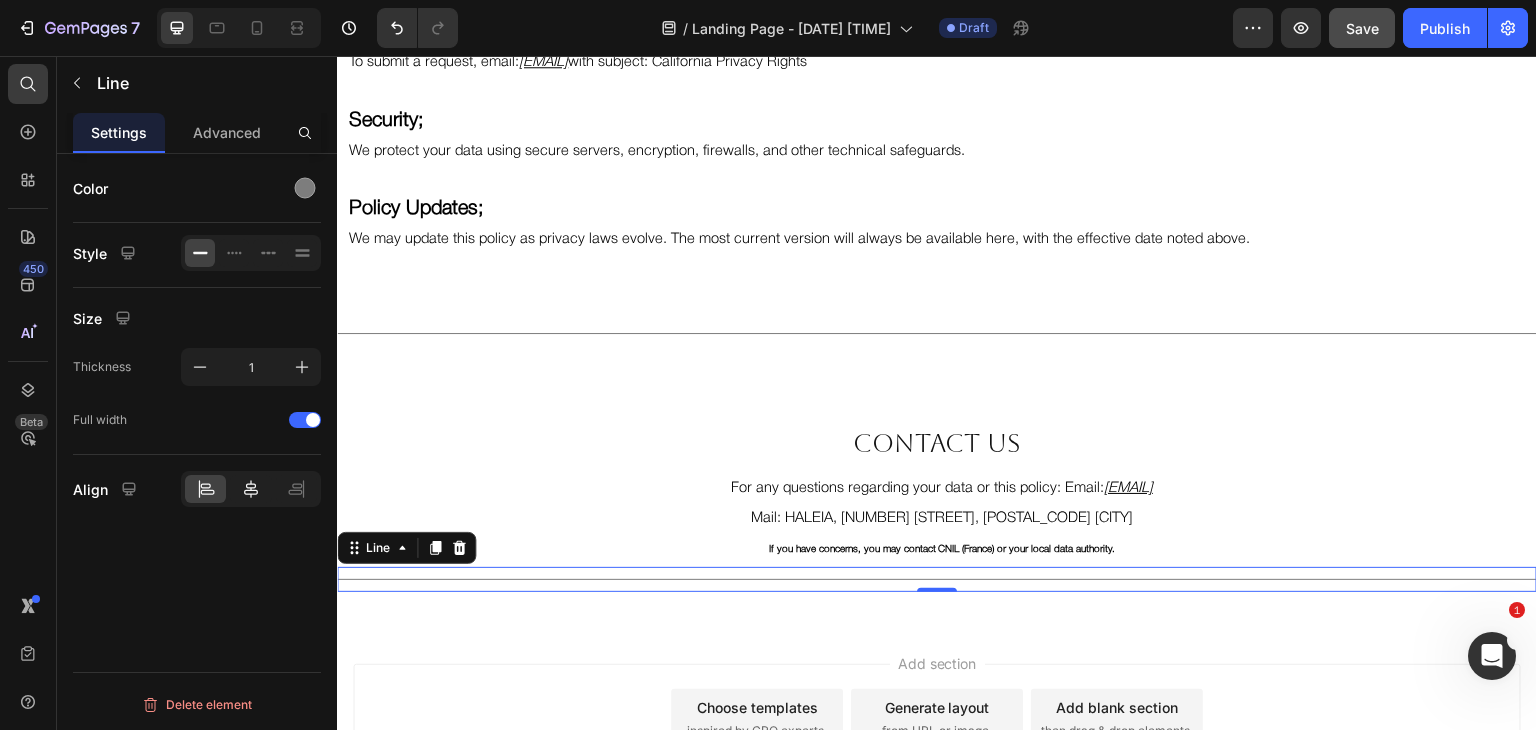 click 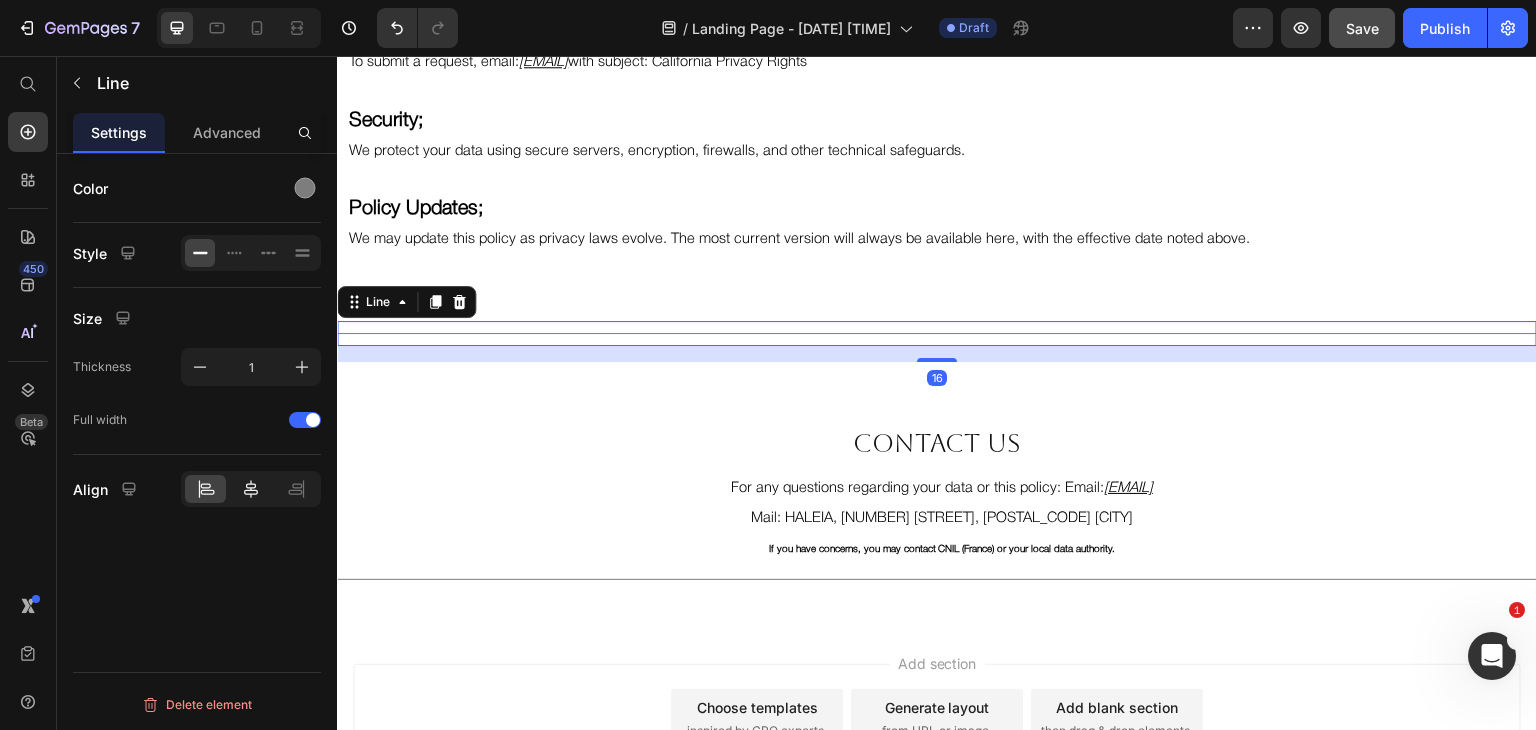 click 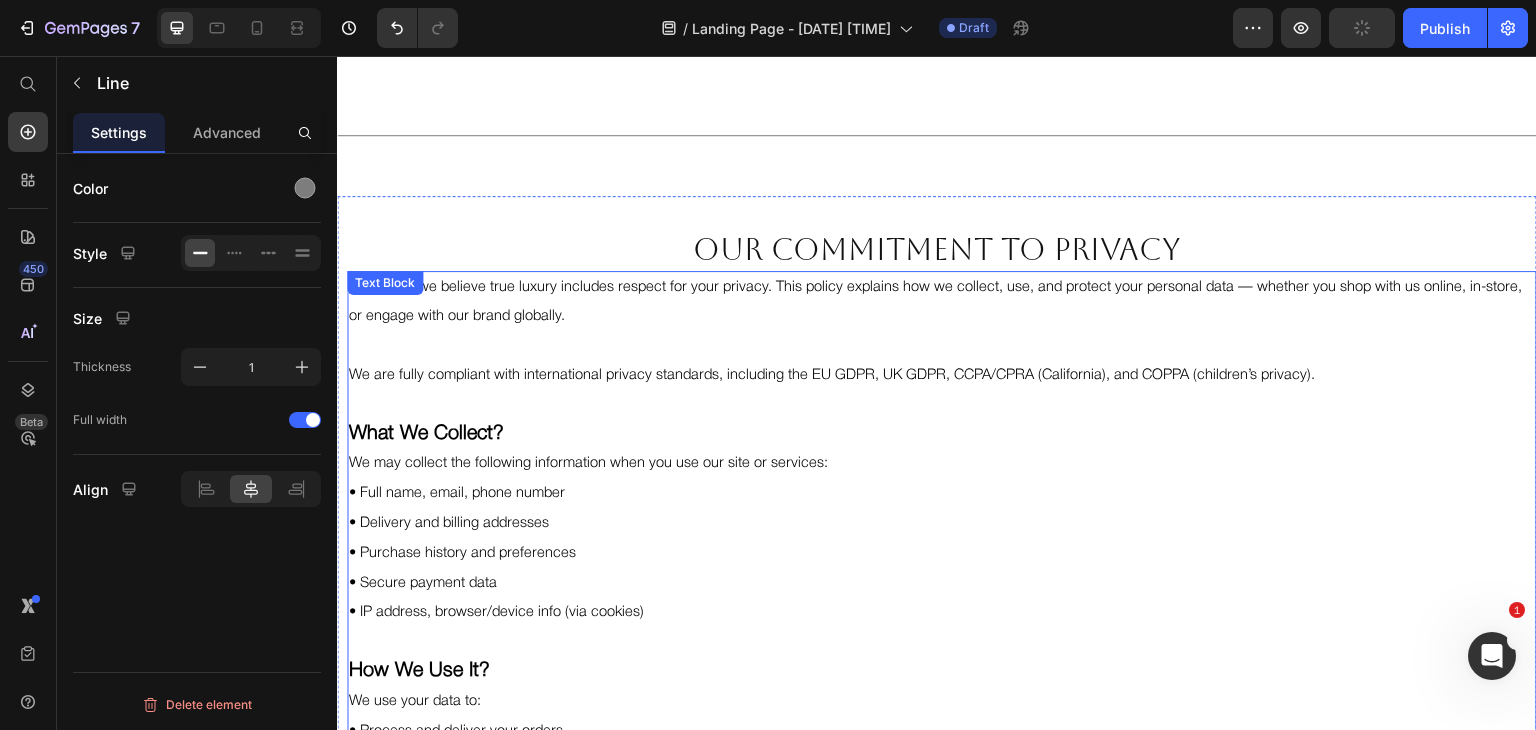 scroll, scrollTop: 1756, scrollLeft: 0, axis: vertical 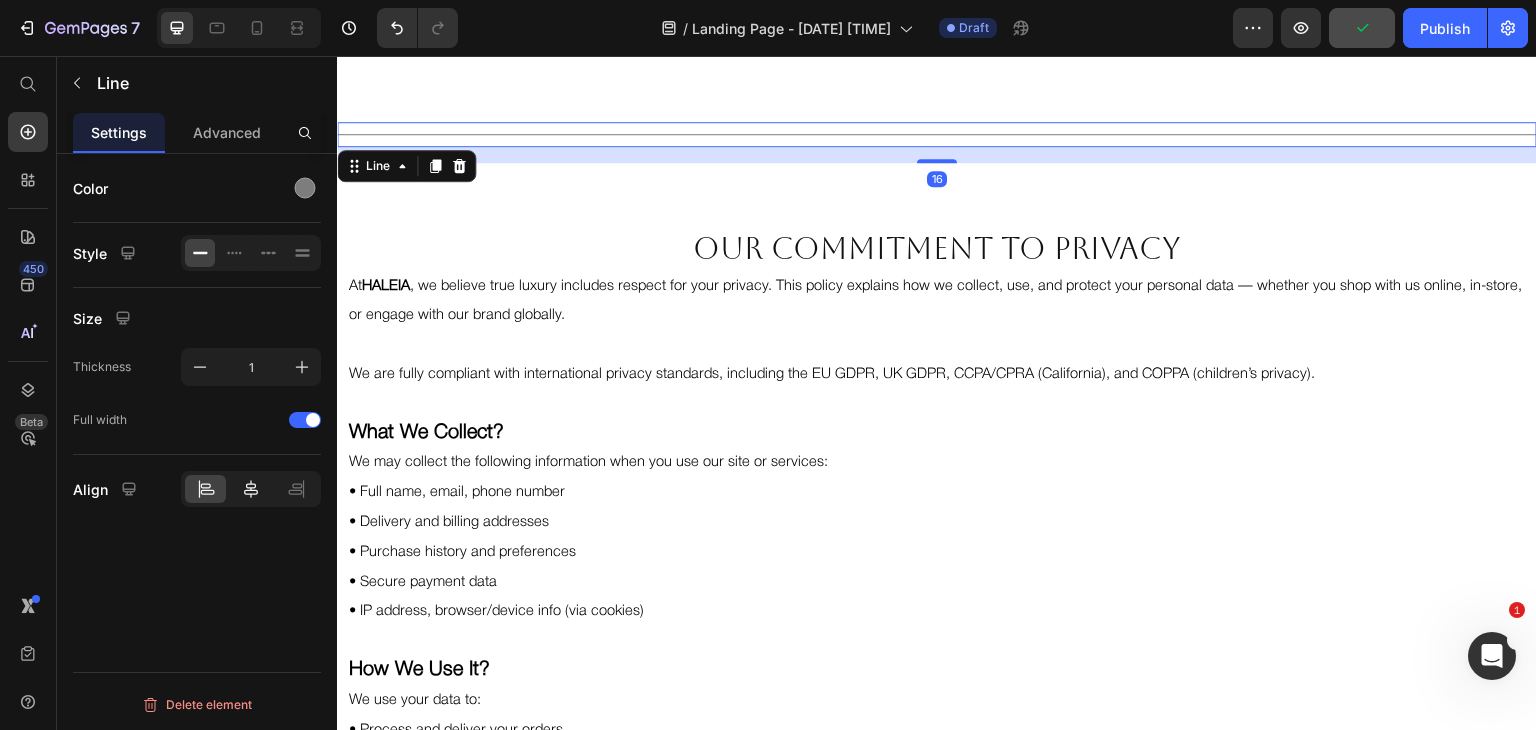 click 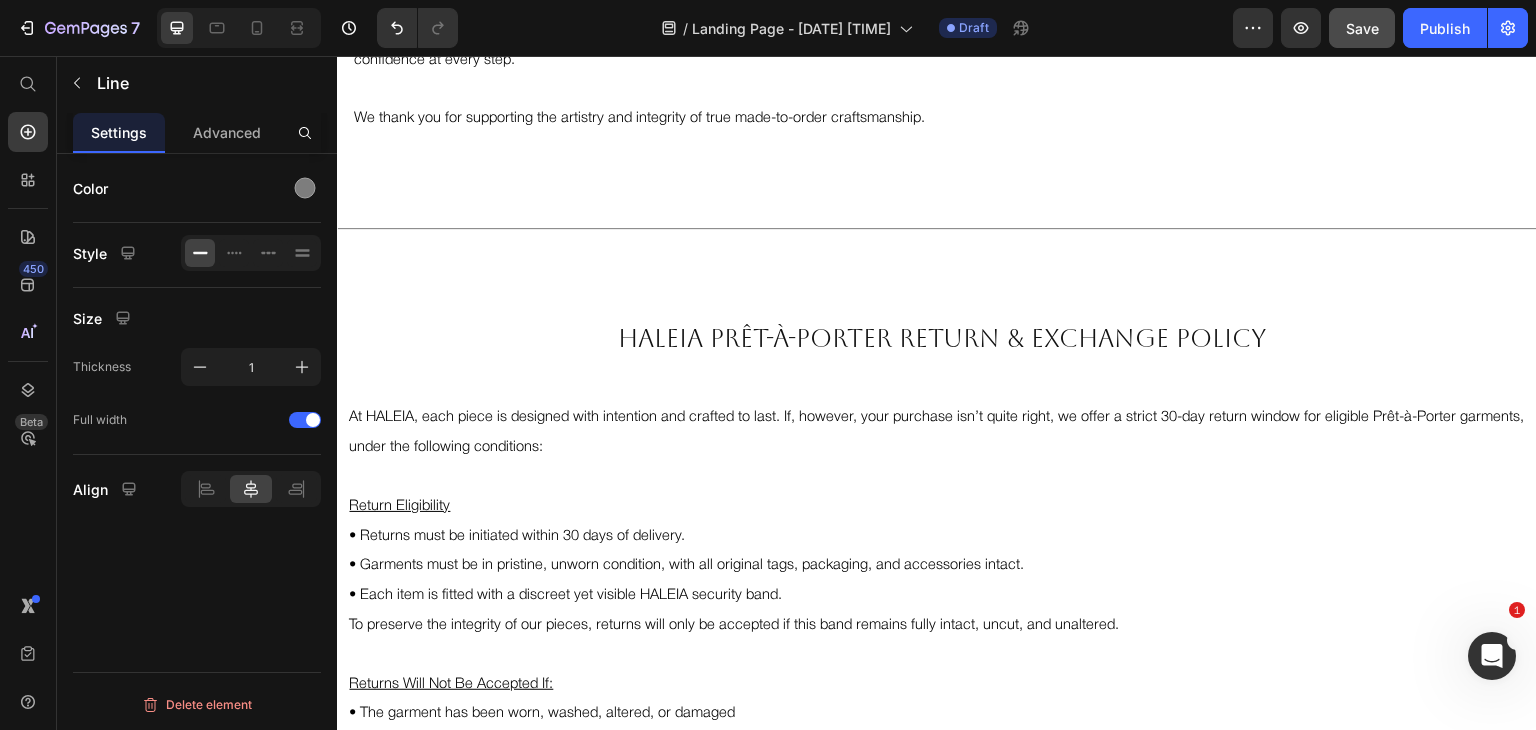 scroll, scrollTop: 635, scrollLeft: 0, axis: vertical 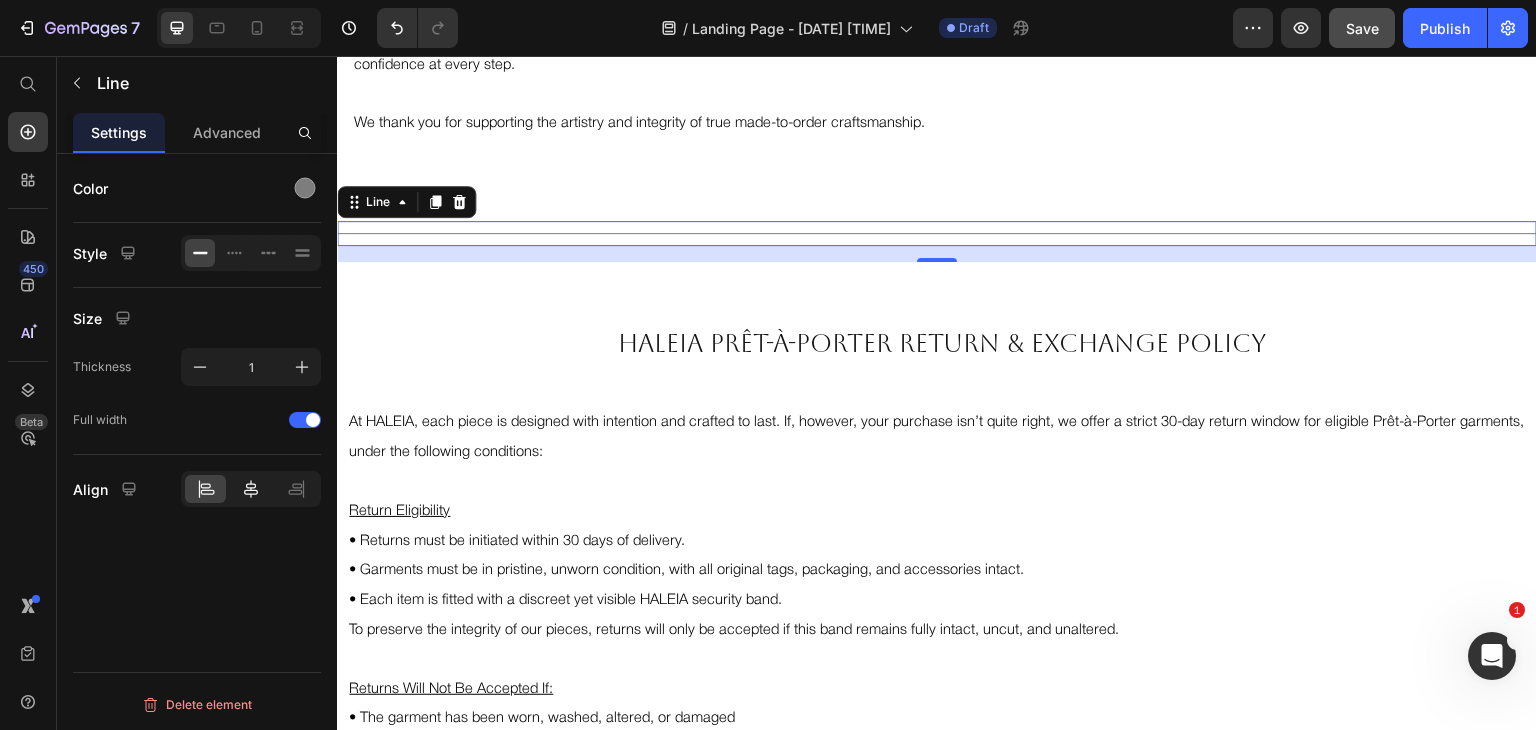 click 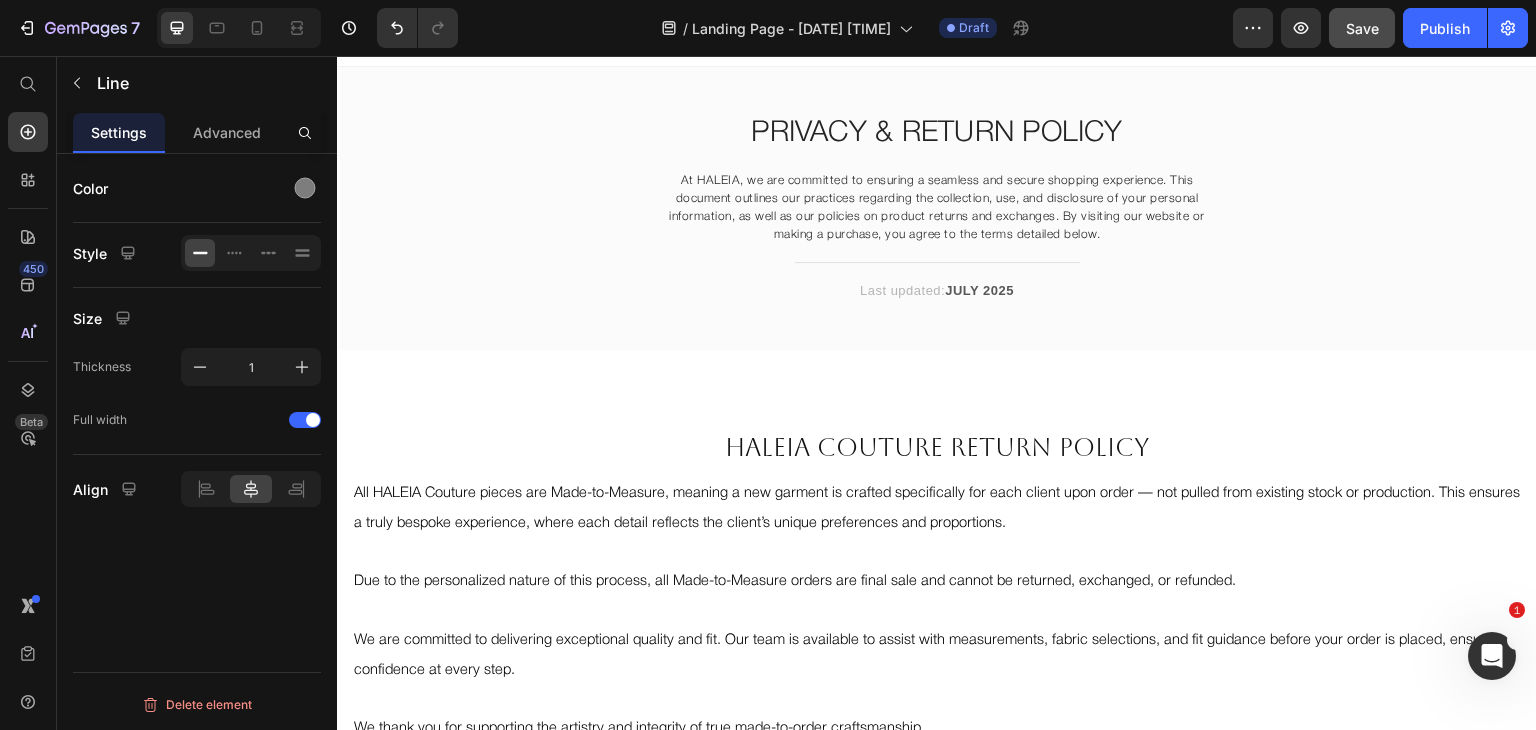 scroll, scrollTop: 0, scrollLeft: 0, axis: both 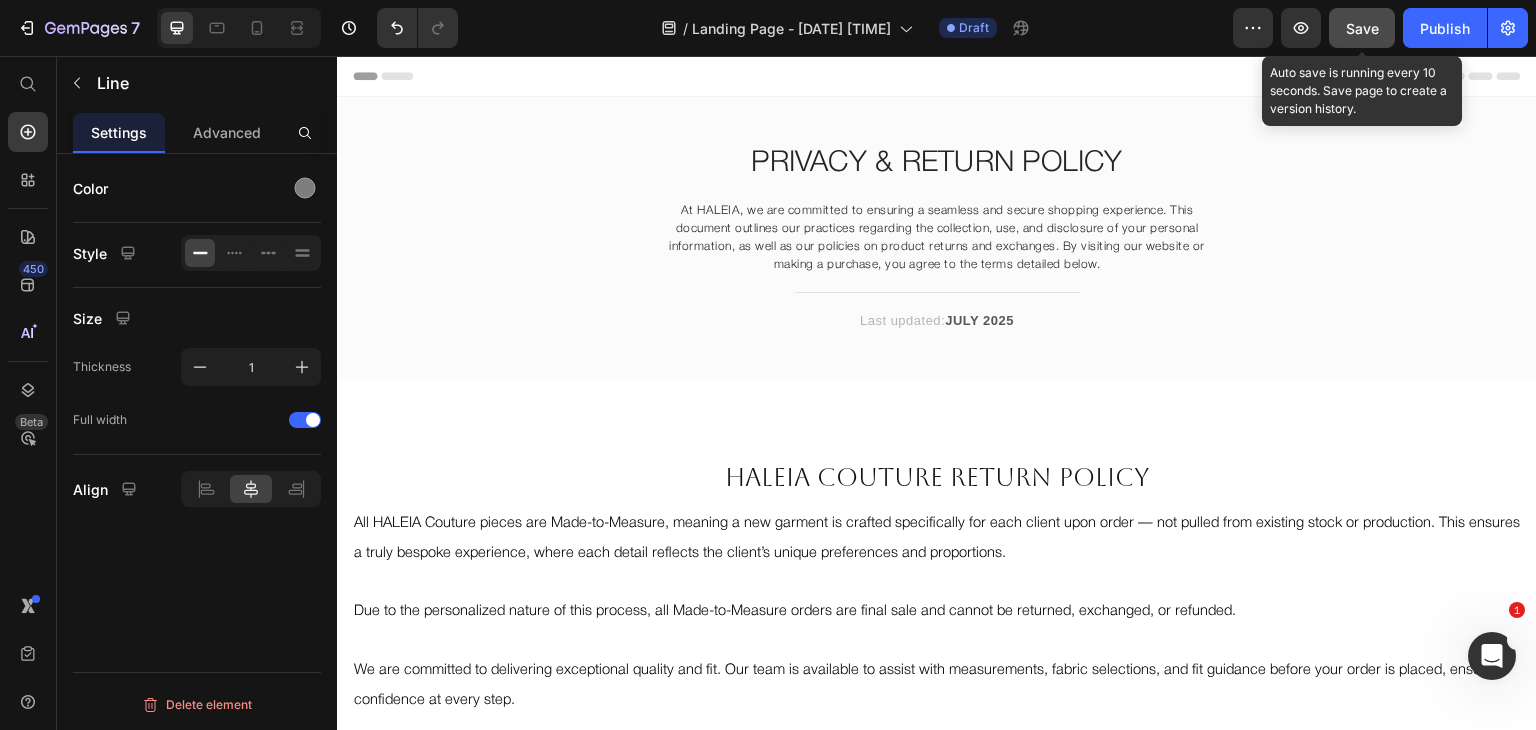 click on "Save" at bounding box center (1362, 28) 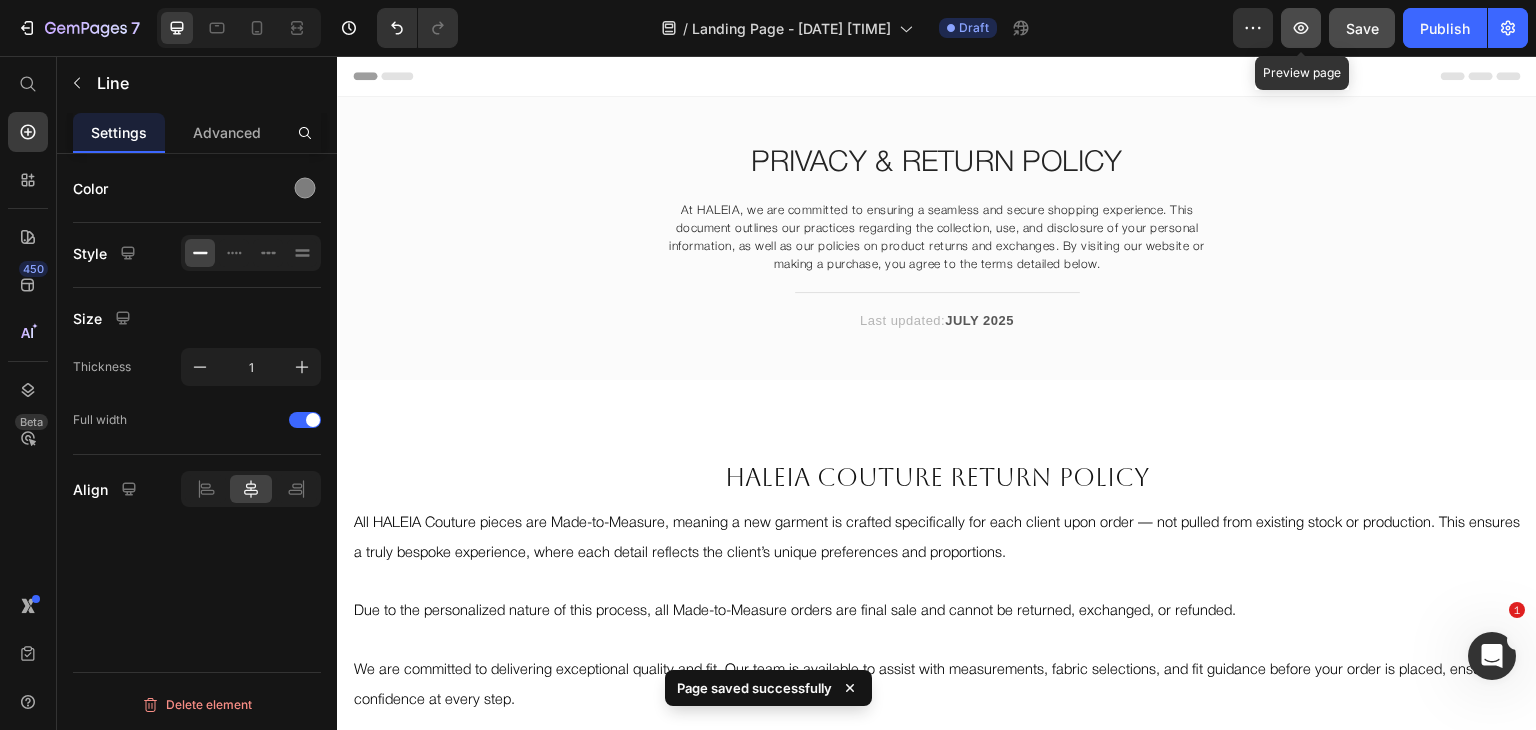 click 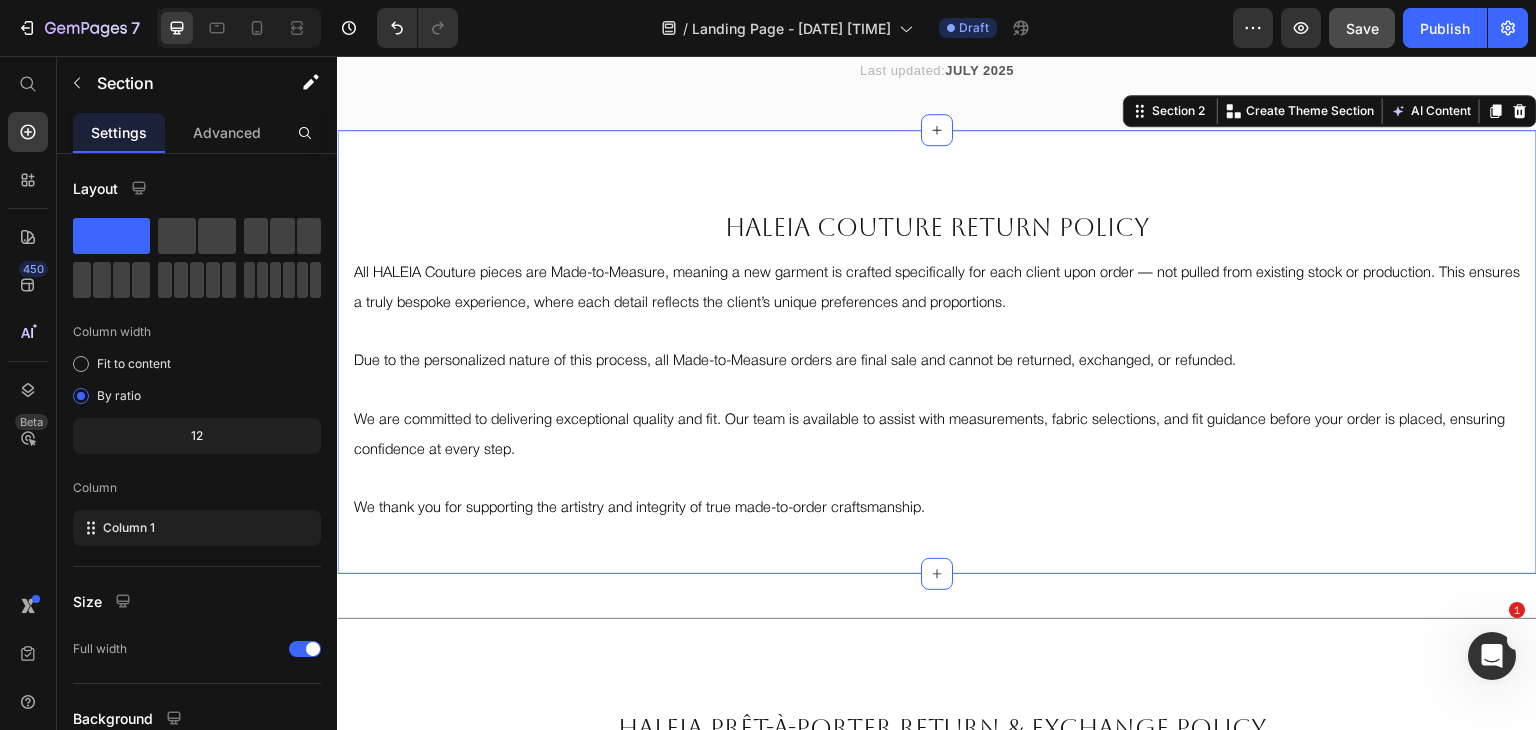 scroll, scrollTop: 248, scrollLeft: 0, axis: vertical 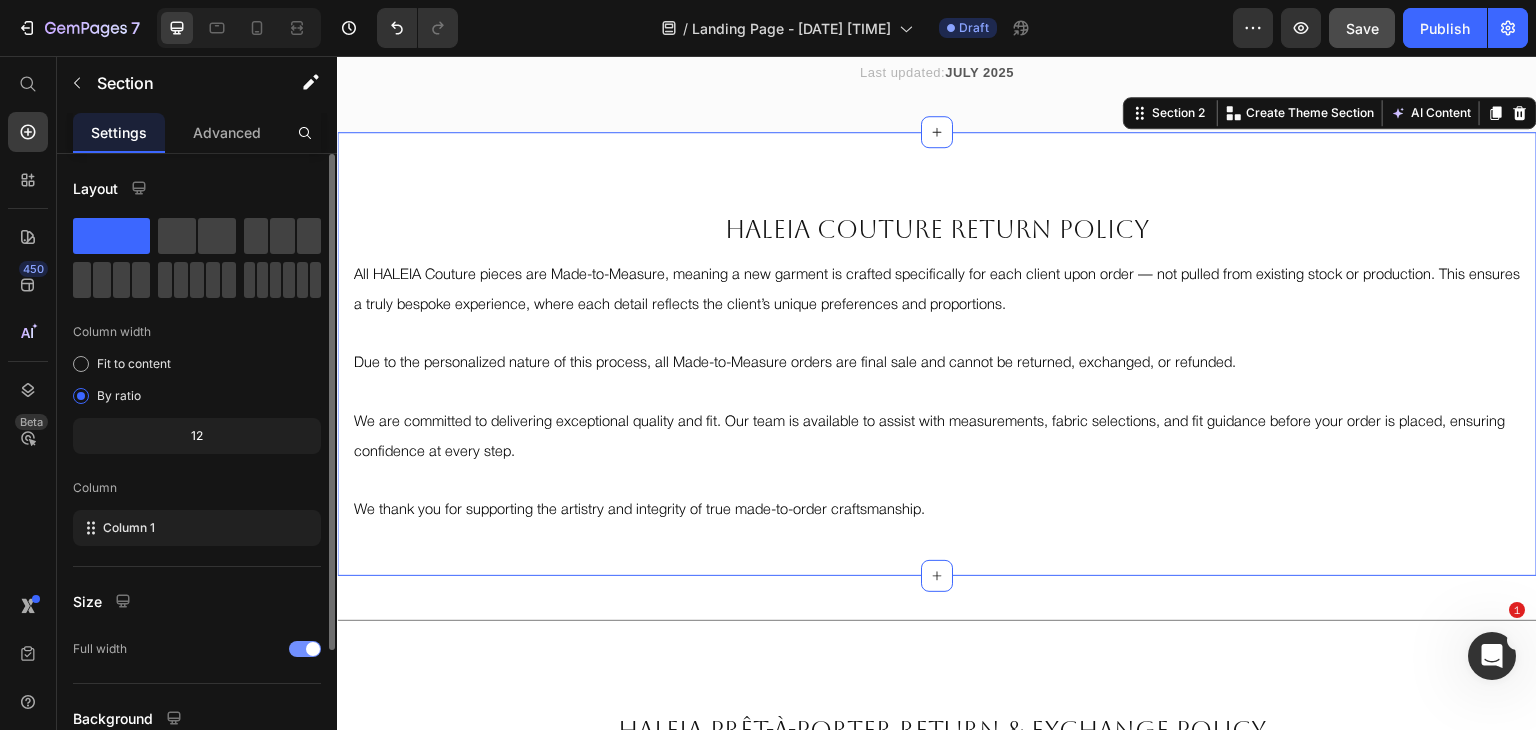 click at bounding box center [305, 649] 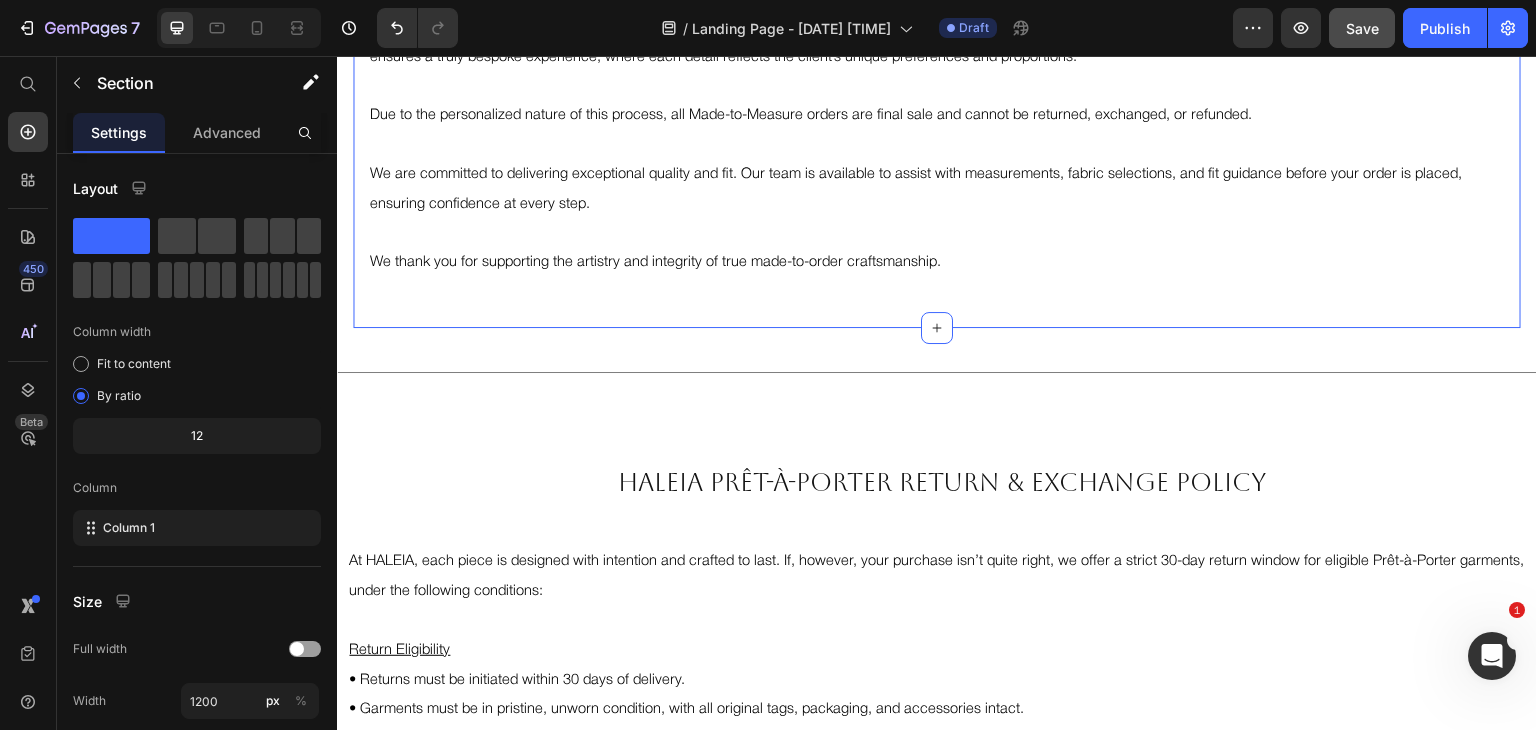 scroll, scrollTop: 510, scrollLeft: 0, axis: vertical 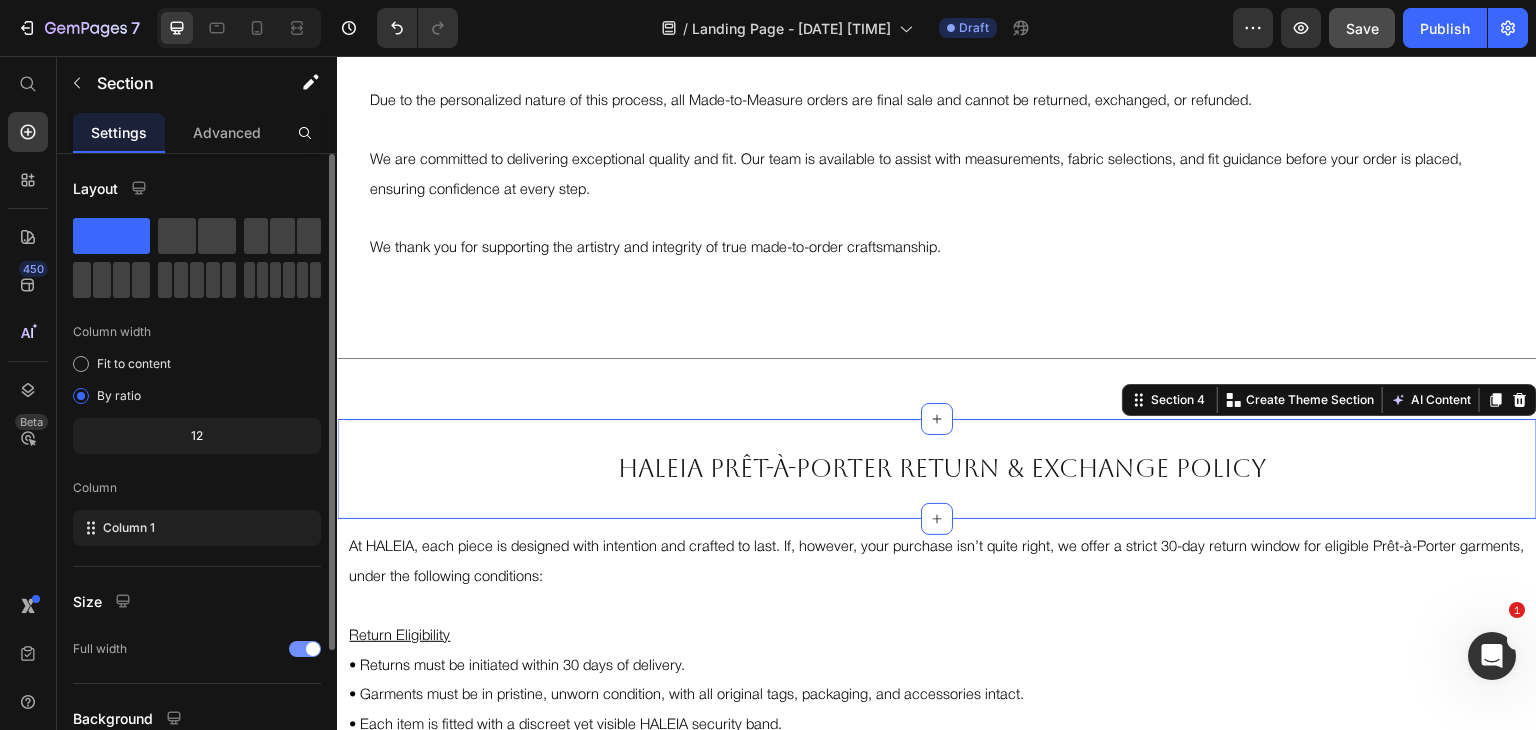 click at bounding box center (305, 649) 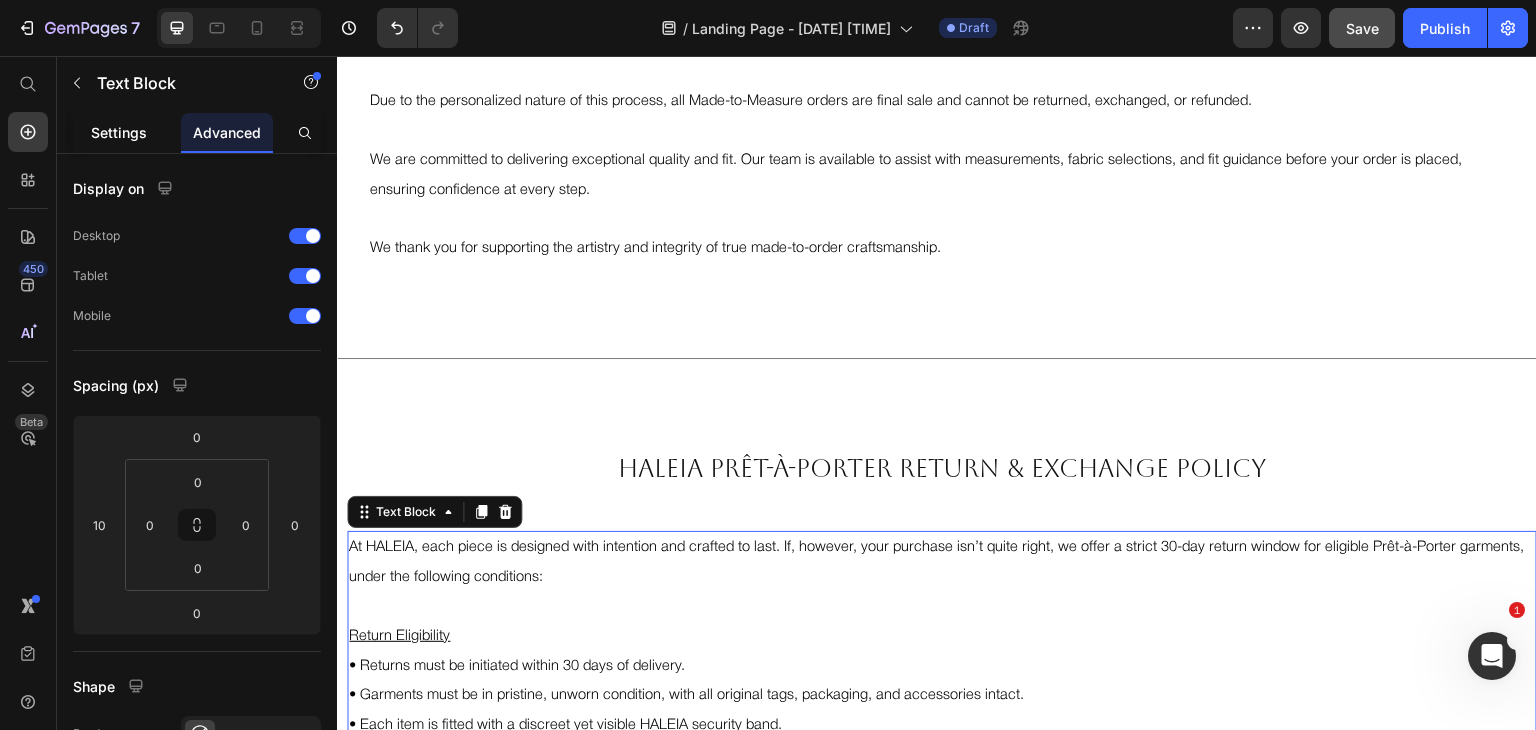 click on "Settings" 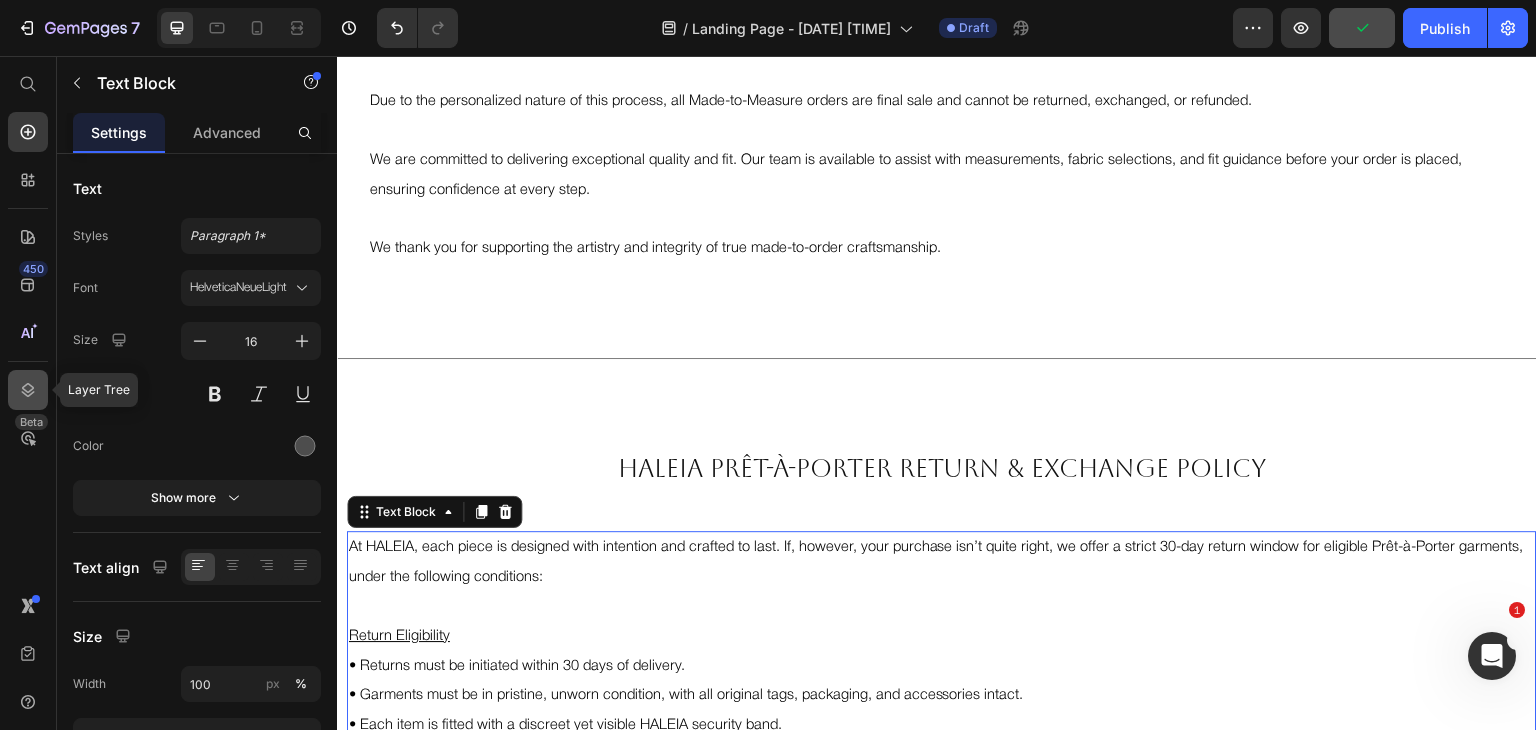 click 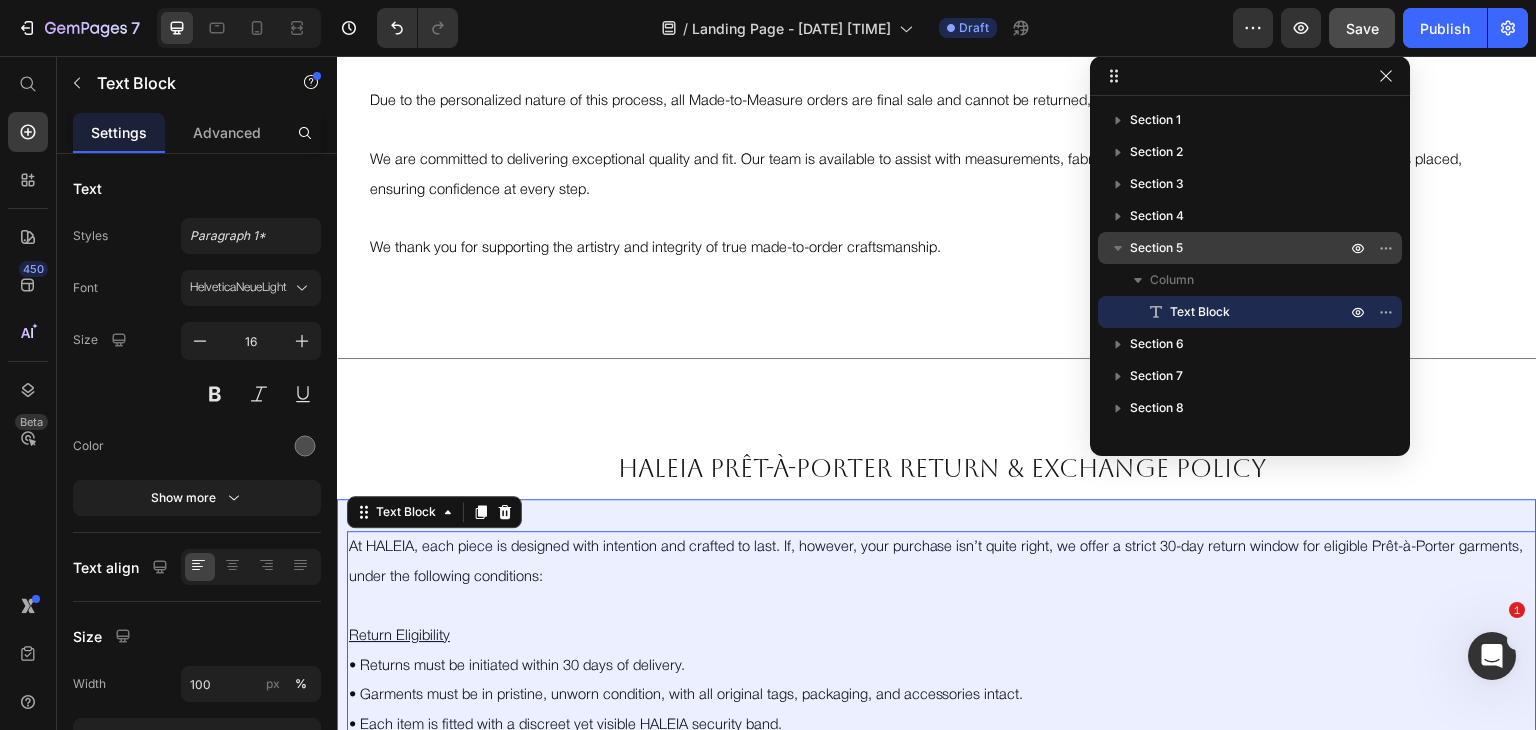 click on "Section 5" at bounding box center [1250, 248] 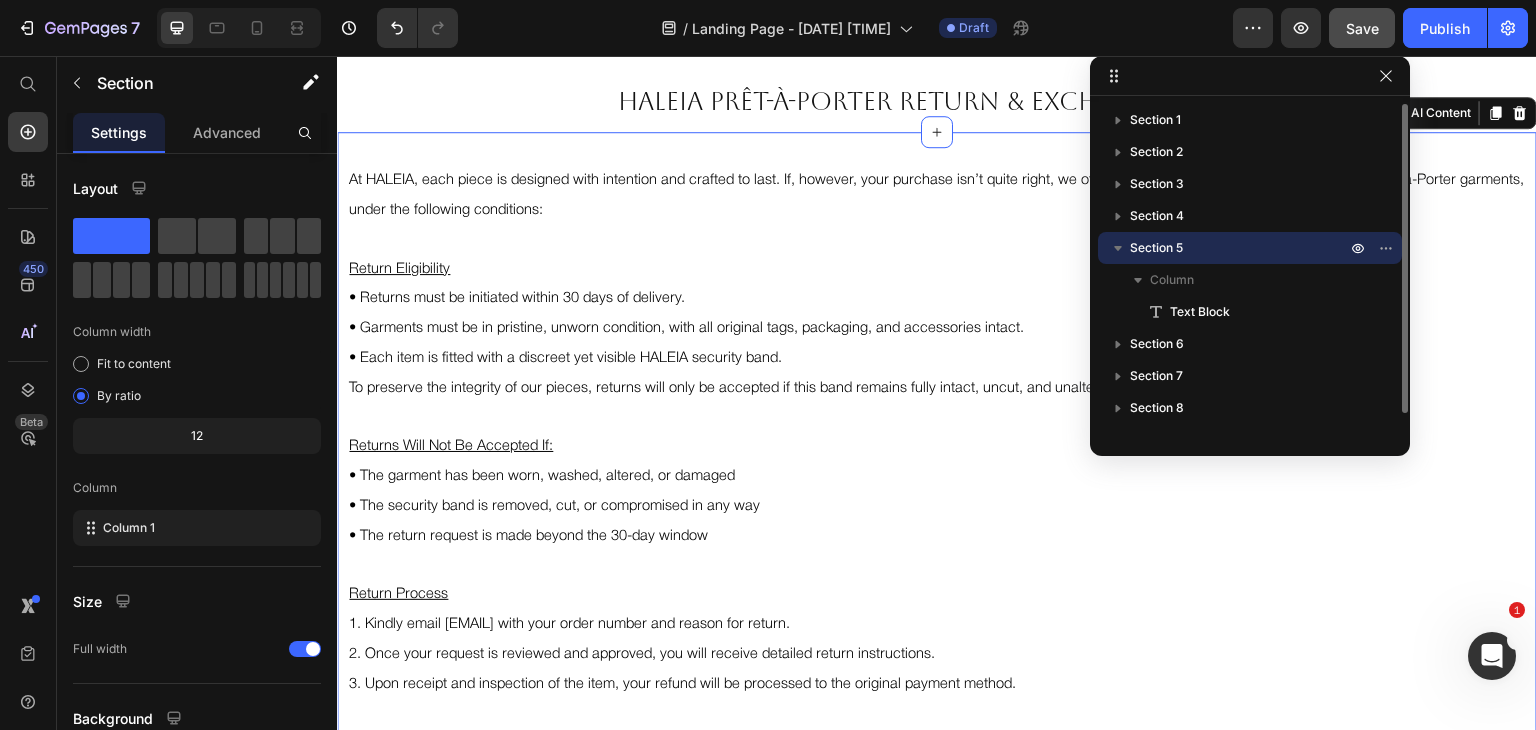 scroll, scrollTop: 881, scrollLeft: 0, axis: vertical 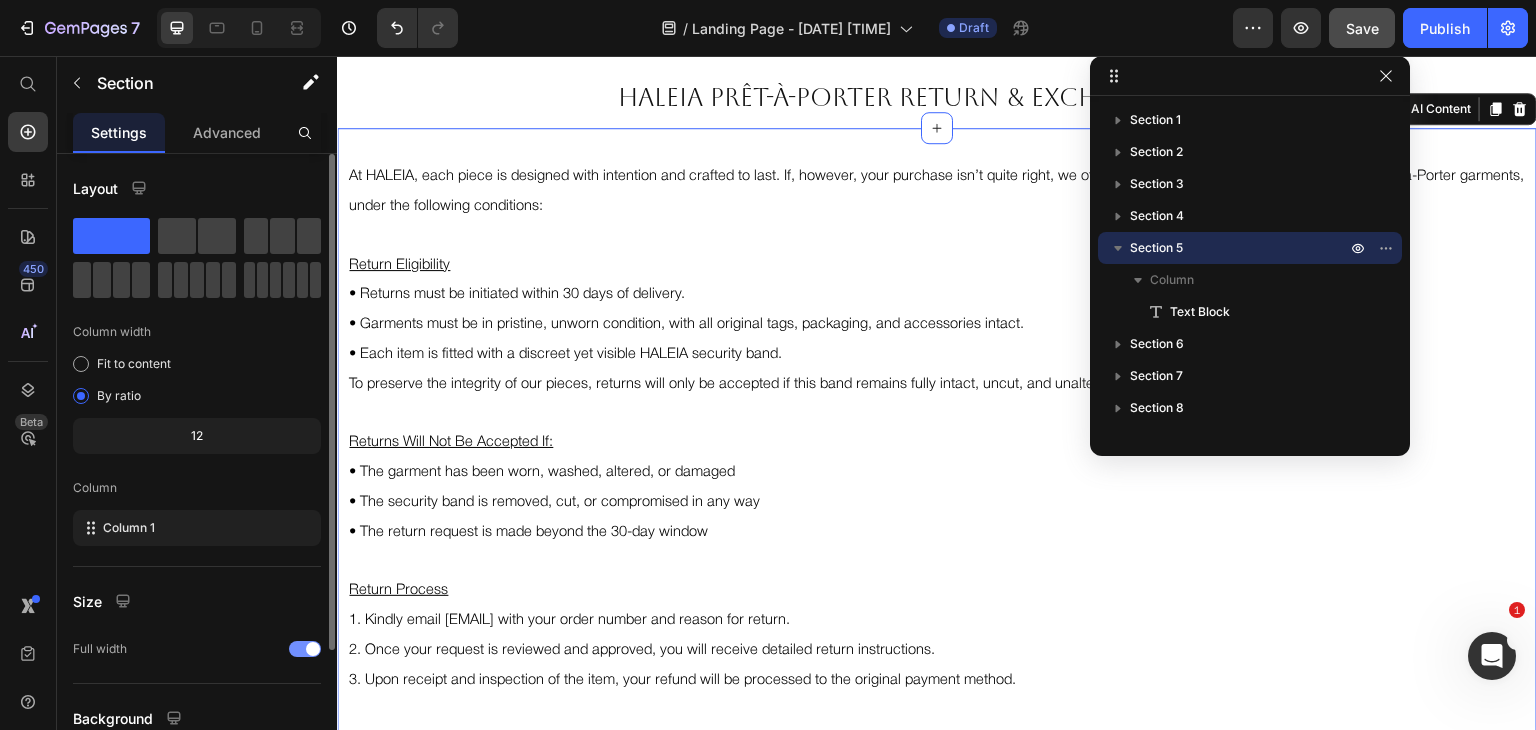 click at bounding box center (305, 649) 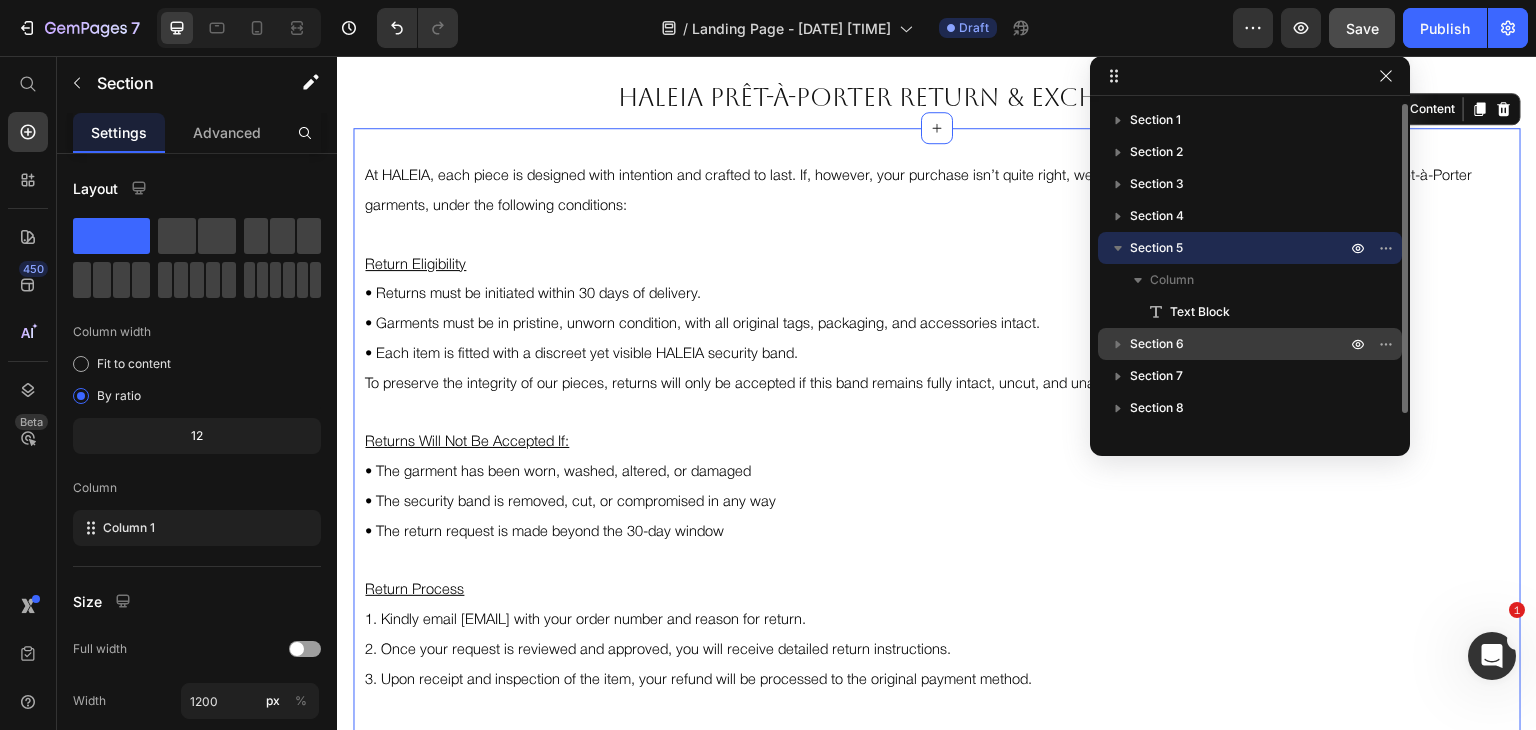 click on "Section 6" at bounding box center (1157, 344) 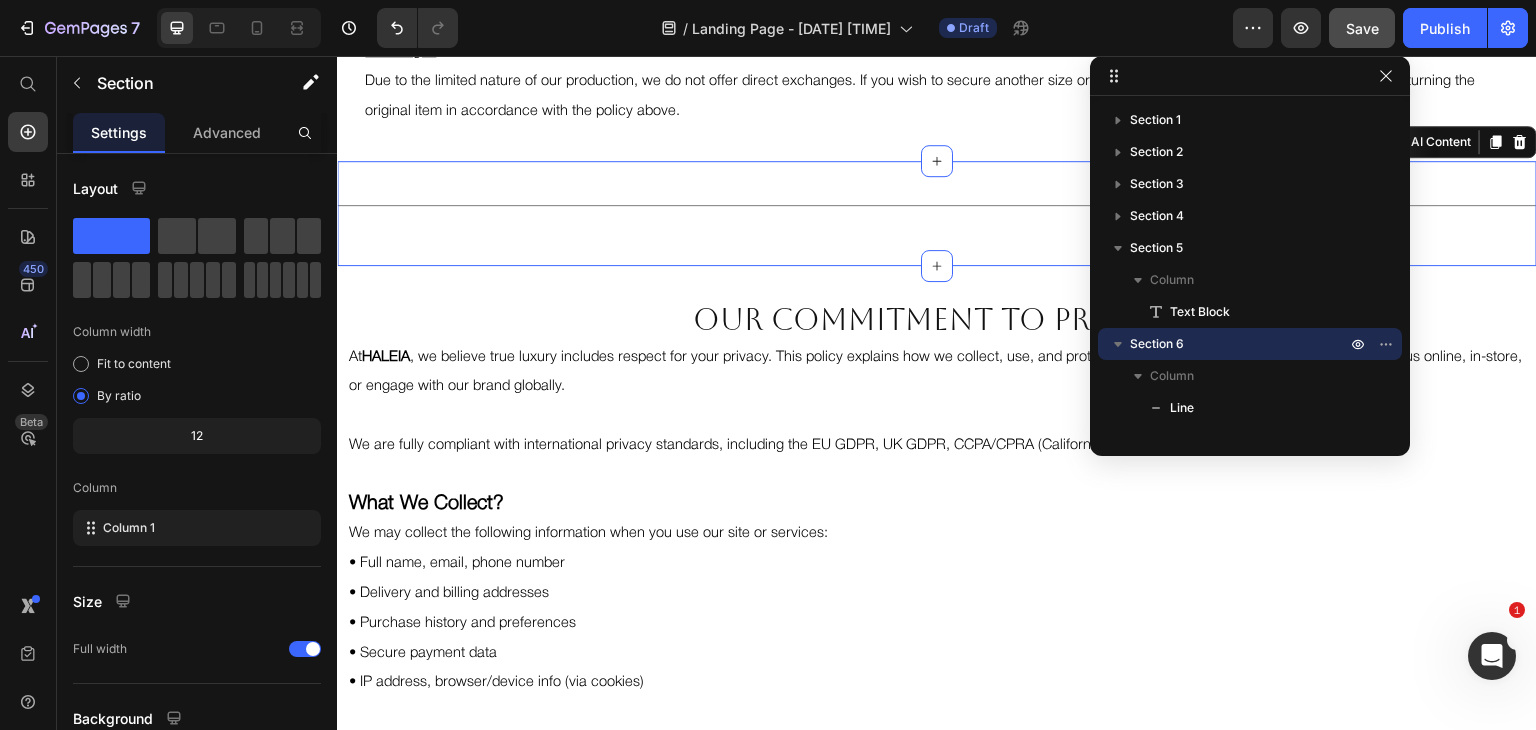 scroll, scrollTop: 1715, scrollLeft: 0, axis: vertical 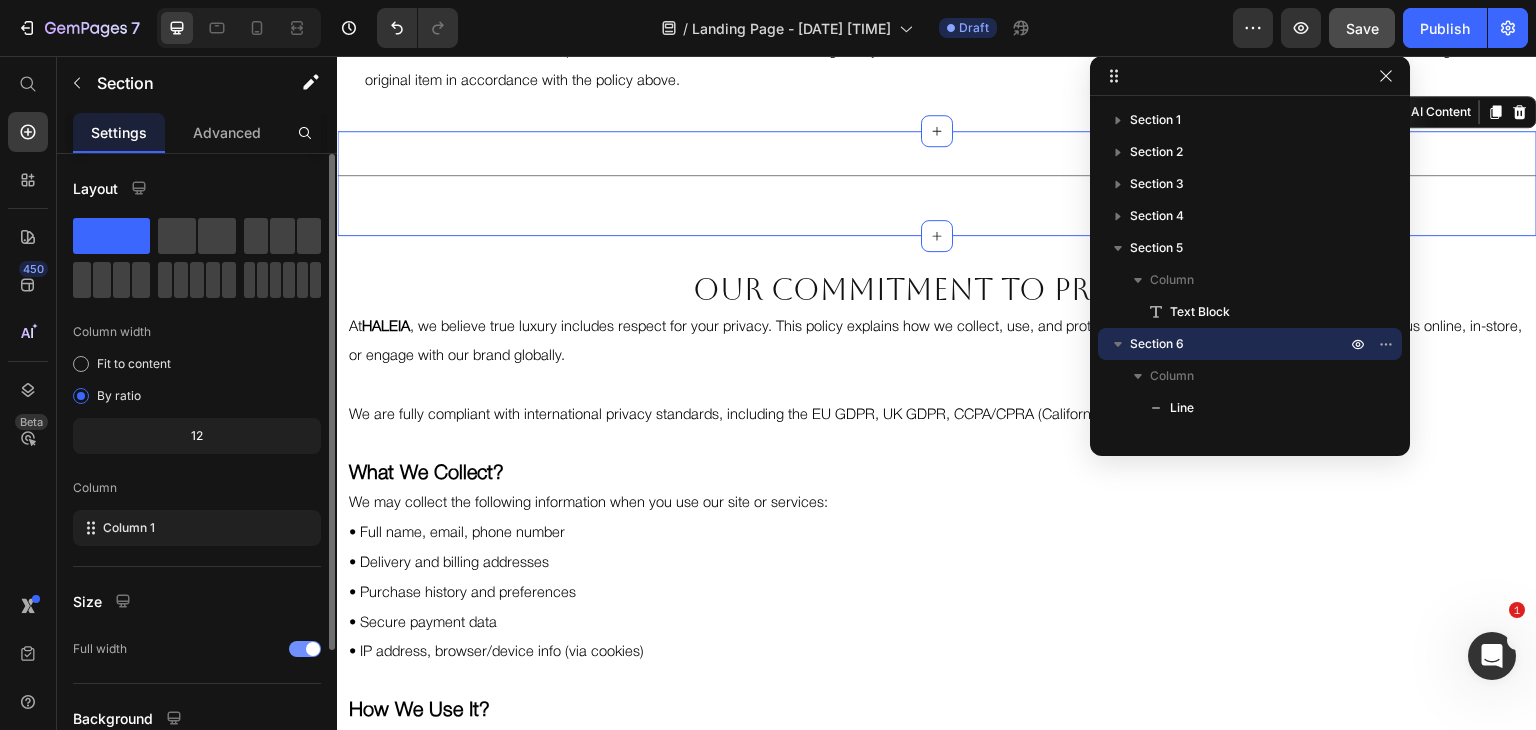 click at bounding box center [305, 649] 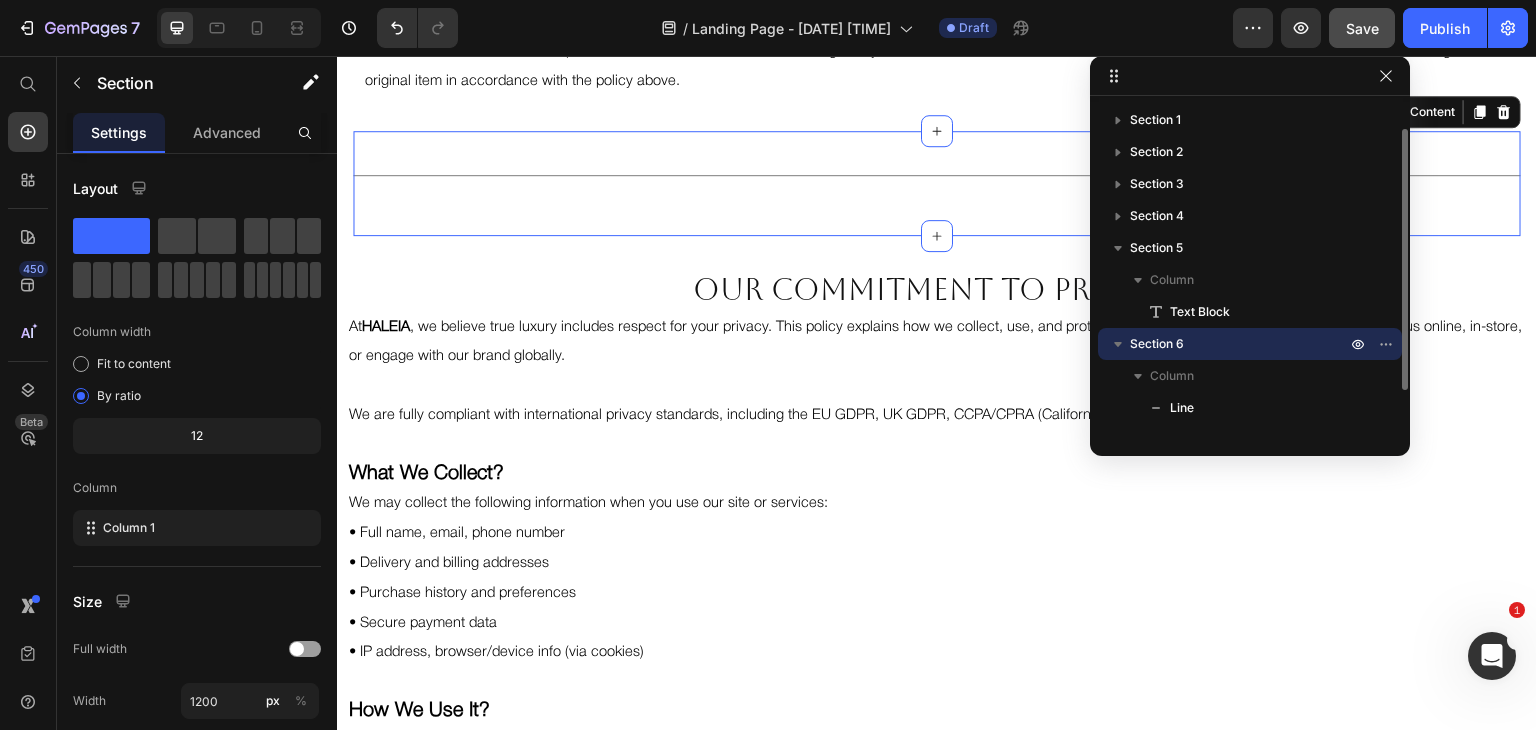 scroll, scrollTop: 85, scrollLeft: 0, axis: vertical 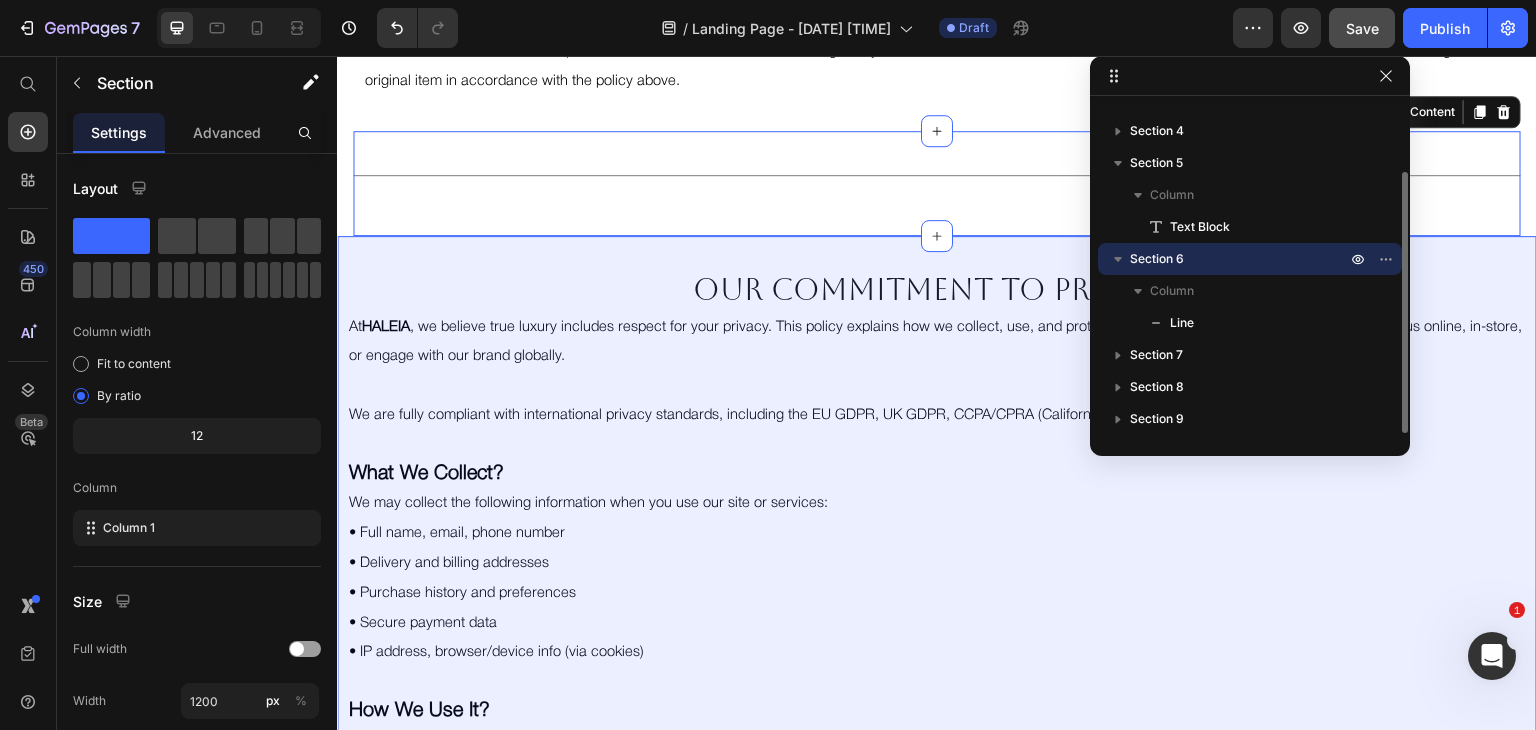 click on "Section 7" at bounding box center (1156, 355) 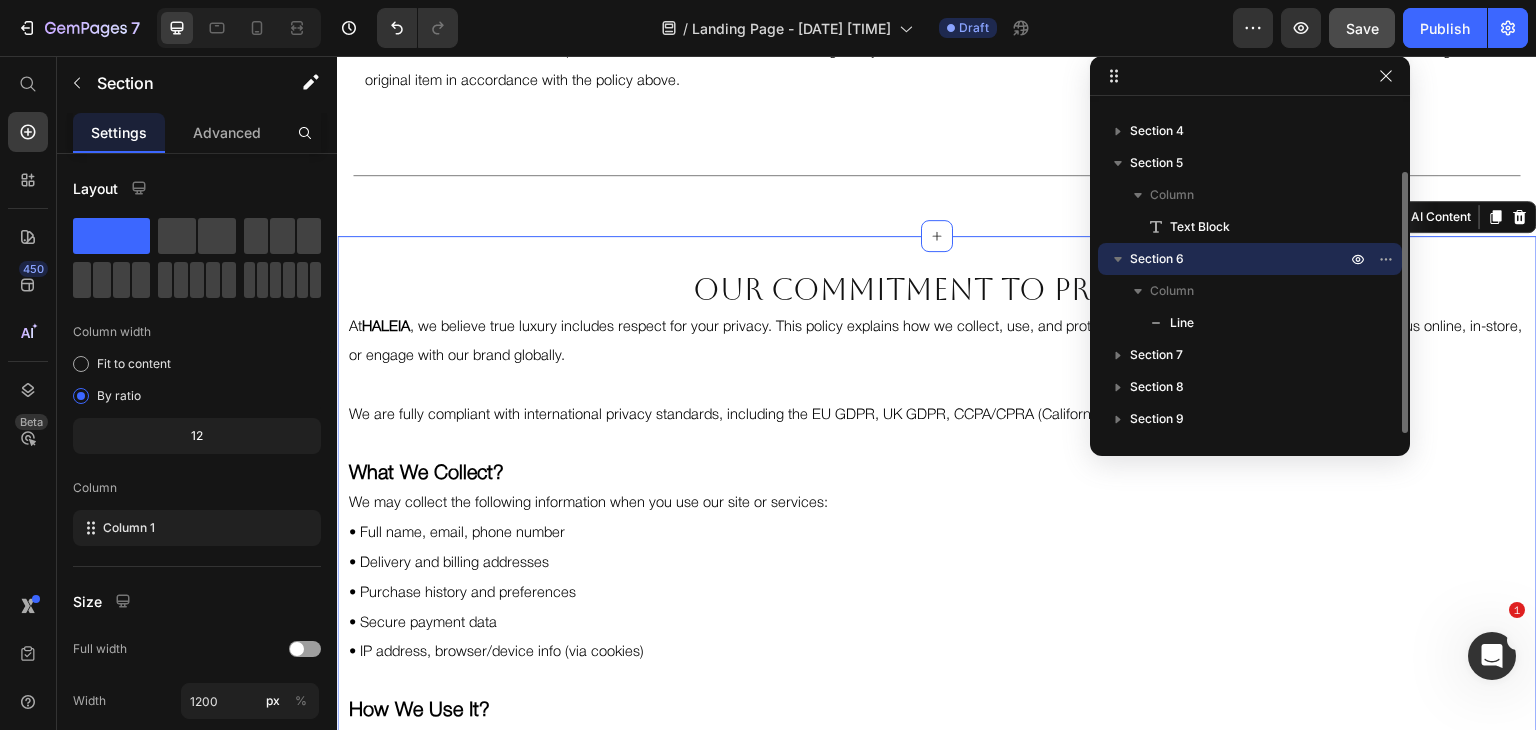scroll, scrollTop: 1820, scrollLeft: 0, axis: vertical 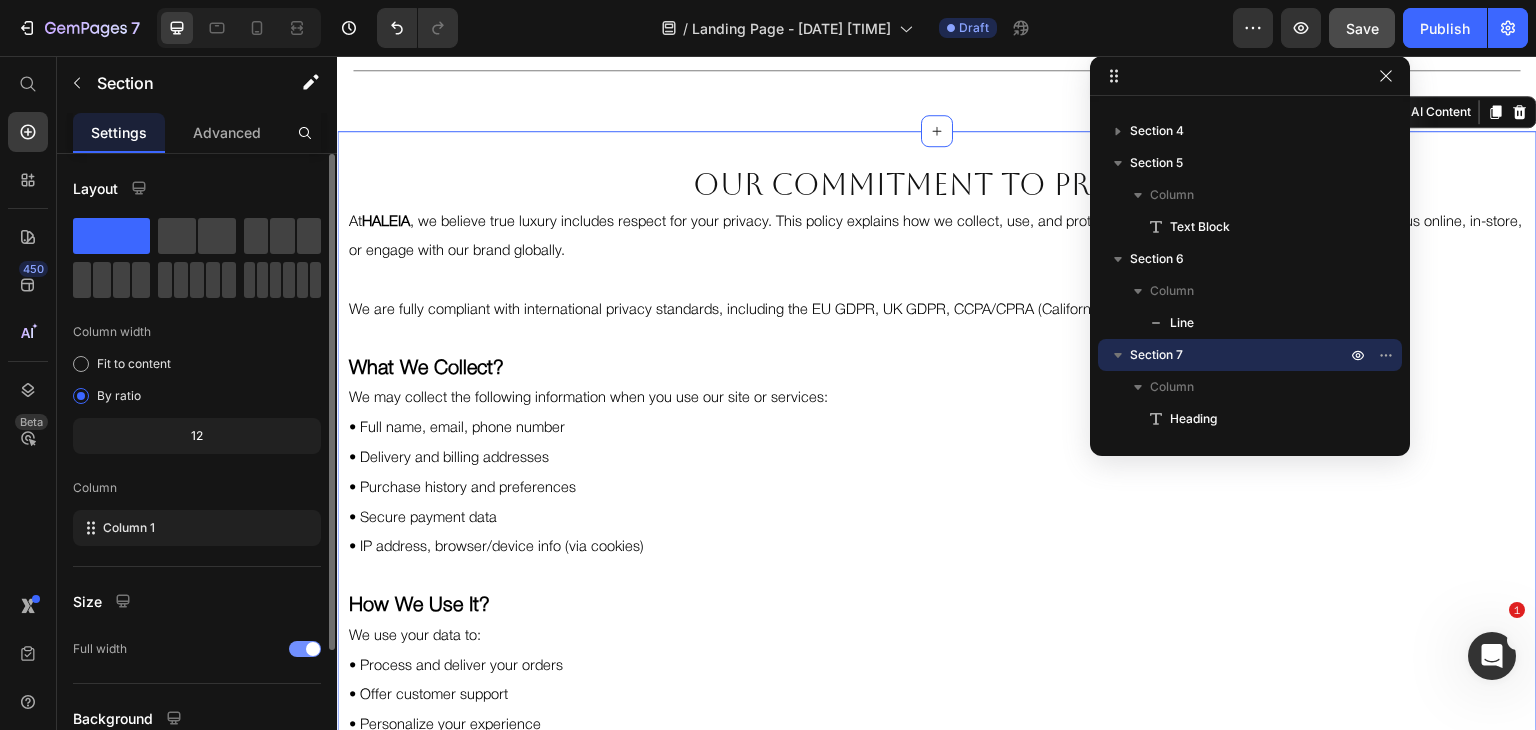 click at bounding box center (313, 649) 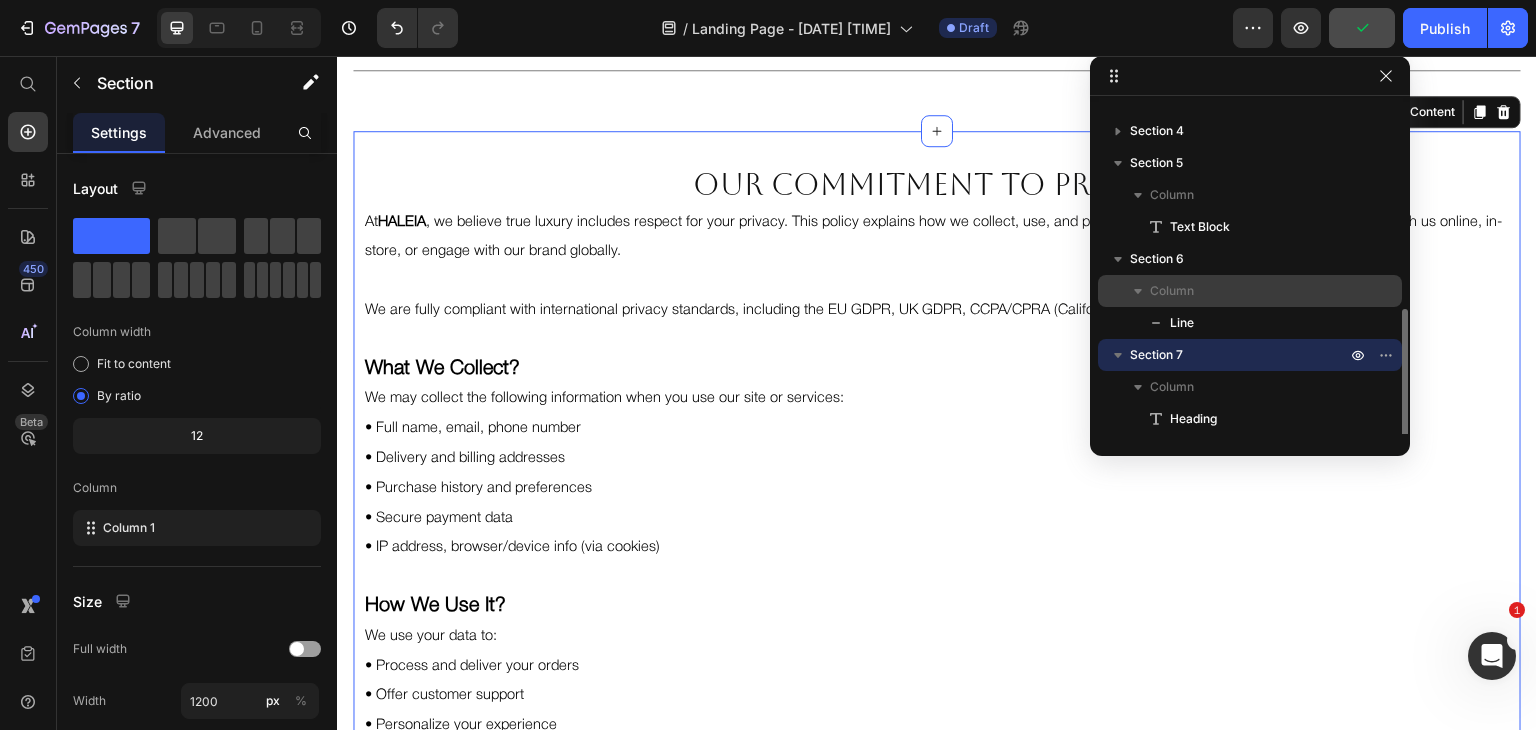 scroll, scrollTop: 181, scrollLeft: 0, axis: vertical 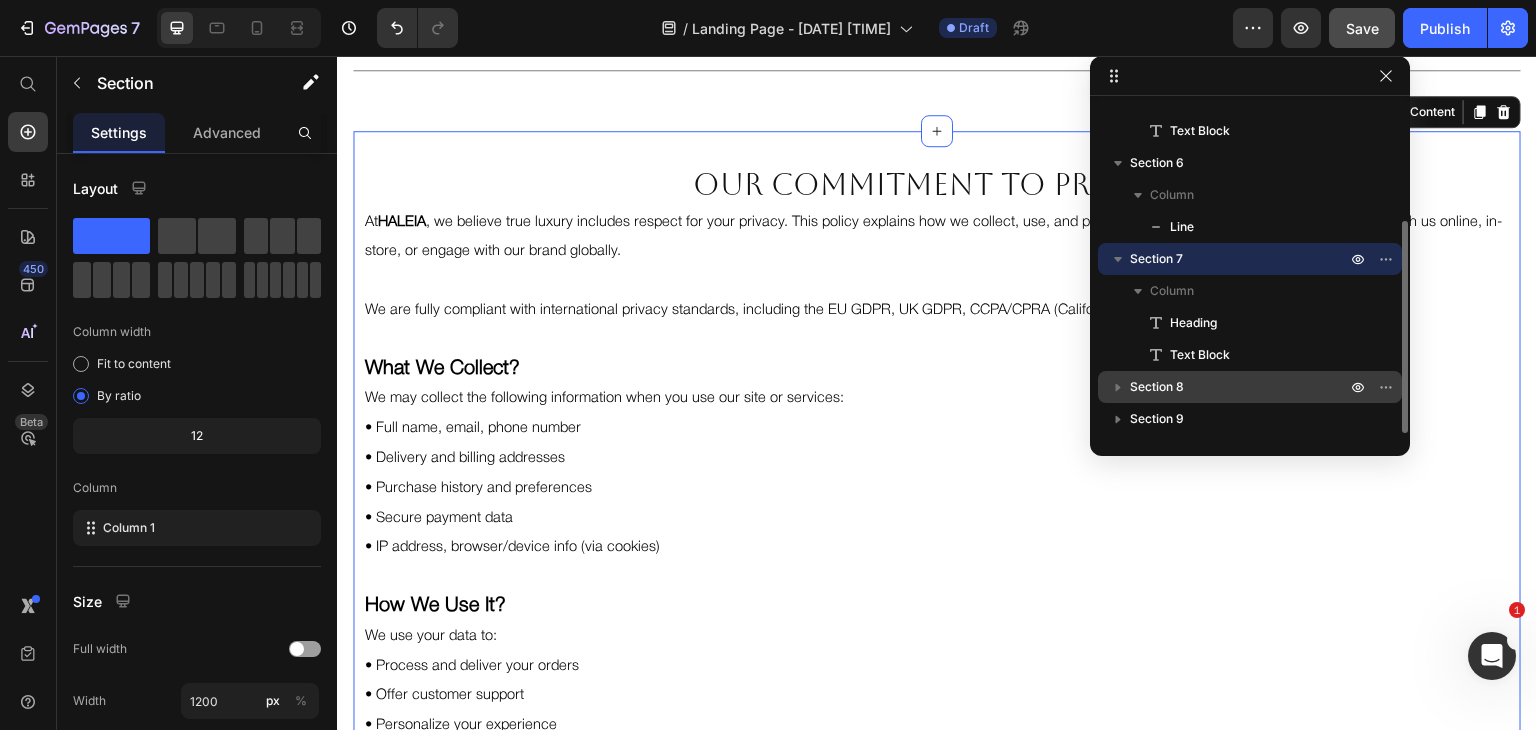 click on "Section 8" at bounding box center (1157, 387) 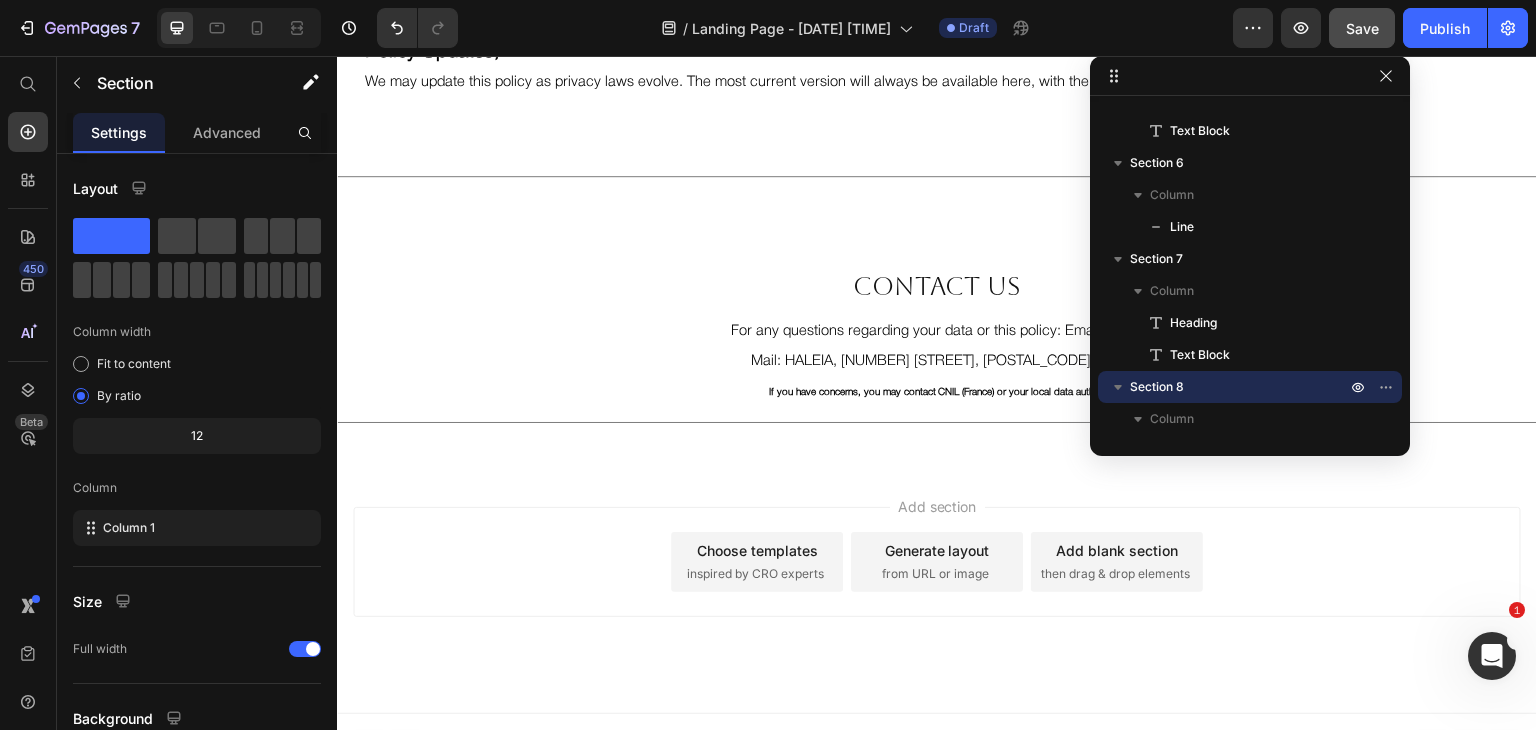 scroll, scrollTop: 4174, scrollLeft: 0, axis: vertical 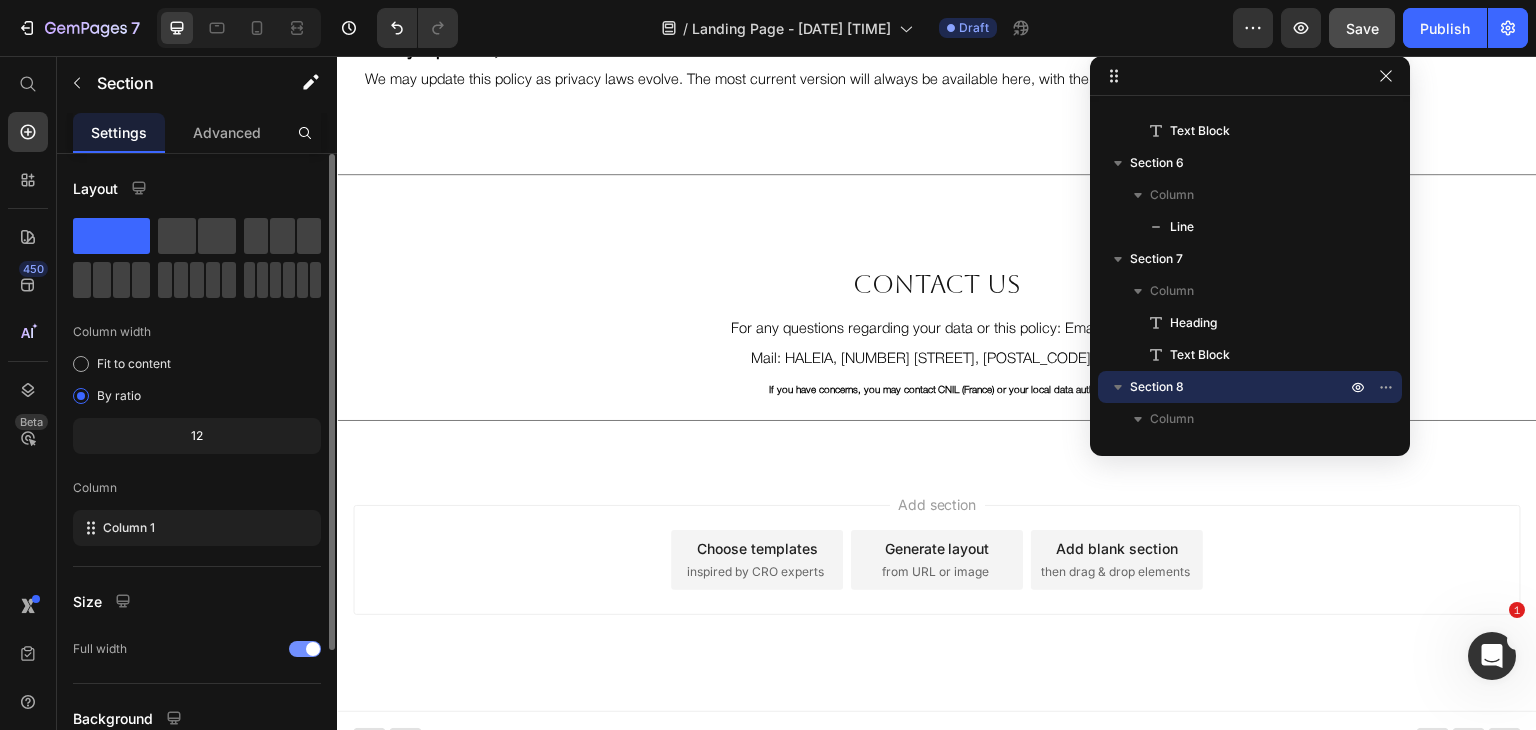 click at bounding box center (313, 649) 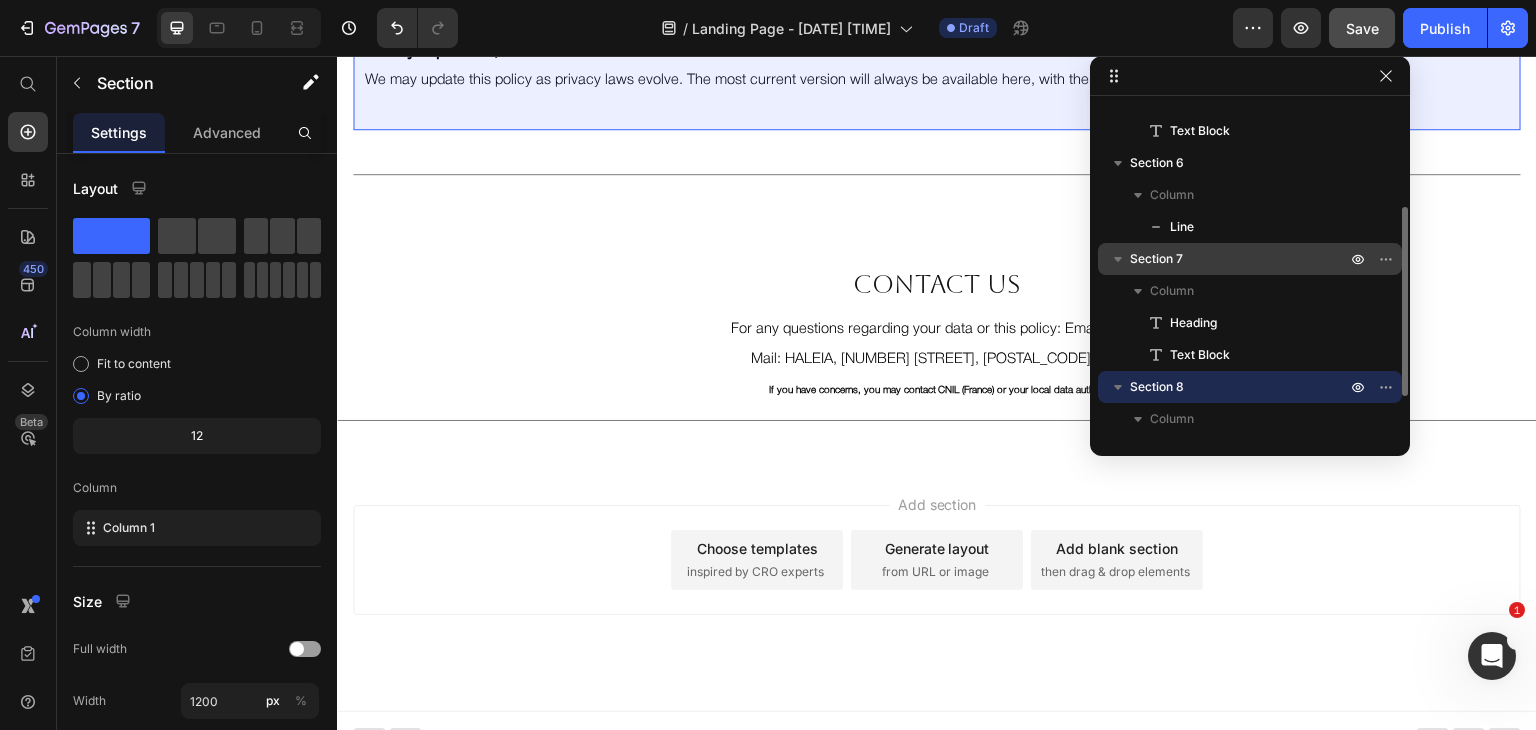 scroll, scrollTop: 245, scrollLeft: 0, axis: vertical 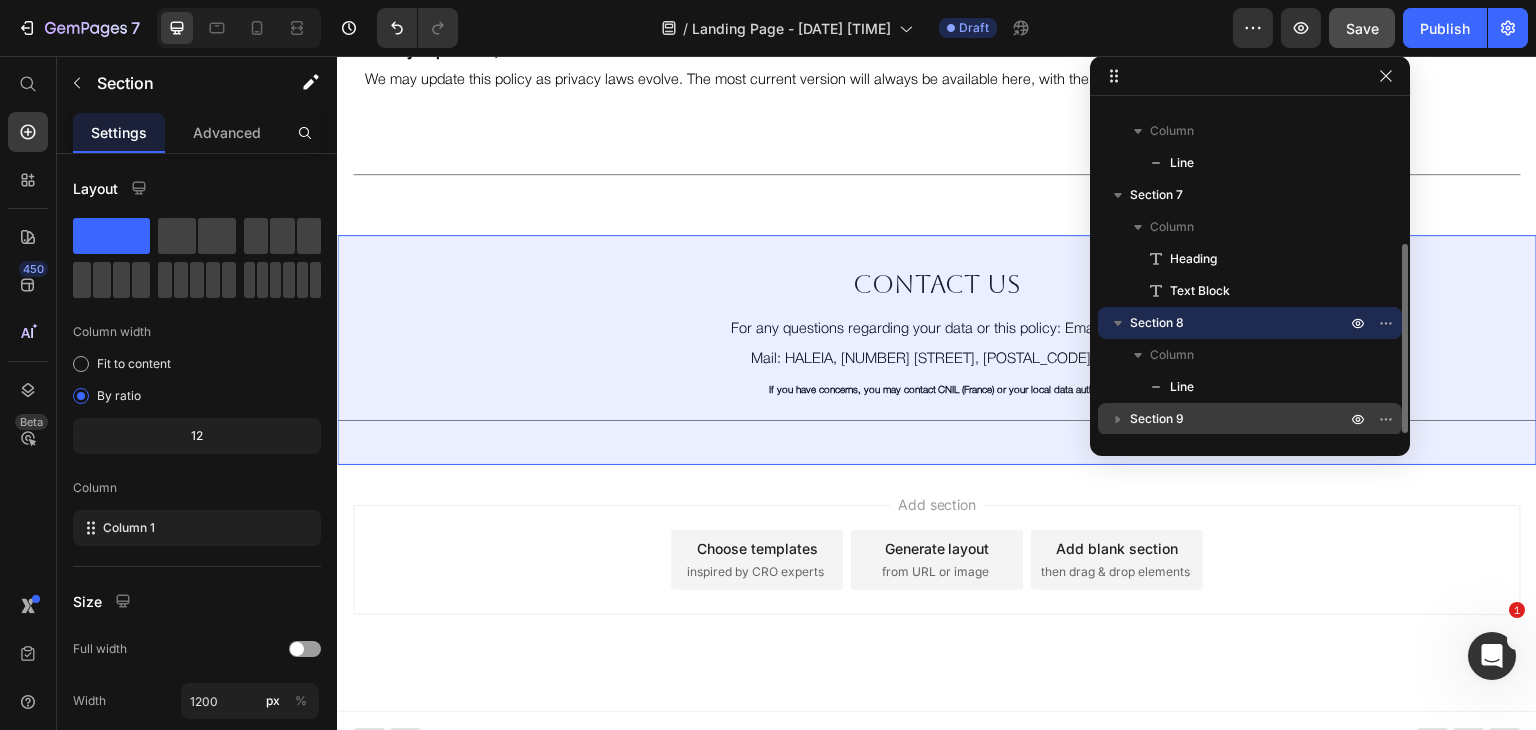 click on "Section 9" at bounding box center (1157, 419) 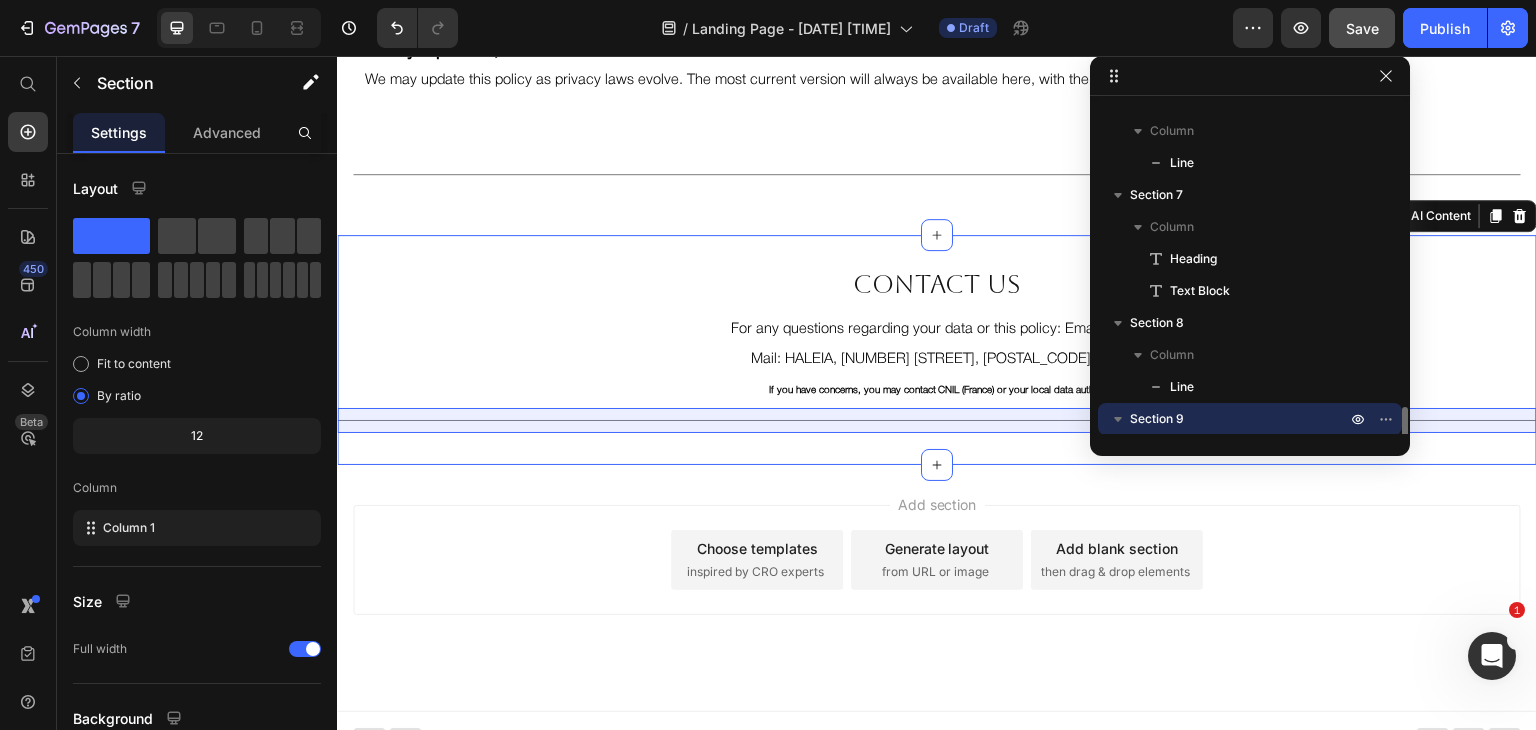 scroll, scrollTop: 373, scrollLeft: 0, axis: vertical 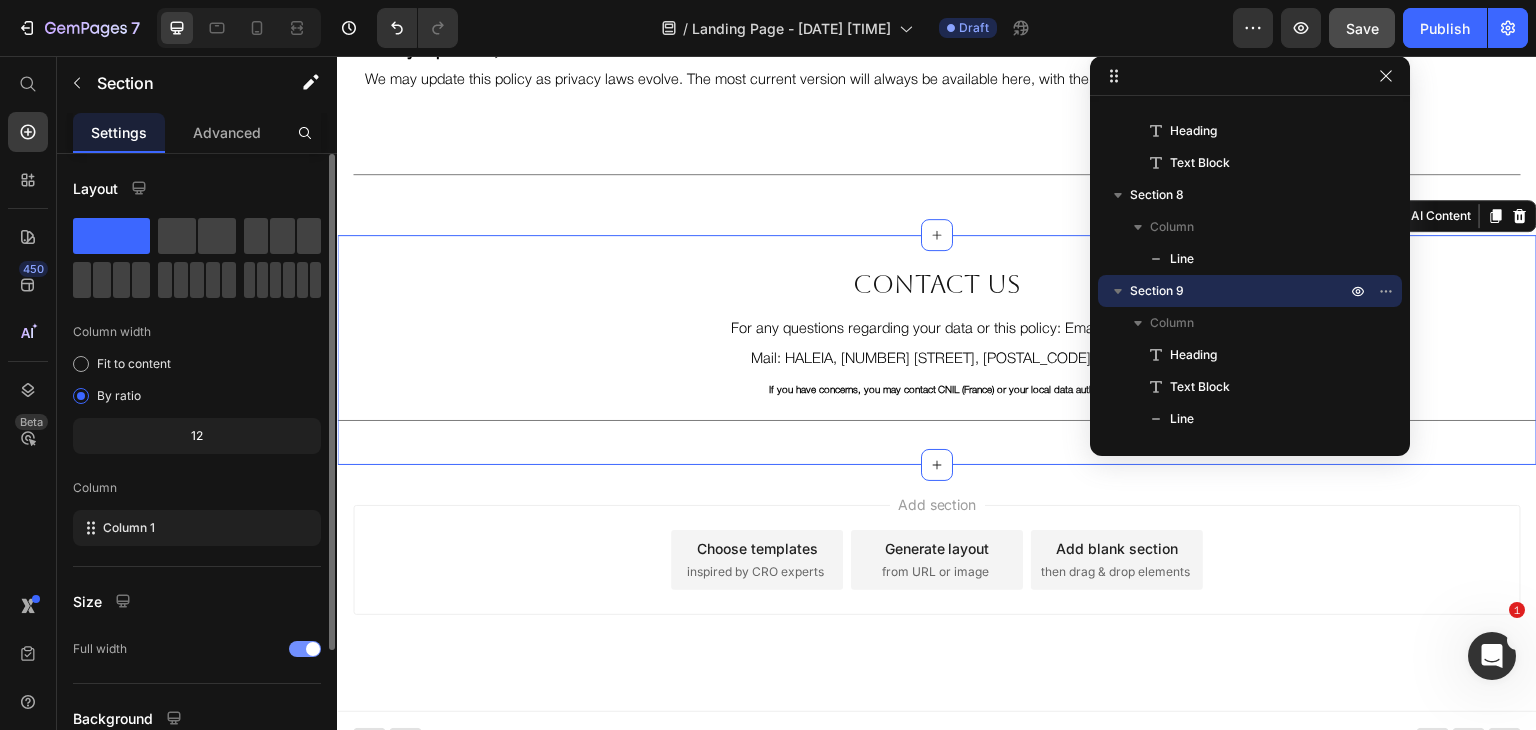 click at bounding box center [313, 649] 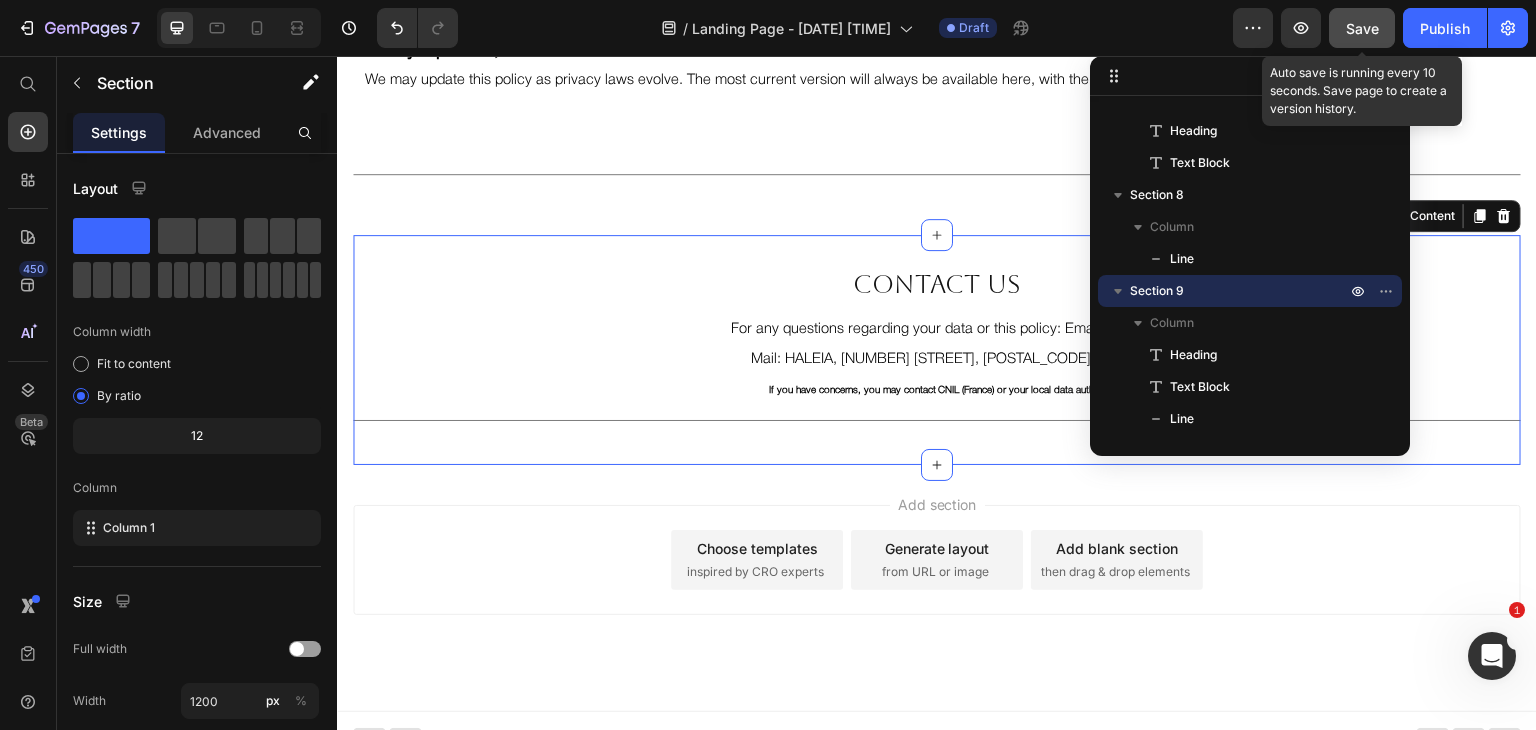 click on "Save" at bounding box center (1362, 28) 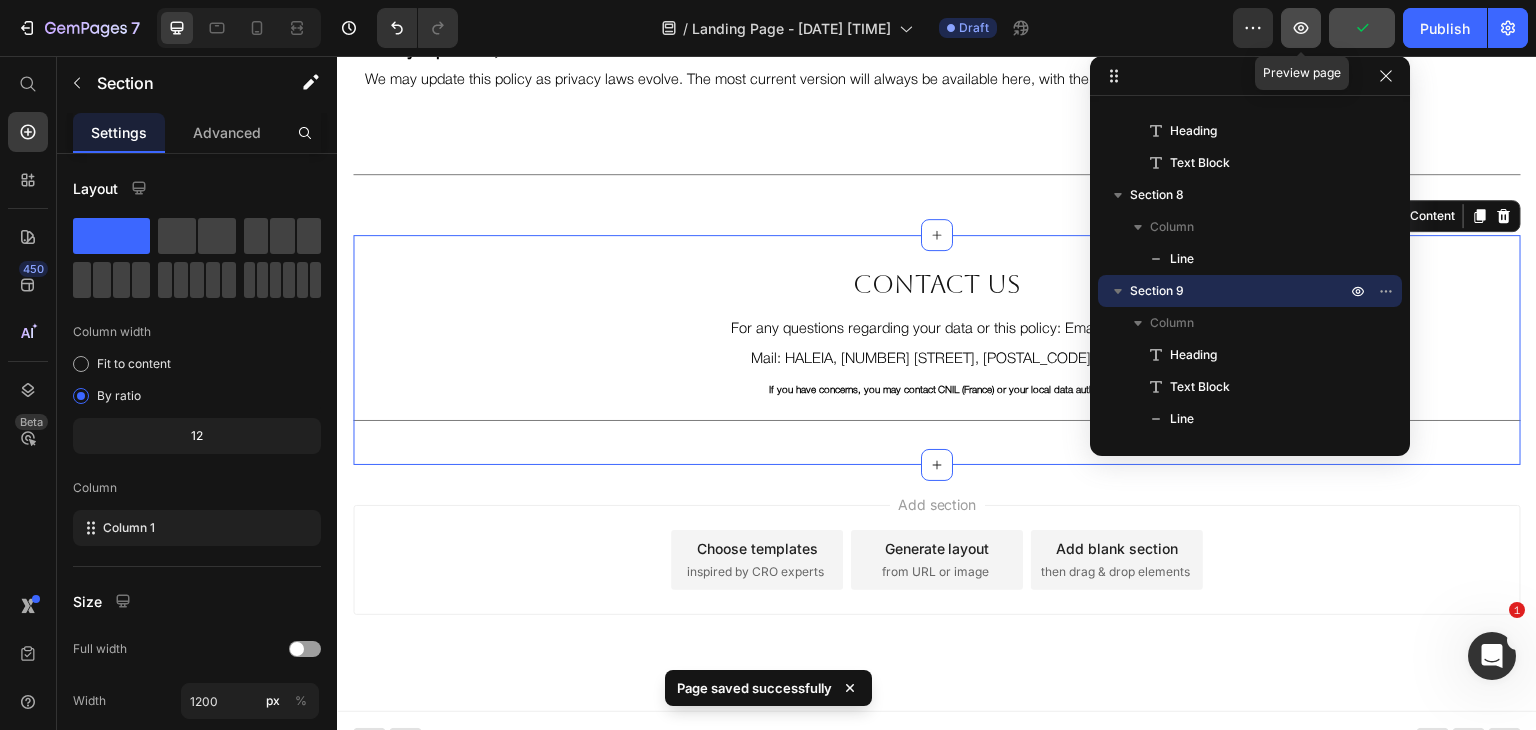 click 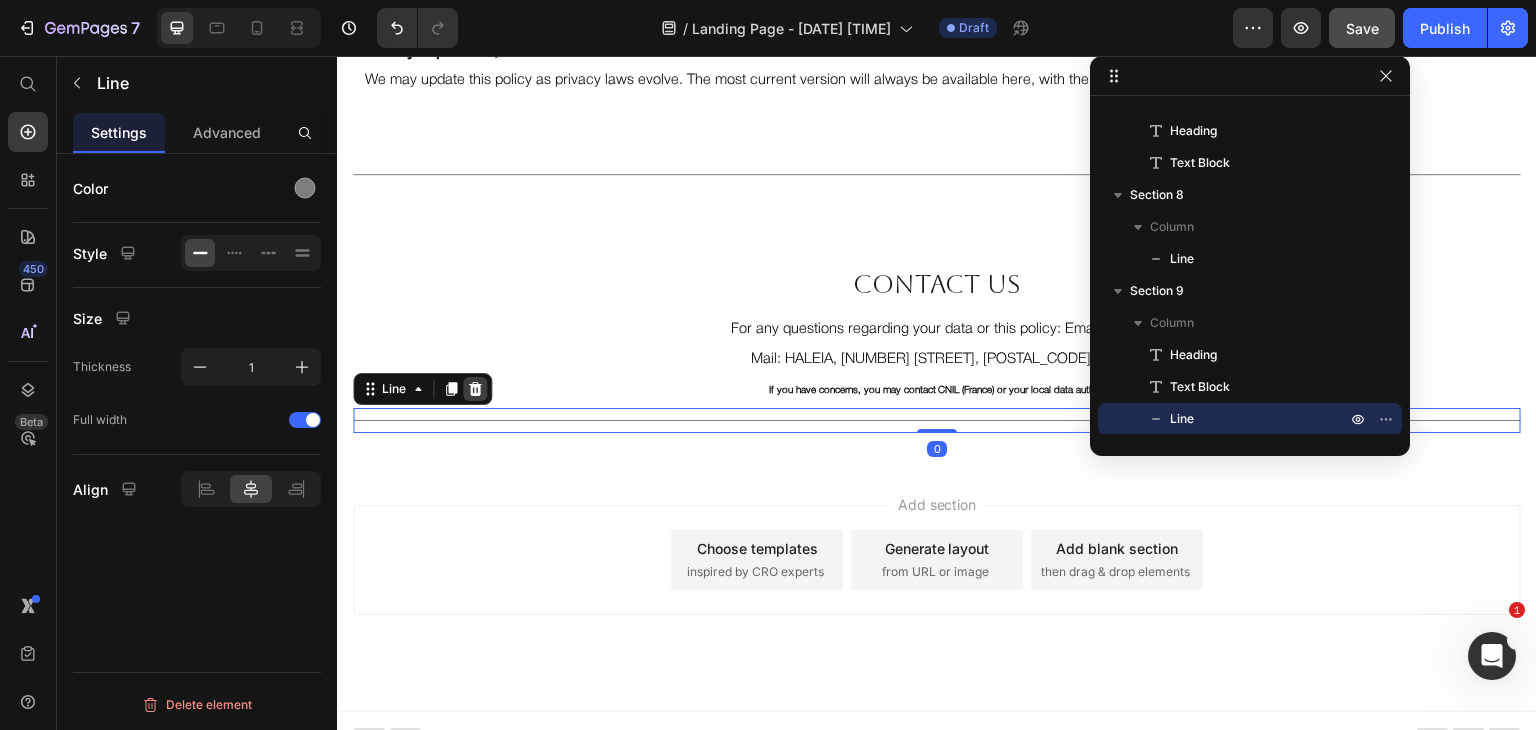 click 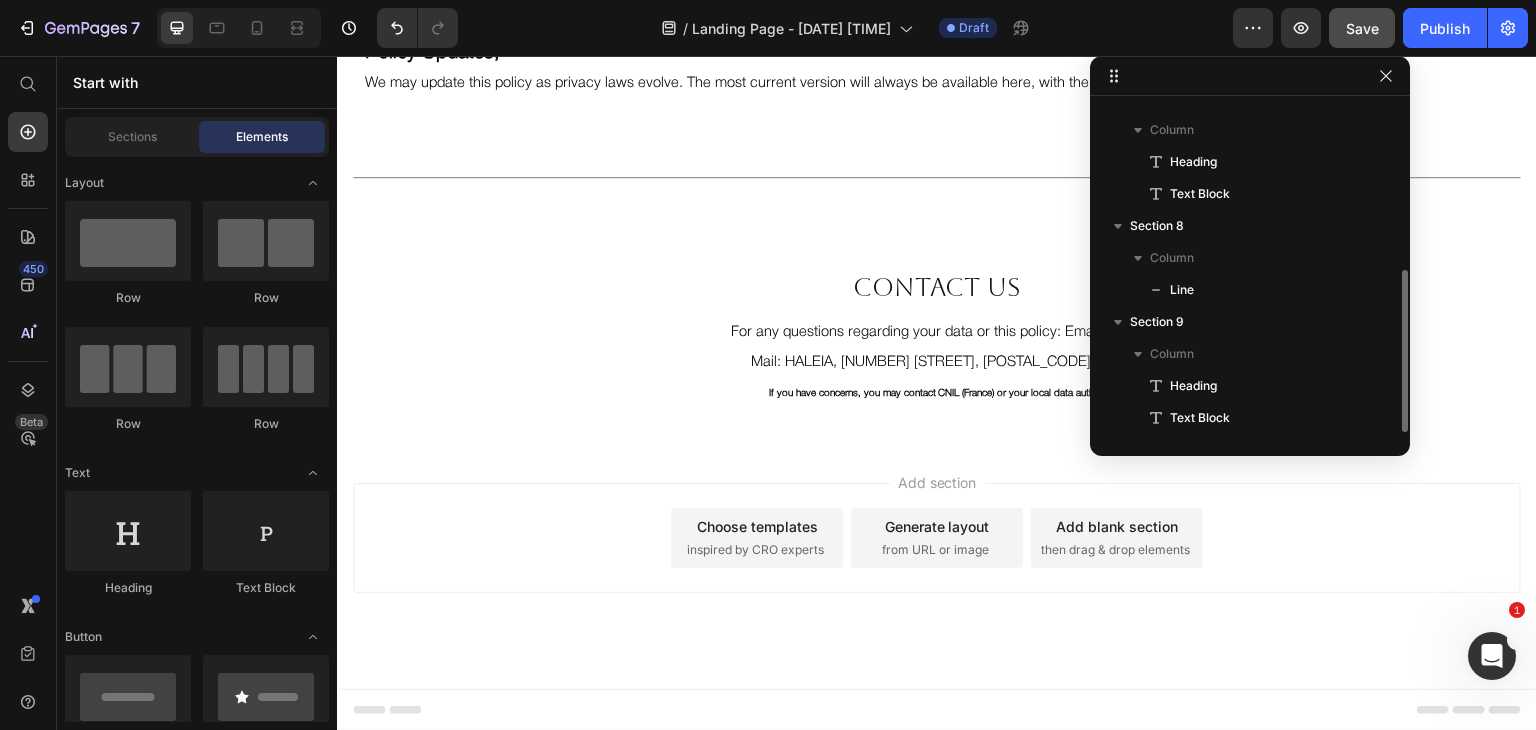 scroll, scrollTop: 341, scrollLeft: 0, axis: vertical 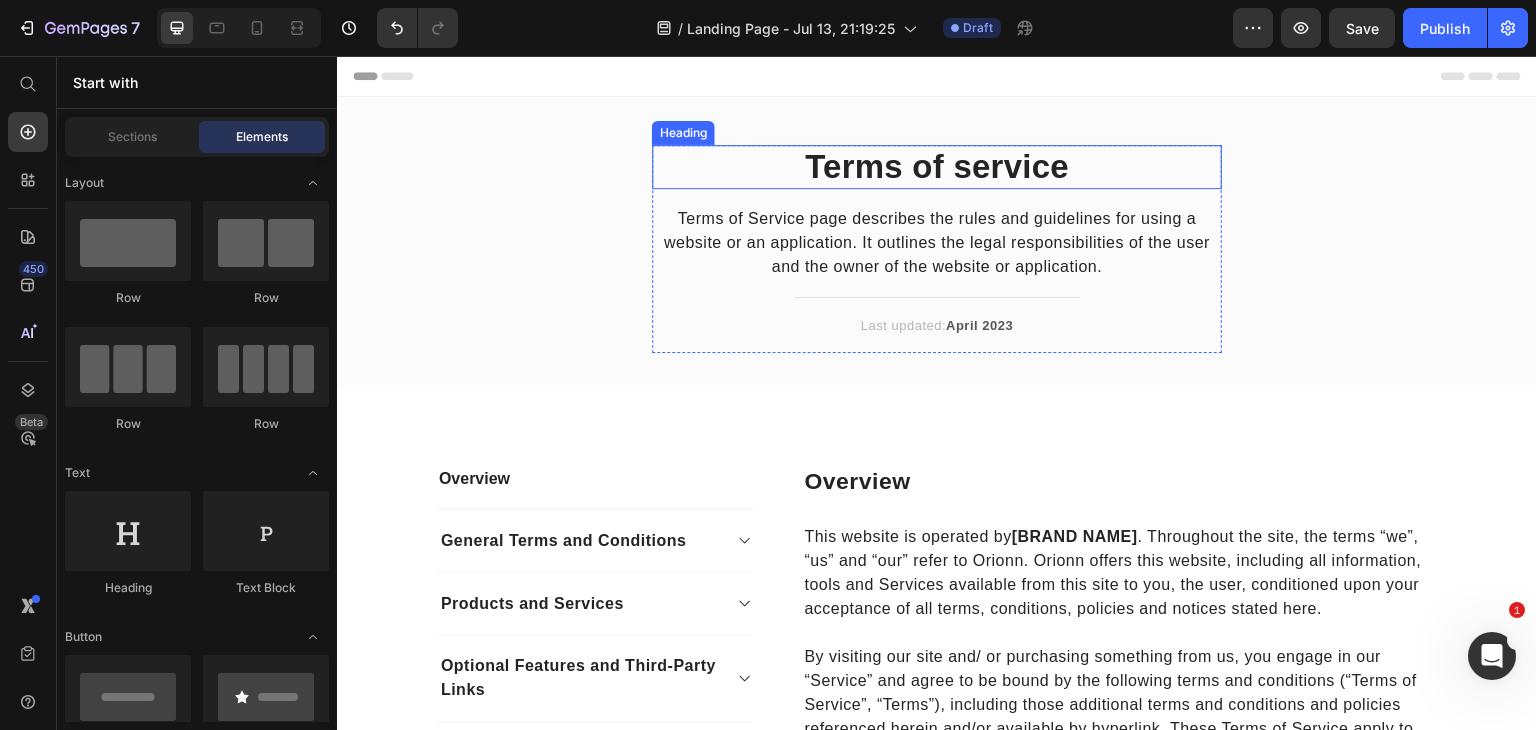 click on "Terms of service" at bounding box center [937, 167] 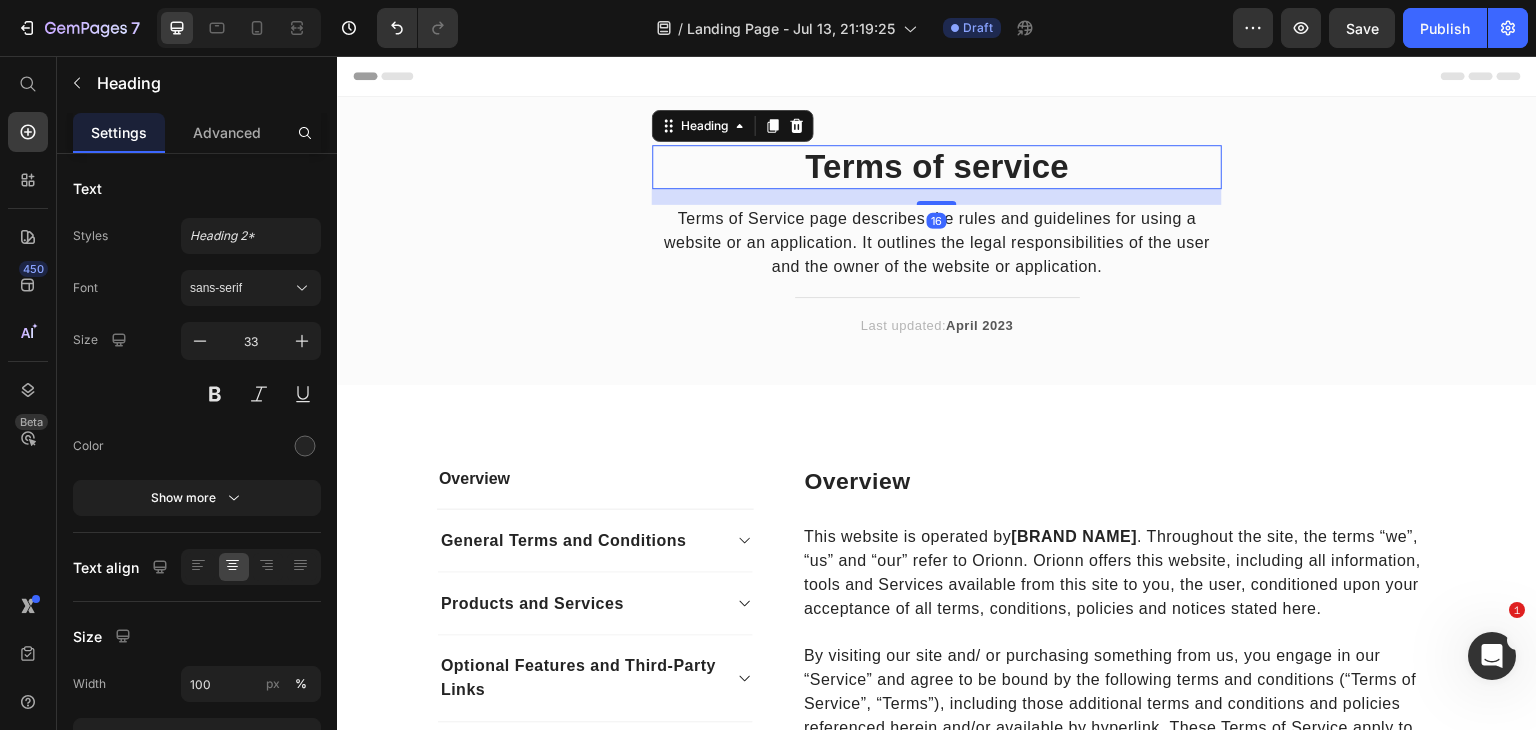 click on "Terms of service" at bounding box center [937, 167] 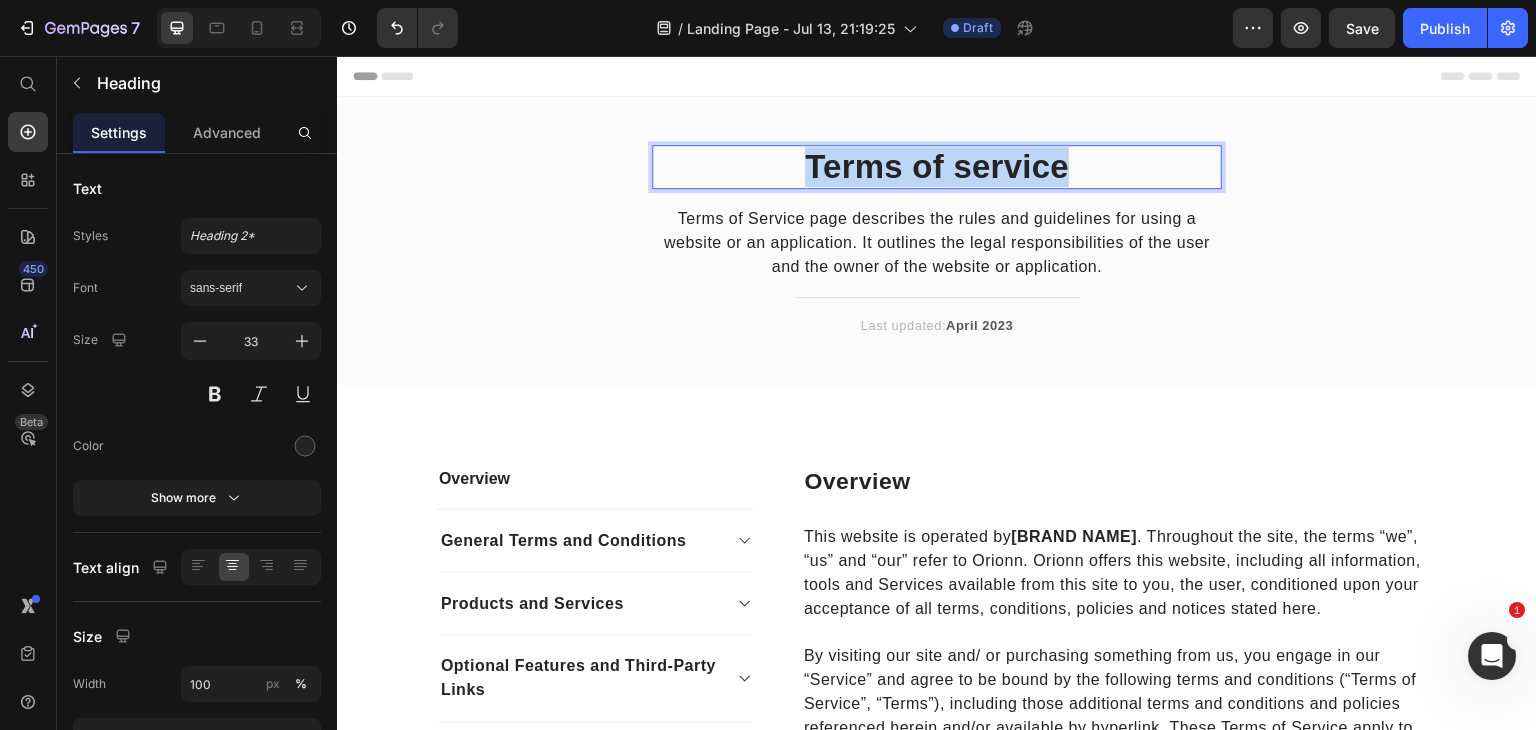 click on "Terms of service" at bounding box center [937, 167] 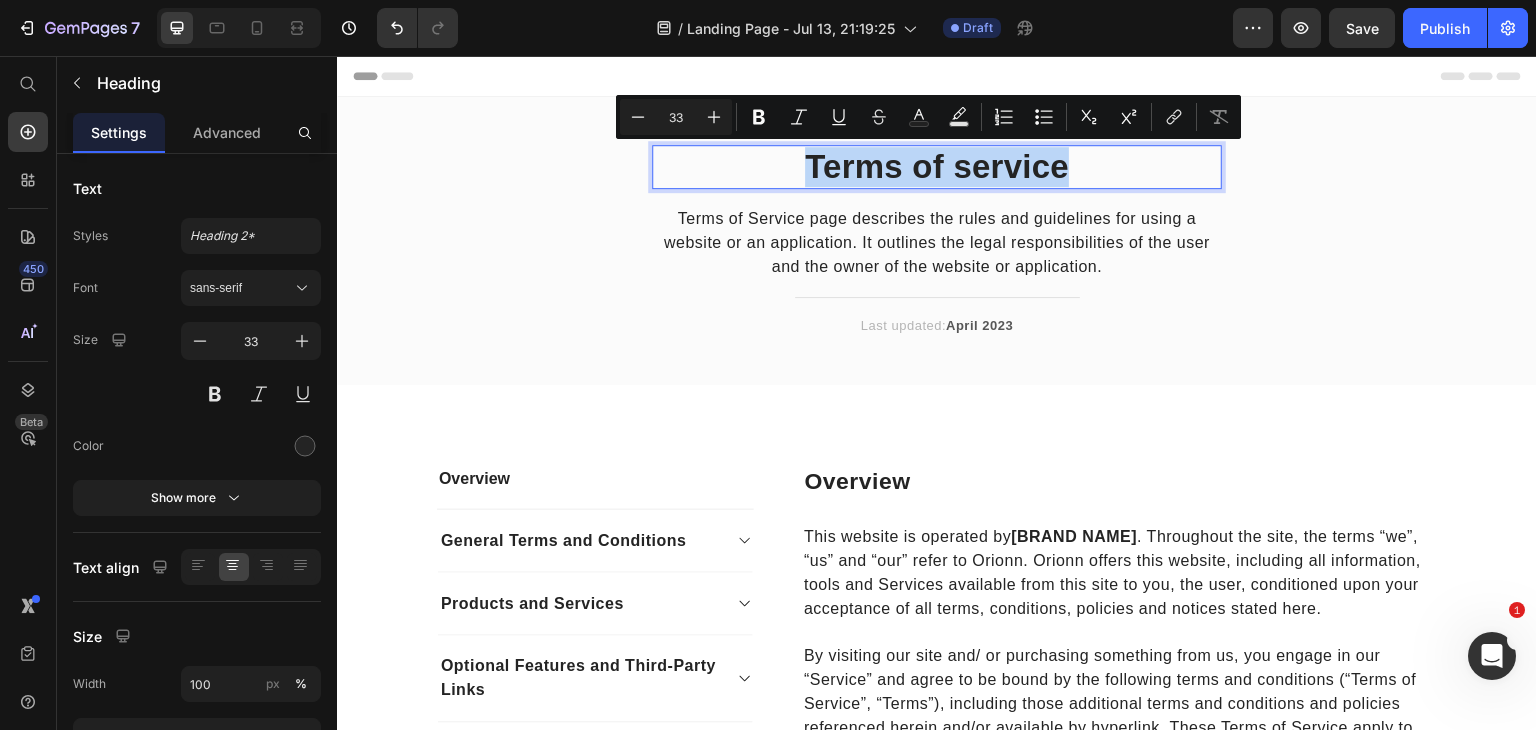click on "Terms of service" at bounding box center (937, 167) 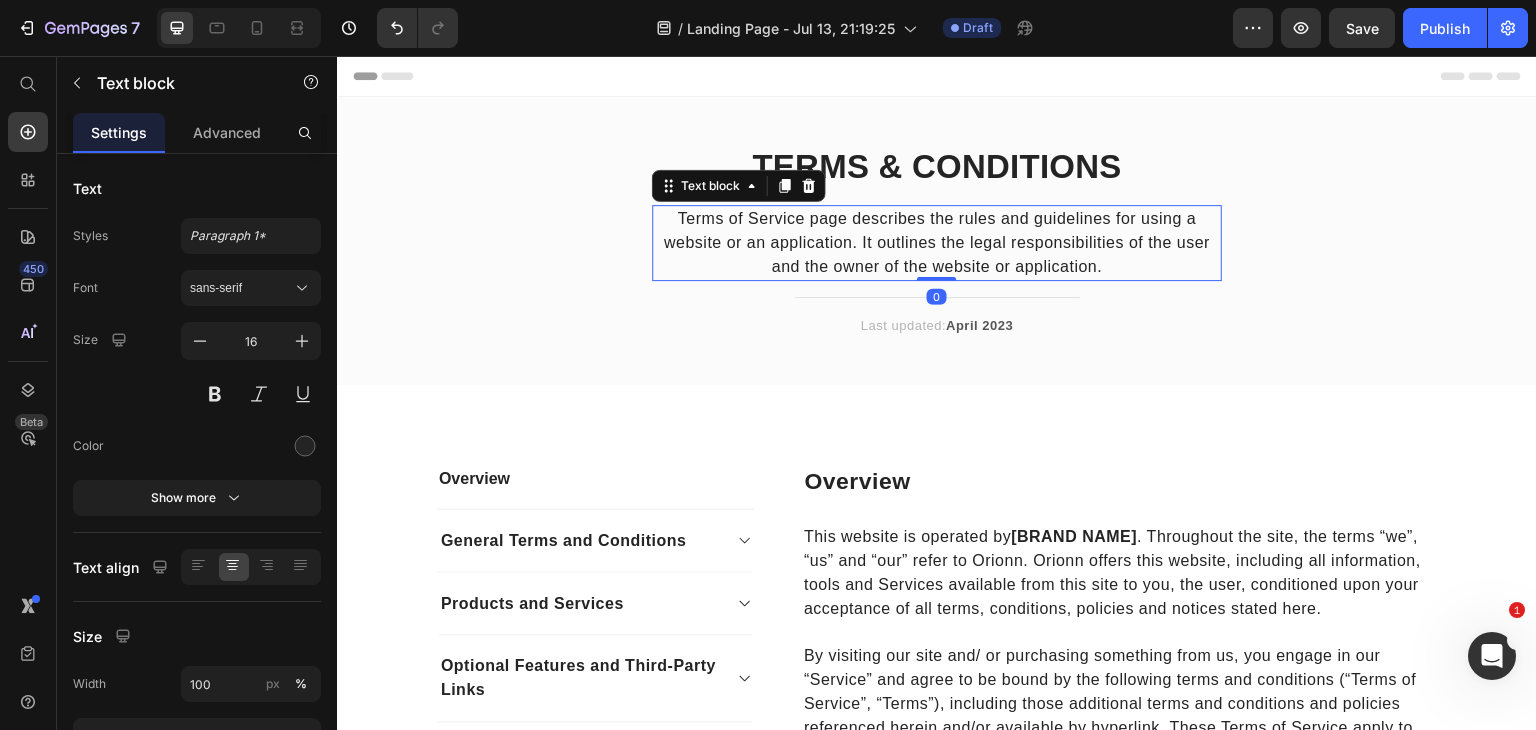 click on "Terms of Service page describes the rules and guidelines for using a website or an application. It outlines the legal responsibilities of the user and the owner of the website or application." at bounding box center (937, 243) 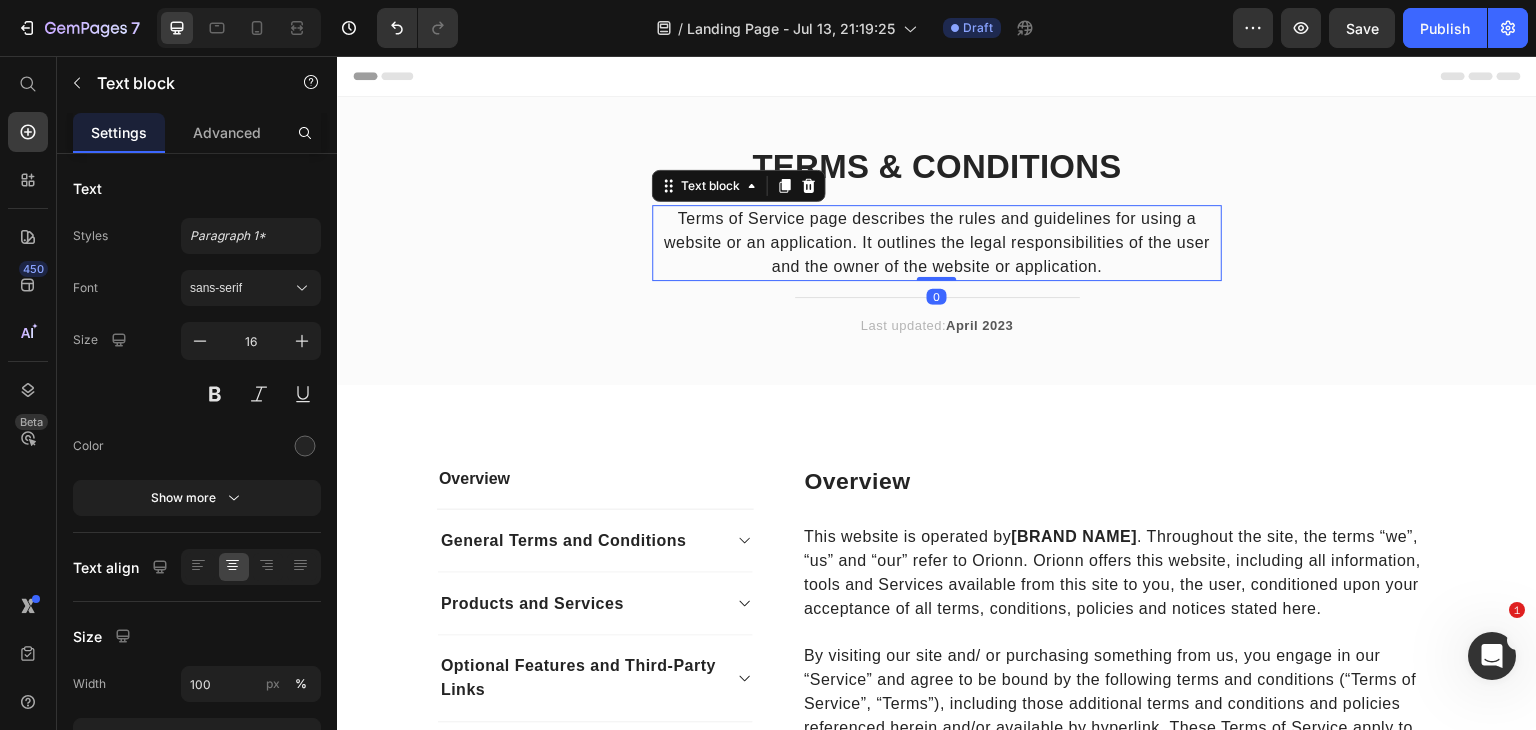 click on "Terms of Service page describes the rules and guidelines for using a website or an application. It outlines the legal responsibilities of the user and the owner of the website or application." at bounding box center [937, 243] 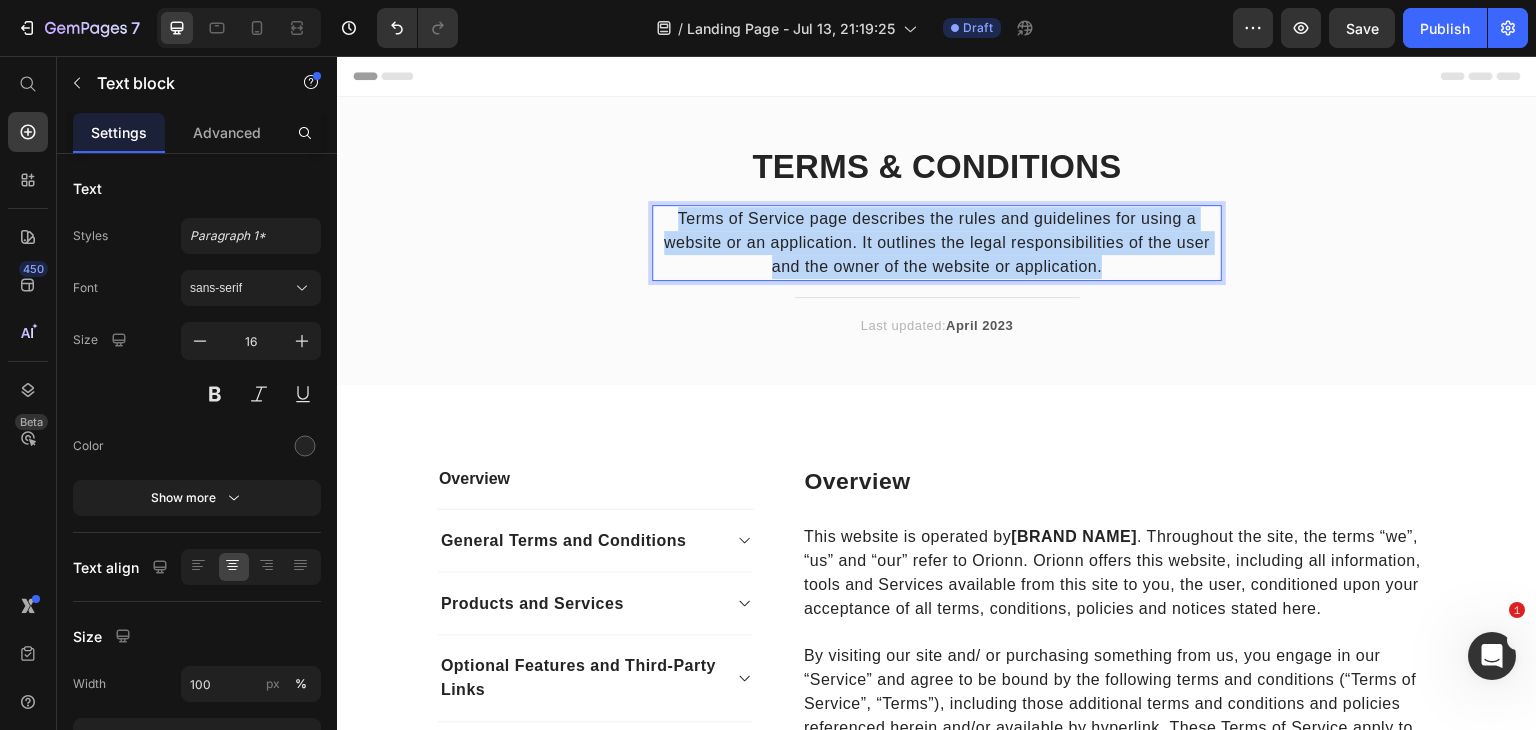 click on "Terms of Service page describes the rules and guidelines for using a website or an application. It outlines the legal responsibilities of the user and the owner of the website or application." at bounding box center [937, 243] 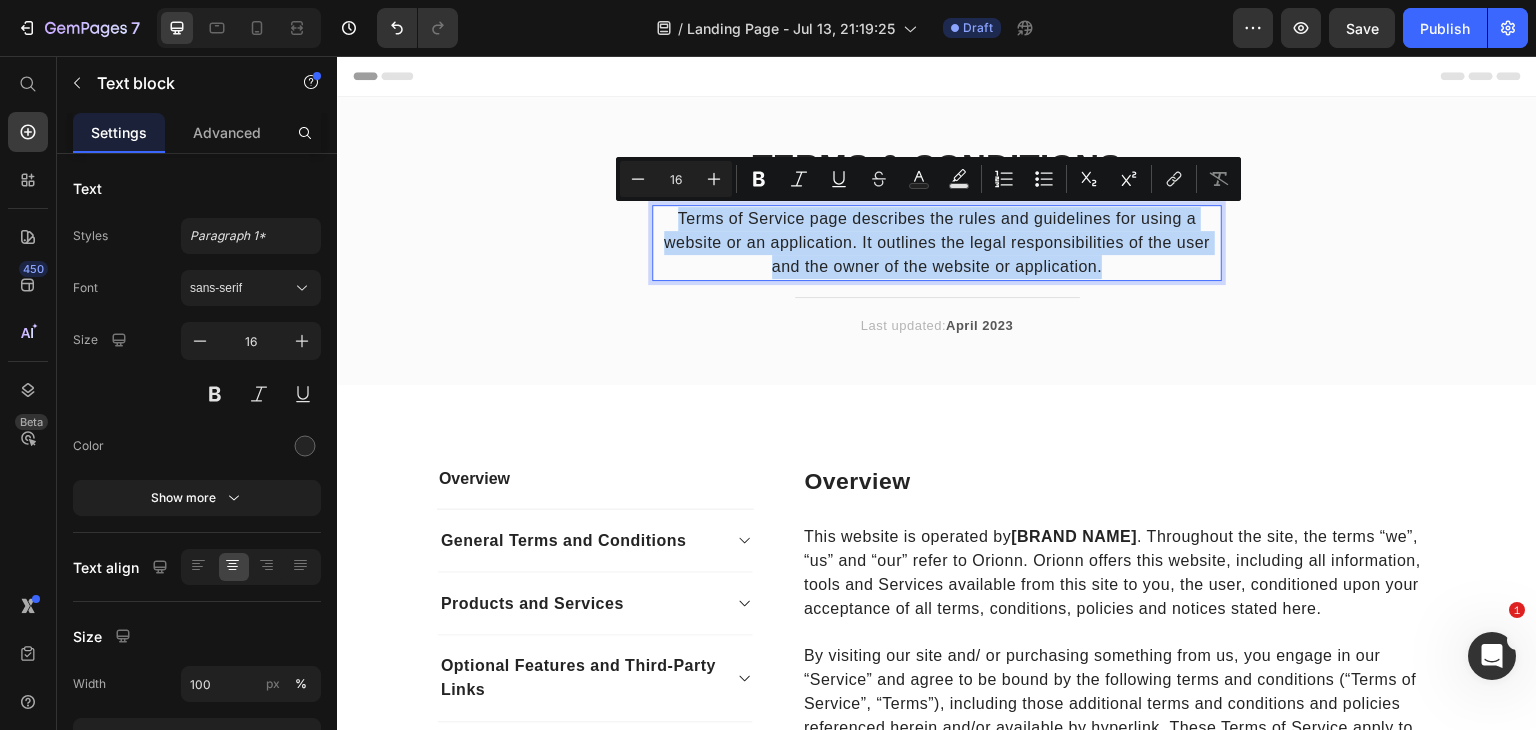 click on "Terms of Service page describes the rules and guidelines for using a website or an application. It outlines the legal responsibilities of the user and the owner of the website or application." at bounding box center (937, 243) 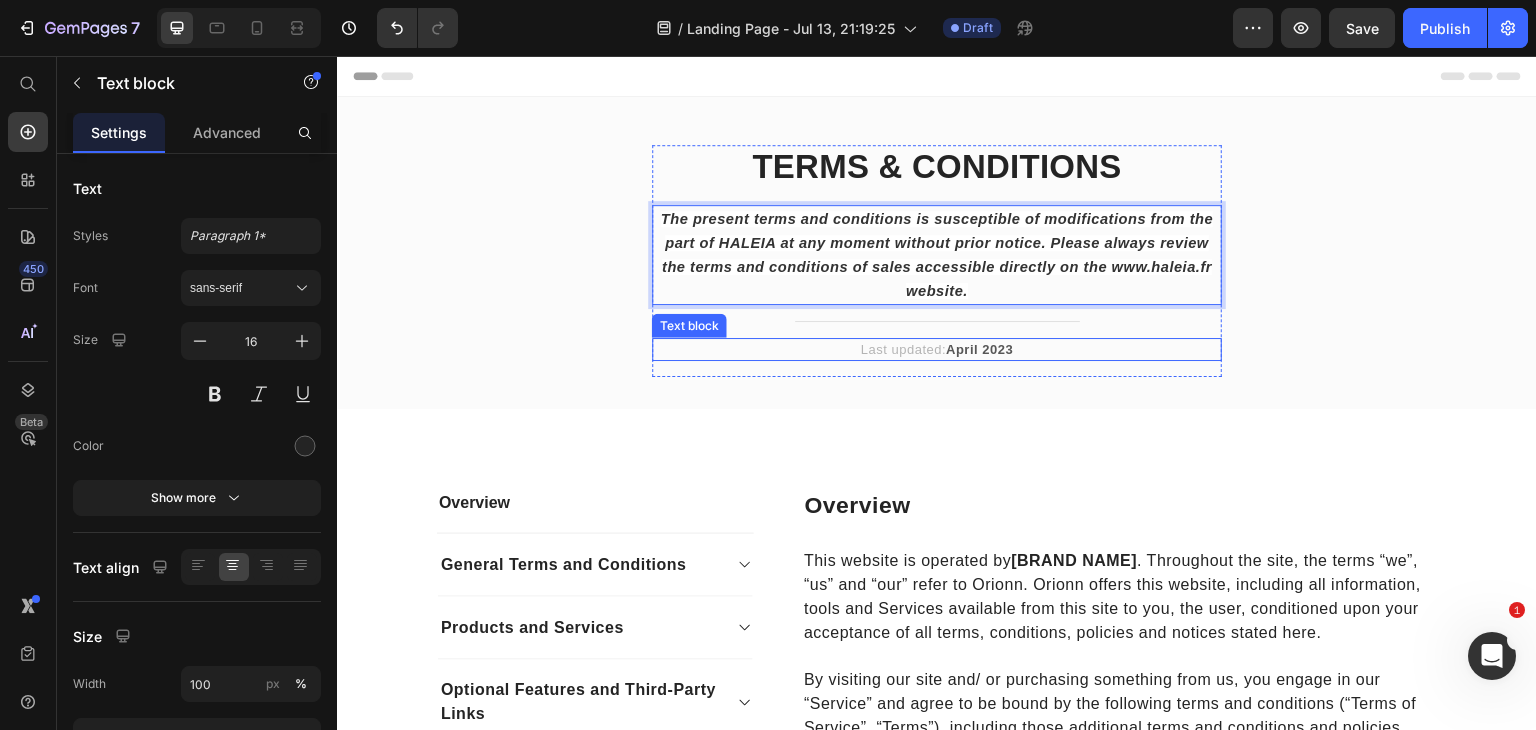 click on "Last updated:  April 2023" at bounding box center (937, 350) 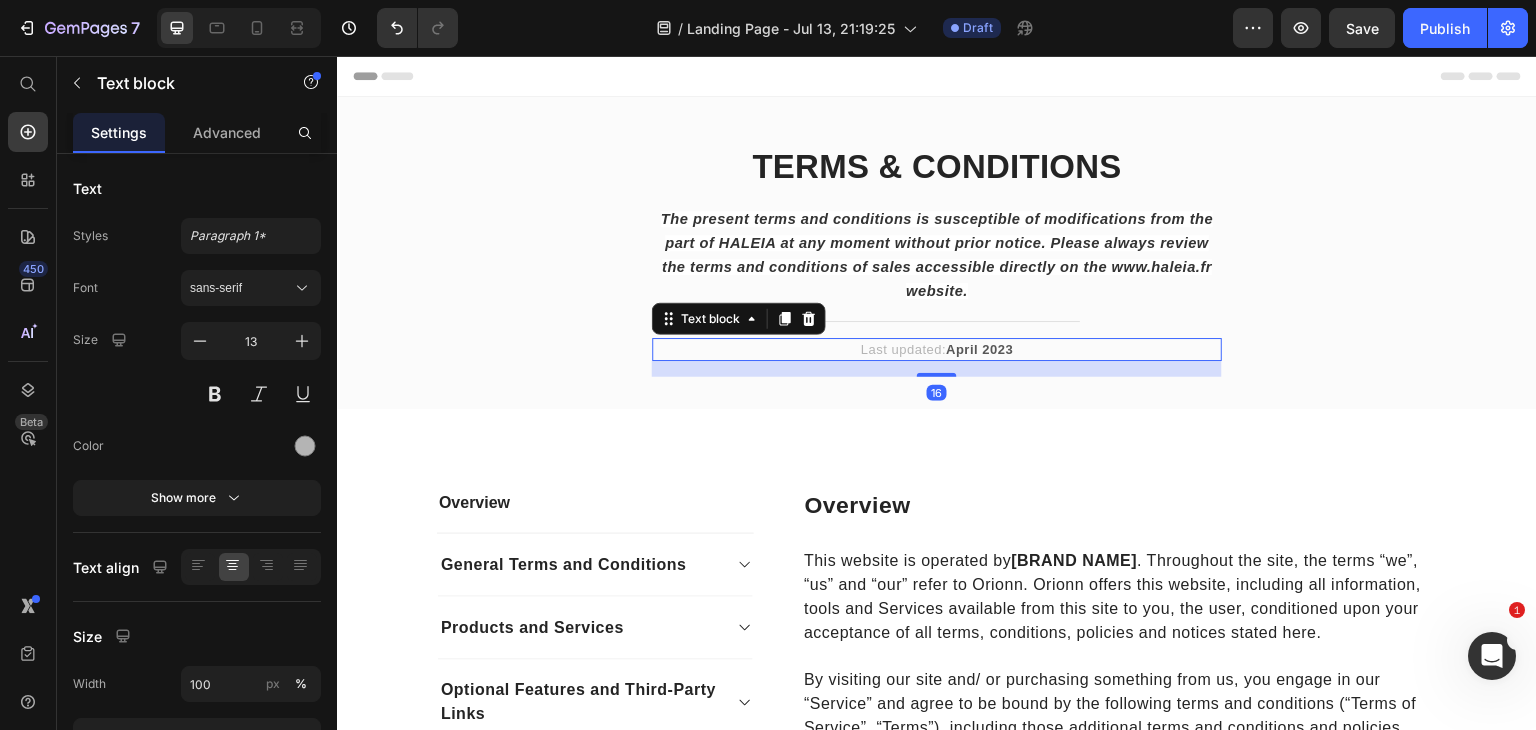 click on "Last updated:  April 2023" at bounding box center [937, 350] 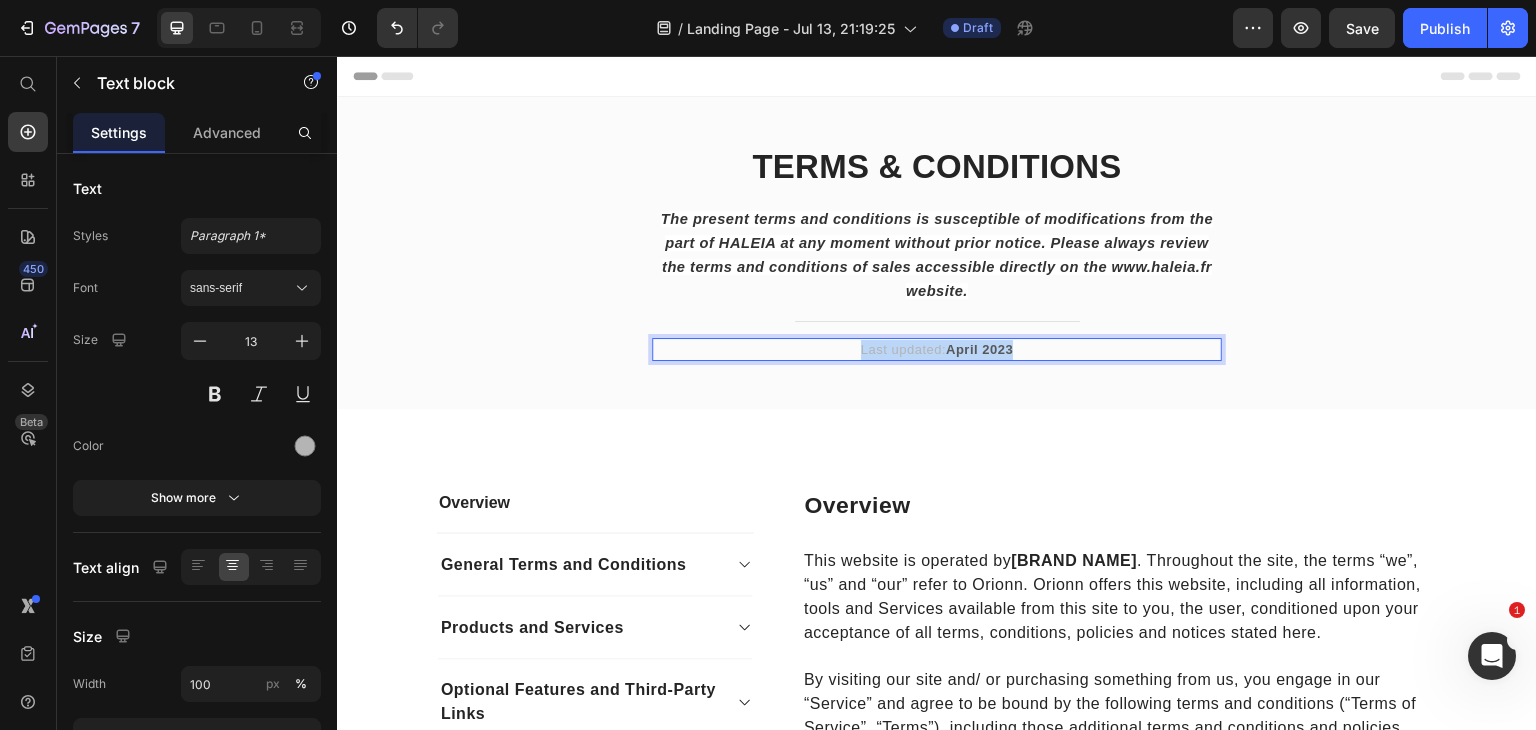 click on "Last updated:  April 2023" at bounding box center (937, 350) 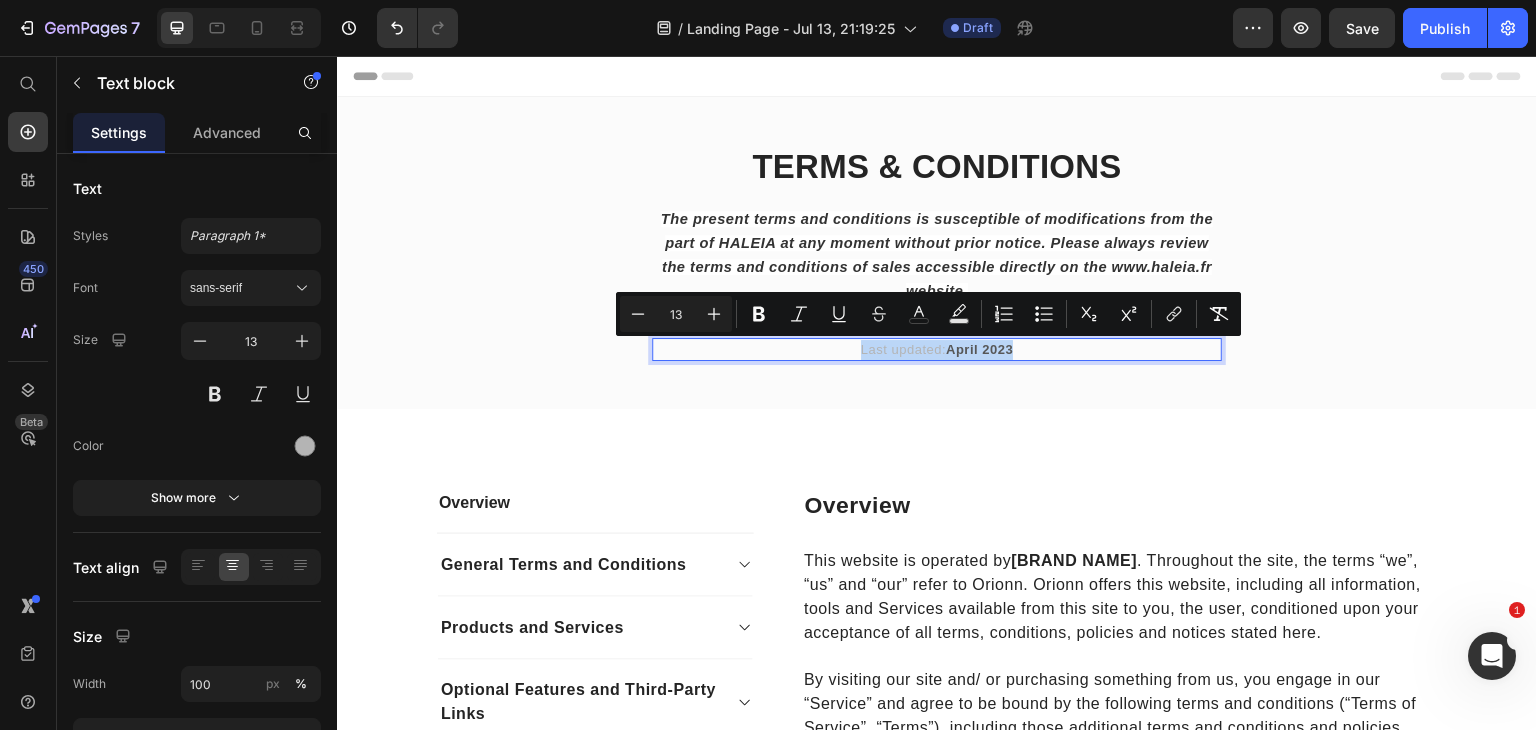 click on "Last updated:  April 2023" at bounding box center (937, 350) 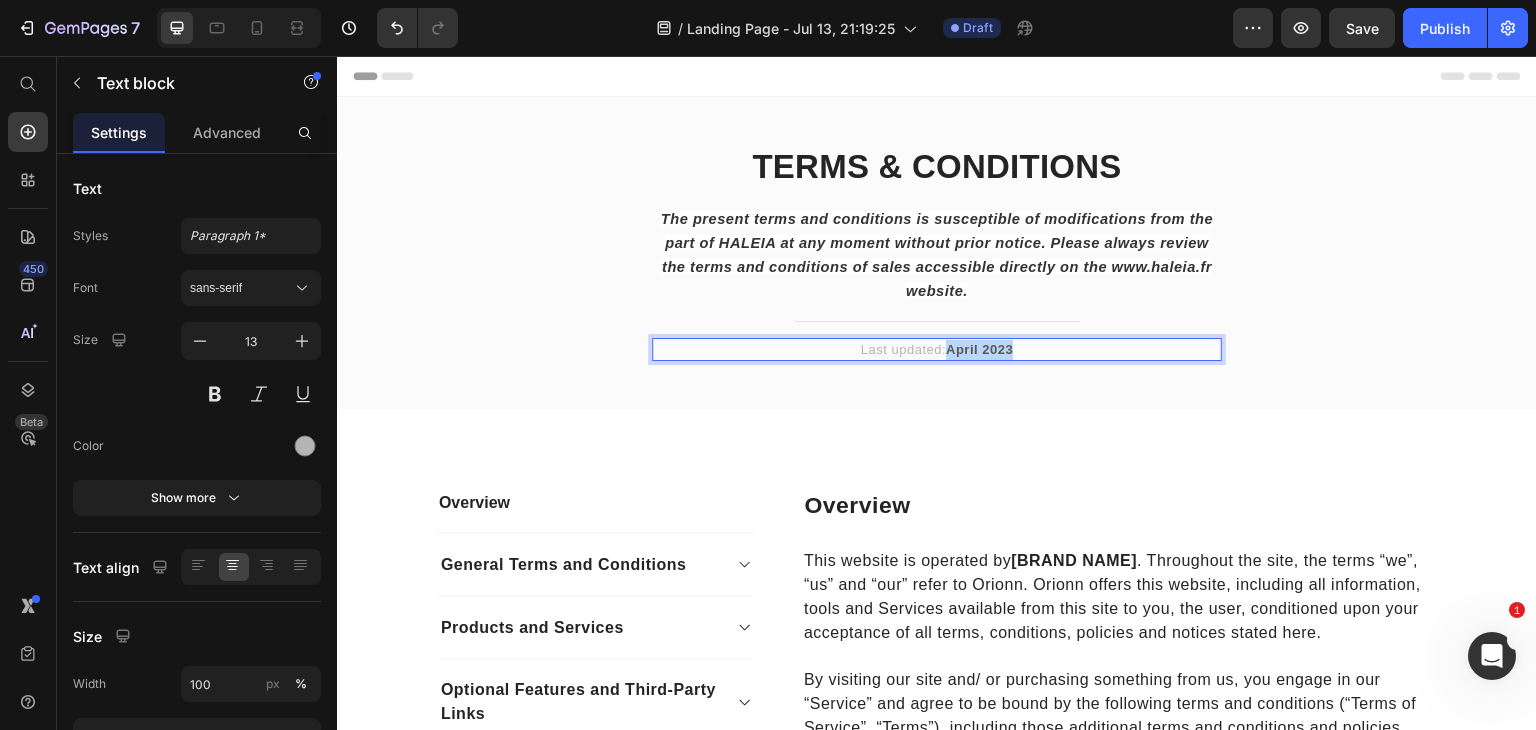 drag, startPoint x: 941, startPoint y: 353, endPoint x: 1012, endPoint y: 354, distance: 71.00704 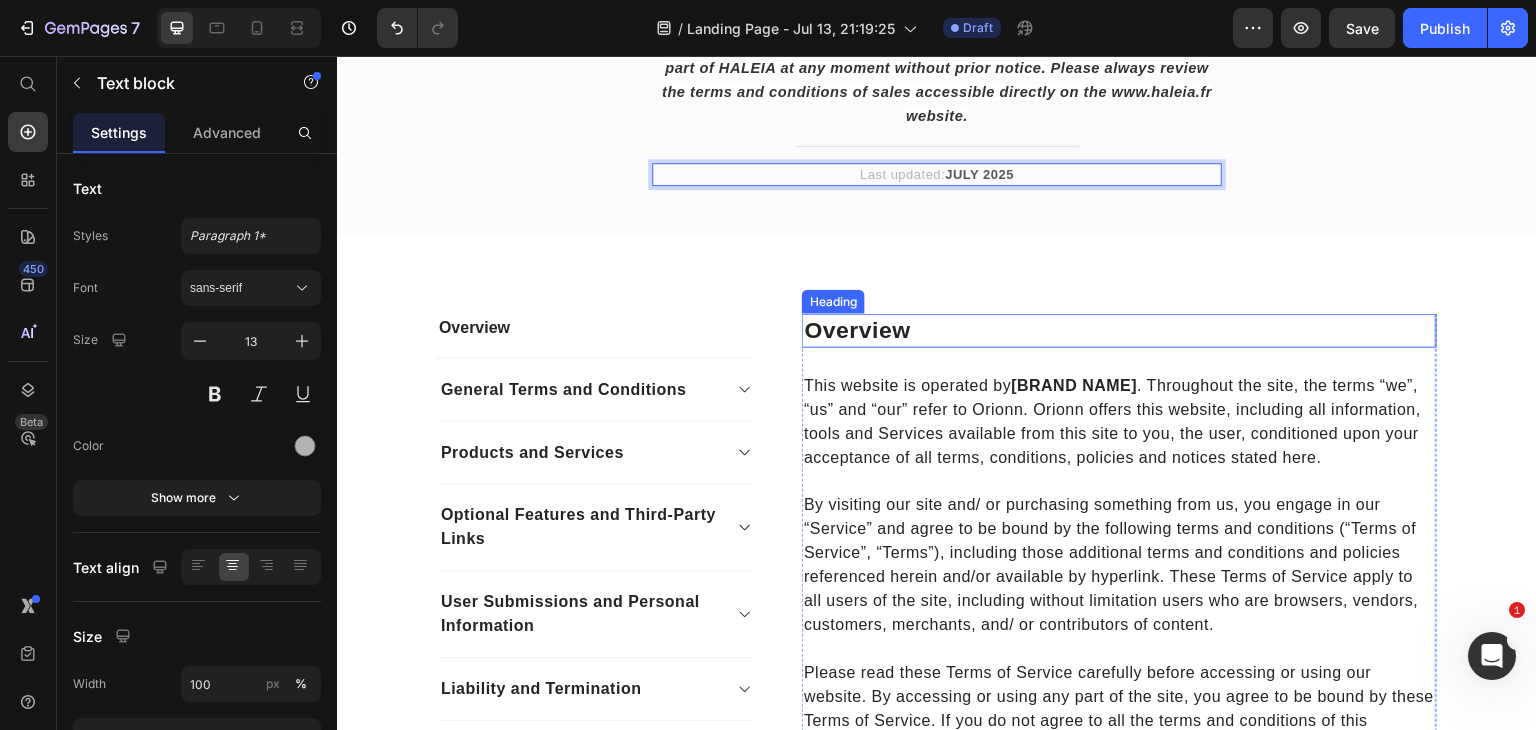 scroll, scrollTop: 176, scrollLeft: 0, axis: vertical 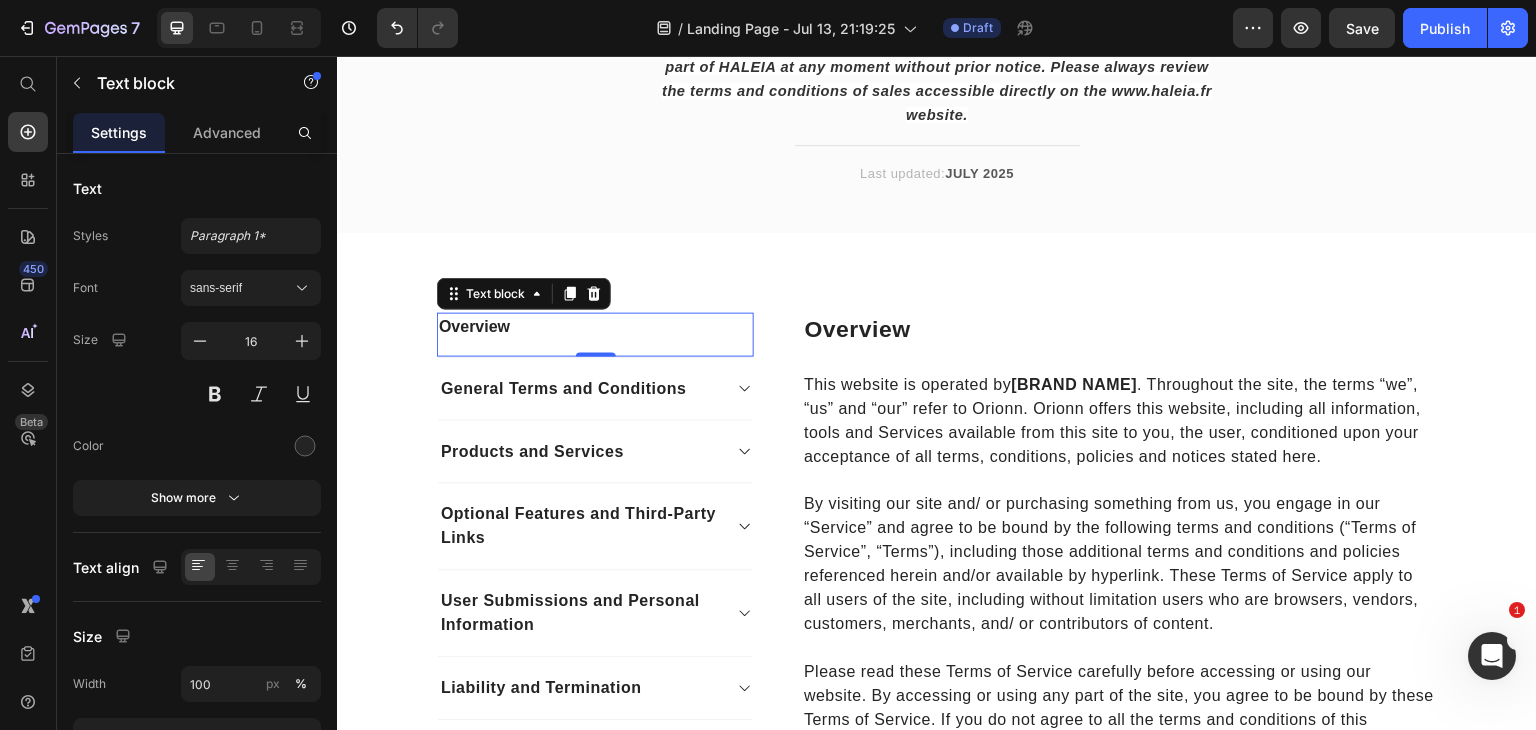 click on "Overview" at bounding box center (595, 327) 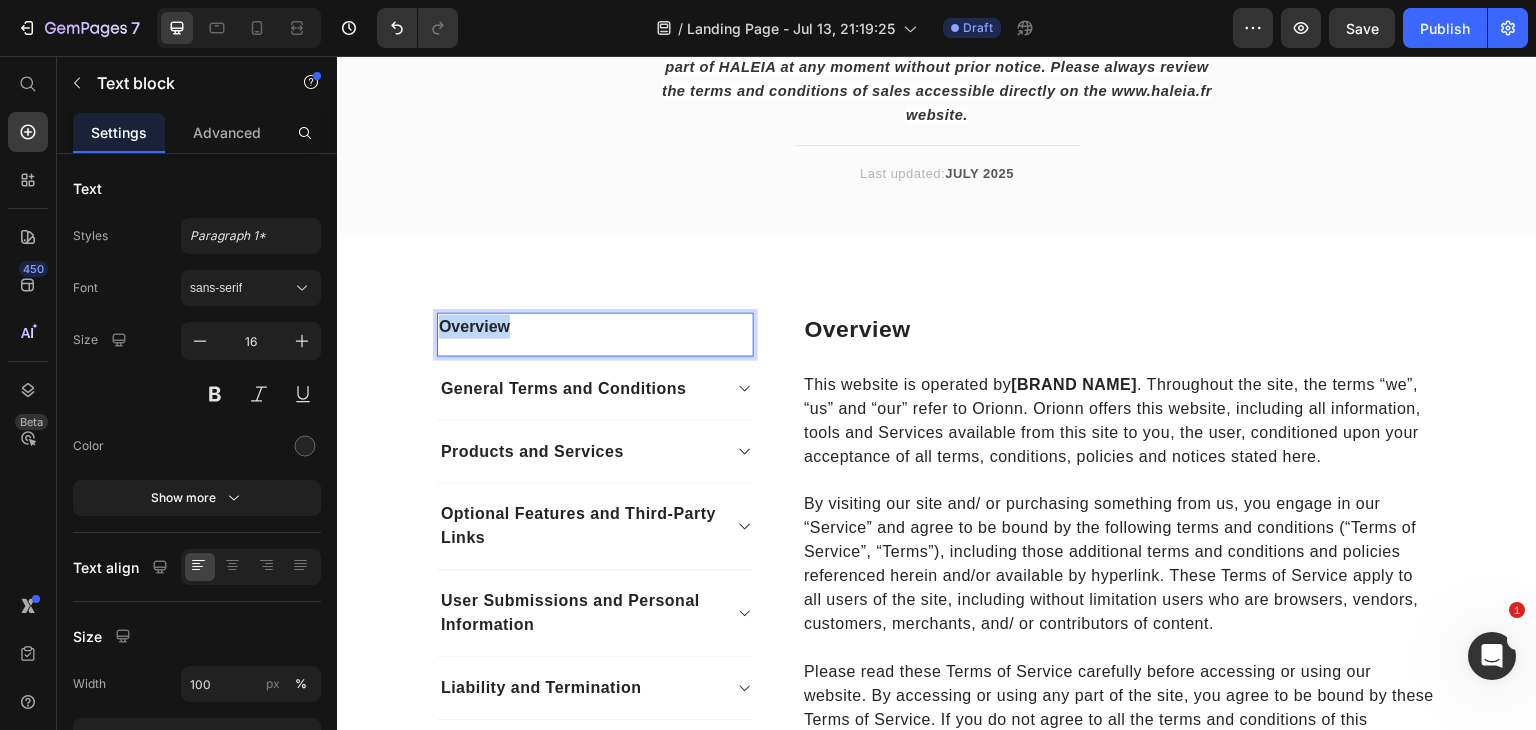 click on "Overview" at bounding box center (595, 327) 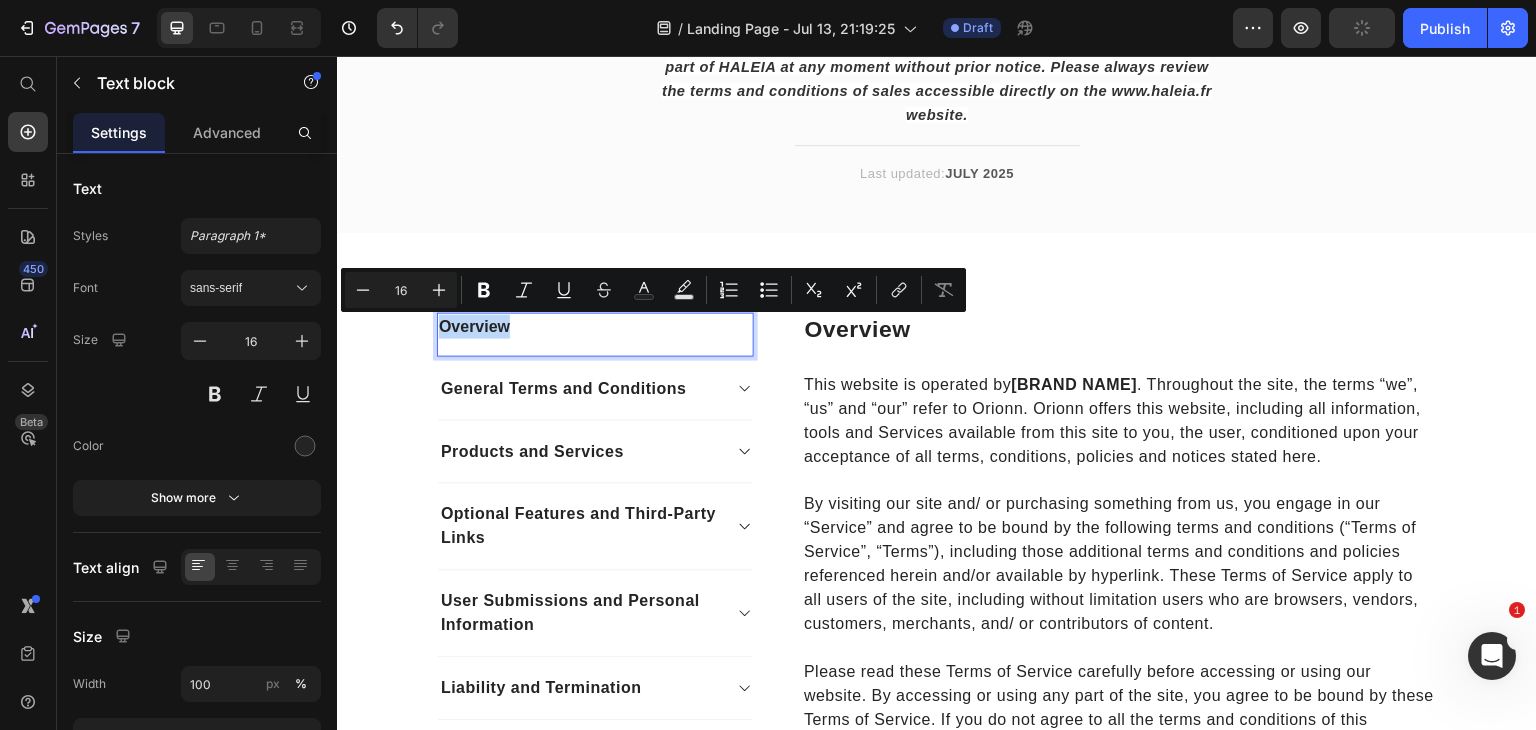 click on "Overview" at bounding box center (595, 327) 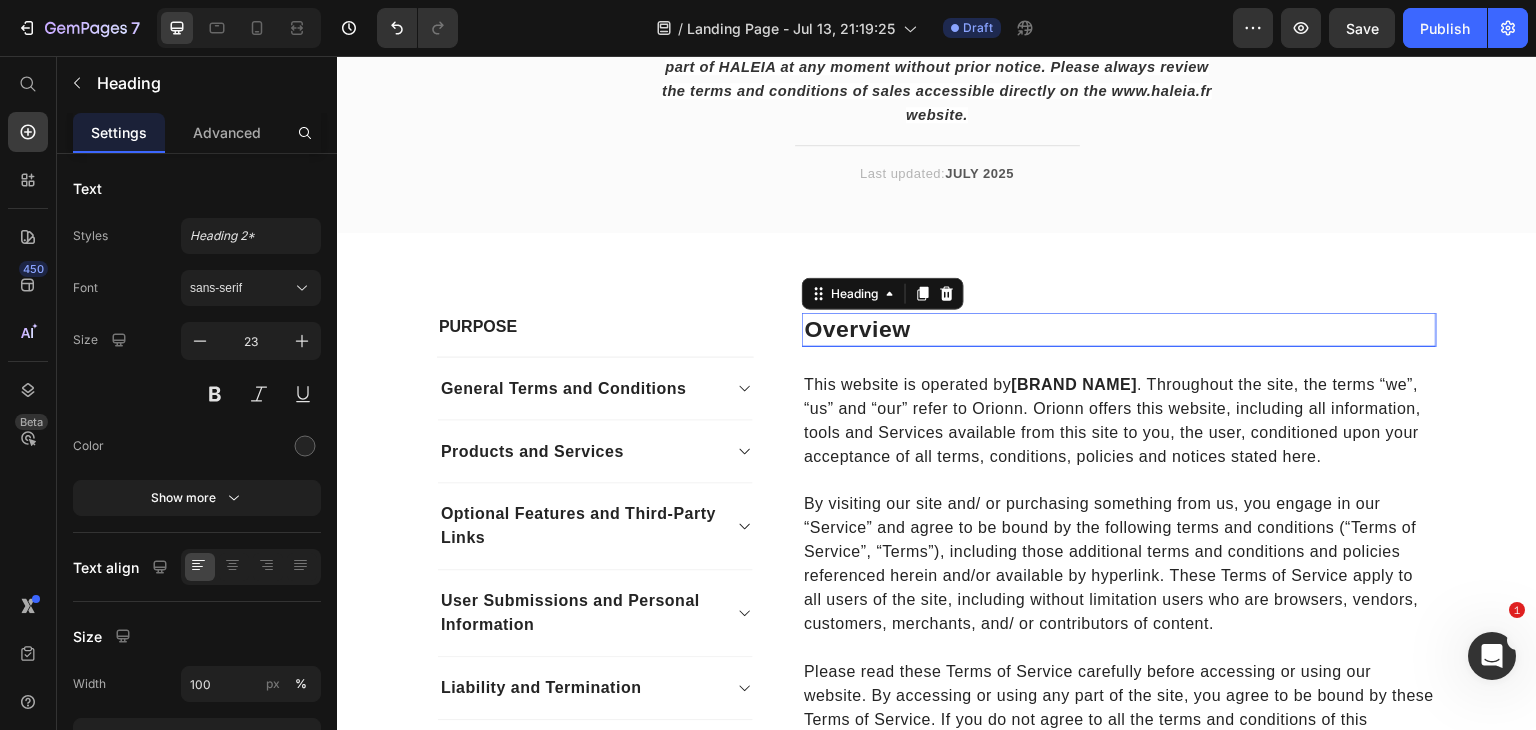 click on "Overview" at bounding box center [1119, 330] 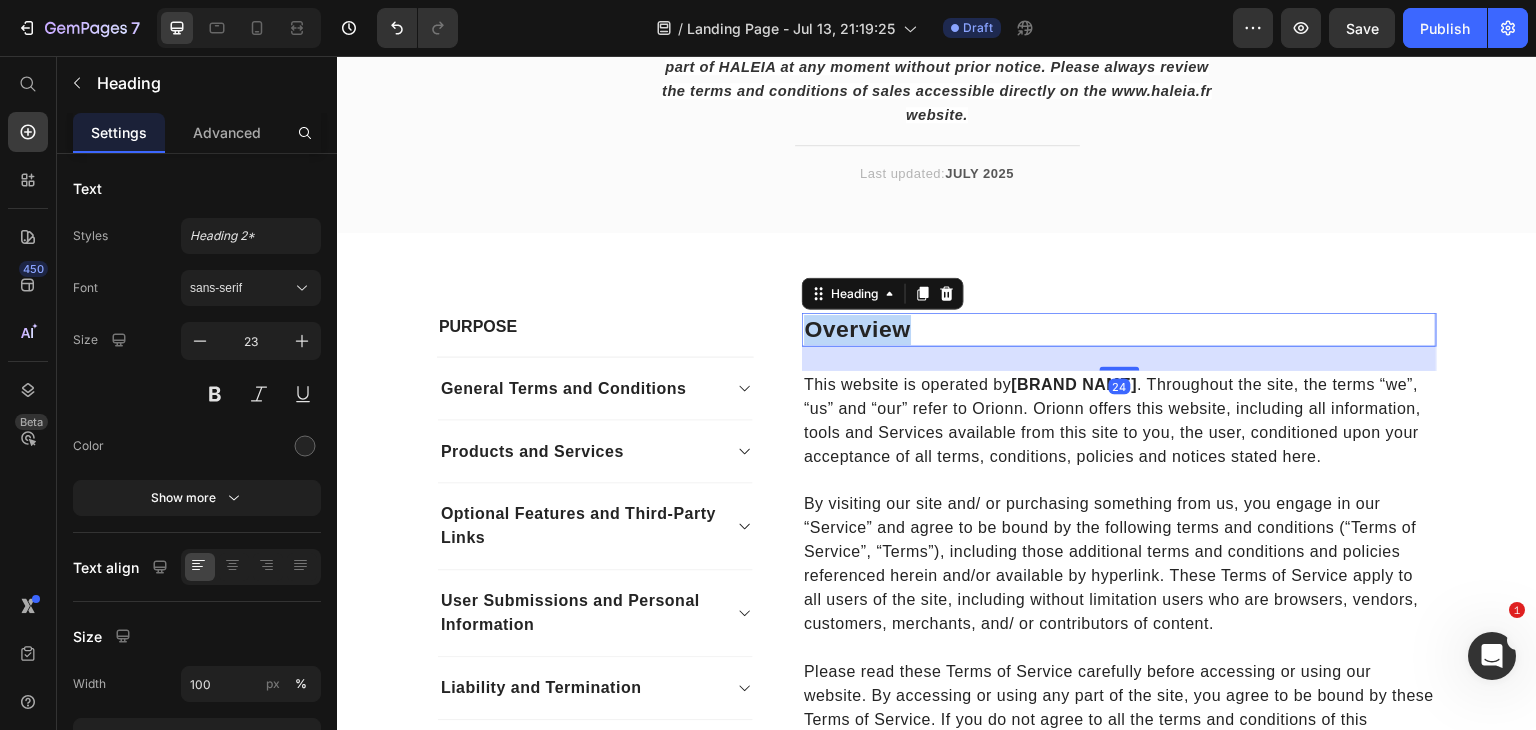click on "Overview" at bounding box center (1119, 330) 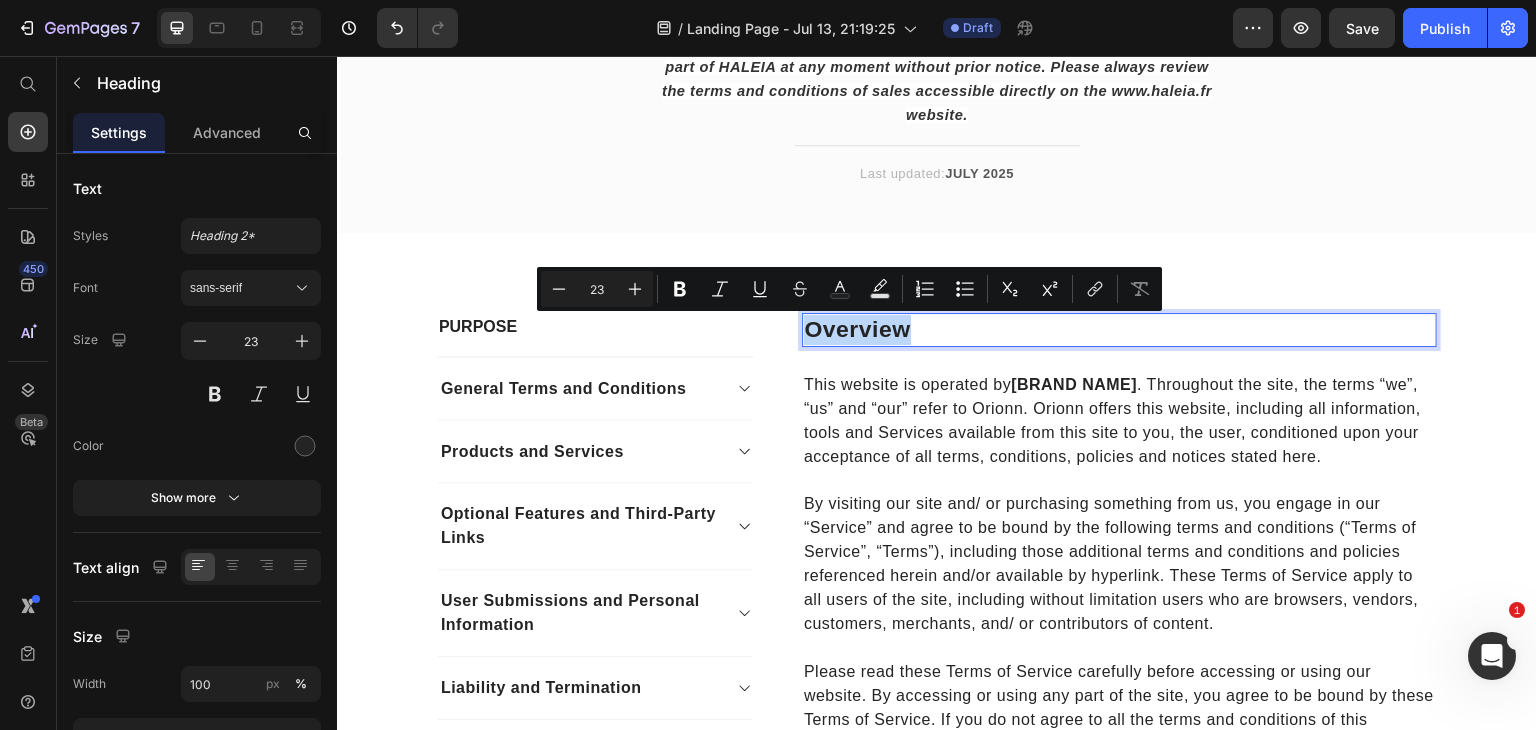click on "Overview" at bounding box center (1119, 330) 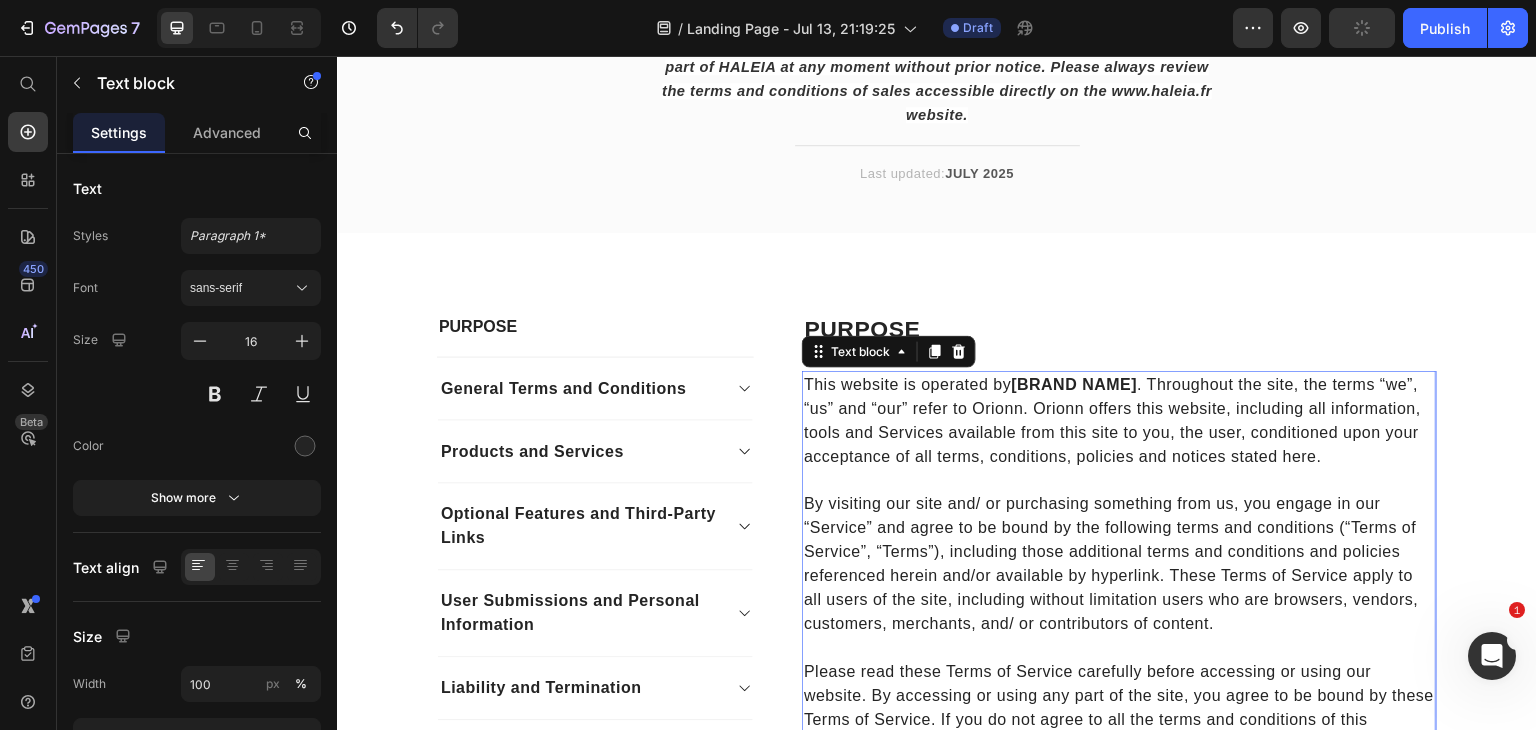 click at bounding box center (1119, 481) 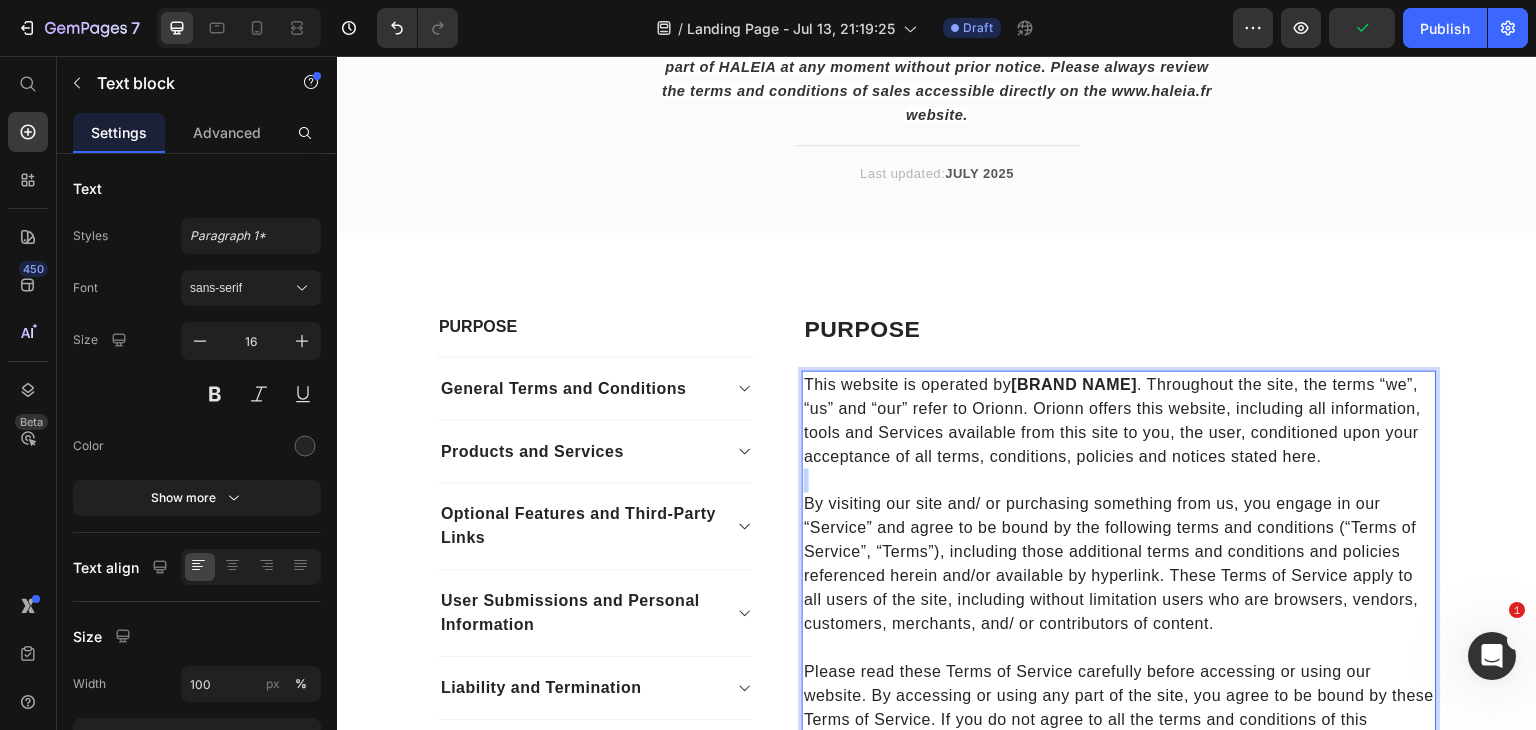 click at bounding box center [1119, 481] 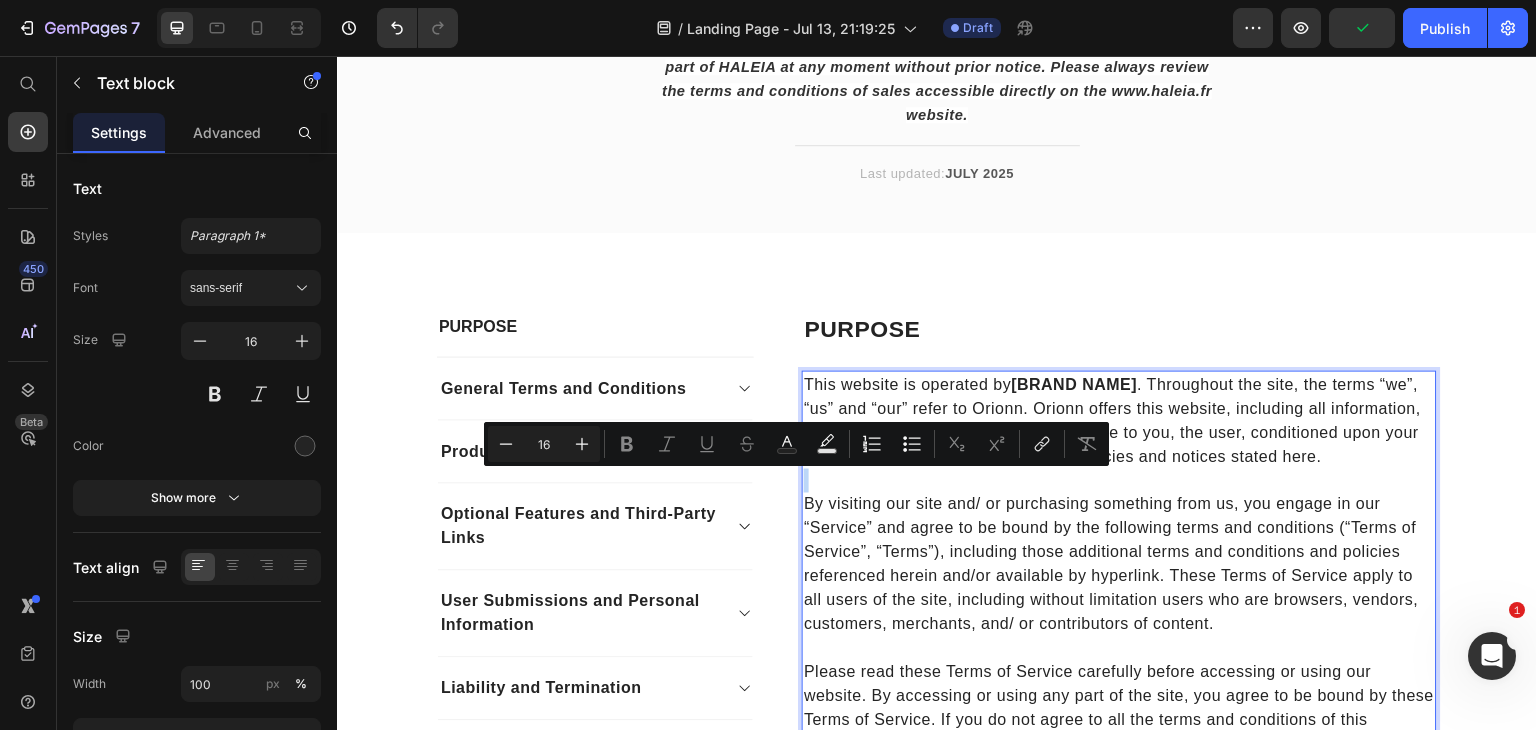 click at bounding box center [1119, 481] 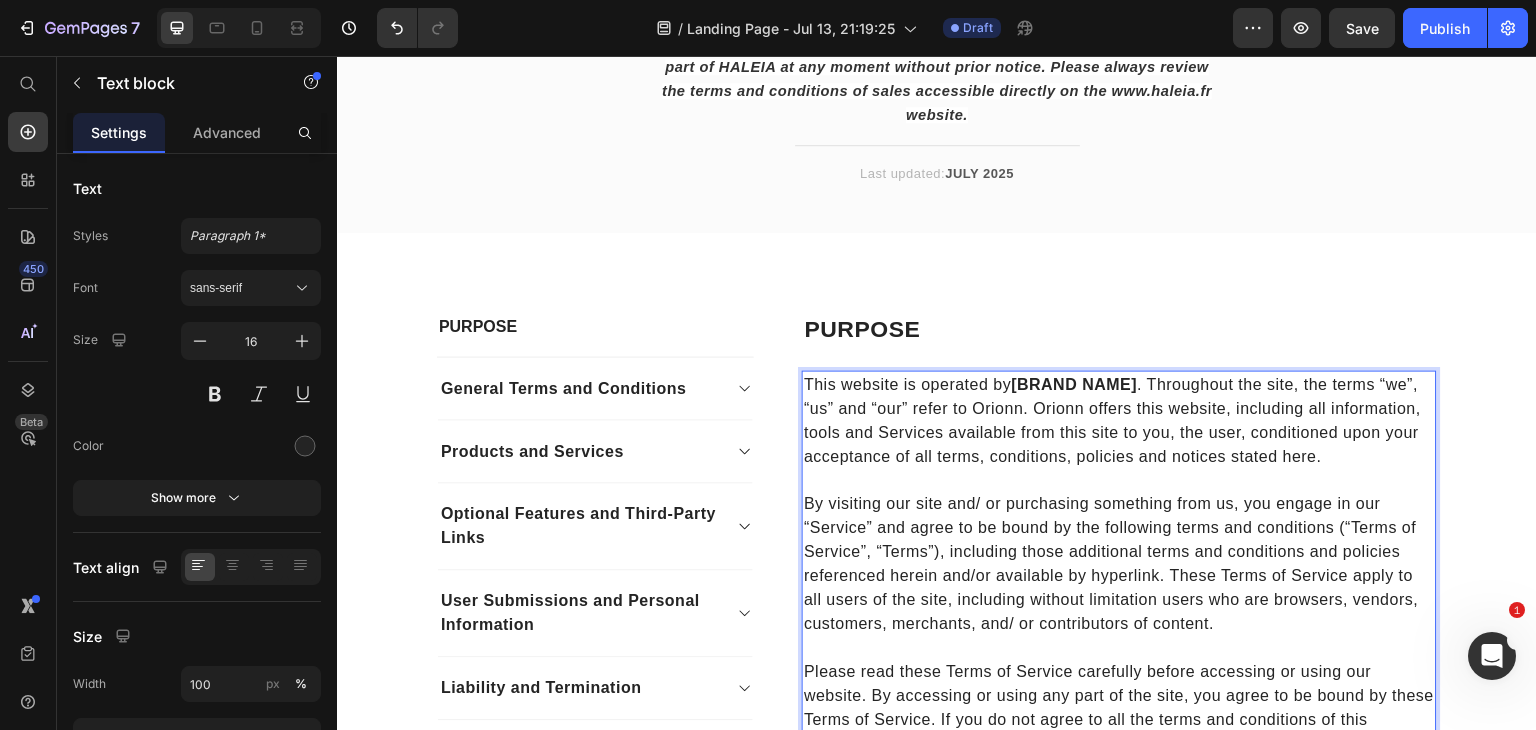 click on "This website is operated by  [BRAND NAME] . Throughout the site, the terms “we”, “us” and “our” refer to Orionn. Orionn offers this website, including all information, tools and Services available from this site to you, the user, conditioned upon your acceptance of all terms, conditions, policies and notices stated here." at bounding box center [1119, 421] 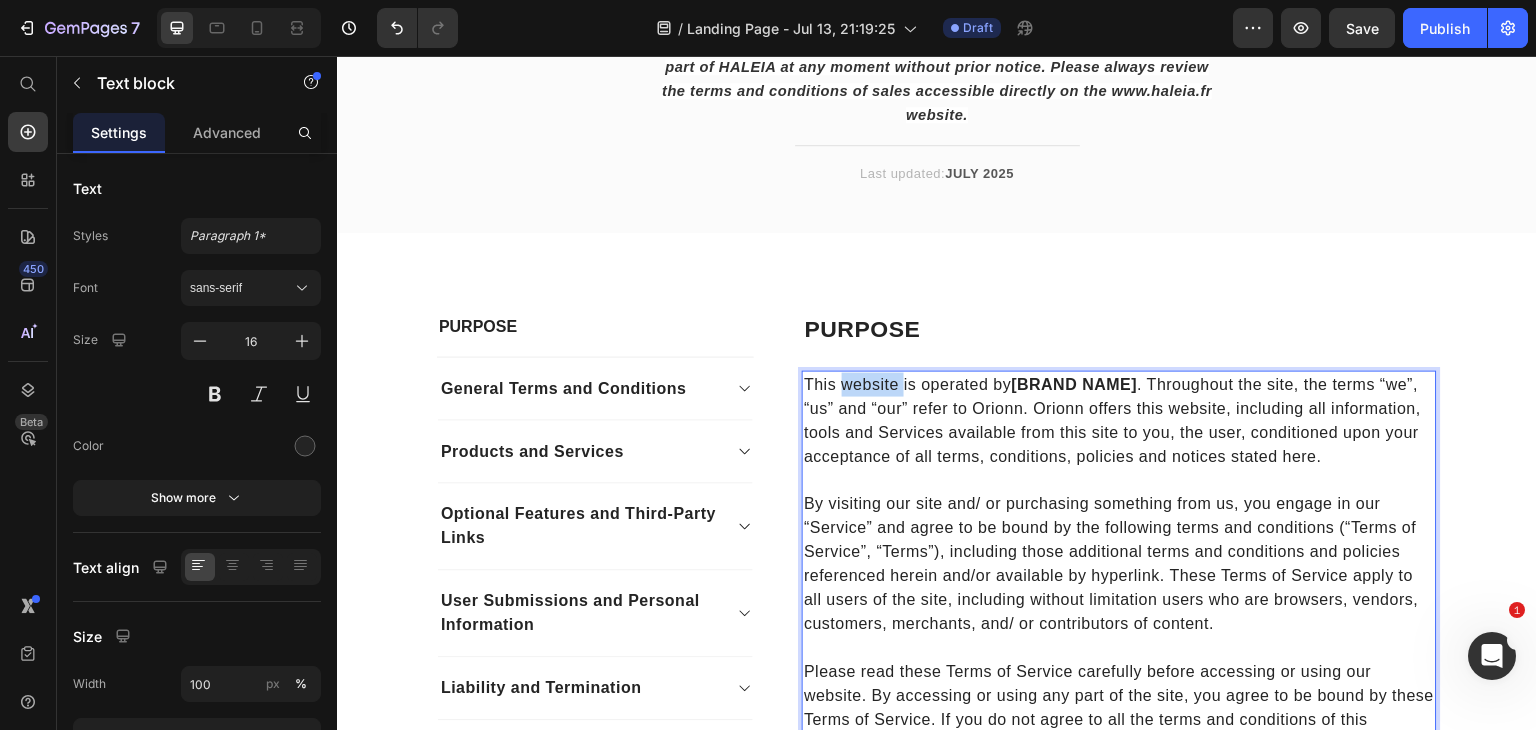 click on "This website is operated by  [BRAND NAME] . Throughout the site, the terms “we”, “us” and “our” refer to Orionn. Orionn offers this website, including all information, tools and Services available from this site to you, the user, conditioned upon your acceptance of all terms, conditions, policies and notices stated here." at bounding box center [1119, 421] 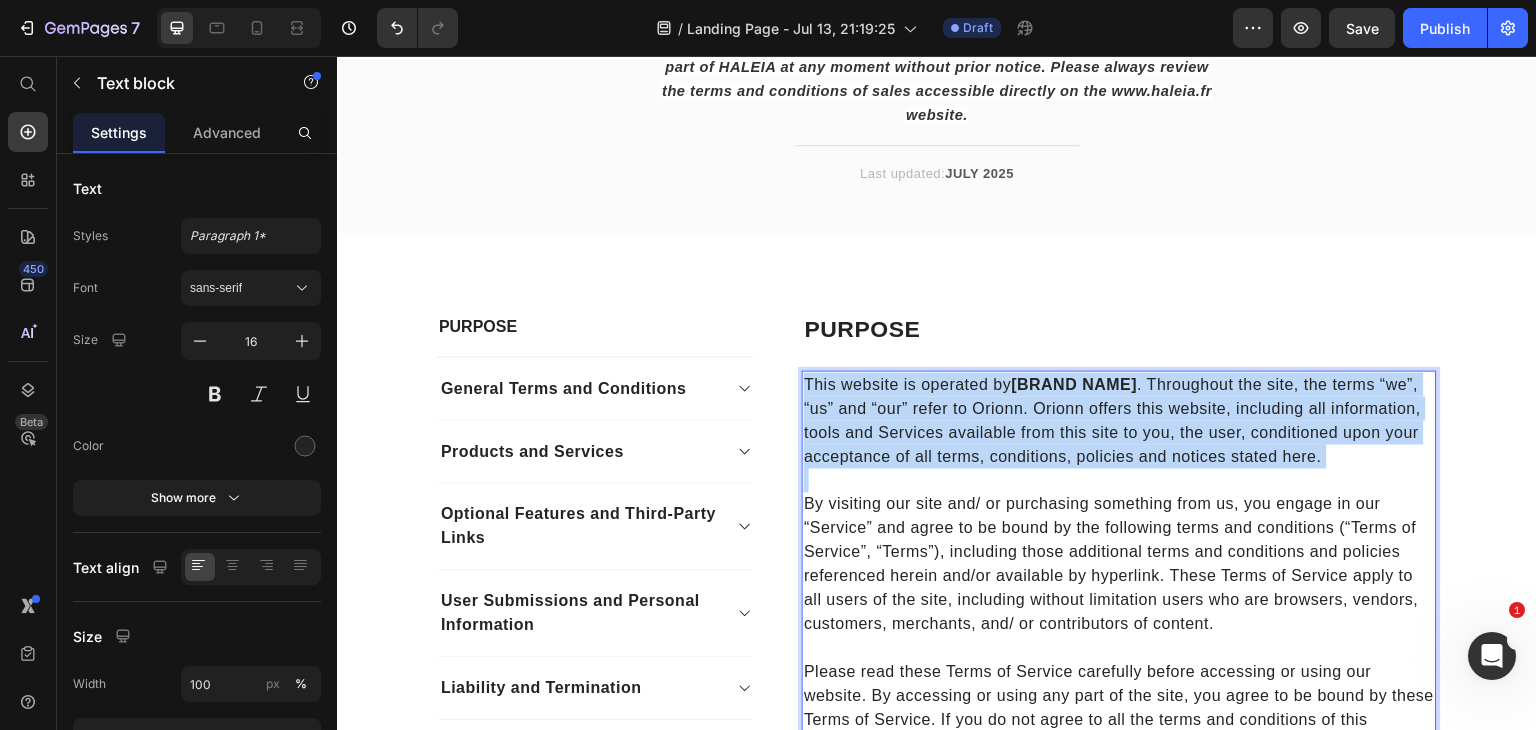 click on "This website is operated by  [BRAND NAME] . Throughout the site, the terms “we”, “us” and “our” refer to Orionn. Orionn offers this website, including all information, tools and Services available from this site to you, the user, conditioned upon your acceptance of all terms, conditions, policies and notices stated here." at bounding box center [1119, 421] 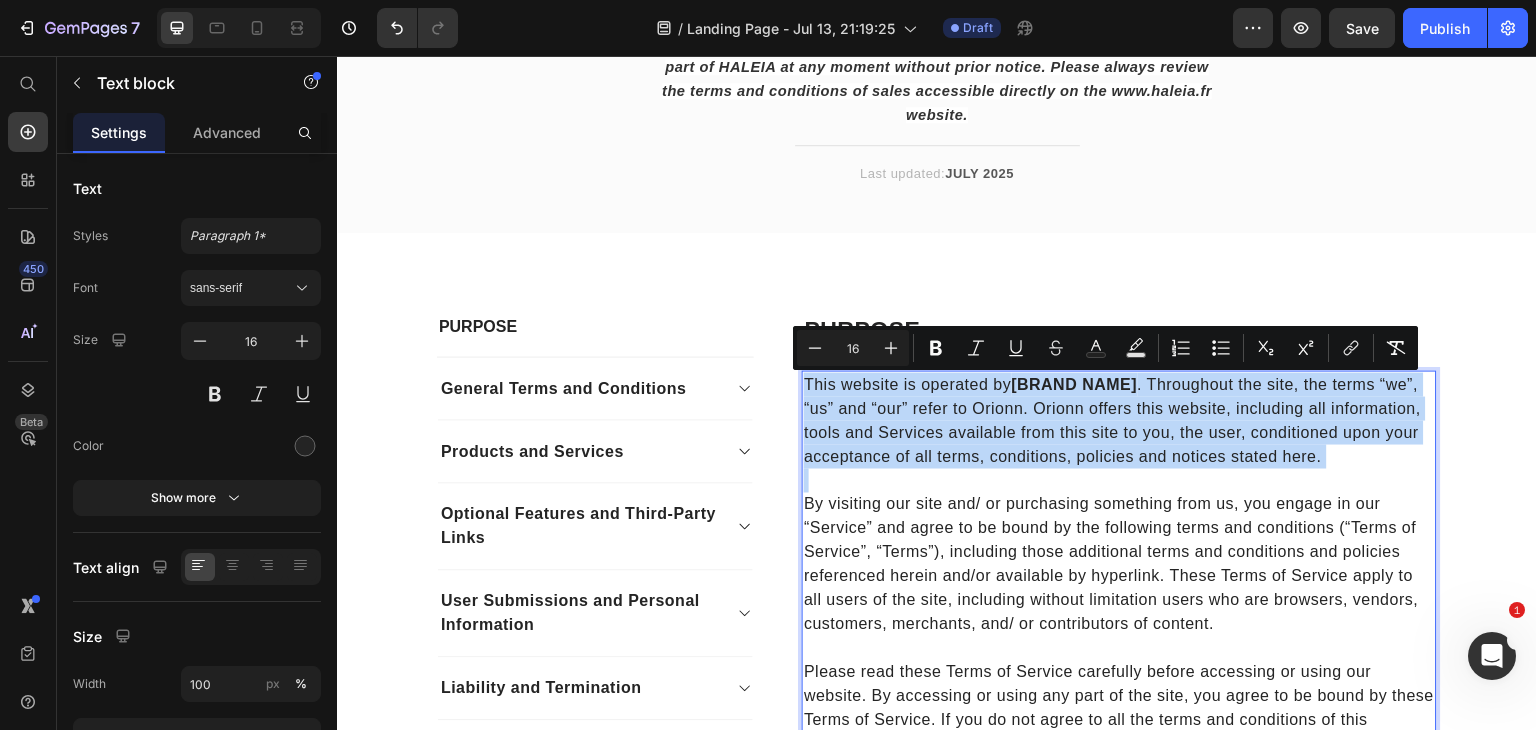 click on "This website is operated by  [BRAND NAME] . Throughout the site, the terms “we”, “us” and “our” refer to Orionn. Orionn offers this website, including all information, tools and Services available from this site to you, the user, conditioned upon your acceptance of all terms, conditions, policies and notices stated here." at bounding box center [1119, 421] 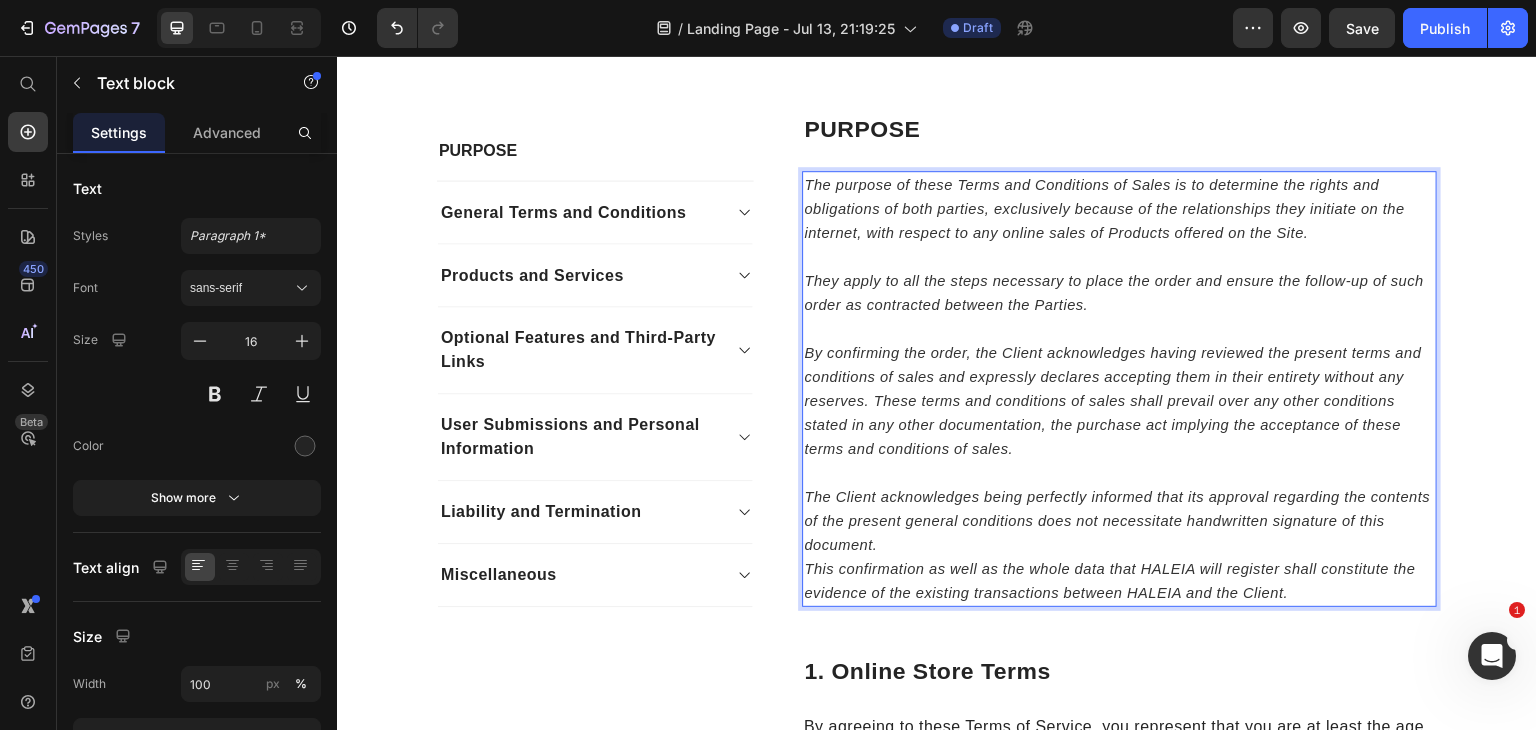 scroll, scrollTop: 374, scrollLeft: 0, axis: vertical 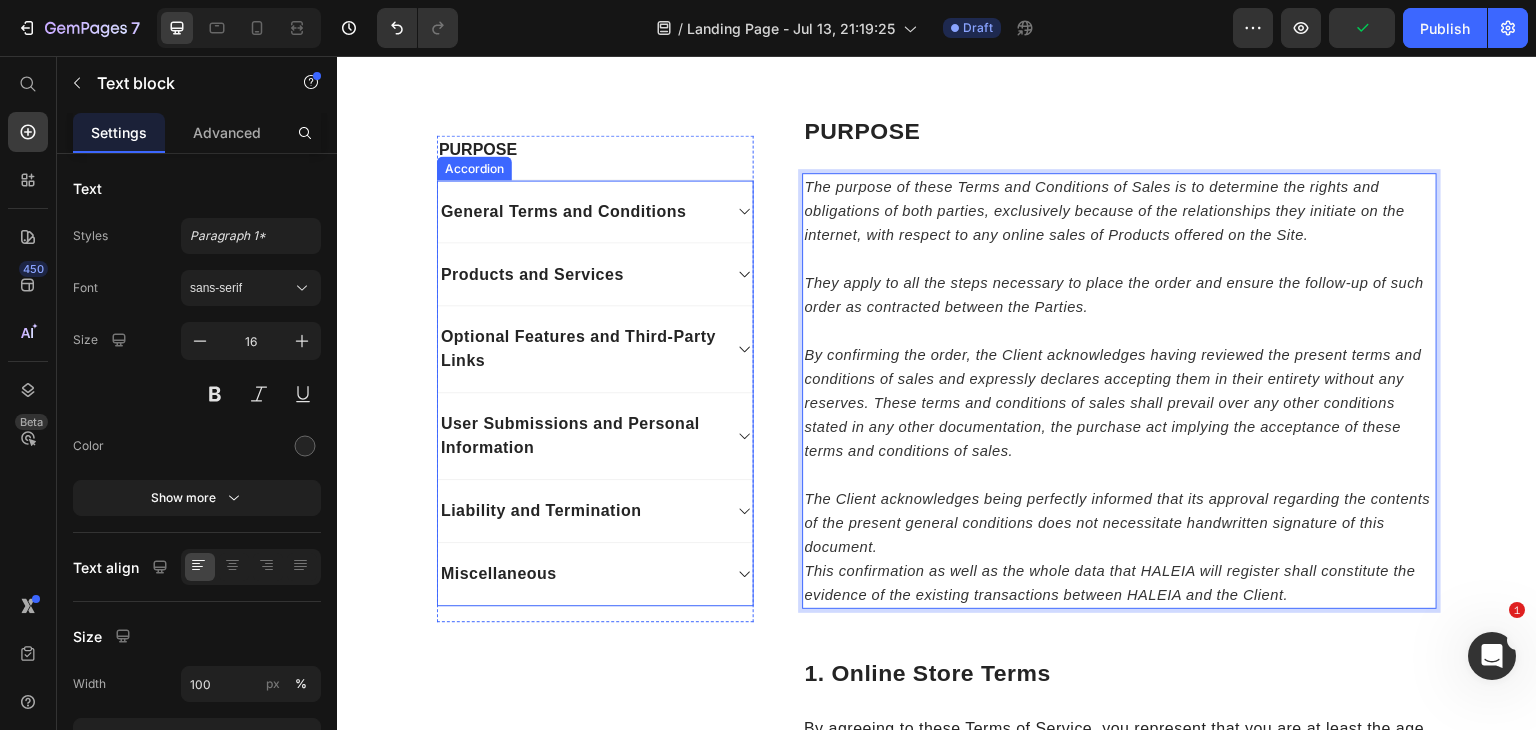 click on "General Terms and Conditions" at bounding box center (564, 212) 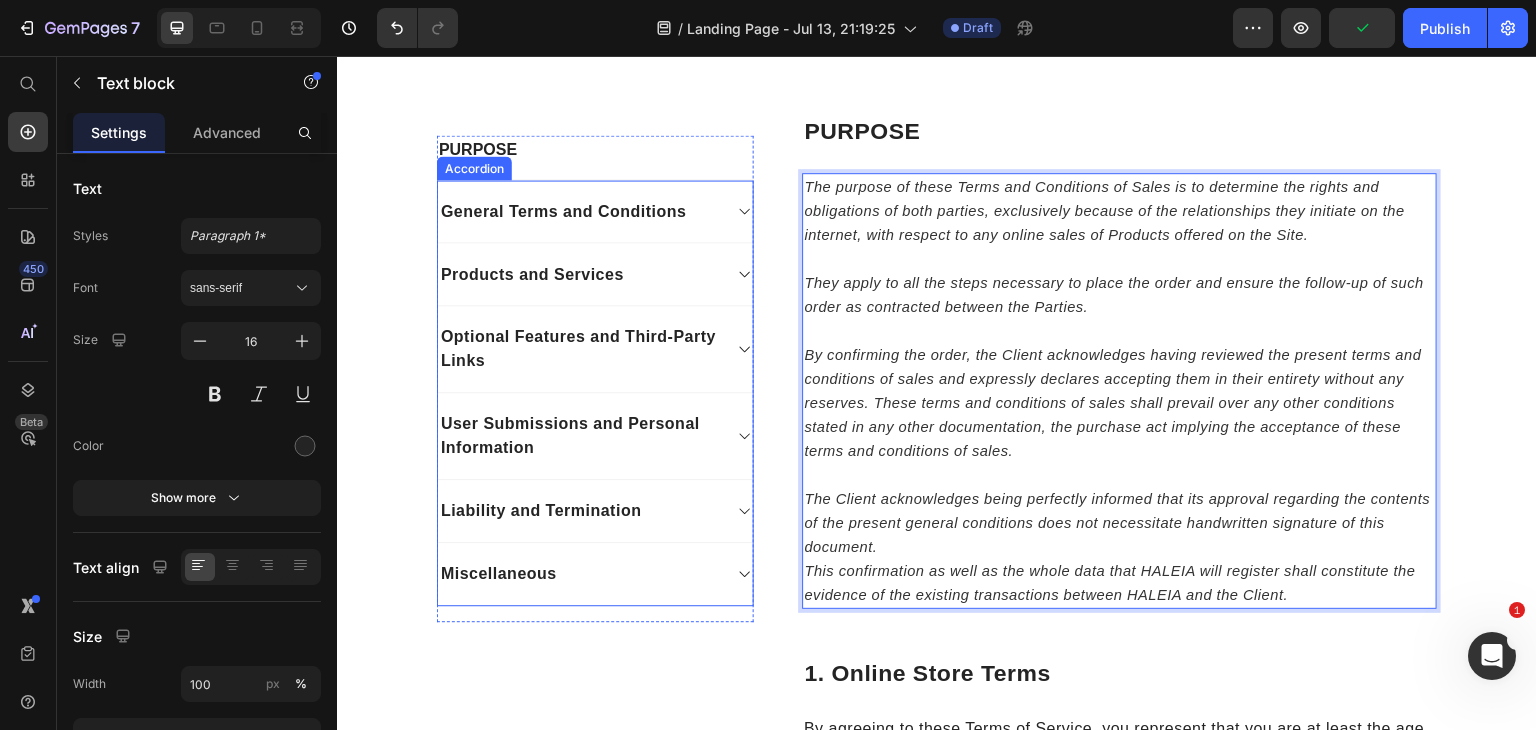 click on "General Terms and Conditions" at bounding box center (564, 212) 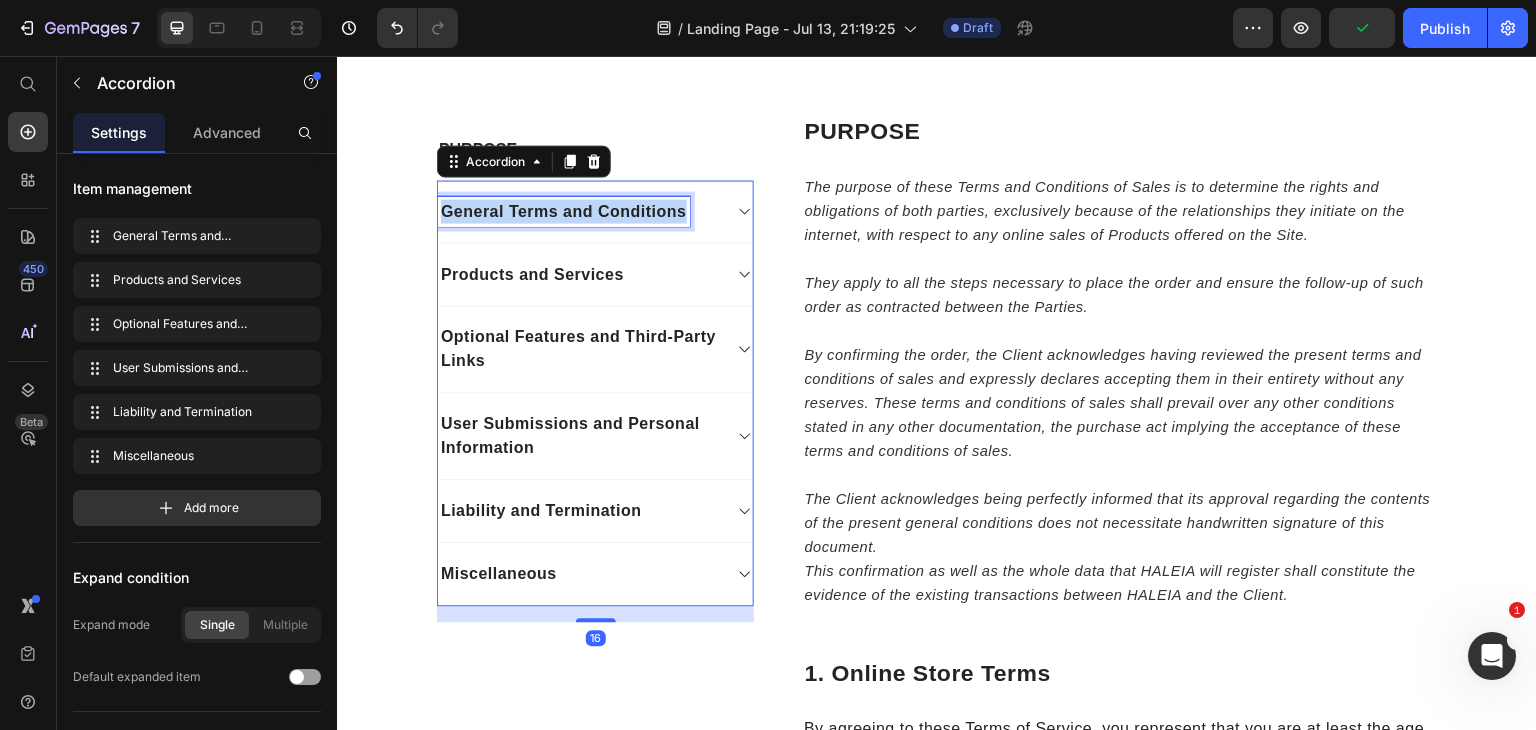 scroll, scrollTop: 0, scrollLeft: 0, axis: both 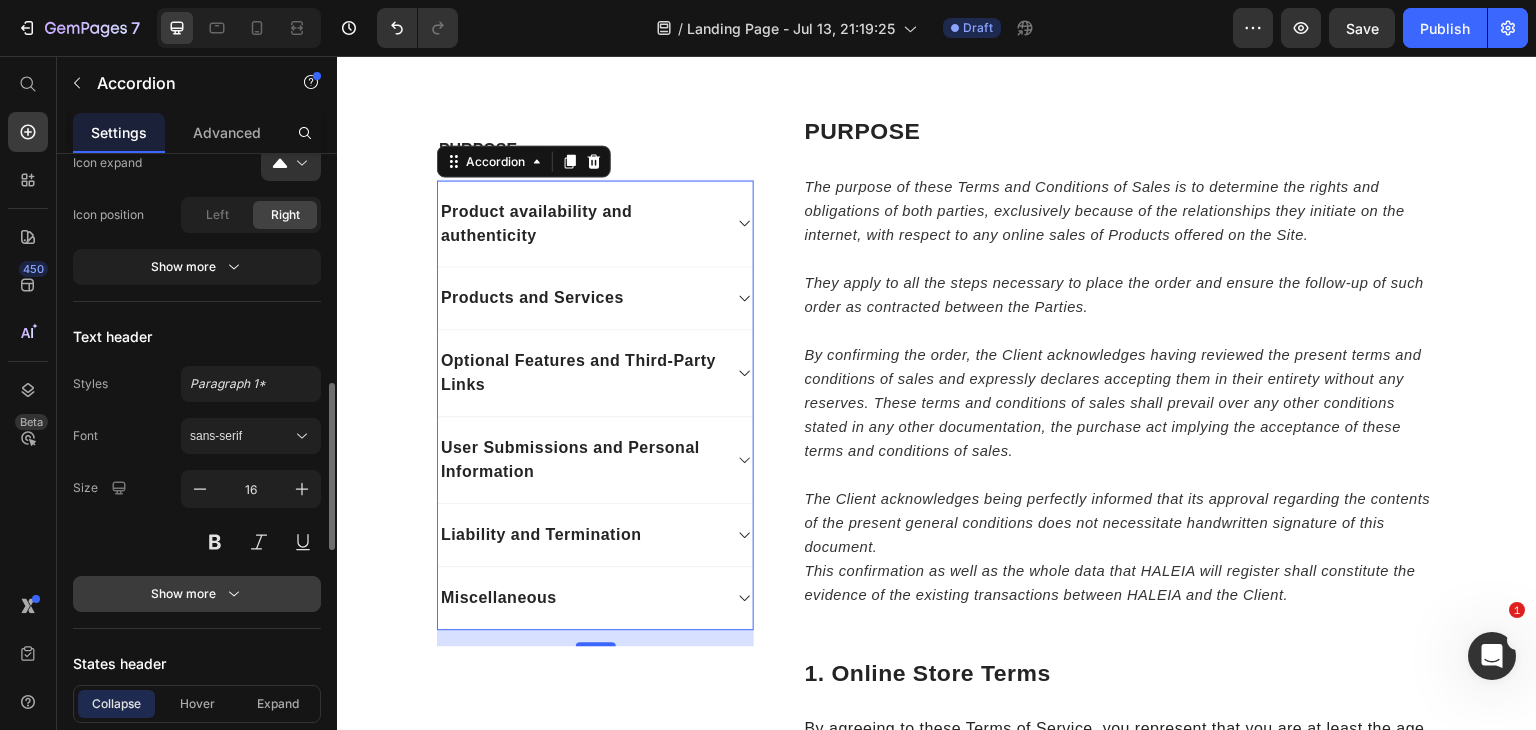 click 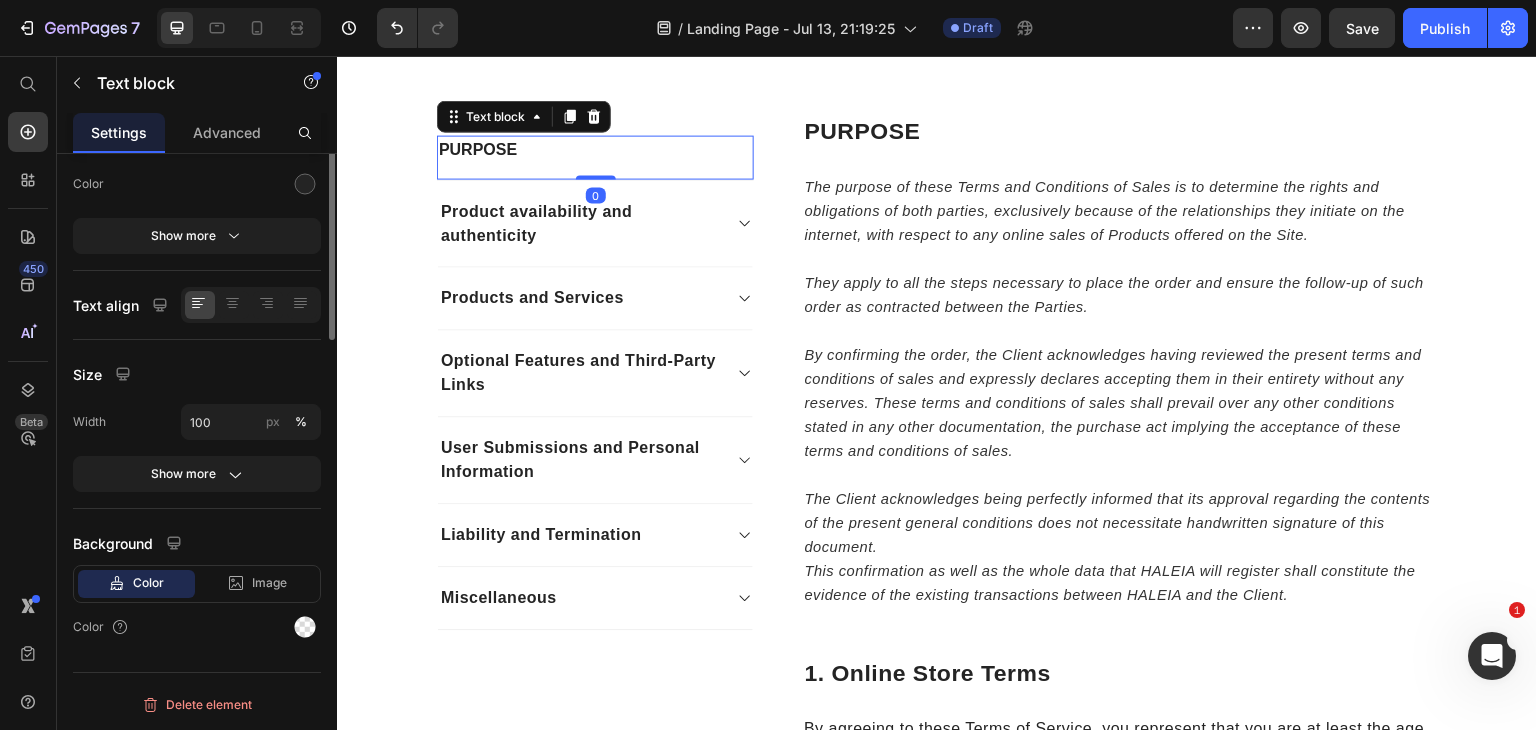 click on "PURPOSE" at bounding box center [595, 150] 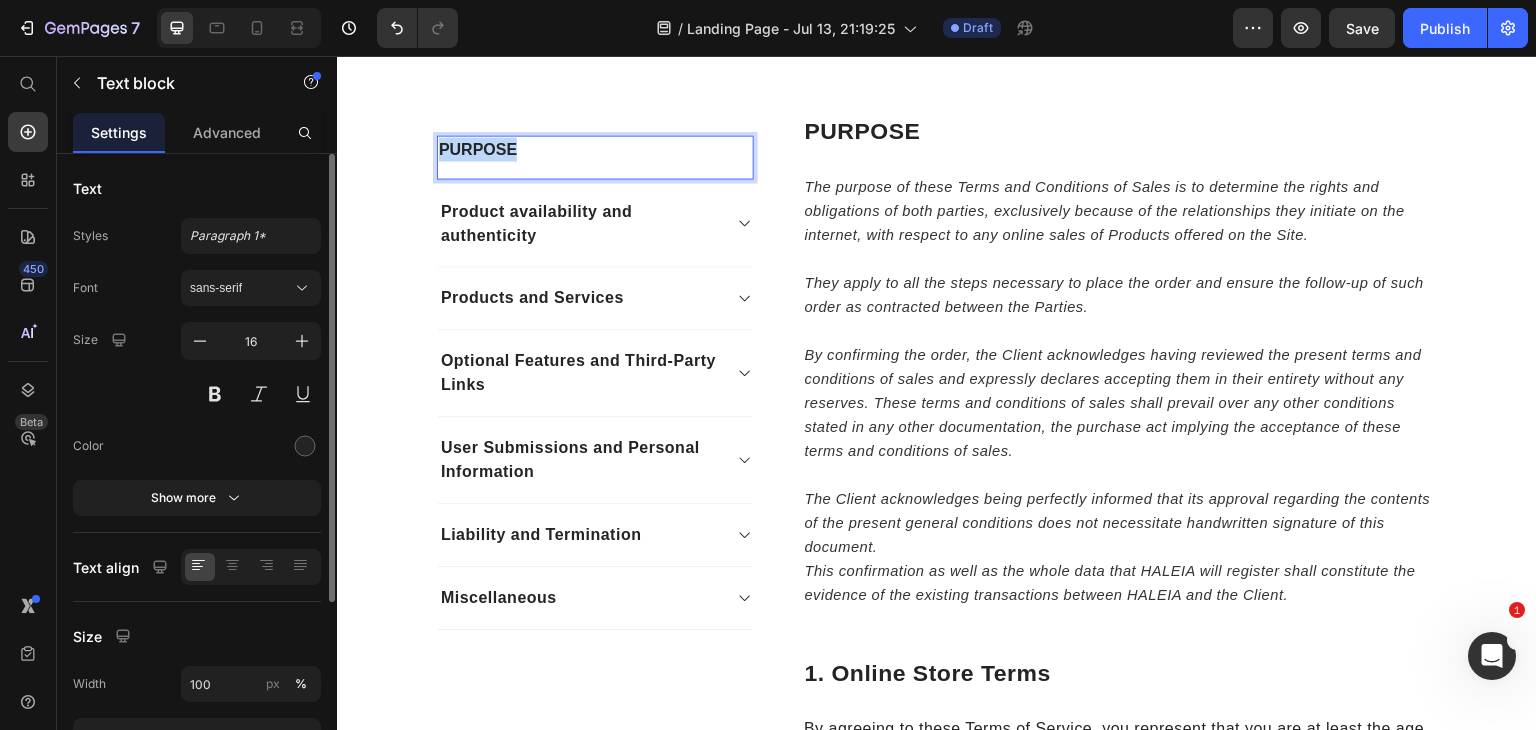 click on "PURPOSE" at bounding box center (595, 150) 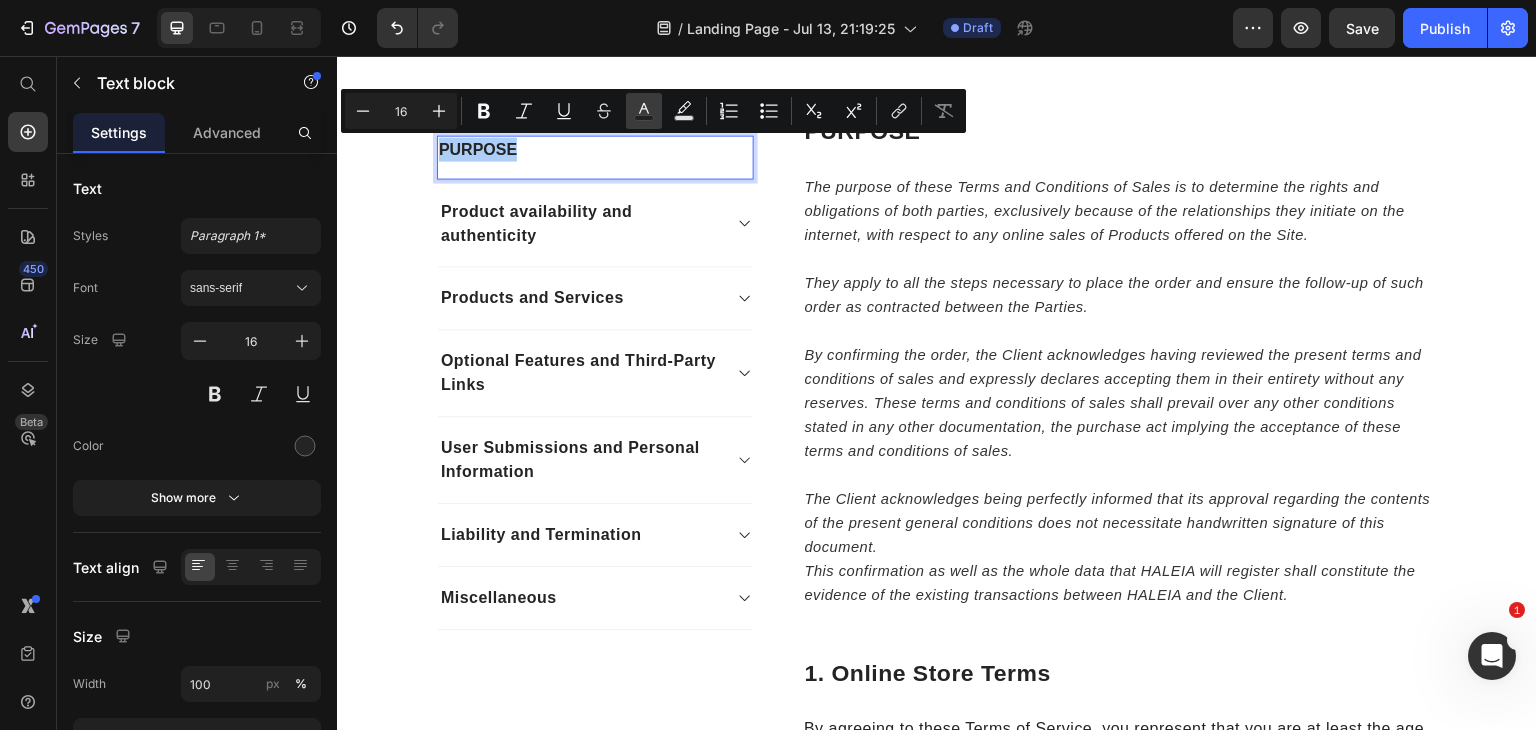 click 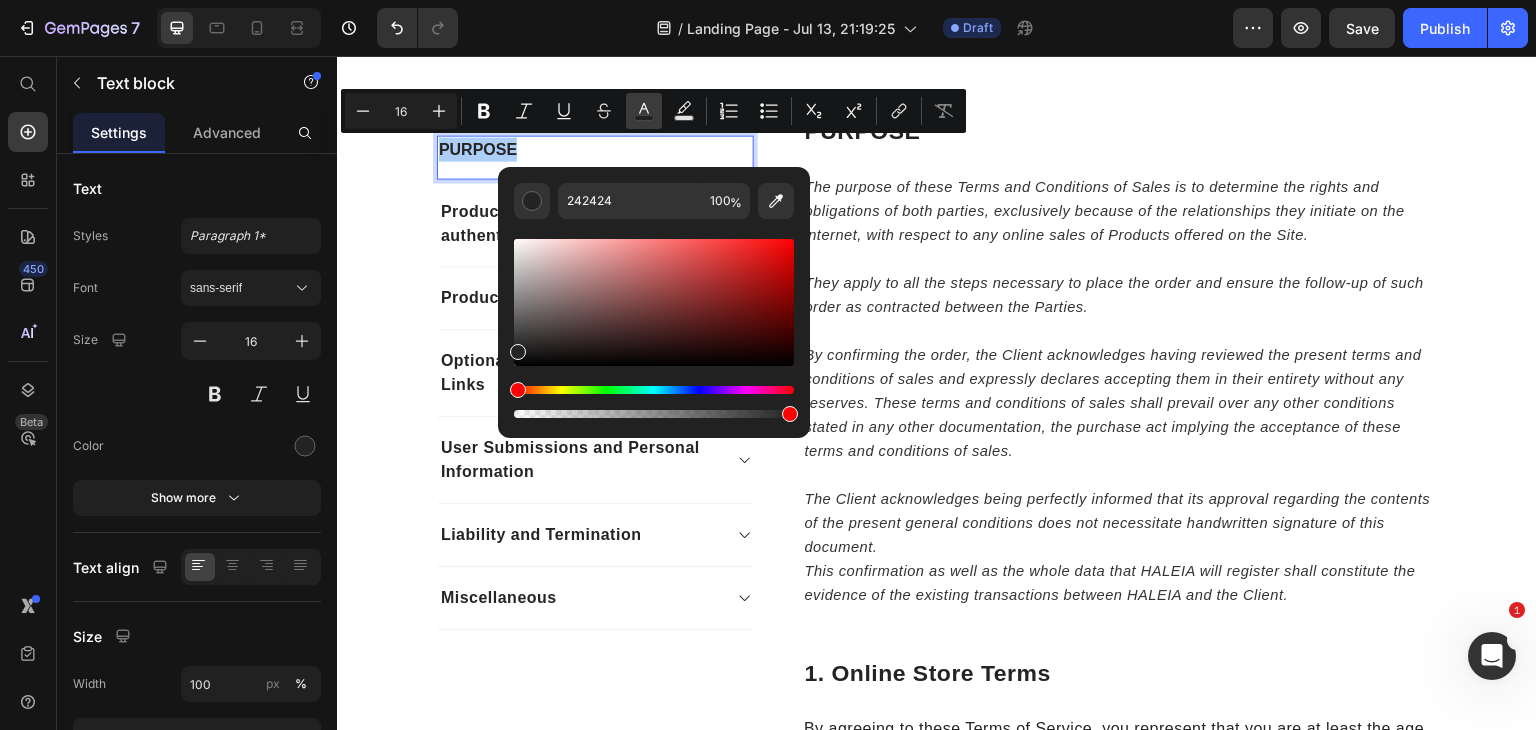 click 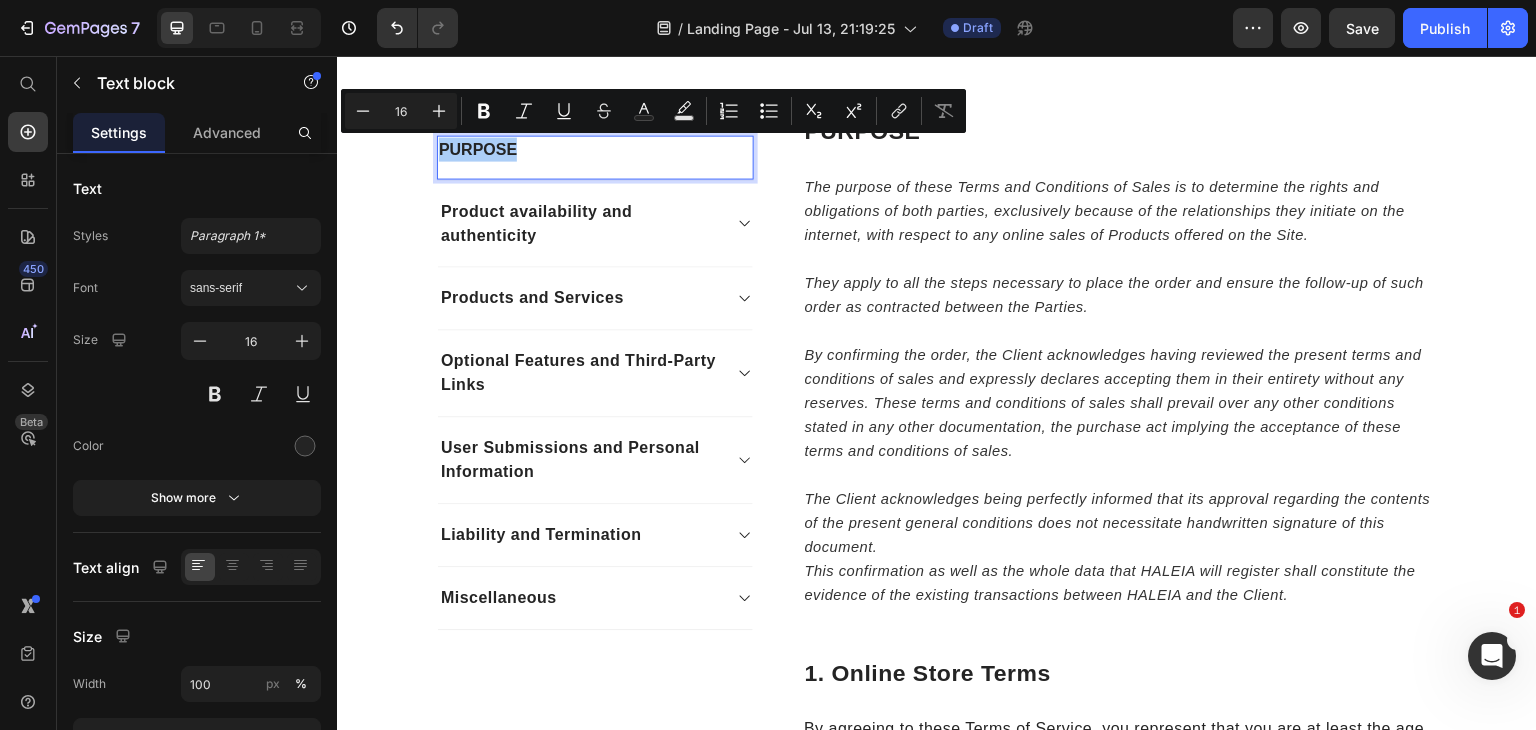 type 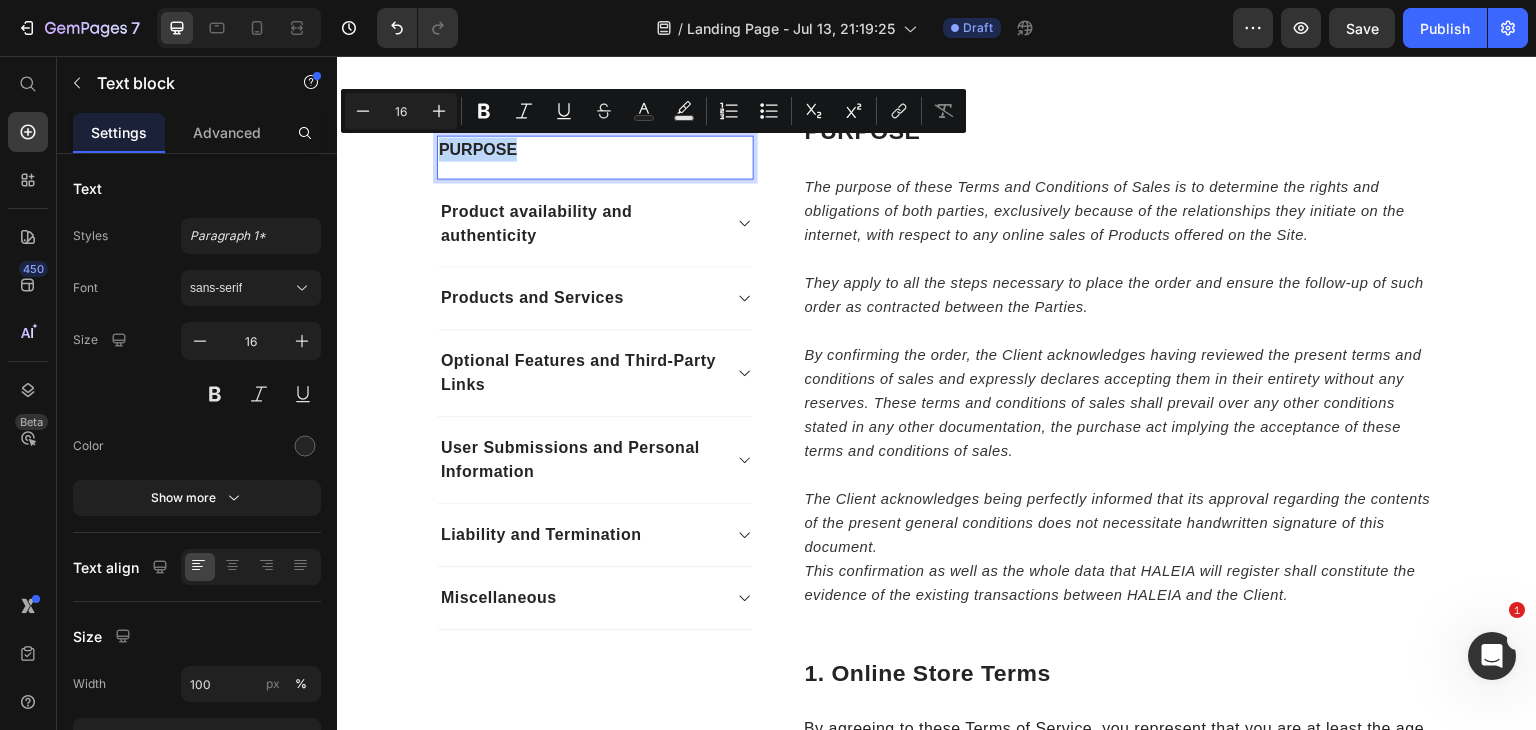 click on "PURPOSE" at bounding box center [595, 150] 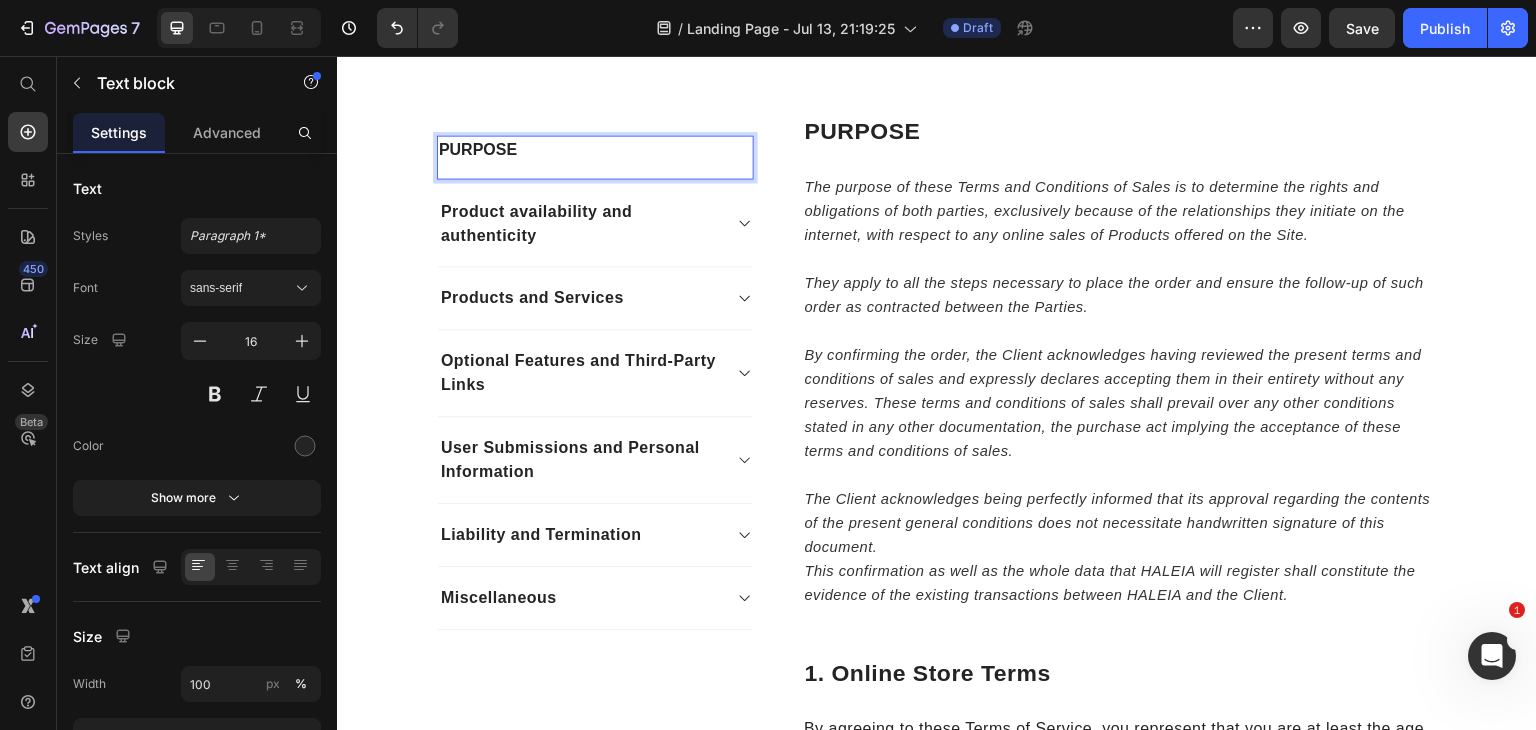 click on "PURPOSE" at bounding box center [595, 150] 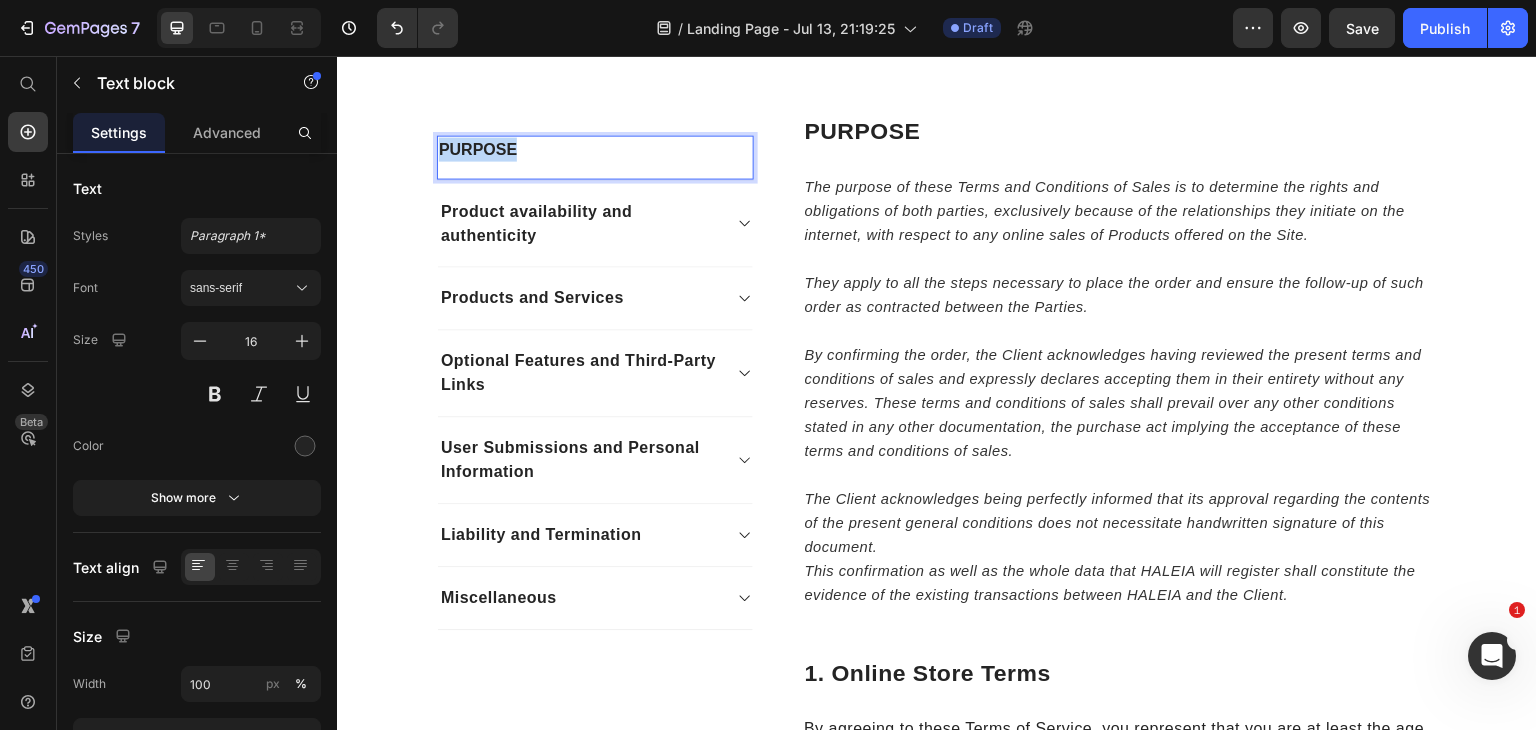 click on "PURPOSE" at bounding box center [595, 150] 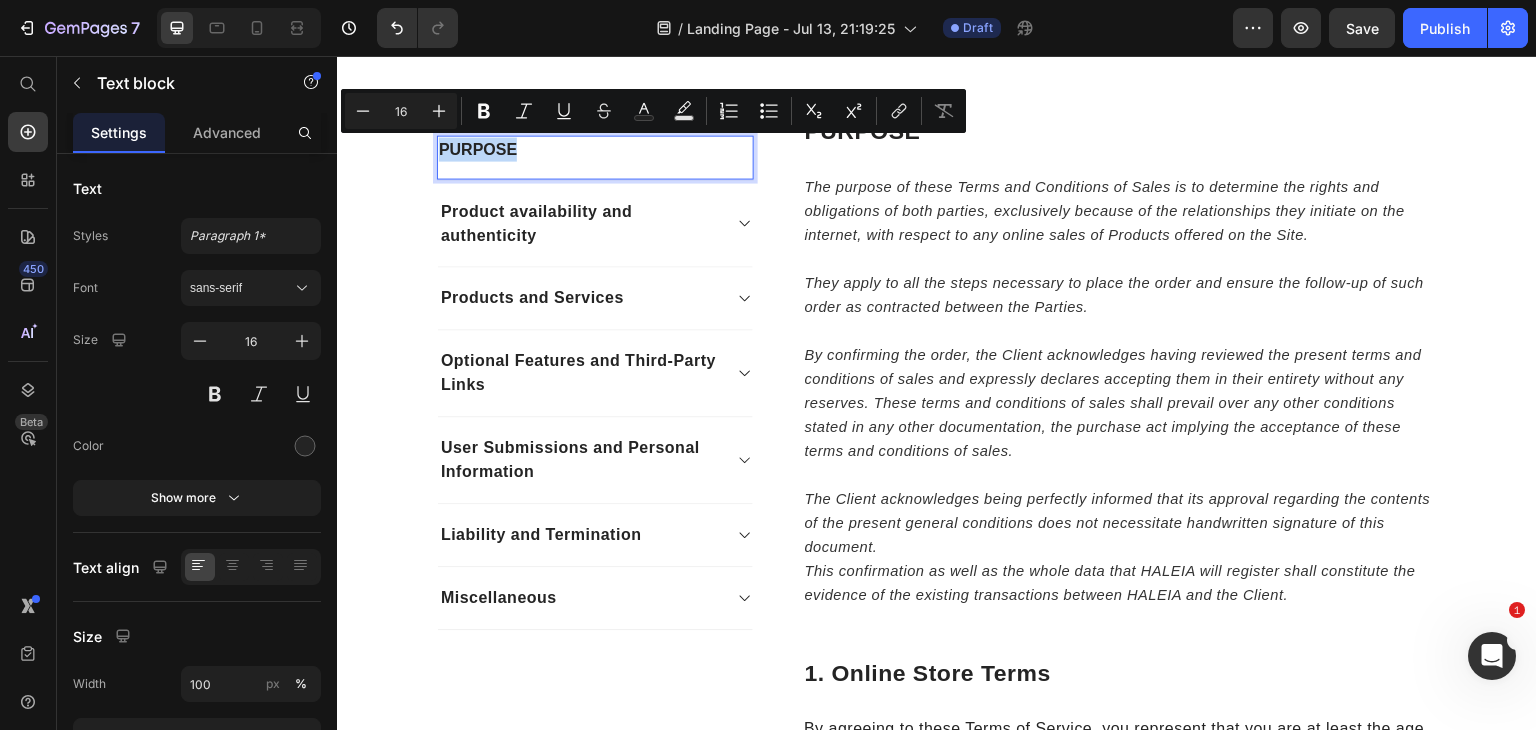 click on "PURPOSE" at bounding box center (595, 150) 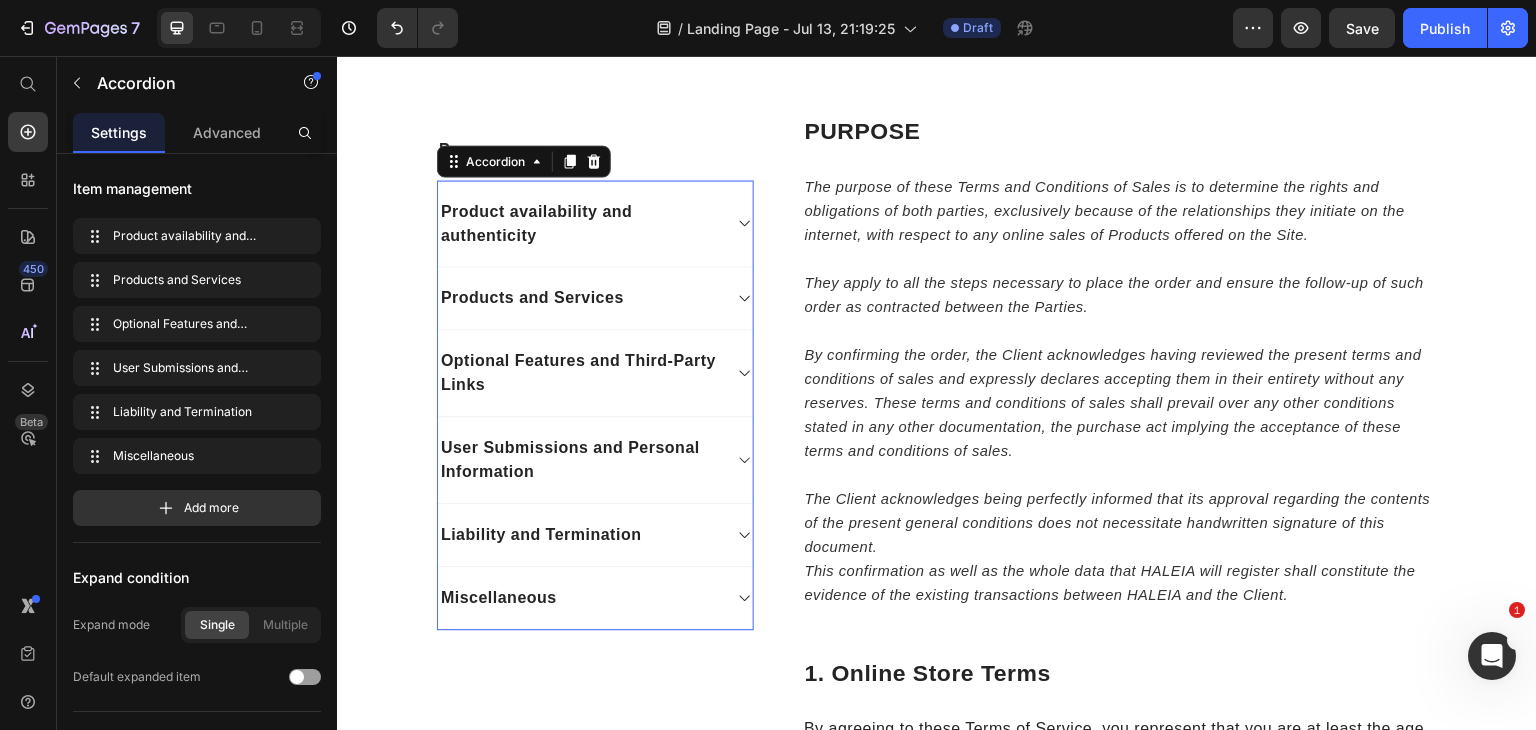click on "Product availability and authenticity" at bounding box center (579, 224) 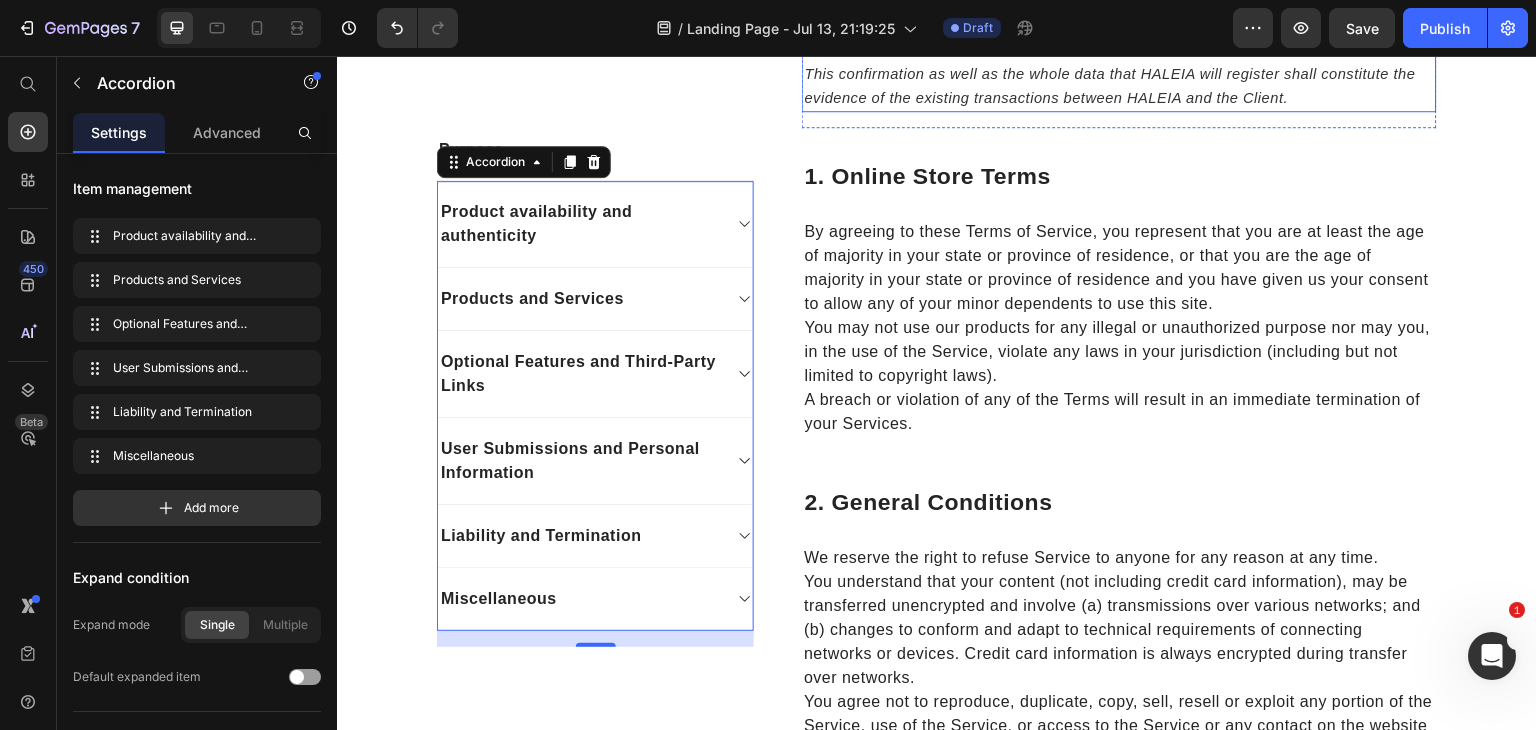 scroll, scrollTop: 902, scrollLeft: 0, axis: vertical 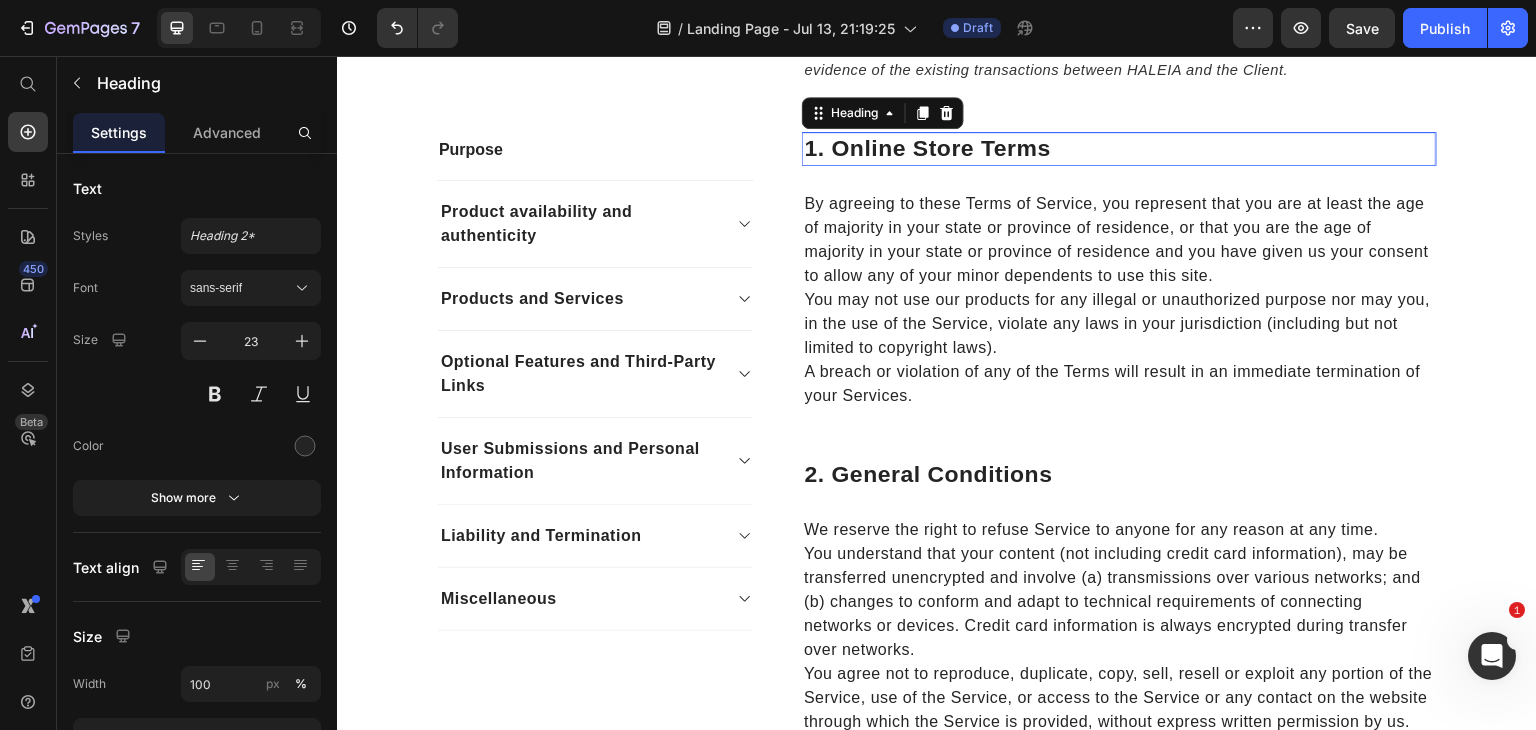 click on "1. Online Store Terms" at bounding box center [1119, 149] 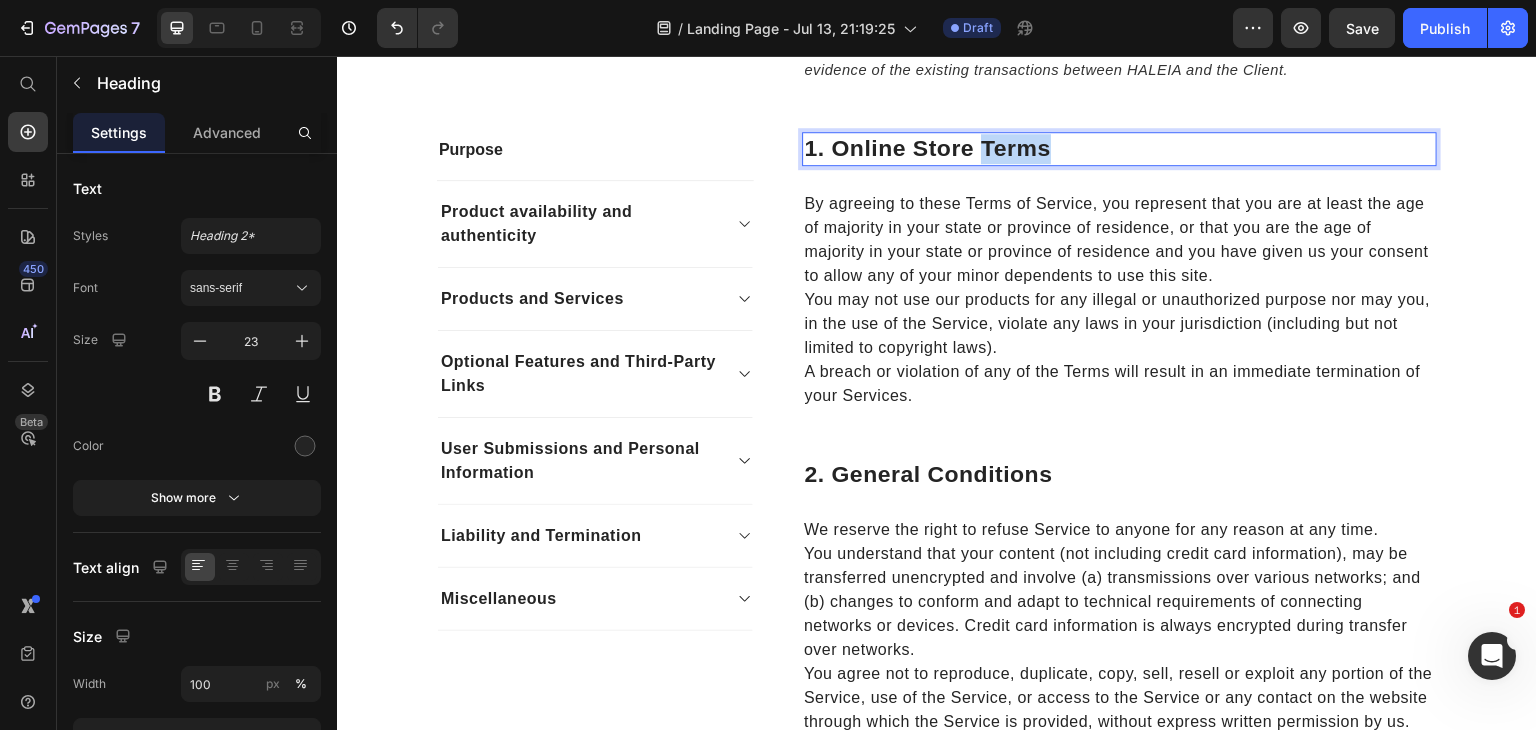 click on "1. Online Store Terms" at bounding box center [1119, 149] 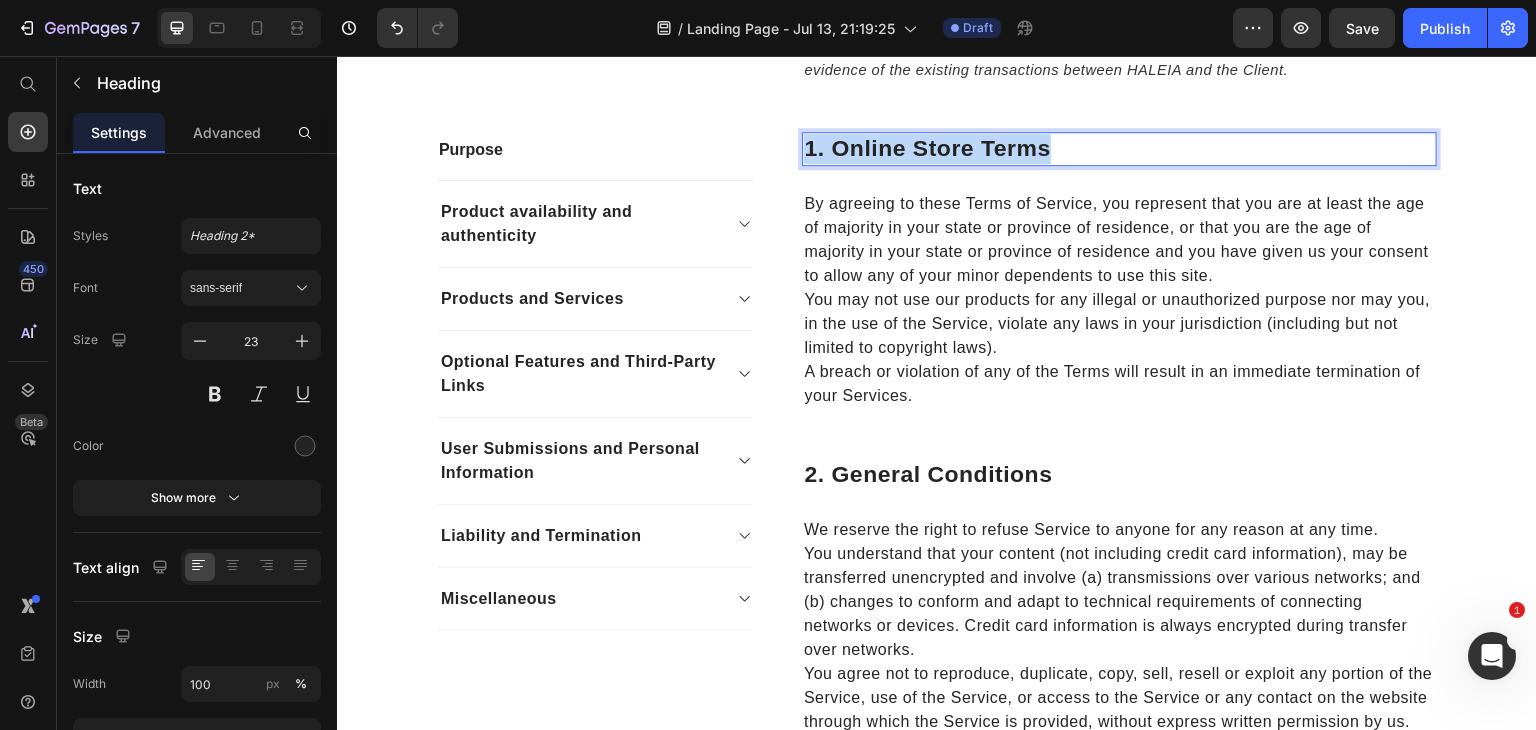 click on "1. Online Store Terms" at bounding box center (1119, 149) 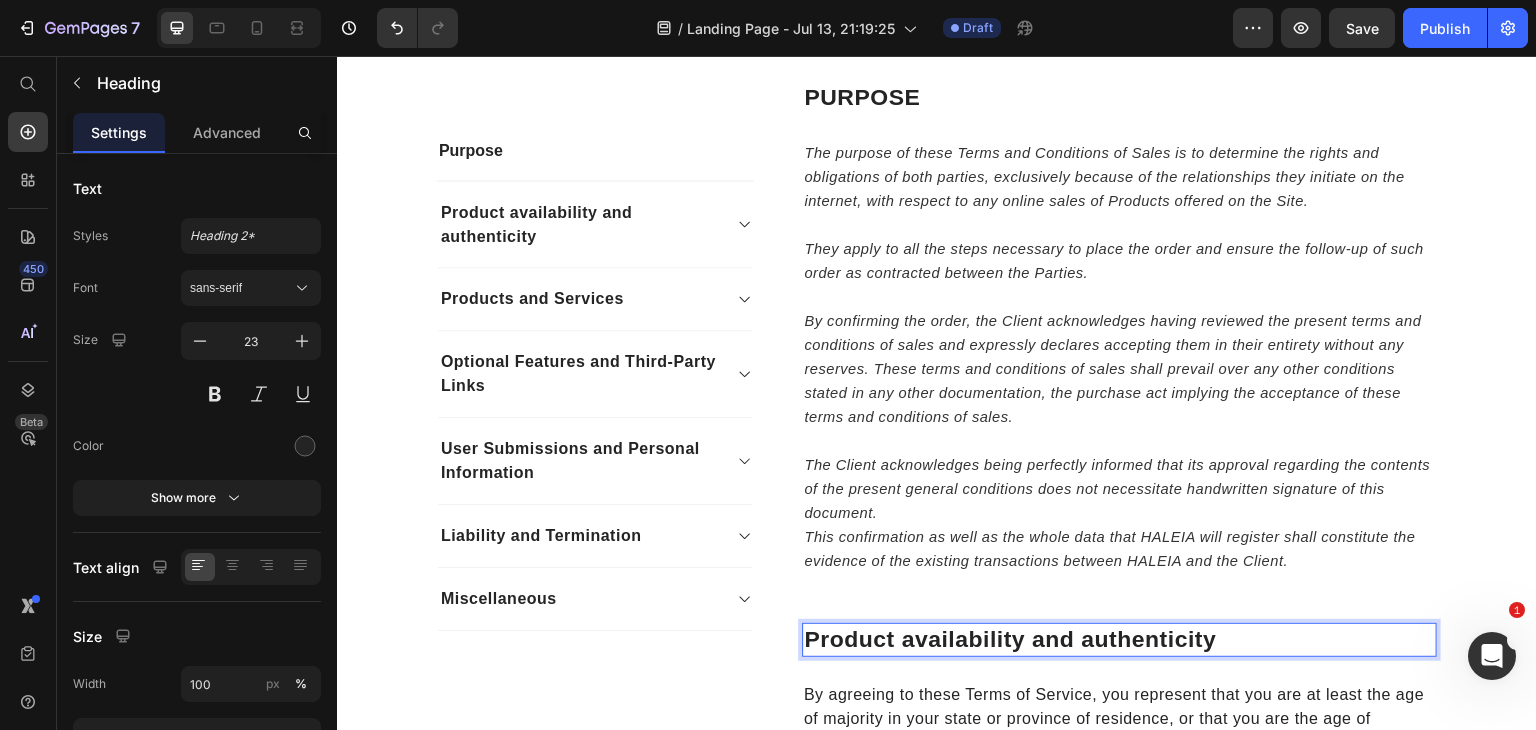 scroll, scrollTop: 406, scrollLeft: 0, axis: vertical 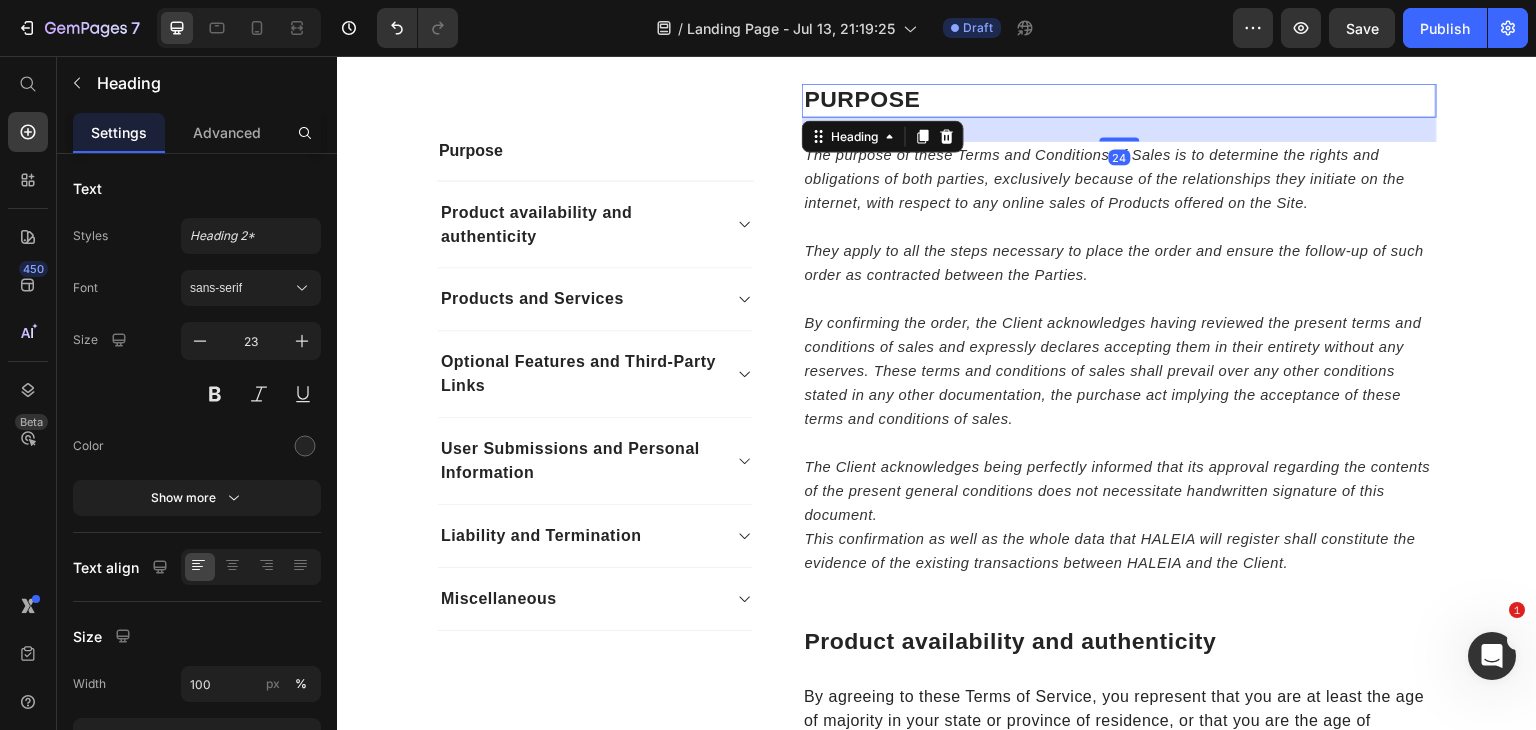 click on "PURPOSE" at bounding box center [1119, 100] 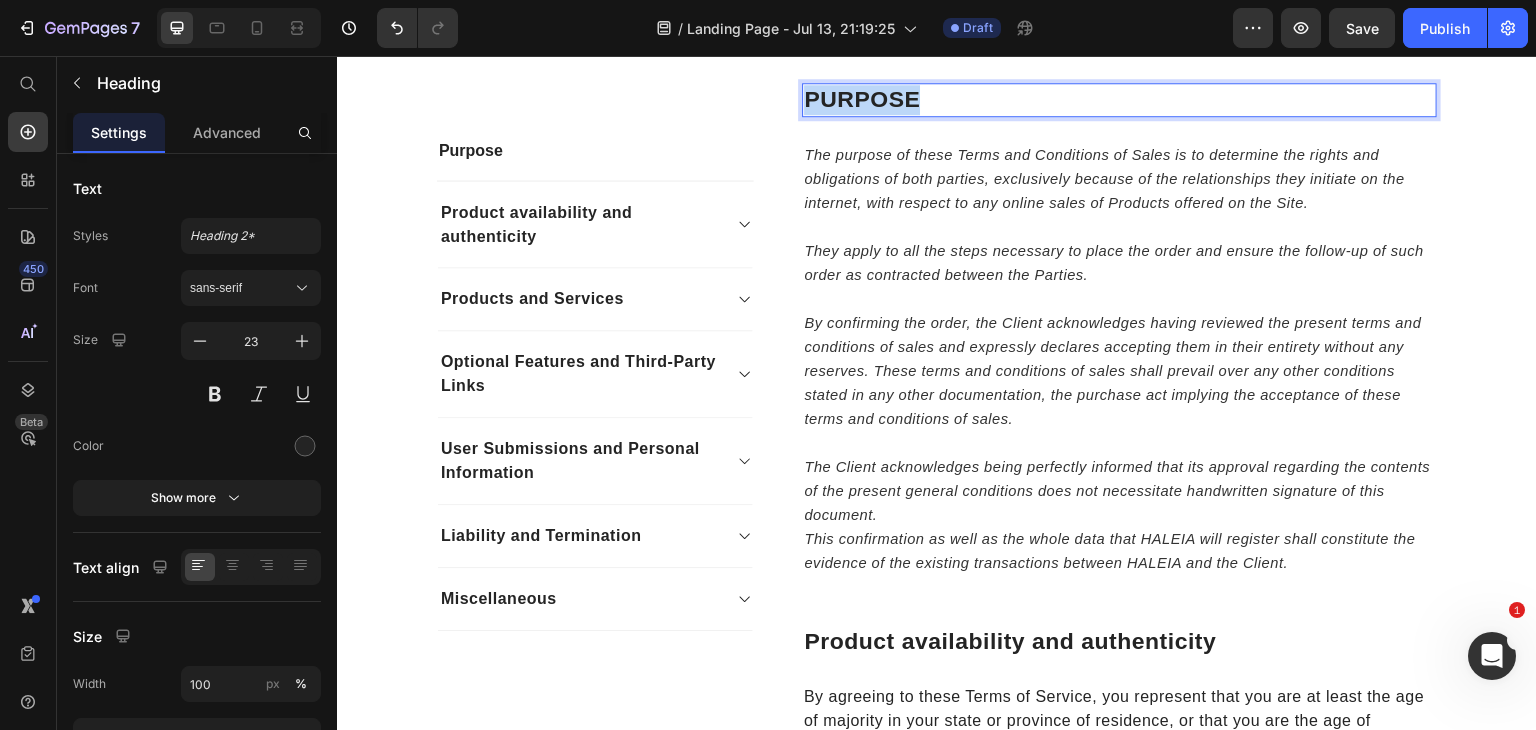 click on "PURPOSE" at bounding box center (1119, 100) 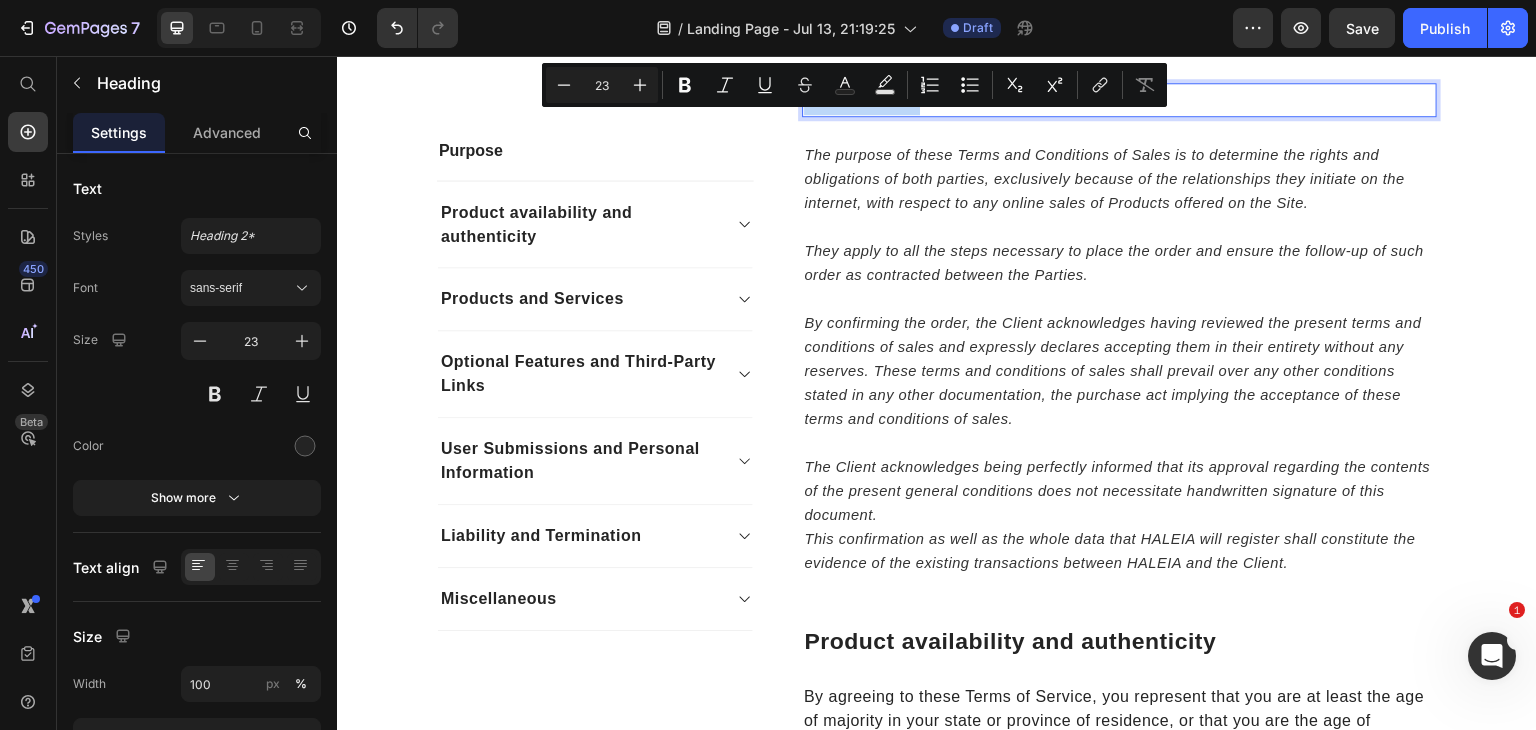 click on "PURPOSE" at bounding box center [1119, 100] 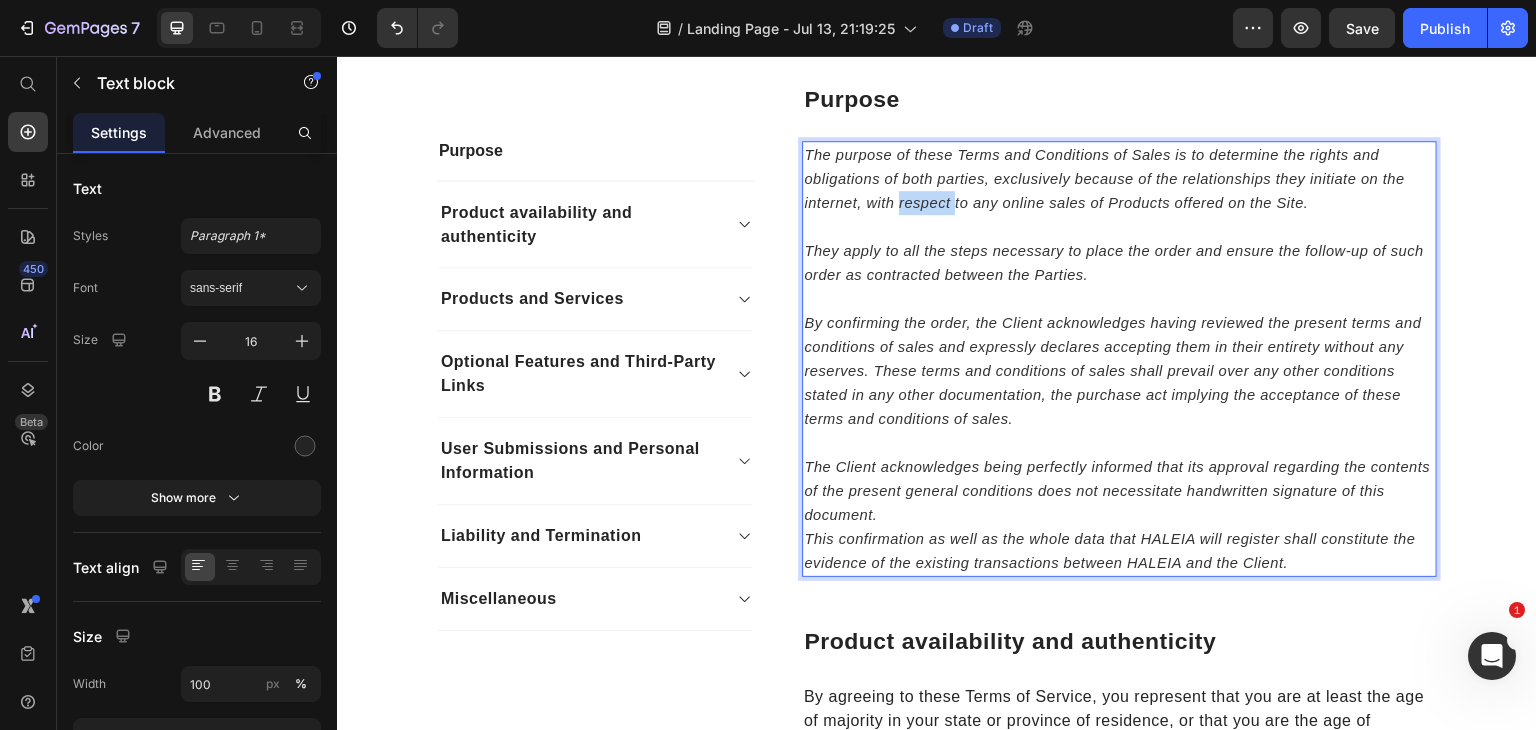click on "The purpose of these Terms and Conditions of Sales is to determine the rights and obligations of both parties, exclusively because of the relationships they initiate on the internet, with respect to any online sales of Products offered on the Site." at bounding box center (1119, 179) 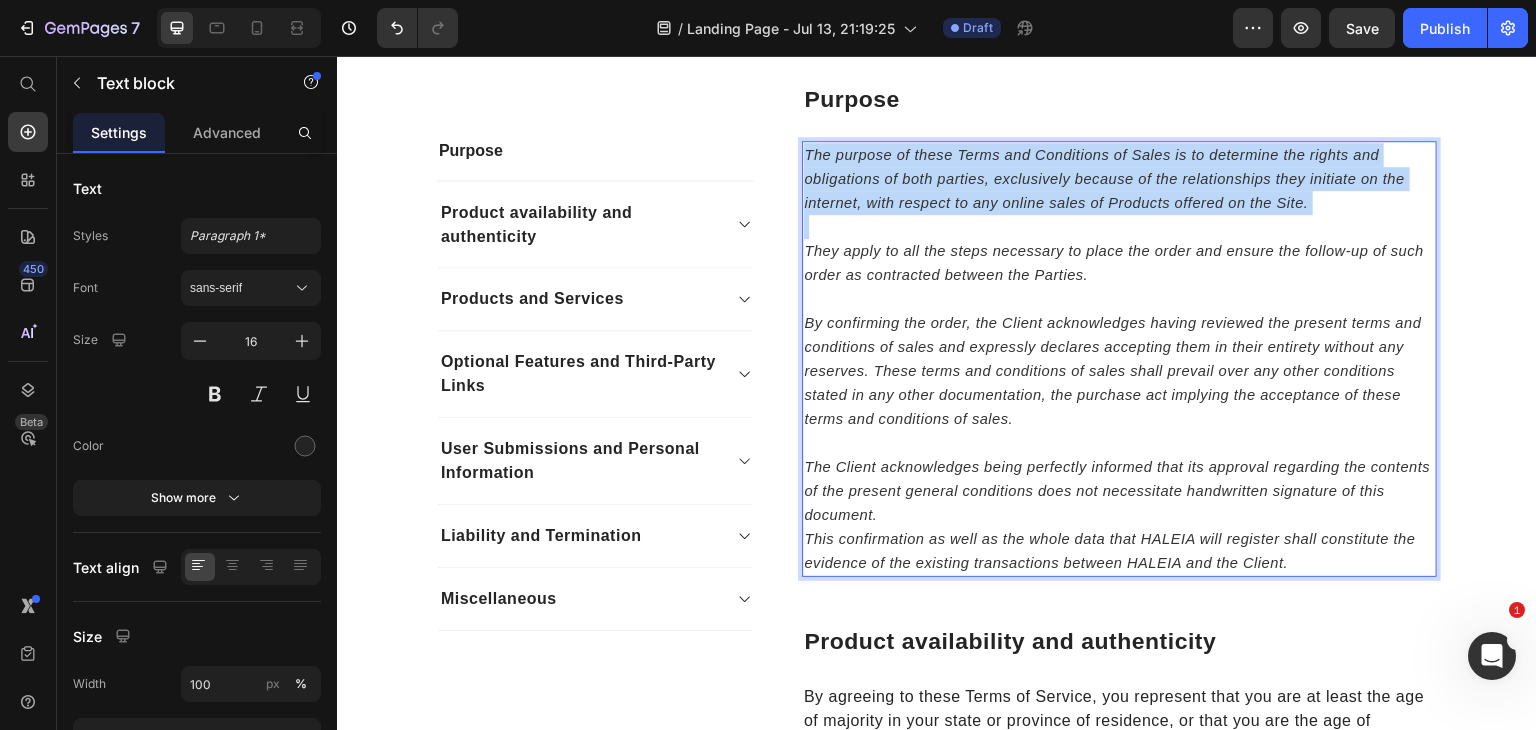 click on "The purpose of these Terms and Conditions of Sales is to determine the rights and obligations of both parties, exclusively because of the relationships they initiate on the internet, with respect to any online sales of Products offered on the Site." at bounding box center (1119, 179) 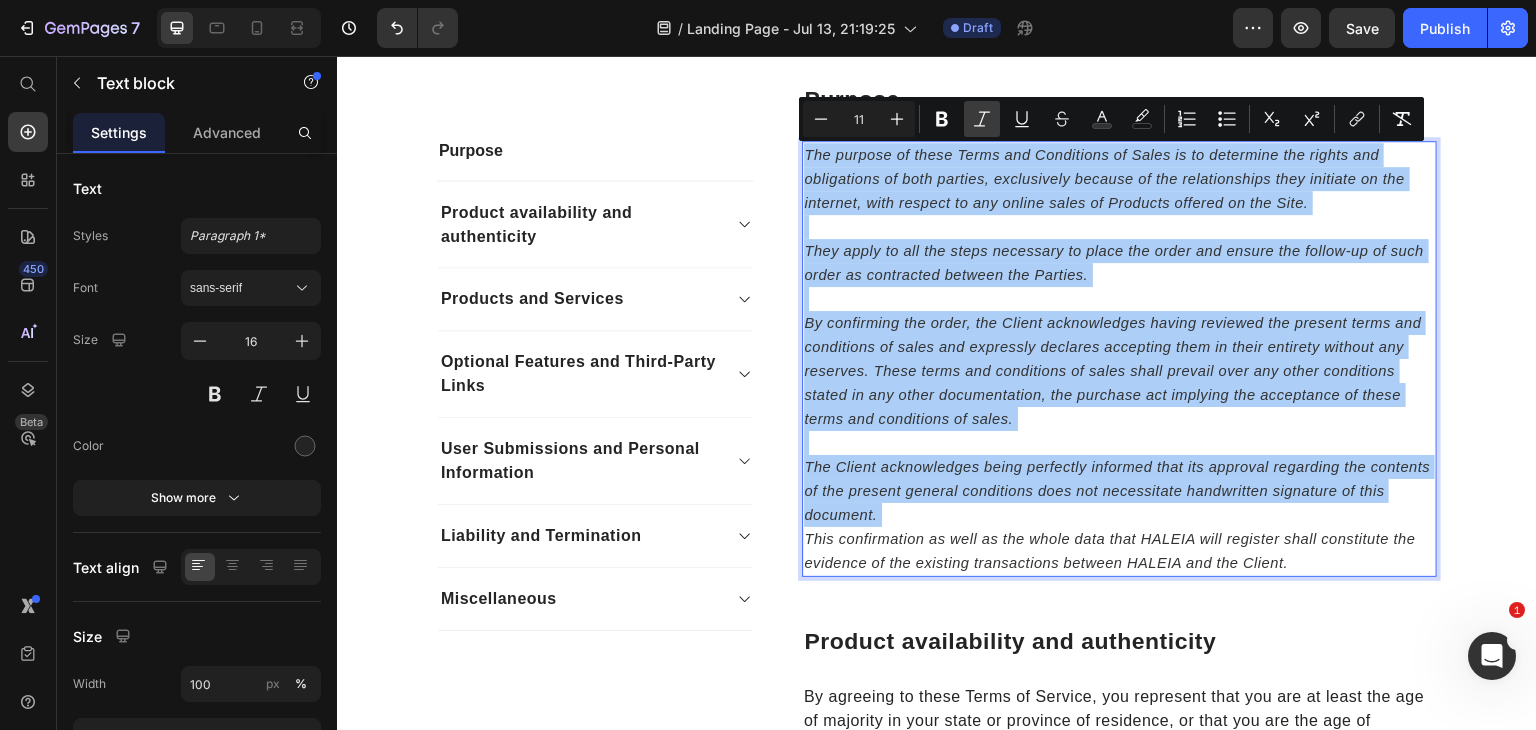 click 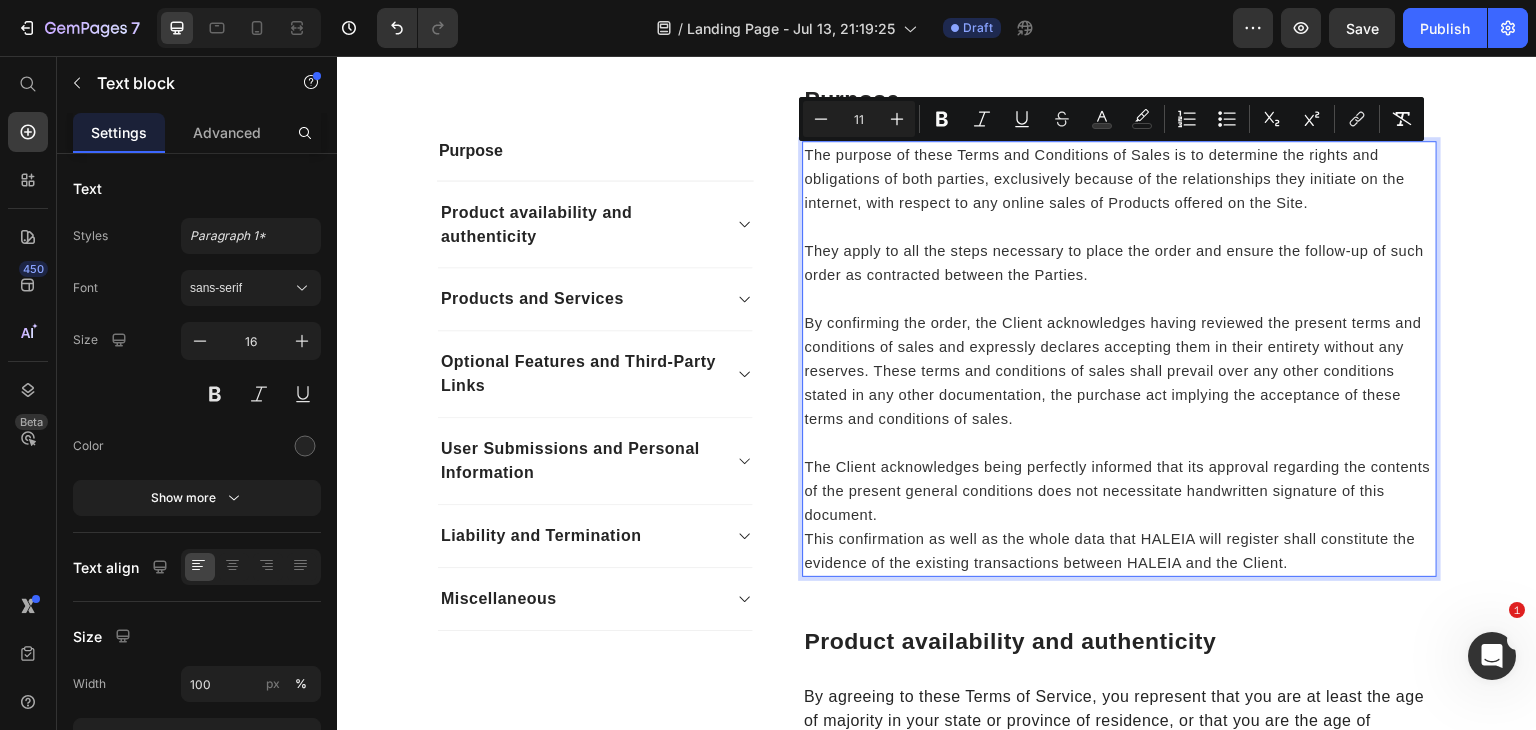 click on "They apply to all the steps necessary to place the order and ensure the follow-up of such order as contracted between the Parties." at bounding box center (1119, 251) 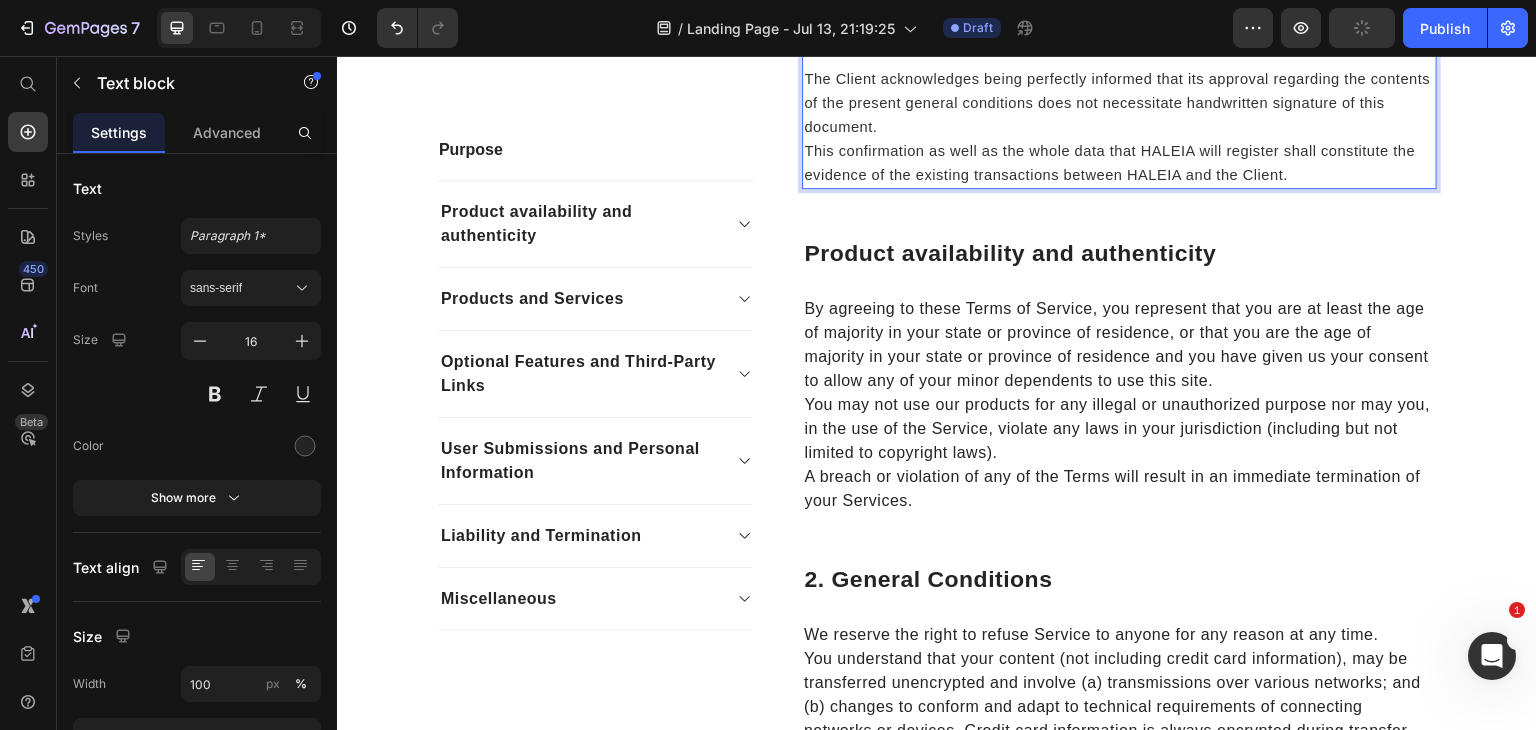 scroll, scrollTop: 798, scrollLeft: 0, axis: vertical 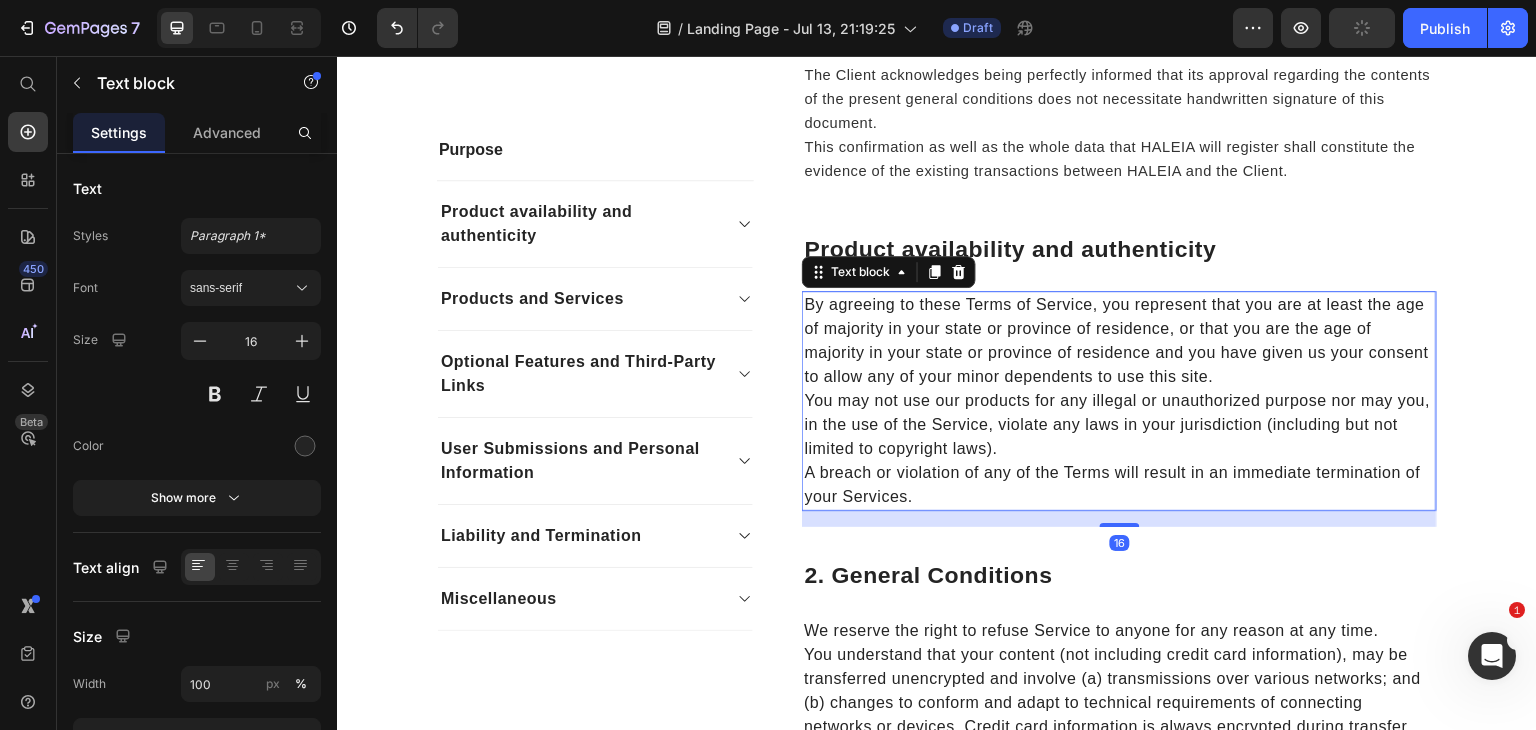 click on "By agreeing to these Terms of Service, you represent that you are at least the age of majority in your state or province of residence, or that you are the age of majority in your state or province of residence and you have given us your consent to allow any of your minor dependents to use this site." at bounding box center (1119, 341) 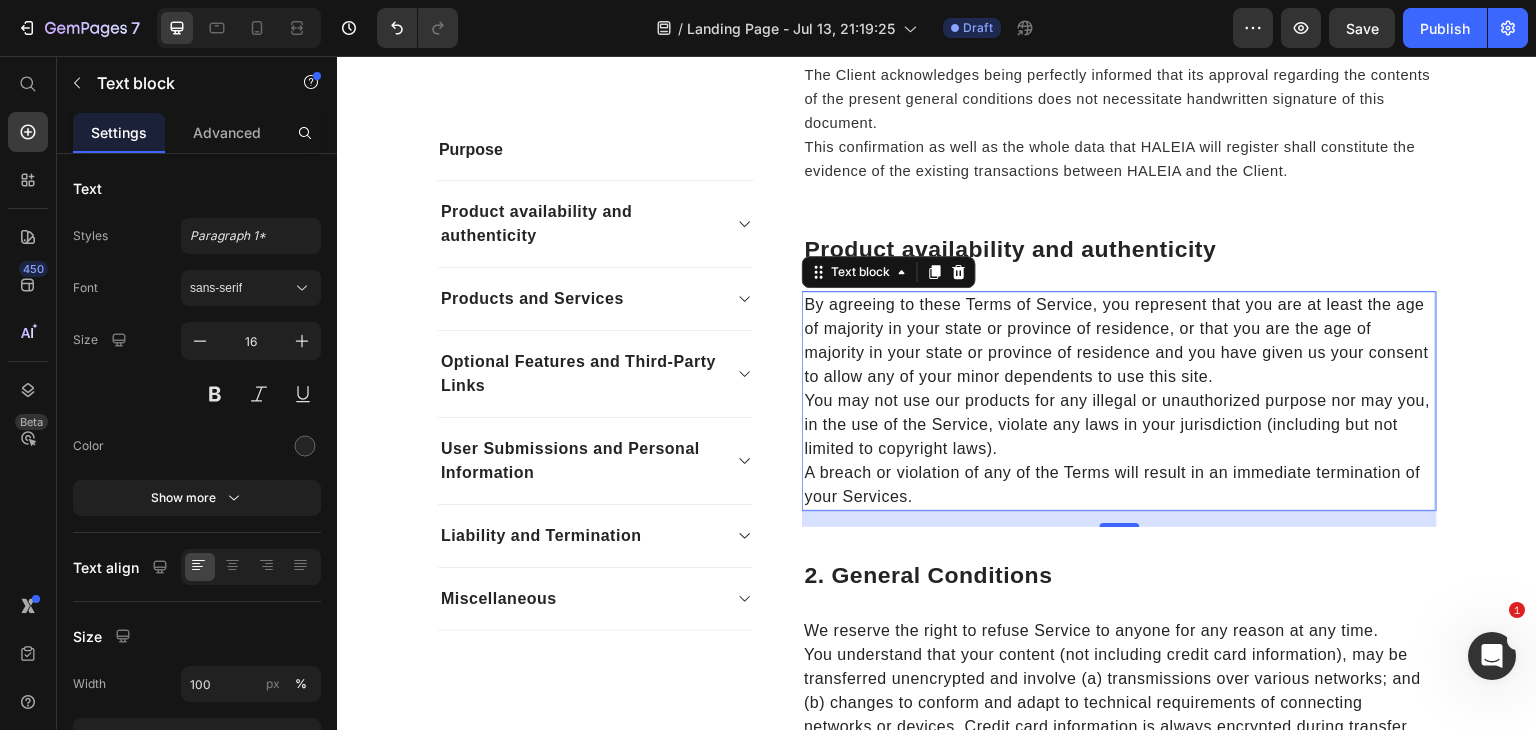 click on "By agreeing to these Terms of Service, you represent that you are at least the age of majority in your state or province of residence, or that you are the age of majority in your state or province of residence and you have given us your consent to allow any of your minor dependents to use this site." at bounding box center [1119, 341] 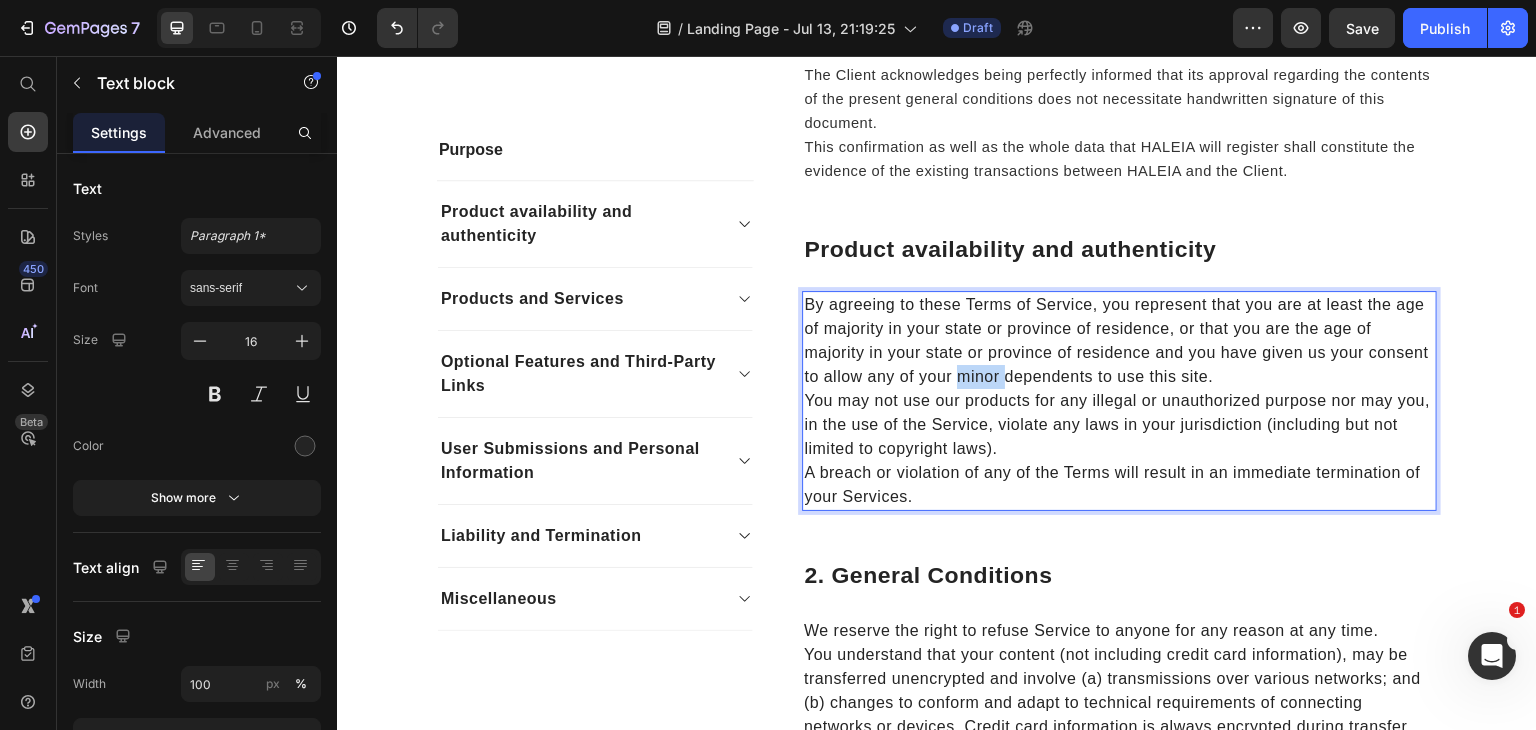 click on "By agreeing to these Terms of Service, you represent that you are at least the age of majority in your state or province of residence, or that you are the age of majority in your state or province of residence and you have given us your consent to allow any of your minor dependents to use this site." at bounding box center [1119, 341] 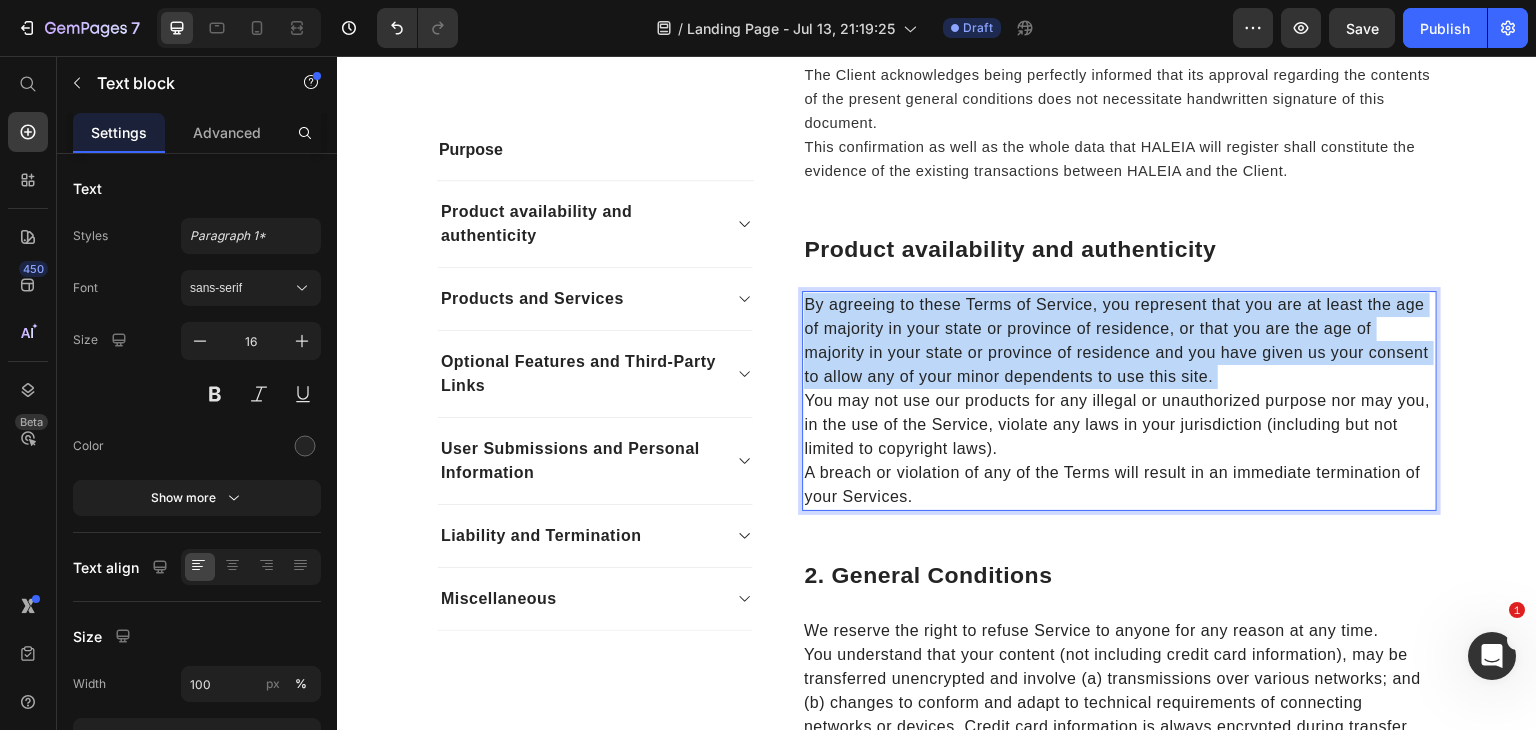 click on "By agreeing to these Terms of Service, you represent that you are at least the age of majority in your state or province of residence, or that you are the age of majority in your state or province of residence and you have given us your consent to allow any of your minor dependents to use this site." at bounding box center (1119, 341) 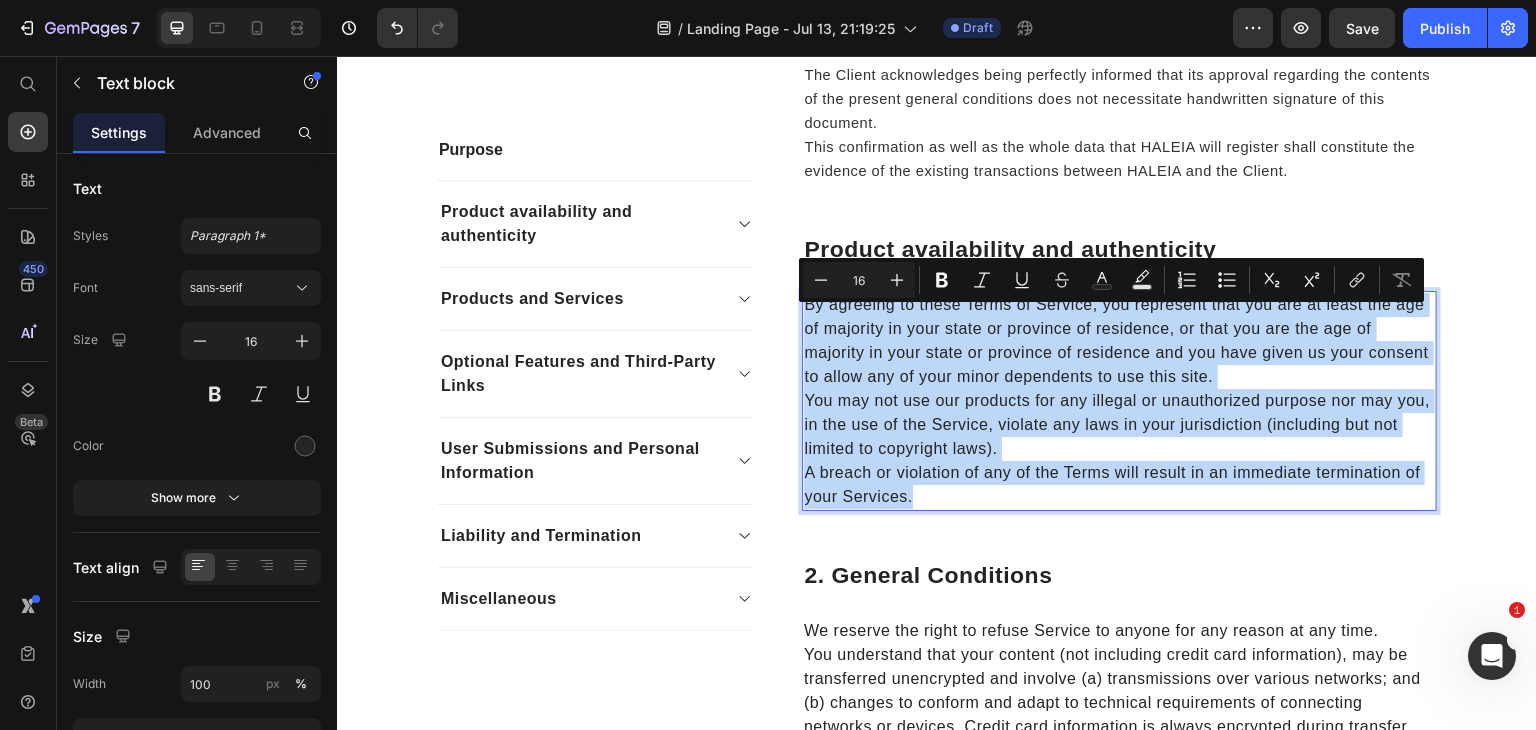 type on "11" 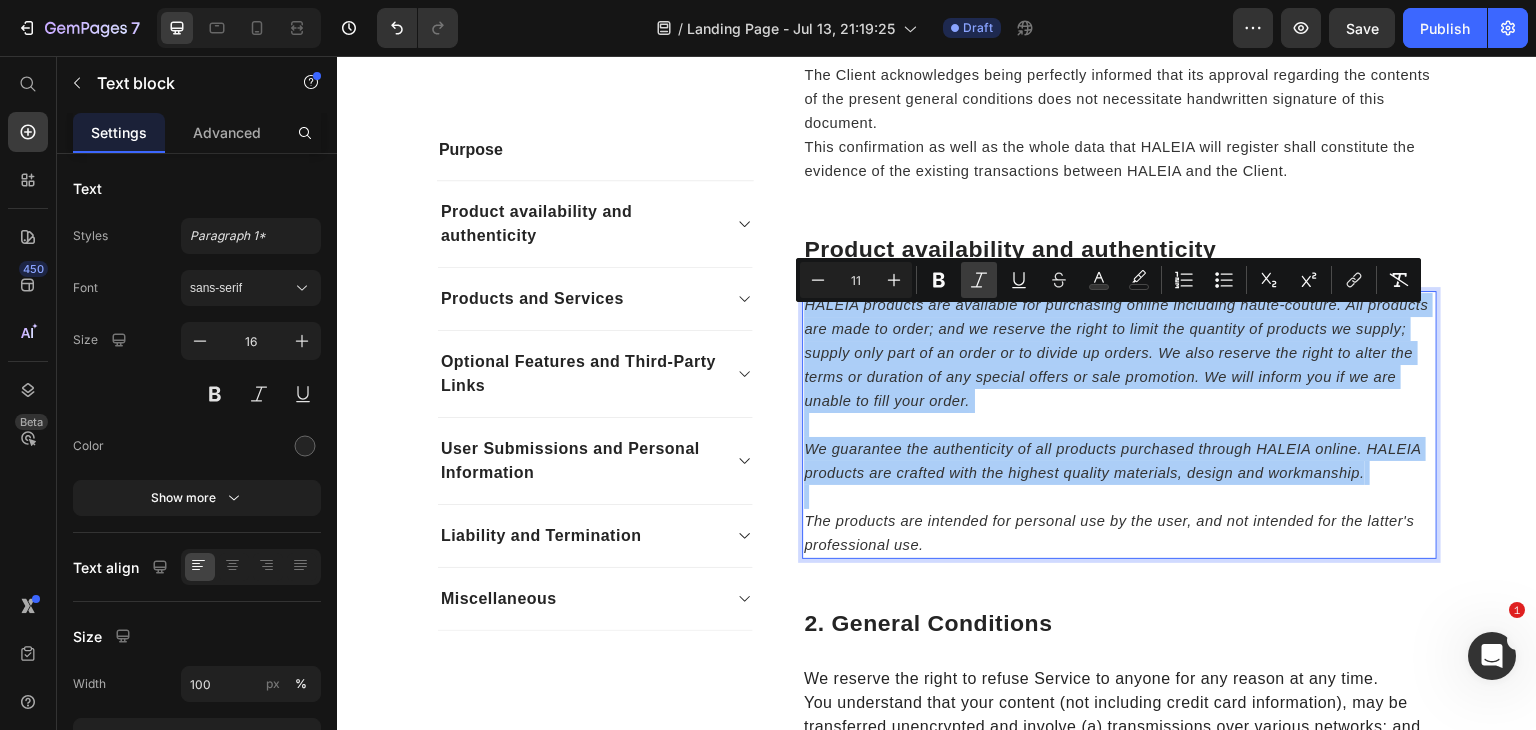 click 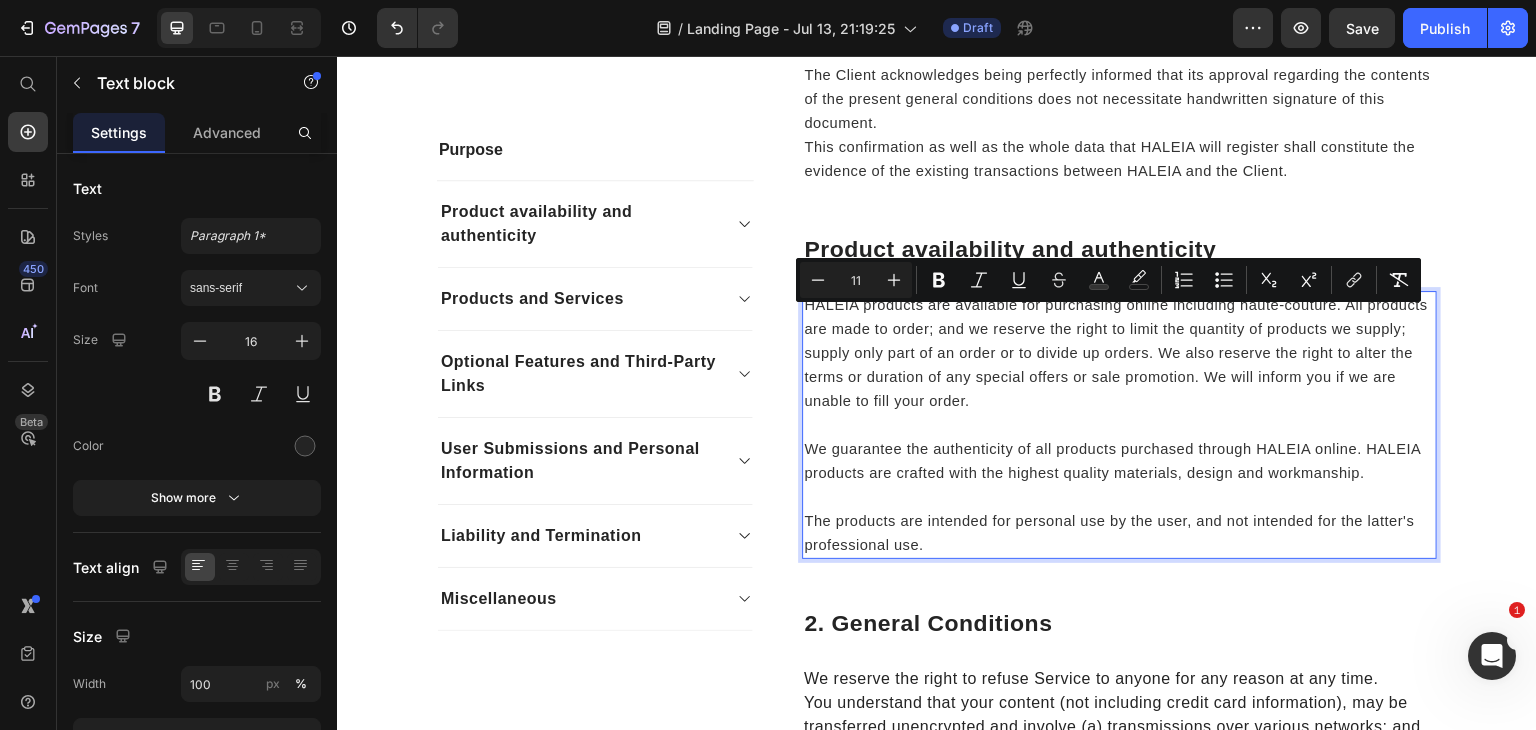 click on "HALEIA products are available for purchasing online including haute-couture. All products are made to order; and we reserve the right to limit the quantity of products we supply; supply only part of an order or to divide up orders. We also reserve the right to alter the terms or duration of any special offers or sale promotion. We will inform you if we are unable to fill your order. We guarantee the authenticity of all products purchased through HALEIA online. HALEIA products are crafted with the highest quality materials, design and workmanship. The products are intended for personal use by the user, and not intended for the latter's professional use." at bounding box center [1119, 425] 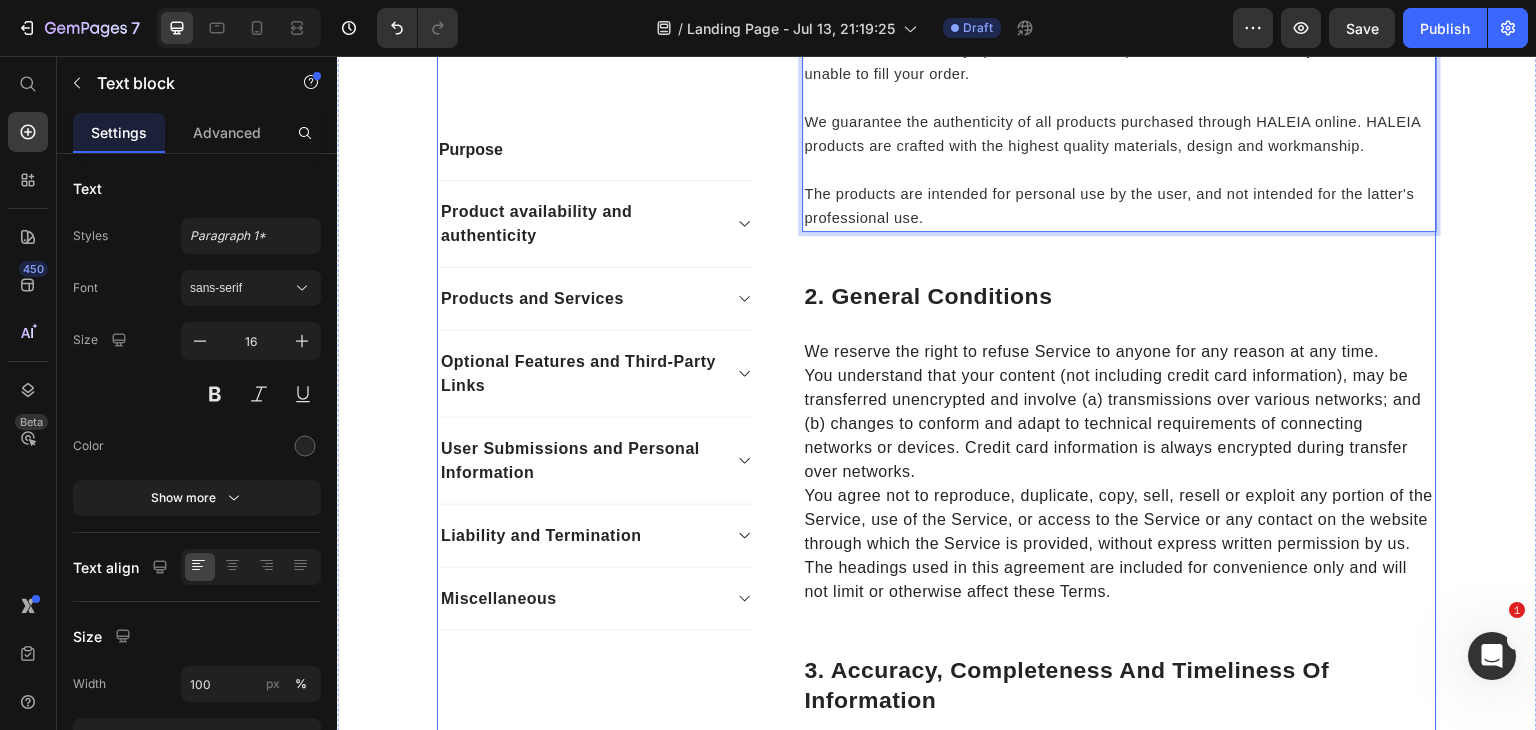 scroll, scrollTop: 1130, scrollLeft: 0, axis: vertical 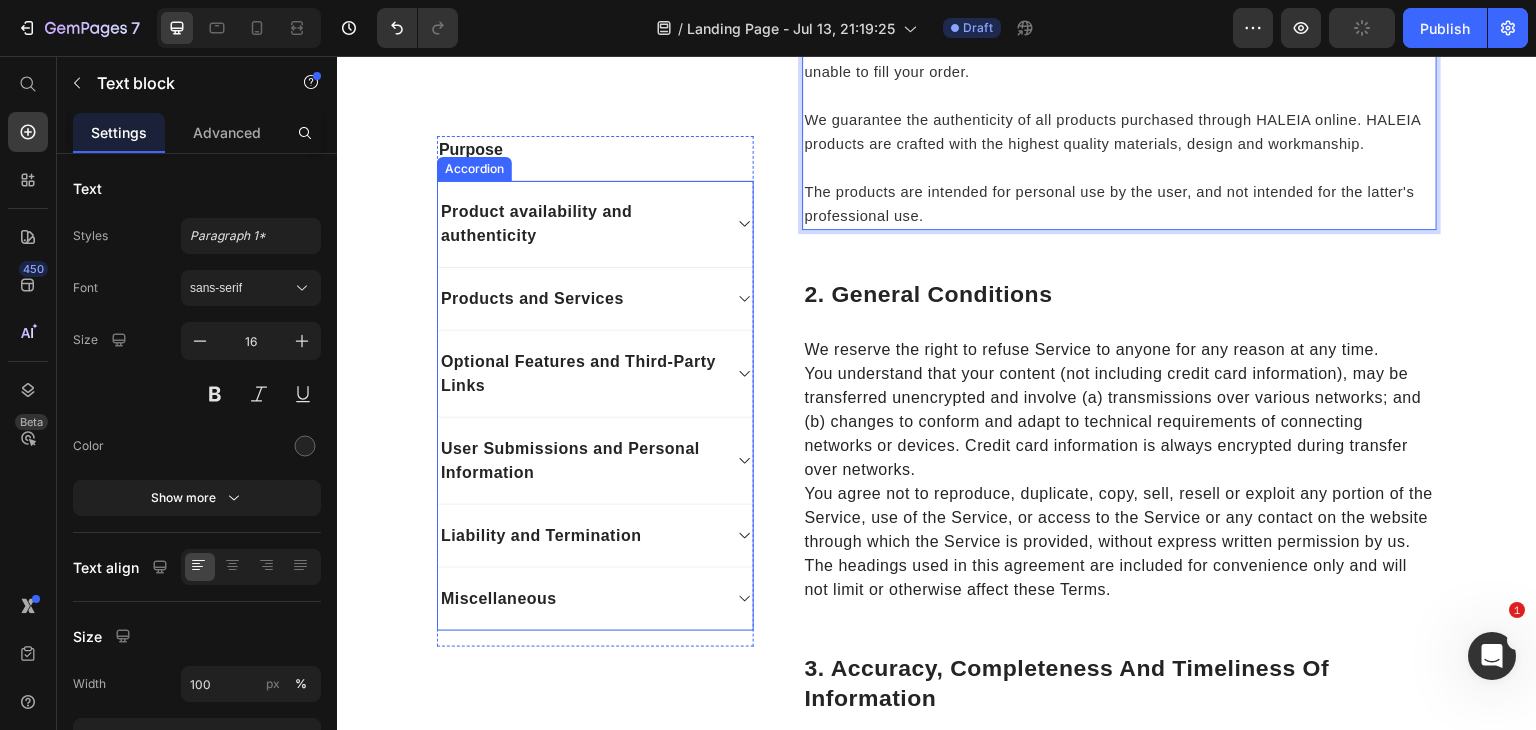 click on "Products and Services" at bounding box center [532, 299] 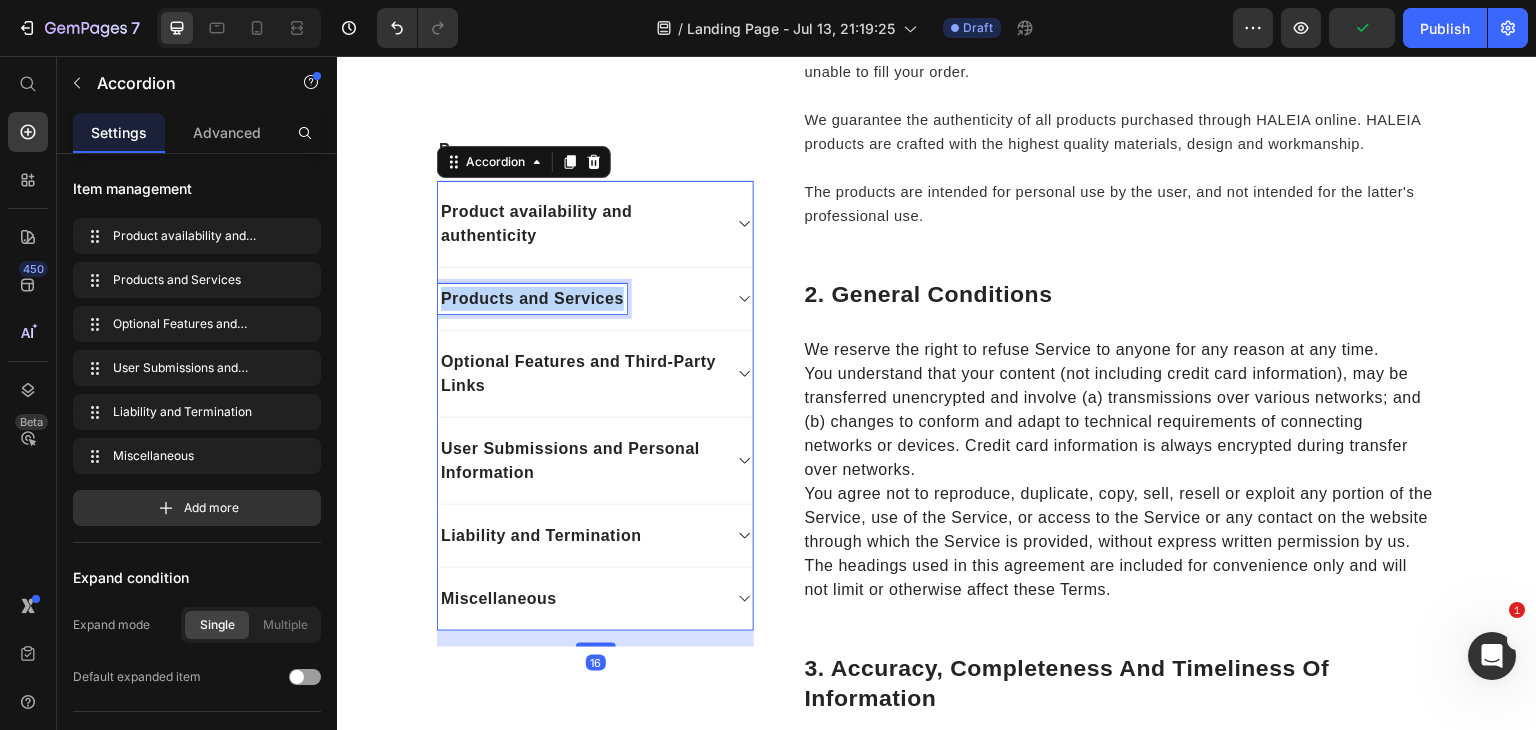 click on "Products and Services" at bounding box center [532, 299] 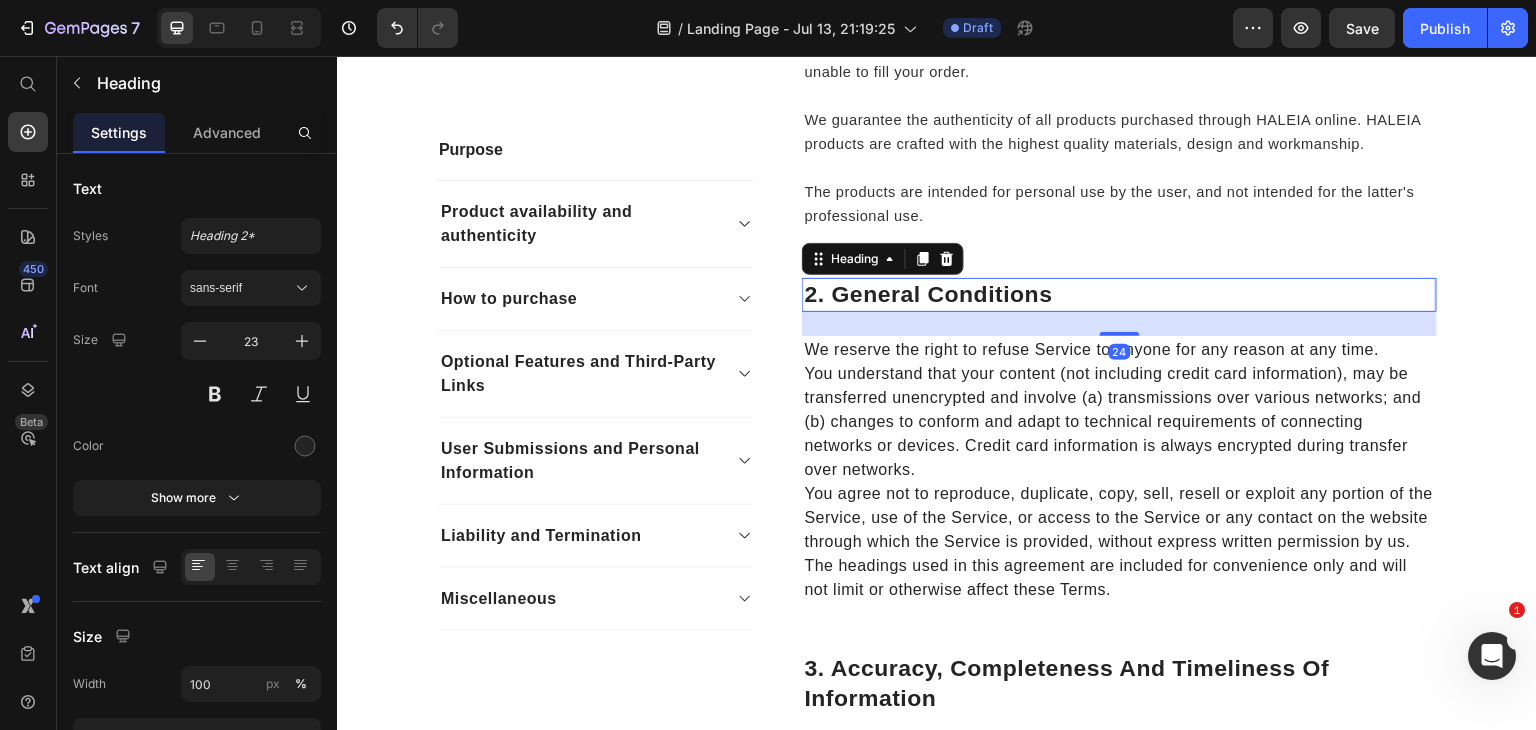 click on "2. General Conditions" at bounding box center [1119, 295] 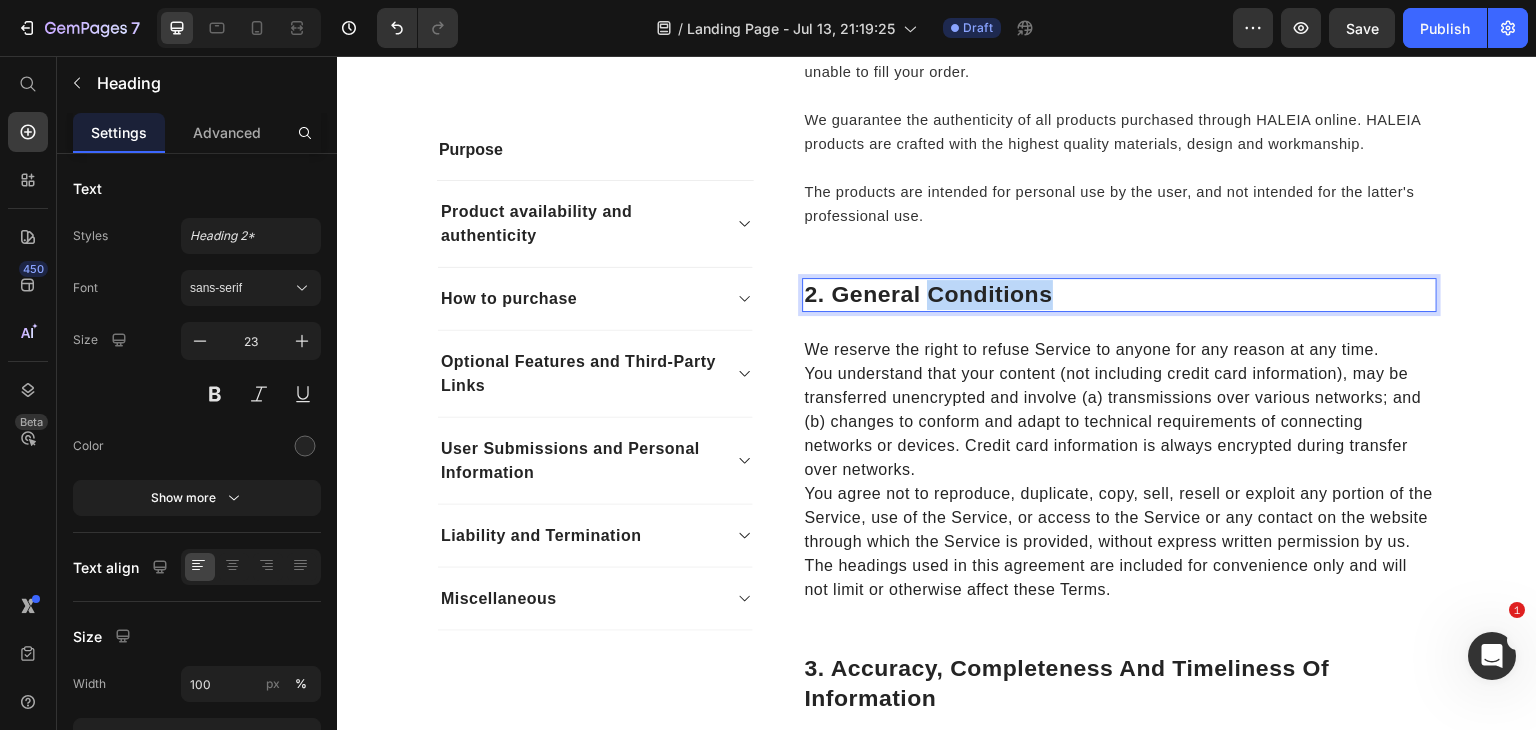 click on "2. General Conditions" at bounding box center (1119, 295) 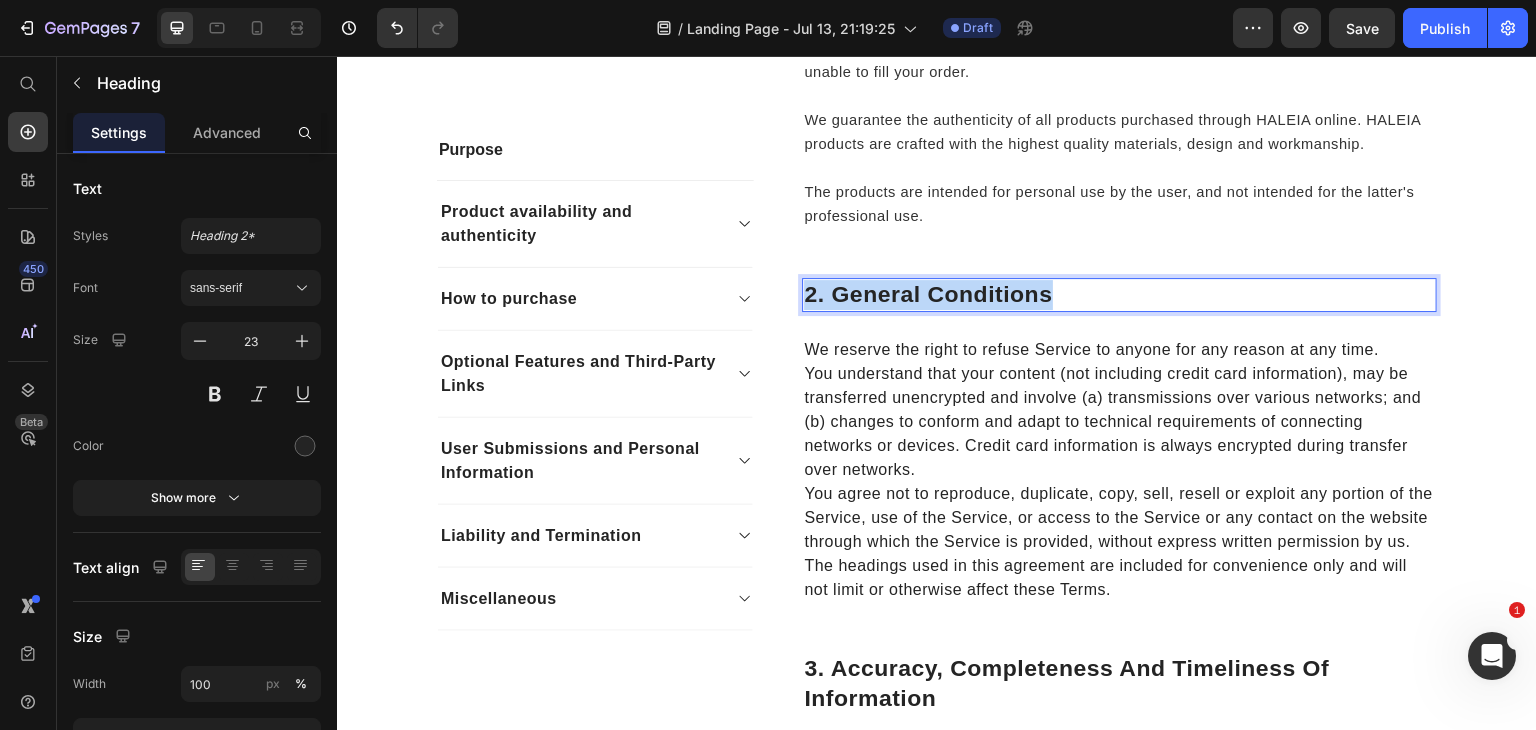 click on "2. General Conditions" at bounding box center (1119, 295) 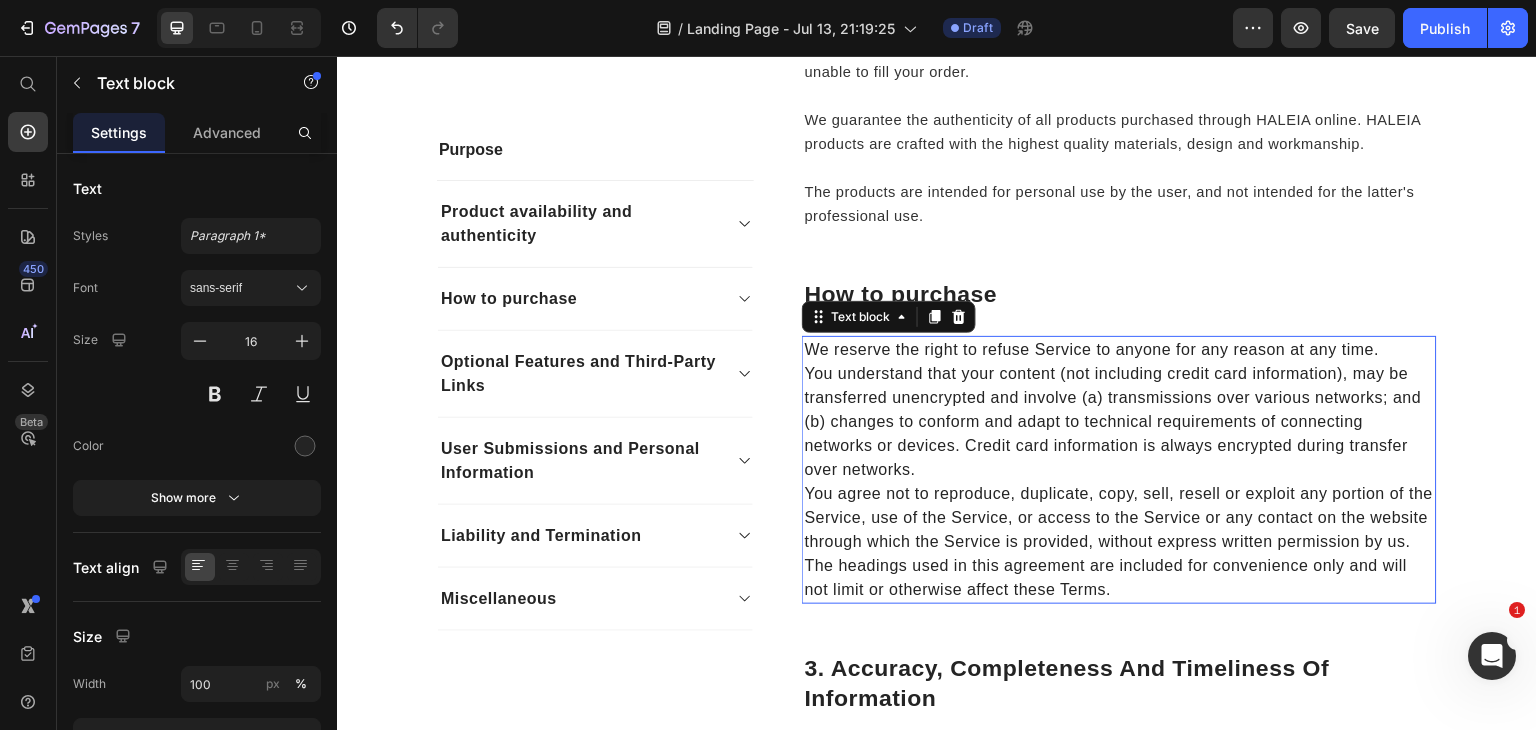 click on "You understand that your content (not including credit card information), may be transferred unencrypted and involve (a) transmissions over various networks; and (b) changes to conform and adapt to technical requirements of connecting networks or devices. Credit card information is always encrypted during transfer over networks." at bounding box center (1119, 422) 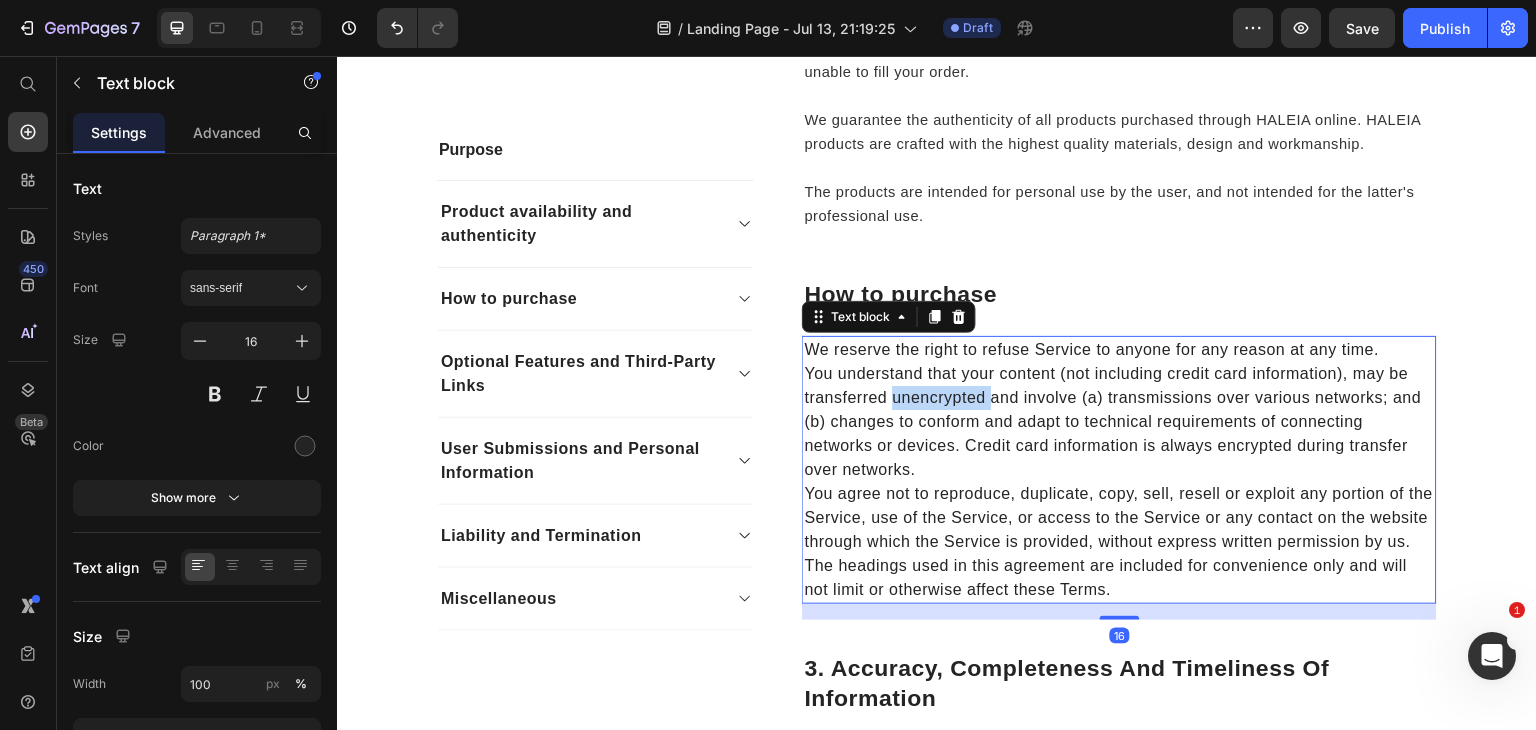 click on "You understand that your content (not including credit card information), may be transferred unencrypted and involve (a) transmissions over various networks; and (b) changes to conform and adapt to technical requirements of connecting networks or devices. Credit card information is always encrypted during transfer over networks." at bounding box center (1119, 422) 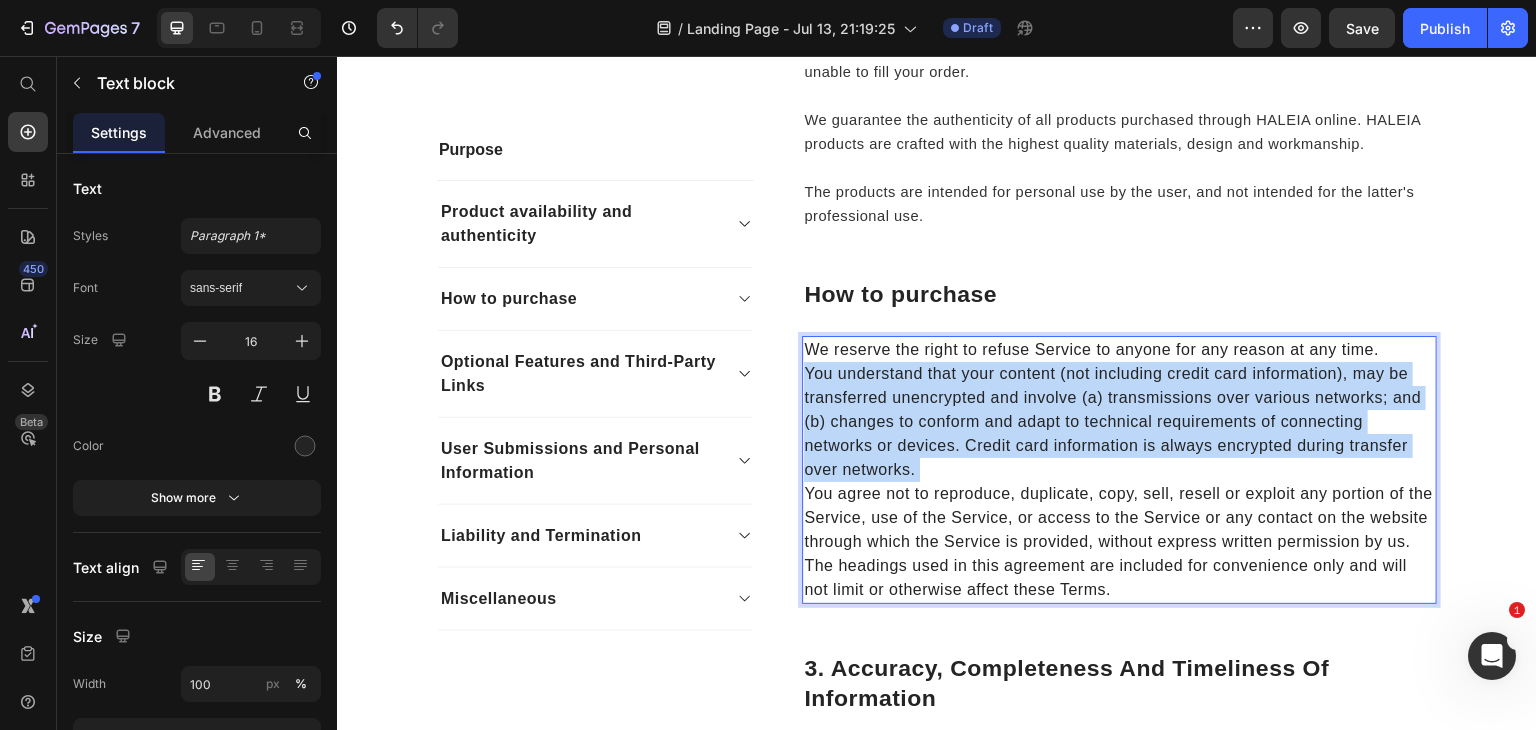 click on "You understand that your content (not including credit card information), may be transferred unencrypted and involve (a) transmissions over various networks; and (b) changes to conform and adapt to technical requirements of connecting networks or devices. Credit card information is always encrypted during transfer over networks." at bounding box center (1119, 422) 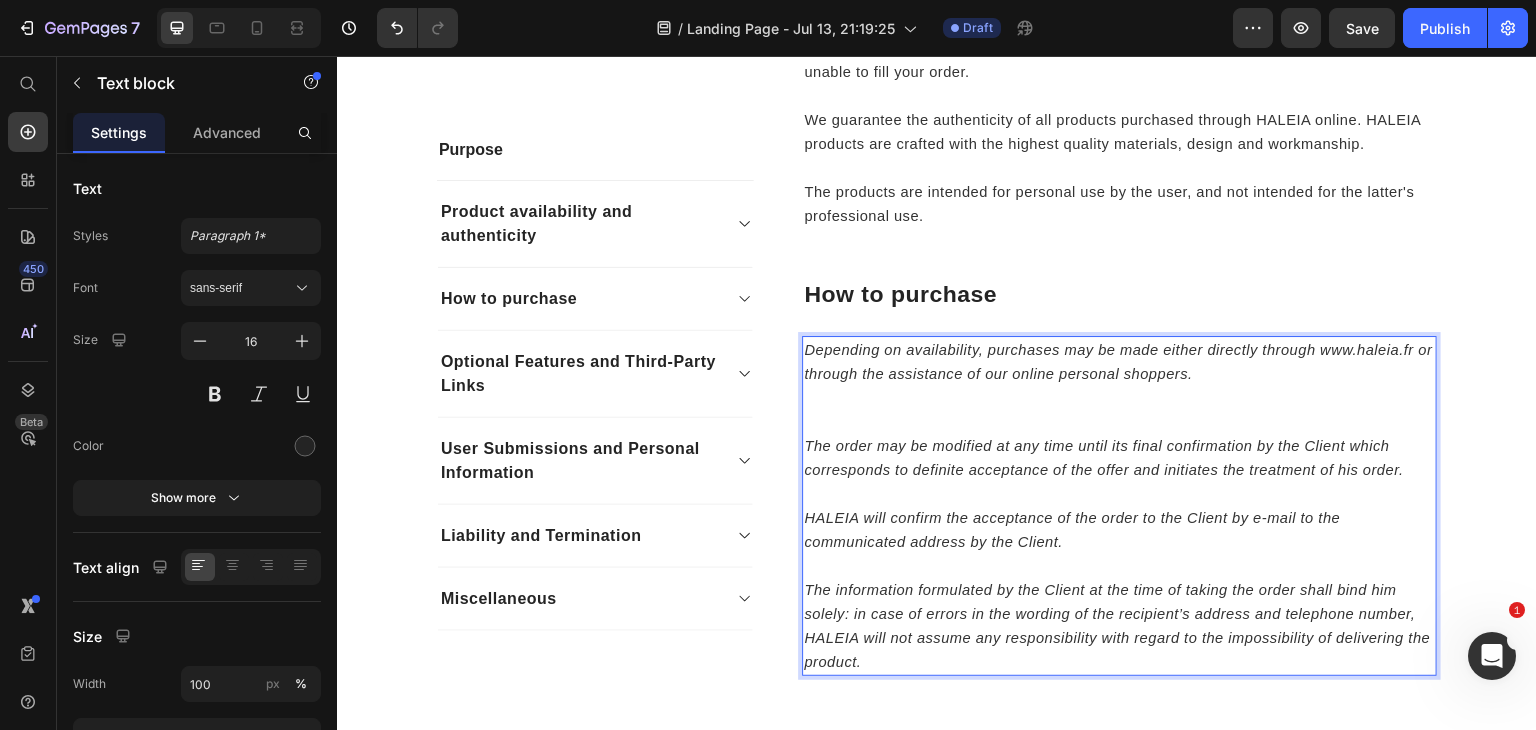 click on "The order may be modified at any time until its final confirmation by the Client which corresponds to definite acceptance of the offer and initiates the treatment of his order." at bounding box center (1104, 458) 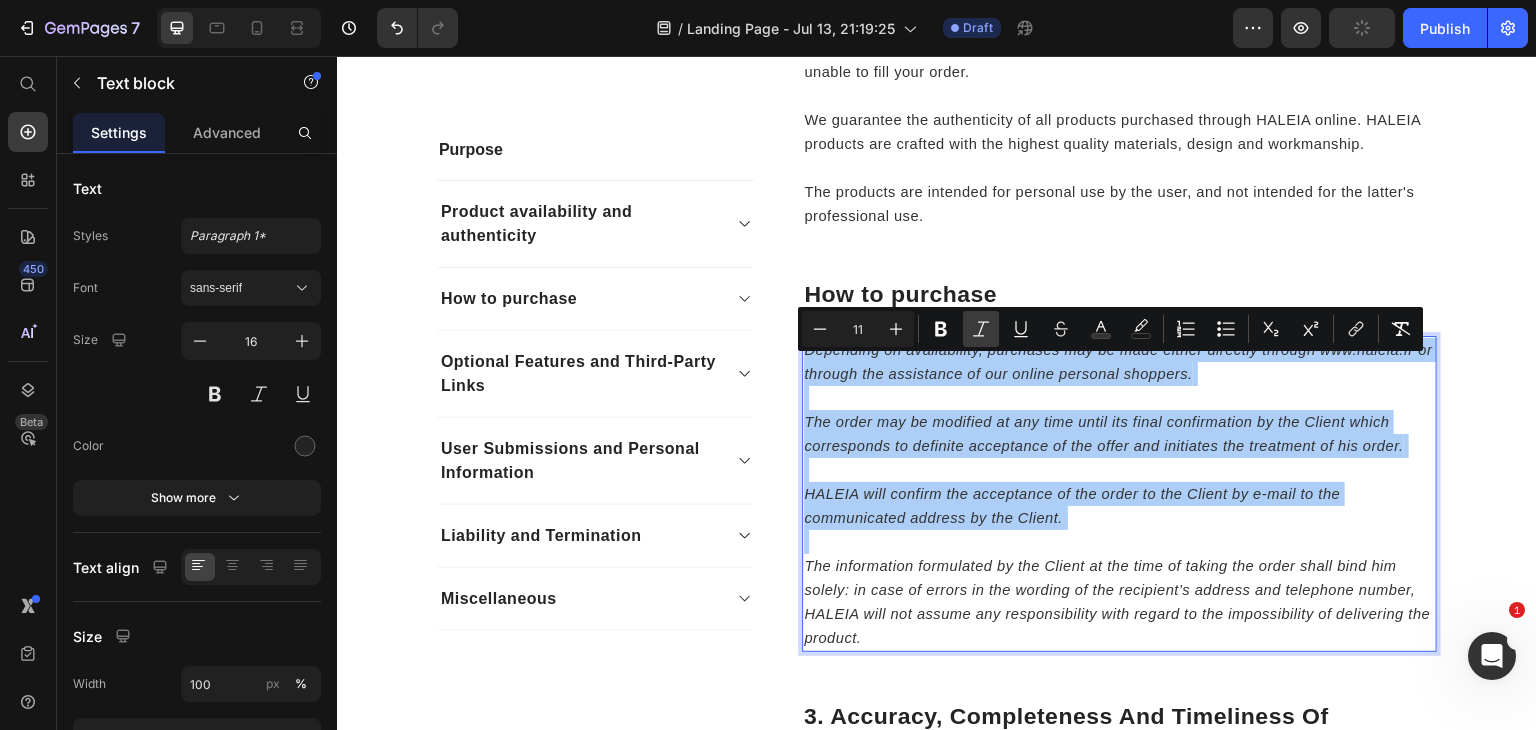 click 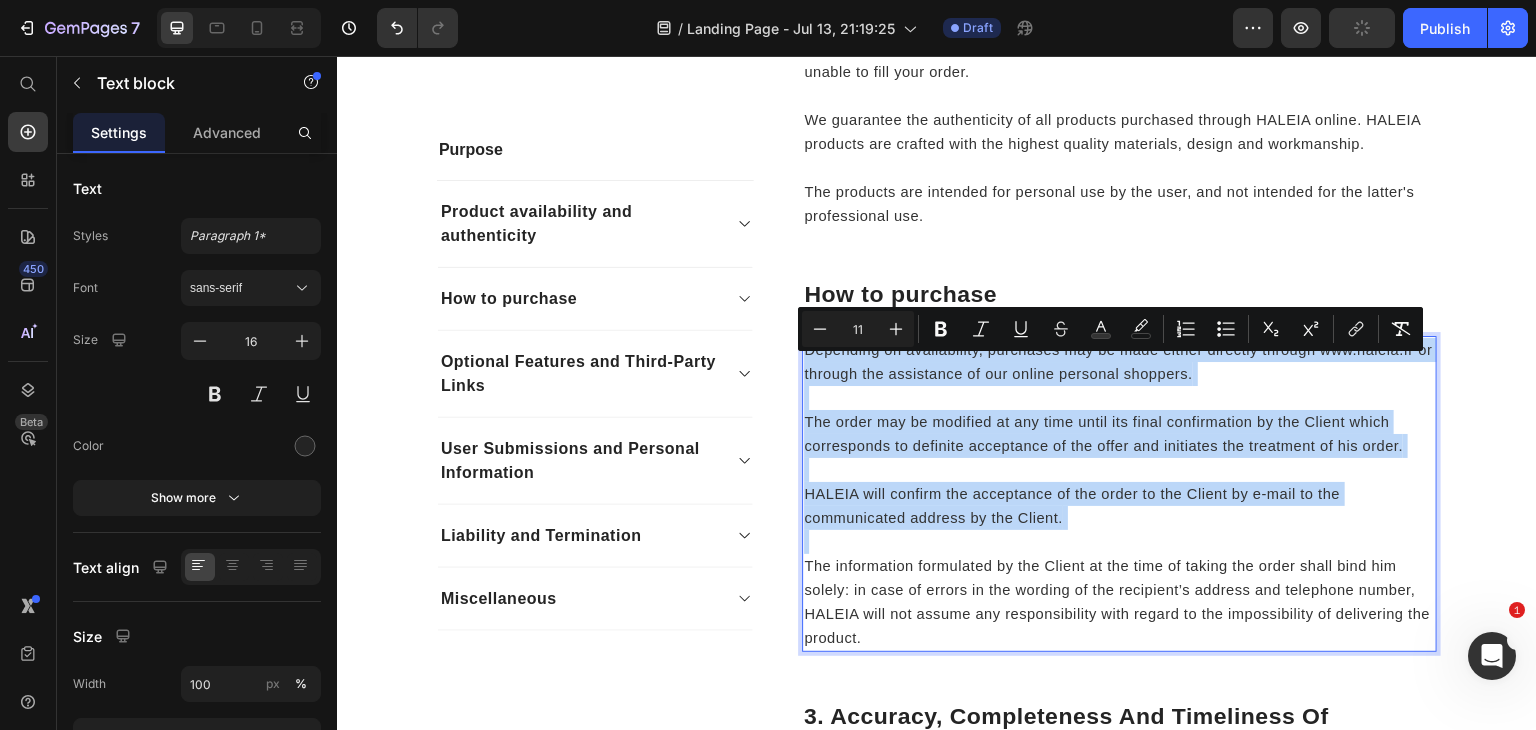 click on "Depending on availability, purchases may be made either directly through www.haleia.fr or through the assistance of our online personal shoppers. The order may be modified at any time until its final confirmation by the Client which corresponds to definite acceptance of the offer and initiates the treatment of his order. HALEIA will confirm the acceptance of the order to the Client by e-mail to the communicated address by the Client. The information formulated by the Client at the time of taking the order shall bind him solely: in case of errors in the wording of the recipient’s address and telephone number, HALEIA will not assume any responsibility with regard to the impossibility of delivering the product." at bounding box center (1119, 494) 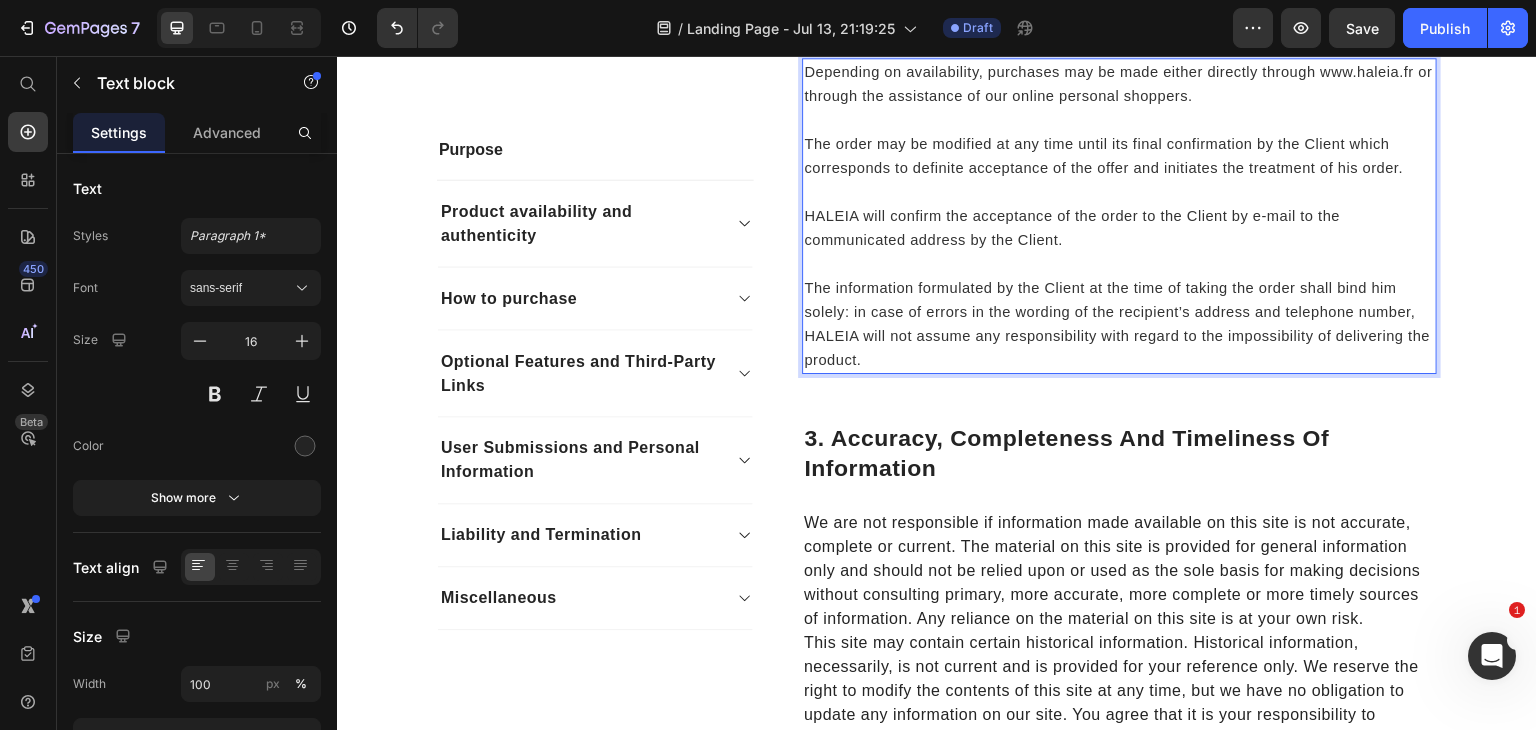 scroll, scrollTop: 1410, scrollLeft: 0, axis: vertical 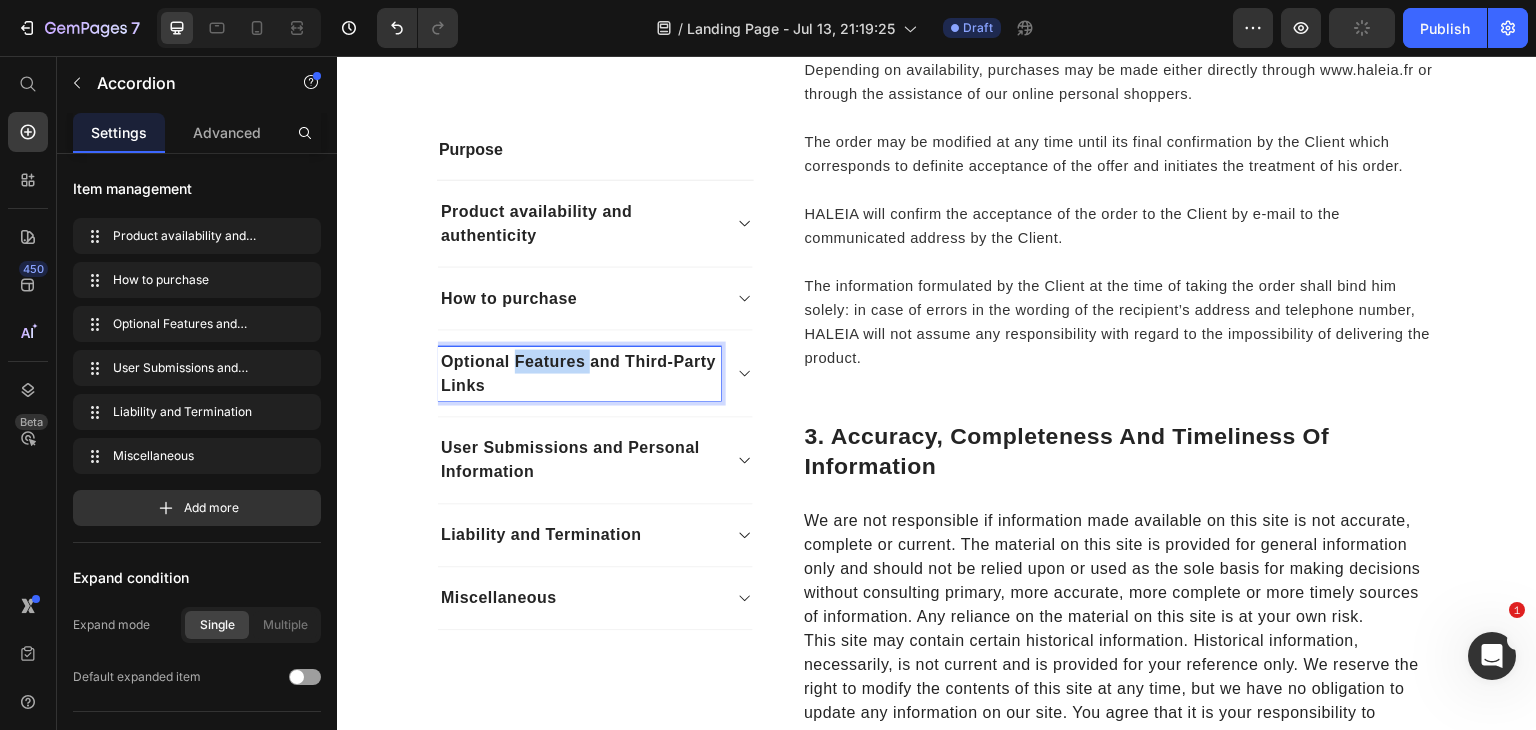 click on "Optional Features and Third-Party Links" at bounding box center [579, 374] 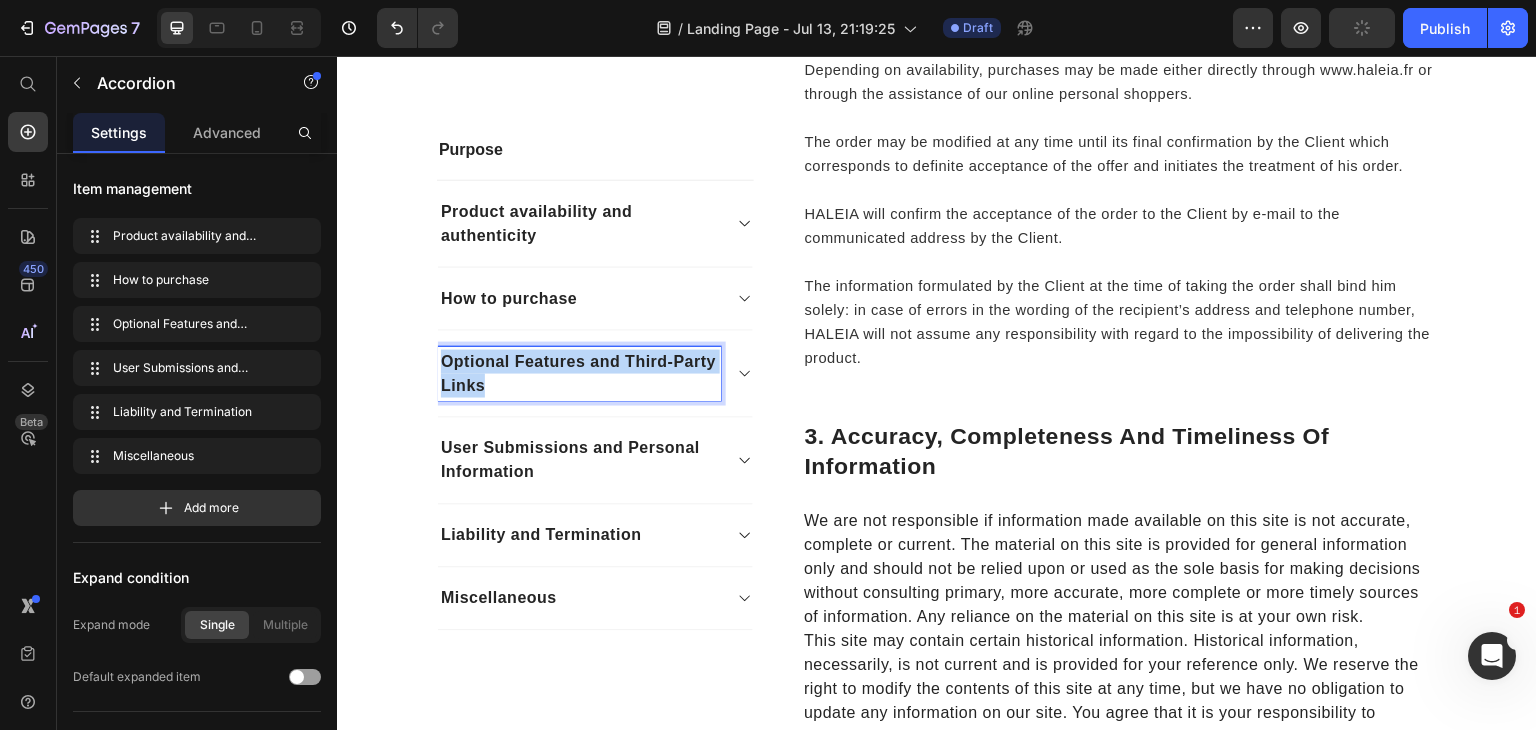 click on "Optional Features and Third-Party Links" at bounding box center [579, 374] 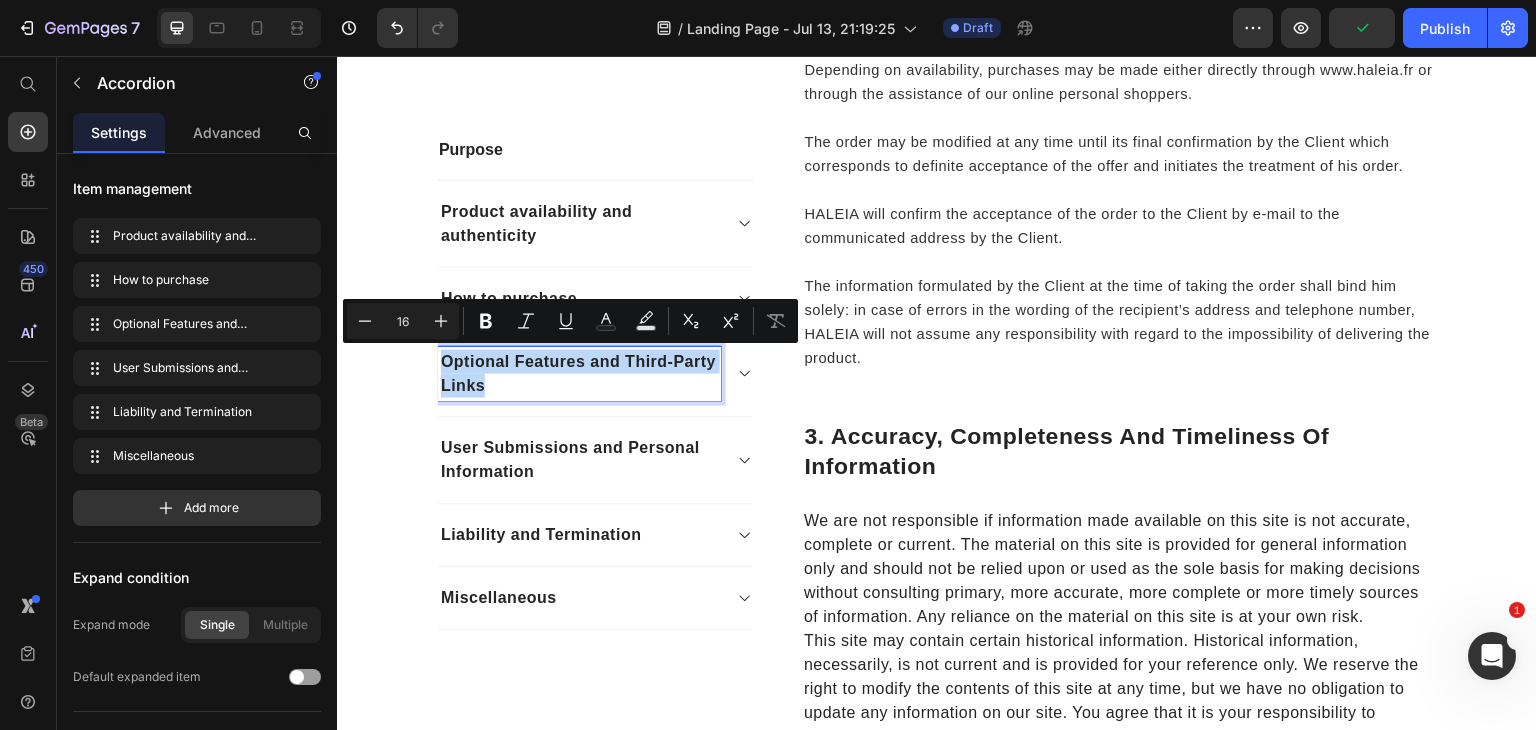 type on "14" 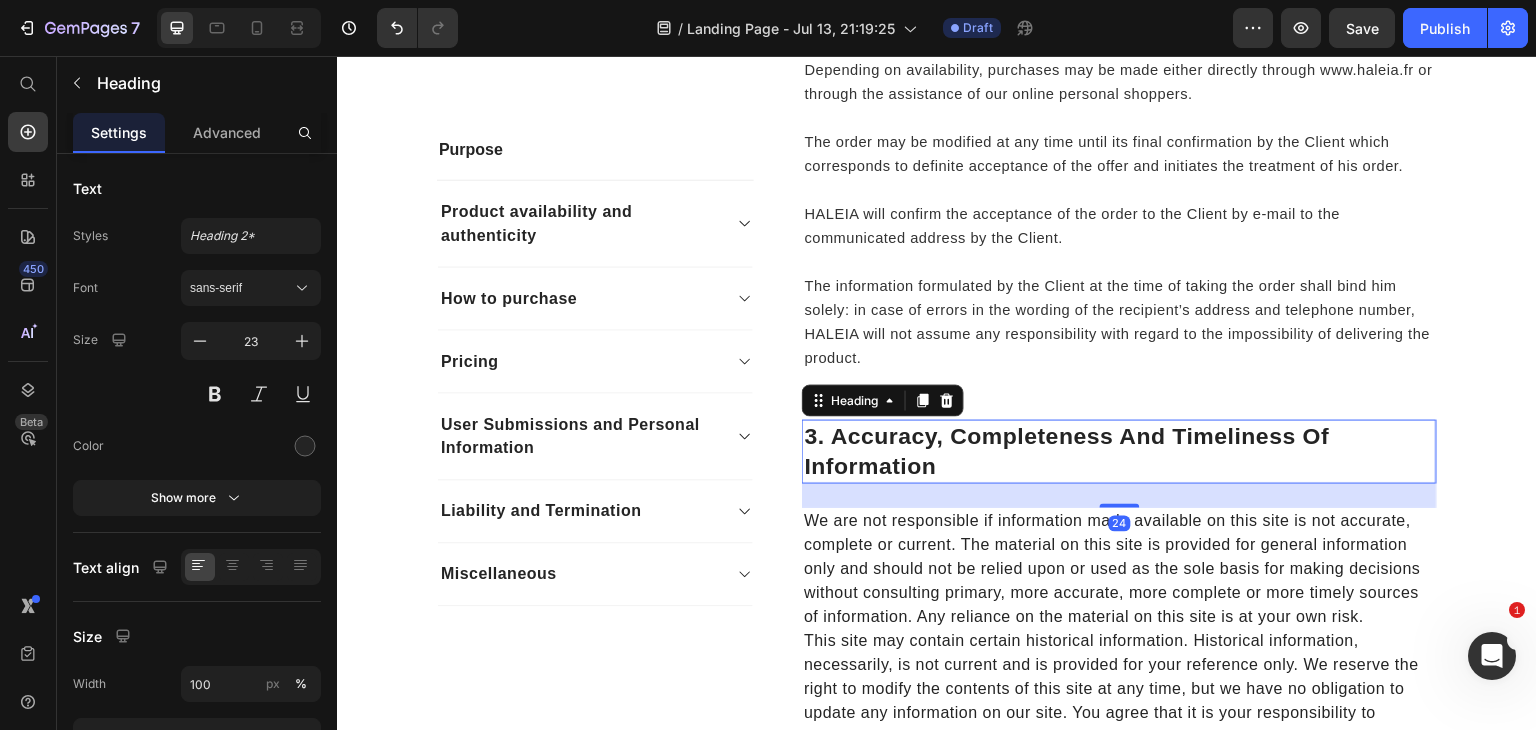 click on "3. Accuracy, Completeness And Timeliness Of Information" at bounding box center (1119, 452) 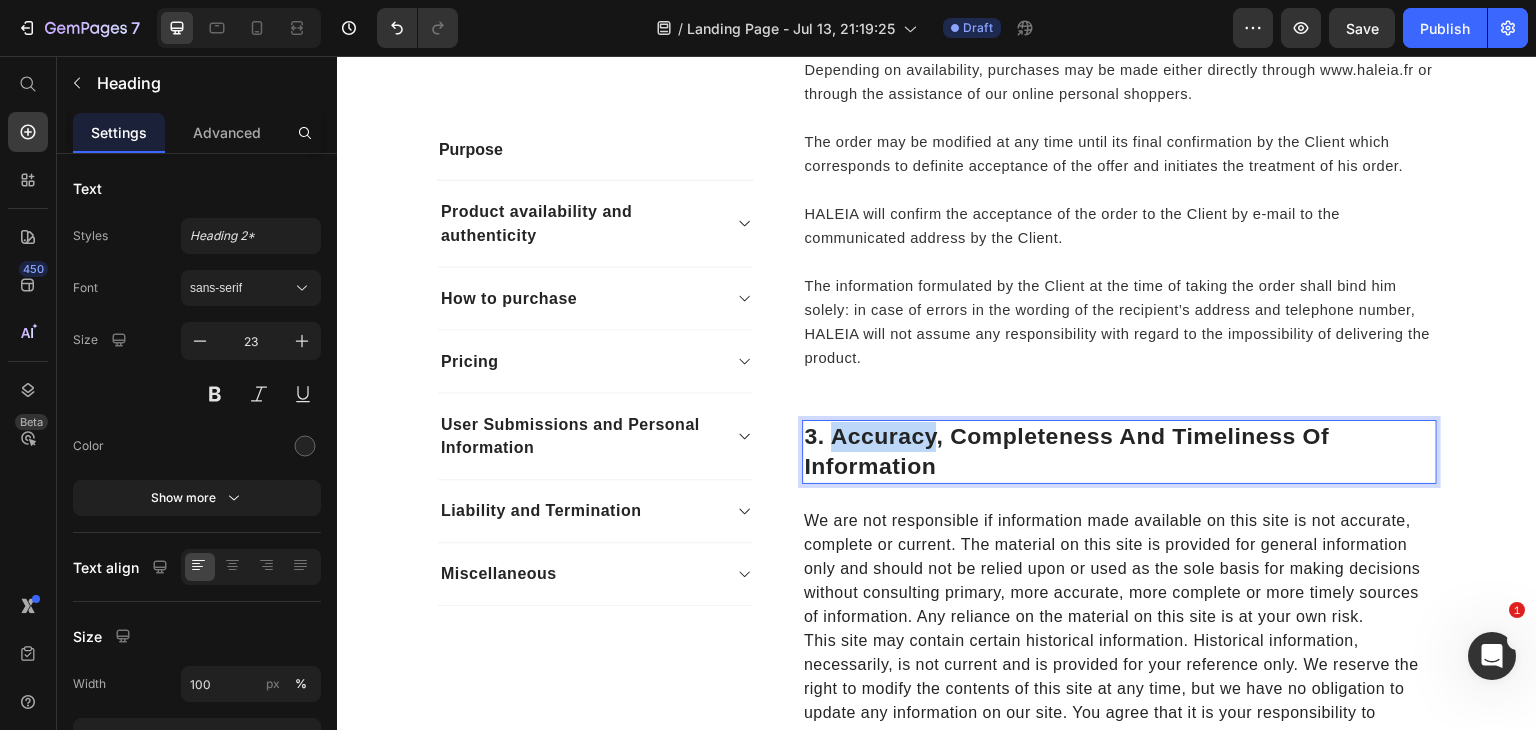 click on "3. Accuracy, Completeness And Timeliness Of Information" at bounding box center (1119, 452) 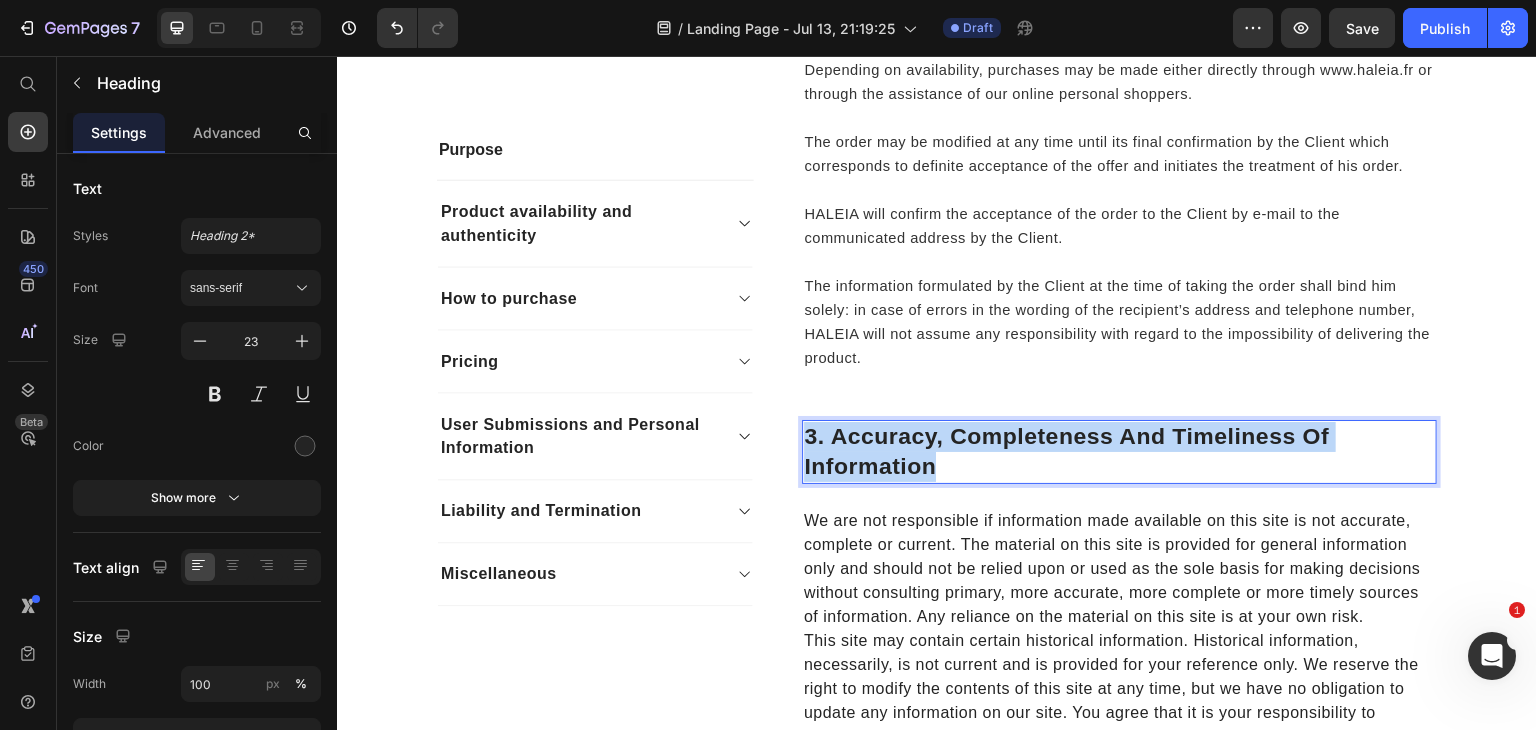 click on "3. Accuracy, Completeness And Timeliness Of Information" at bounding box center [1119, 452] 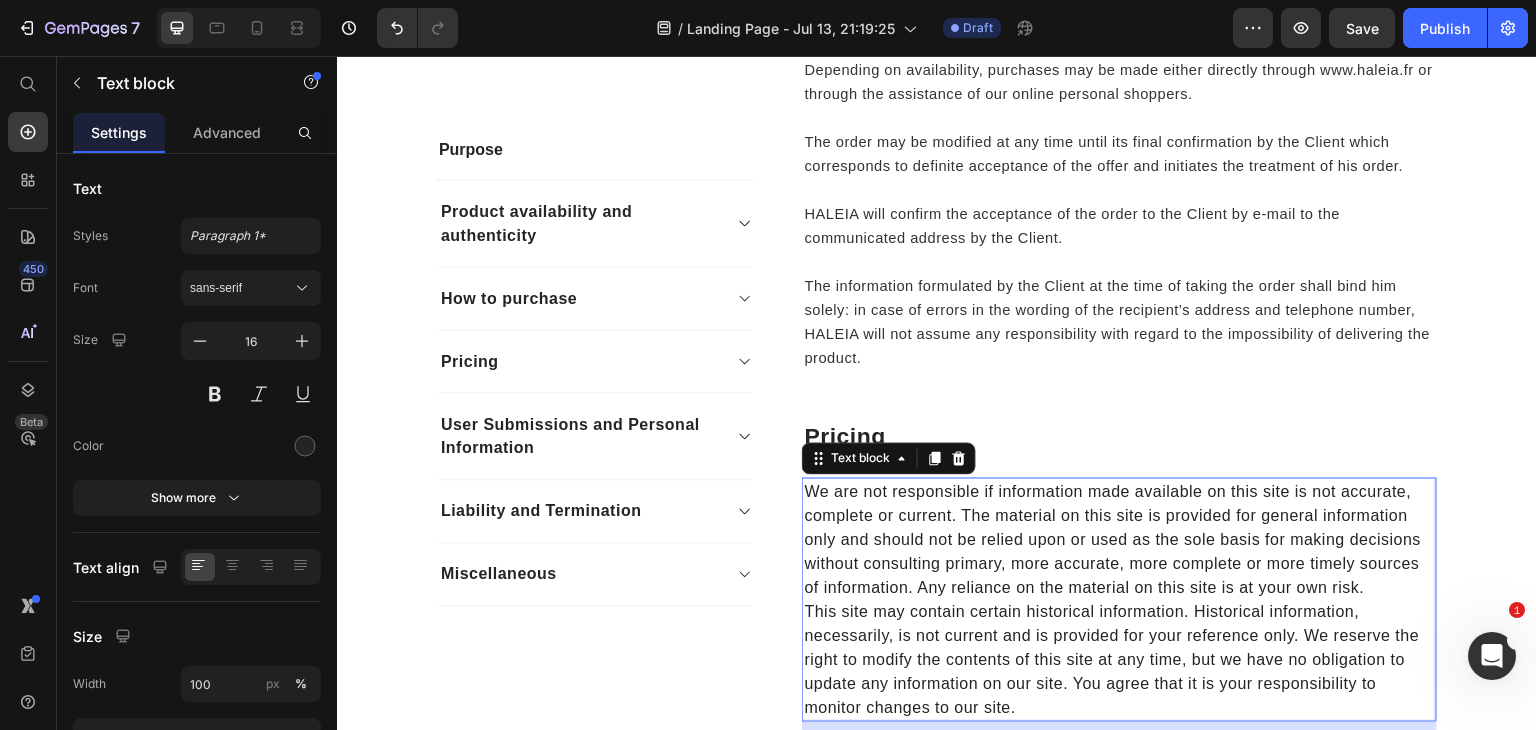 click on "We are not responsible if information made available on this site is not accurate, complete or current. The material on this site is provided for general information only and should not be relied upon or used as the sole basis for making decisions without consulting primary, more accurate, more complete or more timely sources of information. Any reliance on the material on this site is at your own risk." at bounding box center (1119, 540) 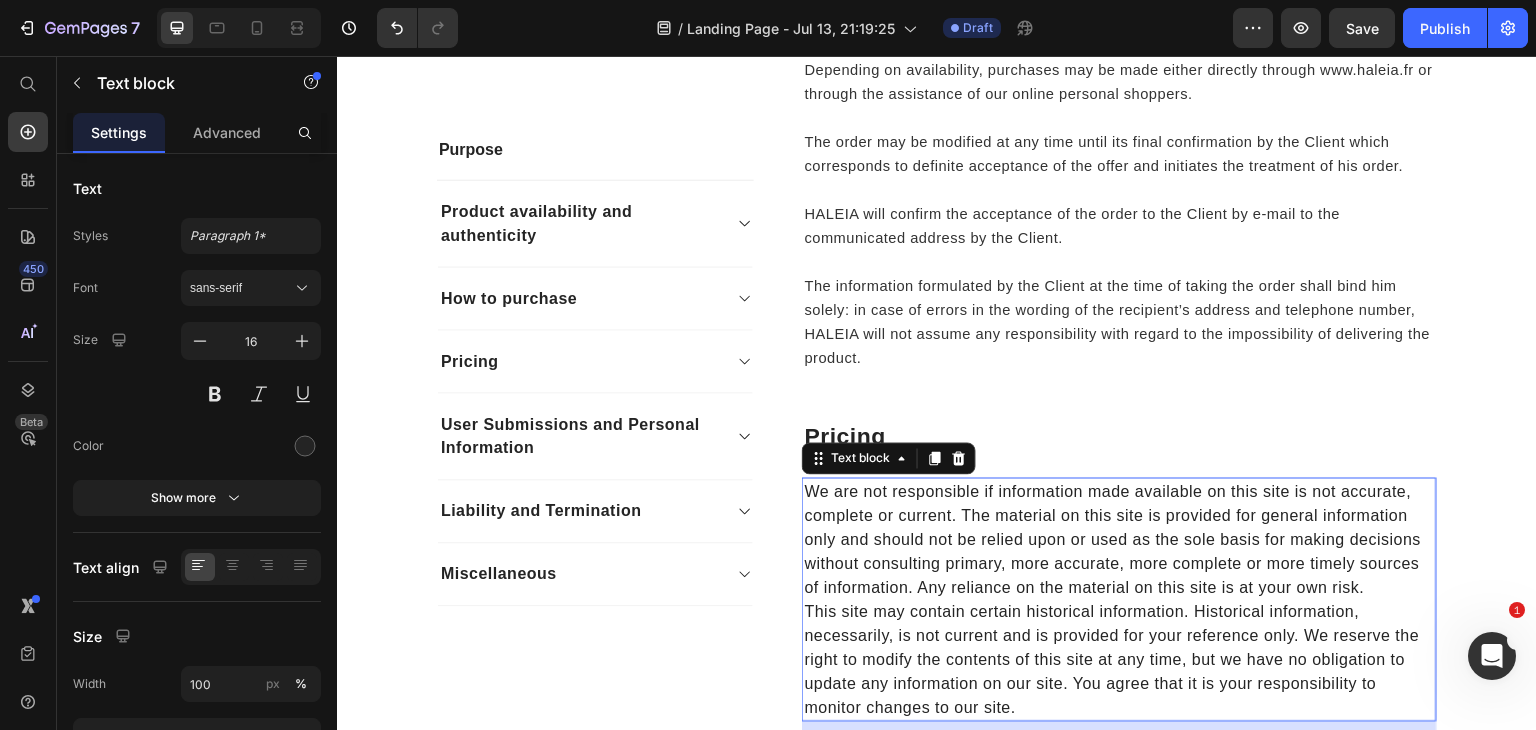 click on "We are not responsible if information made available on this site is not accurate, complete or current. The material on this site is provided for general information only and should not be relied upon or used as the sole basis for making decisions without consulting primary, more accurate, more complete or more timely sources of information. Any reliance on the material on this site is at your own risk." at bounding box center [1119, 540] 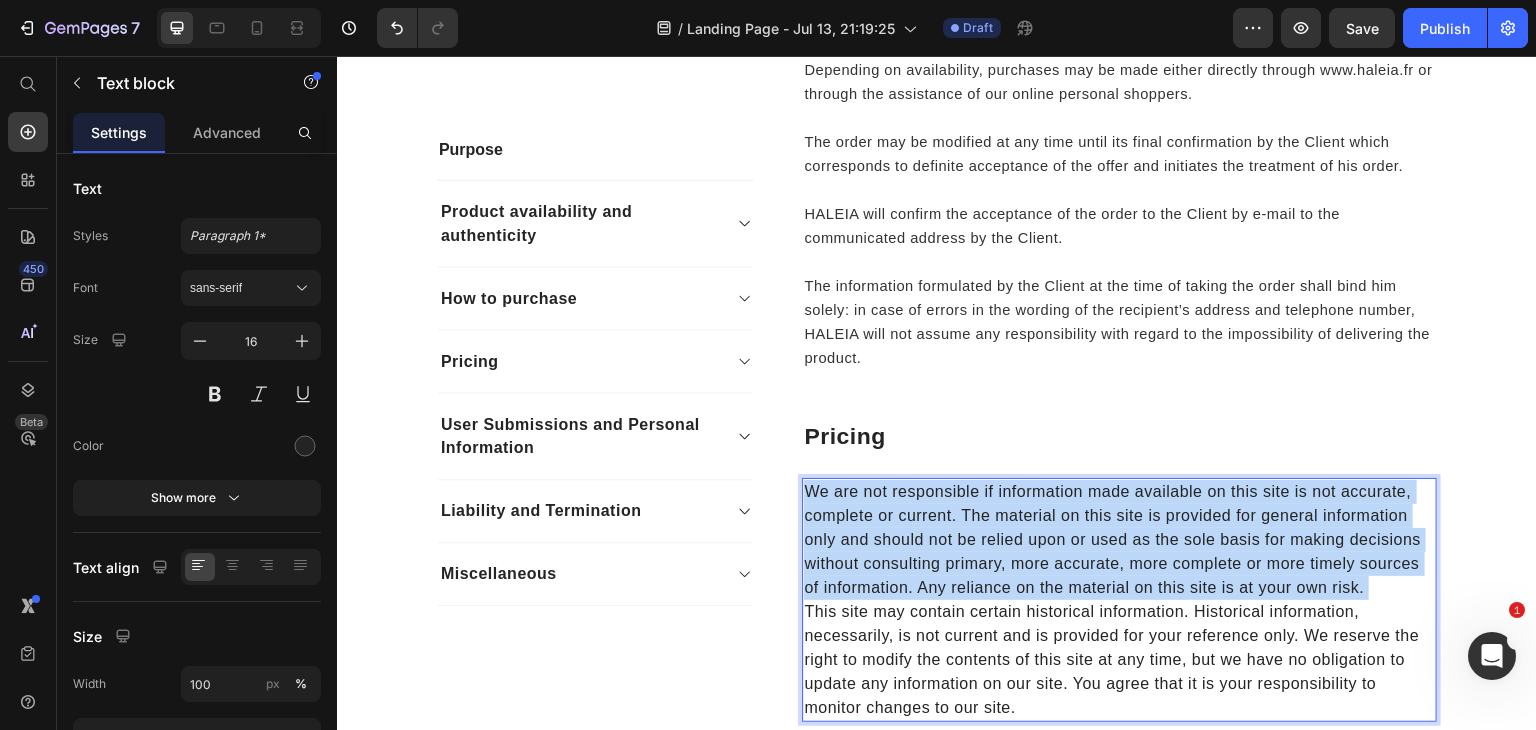 click on "We are not responsible if information made available on this site is not accurate, complete or current. The material on this site is provided for general information only and should not be relied upon or used as the sole basis for making decisions without consulting primary, more accurate, more complete or more timely sources of information. Any reliance on the material on this site is at your own risk." at bounding box center (1119, 540) 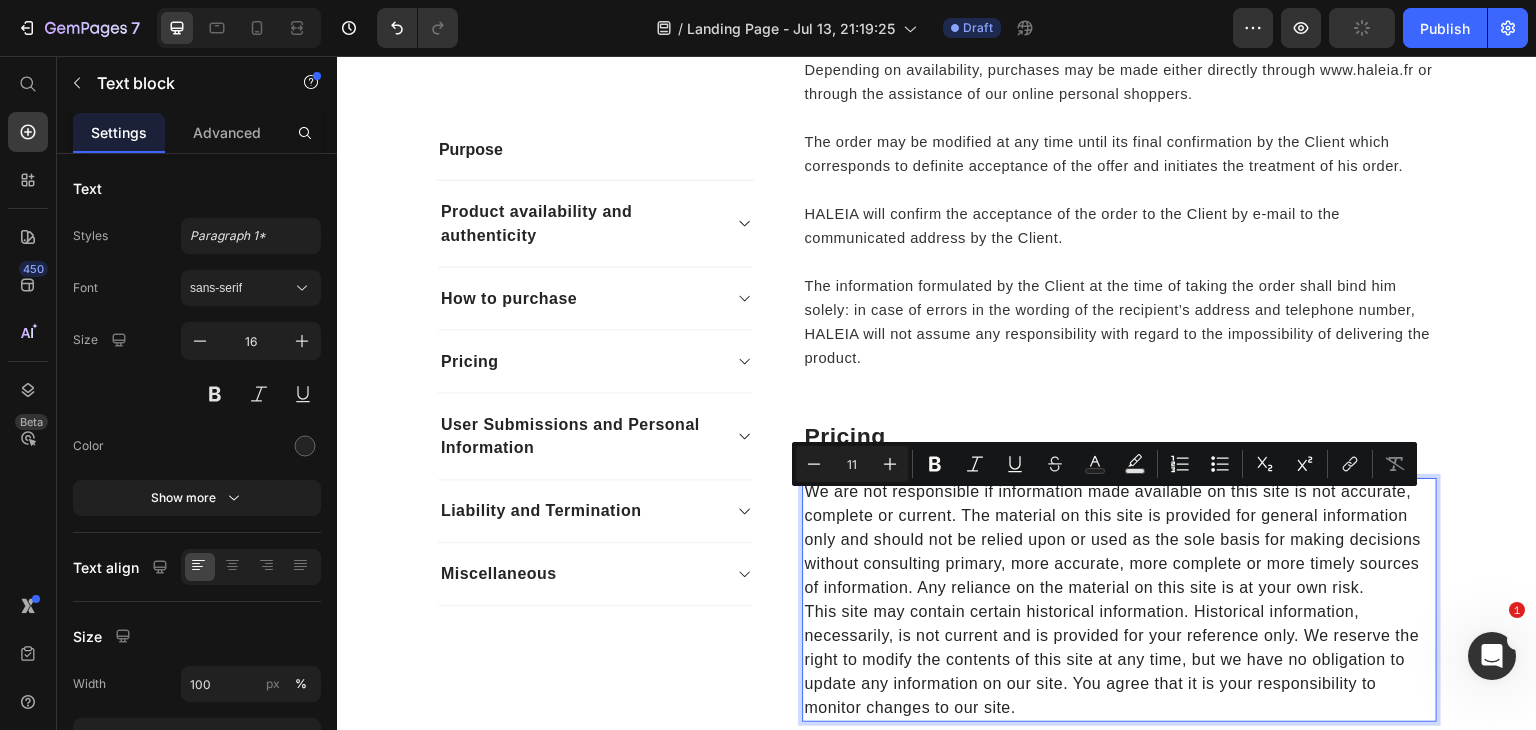 scroll, scrollTop: 1424, scrollLeft: 0, axis: vertical 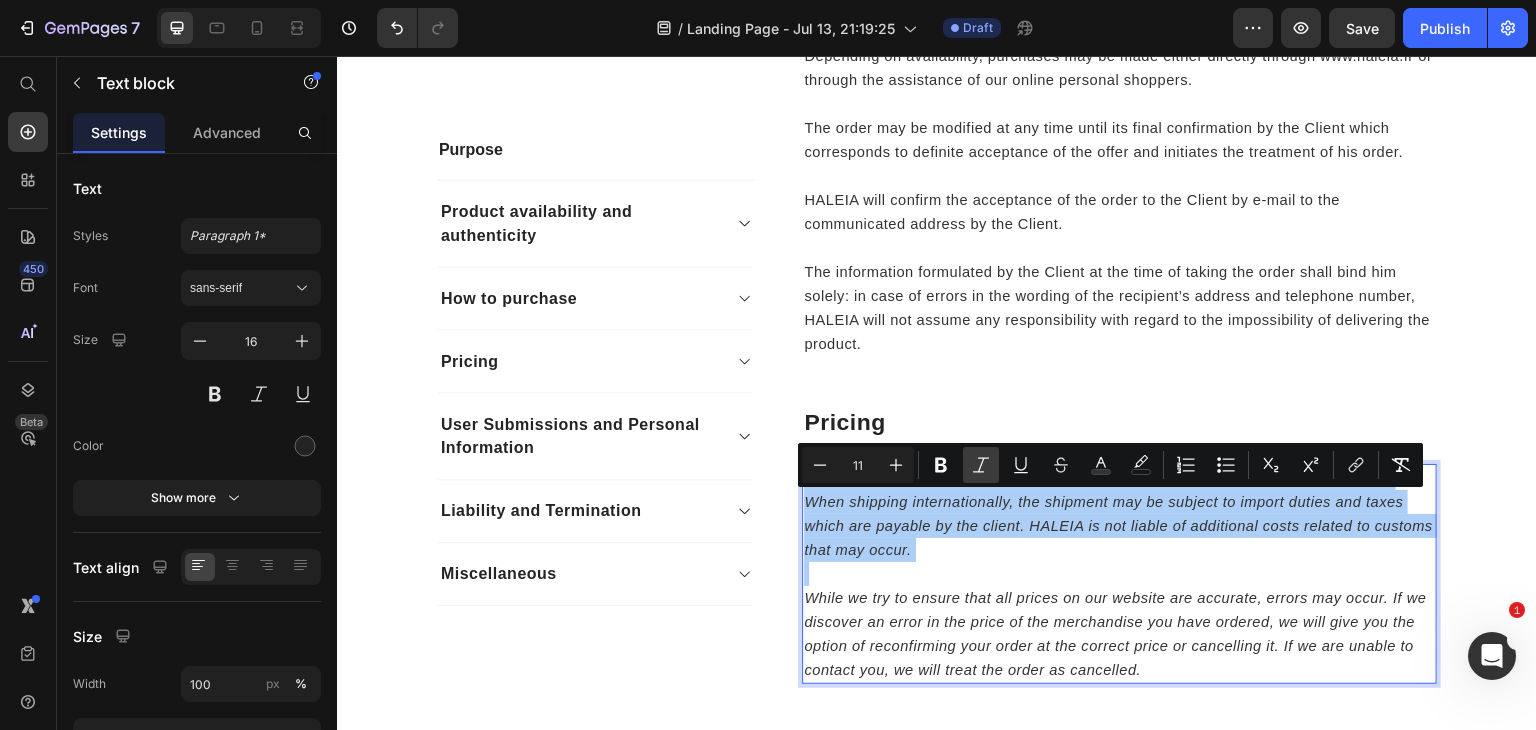 click 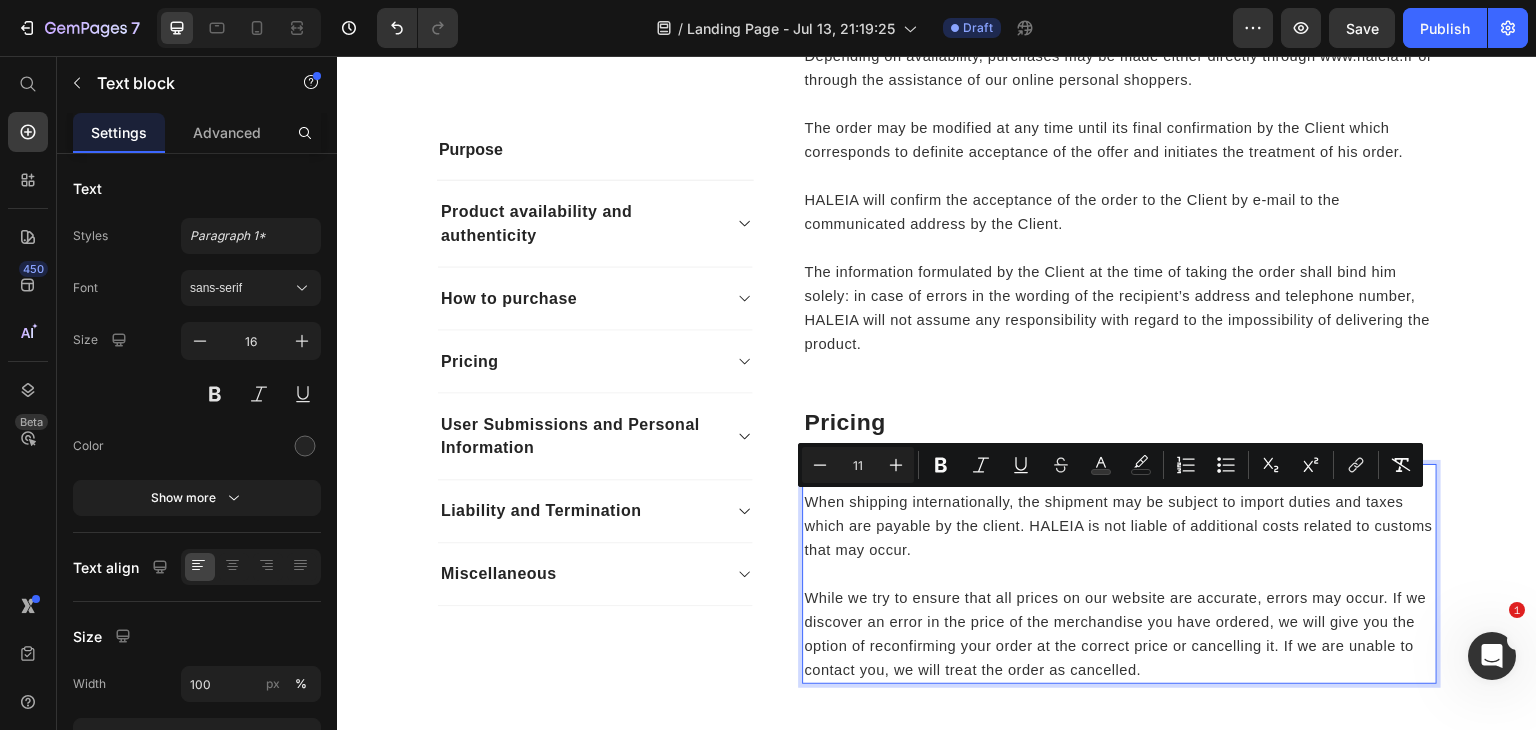 click on "Prices displayed on the HALEIA website are quoted in EUR including shipment cost. When shipping internationally, the shipment may be subject to import duties and taxes which are payable by the client. HALEIA is not liable of additional costs related to customs that may occur. While we try to ensure that all prices on our website are accurate, errors may occur. If we discover an error in the price of the merchandise you have ordered, we will give you the option of reconfirming your order at the correct price or cancelling it. If we are unable to contact you, we will treat the order as cancelled." at bounding box center [1119, 574] 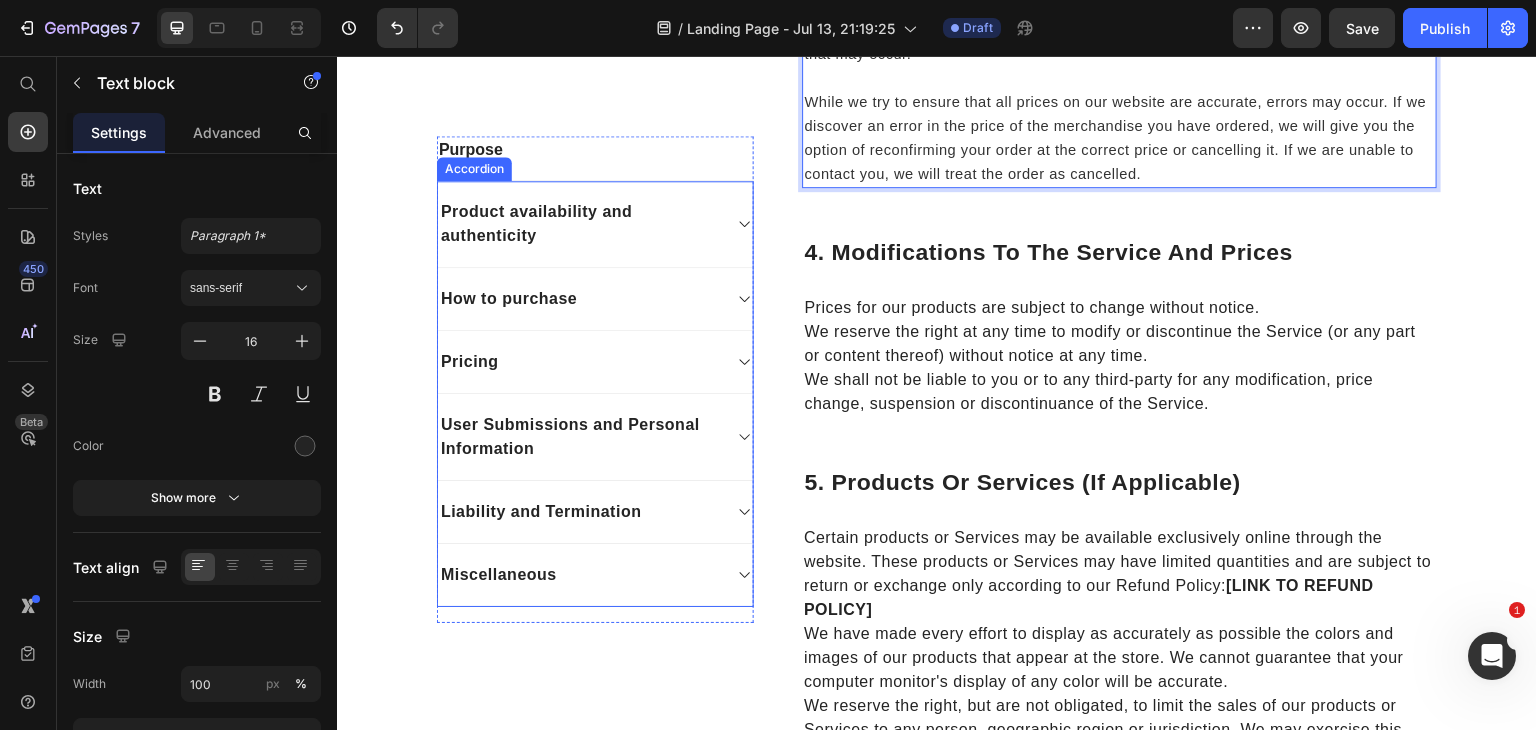 scroll, scrollTop: 1922, scrollLeft: 0, axis: vertical 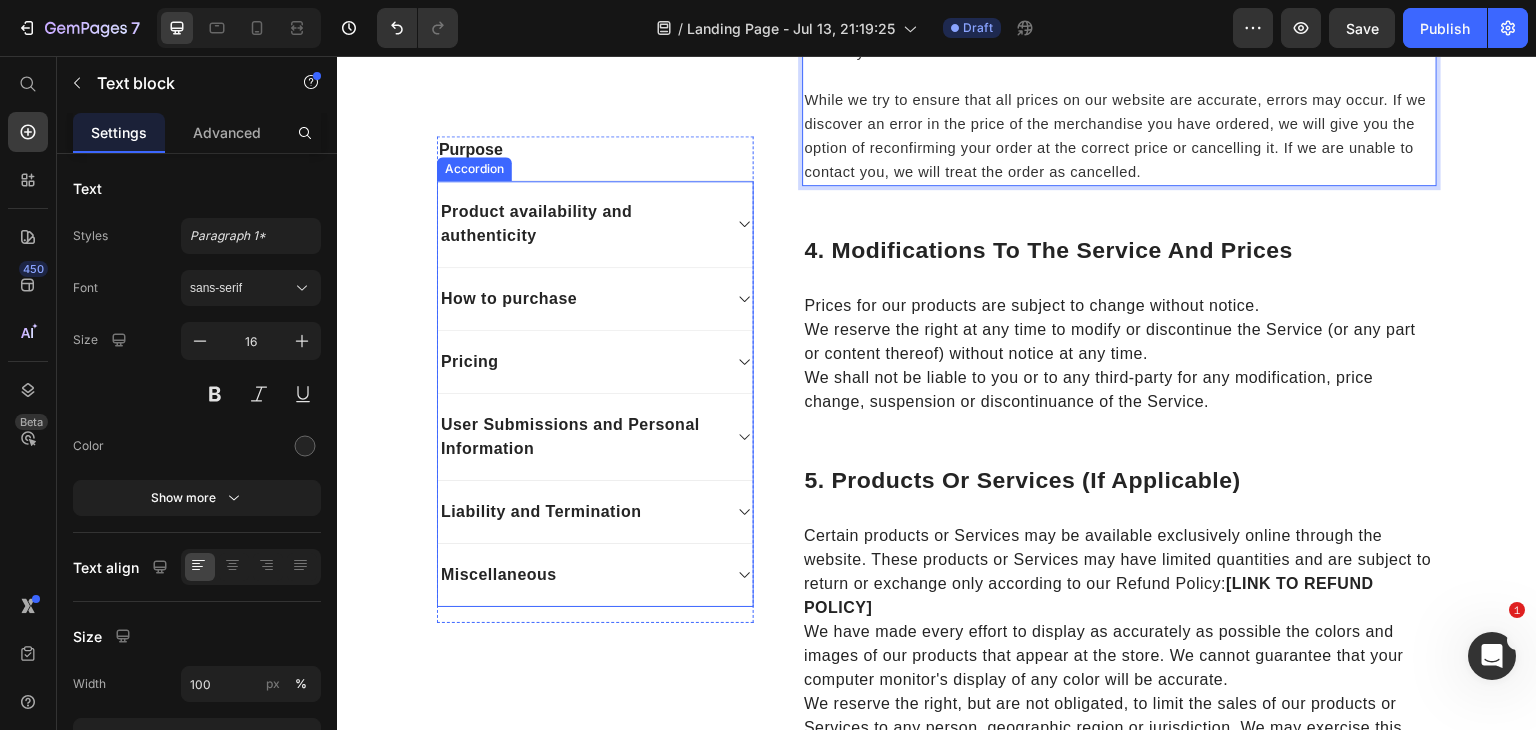 click on "User Submissions and Personal Information" at bounding box center [579, 437] 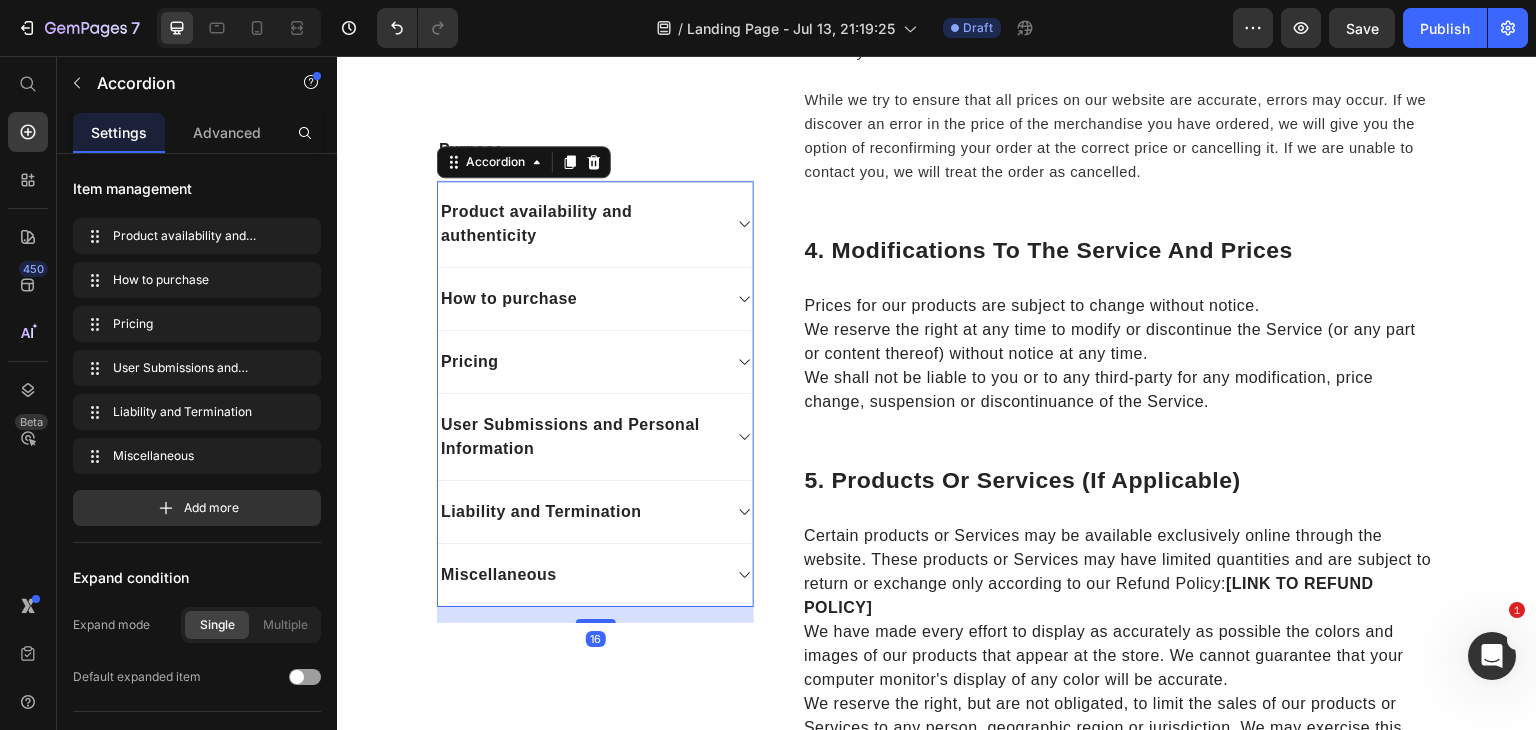 scroll, scrollTop: 0, scrollLeft: 0, axis: both 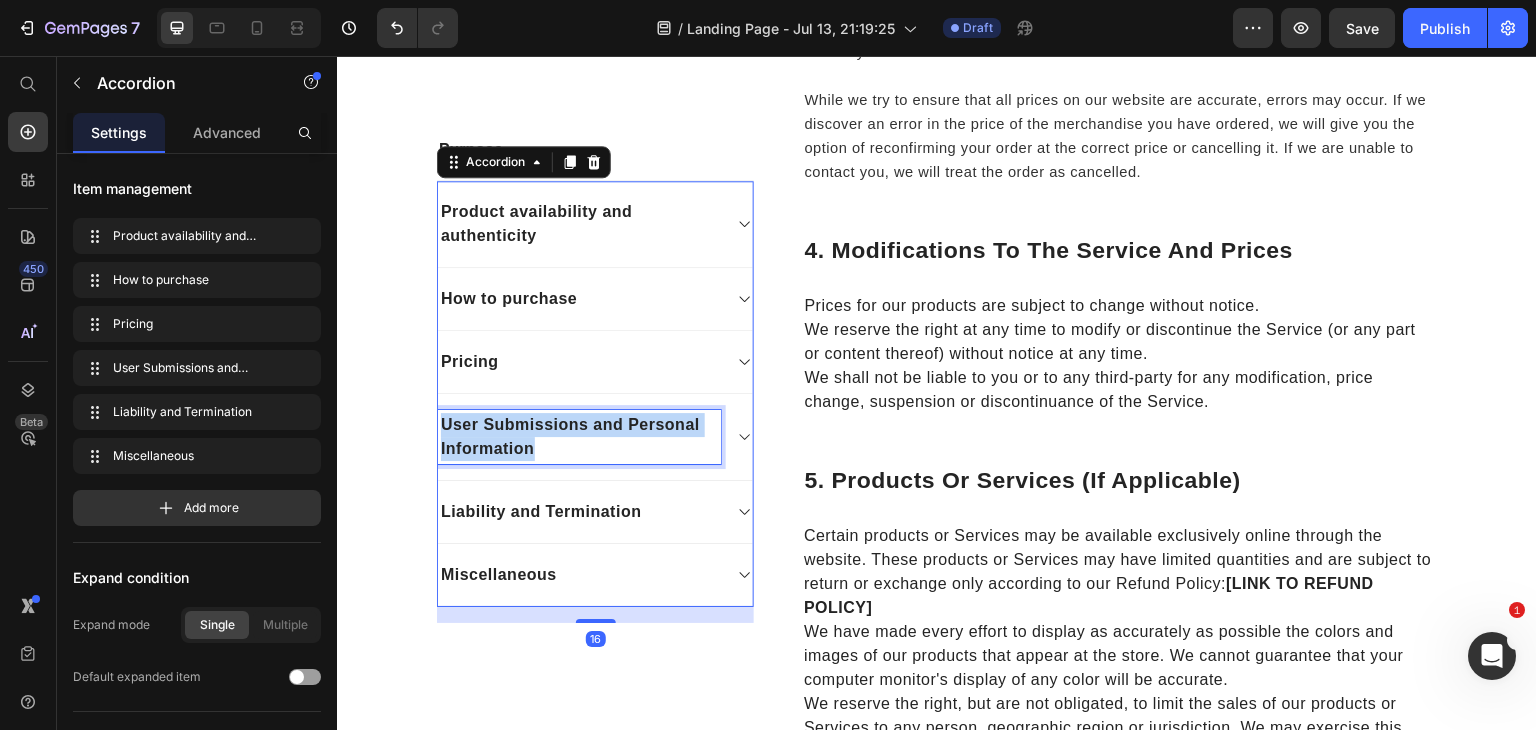 click on "User Submissions and Personal Information" at bounding box center [579, 437] 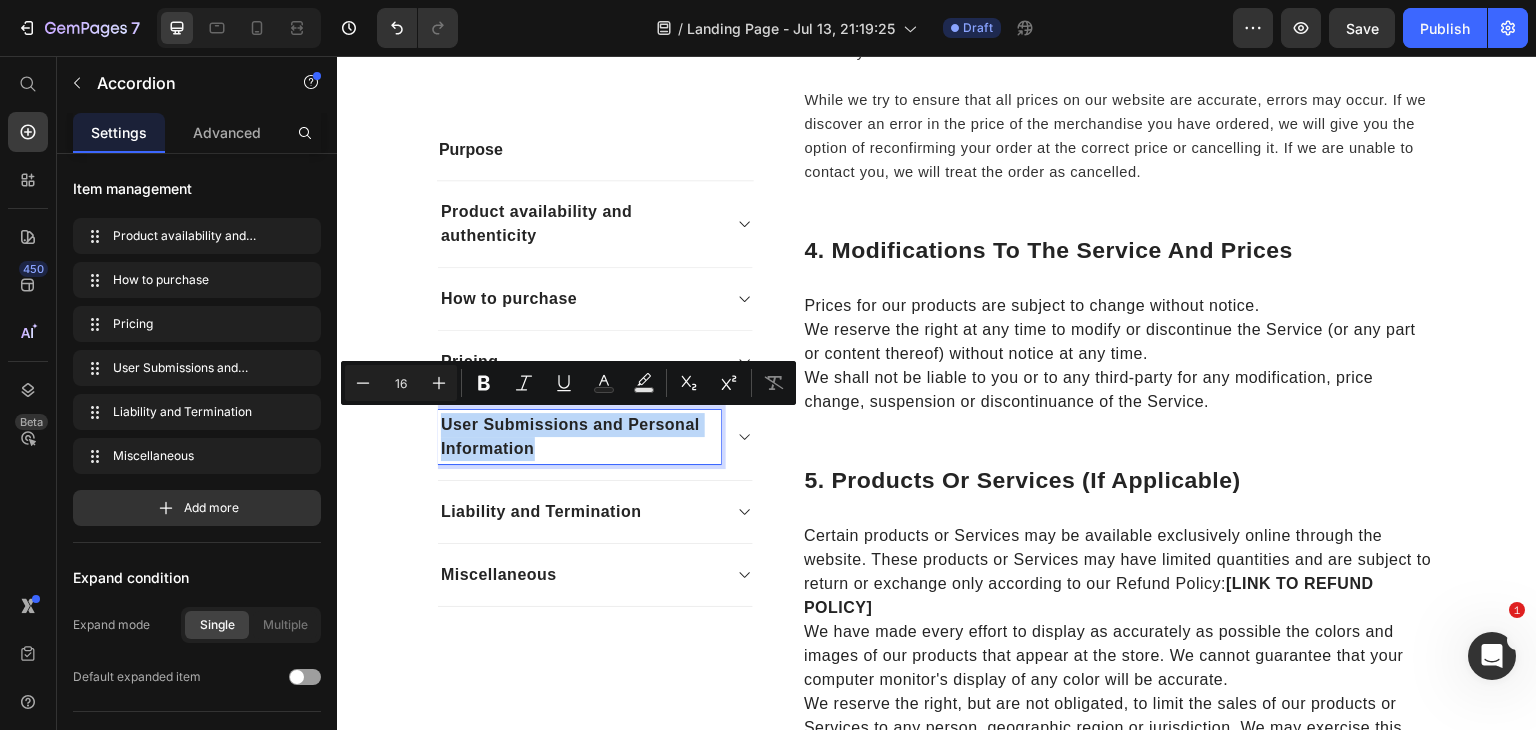 click on "User Submissions and Personal Information" at bounding box center [579, 437] 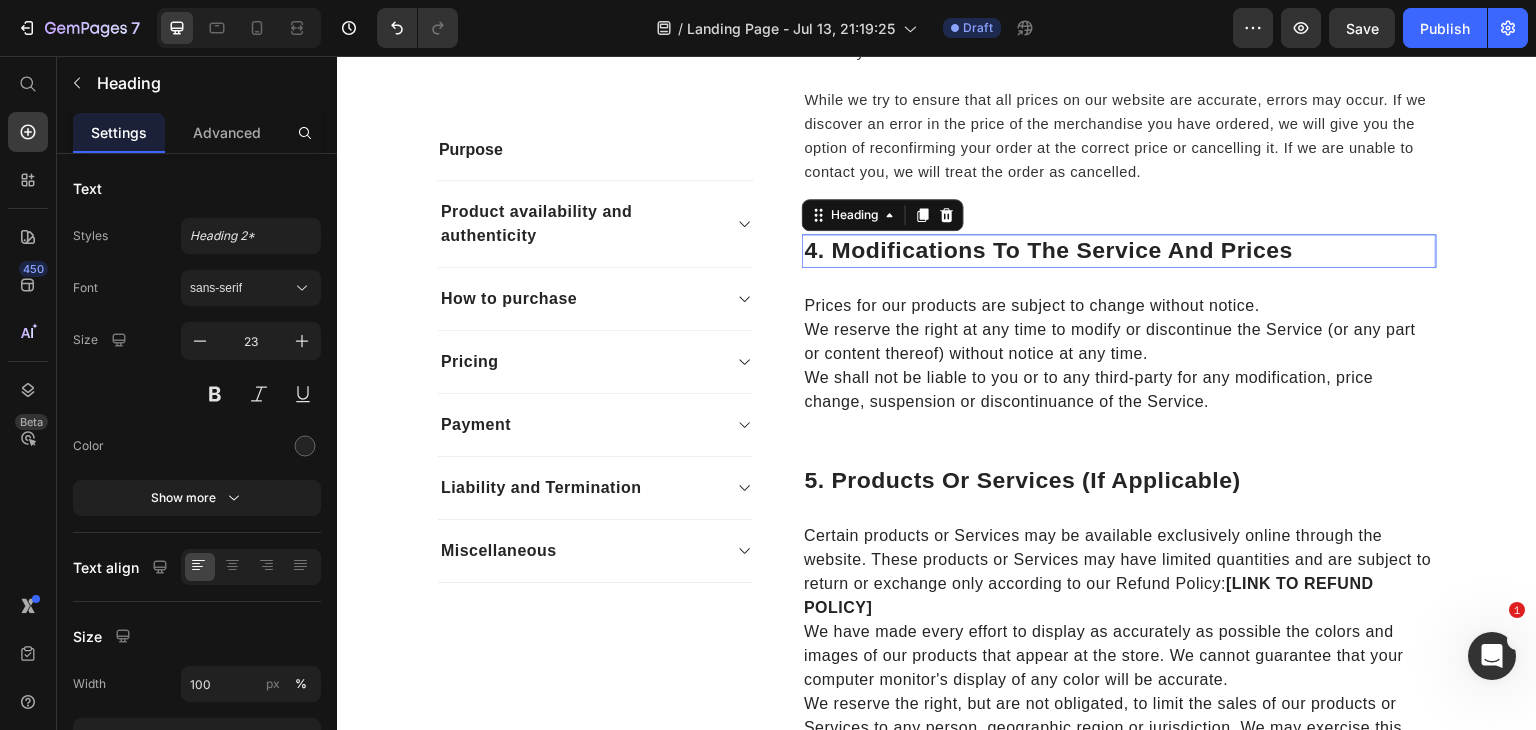 click on "4. Modifications To The Service And Prices" at bounding box center [1119, 251] 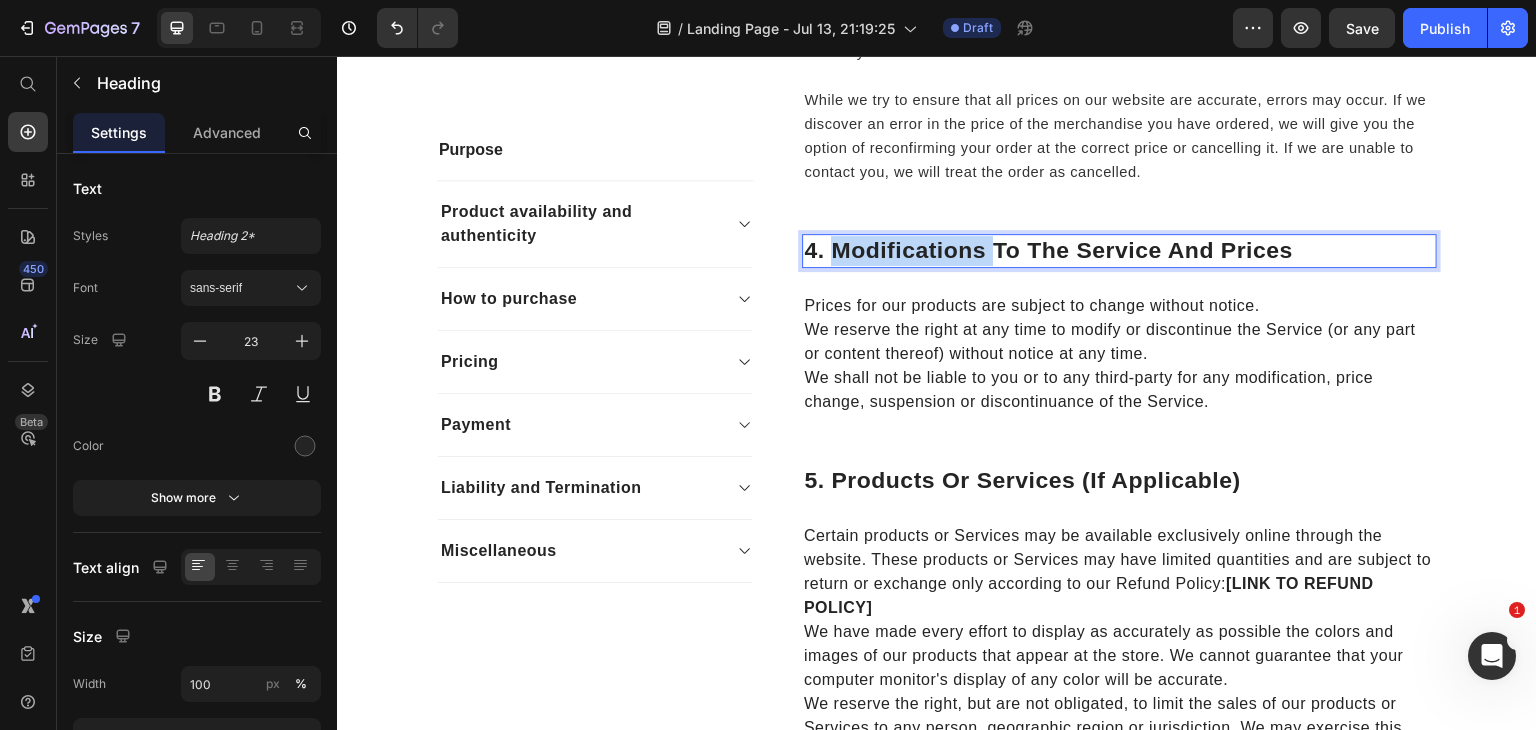 click on "4. Modifications To The Service And Prices" at bounding box center (1119, 251) 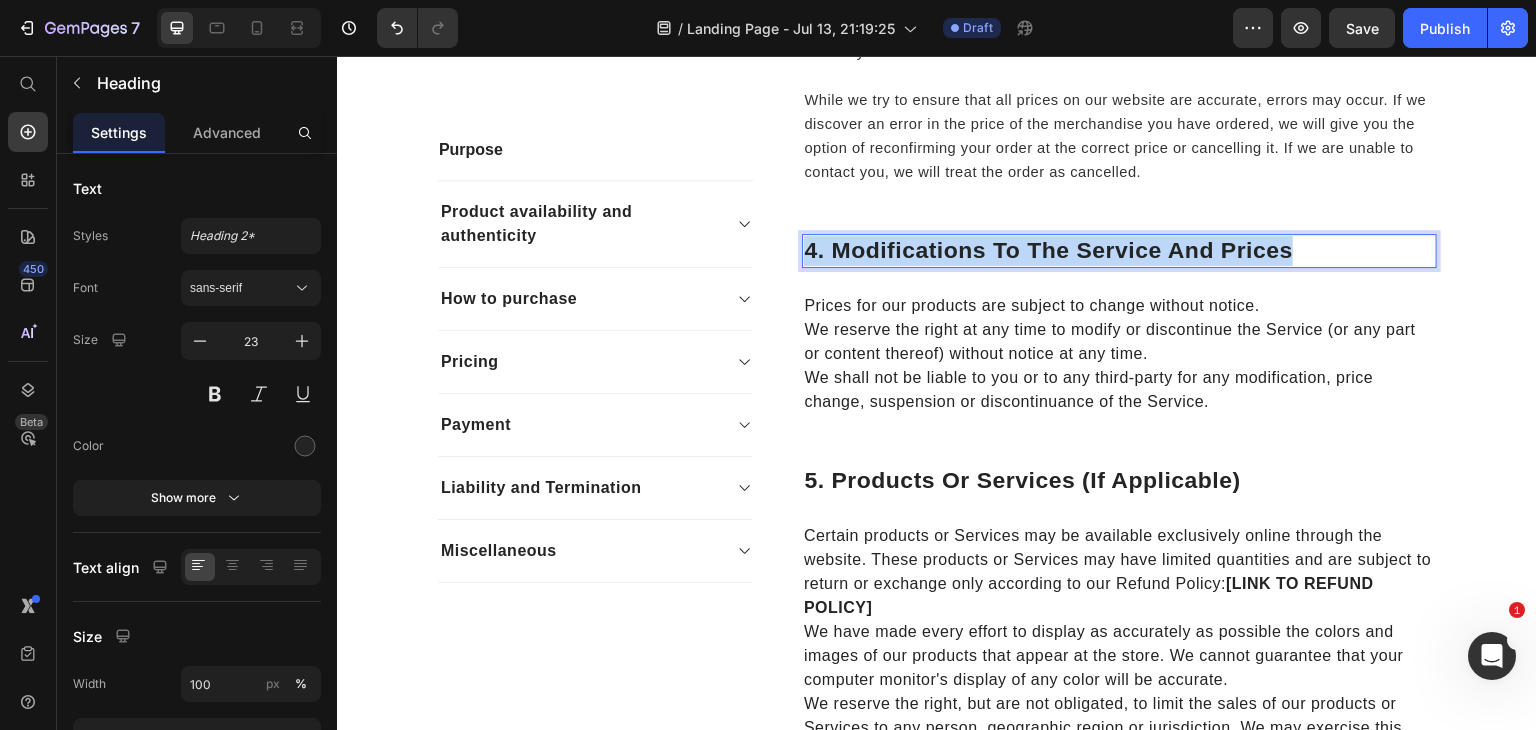 click on "4. Modifications To The Service And Prices" at bounding box center (1119, 251) 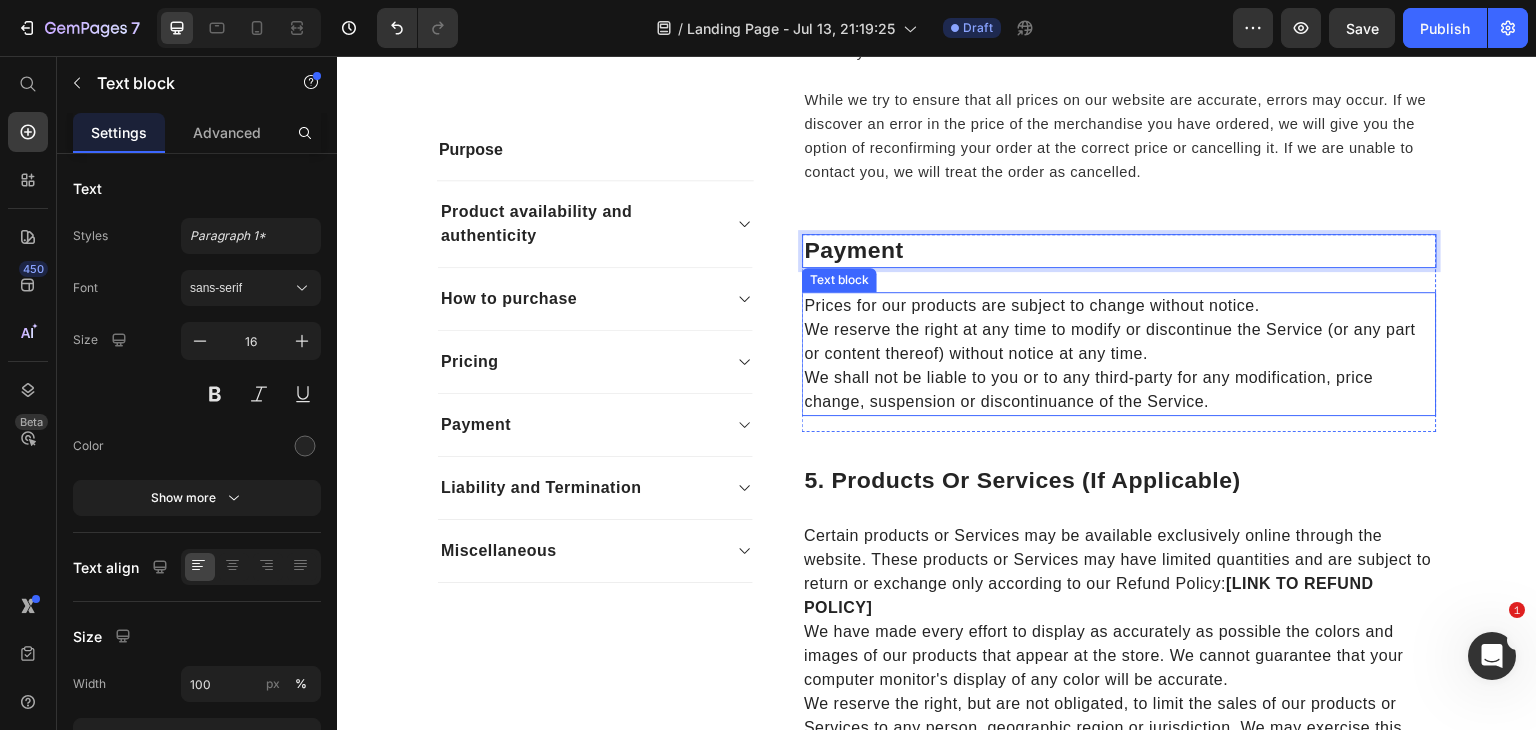 click on "We reserve the right at any time to modify or discontinue the Service (or any part or content thereof) without notice at any time." at bounding box center [1119, 342] 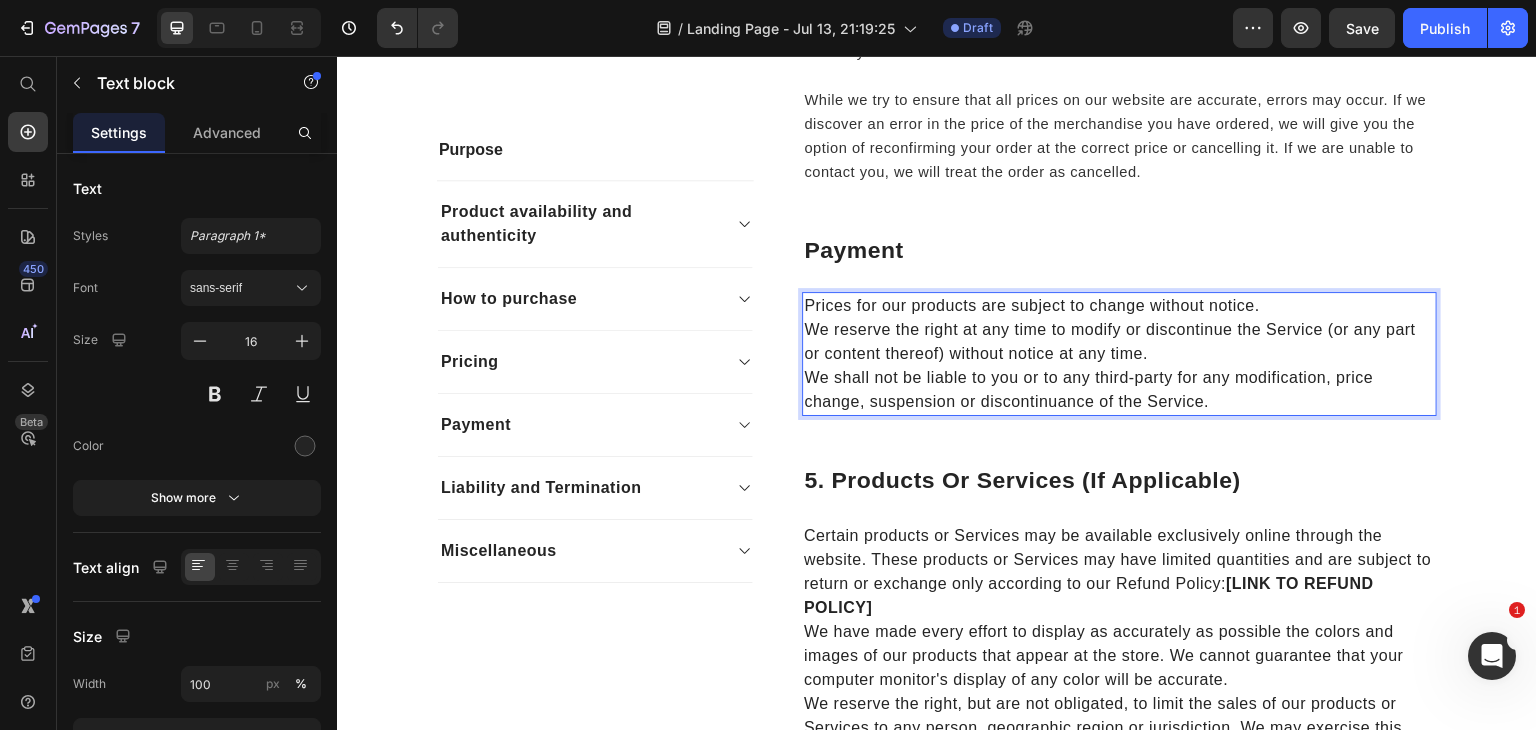 click on "We reserve the right at any time to modify or discontinue the Service (or any part or content thereof) without notice at any time." at bounding box center (1119, 342) 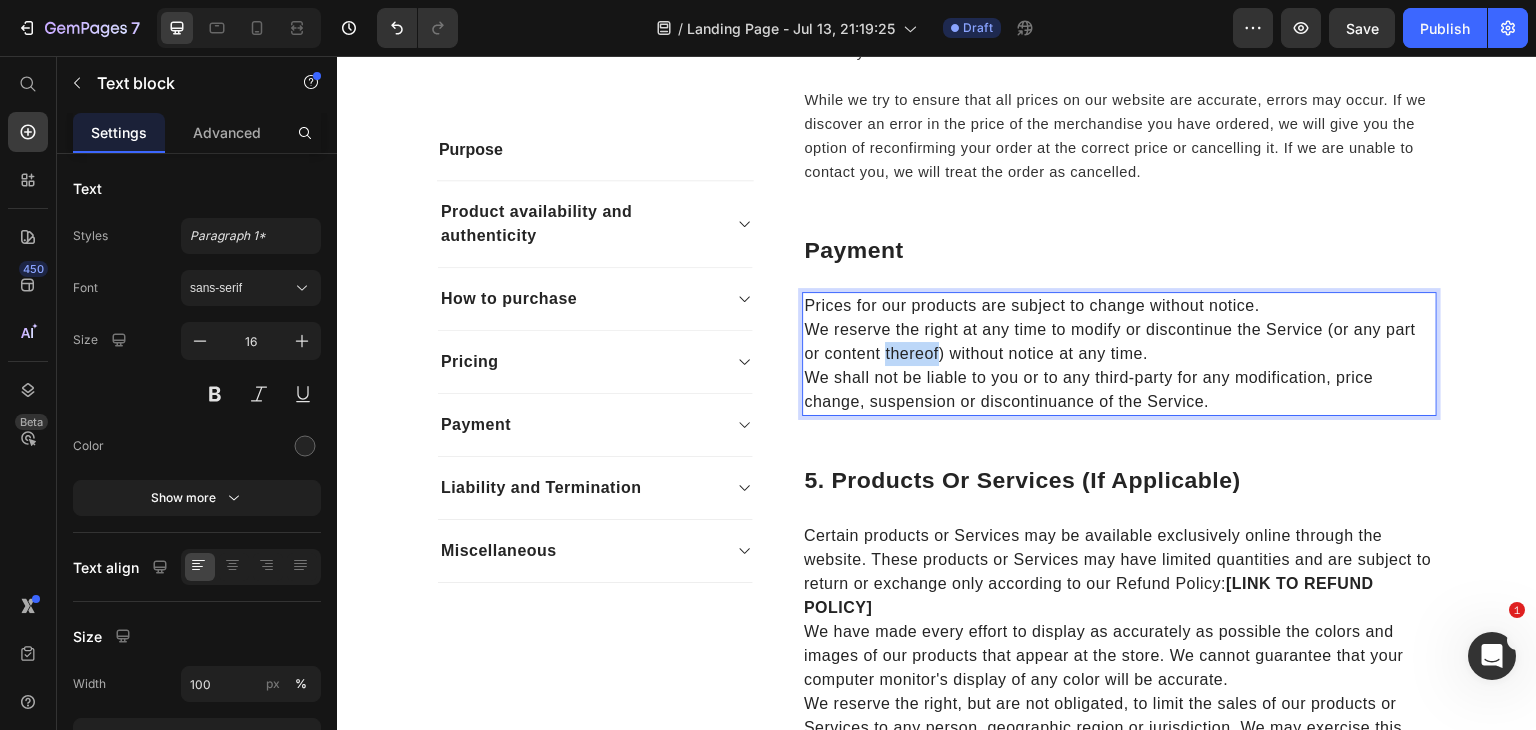 click on "We reserve the right at any time to modify or discontinue the Service (or any part or content thereof) without notice at any time." at bounding box center [1119, 342] 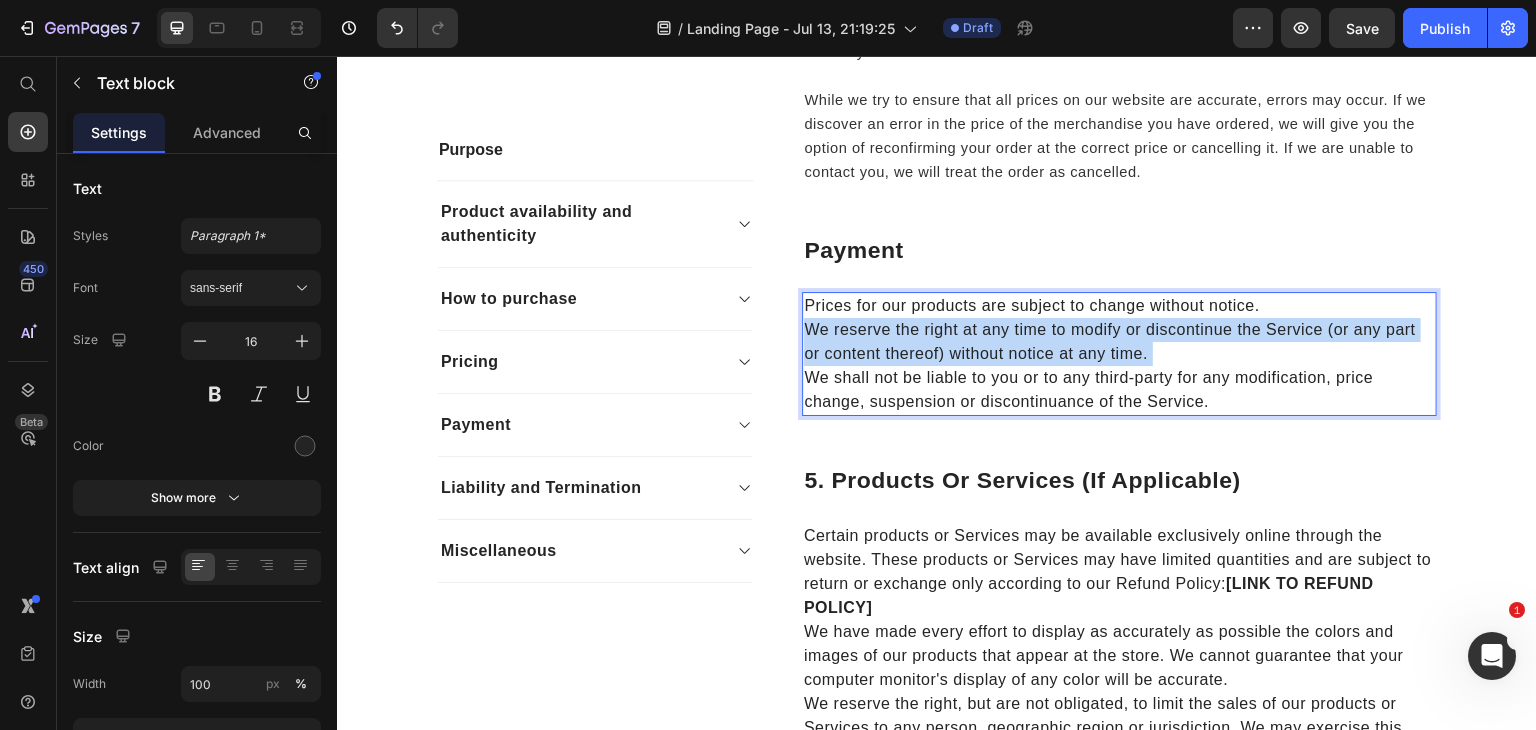 click on "We reserve the right at any time to modify or discontinue the Service (or any part or content thereof) without notice at any time." at bounding box center (1119, 342) 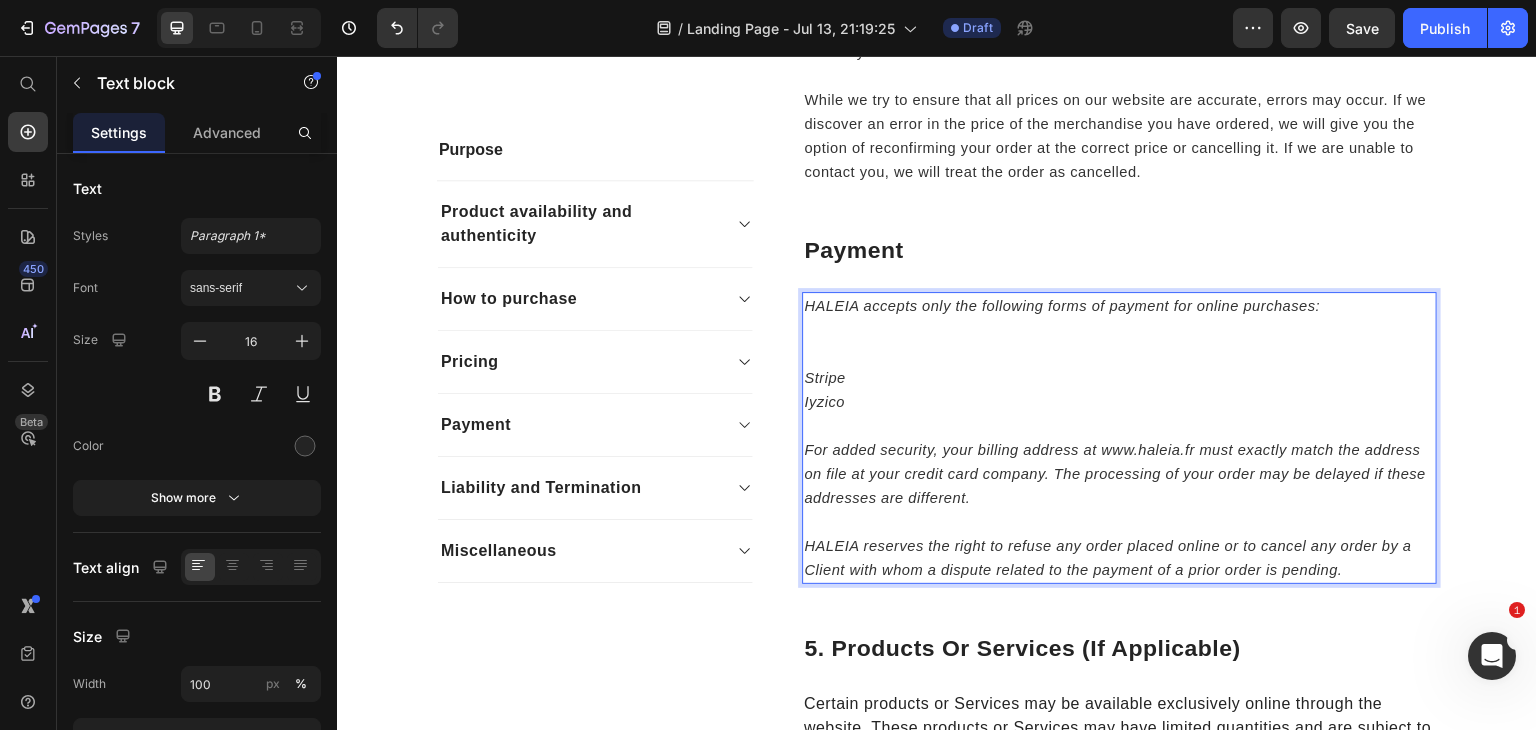 click on "Stripe" at bounding box center [824, 378] 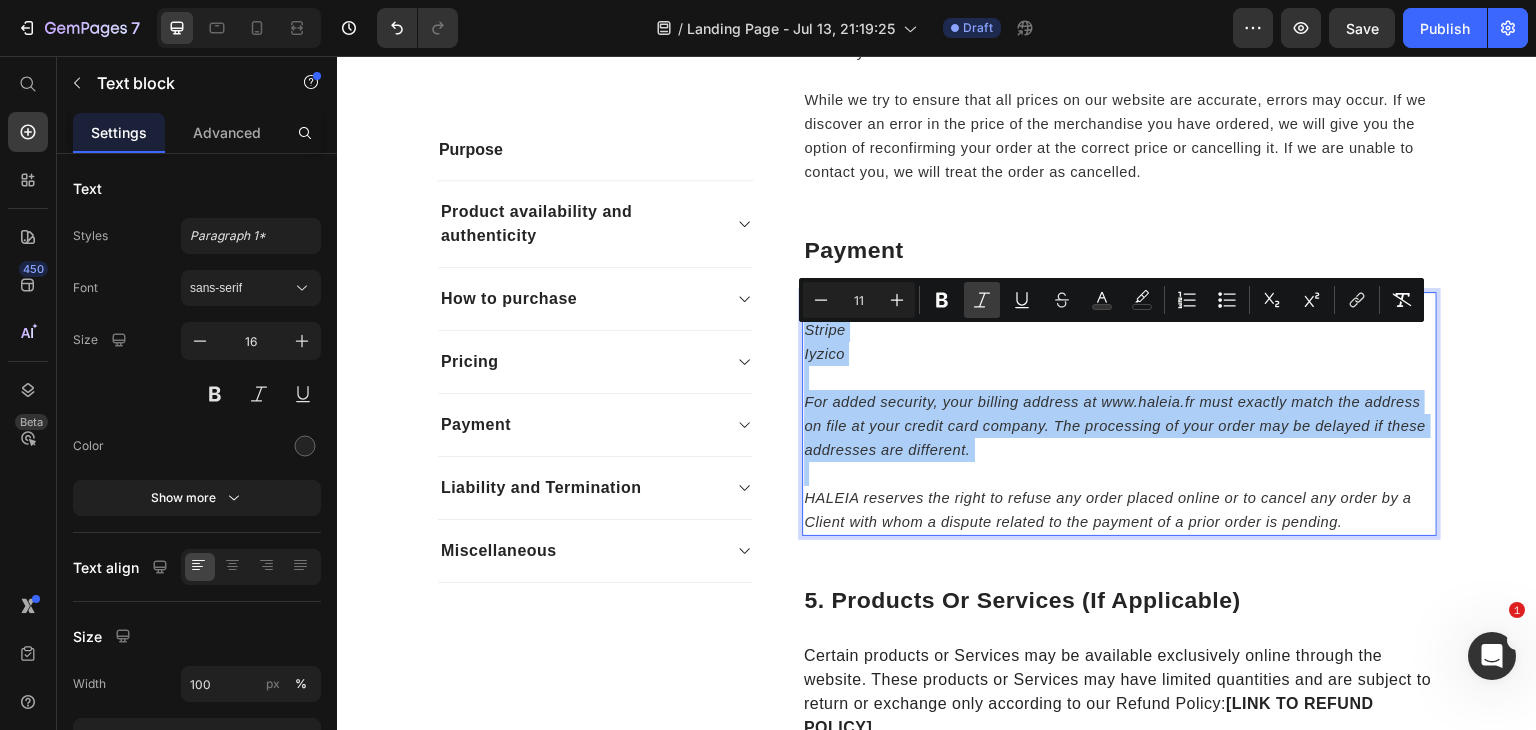 click 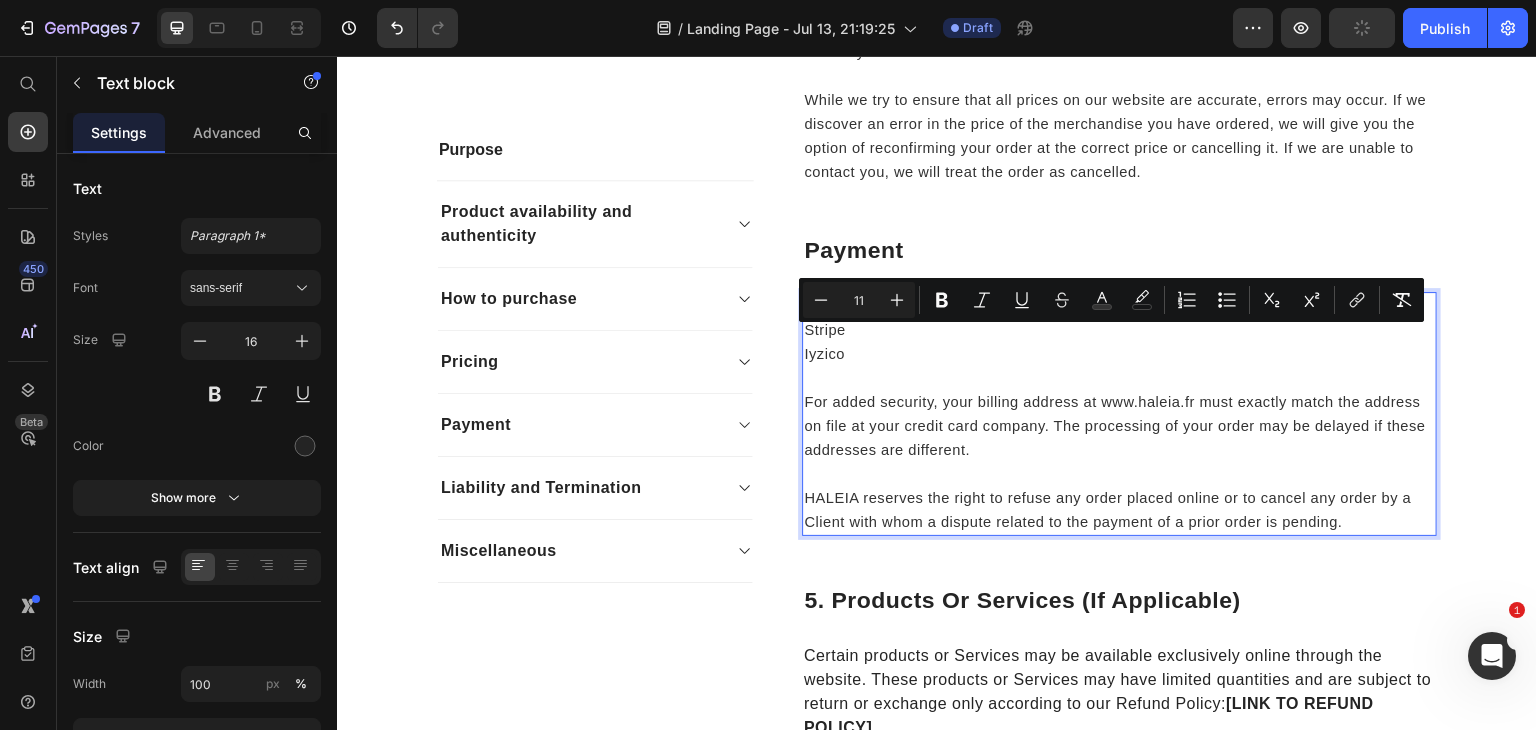 click on "For added security, your billing address at www.haleia.fr must exactly match the address on file at your credit card company. The processing of your order may be delayed if these addresses are different. HALEIA reserves the right to refuse any order placed online or to cancel any order by a Client with whom a dispute related to the payment of a prior order is pending." at bounding box center (1119, 450) 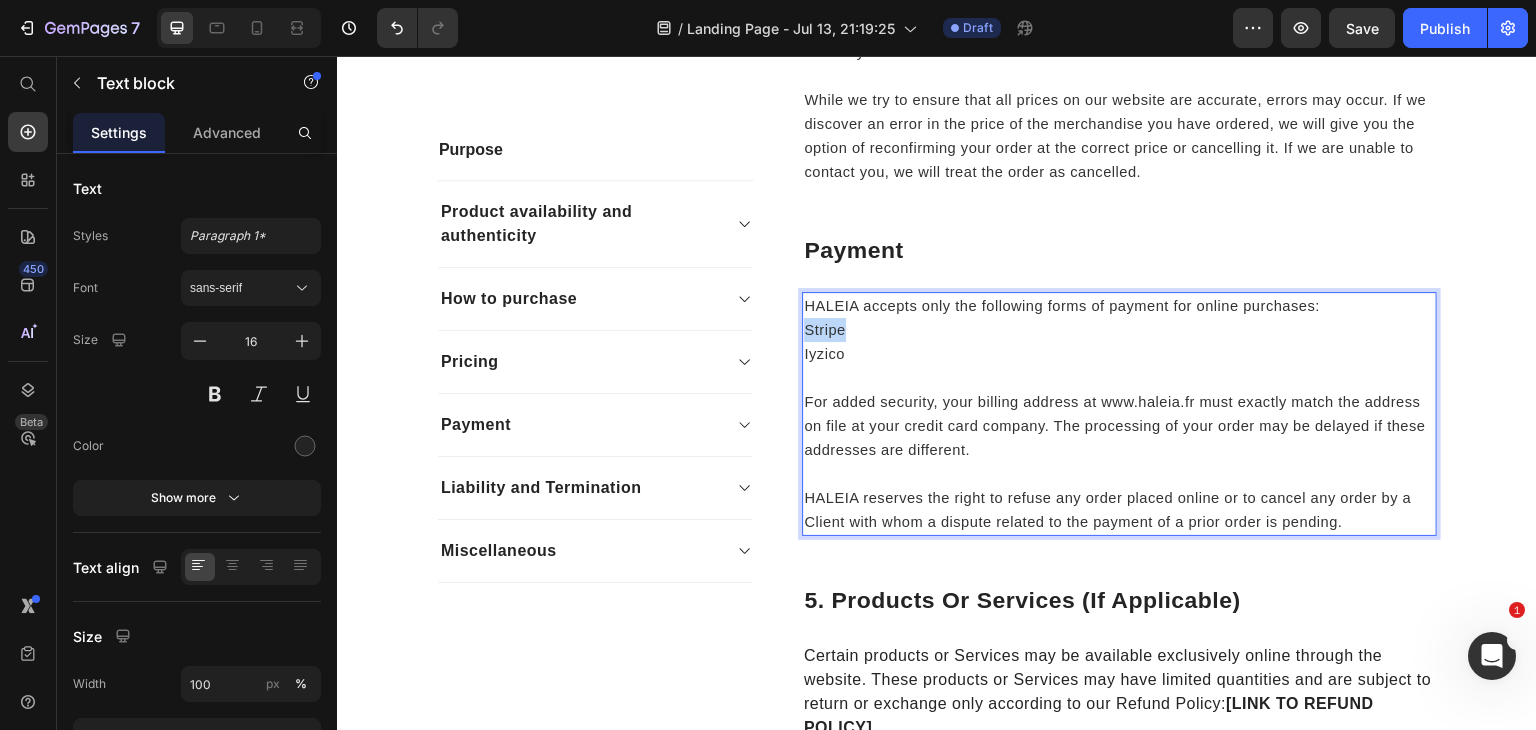 drag, startPoint x: 838, startPoint y: 366, endPoint x: 800, endPoint y: 366, distance: 38 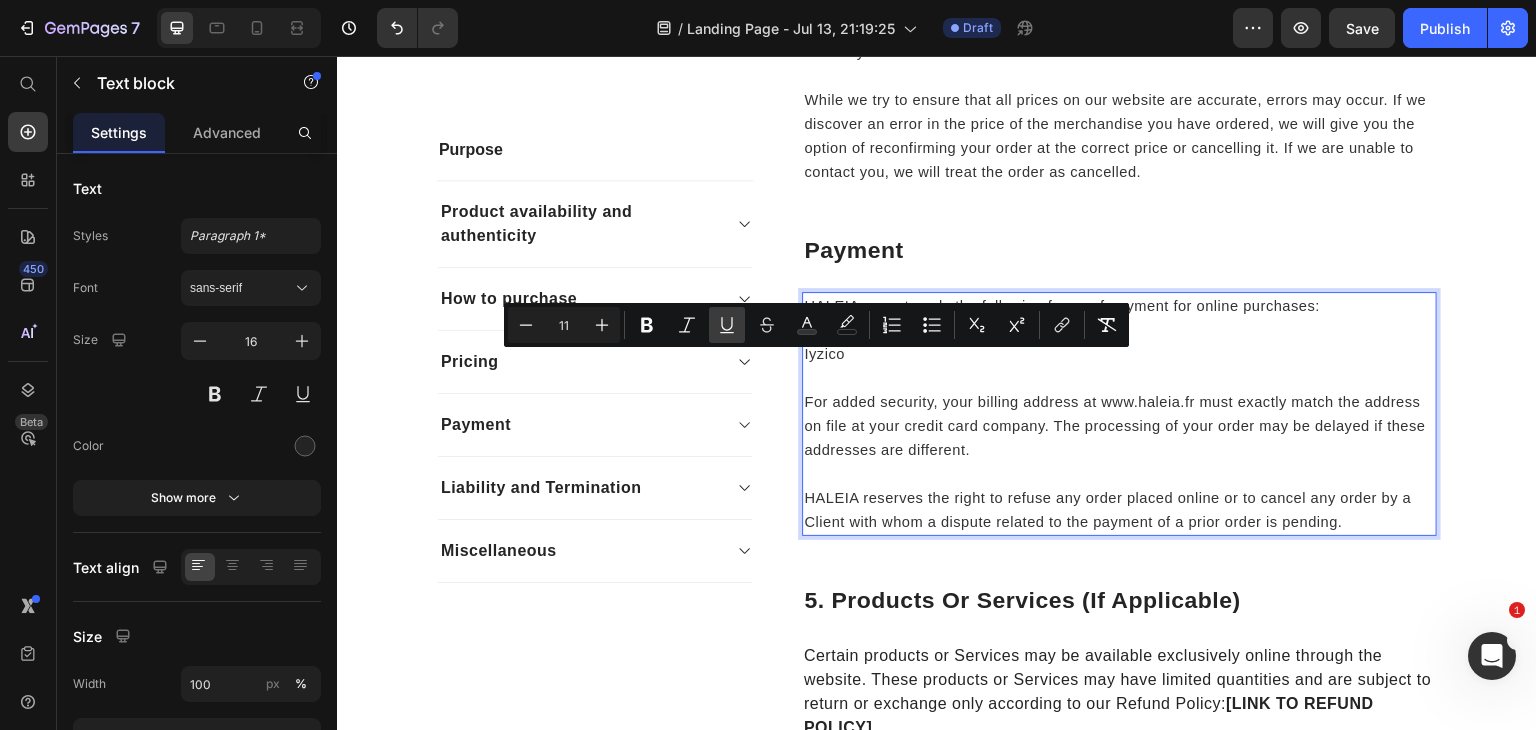 click 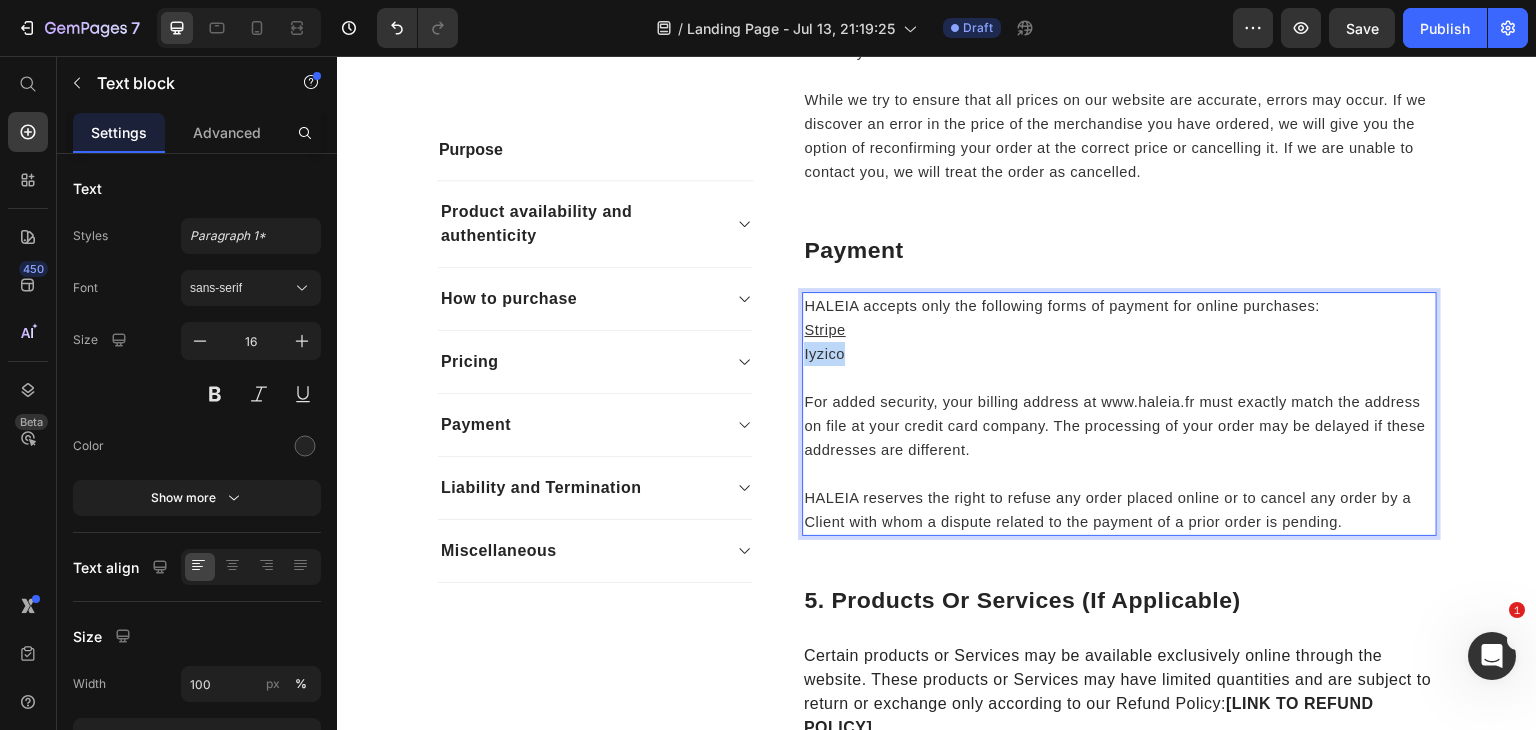 drag, startPoint x: 840, startPoint y: 392, endPoint x: 797, endPoint y: 393, distance: 43.011627 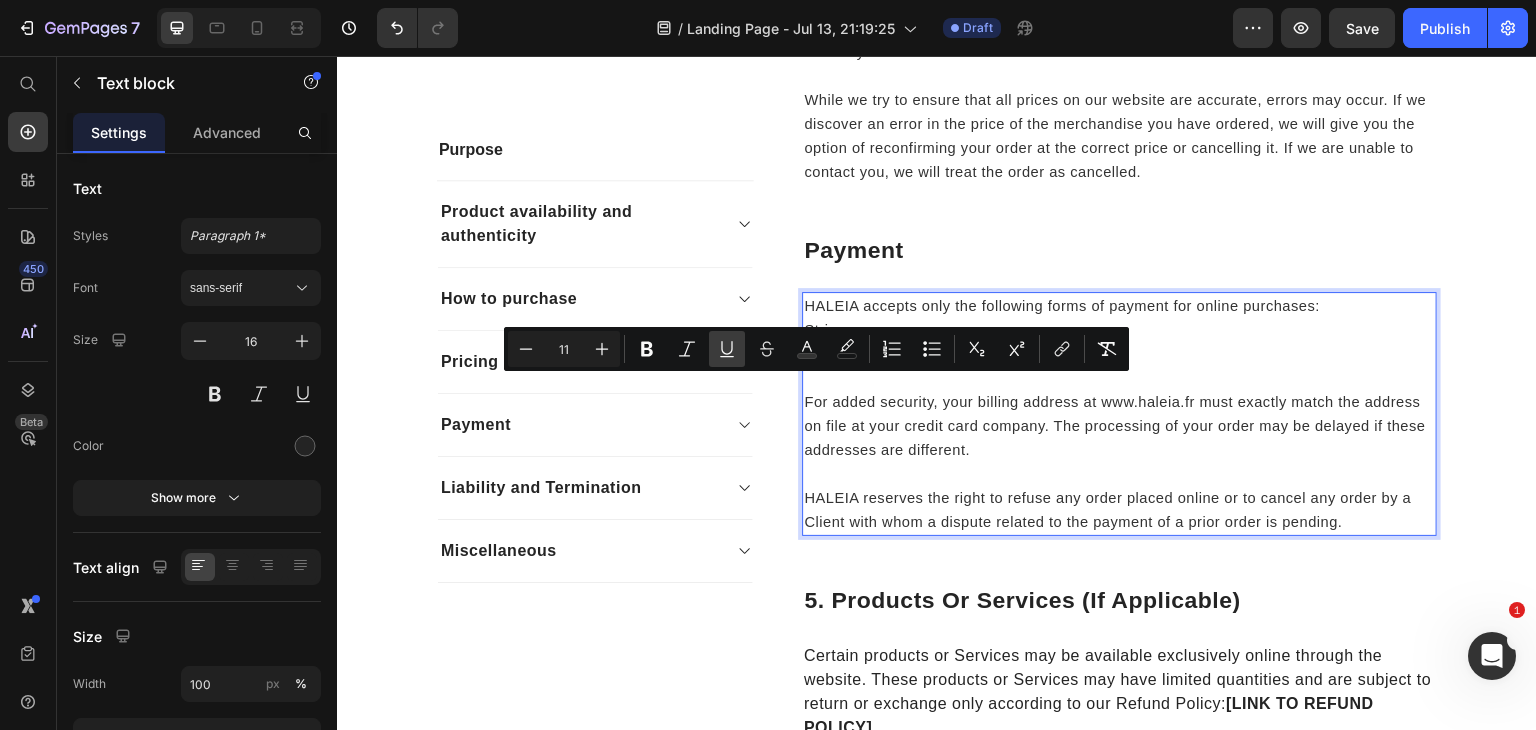 click 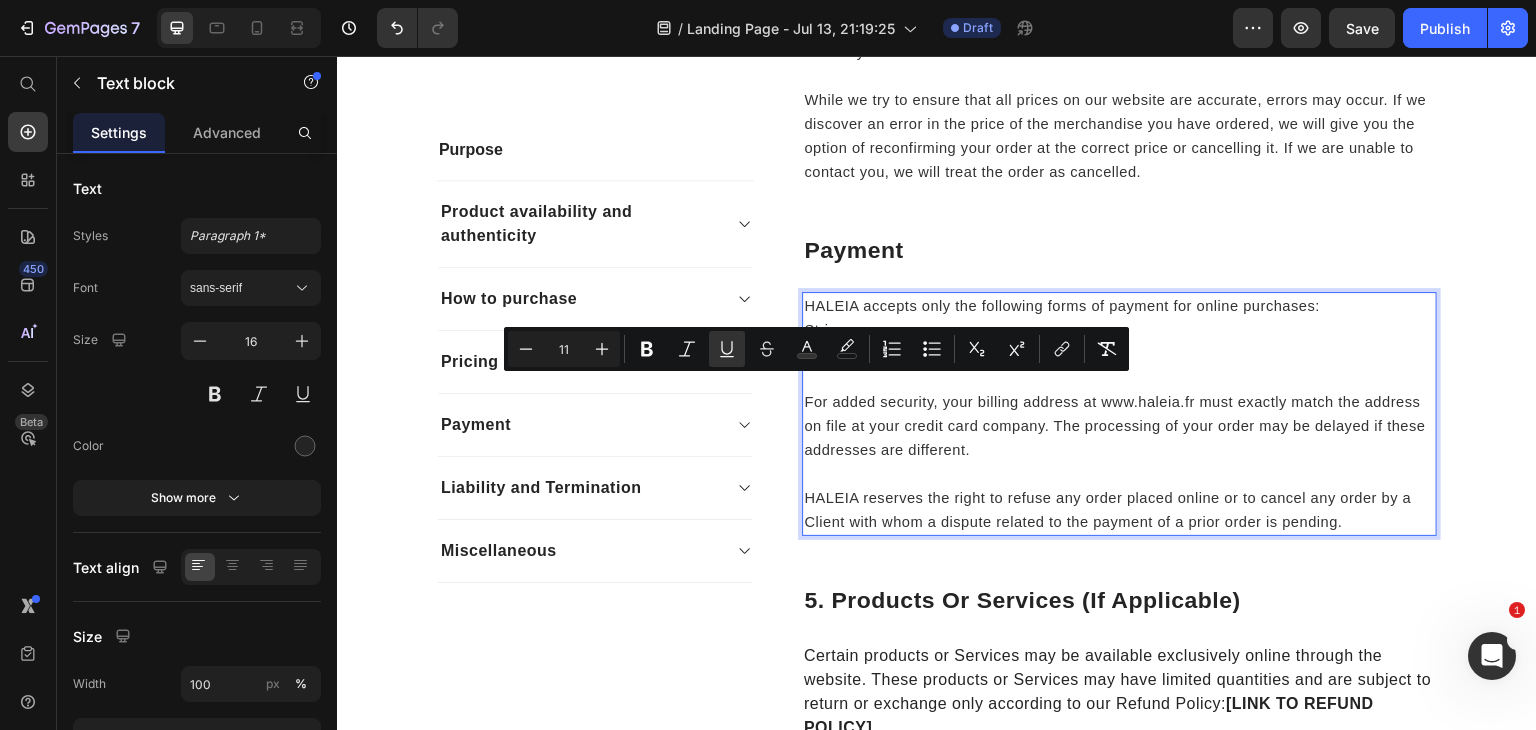 click on "Iyzico" at bounding box center (1119, 354) 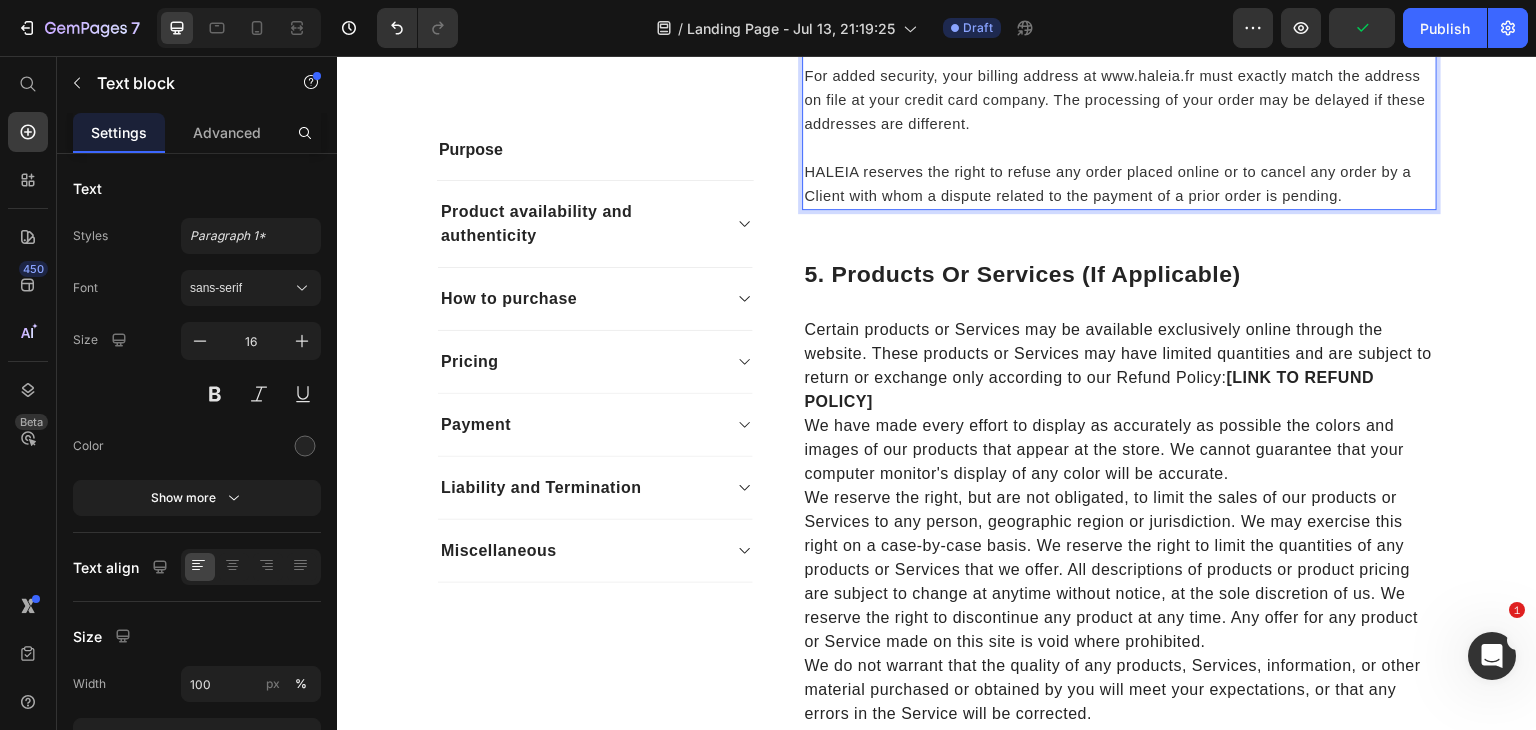 scroll, scrollTop: 2254, scrollLeft: 0, axis: vertical 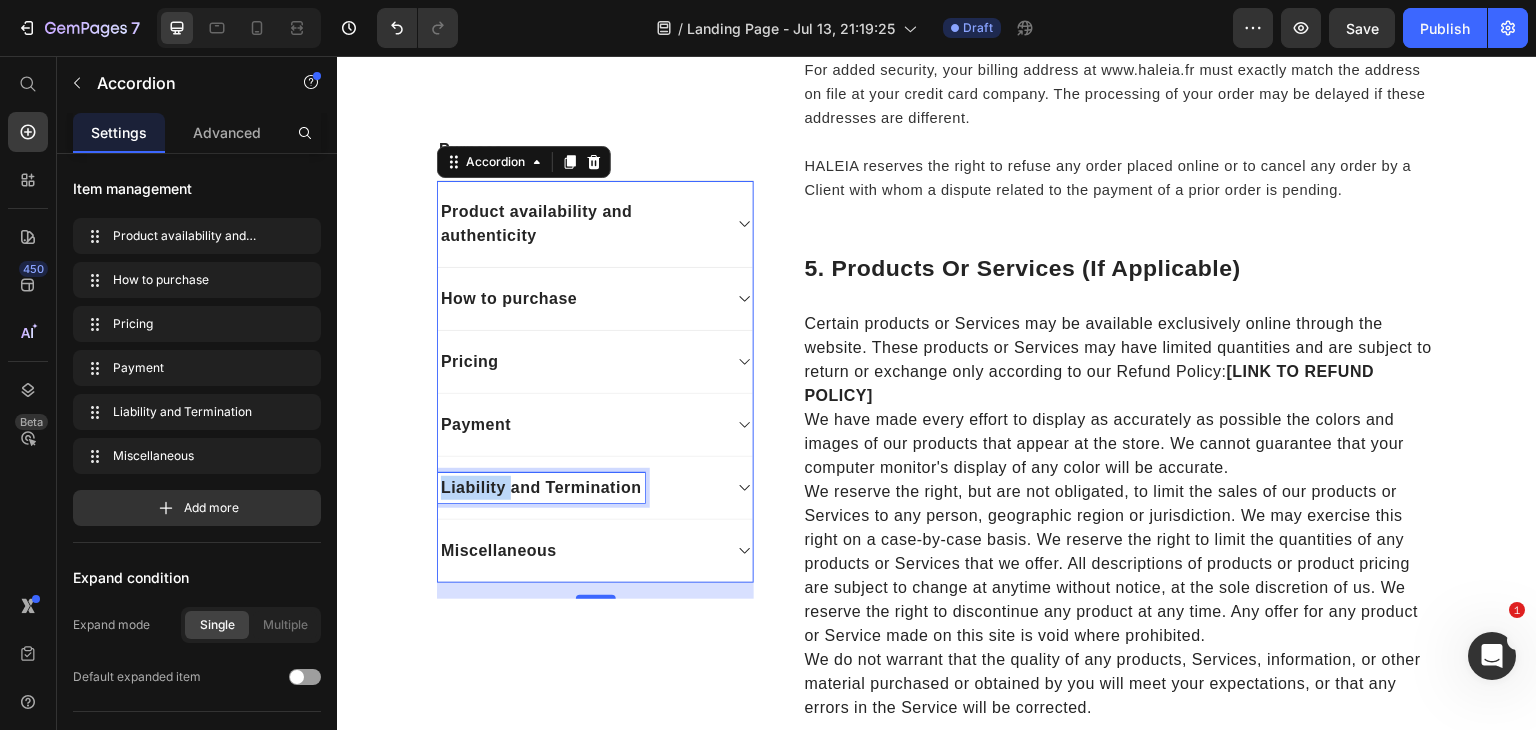 click on "Liability and Termination" at bounding box center (541, 488) 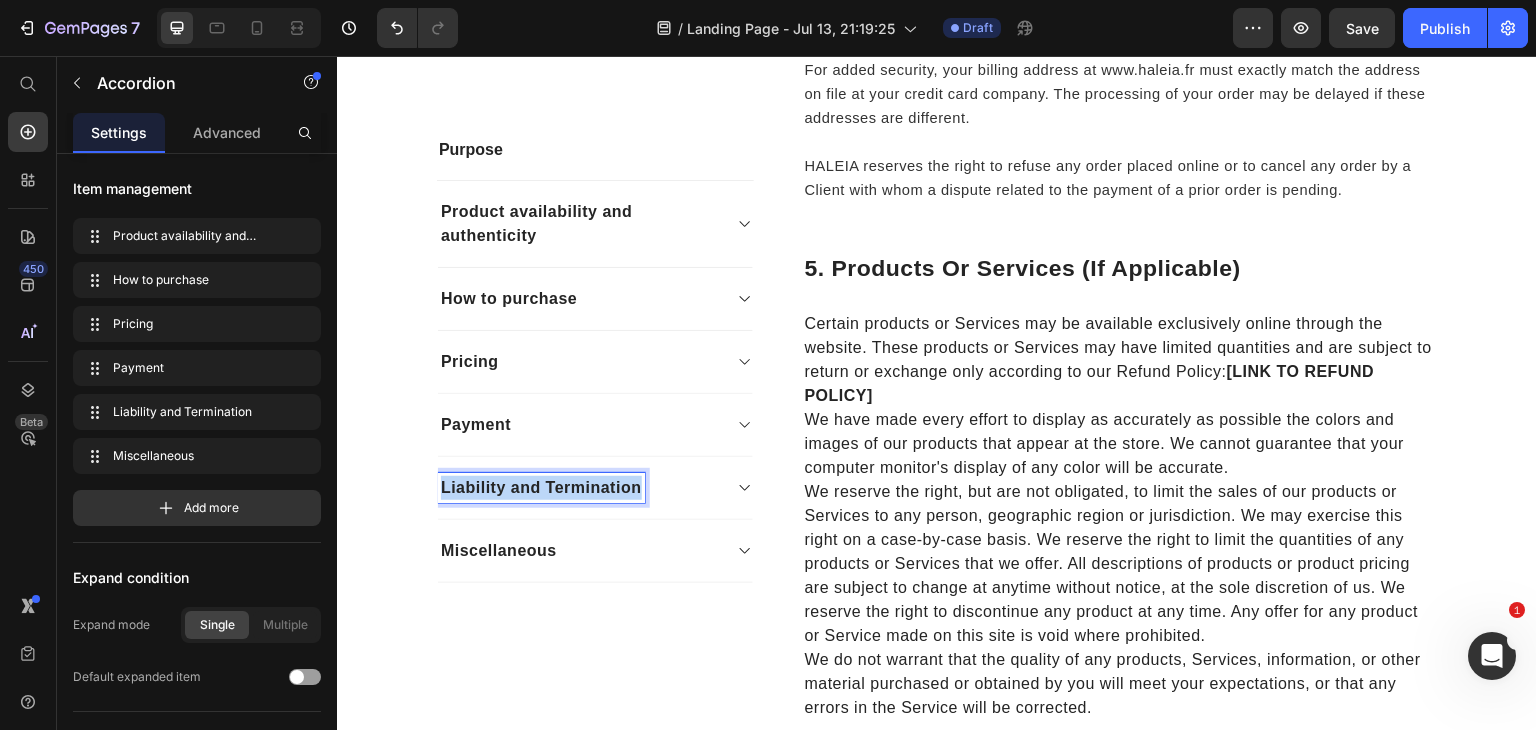 click on "Liability and Termination" at bounding box center (541, 488) 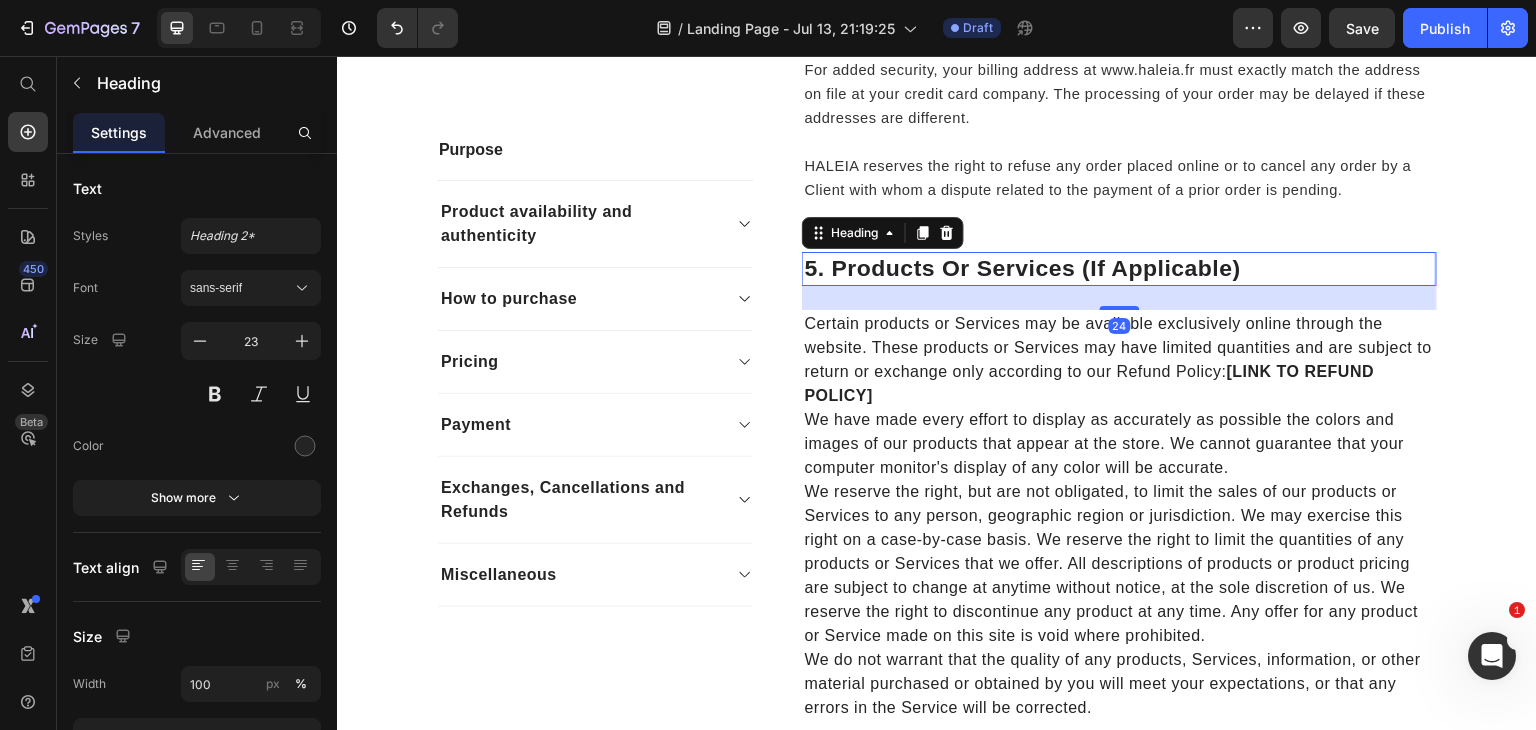 click on "5. Products Or Services (If Applicable)" at bounding box center [1119, 269] 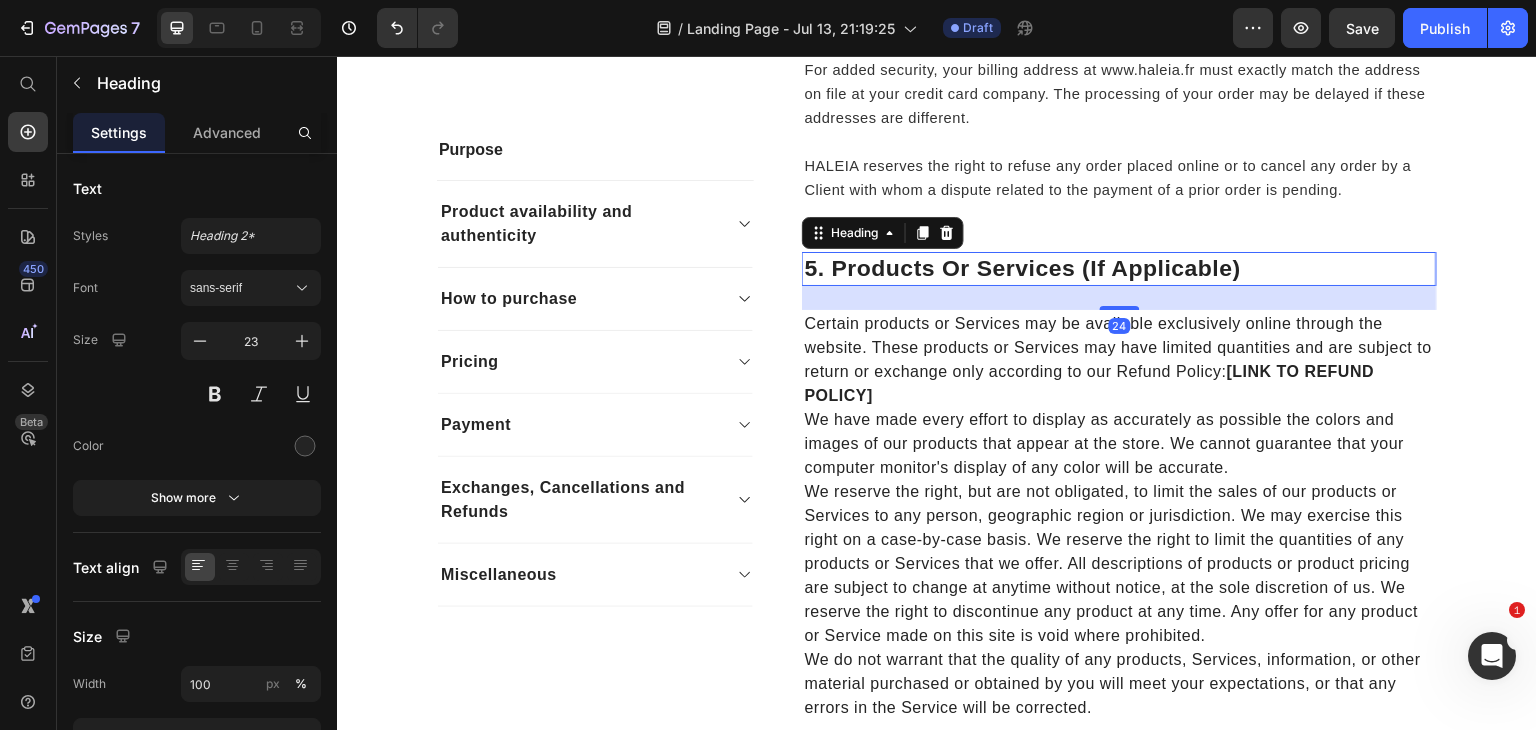 click on "5. Products Or Services (If Applicable)" at bounding box center [1119, 269] 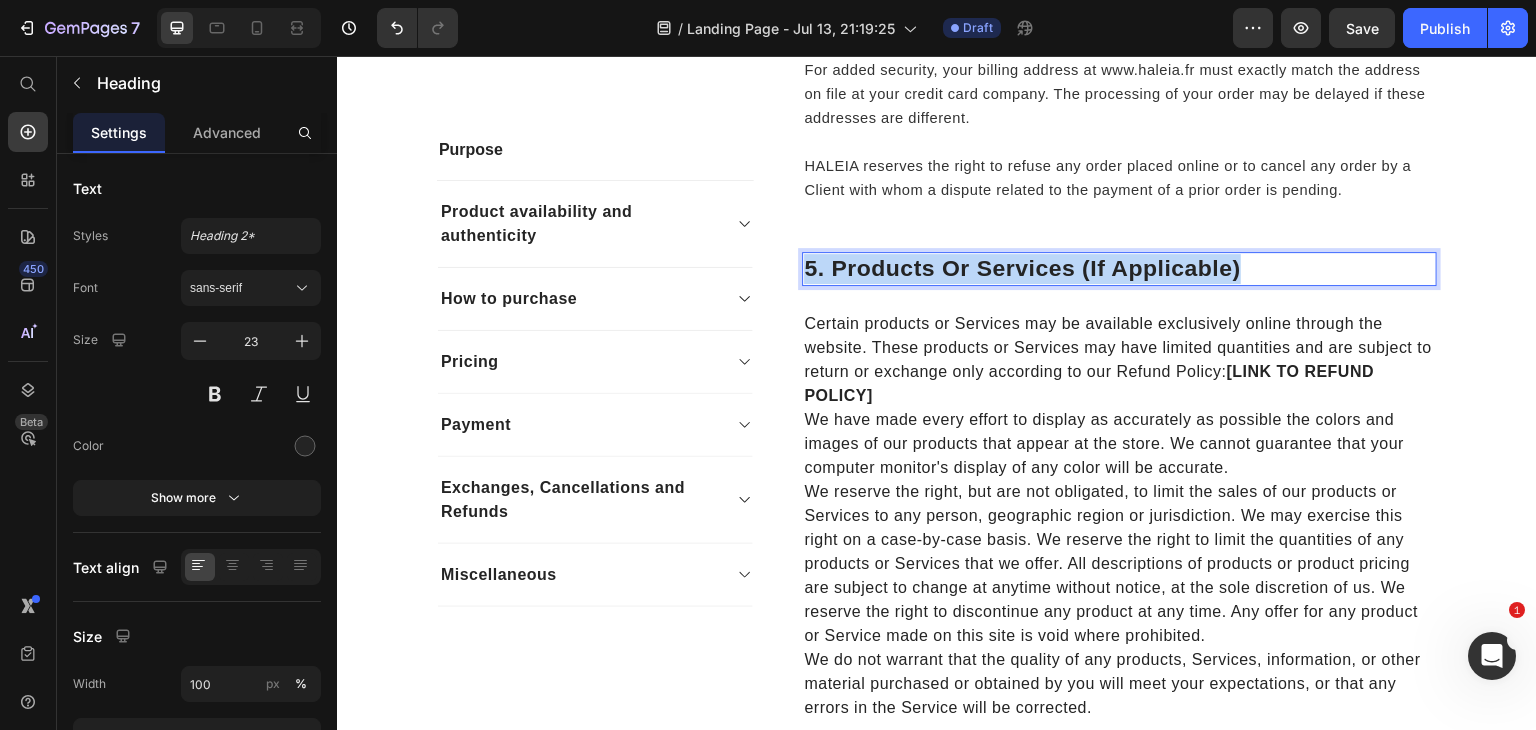 click on "5. Products Or Services (If Applicable)" at bounding box center (1119, 269) 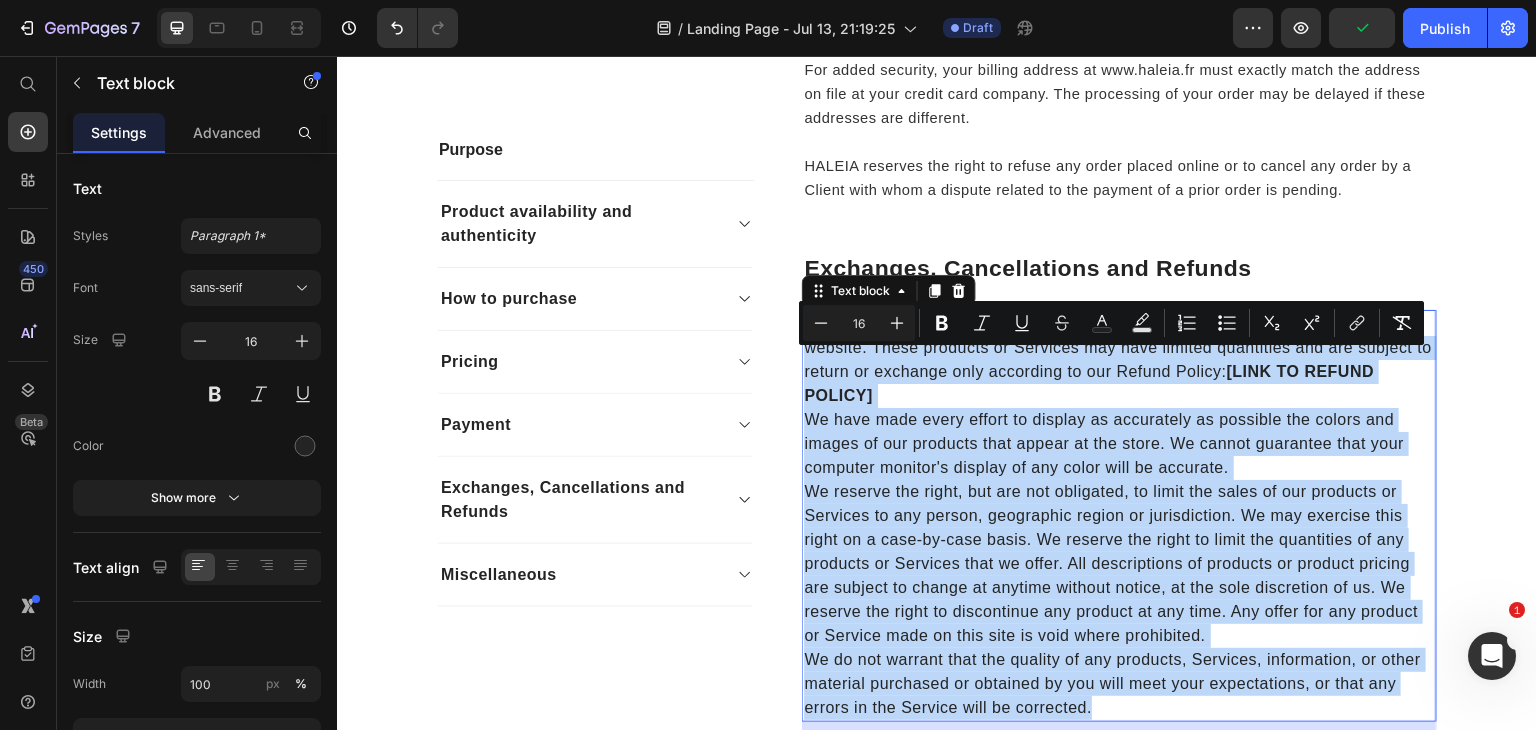 click on "We have made every effort to display as accurately as possible the colors and images of our products that appear at the store. We cannot guarantee that your computer monitor's display of any color will be accurate." at bounding box center [1119, 444] 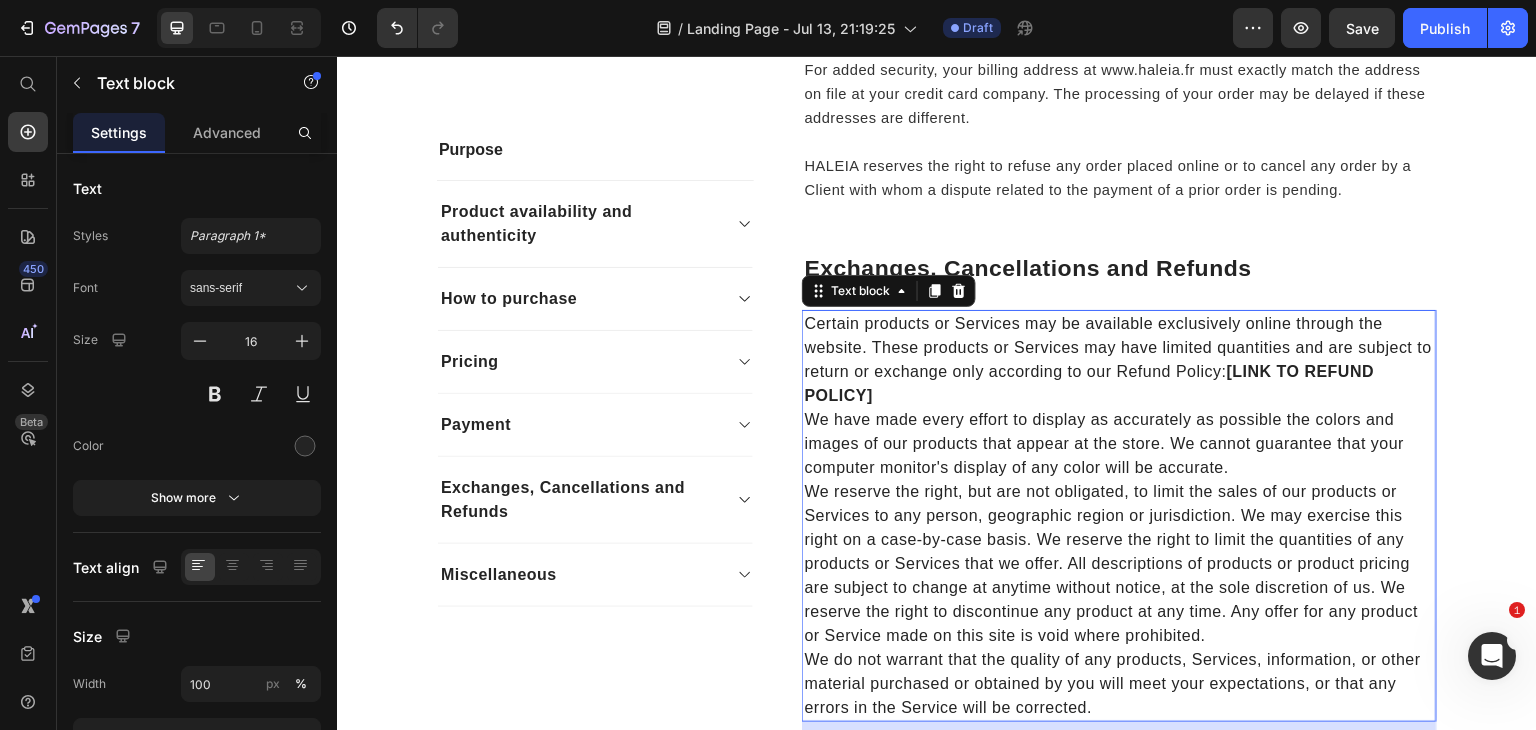 click on "We have made every effort to display as accurately as possible the colors and images of our products that appear at the store. We cannot guarantee that your computer monitor's display of any color will be accurate." at bounding box center (1119, 444) 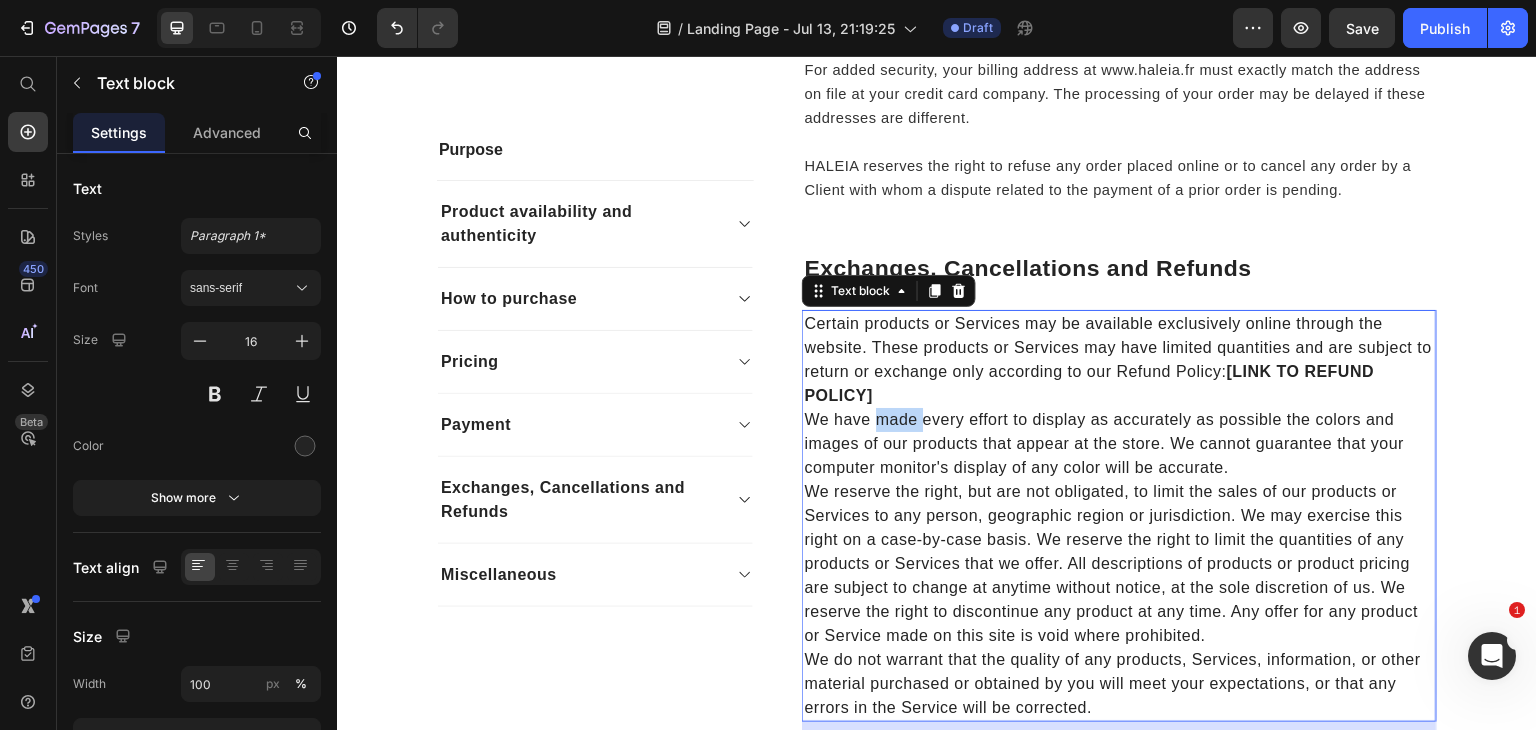 click on "We have made every effort to display as accurately as possible the colors and images of our products that appear at the store. We cannot guarantee that your computer monitor's display of any color will be accurate." at bounding box center (1119, 444) 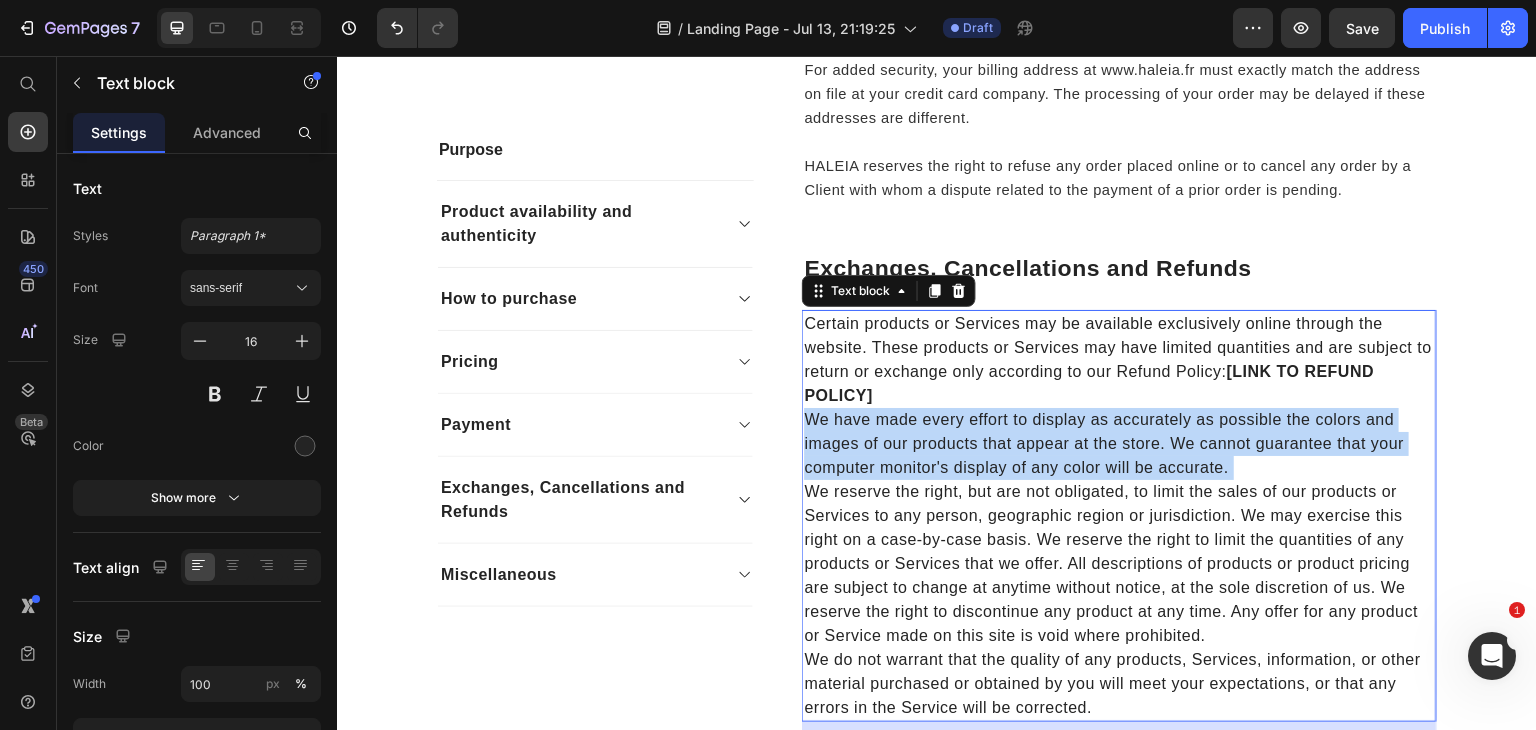 click on "We have made every effort to display as accurately as possible the colors and images of our products that appear at the store. We cannot guarantee that your computer monitor's display of any color will be accurate." at bounding box center (1119, 444) 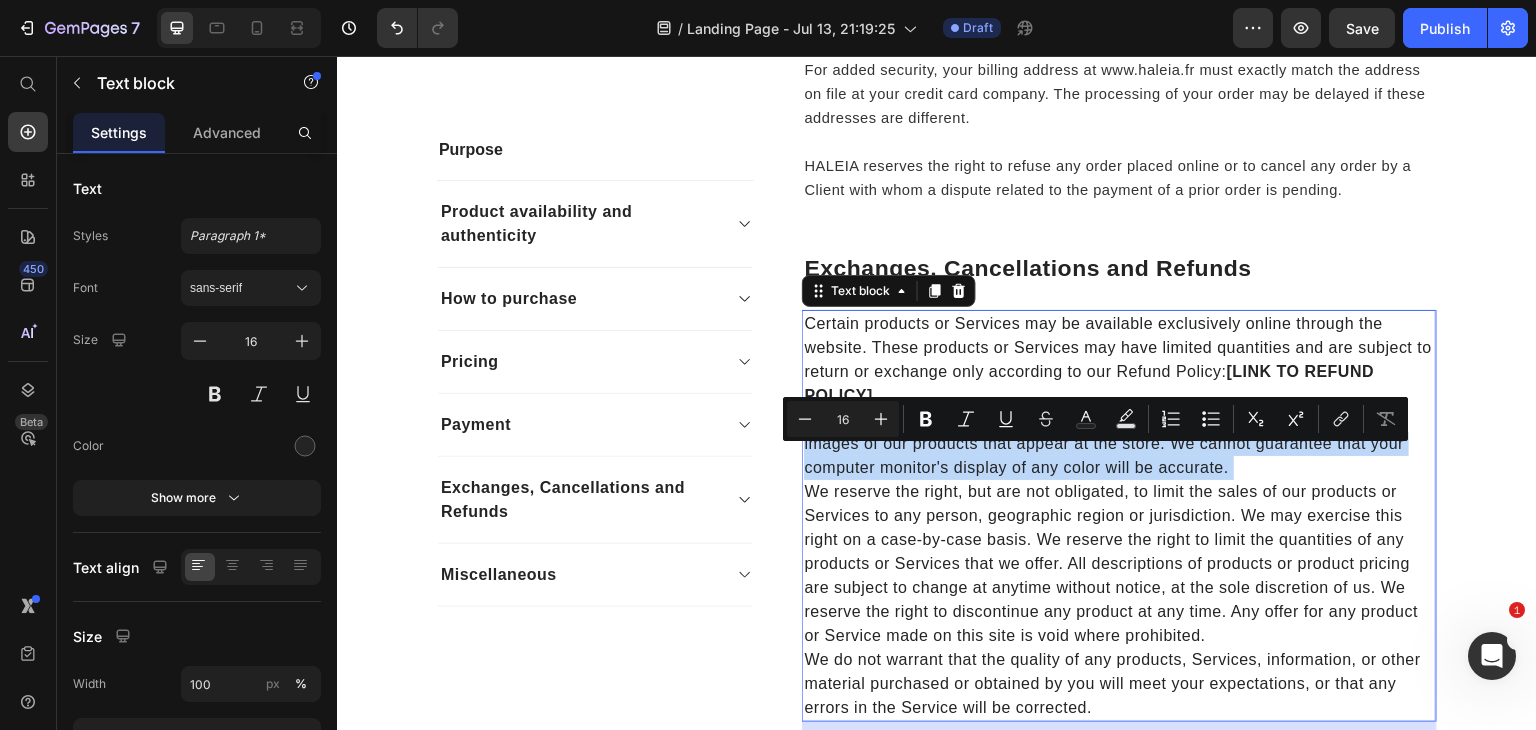 click on "We have made every effort to display as accurately as possible the colors and images of our products that appear at the store. We cannot guarantee that your computer monitor's display of any color will be accurate." at bounding box center [1119, 444] 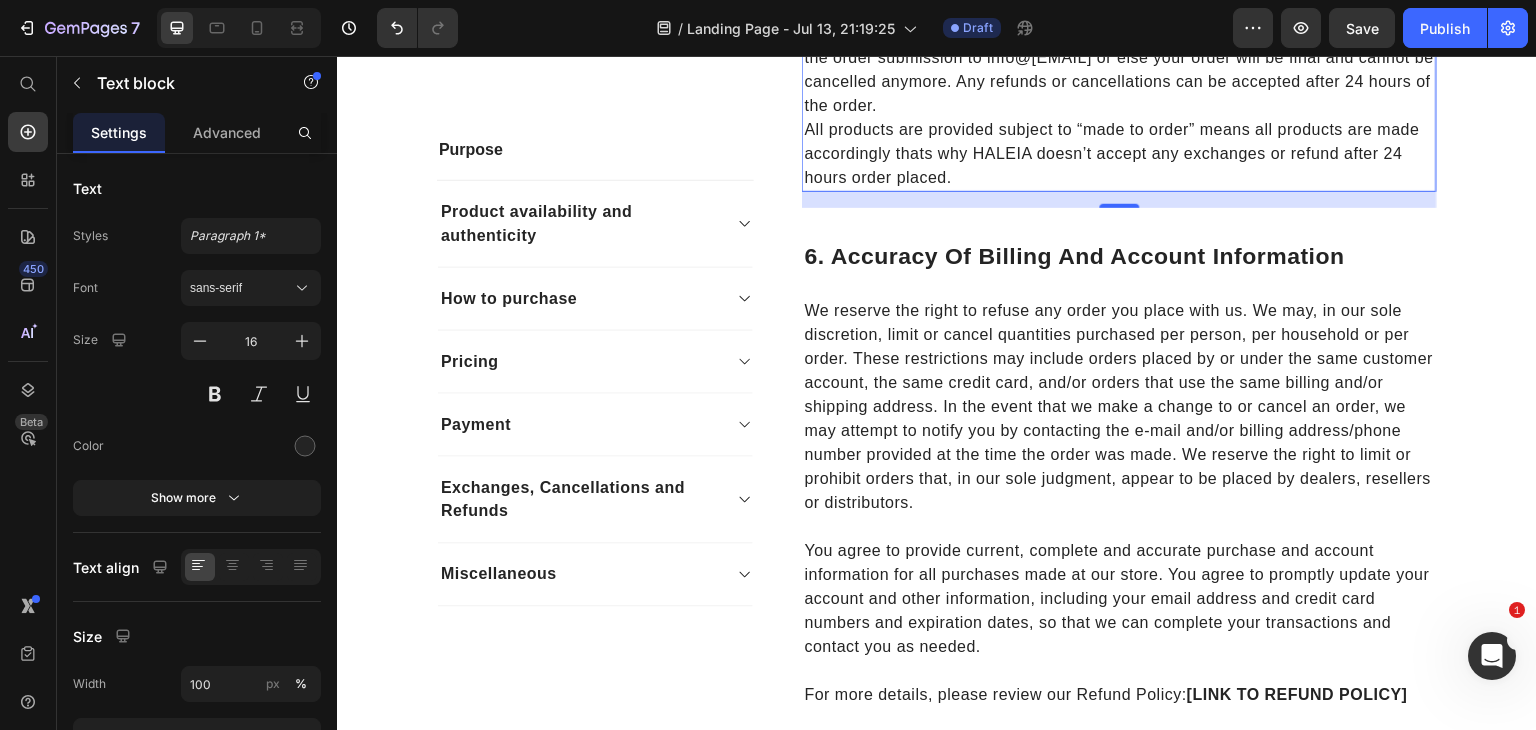 scroll, scrollTop: 2547, scrollLeft: 0, axis: vertical 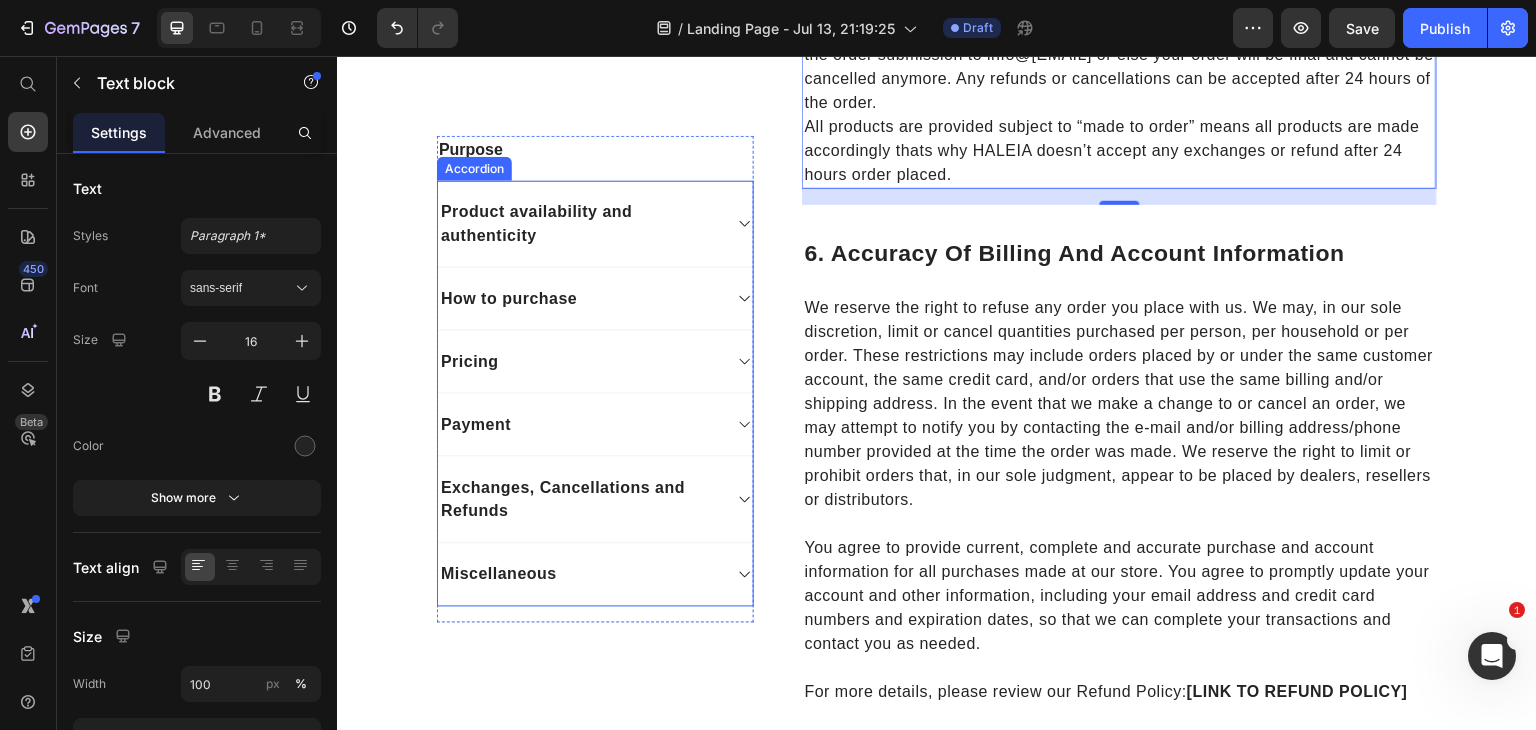 click on "Miscellaneous" at bounding box center [499, 575] 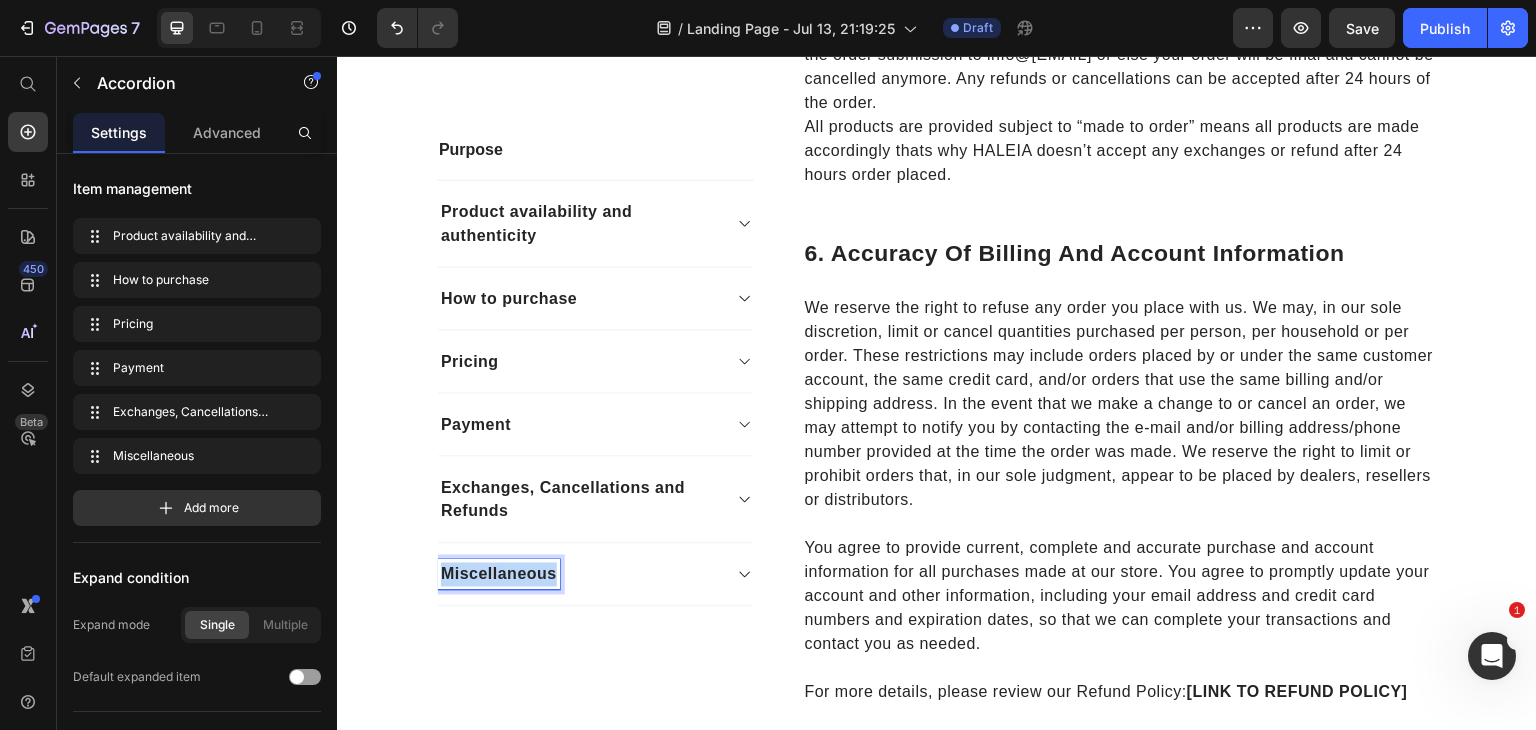 click on "Miscellaneous" at bounding box center (499, 575) 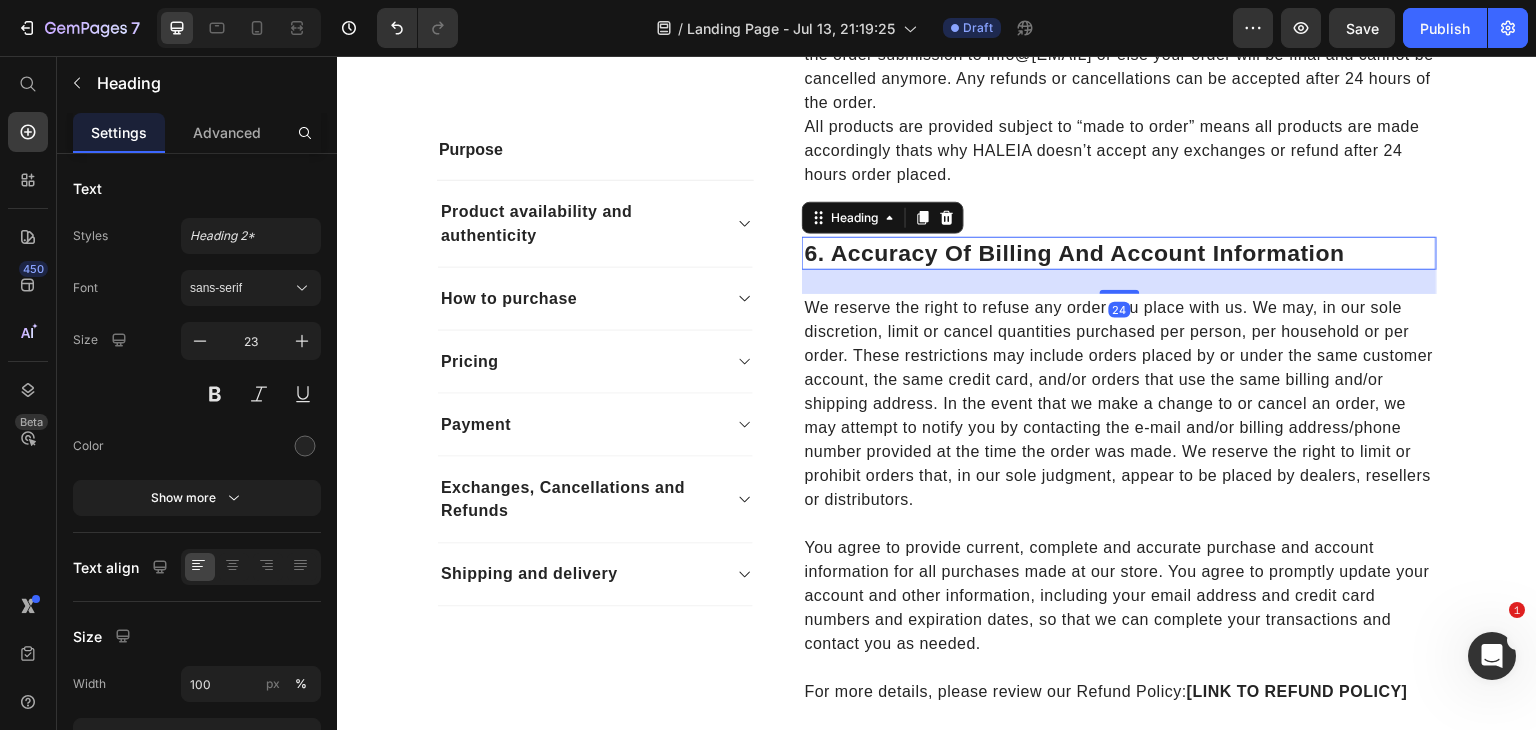 click on "6. Accuracy Of Billing And Account Information" at bounding box center [1119, 254] 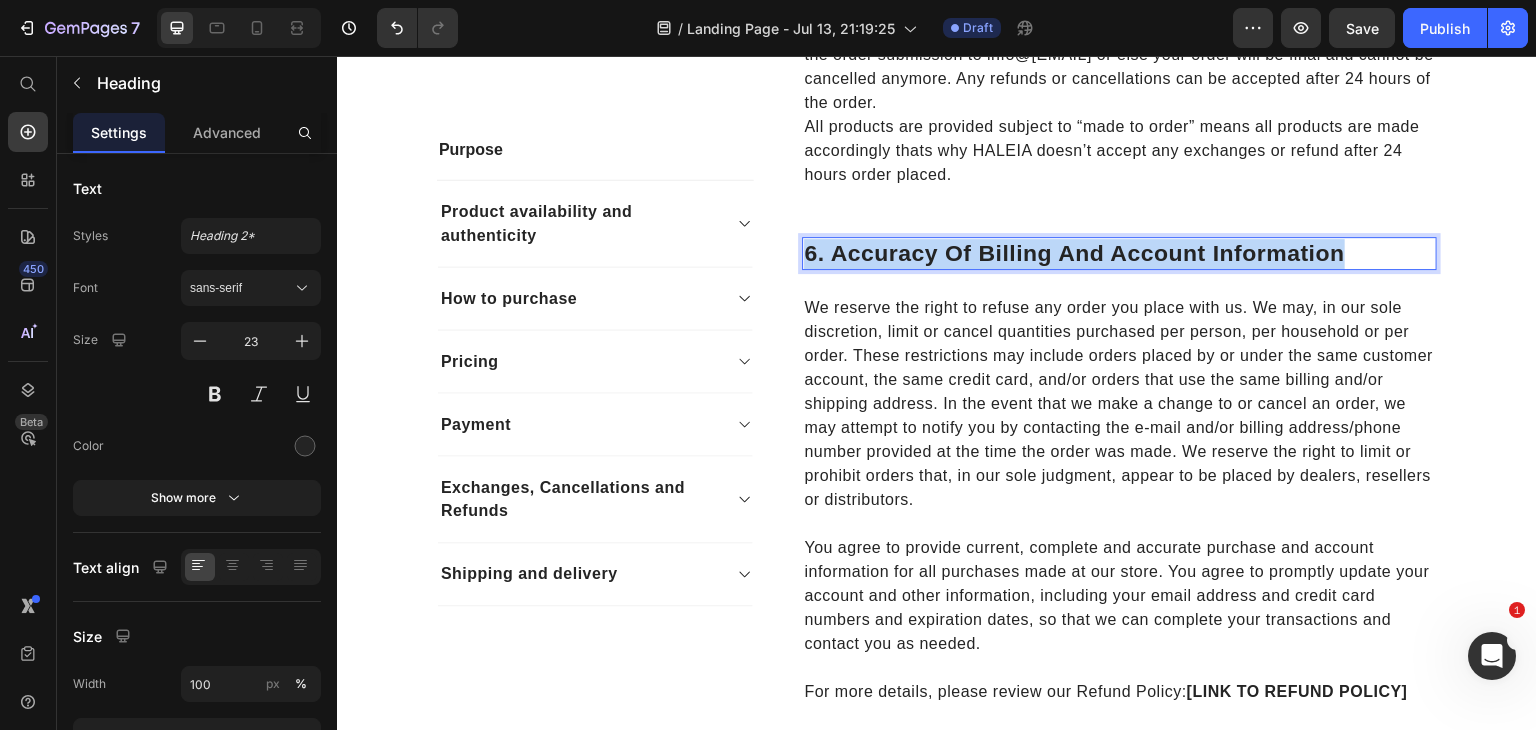 click on "6. Accuracy Of Billing And Account Information" at bounding box center [1119, 254] 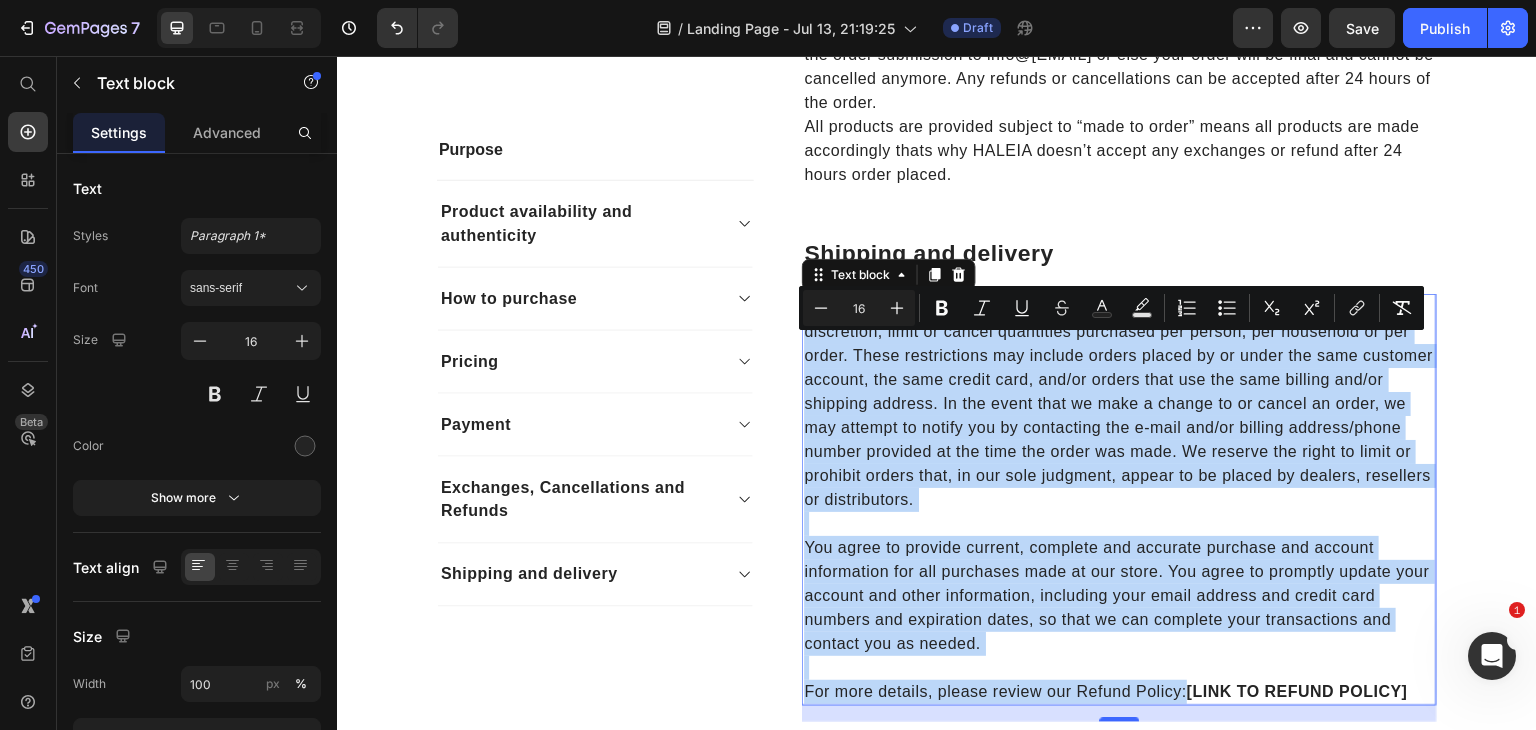 type on "11" 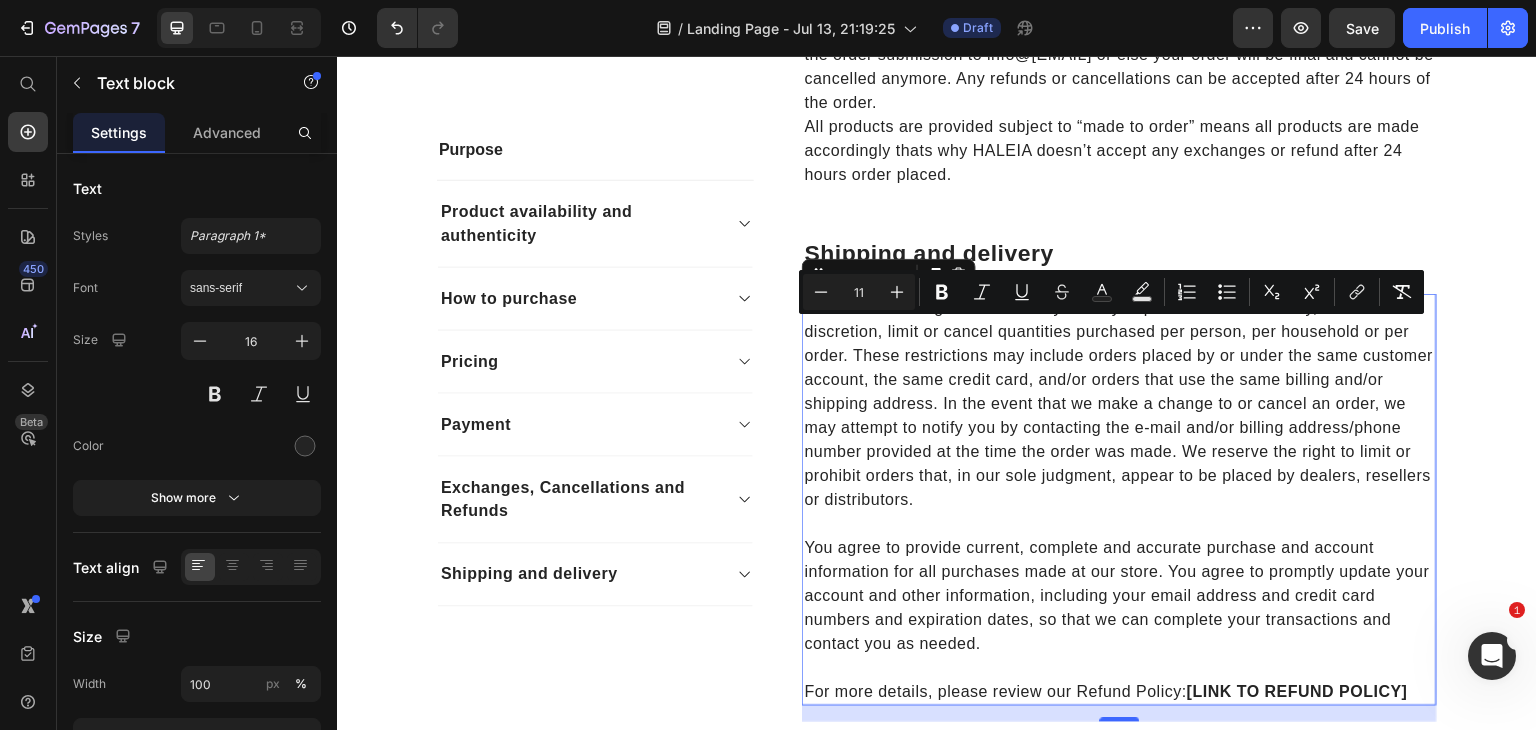 scroll, scrollTop: 2564, scrollLeft: 0, axis: vertical 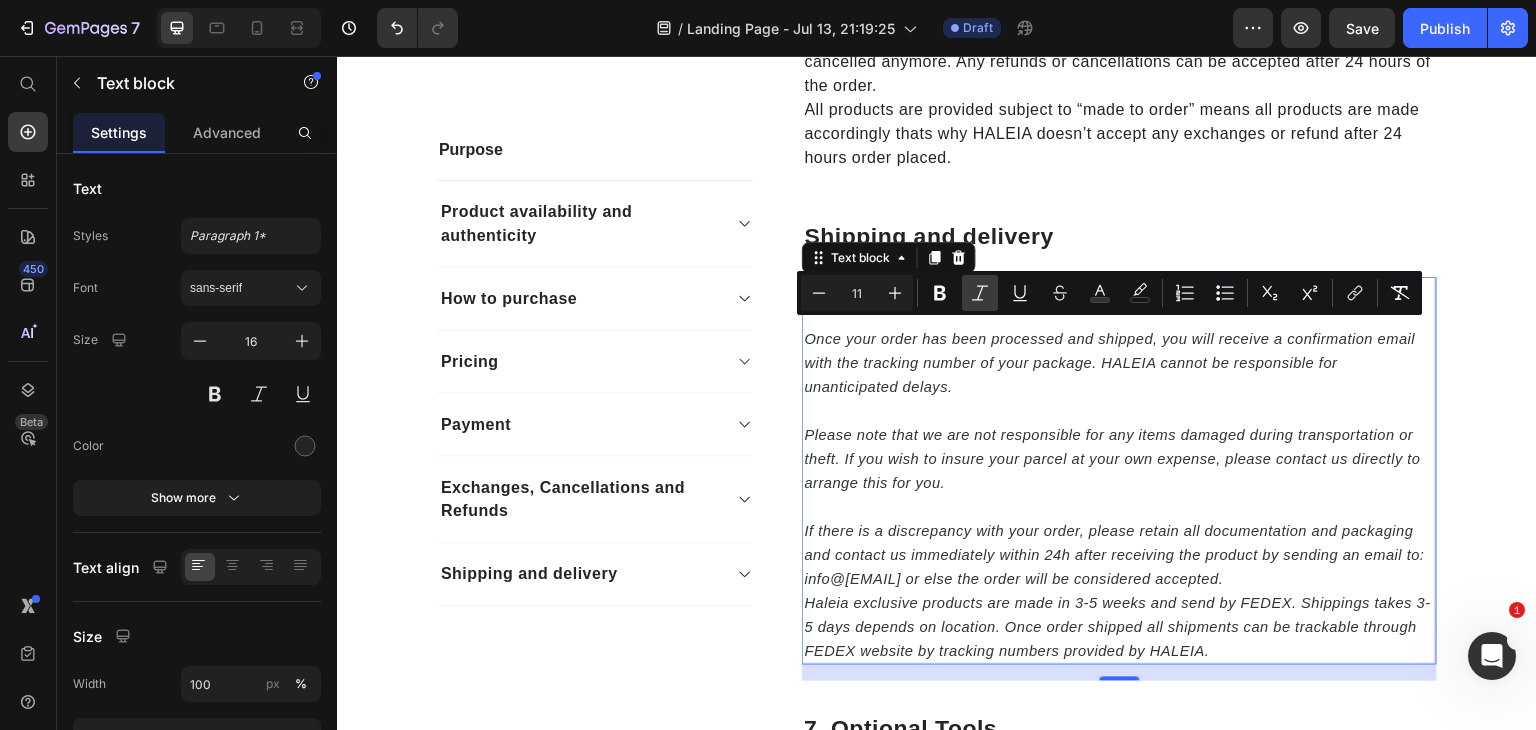 click 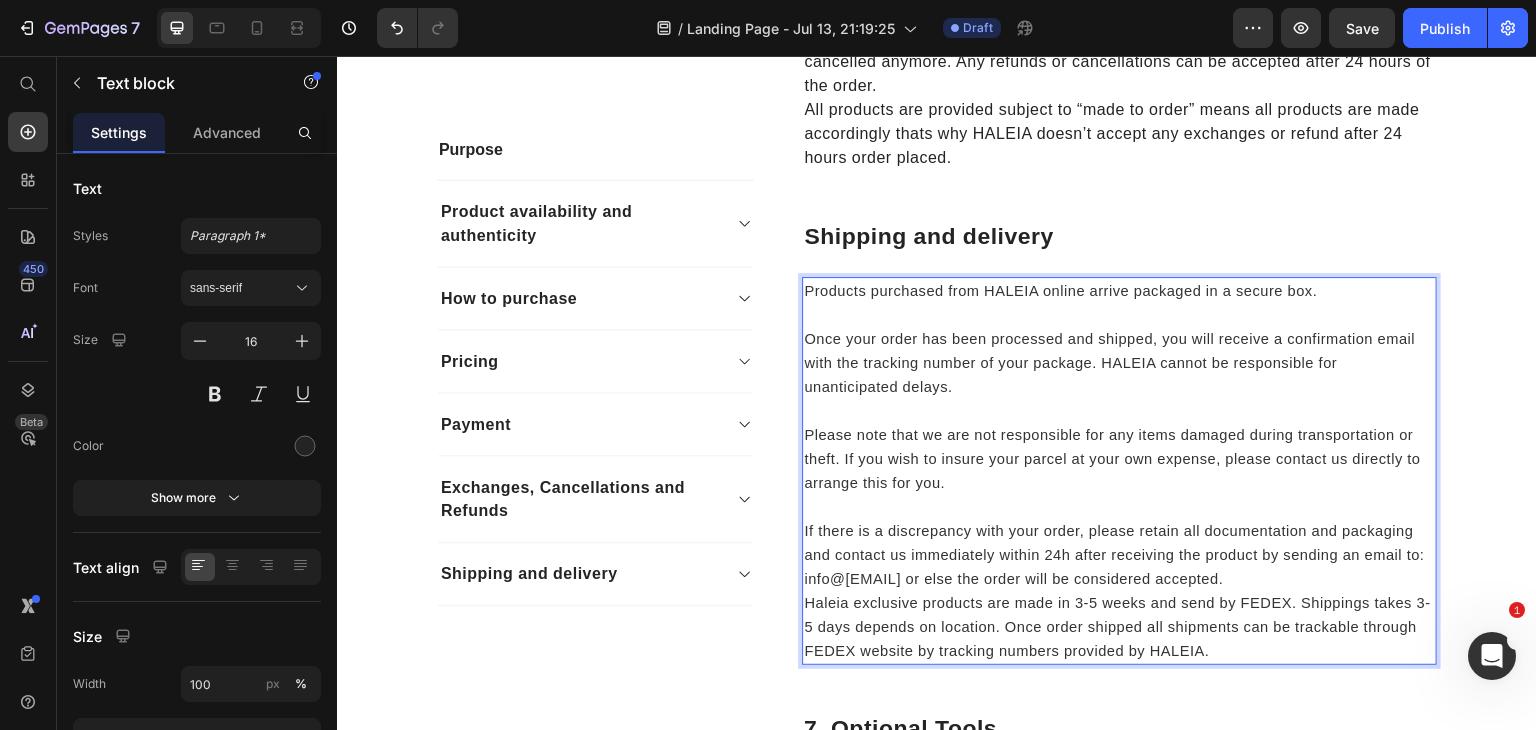 click on "Products purchased from HALEIA online arrive packaged in a secure box. Once your order has been processed and shipped, you will receive a confirmation email with the tracking number of your package. HALEIA cannot be responsible for unanticipated delays. Please note that we are not responsible for any items damaged during transportation or theft. If you wish to insure your parcel at your own expense, please contact us directly to arrange this for you. If there is a discrepancy with your order, please retain all documentation and packaging and contact us immediately within 24h after receiving the product by sending an email to: info@haleia.fr or else the order will be considered accepted." at bounding box center [1119, 435] 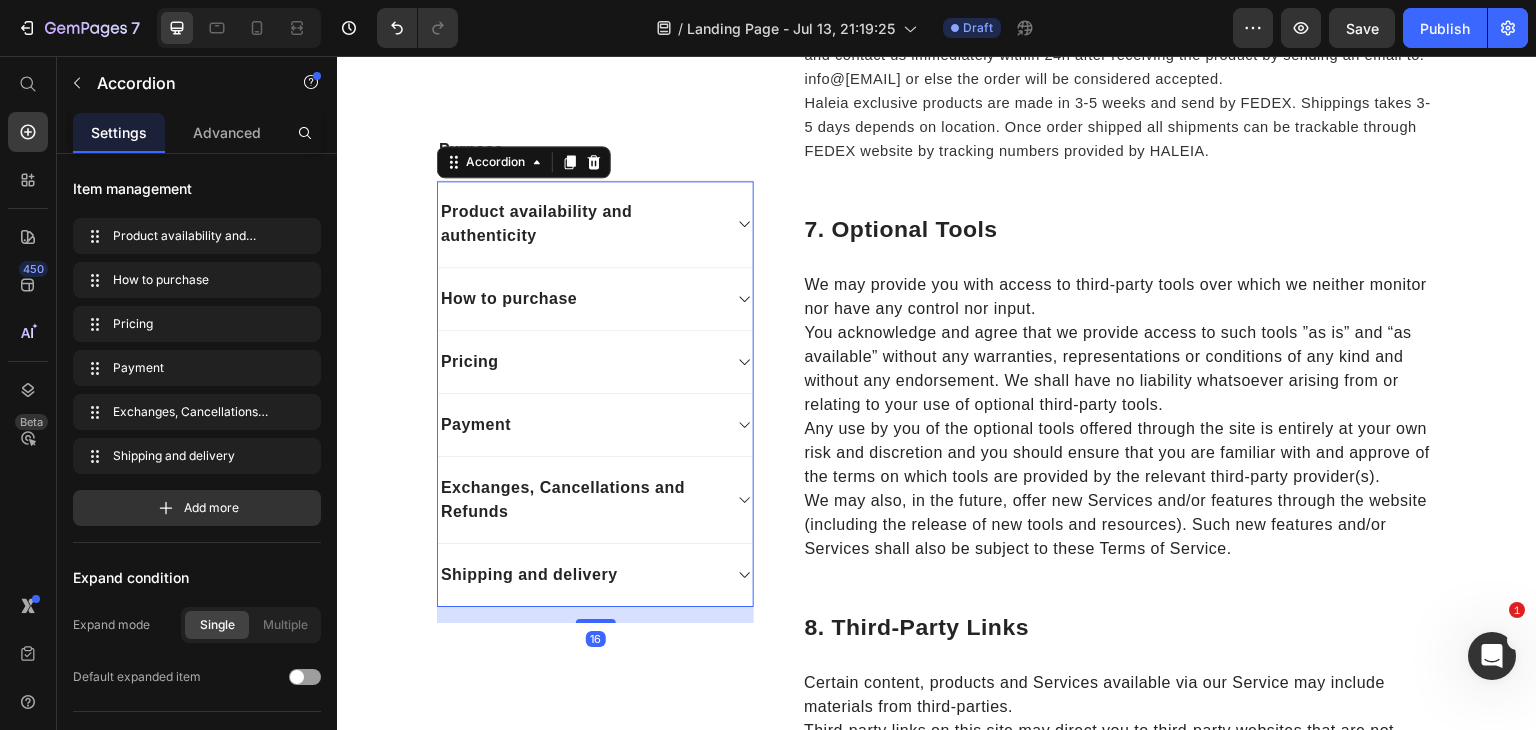 scroll, scrollTop: 0, scrollLeft: 0, axis: both 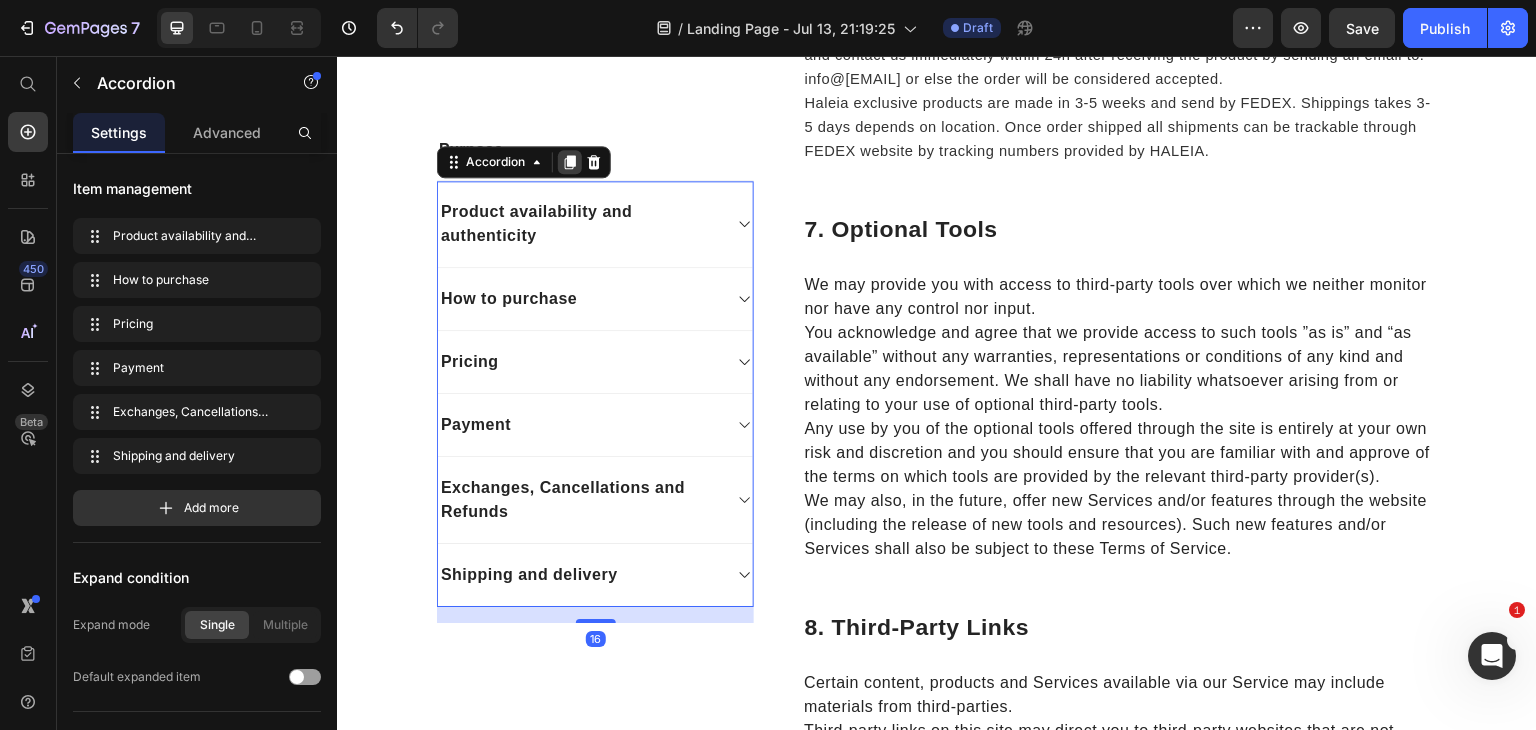 click 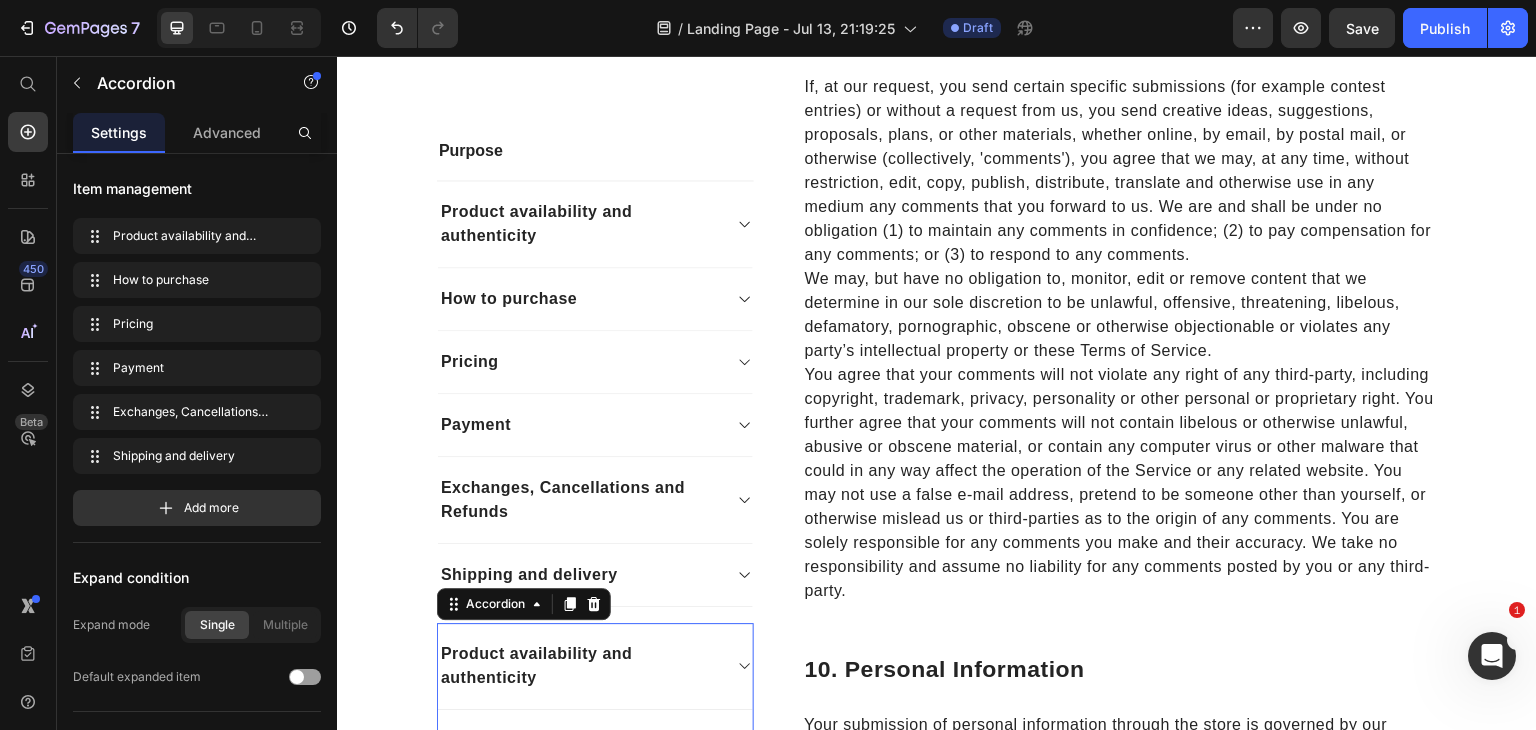 scroll, scrollTop: 4083, scrollLeft: 0, axis: vertical 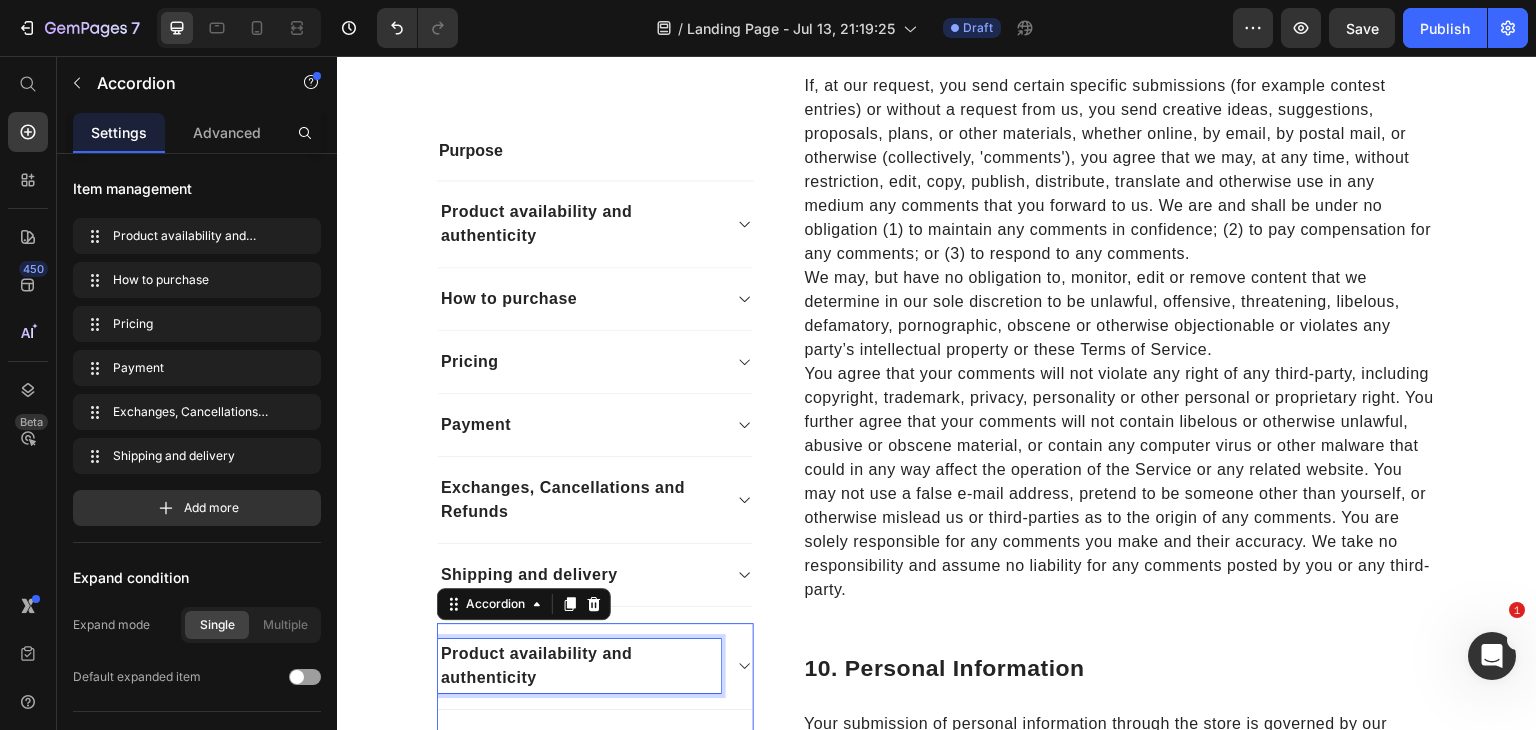 click on "Product availability and authenticity" at bounding box center [579, 666] 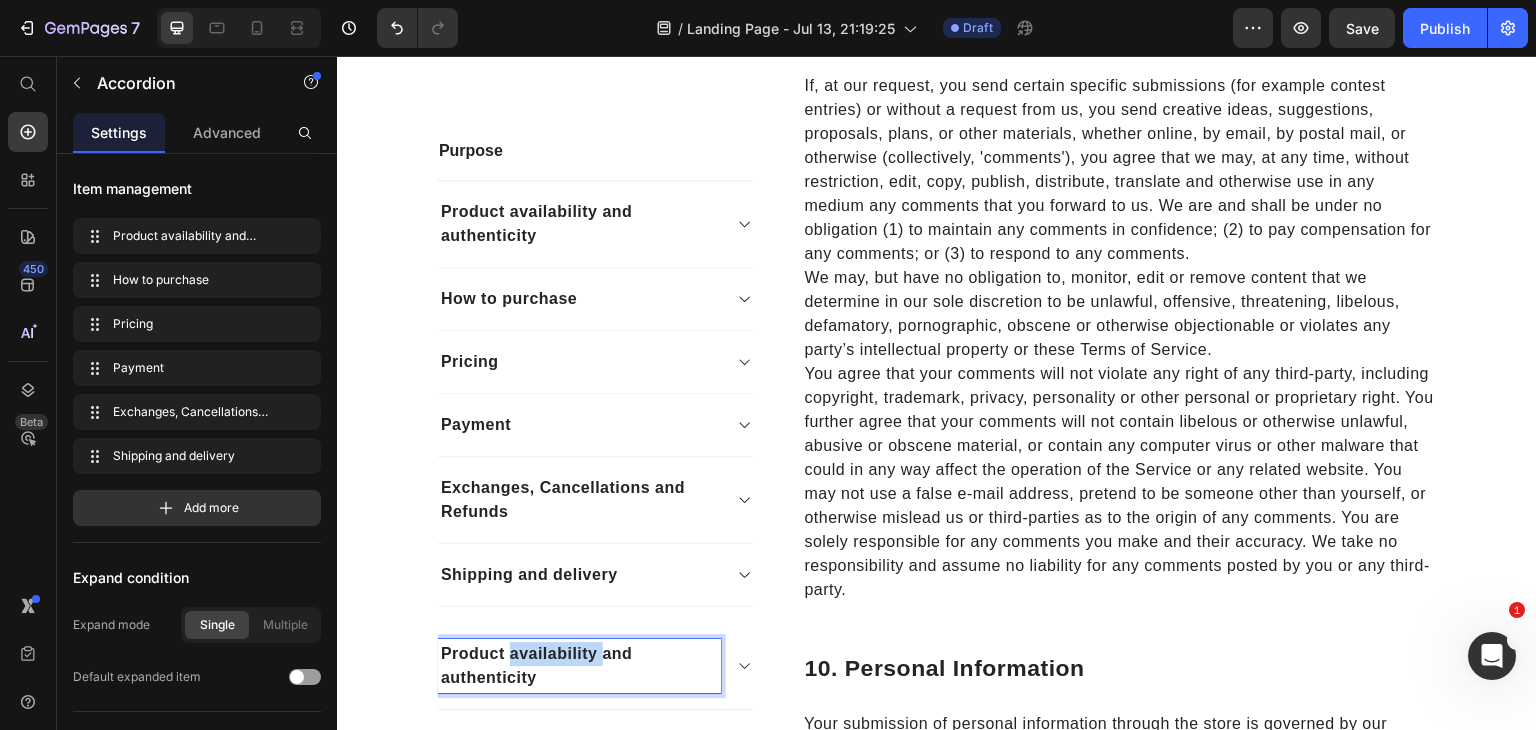 click on "Product availability and authenticity" at bounding box center [579, 666] 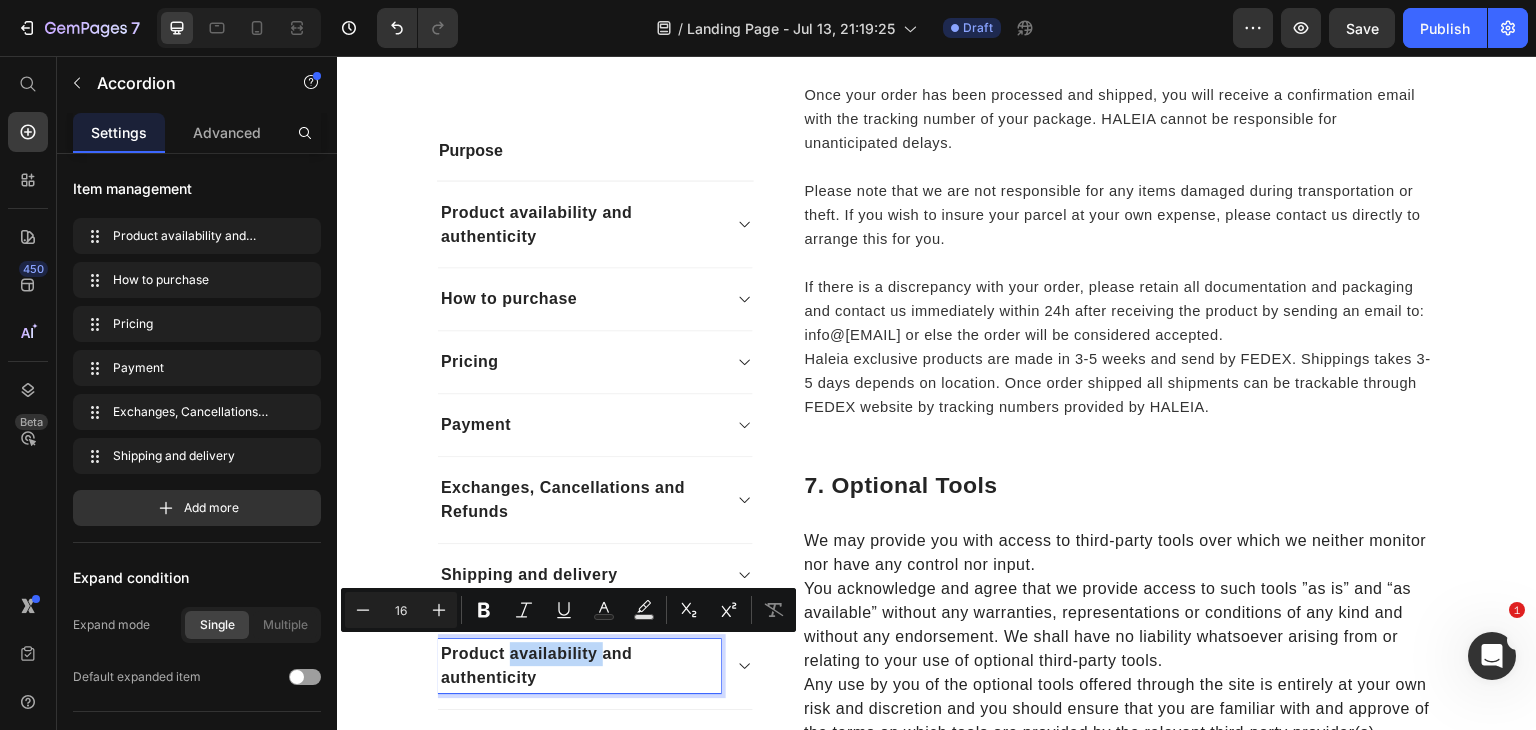 scroll, scrollTop: 2891, scrollLeft: 0, axis: vertical 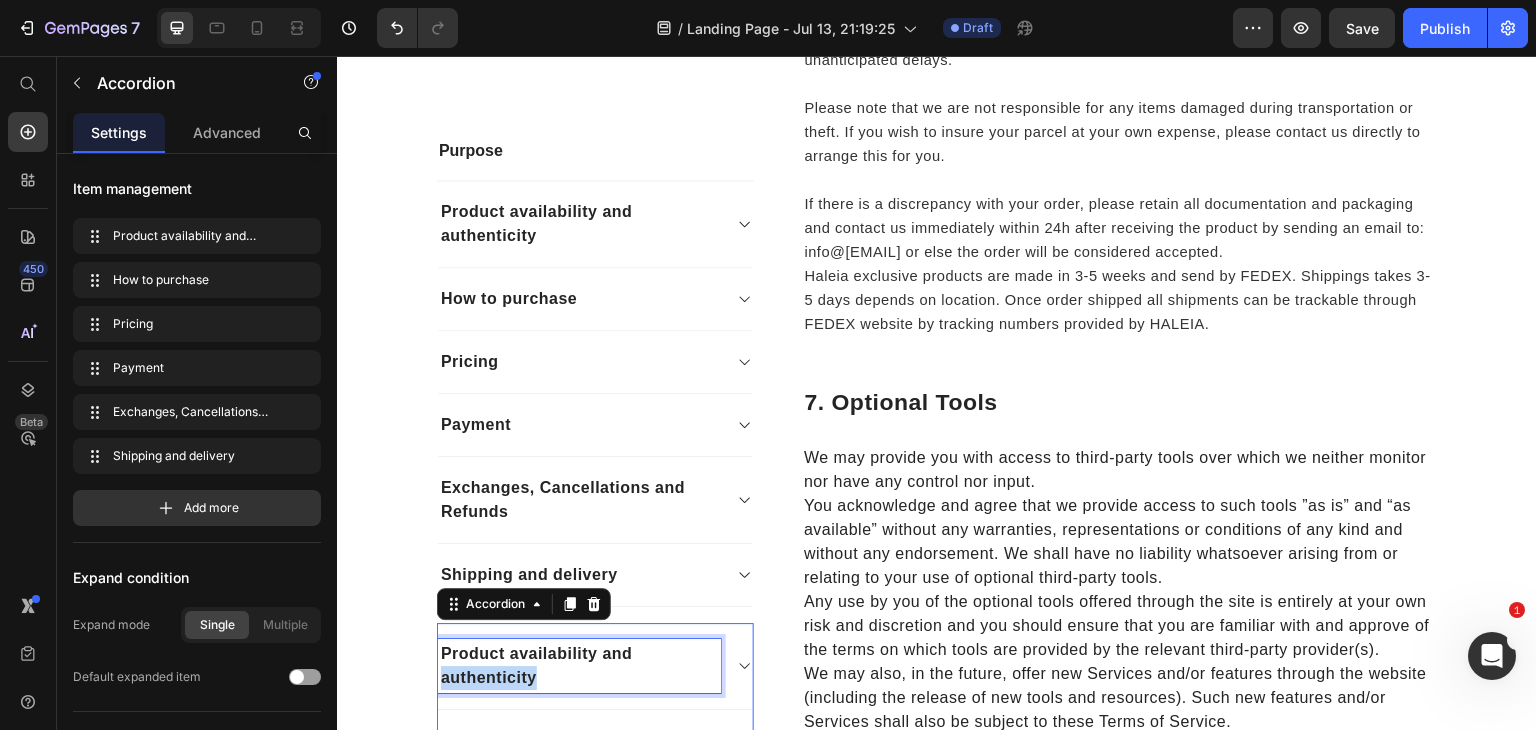 click on "Product availability and authenticity" at bounding box center [579, 666] 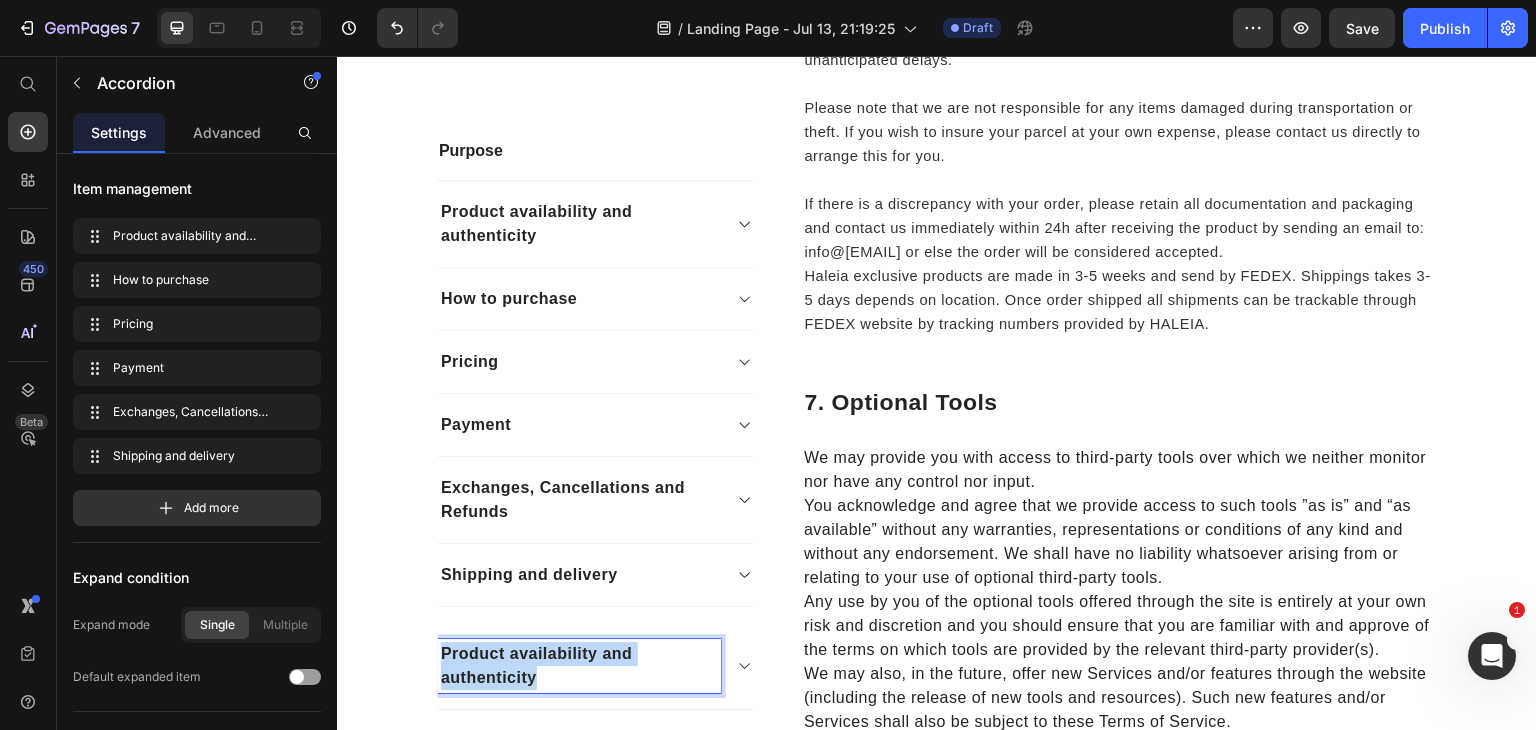 click on "Product availability and authenticity" at bounding box center [579, 666] 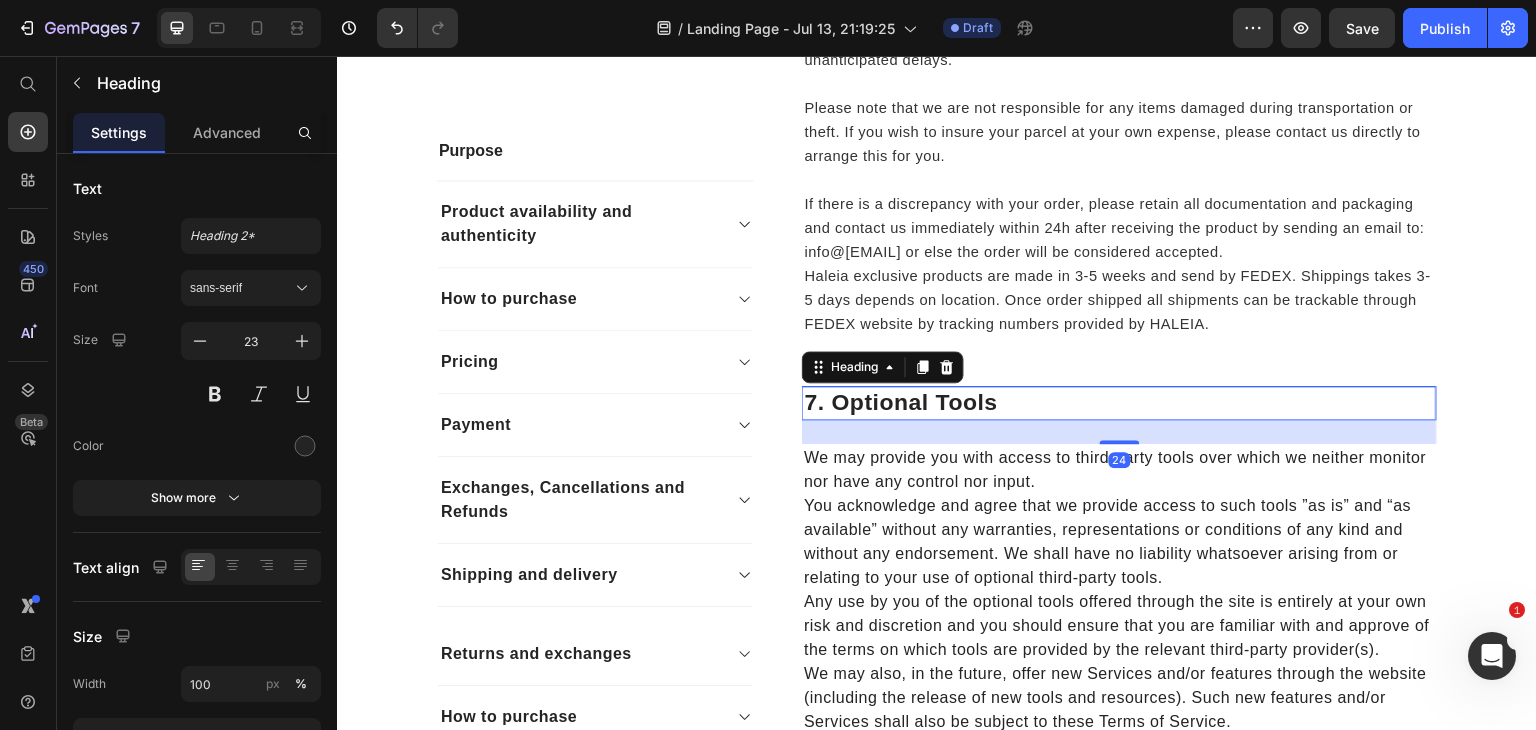 click on "7. Optional Tools" at bounding box center [1119, 403] 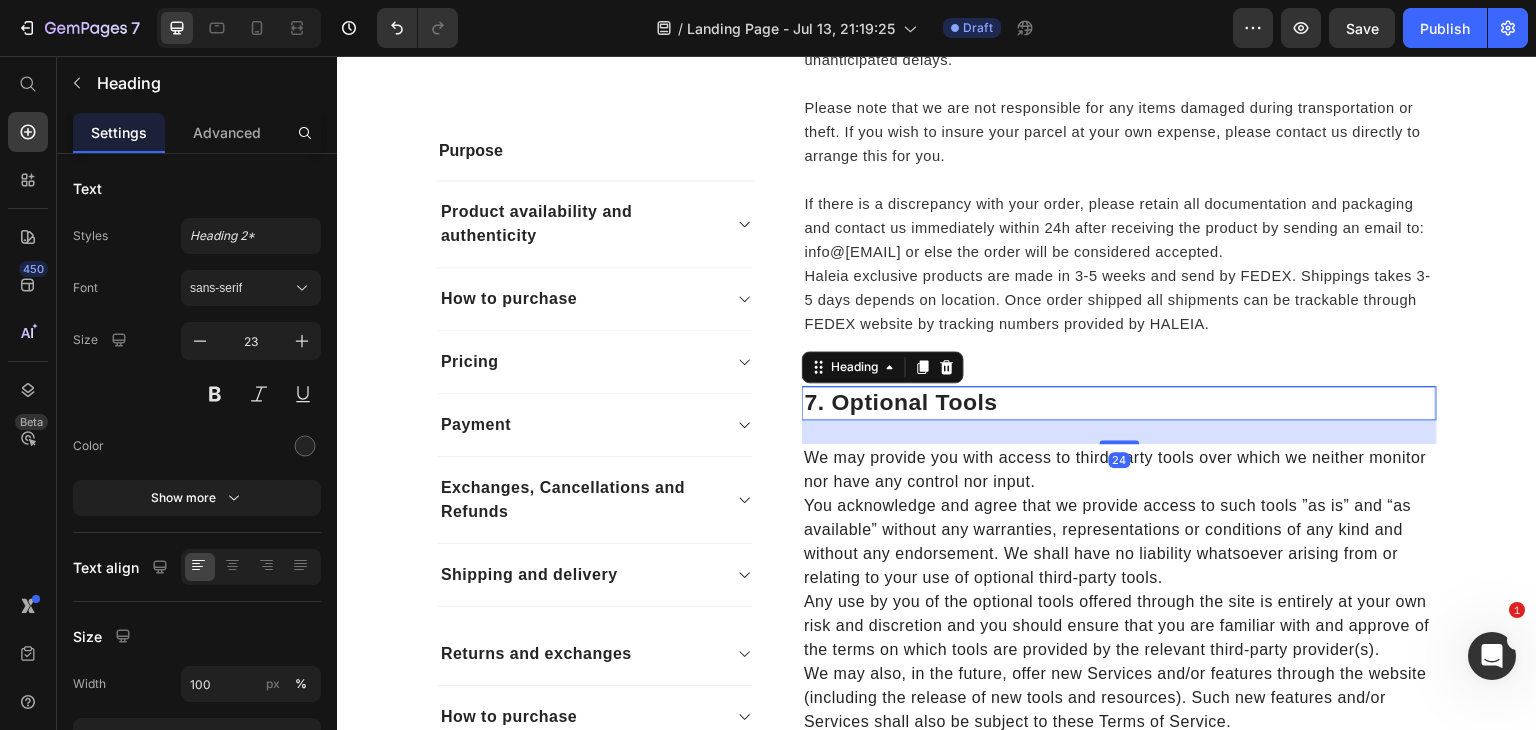 click on "7. Optional Tools" at bounding box center [1119, 403] 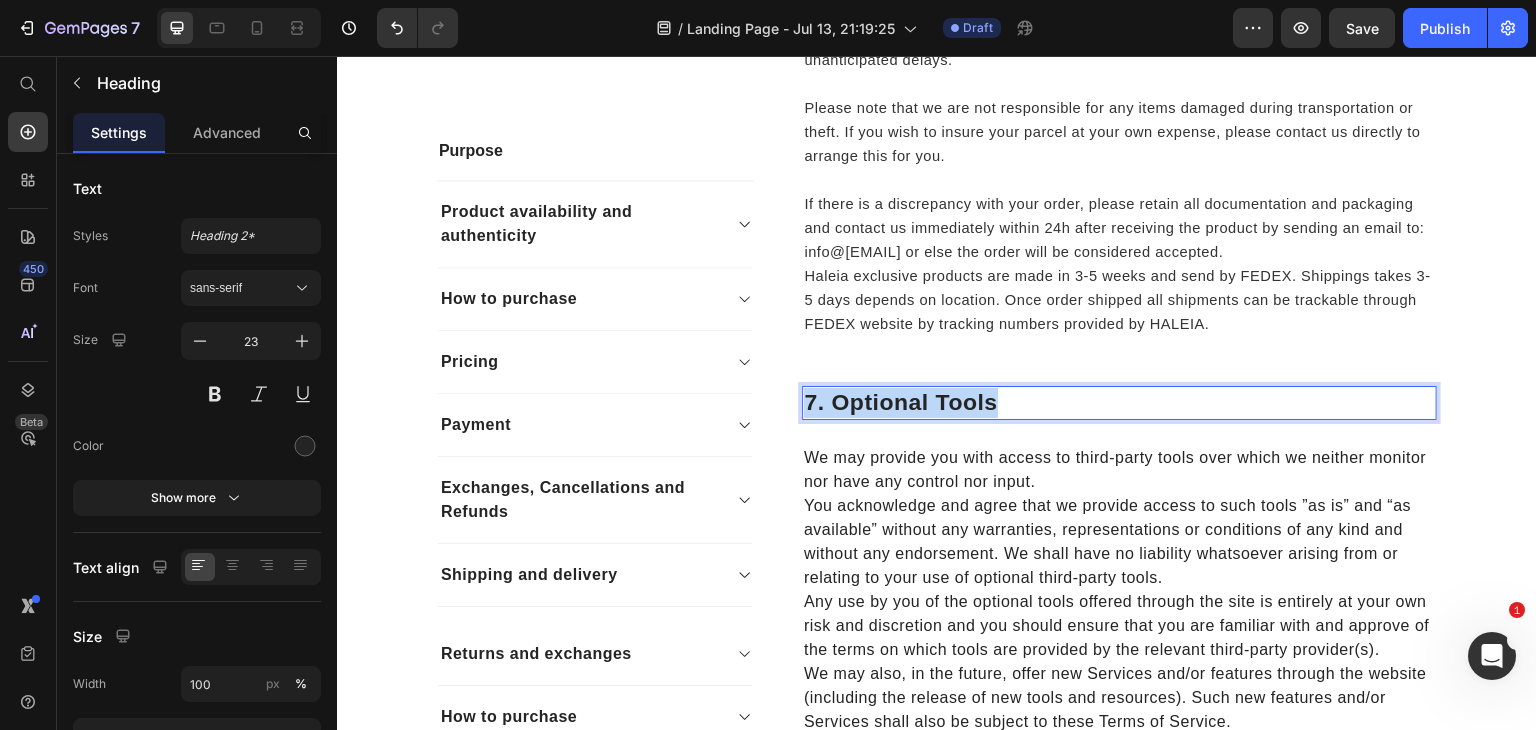 click on "7. Optional Tools" at bounding box center (1119, 403) 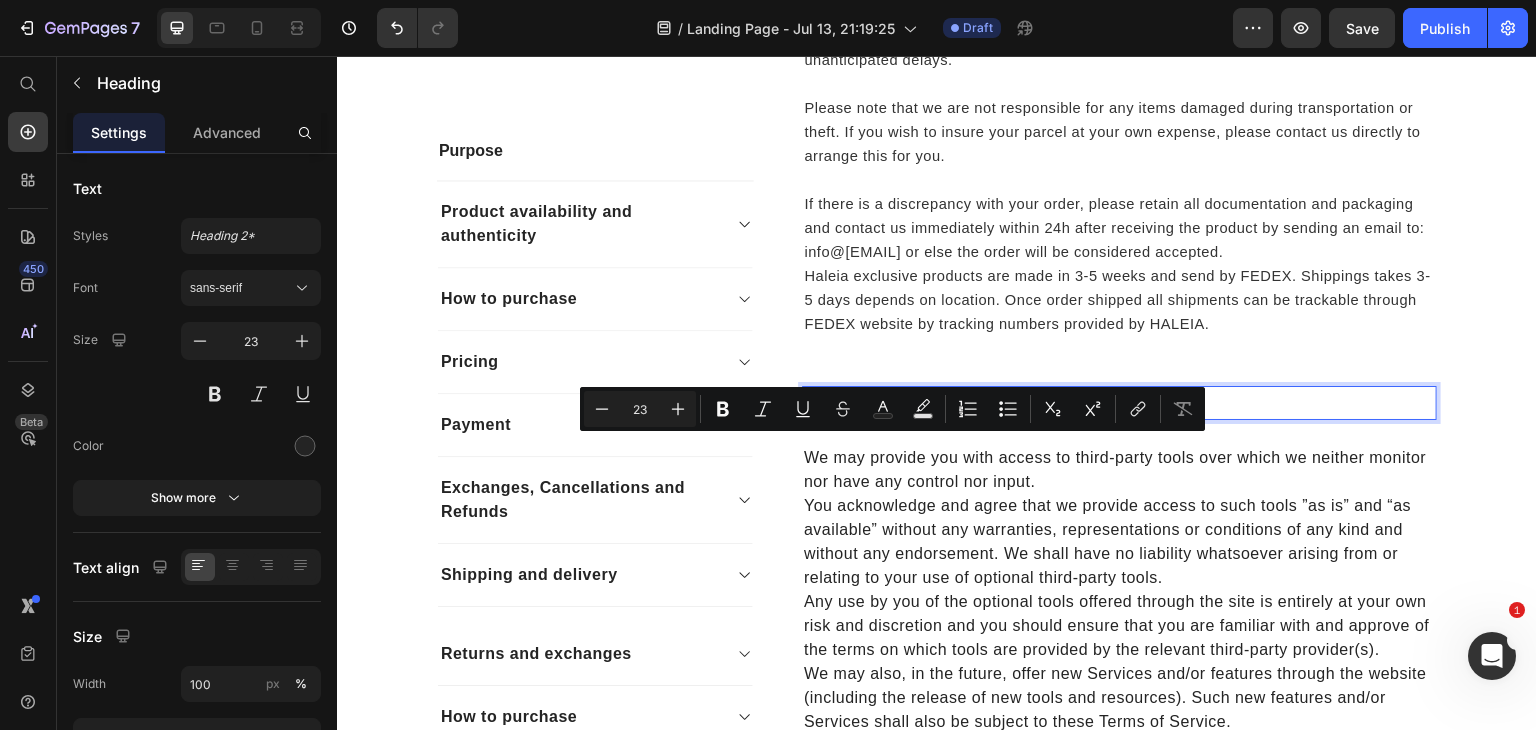 click on "7. Optional Tools" at bounding box center [1119, 403] 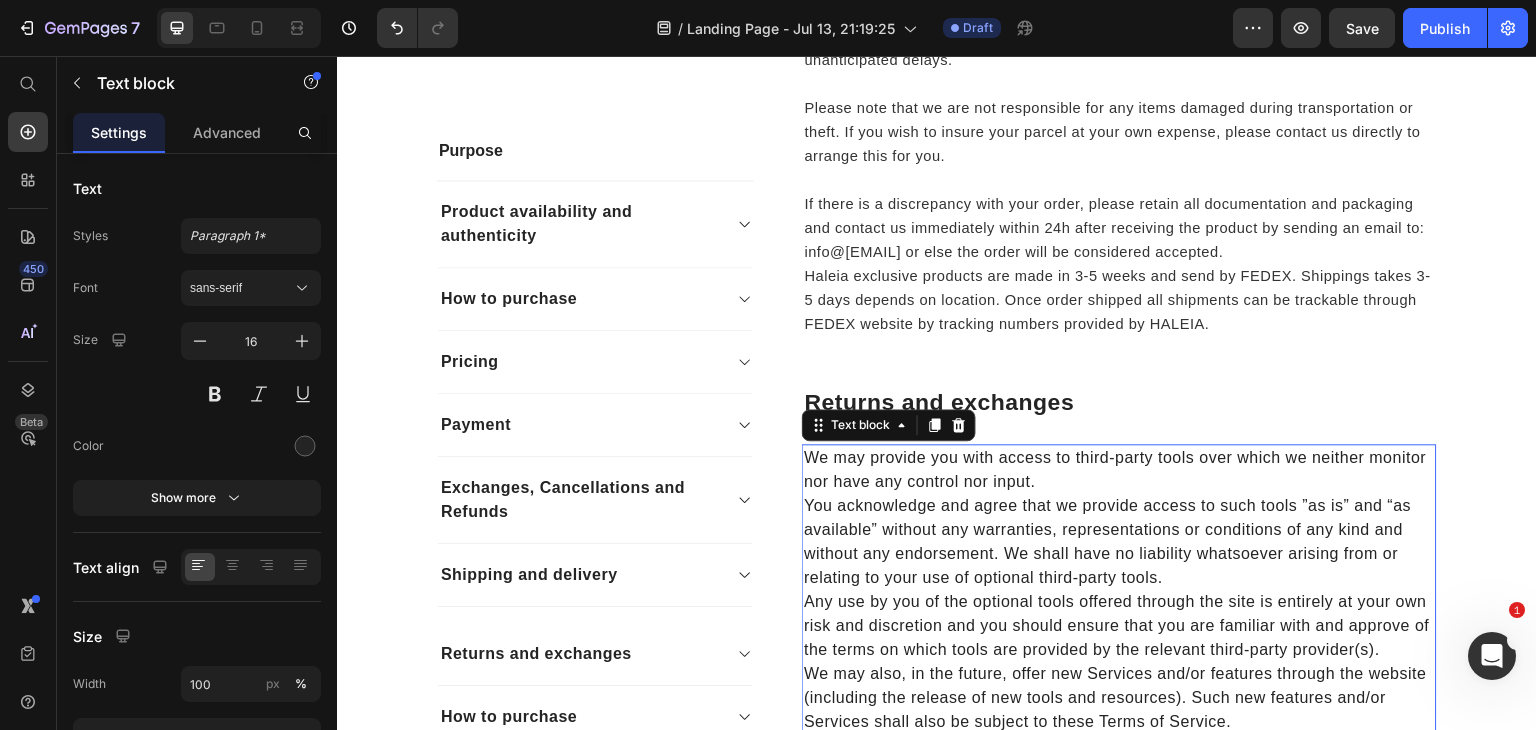 click on "You acknowledge and agree that we provide access to such tools ”as is” and “as available” without any warranties, representations or conditions of any kind and without any endorsement. We shall have no liability whatsoever arising from or relating to your use of optional third-party tools." at bounding box center [1119, 542] 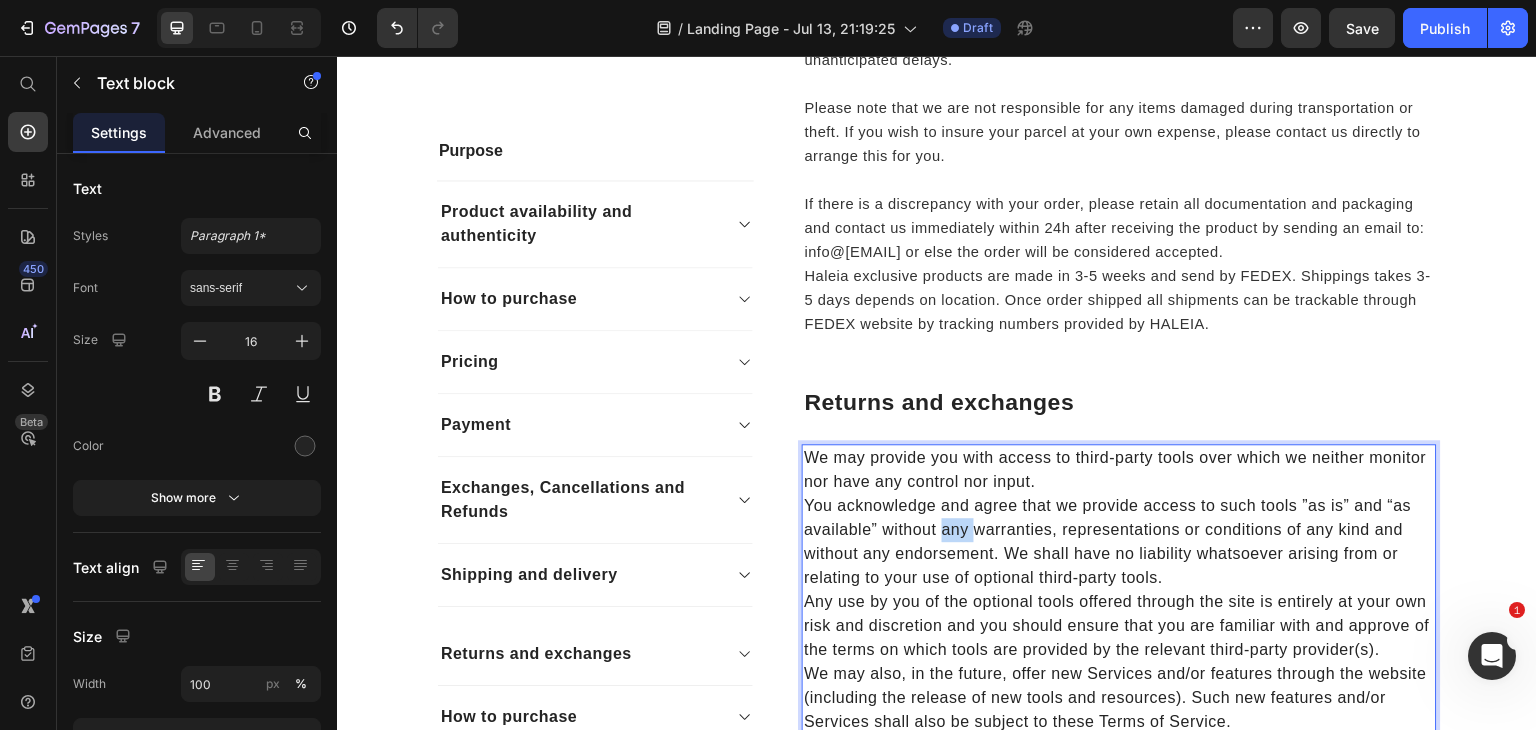 click on "You acknowledge and agree that we provide access to such tools ”as is” and “as available” without any warranties, representations or conditions of any kind and without any endorsement. We shall have no liability whatsoever arising from or relating to your use of optional third-party tools." at bounding box center (1119, 542) 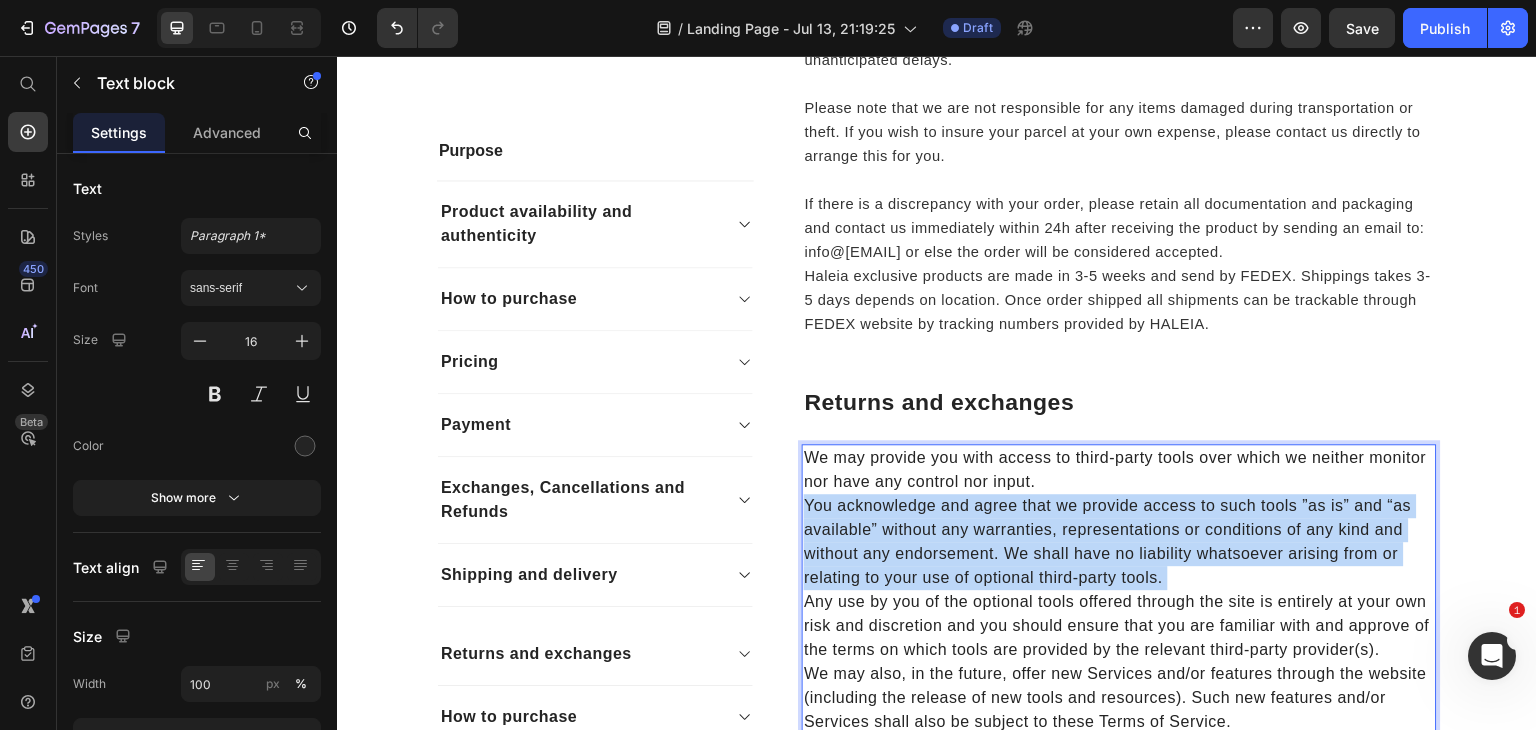 click on "You acknowledge and agree that we provide access to such tools ”as is” and “as available” without any warranties, representations or conditions of any kind and without any endorsement. We shall have no liability whatsoever arising from or relating to your use of optional third-party tools." at bounding box center [1119, 542] 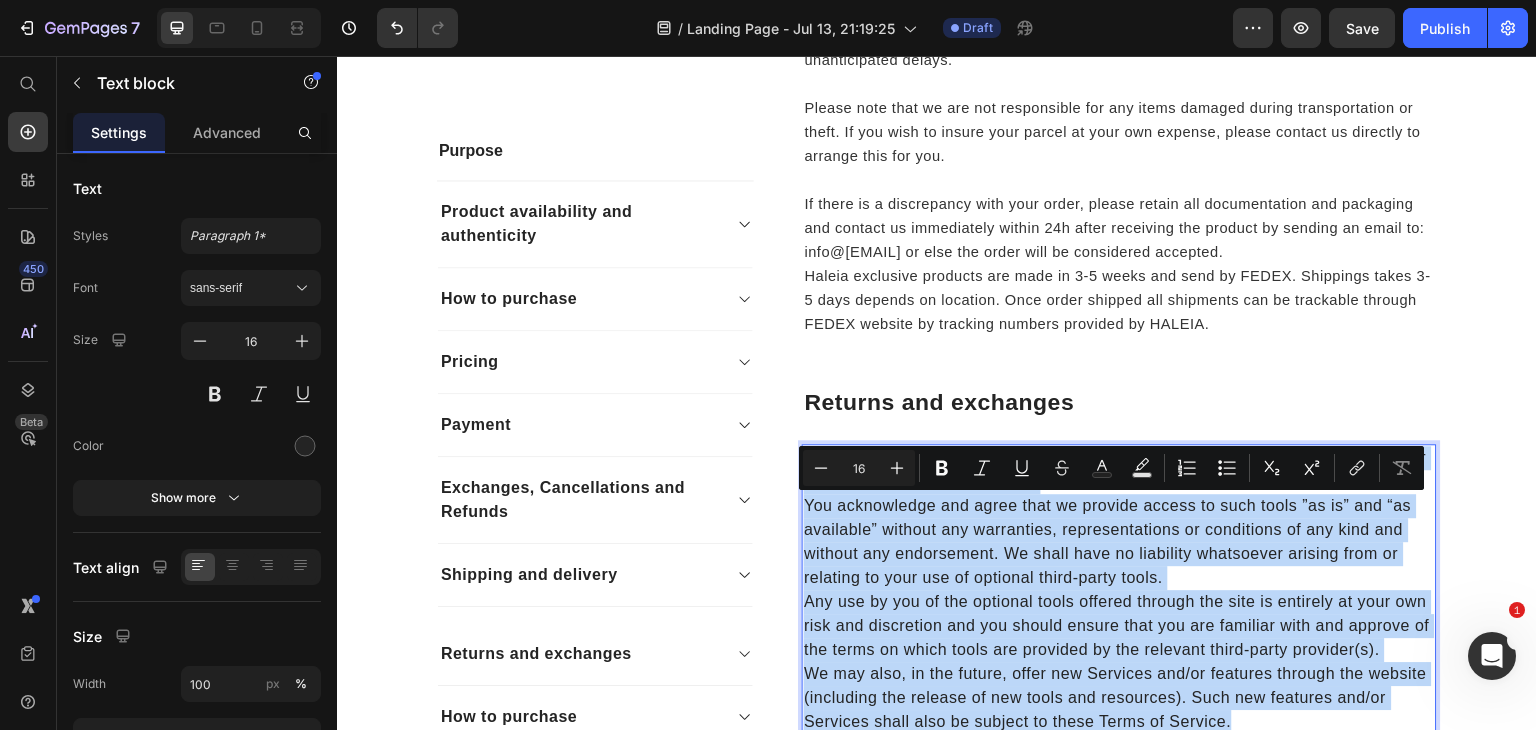 type on "11" 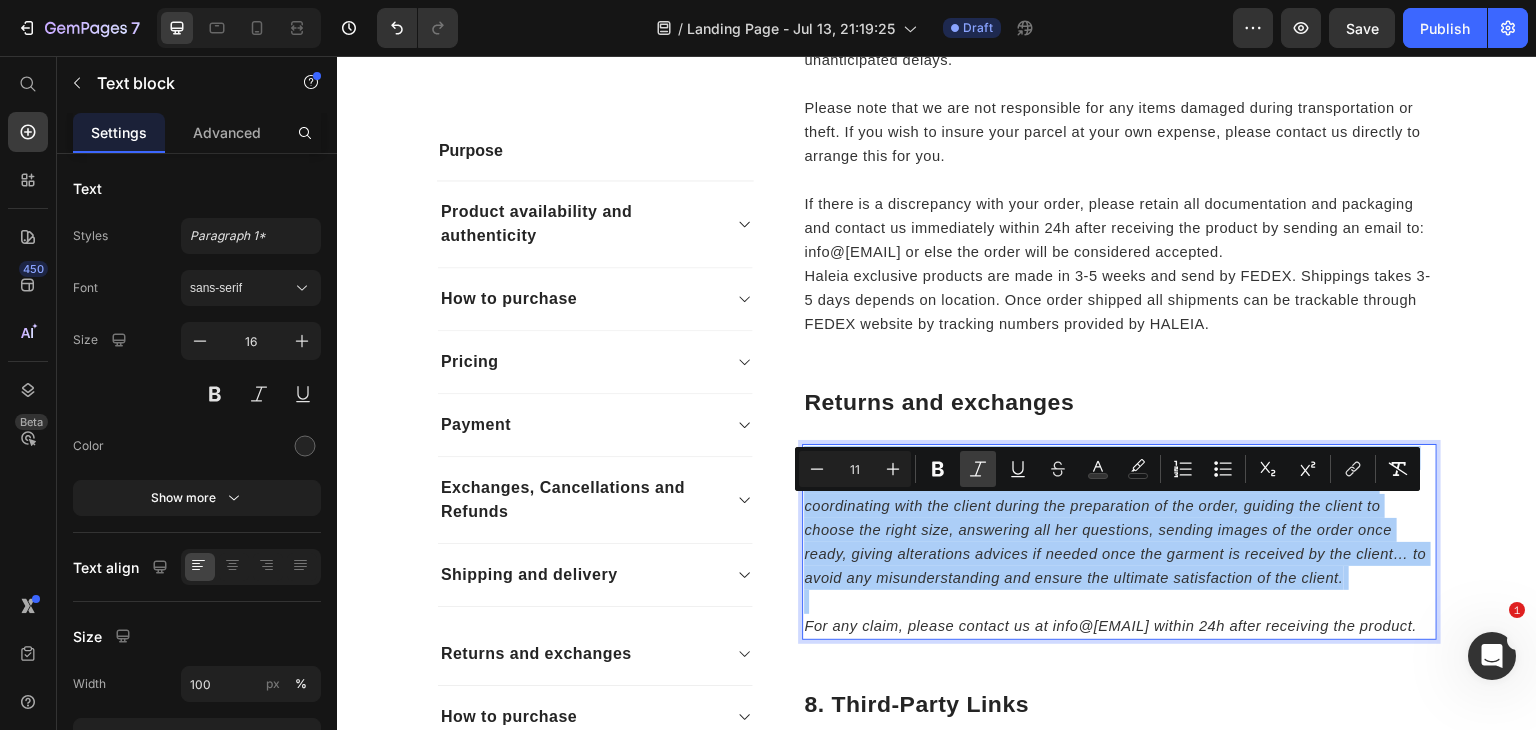 click on "Italic" at bounding box center (978, 469) 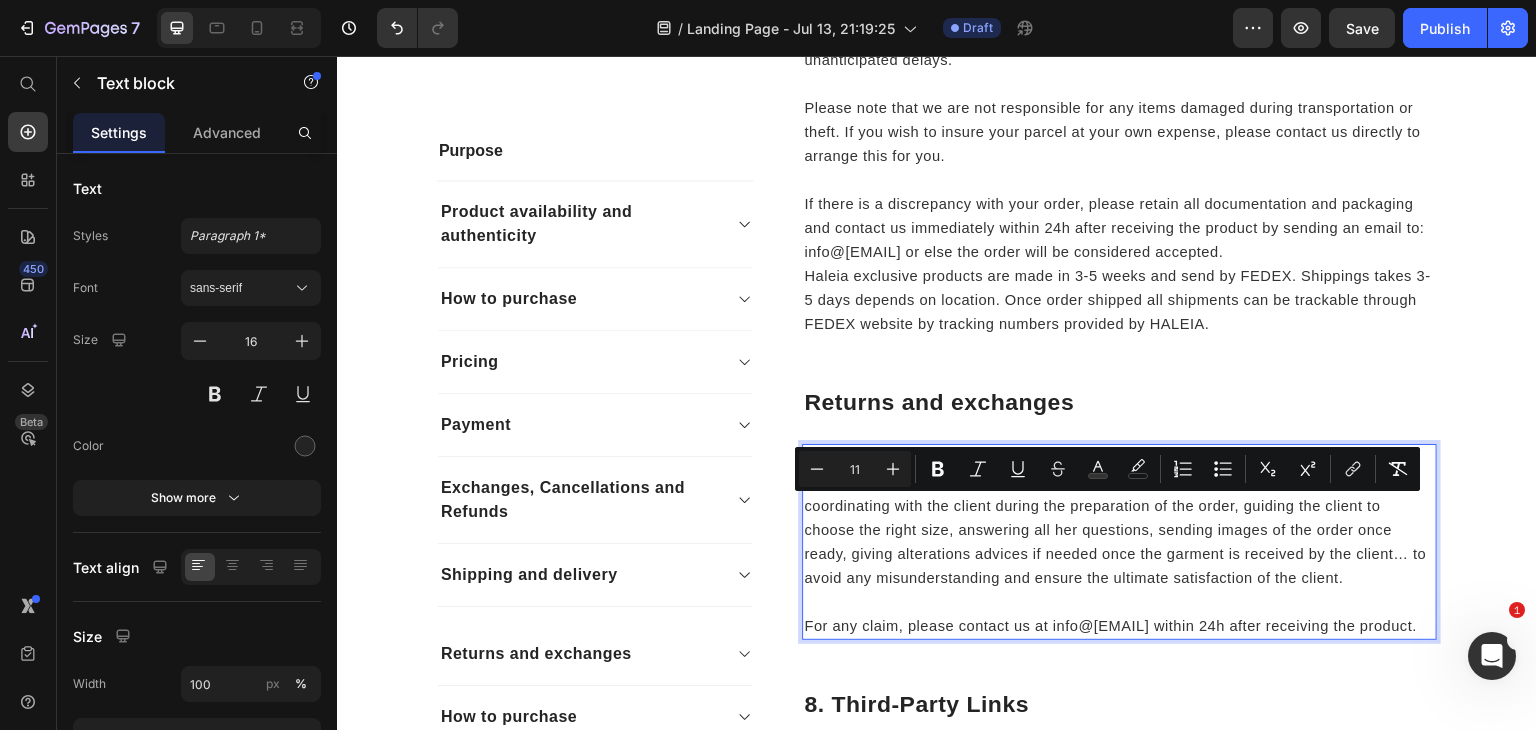 click on "Because the HALEIA garments are exclusively made for our clients, all items purchased online cannot be returned or exchanged. A dedicated consultant will be personally coordinating with the client during the preparation of the order, guiding the client to choose the right size, answering all her questions, sending images of the order once ready, giving alterations advices if needed once the garment is received by the client… to avoid any misunderstanding and ensure the ultimate satisfaction of the client. For any claim, please contact us at info@haleia.fr within 24h after receiving the product." at bounding box center [1119, 542] 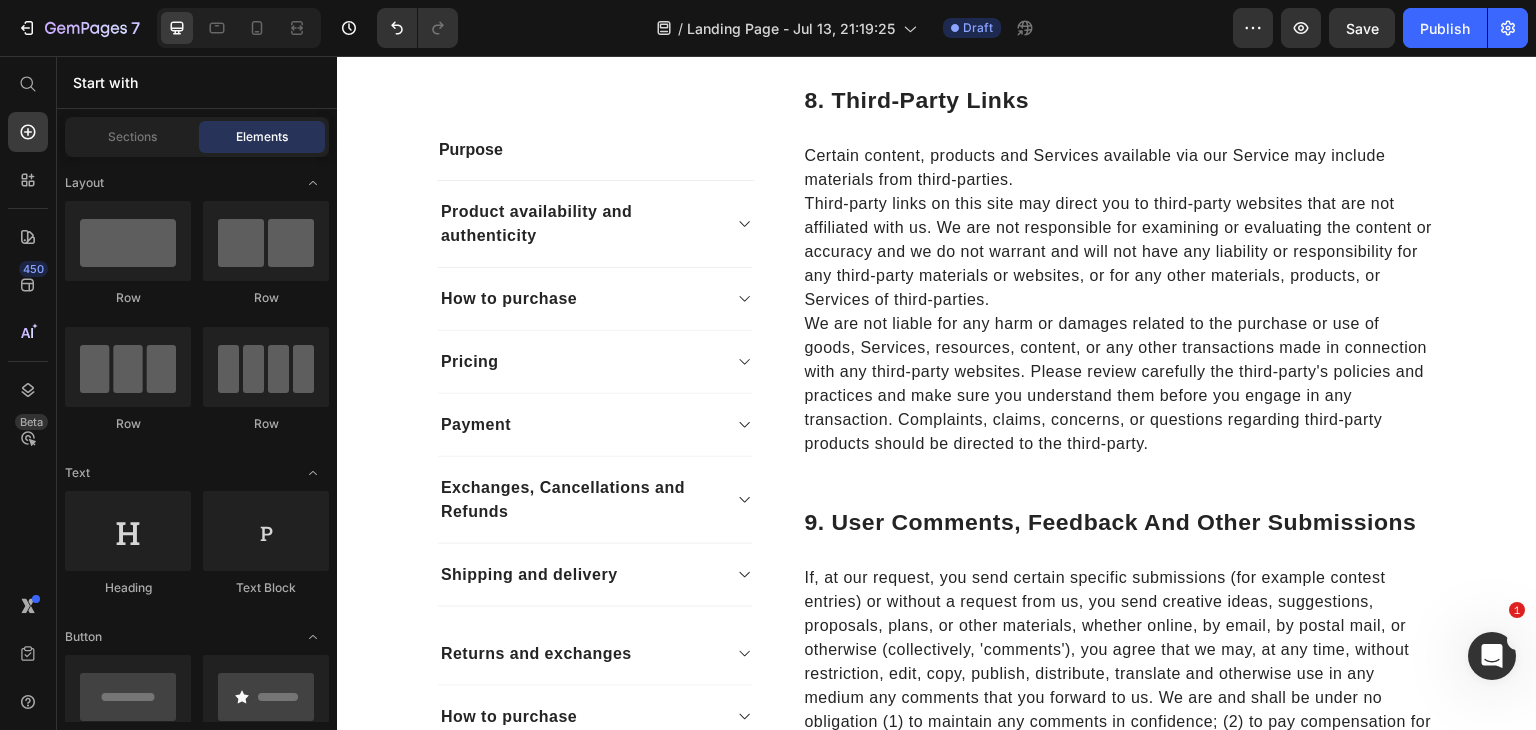scroll, scrollTop: 3506, scrollLeft: 0, axis: vertical 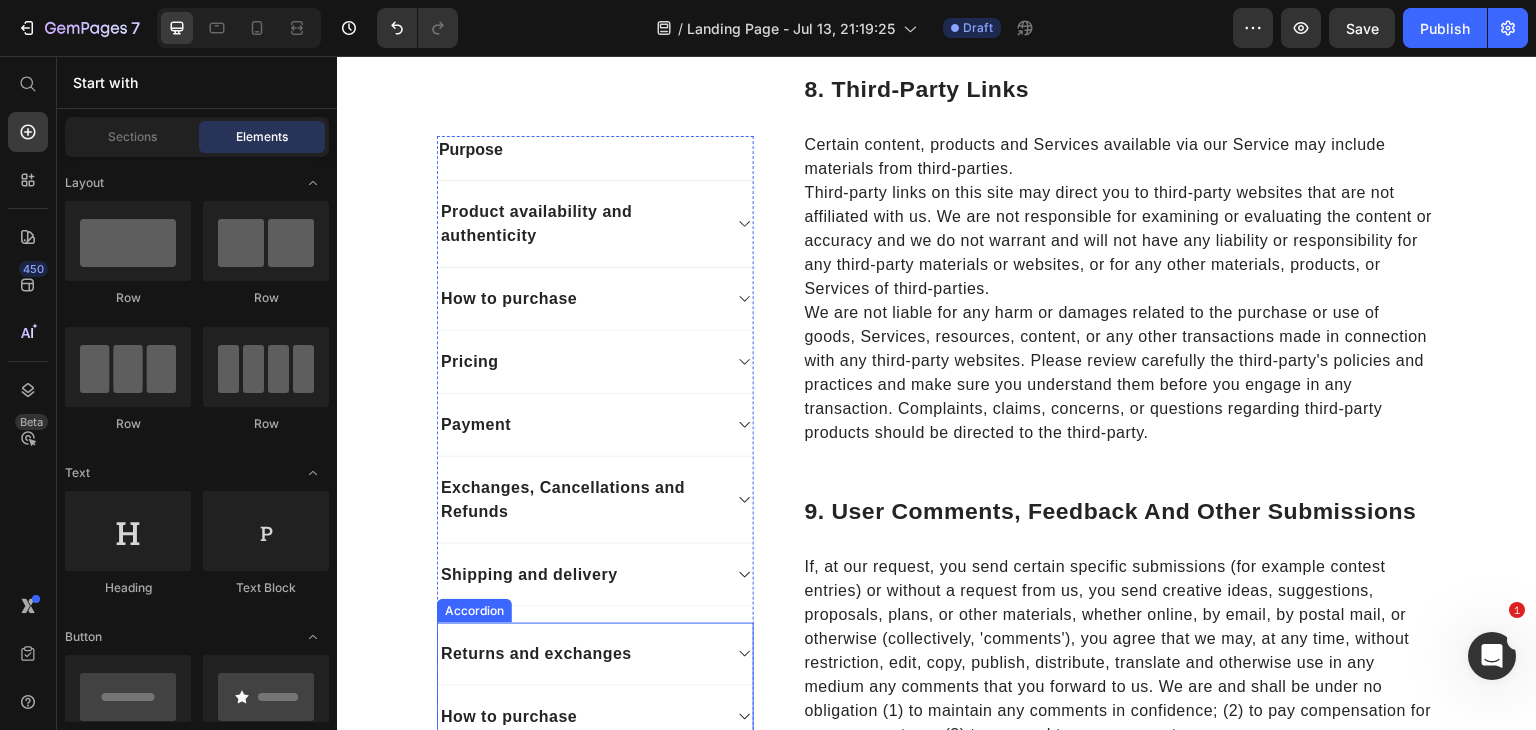 click on "How to purchase" at bounding box center (509, 717) 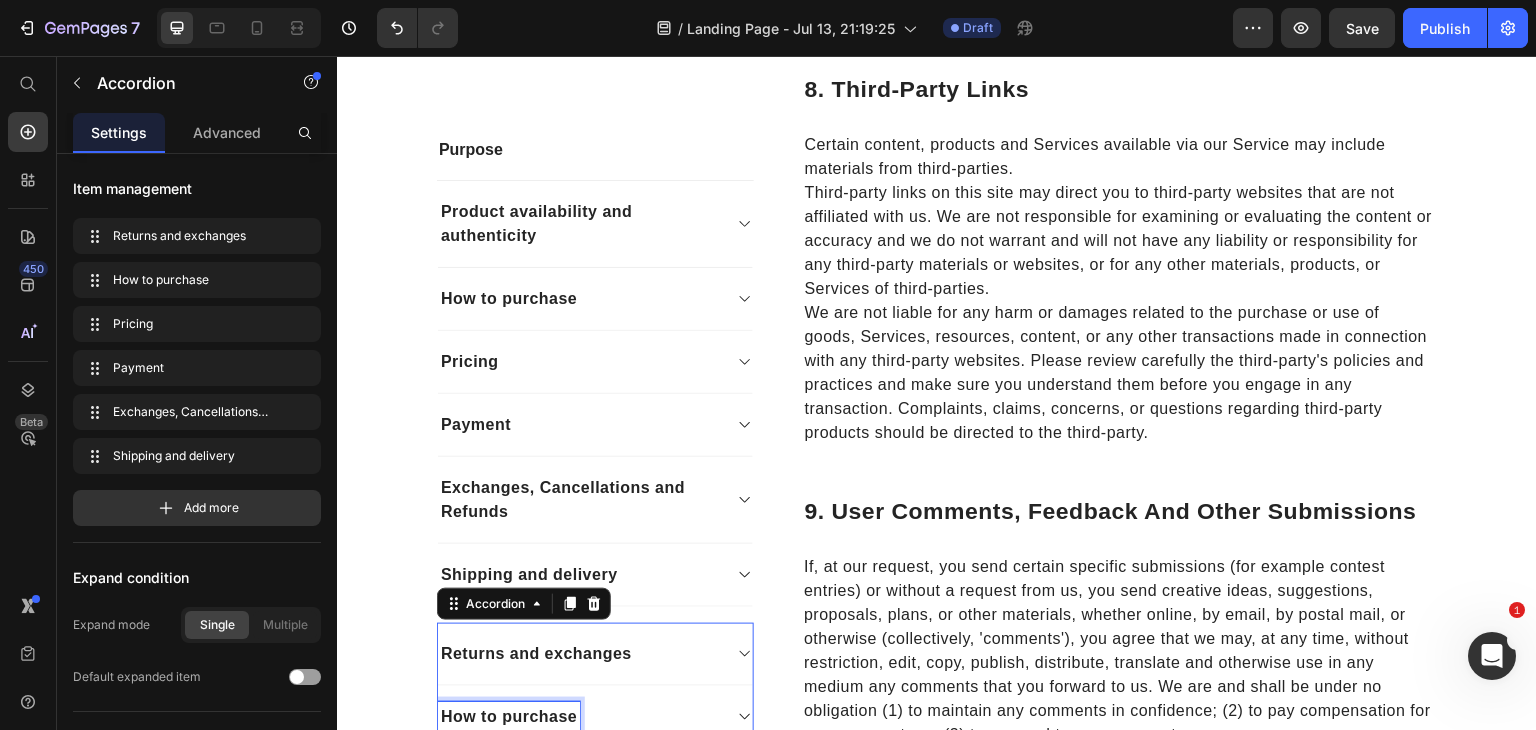 click on "How to purchase" at bounding box center [509, 717] 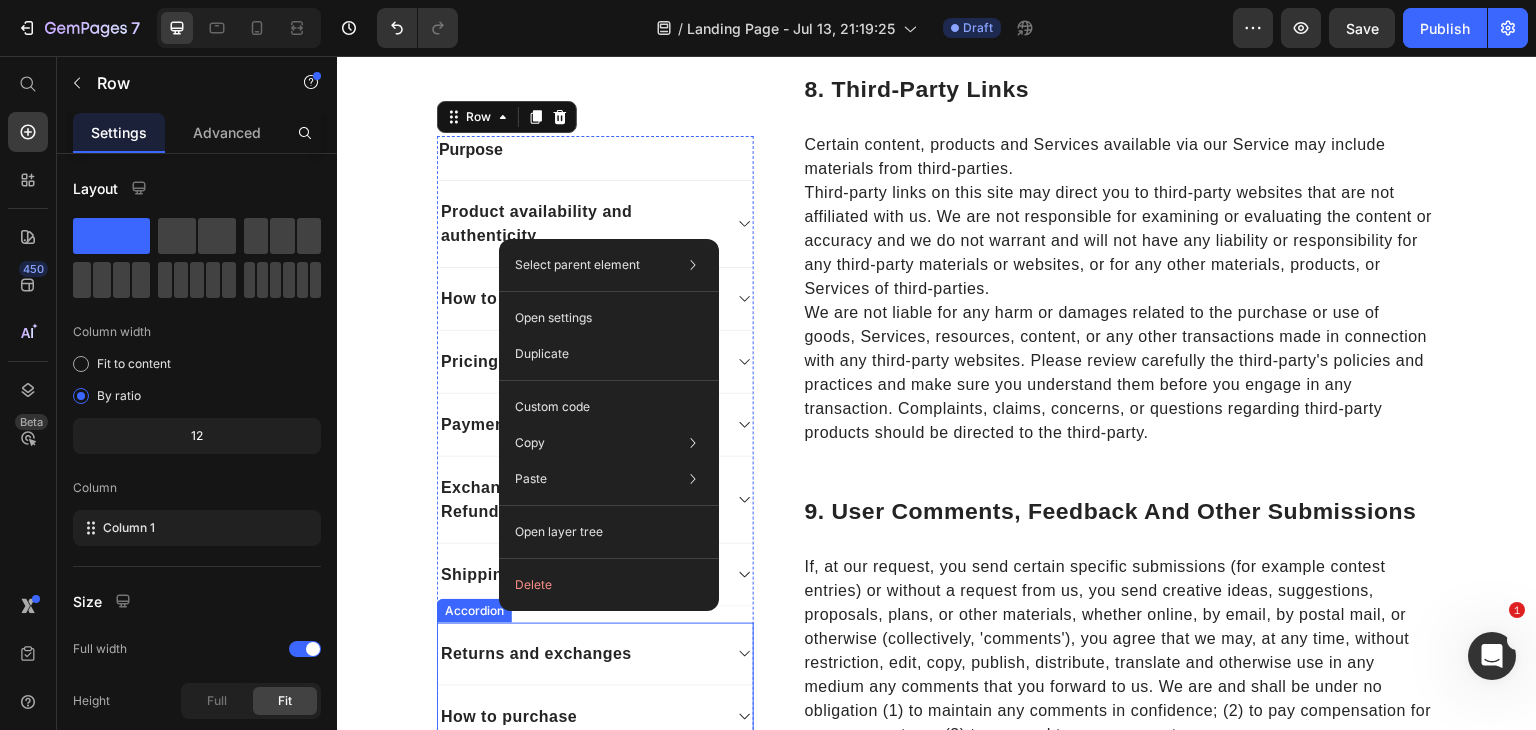 click on "How to purchase" at bounding box center [509, 717] 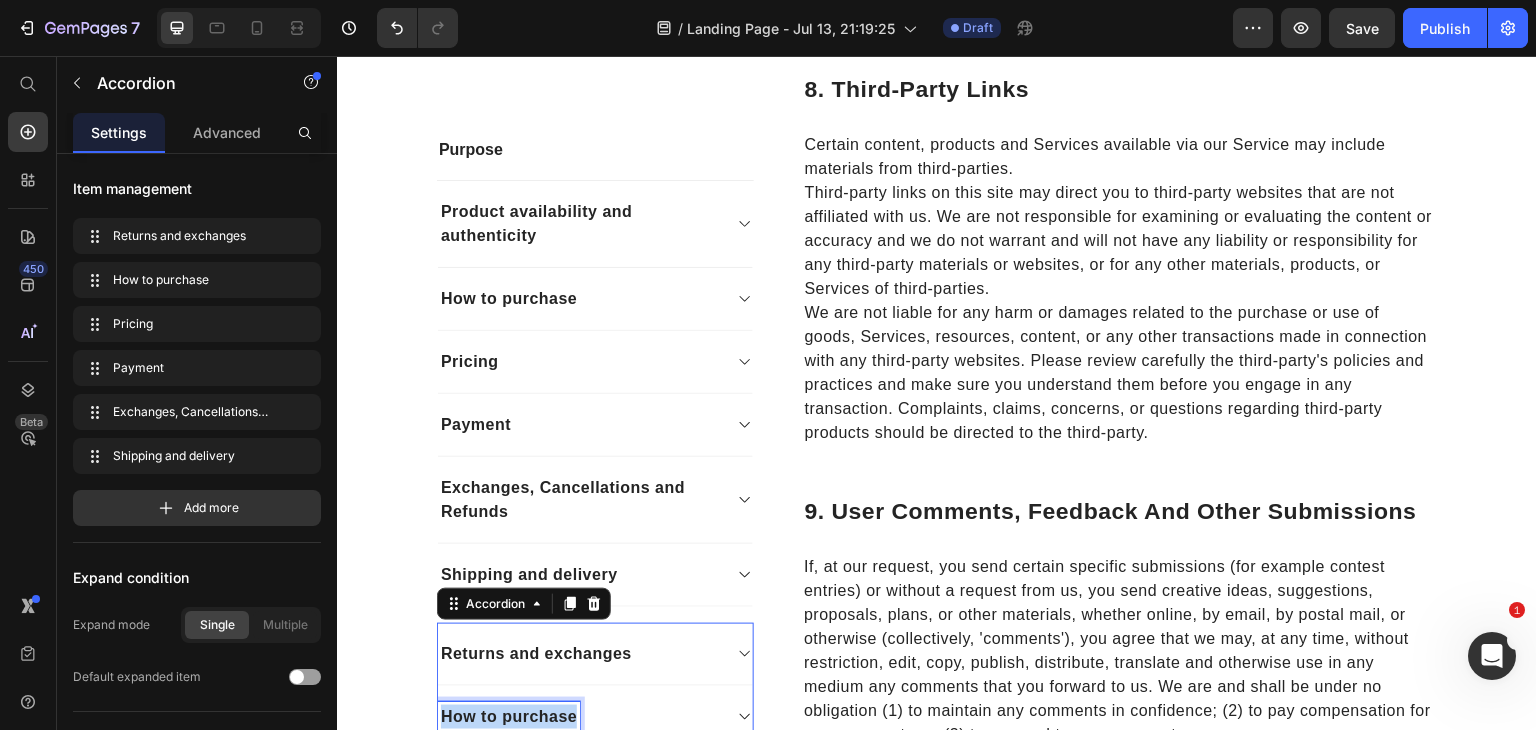 click on "How to purchase" at bounding box center (509, 717) 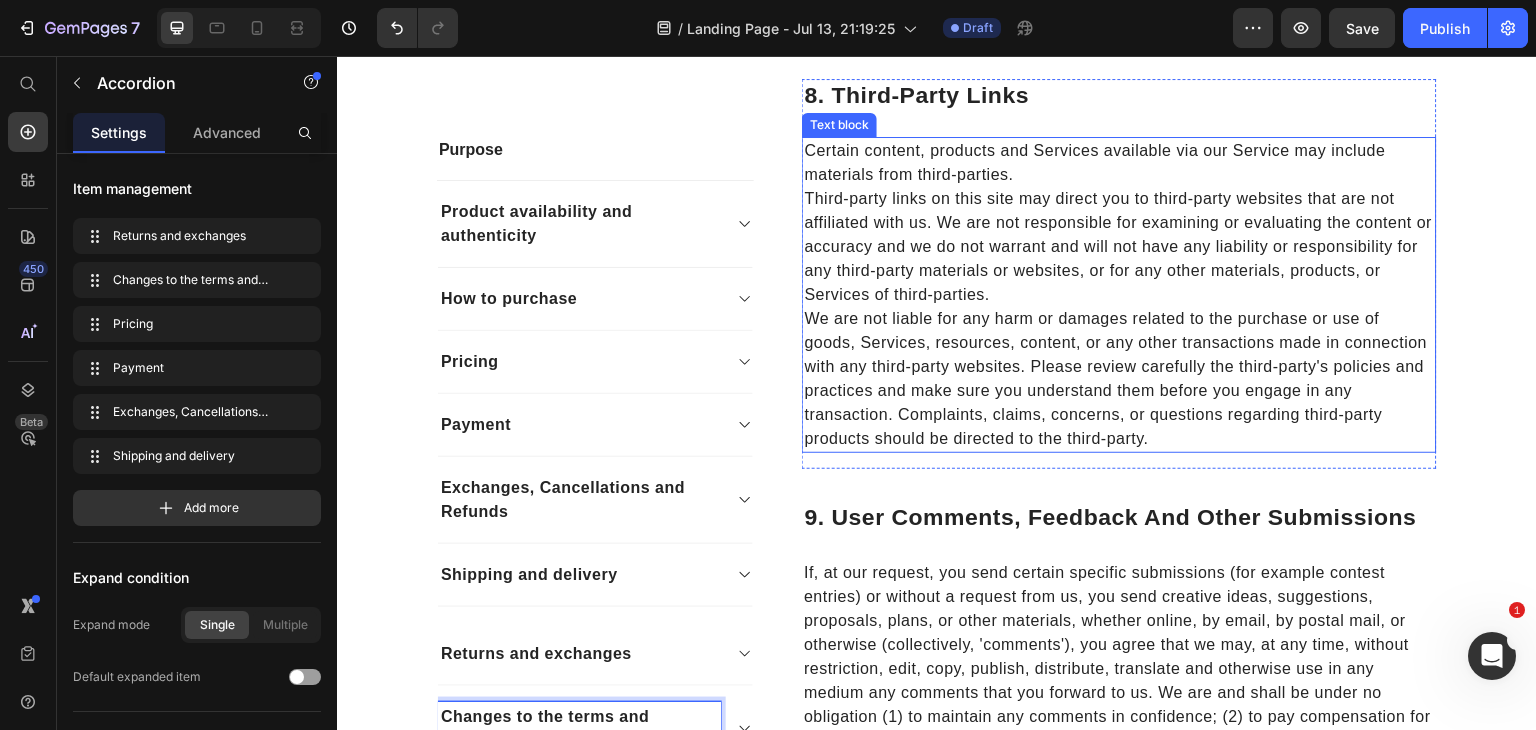 scroll, scrollTop: 3513, scrollLeft: 0, axis: vertical 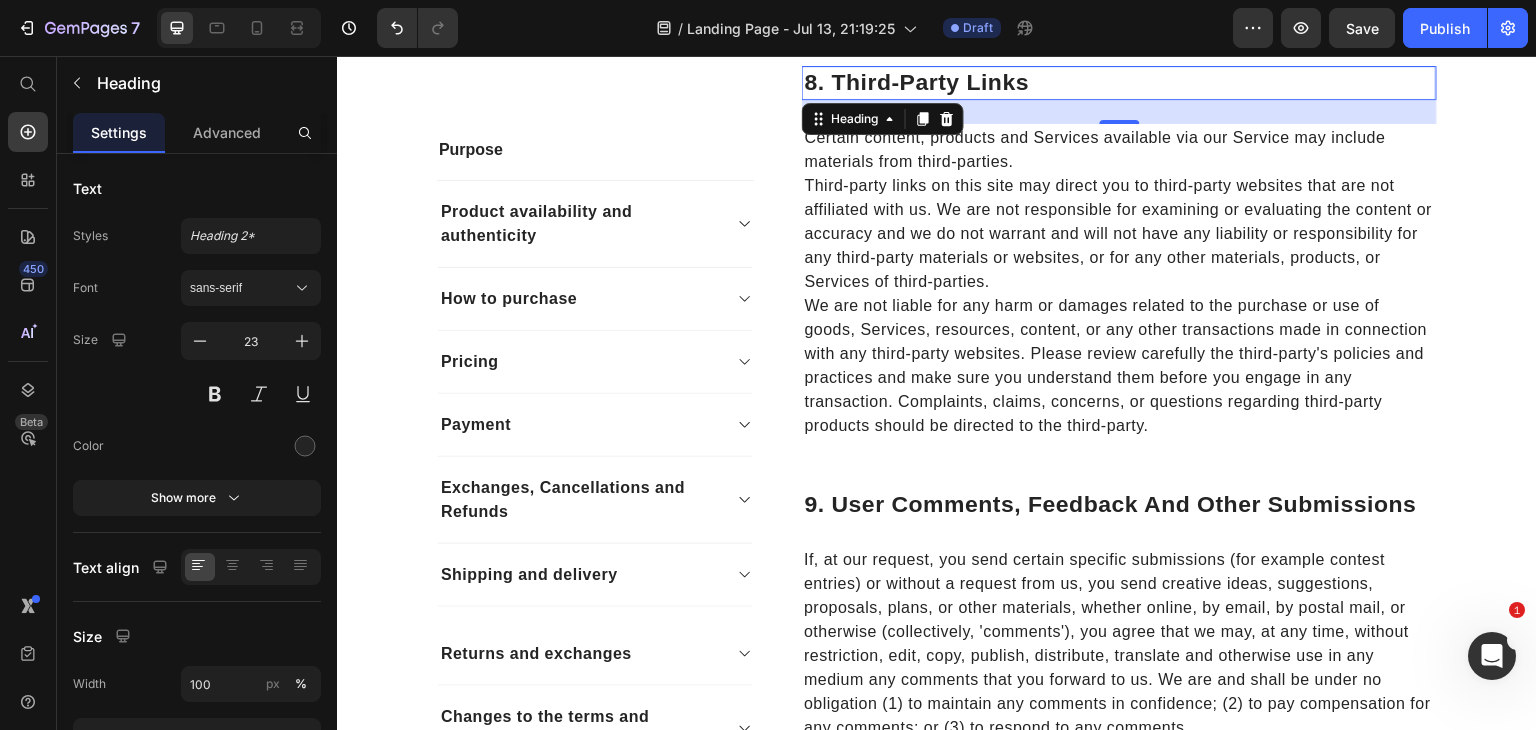 click on "8. Third-Party Links" at bounding box center (1119, 83) 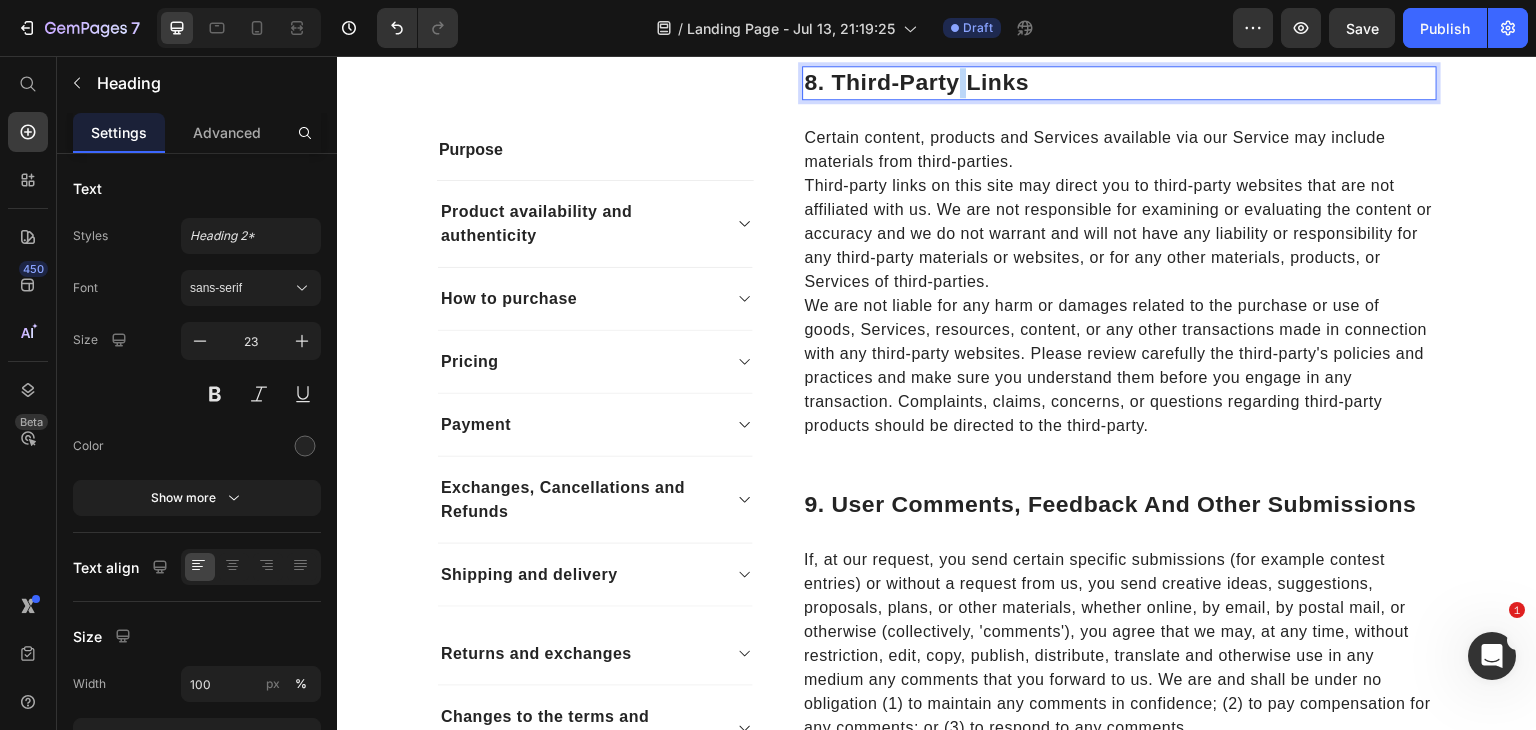 click on "8. Third-Party Links" at bounding box center (1119, 83) 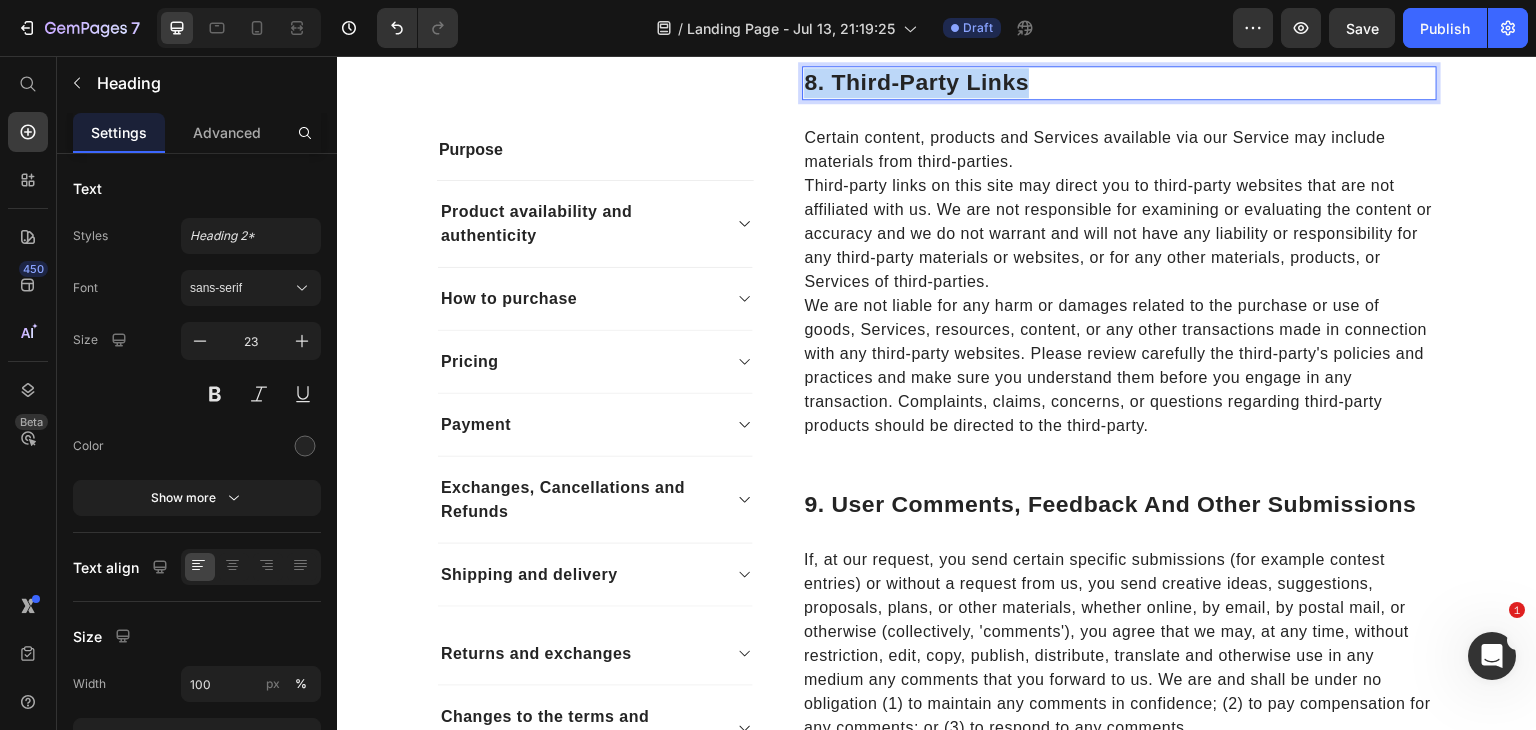 click on "8. Third-Party Links" at bounding box center (1119, 83) 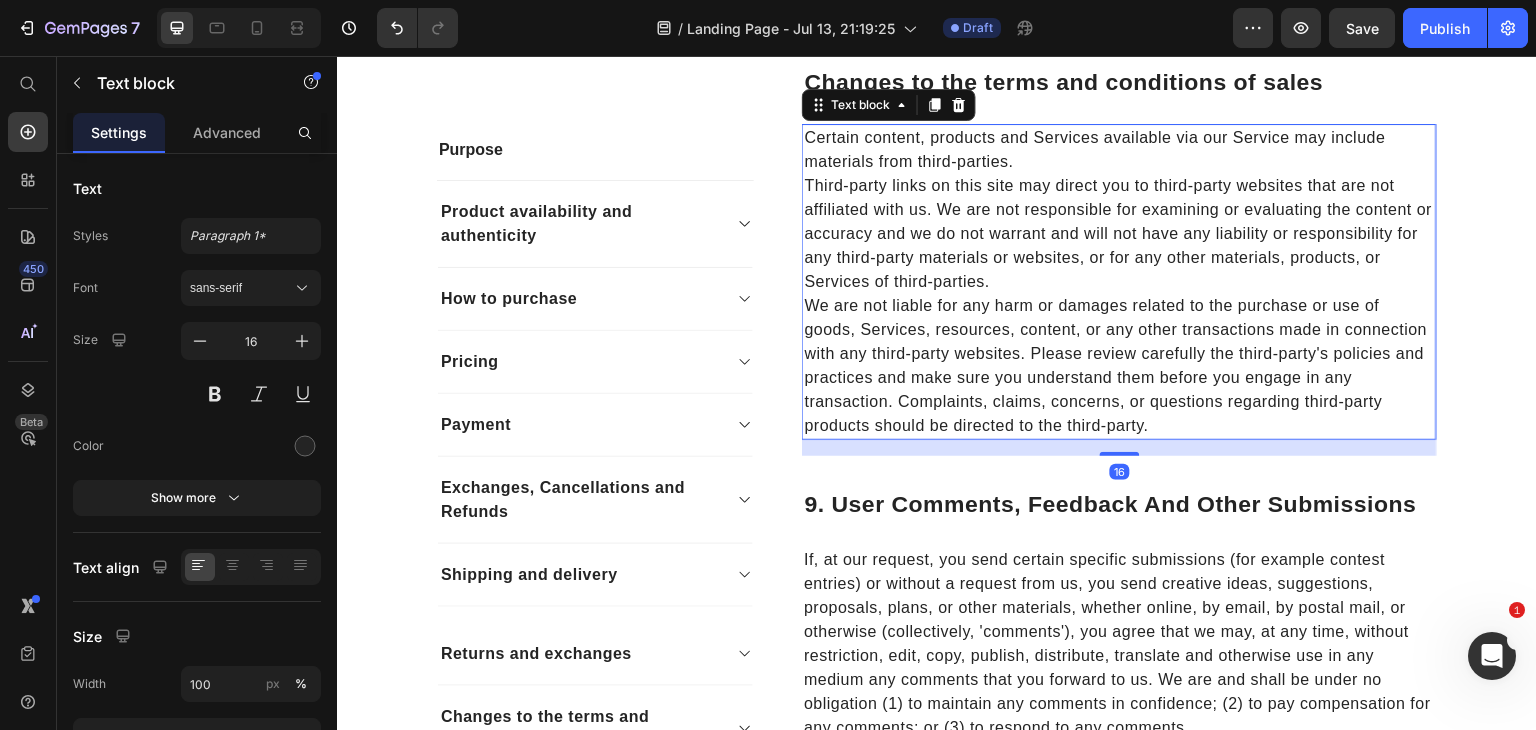 click on "Third-party links on this site may direct you to third-party websites that are not affiliated with us. We are not responsible for examining or evaluating the content or accuracy and we do not warrant and will not have any liability or responsibility for any third-party materials or websites, or for any other materials, products, or Services of third-parties." at bounding box center (1119, 234) 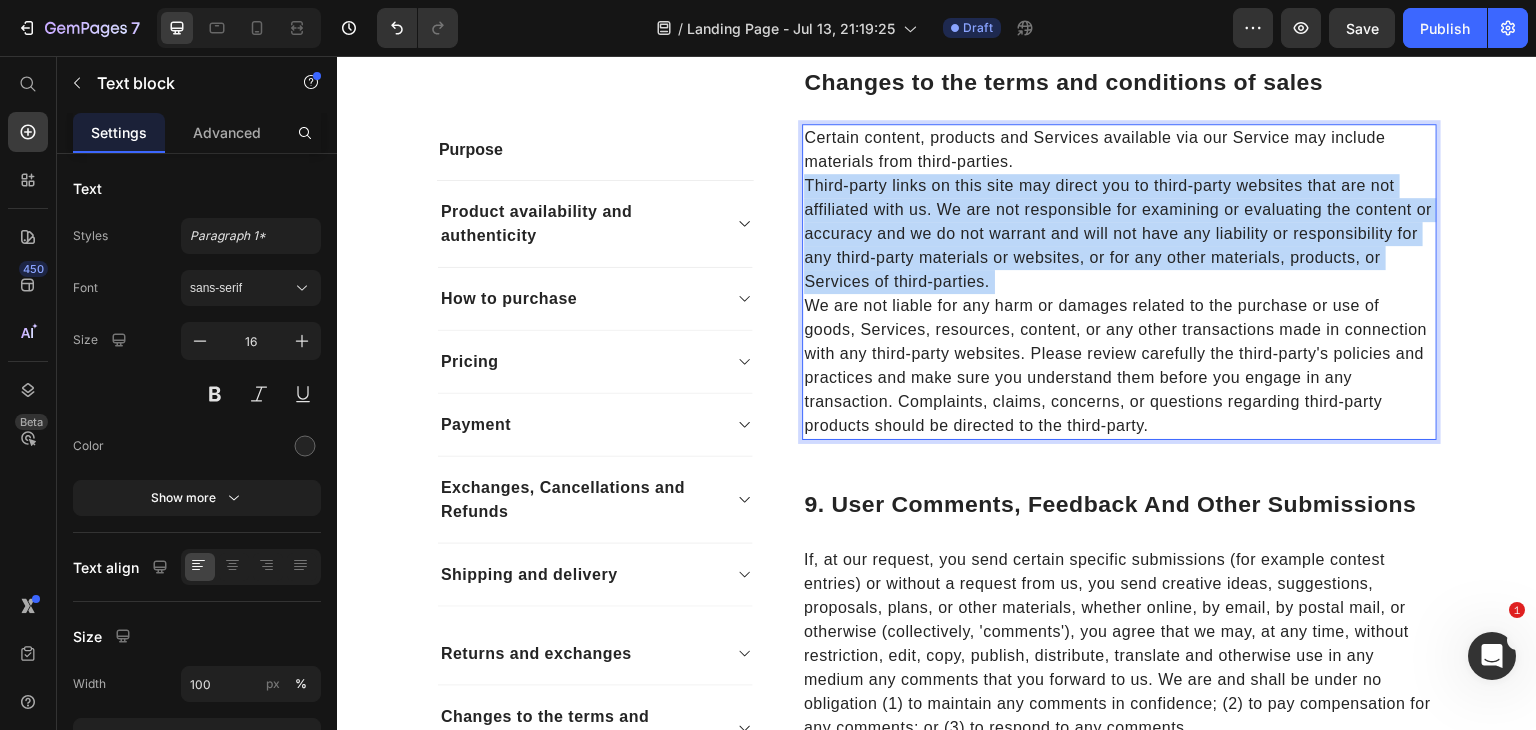 click on "Third-party links on this site may direct you to third-party websites that are not affiliated with us. We are not responsible for examining or evaluating the content or accuracy and we do not warrant and will not have any liability or responsibility for any third-party materials or websites, or for any other materials, products, or Services of third-parties." at bounding box center (1119, 234) 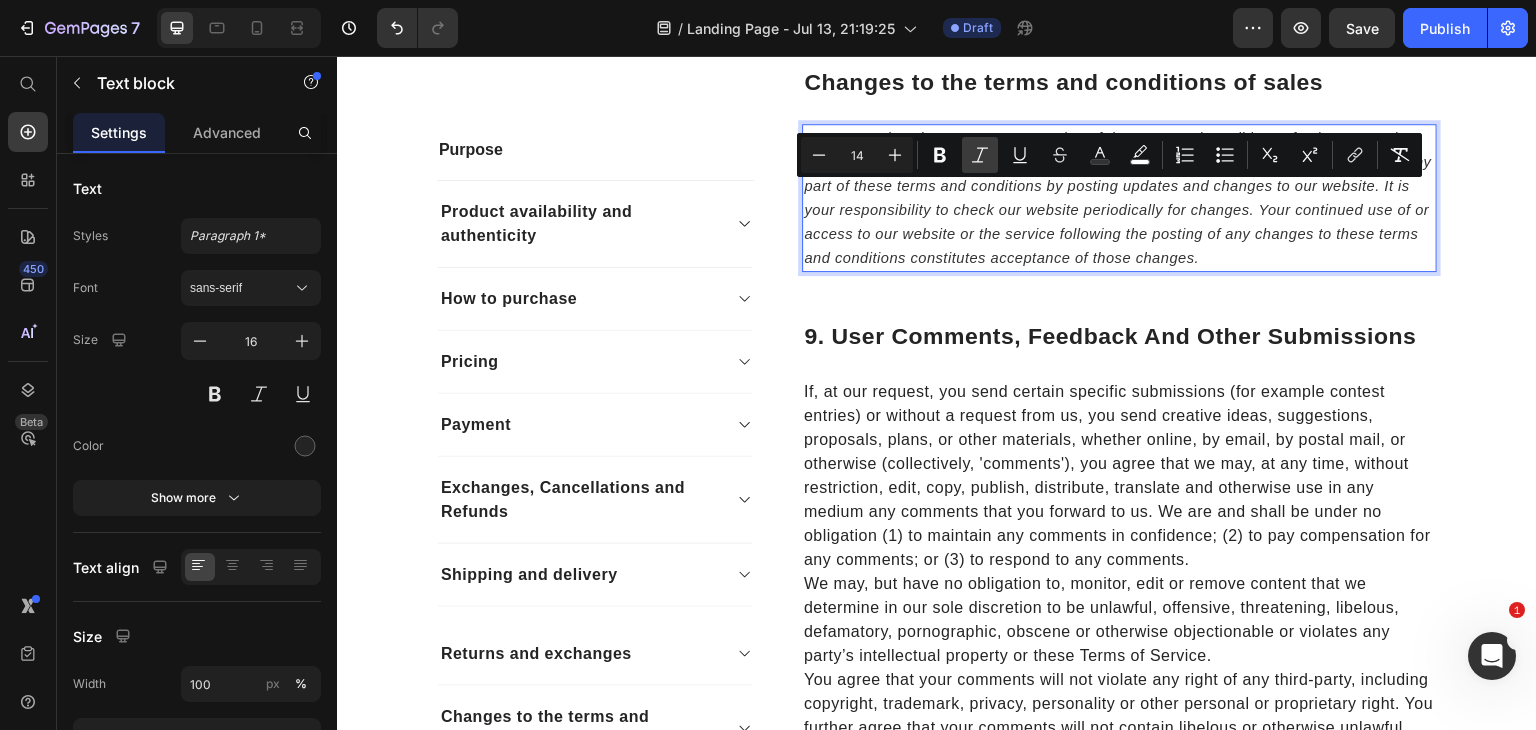 click 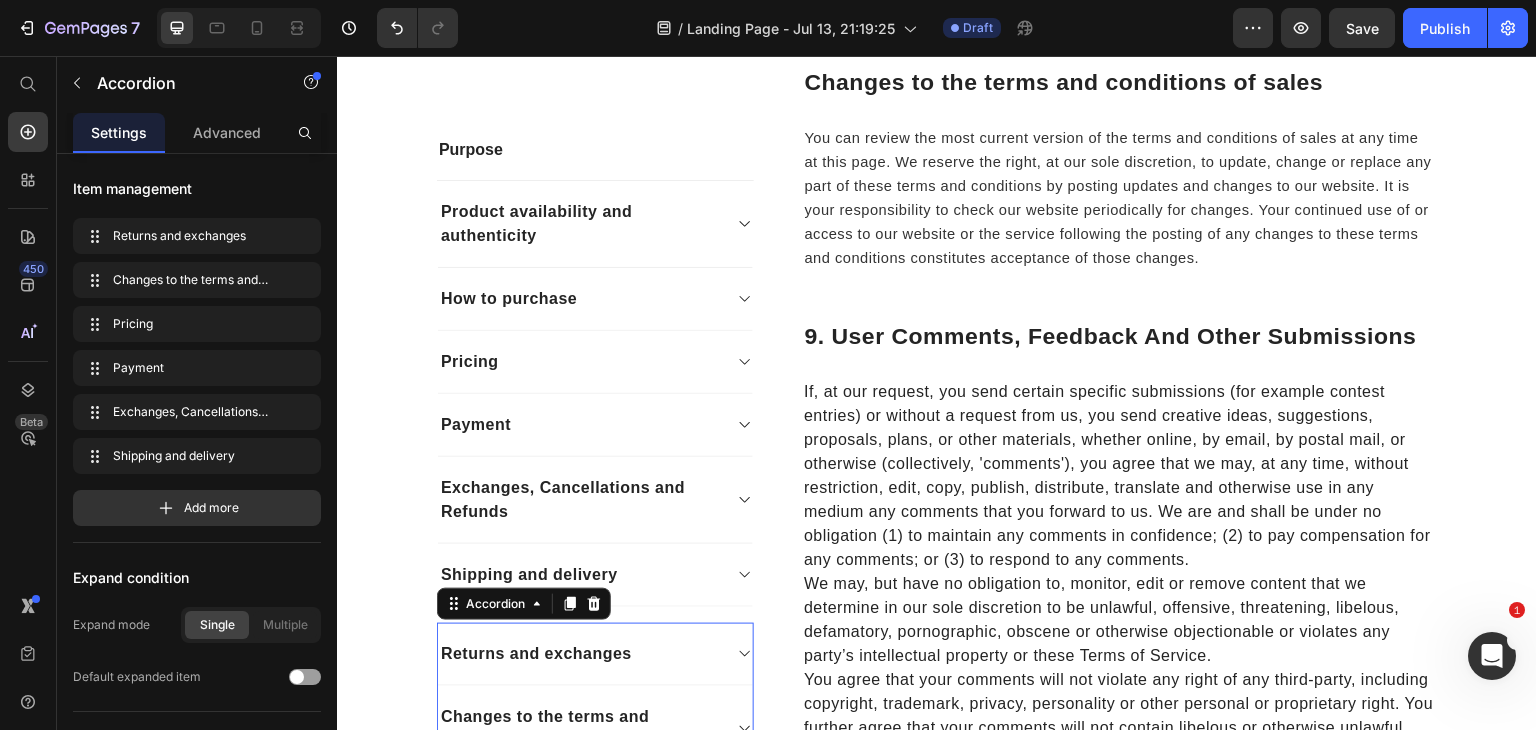 click on "Returns and exchanges" at bounding box center (536, 654) 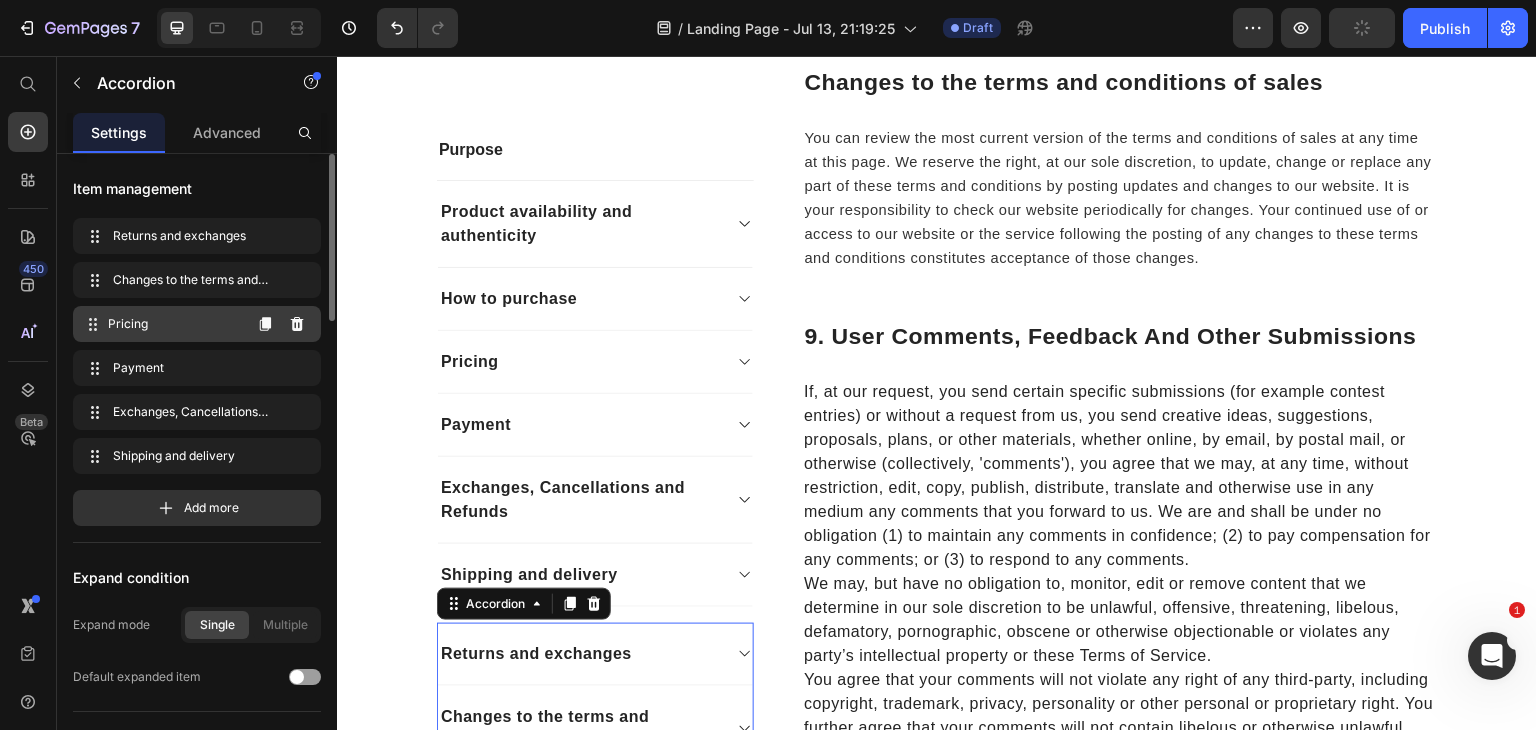 click on "Pricing" at bounding box center (174, 324) 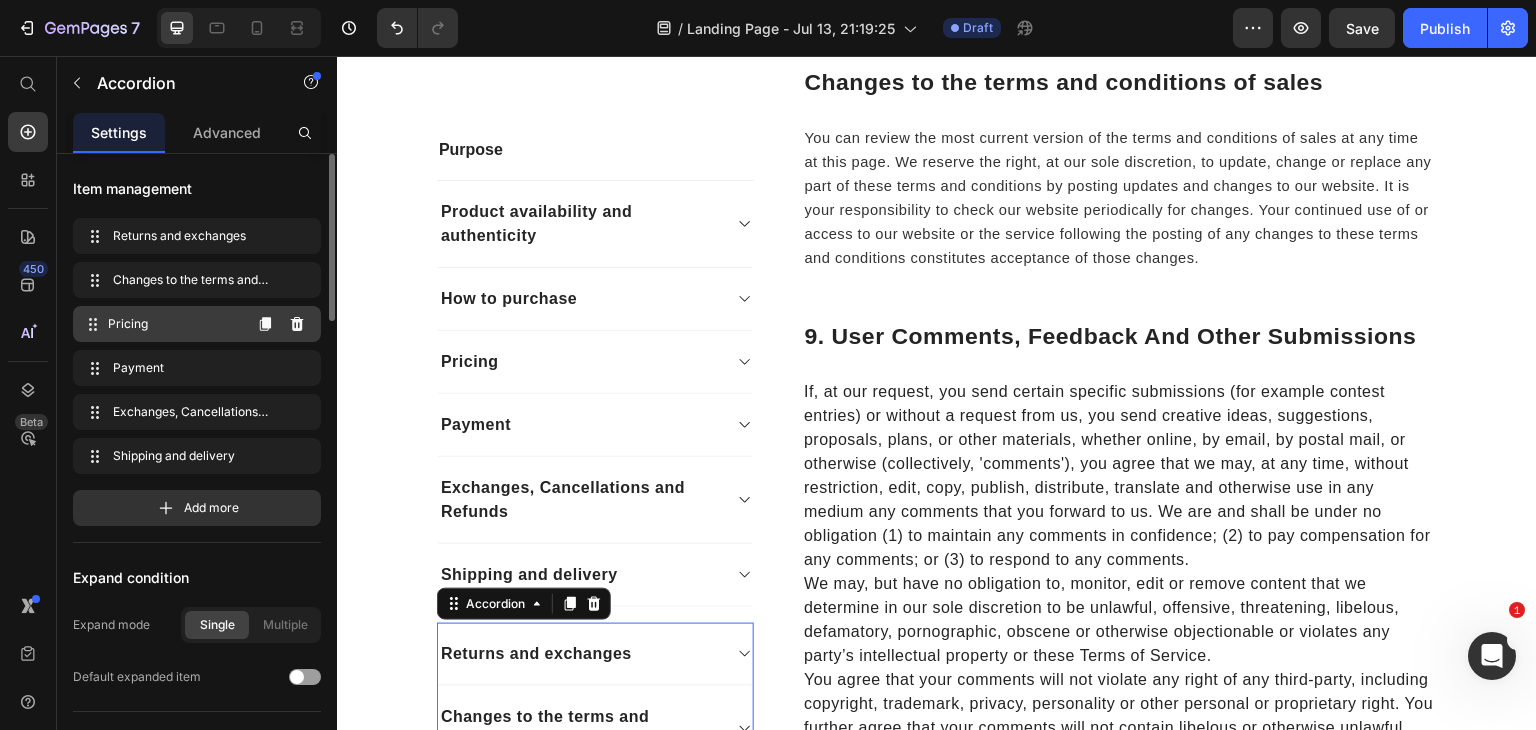 click on "Pricing" at bounding box center [174, 324] 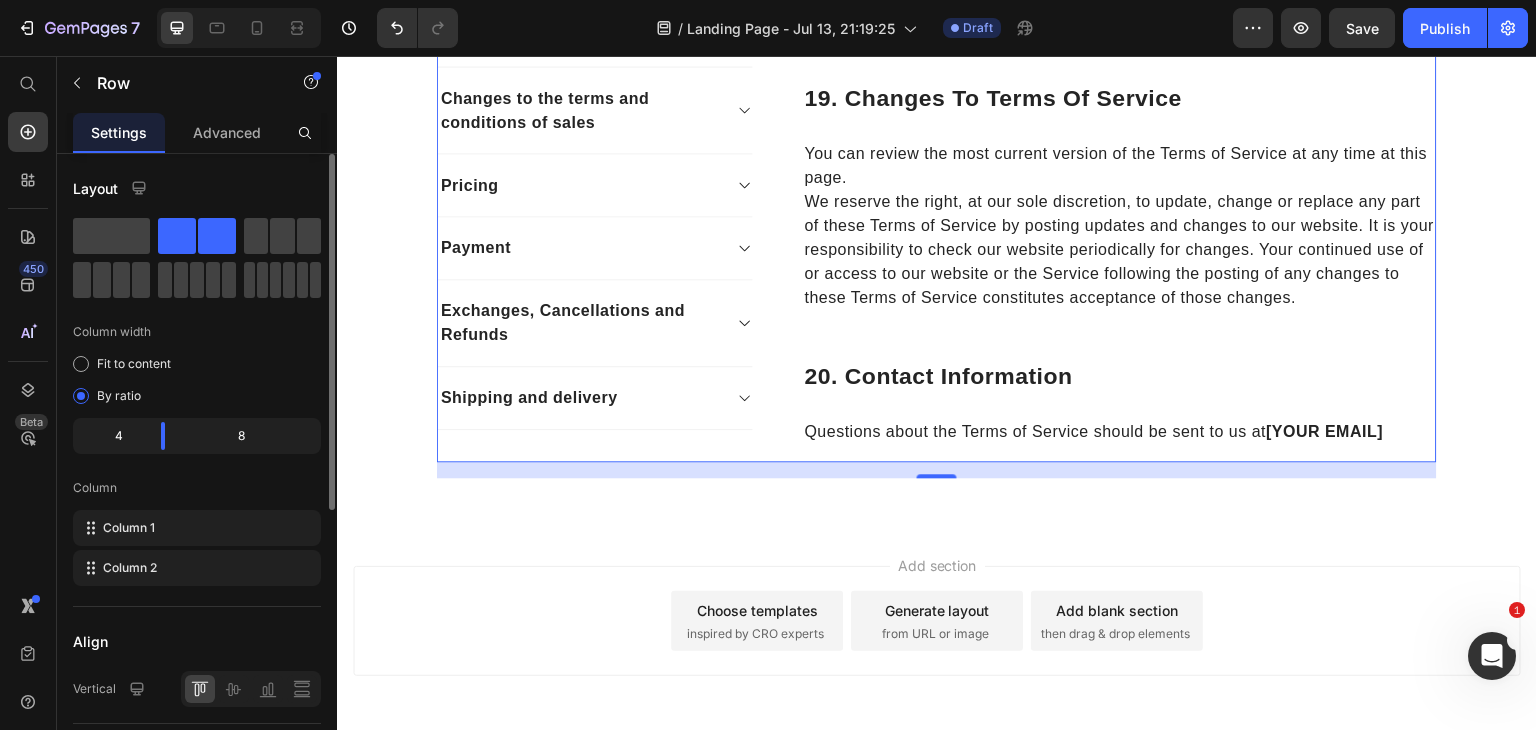 scroll, scrollTop: 7632, scrollLeft: 0, axis: vertical 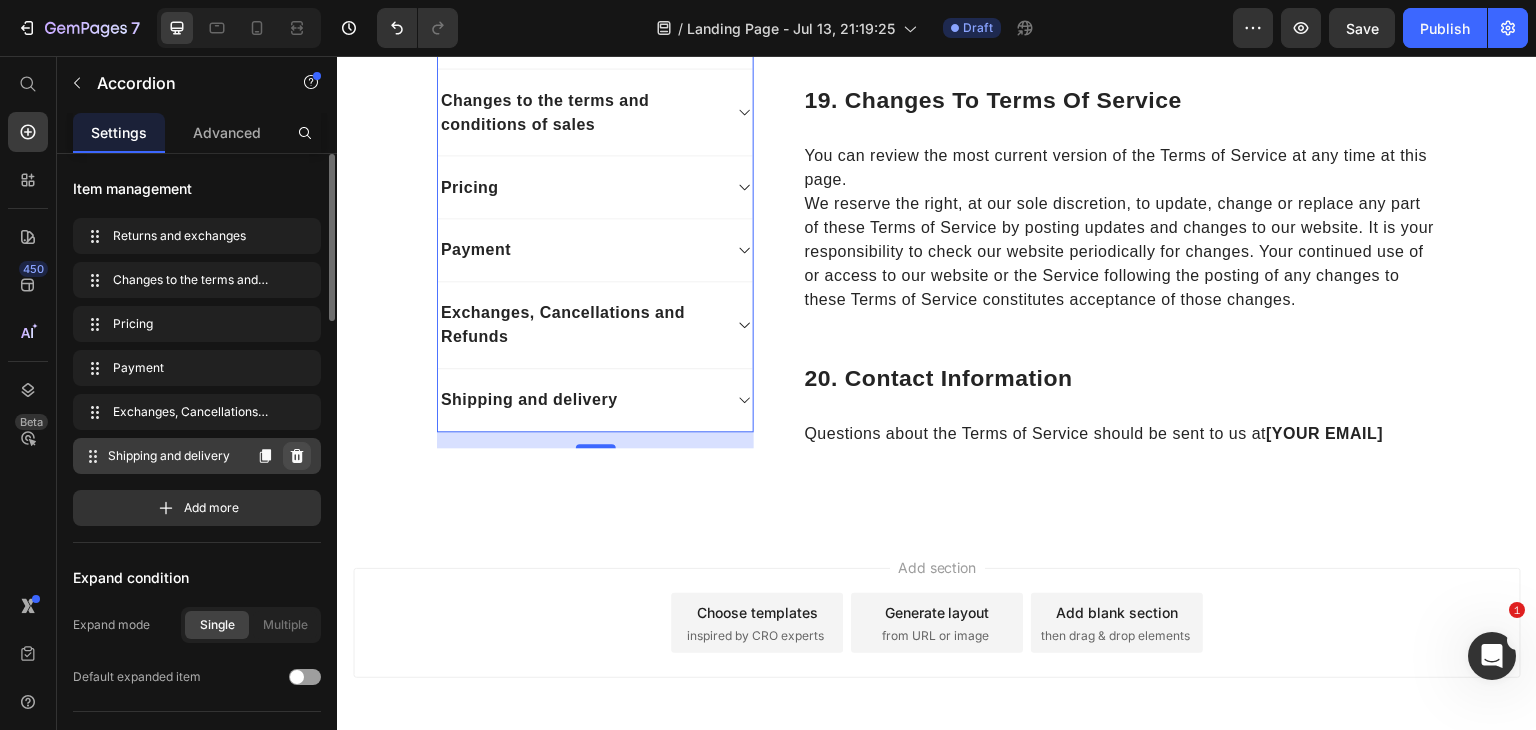 click 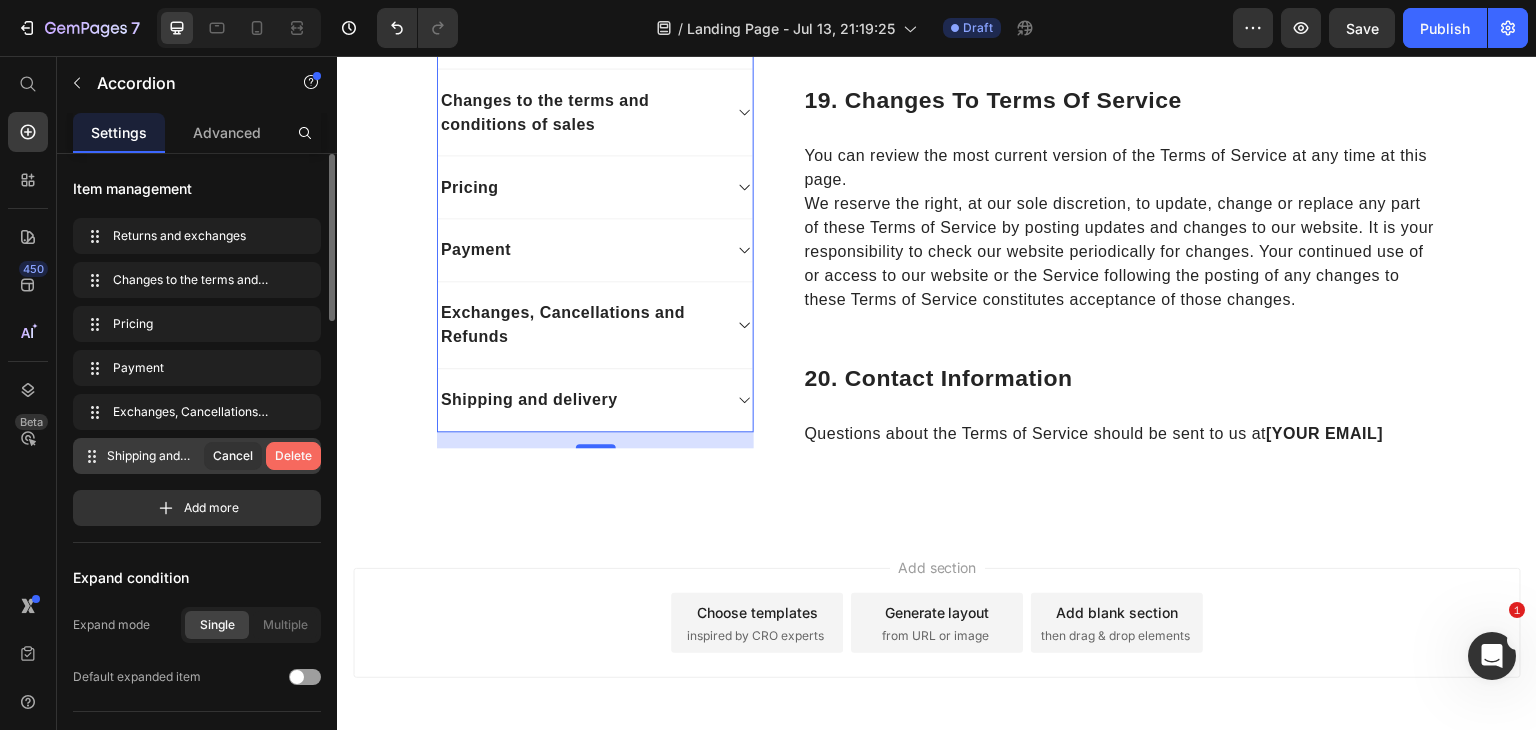 click on "Delete" at bounding box center [293, 456] 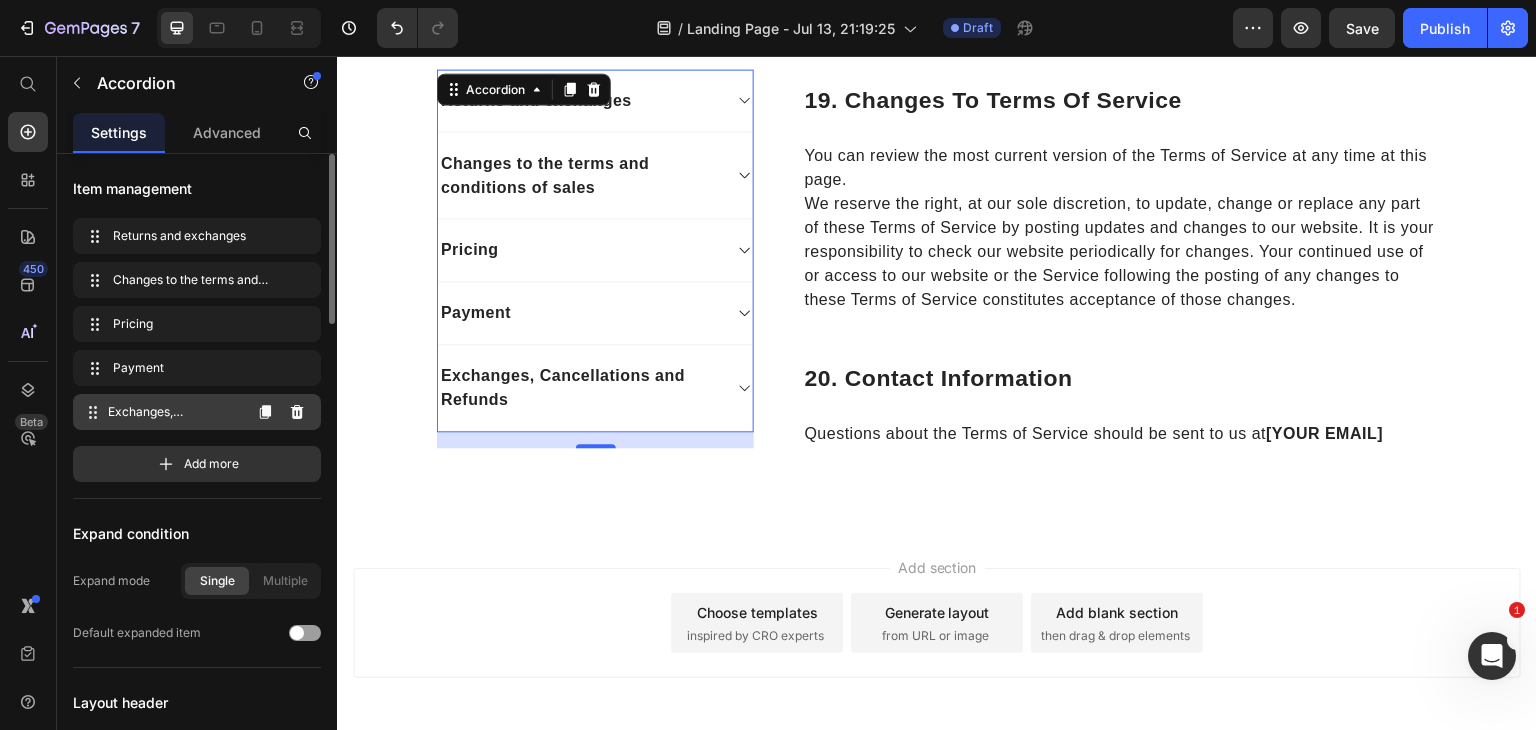 click 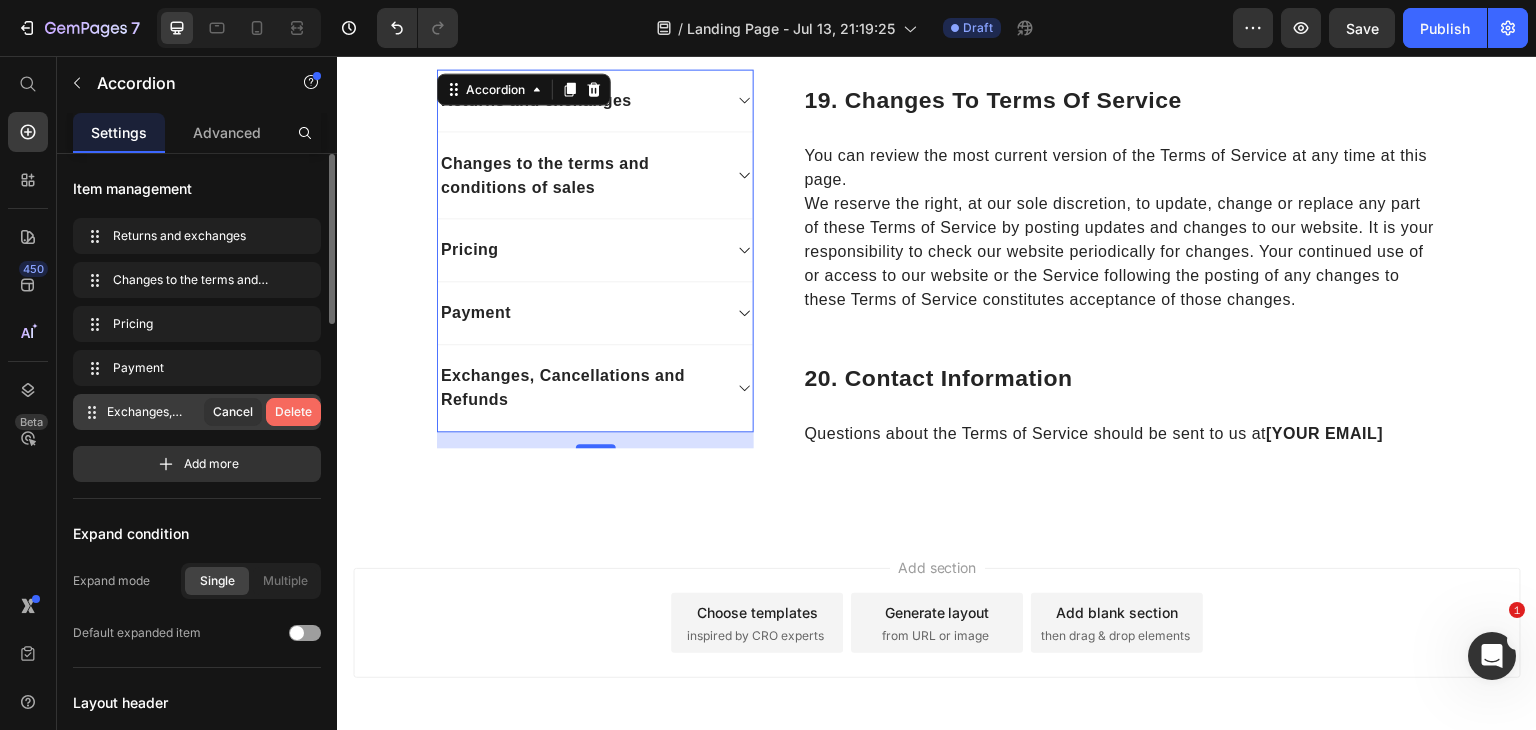 click on "Delete" at bounding box center (293, 412) 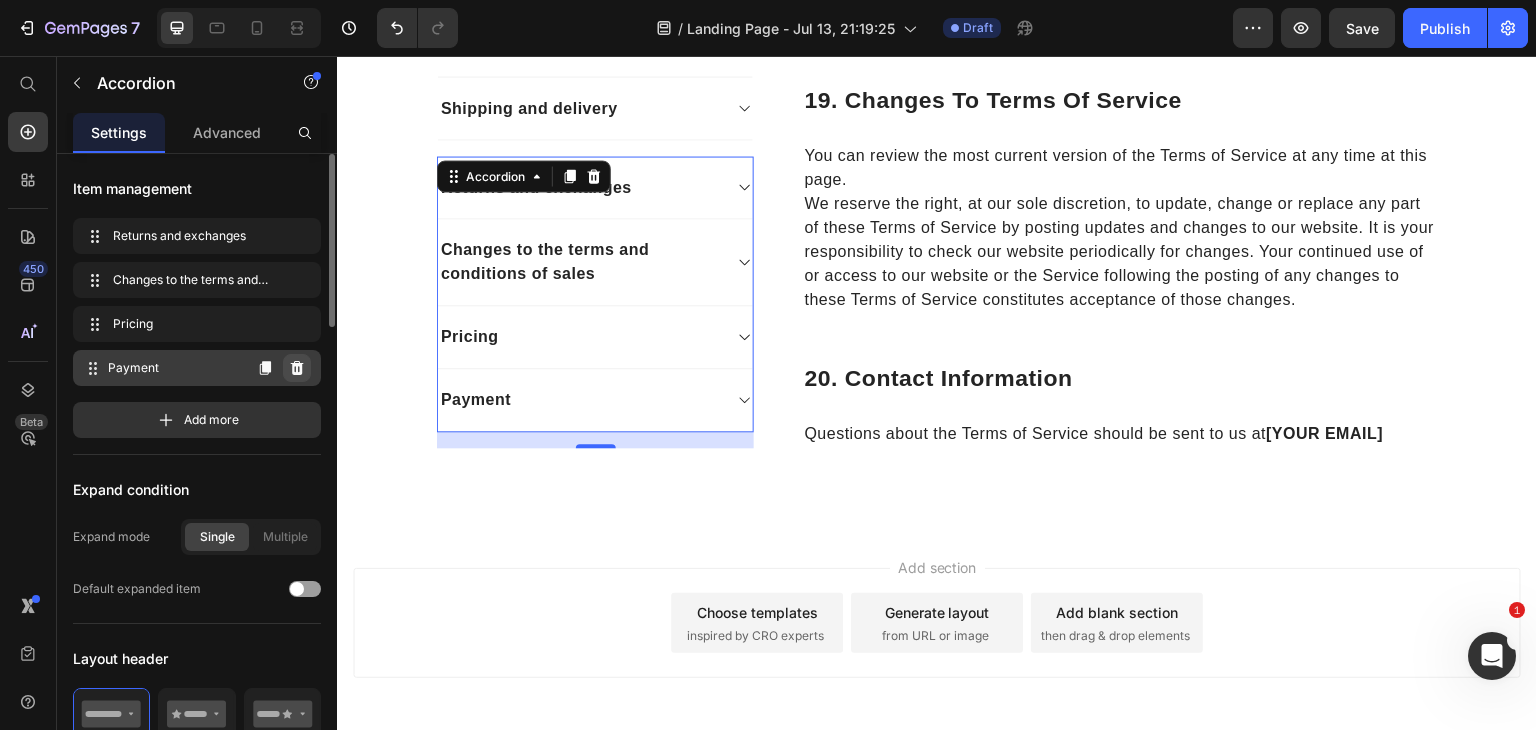 click 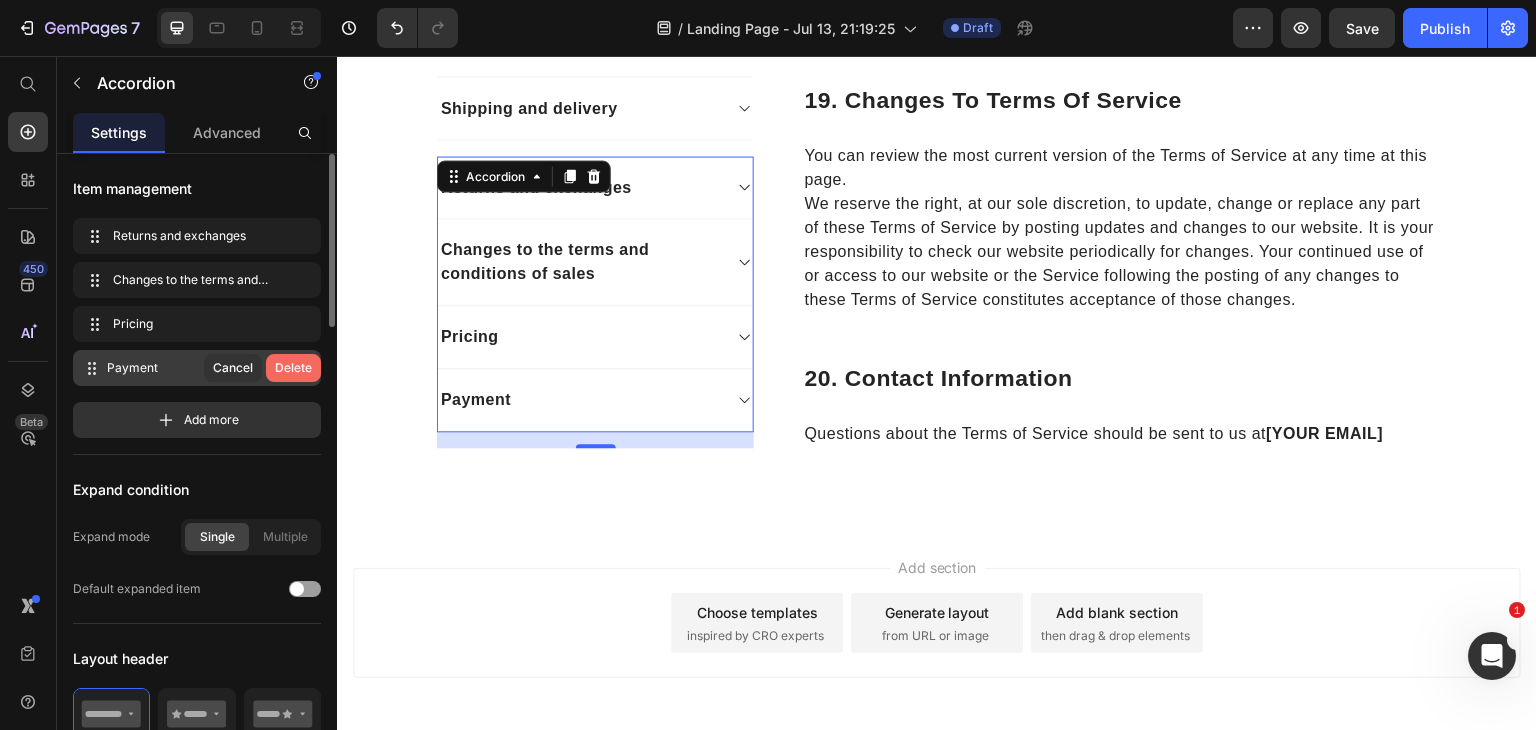 click on "Delete" at bounding box center [293, 368] 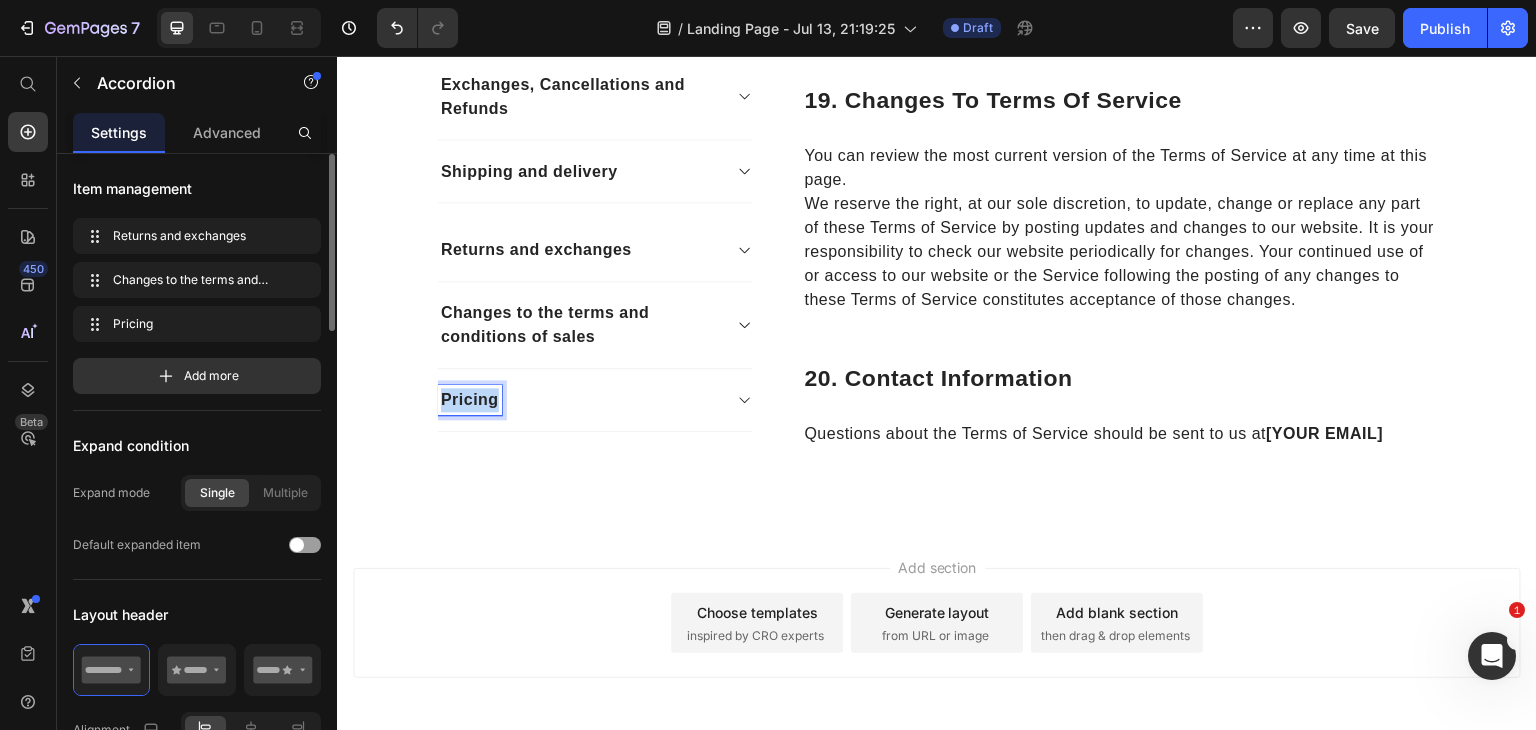click on "Pricing" at bounding box center (470, 400) 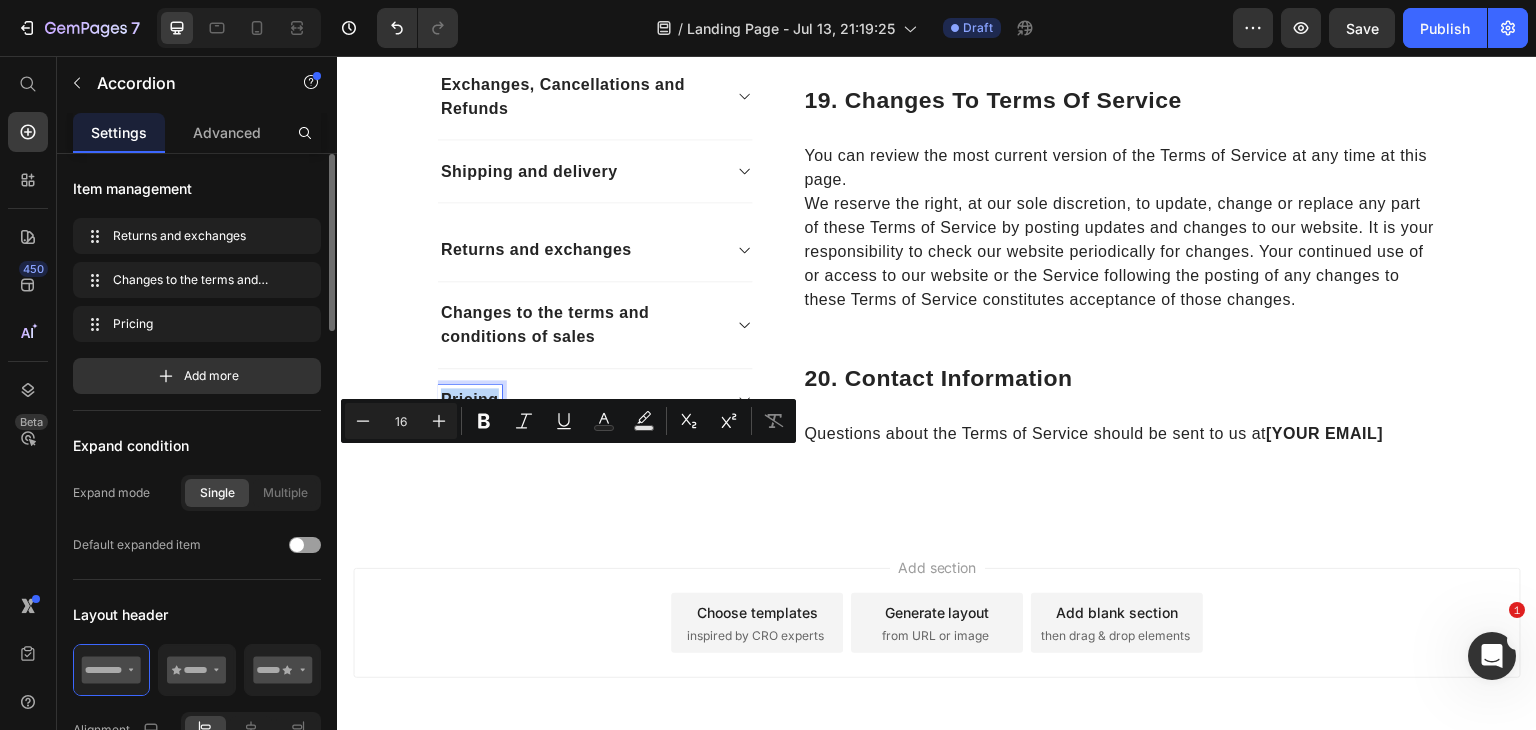 click on "Pricing" at bounding box center [470, 400] 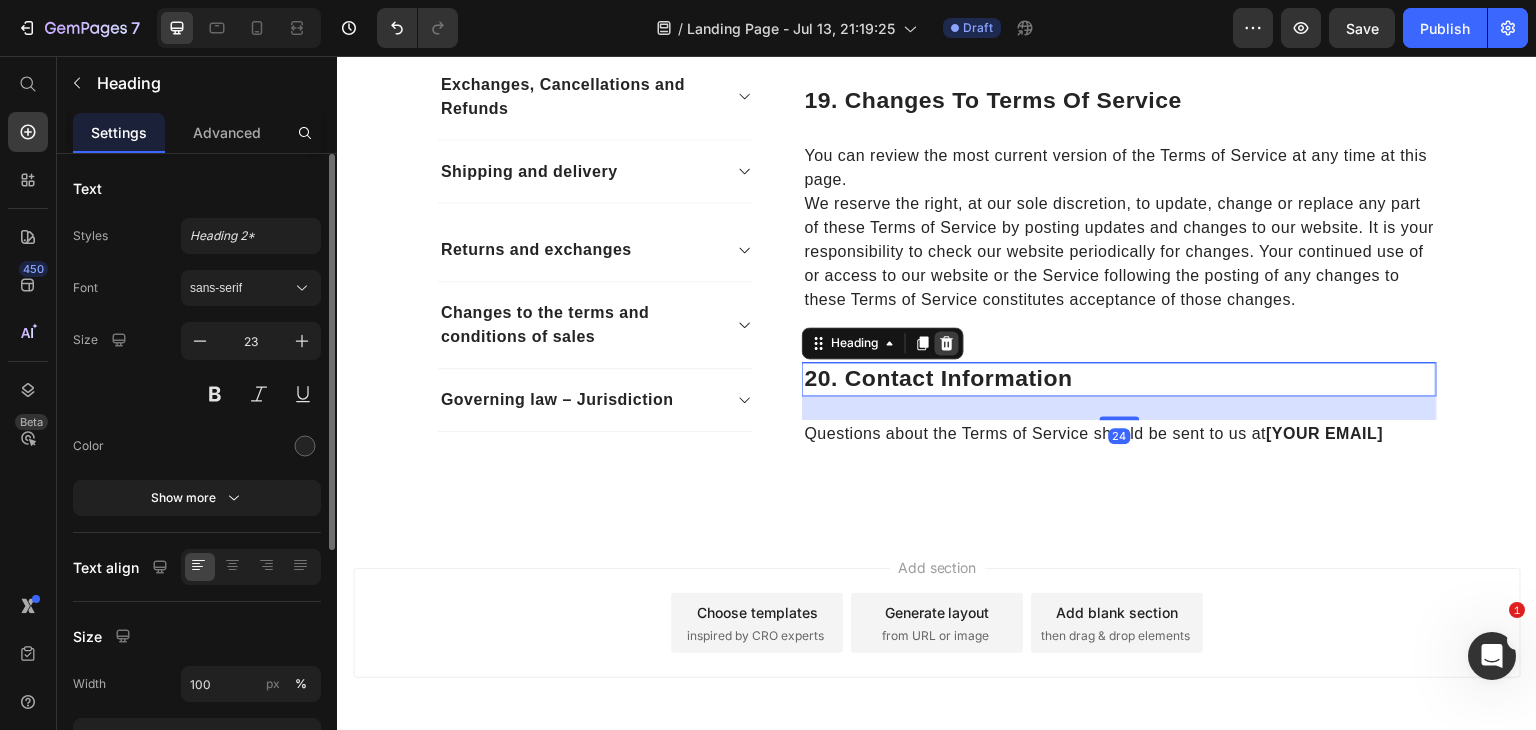 click 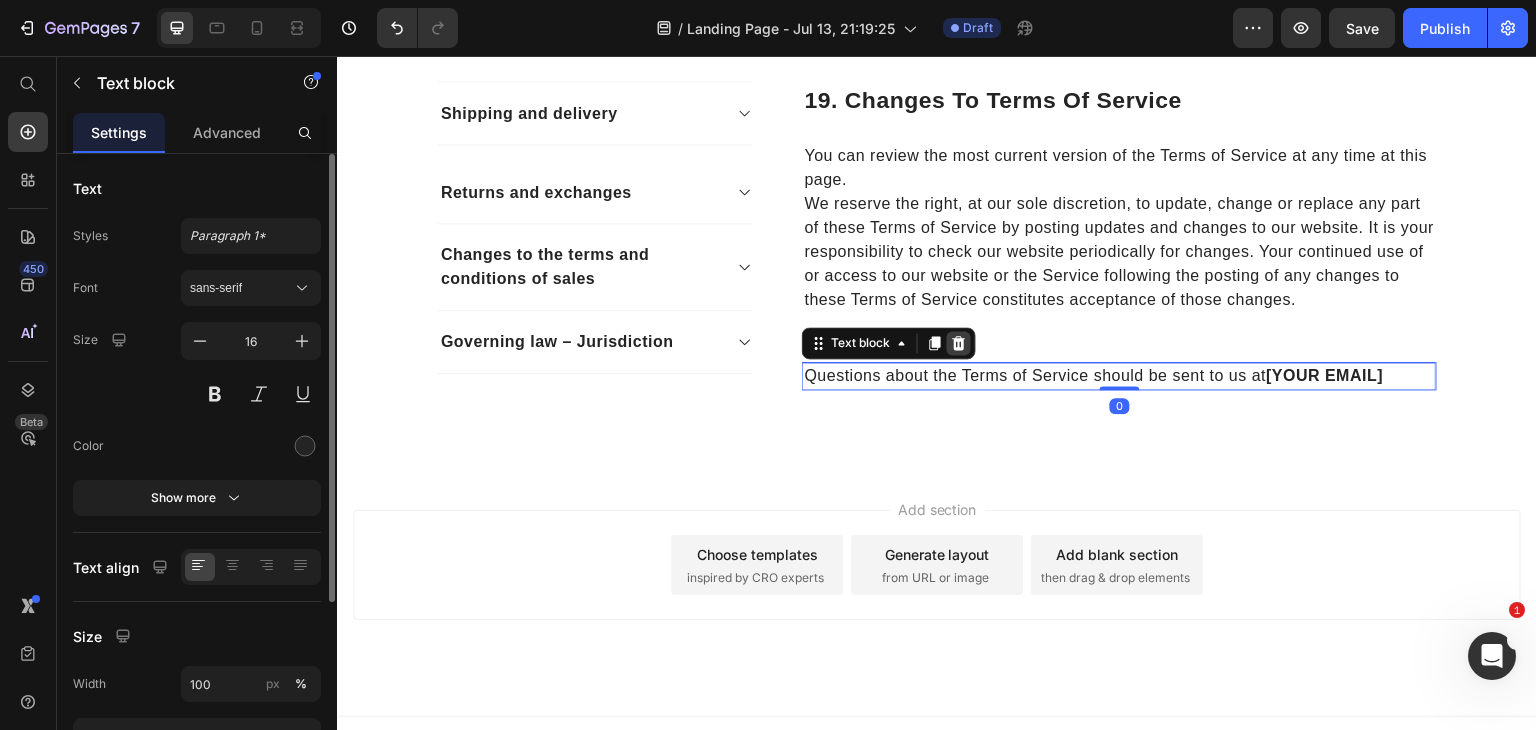 click 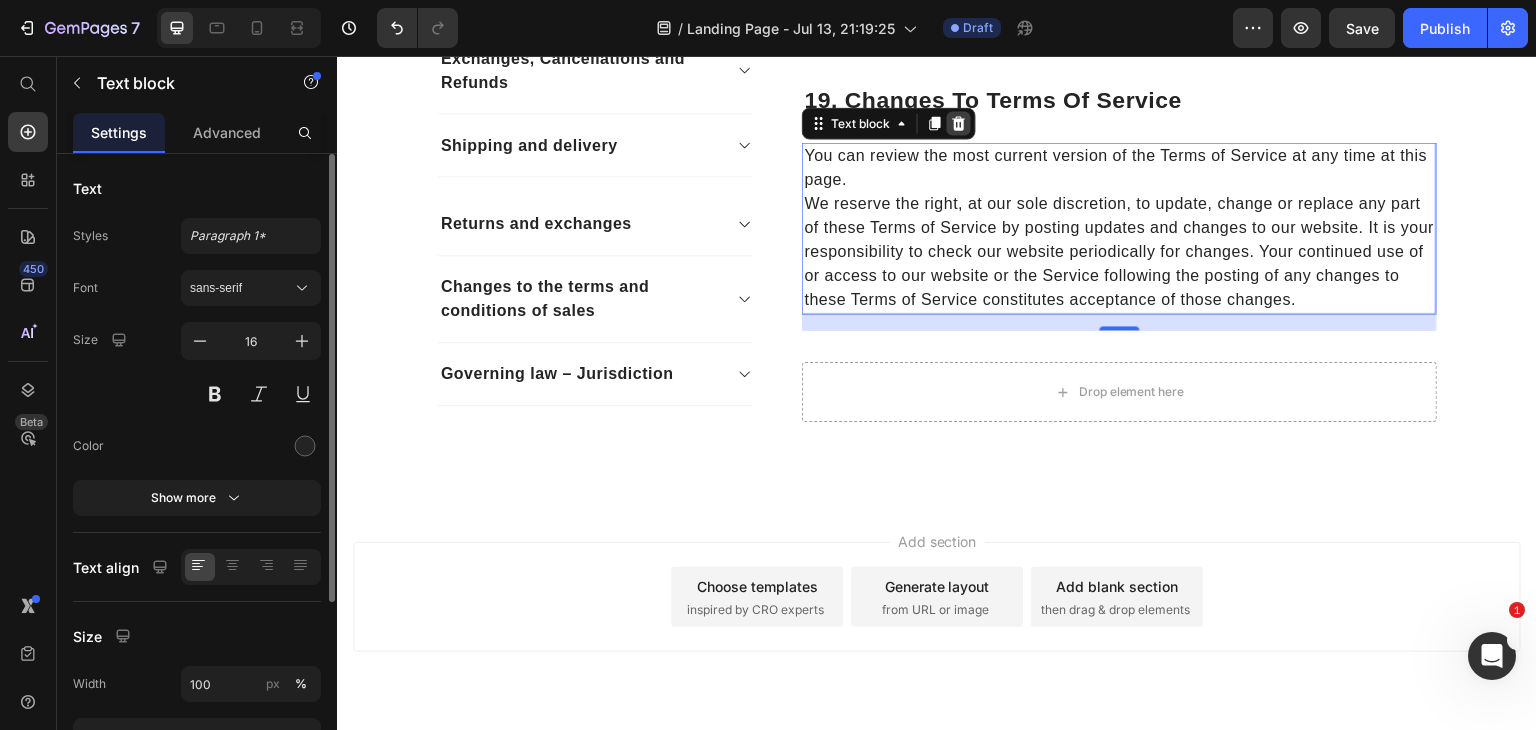 click 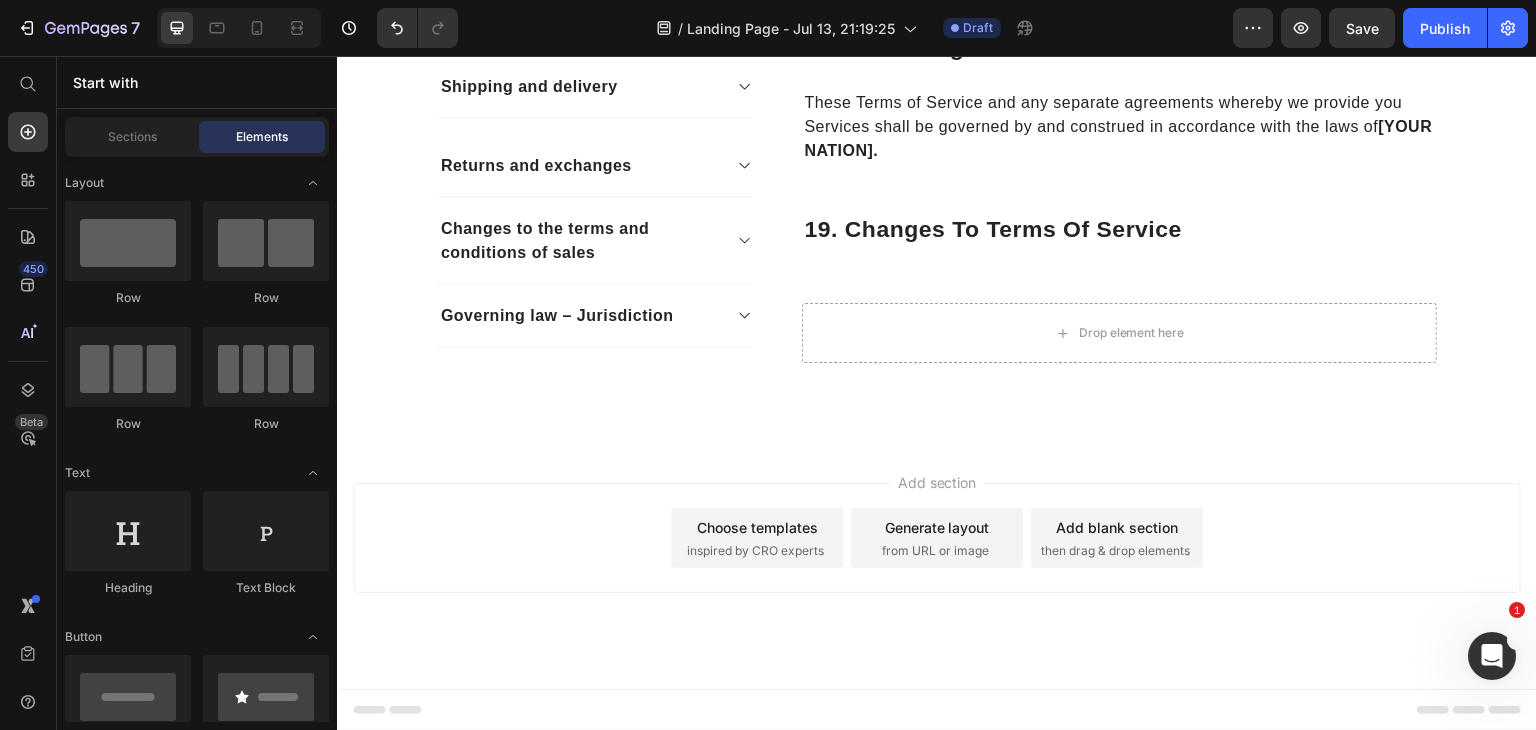 scroll, scrollTop: 7563, scrollLeft: 0, axis: vertical 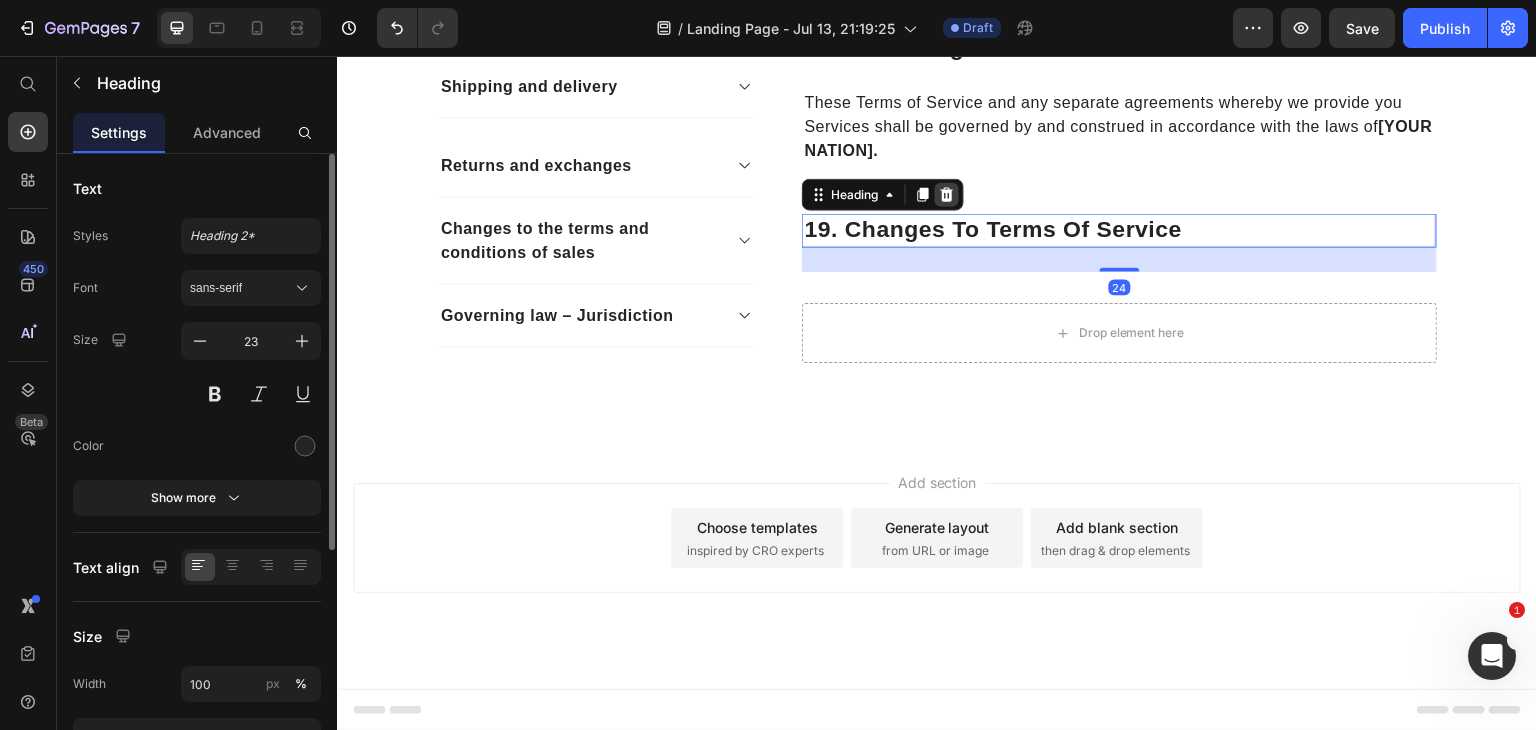 click 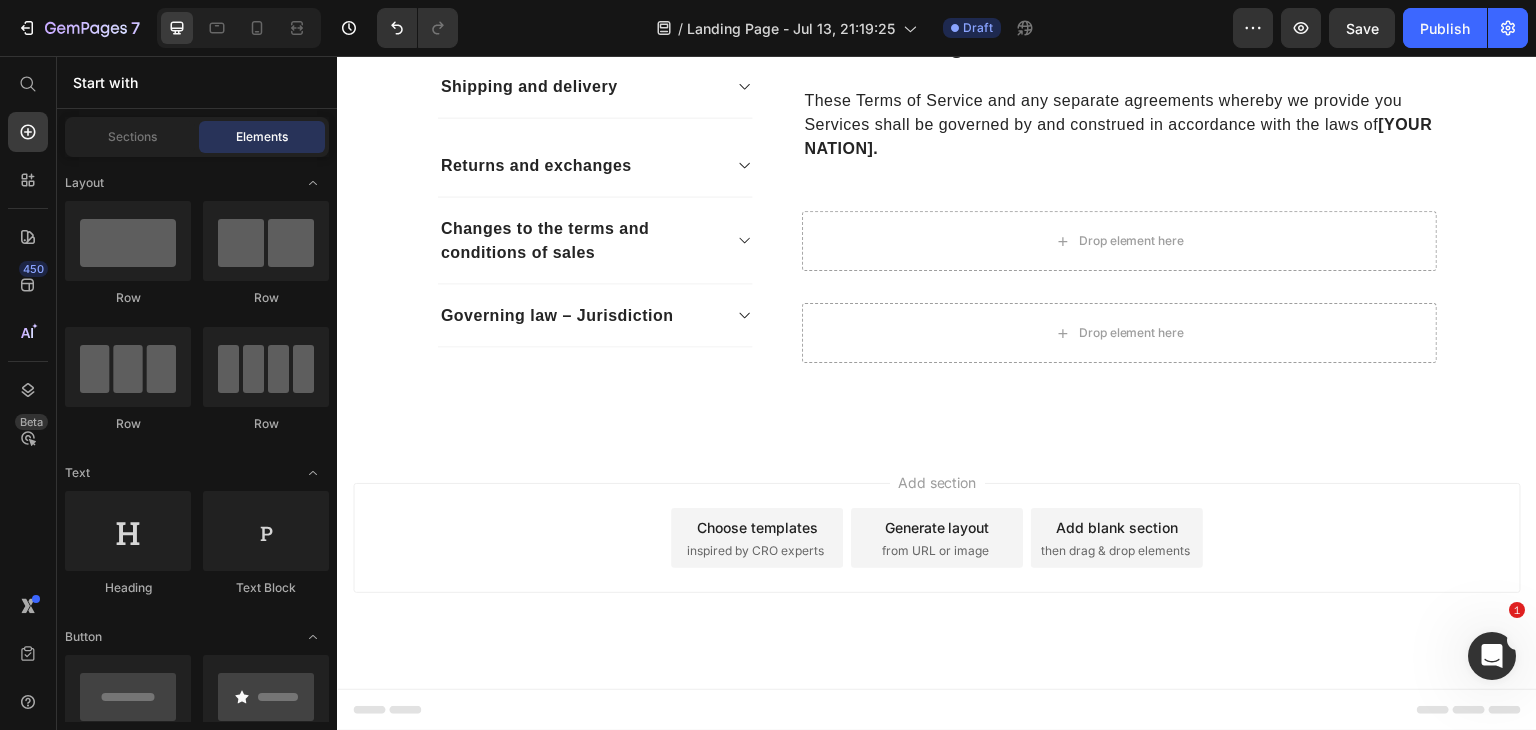 scroll, scrollTop: 7565, scrollLeft: 0, axis: vertical 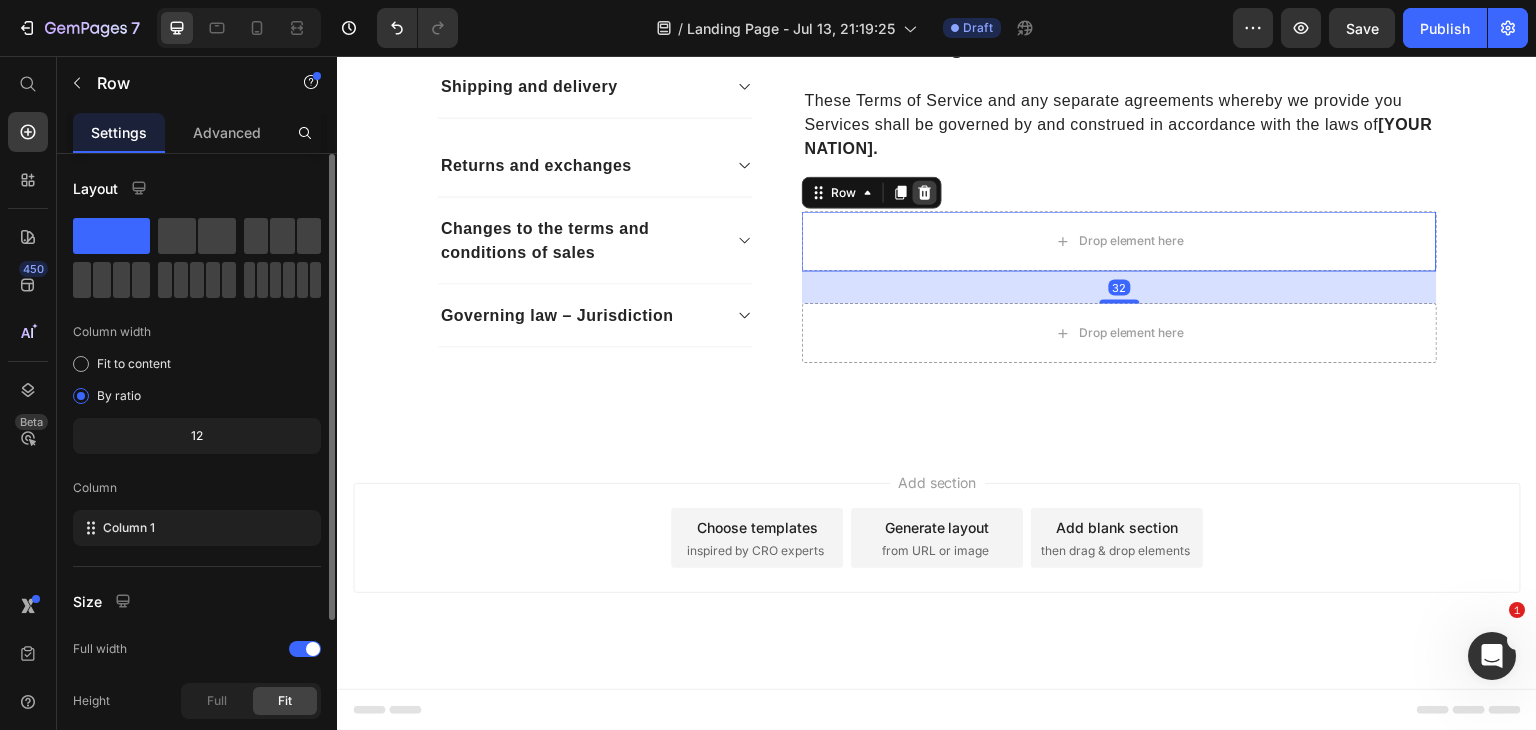 click 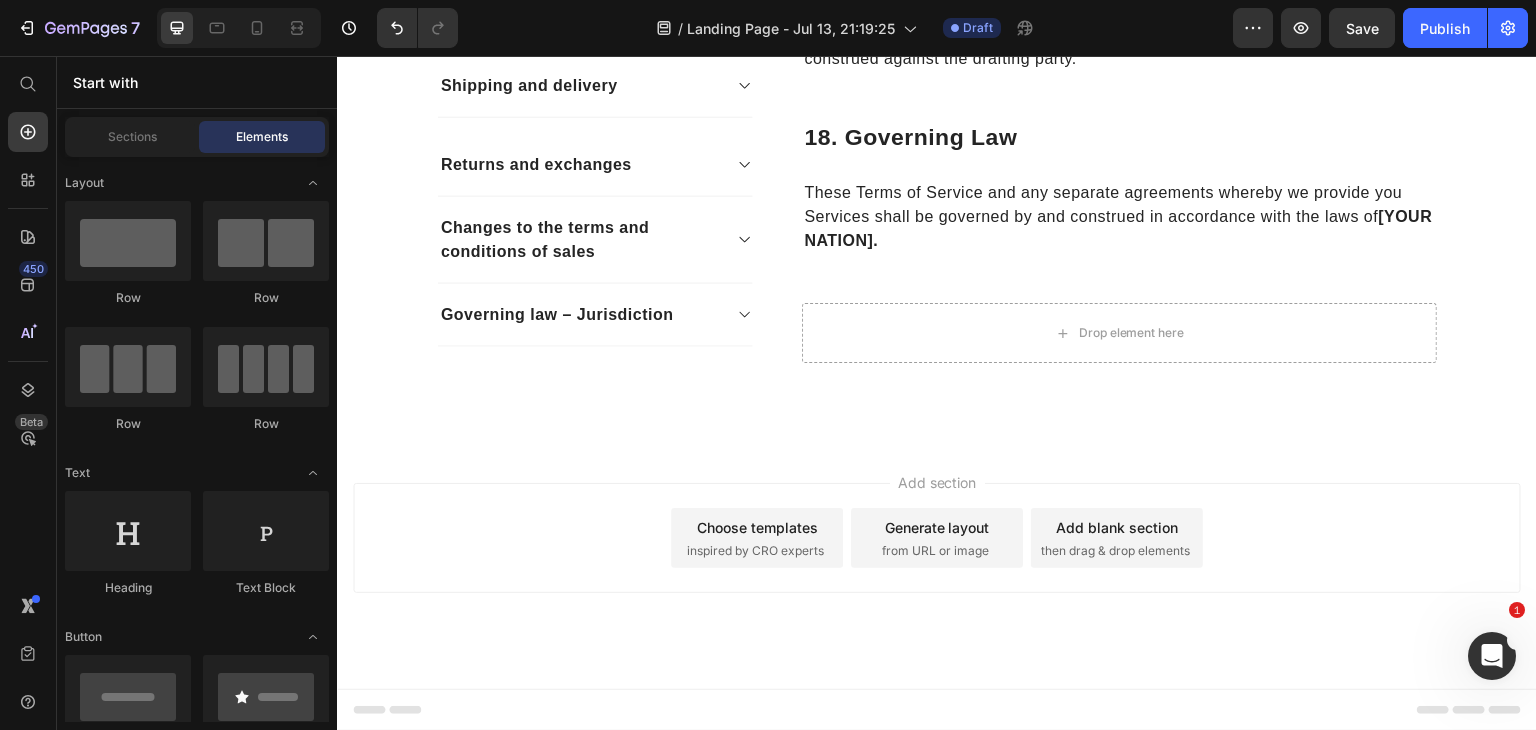 scroll, scrollTop: 7473, scrollLeft: 0, axis: vertical 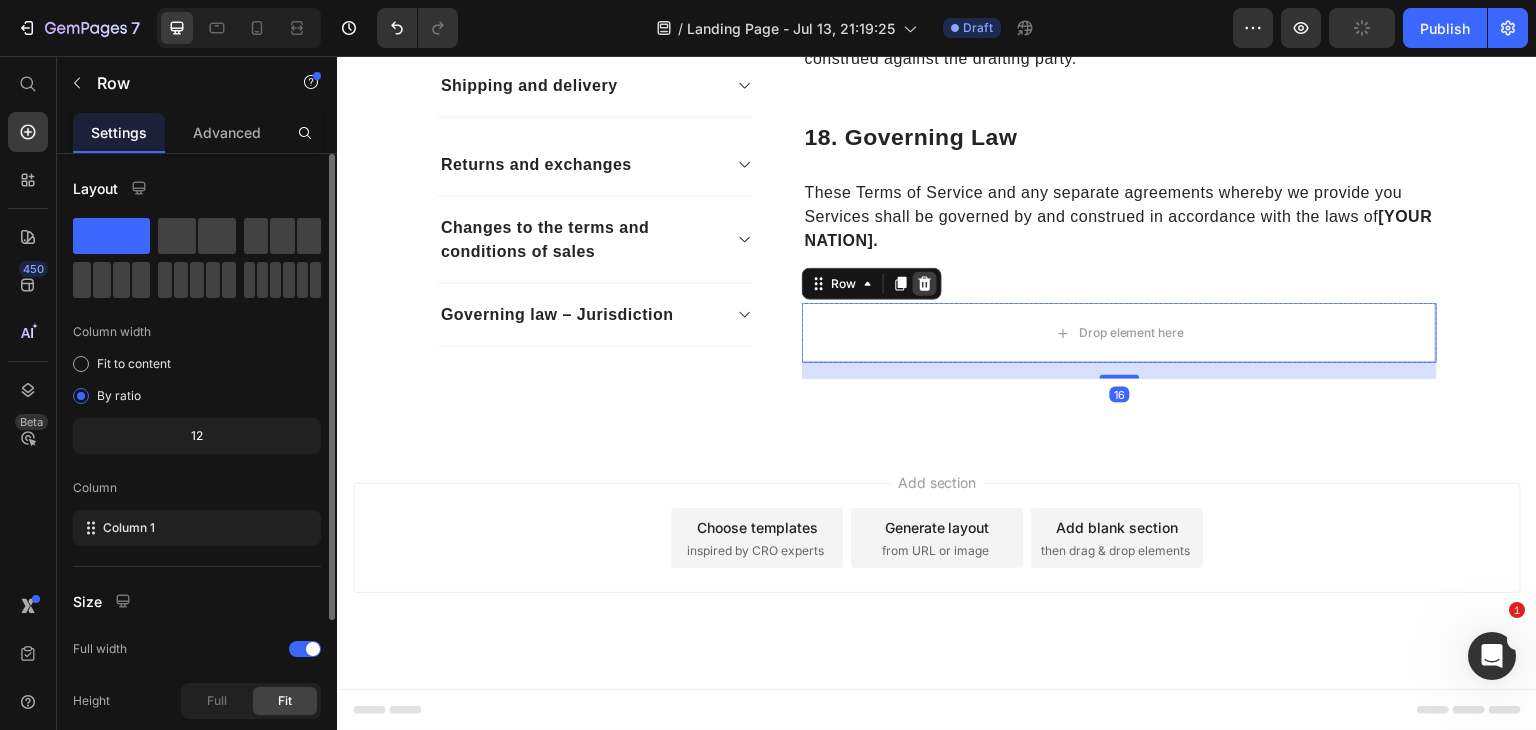click at bounding box center (925, 284) 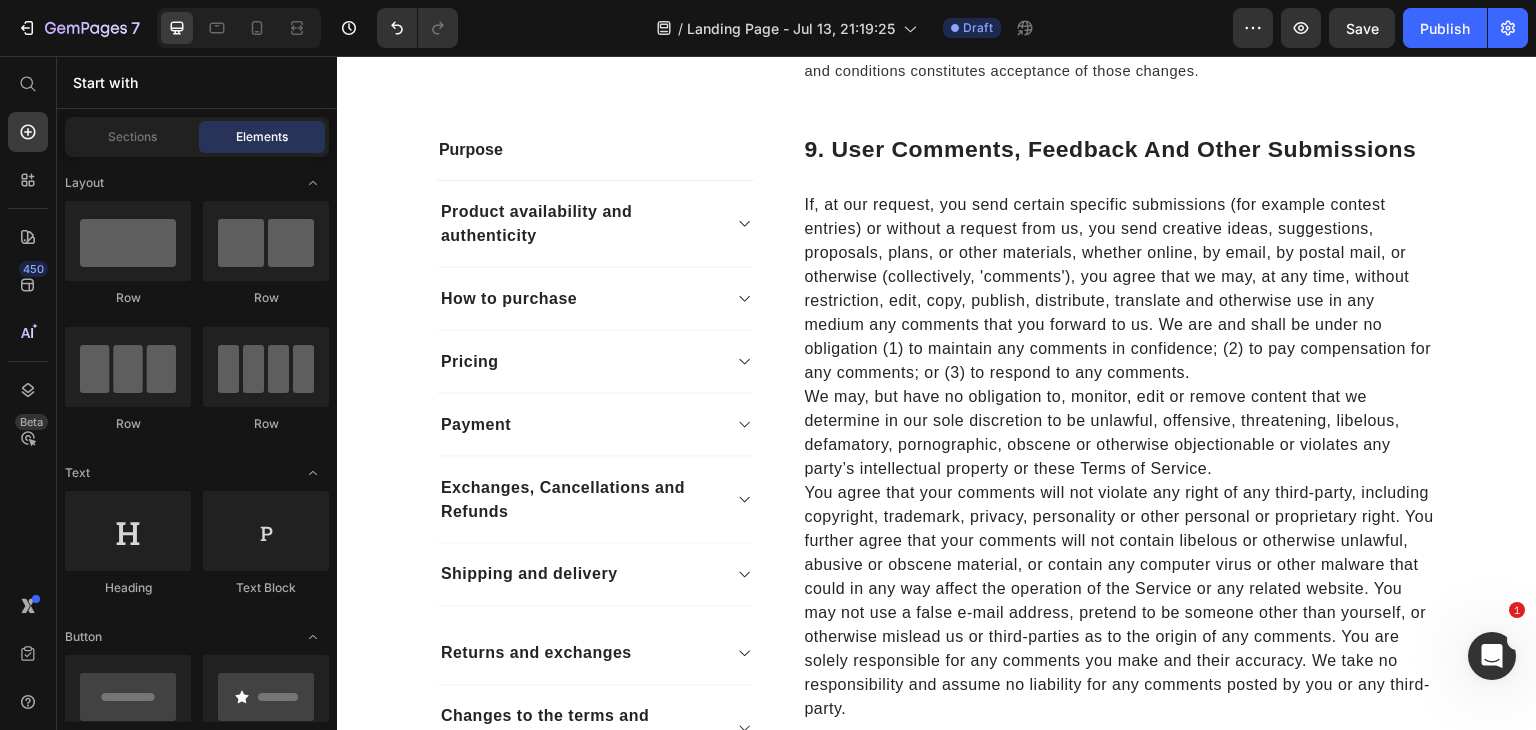 scroll, scrollTop: 3701, scrollLeft: 0, axis: vertical 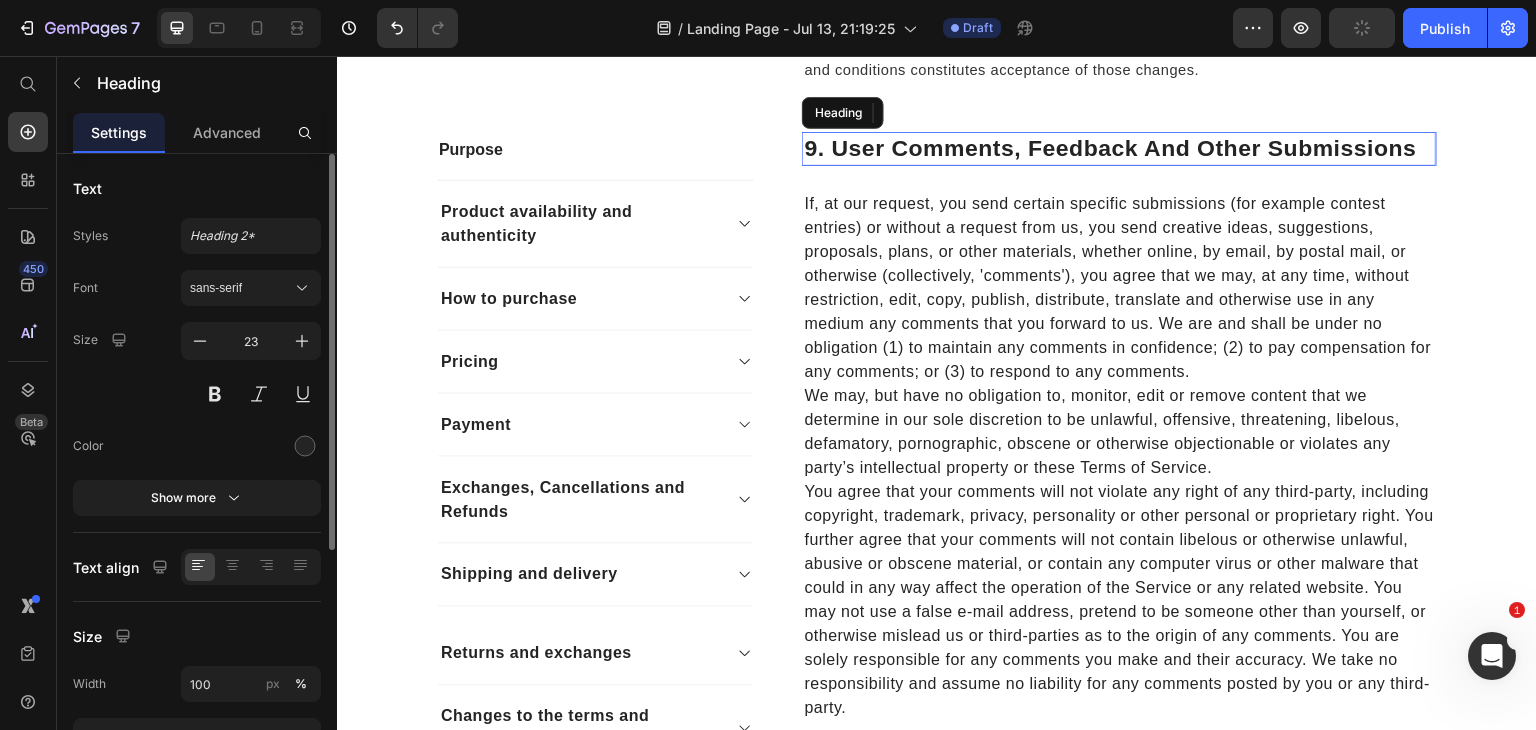click on "9. User Comments, Feedback And Other Submissions" at bounding box center [1119, 149] 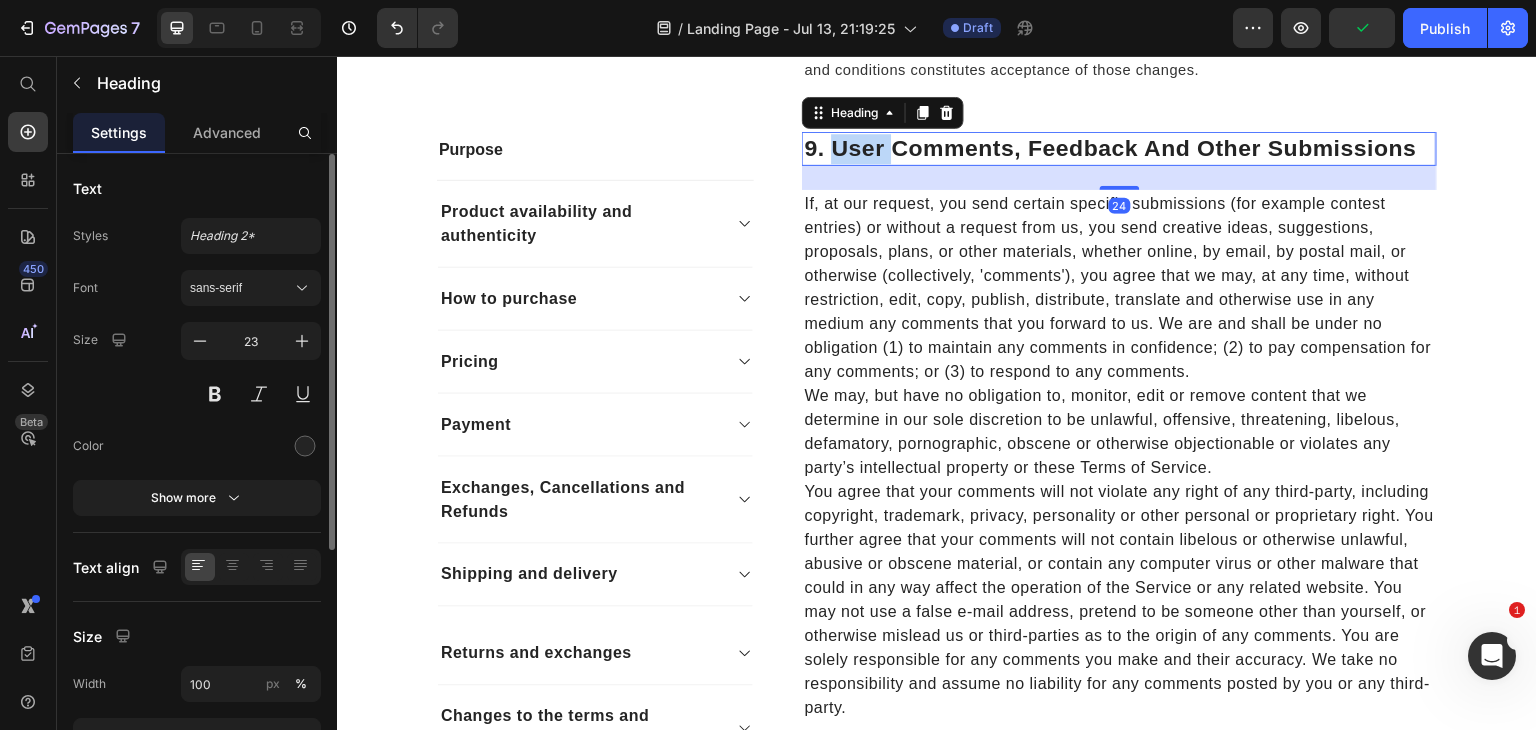 click on "9. User Comments, Feedback And Other Submissions" at bounding box center (1119, 149) 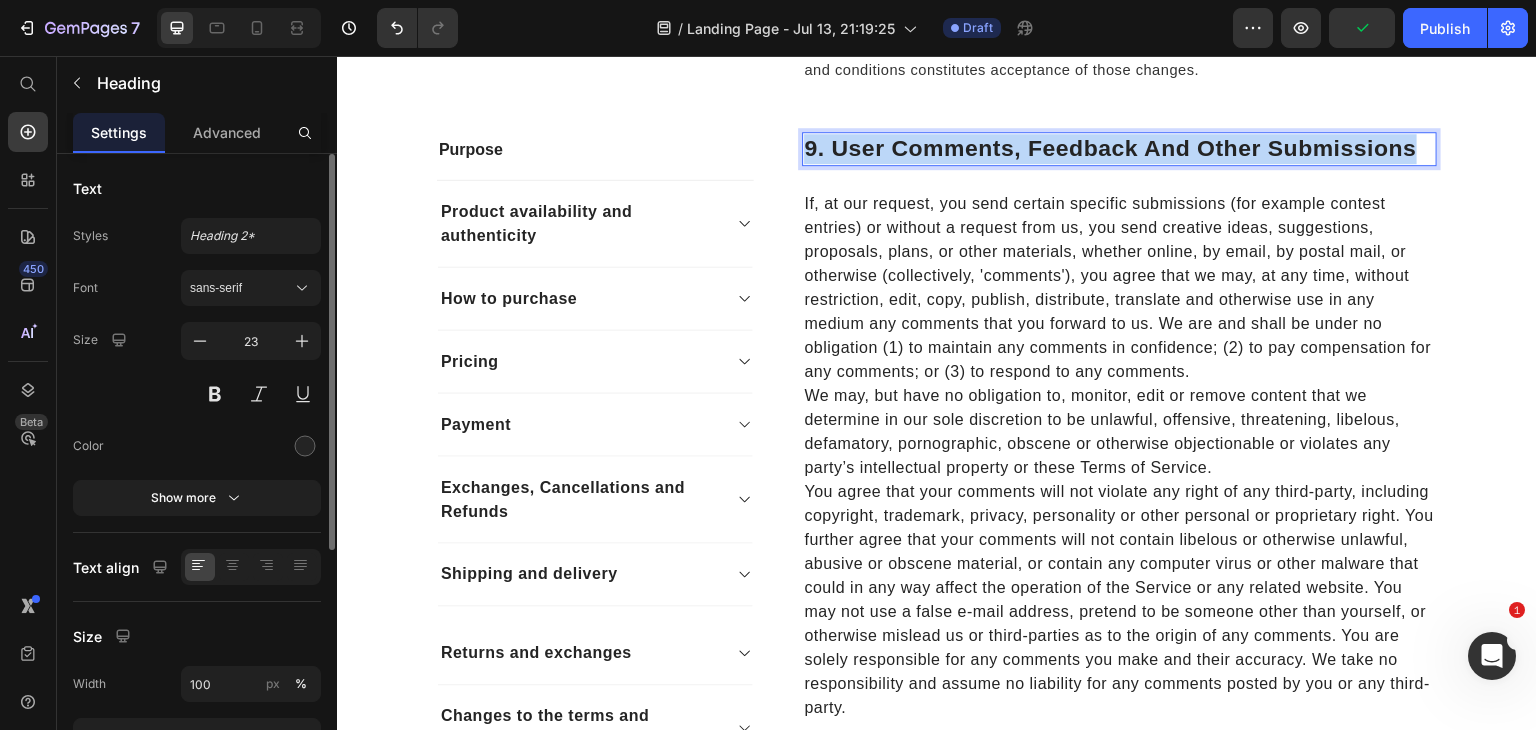click on "9. User Comments, Feedback And Other Submissions" at bounding box center [1119, 149] 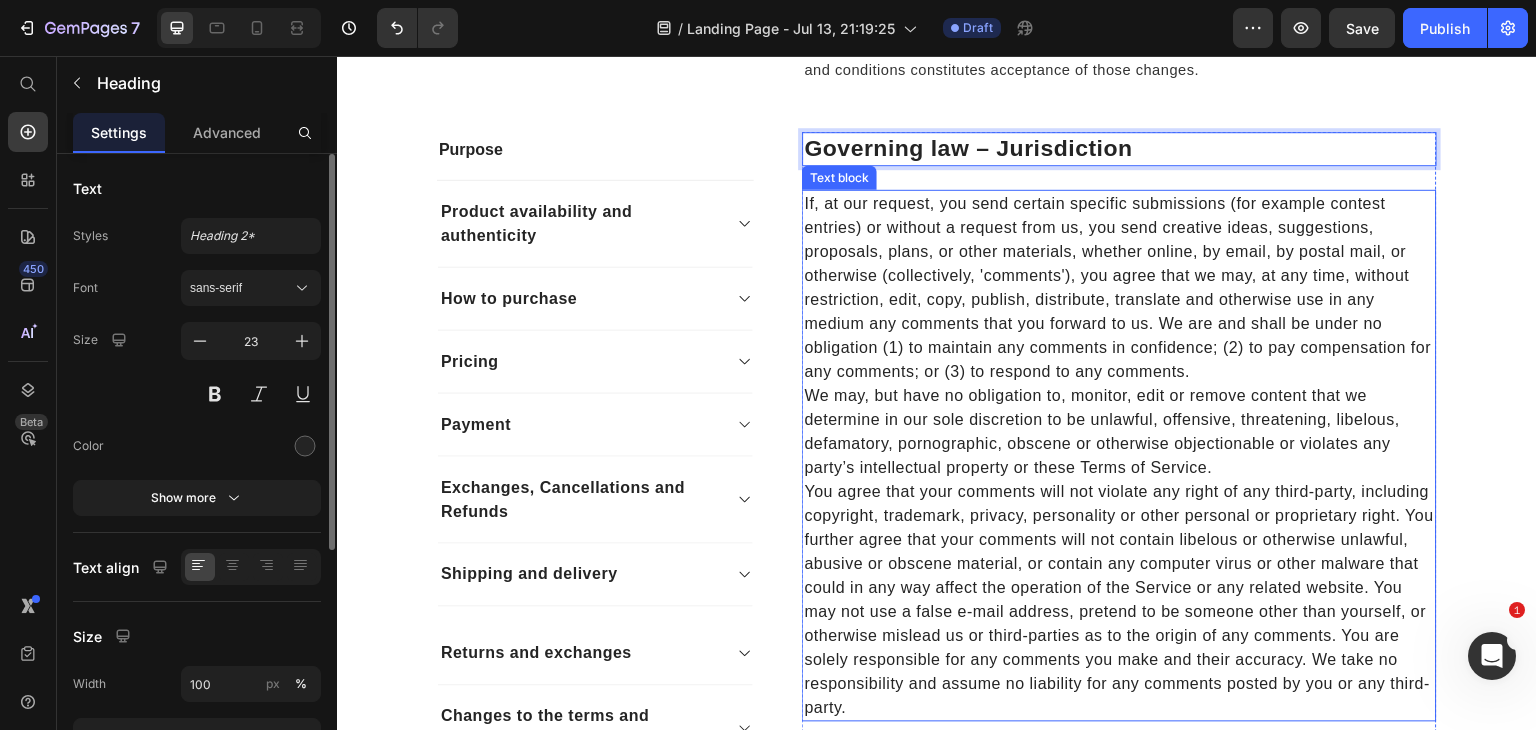 click on "If, at our request, you send certain specific submissions (for example contest entries) or without a request from us, you send creative ideas, suggestions, proposals, plans, or other materials, whether online, by email, by postal mail, or otherwise (collectively, 'comments'), you agree that we may, at any time, without restriction, edit, copy, publish, distribute, translate and otherwise use in any medium any comments that you forward to us. We are and shall be under no obligation (1) to maintain any comments in confidence; (2) to pay compensation for any comments; or (3) to respond to any comments." at bounding box center [1119, 288] 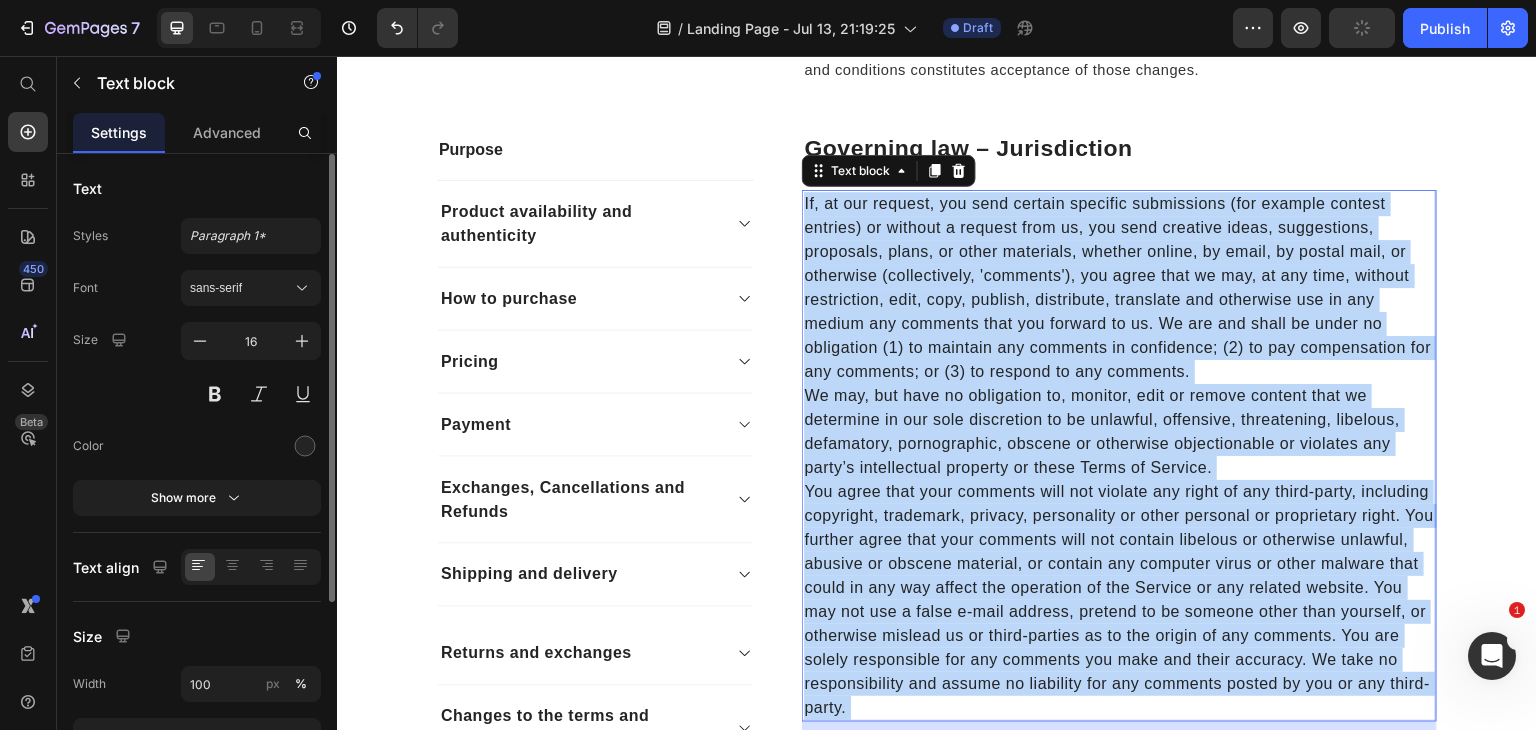 click on "If, at our request, you send certain specific submissions (for example contest entries) or without a request from us, you send creative ideas, suggestions, proposals, plans, or other materials, whether online, by email, by postal mail, or otherwise (collectively, 'comments'), you agree that we may, at any time, without restriction, edit, copy, publish, distribute, translate and otherwise use in any medium any comments that you forward to us. We are and shall be under no obligation (1) to maintain any comments in confidence; (2) to pay compensation for any comments; or (3) to respond to any comments." at bounding box center [1119, 288] 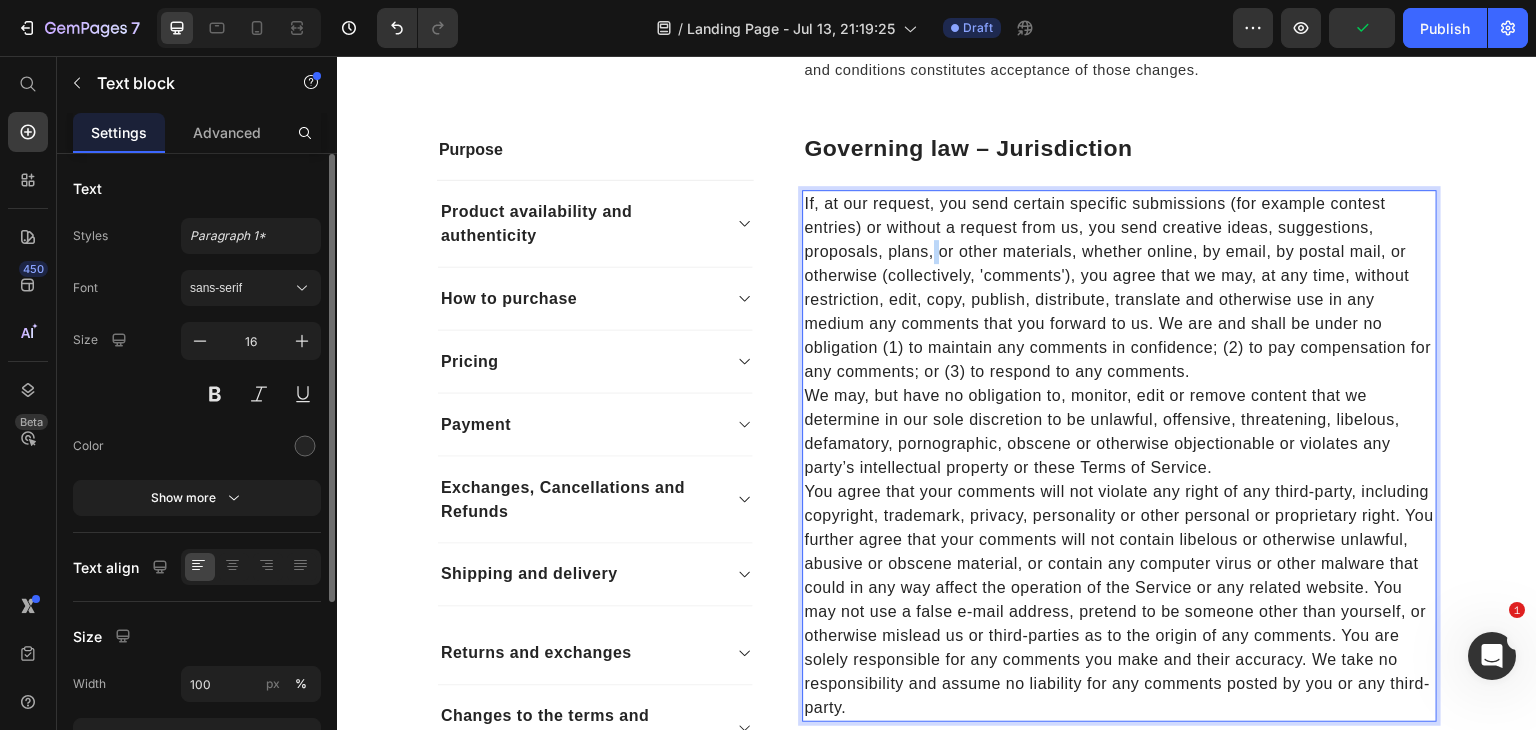 click on "If, at our request, you send certain specific submissions (for example contest entries) or without a request from us, you send creative ideas, suggestions, proposals, plans, or other materials, whether online, by email, by postal mail, or otherwise (collectively, 'comments'), you agree that we may, at any time, without restriction, edit, copy, publish, distribute, translate and otherwise use in any medium any comments that you forward to us. We are and shall be under no obligation (1) to maintain any comments in confidence; (2) to pay compensation for any comments; or (3) to respond to any comments." at bounding box center (1119, 288) 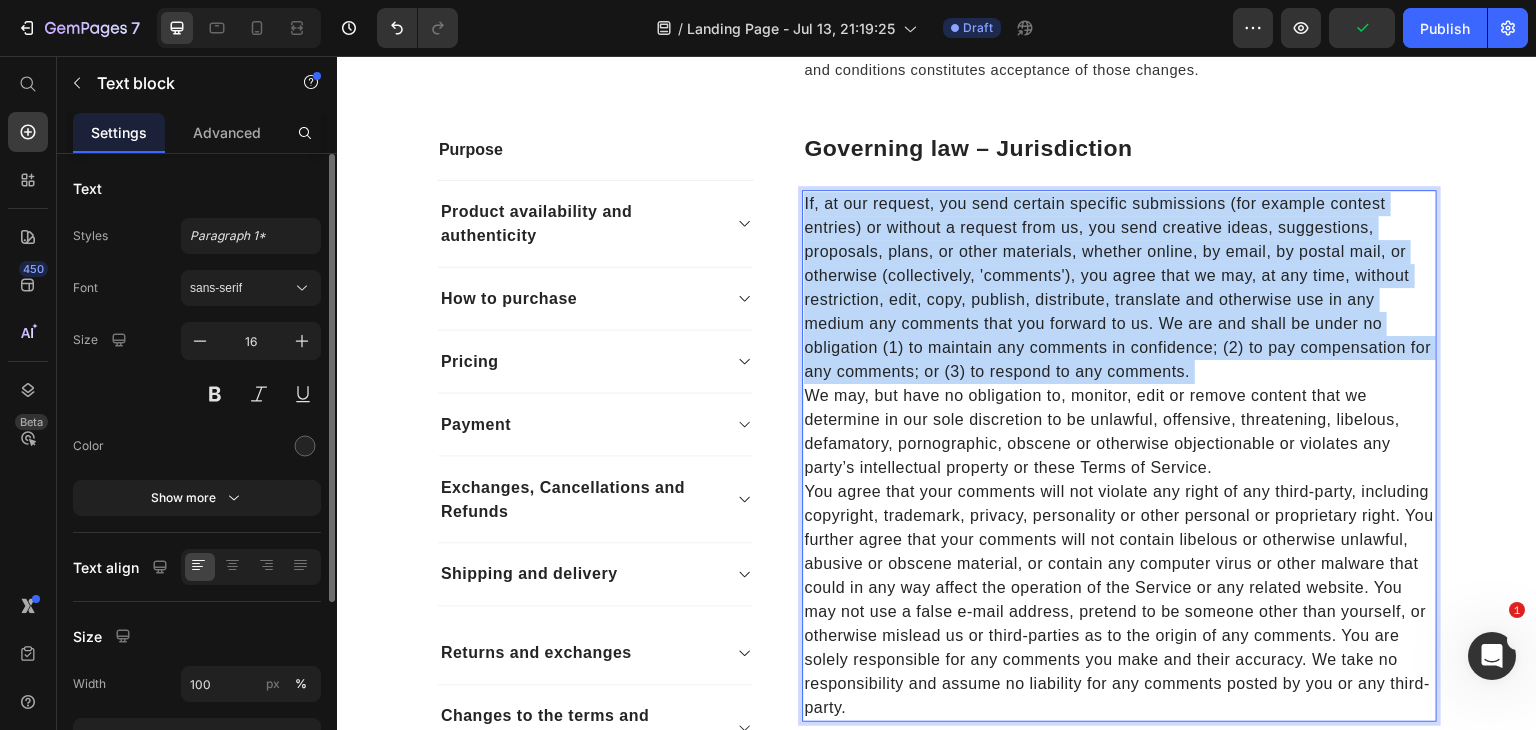 click on "If, at our request, you send certain specific submissions (for example contest entries) or without a request from us, you send creative ideas, suggestions, proposals, plans, or other materials, whether online, by email, by postal mail, or otherwise (collectively, 'comments'), you agree that we may, at any time, without restriction, edit, copy, publish, distribute, translate and otherwise use in any medium any comments that you forward to us. We are and shall be under no obligation (1) to maintain any comments in confidence; (2) to pay compensation for any comments; or (3) to respond to any comments." at bounding box center (1119, 288) 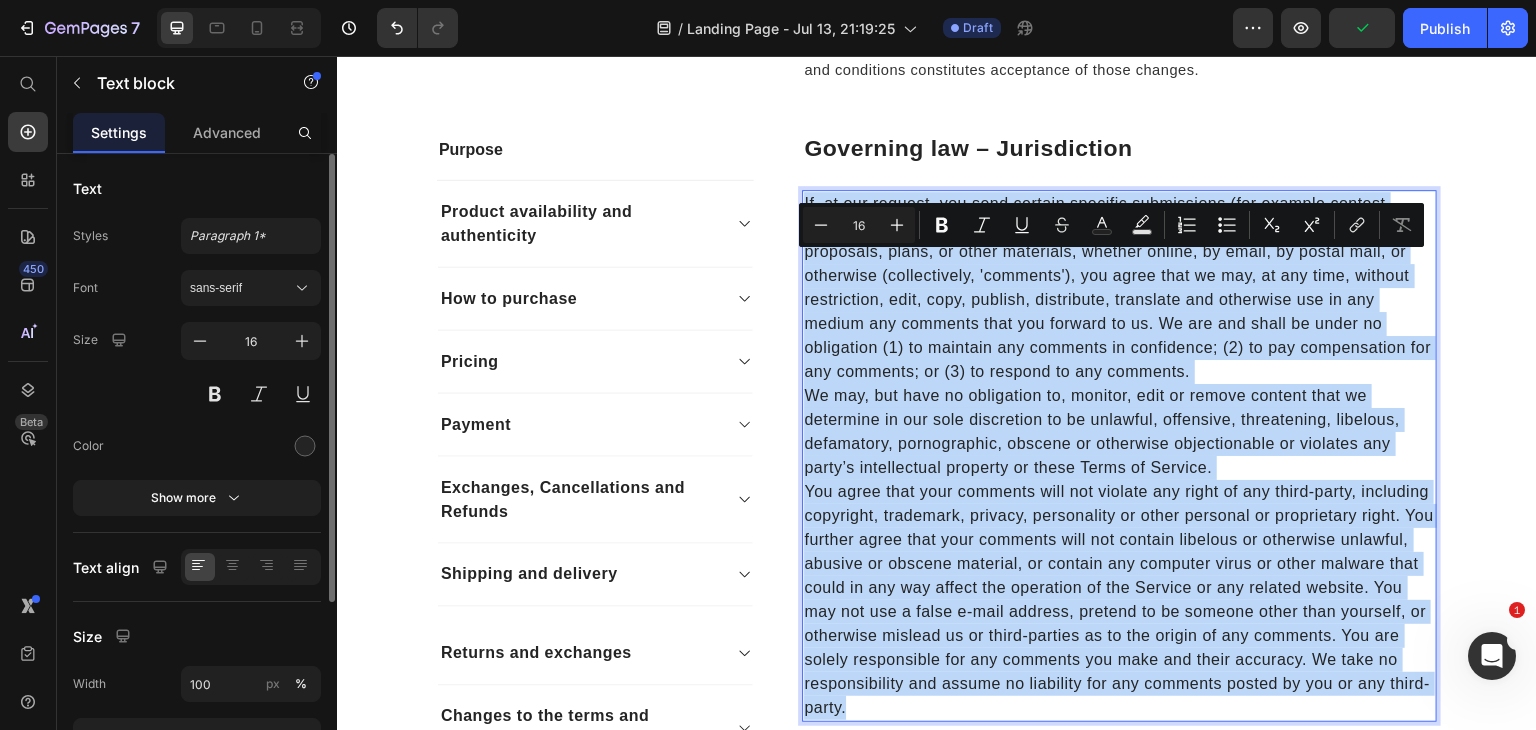 type on "11" 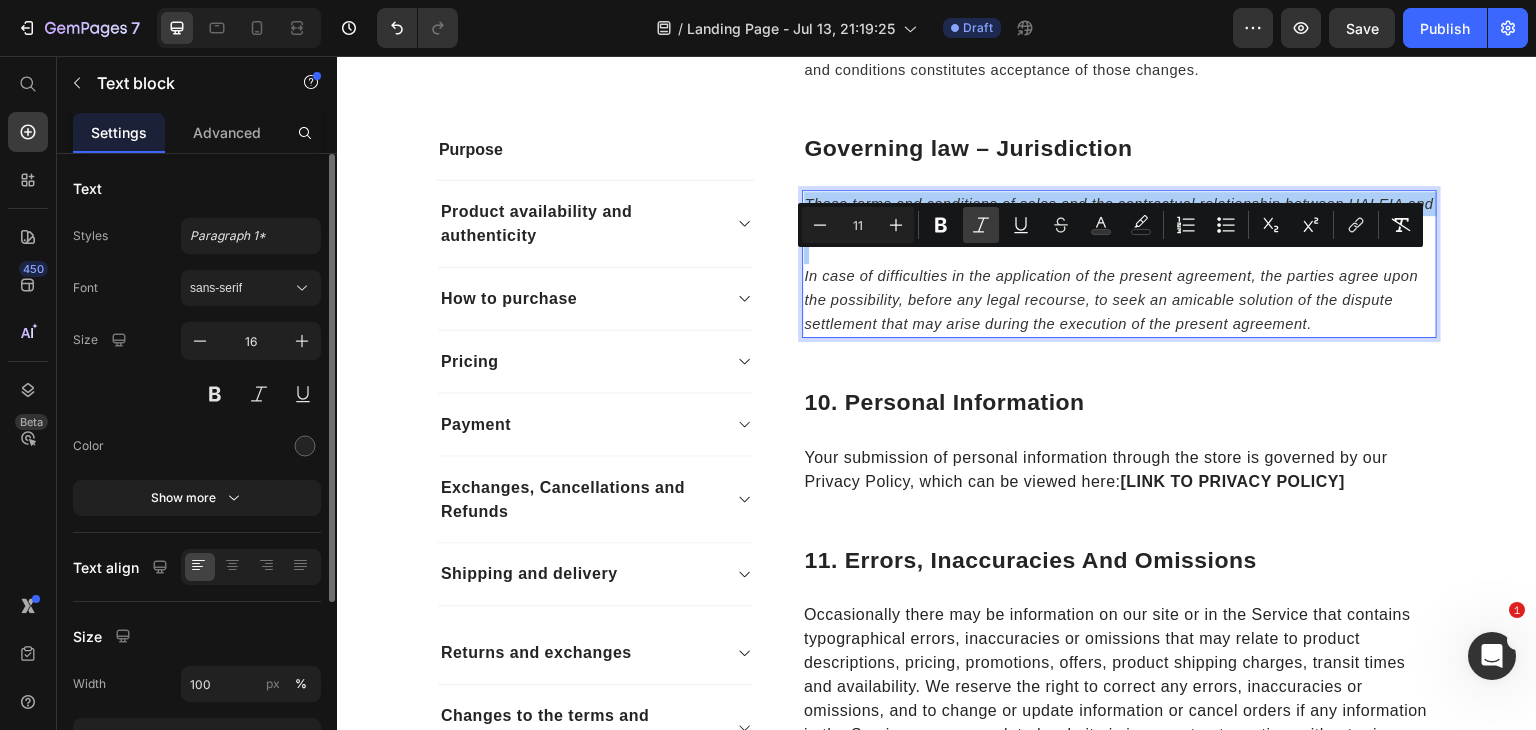 click 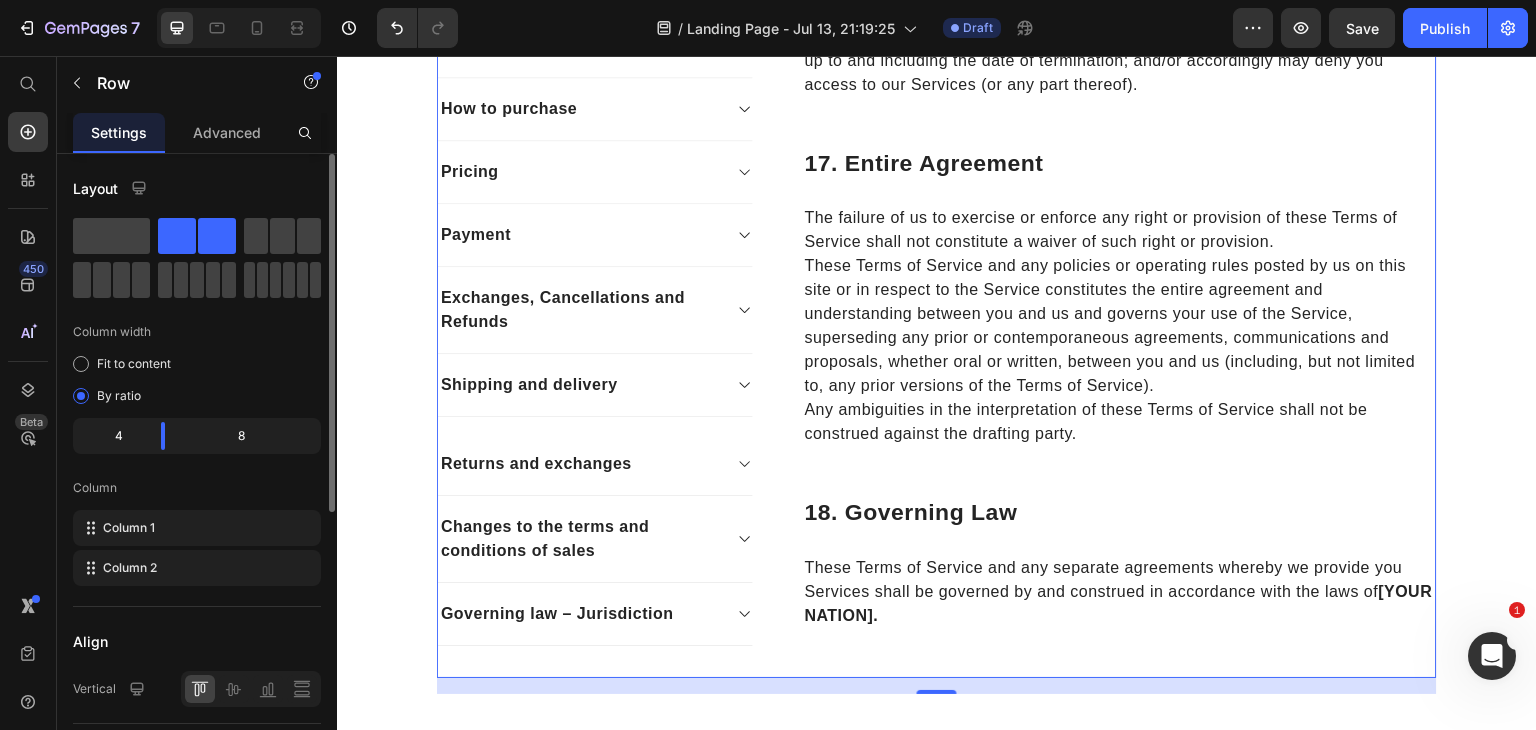 scroll, scrollTop: 7017, scrollLeft: 0, axis: vertical 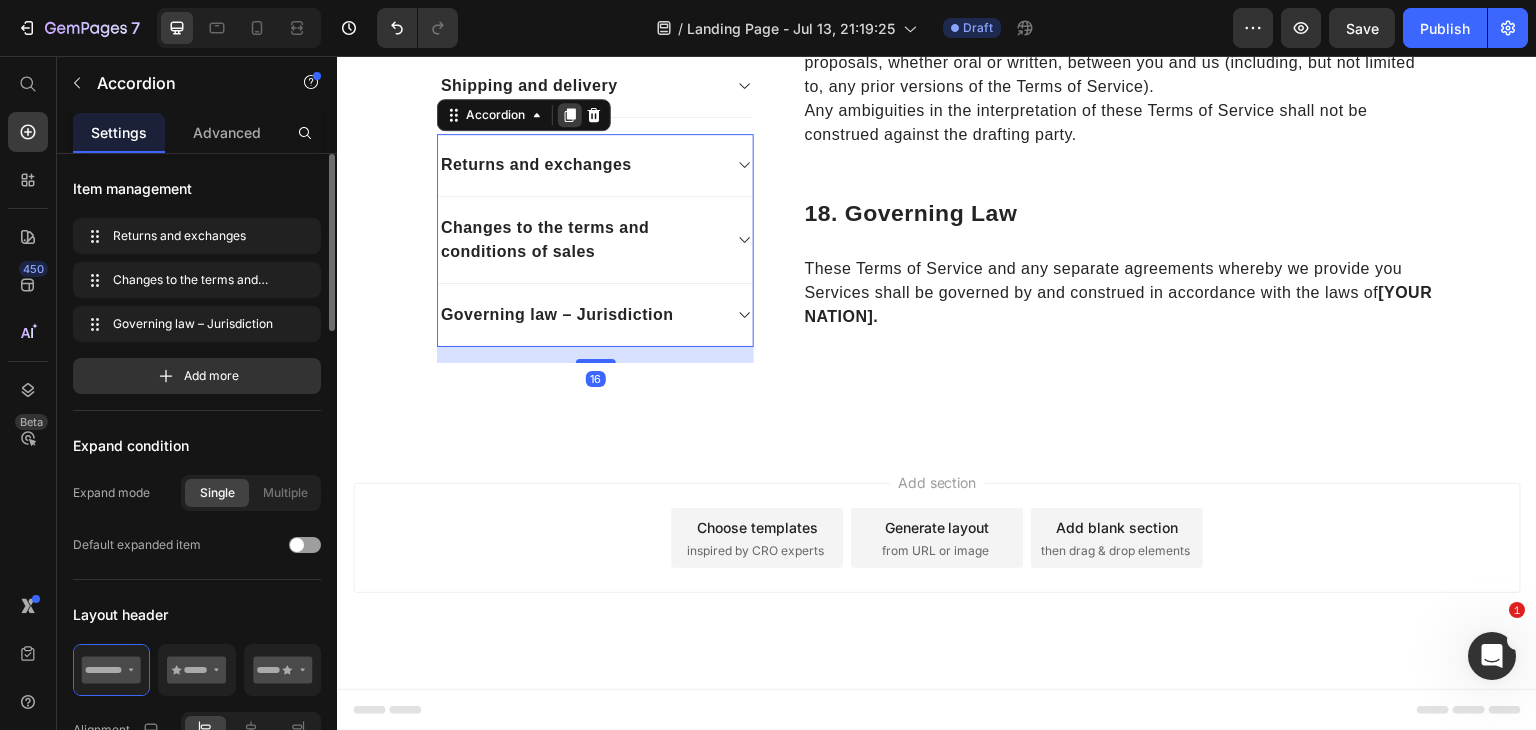 click 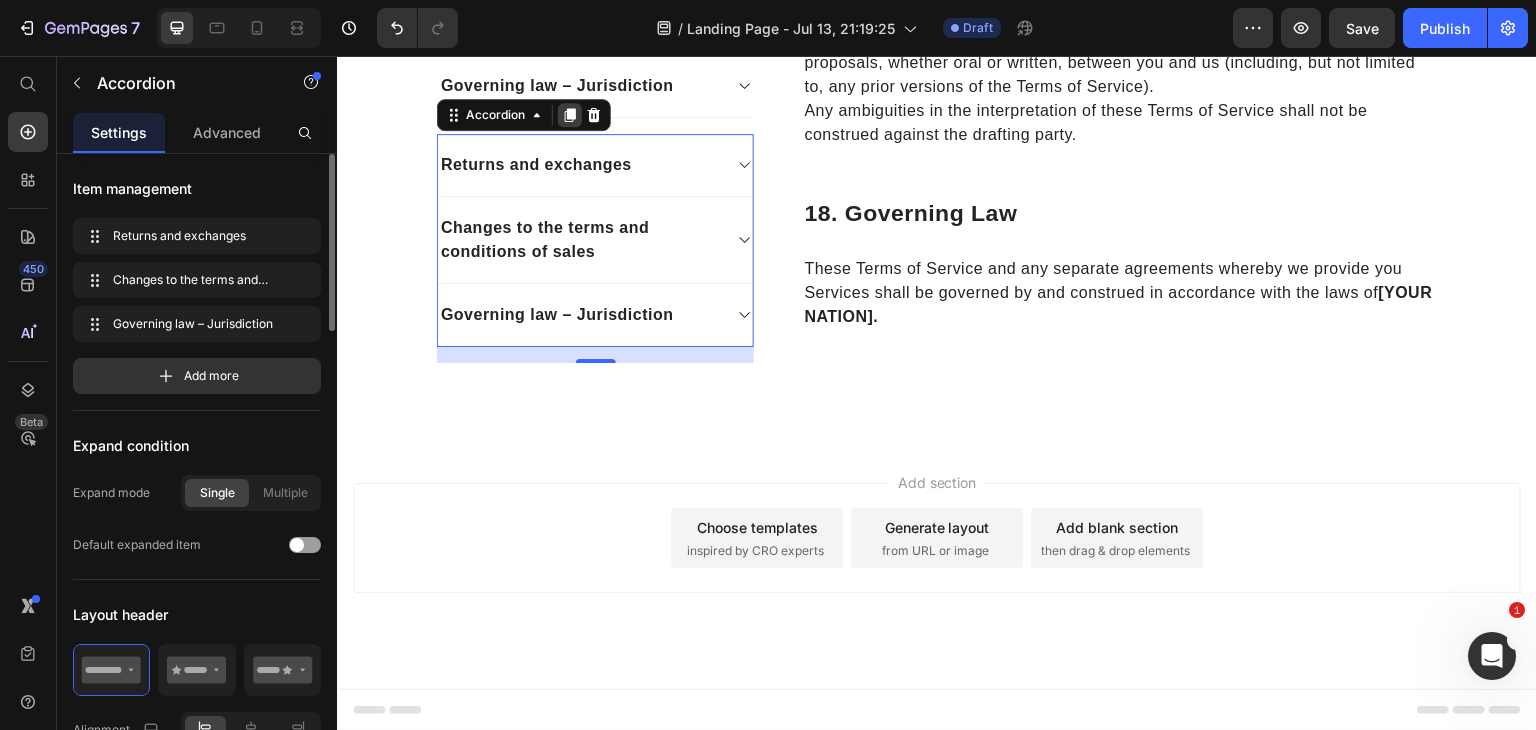 click 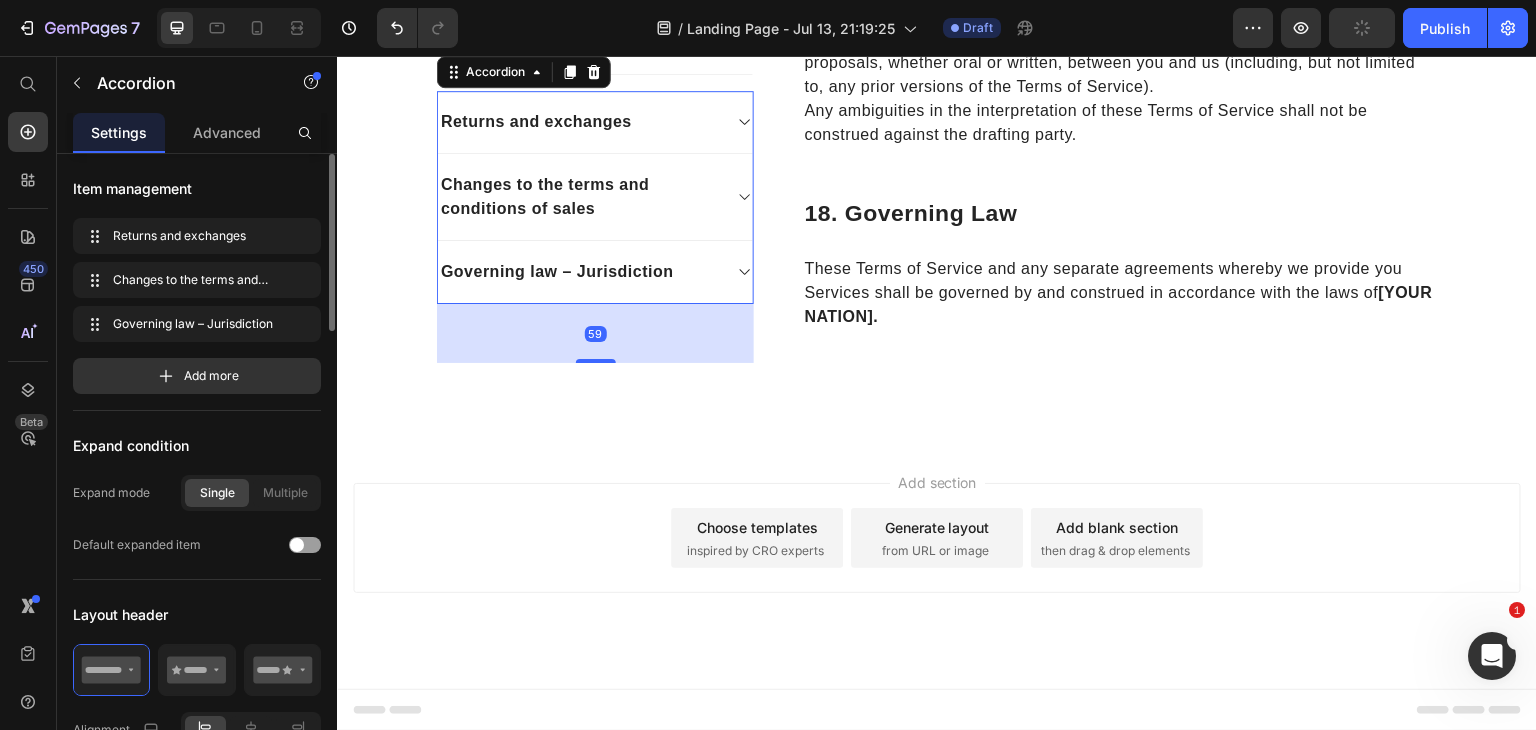 drag, startPoint x: 584, startPoint y: 358, endPoint x: 600, endPoint y: 392, distance: 37.576588 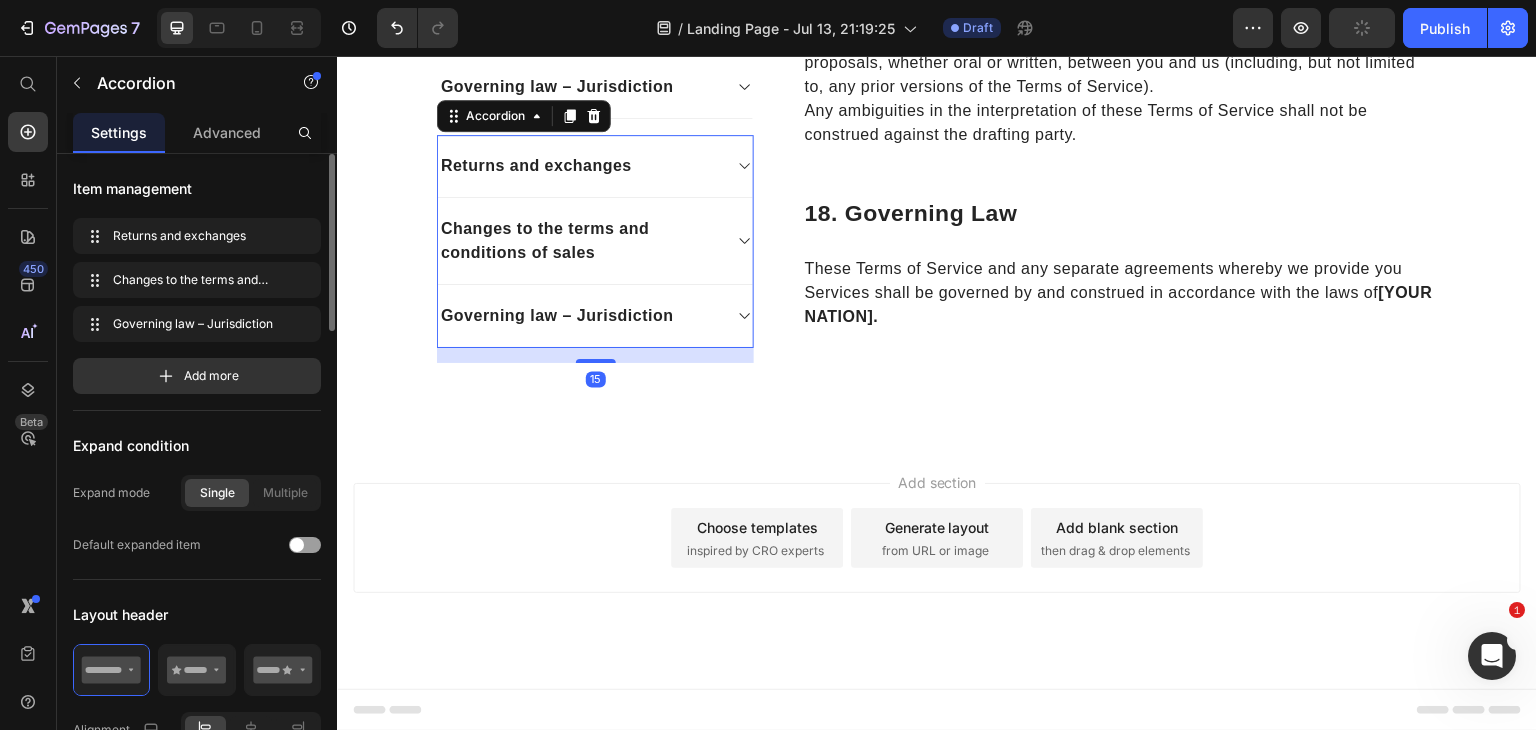 drag, startPoint x: 579, startPoint y: 361, endPoint x: 589, endPoint y: 325, distance: 37.363083 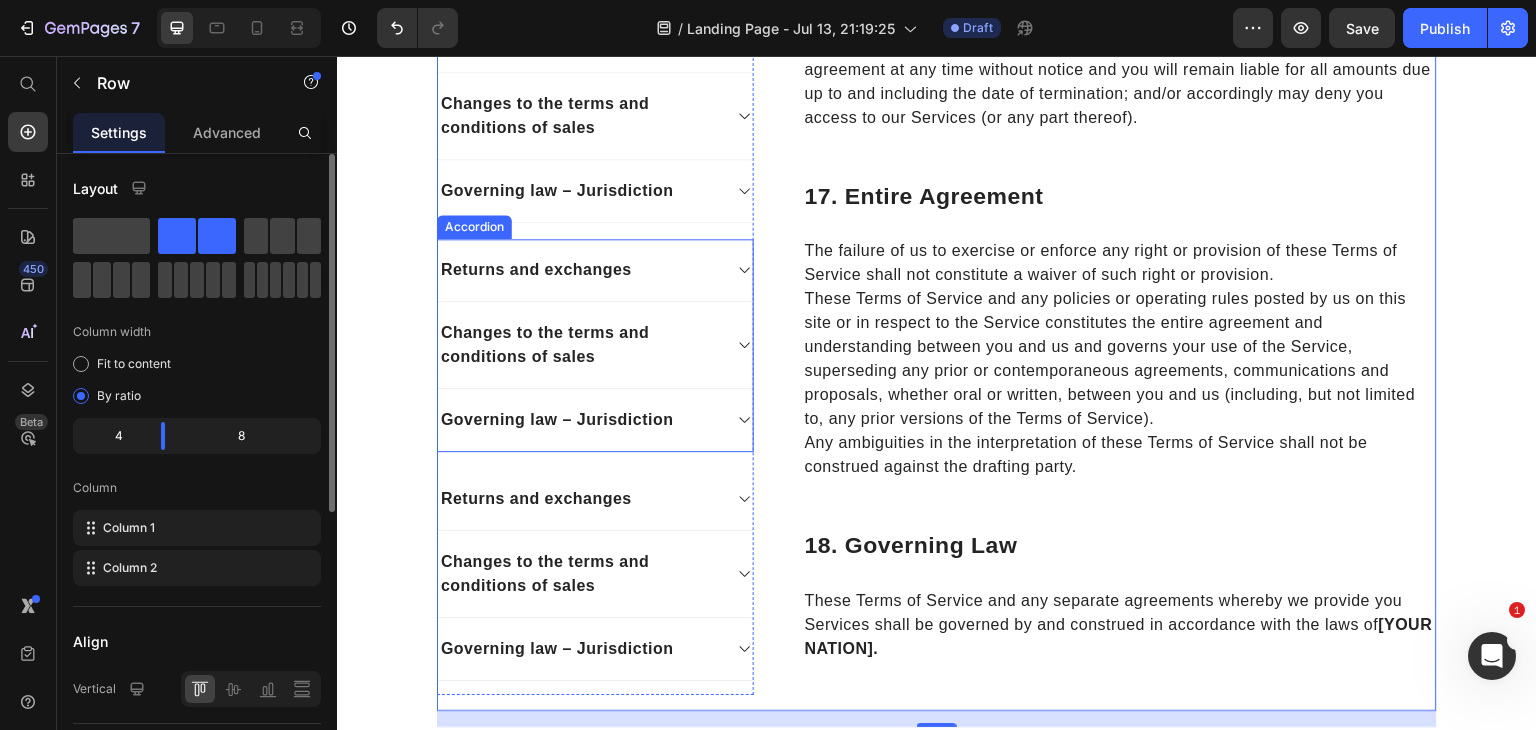 scroll, scrollTop: 6618, scrollLeft: 0, axis: vertical 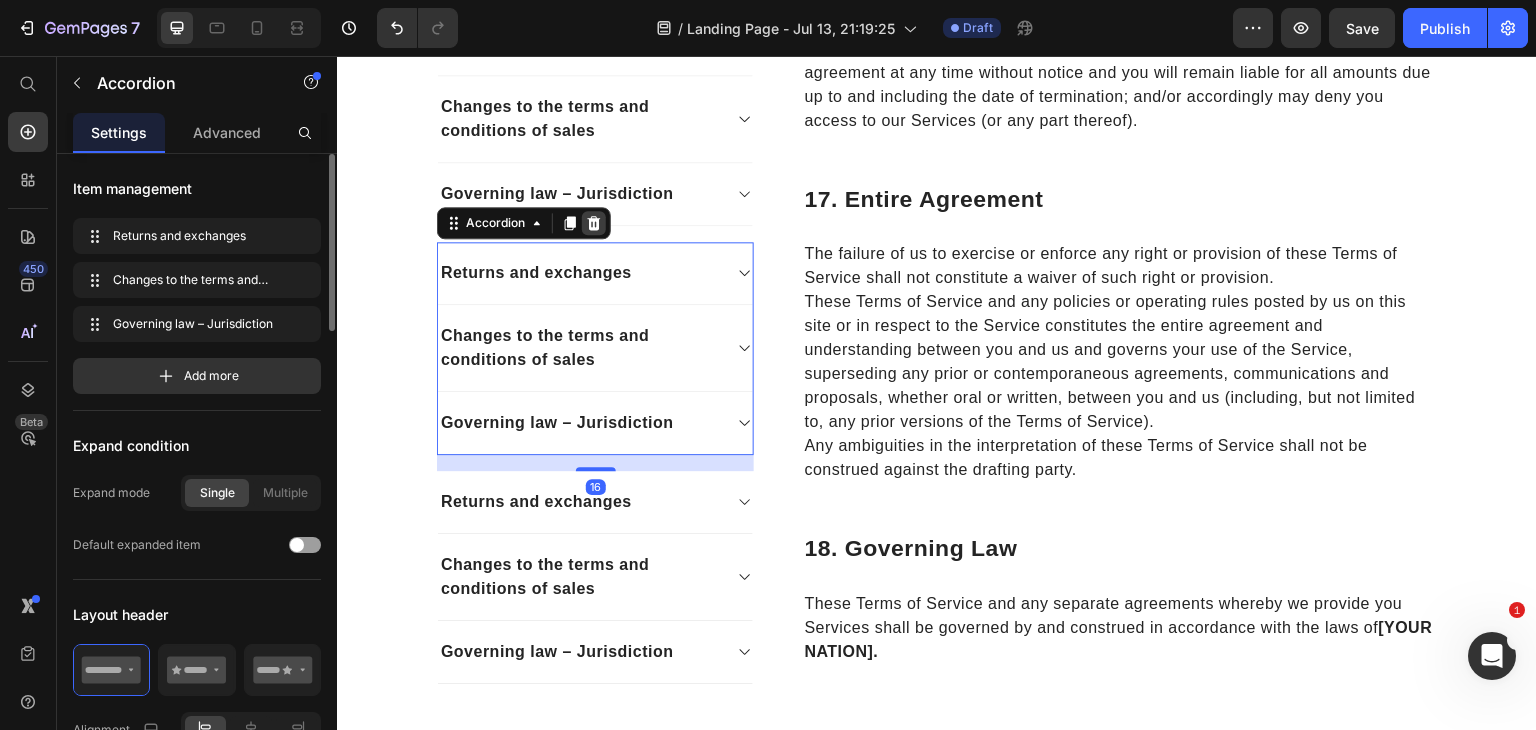 click 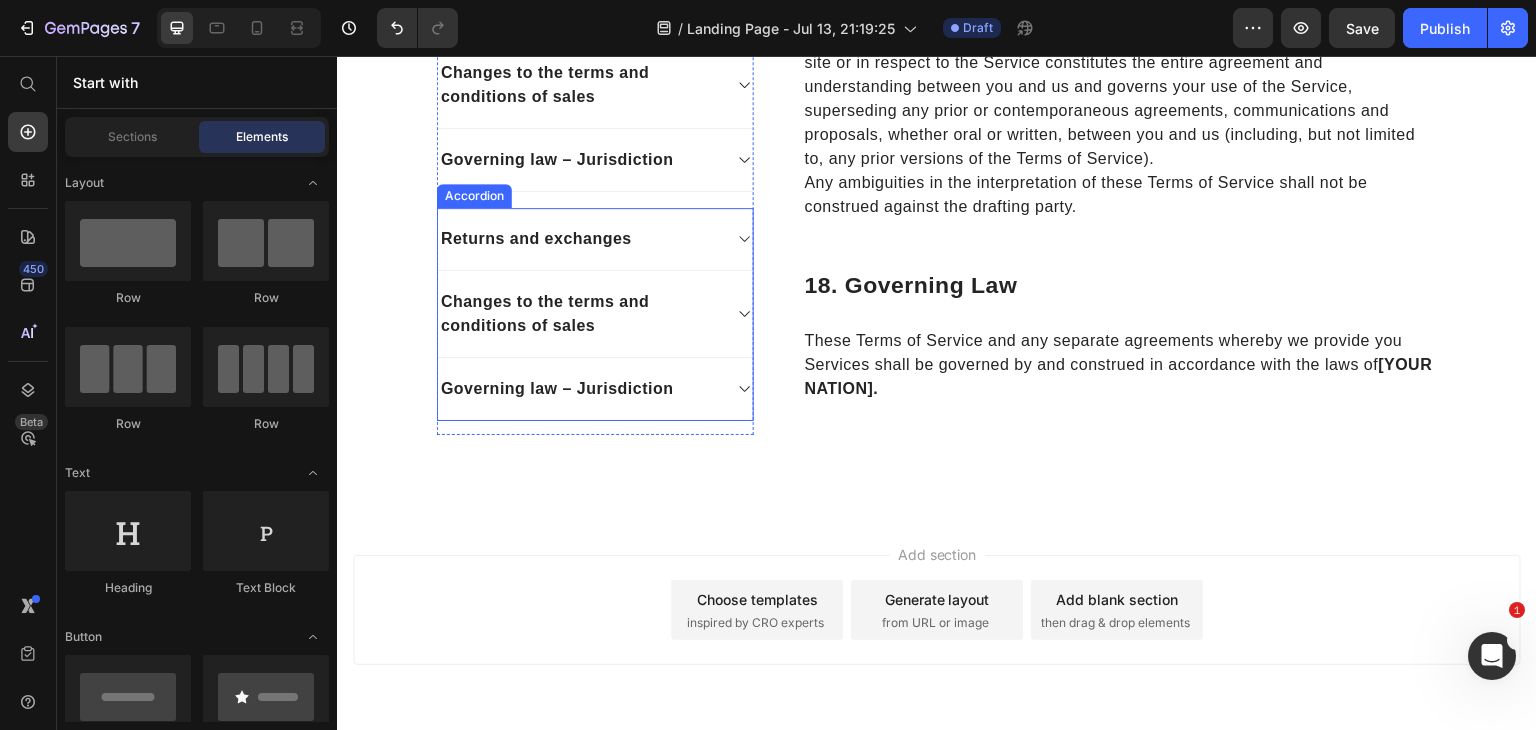 scroll, scrollTop: 6888, scrollLeft: 0, axis: vertical 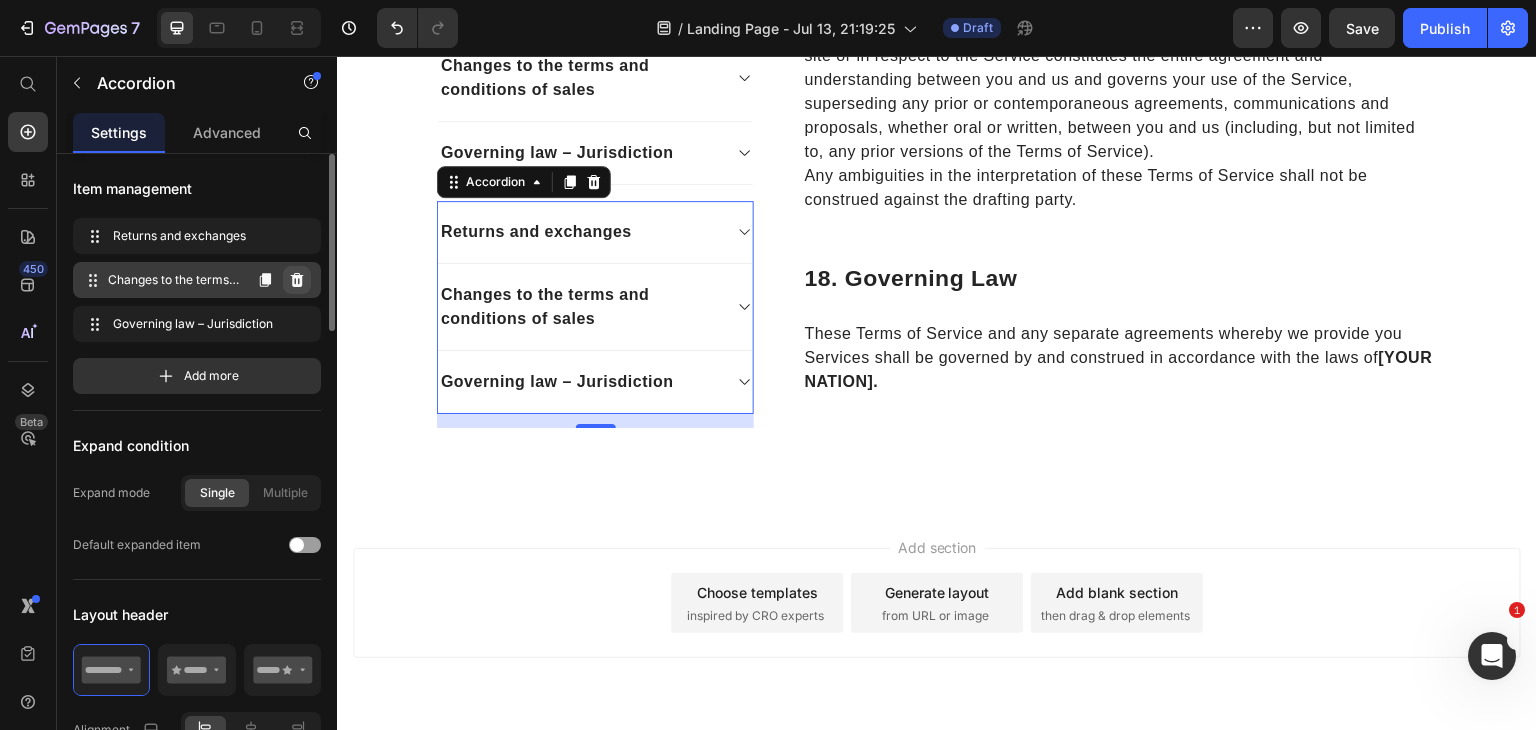 click 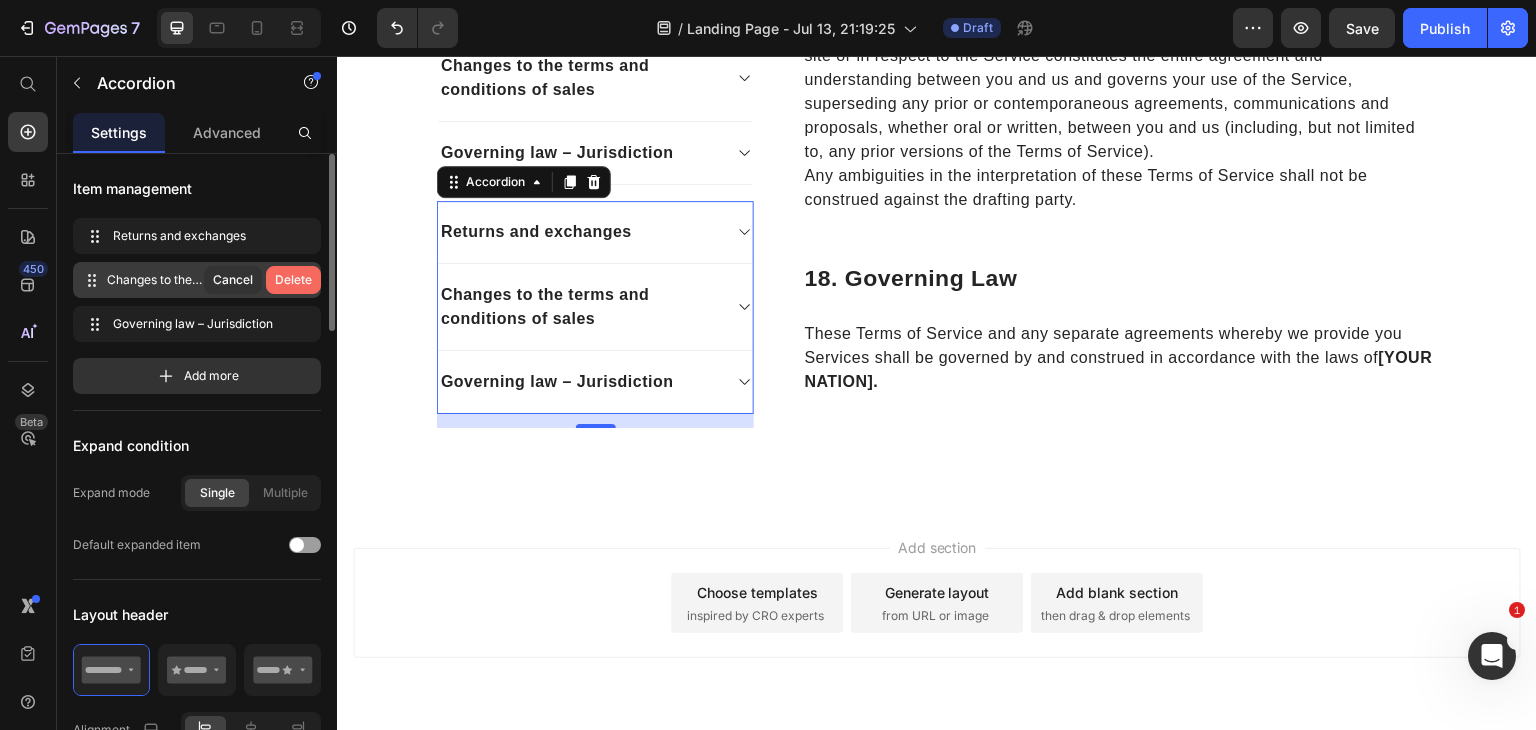 click on "Delete" at bounding box center [293, 280] 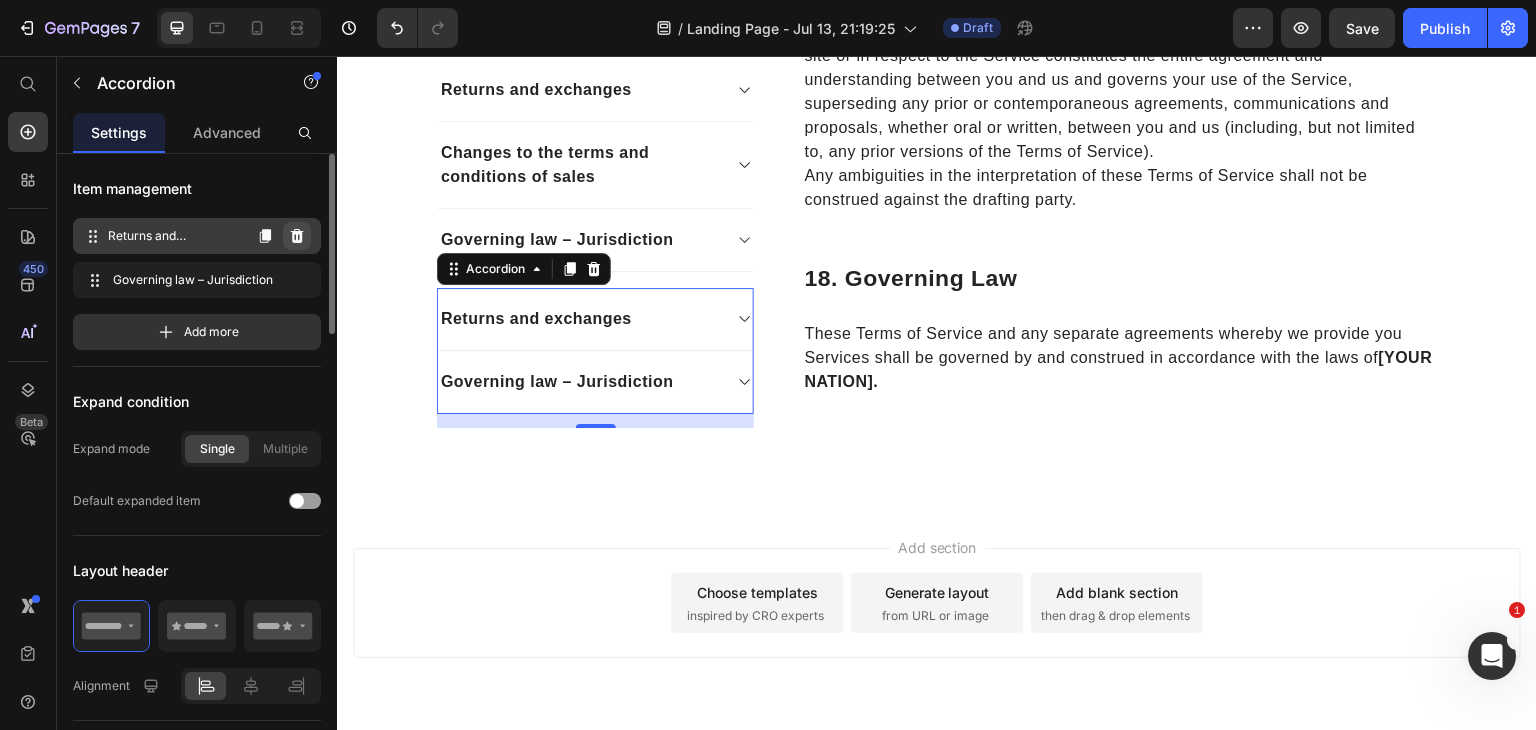 click 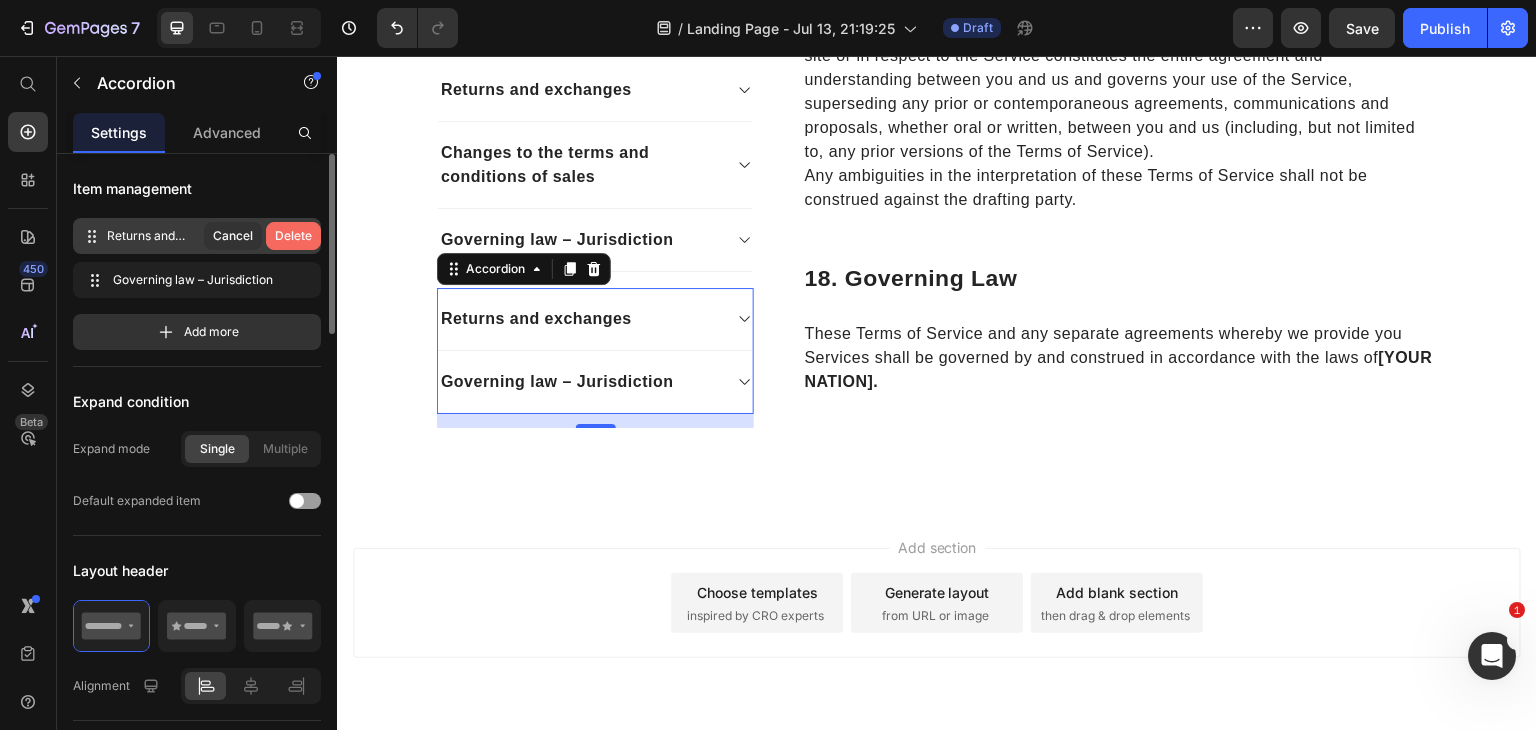 click on "Delete" at bounding box center [293, 236] 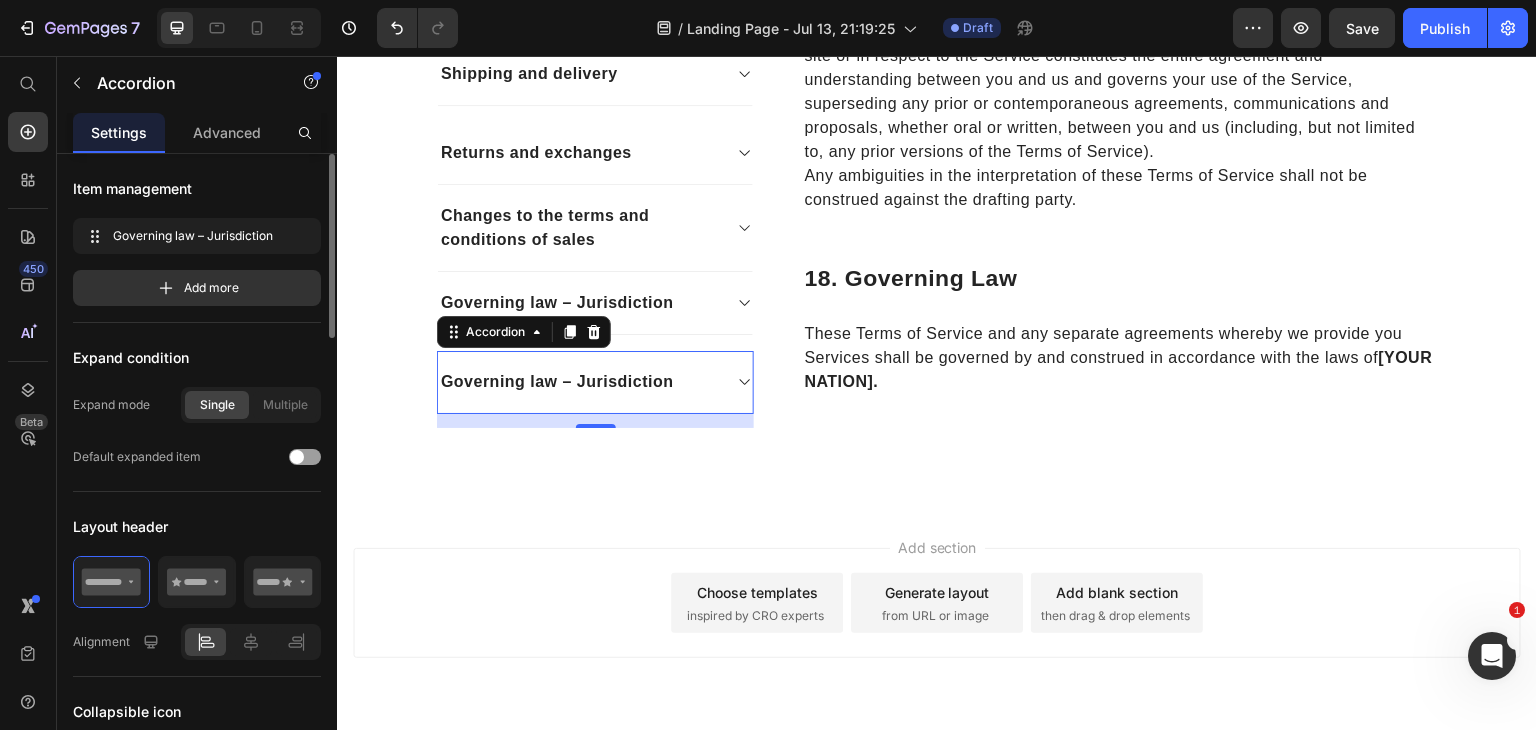 click on "Governing law – Jurisdiction" at bounding box center [557, 382] 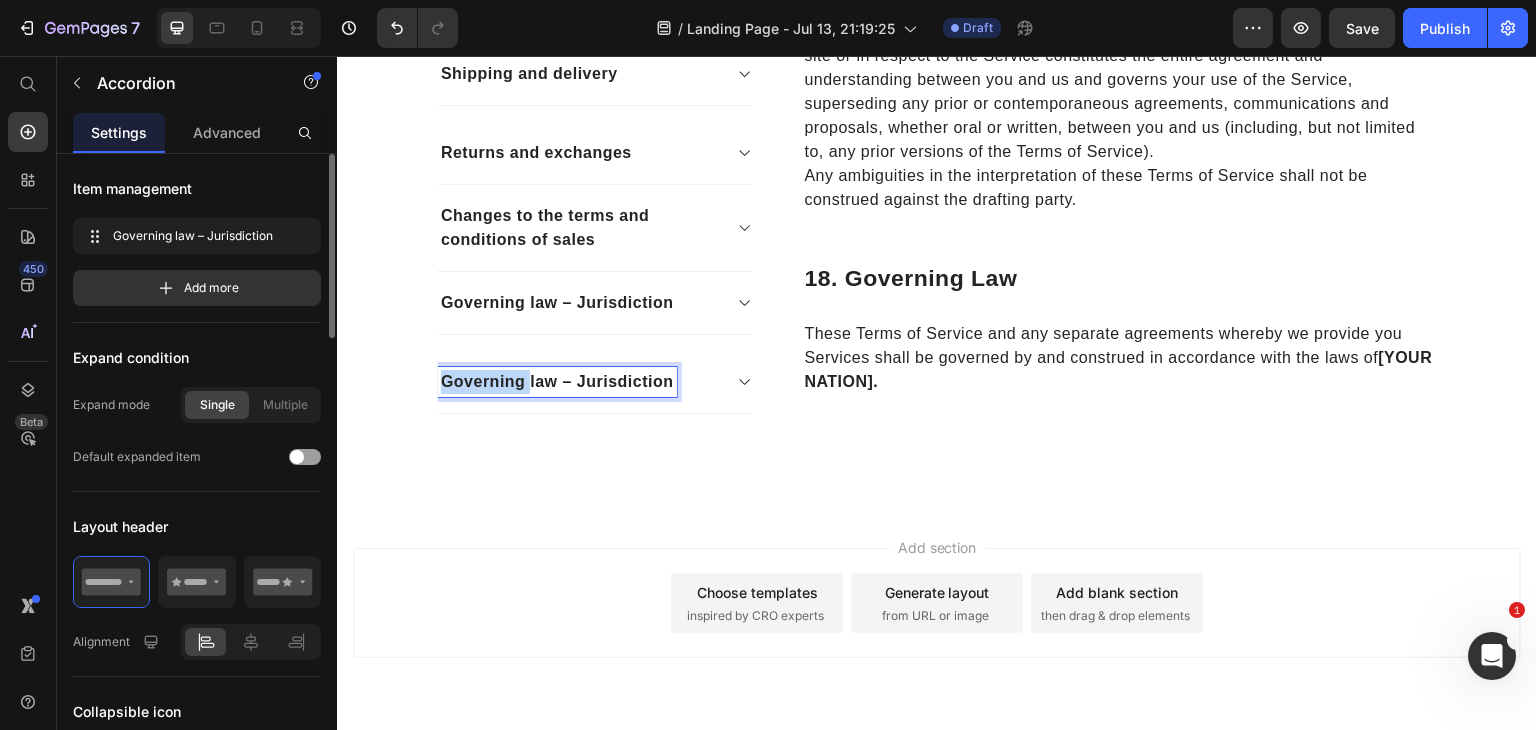 click on "Governing law – Jurisdiction" at bounding box center [557, 382] 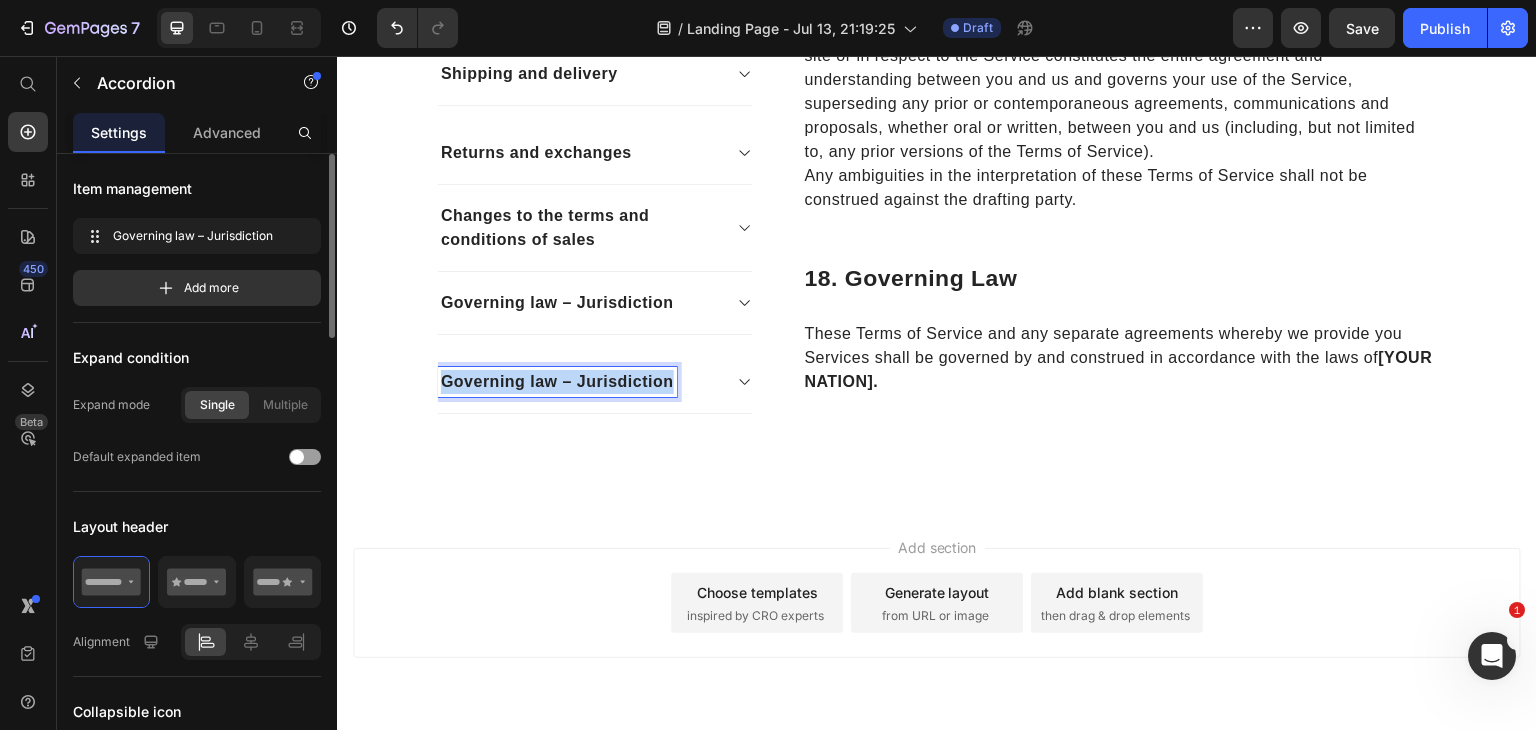click on "Governing law – Jurisdiction" at bounding box center (557, 382) 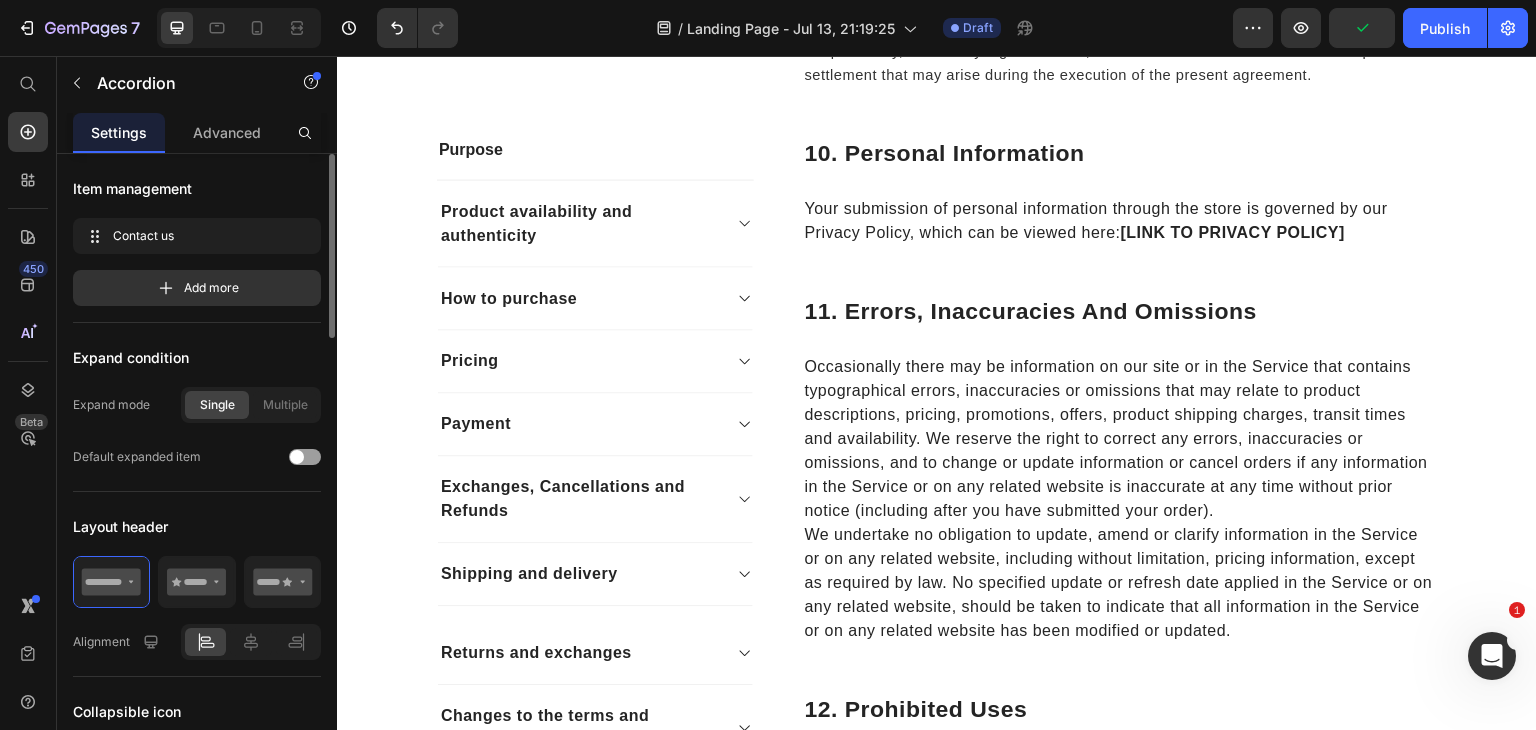 scroll, scrollTop: 3952, scrollLeft: 0, axis: vertical 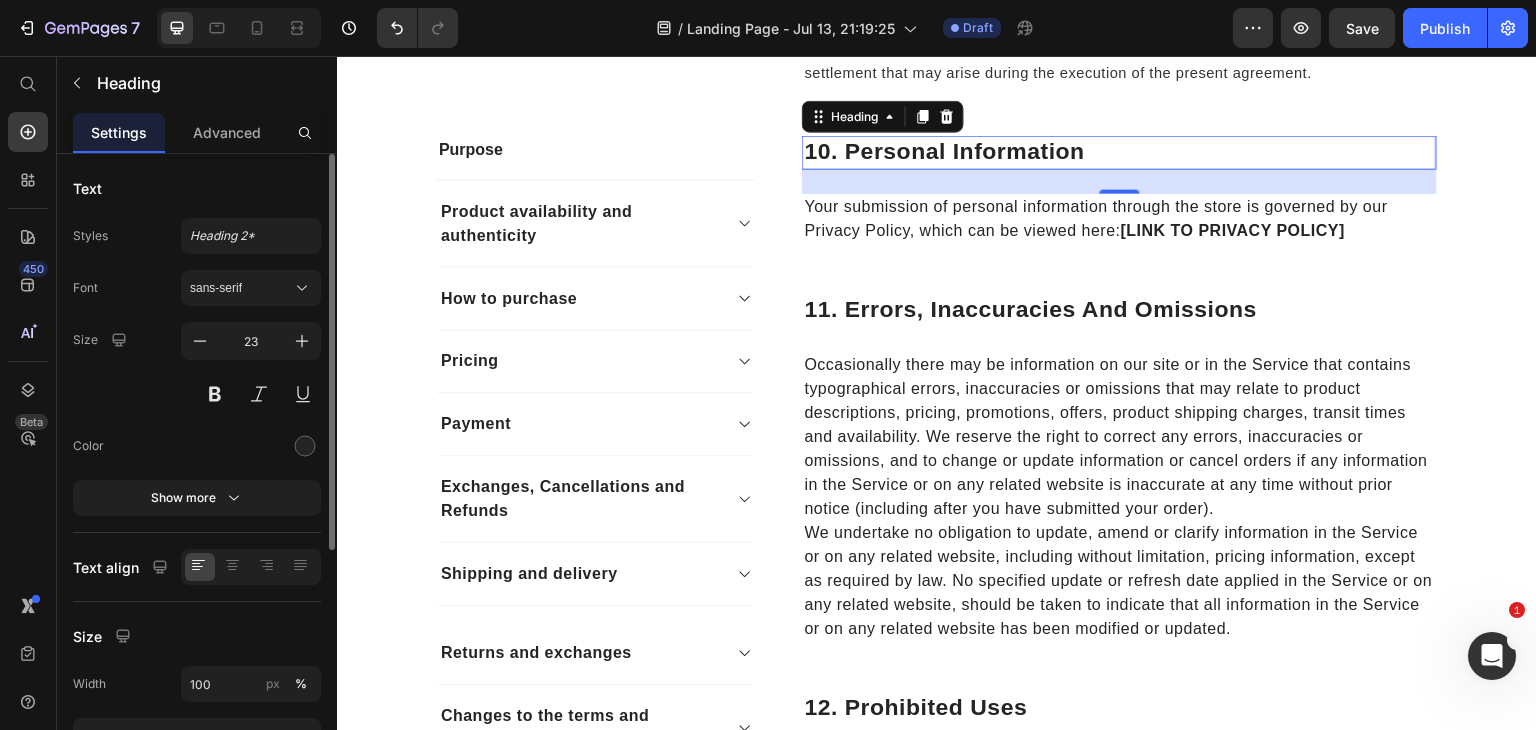 click on "10. Personal Information" at bounding box center (1119, 152) 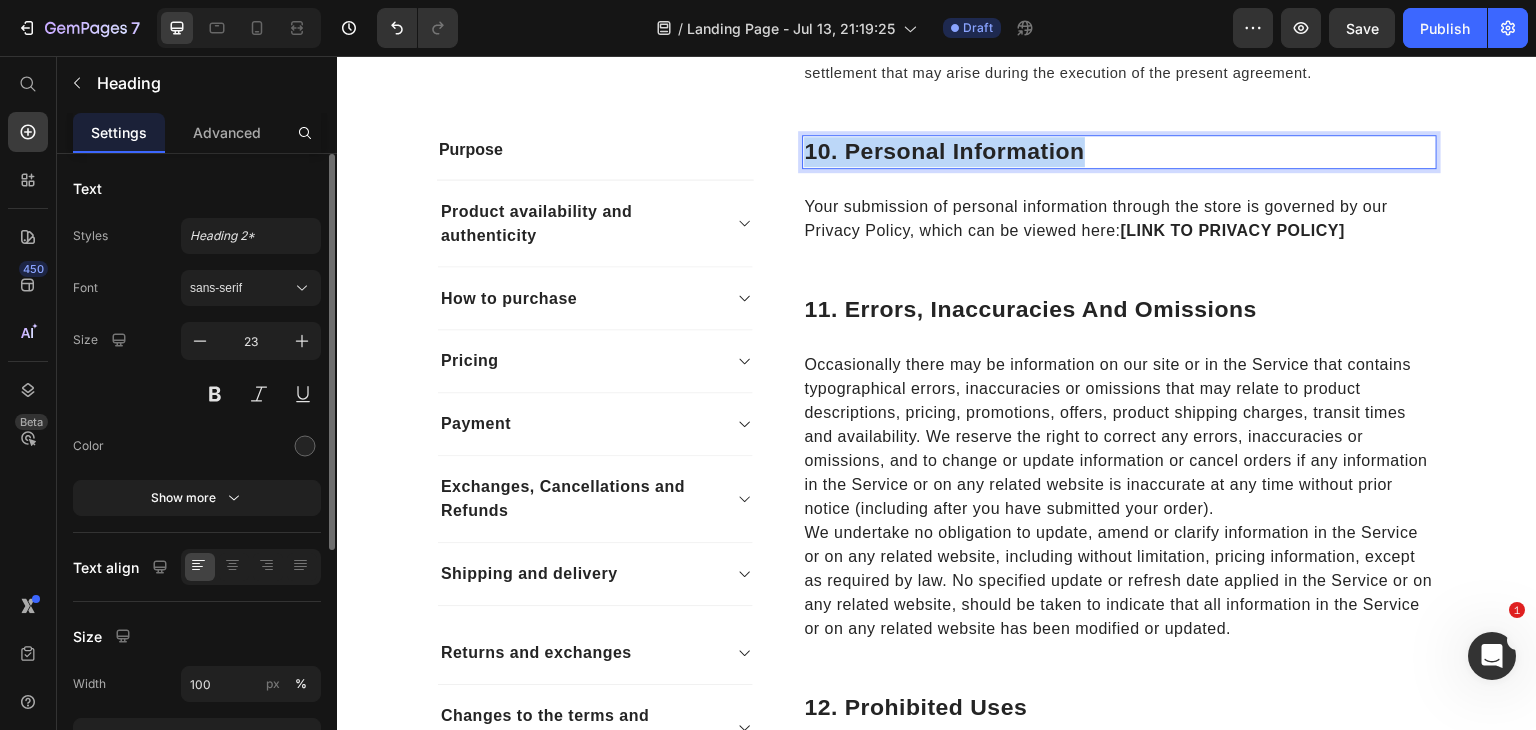 click on "10. Personal Information" at bounding box center (1119, 152) 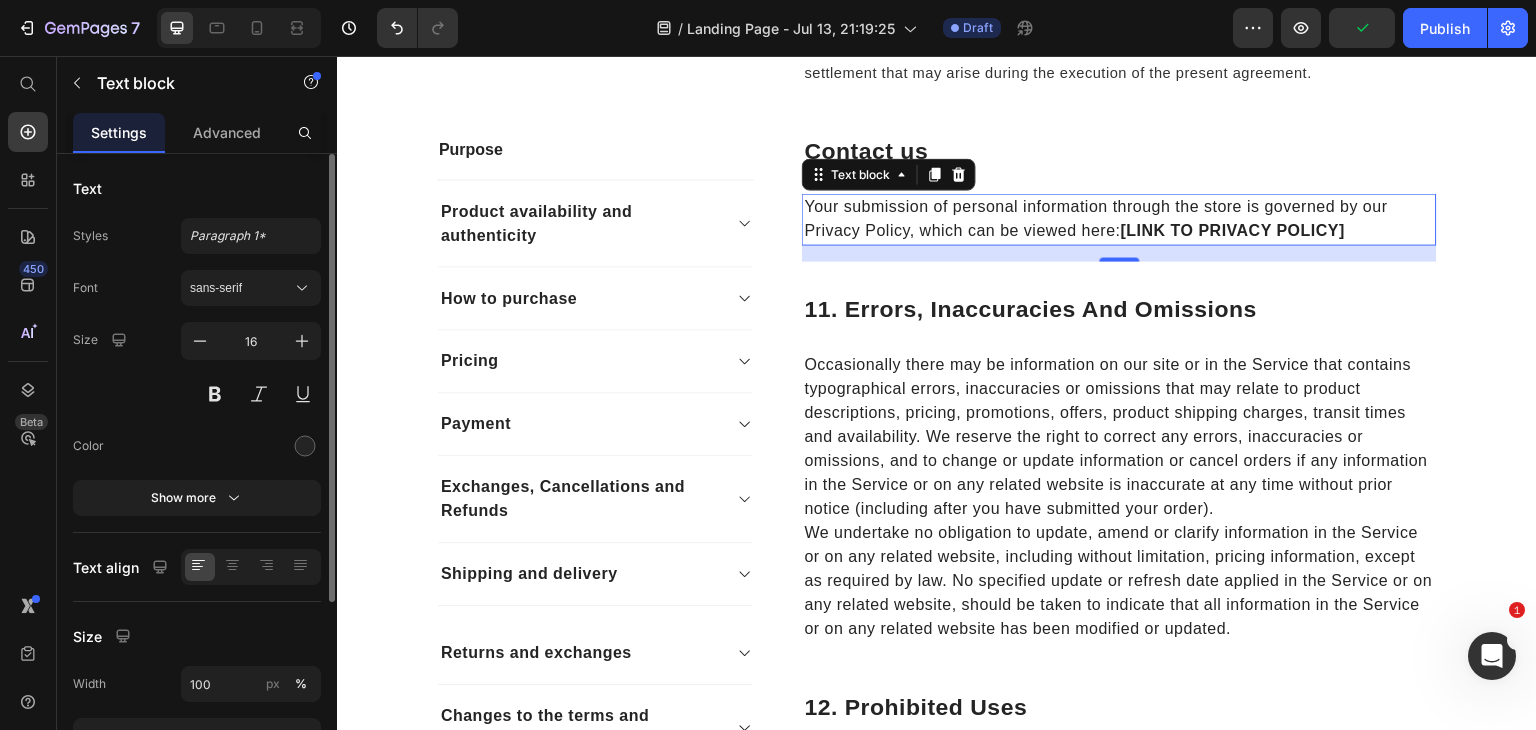 click on "Your submission of personal information through the store is governed by our Privacy Policy, which can be viewed here:  [LINK TO PRIVACY POLICY]" at bounding box center [1119, 219] 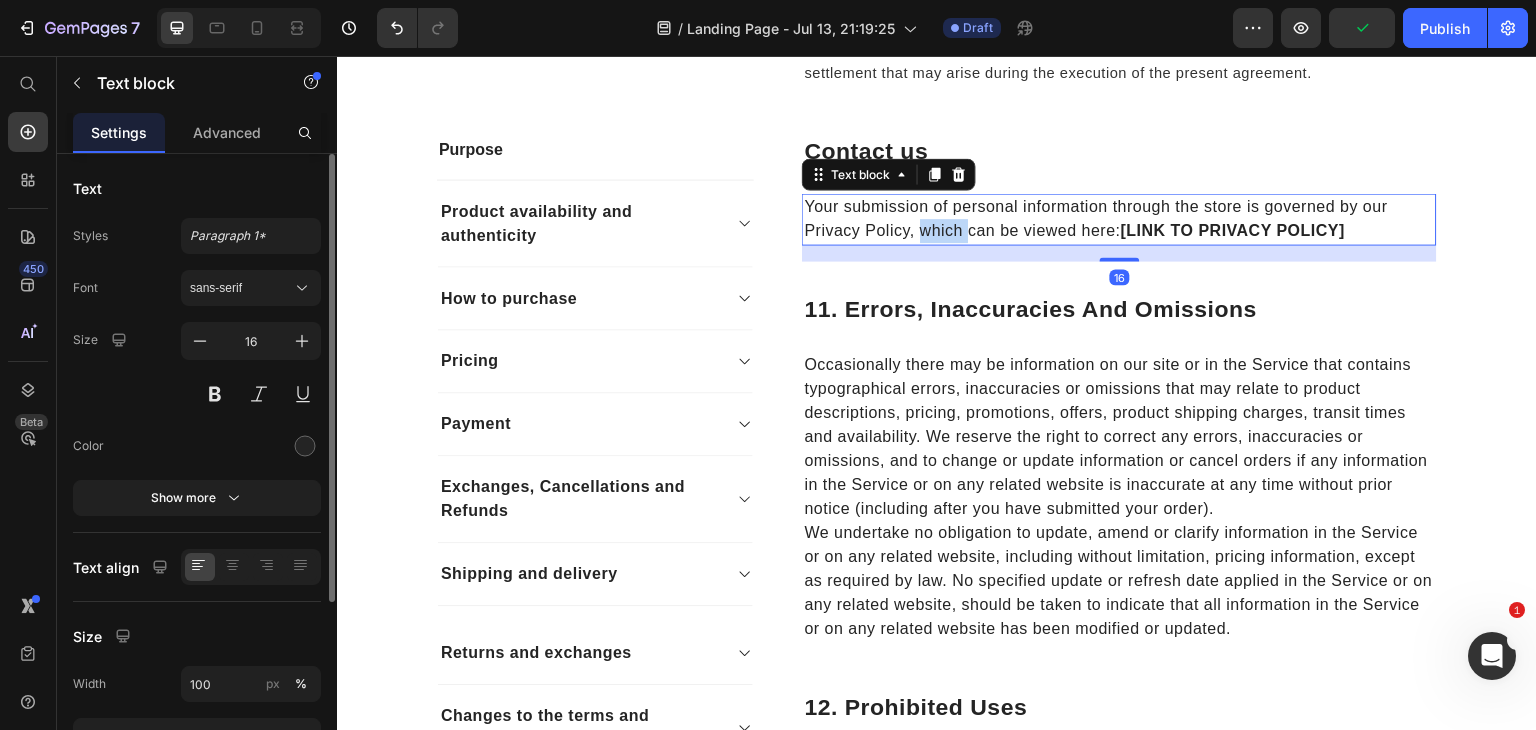 click on "Your submission of personal information through the store is governed by our Privacy Policy, which can be viewed here:  [LINK TO PRIVACY POLICY]" at bounding box center (1119, 219) 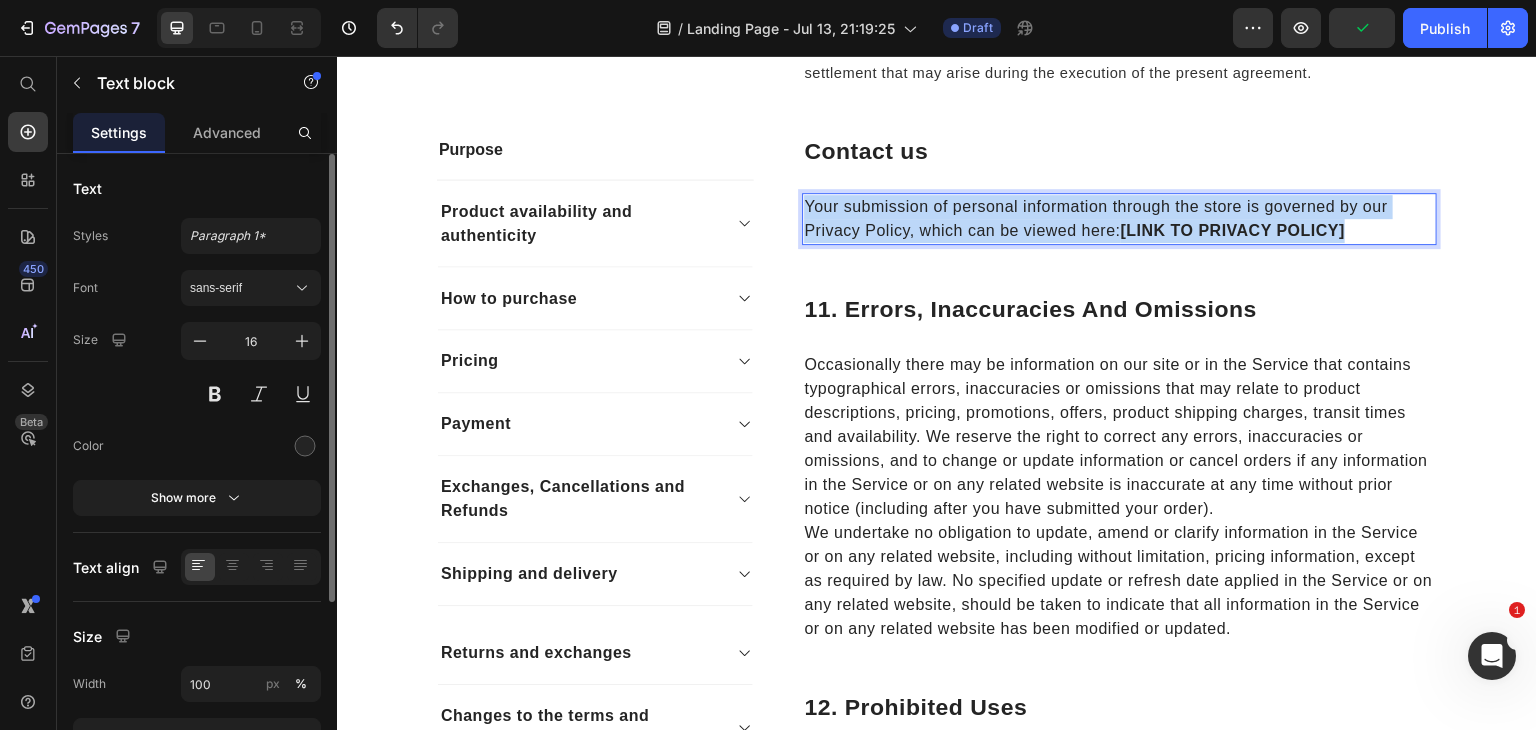 click on "Your submission of personal information through the store is governed by our Privacy Policy, which can be viewed here:  [LINK TO PRIVACY POLICY]" at bounding box center [1119, 219] 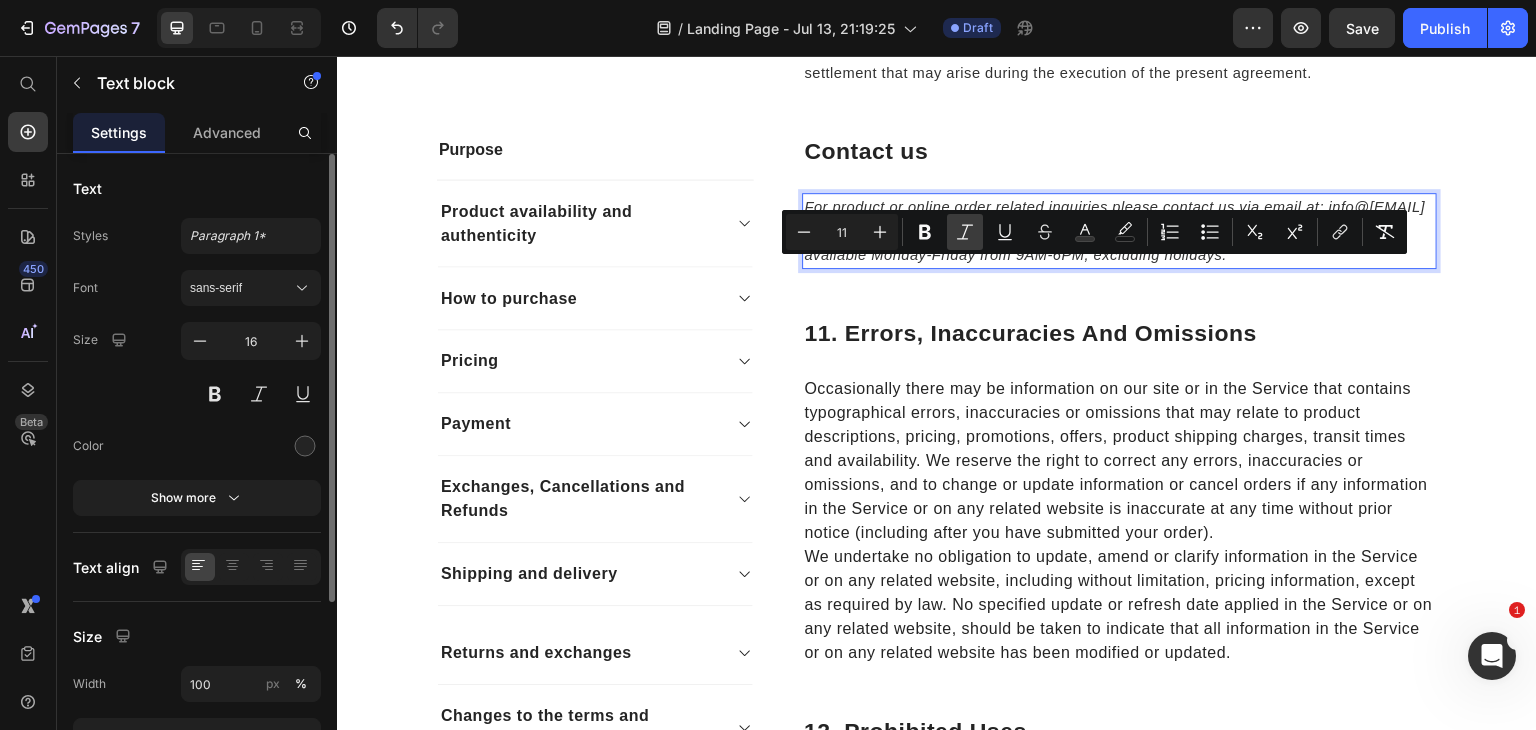 click 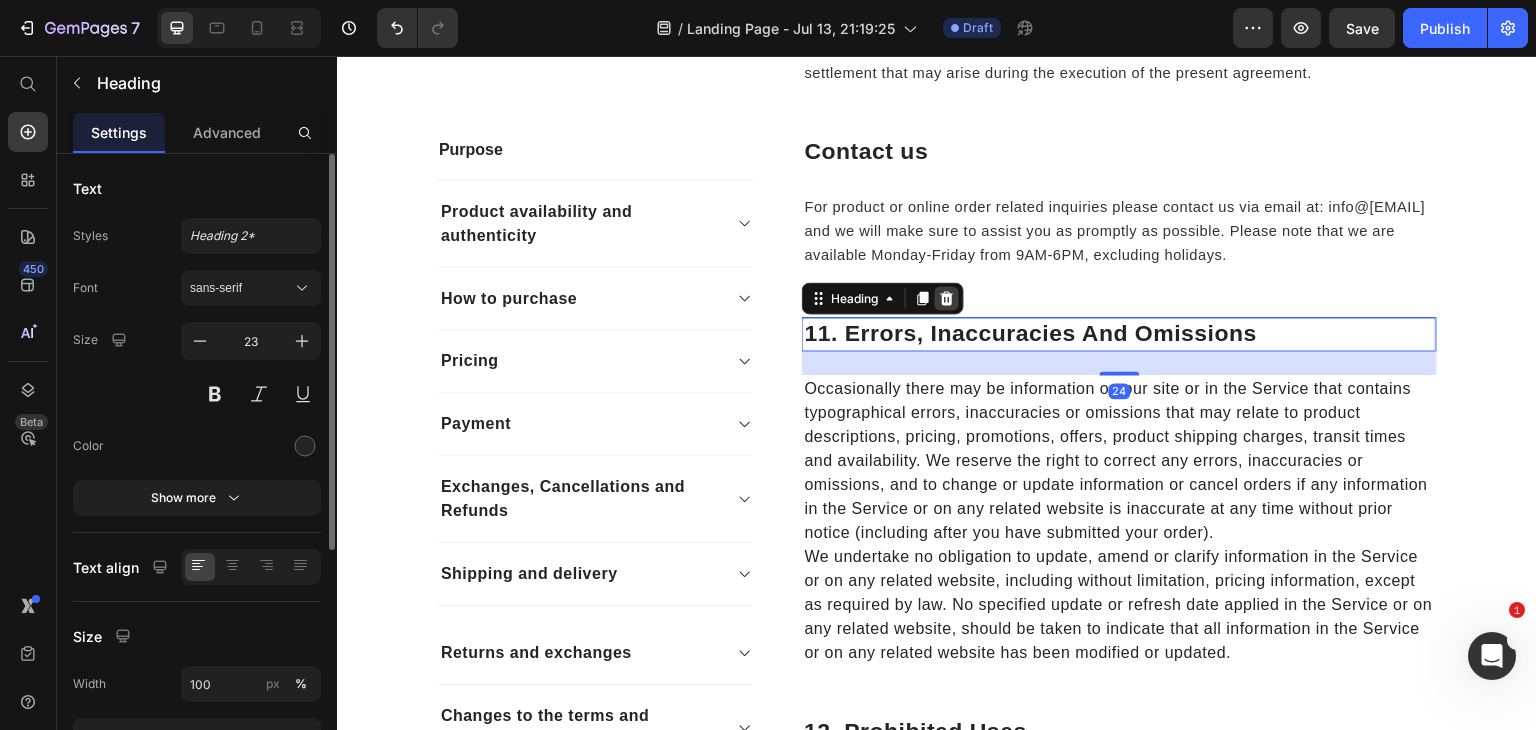 click 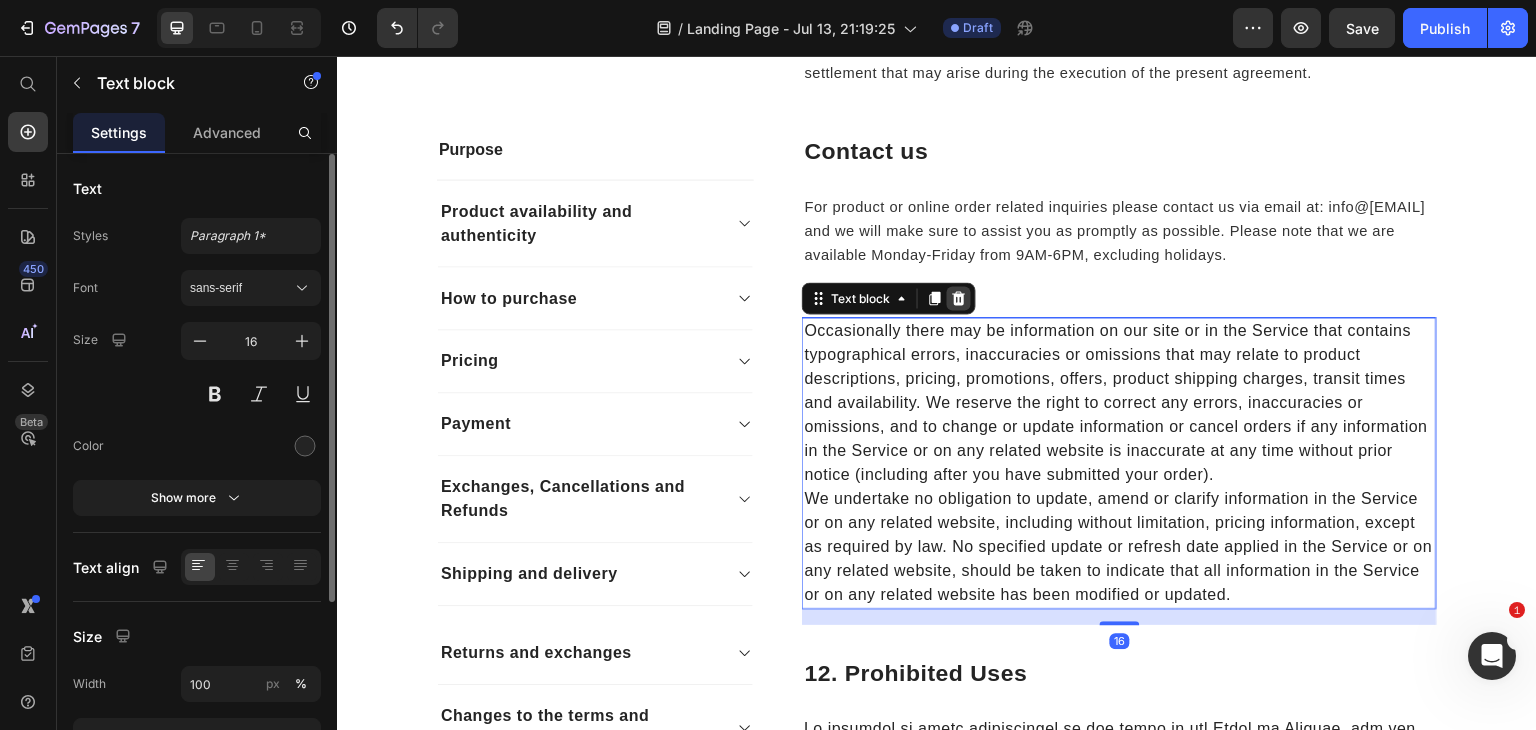 click at bounding box center (959, 298) 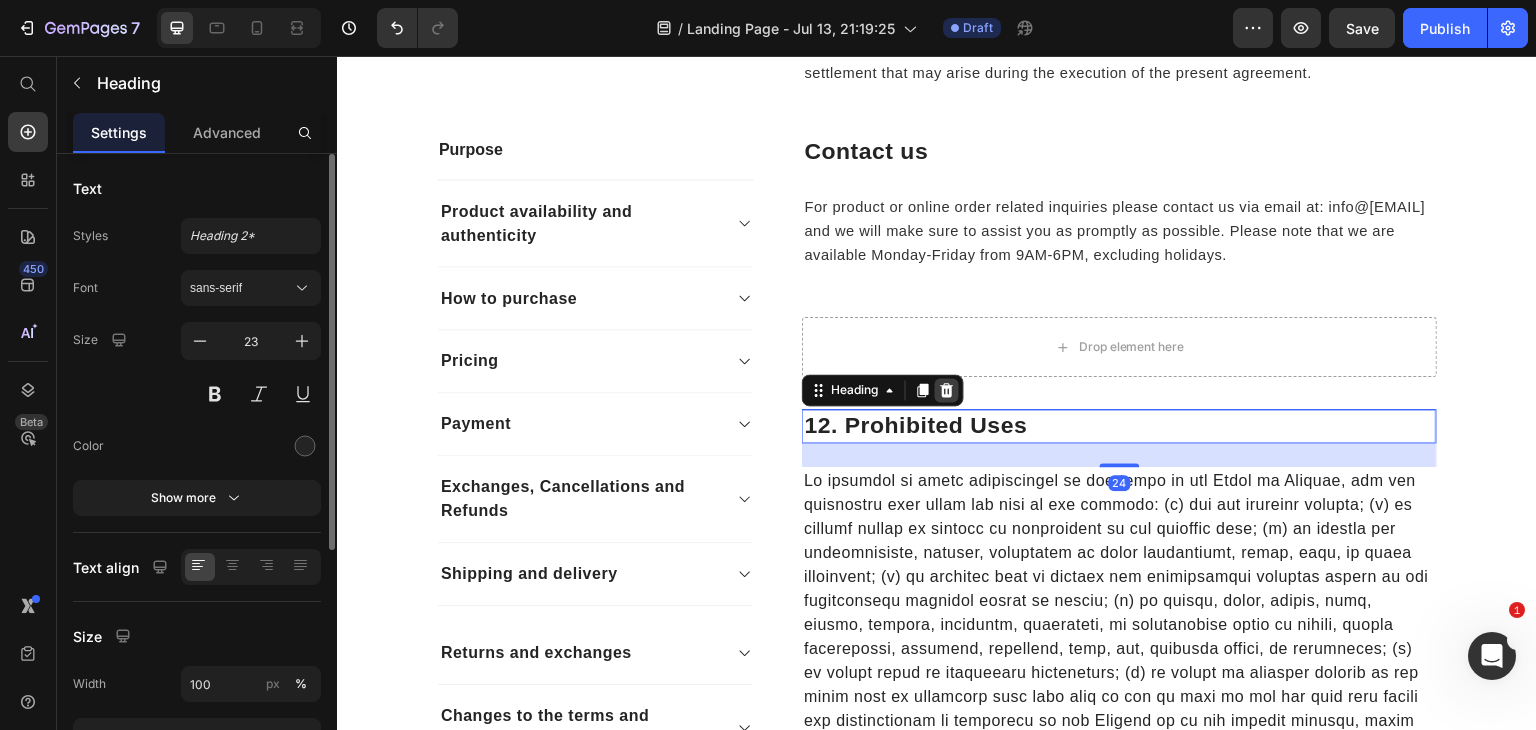 click 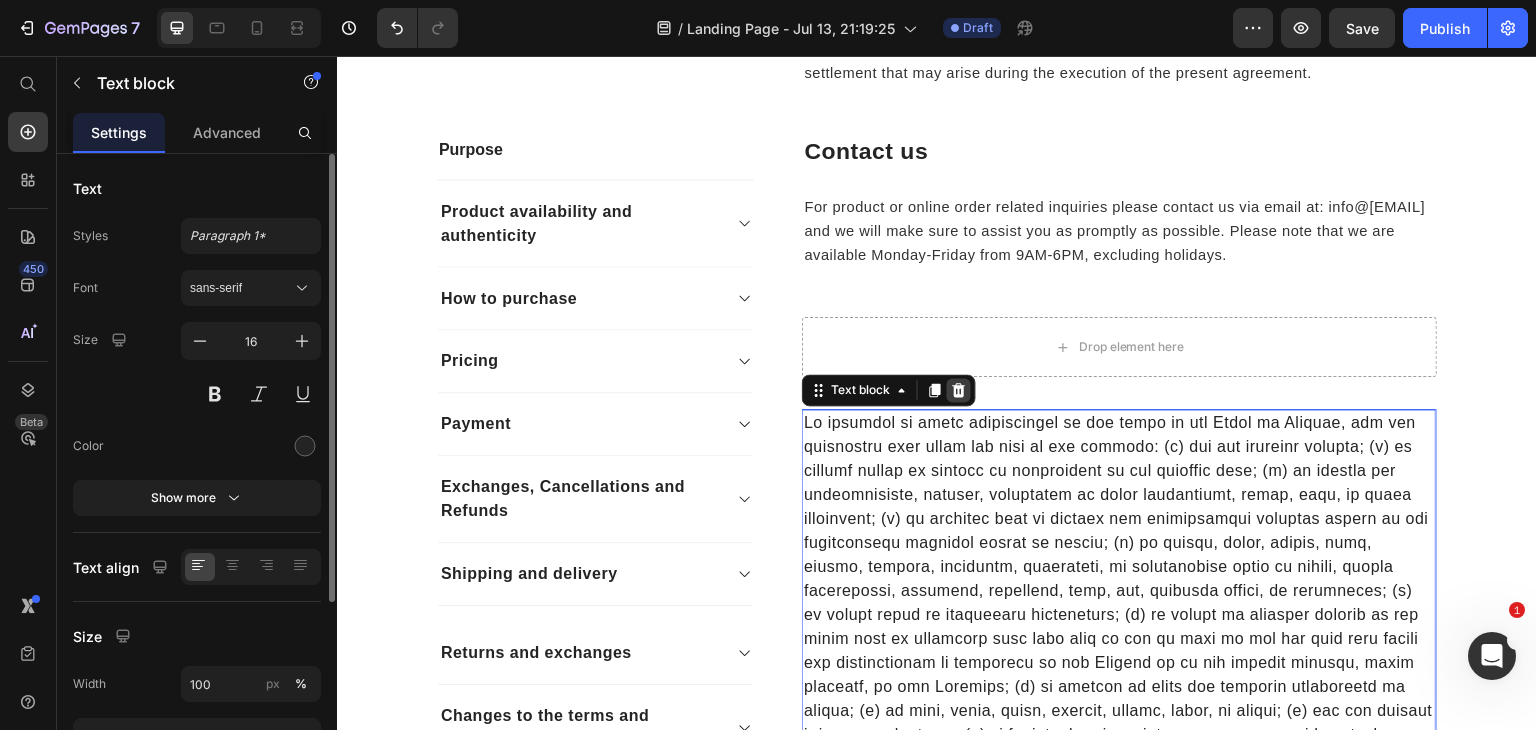 click 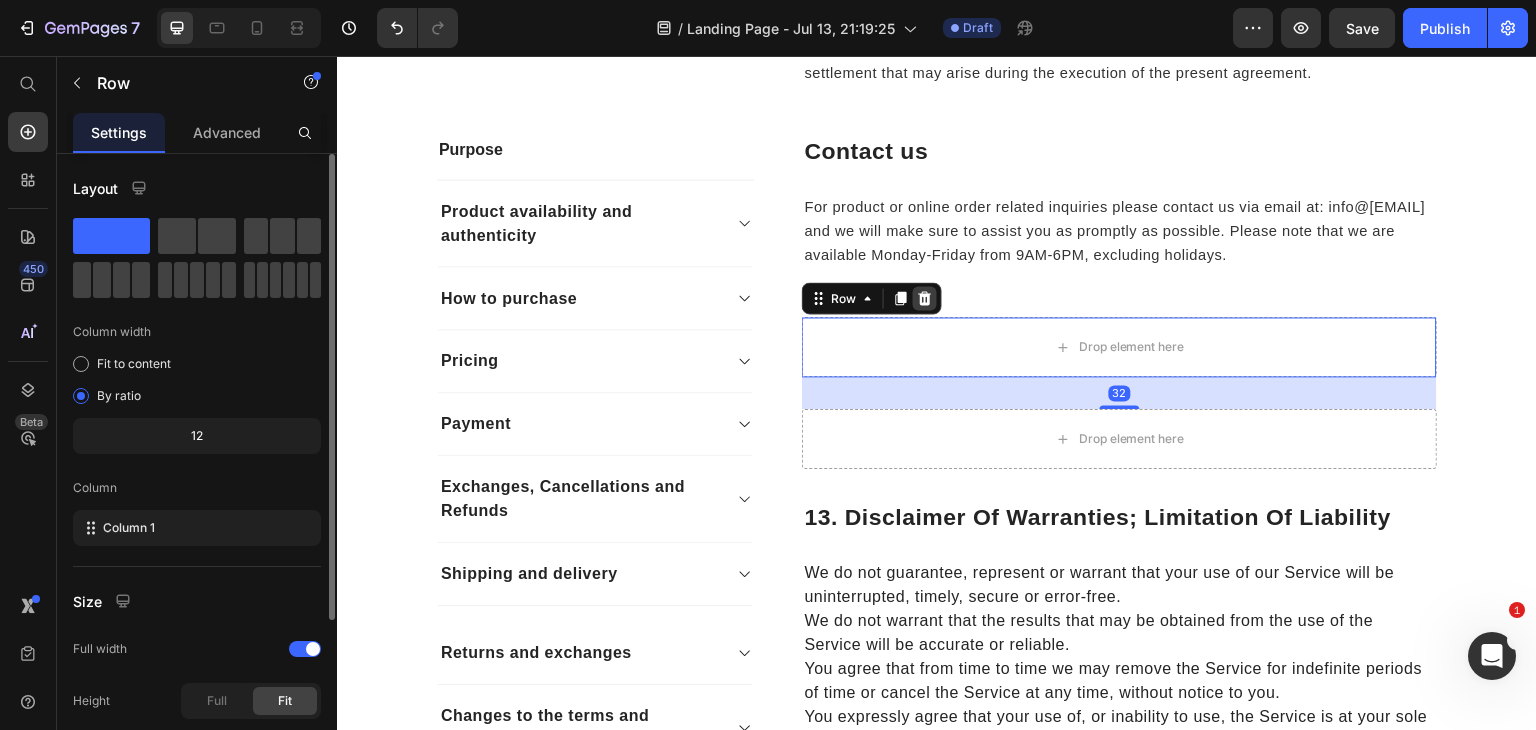 click at bounding box center [925, 298] 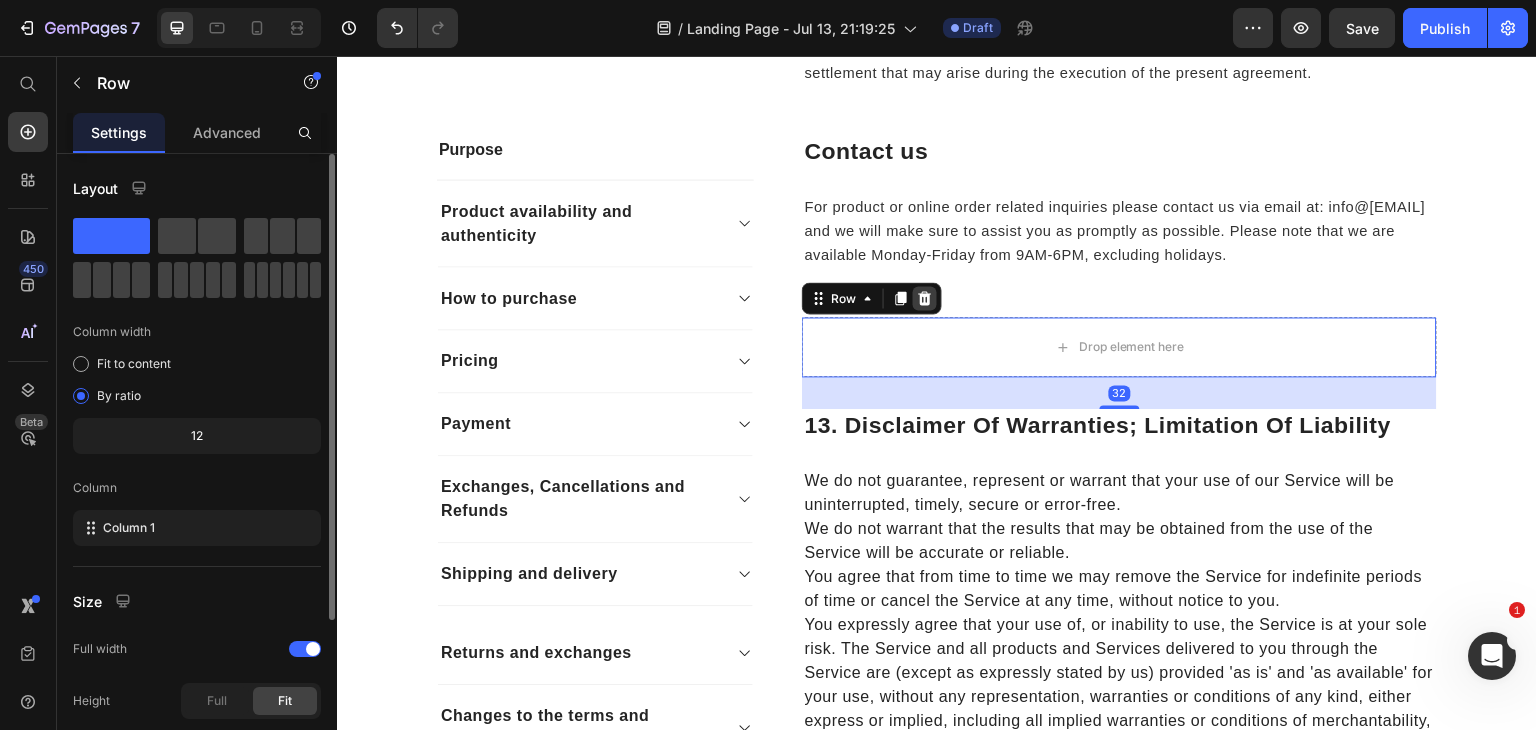click 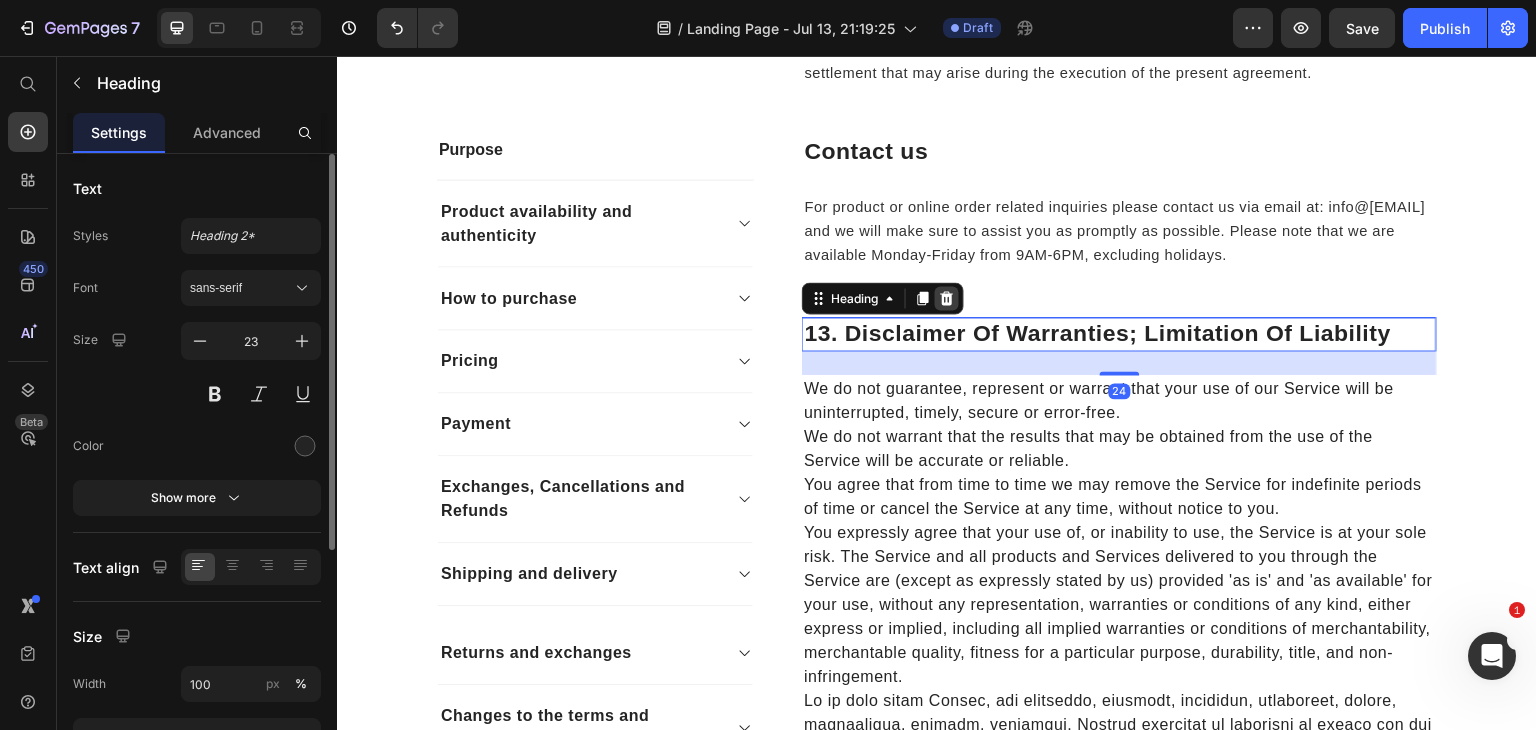 click 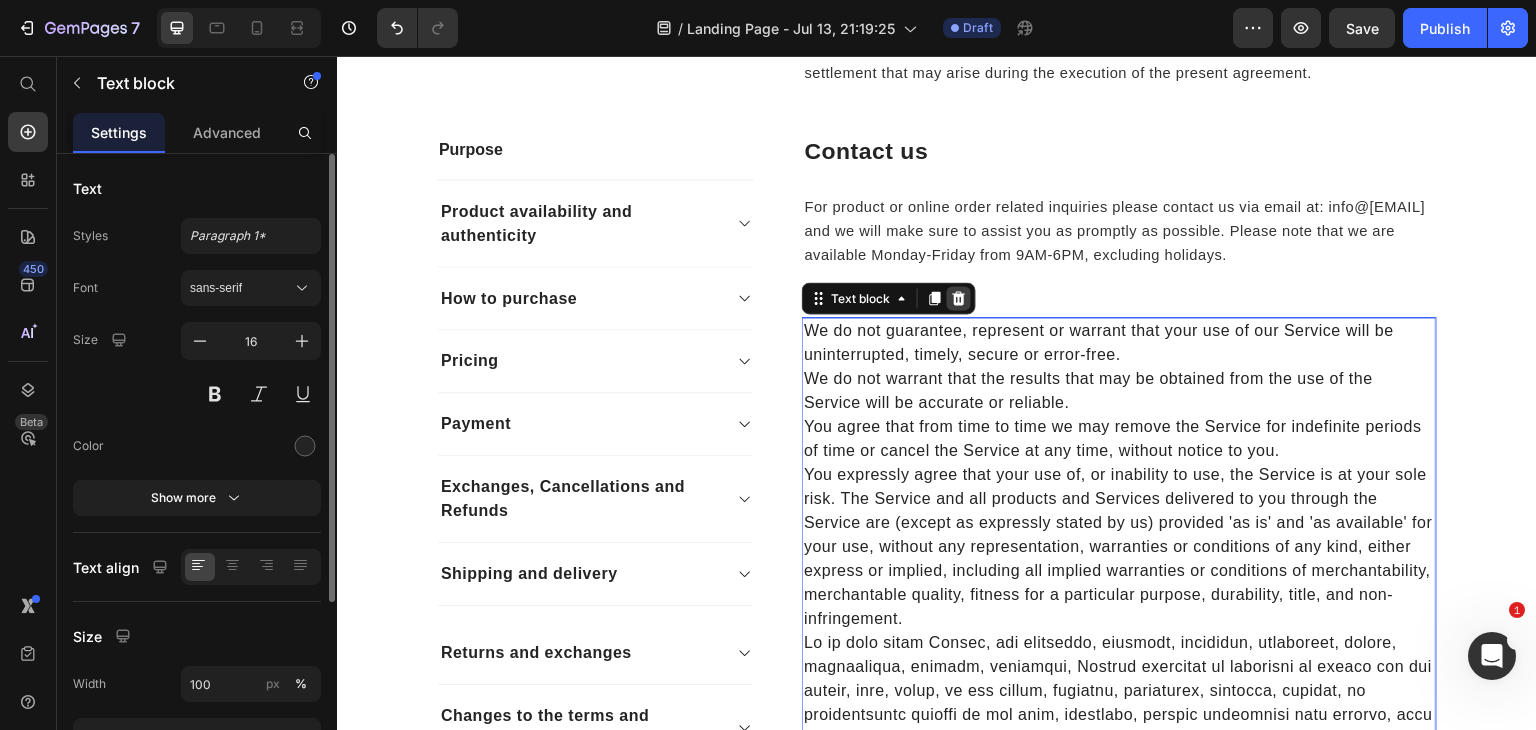 click 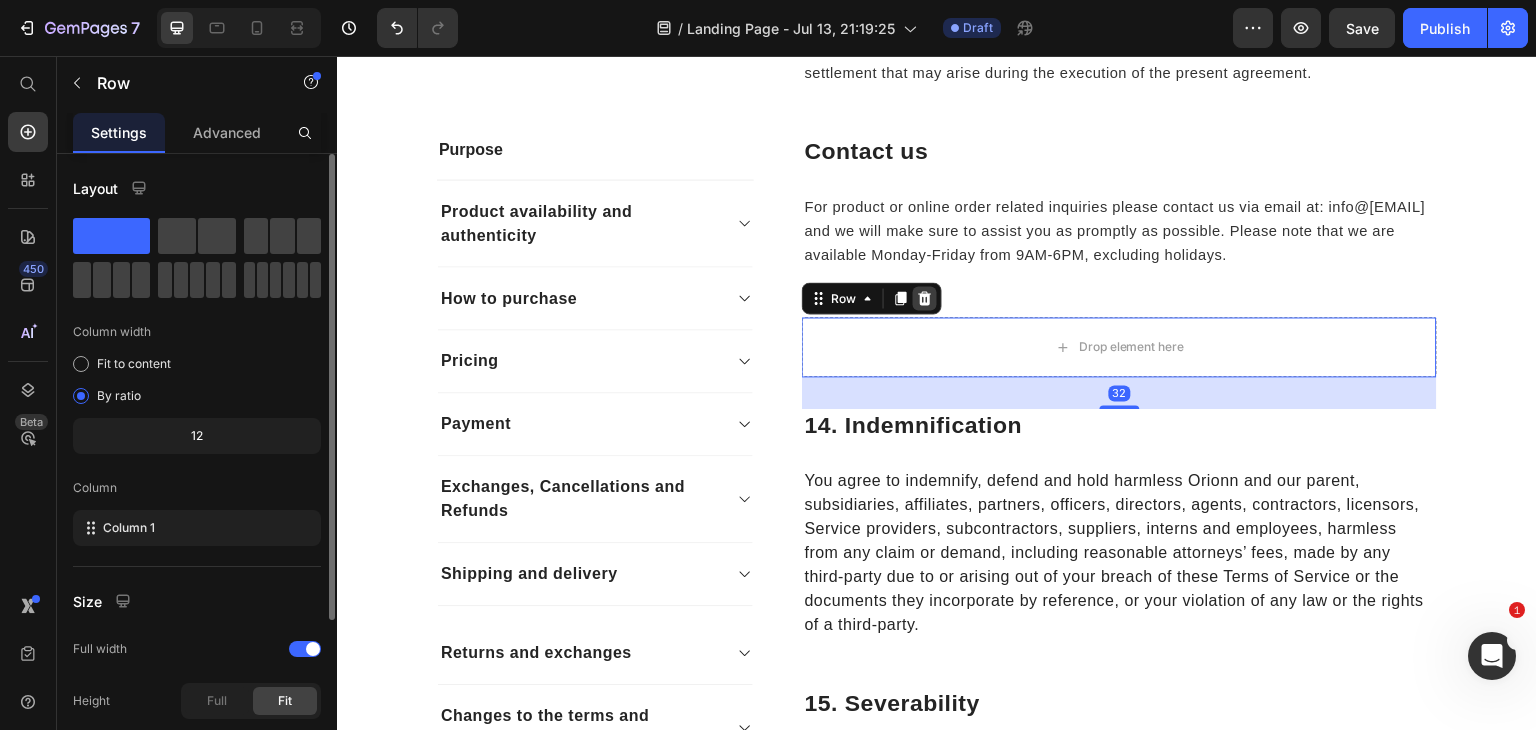 click 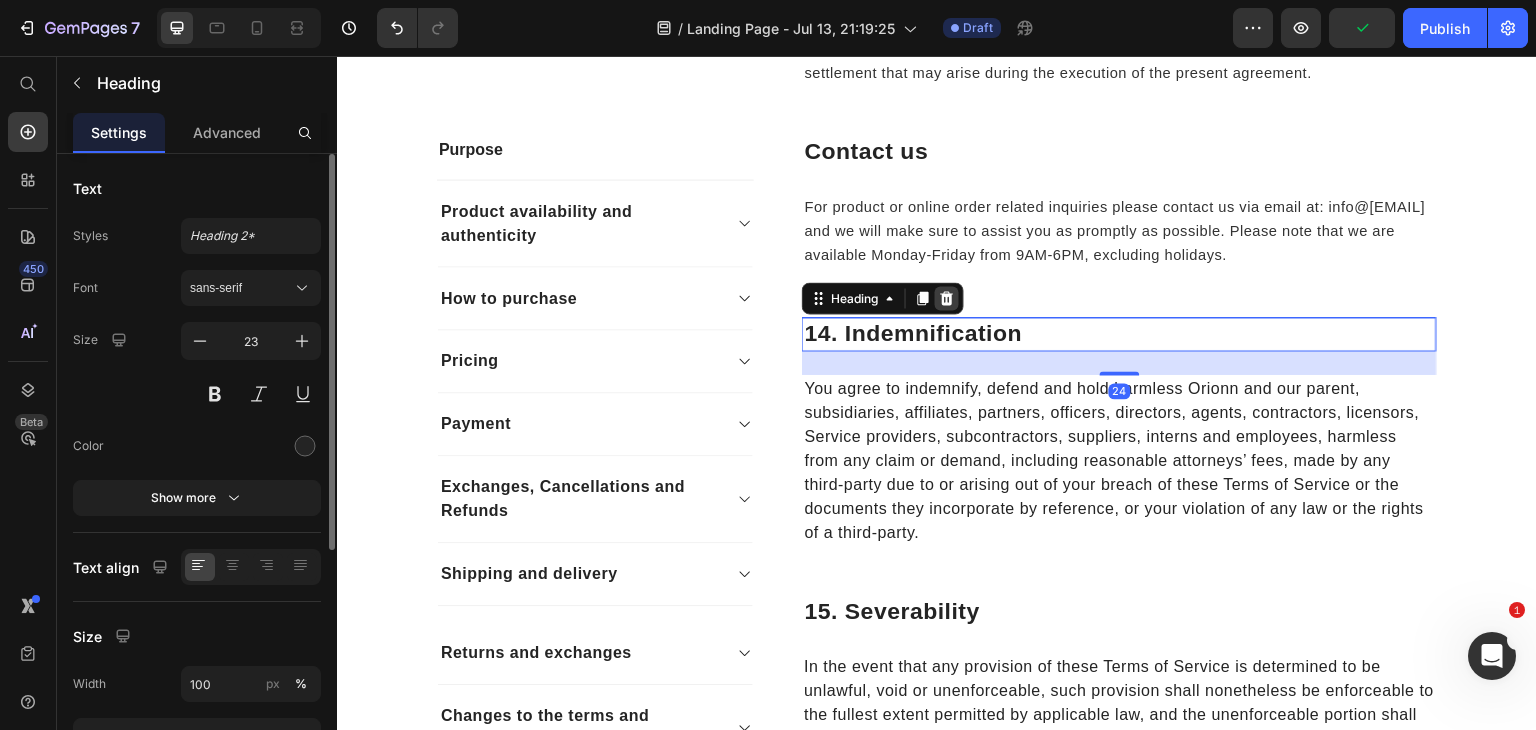 click at bounding box center (947, 298) 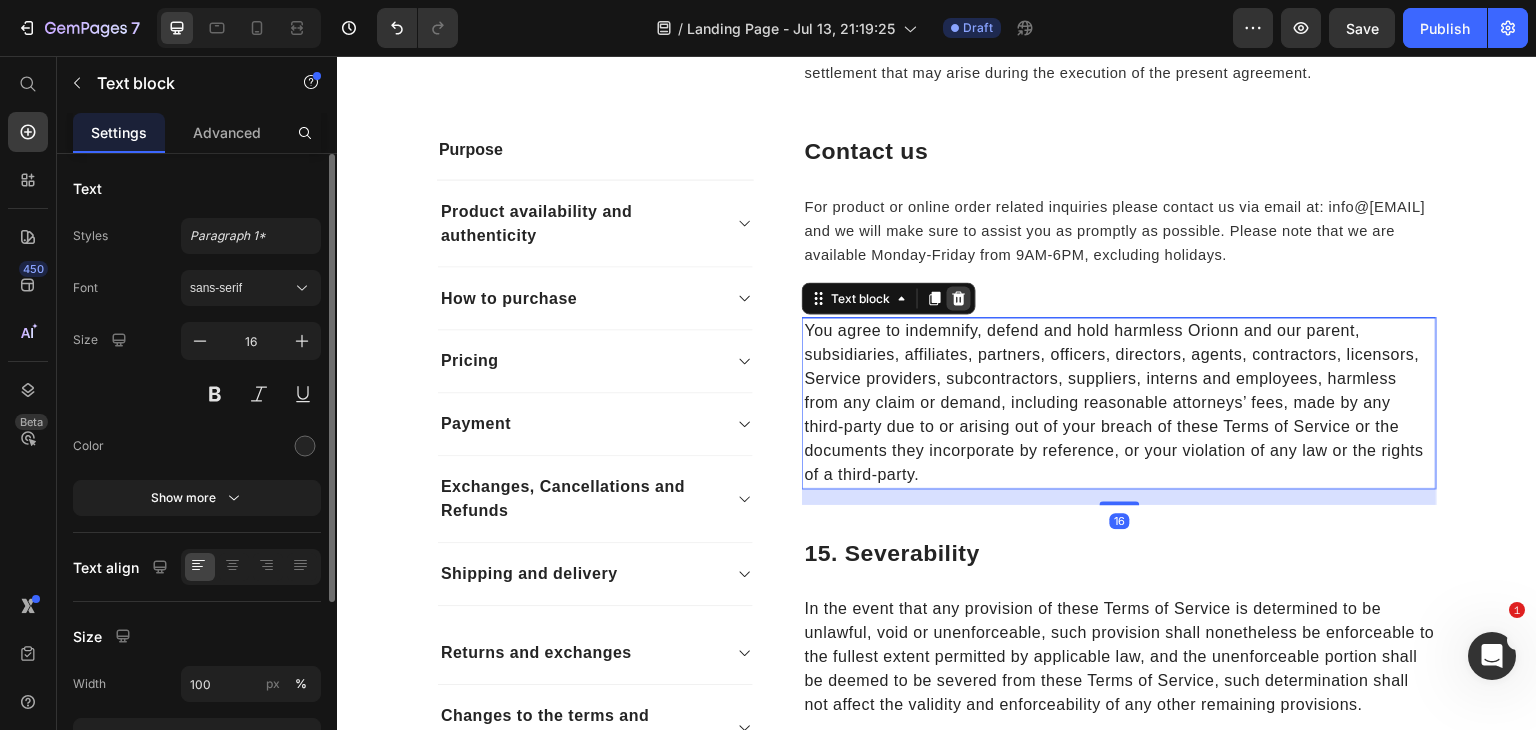 click 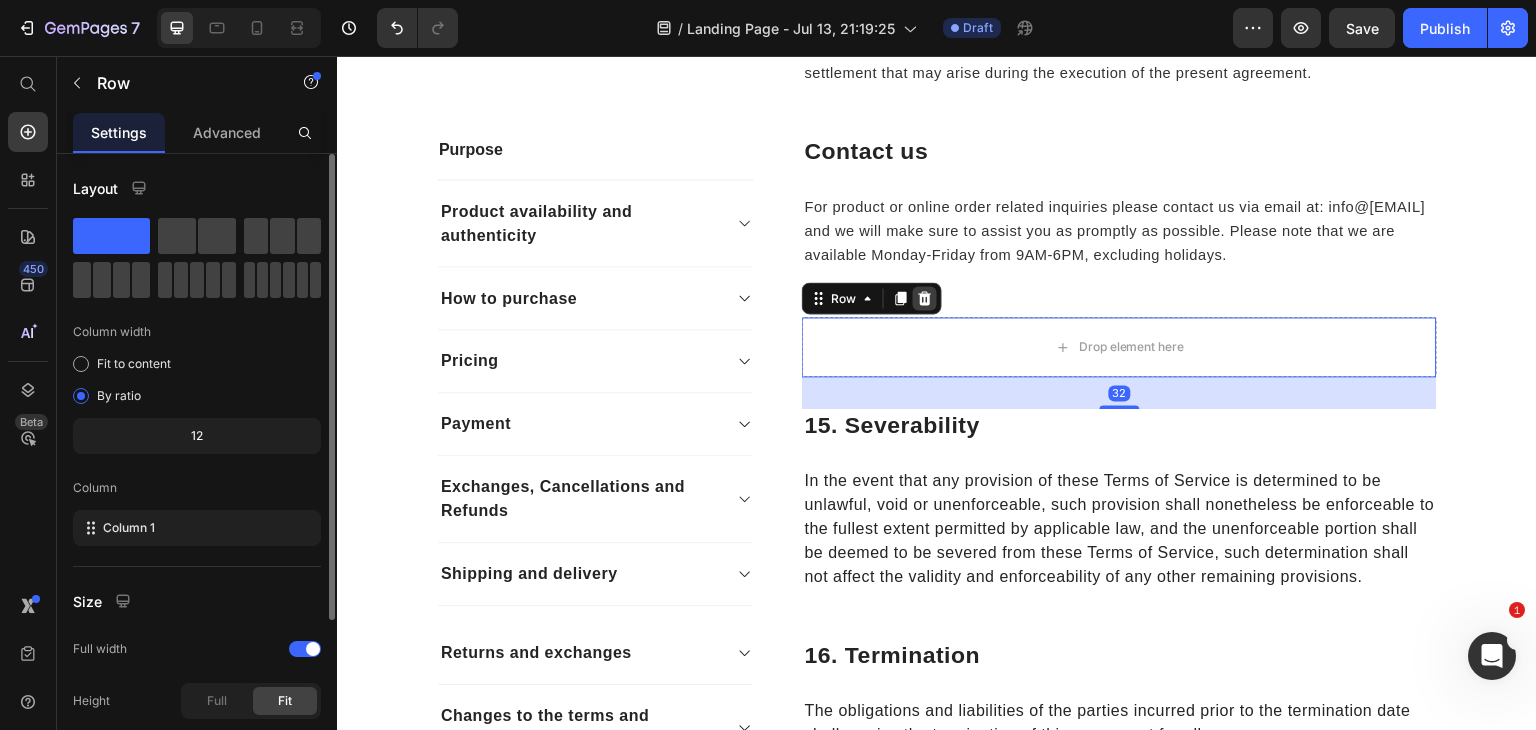 click 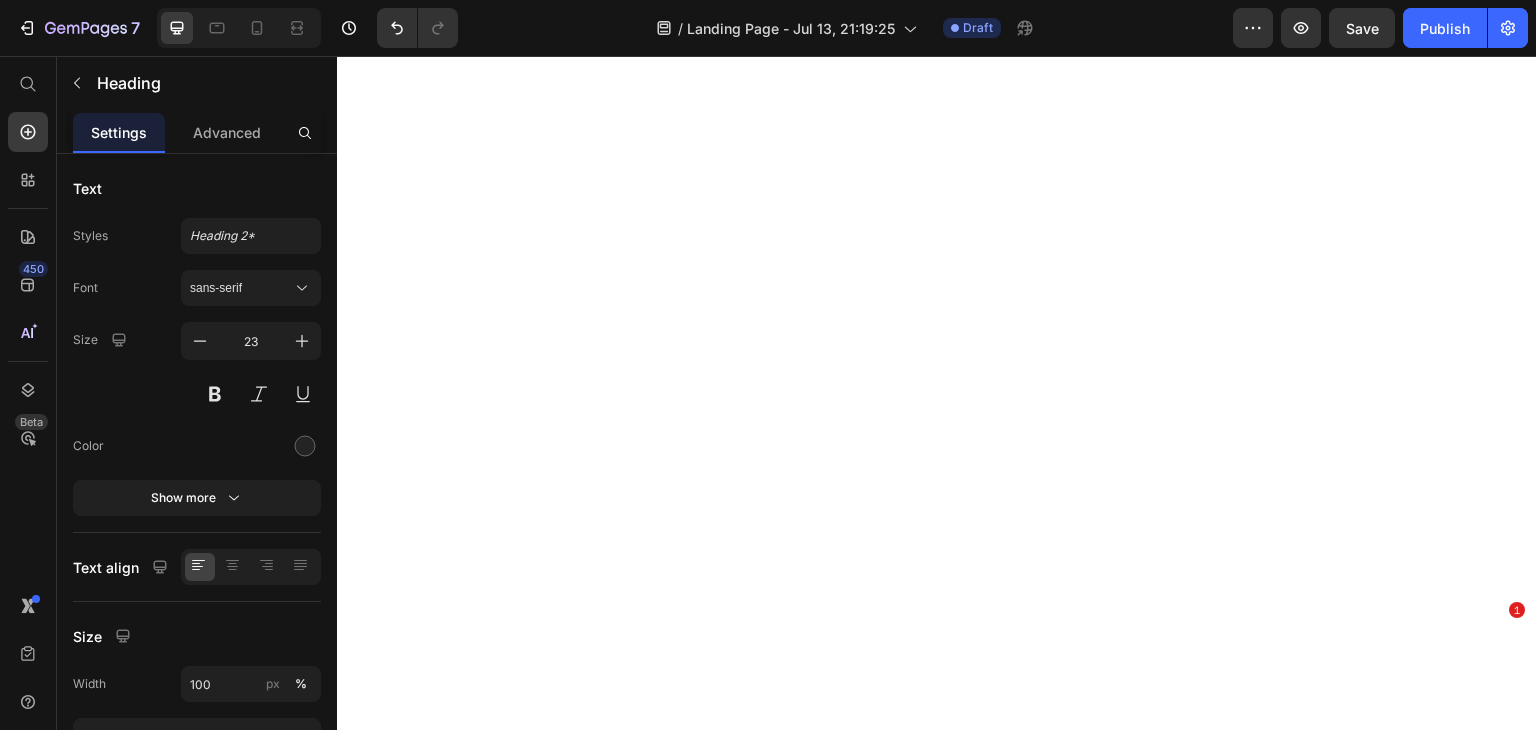 scroll, scrollTop: 0, scrollLeft: 0, axis: both 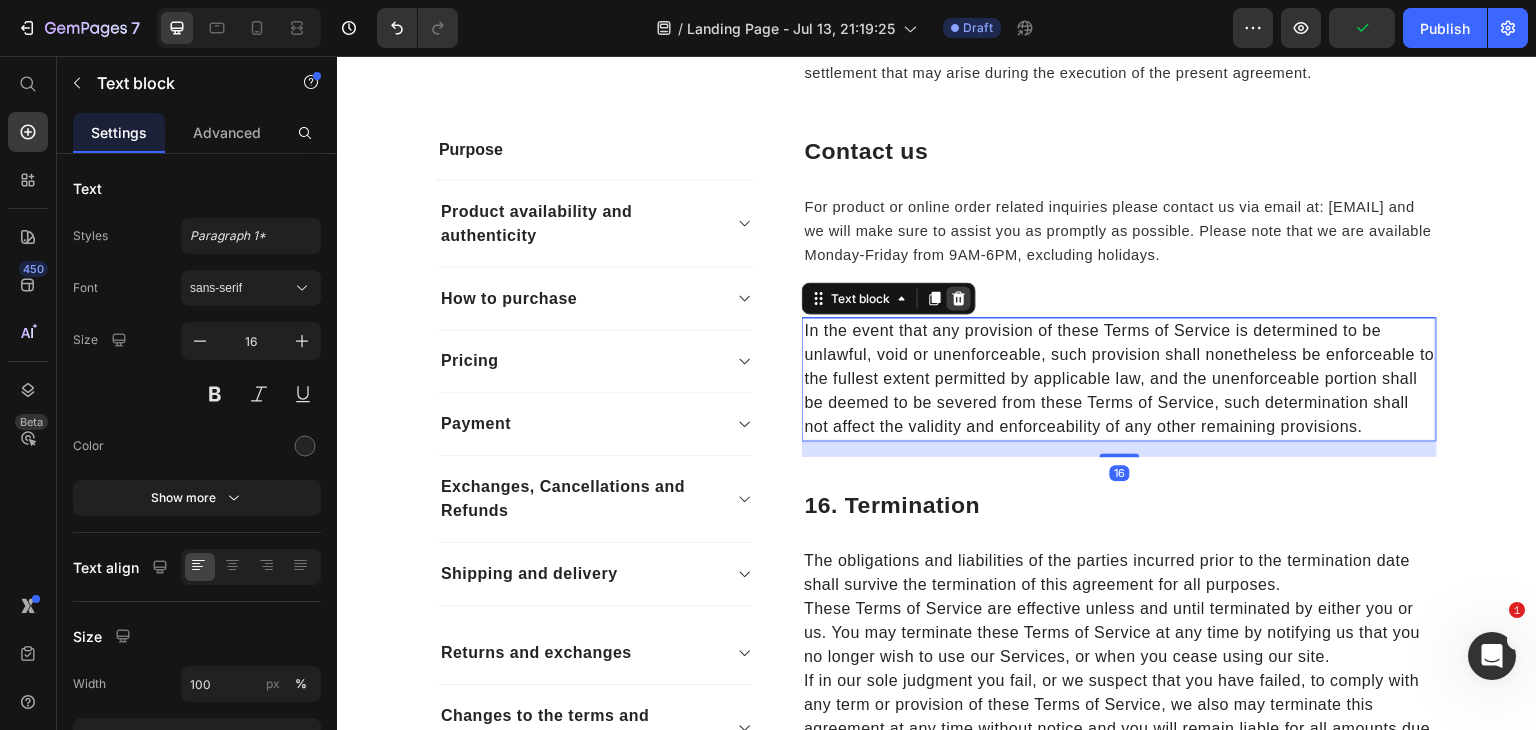 click 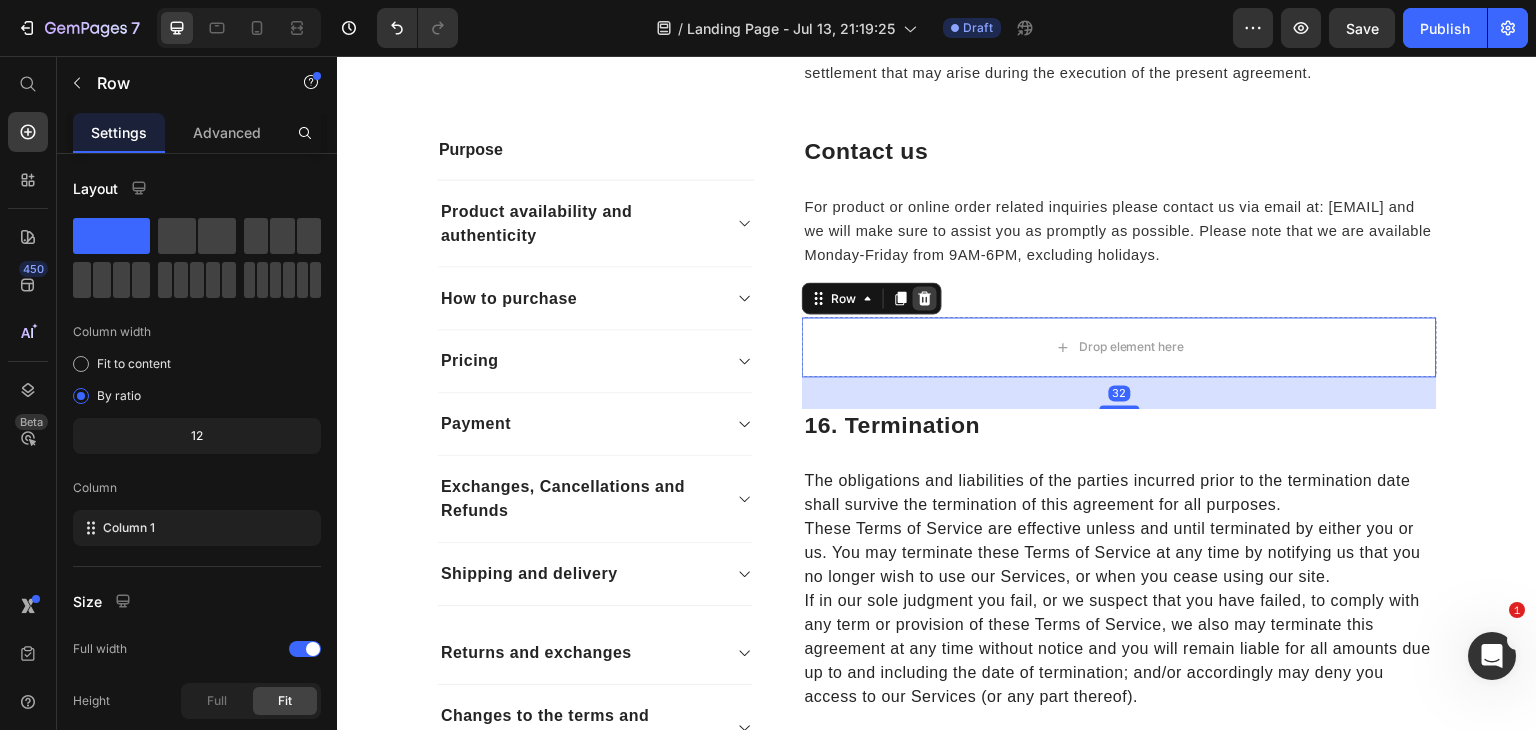 click 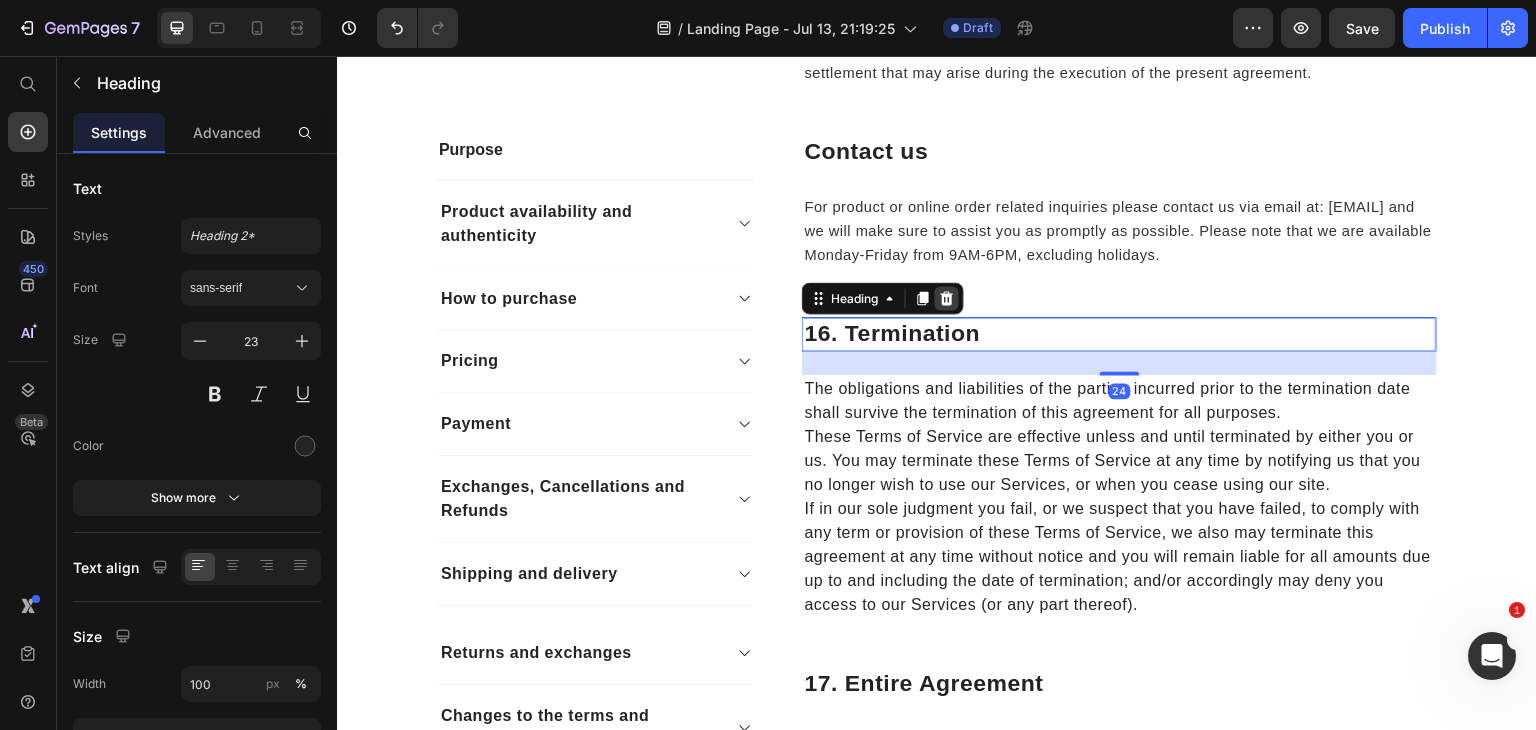 click 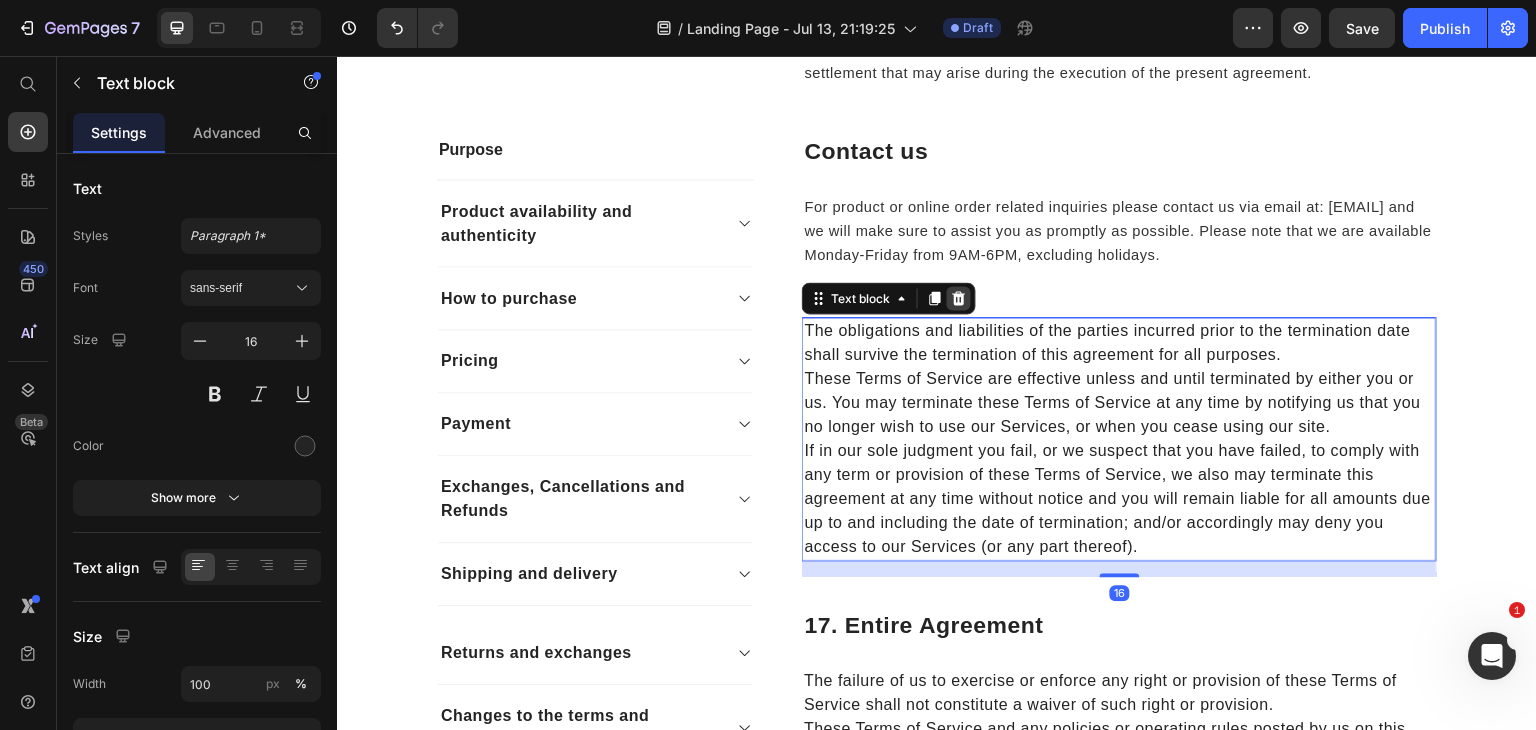 click at bounding box center [959, 298] 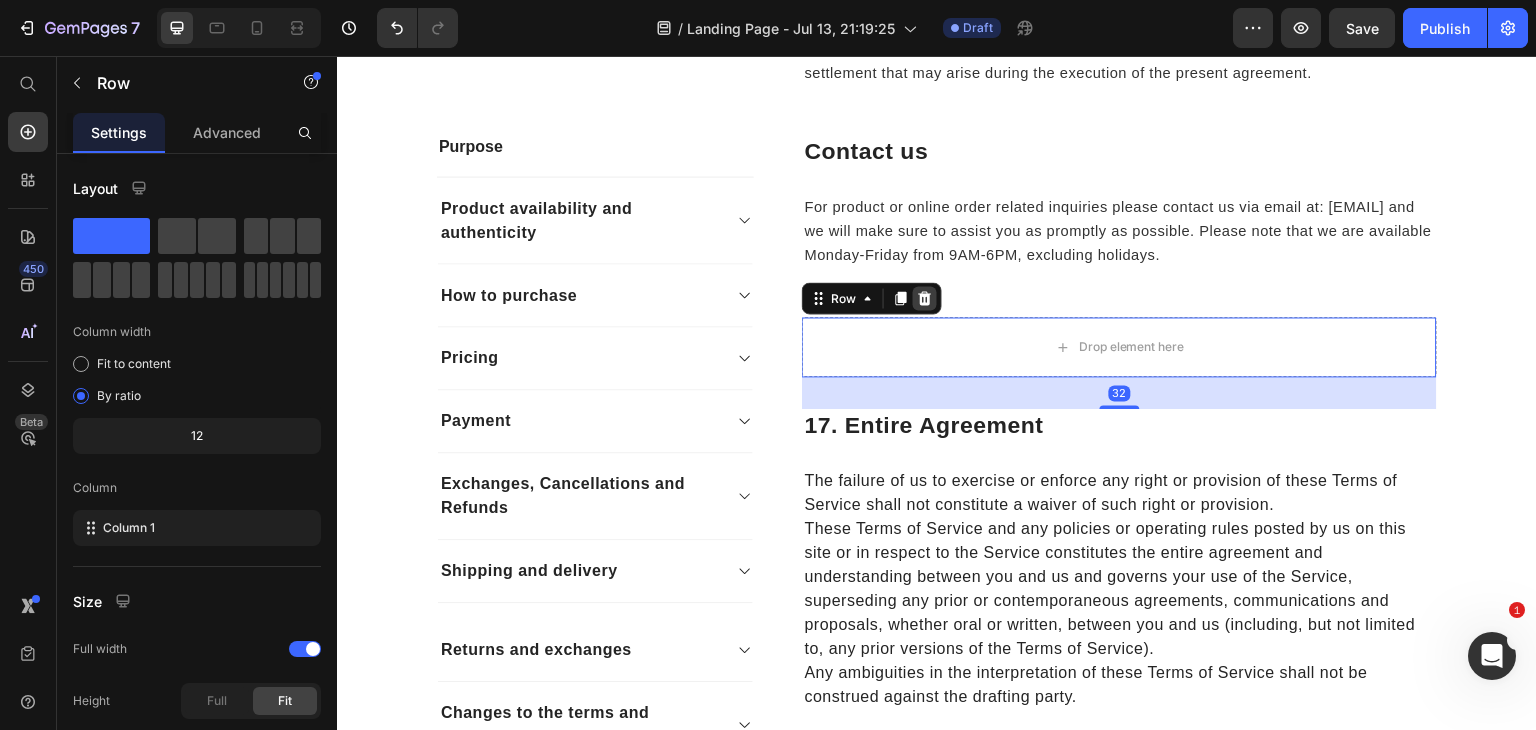 click 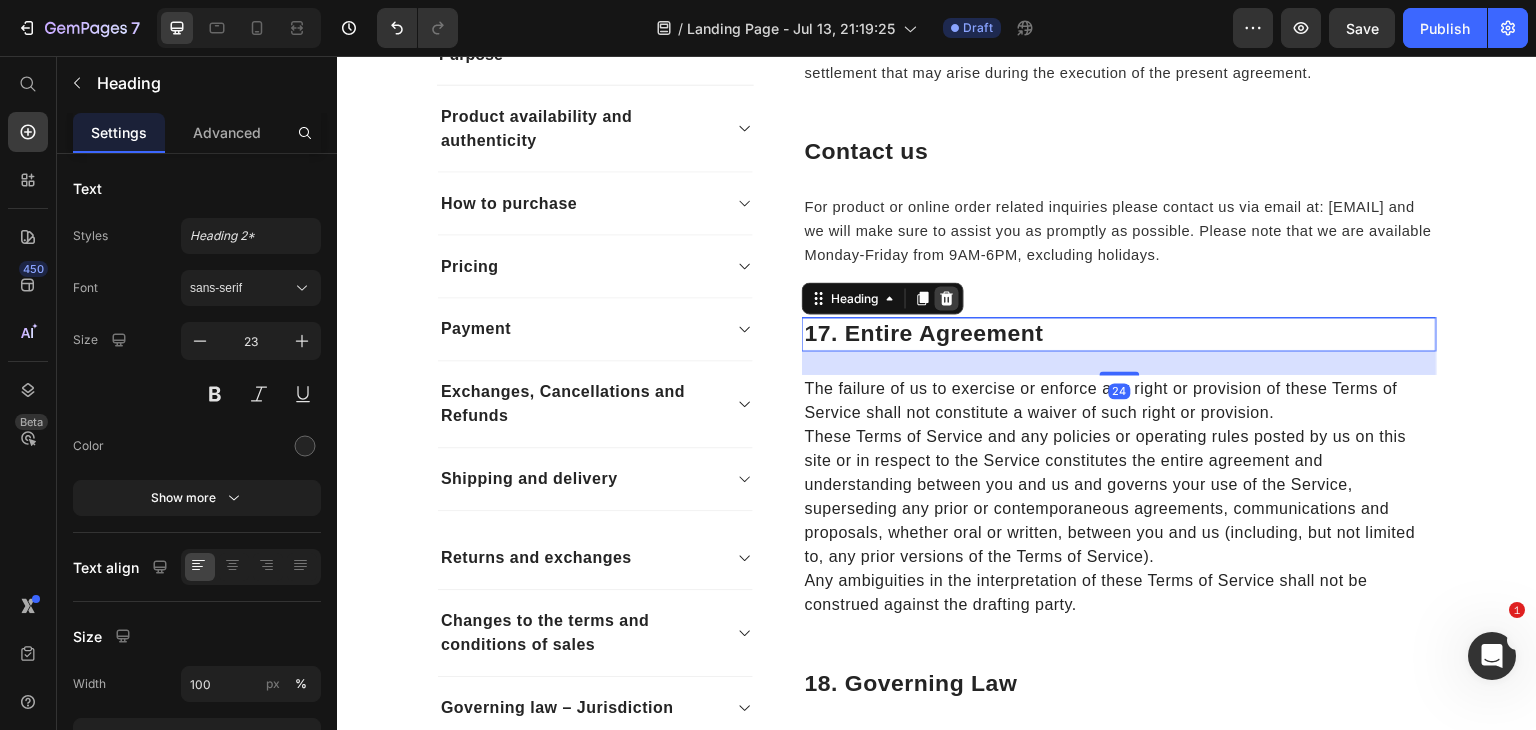 click at bounding box center [947, 298] 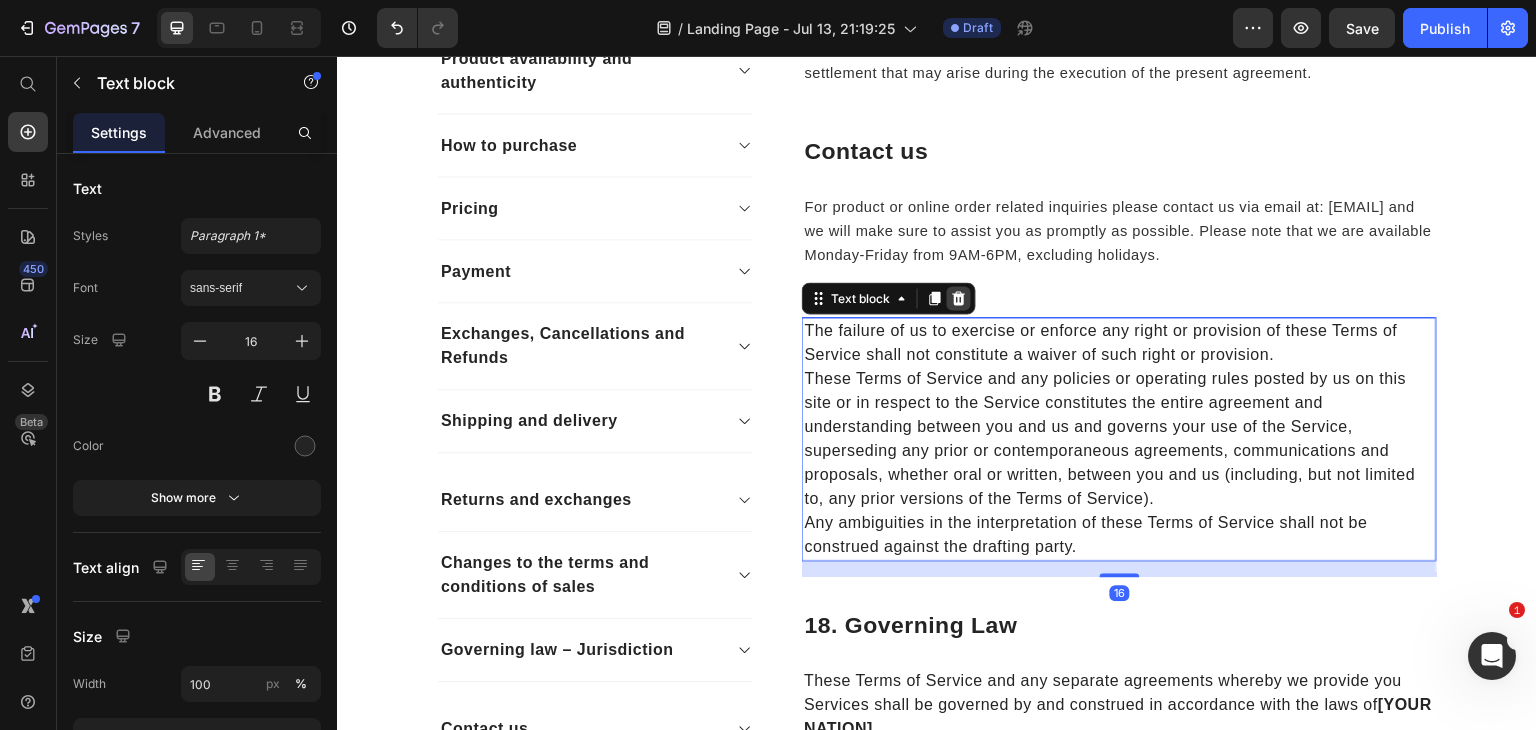 click 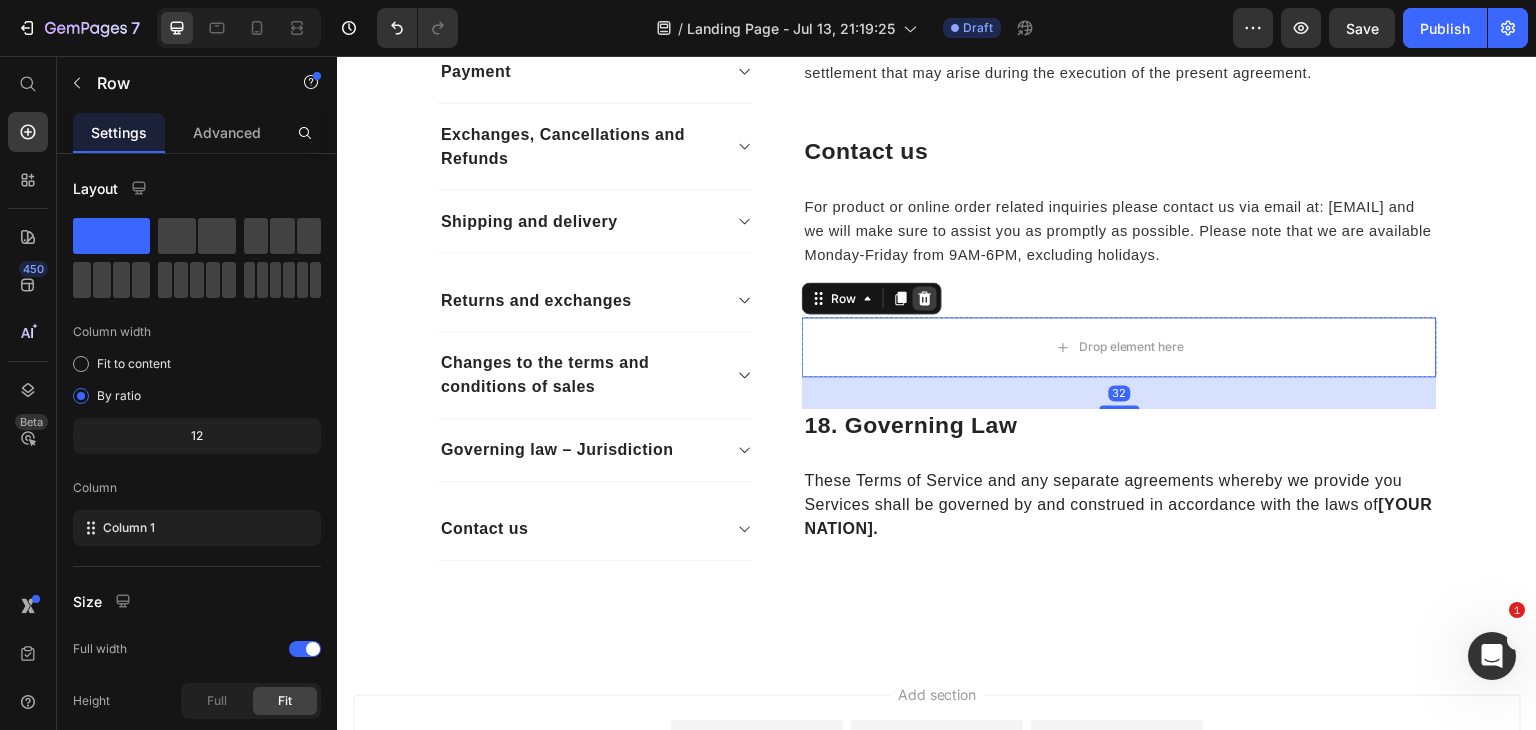 click 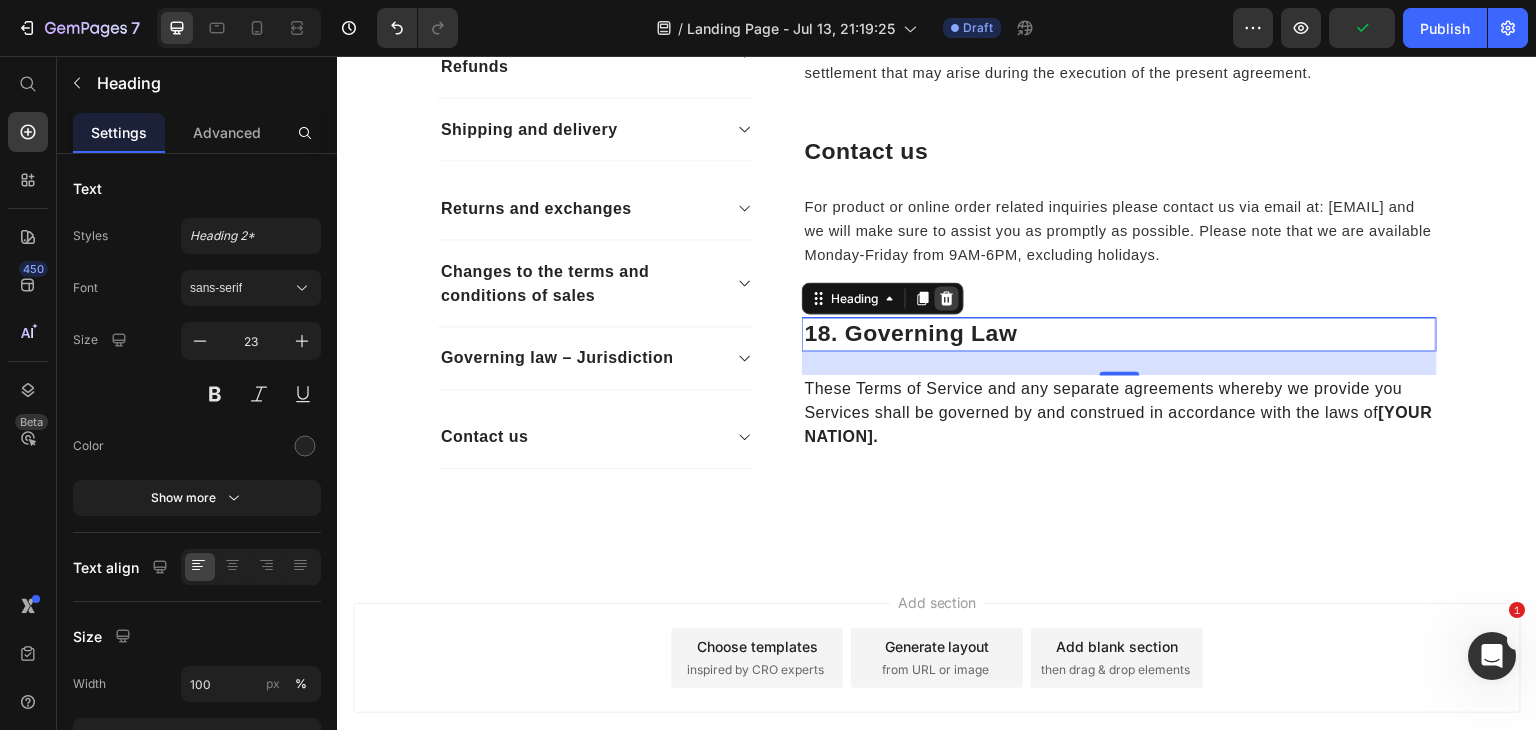 click at bounding box center [947, 298] 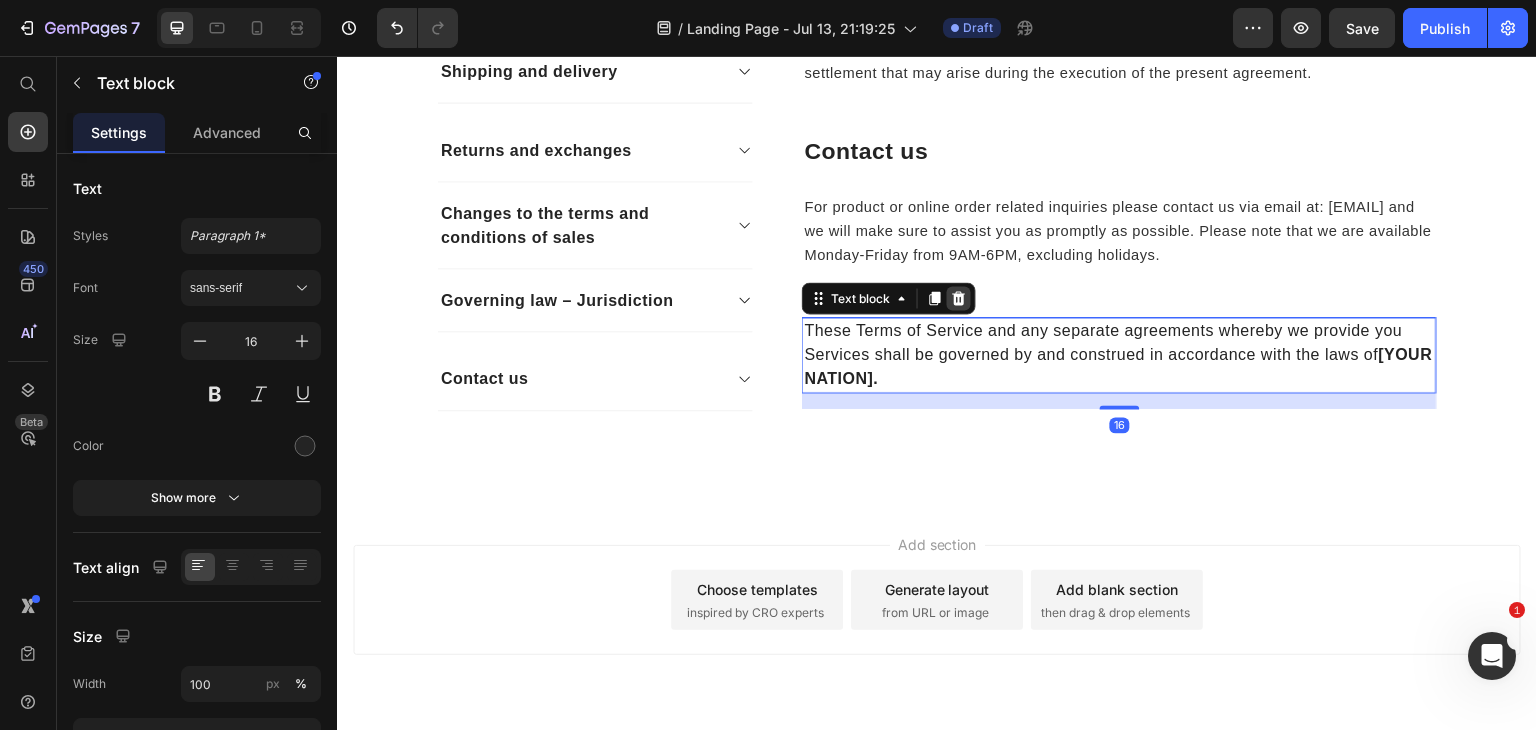 click 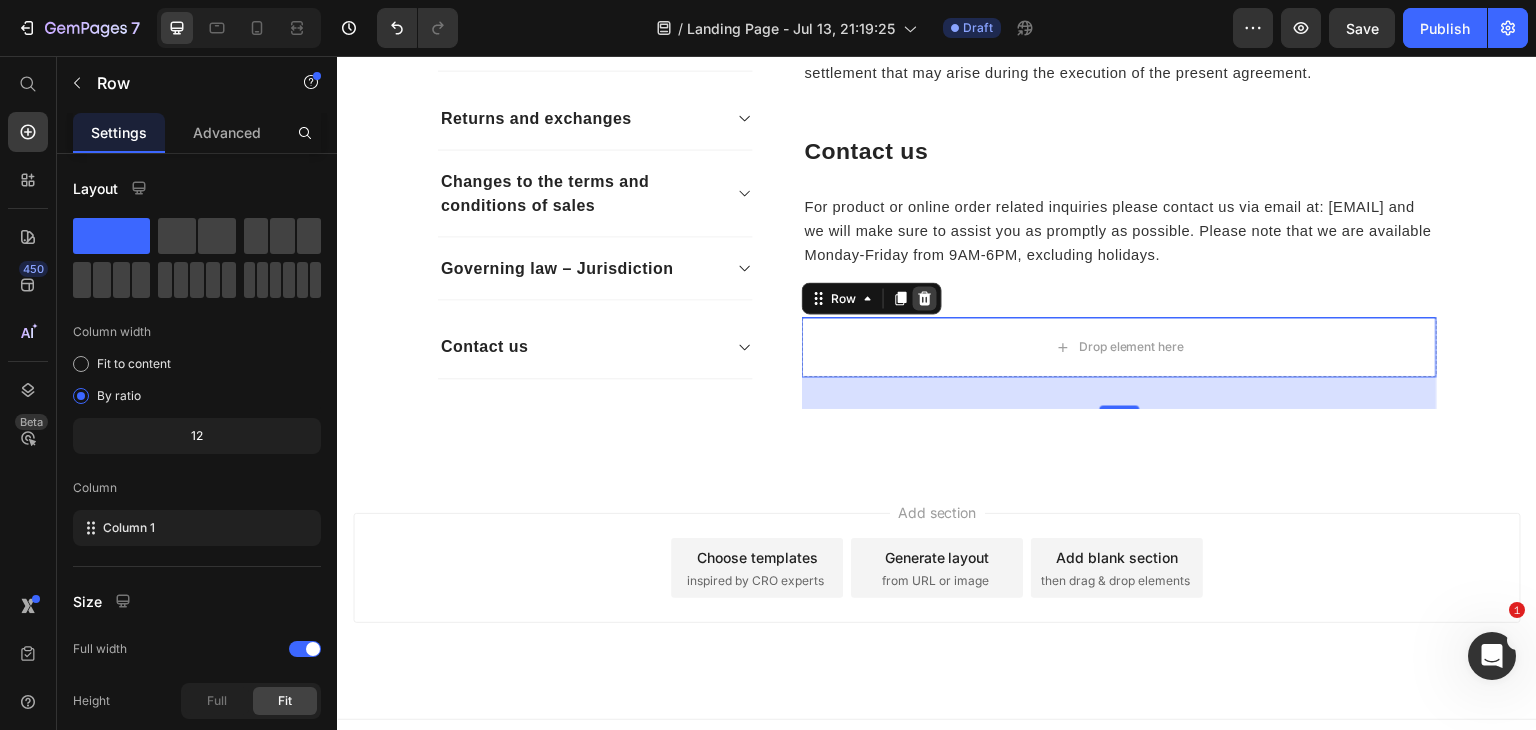 click 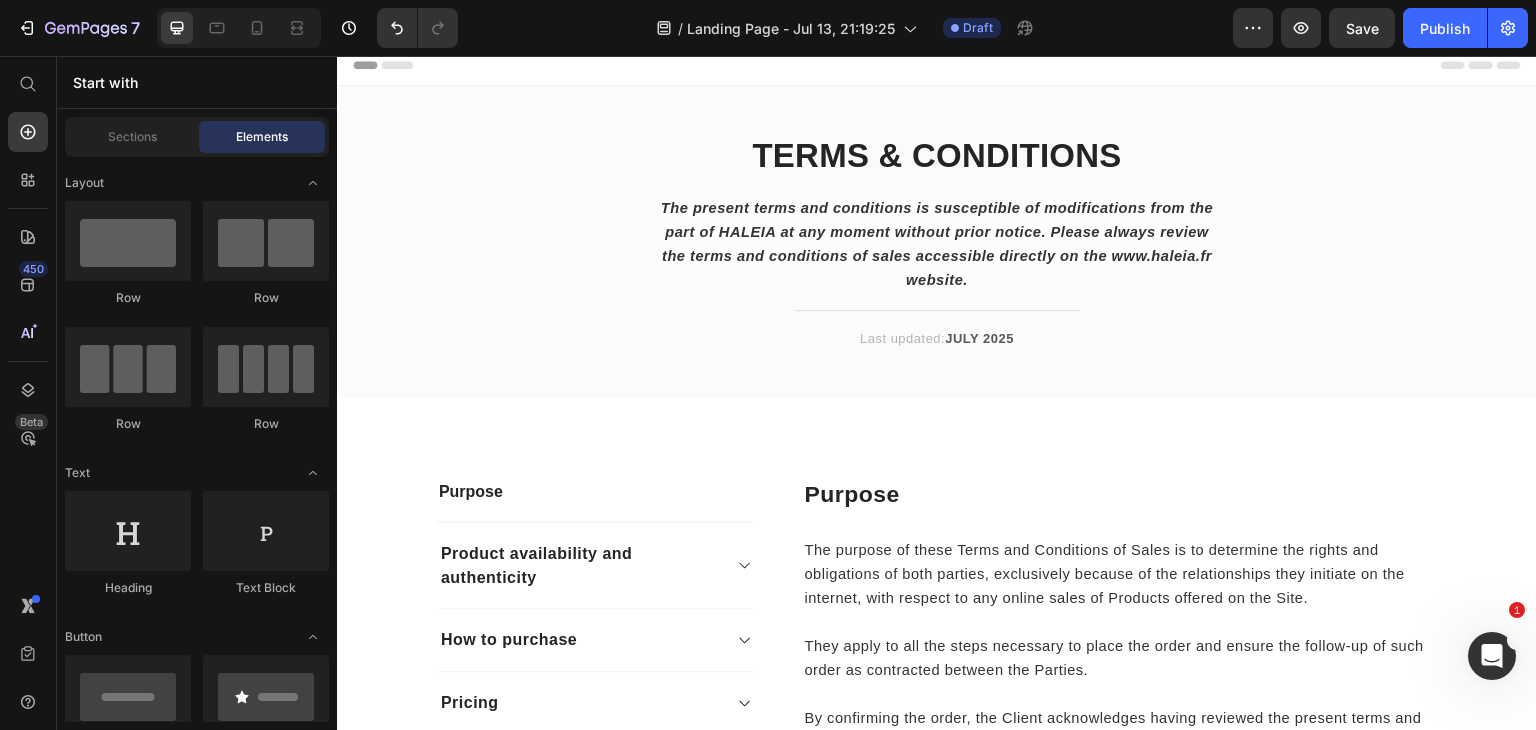 scroll, scrollTop: 0, scrollLeft: 0, axis: both 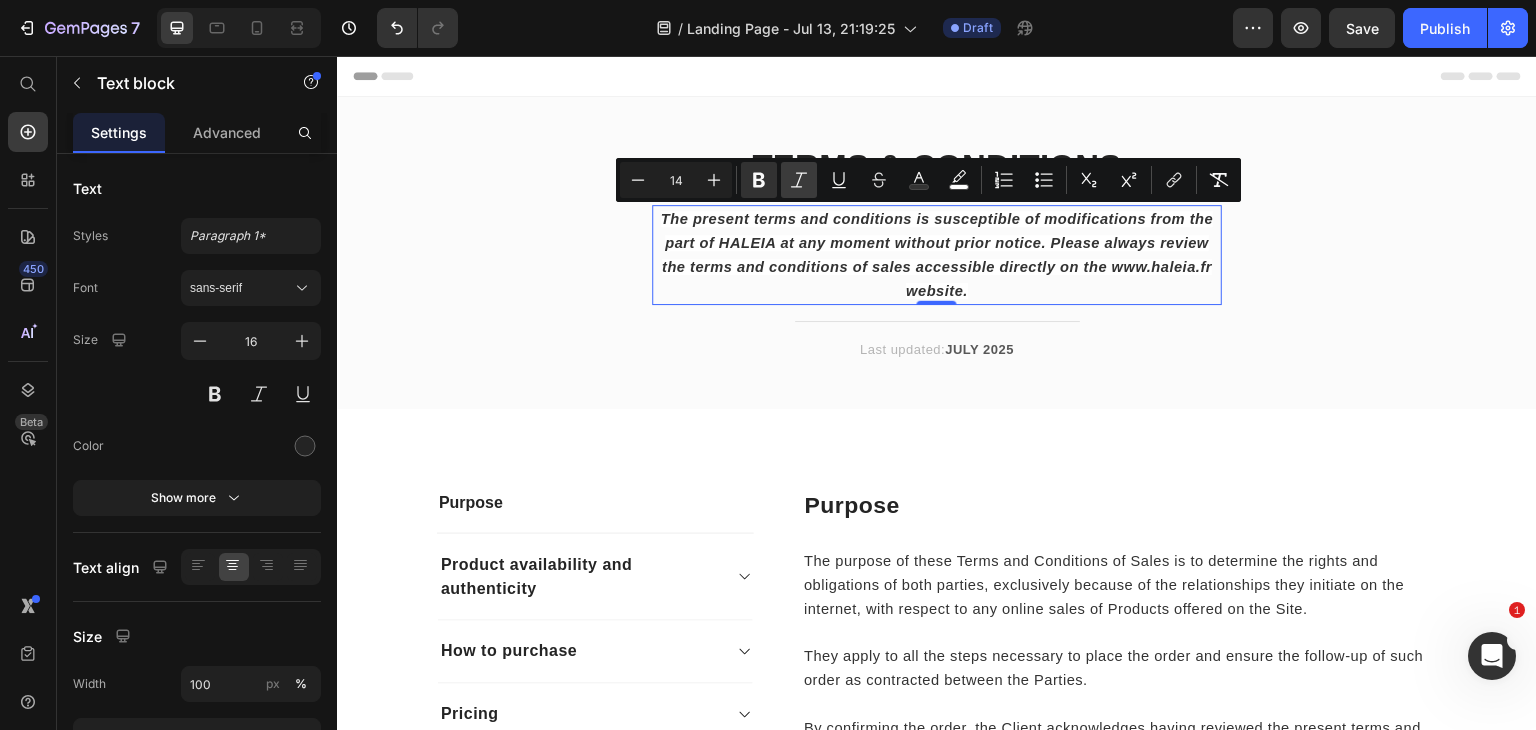 click 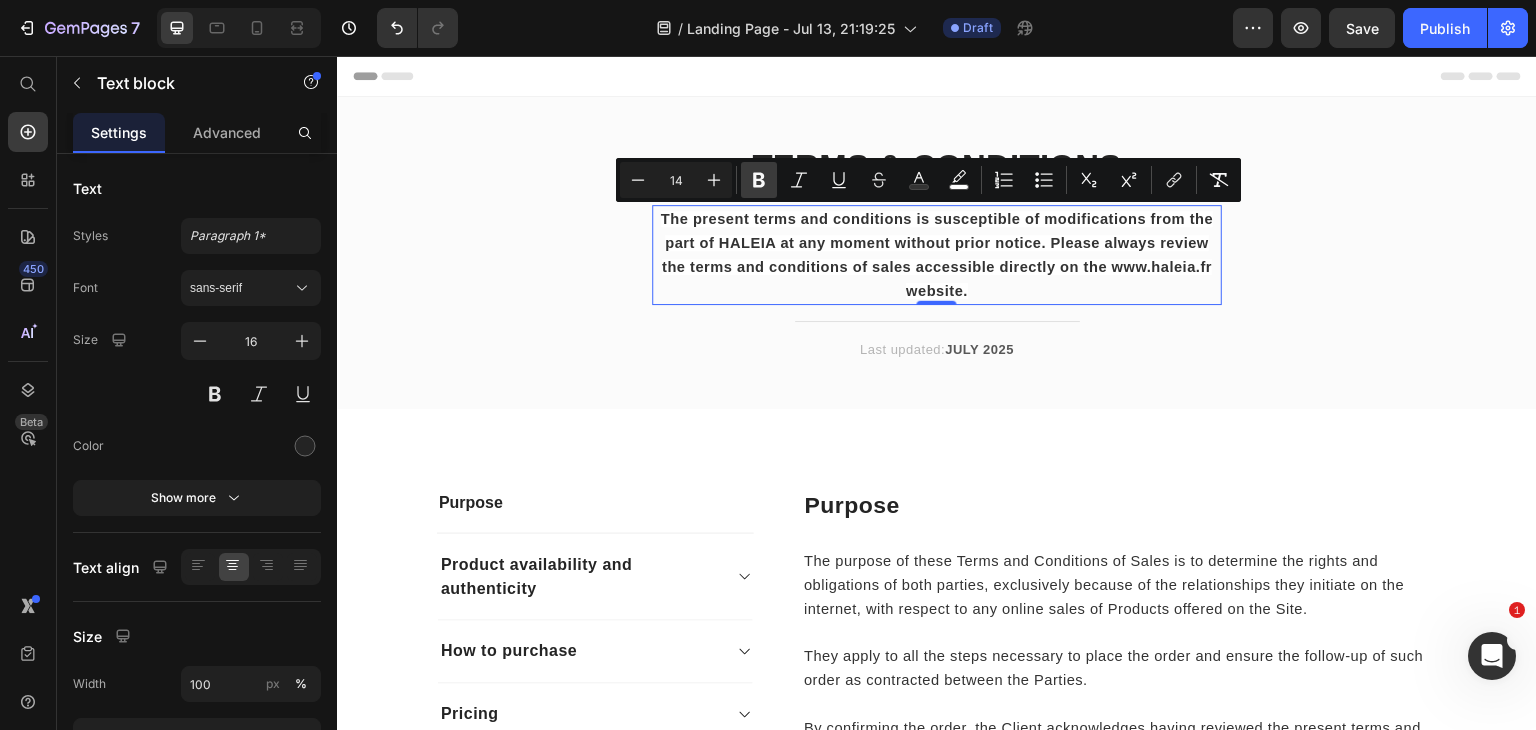 click on "Bold" at bounding box center [759, 180] 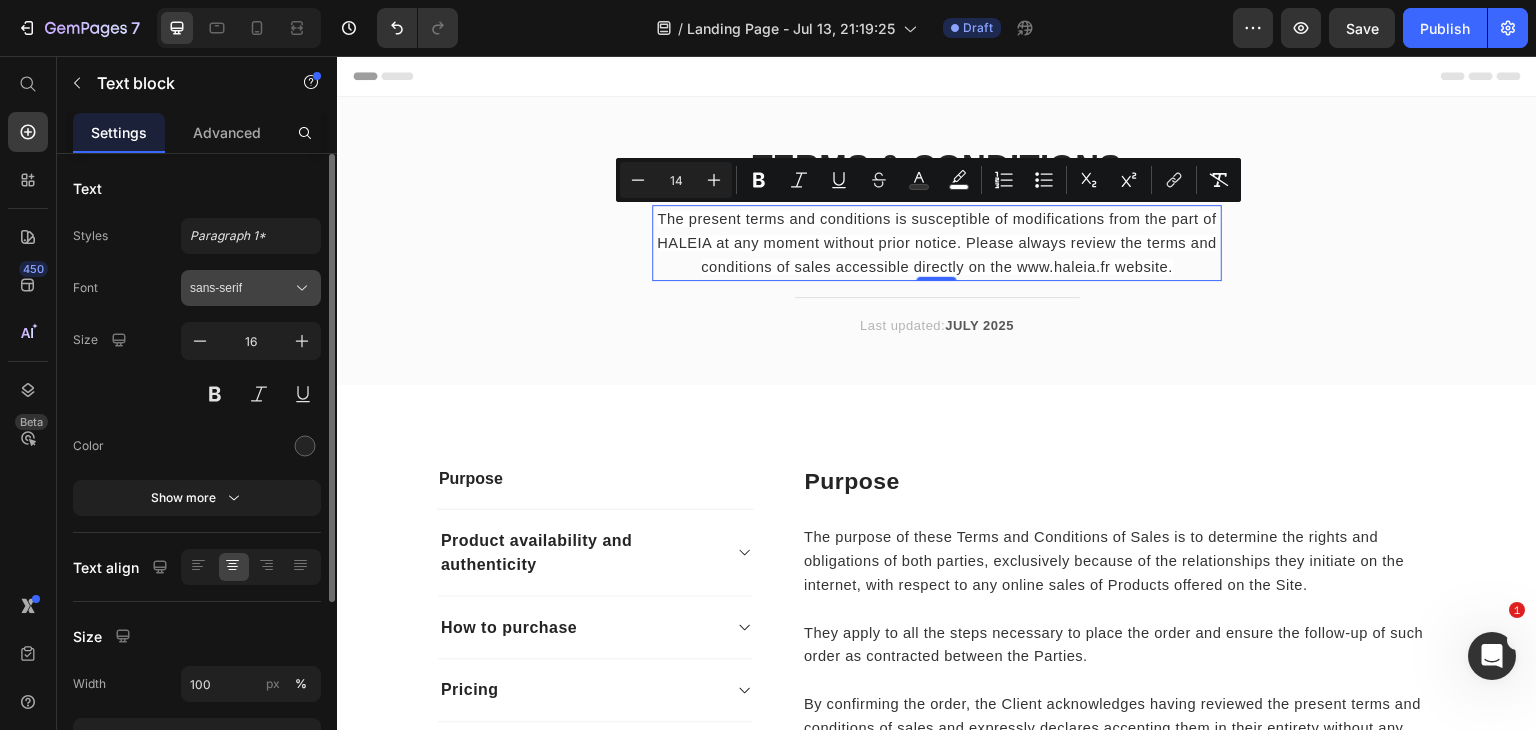 click on "sans-serif" at bounding box center (241, 288) 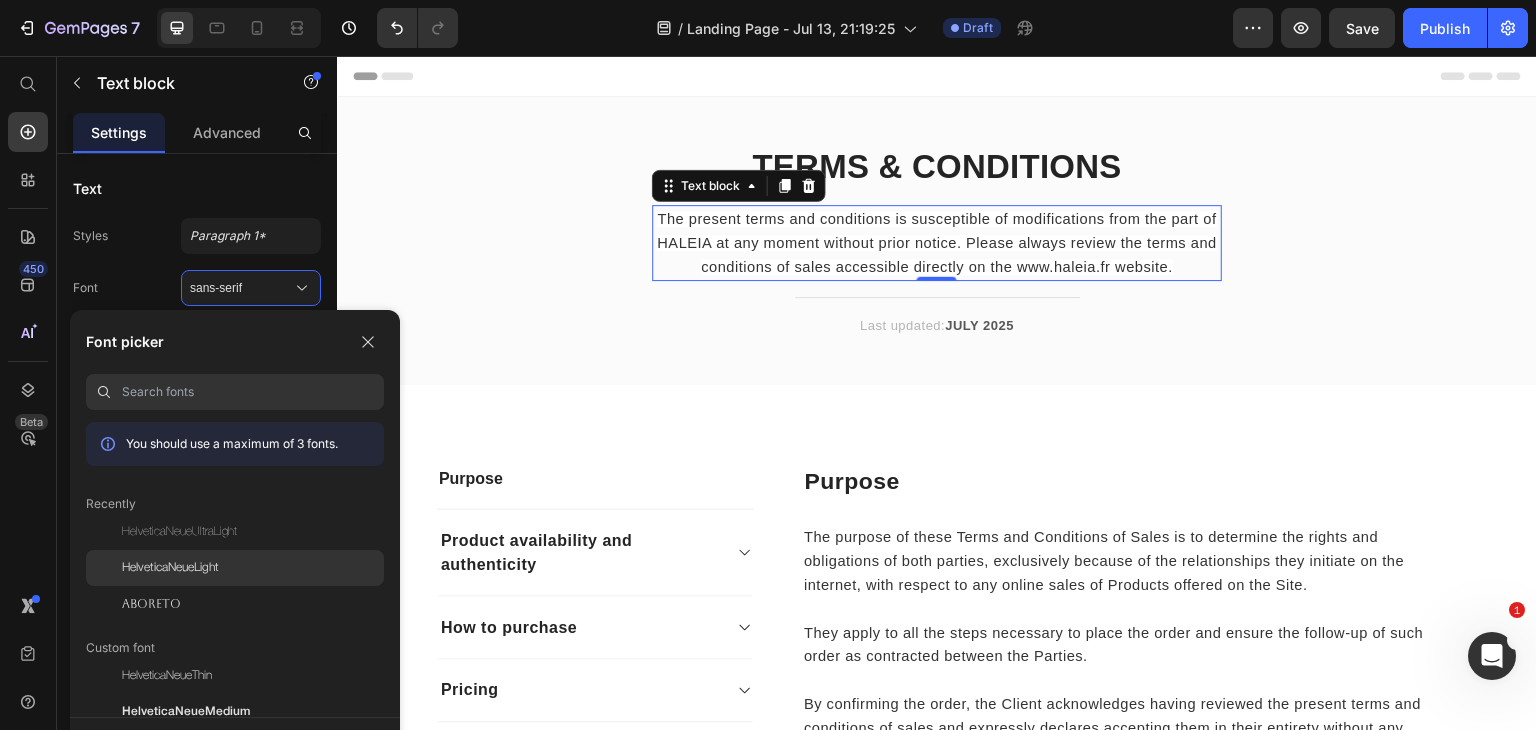 click on "HelveticaNeueLight" at bounding box center (170, 568) 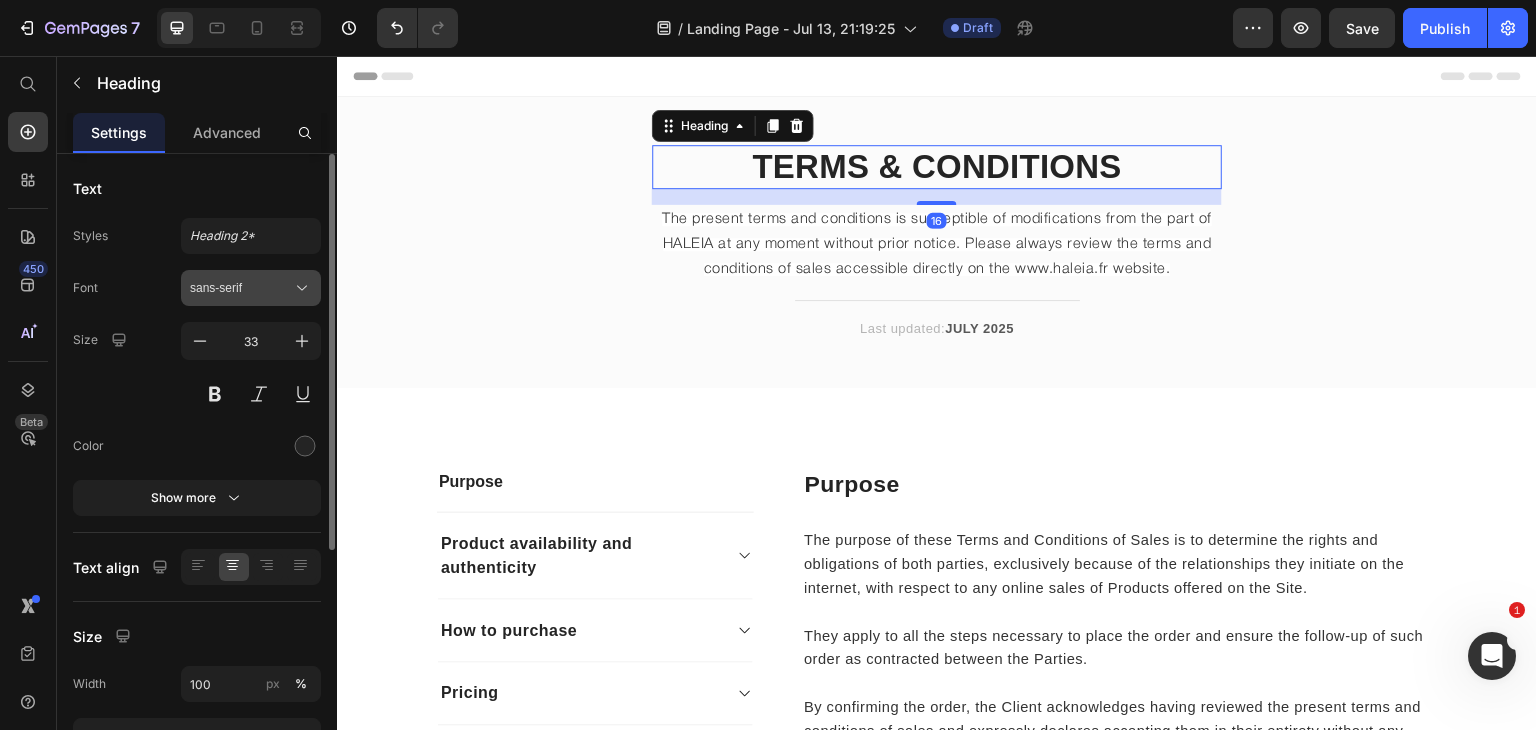 click on "sans-serif" at bounding box center (241, 288) 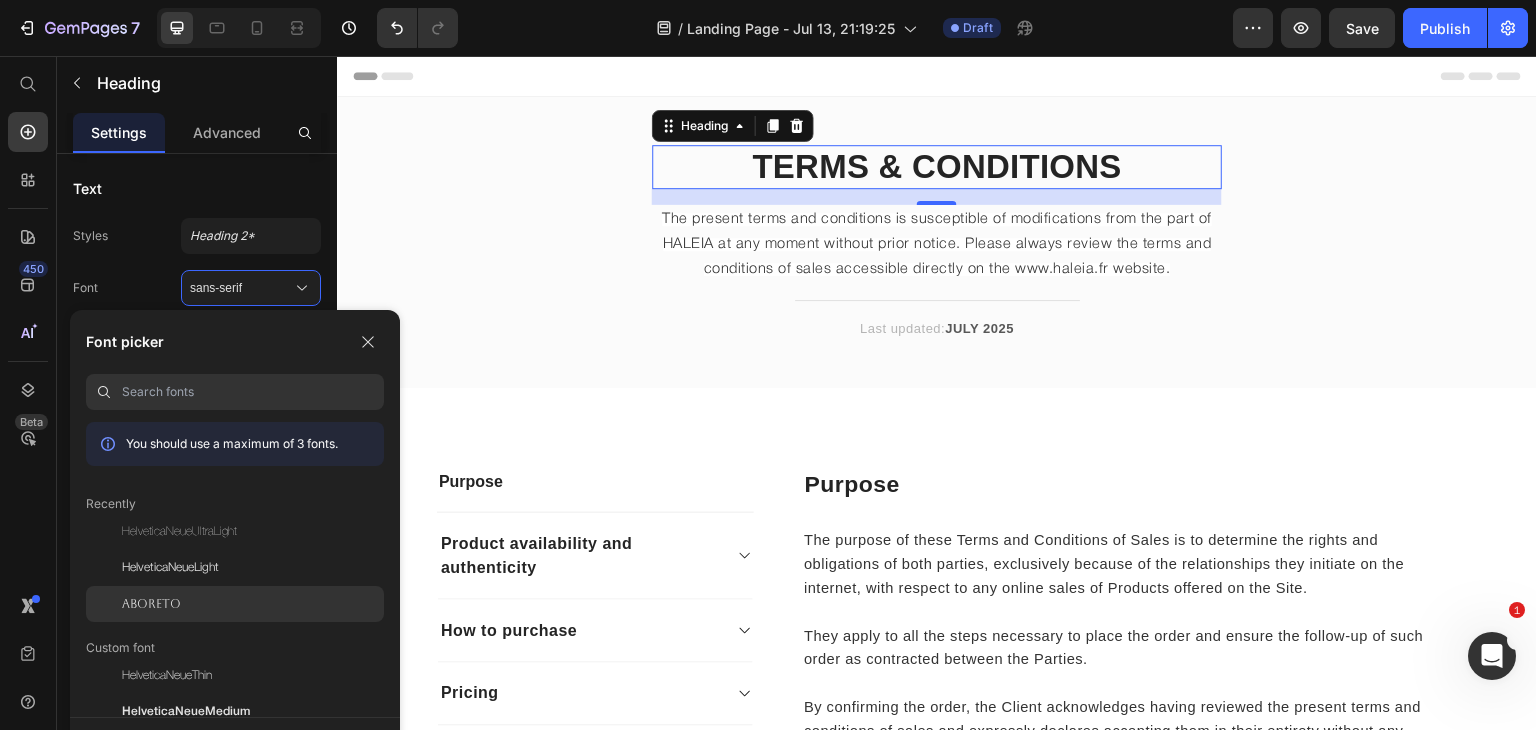 click on "Aboreto" 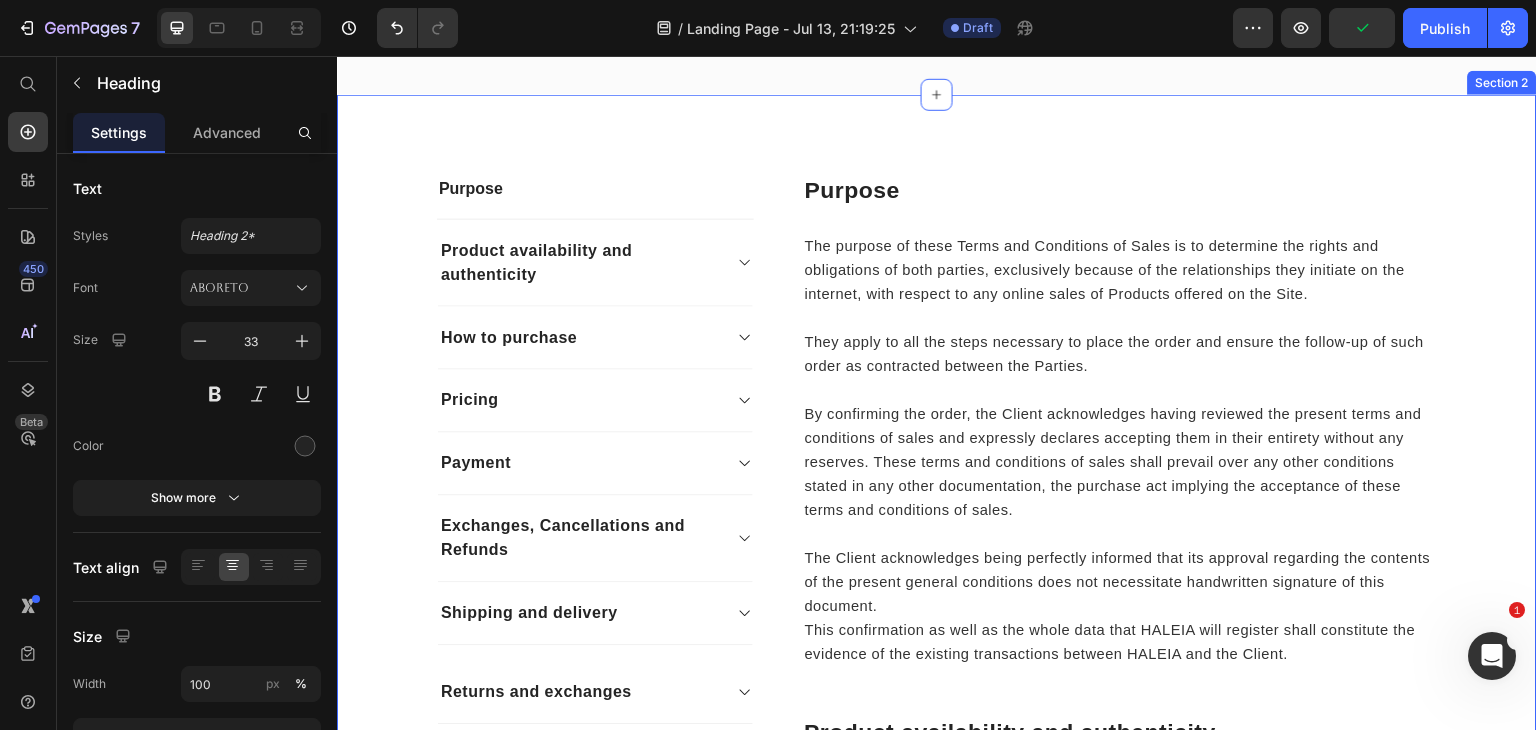 scroll, scrollTop: 296, scrollLeft: 0, axis: vertical 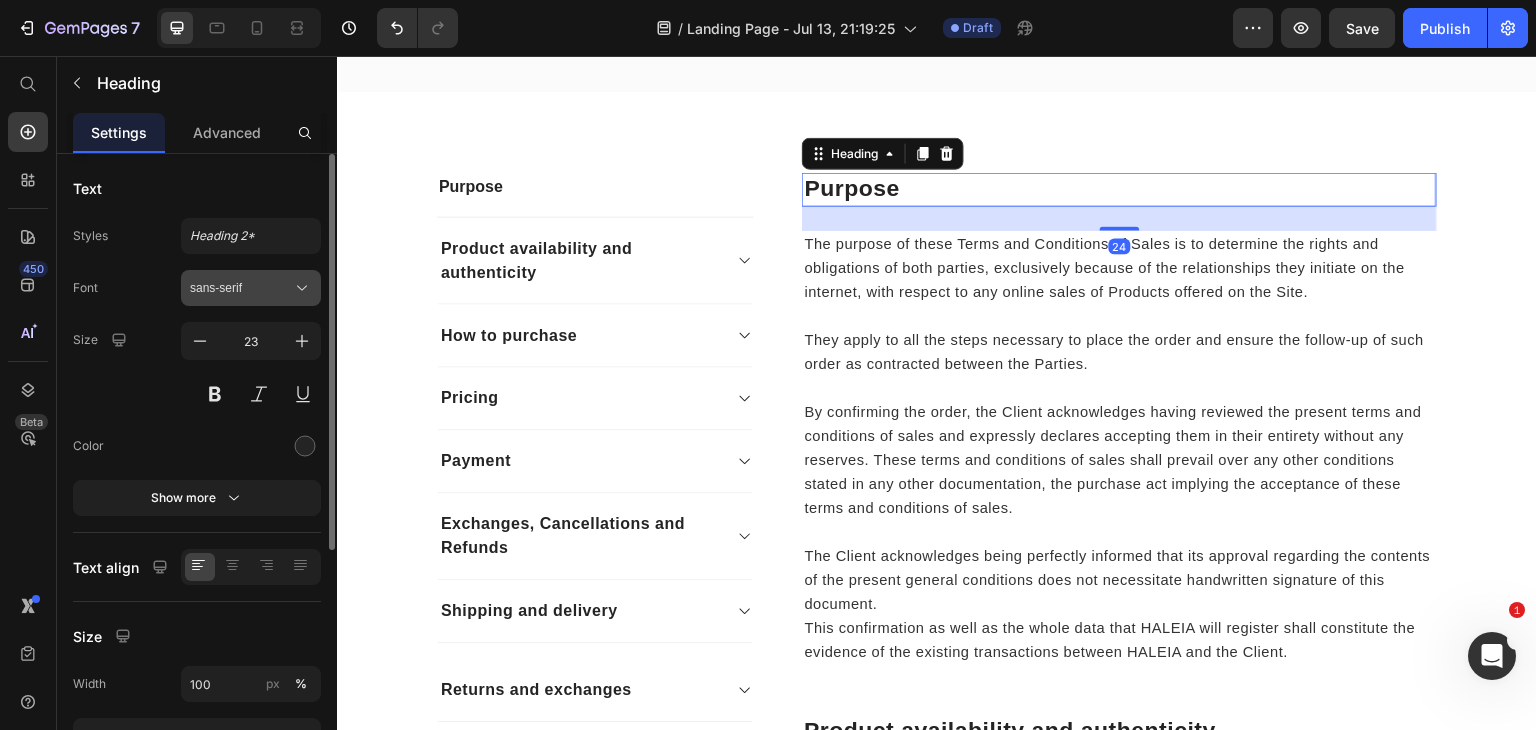 click on "sans-serif" at bounding box center [241, 288] 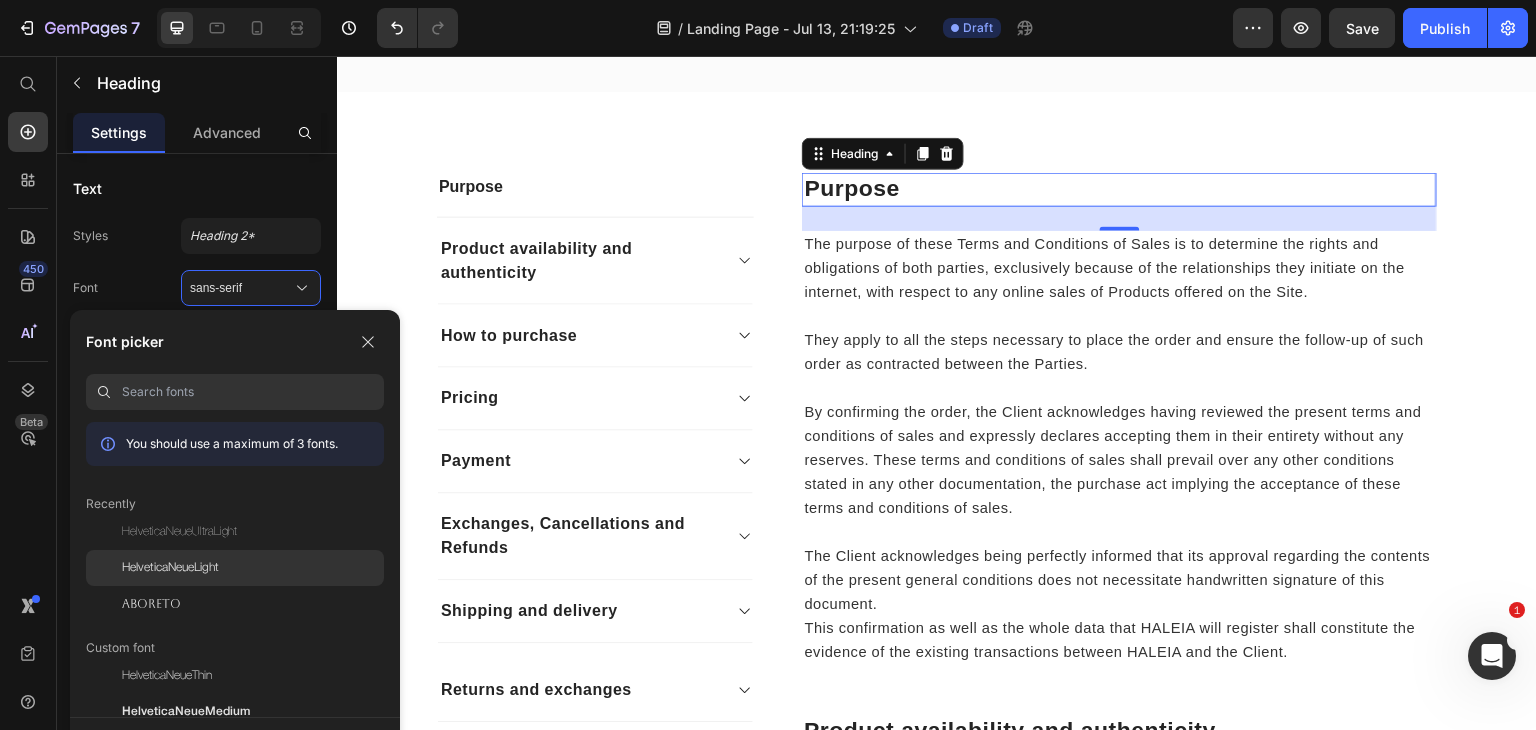 click on "HelveticaNeueLight" 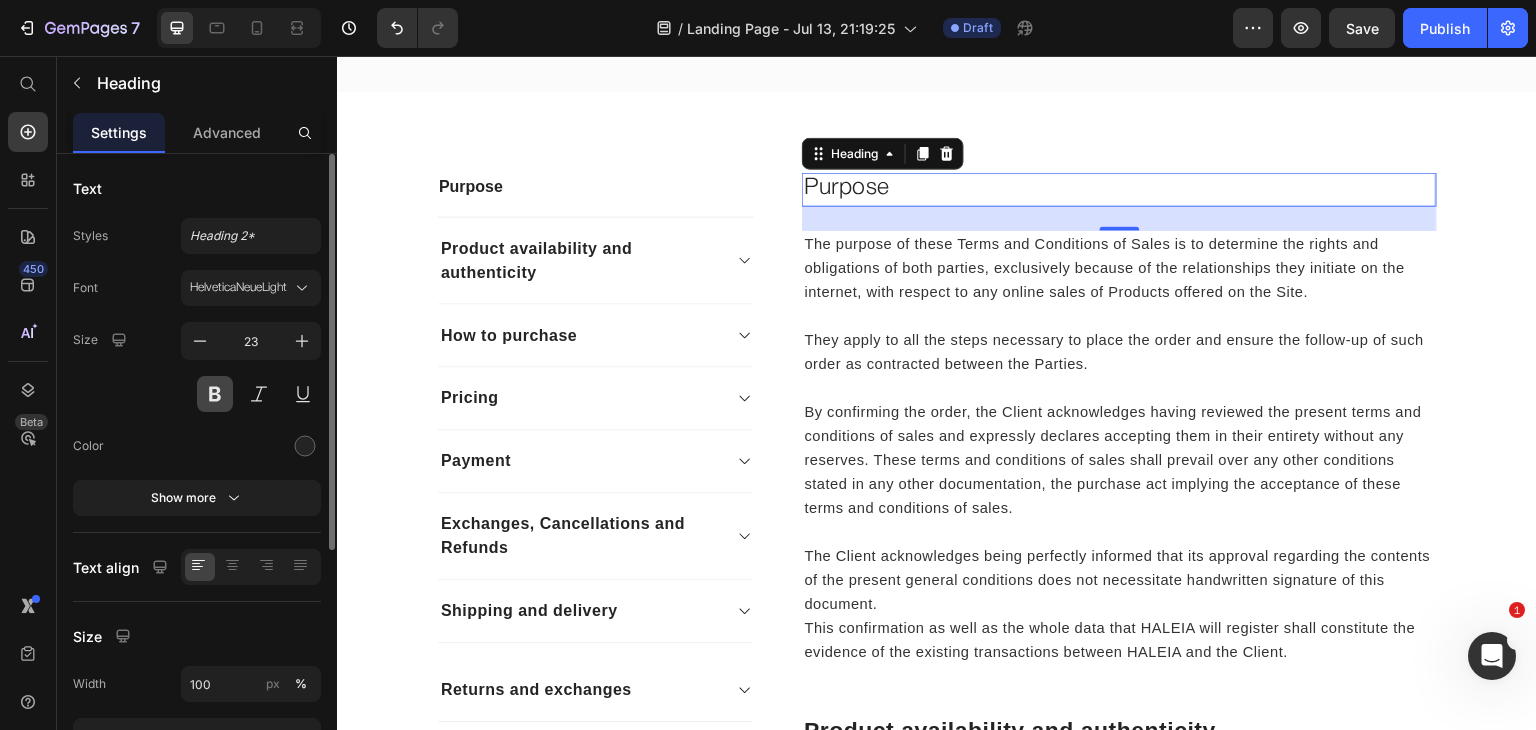 click at bounding box center (215, 394) 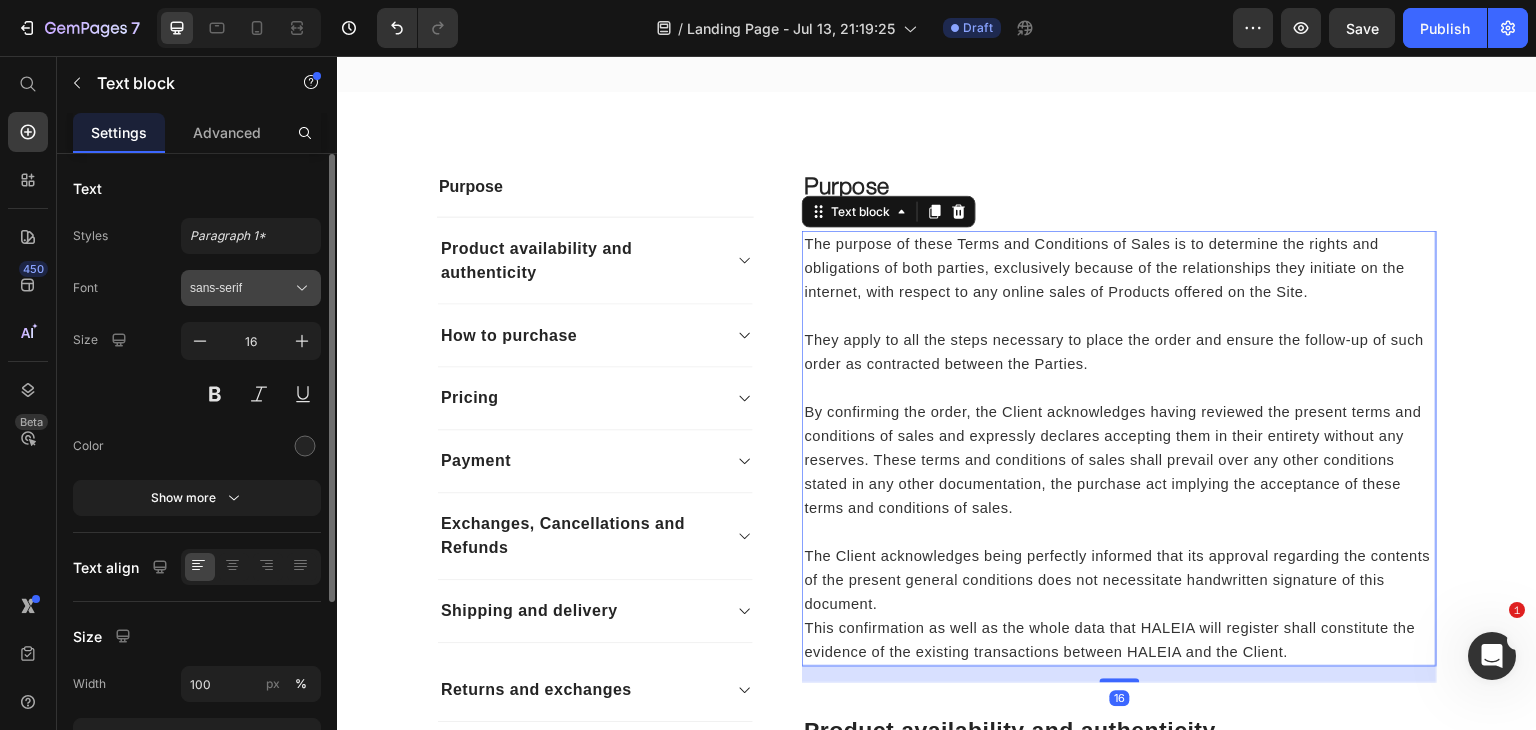 click on "sans-serif" at bounding box center (241, 288) 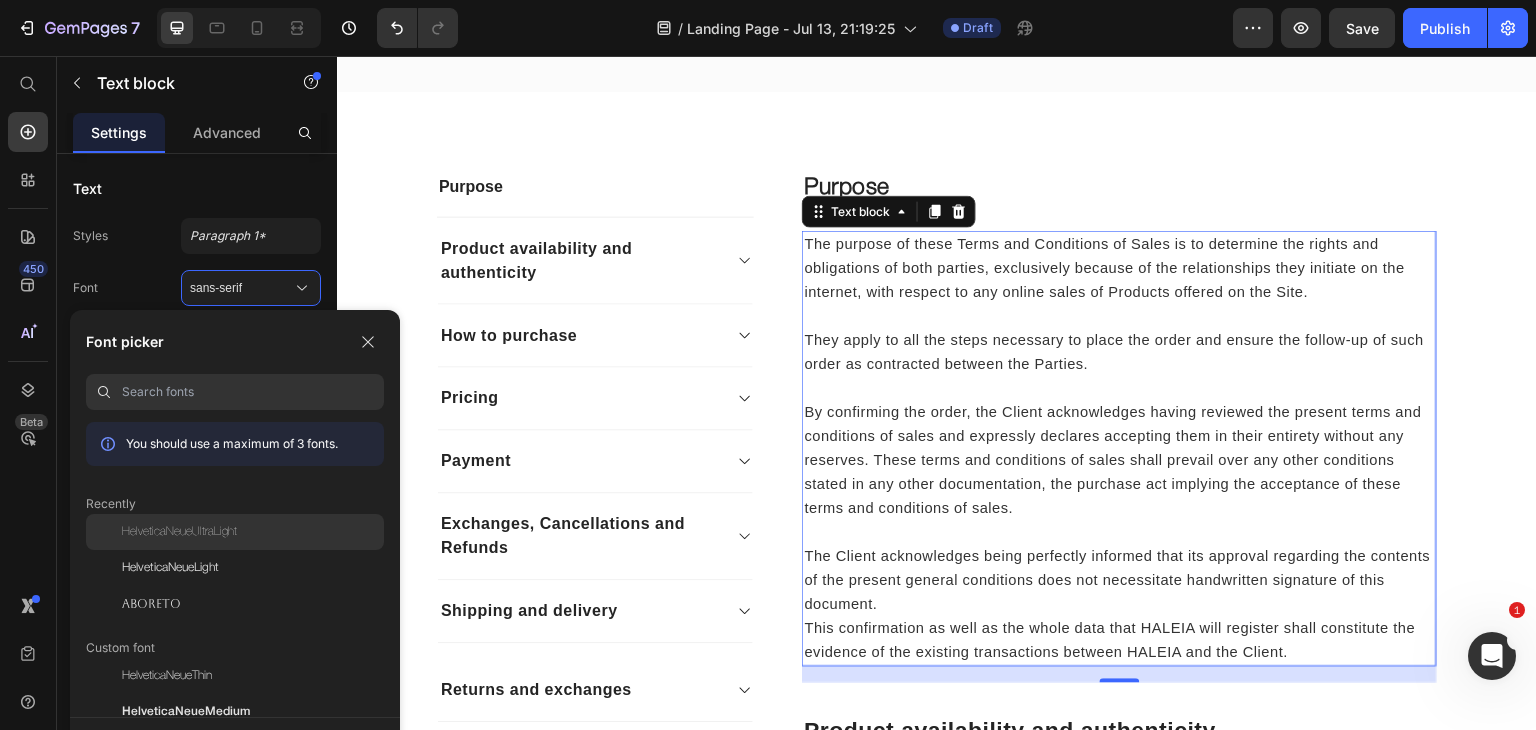 click on "HelveticaNeueUltraLight" at bounding box center [179, 532] 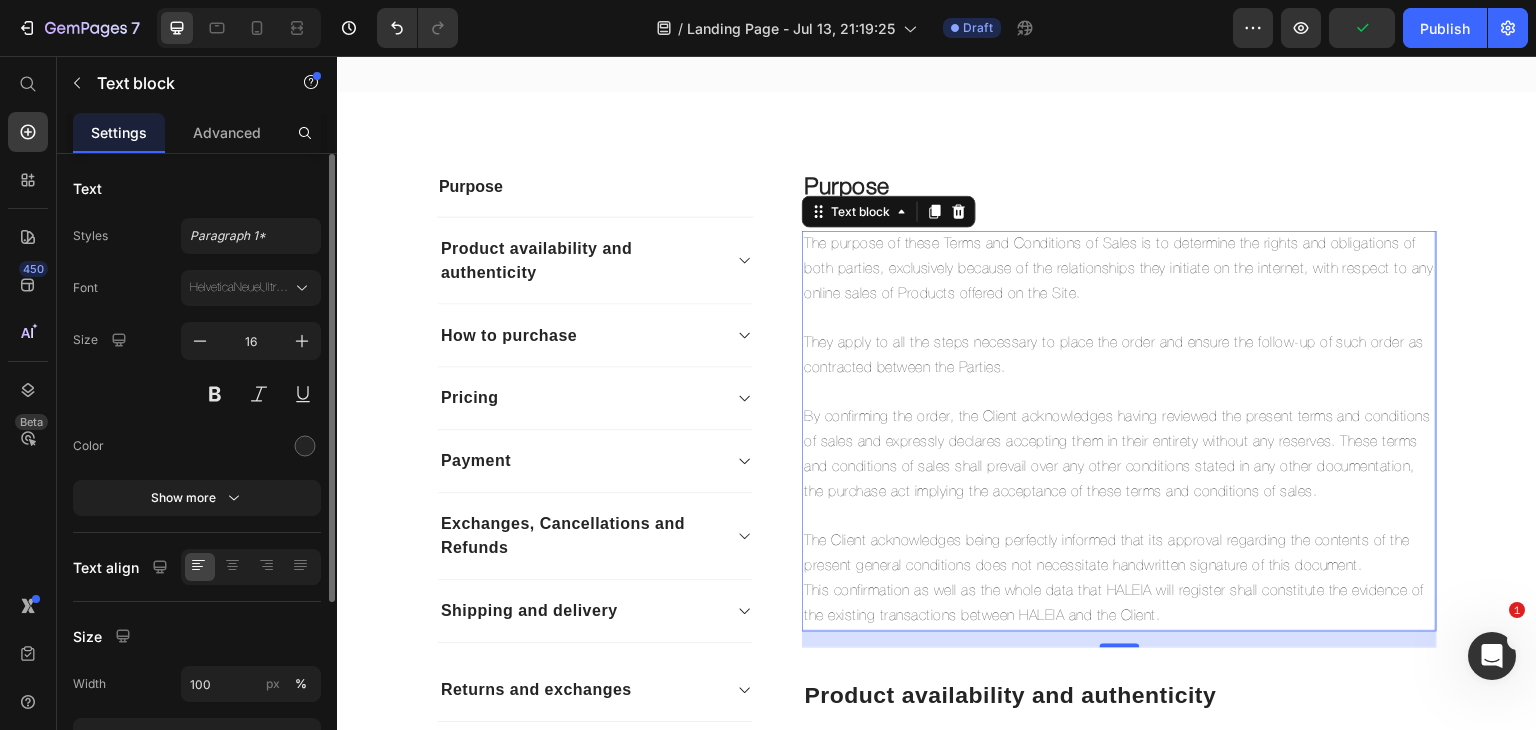 click at bounding box center [251, 394] 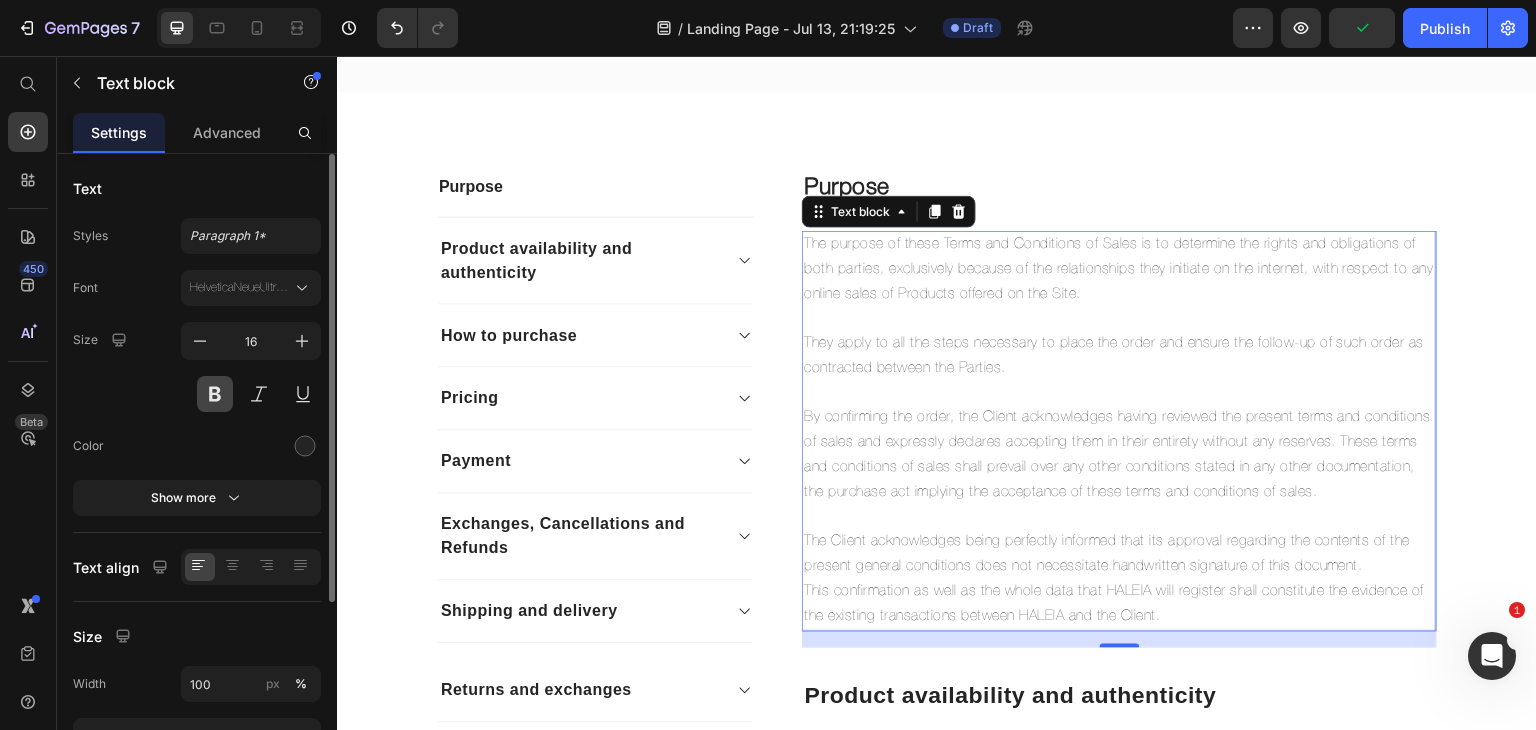 click at bounding box center [215, 394] 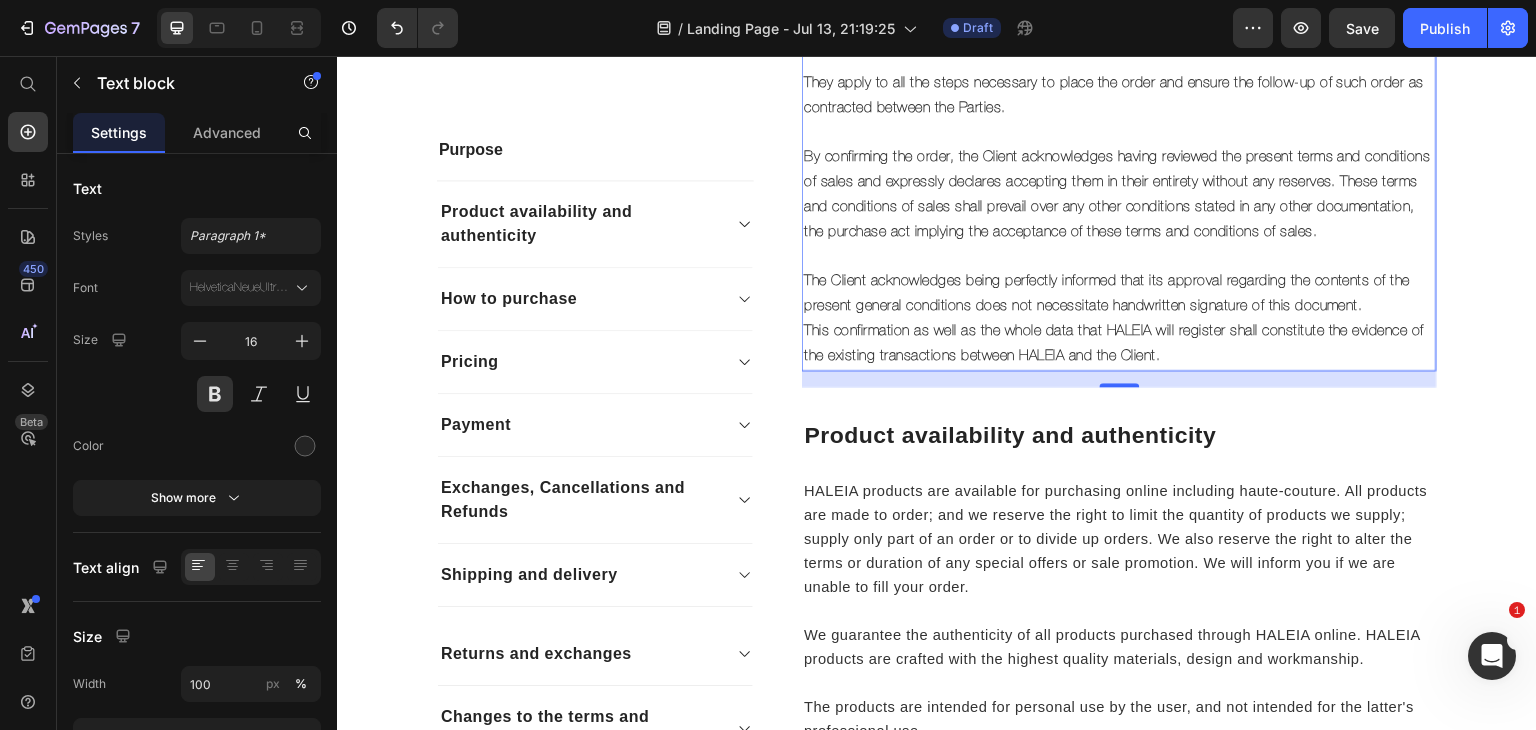 scroll, scrollTop: 564, scrollLeft: 0, axis: vertical 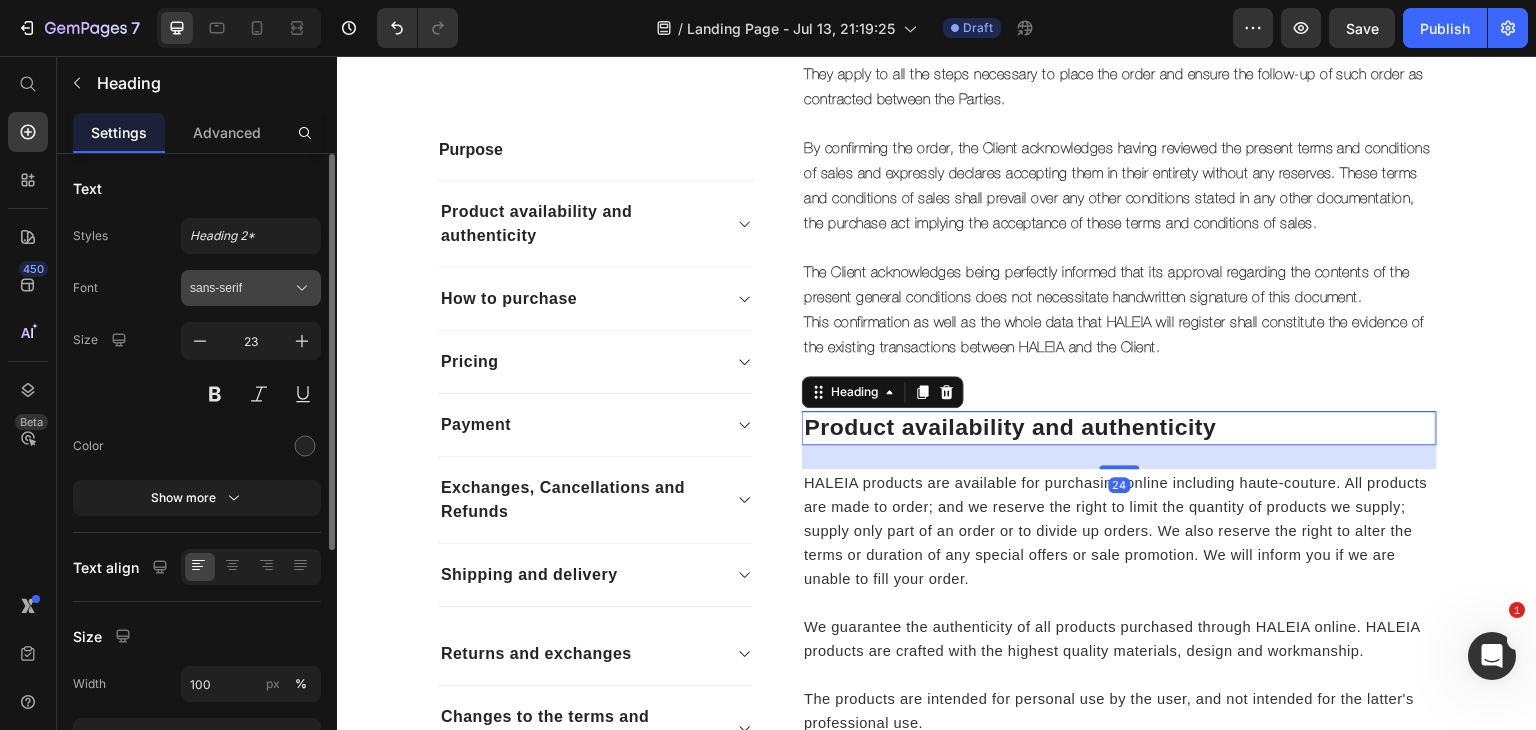 click on "sans-serif" at bounding box center (251, 288) 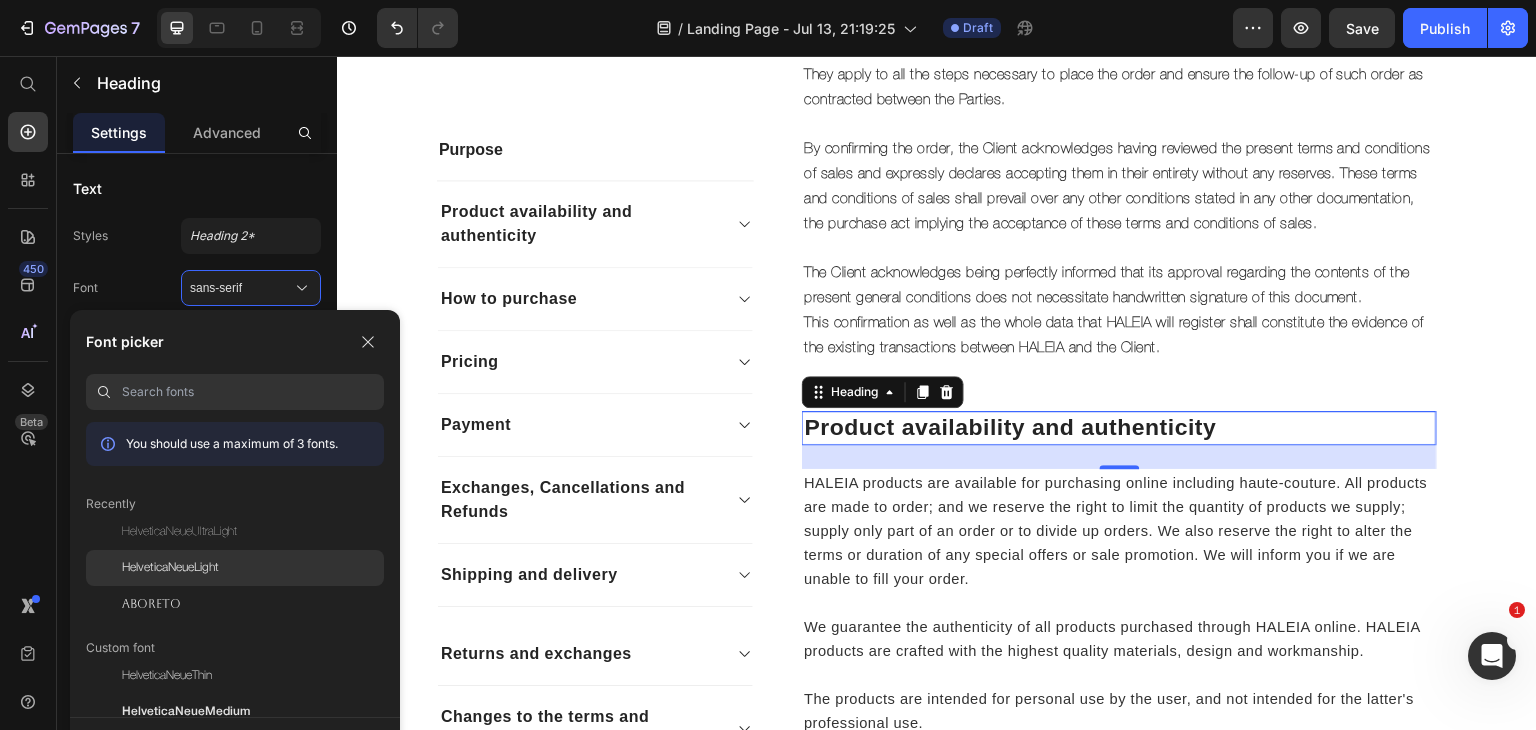 click on "HelveticaNeueLight" at bounding box center [170, 568] 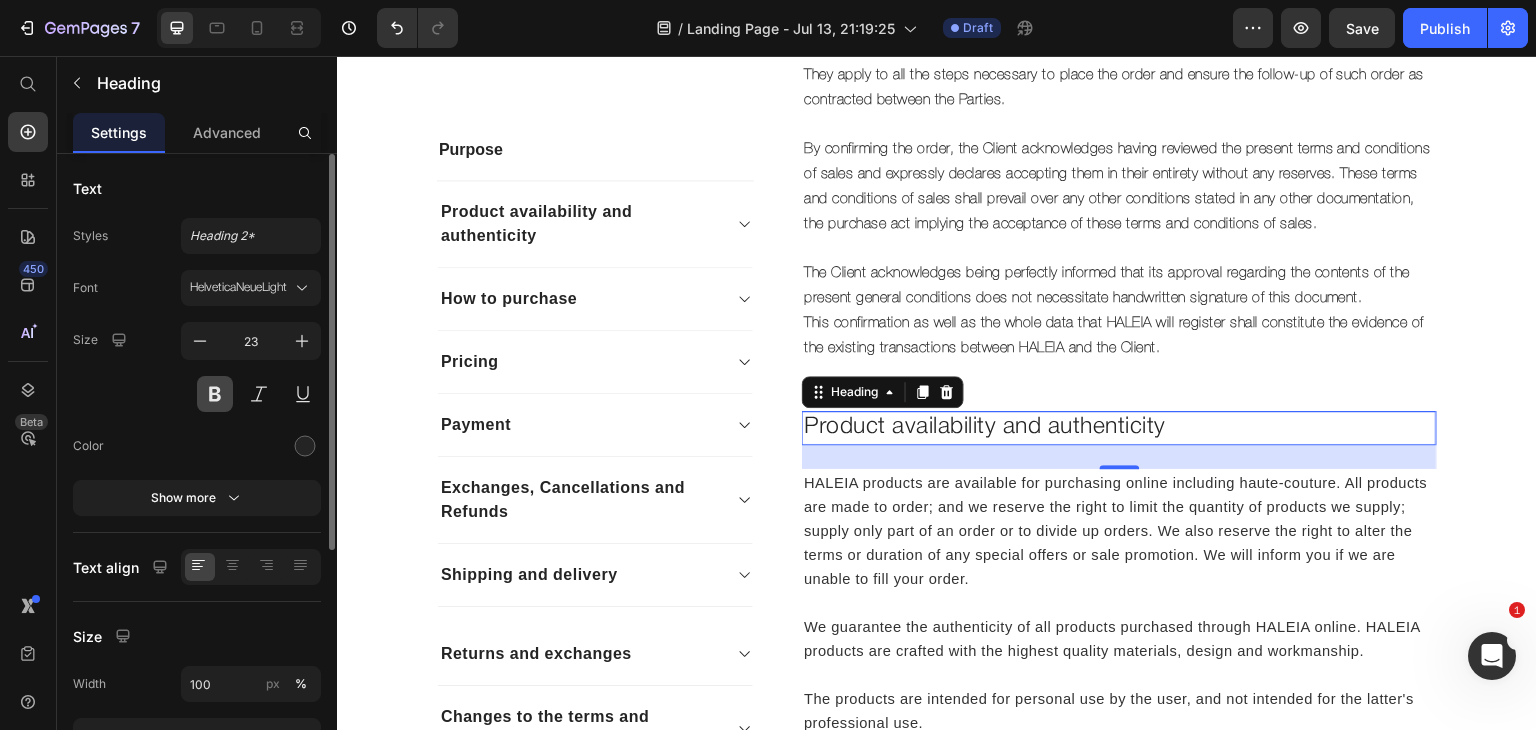 click at bounding box center [215, 394] 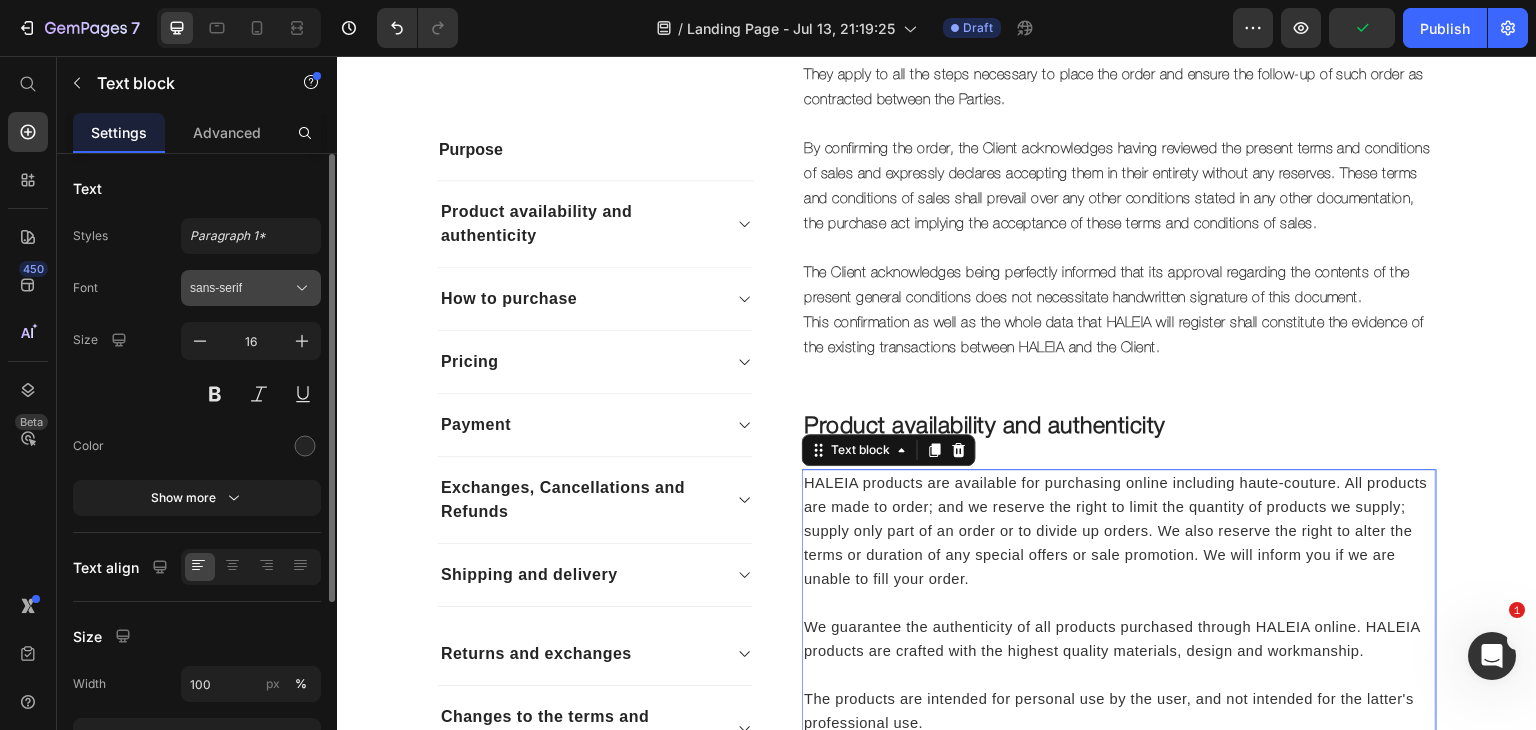 click on "sans-serif" at bounding box center [241, 288] 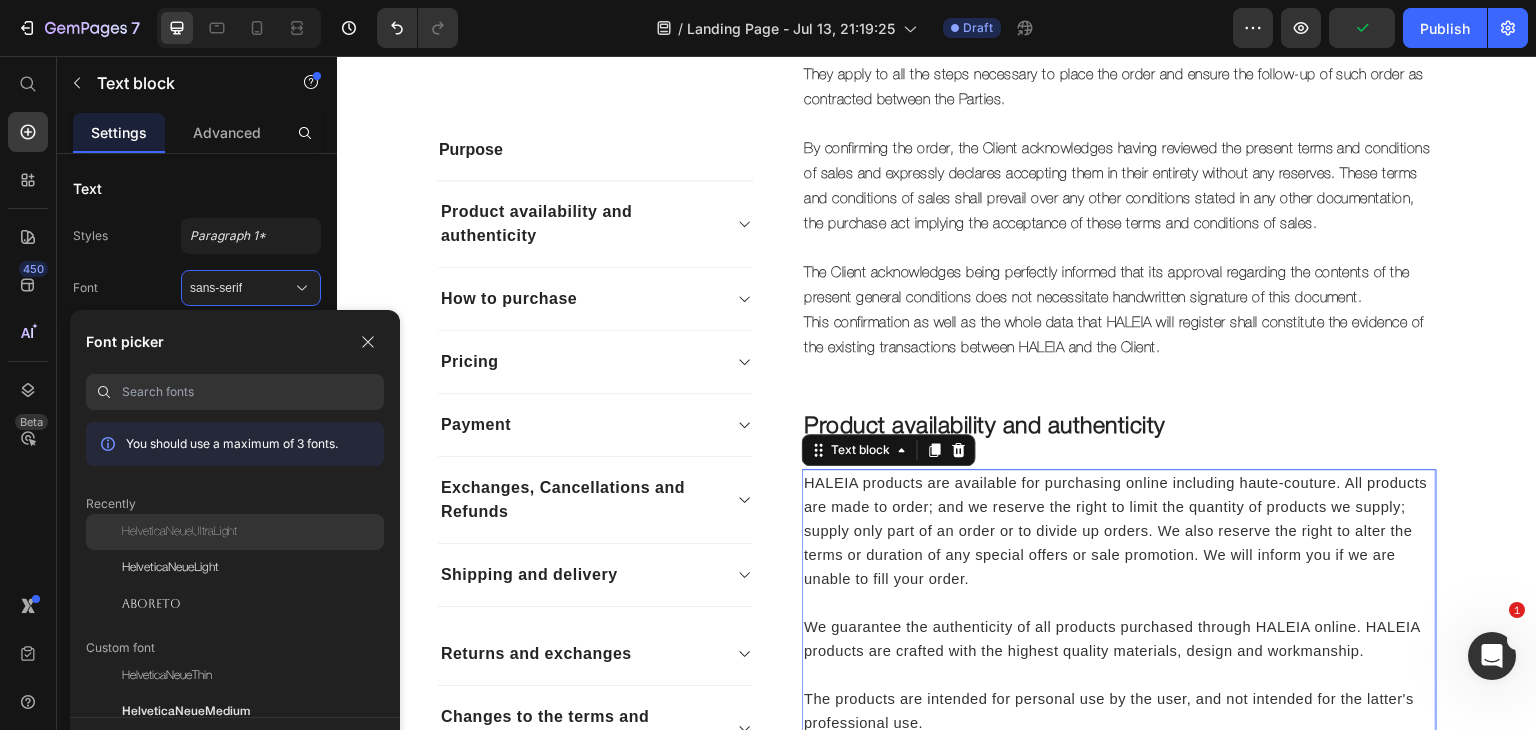 click on "HelveticaNeueUltraLight" 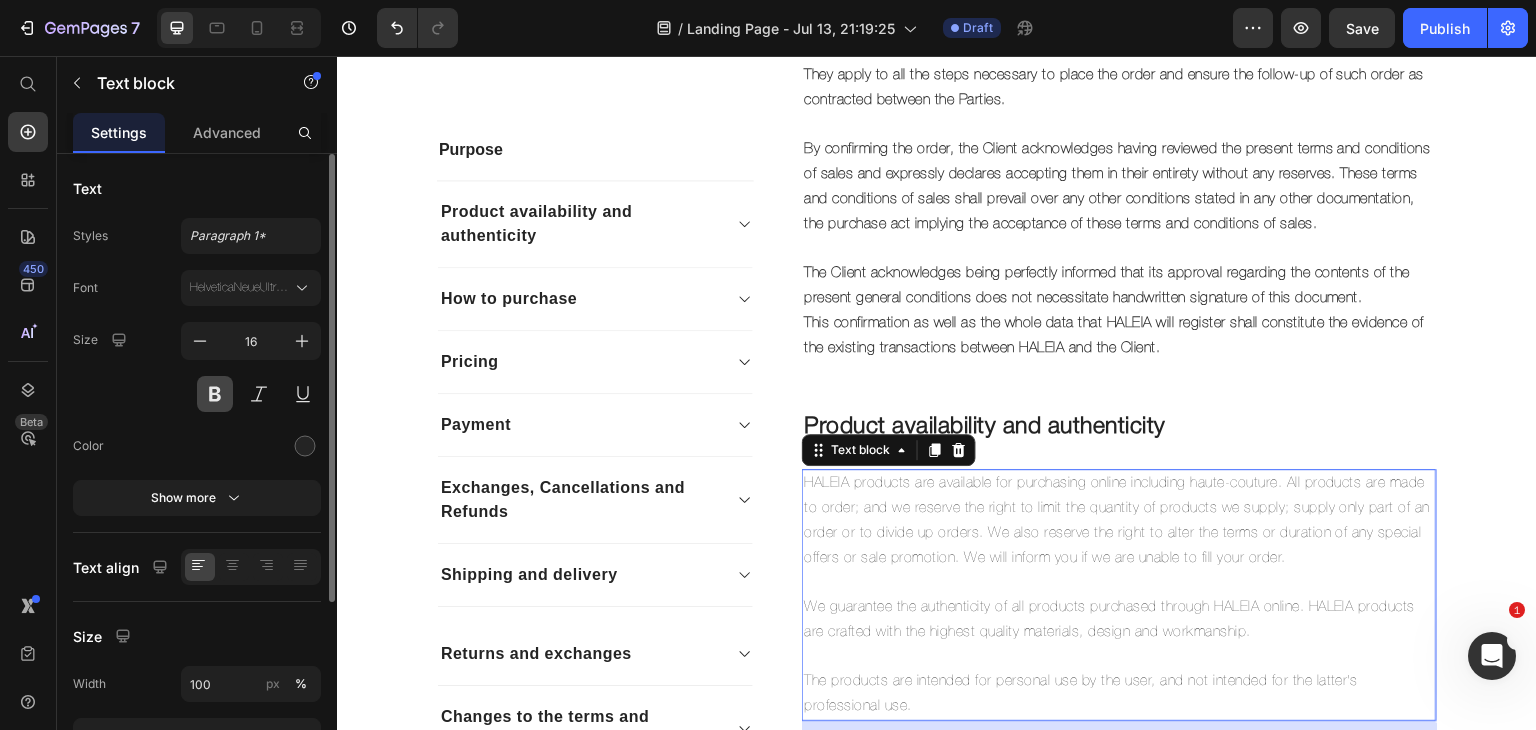 click at bounding box center (215, 394) 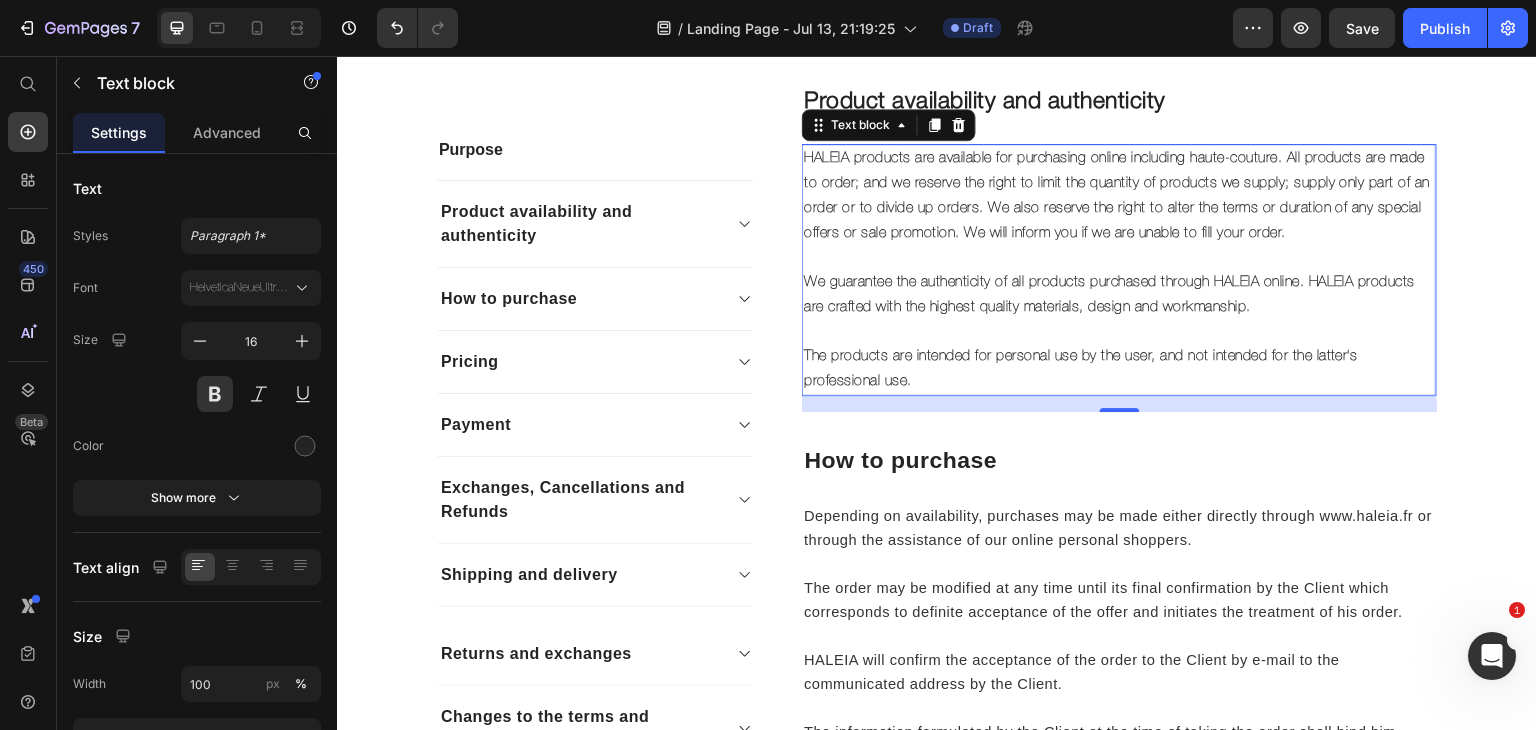 scroll, scrollTop: 892, scrollLeft: 0, axis: vertical 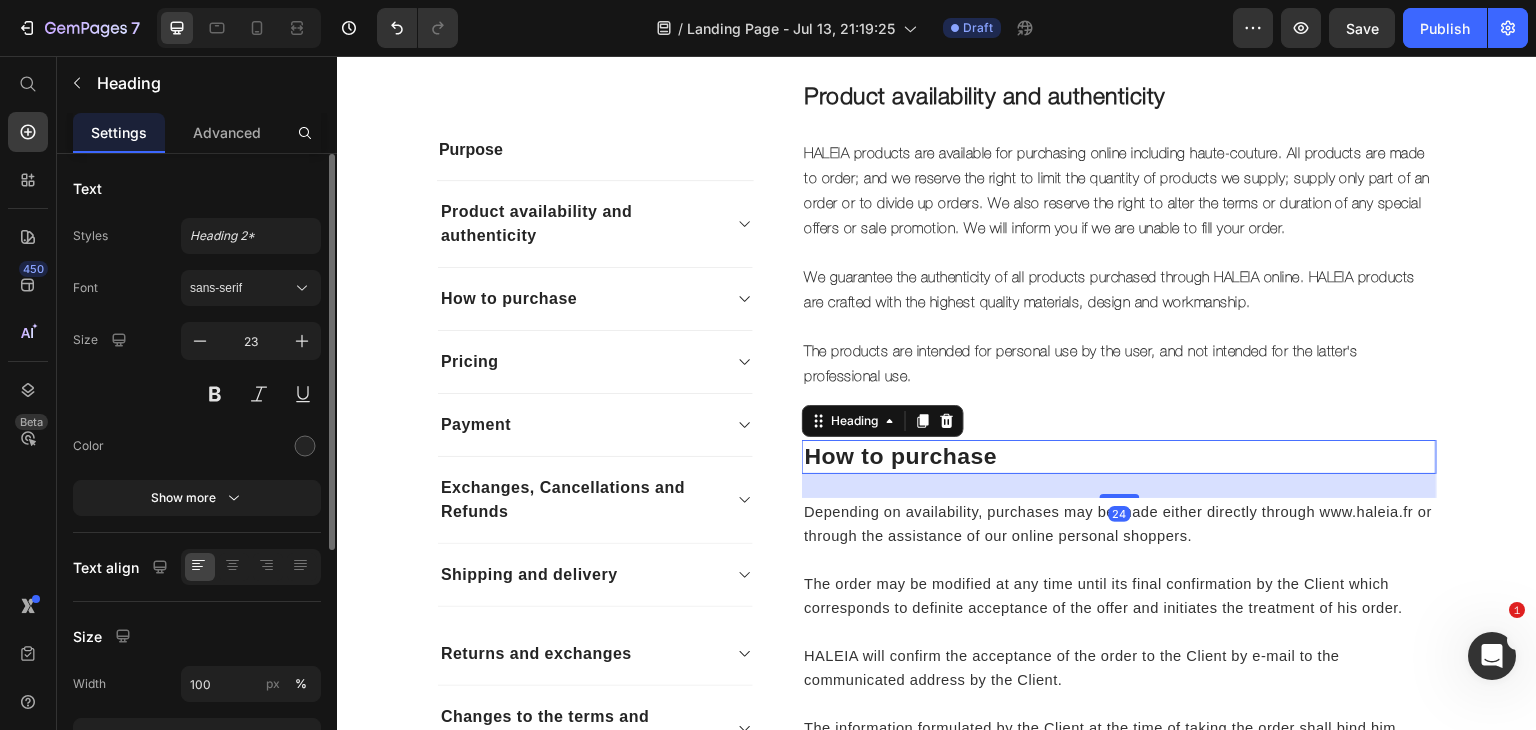 click on "Styles Heading 2* Font sans-serif Size 23 Color Show more" 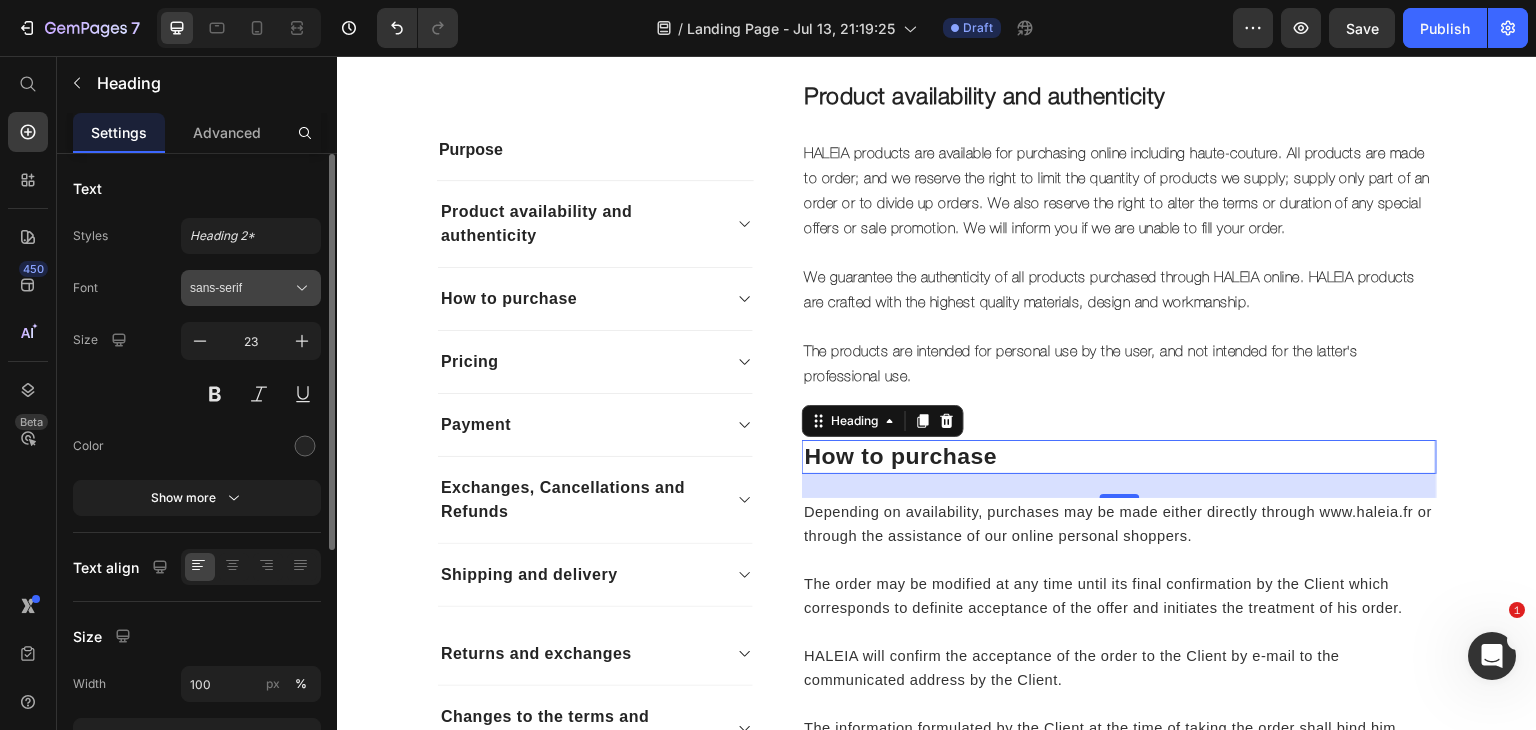 click on "sans-serif" at bounding box center [241, 288] 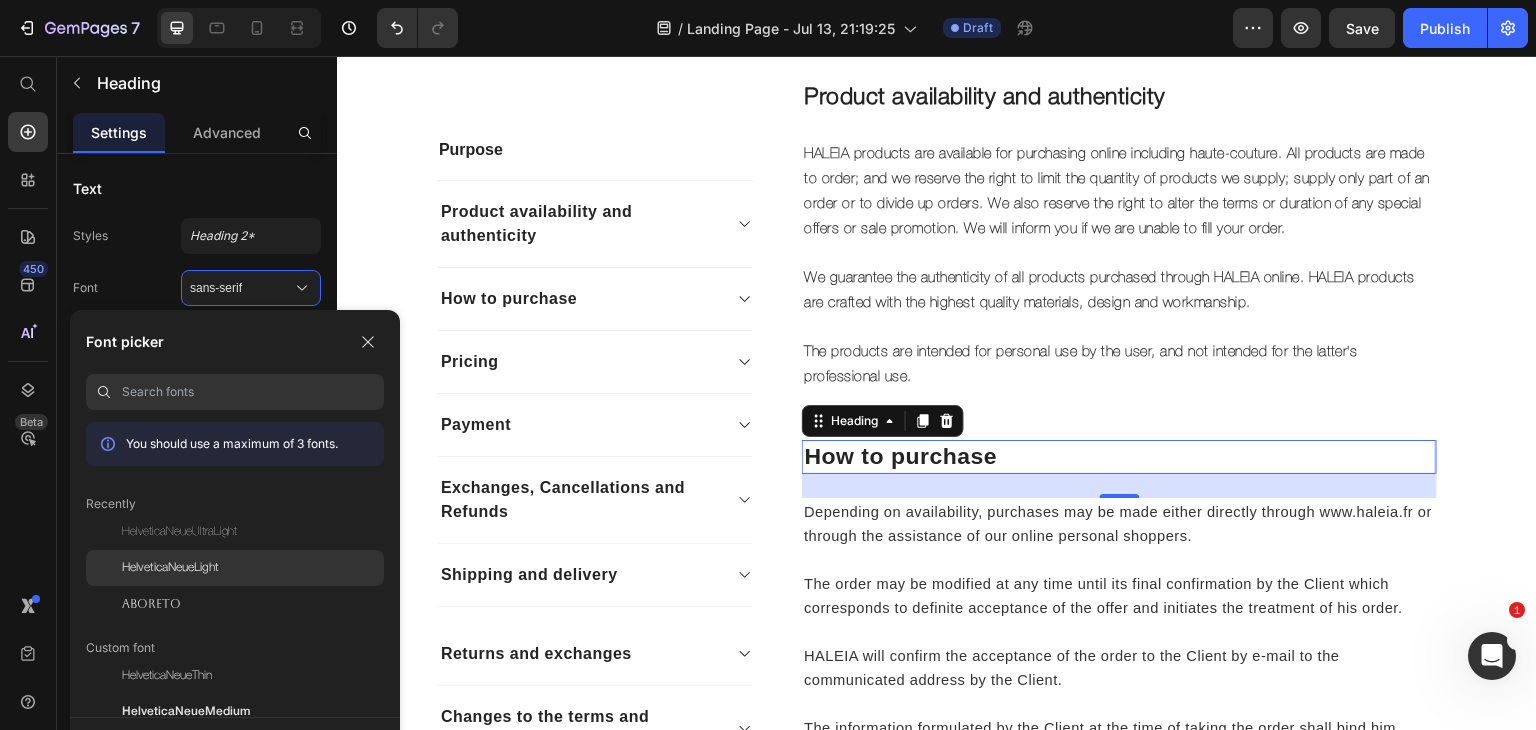 click on "HelveticaNeueLight" at bounding box center [170, 568] 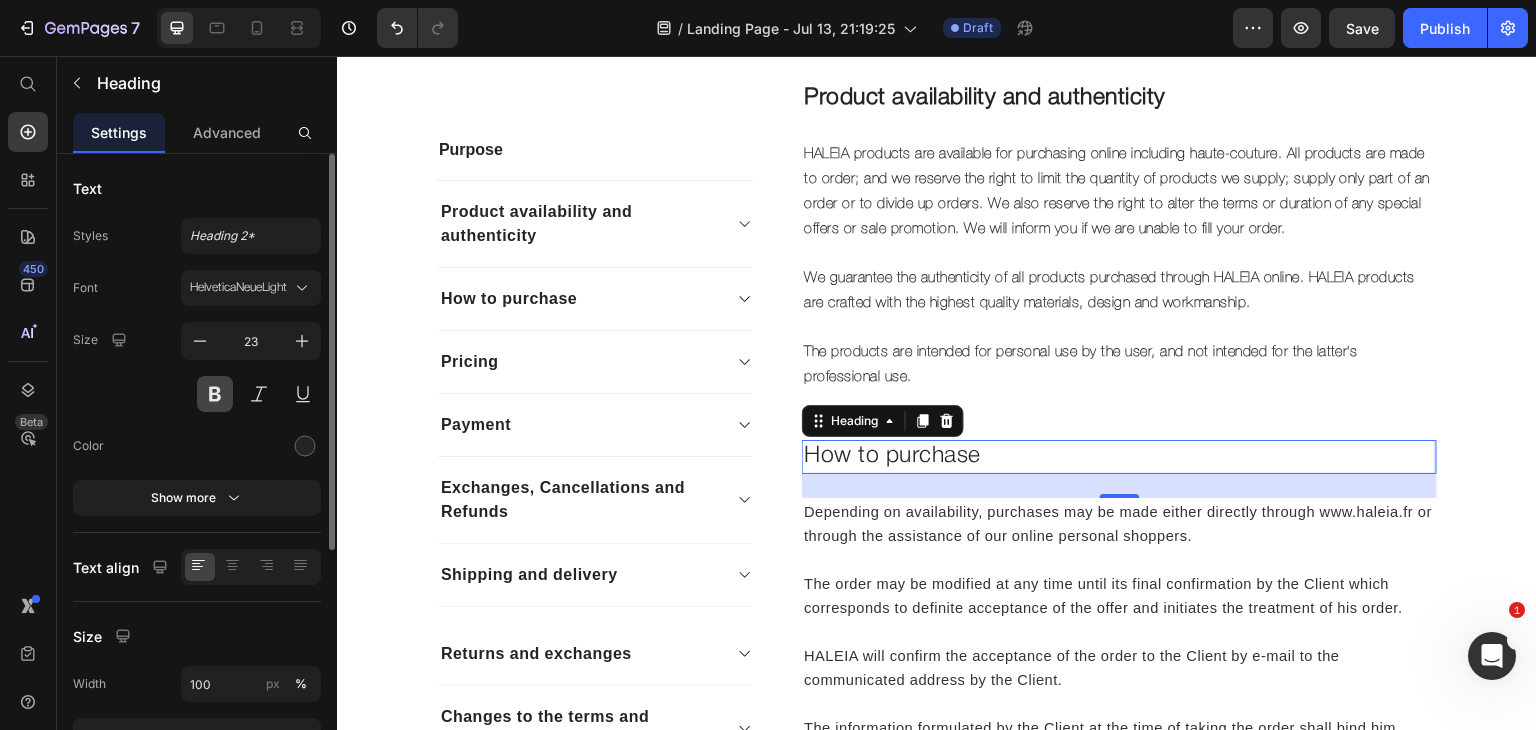 click at bounding box center (215, 394) 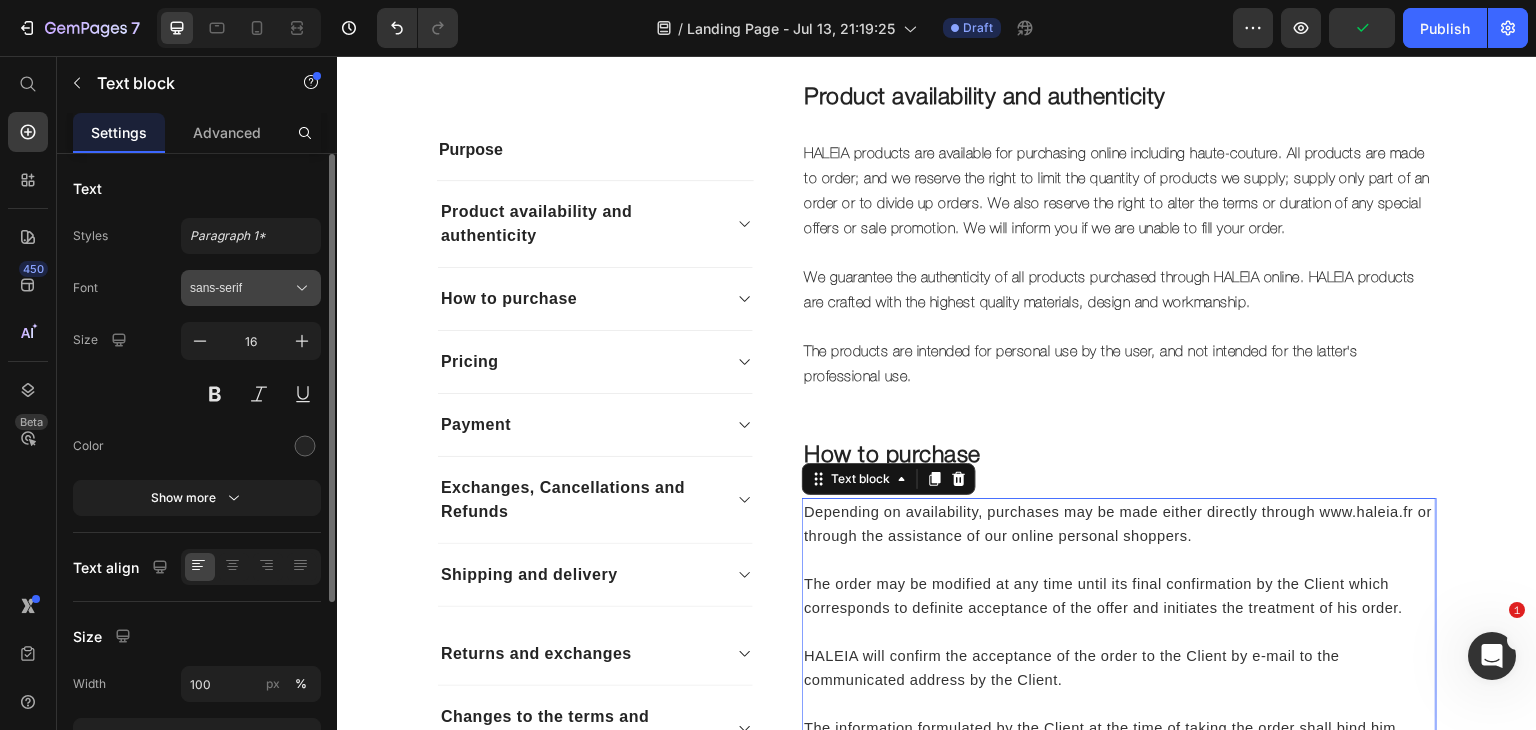 click on "sans-serif" at bounding box center [241, 288] 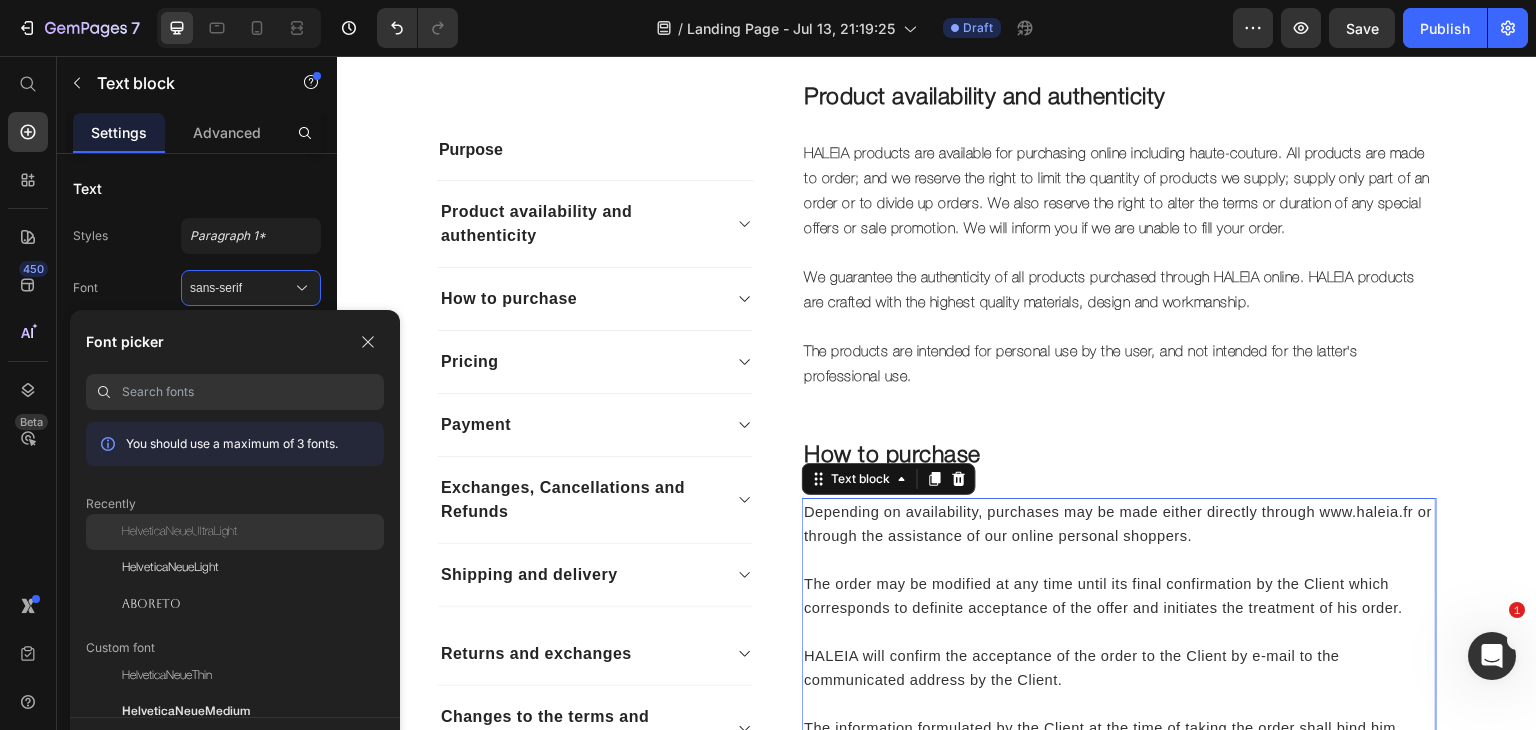 click on "HelveticaNeueUltraLight" at bounding box center [179, 532] 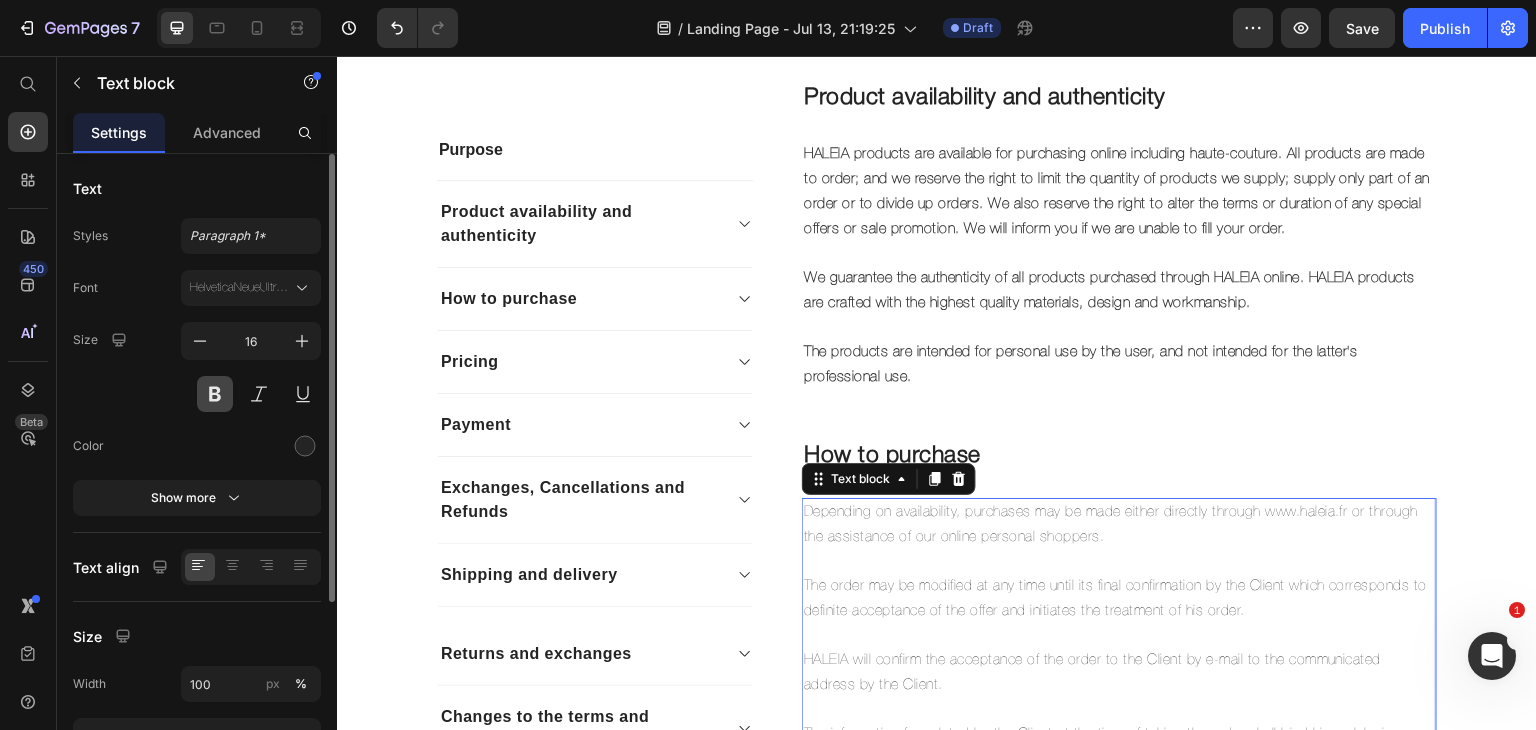 click at bounding box center [215, 394] 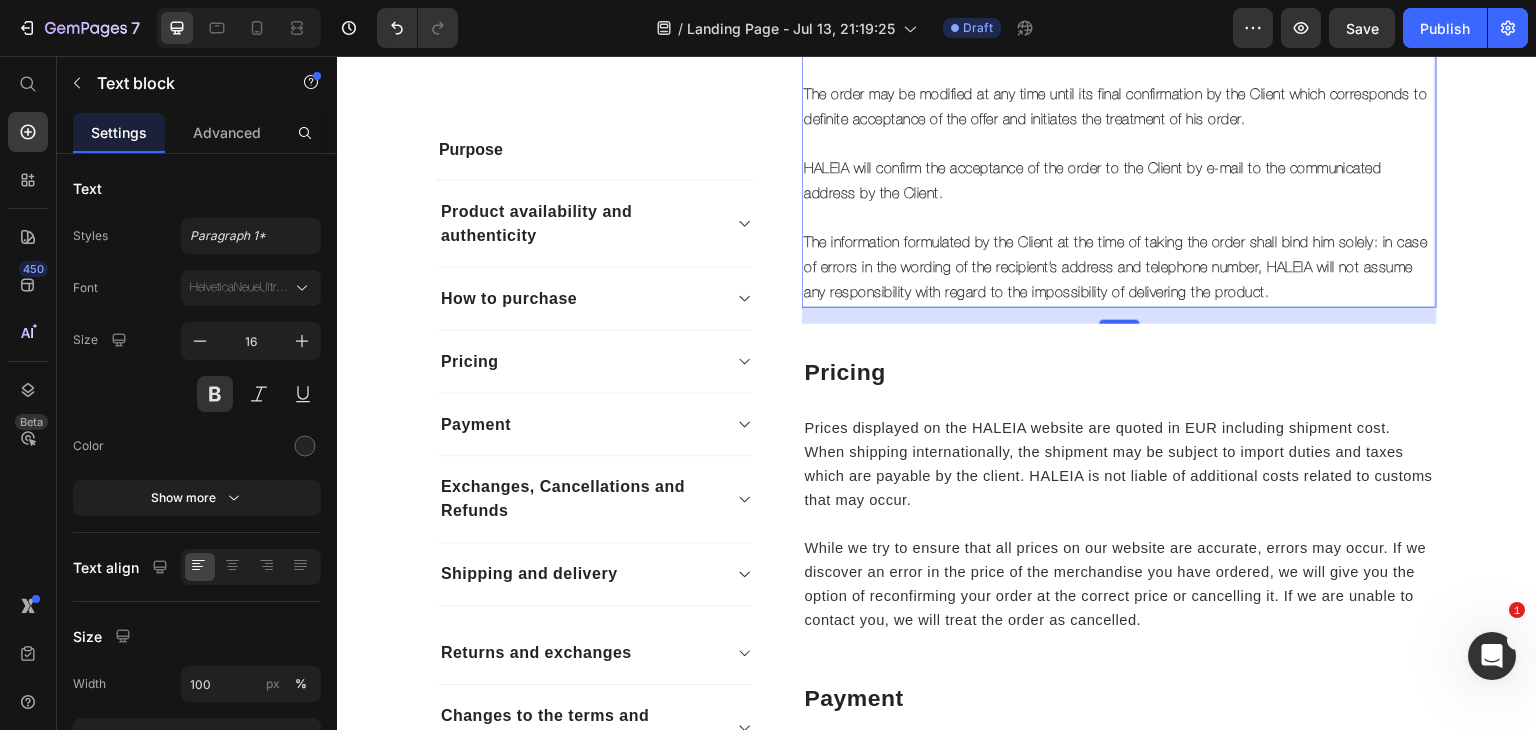scroll, scrollTop: 1396, scrollLeft: 0, axis: vertical 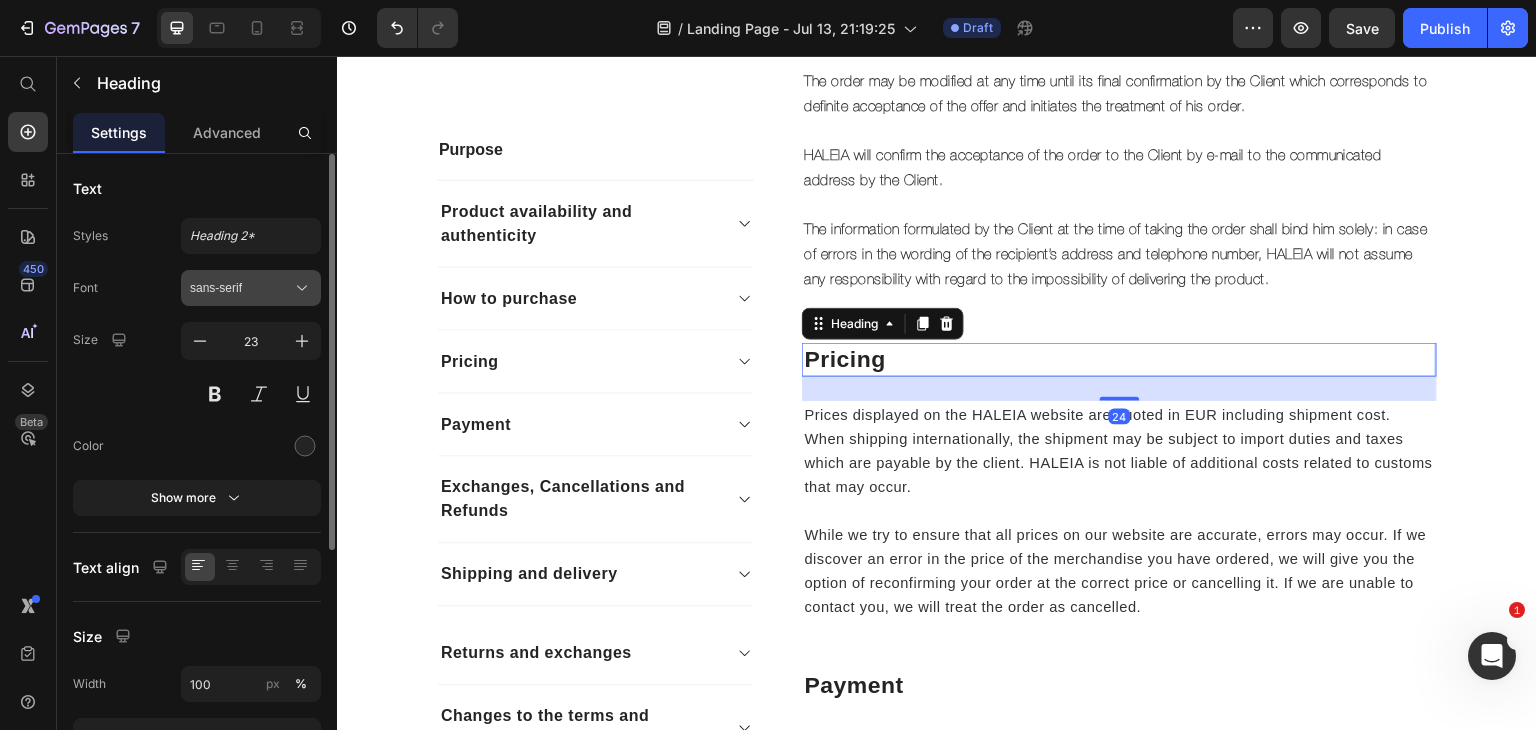 click on "sans-serif" at bounding box center [241, 288] 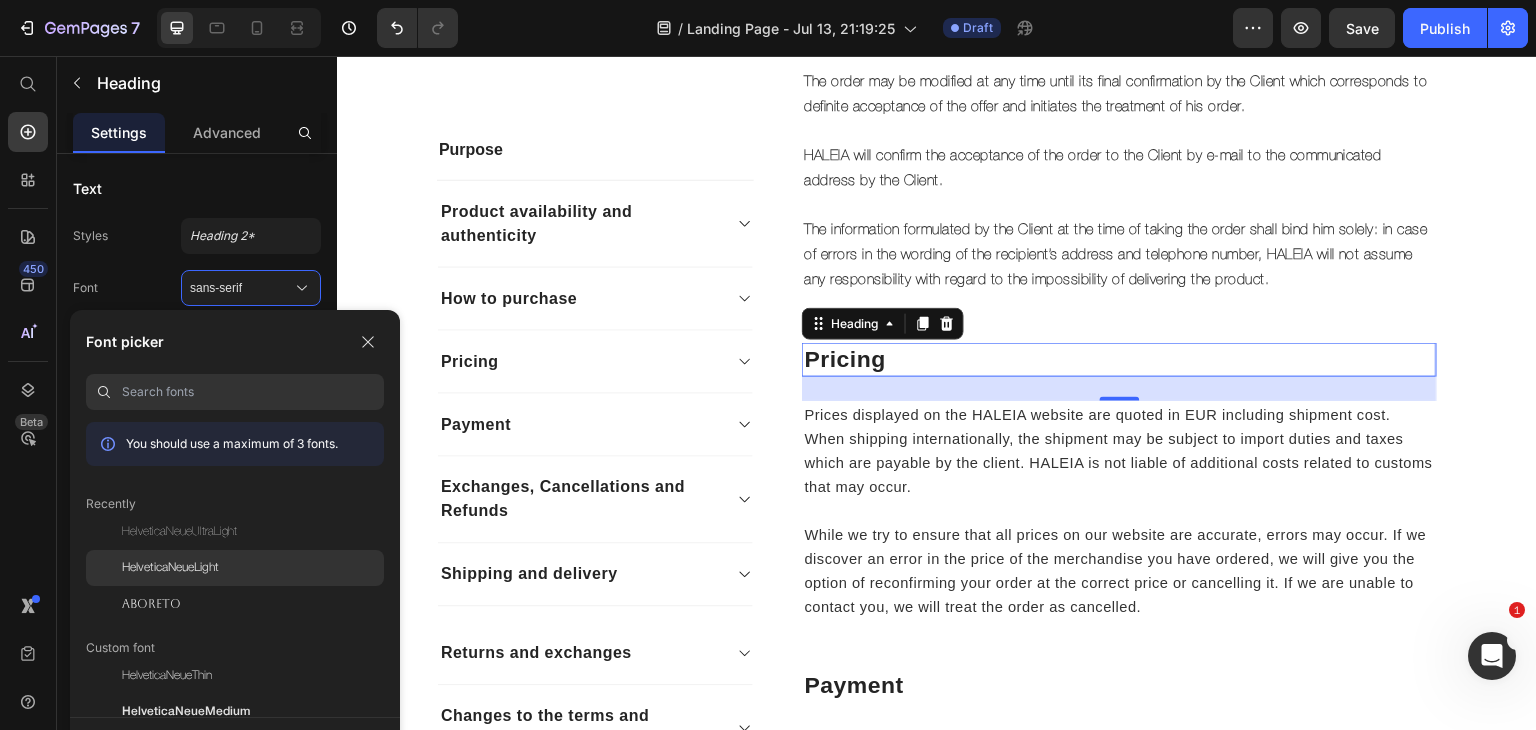 click on "HelveticaNeueLight" at bounding box center [170, 568] 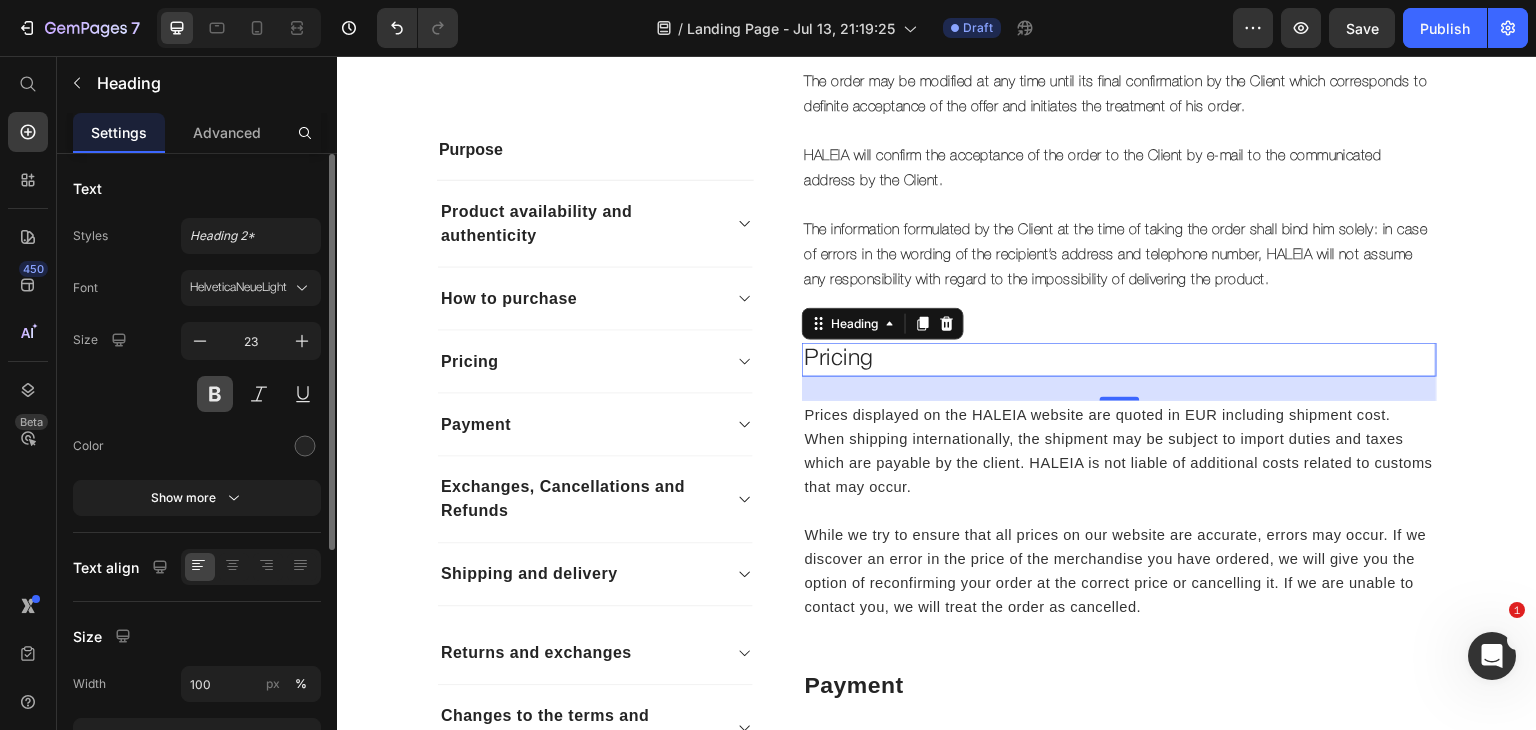 click at bounding box center [215, 394] 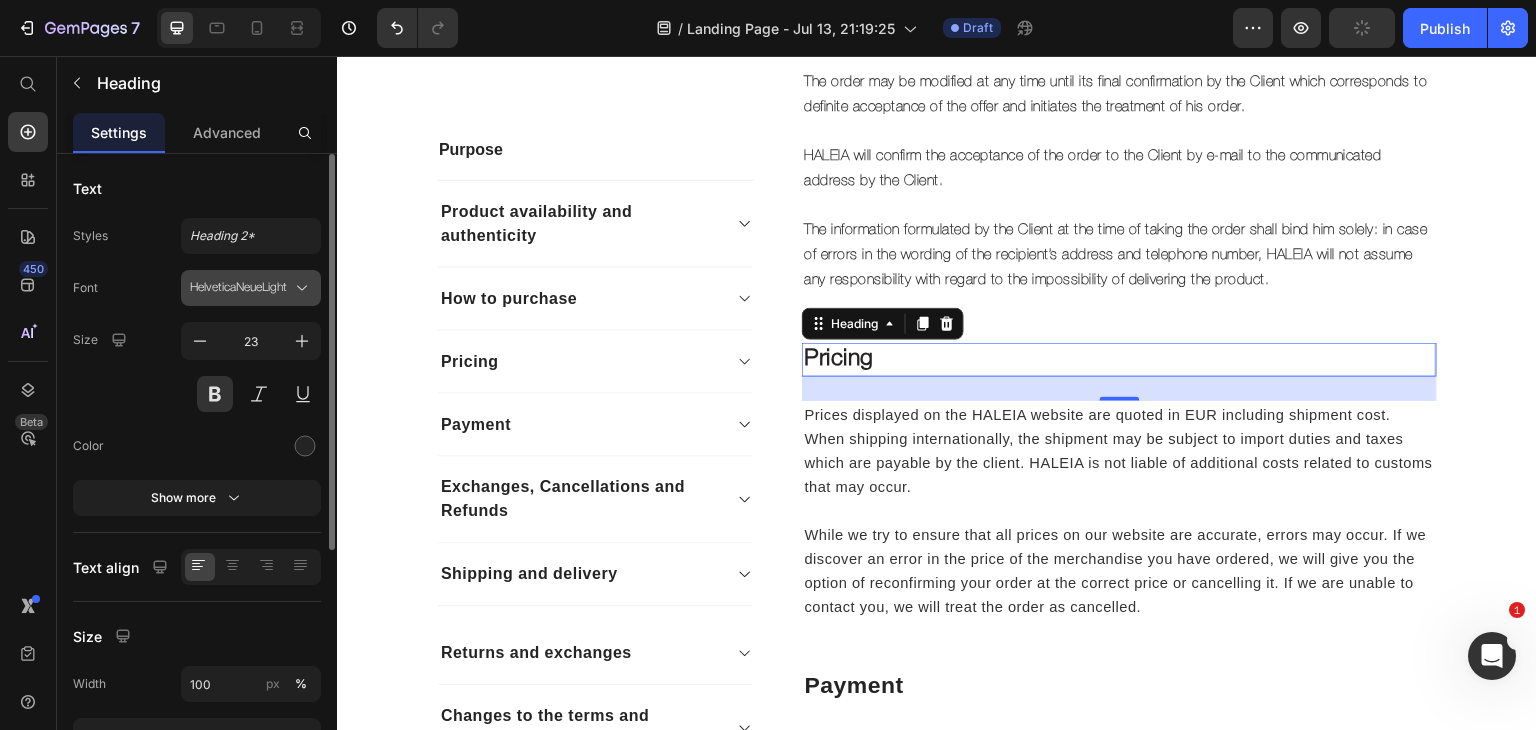 click on "HelveticaNeueLight" at bounding box center [241, 288] 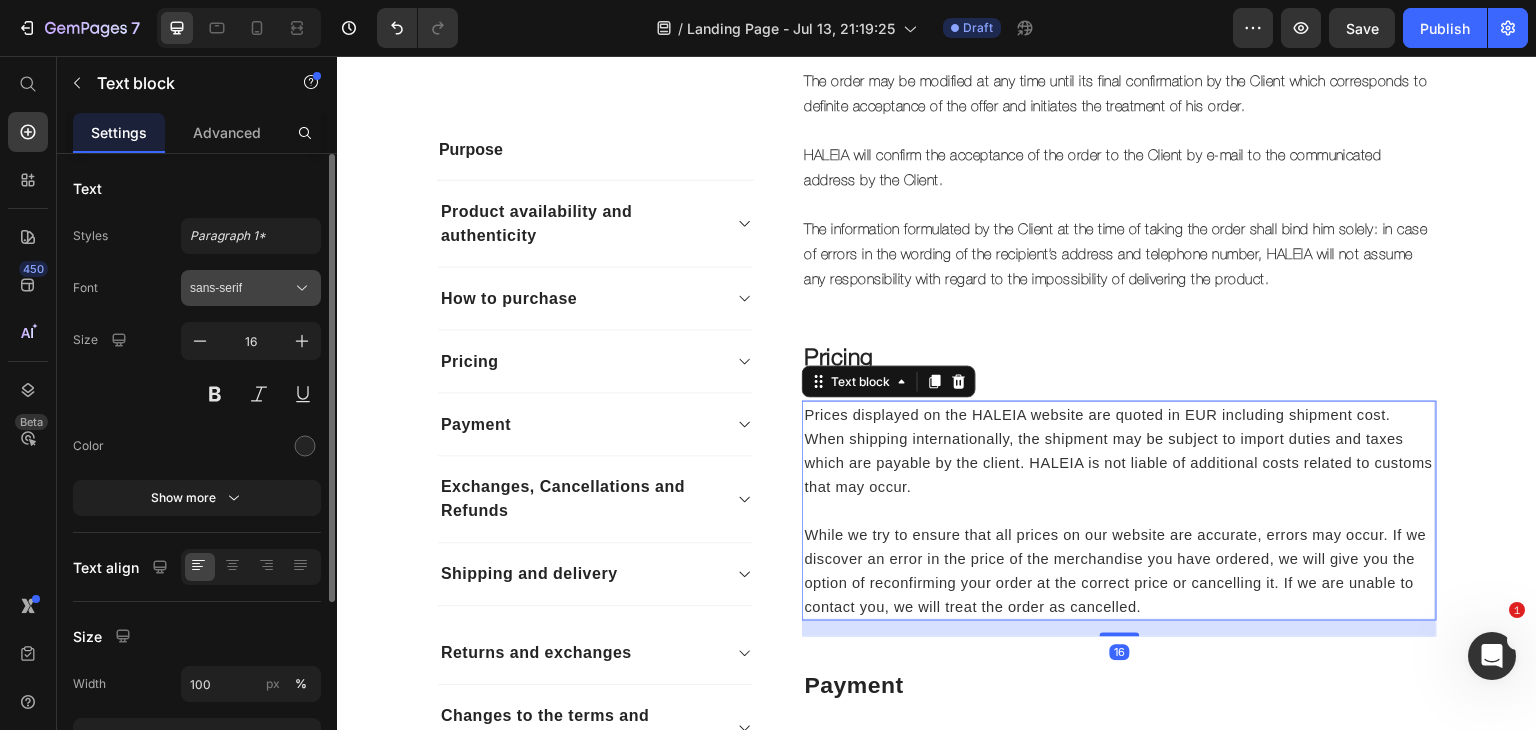 click on "sans-serif" at bounding box center [241, 288] 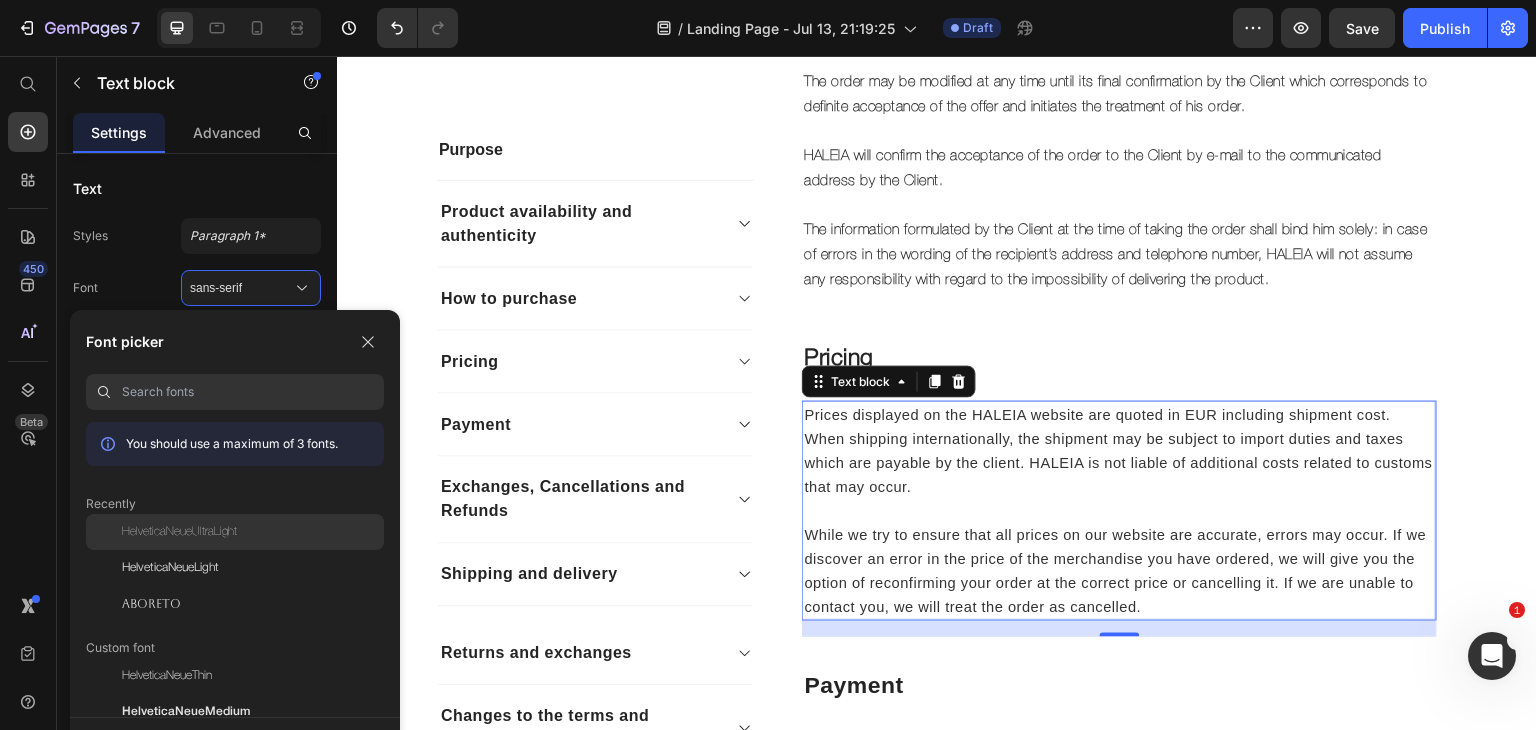 click on "HelveticaNeueUltraLight" 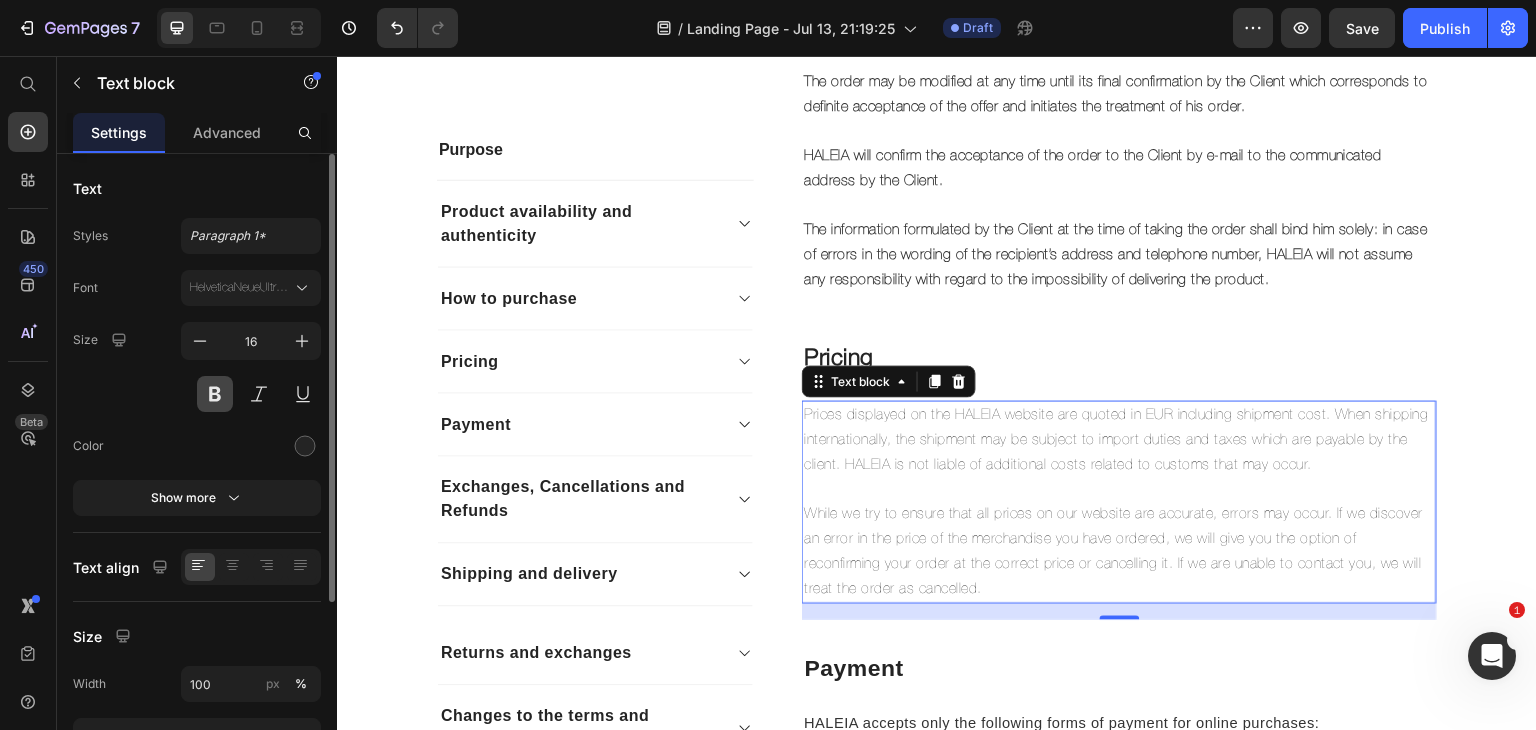 click at bounding box center [215, 394] 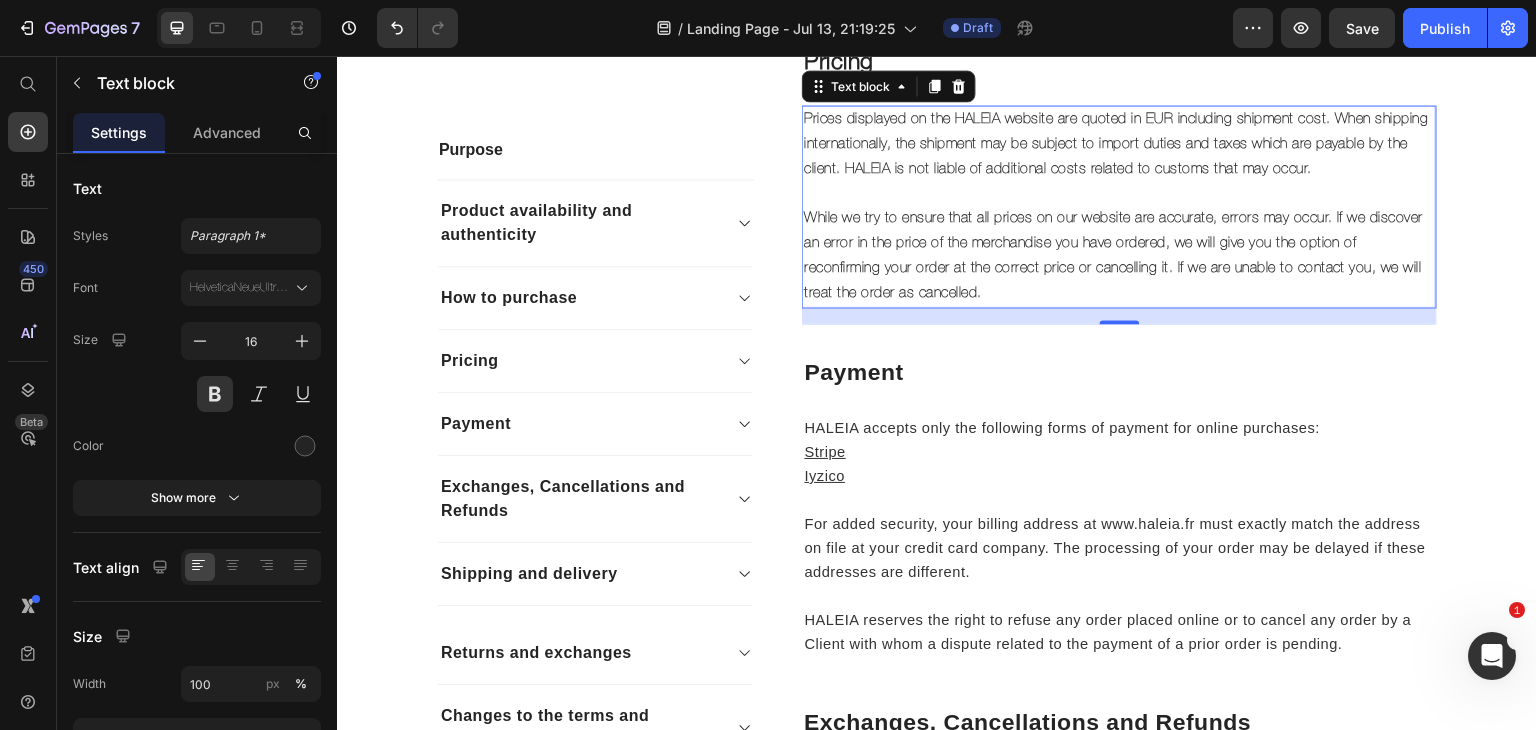 scroll, scrollTop: 1704, scrollLeft: 0, axis: vertical 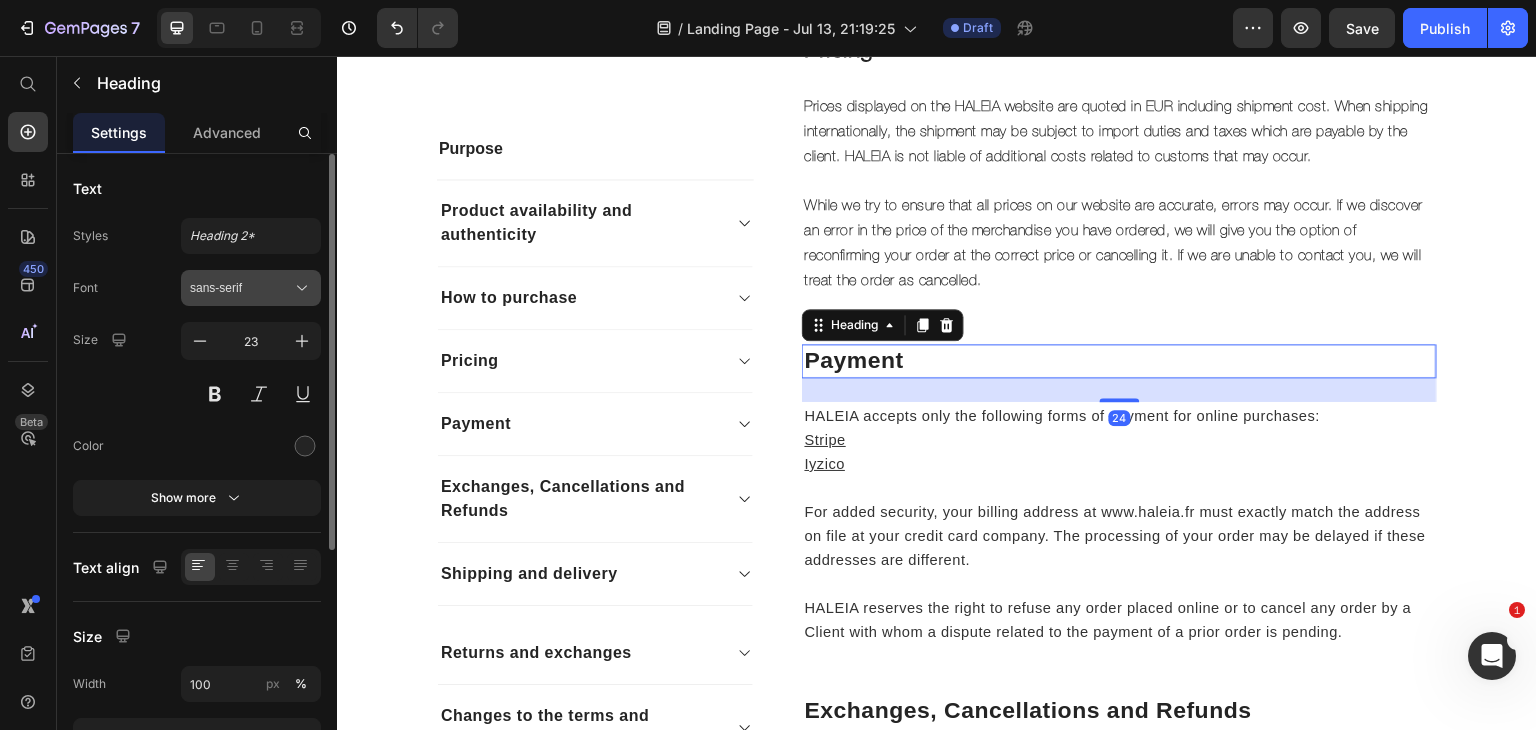 click on "sans-serif" at bounding box center (241, 288) 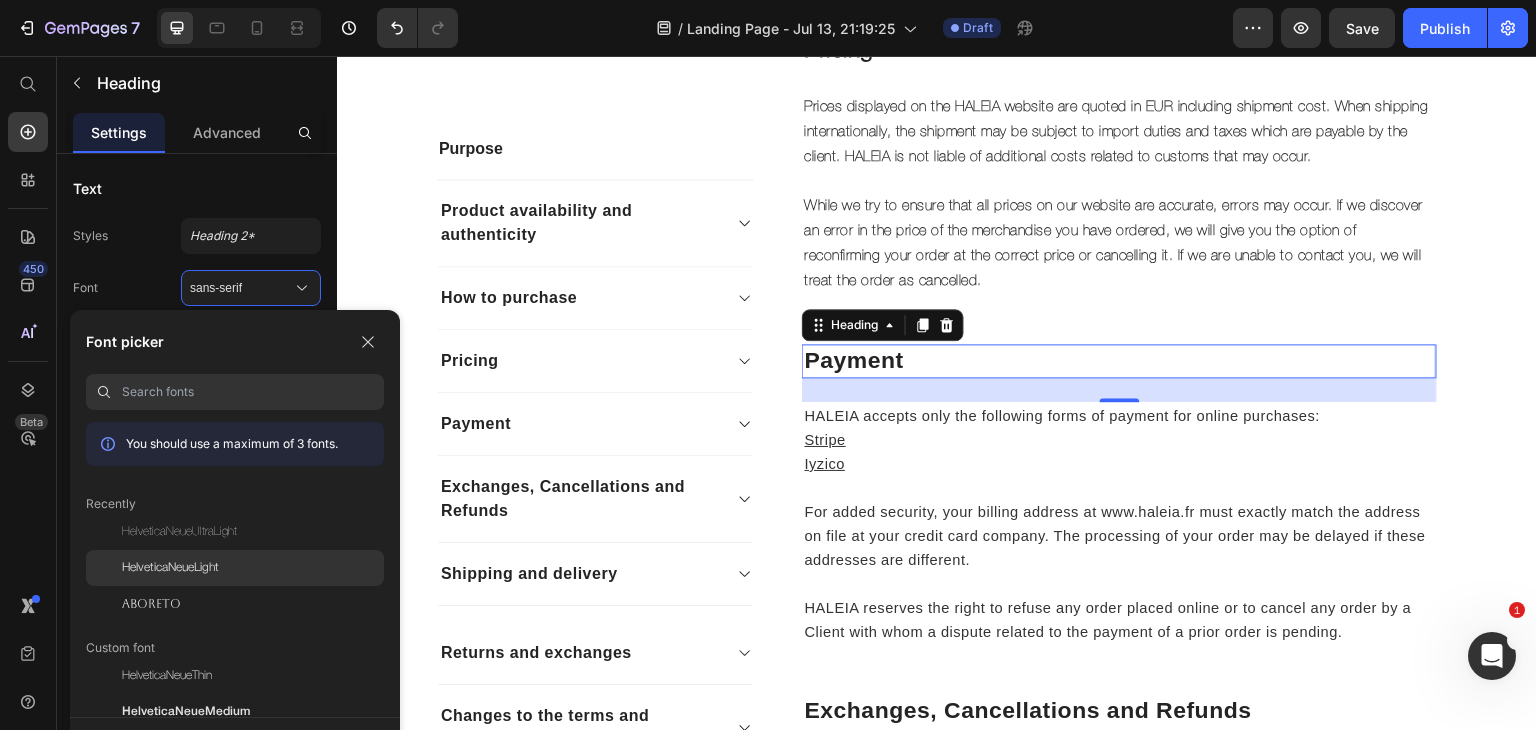 click on "HelveticaNeueLight" at bounding box center (170, 568) 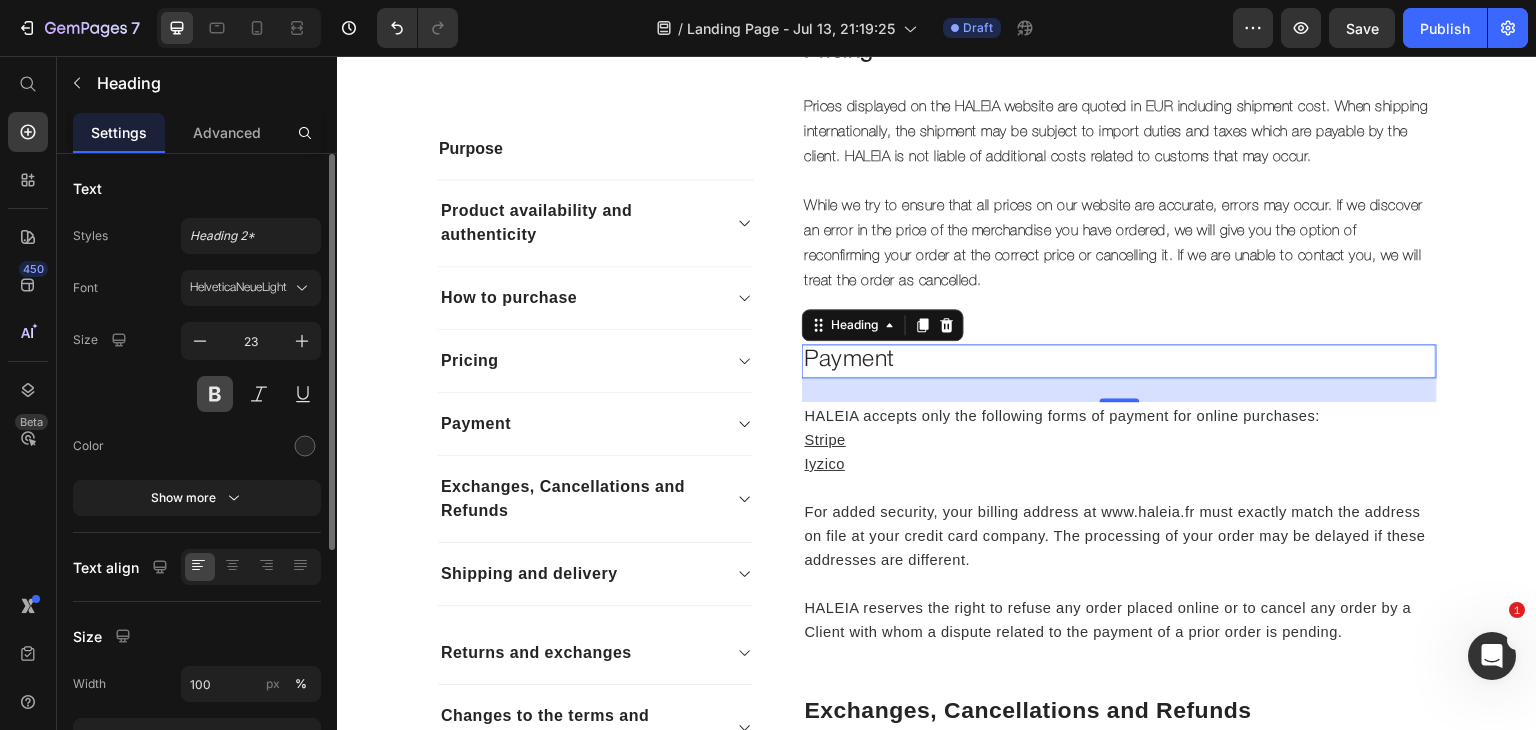 click at bounding box center (215, 394) 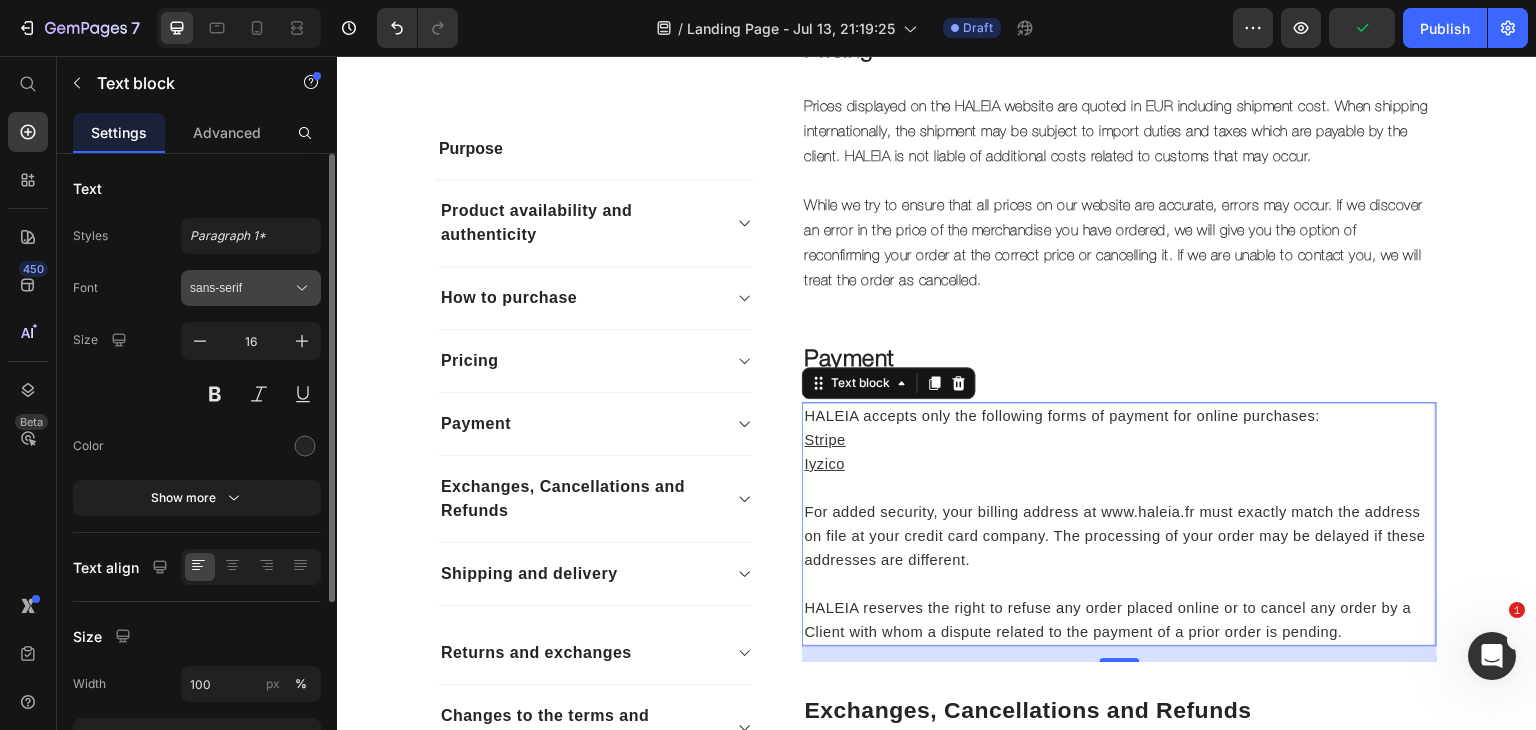 click on "sans-serif" at bounding box center [241, 288] 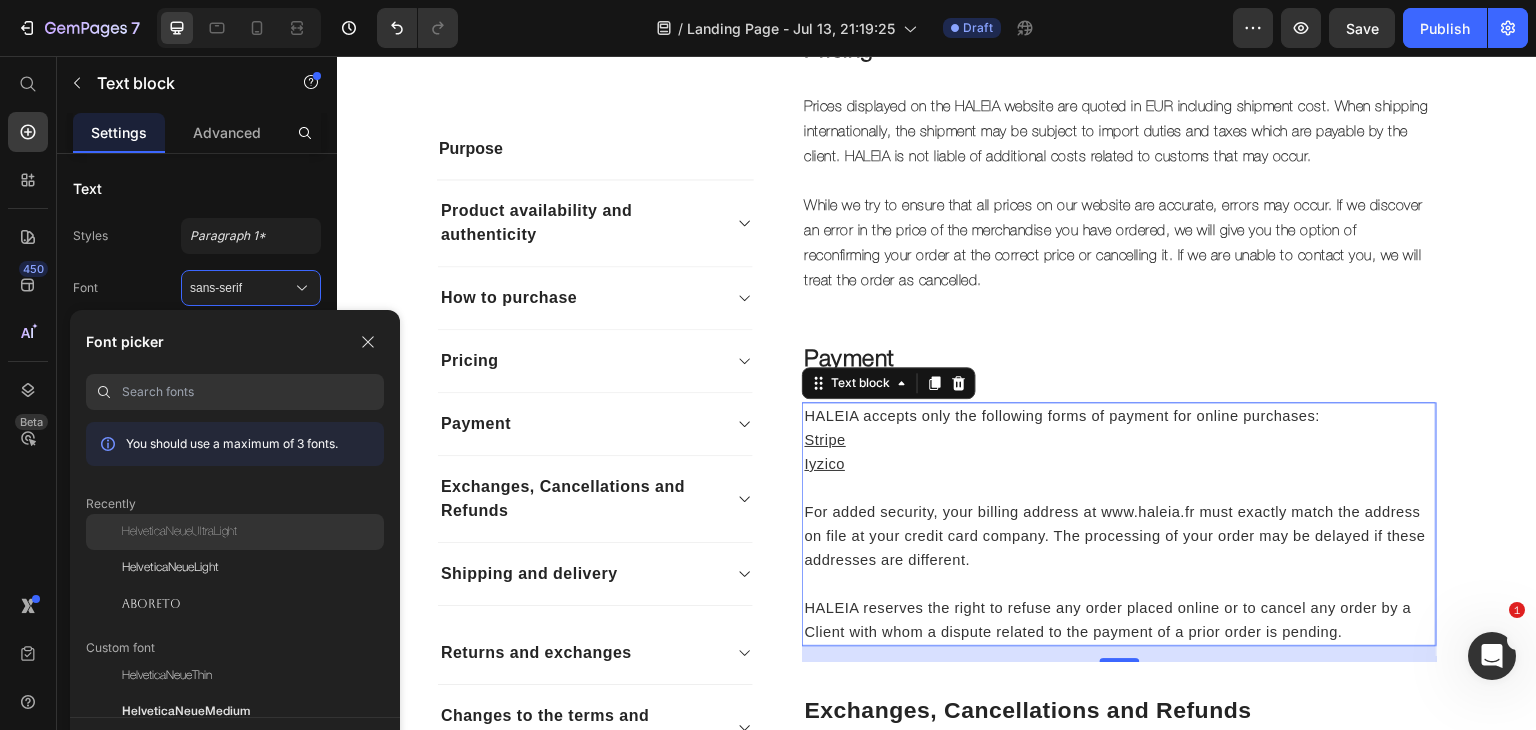click on "HelveticaNeueUltraLight" 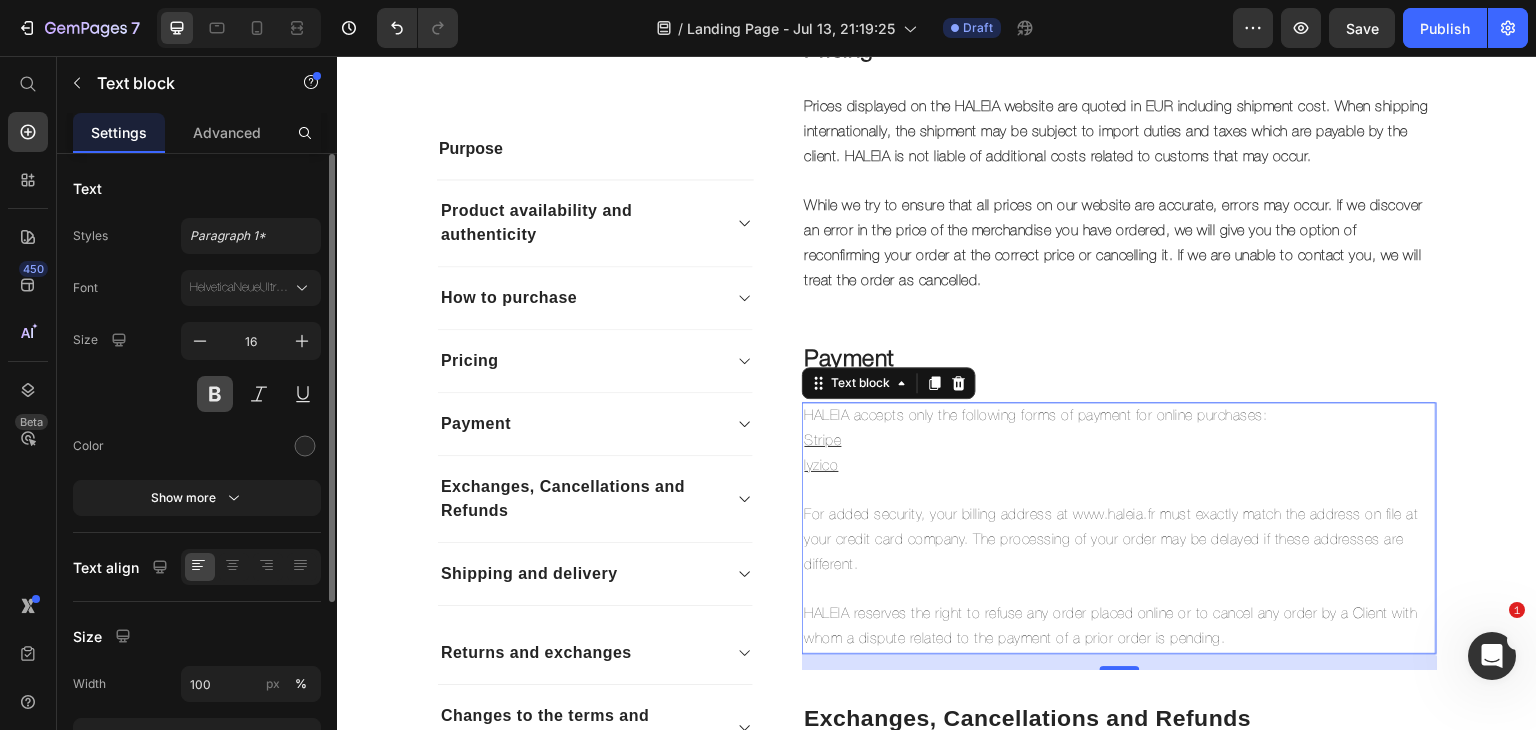click at bounding box center [215, 394] 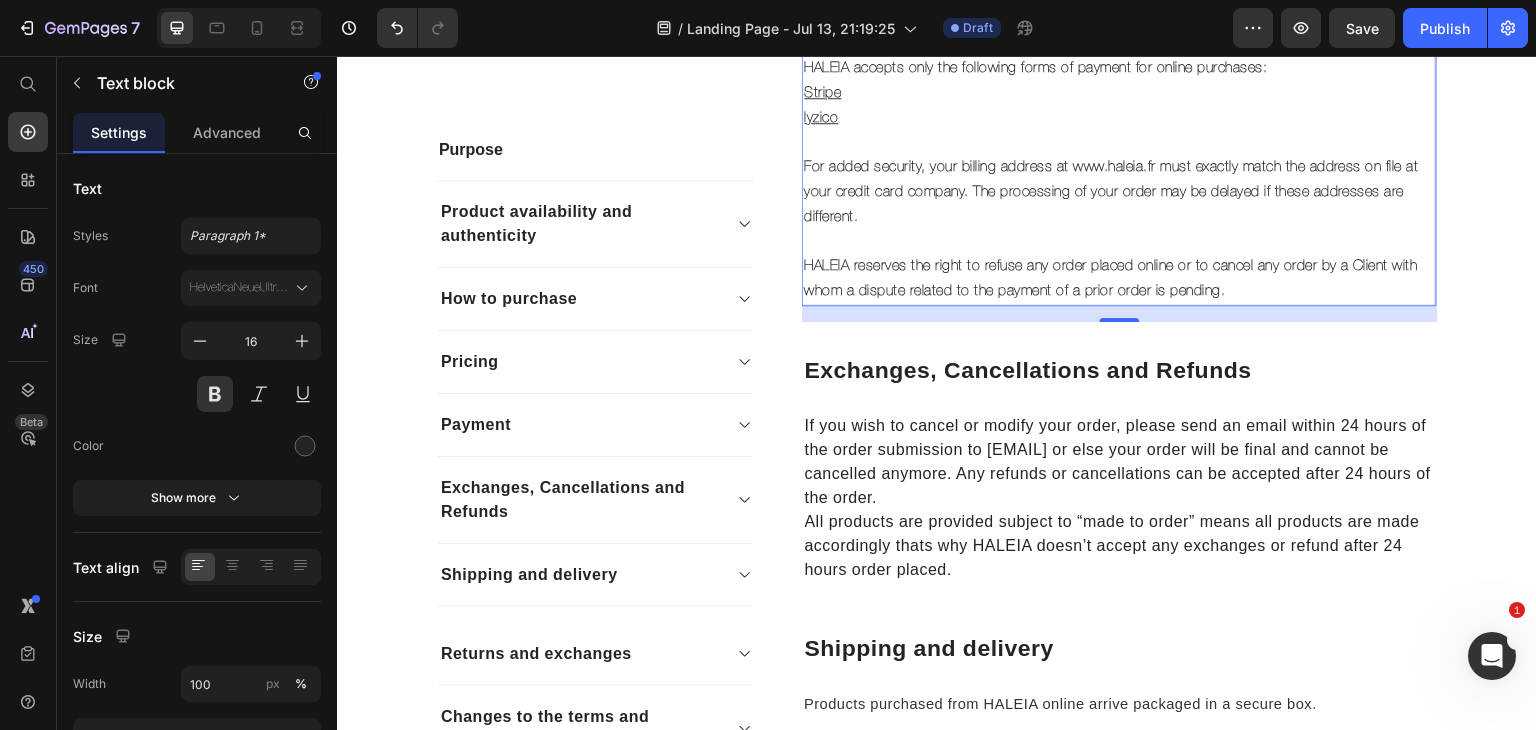 scroll, scrollTop: 2052, scrollLeft: 0, axis: vertical 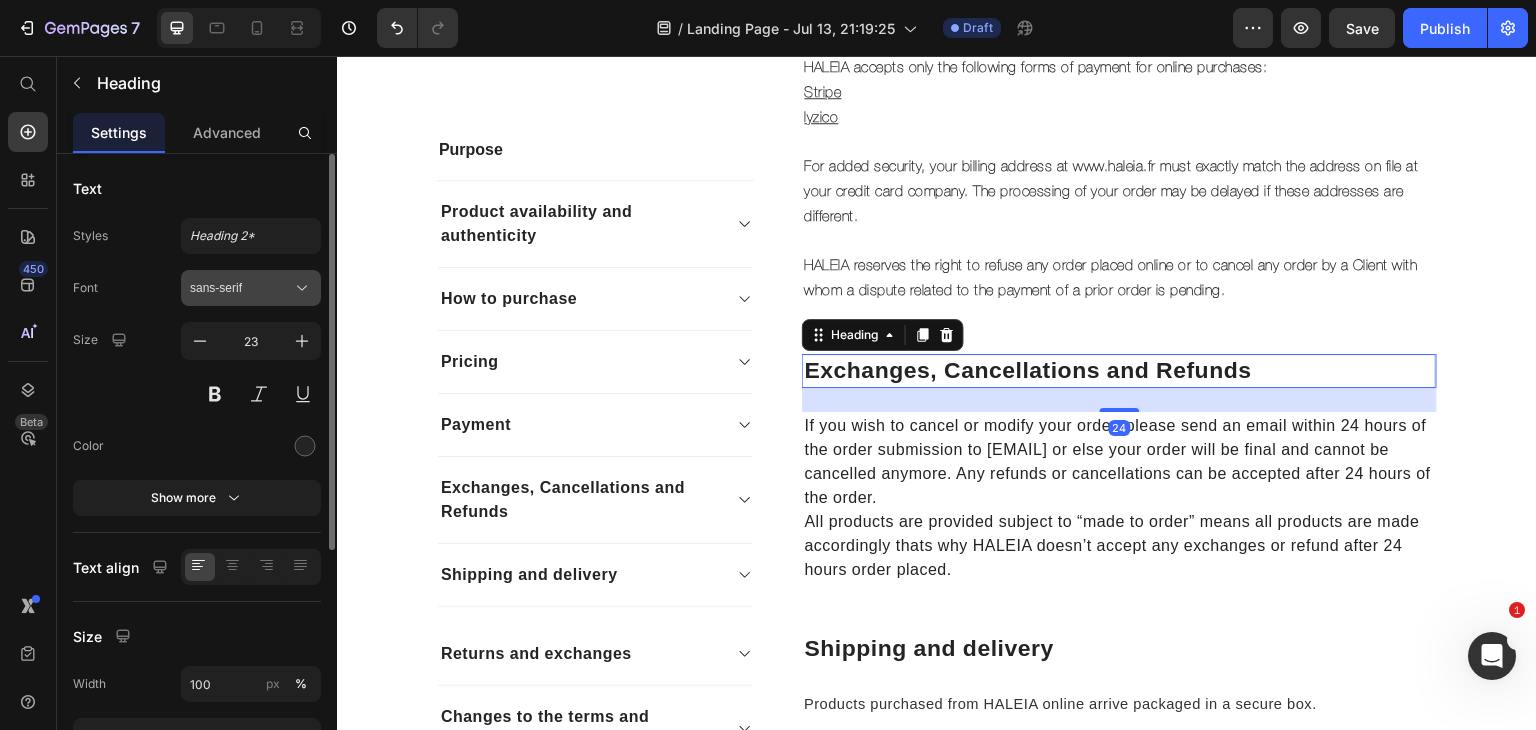 click on "sans-serif" at bounding box center (241, 288) 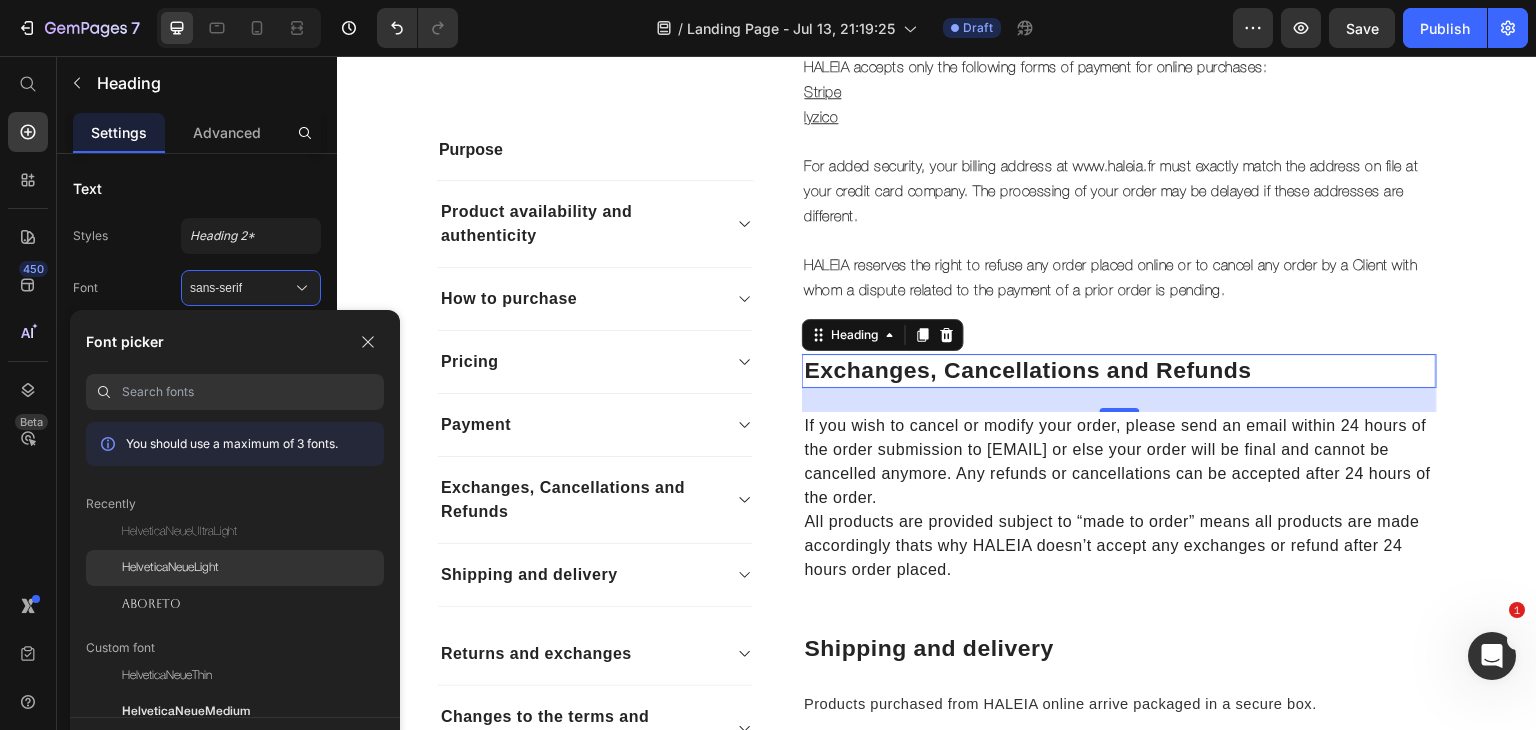 click on "HelveticaNeueLight" at bounding box center (170, 568) 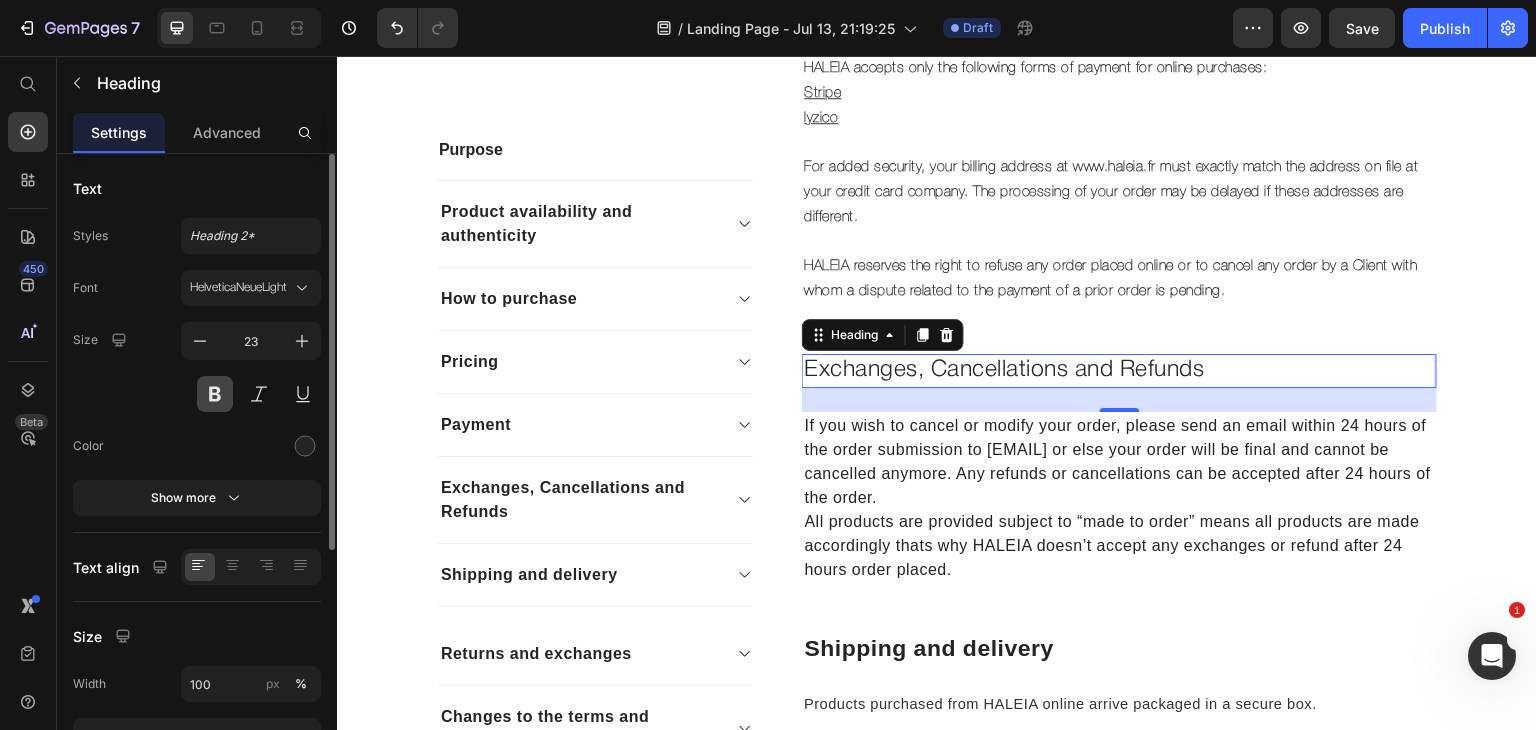 click at bounding box center [215, 394] 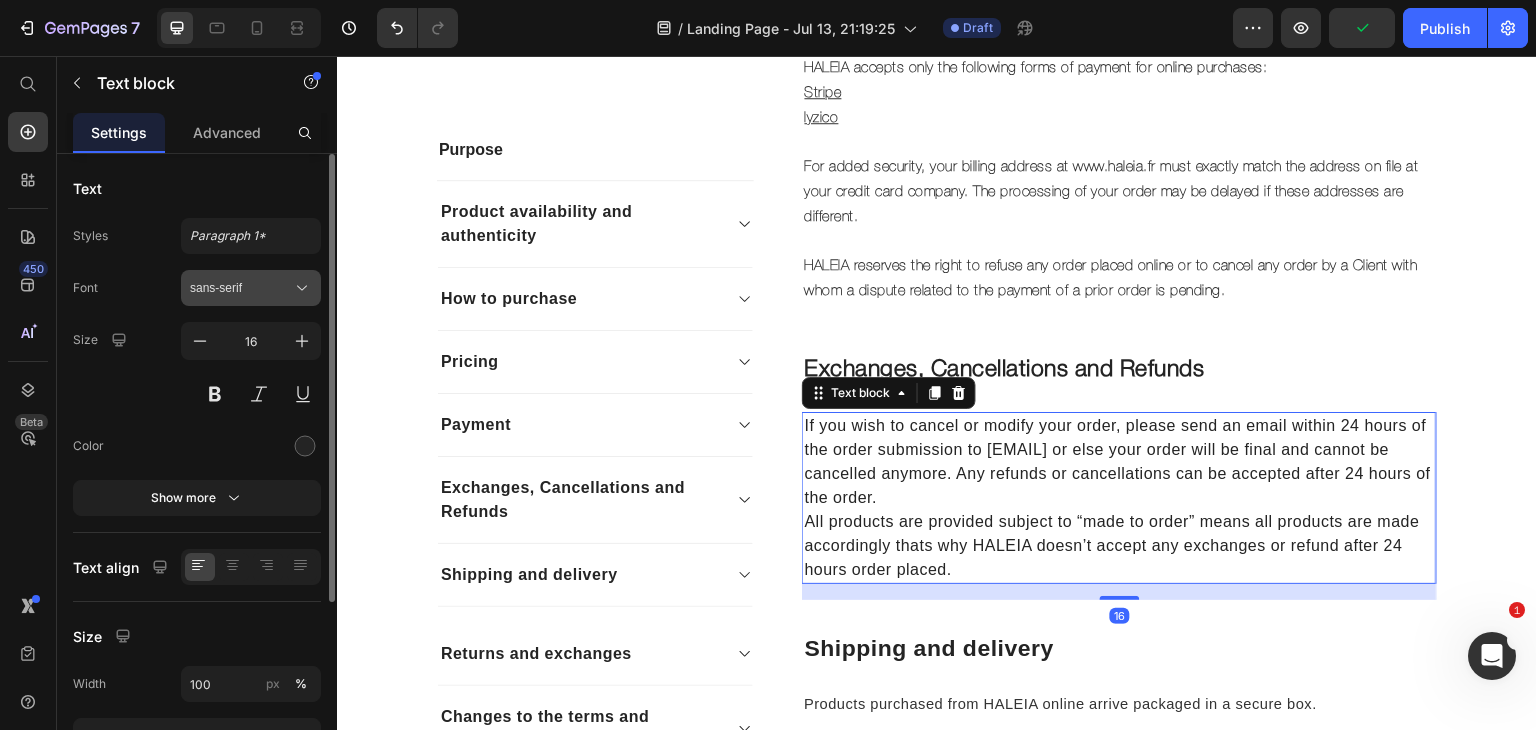 click on "sans-serif" at bounding box center (241, 288) 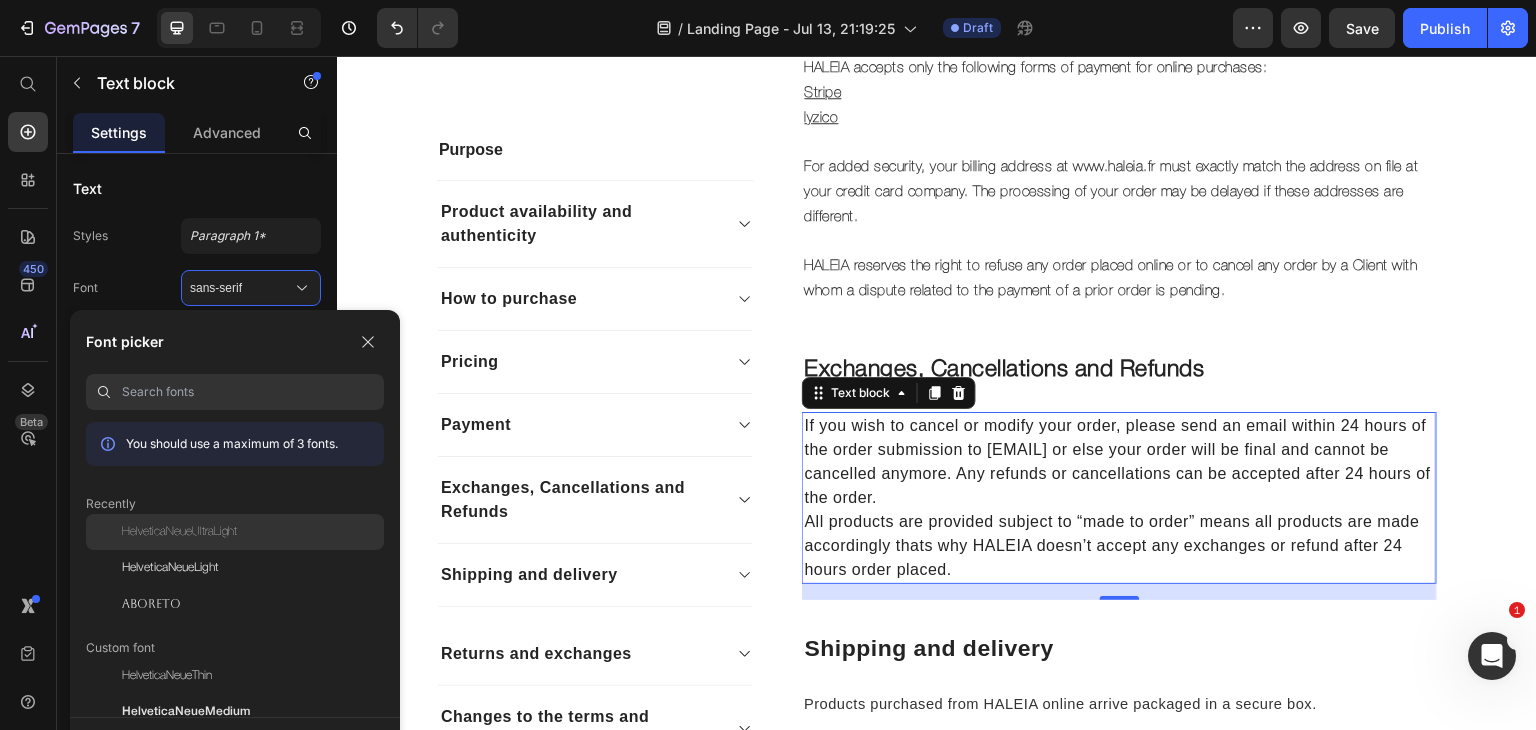 click on "HelveticaNeueUltraLight" at bounding box center (179, 532) 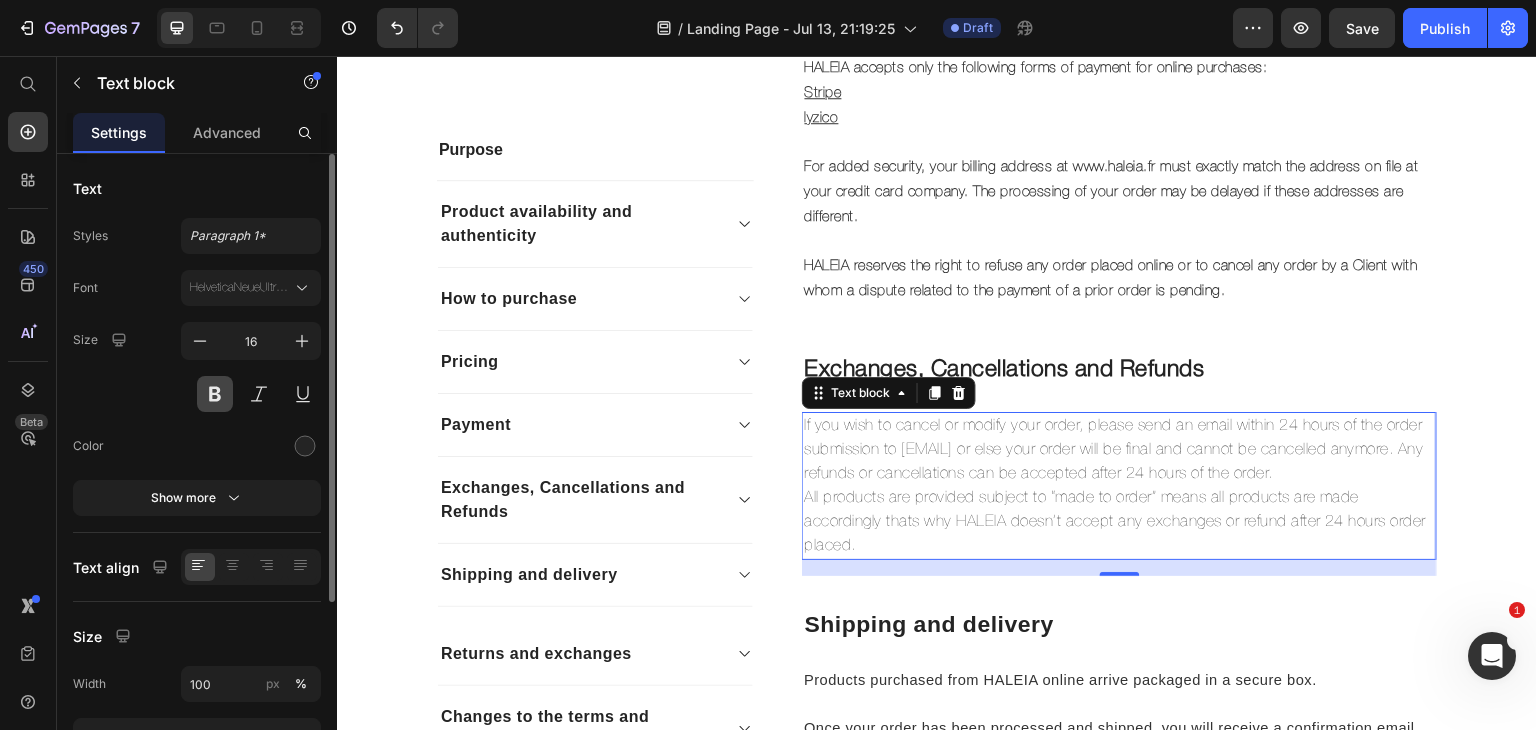 click at bounding box center [215, 394] 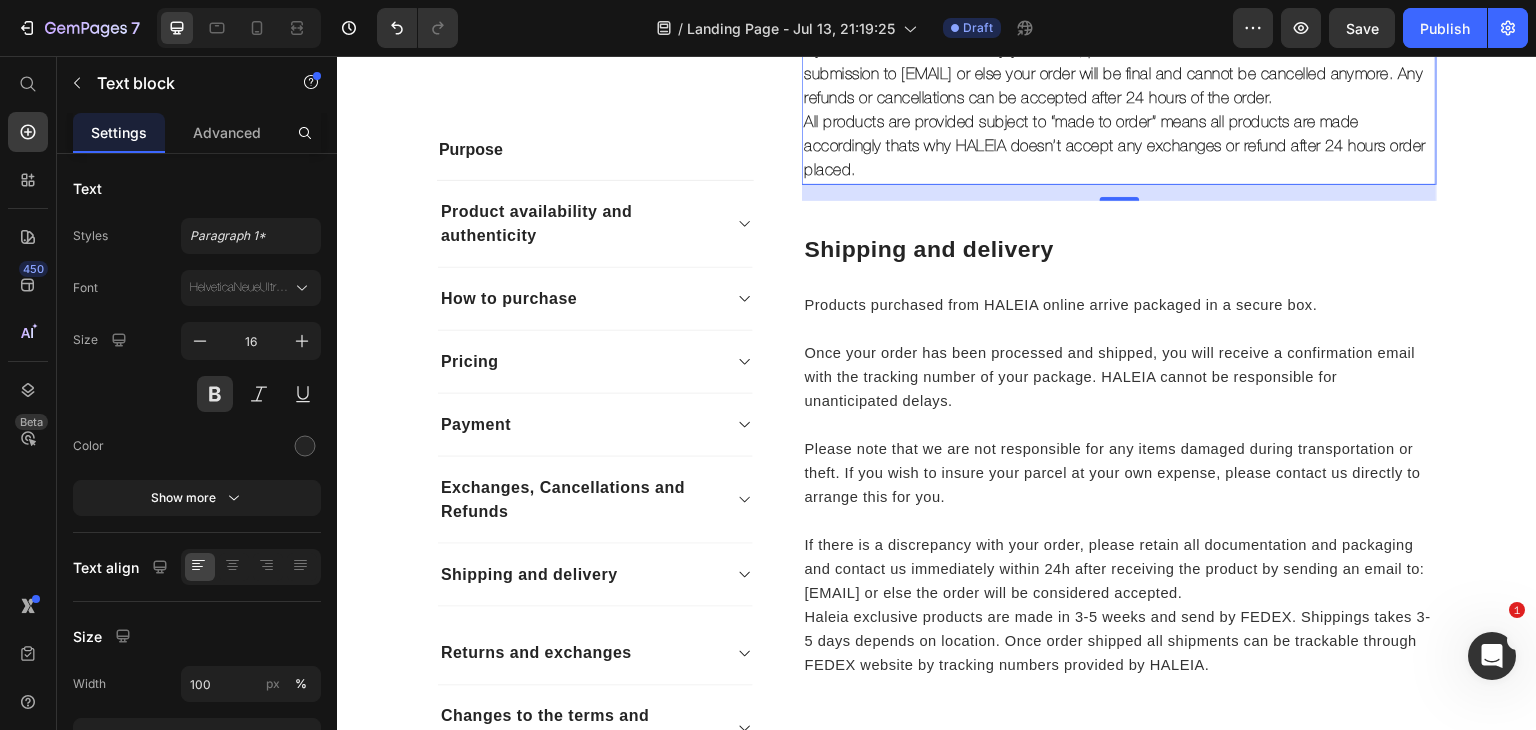 scroll, scrollTop: 2444, scrollLeft: 0, axis: vertical 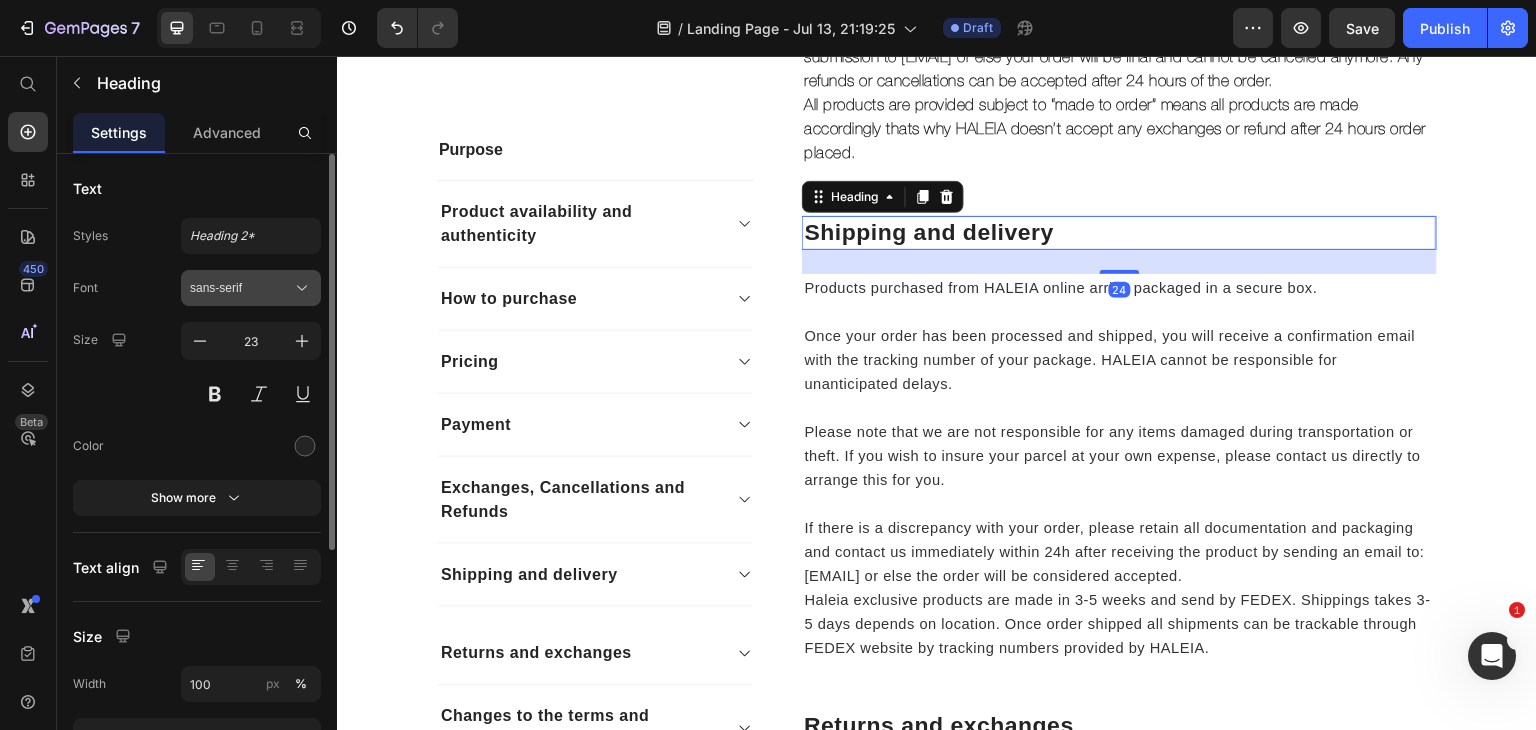 click on "sans-serif" at bounding box center [241, 288] 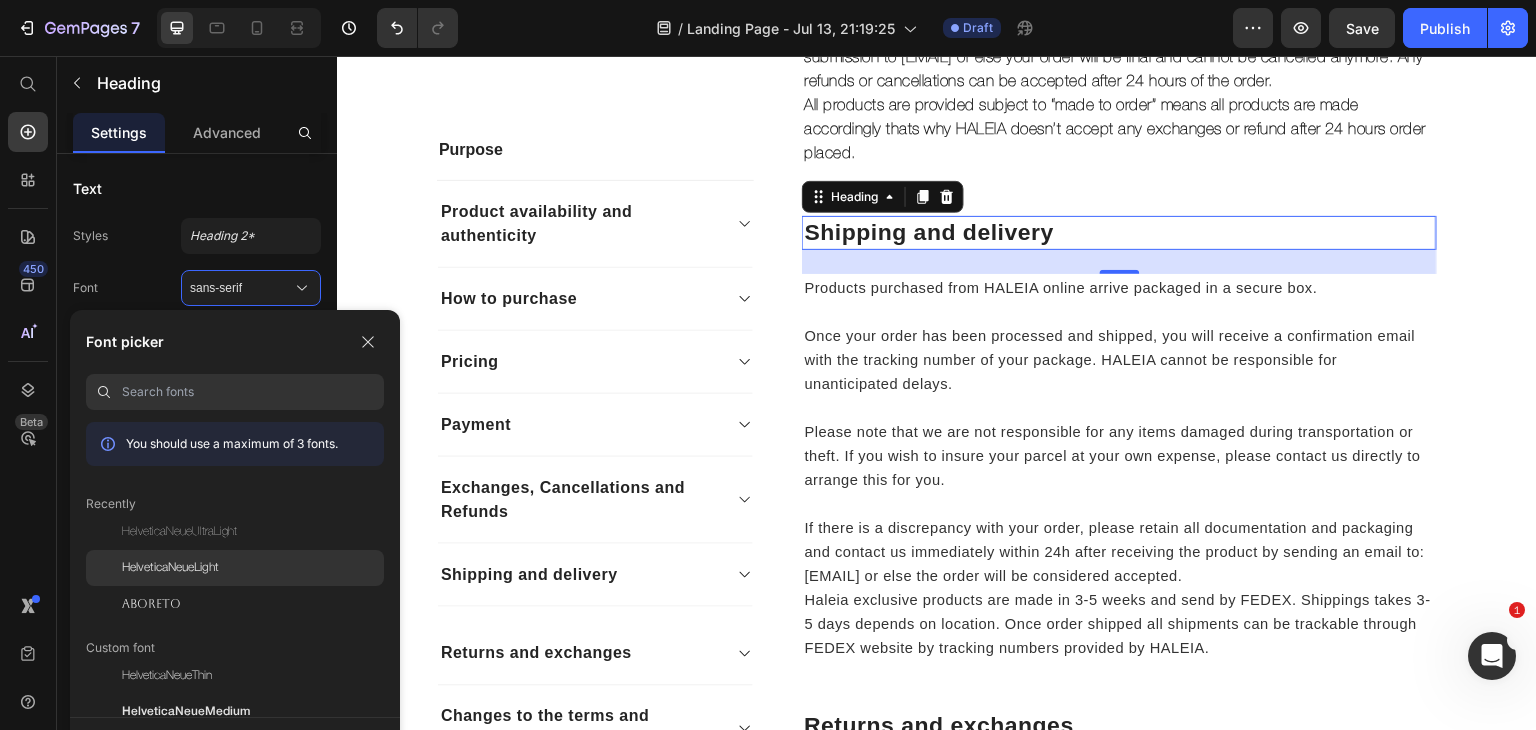 click on "HelveticaNeueLight" at bounding box center [170, 568] 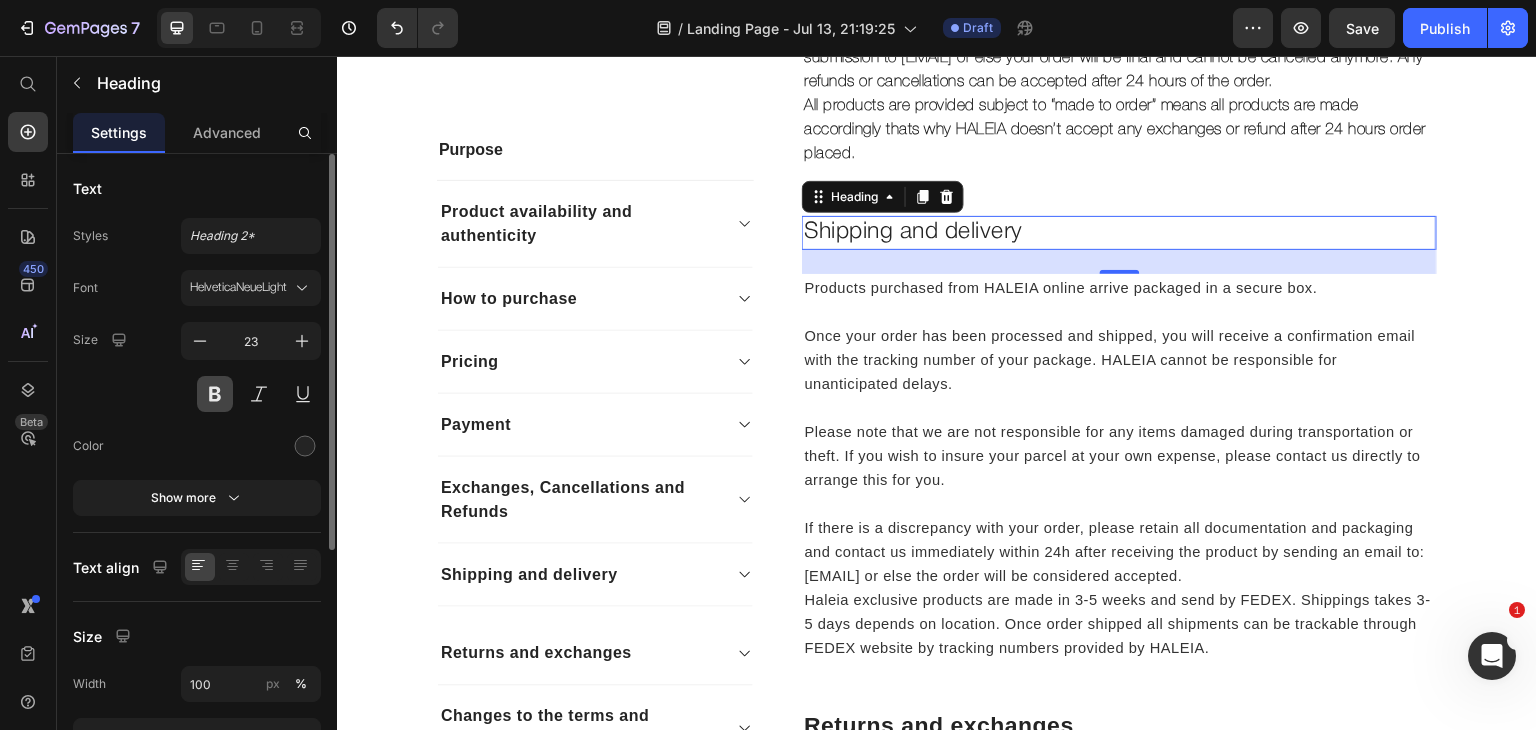 click at bounding box center (215, 394) 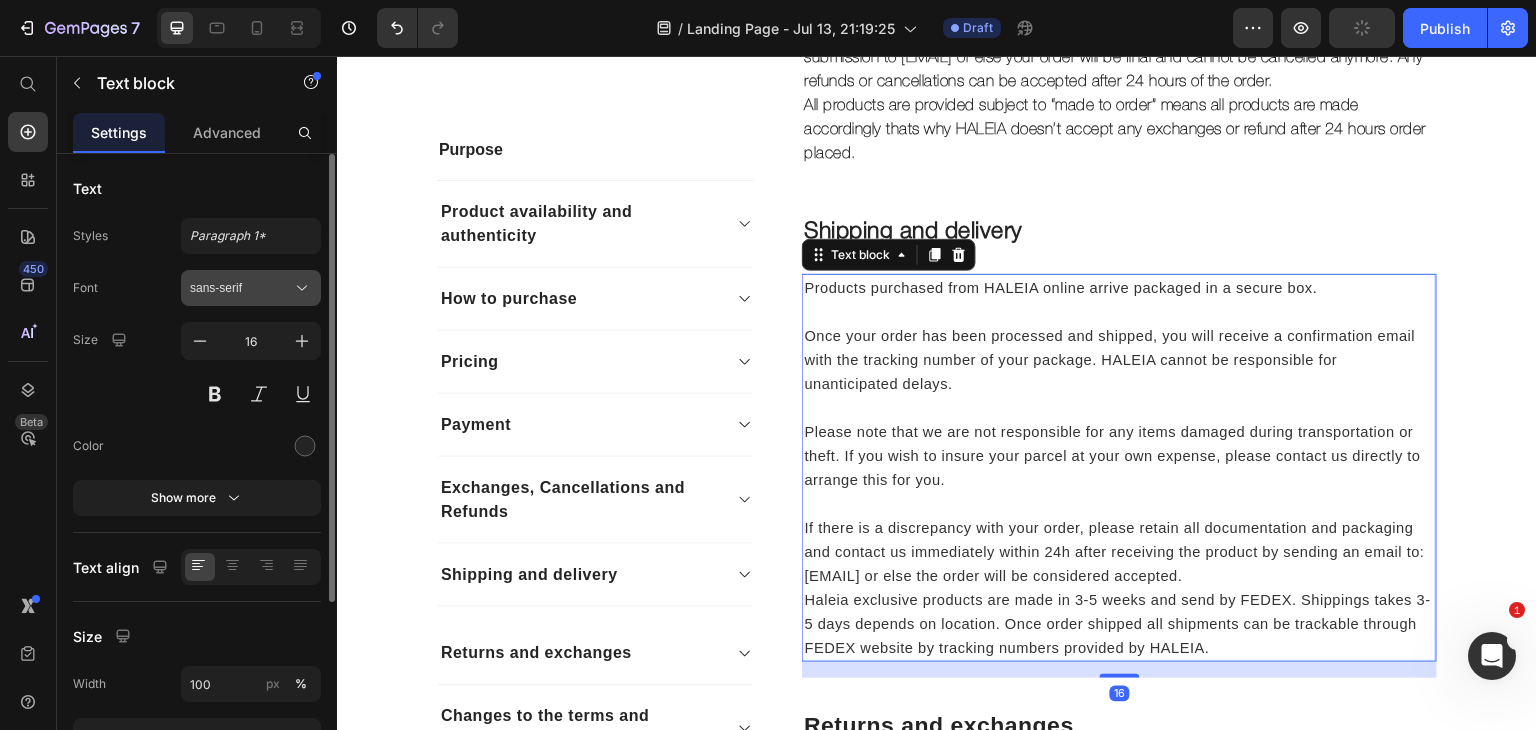 click on "sans-serif" at bounding box center (241, 288) 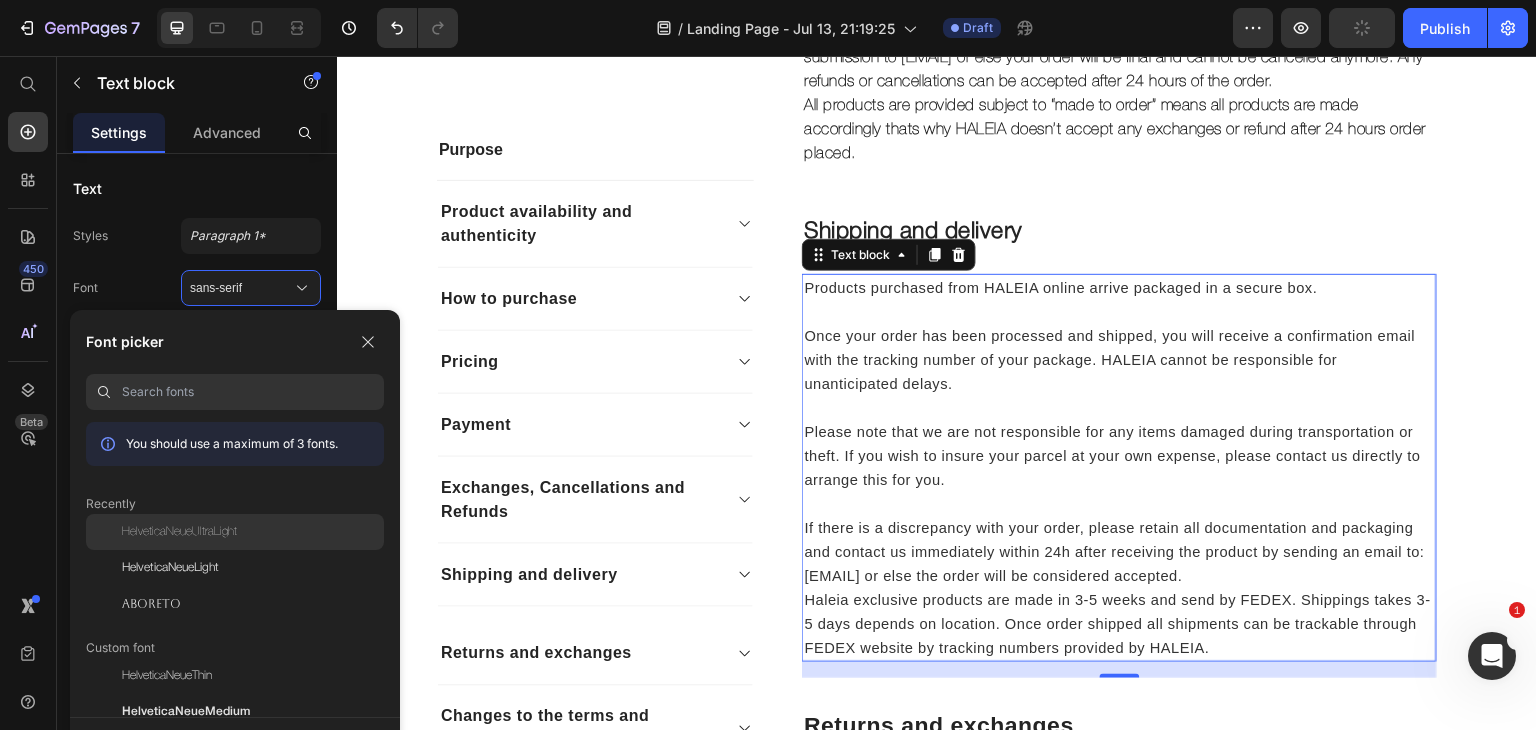 click on "HelveticaNeueUltraLight" at bounding box center [179, 532] 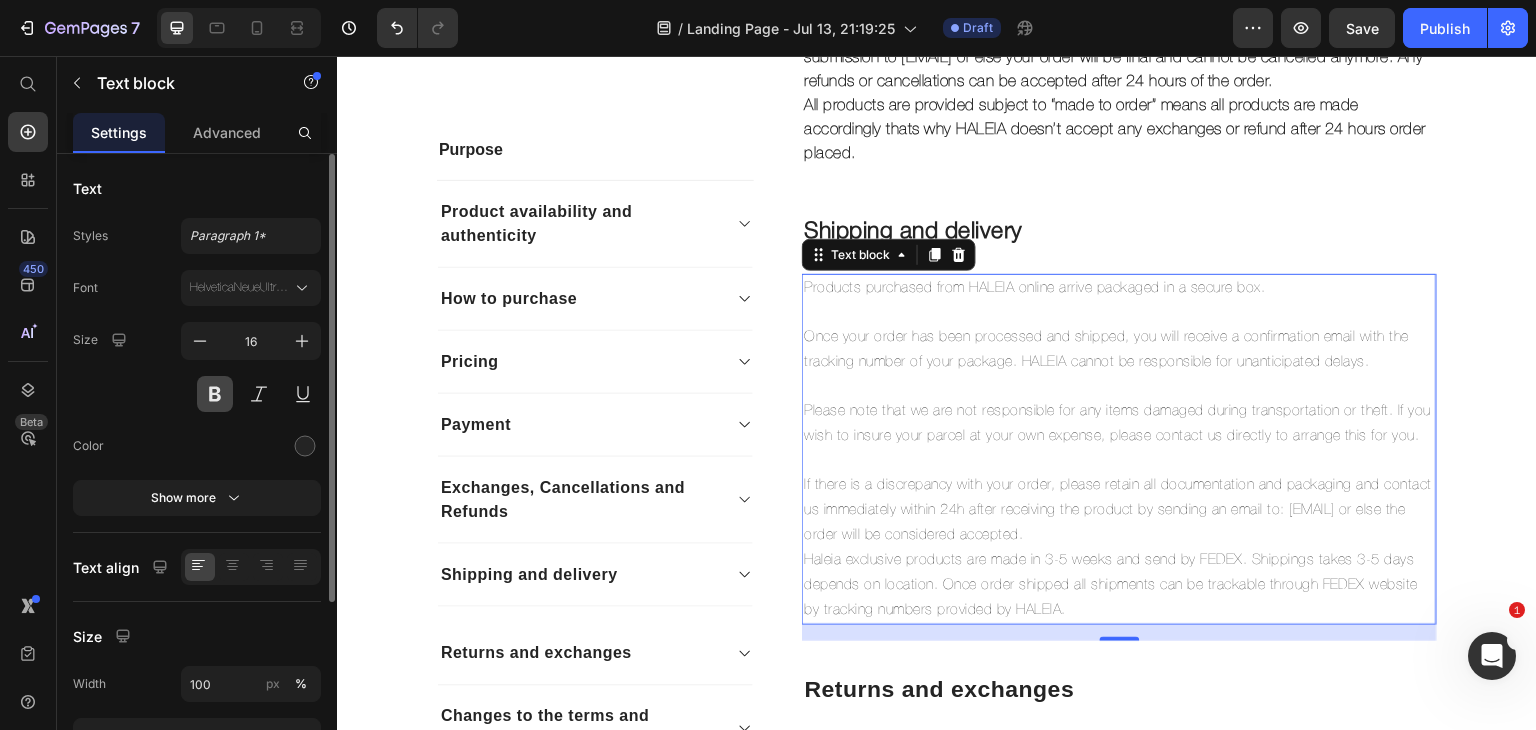 click at bounding box center [215, 394] 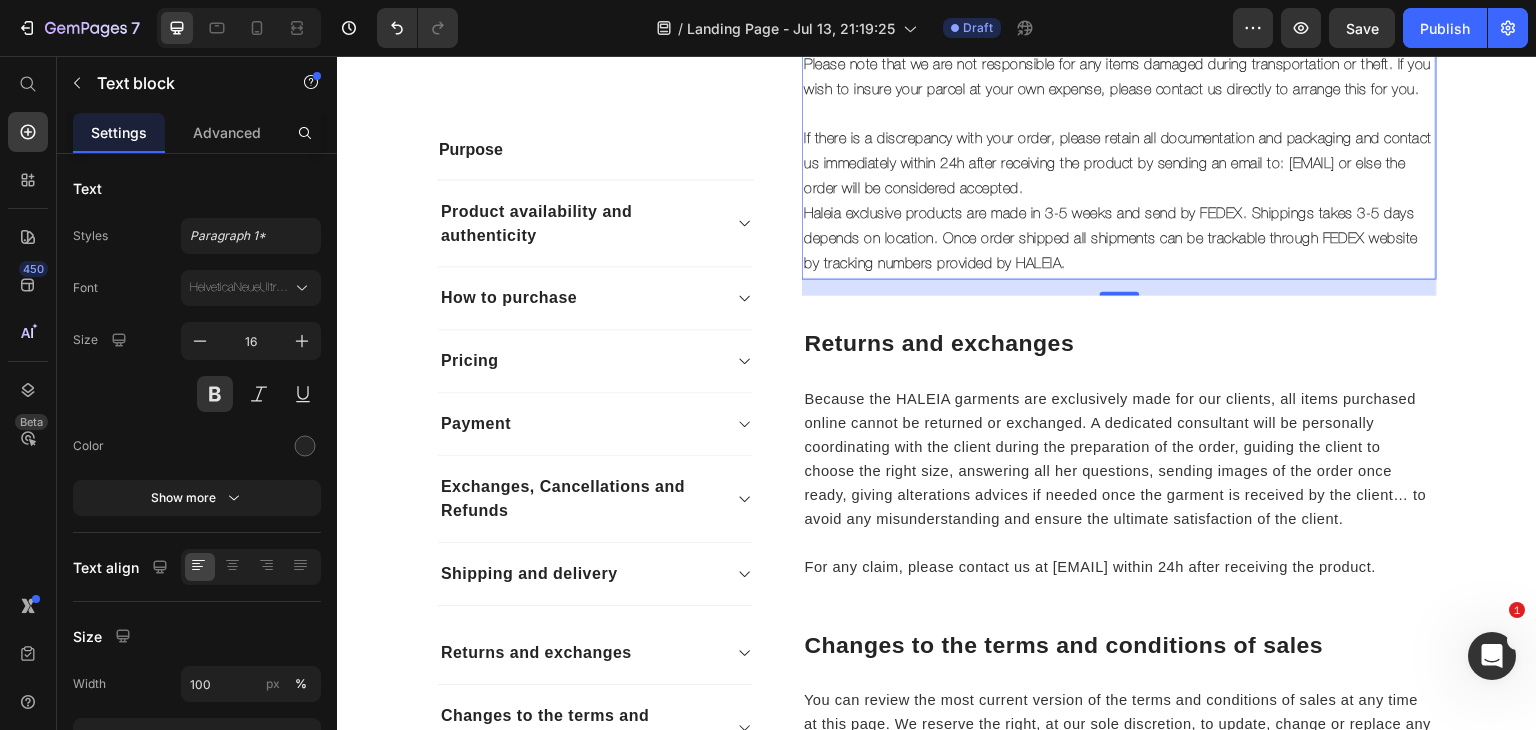 scroll, scrollTop: 2791, scrollLeft: 0, axis: vertical 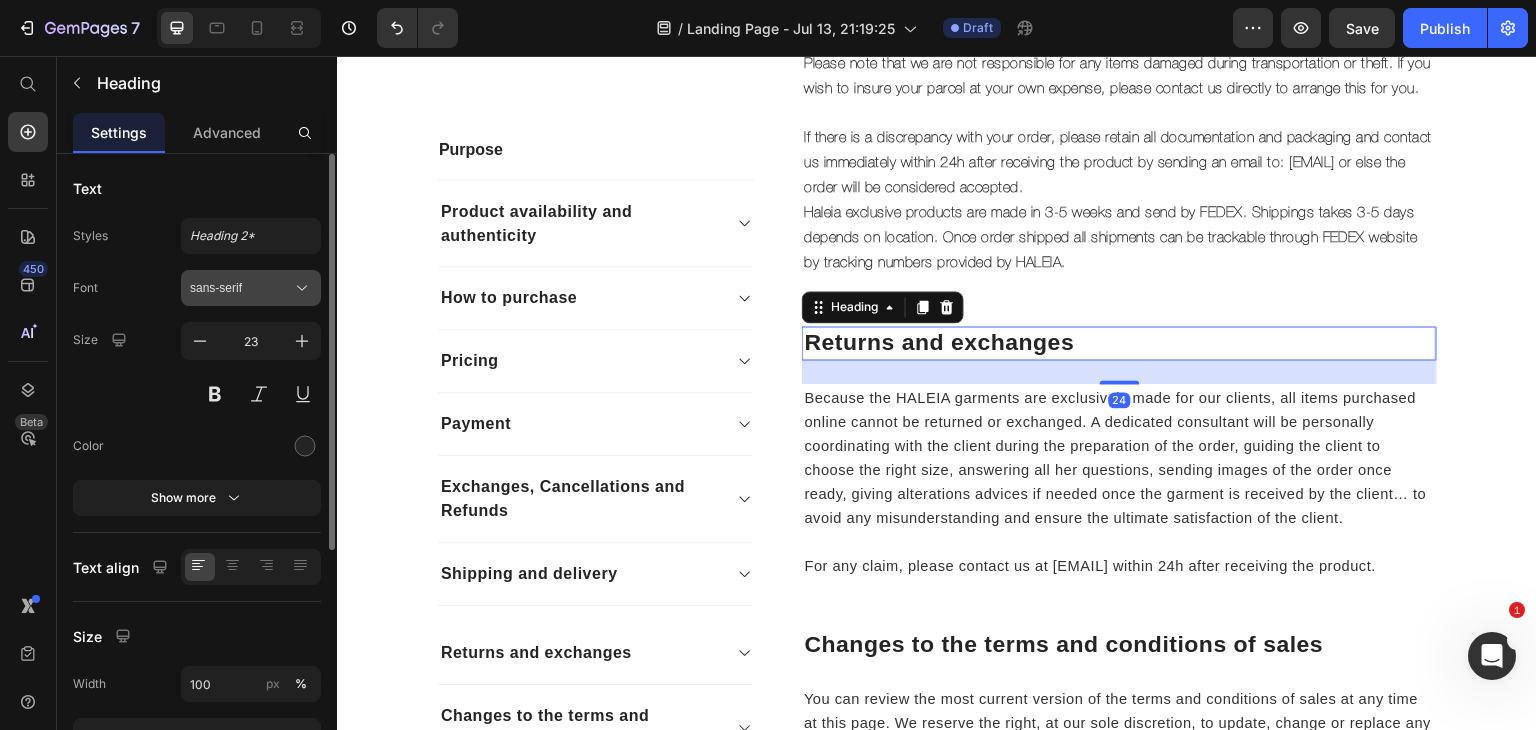 click on "sans-serif" at bounding box center [241, 288] 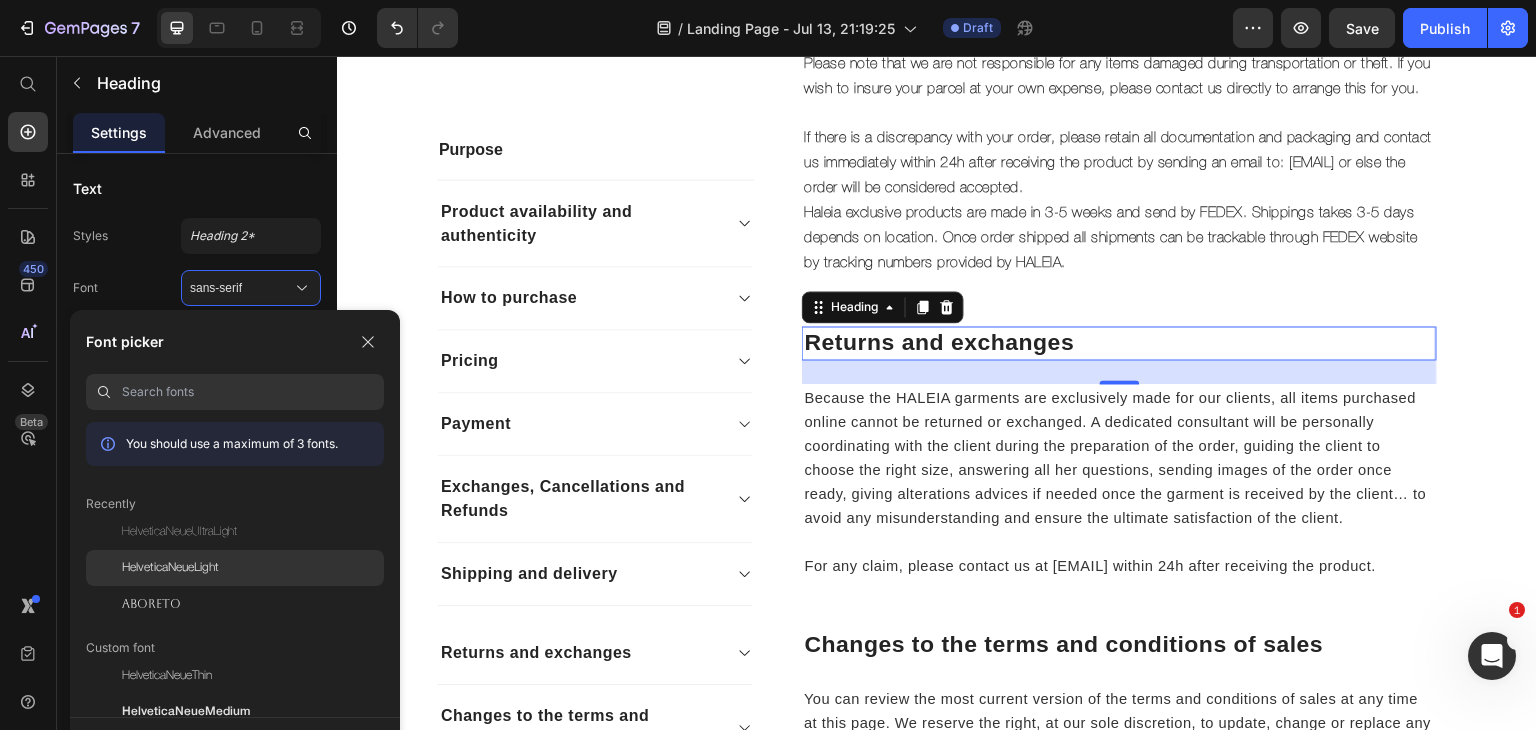 click on "HelveticaNeueLight" at bounding box center (170, 568) 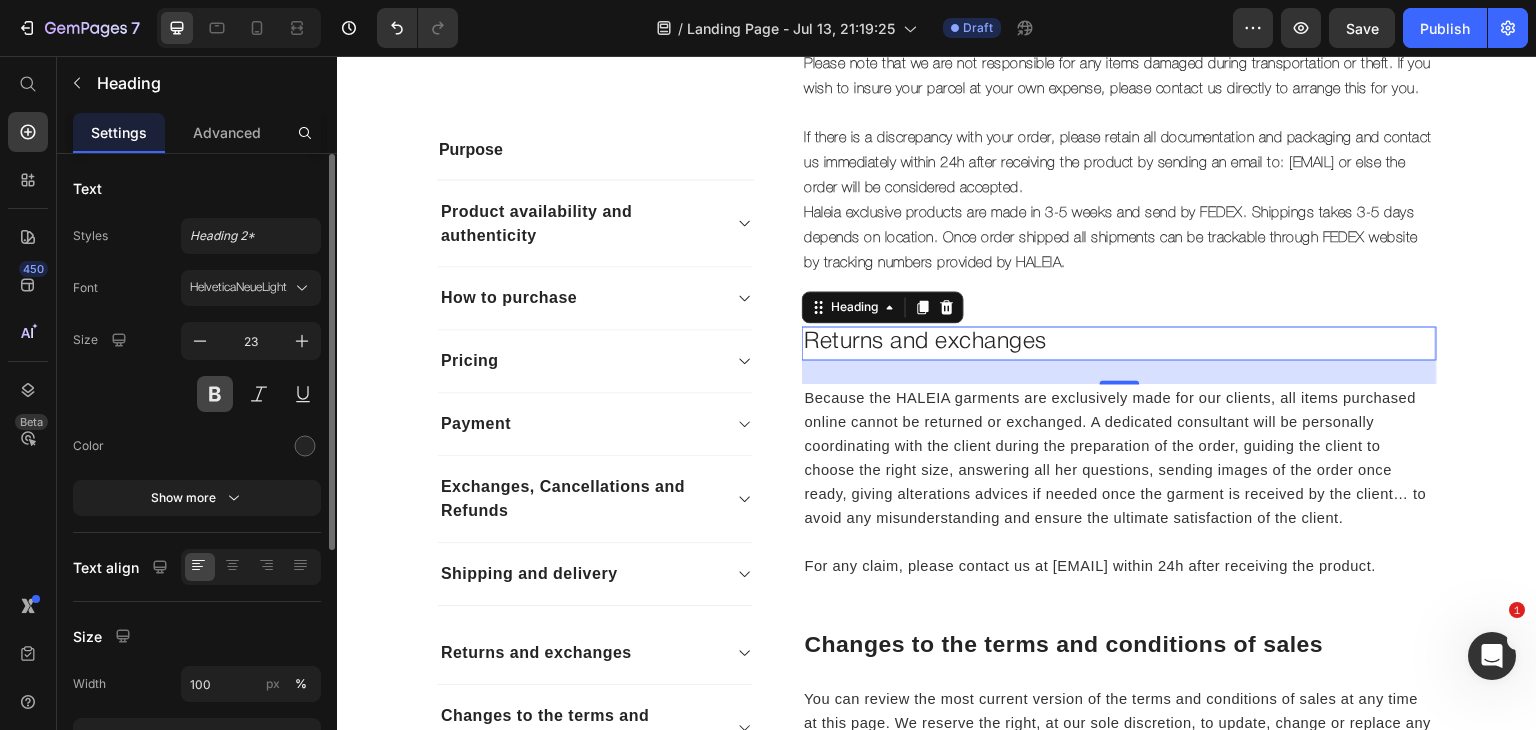 click at bounding box center (215, 394) 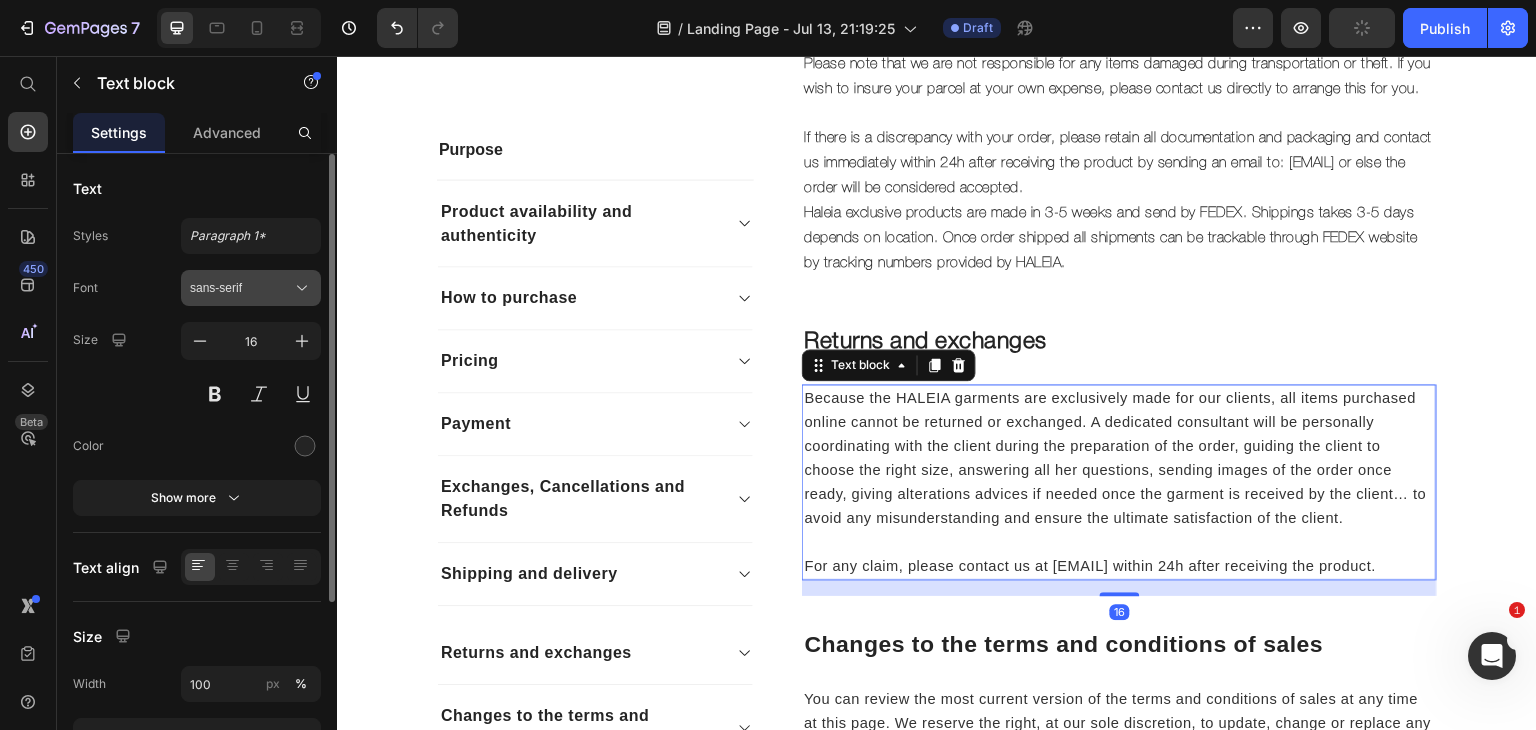 click on "sans-serif" at bounding box center (241, 288) 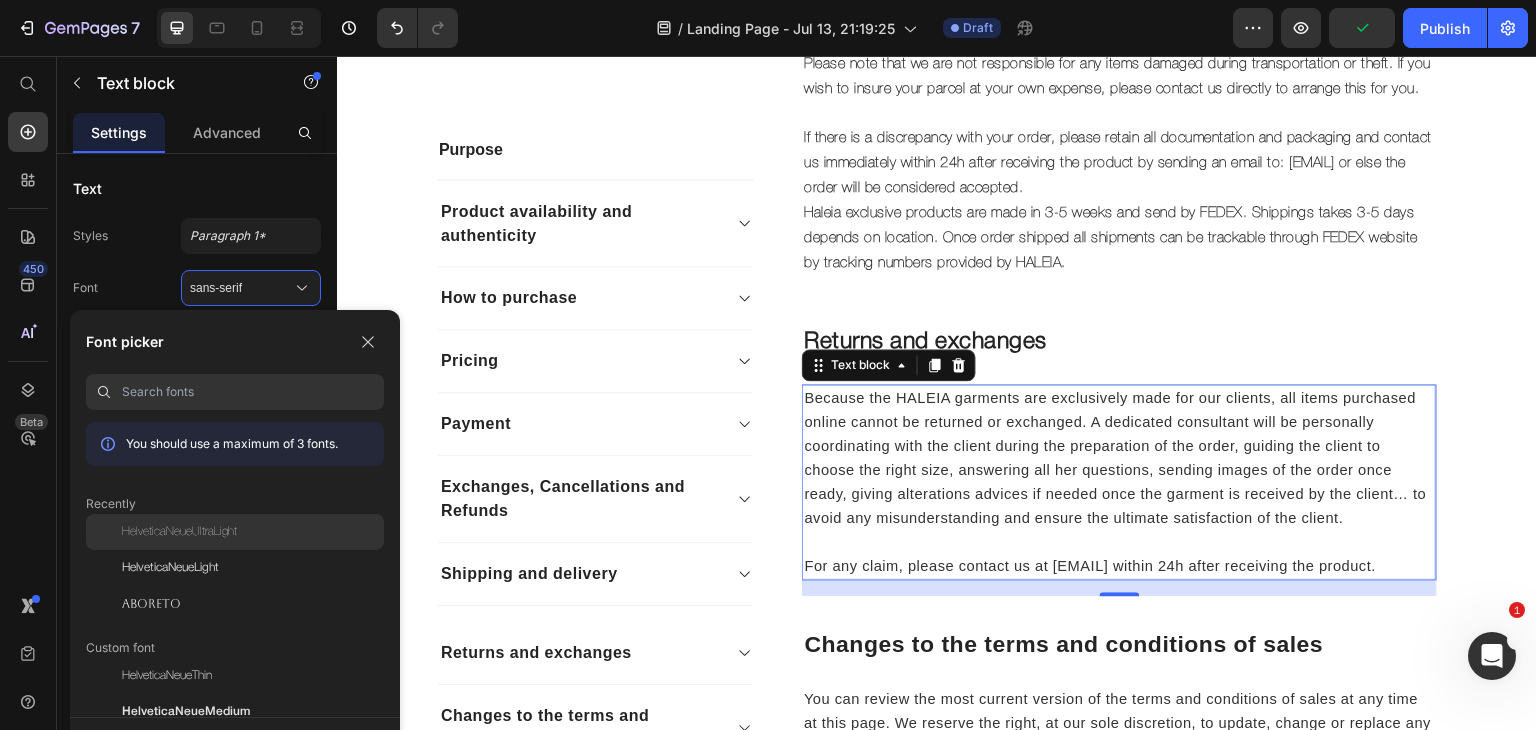 click on "HelveticaNeueUltraLight" at bounding box center [179, 532] 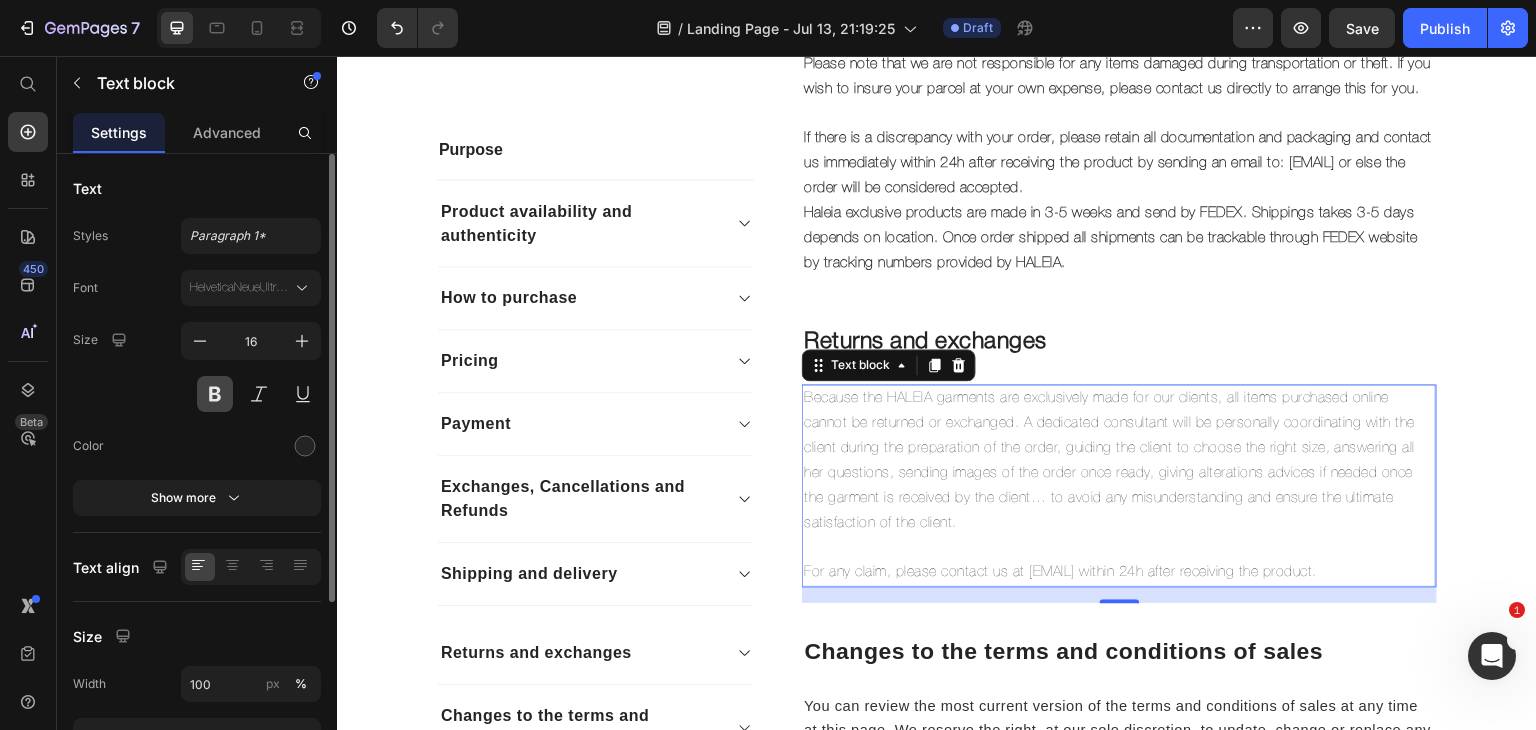 click at bounding box center (215, 394) 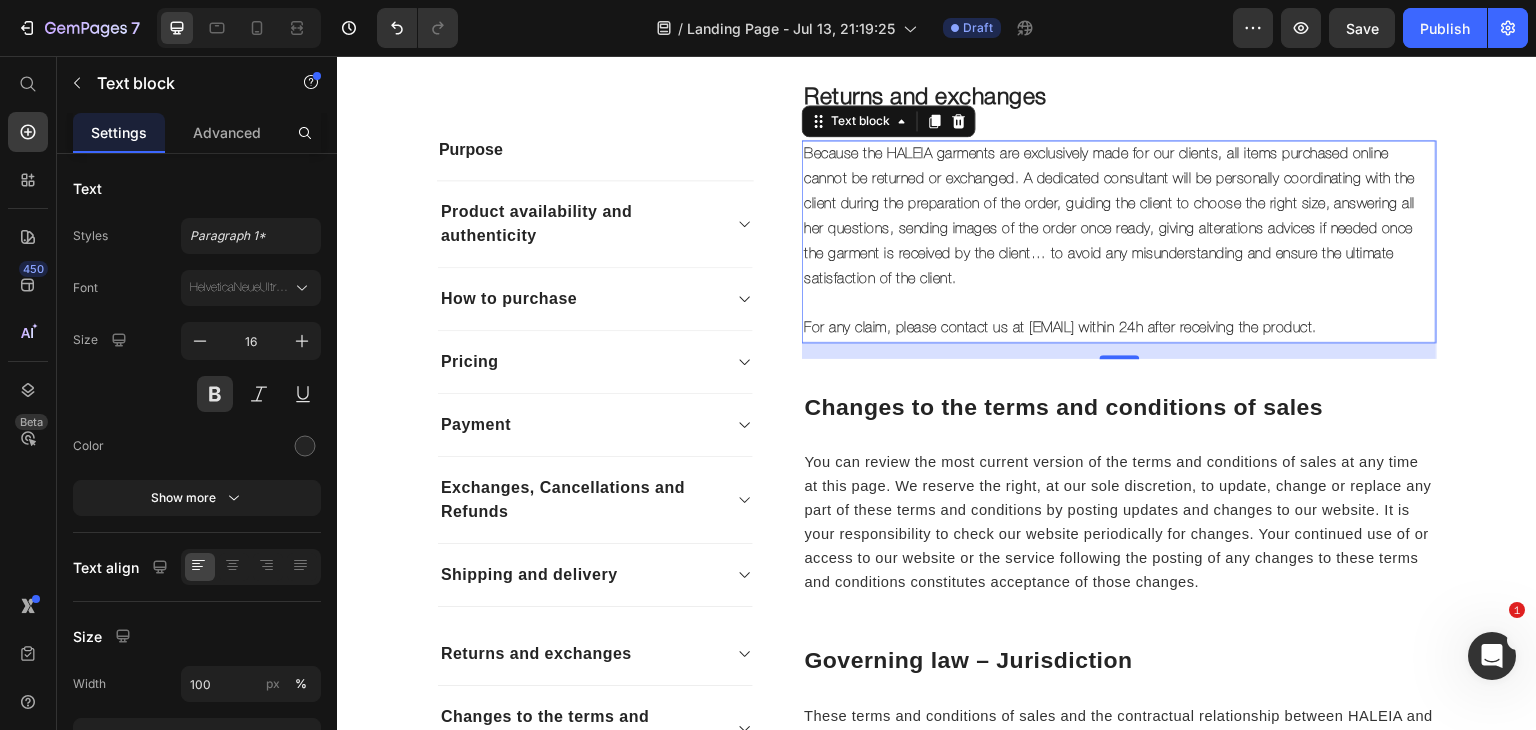 scroll, scrollTop: 3052, scrollLeft: 0, axis: vertical 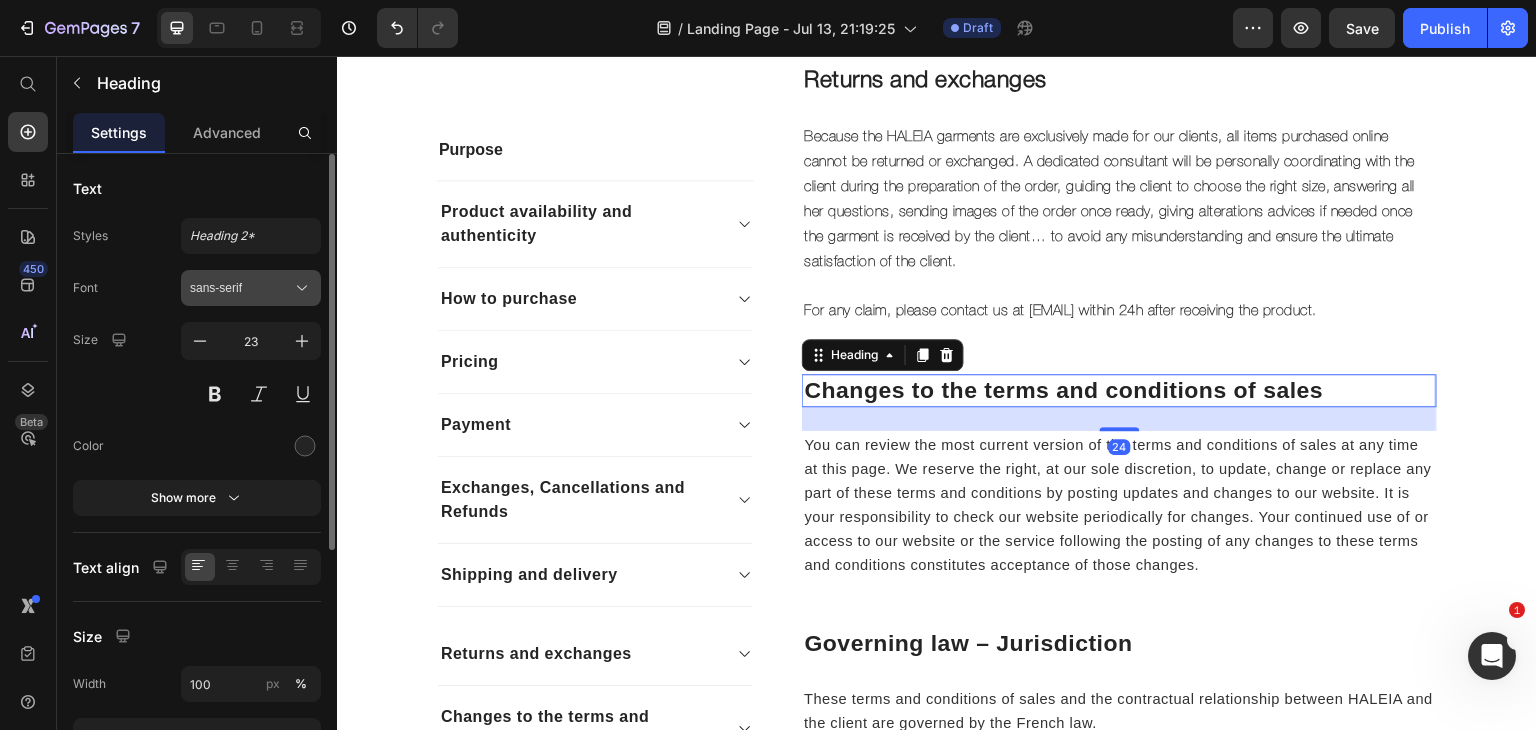 click on "sans-serif" at bounding box center [251, 288] 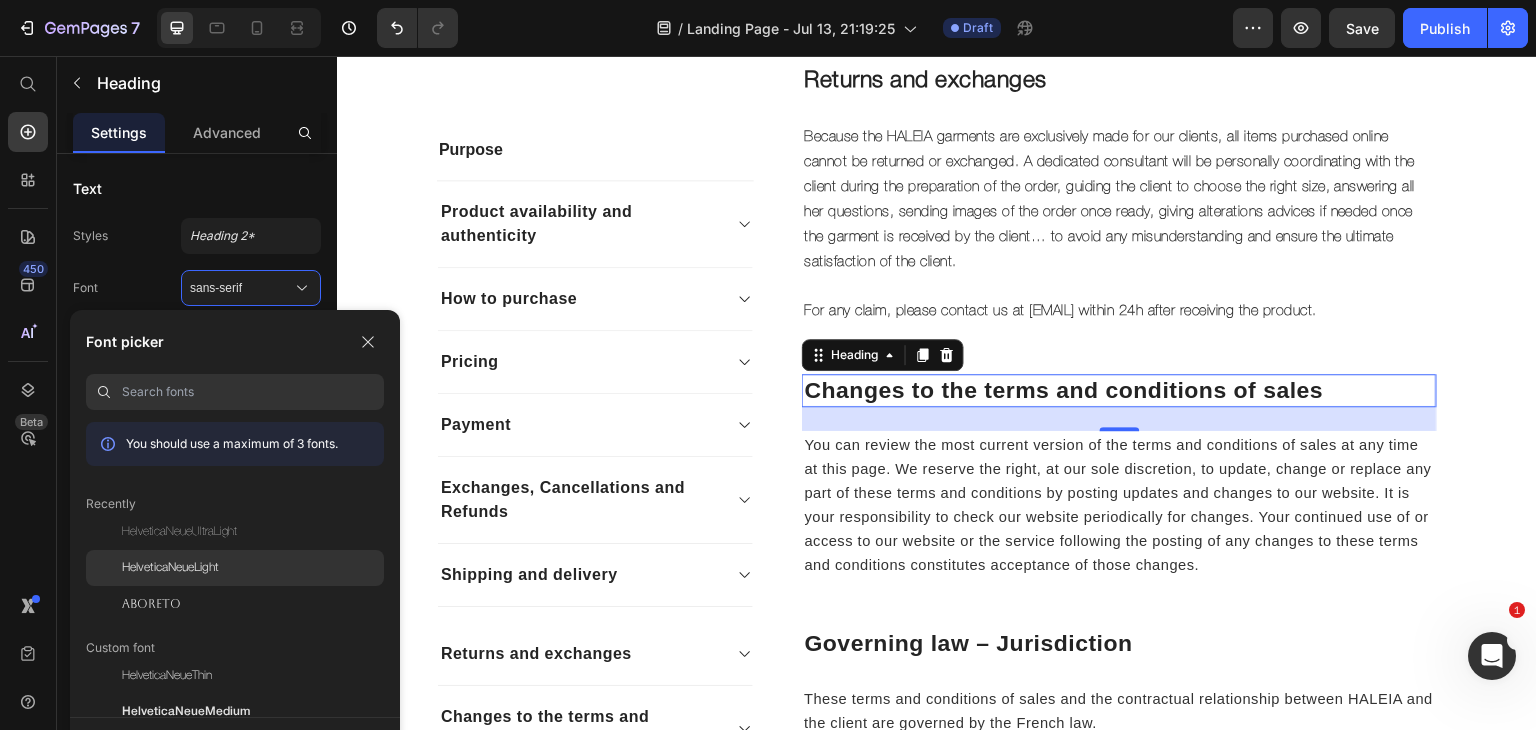 click on "HelveticaNeueLight" at bounding box center [170, 568] 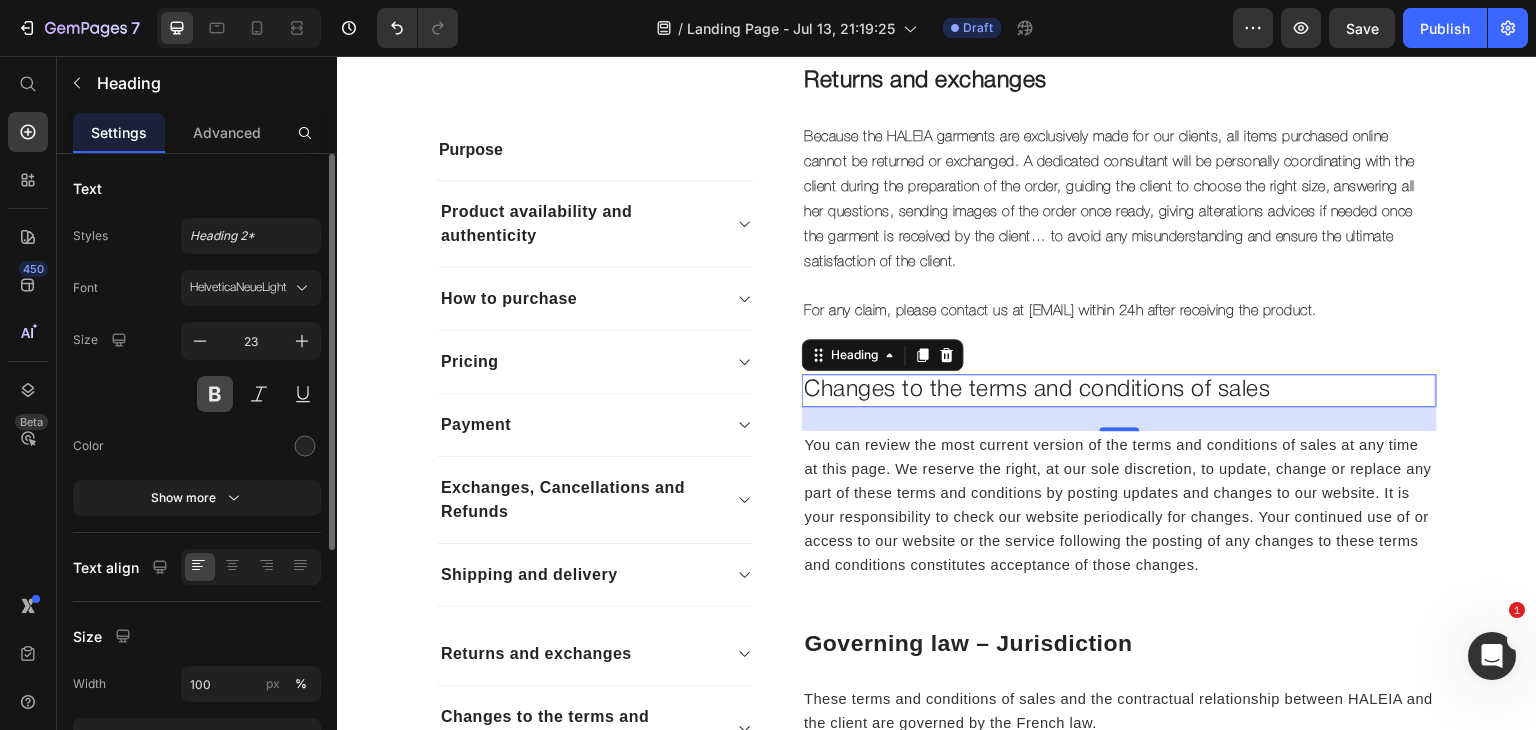 click at bounding box center (215, 394) 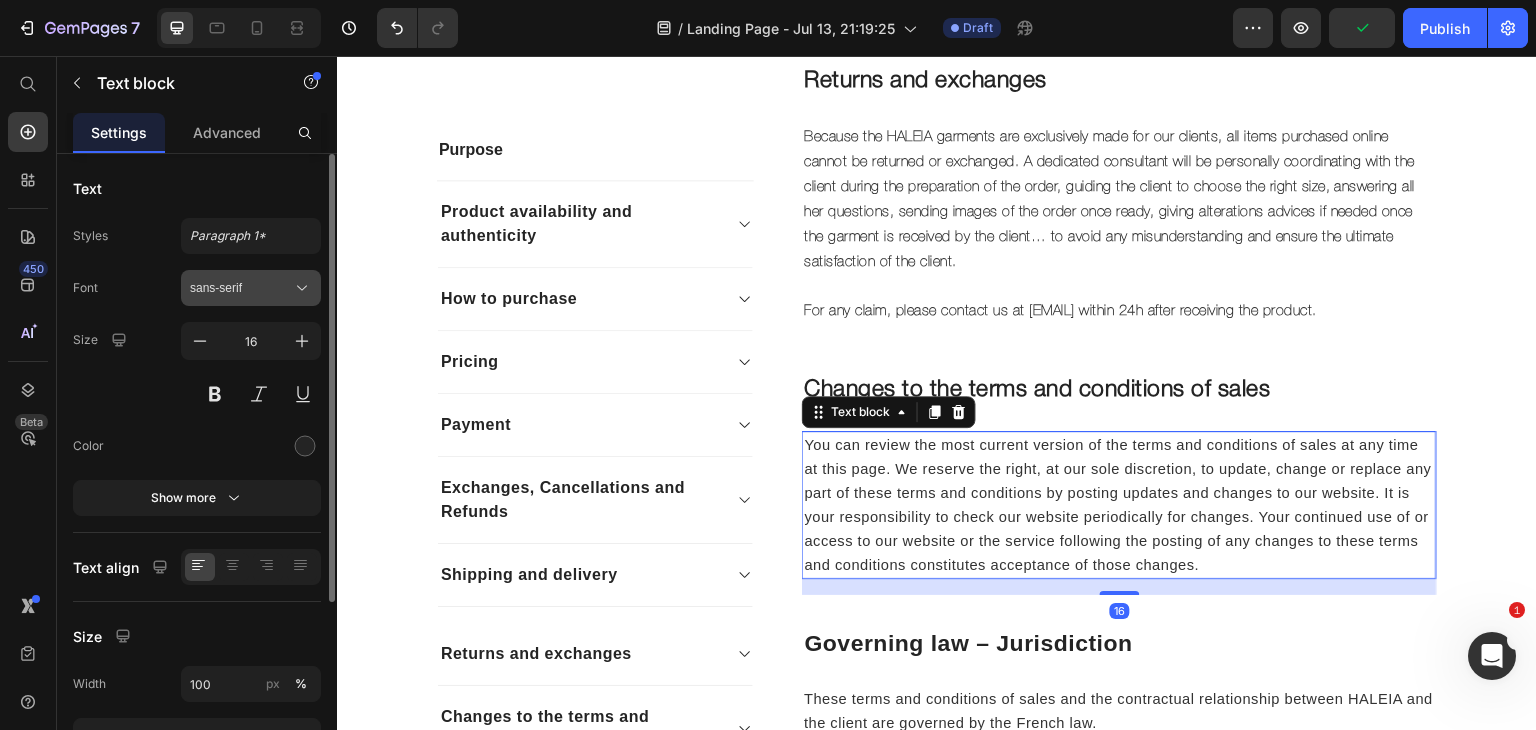 click on "sans-serif" at bounding box center (241, 288) 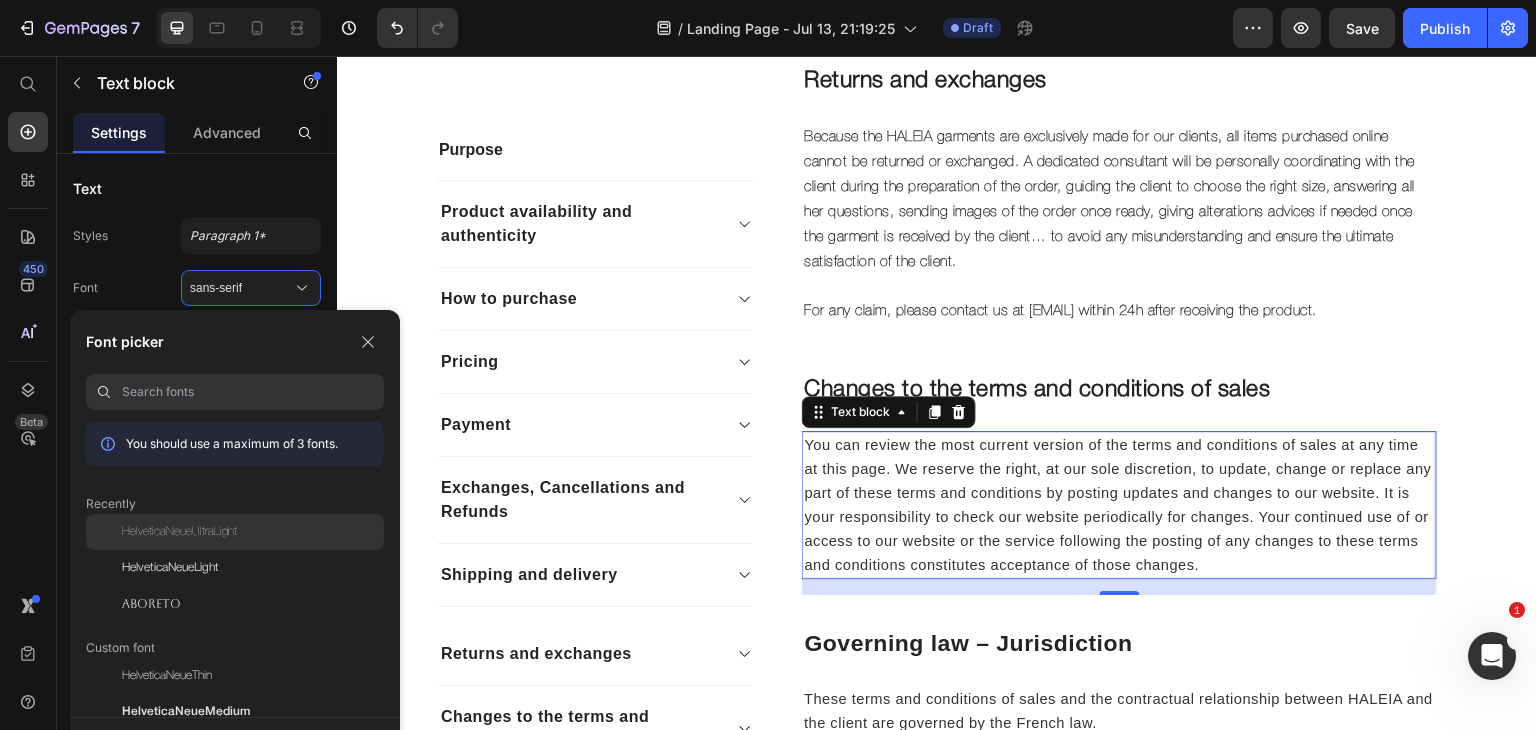 click on "HelveticaNeueUltraLight" at bounding box center (179, 532) 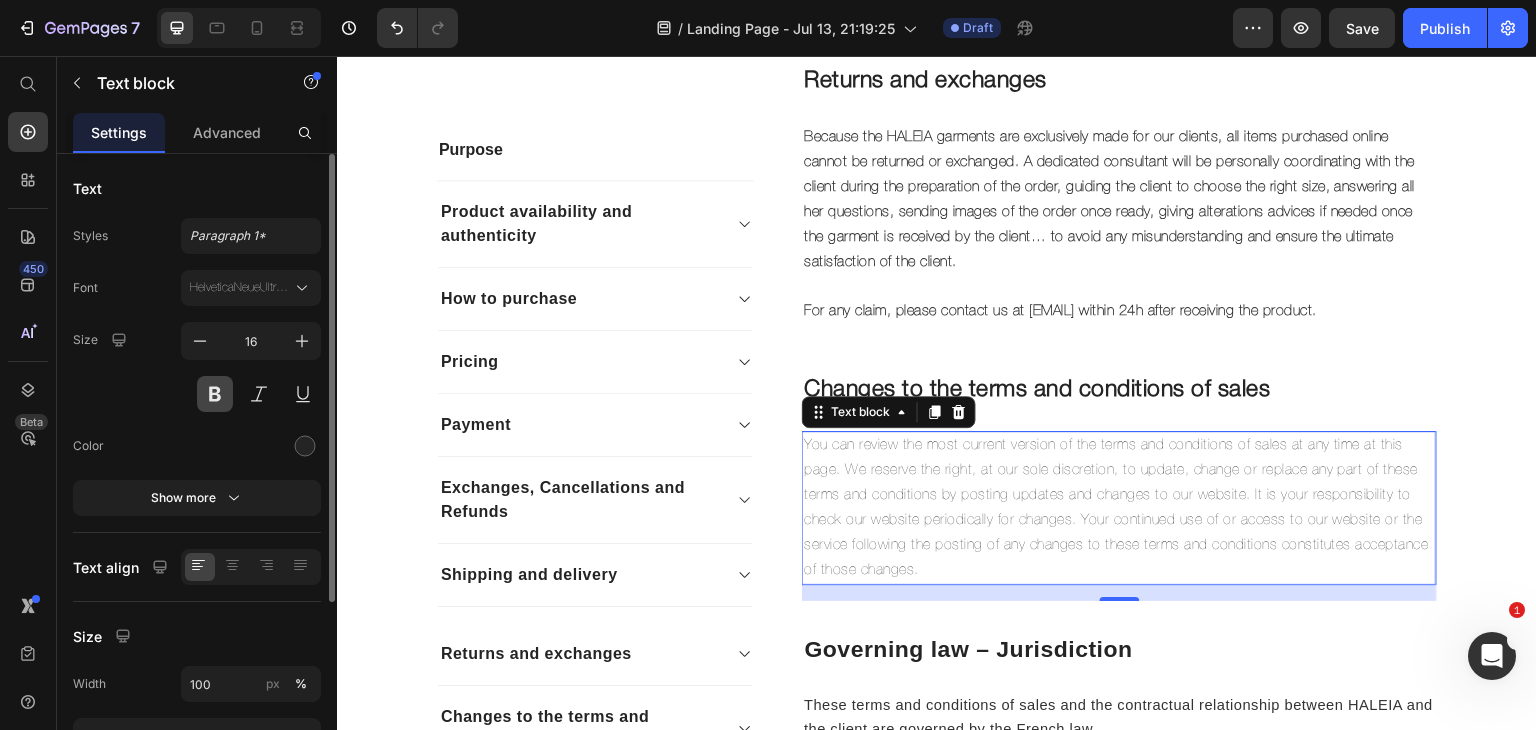 click at bounding box center [215, 394] 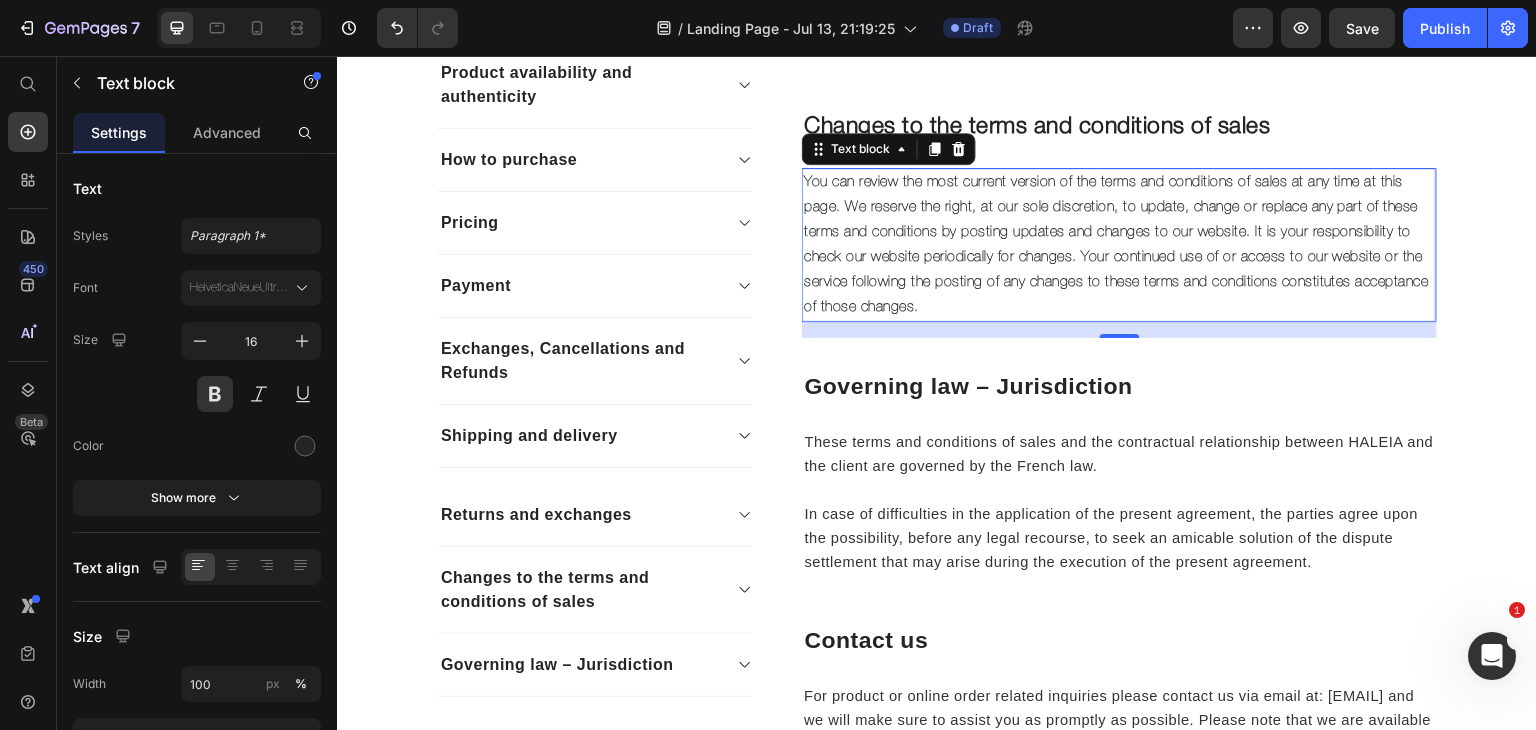 scroll, scrollTop: 3394, scrollLeft: 0, axis: vertical 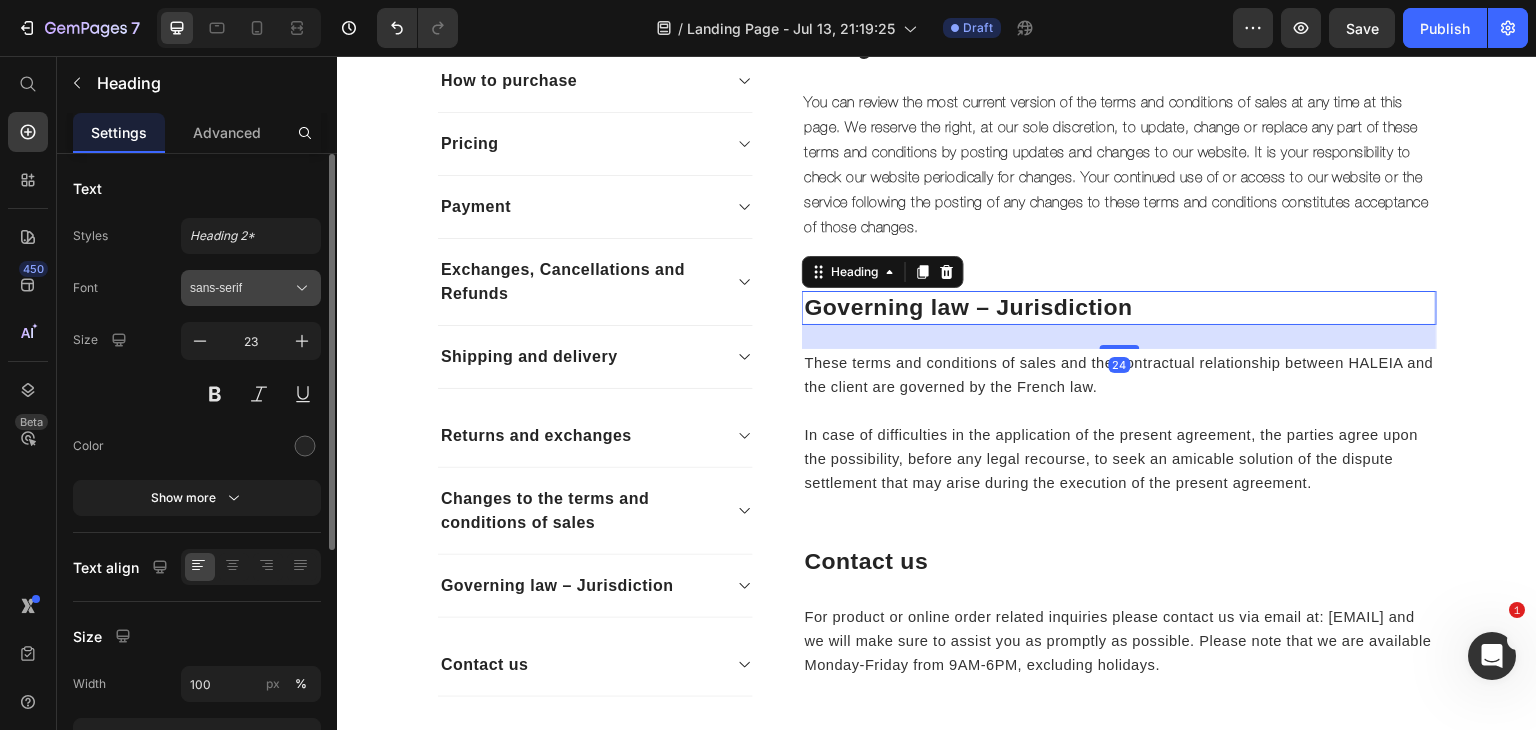 click on "sans-serif" at bounding box center [241, 288] 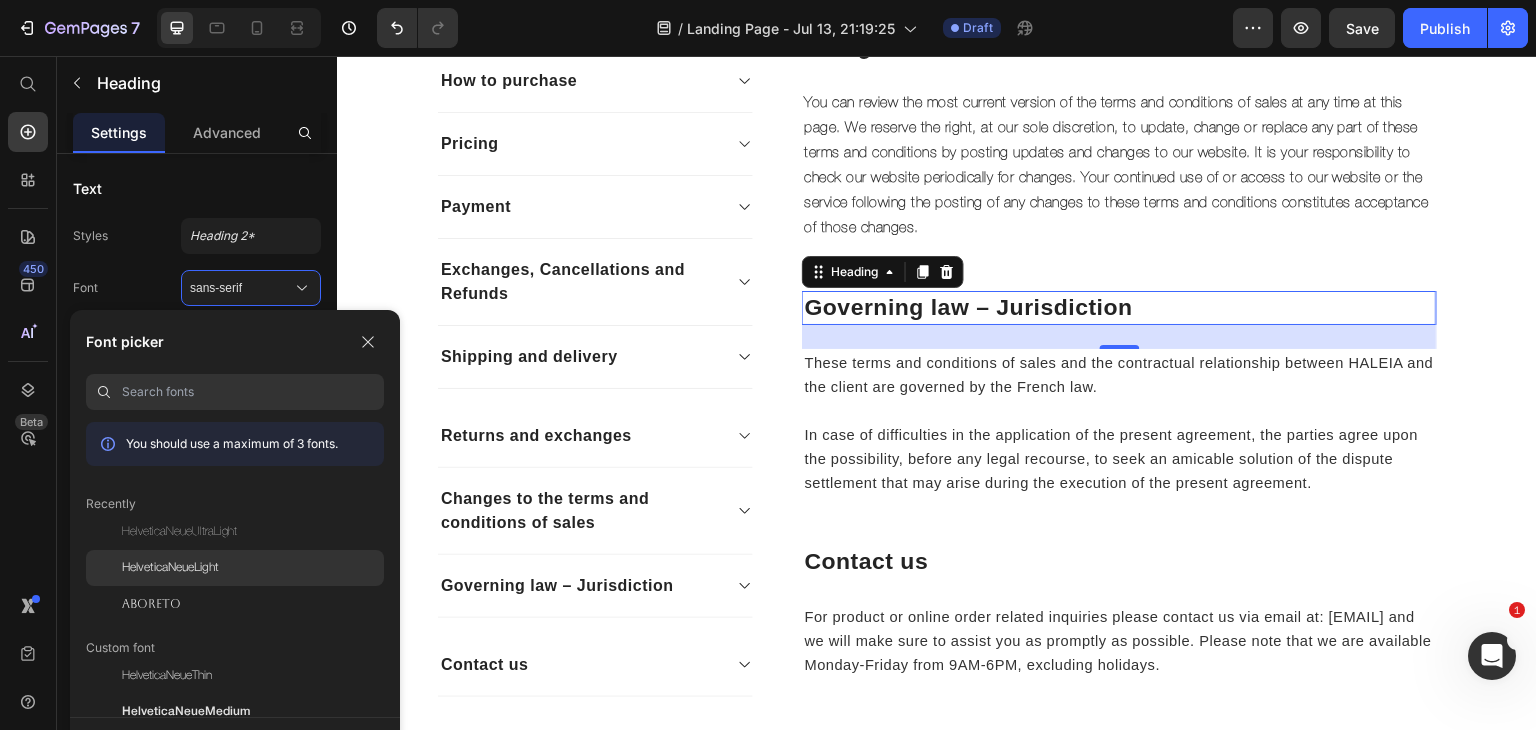 click on "HelveticaNeueLight" 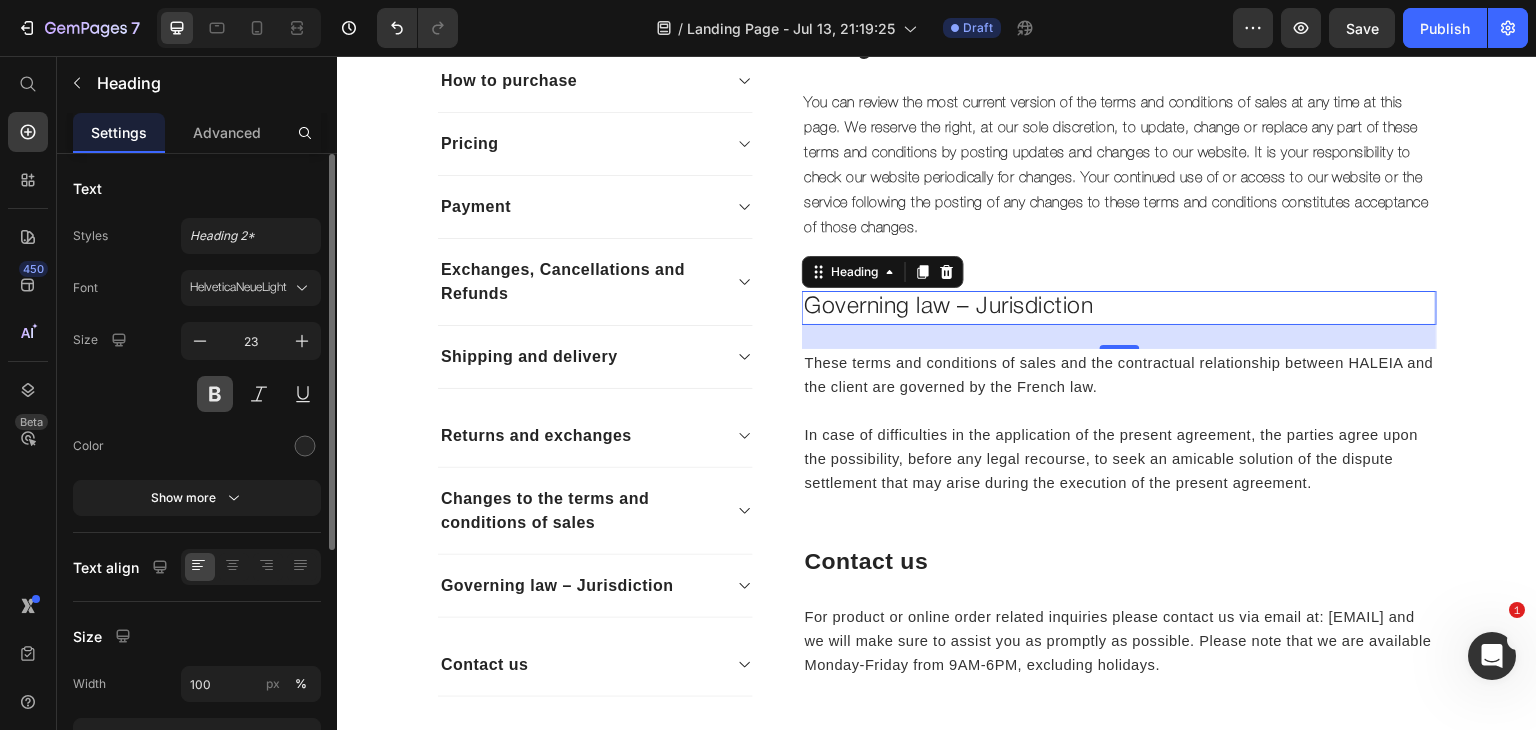 click at bounding box center [215, 394] 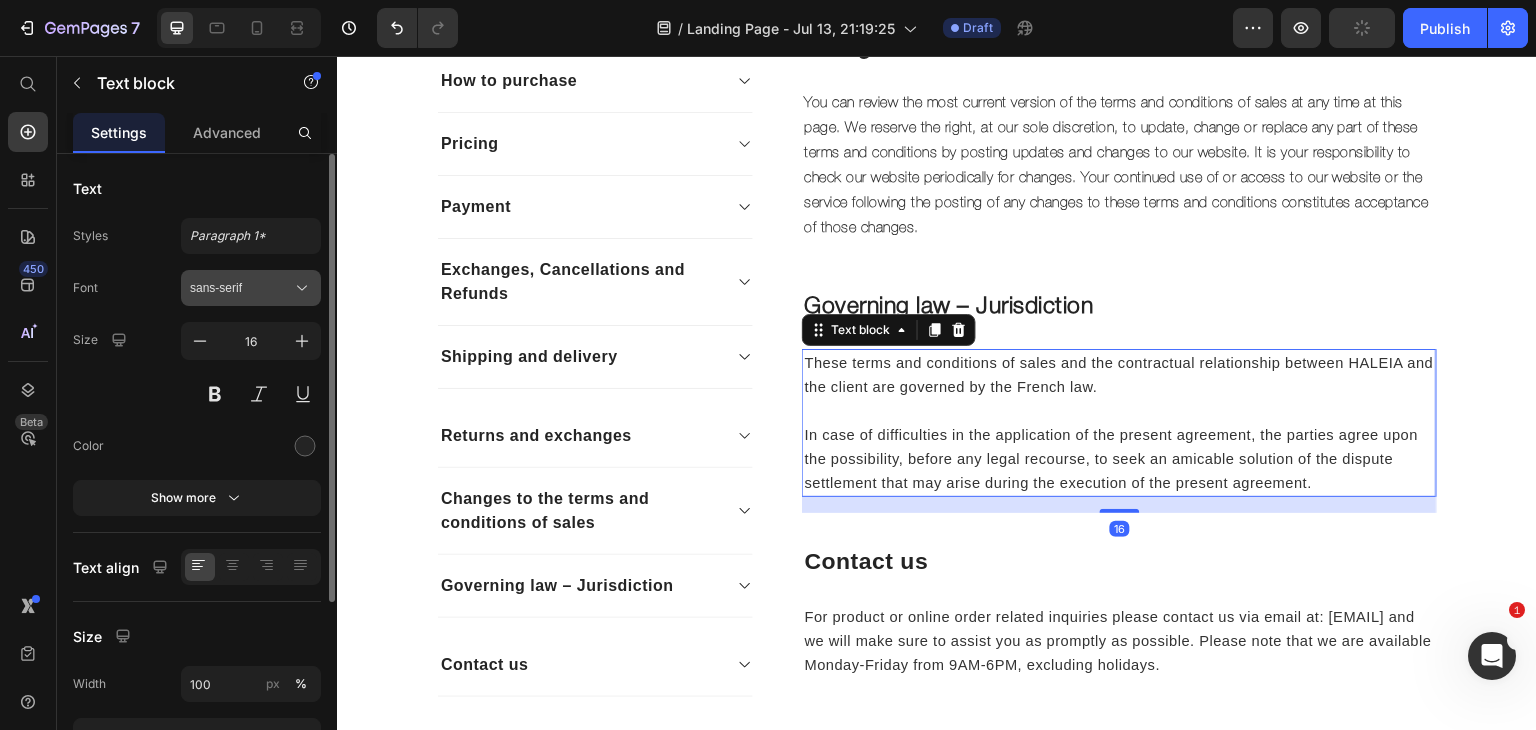 click on "sans-serif" at bounding box center (241, 288) 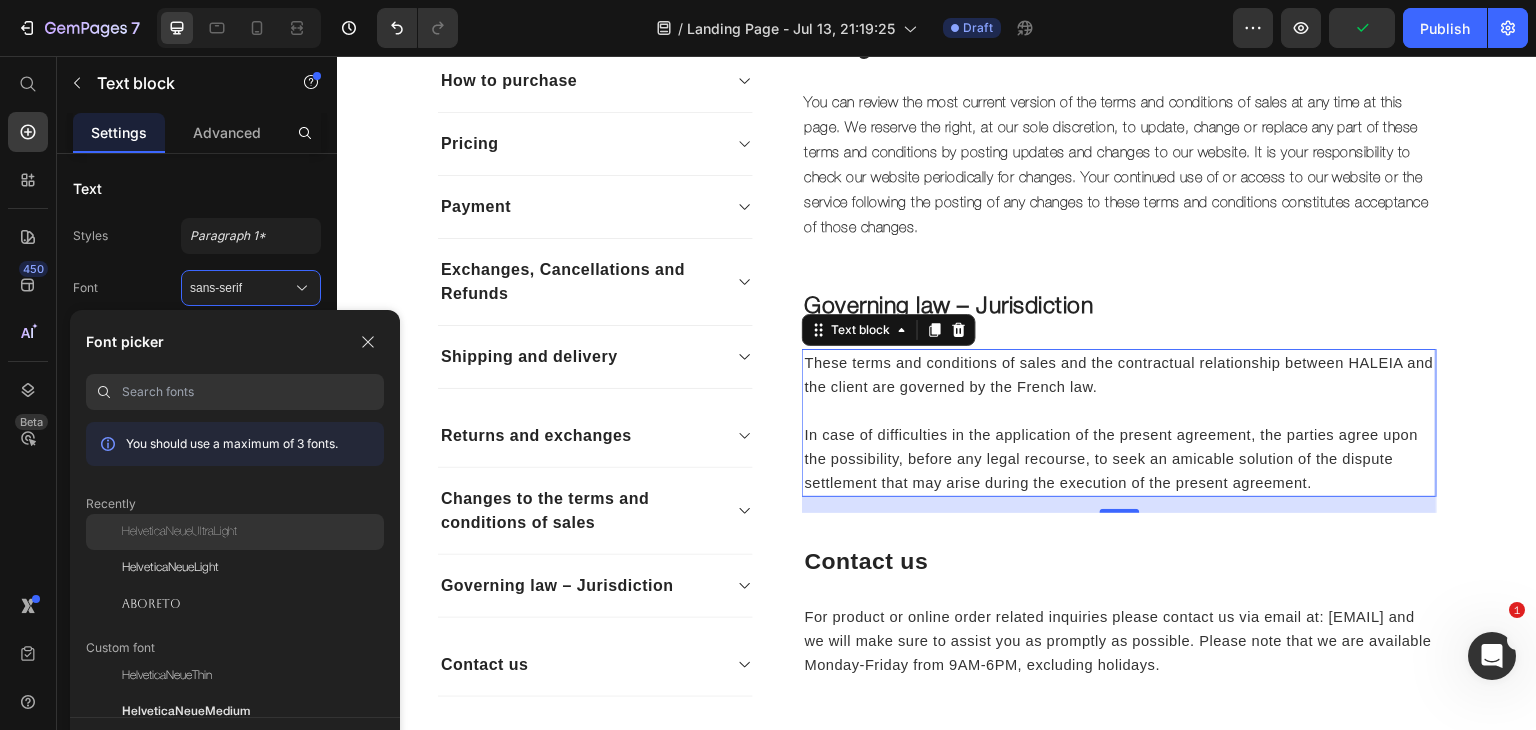 click on "HelveticaNeueUltraLight" at bounding box center (179, 532) 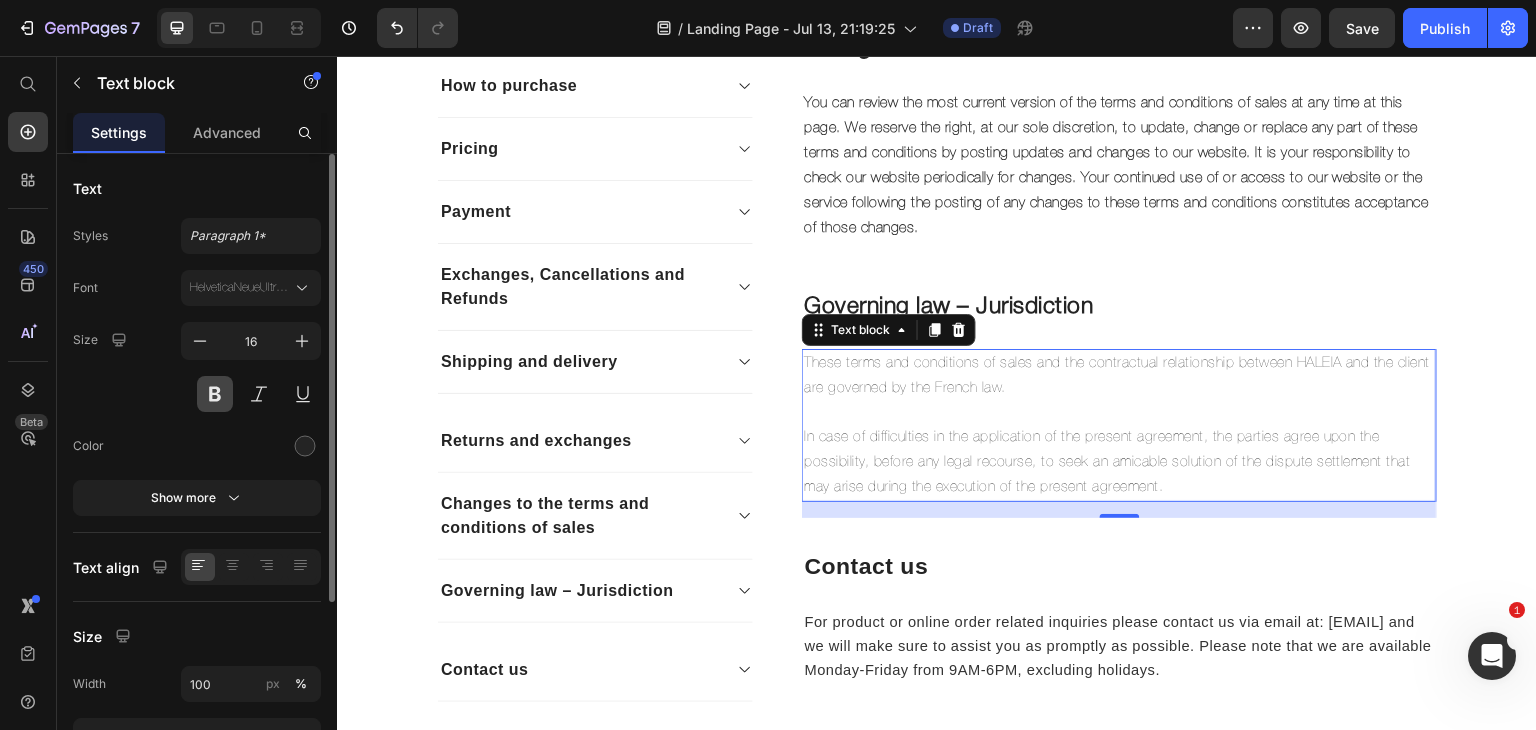 click at bounding box center (215, 394) 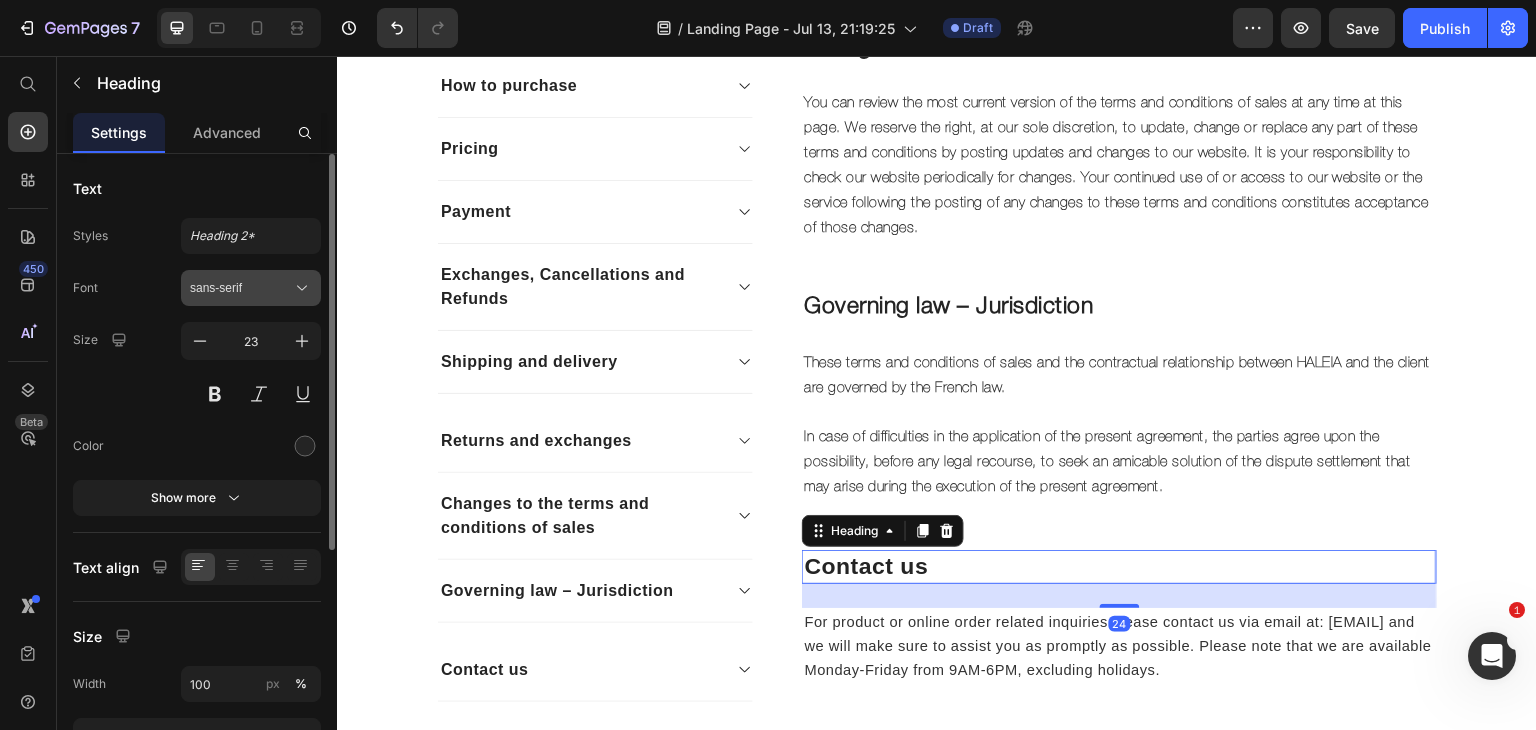click on "sans-serif" at bounding box center [241, 288] 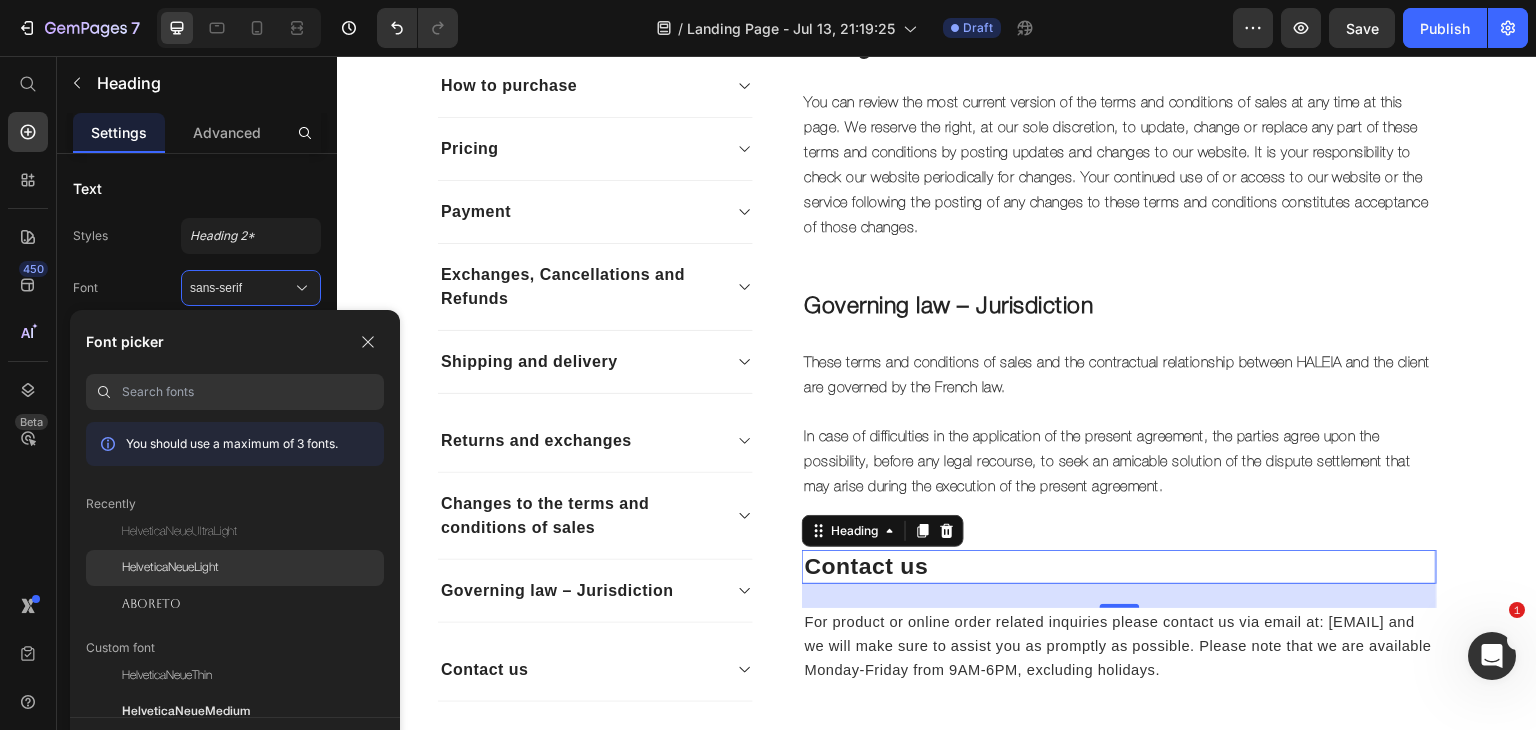 click on "HelveticaNeueLight" at bounding box center (170, 568) 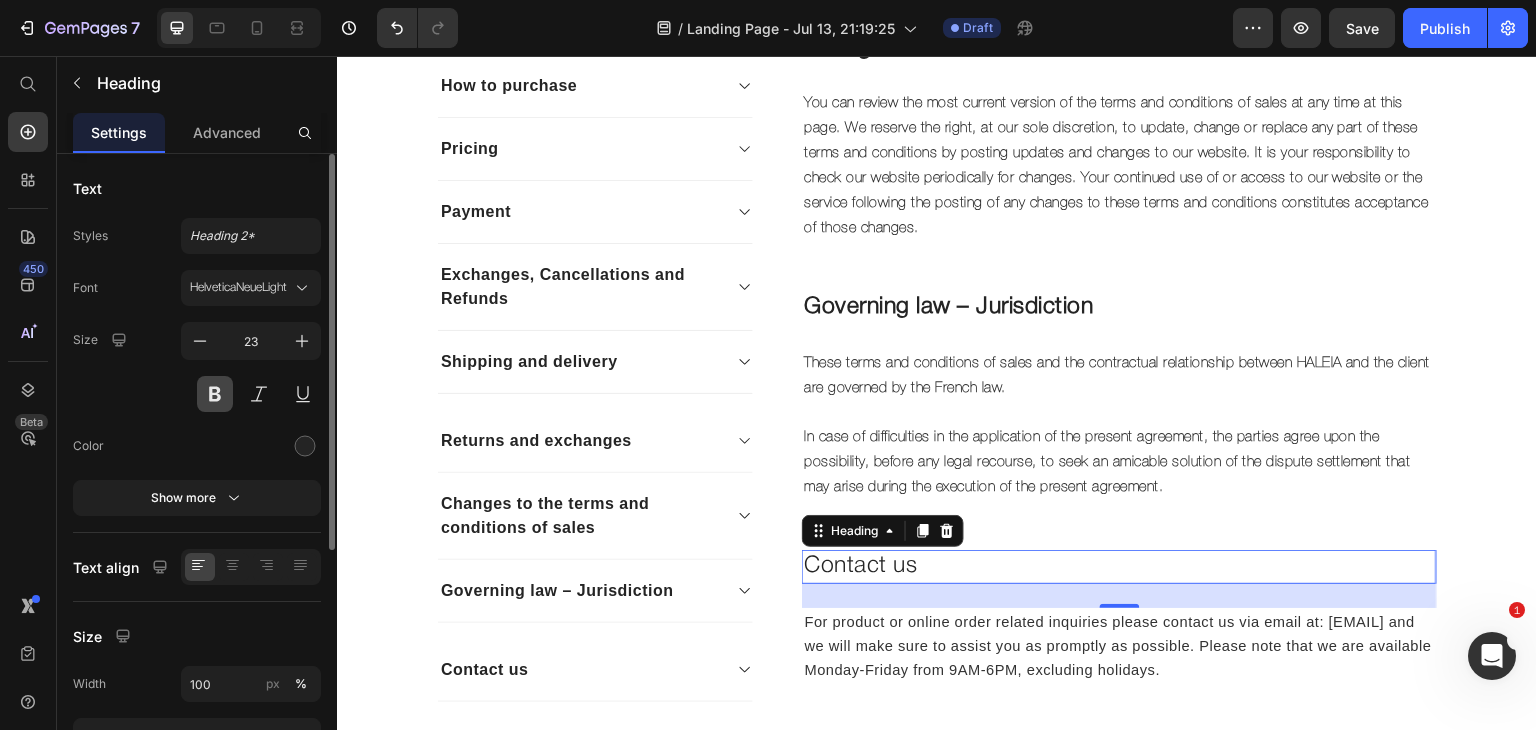 click at bounding box center [215, 394] 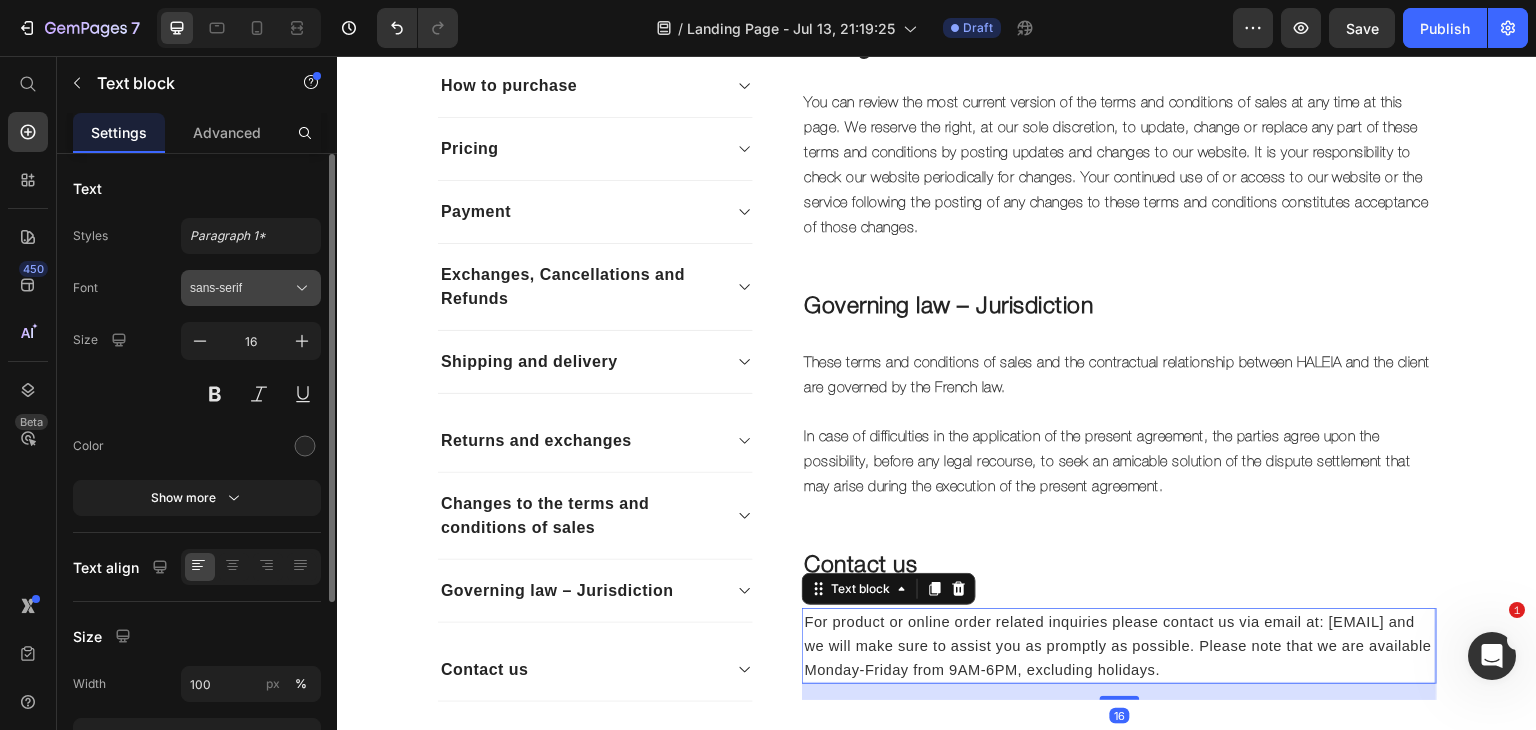 click on "sans-serif" at bounding box center (241, 288) 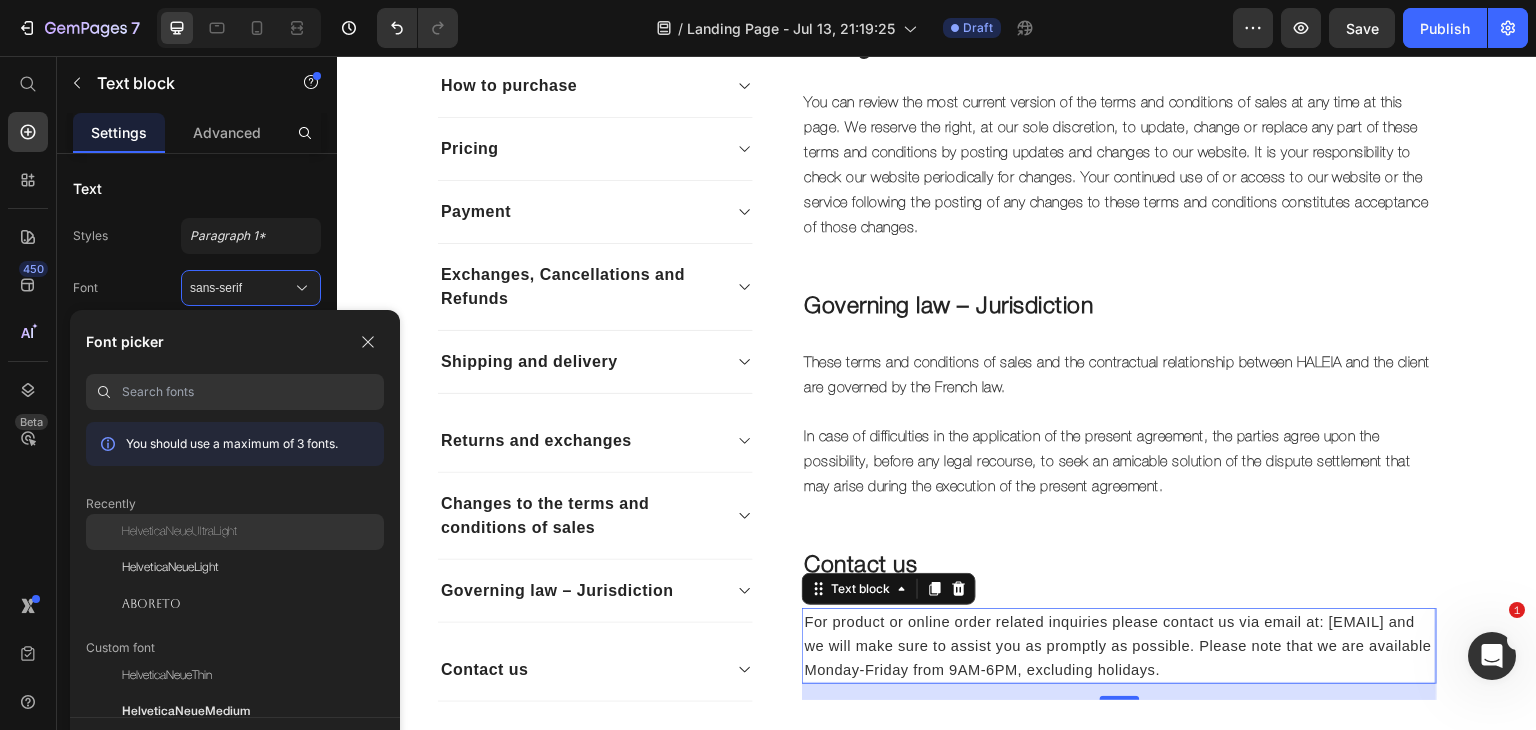 click on "HelveticaNeueUltraLight" at bounding box center [179, 532] 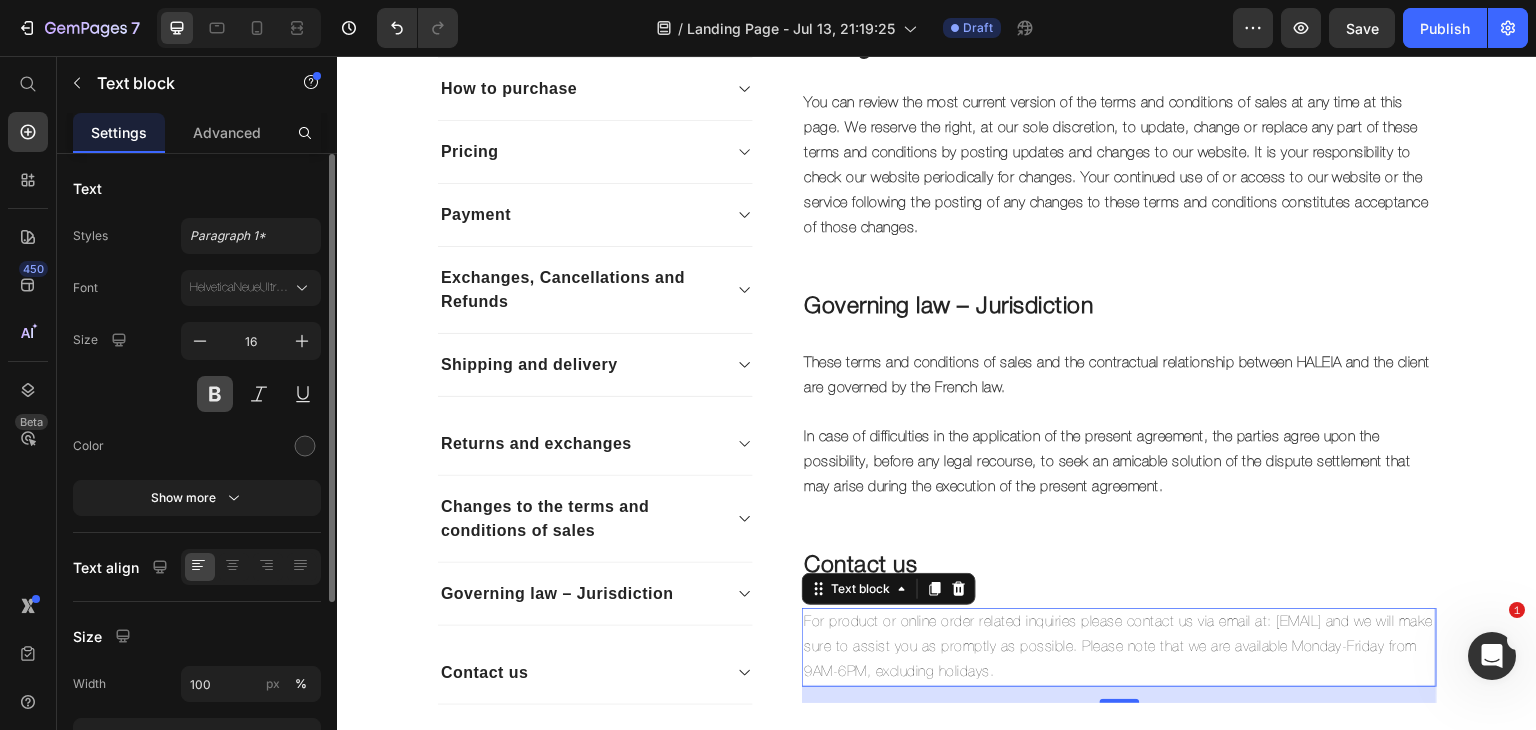 click at bounding box center (215, 394) 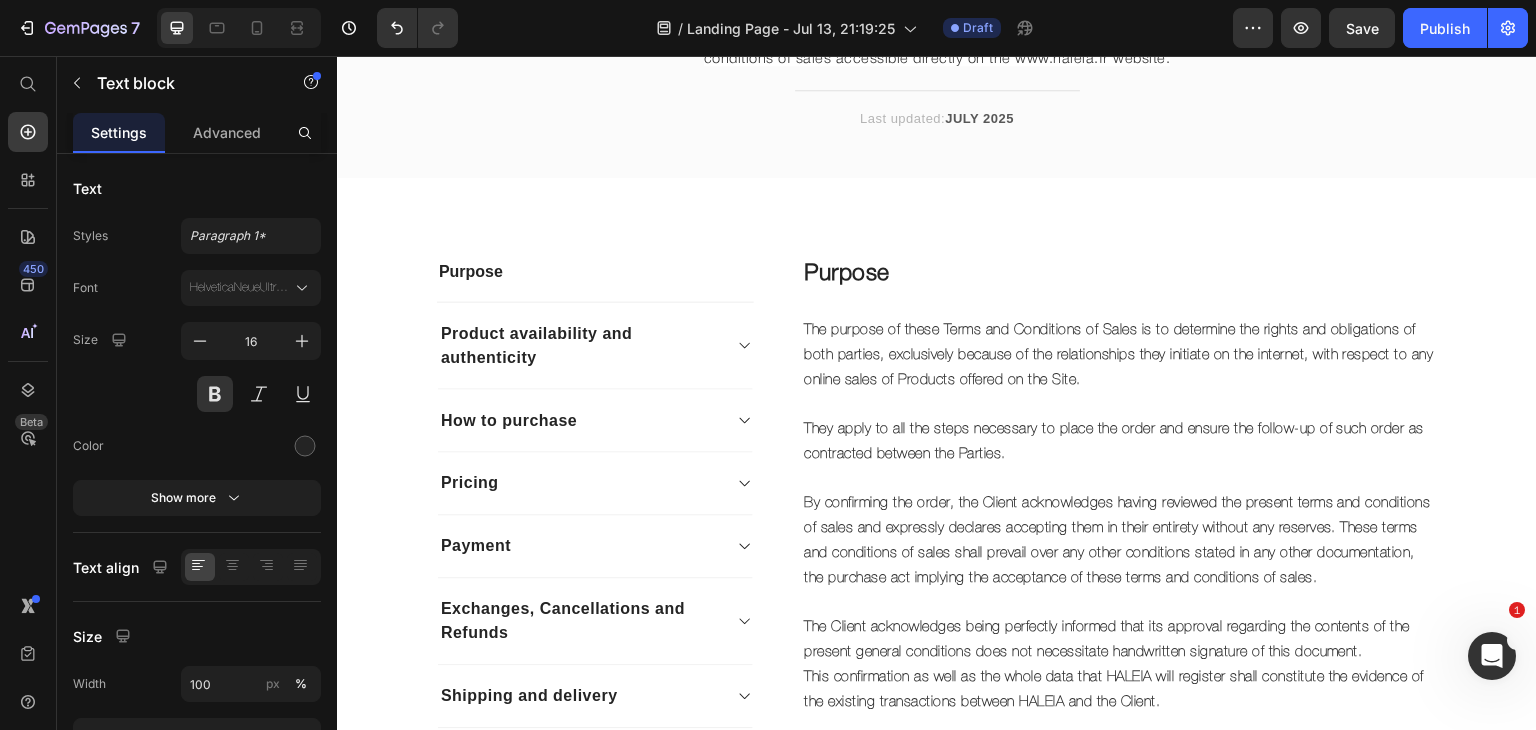 scroll, scrollTop: 0, scrollLeft: 0, axis: both 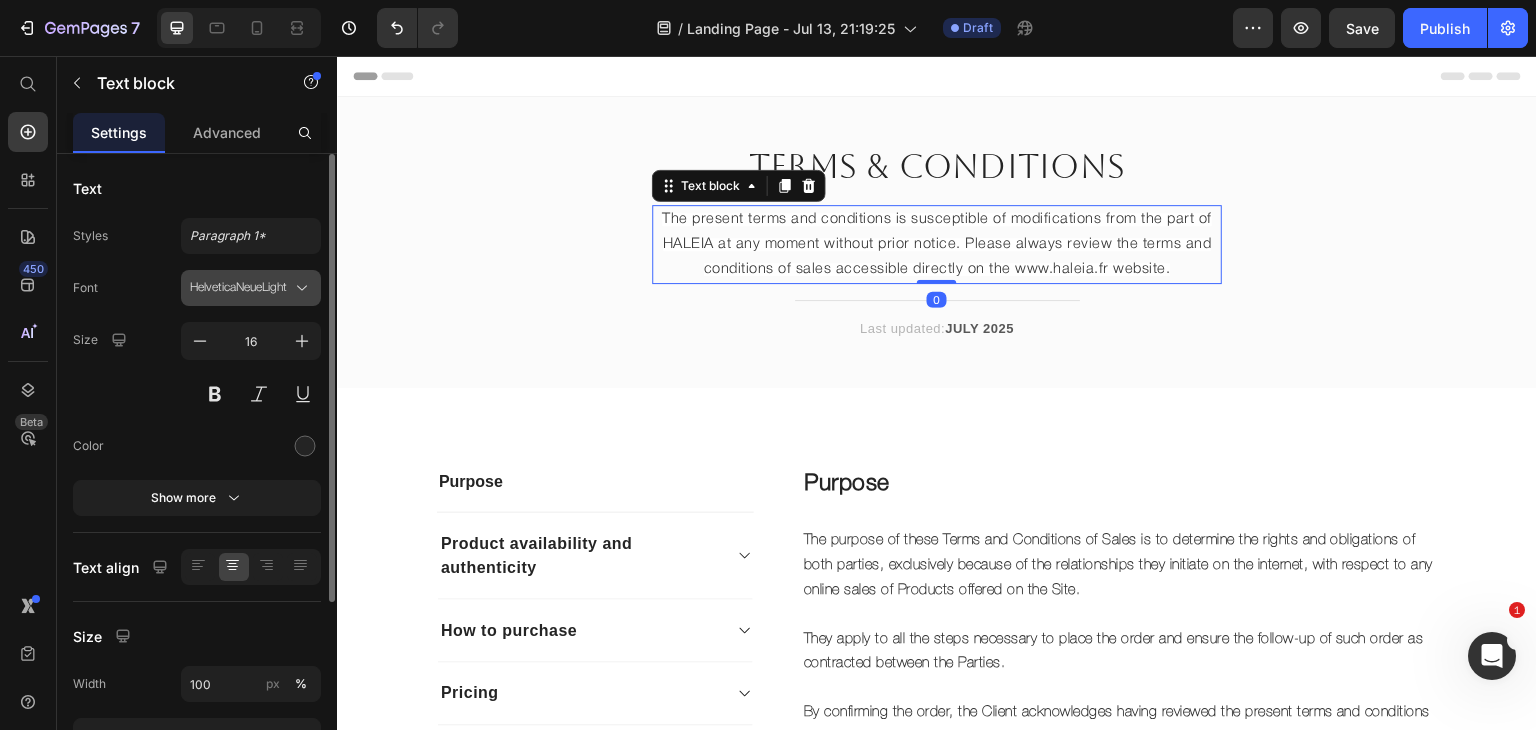 click on "HelveticaNeueLight" at bounding box center (241, 288) 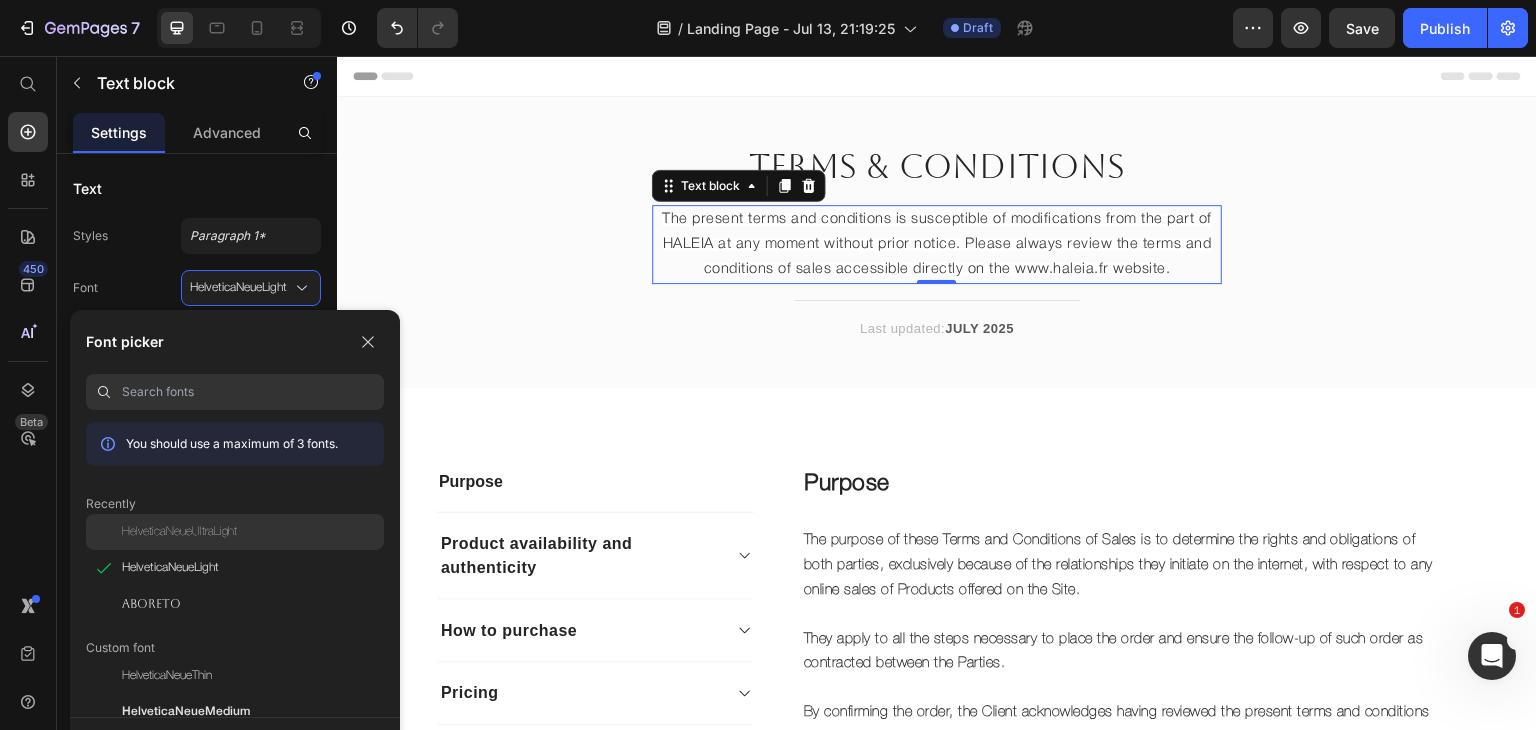 click on "HelveticaNeueUltraLight" at bounding box center (179, 532) 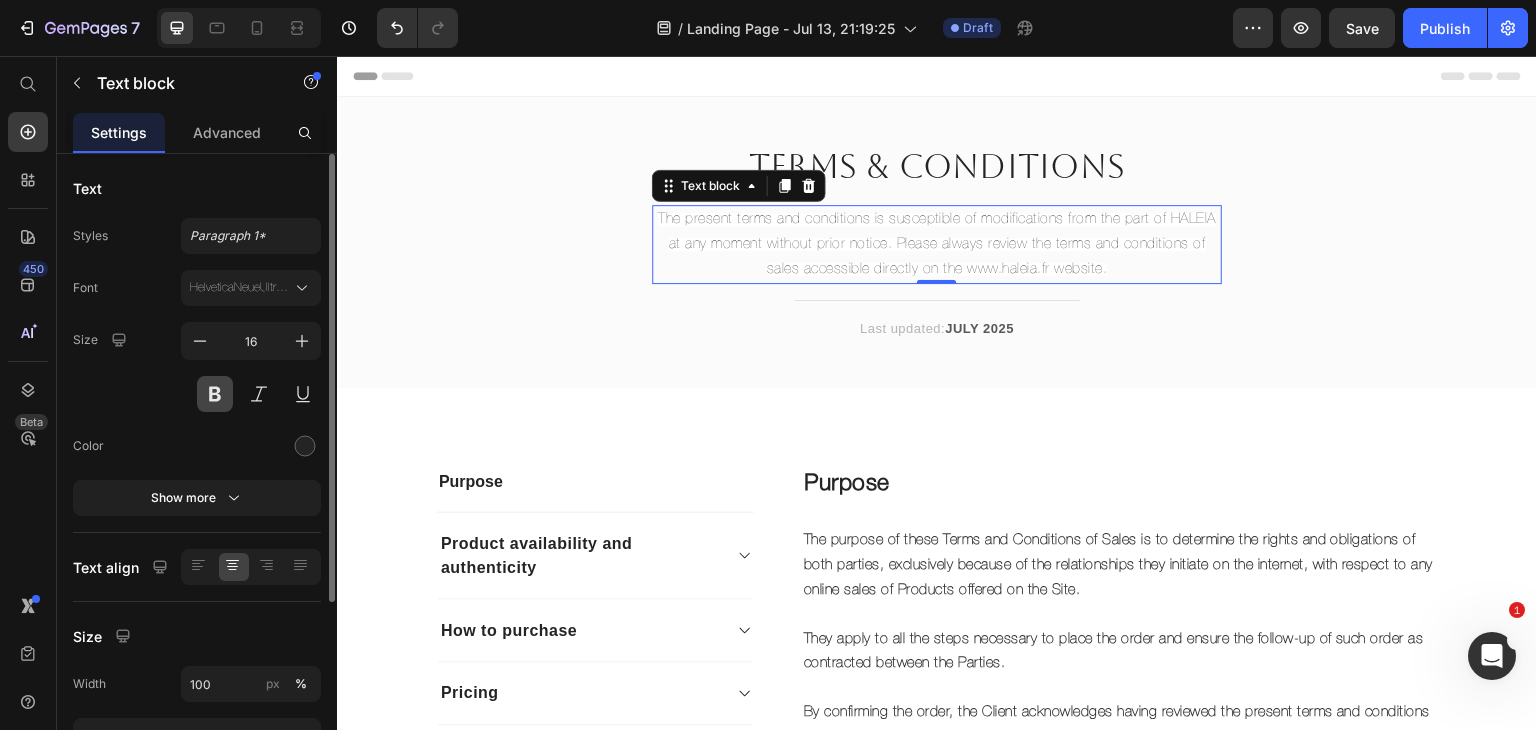 click at bounding box center (215, 394) 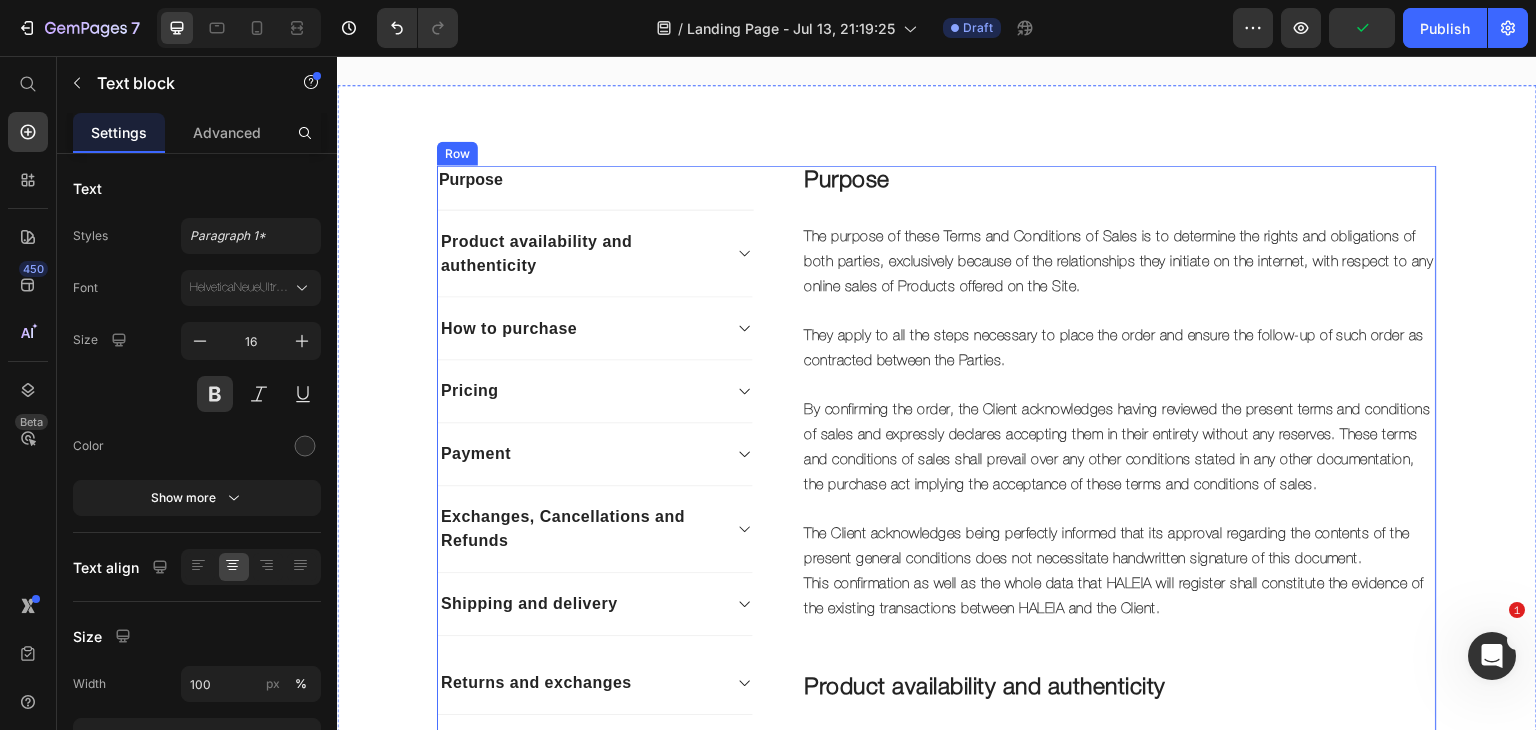 scroll, scrollTop: 304, scrollLeft: 0, axis: vertical 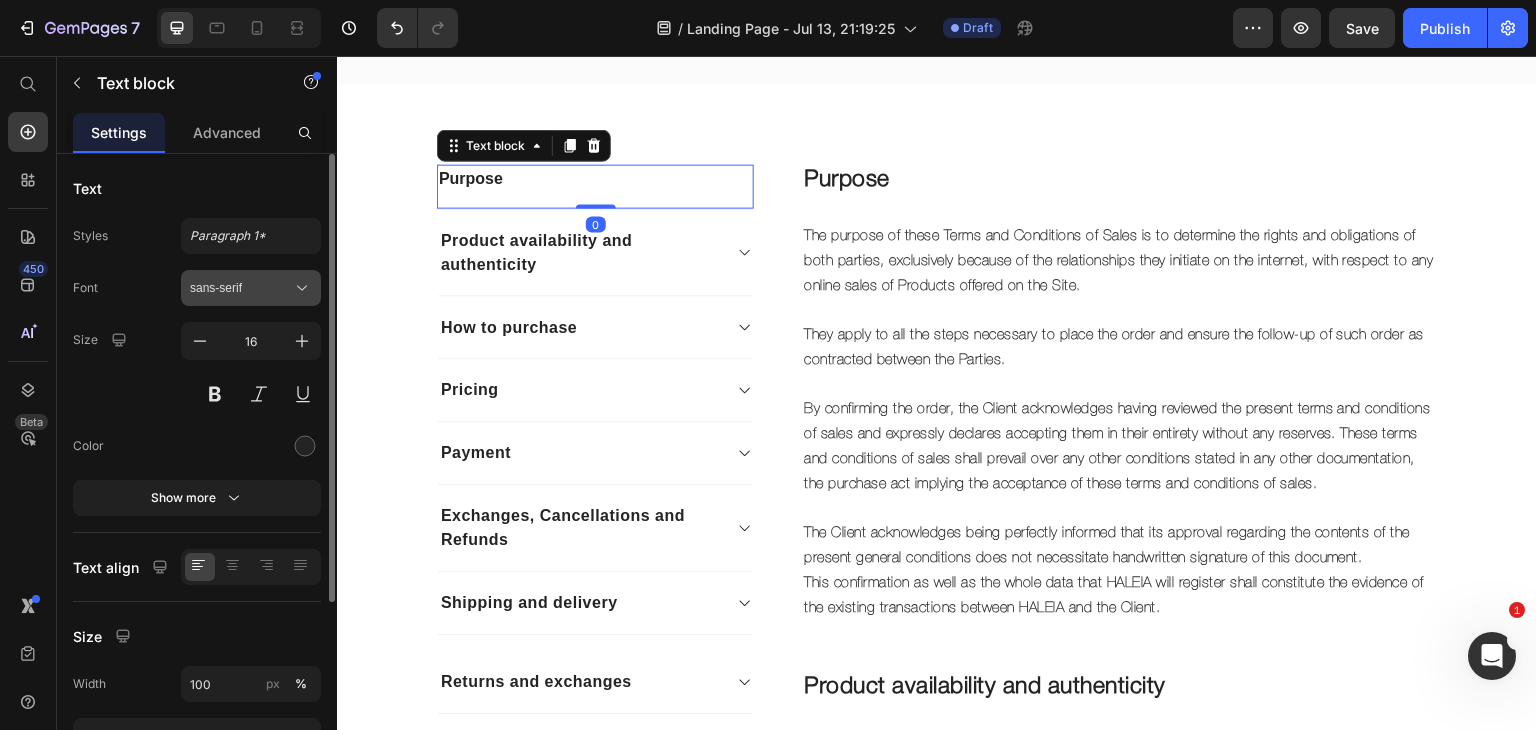 click on "sans-serif" at bounding box center (241, 288) 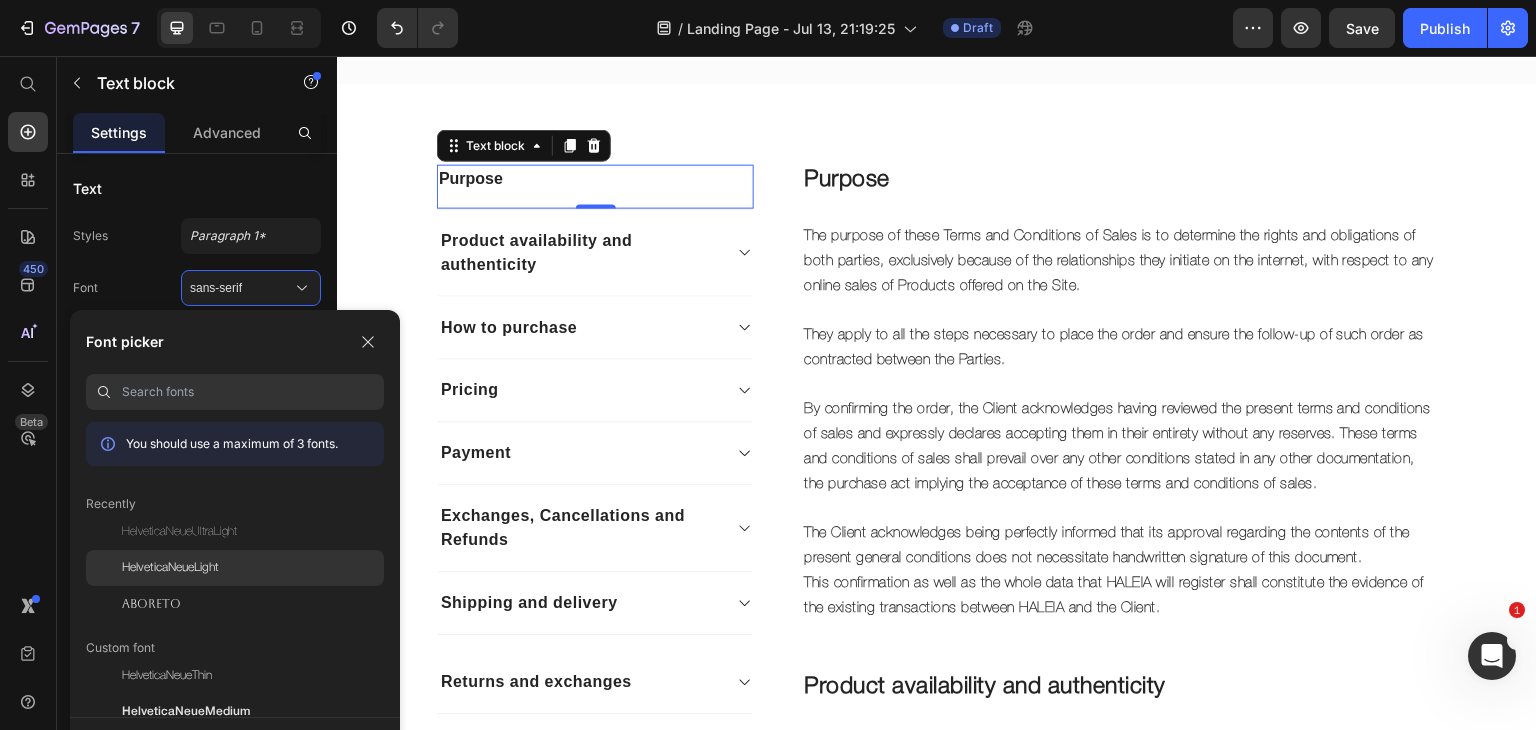 click on "HelveticaNeueLight" 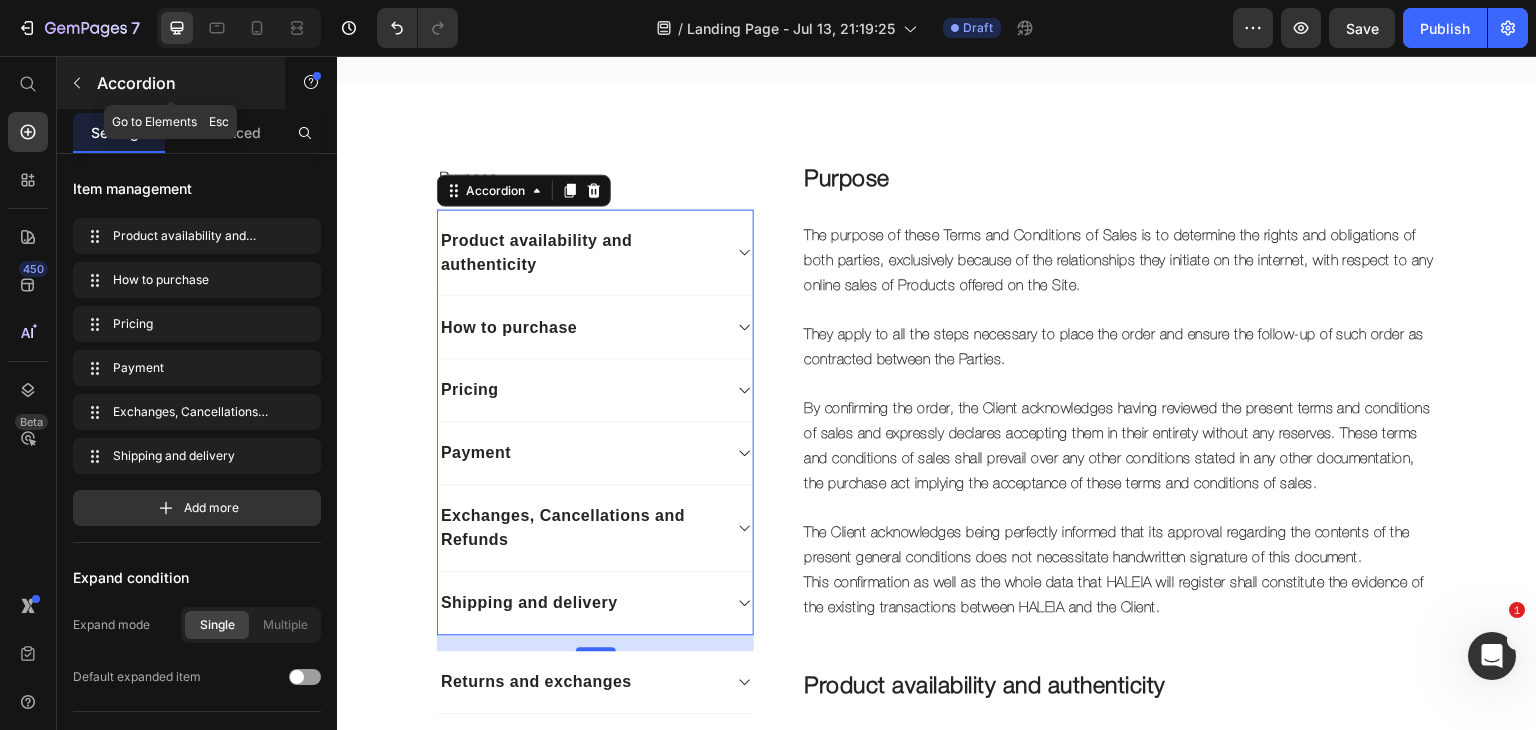 click 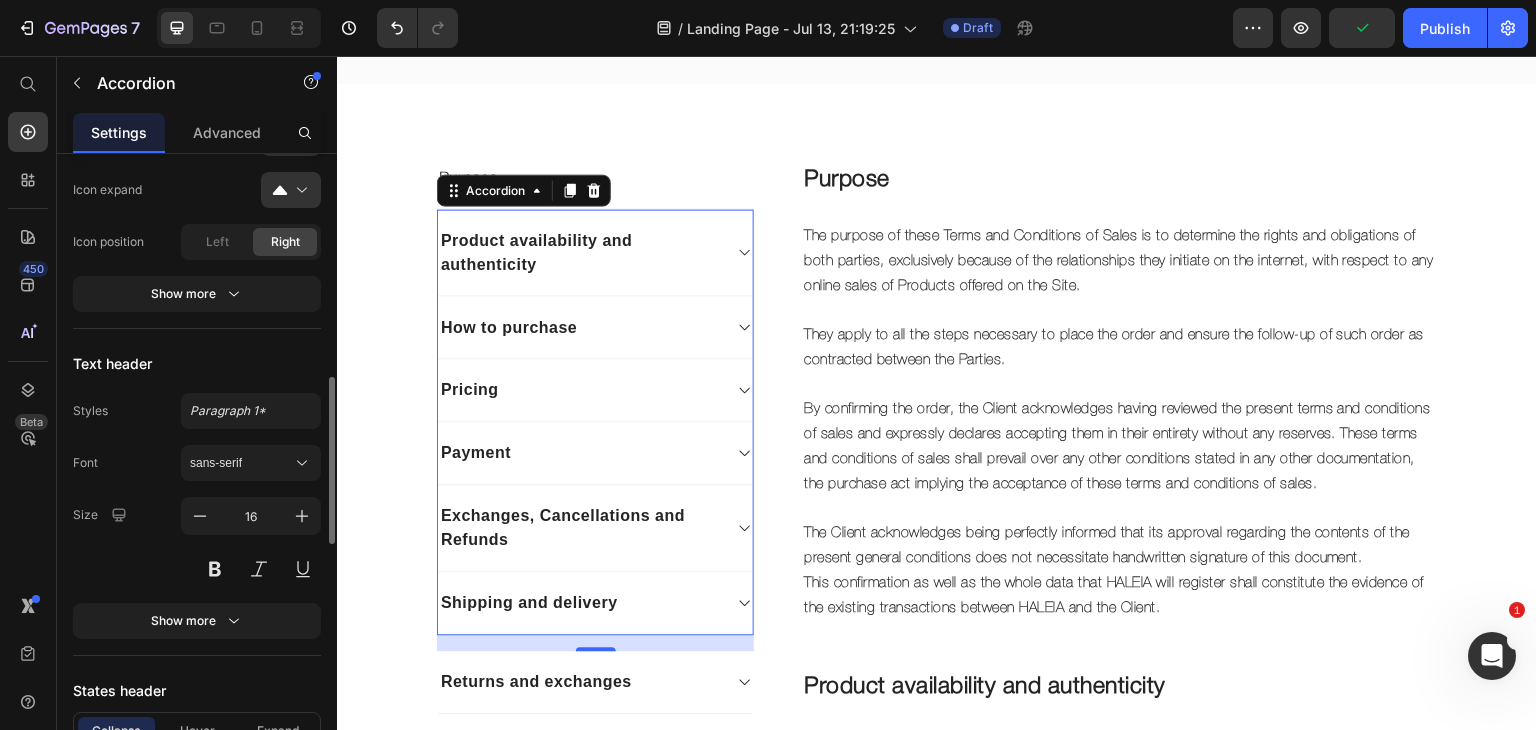 scroll, scrollTop: 842, scrollLeft: 0, axis: vertical 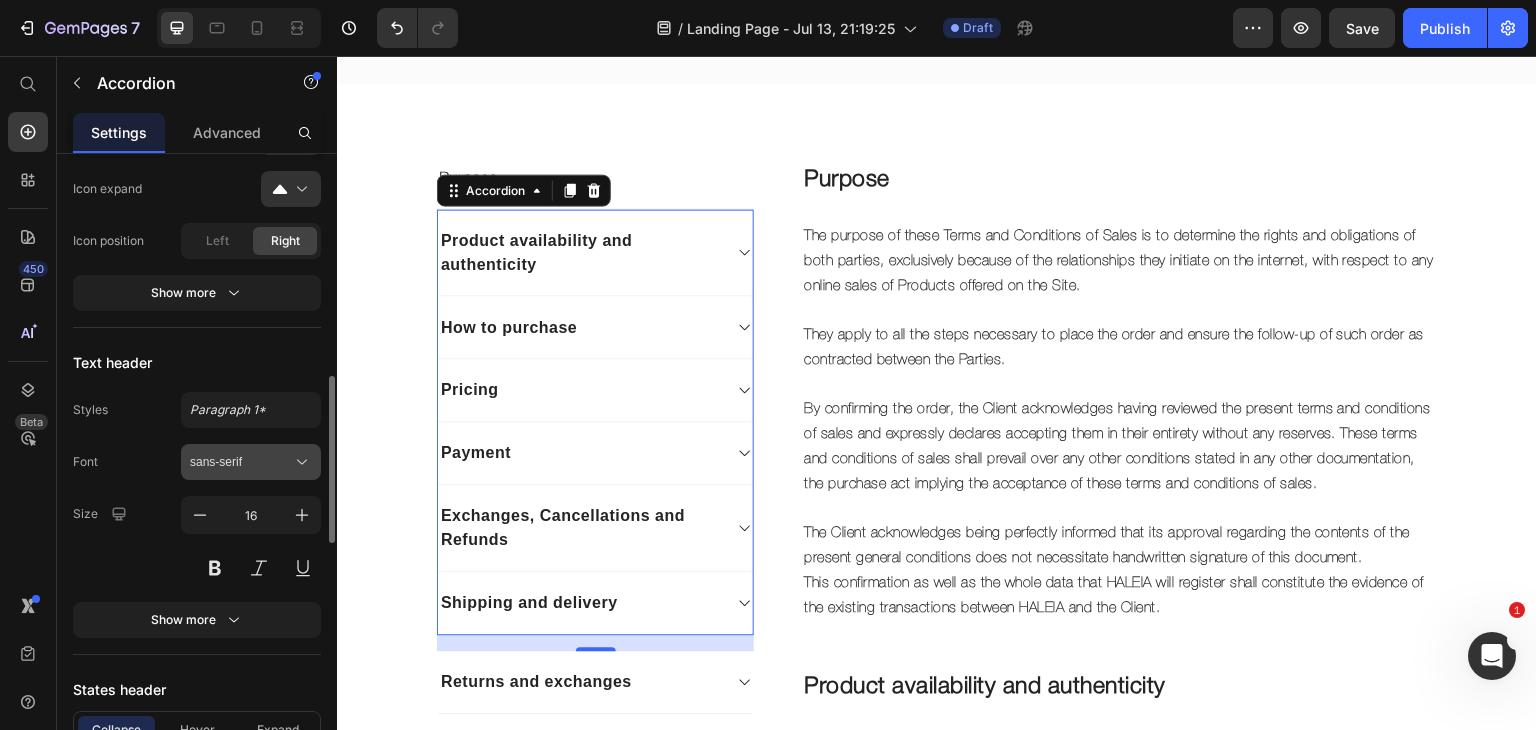 click on "sans-serif" at bounding box center (241, 462) 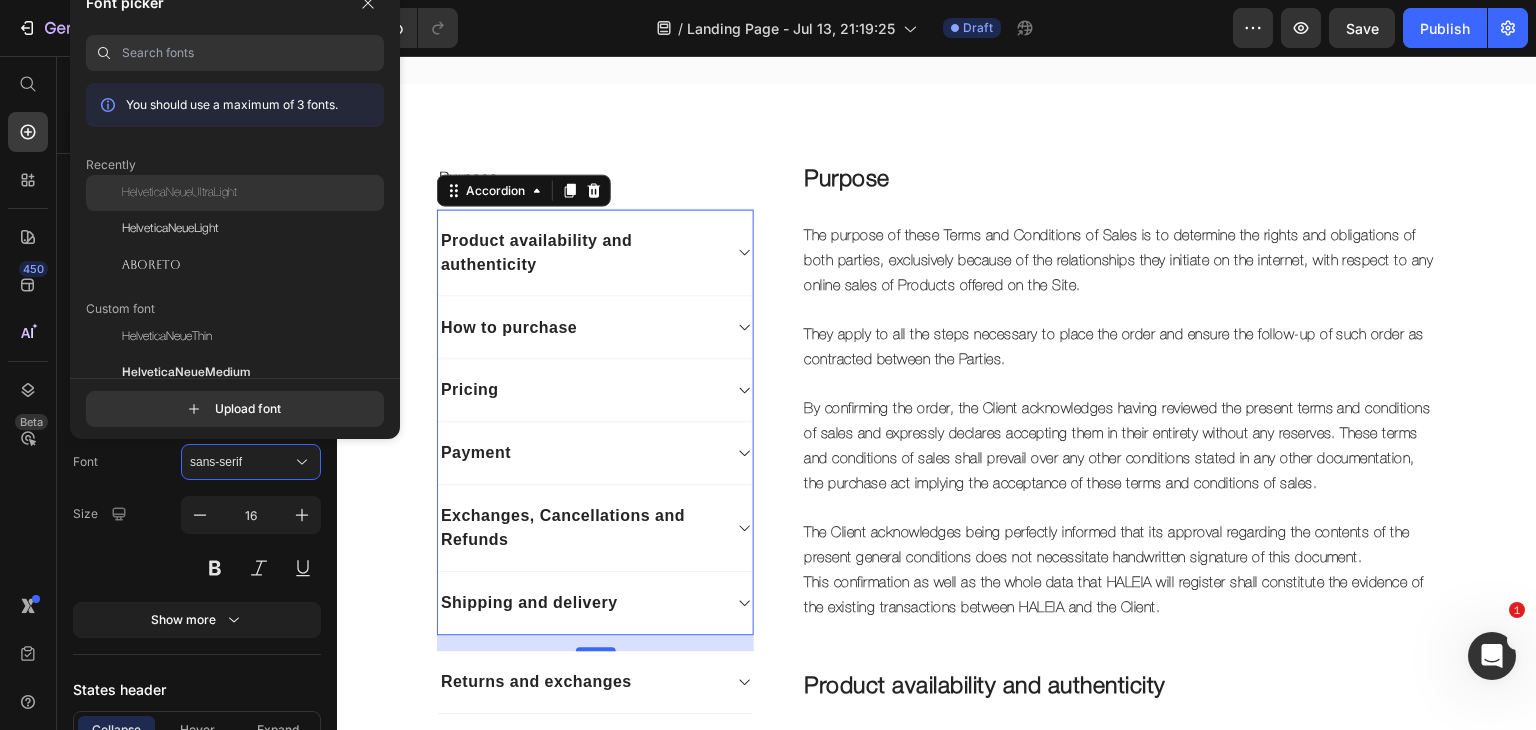 click on "HelveticaNeueUltraLight" 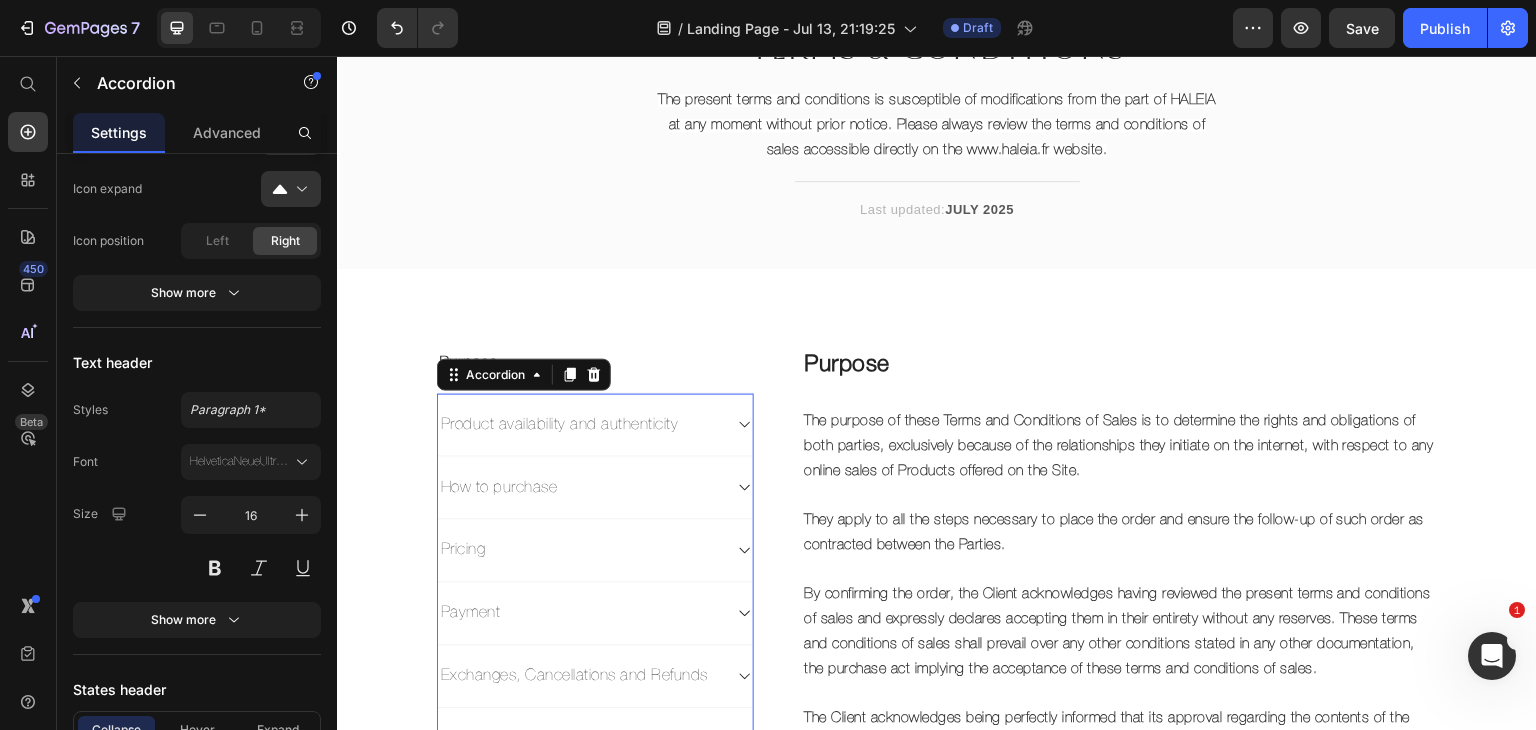 scroll, scrollTop: 116, scrollLeft: 0, axis: vertical 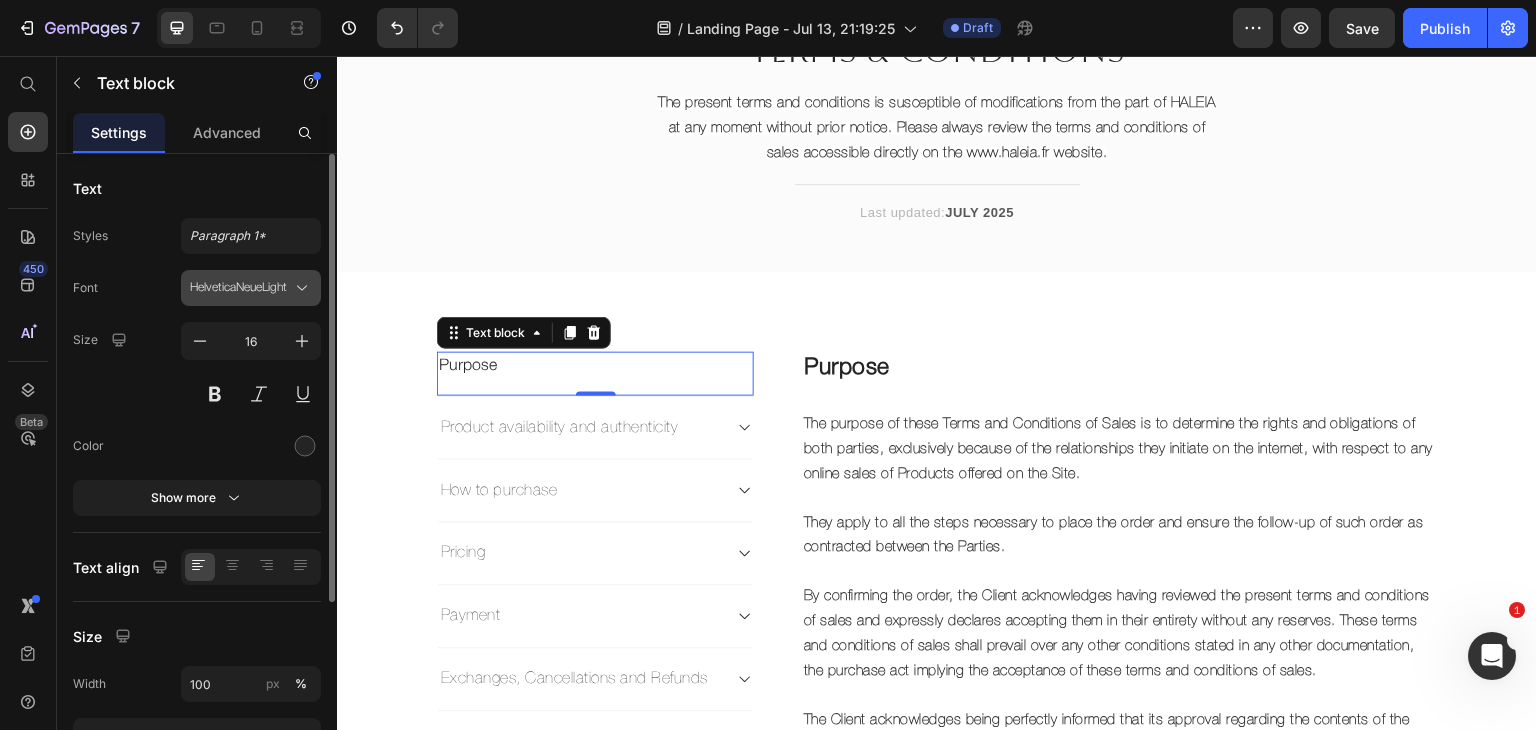 click on "HelveticaNeueLight" at bounding box center [241, 288] 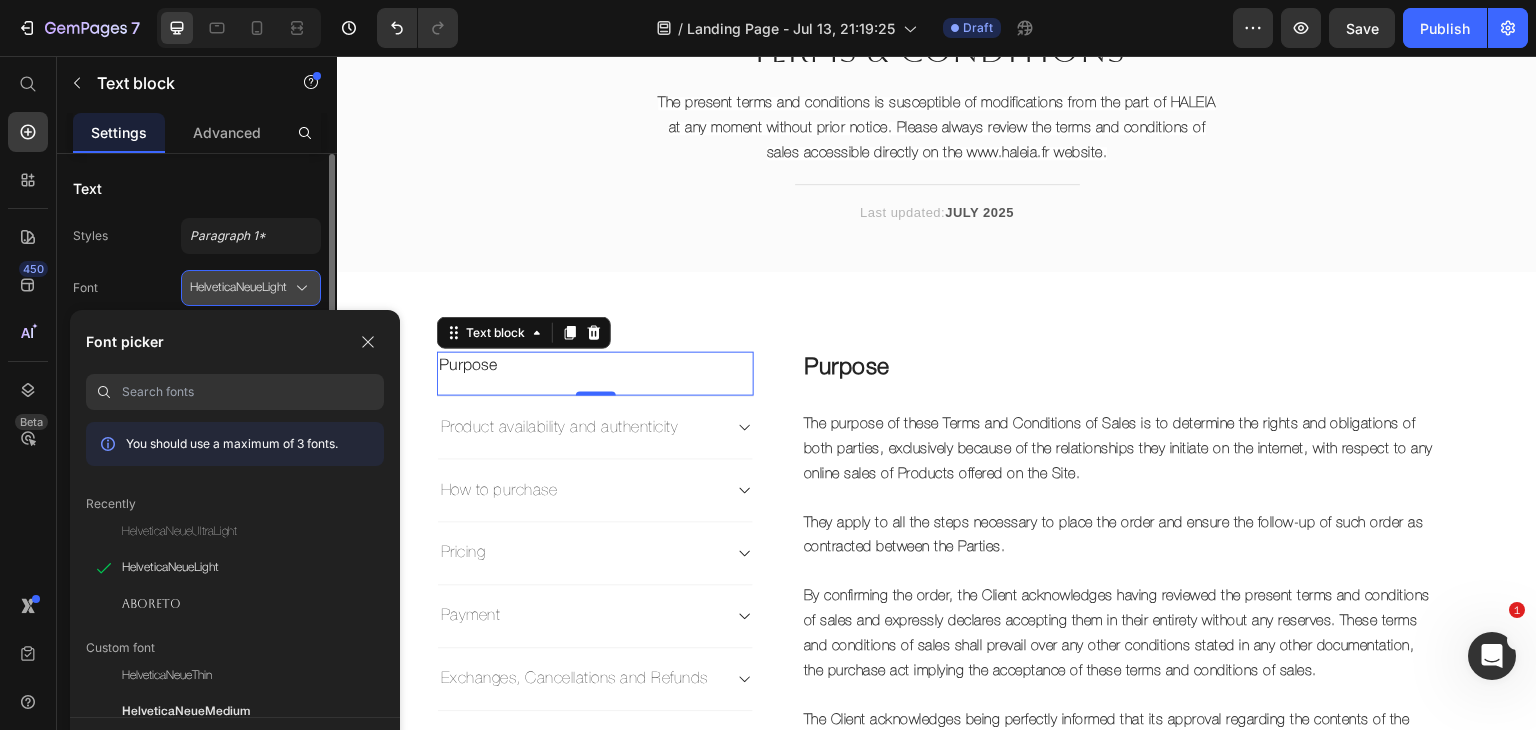click on "HelveticaNeueLight" at bounding box center (241, 288) 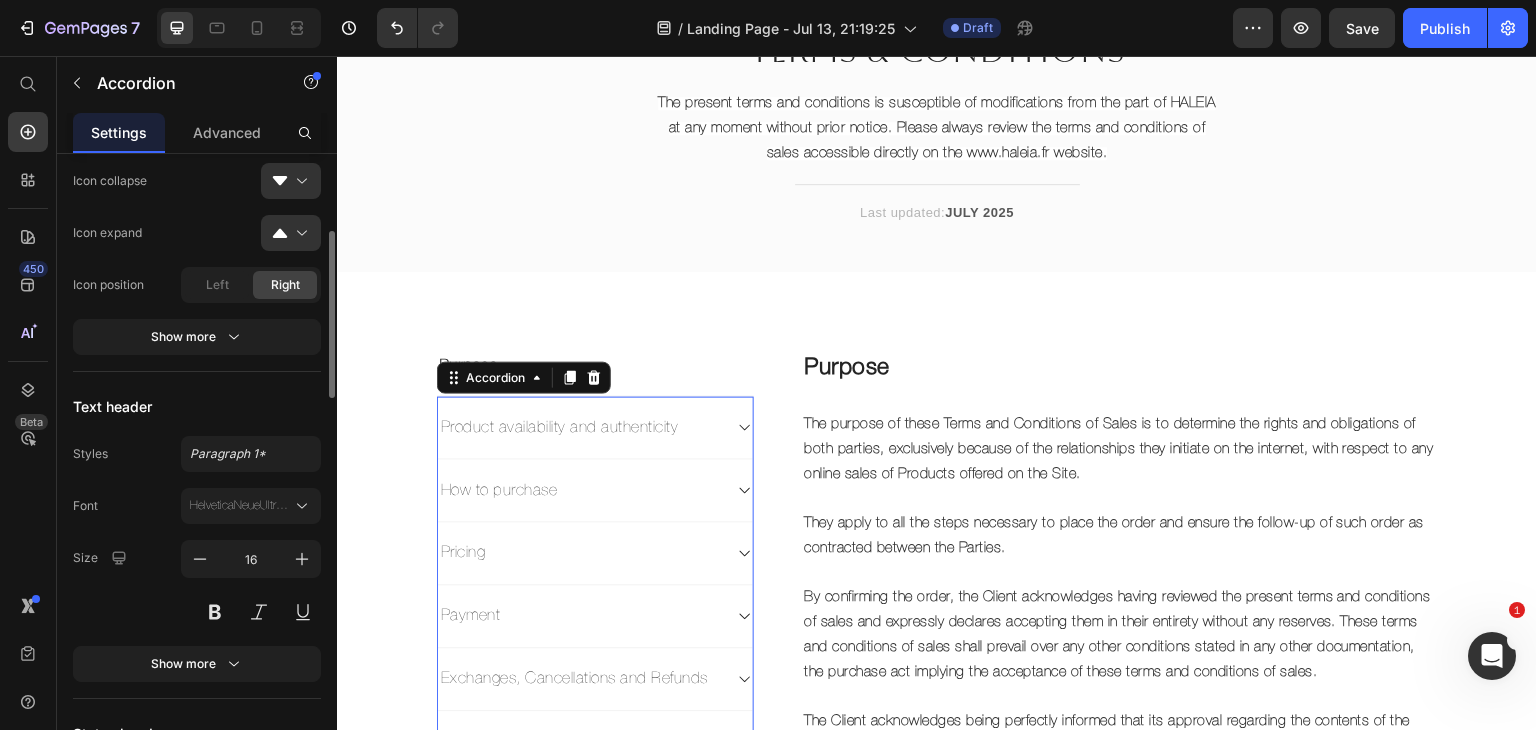 scroll, scrollTop: 801, scrollLeft: 0, axis: vertical 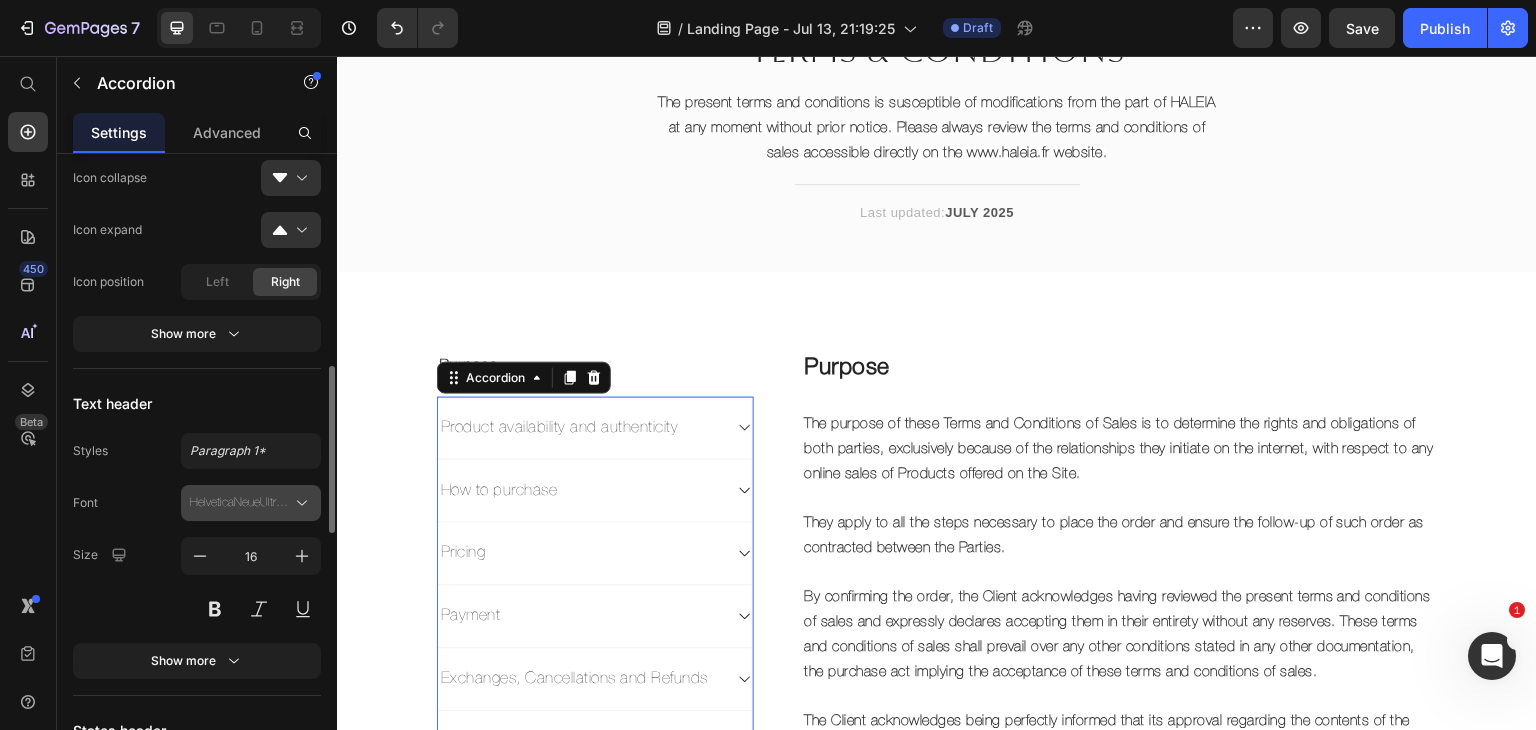 click on "HelveticaNeueUltraLight" at bounding box center (241, 503) 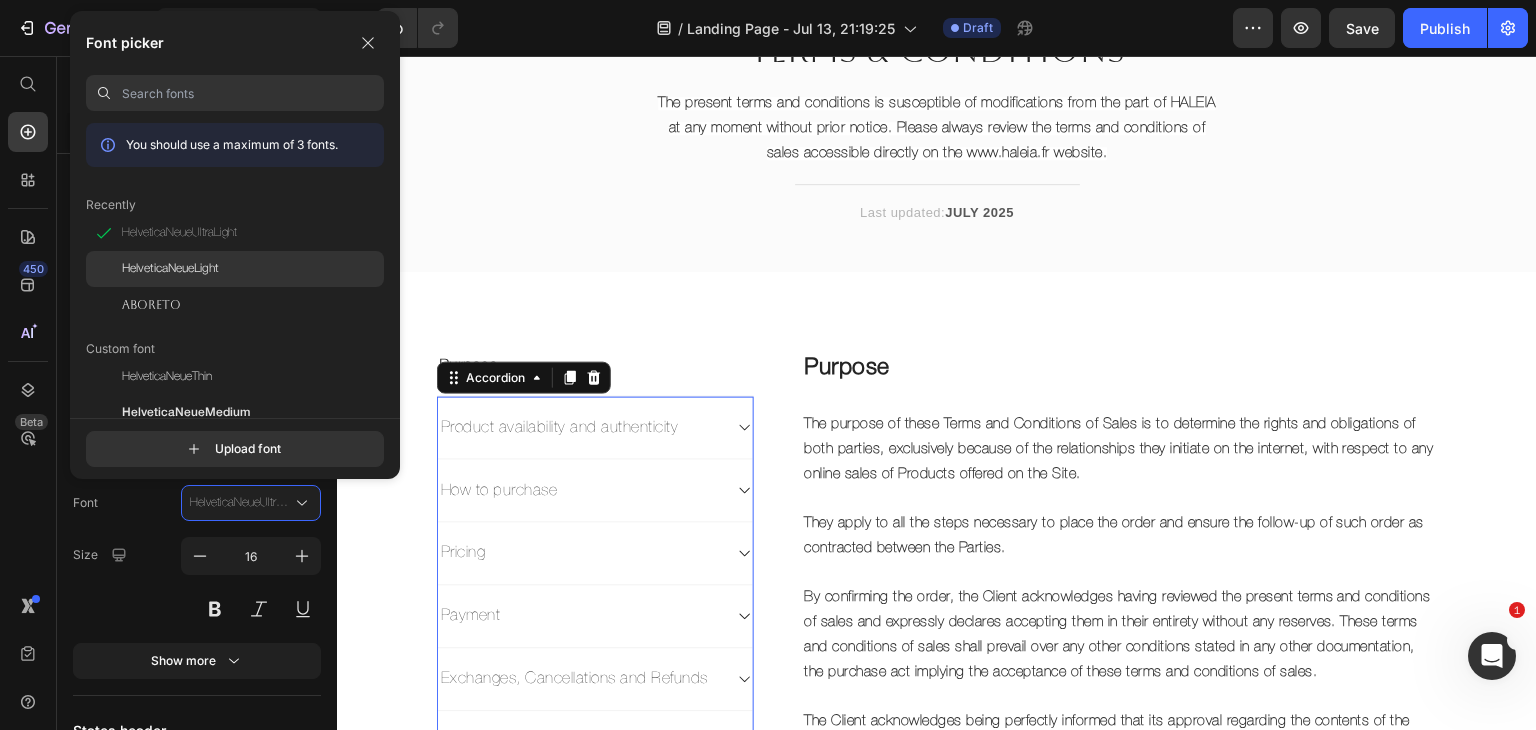 click on "HelveticaNeueLight" 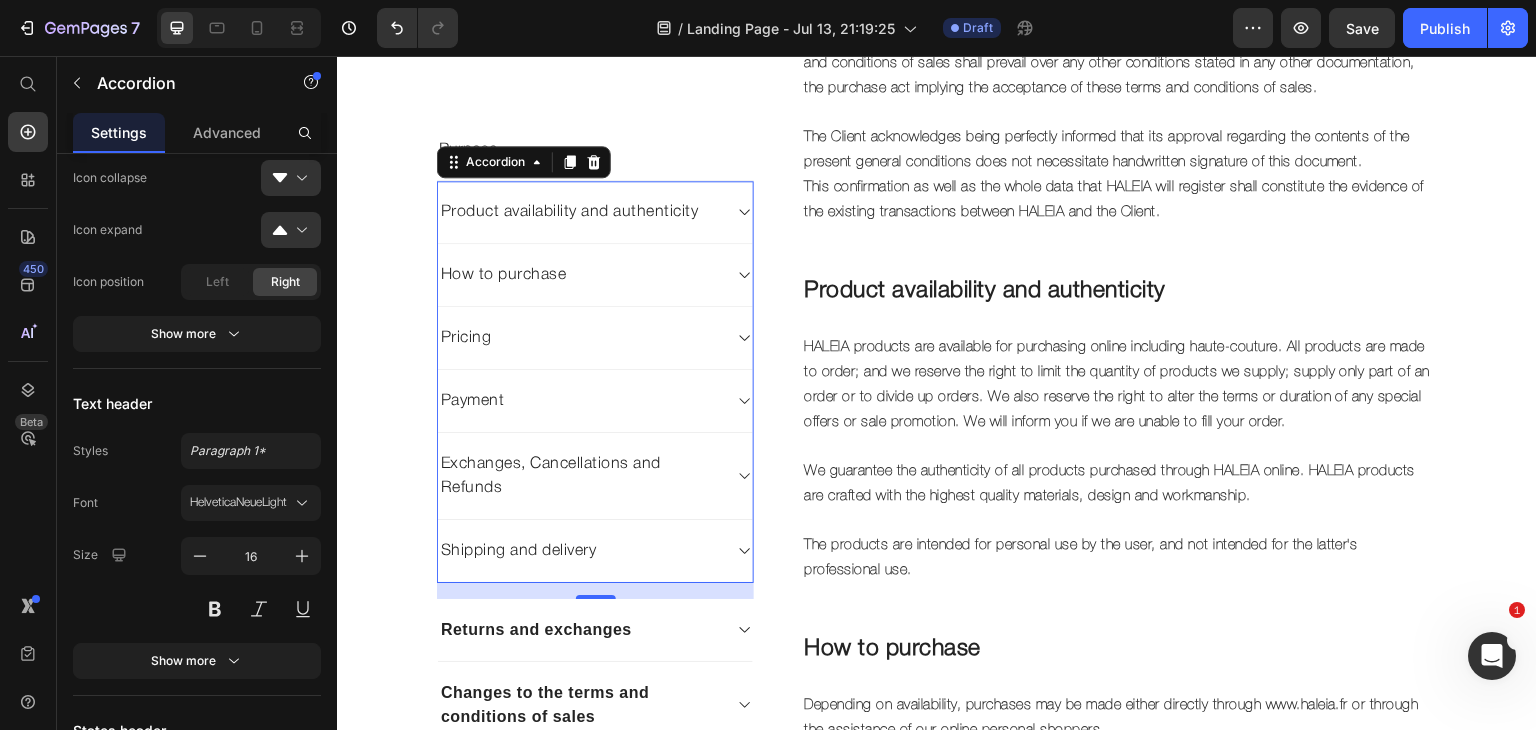 scroll, scrollTop: 700, scrollLeft: 0, axis: vertical 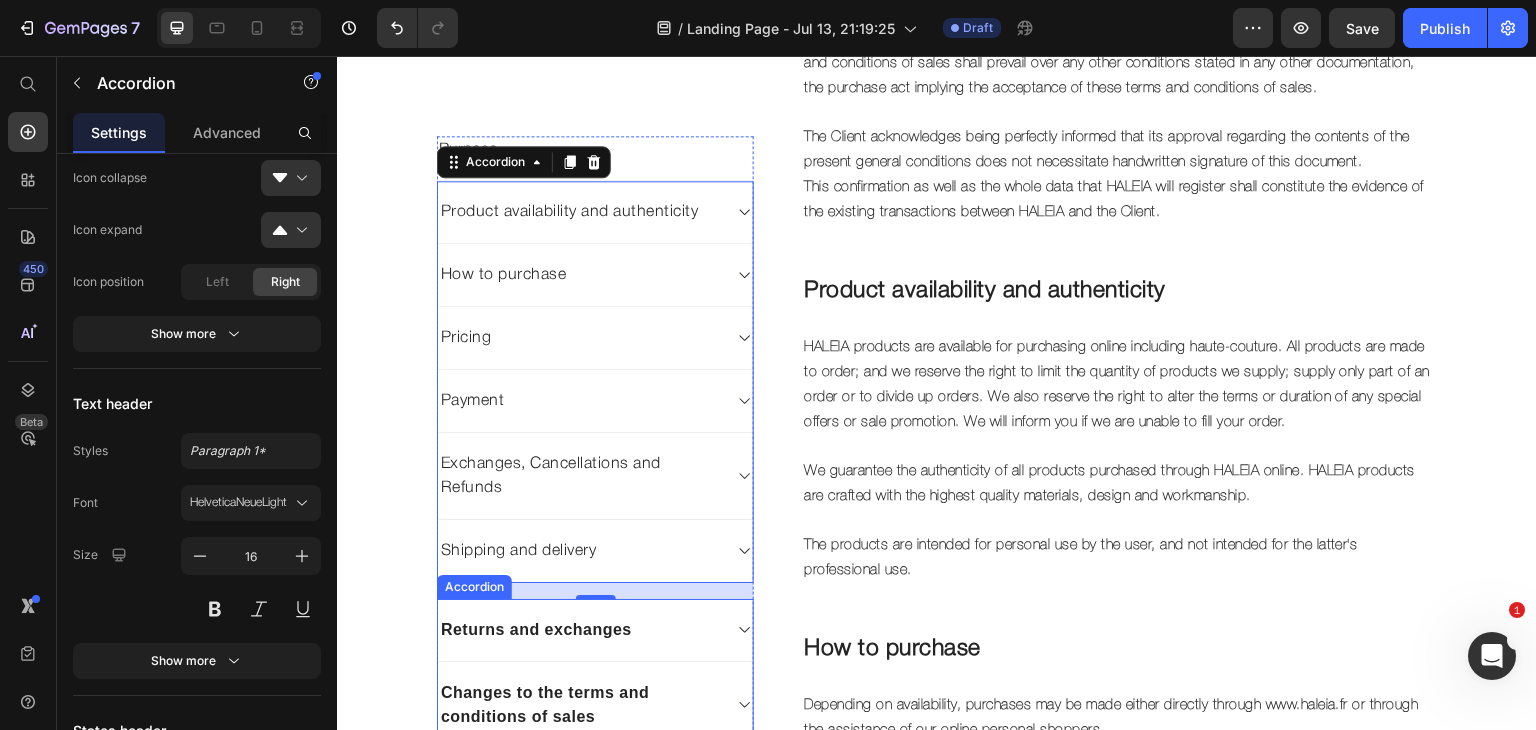 click on "Returns and exchanges" at bounding box center [536, 630] 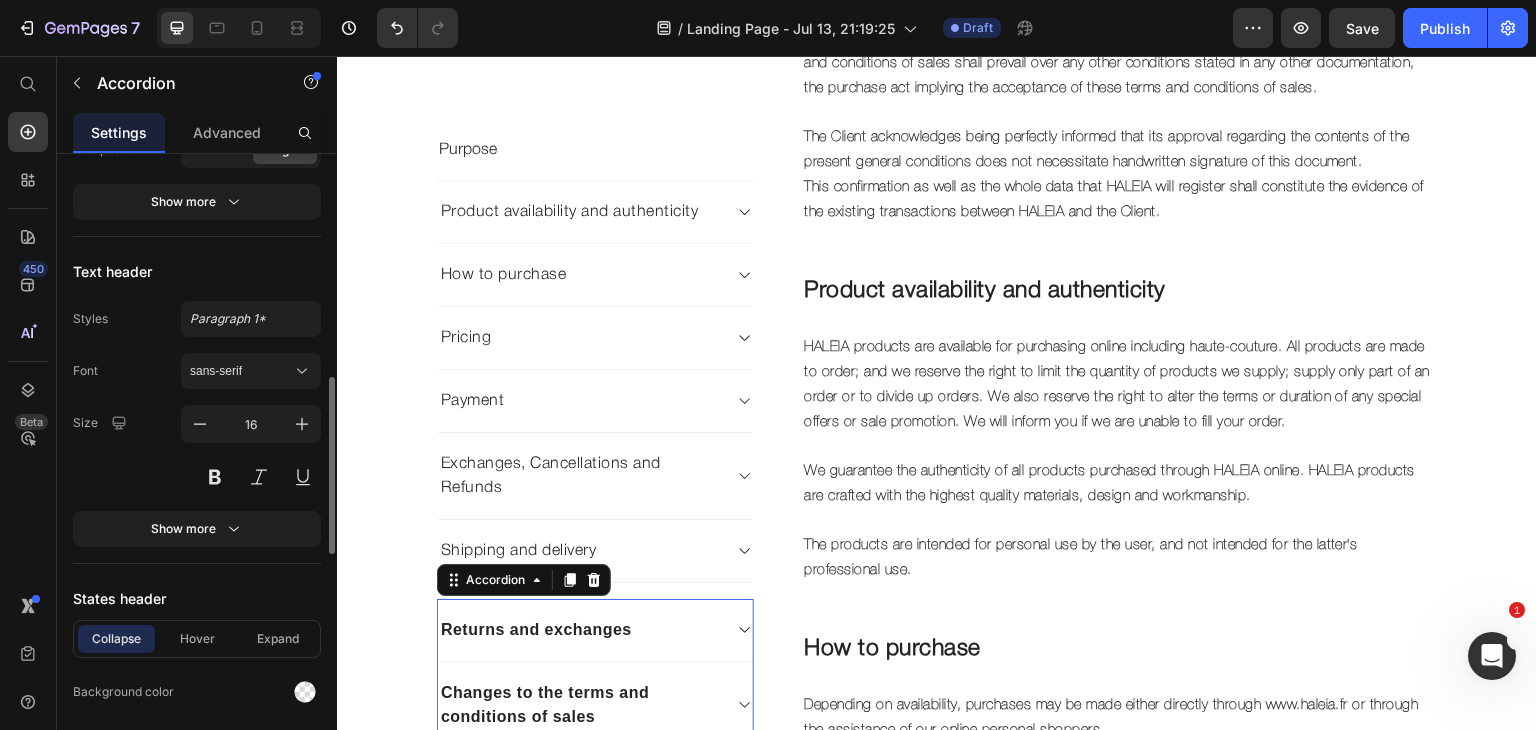 scroll, scrollTop: 800, scrollLeft: 0, axis: vertical 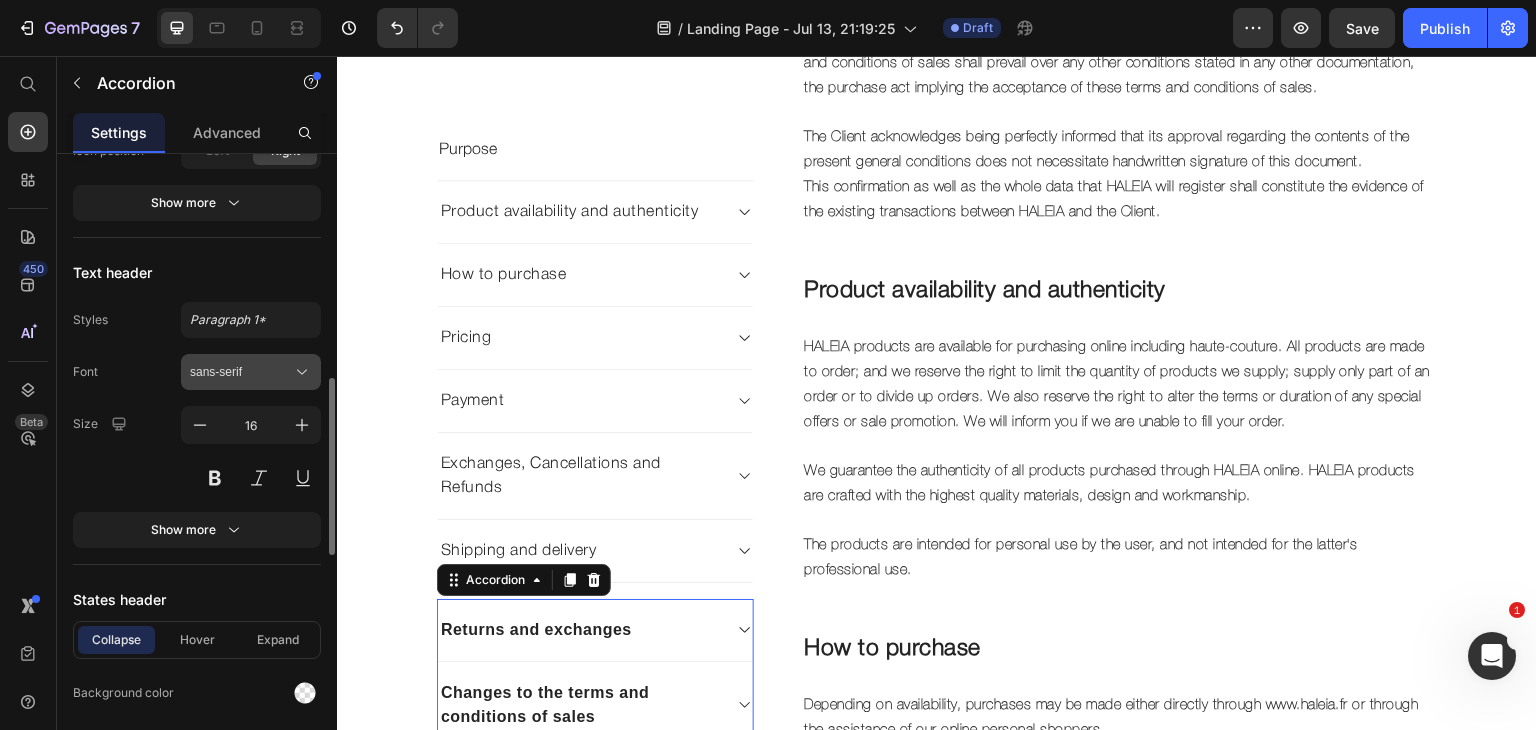 click on "sans-serif" at bounding box center (241, 372) 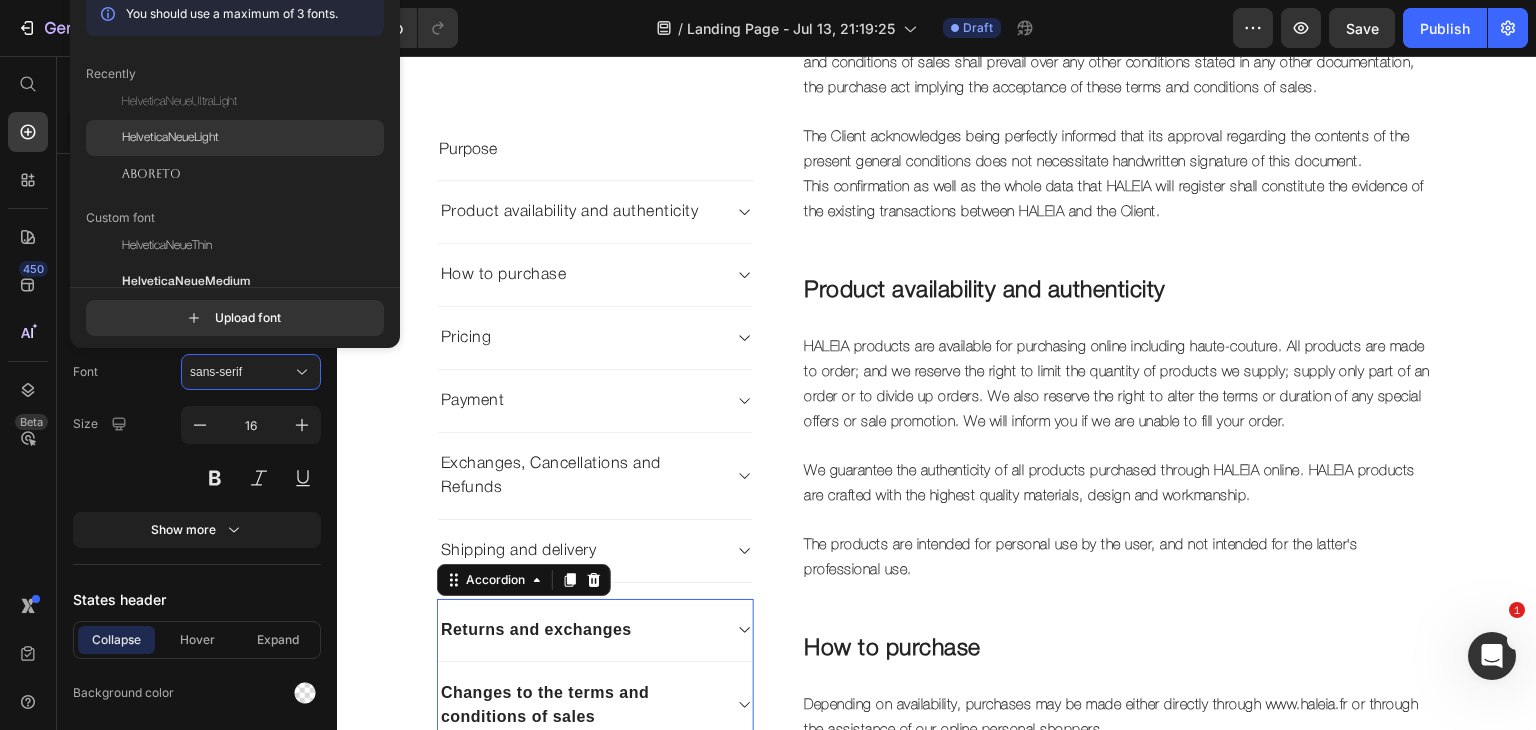 click on "HelveticaNeueLight" 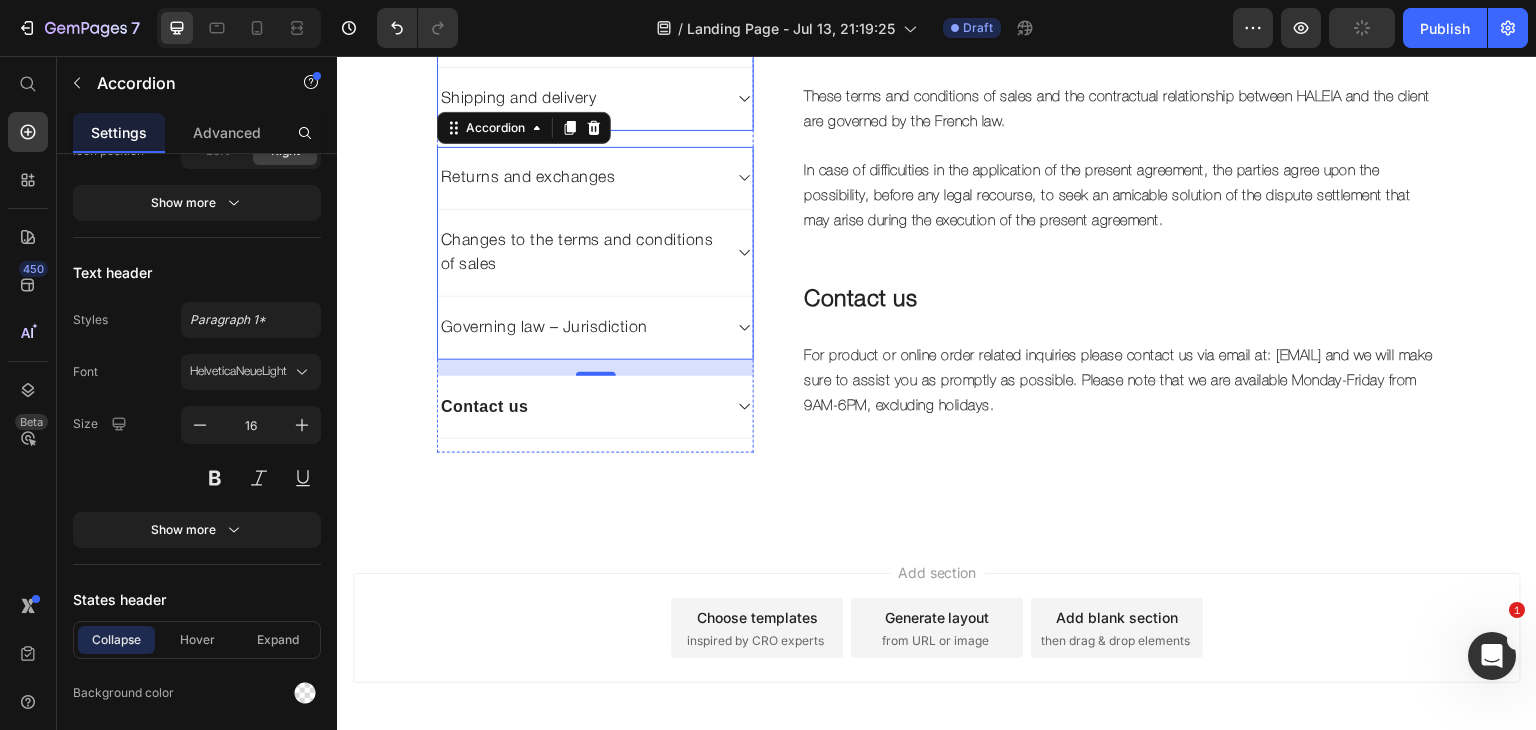 scroll, scrollTop: 3734, scrollLeft: 0, axis: vertical 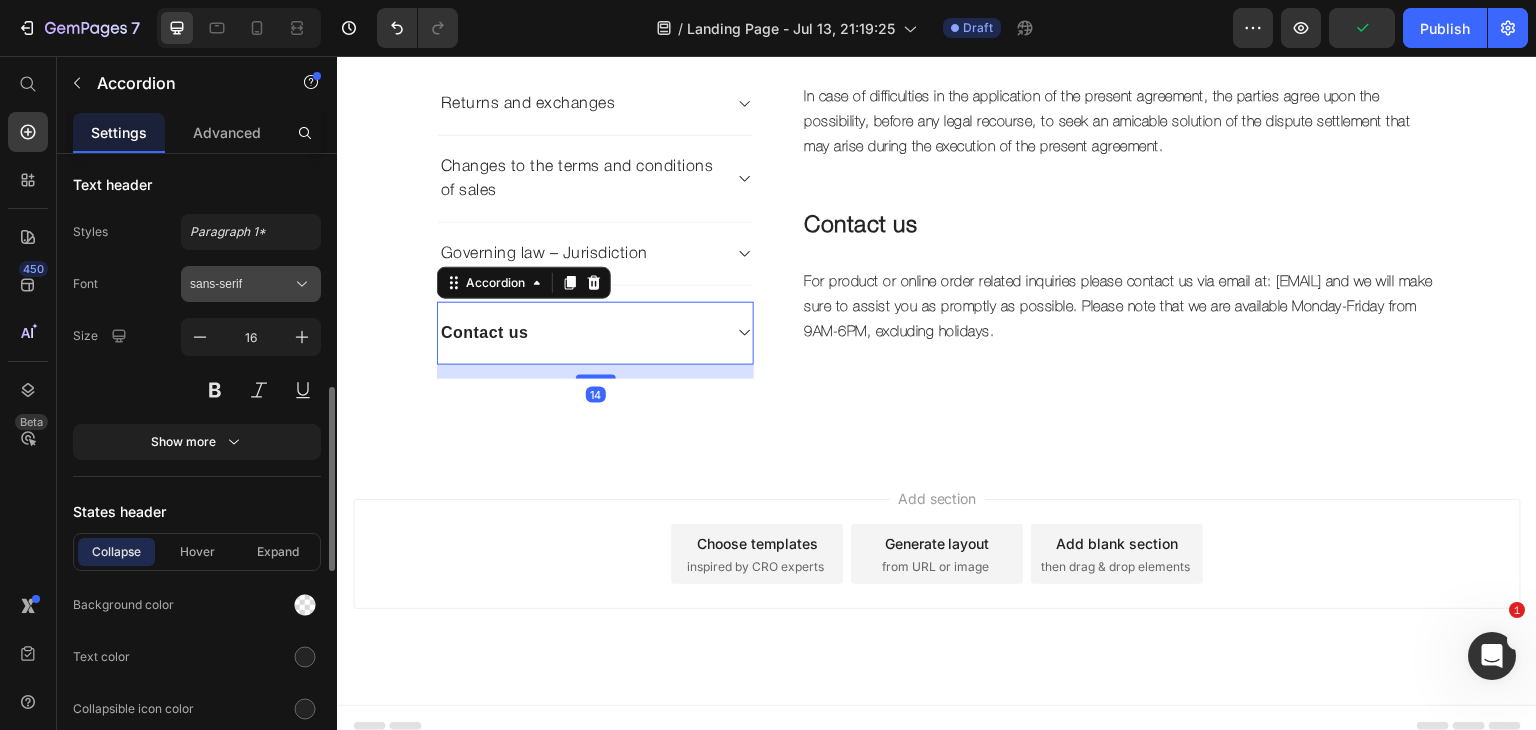 click on "sans-serif" at bounding box center [251, 284] 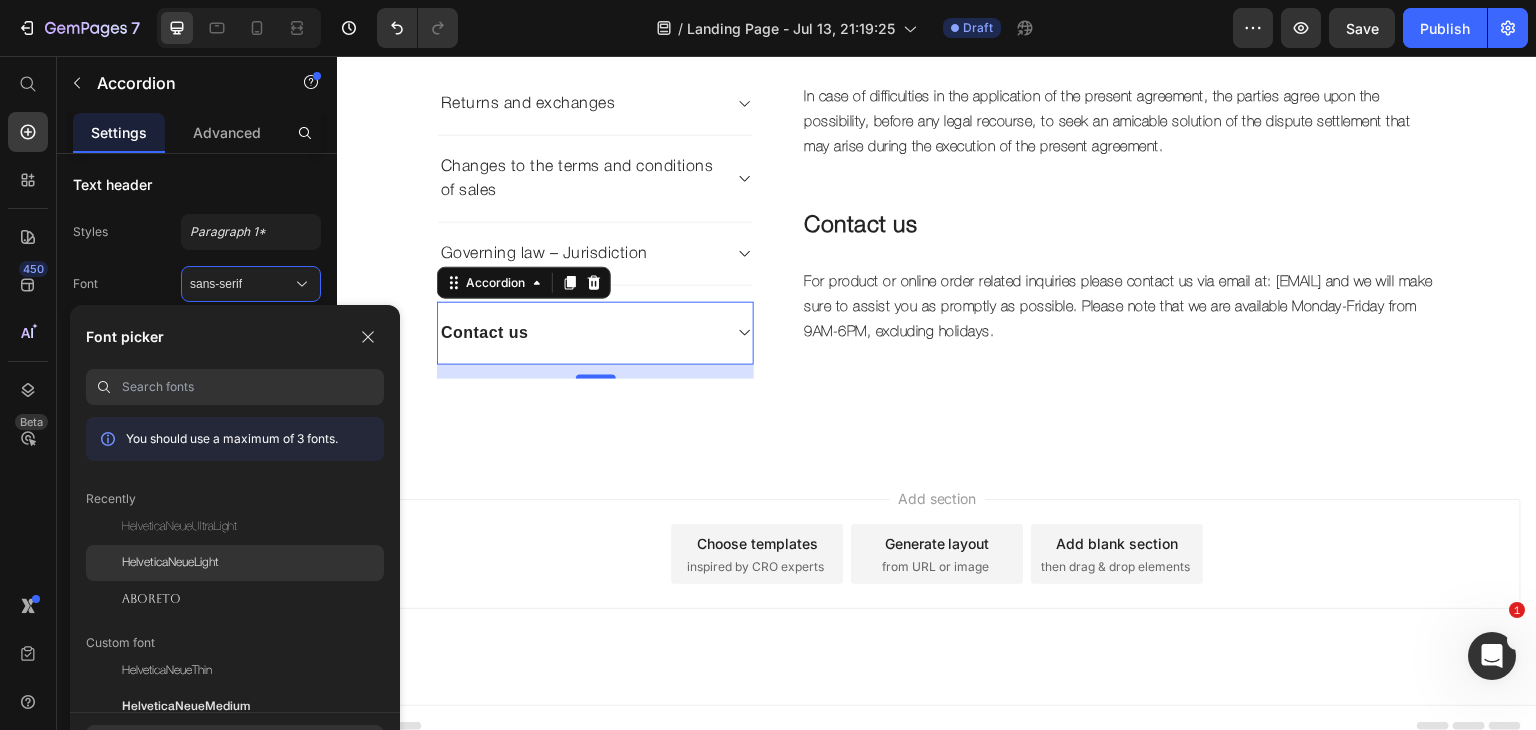 click on "HelveticaNeueLight" at bounding box center [170, 563] 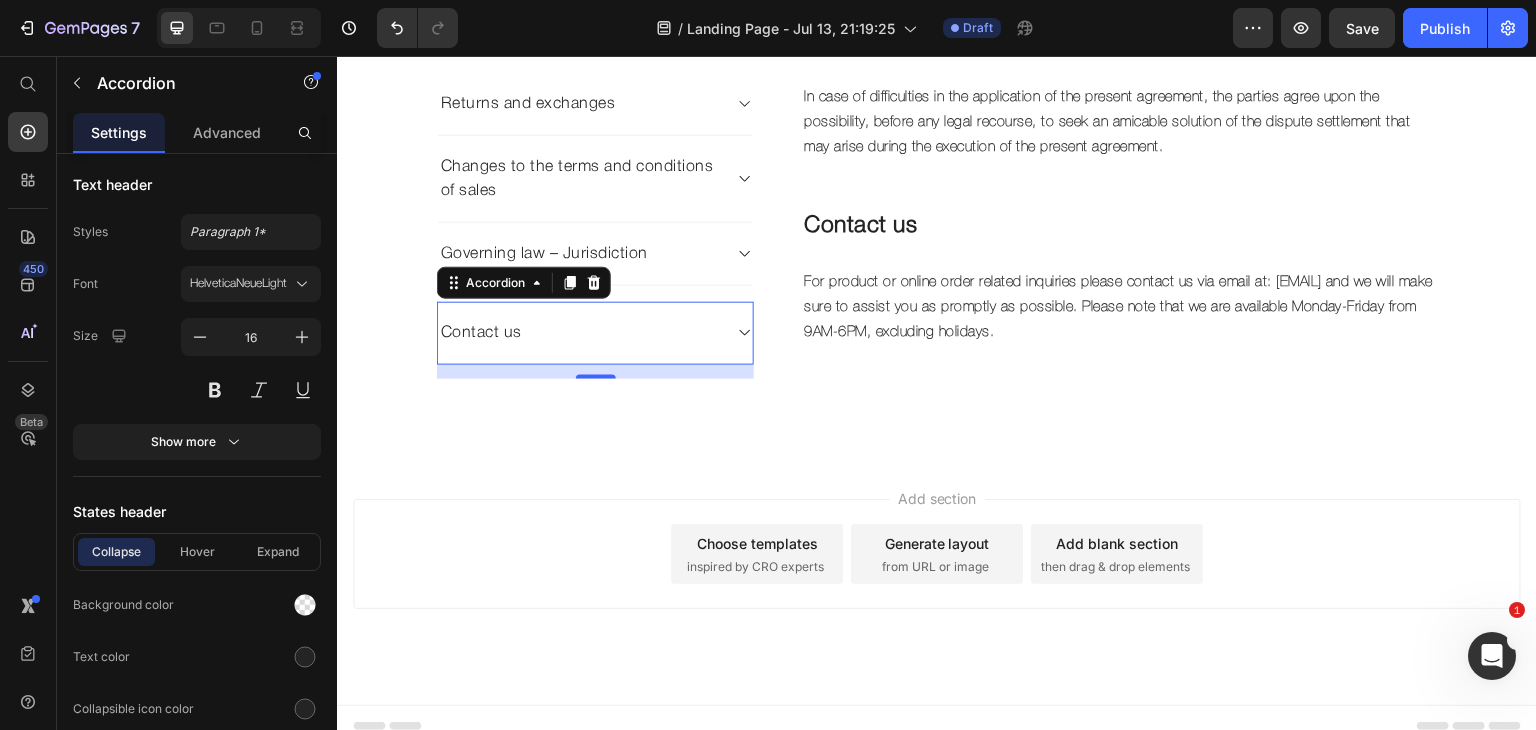 click on "14" at bounding box center (595, 372) 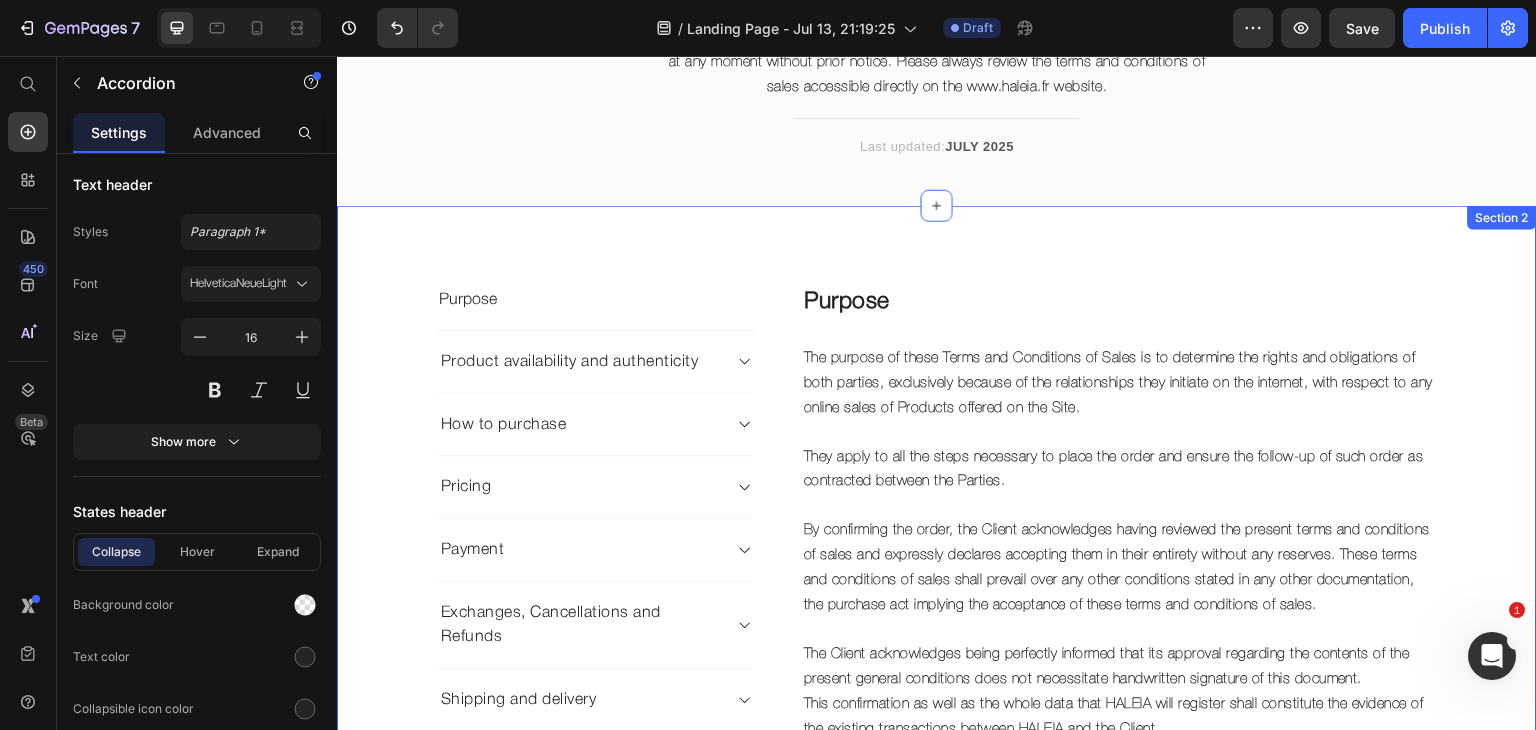 scroll, scrollTop: 0, scrollLeft: 0, axis: both 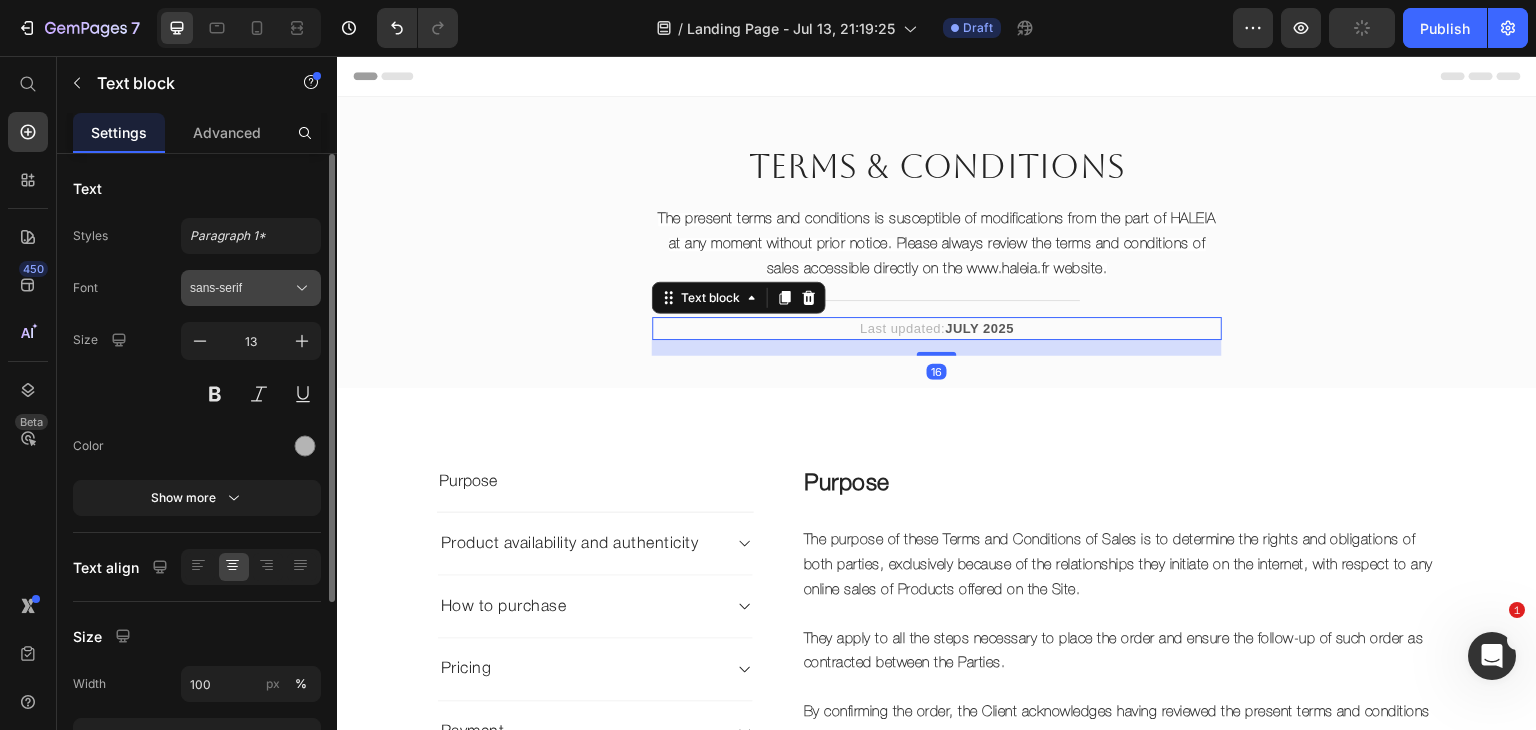 click on "sans-serif" at bounding box center (241, 288) 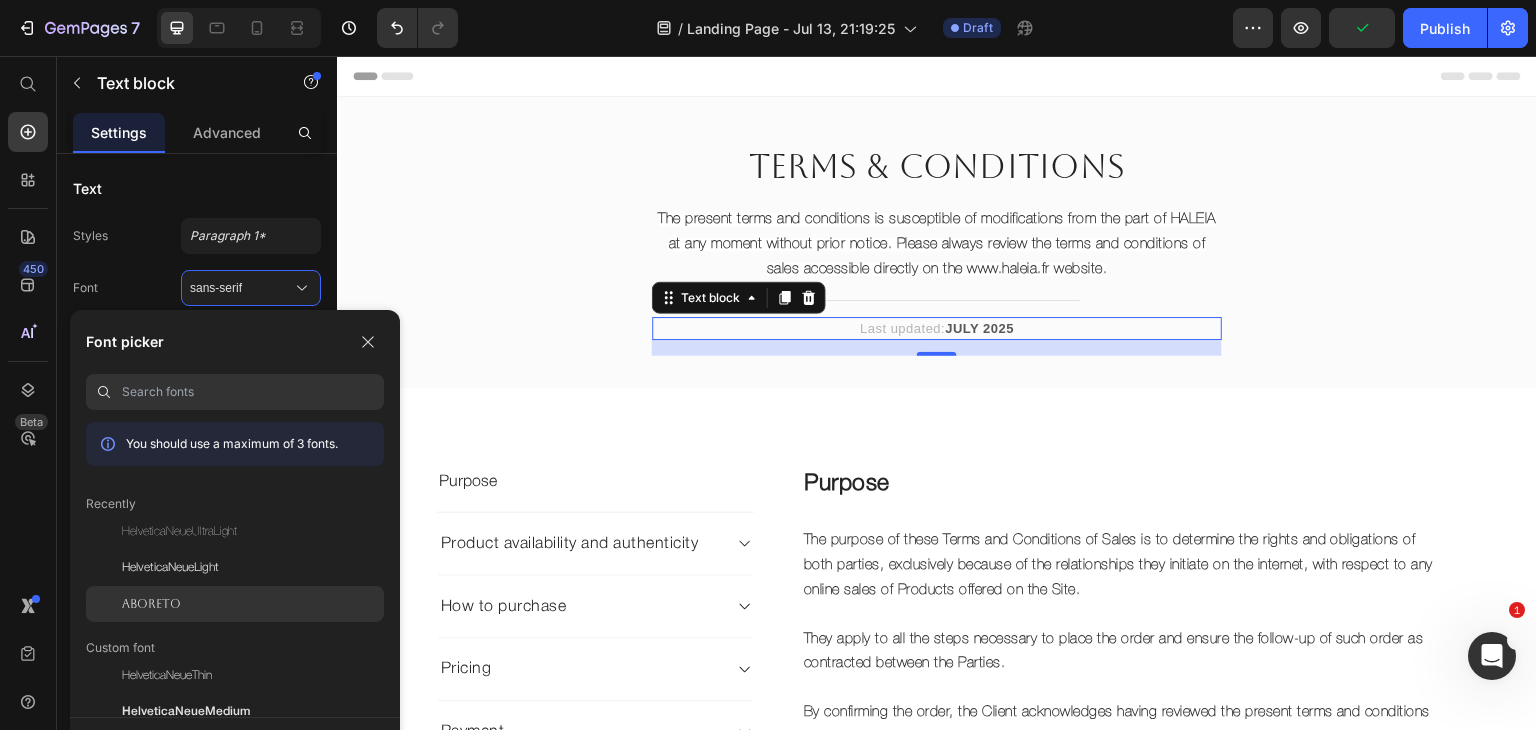 click on "Aboreto" 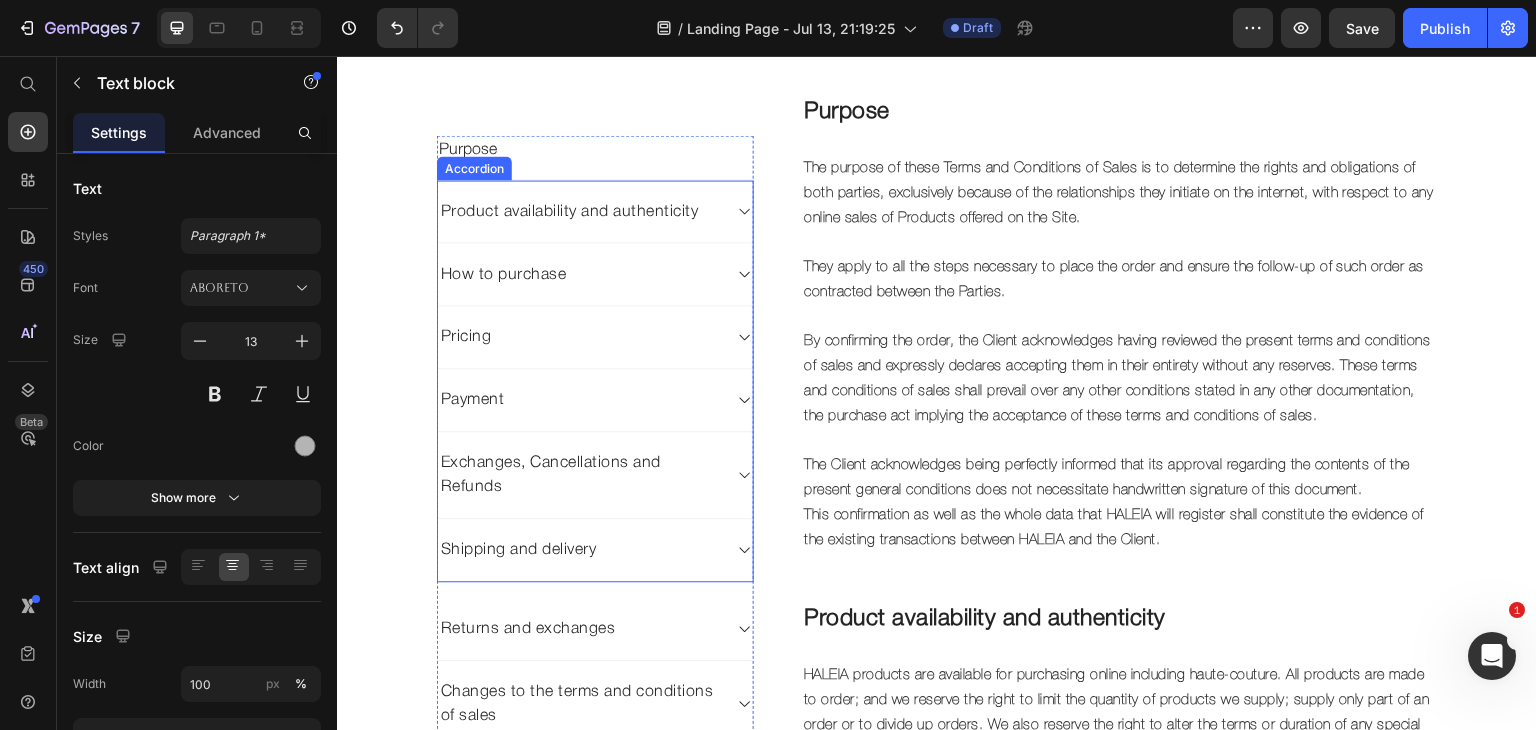 scroll, scrollTop: 374, scrollLeft: 0, axis: vertical 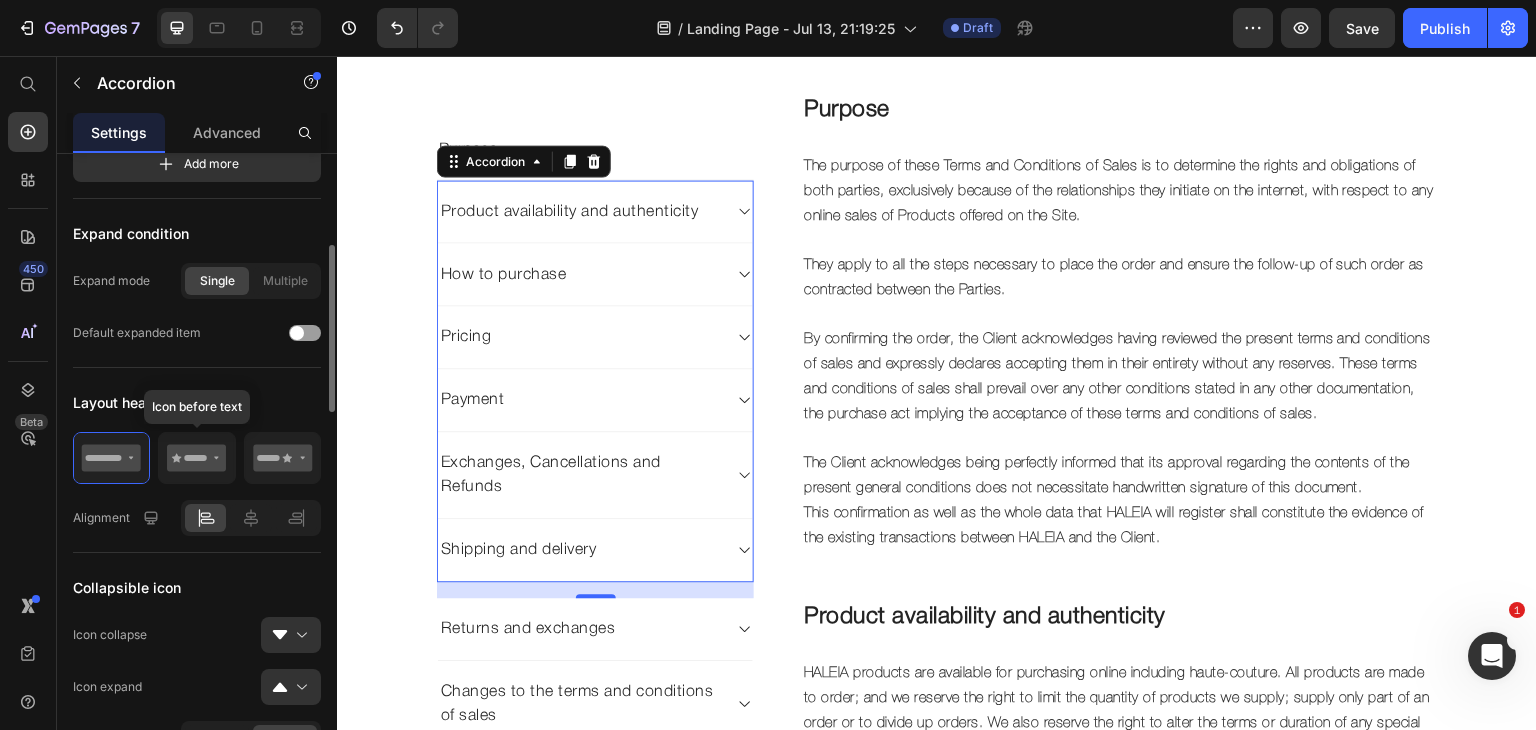 click 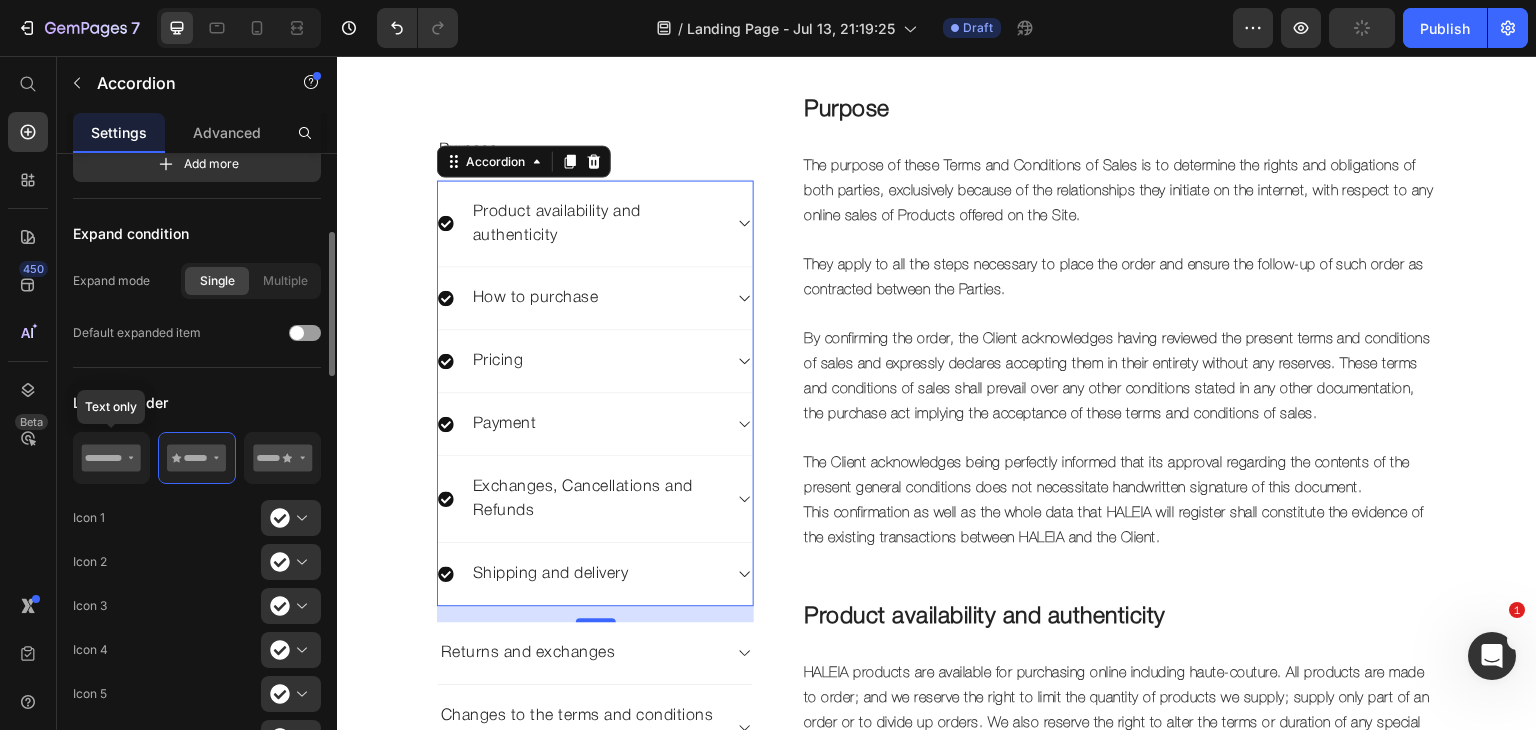 click 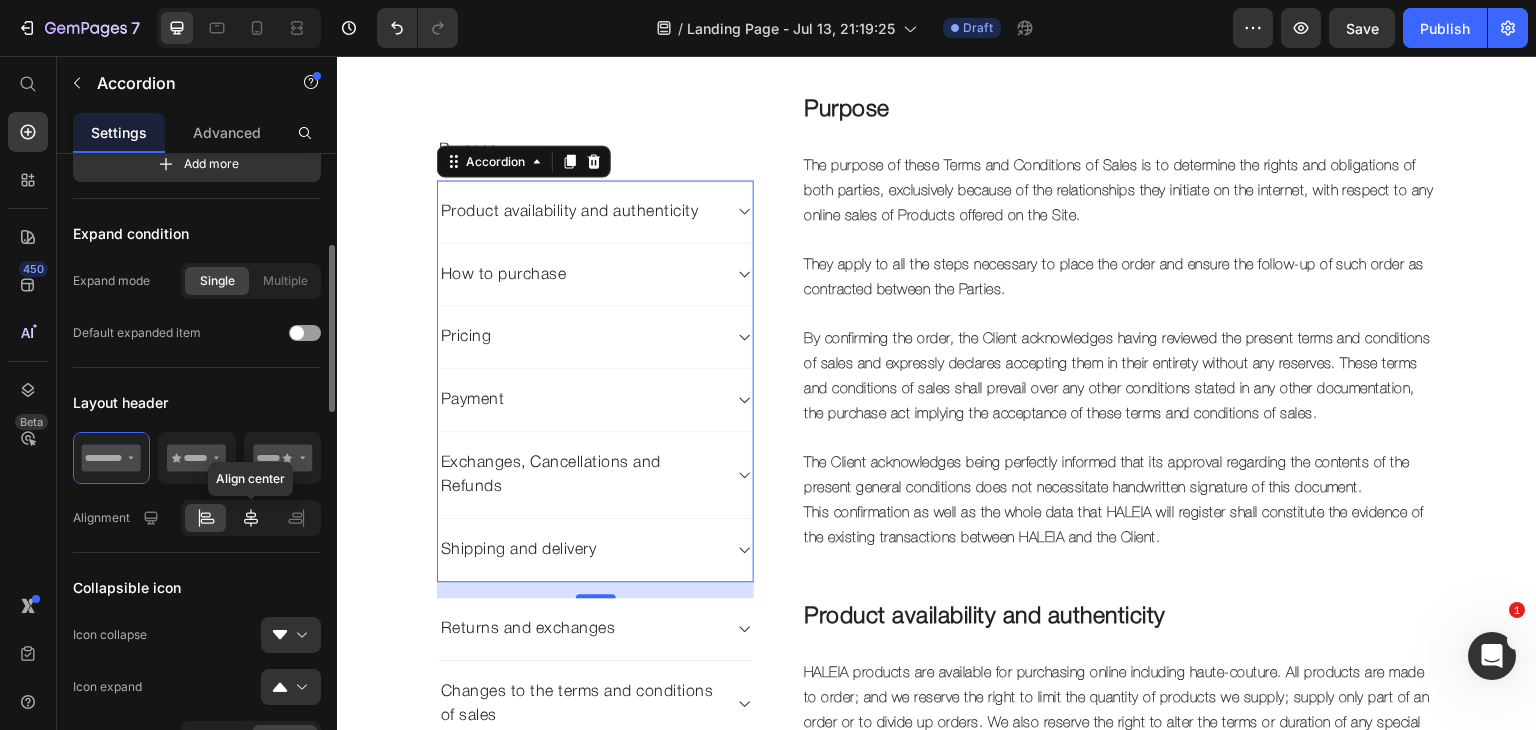 click 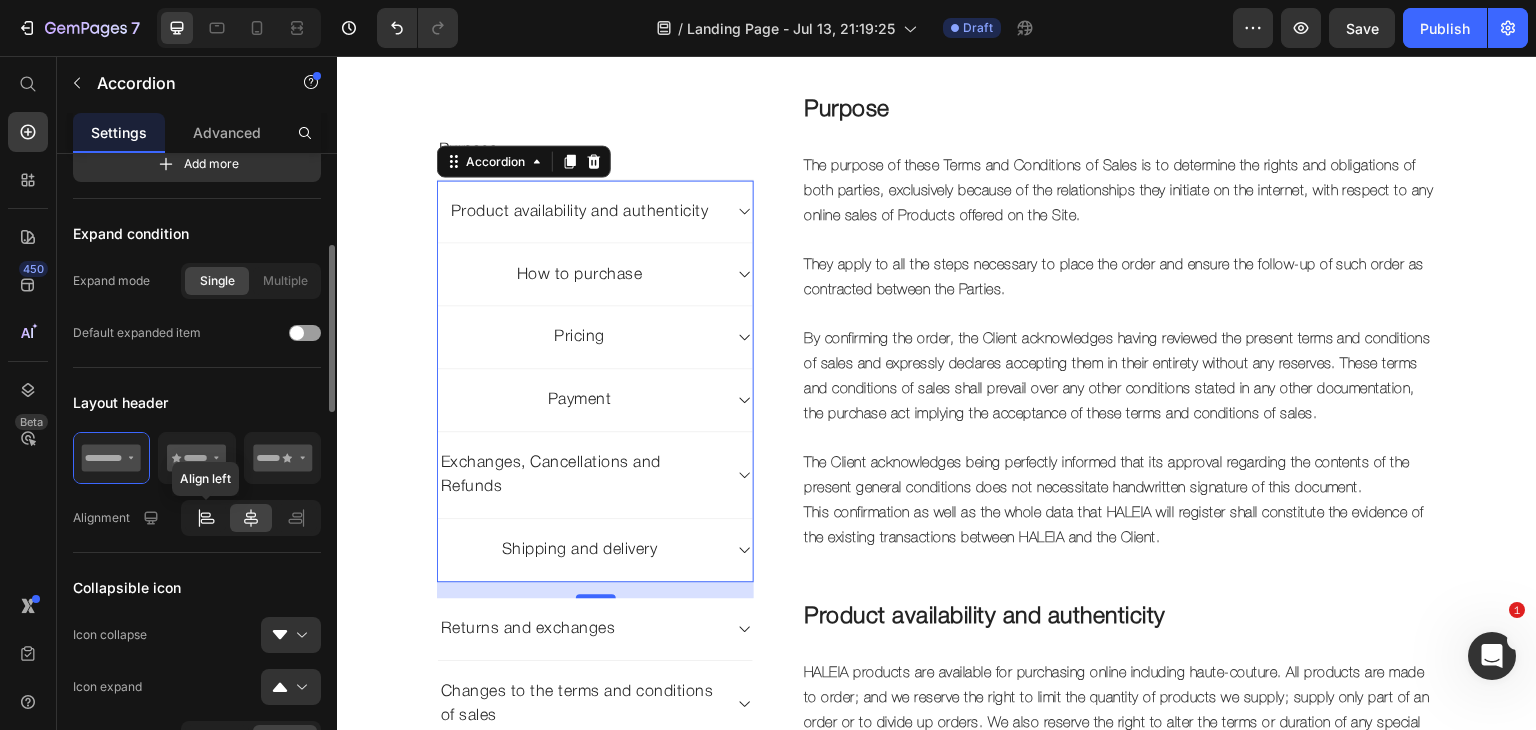 click 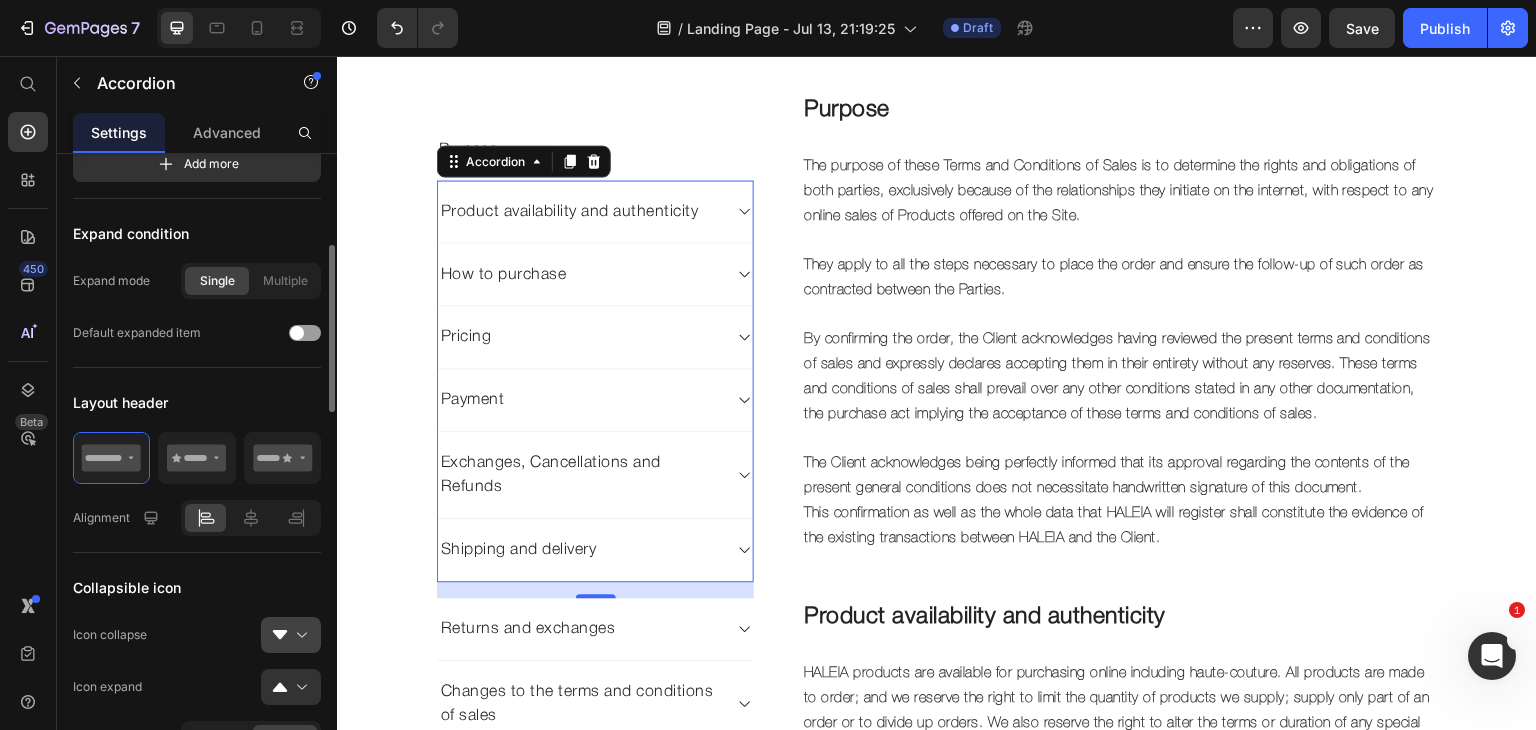 click at bounding box center (299, 635) 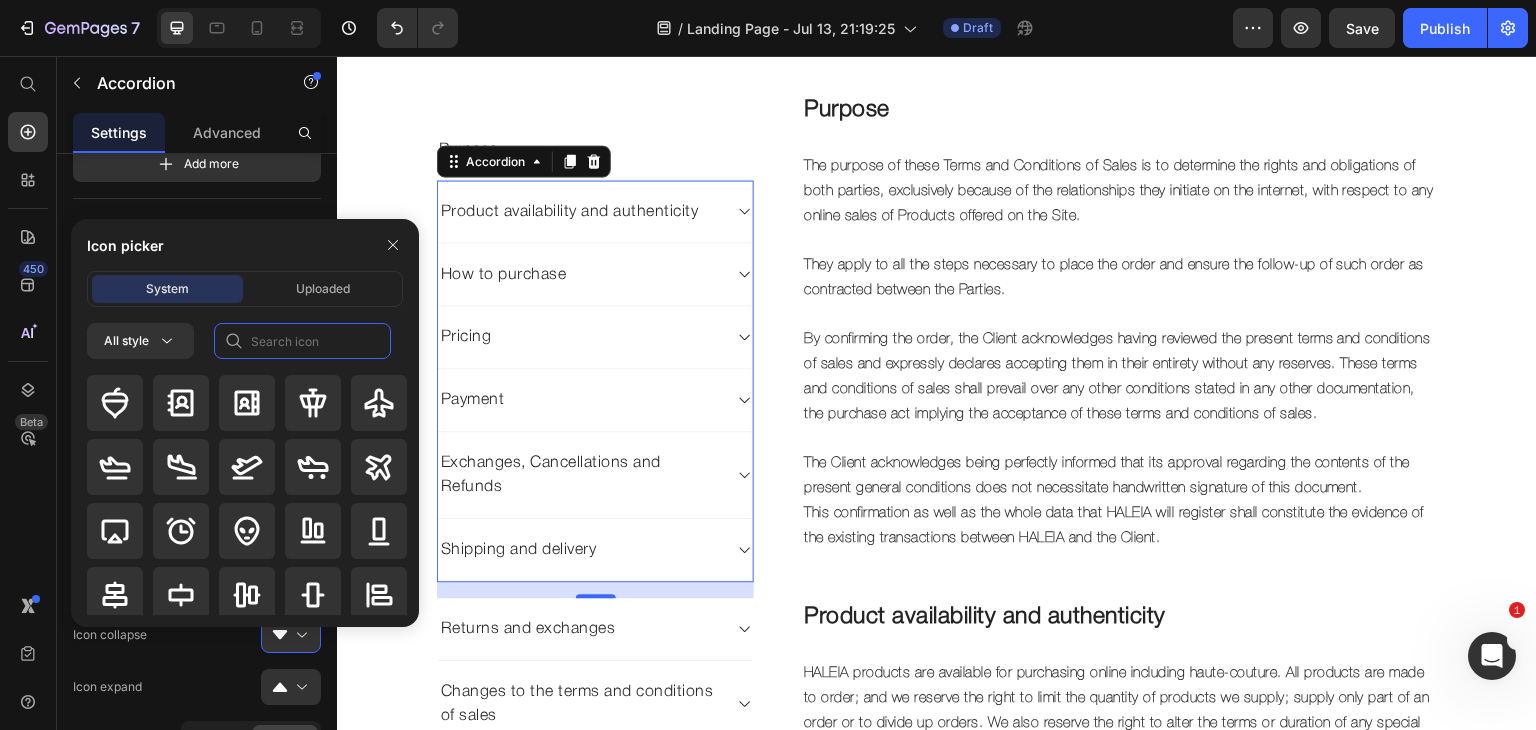 click 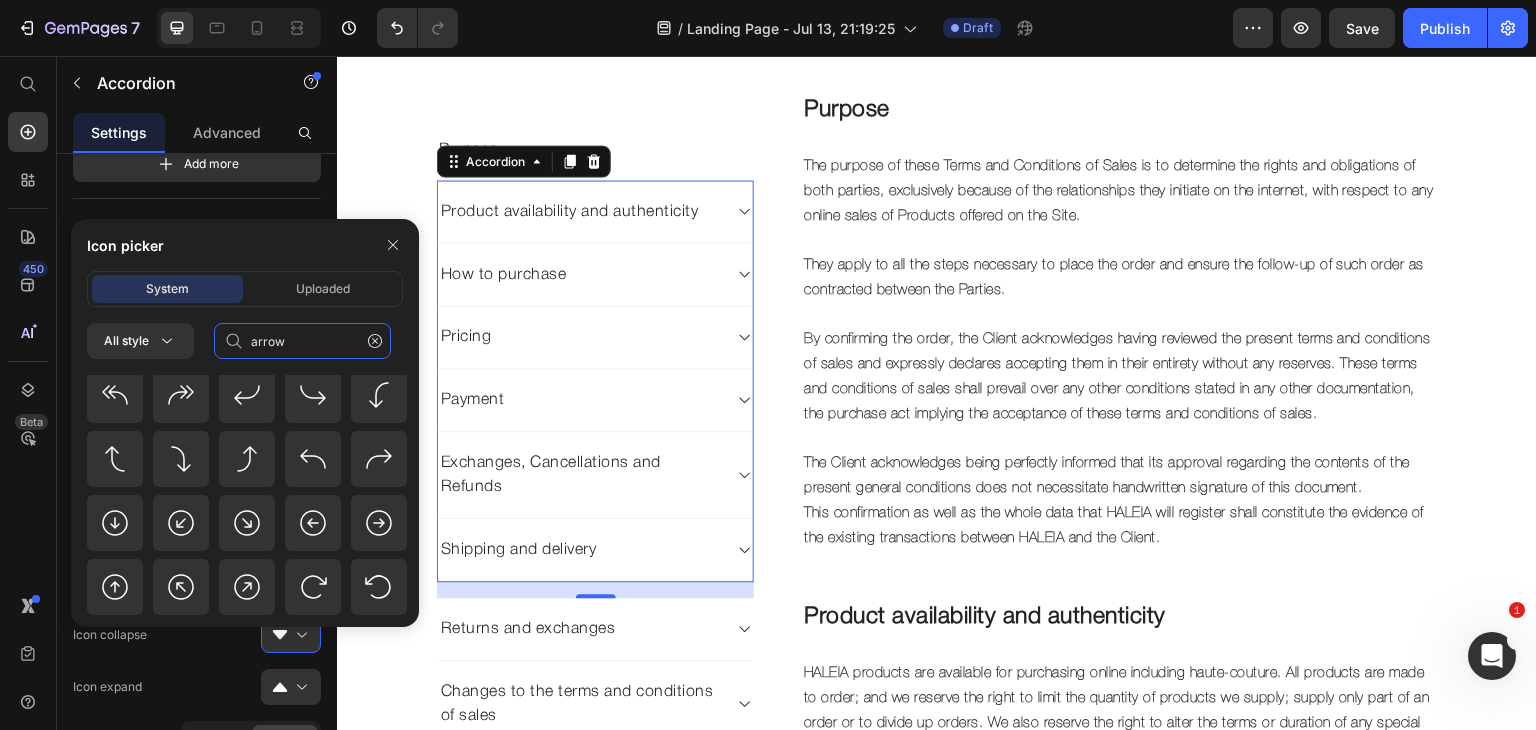 scroll, scrollTop: 1716, scrollLeft: 0, axis: vertical 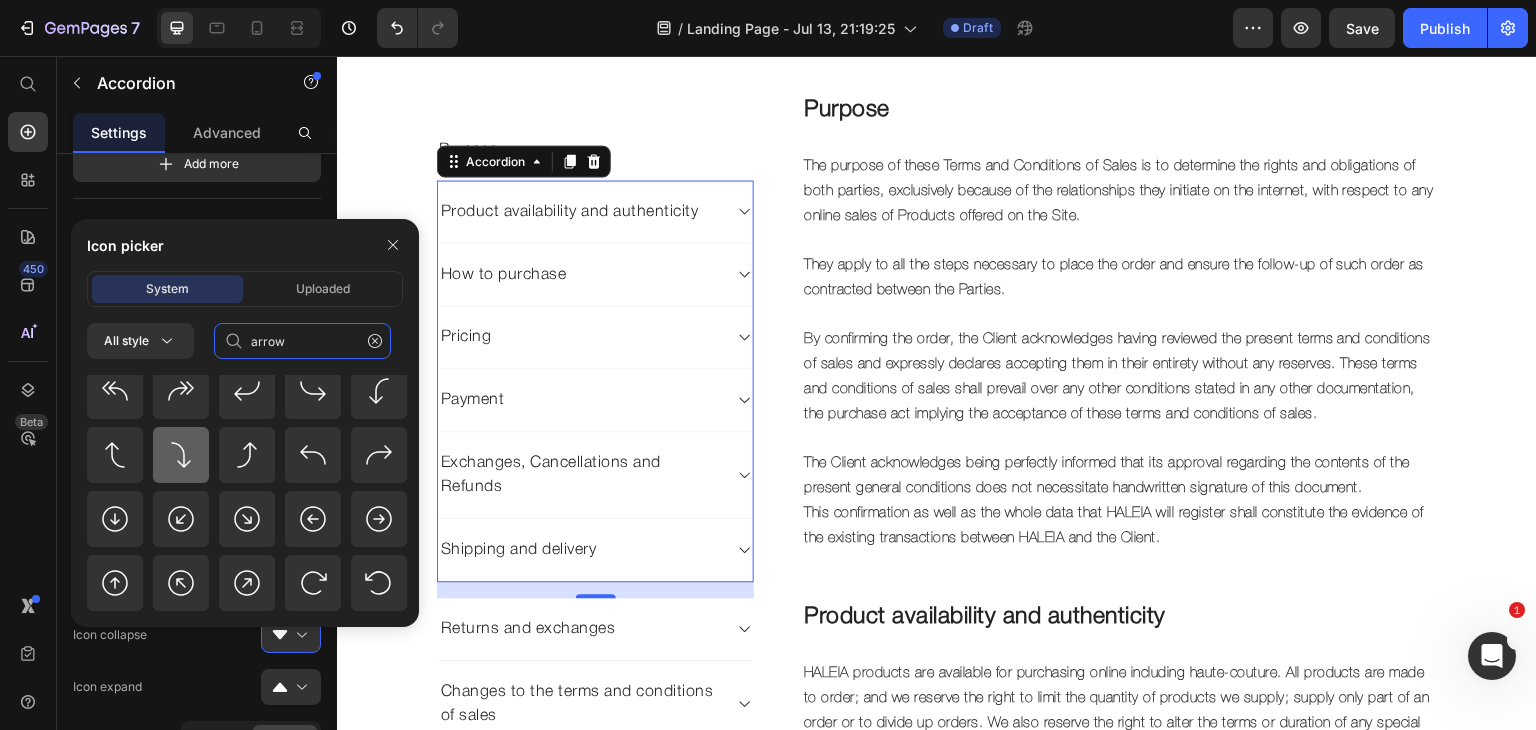 type on "arrow" 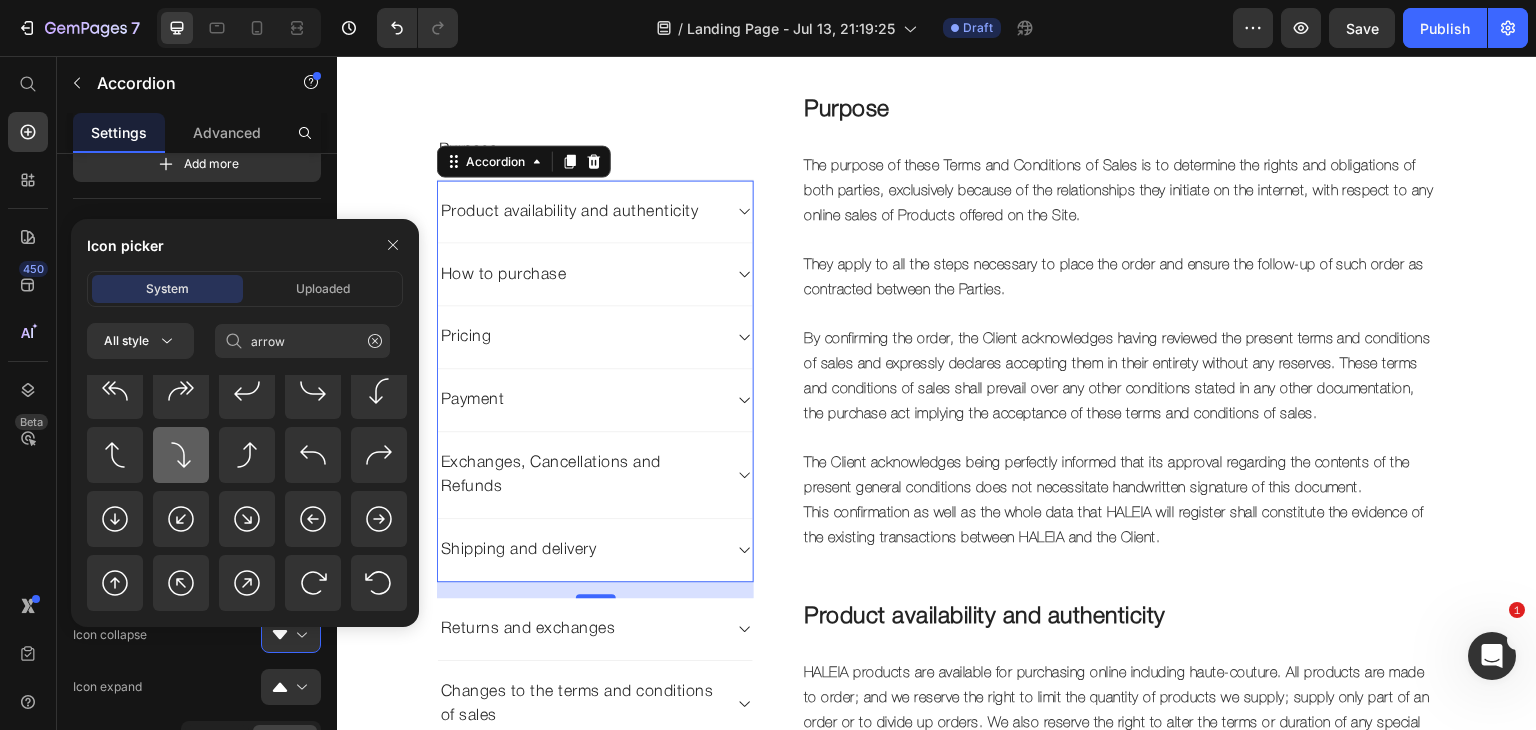 click 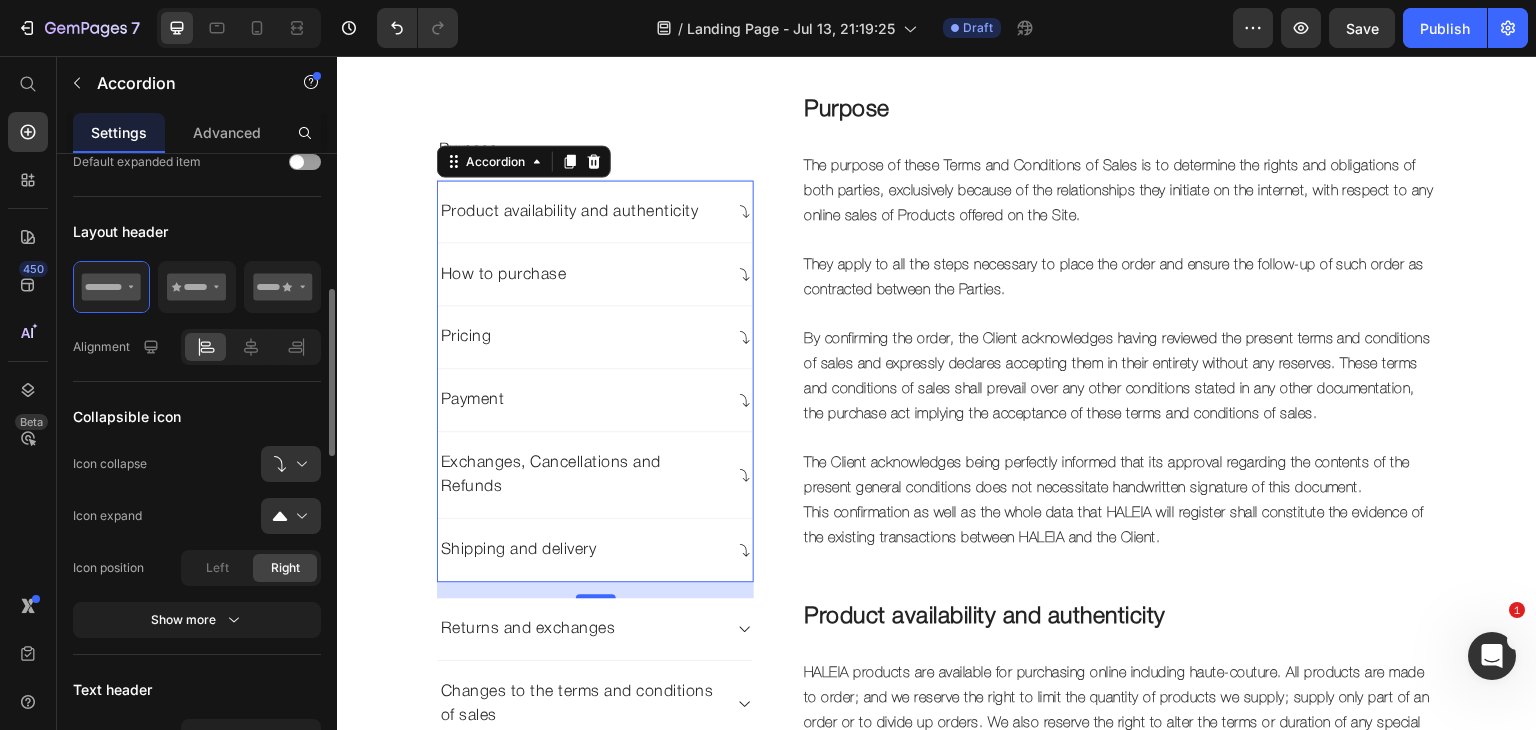 scroll, scrollTop: 515, scrollLeft: 0, axis: vertical 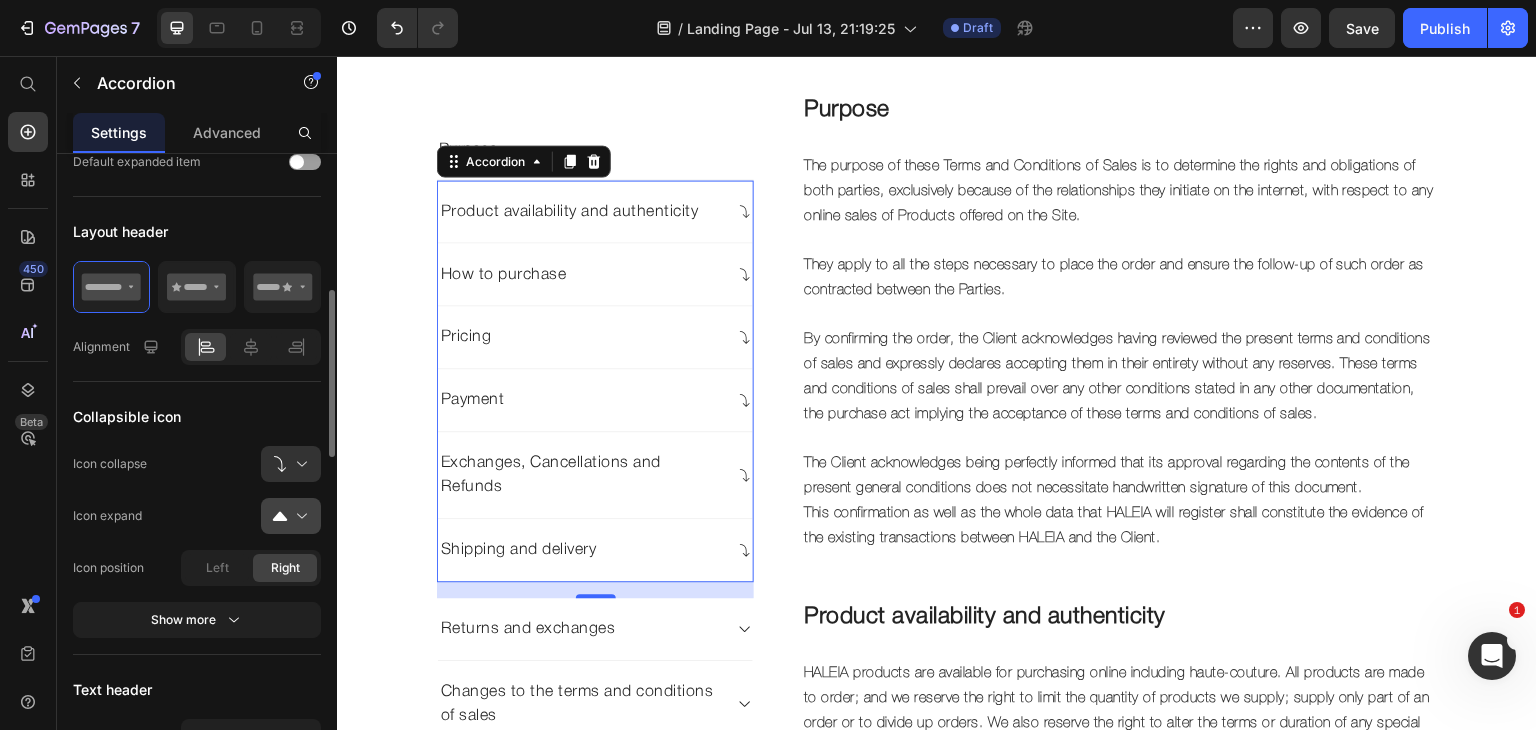 click at bounding box center (299, 516) 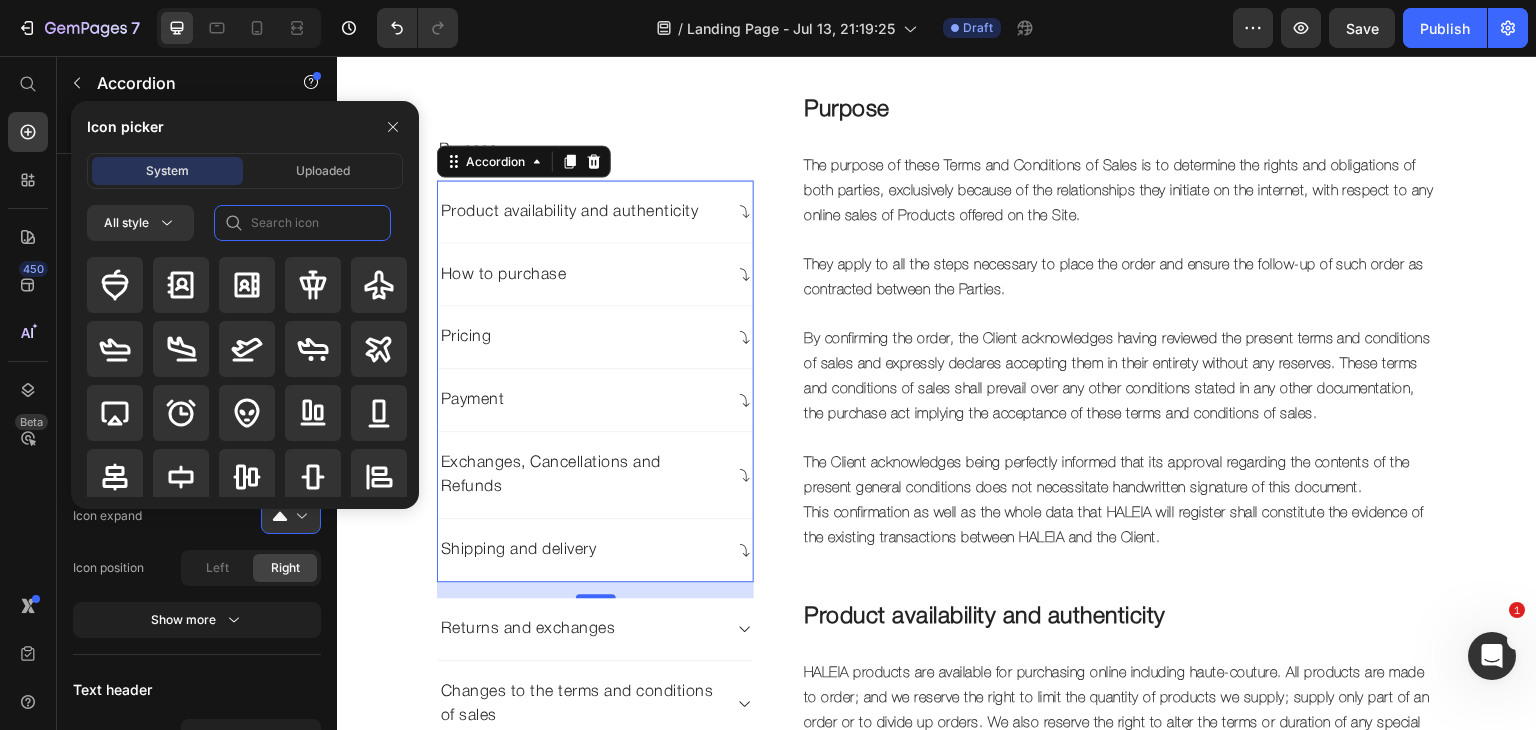 click 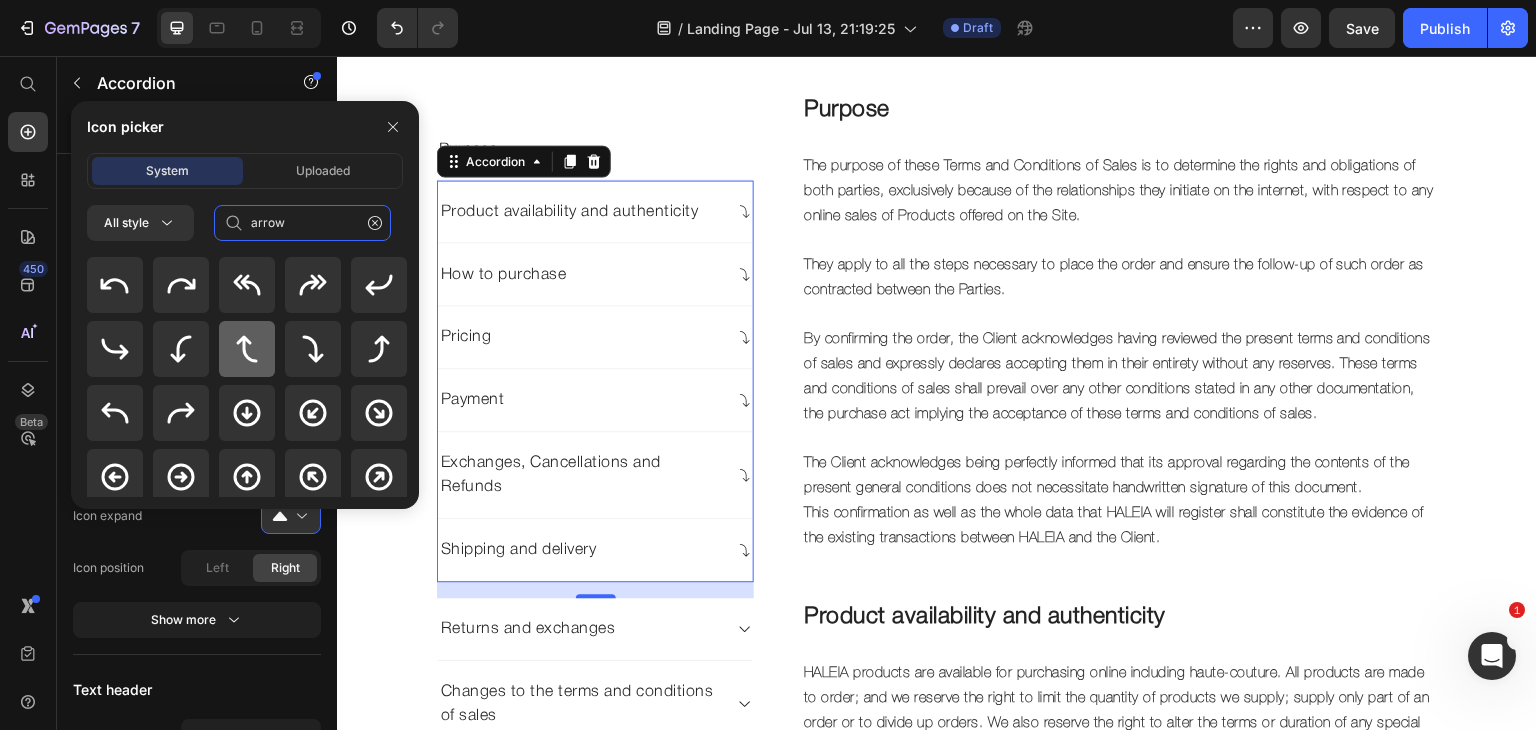 type on "arrow" 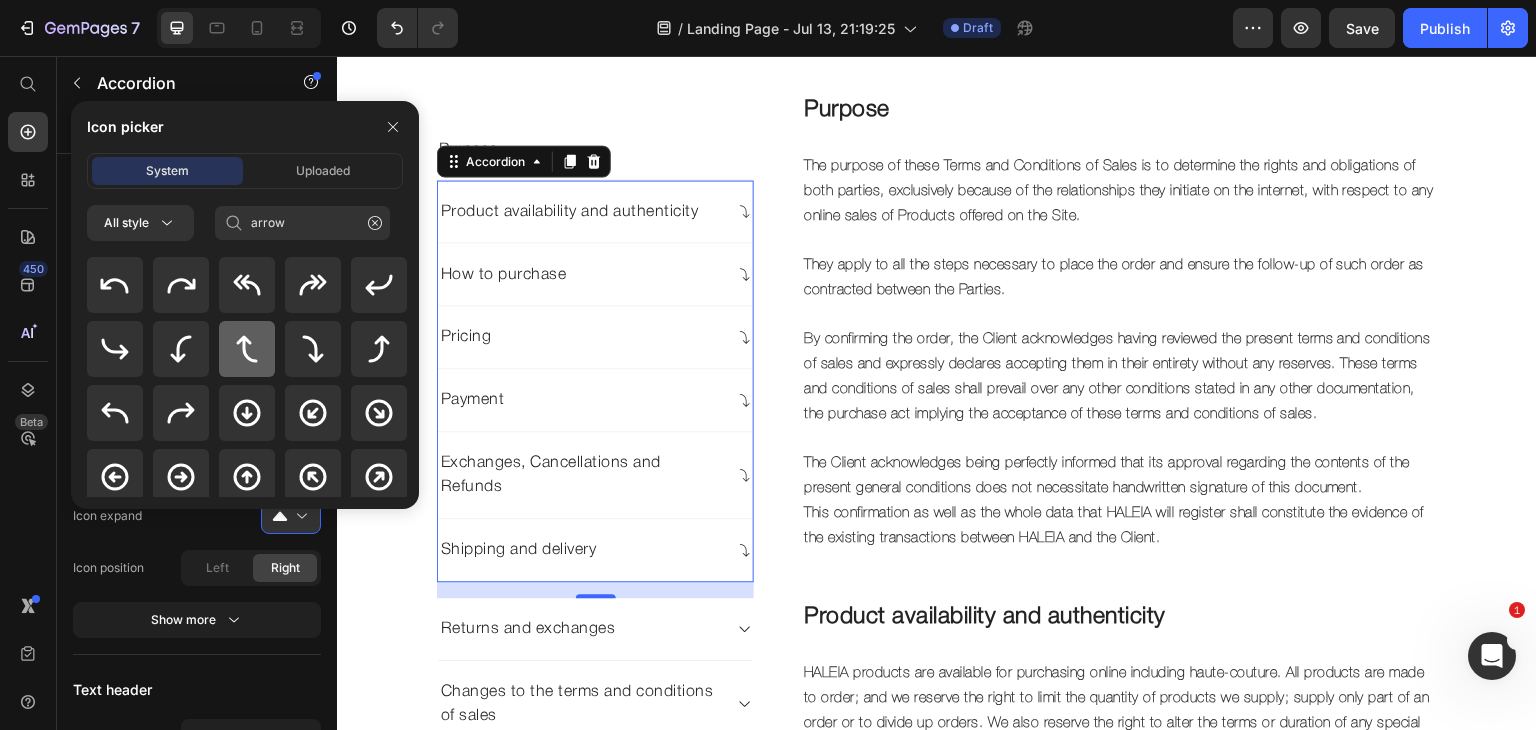 click 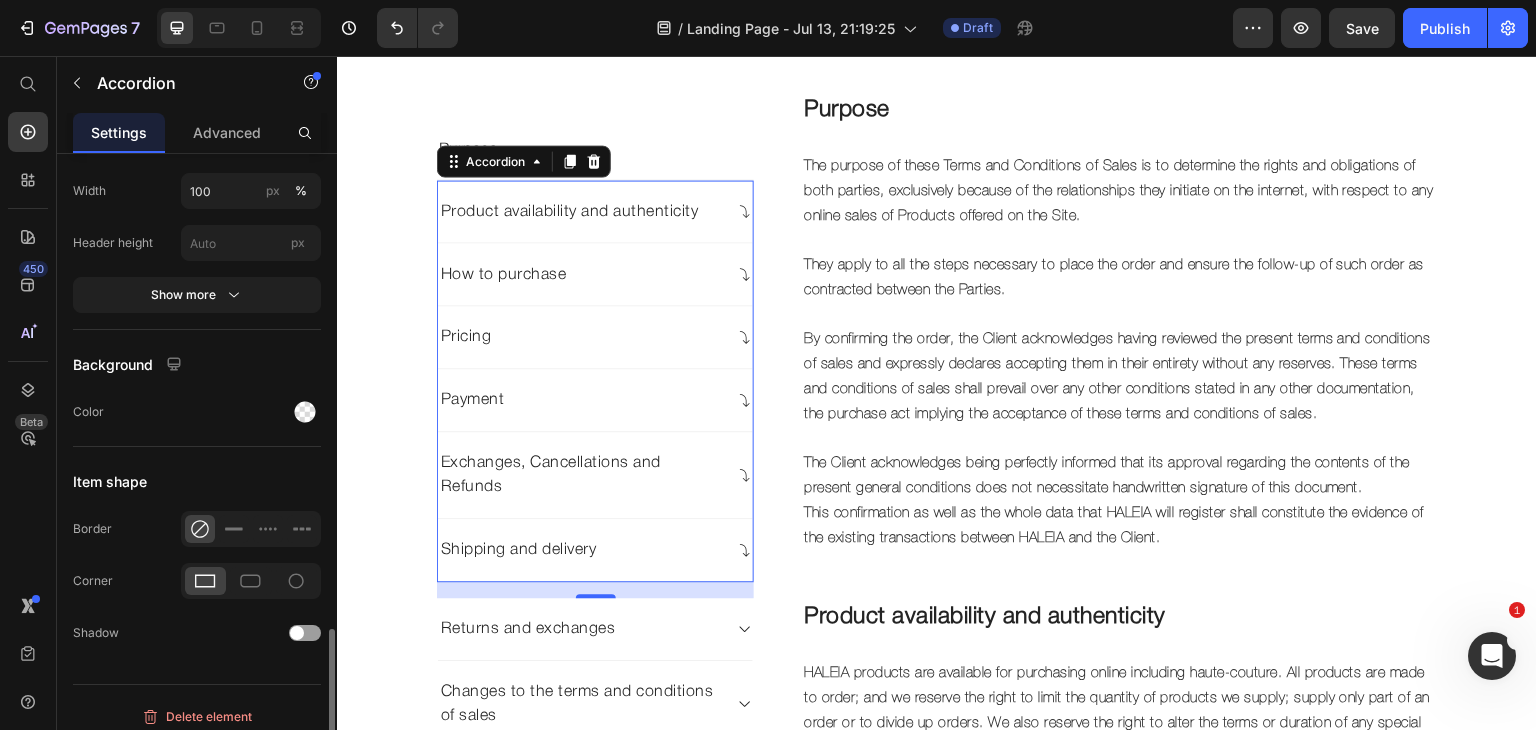 scroll, scrollTop: 1760, scrollLeft: 0, axis: vertical 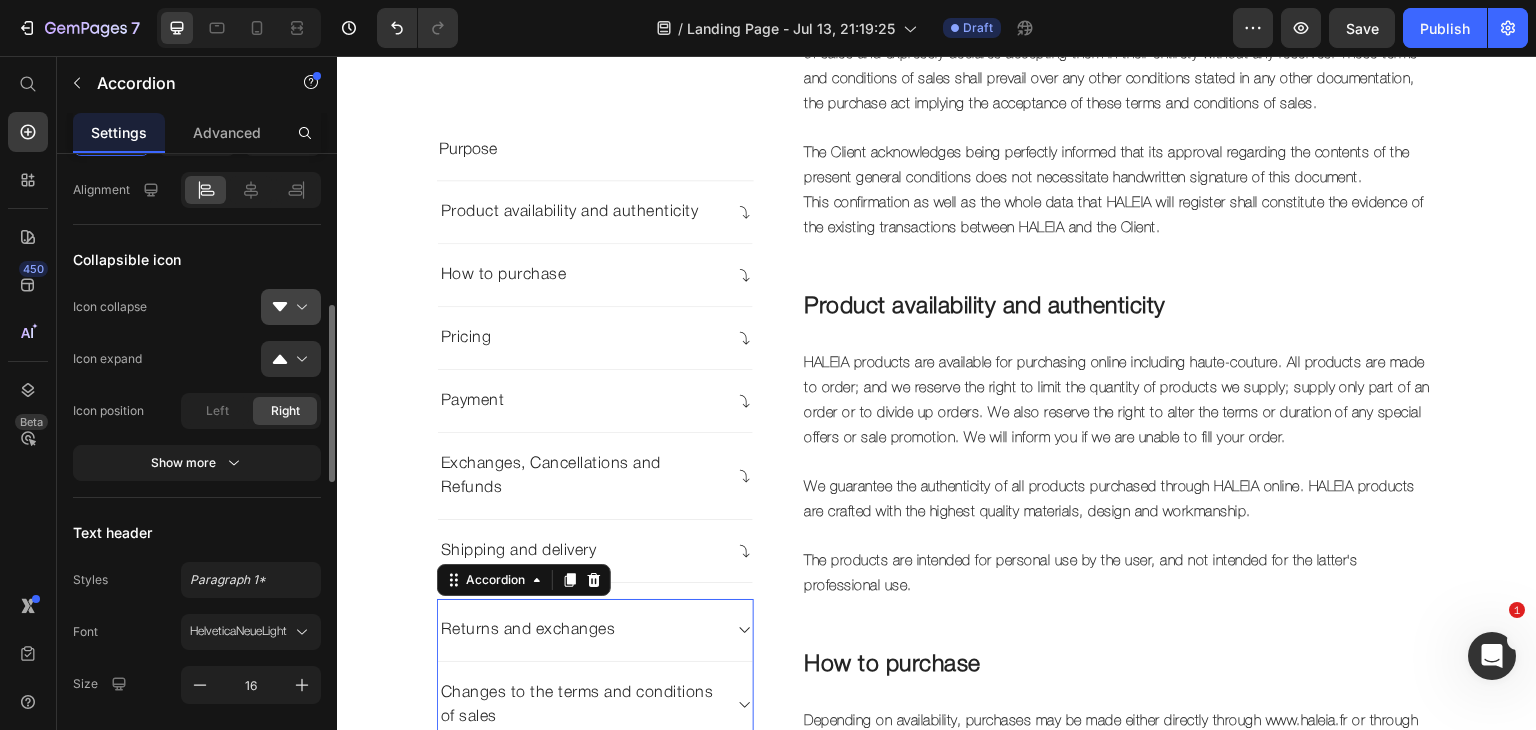 click at bounding box center (299, 307) 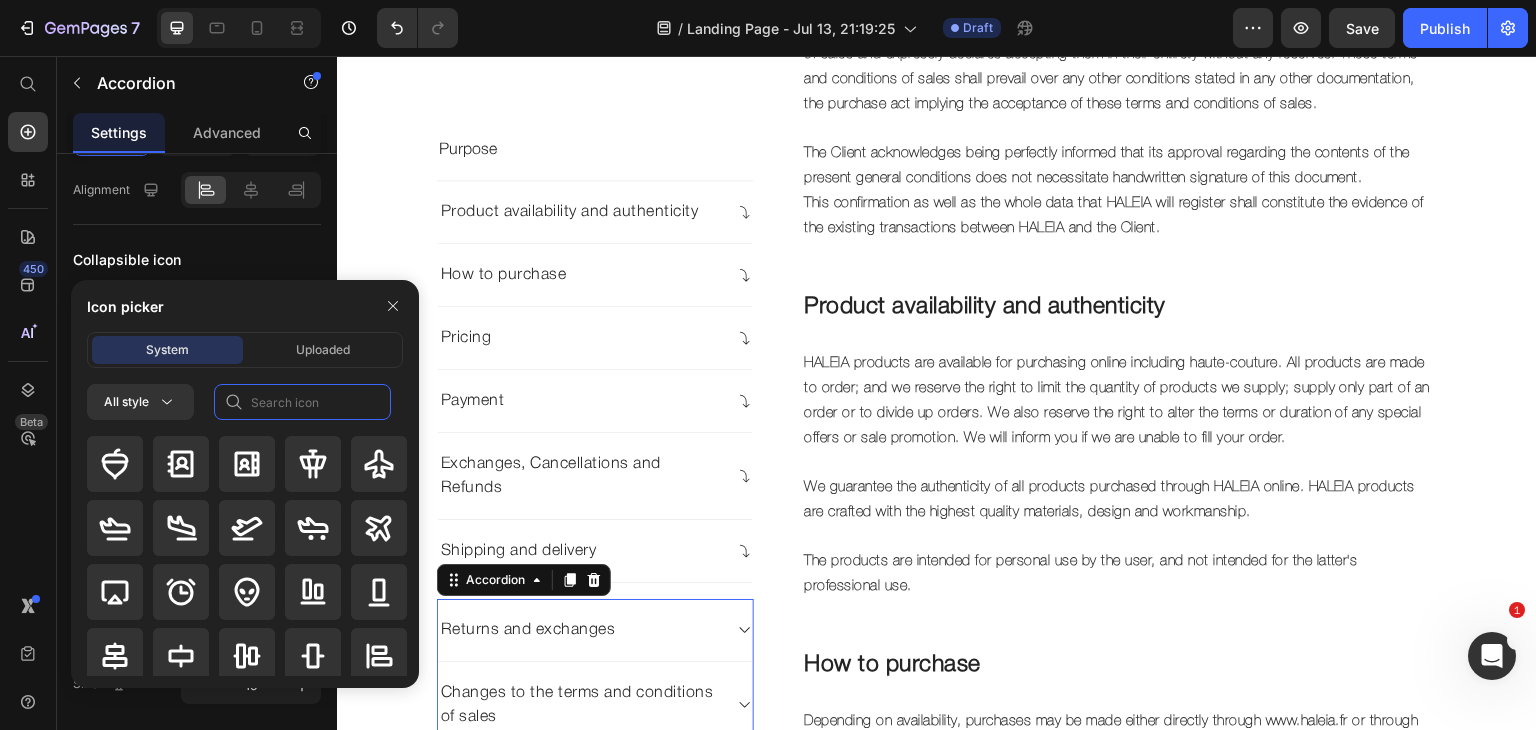 click 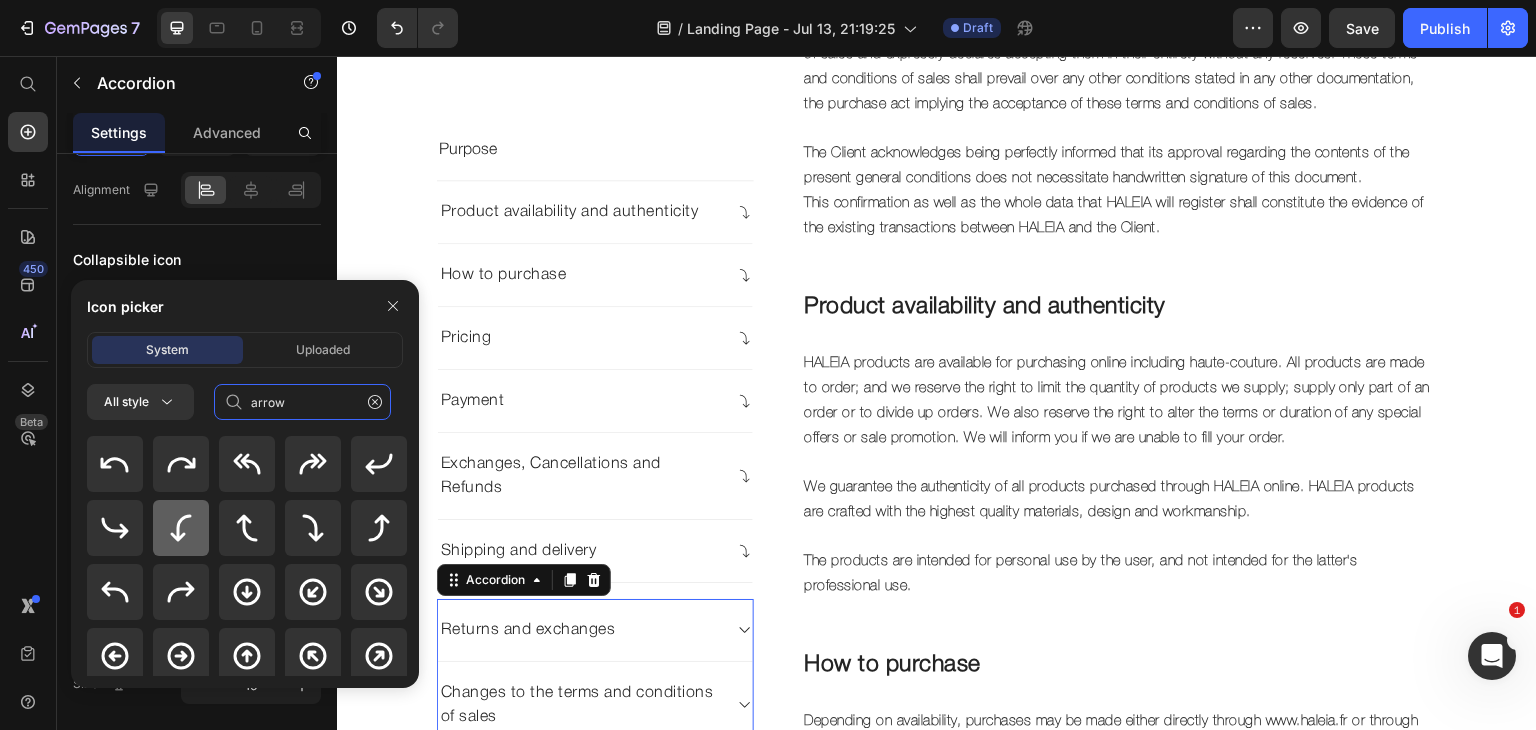 type on "arrow" 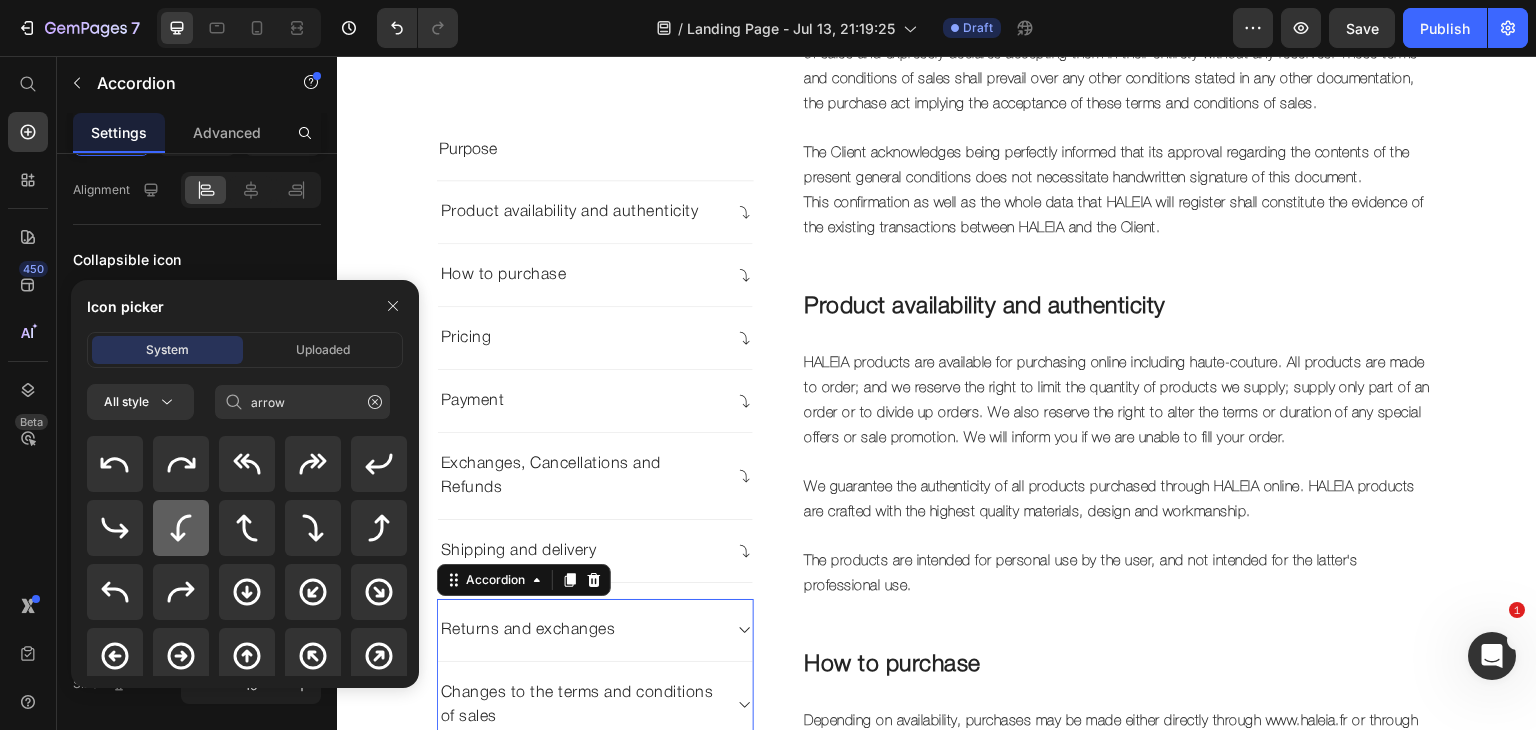 click 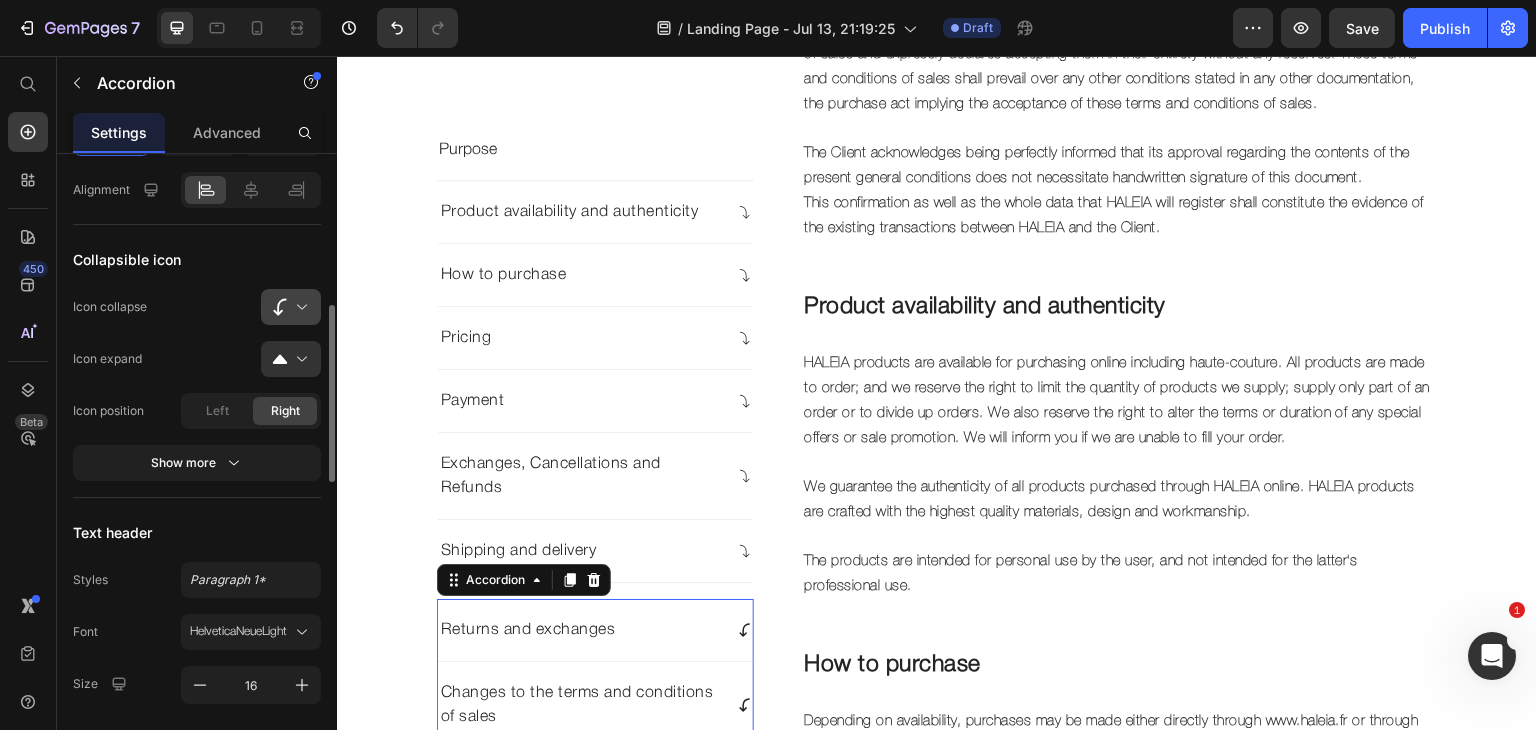 click at bounding box center (299, 307) 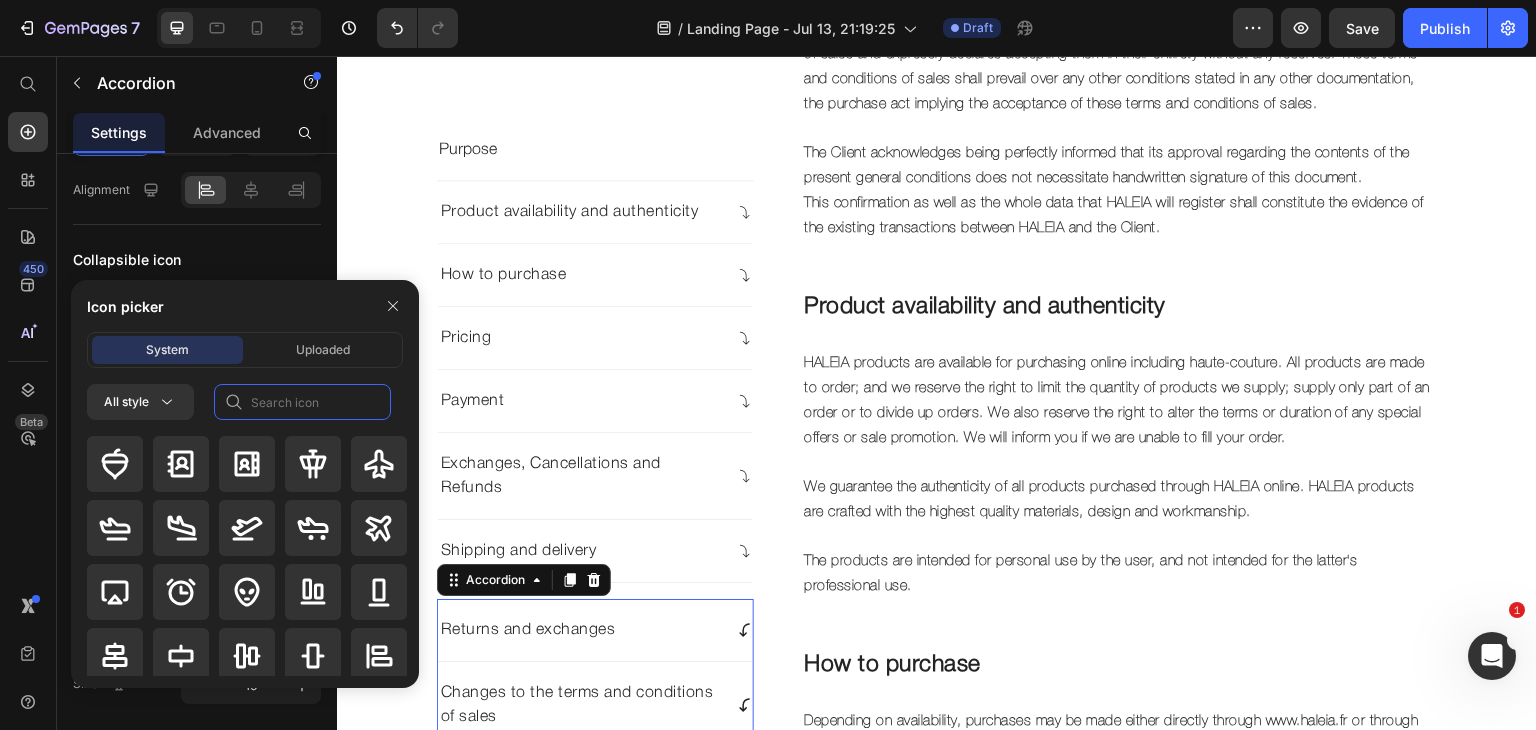 click 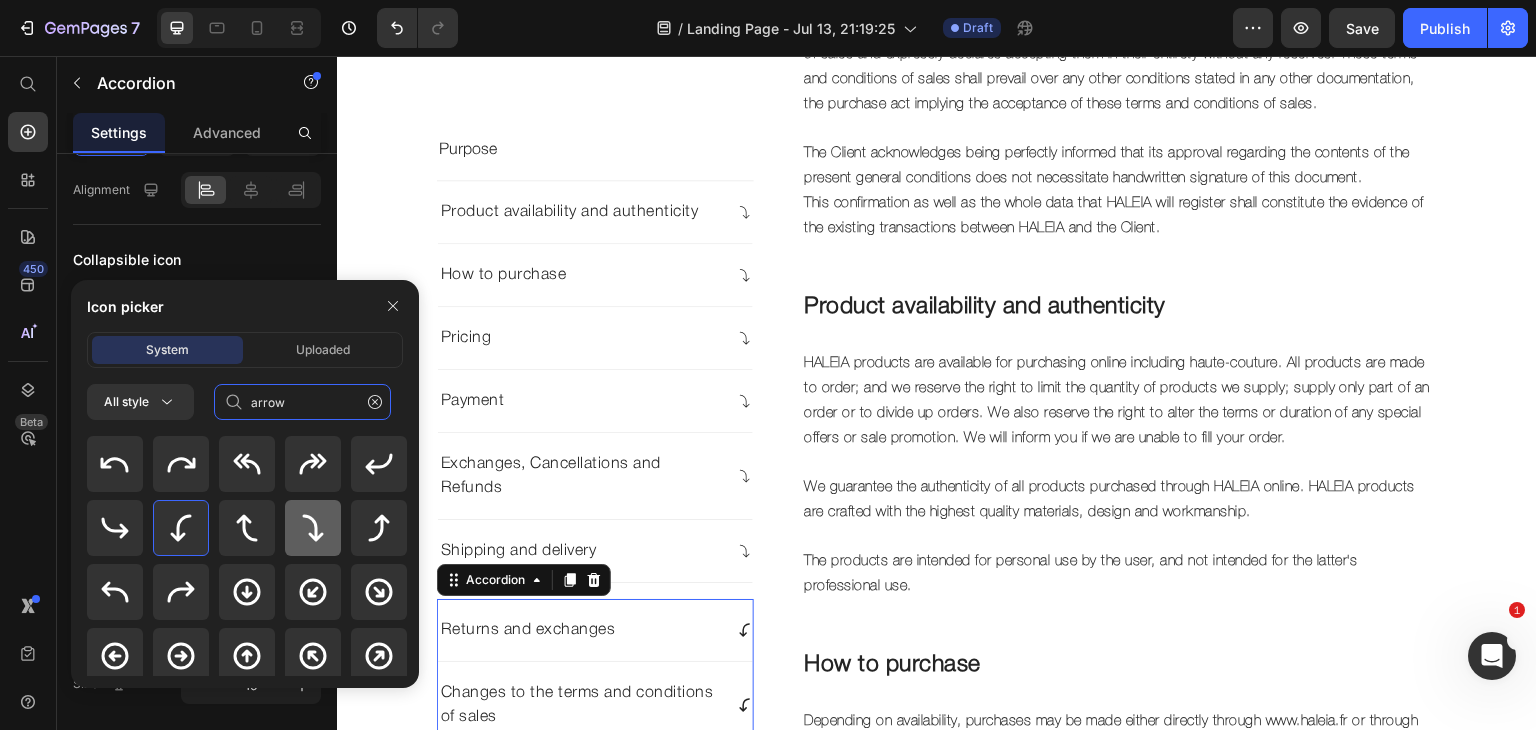 type on "arrow" 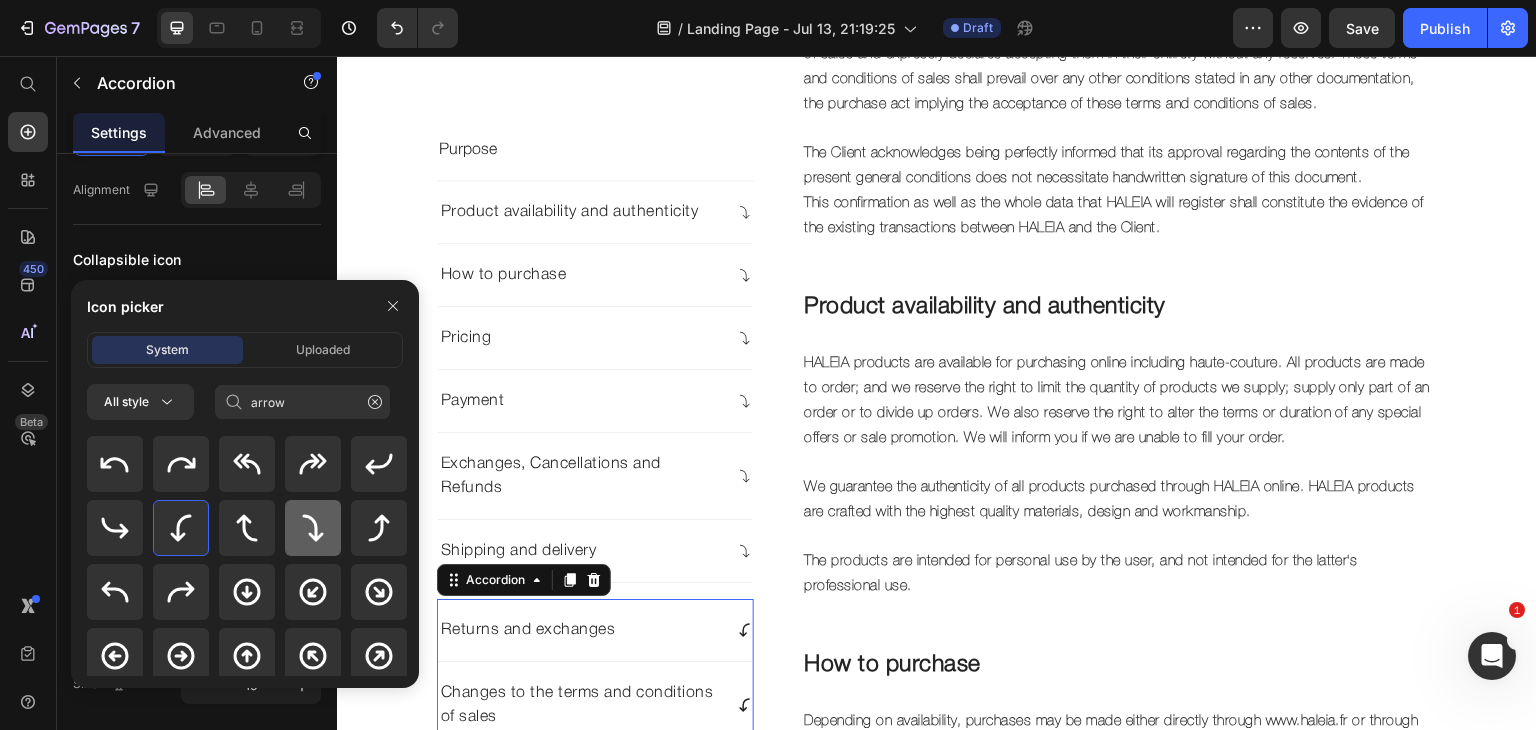 click 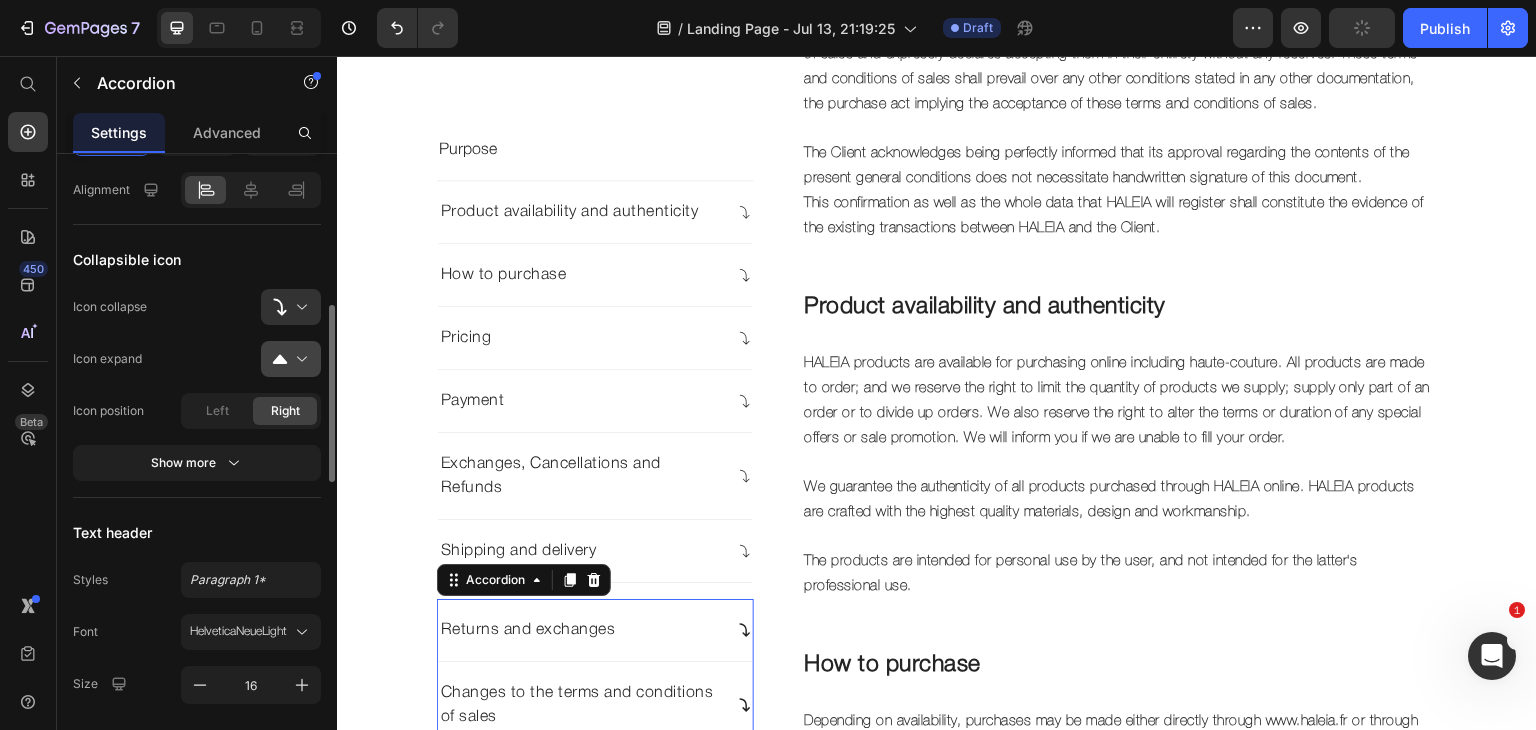 click at bounding box center [299, 359] 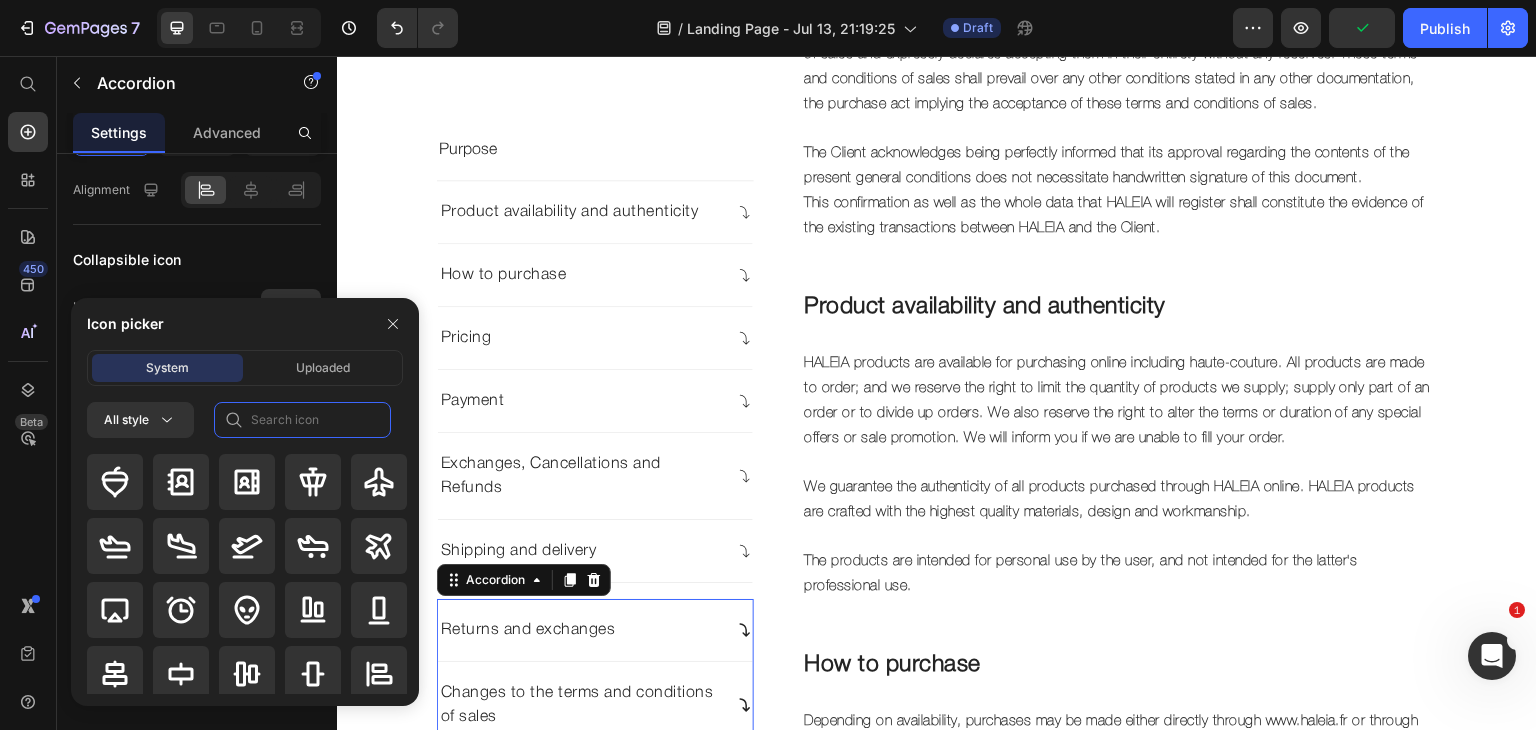 click 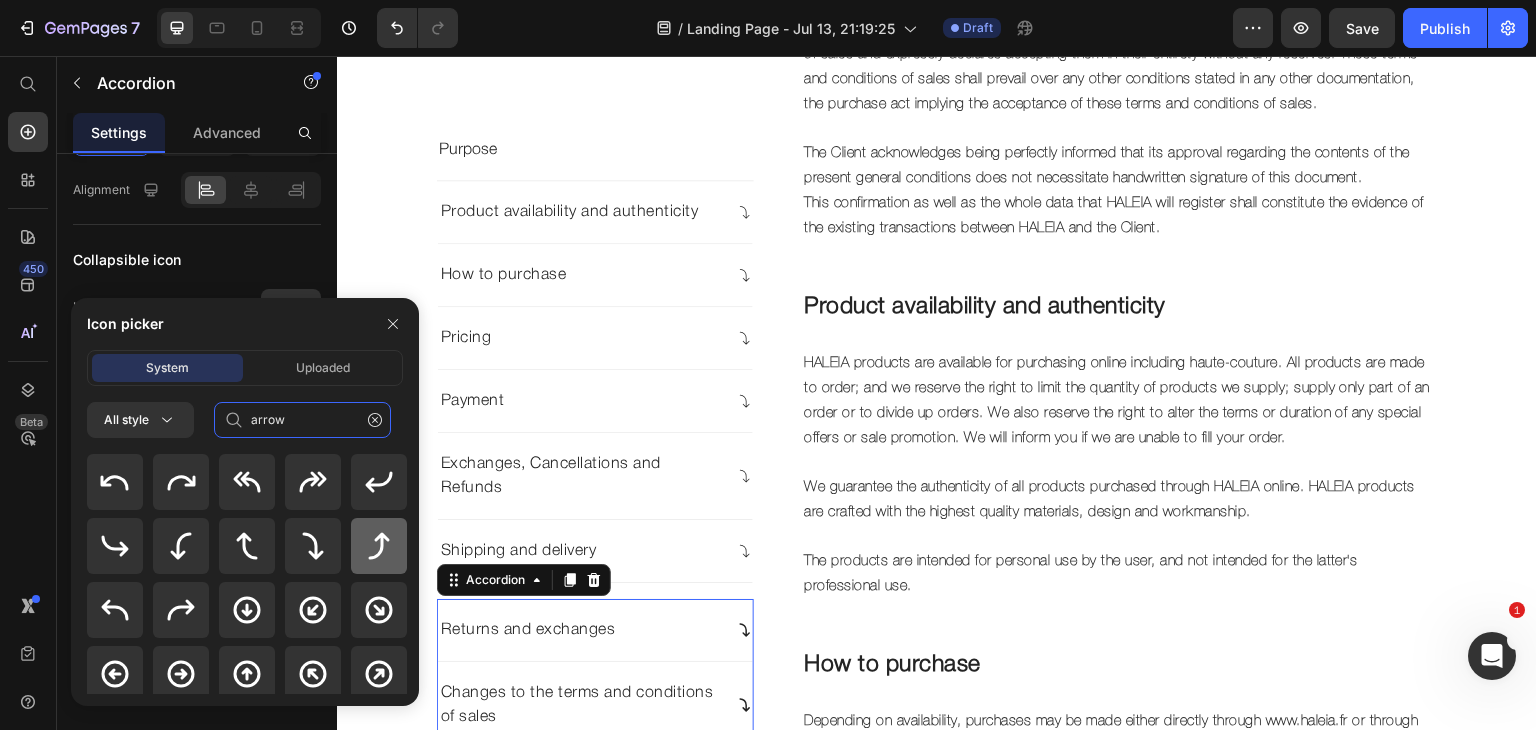 type on "arrow" 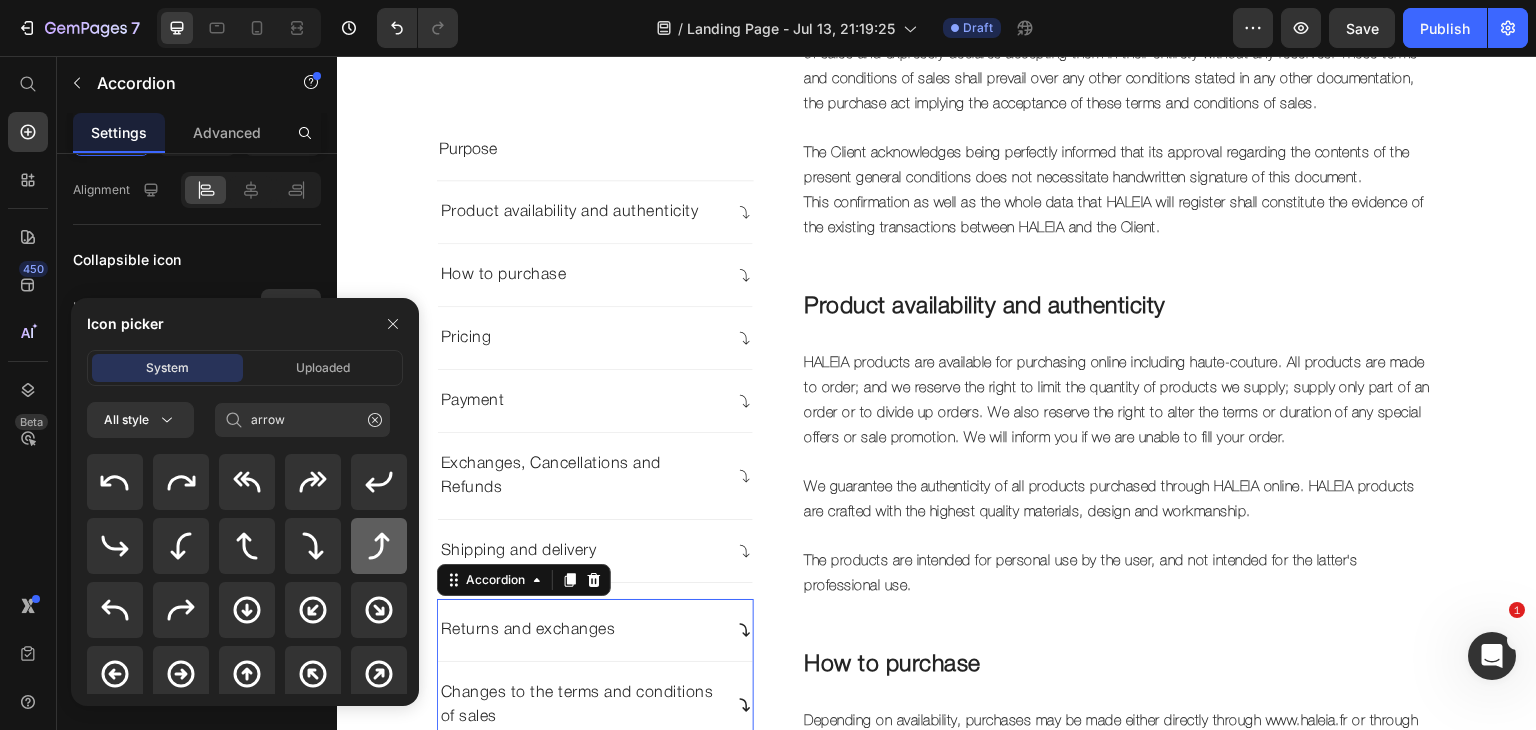 click 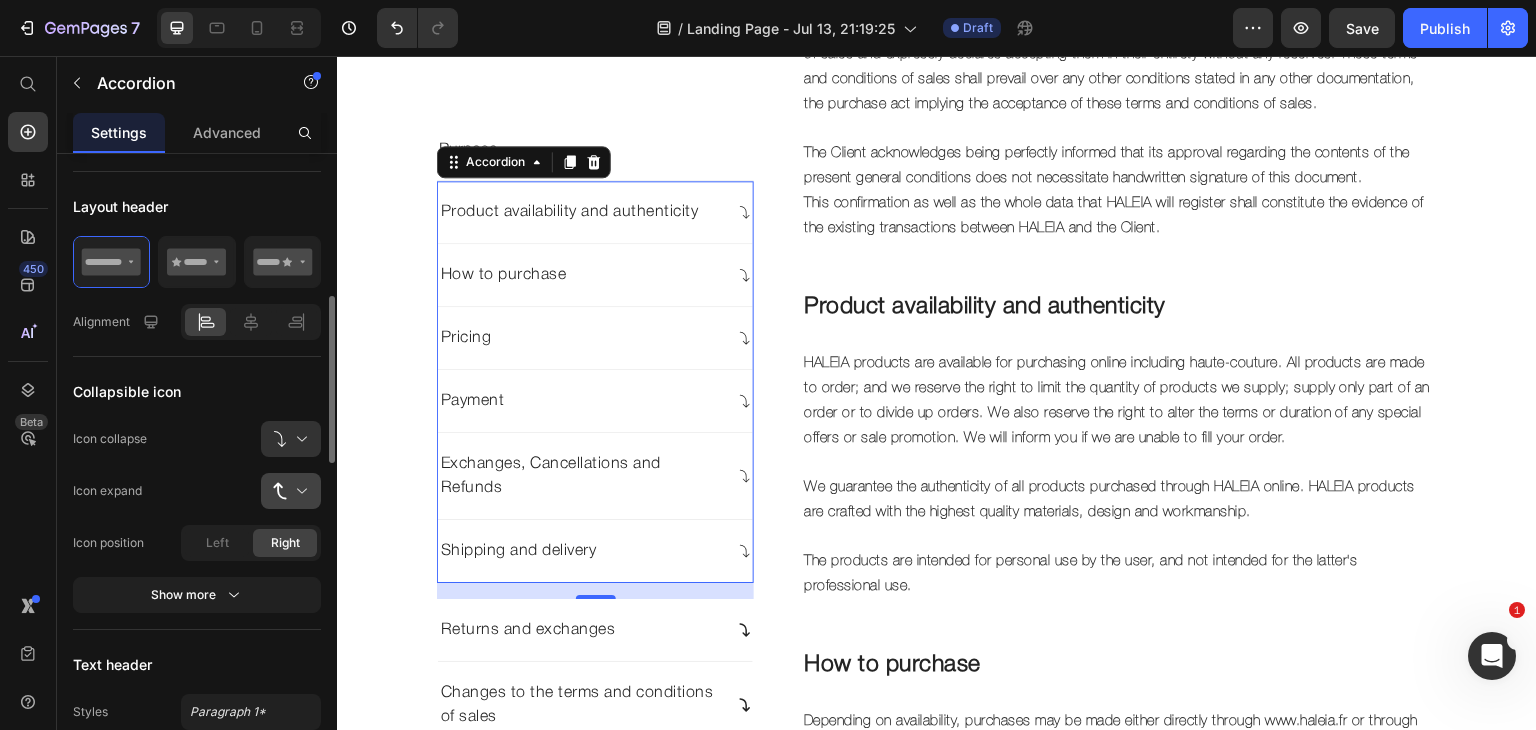 click at bounding box center [299, 491] 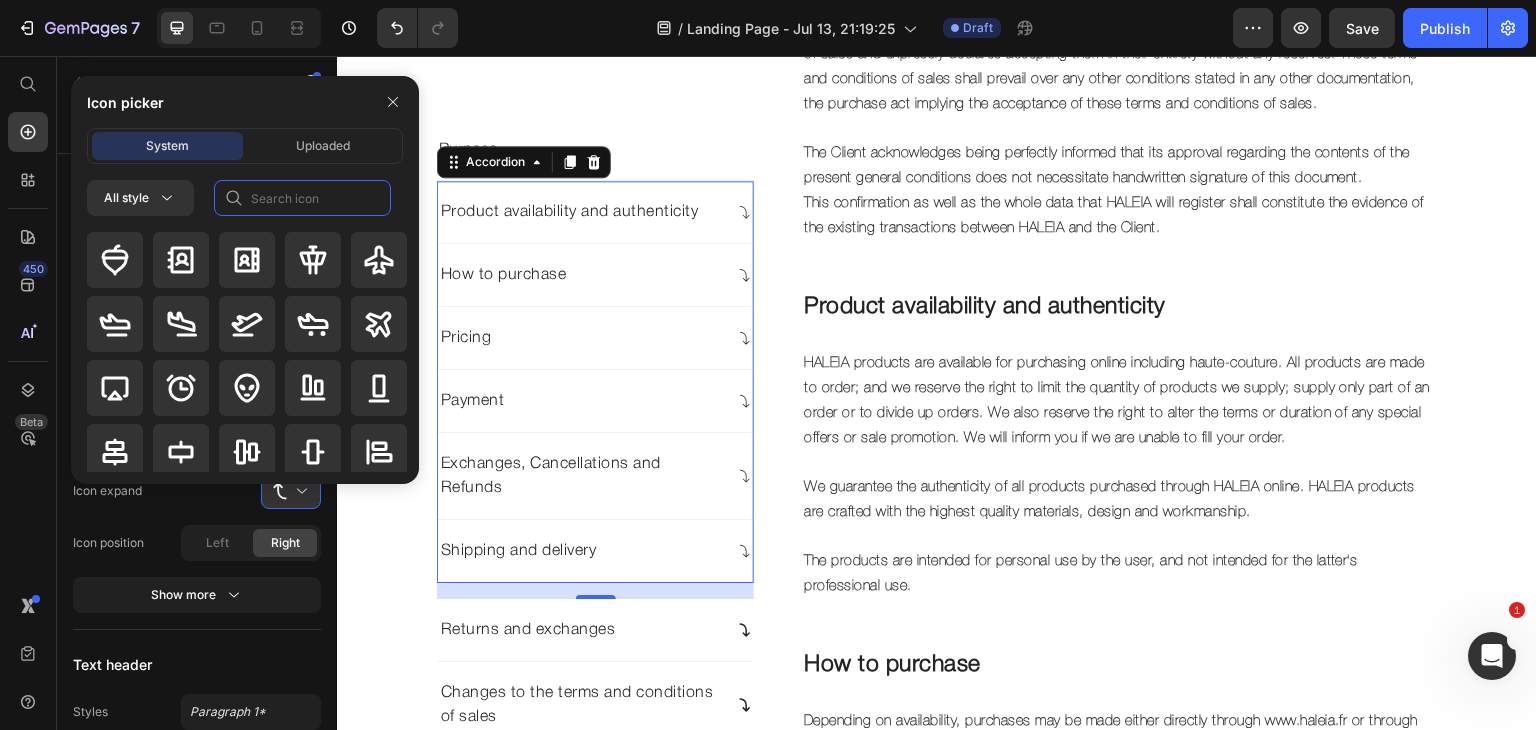 click 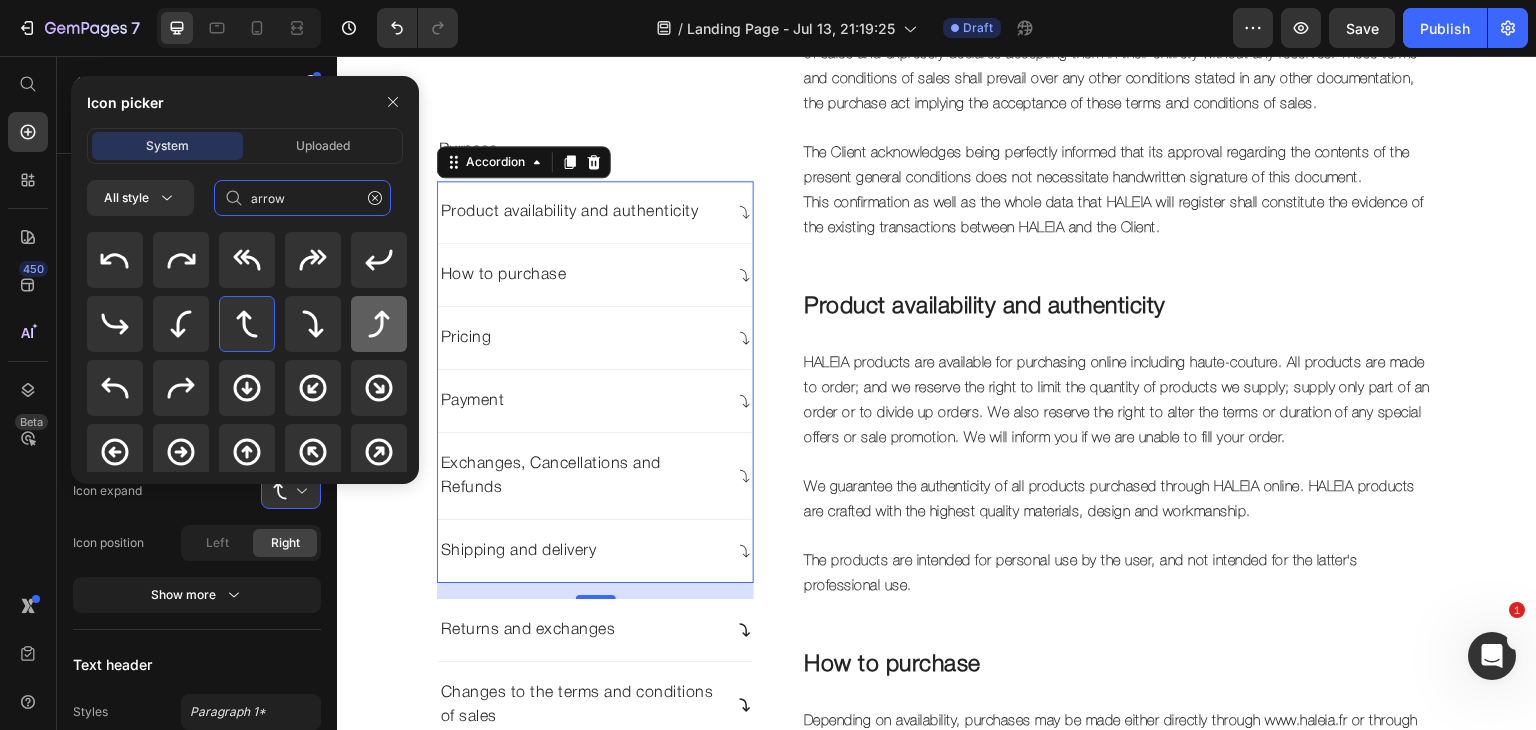 type on "arrow" 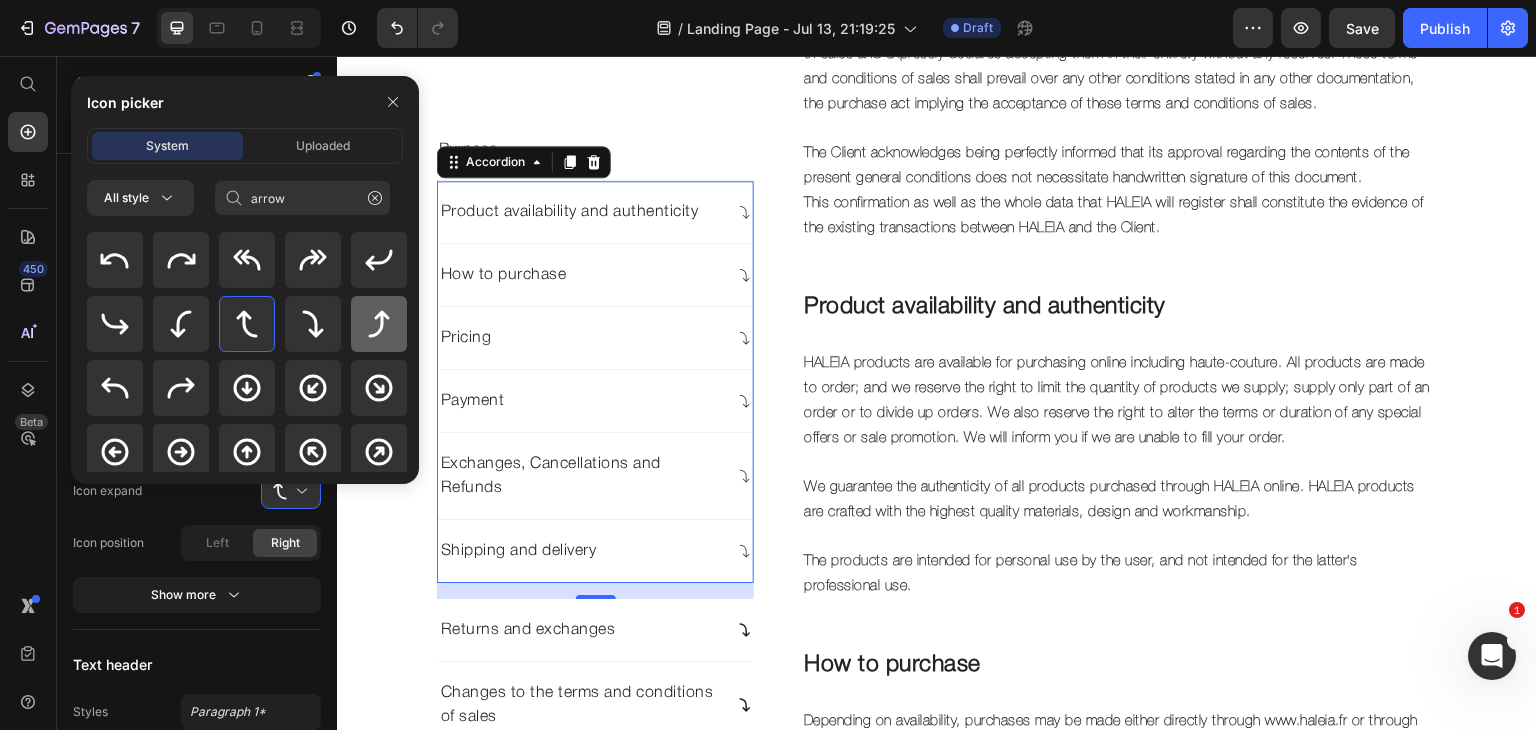 click 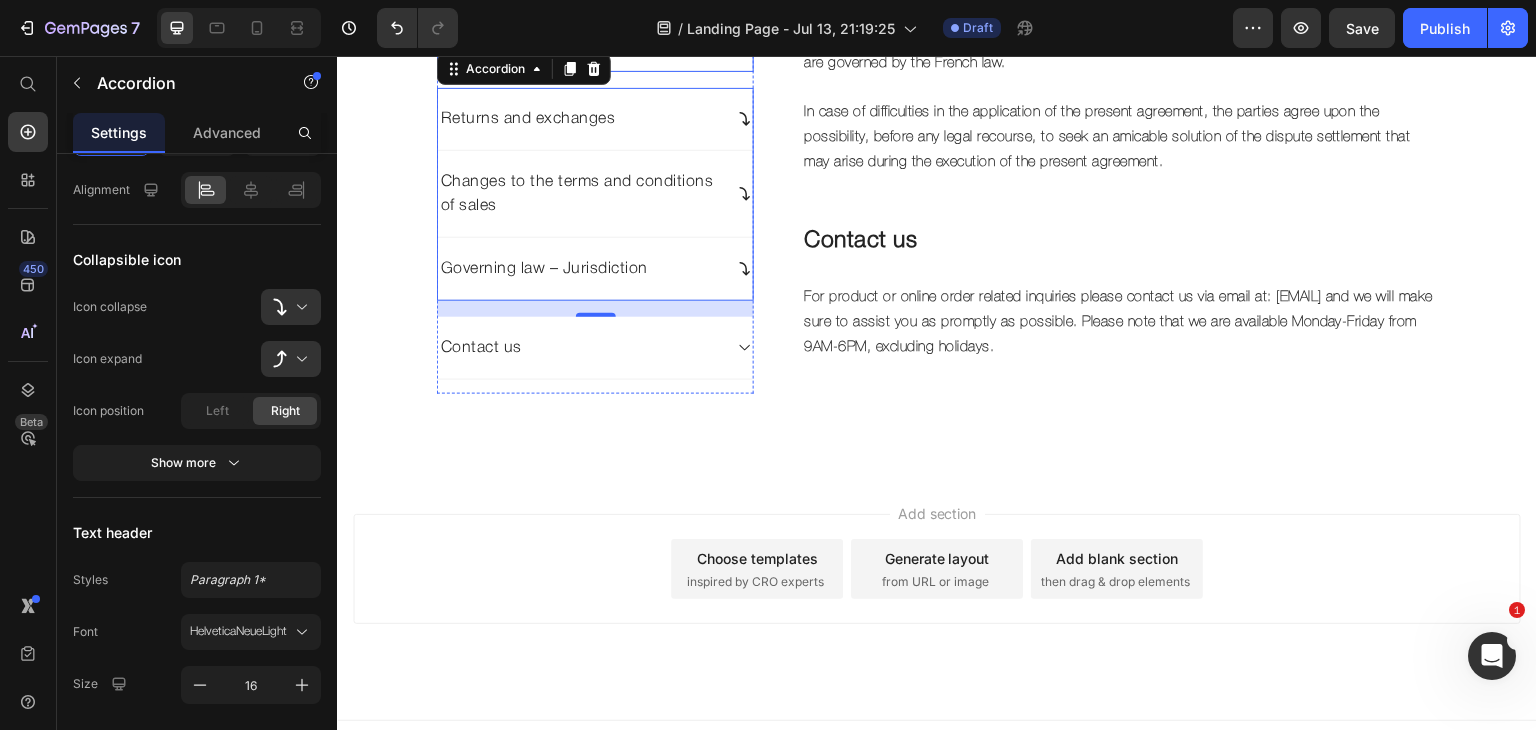 scroll, scrollTop: 3734, scrollLeft: 0, axis: vertical 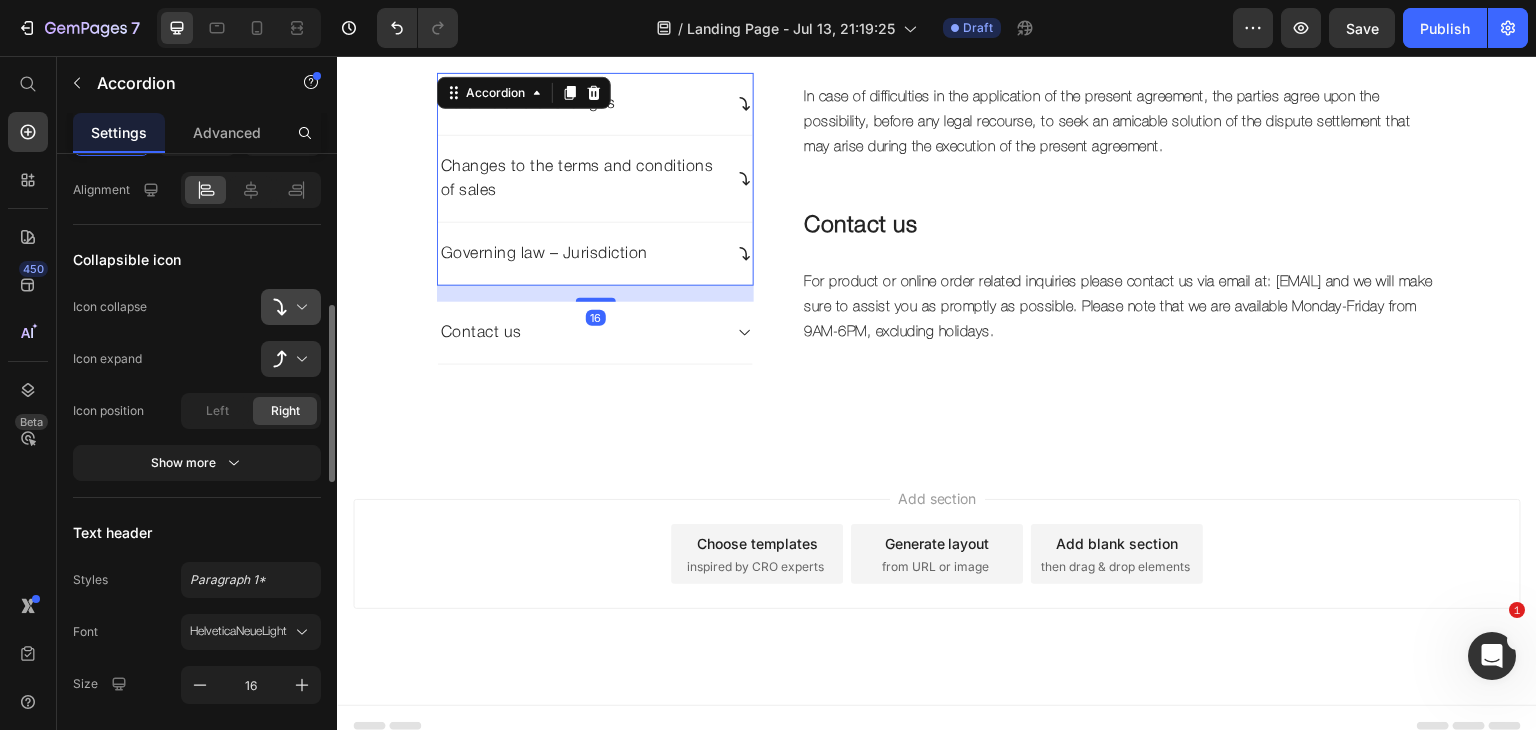 click at bounding box center [299, 307] 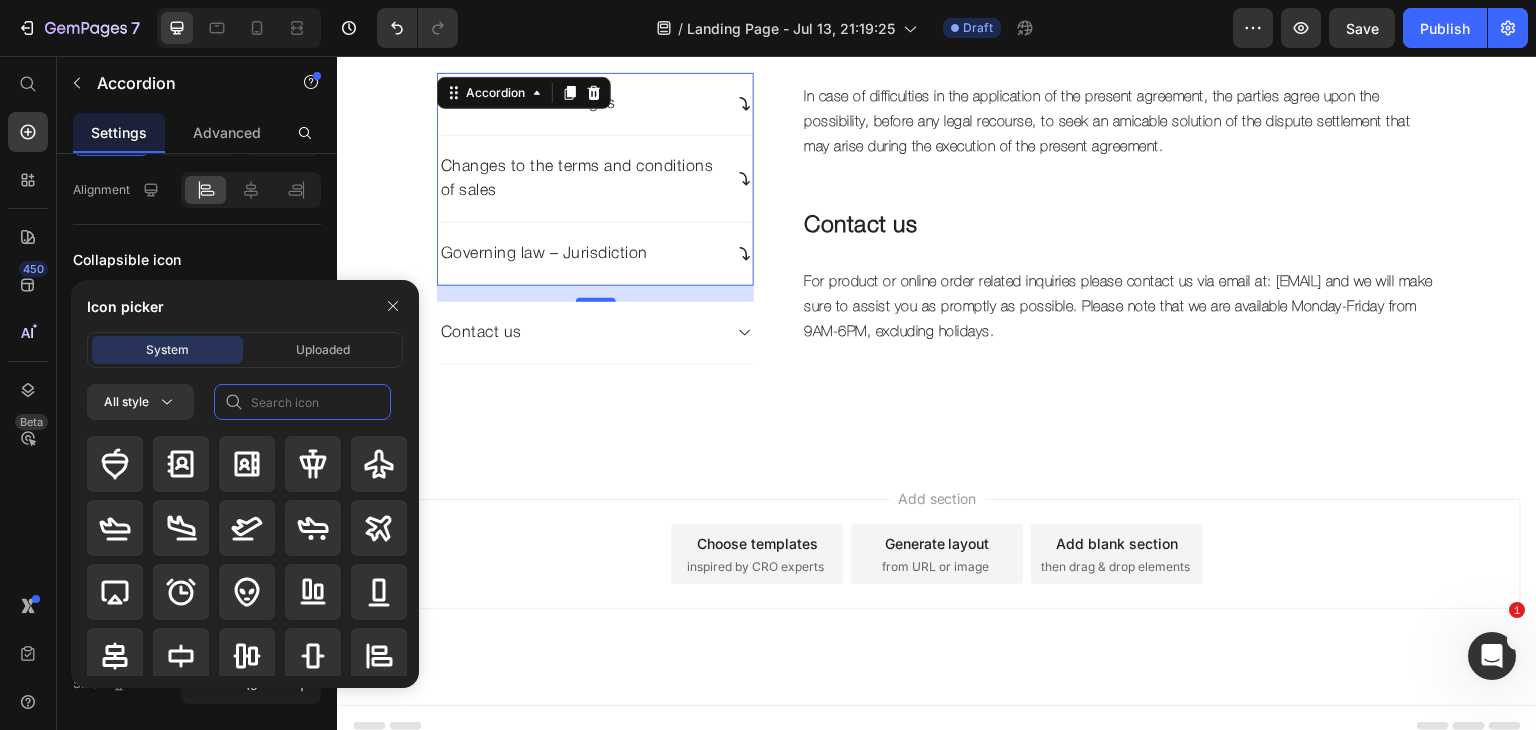 click 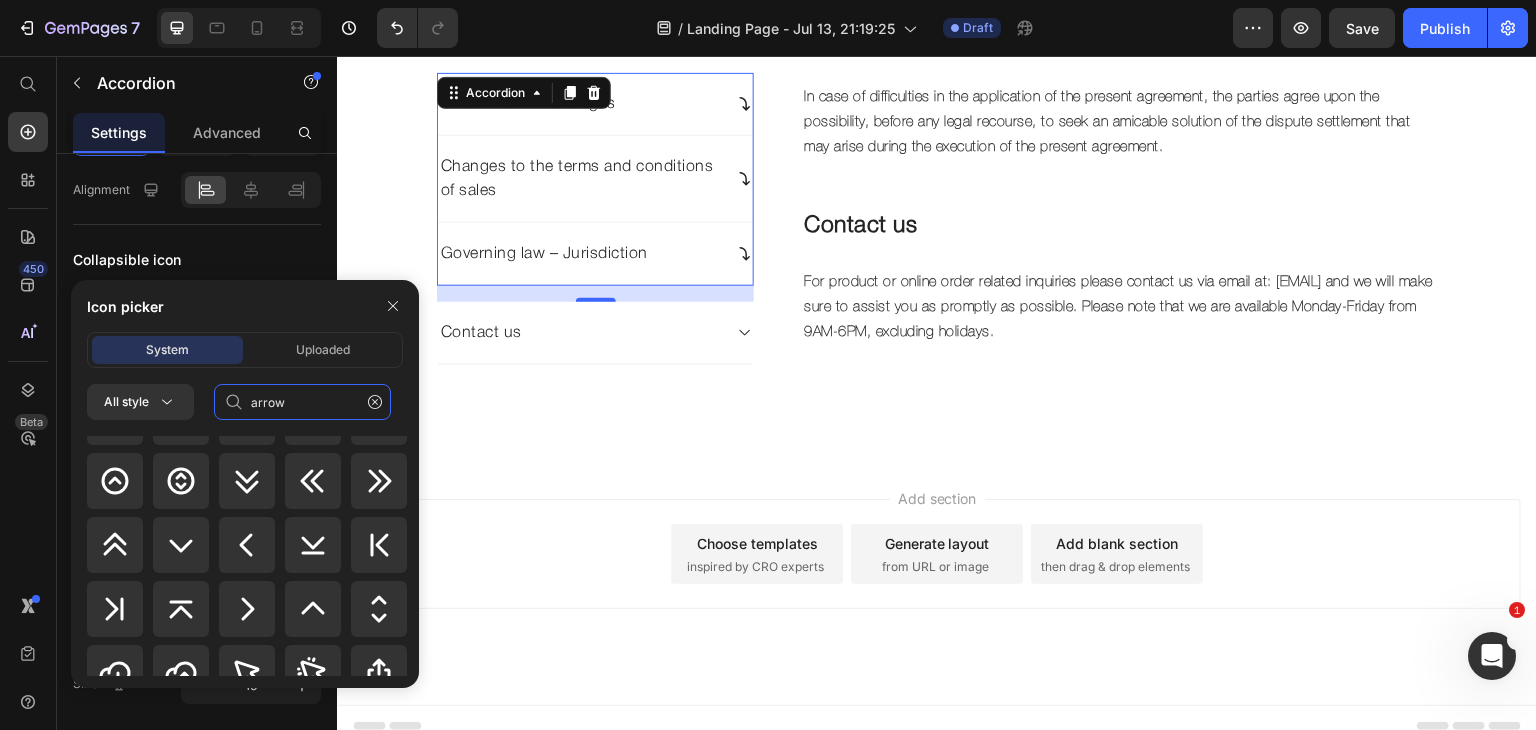 scroll, scrollTop: 1187, scrollLeft: 0, axis: vertical 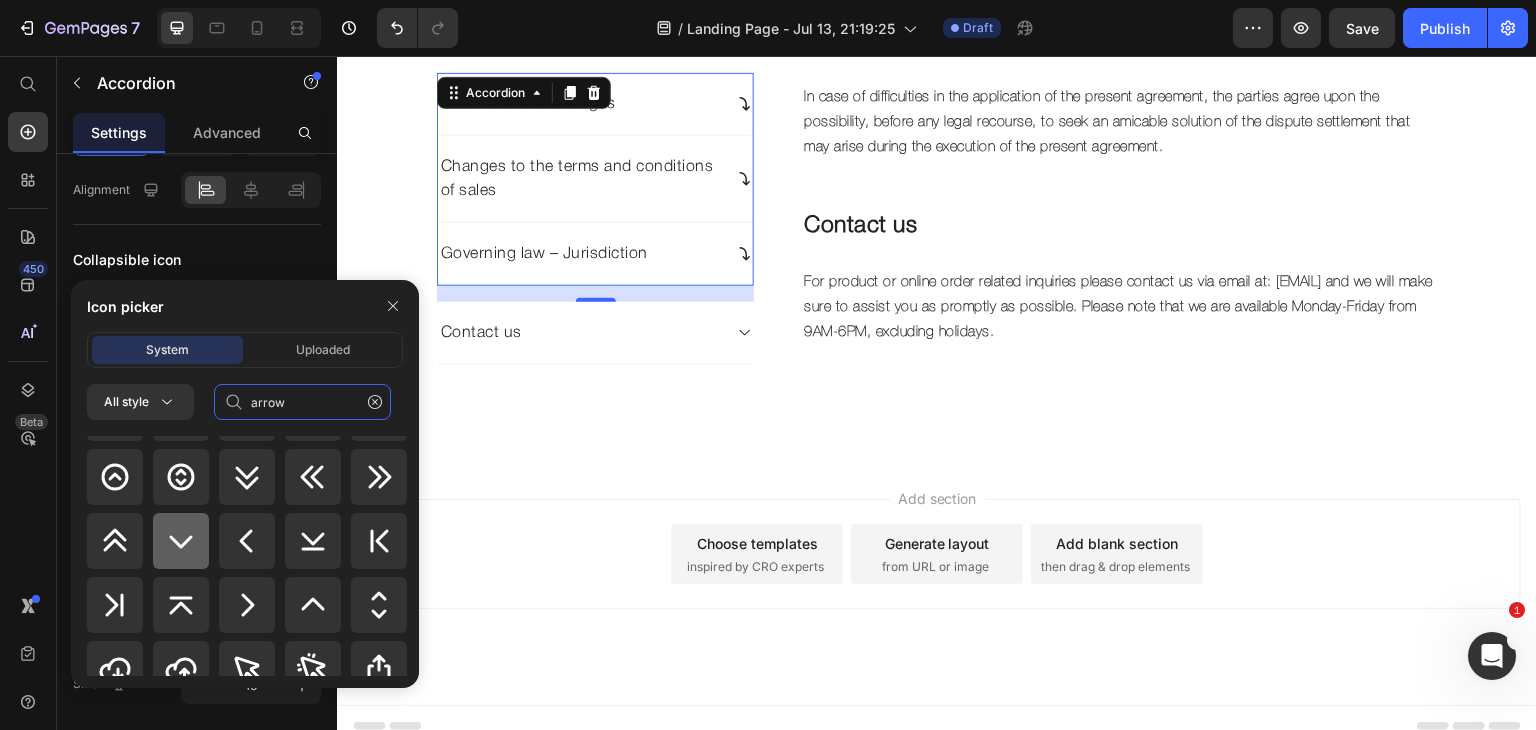 type on "arrow" 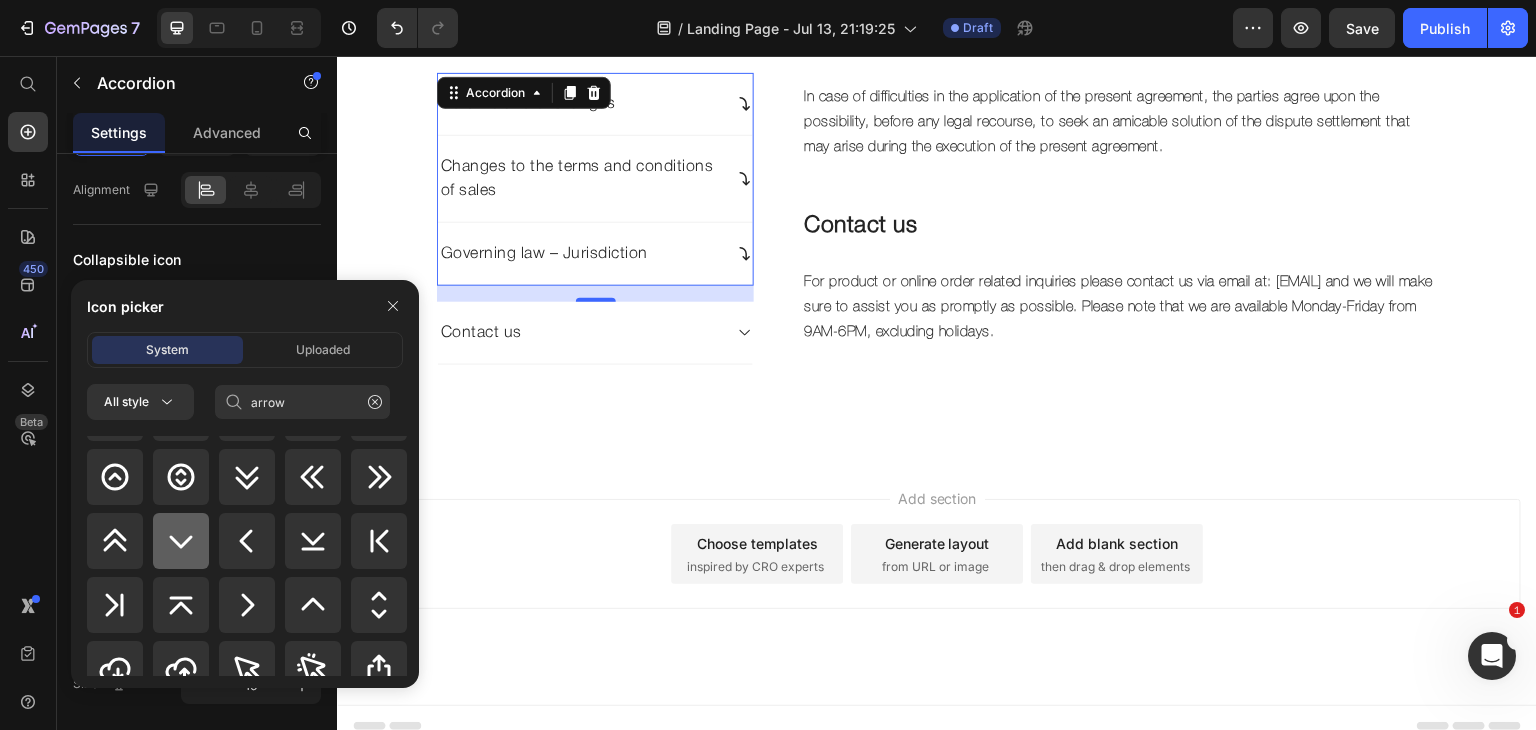 click 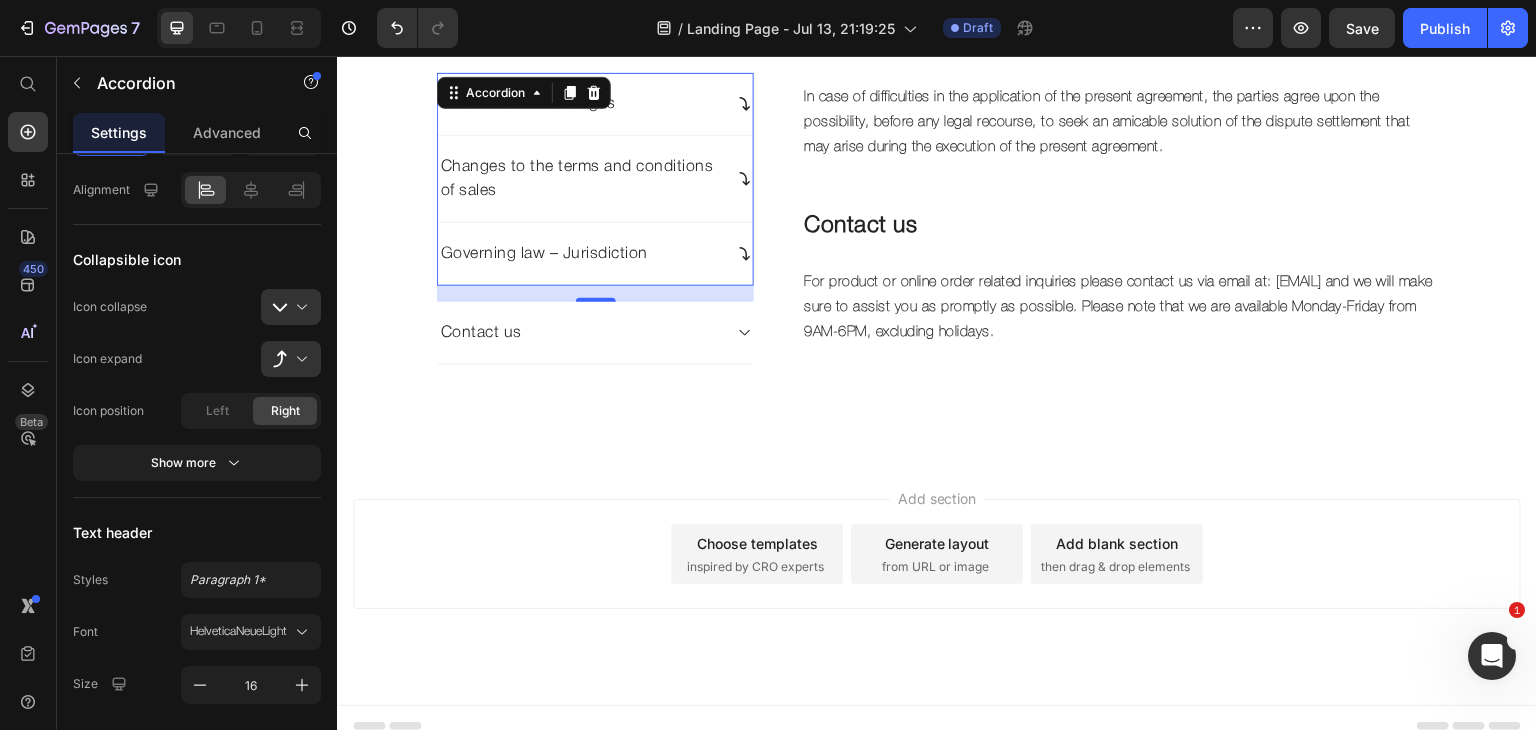 scroll, scrollTop: 888, scrollLeft: 0, axis: vertical 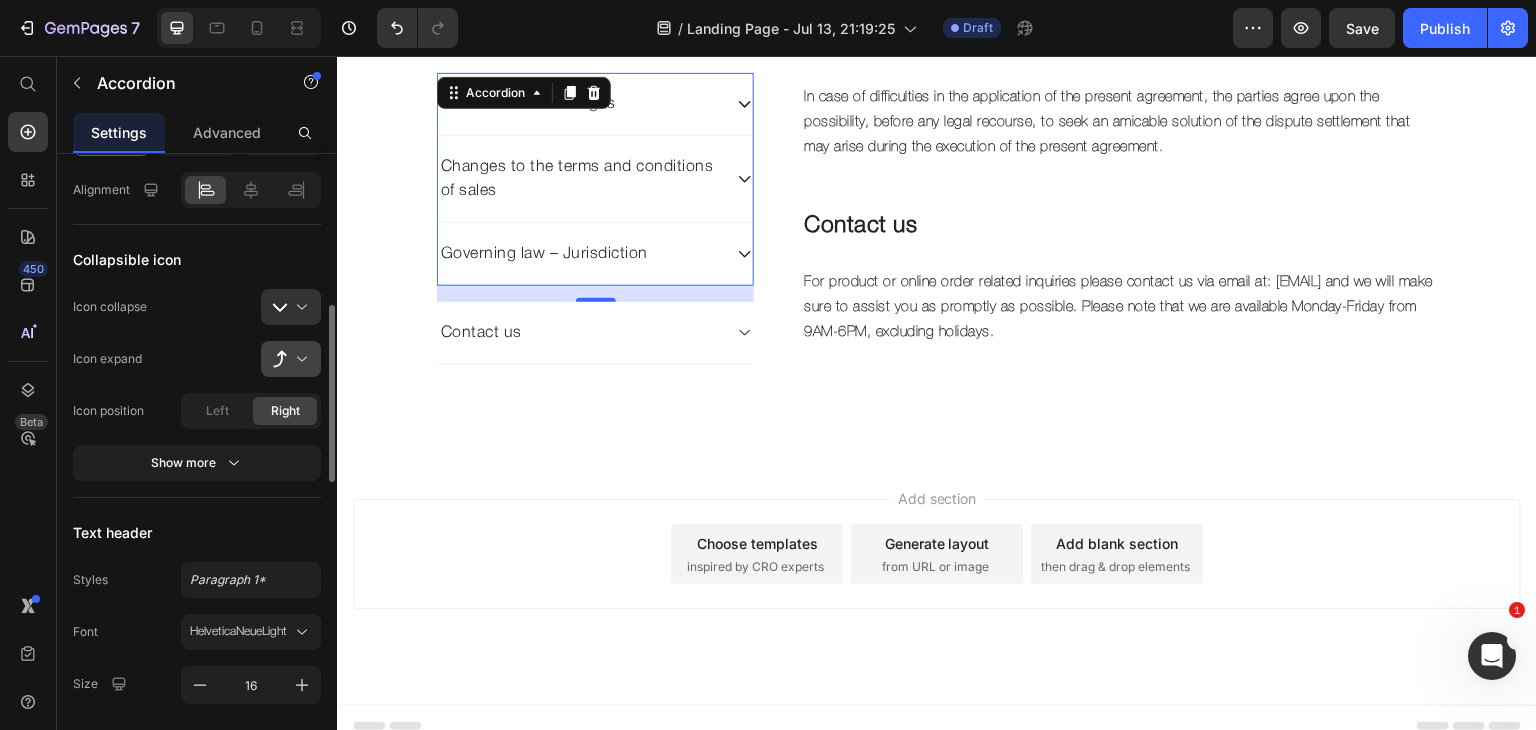 click at bounding box center (299, 359) 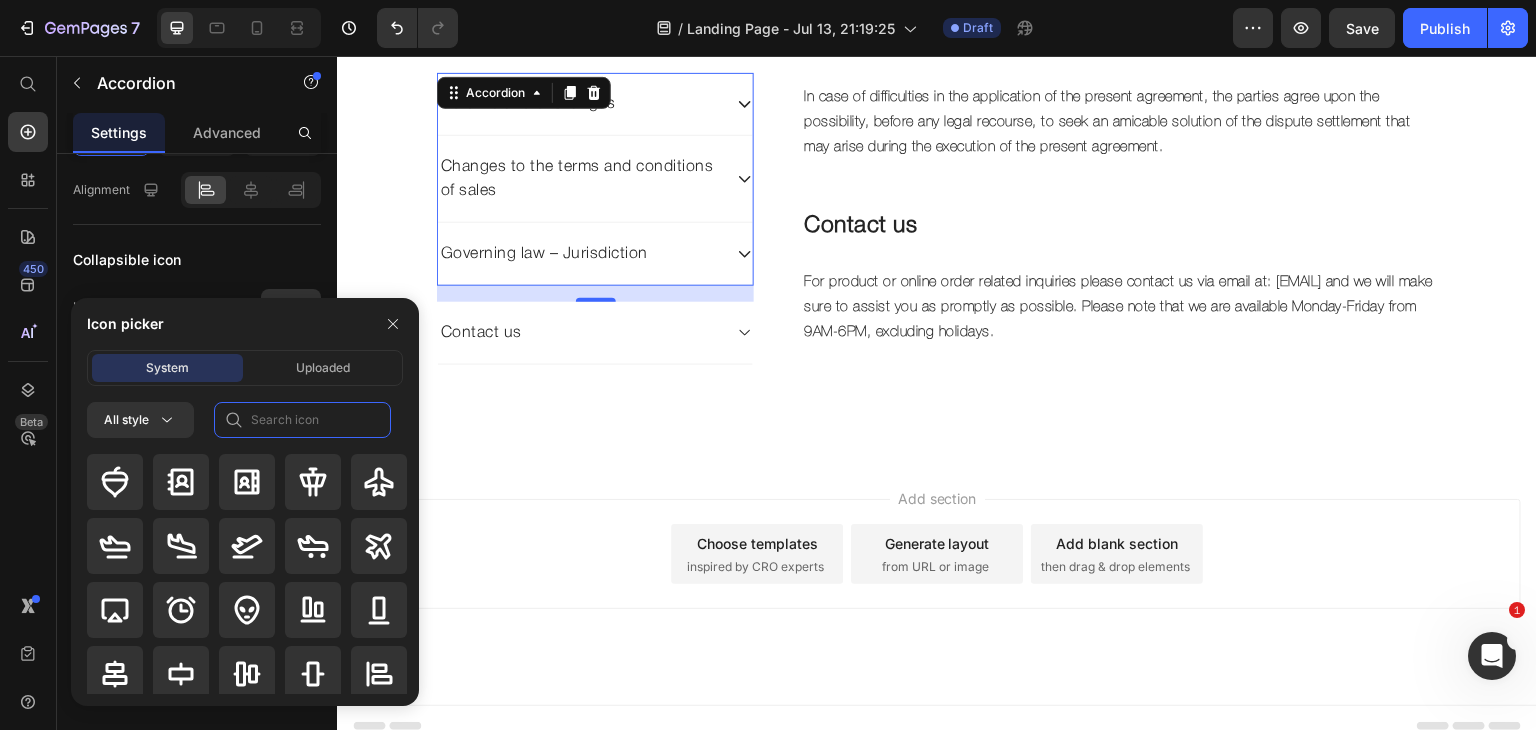 click 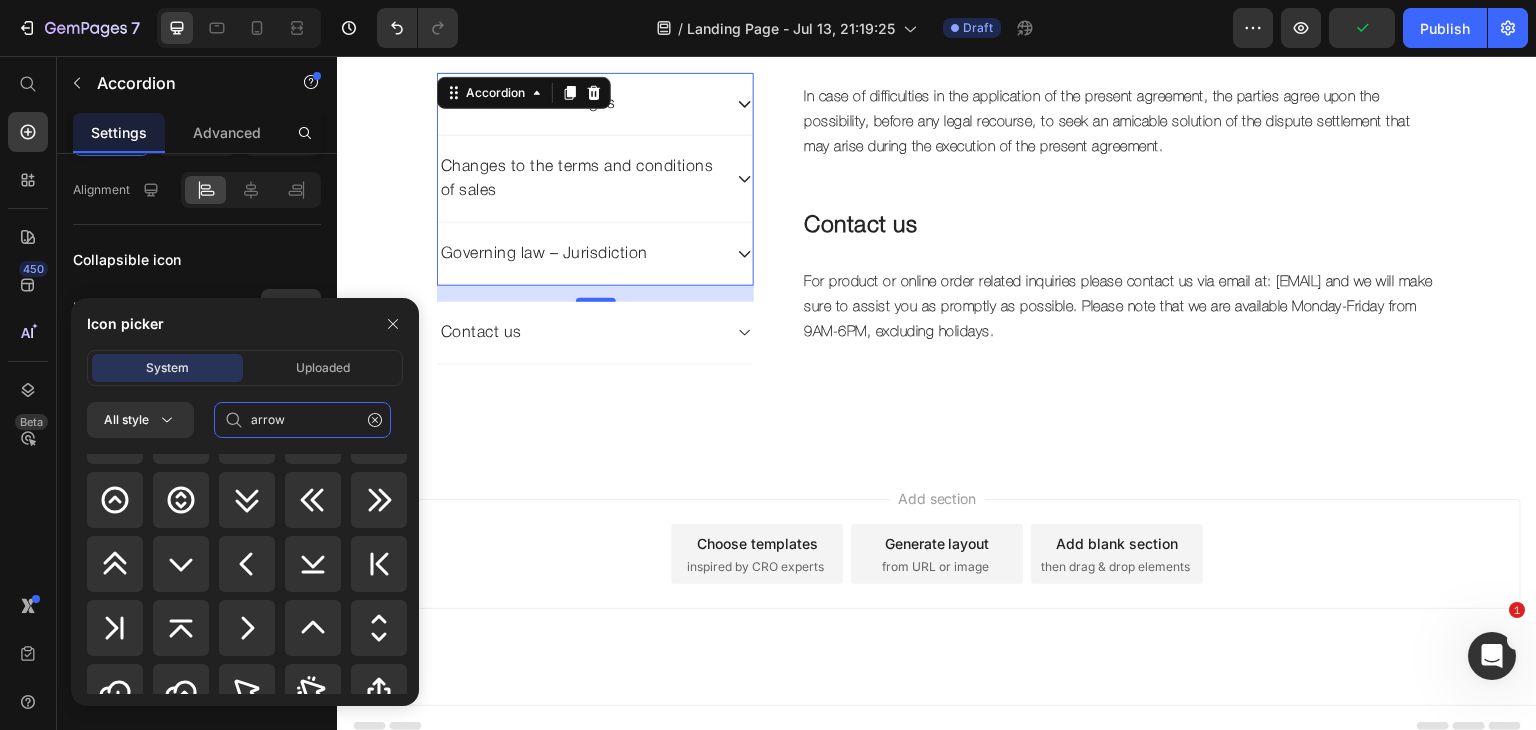 scroll, scrollTop: 1214, scrollLeft: 0, axis: vertical 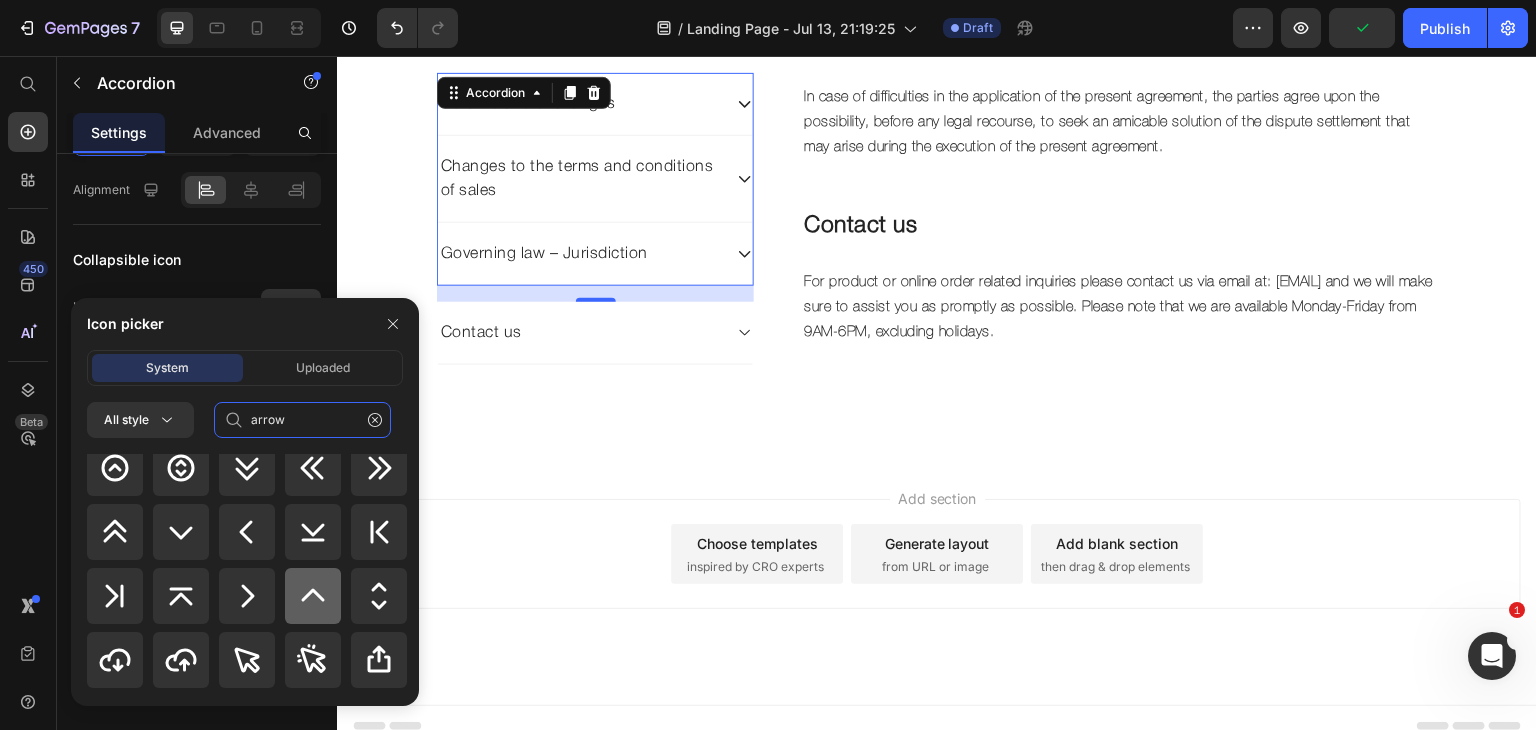 type on "arrow" 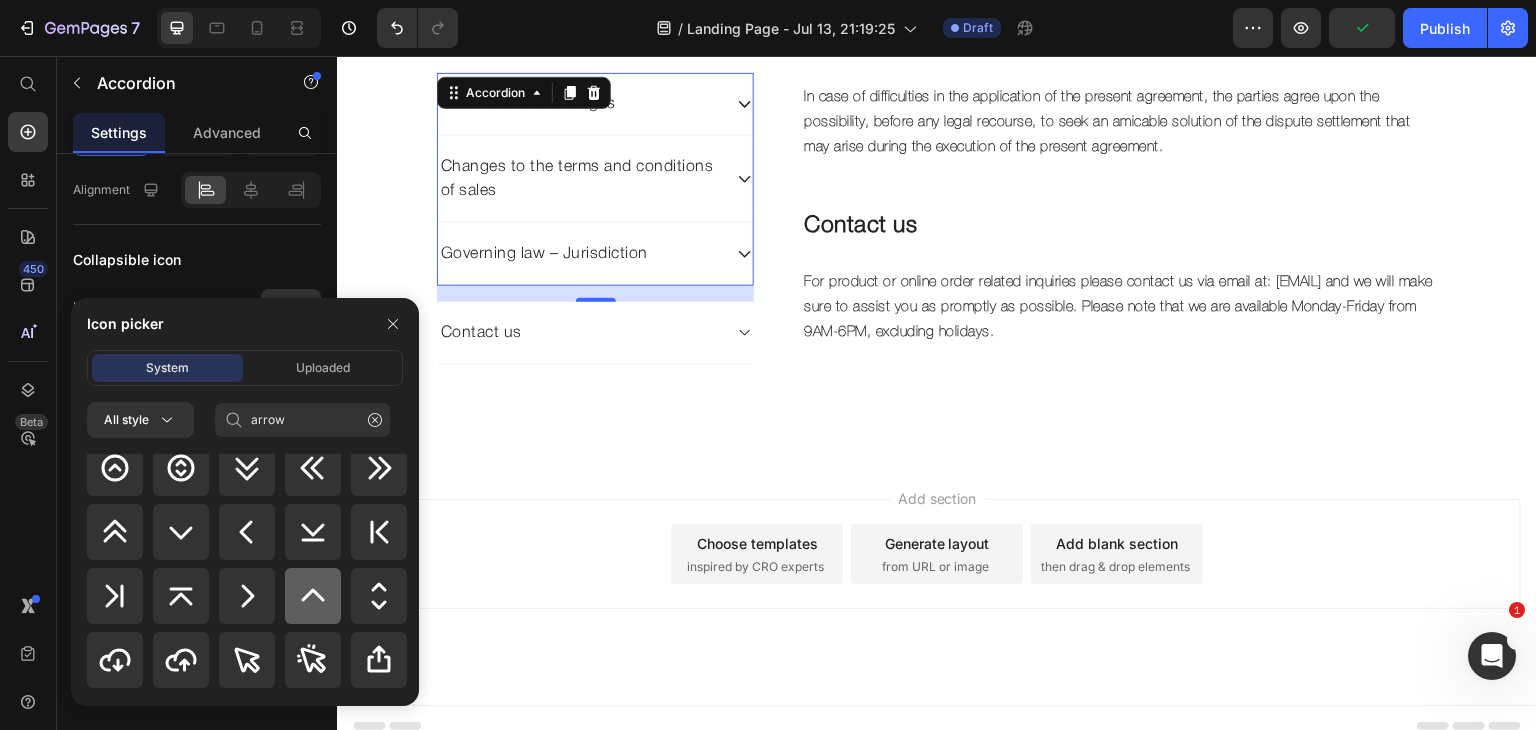 click 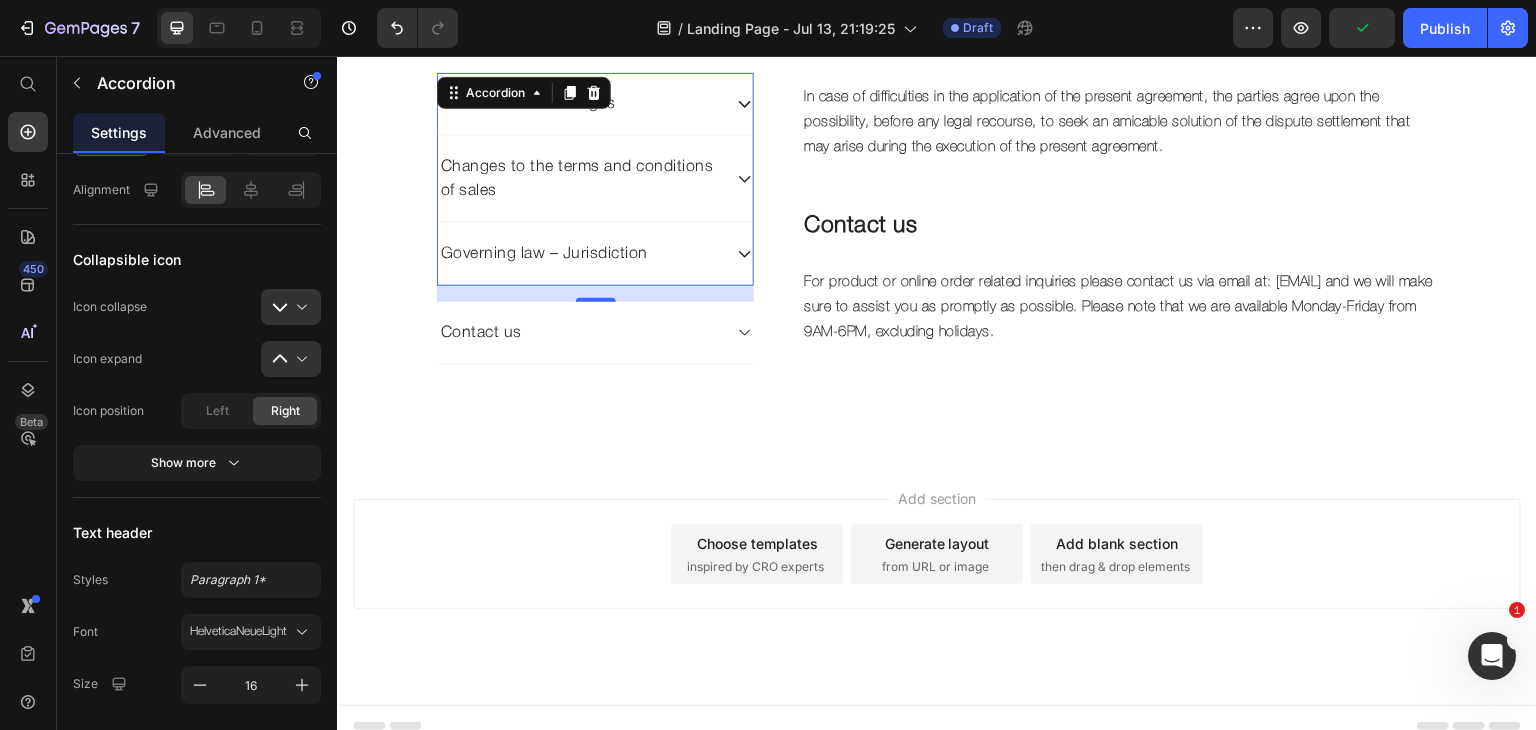 scroll, scrollTop: 888, scrollLeft: 0, axis: vertical 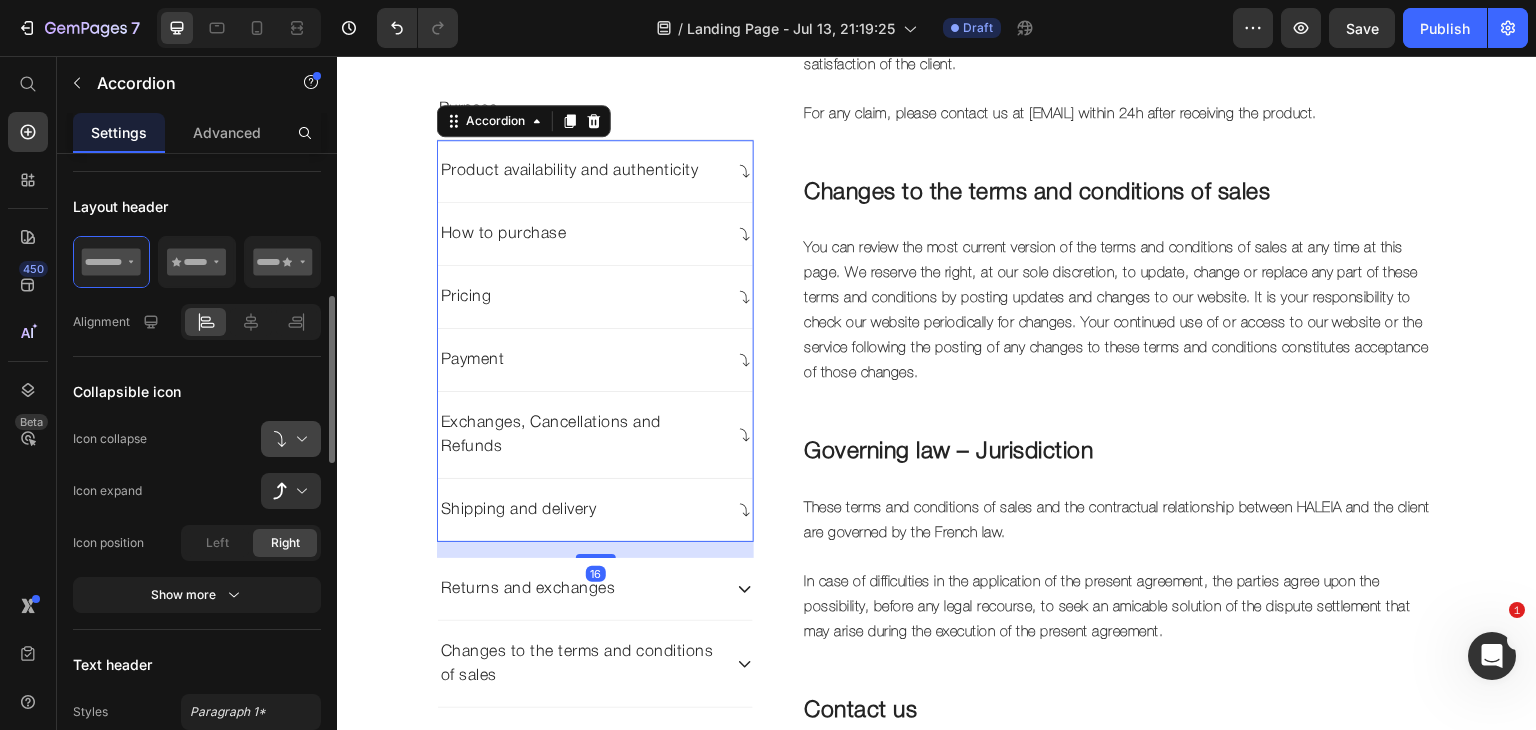 click at bounding box center (299, 439) 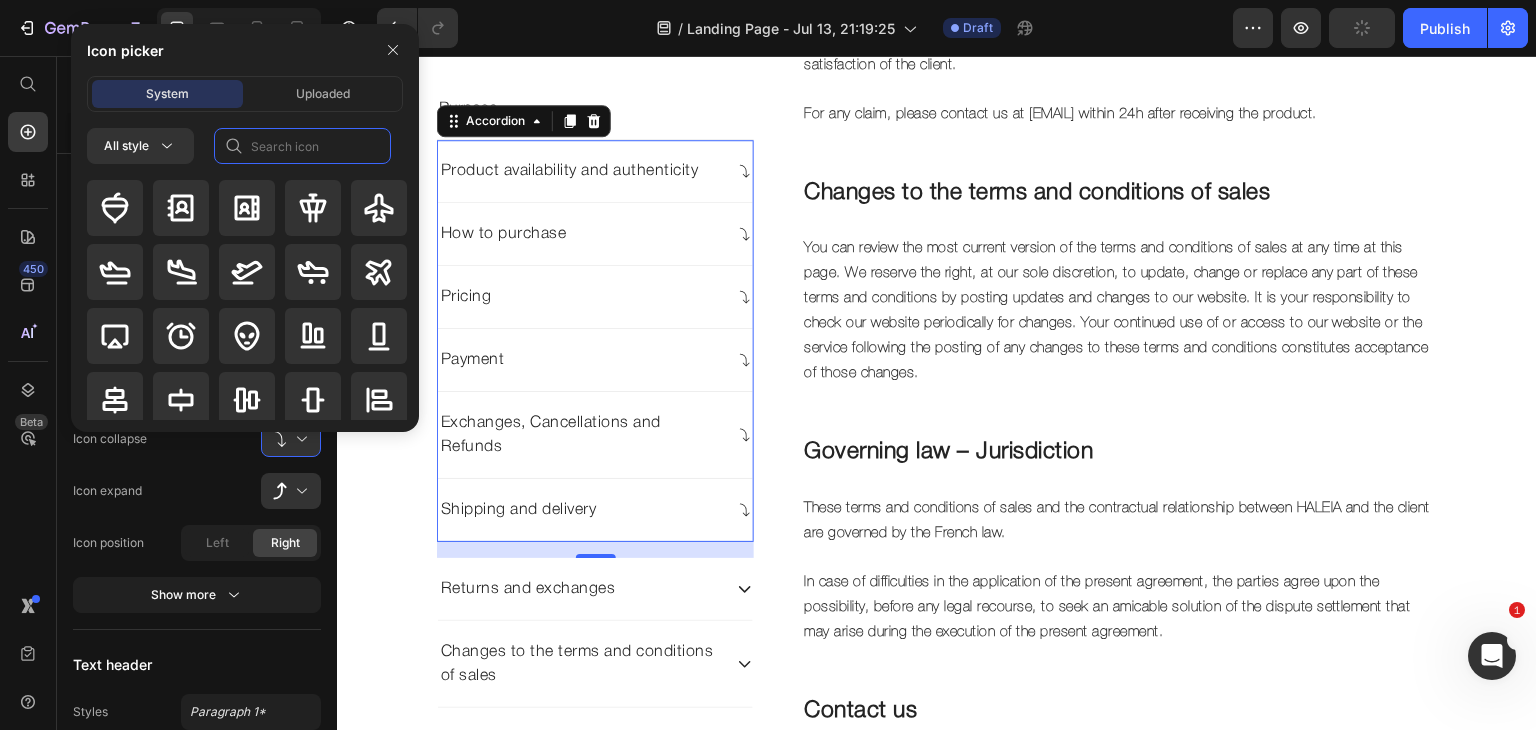 click 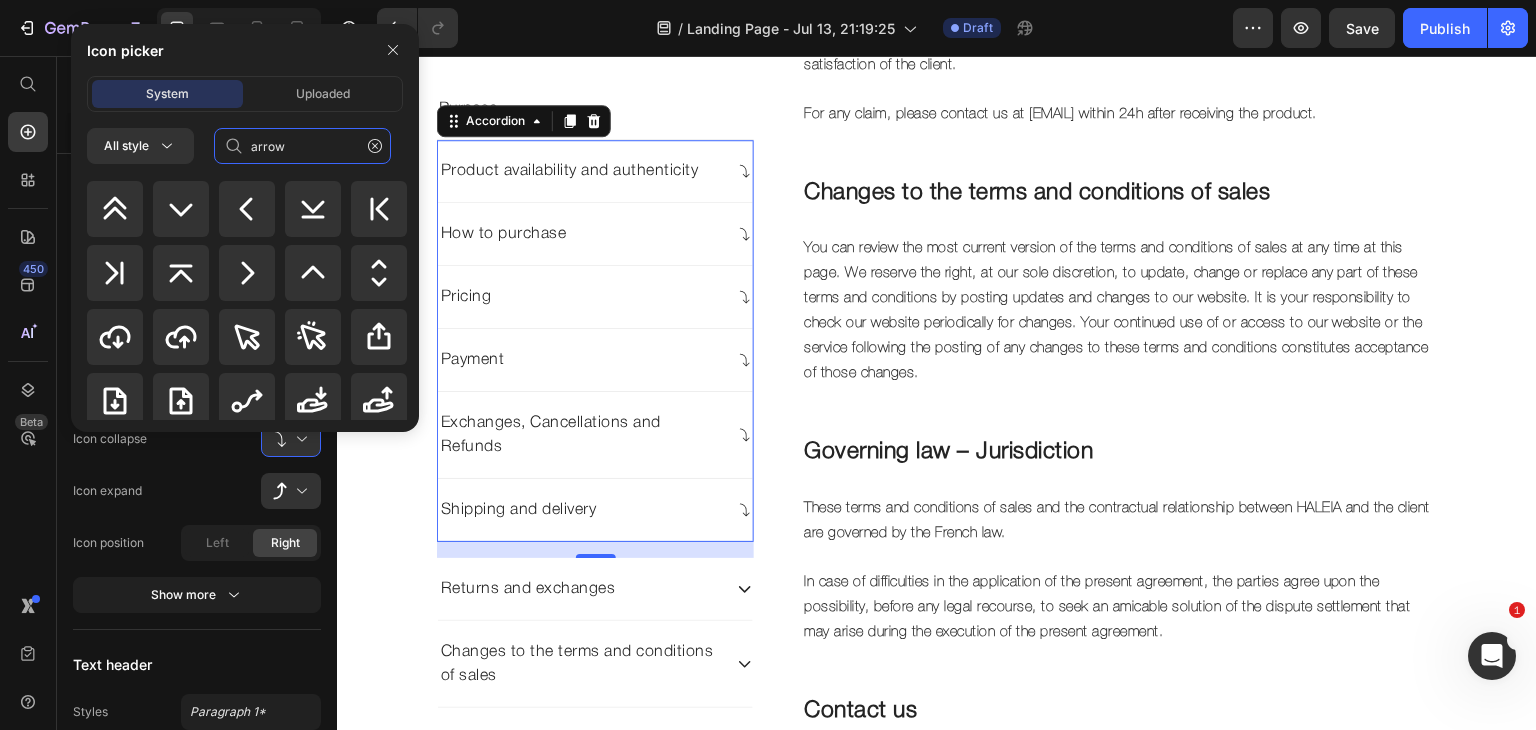 scroll, scrollTop: 1264, scrollLeft: 0, axis: vertical 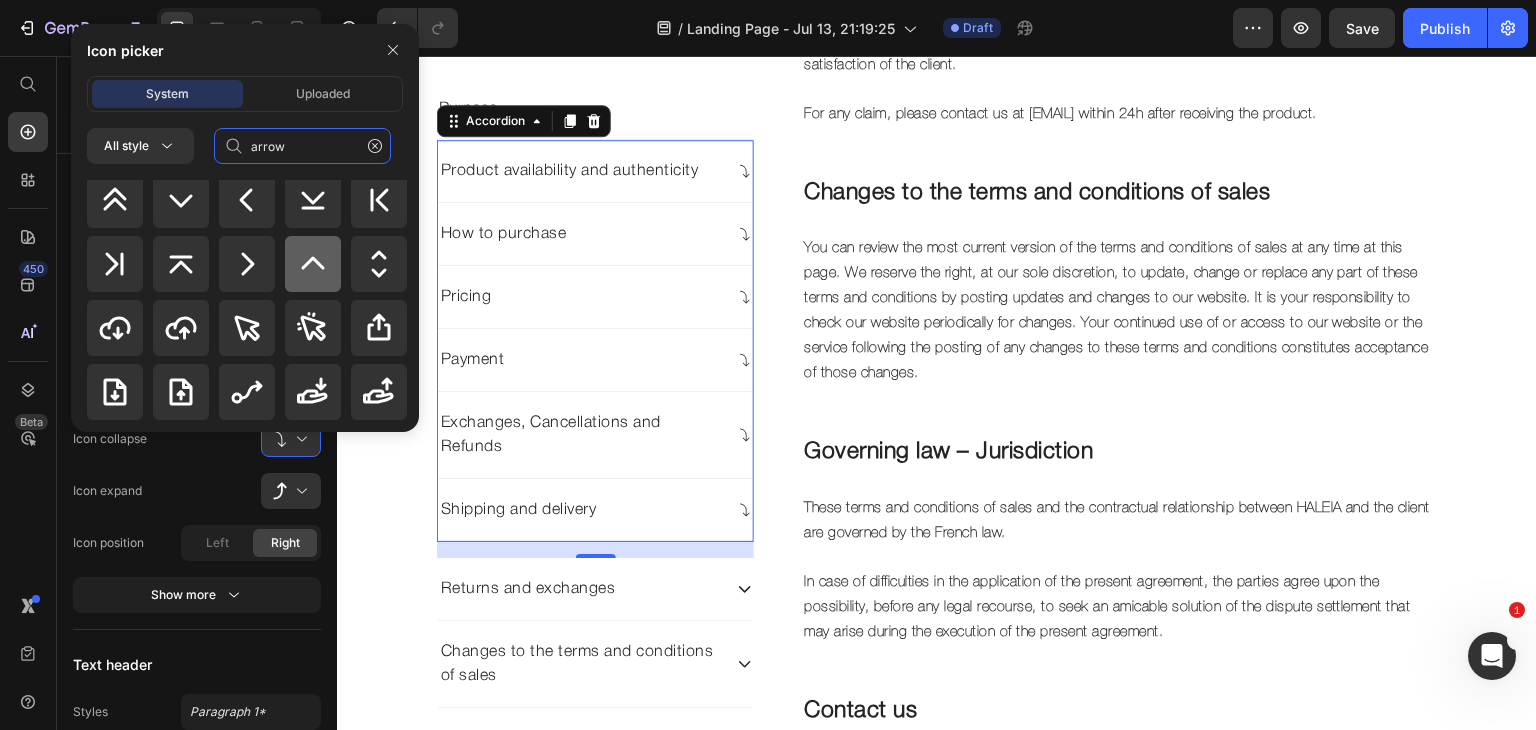 type on "arrow" 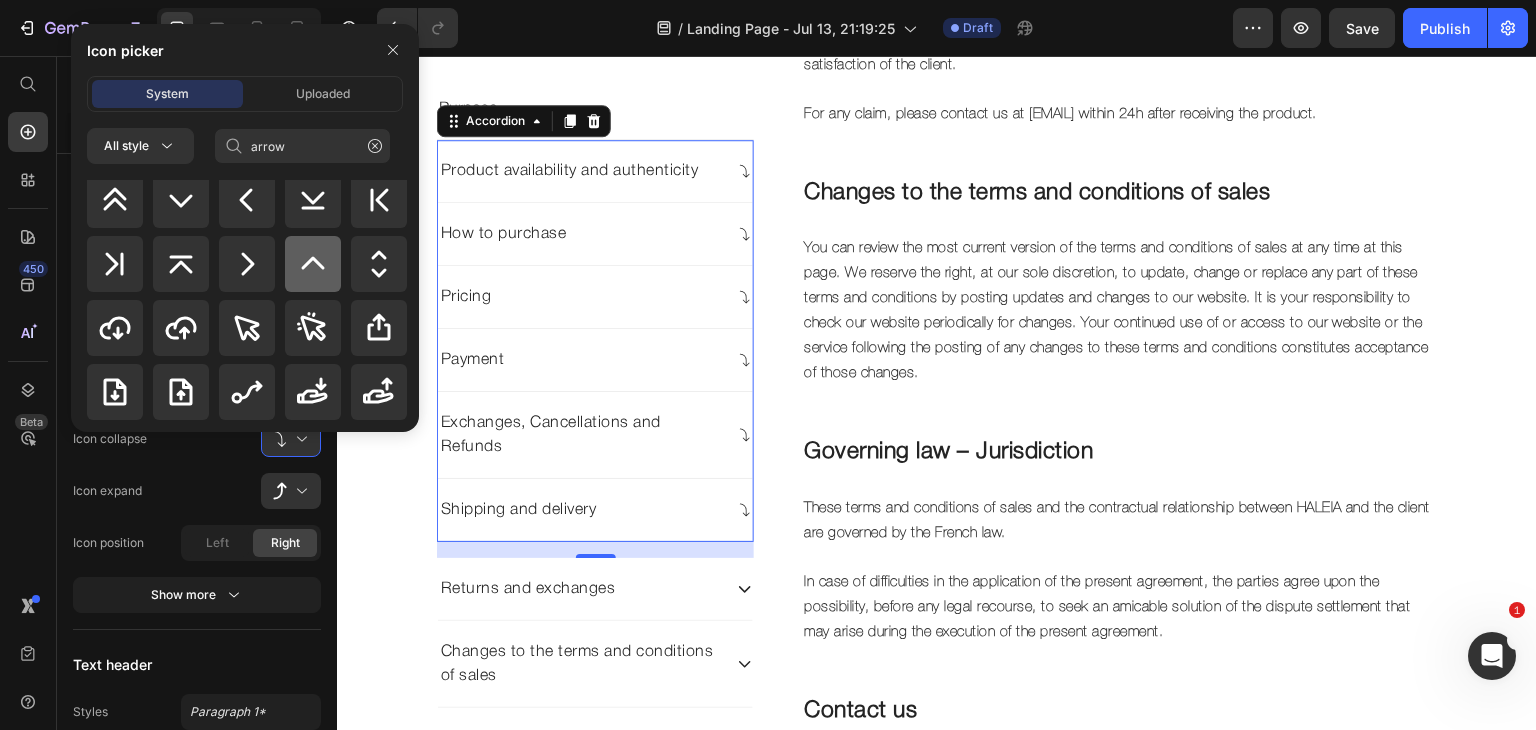 click 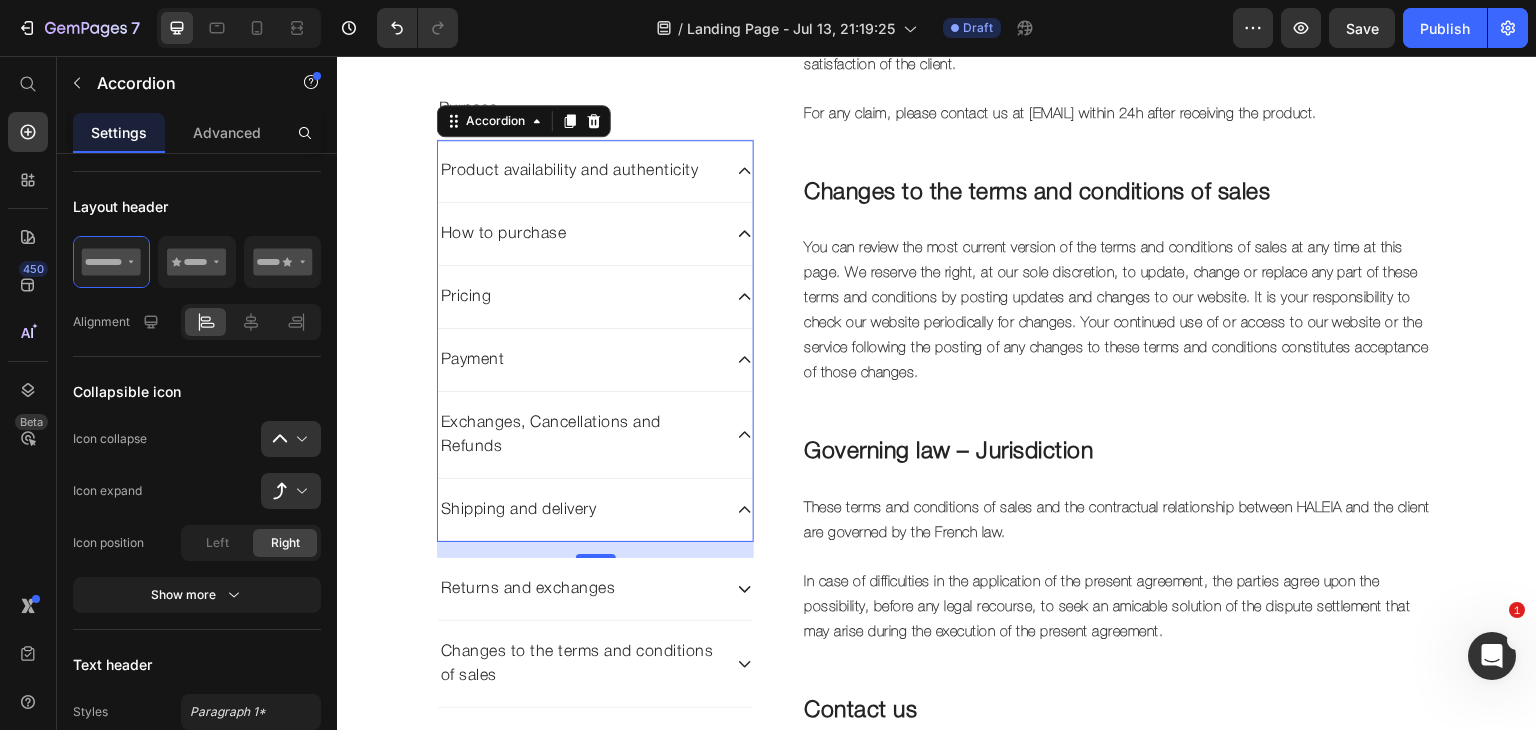 scroll, scrollTop: 880, scrollLeft: 0, axis: vertical 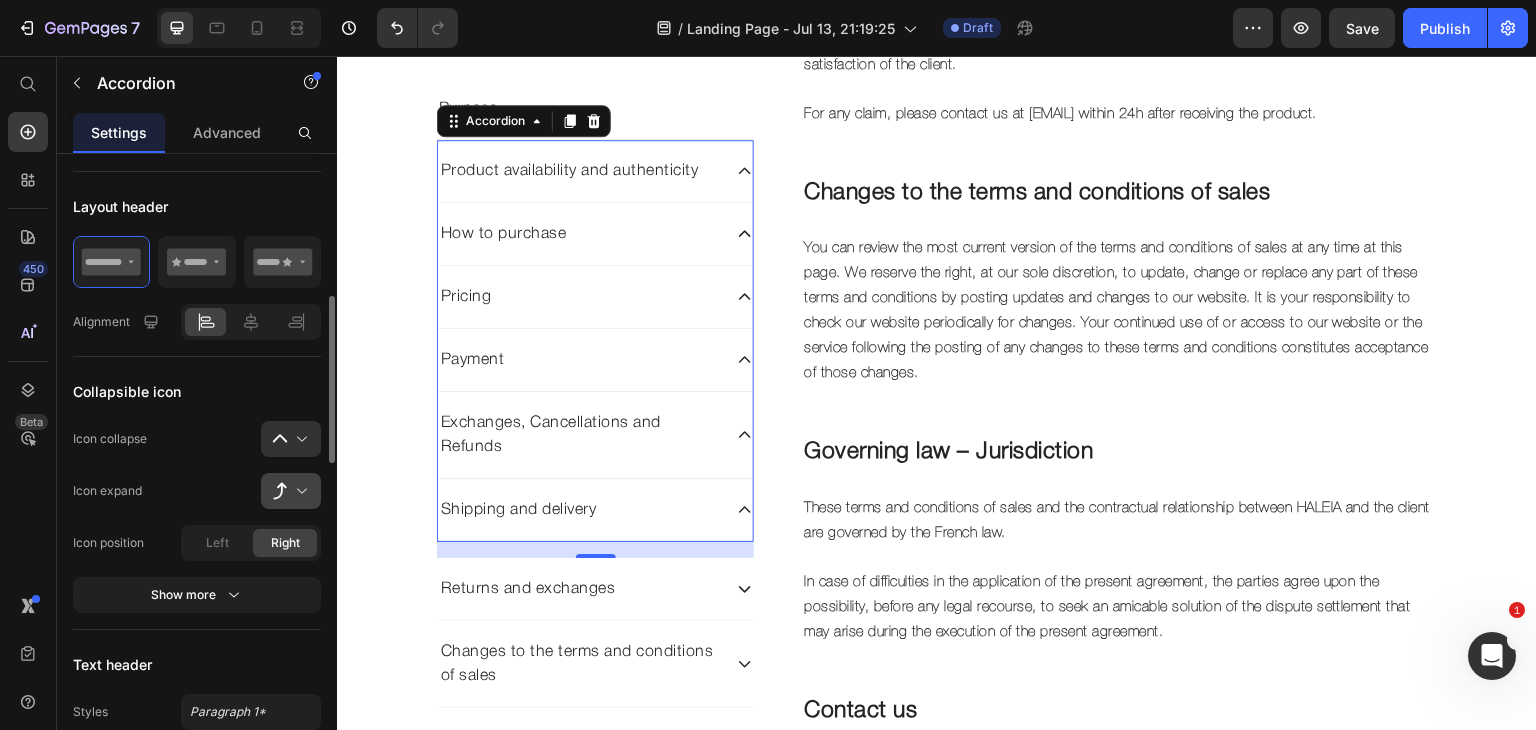 click at bounding box center (299, 491) 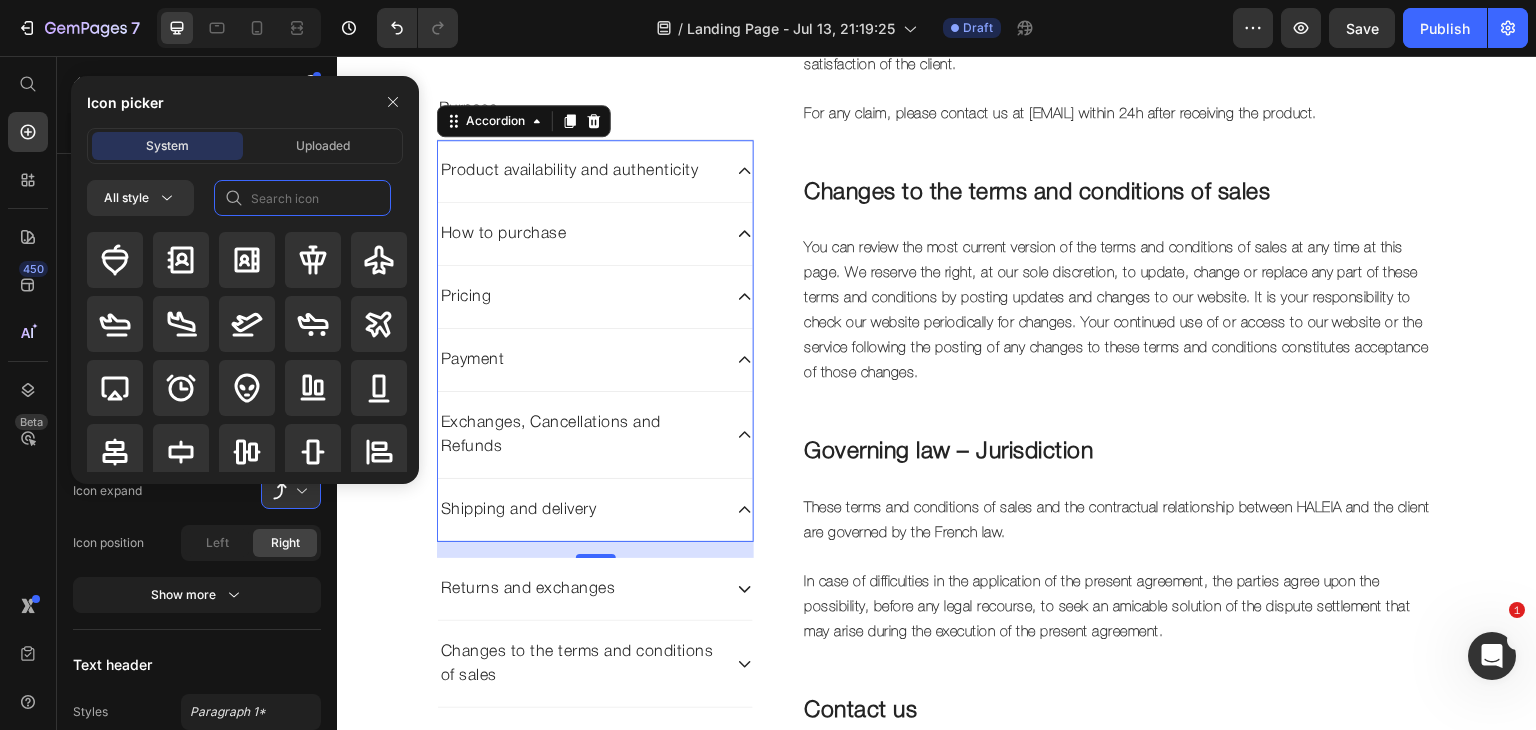 click 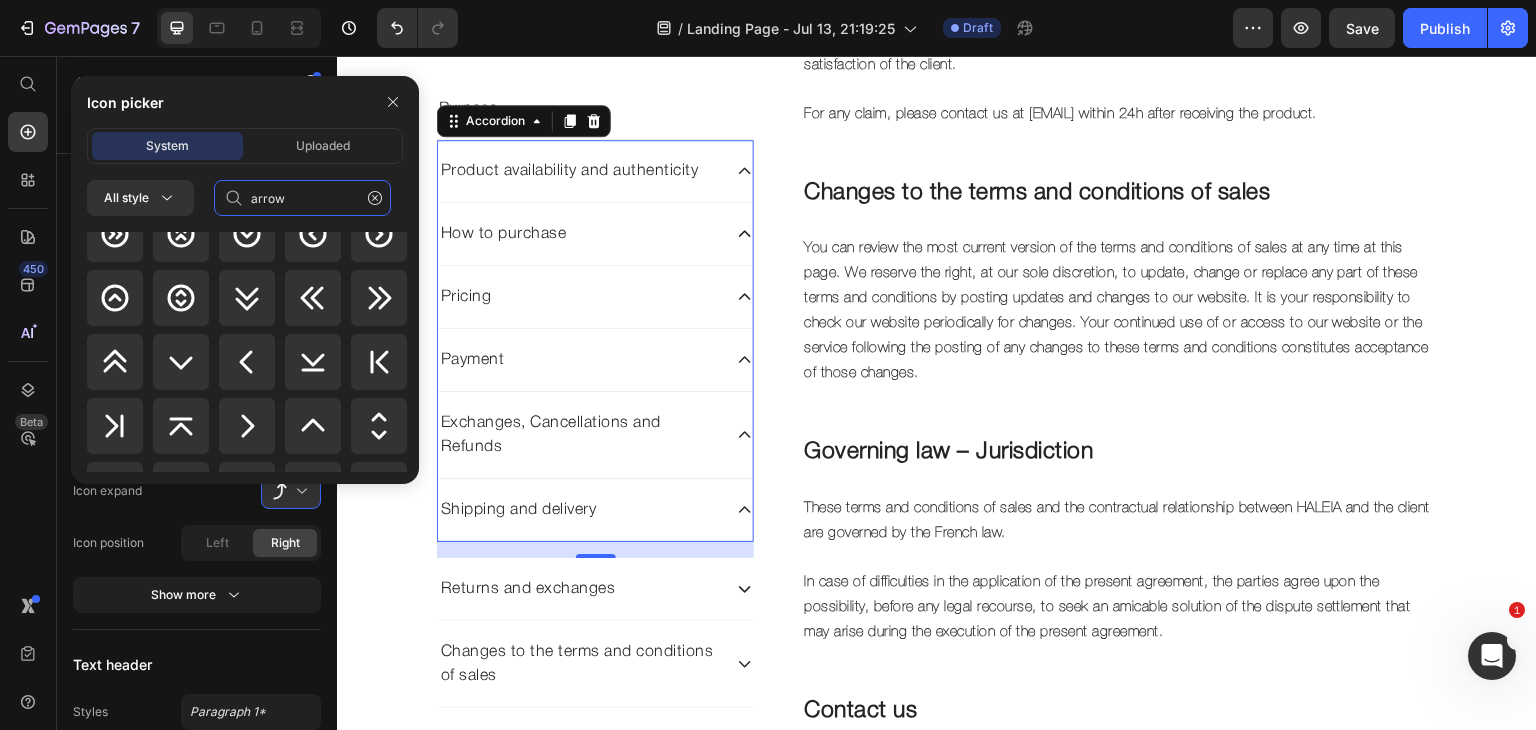 scroll, scrollTop: 1228, scrollLeft: 0, axis: vertical 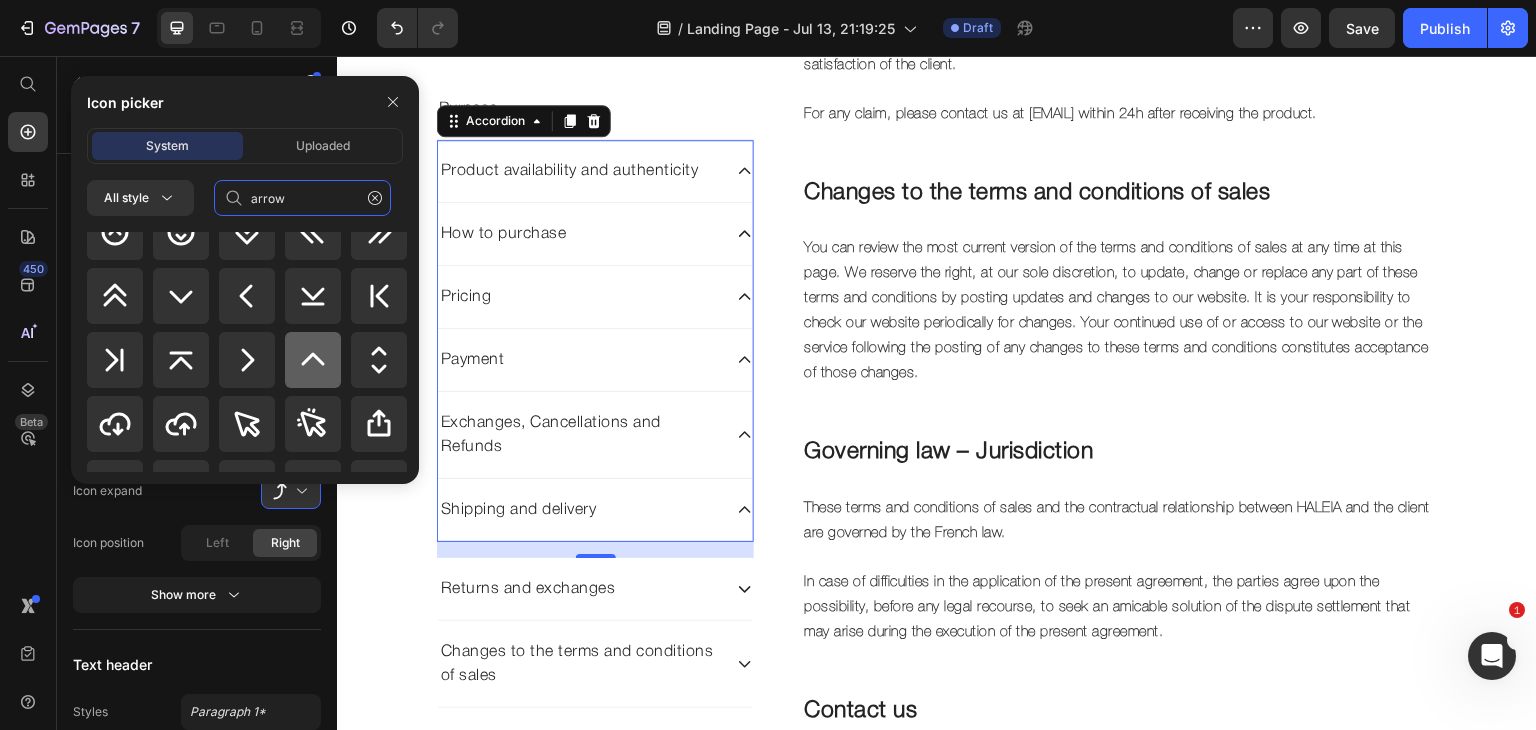 type on "arrow" 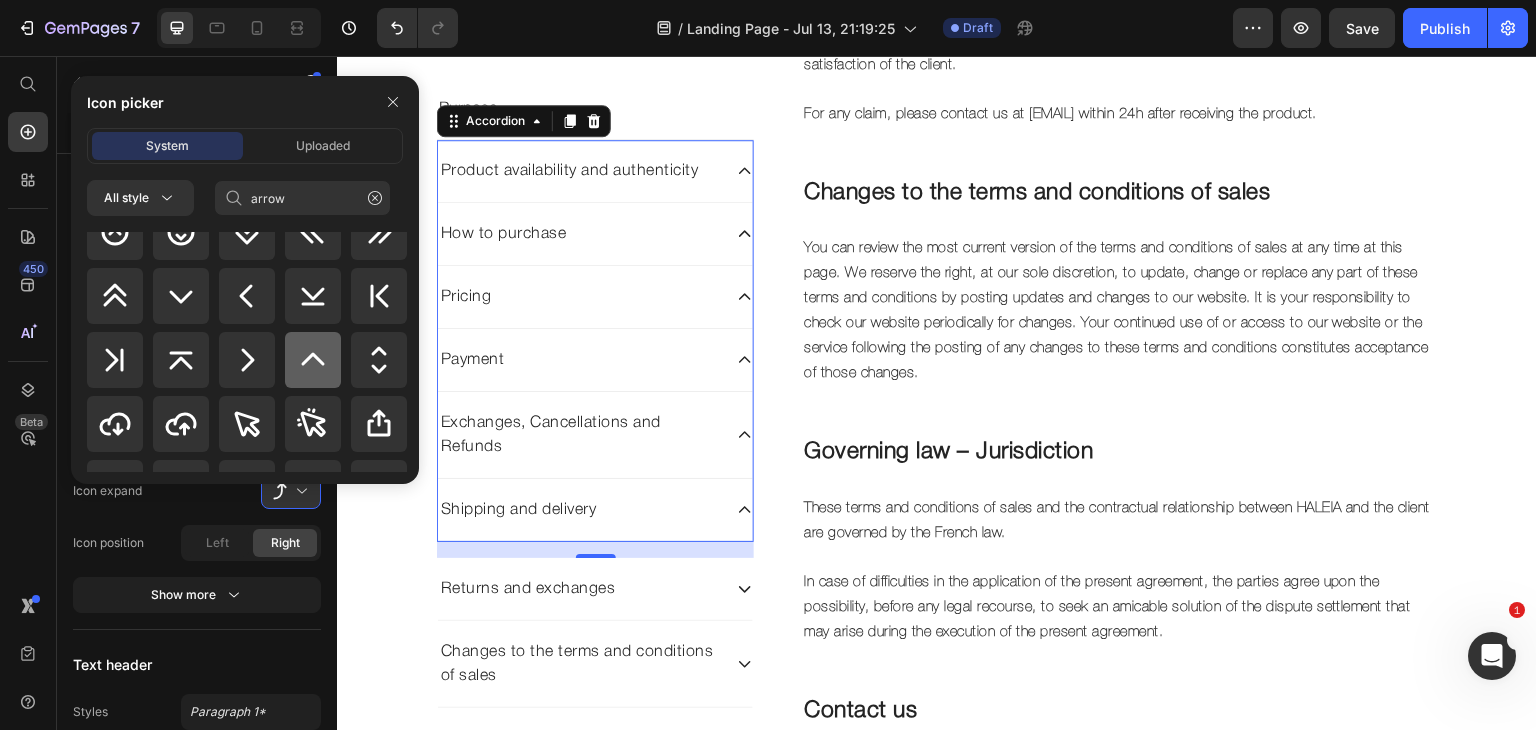click 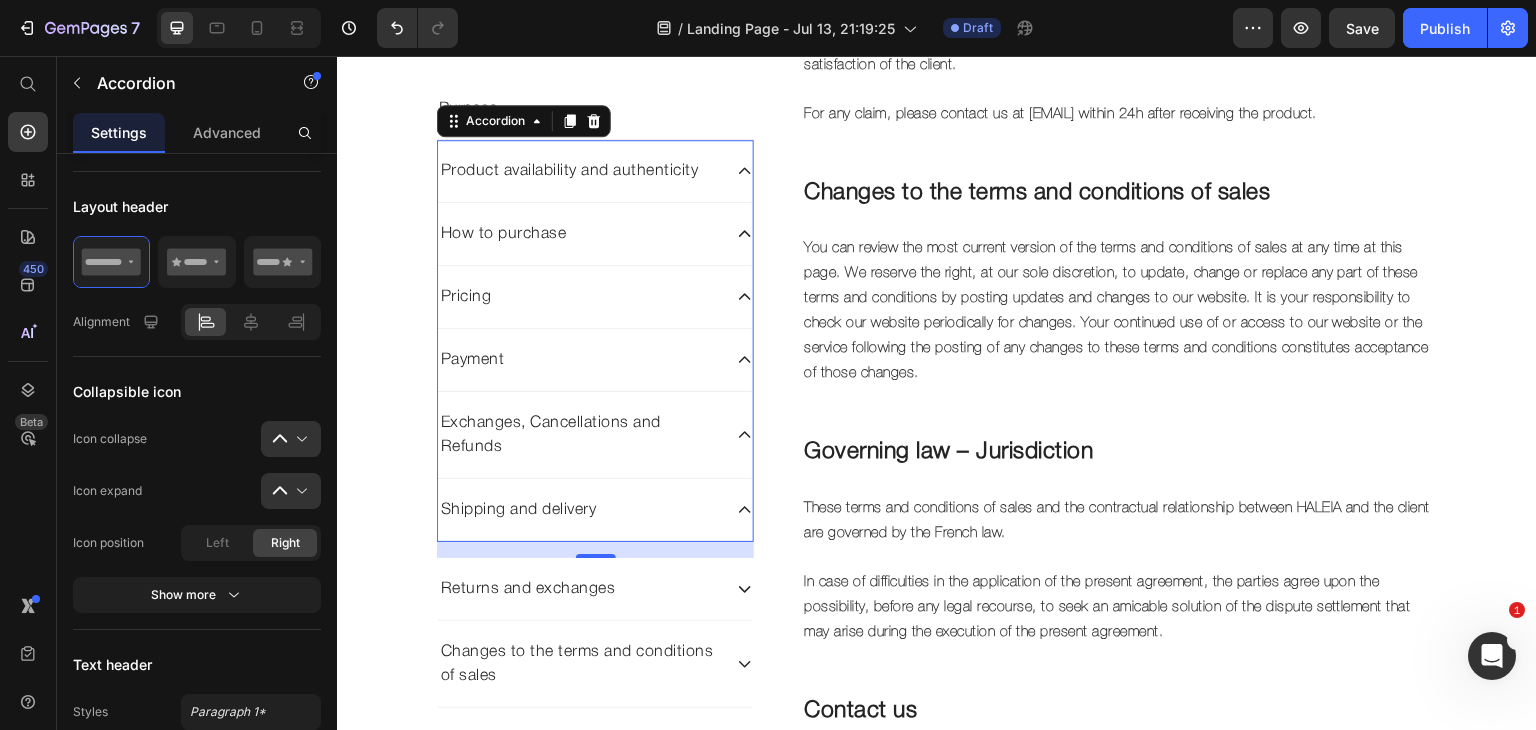 scroll, scrollTop: 888, scrollLeft: 0, axis: vertical 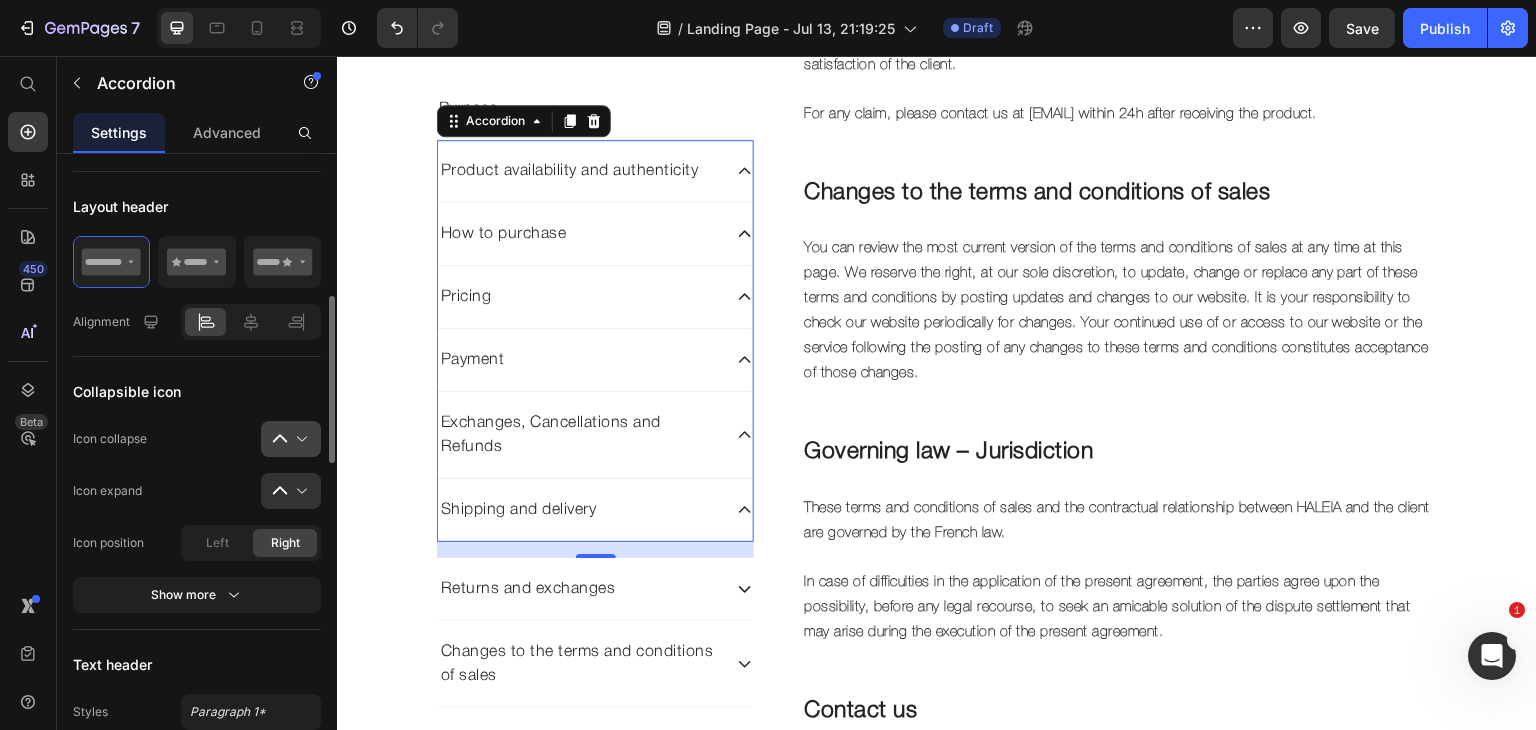 click at bounding box center (299, 439) 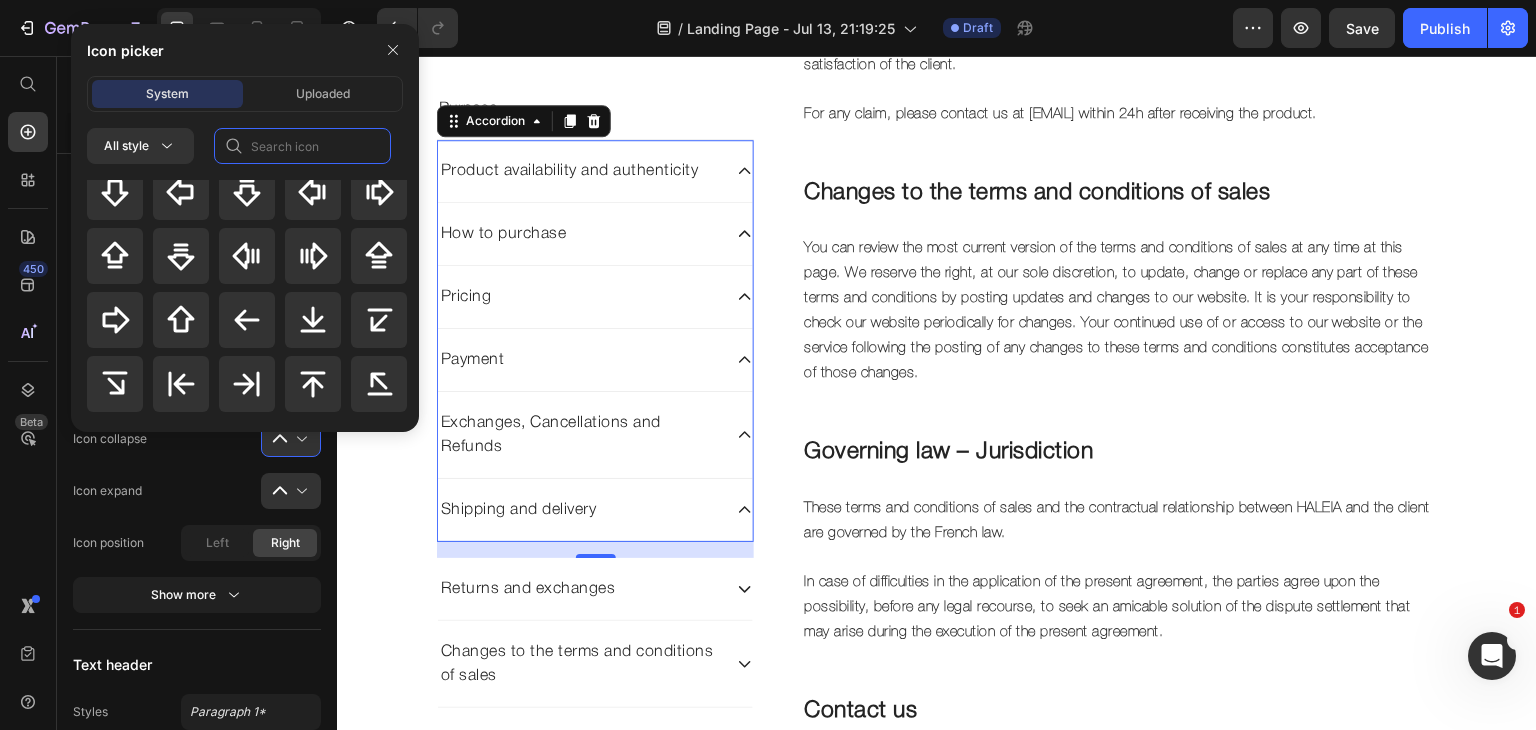 click 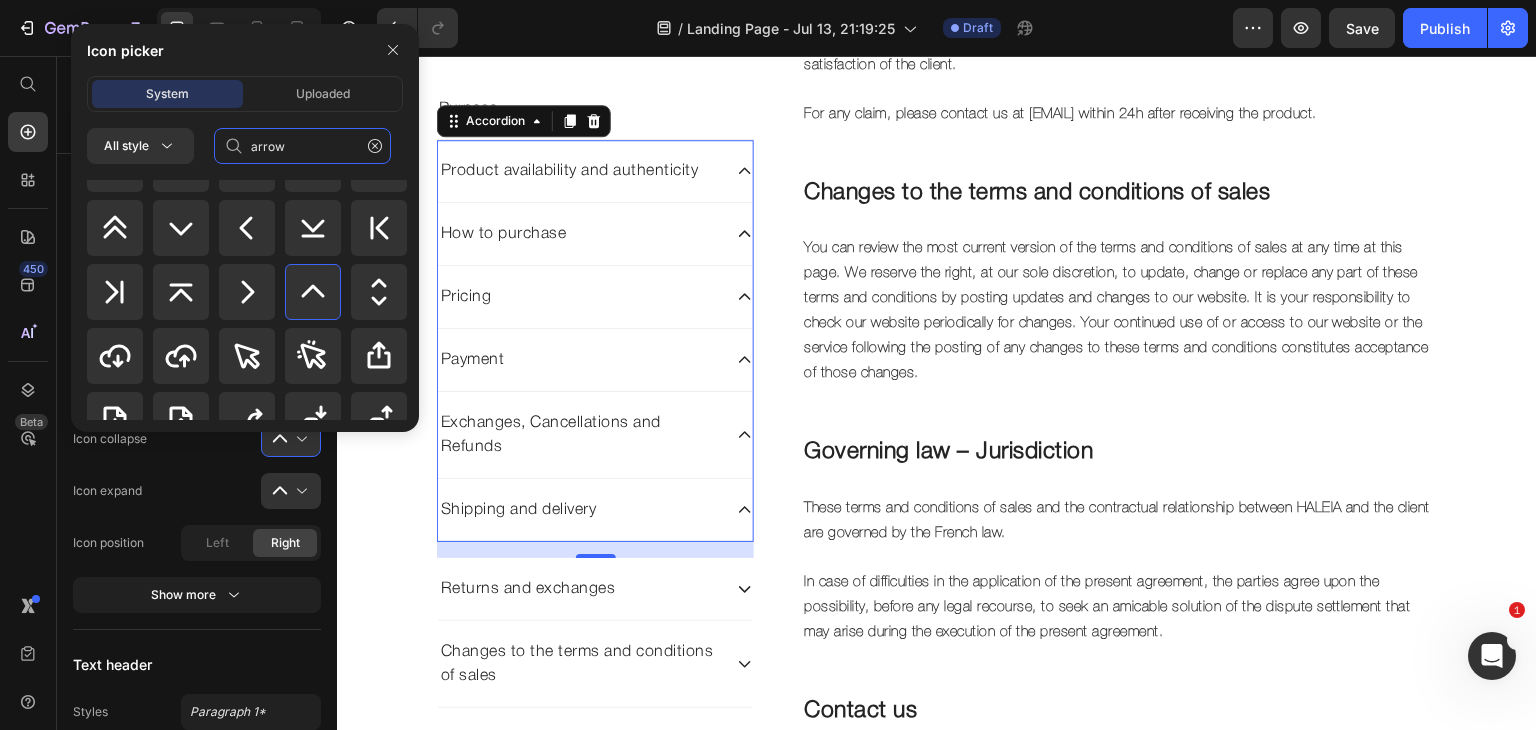 scroll, scrollTop: 1230, scrollLeft: 0, axis: vertical 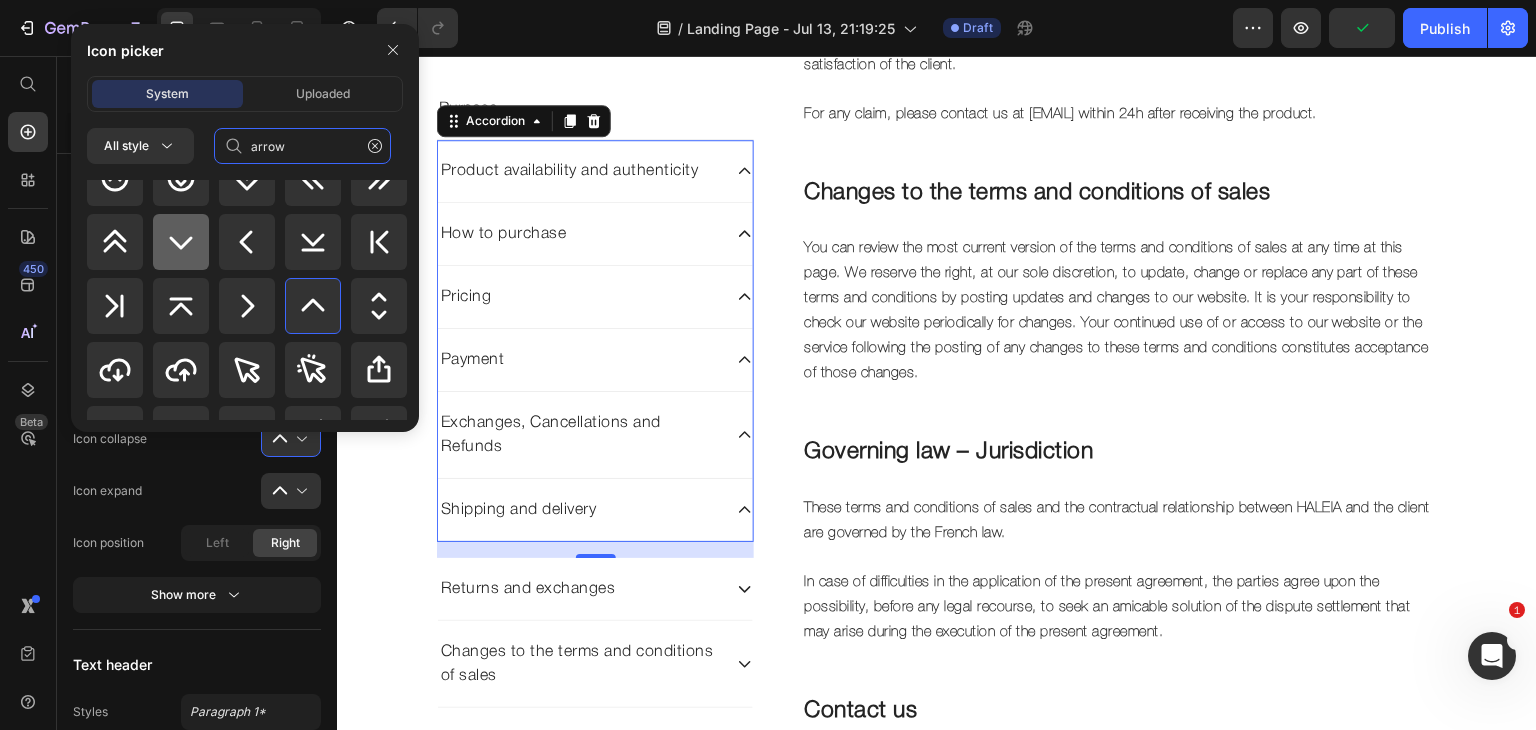 type on "arrow" 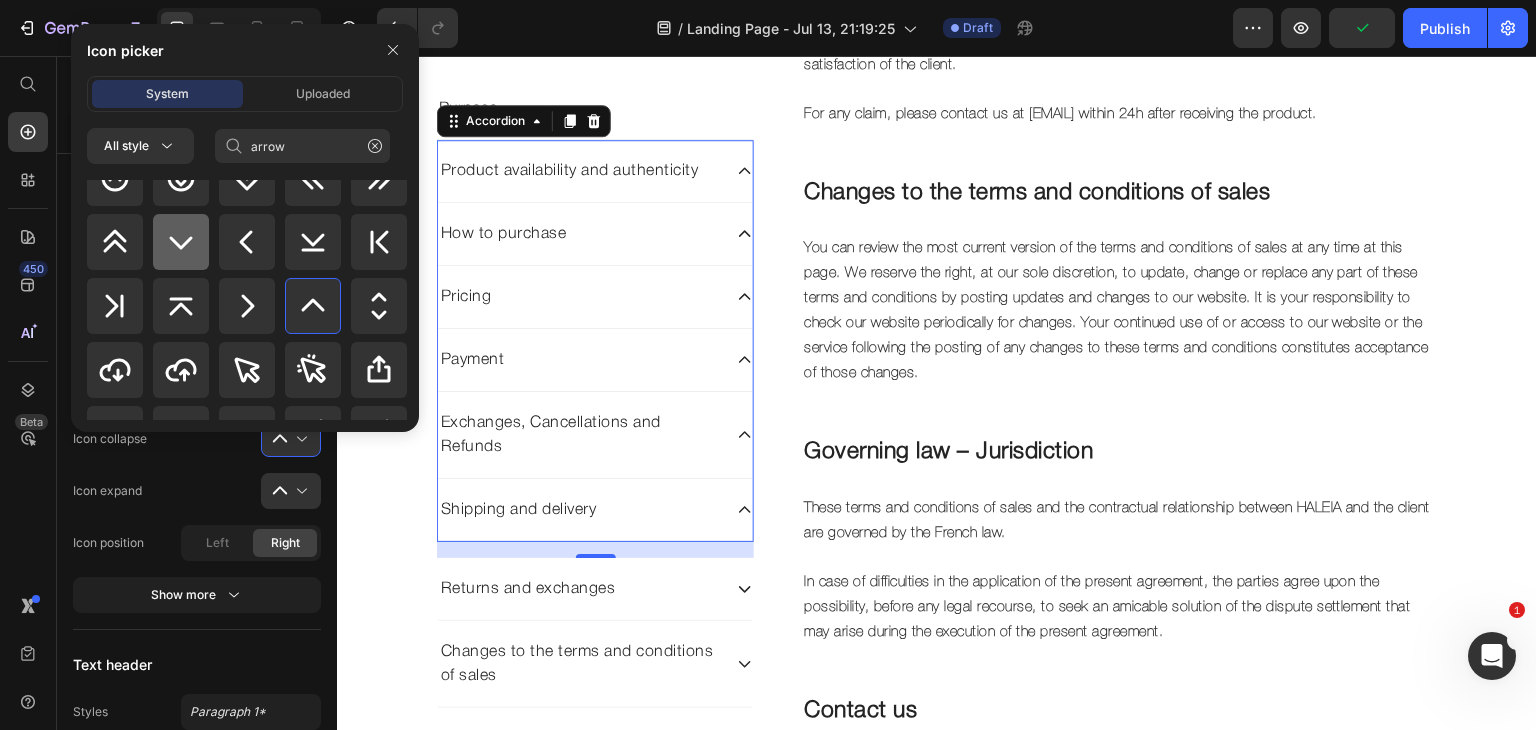 click 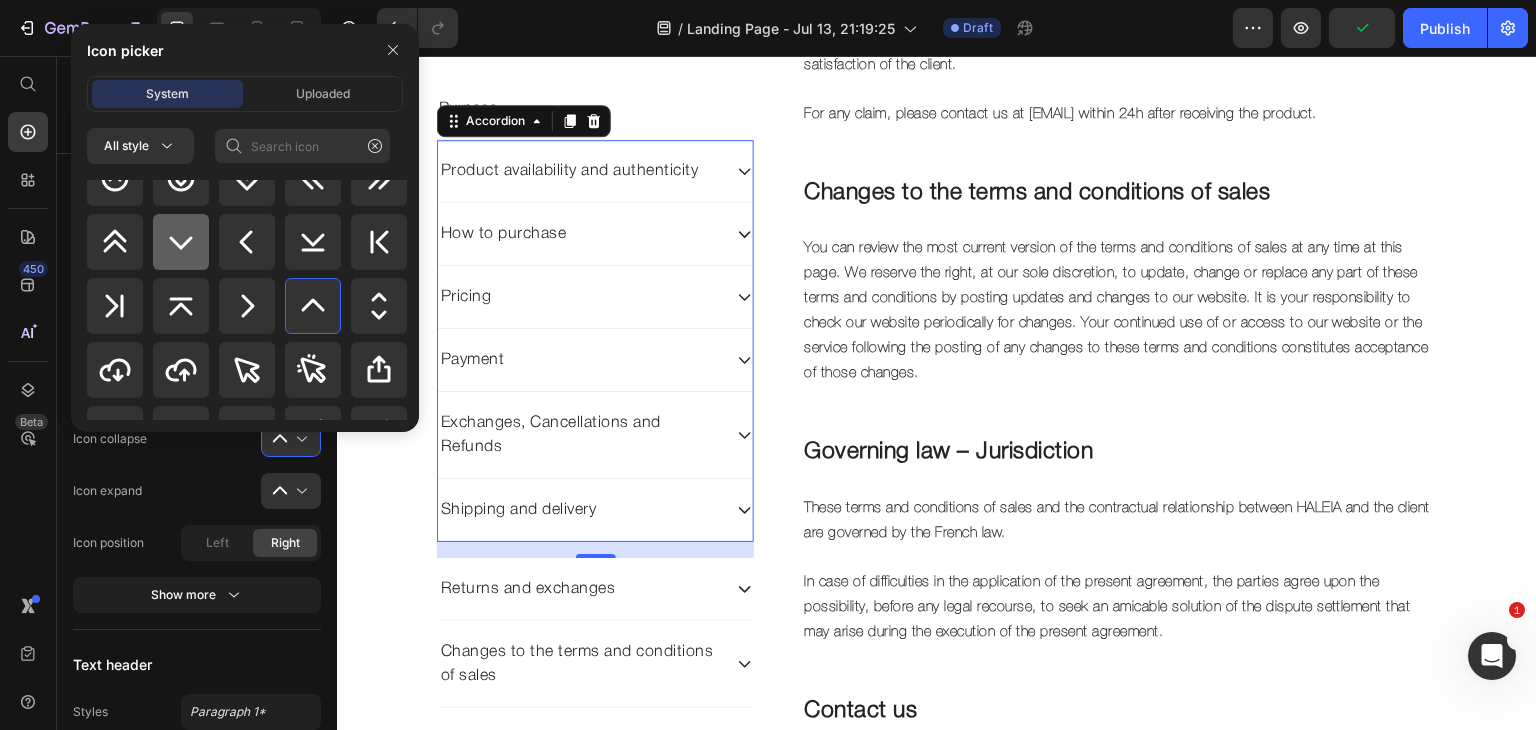 scroll, scrollTop: 888, scrollLeft: 0, axis: vertical 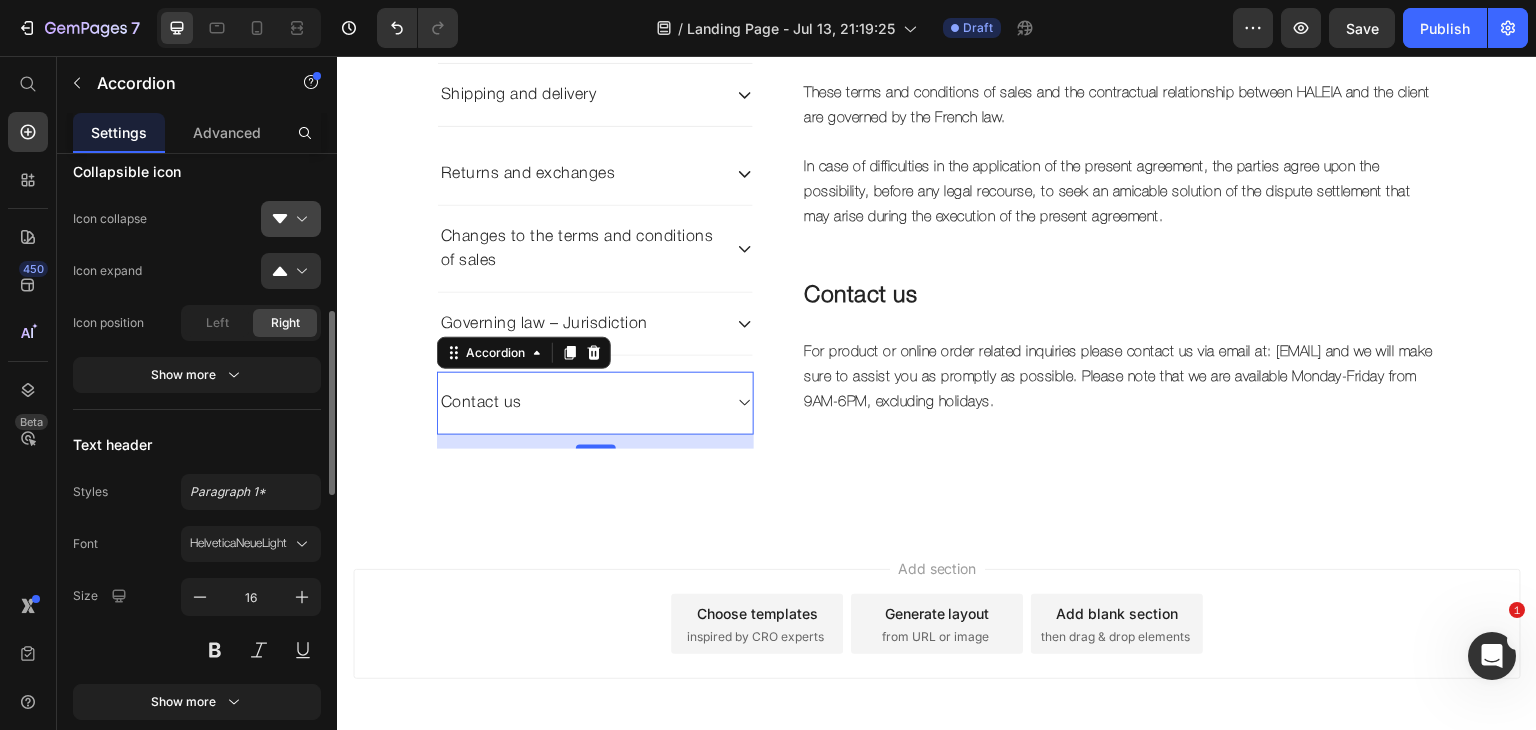 click at bounding box center (299, 219) 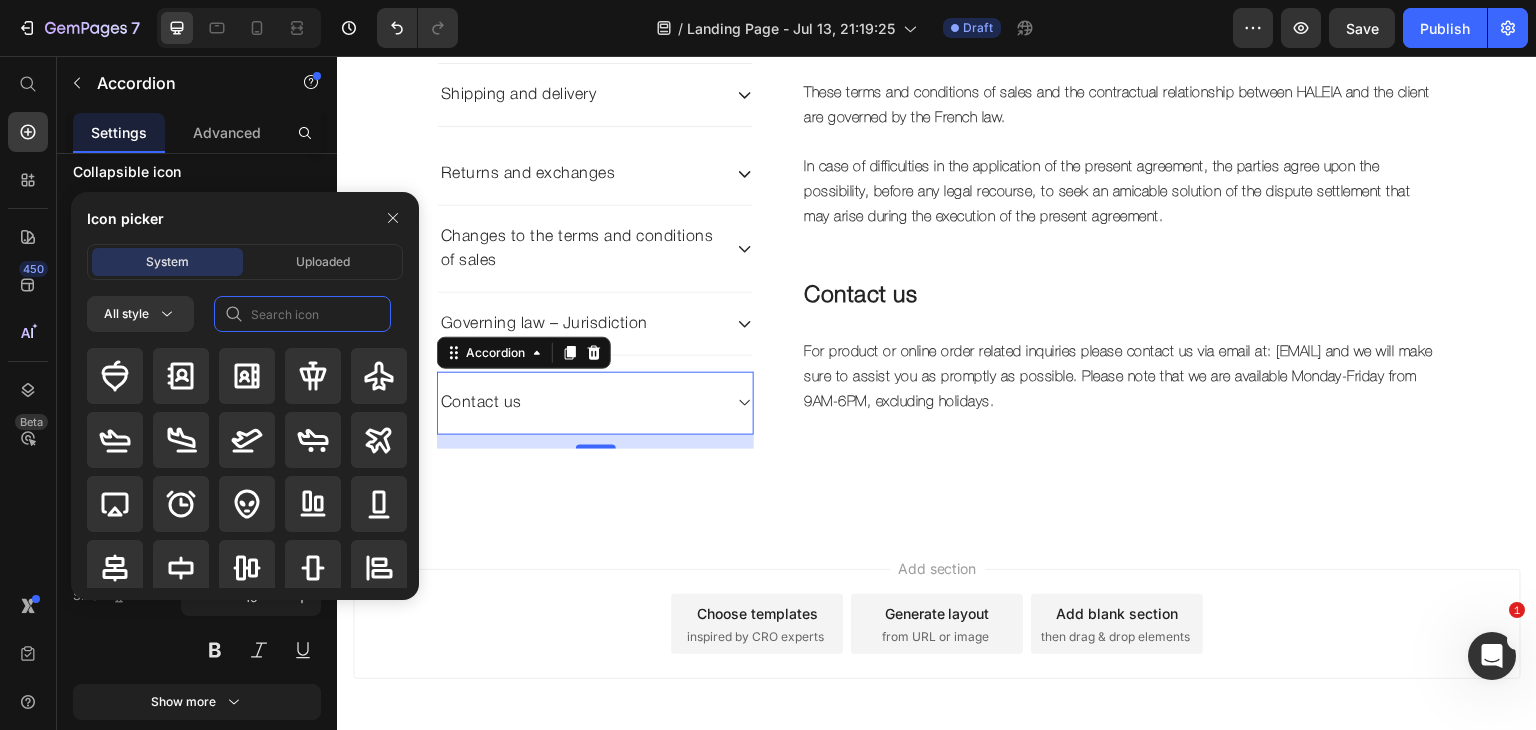 click 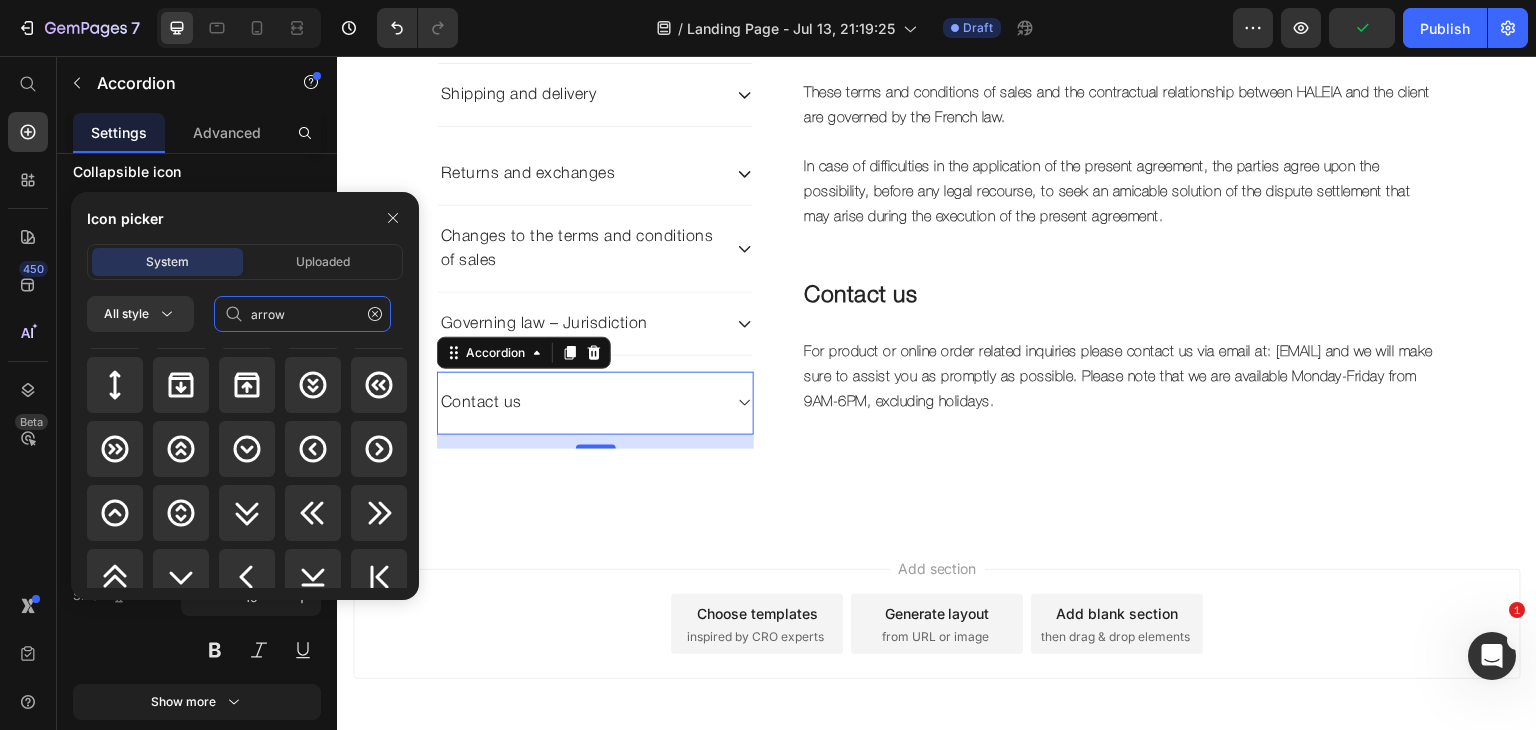 scroll, scrollTop: 1146, scrollLeft: 0, axis: vertical 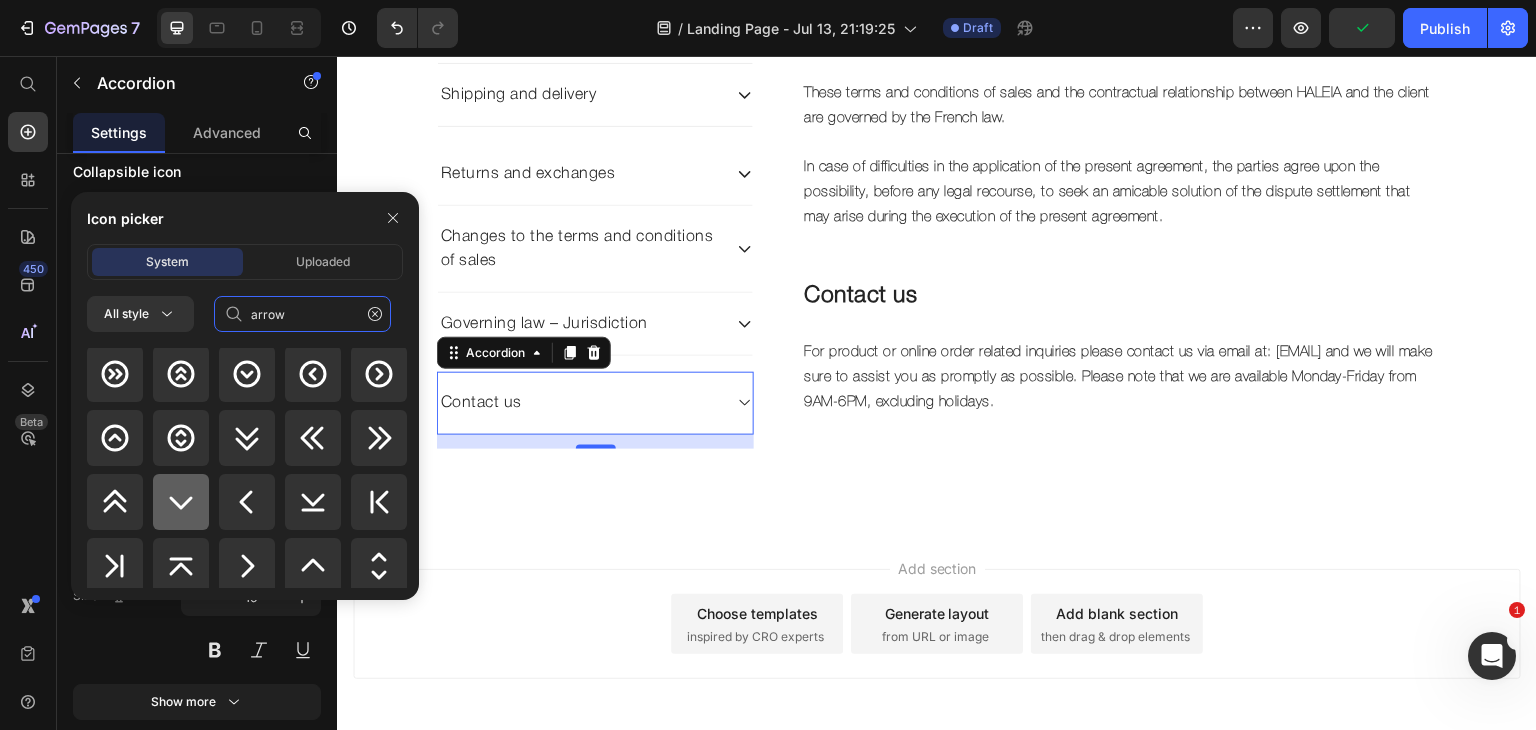 type on "arrow" 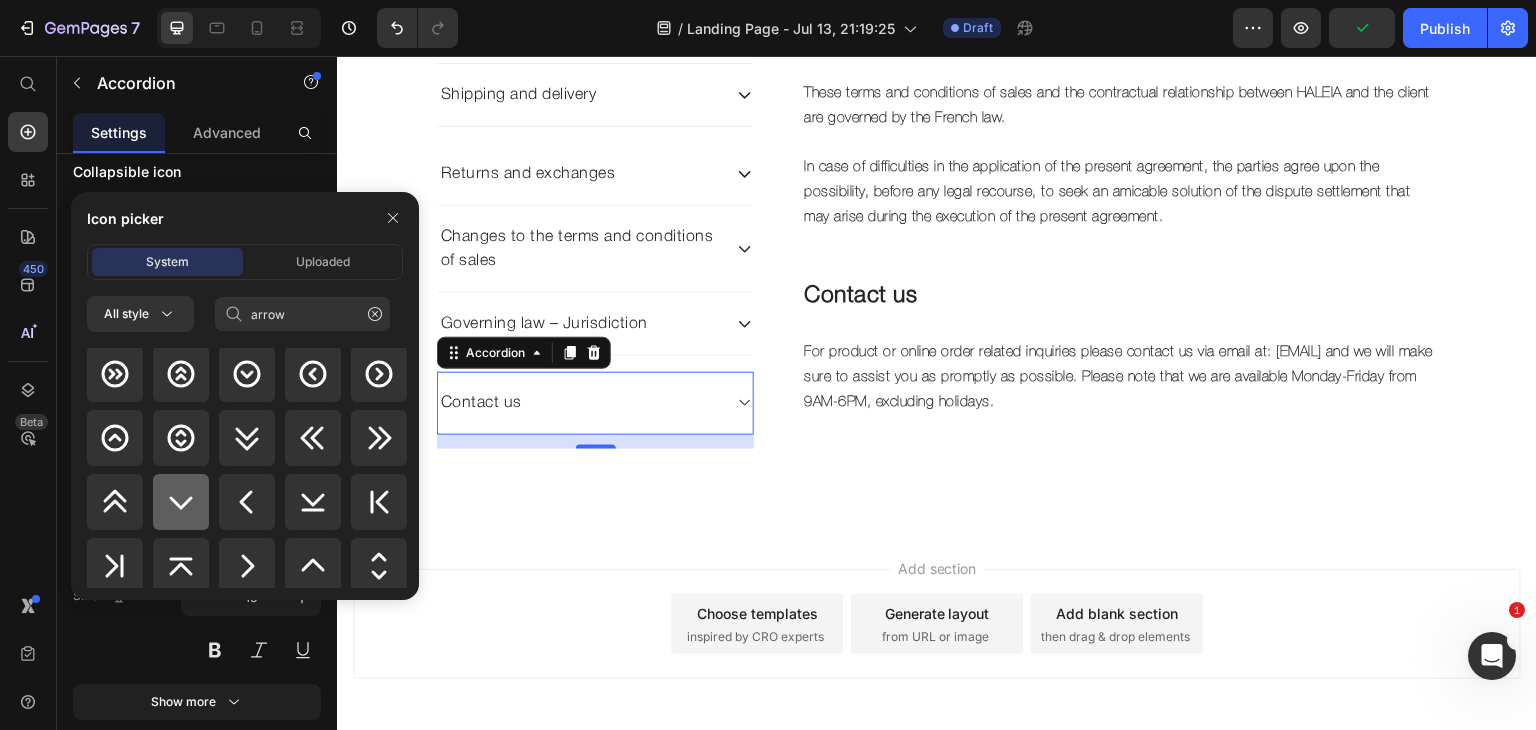 click 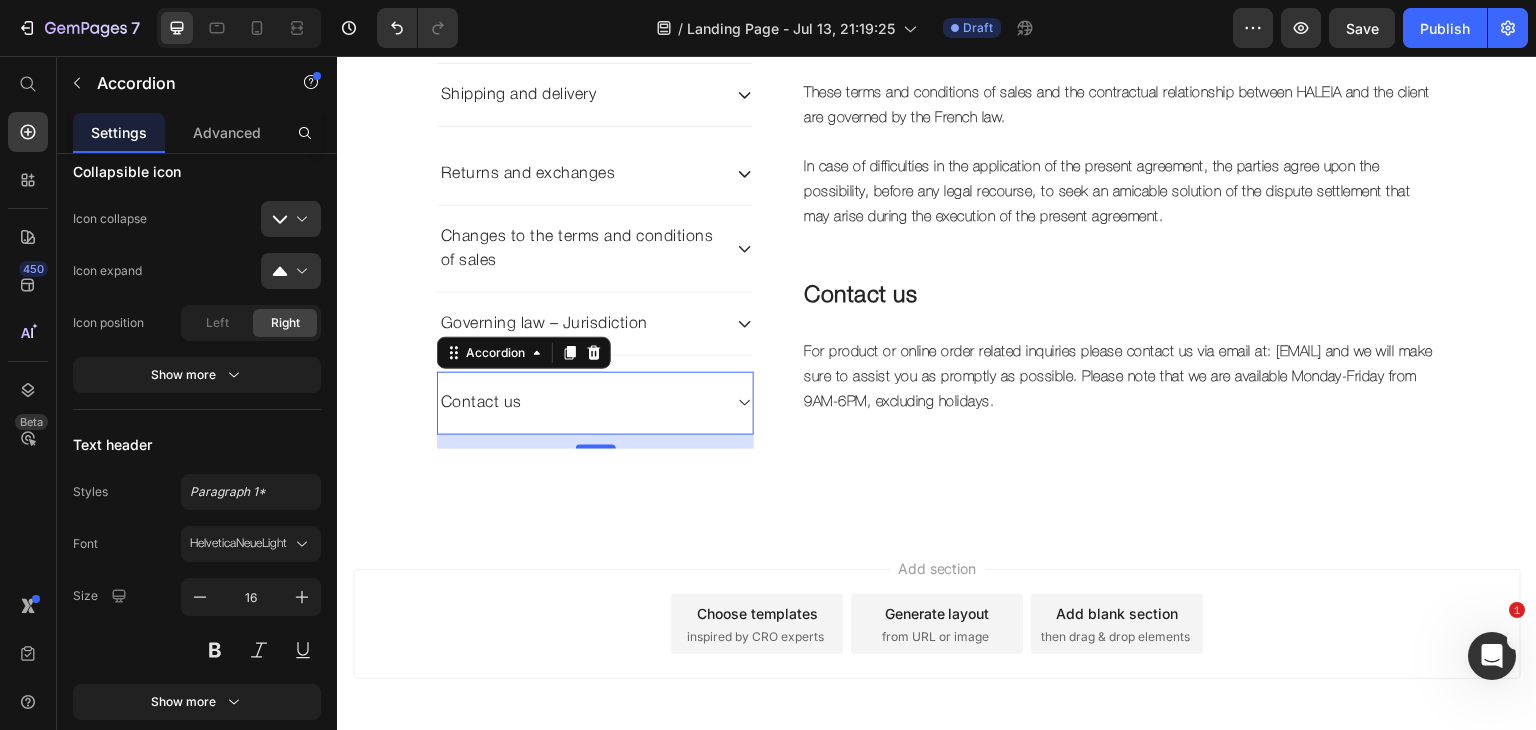 scroll, scrollTop: 896, scrollLeft: 0, axis: vertical 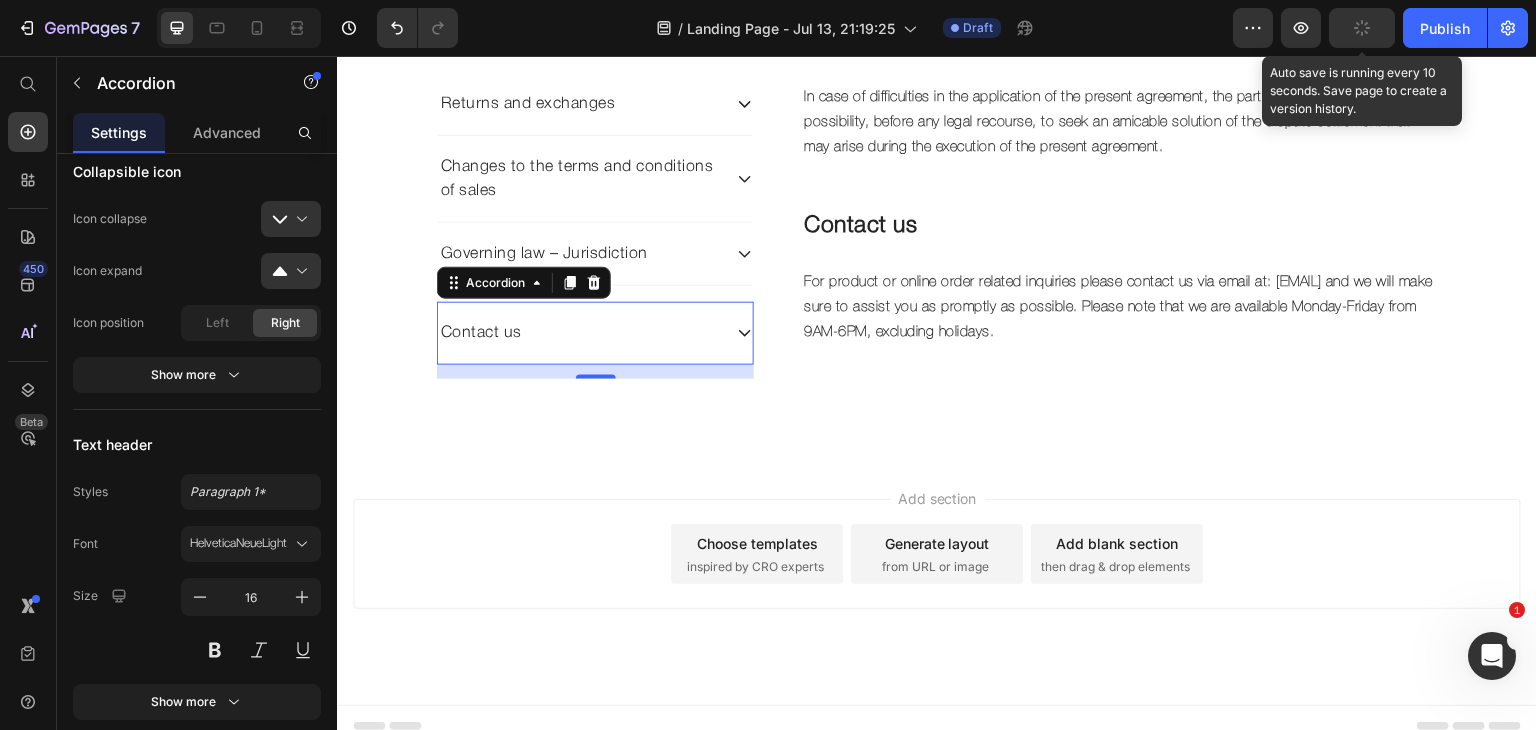click 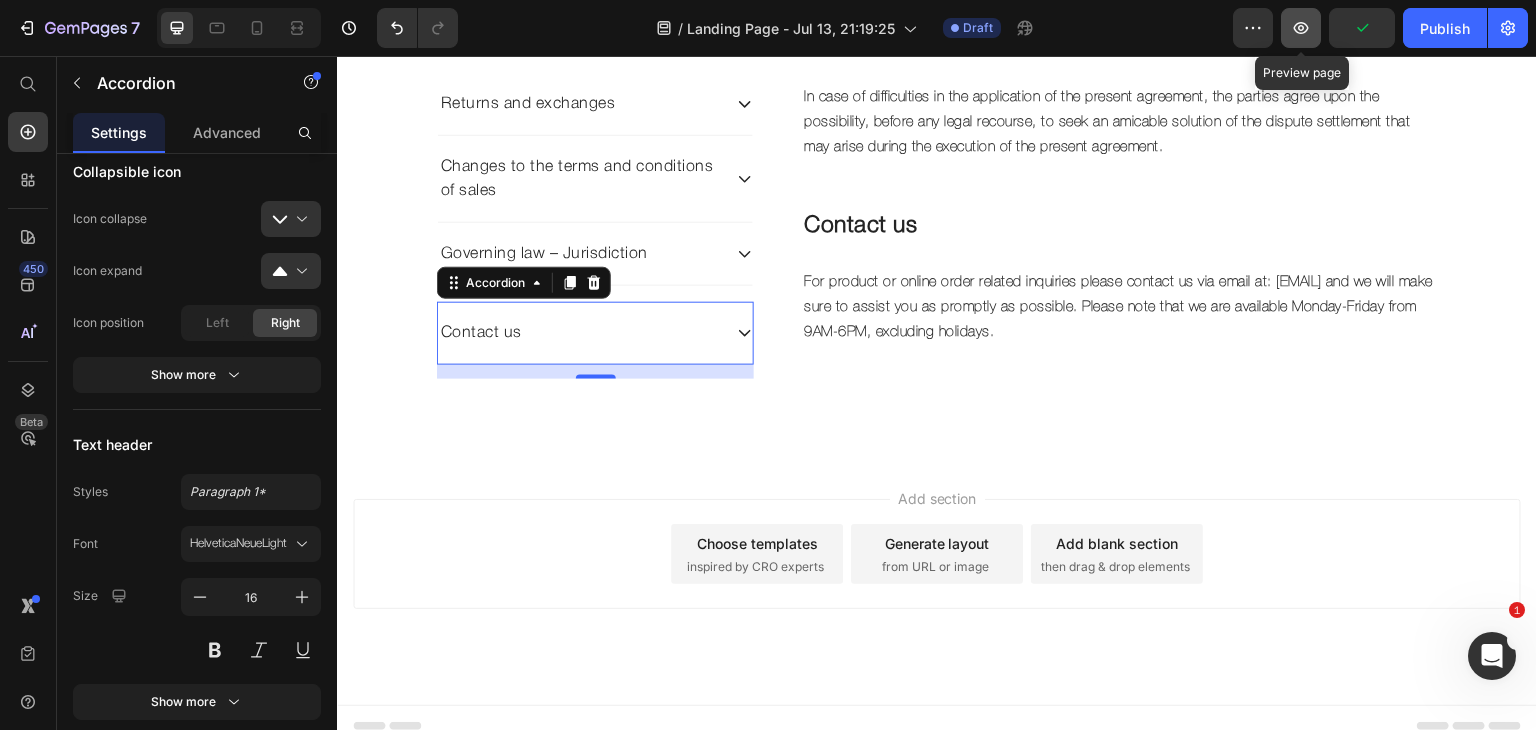 click 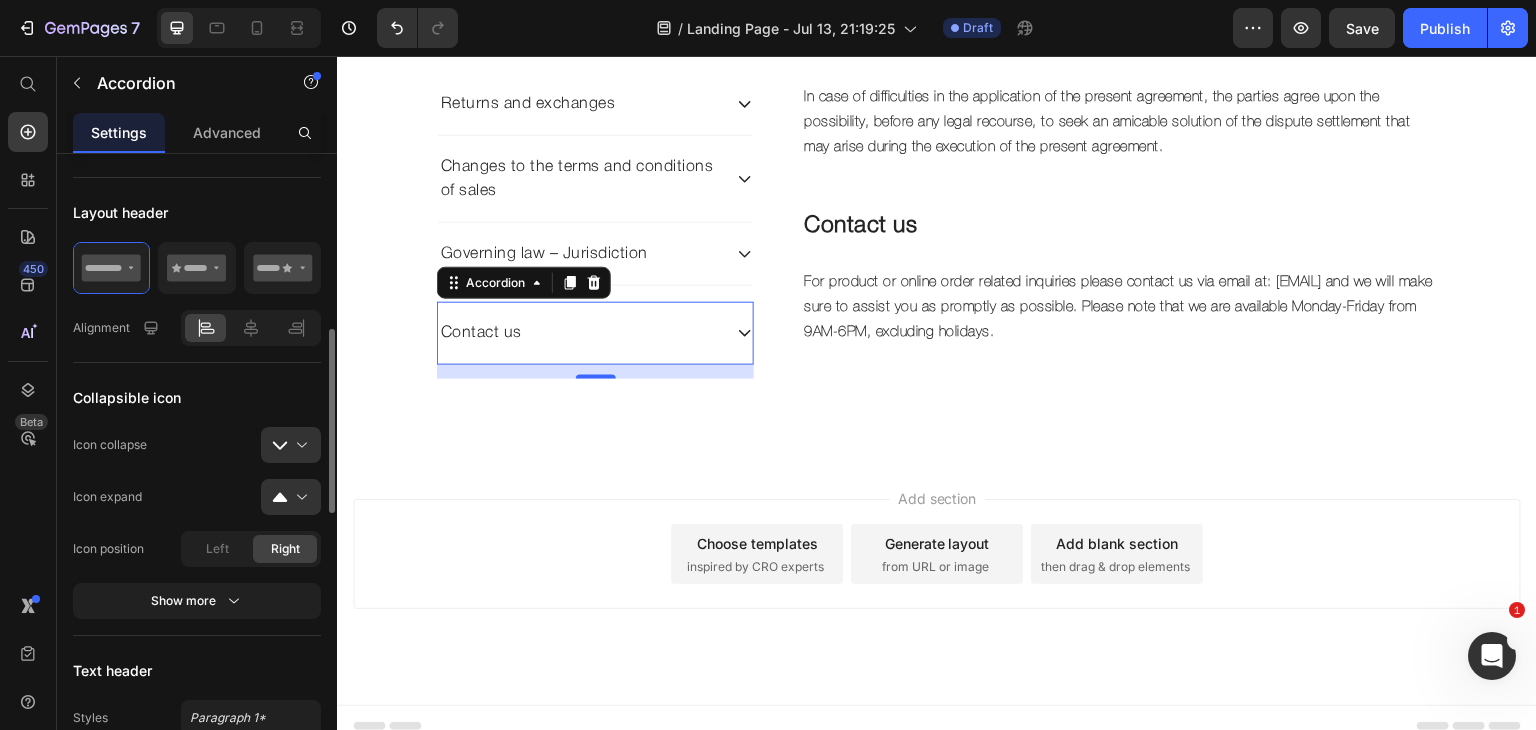 scroll, scrollTop: 0, scrollLeft: 0, axis: both 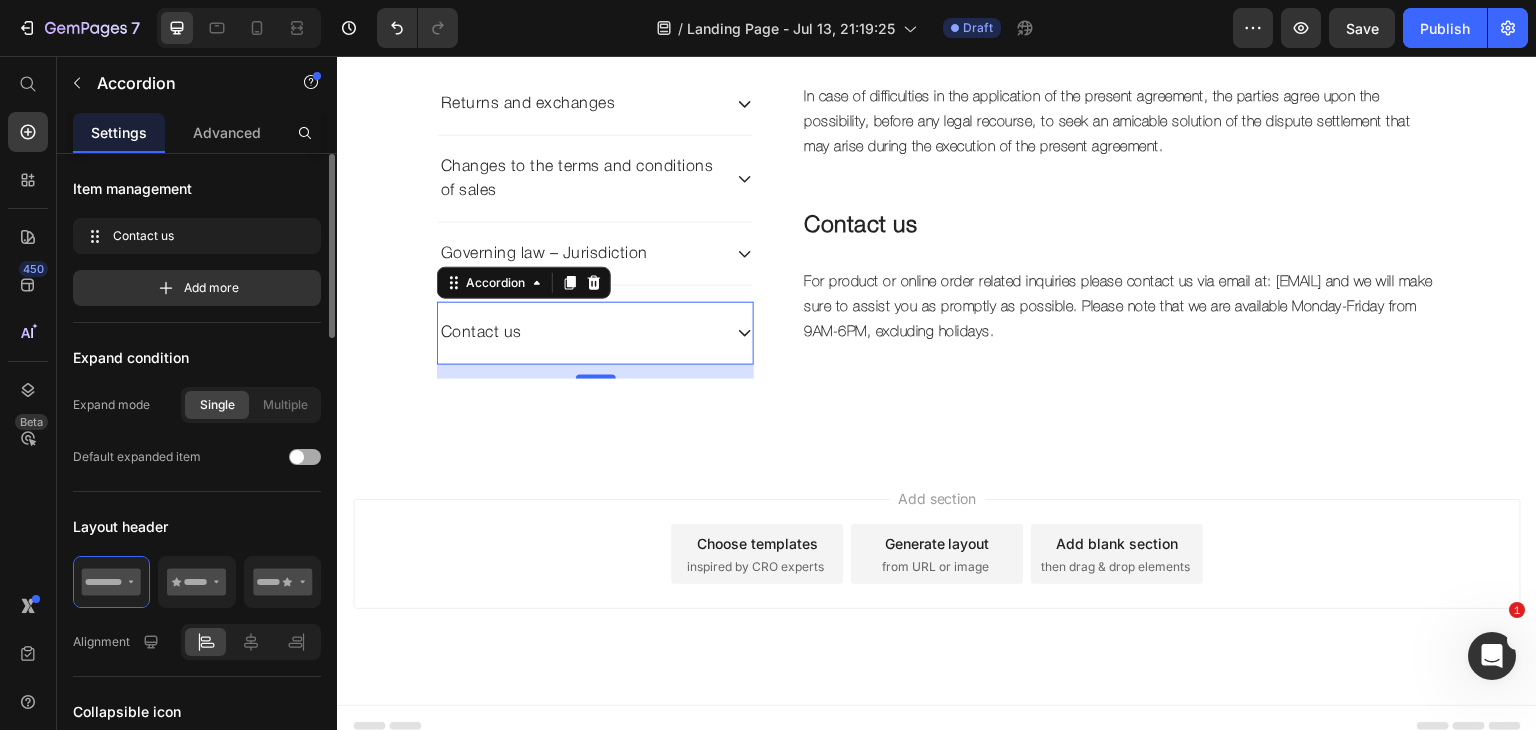 click at bounding box center (297, 457) 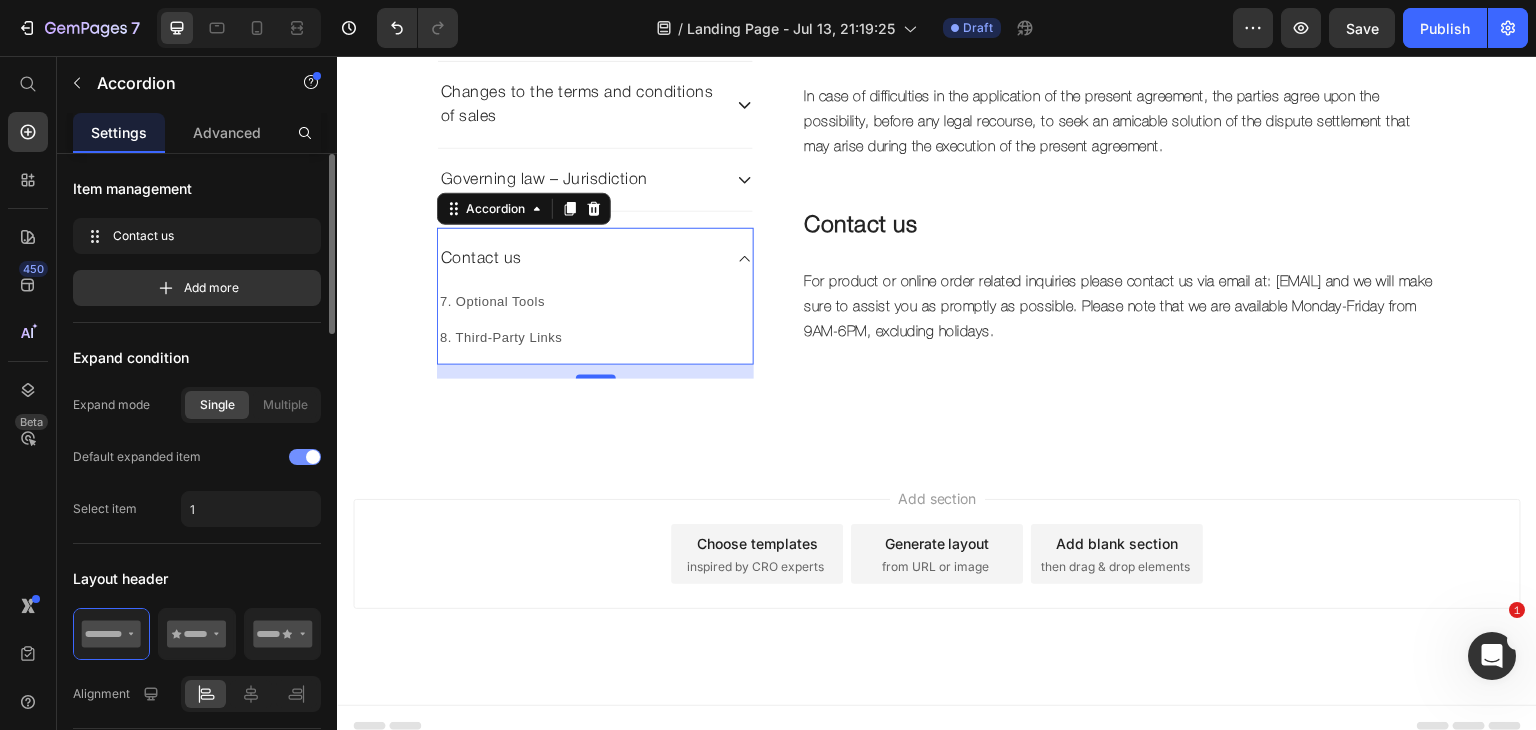 click at bounding box center [305, 457] 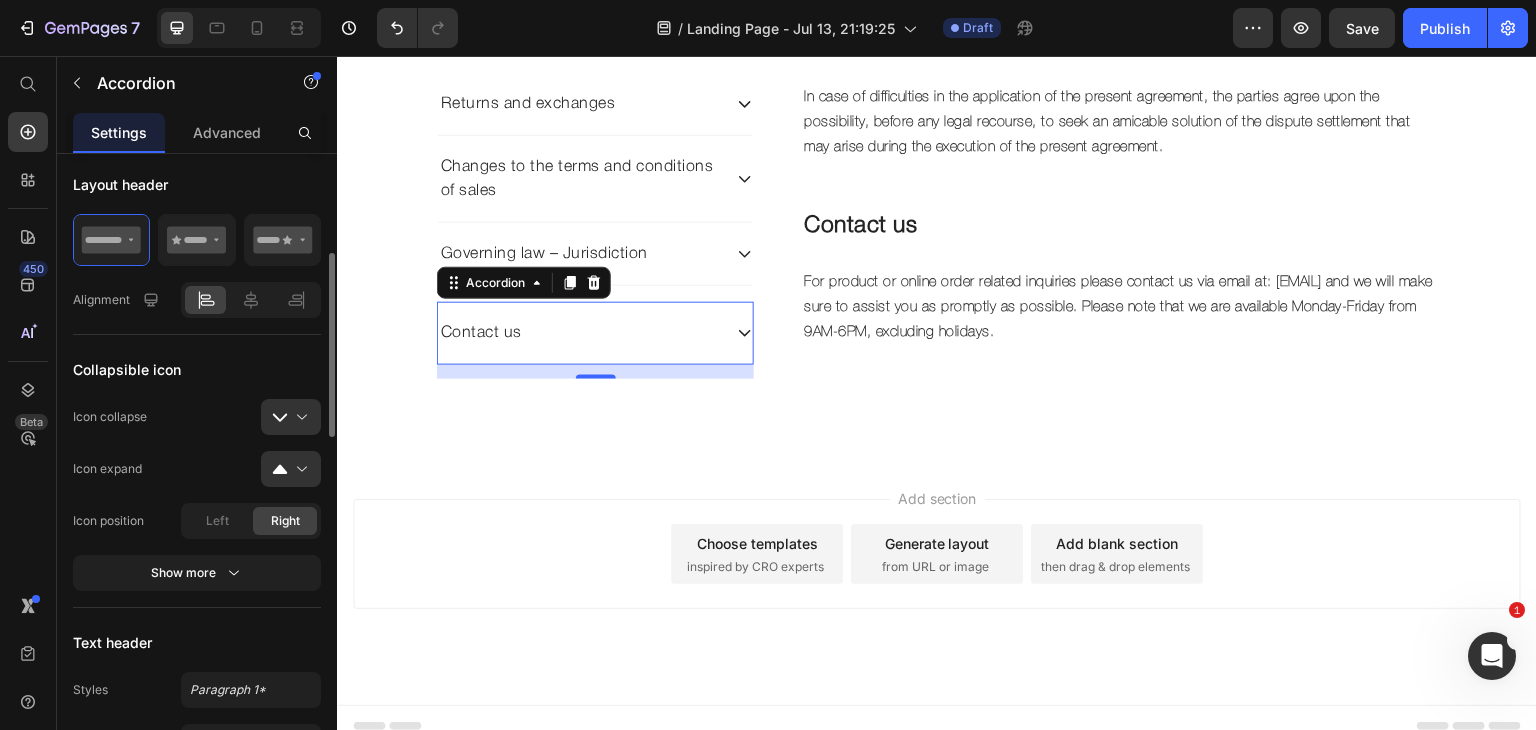 scroll, scrollTop: 342, scrollLeft: 0, axis: vertical 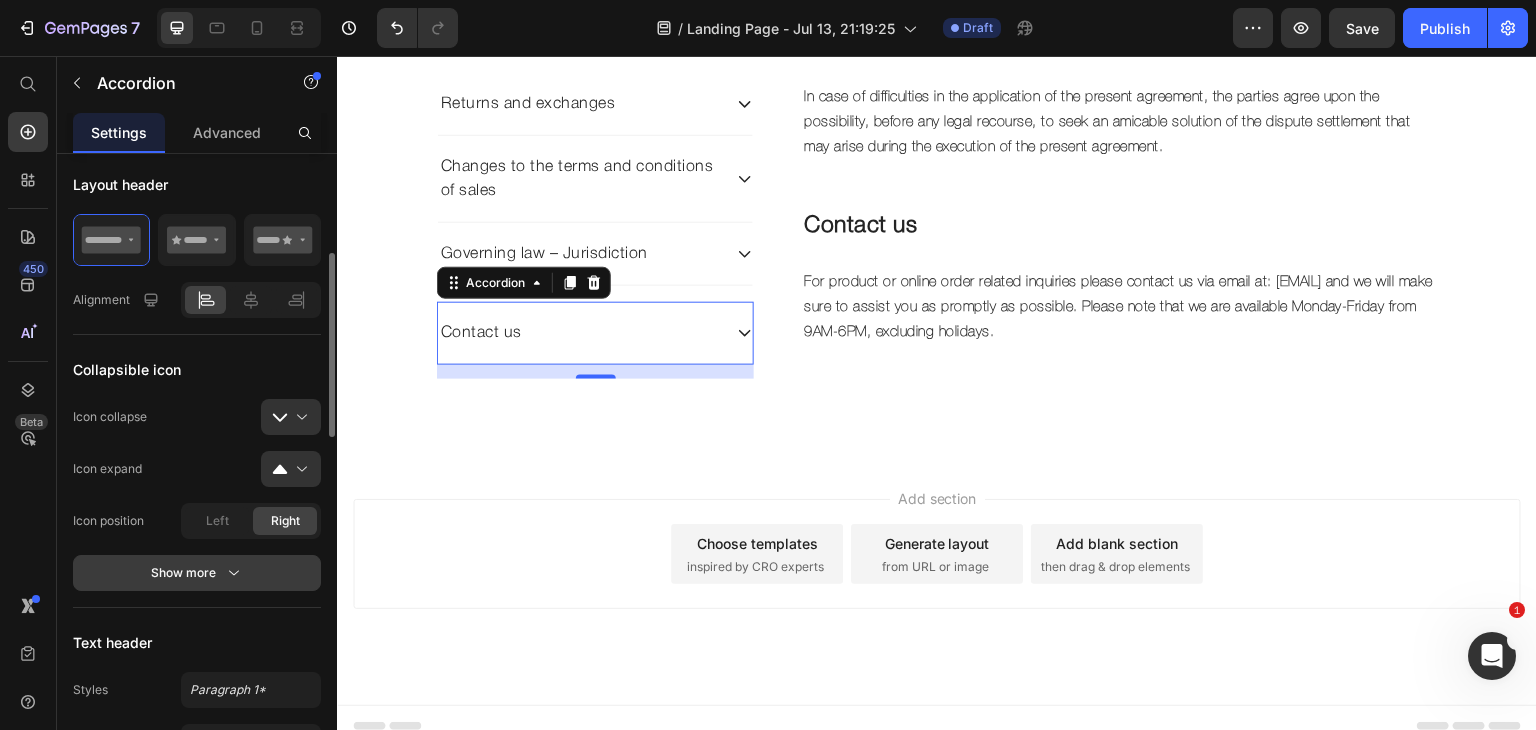 click on "Show more" at bounding box center (197, 573) 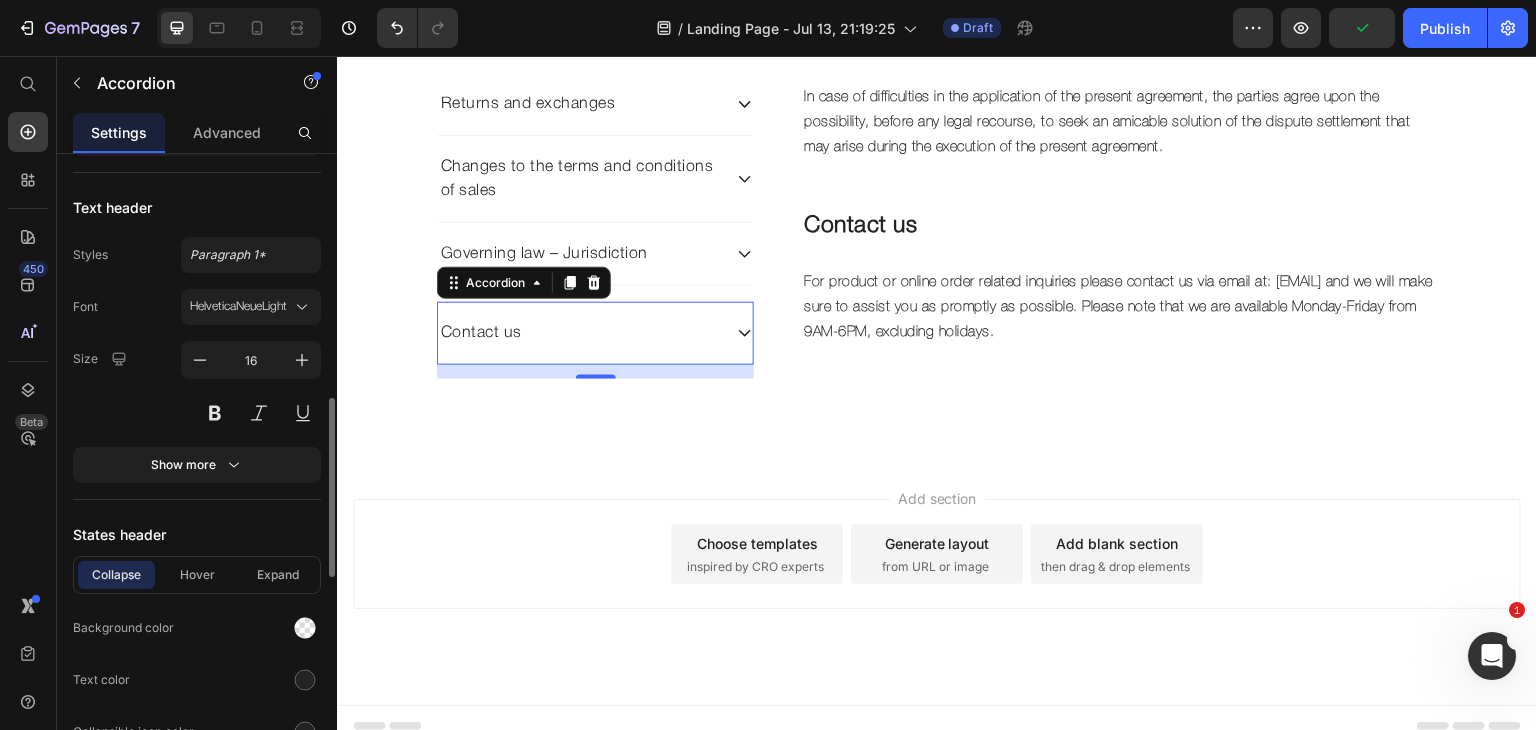 scroll, scrollTop: 840, scrollLeft: 0, axis: vertical 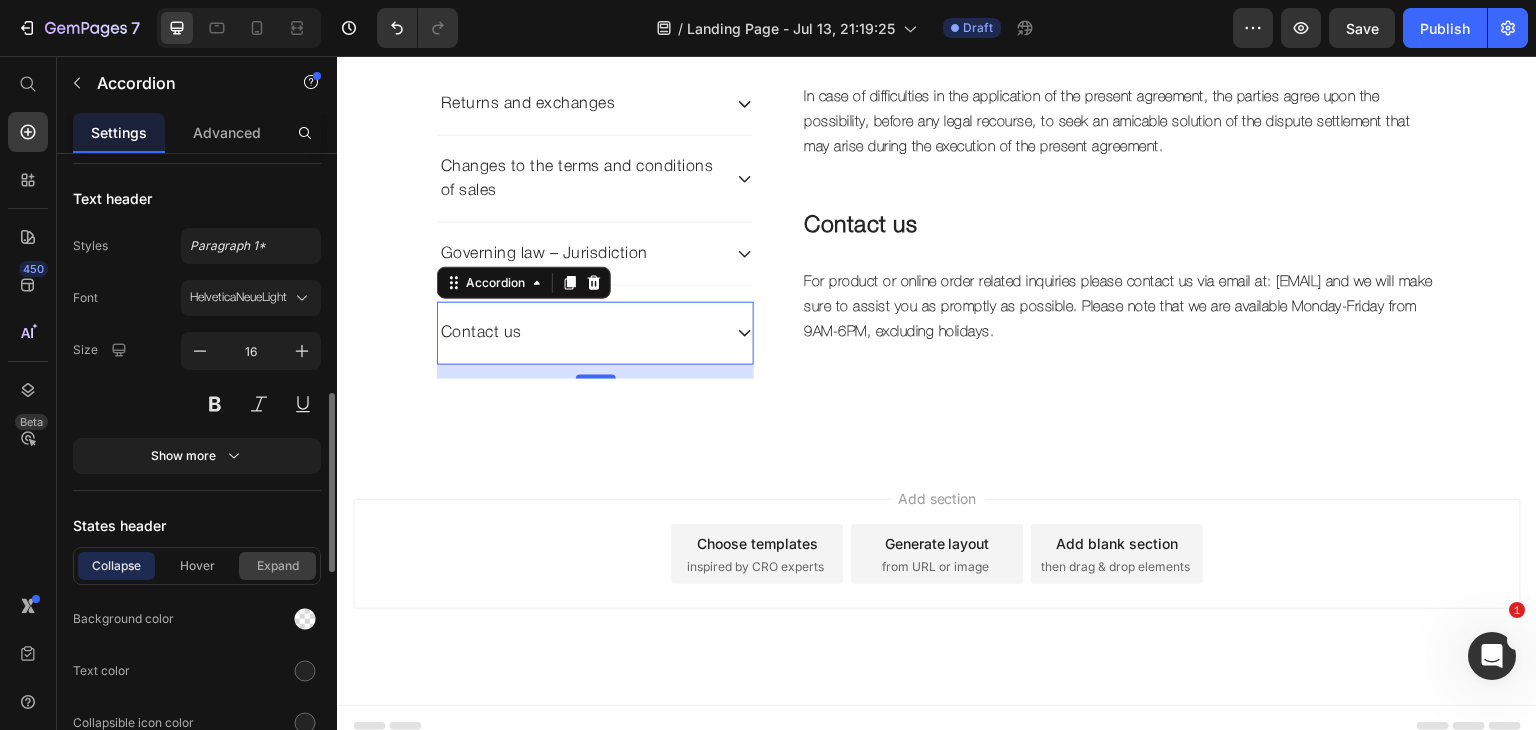 click on "Expand" at bounding box center [277, 566] 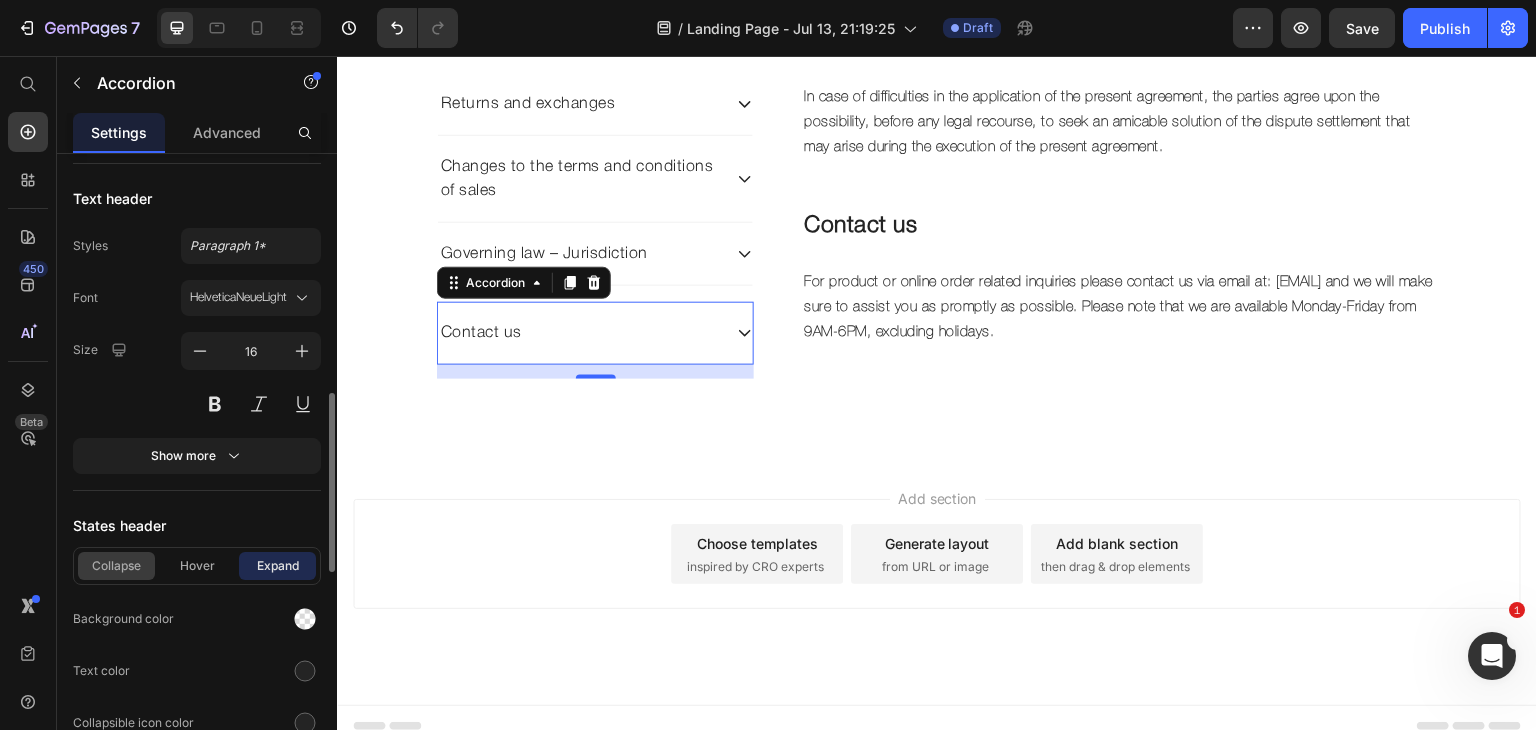 click on "Collapse" at bounding box center [116, 566] 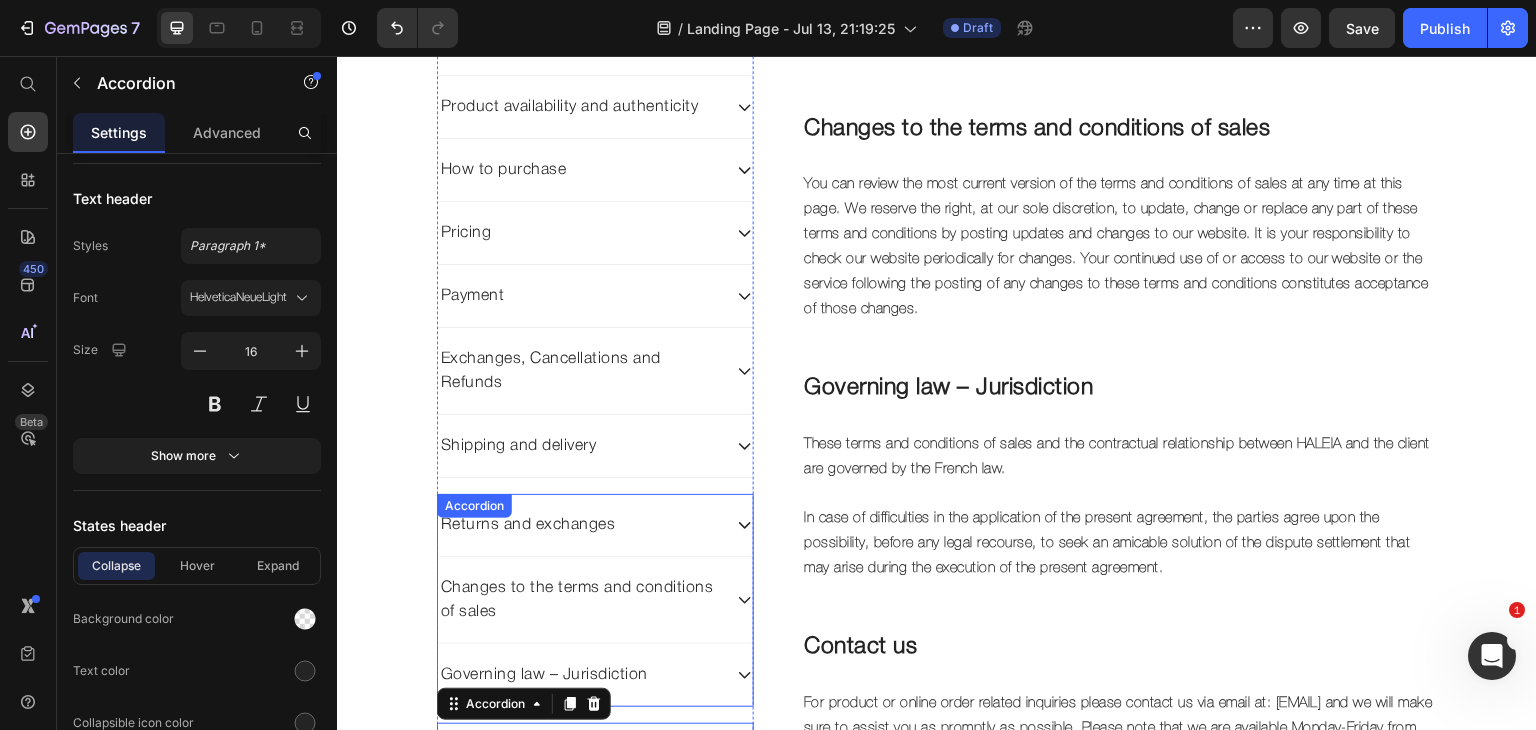 scroll, scrollTop: 3311, scrollLeft: 0, axis: vertical 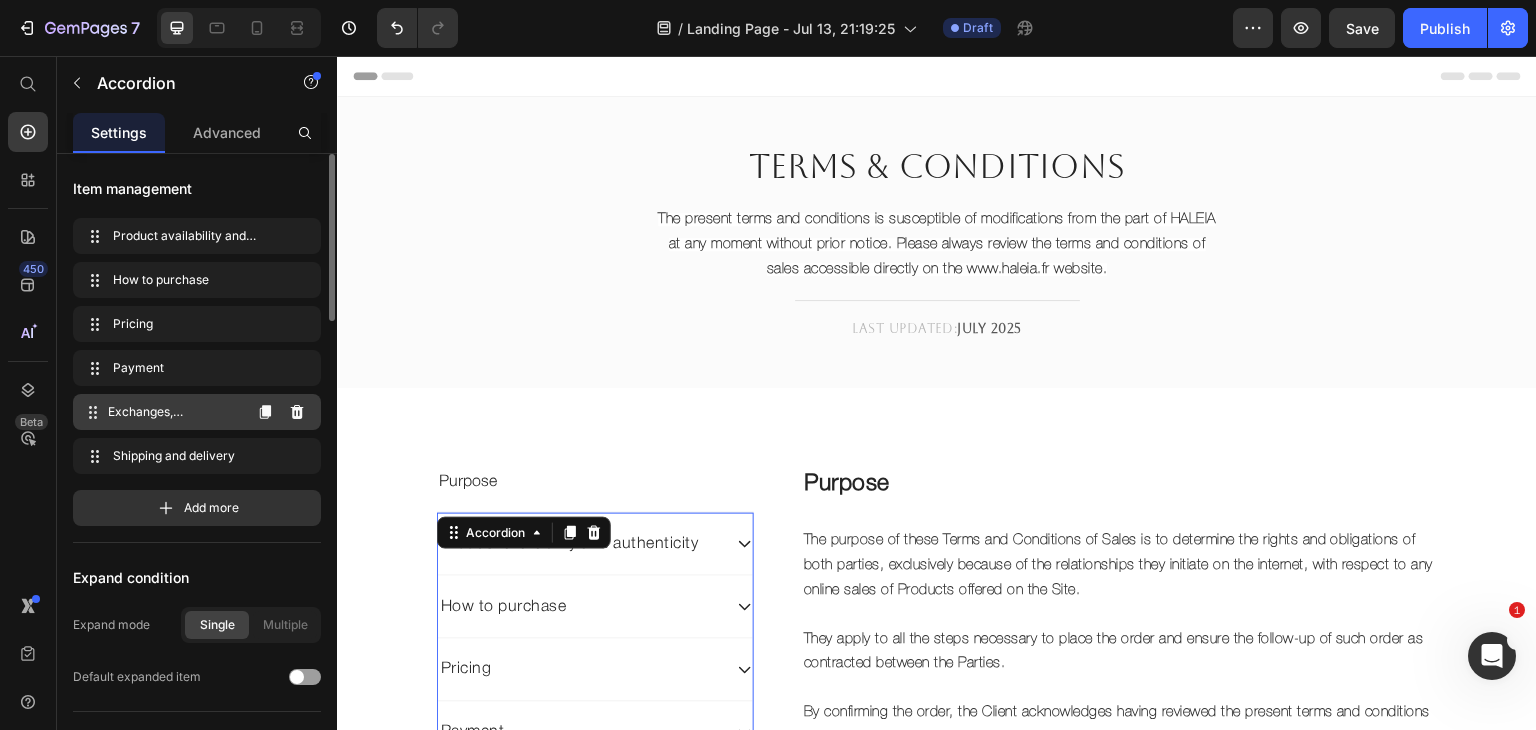 click on "Exchanges, Cancellations and Refunds" at bounding box center (174, 412) 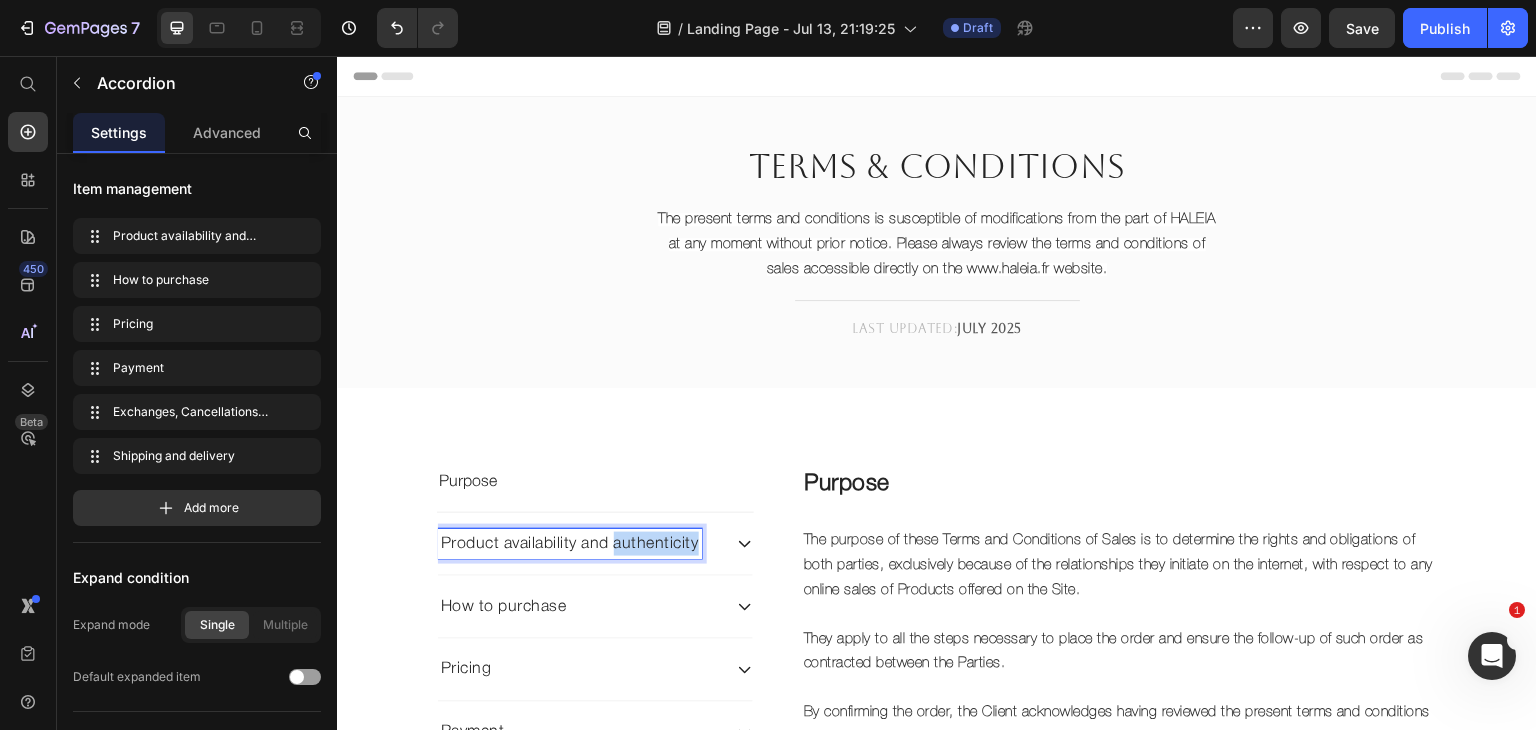 click on "Product availability and authenticity" at bounding box center (570, 544) 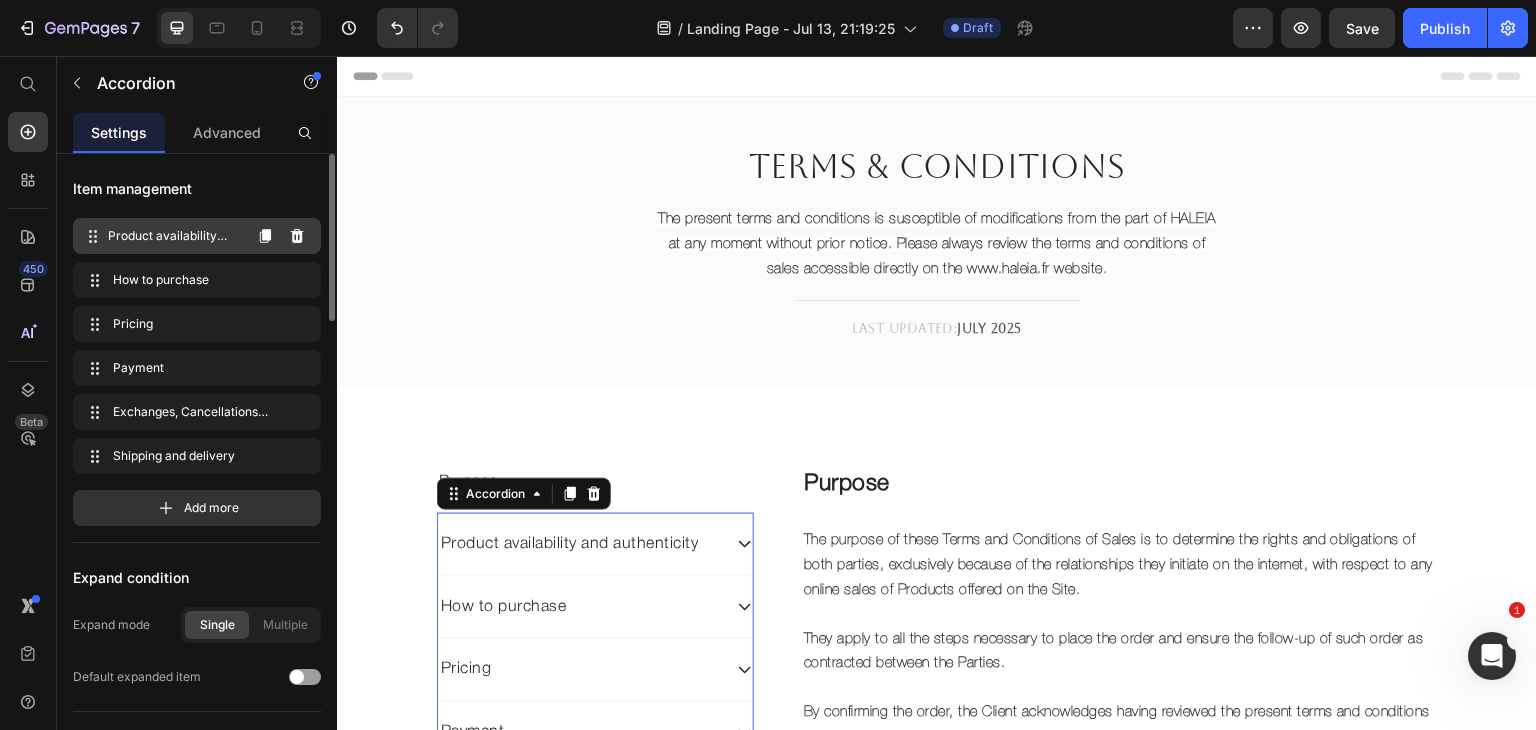 click on "Product availability and authenticity" at bounding box center [174, 236] 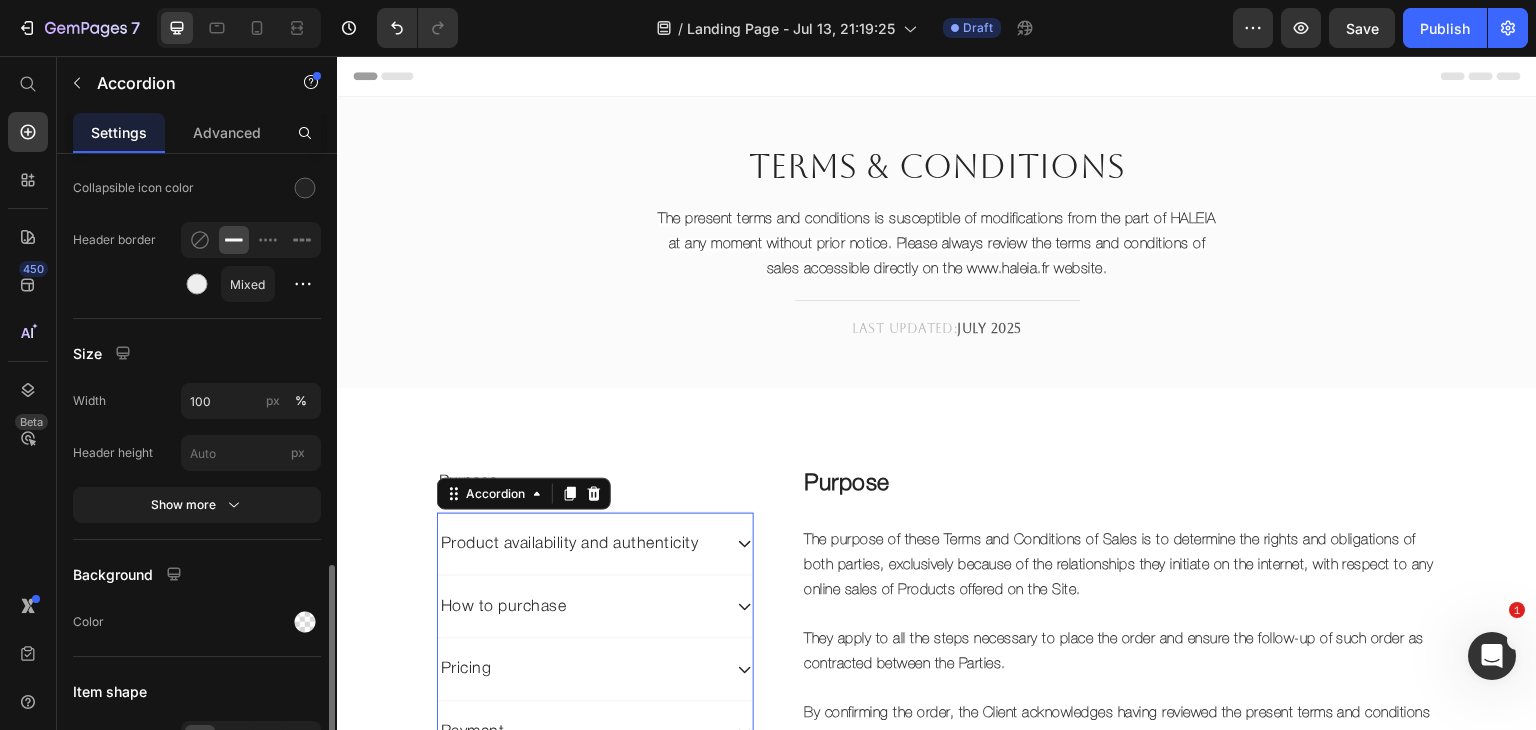 scroll, scrollTop: 1760, scrollLeft: 0, axis: vertical 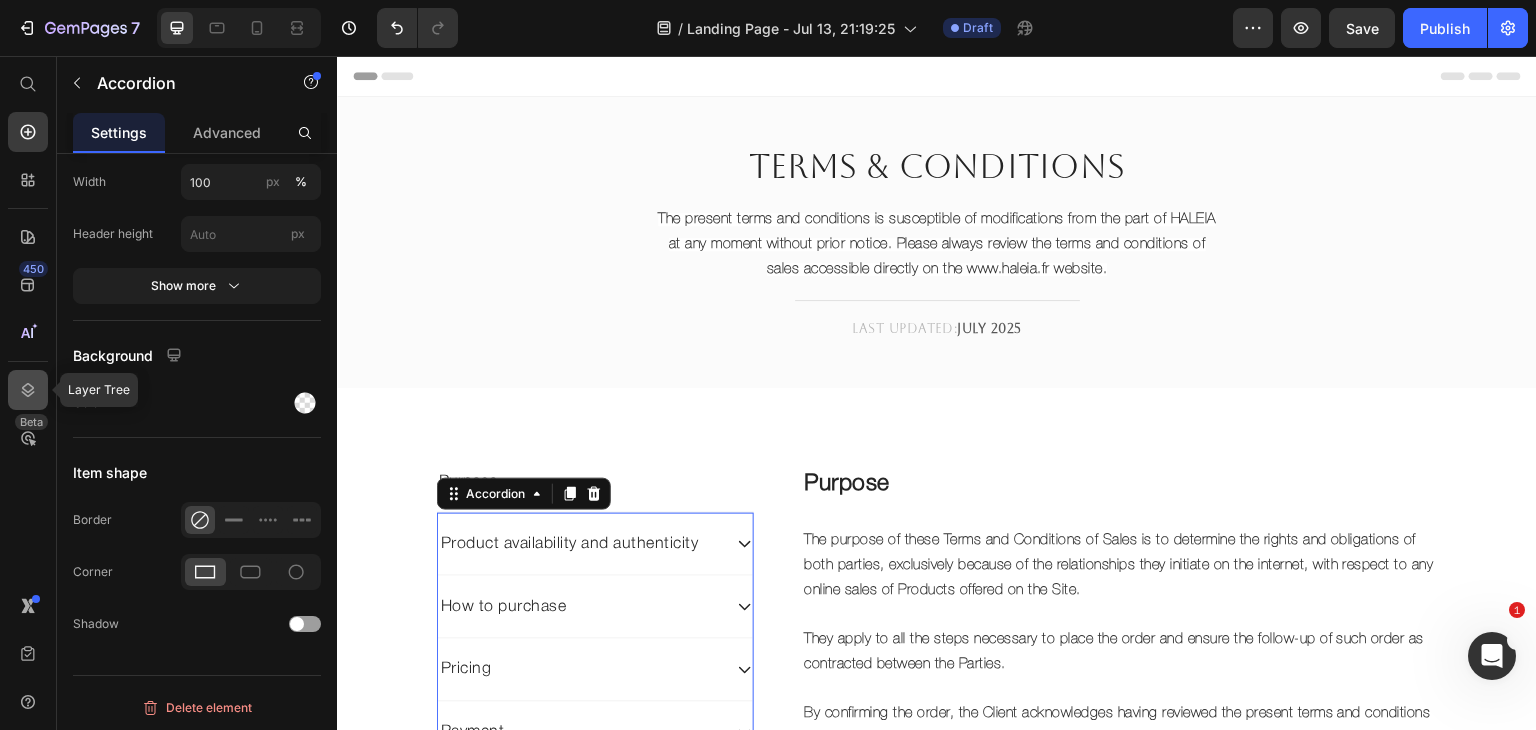 click 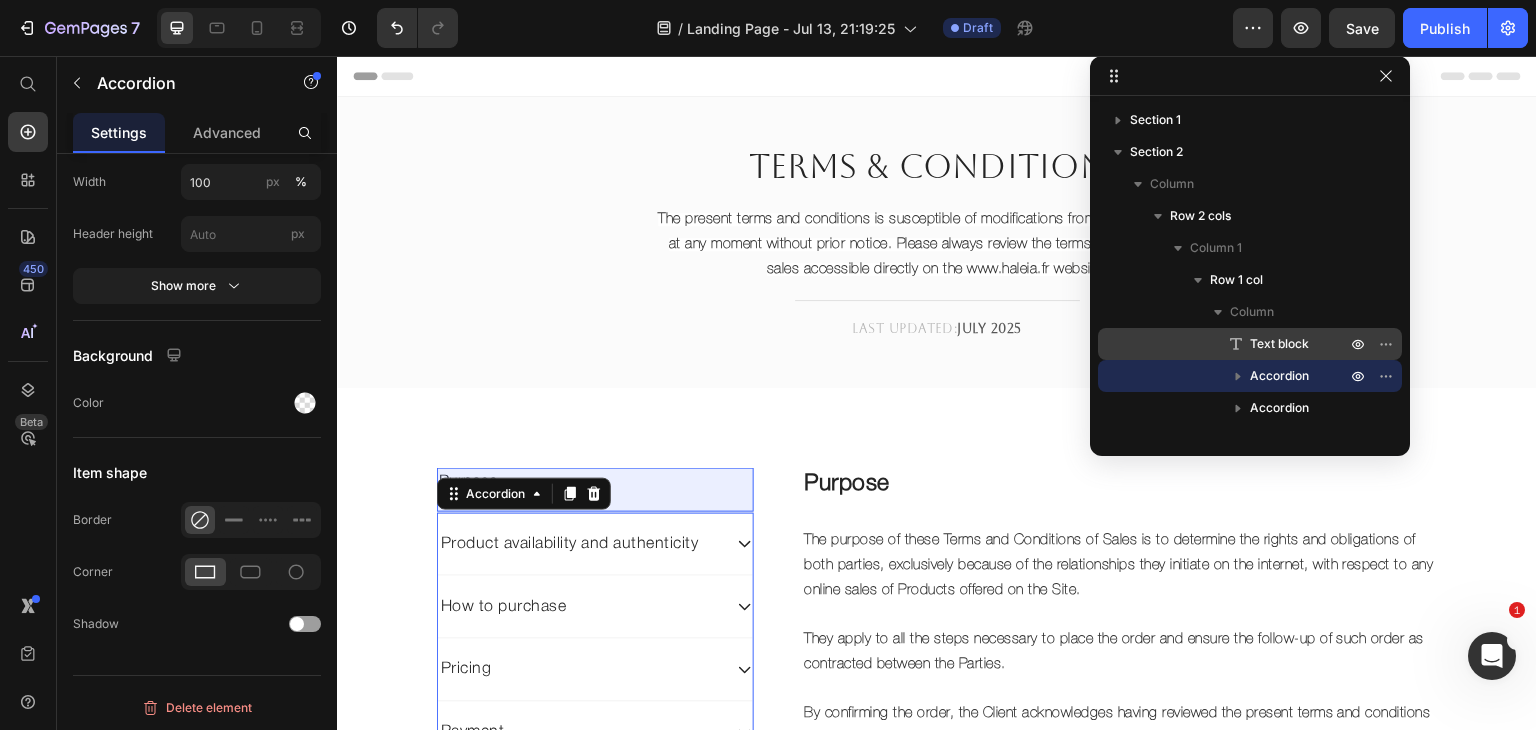 click on "Text block" at bounding box center [1279, 344] 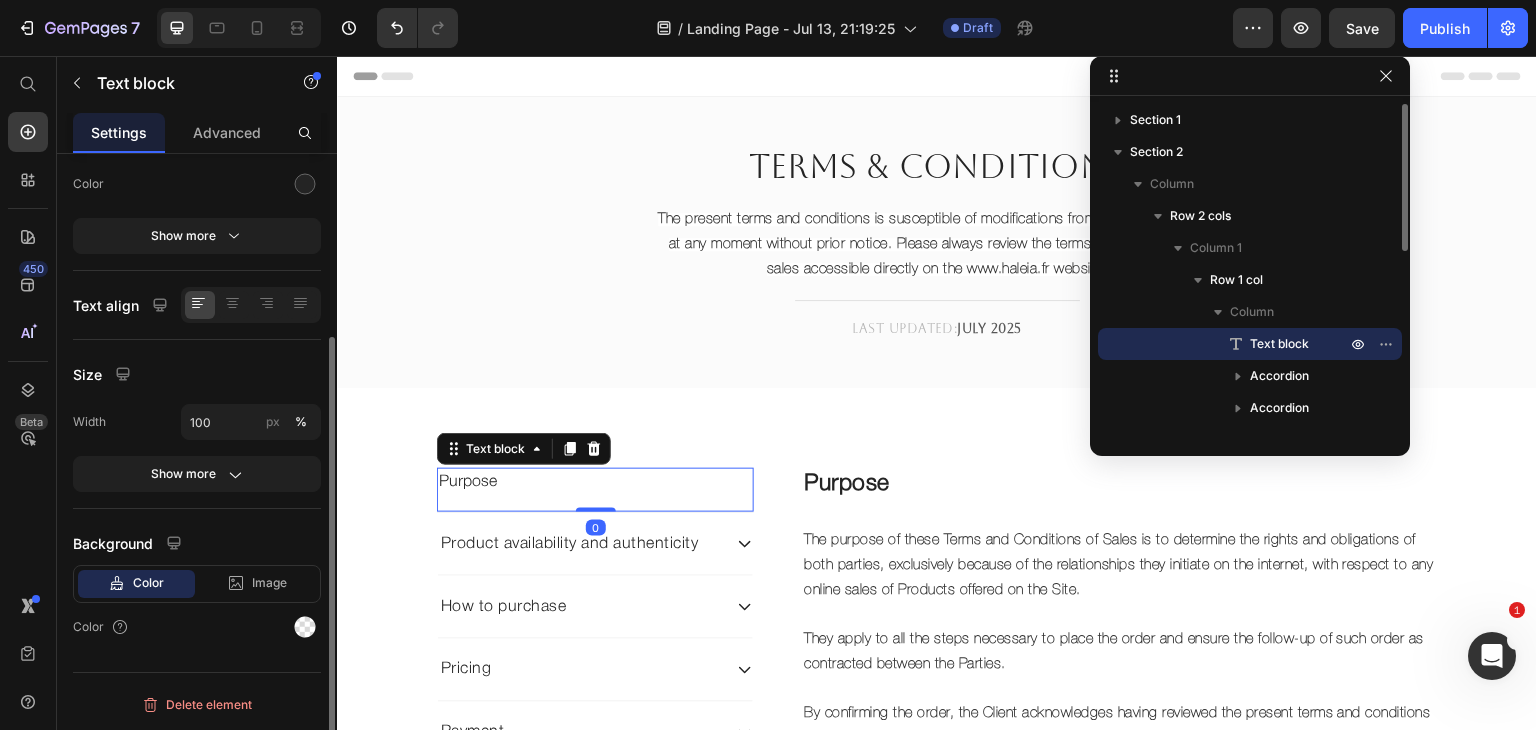scroll, scrollTop: 0, scrollLeft: 0, axis: both 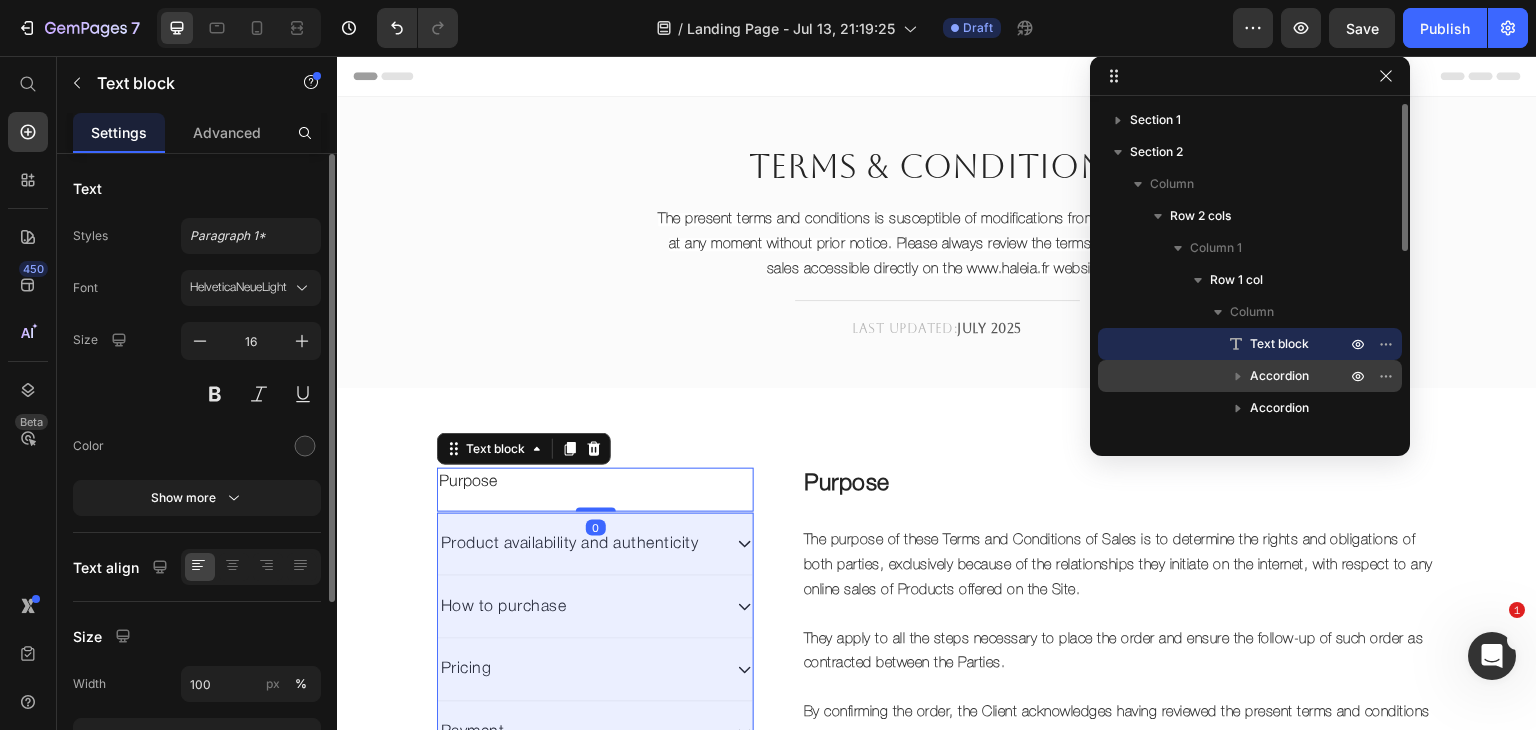 click on "Accordion" at bounding box center (1279, 376) 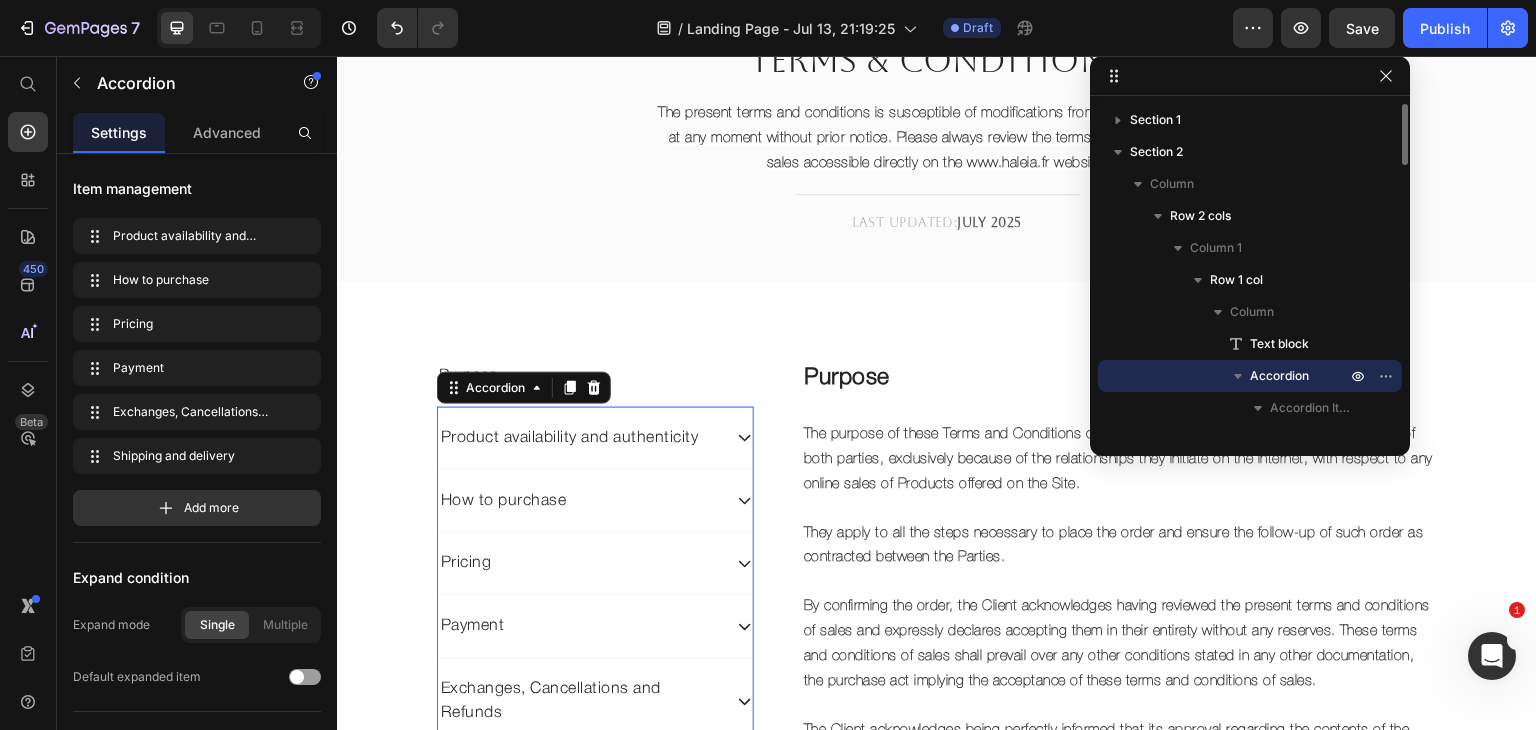 scroll, scrollTop: 385, scrollLeft: 0, axis: vertical 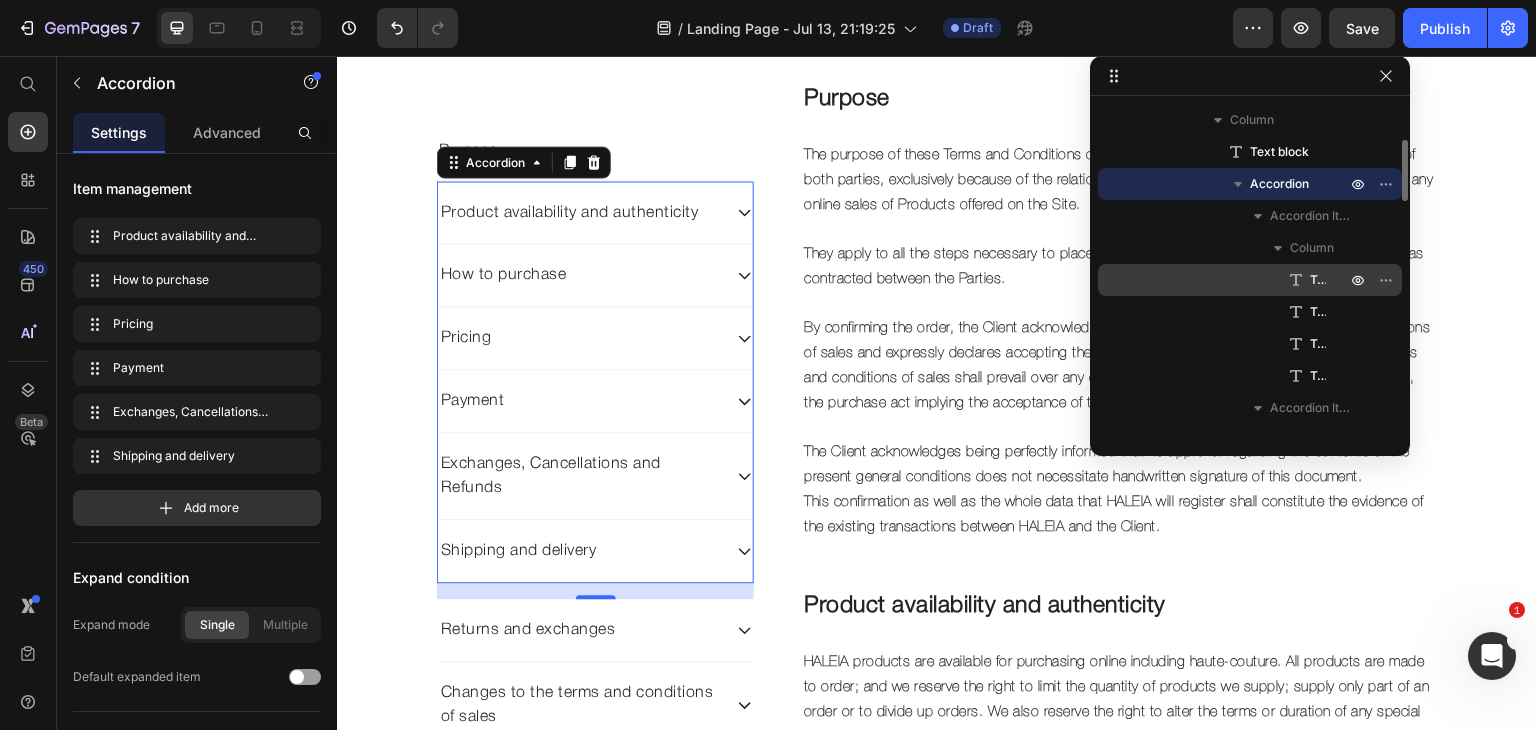click on "Text block" at bounding box center [1306, 280] 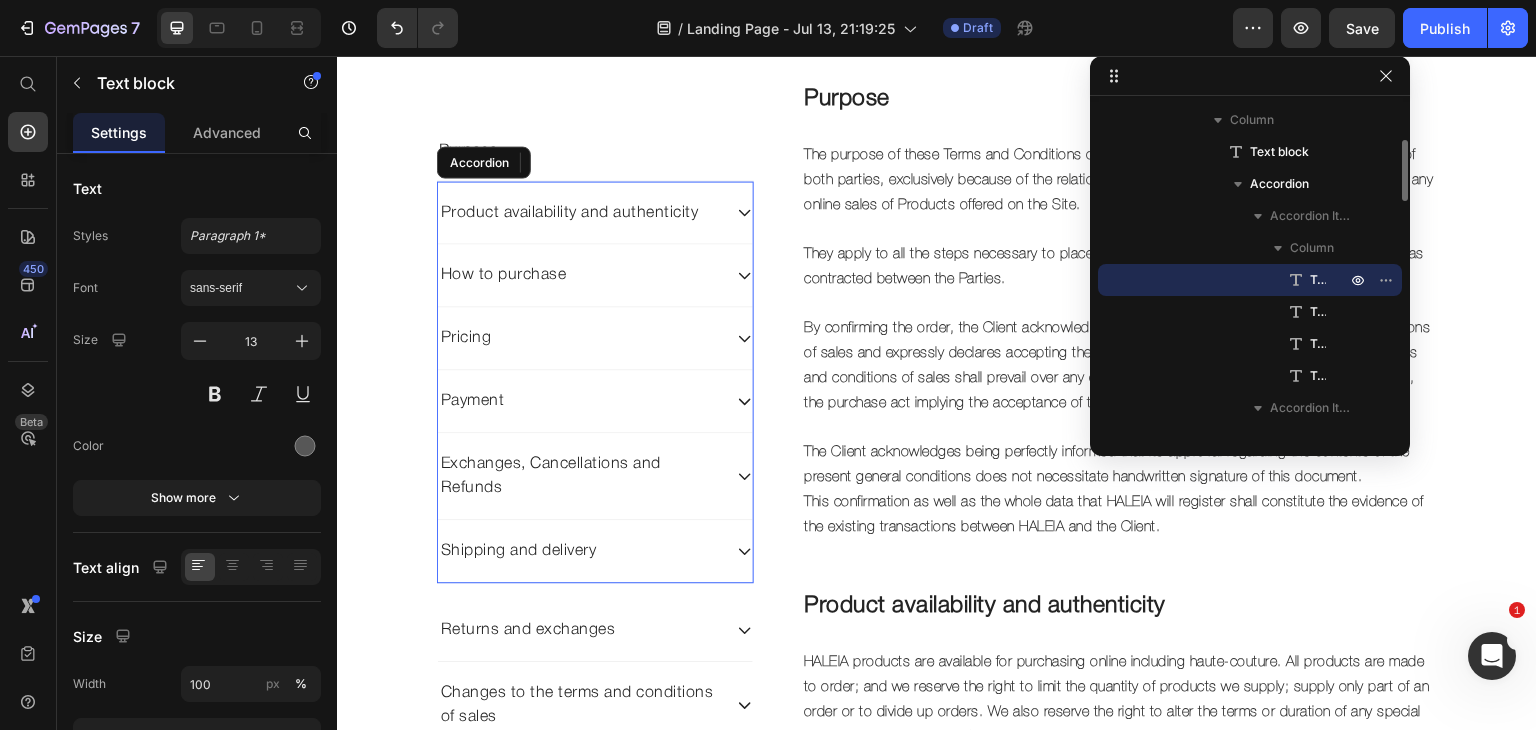 click on "Text block" at bounding box center [1318, 280] 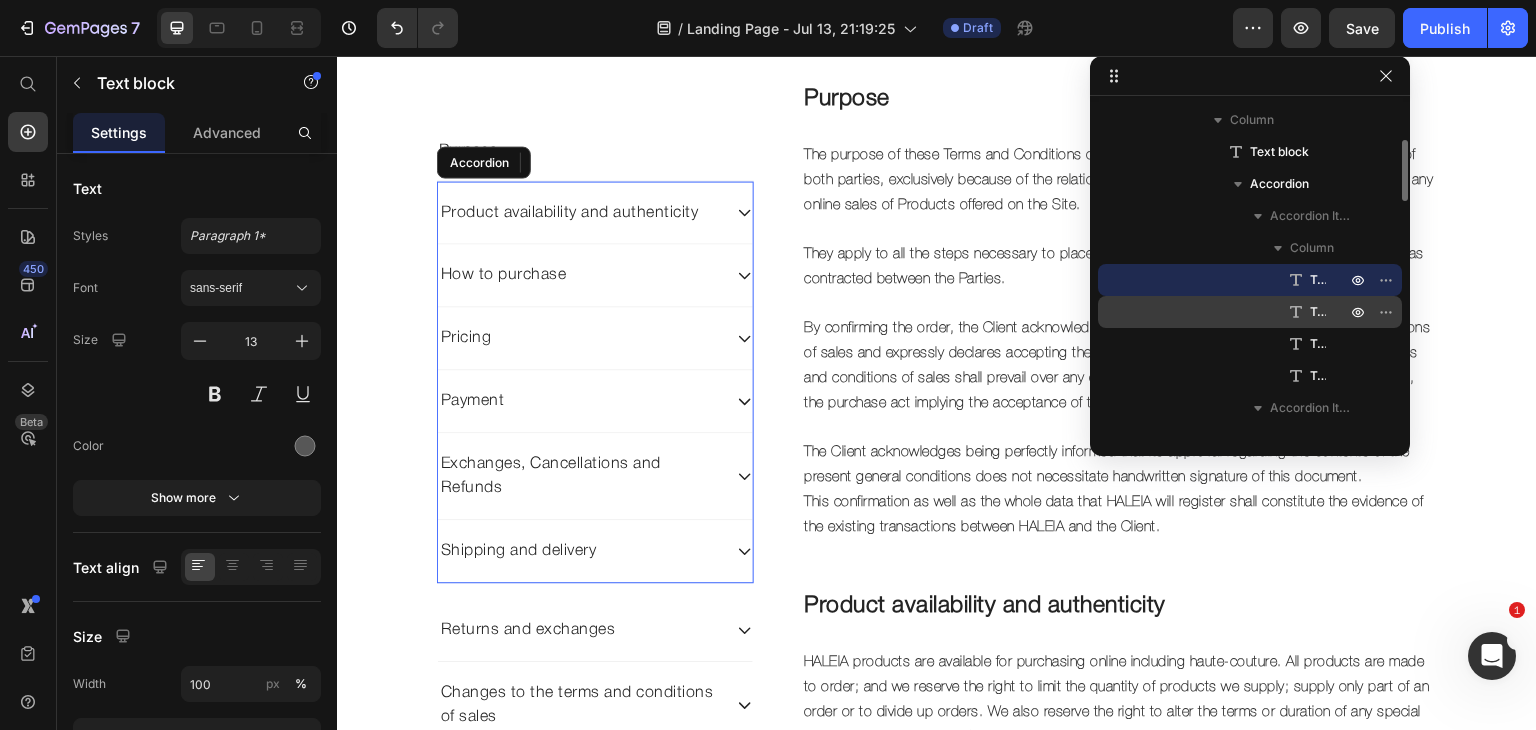 click on "Text block" at bounding box center (1318, 312) 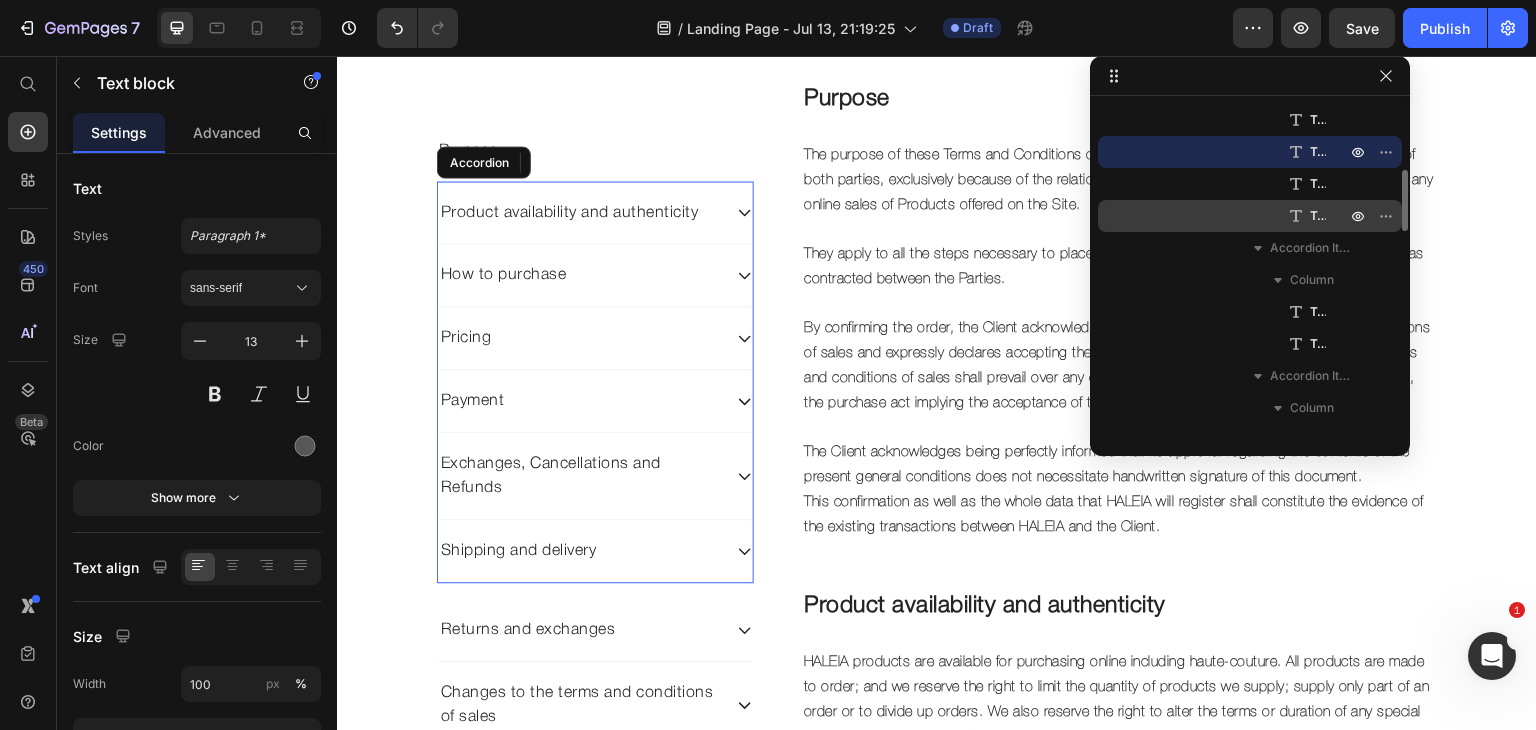 scroll, scrollTop: 352, scrollLeft: 0, axis: vertical 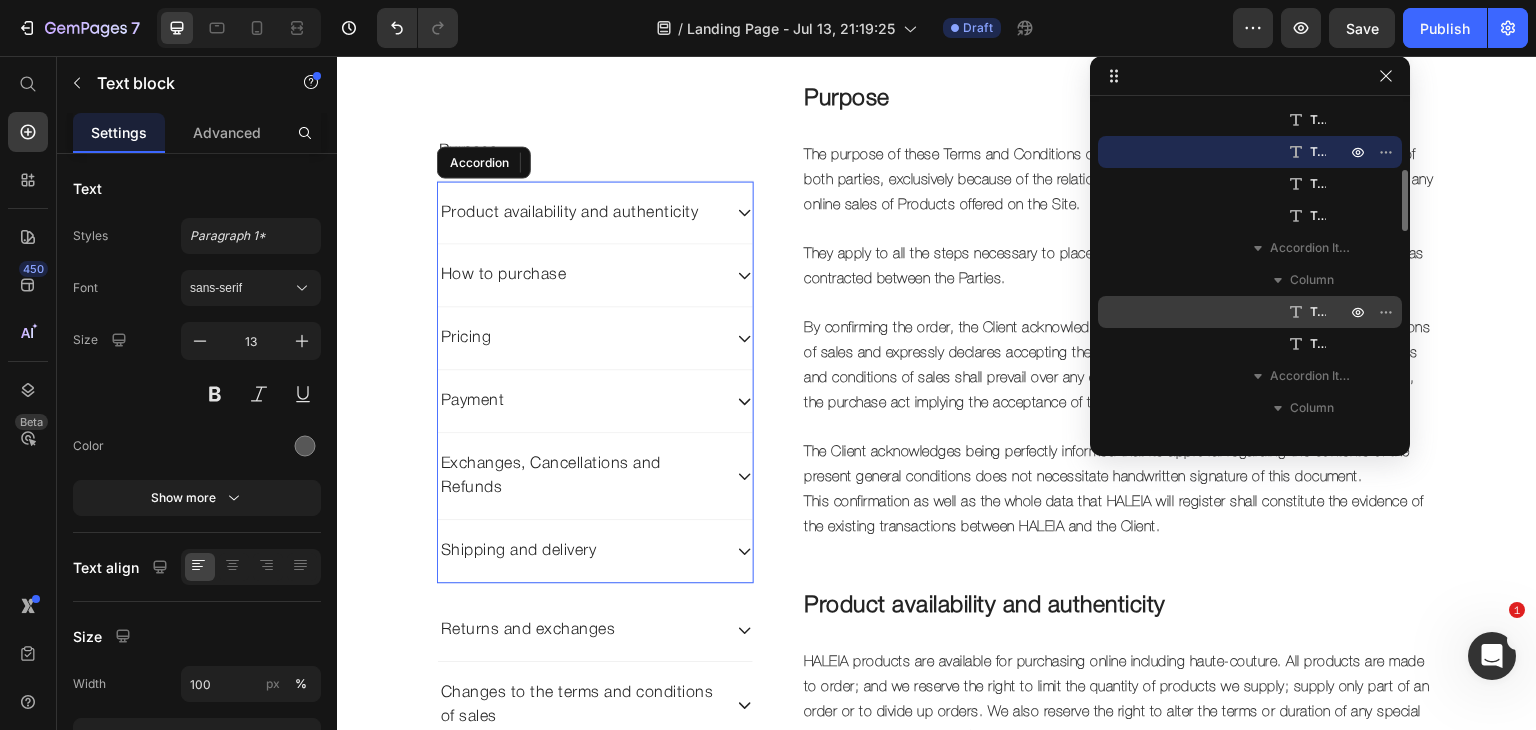 click on "Text block" at bounding box center (1318, 312) 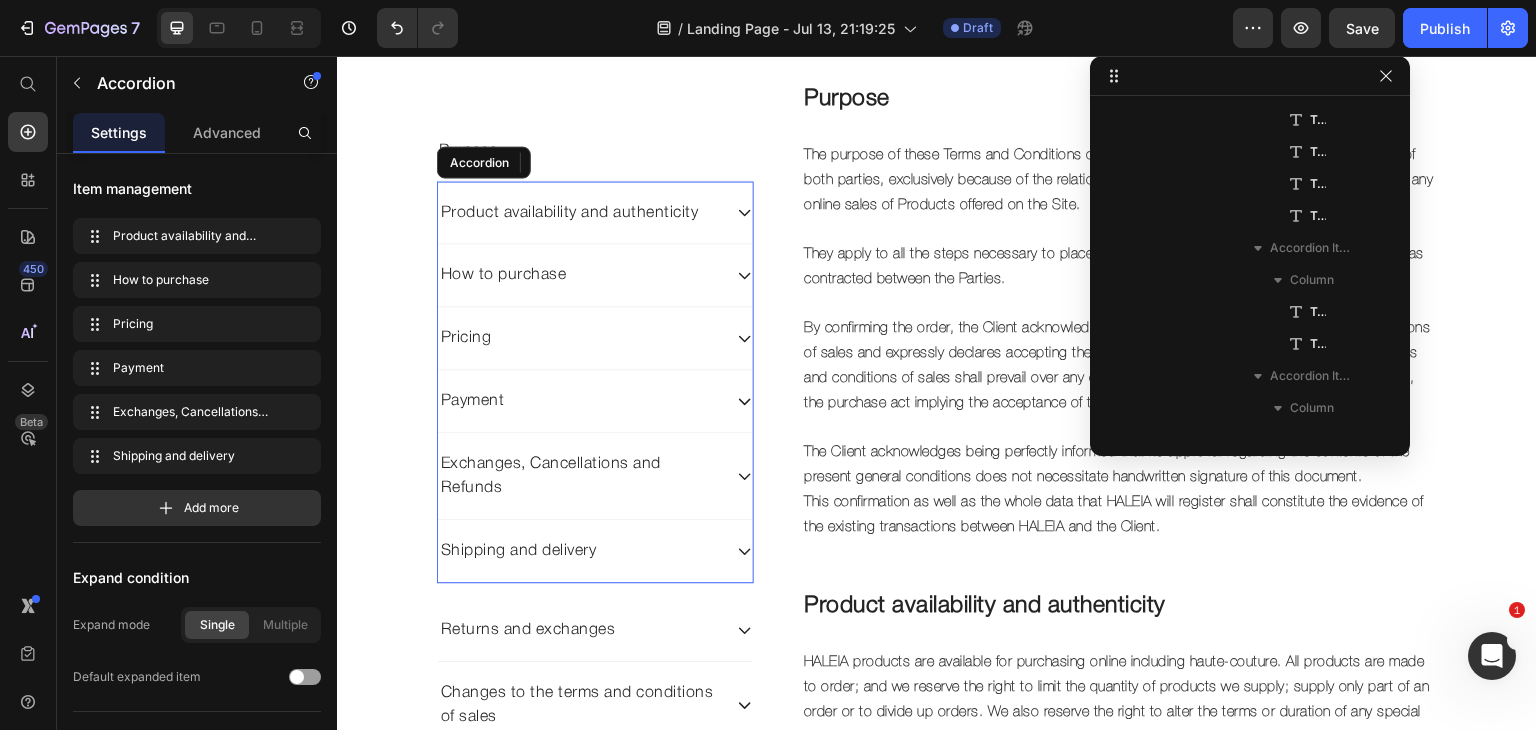 click on "How to purchase" at bounding box center [595, 275] 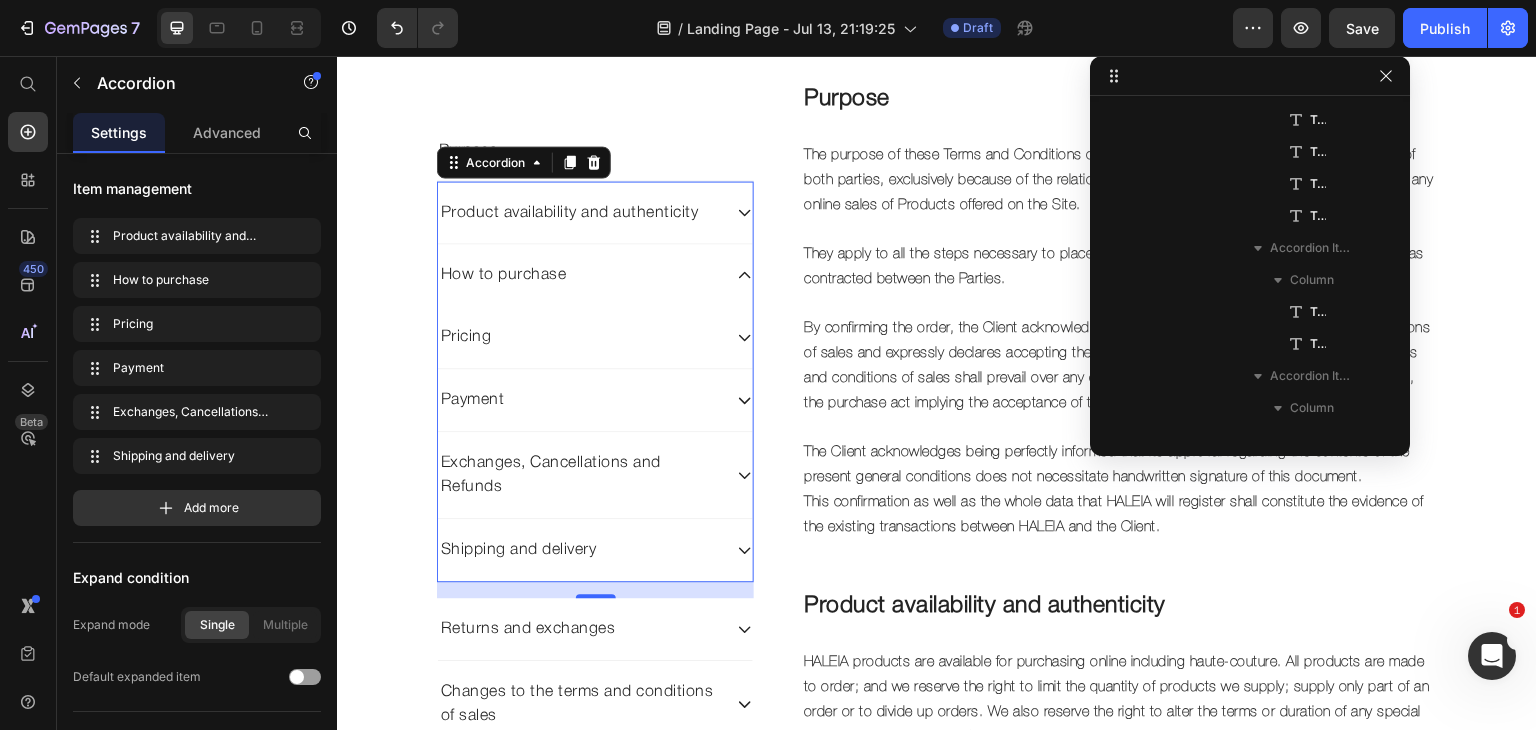 scroll, scrollTop: 122, scrollLeft: 0, axis: vertical 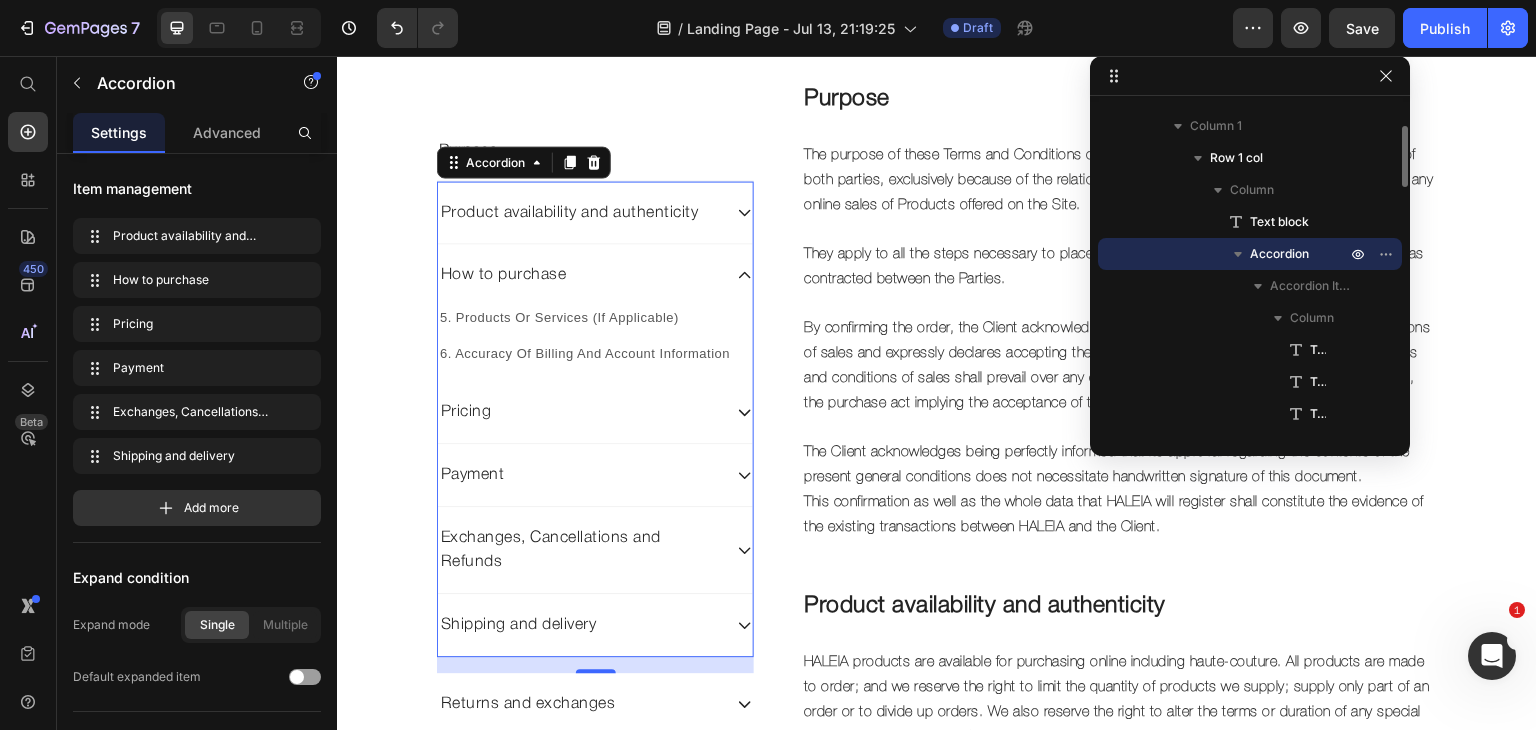 click 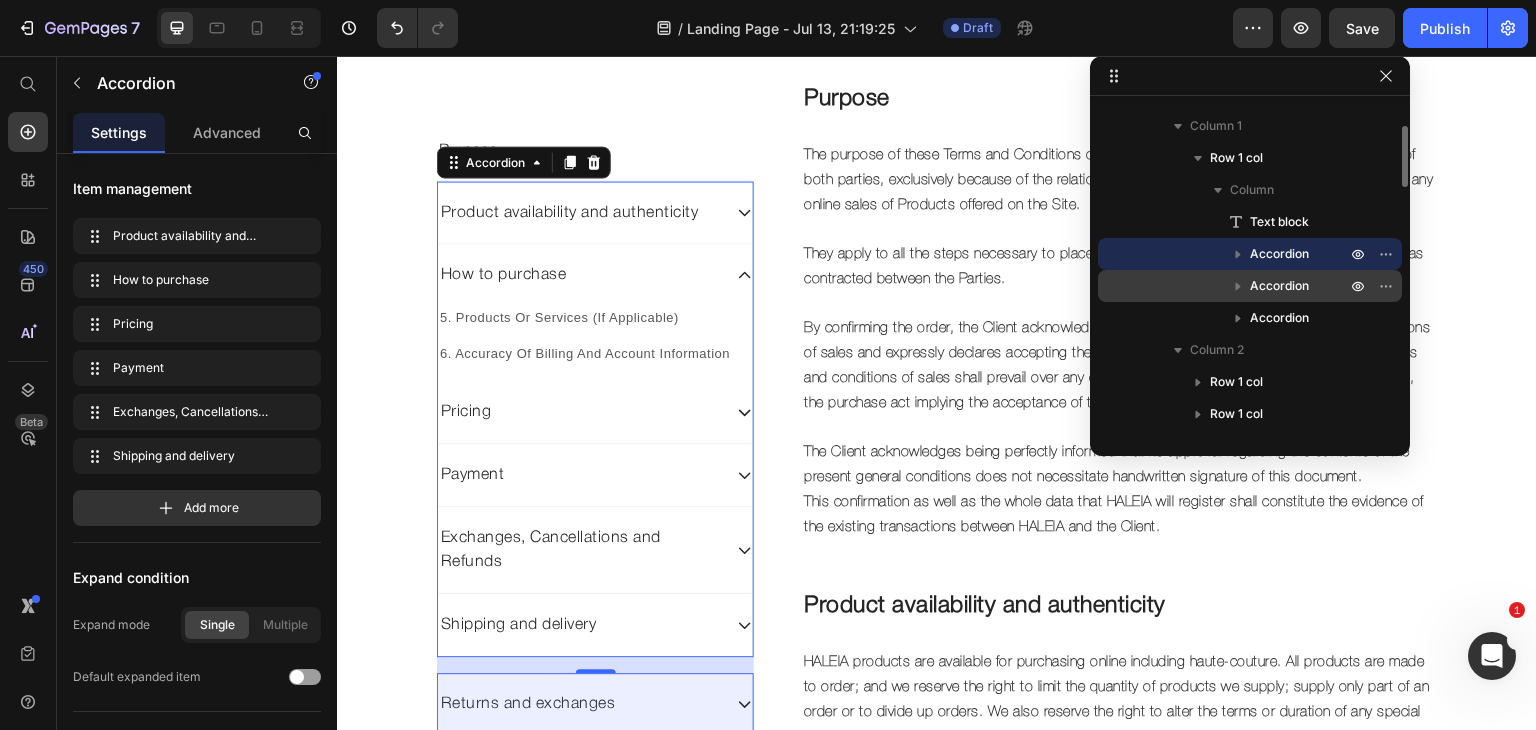 click on "Accordion" at bounding box center [1279, 286] 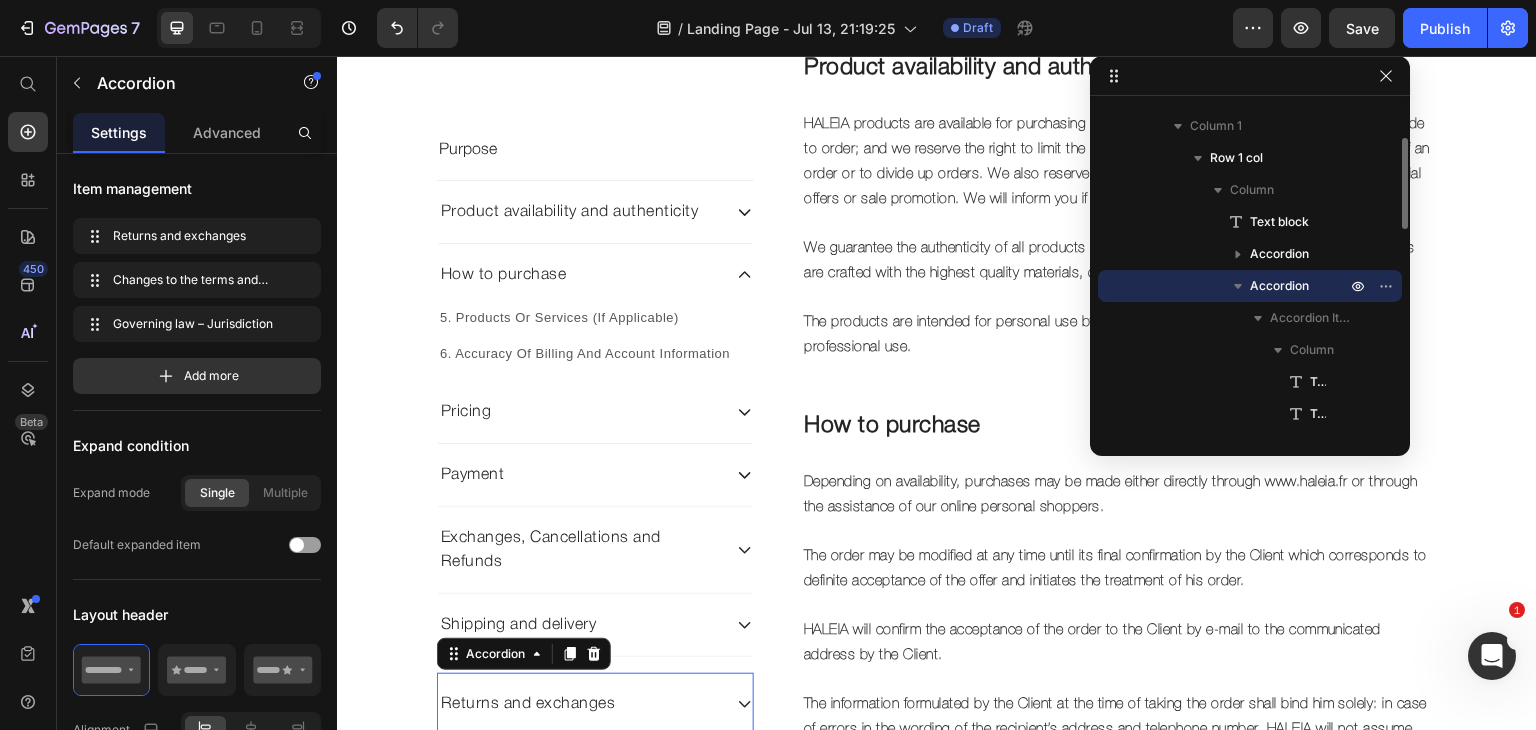 scroll, scrollTop: 928, scrollLeft: 0, axis: vertical 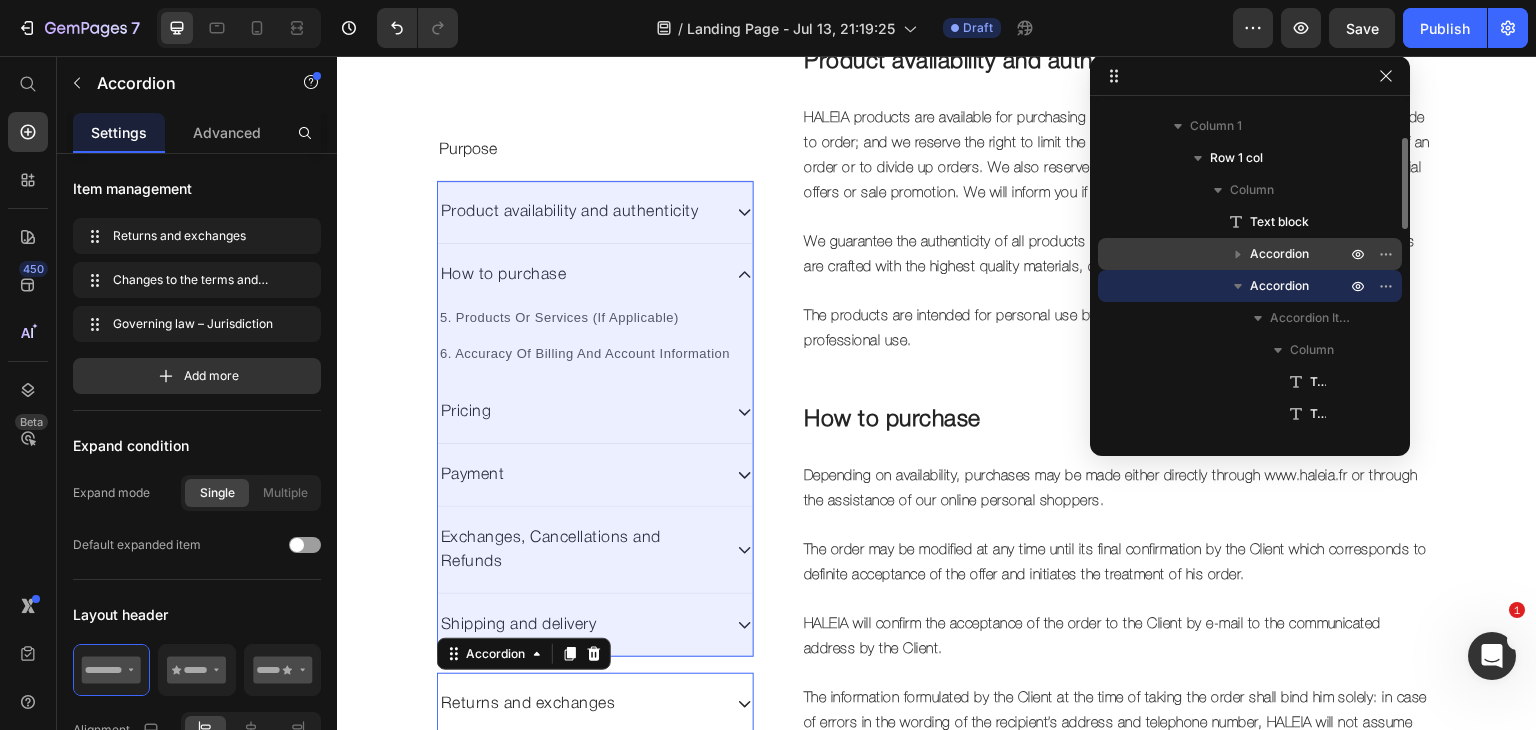 click on "Accordion" at bounding box center [1279, 254] 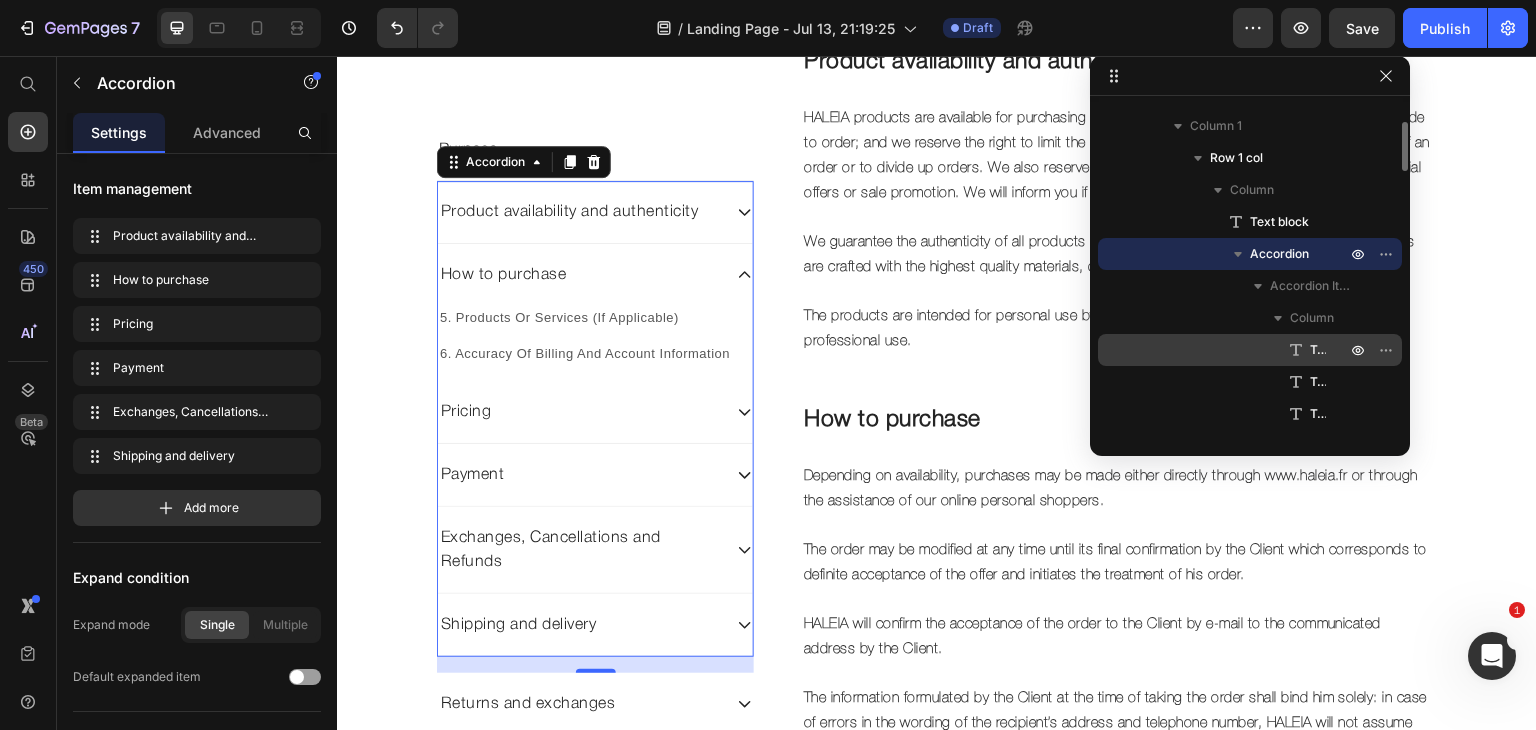 click on "Text block" at bounding box center (1318, 350) 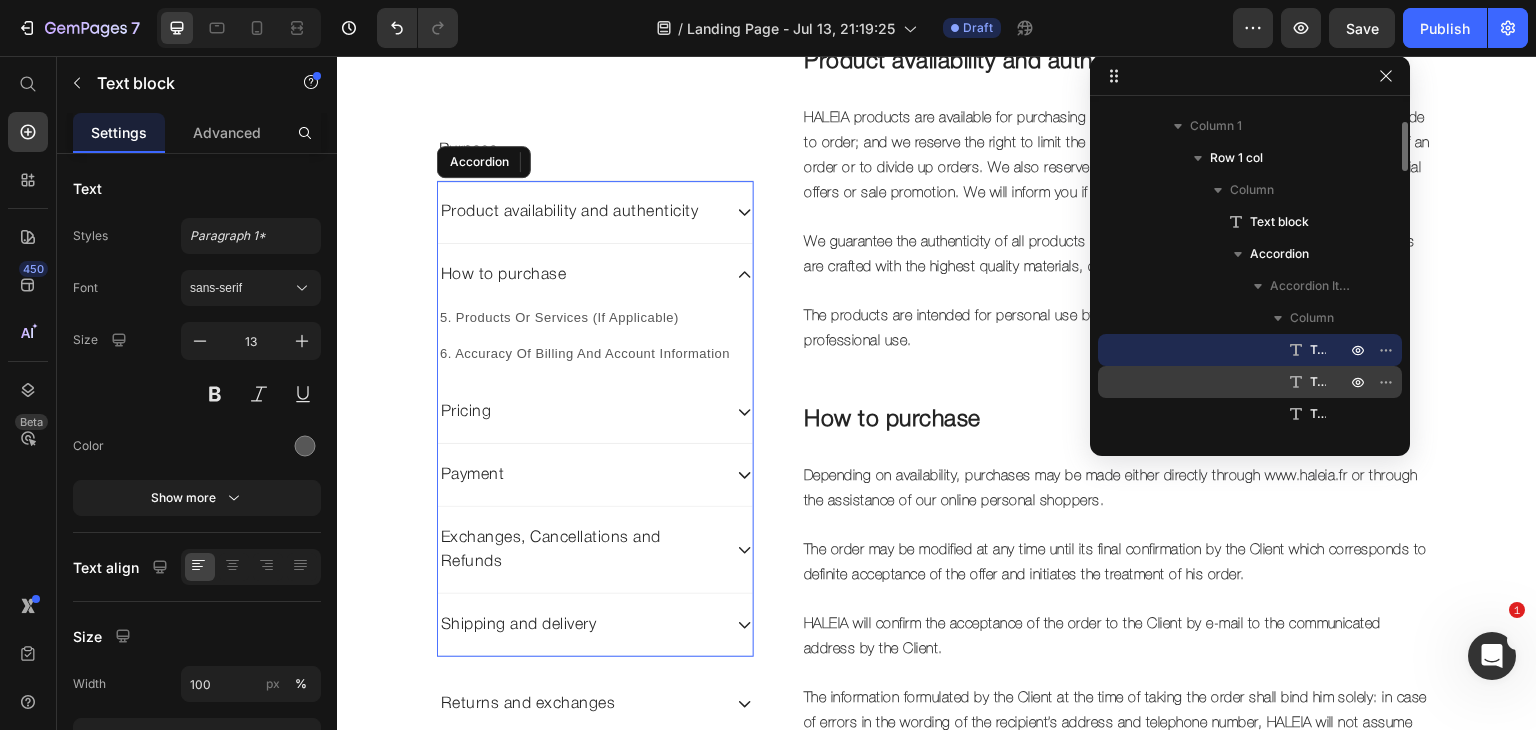 click on "Text block" at bounding box center (1318, 382) 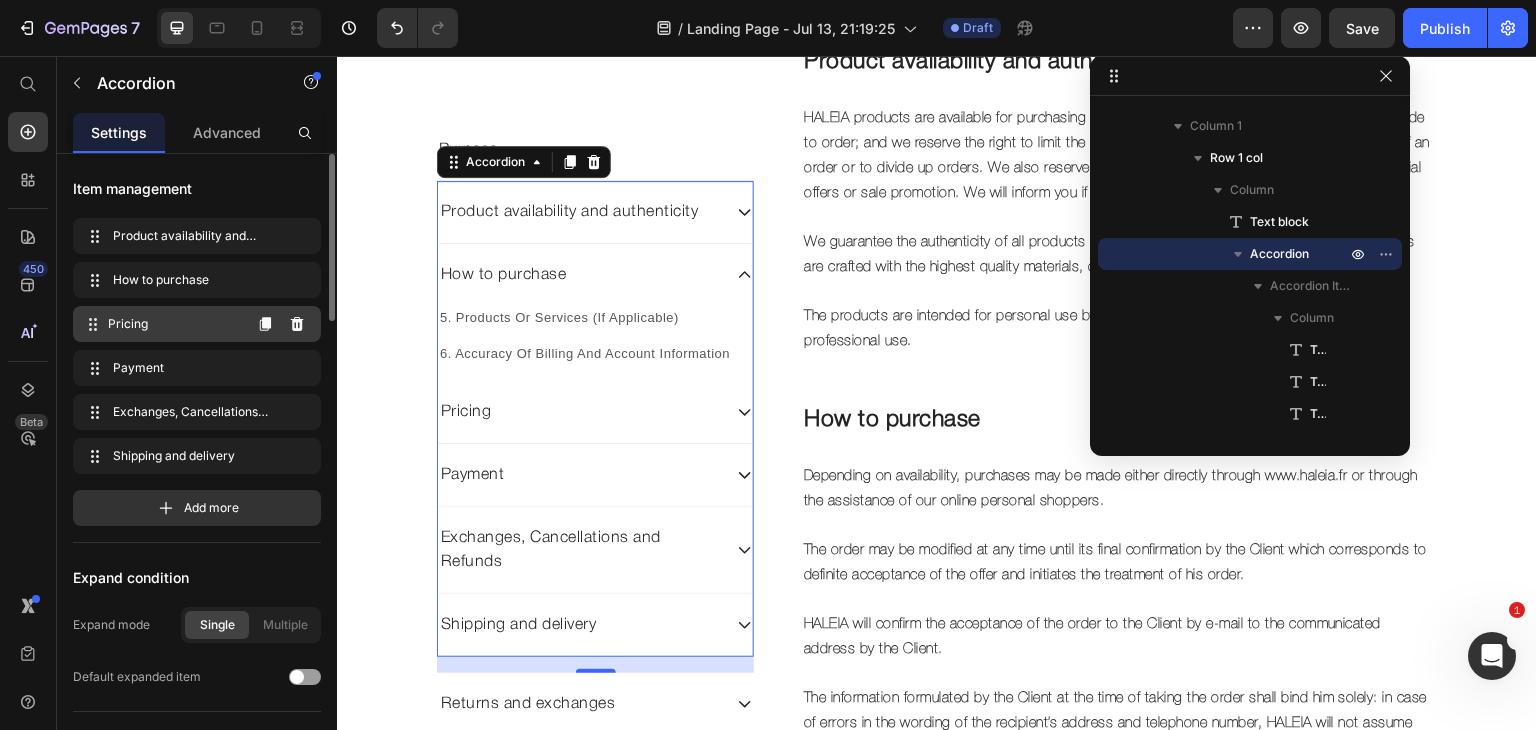 click on "Pricing" at bounding box center (174, 324) 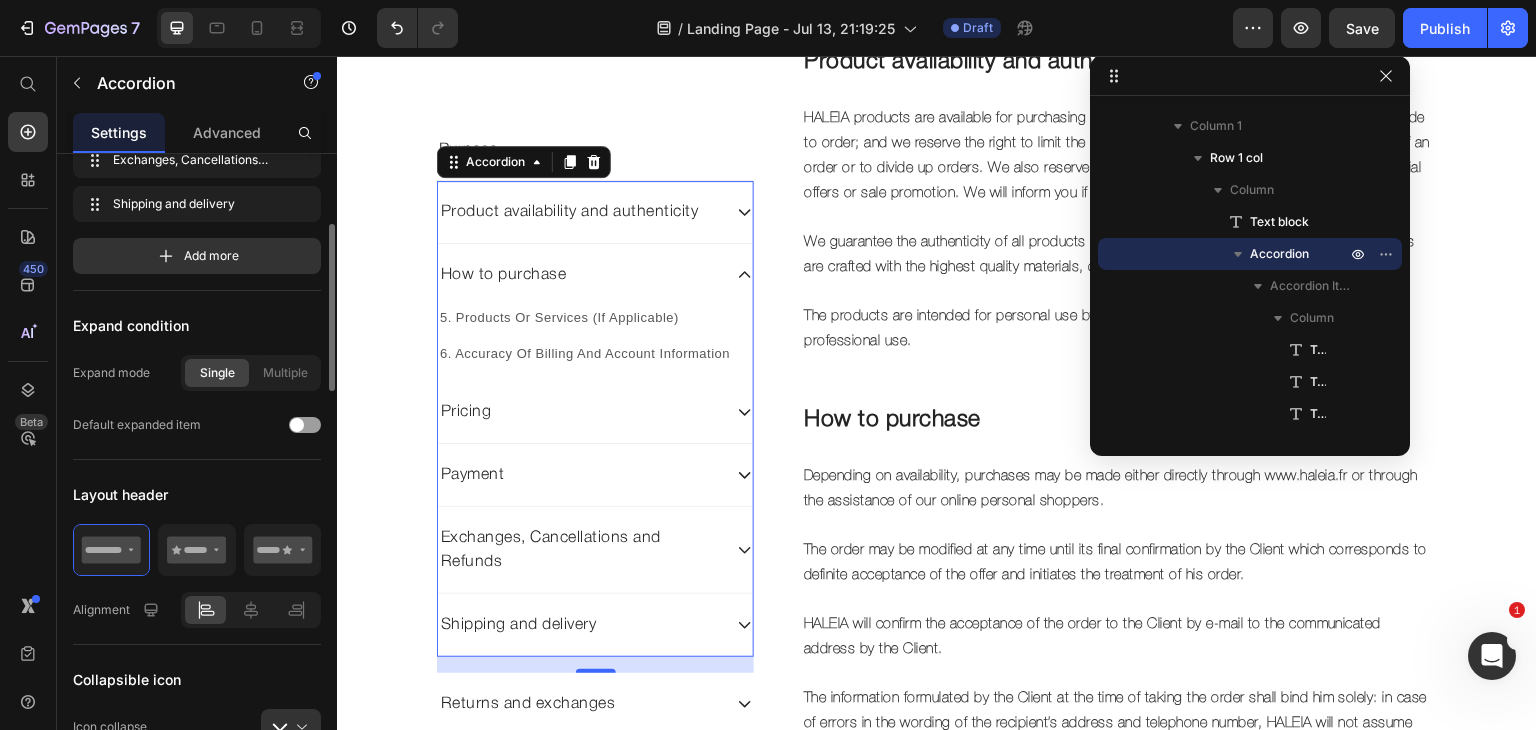 scroll, scrollTop: 256, scrollLeft: 0, axis: vertical 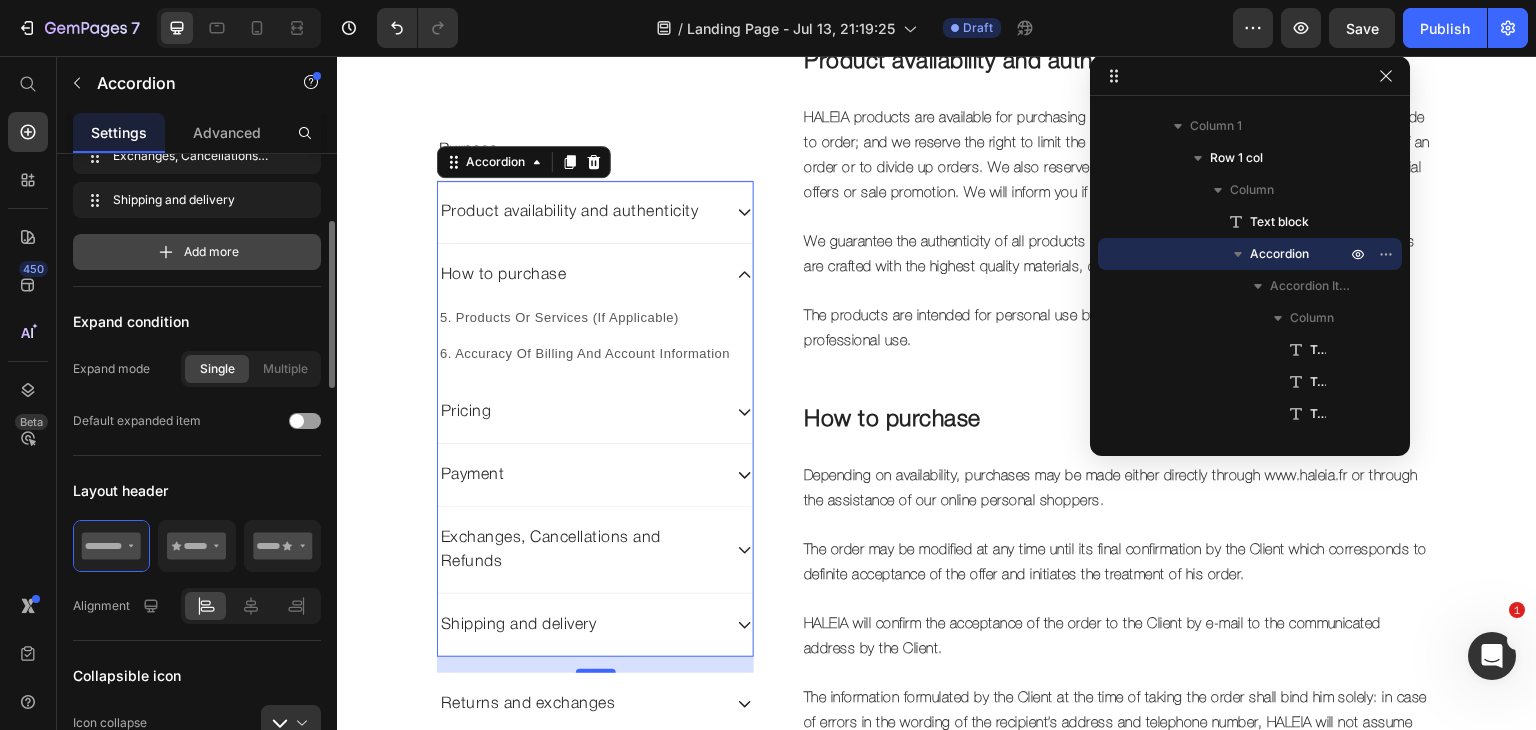 click on "Add more" at bounding box center [211, 252] 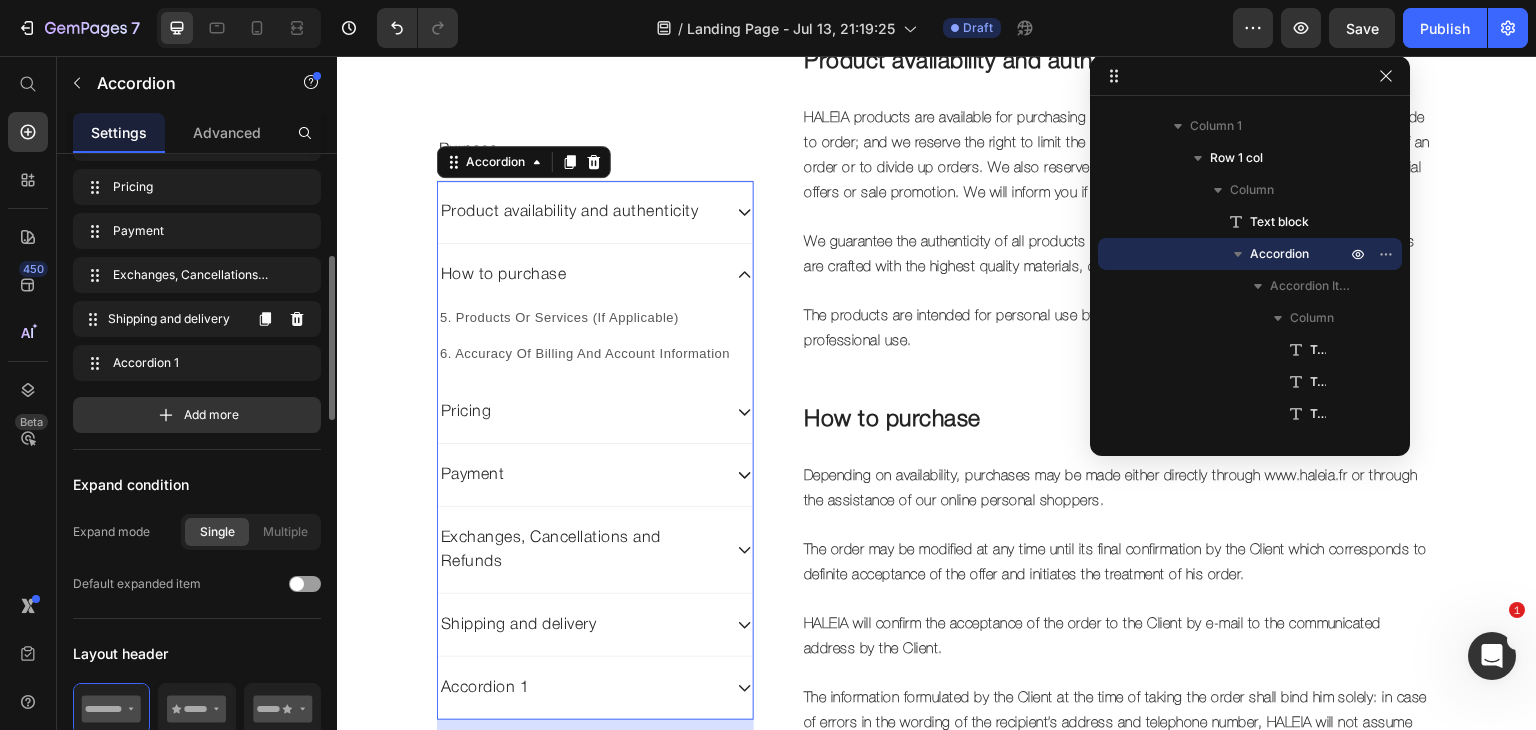 scroll, scrollTop: 128, scrollLeft: 0, axis: vertical 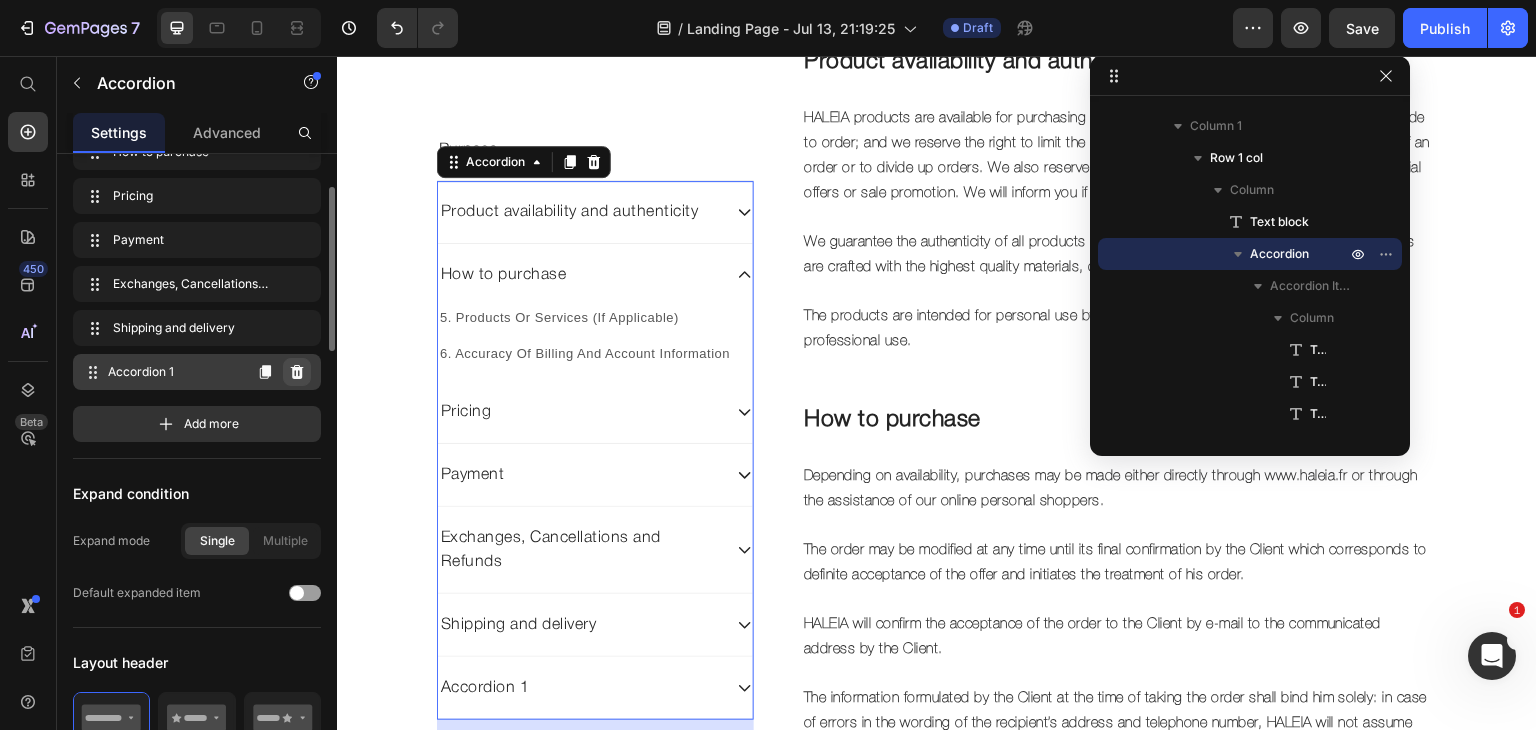 click 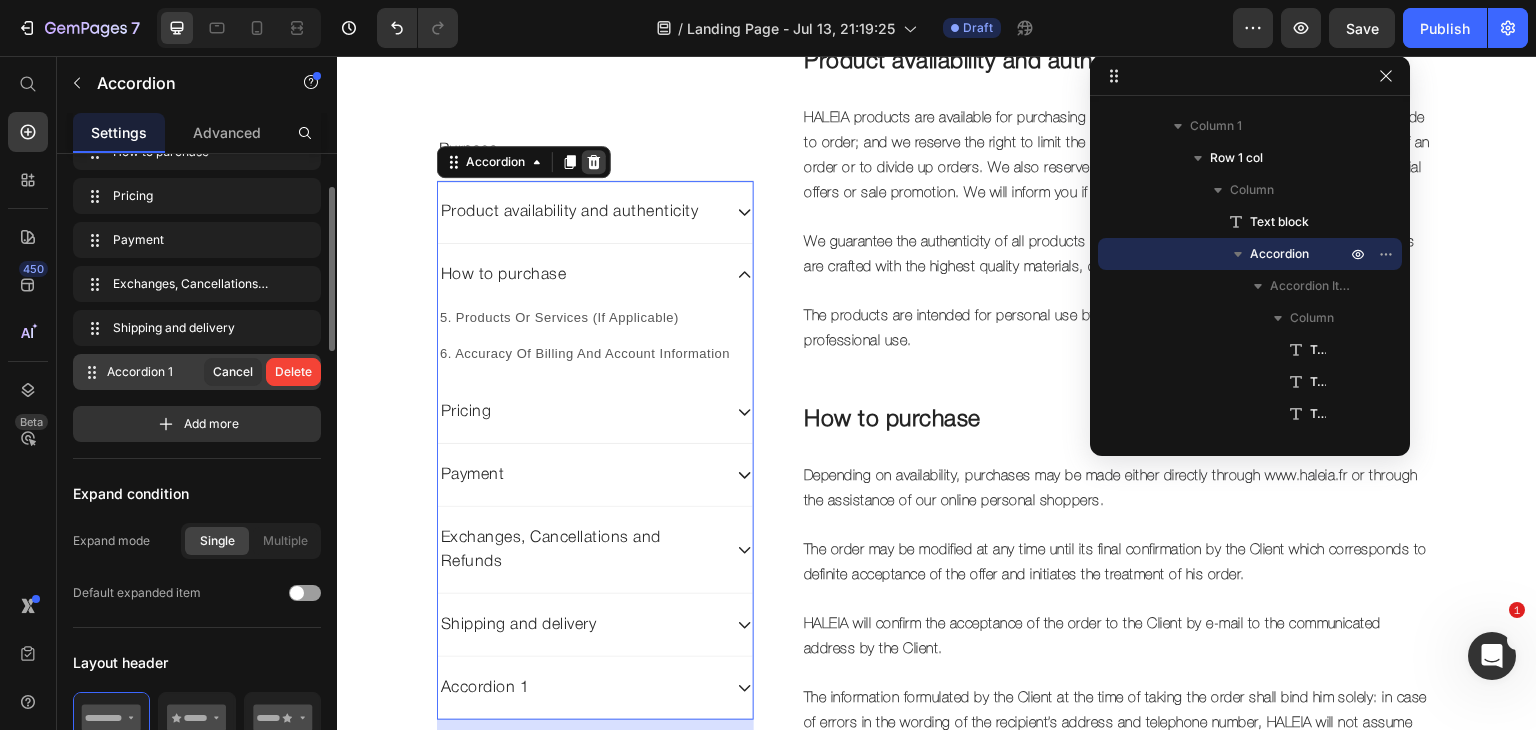 click 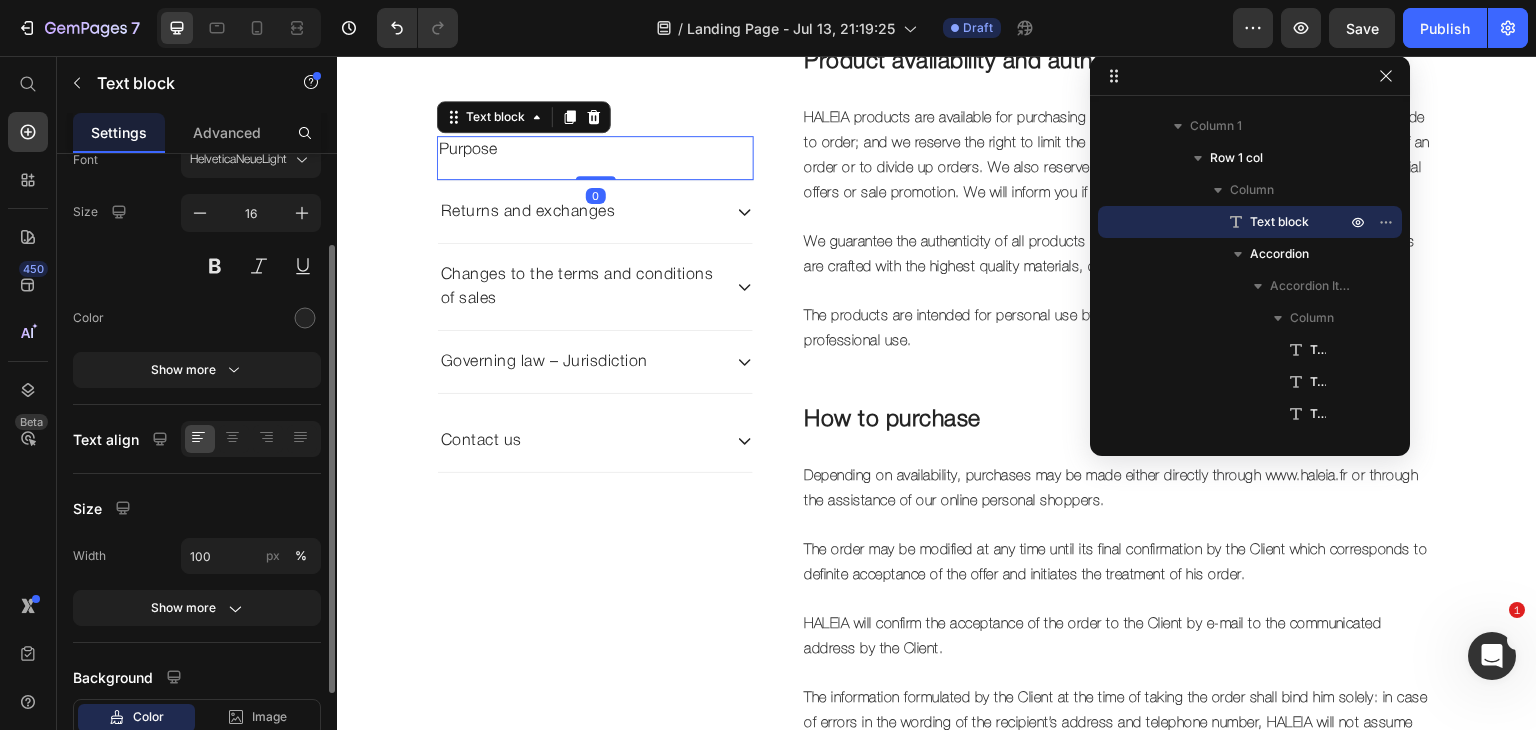 scroll, scrollTop: 0, scrollLeft: 0, axis: both 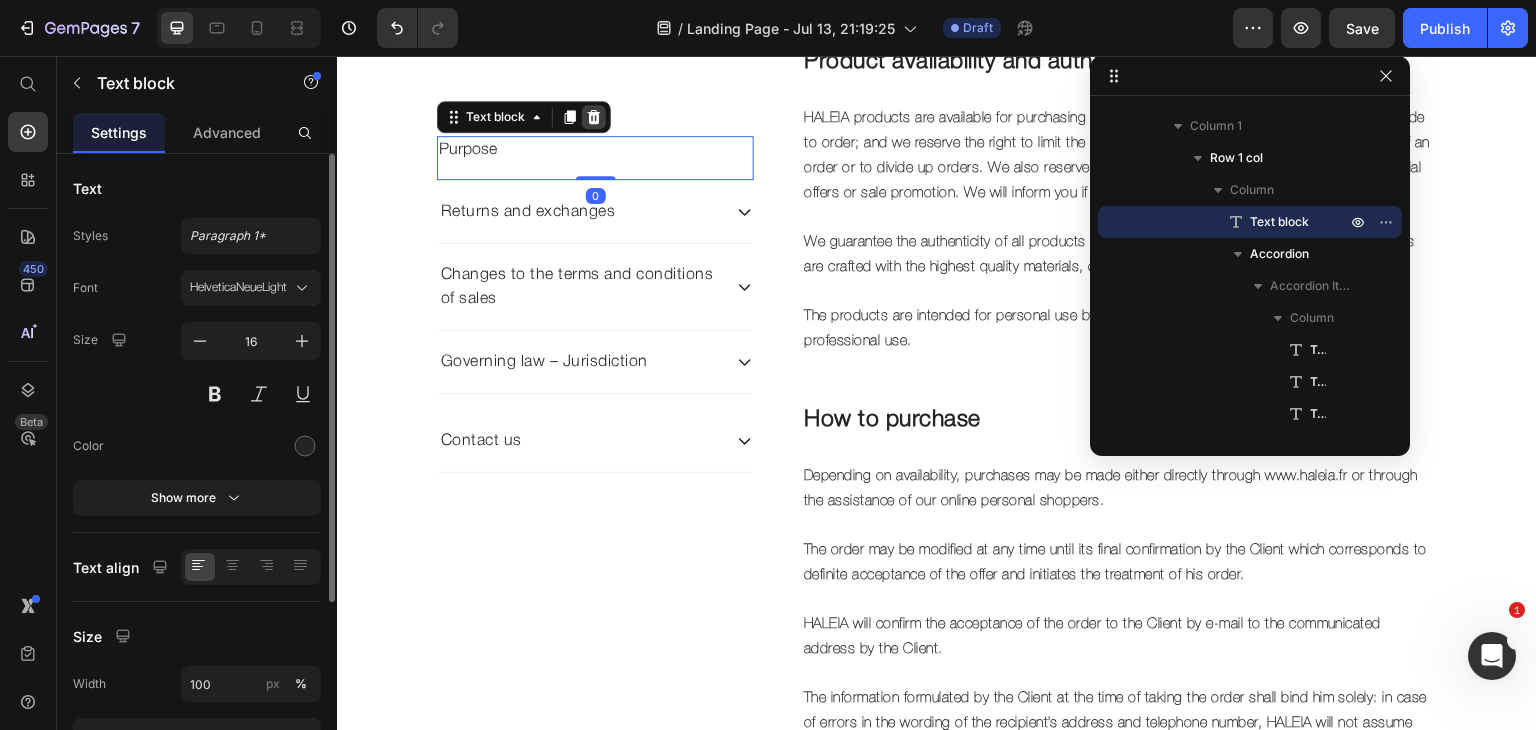 click 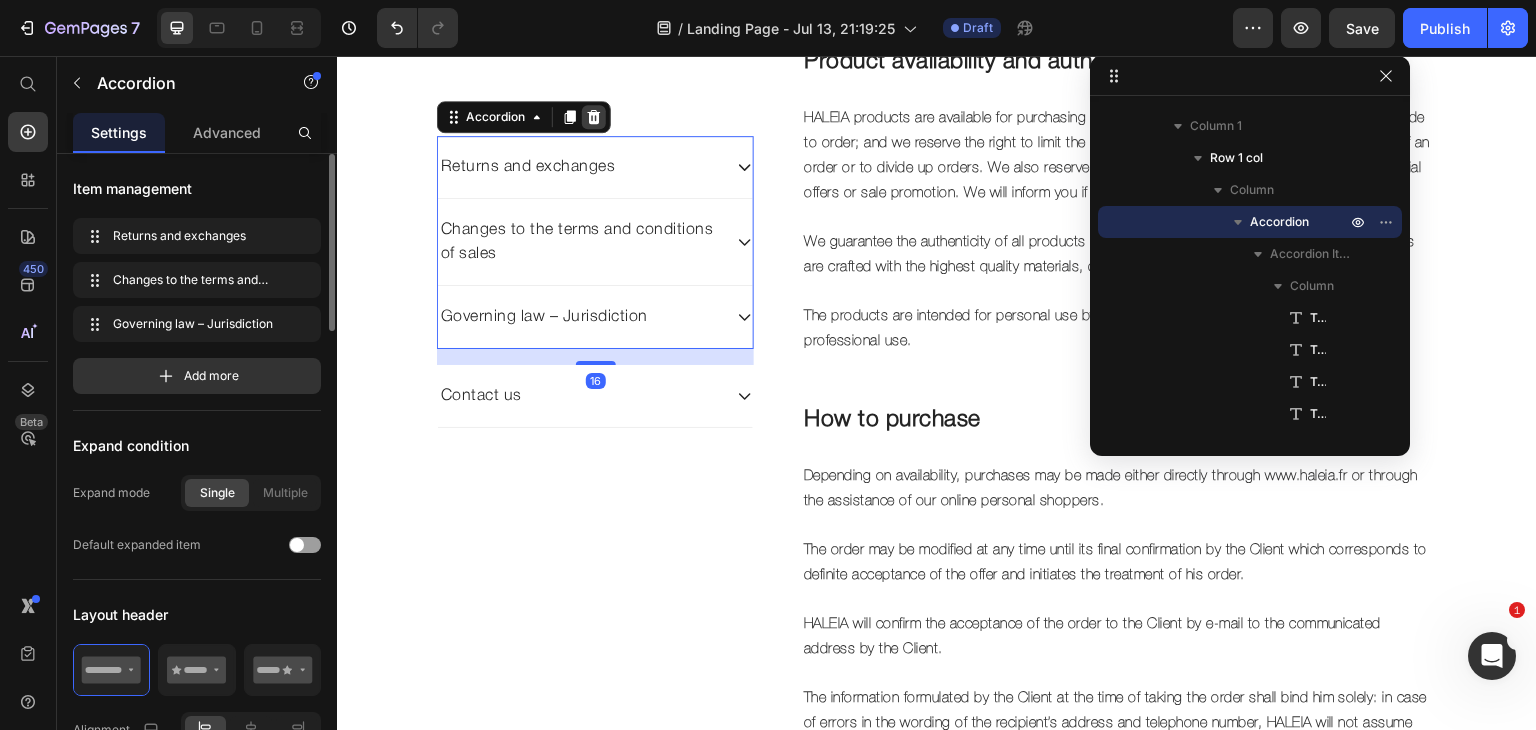 click at bounding box center (594, 117) 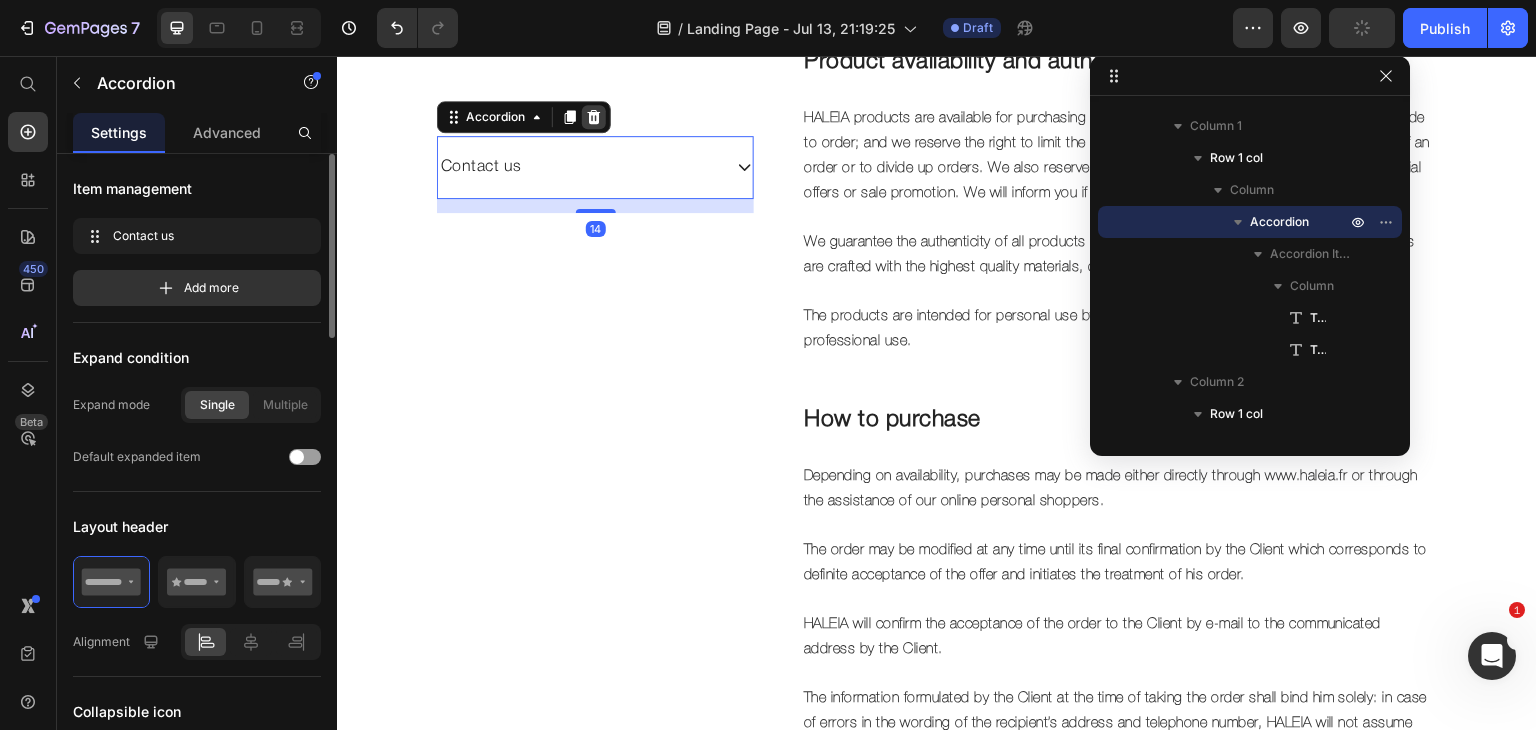 click 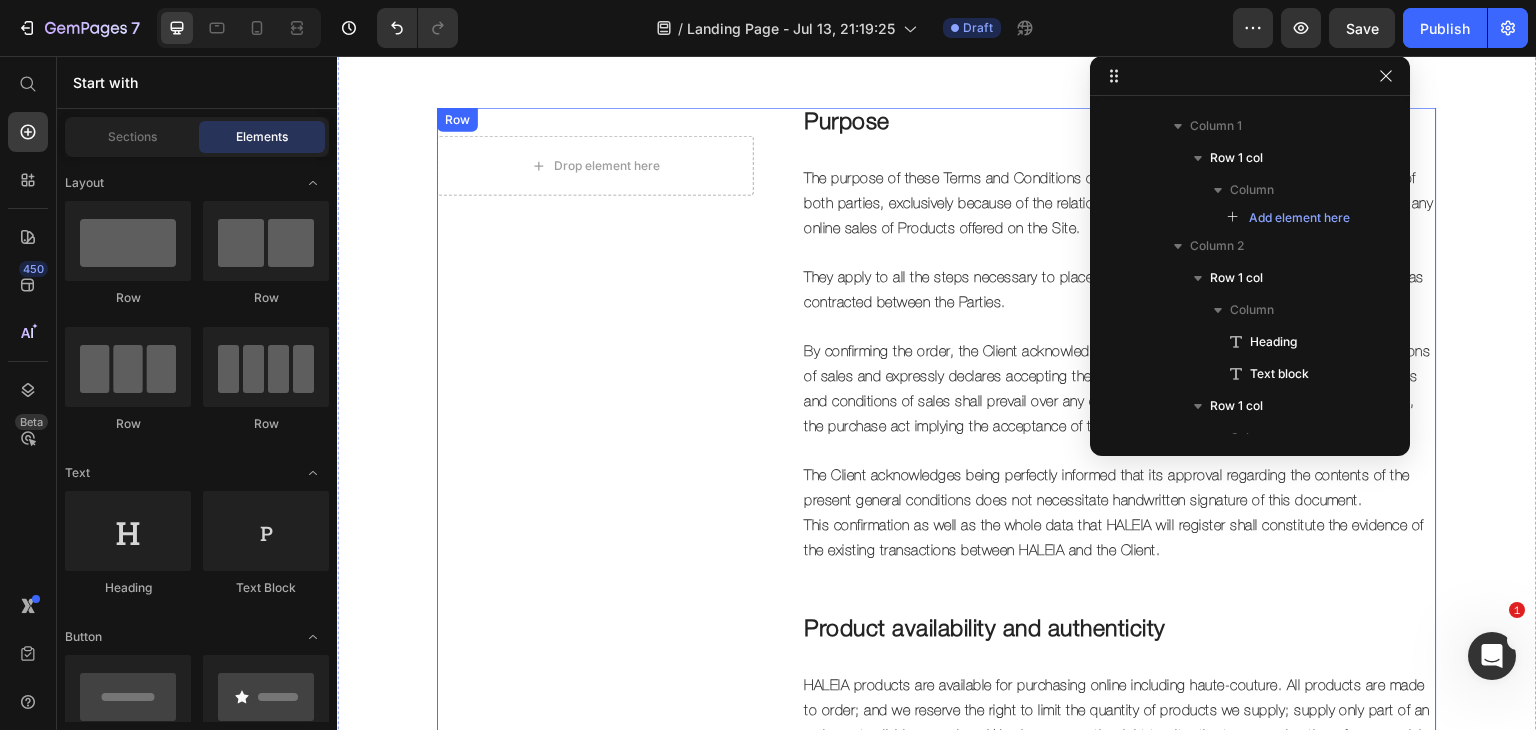 scroll, scrollTop: 360, scrollLeft: 0, axis: vertical 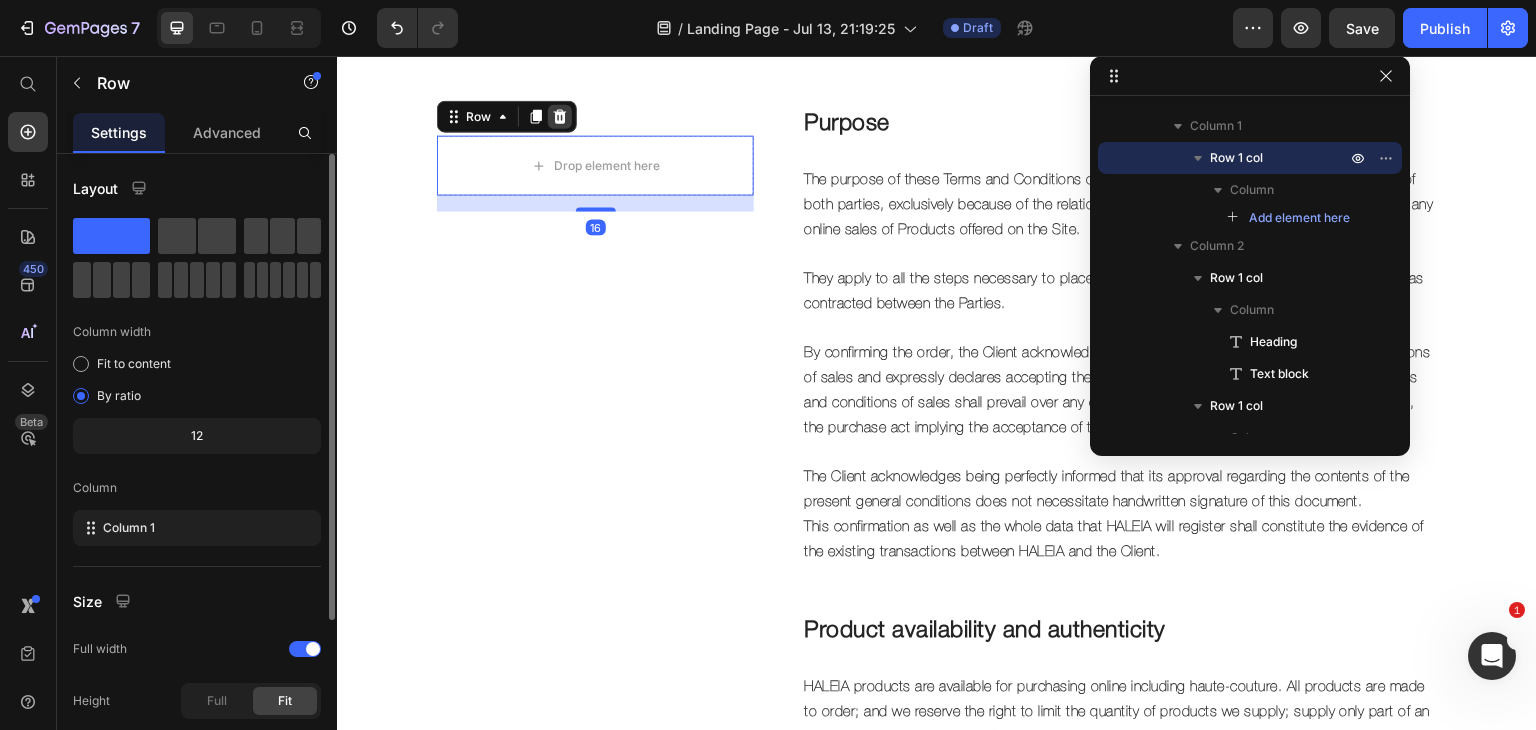 click at bounding box center [560, 117] 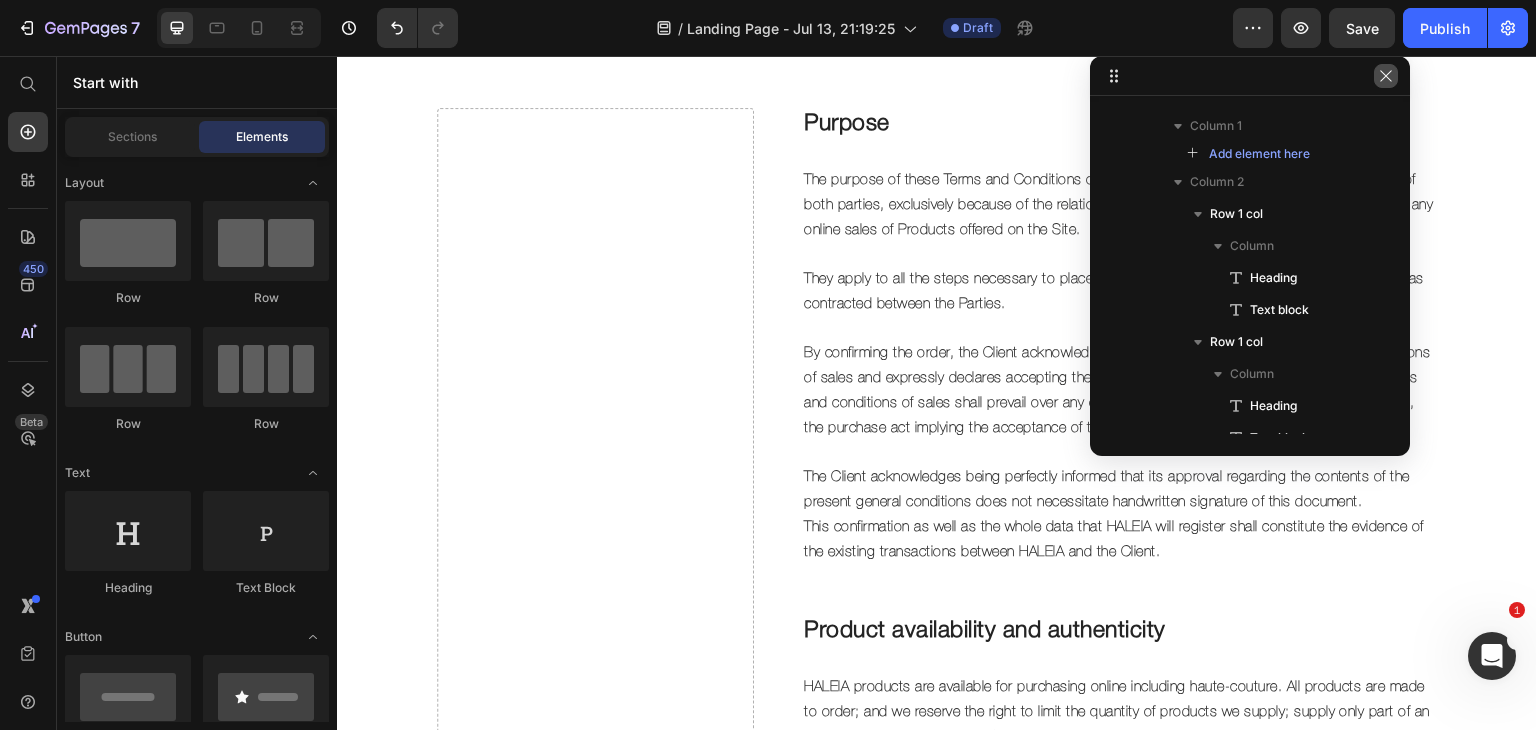 click 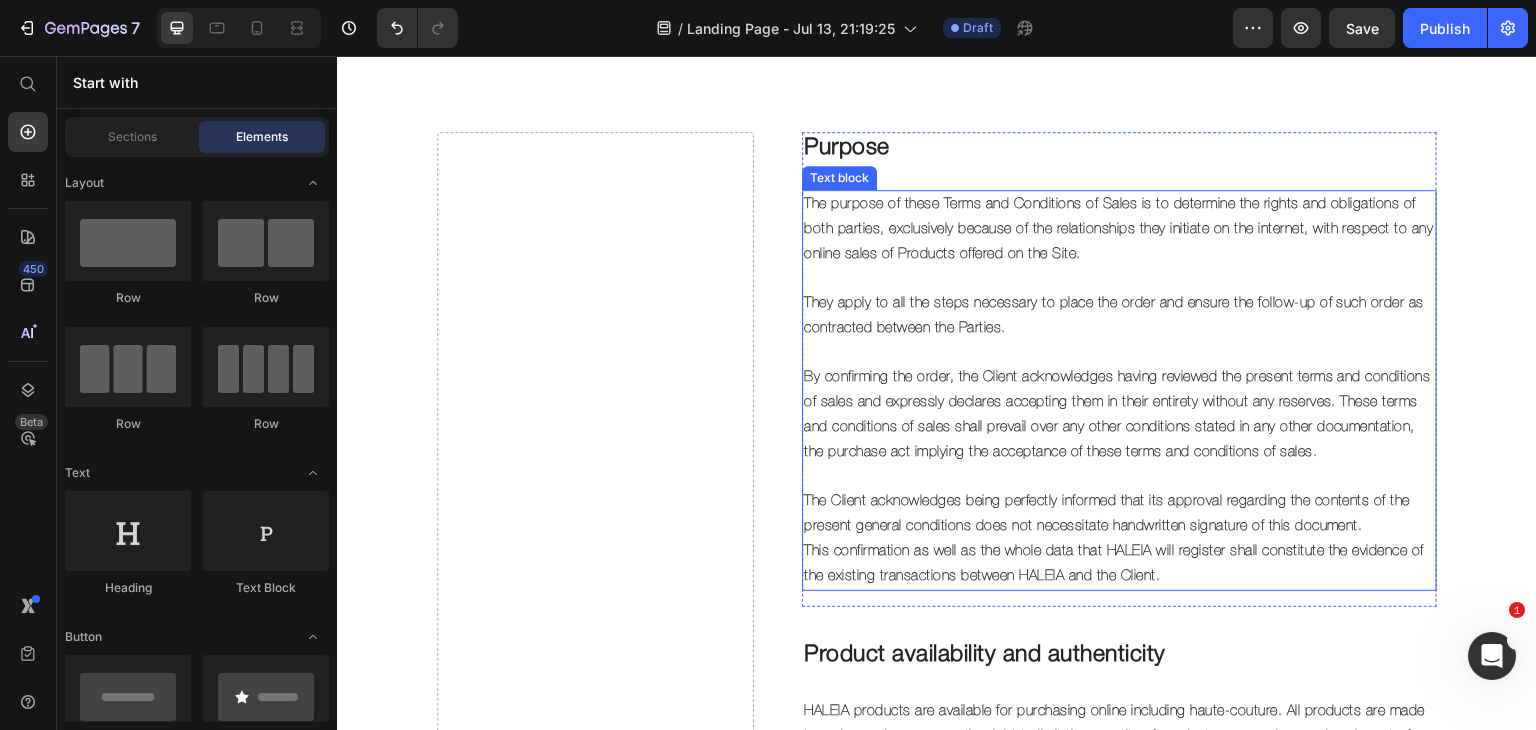 scroll, scrollTop: 368, scrollLeft: 0, axis: vertical 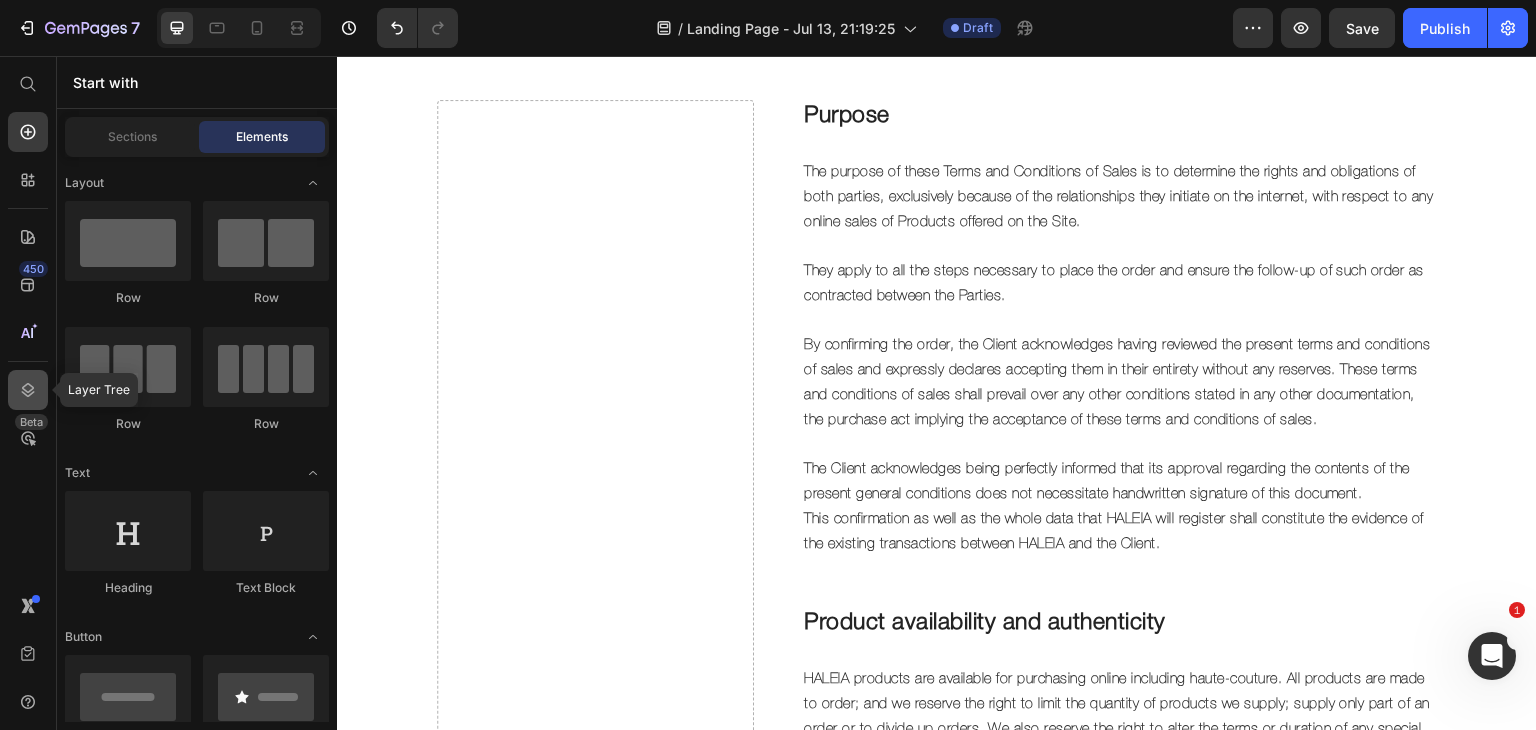 click 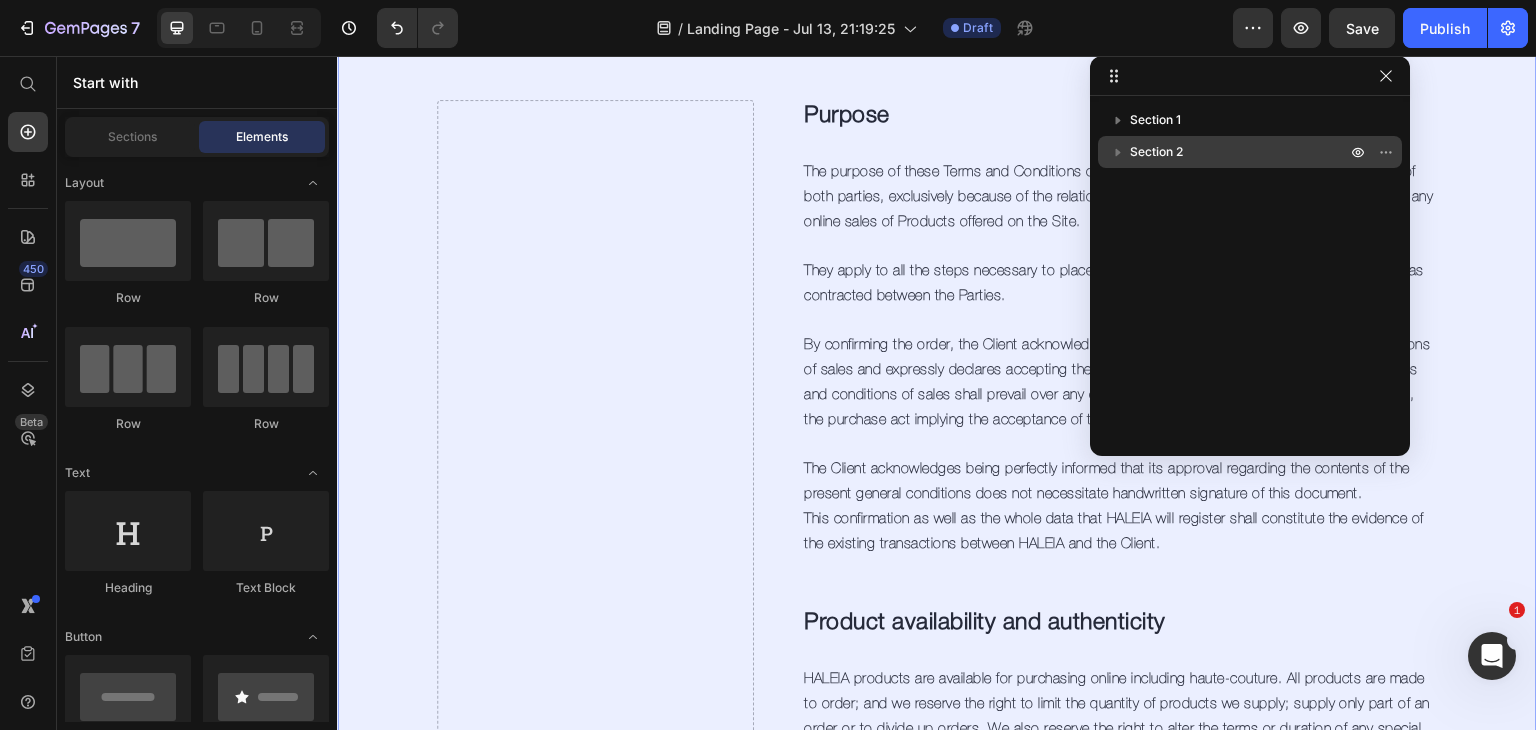 click 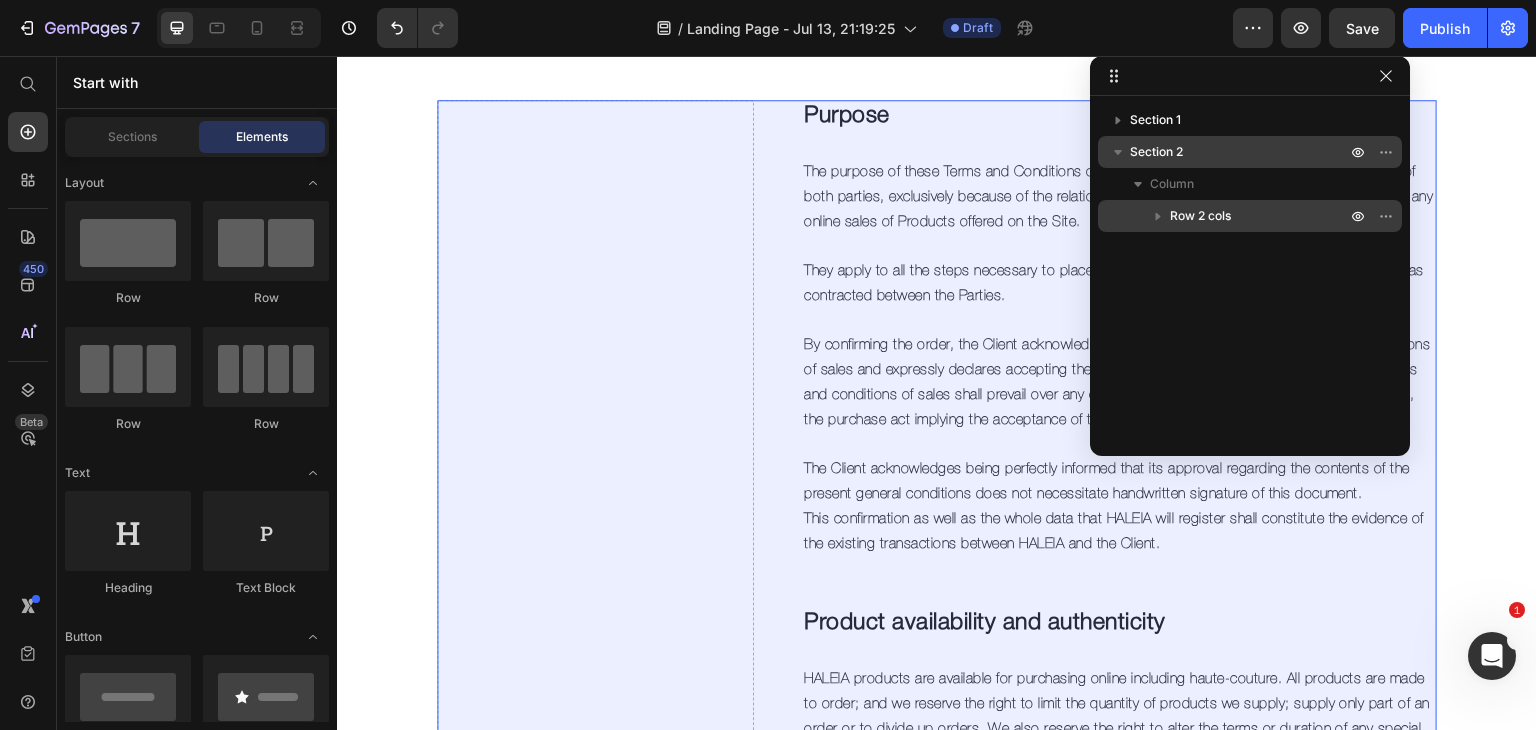 click on "Row 2 cols" at bounding box center [1250, 216] 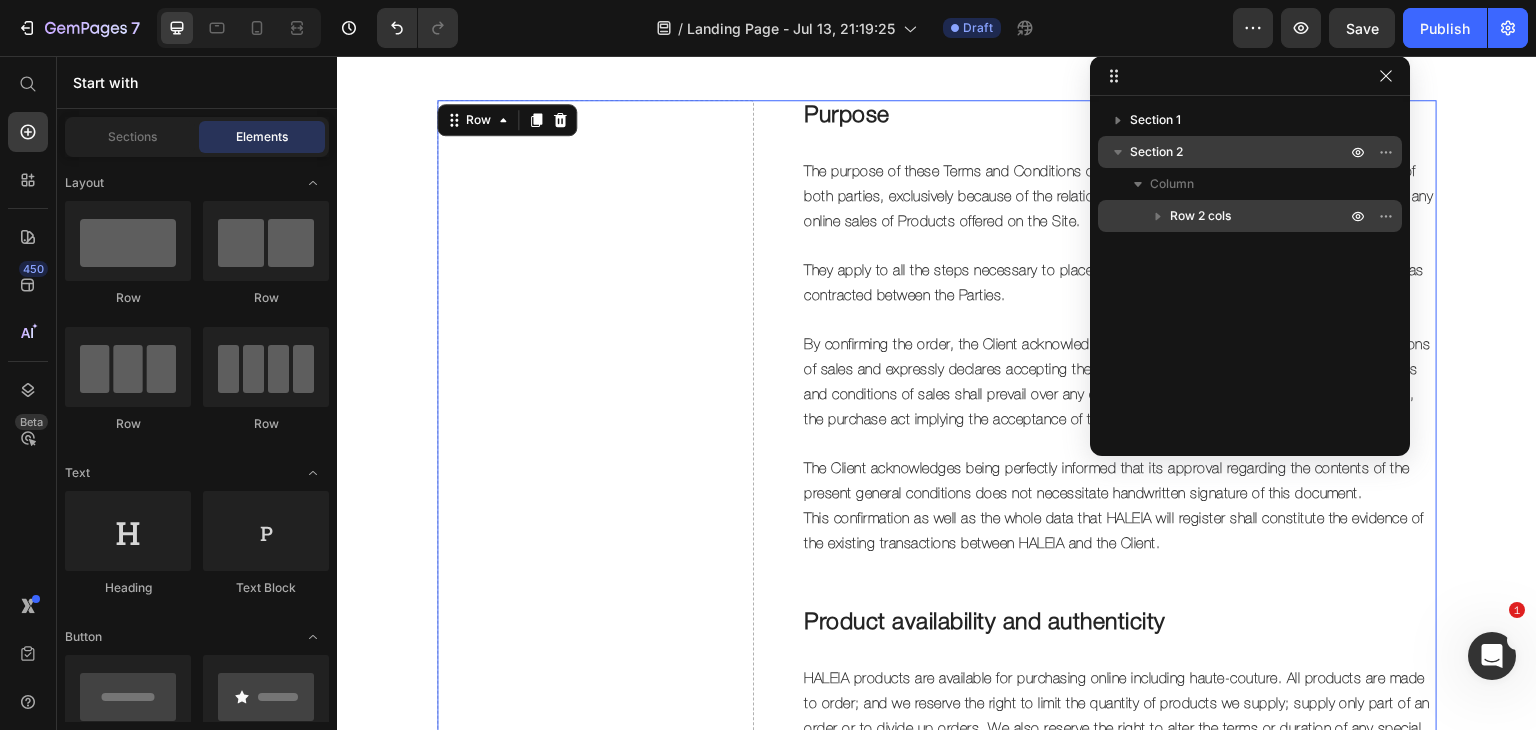 scroll, scrollTop: 340, scrollLeft: 0, axis: vertical 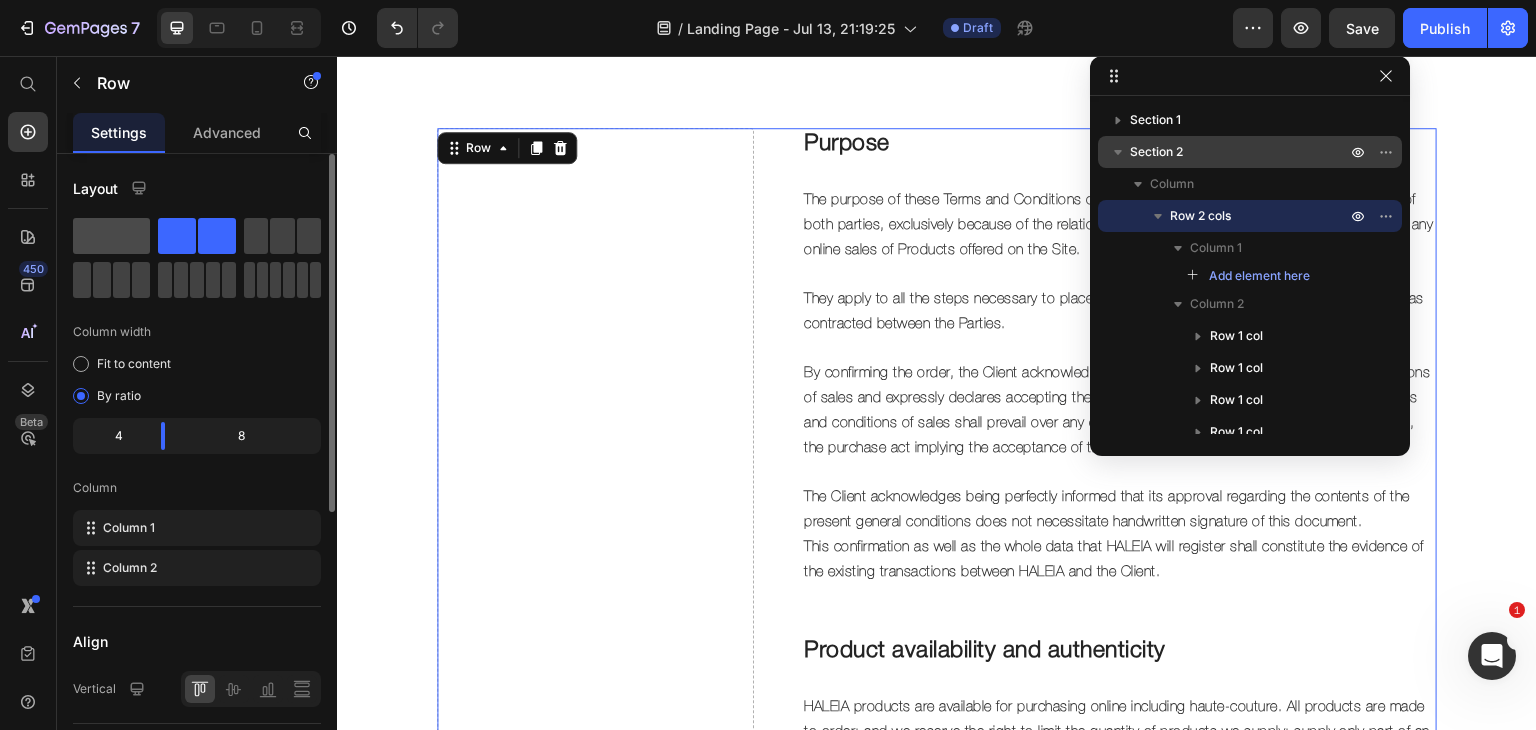 click 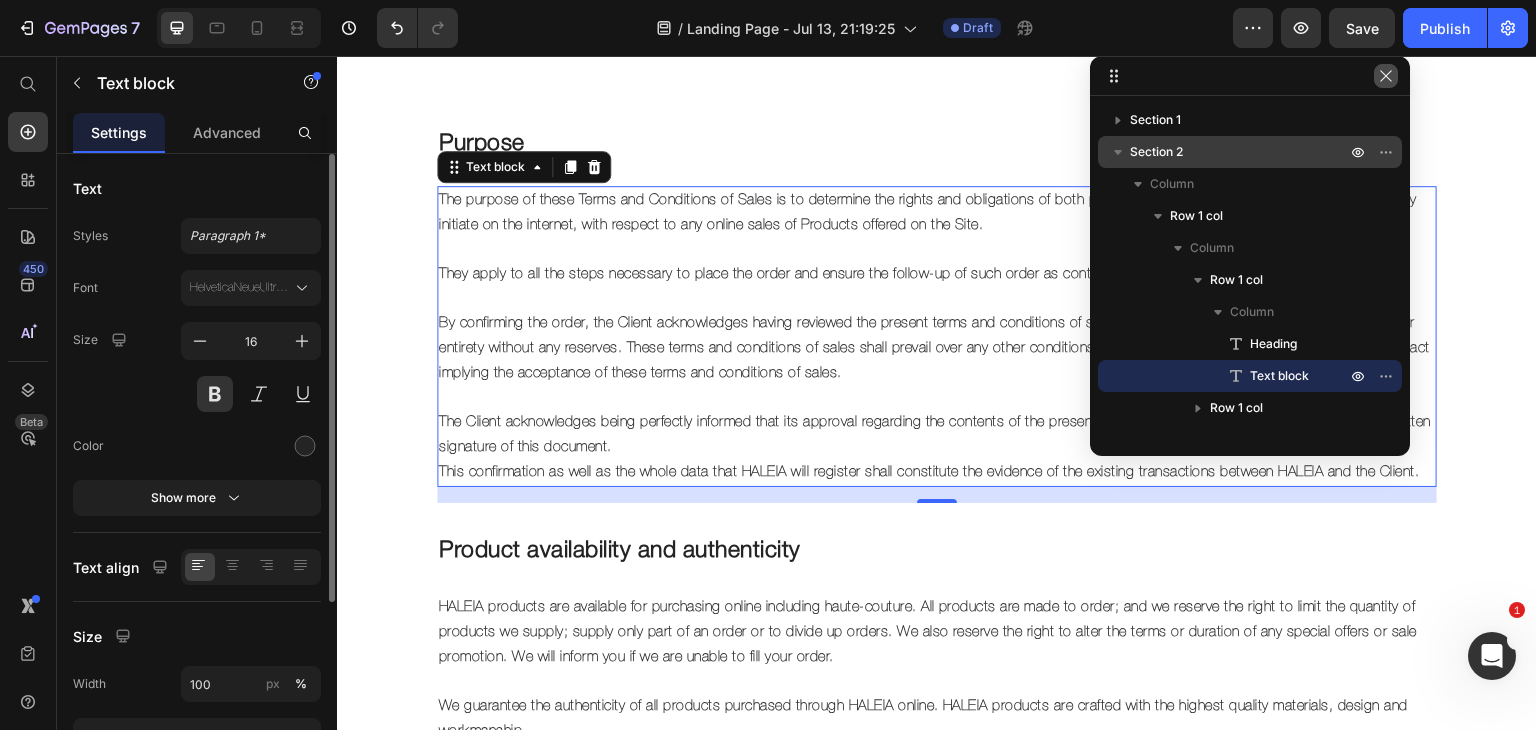 click 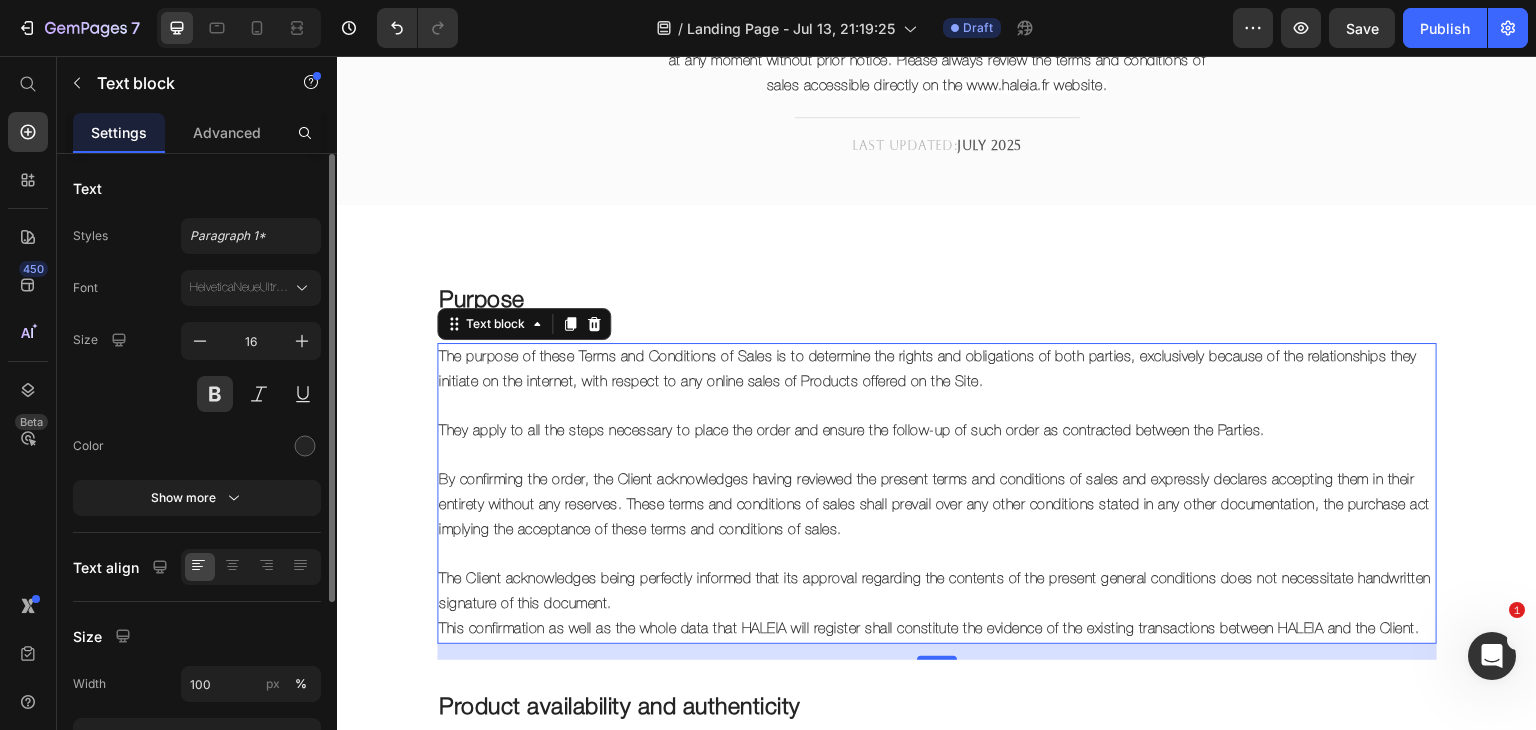 scroll, scrollTop: 0, scrollLeft: 0, axis: both 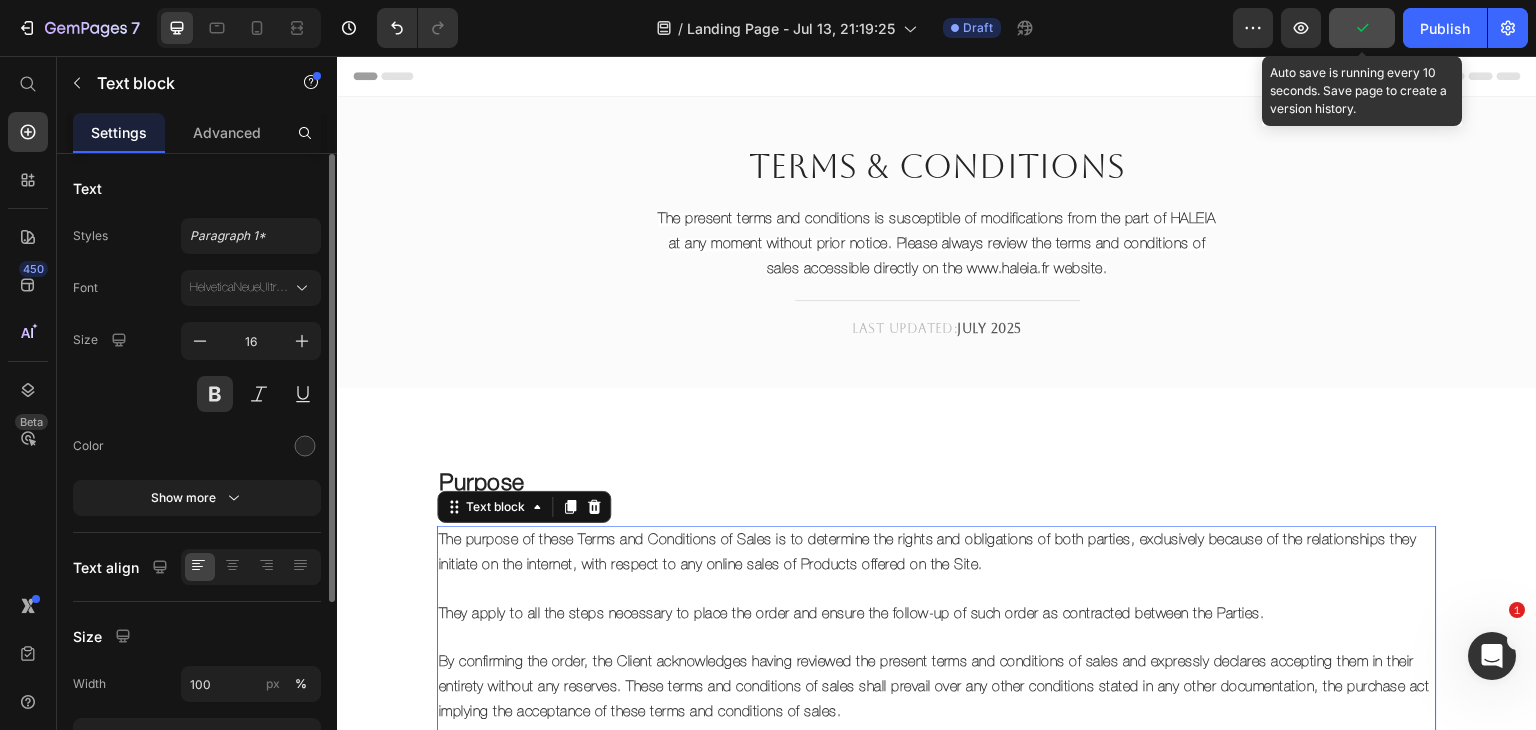 click 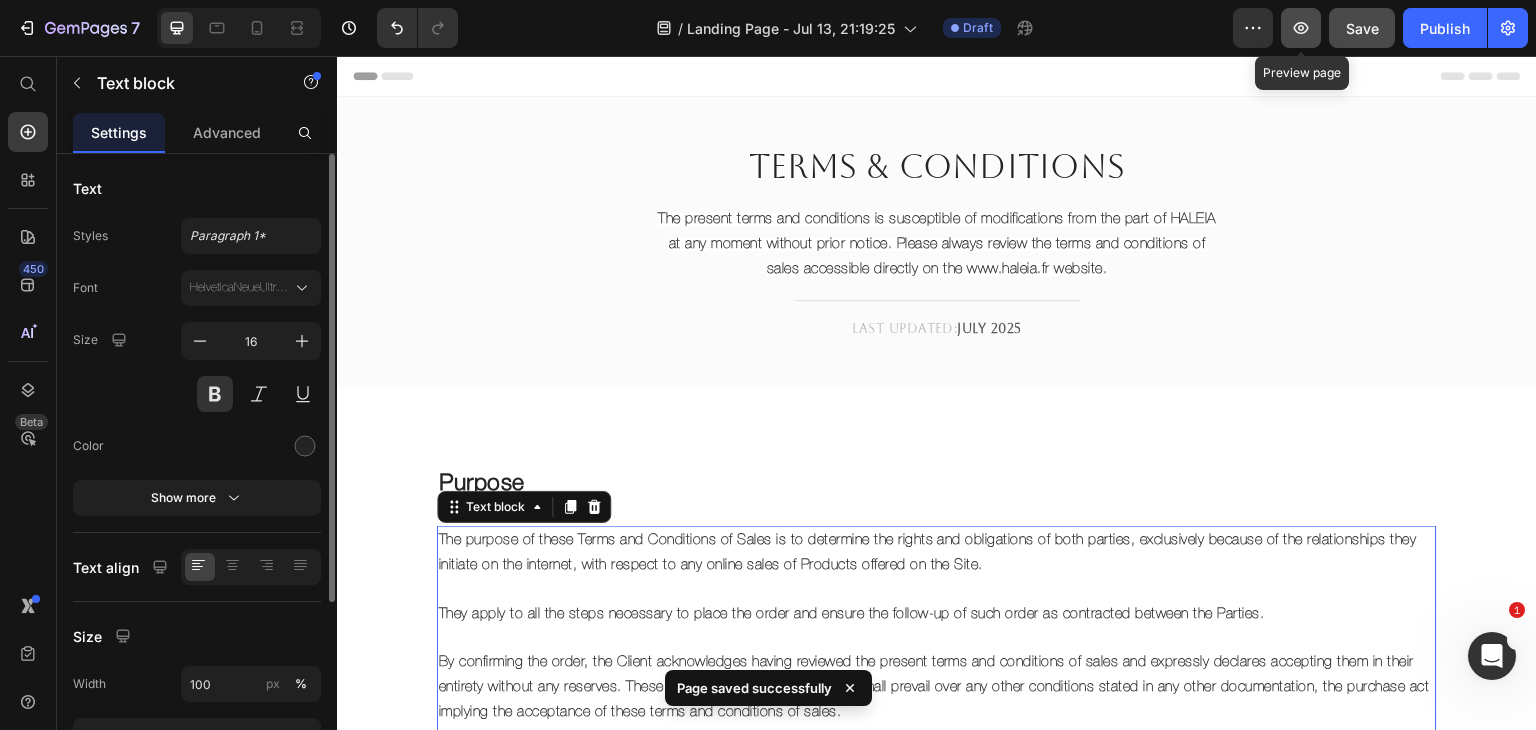 click 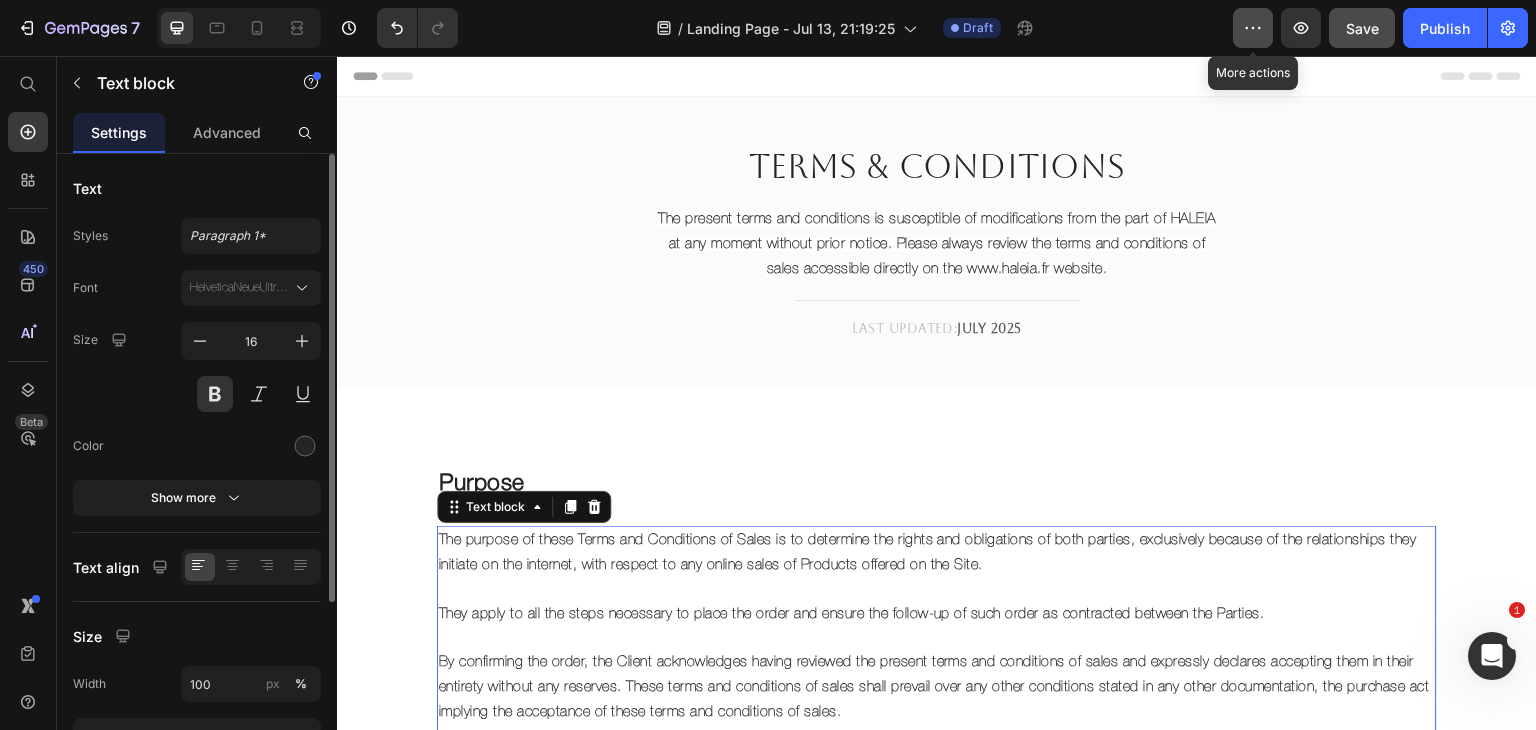 click 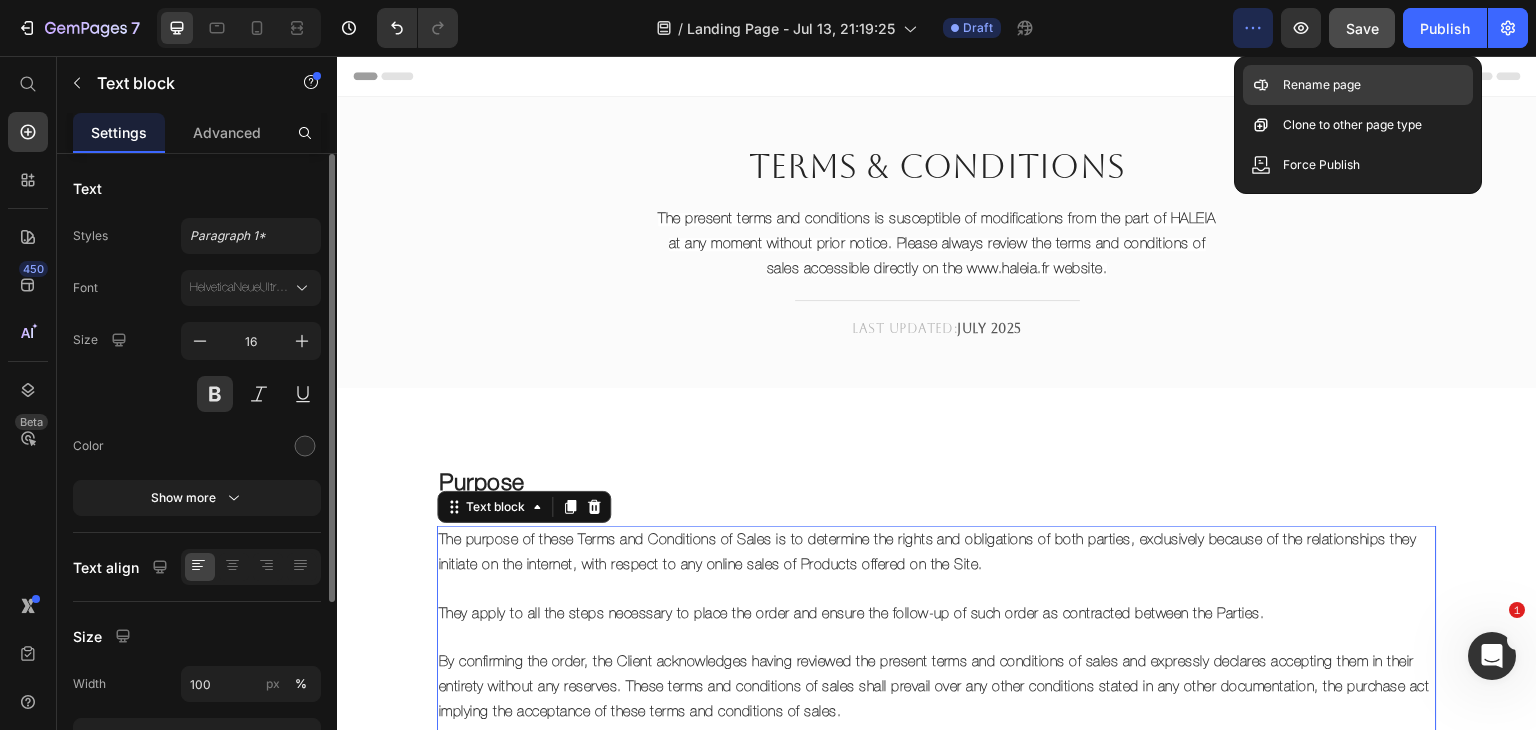 click on "Rename page" 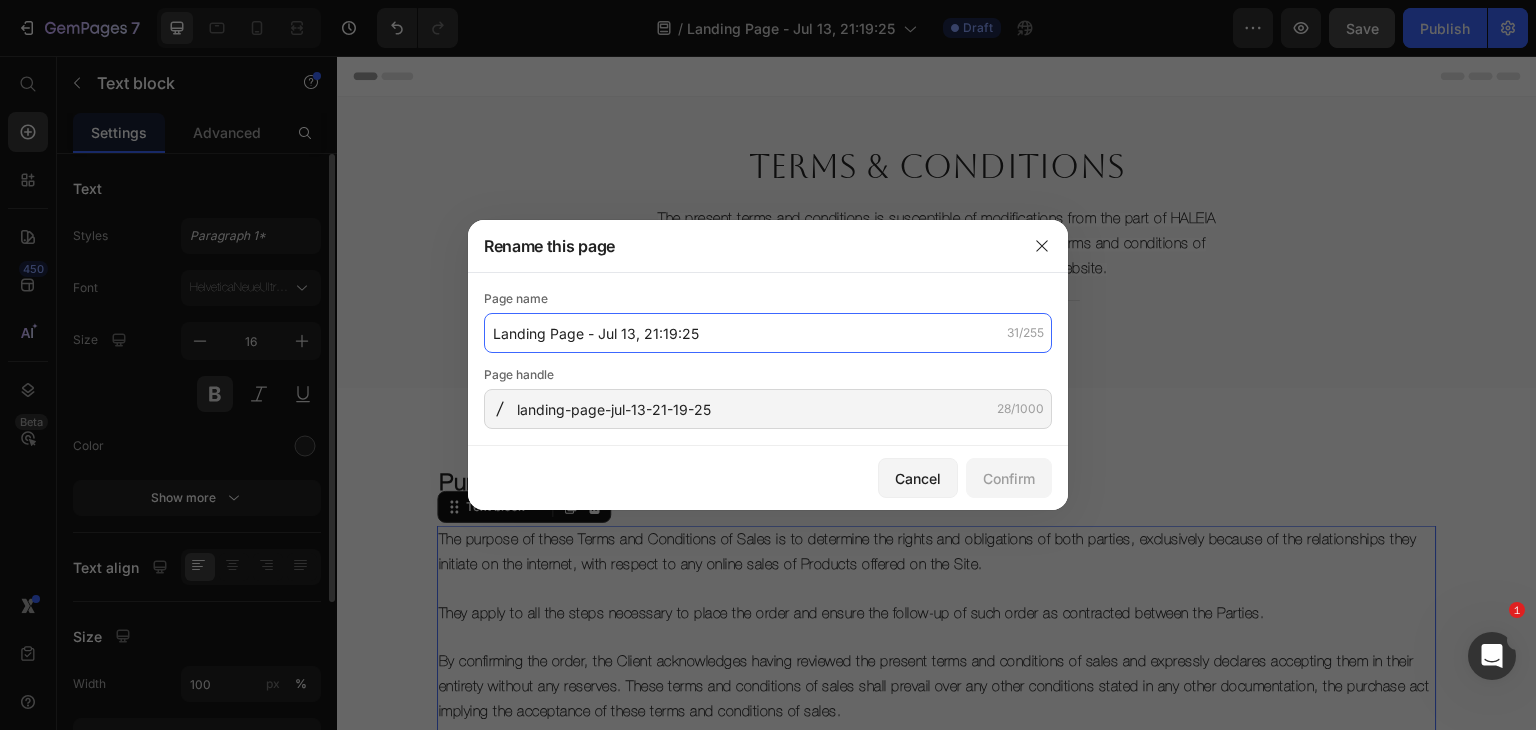 click on "Landing Page - Jul 13, 21:19:25" 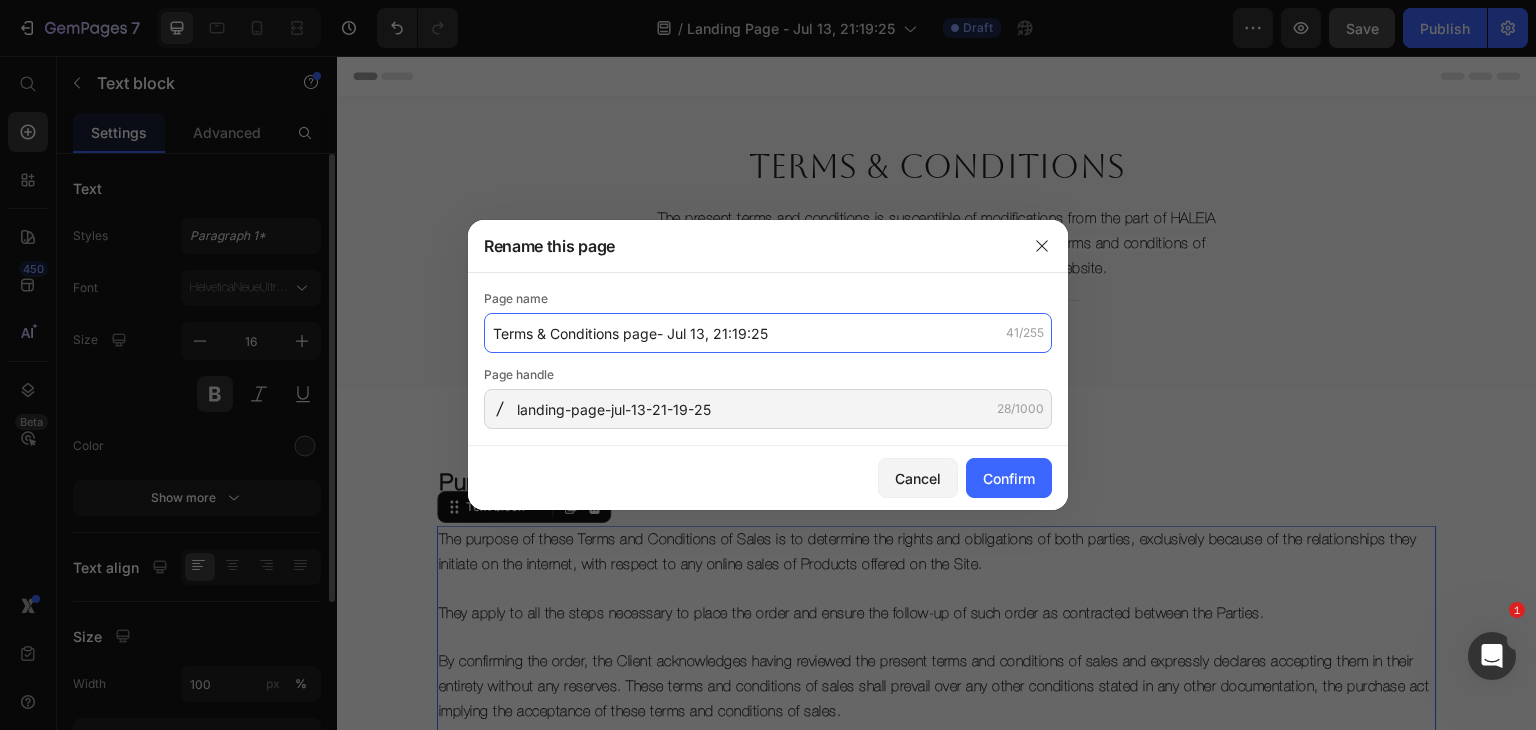 type on "Terms & Conditions page- Jul 13, 21:19:25" 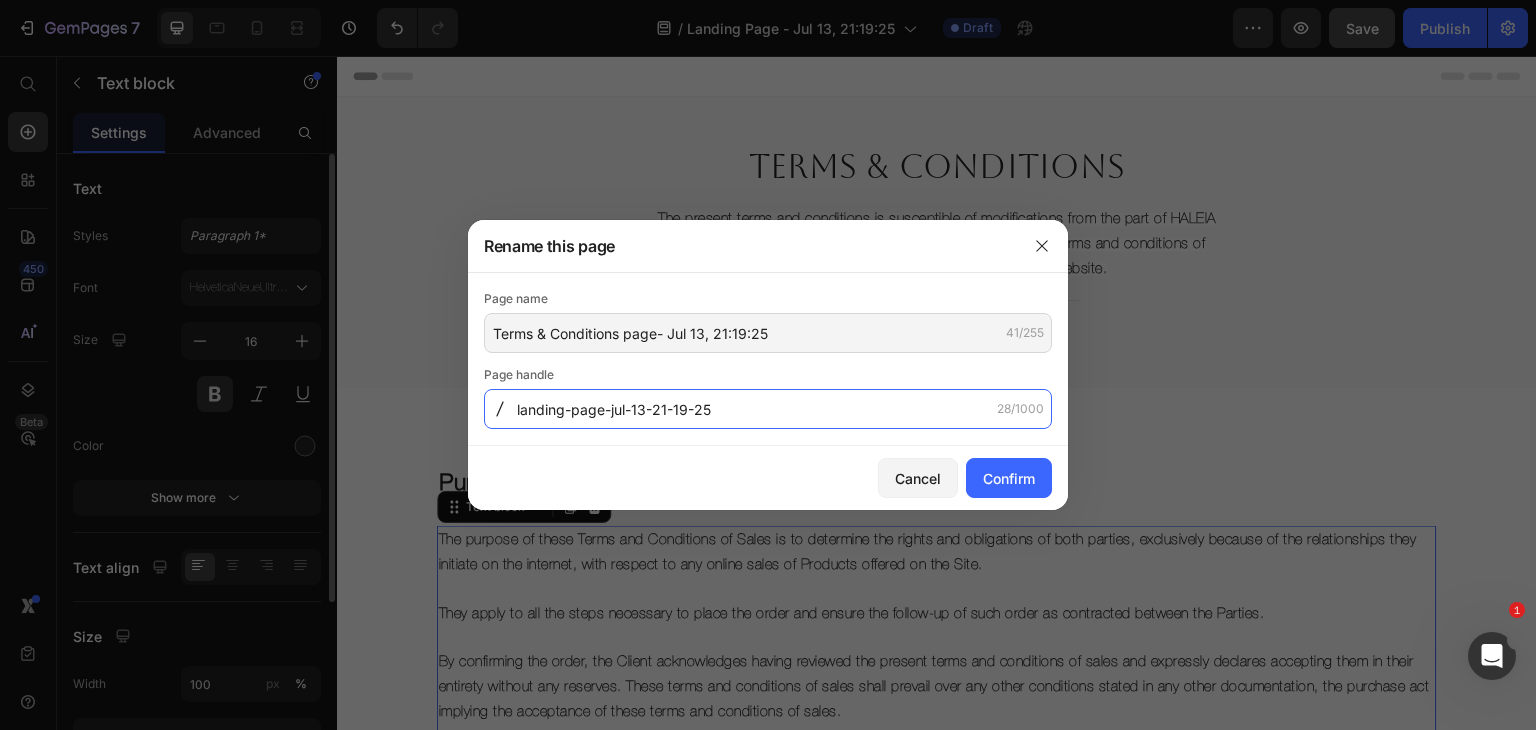 click on "landing-page-jul-13-21-19-25" 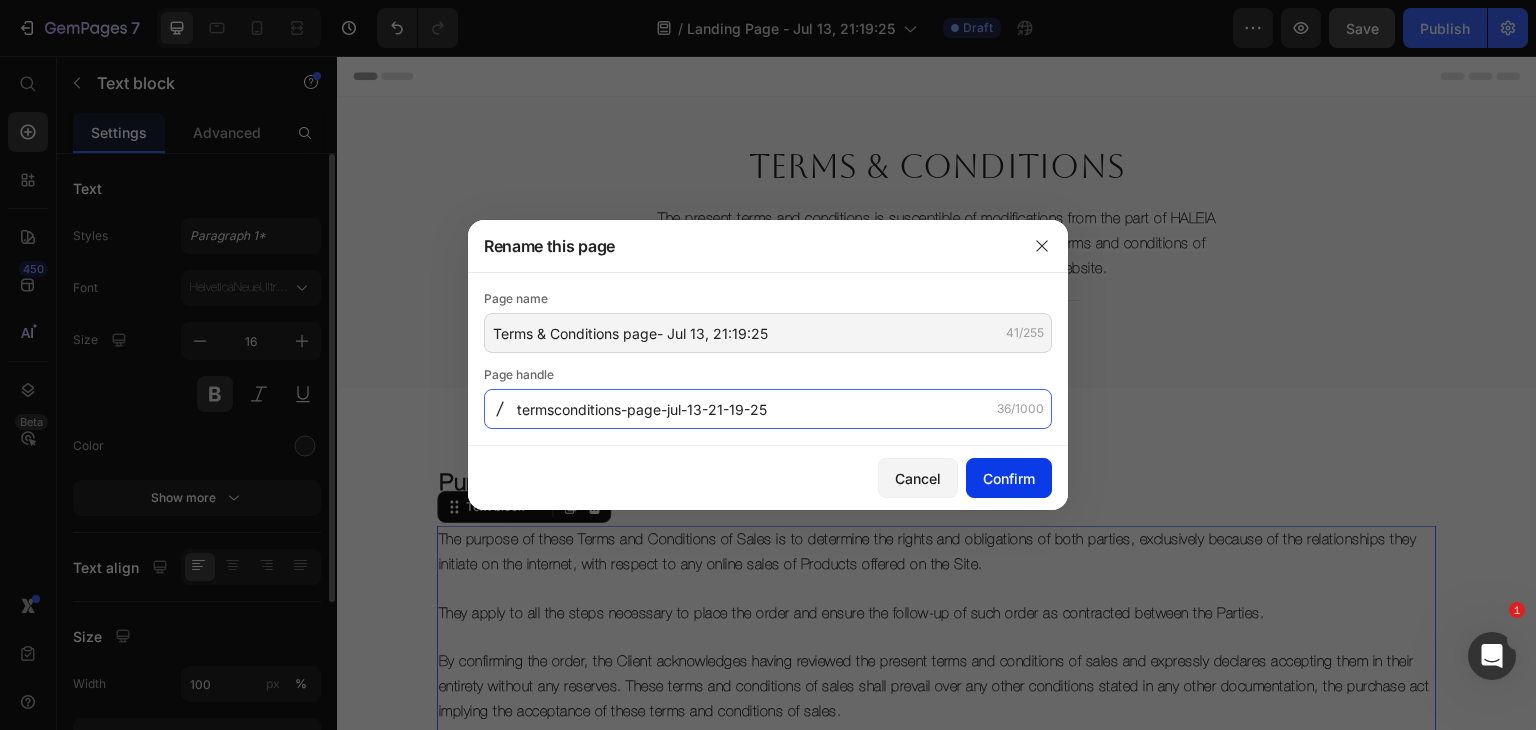 type on "termsconditions-page-jul-13-21-19-25" 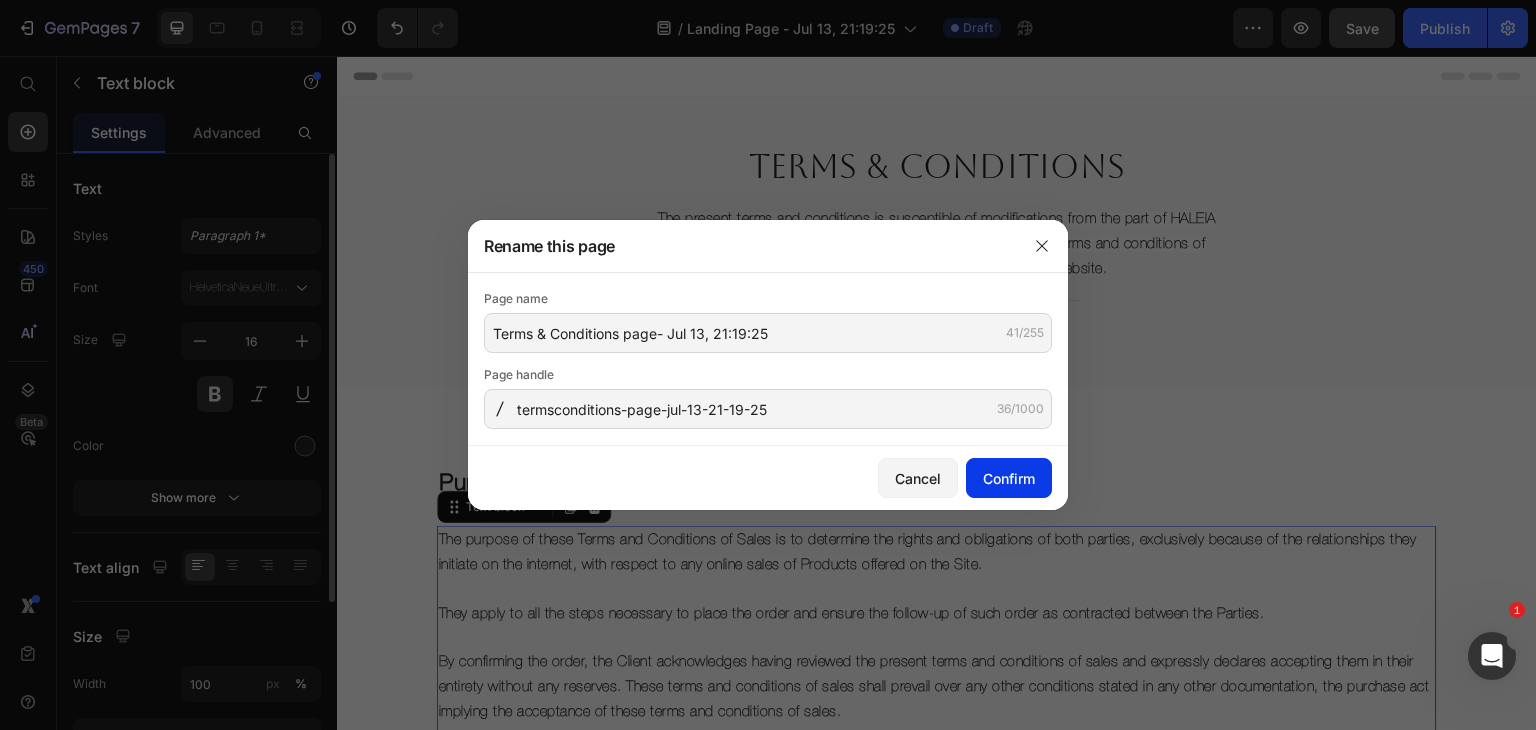 click on "Confirm" 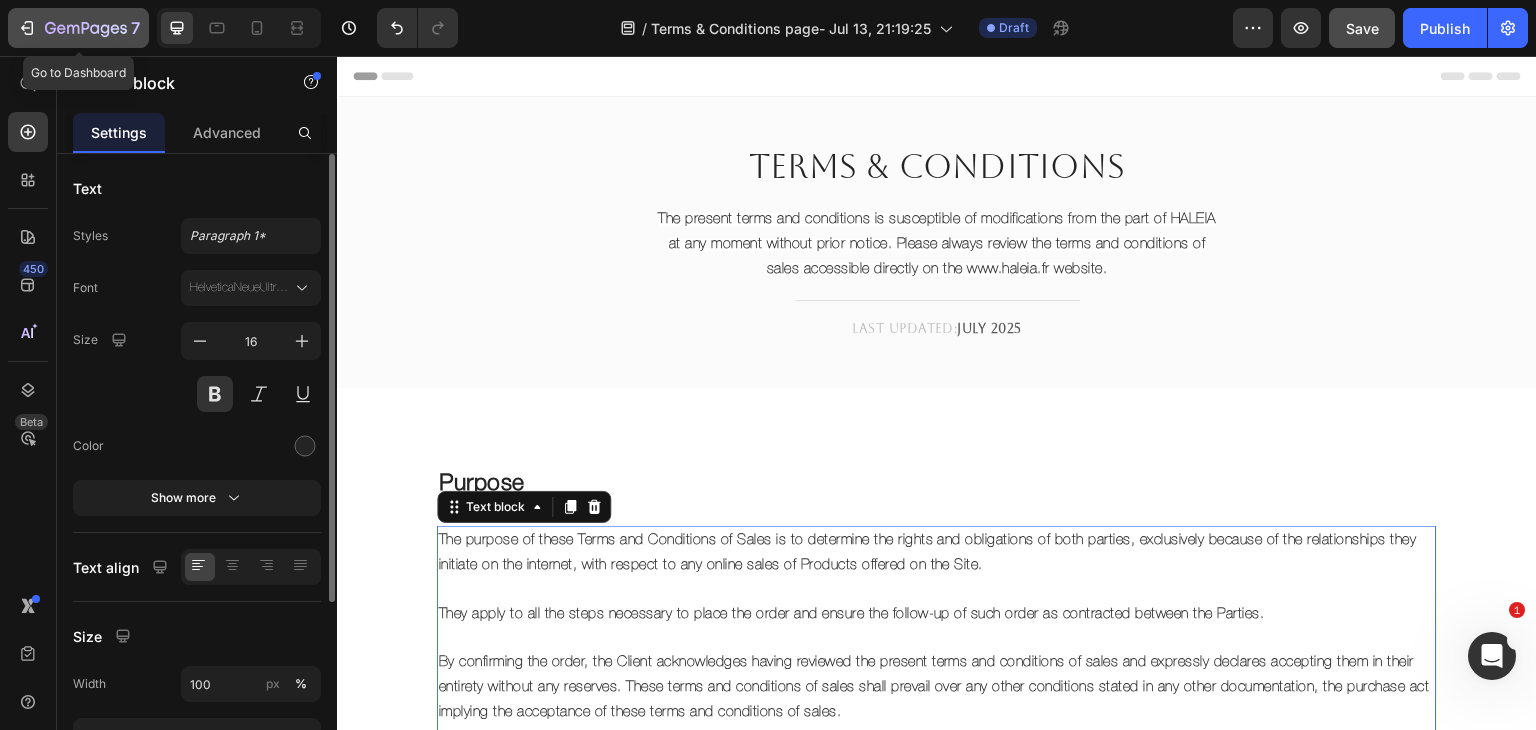 click 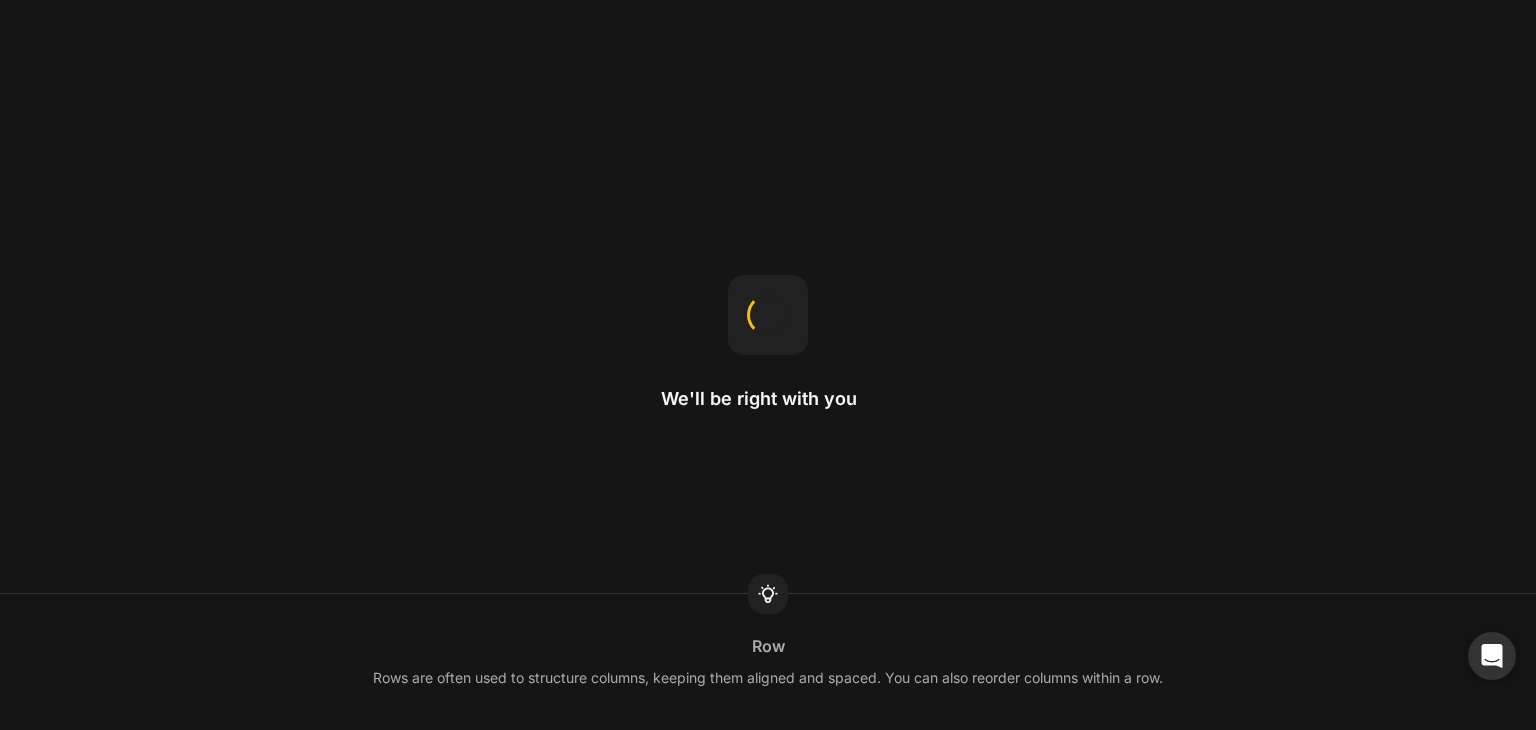 scroll, scrollTop: 0, scrollLeft: 0, axis: both 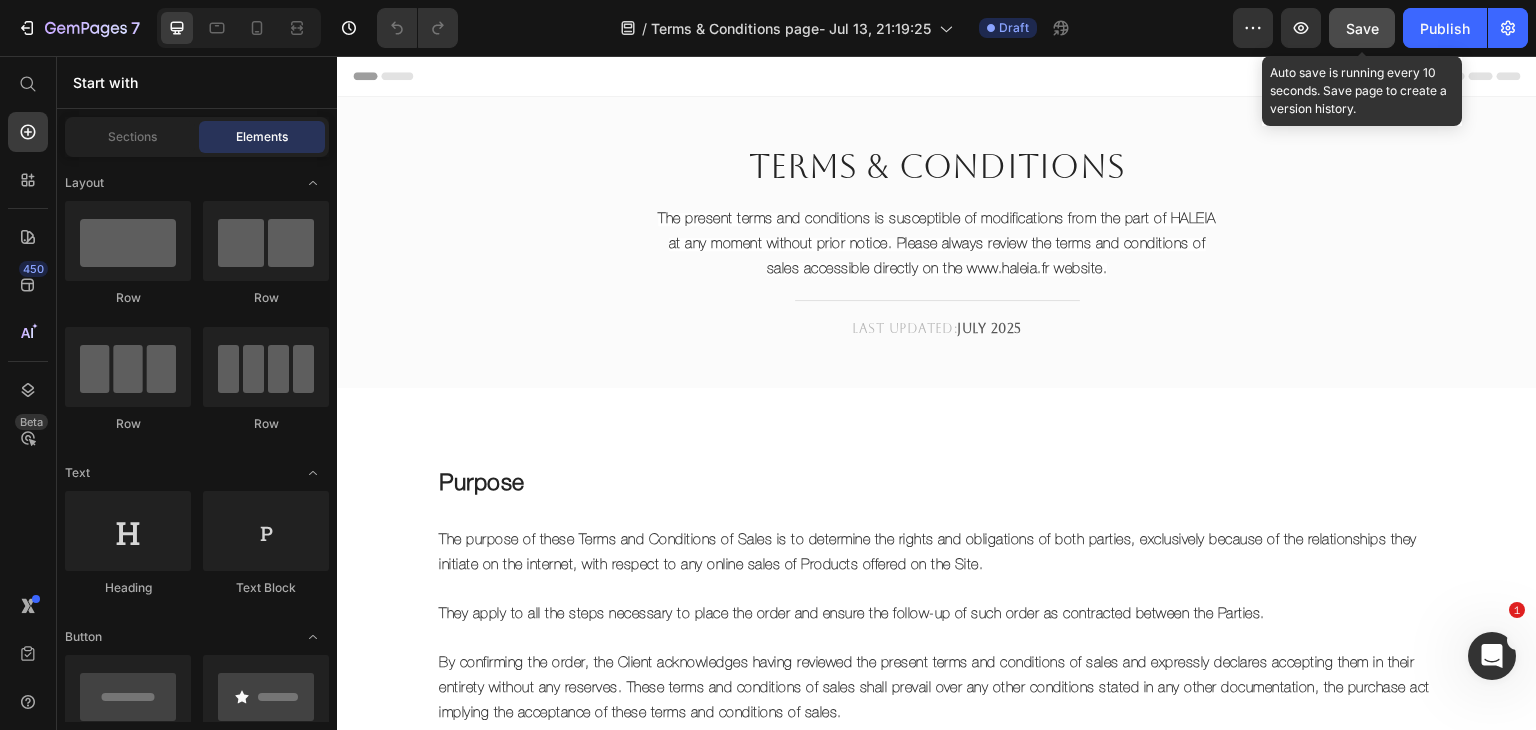 click on "Save" at bounding box center [1362, 28] 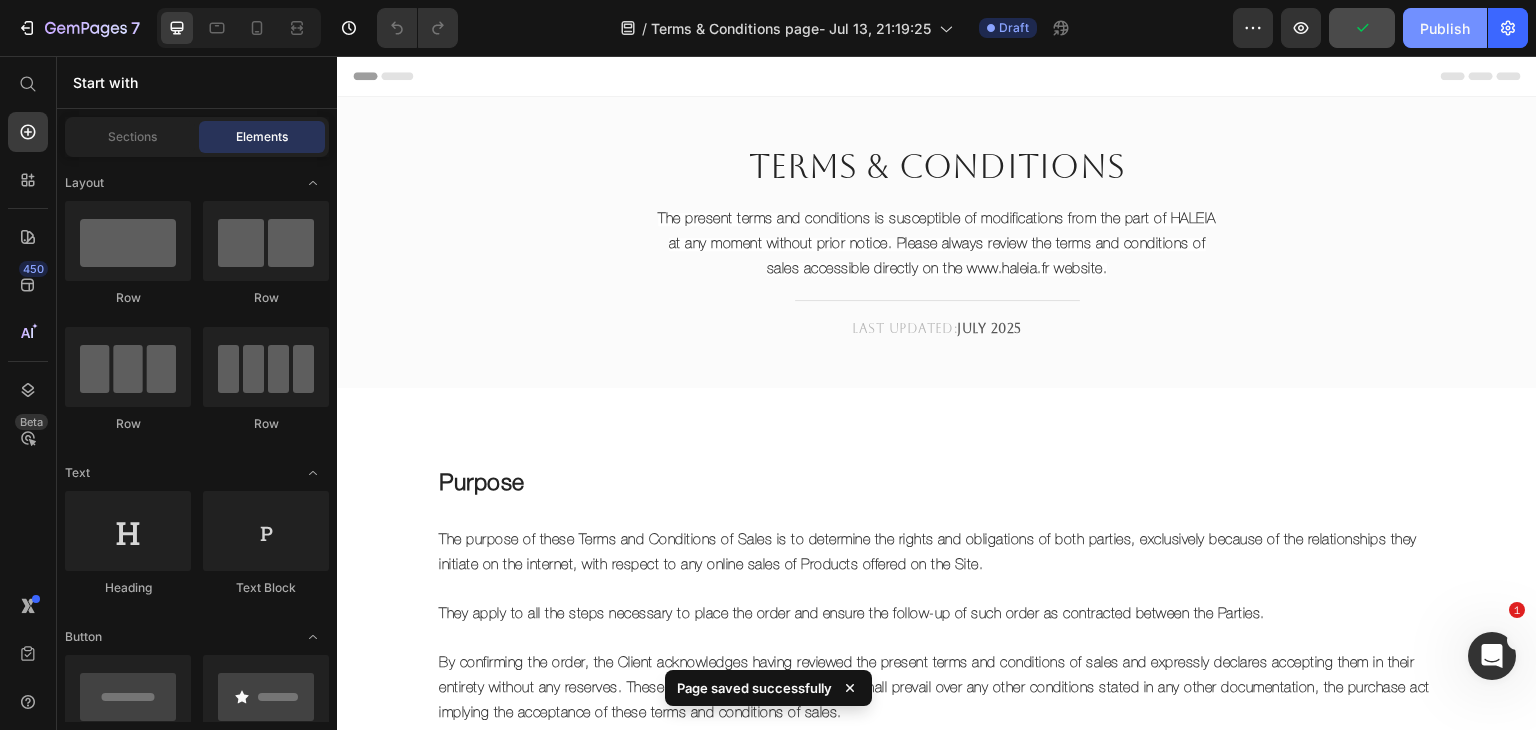 click on "Publish" at bounding box center (1445, 28) 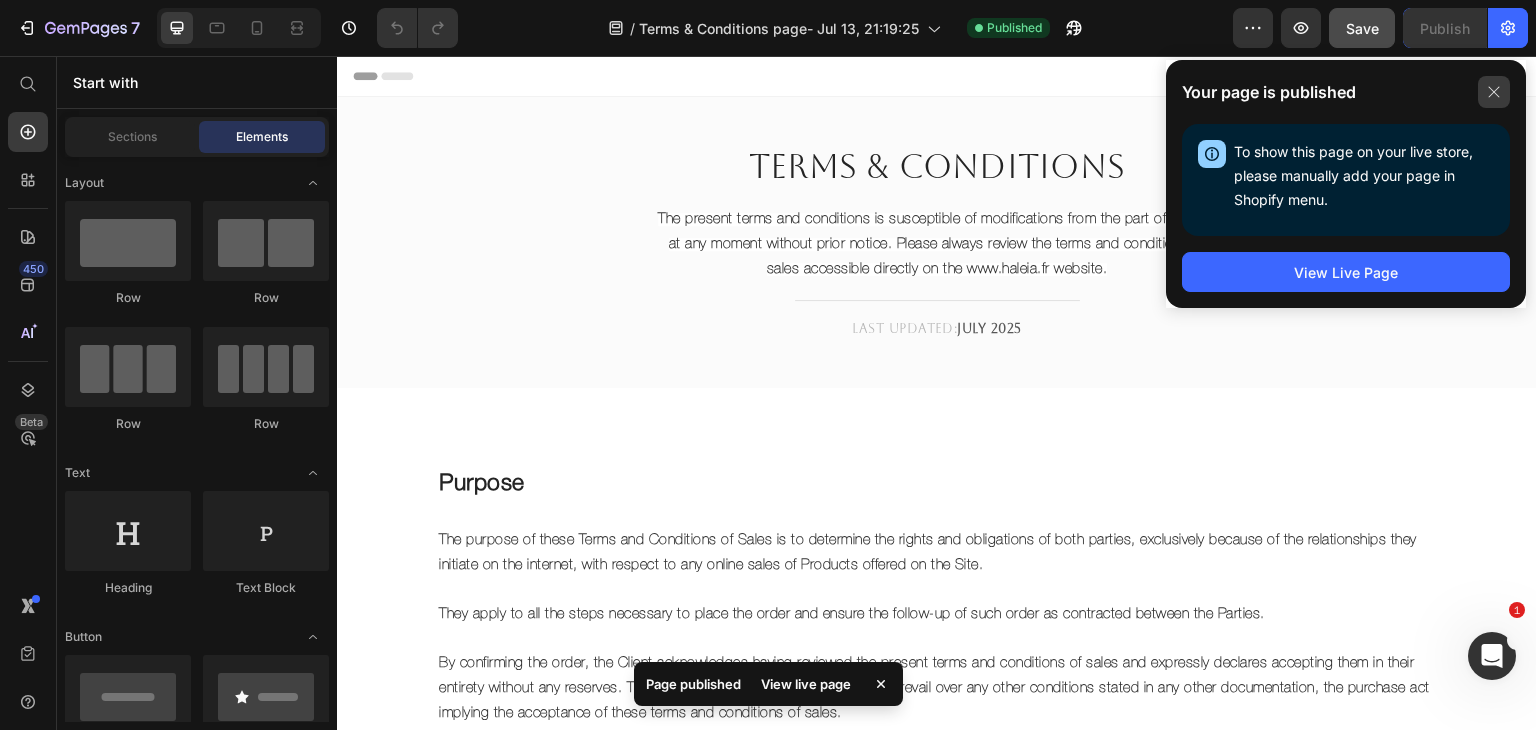 click 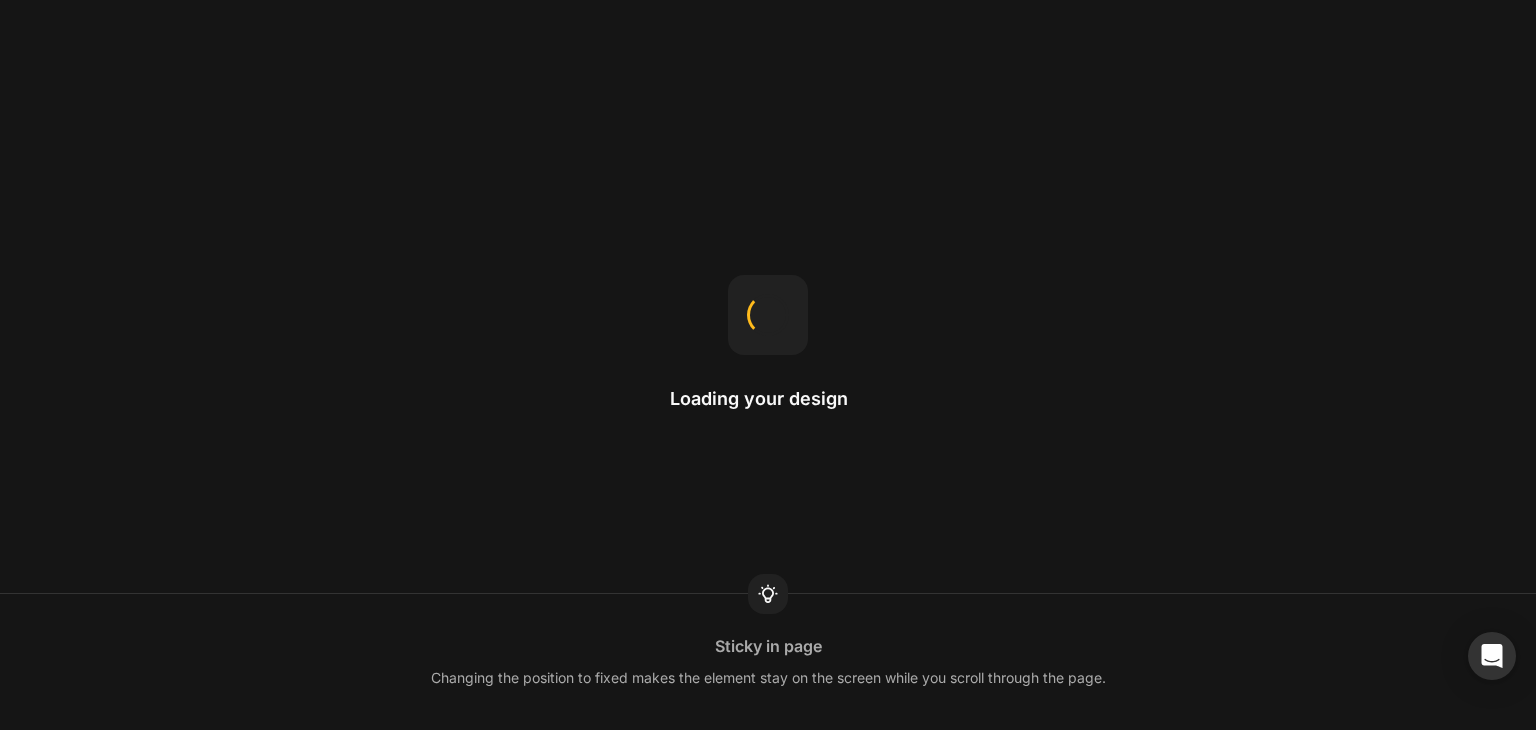 scroll, scrollTop: 0, scrollLeft: 0, axis: both 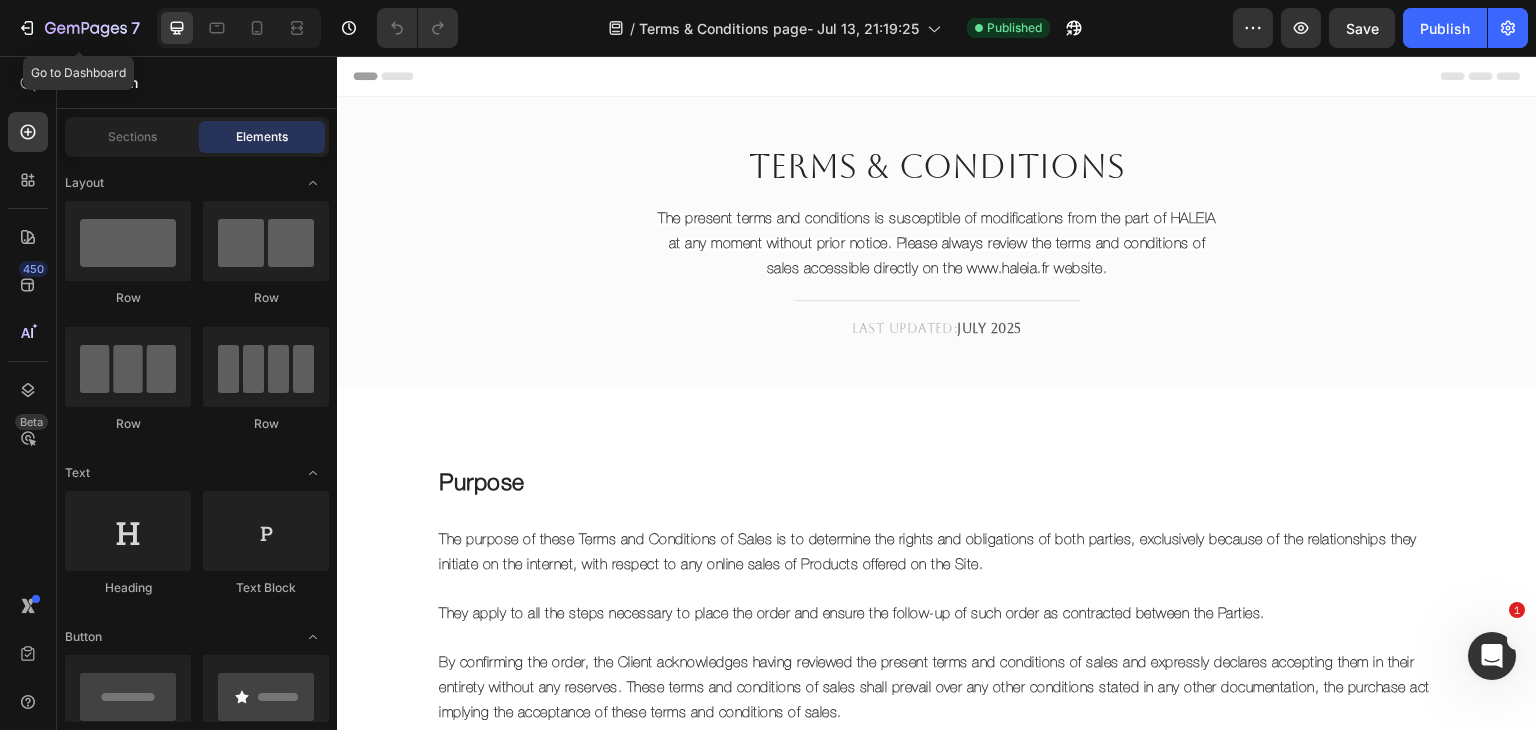 click 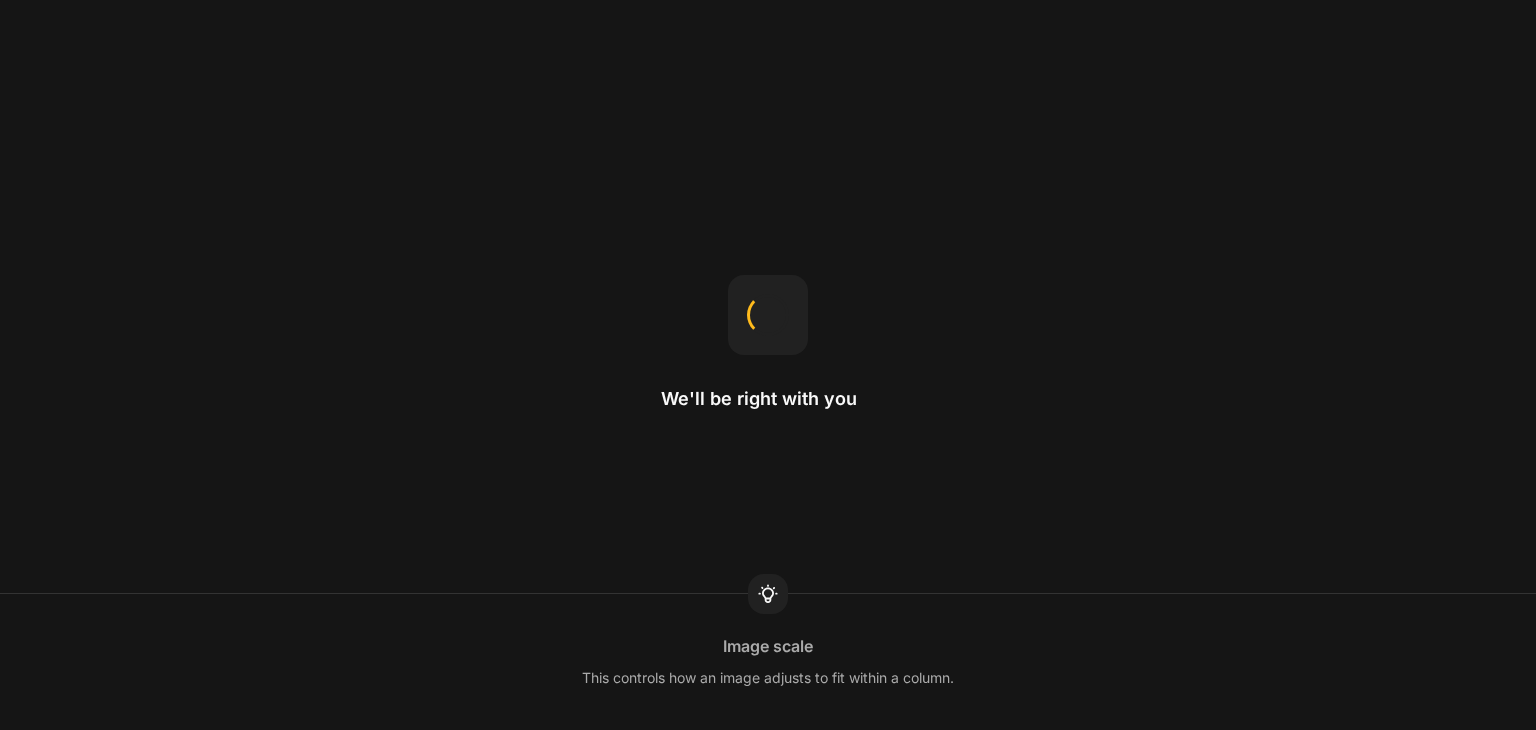 scroll, scrollTop: 0, scrollLeft: 0, axis: both 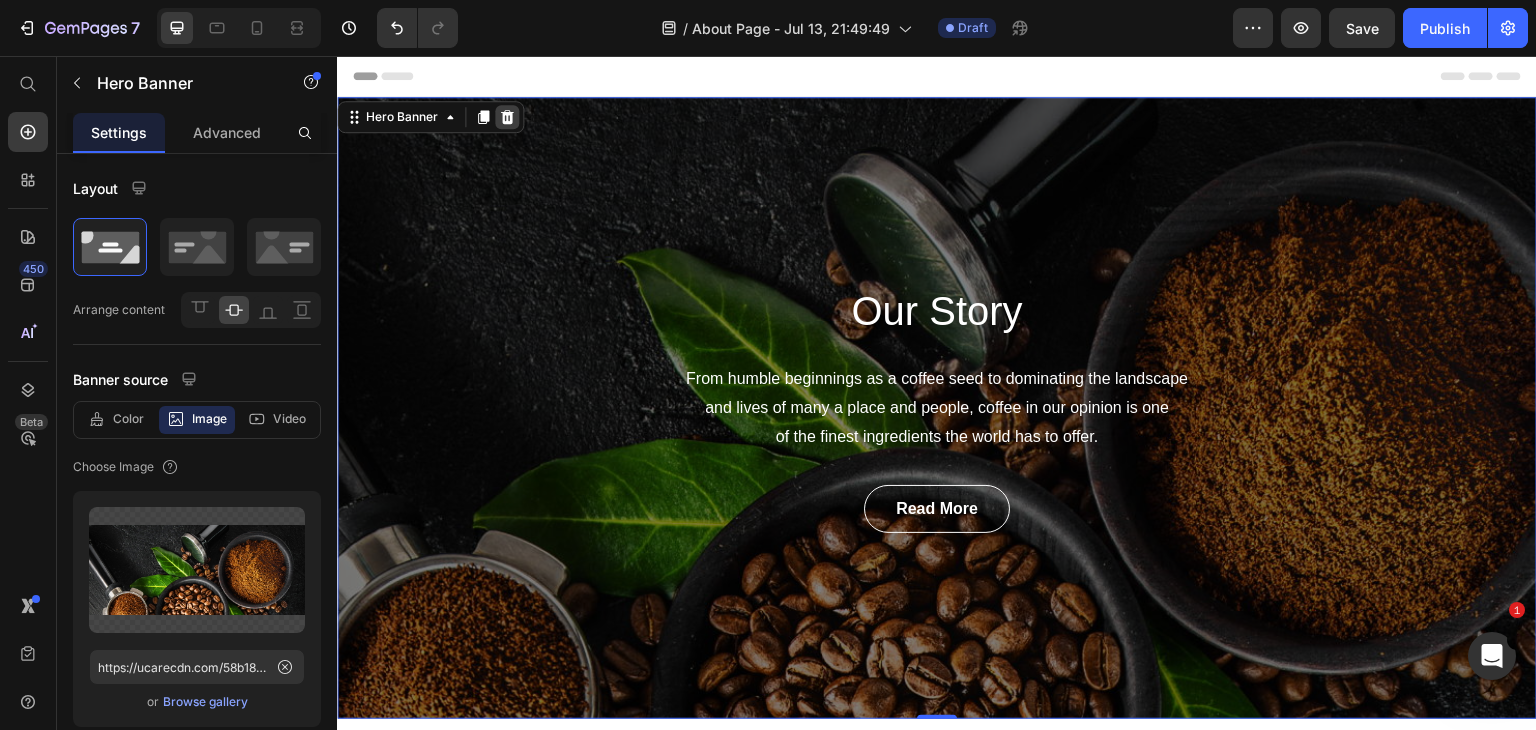 click 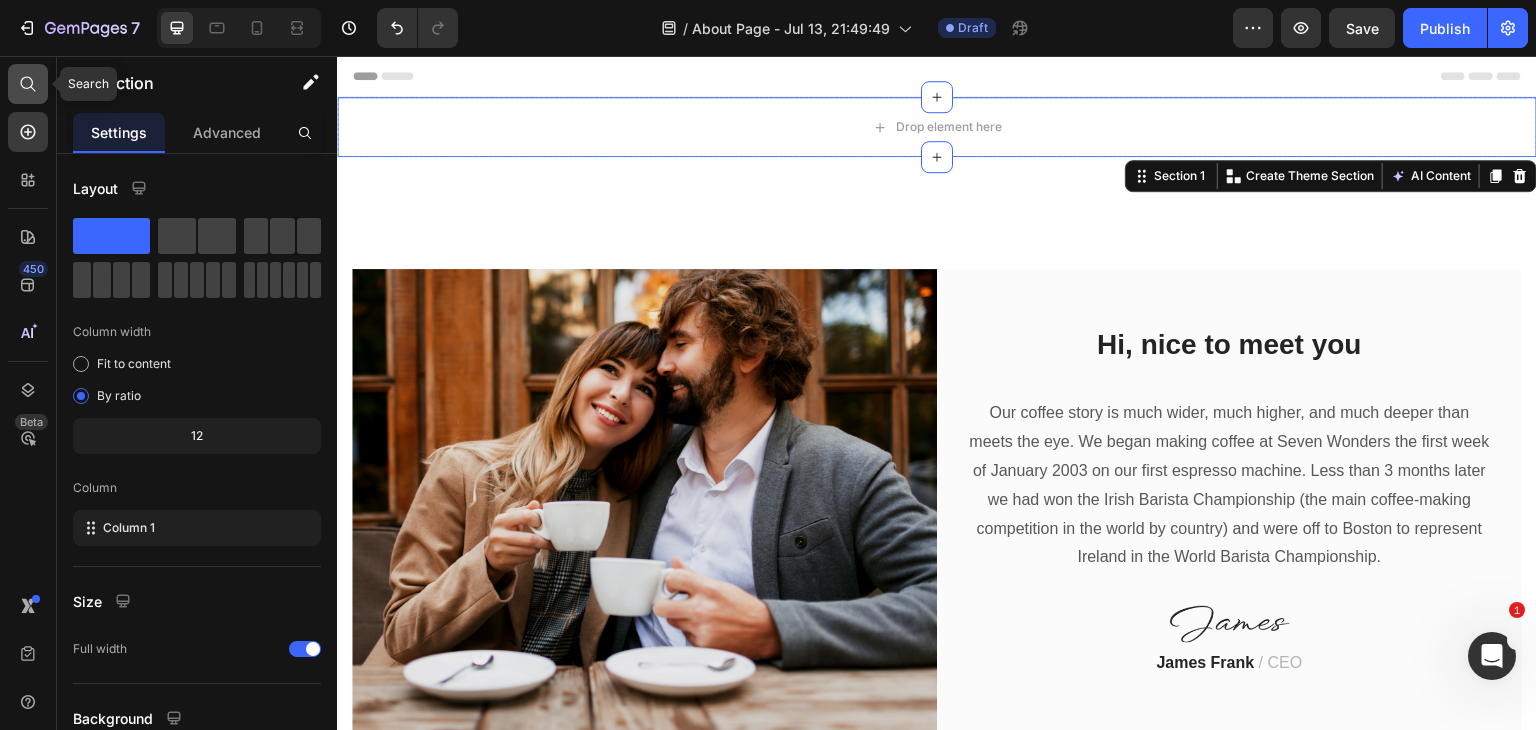 click 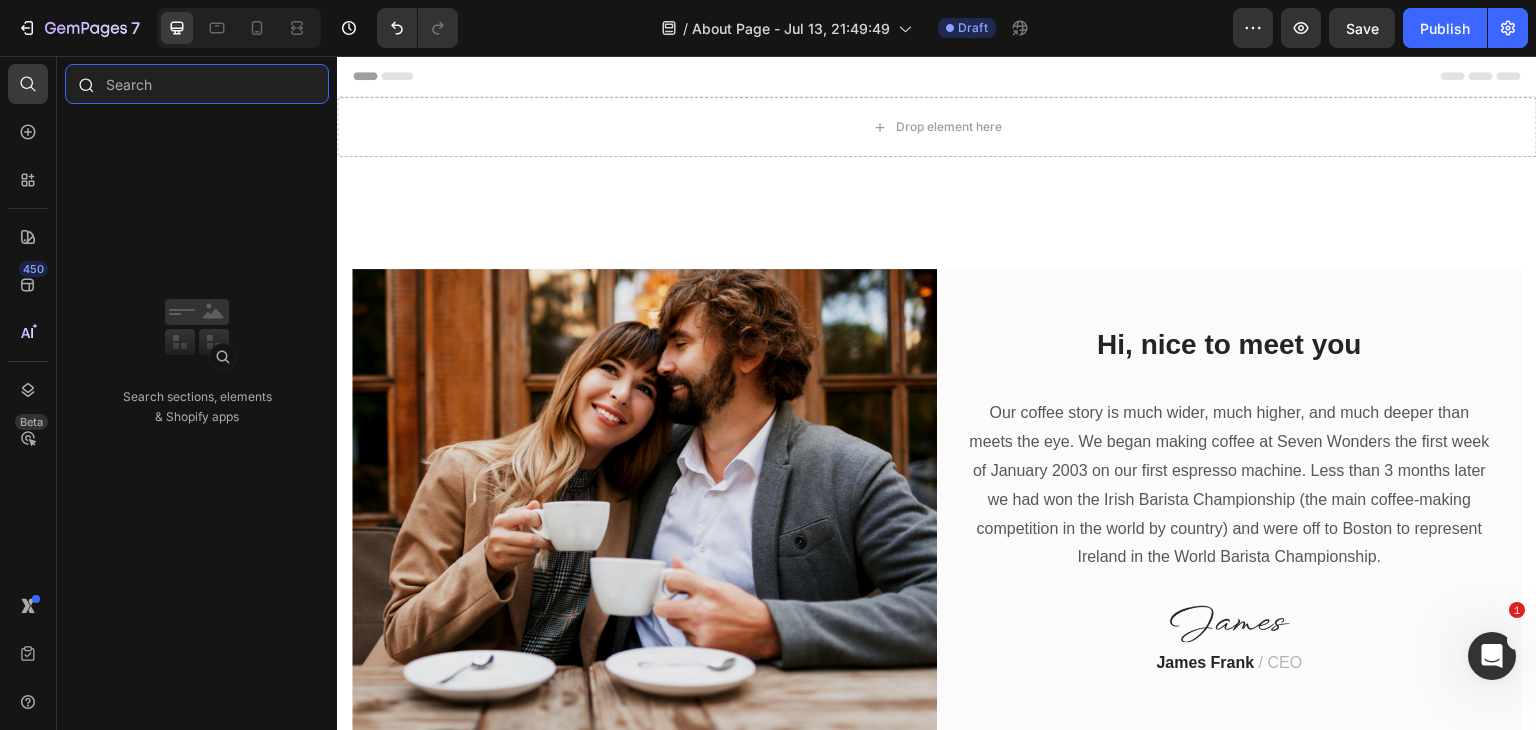 click at bounding box center (197, 84) 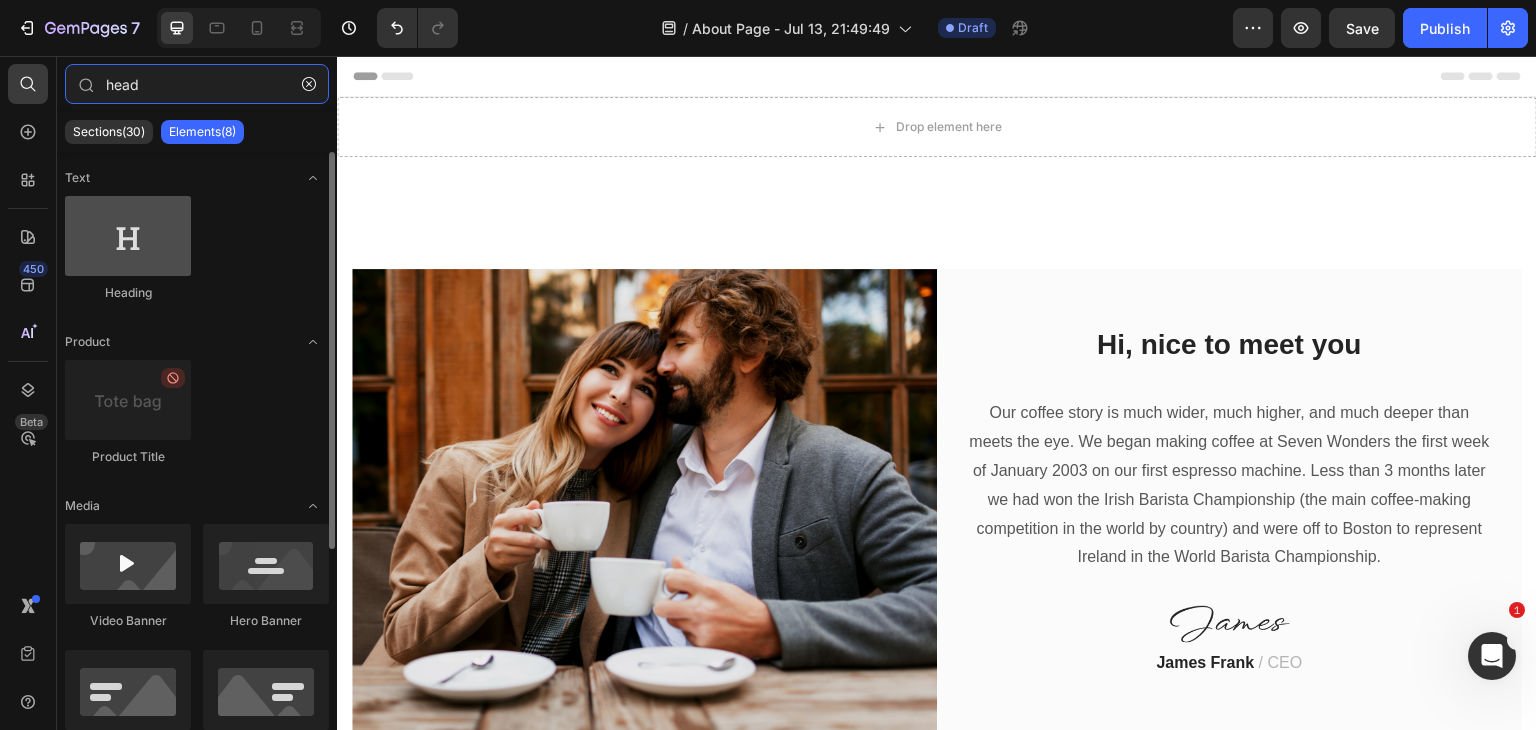 type on "head" 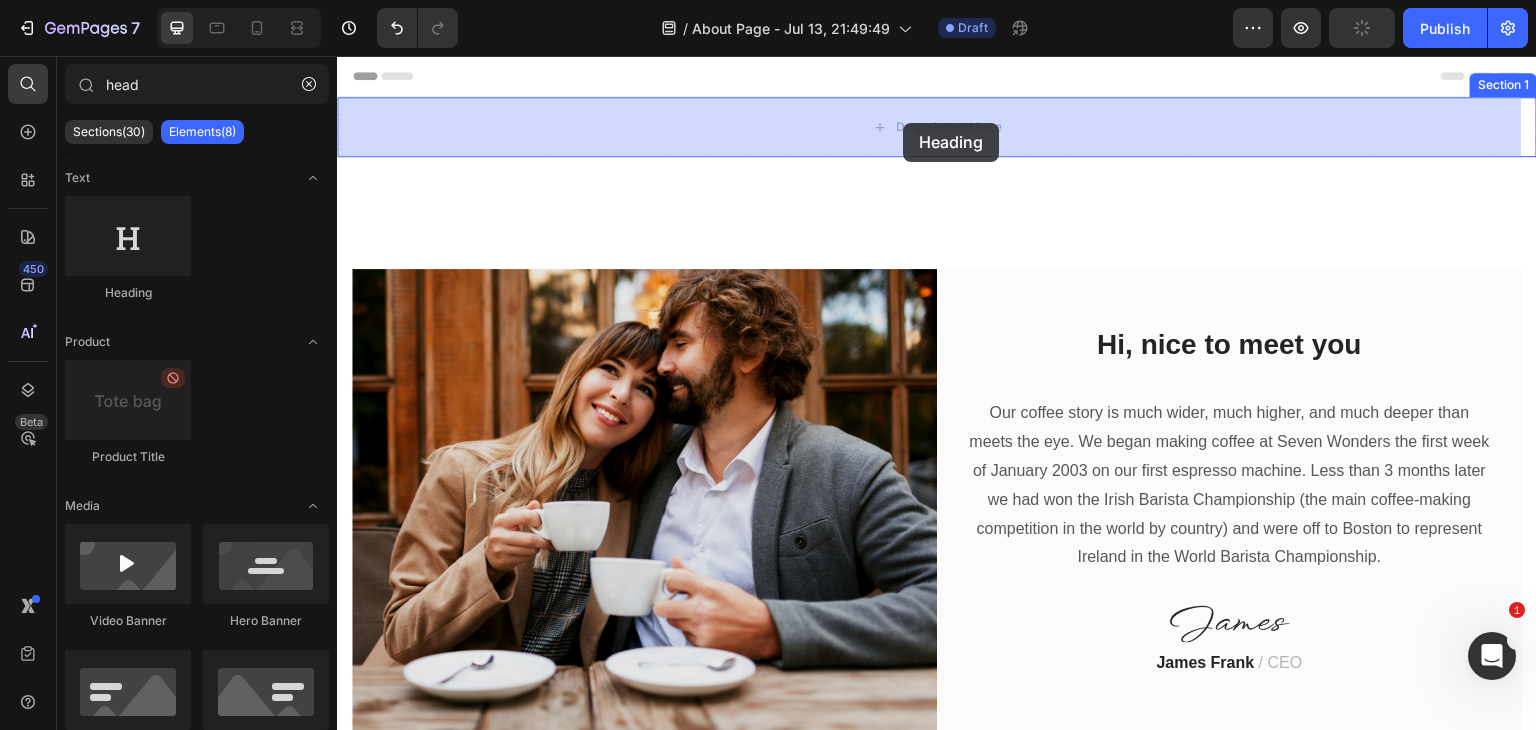 drag, startPoint x: 463, startPoint y: 297, endPoint x: 904, endPoint y: 123, distance: 474.08545 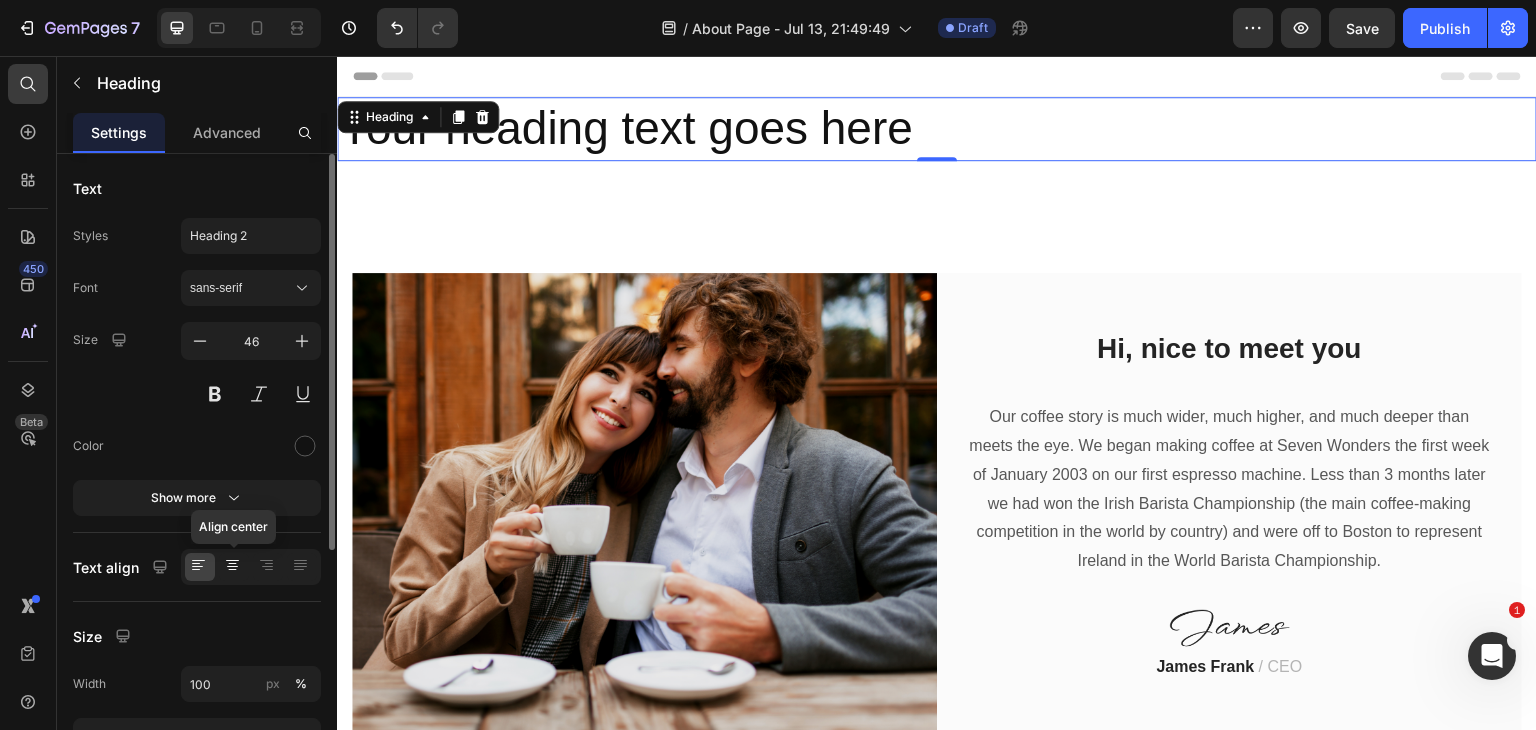 click 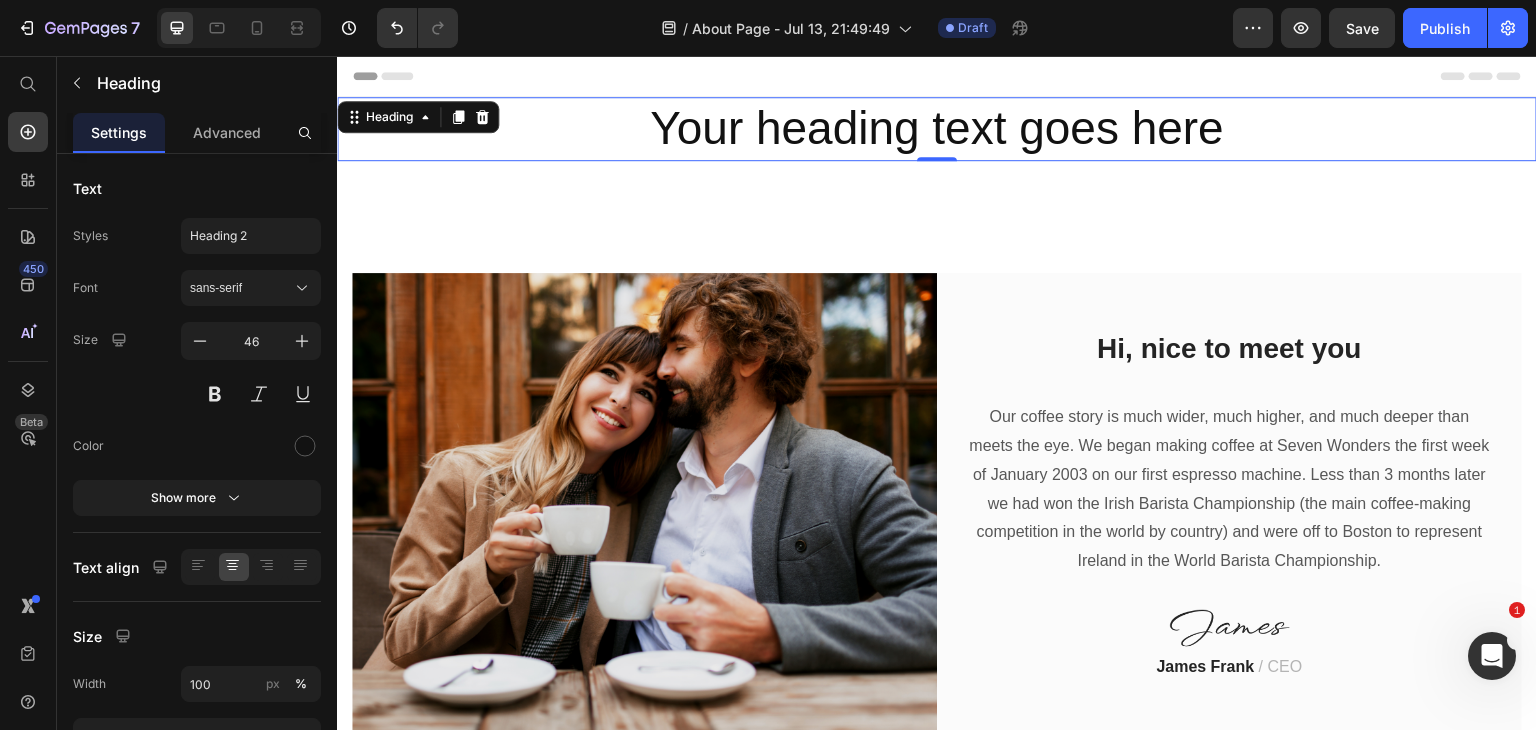 click on "Your heading text goes here" at bounding box center [937, 129] 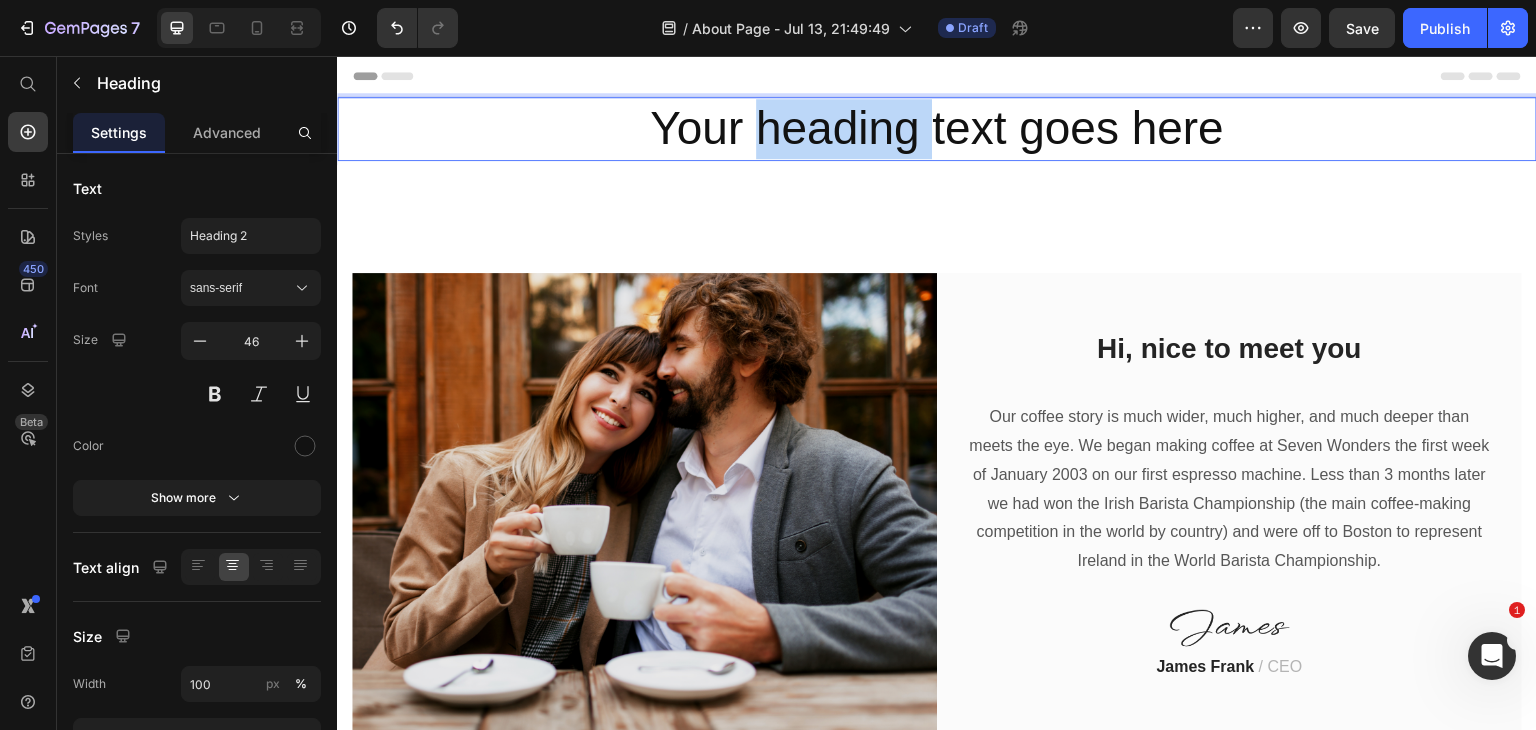 click on "Your heading text goes here" at bounding box center (937, 129) 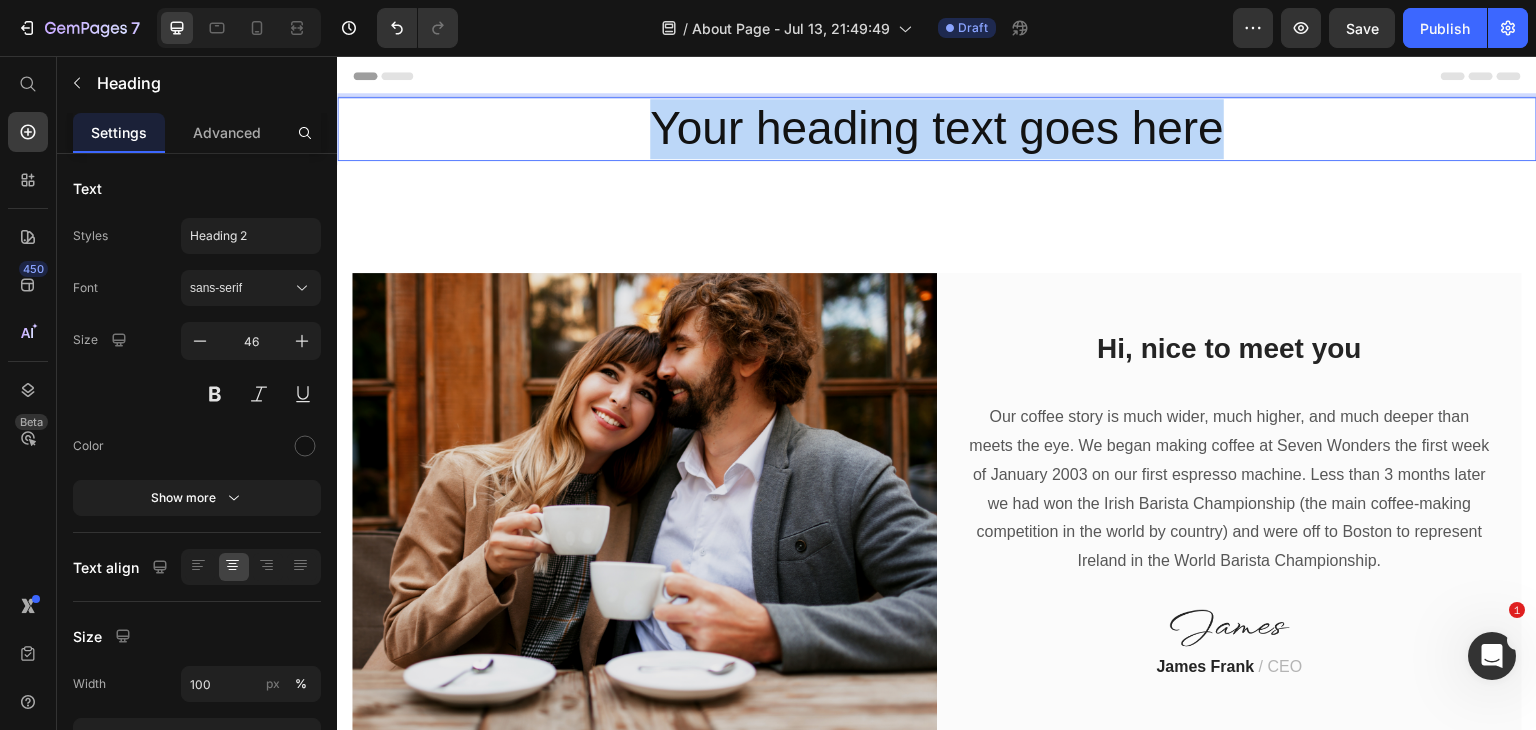 click on "Your heading text goes here" at bounding box center (937, 129) 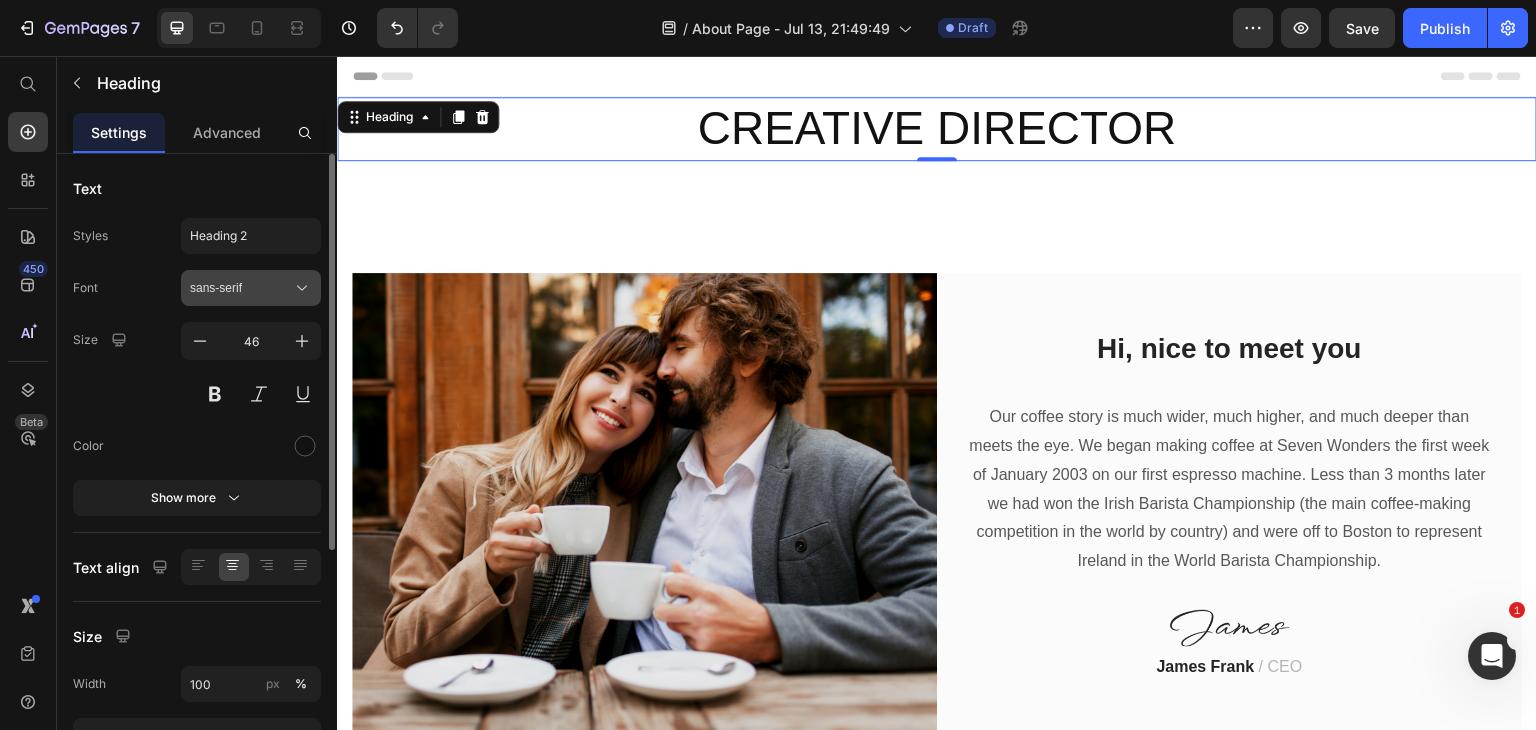 click on "sans-serif" at bounding box center [251, 288] 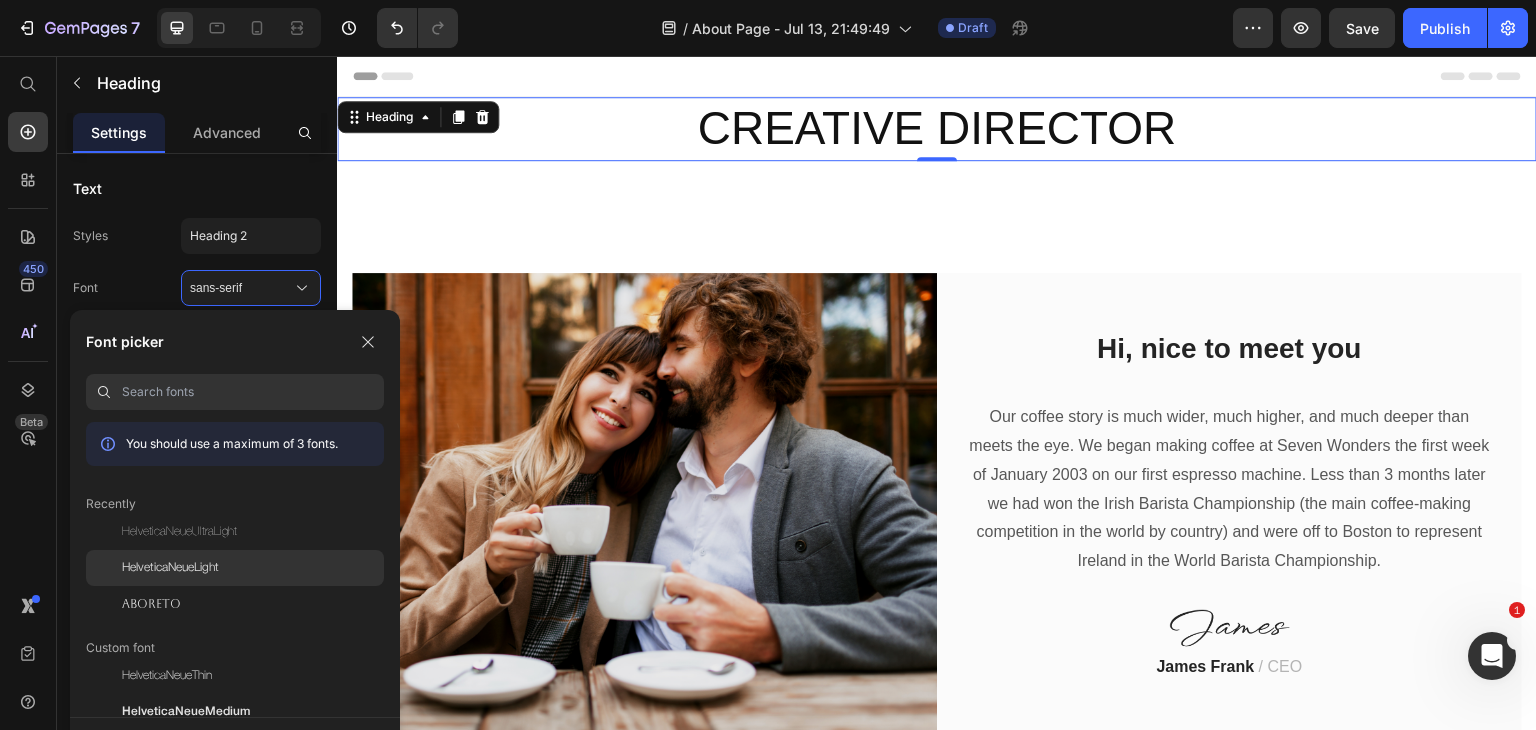 click on "HelveticaNeueLight" 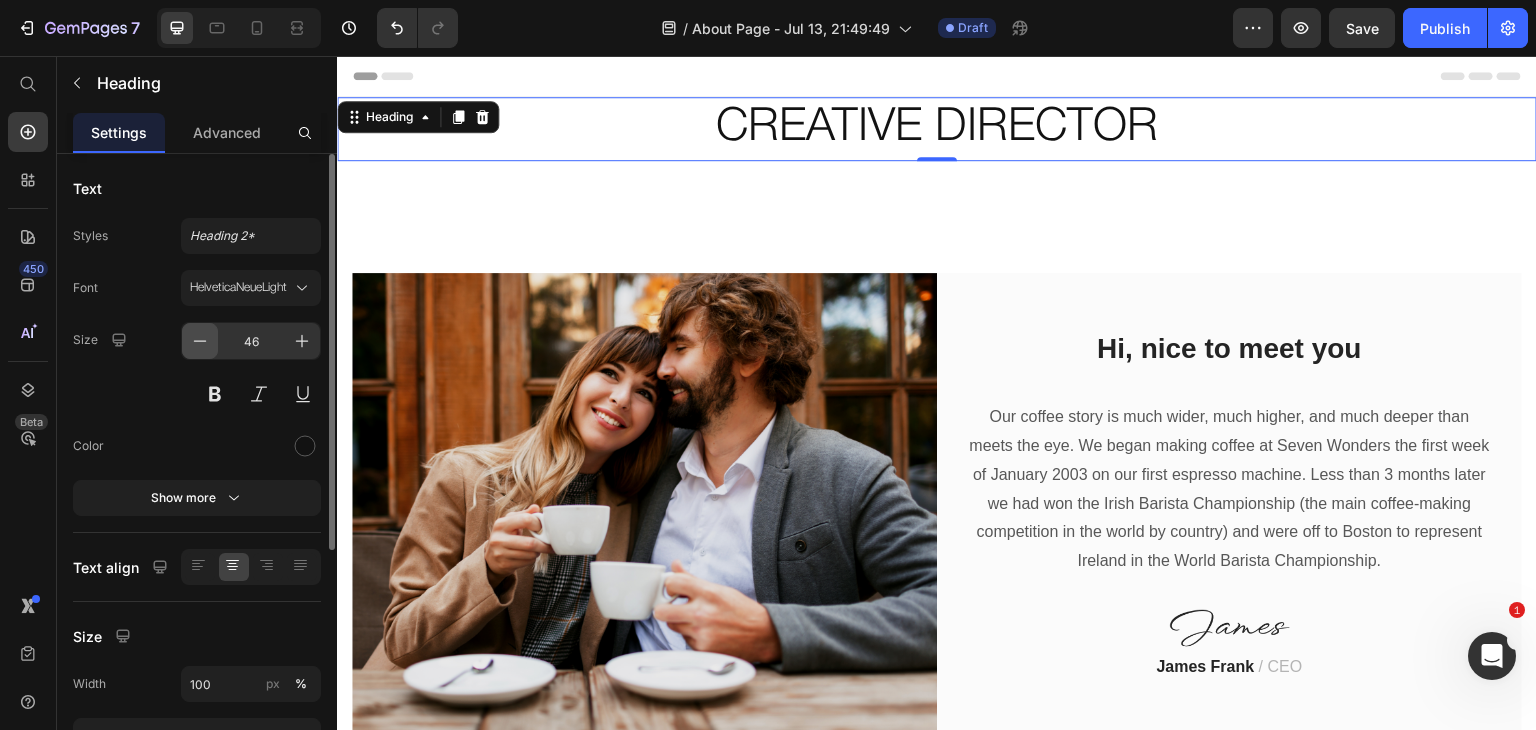 click 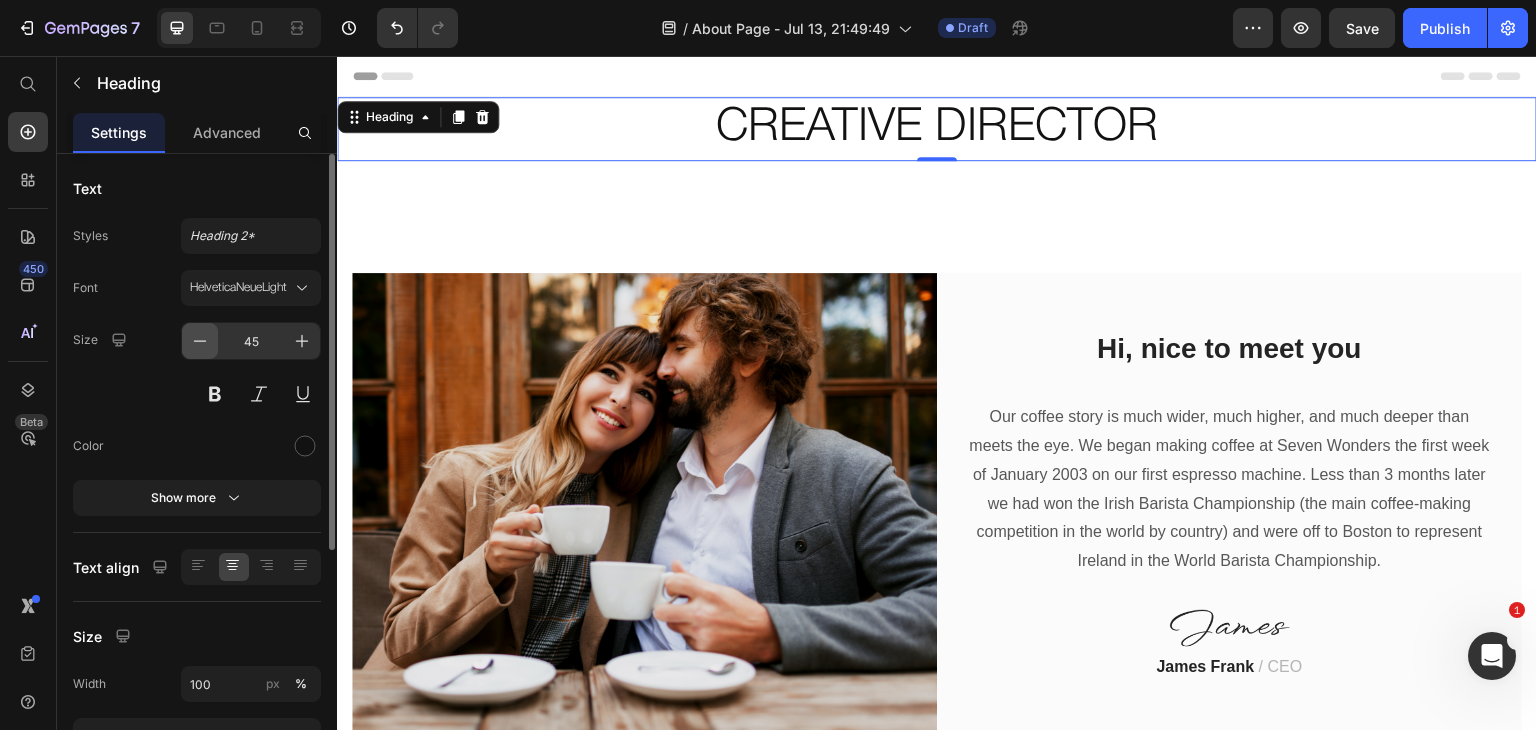 click 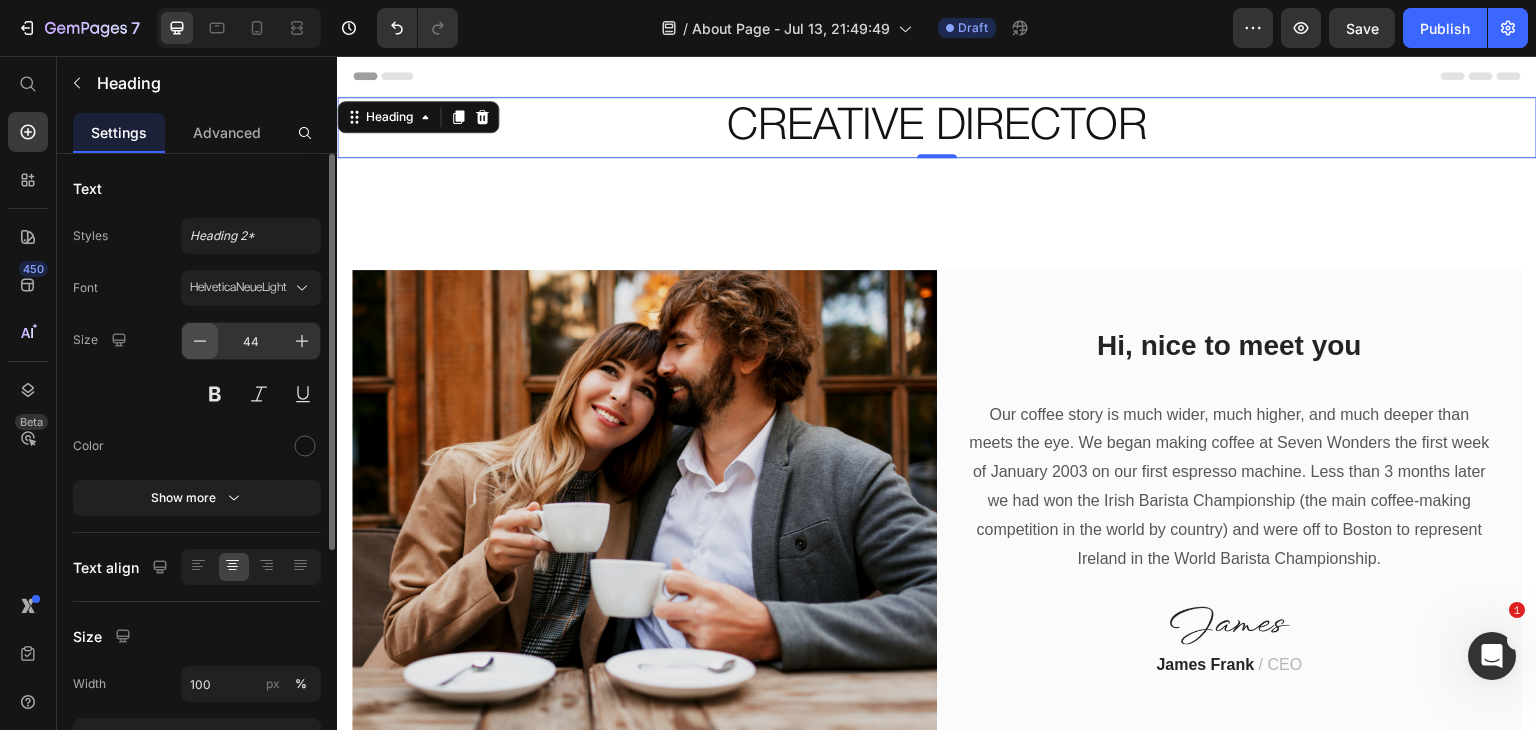 click 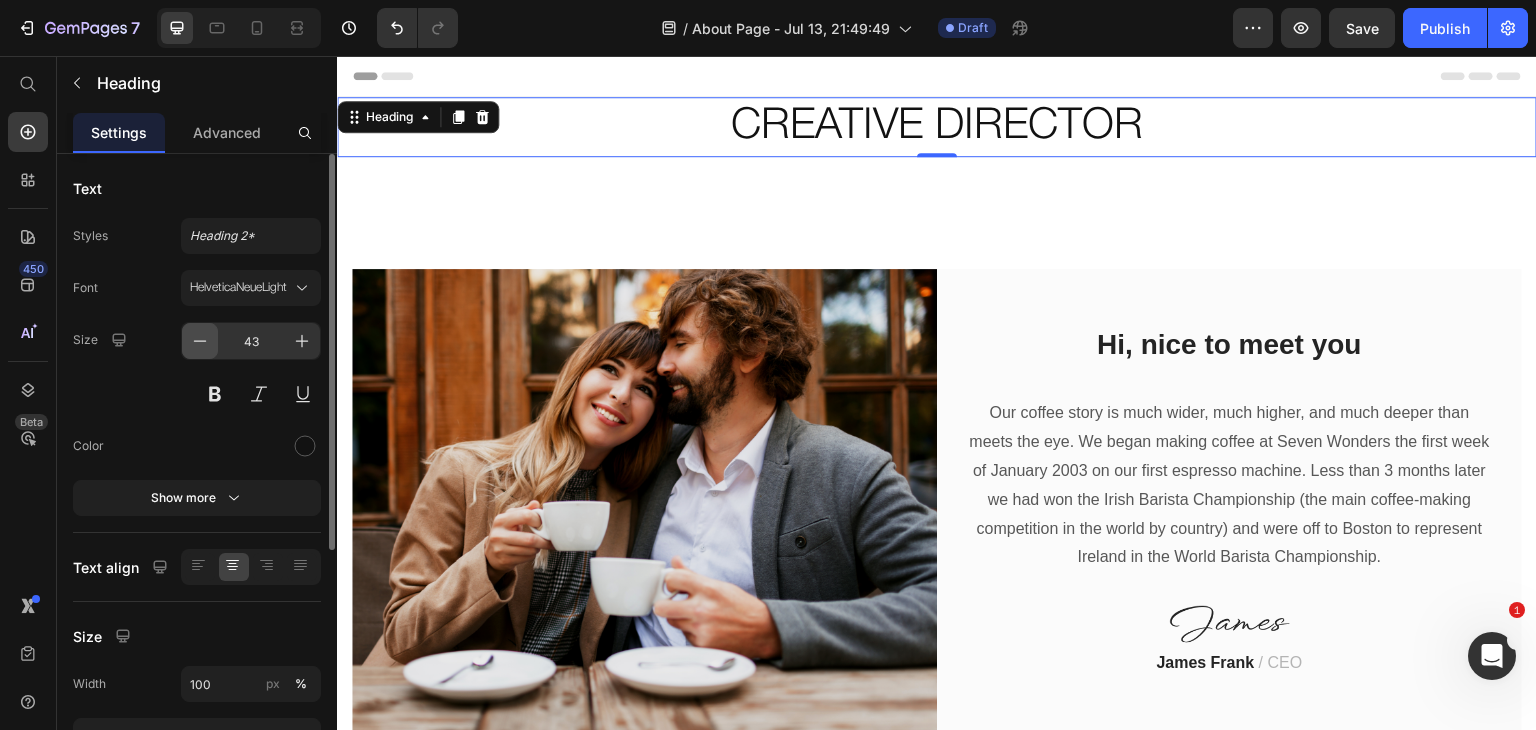click 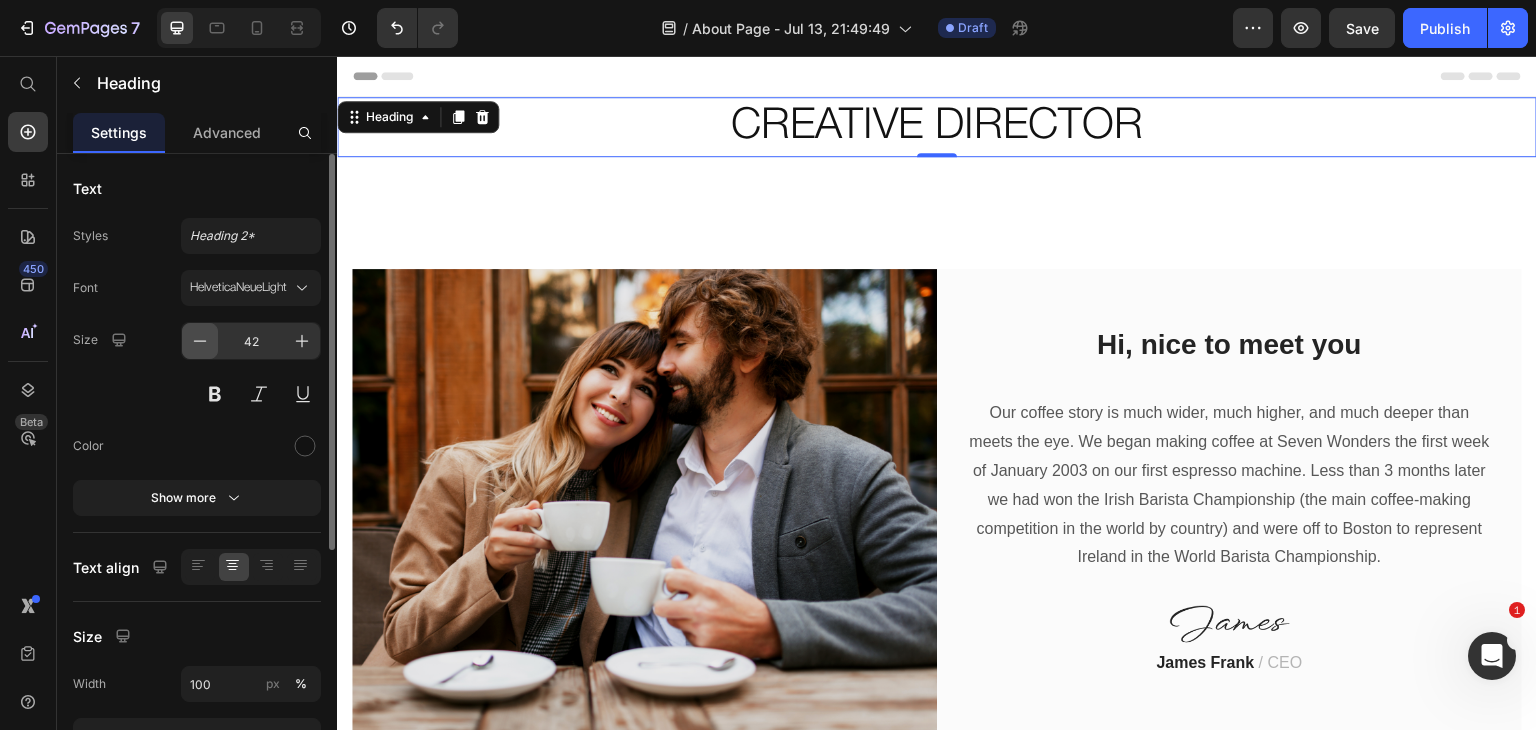 click 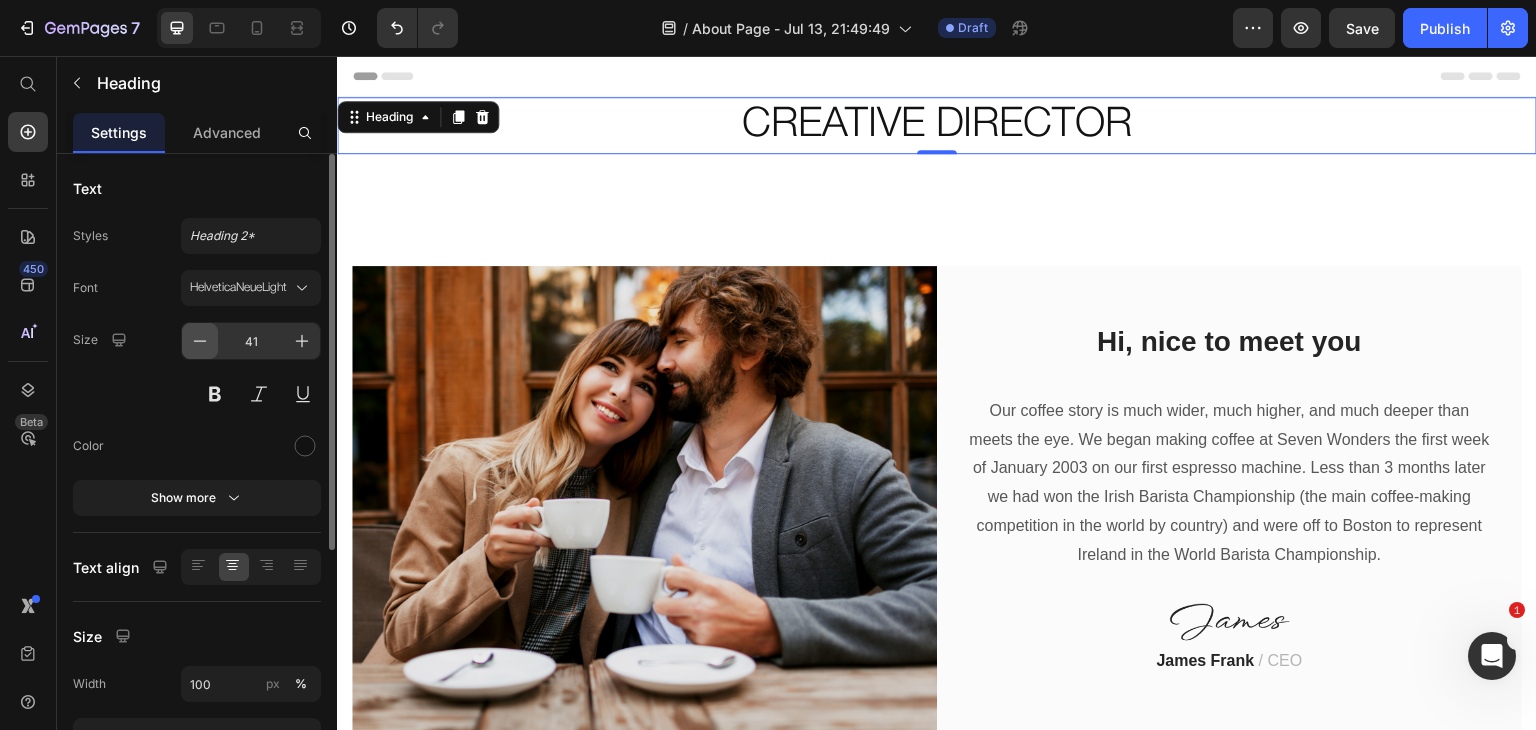 click 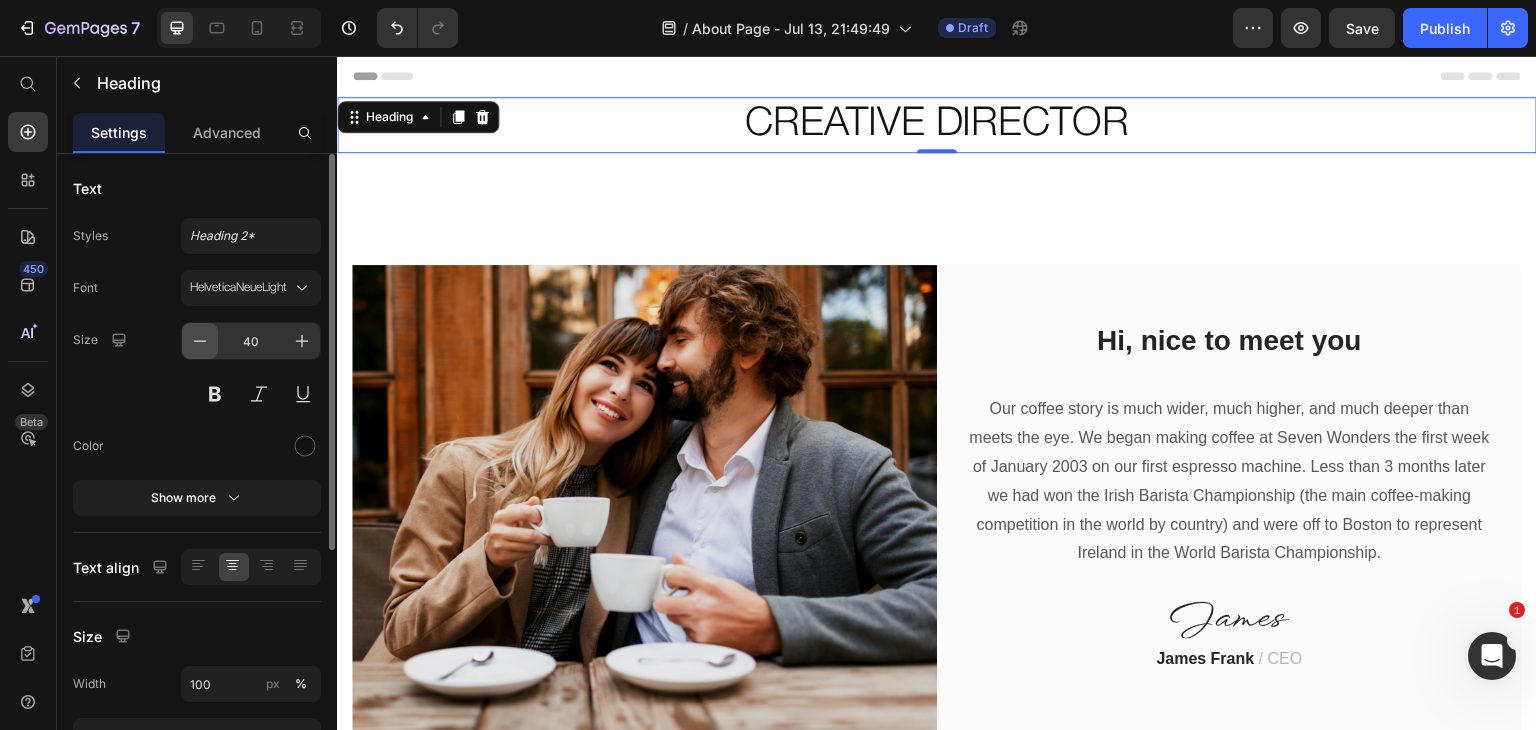 click 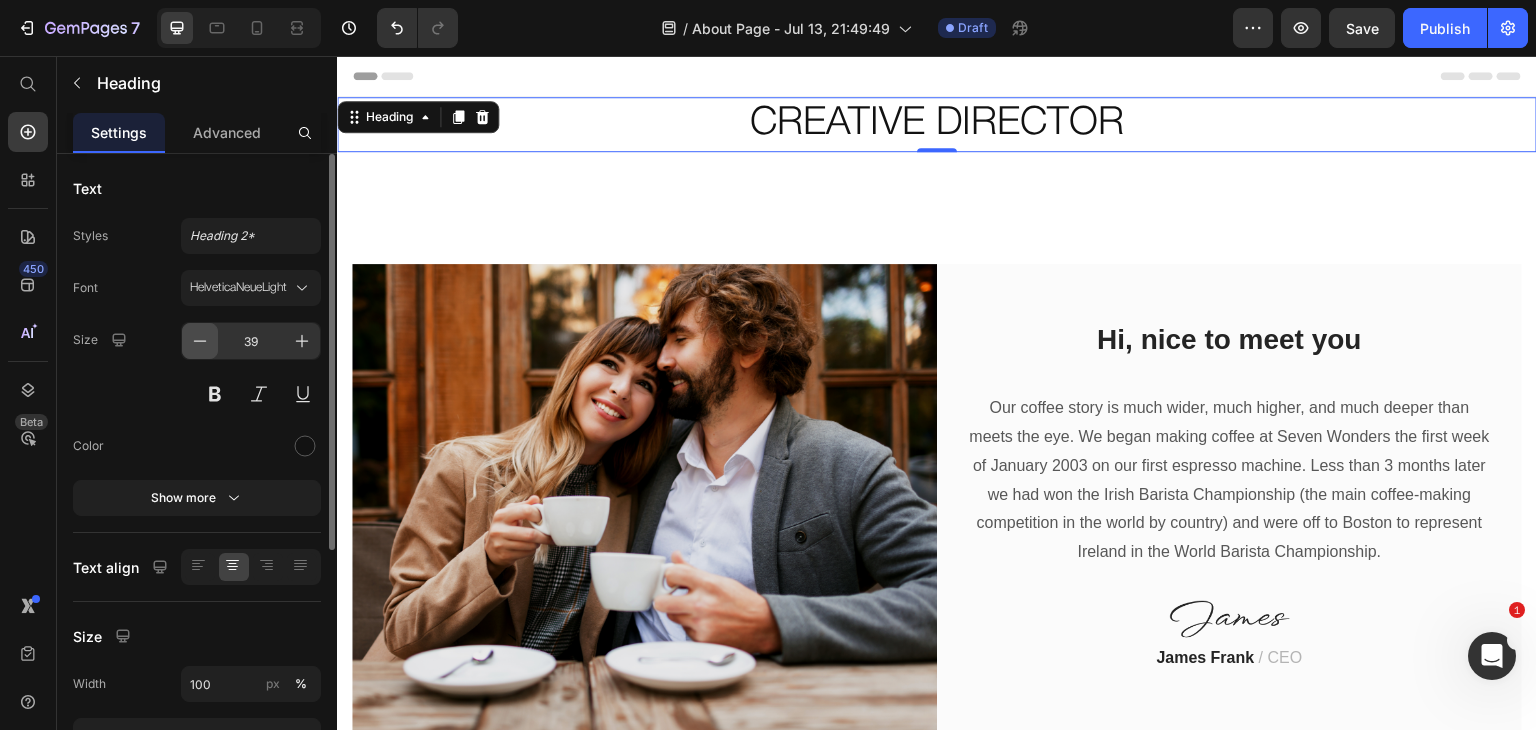 click 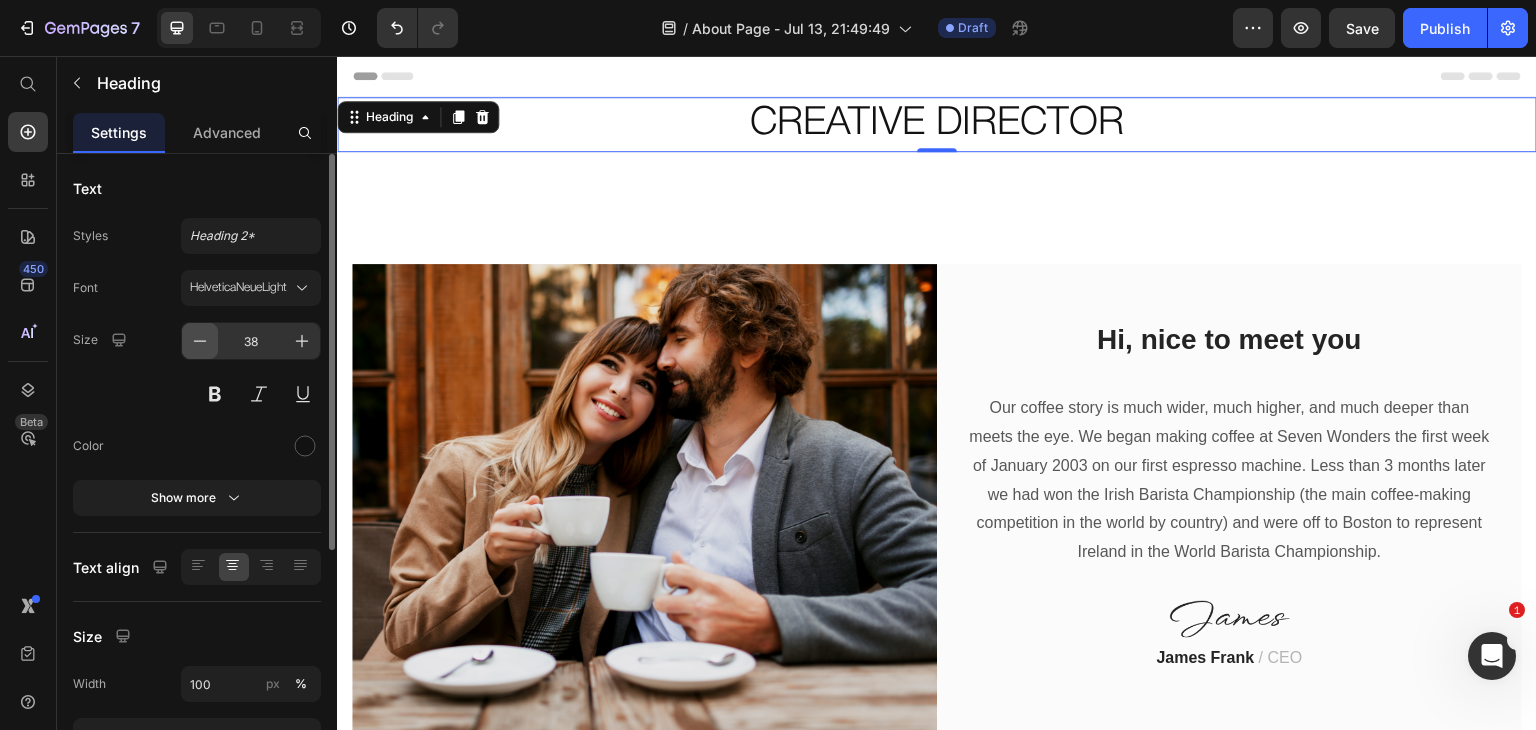 click 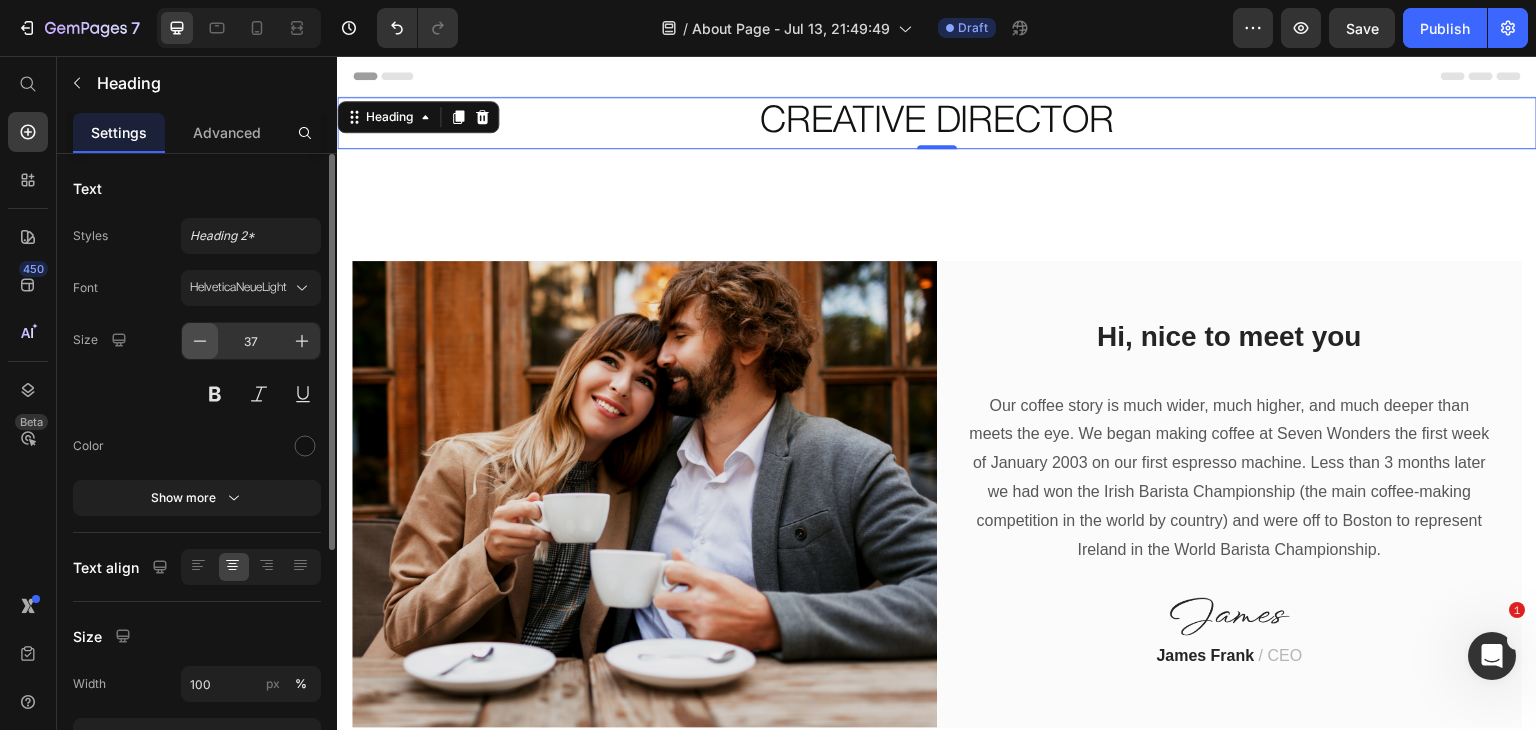 click 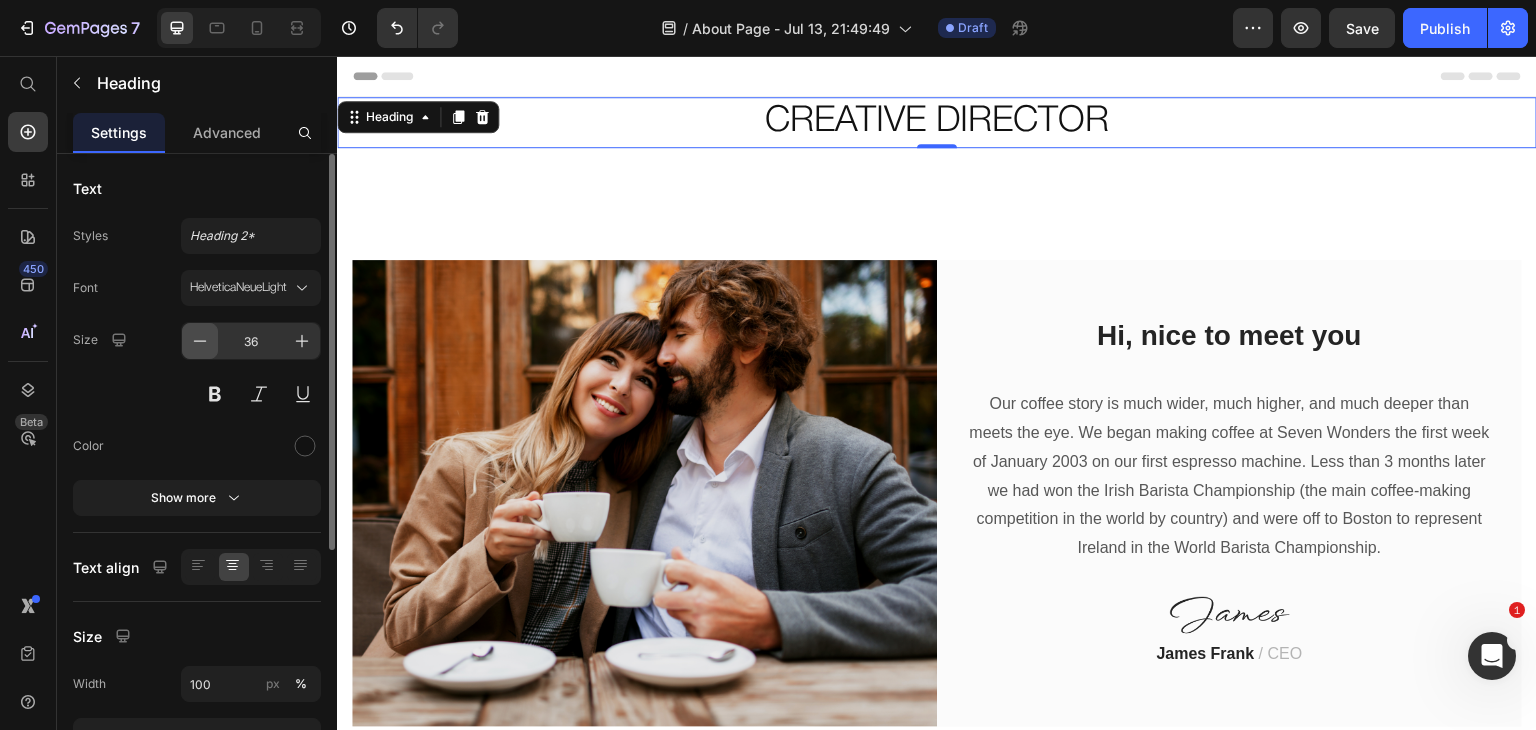 click 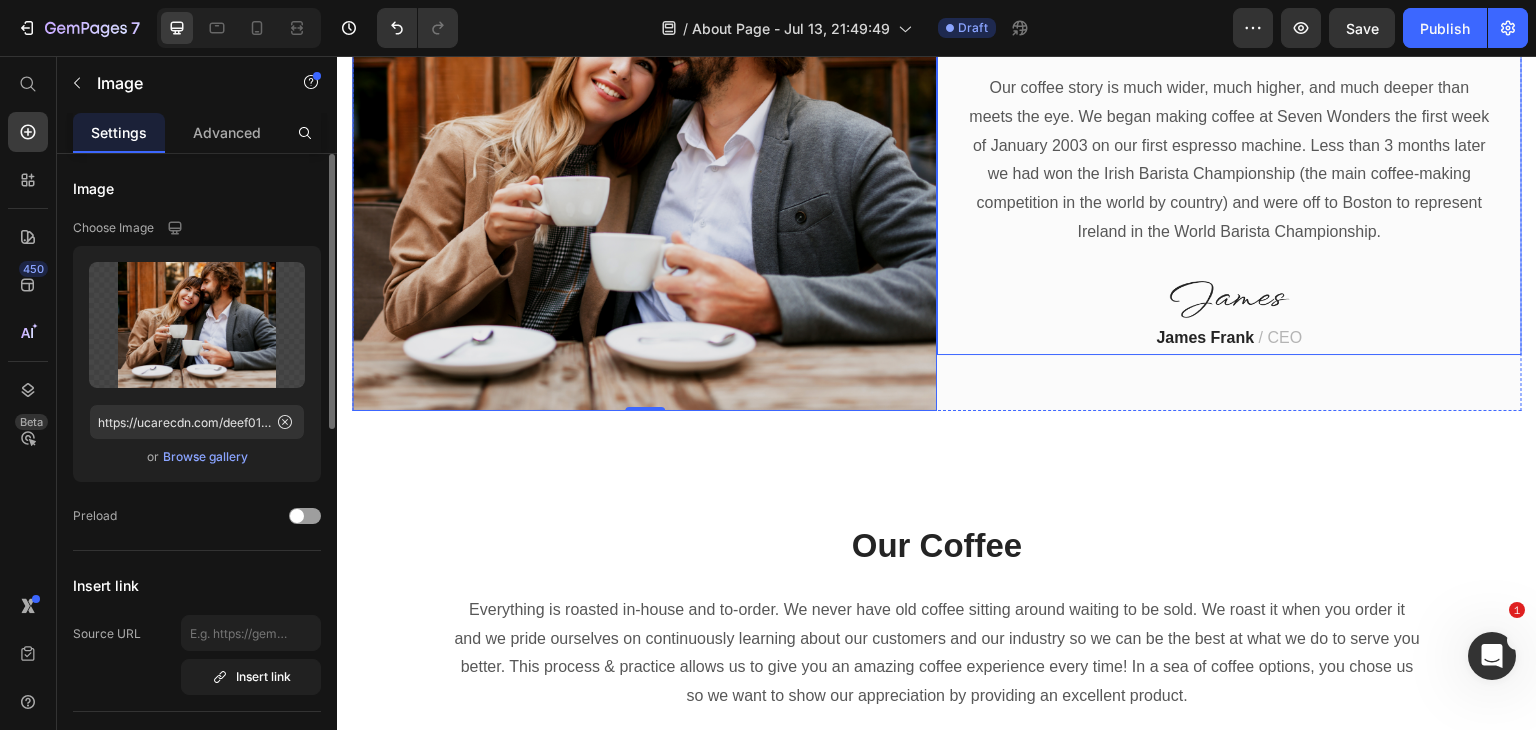 scroll, scrollTop: 316, scrollLeft: 0, axis: vertical 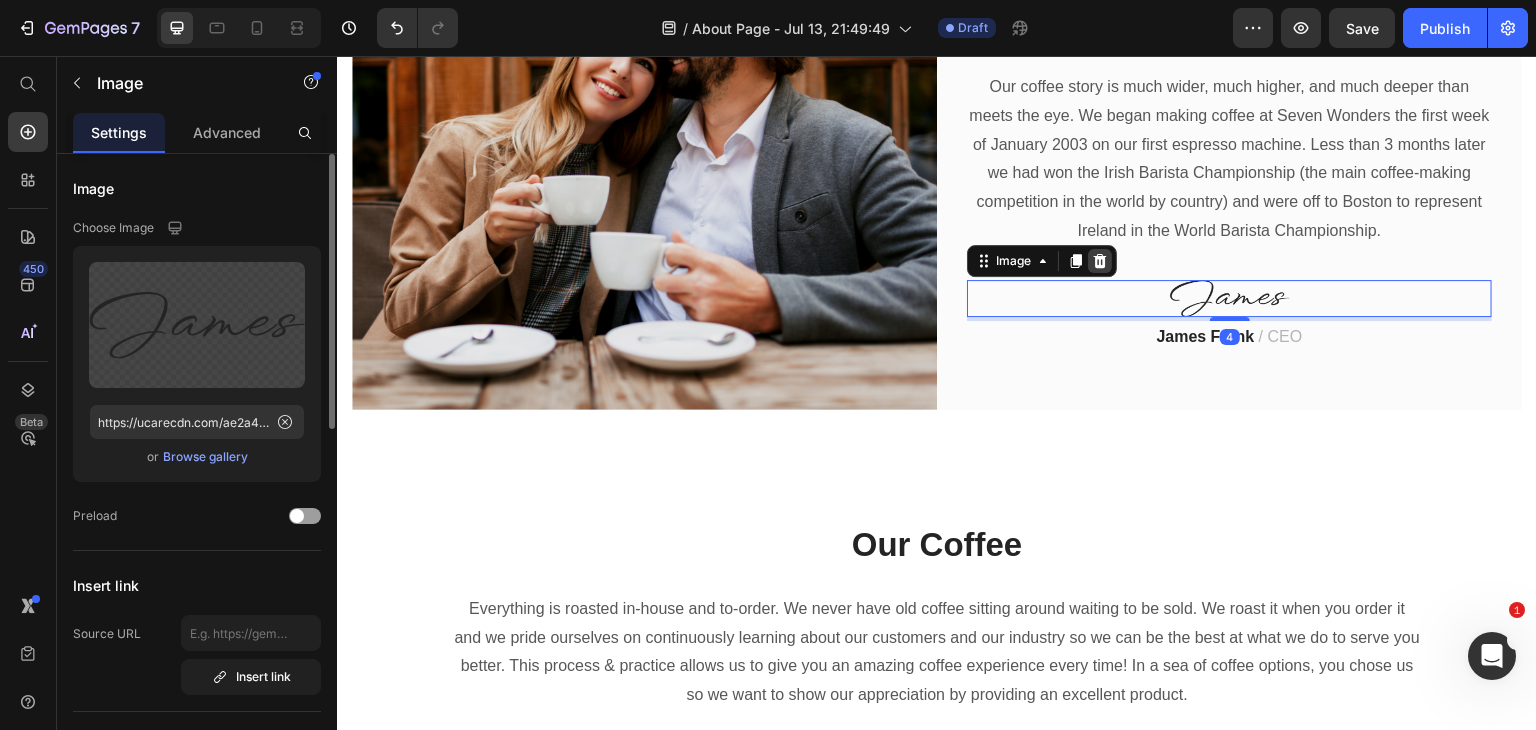 click 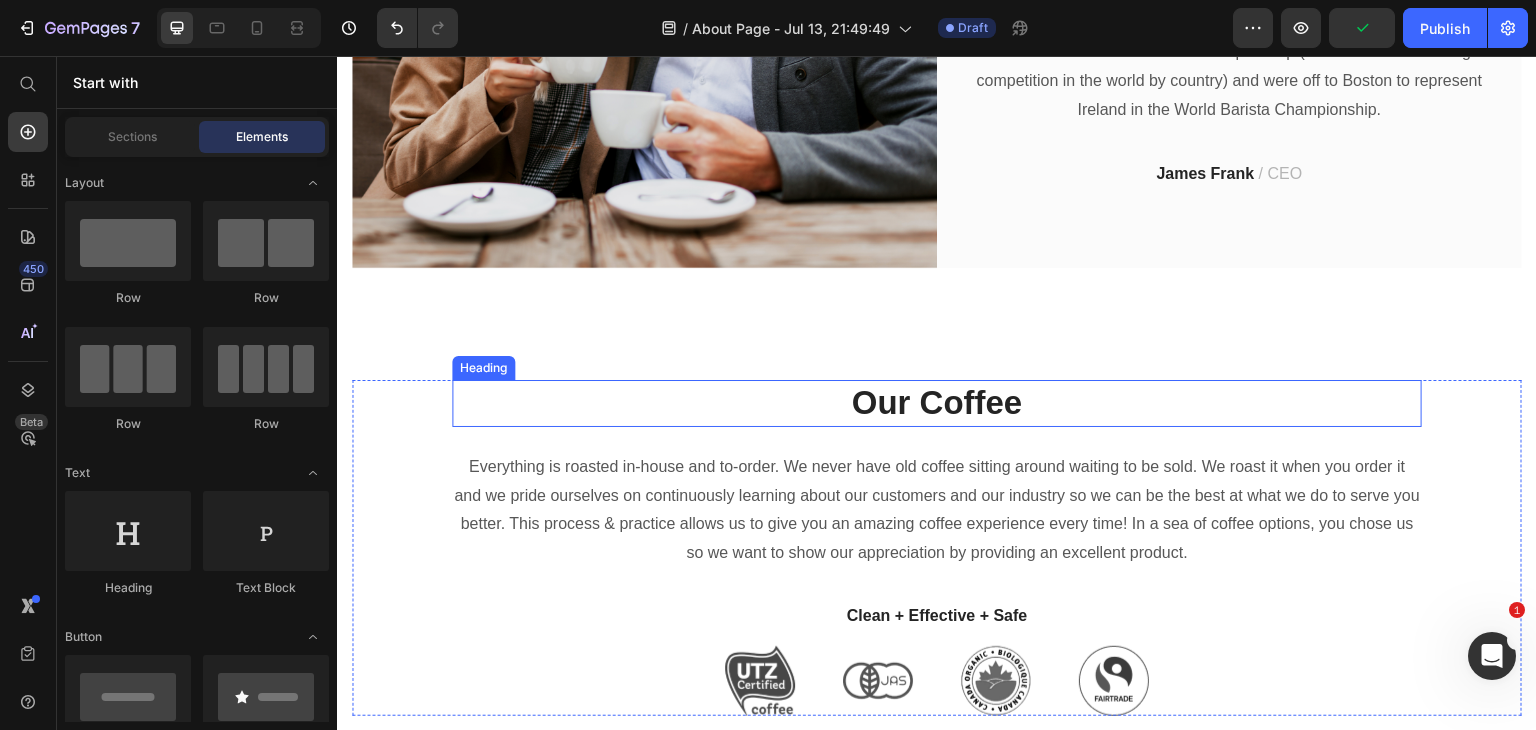 scroll, scrollTop: 422, scrollLeft: 0, axis: vertical 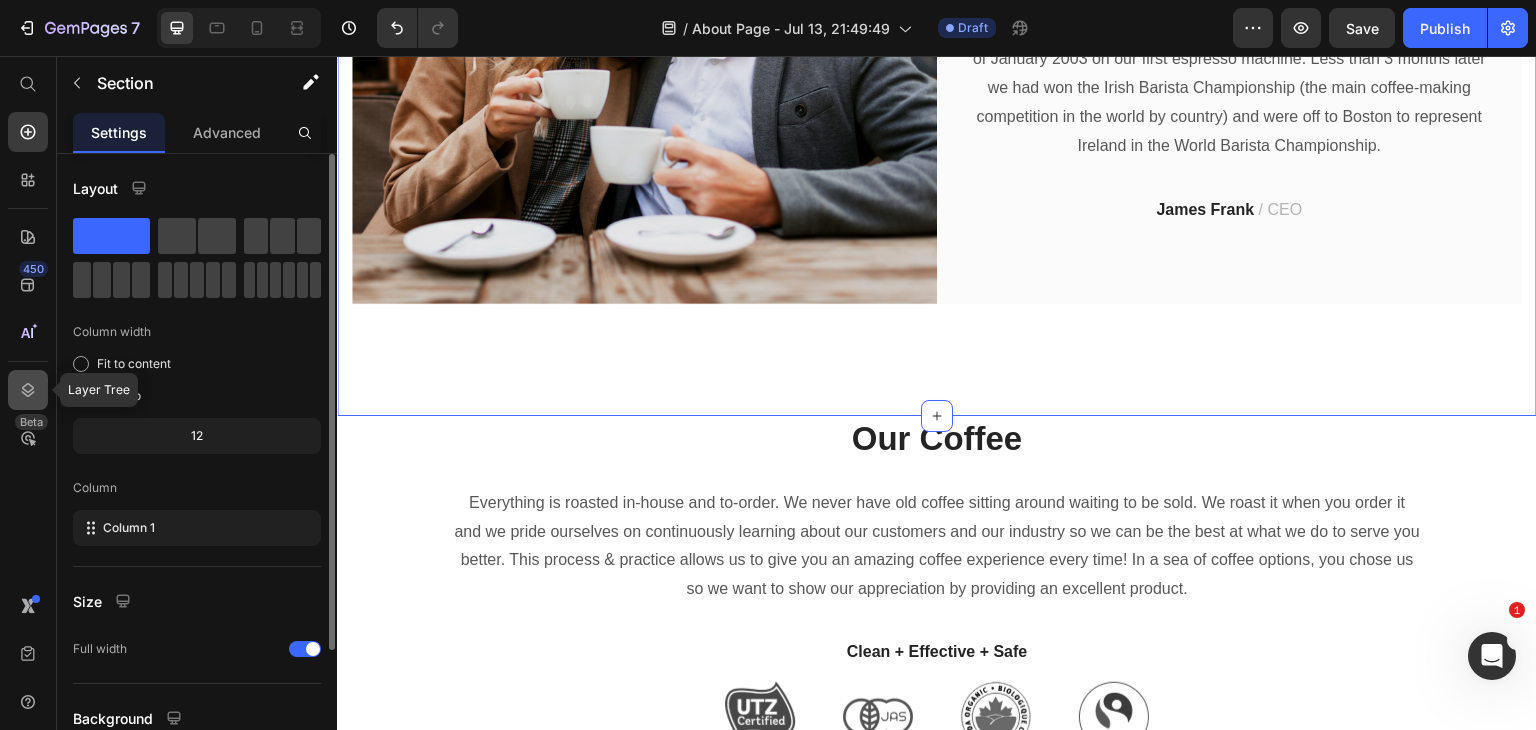 click 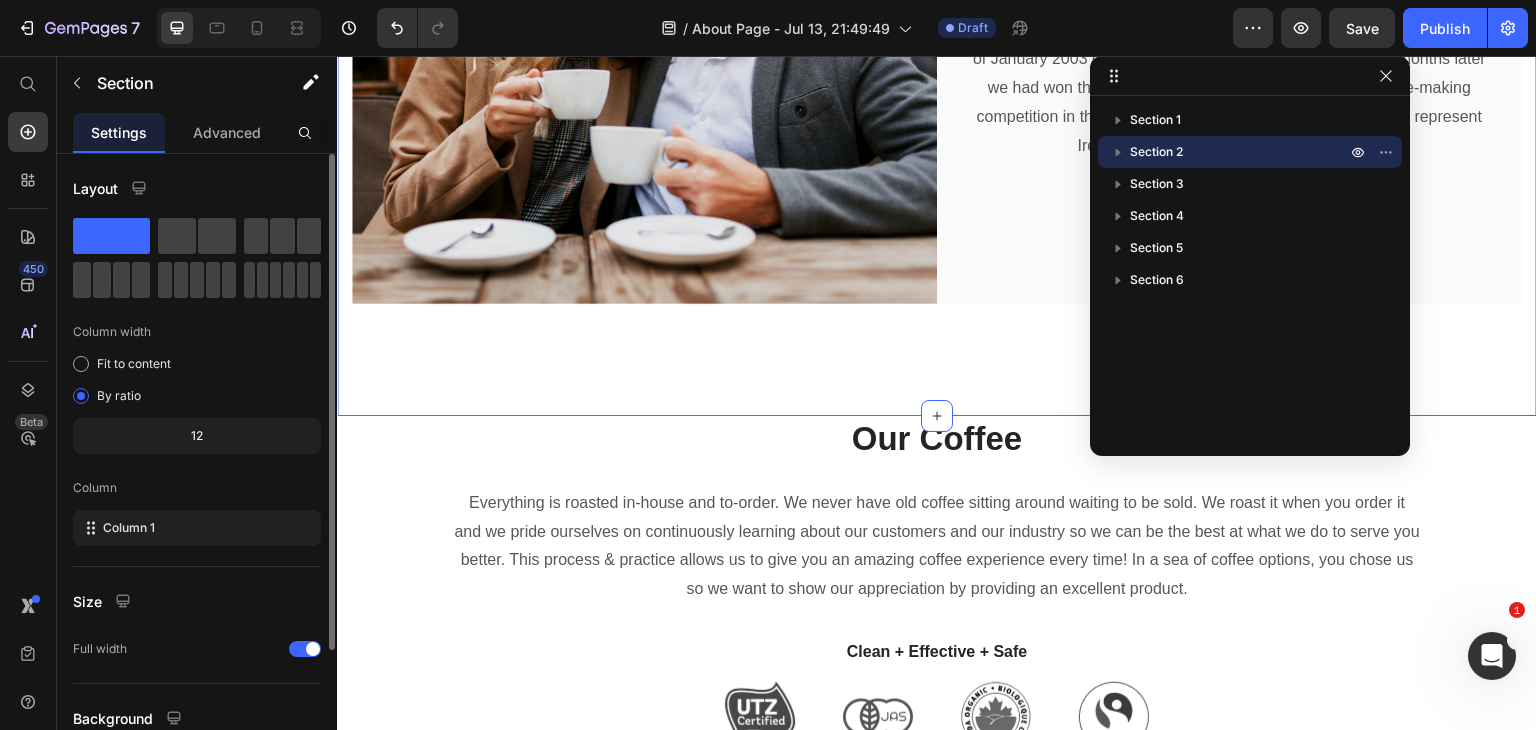 click on "Section 2" at bounding box center (1156, 152) 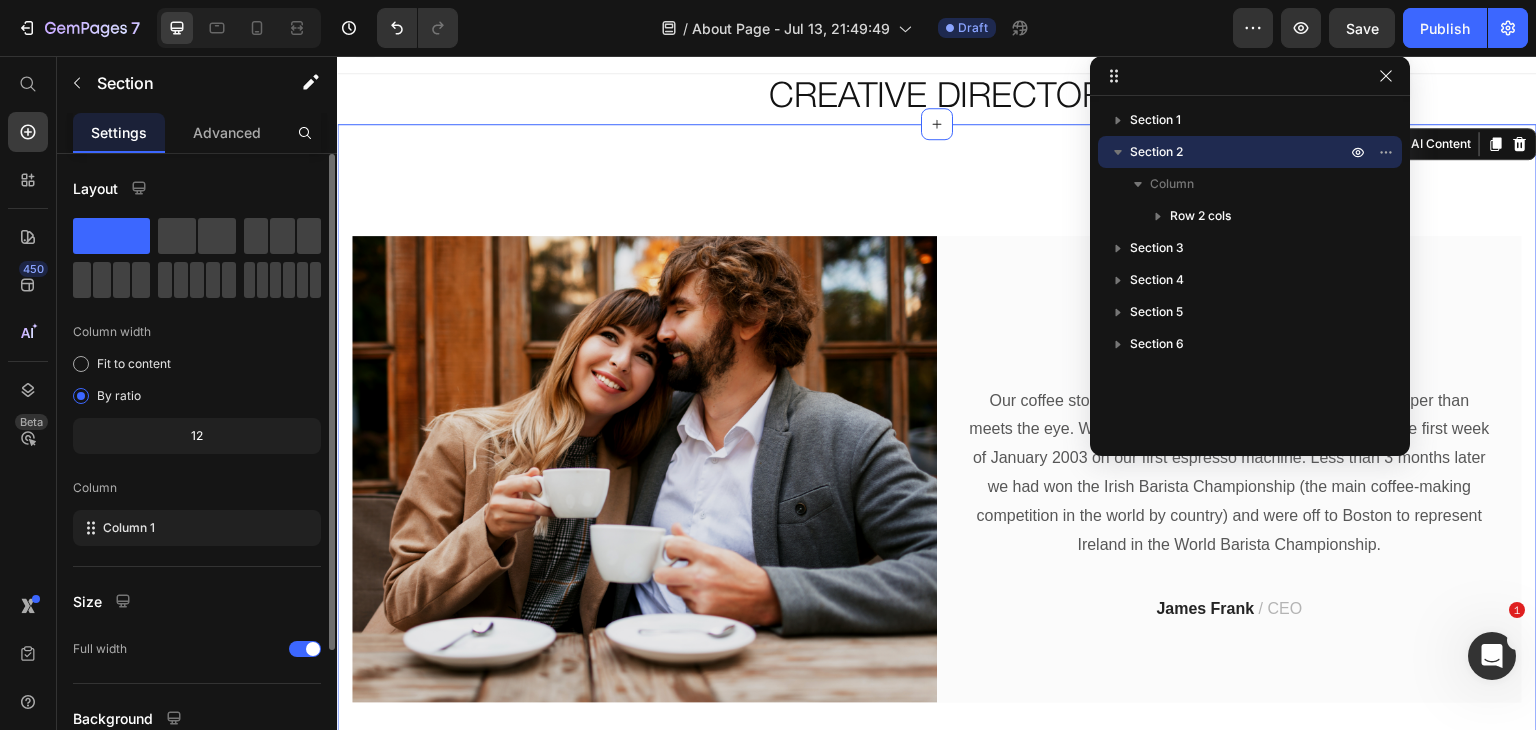 scroll, scrollTop: 20, scrollLeft: 0, axis: vertical 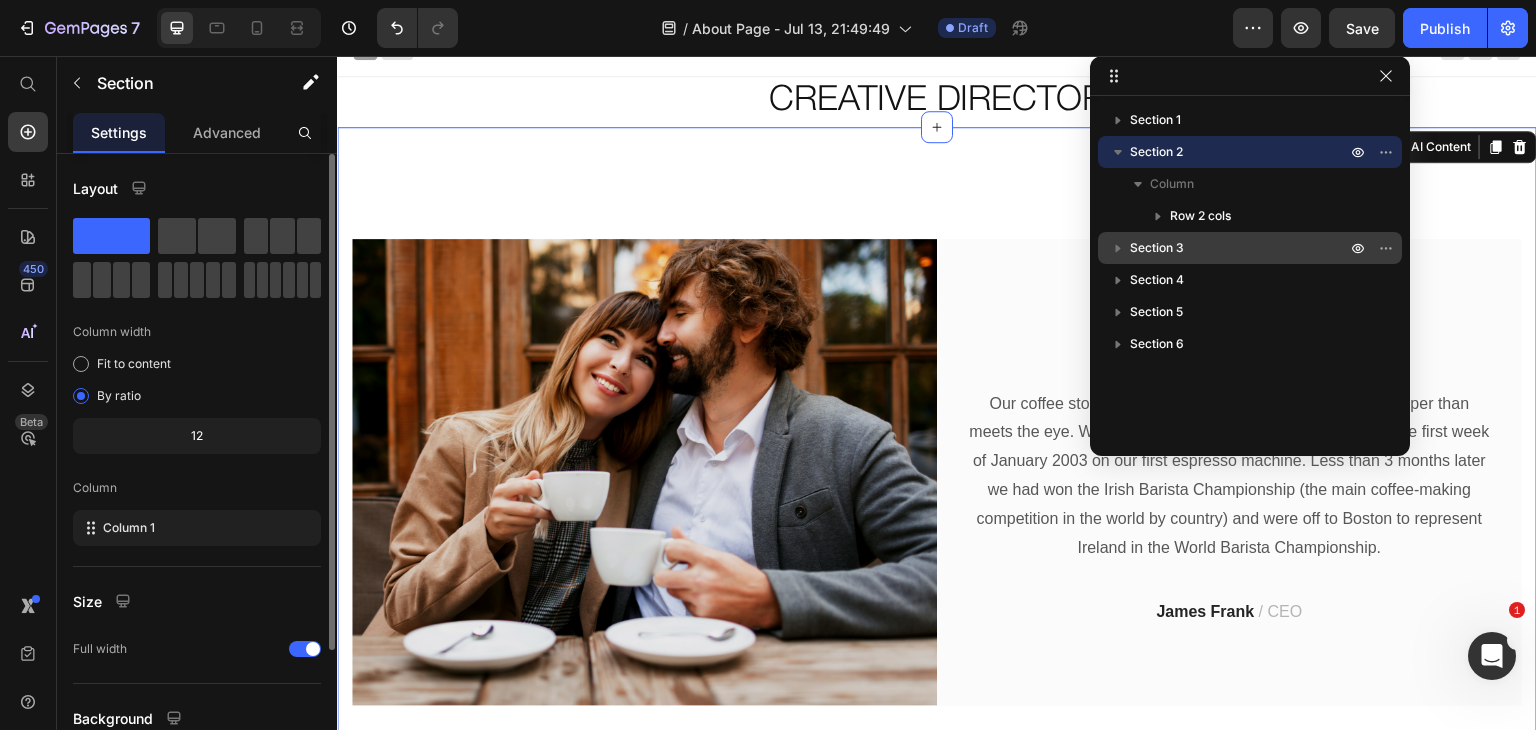 click on "Section 3" at bounding box center [1157, 248] 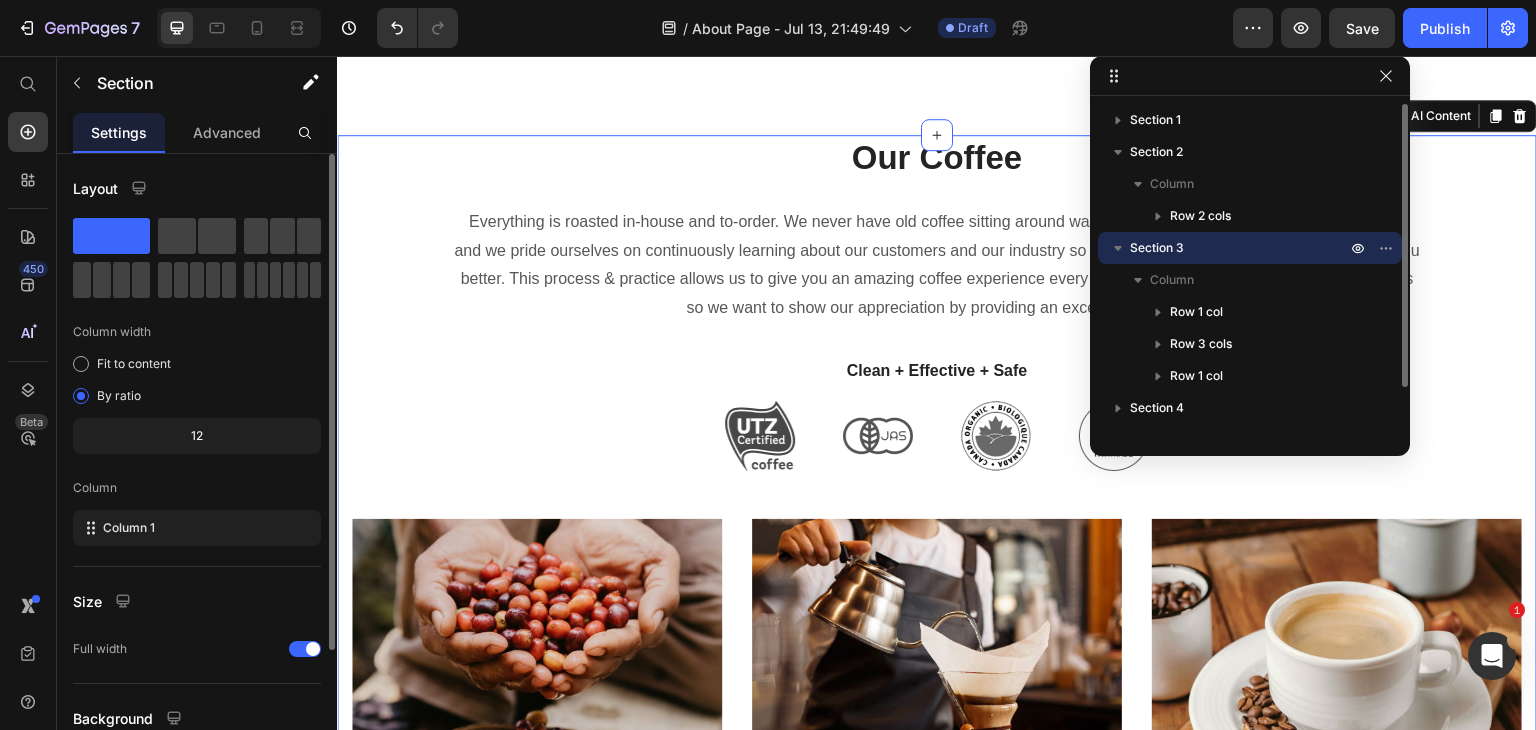 scroll, scrollTop: 705, scrollLeft: 0, axis: vertical 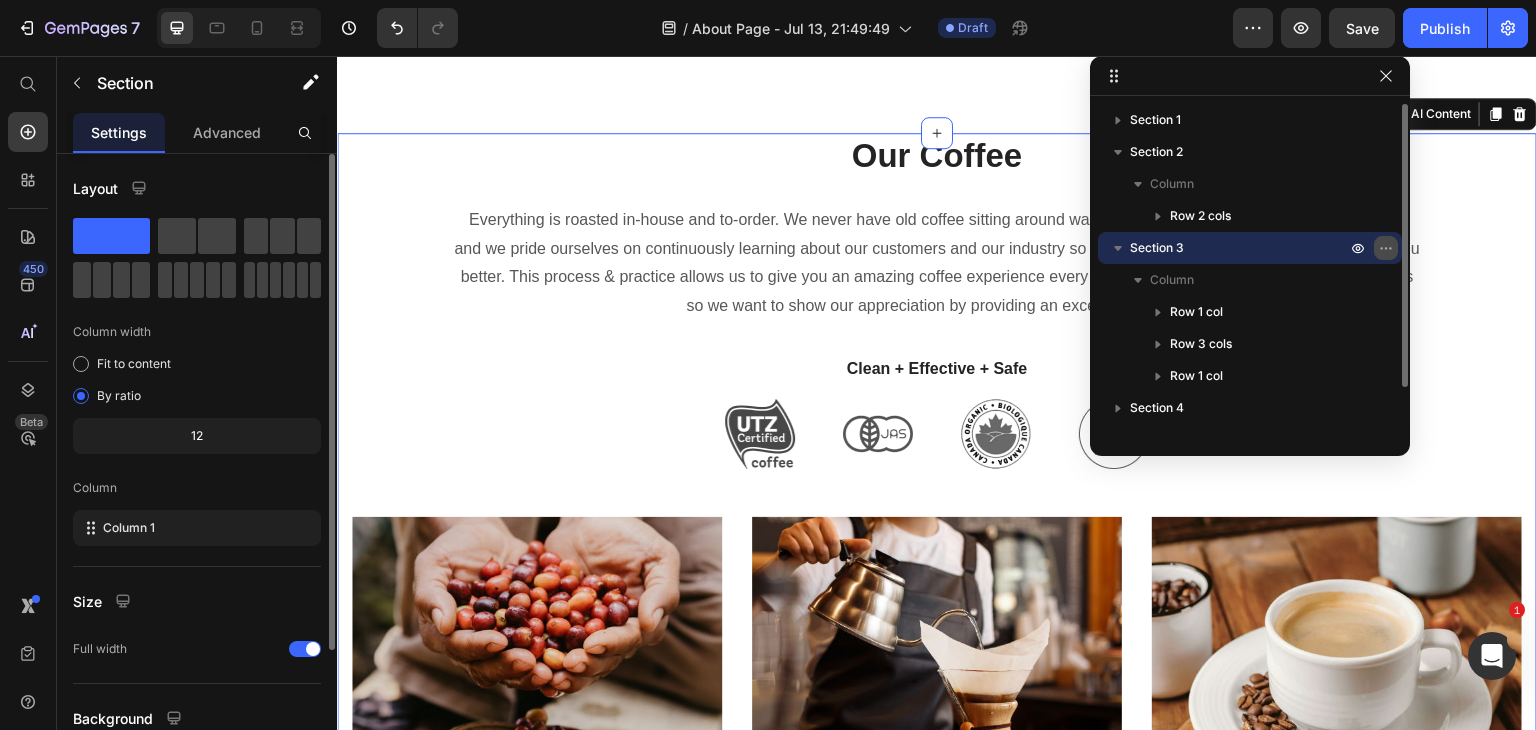 click 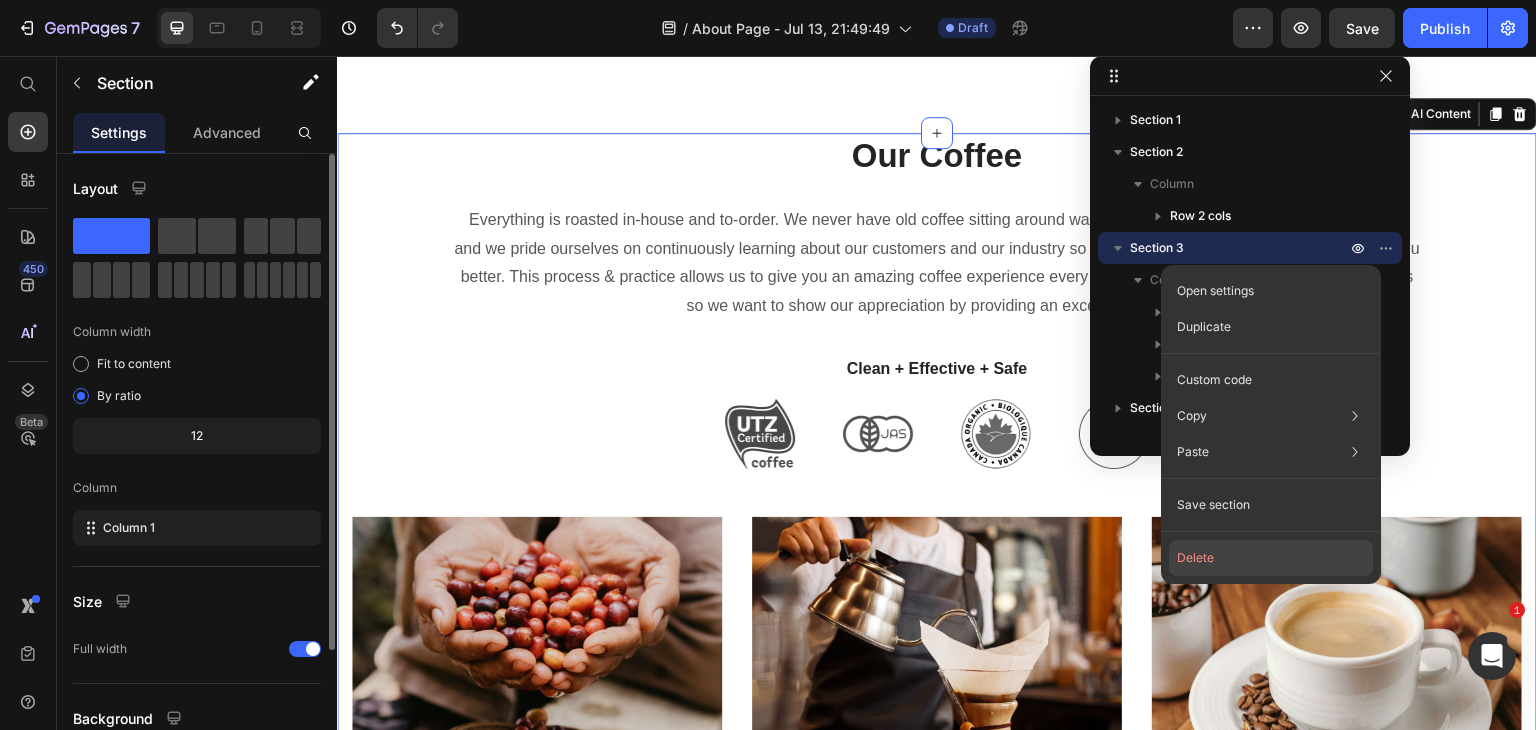 click on "Delete" 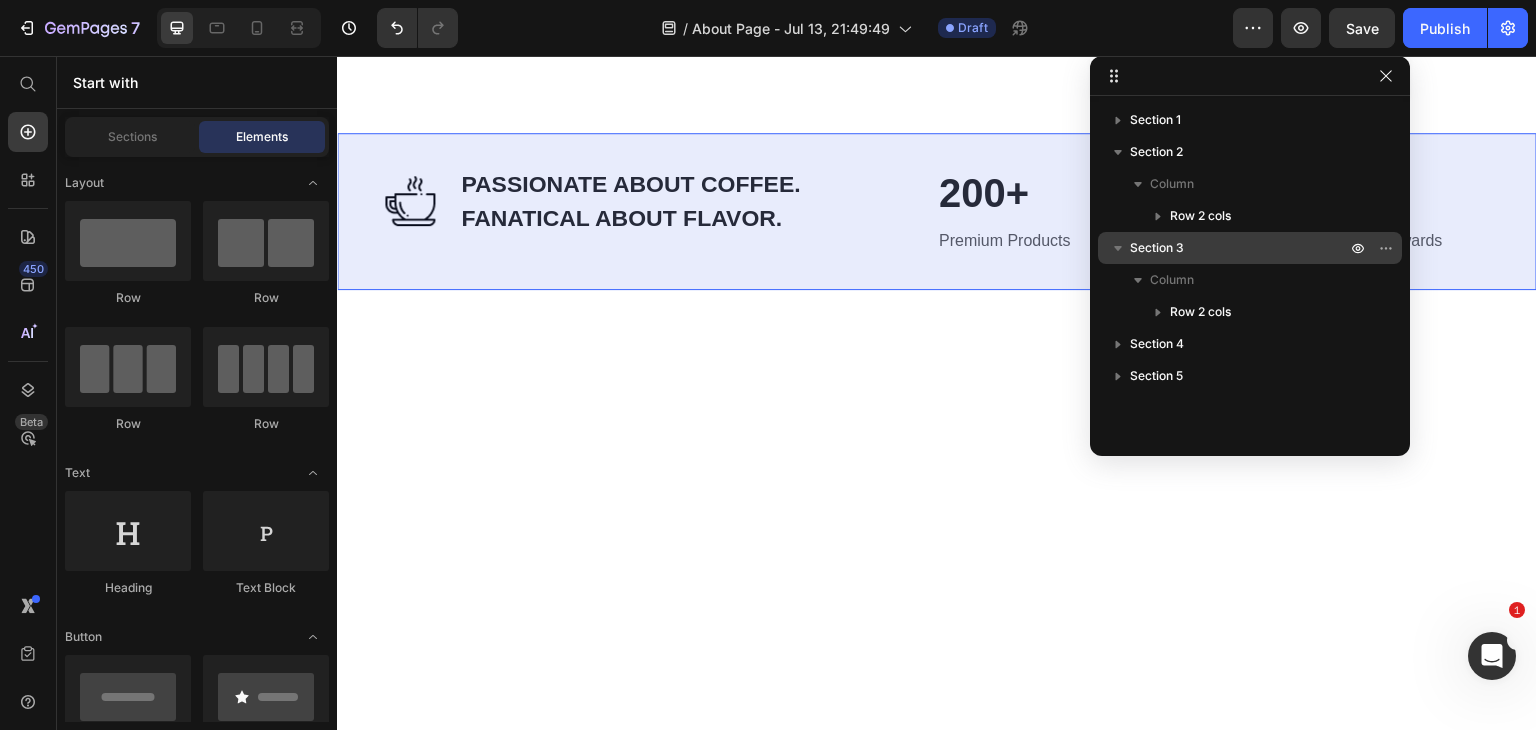 click on "Section 3" at bounding box center [1157, 248] 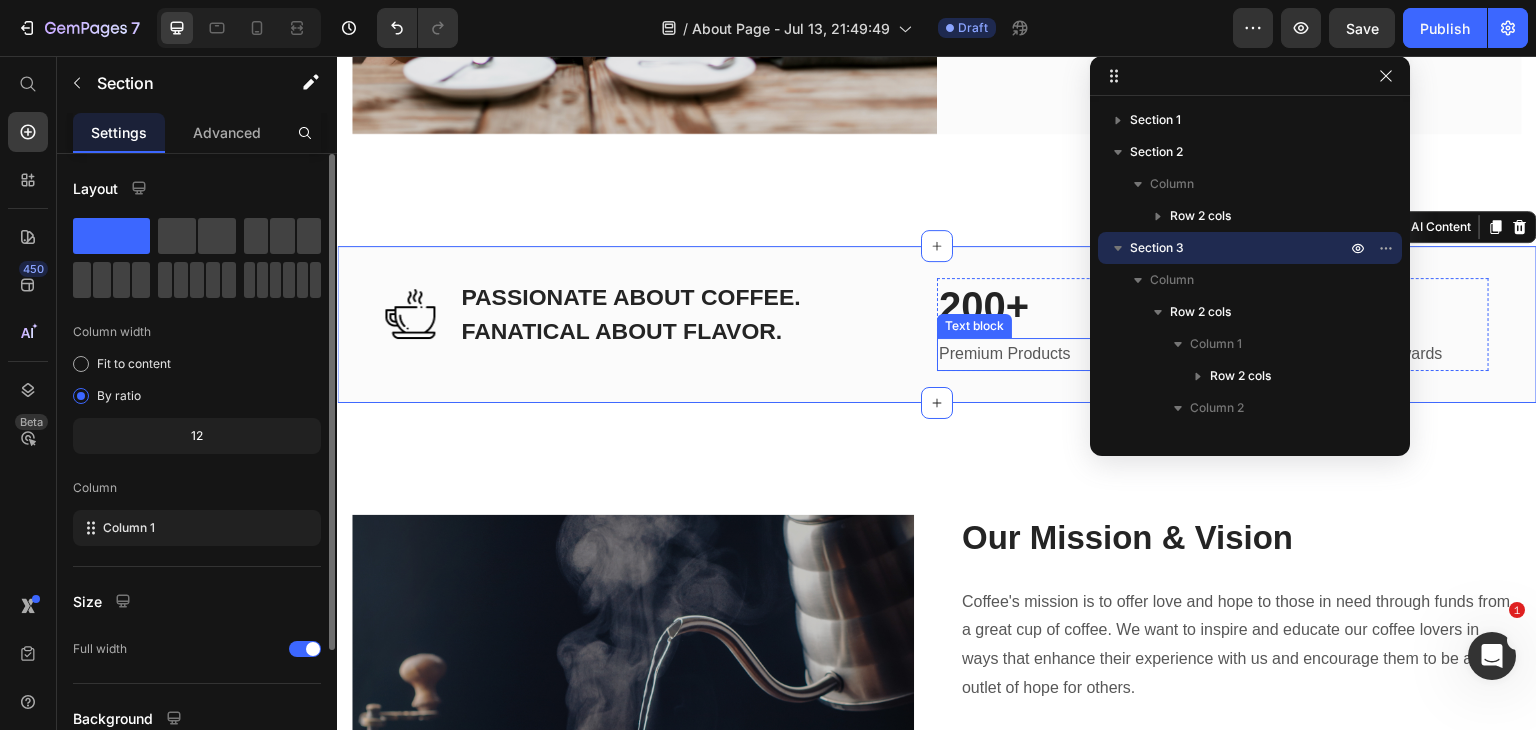 scroll, scrollTop: 595, scrollLeft: 0, axis: vertical 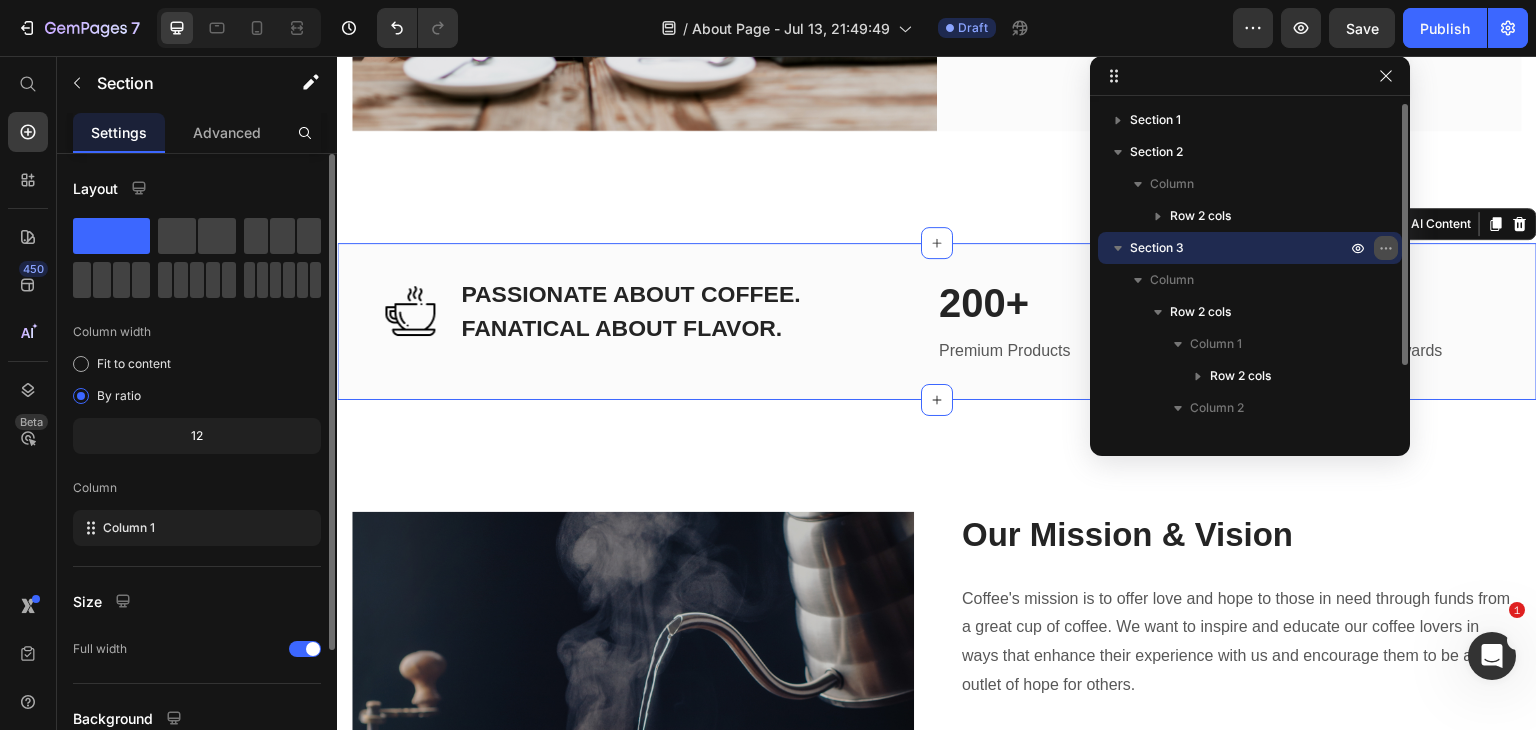 click 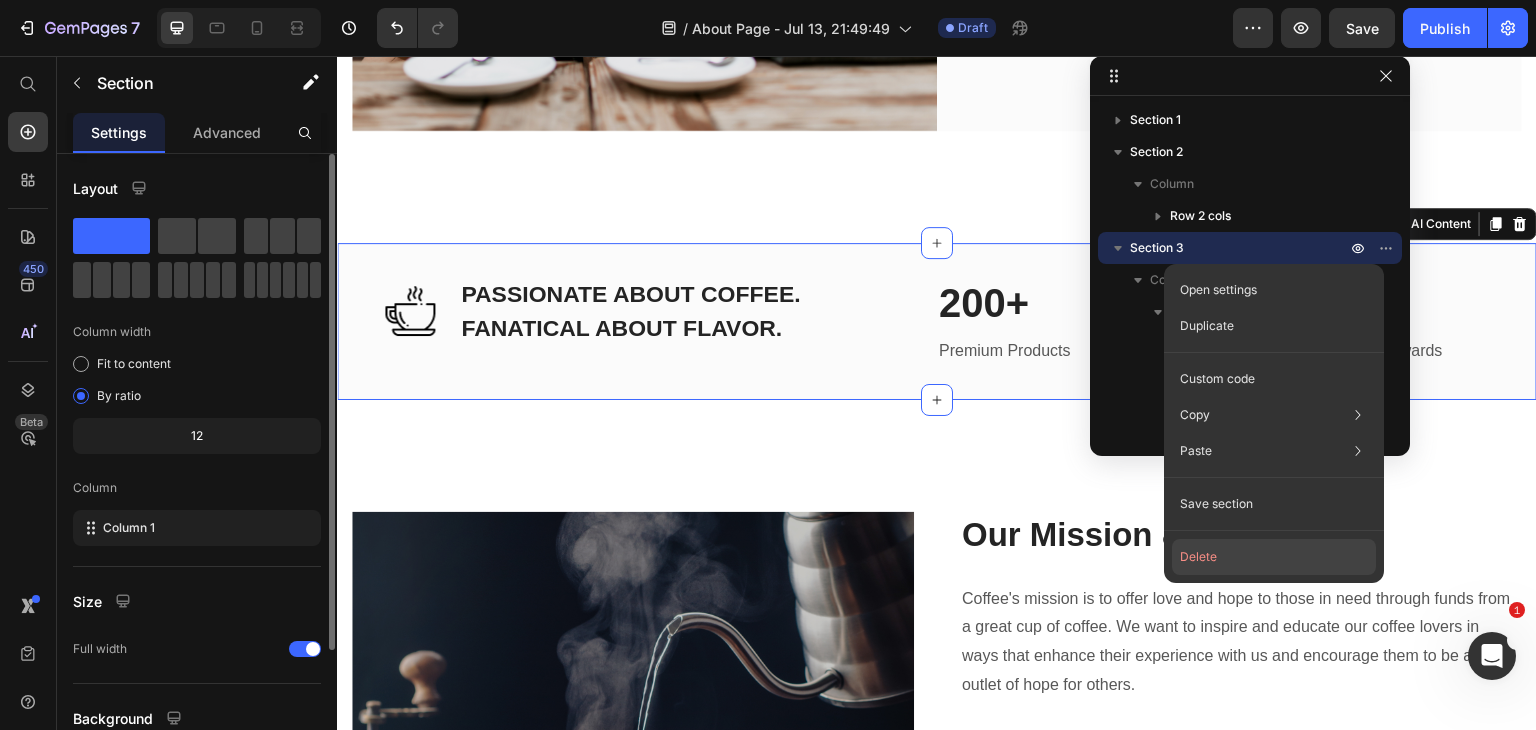 click on "Delete" 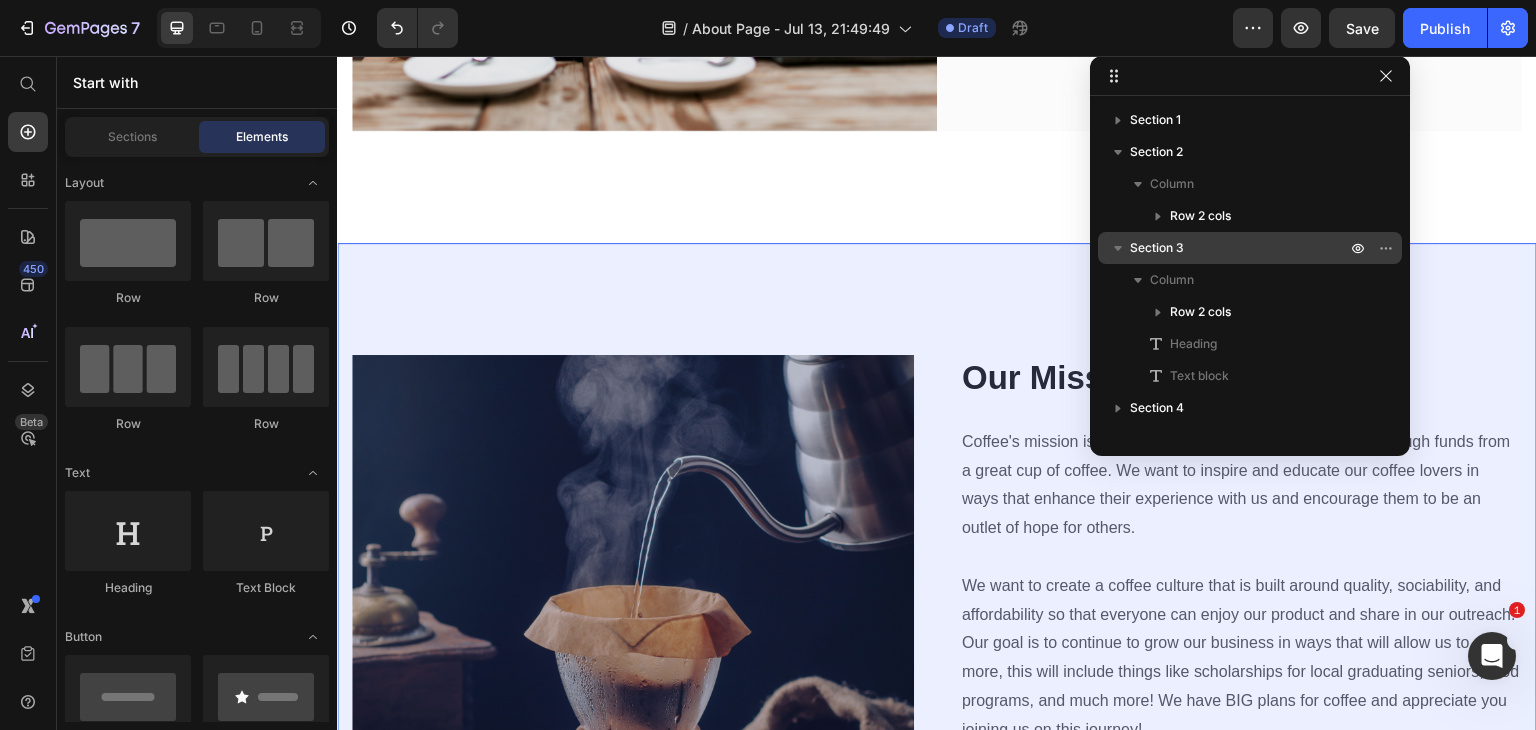 click at bounding box center (1118, 248) 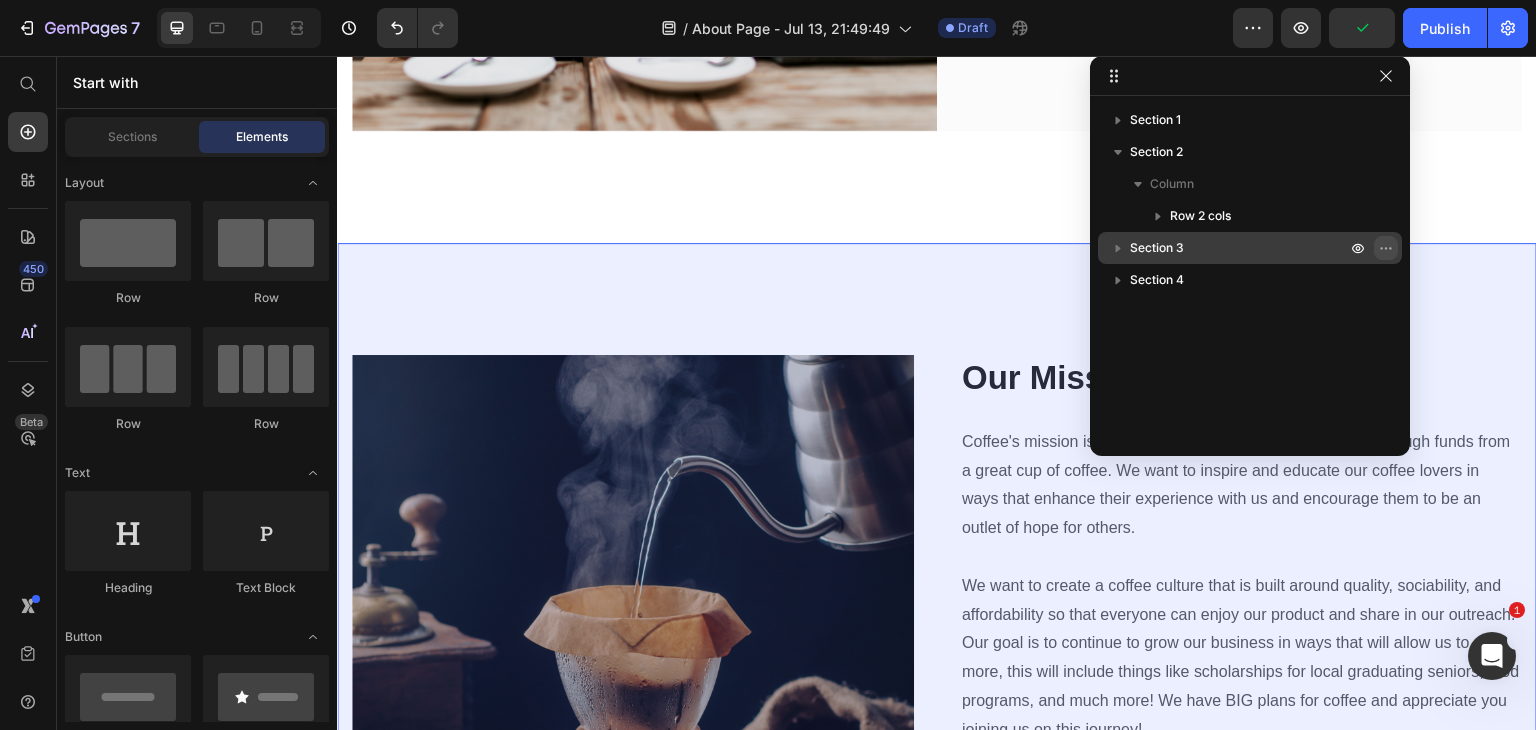 click 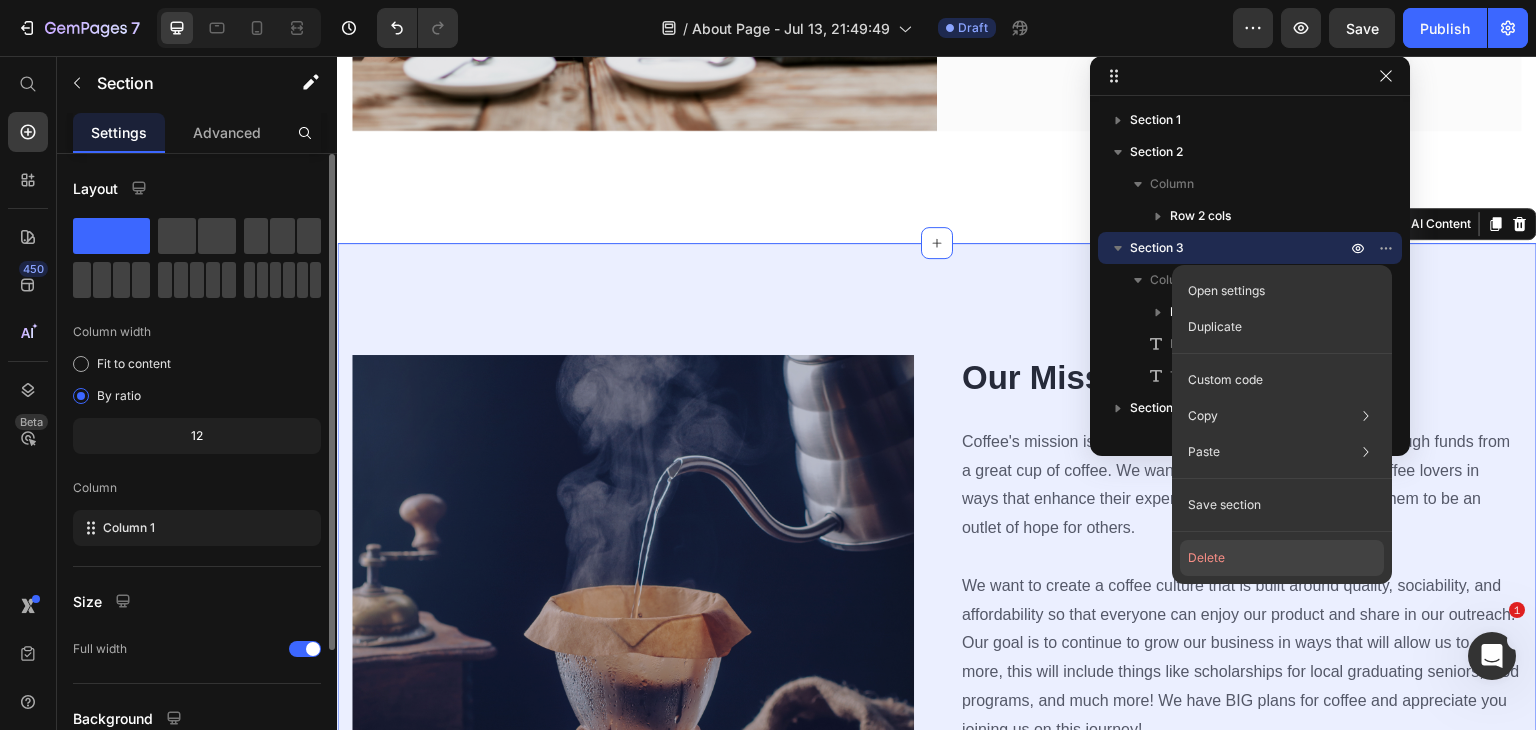 click on "Delete" 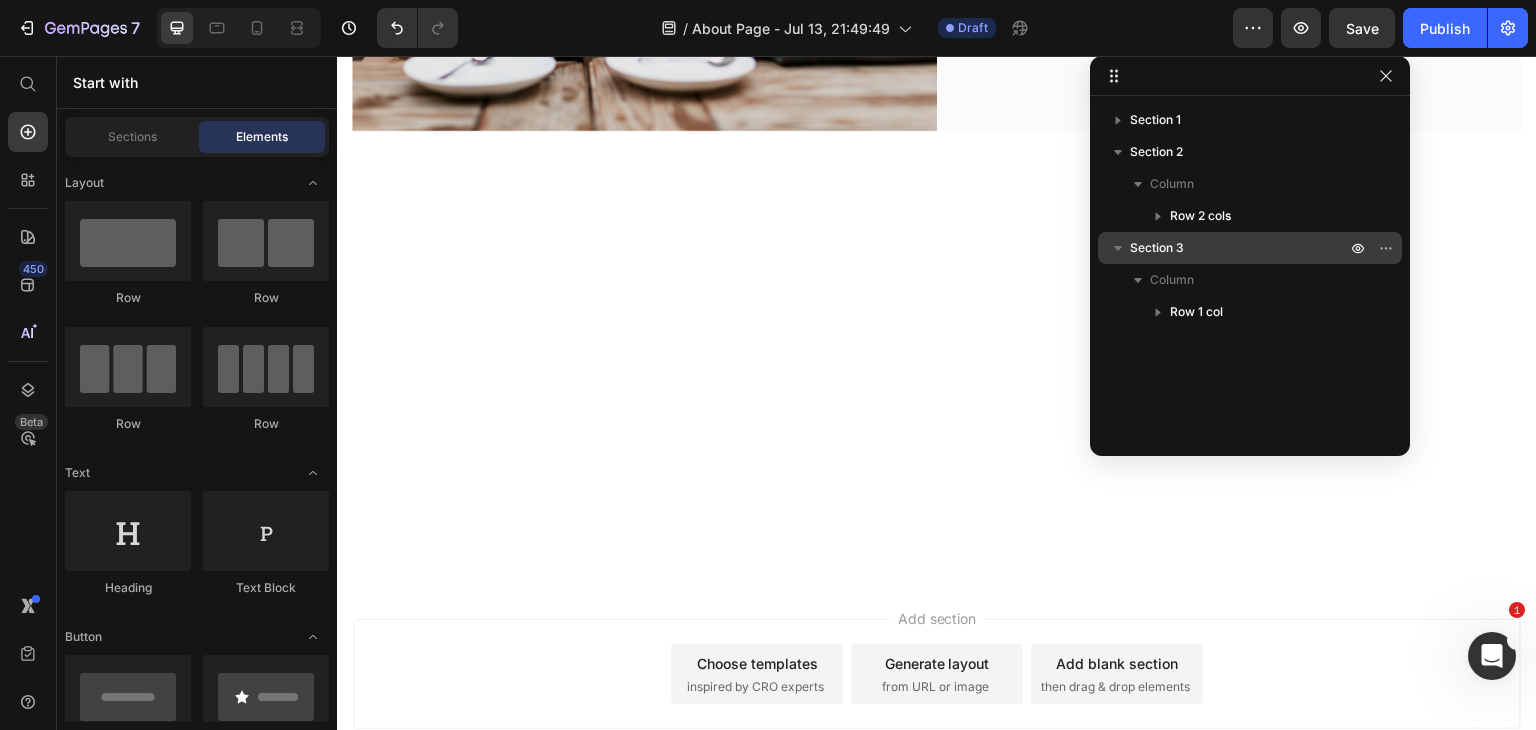 click 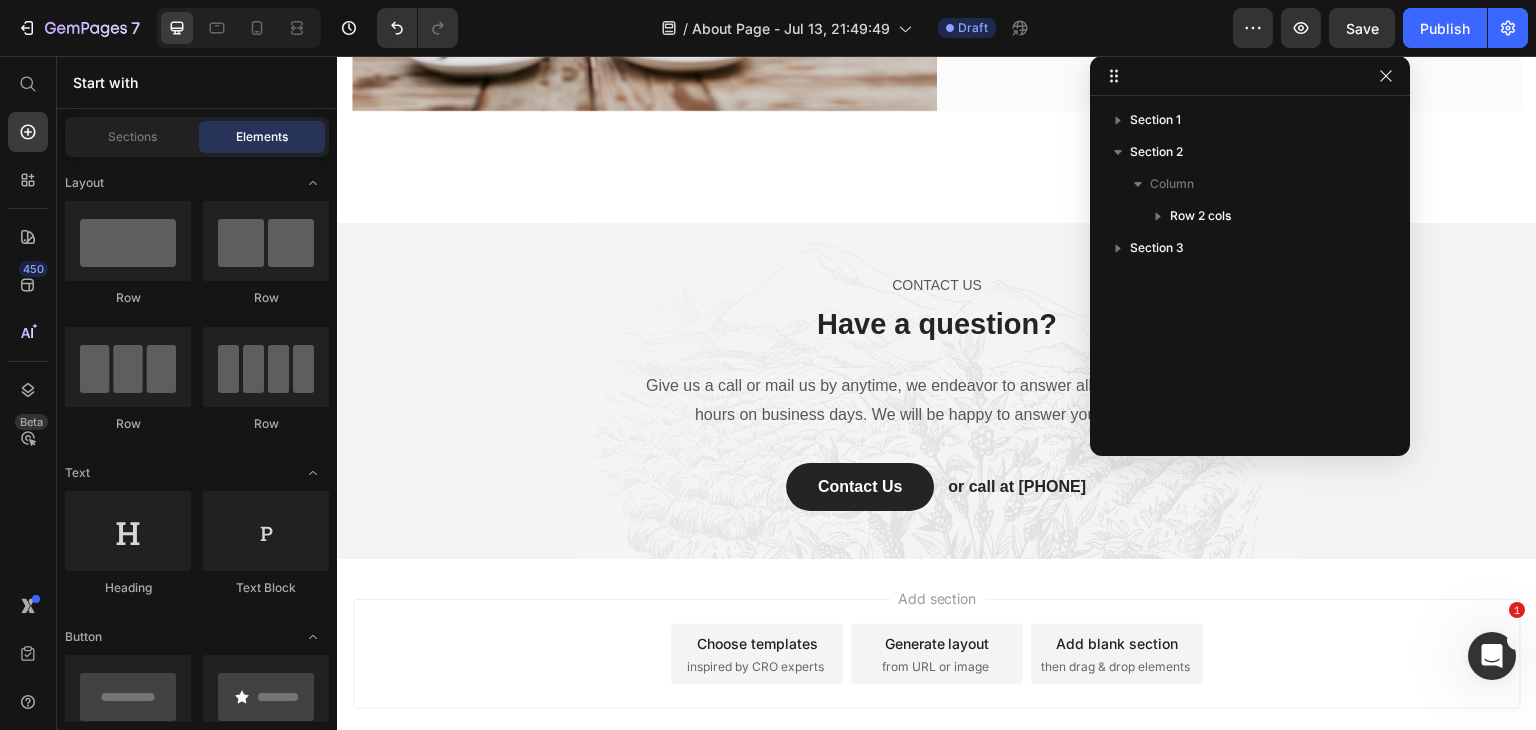 scroll, scrollTop: 588, scrollLeft: 0, axis: vertical 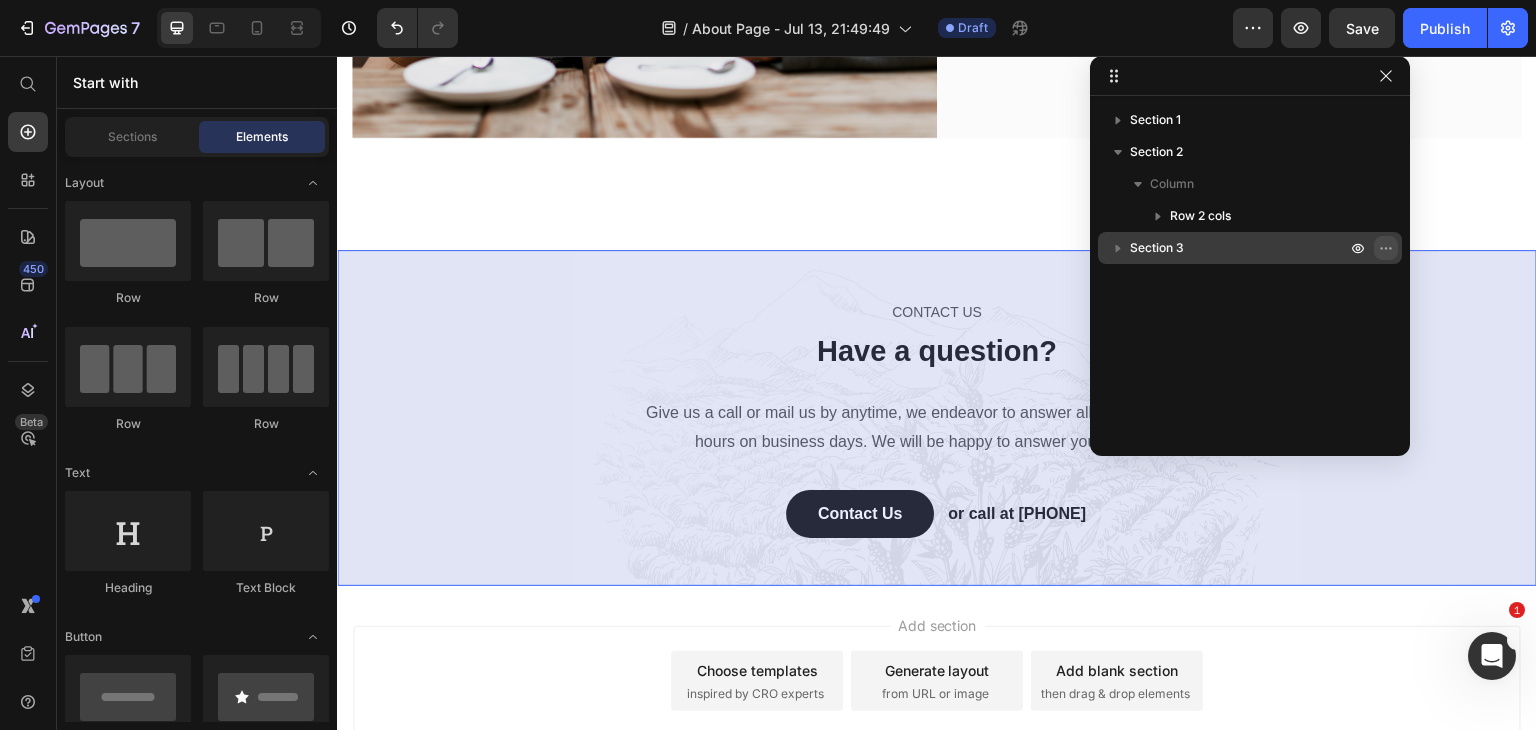 click at bounding box center [1386, 248] 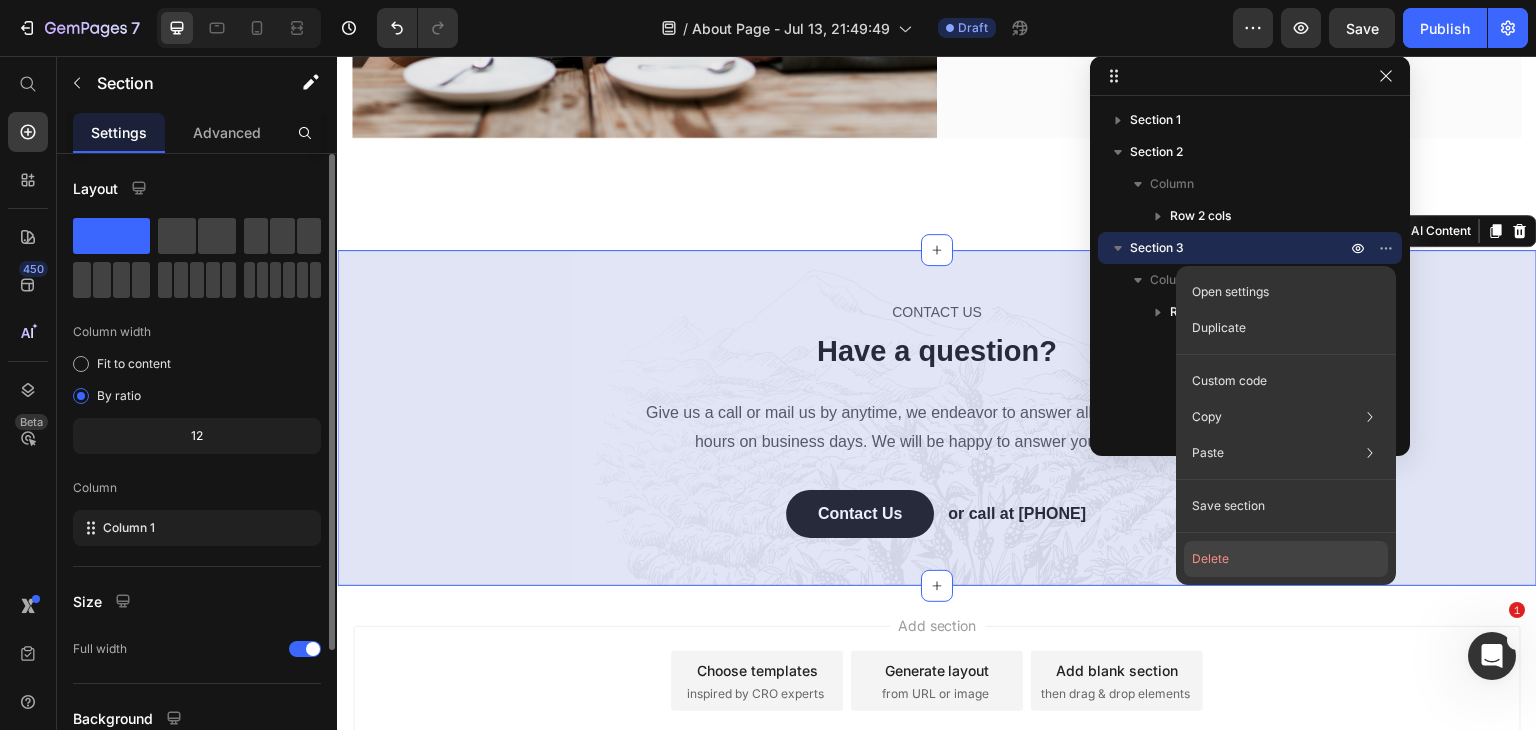 click on "Delete" 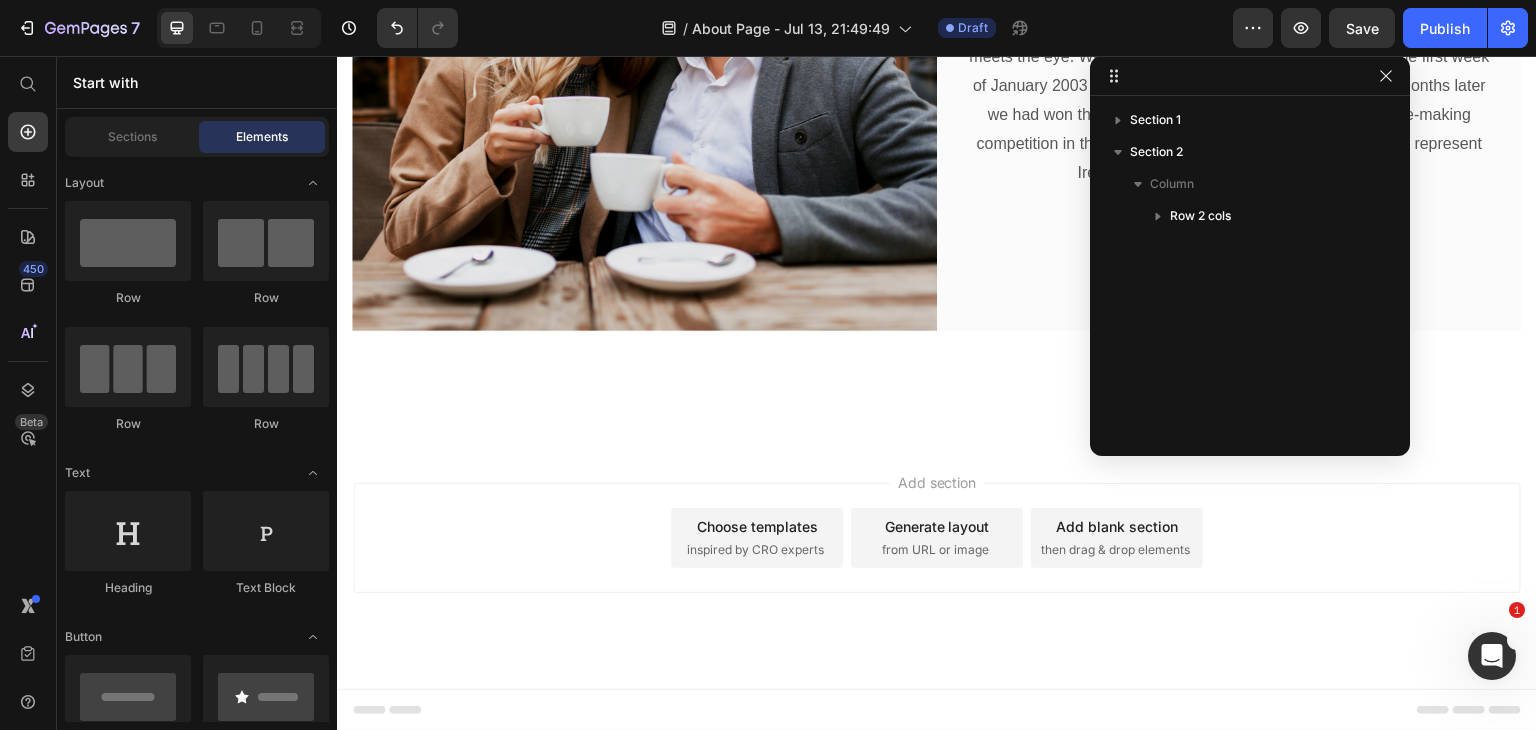 scroll, scrollTop: 388, scrollLeft: 0, axis: vertical 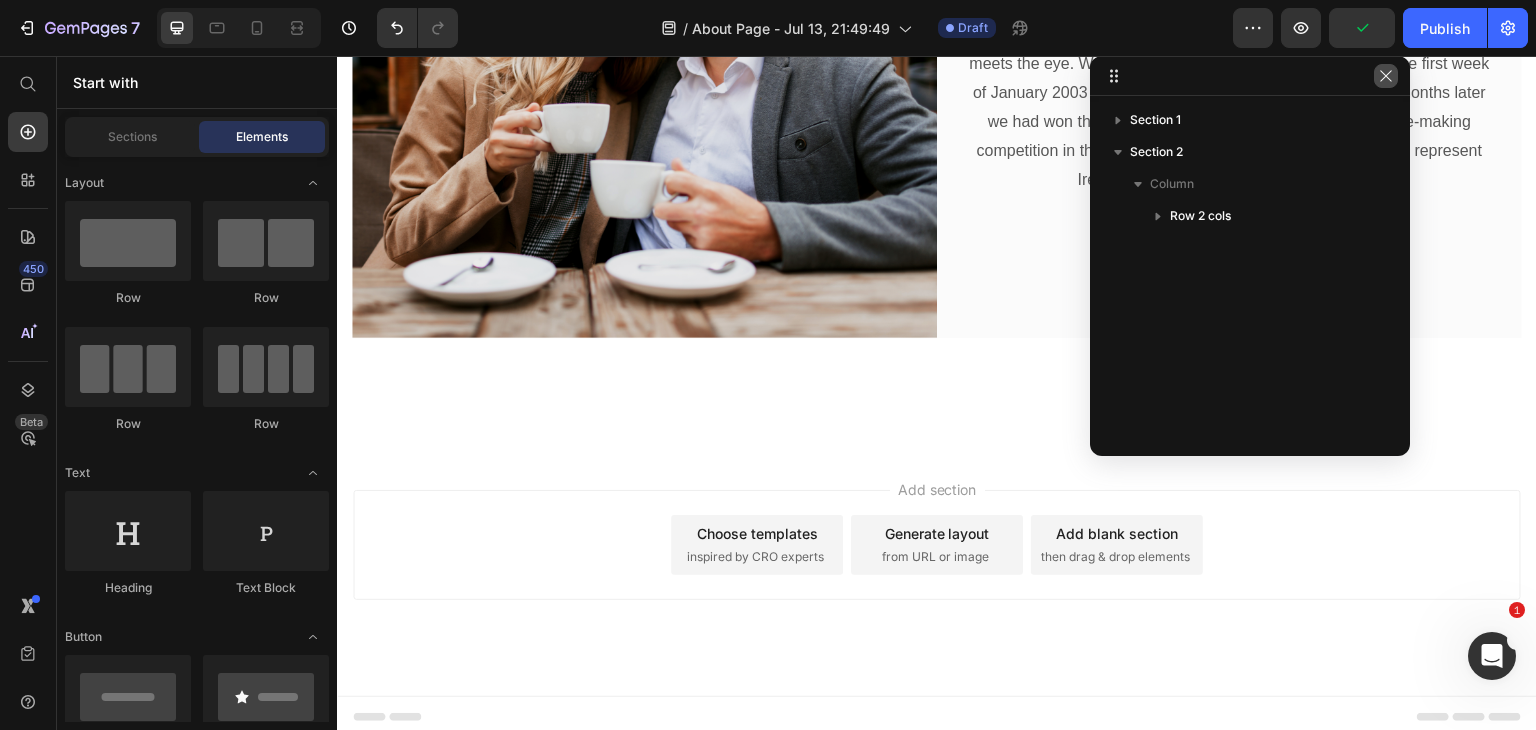 click 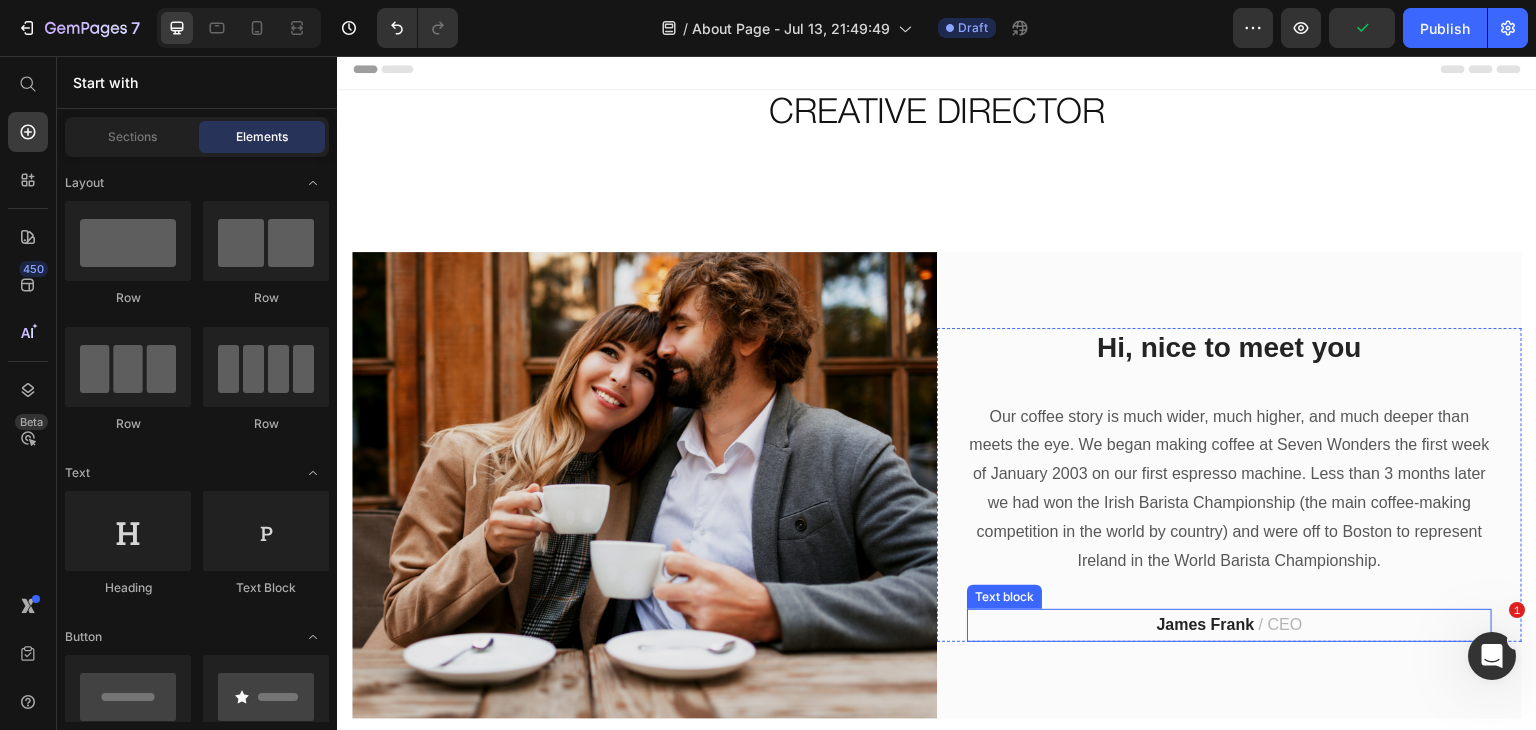scroll, scrollTop: 0, scrollLeft: 0, axis: both 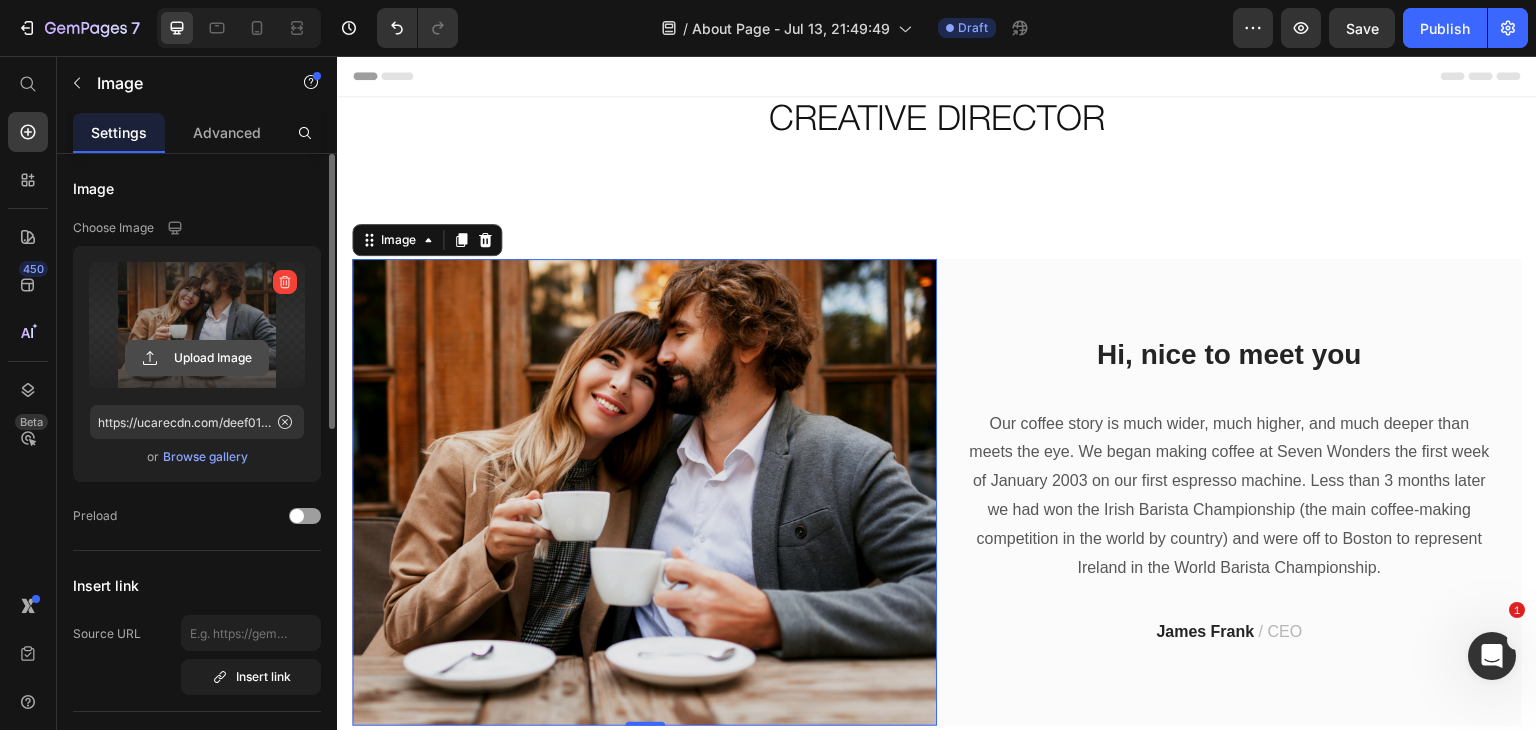 click 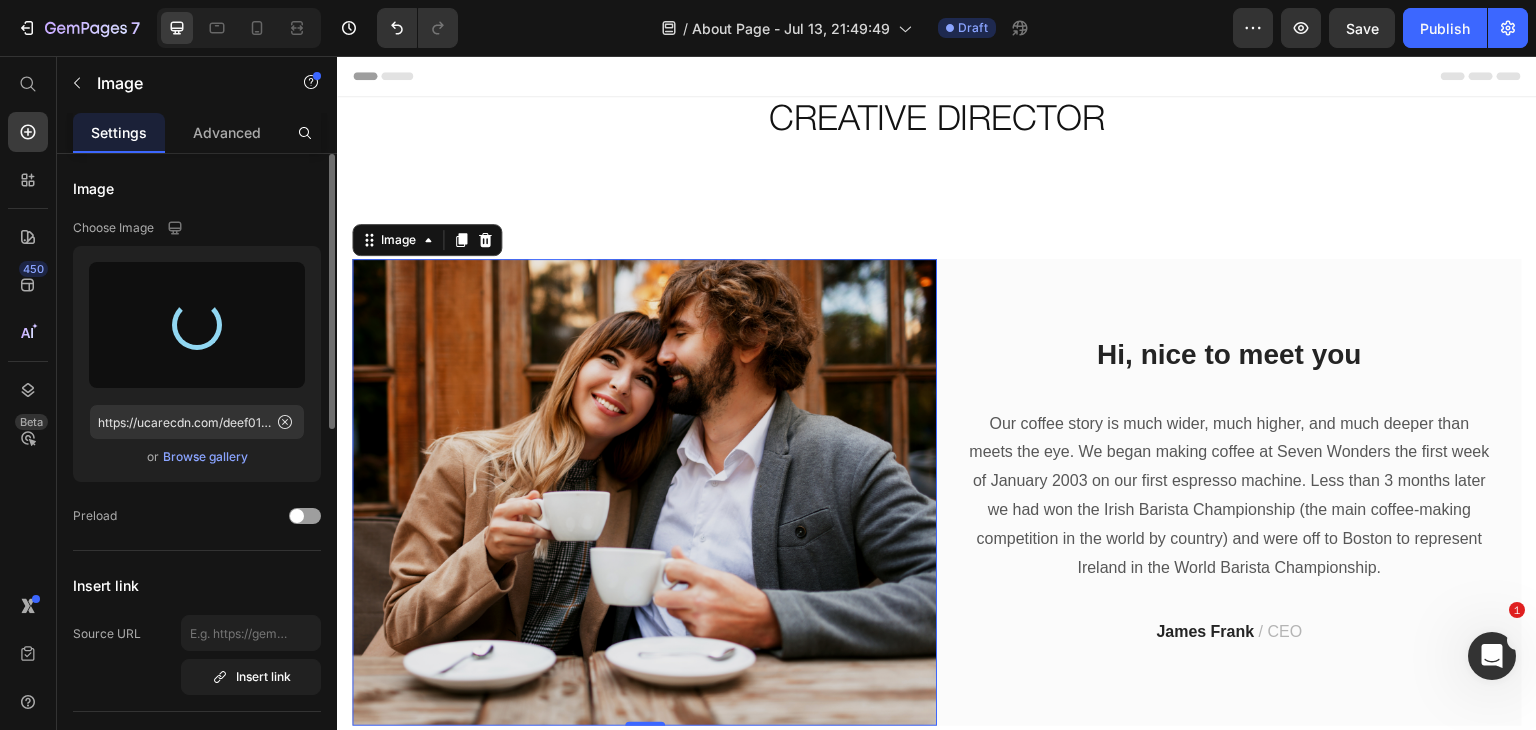 type on "https://cdn.shopify.com/s/files/1/0648/3381/4614/files/gempages_567266745862063013-08db16e3-c328-4982-803c-a69066490560.jpg" 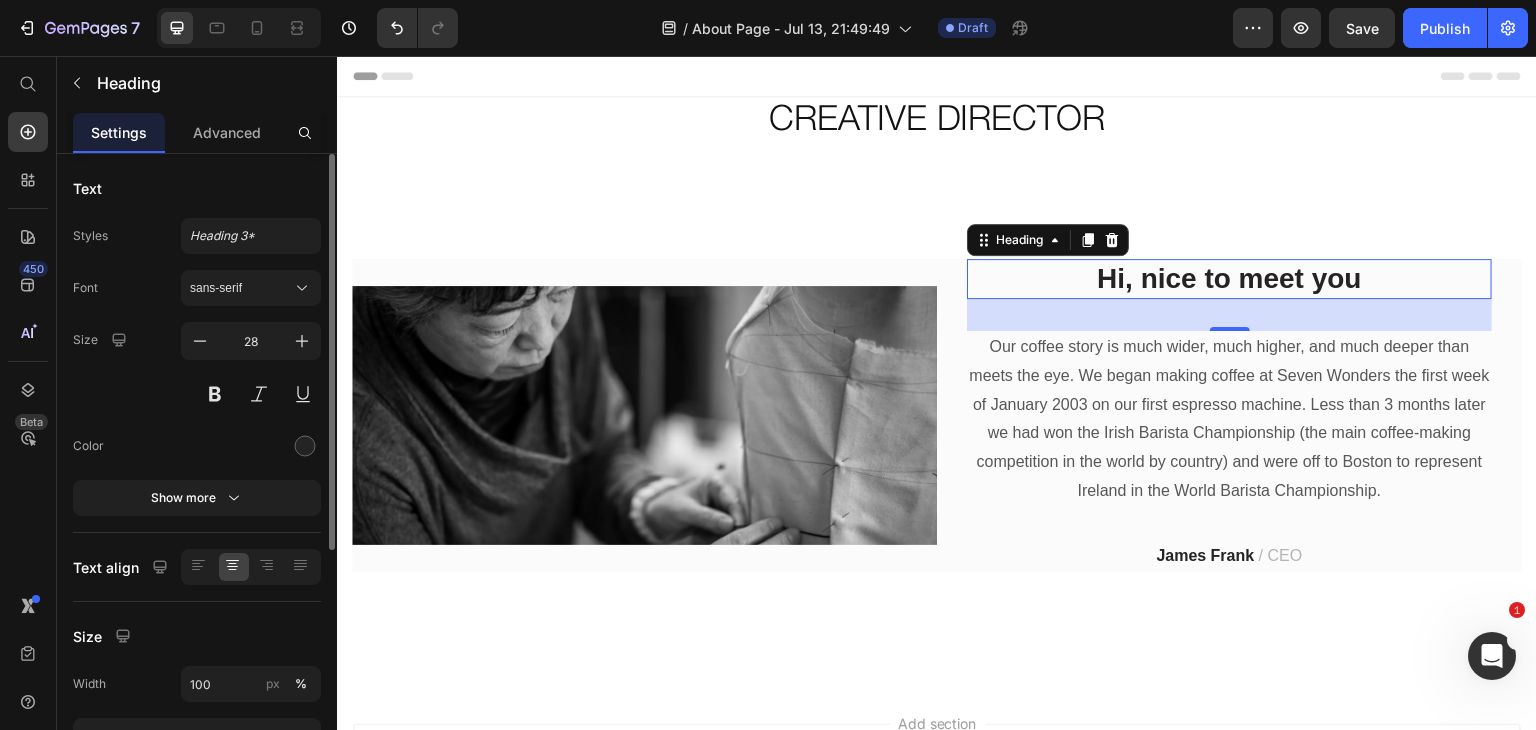 click on "Hi, nice to meet you" at bounding box center (1229, 279) 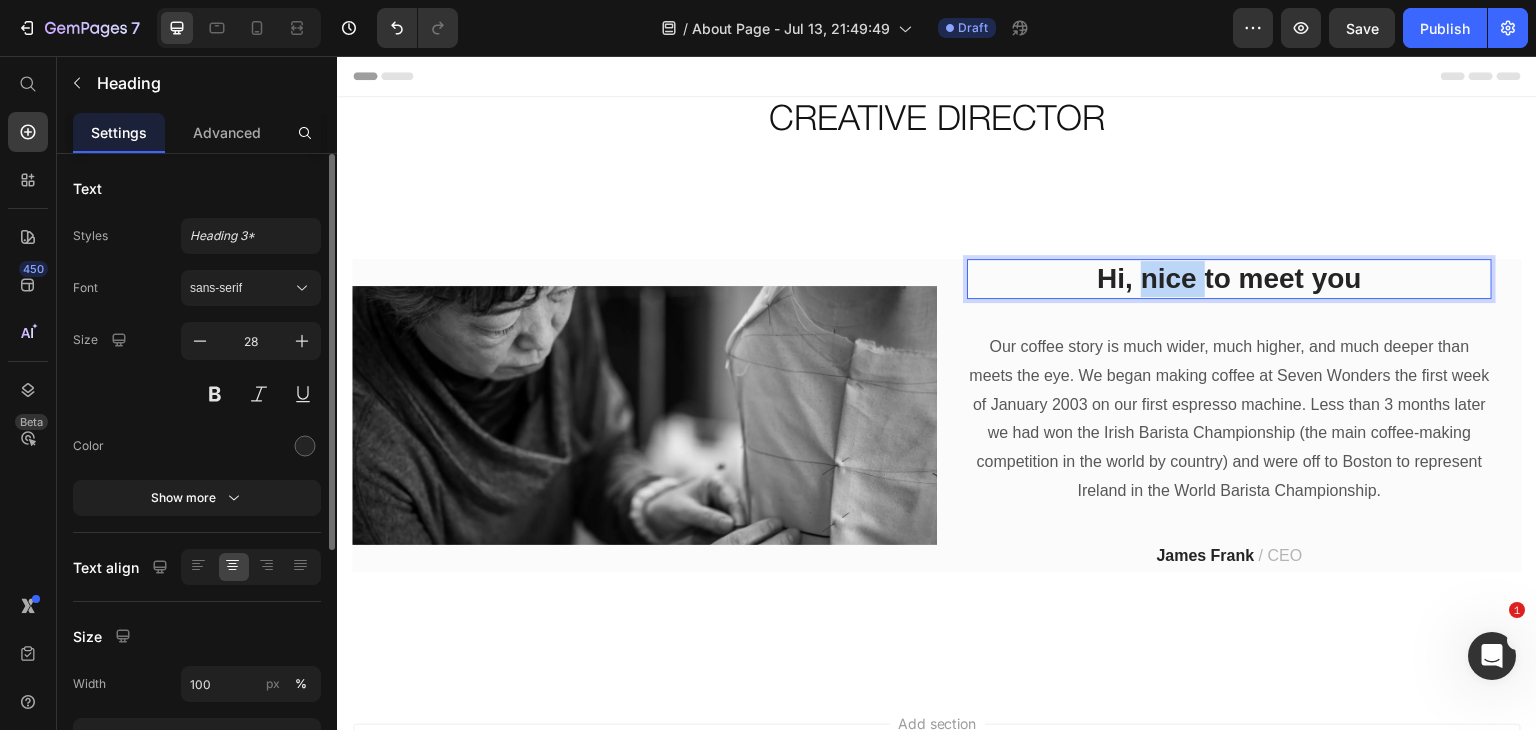 click on "Hi, nice to meet you" at bounding box center (1229, 279) 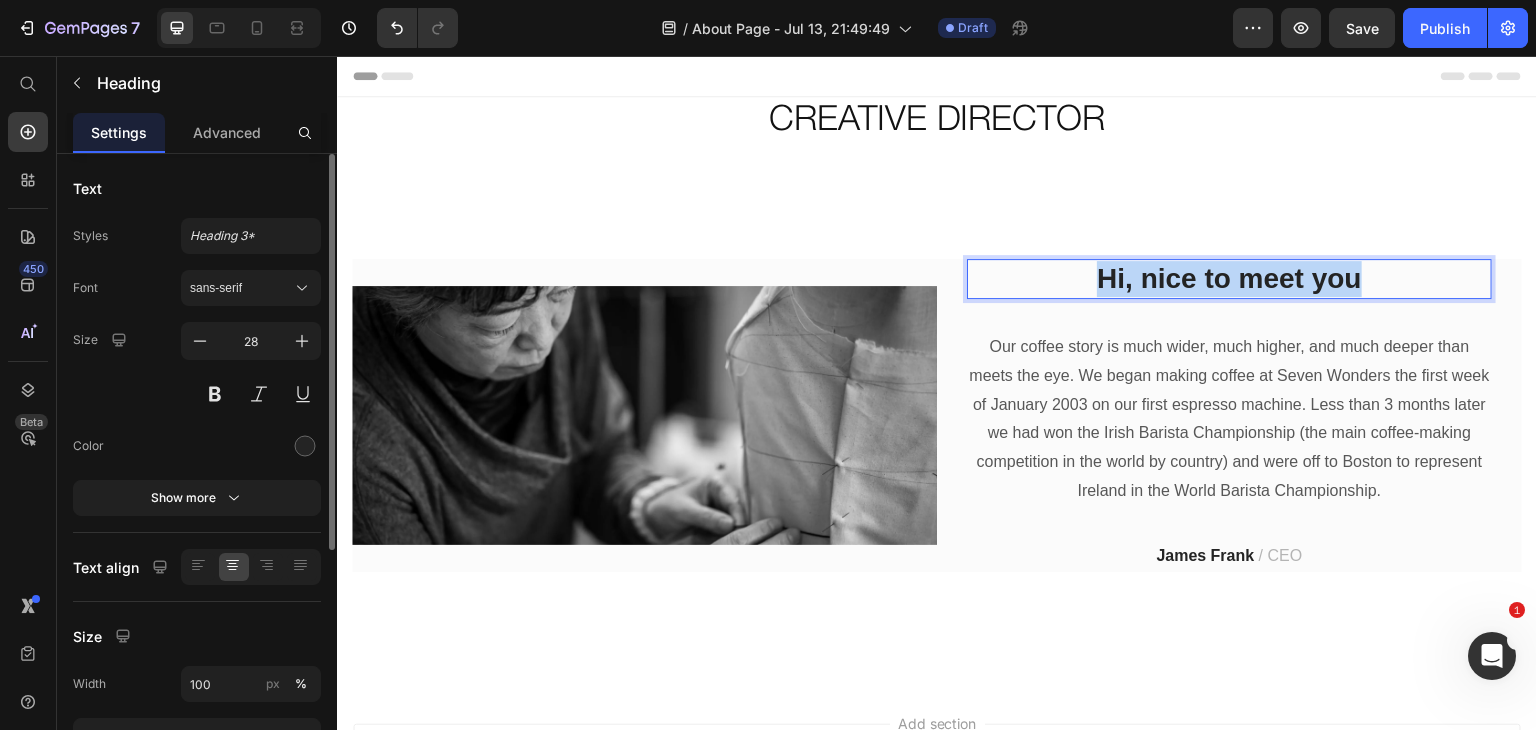 click on "Hi, nice to meet you" at bounding box center (1229, 279) 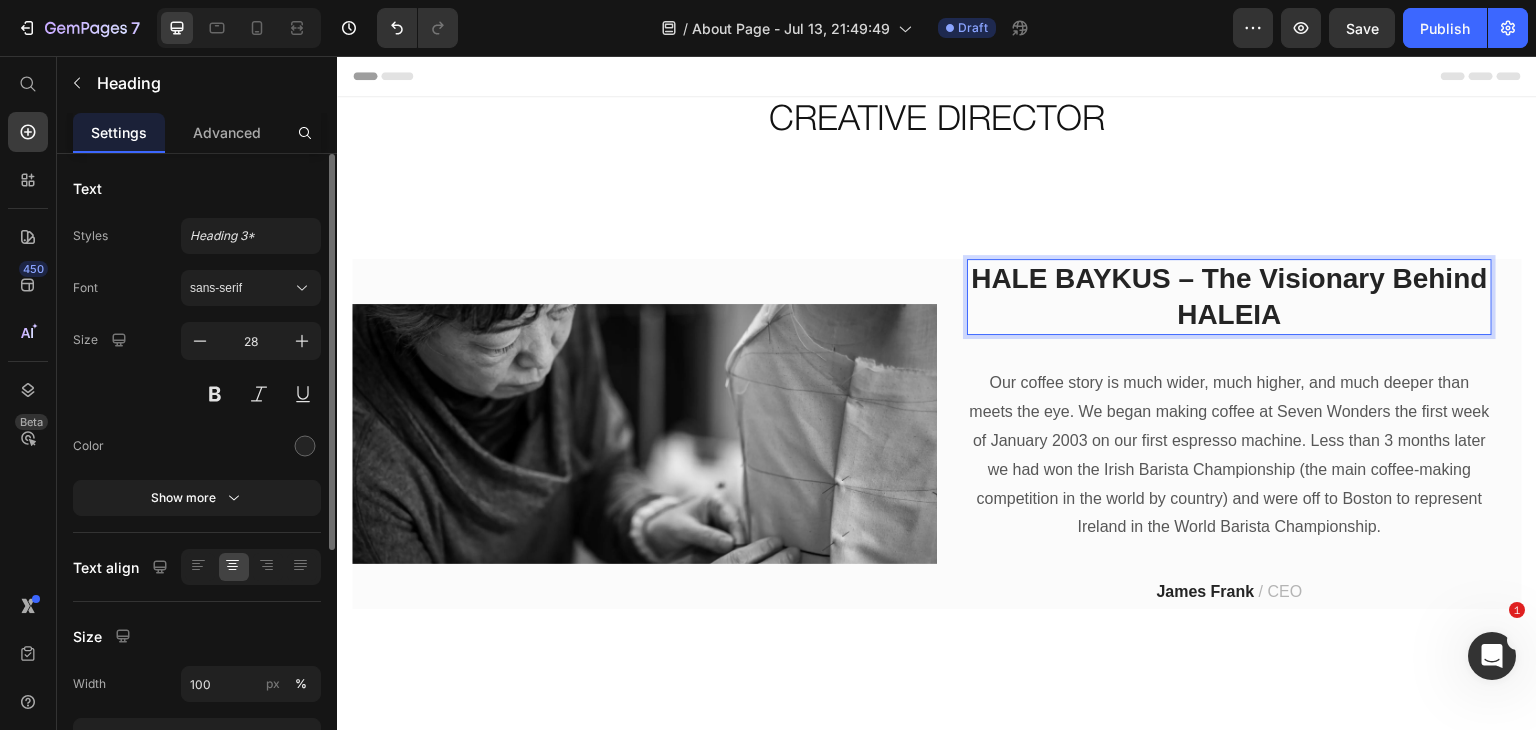 click on "HALE BAYKUS – The Visionary Behind HALEIA" at bounding box center [1229, 297] 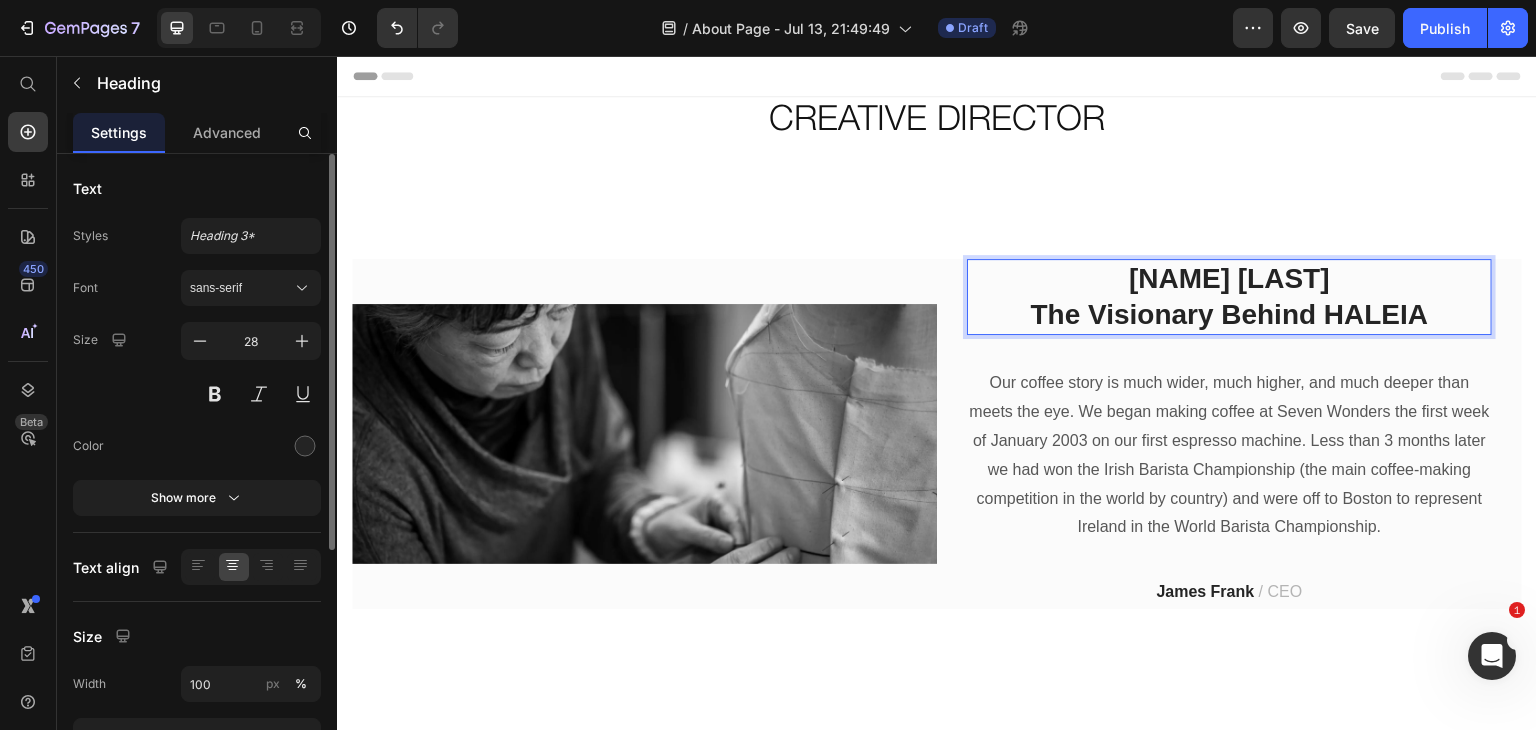 click on "HALE BAYKUS  The Visionary Behind HALEIA" at bounding box center (1229, 297) 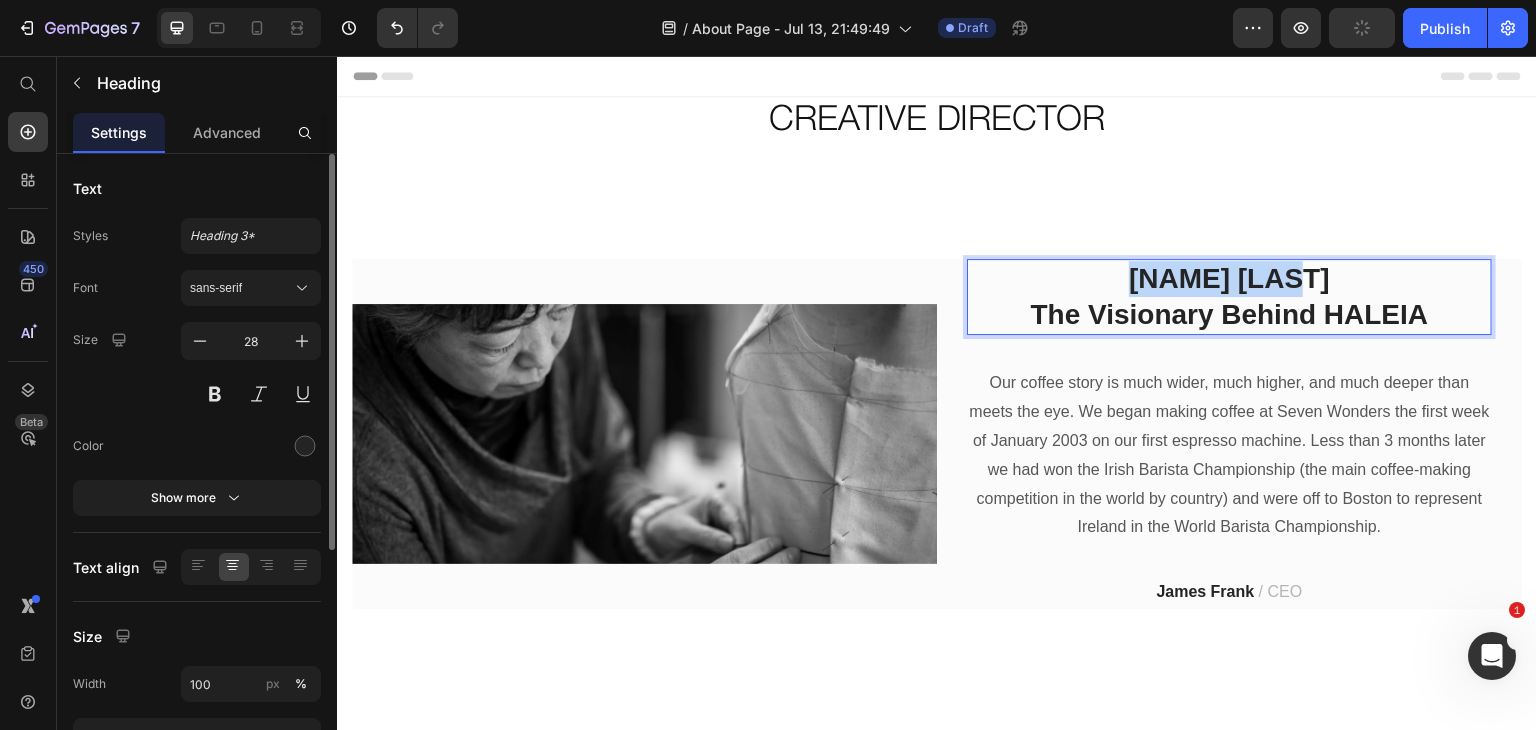 drag, startPoint x: 1115, startPoint y: 275, endPoint x: 1305, endPoint y: 276, distance: 190.00262 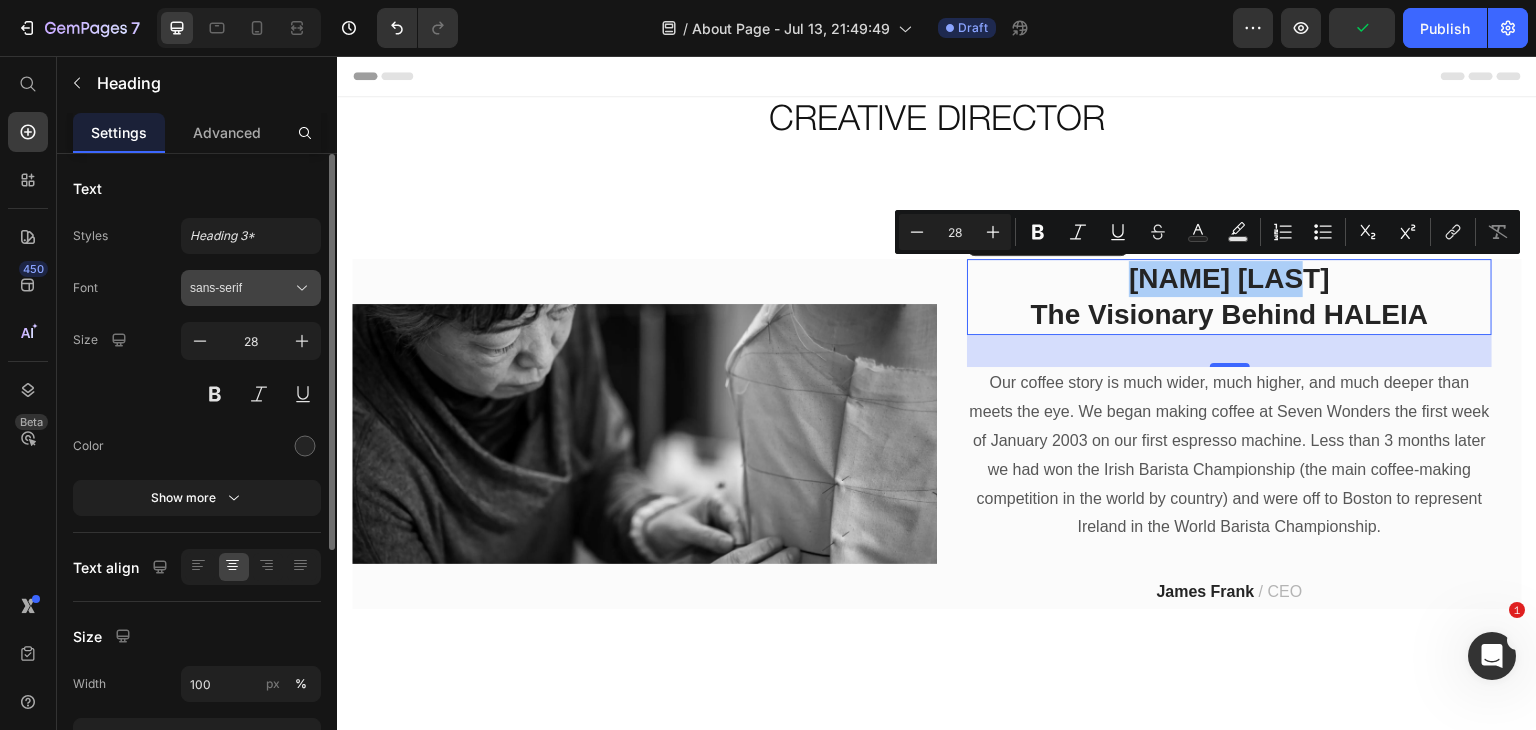 click on "sans-serif" at bounding box center [241, 288] 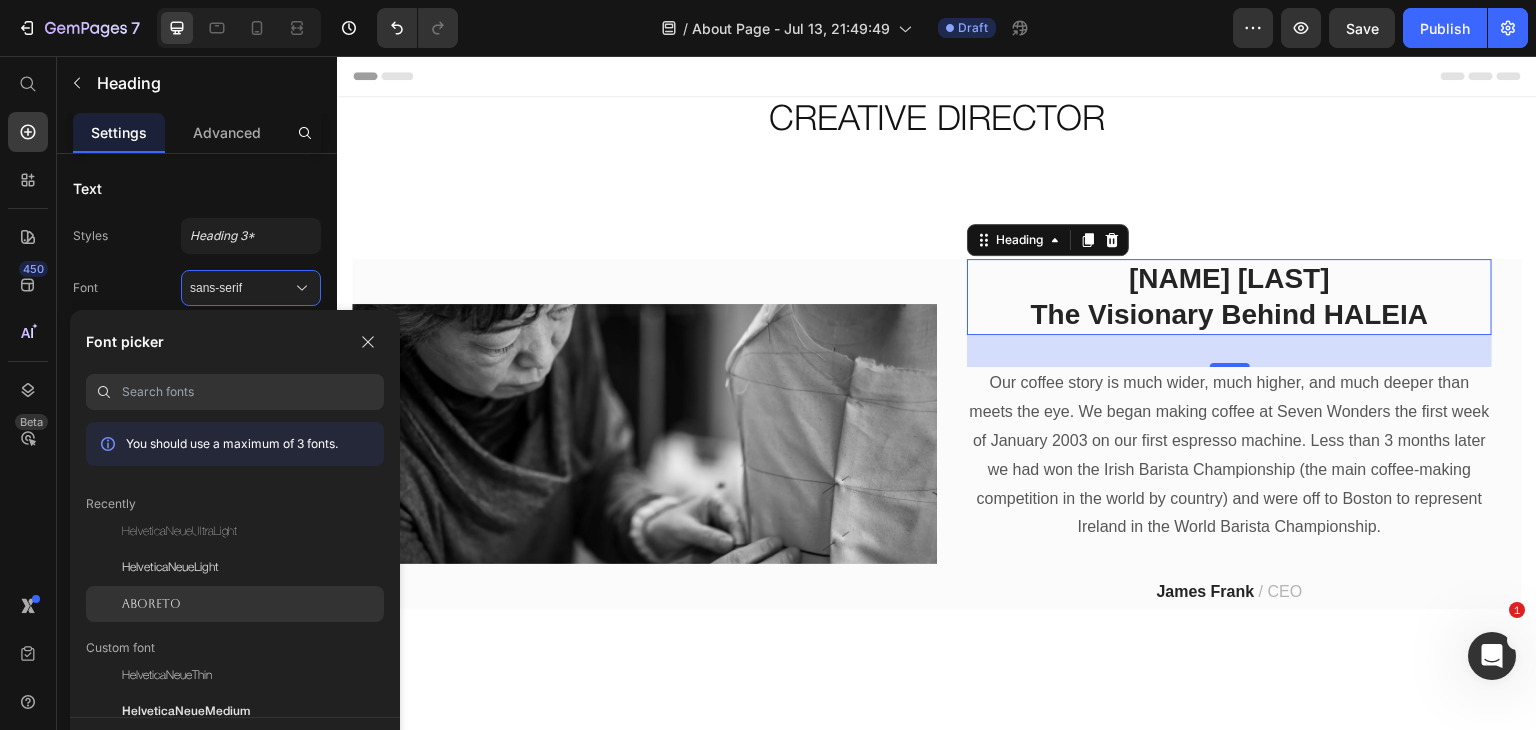 click on "Aboreto" at bounding box center [151, 604] 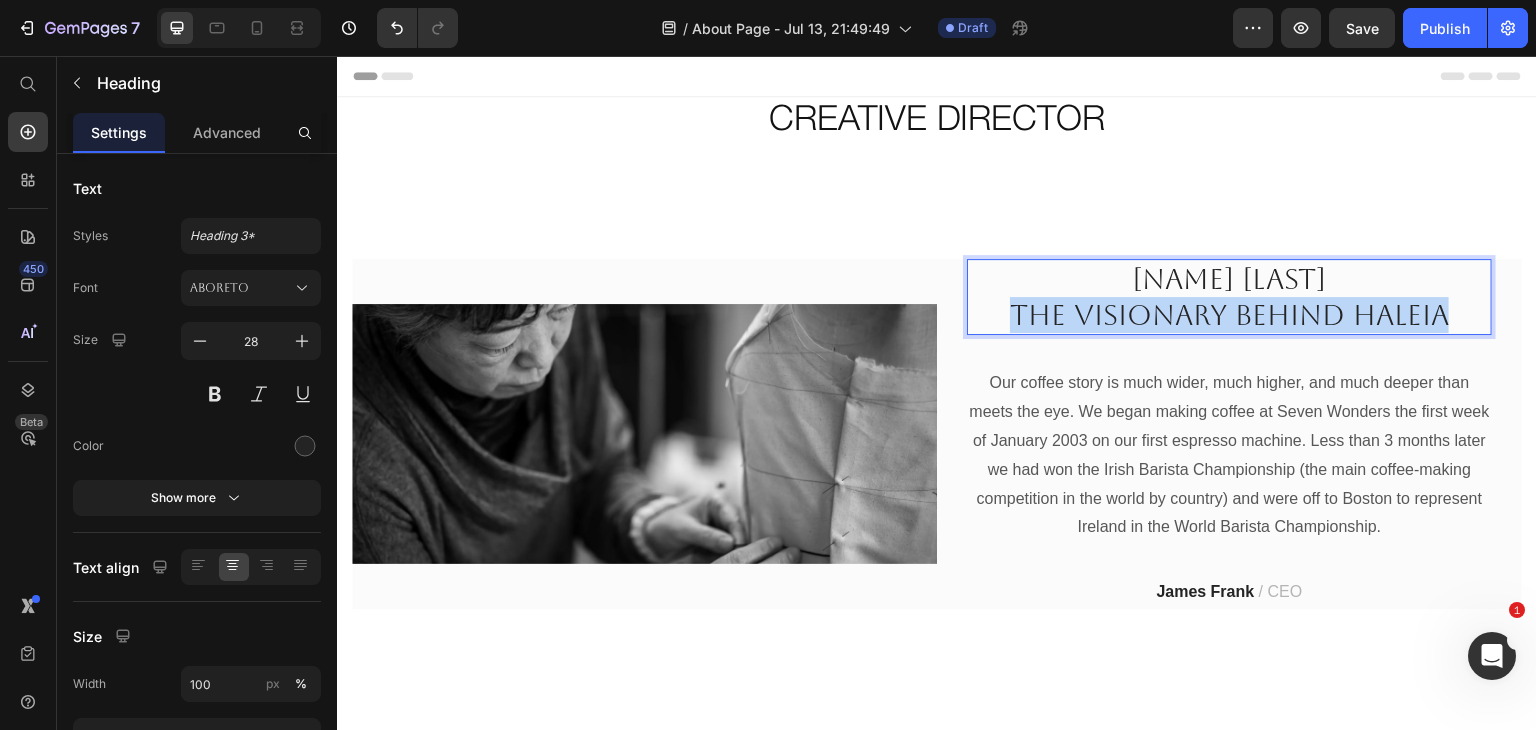 drag, startPoint x: 1005, startPoint y: 318, endPoint x: 1436, endPoint y: 304, distance: 431.22733 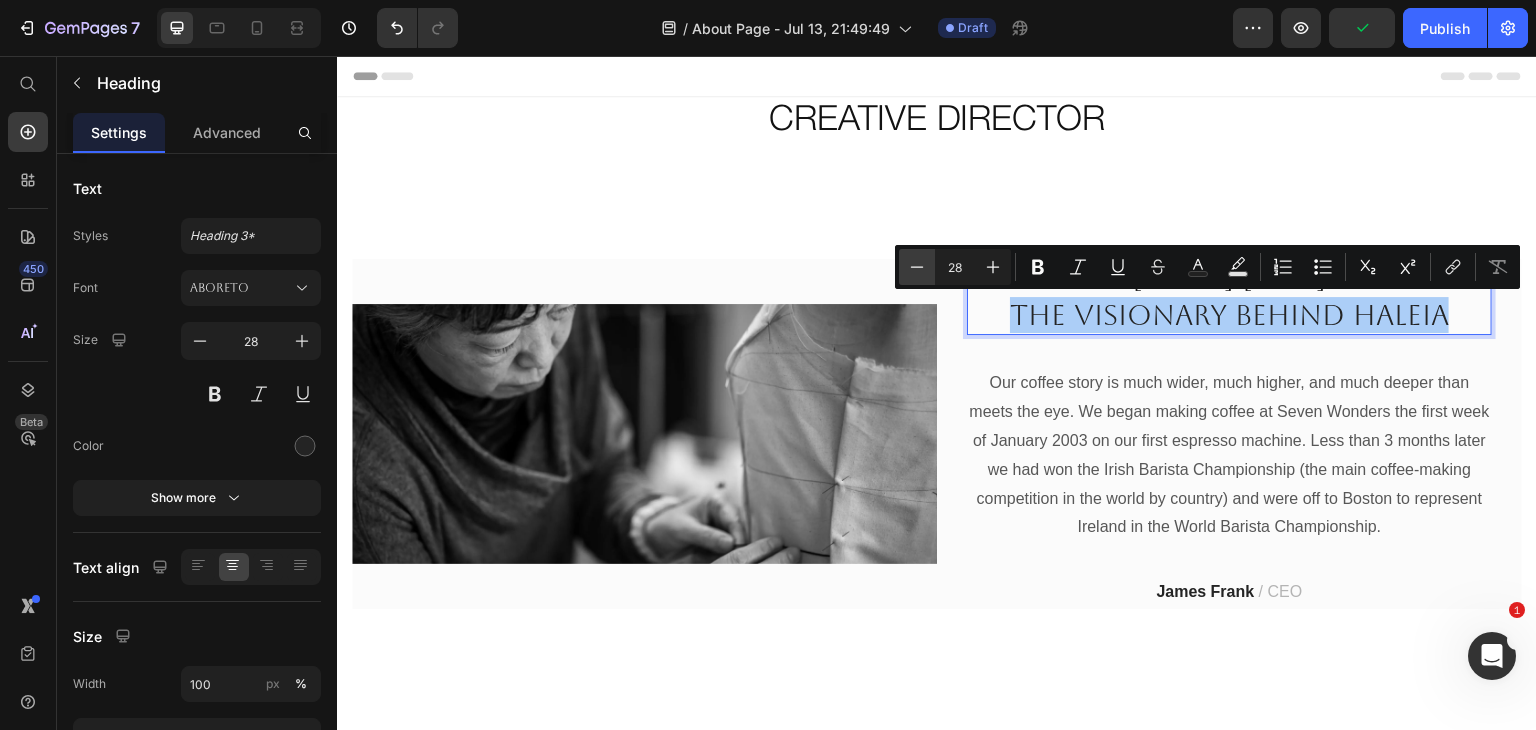 click on "Minus" at bounding box center (917, 267) 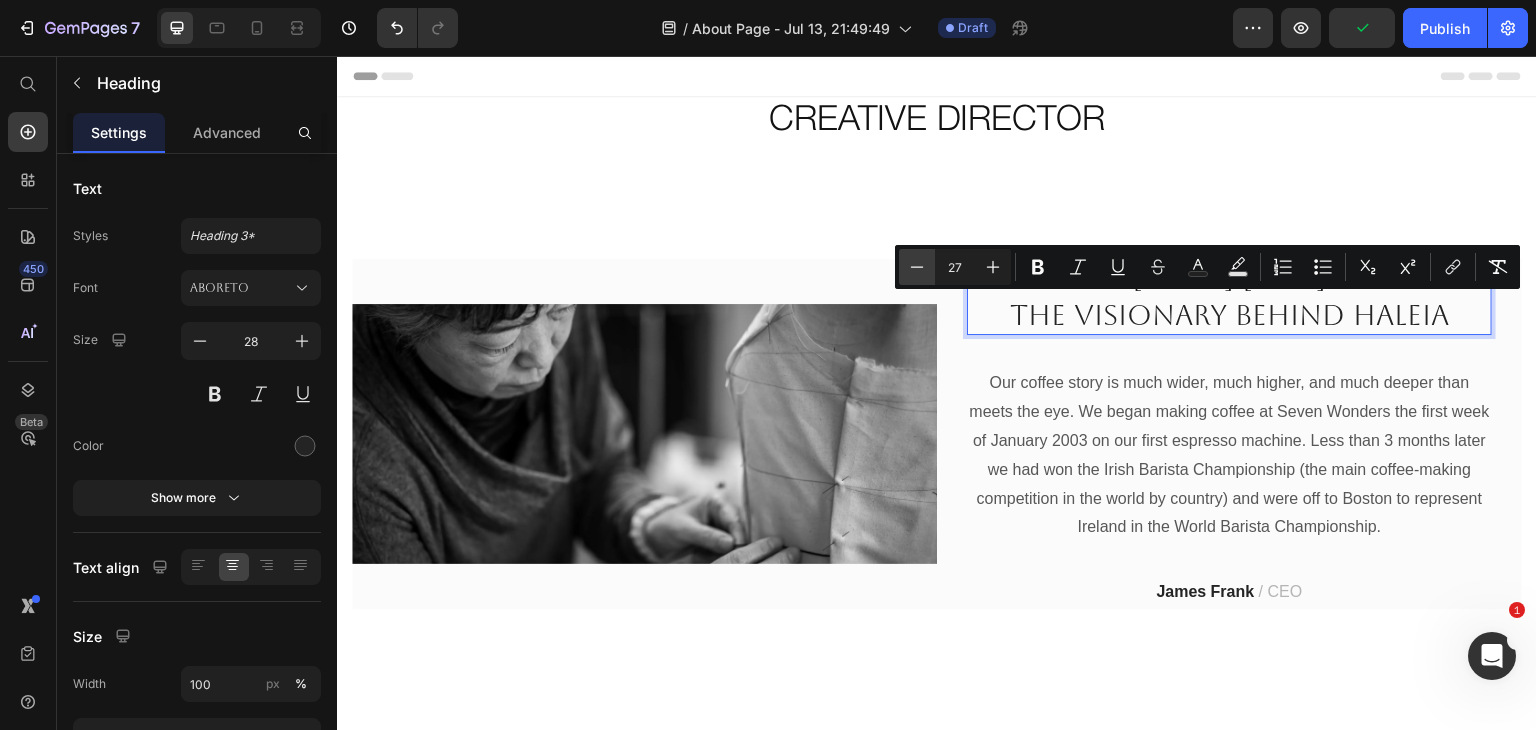 click on "Minus" at bounding box center (917, 267) 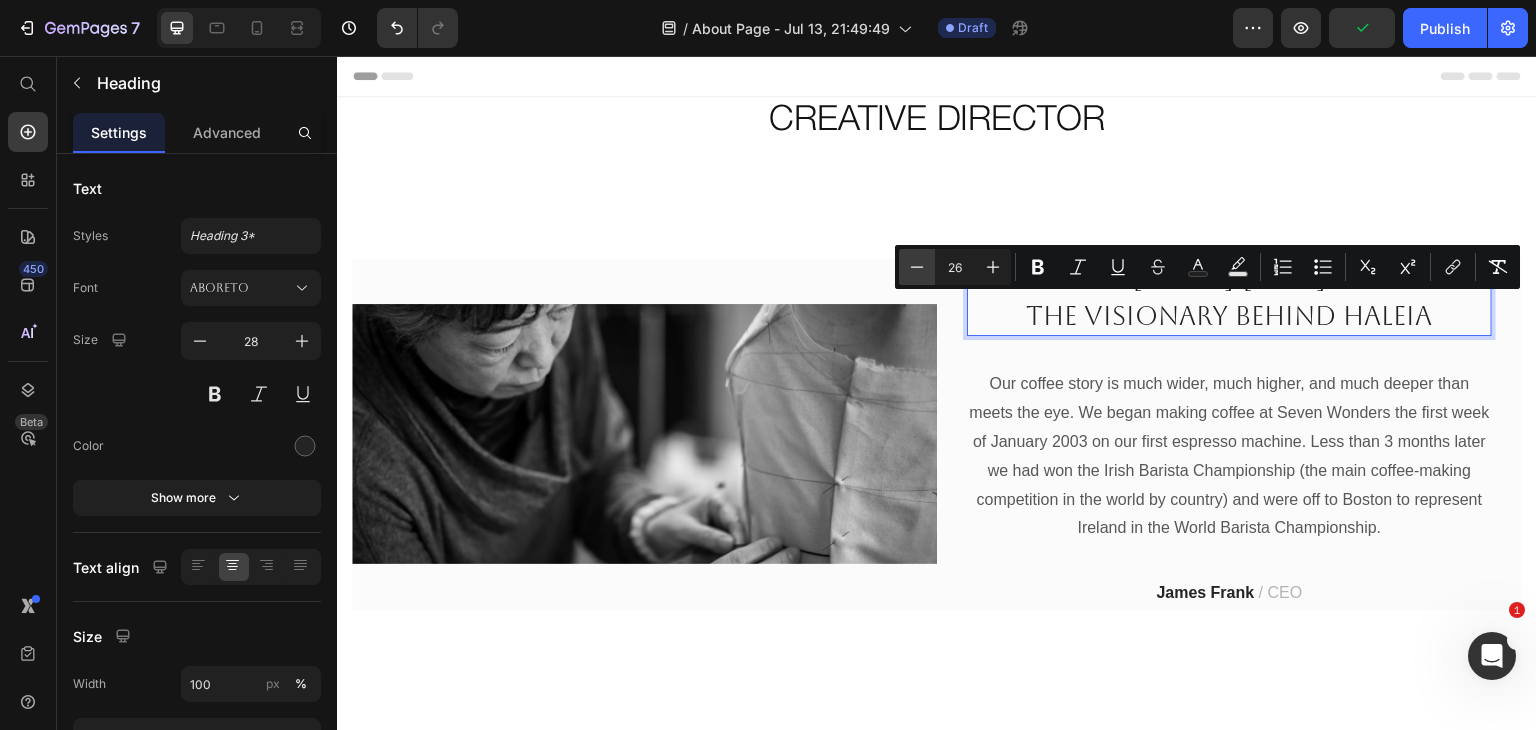click on "Minus" at bounding box center [917, 267] 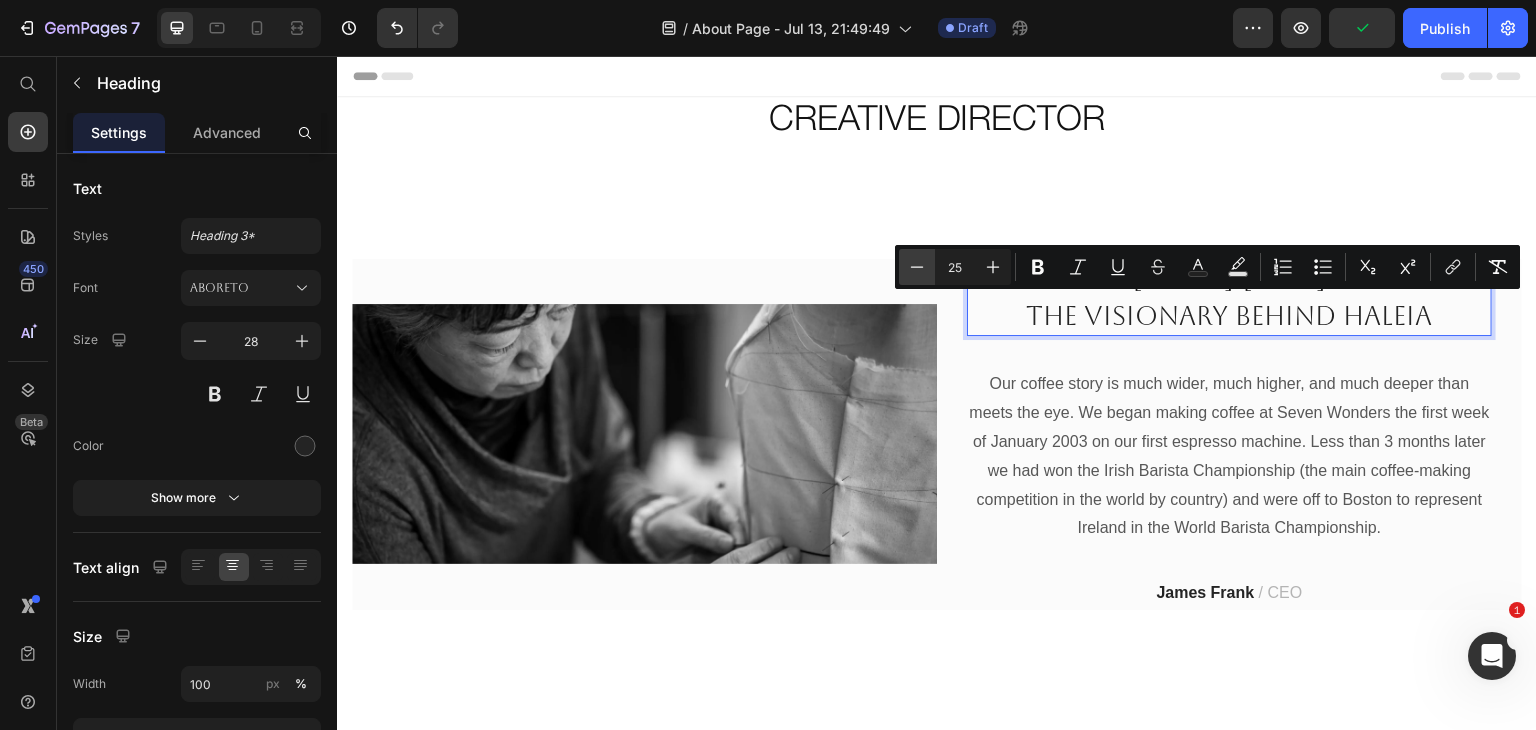 click on "Minus" at bounding box center (917, 267) 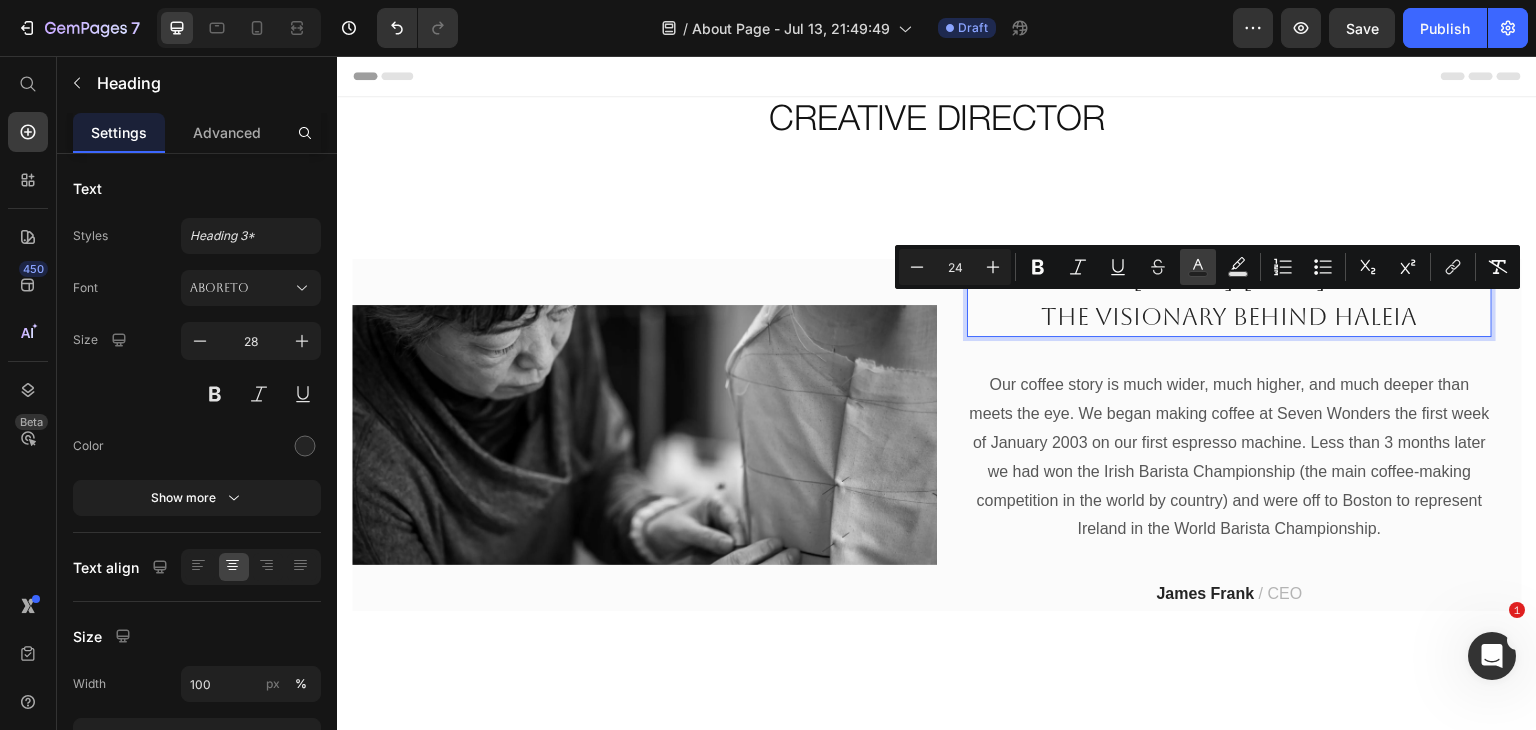 click on "Text Color" at bounding box center [1198, 267] 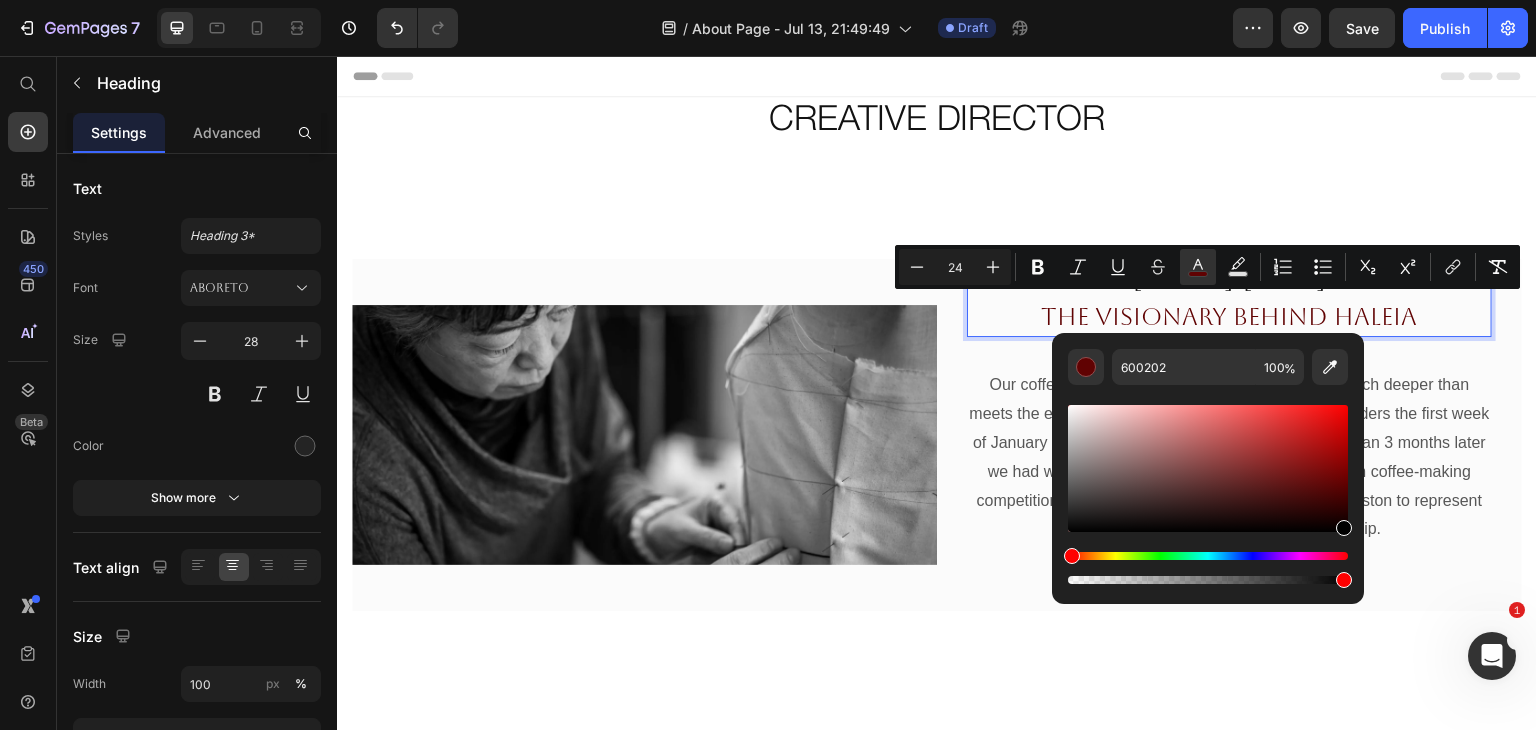 type on "000000" 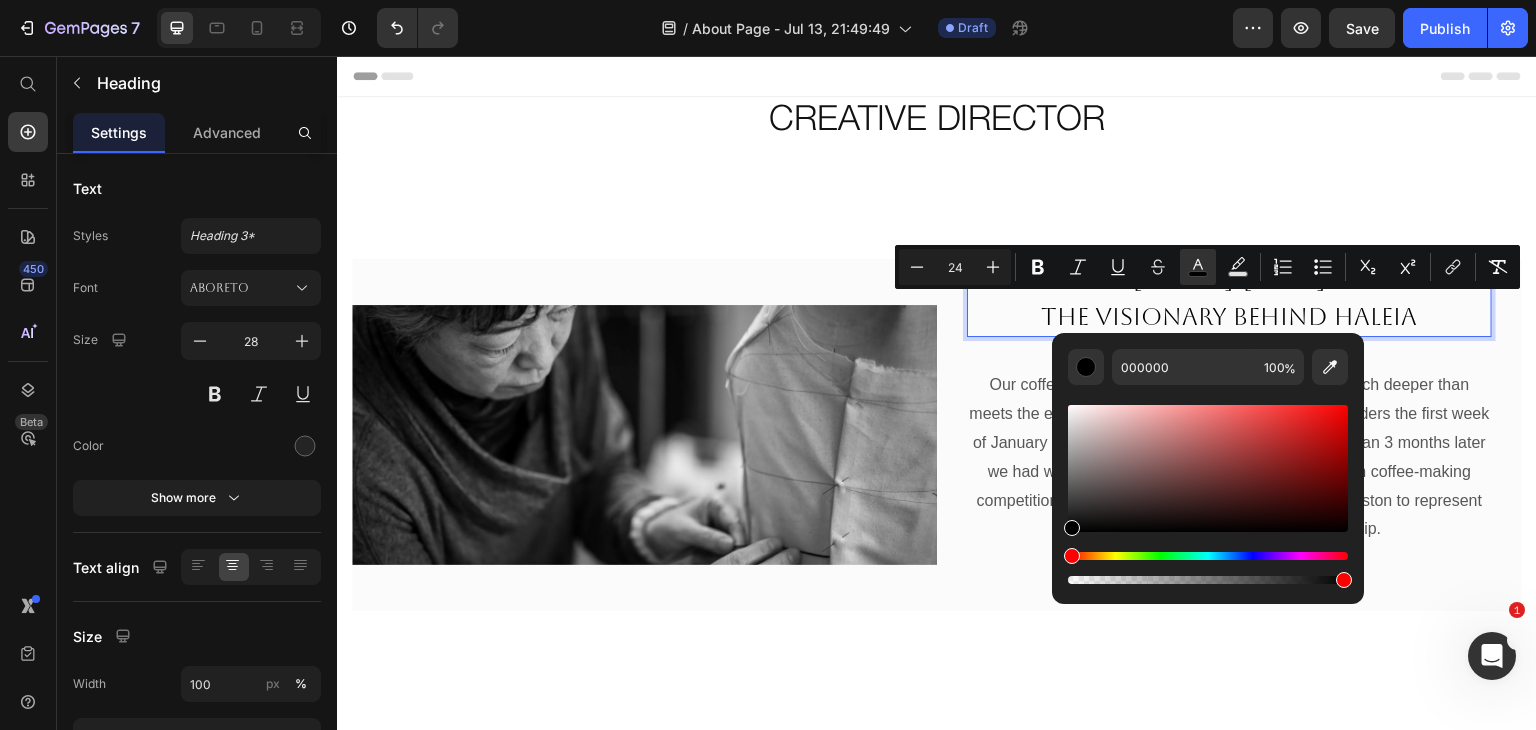 drag, startPoint x: 1075, startPoint y: 517, endPoint x: 1344, endPoint y: 537, distance: 269.74246 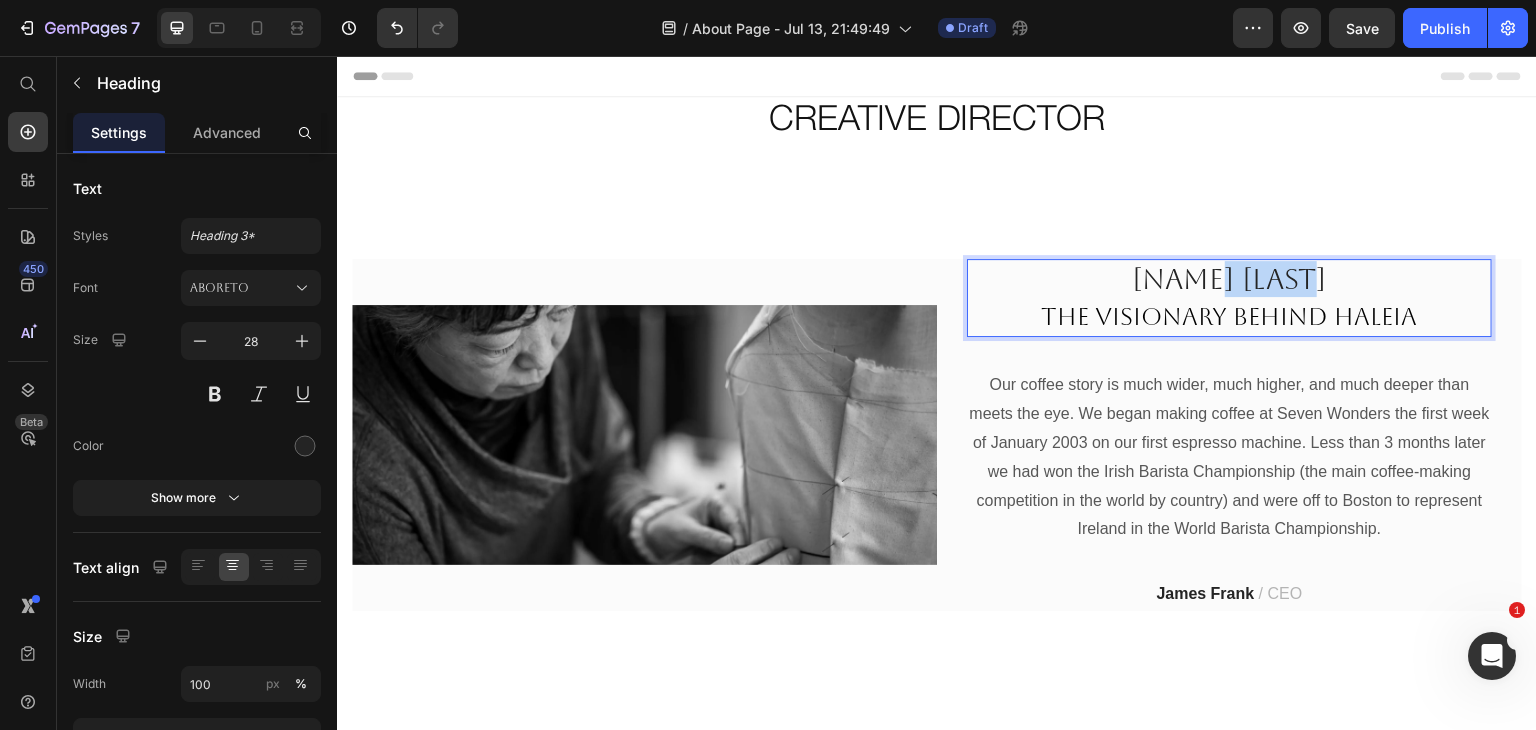click on "HALE BAYKUS  The Visionary Behind HALEIA" at bounding box center [1229, 298] 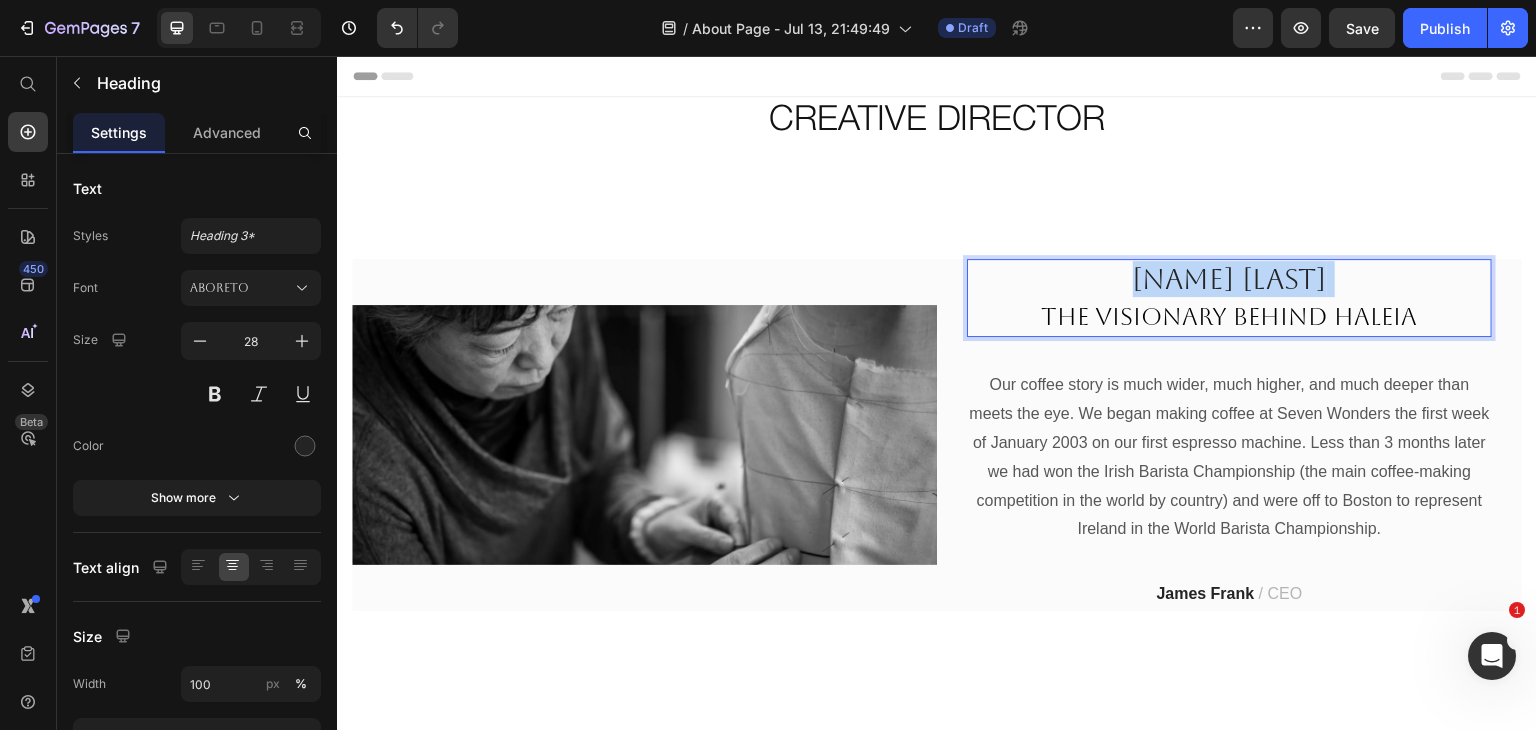 click on "HALE BAYKUS  The Visionary Behind HALEIA" at bounding box center (1229, 298) 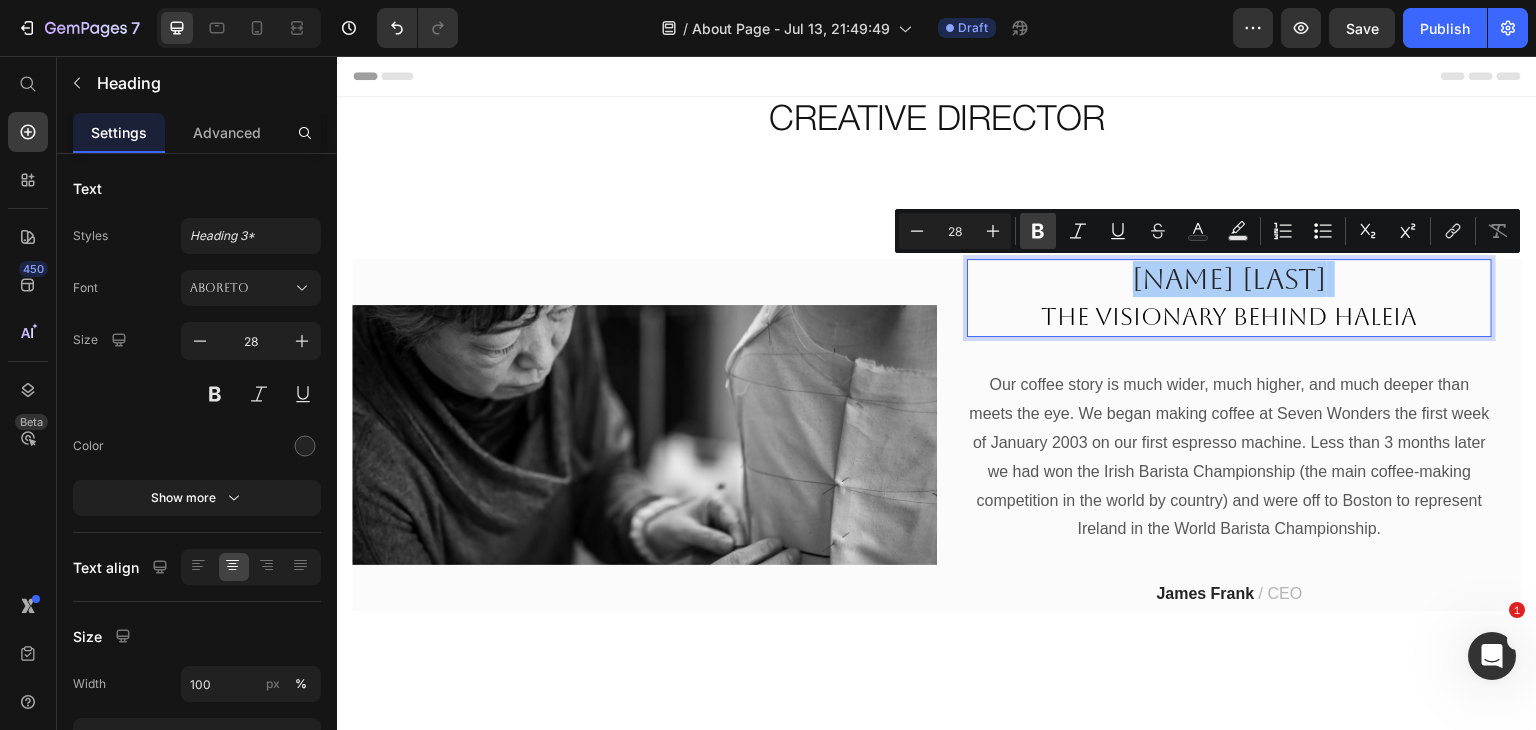 click 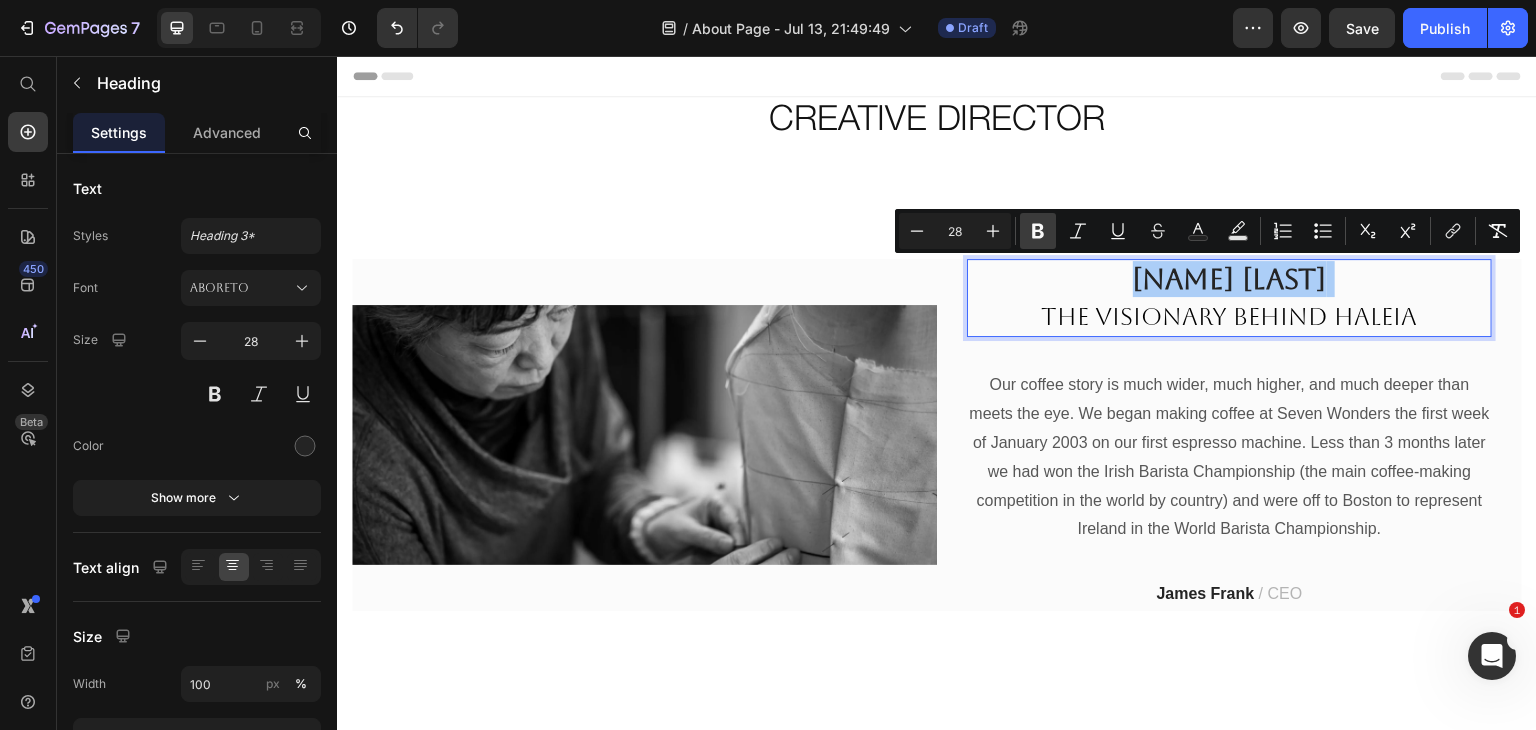 click 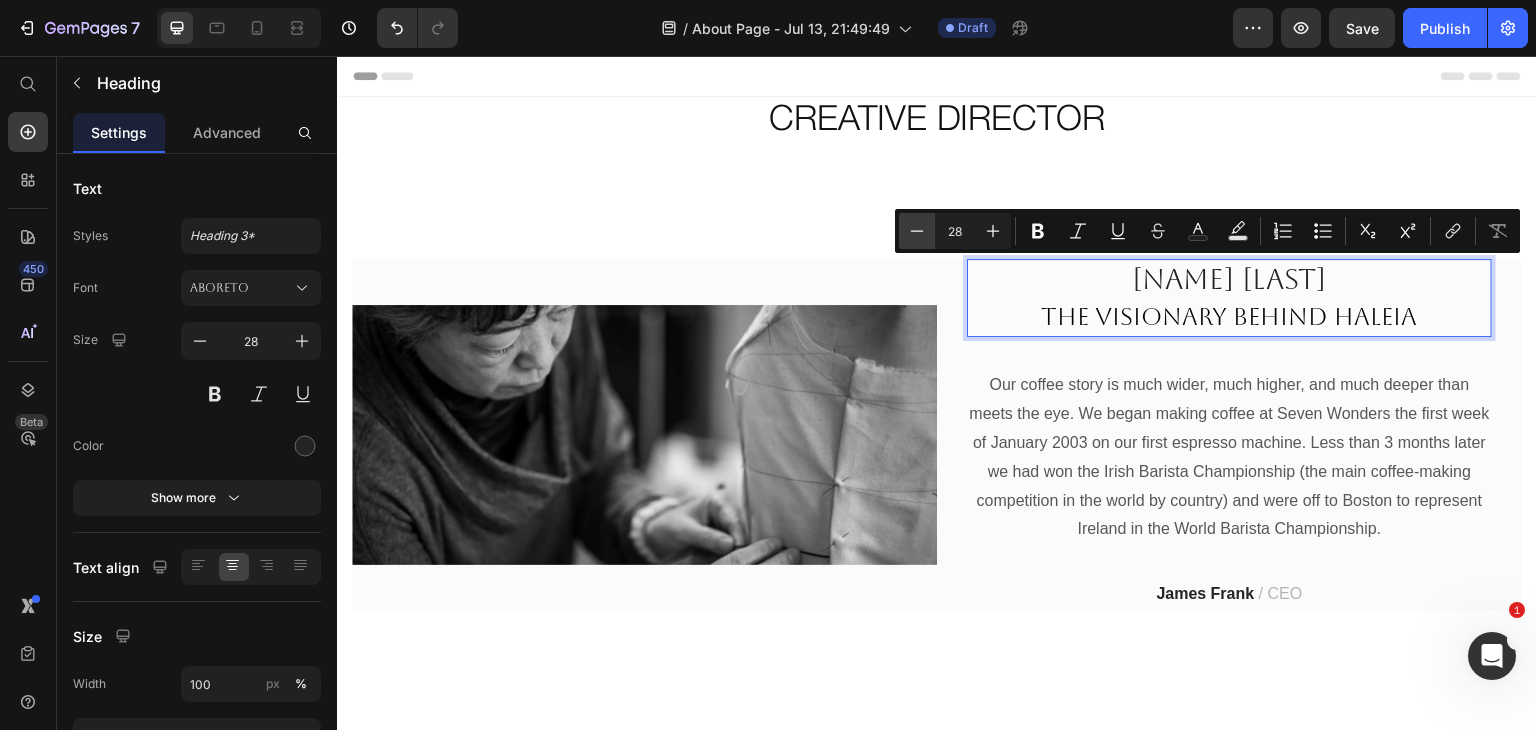 click 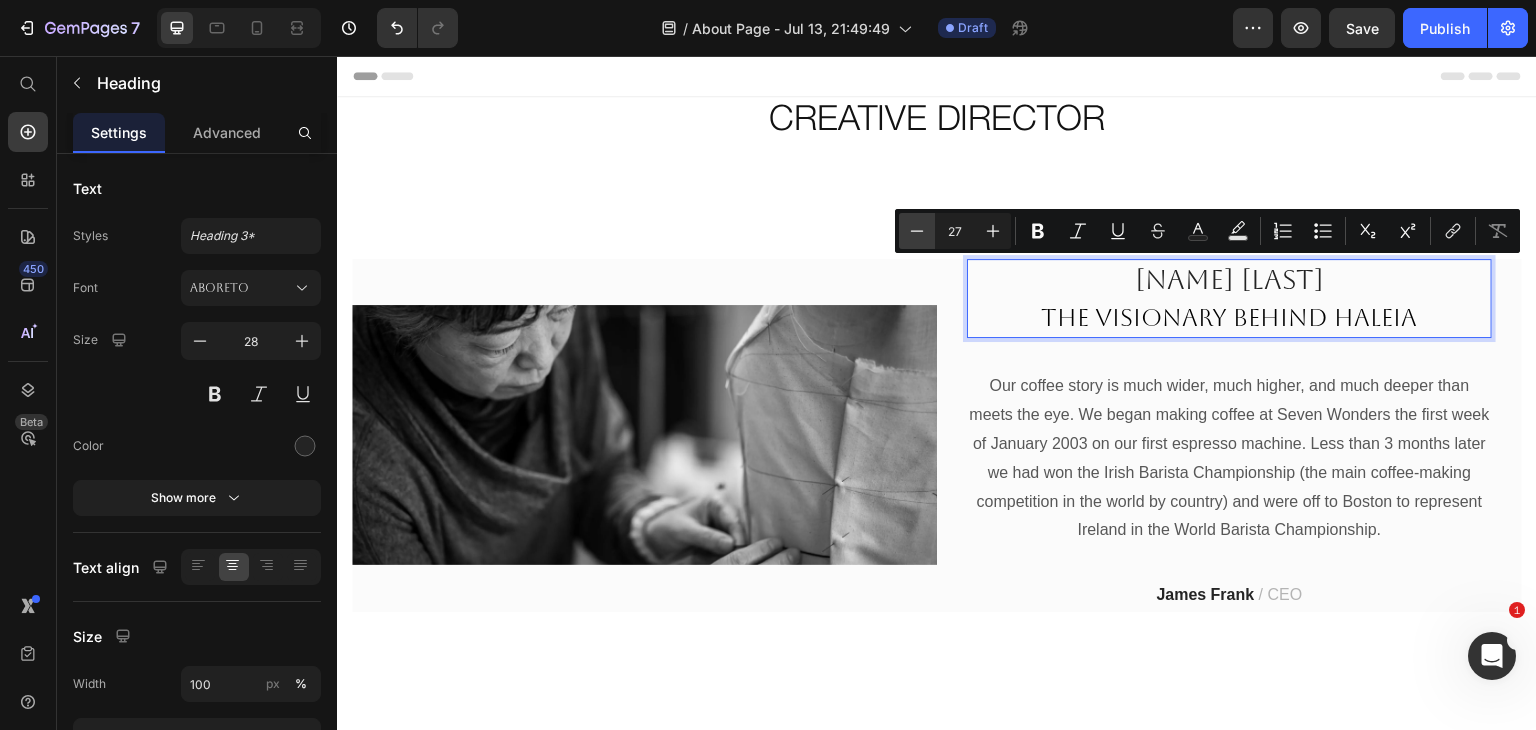click 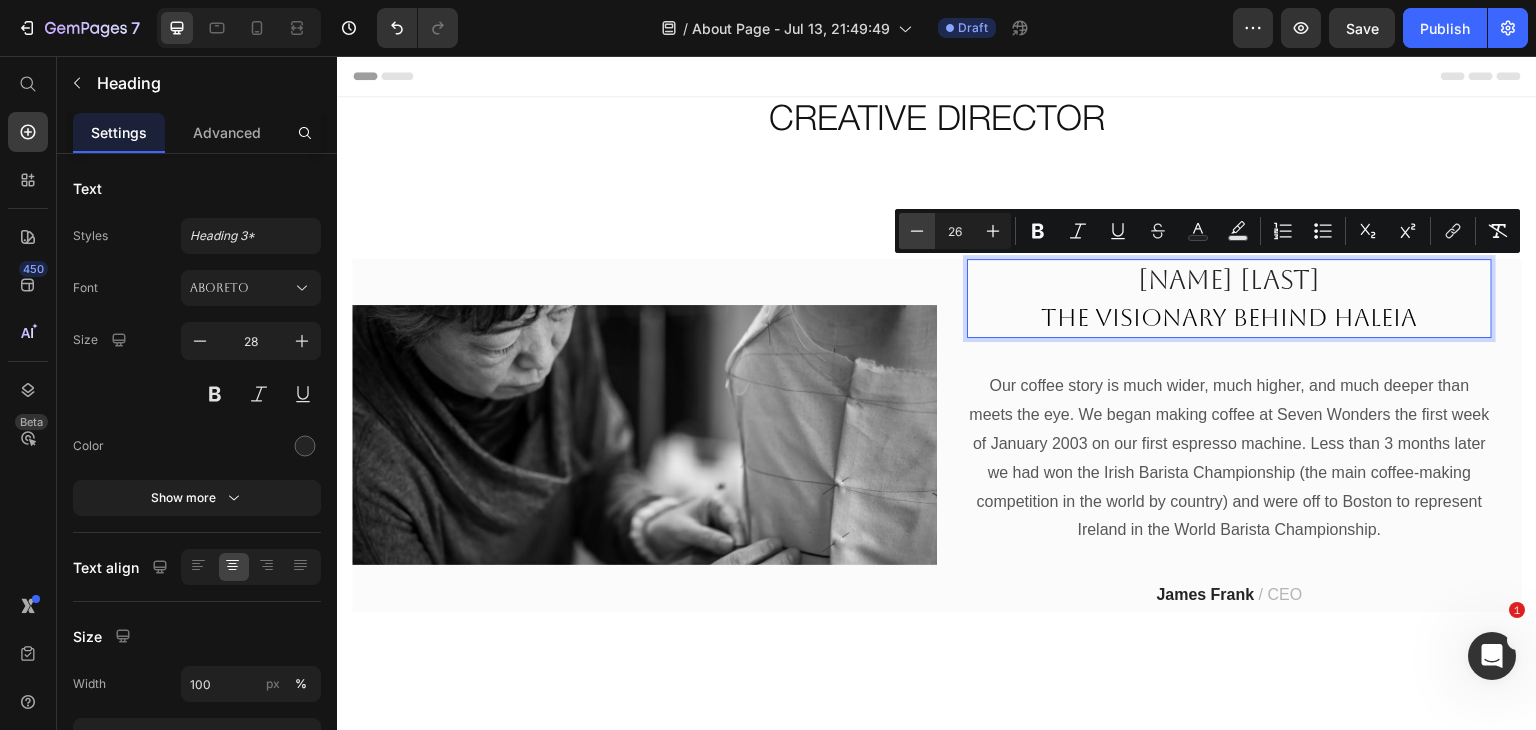 click 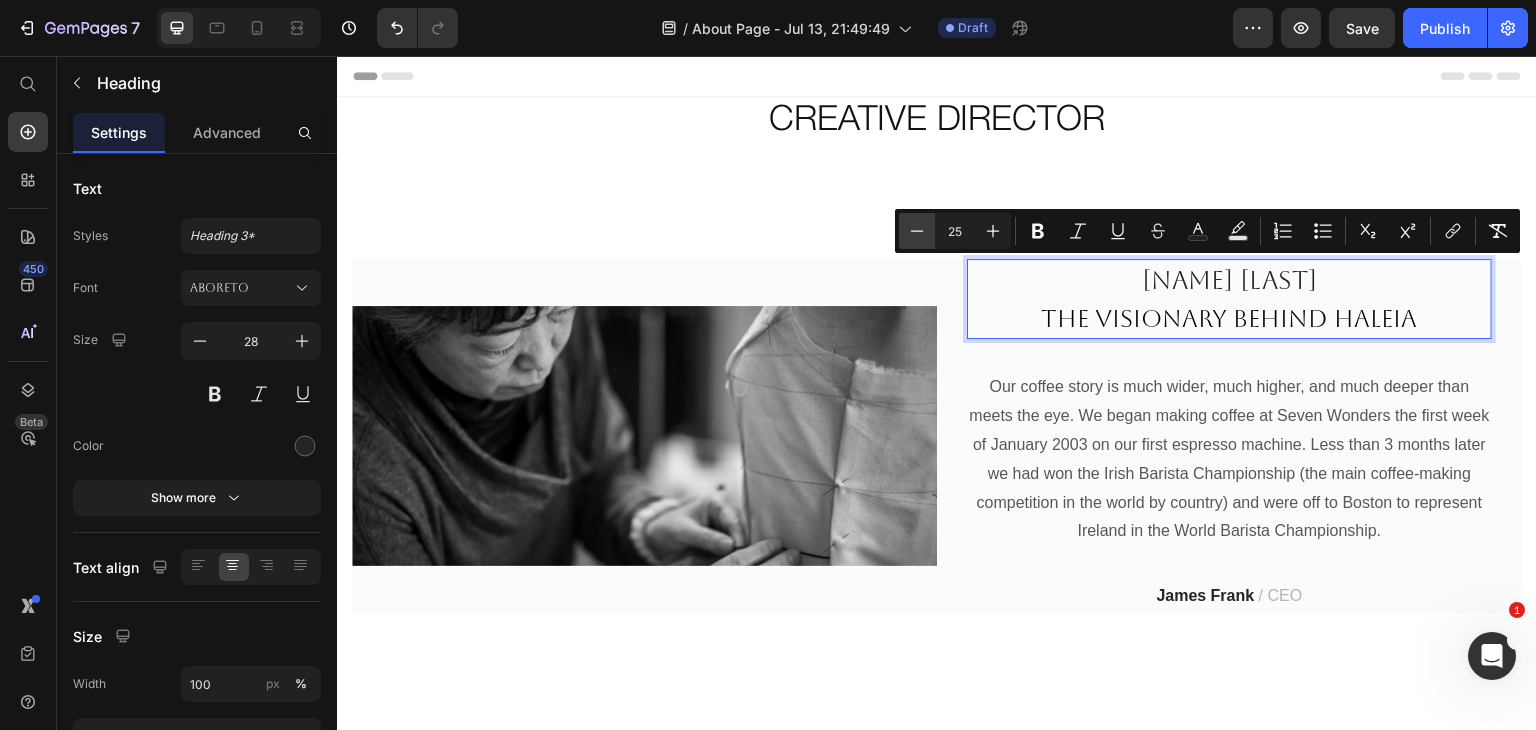 click 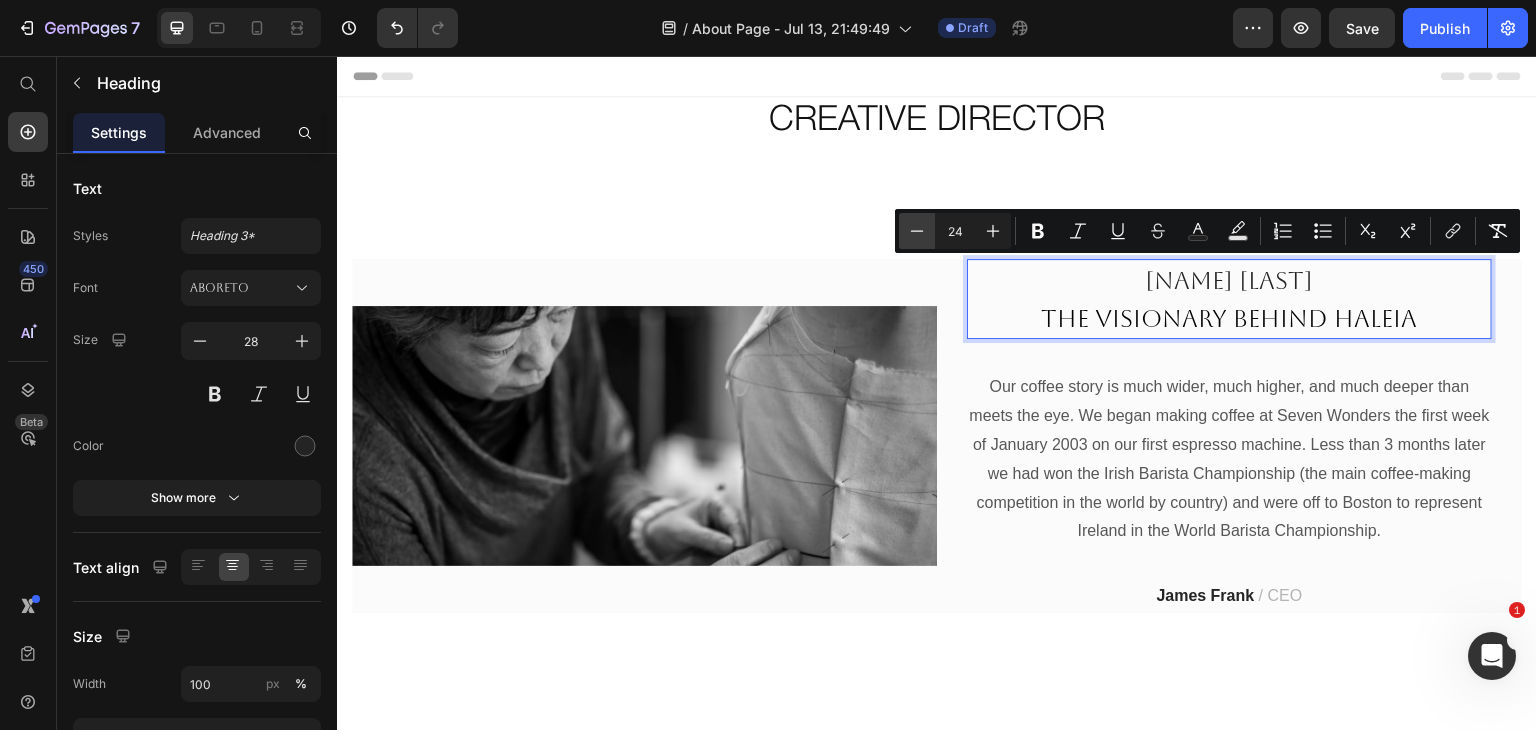click 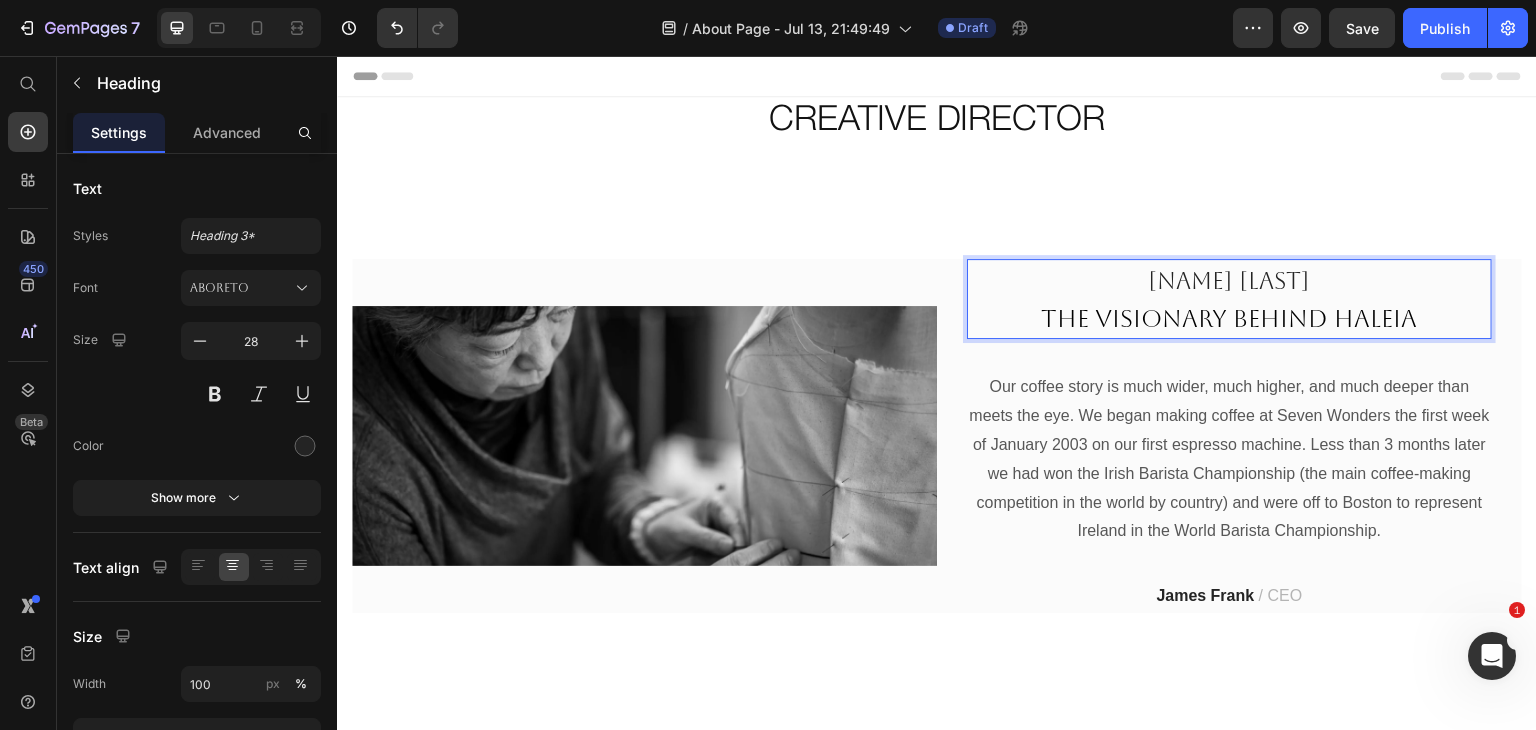 click on "The Visionary Behind HALEIA" at bounding box center [1230, 319] 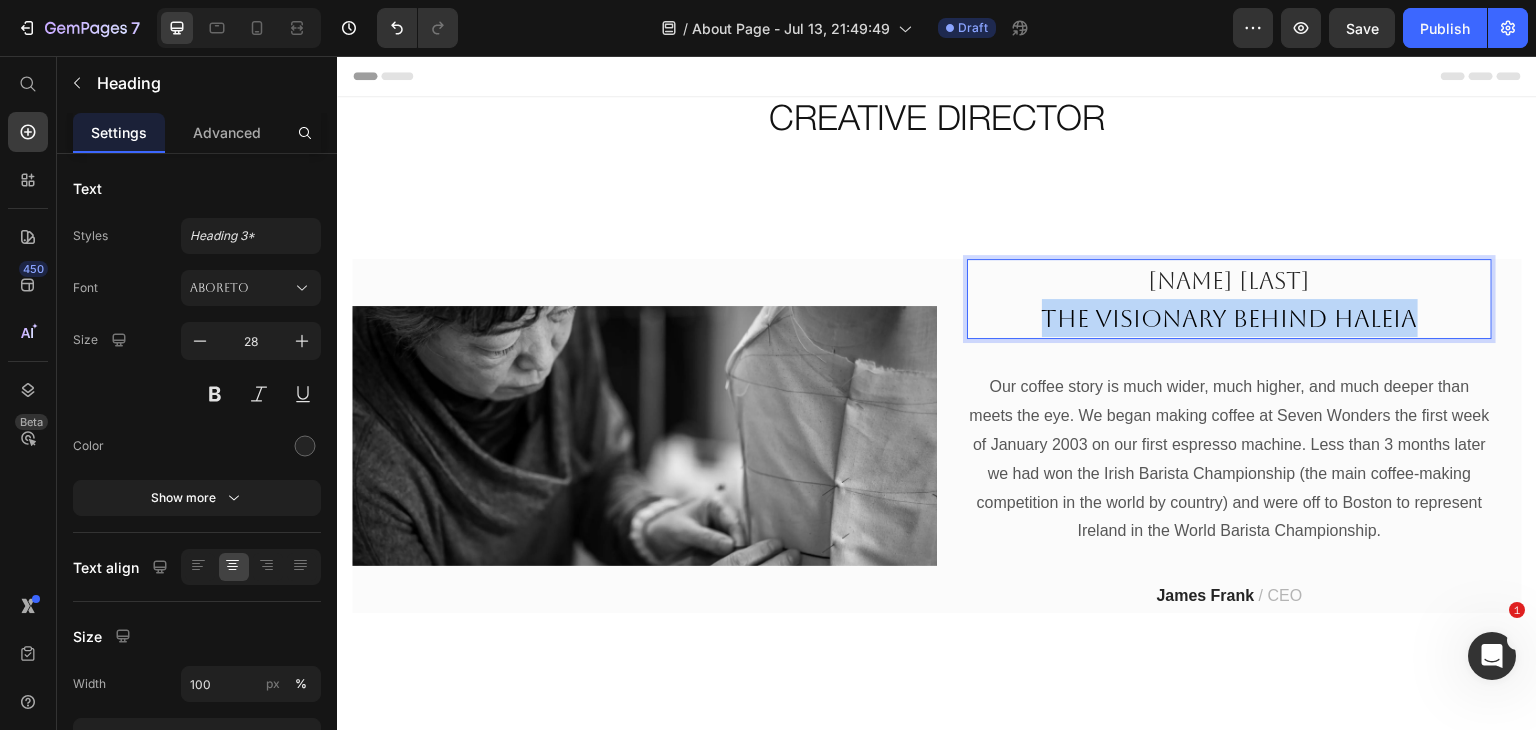 drag, startPoint x: 1418, startPoint y: 318, endPoint x: 1034, endPoint y: 325, distance: 384.06378 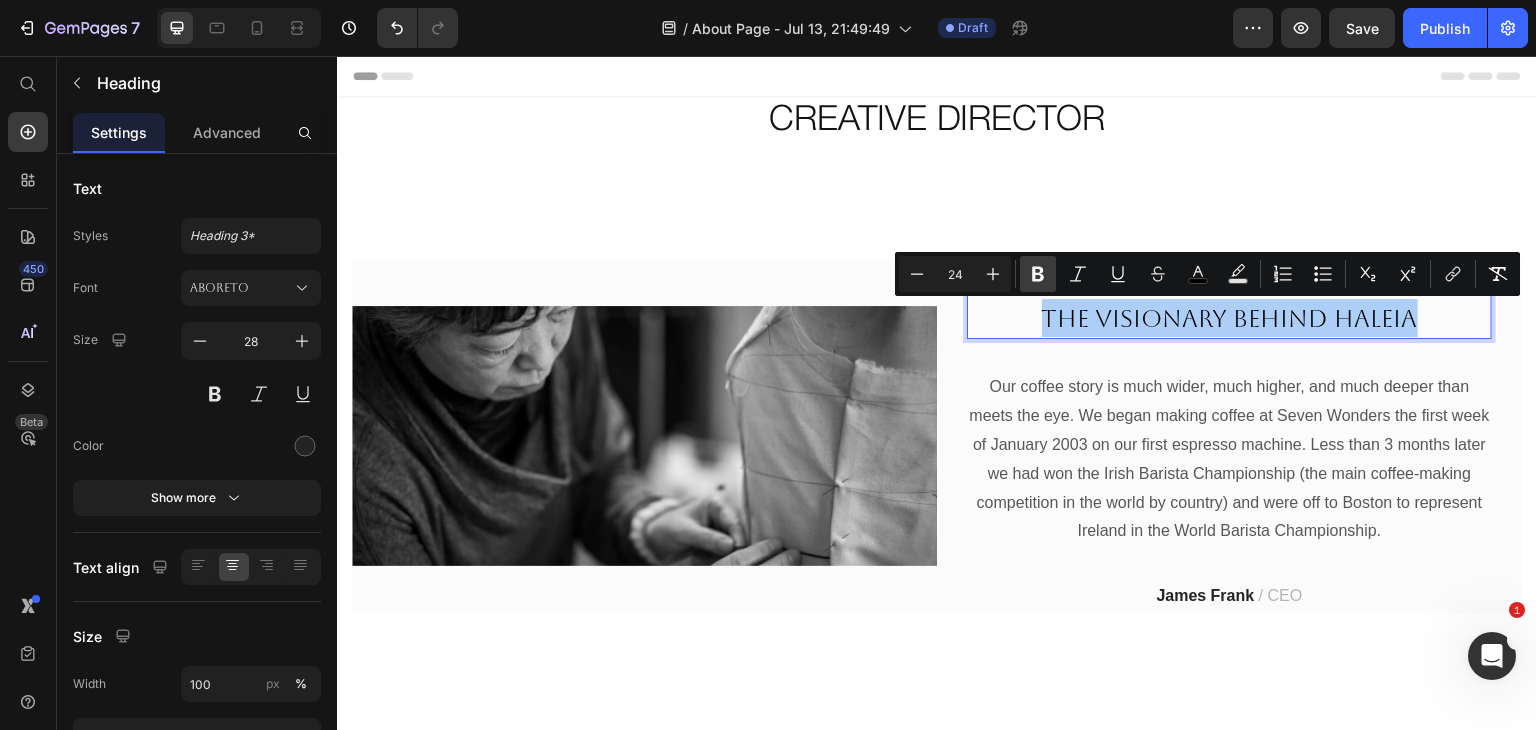 click 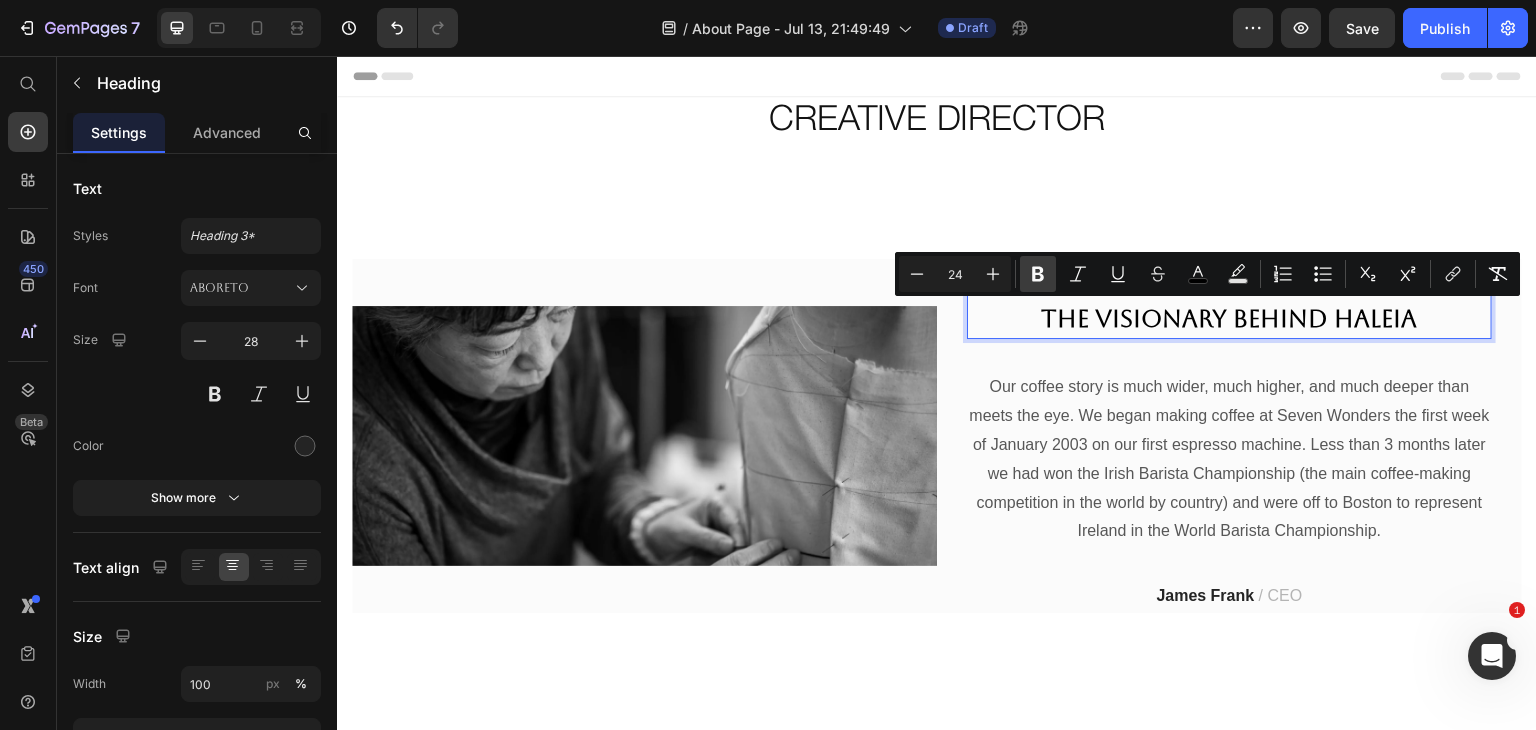click 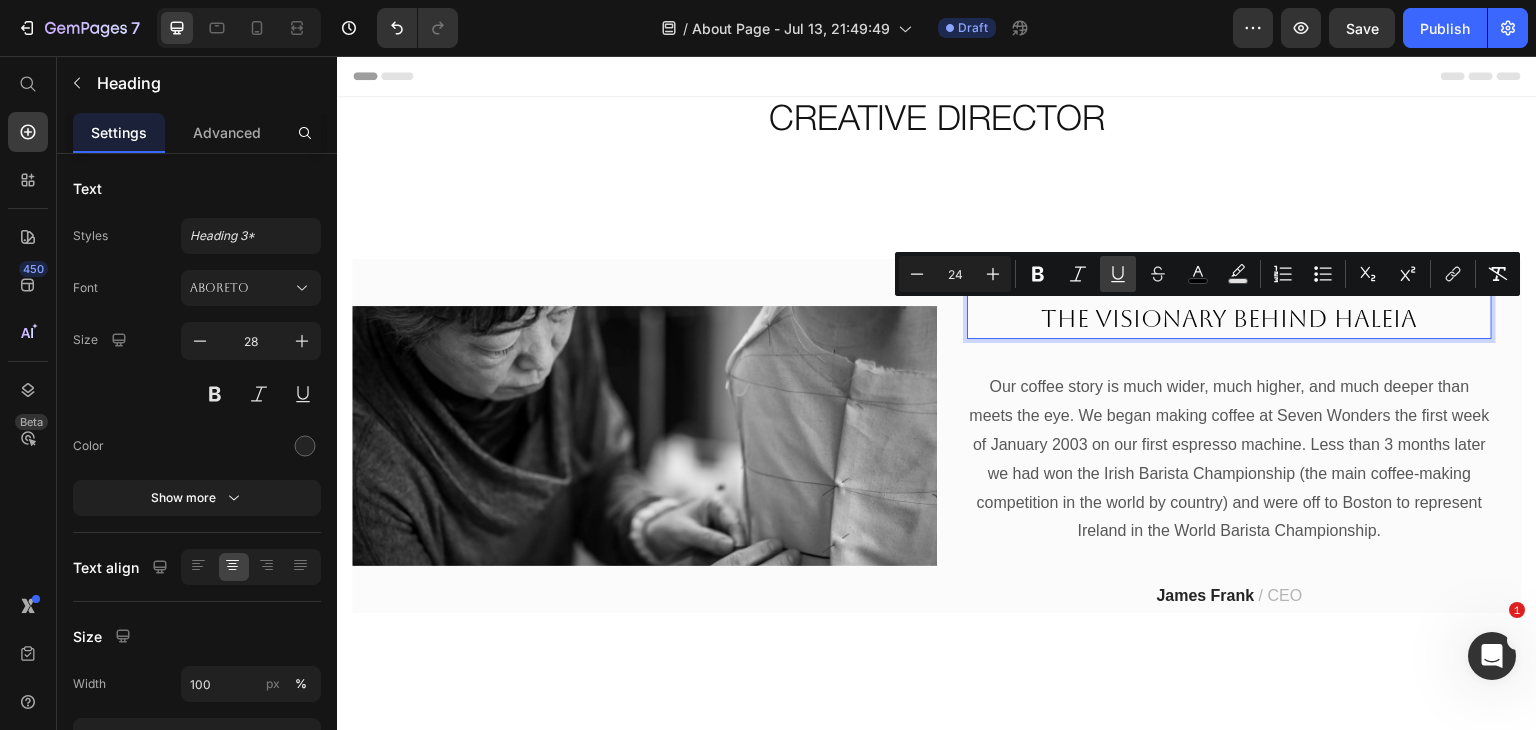 click 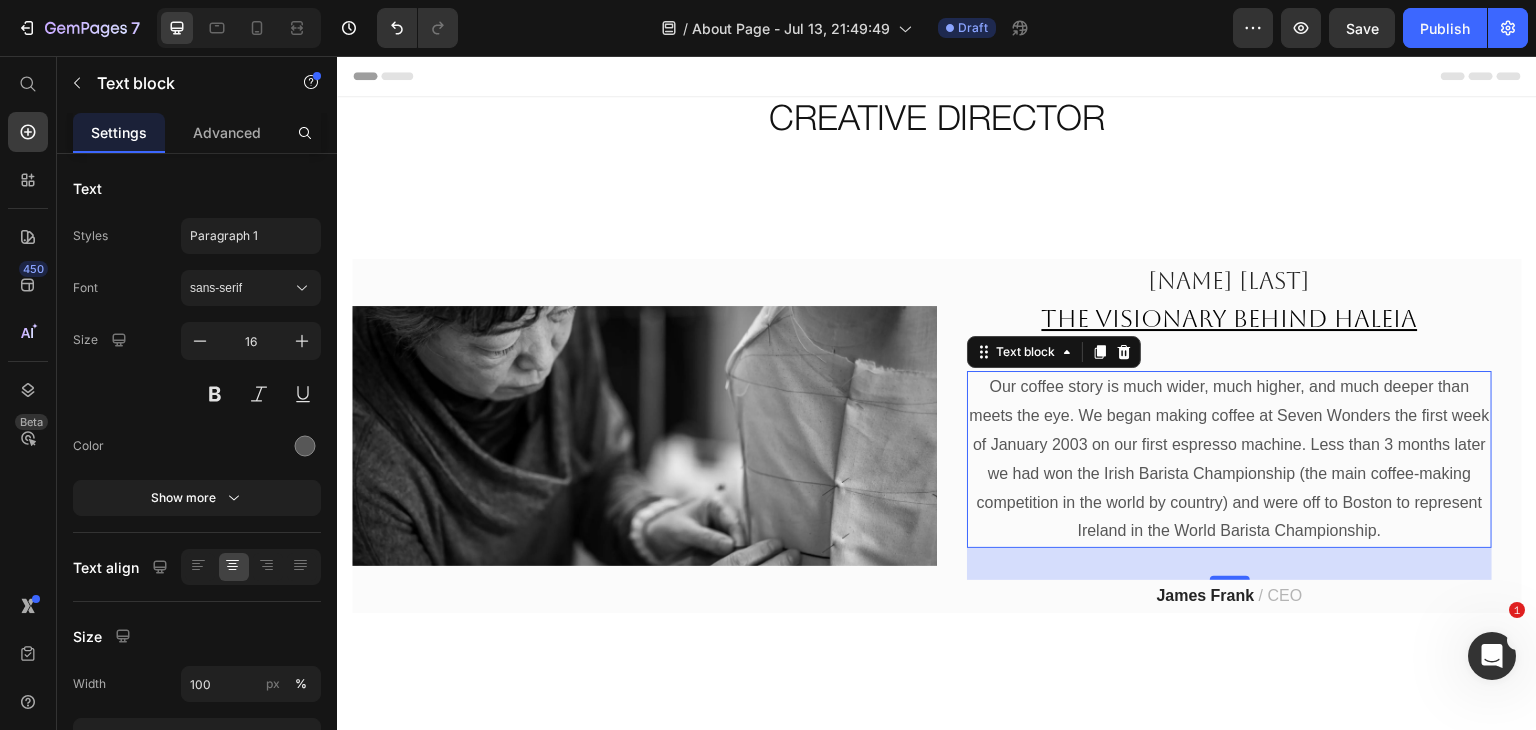 click on "Our coffee story is much wider, much higher, and much deeper than meets the eye. We began making coffee at Seven Wonders the first week of January 2003 on our first espresso machine. Less than 3 months later we had won the Irish Barista Championship (the main coffee-making competition in the world by country) and were off to Boston to represent Ireland in the World Barista Championship." at bounding box center (1229, 459) 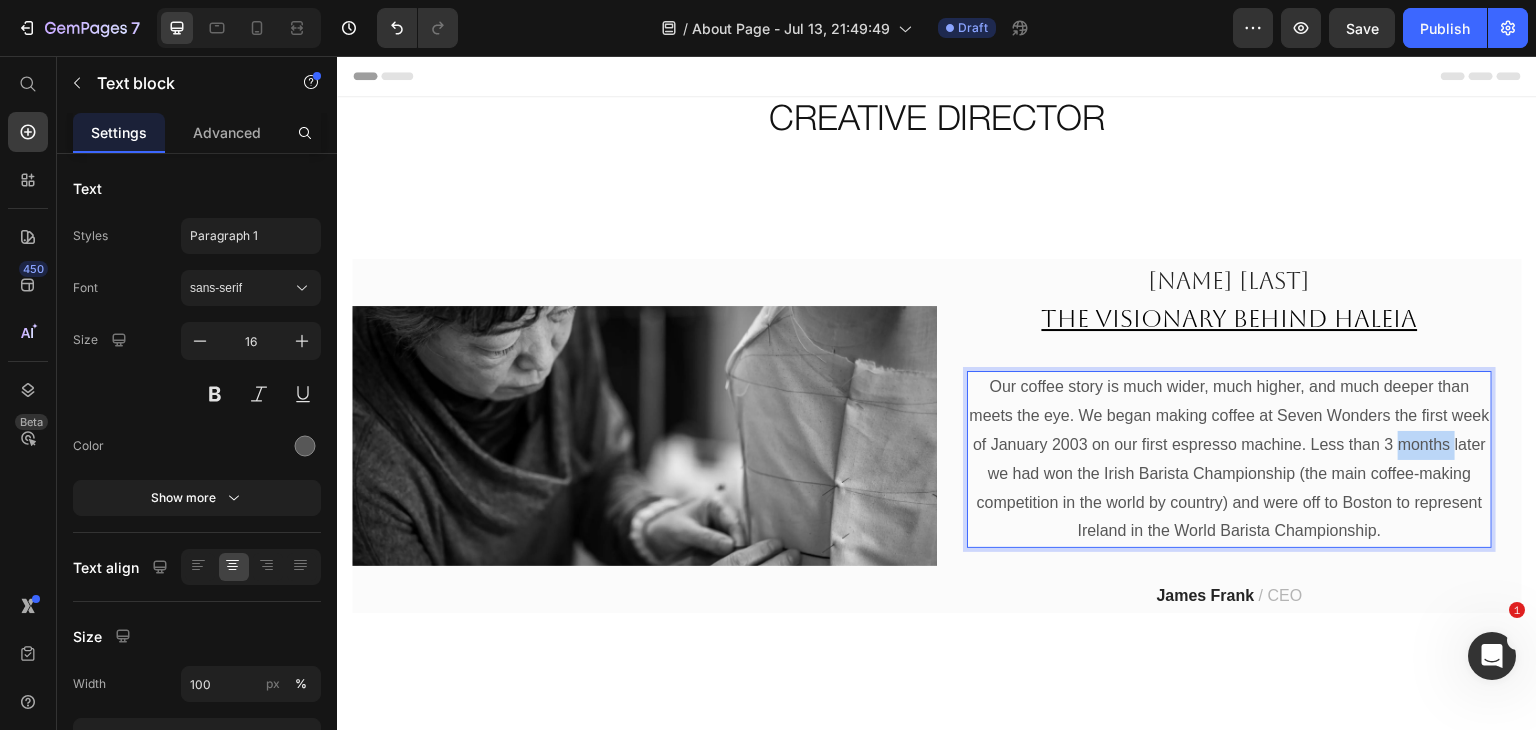 click on "Our coffee story is much wider, much higher, and much deeper than meets the eye. We began making coffee at Seven Wonders the first week of January 2003 on our first espresso machine. Less than 3 months later we had won the Irish Barista Championship (the main coffee-making competition in the world by country) and were off to Boston to represent Ireland in the World Barista Championship." at bounding box center (1229, 459) 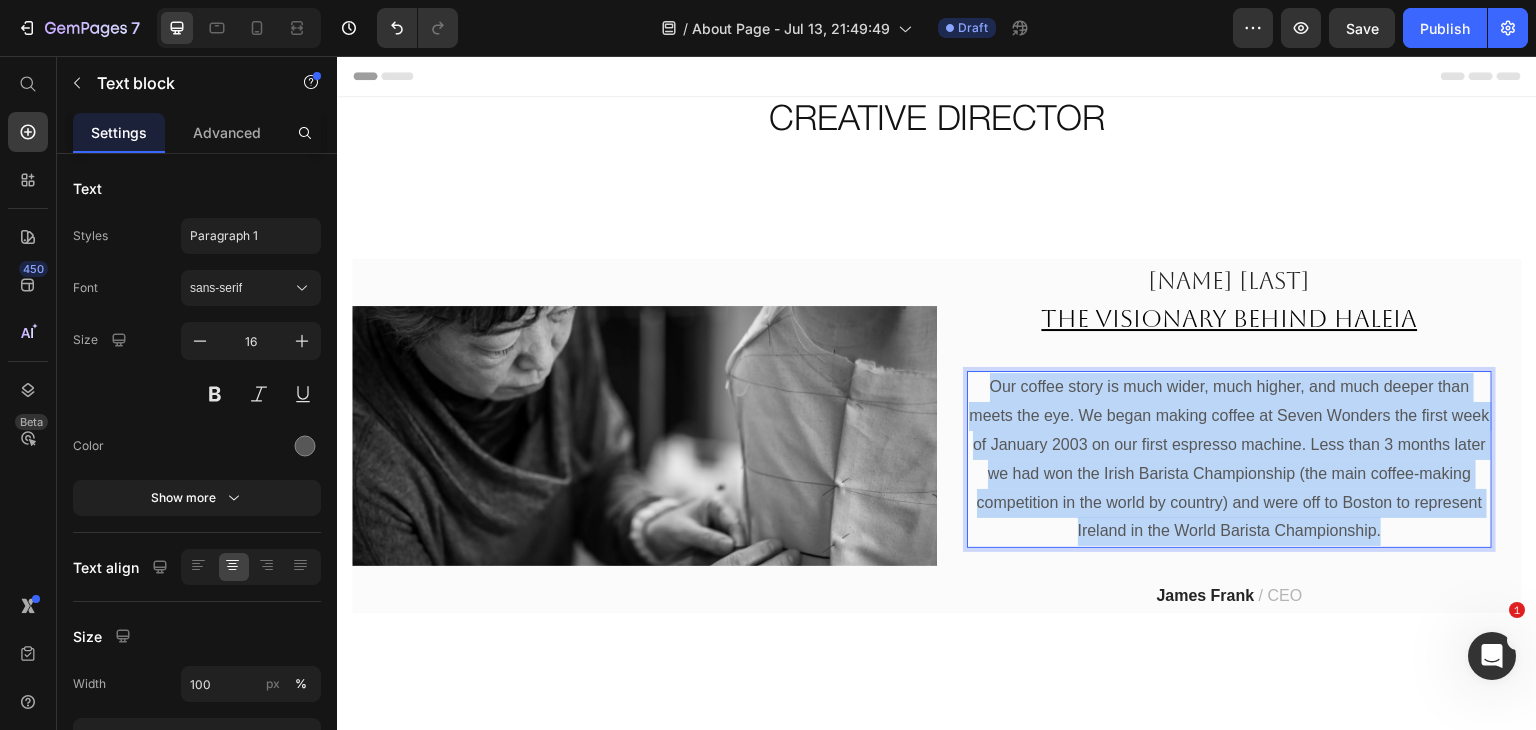 click on "Our coffee story is much wider, much higher, and much deeper than meets the eye. We began making coffee at Seven Wonders the first week of January 2003 on our first espresso machine. Less than 3 months later we had won the Irish Barista Championship (the main coffee-making competition in the world by country) and were off to Boston to represent Ireland in the World Barista Championship." at bounding box center (1229, 459) 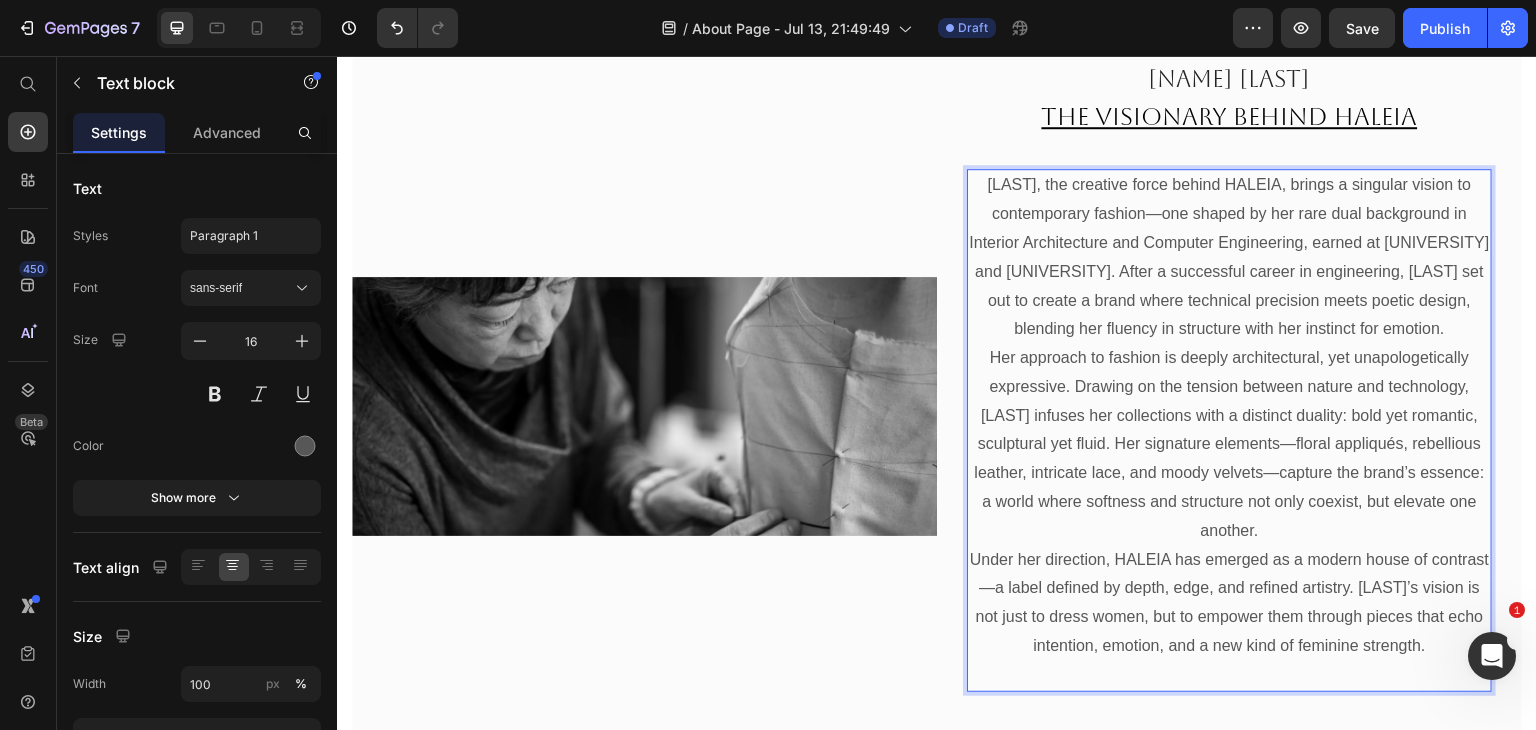scroll, scrollTop: 210, scrollLeft: 0, axis: vertical 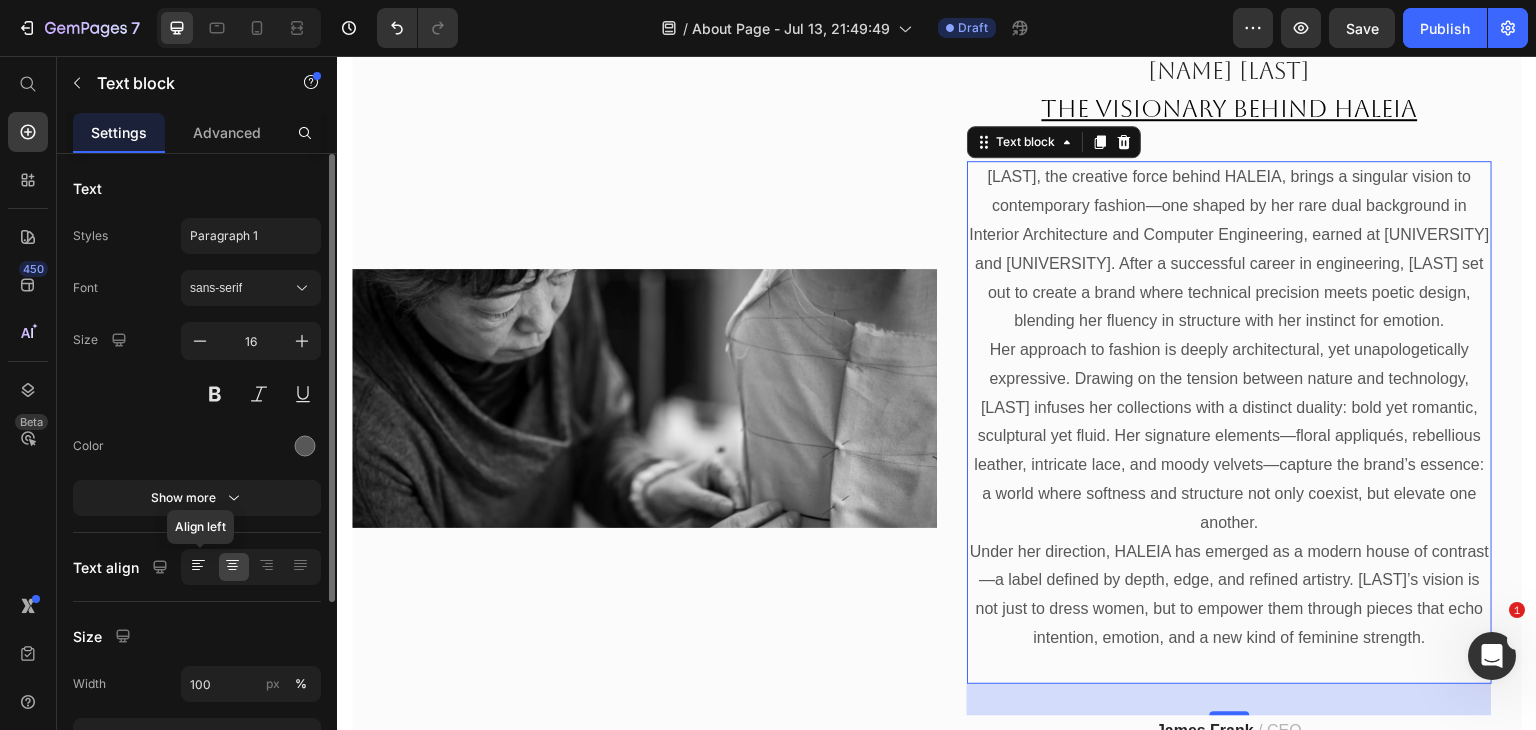 click 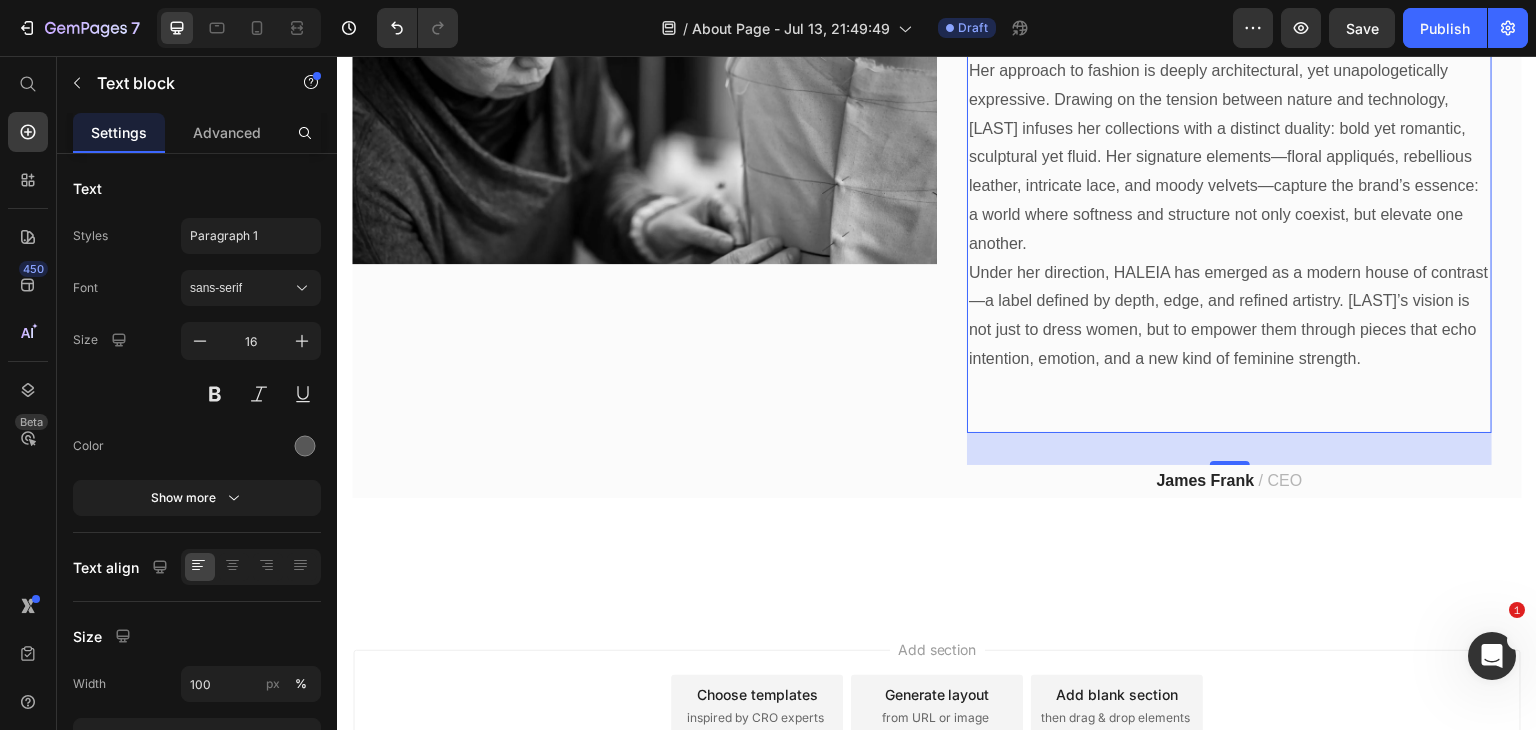 scroll, scrollTop: 492, scrollLeft: 0, axis: vertical 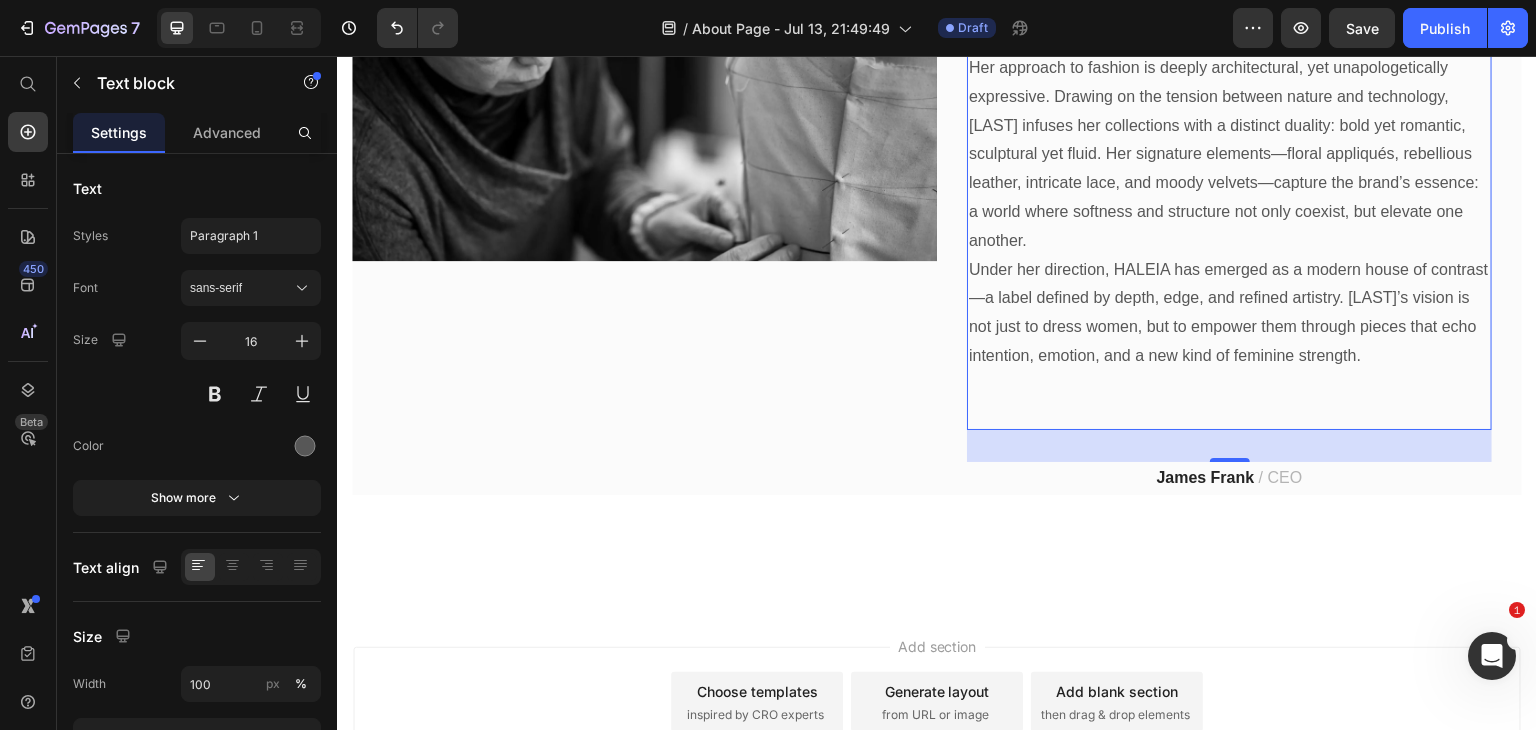 click on "Under her direction, HALEIA has emerged as a modern house of contrast—a label defined by depth, edge, and refined artistry. Hale’s vision is not just to dress women, but to empower them through pieces that echo intention, emotion, and a new kind of feminine strength." at bounding box center [1229, 342] 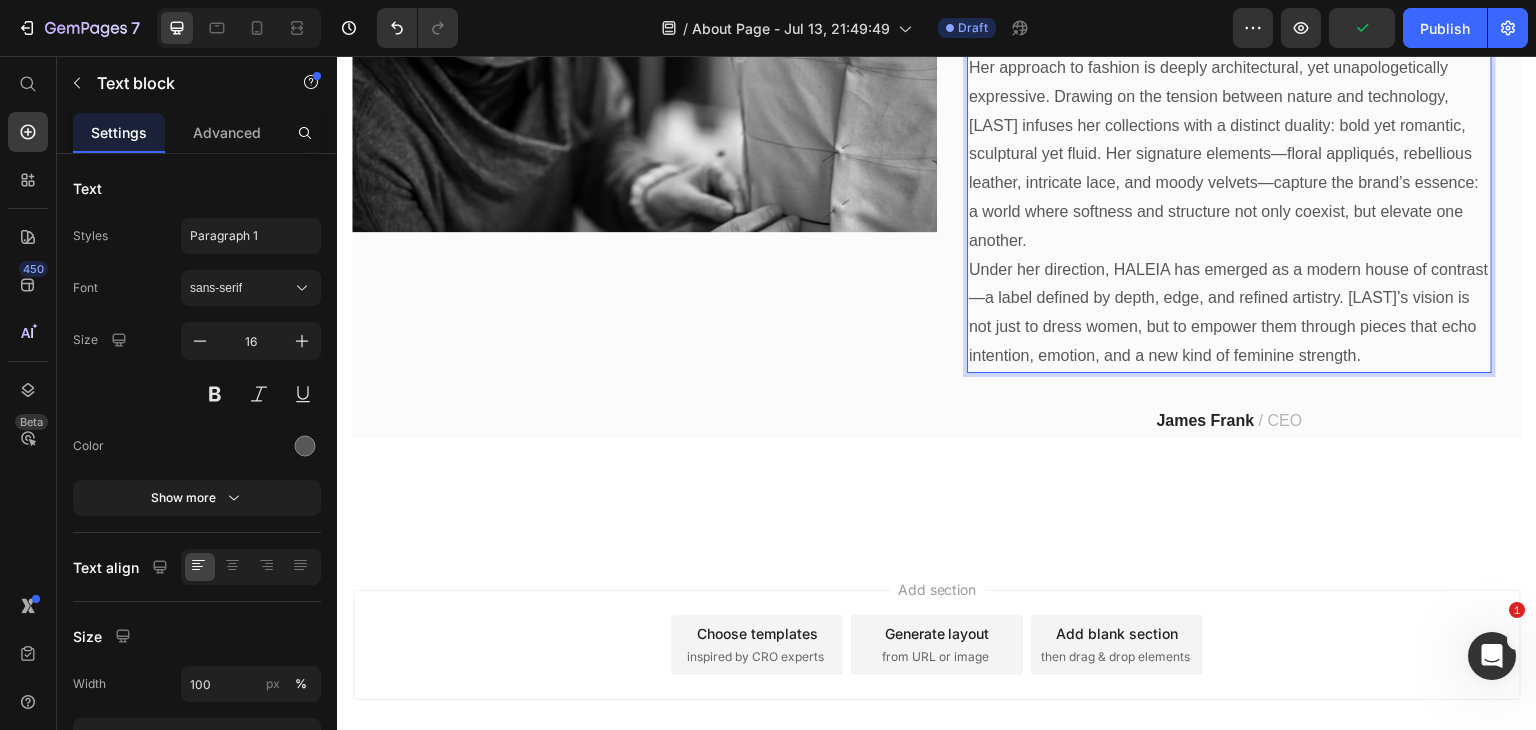 click on "Her approach to fashion is deeply architectural, yet unapologetically expressive. Drawing on the tension between nature and technology, Hale infuses her collections with a distinct duality: bold yet romantic, sculptural yet fluid. Her signature elements—floral appliqués, rebellious leather, intricate lace, and moody velvets—capture the brand’s essence: a world where softness and structure not only coexist, but elevate one another." at bounding box center [1229, 155] 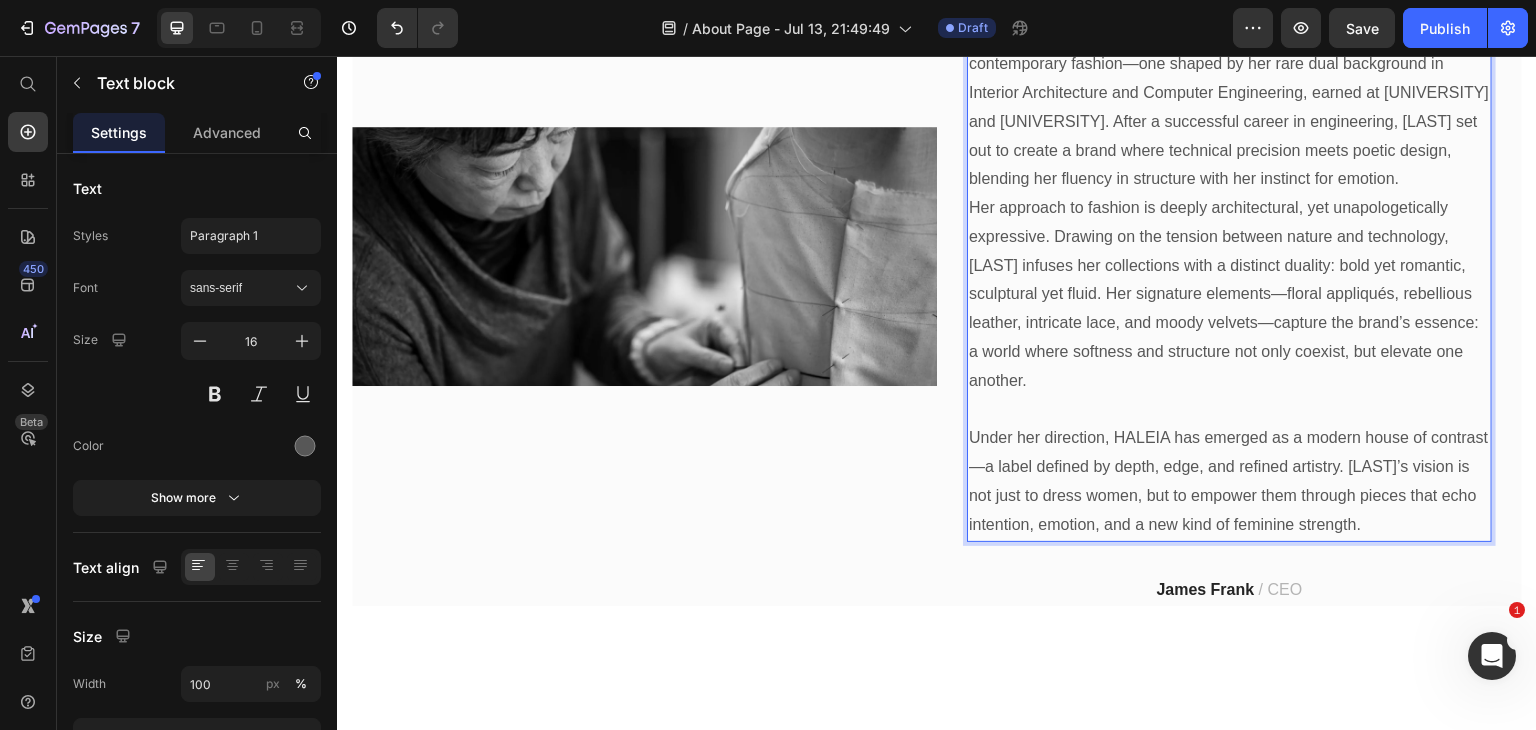 scroll, scrollTop: 339, scrollLeft: 0, axis: vertical 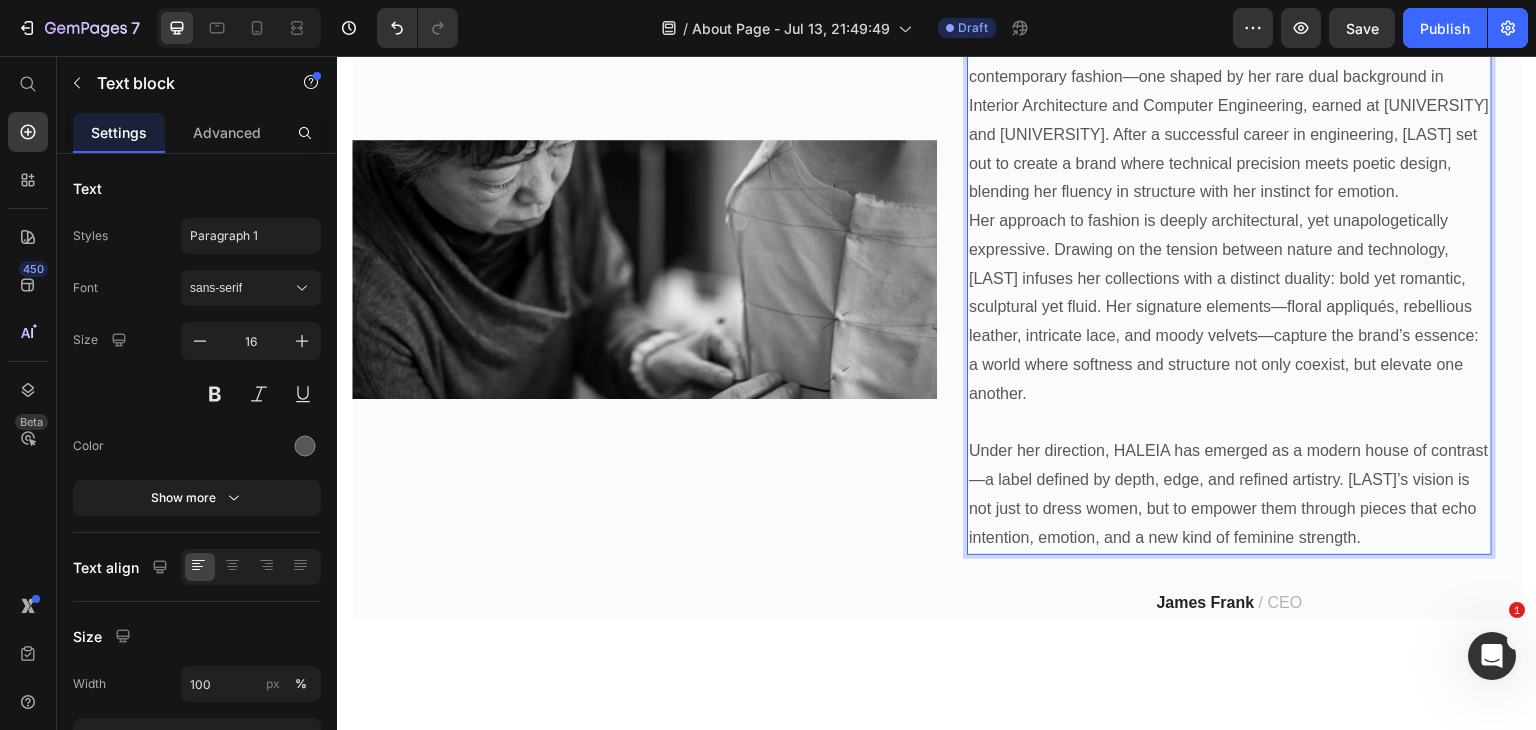 click on "Hale, the creative force behind HALEIA, brings a singular vision to contemporary fashion—one shaped by her rare dual background in Interior Architecture and Computer Engineering, earned at Mimar Sinan University and Kadir Has University. After a successful career in engineering, Hale set out to create a brand where technical precision meets poetic design, blending her fluency in structure with her instinct for emotion." at bounding box center [1229, 120] 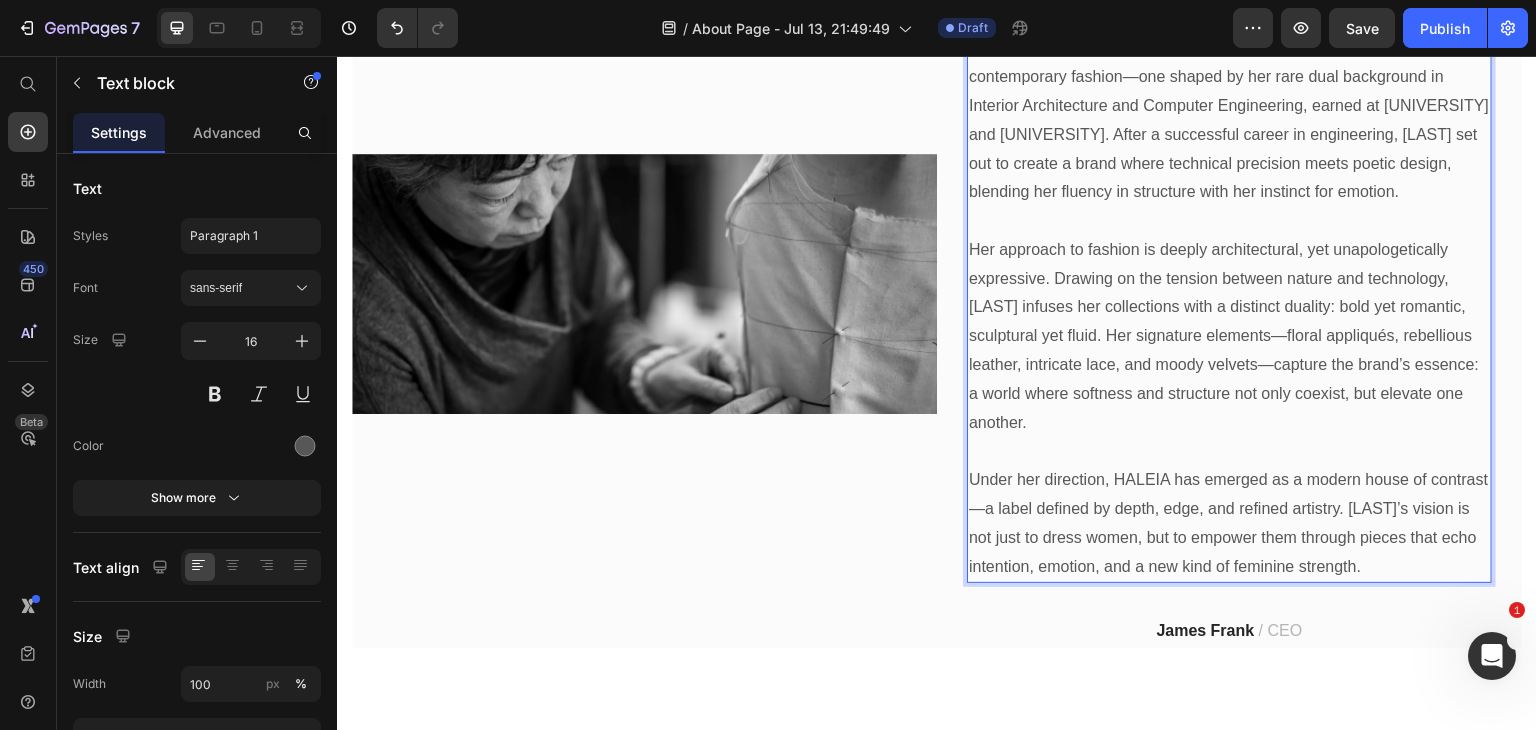 scroll, scrollTop: 296, scrollLeft: 0, axis: vertical 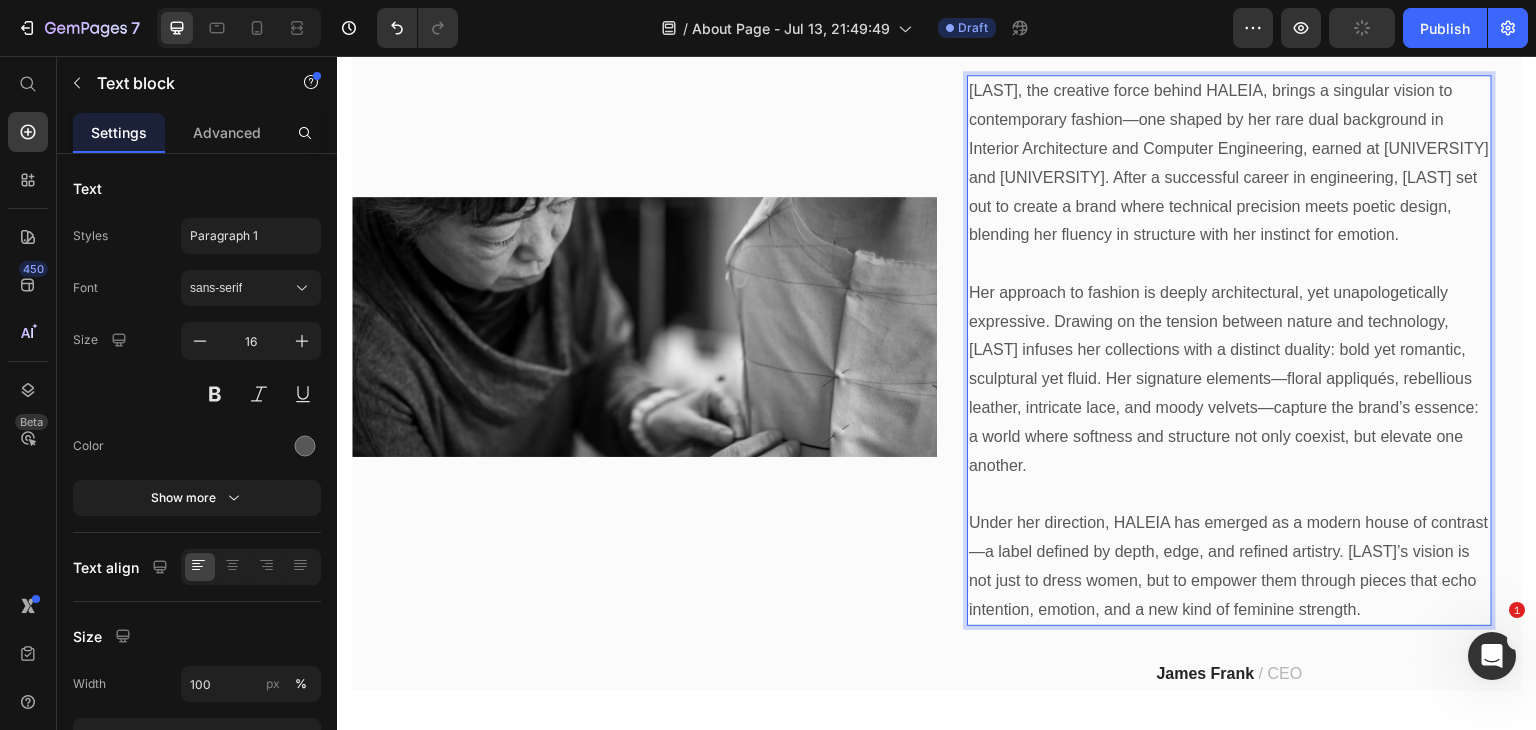 click on "Hale, the creative force behind HALEIA, brings a singular vision to contemporary fashion—one shaped by her rare dual background in Interior Architecture and Computer Engineering, earned at Mimar Sinan University and Kadir Has University. After a successful career in engineering, Hale set out to create a brand where technical precision meets poetic design, blending her fluency in structure with her instinct for emotion." at bounding box center (1229, 178) 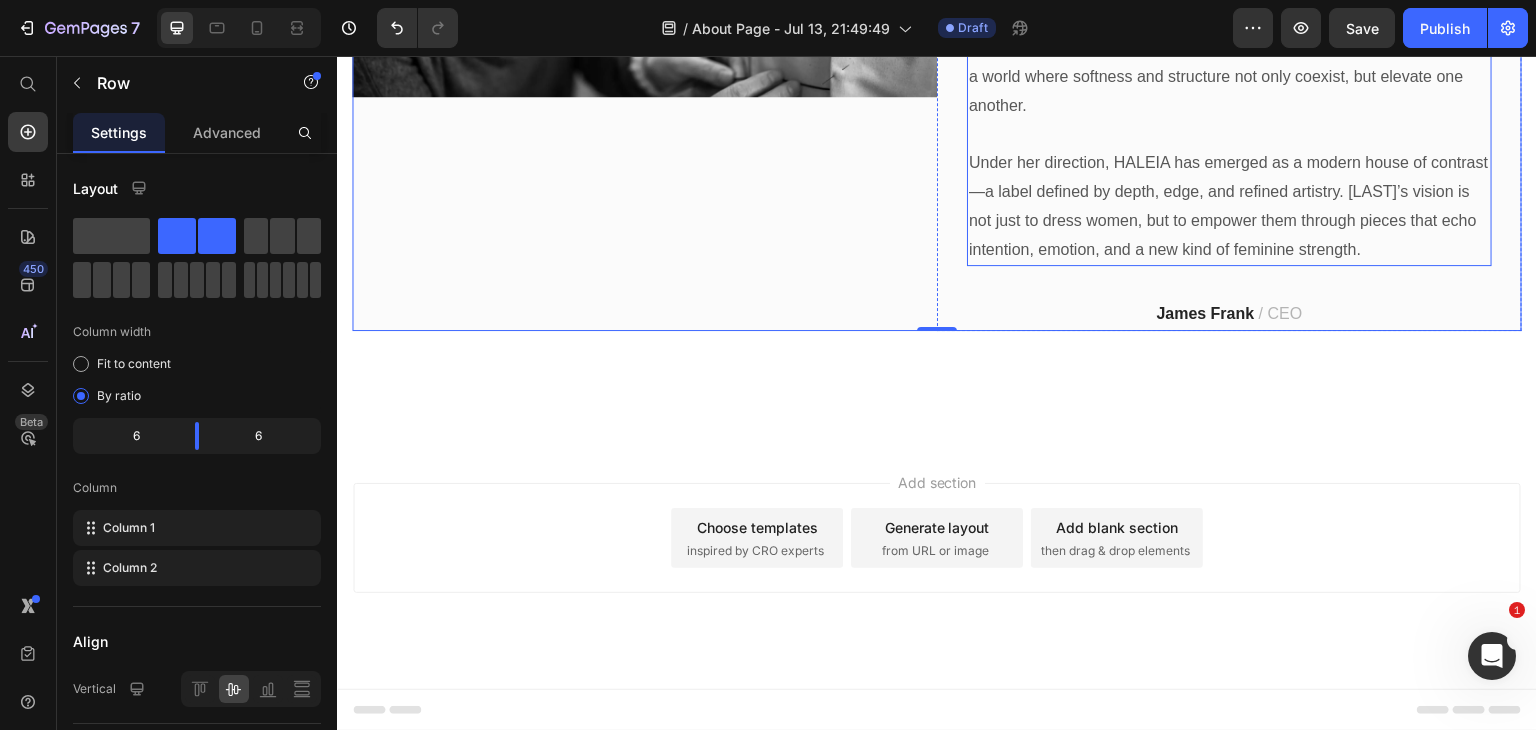 scroll, scrollTop: 684, scrollLeft: 0, axis: vertical 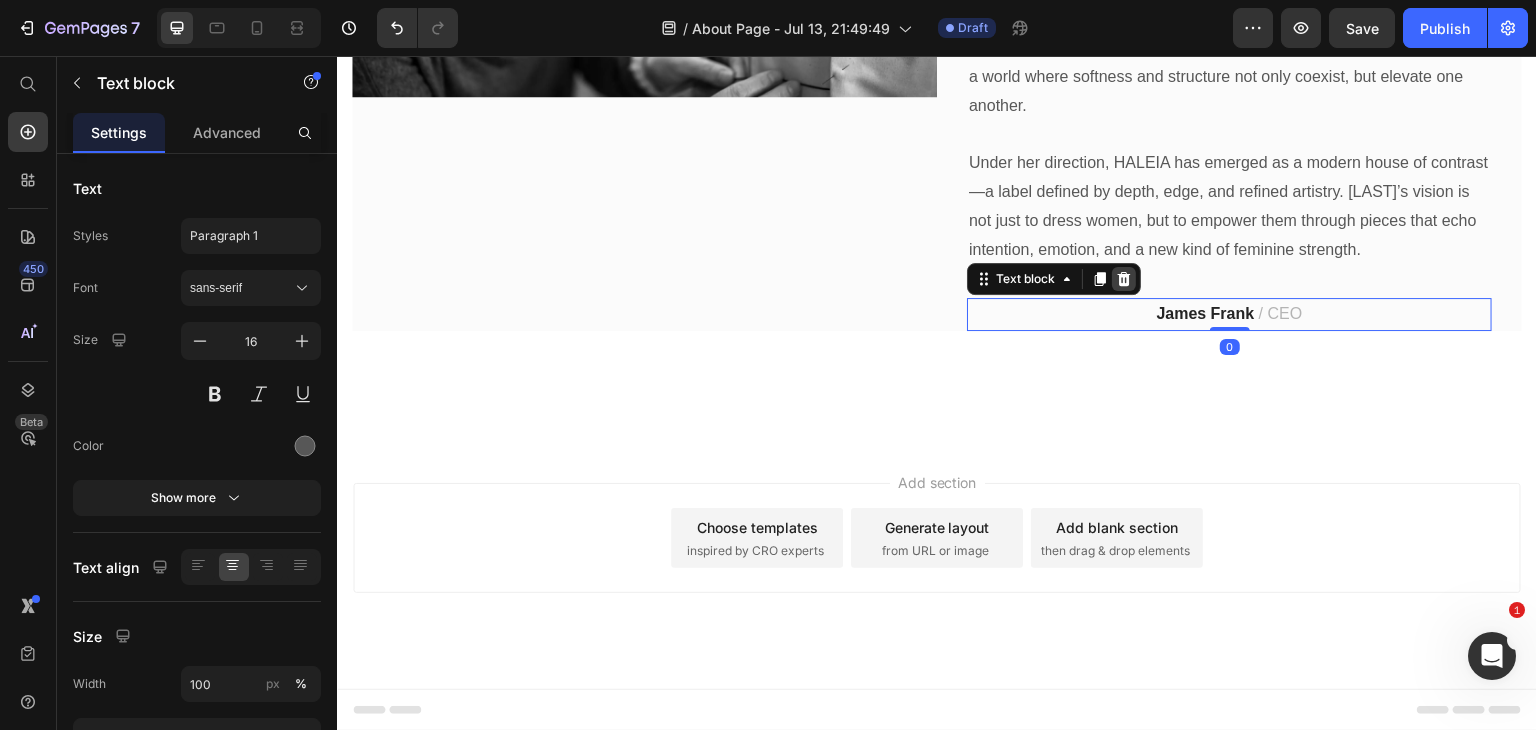 click at bounding box center (1124, 279) 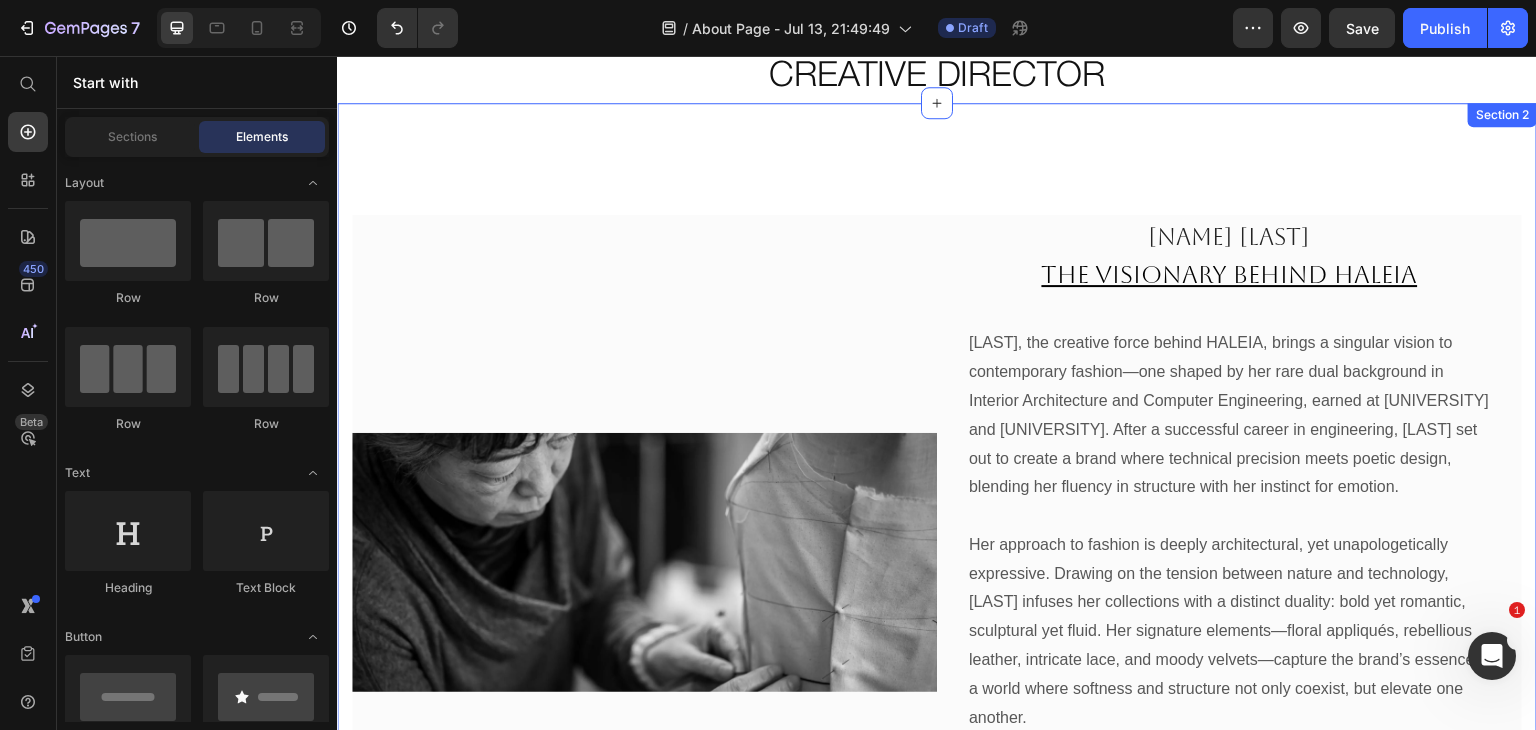 scroll, scrollTop: 0, scrollLeft: 0, axis: both 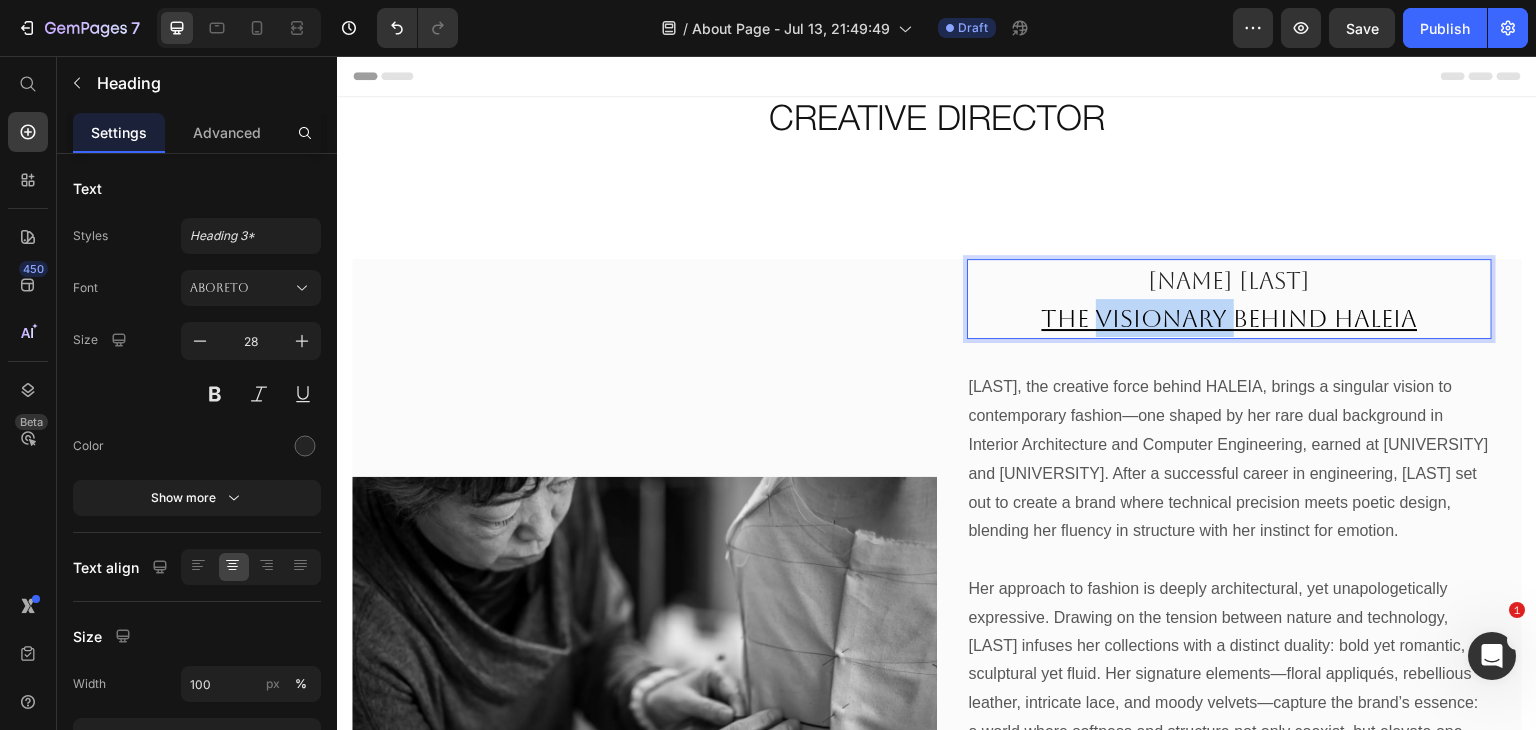 click on "The Visionary Behind HALEIA" at bounding box center (1230, 319) 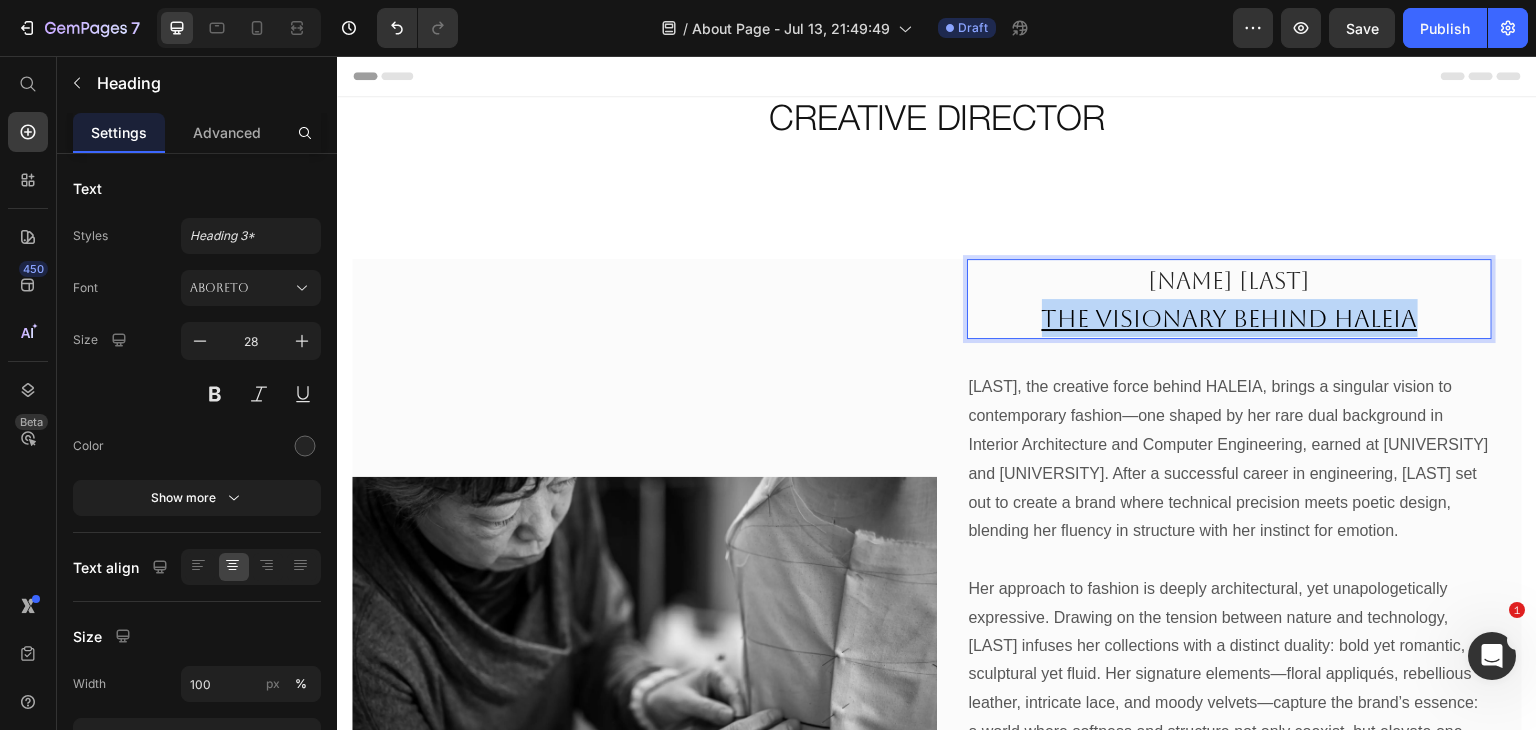 click on "The Visionary Behind HALEIA" at bounding box center (1230, 319) 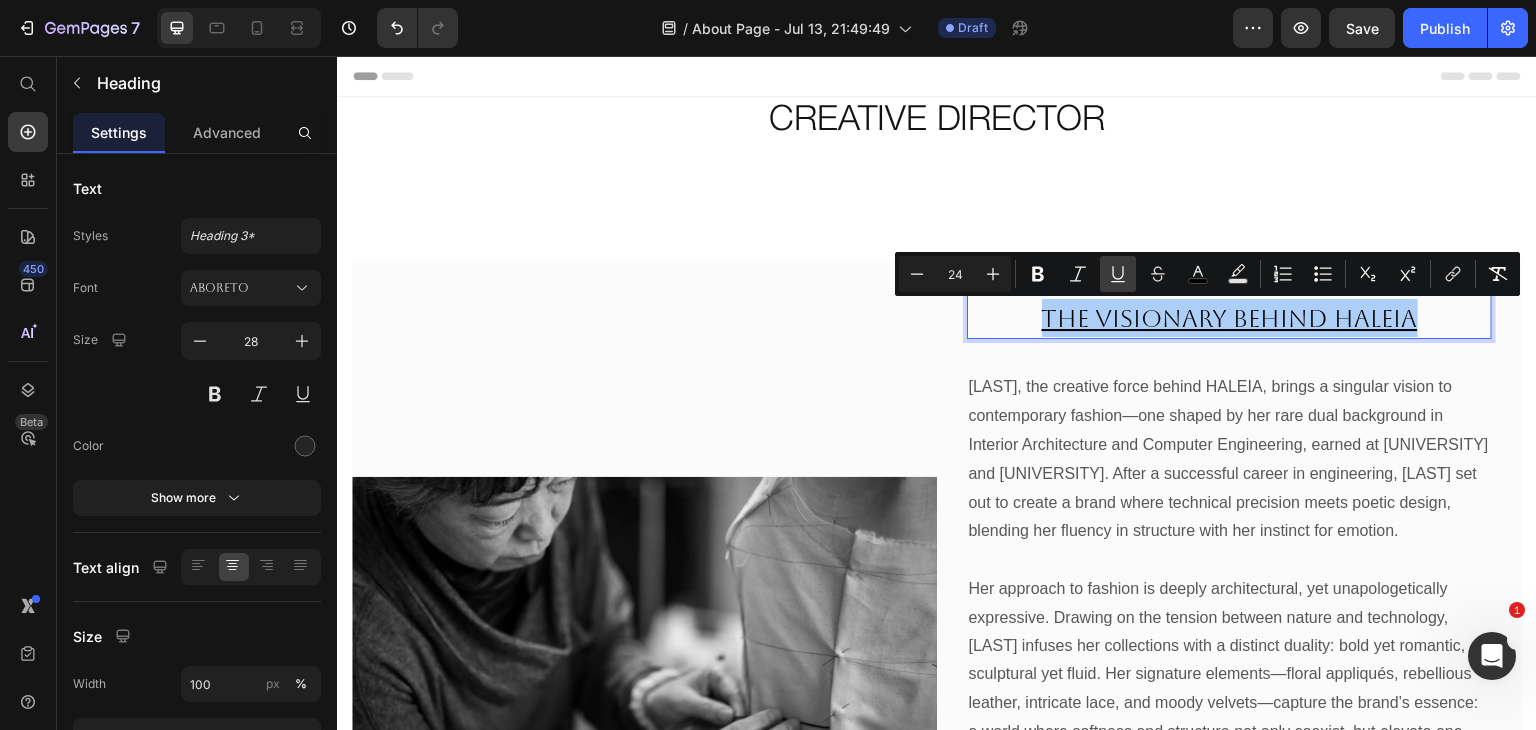 click 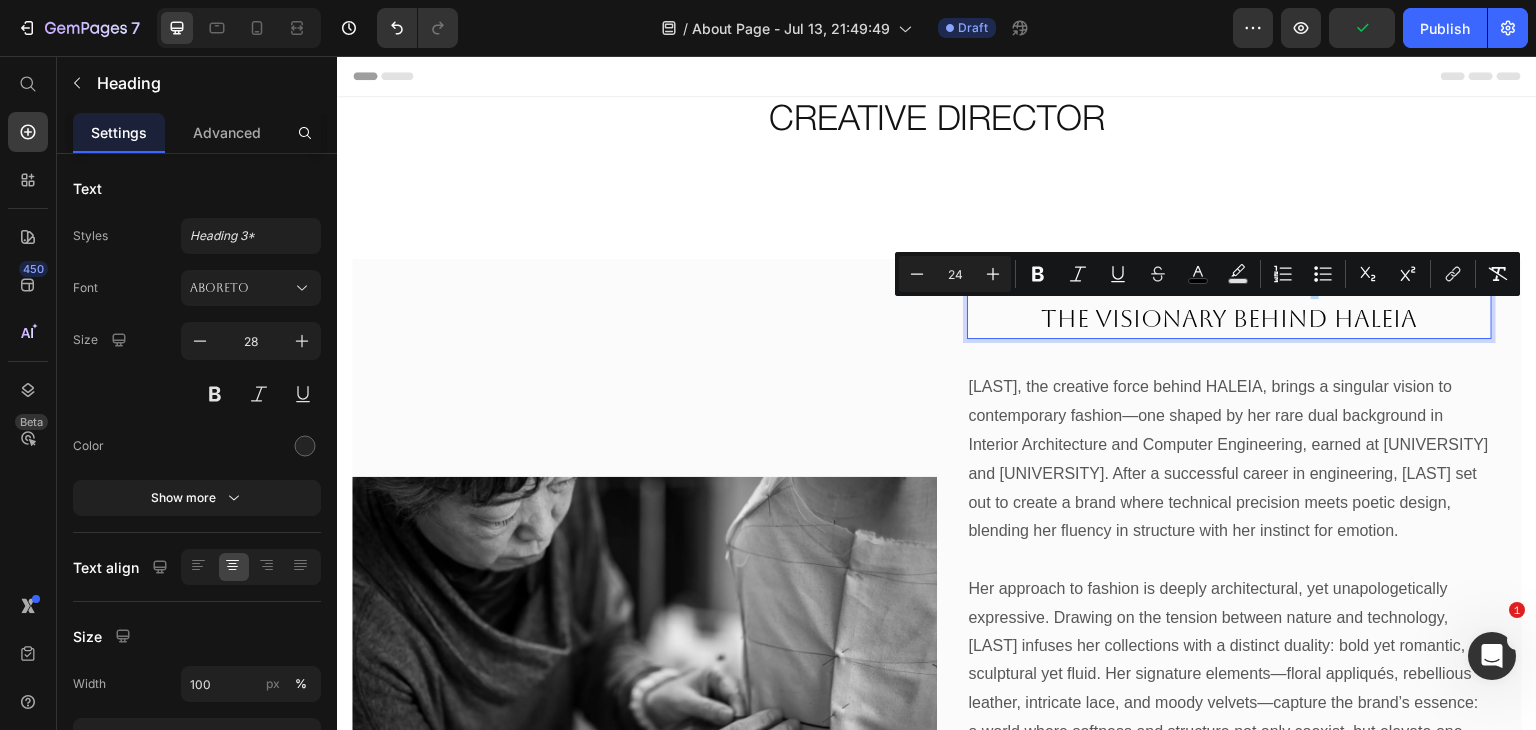 click on "HALE BAYKUS  The Visionary Behind HALEIA" at bounding box center (1229, 299) 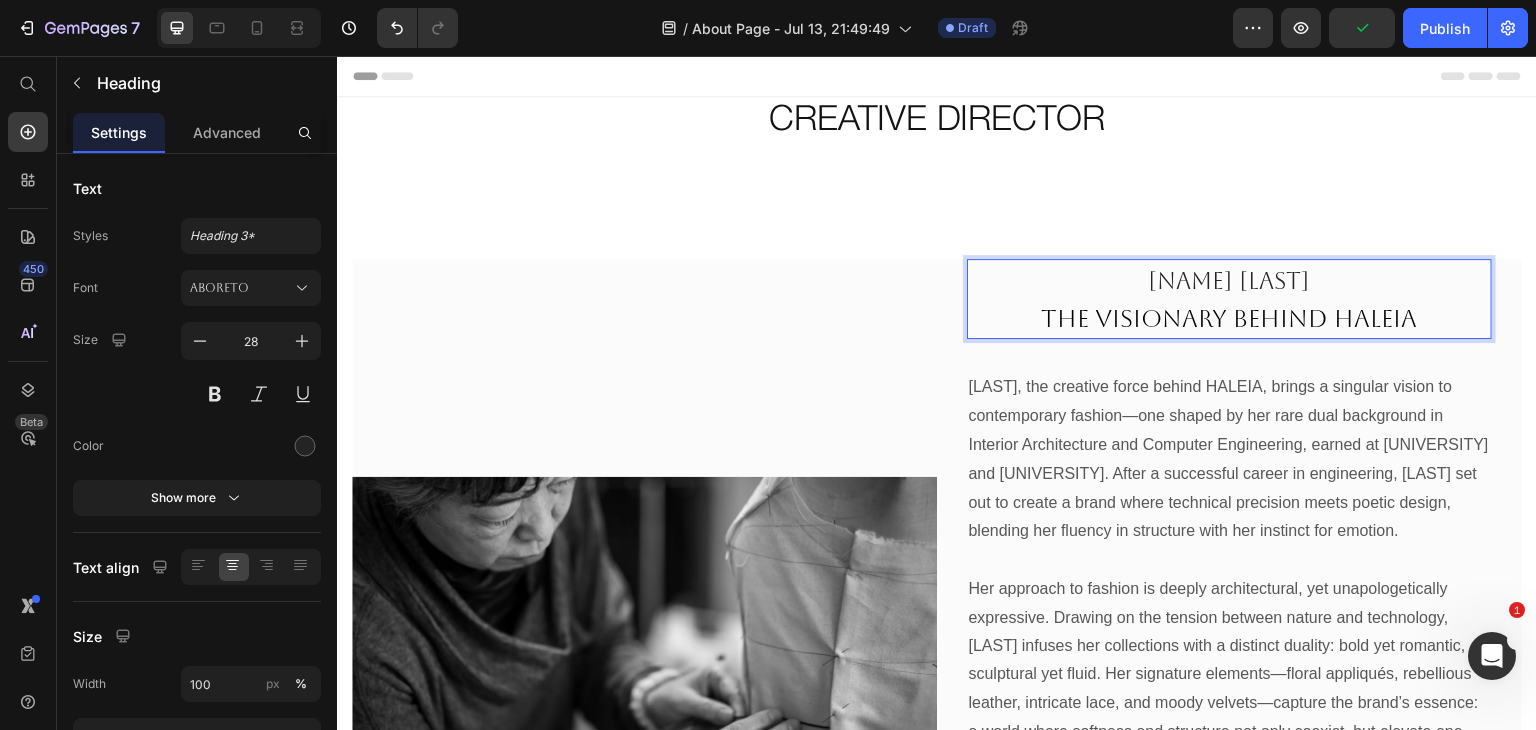 click on "HALE BAYKUS" at bounding box center (1230, 281) 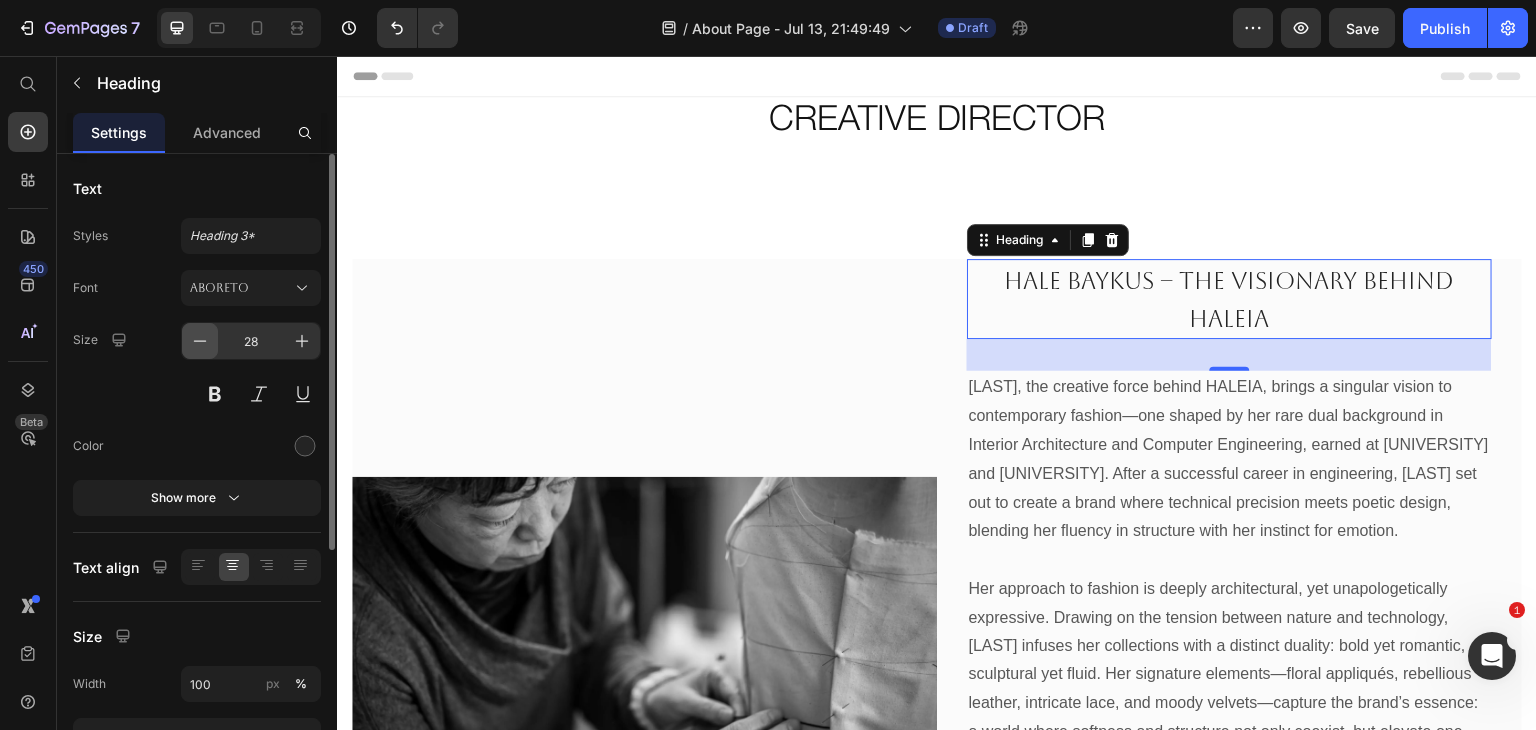 click 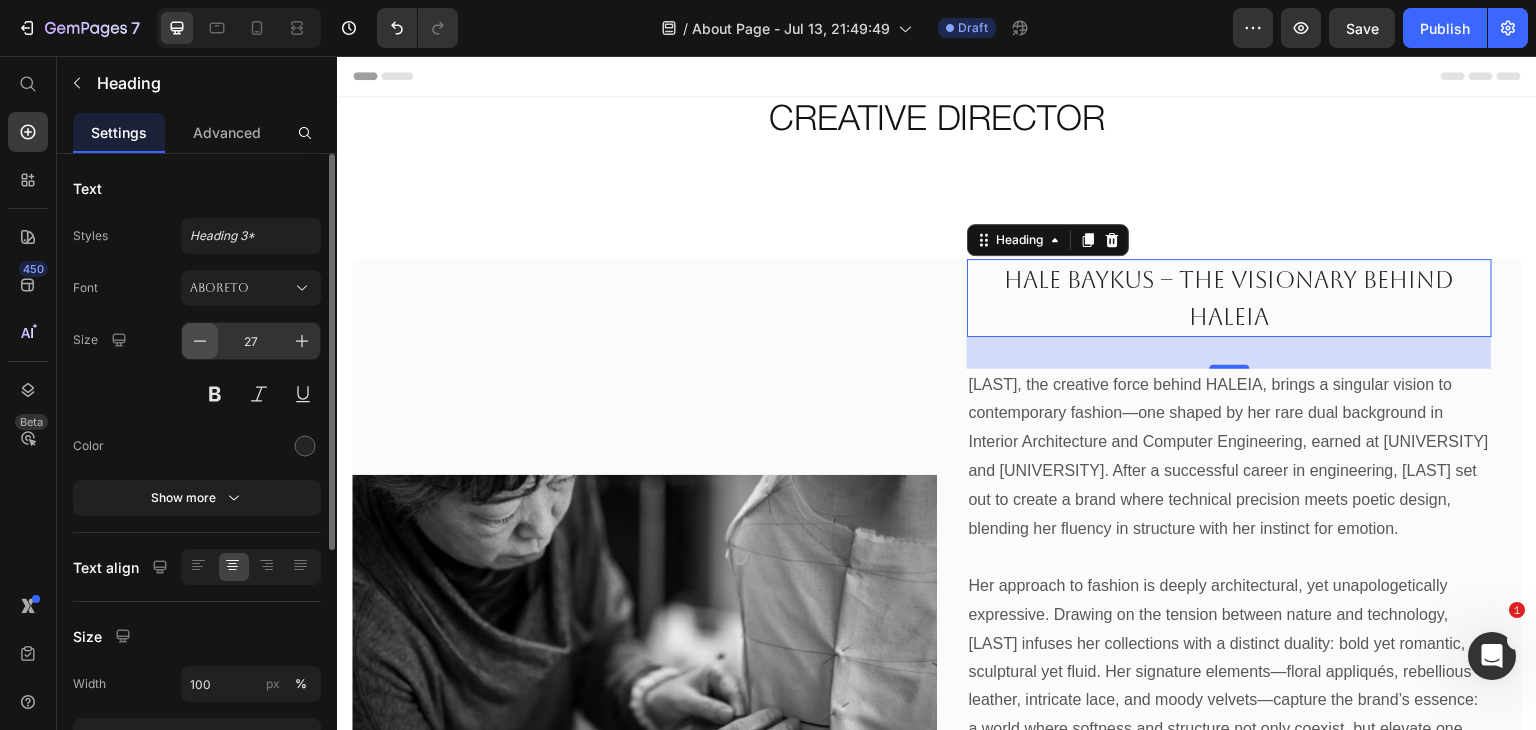 click 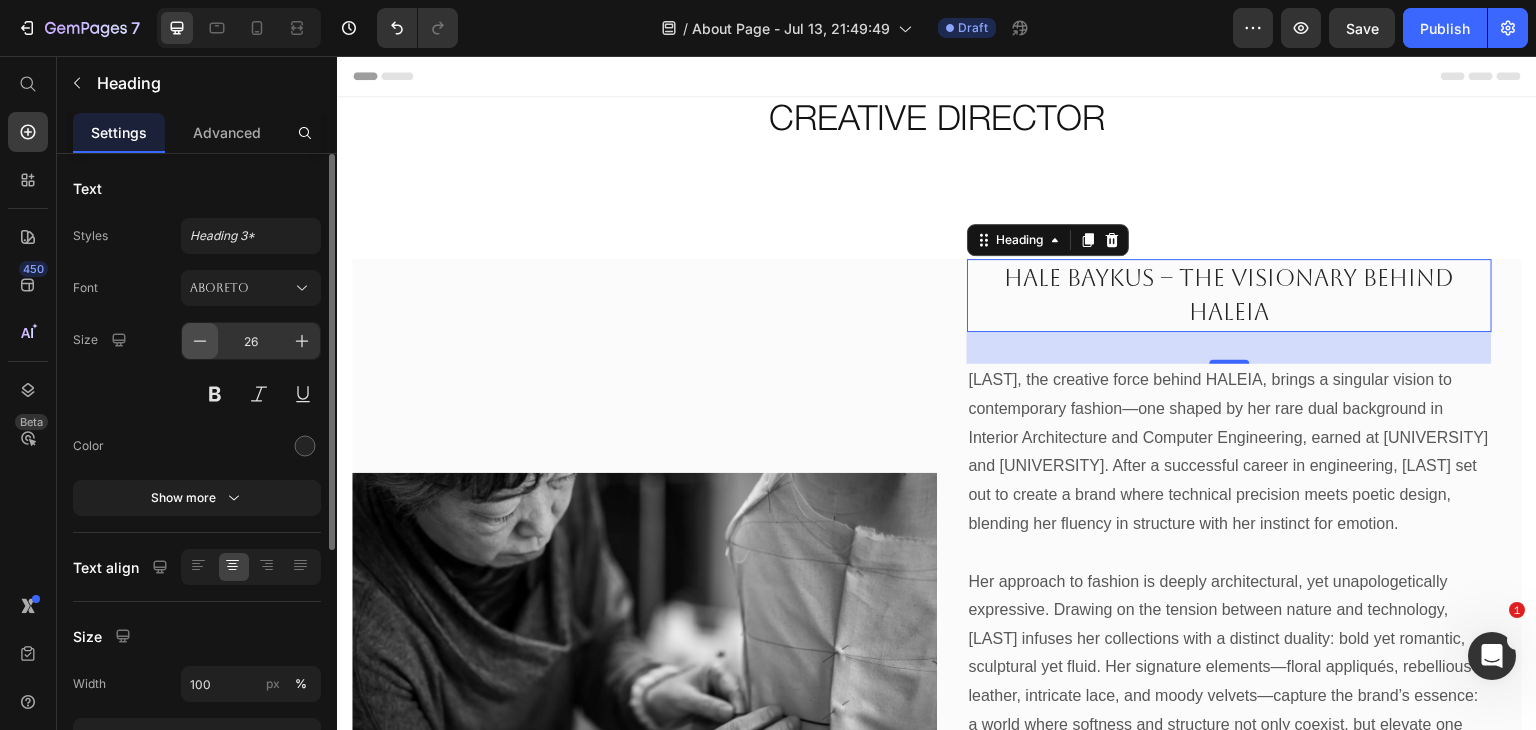 click 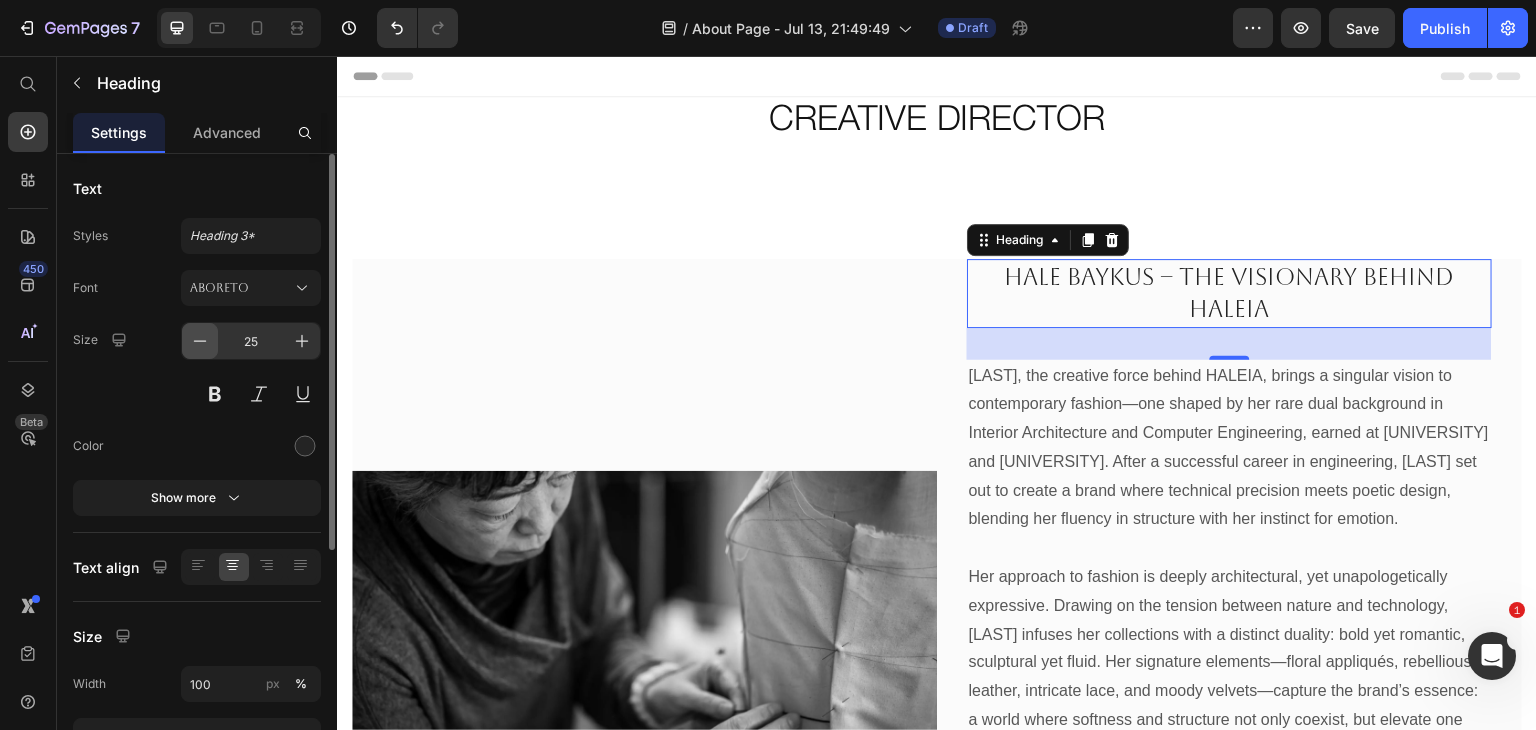 click 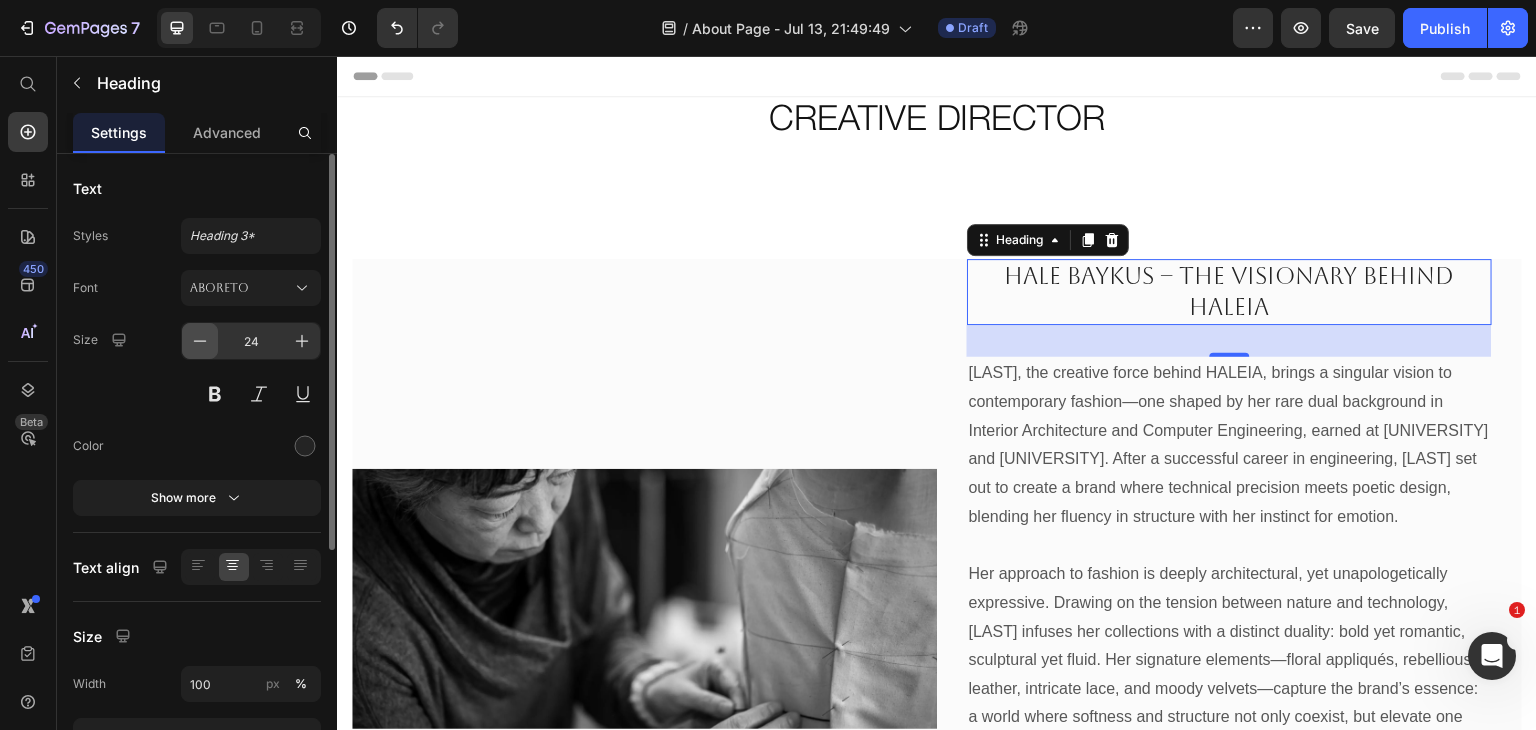 click 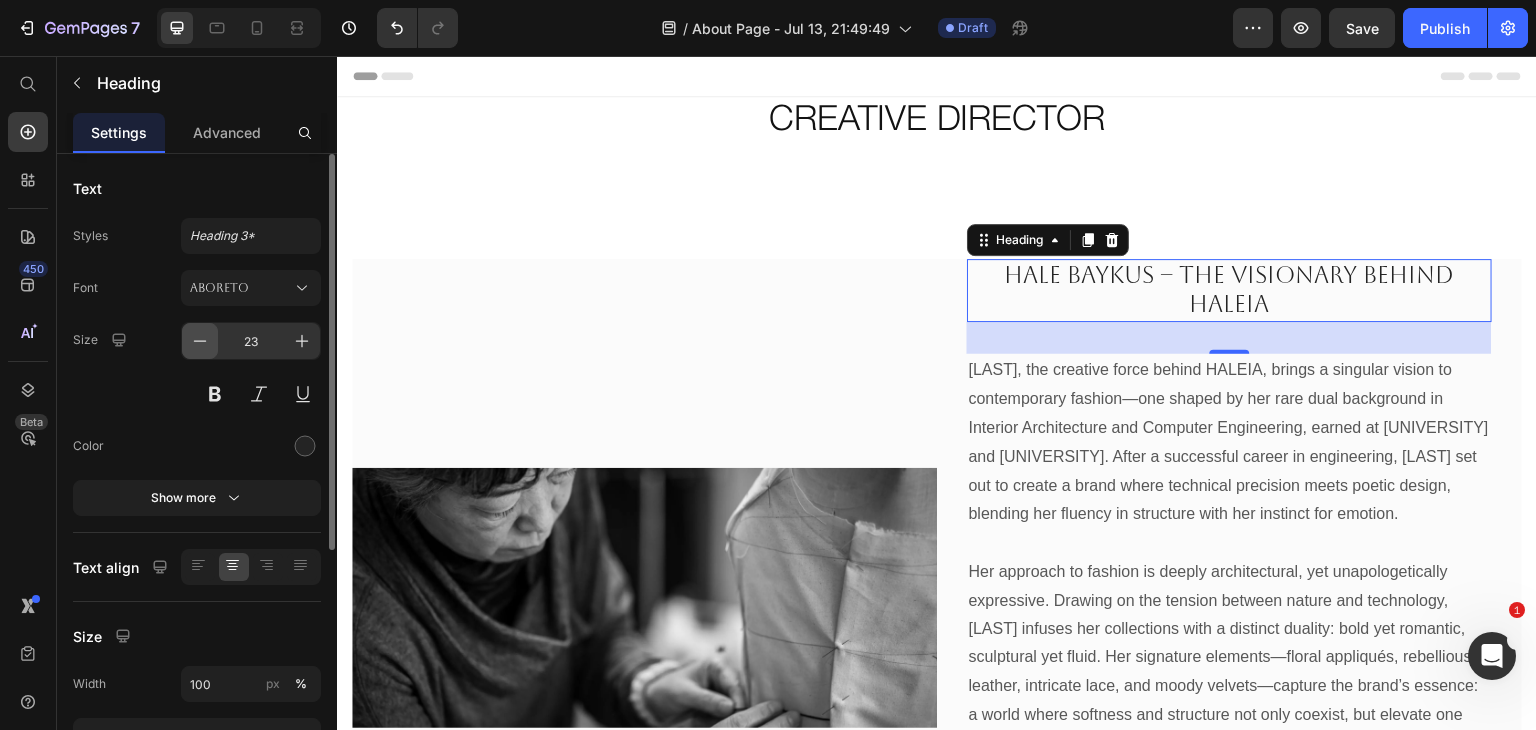 click 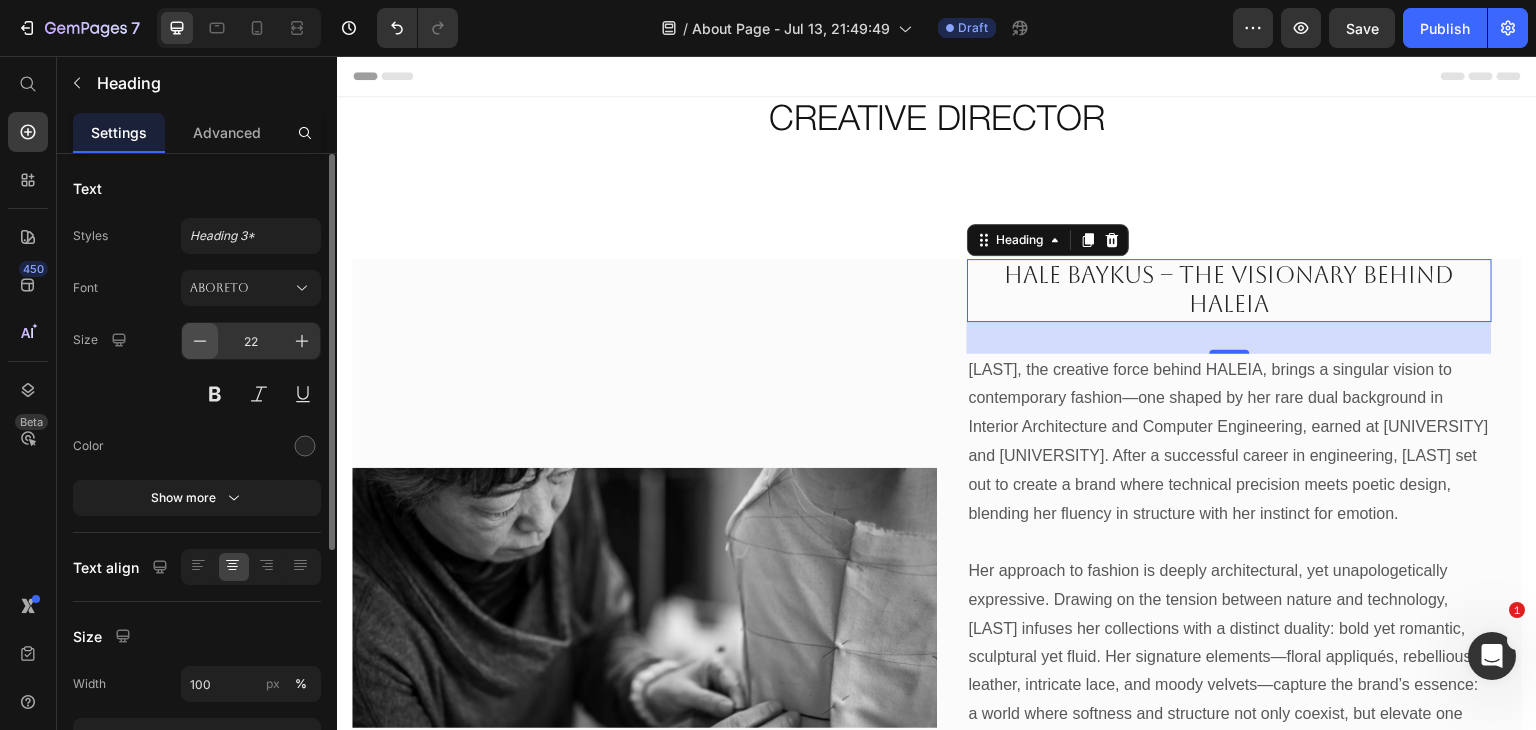 click 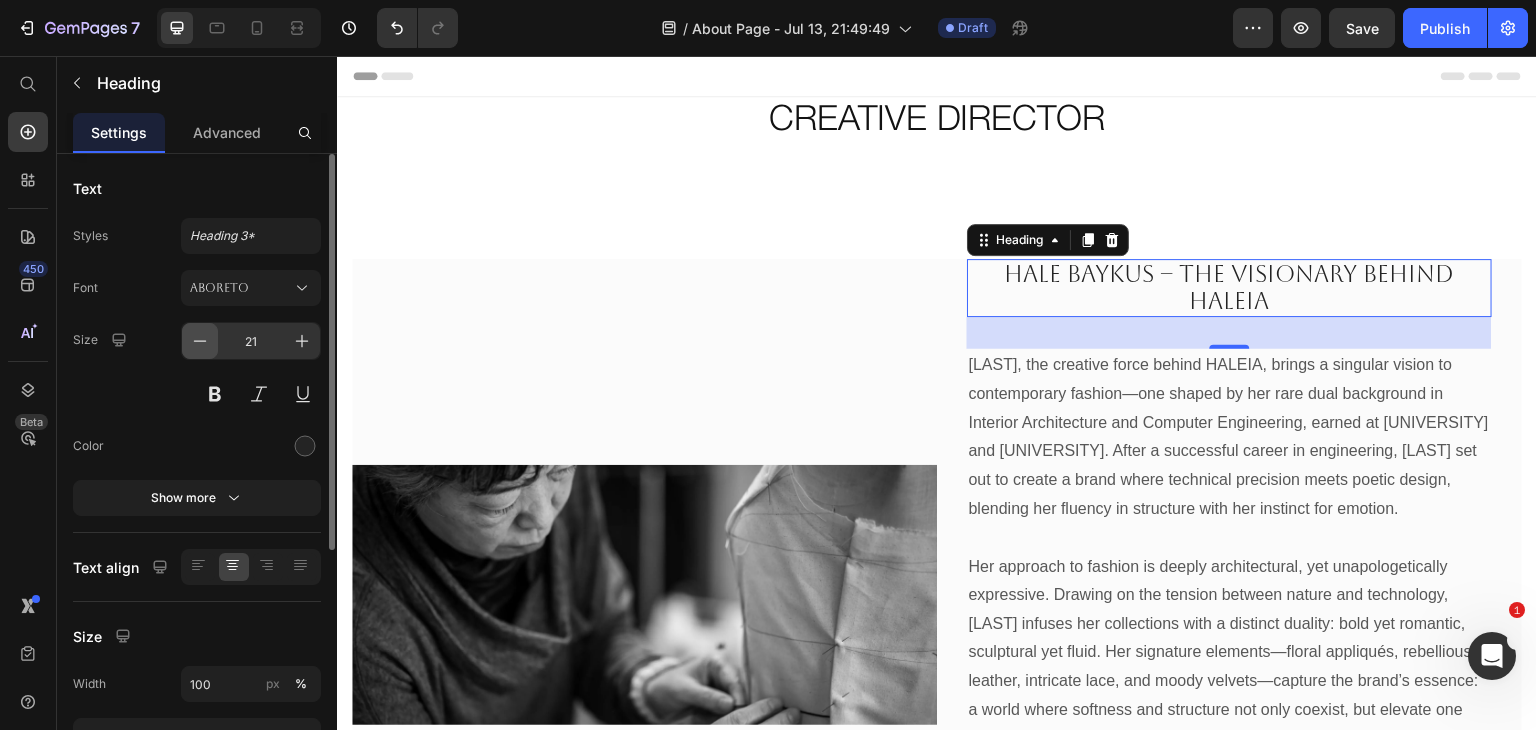 click 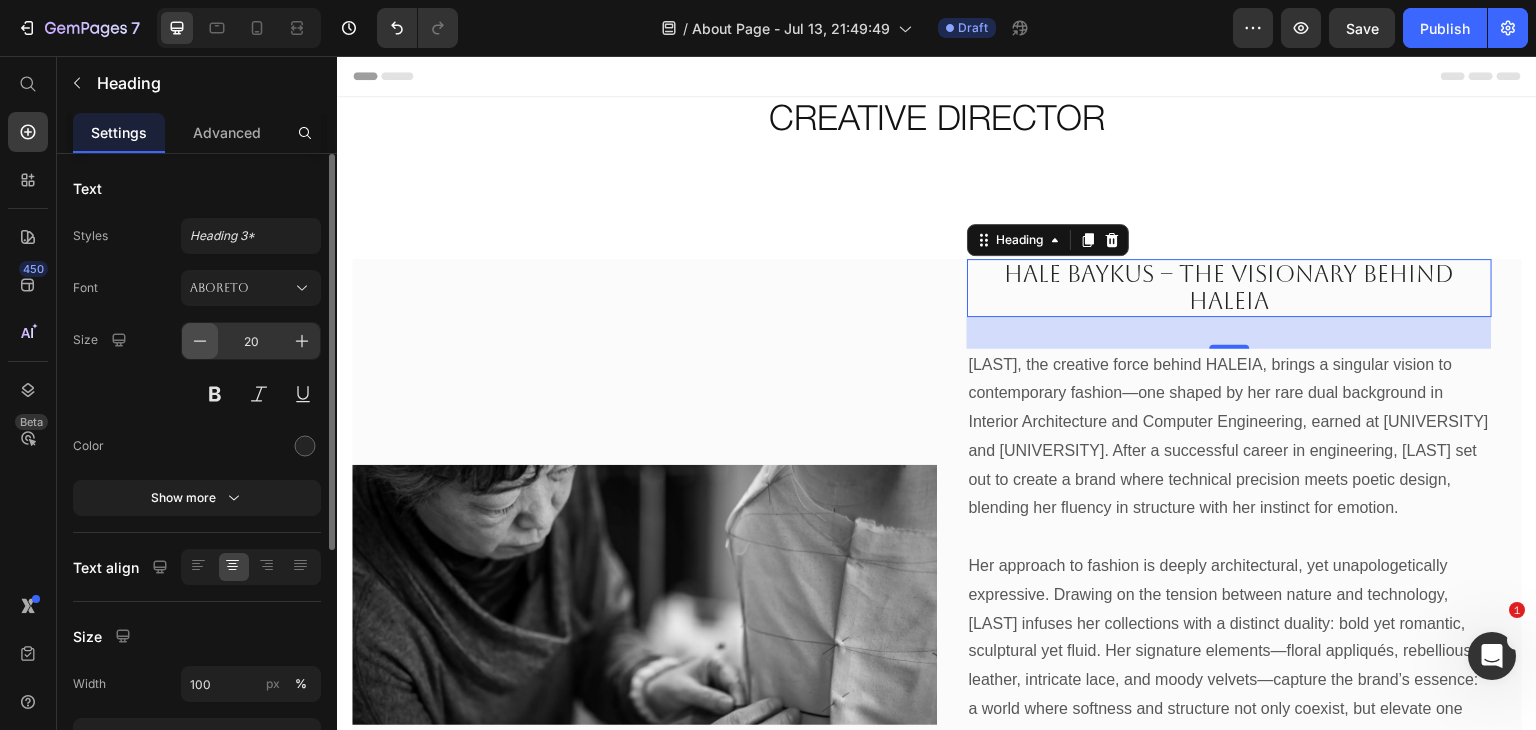 click 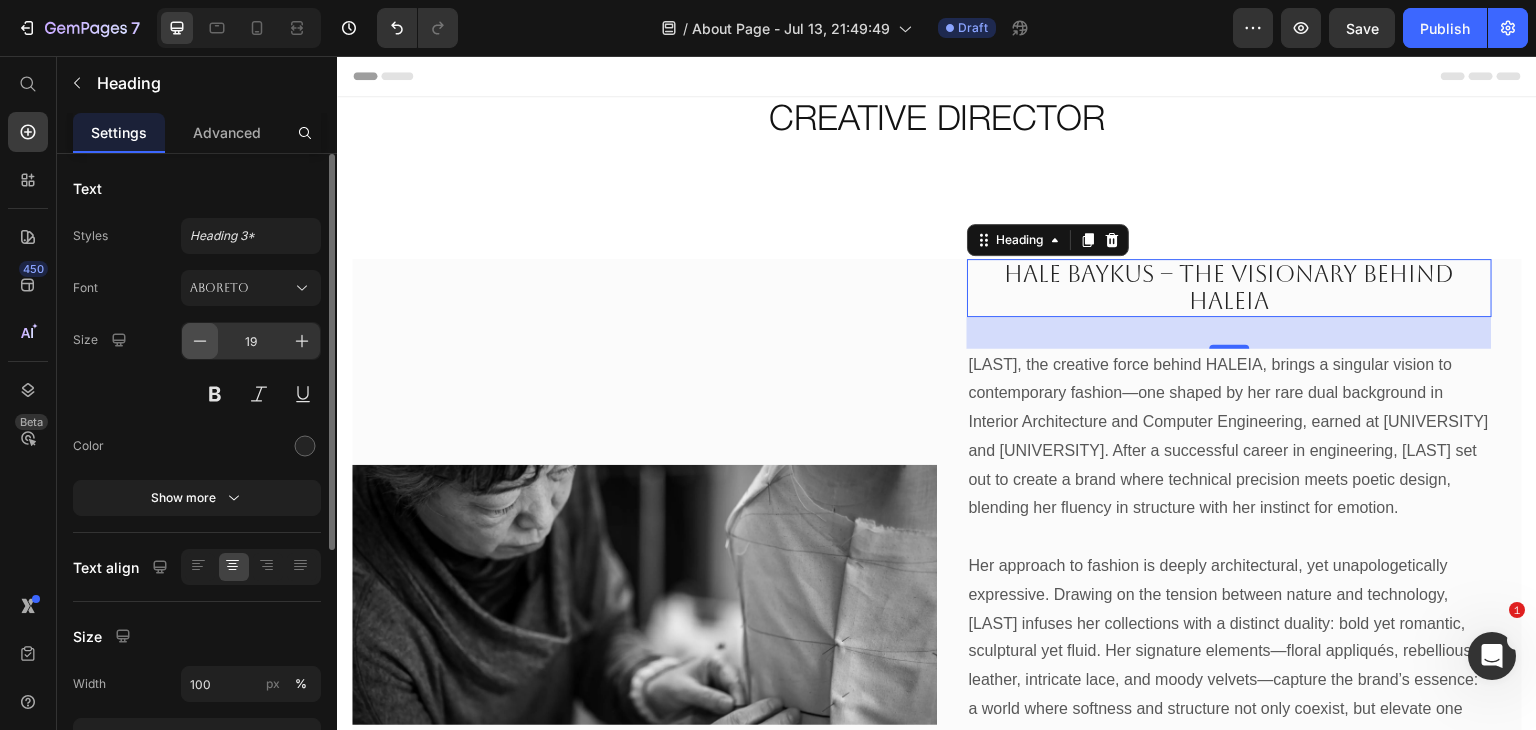 click 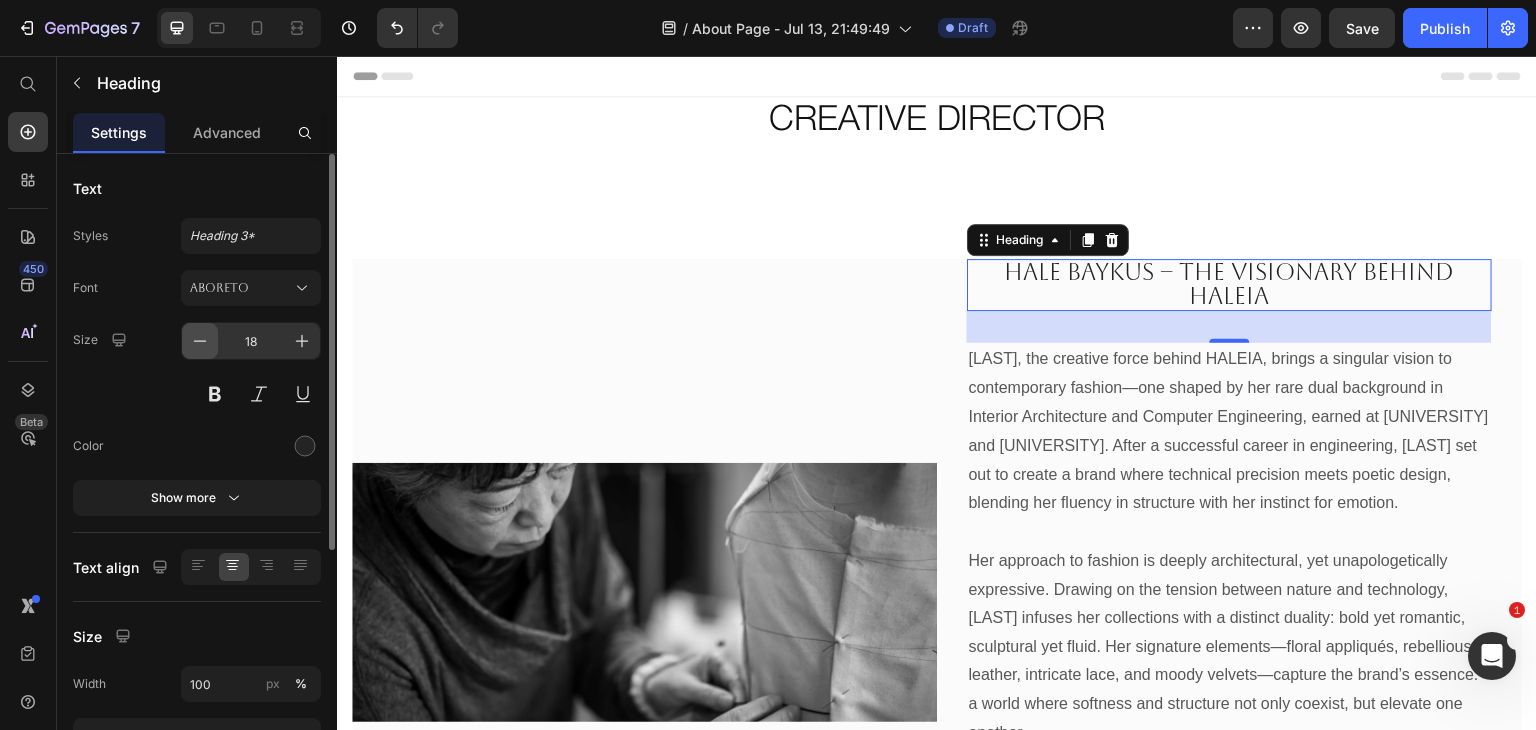 click 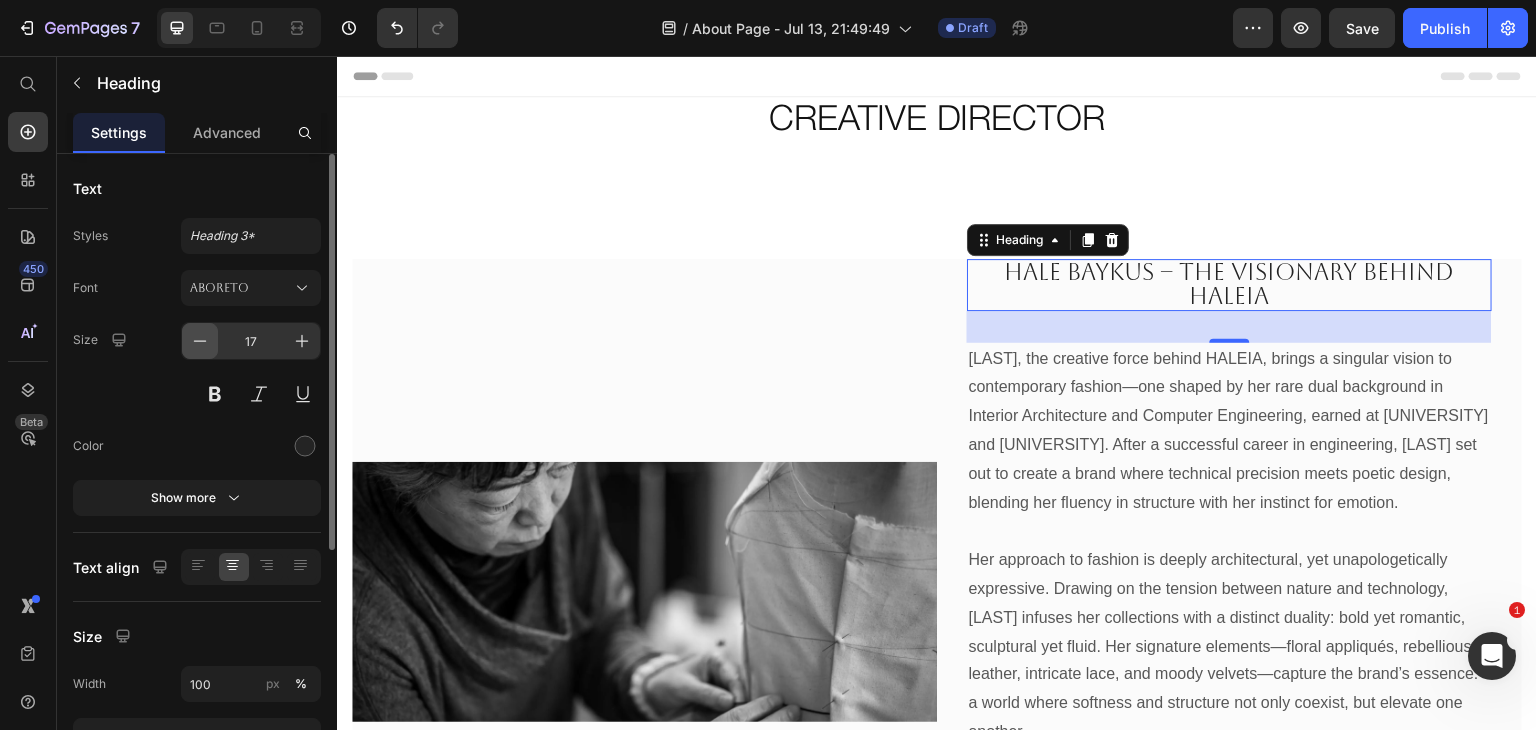 click 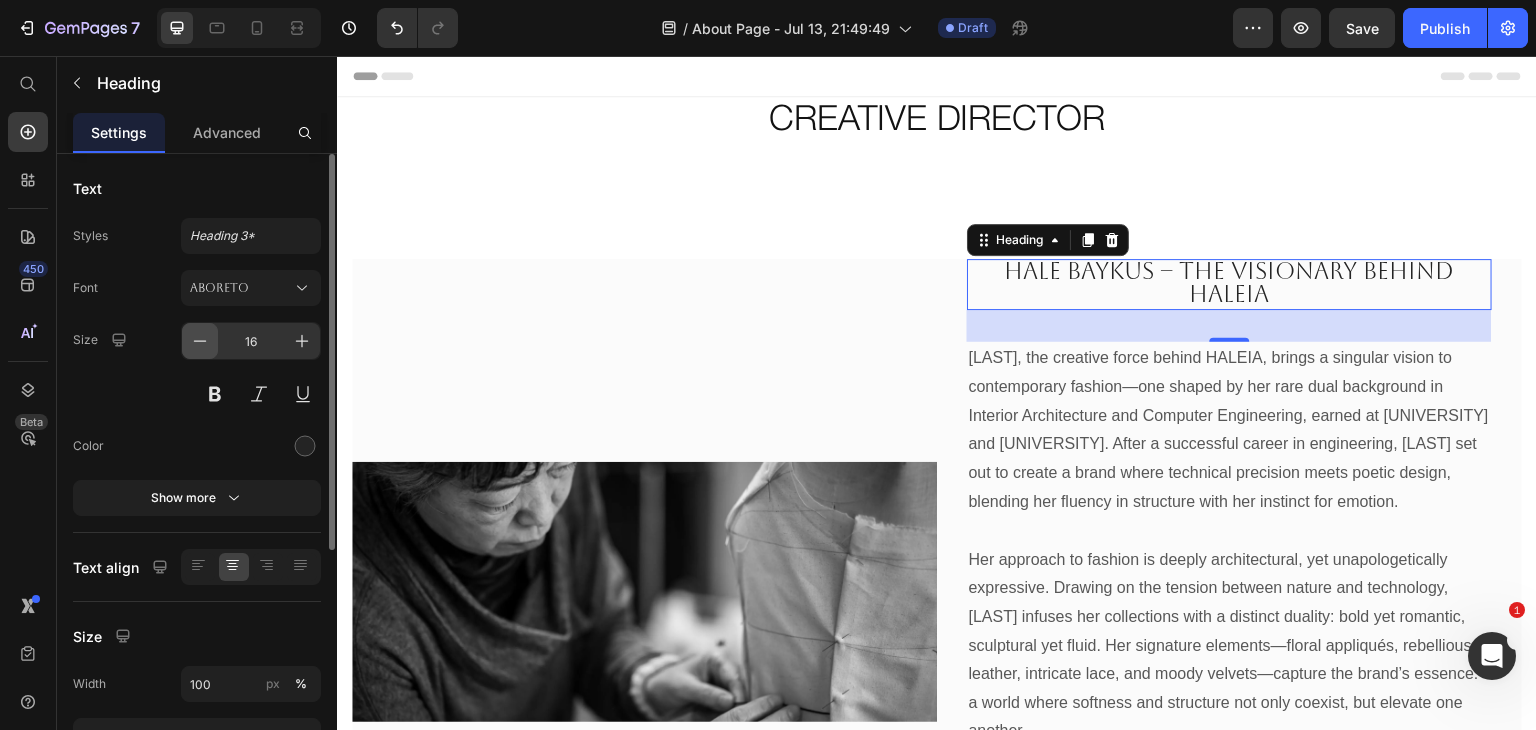 click 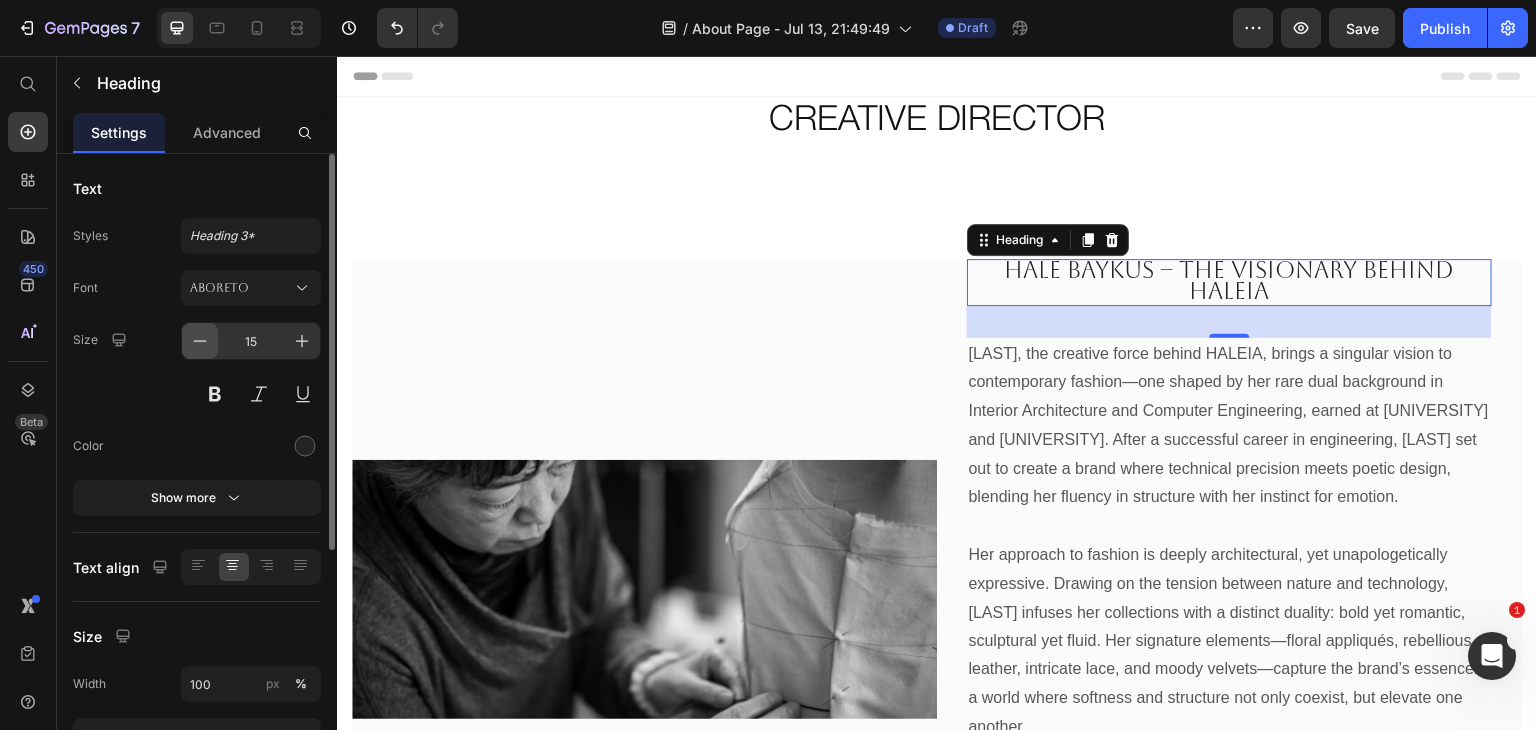 click 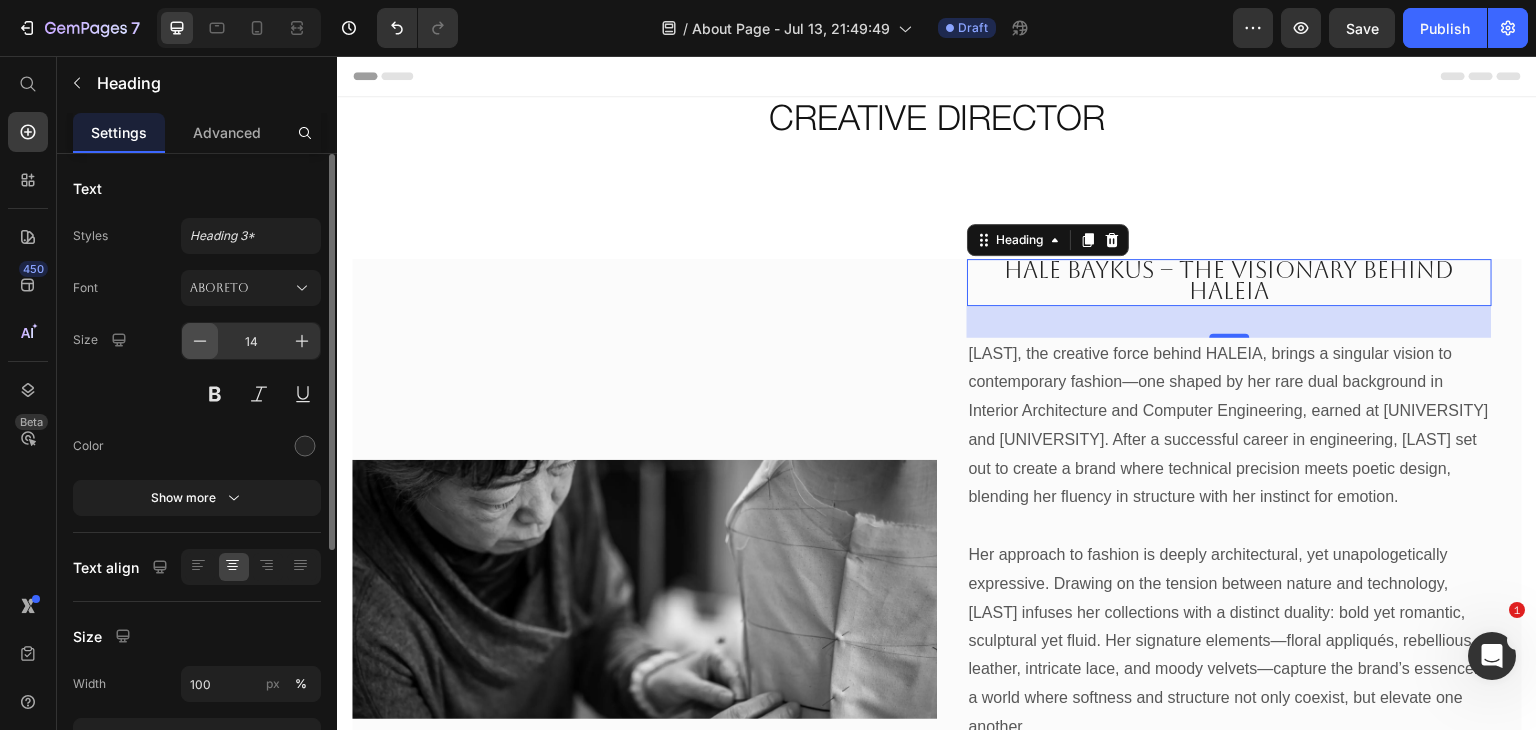 click 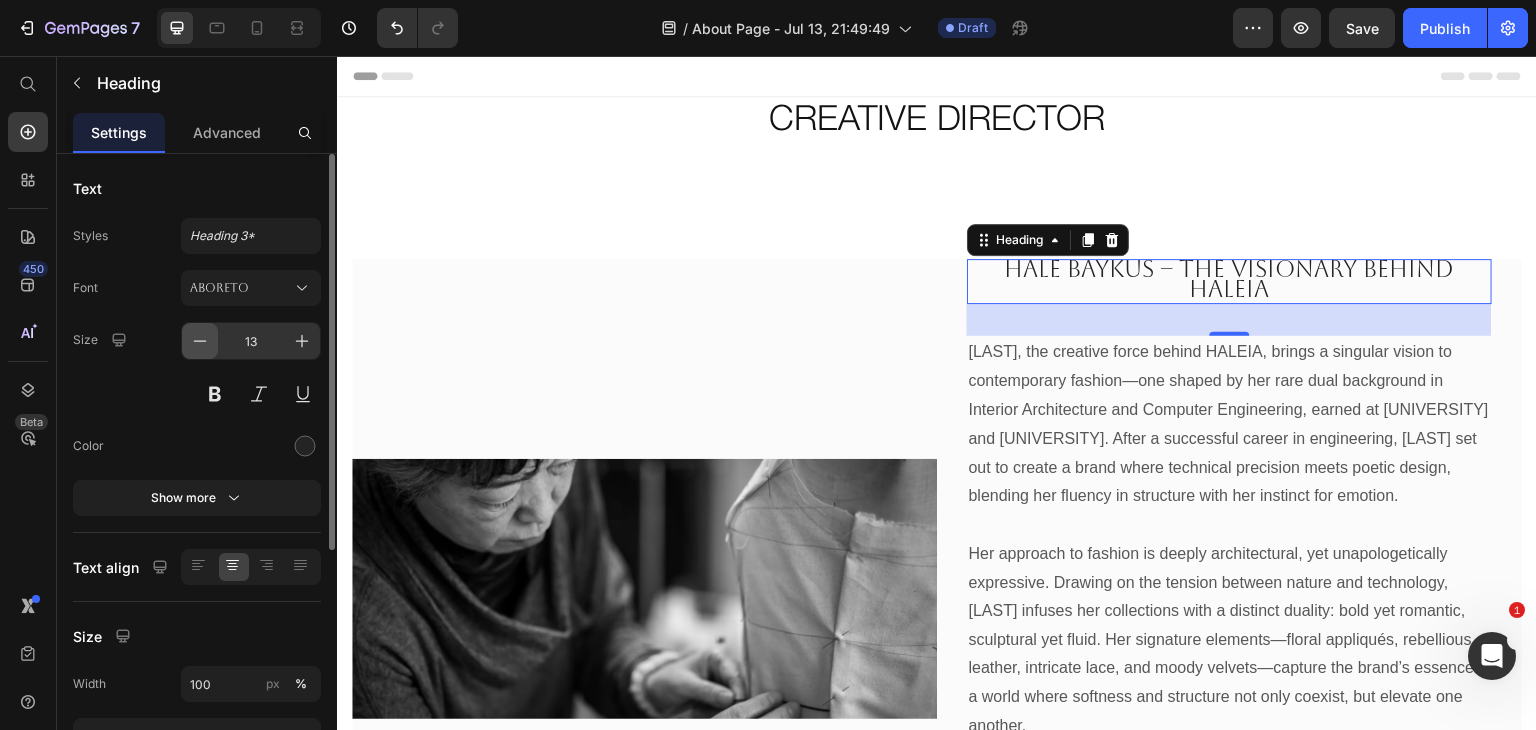 click 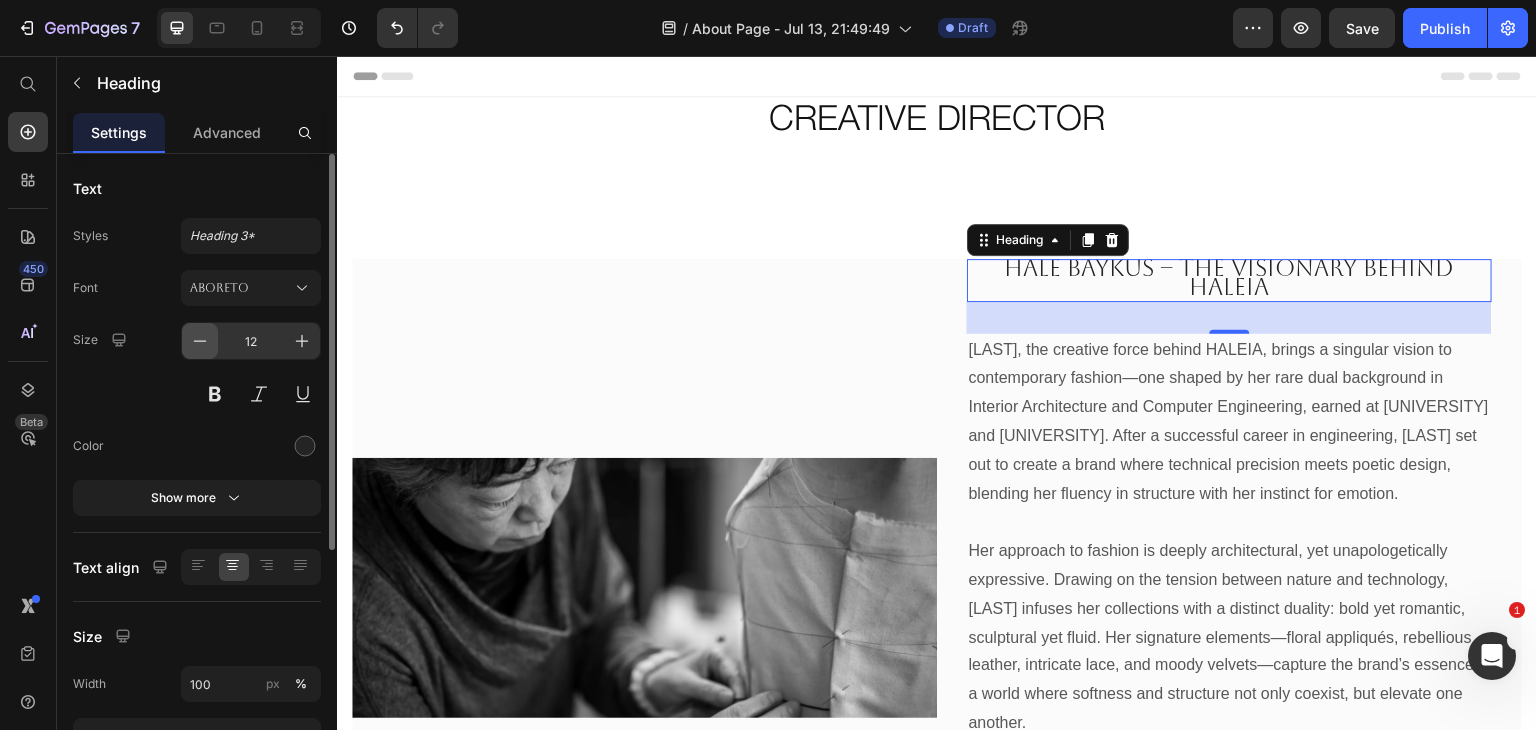click 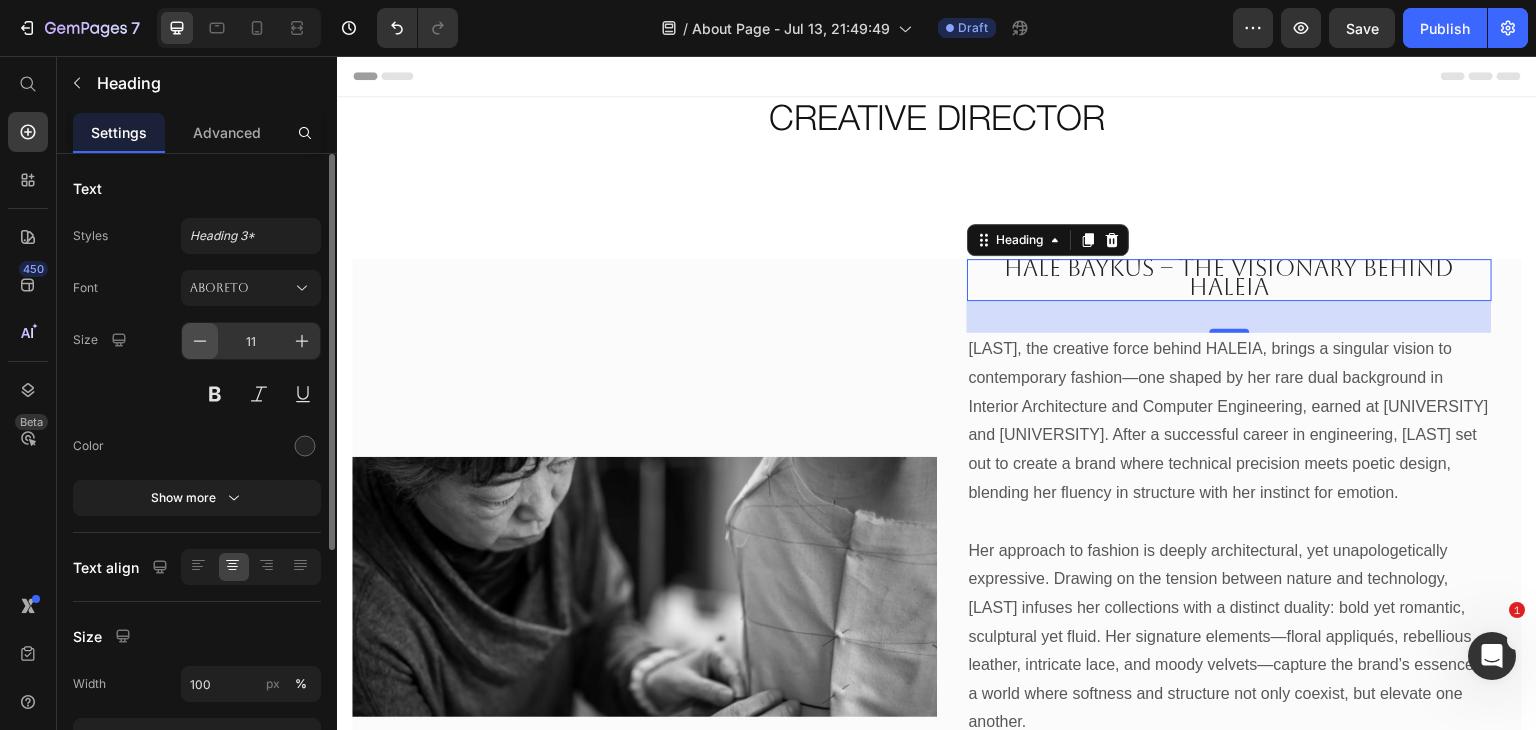 click 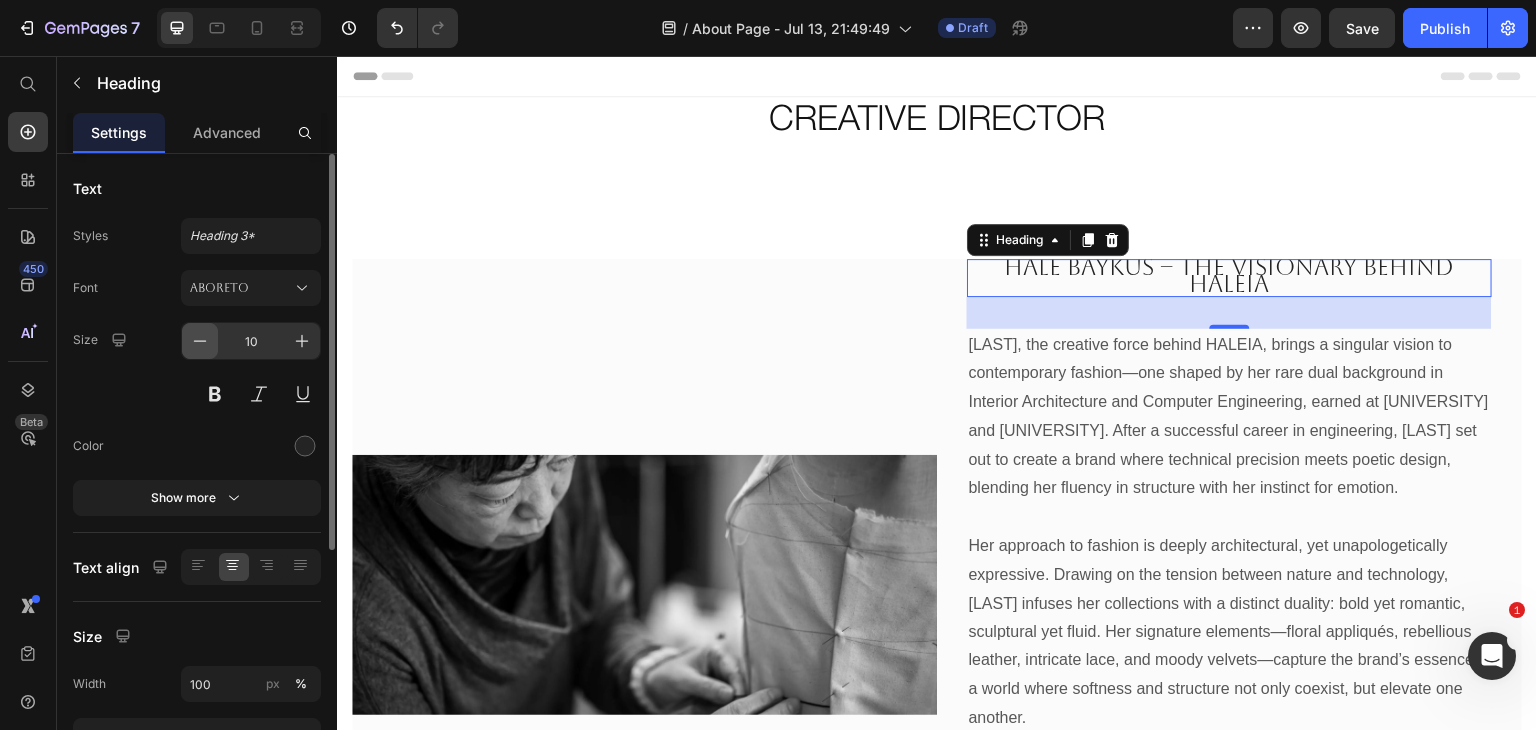click 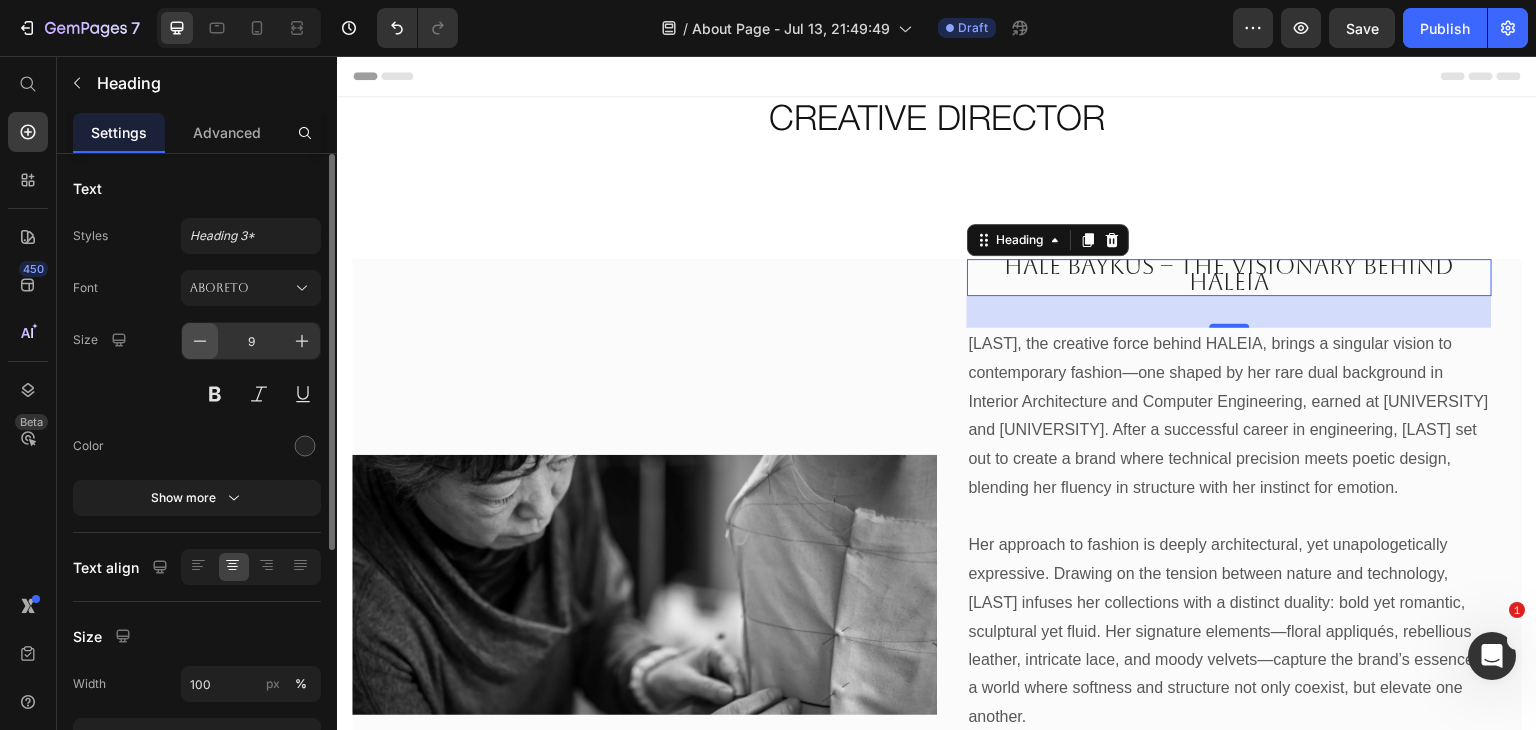 click 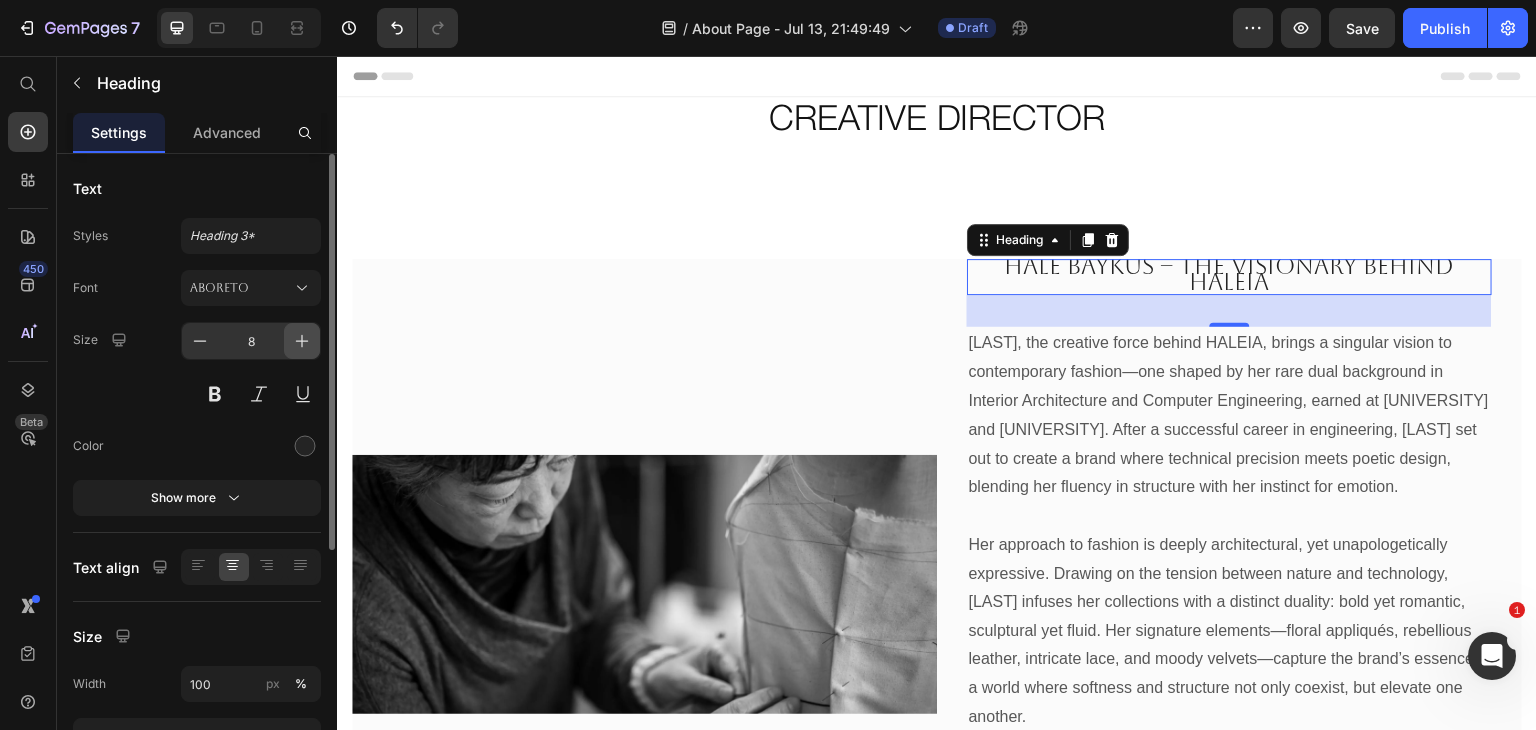 click 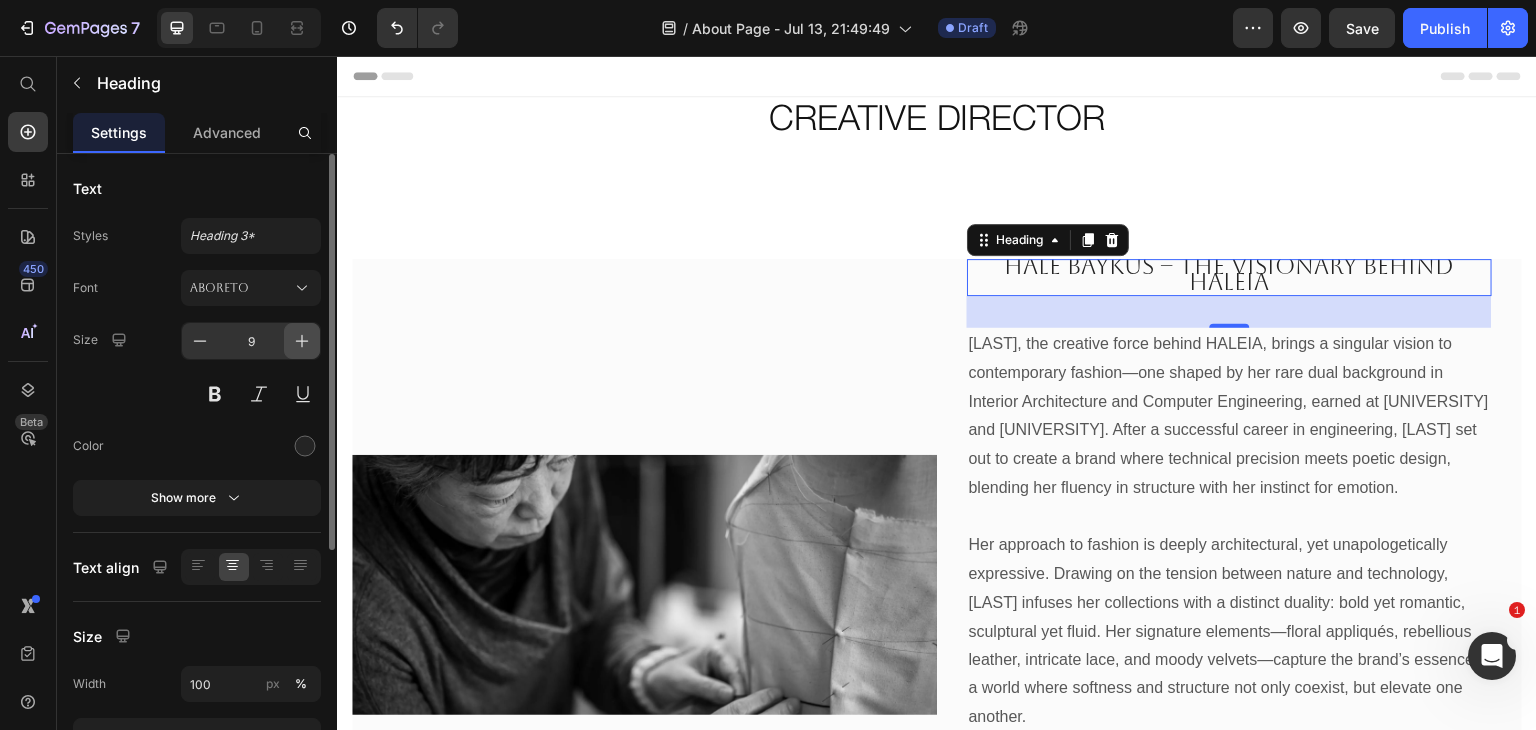 click 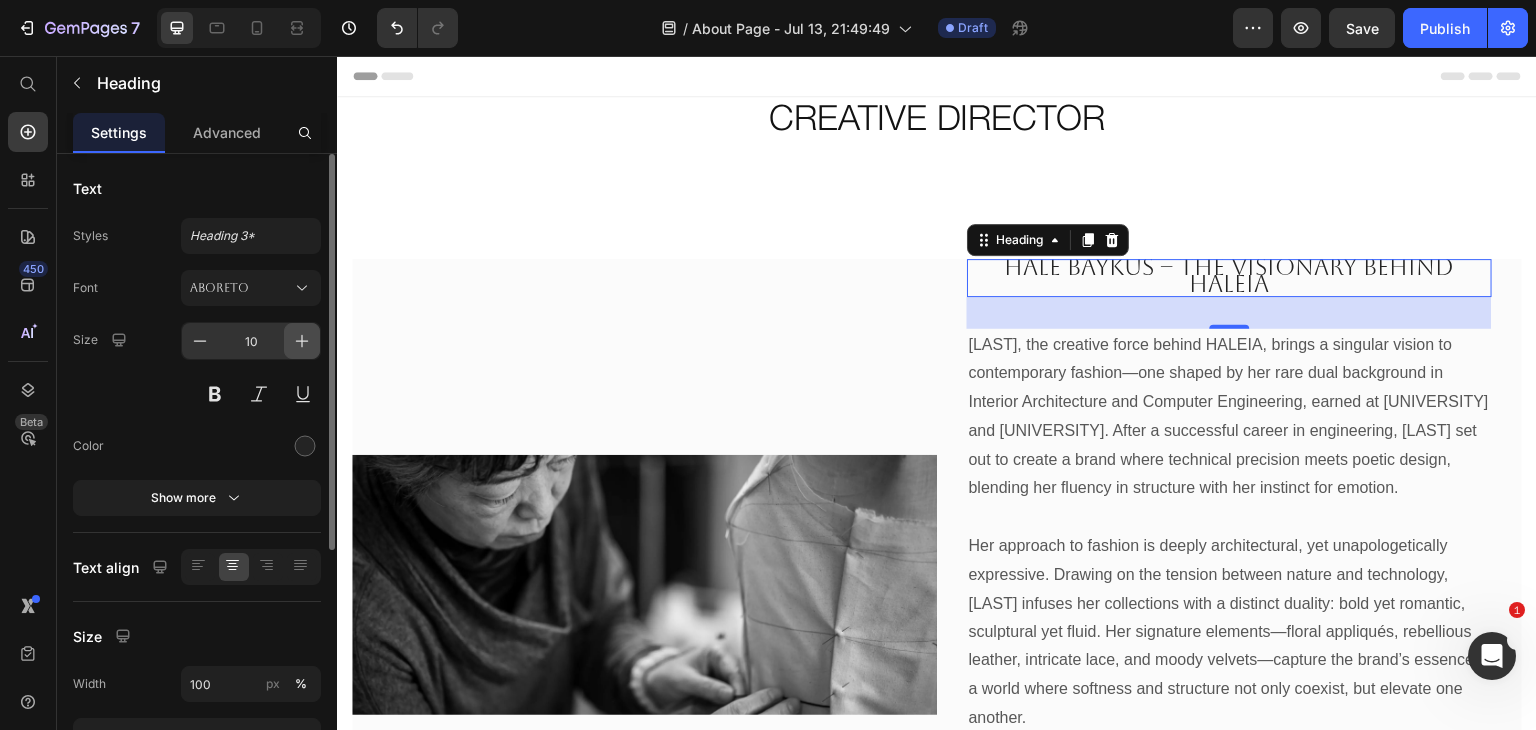 click 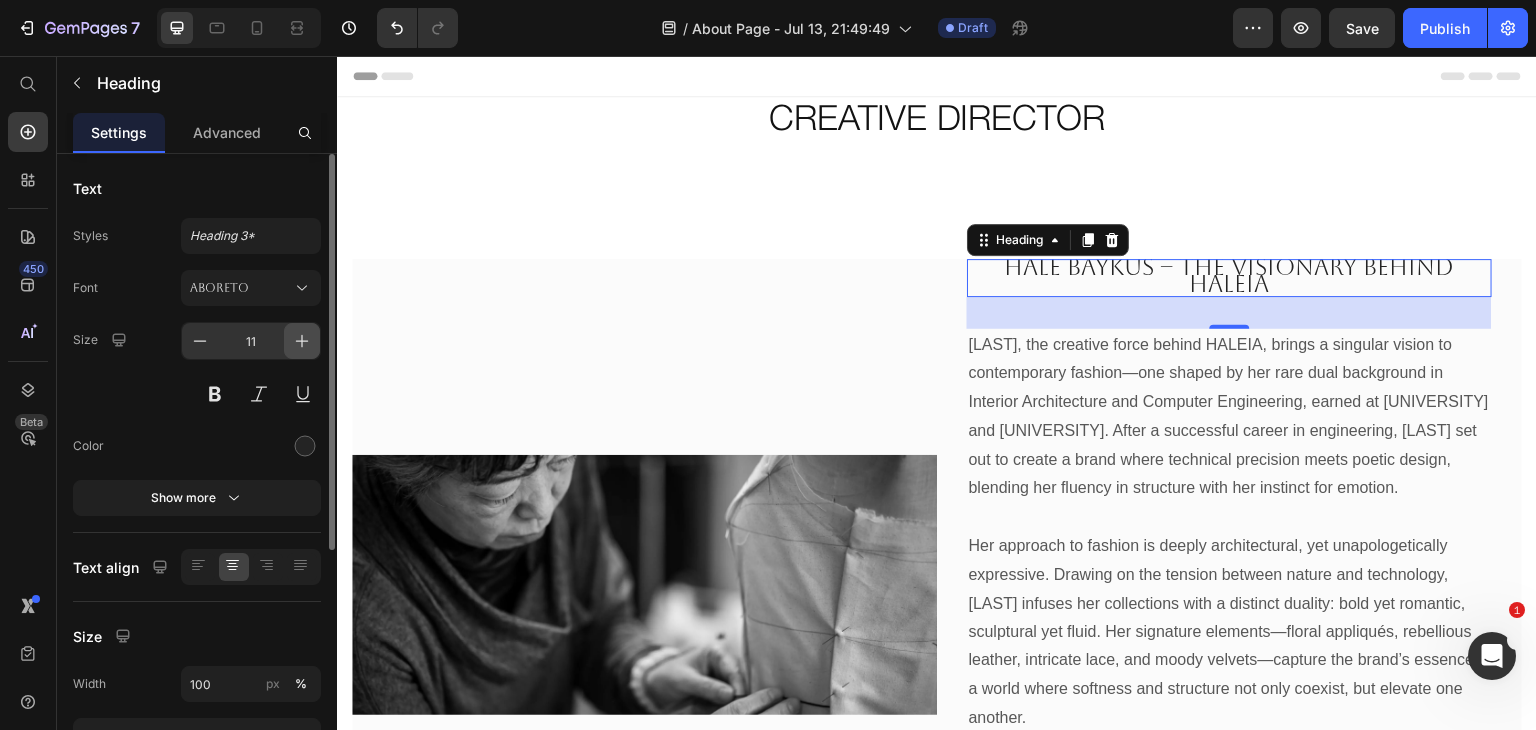 click 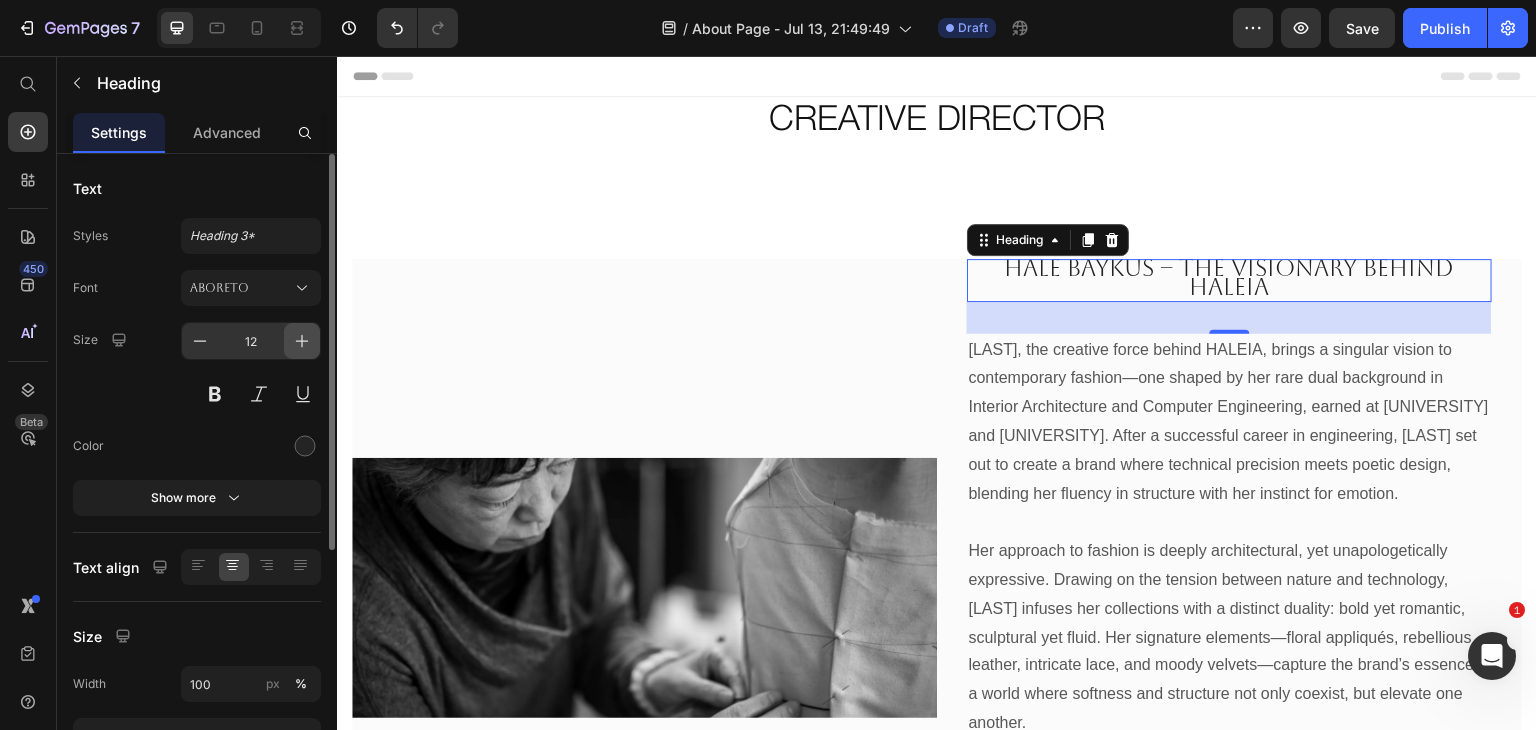 click 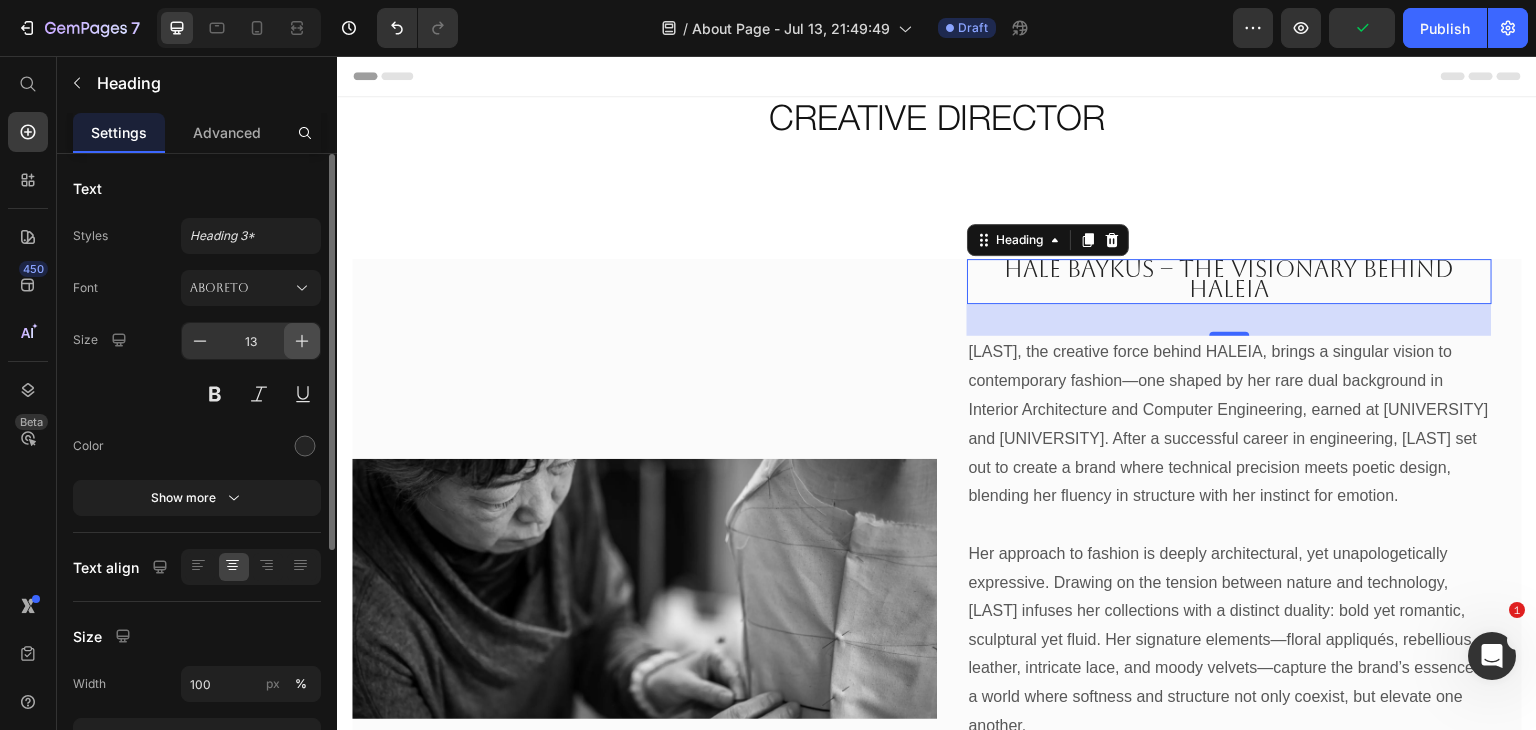 click 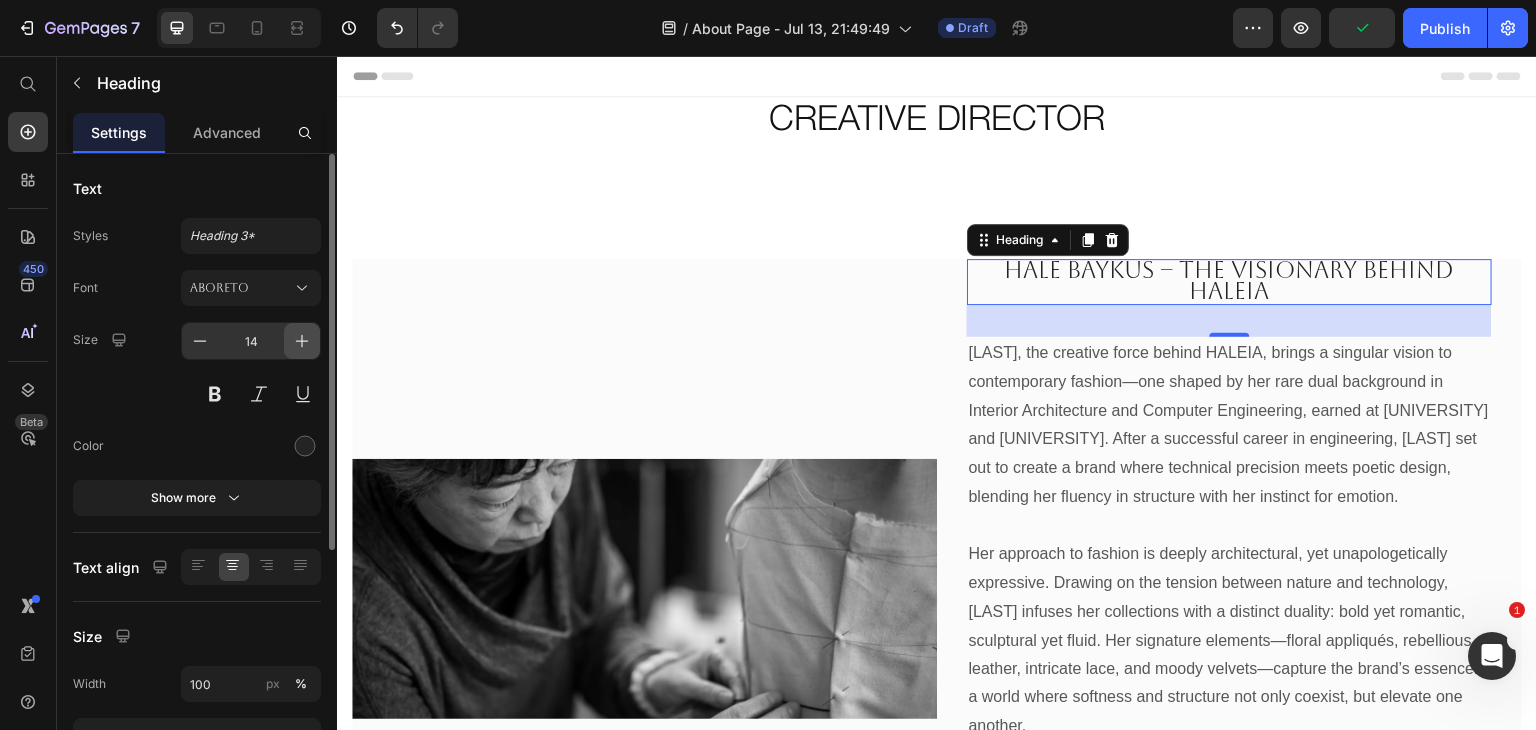 click 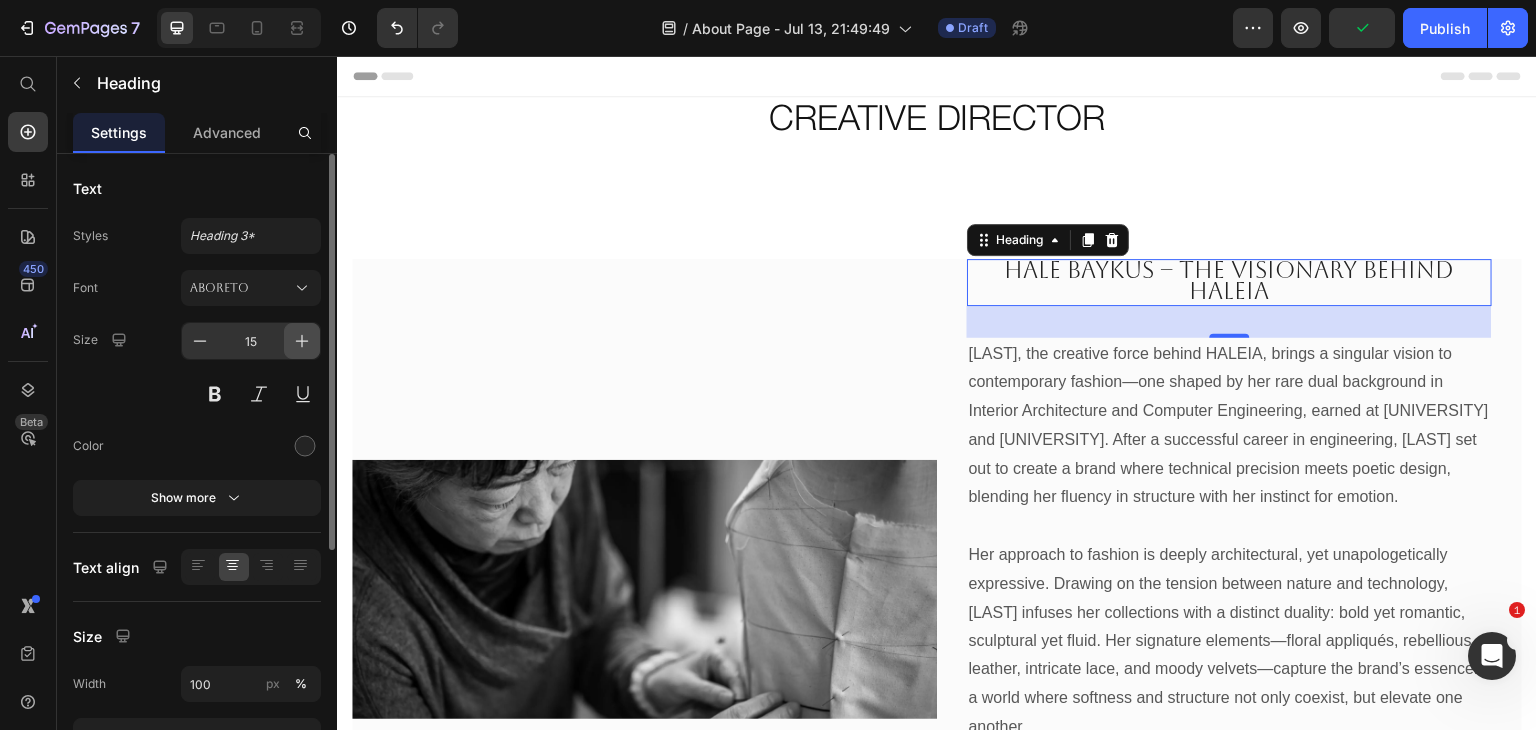 click 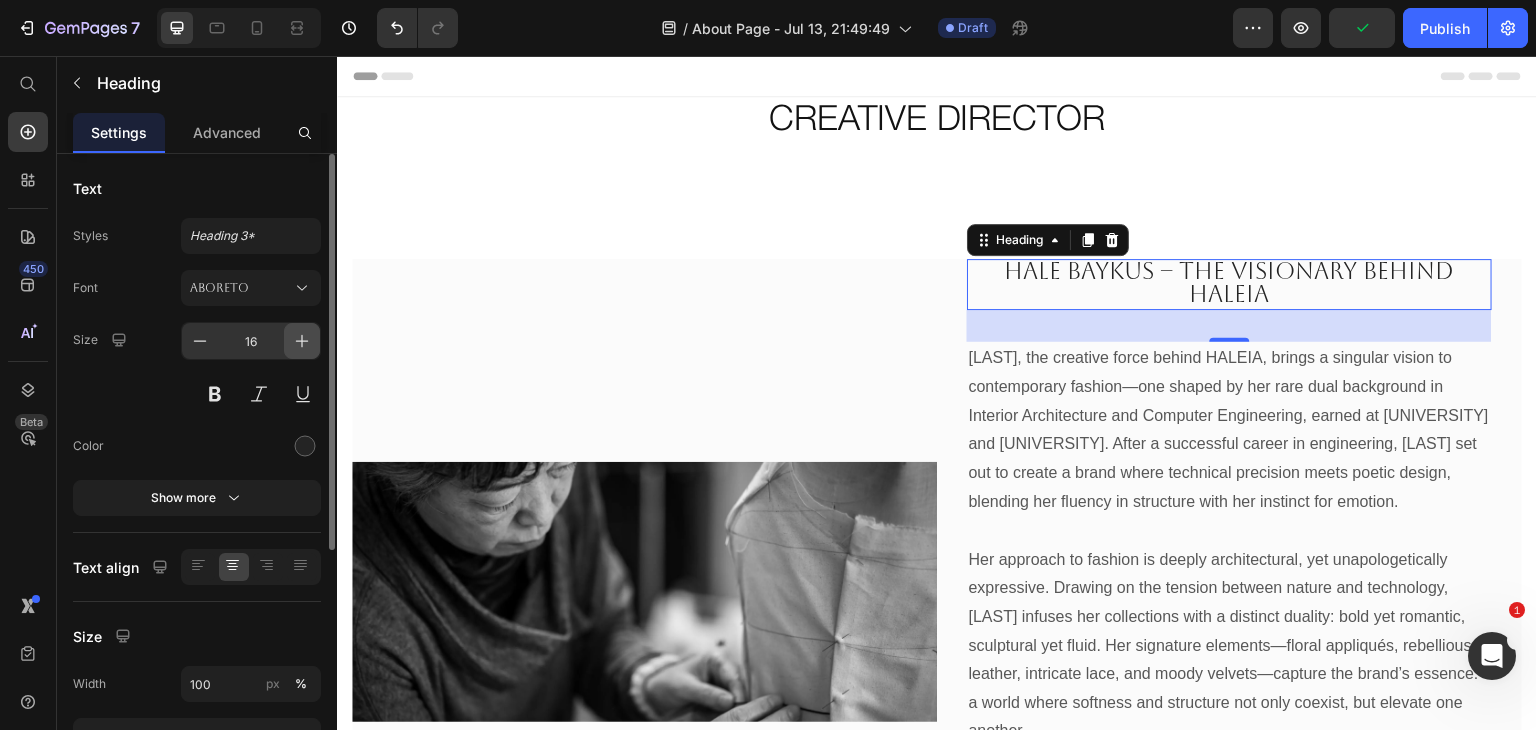 click 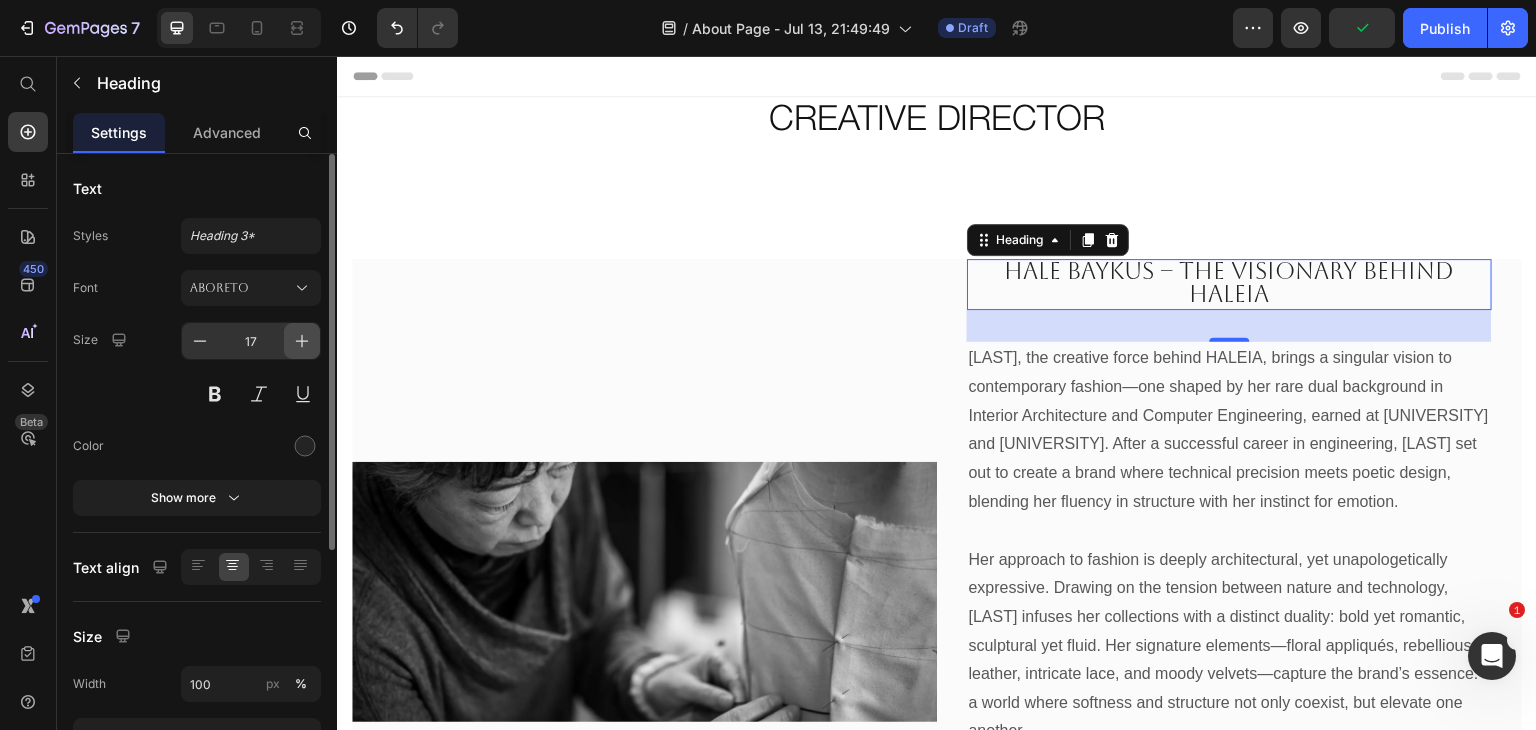 click 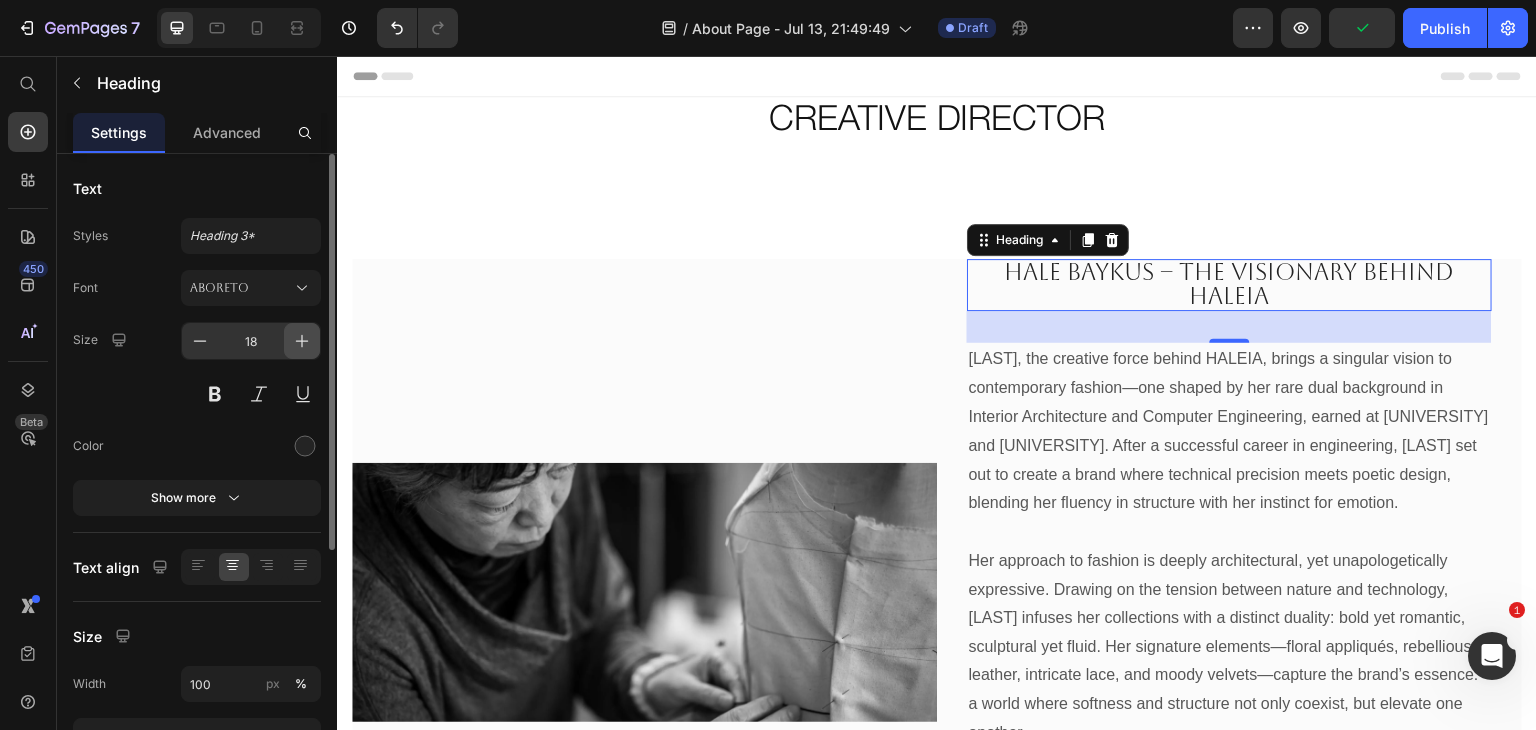 click 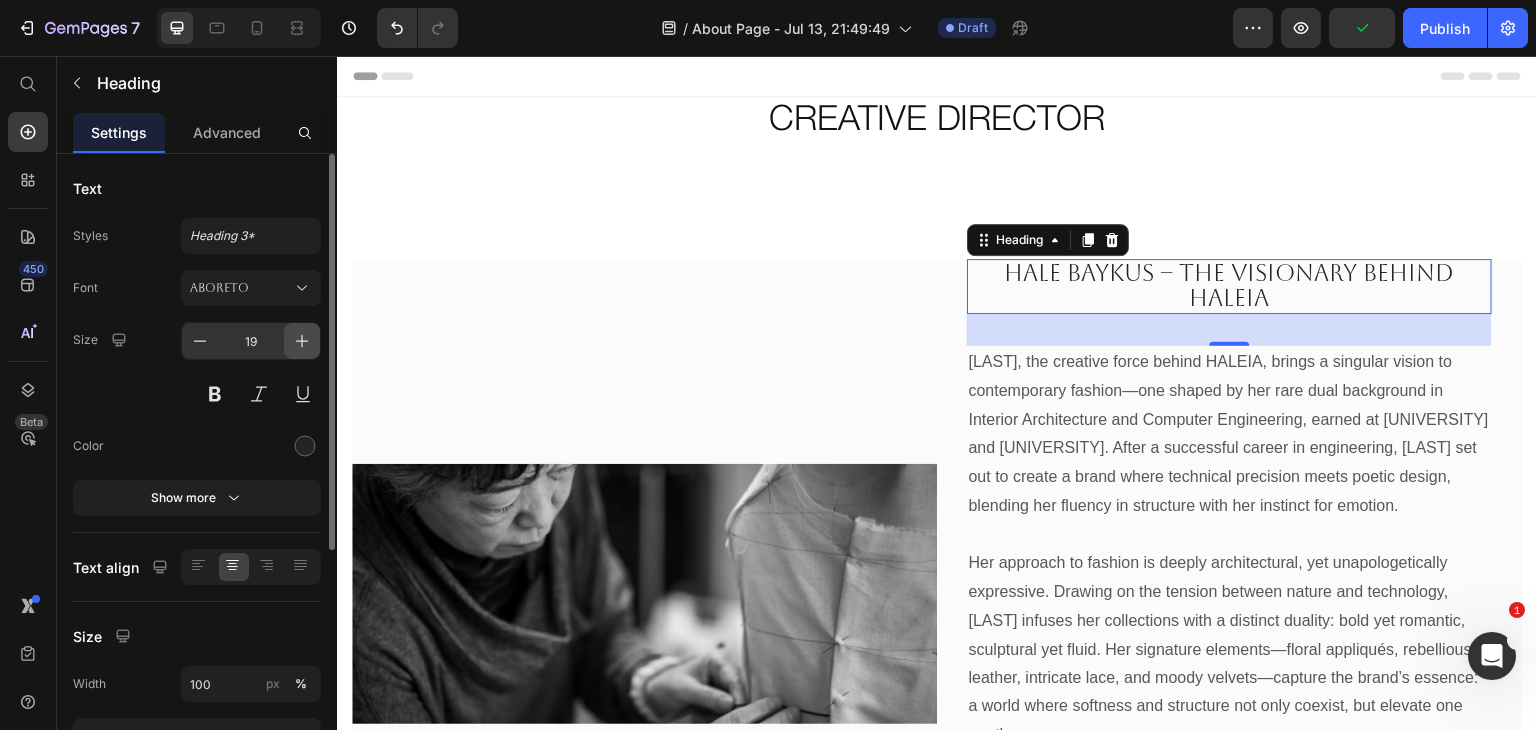 click 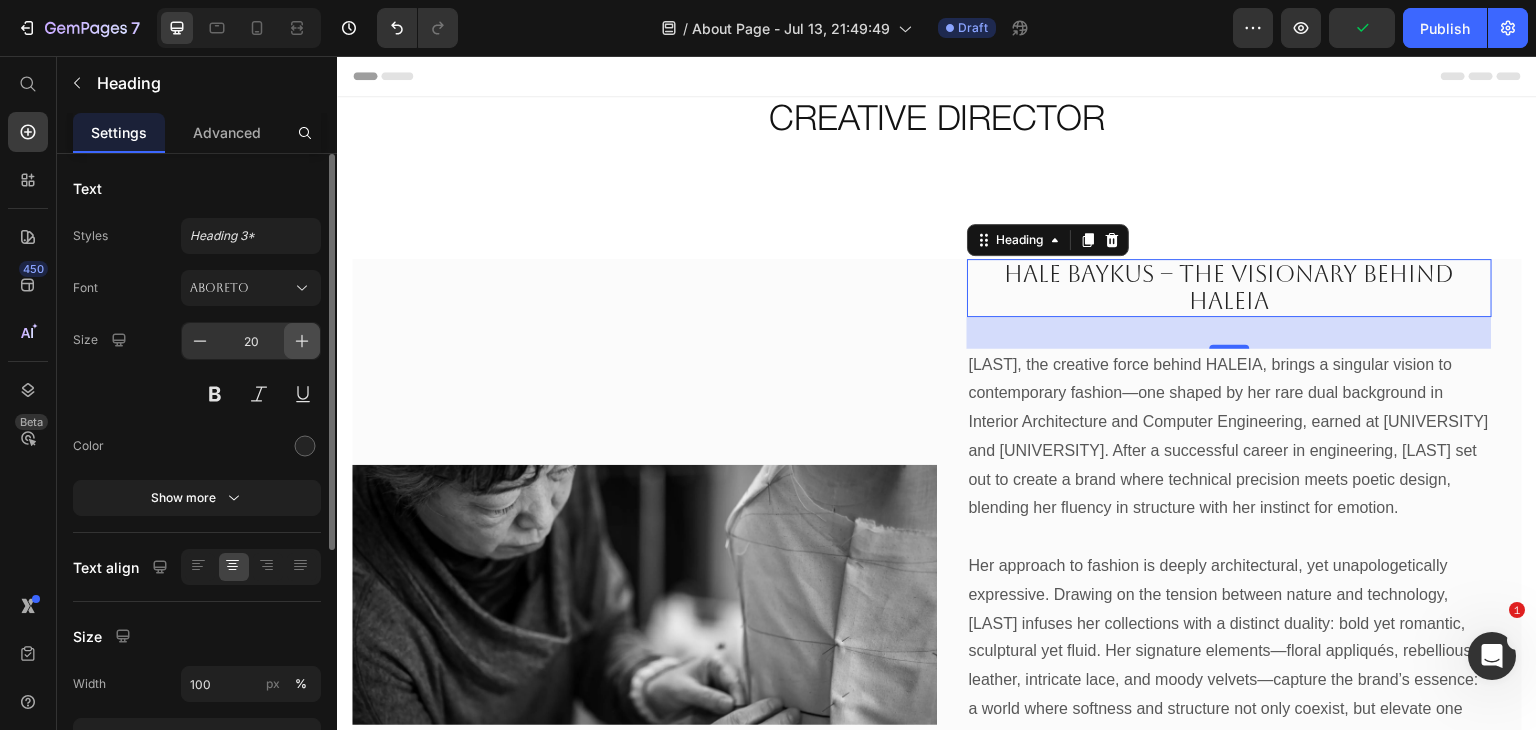 click 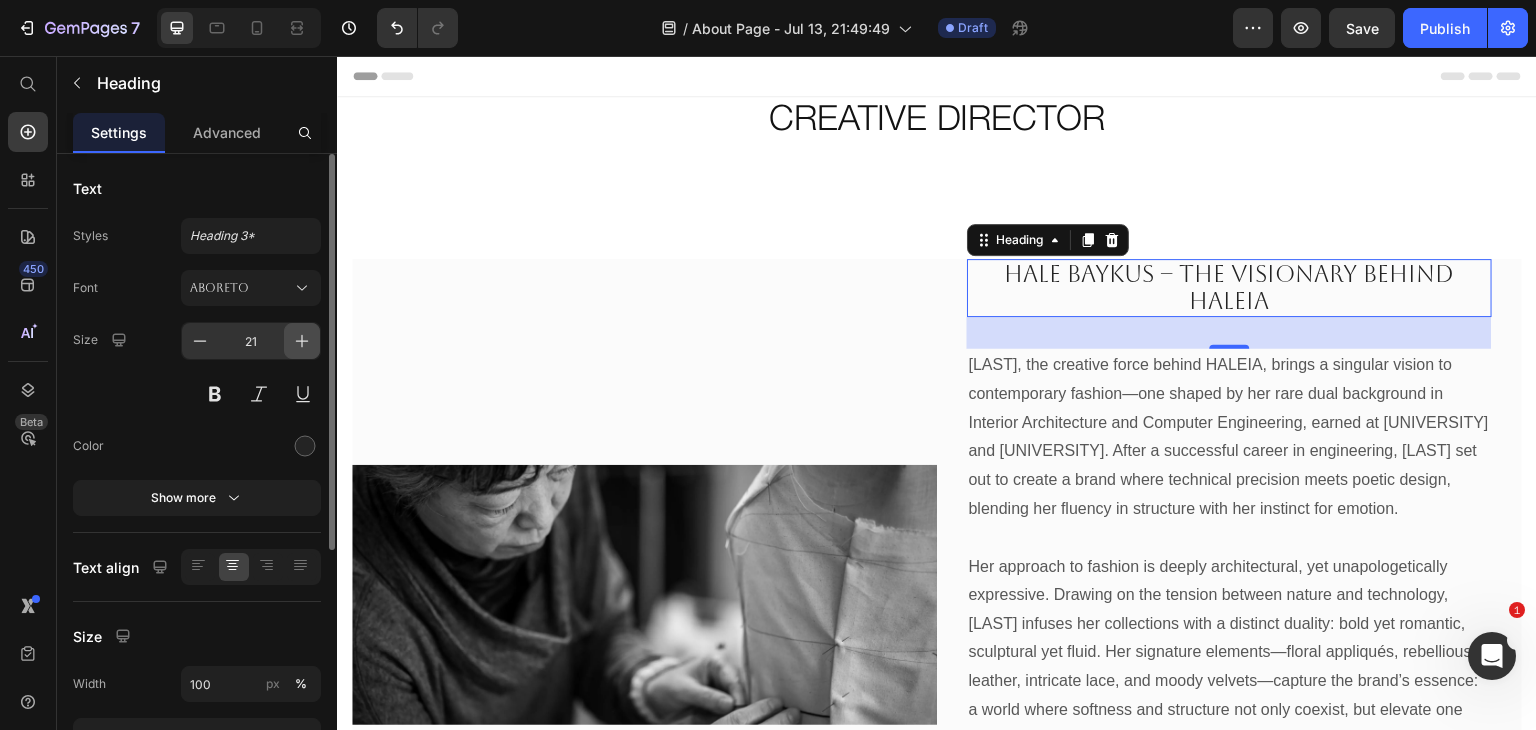 click 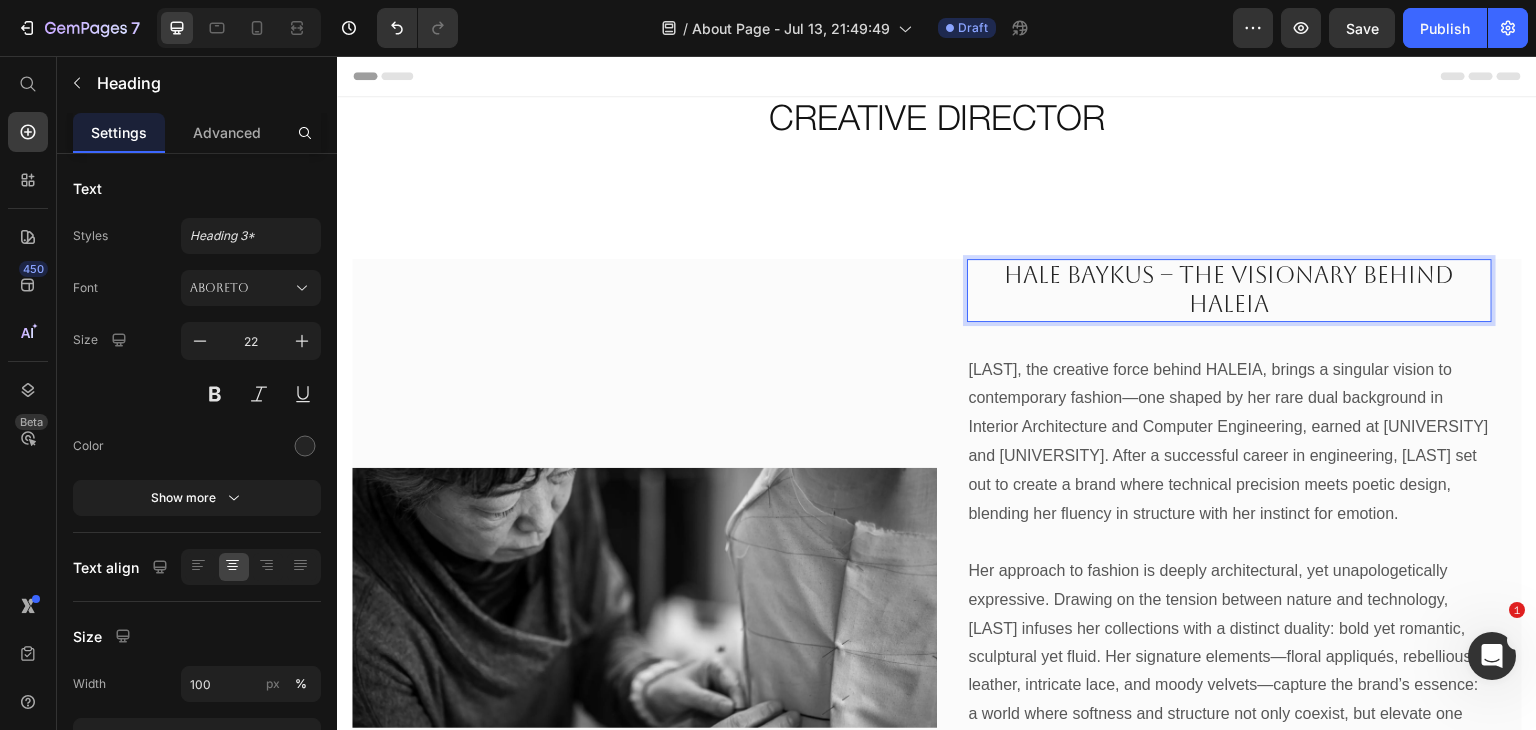 click on "HALE BAYKUS – The Visionary Behind HALEIA" at bounding box center (1230, 290) 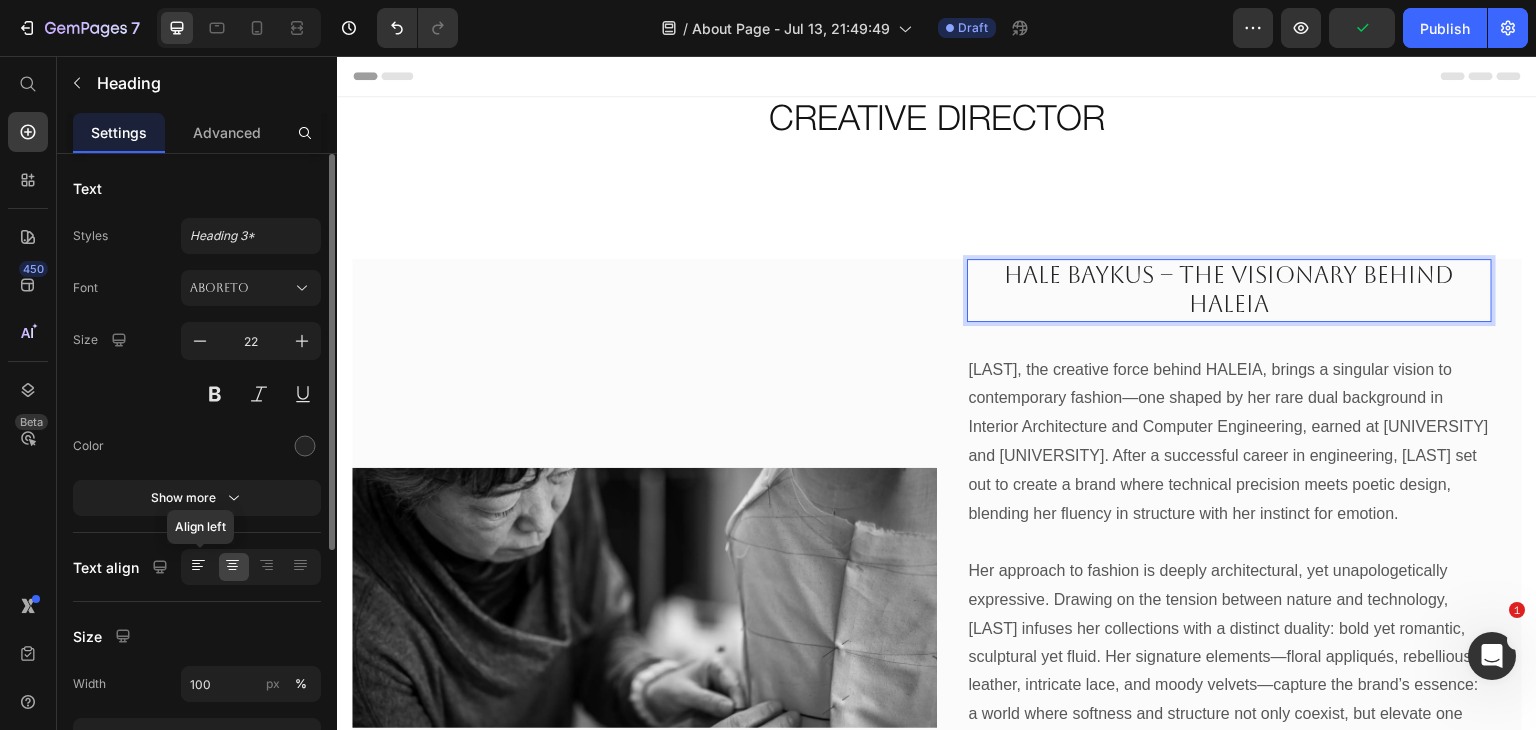 click 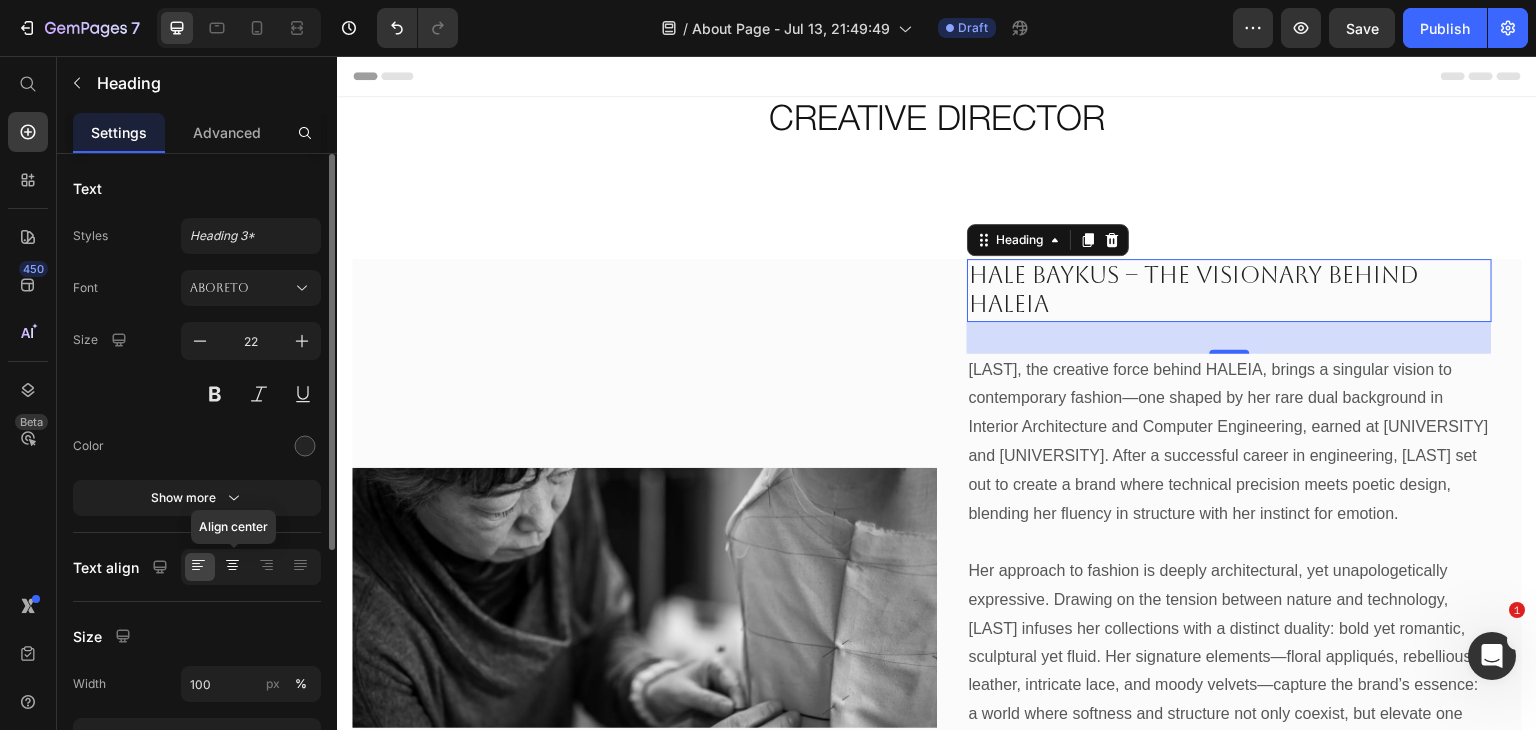 click 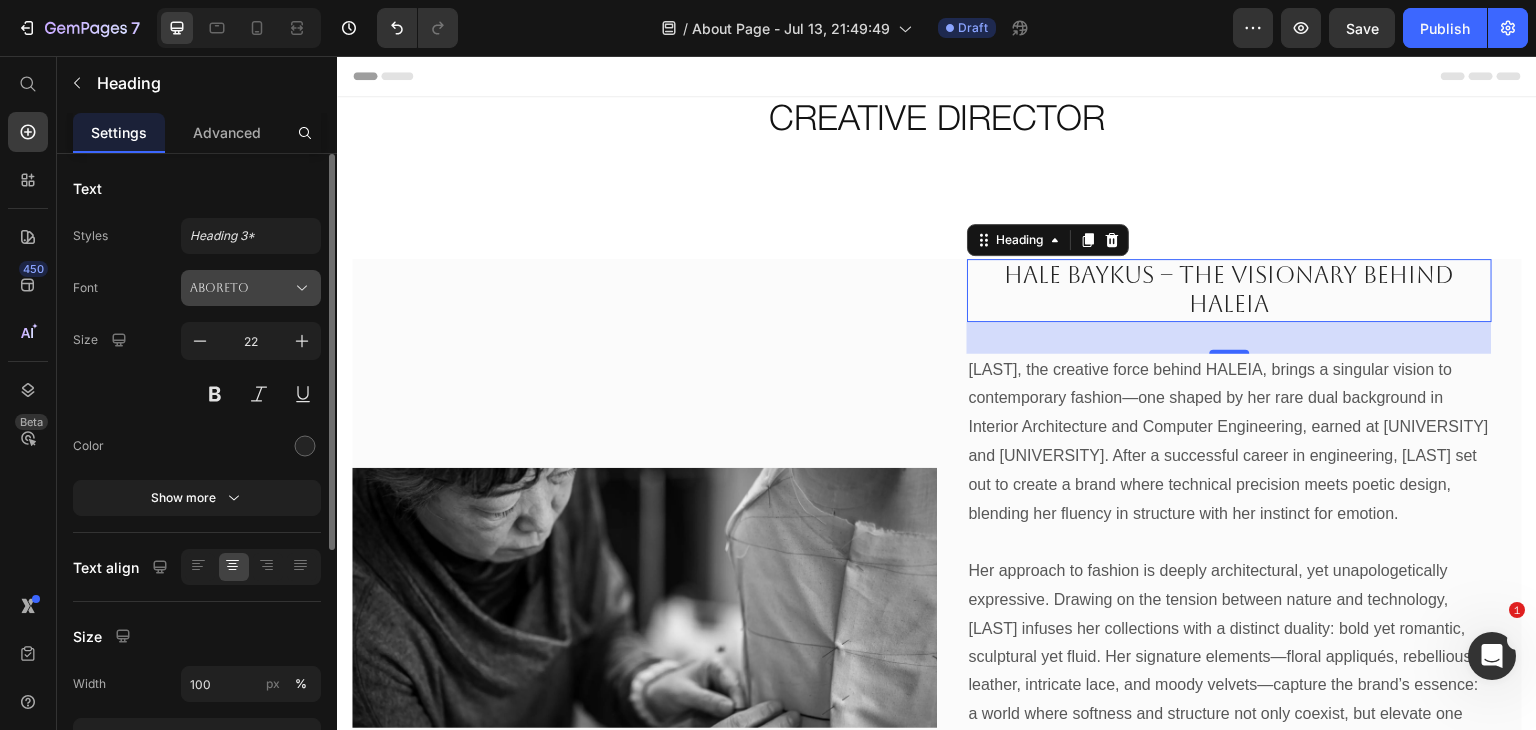 click on "Aboreto" at bounding box center [251, 288] 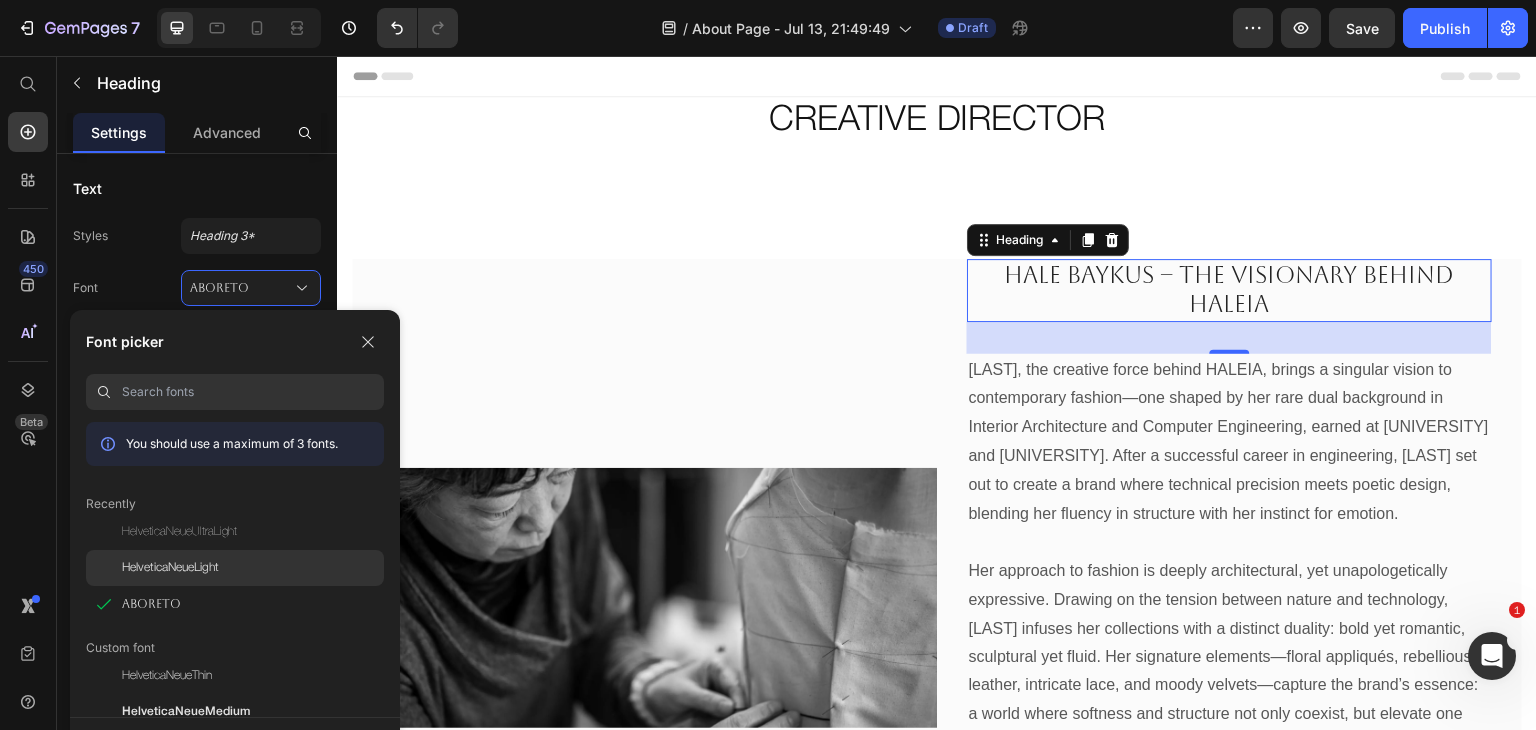click on "HelveticaNeueLight" at bounding box center (170, 568) 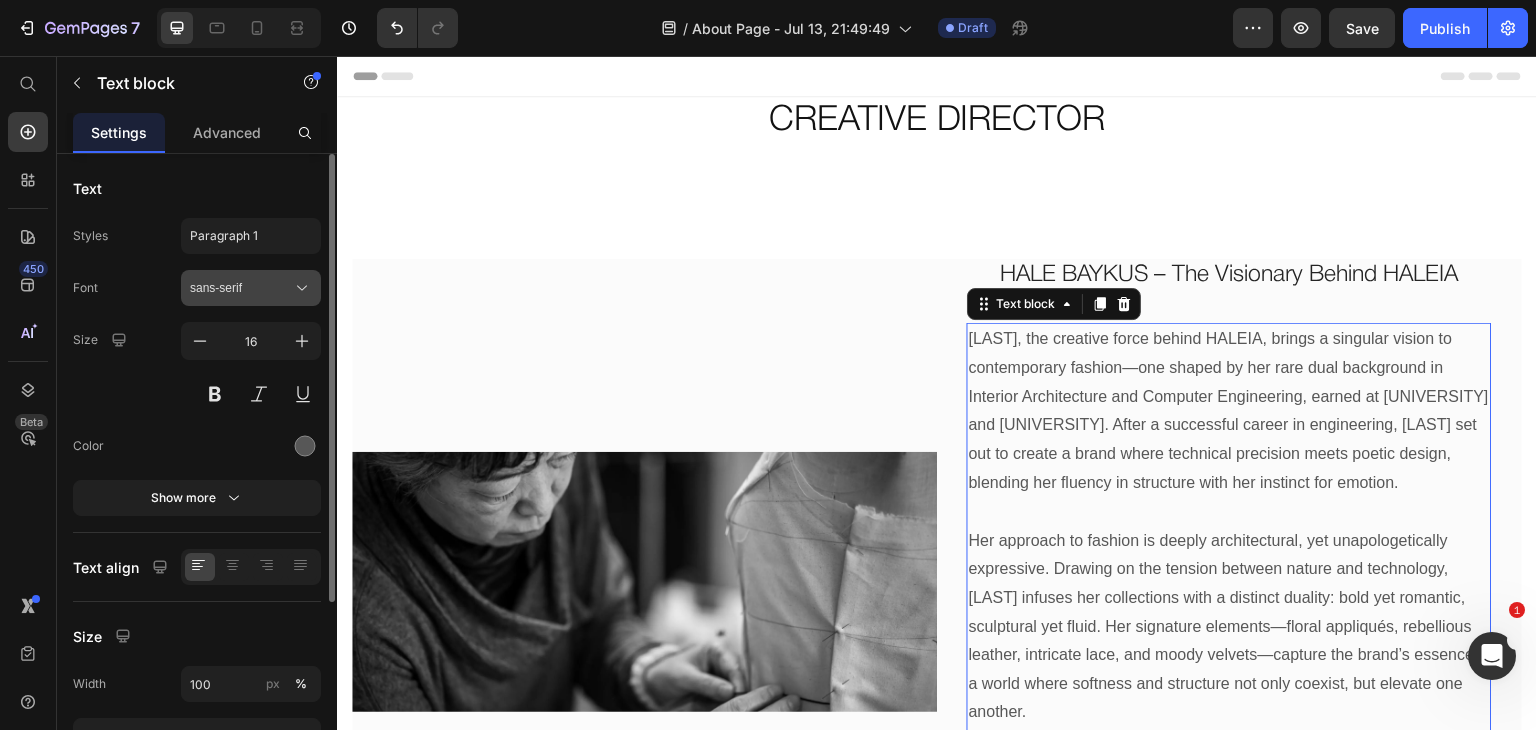 click on "sans-serif" at bounding box center [251, 288] 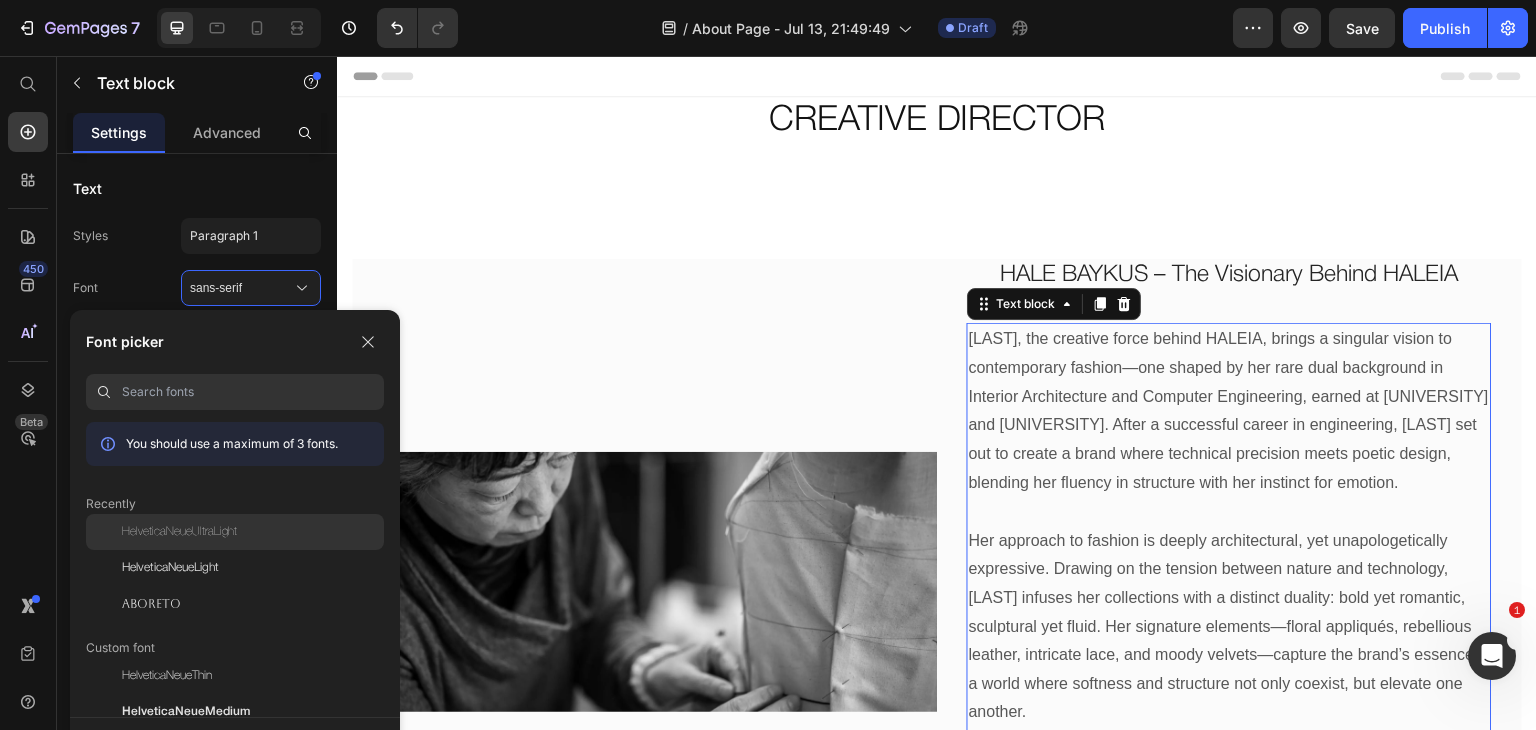 click on "HelveticaNeueUltraLight" at bounding box center (179, 532) 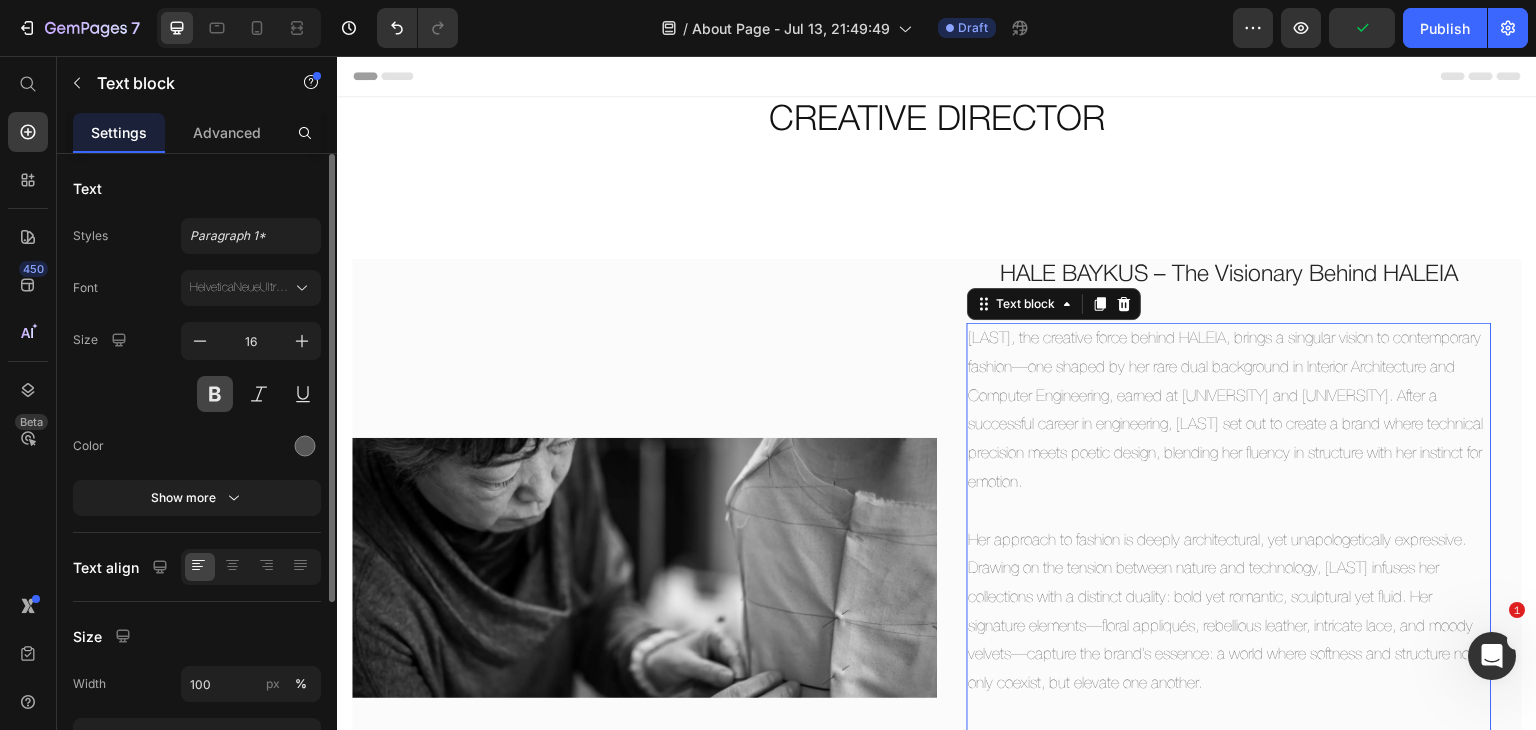 click at bounding box center (215, 394) 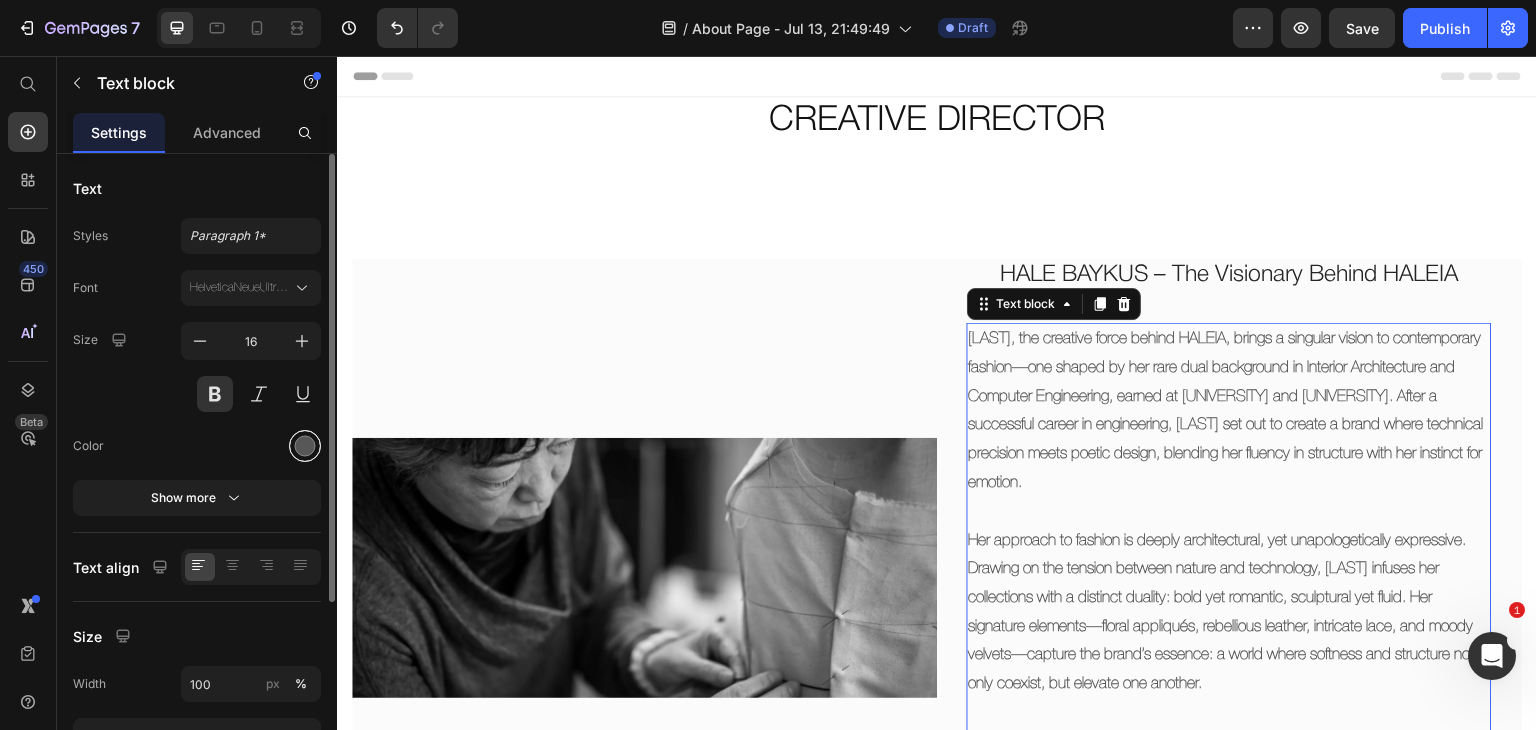 click at bounding box center (305, 446) 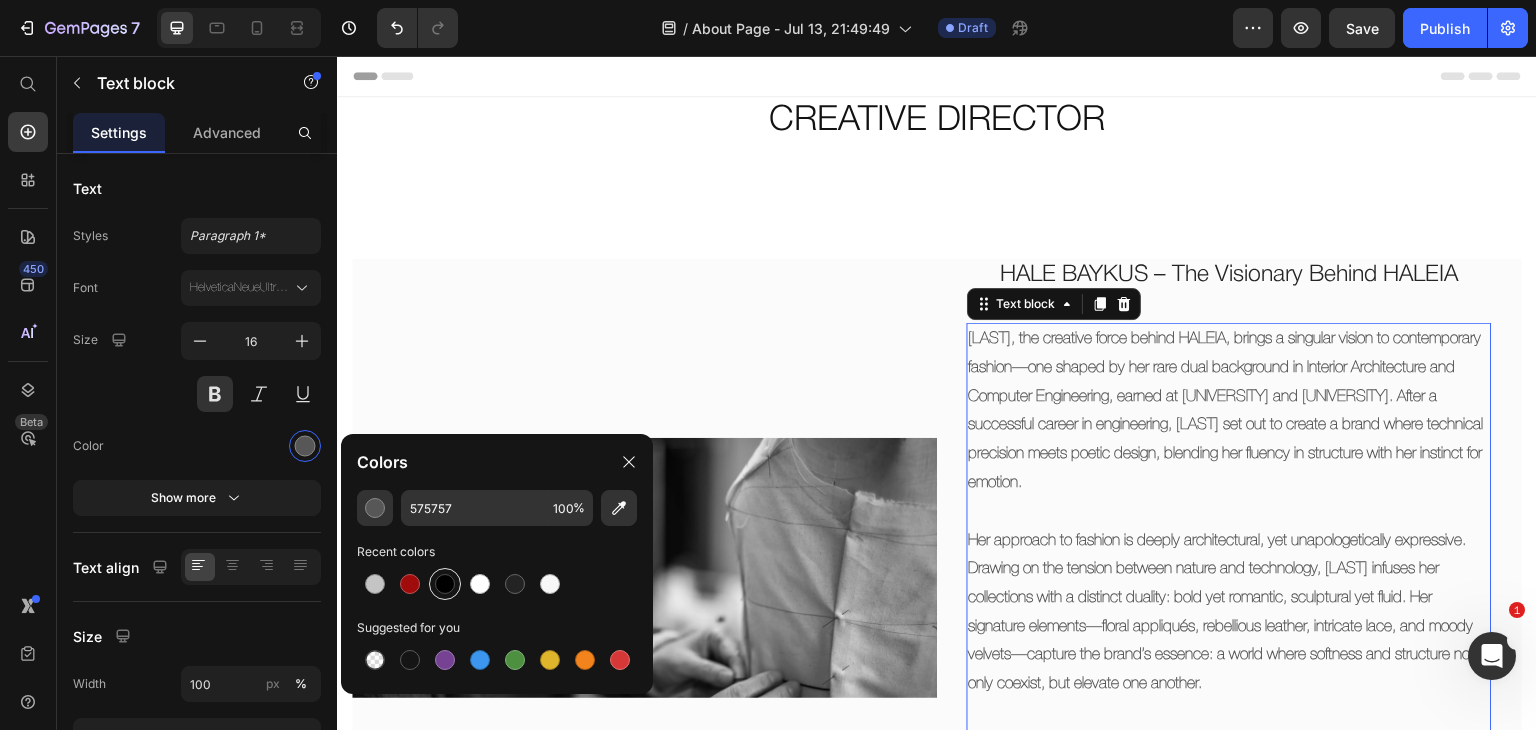 click at bounding box center (445, 584) 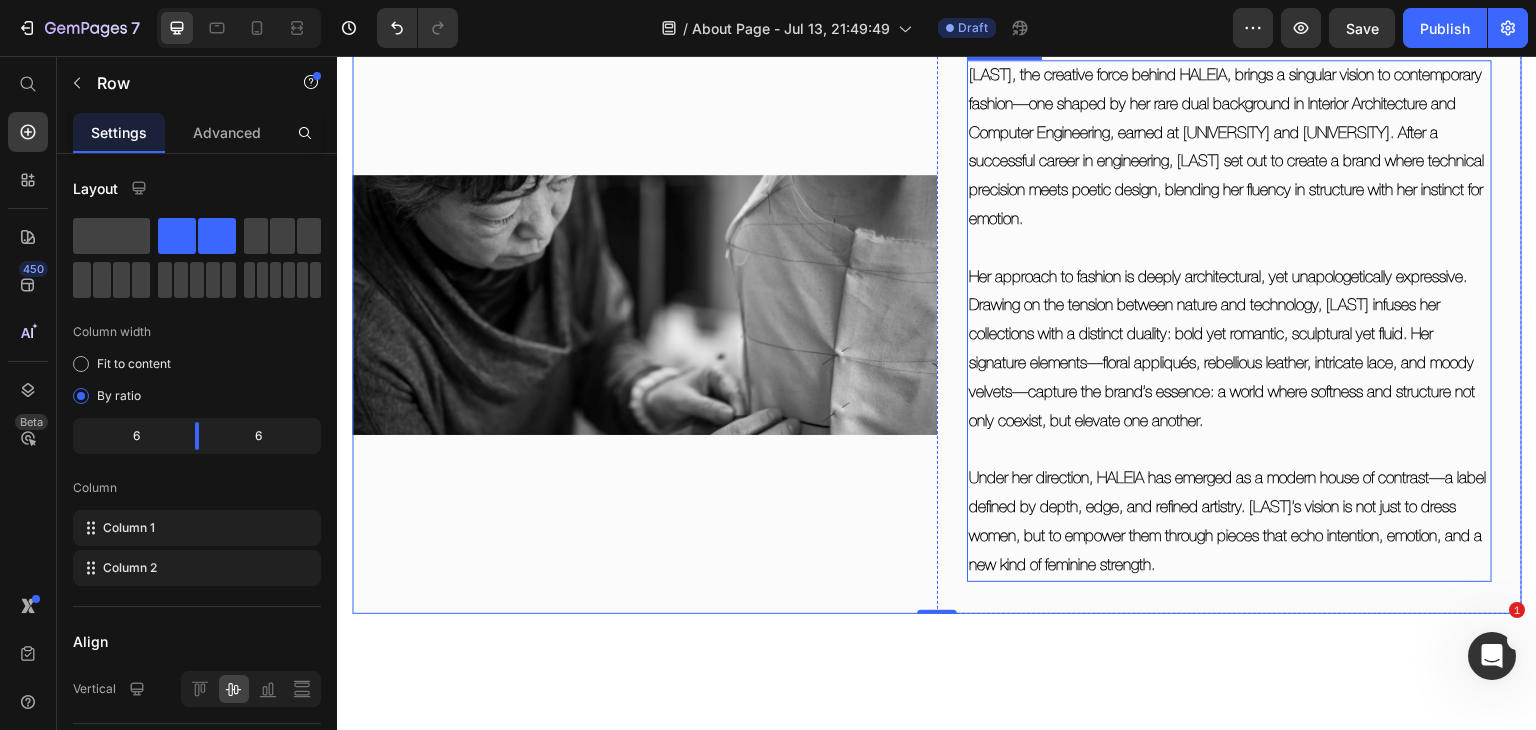 scroll, scrollTop: 264, scrollLeft: 0, axis: vertical 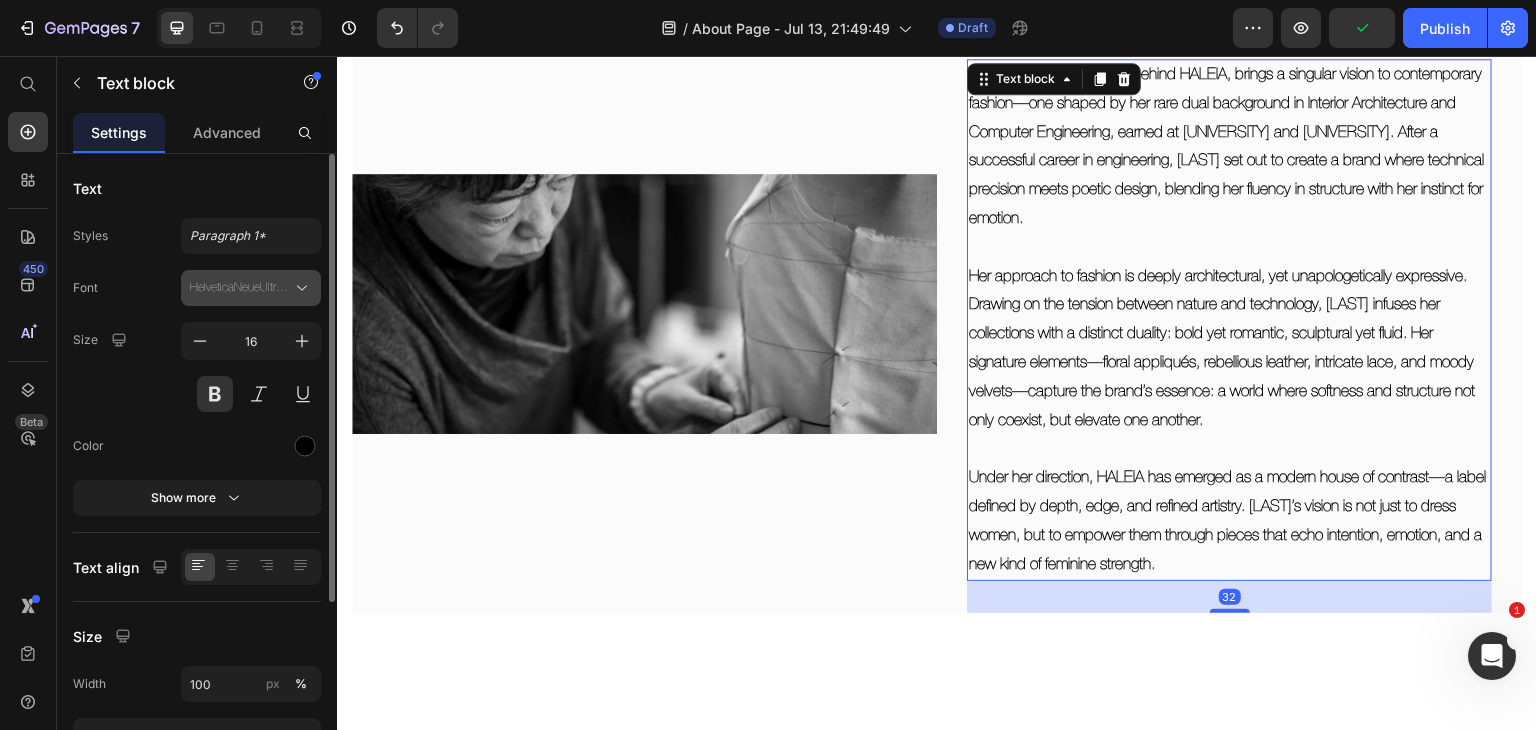 click on "HelveticaNeueUltraLight" at bounding box center (241, 288) 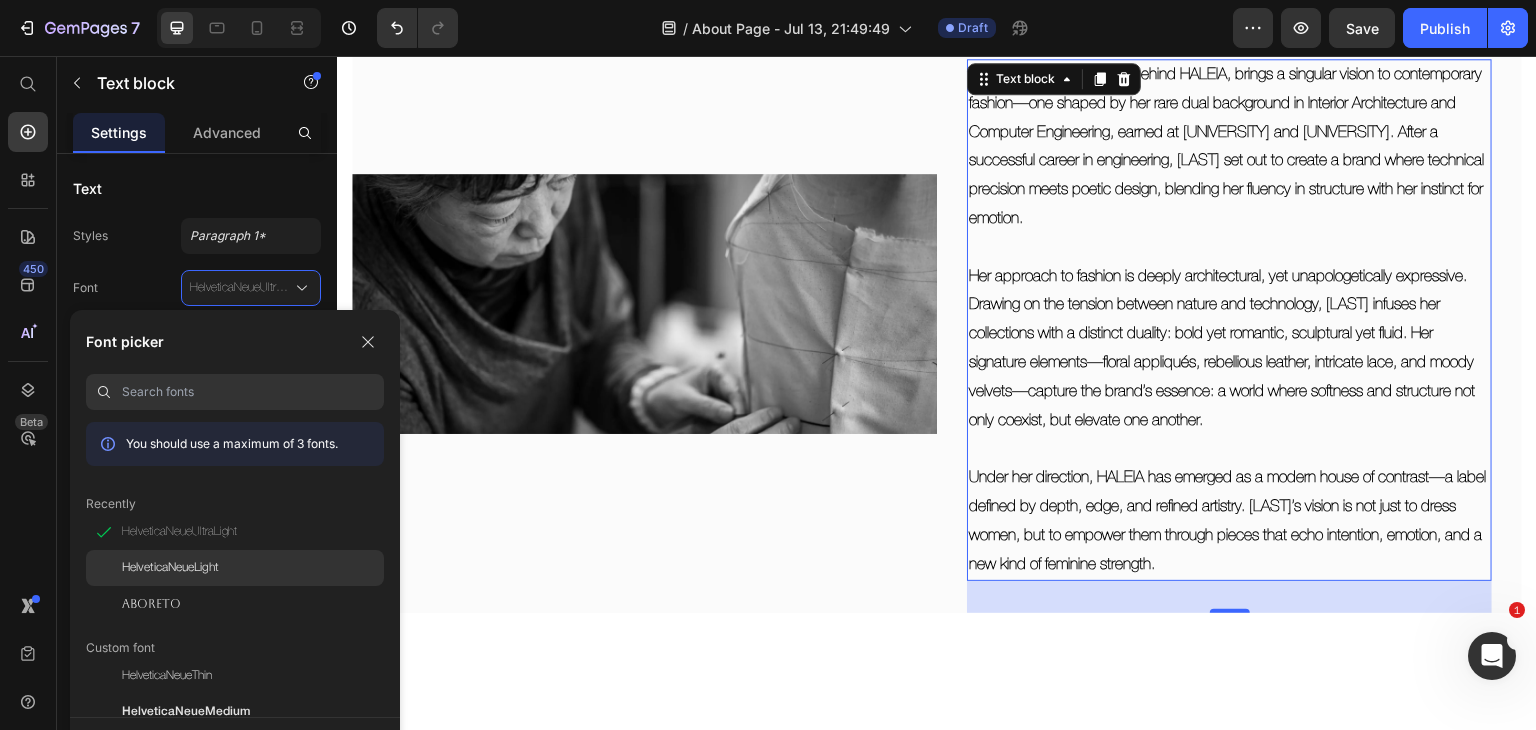 click on "HelveticaNeueLight" at bounding box center (170, 568) 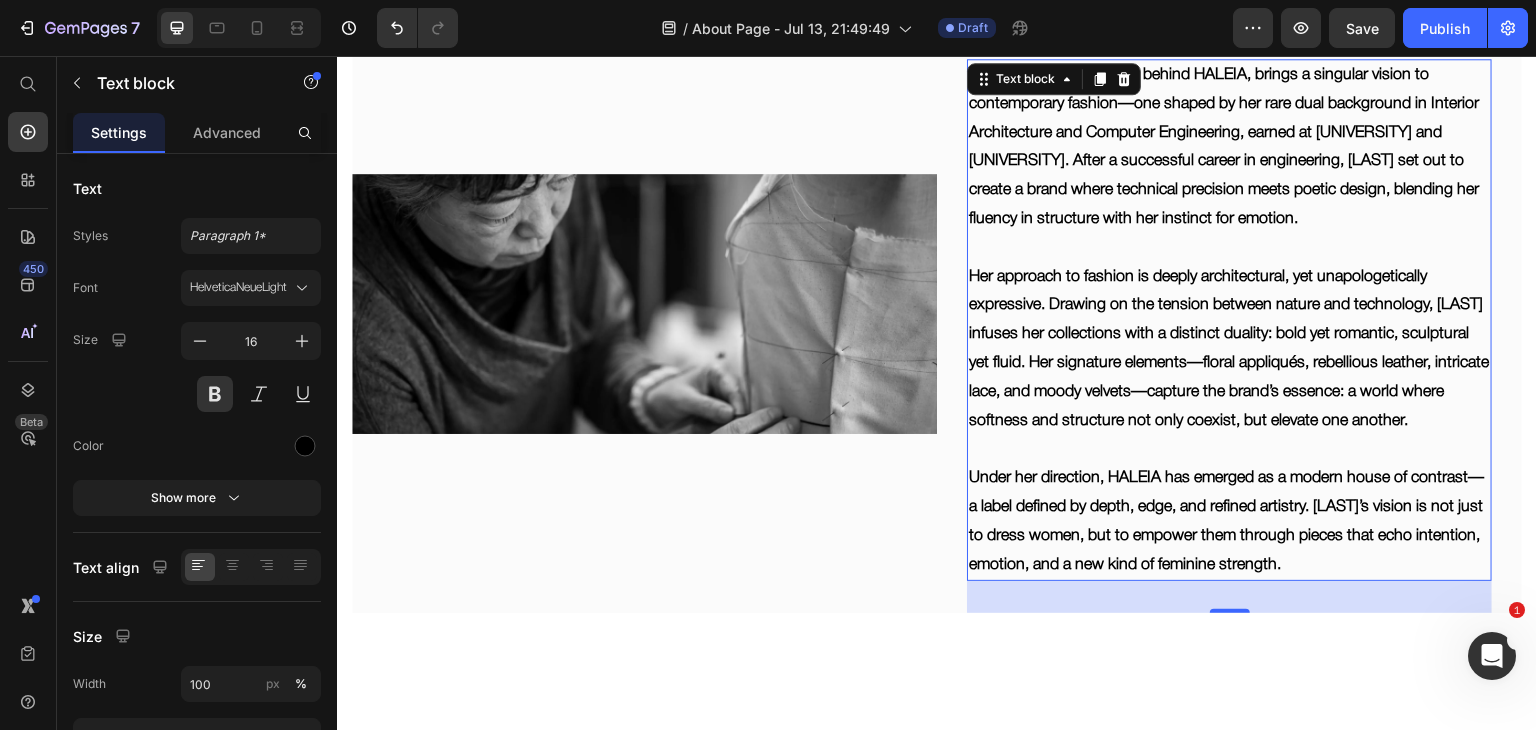 scroll, scrollTop: 278, scrollLeft: 0, axis: vertical 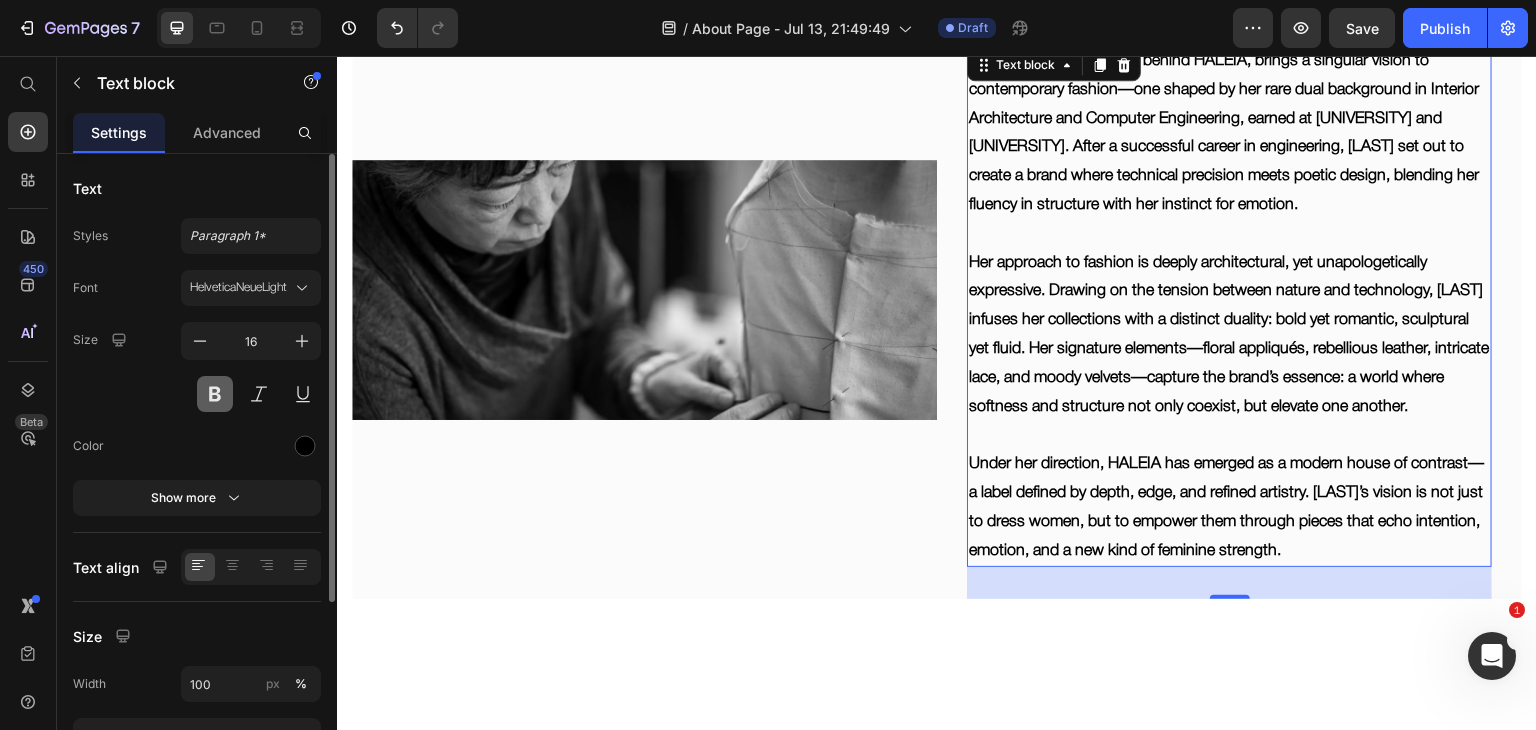 click at bounding box center [215, 394] 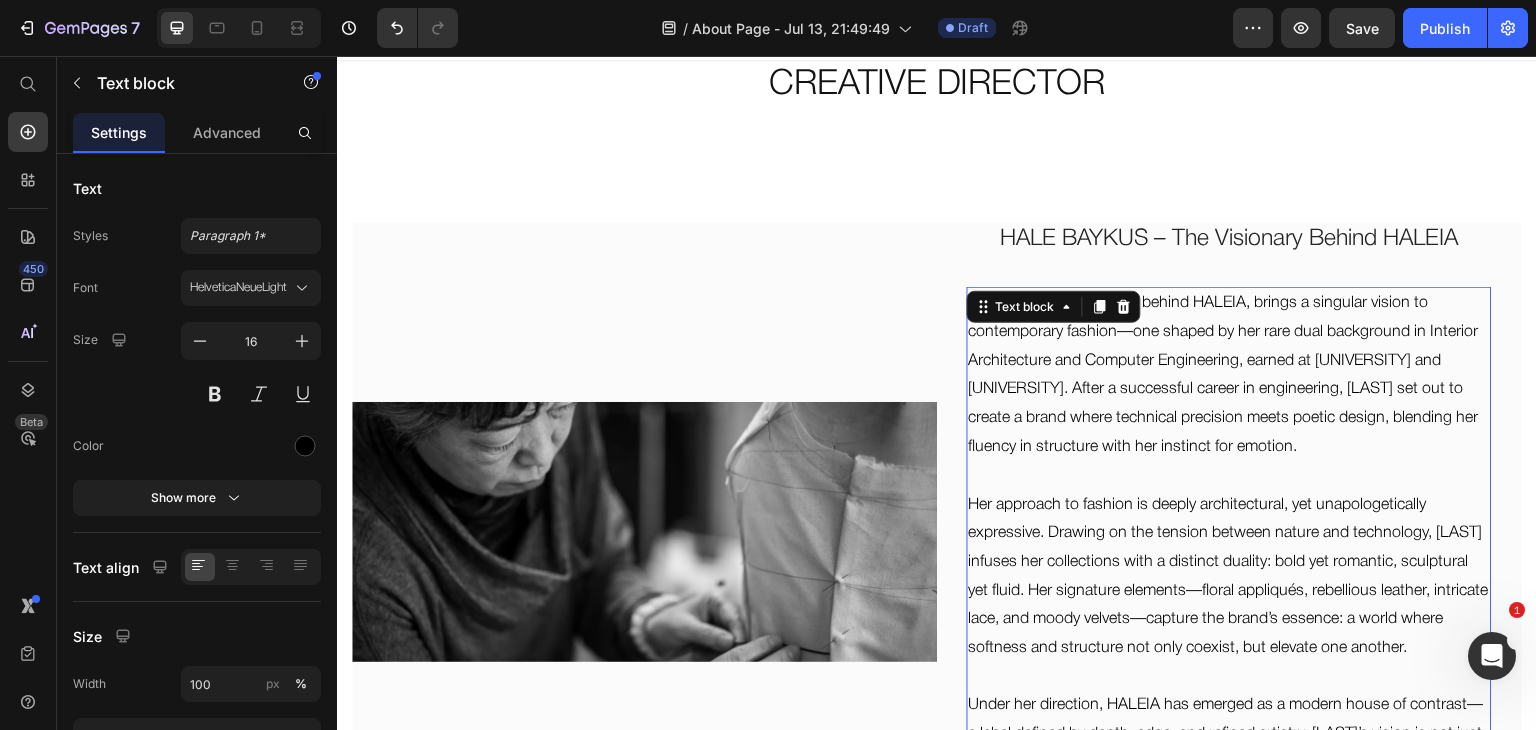 scroll, scrollTop: 0, scrollLeft: 0, axis: both 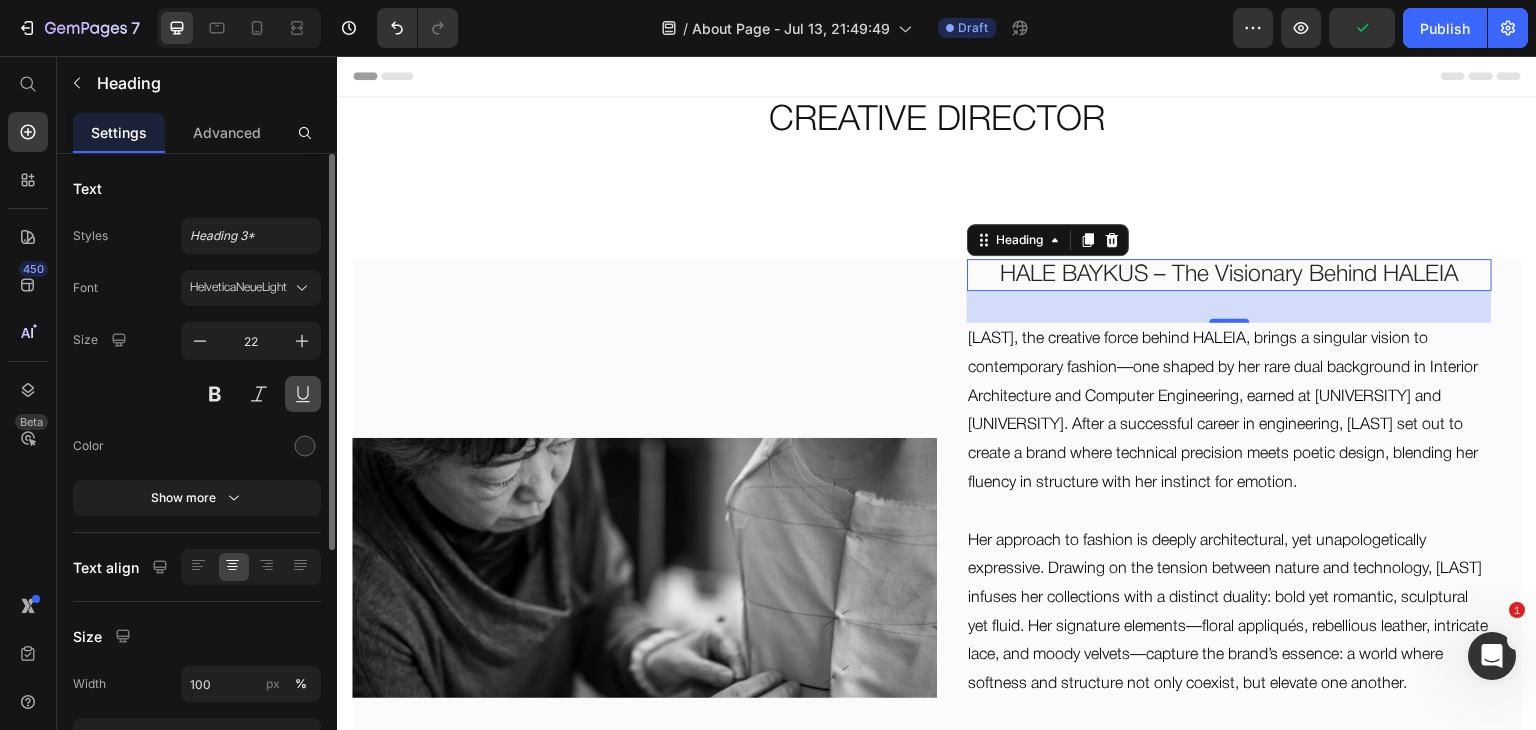 click at bounding box center [303, 394] 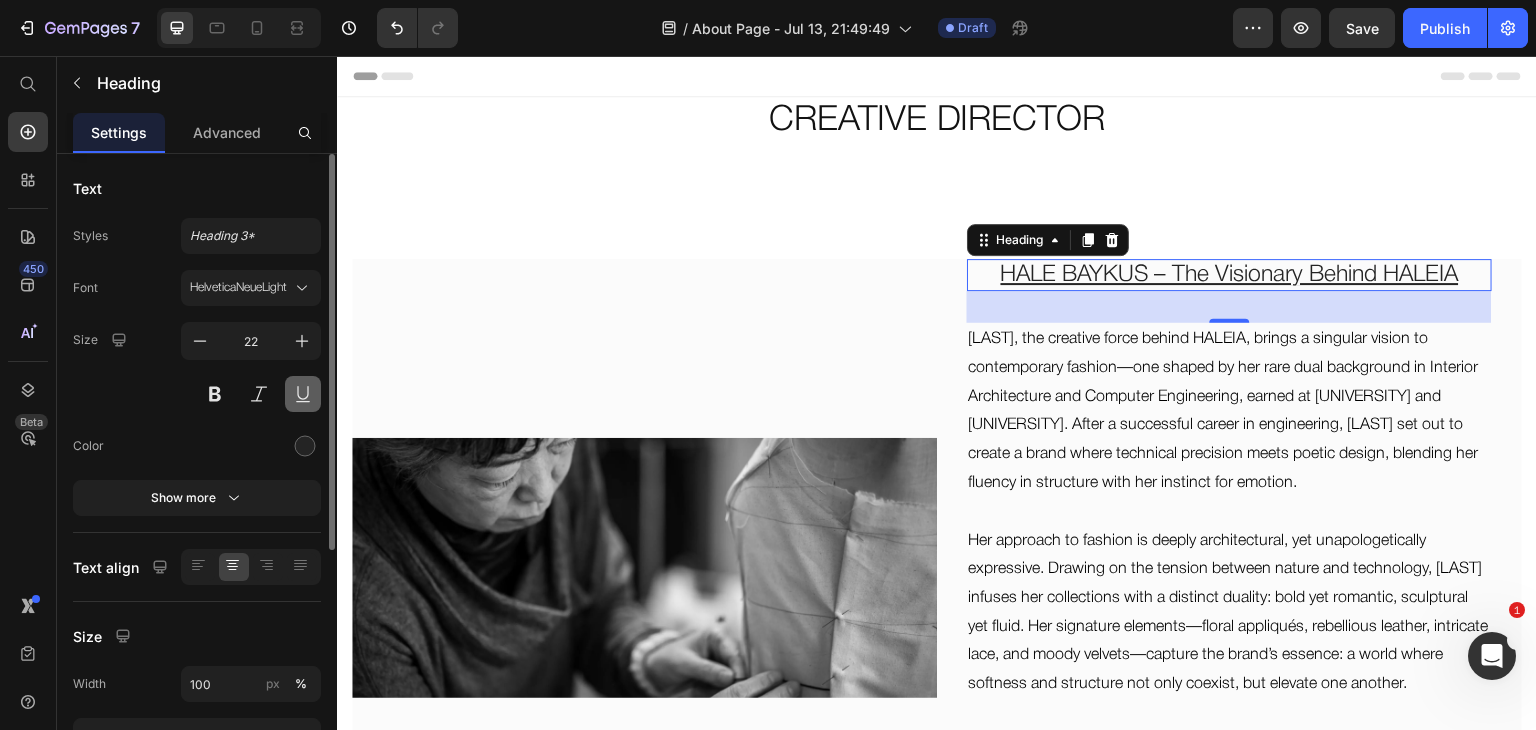 click at bounding box center [303, 394] 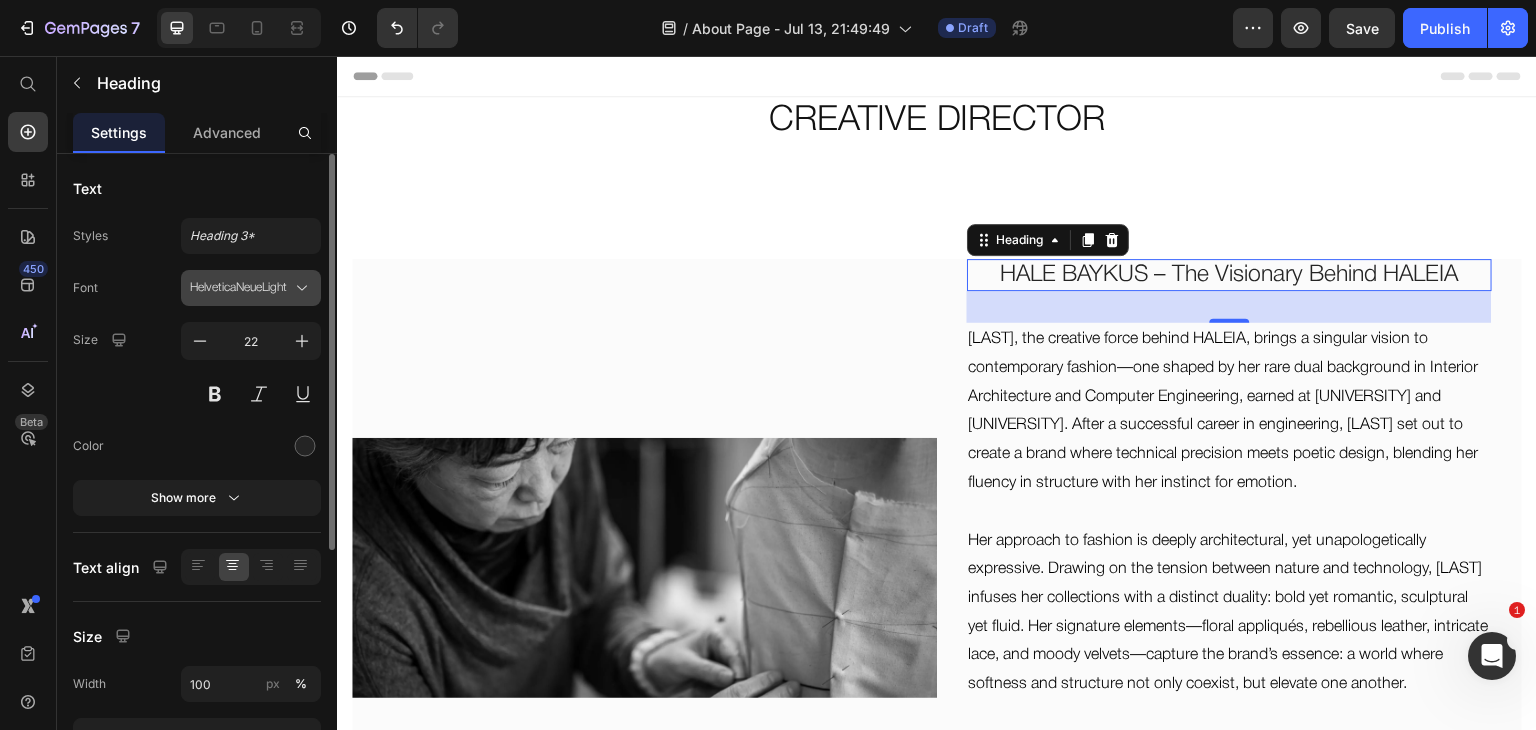 click on "HelveticaNeueLight" at bounding box center (241, 288) 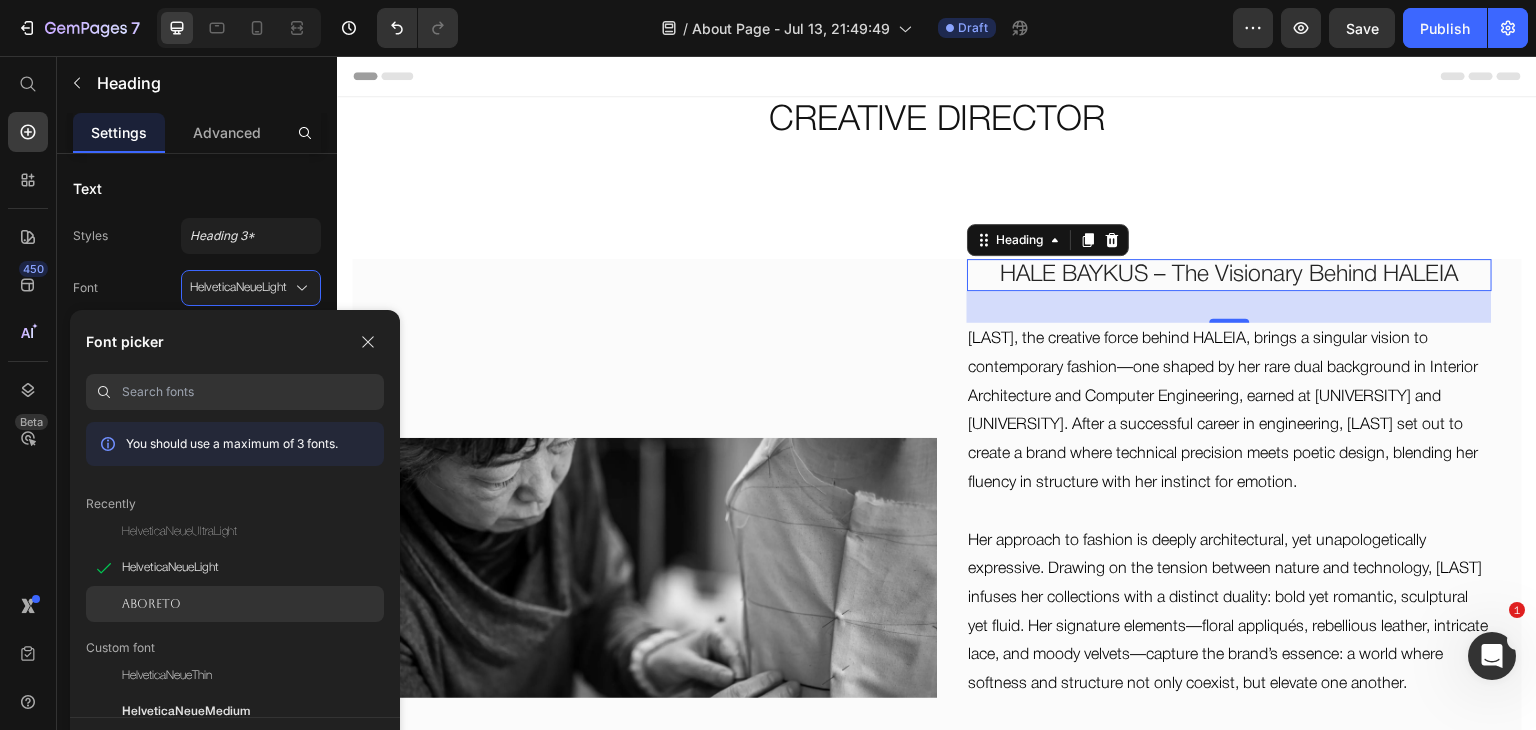 click on "Aboreto" 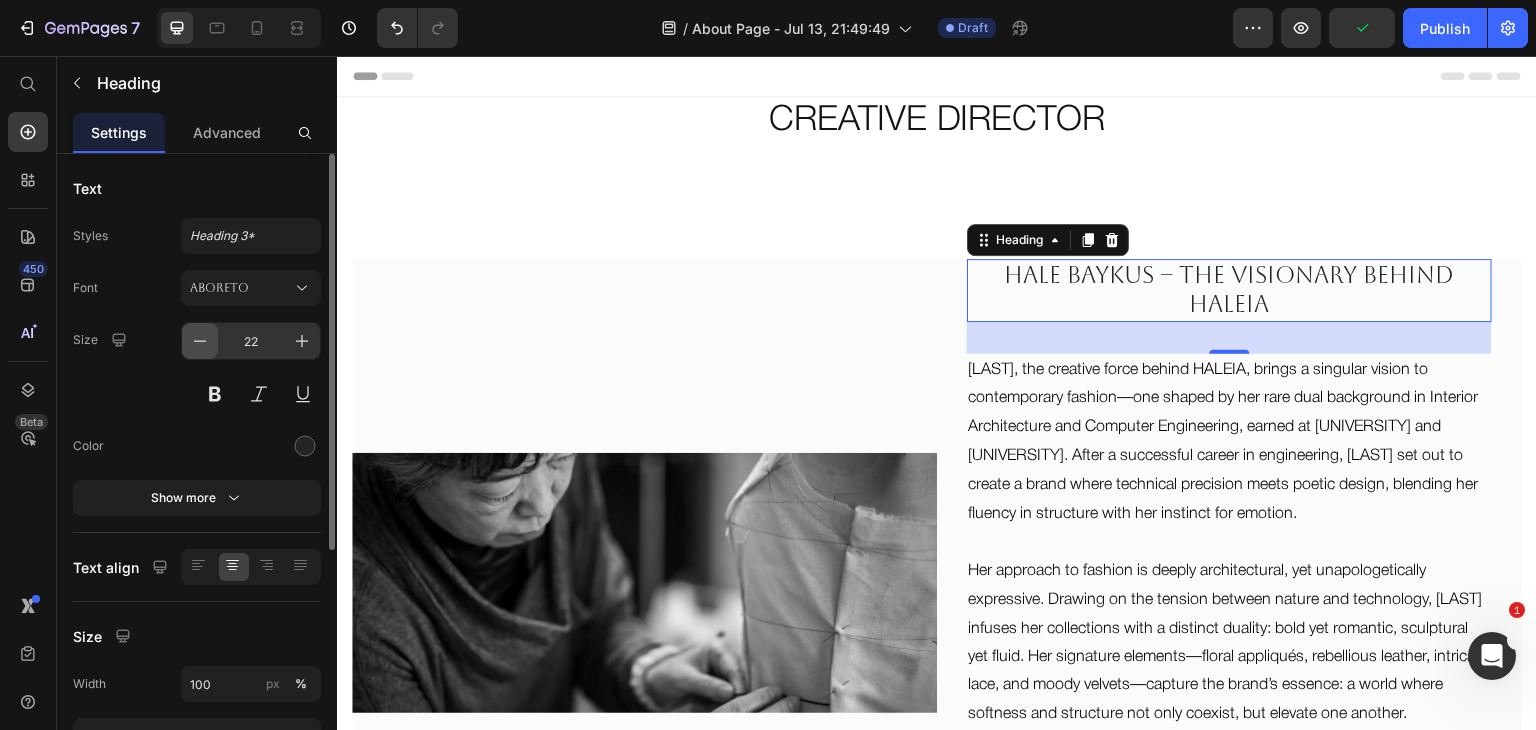 click at bounding box center (200, 341) 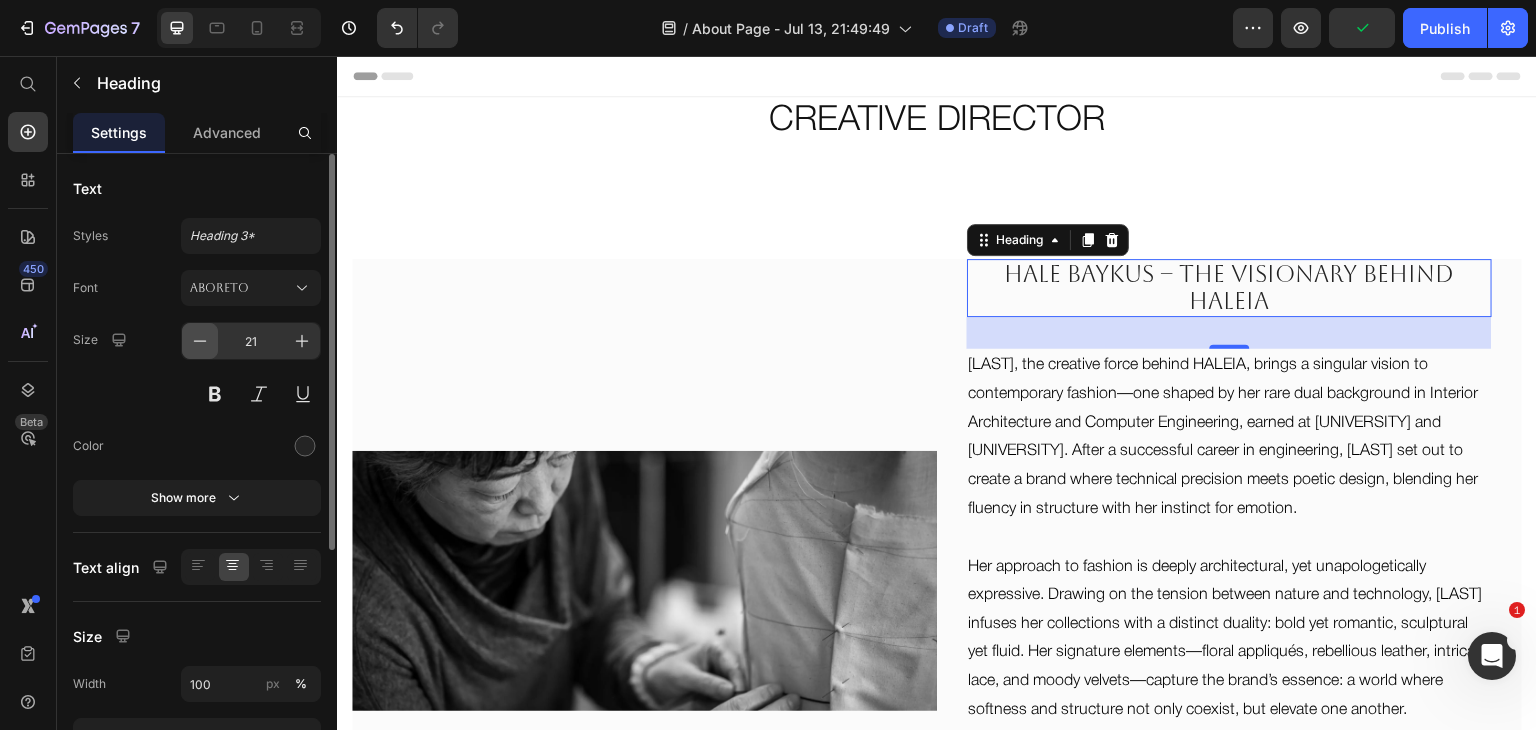 click at bounding box center [200, 341] 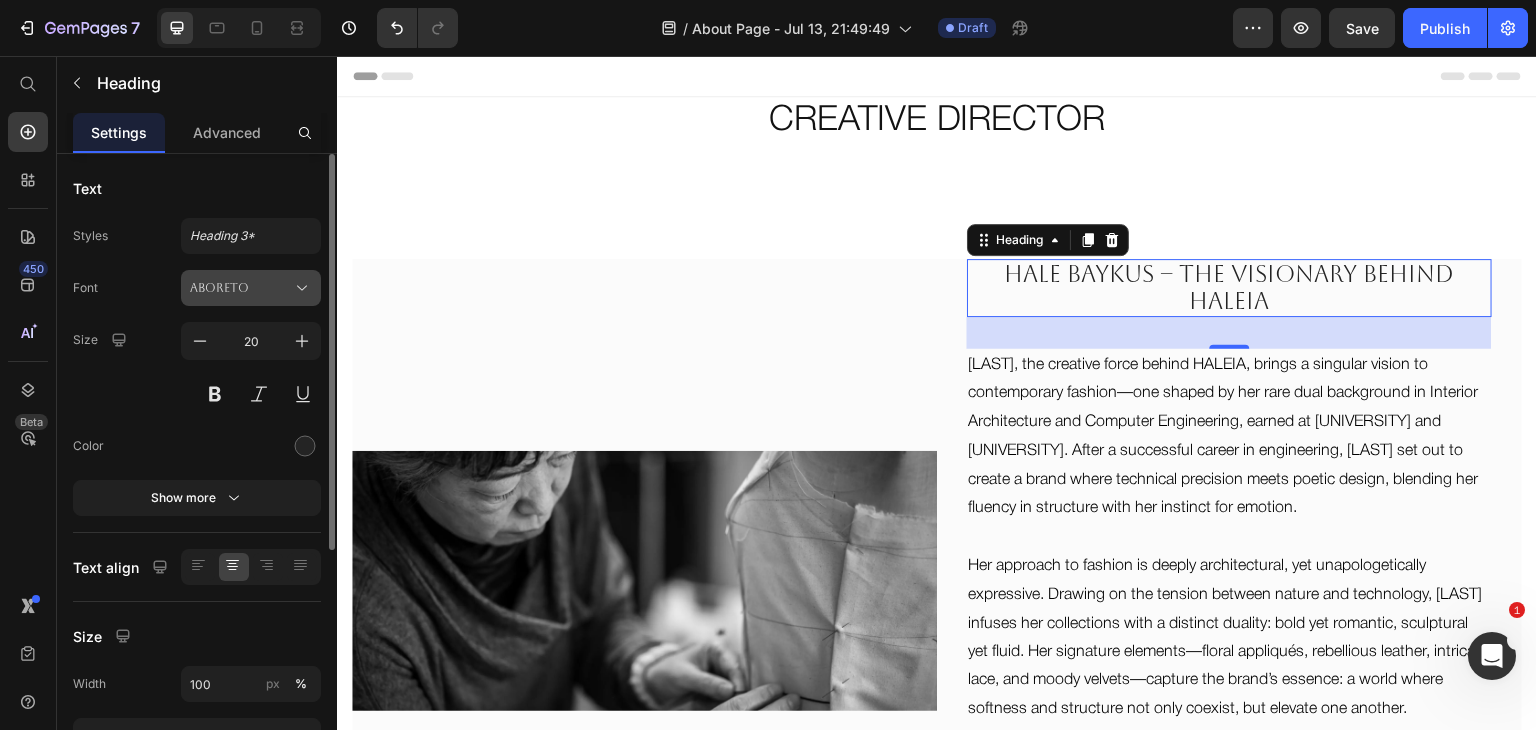 click on "Aboreto" at bounding box center [241, 288] 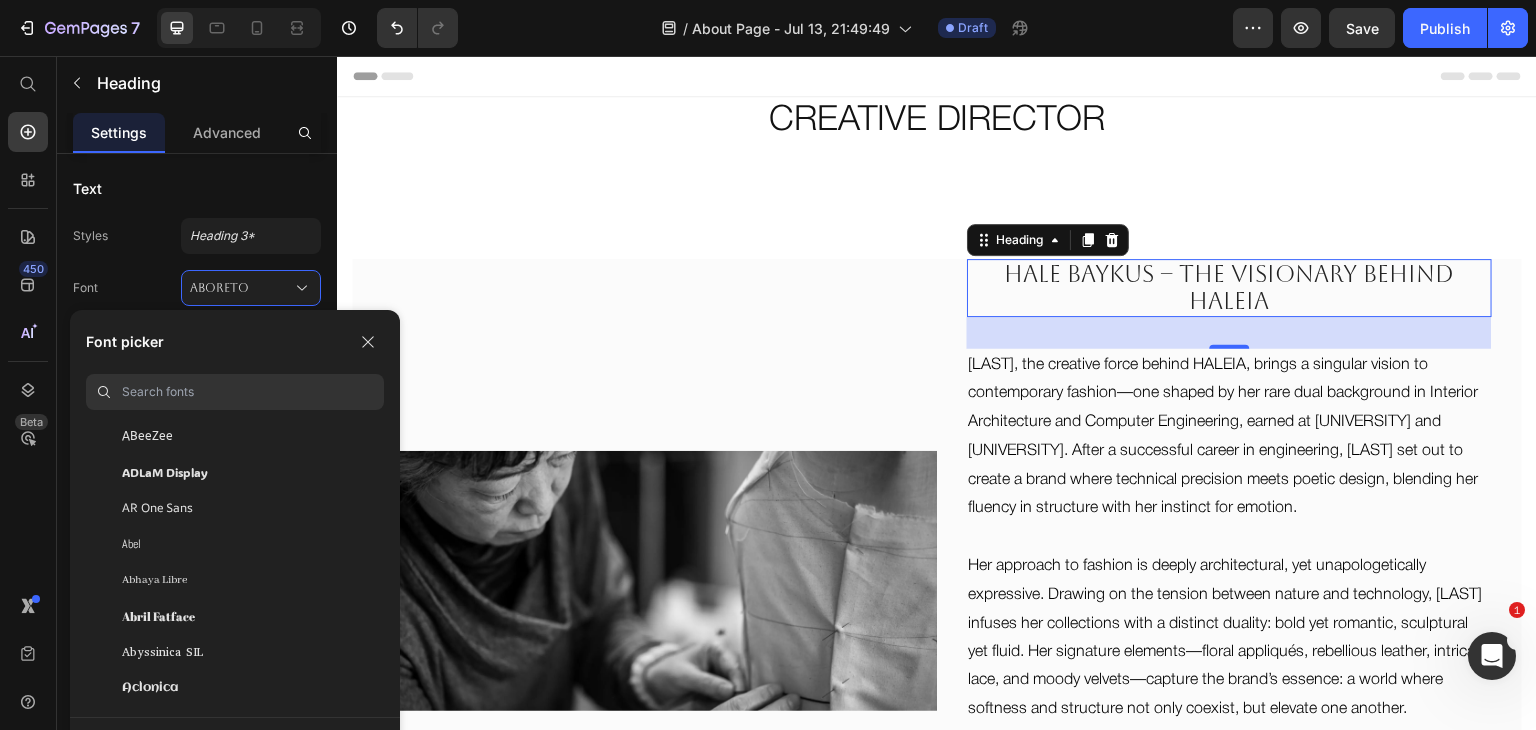 scroll, scrollTop: 352, scrollLeft: 0, axis: vertical 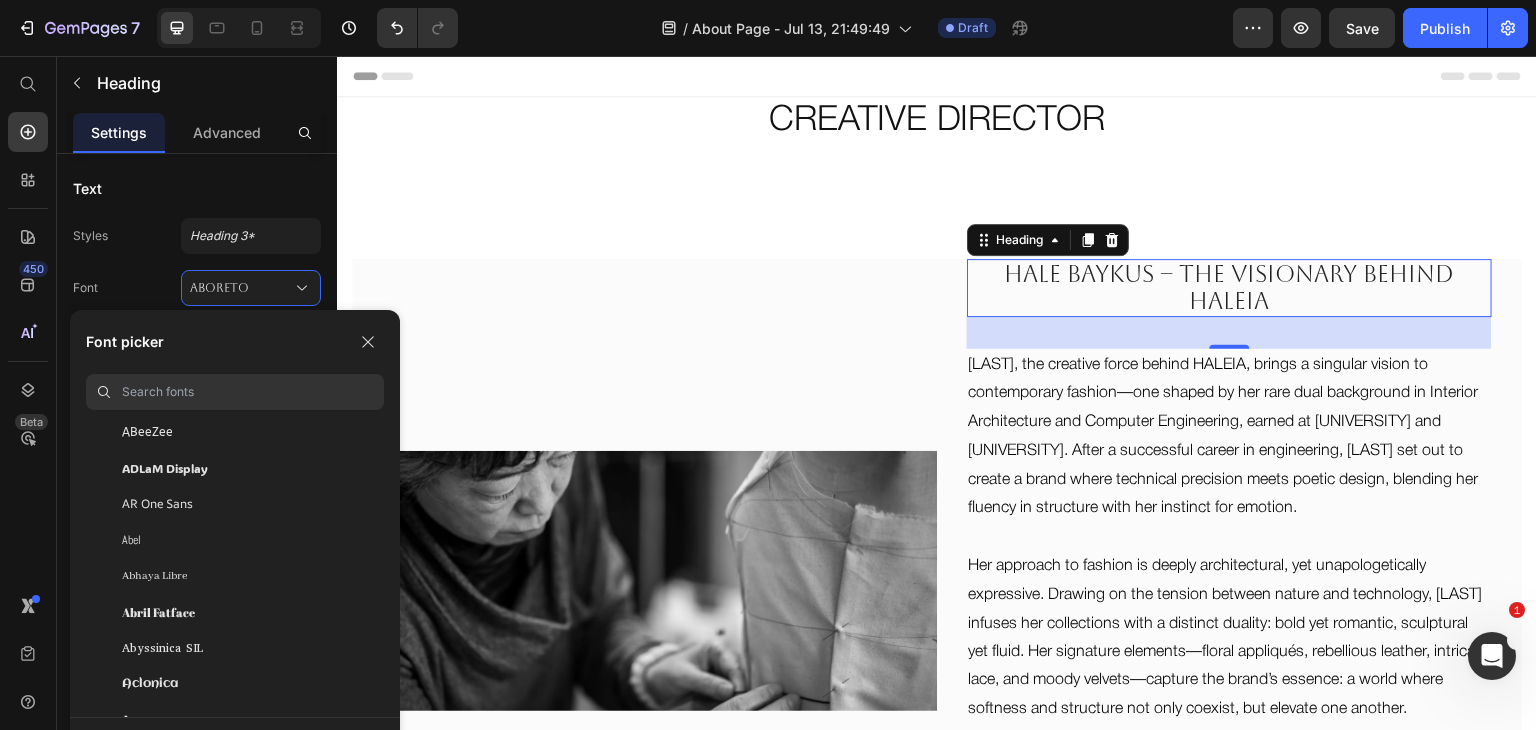 click on "Abril Fatface" 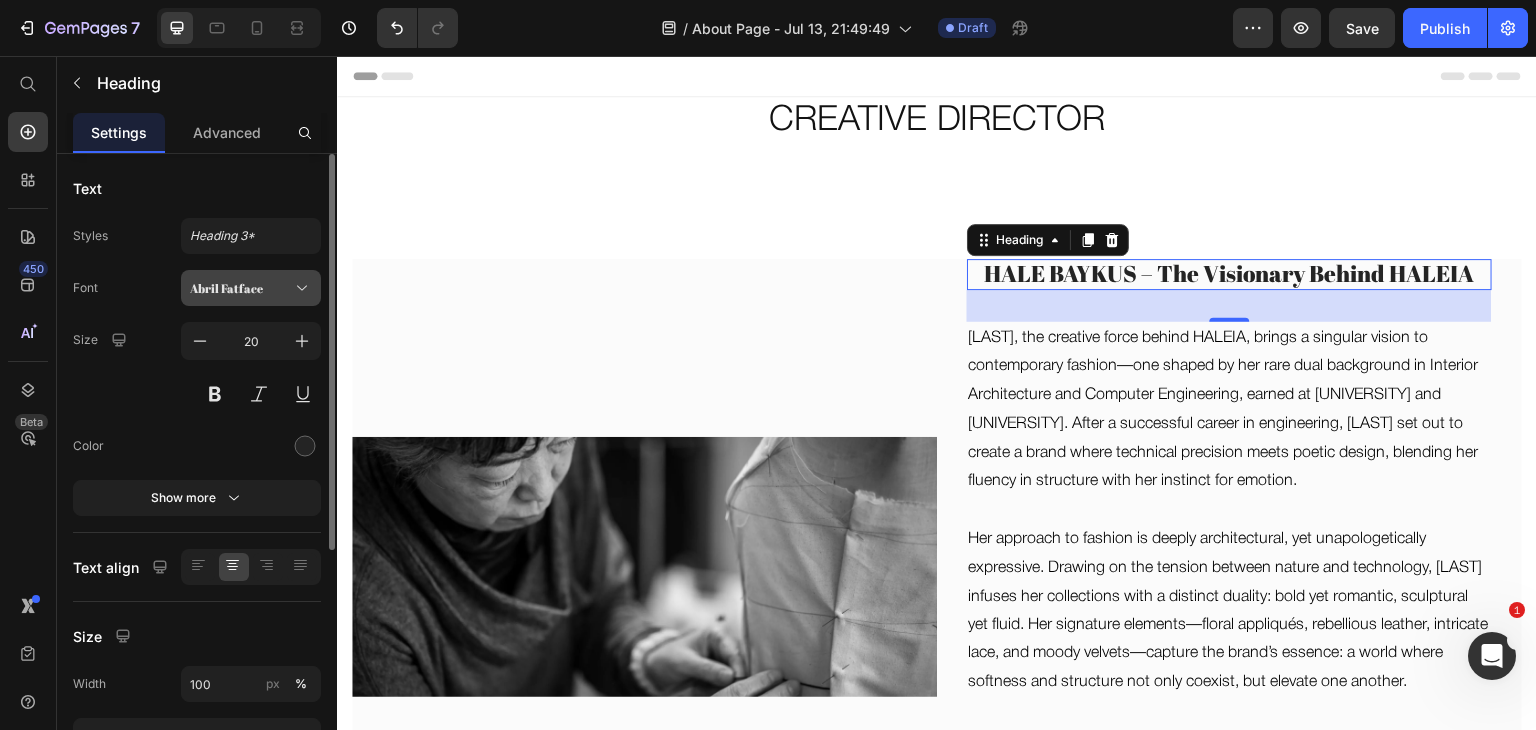 click on "Abril Fatface" at bounding box center (251, 288) 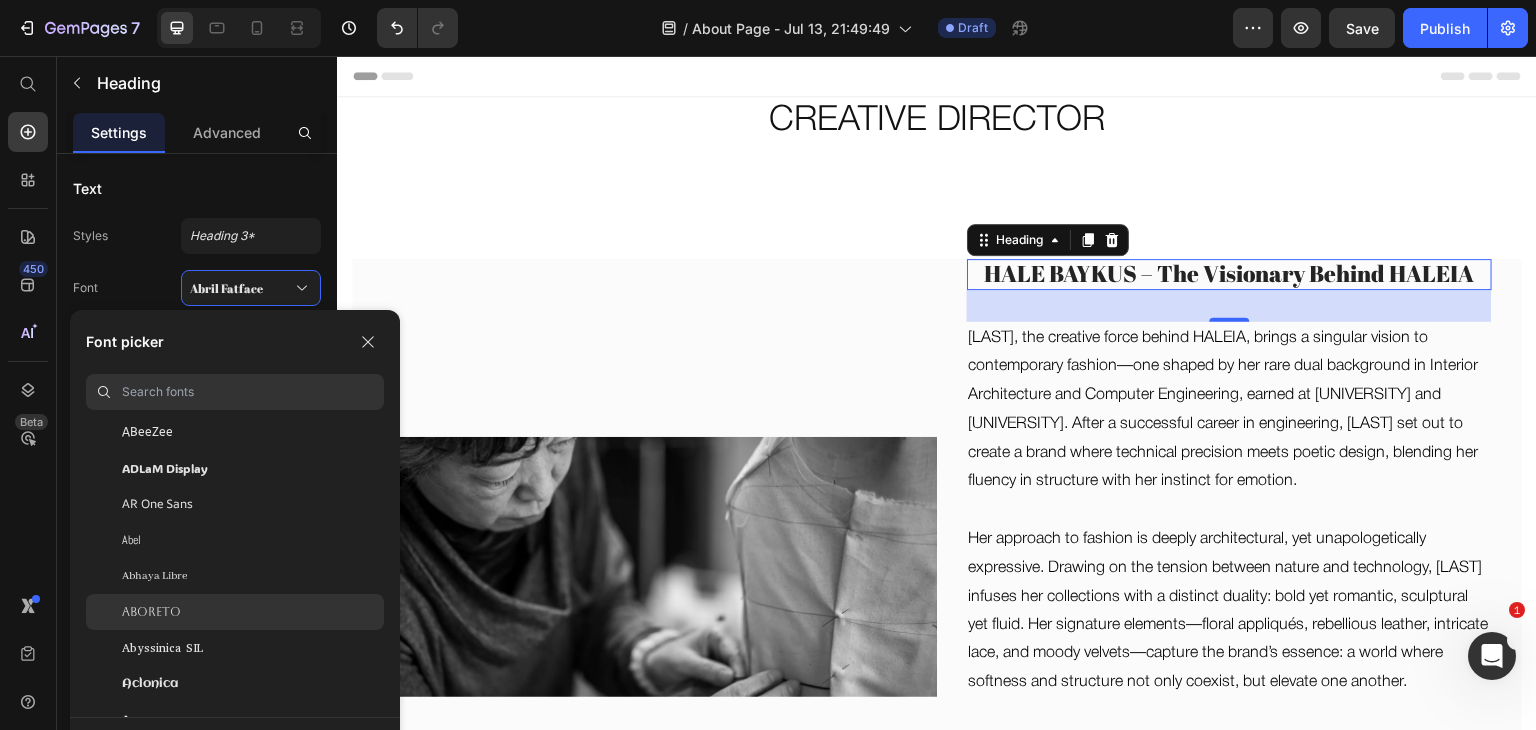 scroll, scrollTop: 708, scrollLeft: 0, axis: vertical 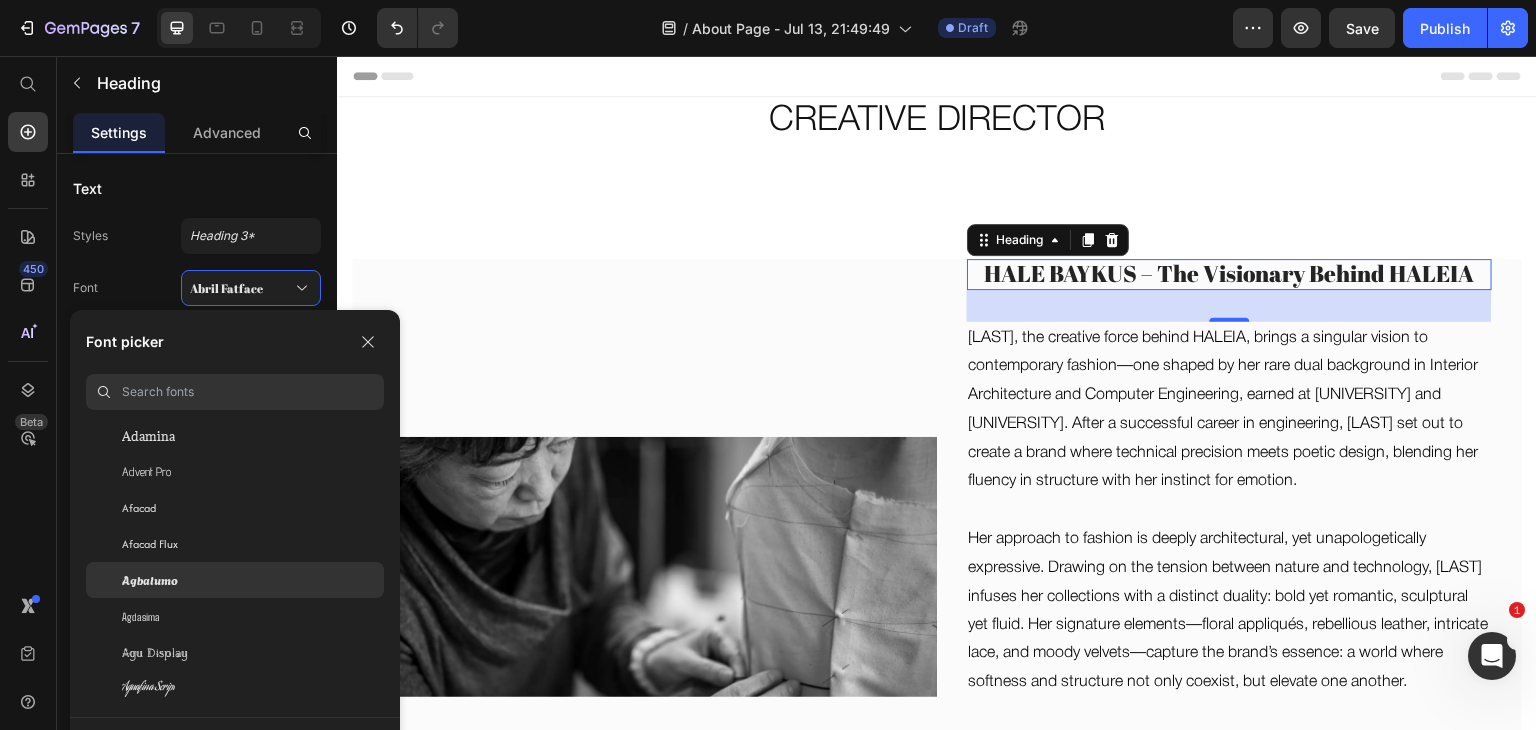 click on "Agbalumo" 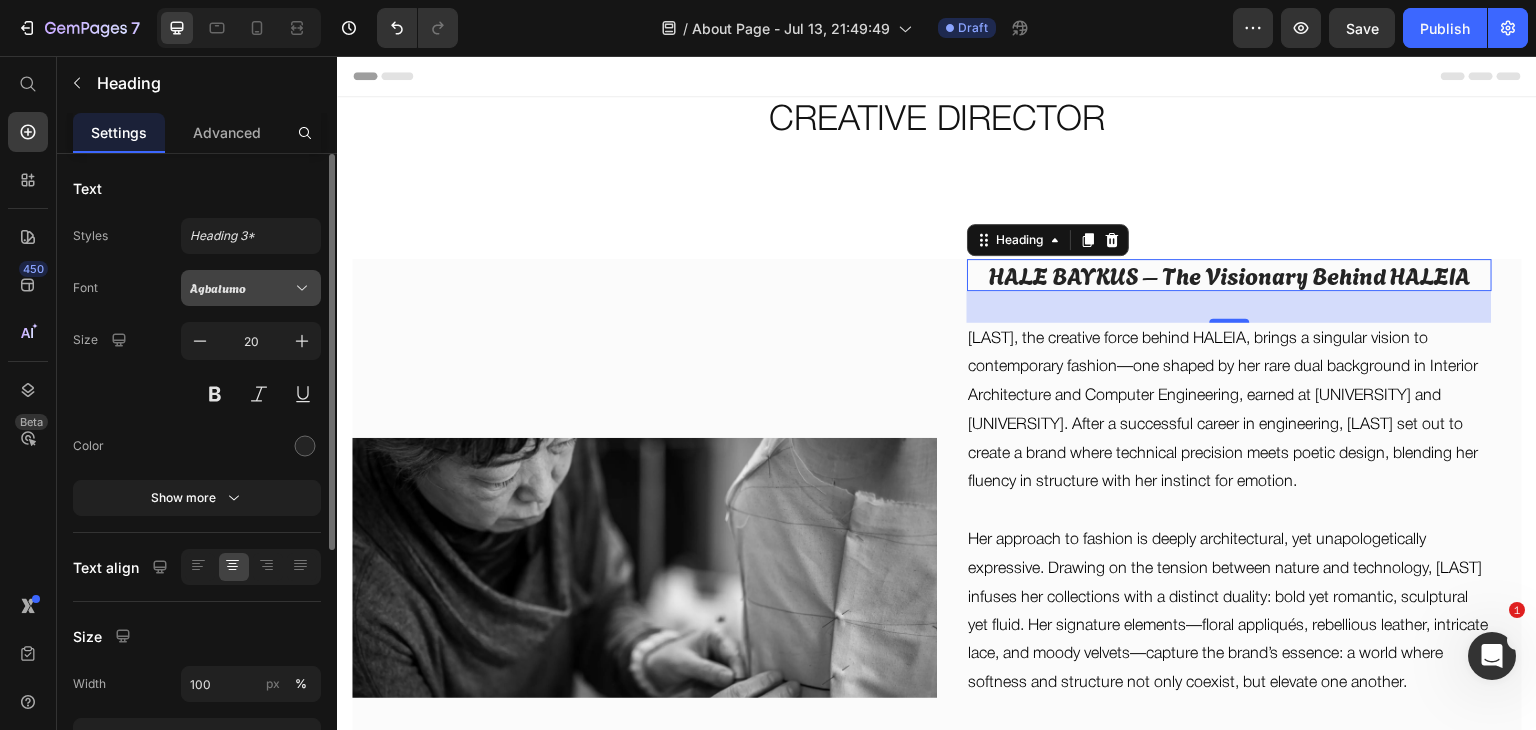 click on "Agbalumo" at bounding box center [241, 288] 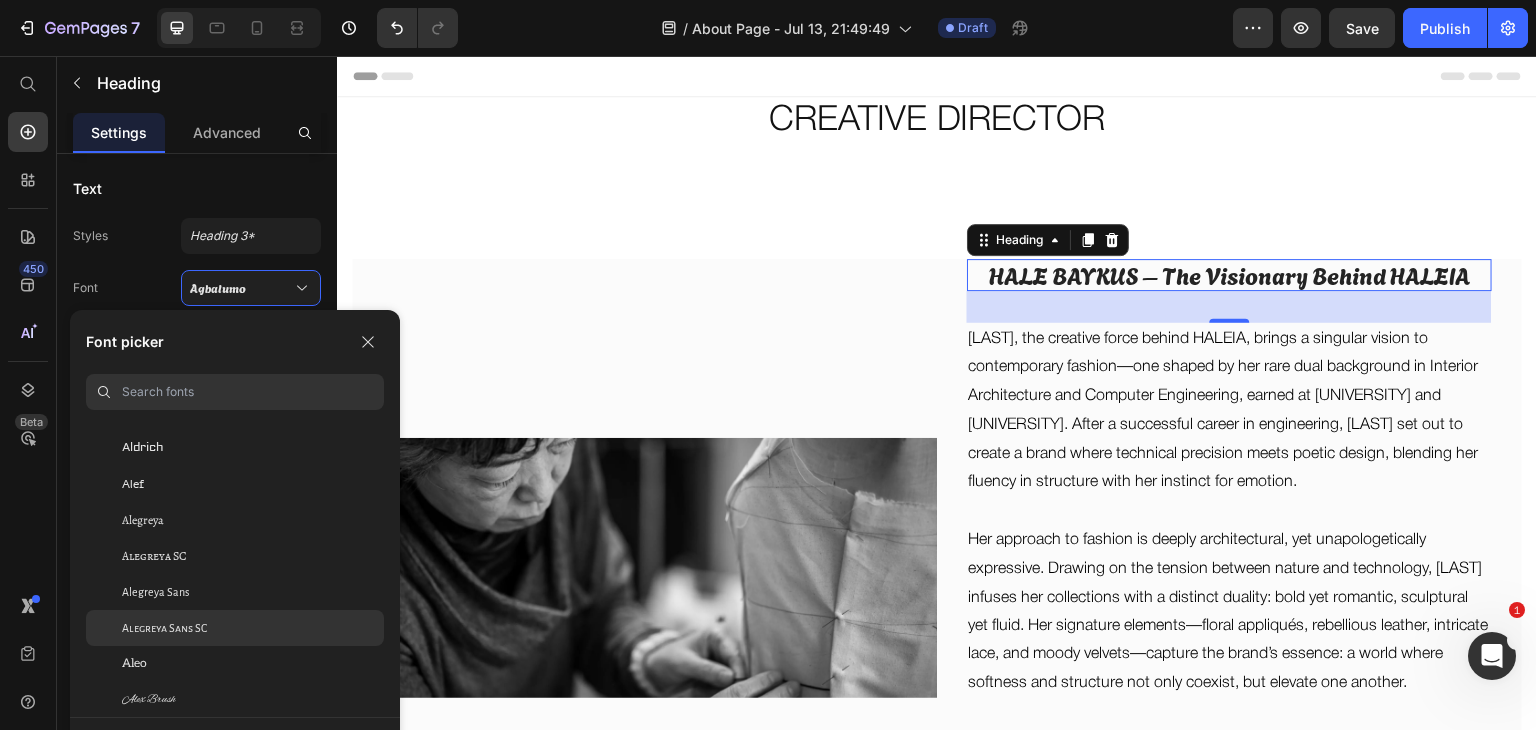 scroll, scrollTop: 1320, scrollLeft: 0, axis: vertical 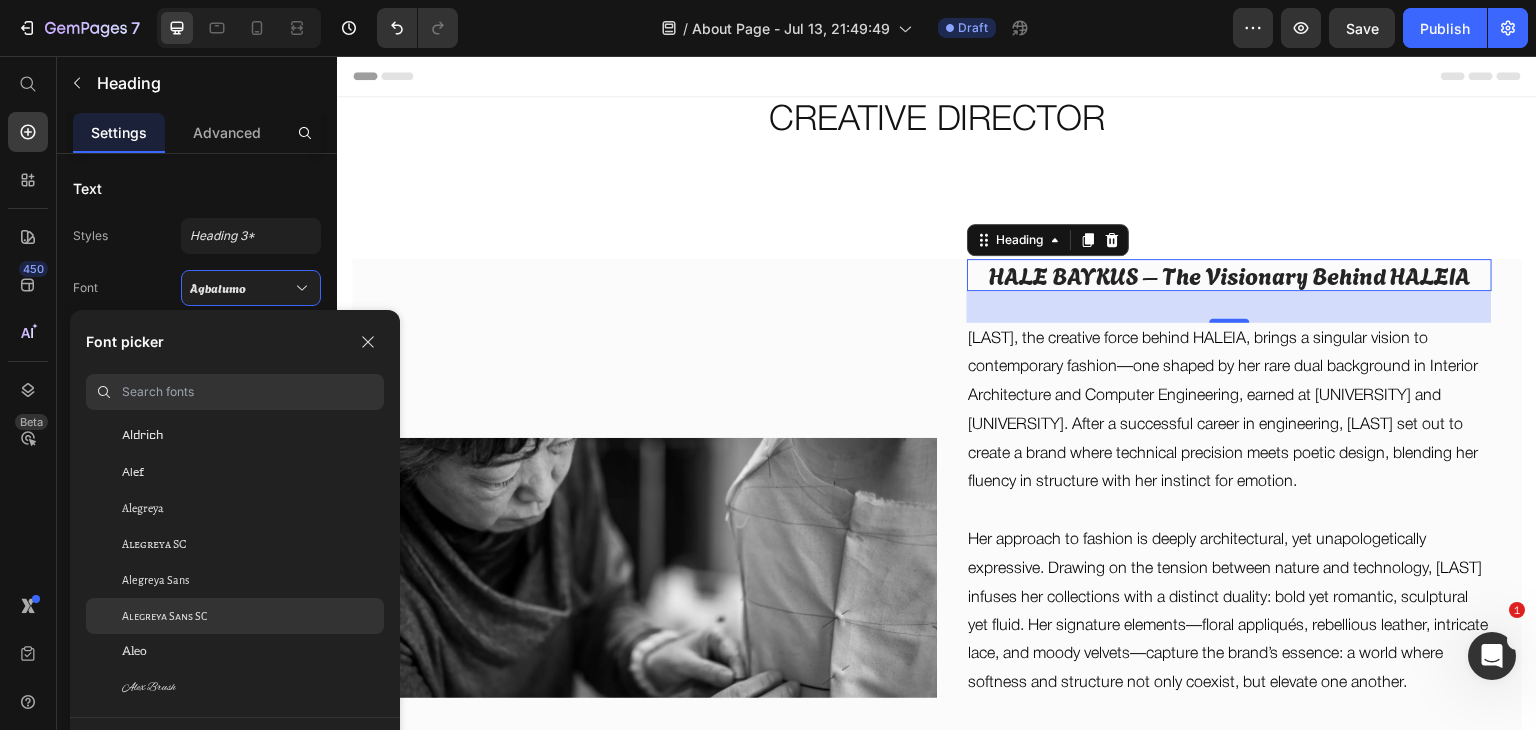 click on "Alegreya Sans SC" 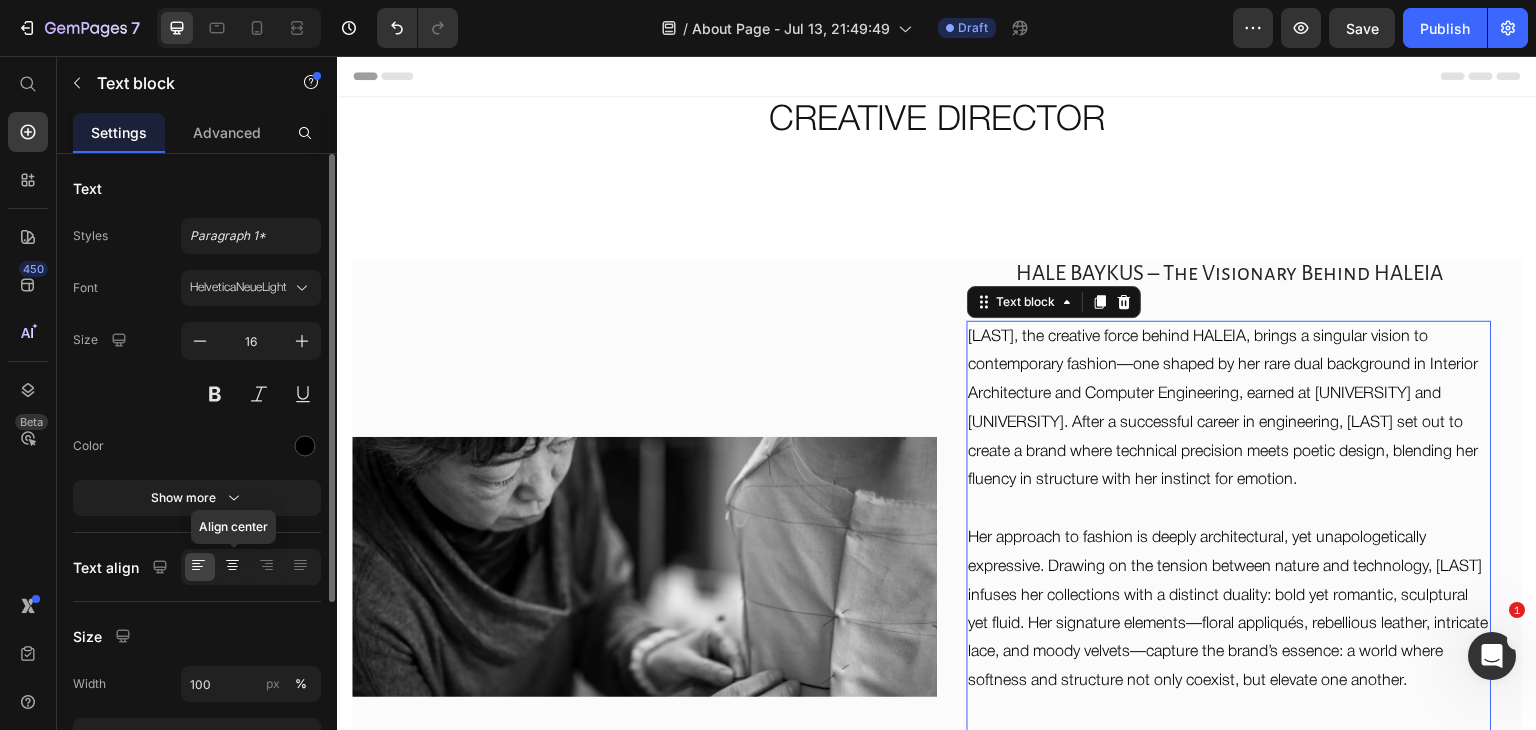 click 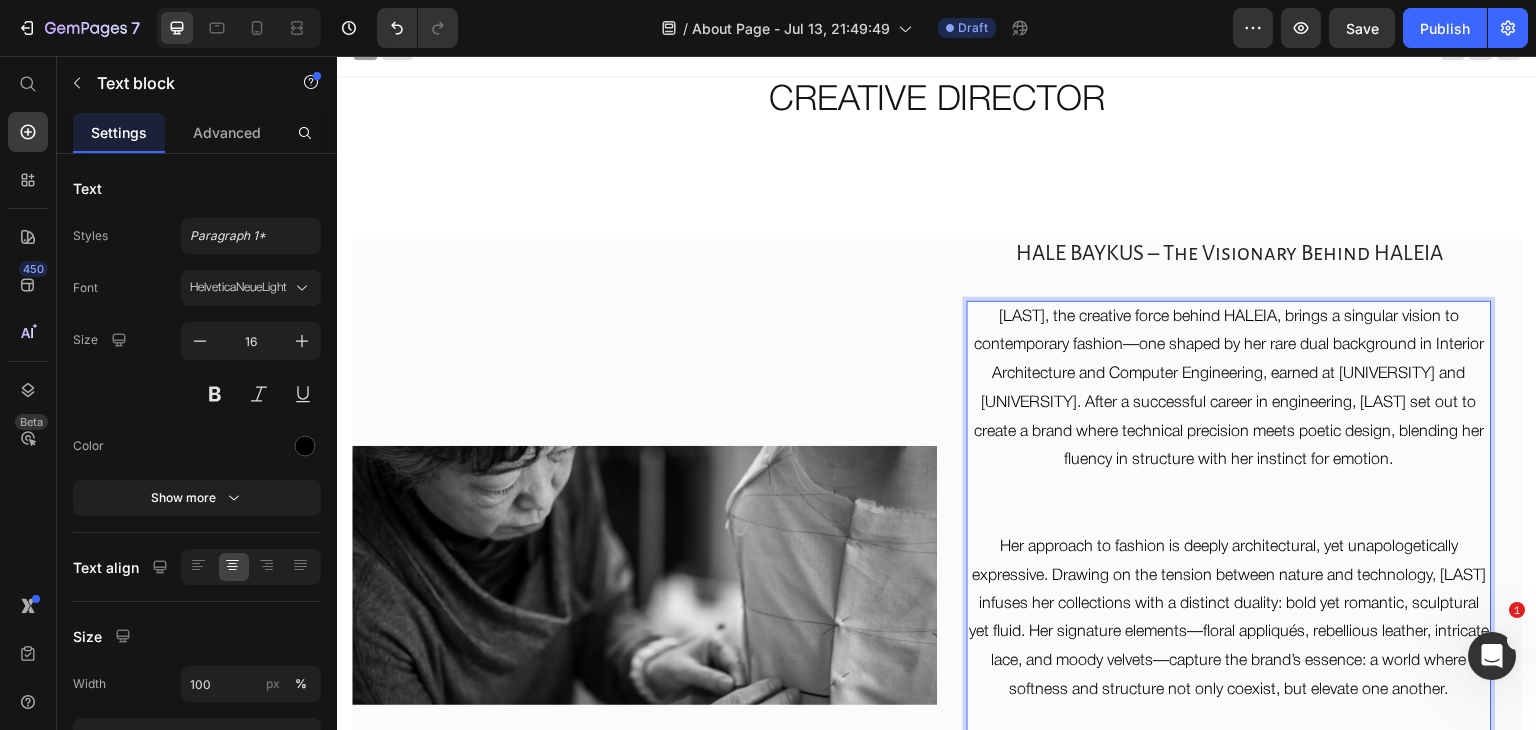 scroll, scrollTop: 0, scrollLeft: 0, axis: both 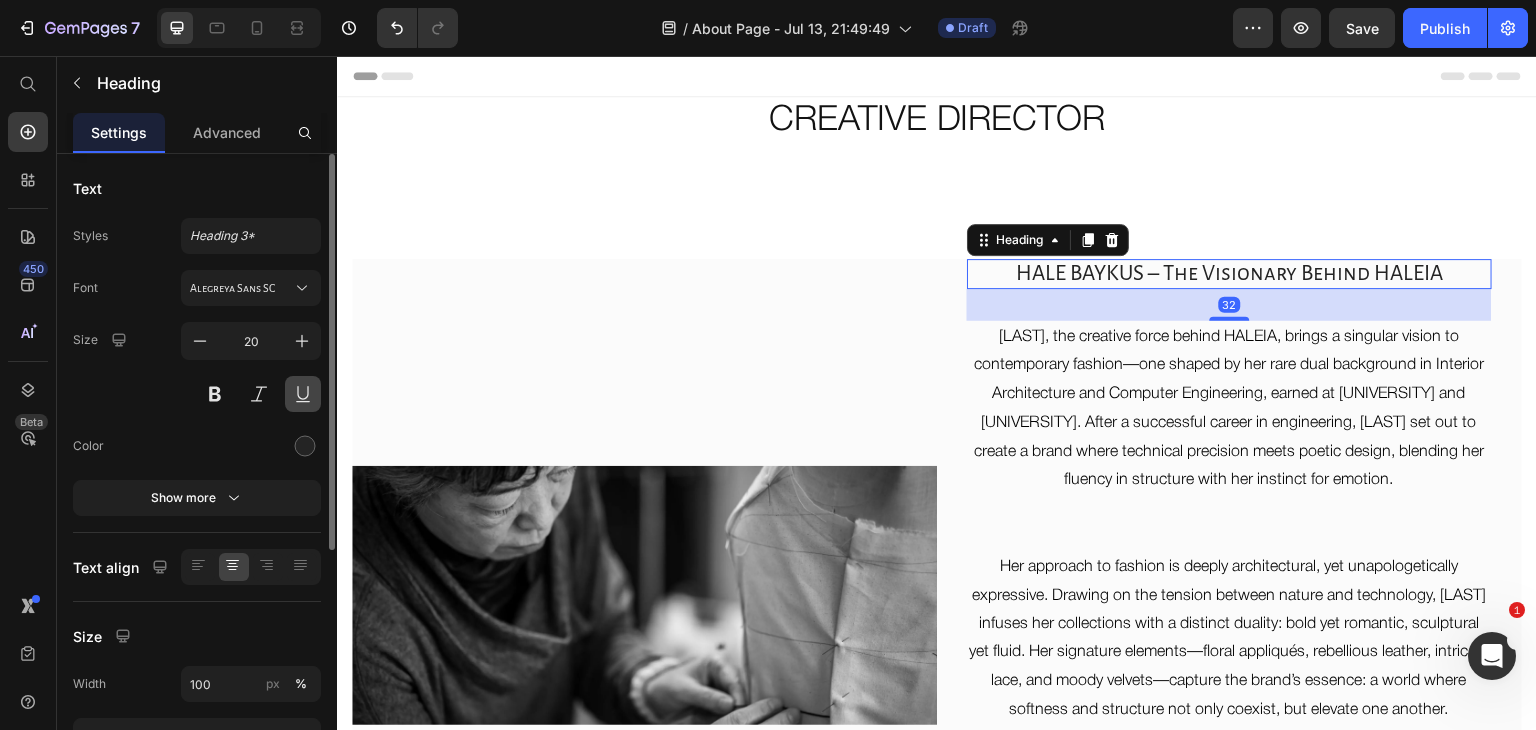 click at bounding box center (303, 394) 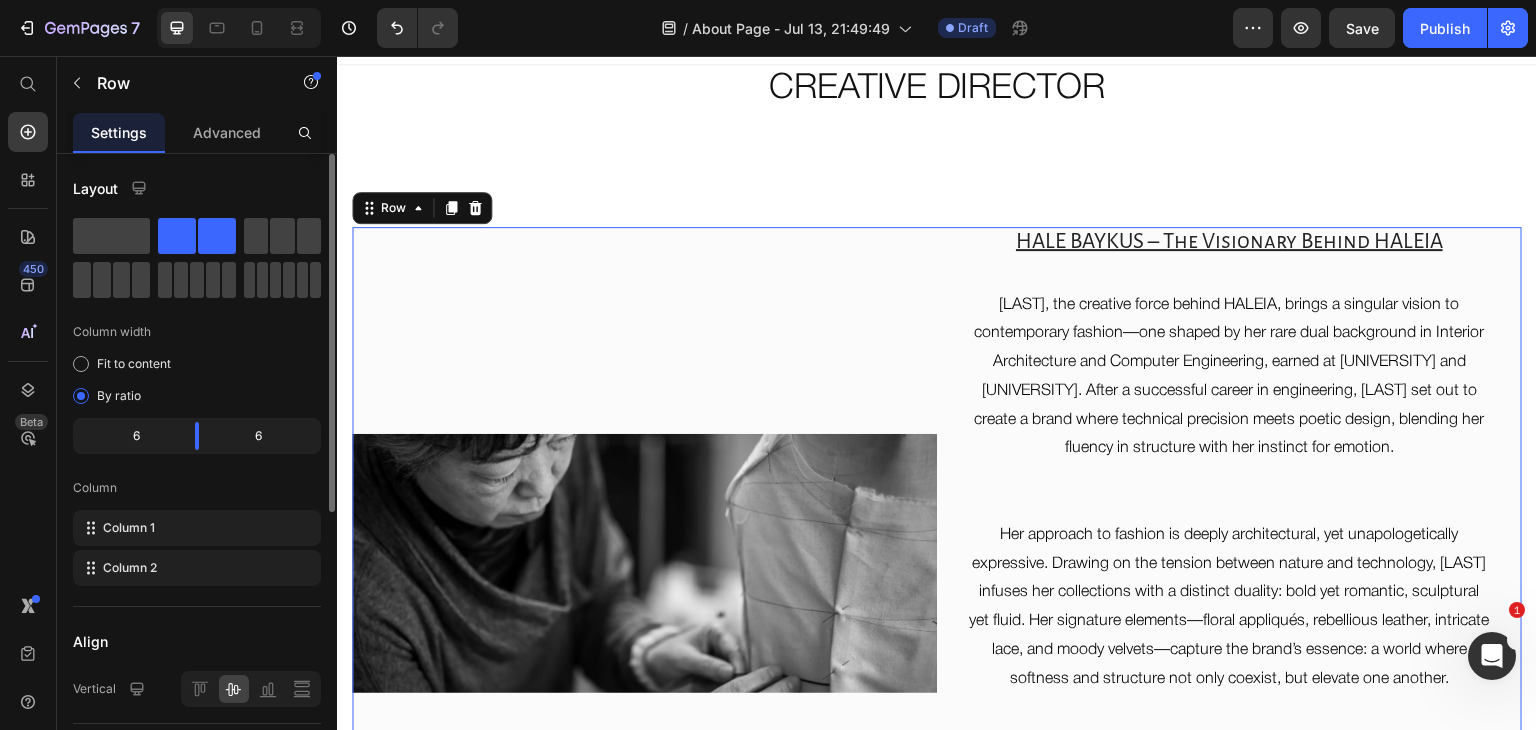 scroll, scrollTop: 31, scrollLeft: 0, axis: vertical 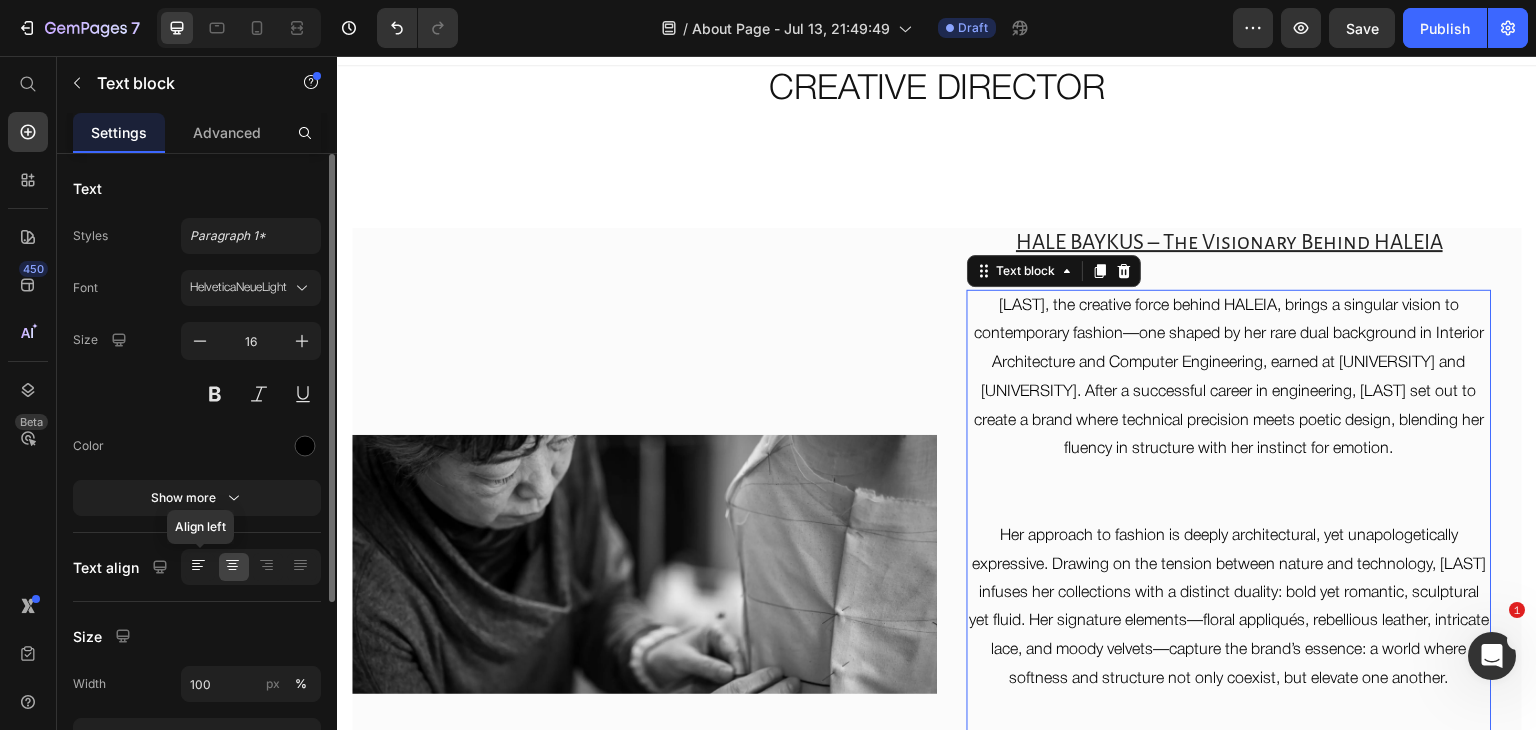 click 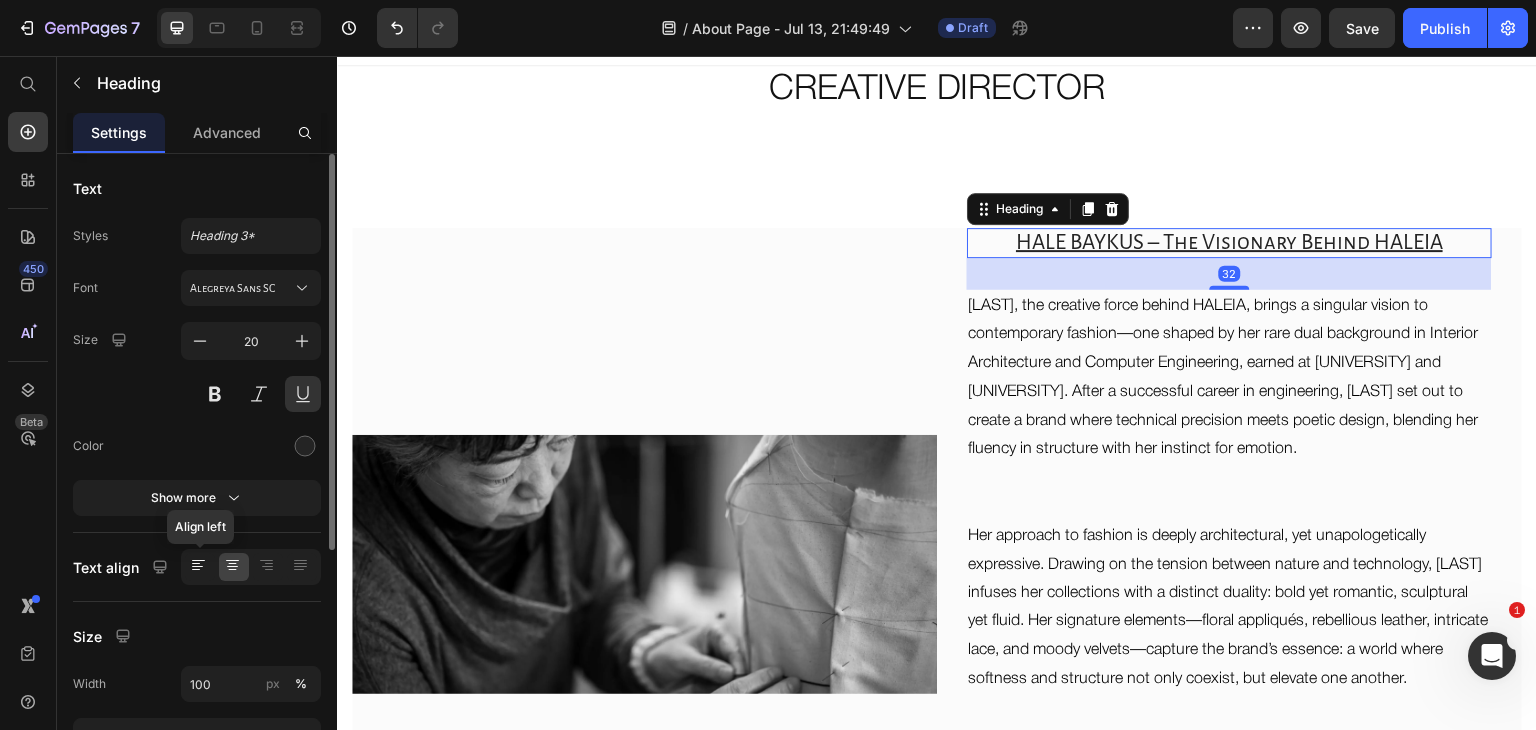 click 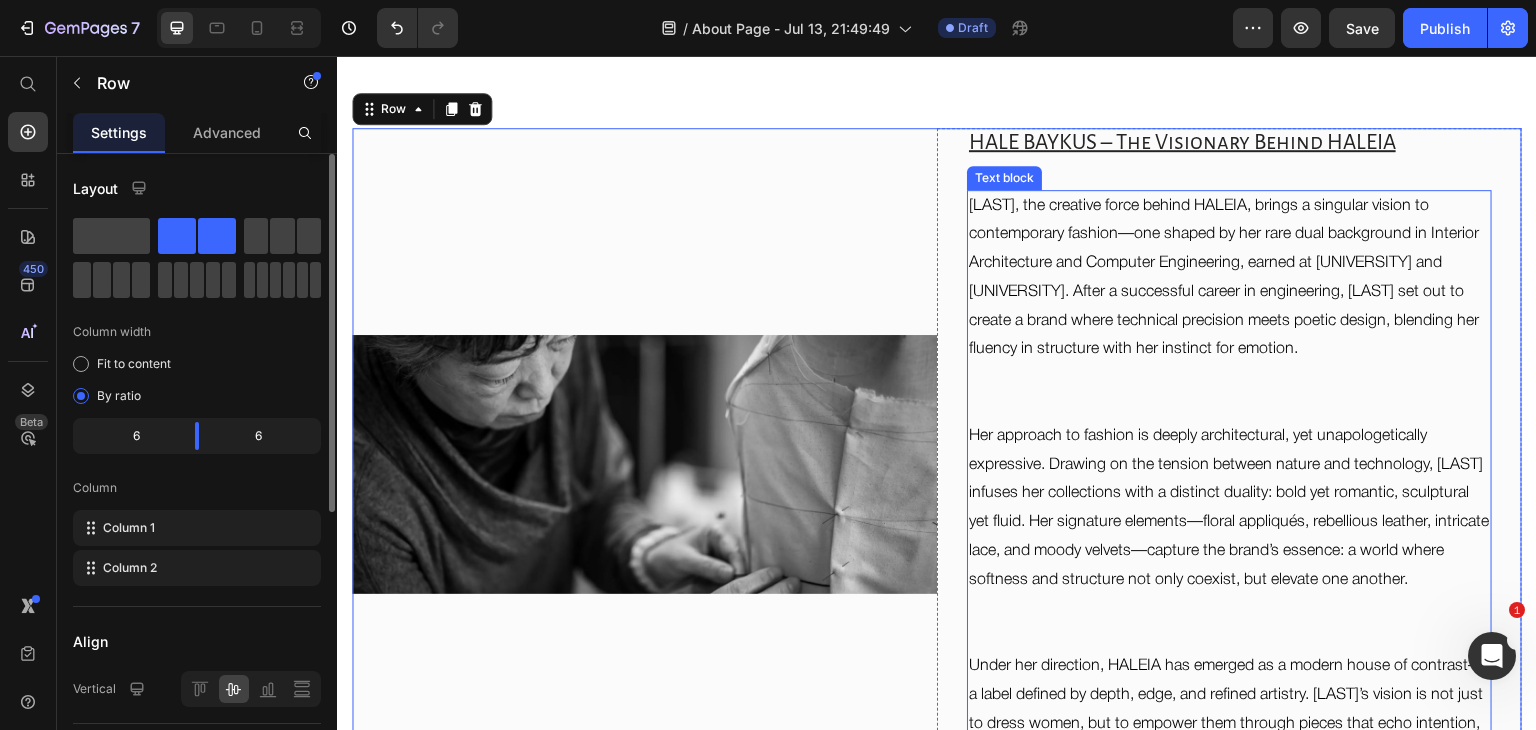 scroll, scrollTop: 0, scrollLeft: 0, axis: both 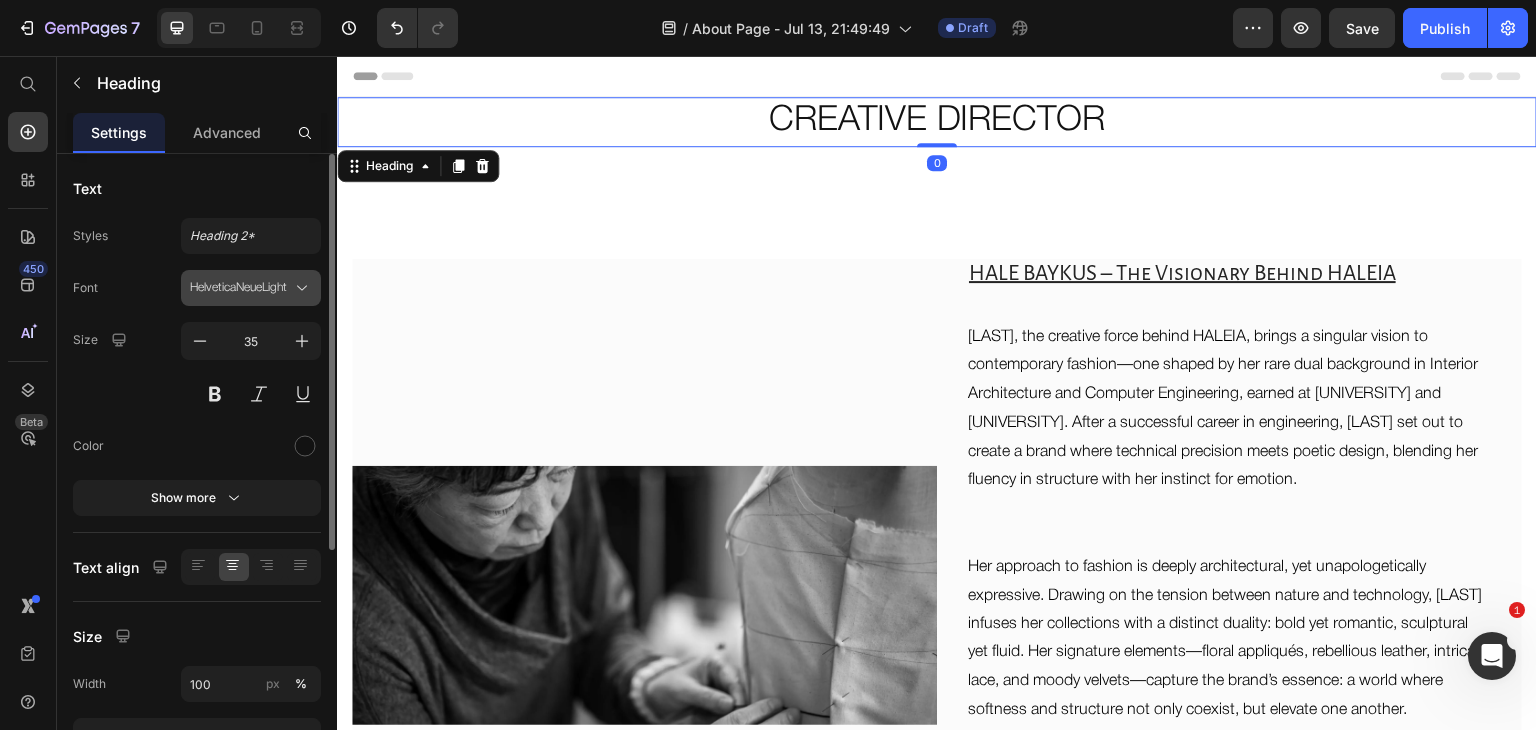 click on "HelveticaNeueLight" at bounding box center (241, 288) 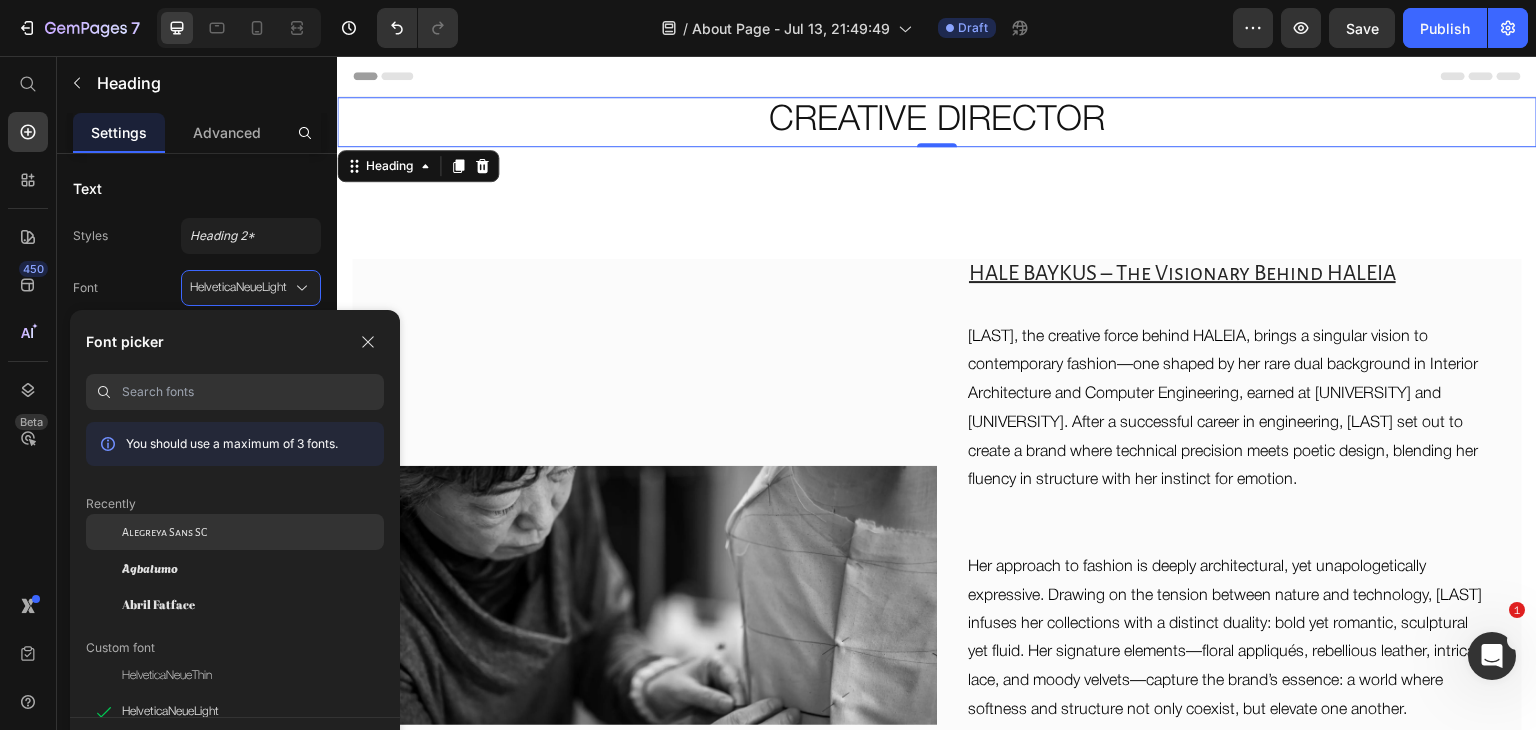 click on "Alegreya Sans SC" at bounding box center (164, 532) 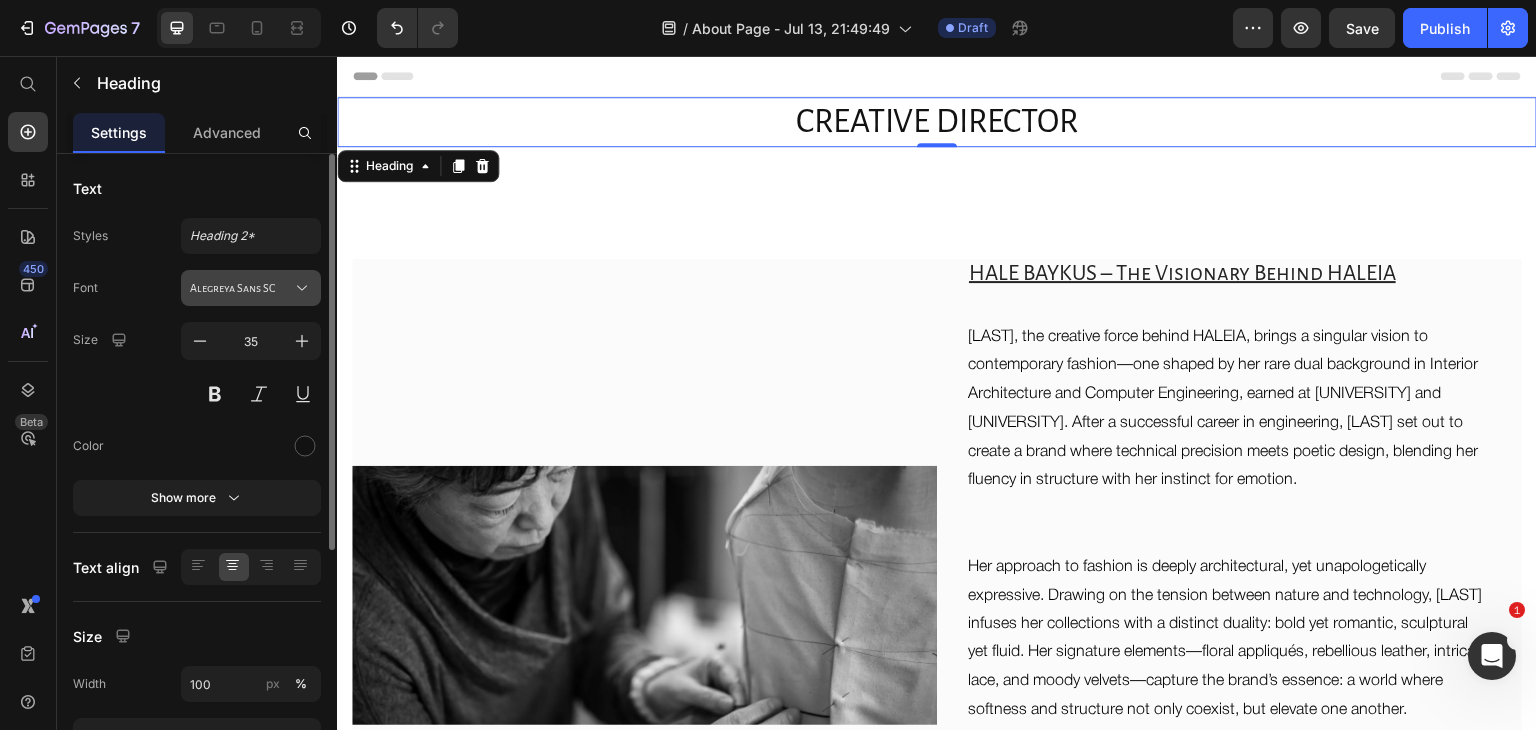 click on "Alegreya Sans SC" at bounding box center [241, 288] 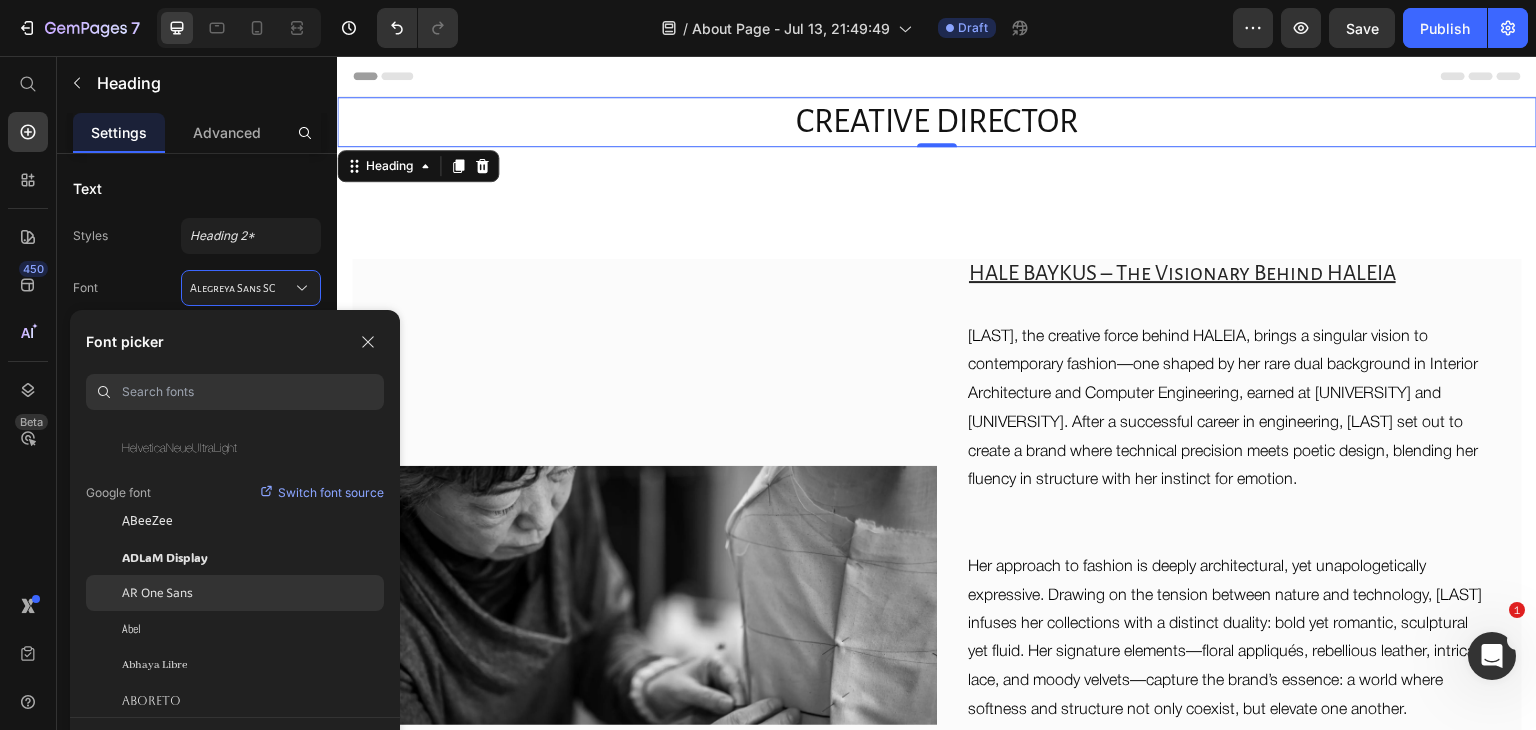 scroll, scrollTop: 499, scrollLeft: 0, axis: vertical 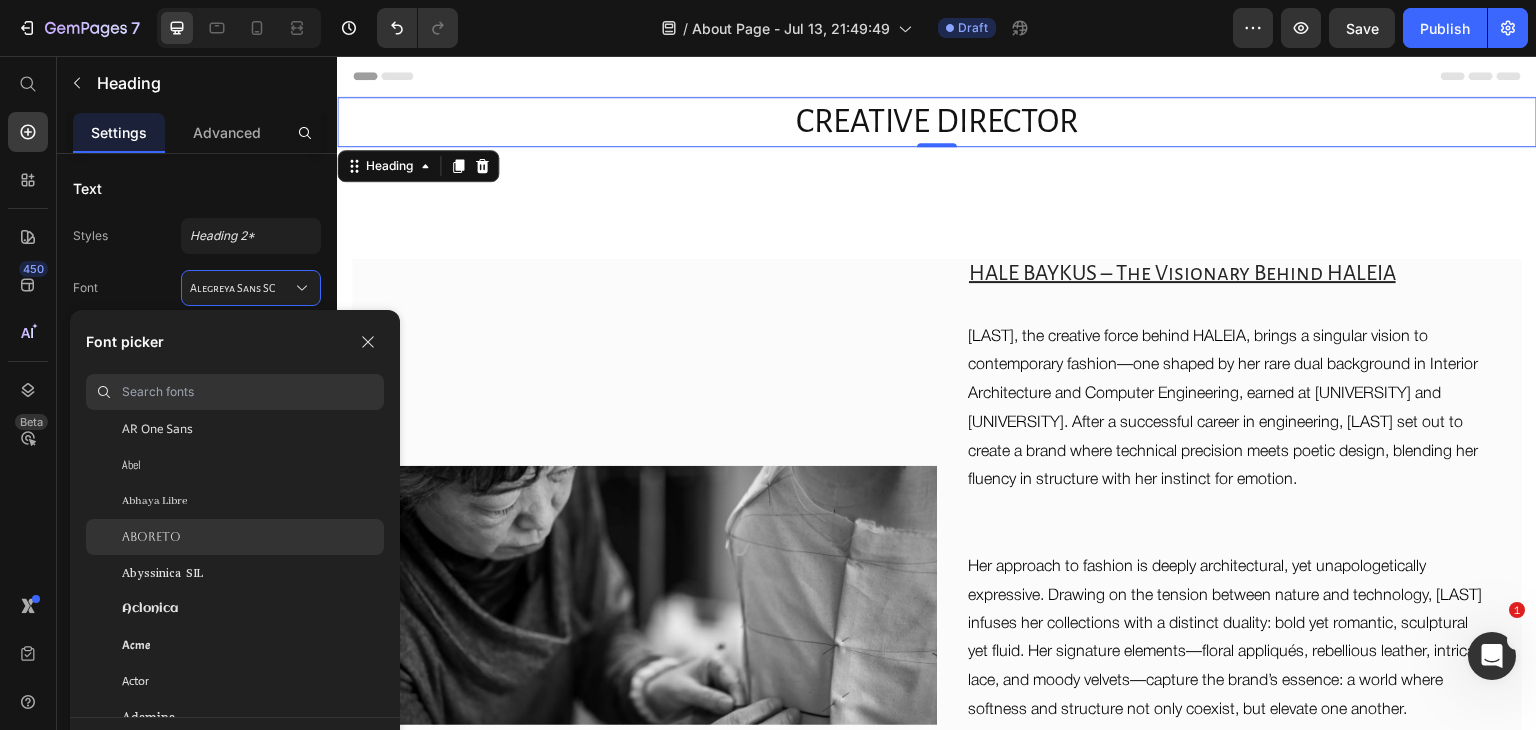 click on "Aboreto" 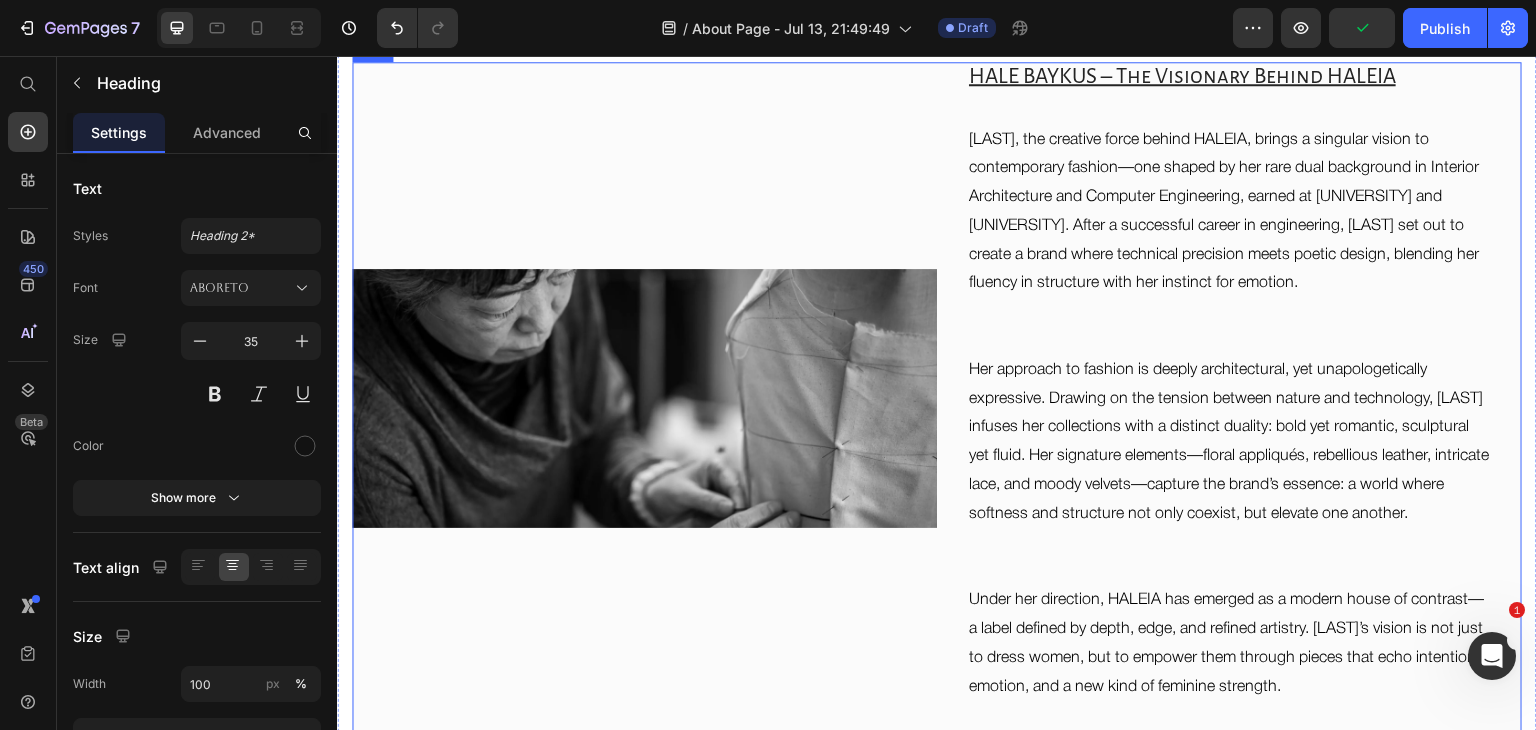 scroll, scrollTop: 0, scrollLeft: 0, axis: both 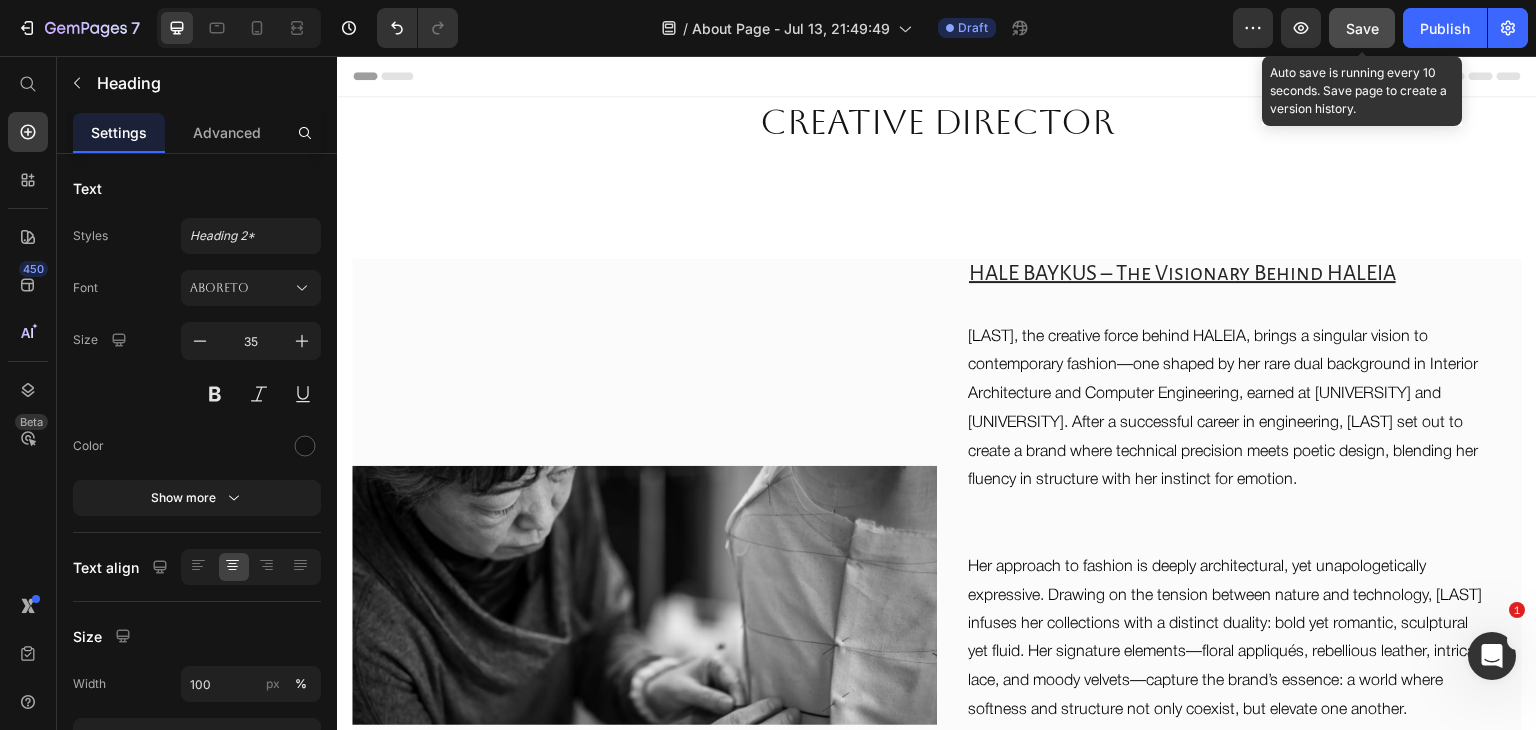 click on "Save" at bounding box center [1362, 28] 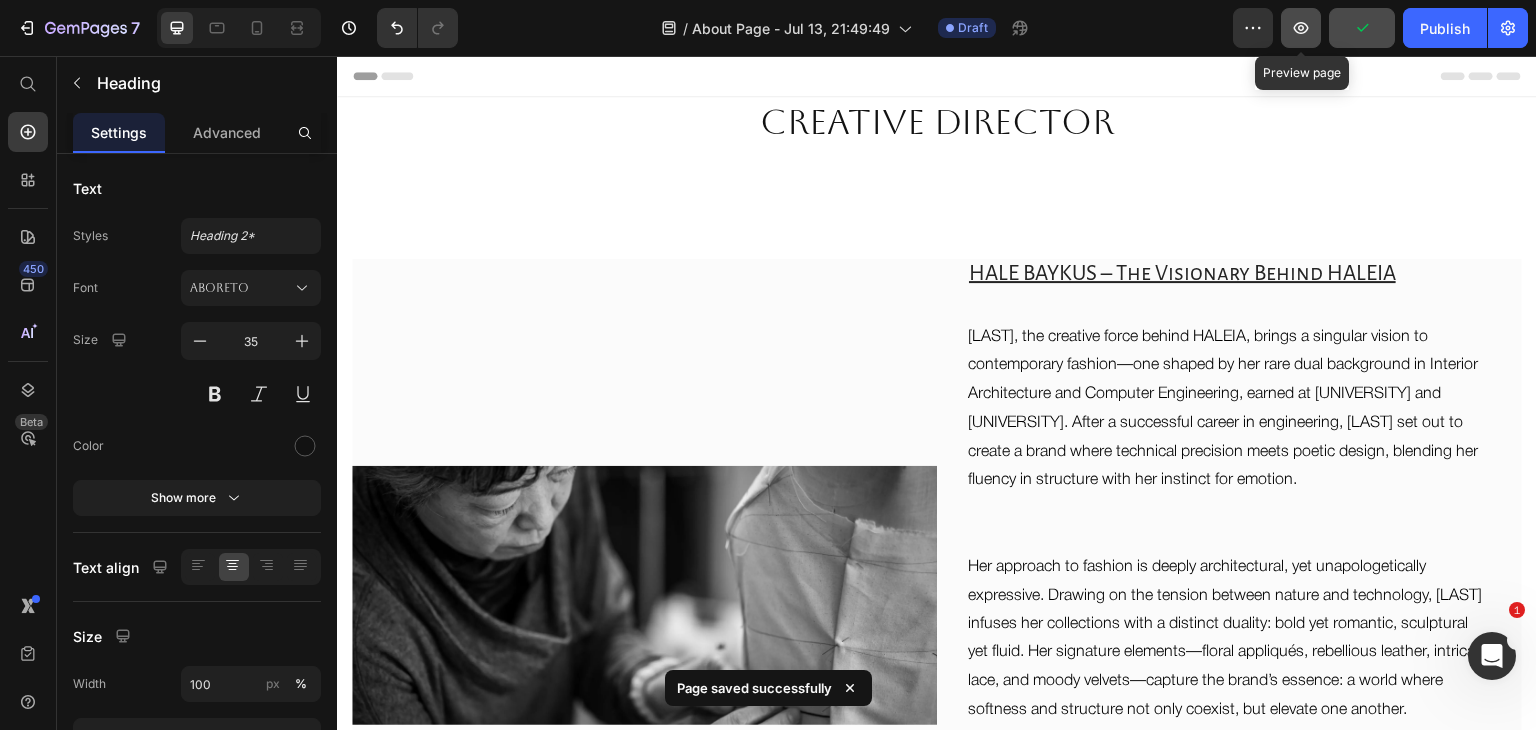 click 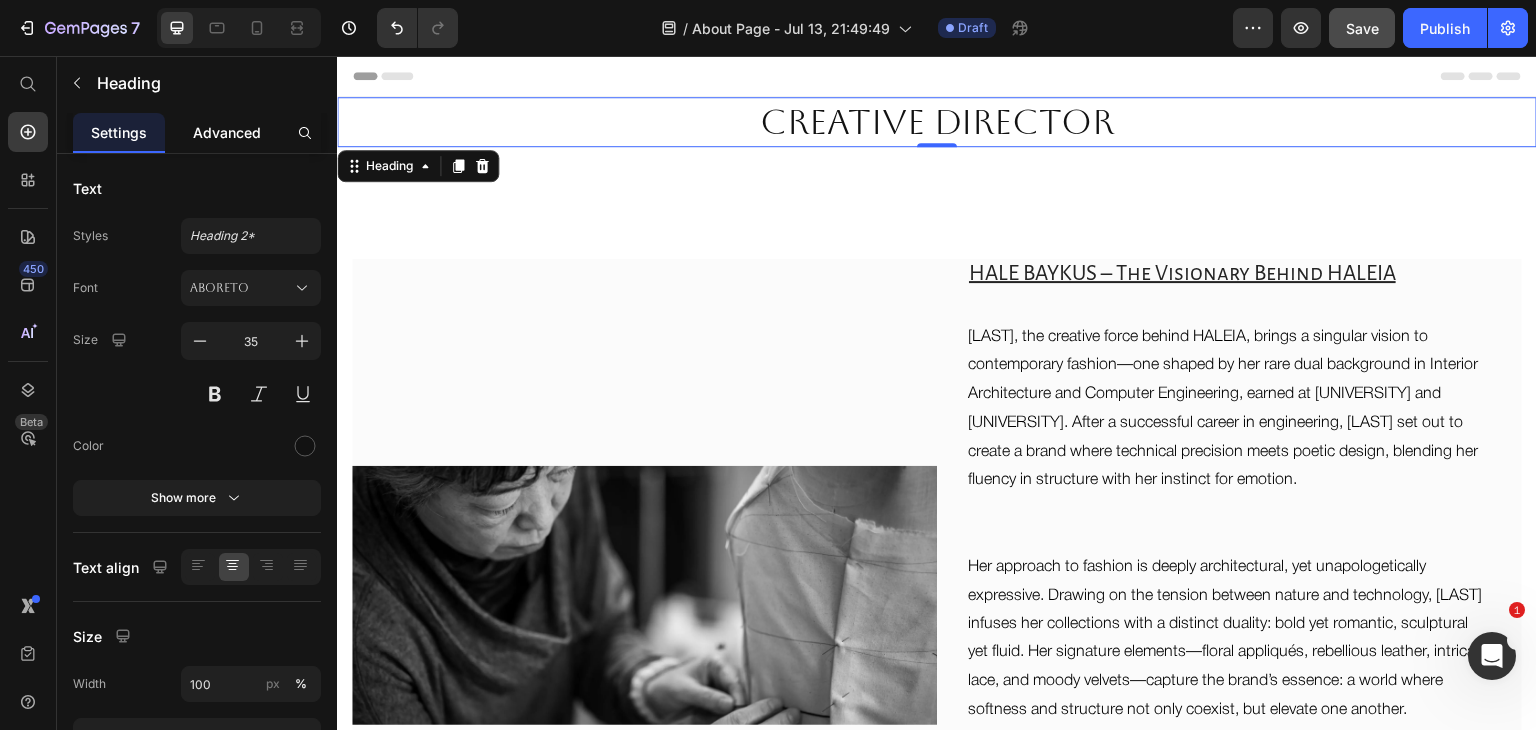 click on "Advanced" 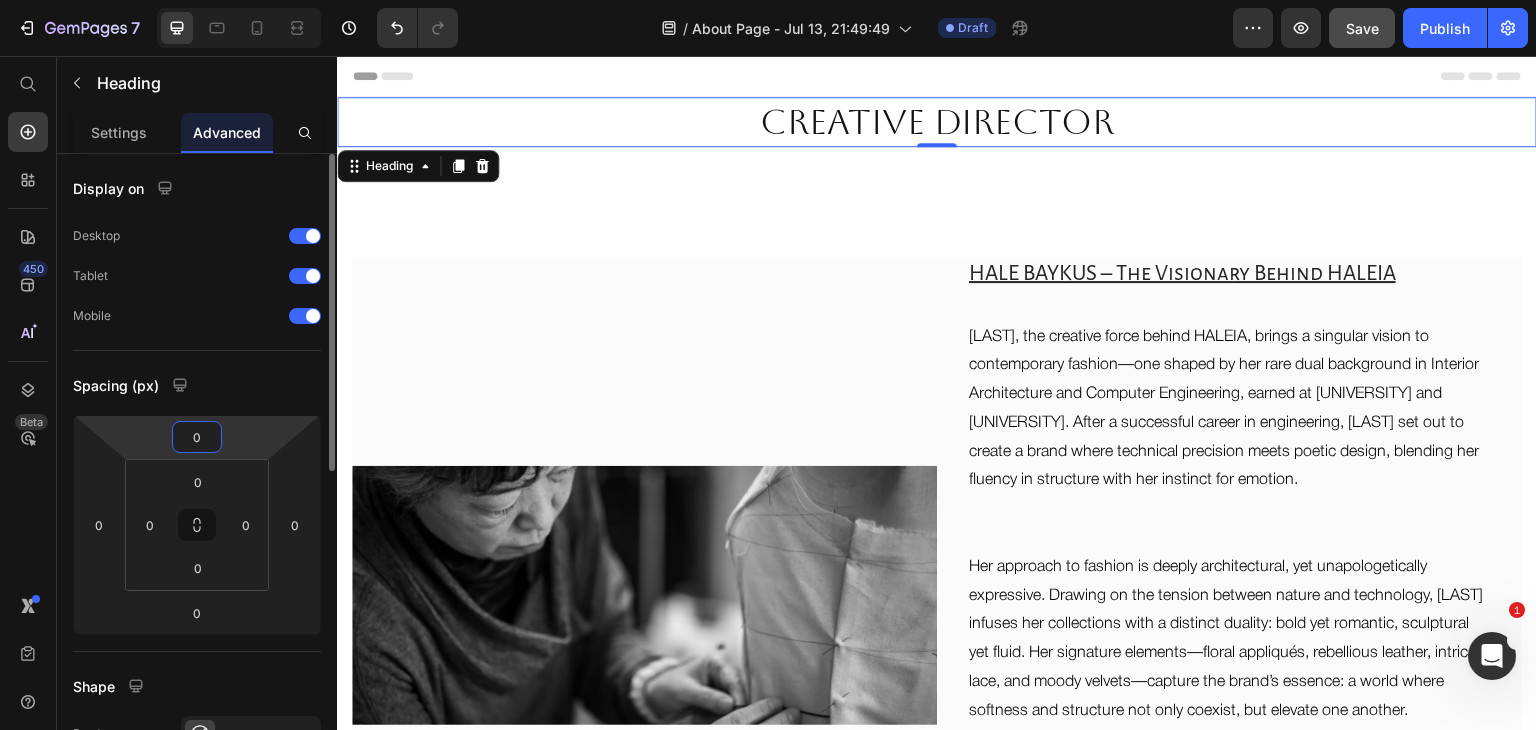 click on "0" at bounding box center [197, 437] 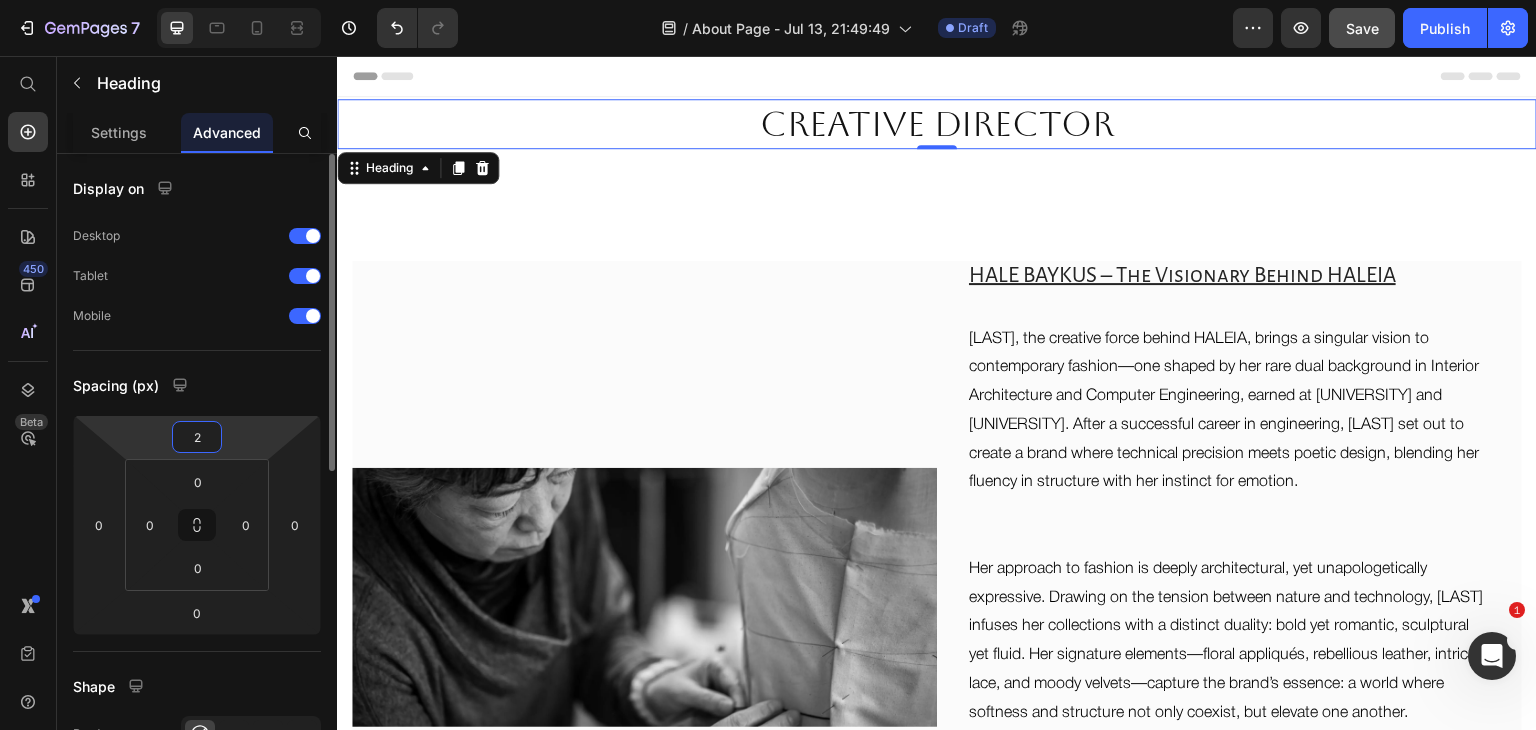 type on "20" 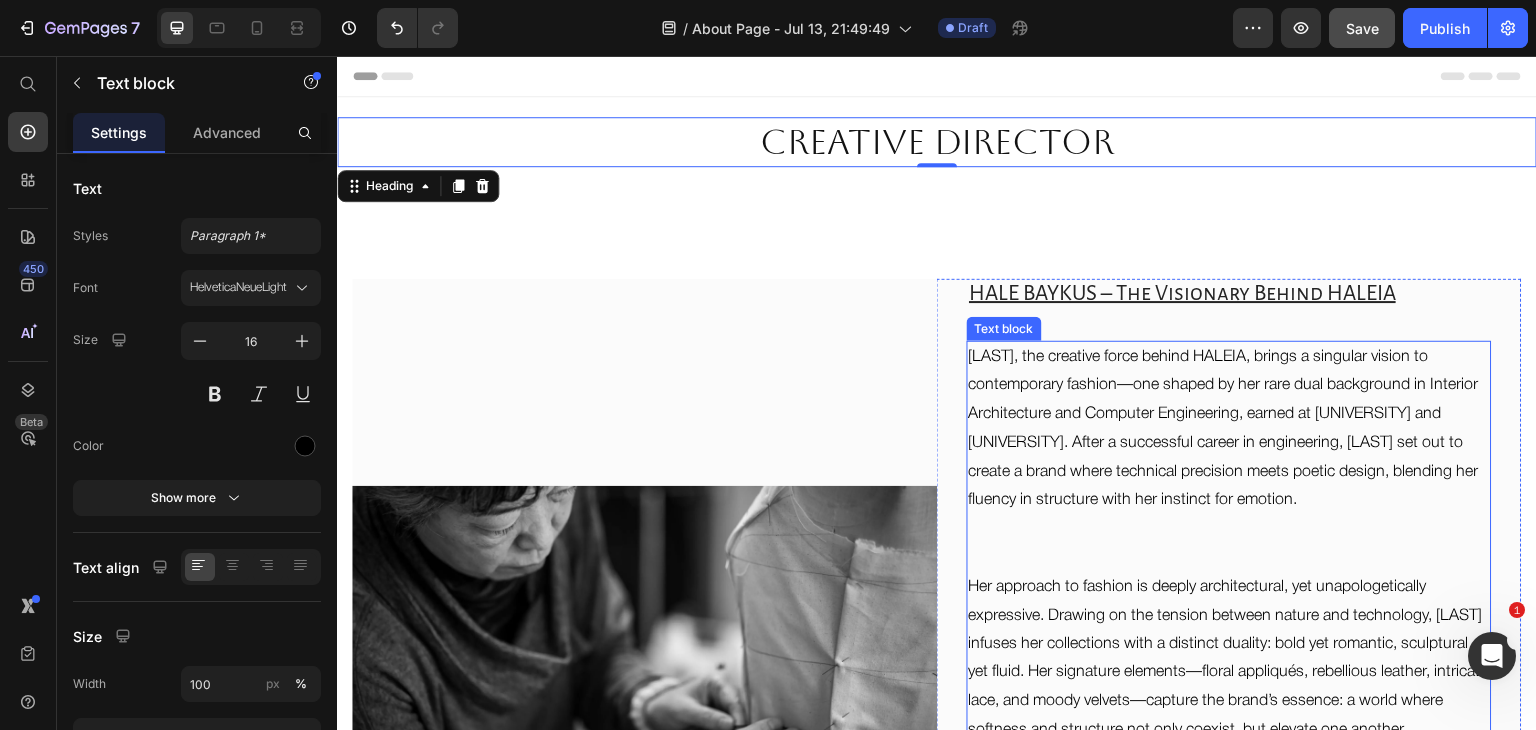 click on "Hale, the creative force behind HALEIA, brings a singular vision to contemporary fashion—one shaped by her rare dual background in Interior Architecture and Computer Engineering, earned at Mimar Sinan University and Kadir Has University. After a successful career in engineering, Hale set out to create a brand where technical precision meets poetic design, blending her fluency in structure with her instinct for emotion. ⁠⁠⁠⁠⁠⁠⁠ Her approach to fashion is deeply architectural, yet unapologetically expressive. Drawing on the tension between nature and technology, Hale infuses her collections with a distinct duality: bold yet romantic, sculptural yet fluid. Her signature elements—floral appliqués, rebellious leather, intricate lace, and moody velvets—capture the brand’s essence: a world where softness and structure not only coexist, but elevate one another." at bounding box center [1229, 631] 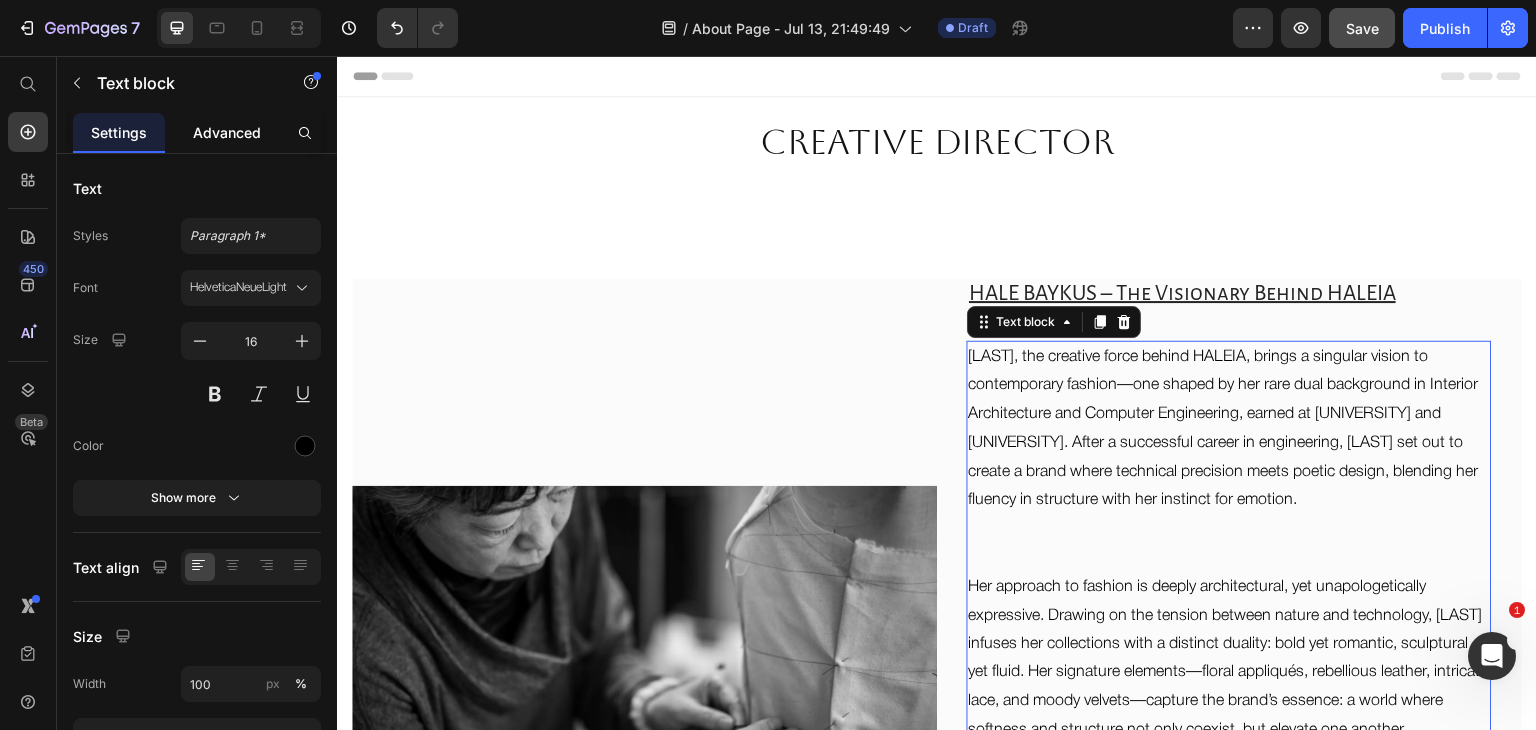 click on "Advanced" at bounding box center (227, 132) 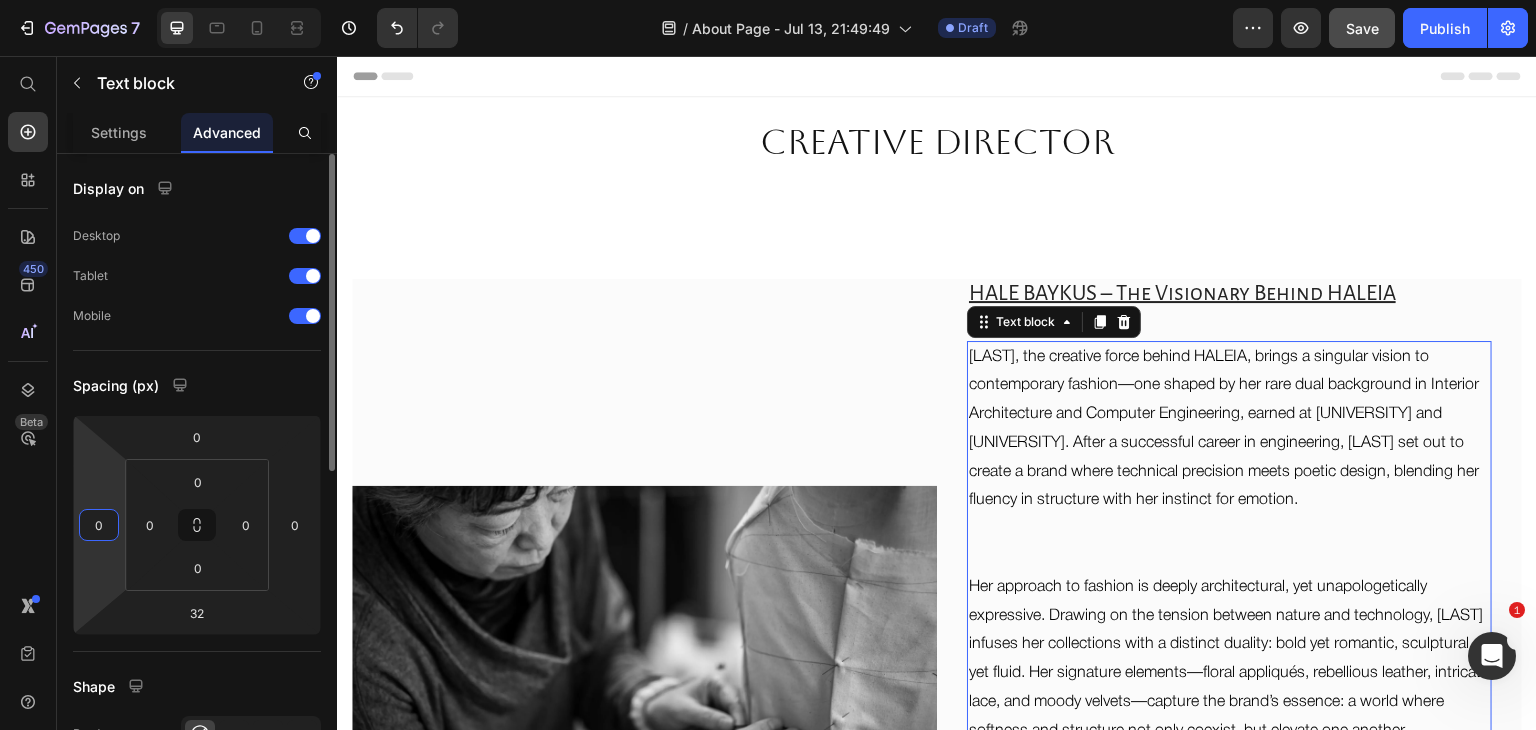 click on "0" at bounding box center (99, 525) 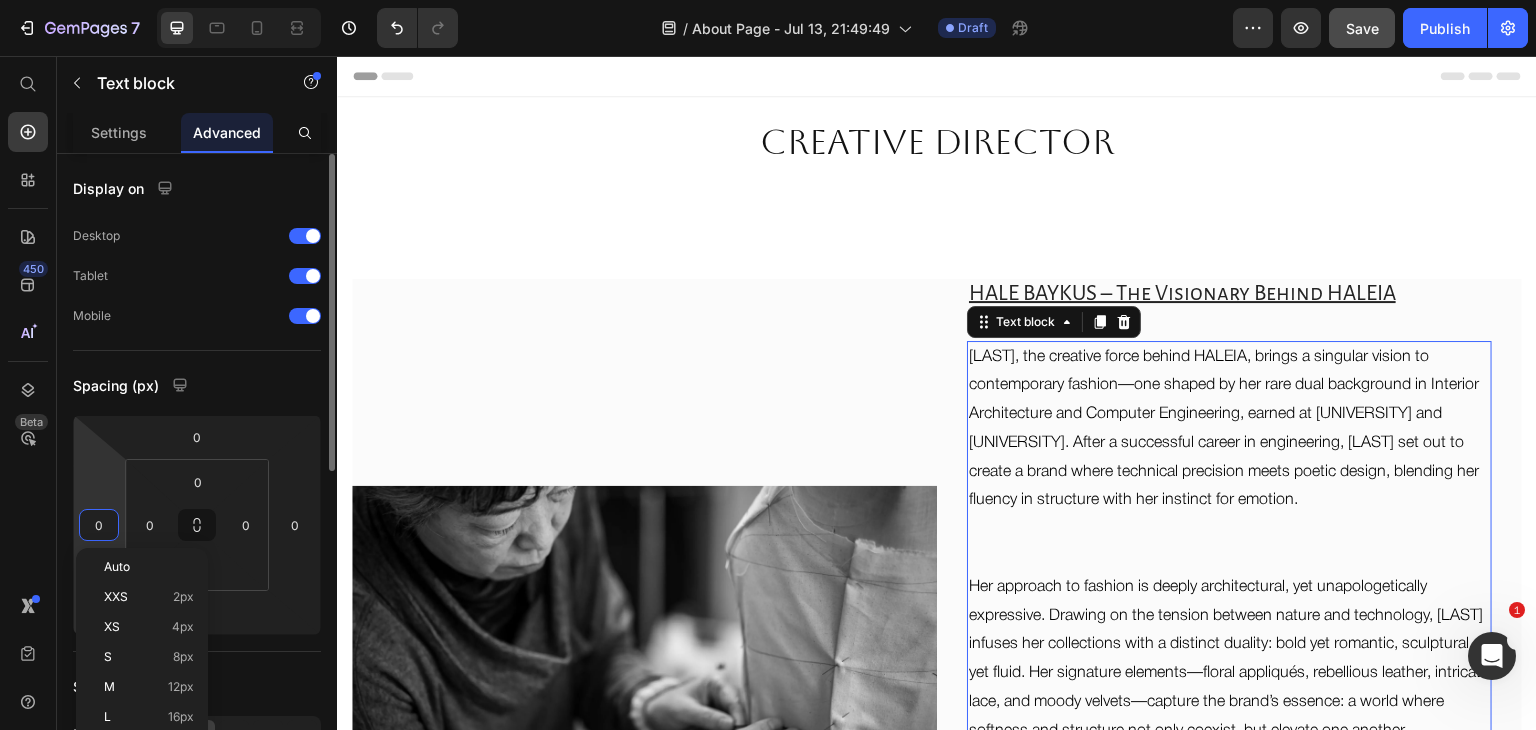 click on "0" at bounding box center (99, 525) 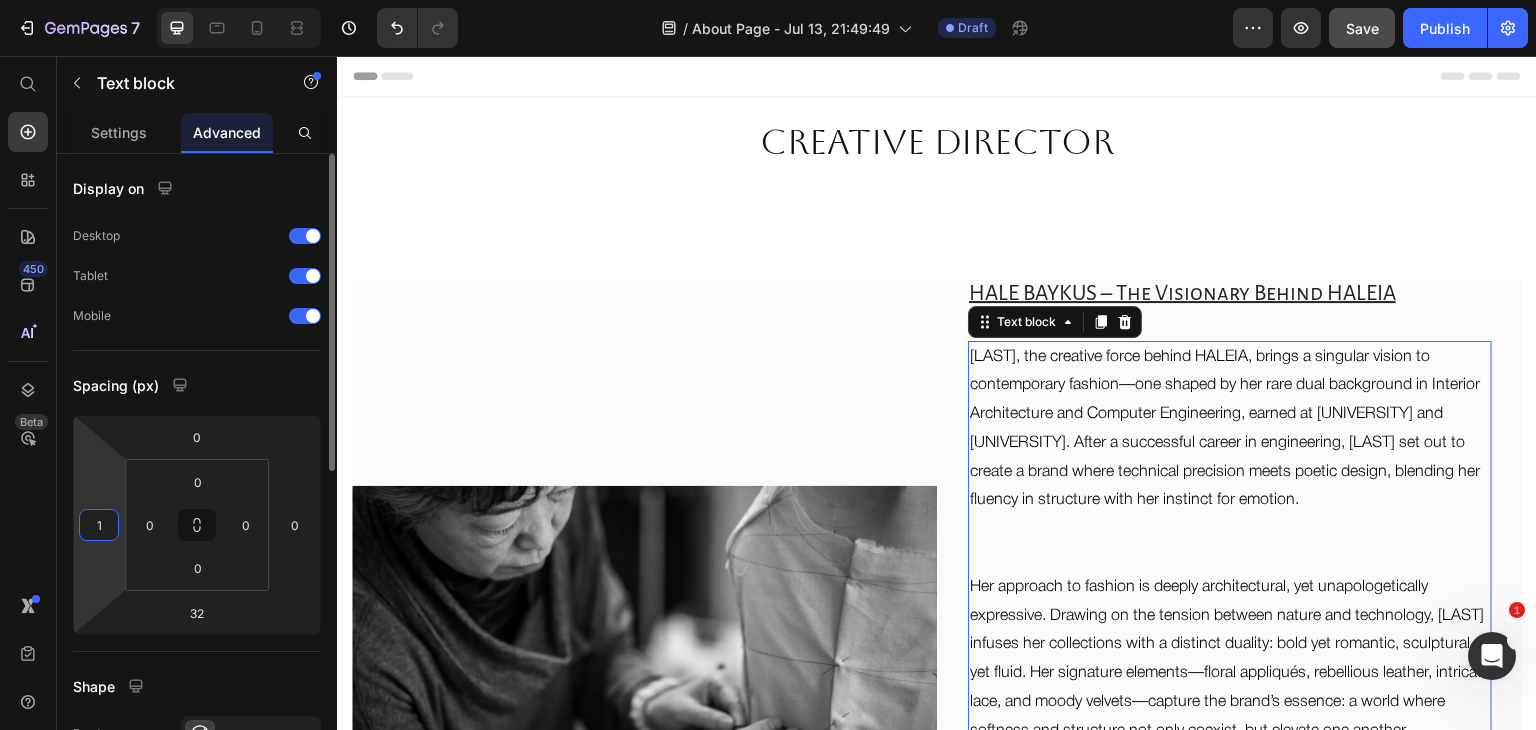 type on "10" 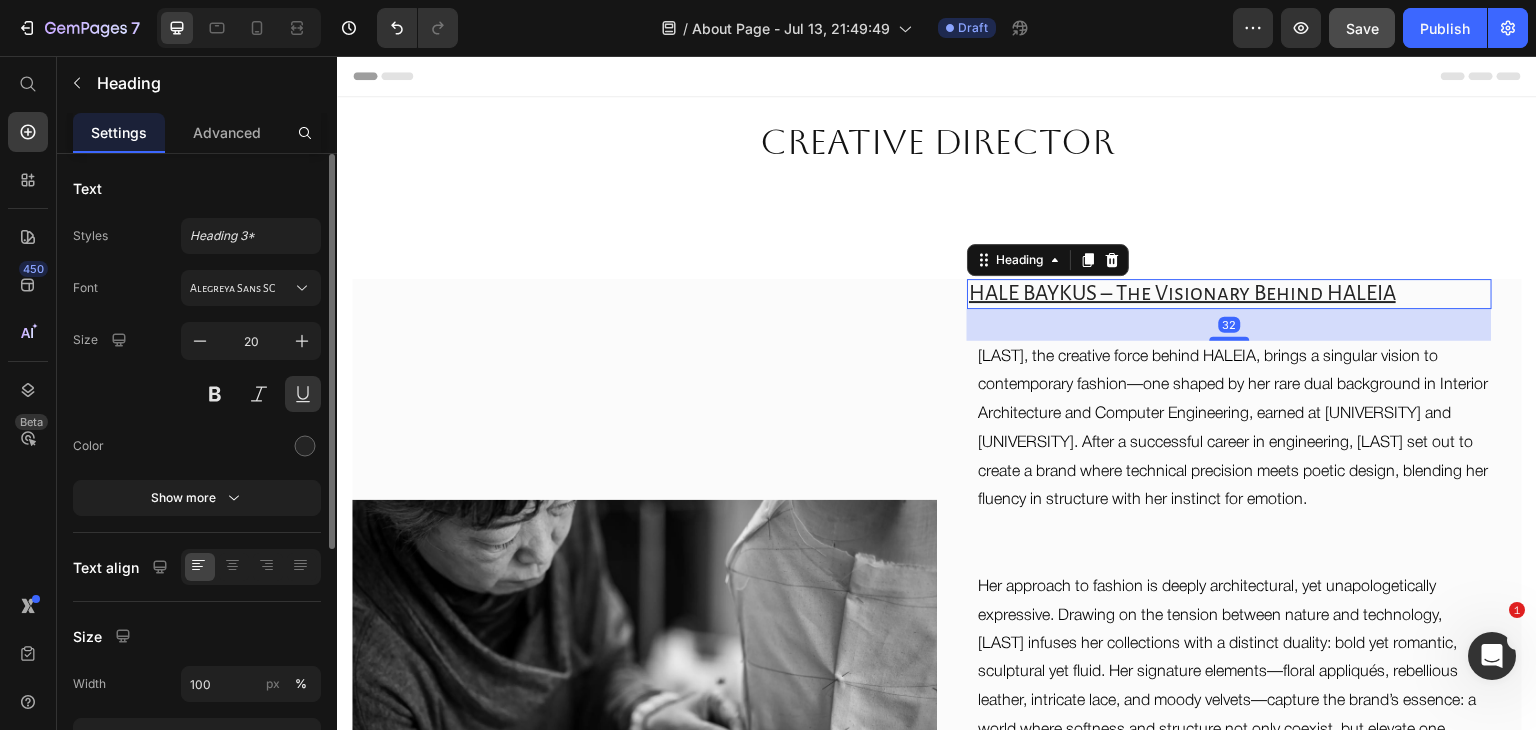 click on "⁠⁠⁠⁠⁠⁠⁠ HALE BAYKUS – The Visionary Behind HALEIA" at bounding box center [1229, 294] 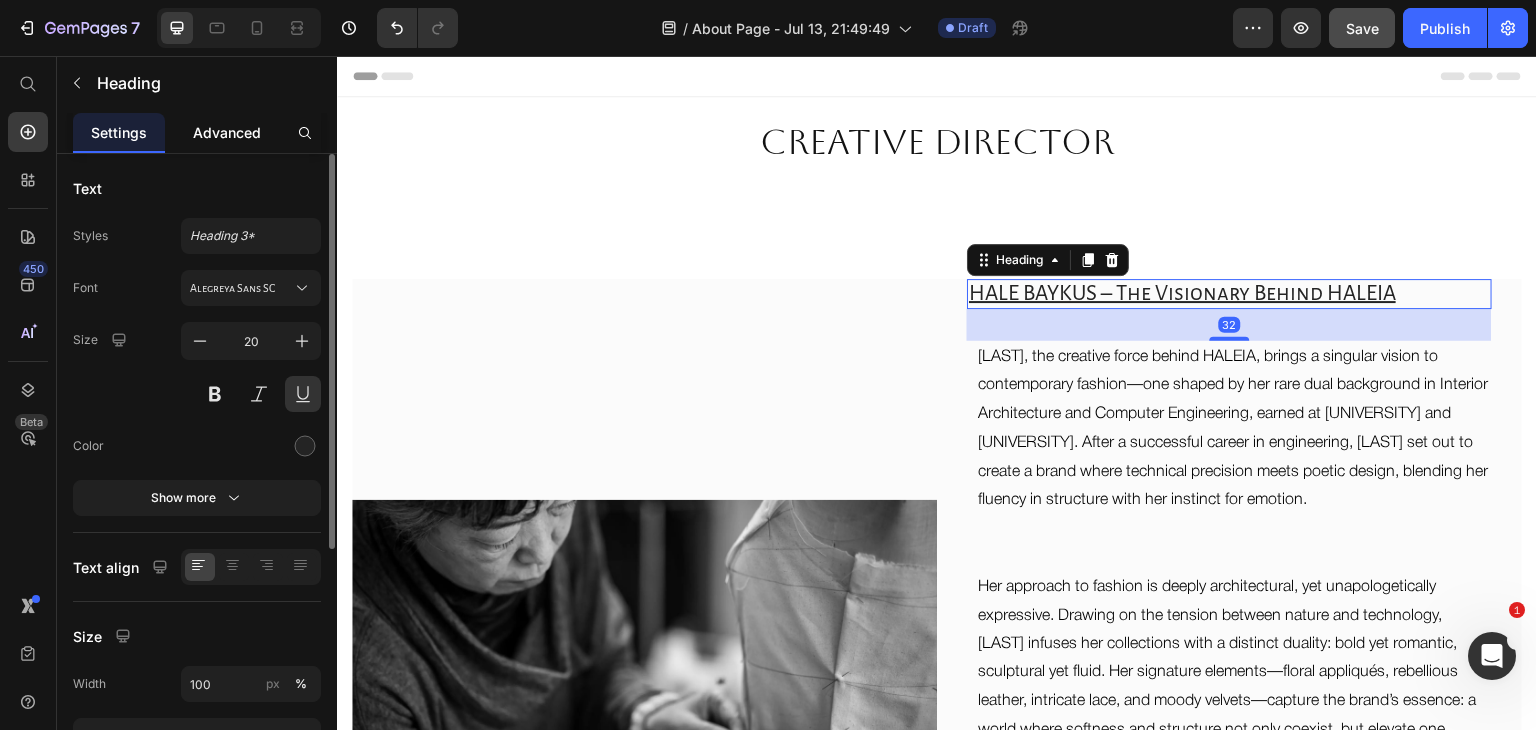 click on "Advanced" at bounding box center (227, 132) 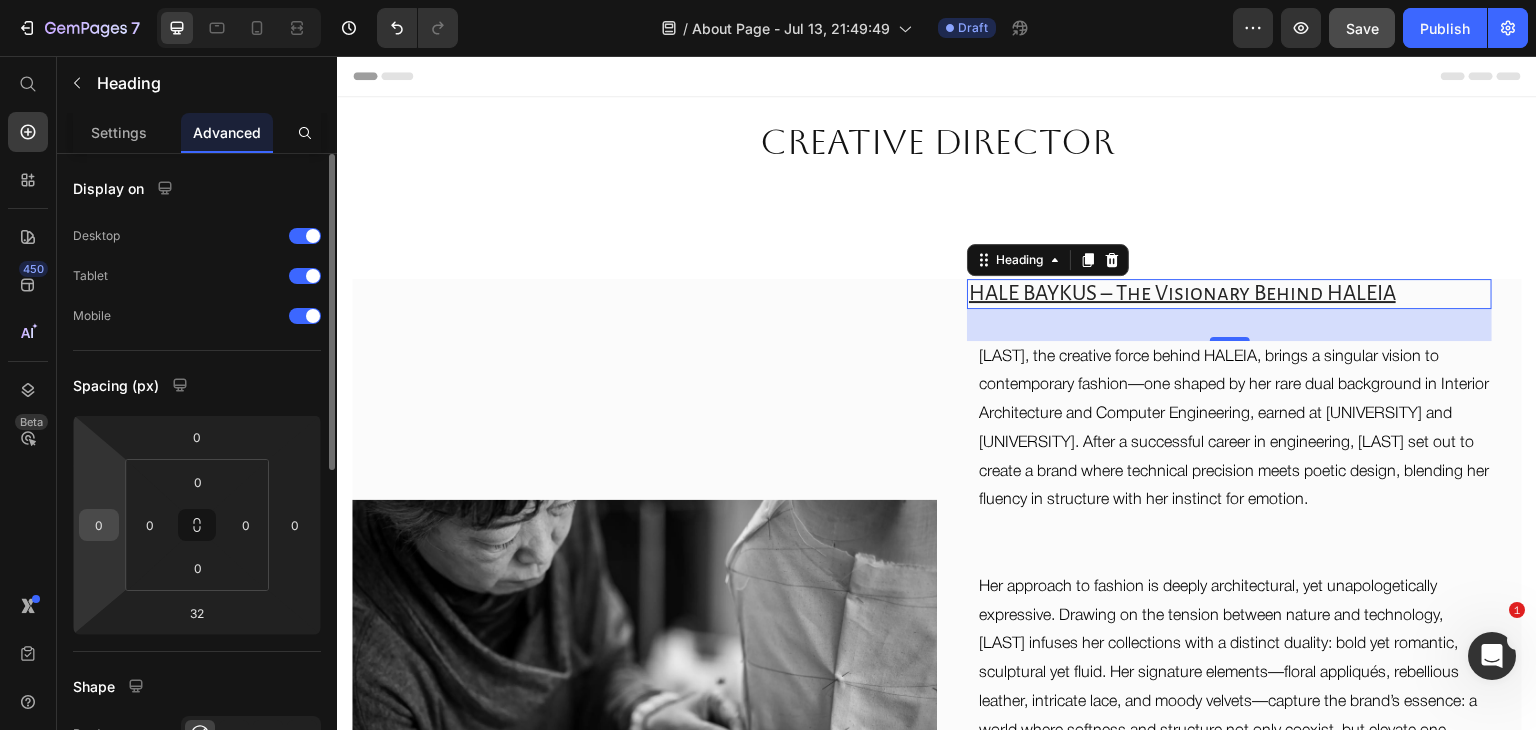 click on "0" at bounding box center (99, 525) 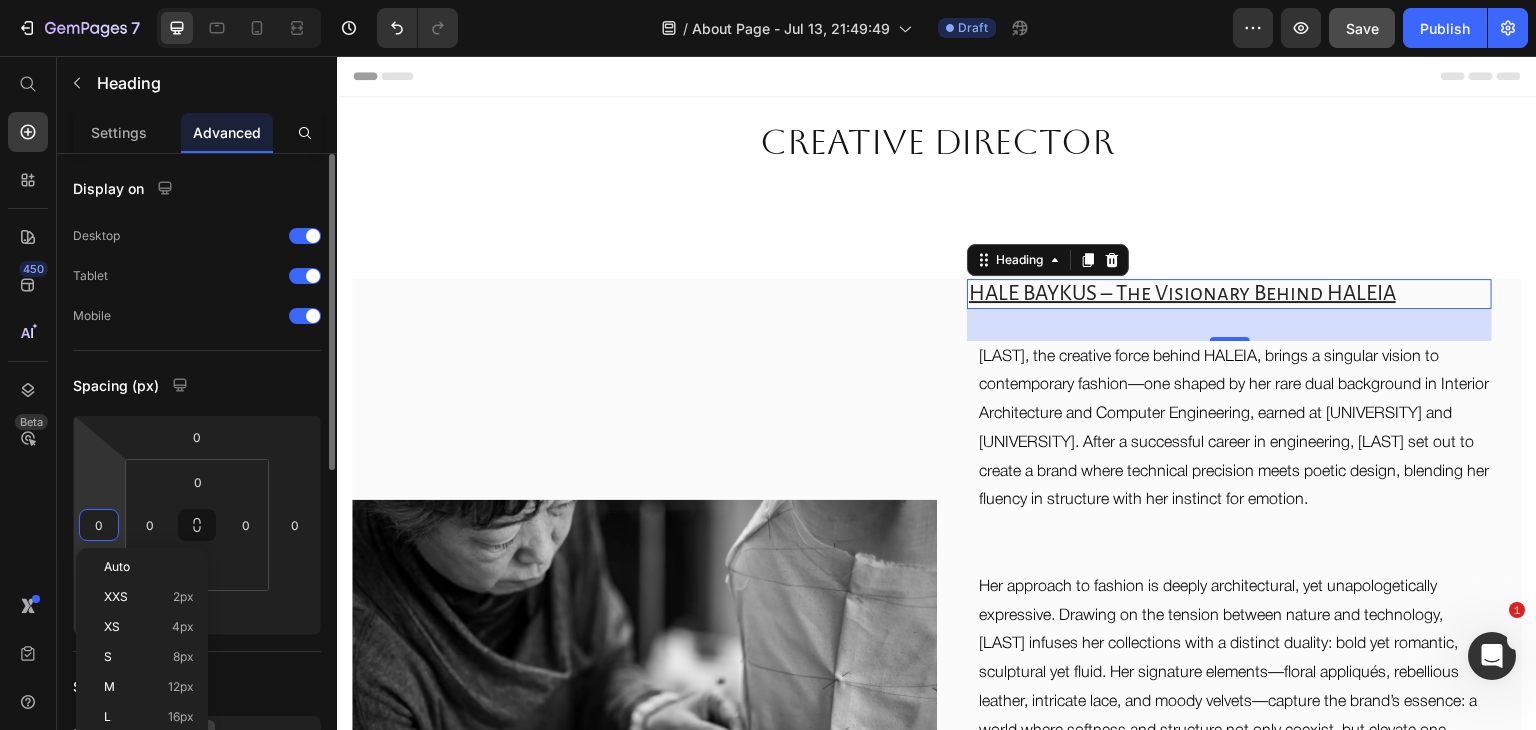 click on "0" at bounding box center [99, 525] 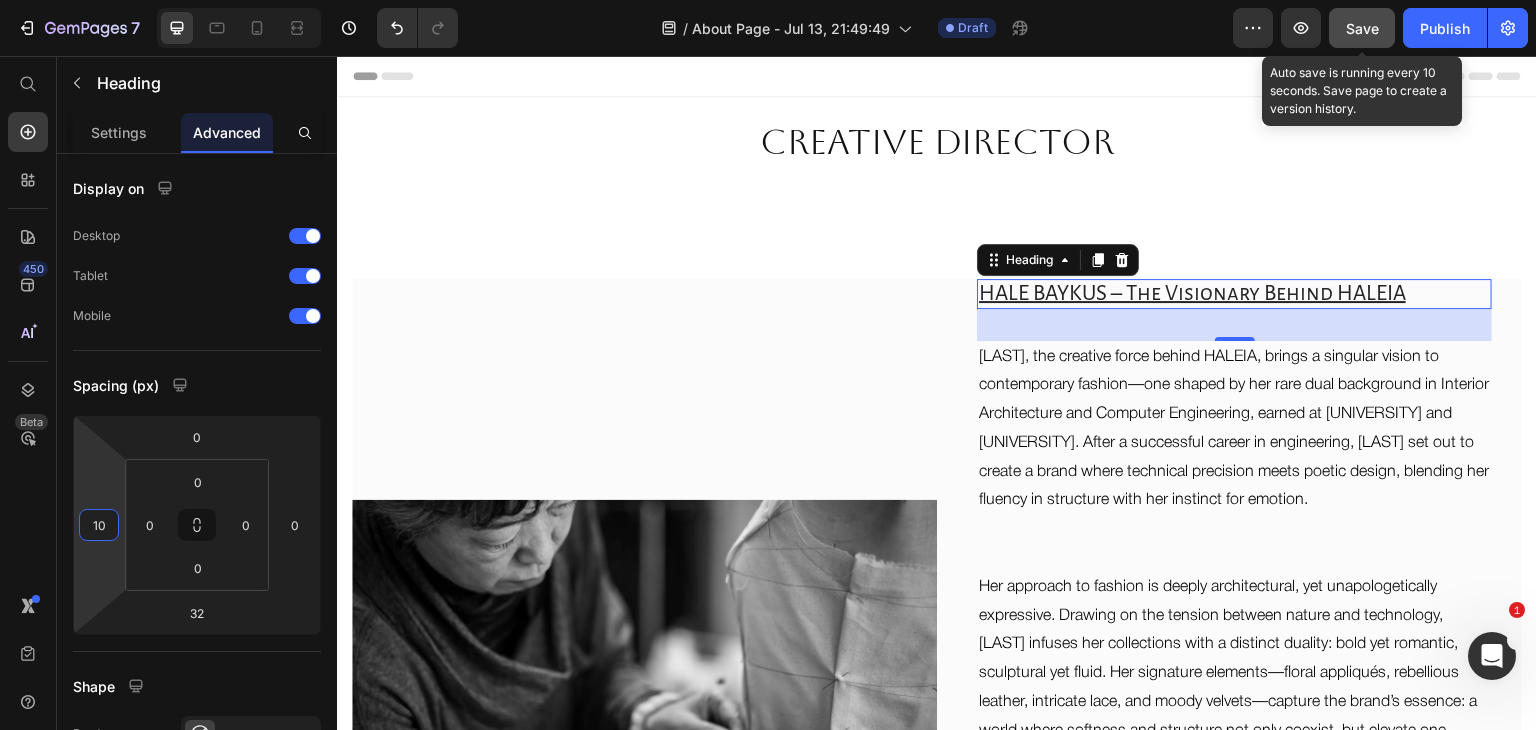 type on "10" 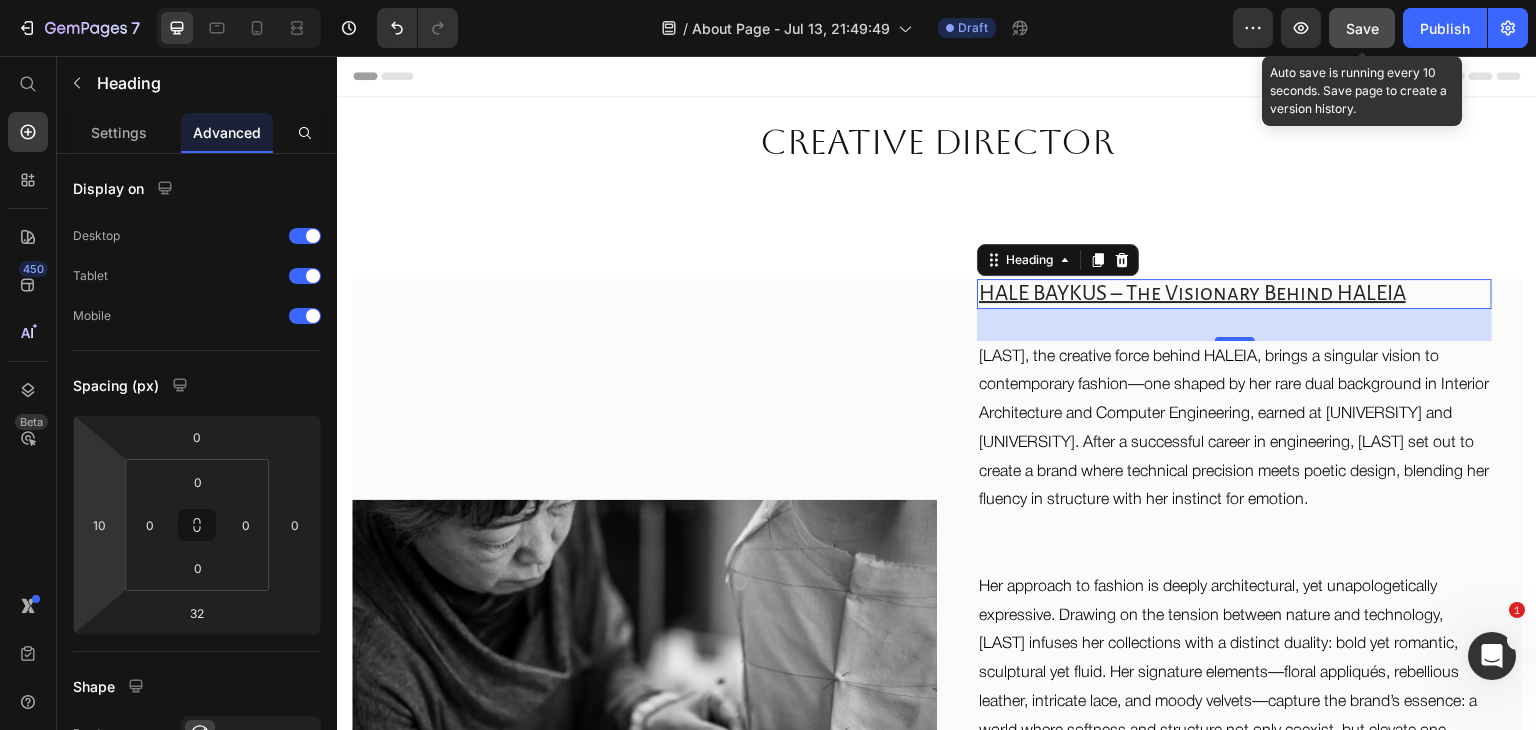 click on "Save" at bounding box center [1362, 28] 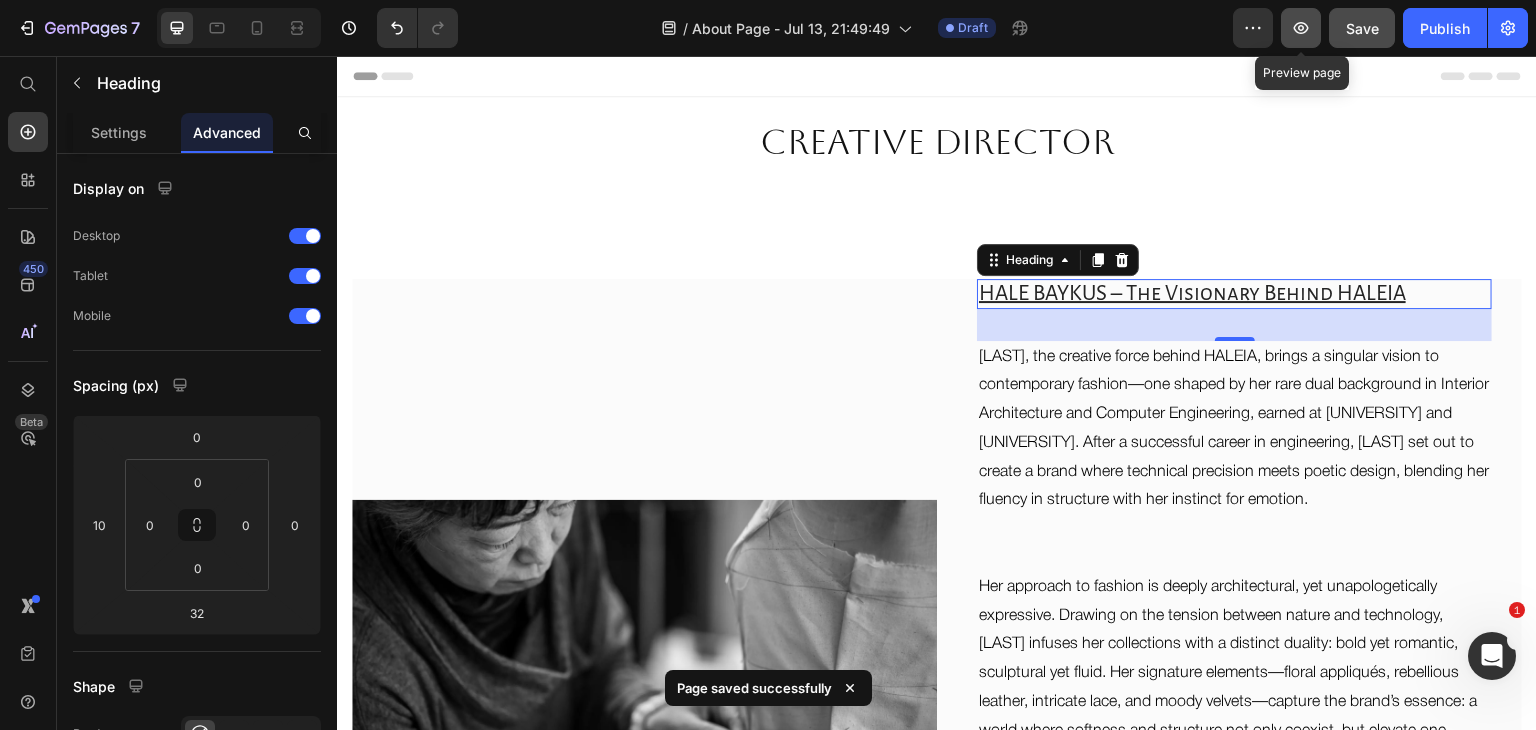 click 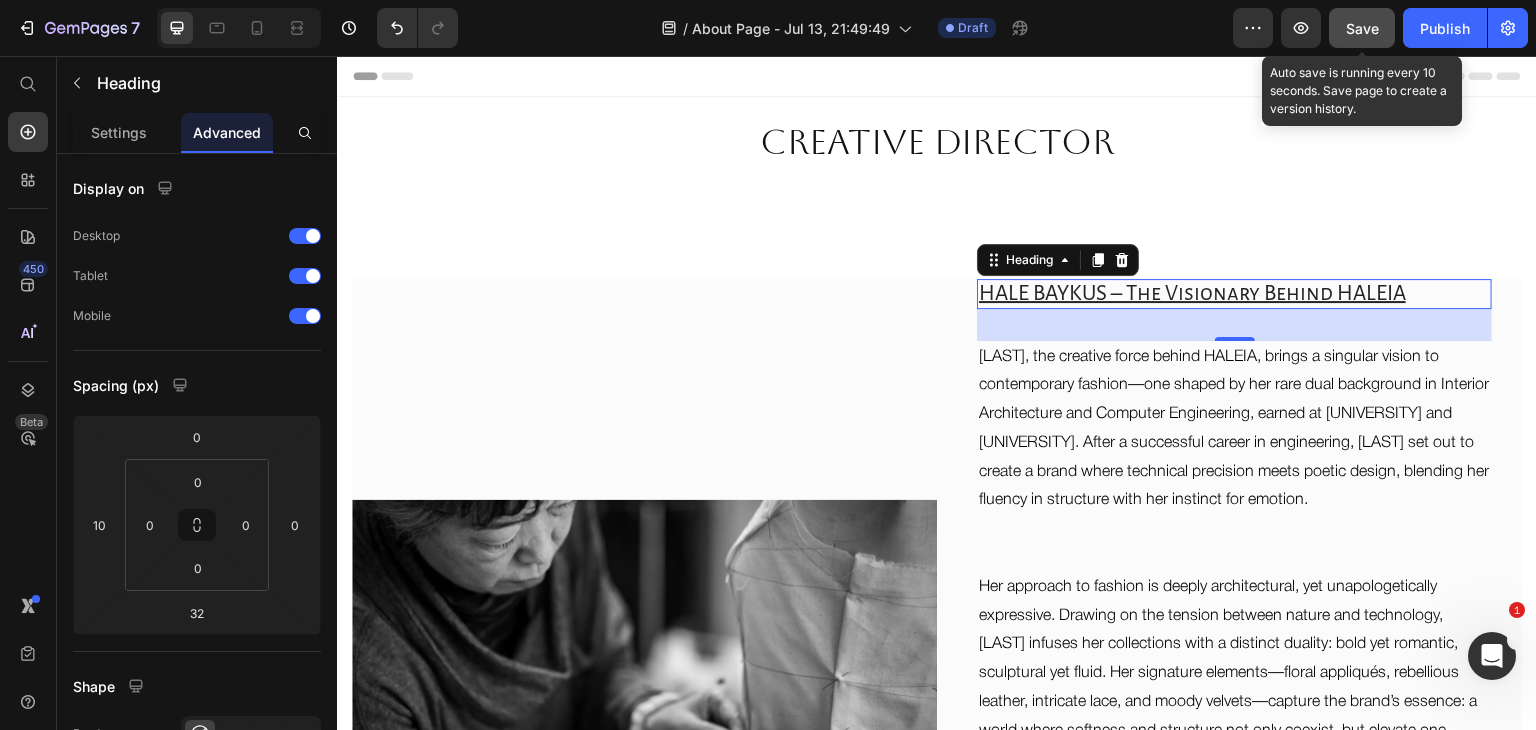 click on "Save" at bounding box center [1362, 28] 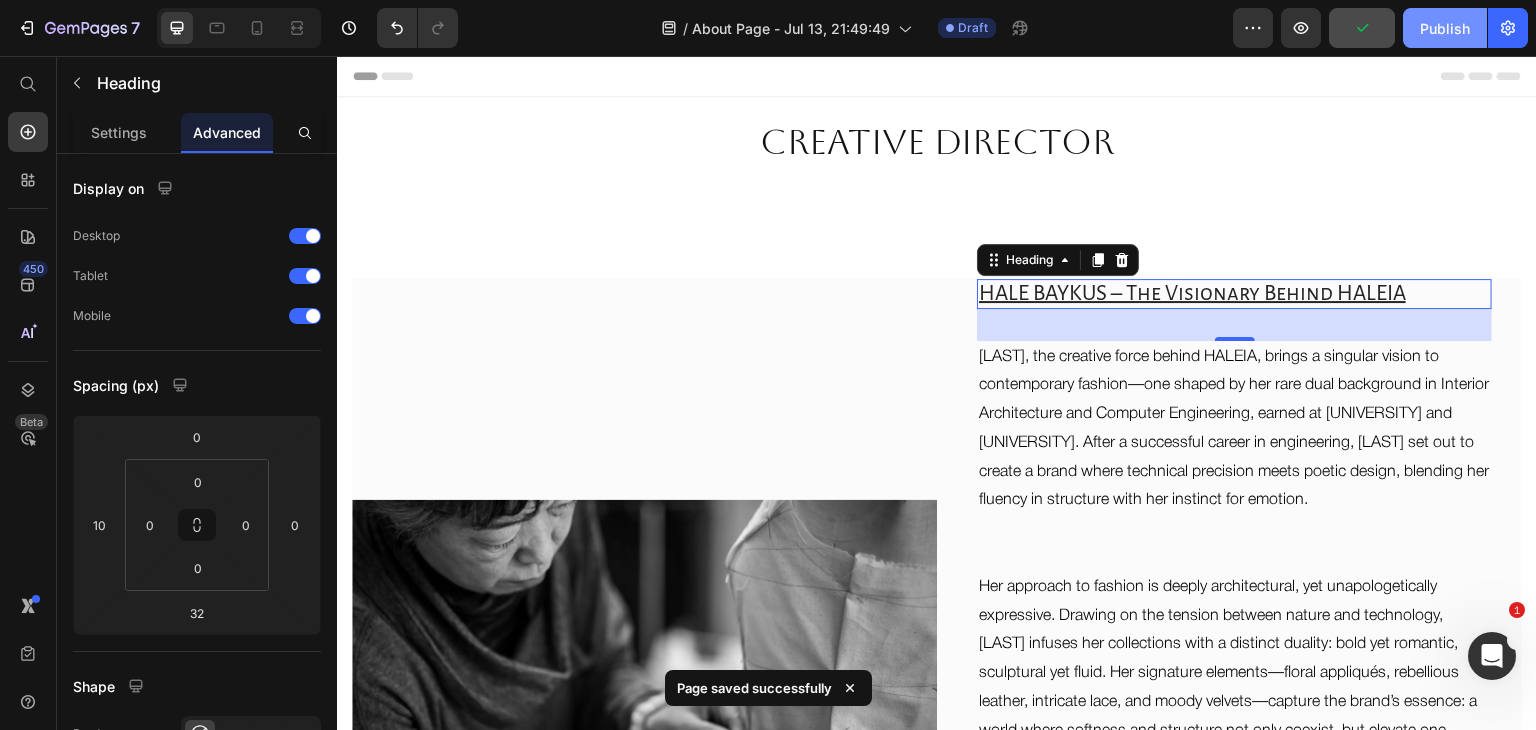 click on "Publish" at bounding box center (1445, 28) 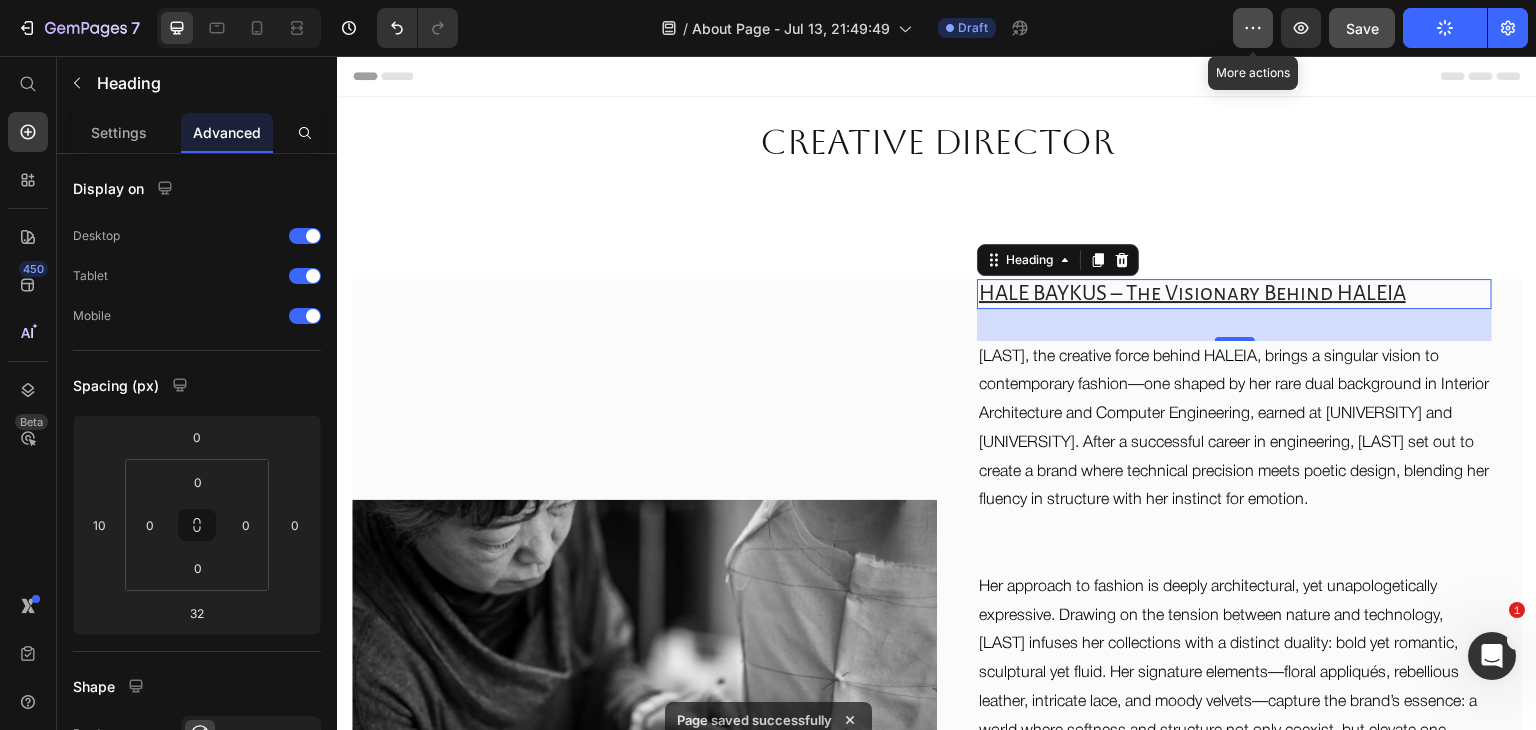 click 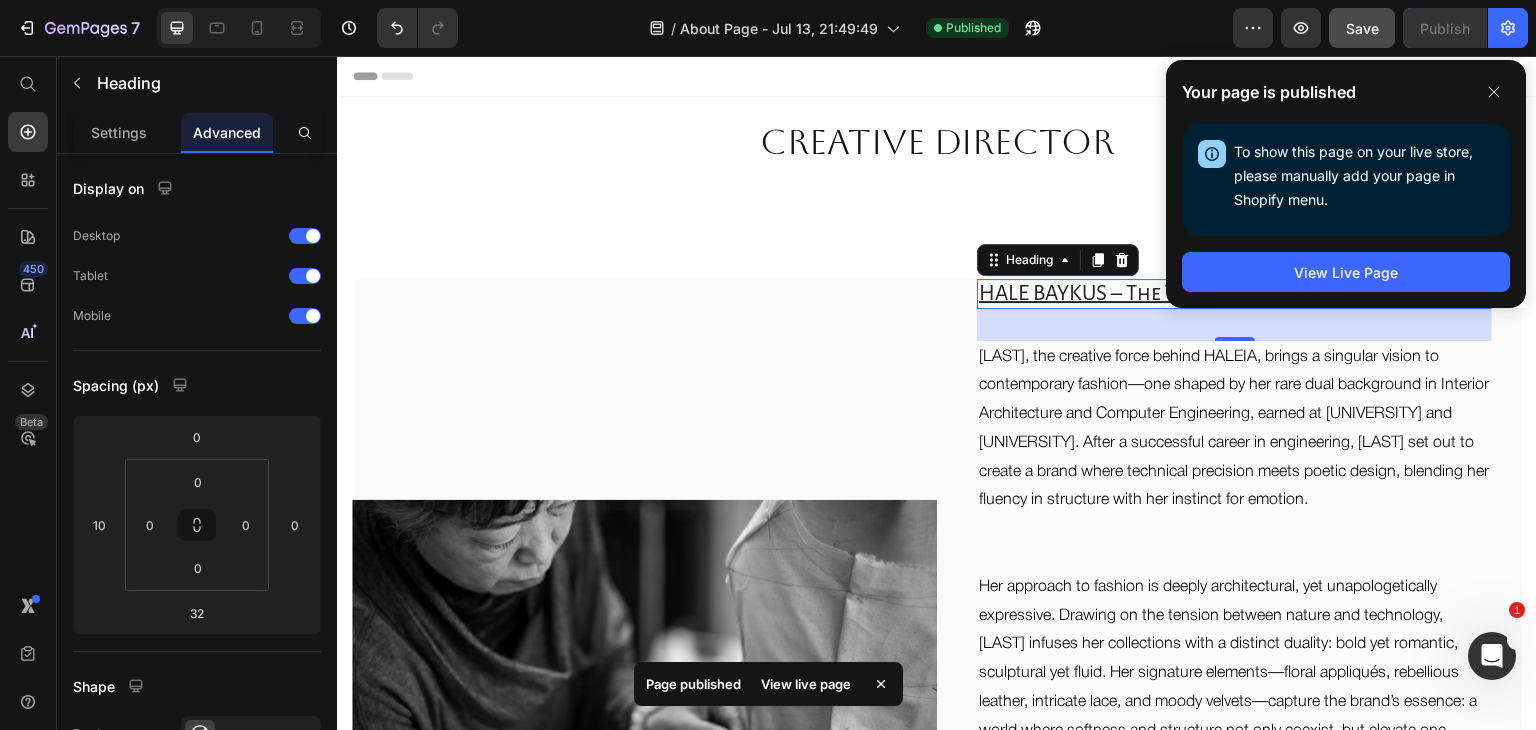 click on "Your page is published" at bounding box center (1269, 92) 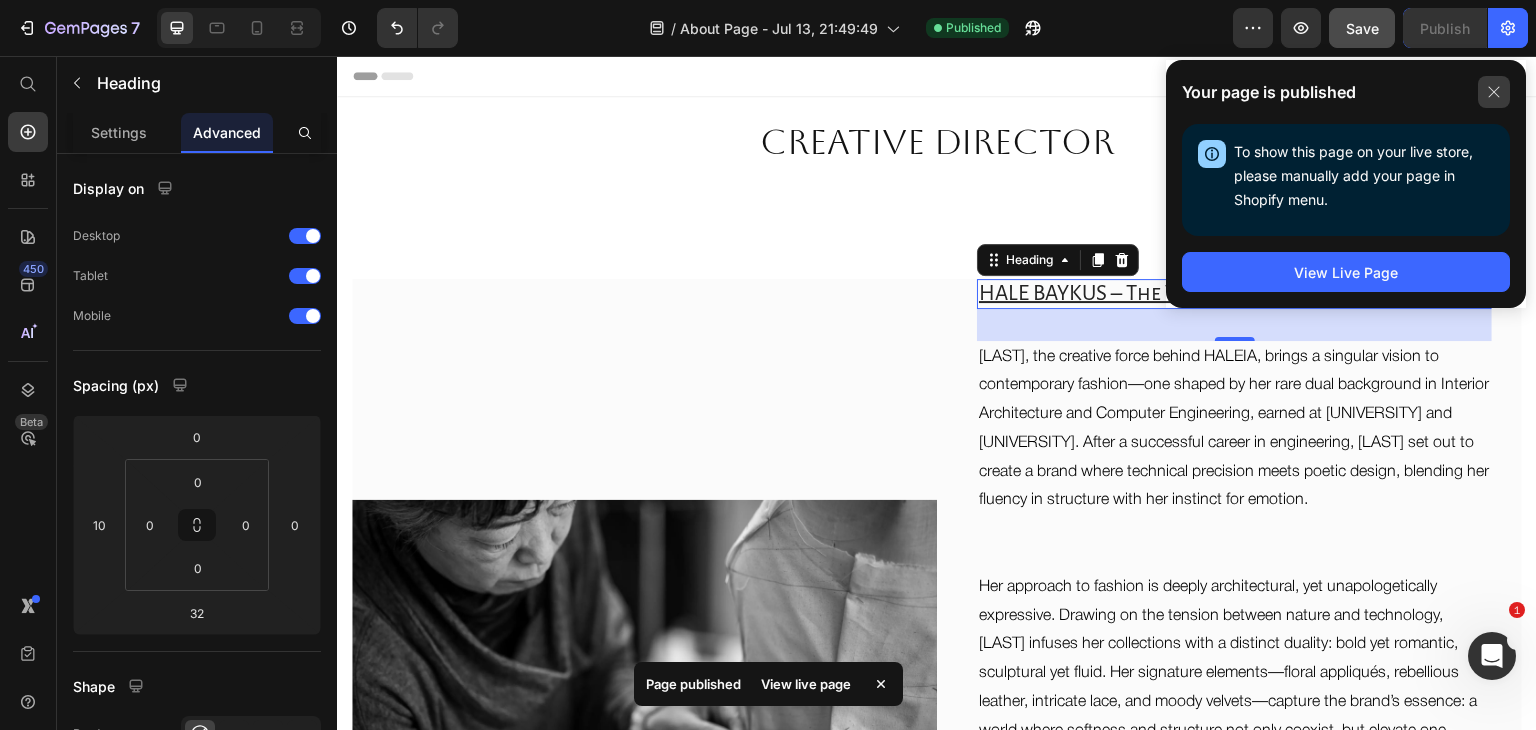 click 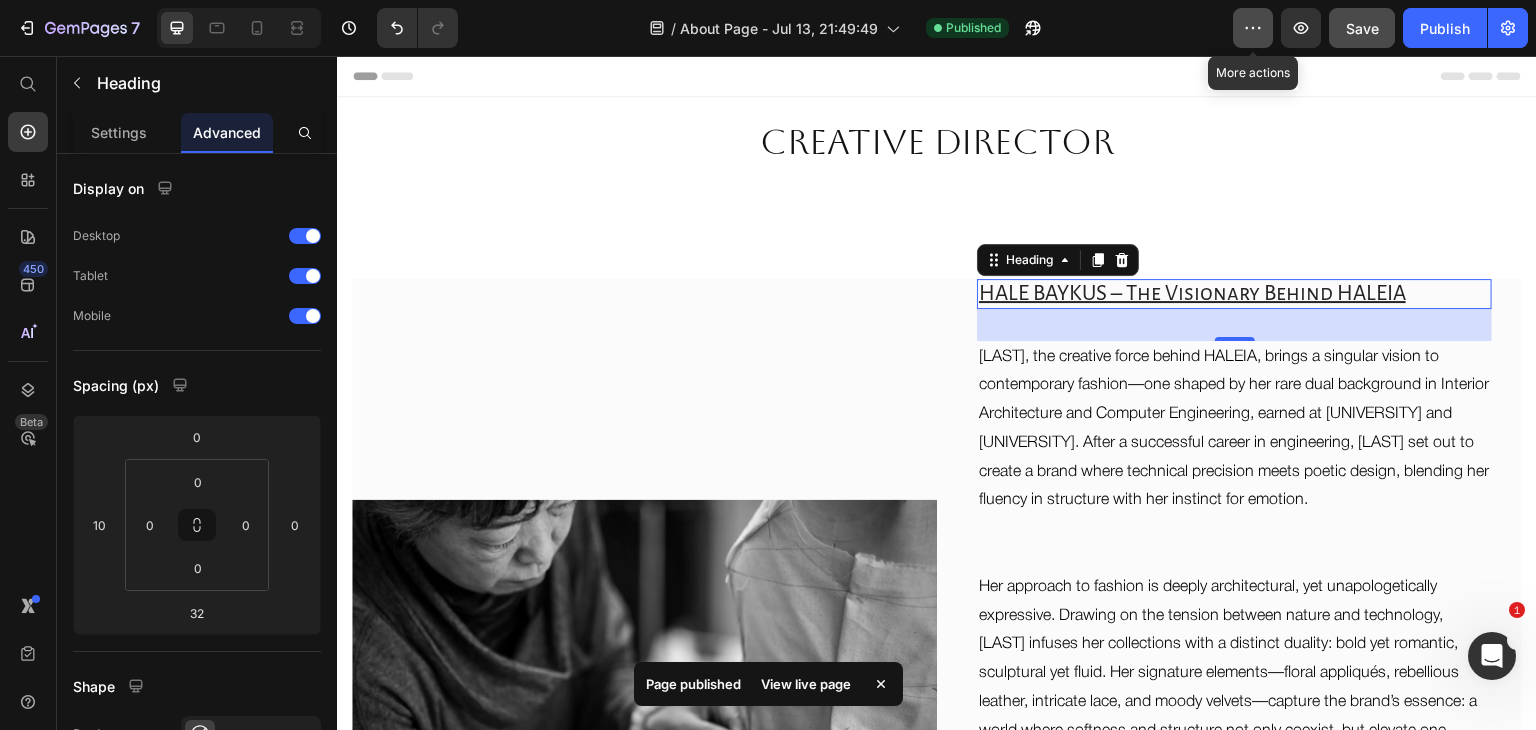 click 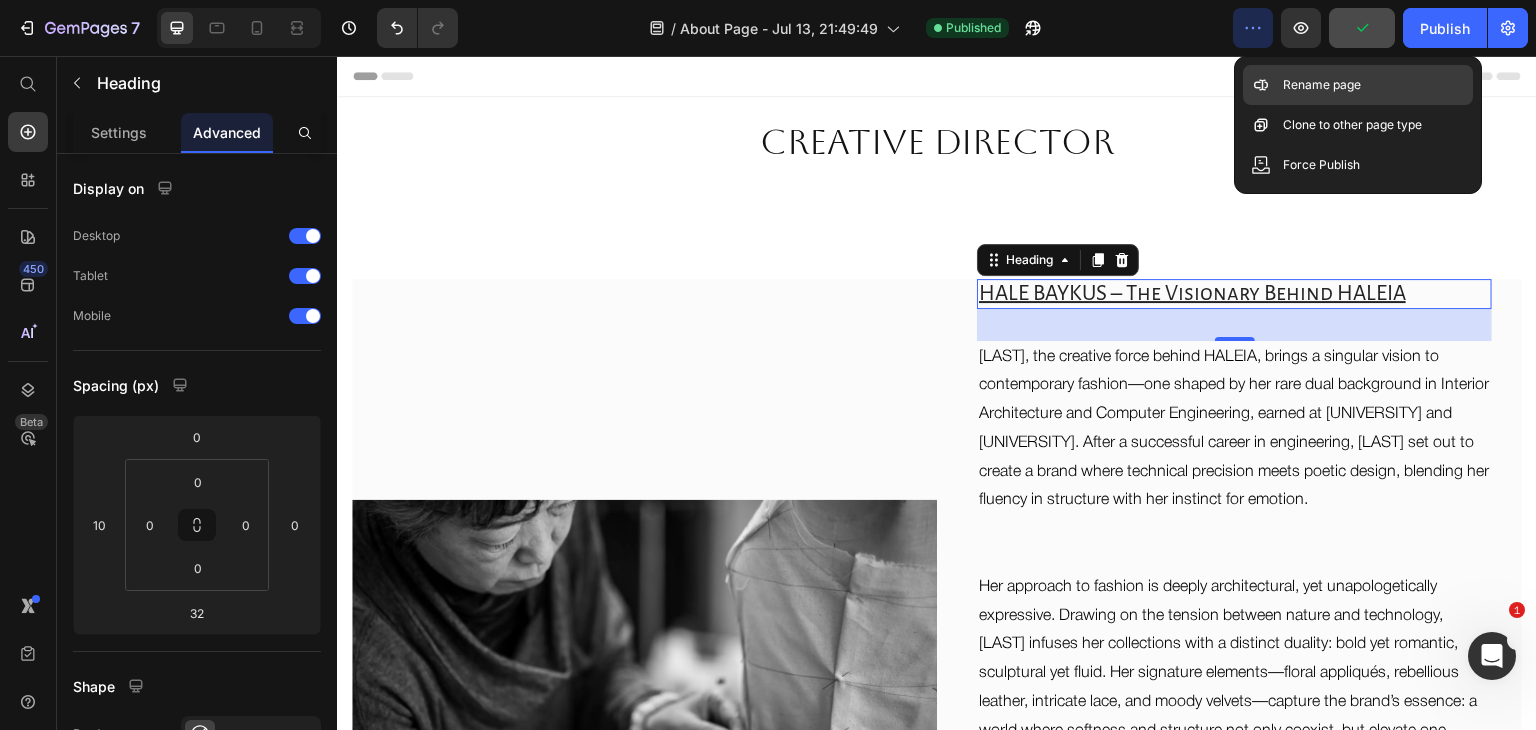 click on "Rename page" 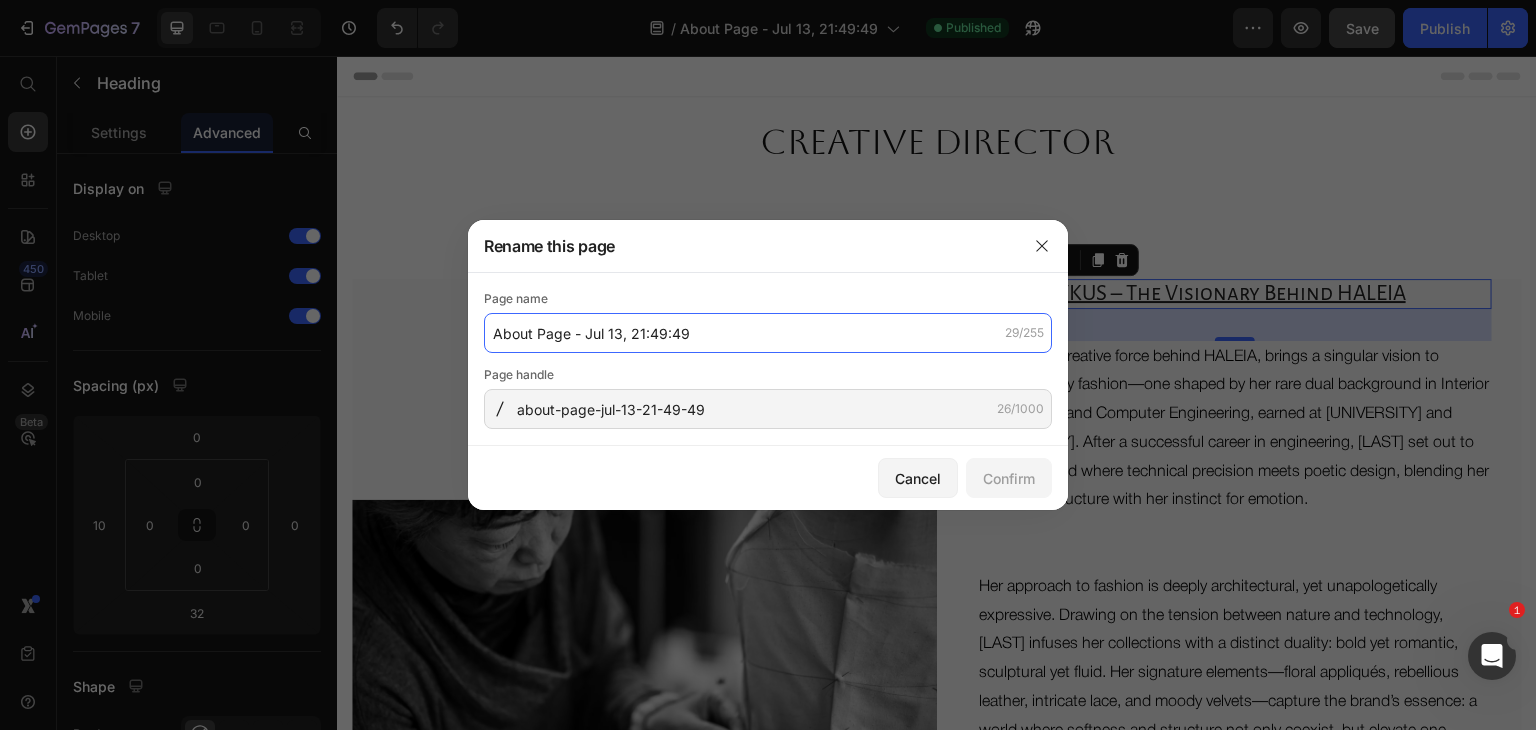 click on "About Page - Jul 13, 21:49:49" 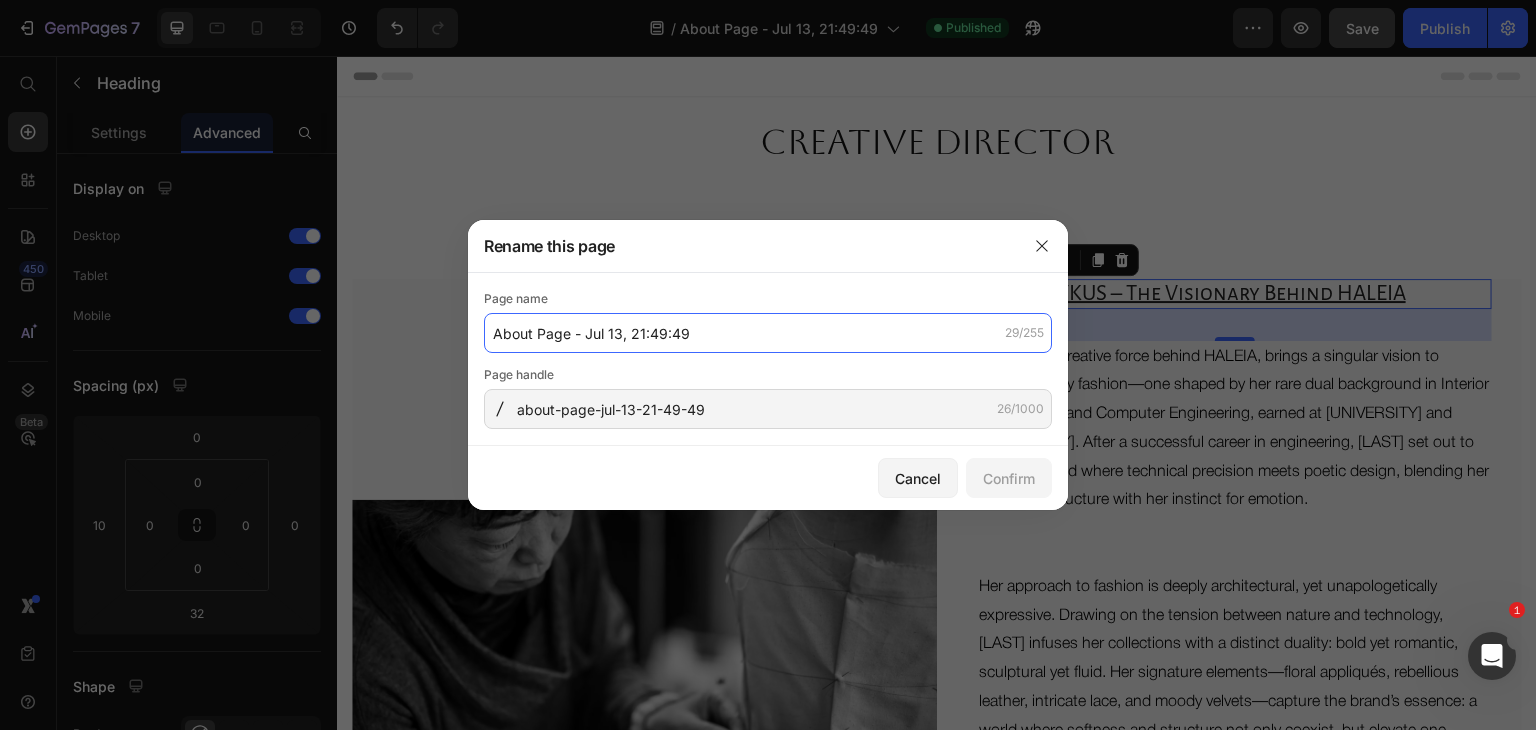 click on "About Page - Jul 13, 21:49:49" 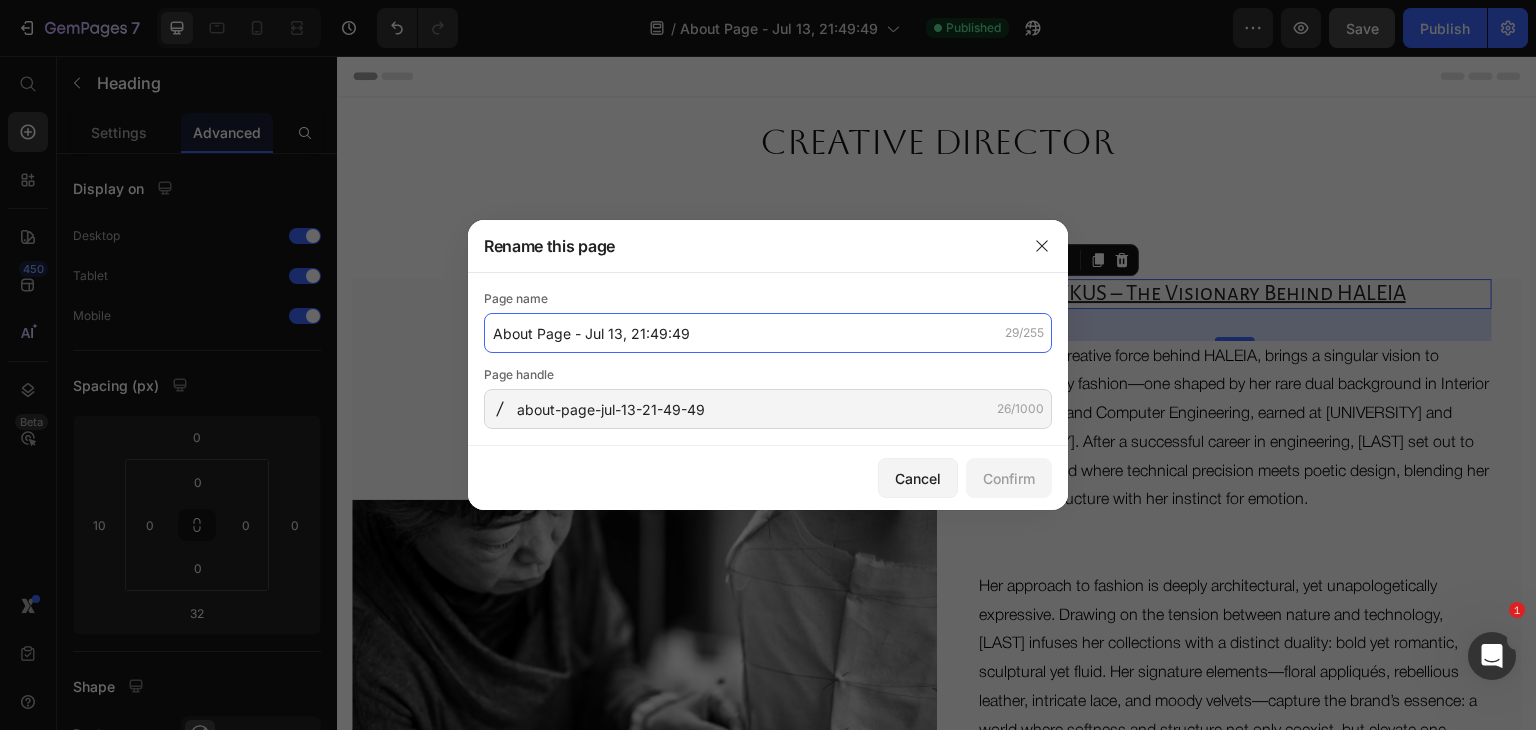drag, startPoint x: 530, startPoint y: 333, endPoint x: 479, endPoint y: 333, distance: 51 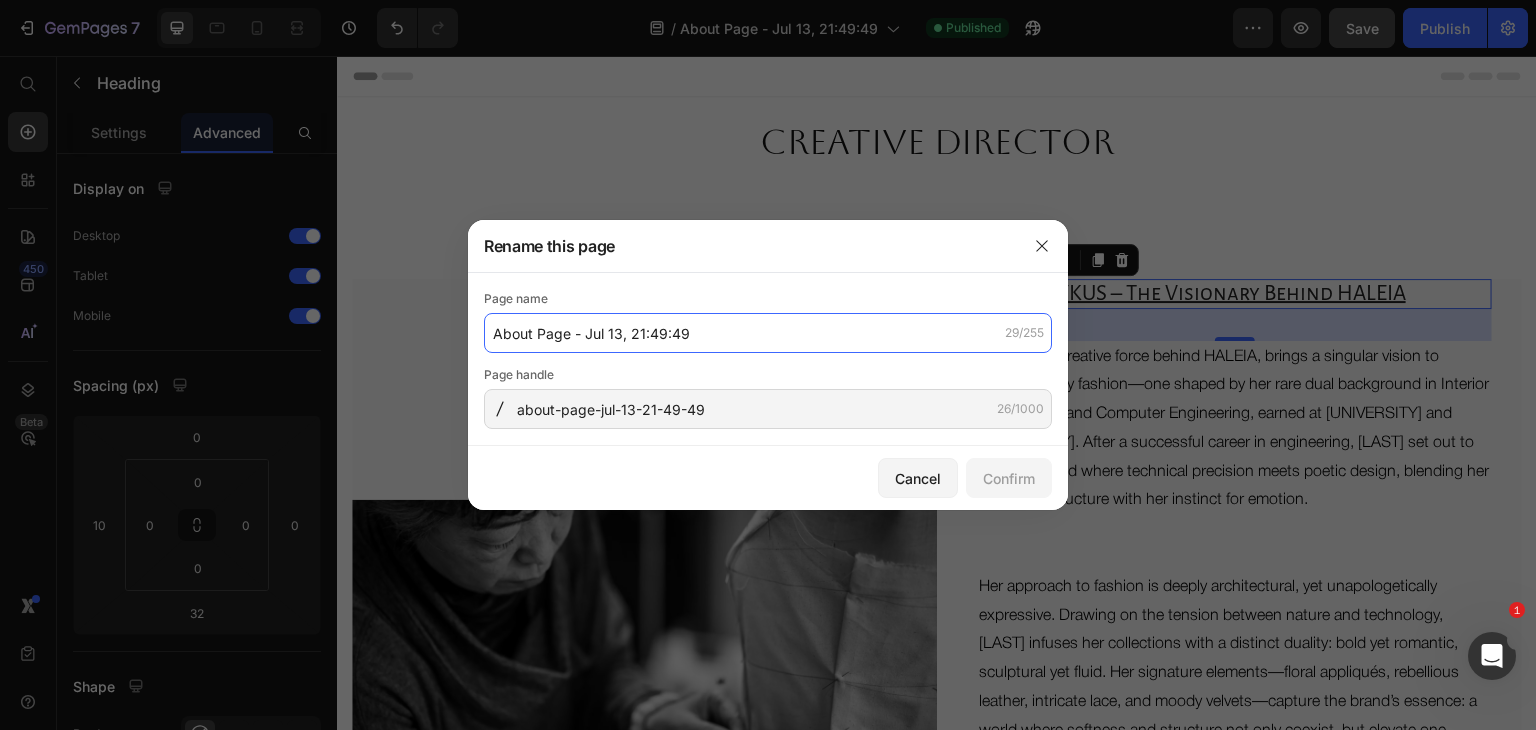 click on "Page name About Page - Jul 13, 21:49:49 29/255 Page handle about-page-jul-13-21-49-49 26/1000" at bounding box center (768, 359) 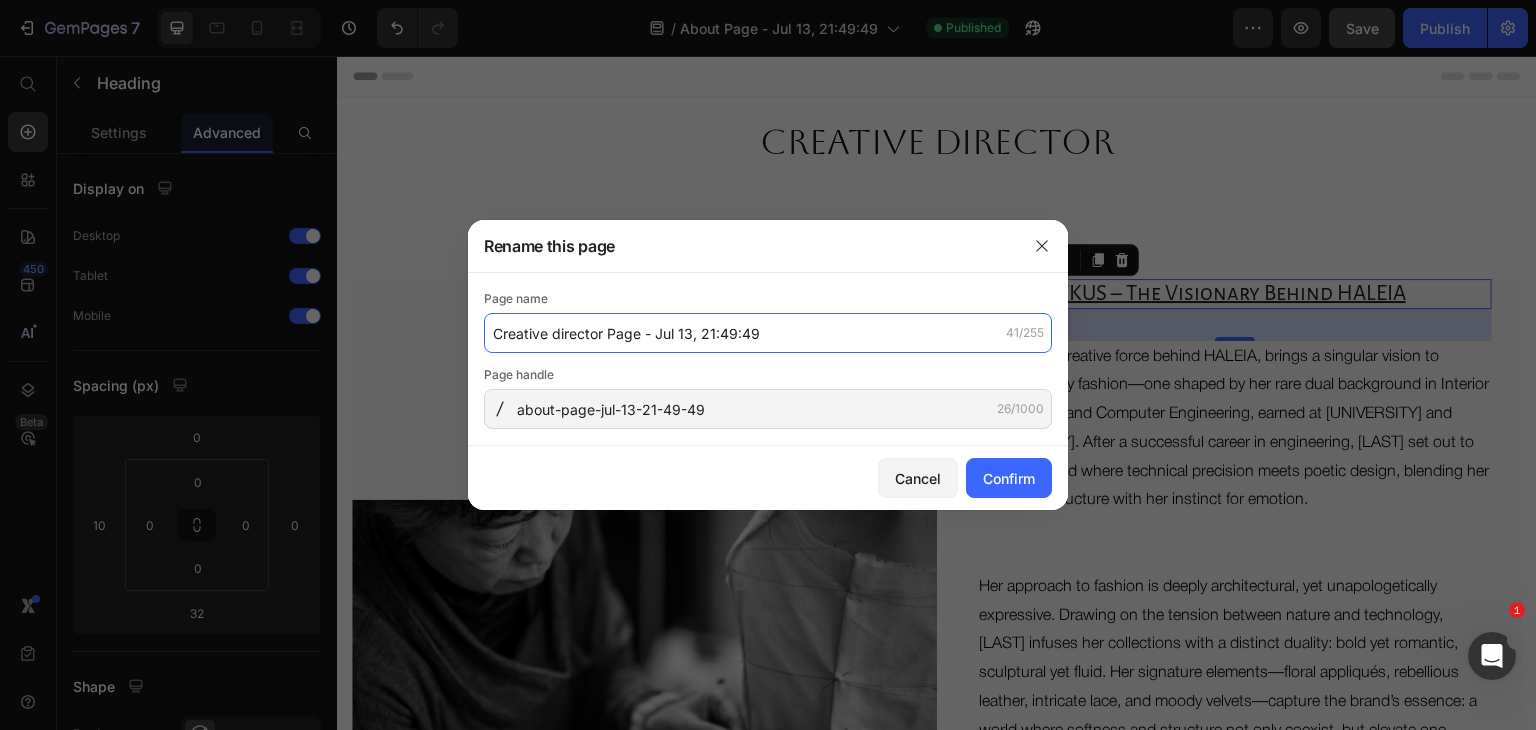 type on "Creative director Page - Jul 13, 21:49:49" 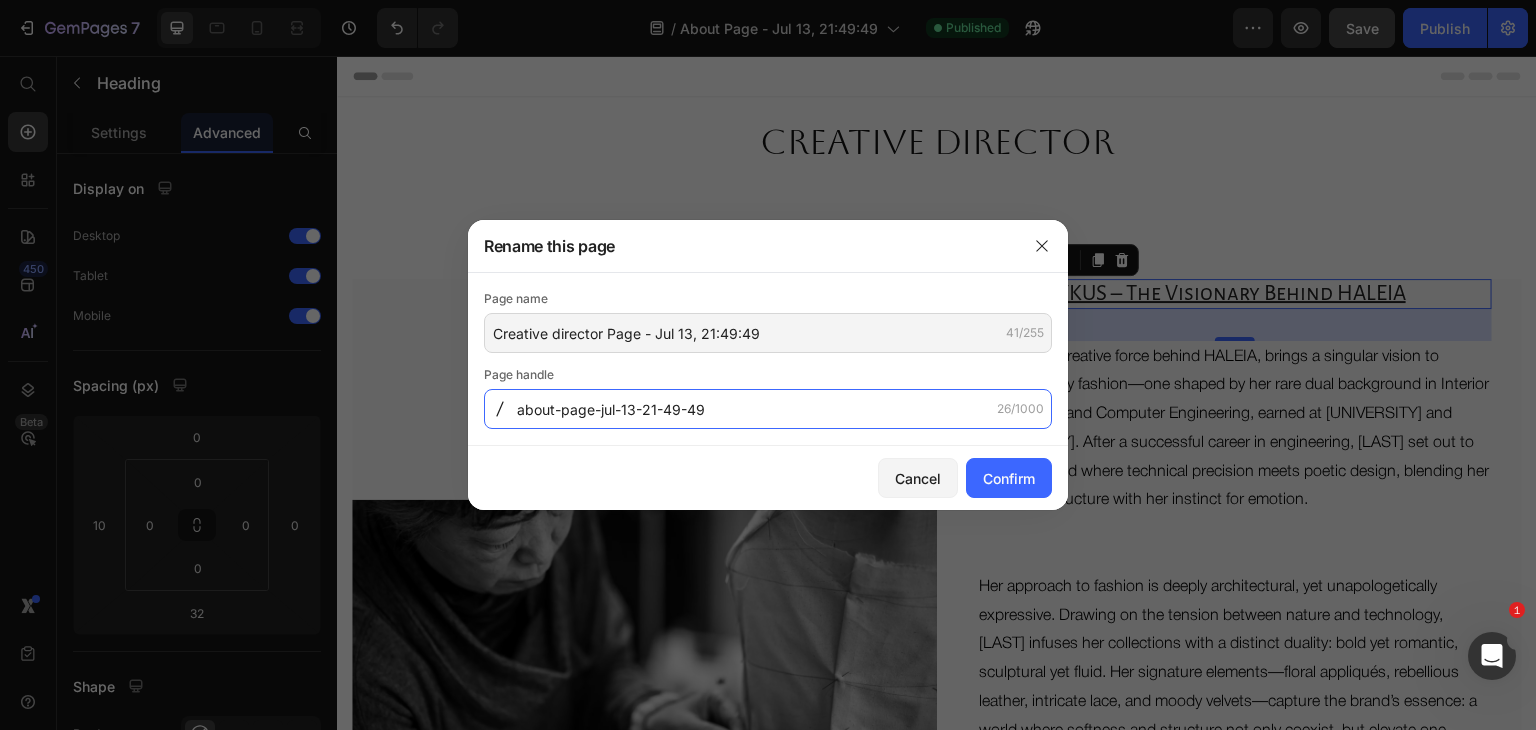 click on "about-page-jul-13-21-49-49" 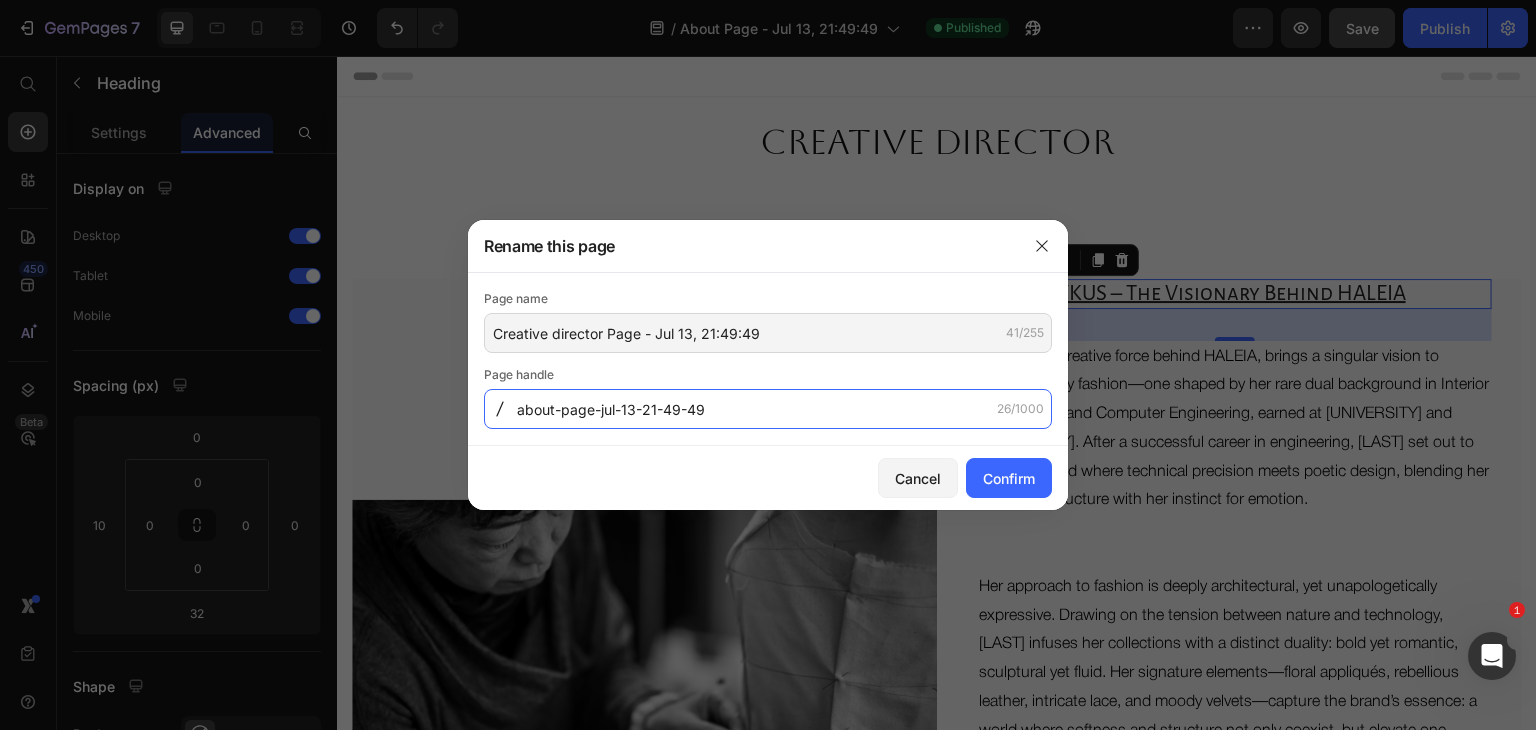 drag, startPoint x: 554, startPoint y: 410, endPoint x: 510, endPoint y: 412, distance: 44.04543 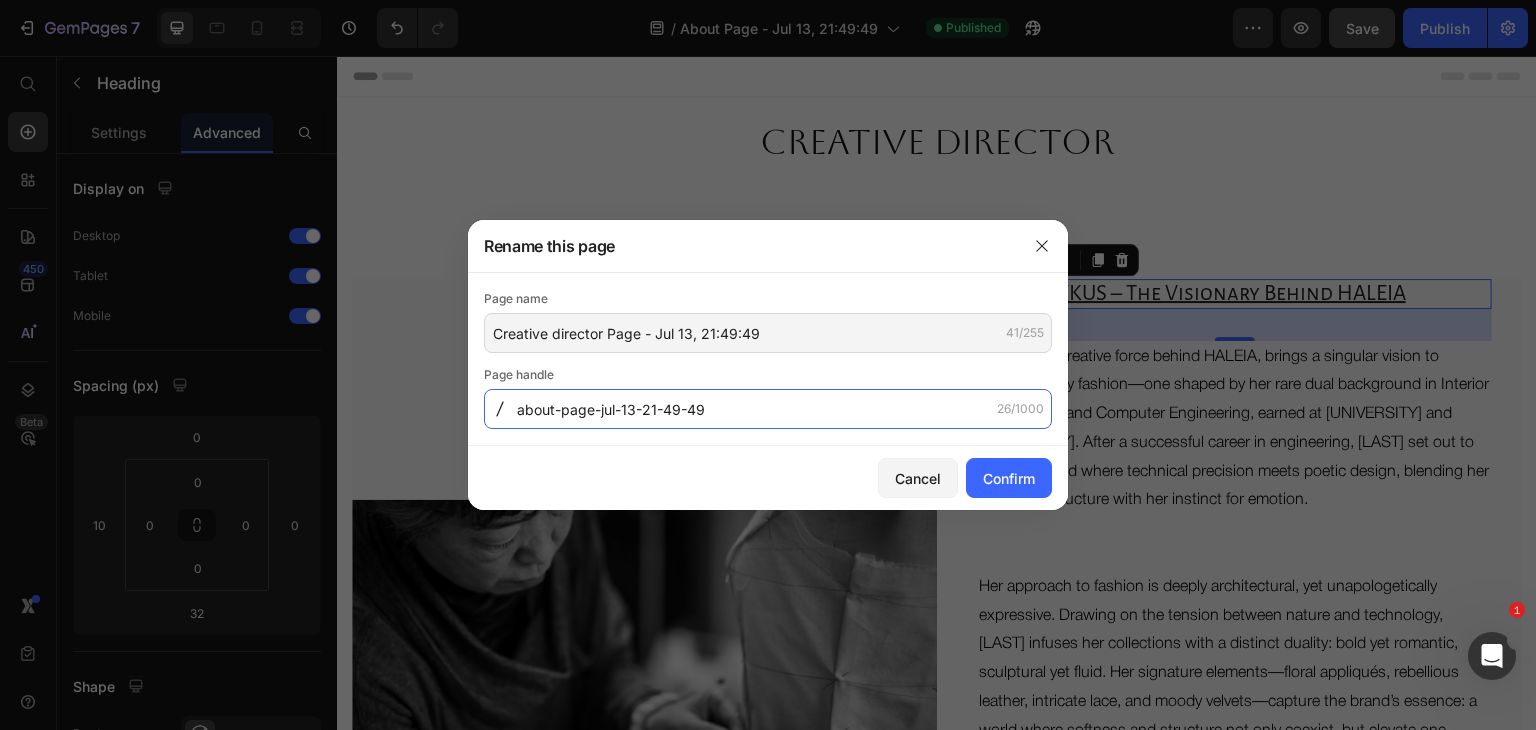 click on "about-page-jul-13-21-49-49 26/1000" 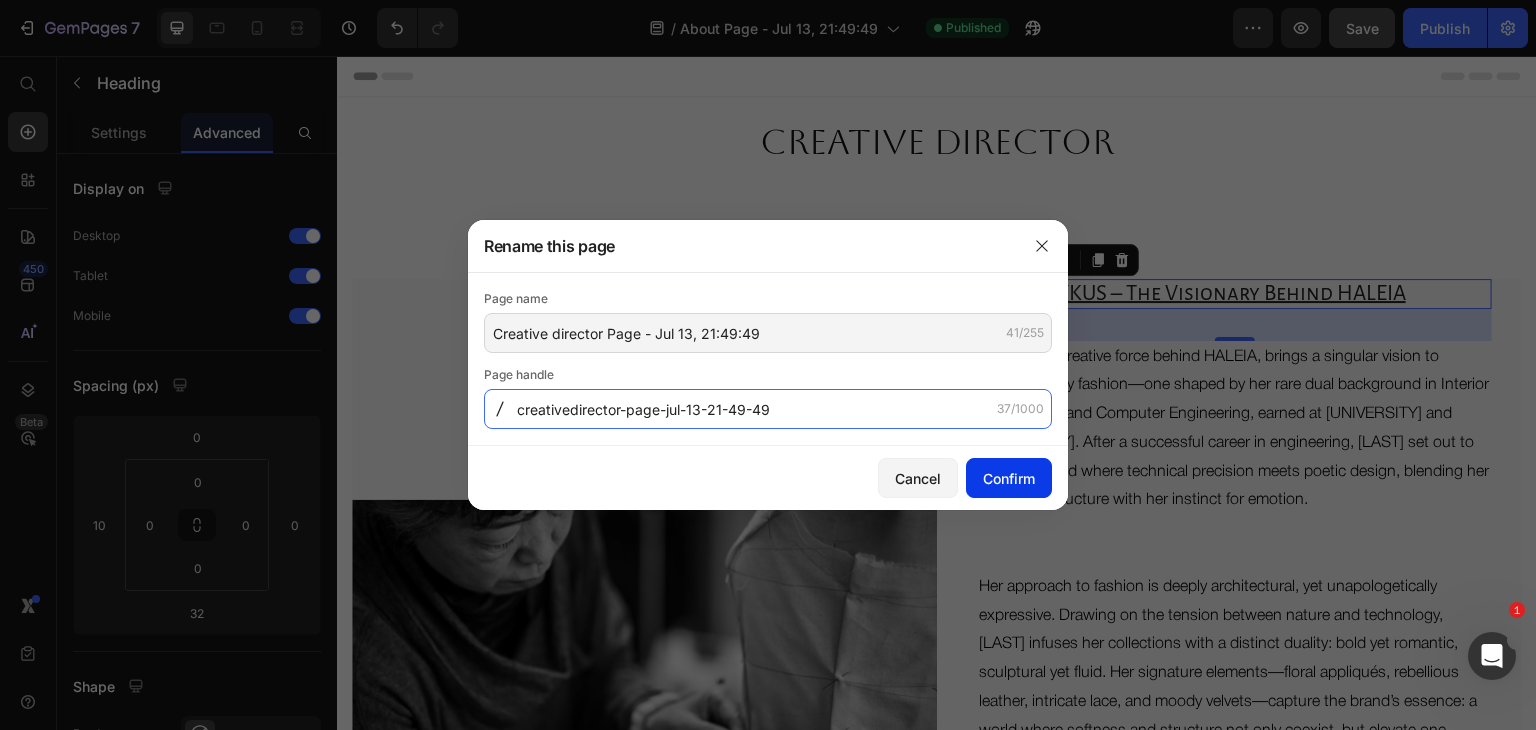 type on "creativedirector-page-jul-13-21-49-49" 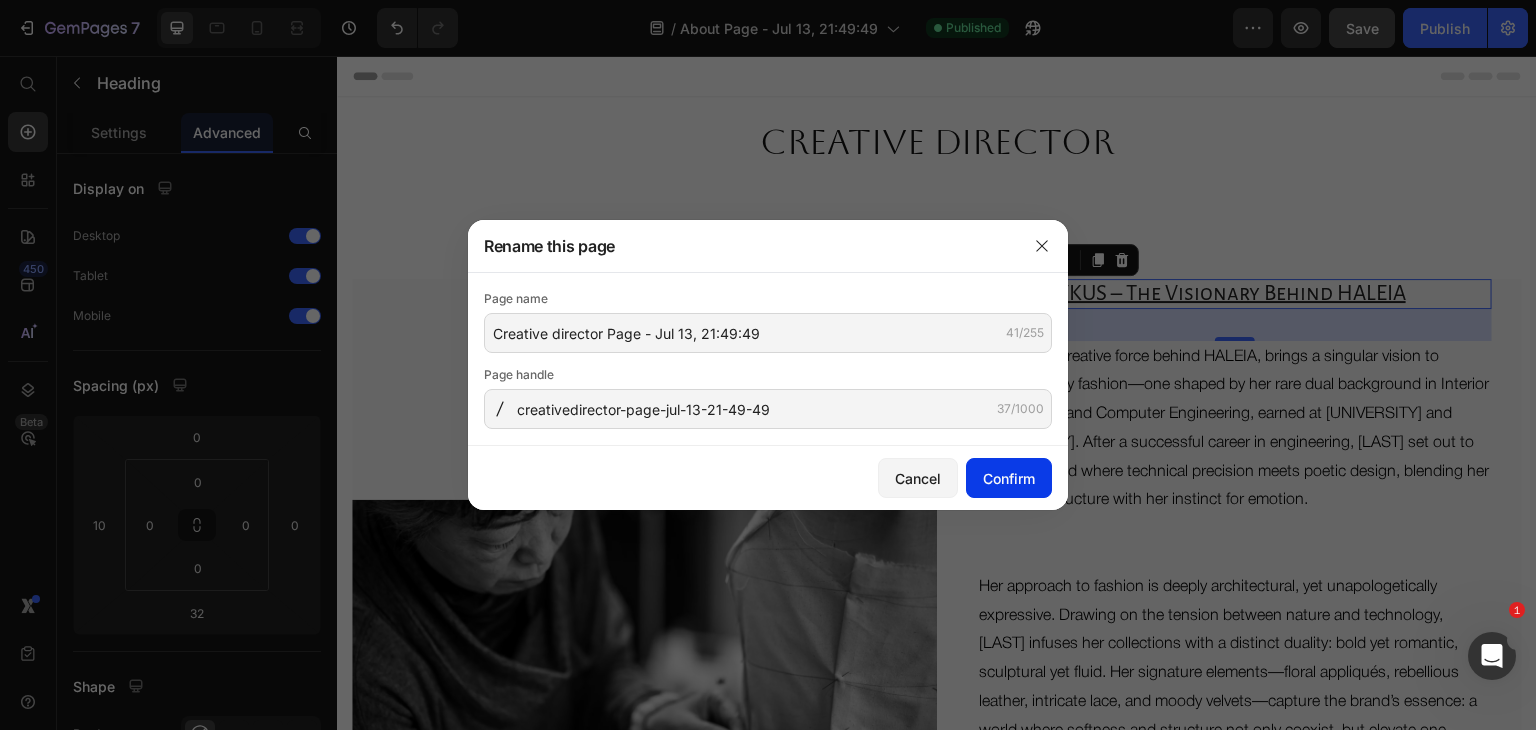 click on "Confirm" at bounding box center (1009, 478) 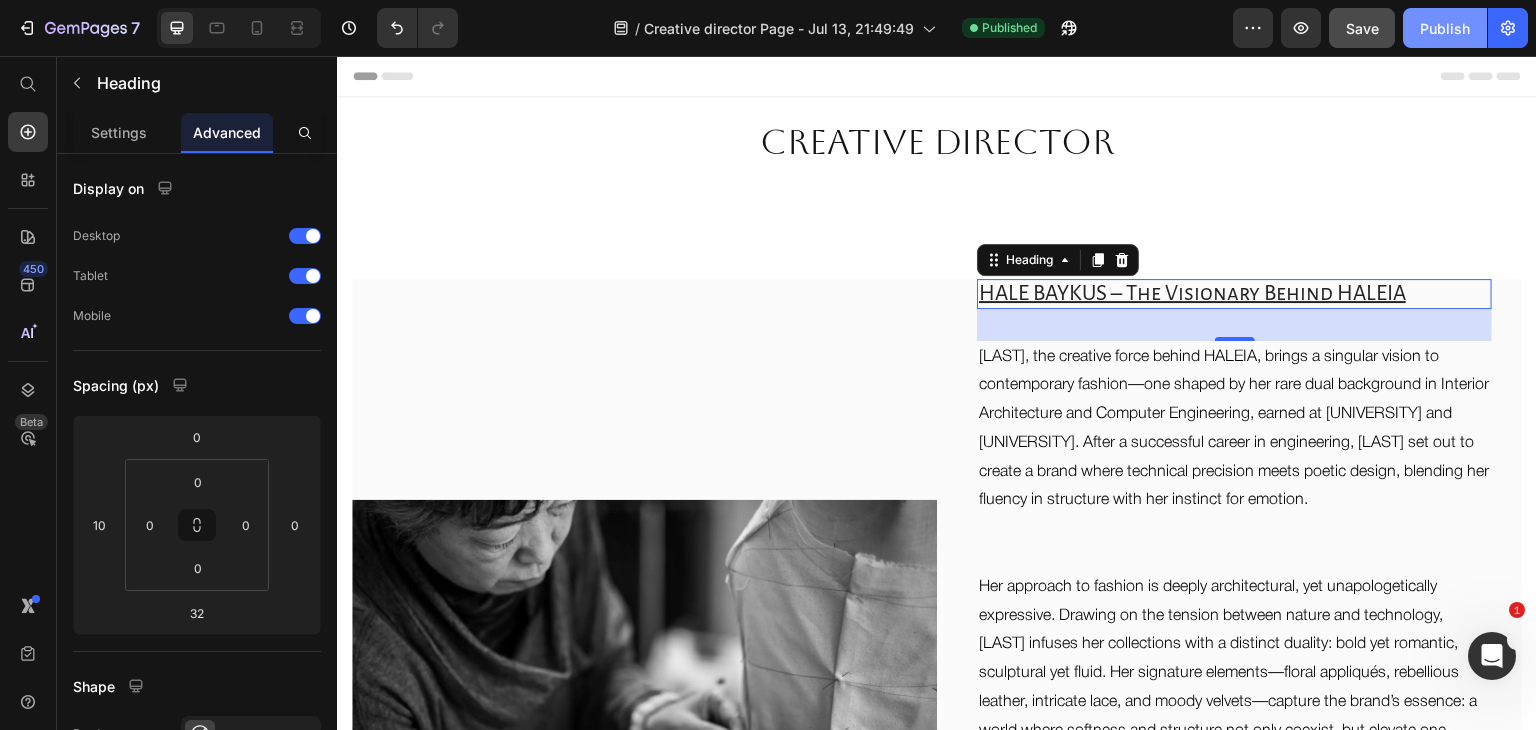 click on "Publish" at bounding box center [1445, 28] 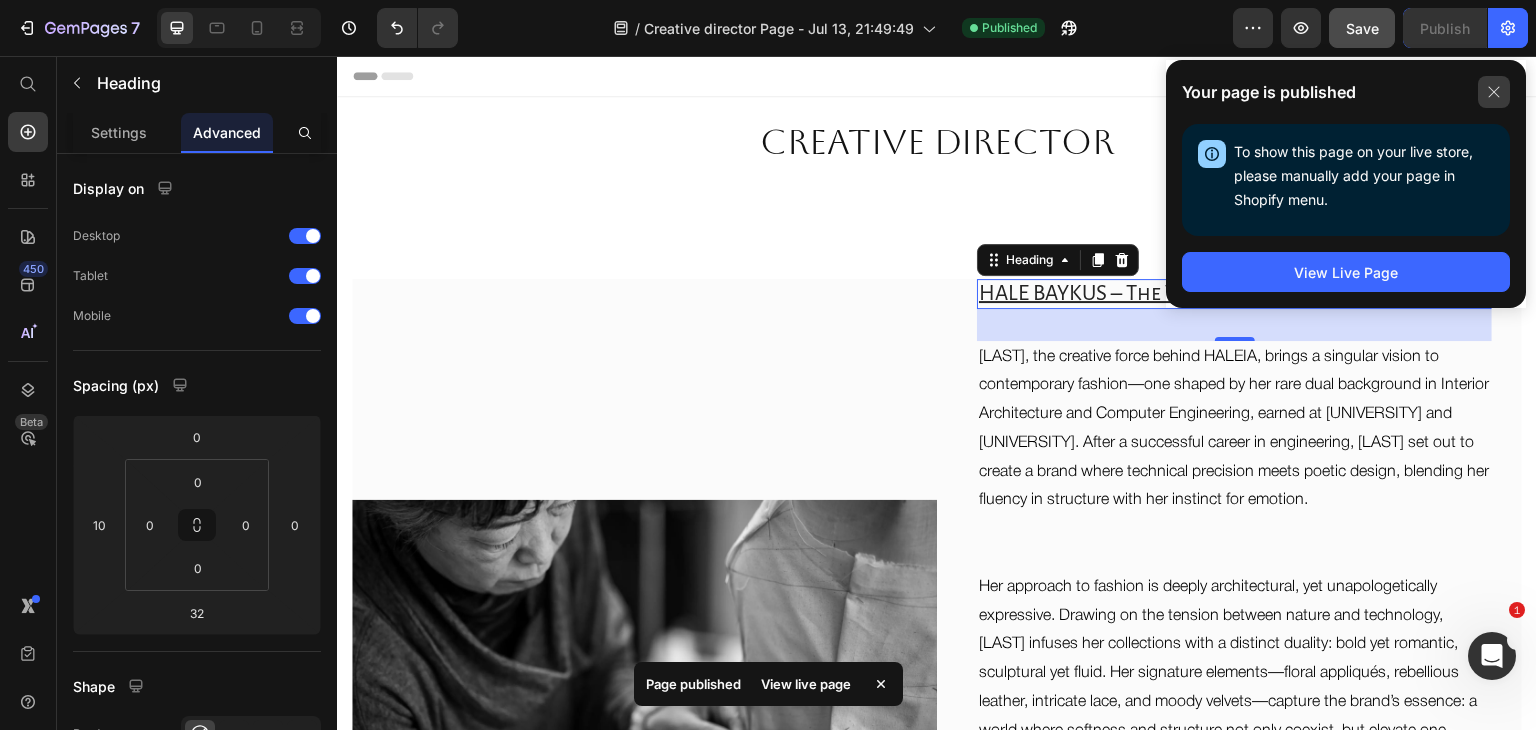 click 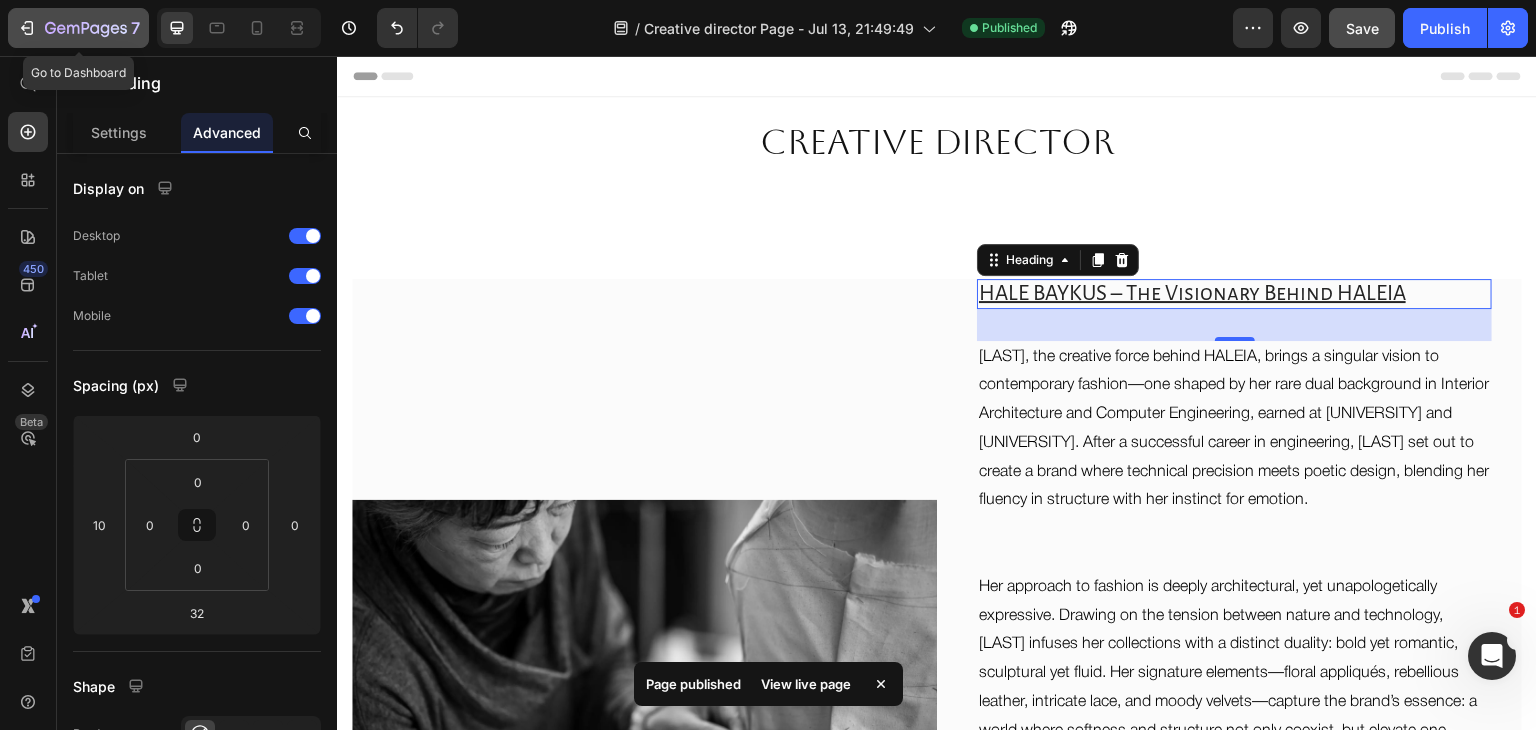 click 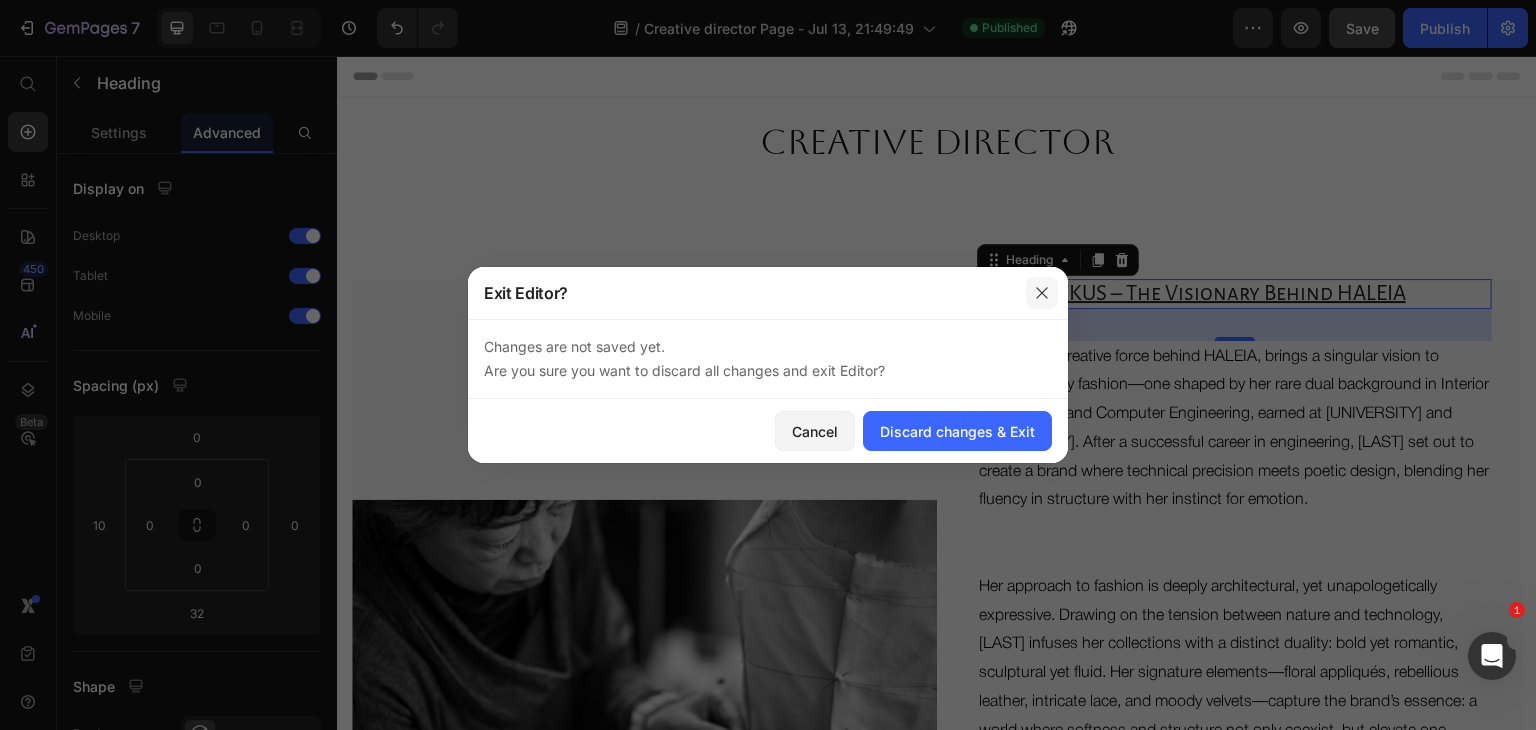 click 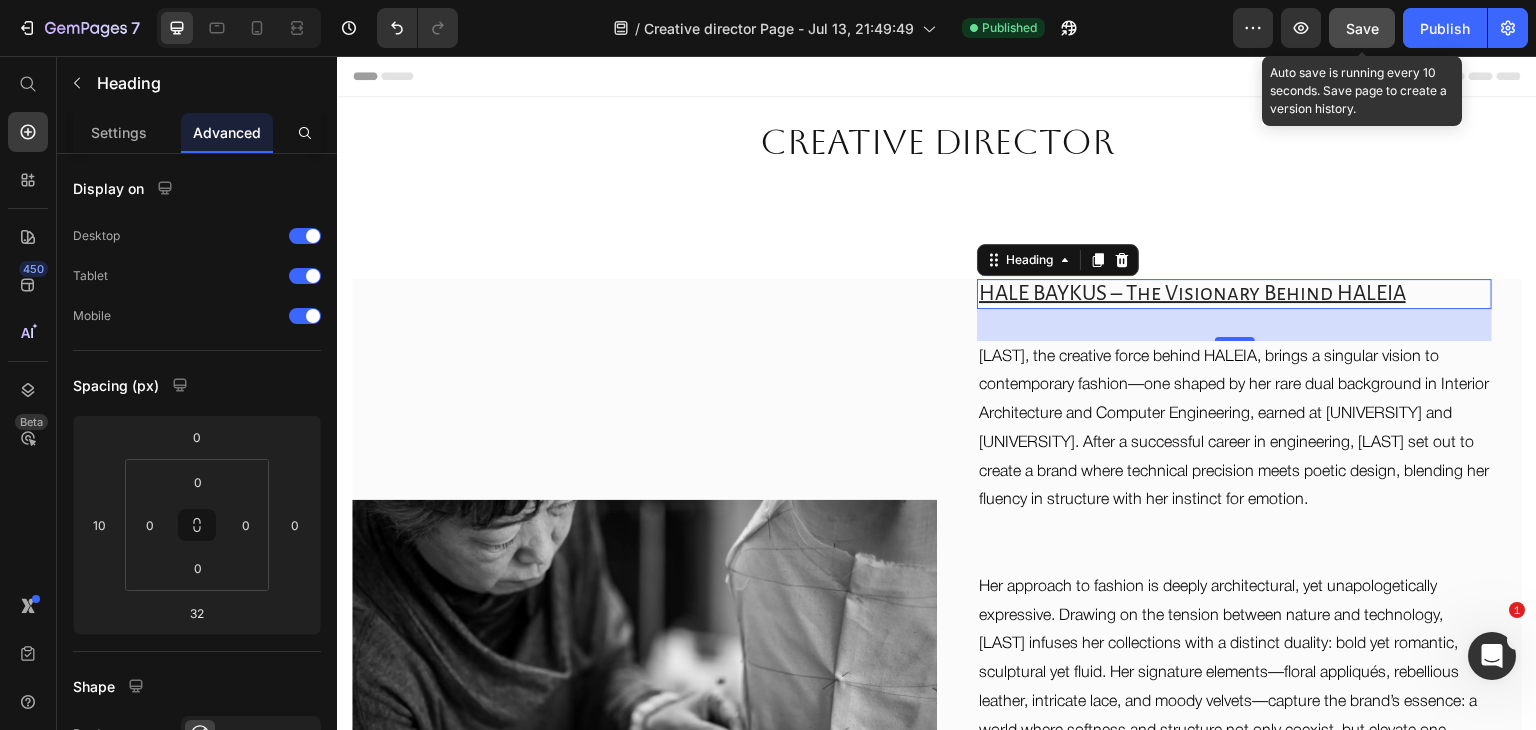 click on "Save" at bounding box center [1362, 28] 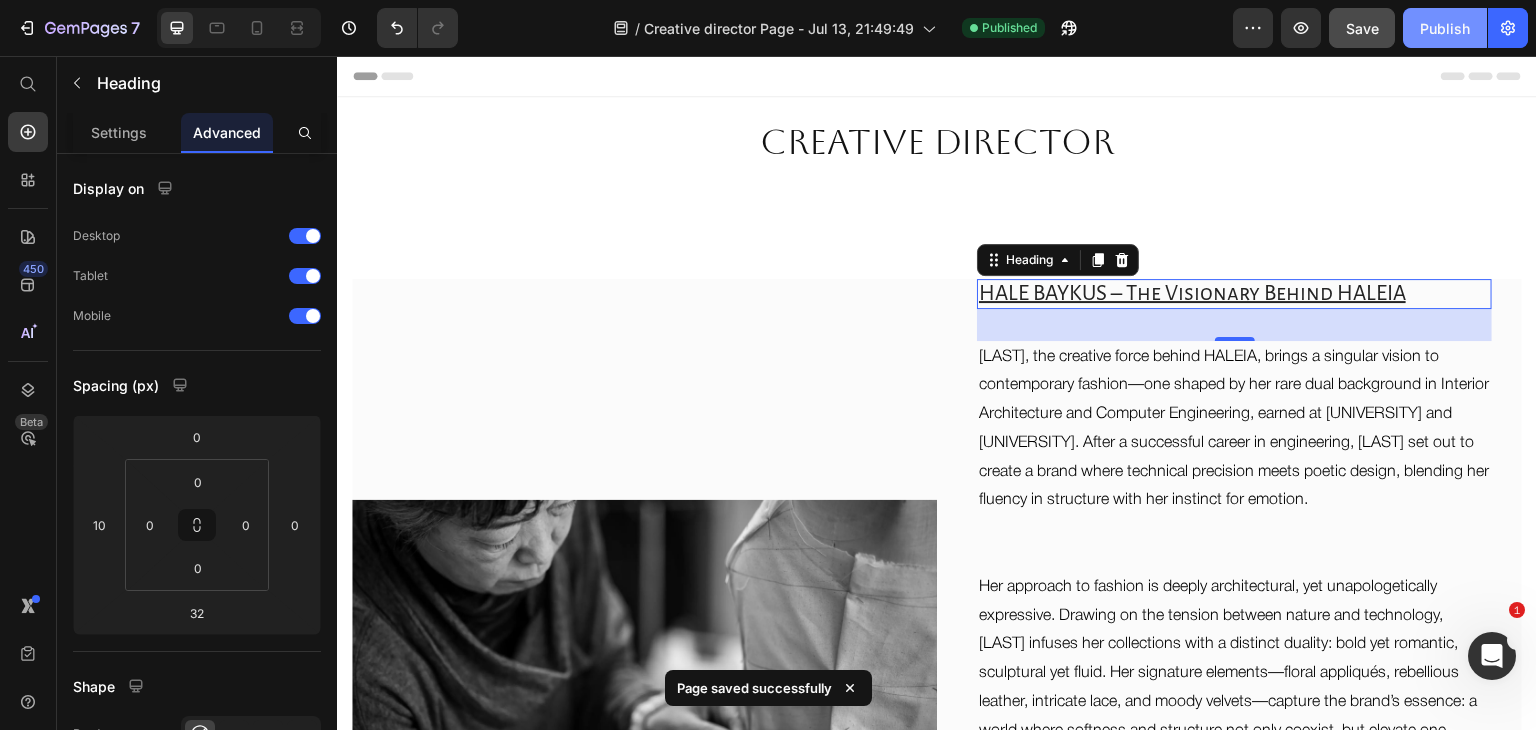 click on "Publish" at bounding box center (1445, 28) 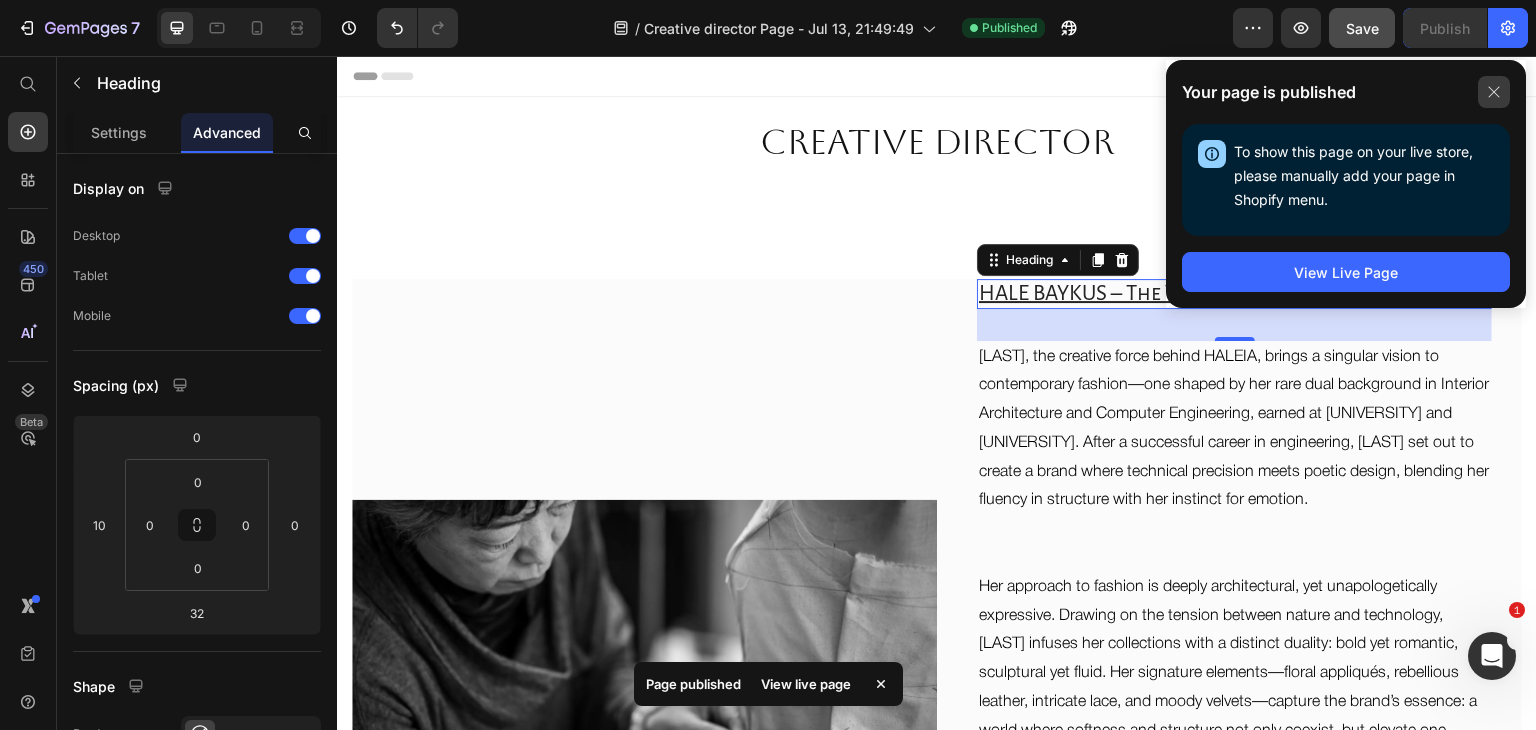 click 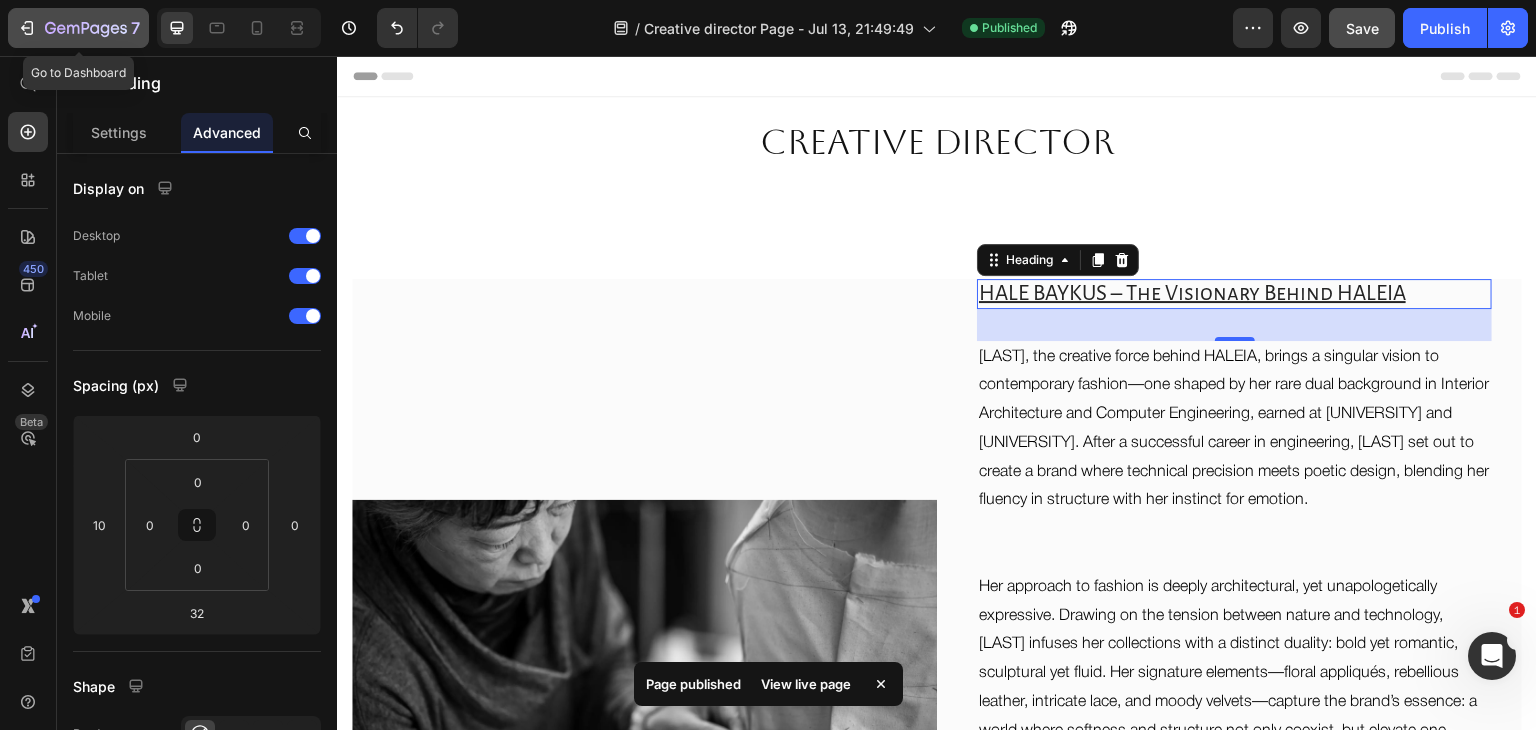click 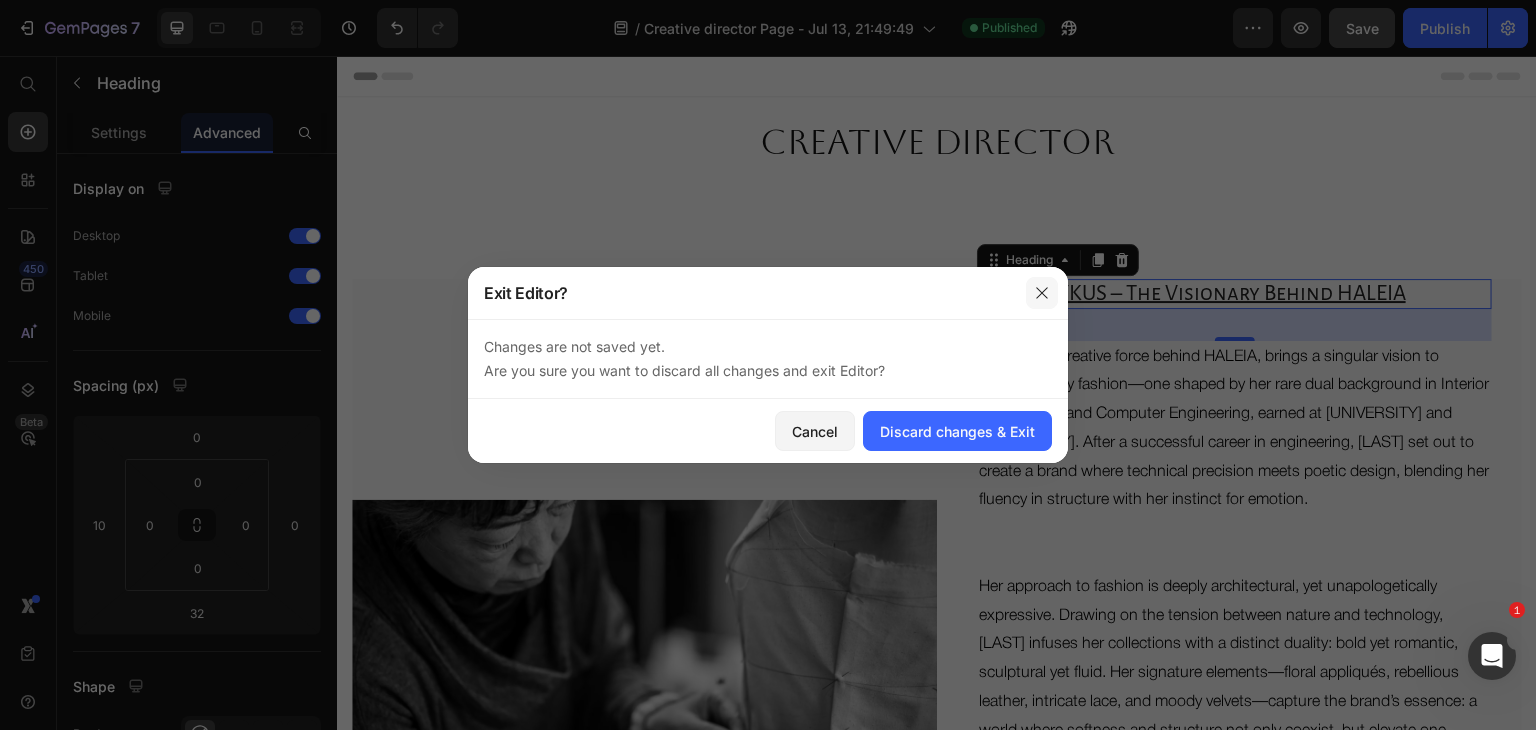 click 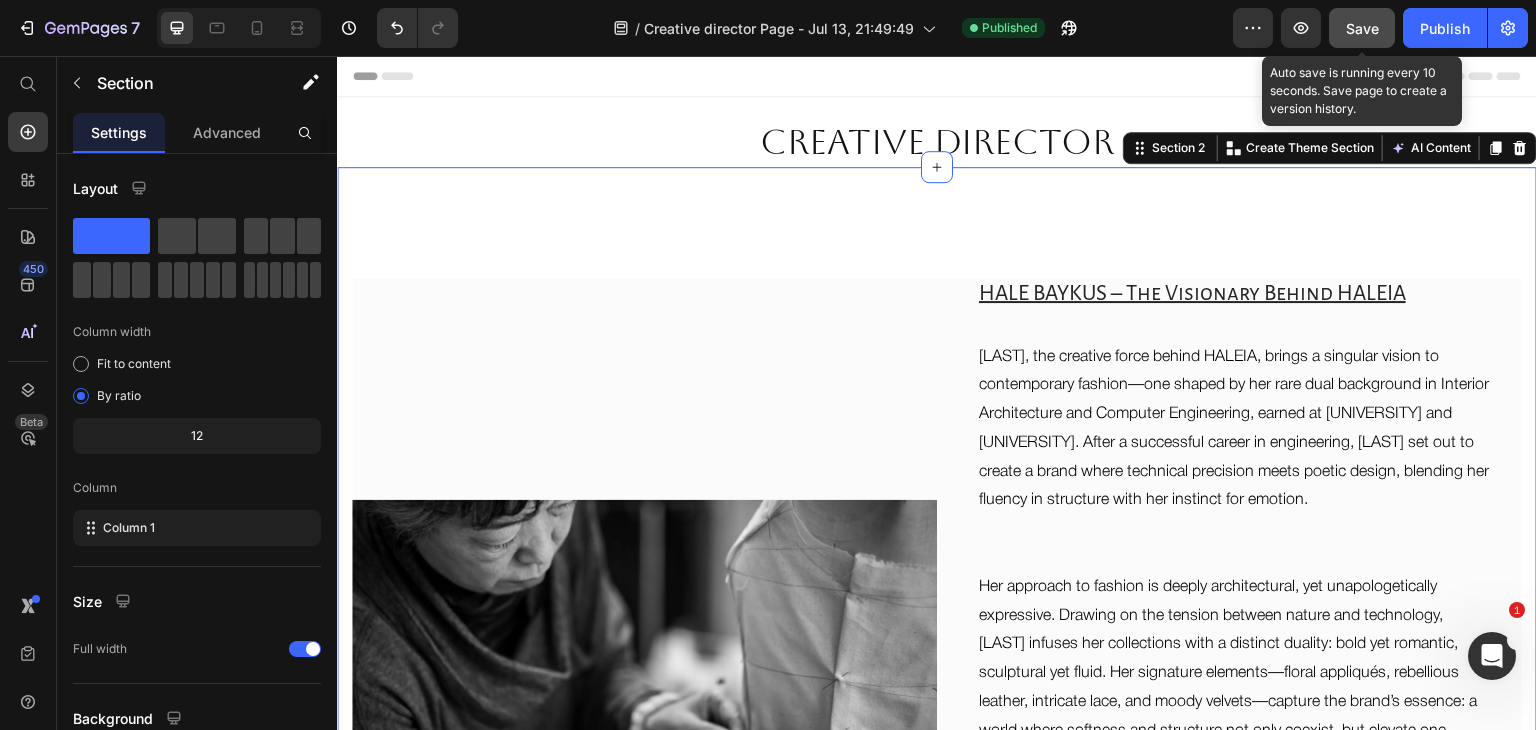 click on "Save" at bounding box center (1362, 28) 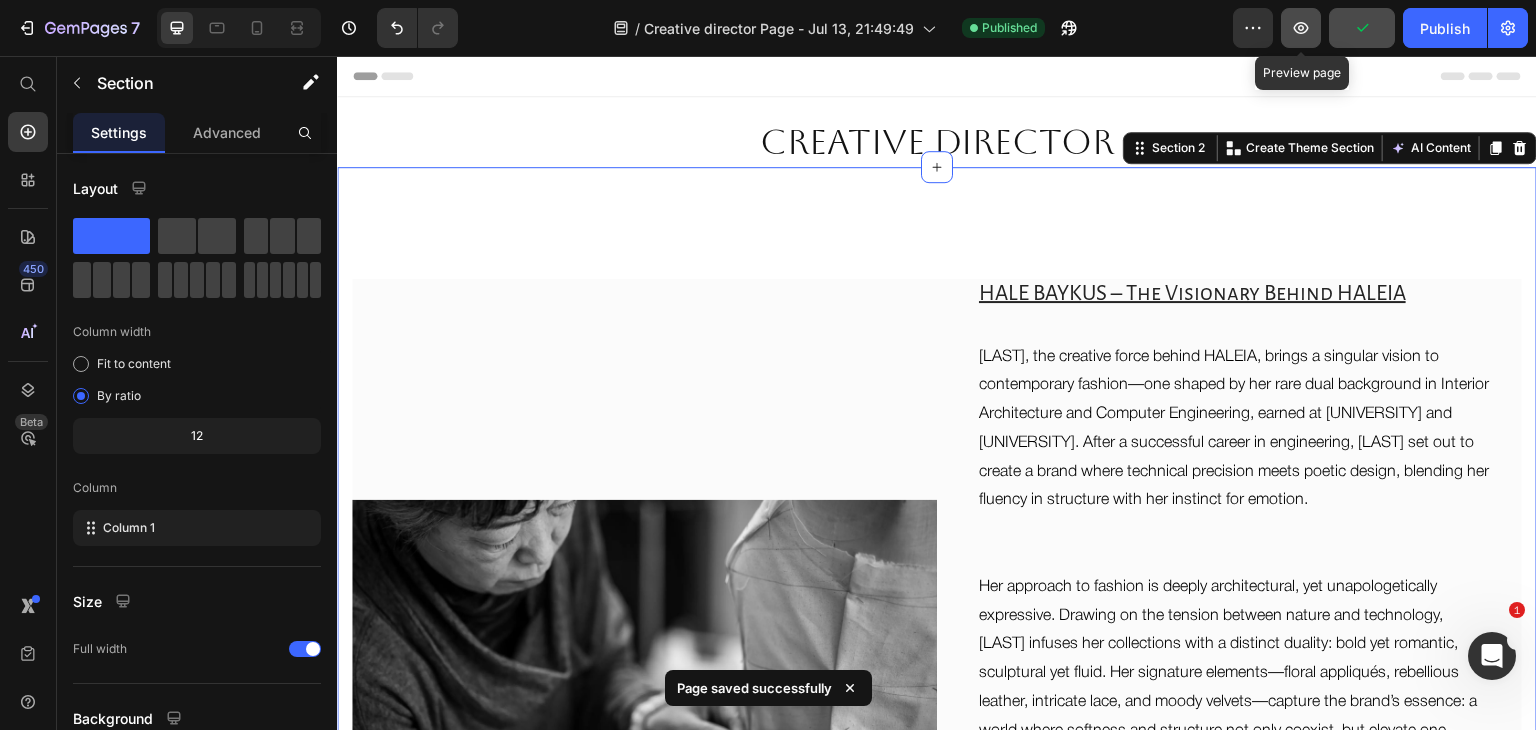 click 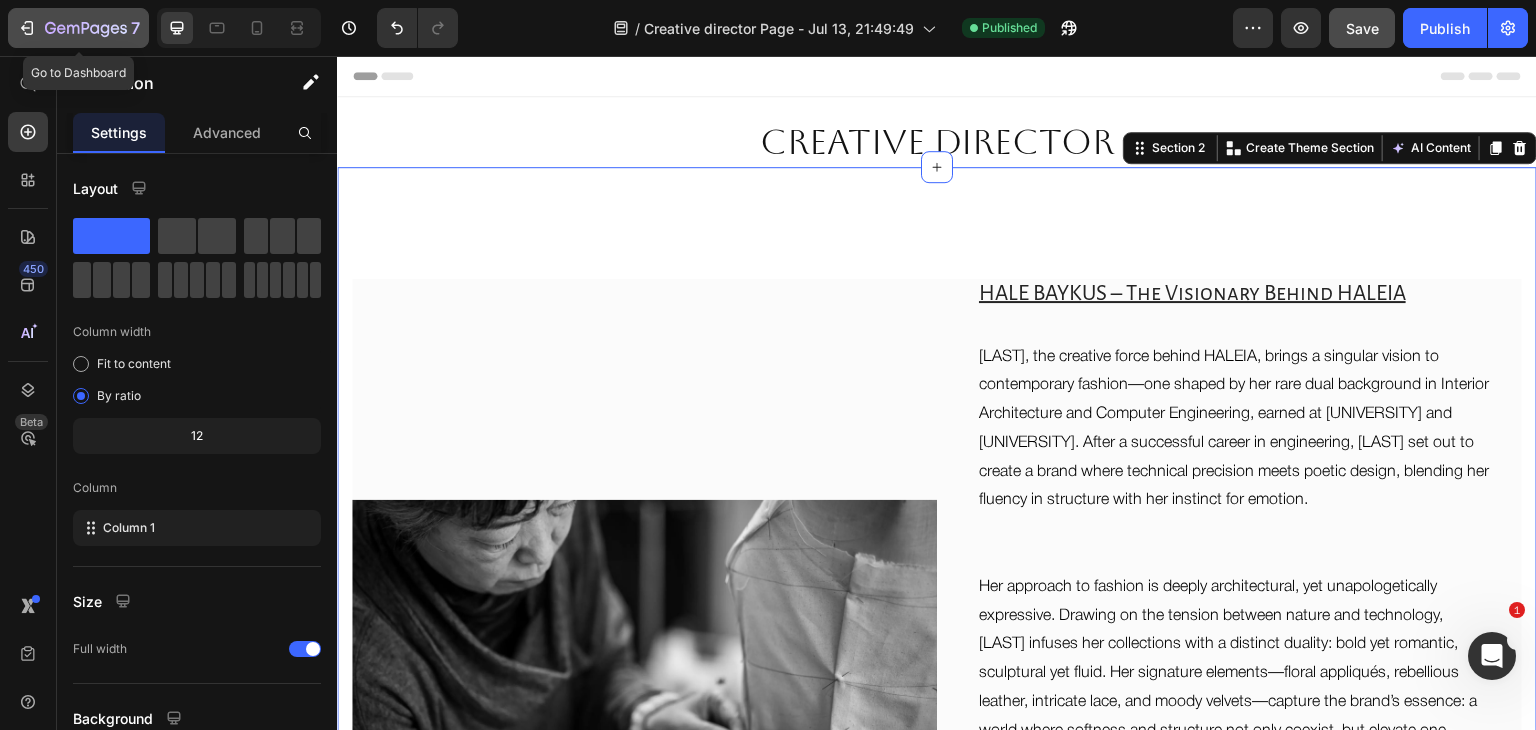 click 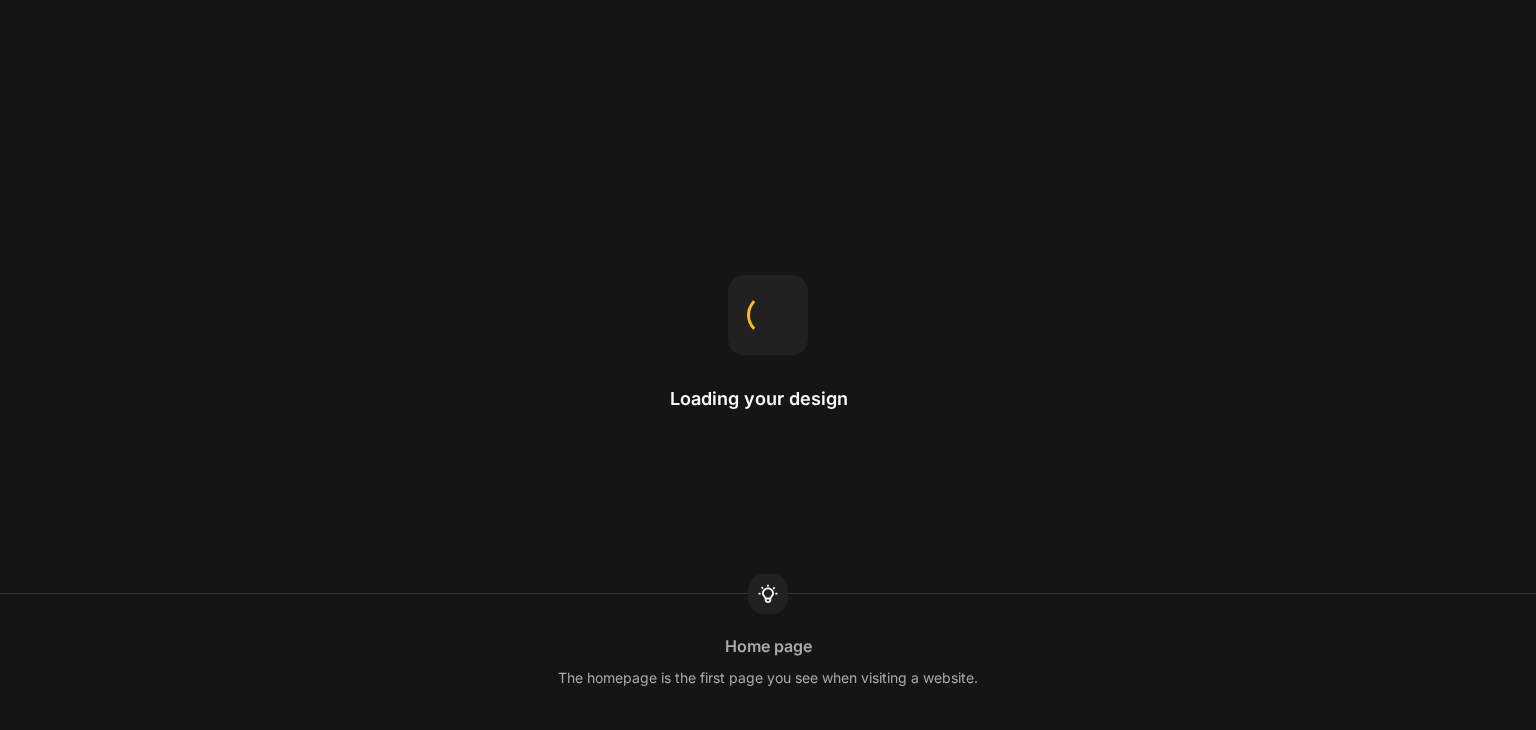 scroll, scrollTop: 0, scrollLeft: 0, axis: both 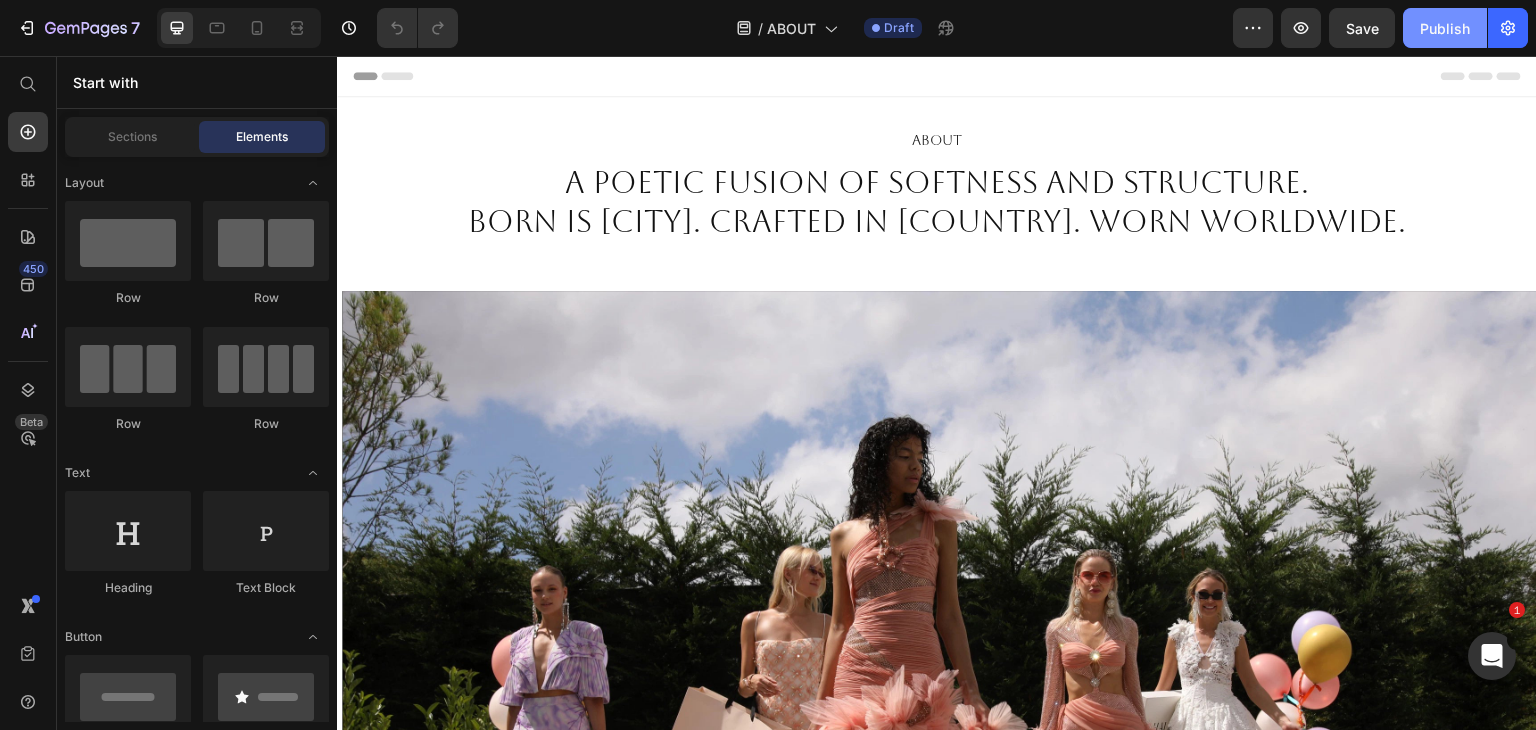 click on "Publish" at bounding box center [1445, 28] 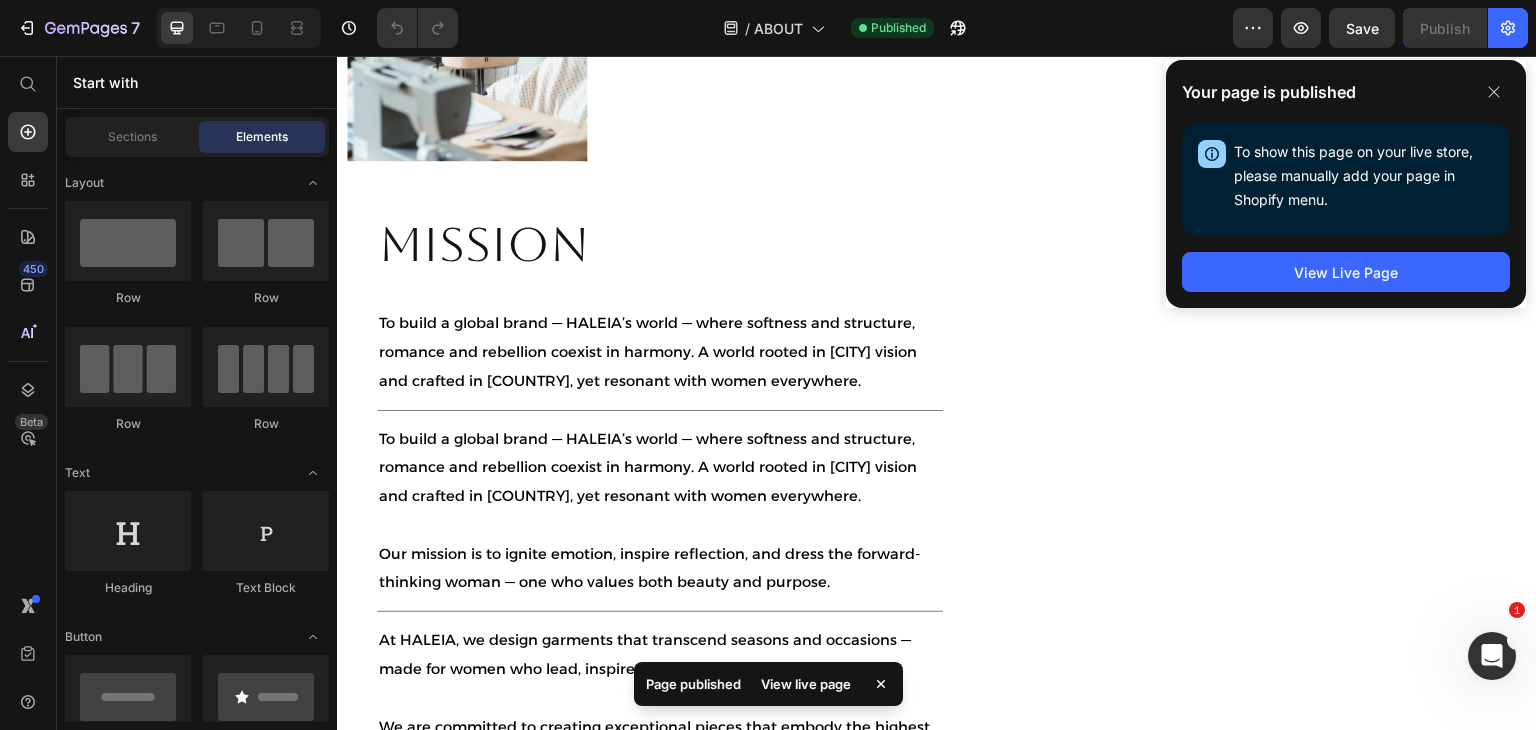 scroll, scrollTop: 2268, scrollLeft: 0, axis: vertical 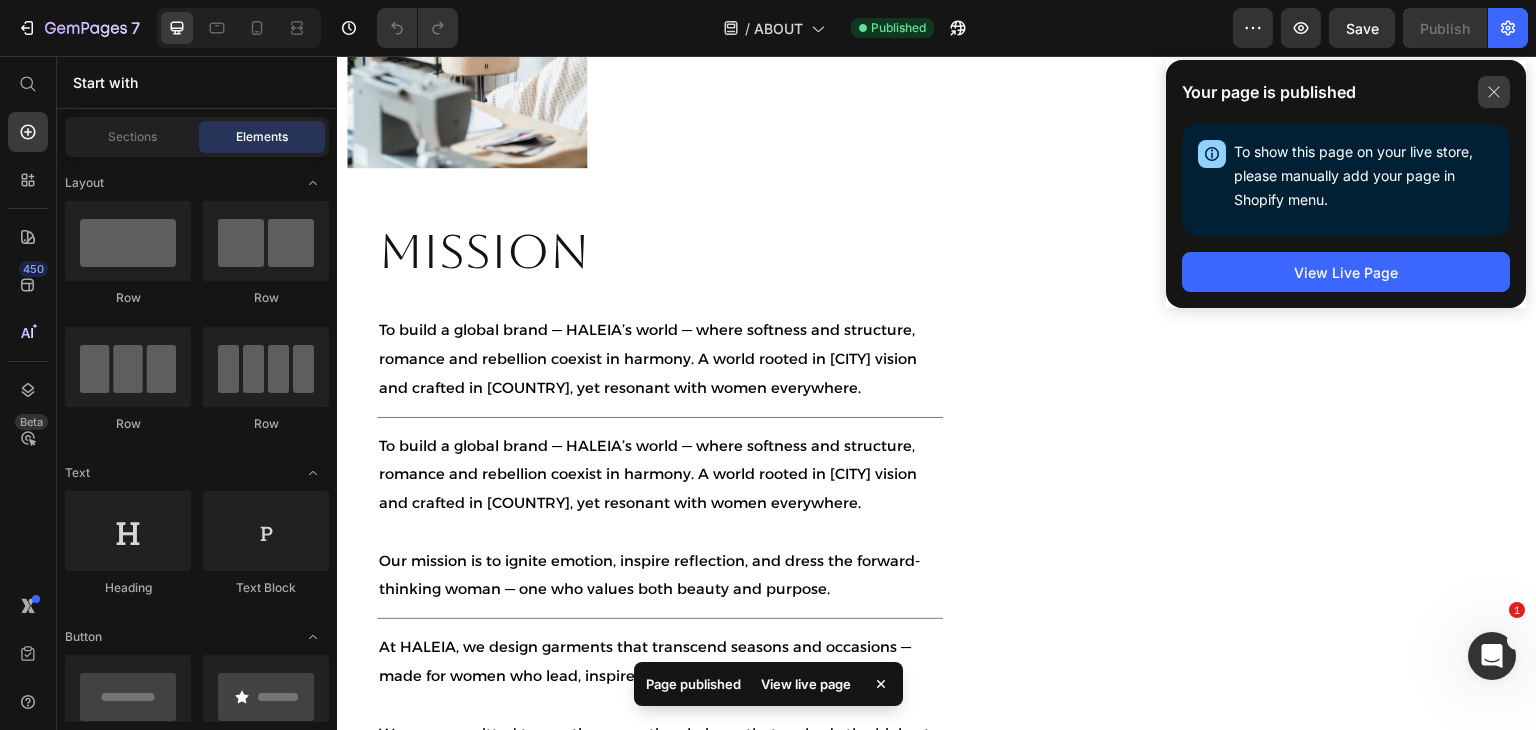 click 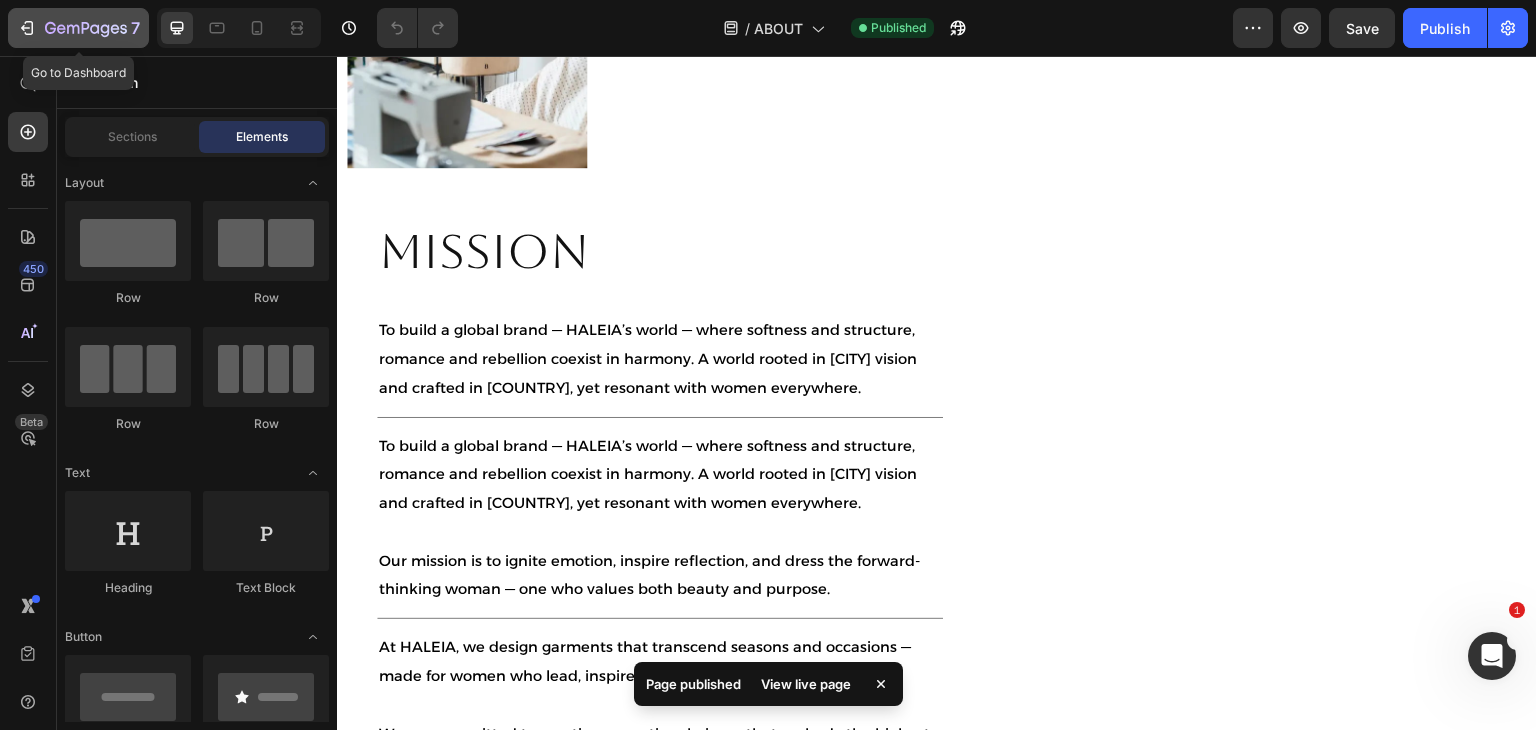 click on "7" at bounding box center [135, 28] 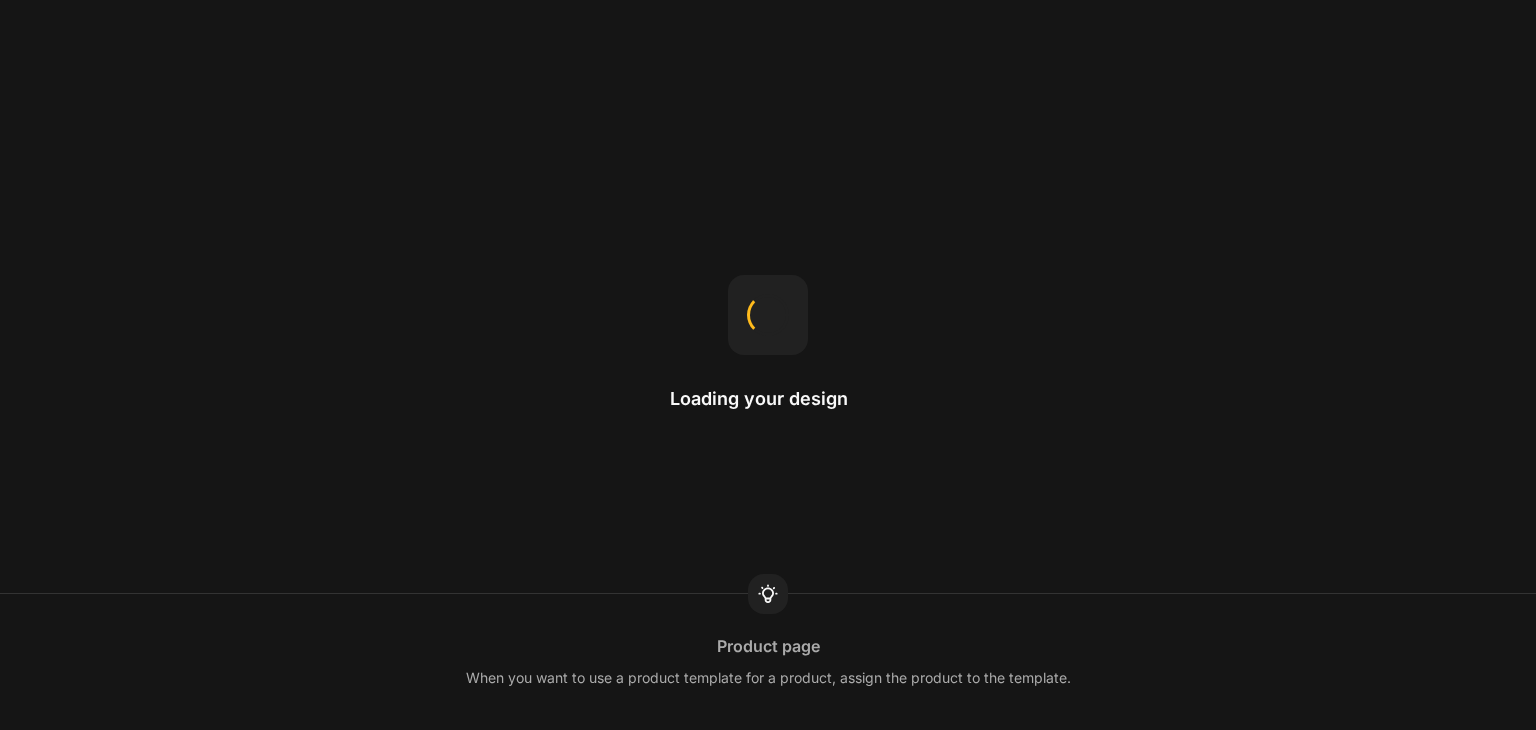 scroll, scrollTop: 0, scrollLeft: 0, axis: both 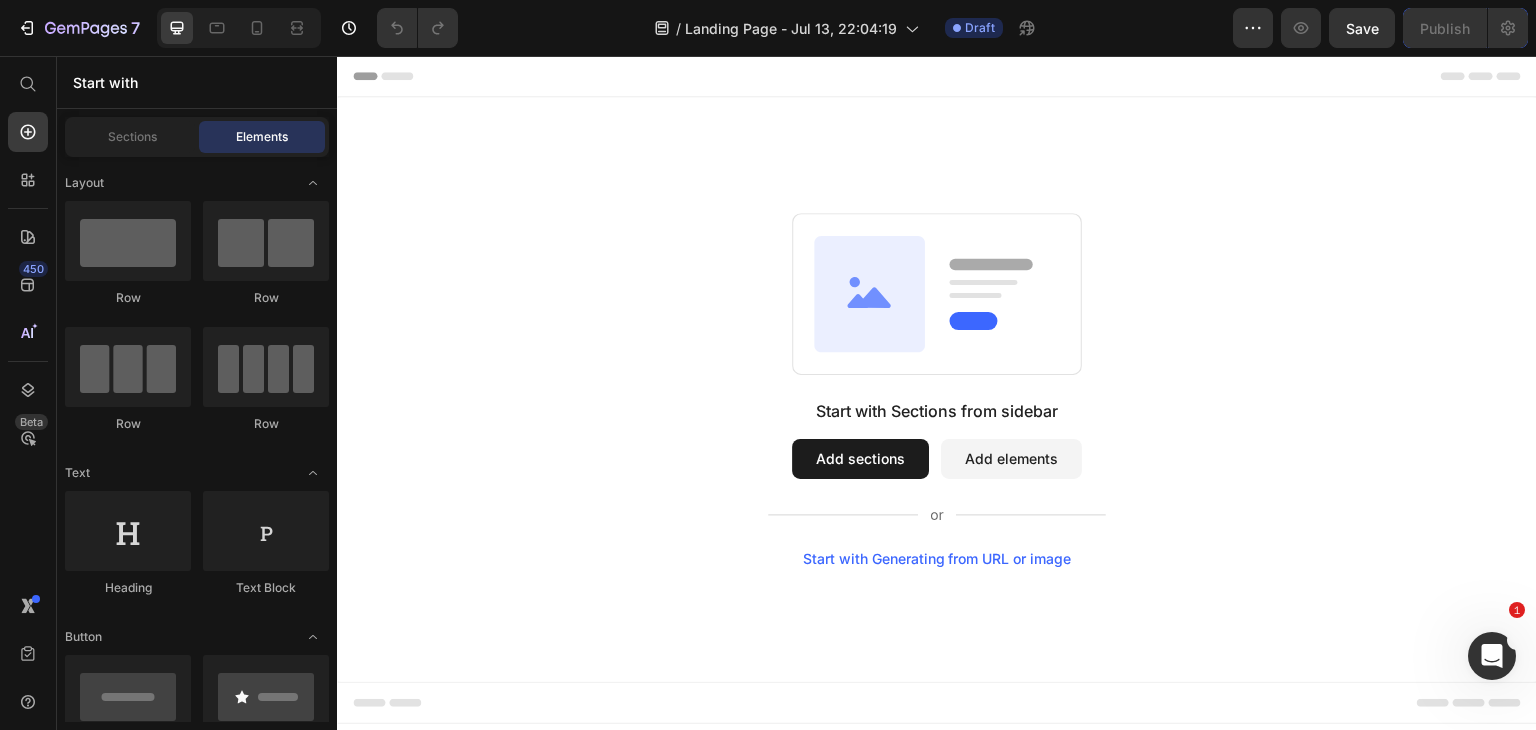 click on "Add sections" at bounding box center [860, 459] 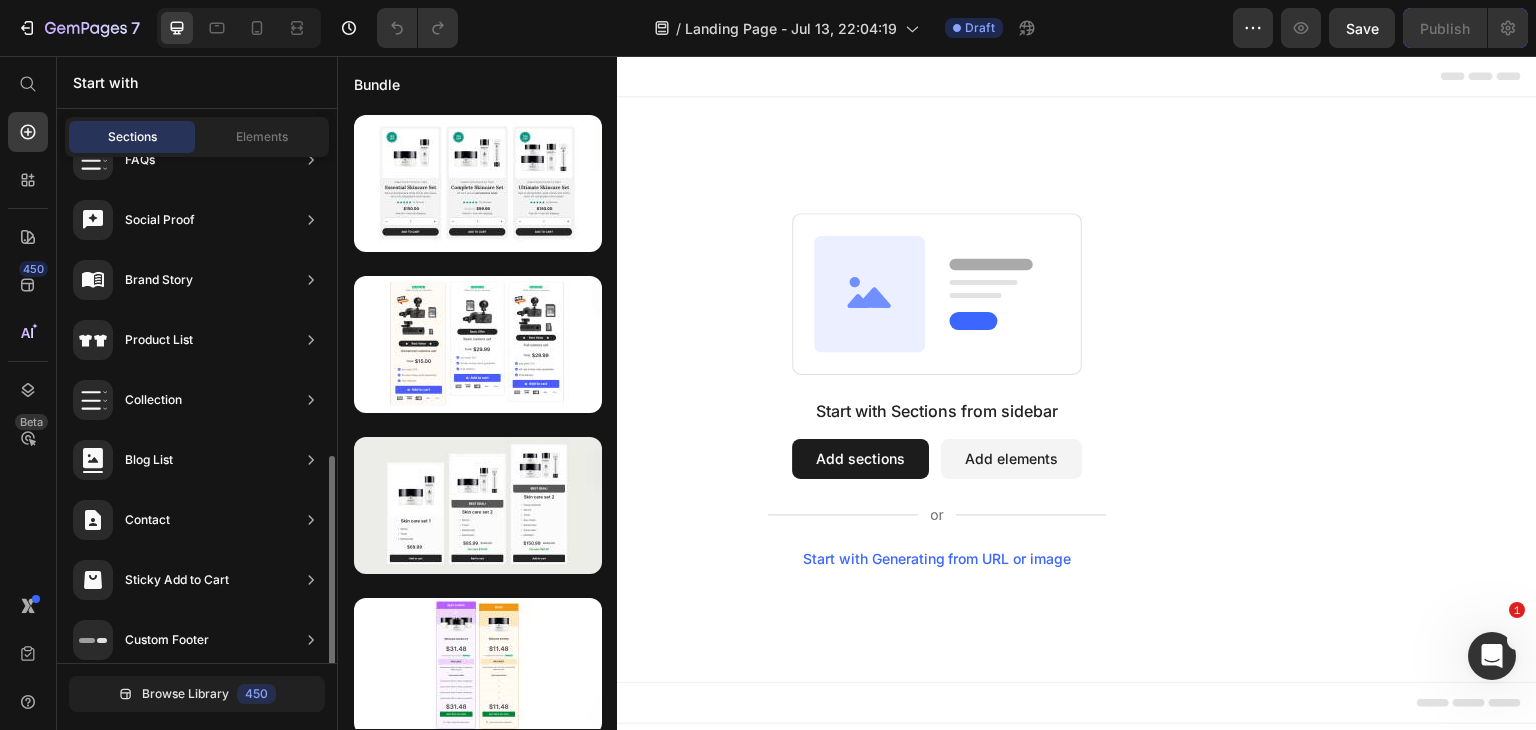 scroll, scrollTop: 654, scrollLeft: 0, axis: vertical 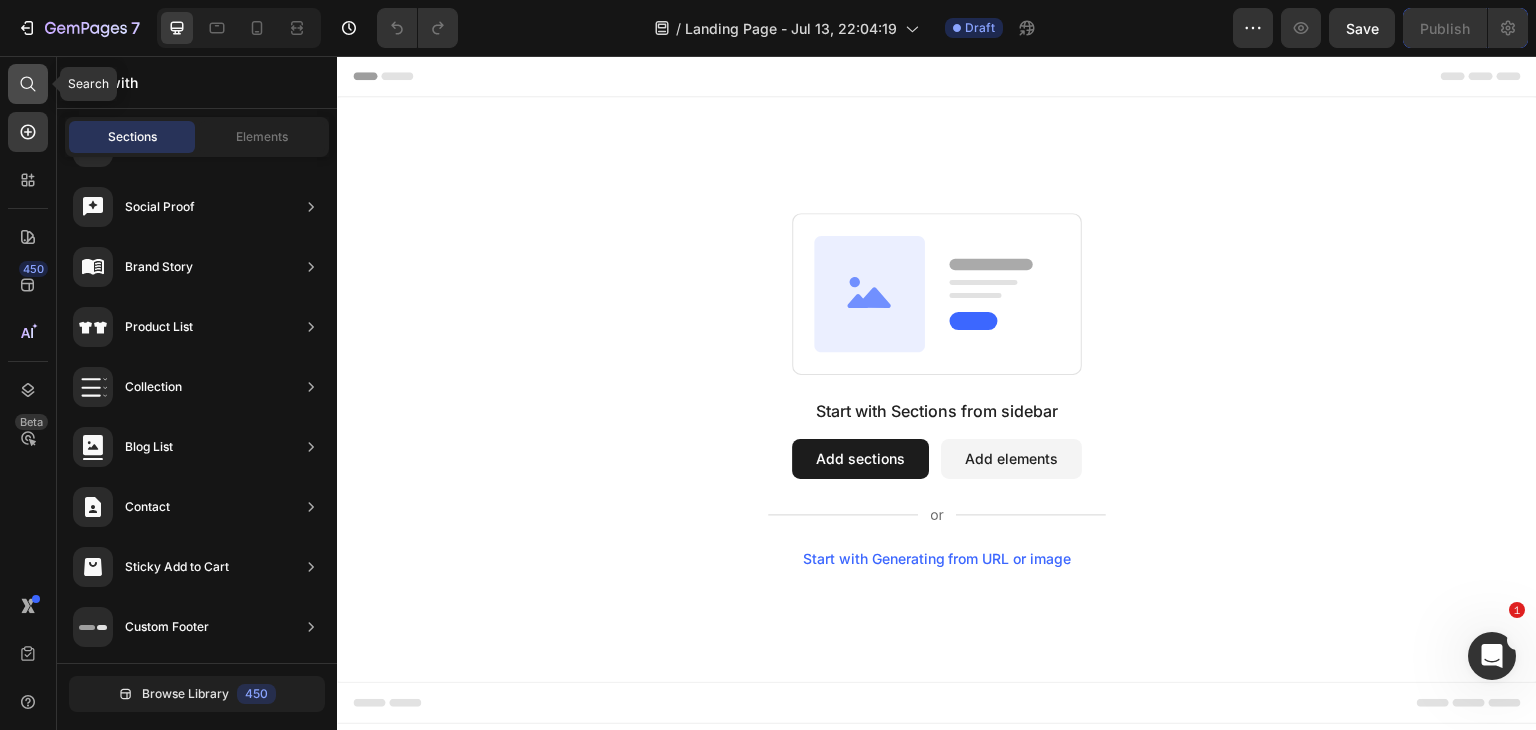 click 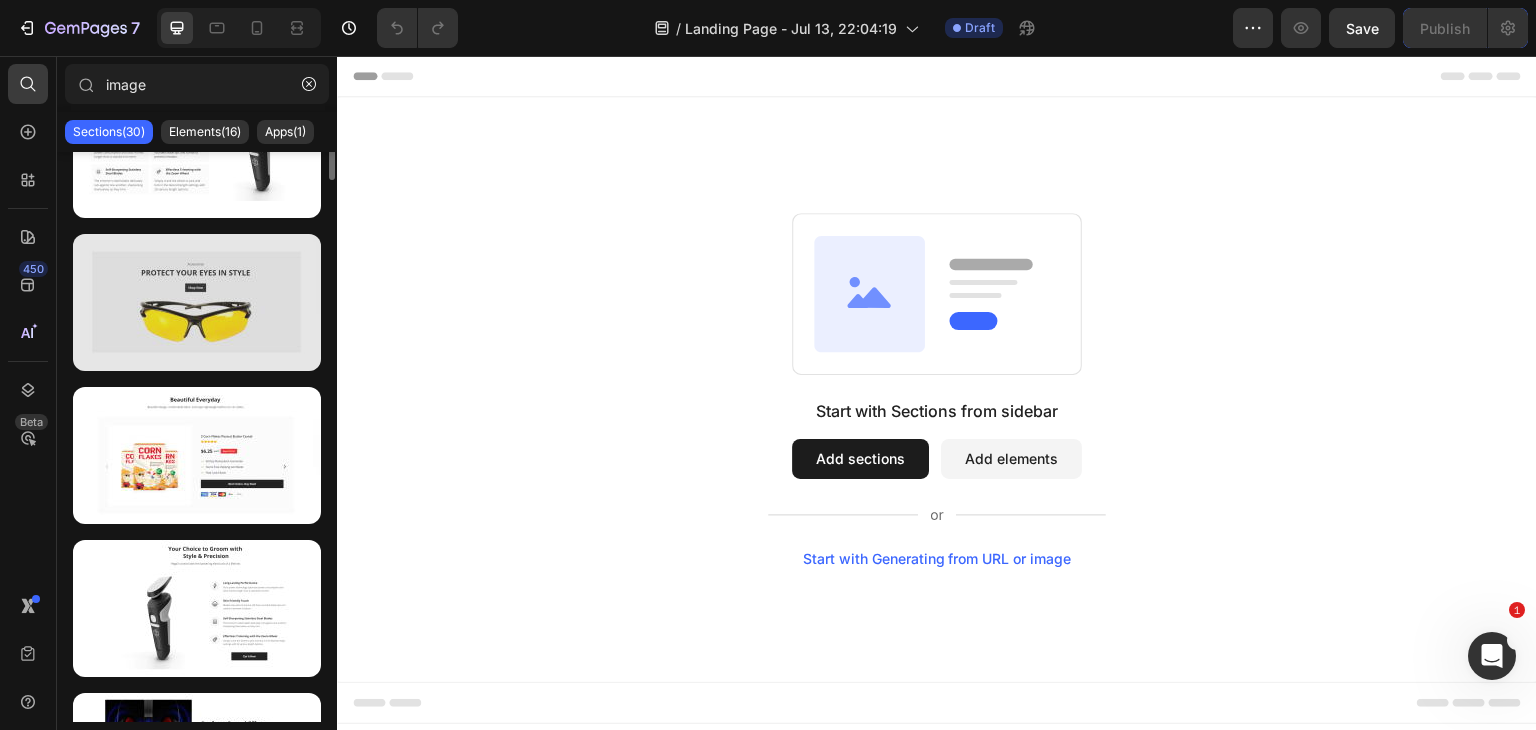 scroll, scrollTop: 0, scrollLeft: 0, axis: both 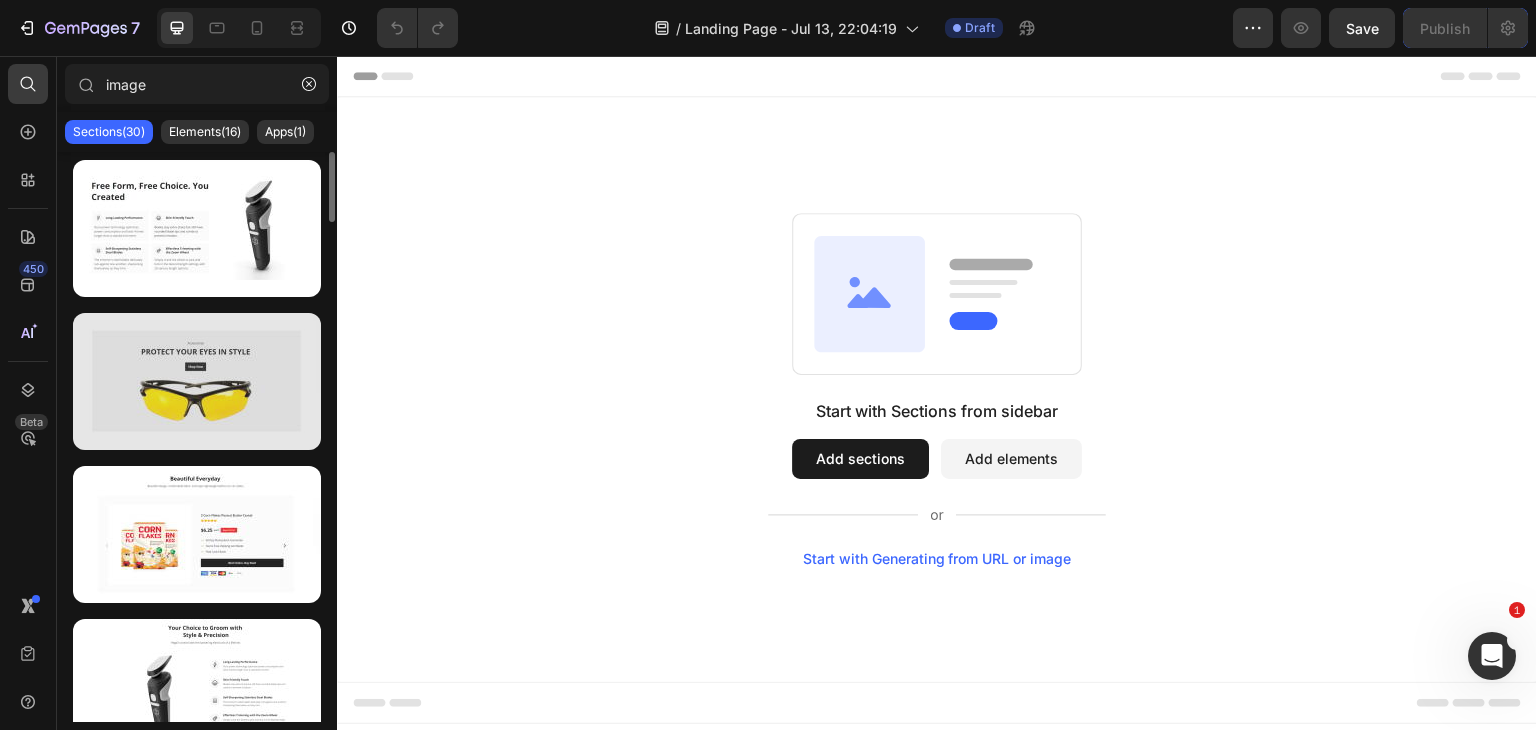type on "image" 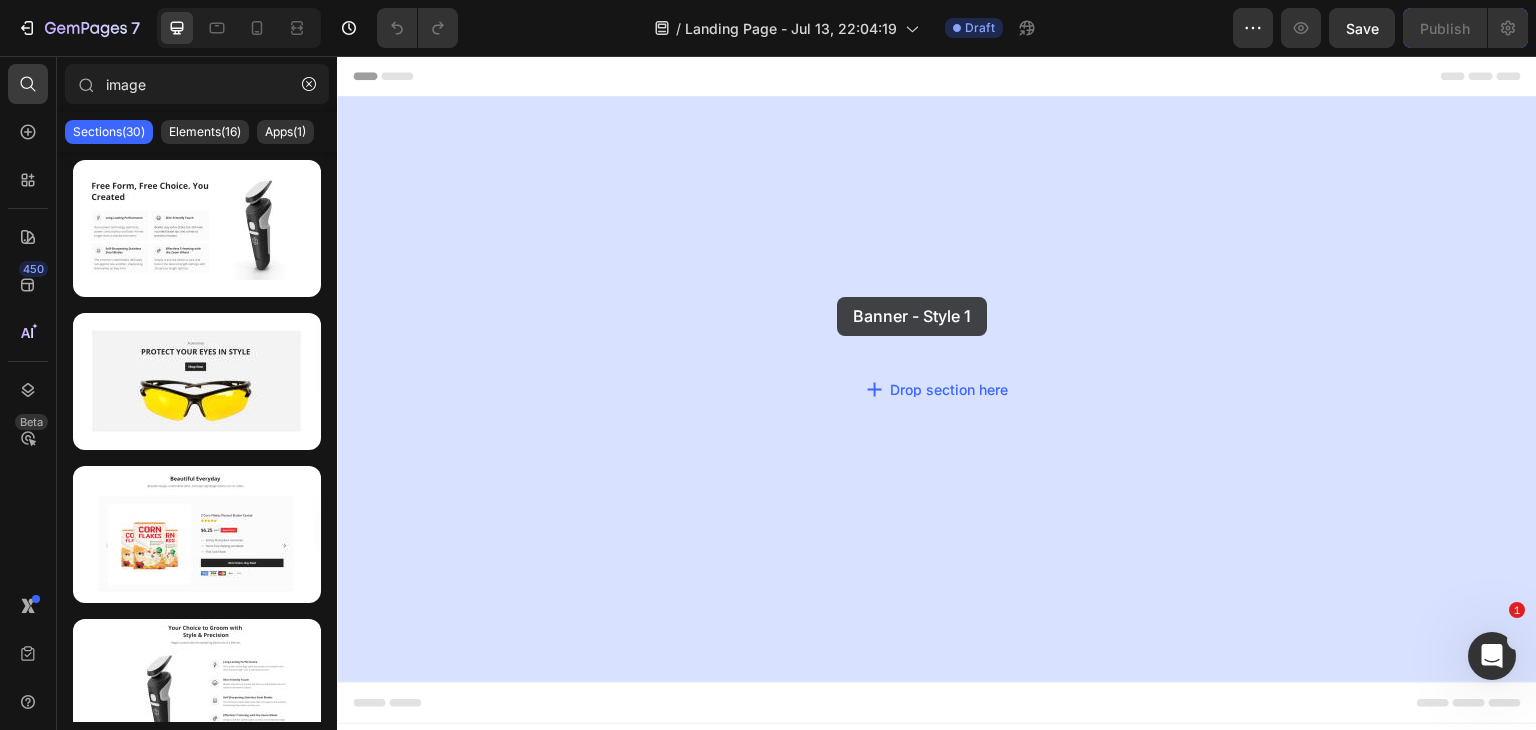 drag, startPoint x: 533, startPoint y: 430, endPoint x: 837, endPoint y: 297, distance: 331.82074 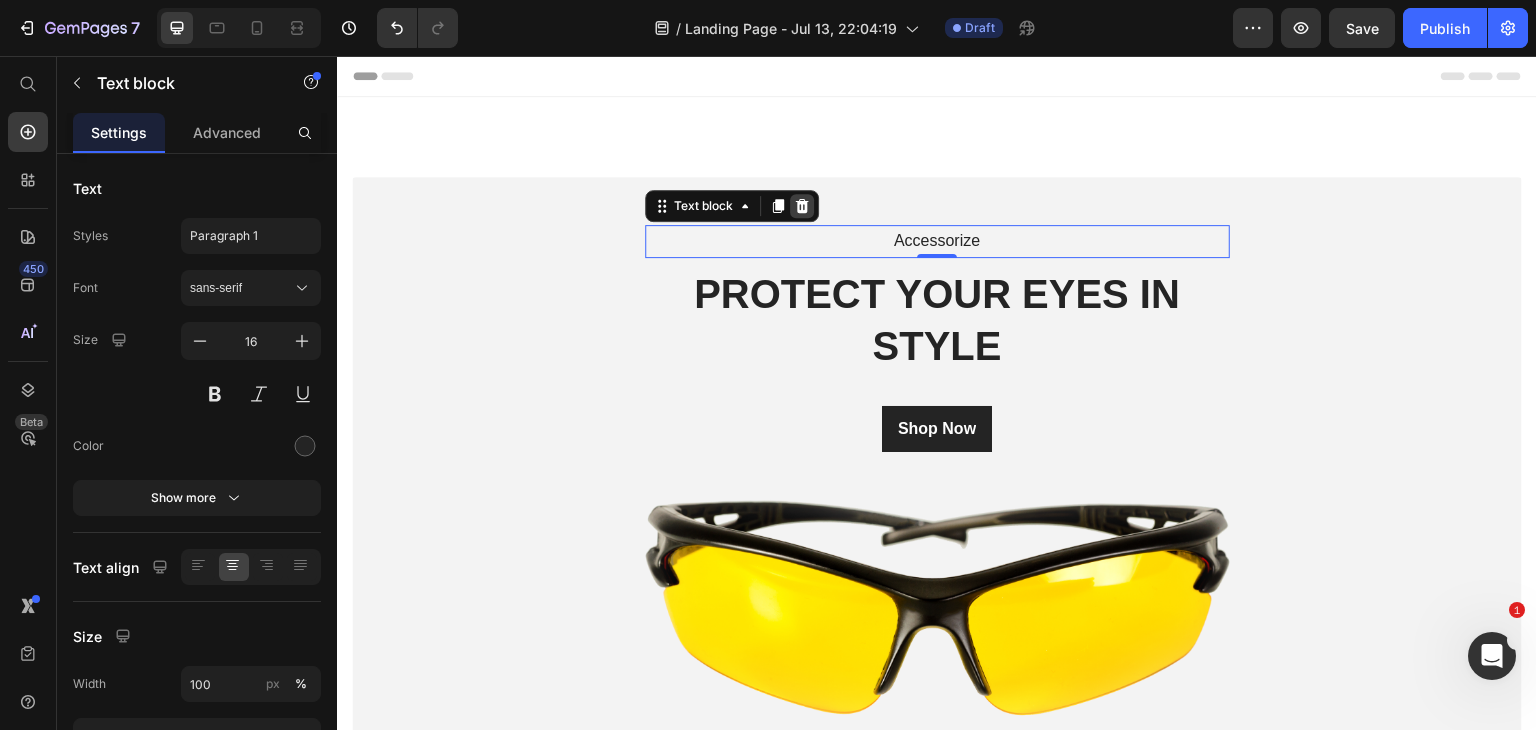 click 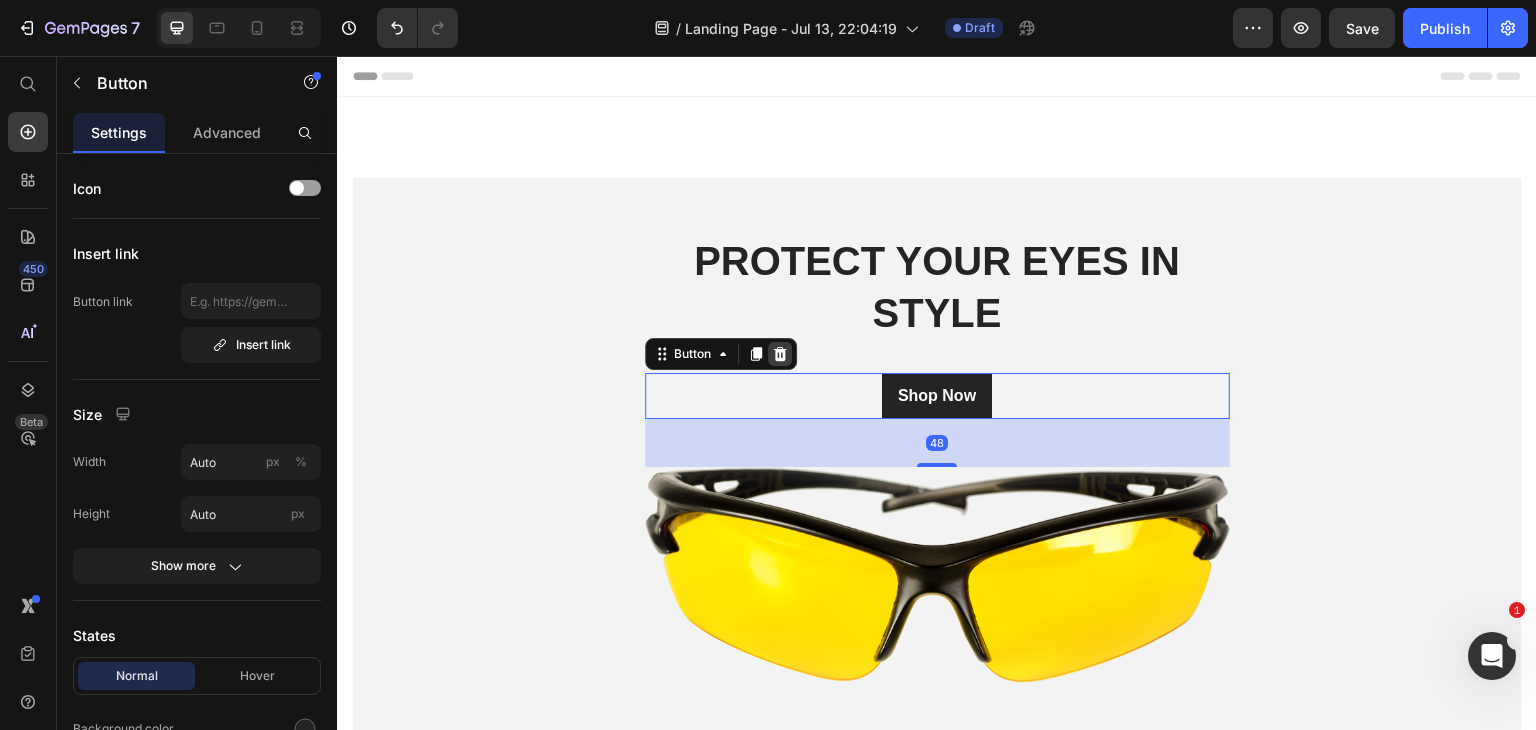 click 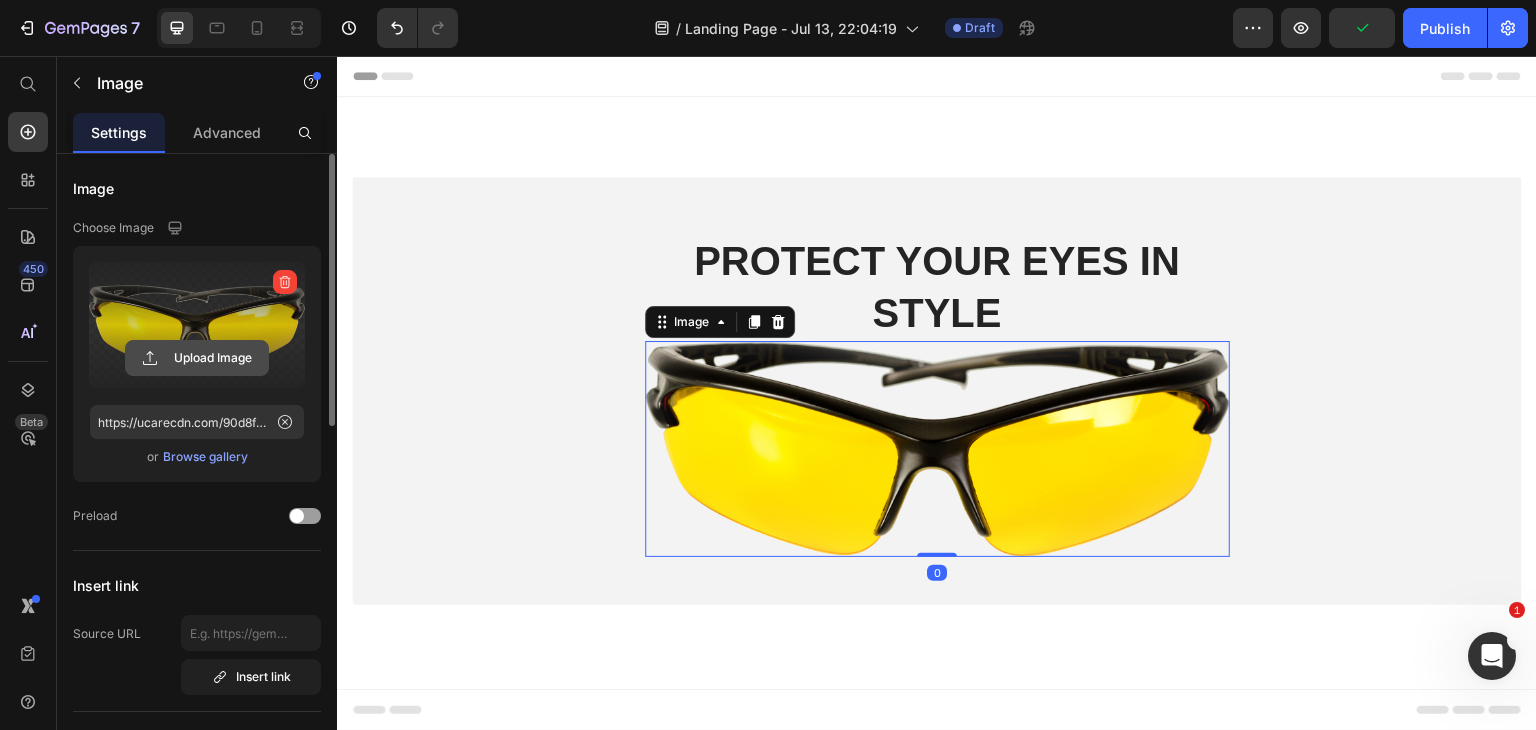 click 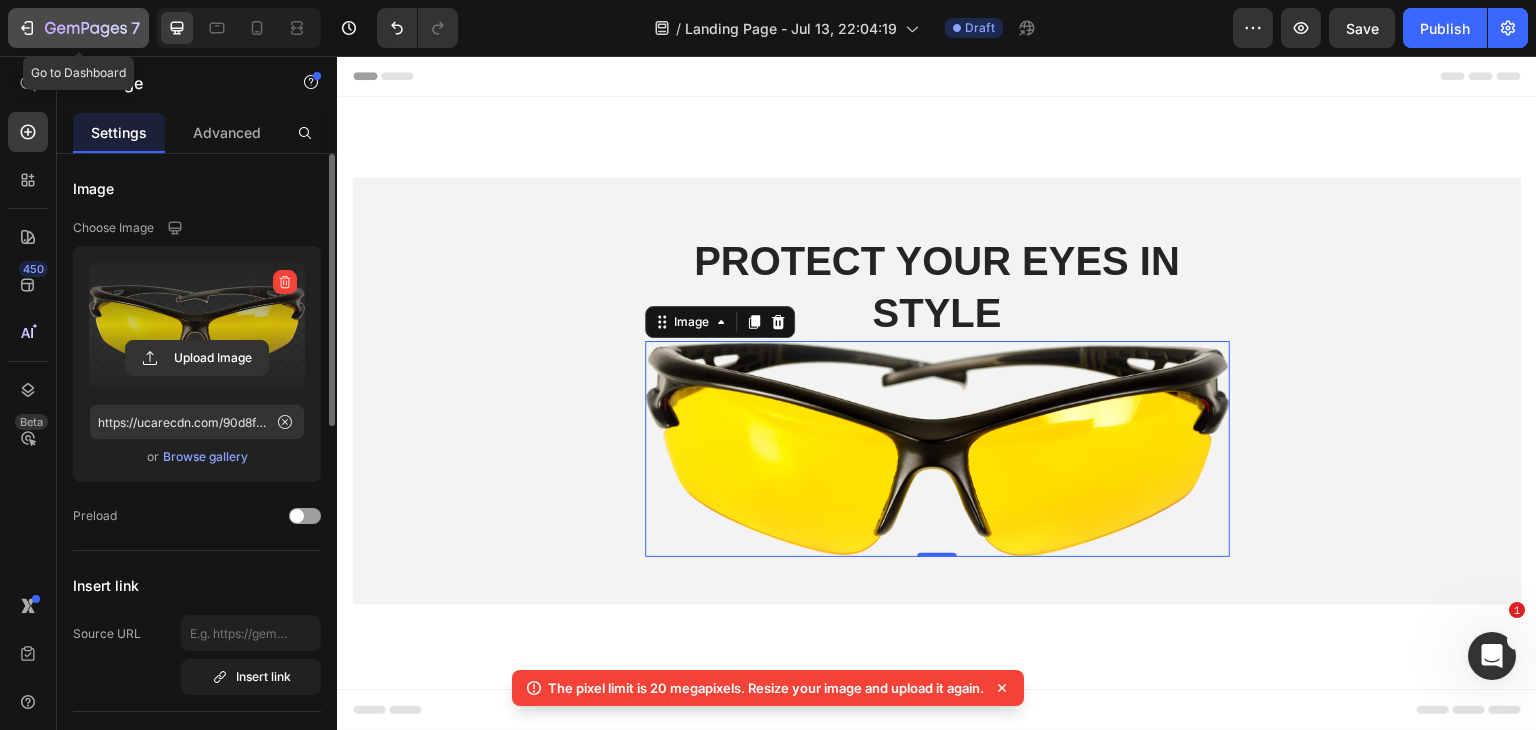 click 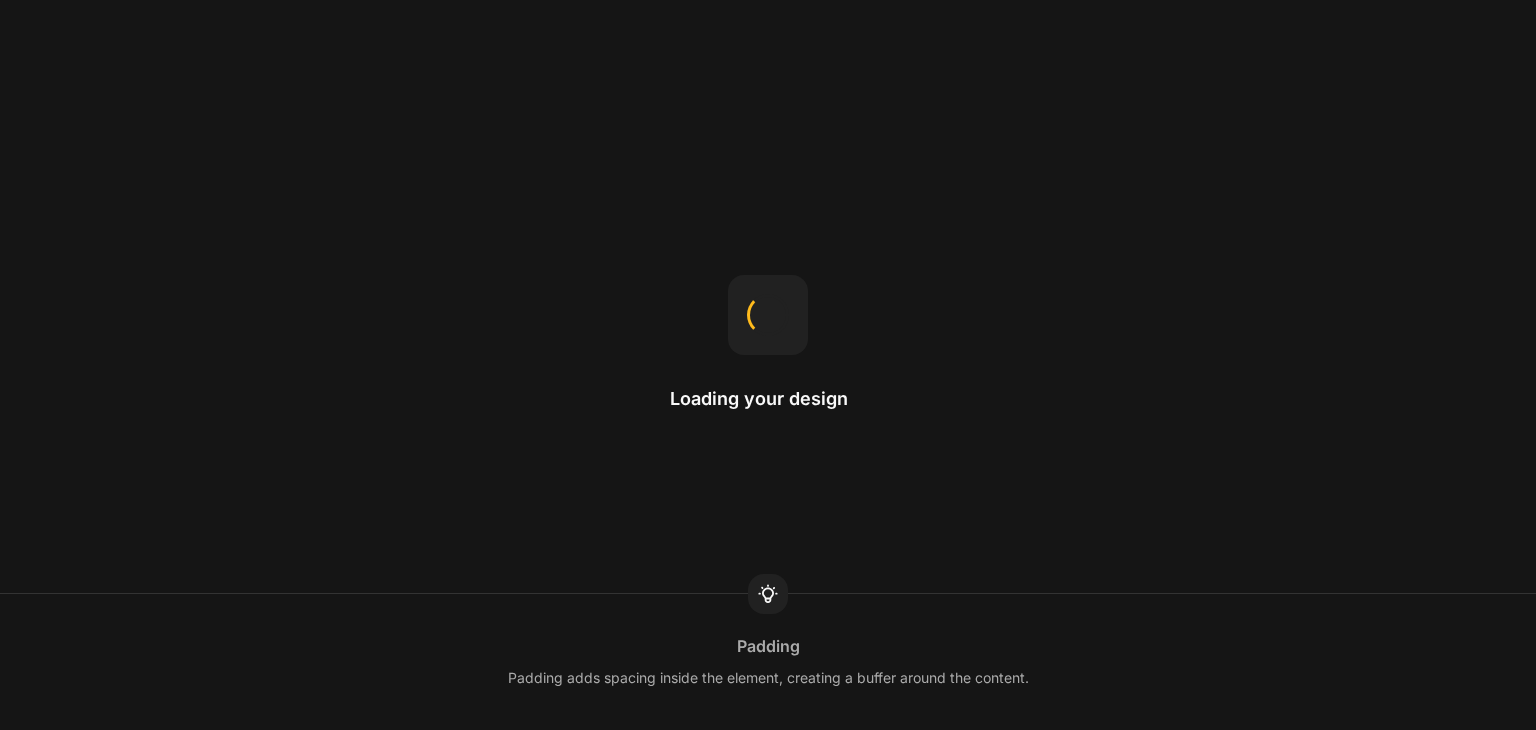 scroll, scrollTop: 0, scrollLeft: 0, axis: both 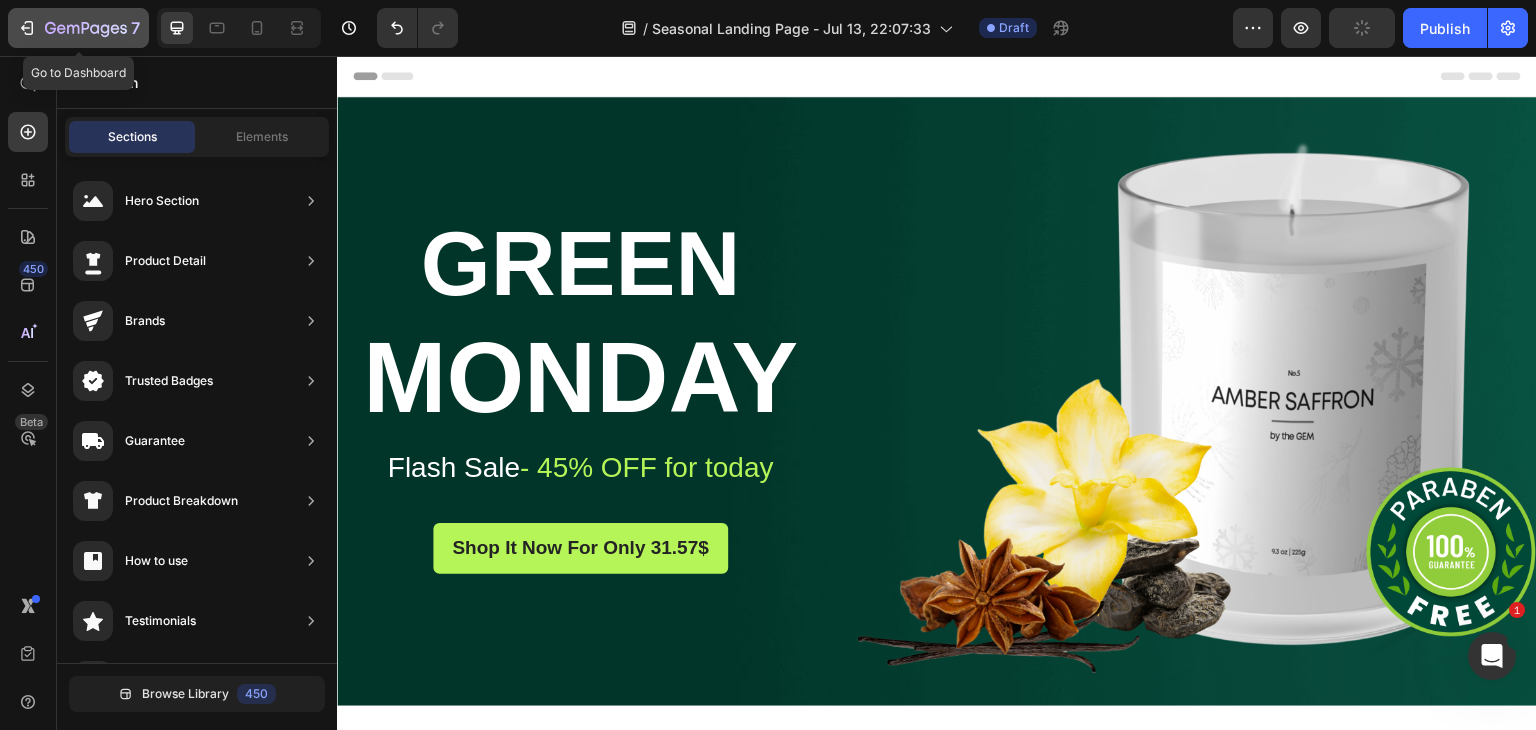 click 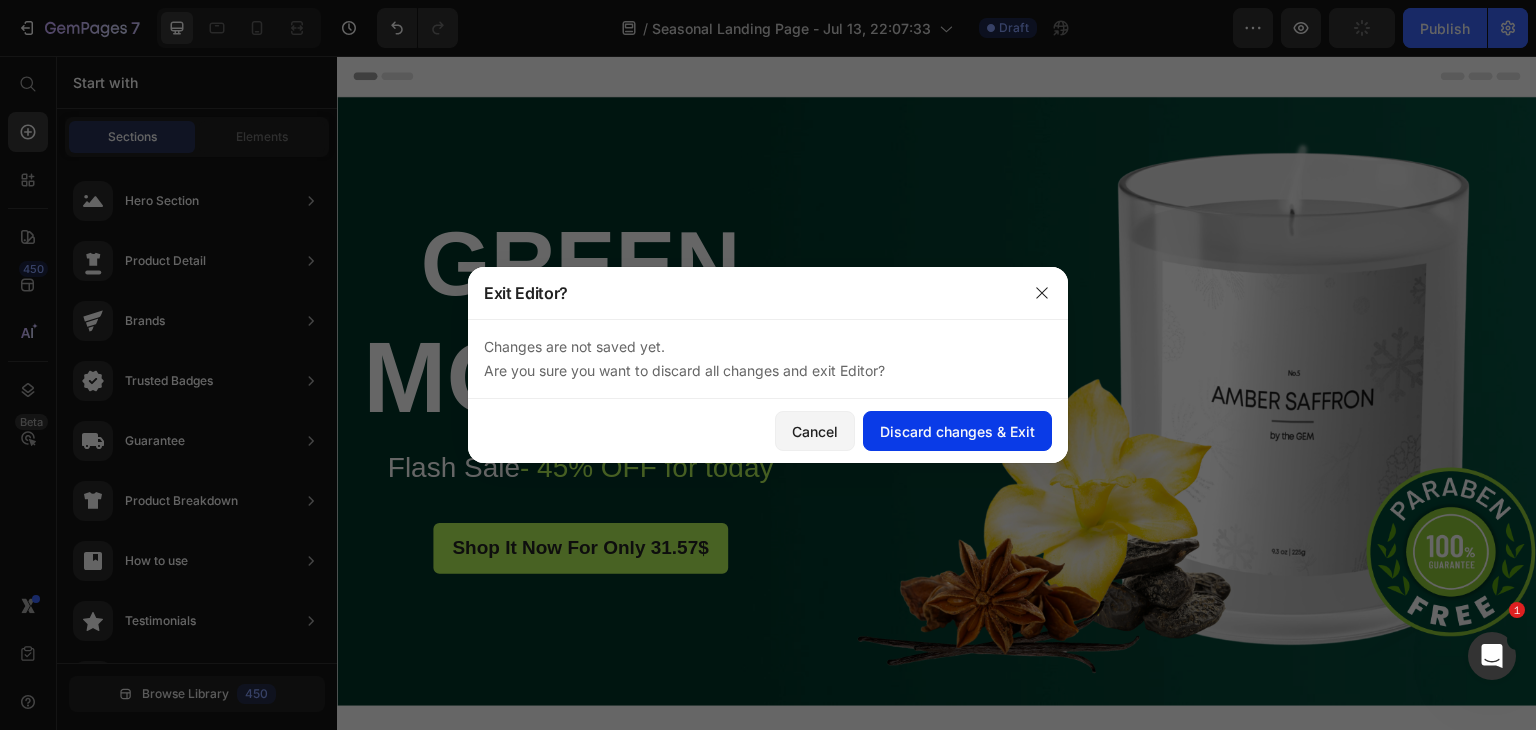 click on "Discard changes & Exit" at bounding box center (957, 431) 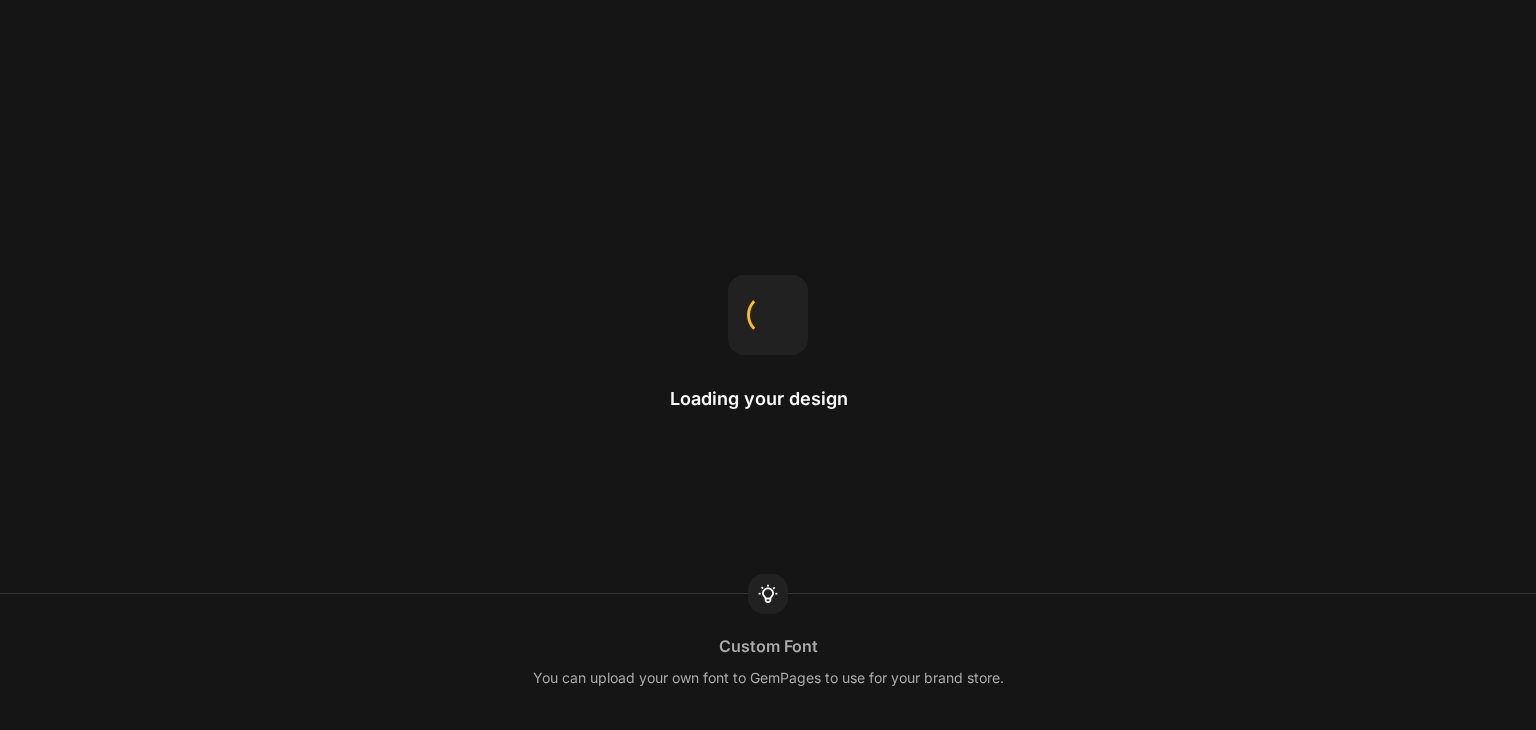 scroll, scrollTop: 0, scrollLeft: 0, axis: both 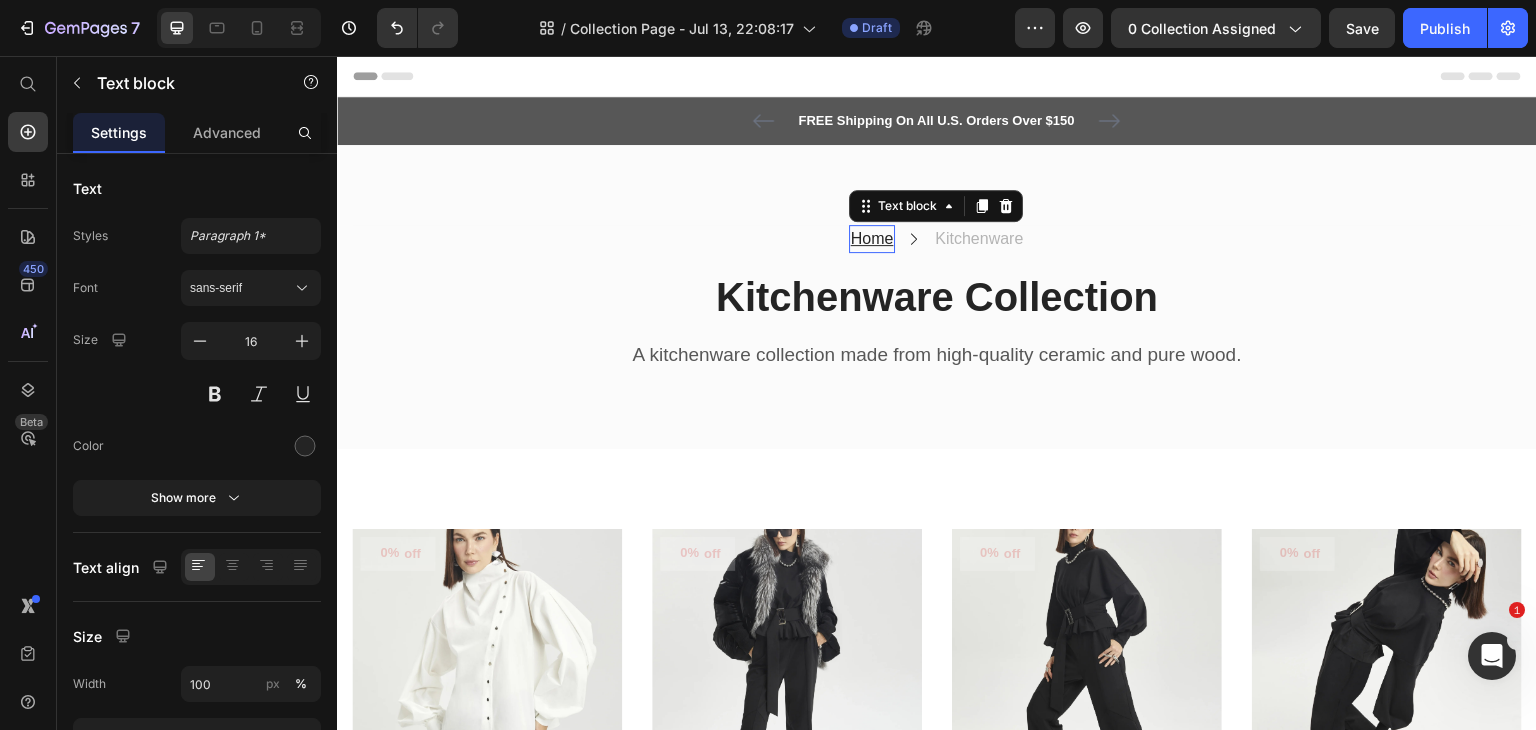 click on "Home" at bounding box center [872, 238] 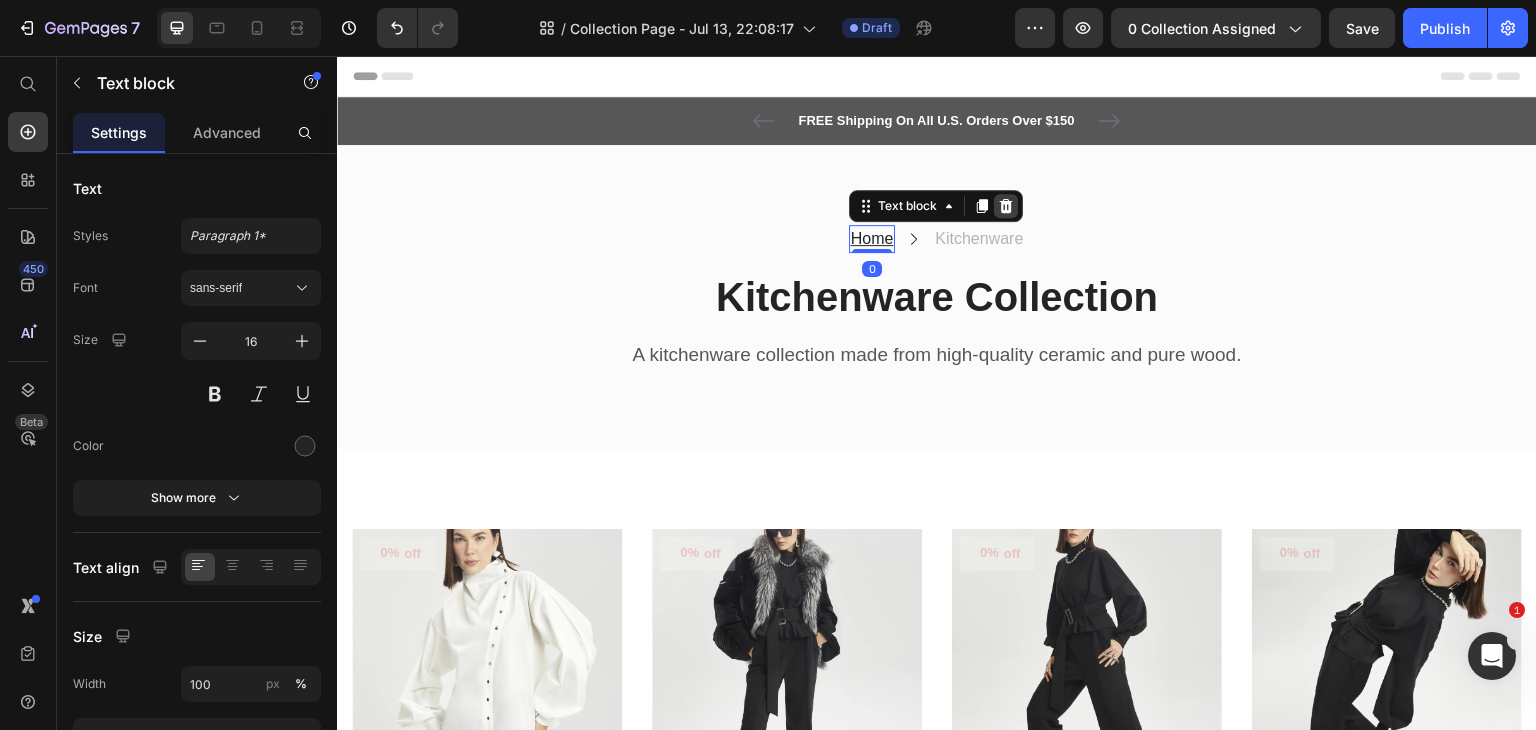 click at bounding box center (1006, 206) 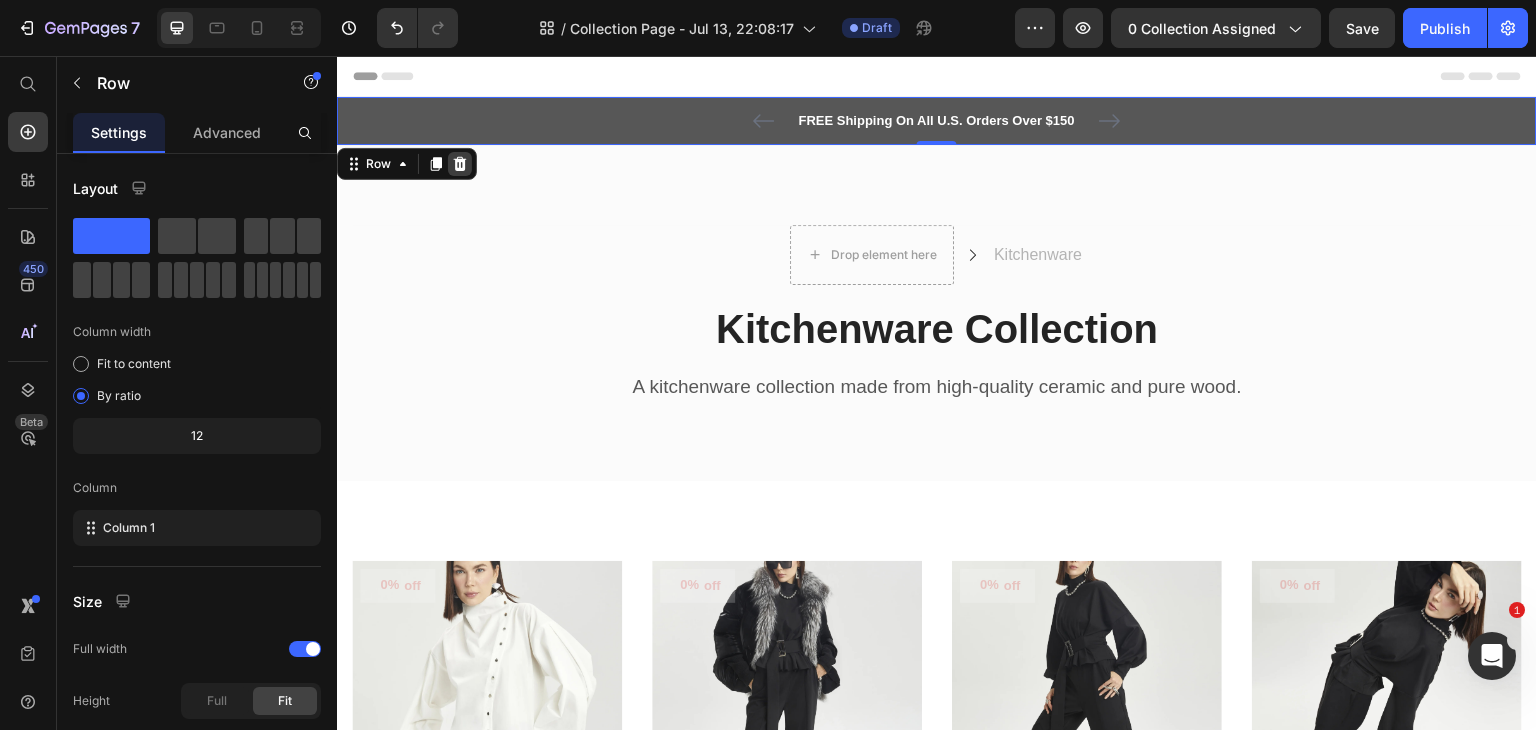 click 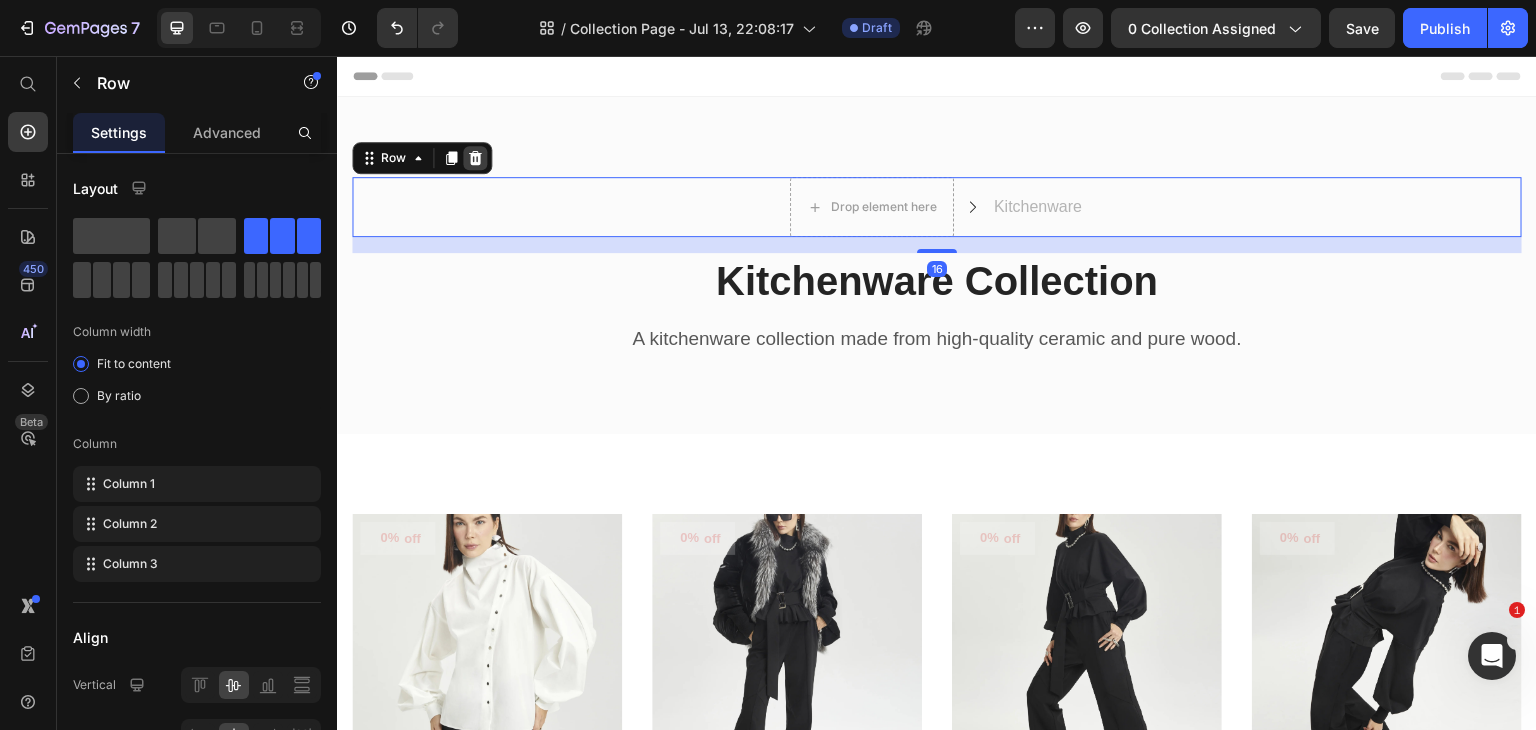 click 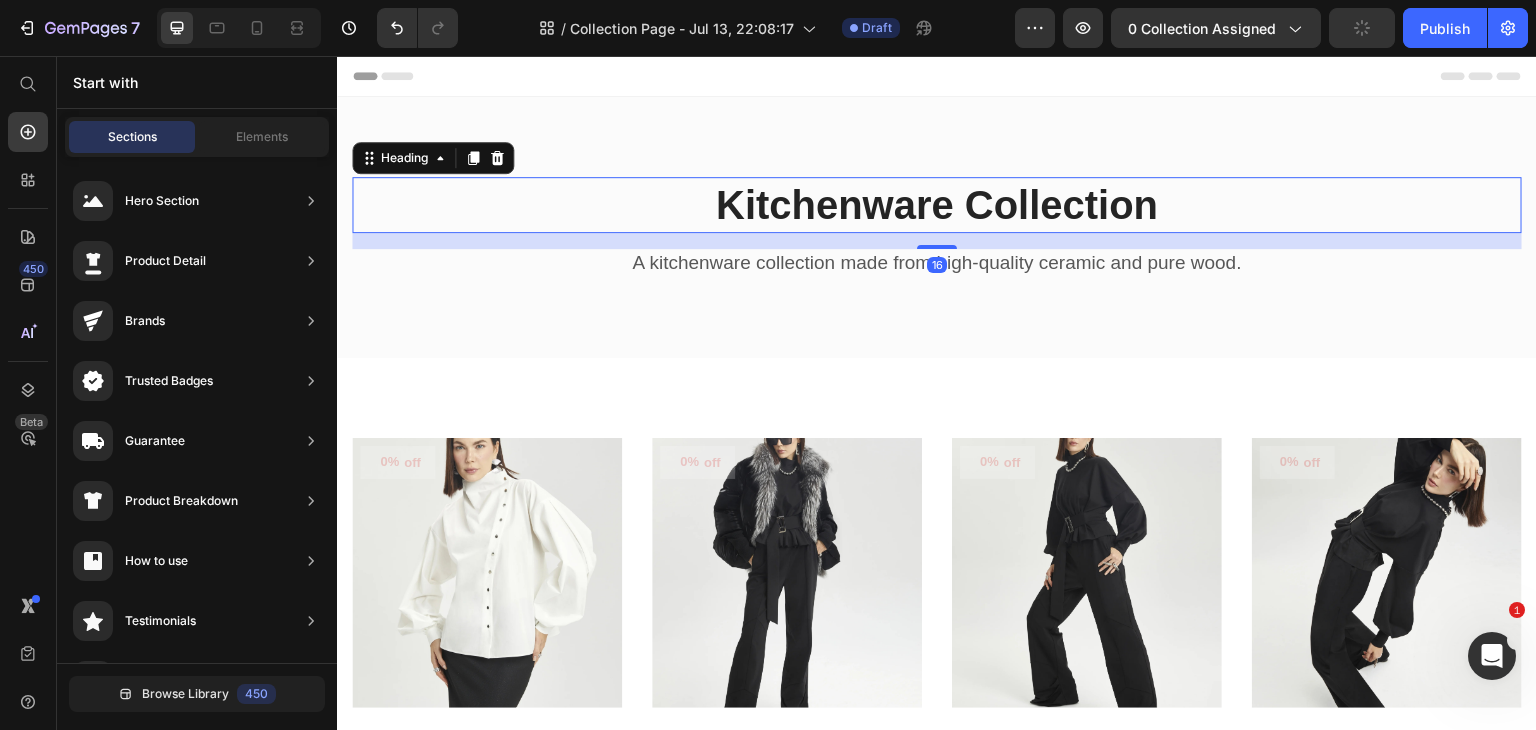 click on "Kitchenware Collection" at bounding box center [937, 205] 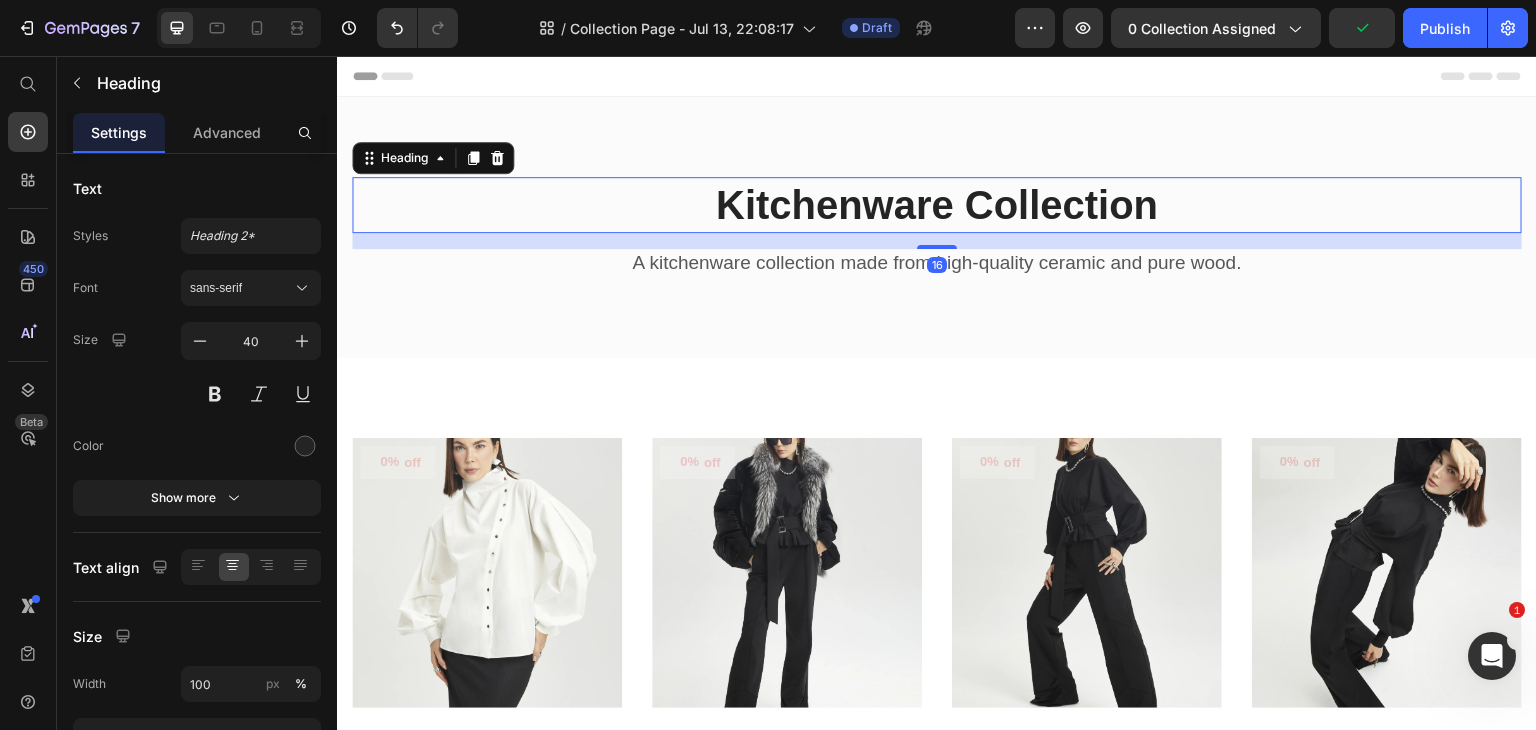 click on "Kitchenware Collection" at bounding box center (937, 205) 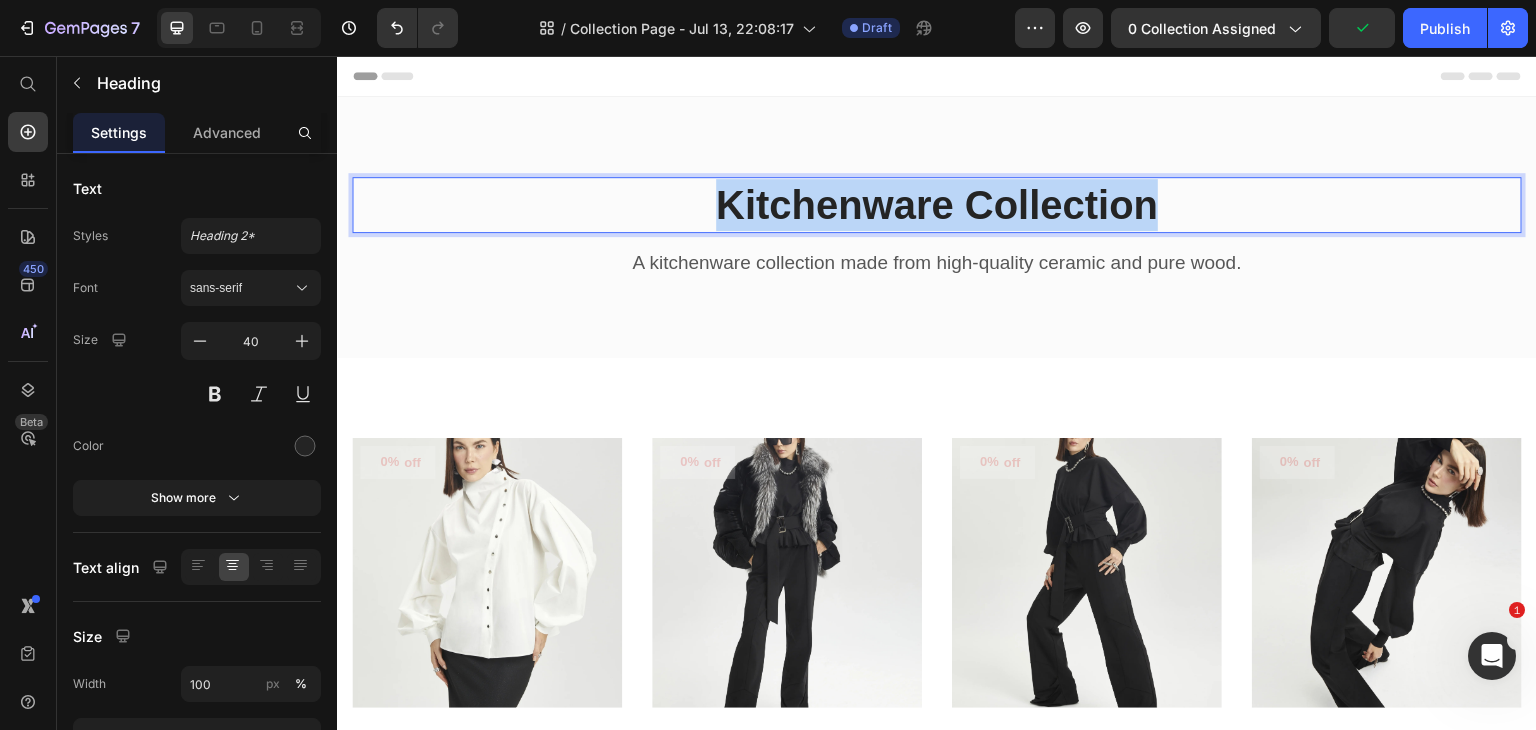 click on "Kitchenware Collection" at bounding box center (937, 205) 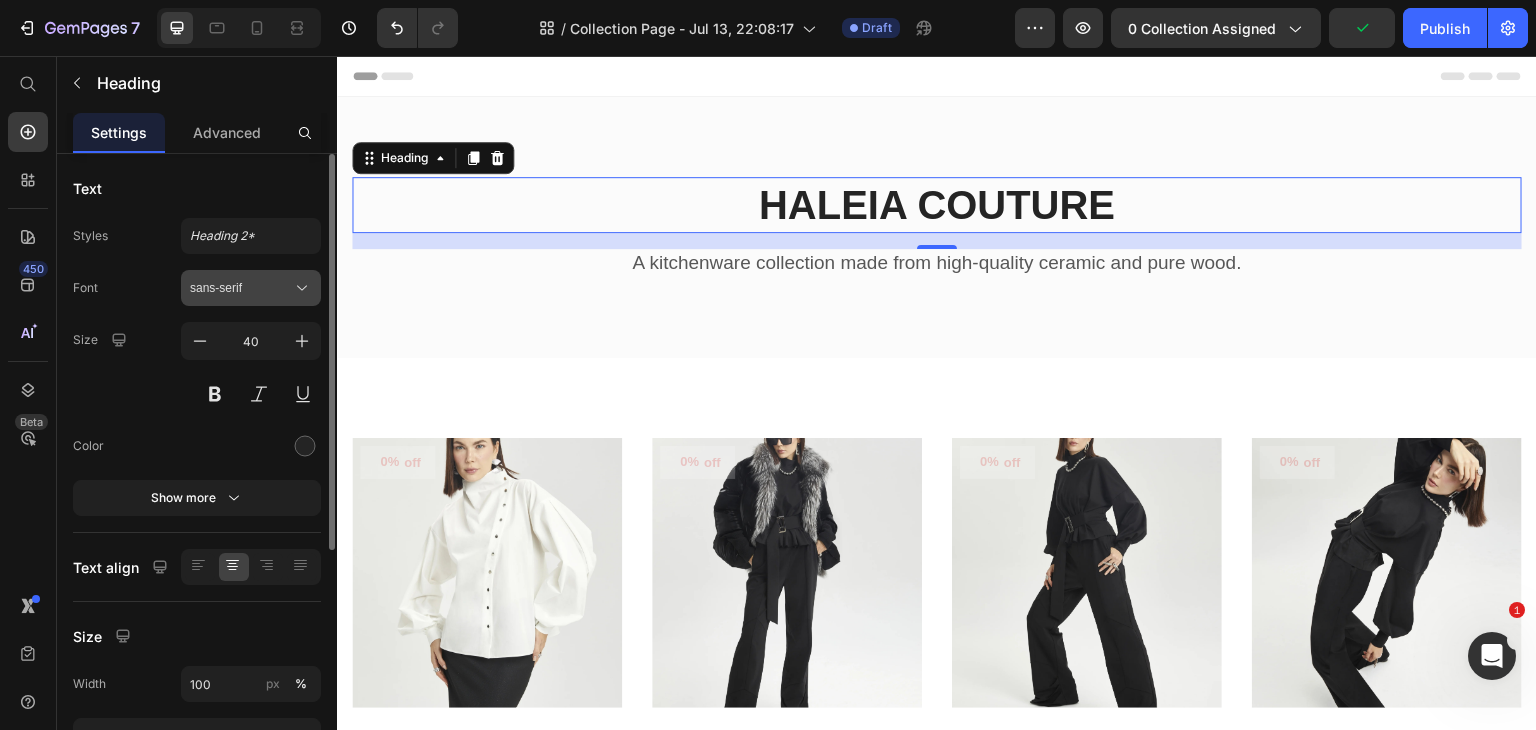 click on "sans-serif" at bounding box center [241, 288] 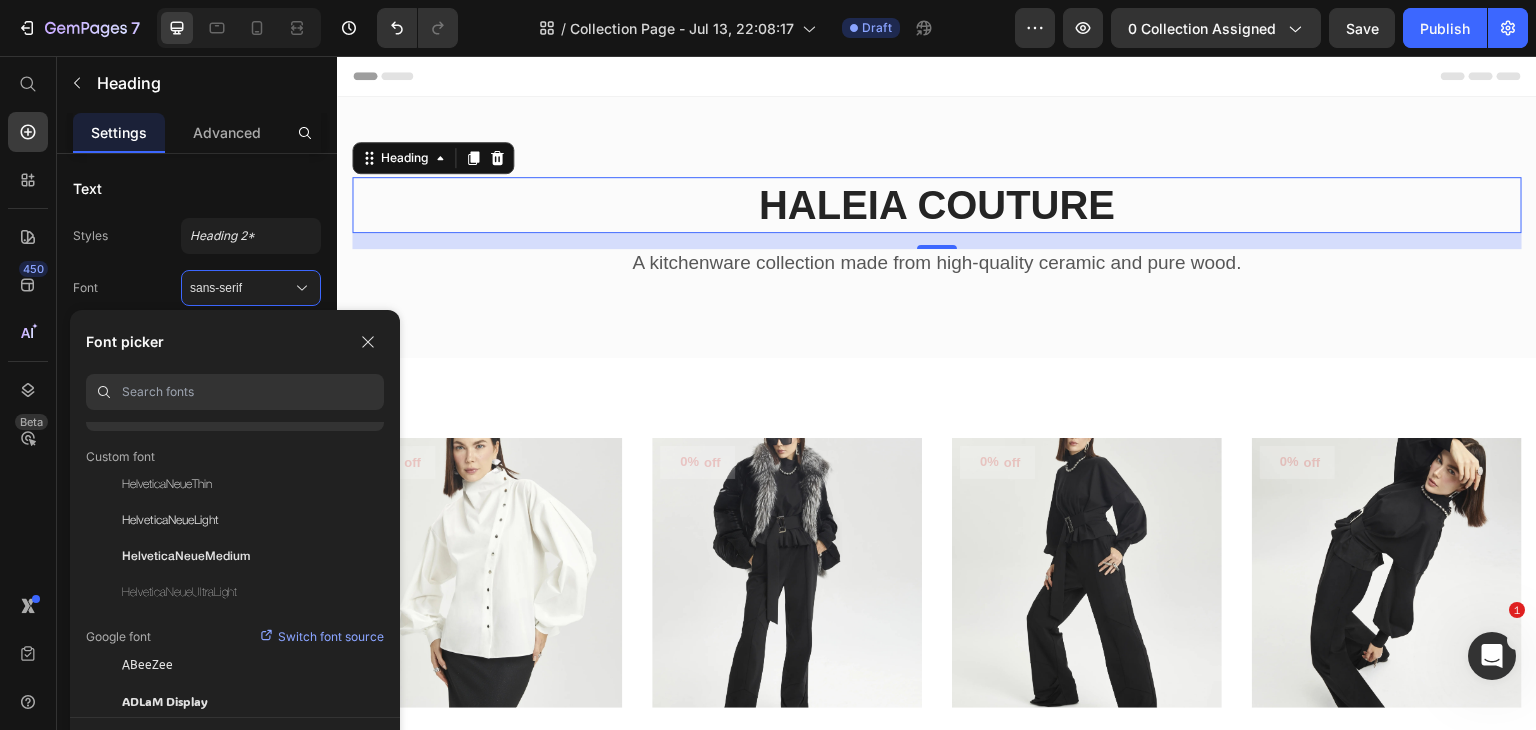 scroll, scrollTop: 192, scrollLeft: 0, axis: vertical 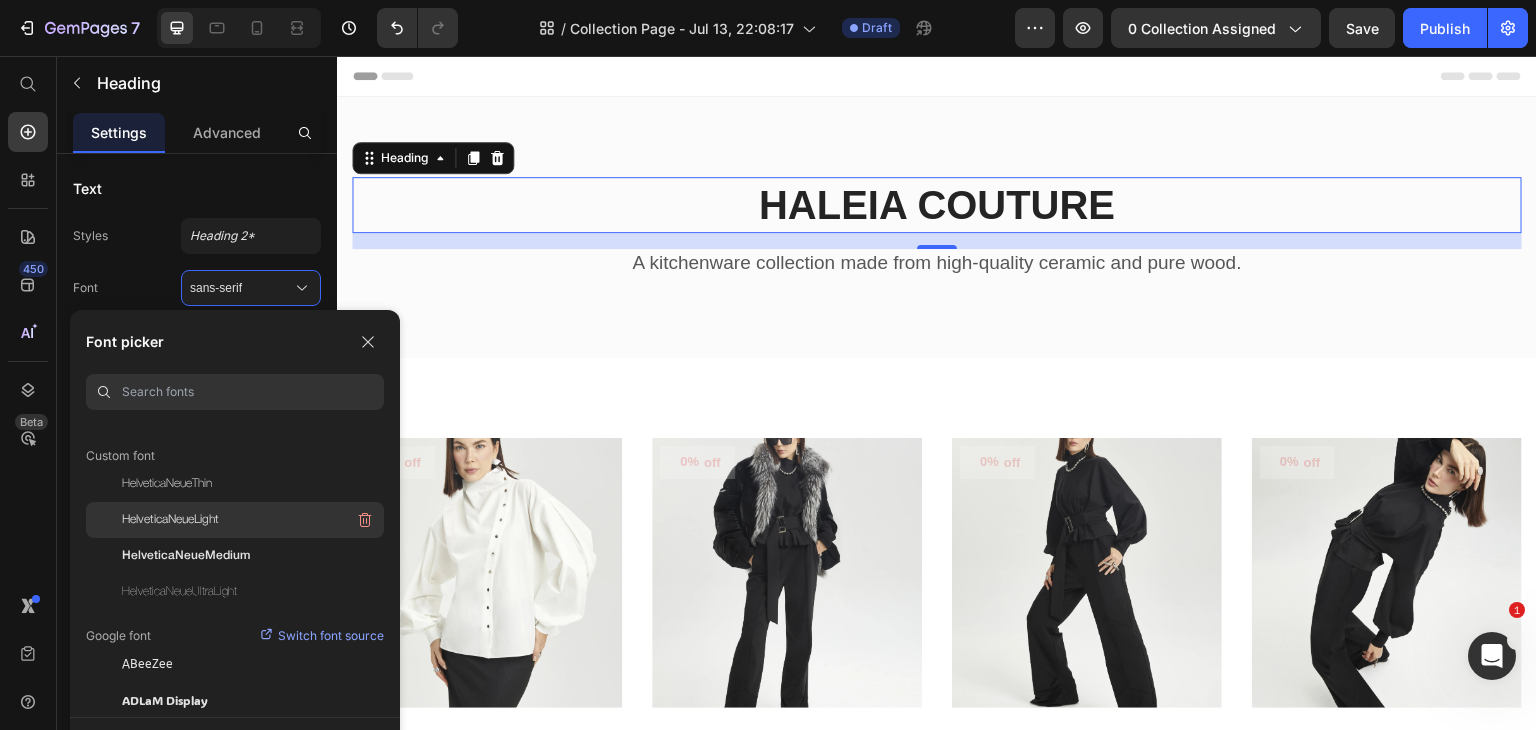 click on "HelveticaNeueLight" at bounding box center [170, 520] 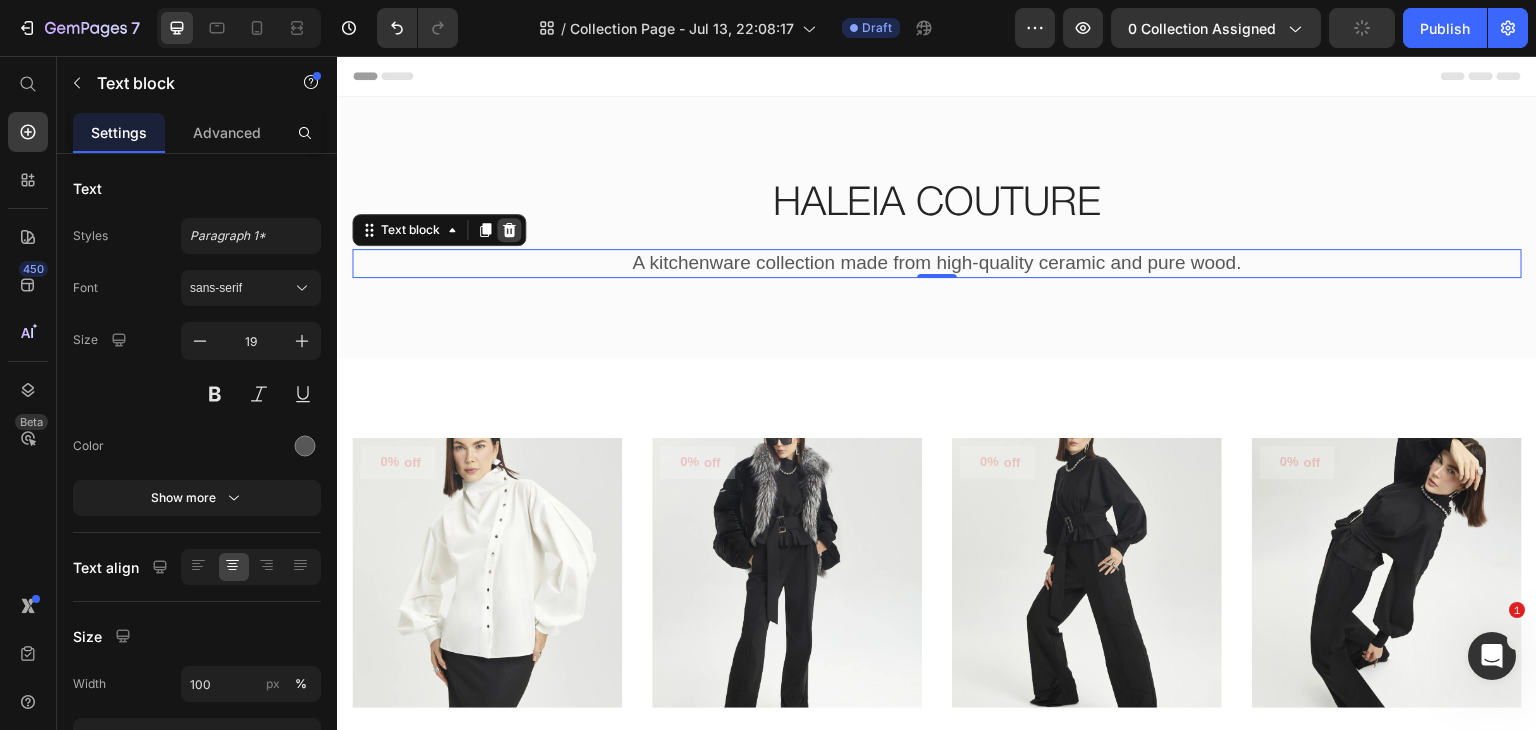 click 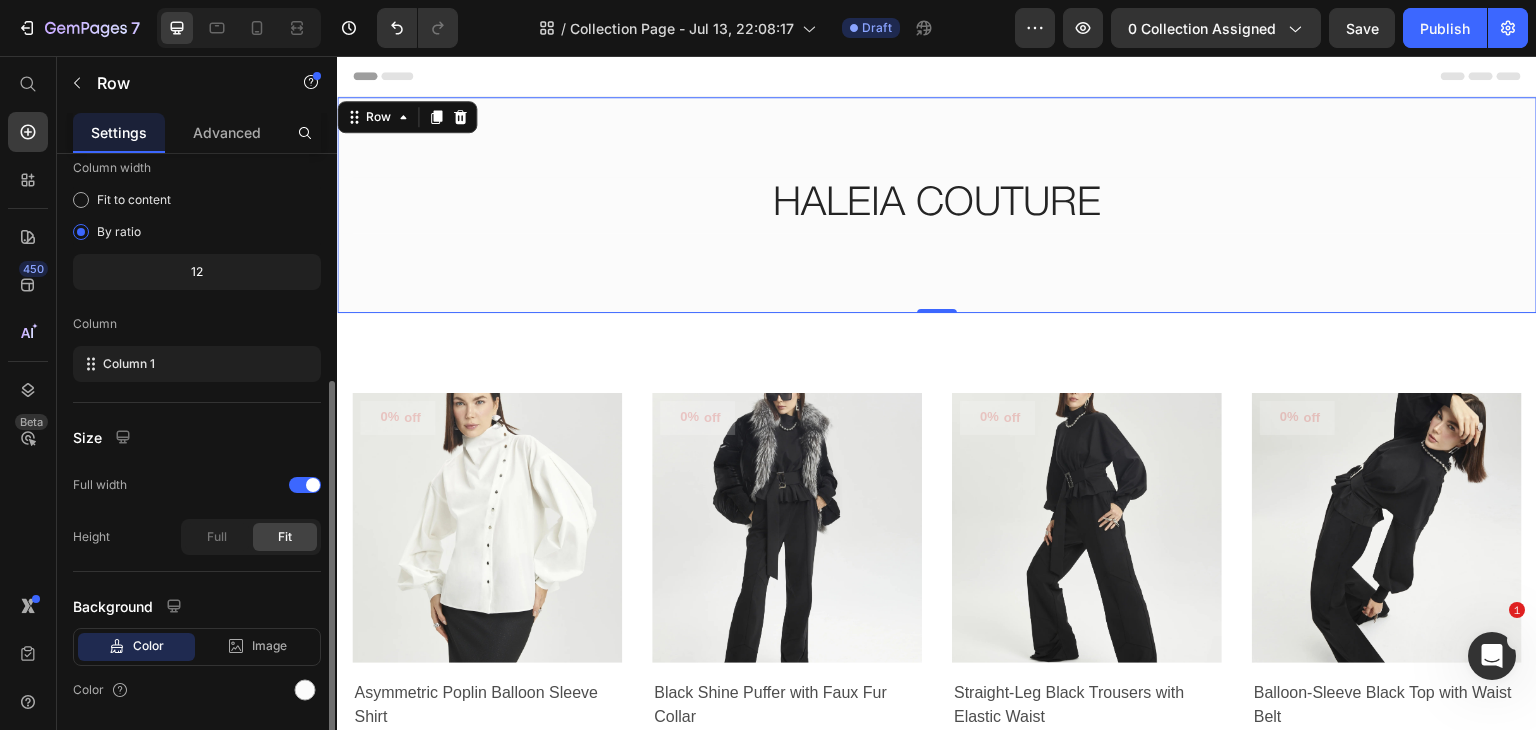 scroll, scrollTop: 225, scrollLeft: 0, axis: vertical 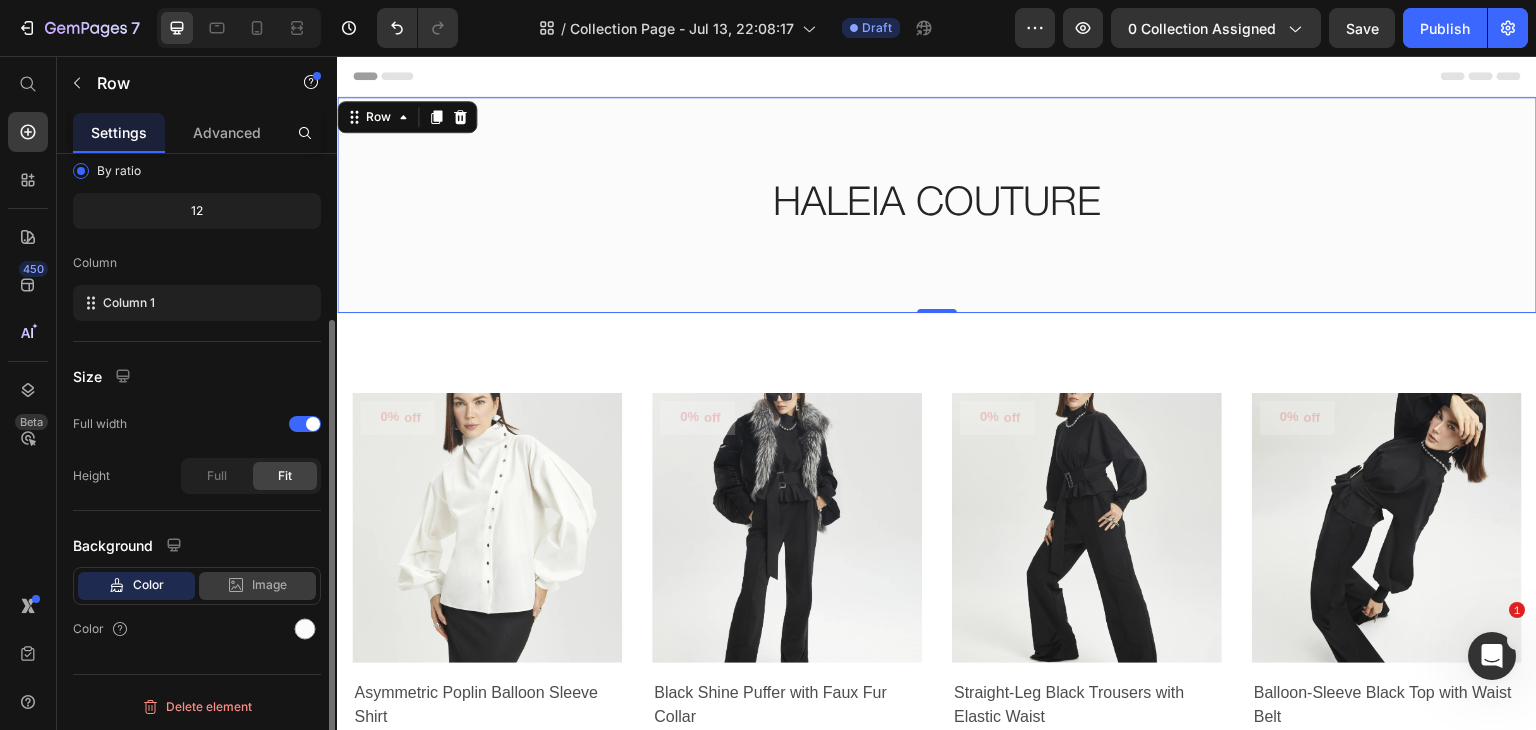 click on "Image" 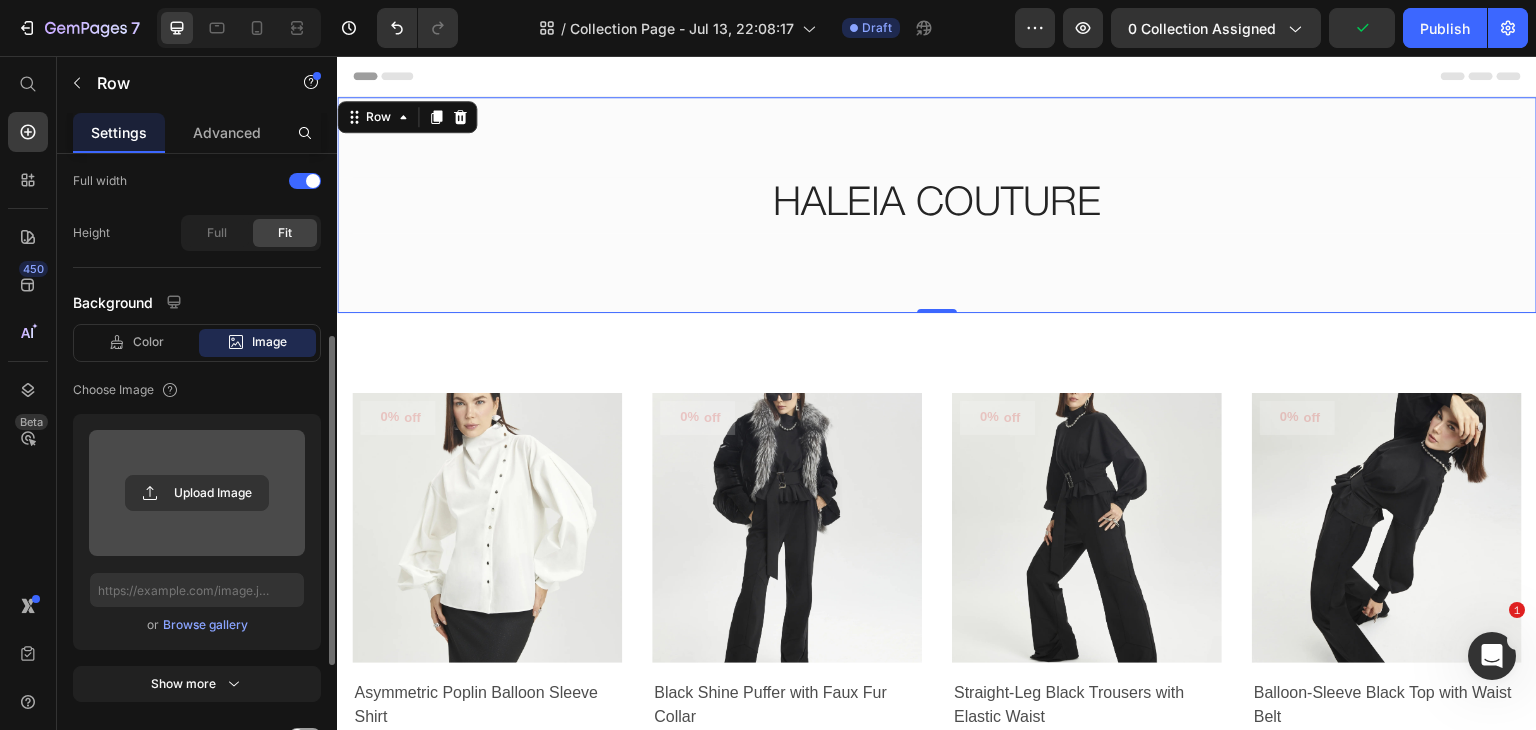scroll, scrollTop: 476, scrollLeft: 0, axis: vertical 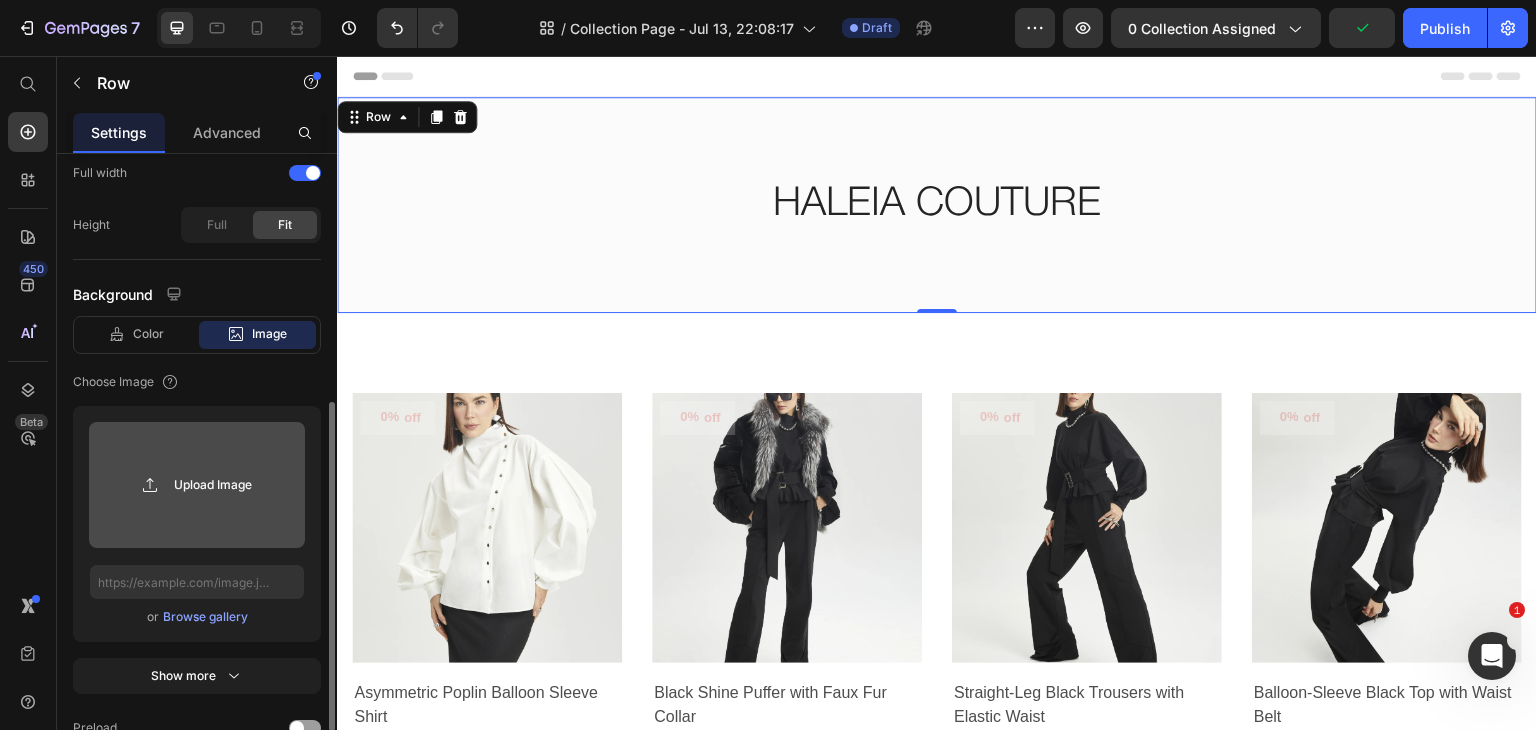 click 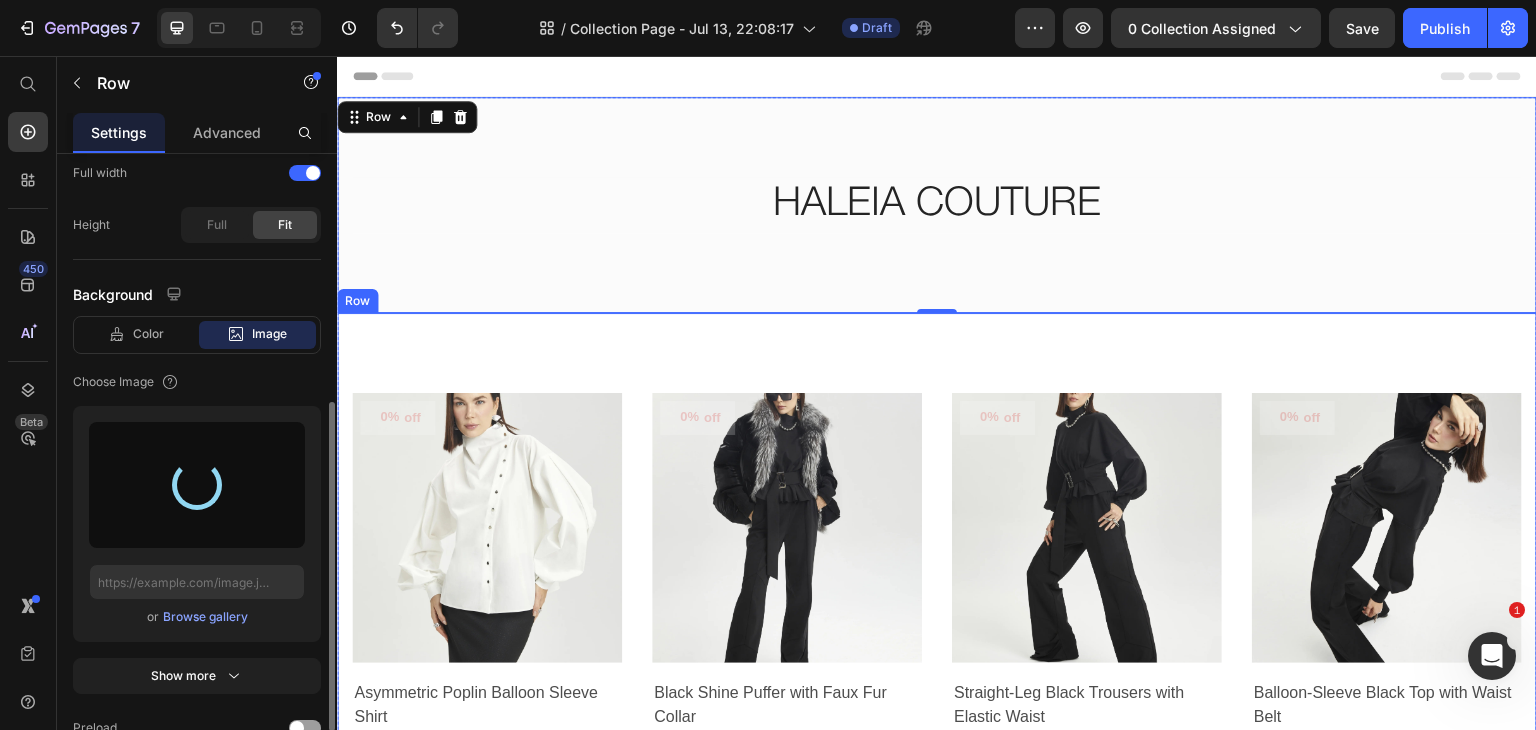type on "https://cdn.shopify.com/s/files/1/0648/3381/4614/files/gempages_567266745862063013-0f2b9ab5-55ab-4c31-b19b-64357388e62a.webp" 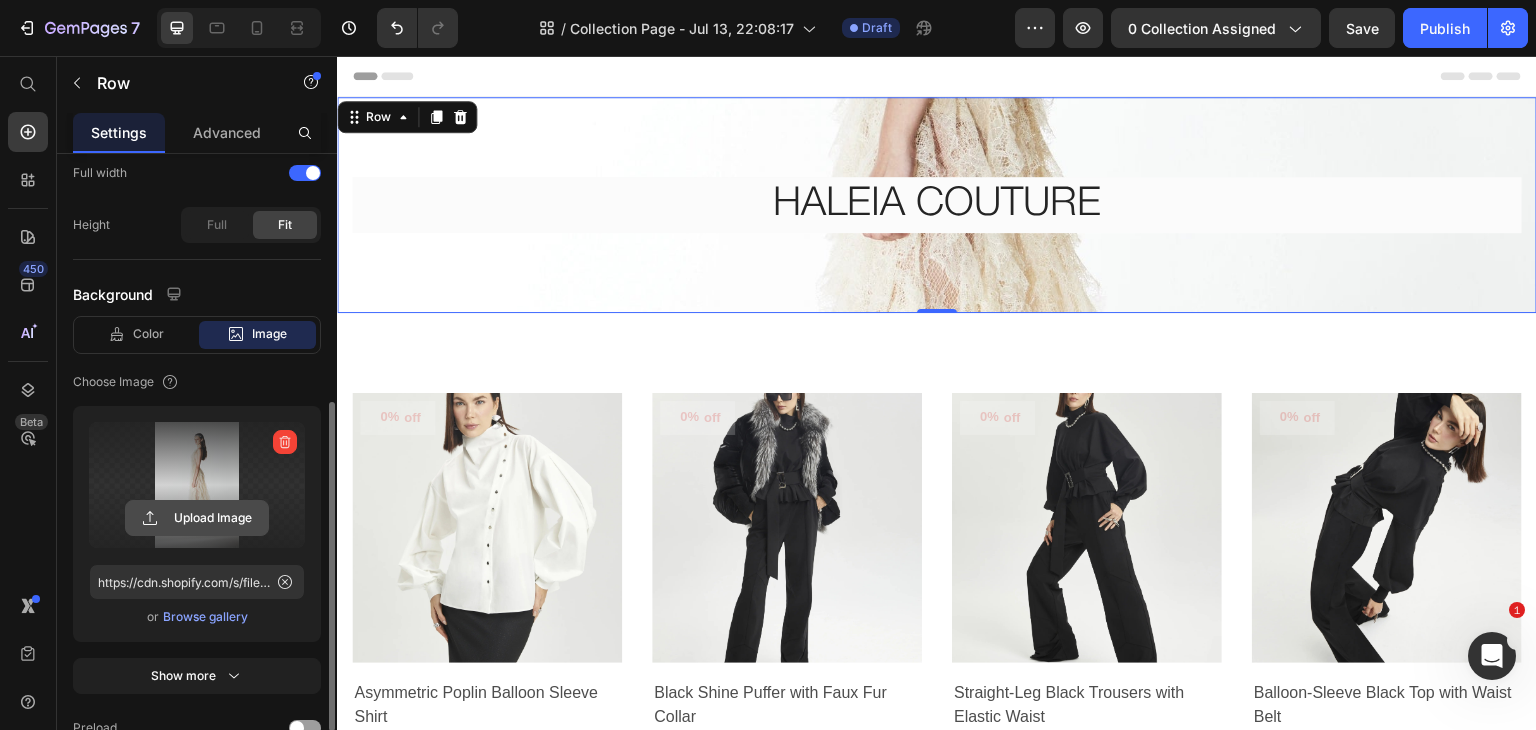 click 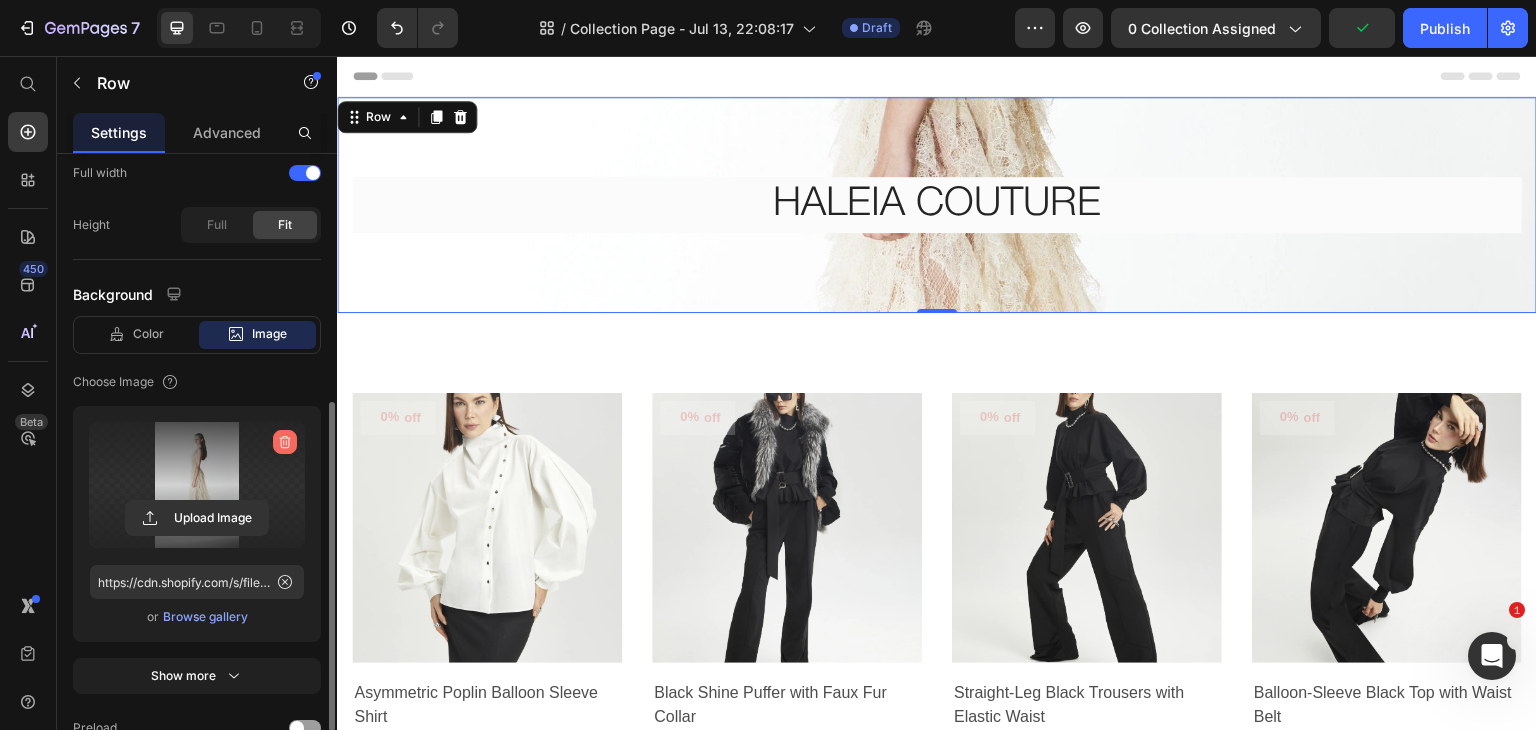 click 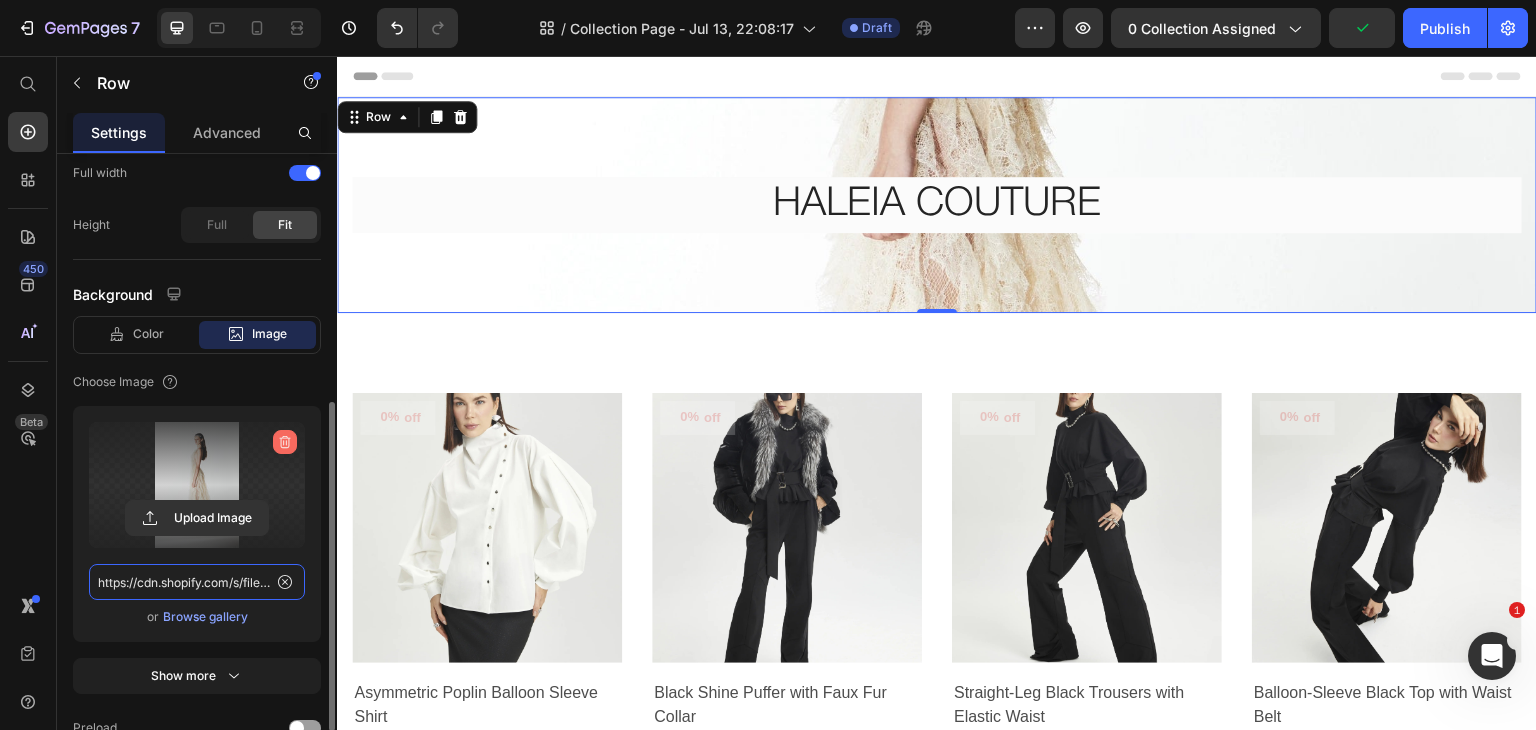 type 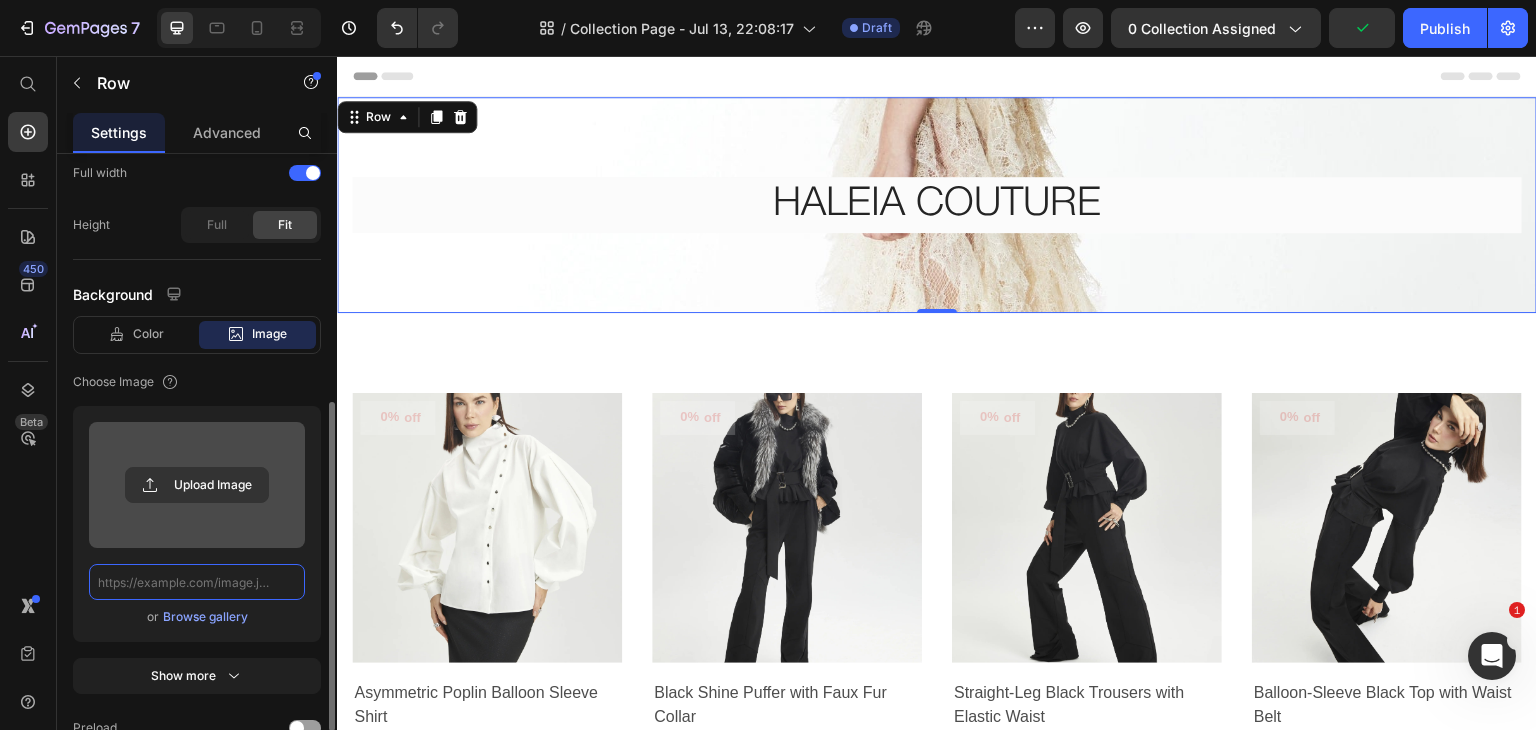 scroll, scrollTop: 0, scrollLeft: 0, axis: both 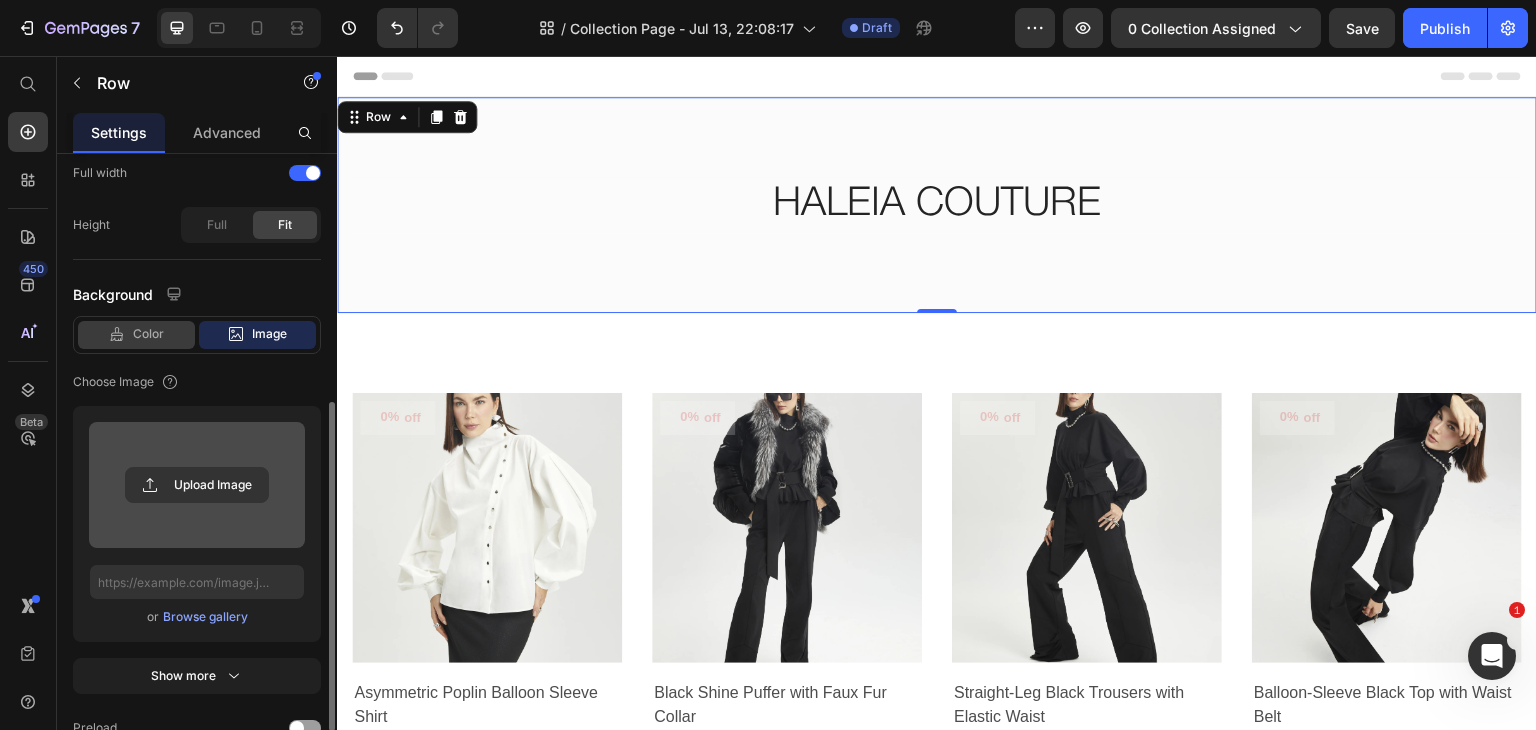 click on "Color" at bounding box center (148, 334) 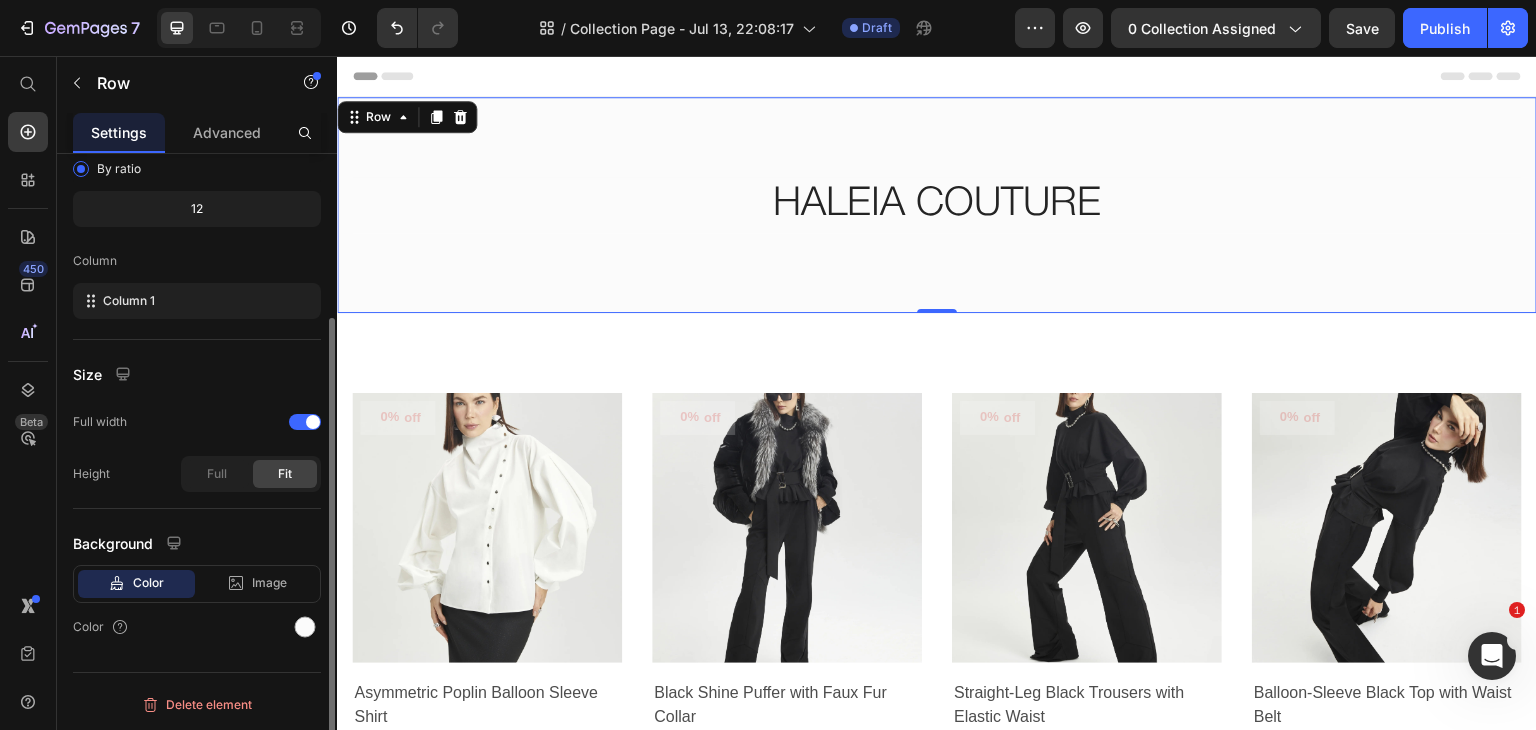 scroll, scrollTop: 225, scrollLeft: 0, axis: vertical 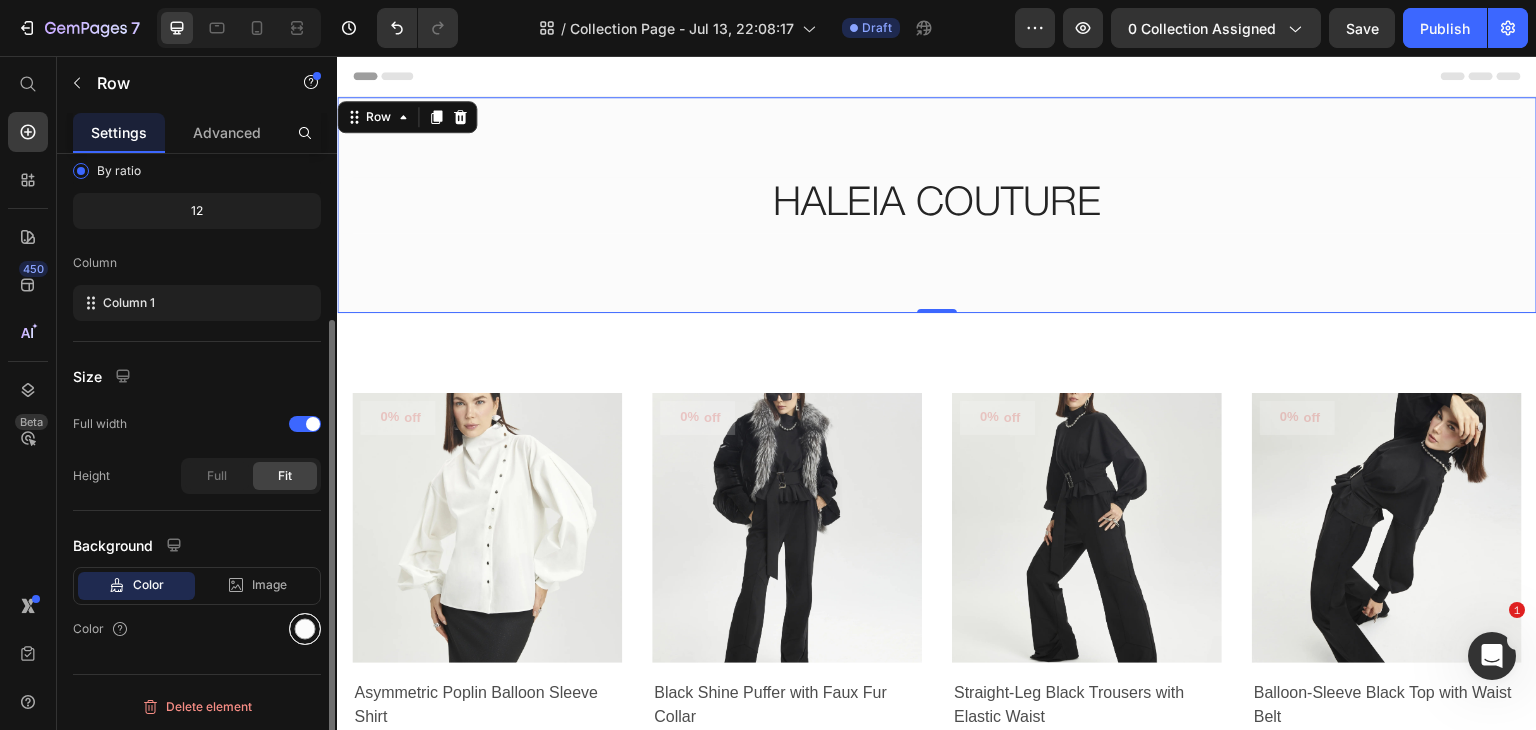 click at bounding box center [305, 629] 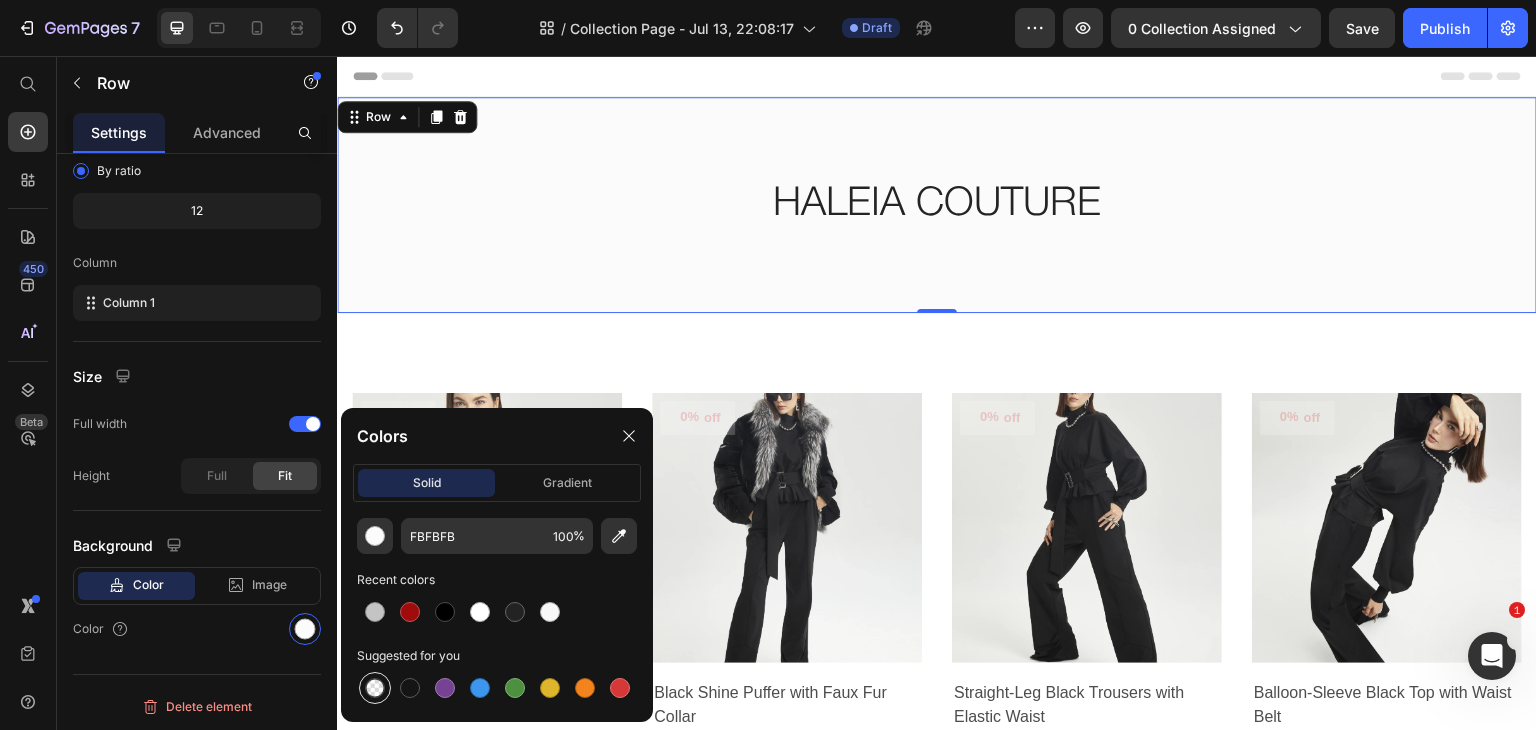 click at bounding box center (375, 688) 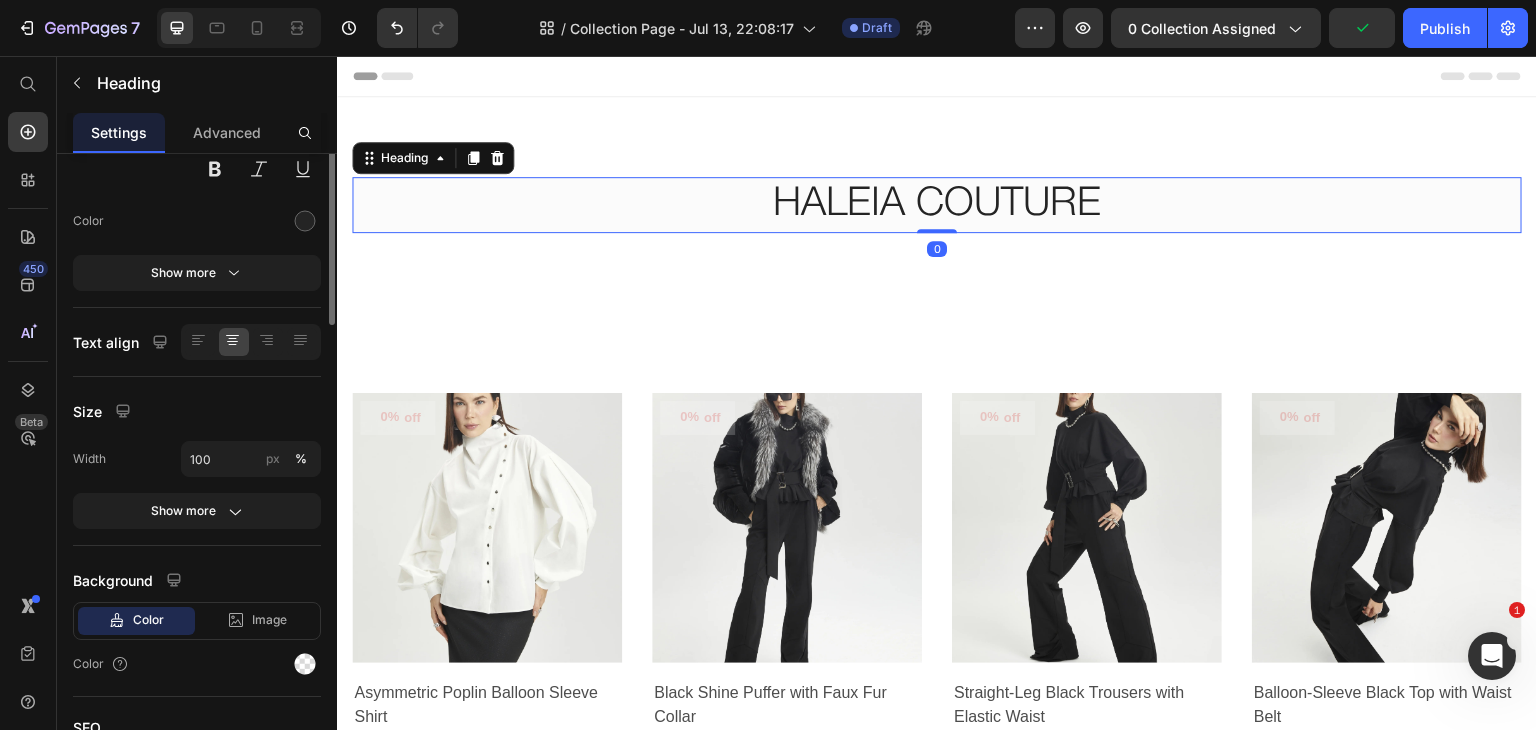 scroll, scrollTop: 0, scrollLeft: 0, axis: both 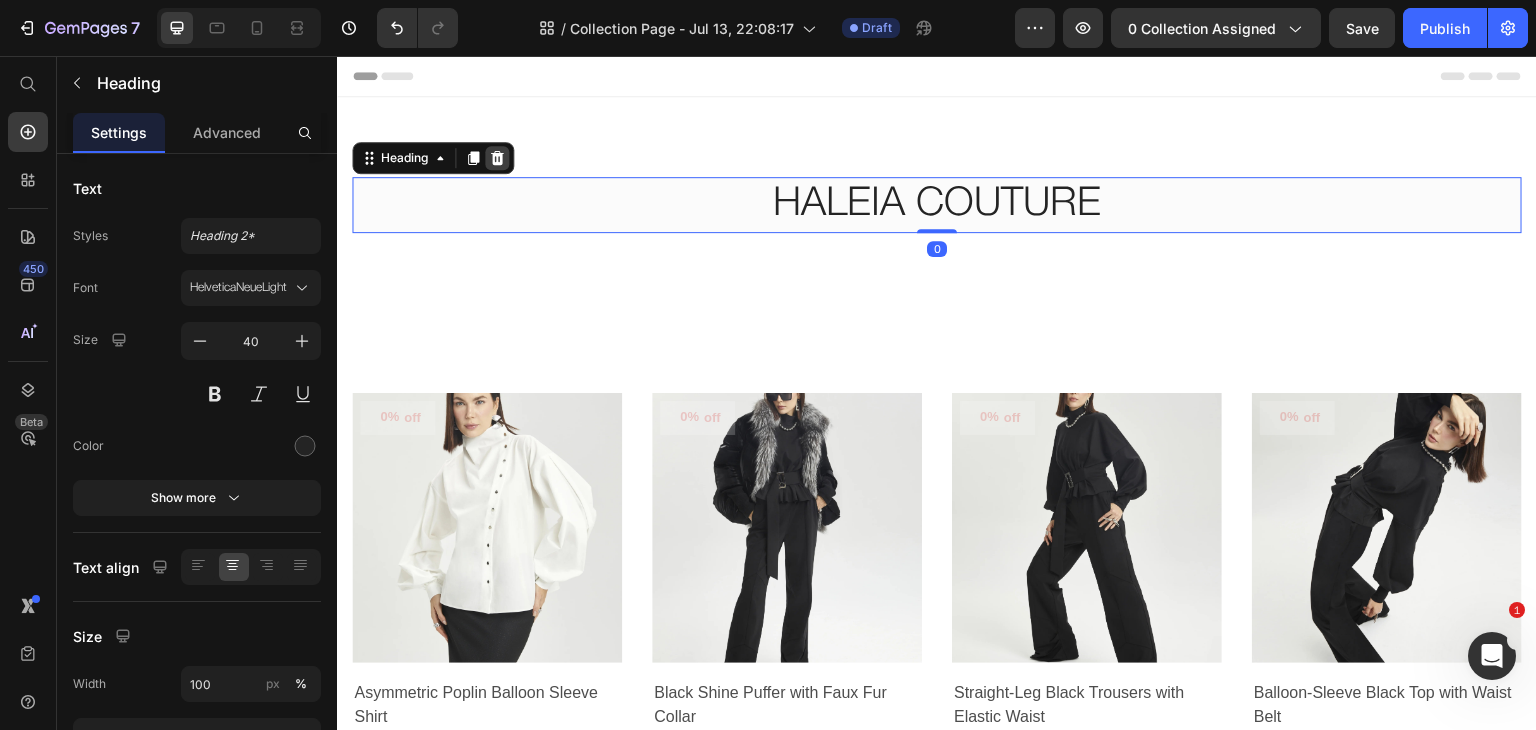 click at bounding box center (497, 158) 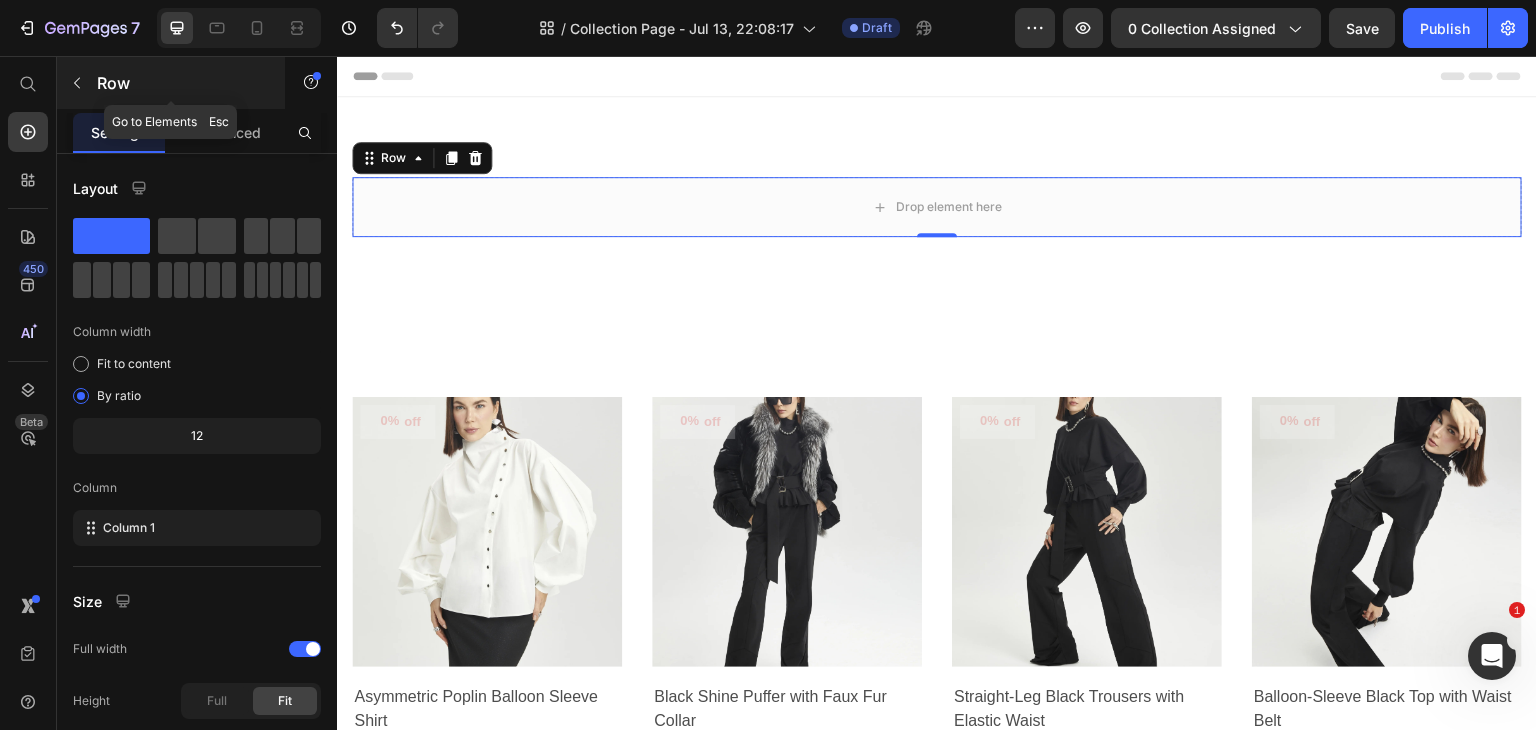 click 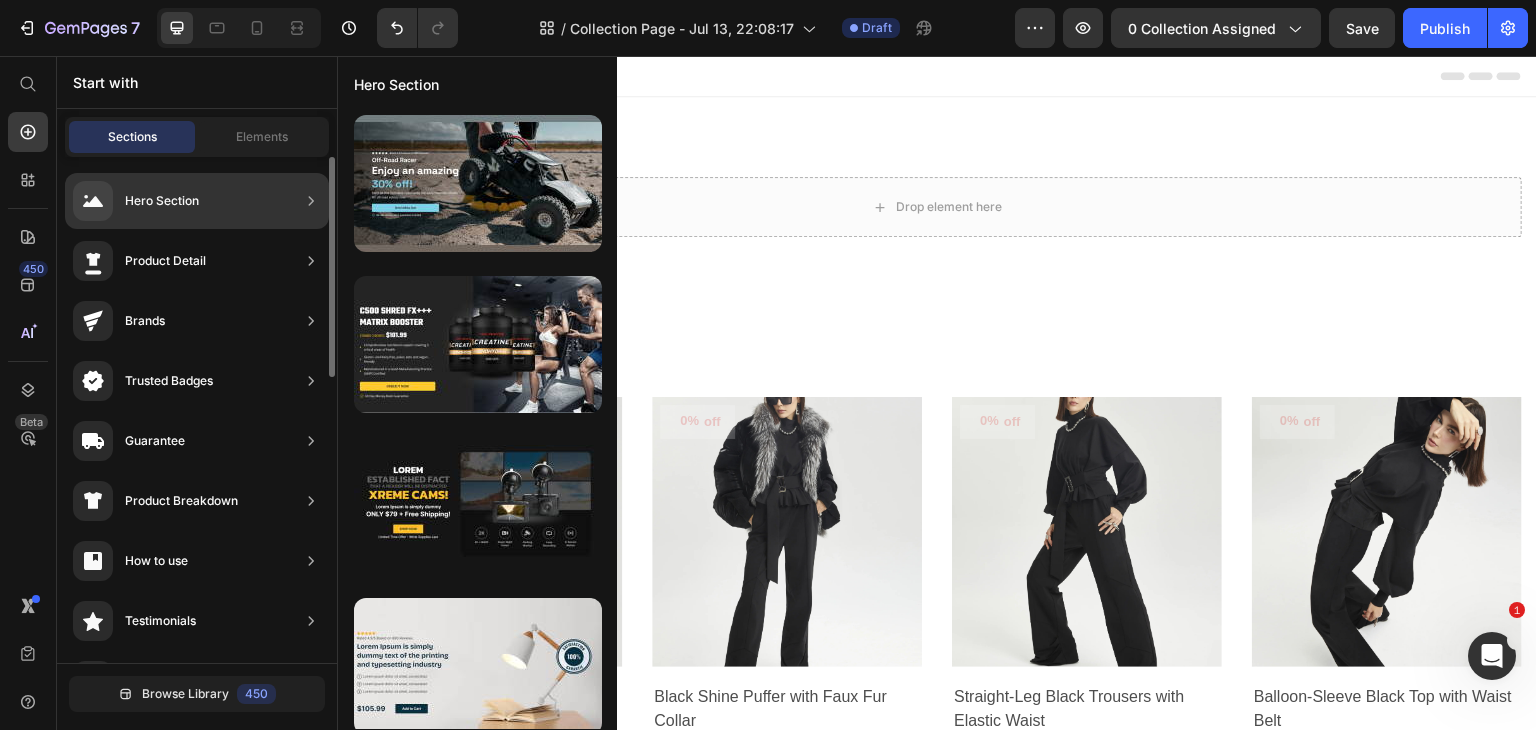 click on "Hero Section" at bounding box center (162, 201) 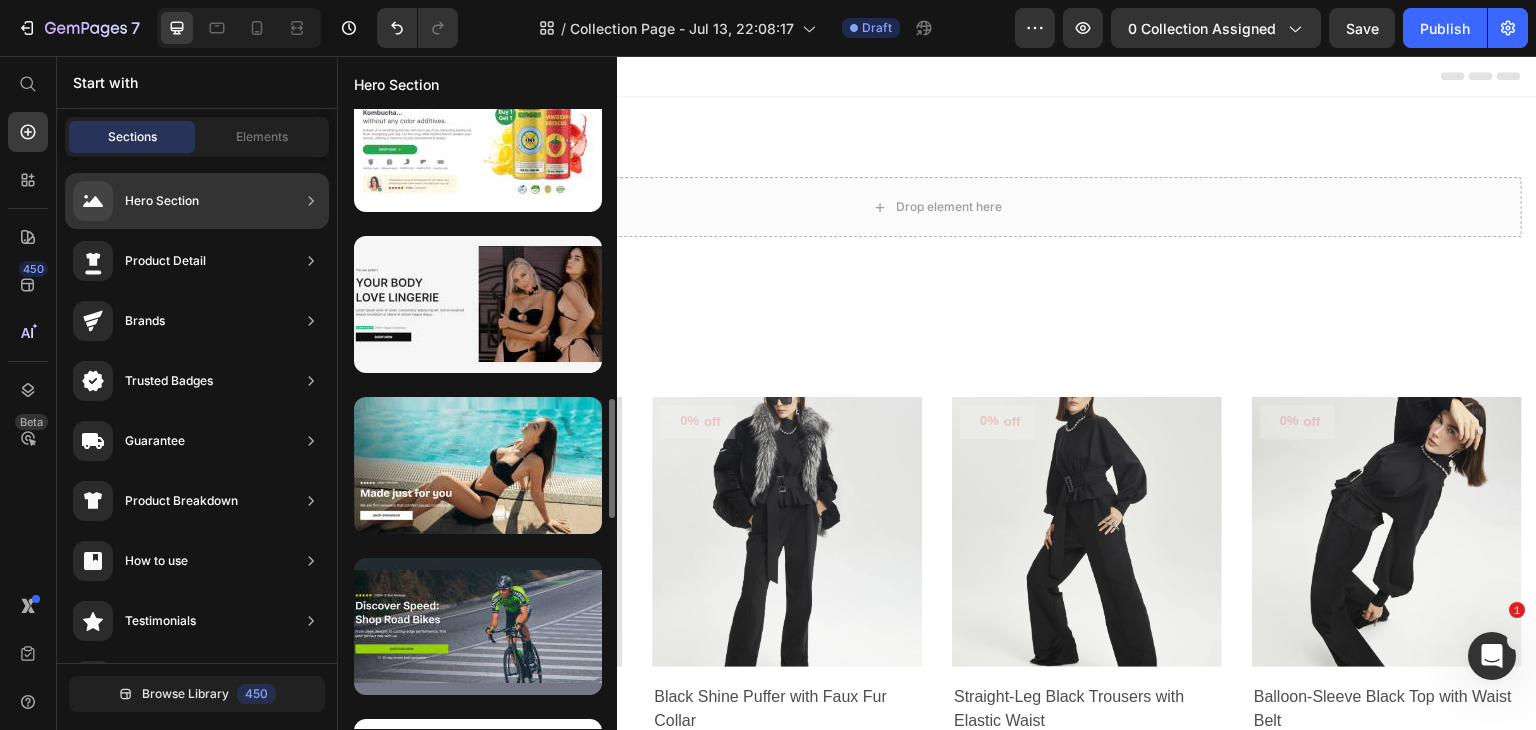scroll, scrollTop: 1492, scrollLeft: 0, axis: vertical 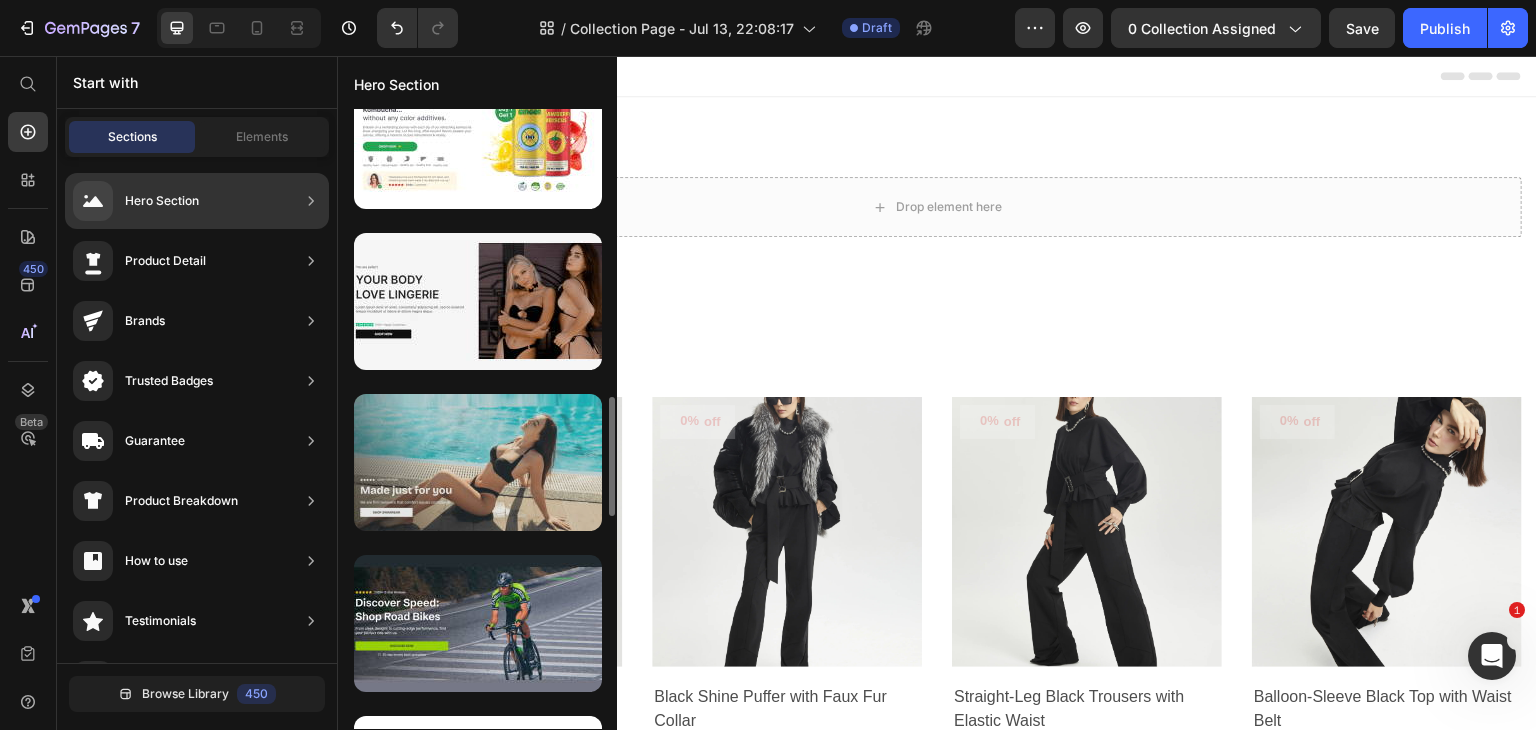 click at bounding box center (478, 462) 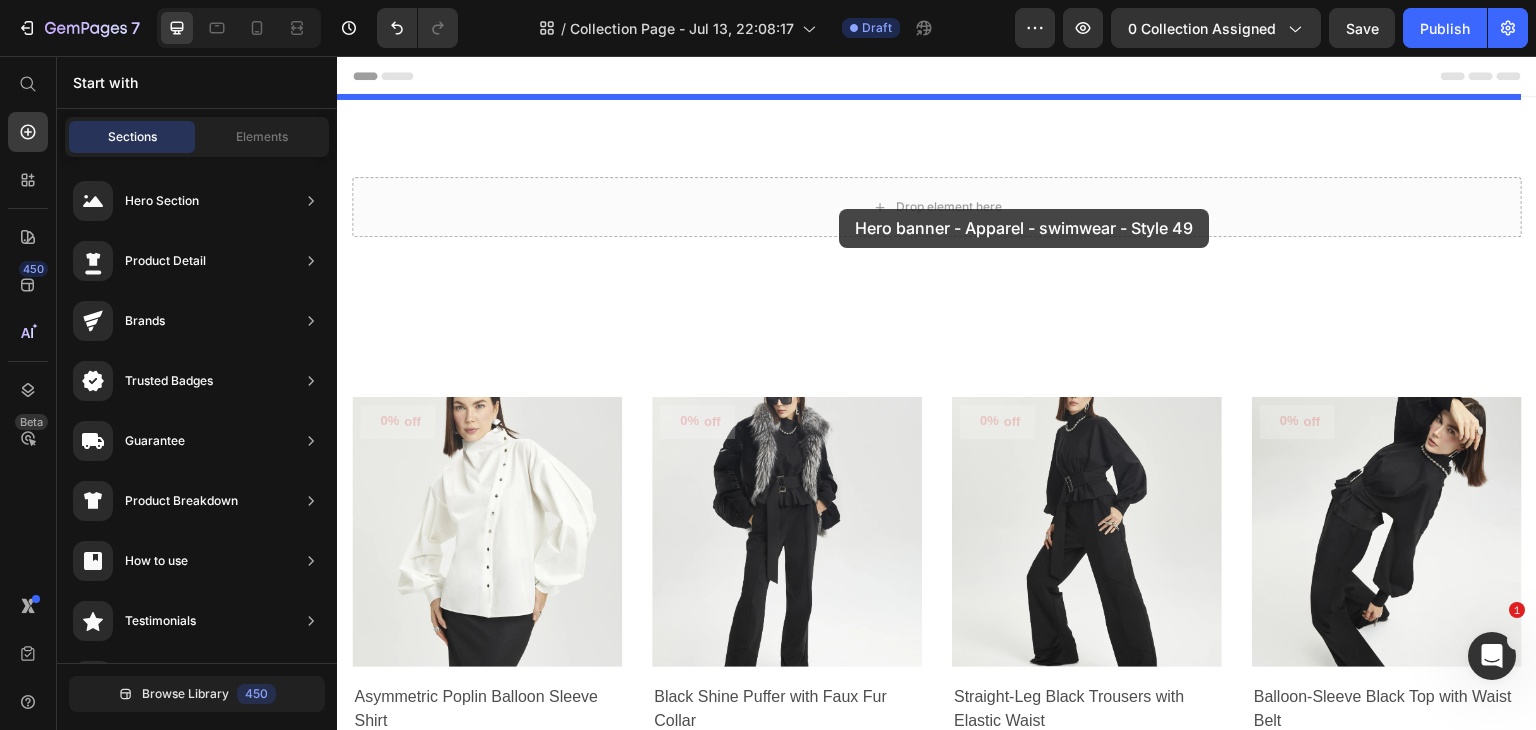 drag, startPoint x: 808, startPoint y: 521, endPoint x: 839, endPoint y: 209, distance: 313.5363 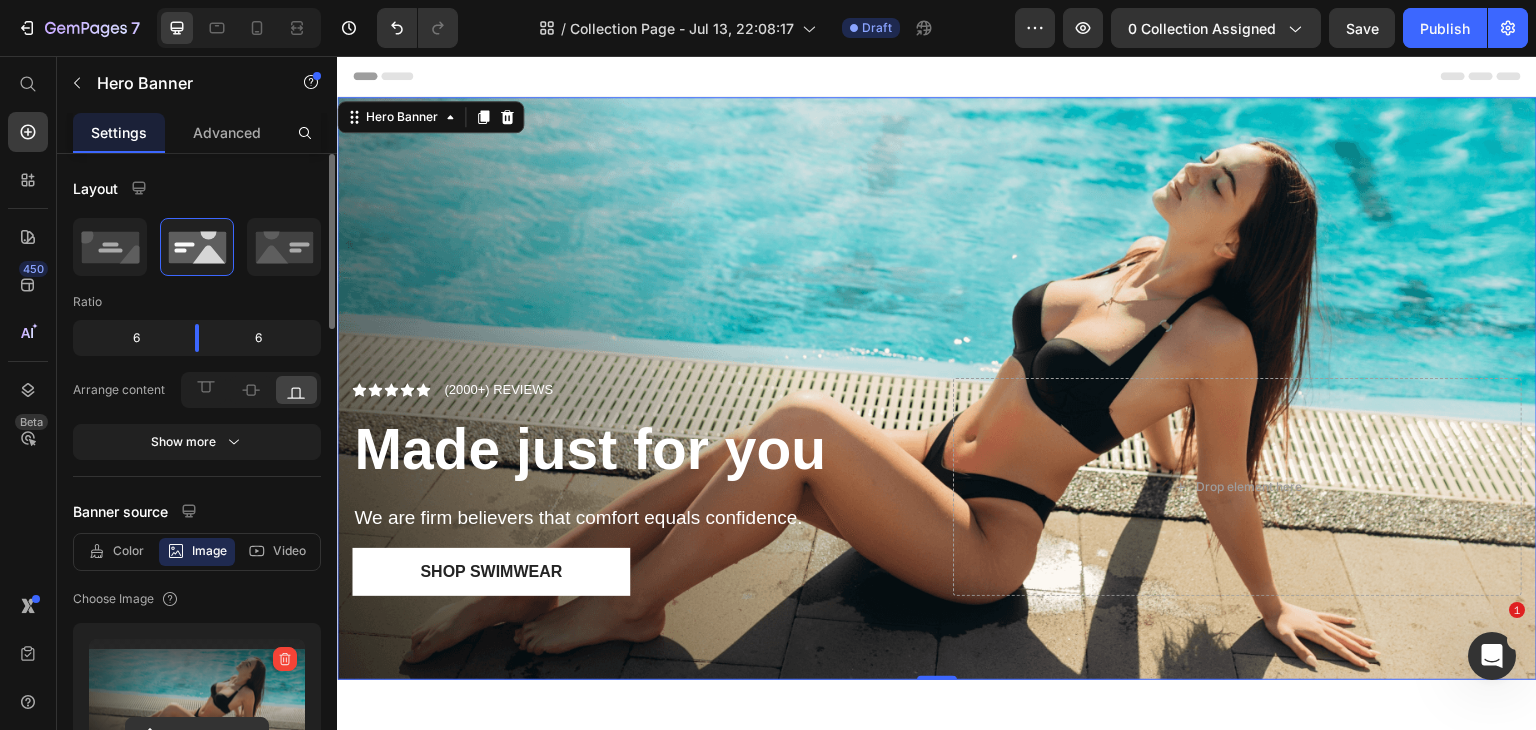 click at bounding box center [197, 702] 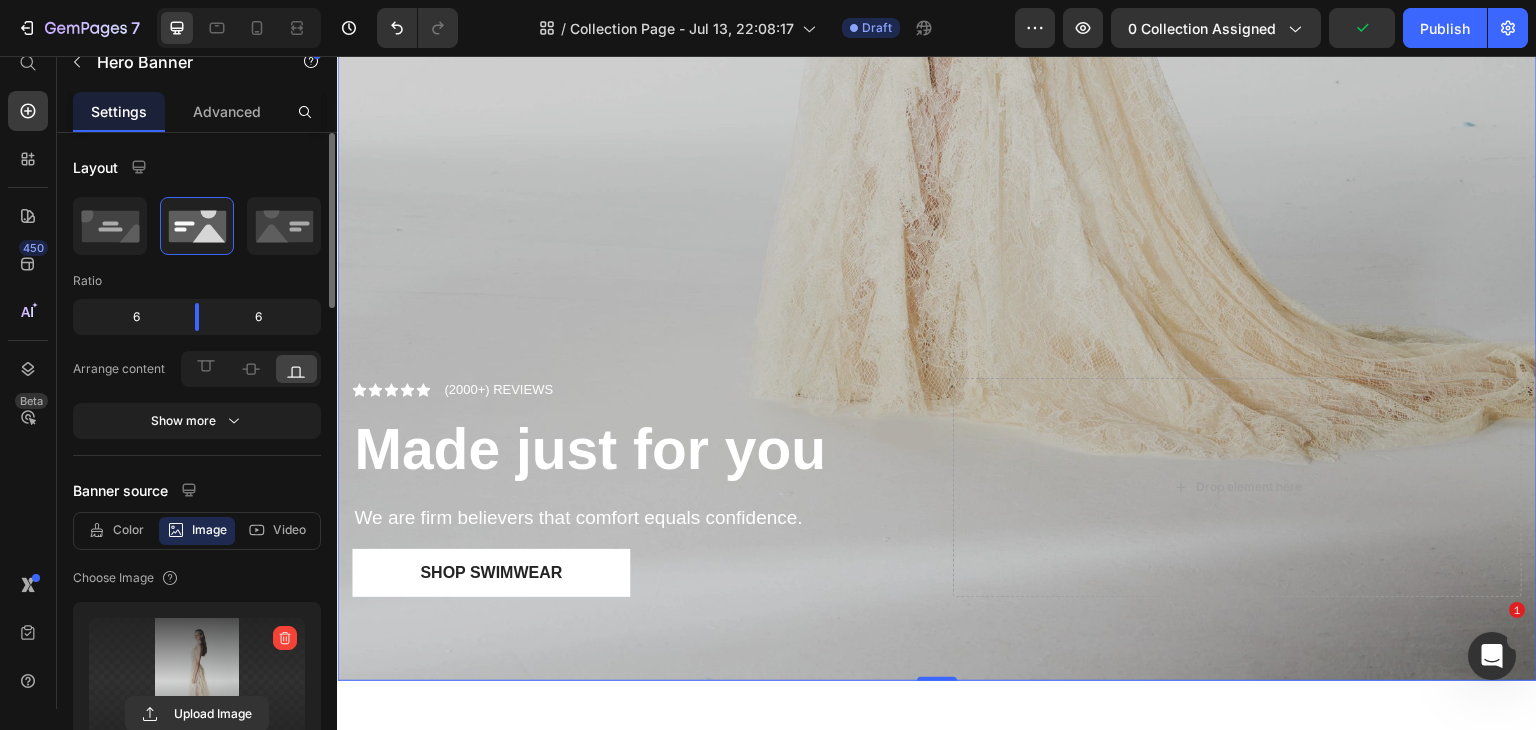 scroll, scrollTop: 1218, scrollLeft: 0, axis: vertical 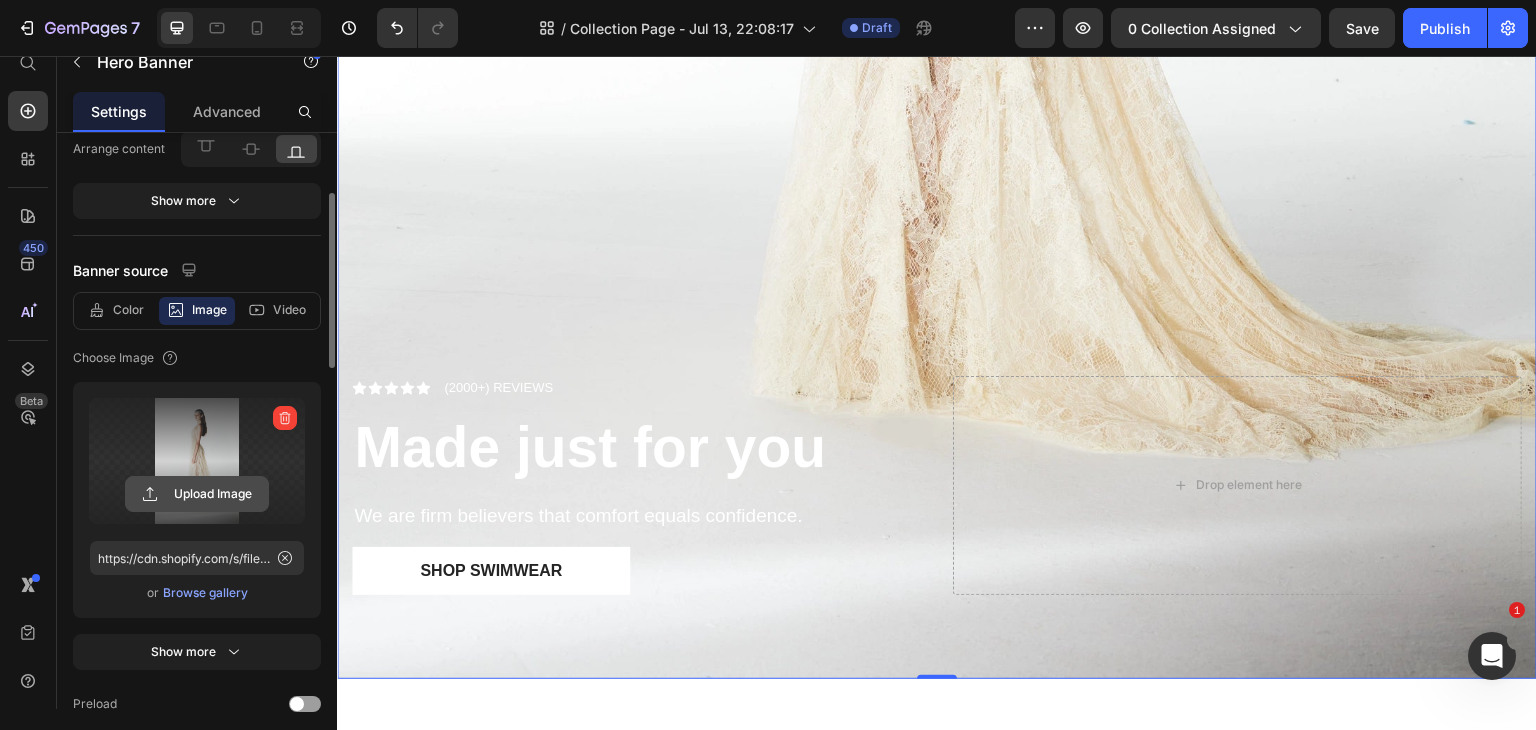 click 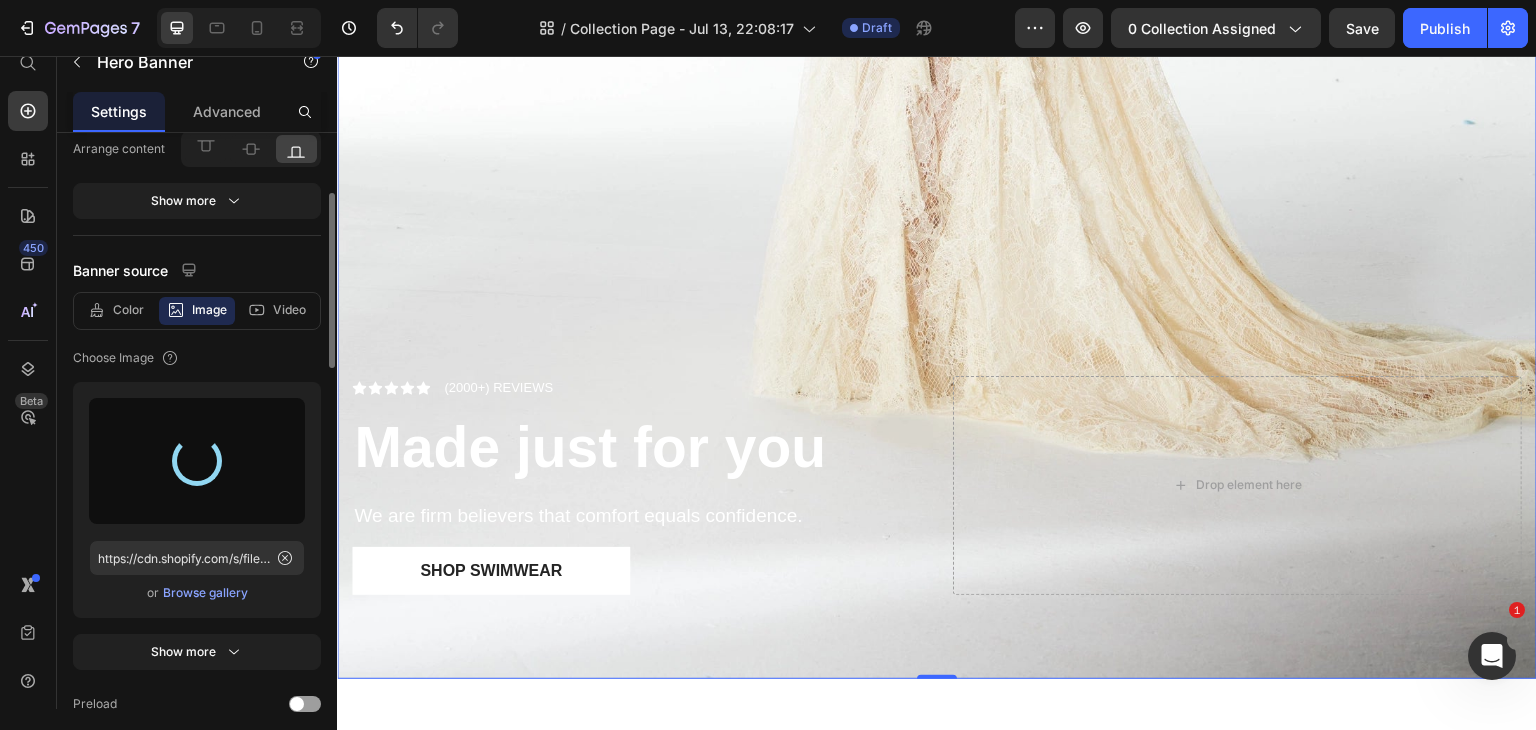 type on "https://cdn.shopify.com/s/files/1/0648/3381/4614/files/gempages_567266745862063013-9da135ee-4a8e-4c03-a4de-b5c3dbf2f69e.webp" 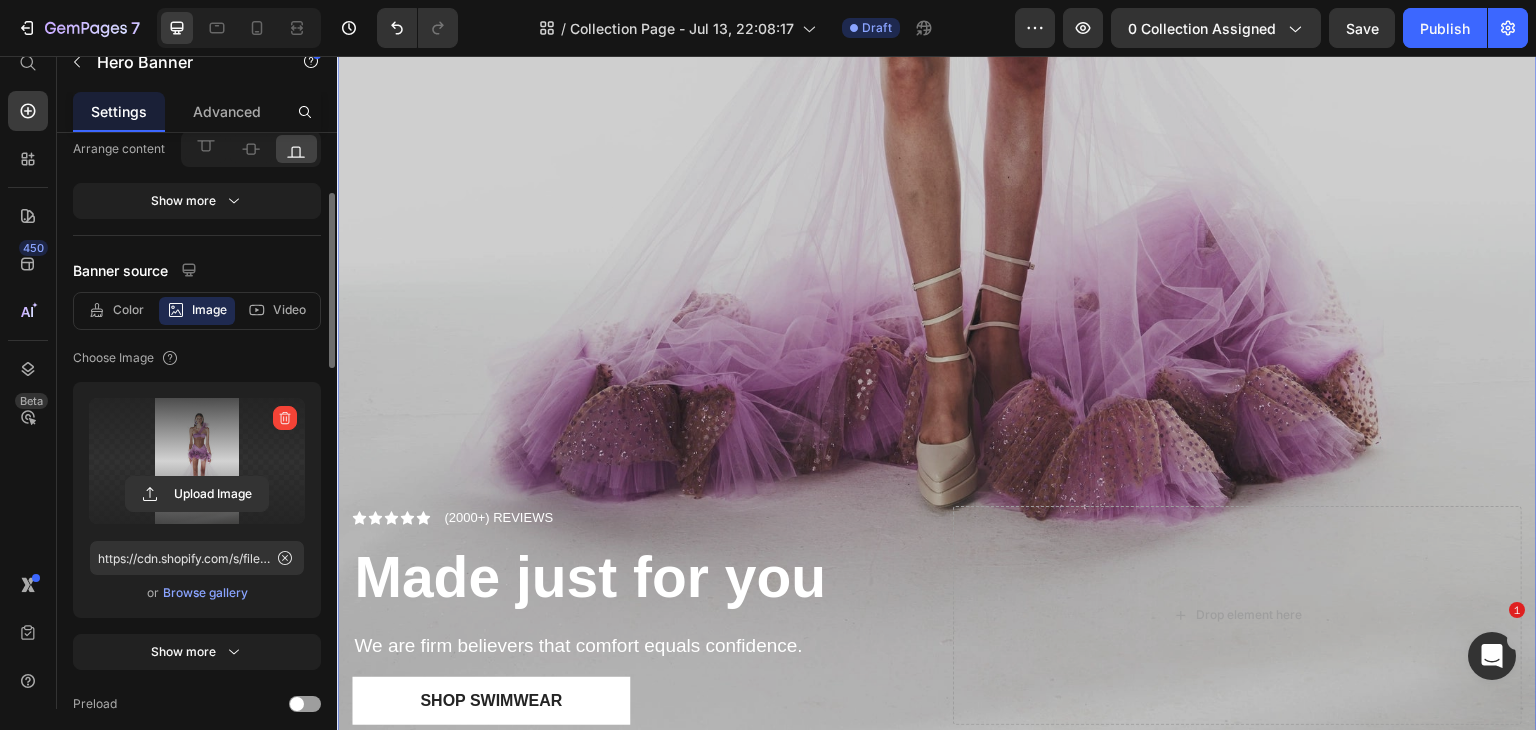 scroll, scrollTop: 1090, scrollLeft: 0, axis: vertical 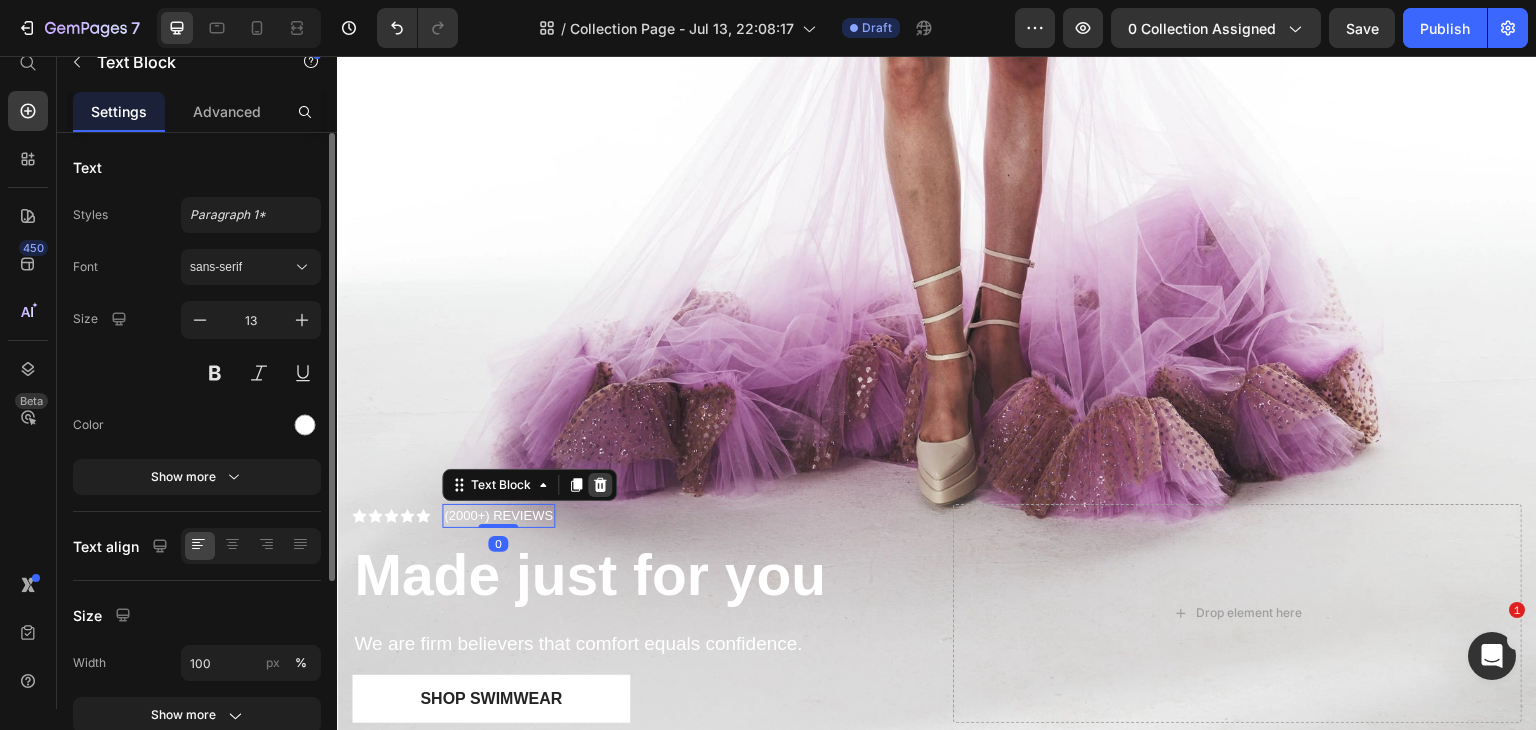 click 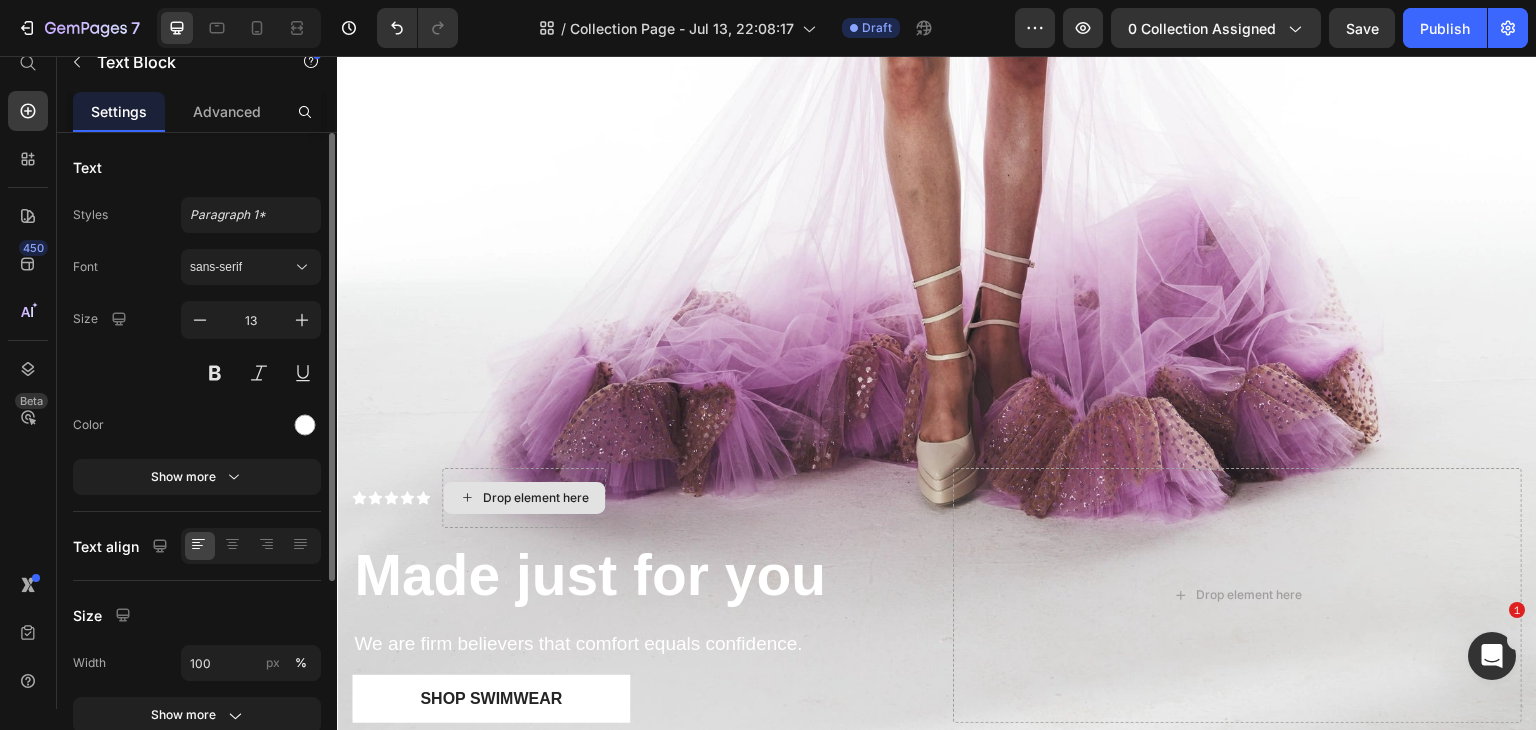 scroll, scrollTop: 0, scrollLeft: 0, axis: both 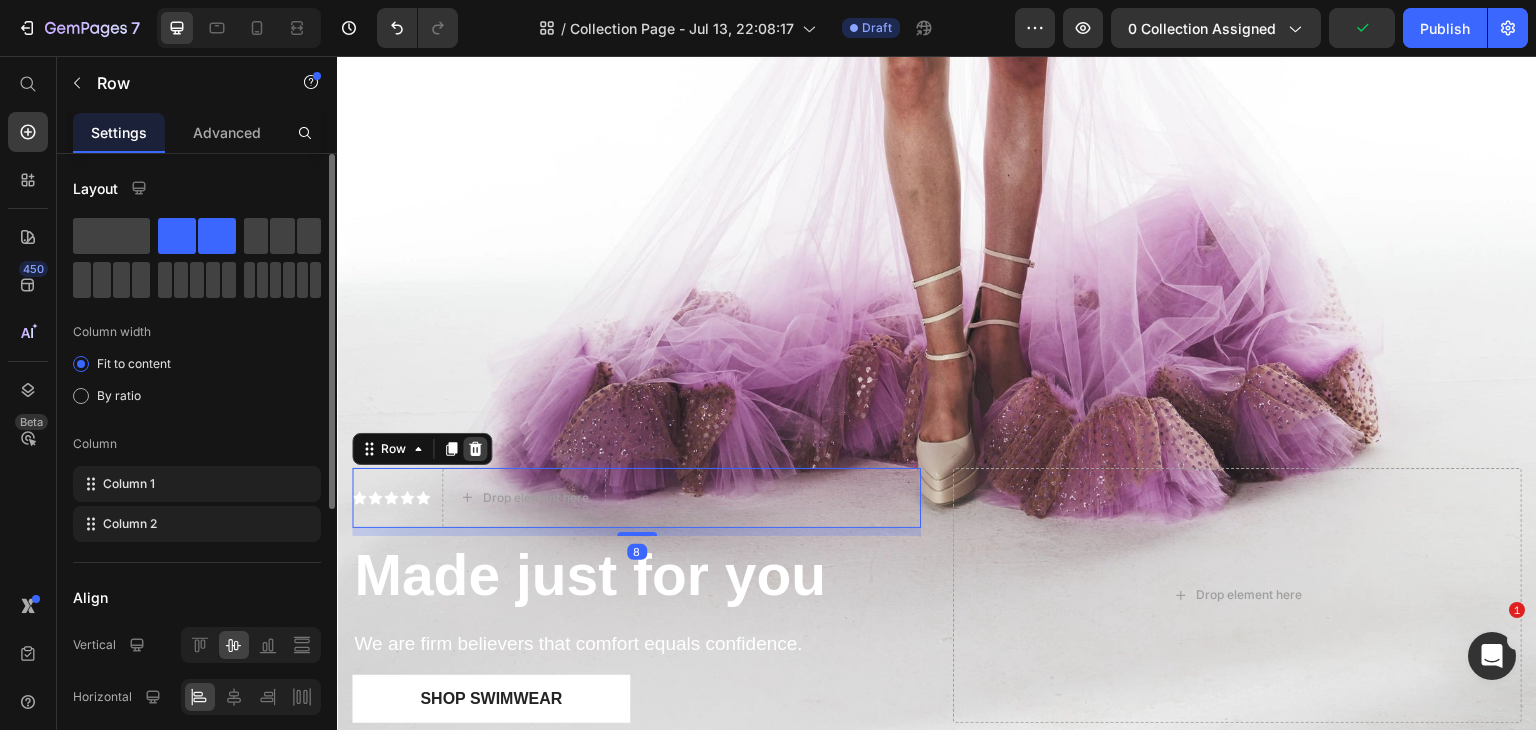 click 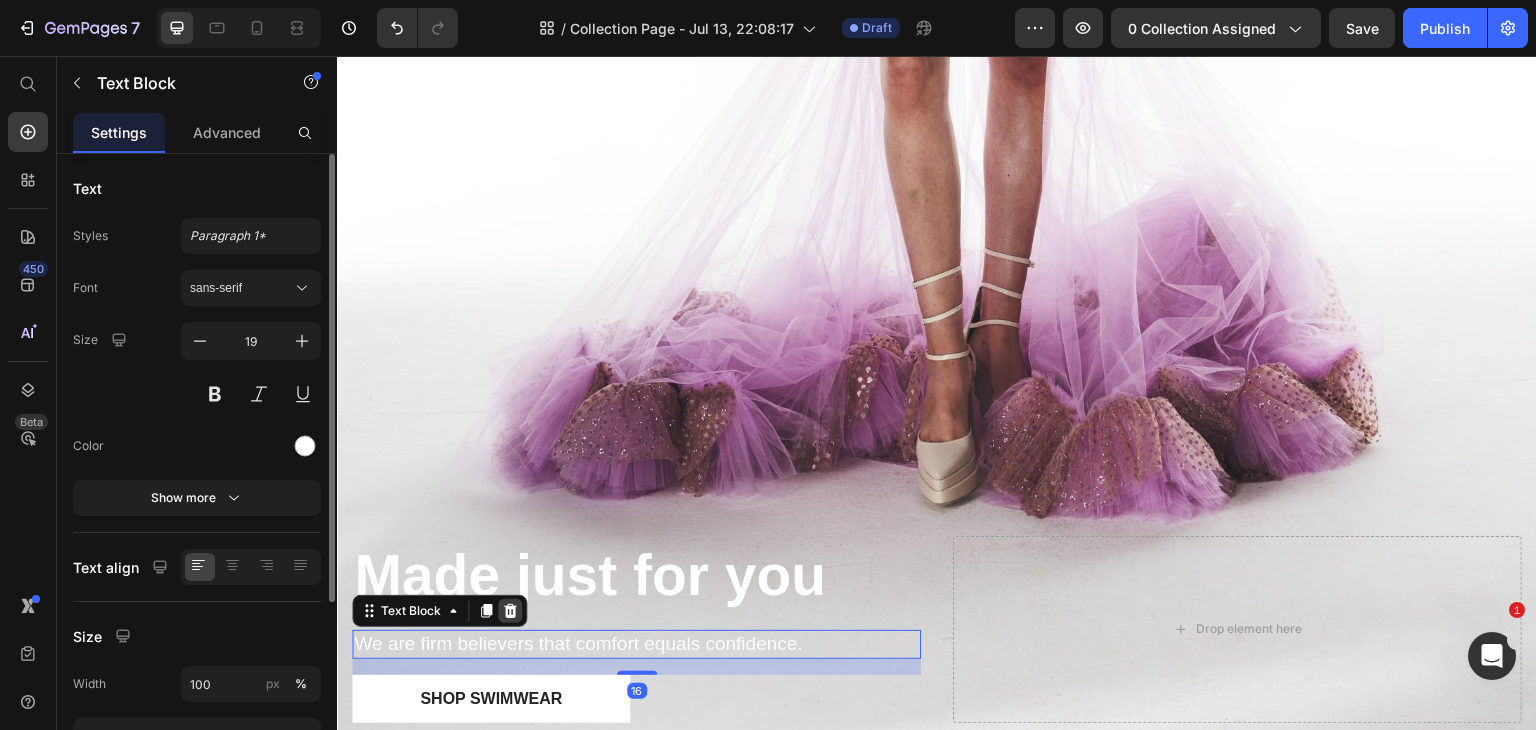 click at bounding box center (510, 611) 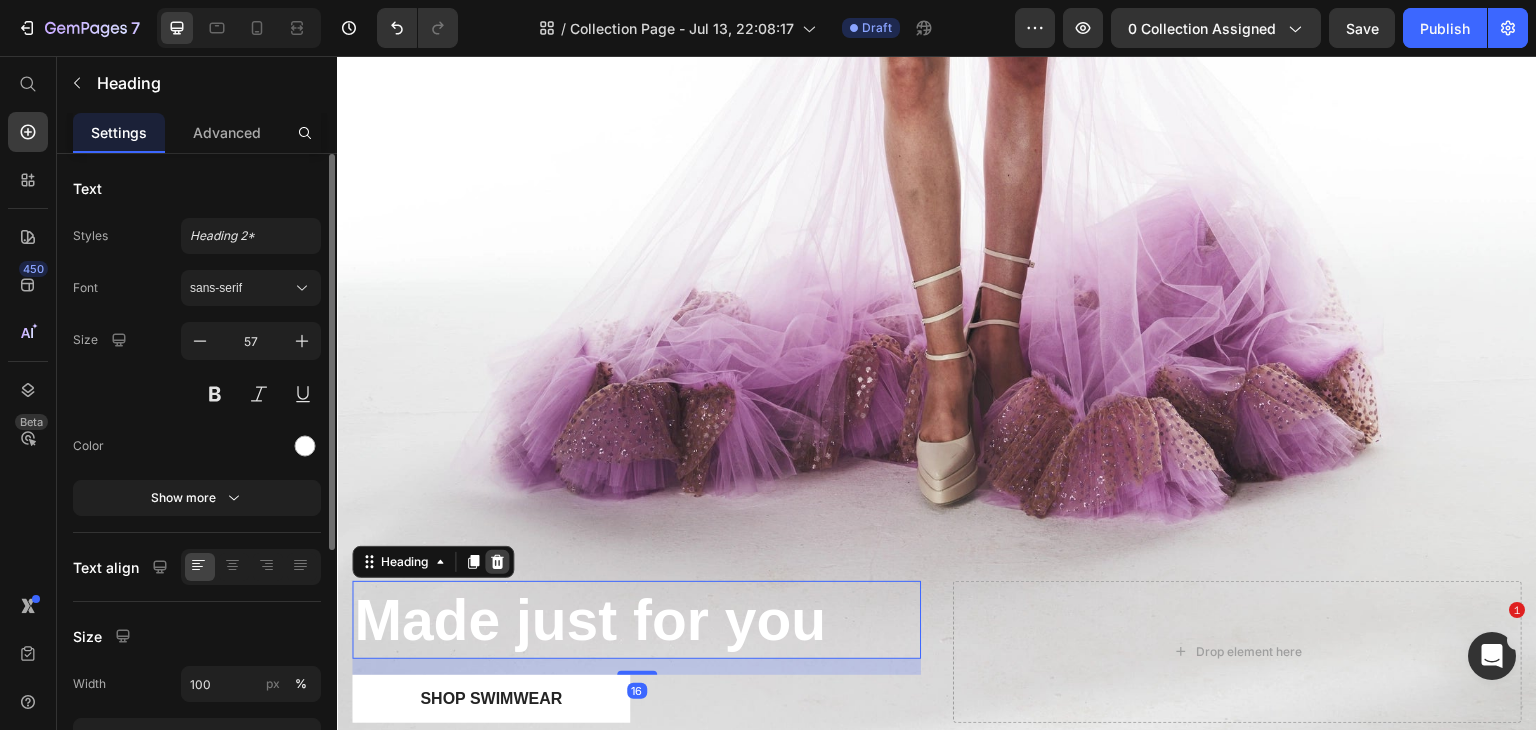 click 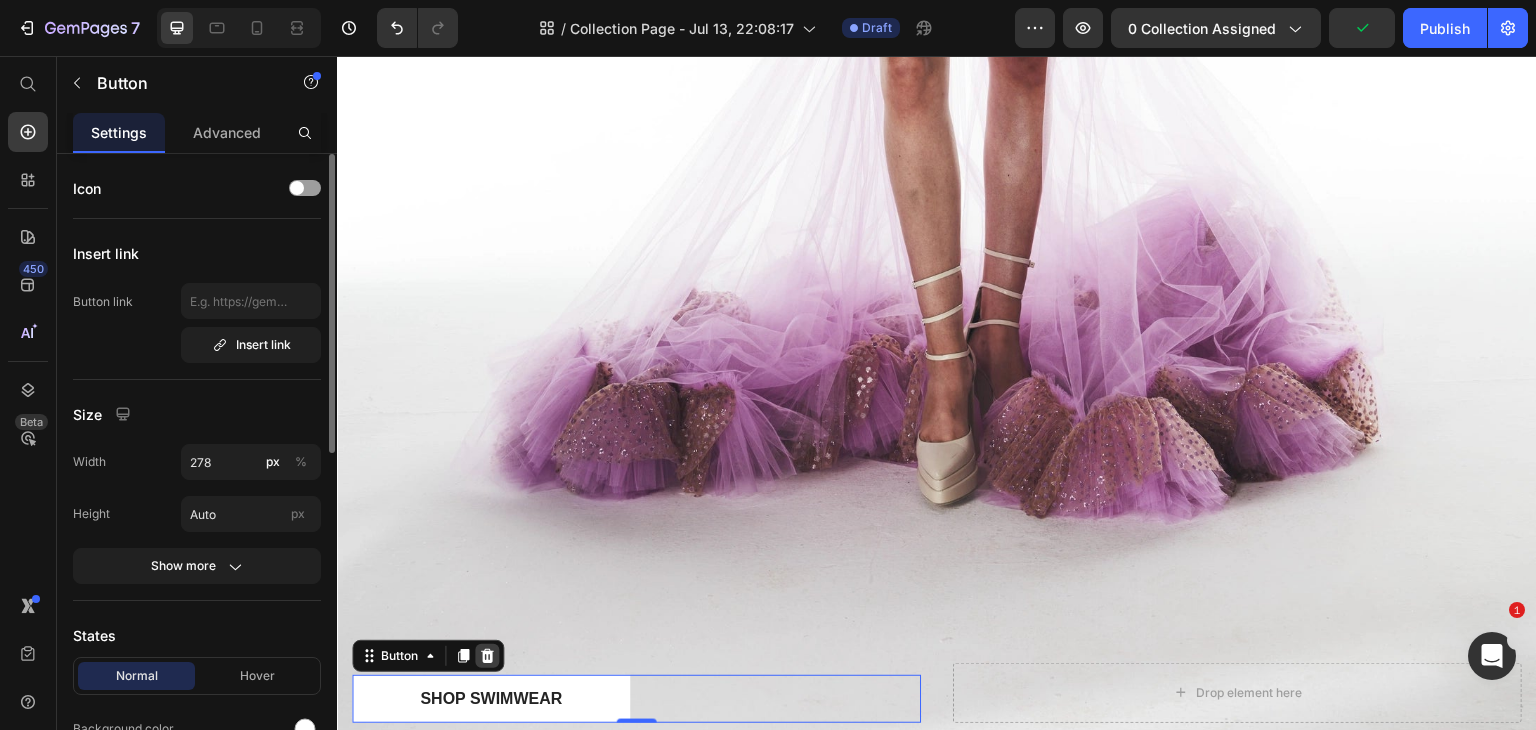 click 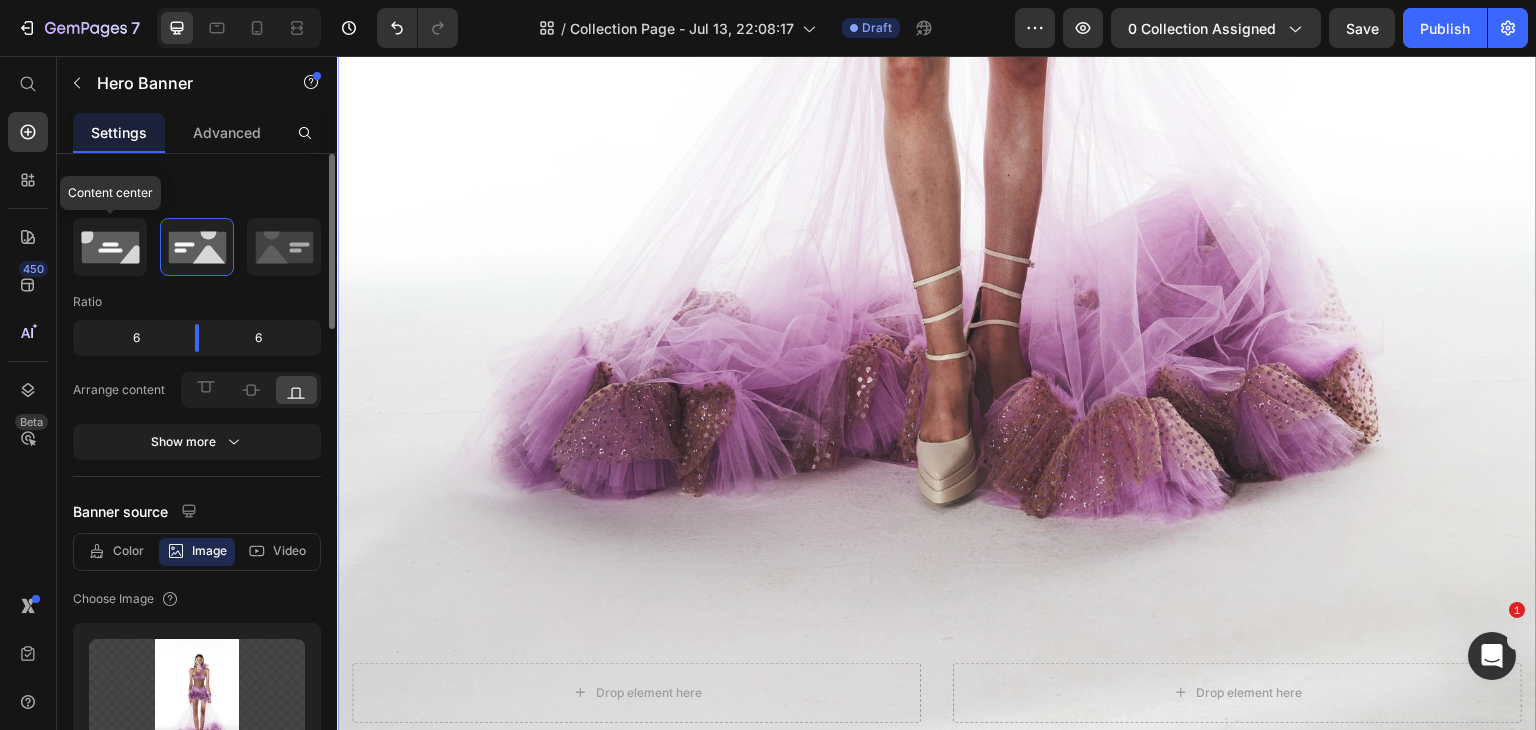 click 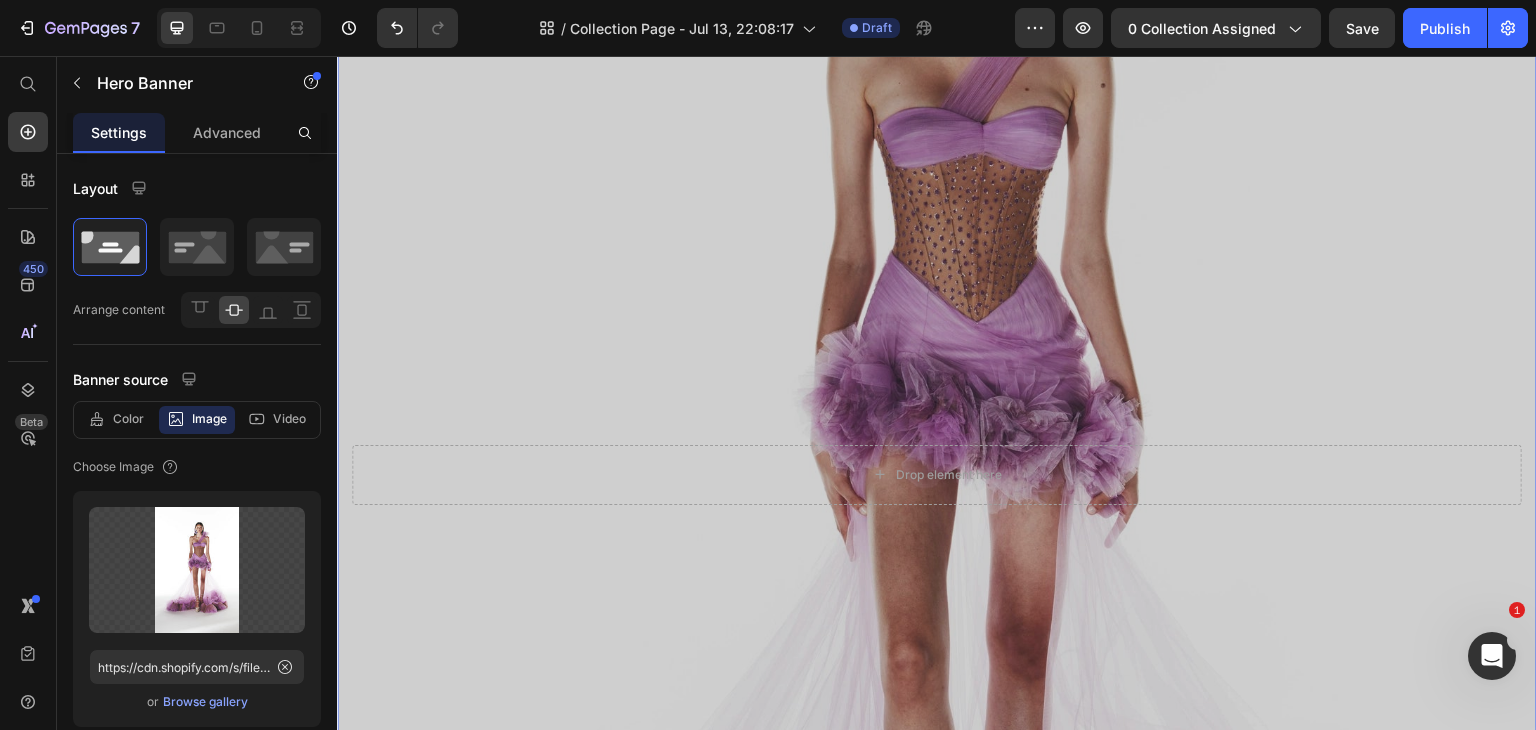 scroll, scrollTop: 498, scrollLeft: 0, axis: vertical 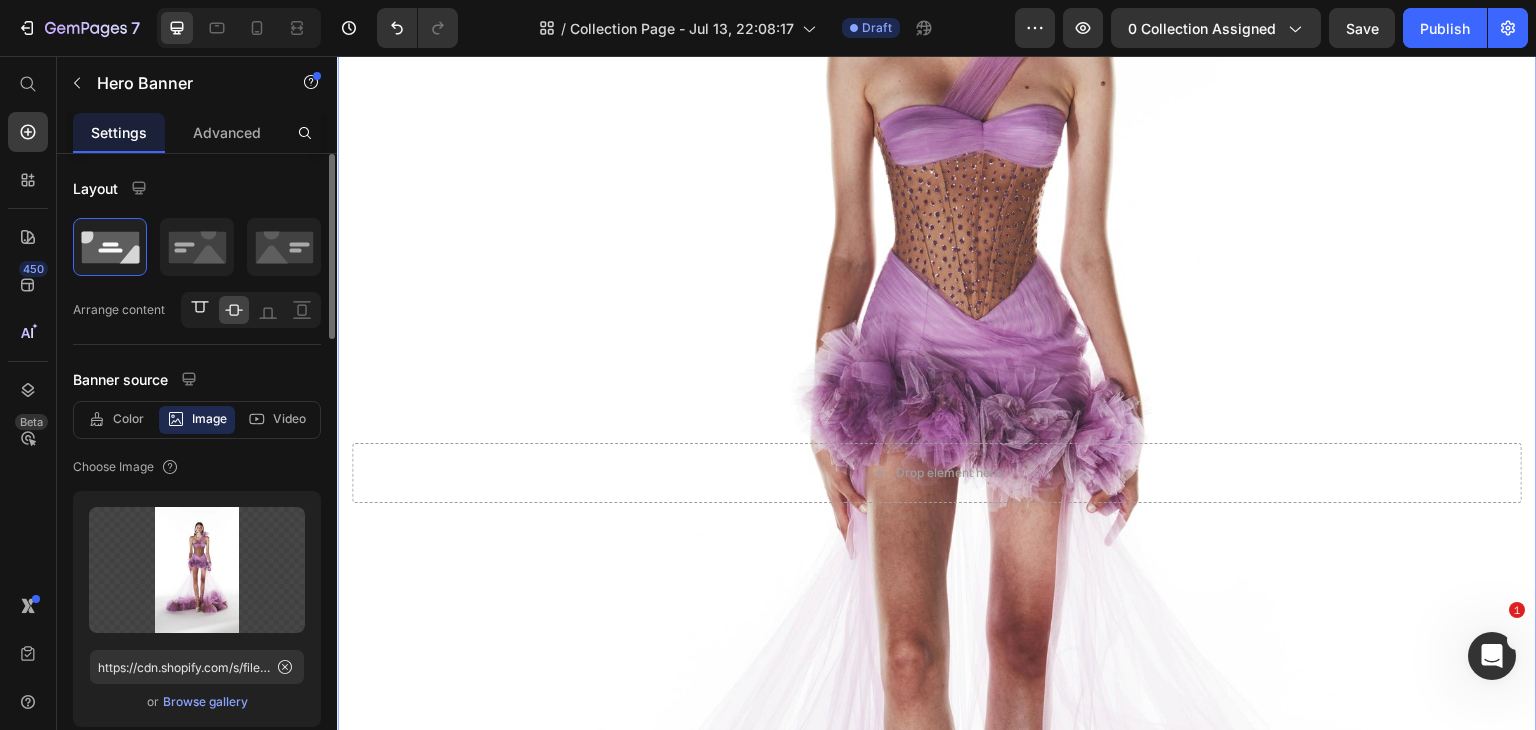 click 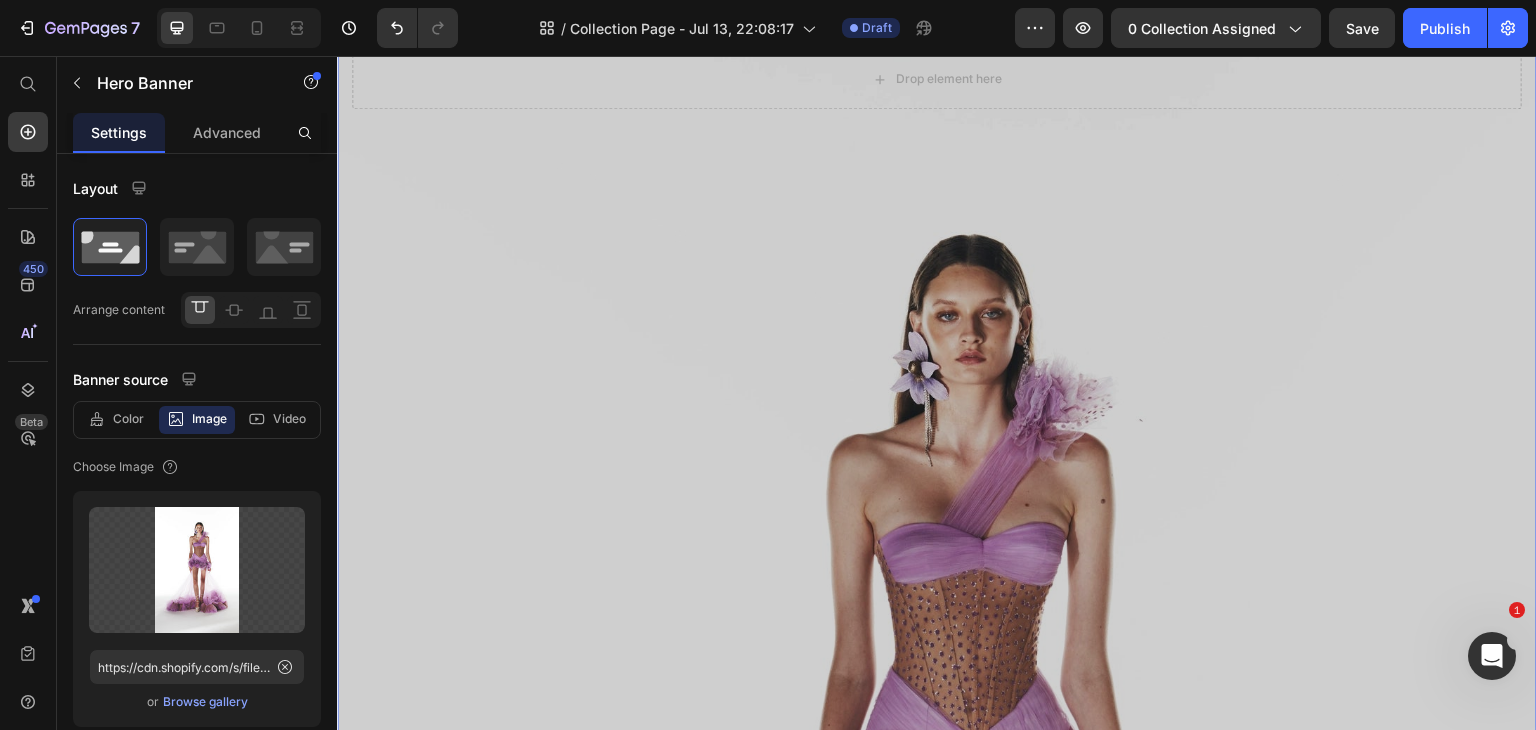 scroll, scrollTop: 0, scrollLeft: 0, axis: both 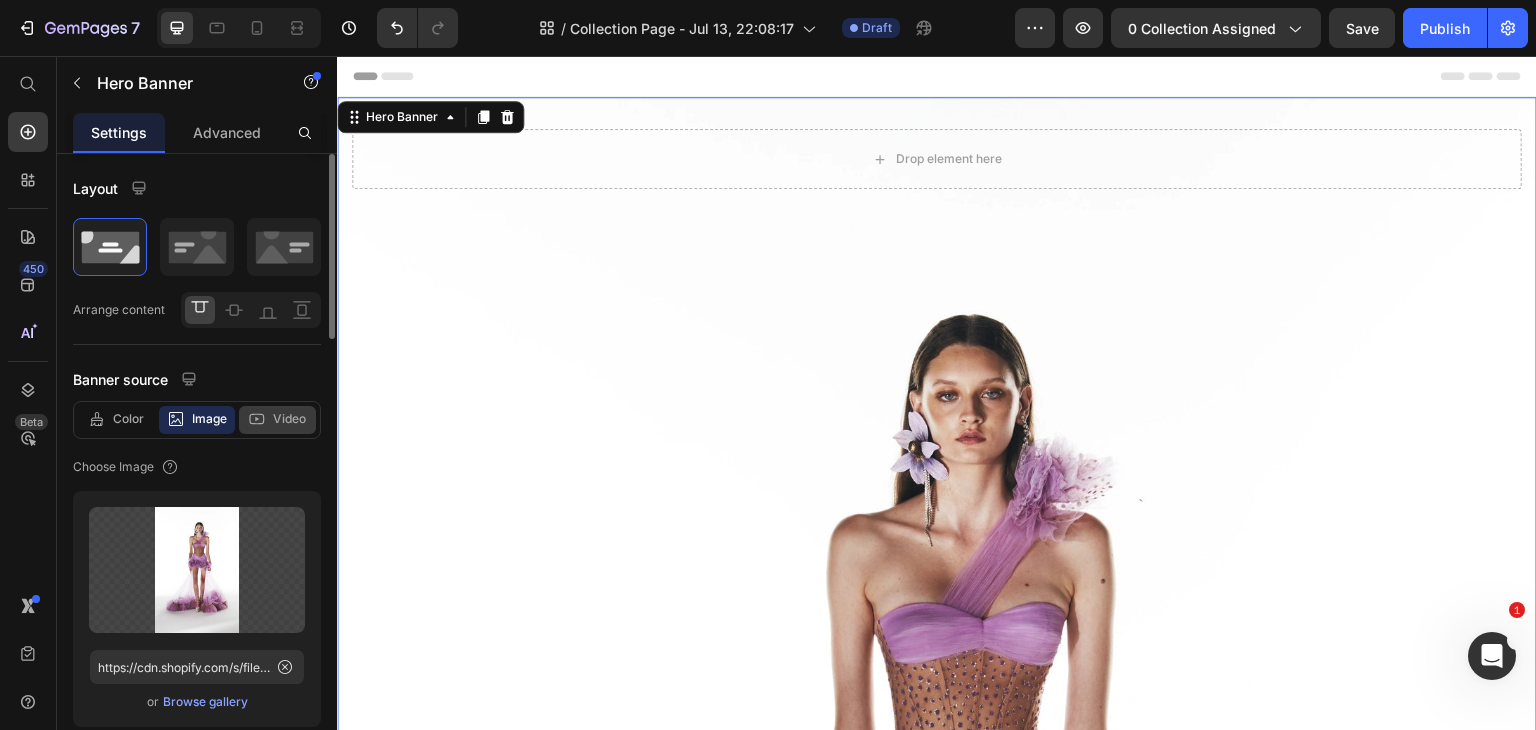 click on "Video" at bounding box center [289, 419] 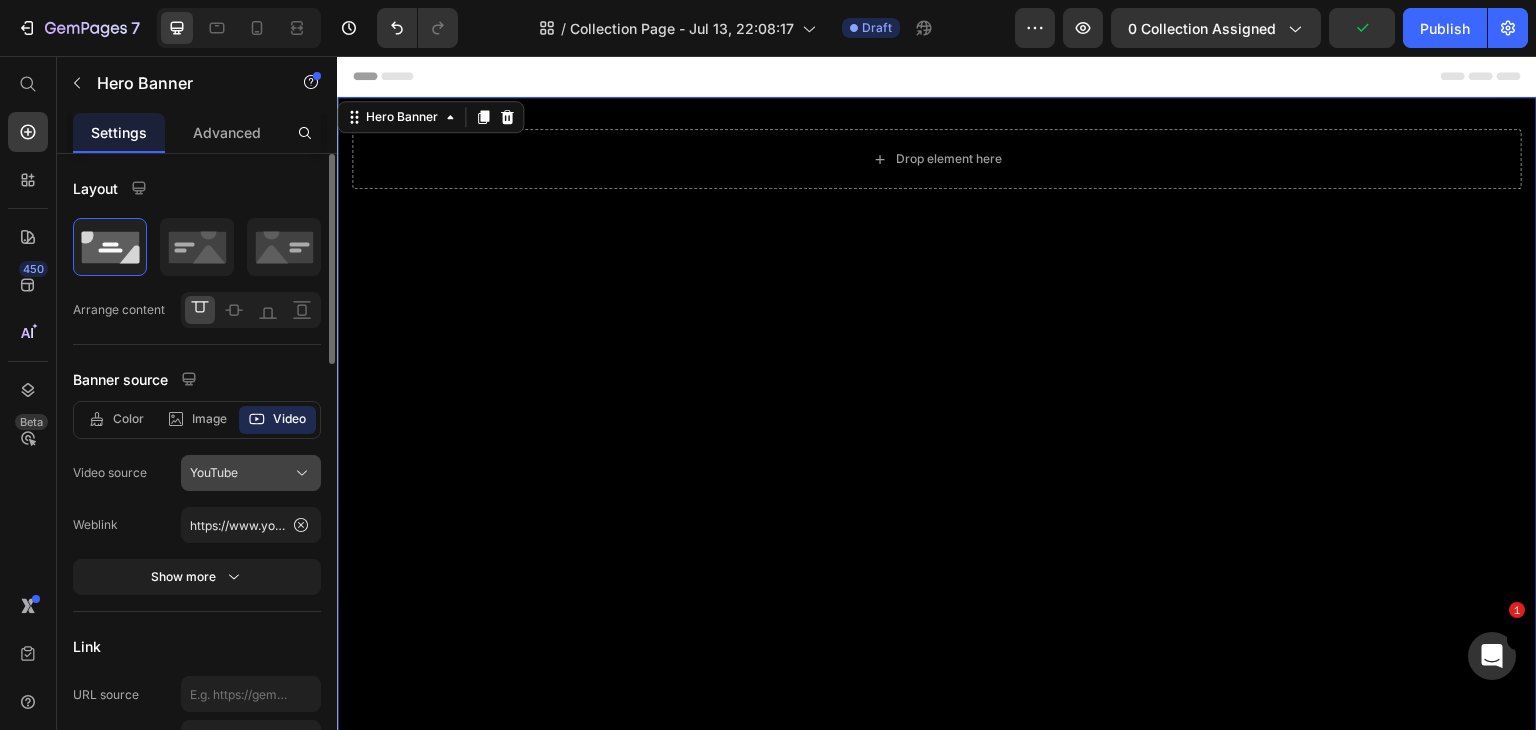 click on "YouTube" 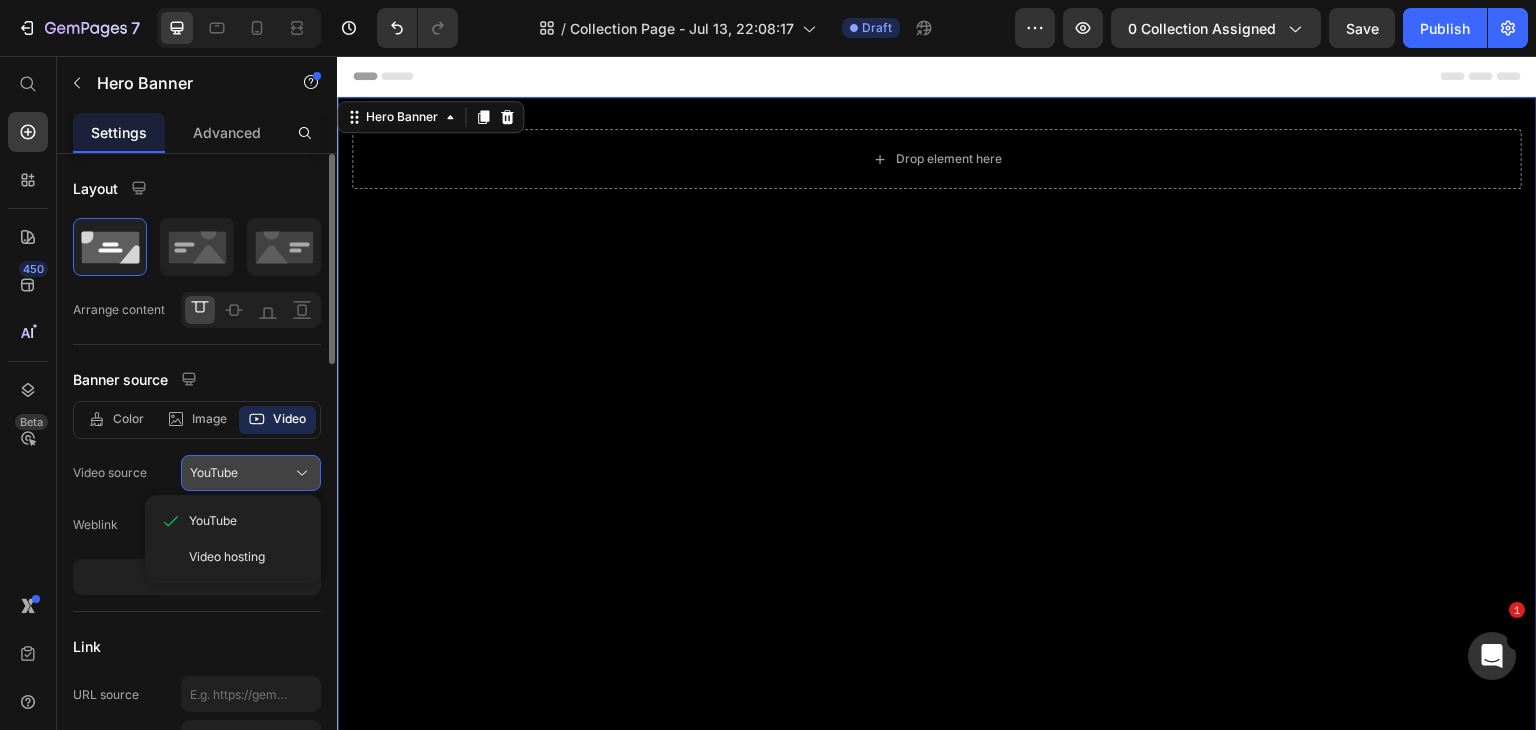 click on "YouTube" 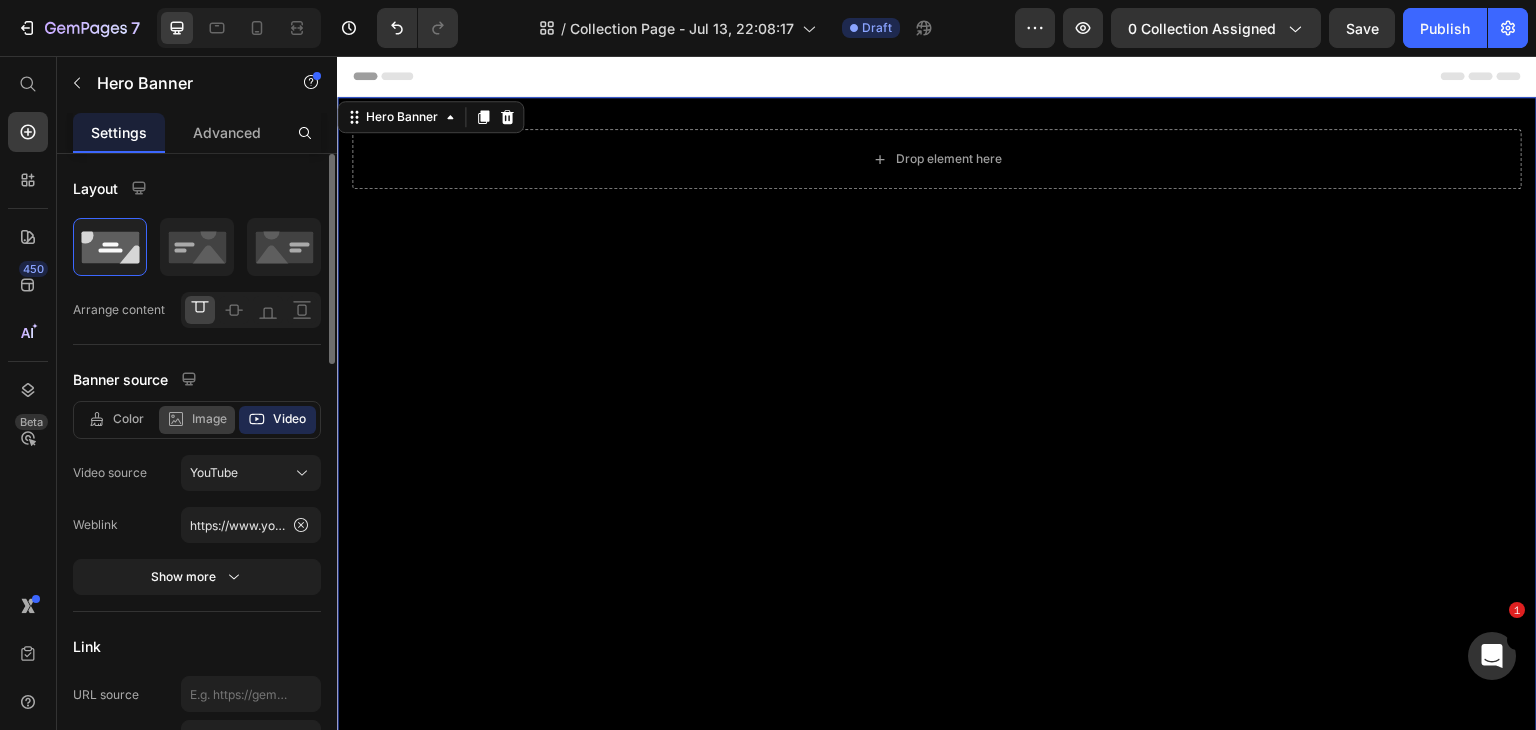 click on "Image" at bounding box center (209, 419) 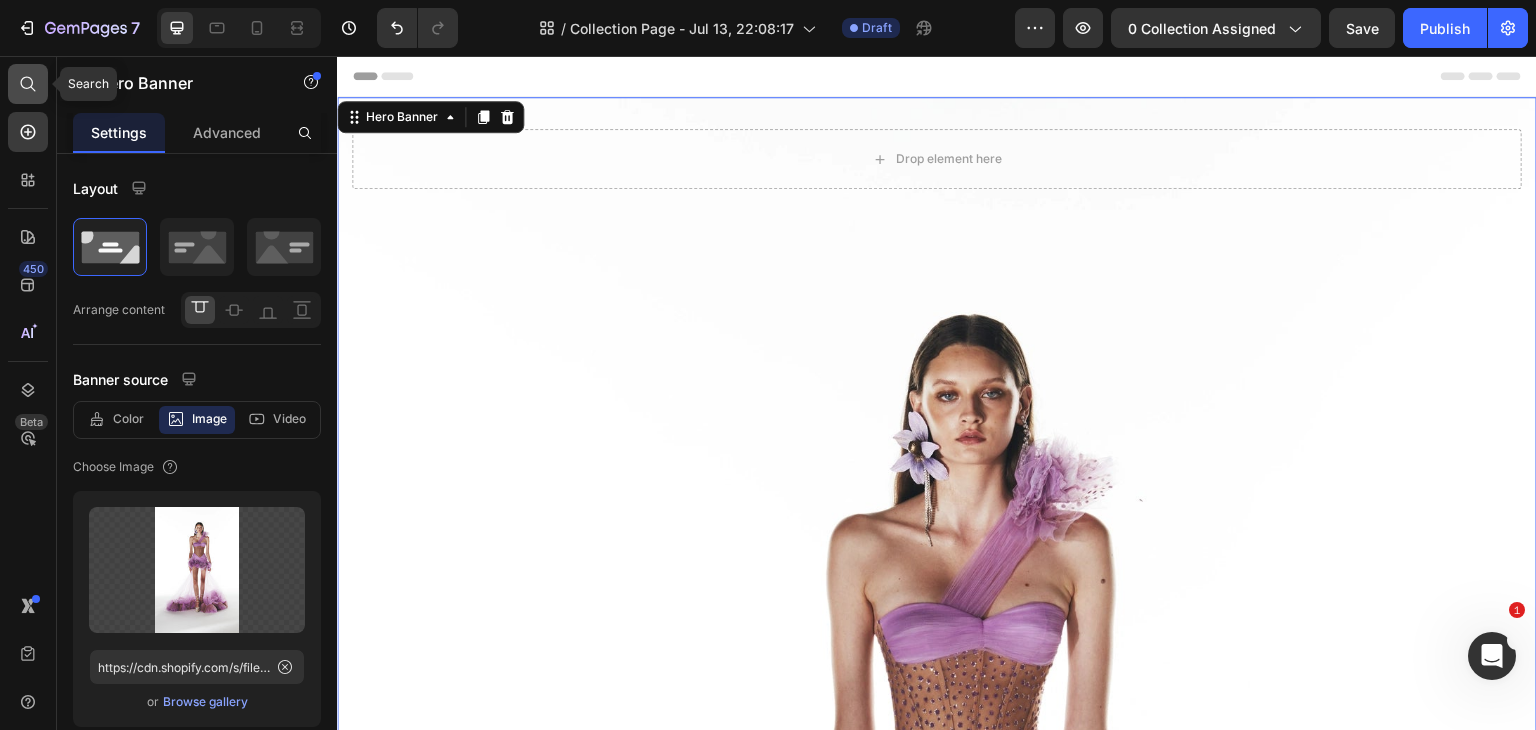 click 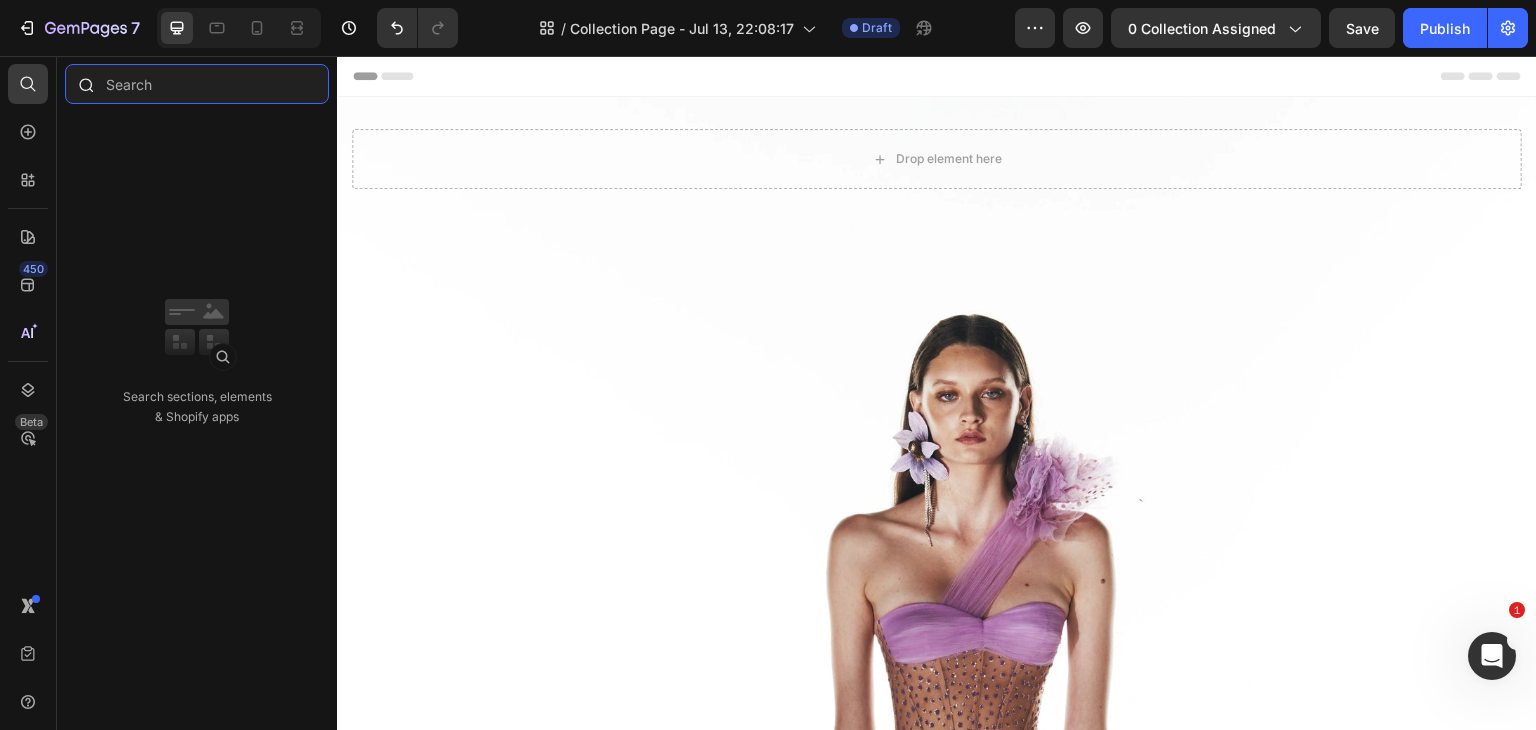 click at bounding box center [197, 84] 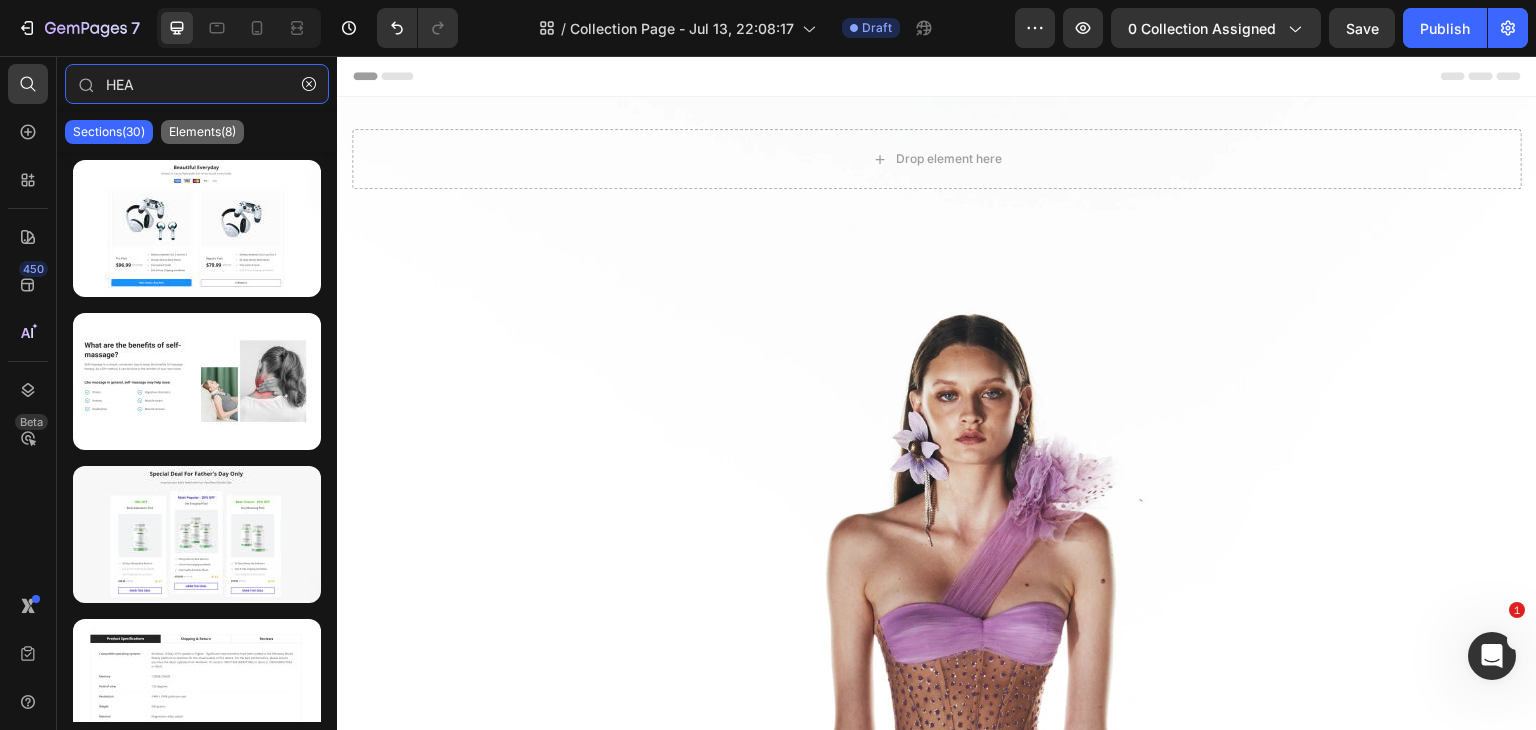 type on "HEA" 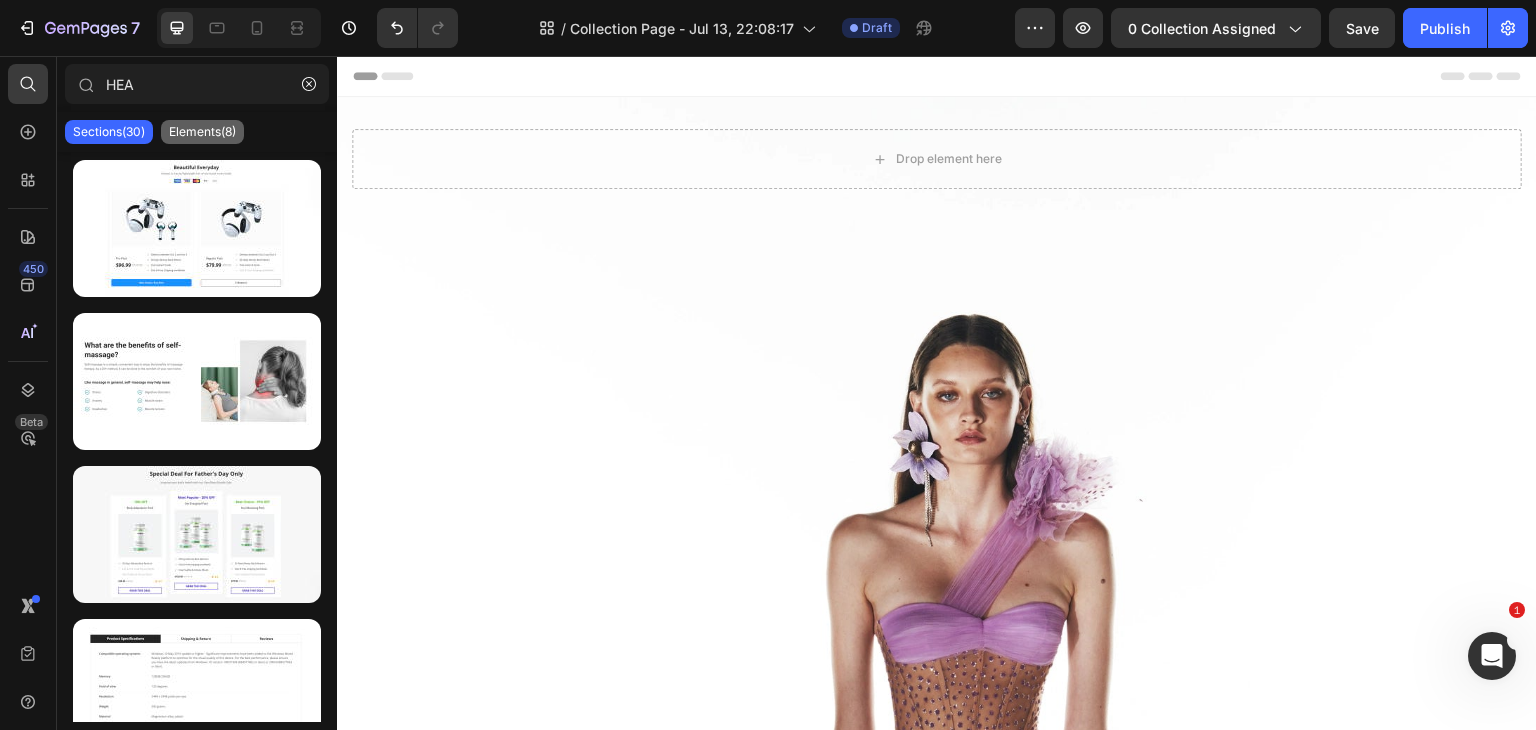 click on "Elements(8)" at bounding box center (202, 132) 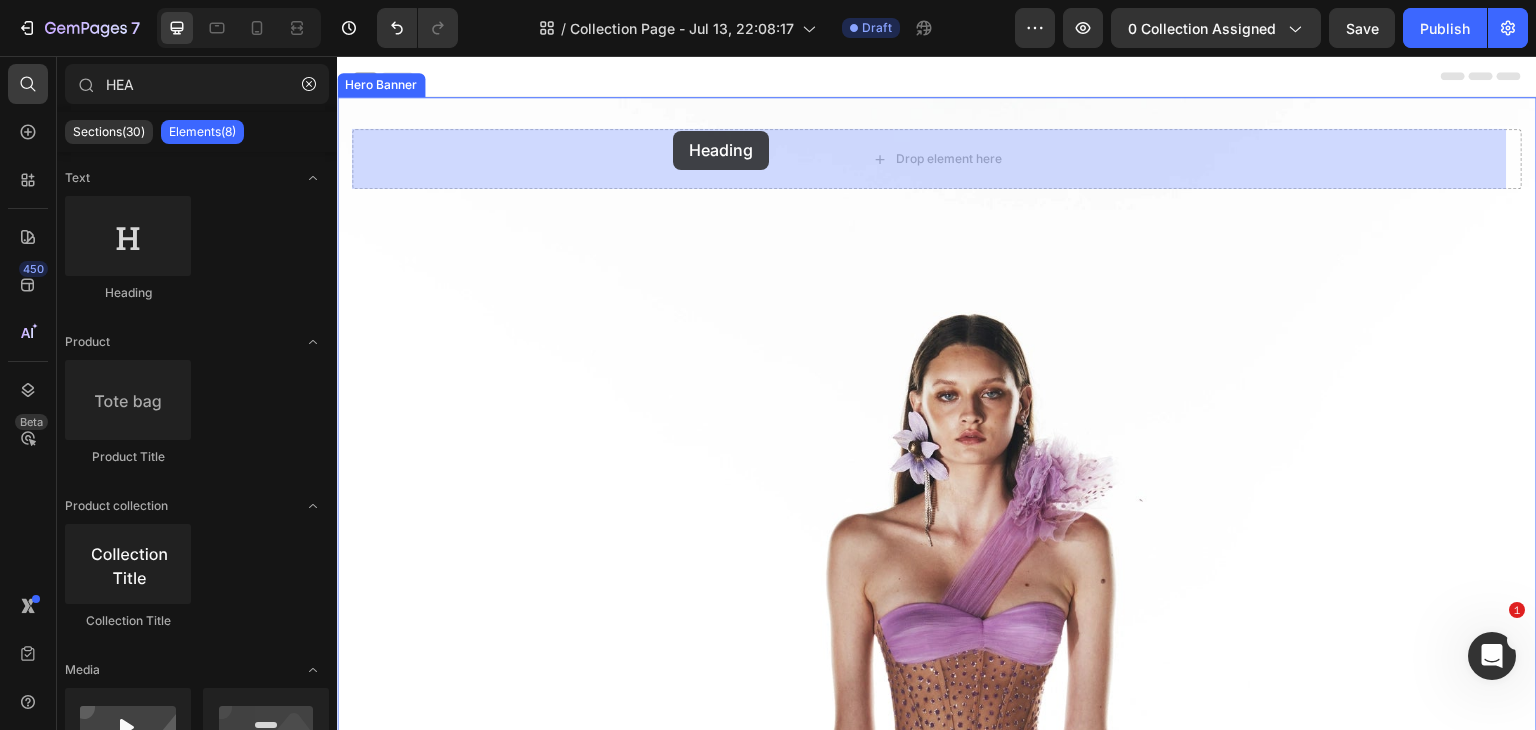 drag, startPoint x: 461, startPoint y: 297, endPoint x: 674, endPoint y: 132, distance: 269.43274 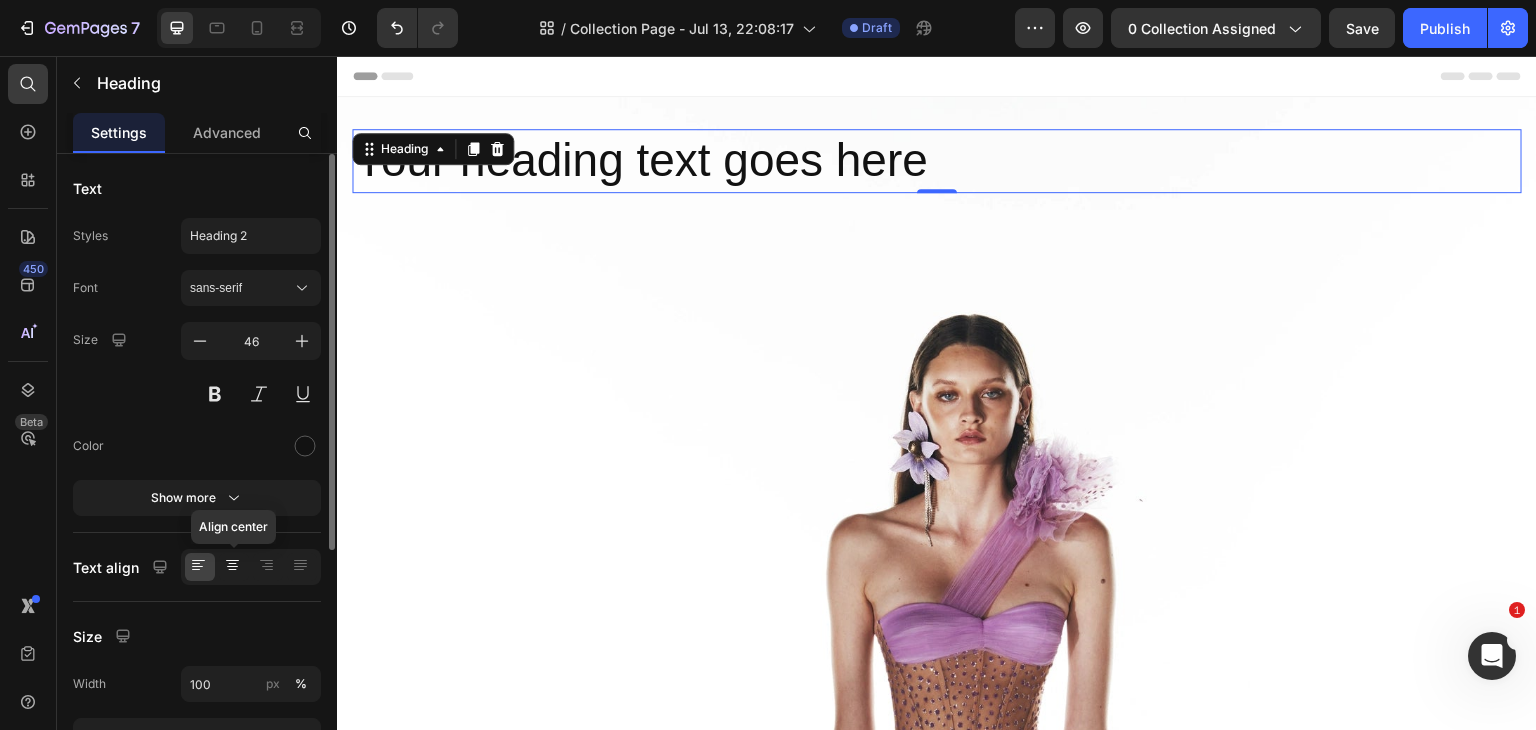click 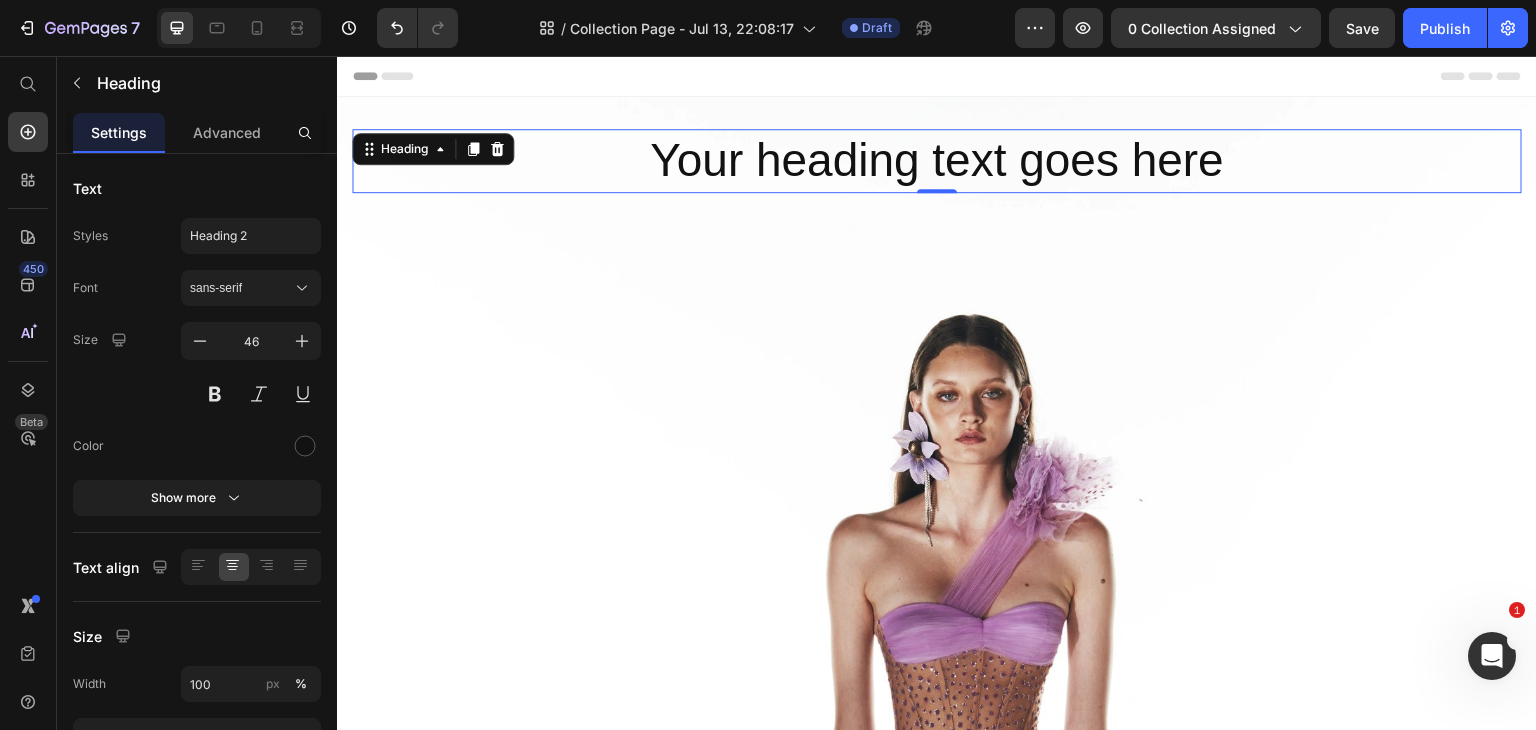 click on "Your heading text goes here" at bounding box center [937, 161] 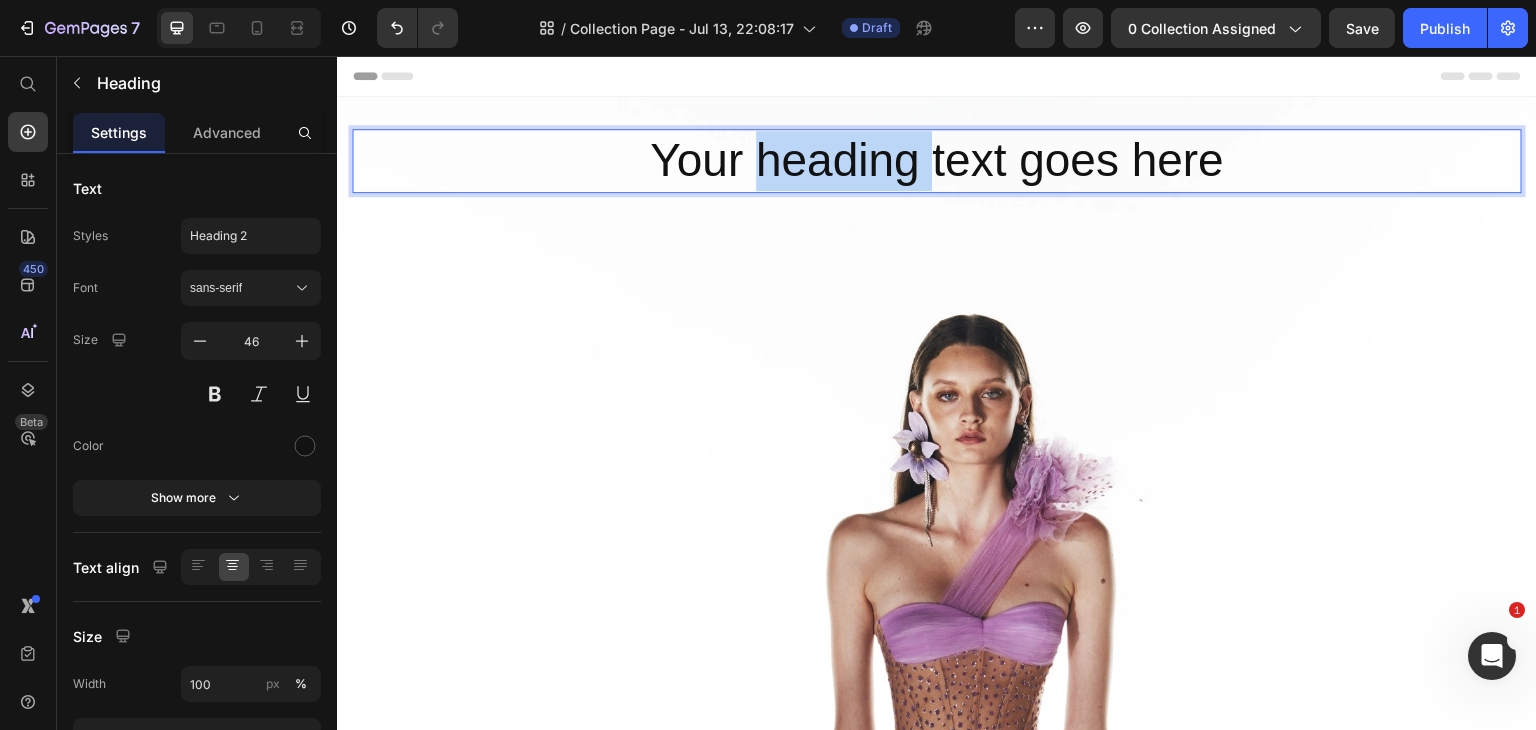 click on "Your heading text goes here" at bounding box center [937, 161] 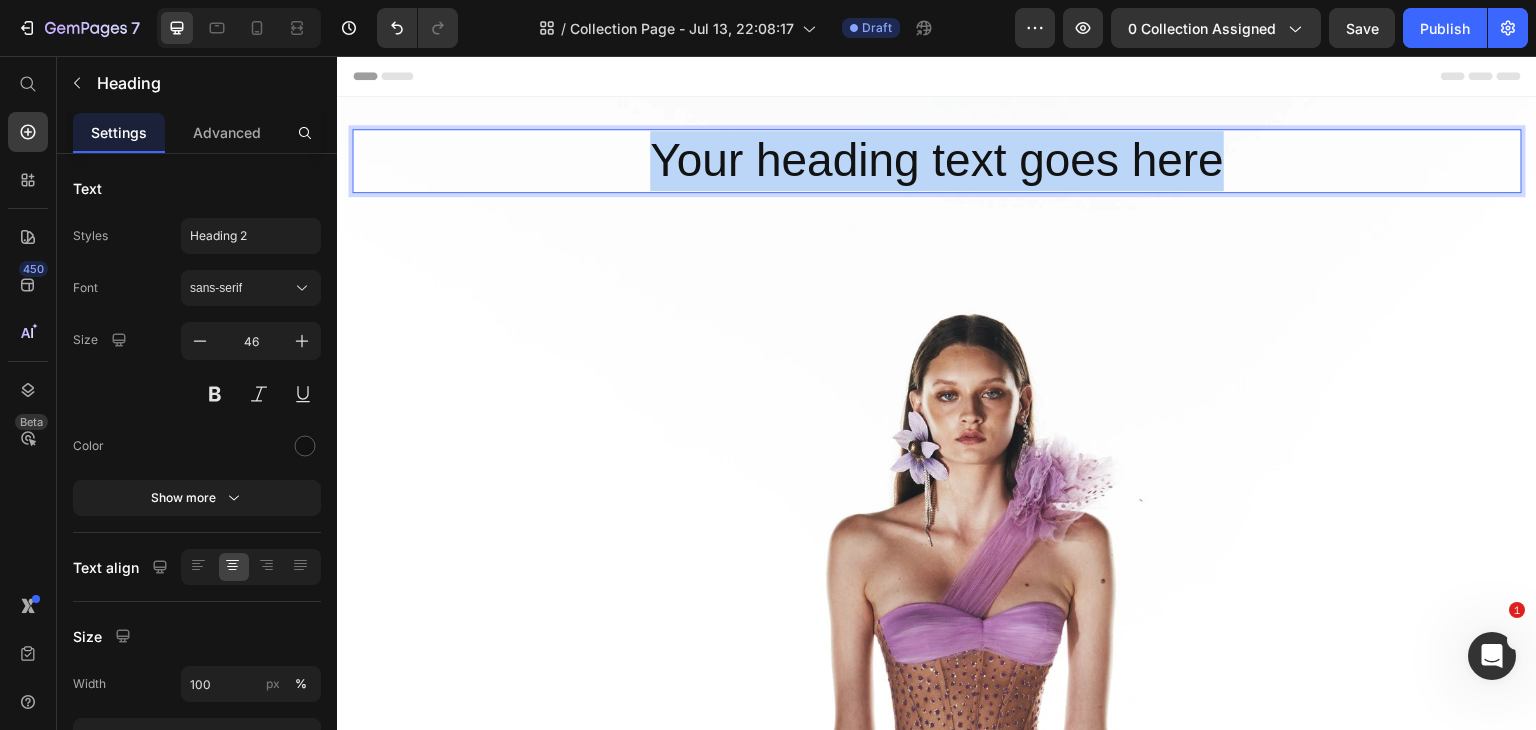 click on "Your heading text goes here" at bounding box center (937, 161) 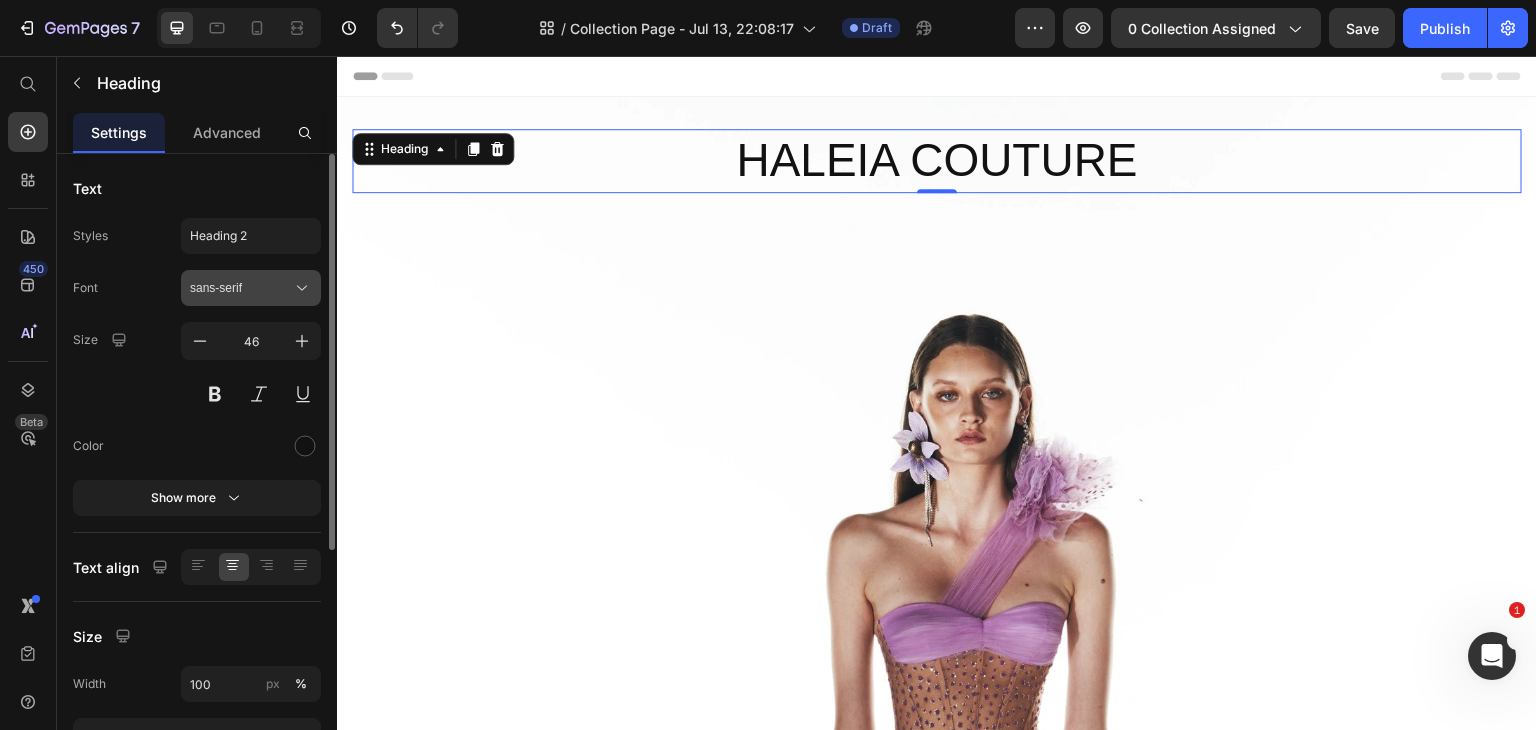 click on "sans-serif" at bounding box center [241, 288] 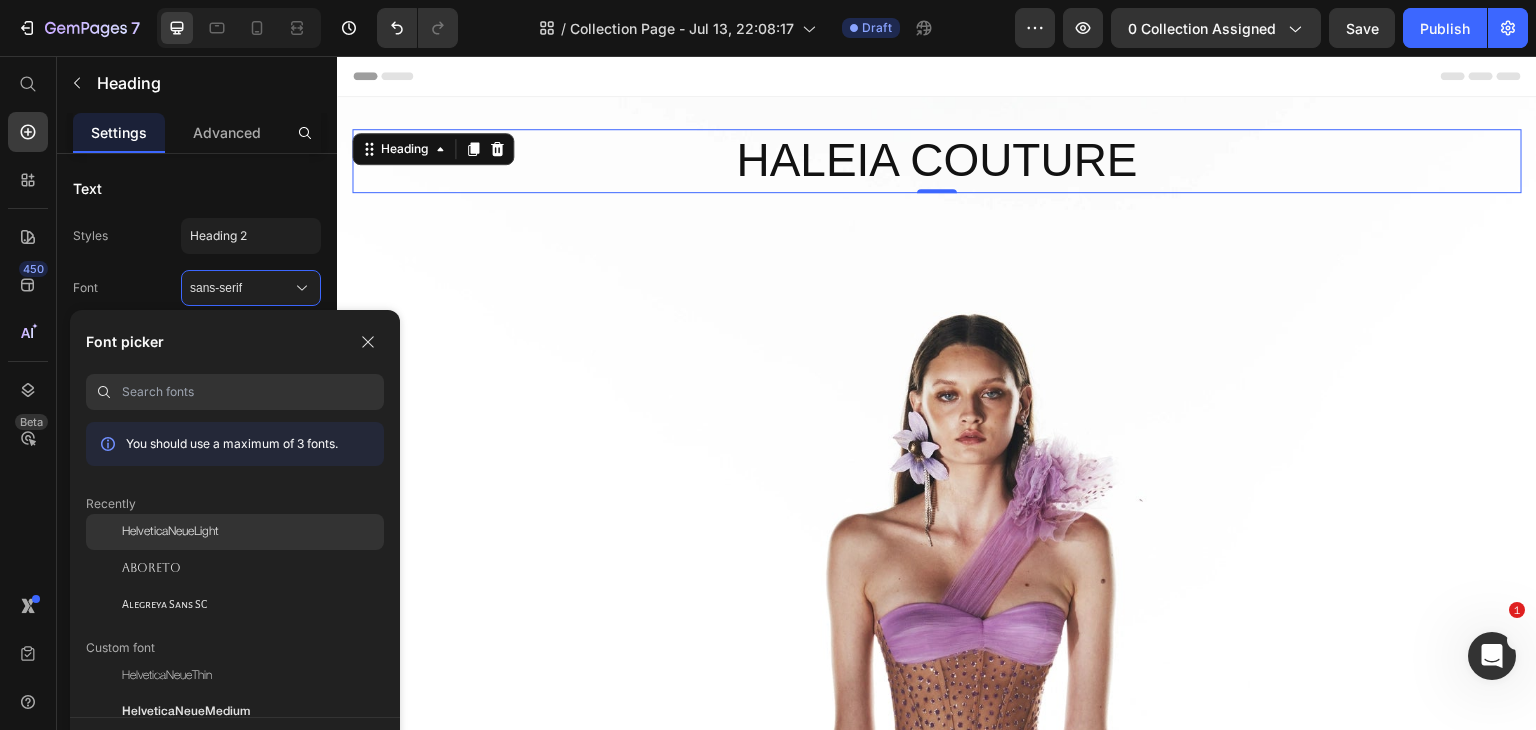 click on "HelveticaNeueLight" at bounding box center (170, 532) 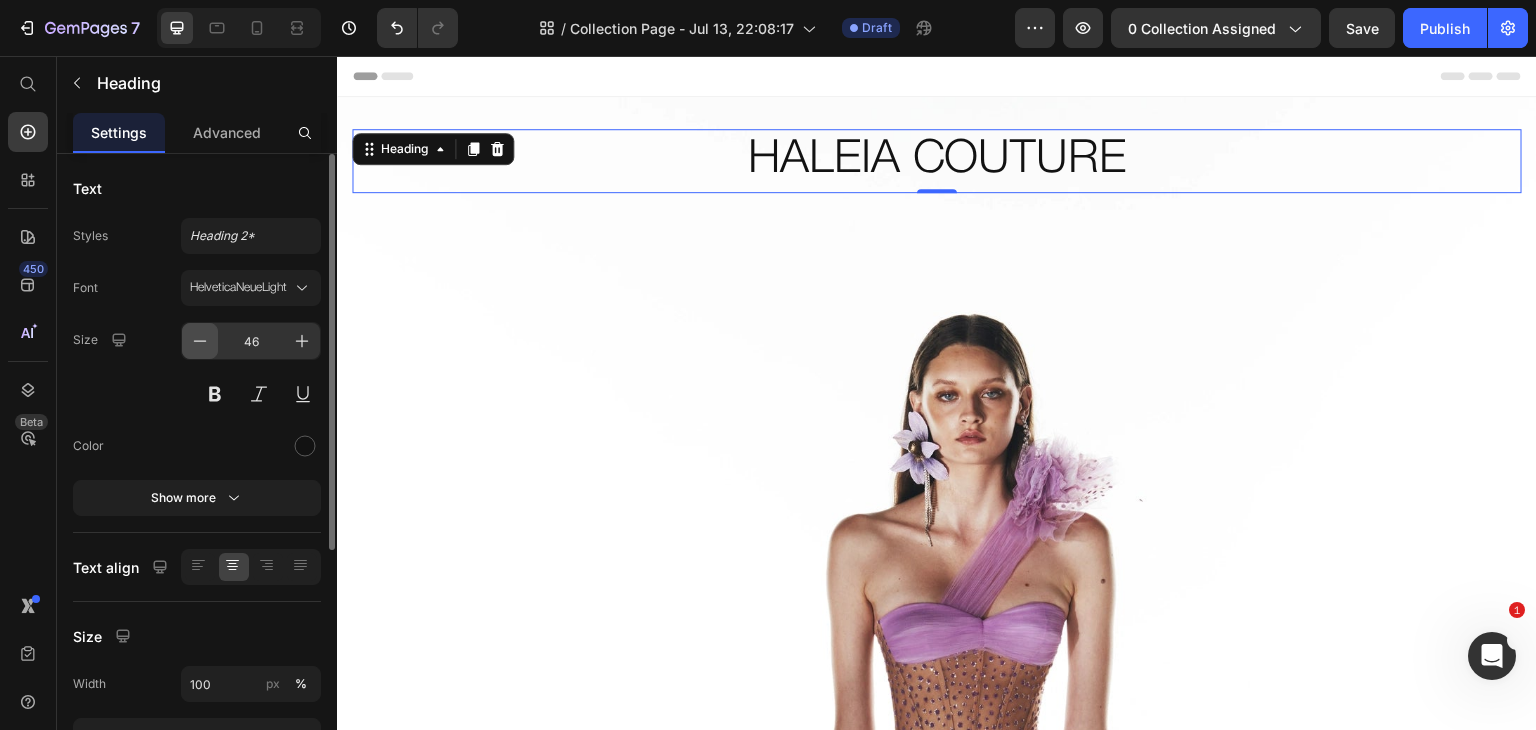 click 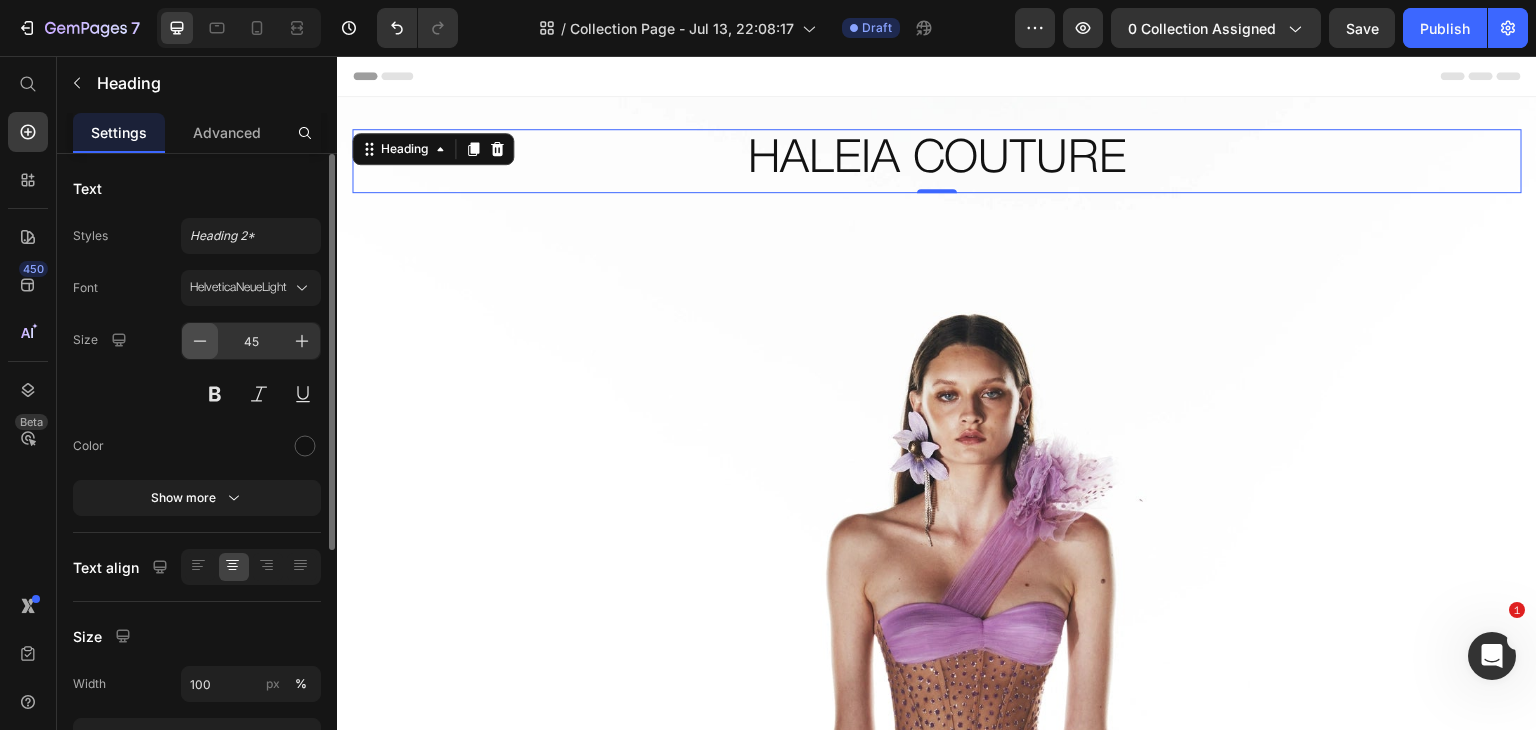 click 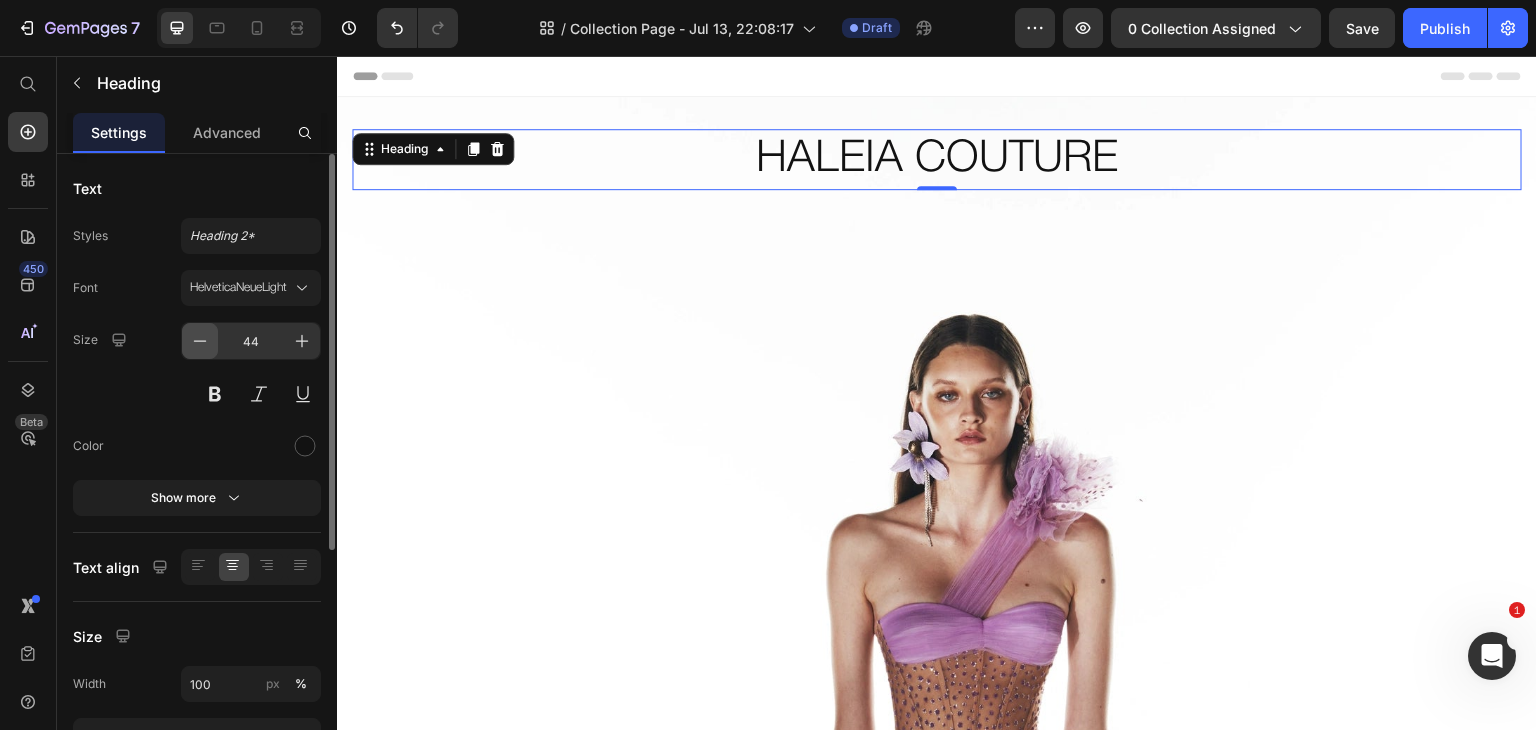 click 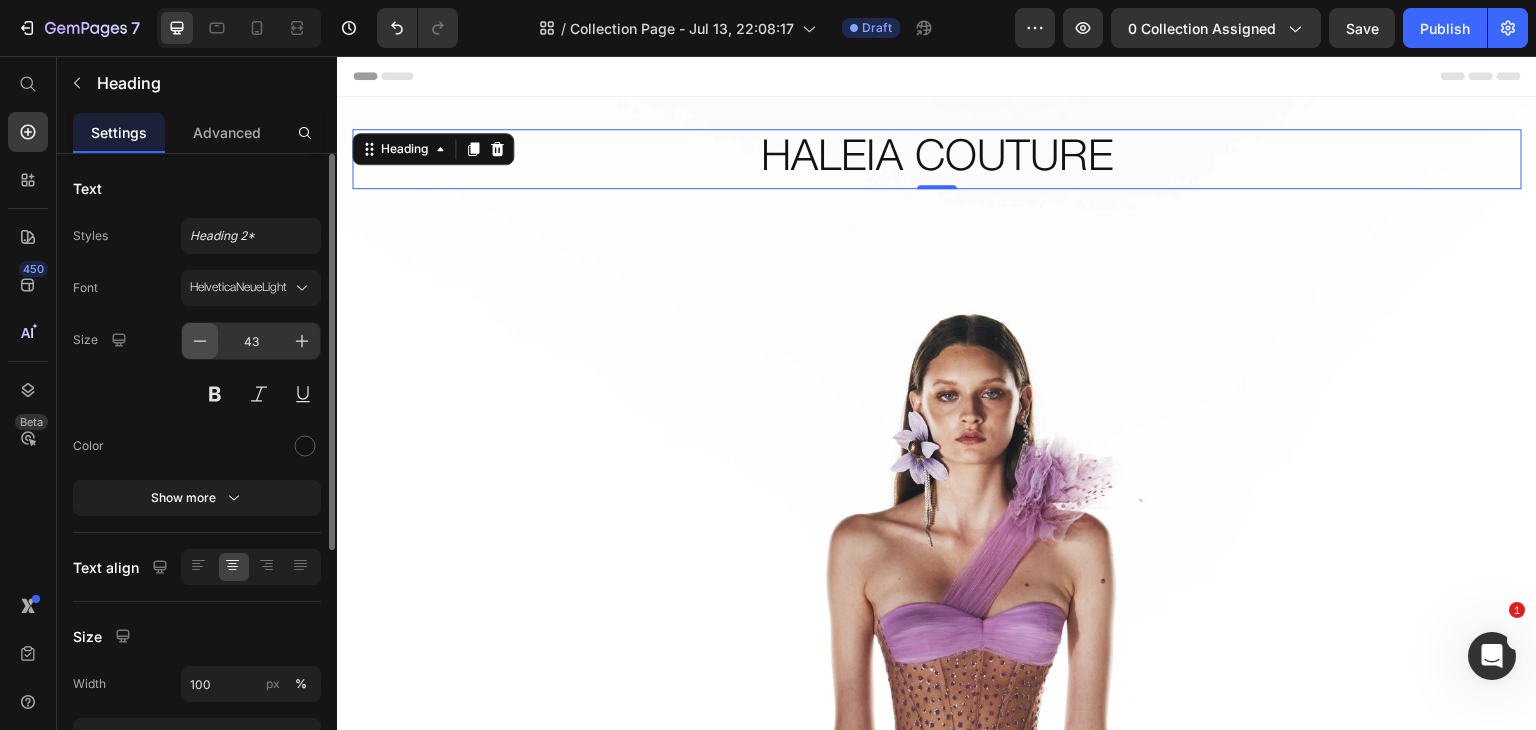 click 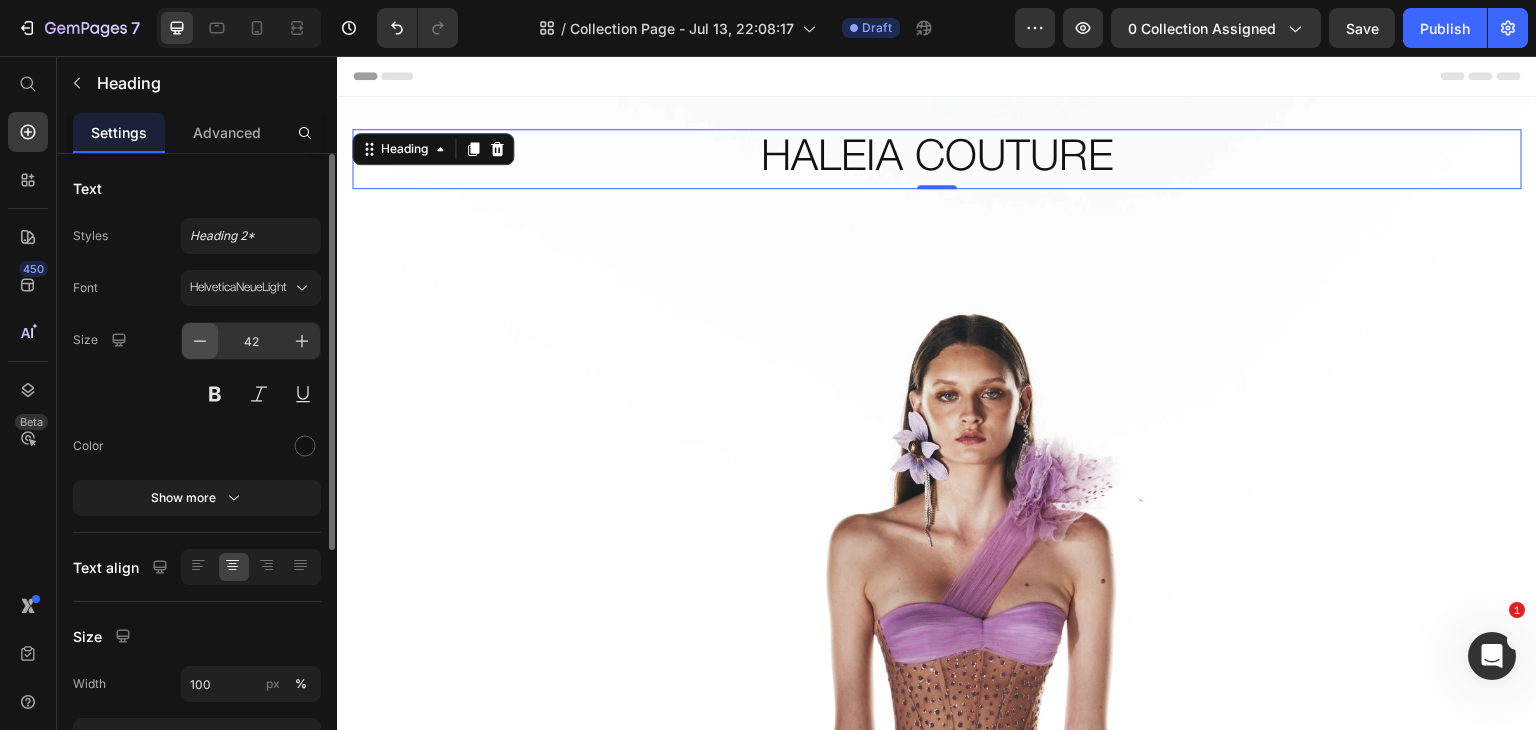 click 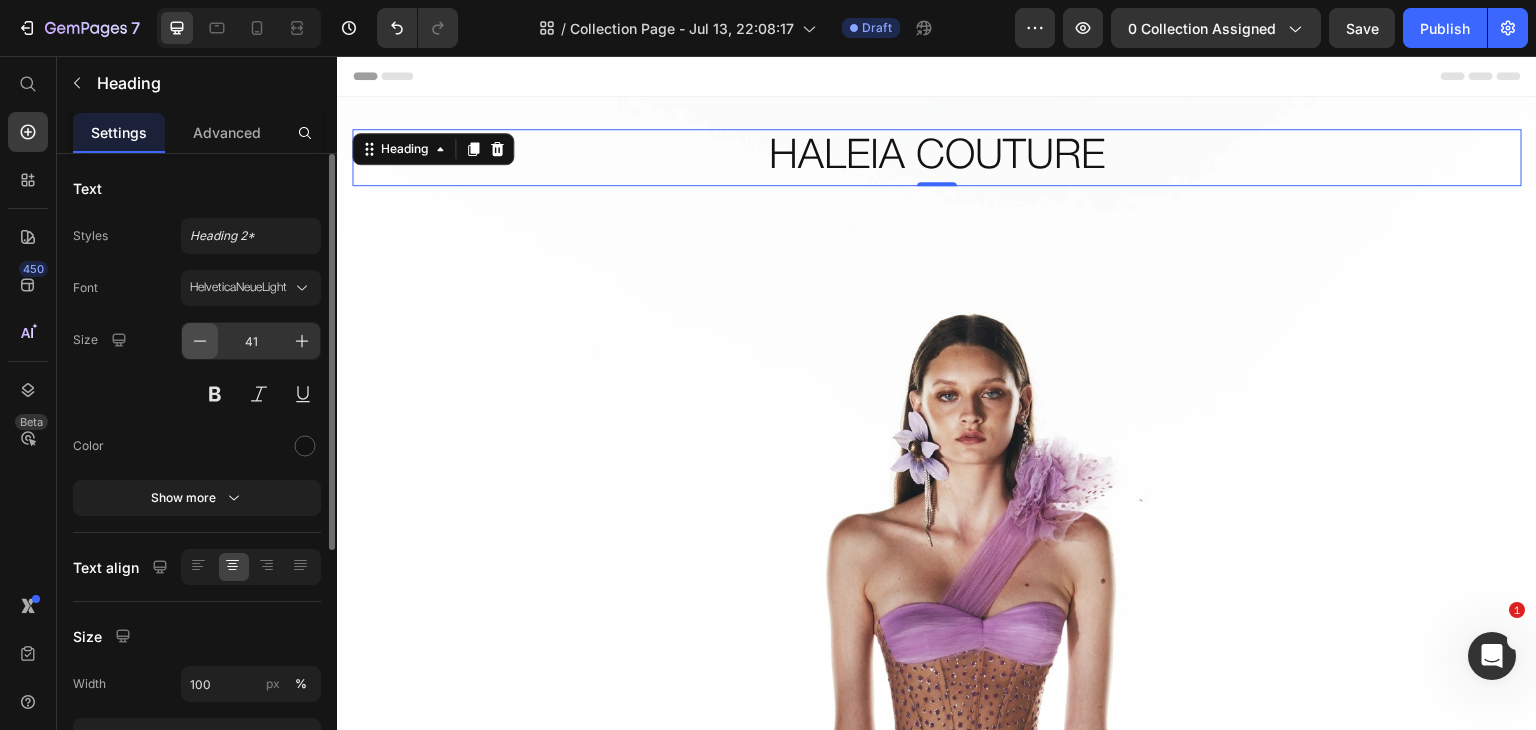 click 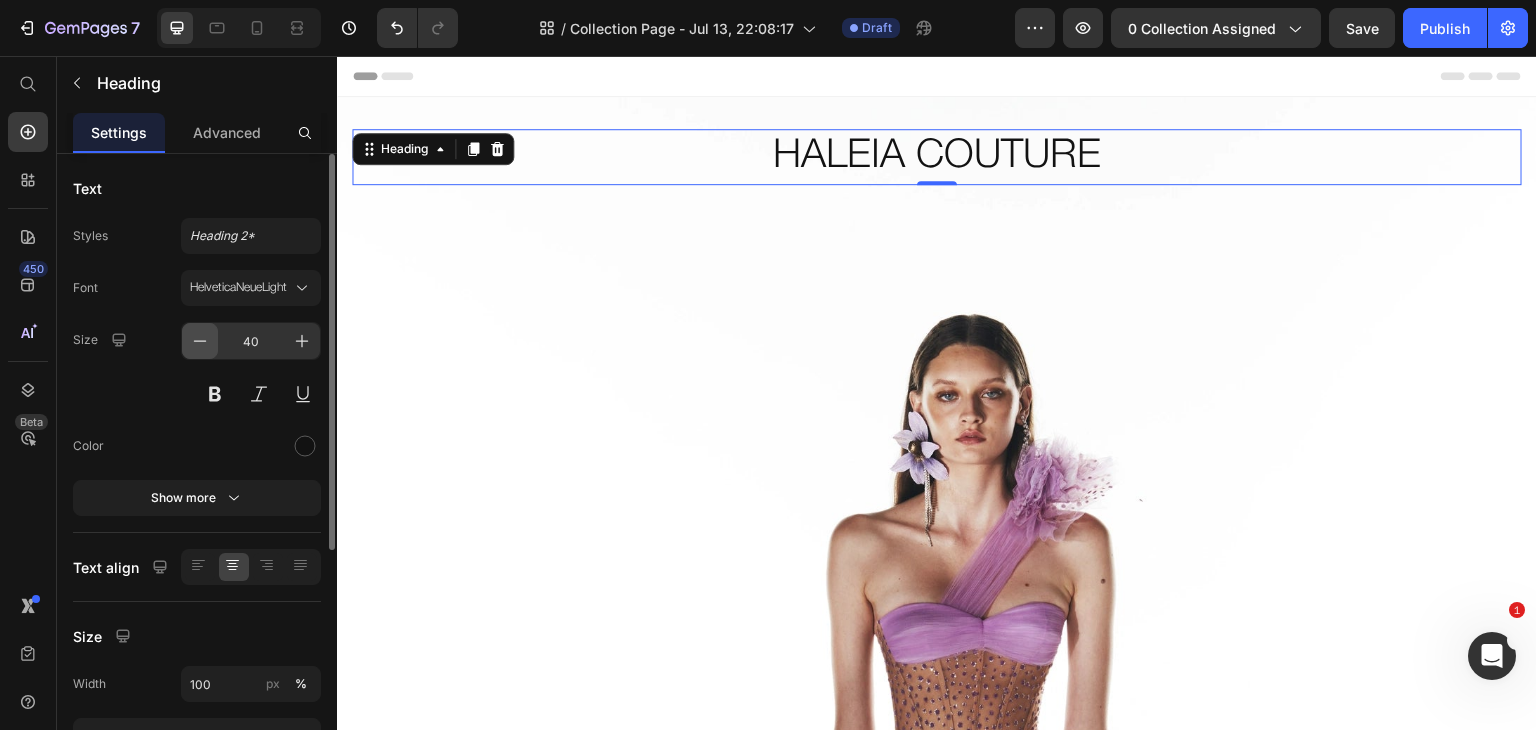 click 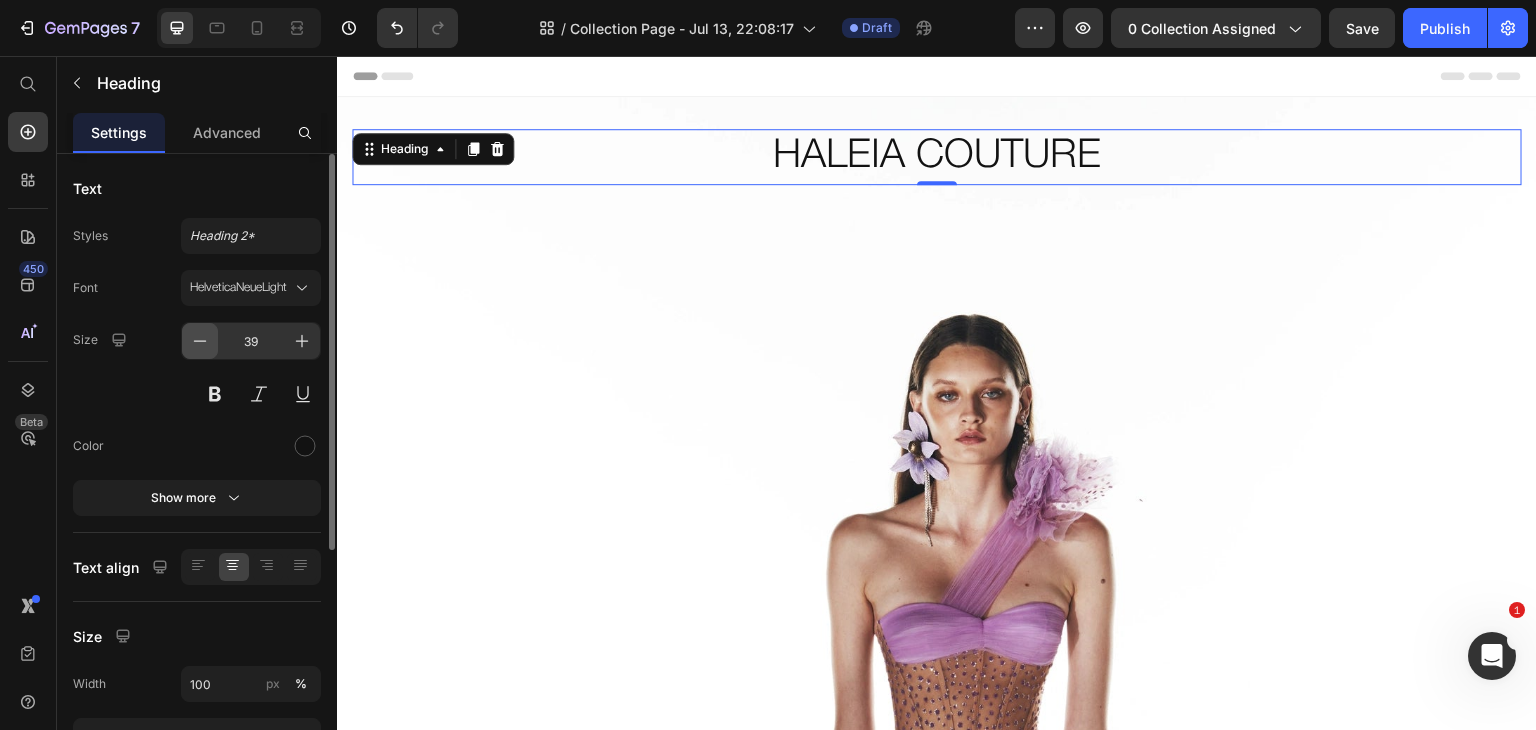 click 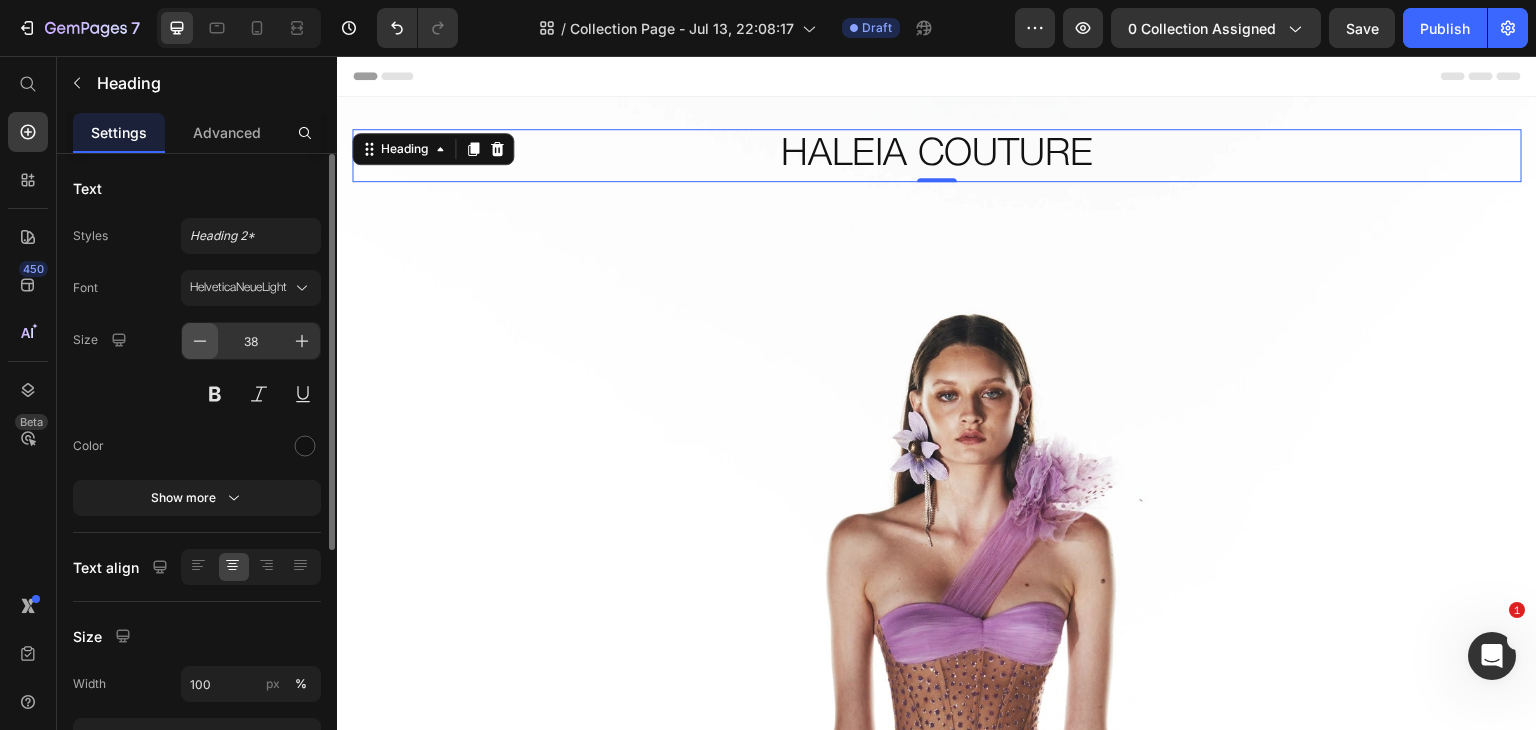 click 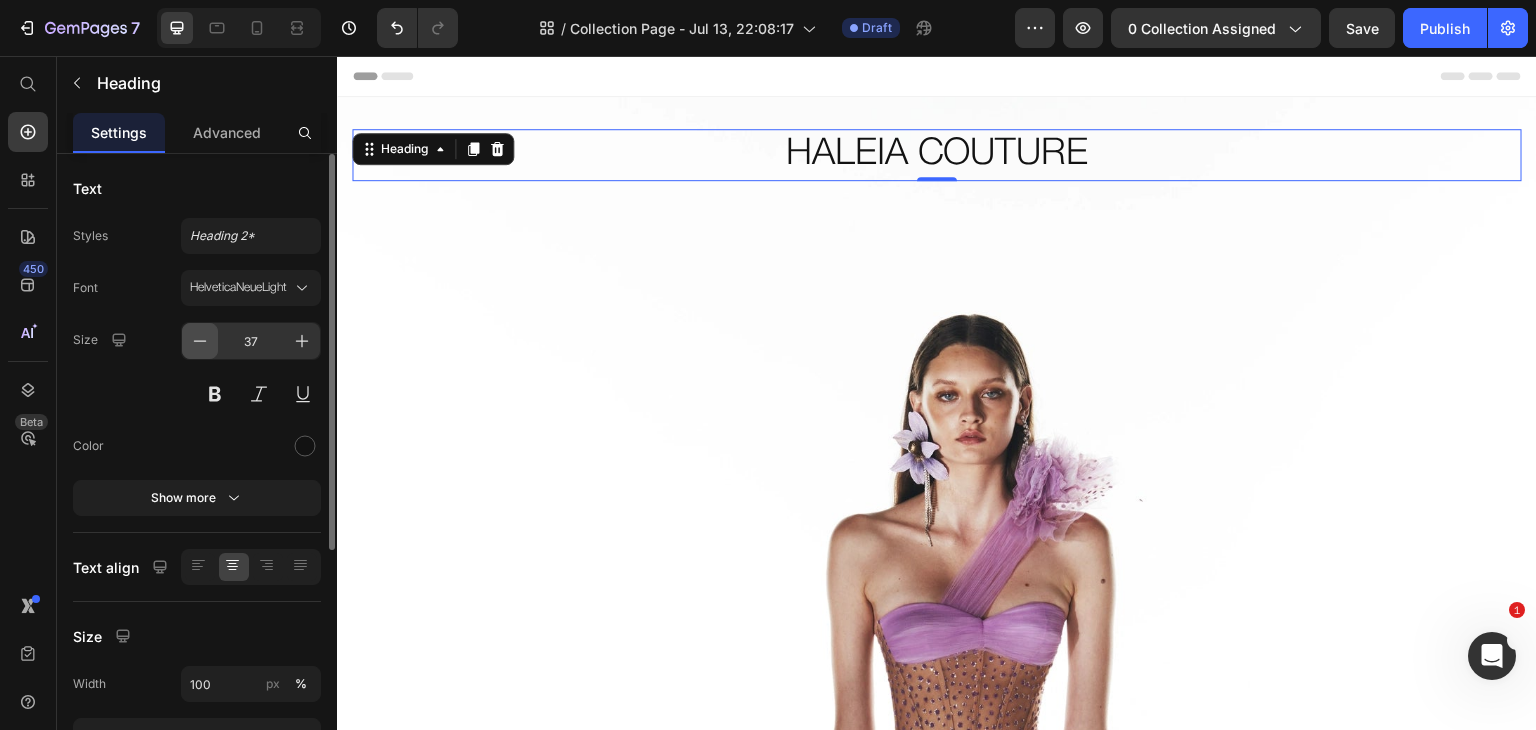 click 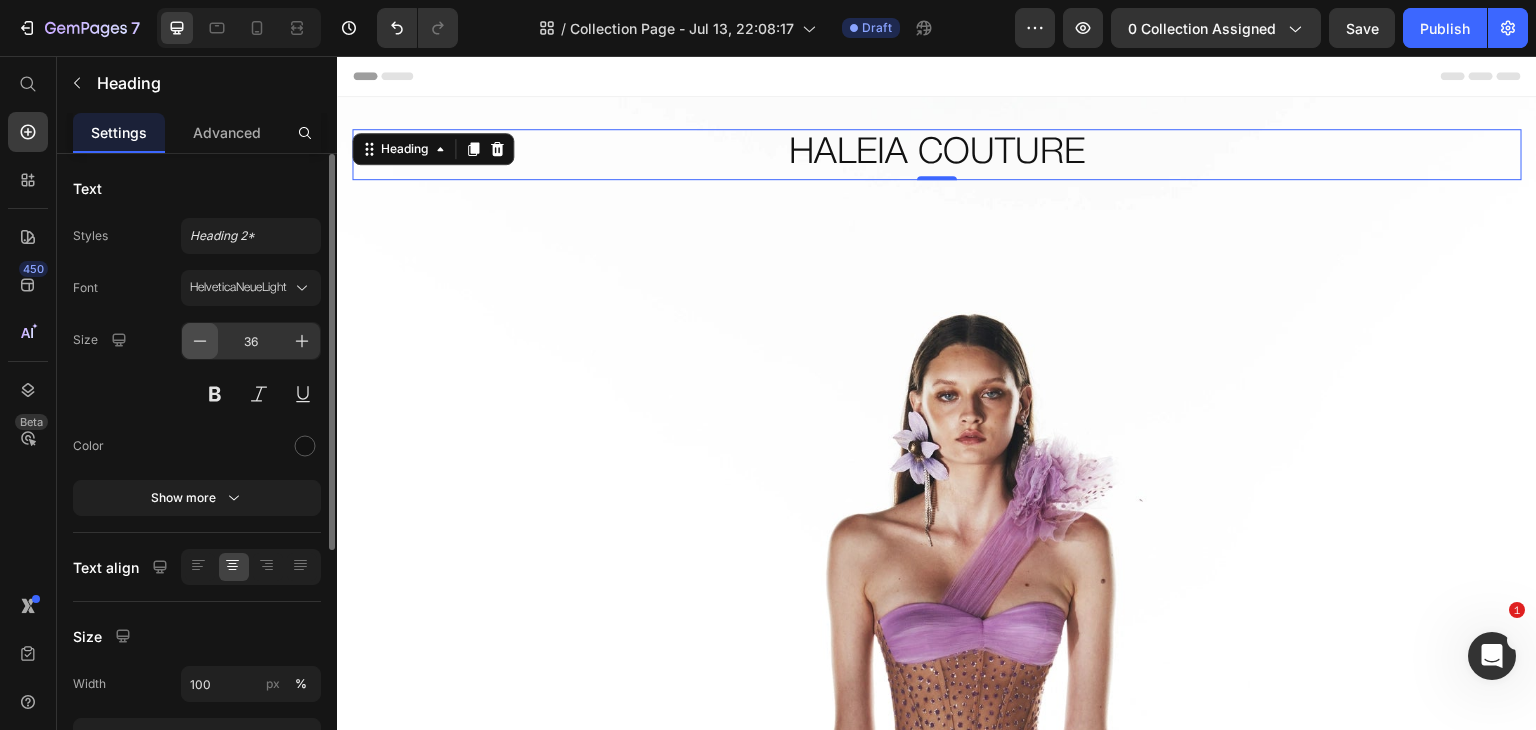 click 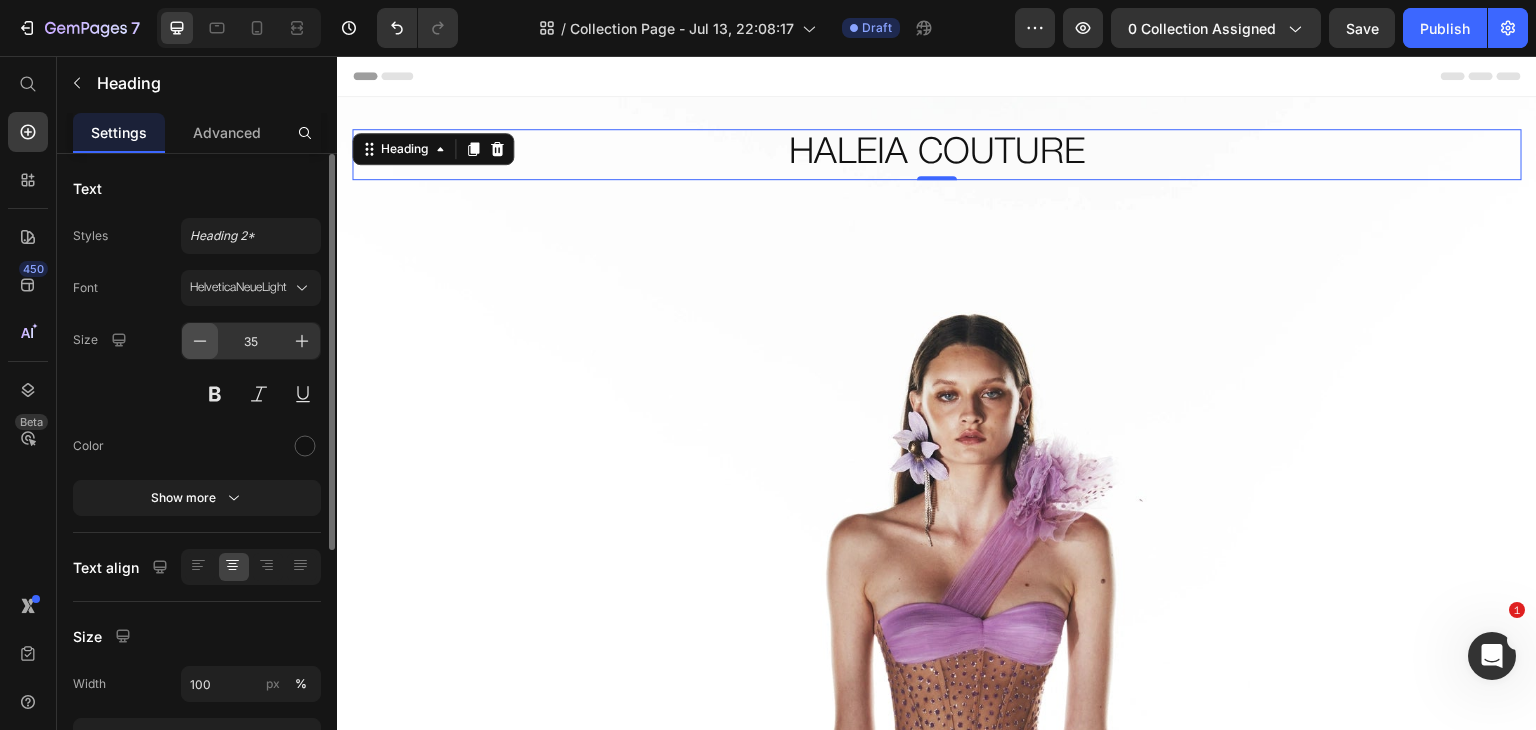 click 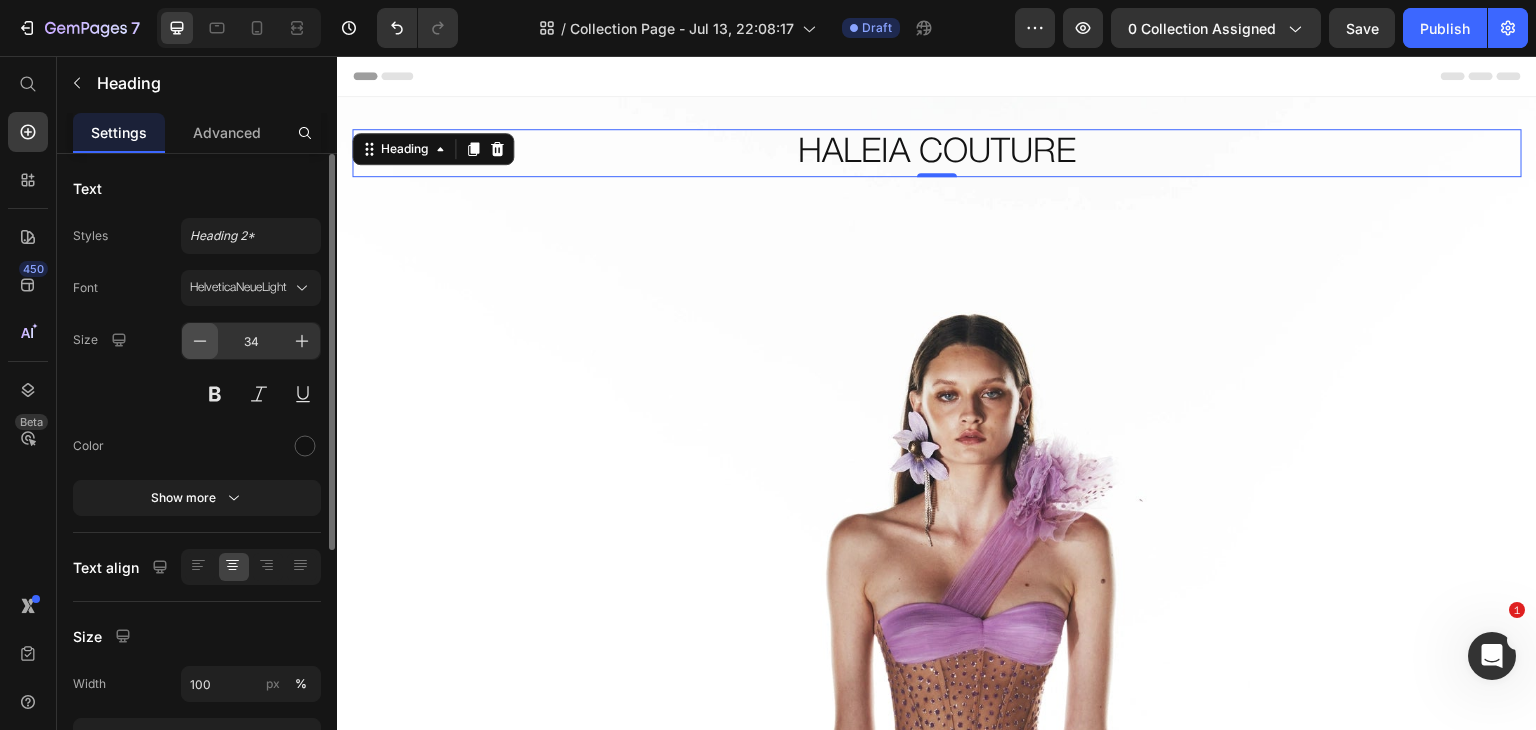 click 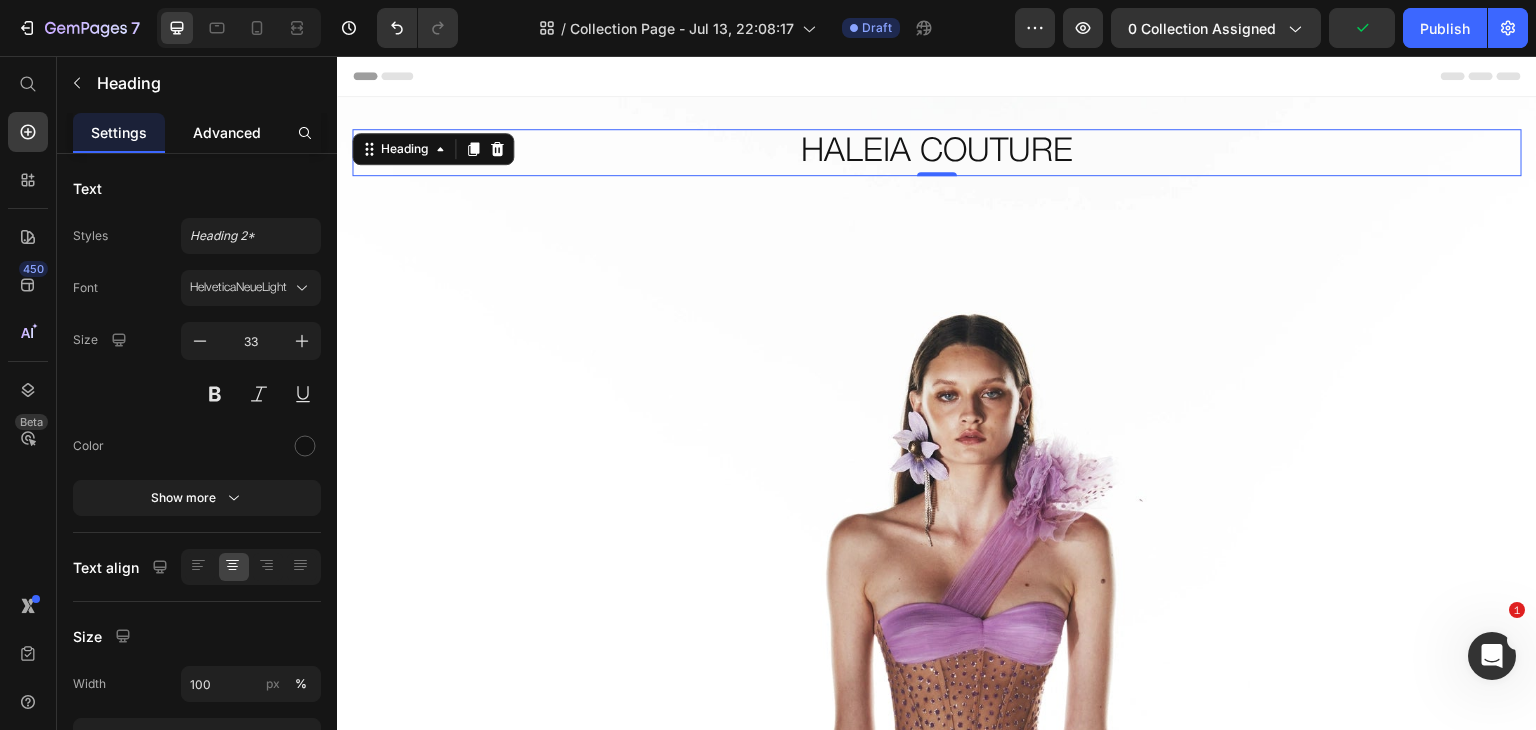 click on "Advanced" at bounding box center (227, 132) 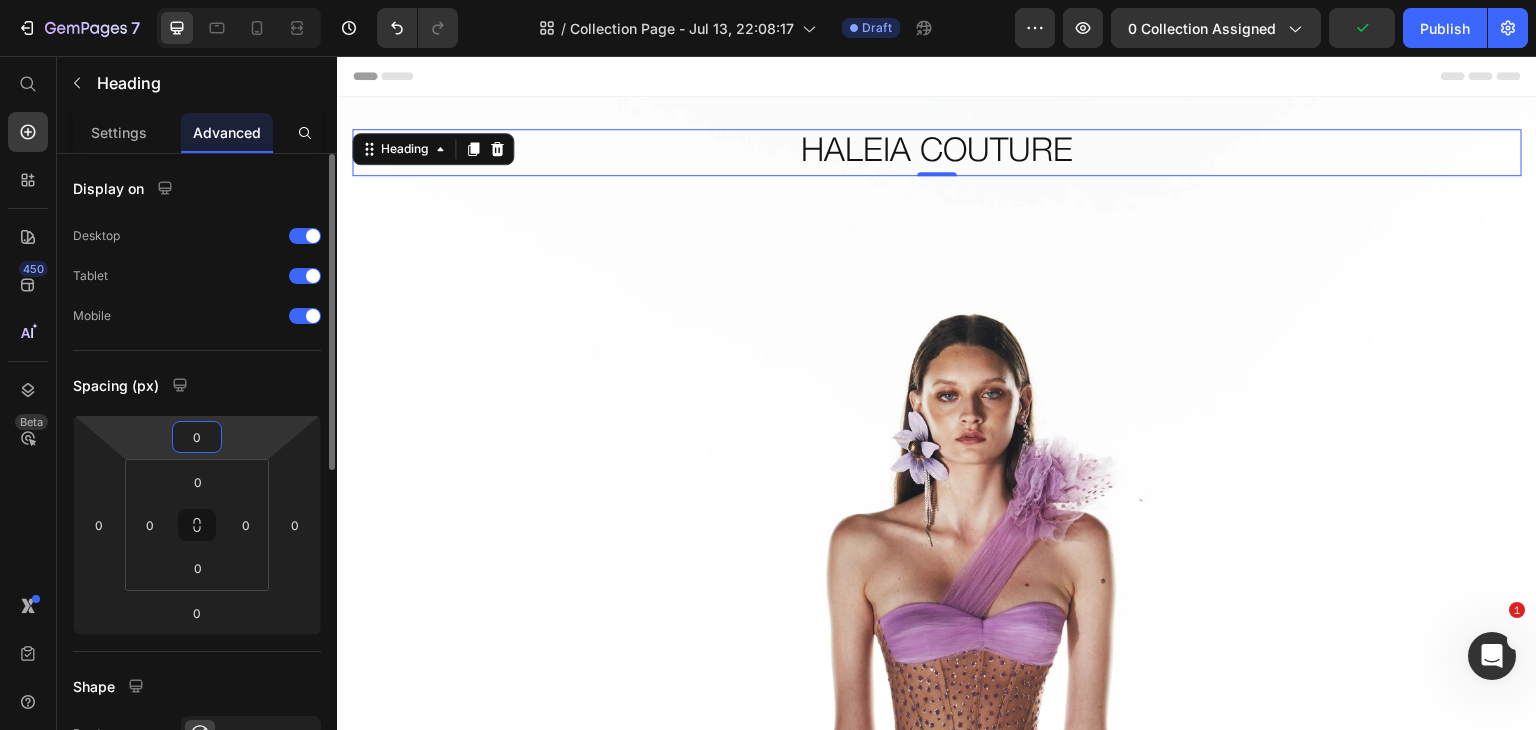 click on "0" at bounding box center (197, 437) 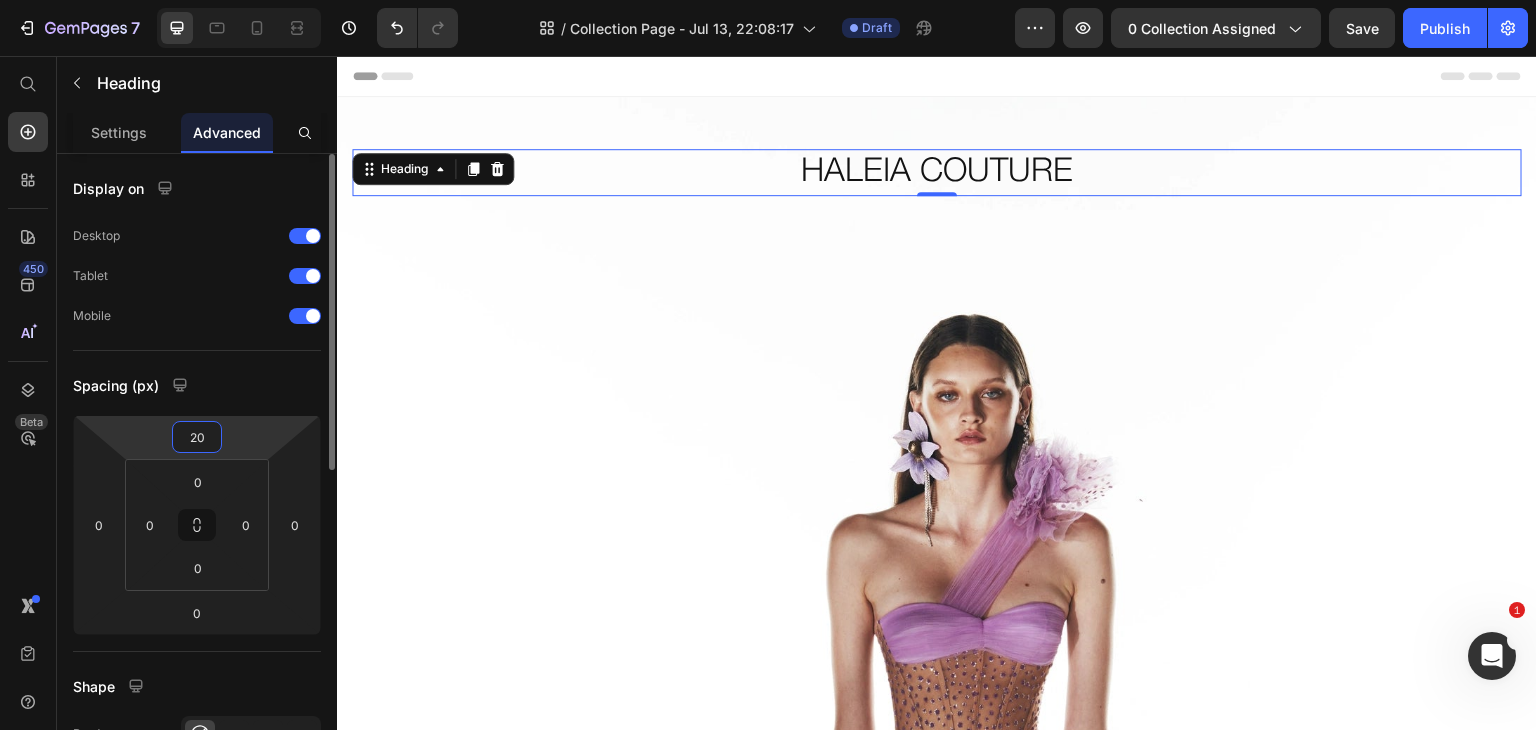 type on "2" 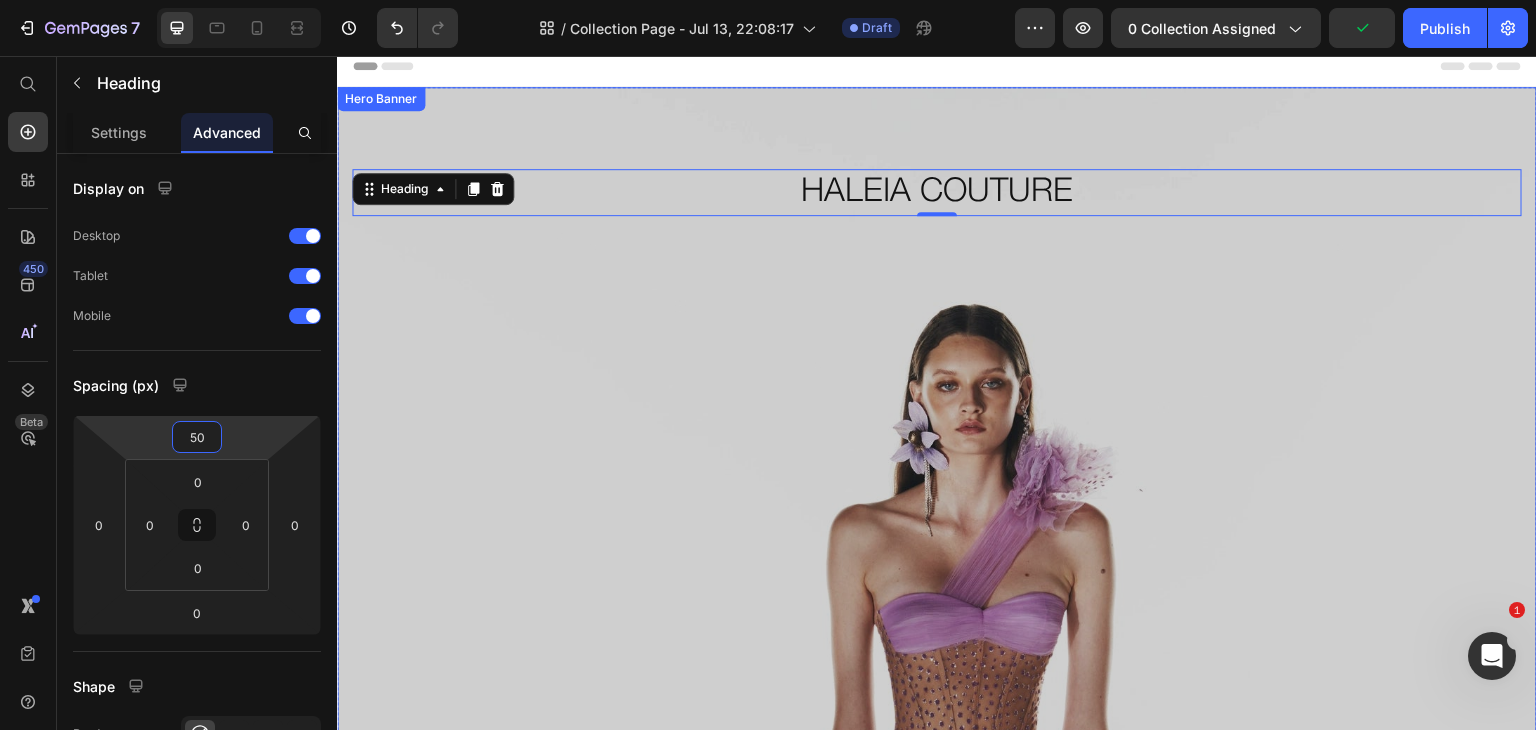 scroll, scrollTop: 8, scrollLeft: 0, axis: vertical 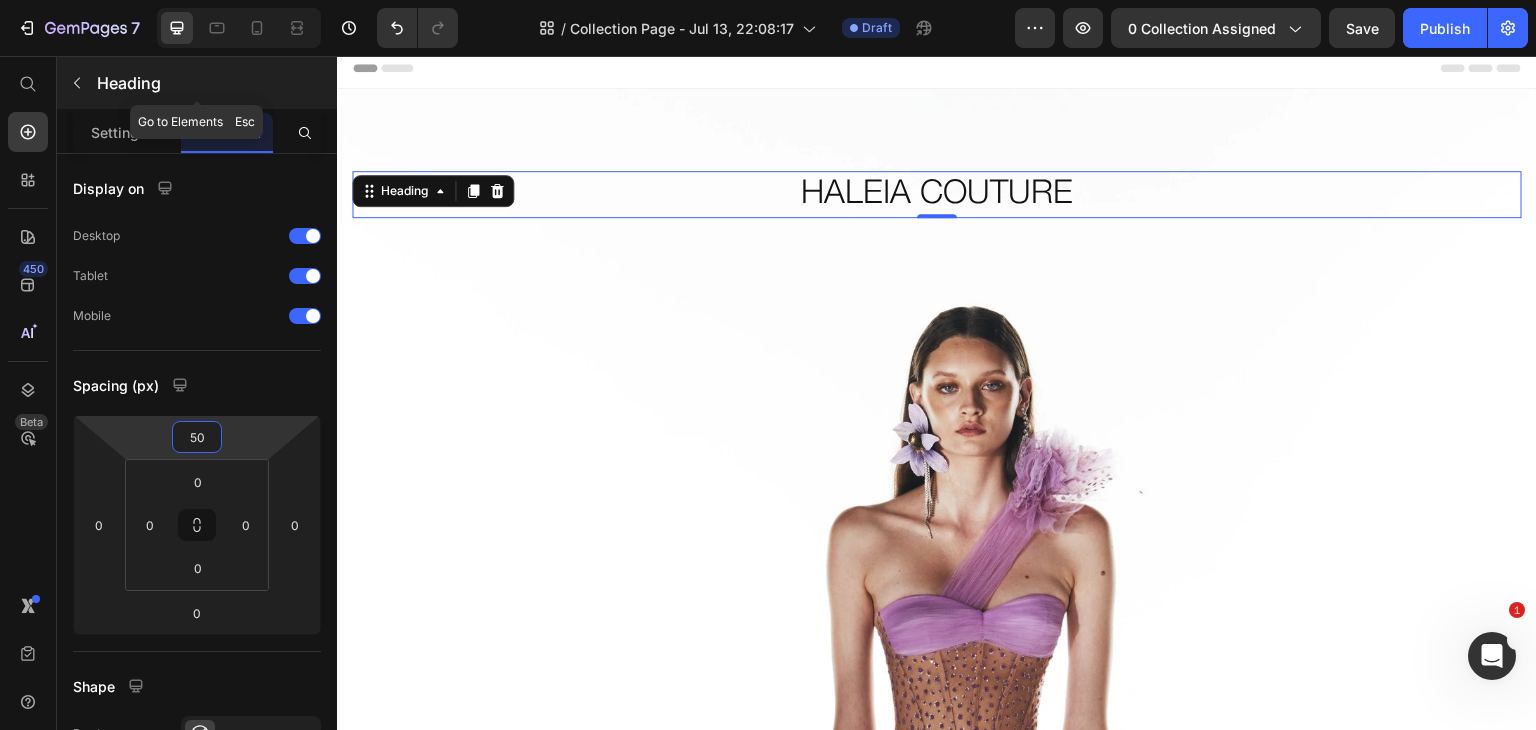 type on "50" 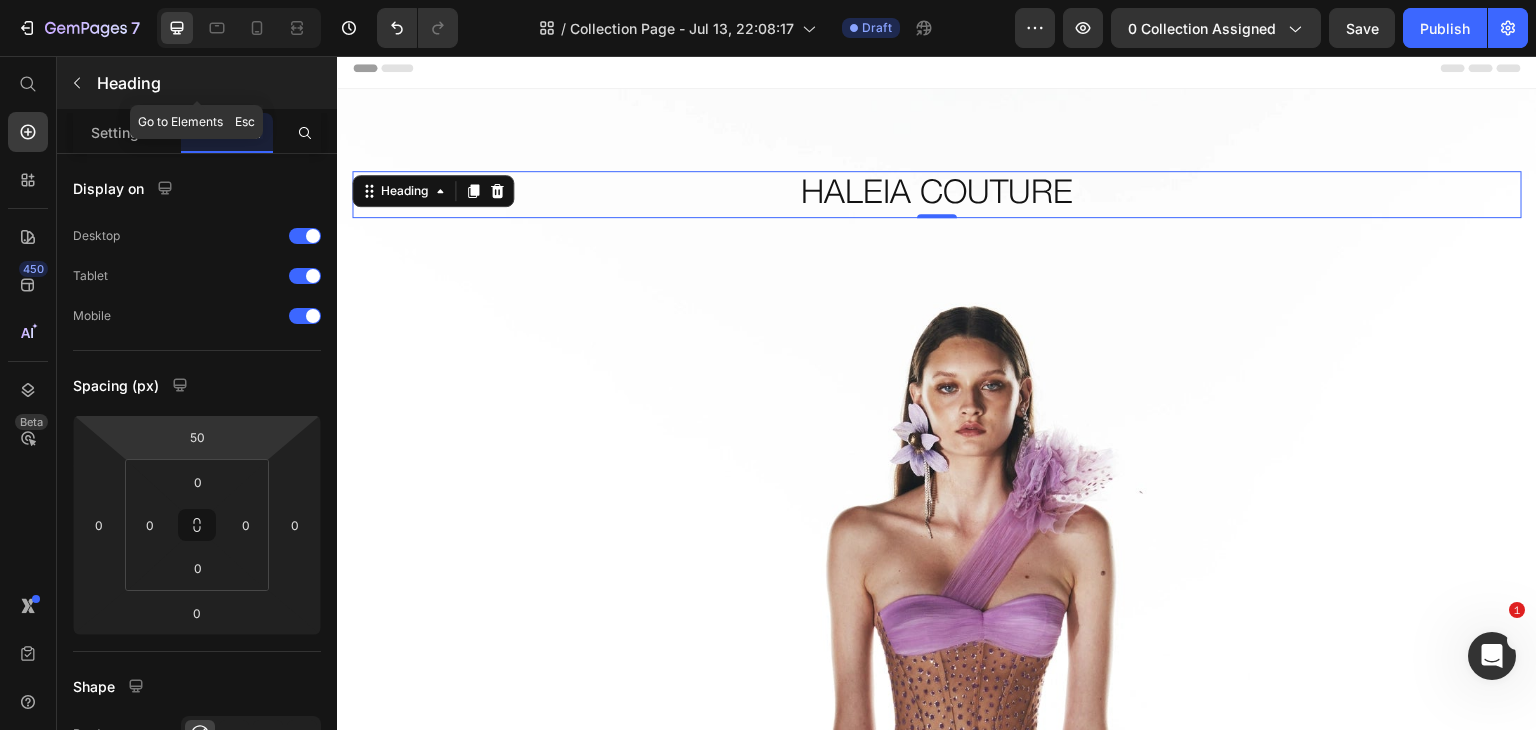 click 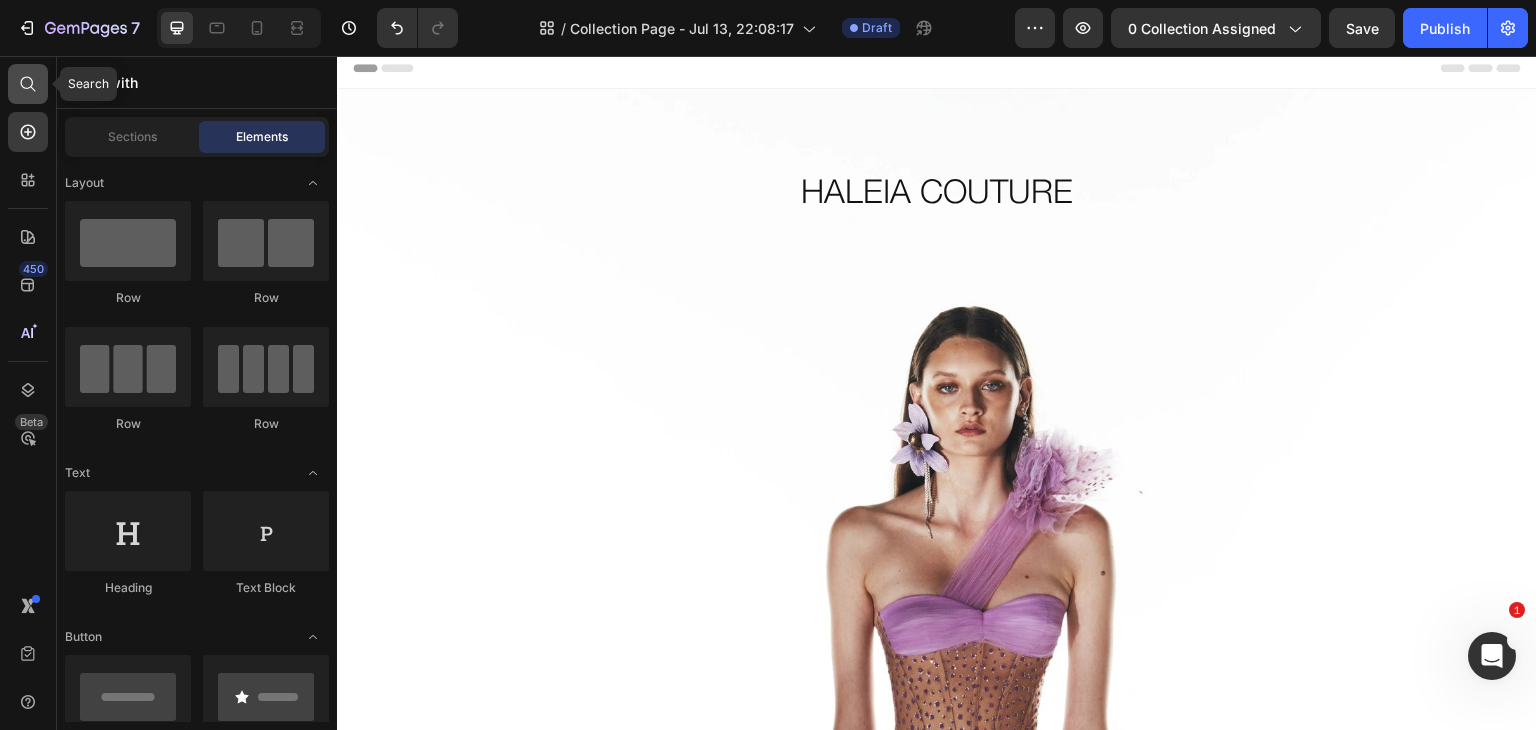click 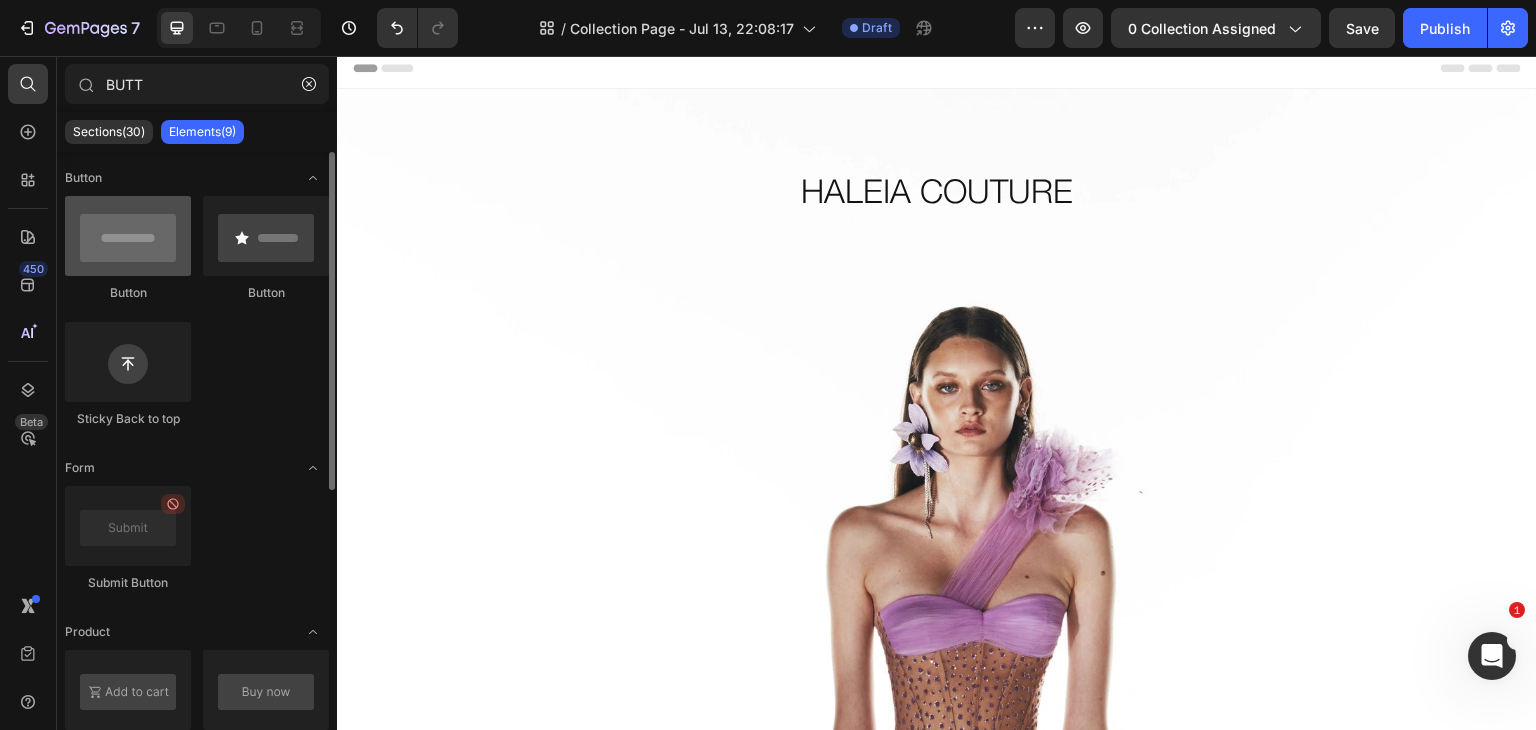 type on "BUTT" 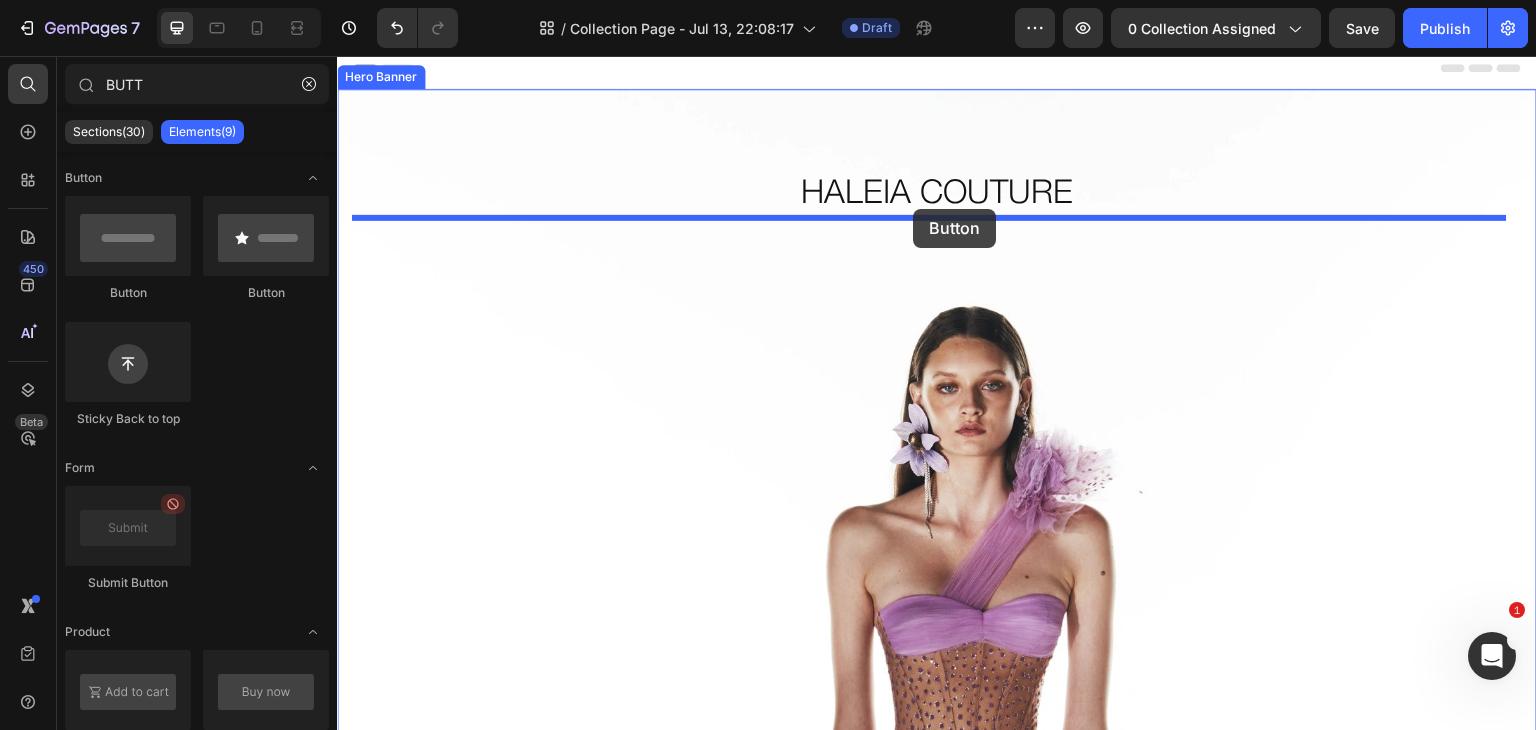 drag, startPoint x: 457, startPoint y: 317, endPoint x: 913, endPoint y: 211, distance: 468.15808 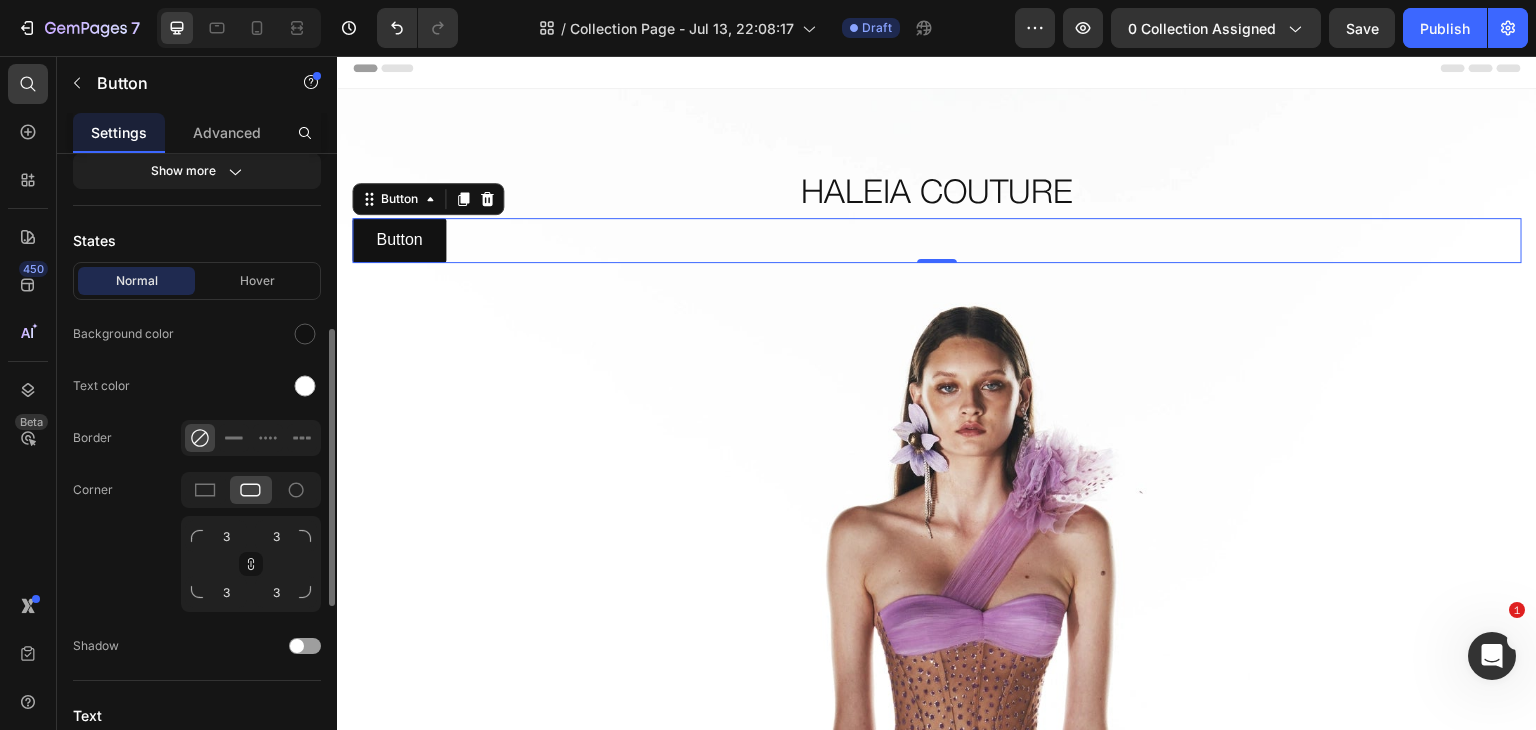scroll, scrollTop: 396, scrollLeft: 0, axis: vertical 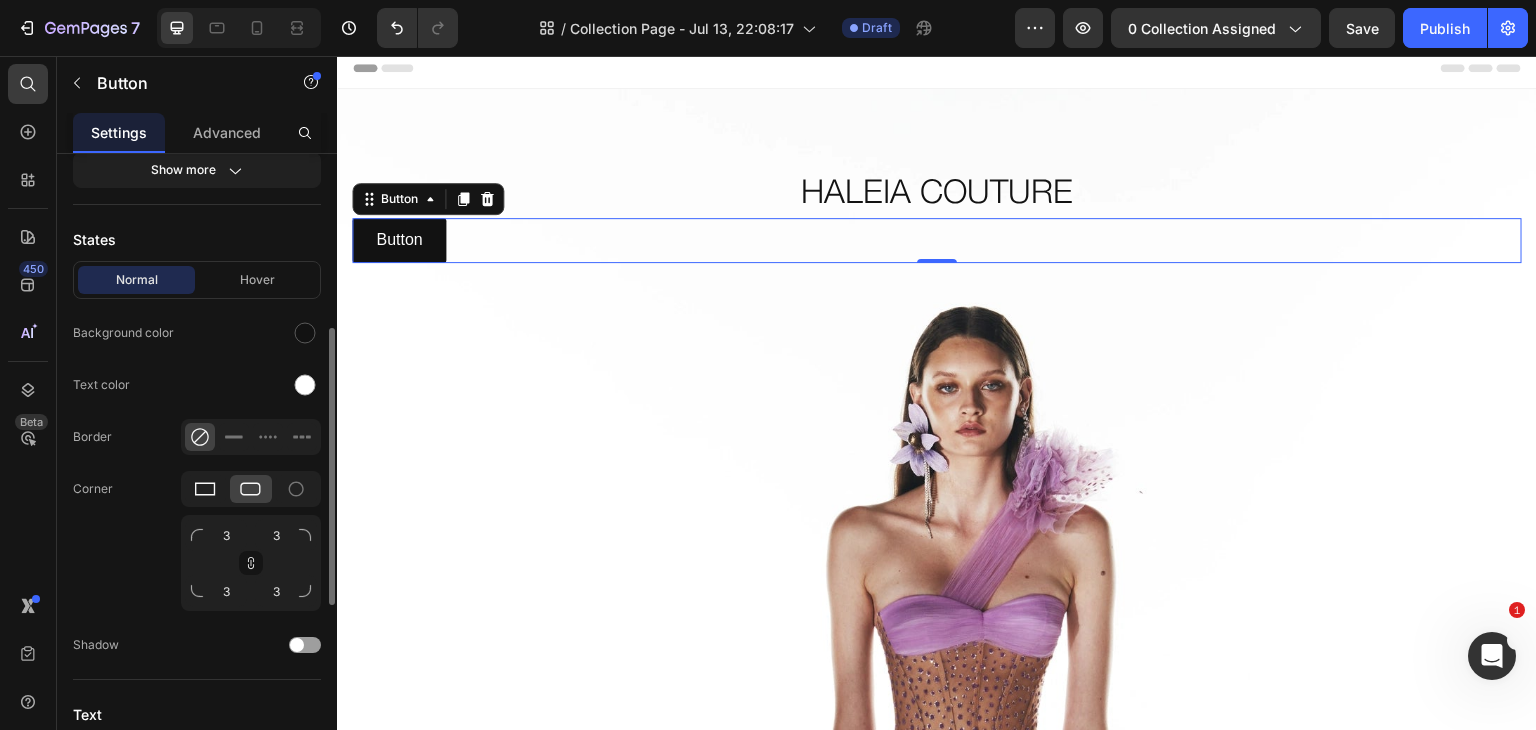 click 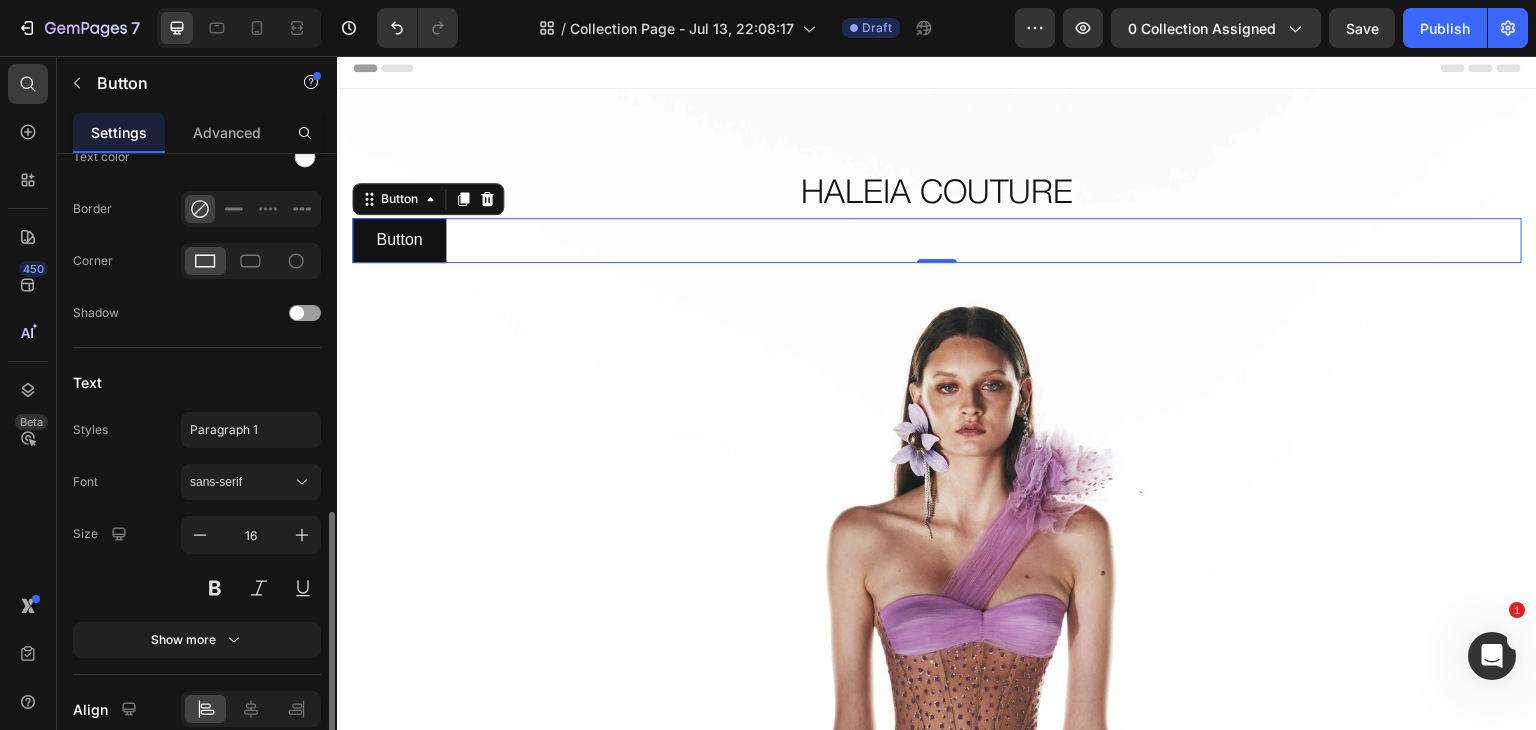 scroll, scrollTop: 706, scrollLeft: 0, axis: vertical 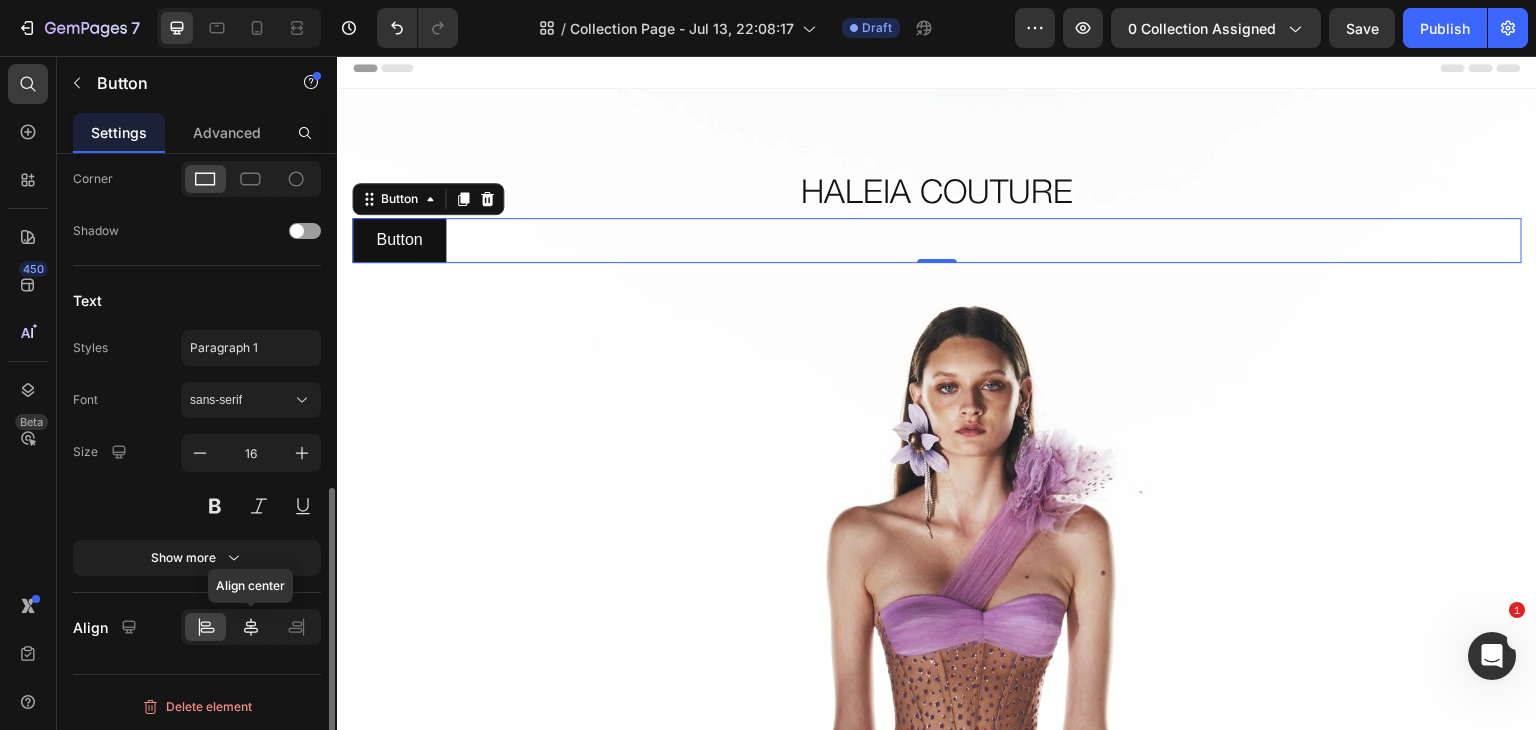 click 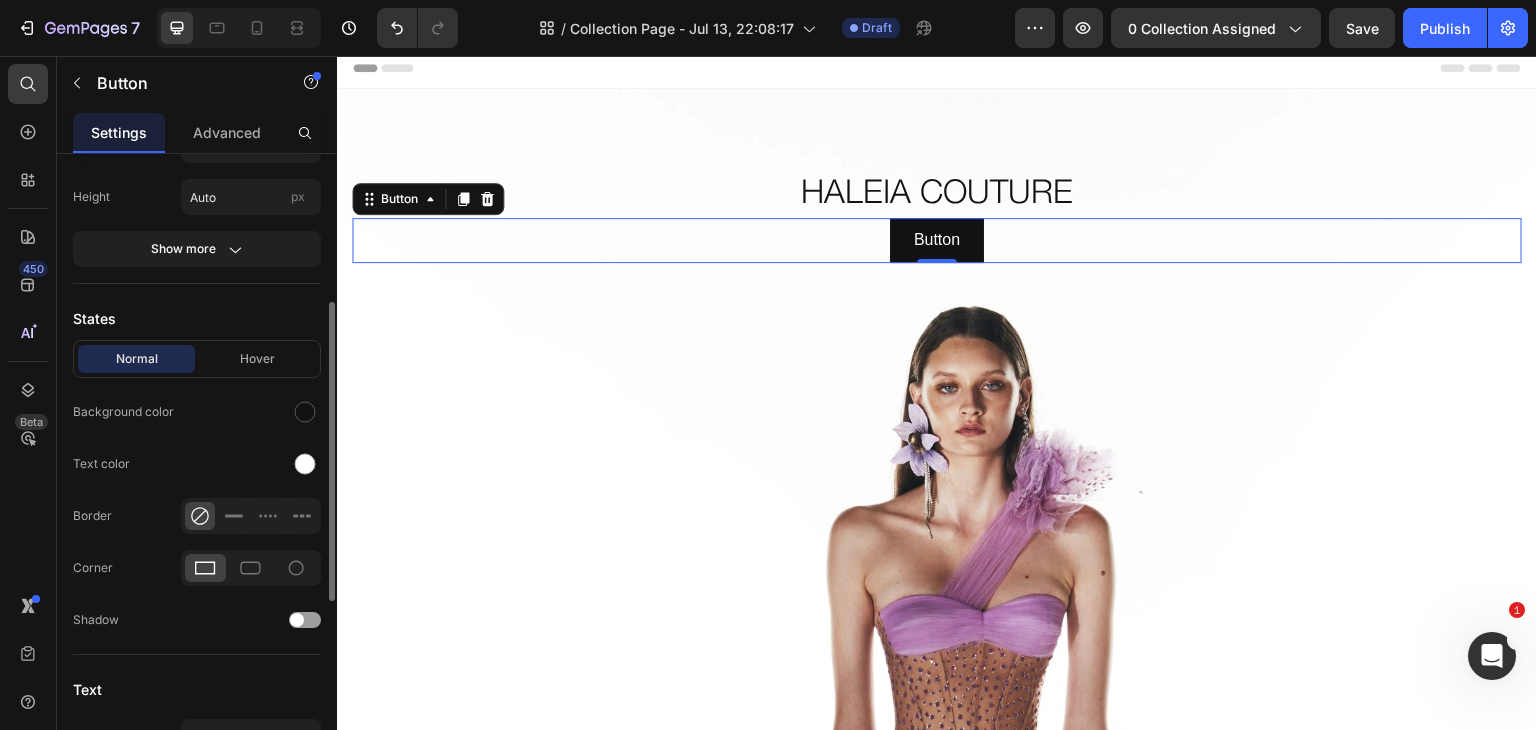 scroll, scrollTop: 316, scrollLeft: 0, axis: vertical 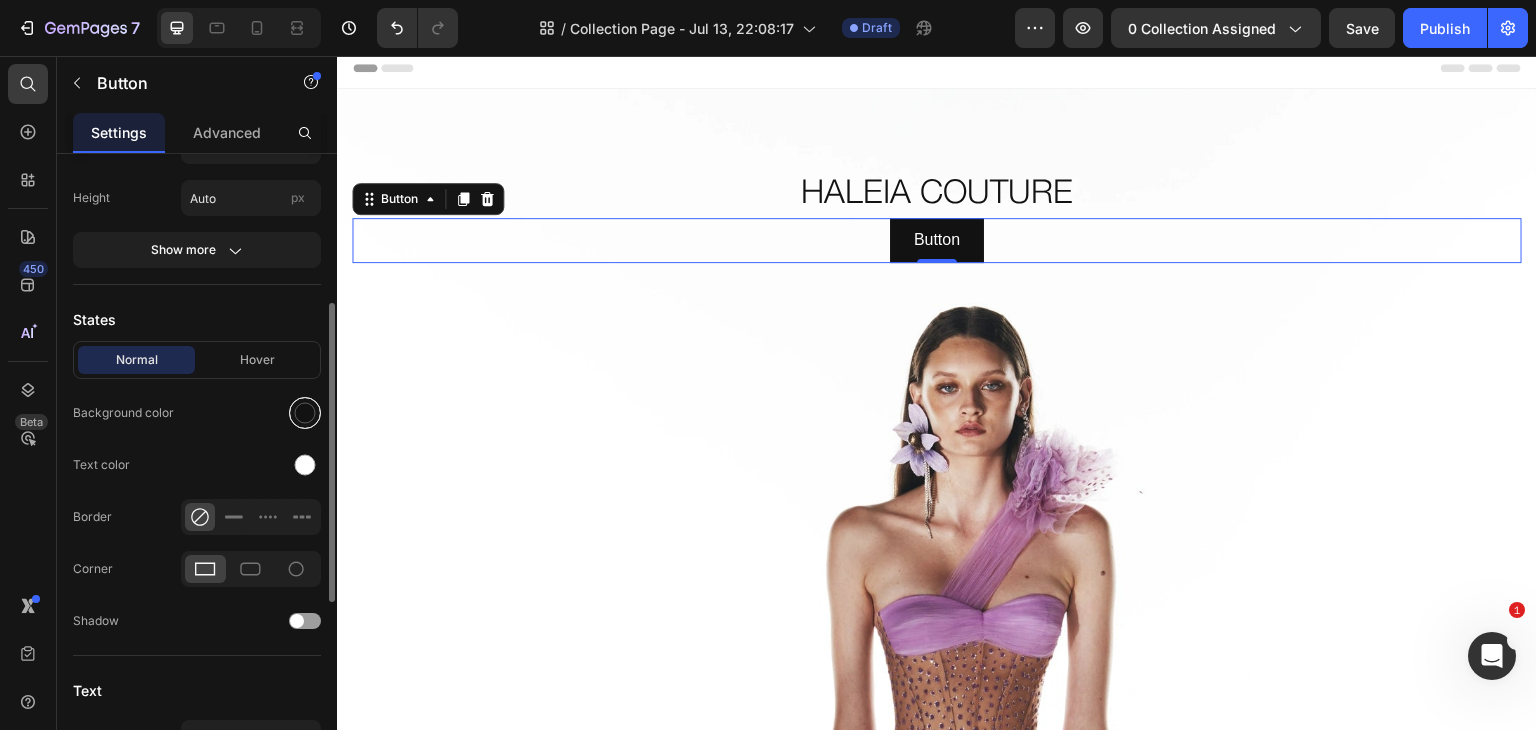click at bounding box center (305, 413) 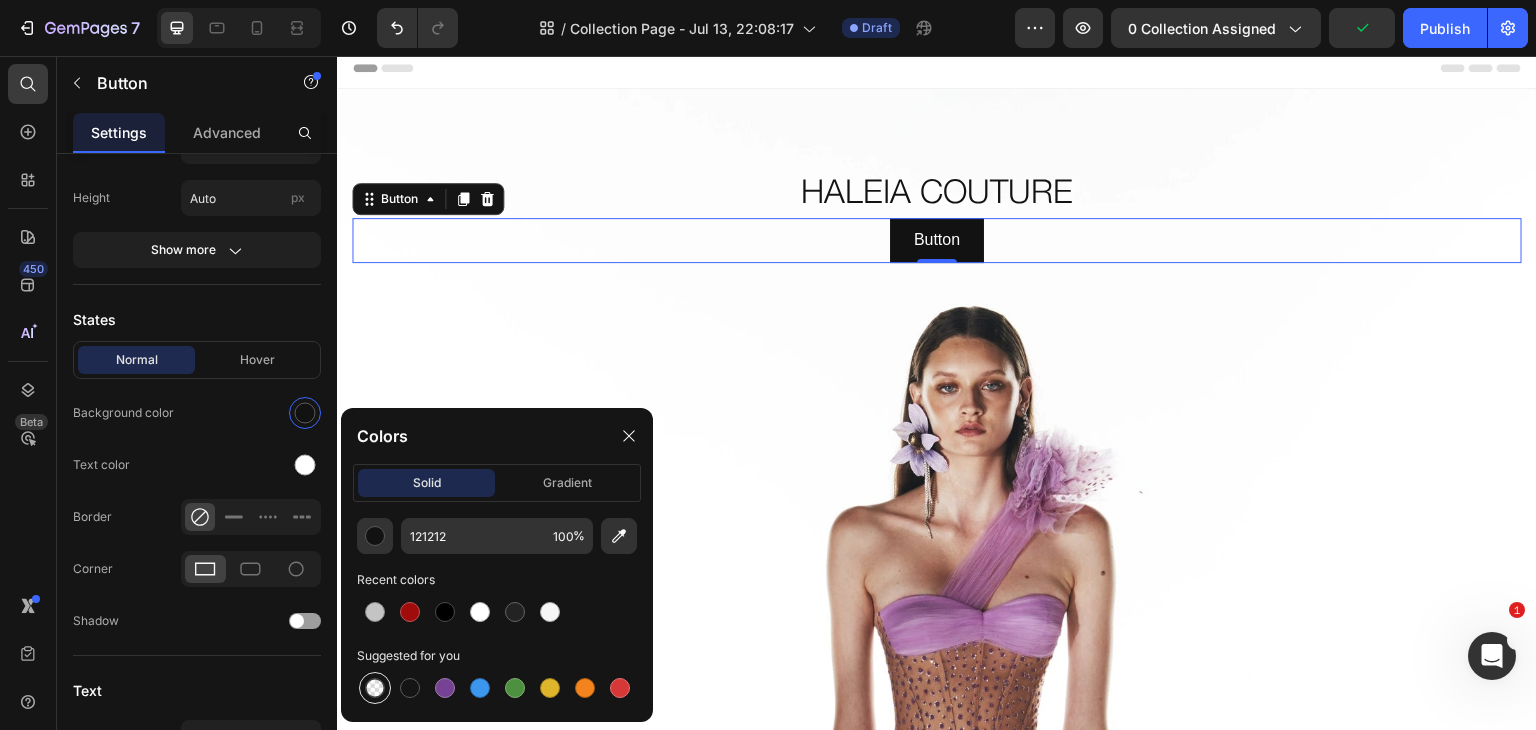 click at bounding box center [375, 688] 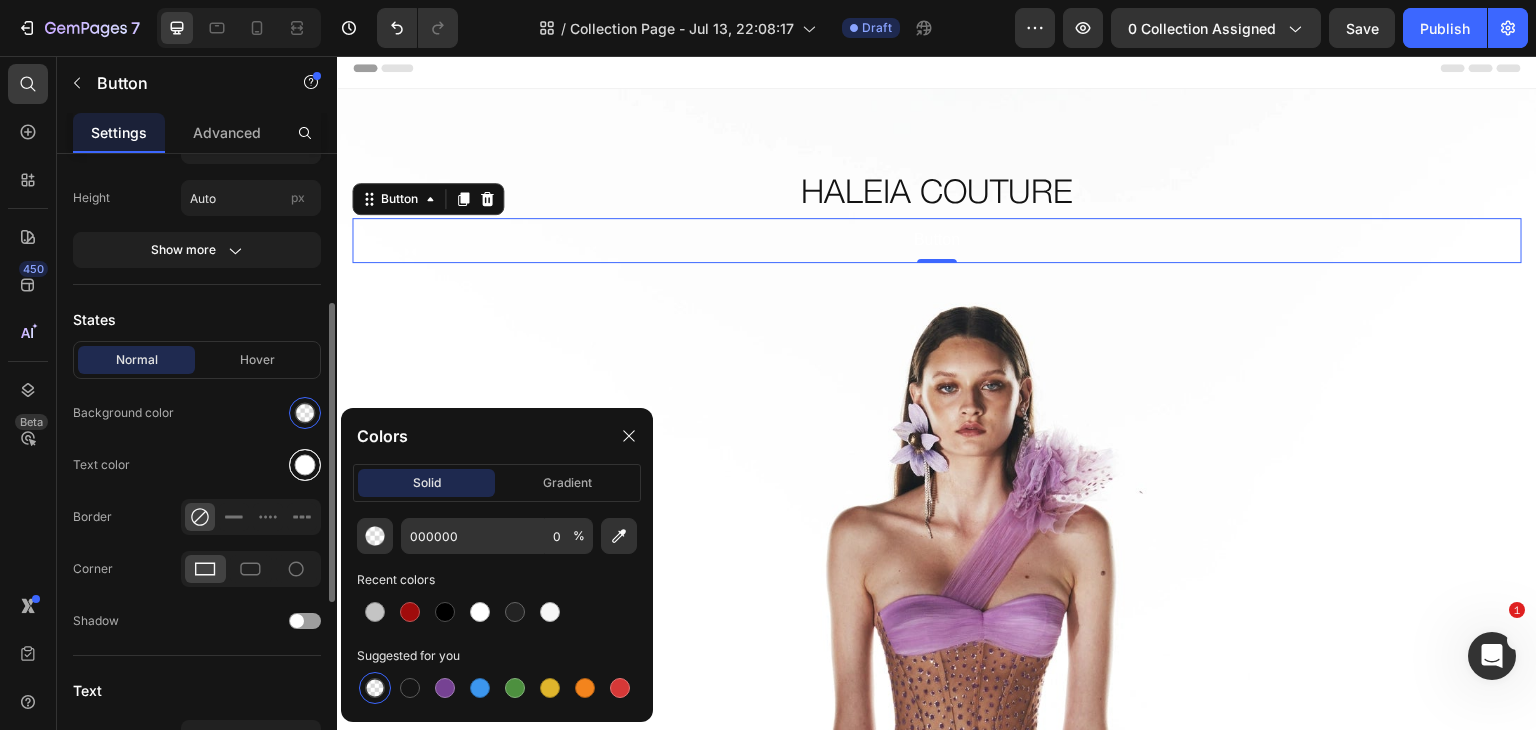 click at bounding box center (305, 465) 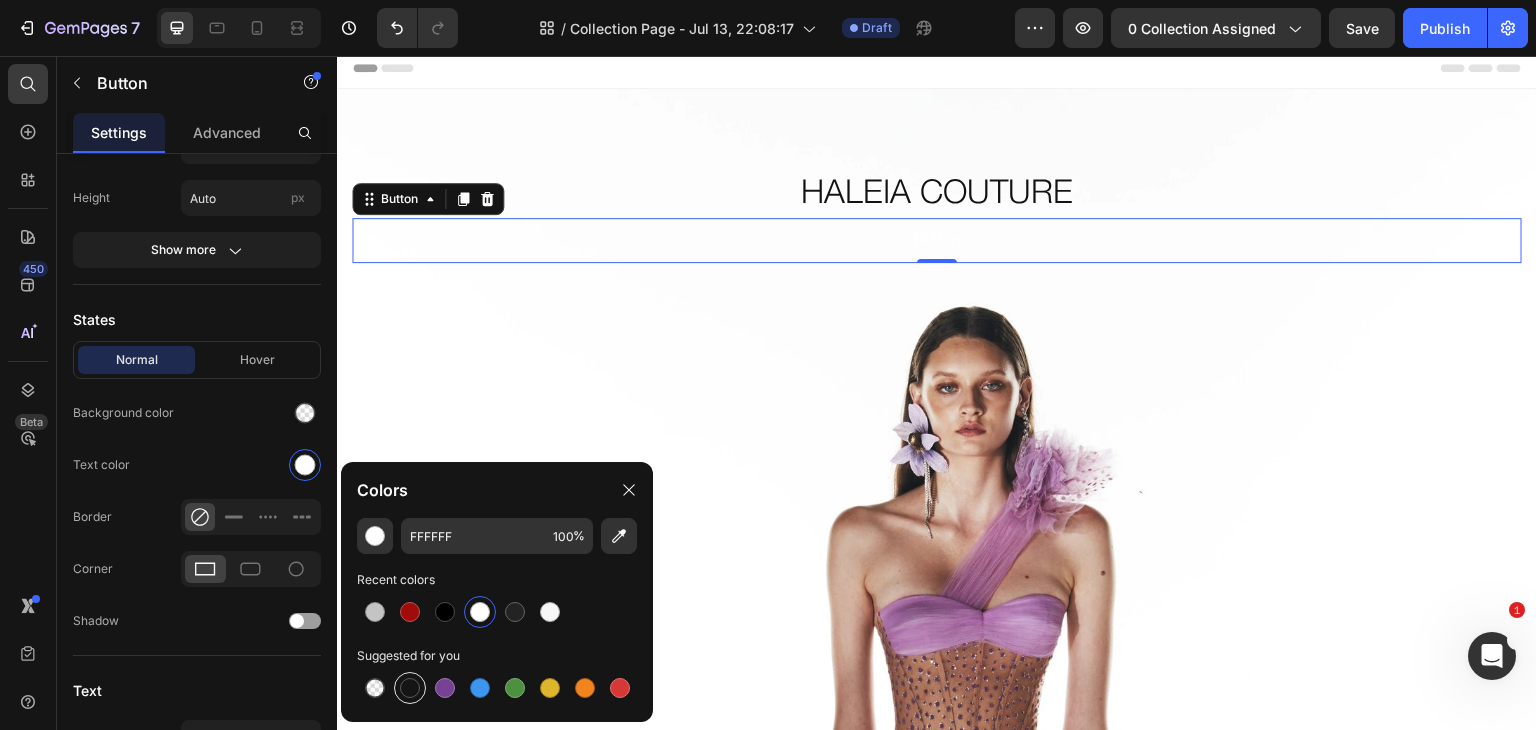 click at bounding box center (410, 688) 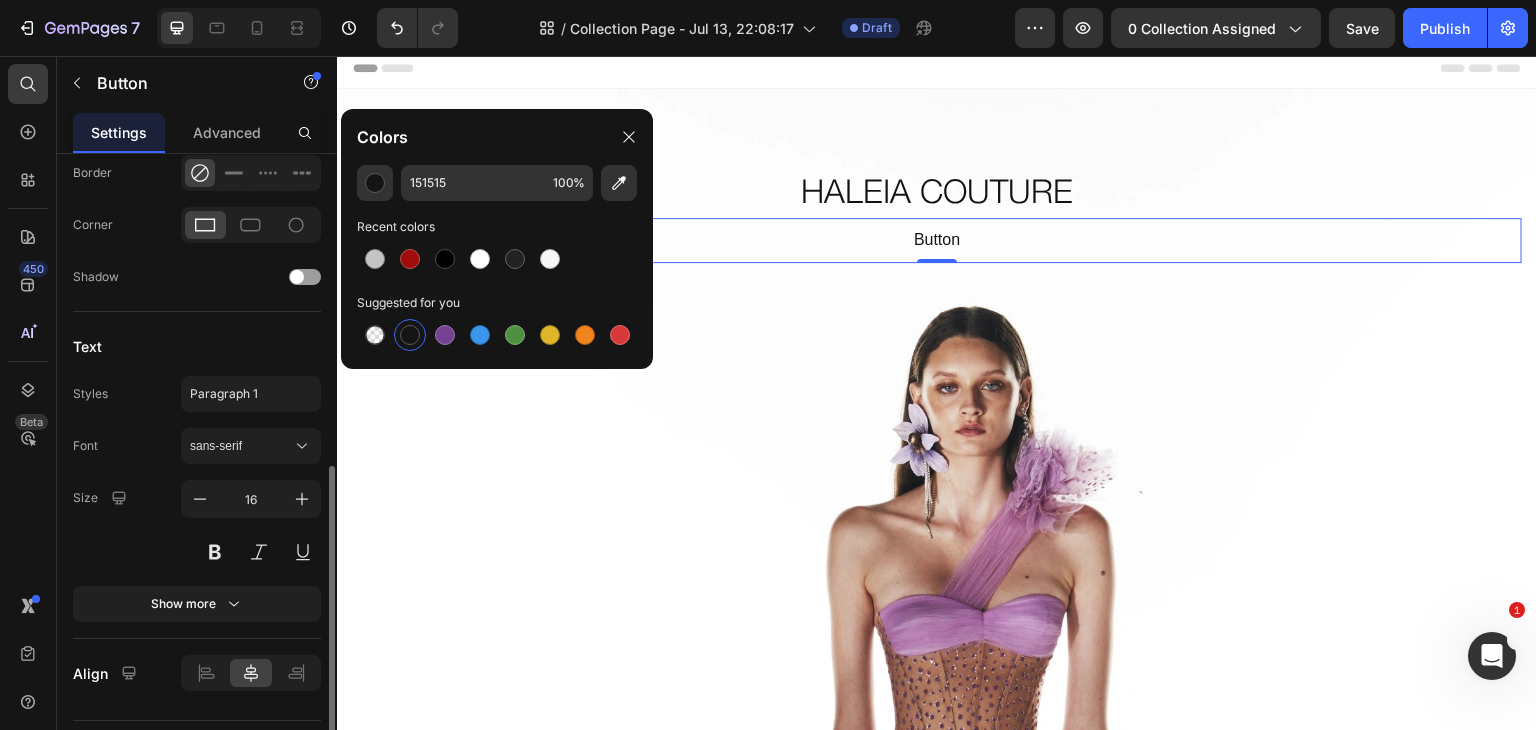 scroll, scrollTop: 661, scrollLeft: 0, axis: vertical 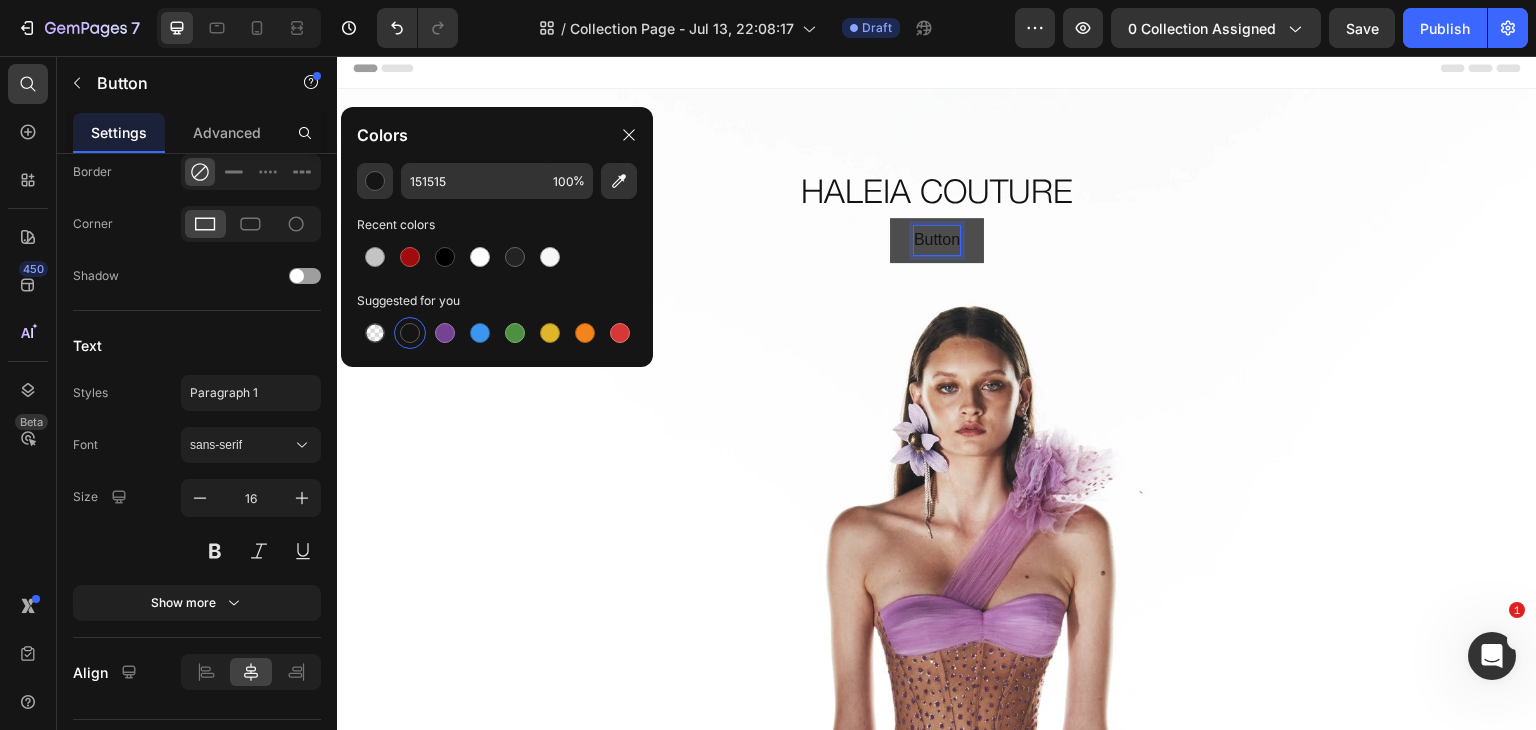 click on "Button" at bounding box center (937, 240) 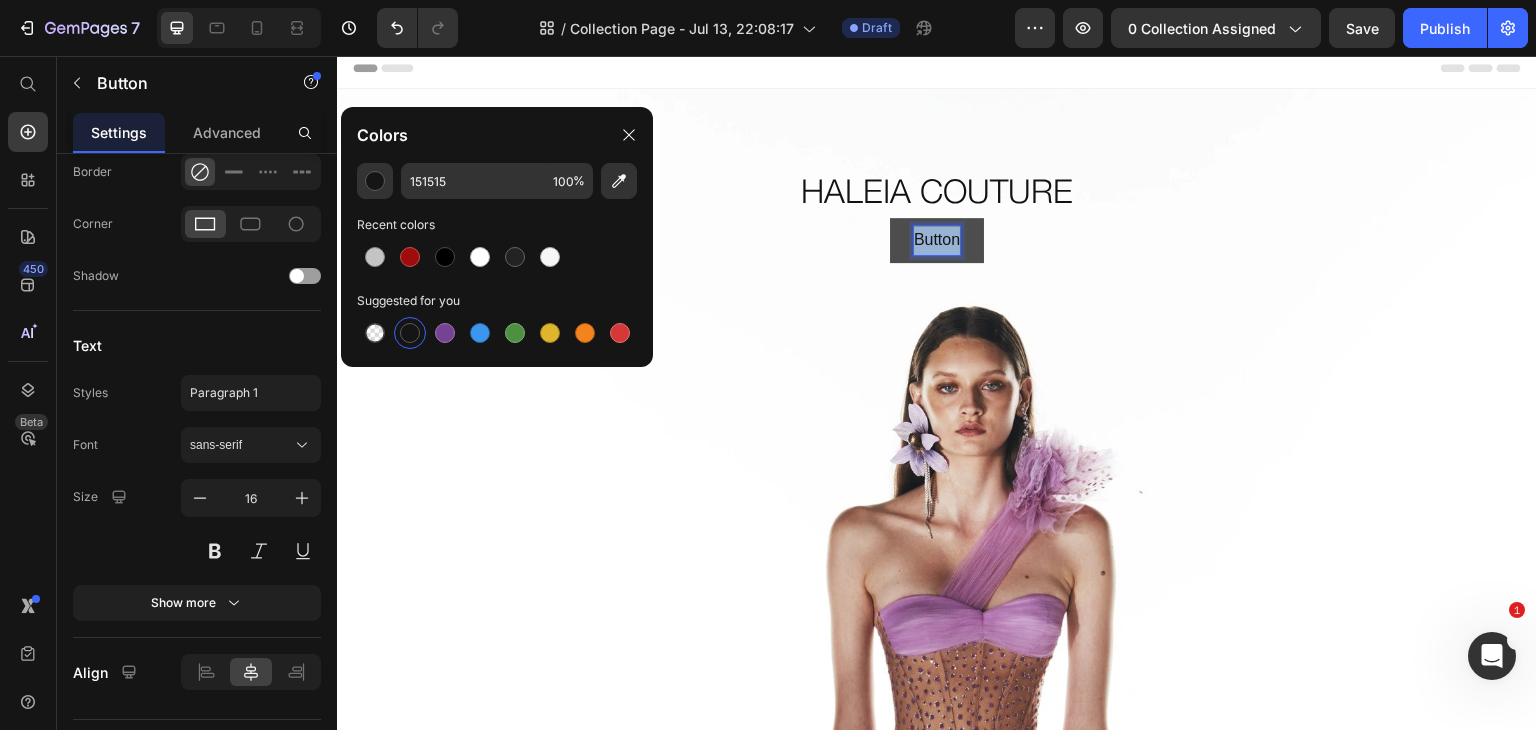 click on "Button" at bounding box center [937, 240] 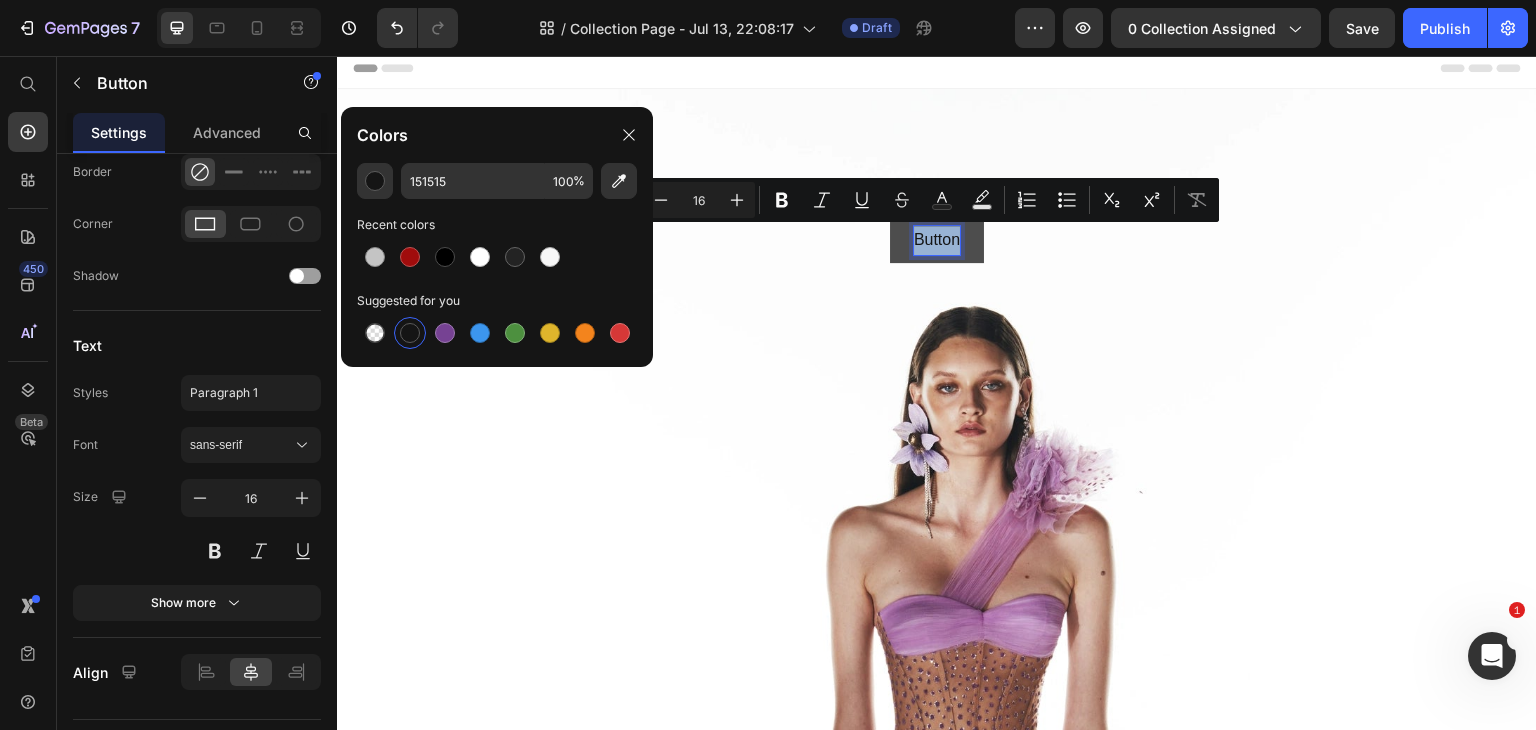 click on "Button" at bounding box center (937, 240) 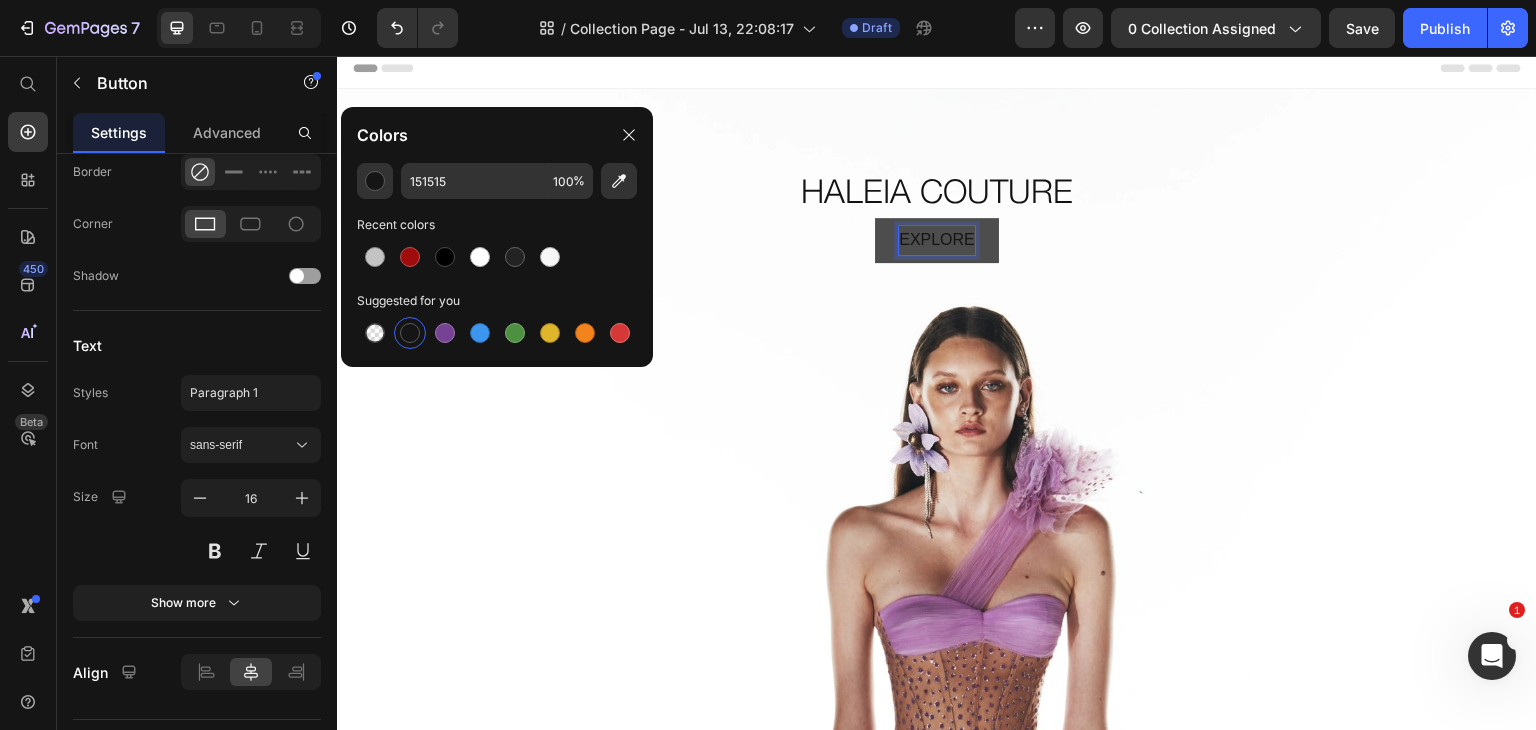 click on "EXPLORE" at bounding box center (937, 240) 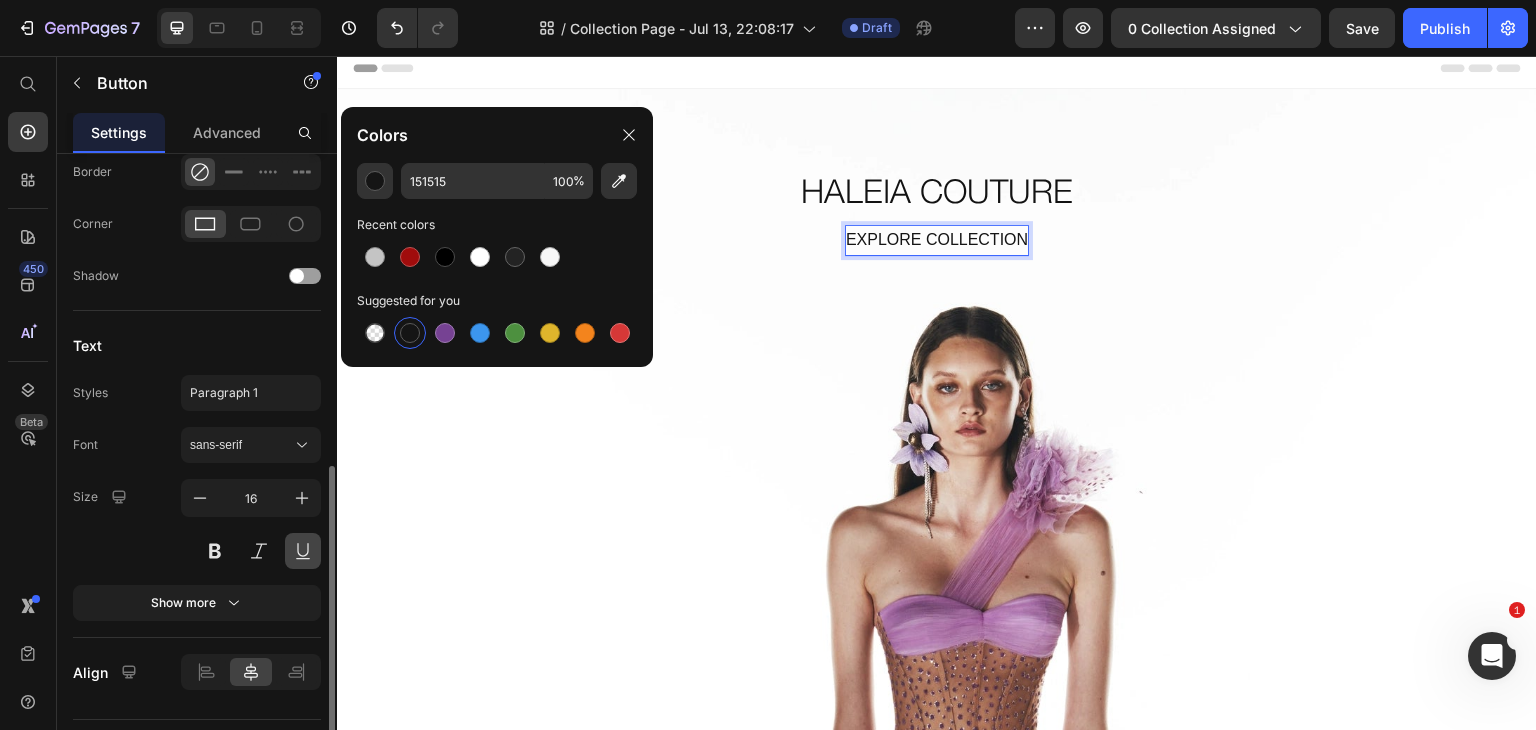 click at bounding box center [303, 551] 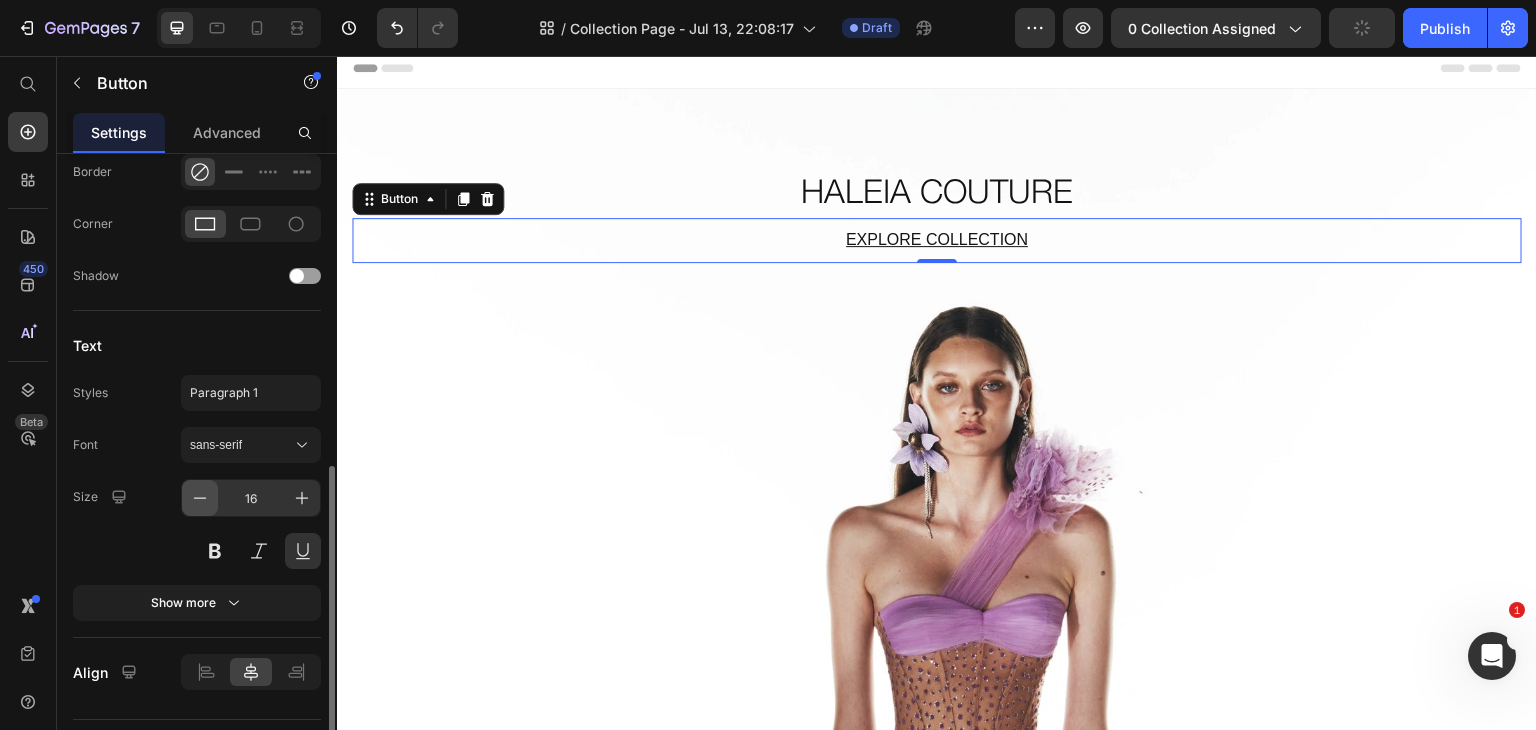 click 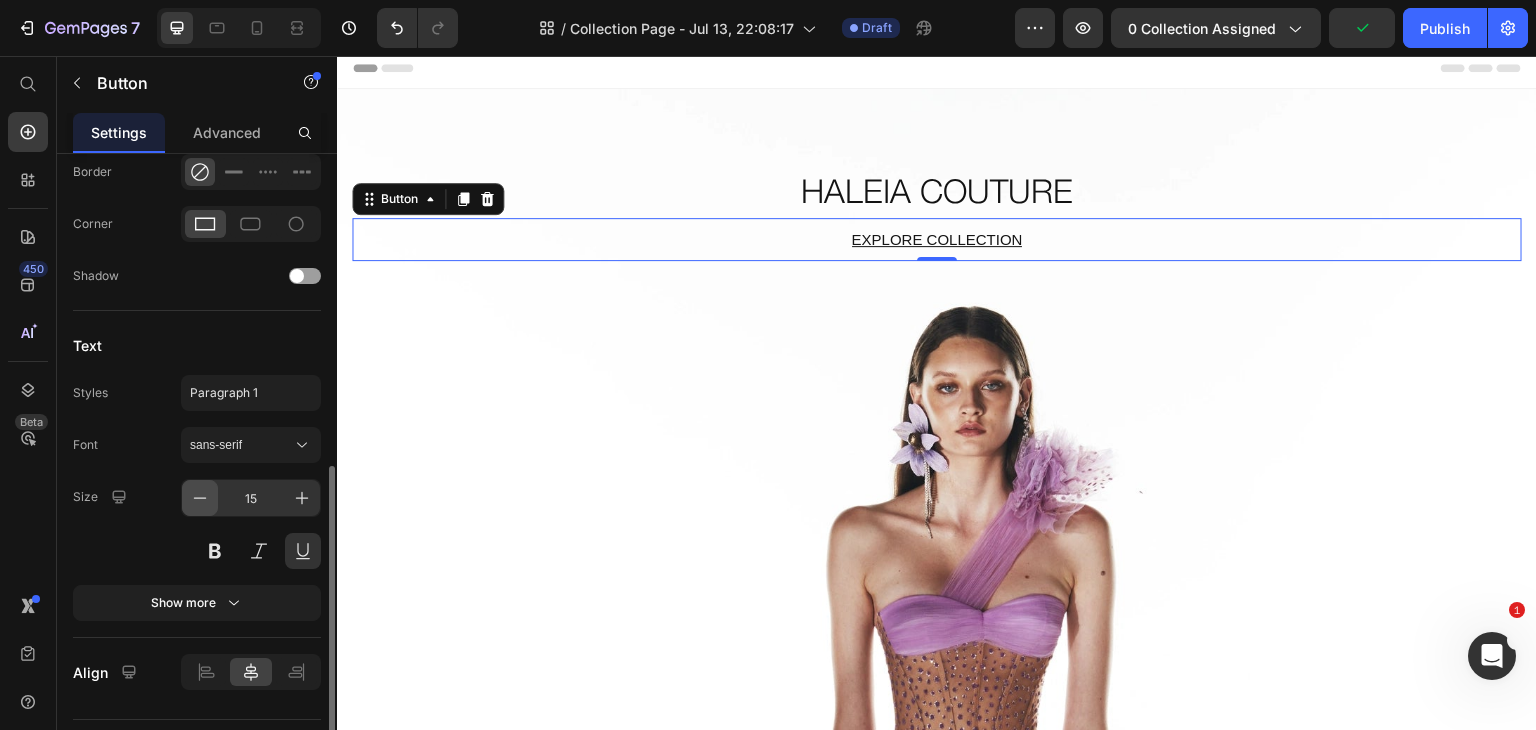 click 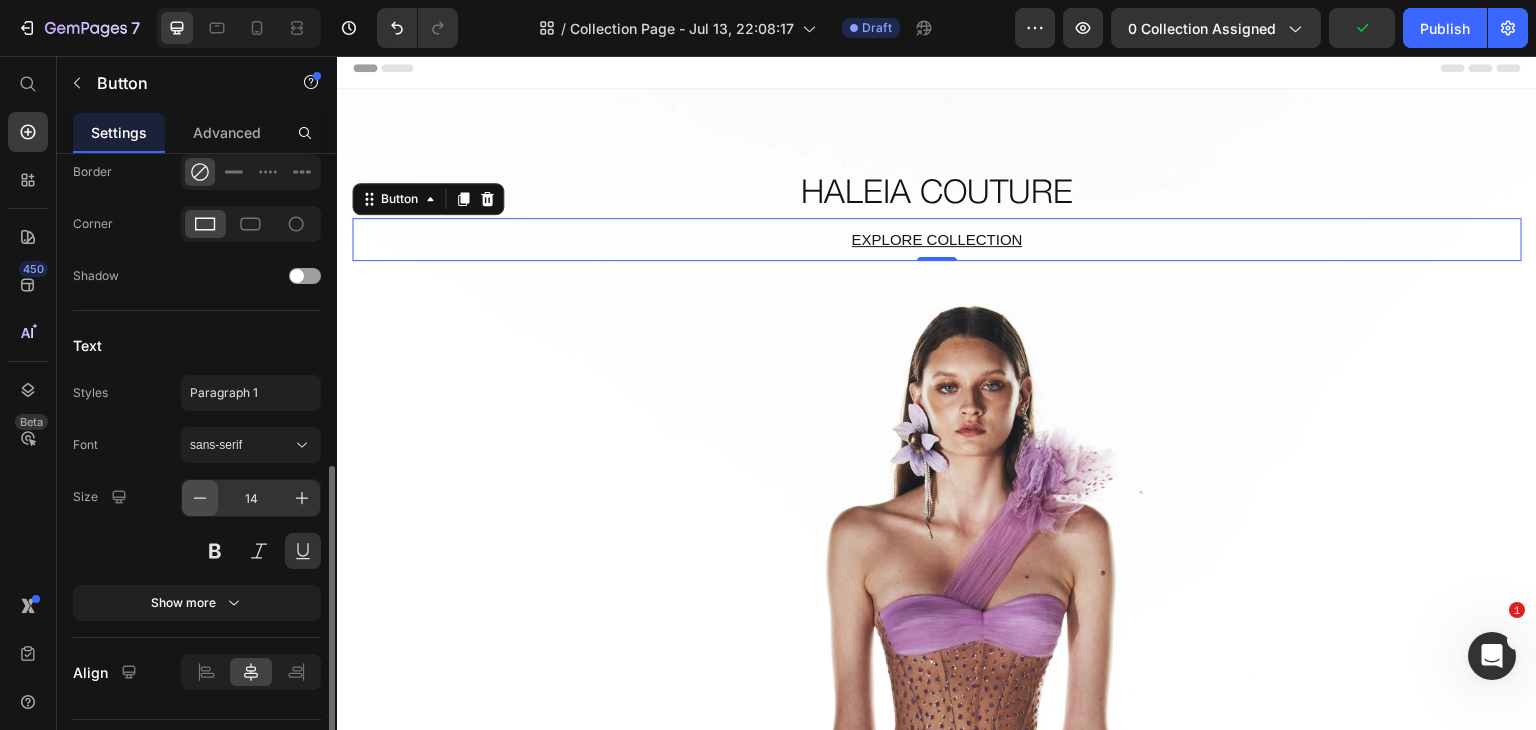 click 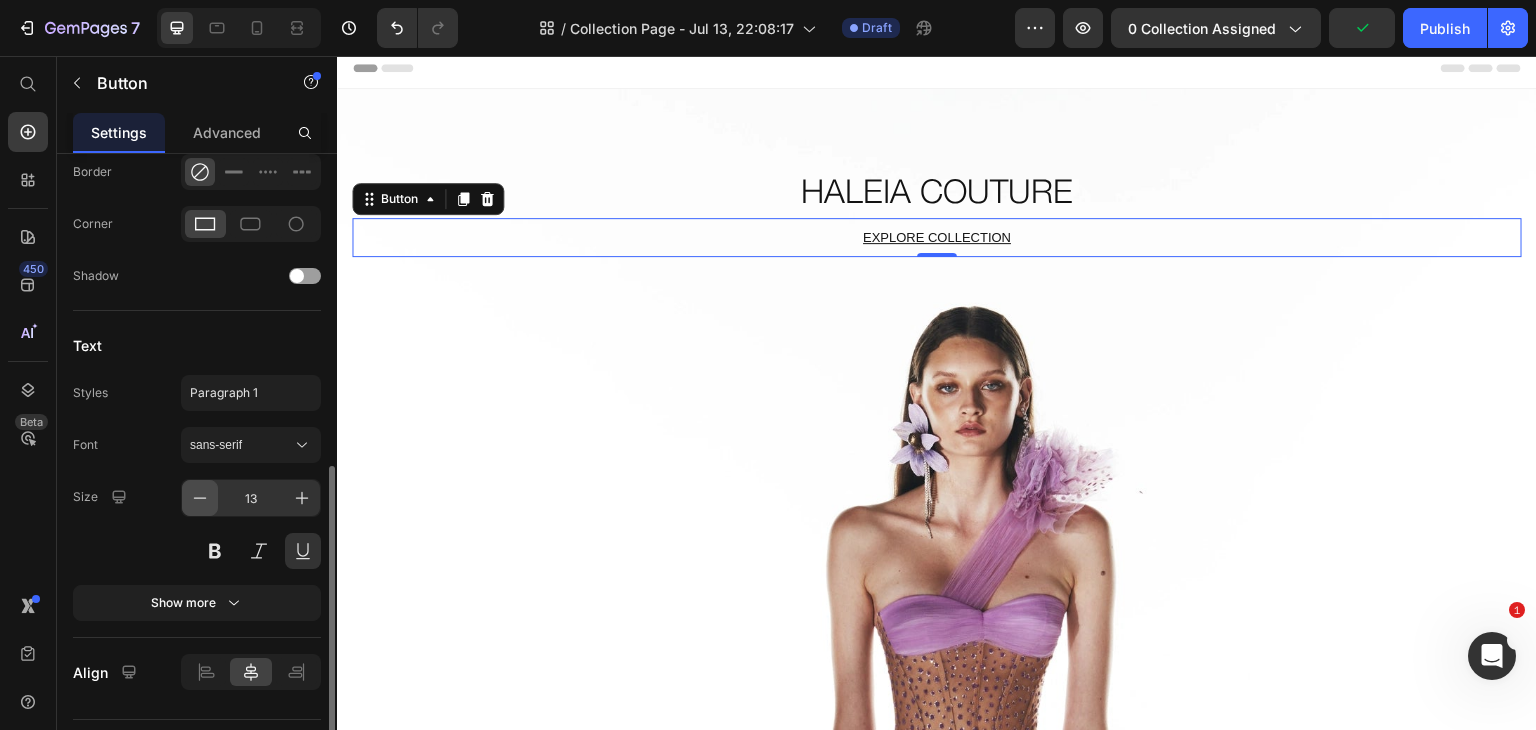 click 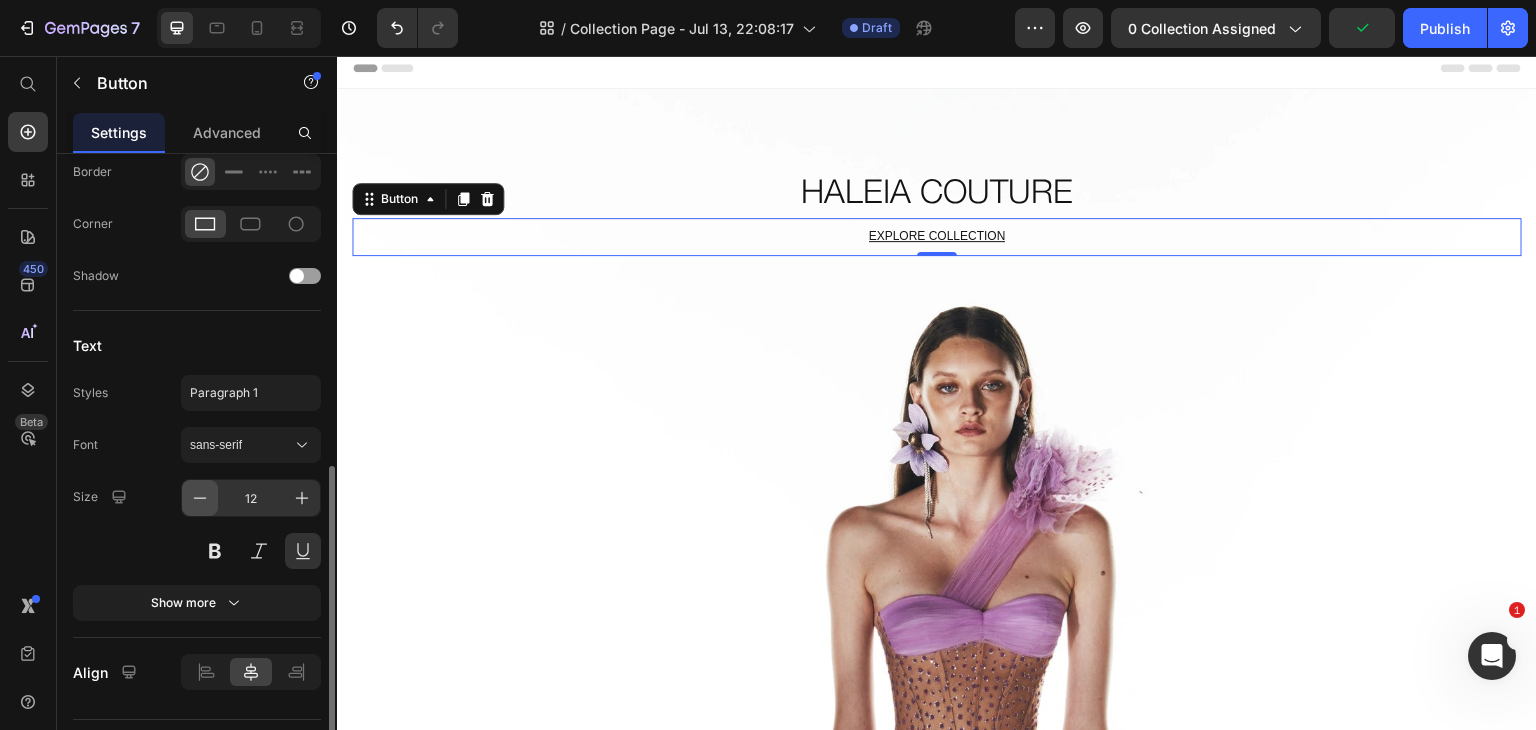 click 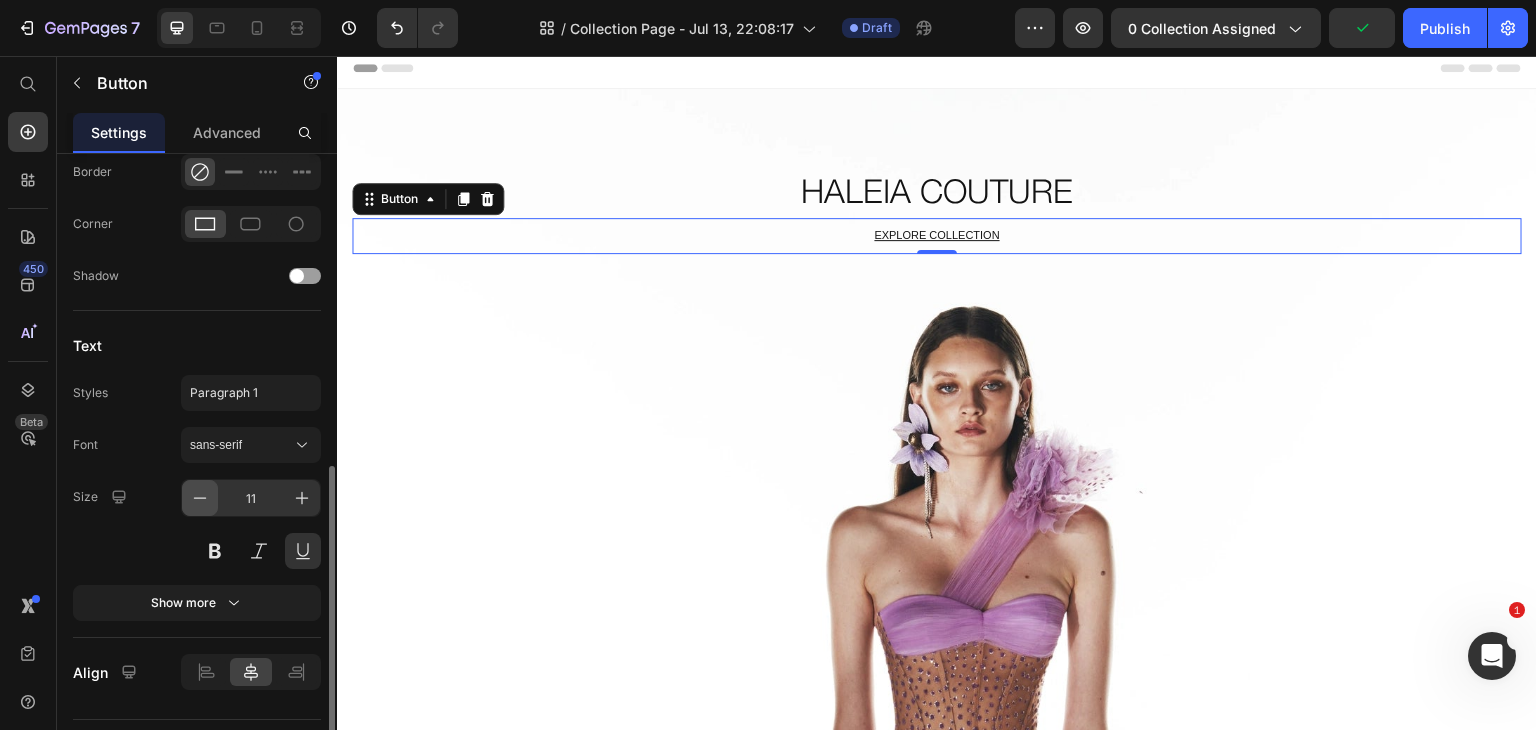 click 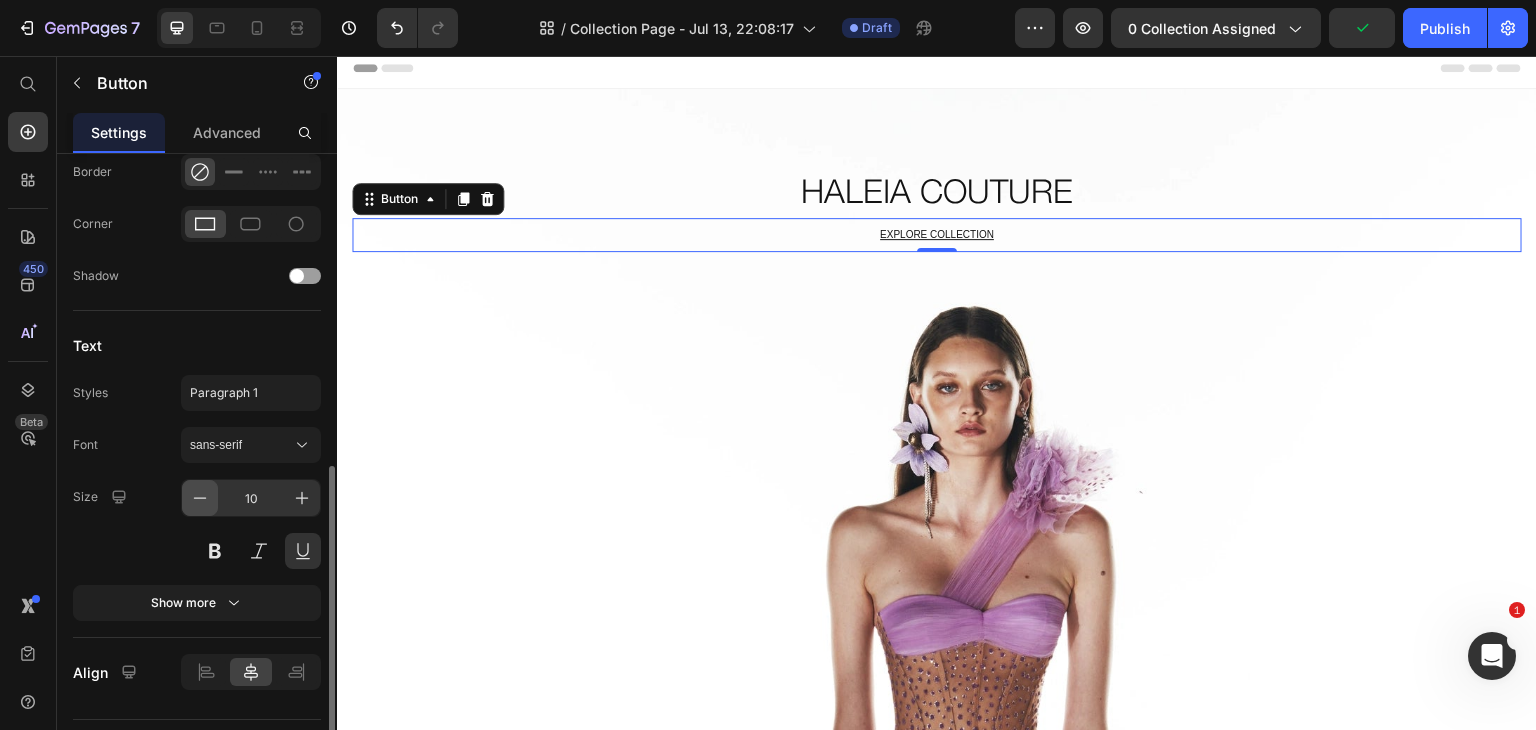 click 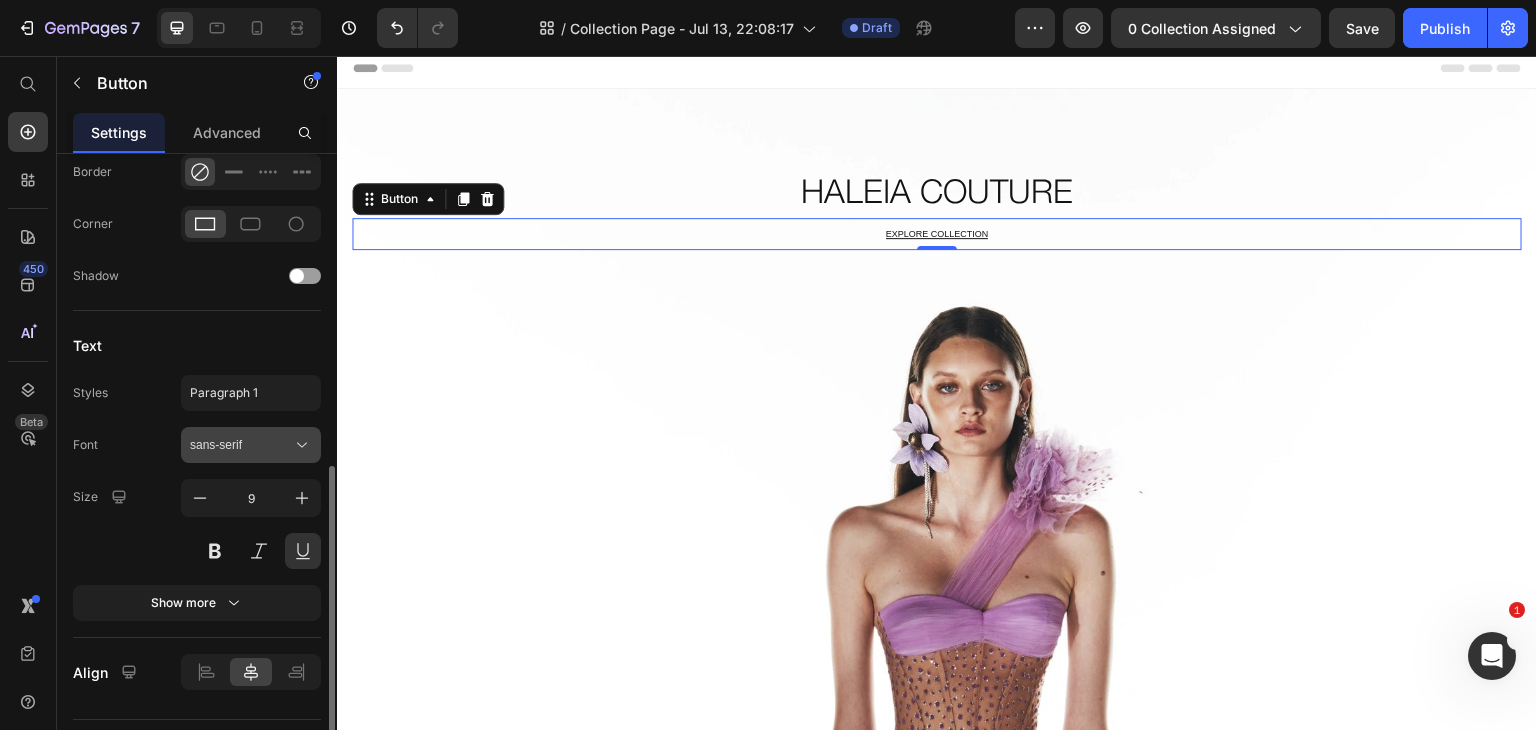 click on "sans-serif" at bounding box center (241, 445) 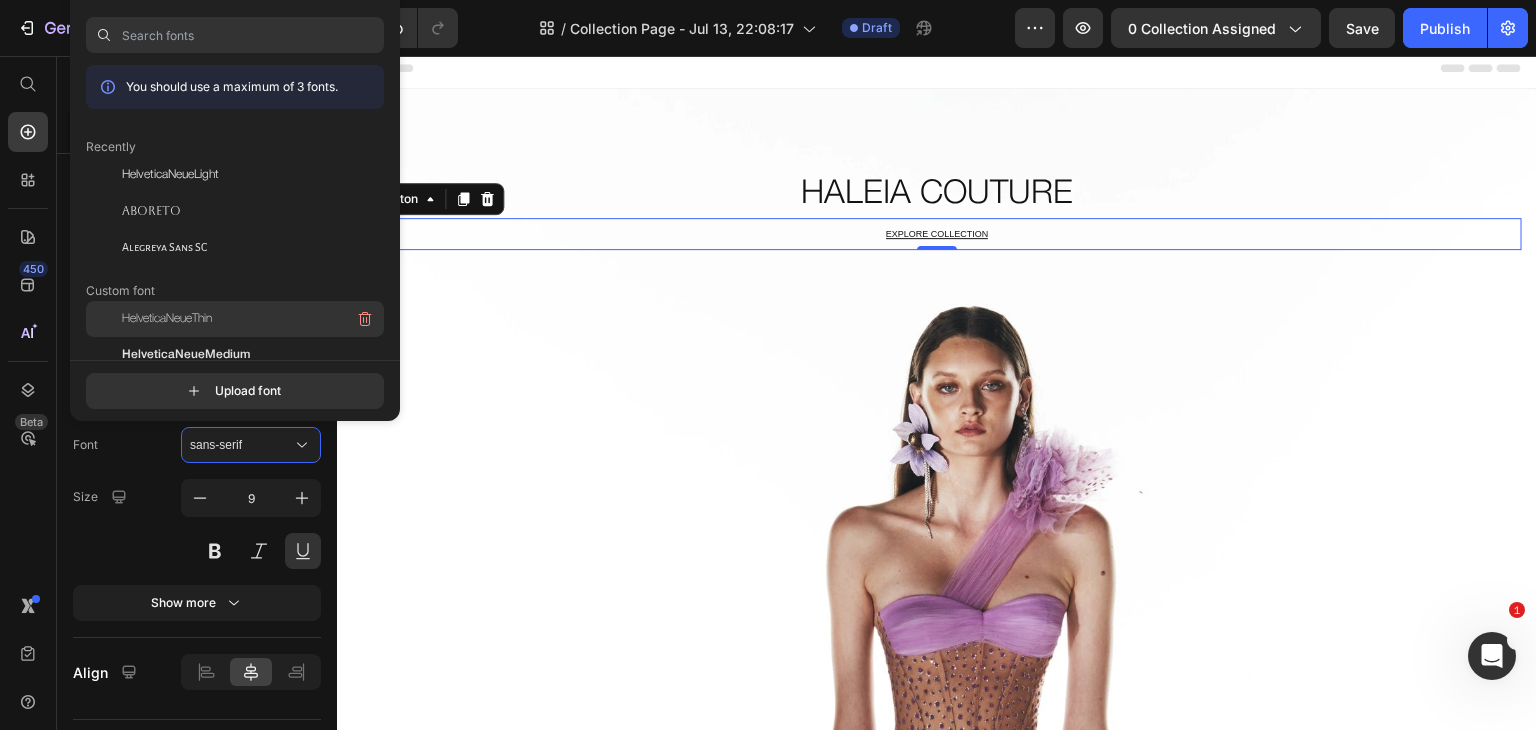 click on "HelveticaNeueThin" 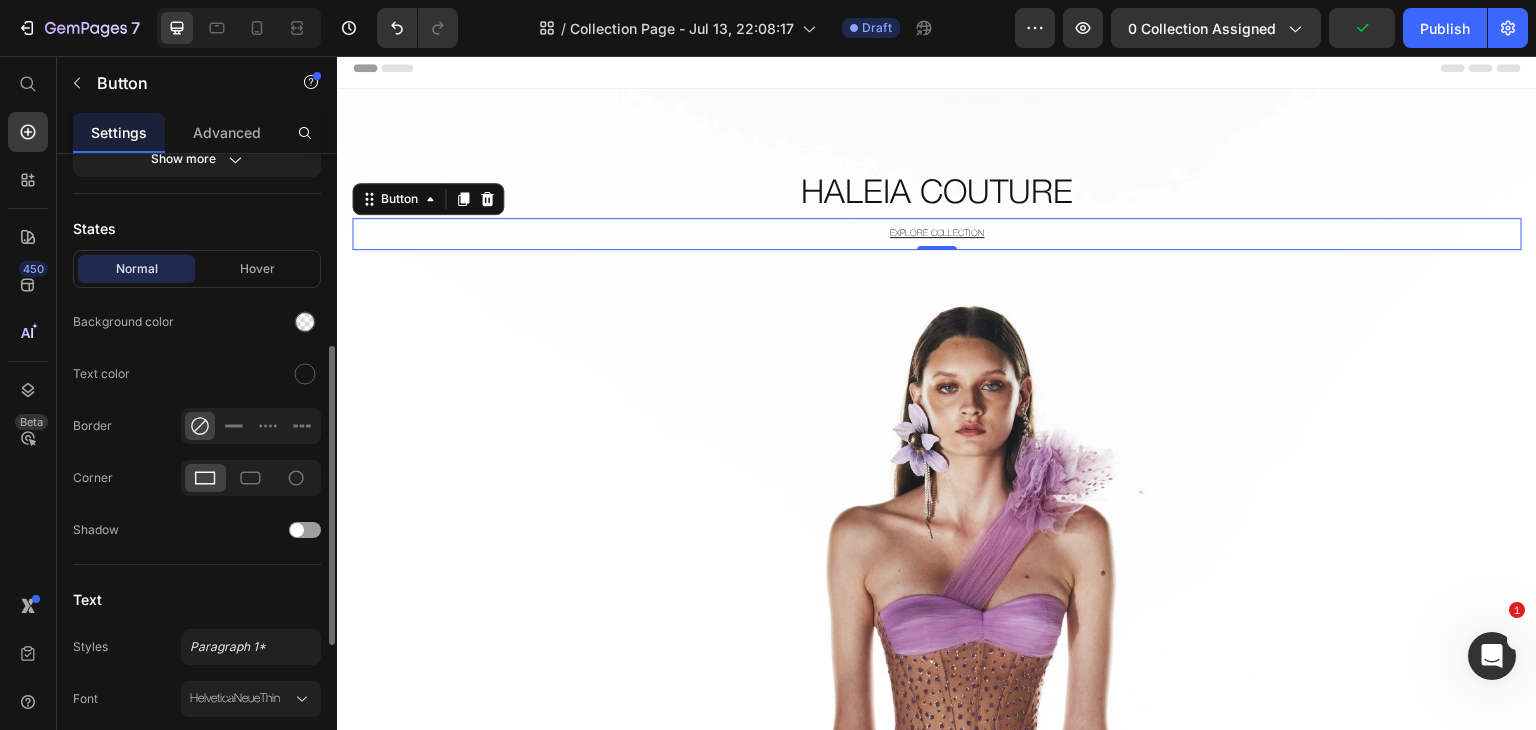scroll, scrollTop: 406, scrollLeft: 0, axis: vertical 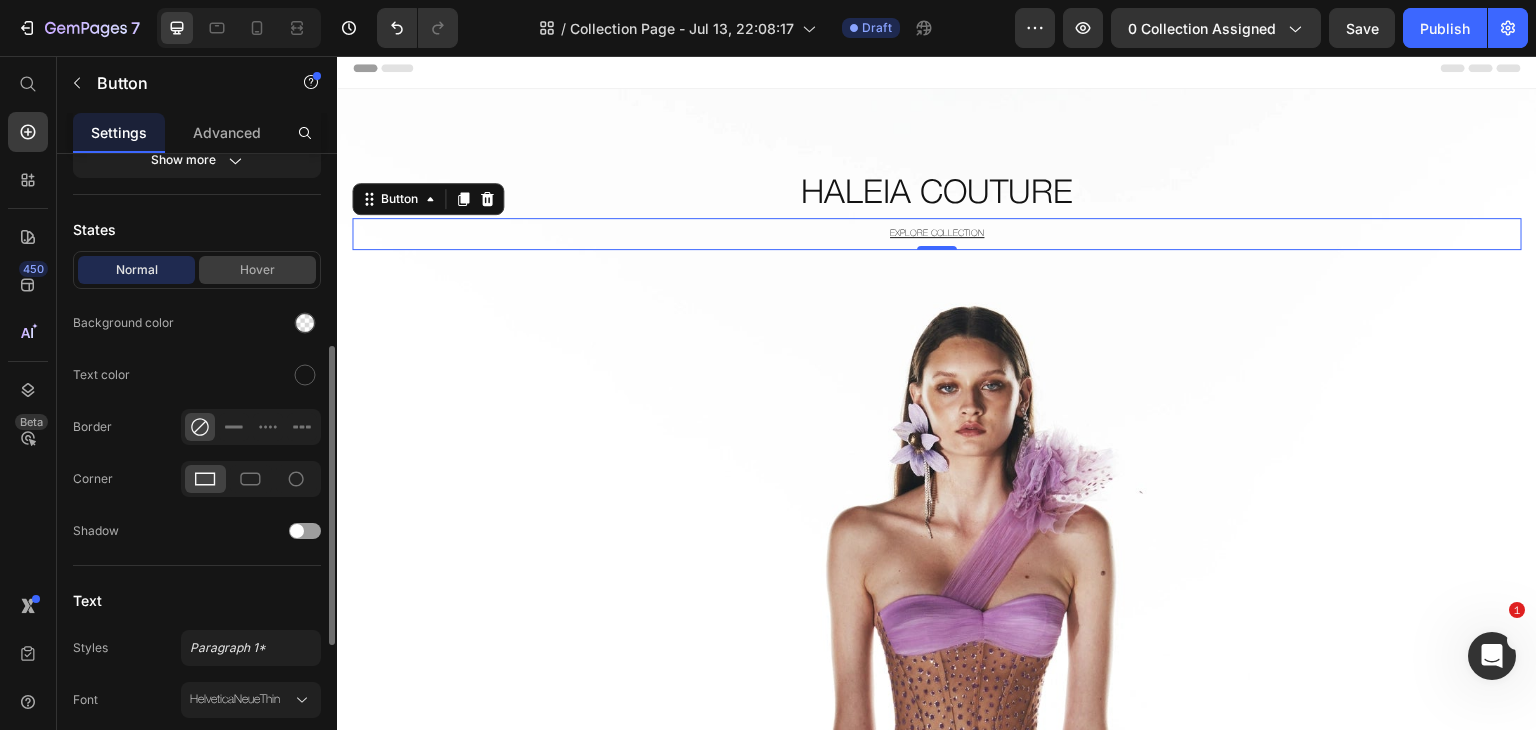 click on "Hover" at bounding box center (257, 270) 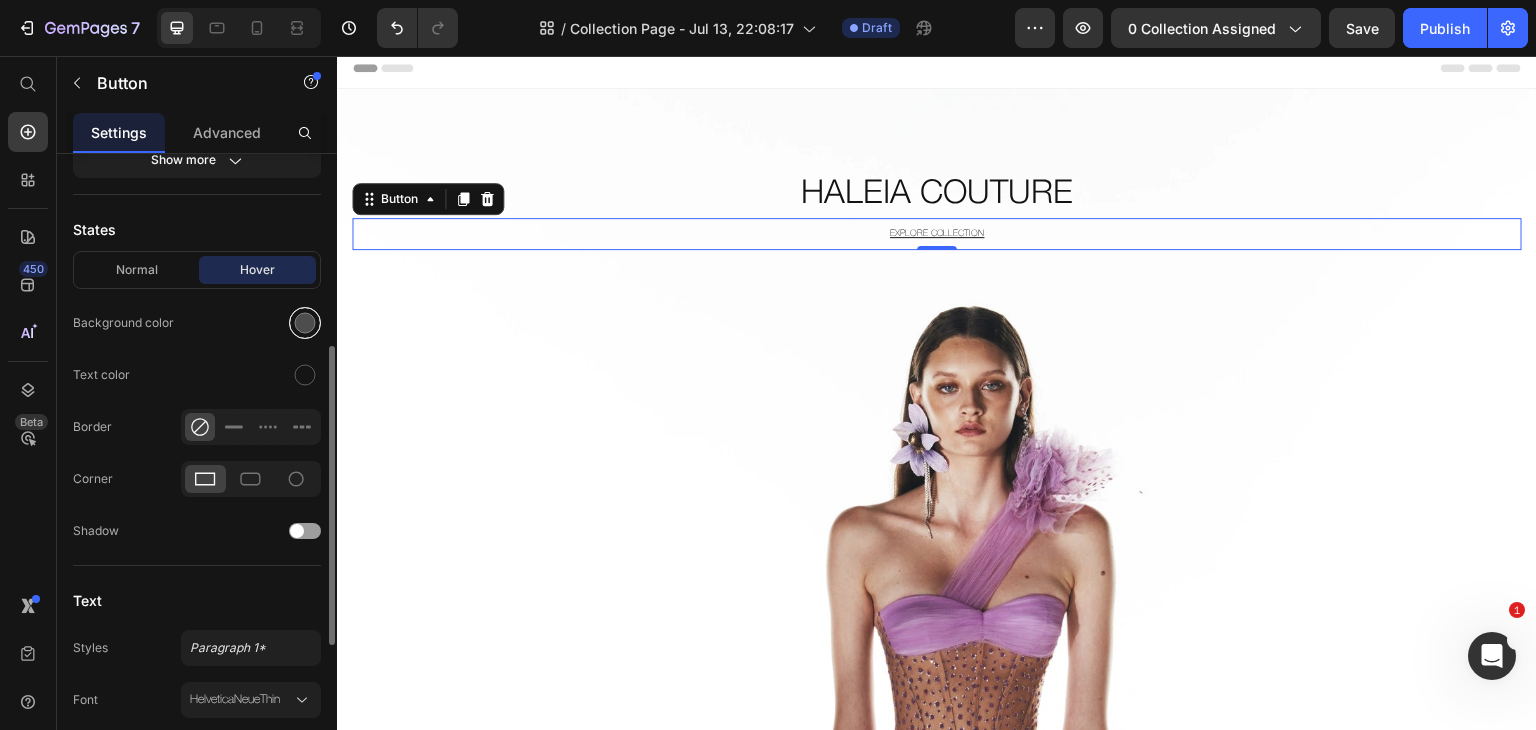 click at bounding box center (305, 323) 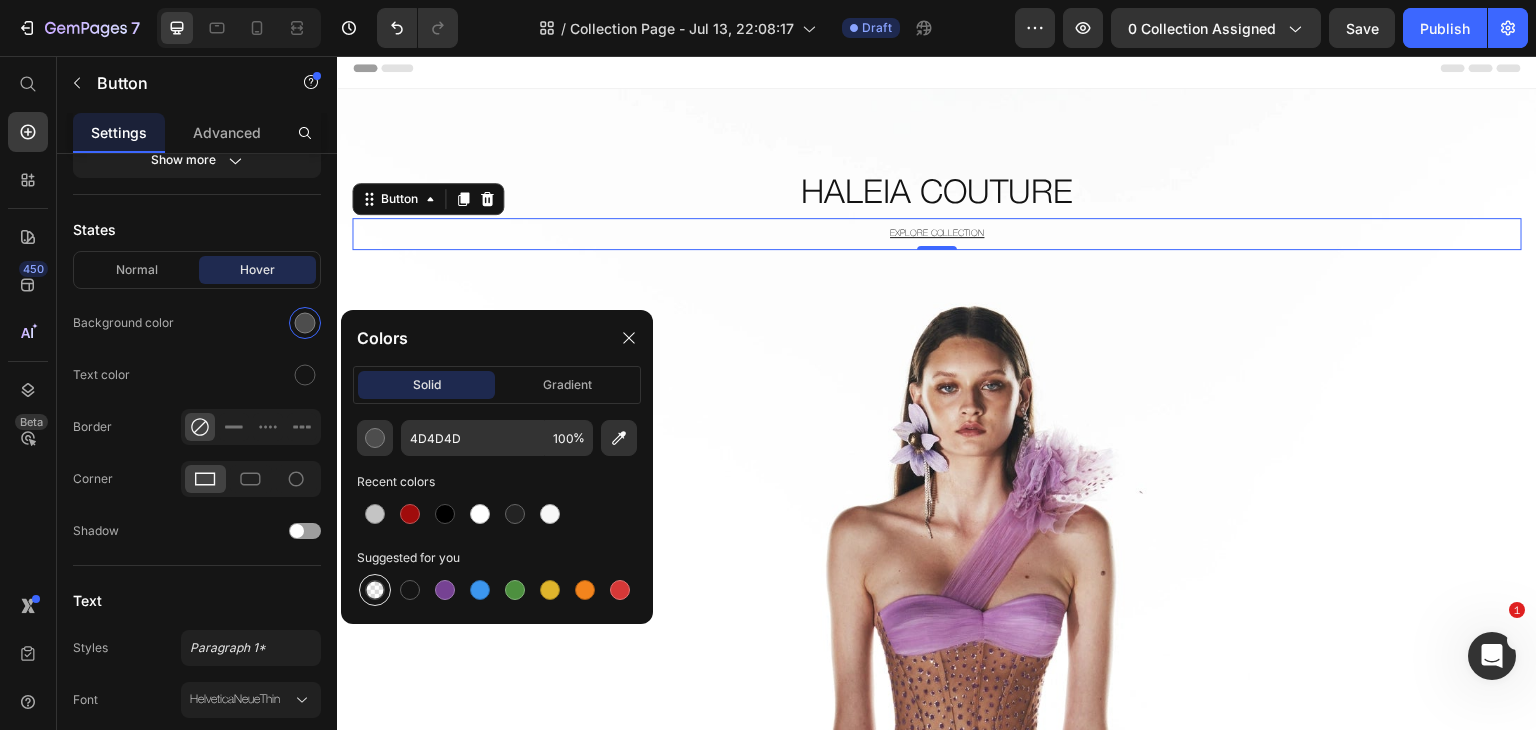 click at bounding box center [375, 590] 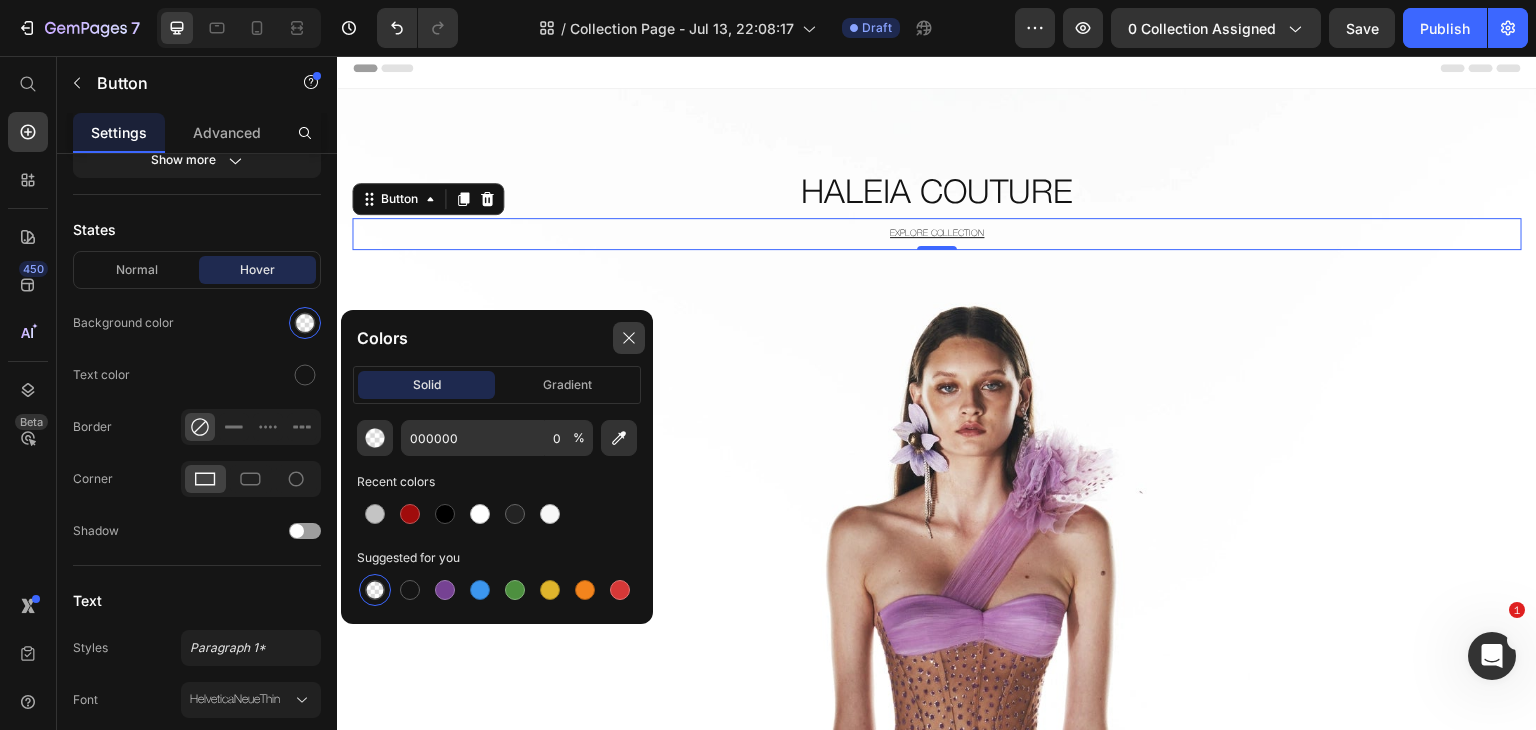 click 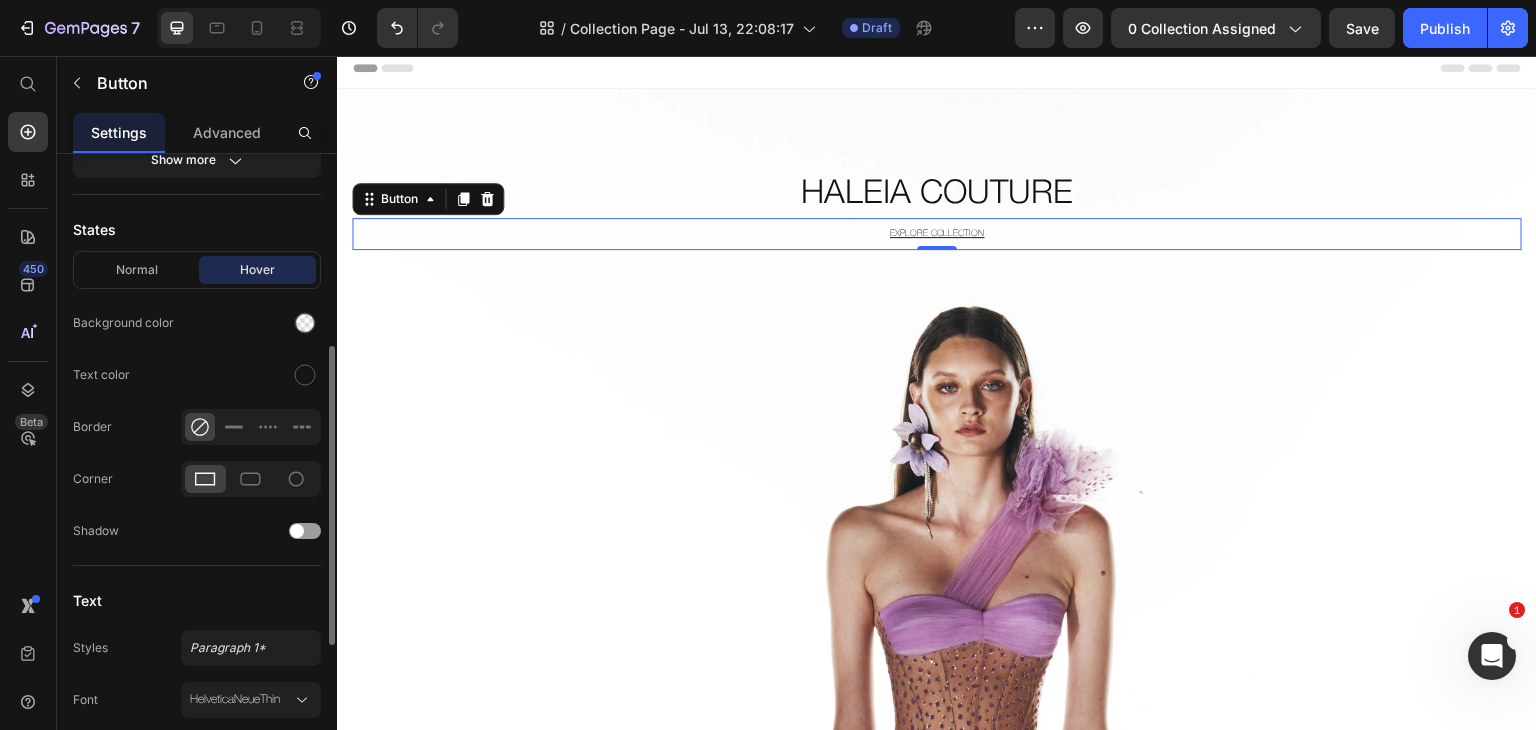 scroll, scrollTop: 0, scrollLeft: 0, axis: both 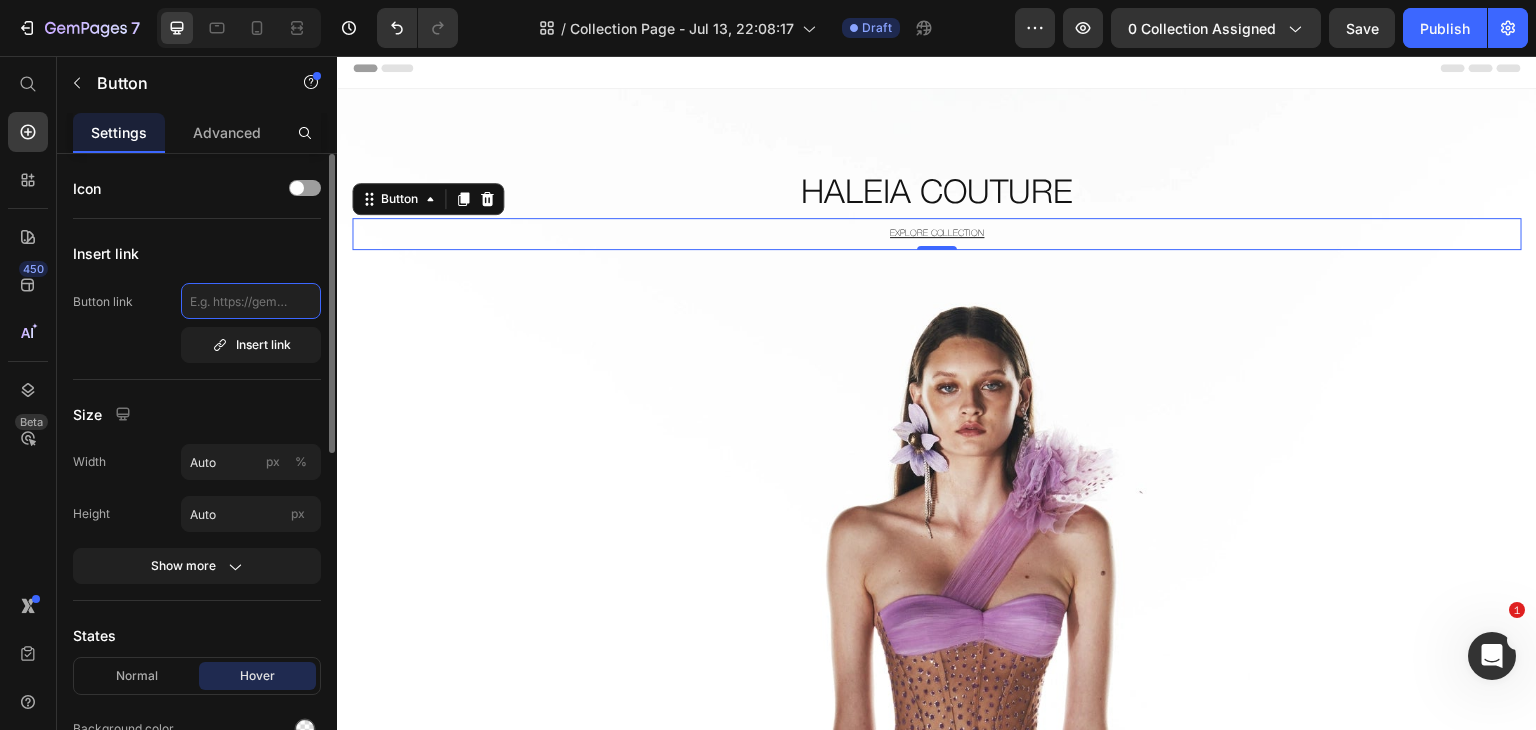 click 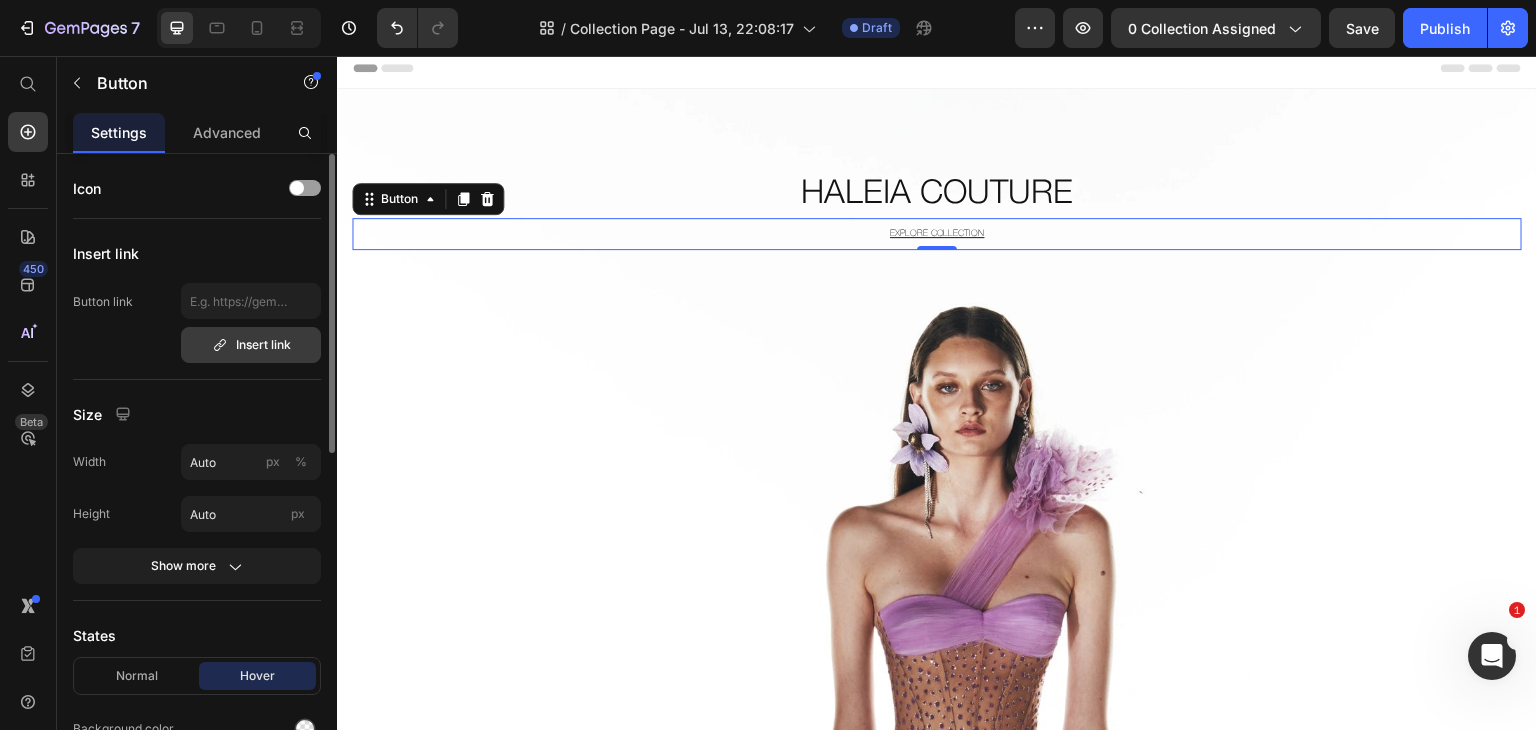 click on "Insert link" at bounding box center (251, 345) 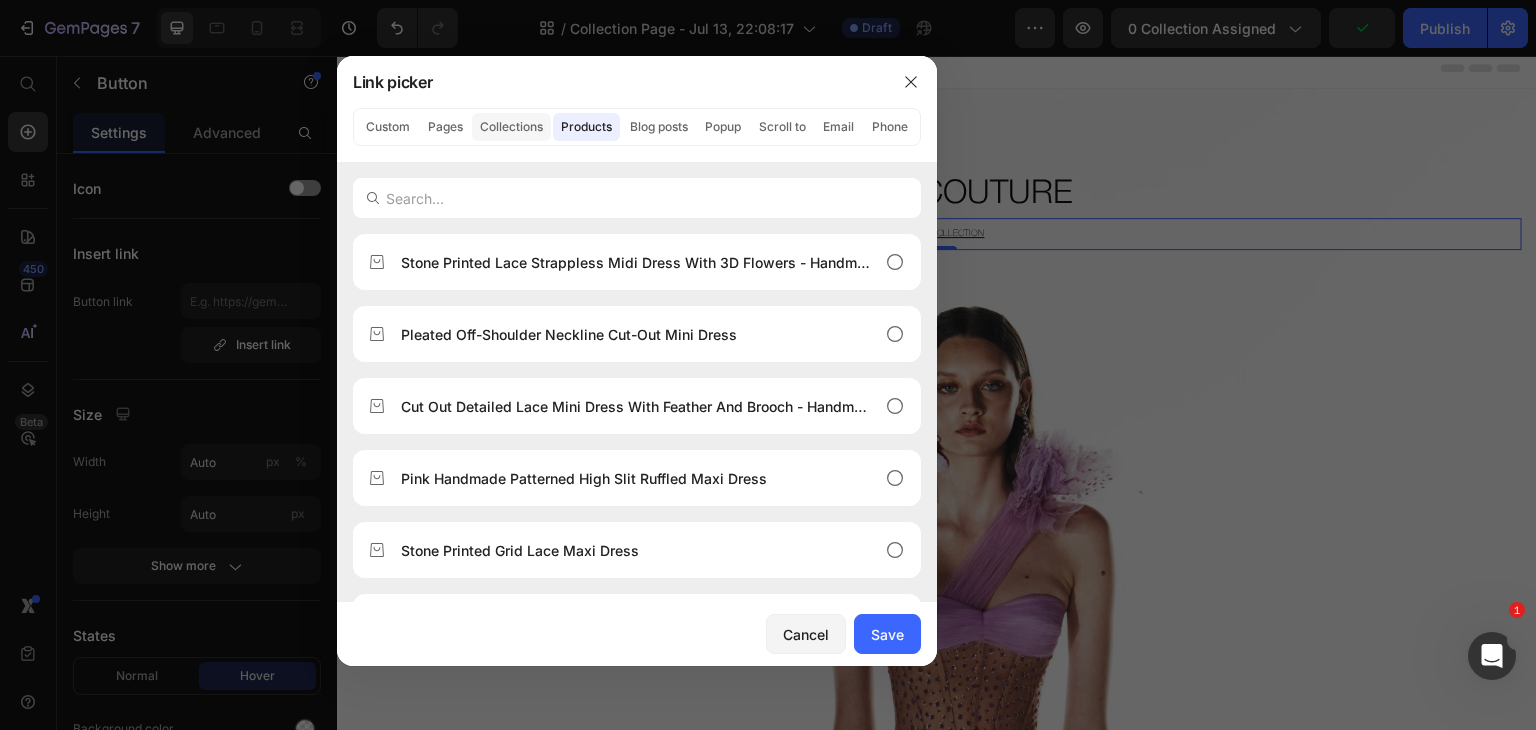 click on "Collections" 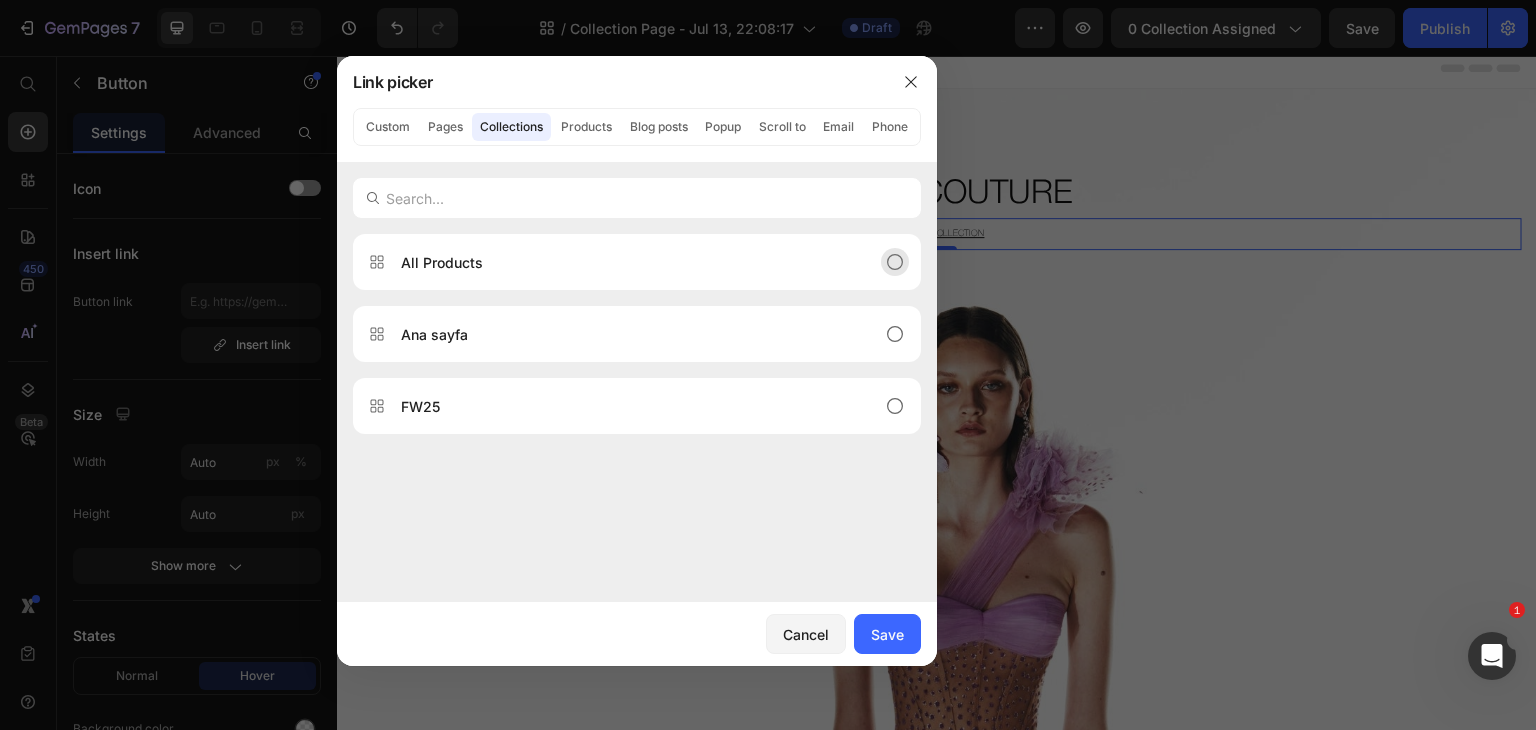 click 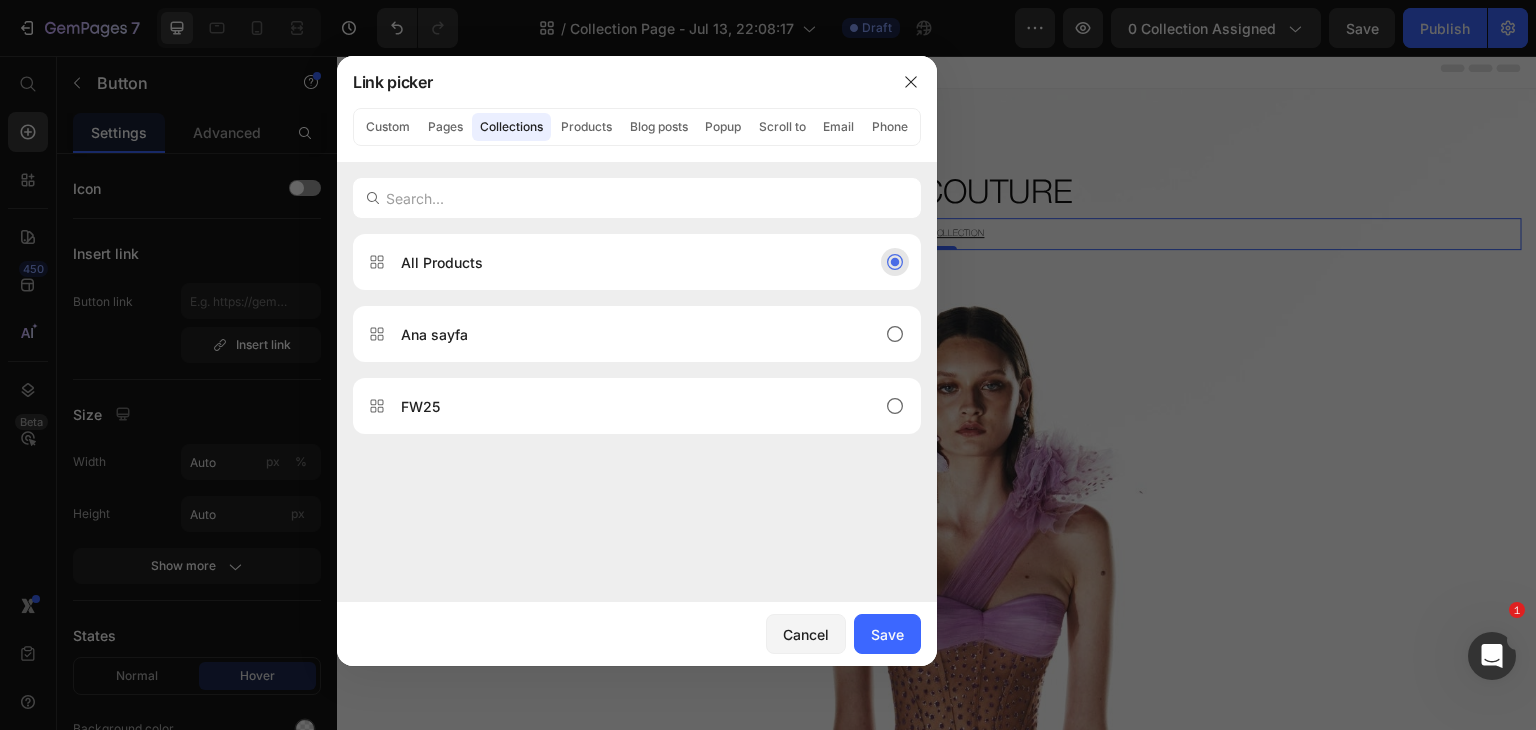 click 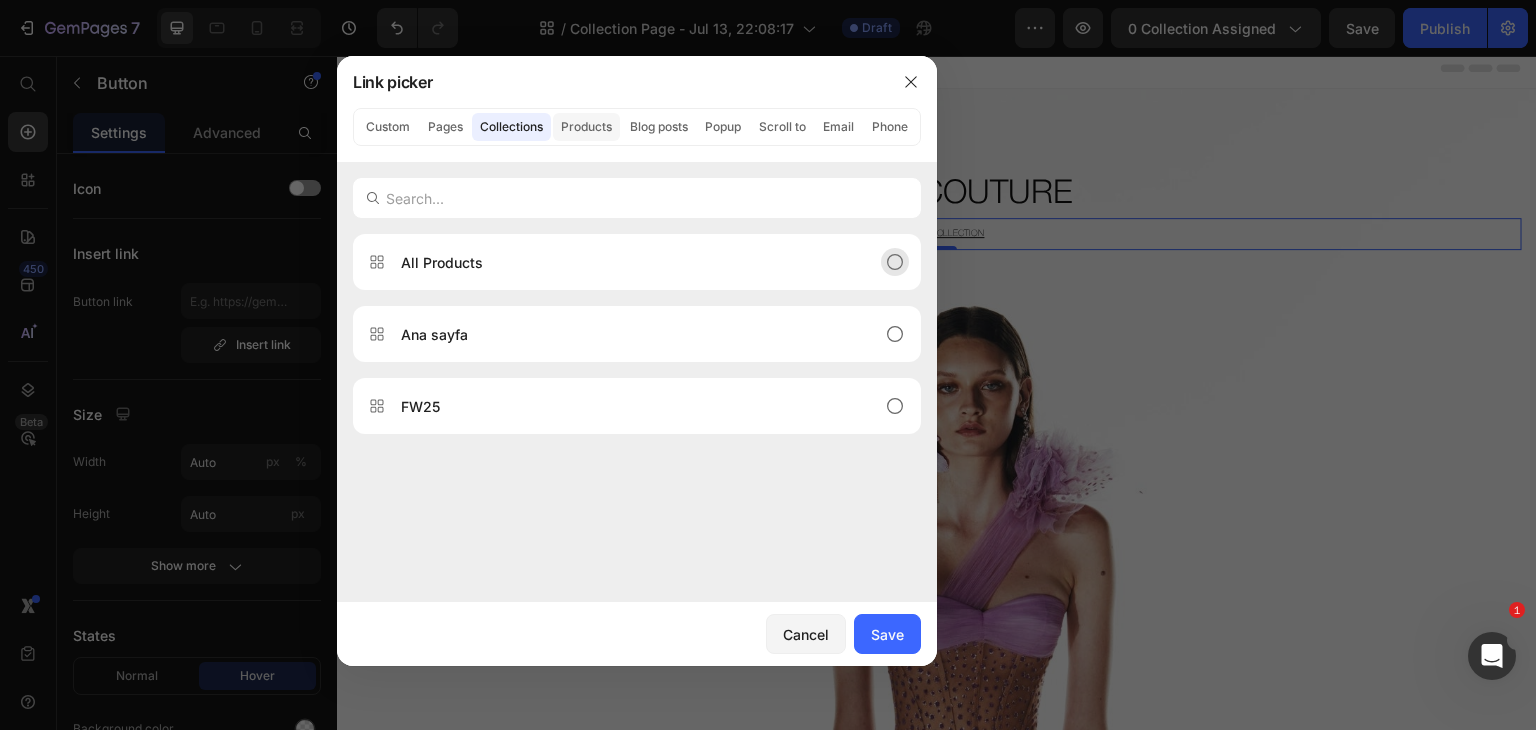 click on "Products" 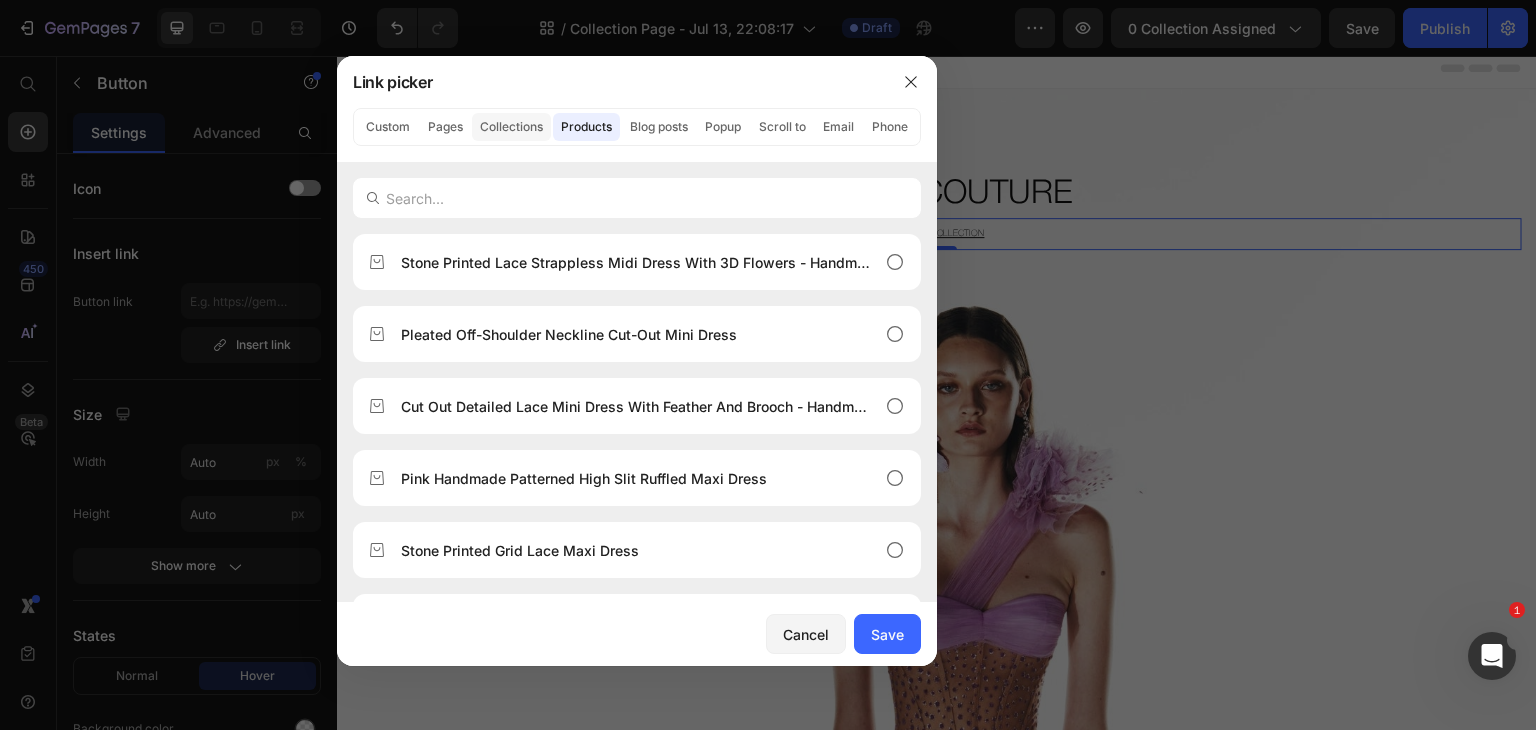 click on "Collections" 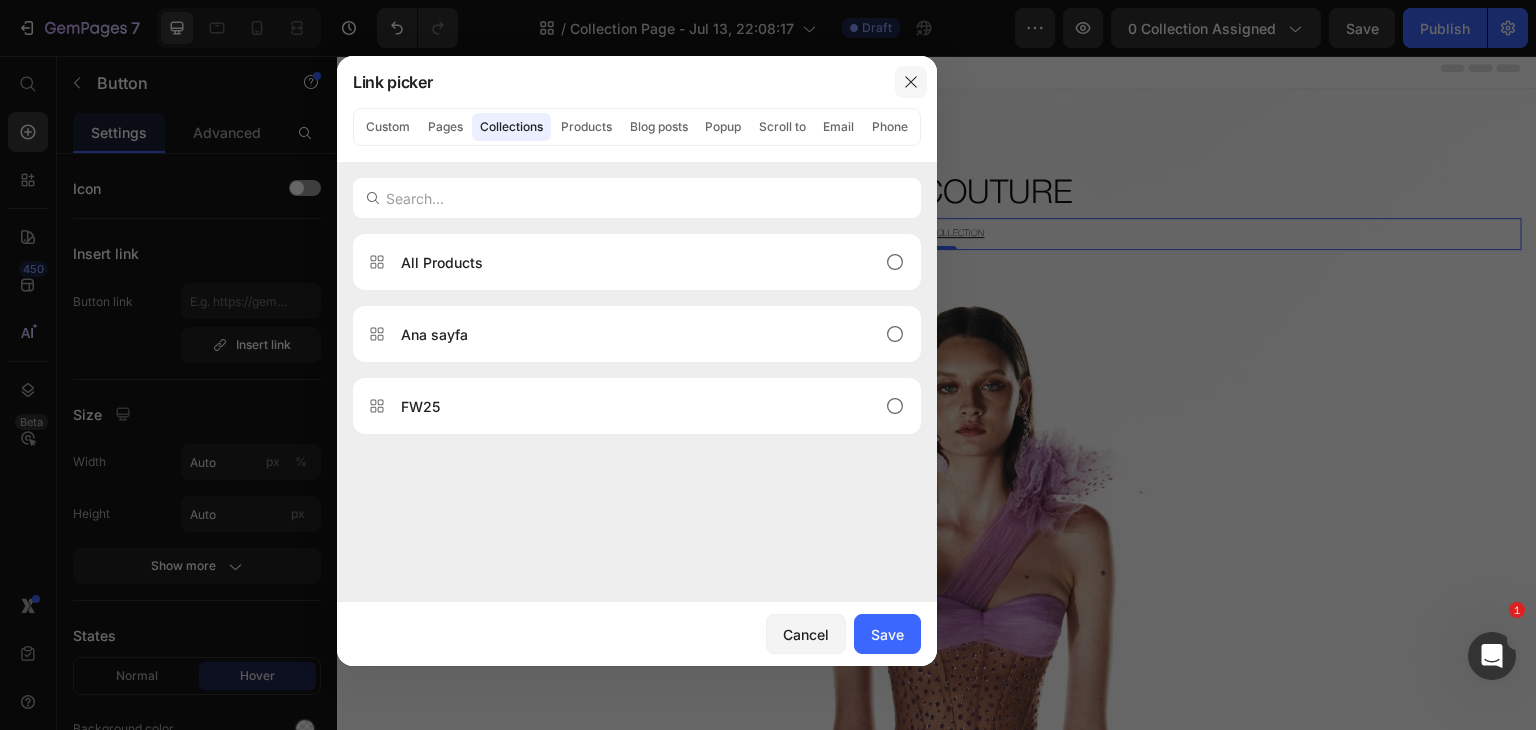 click 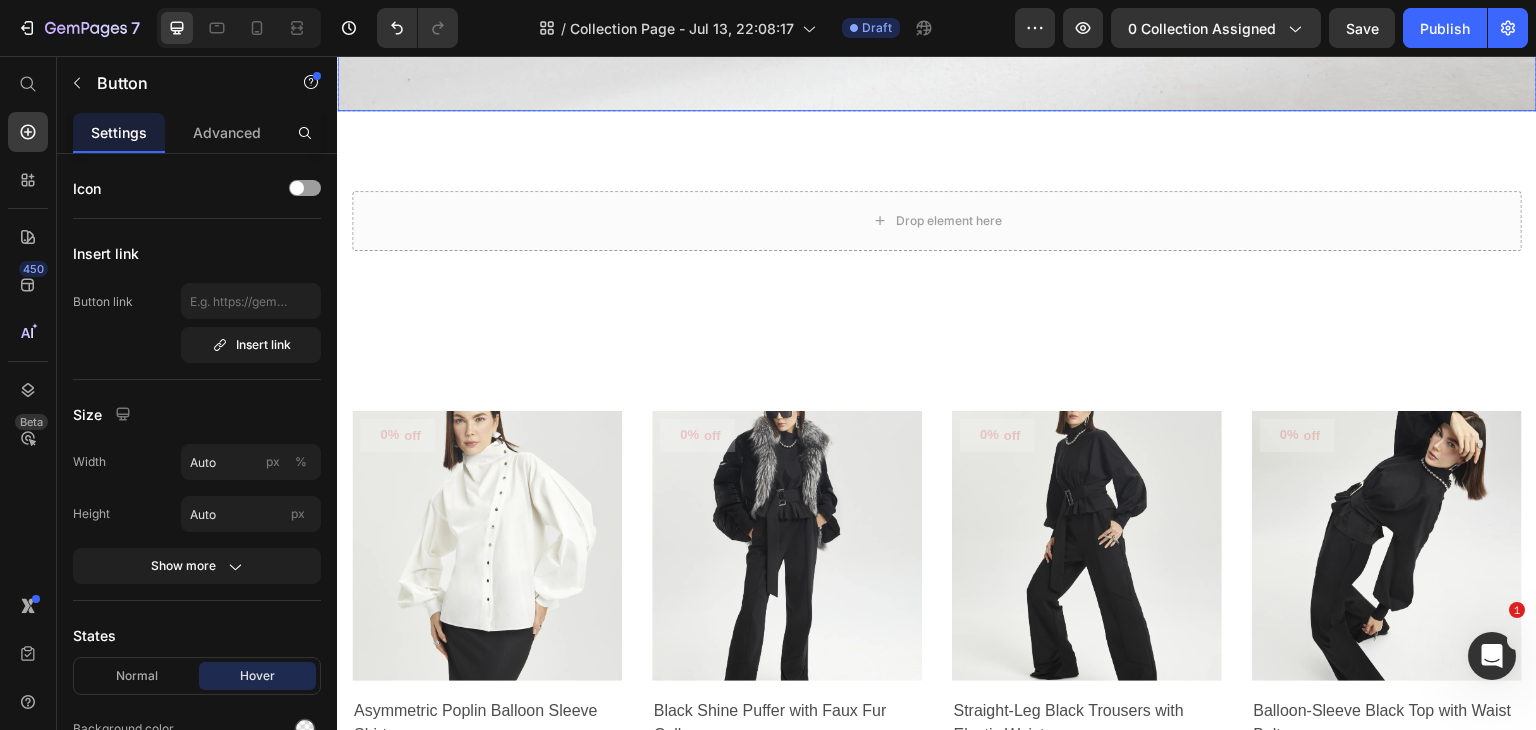 scroll, scrollTop: 1787, scrollLeft: 0, axis: vertical 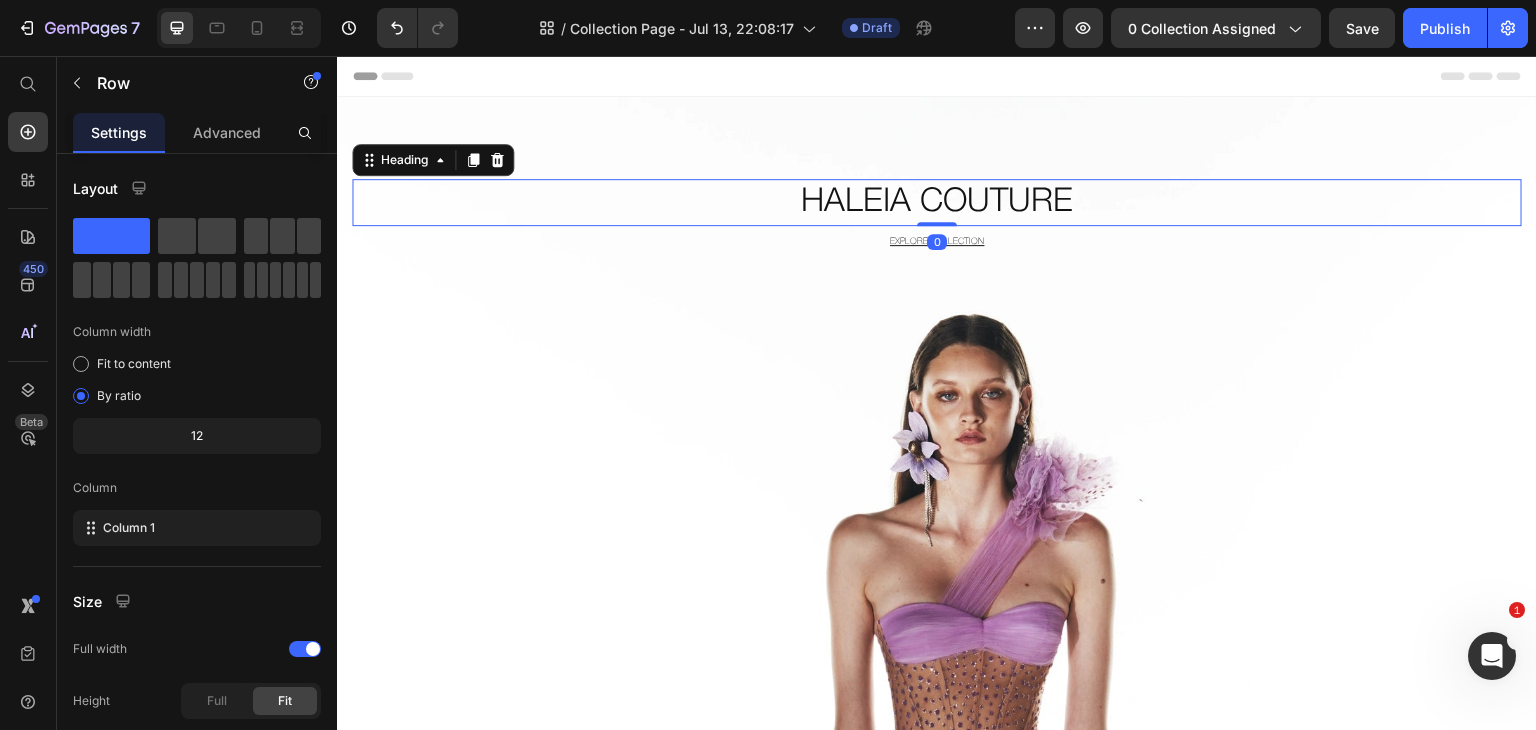 click on "HALEIA COUTURE" at bounding box center [937, 202] 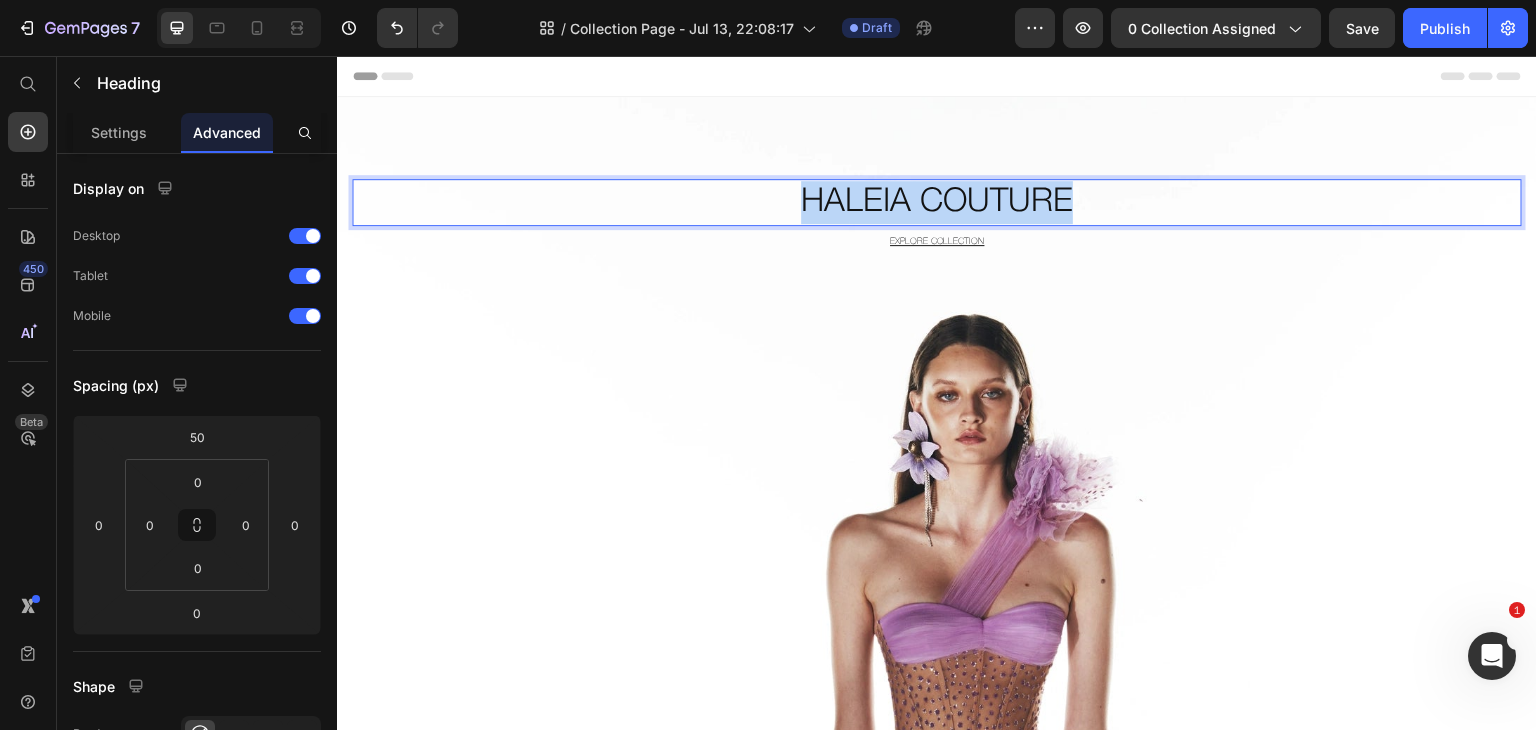 click on "HALEIA COUTURE" at bounding box center (937, 202) 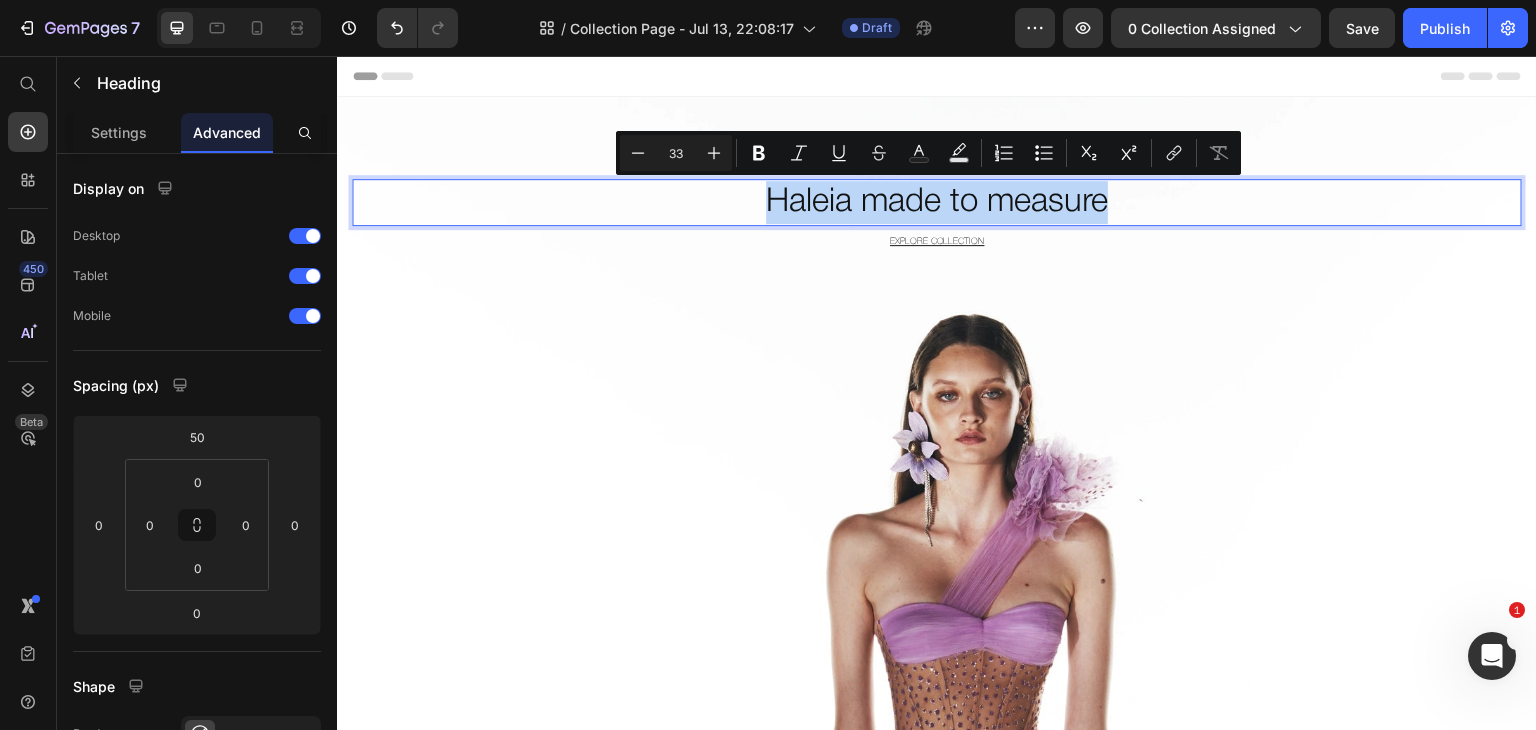 click on "Haleia made to measure" at bounding box center (937, 202) 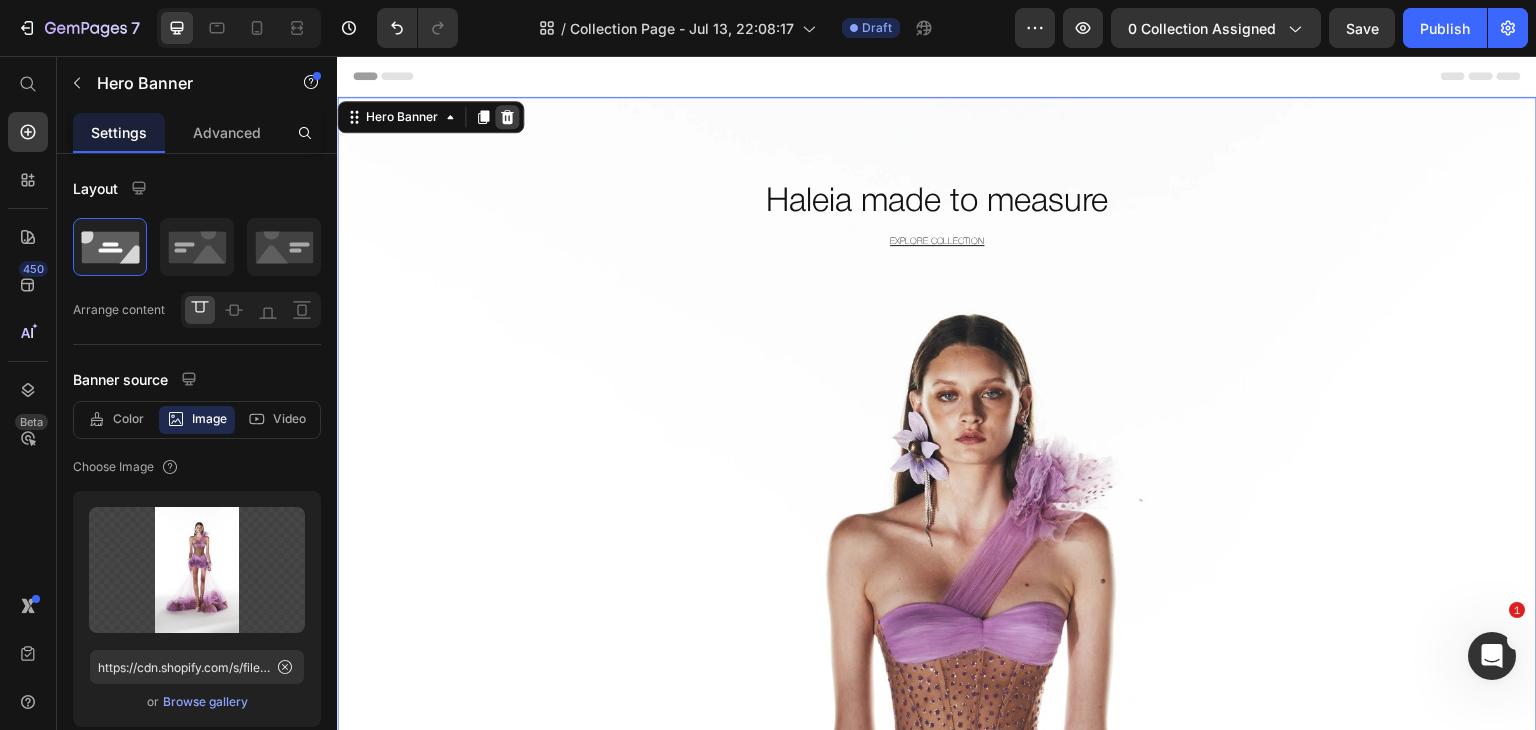 click 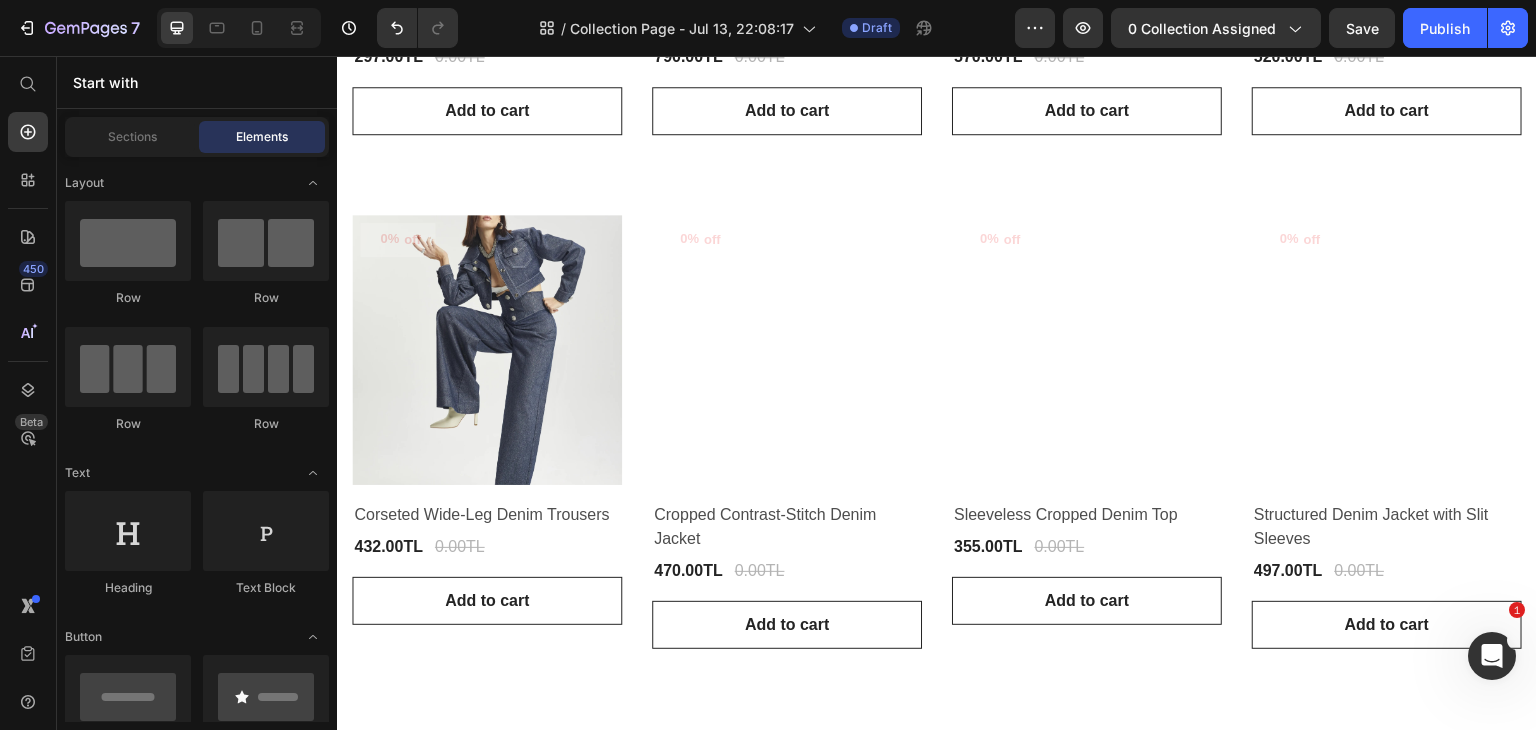 scroll, scrollTop: 2191, scrollLeft: 0, axis: vertical 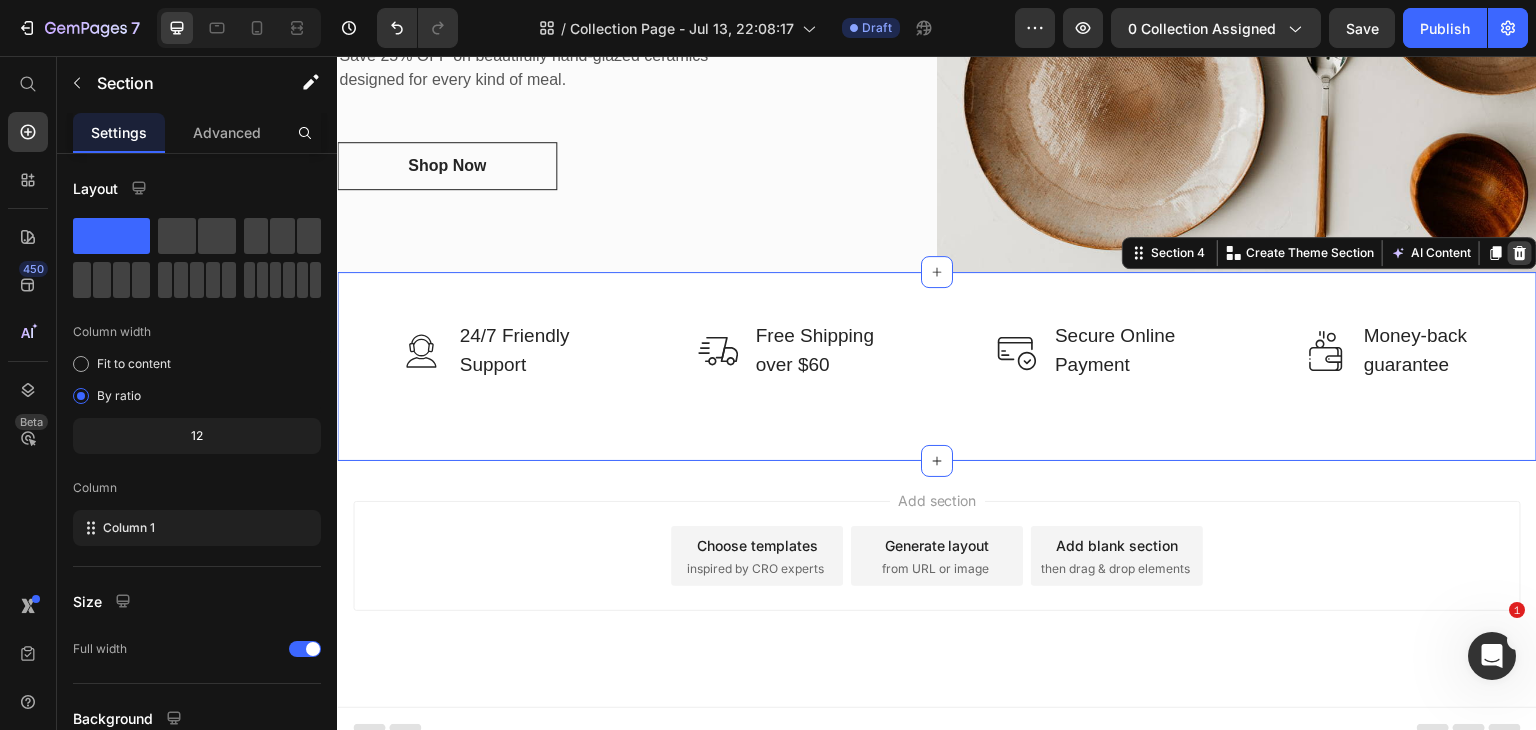 click at bounding box center [1520, 253] 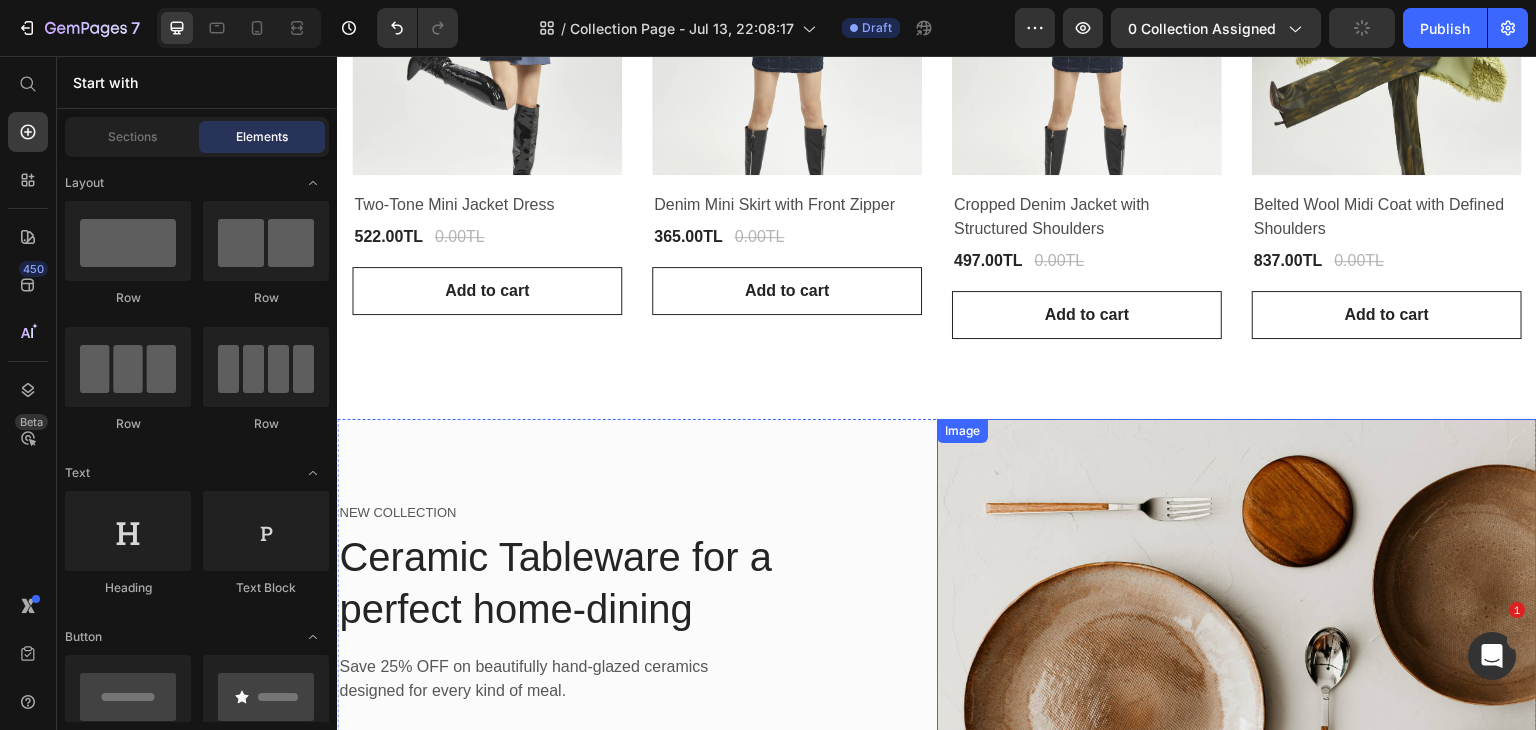 scroll, scrollTop: 1581, scrollLeft: 0, axis: vertical 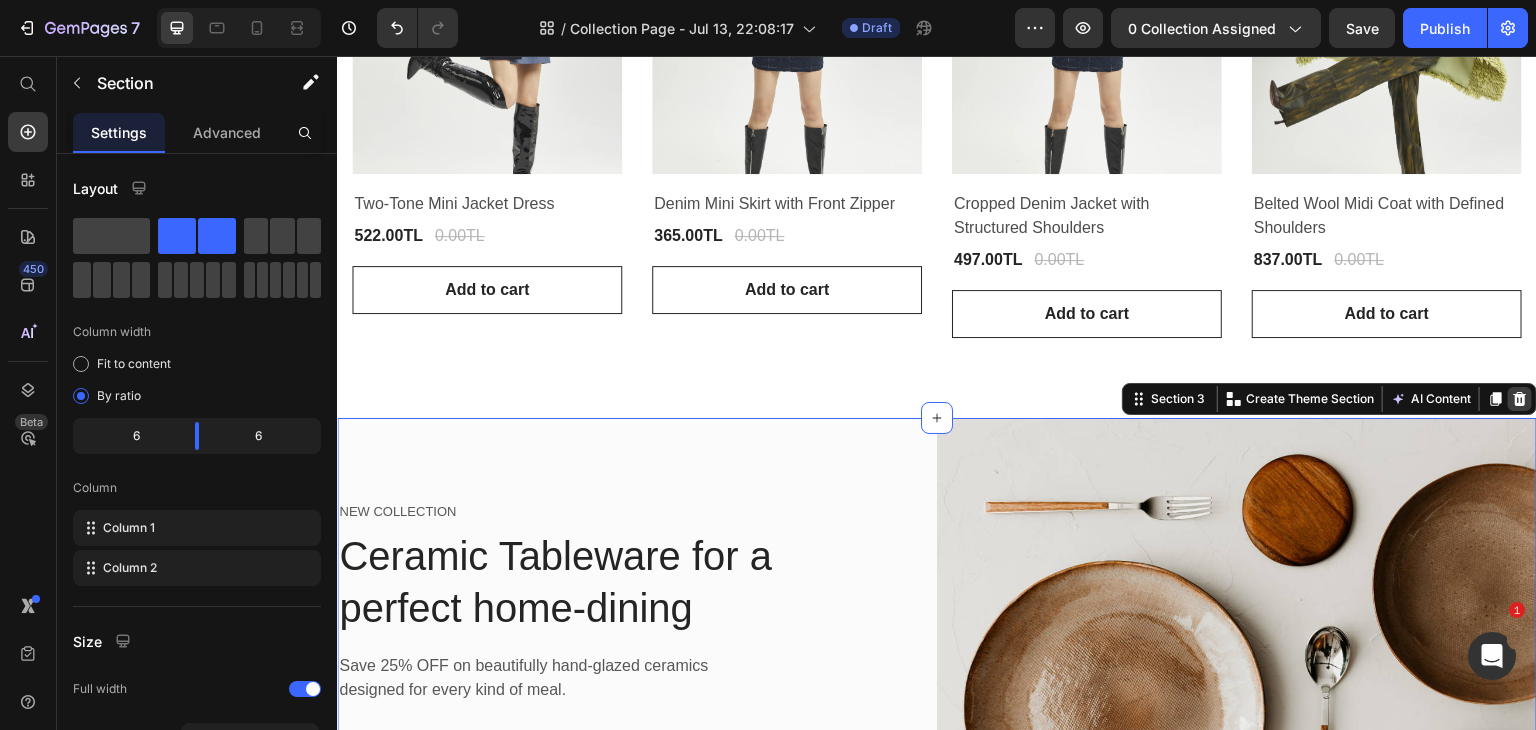 click 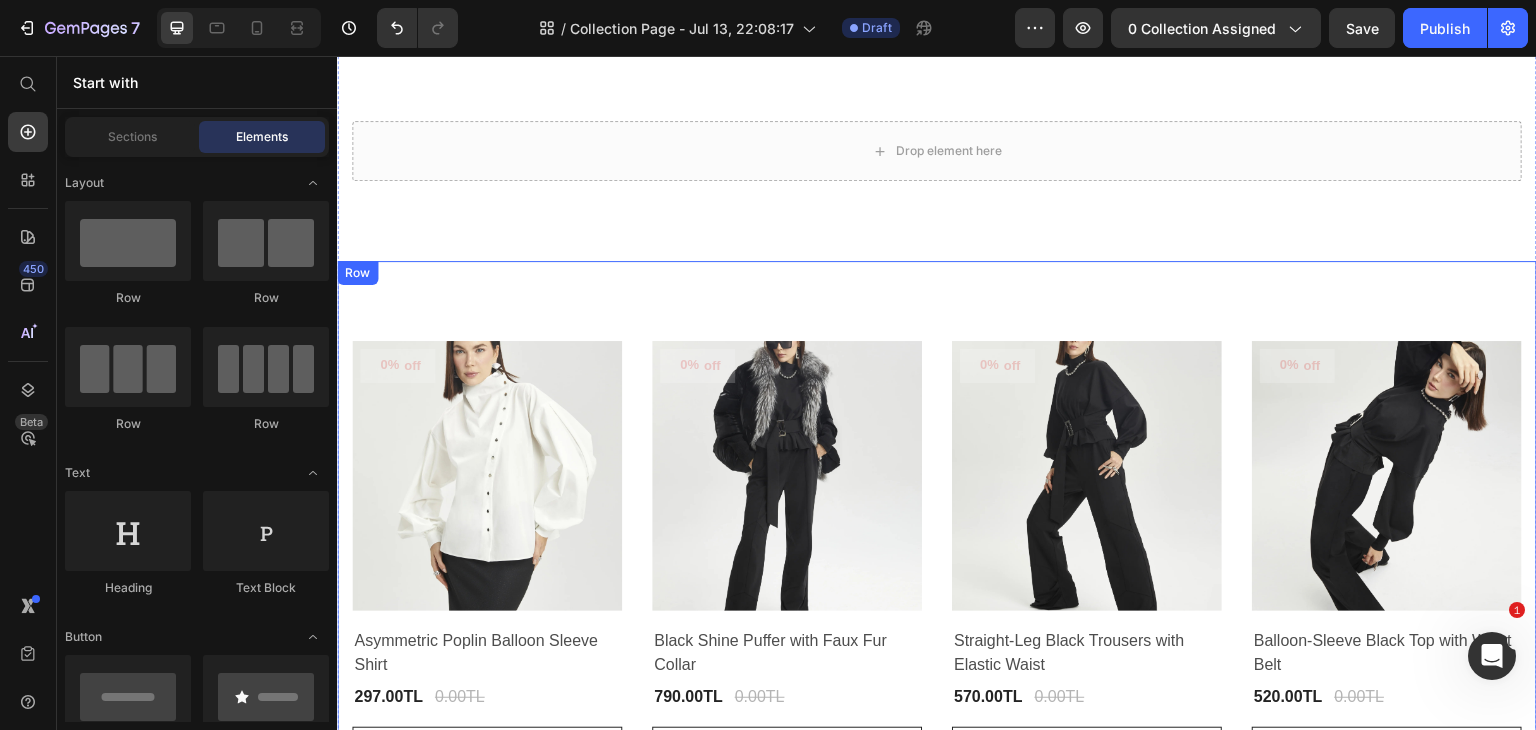 scroll, scrollTop: 0, scrollLeft: 0, axis: both 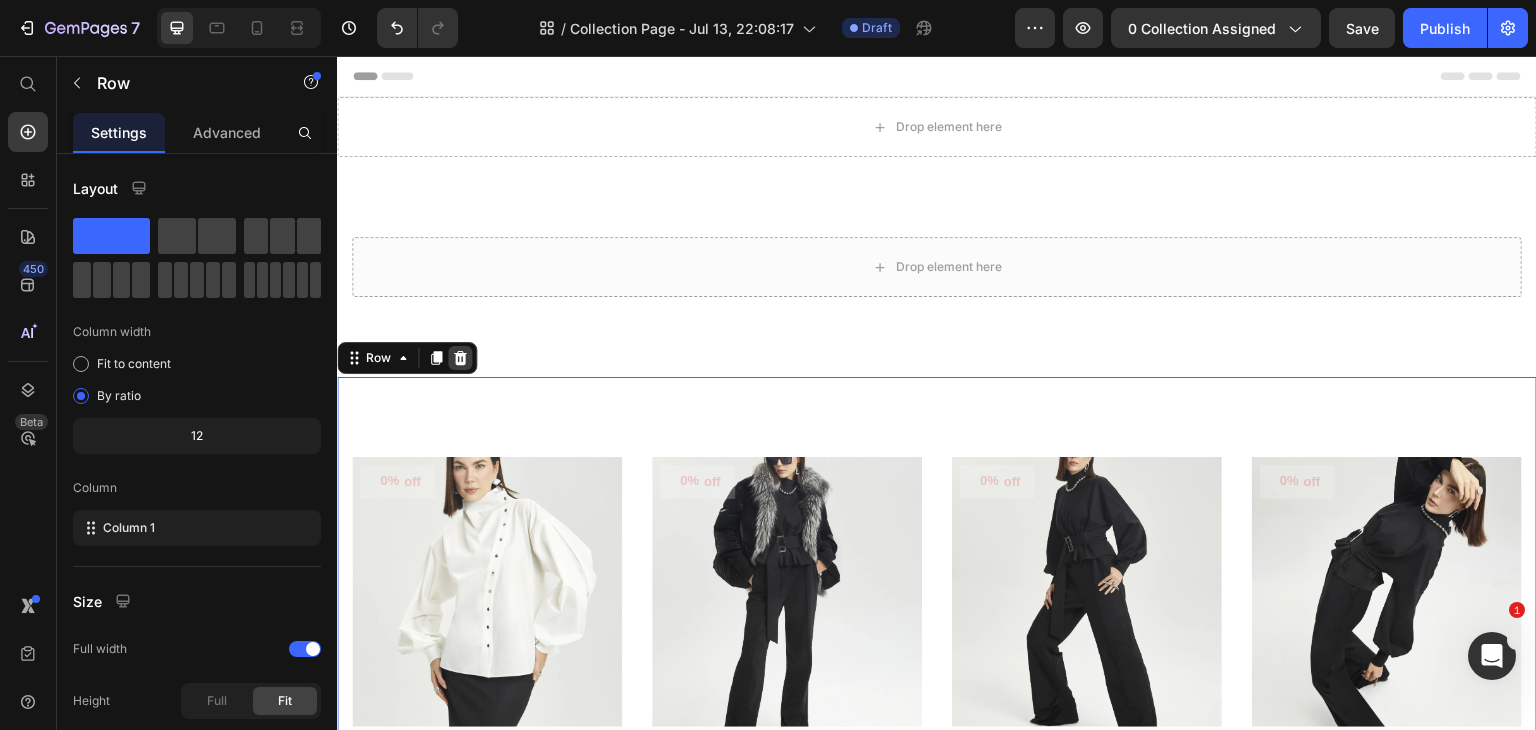 click 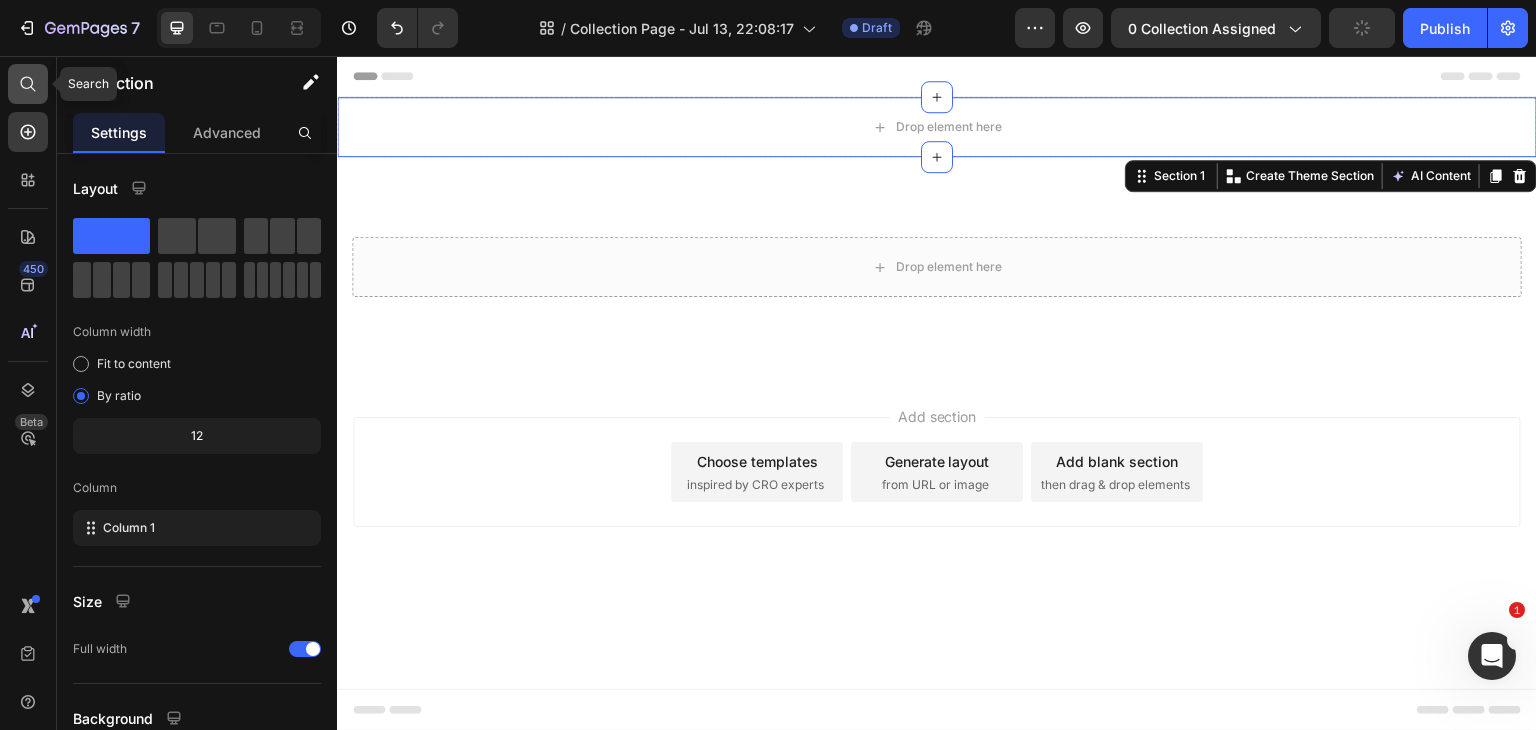 click 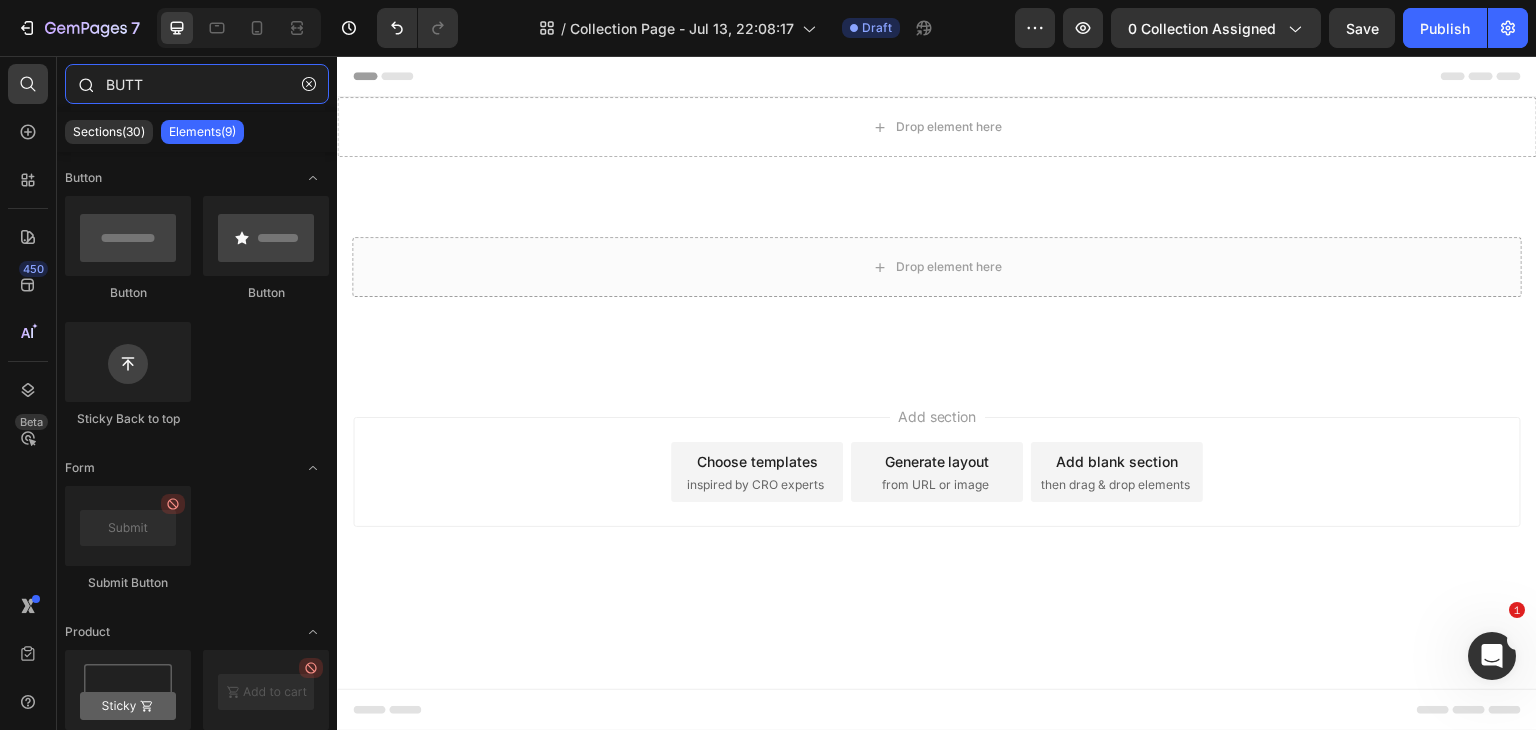 click on "BUTT" at bounding box center [197, 84] 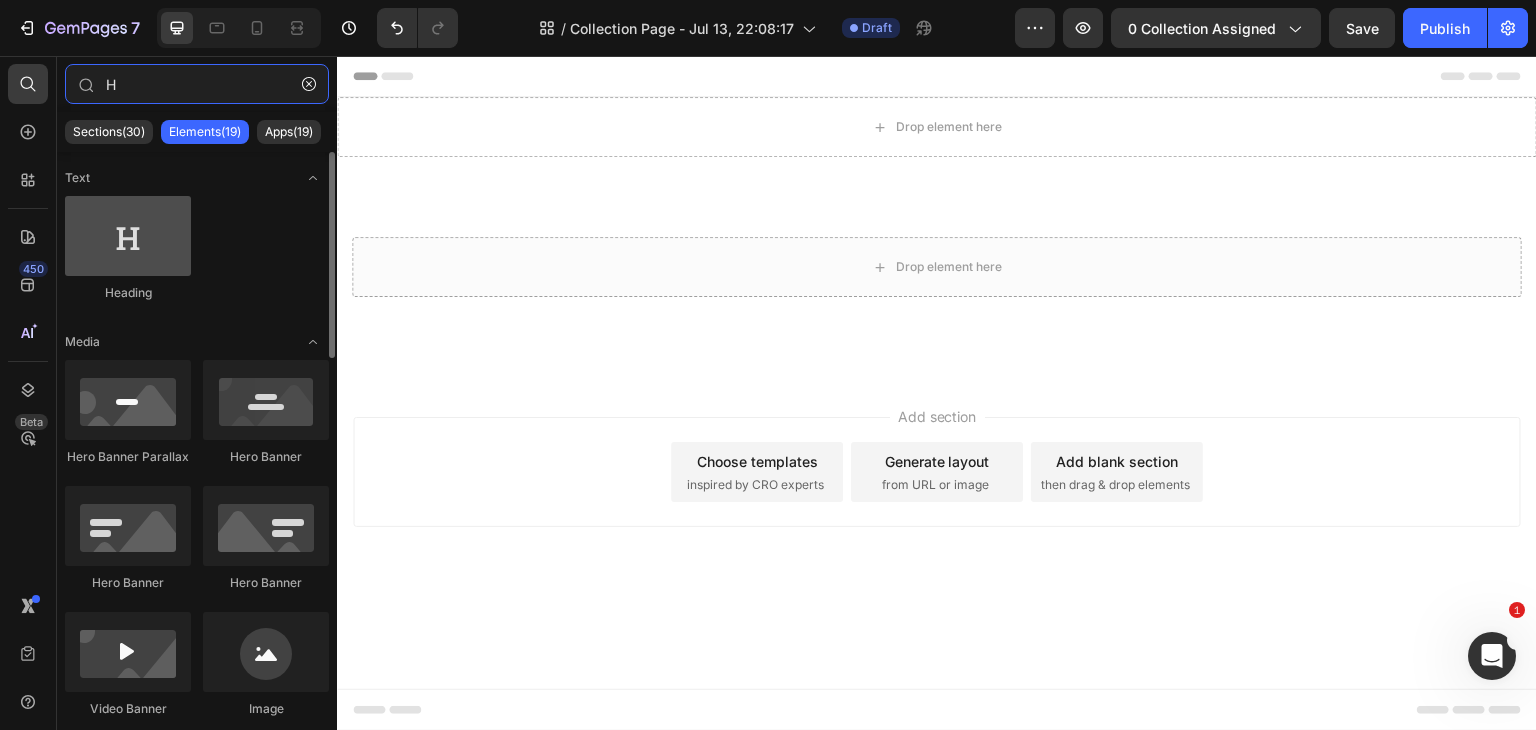 type on "H" 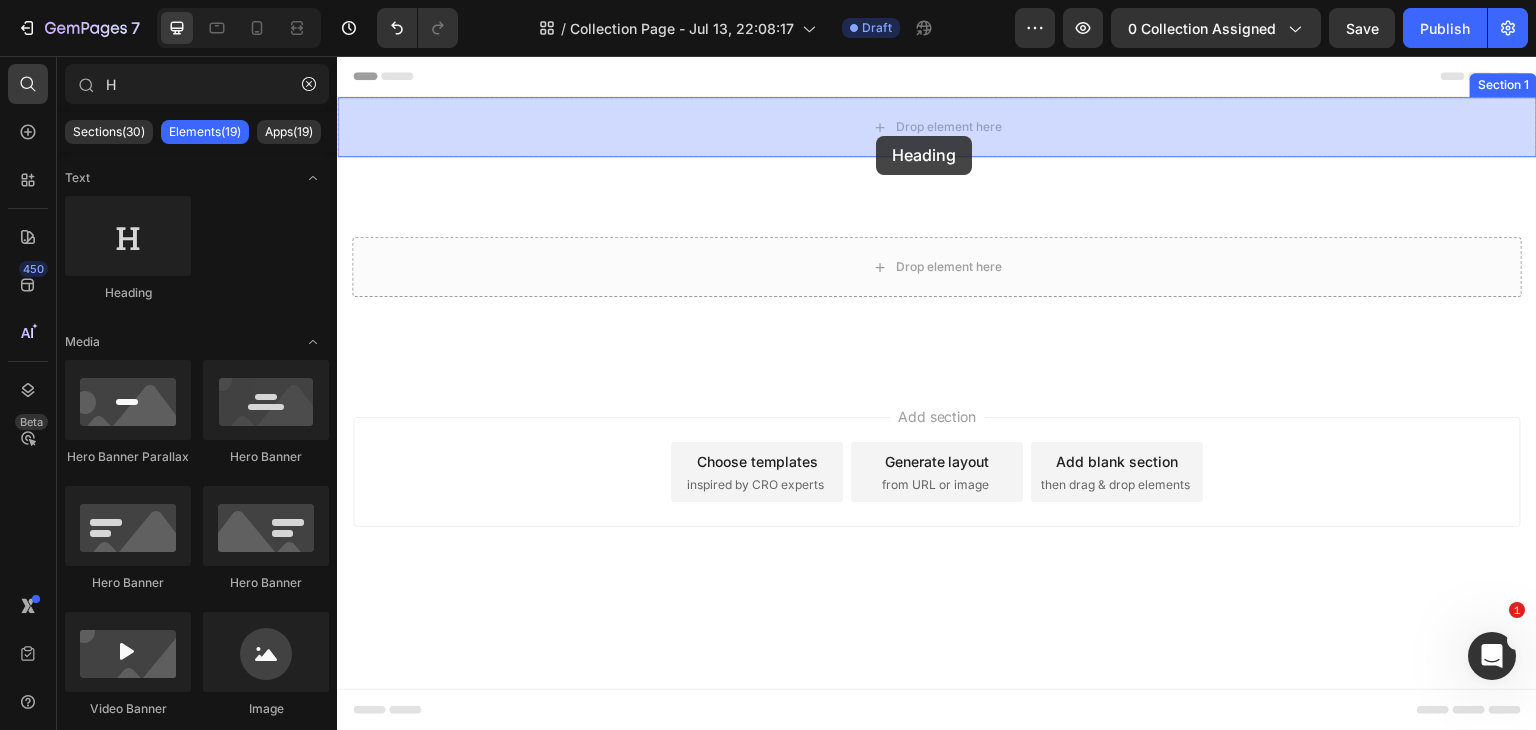 drag, startPoint x: 469, startPoint y: 296, endPoint x: 876, endPoint y: 136, distance: 437.32025 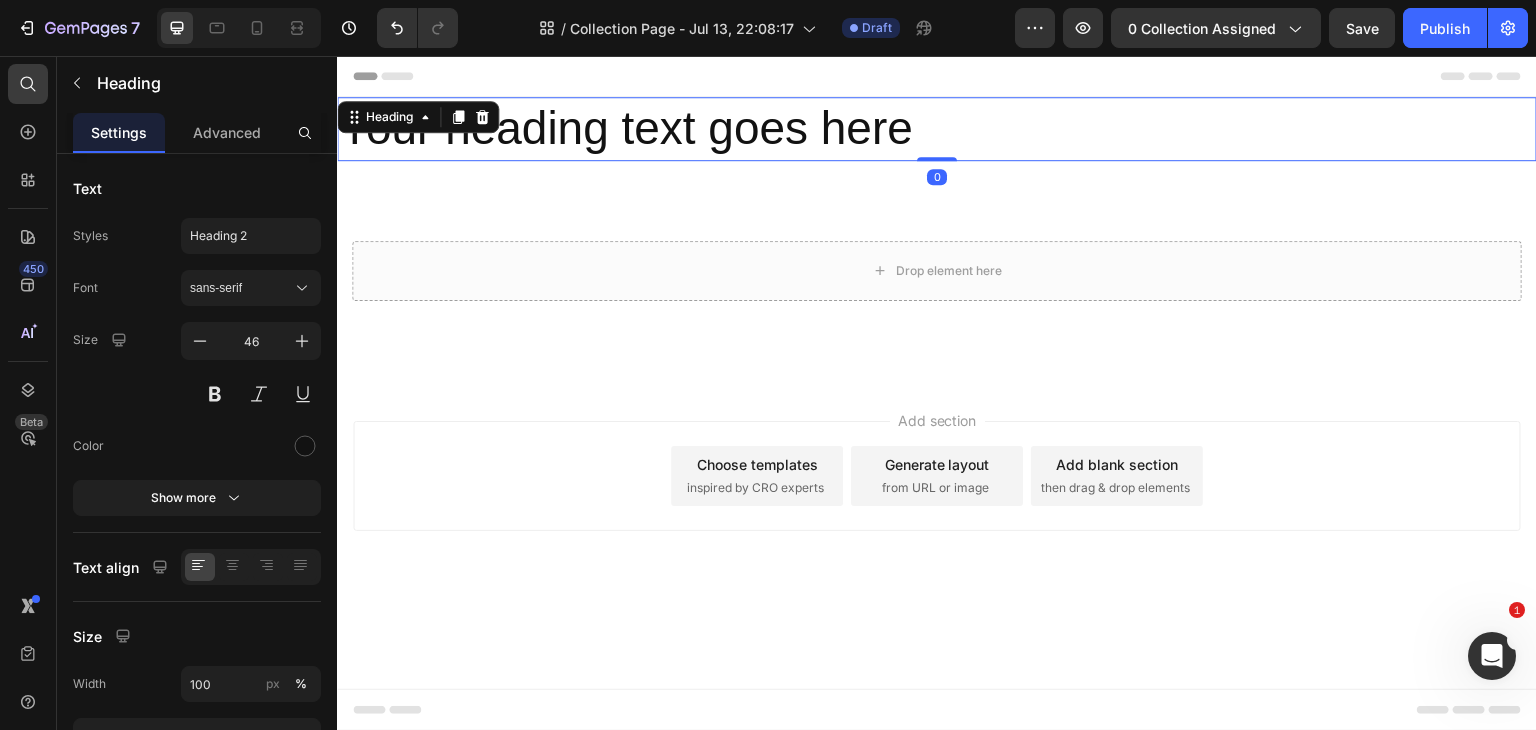 click on "Your heading text goes here" at bounding box center (937, 129) 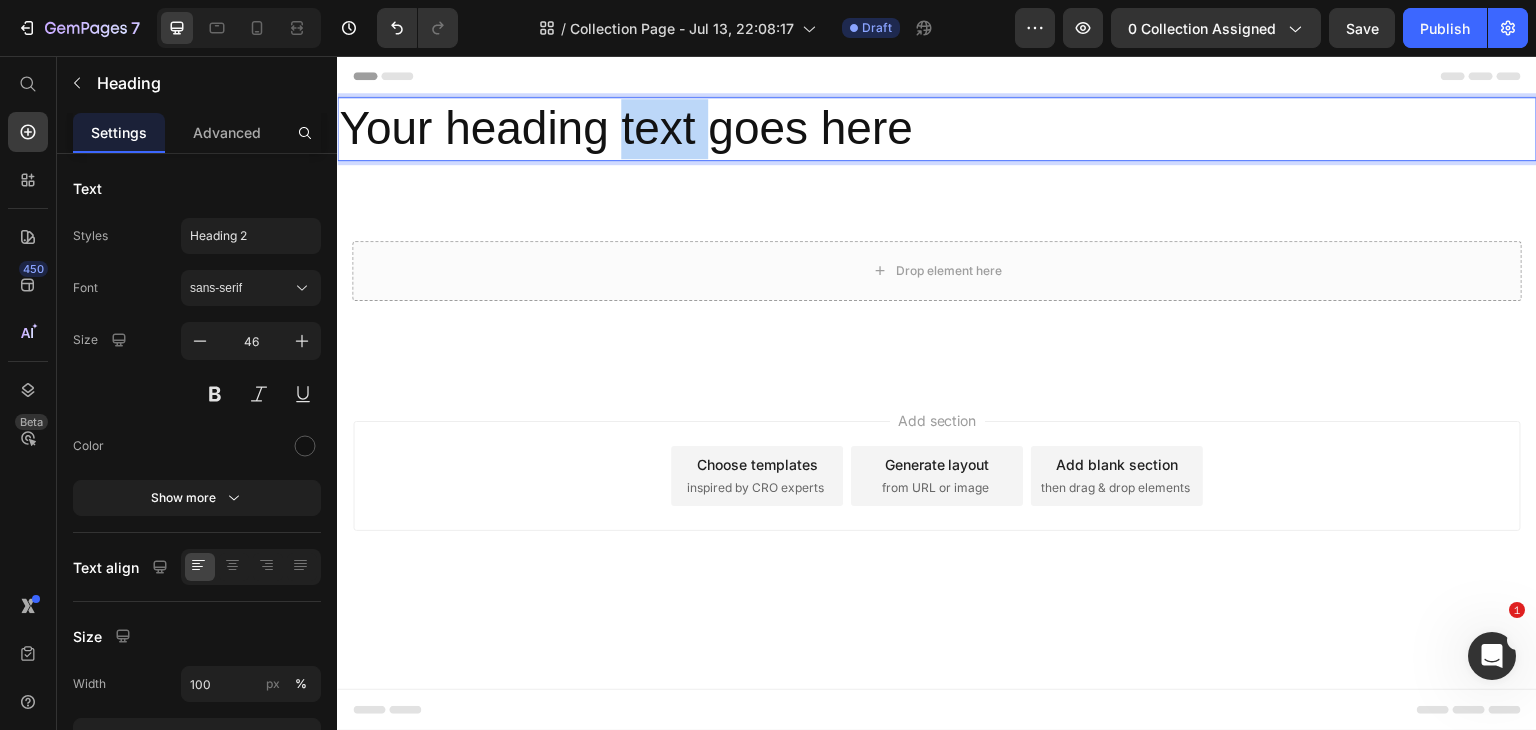 click on "Your heading text goes here" at bounding box center (937, 129) 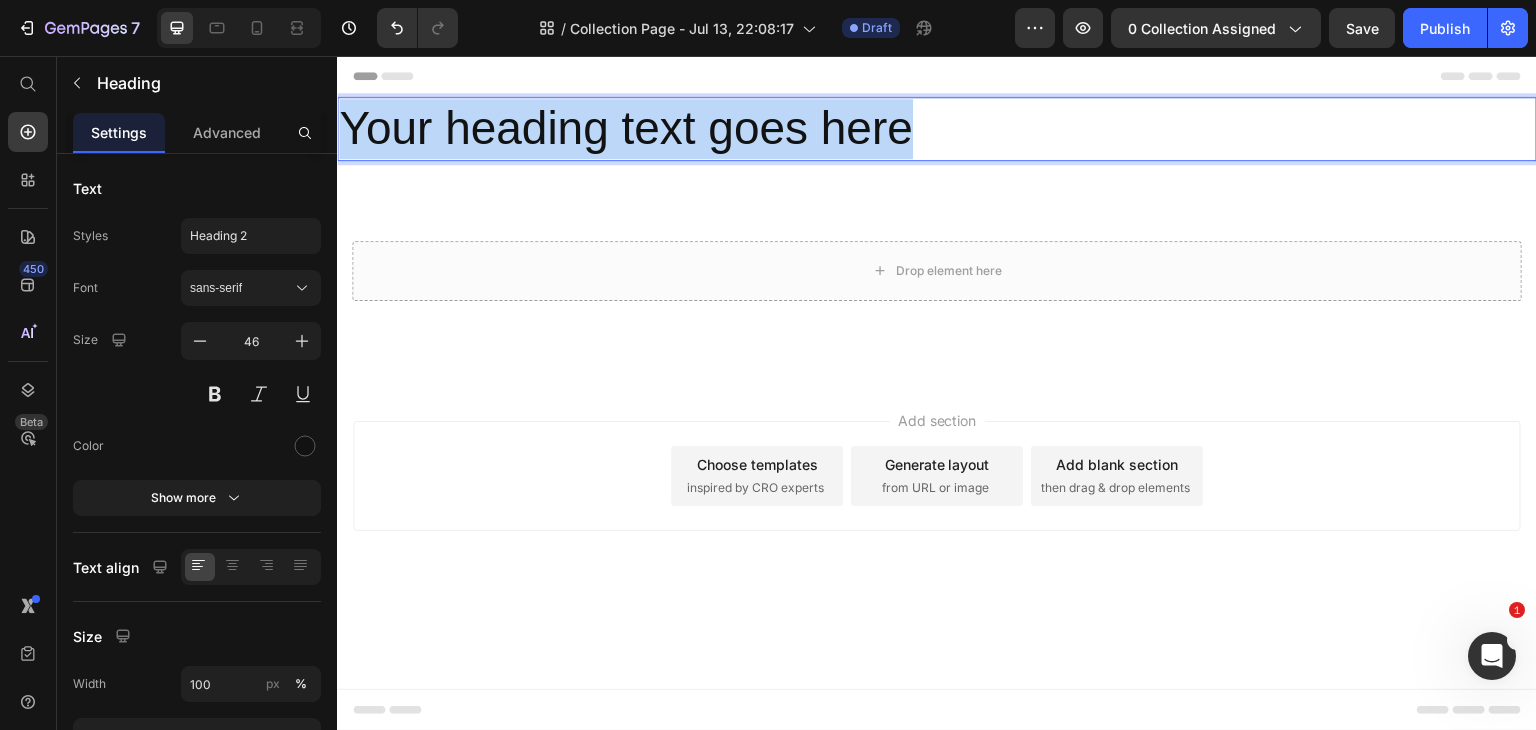 click on "Your heading text goes here" at bounding box center (937, 129) 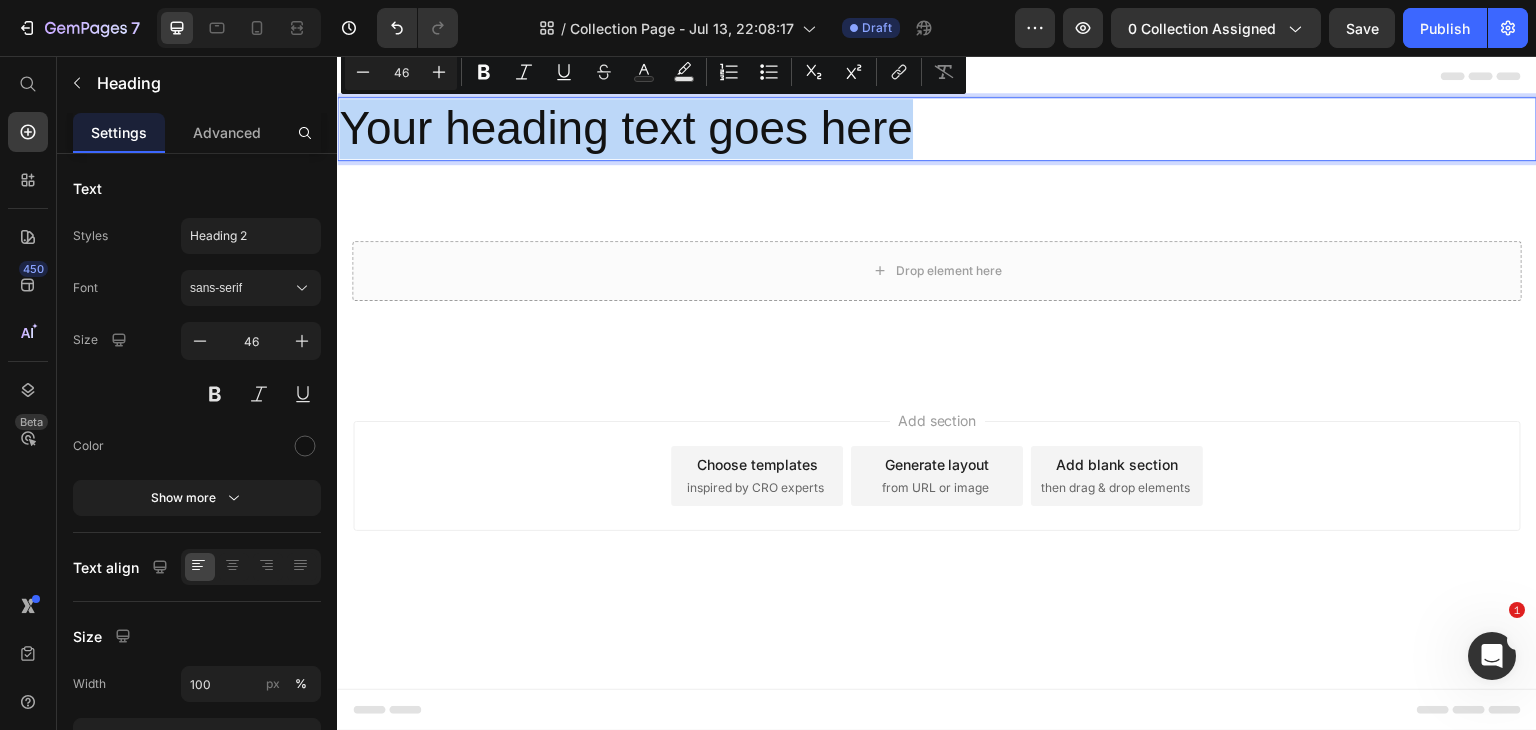 click on "Your heading text goes here" at bounding box center (937, 129) 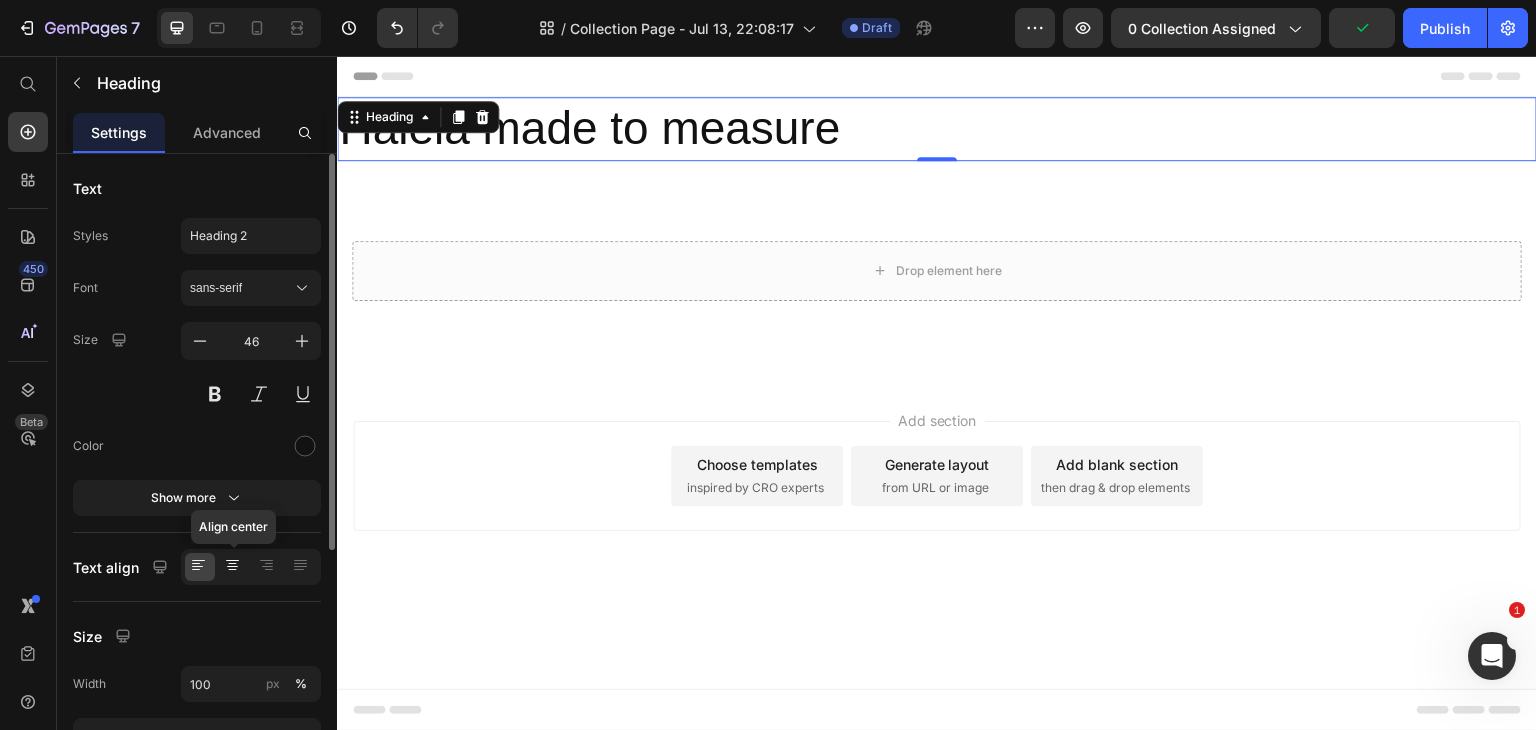 click 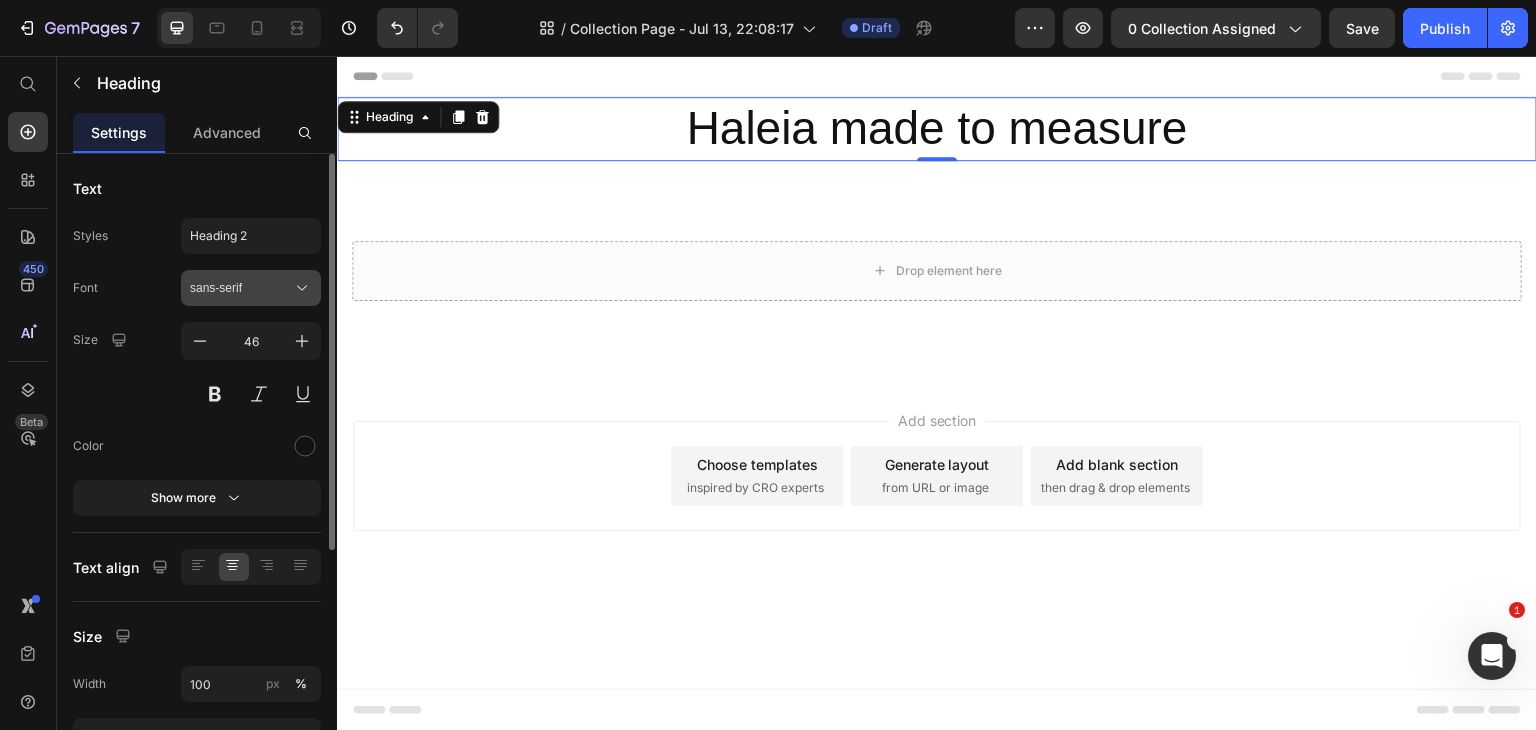 click on "sans-serif" at bounding box center [241, 288] 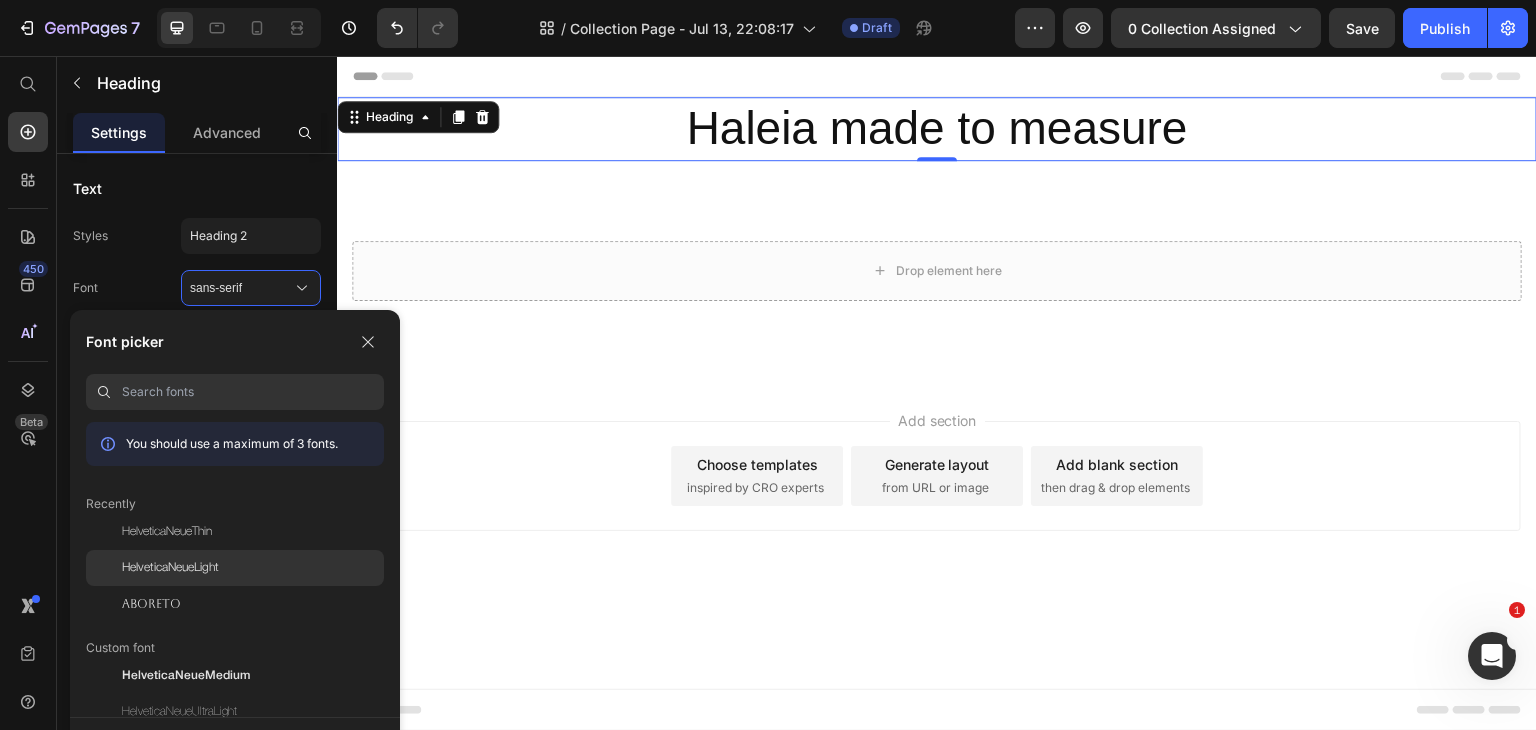 click on "HelveticaNeueLight" at bounding box center [170, 568] 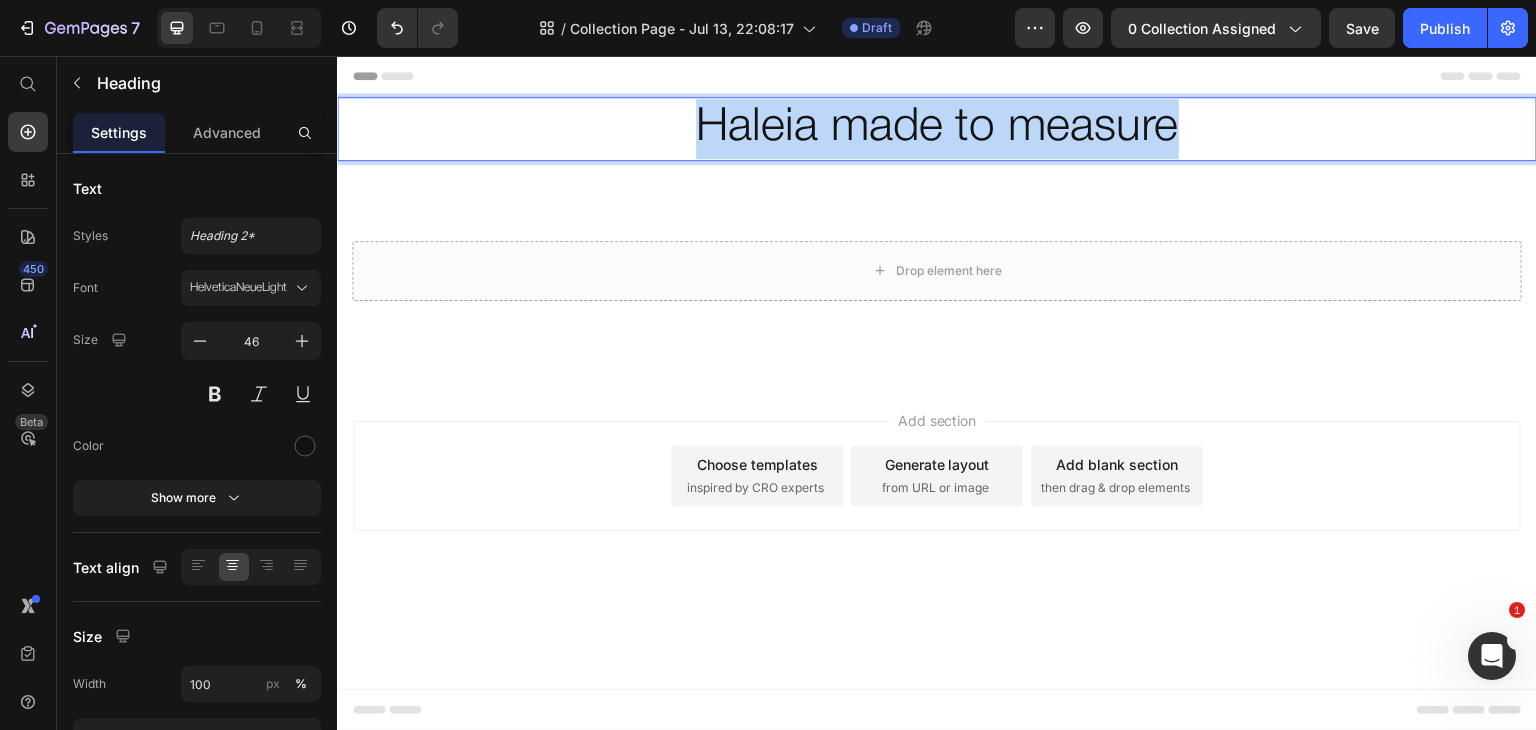 drag, startPoint x: 1180, startPoint y: 133, endPoint x: 705, endPoint y: 133, distance: 475 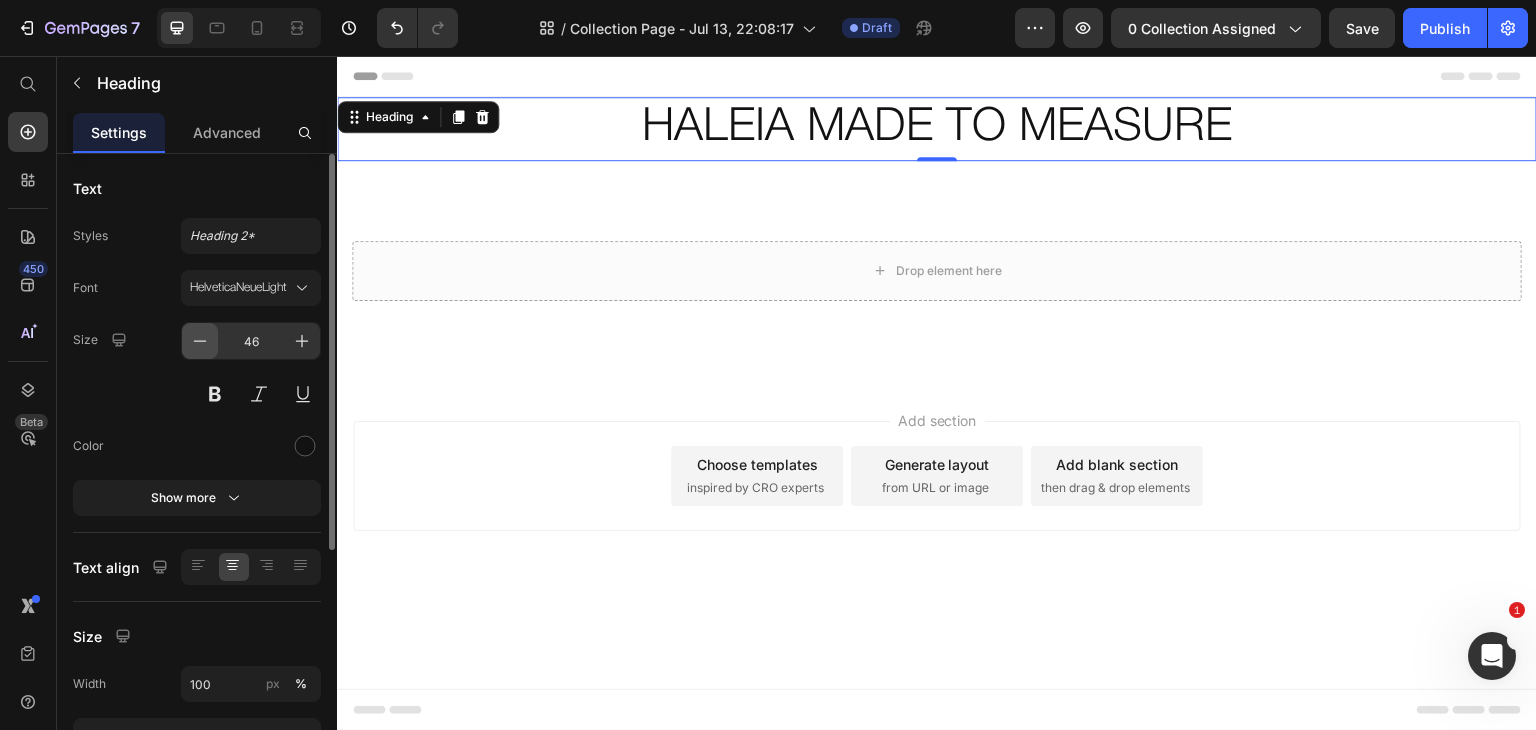 click 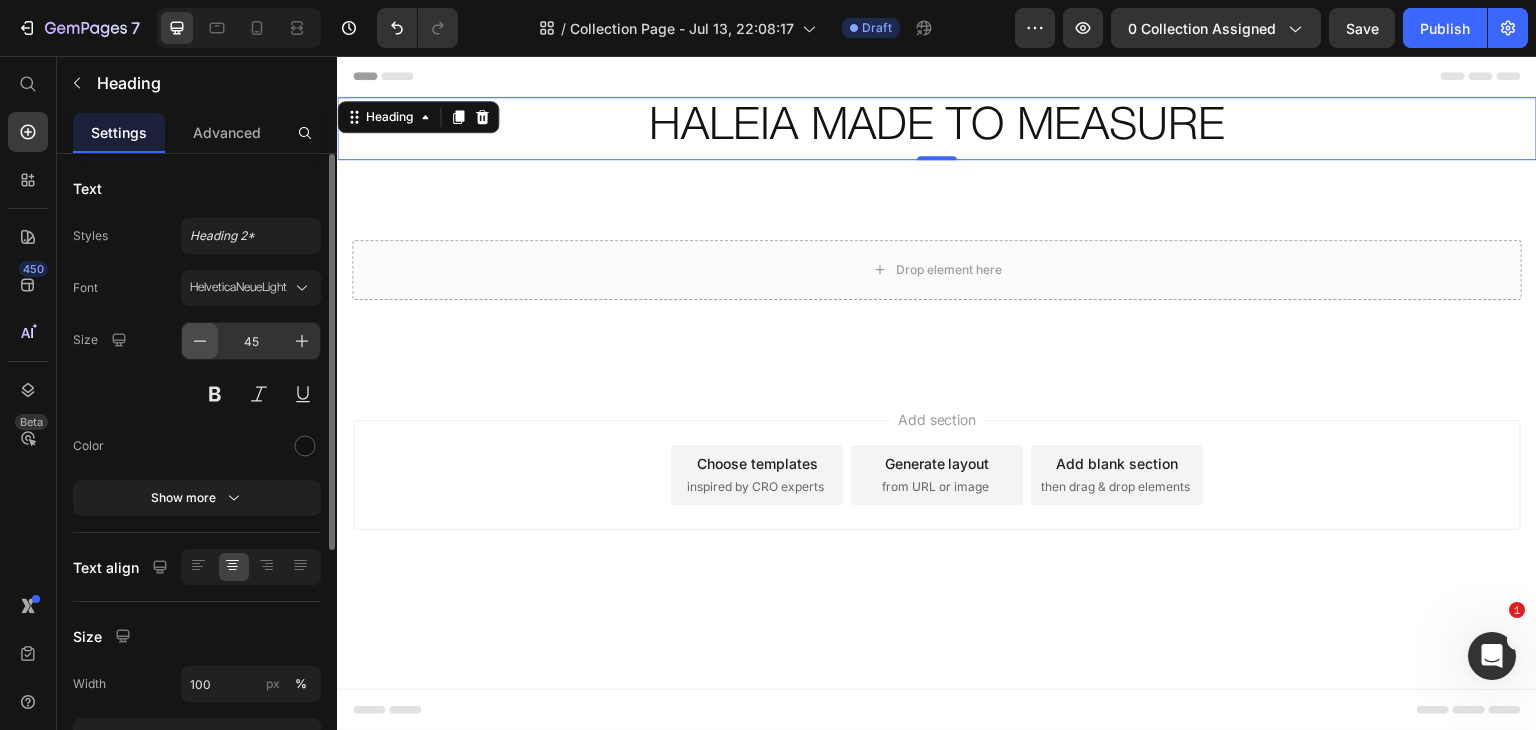 click 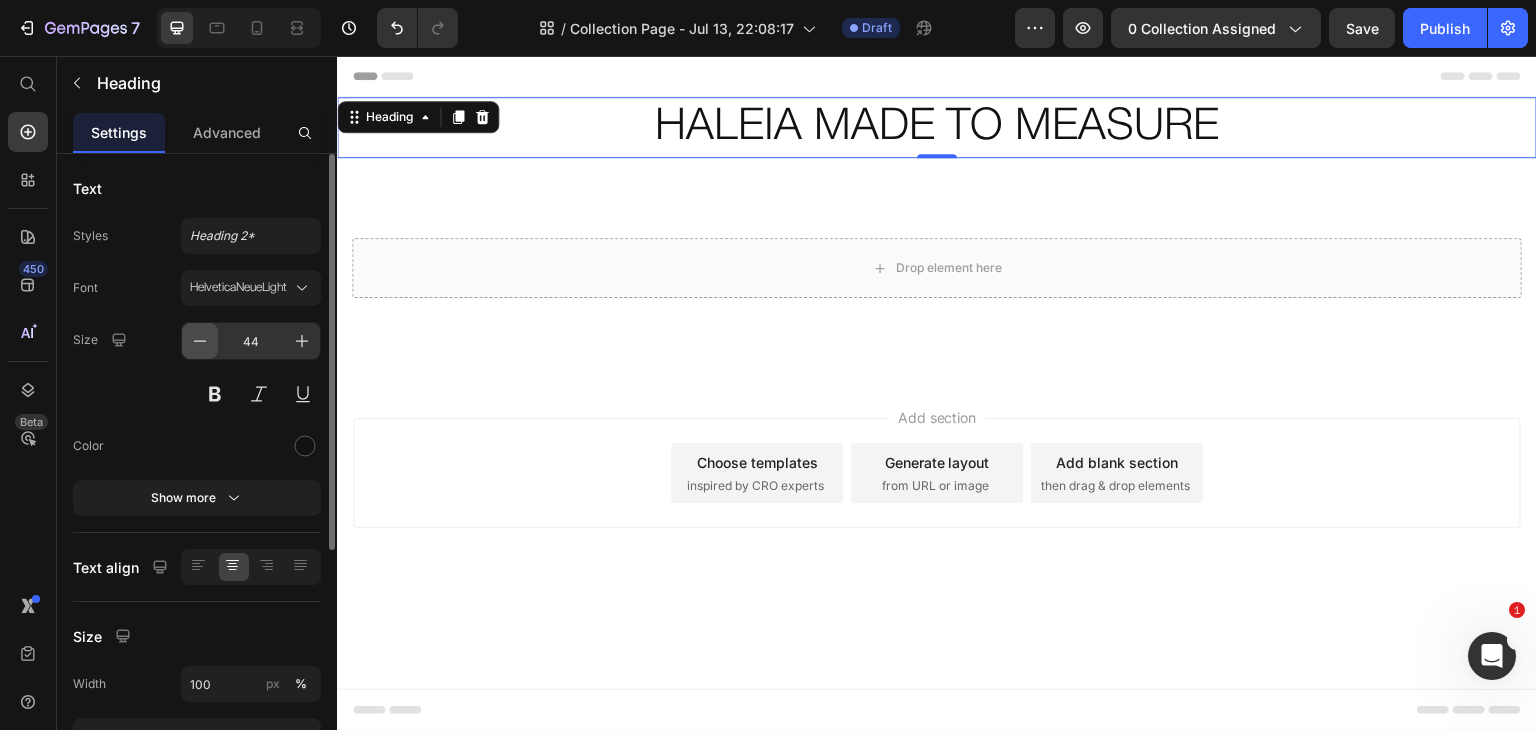 click 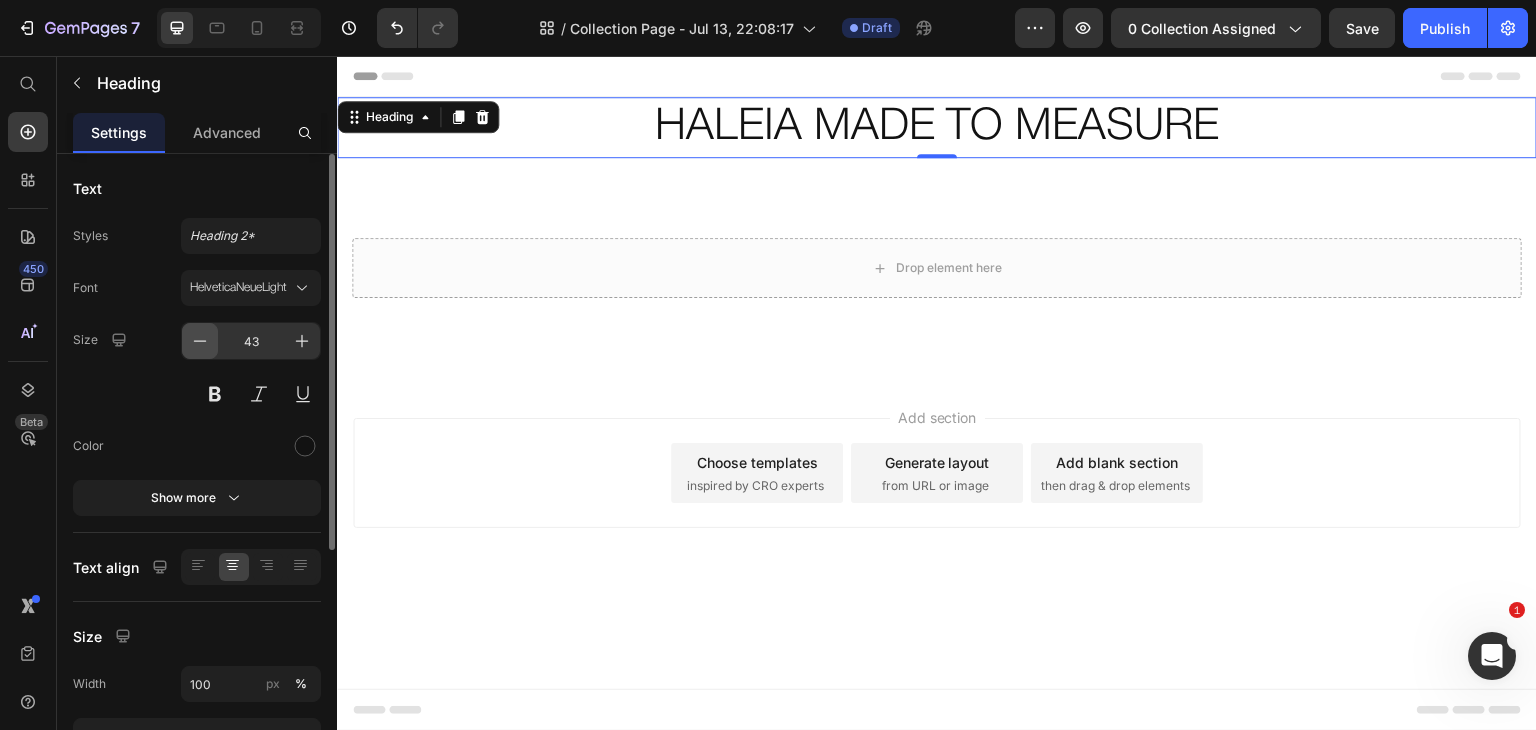 click 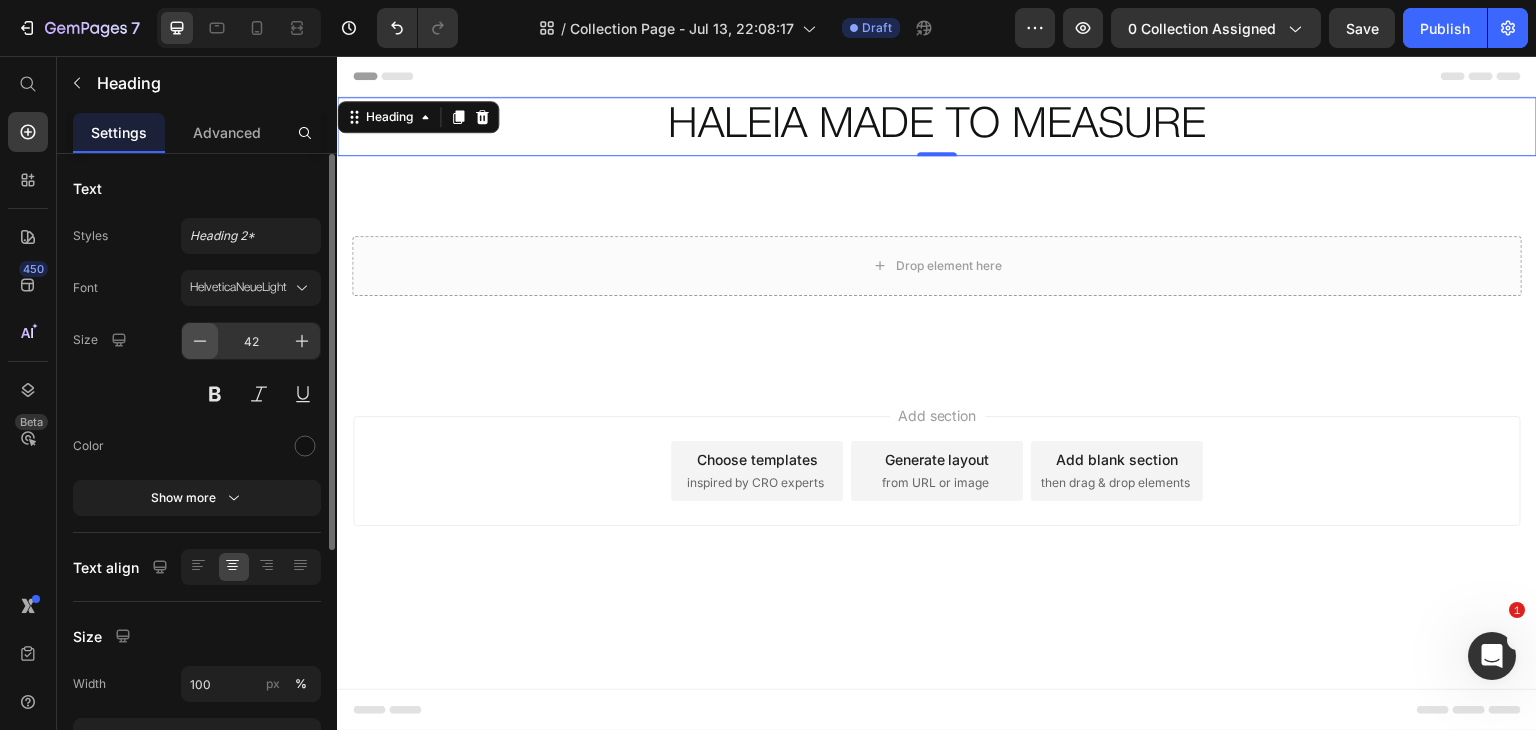 click 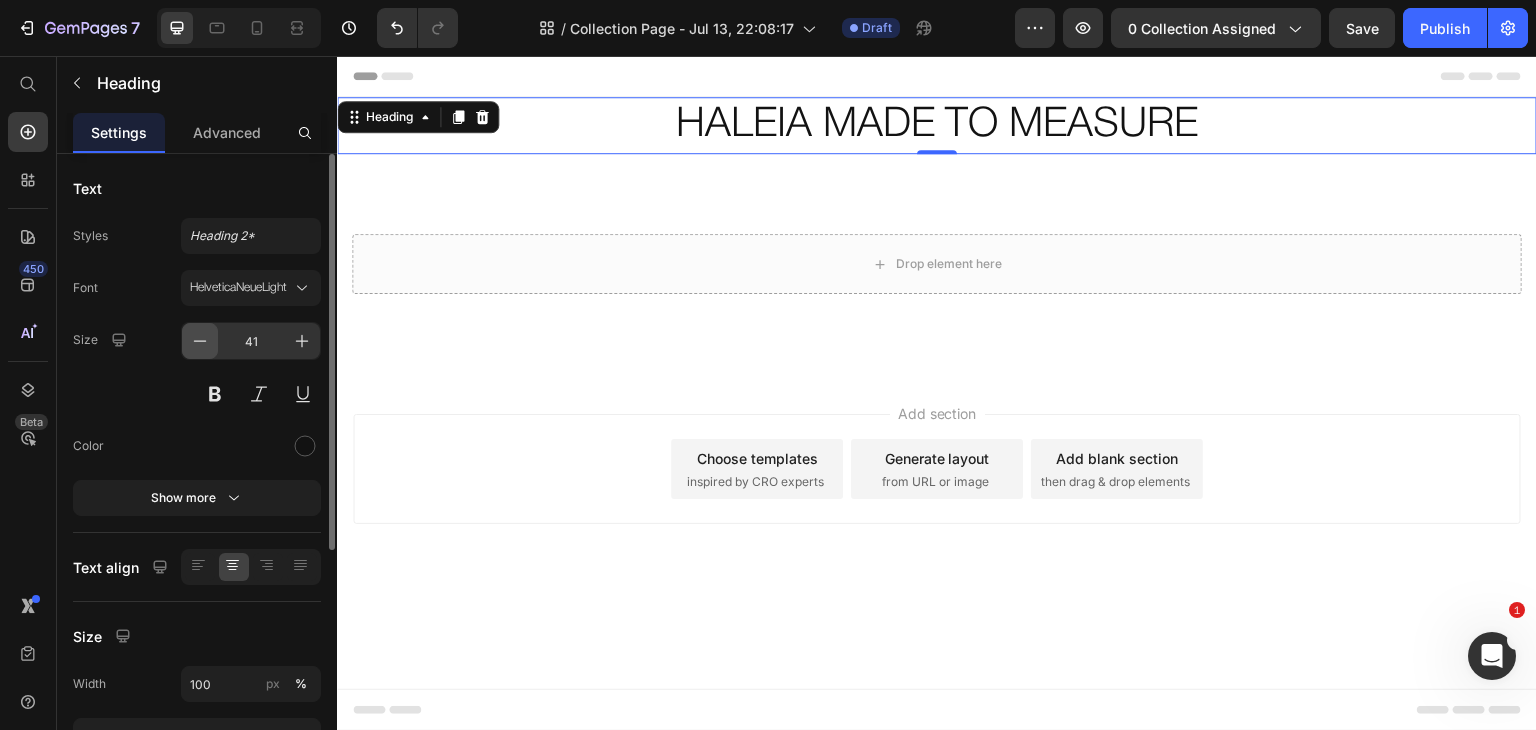 click 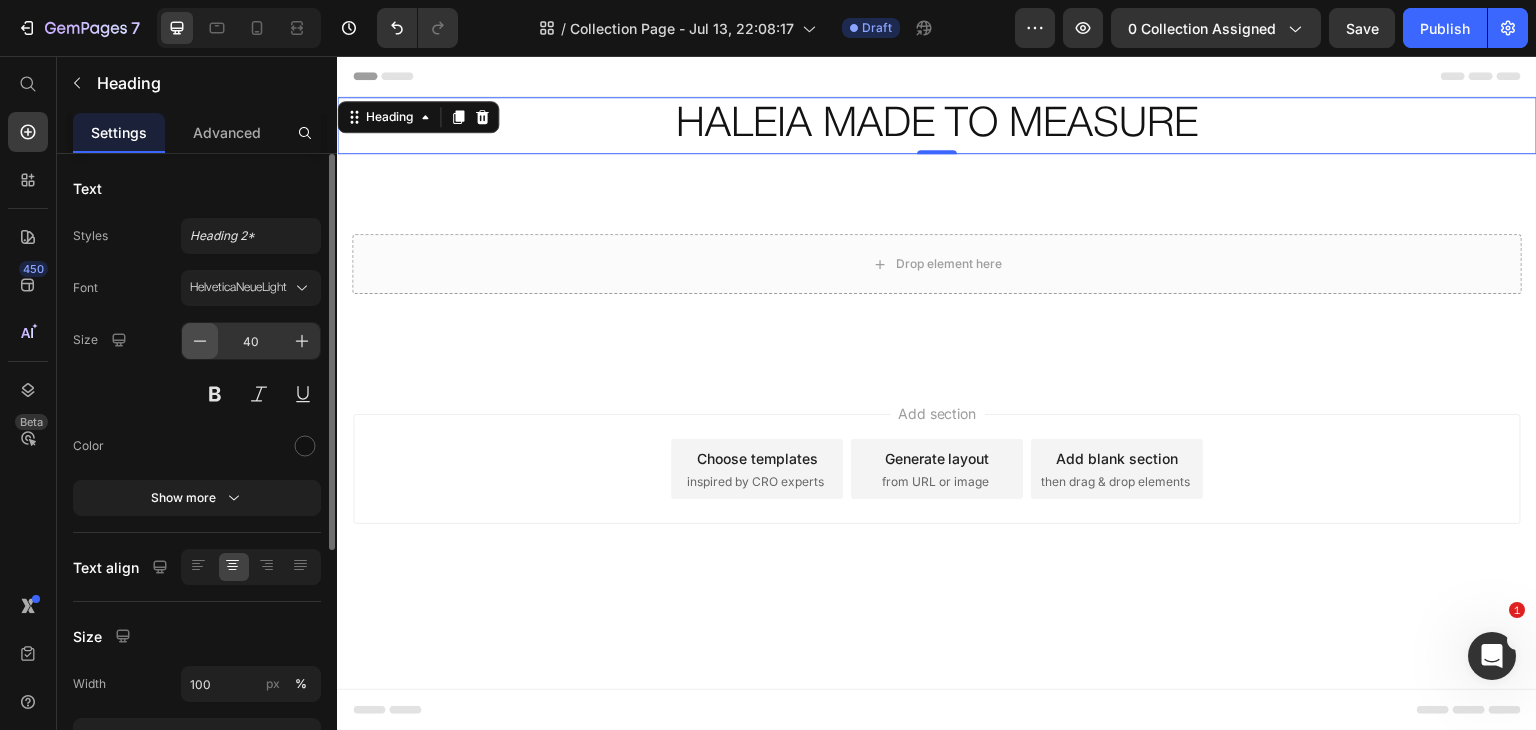 click 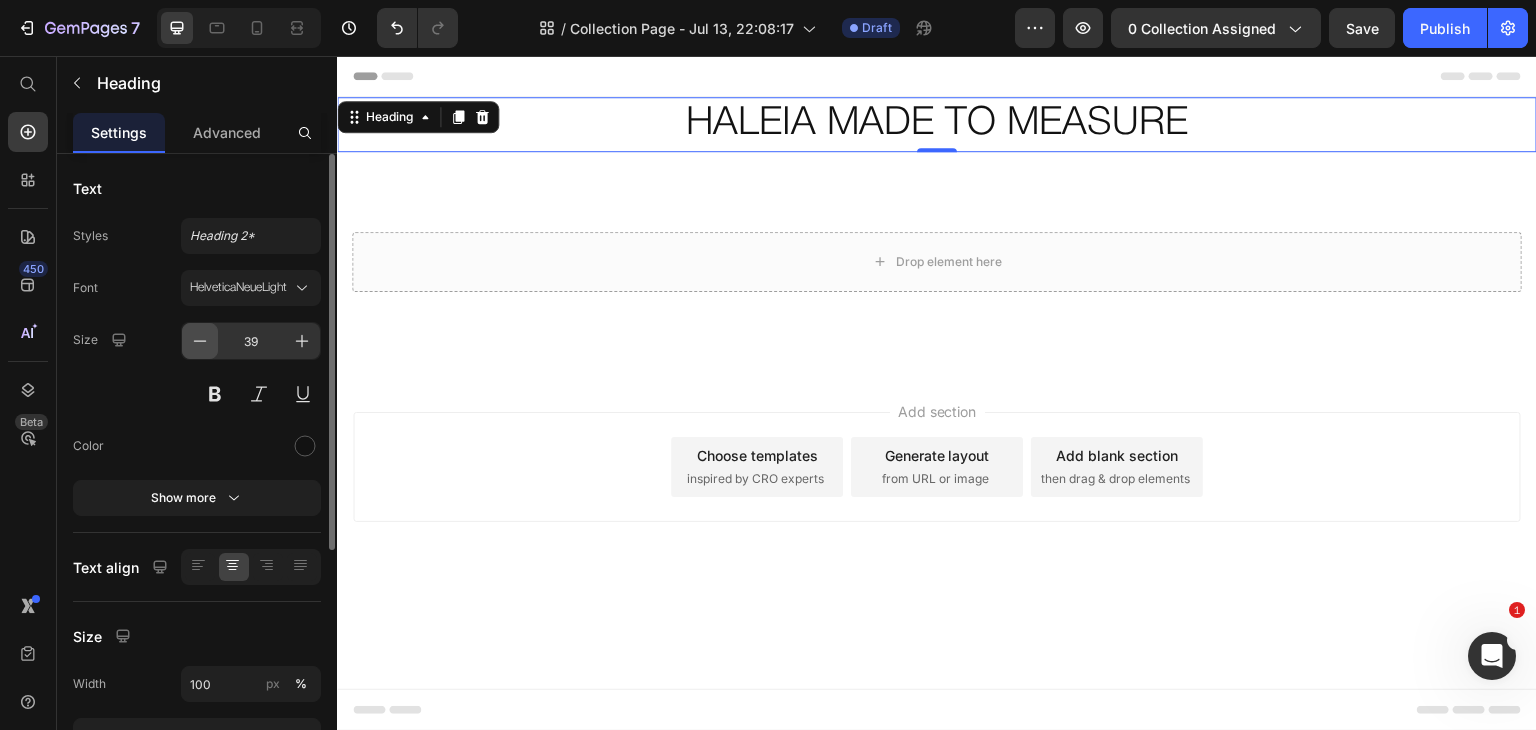 click 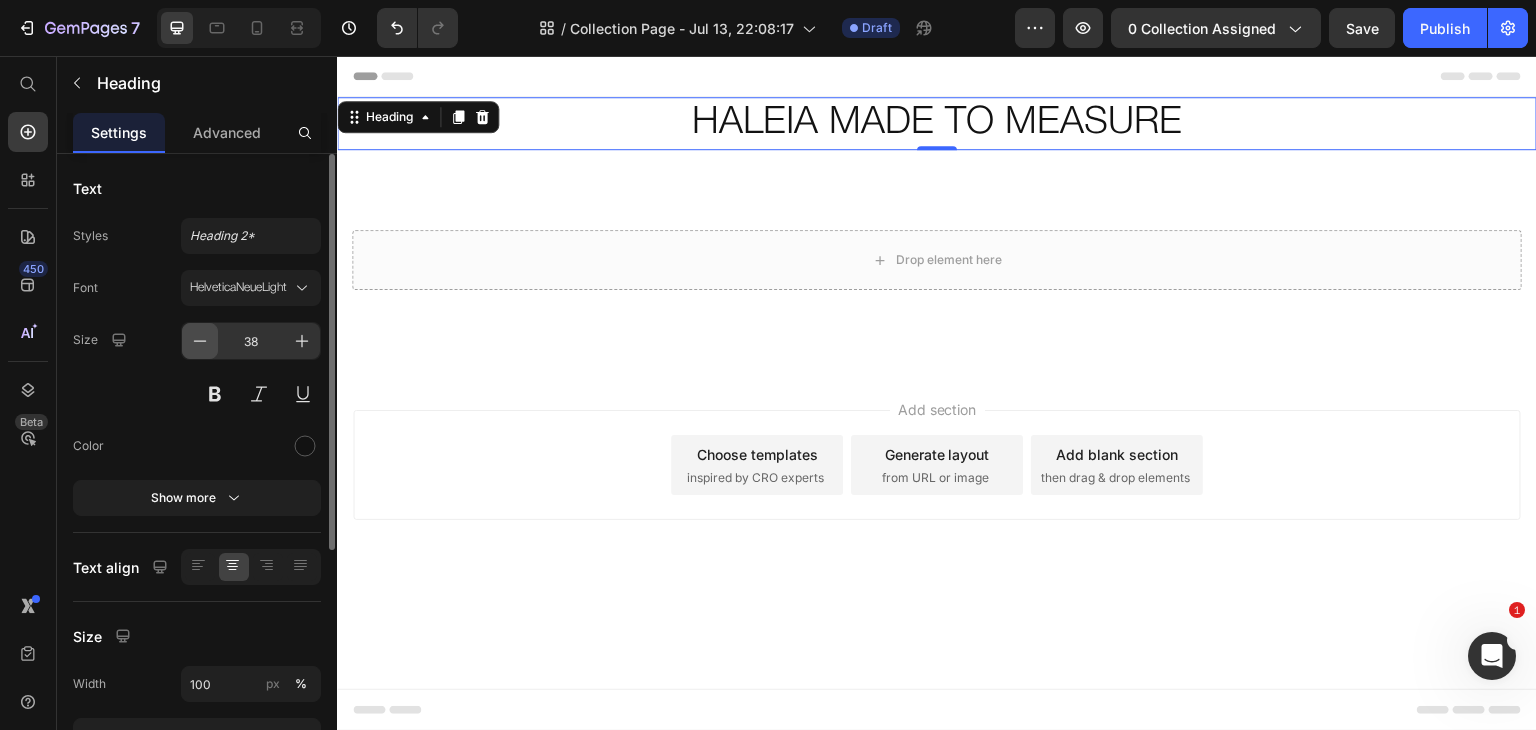 click 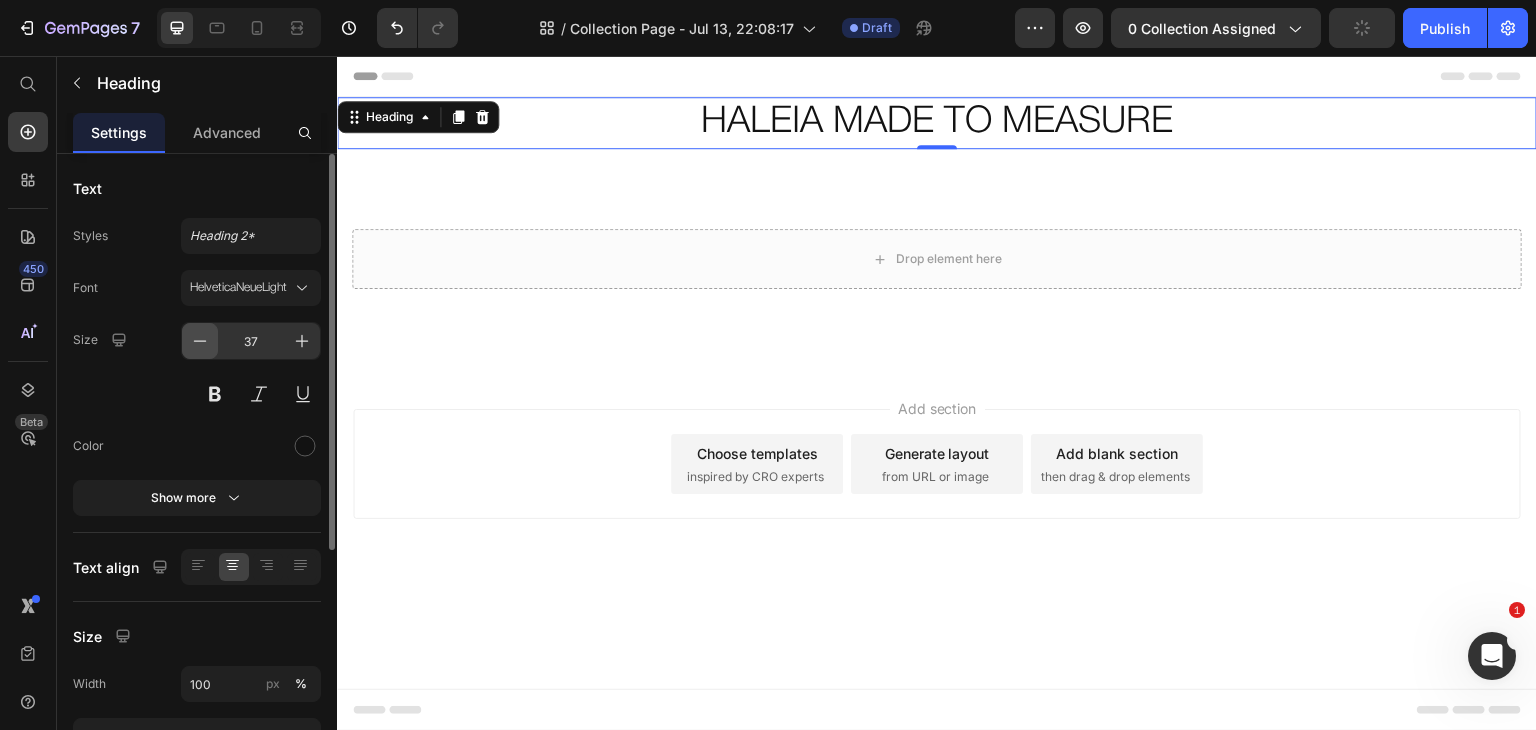click 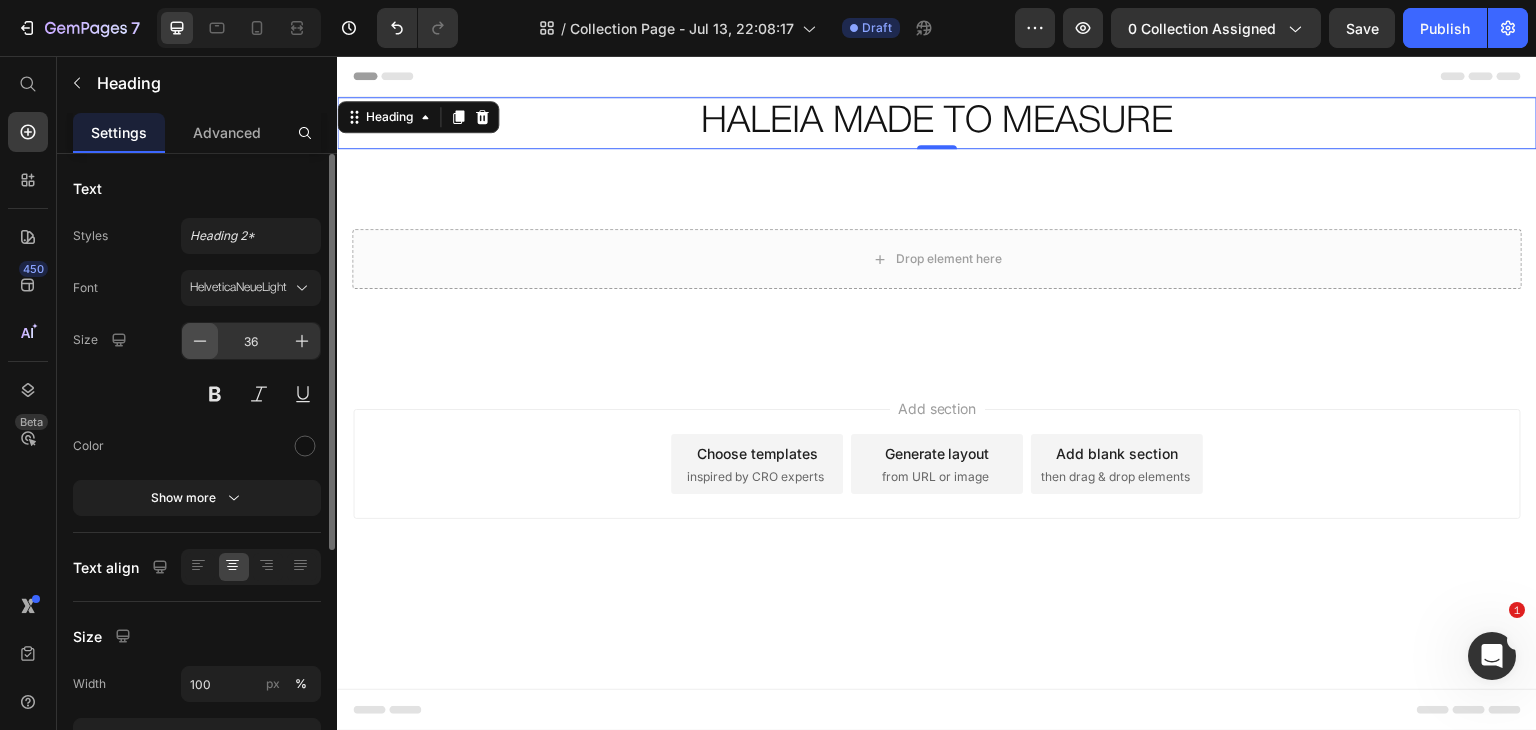 click 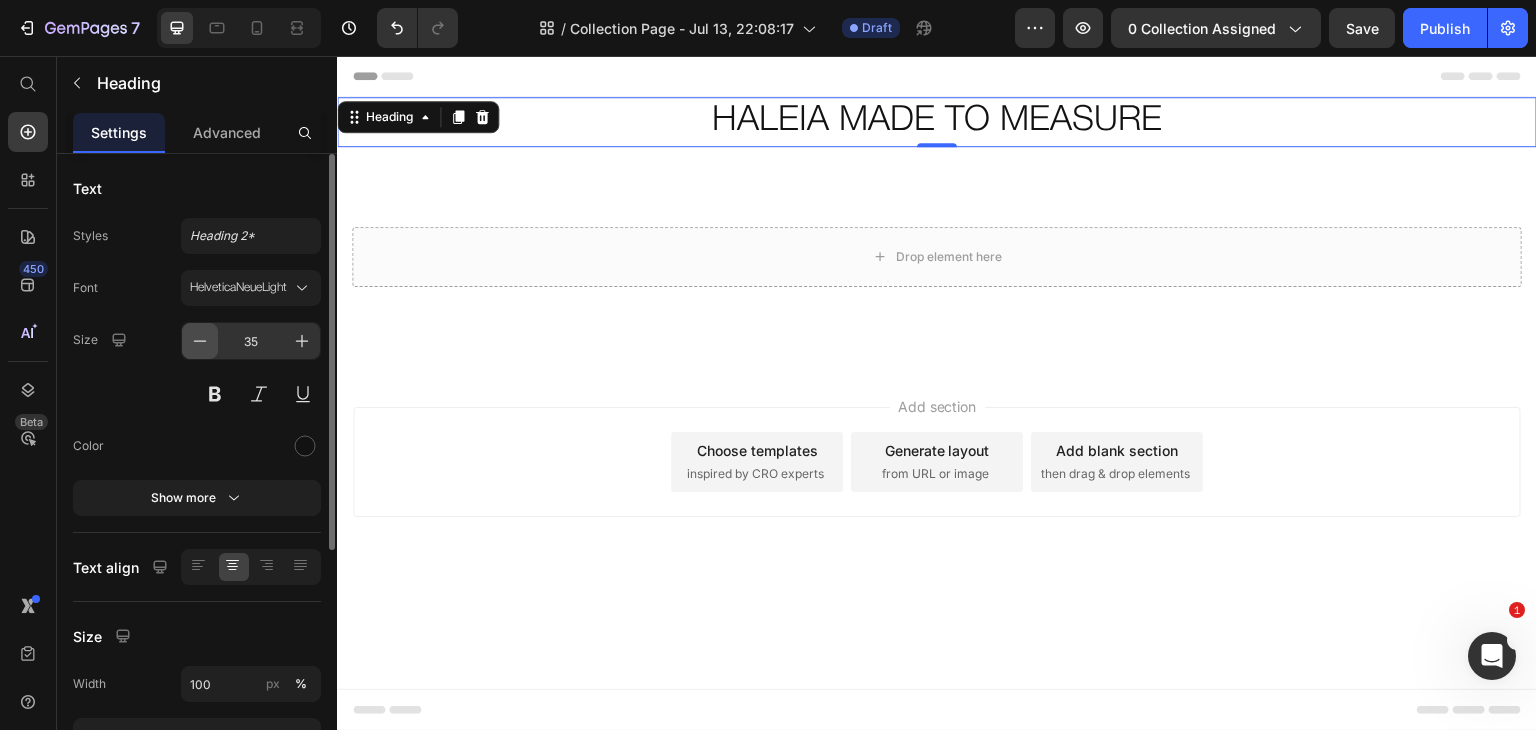 click 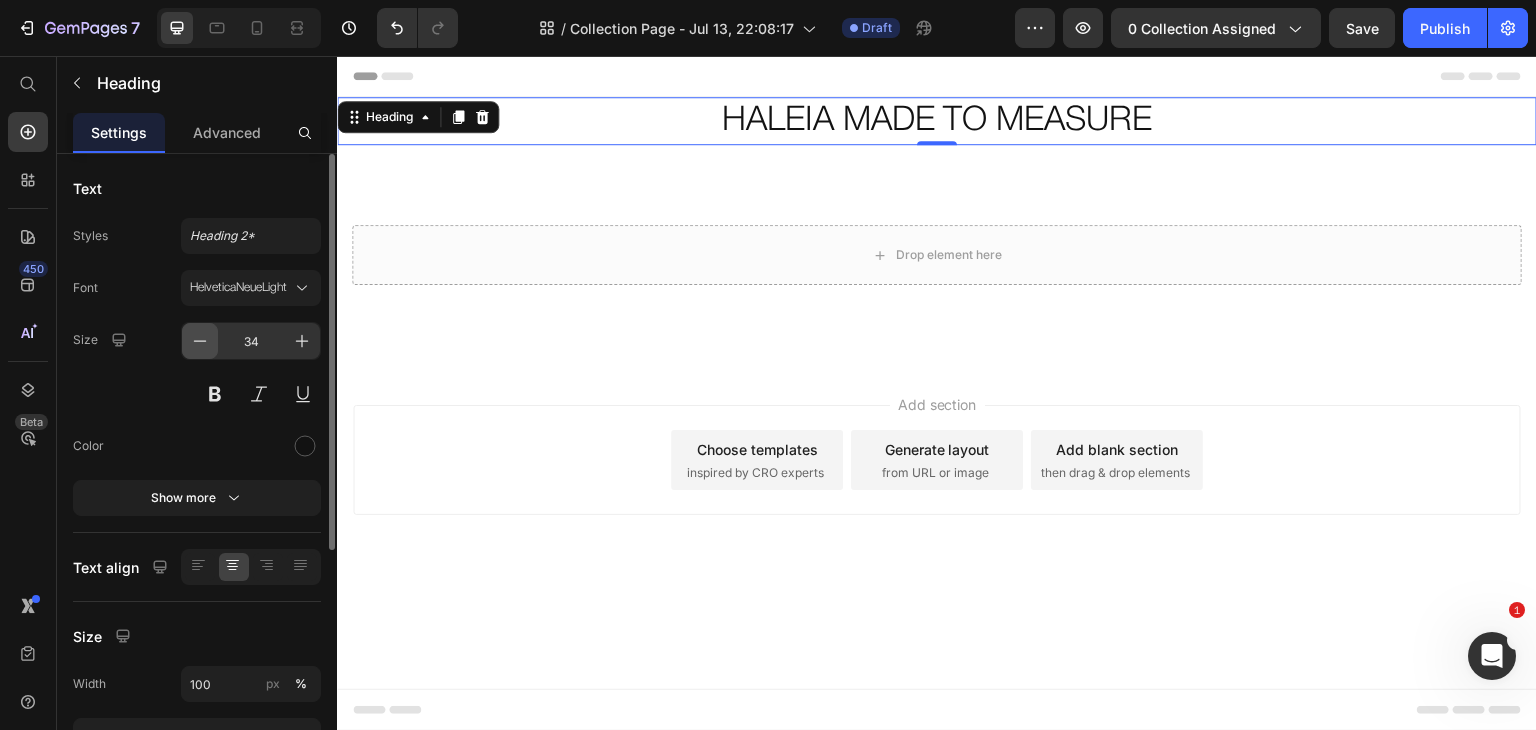 click 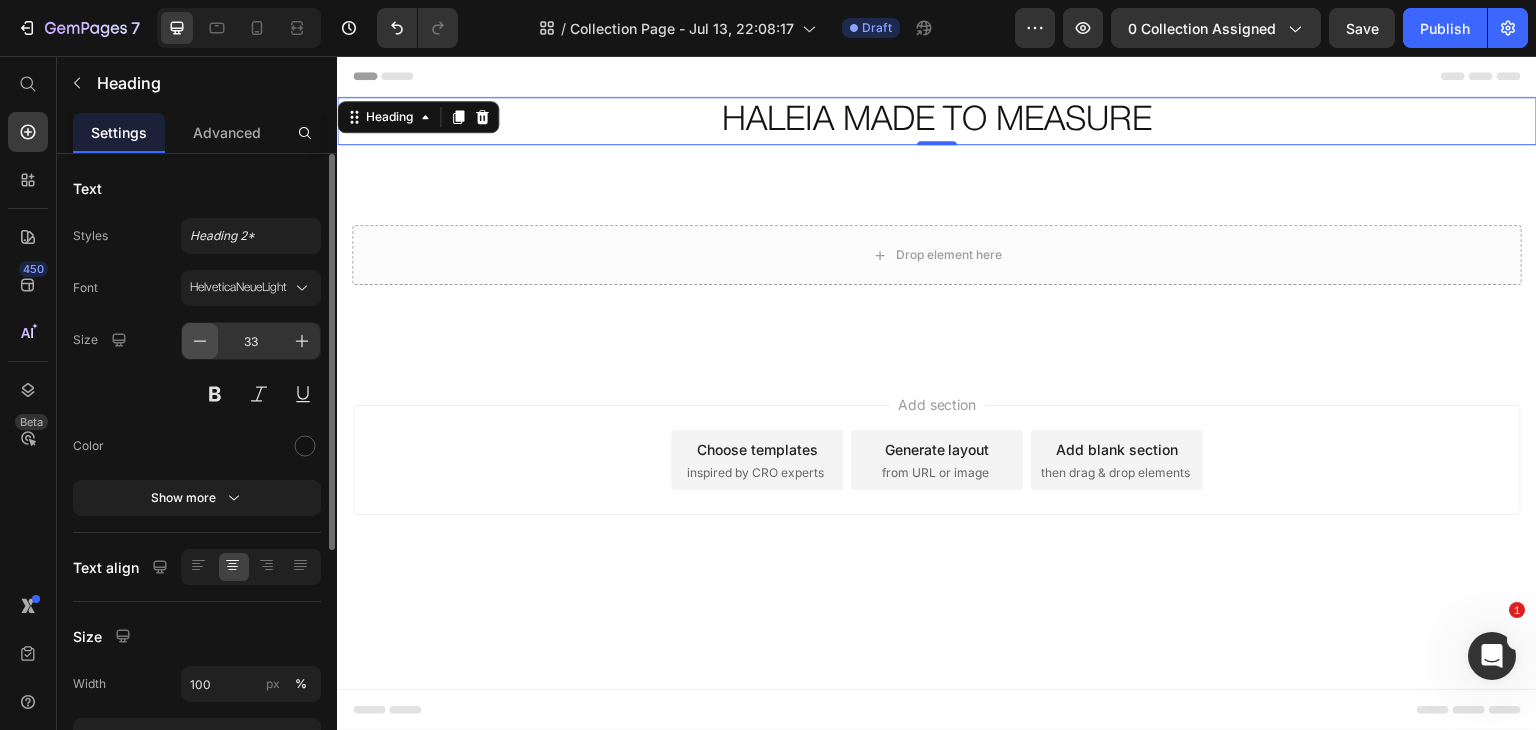 click 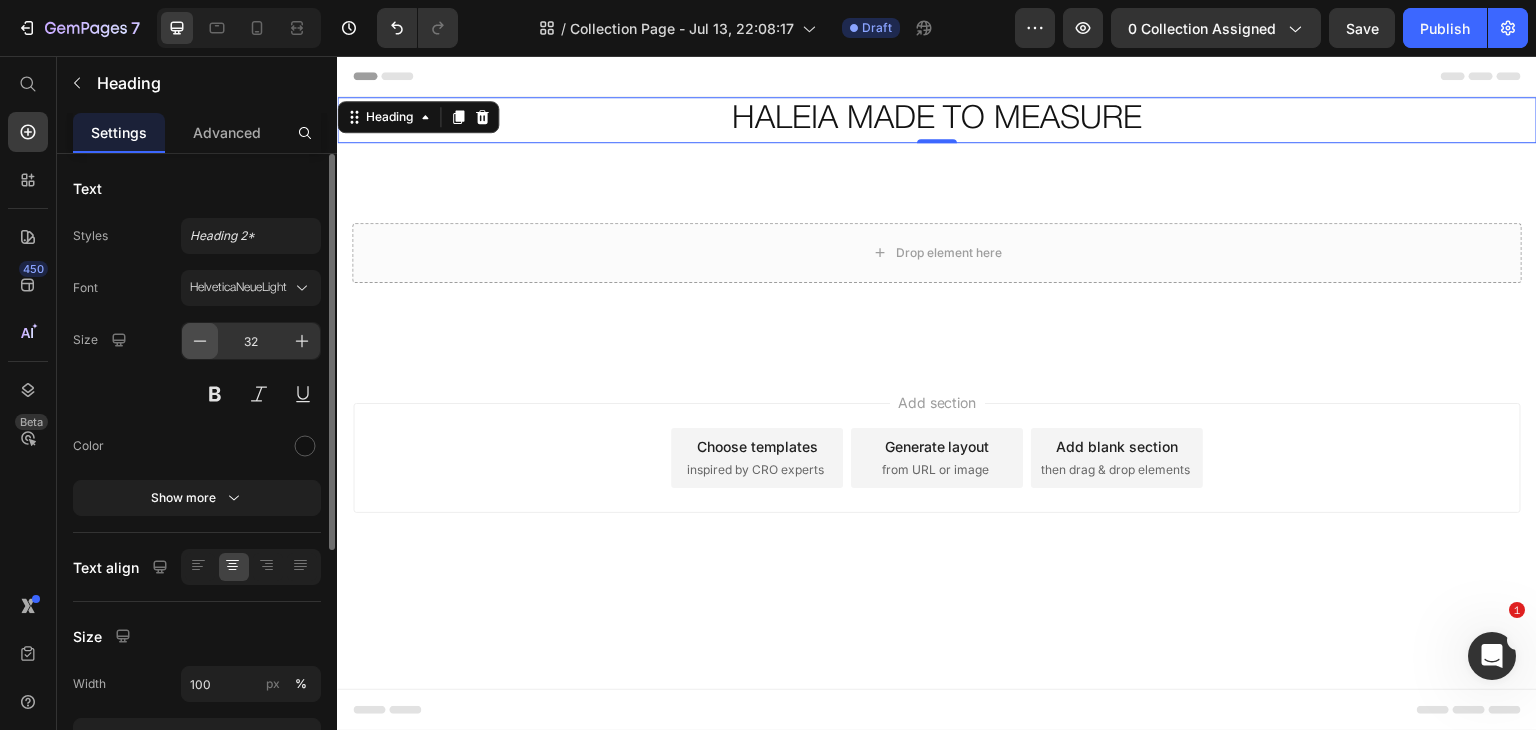 click 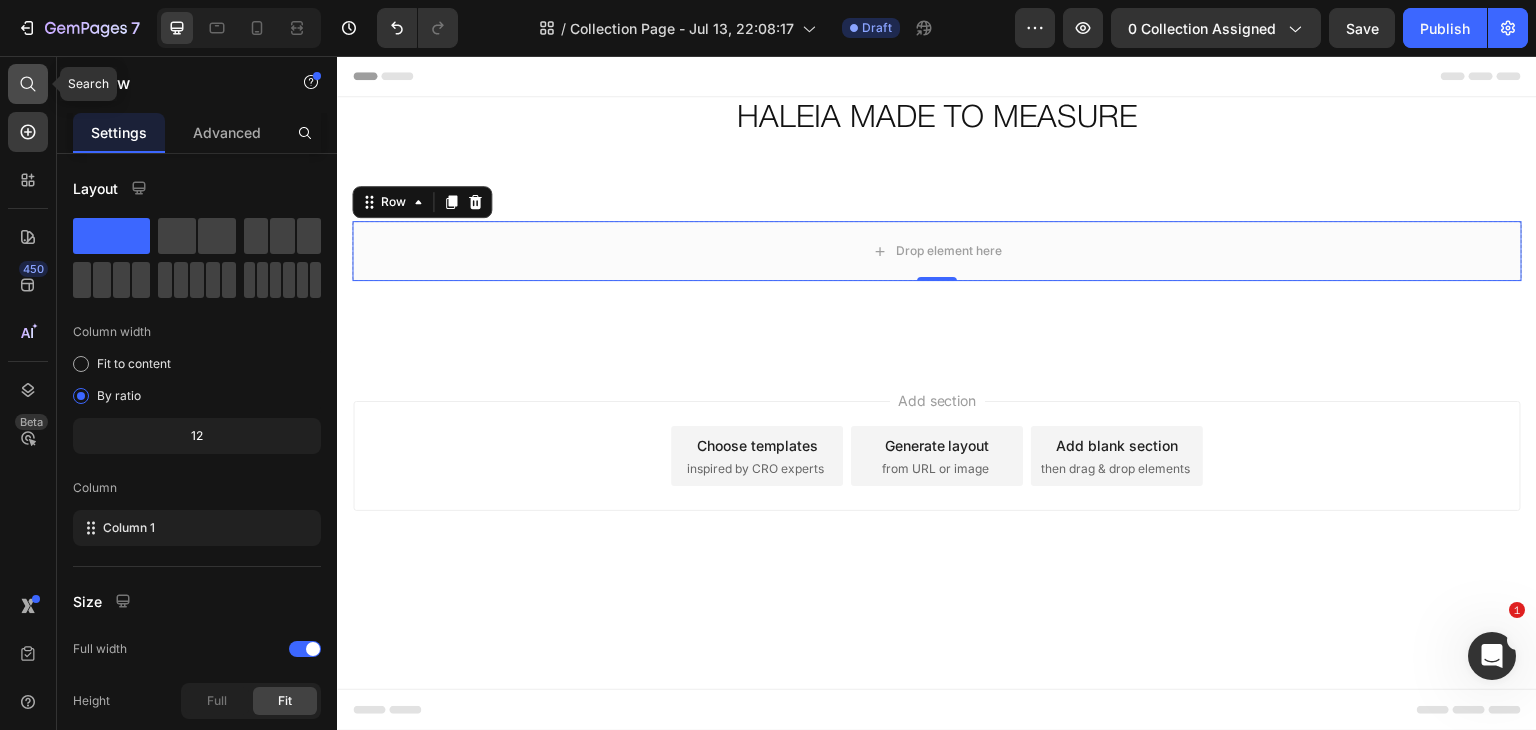 click 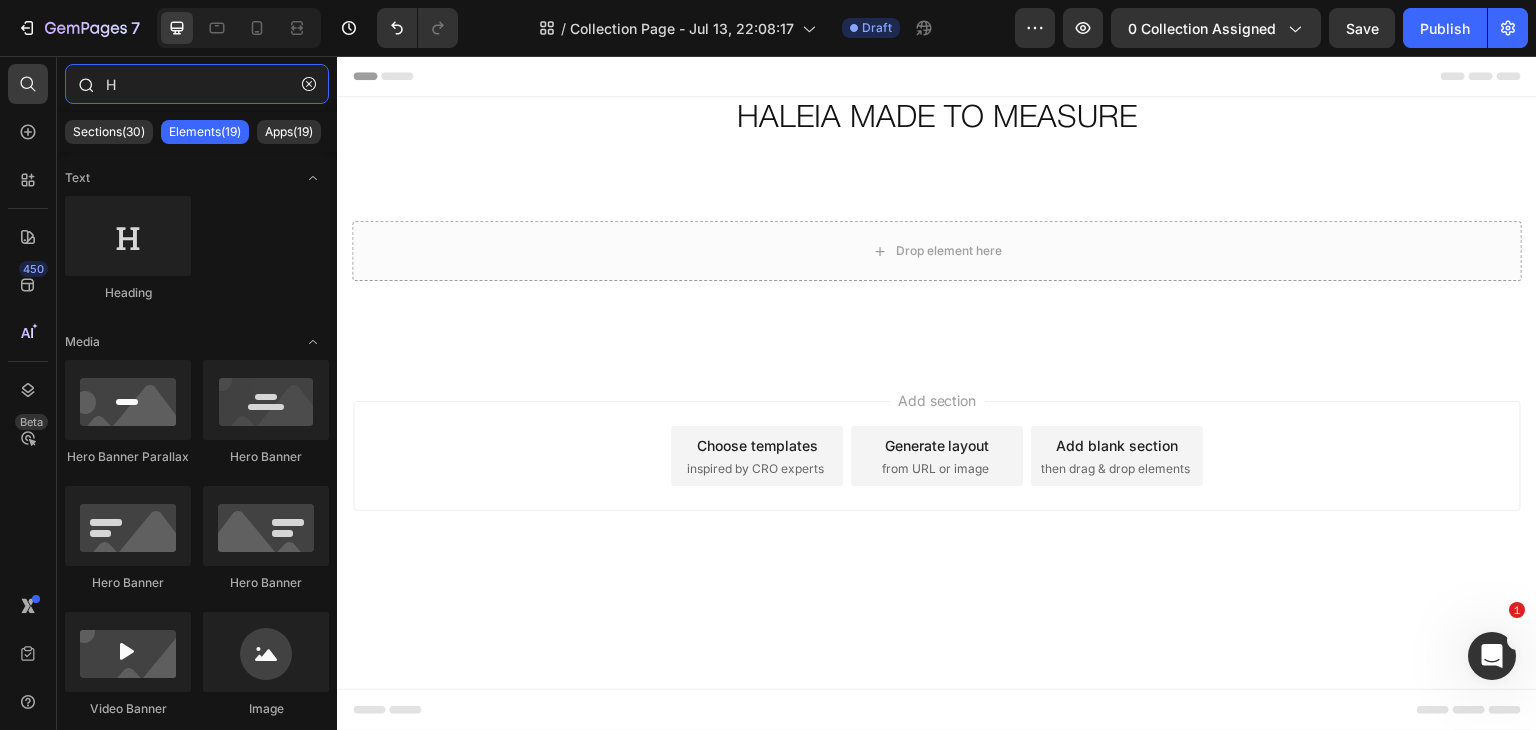 click on "H" at bounding box center (197, 84) 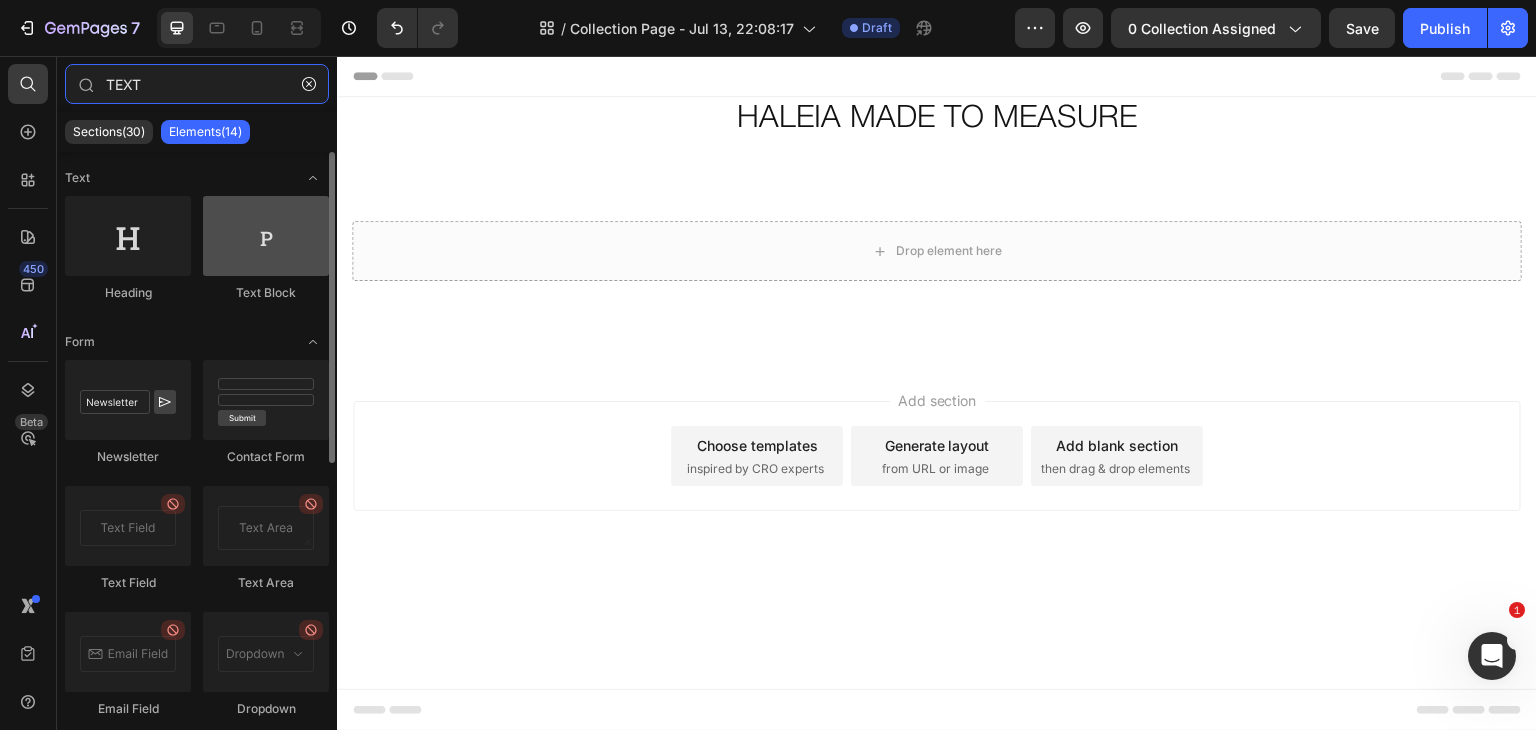 type on "TEXT" 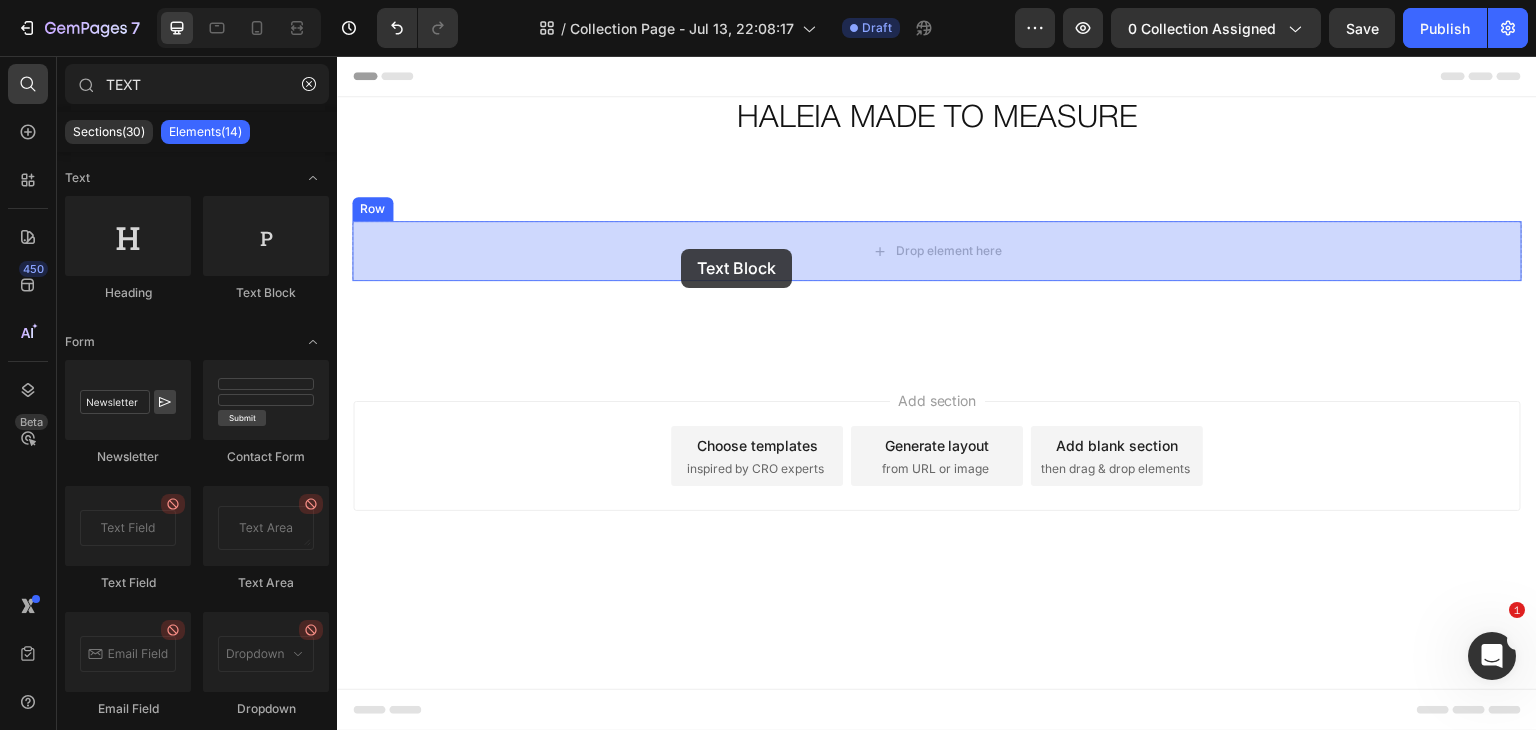 drag, startPoint x: 585, startPoint y: 304, endPoint x: 681, endPoint y: 249, distance: 110.63905 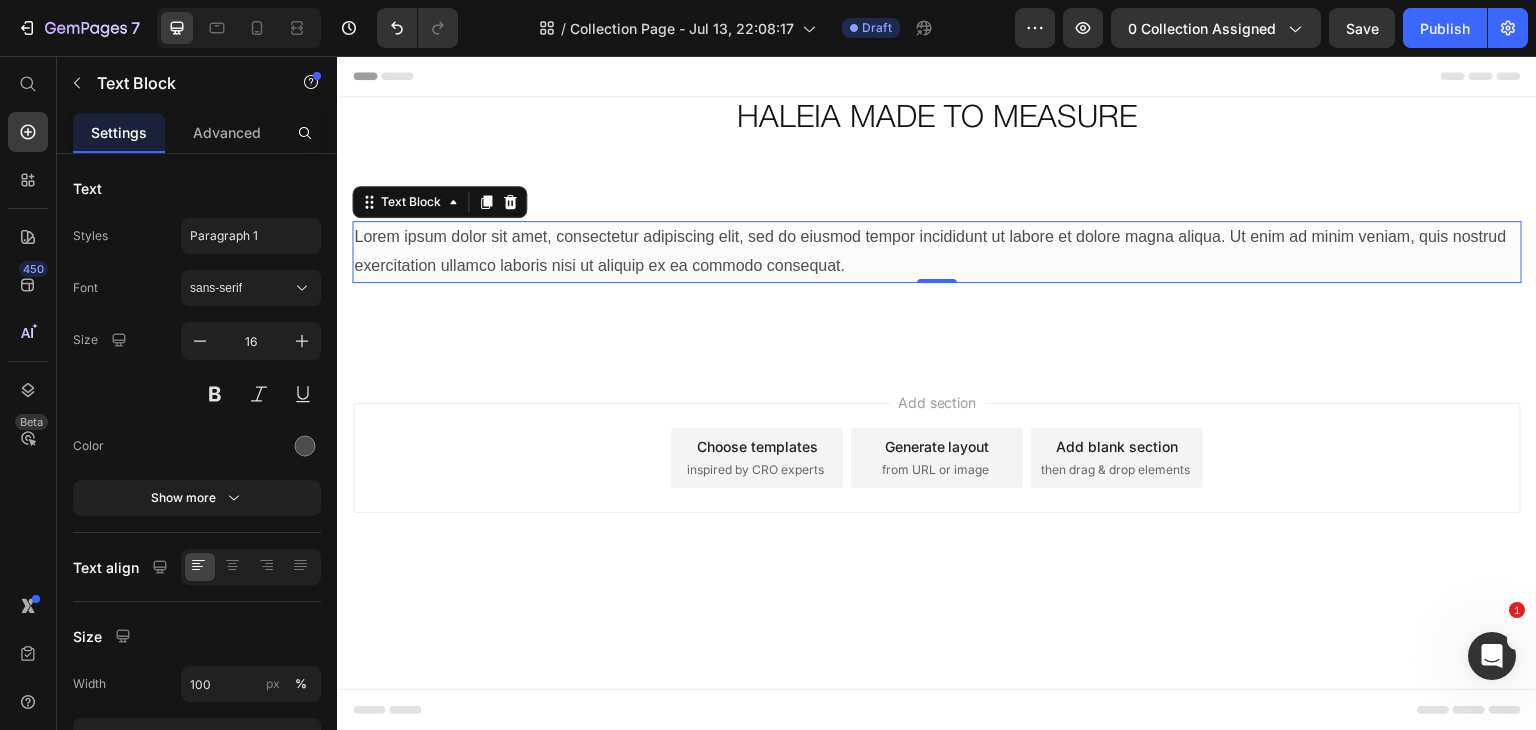 click on "Lorem ipsum dolor sit amet, consectetur adipiscing elit, sed do eiusmod tempor incididunt ut labore et dolore magna aliqua. Ut enim ad minim veniam, quis nostrud exercitation ullamco laboris nisi ut aliquip ex ea commodo consequat." at bounding box center [937, 252] 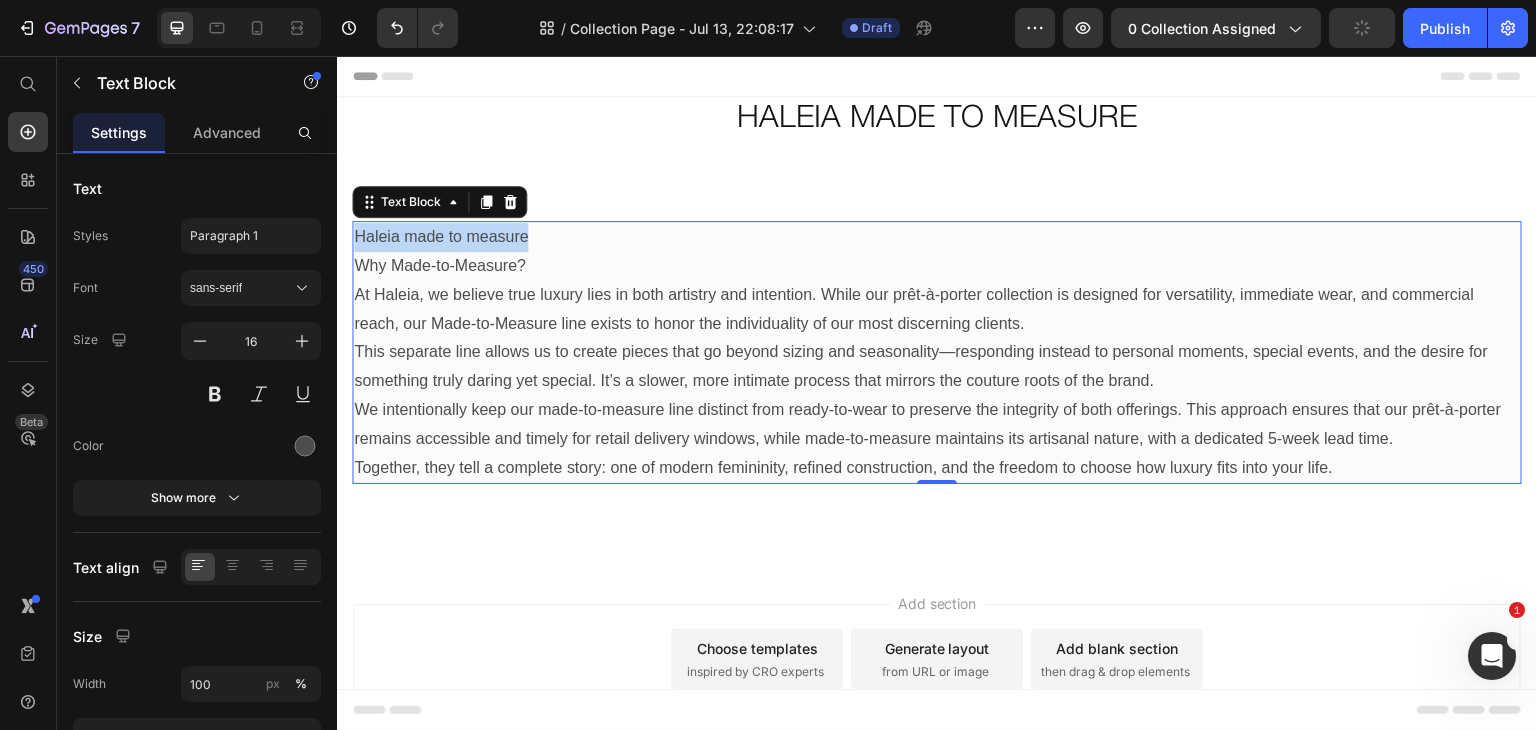 drag, startPoint x: 543, startPoint y: 239, endPoint x: 359, endPoint y: 241, distance: 184.01086 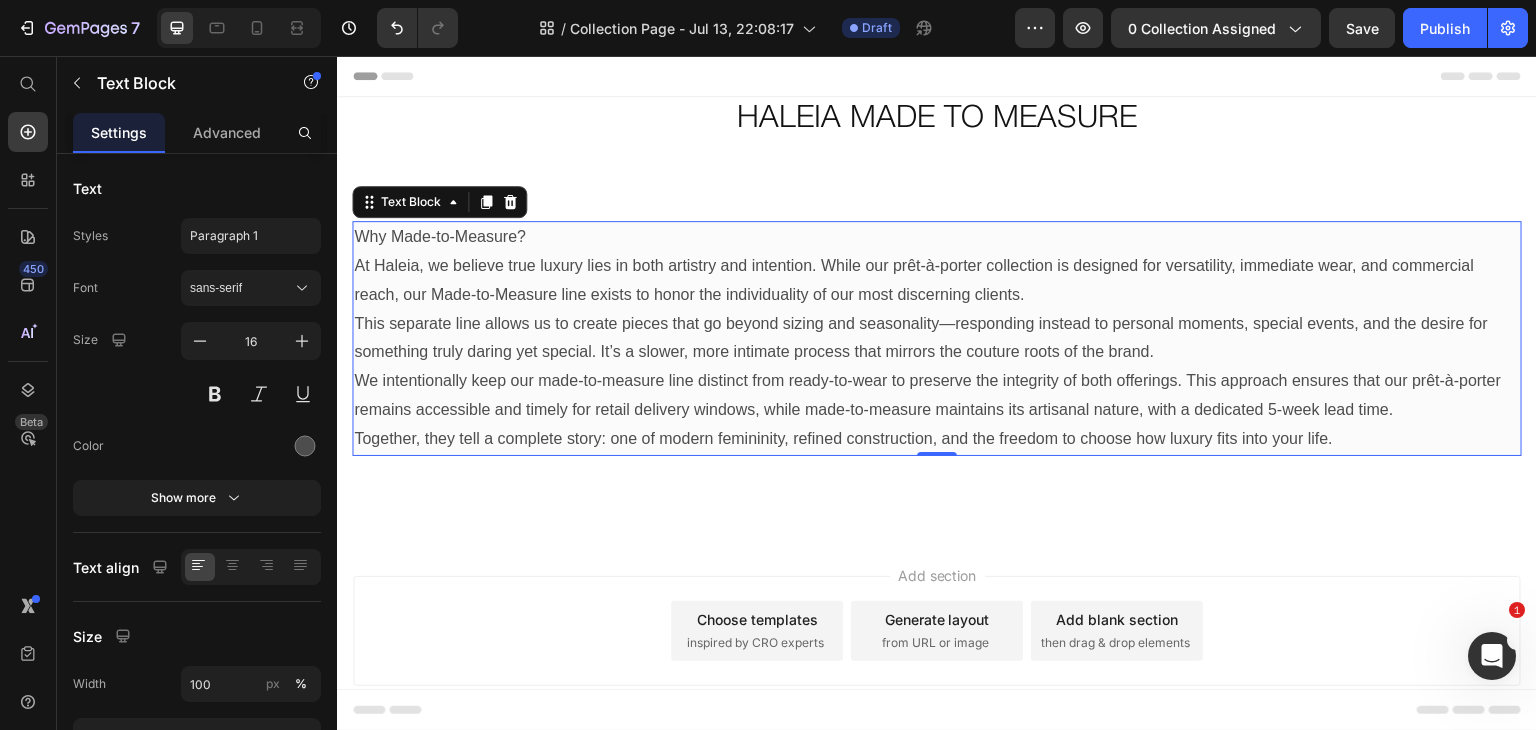 click on "Why Made-to-Measure? At Haleia, we believe true luxury lies in both artistry and intention. While our prêt-à-porter collection is designed for versatility, immediate wear, and commercial reach, our Made-to-Measure line exists to honor the individuality of our most discerning clients." at bounding box center (937, 266) 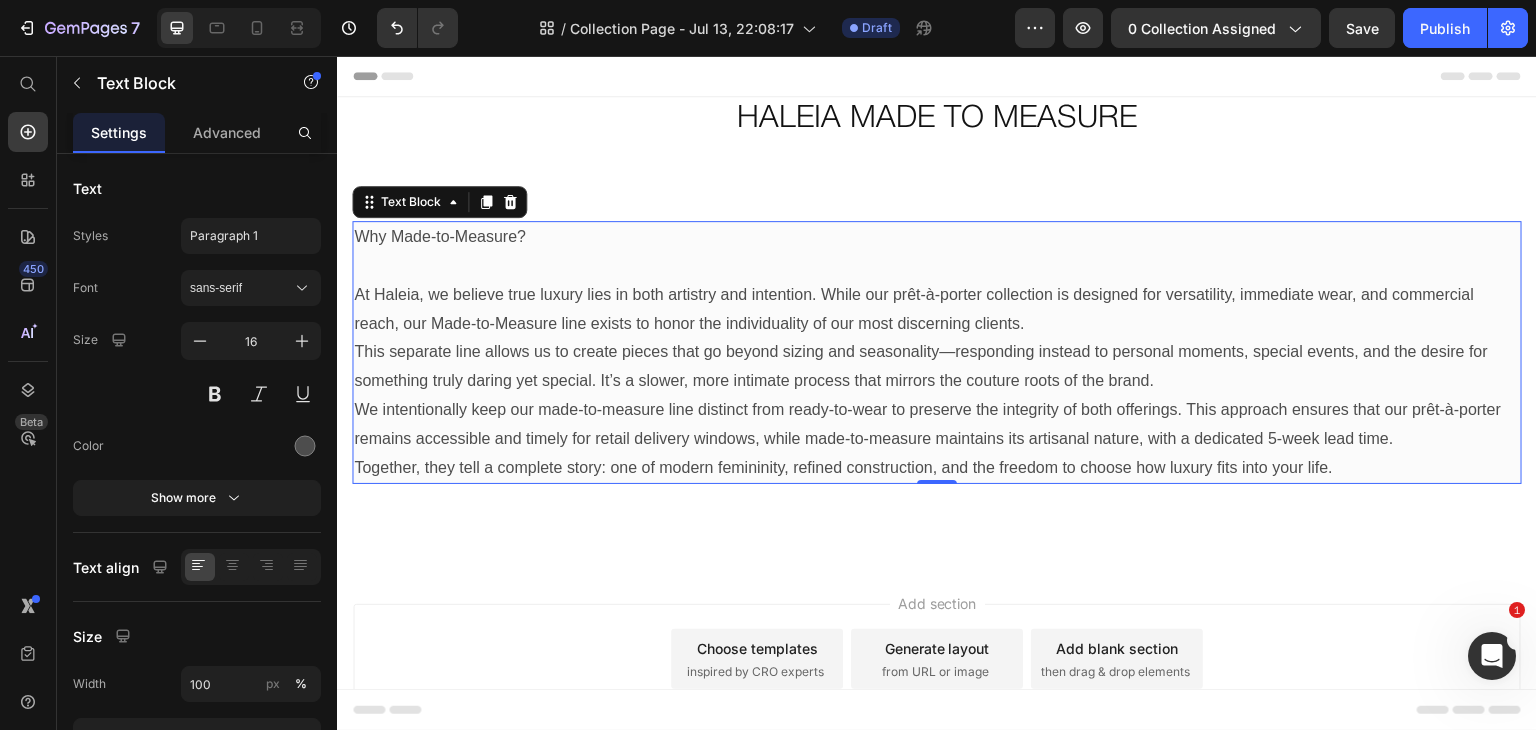 click on "Why Made-to-Measure? ⁠⁠⁠⁠⁠⁠⁠ At Haleia, we believe true luxury lies in both artistry and intention. While our prêt-à-porter collection is designed for versatility, immediate wear, and commercial reach, our Made-to-Measure line exists to honor the individuality of our most discerning clients." at bounding box center [937, 280] 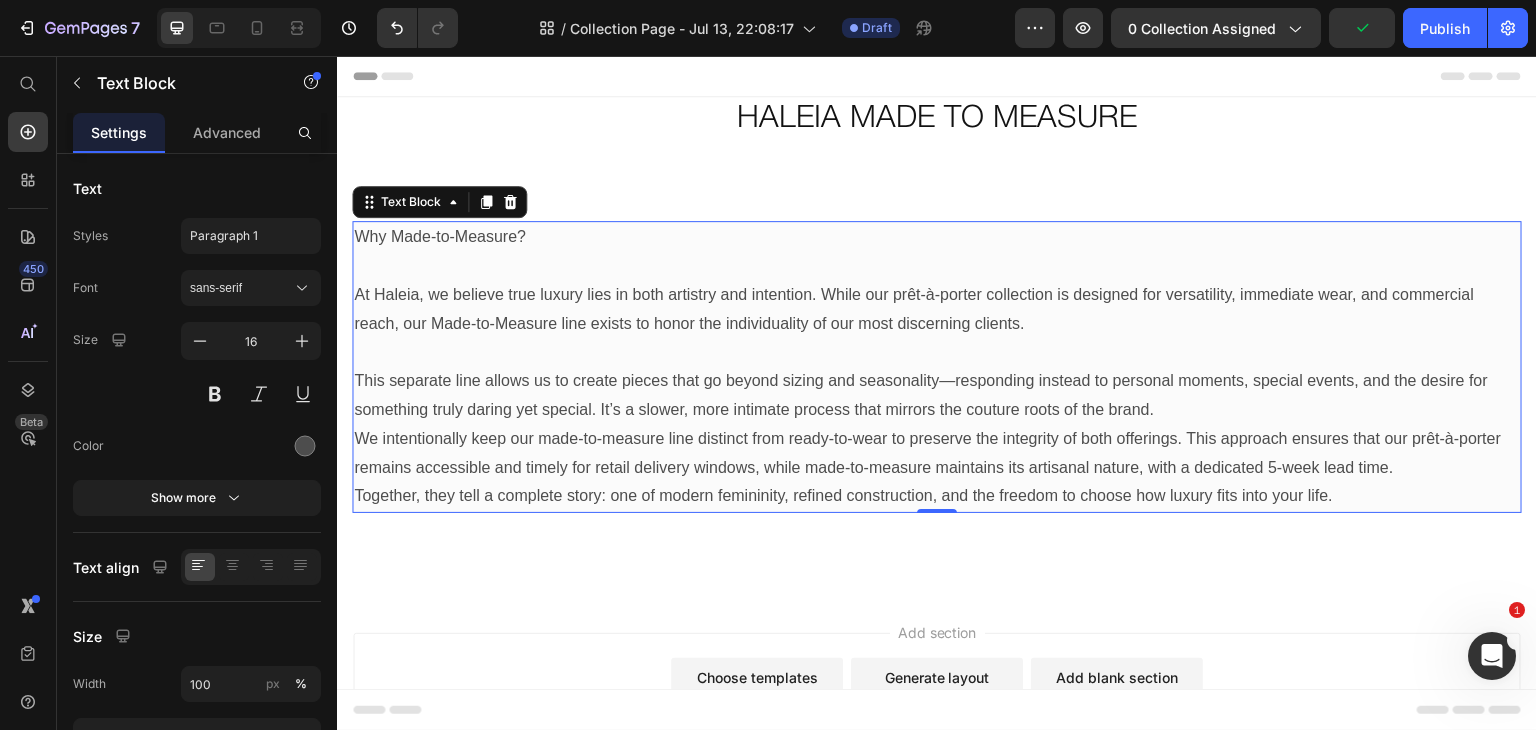 click on "This separate line allows us to create pieces that go beyond sizing and seasonality—responding instead to personal moments, special events, and the desire for something truly daring yet special. It’s a slower, more intimate process that mirrors the couture roots of the brand." at bounding box center [937, 396] 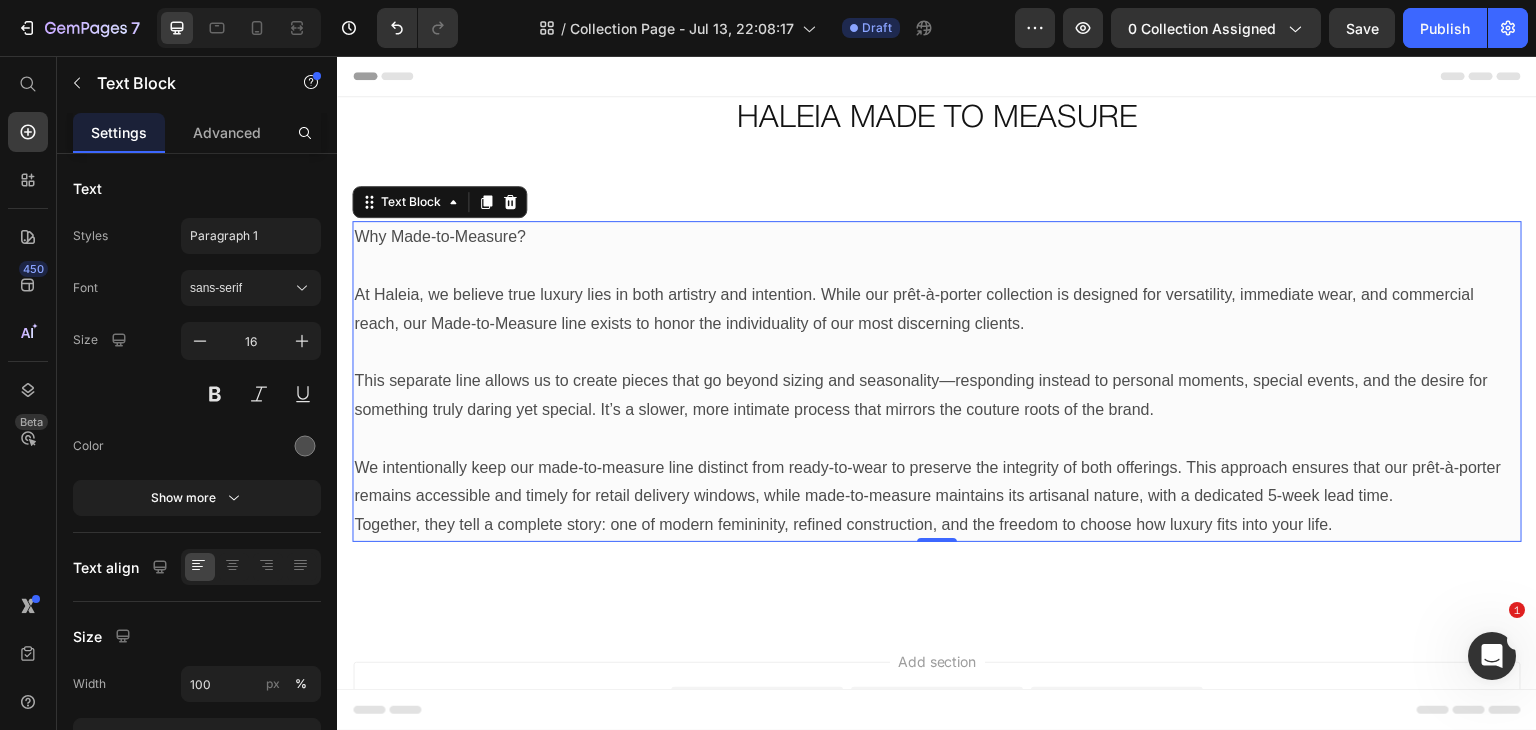 click on "We intentionally keep our made-to-measure line distinct from ready-to-wear to preserve the integrity of both offerings. This approach ensures that our prêt-à-porter remains accessible and timely for retail delivery windows, while made-to-measure maintains its artisanal nature, with a dedicated 5-week lead time." at bounding box center (937, 483) 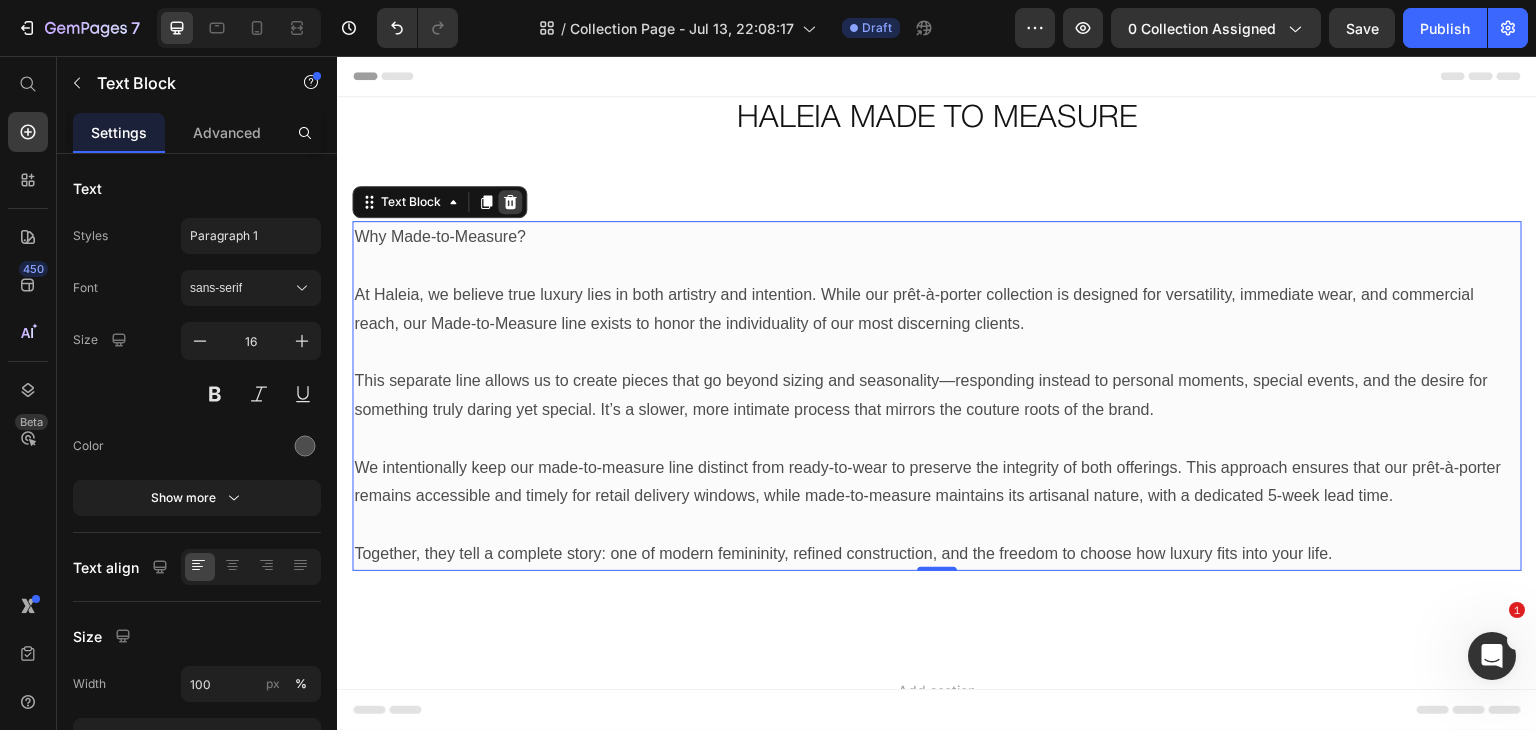 click 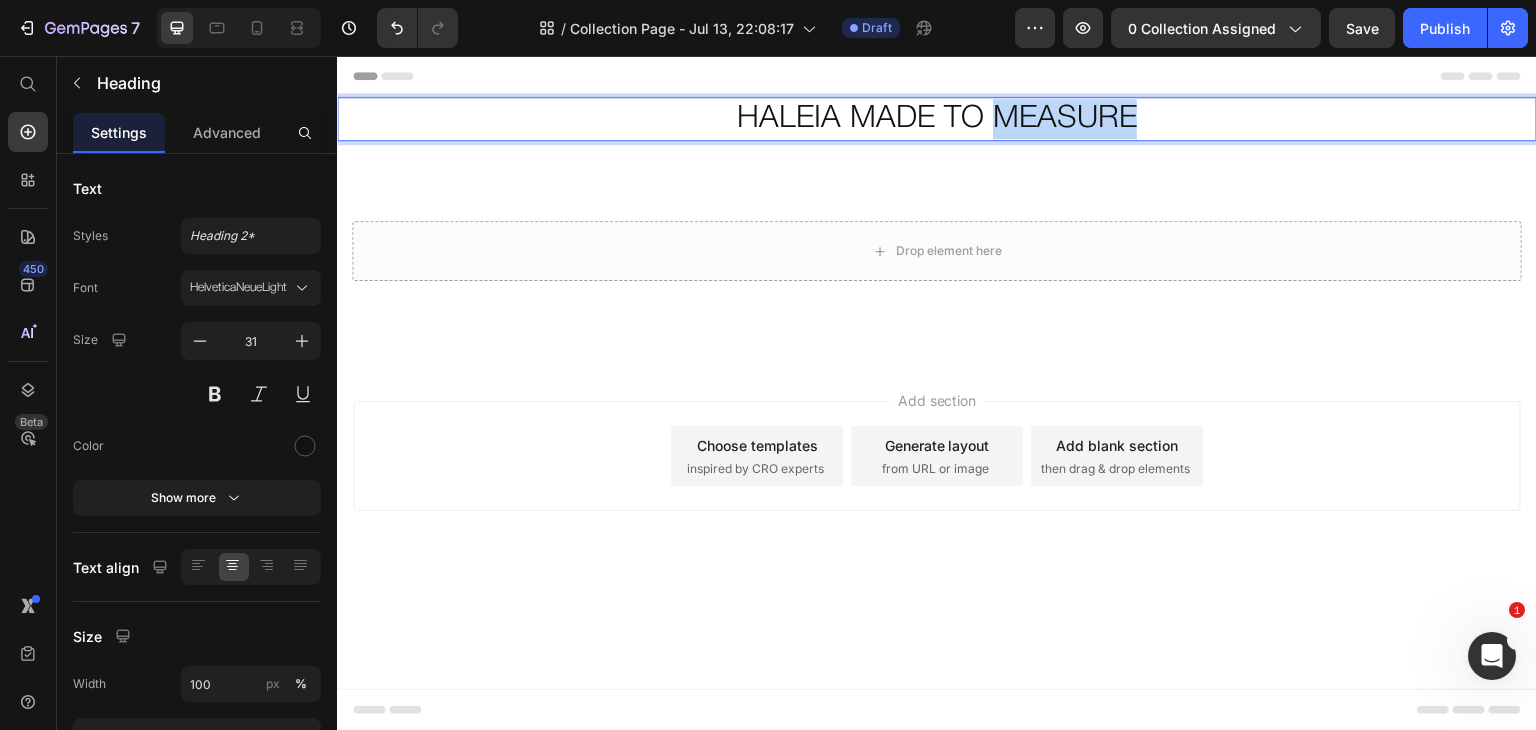 click on "HALEIA MADE TO MEASURE" at bounding box center (937, 119) 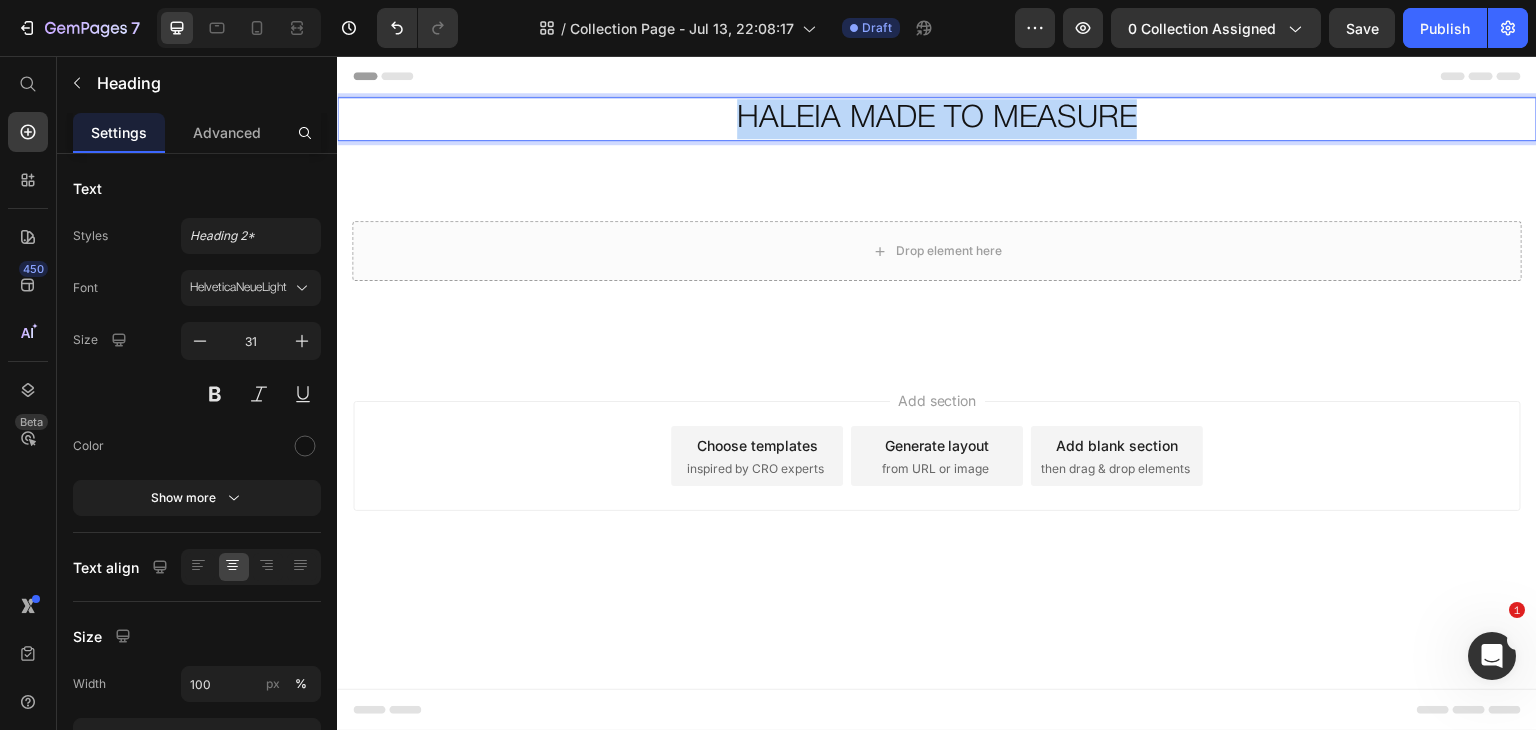 click on "HALEIA MADE TO MEASURE" at bounding box center (937, 119) 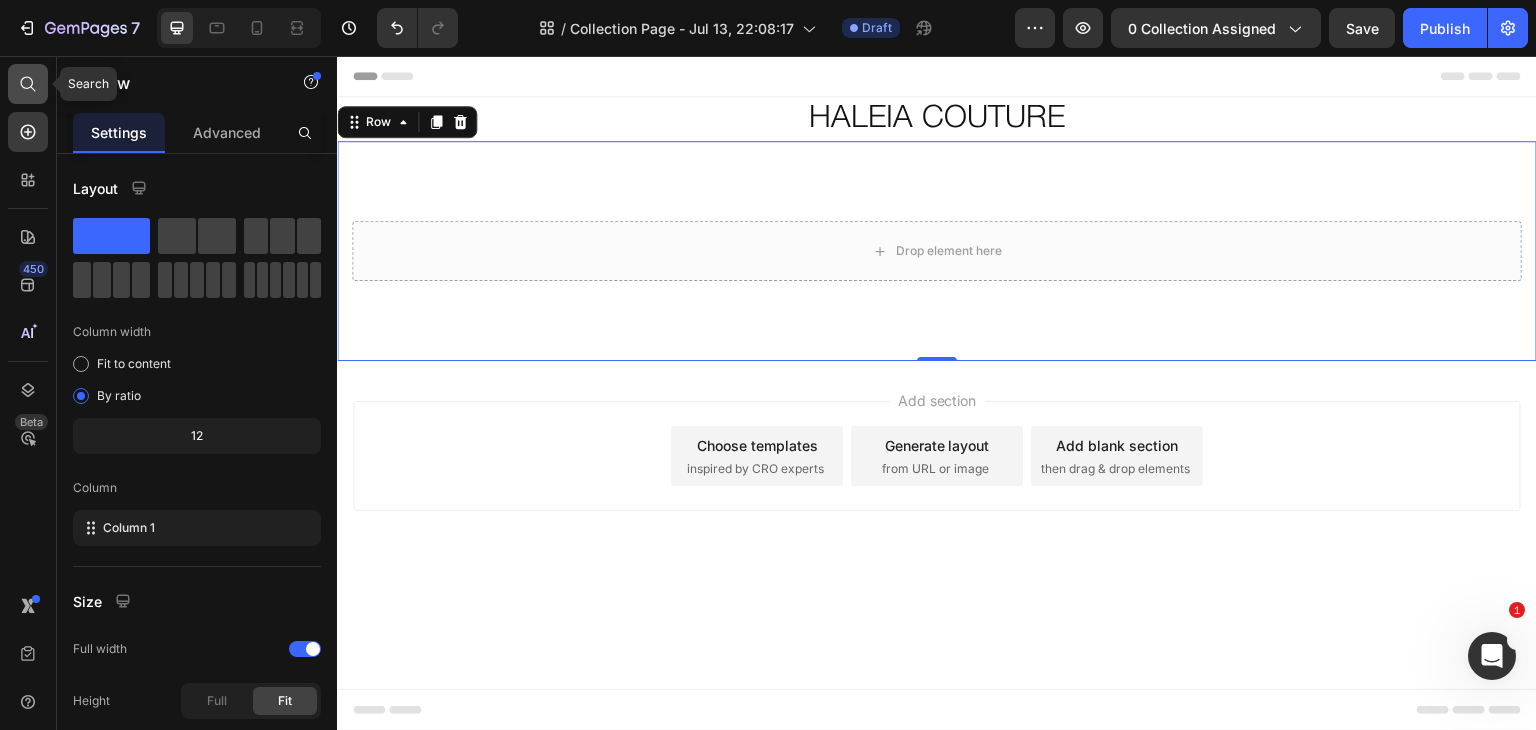 click 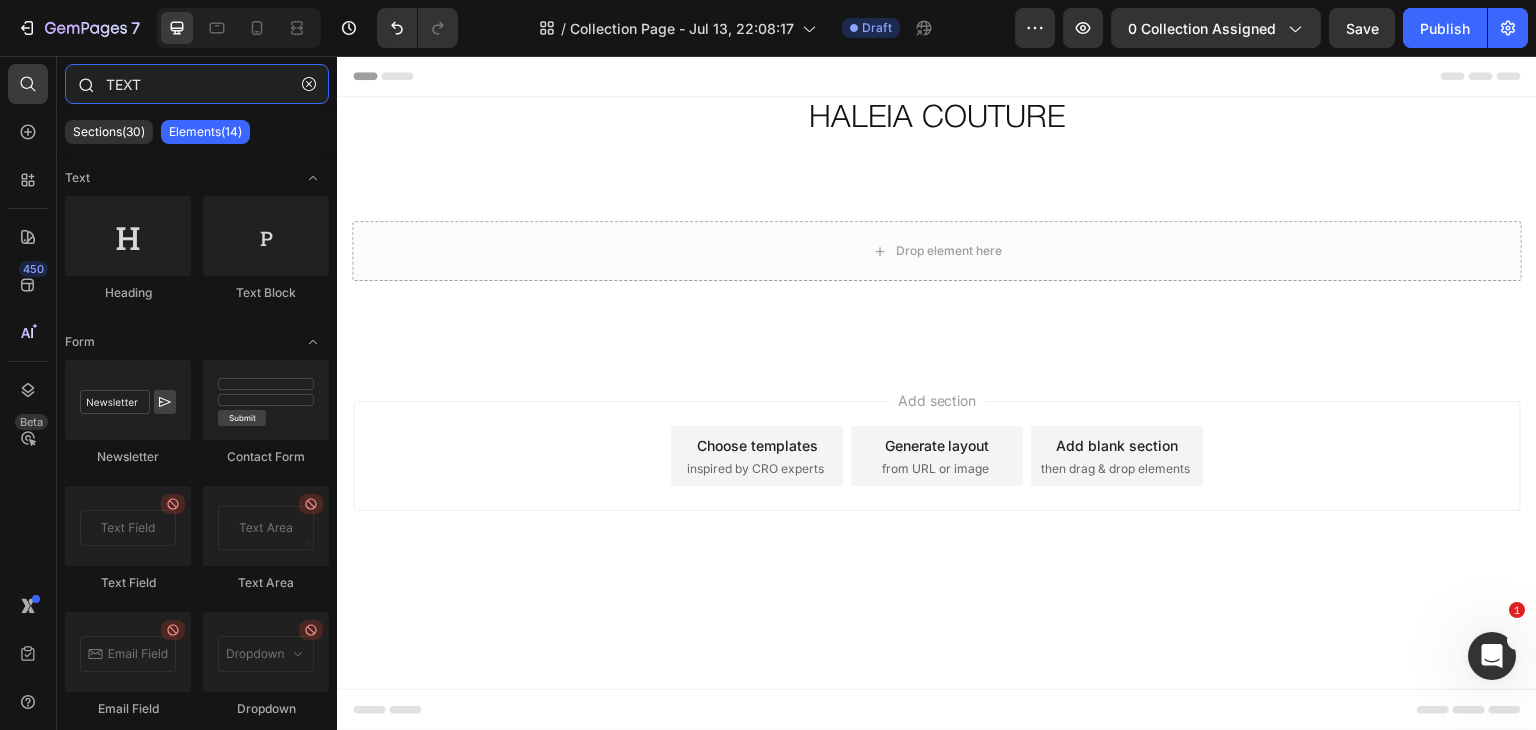click on "TEXT" at bounding box center (197, 84) 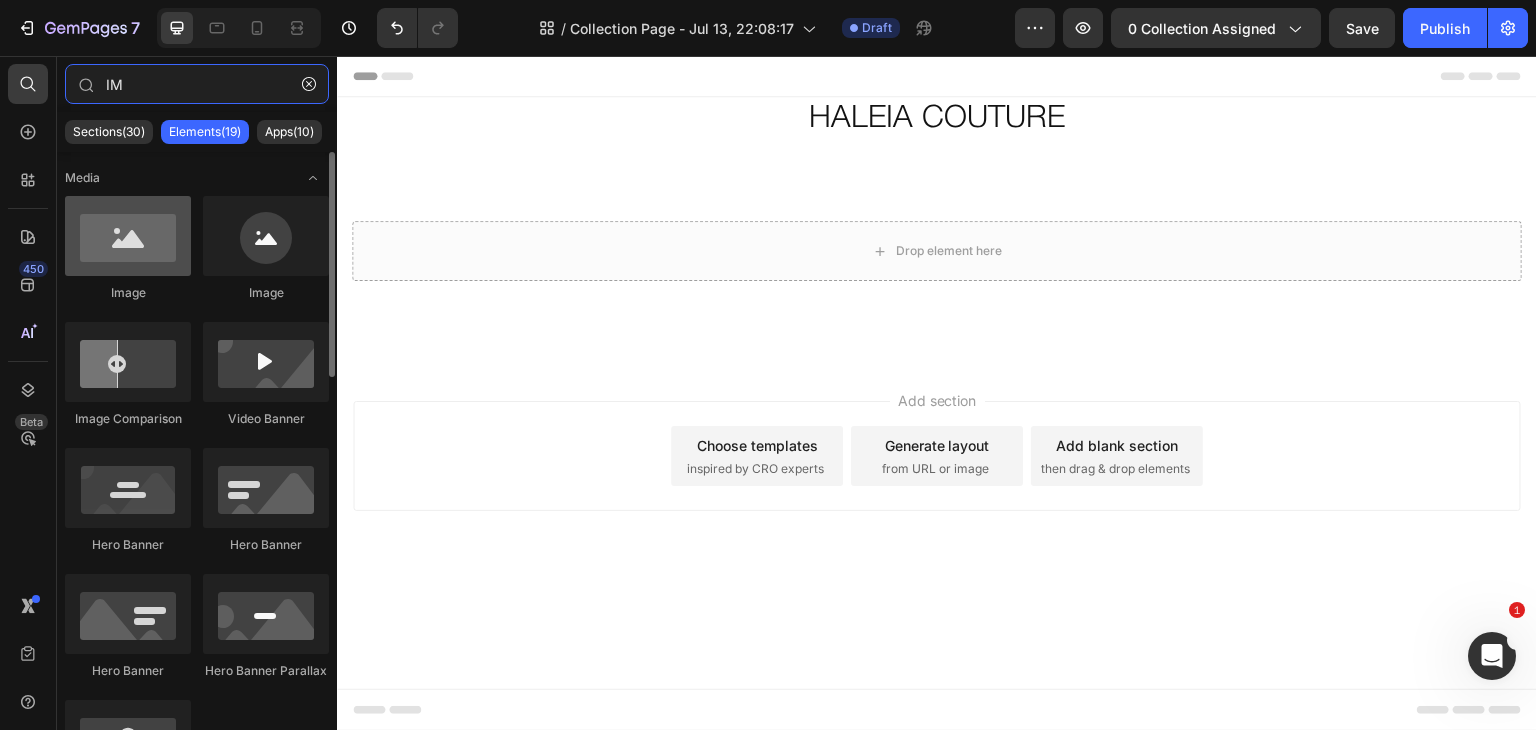 type on "IM" 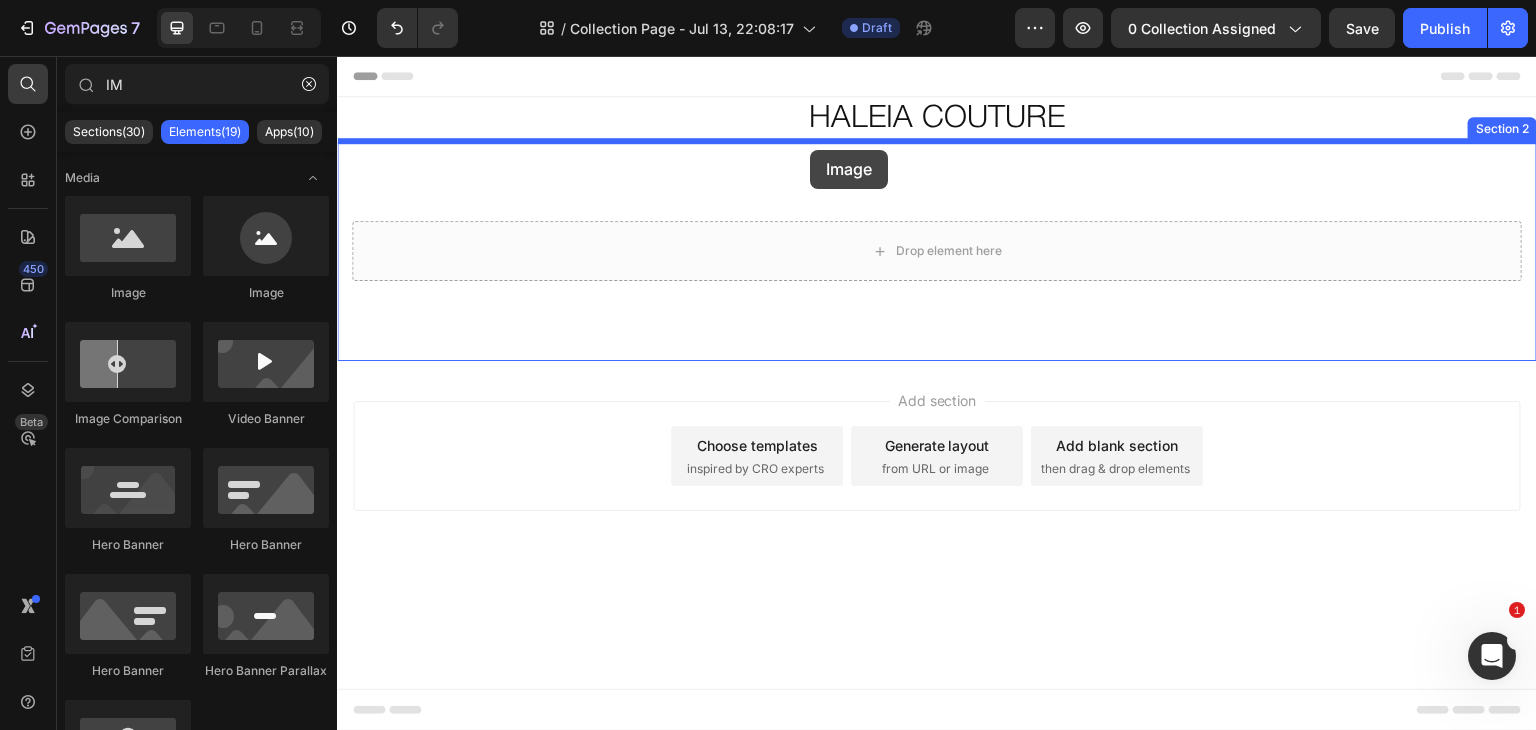 drag, startPoint x: 461, startPoint y: 294, endPoint x: 810, endPoint y: 150, distance: 377.54074 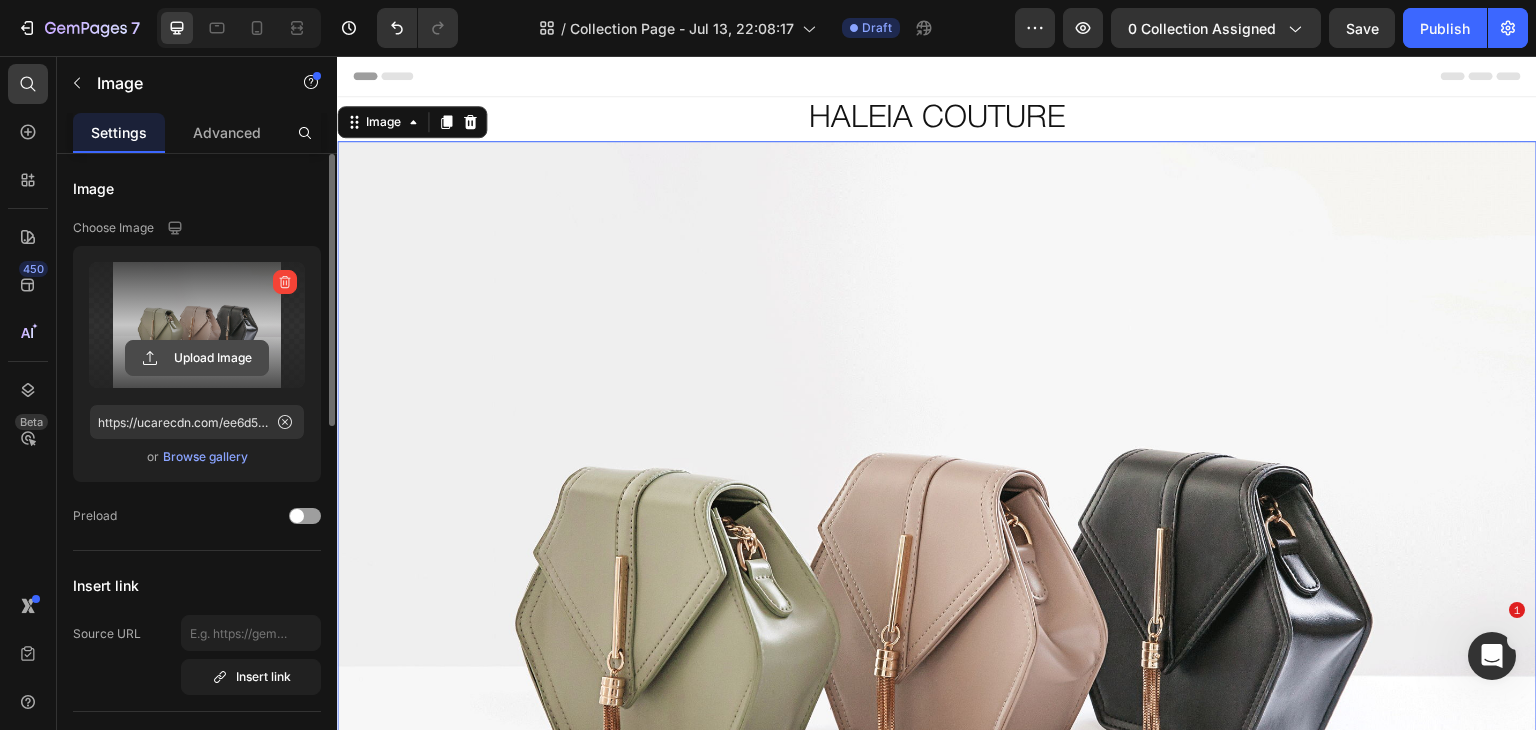 click 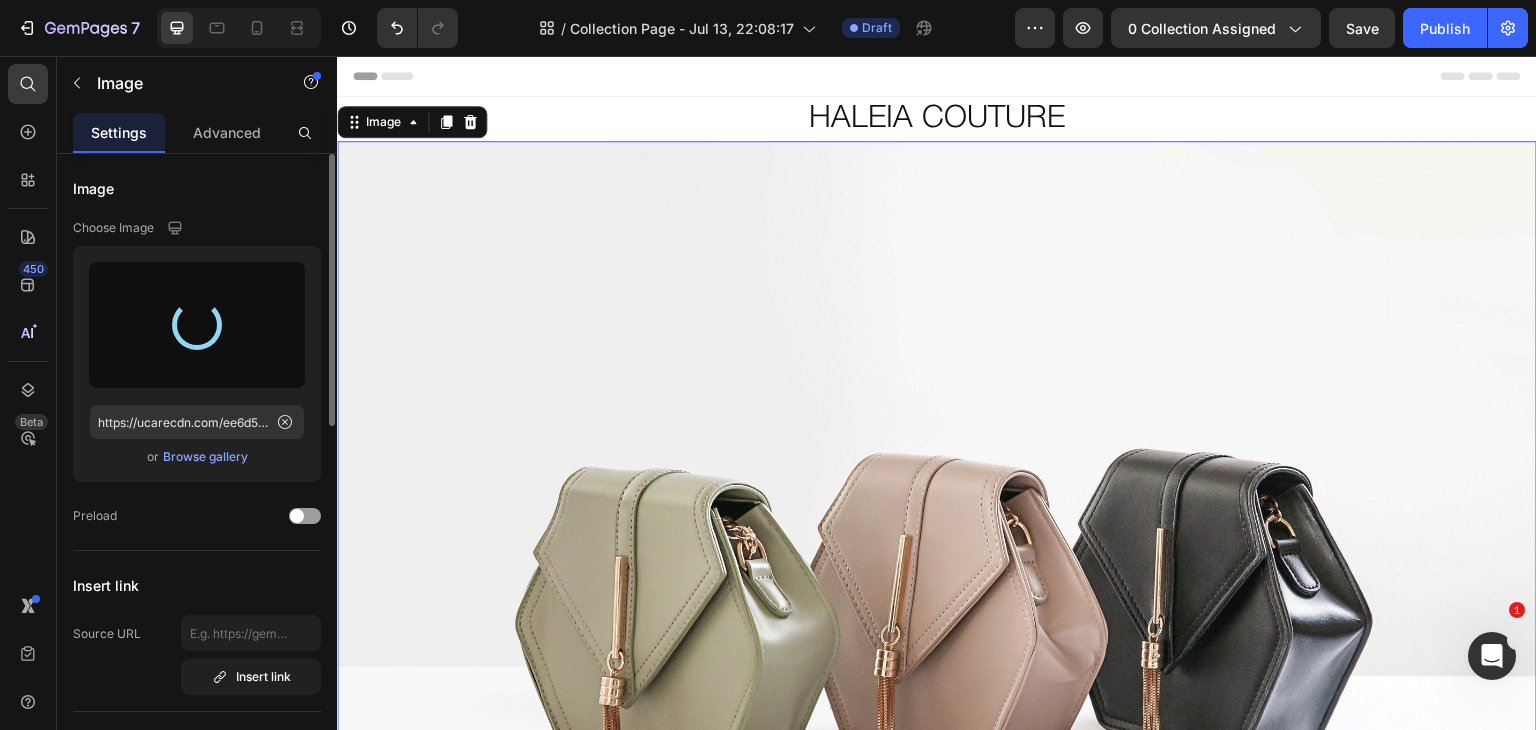 type on "https://cdn.shopify.com/s/files/1/0648/3381/4614/files/gempages_567266745862063013-9da135ee-4a8e-4c03-a4de-b5c3dbf2f69e.webp" 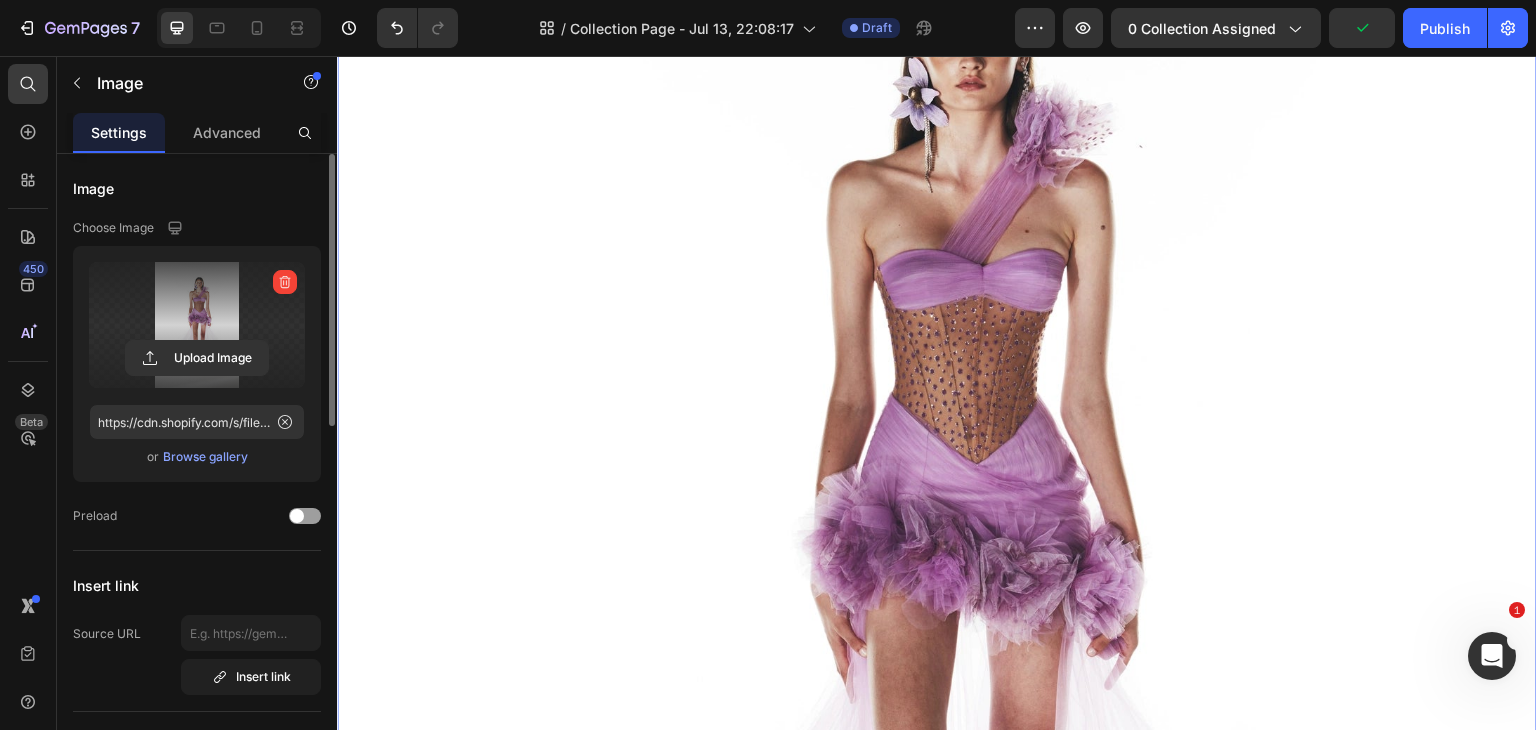 scroll, scrollTop: 427, scrollLeft: 0, axis: vertical 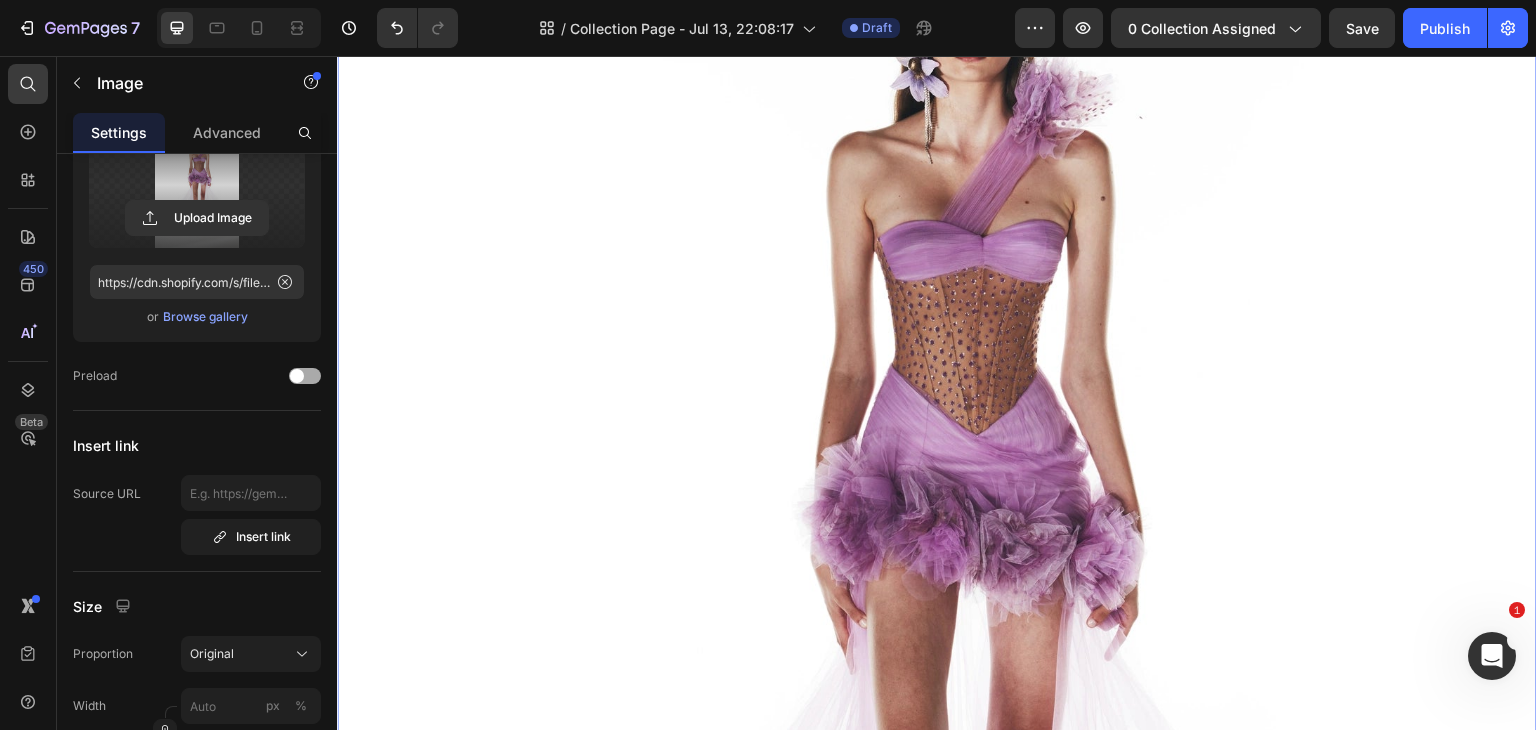 click at bounding box center (297, 376) 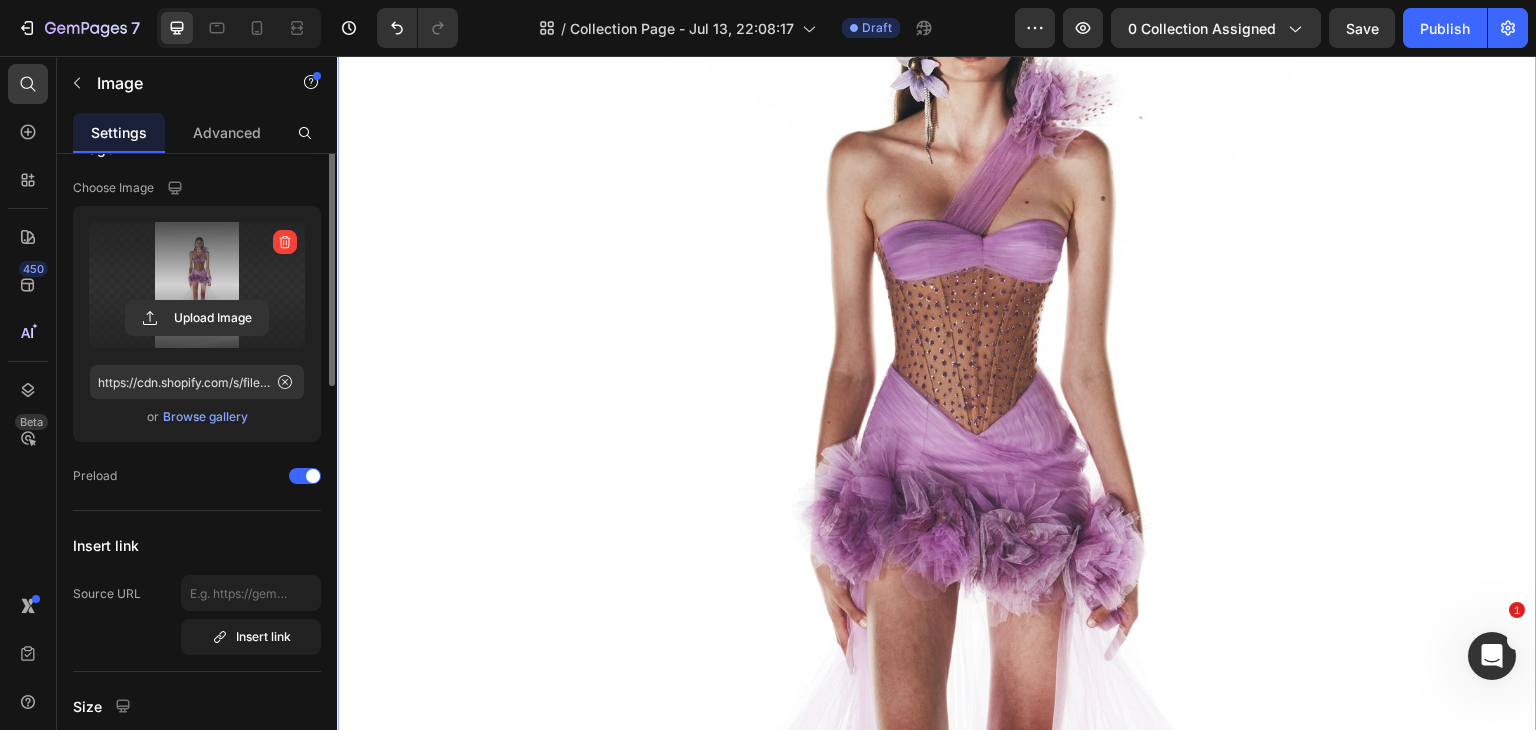 scroll, scrollTop: 0, scrollLeft: 0, axis: both 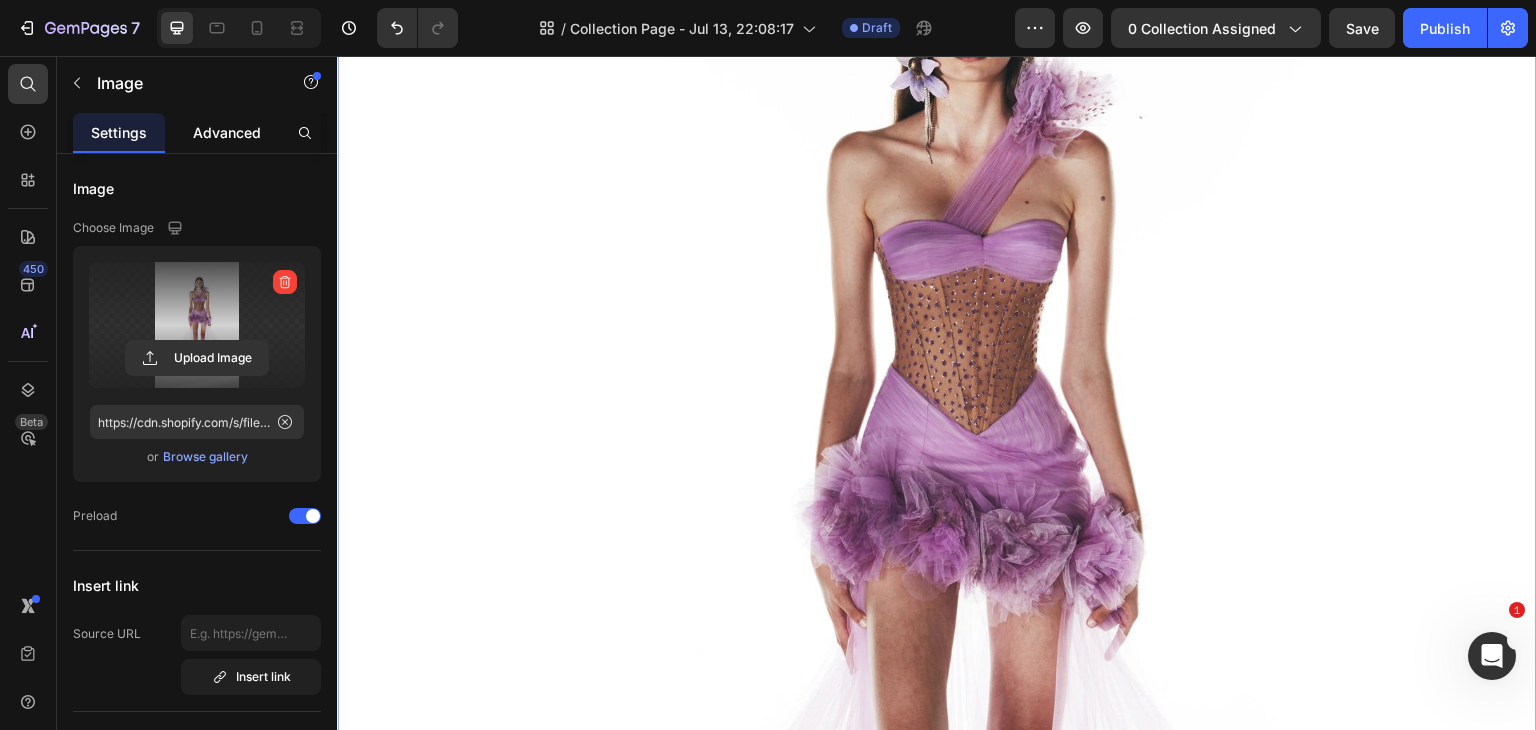 click on "Advanced" at bounding box center (227, 132) 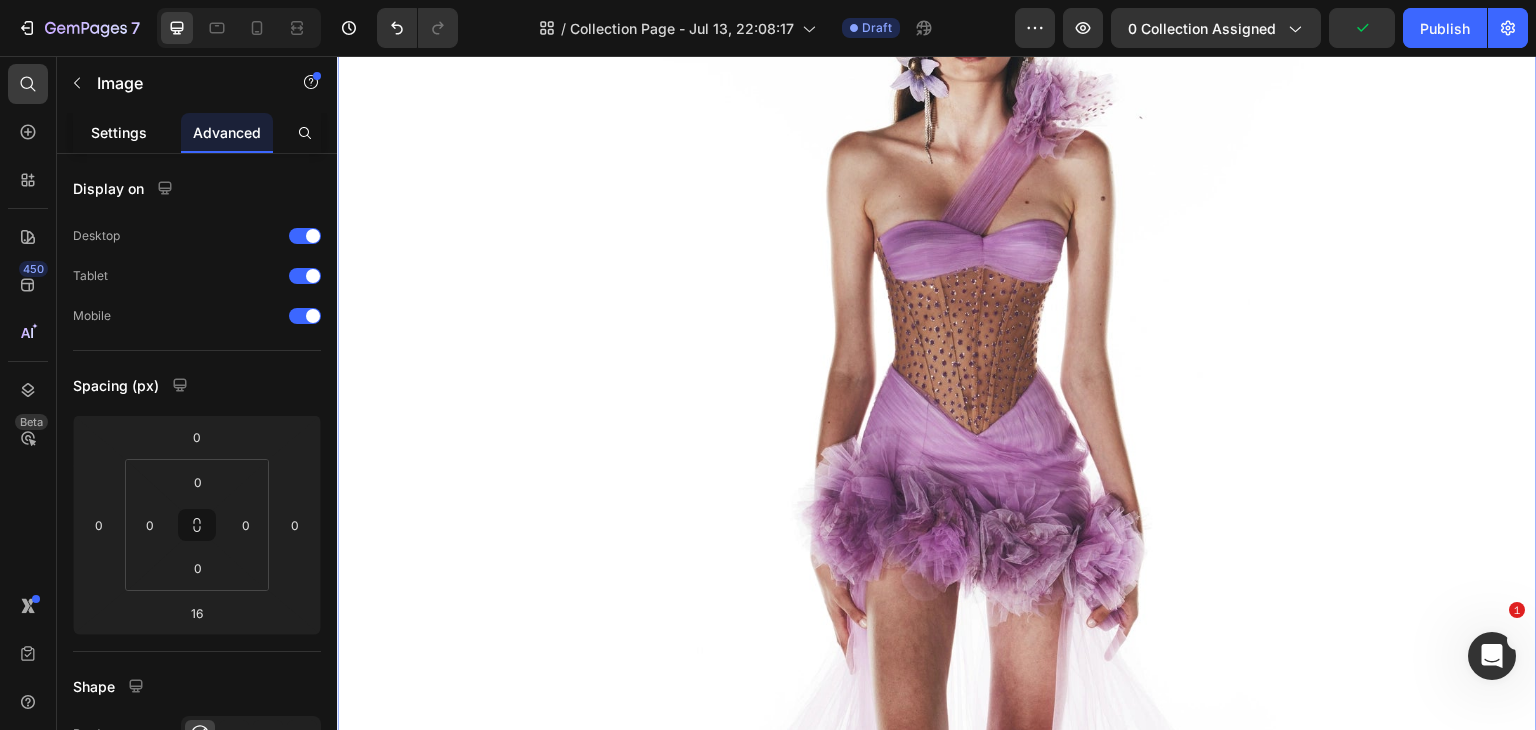 click on "Settings" 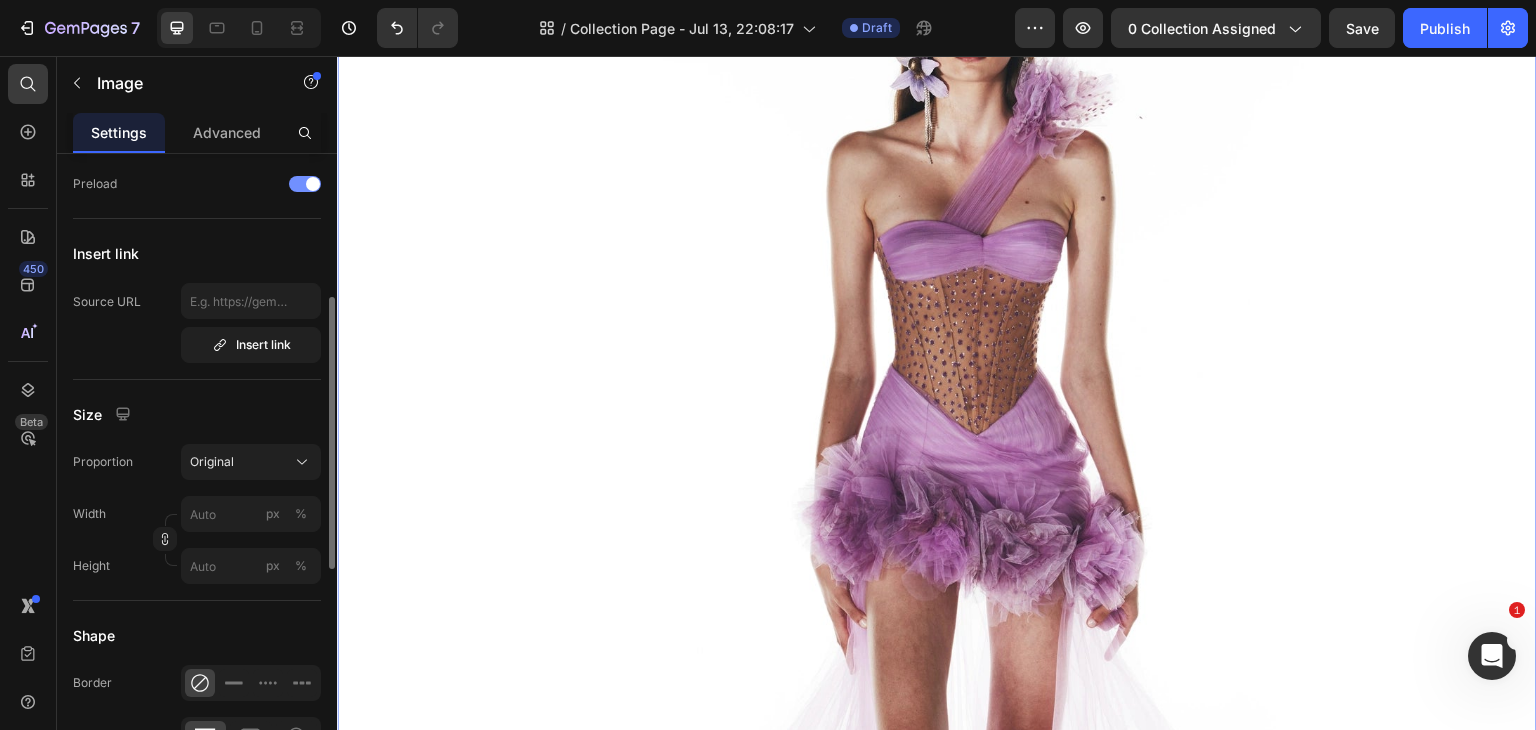 scroll, scrollTop: 334, scrollLeft: 0, axis: vertical 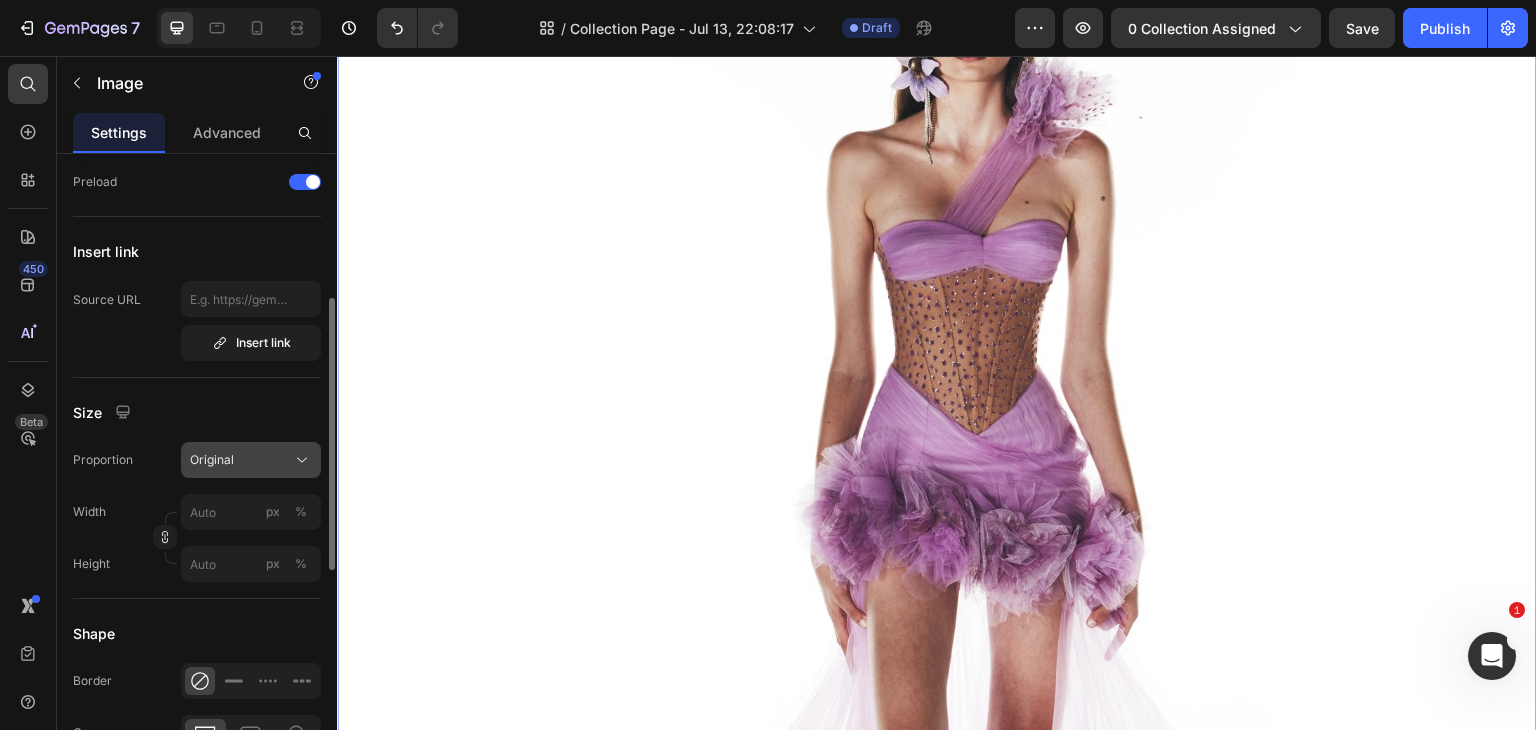 click on "Original" 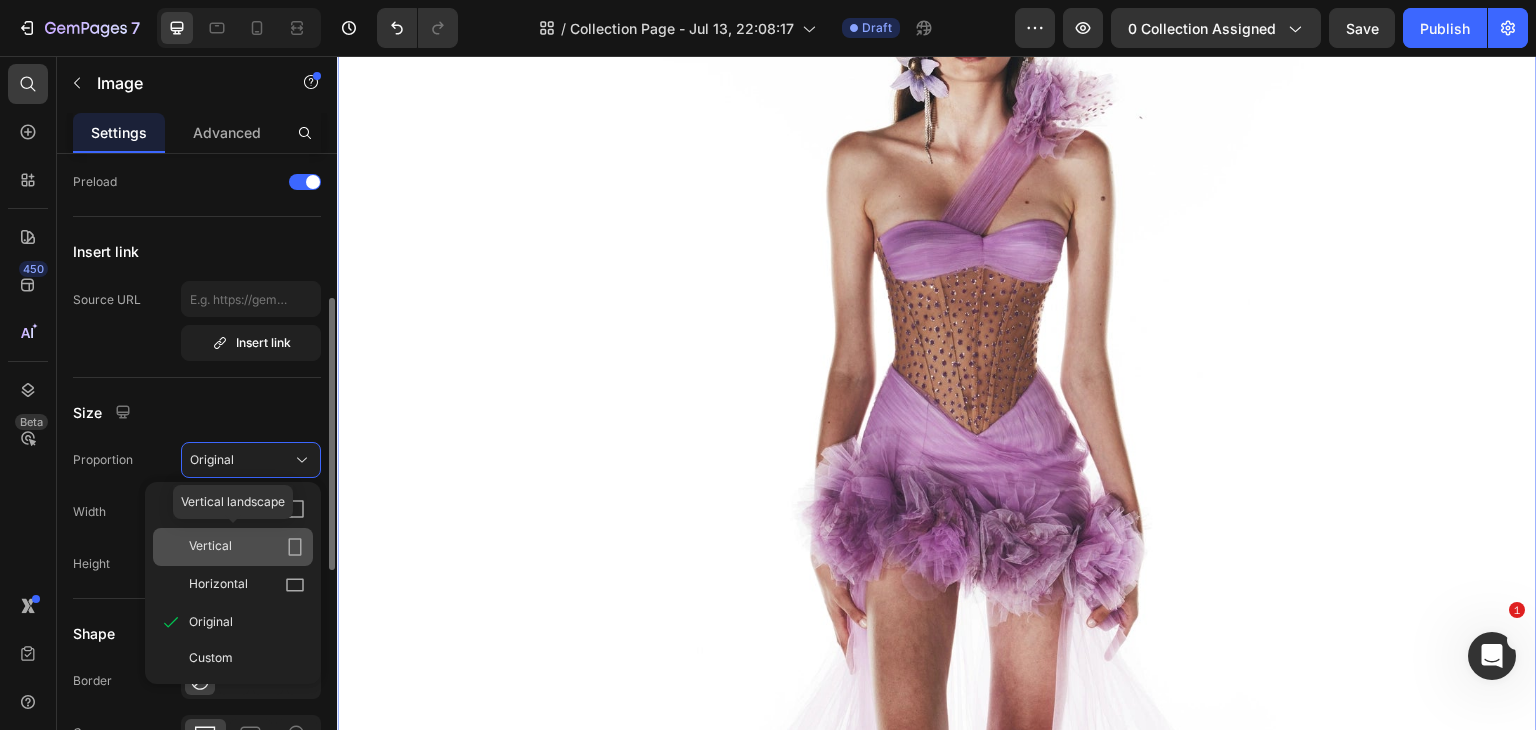 click on "Vertical" at bounding box center (247, 547) 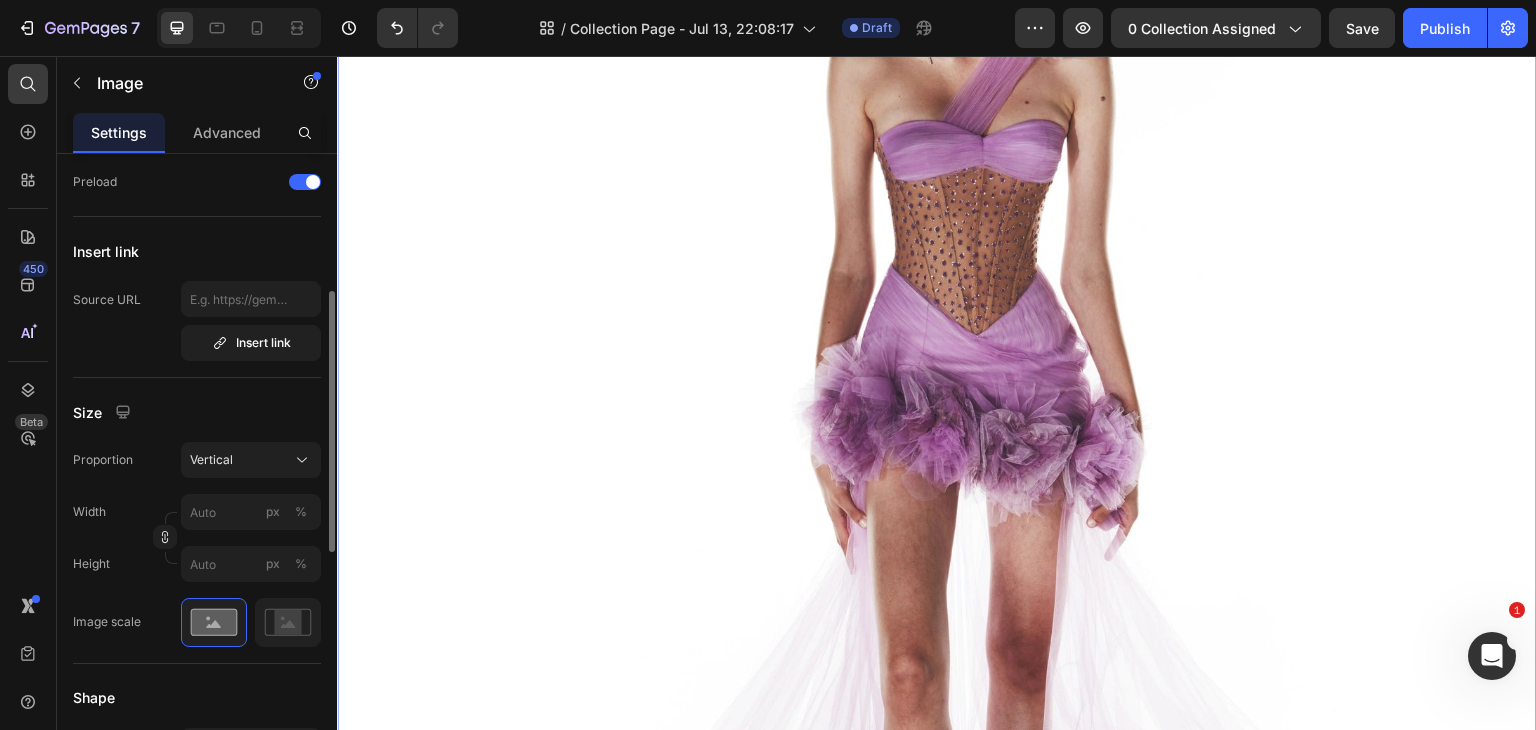 scroll, scrollTop: 0, scrollLeft: 0, axis: both 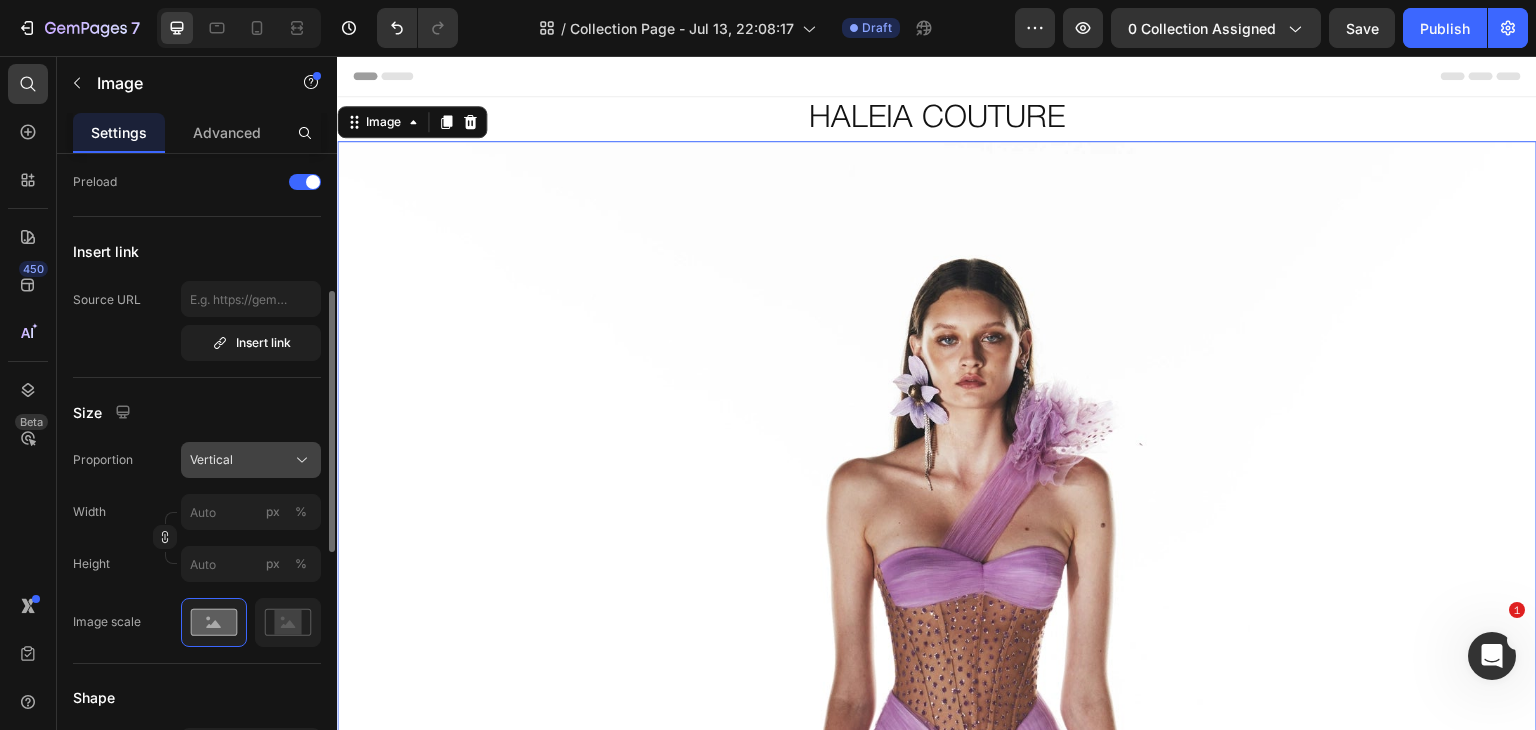 click on "Vertical" 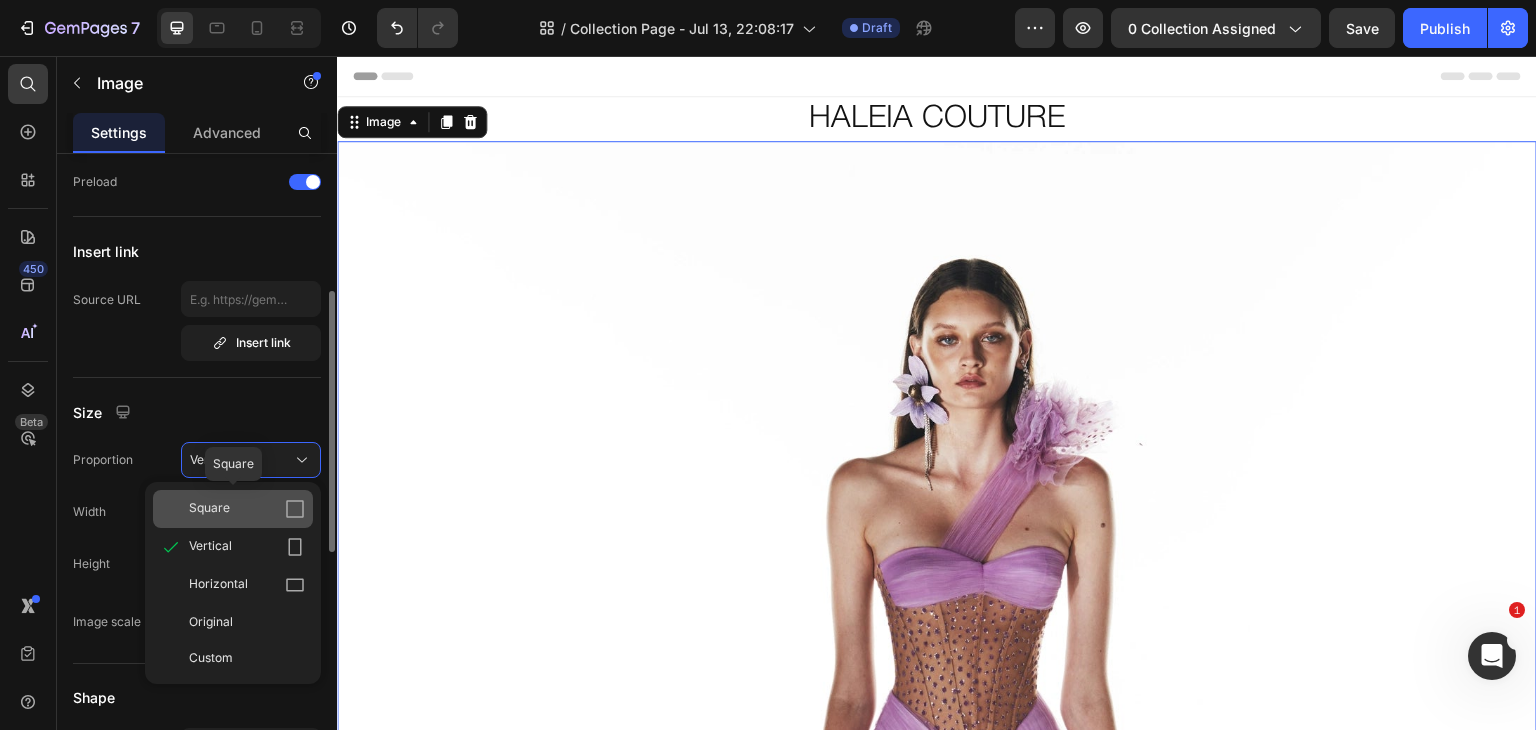 click on "Square" 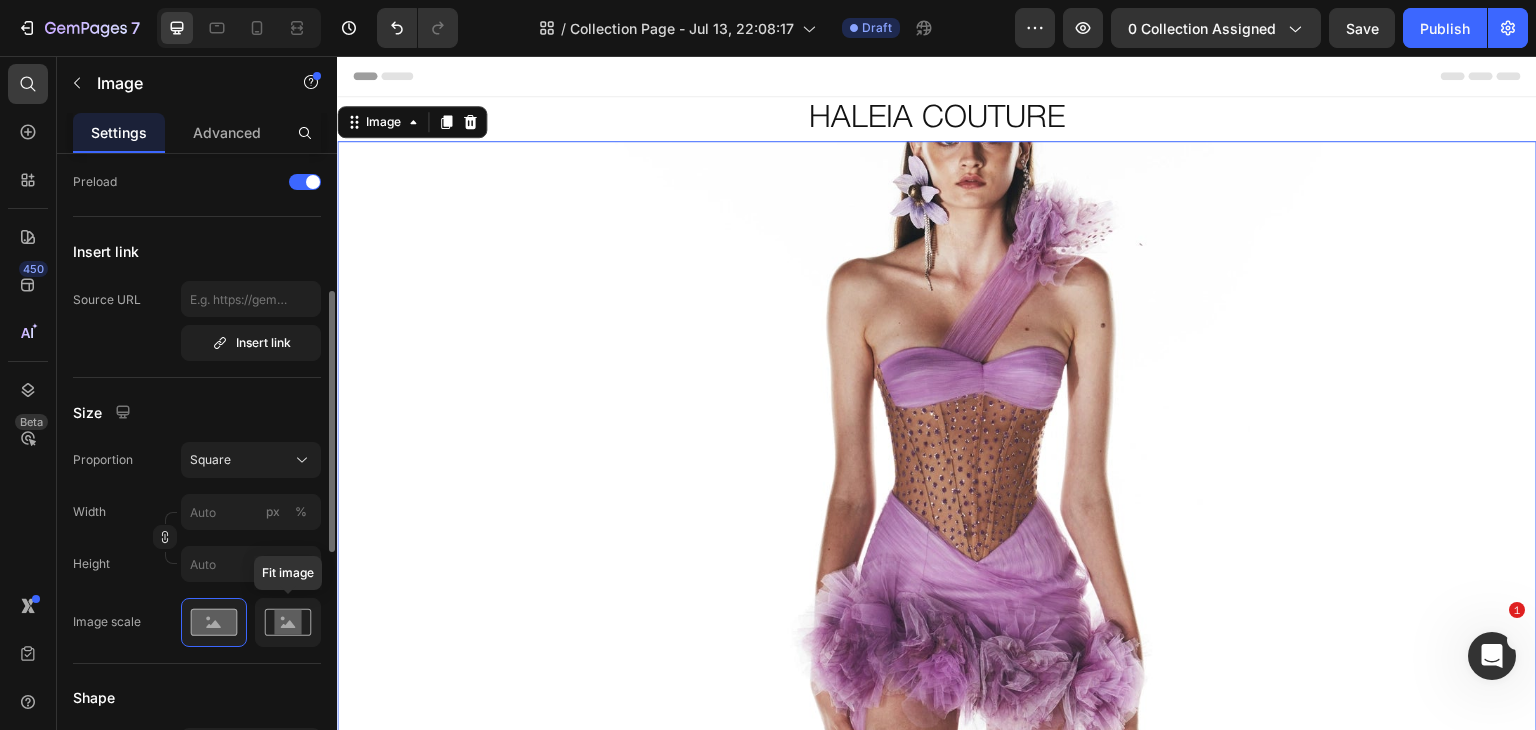 click 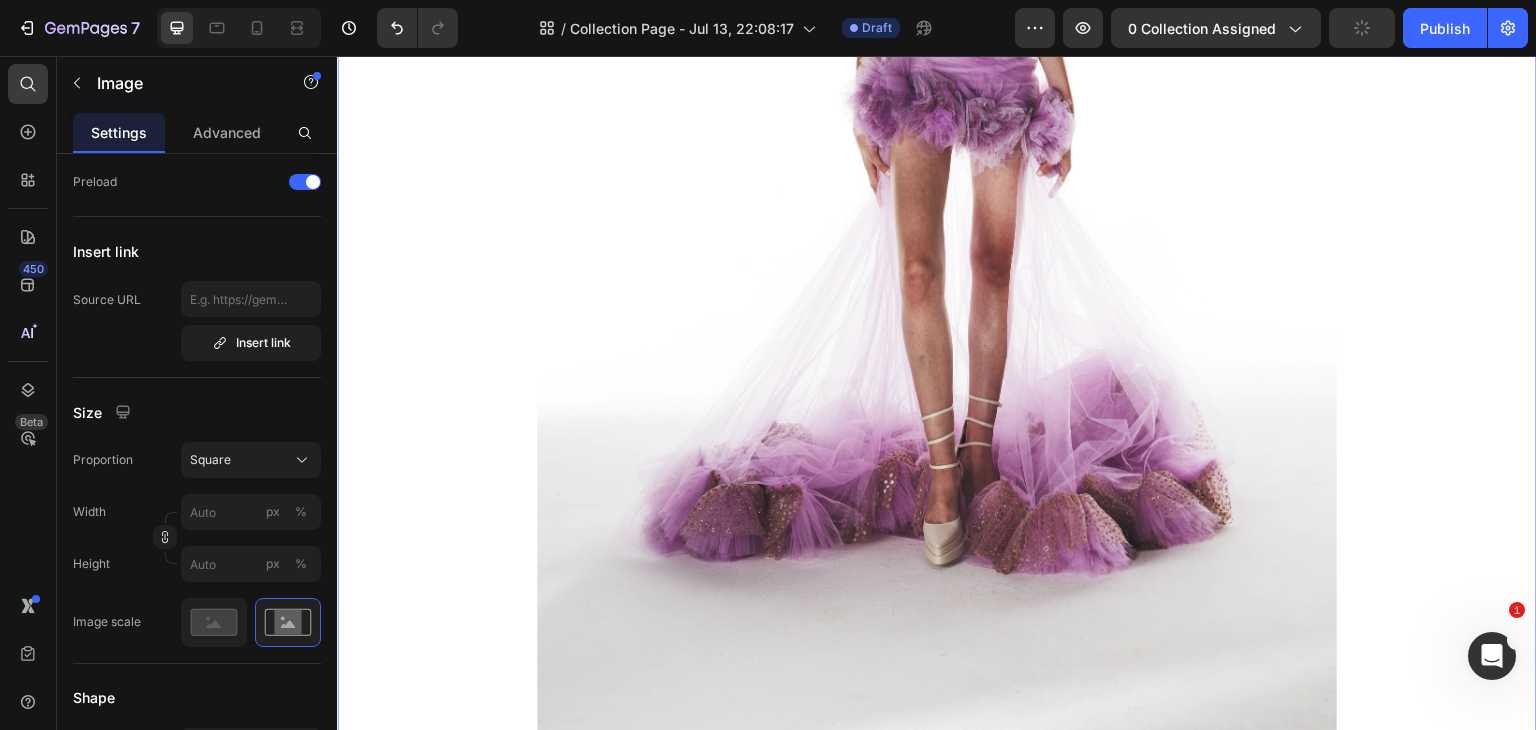 scroll, scrollTop: 572, scrollLeft: 0, axis: vertical 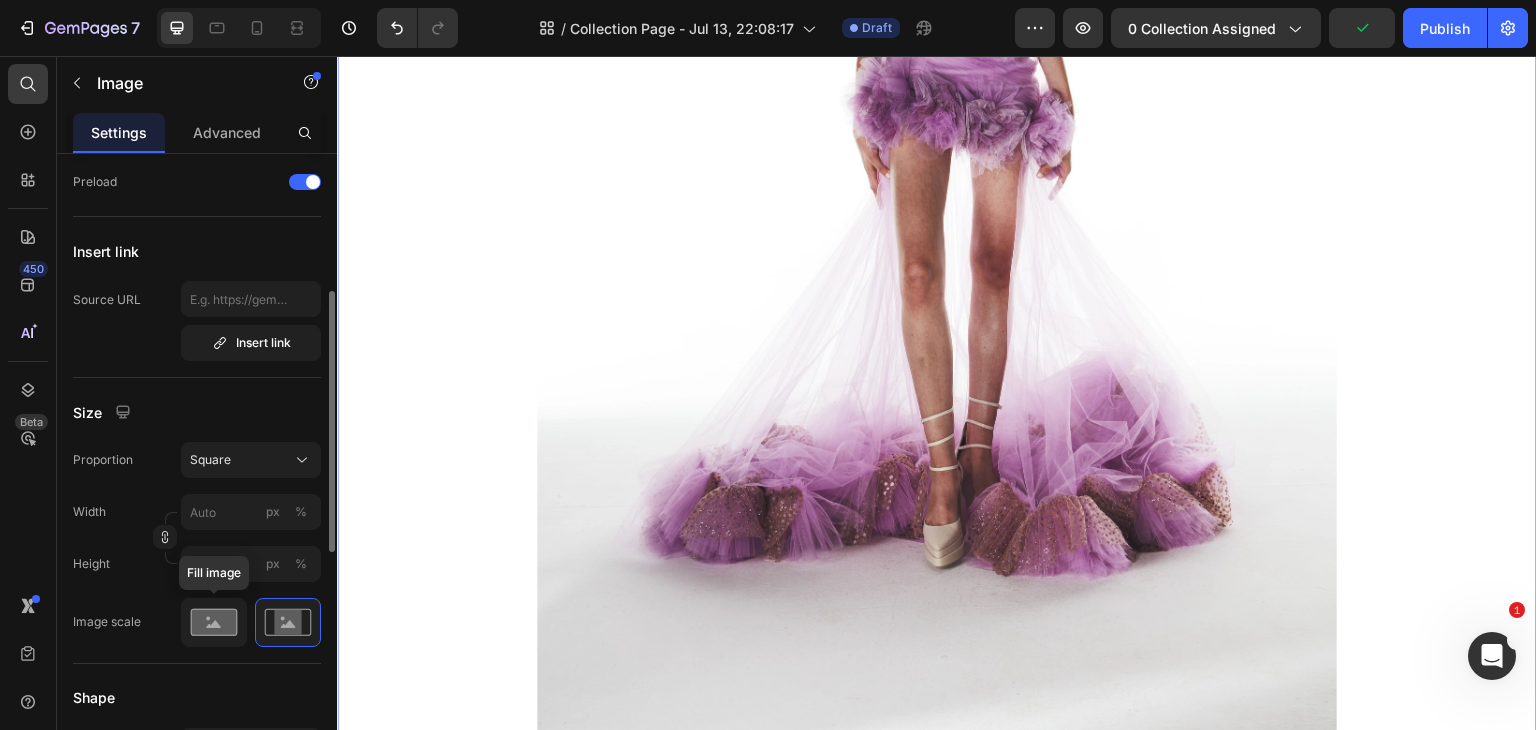 click 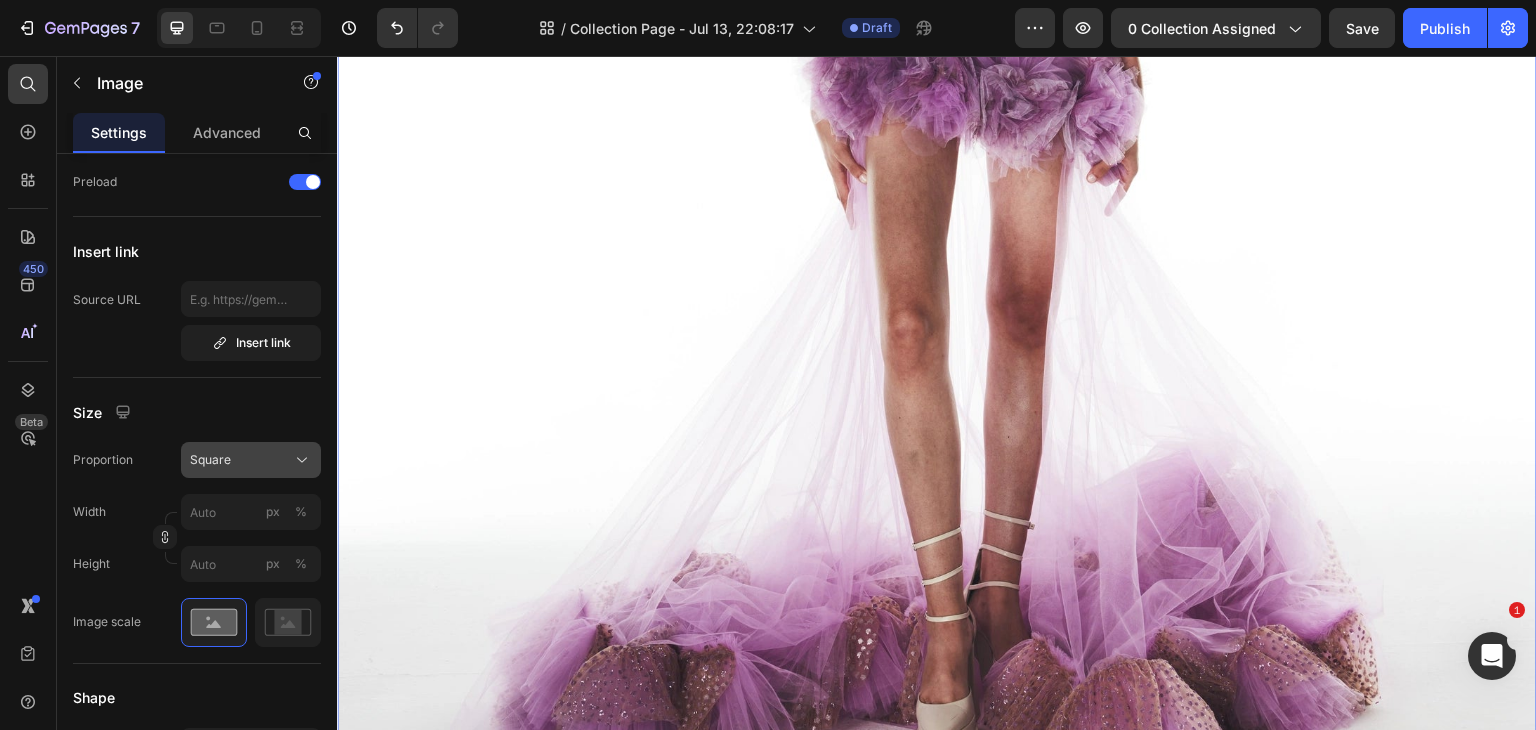 click on "Square" 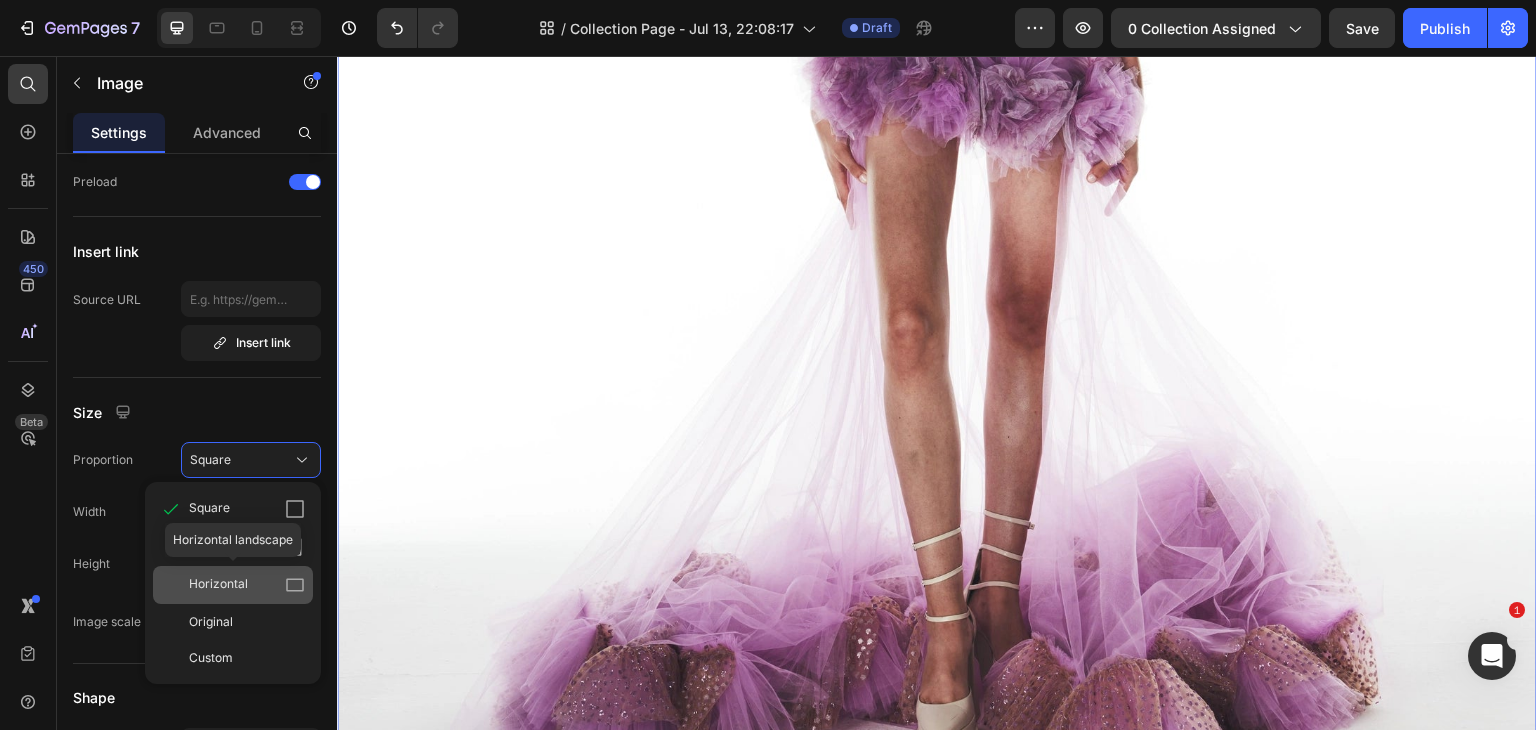 click on "Horizontal" at bounding box center [247, 585] 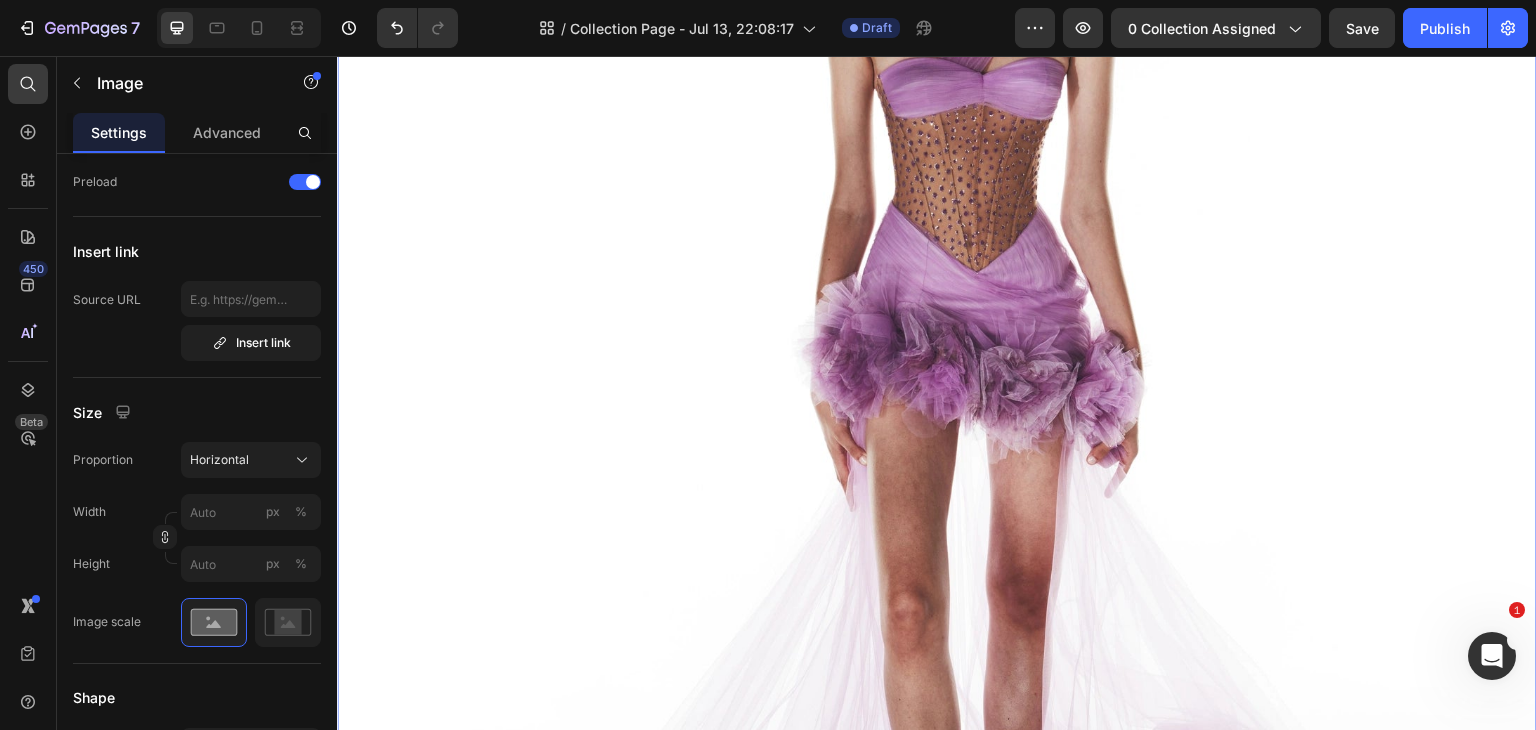 scroll, scrollTop: 0, scrollLeft: 0, axis: both 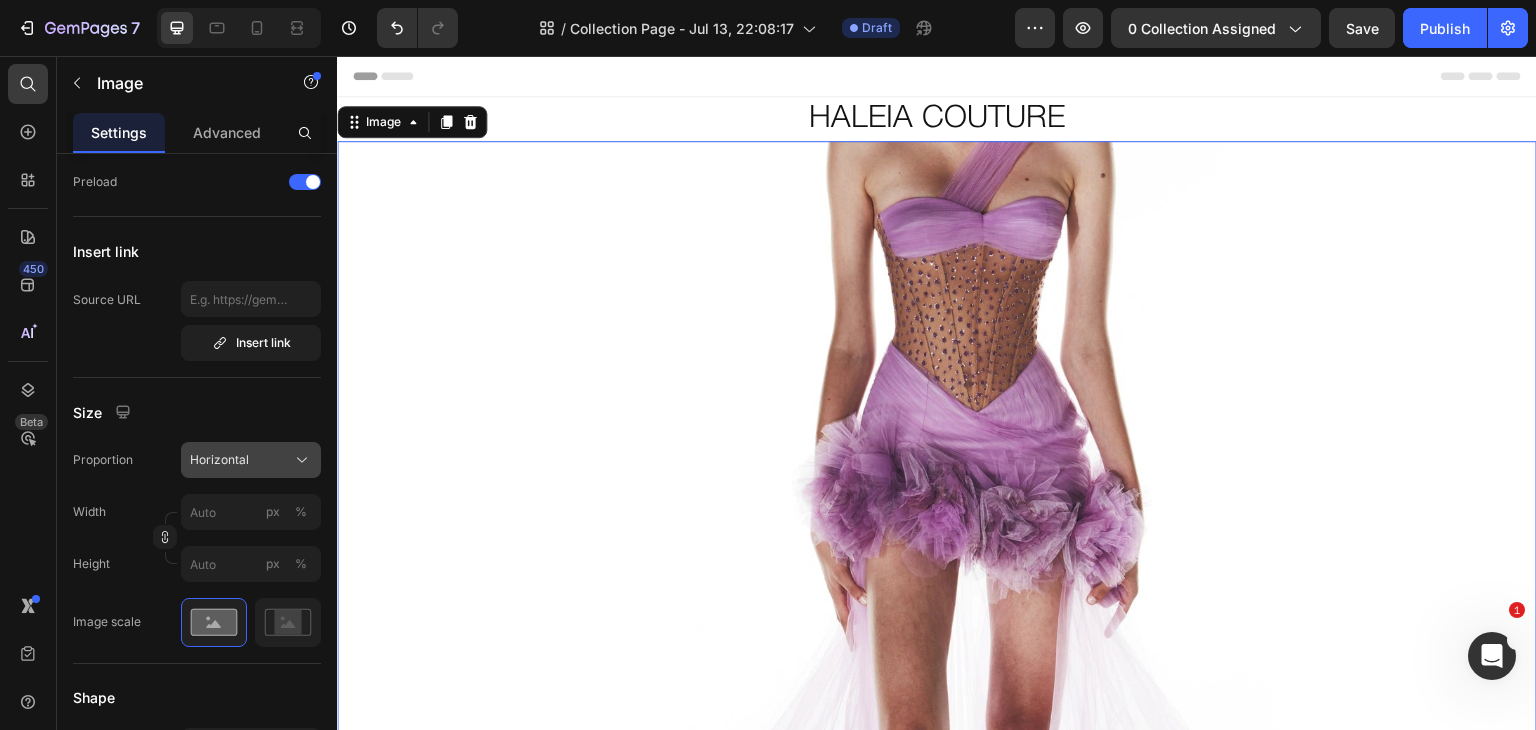 click on "Horizontal" 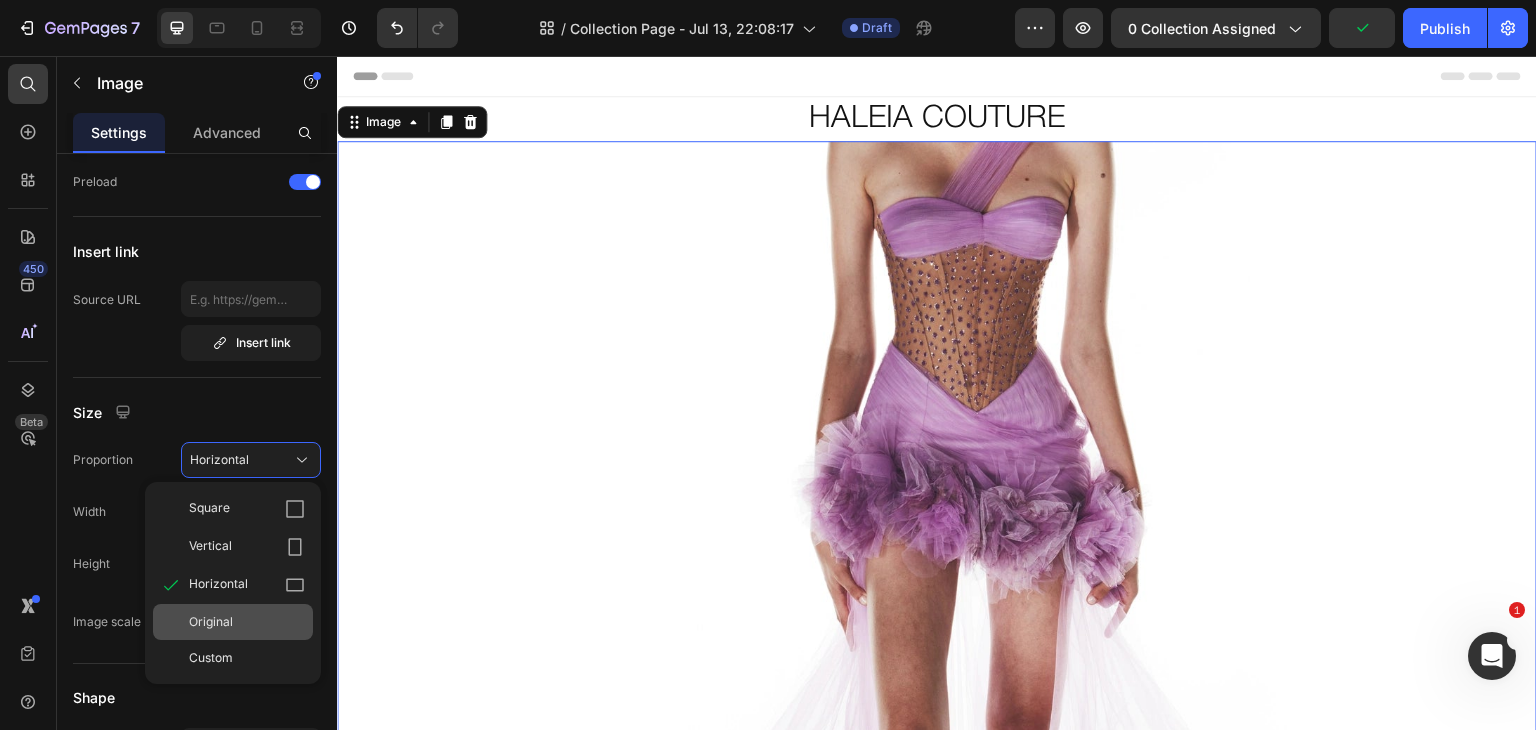 click on "Original" at bounding box center [211, 622] 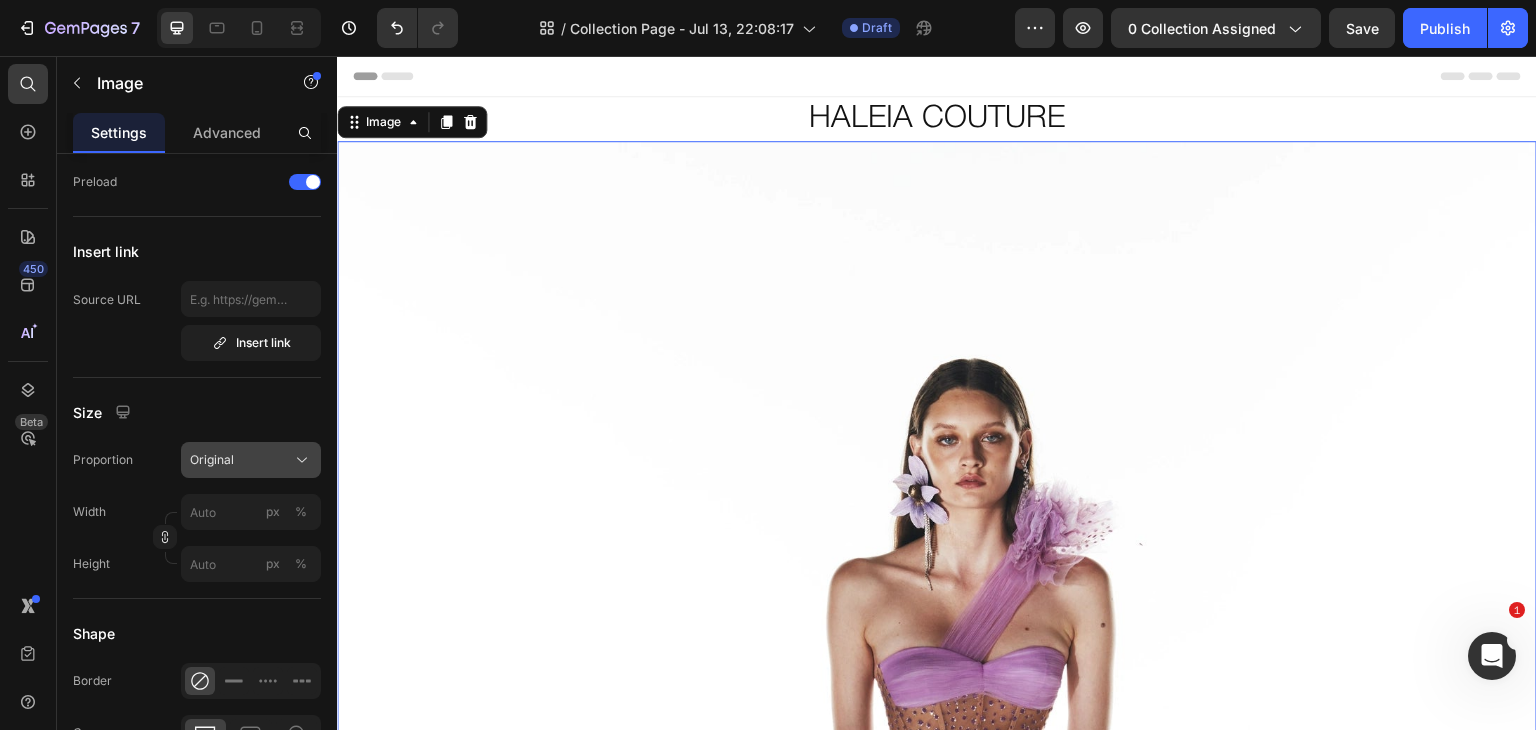 click on "Original" 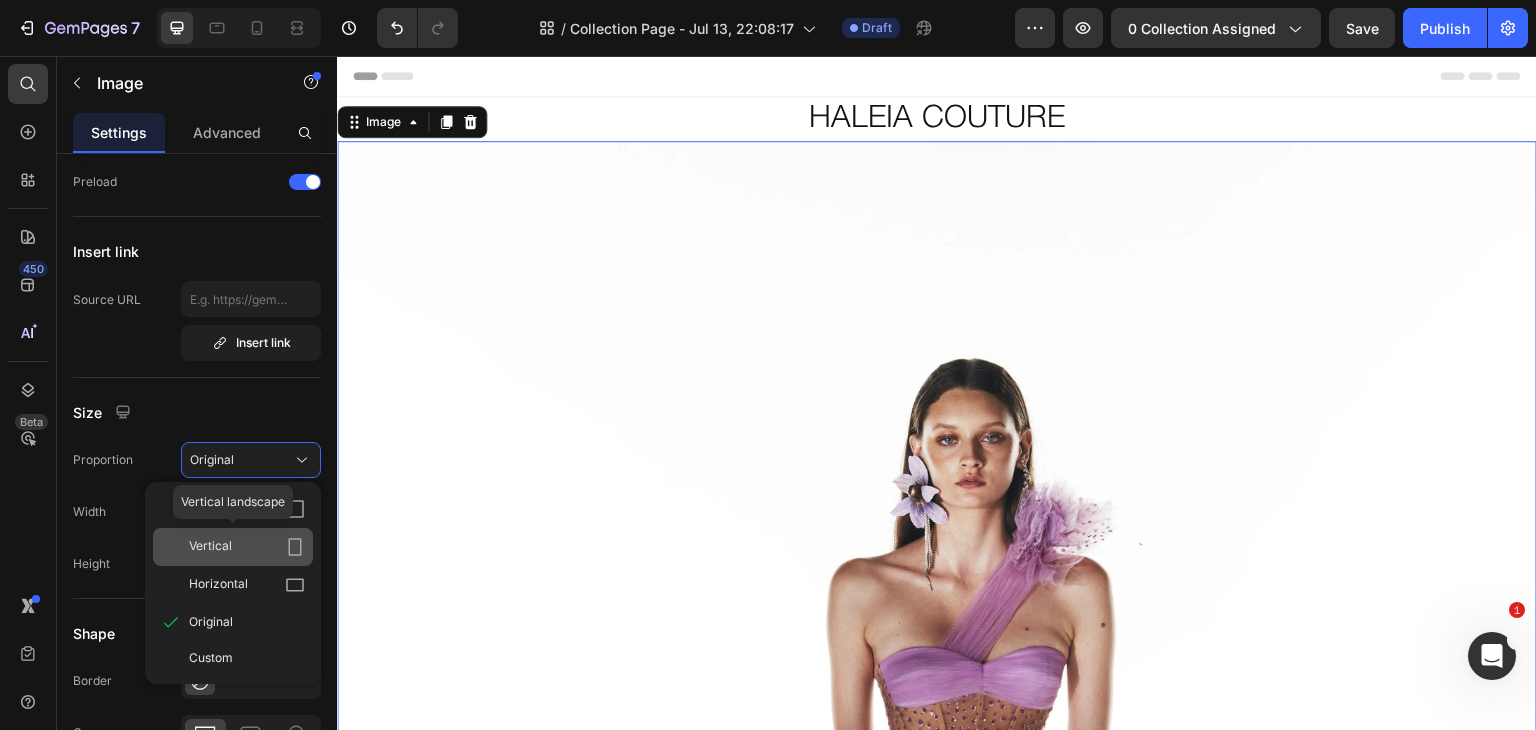 click on "Vertical" at bounding box center (247, 547) 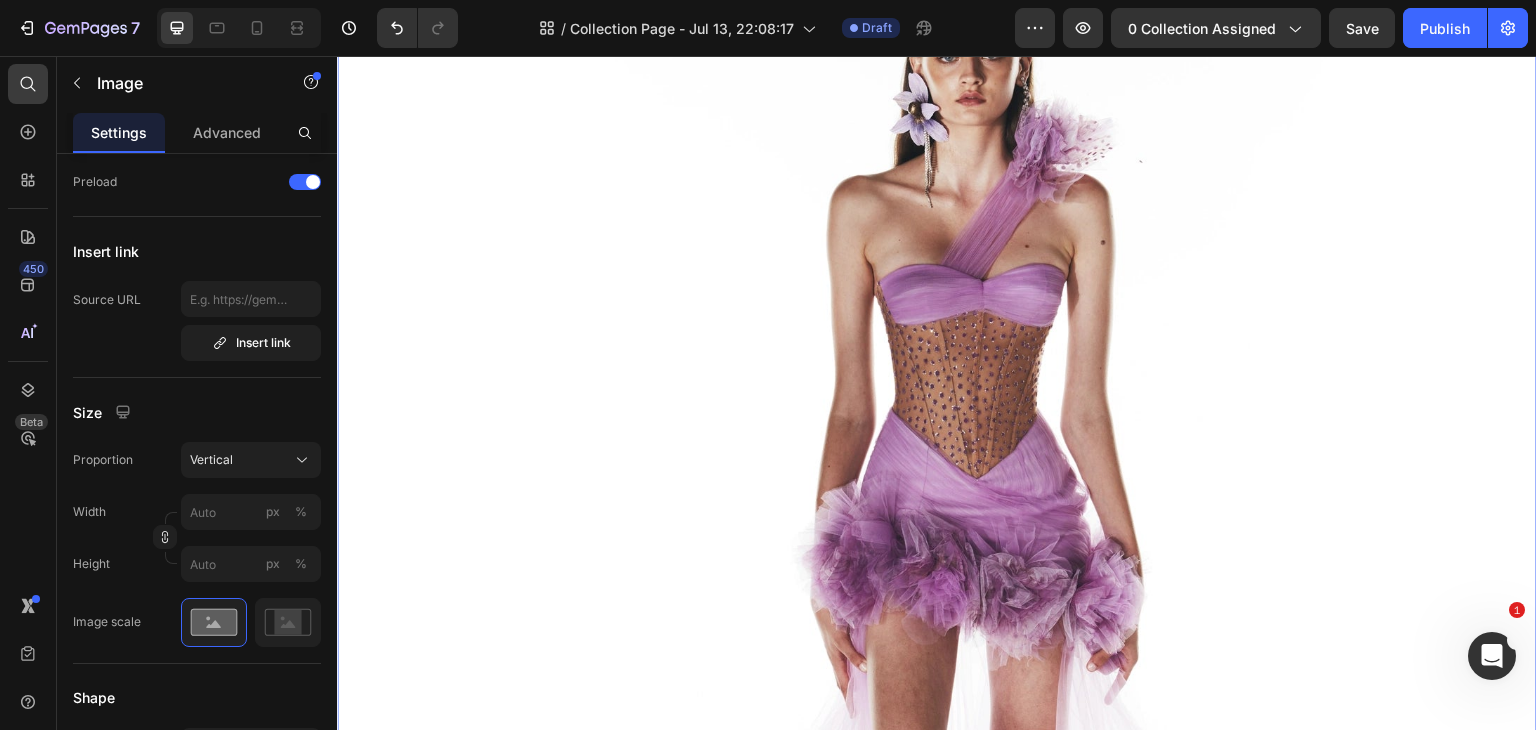 scroll, scrollTop: 0, scrollLeft: 0, axis: both 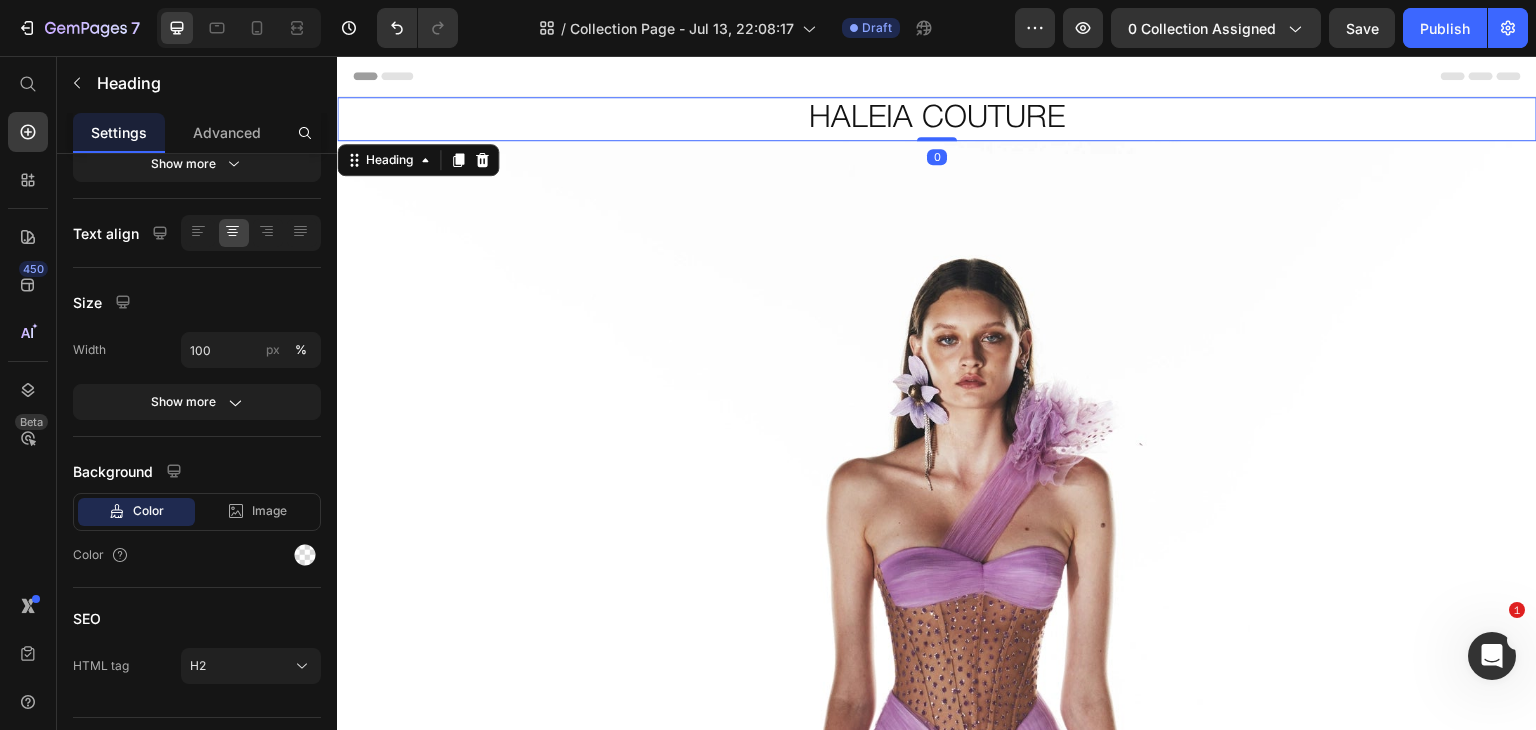 click on "HALEIA COUTURE" at bounding box center (937, 119) 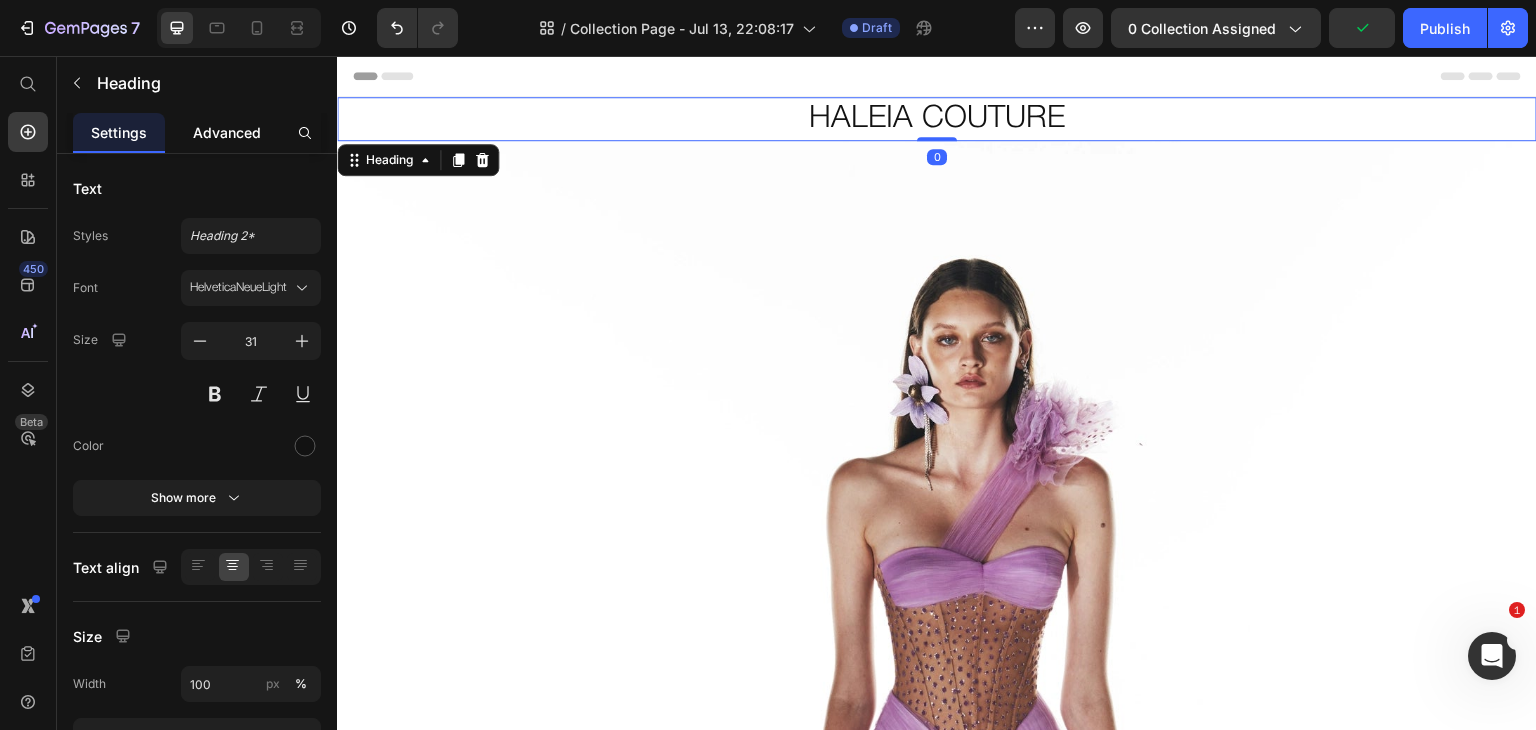 click on "Advanced" at bounding box center [227, 132] 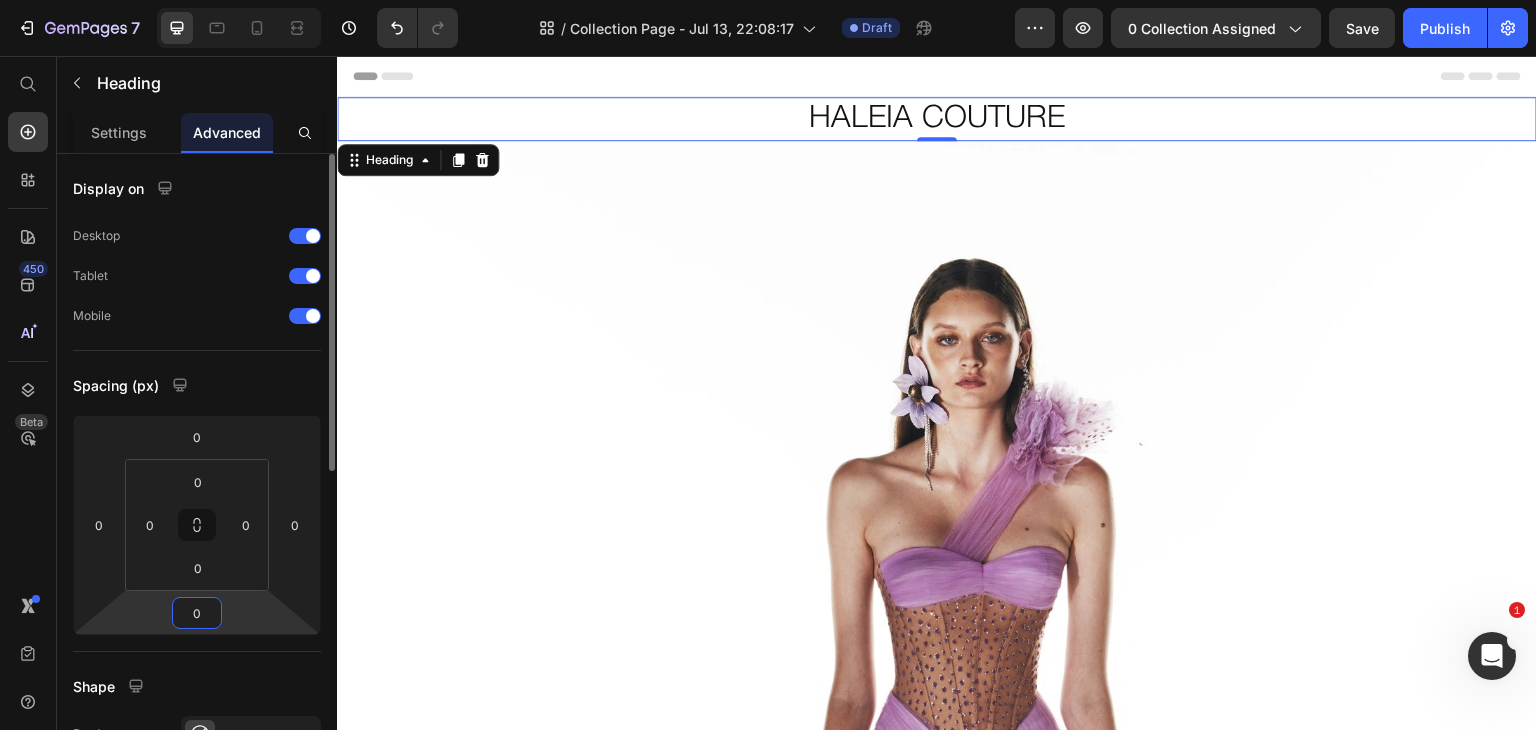 click on "0" at bounding box center [197, 613] 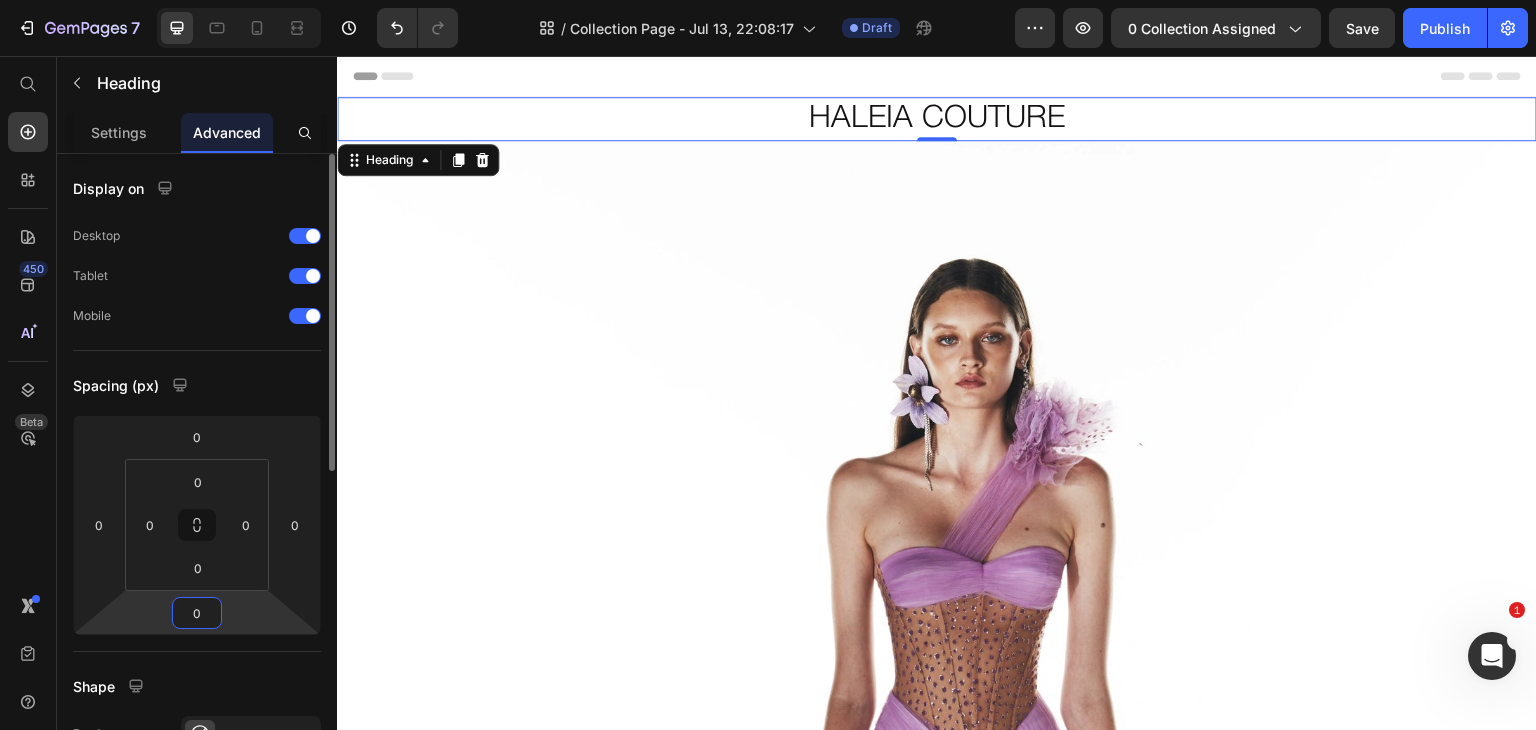 click on "0" at bounding box center [197, 613] 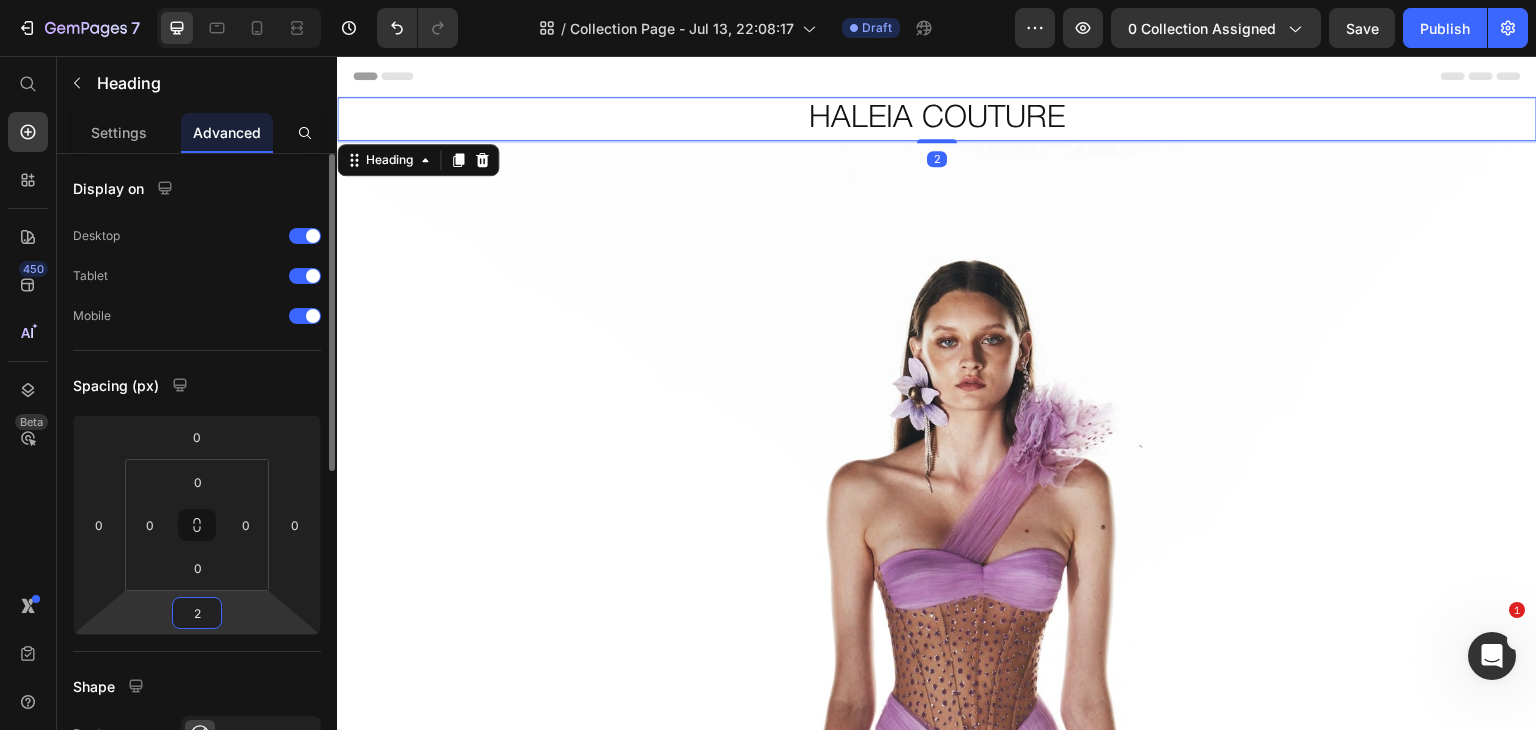 type on "20" 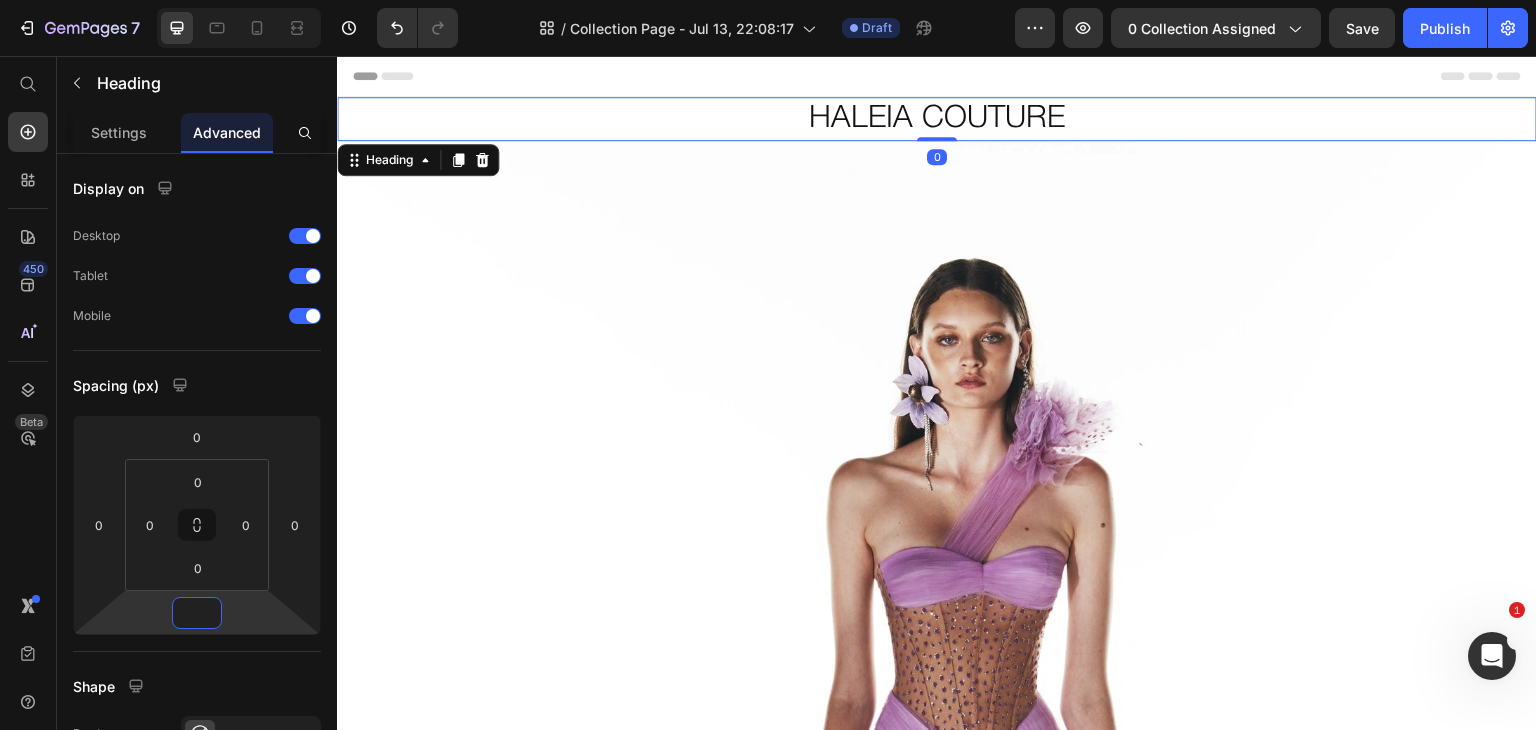type on "0" 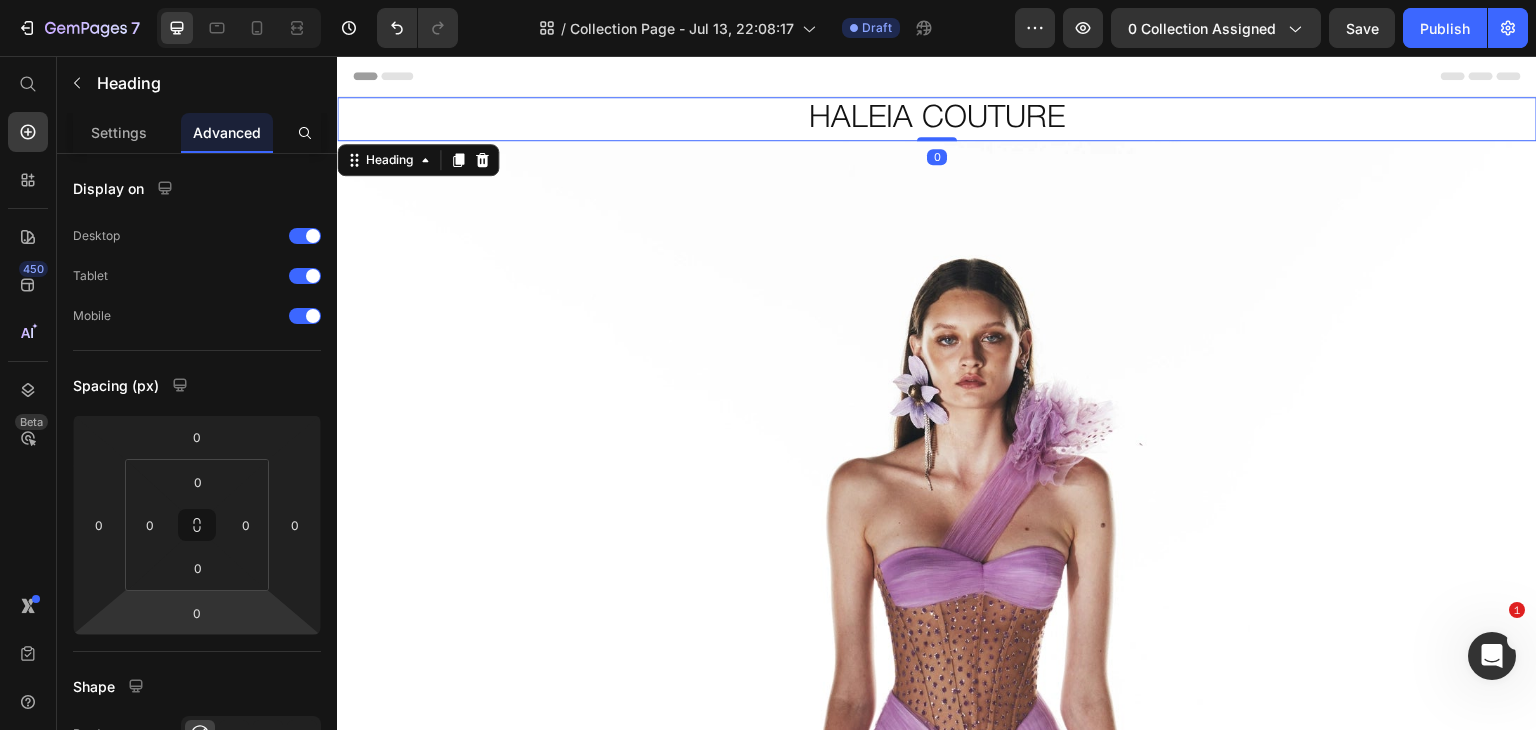 click on "HALEIA COUTURE" at bounding box center (937, 119) 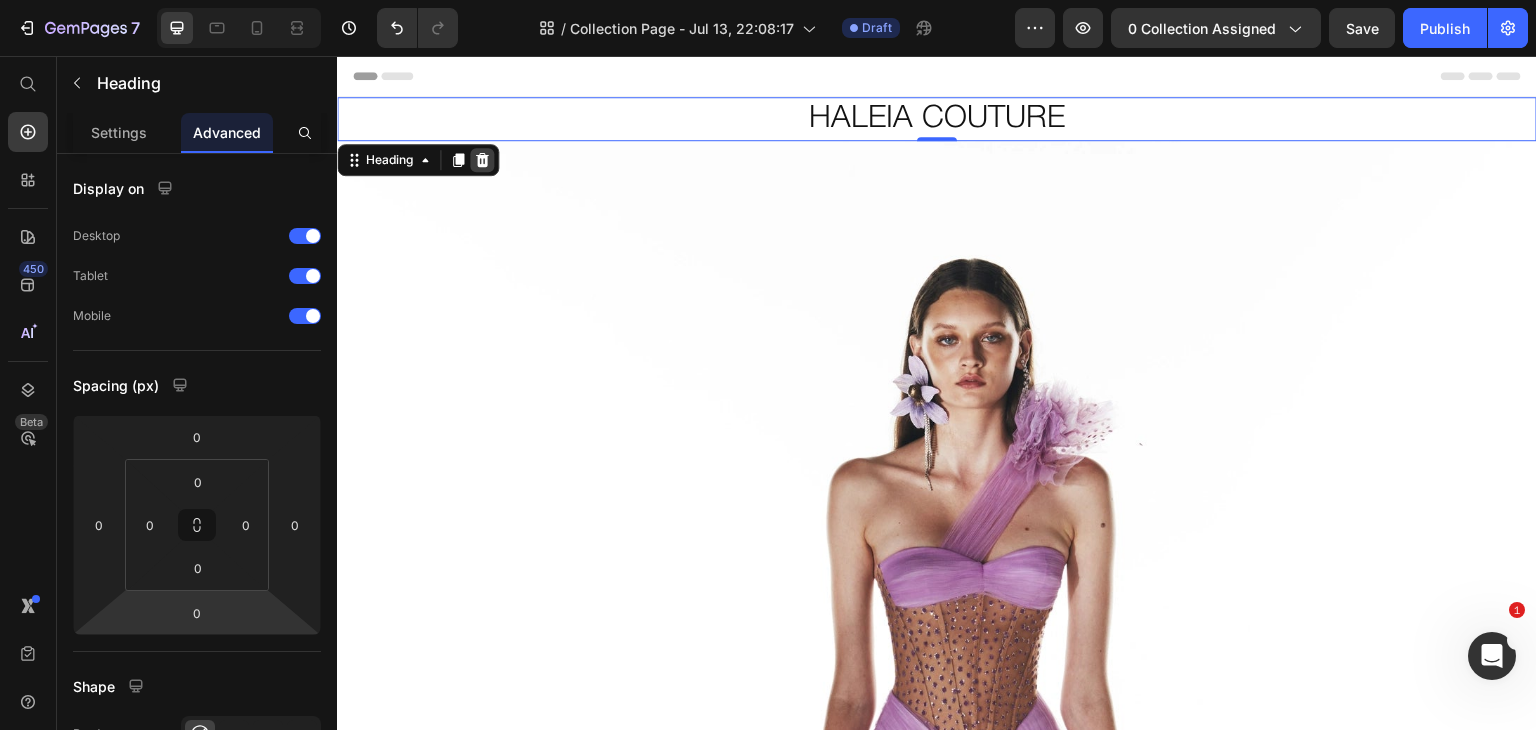click 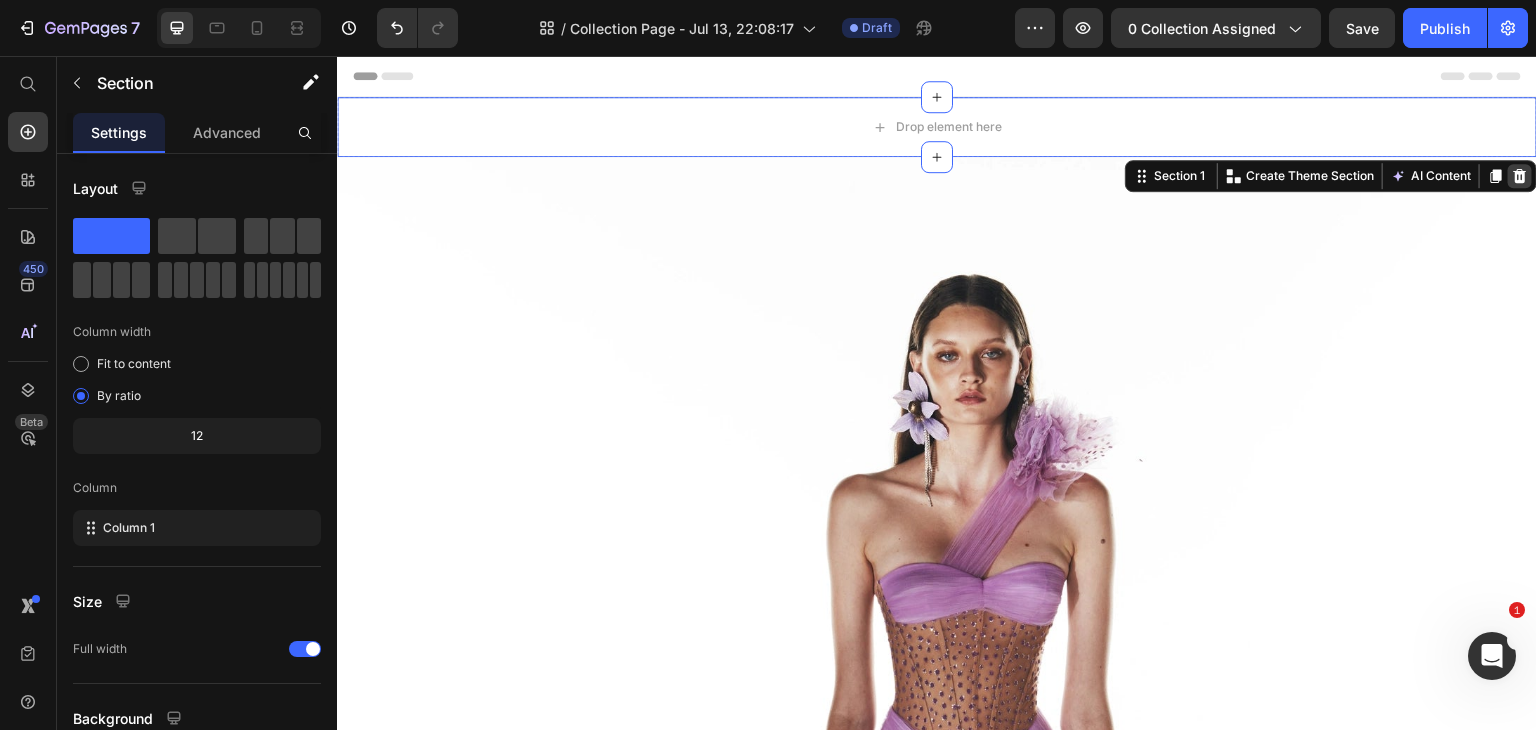 click 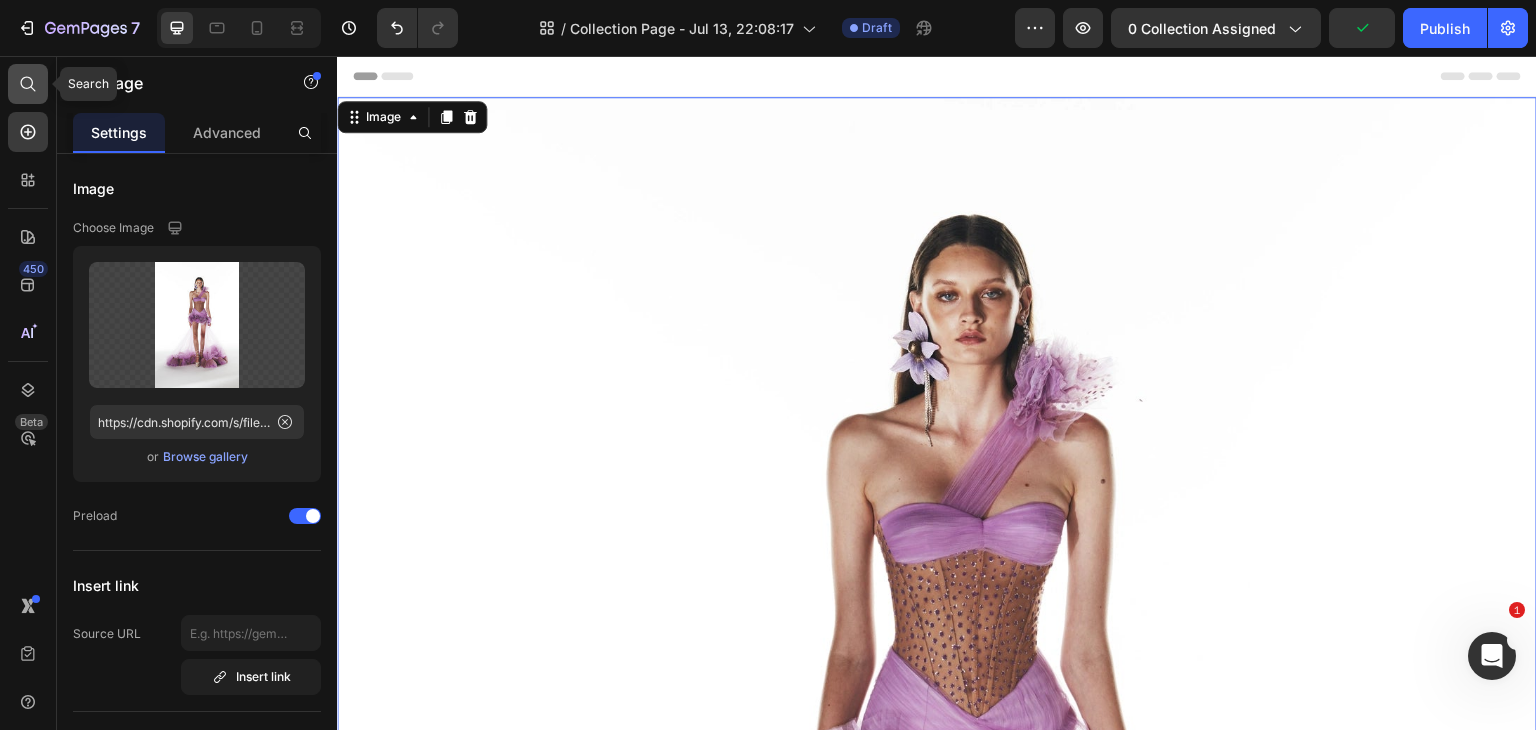 click 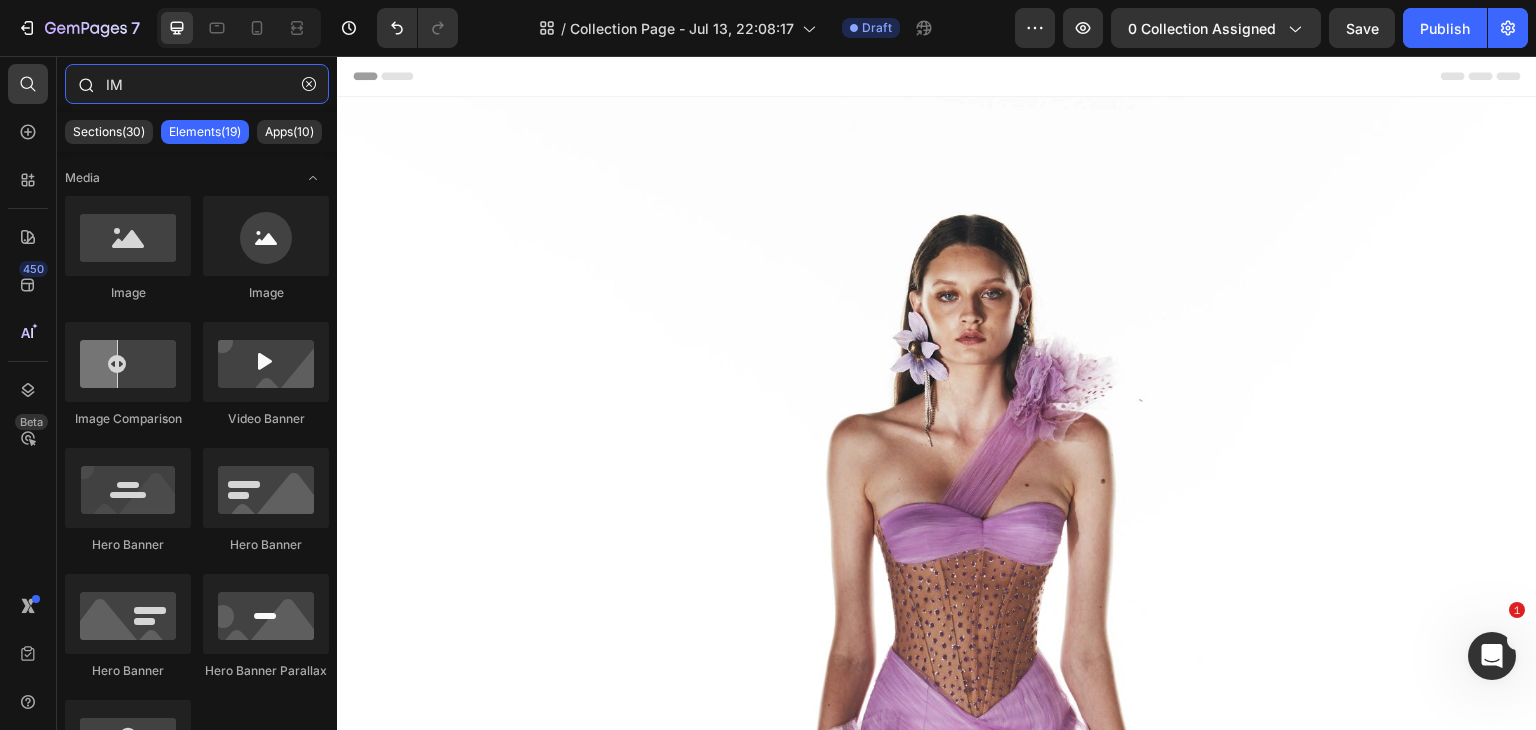 click on "IM" at bounding box center [197, 84] 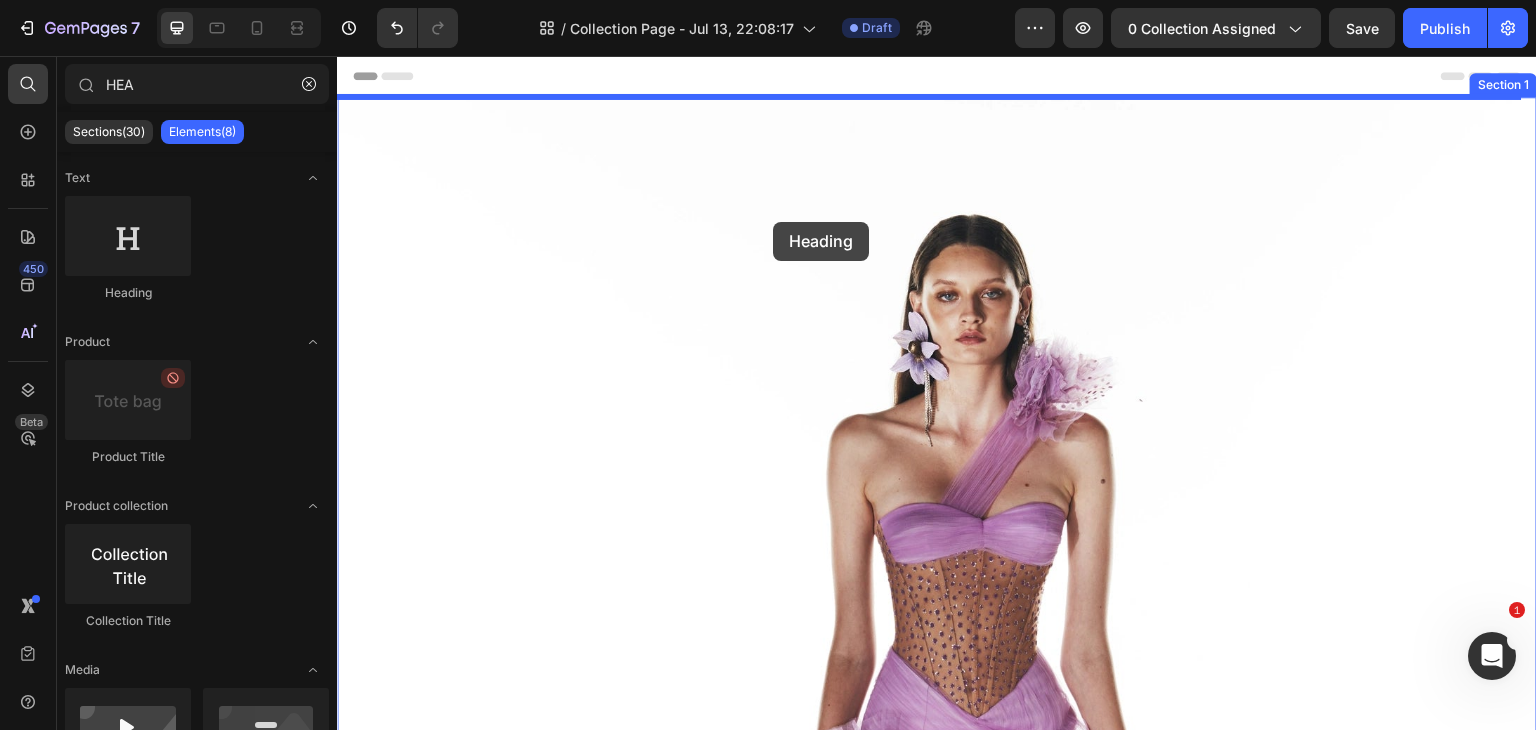 drag, startPoint x: 456, startPoint y: 277, endPoint x: 773, endPoint y: 222, distance: 321.73593 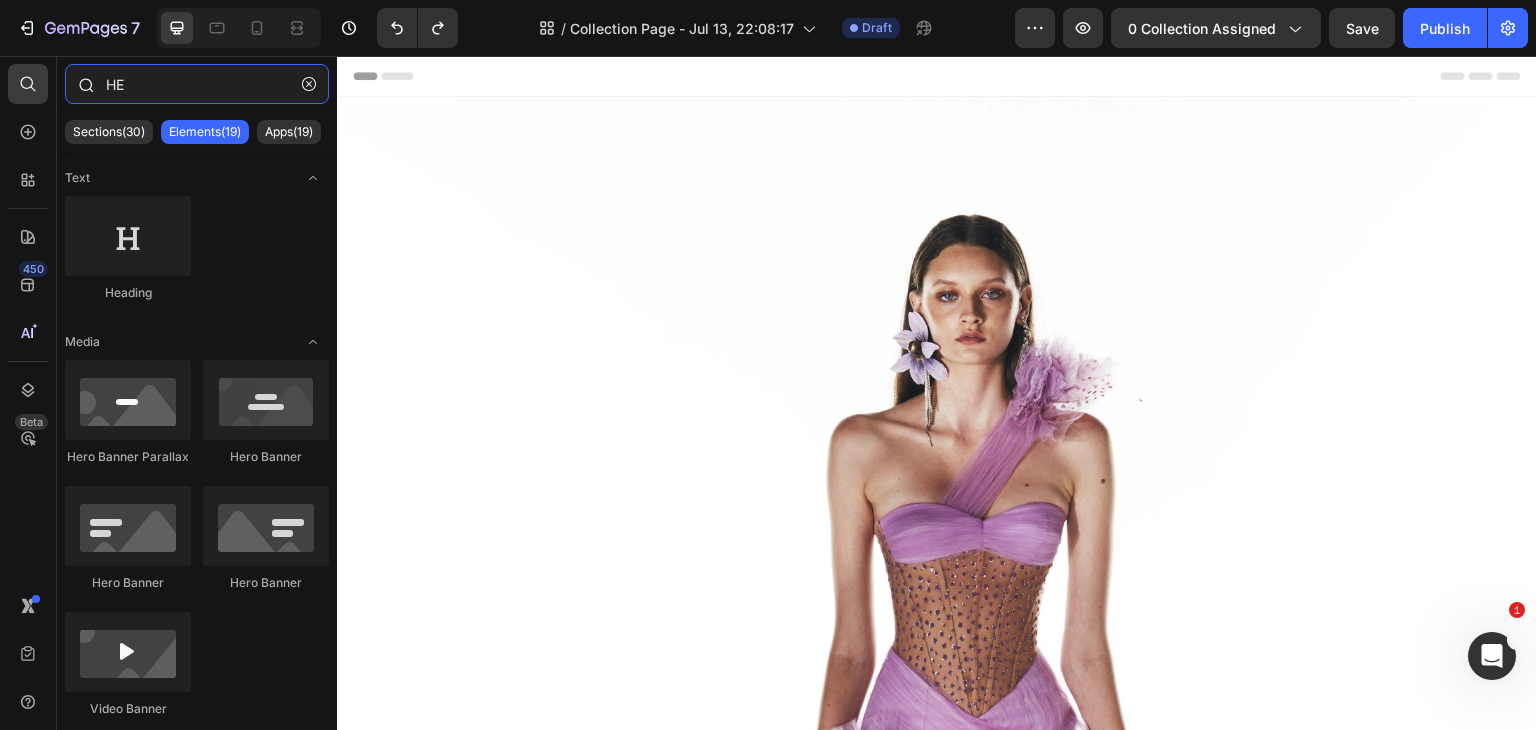 click on "HE" at bounding box center (197, 84) 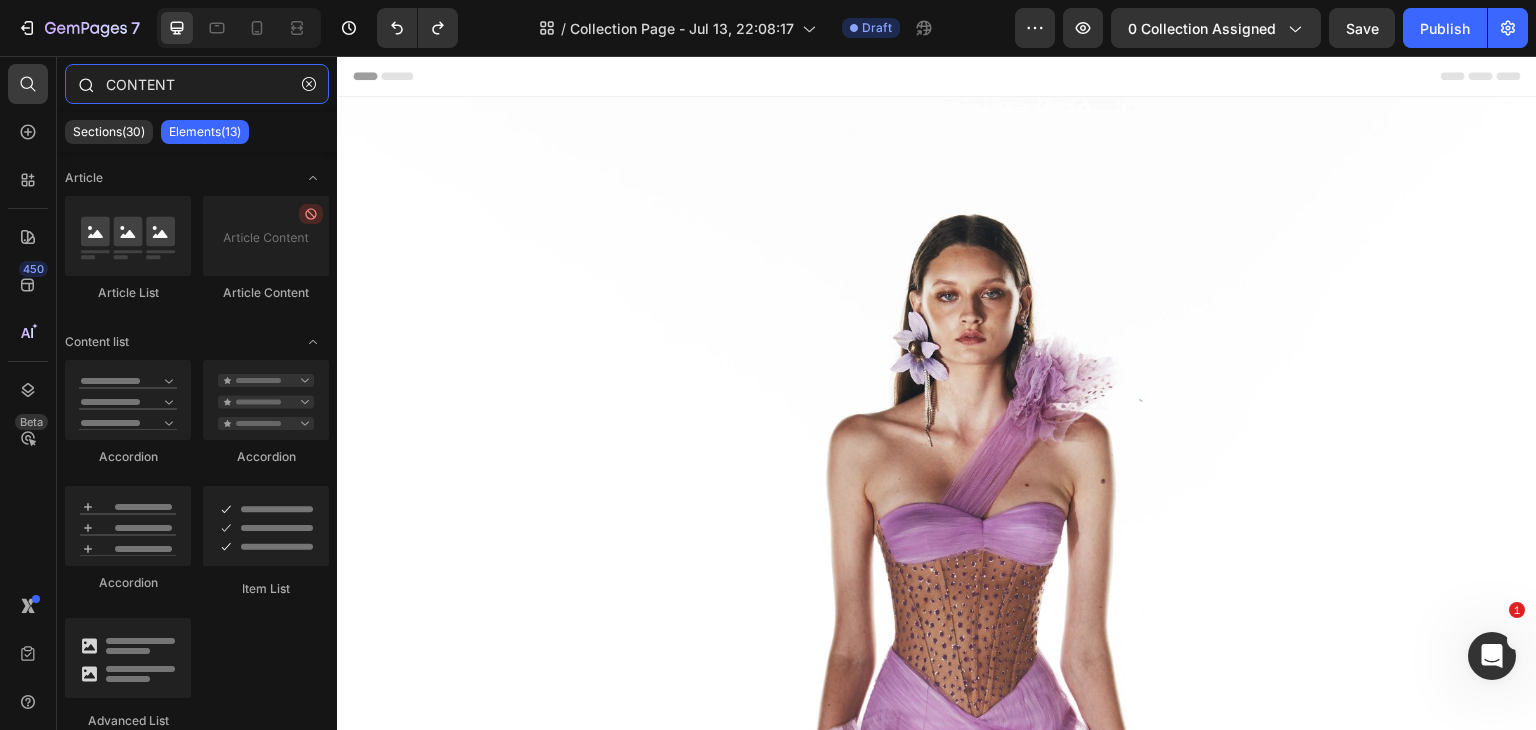 click on "CONTENT" at bounding box center (197, 84) 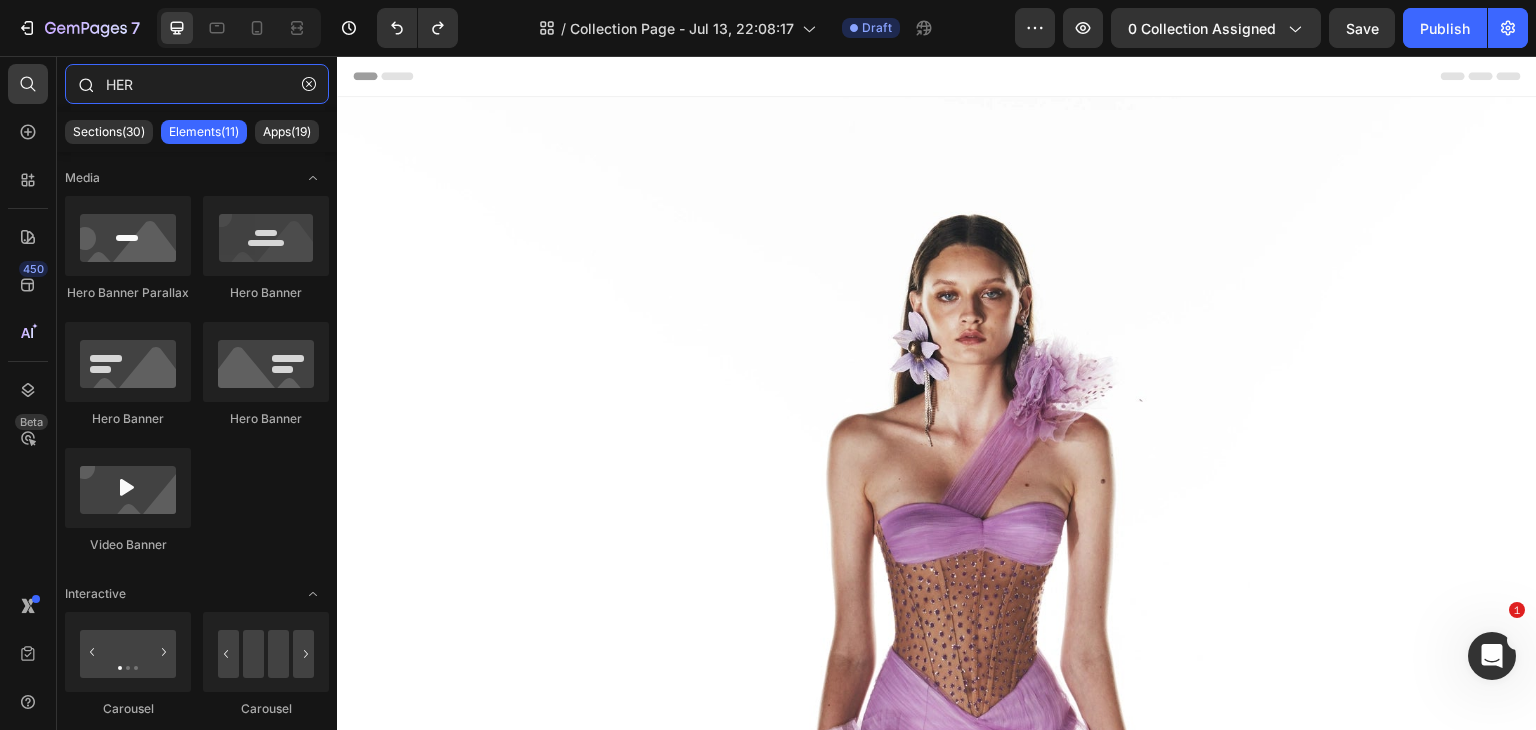 type on "HERO" 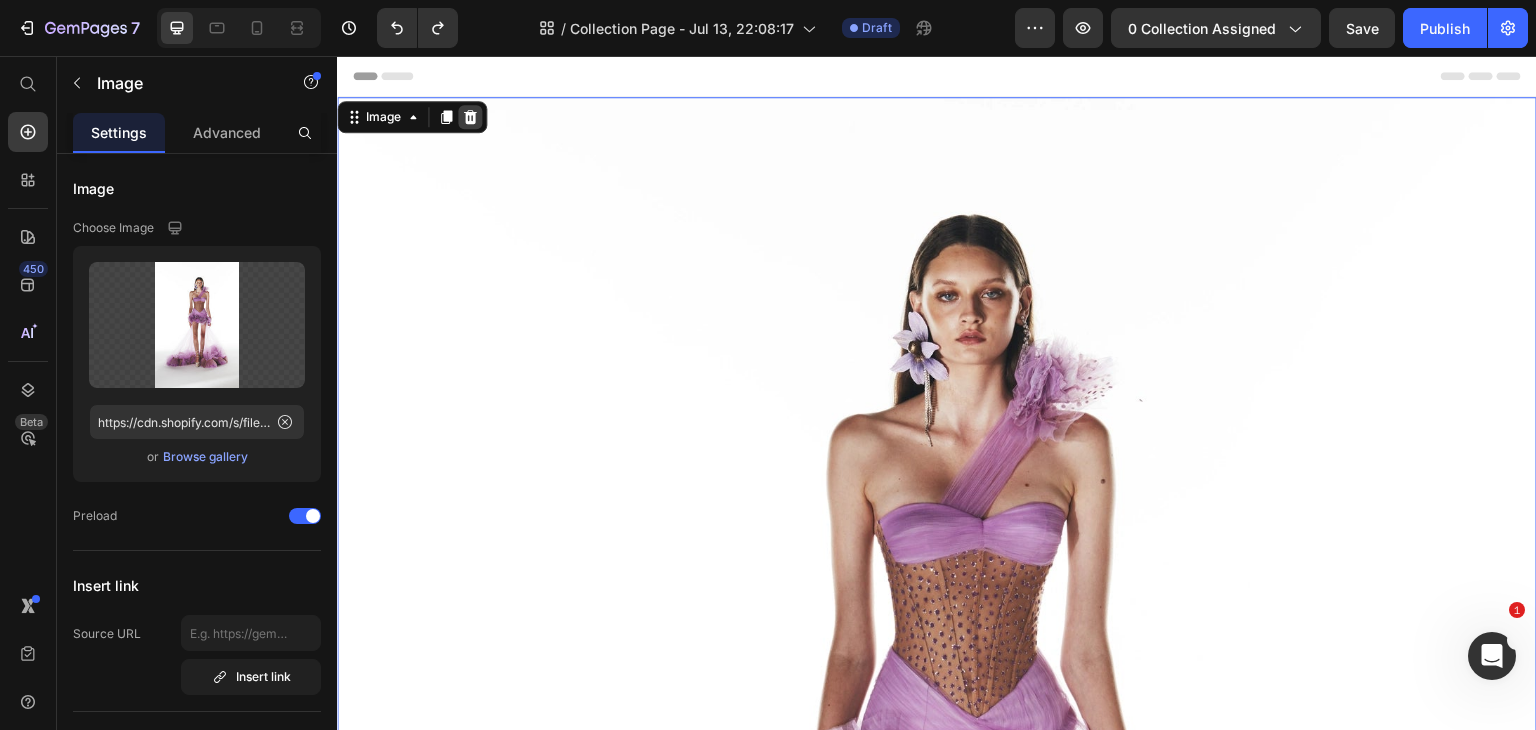 click 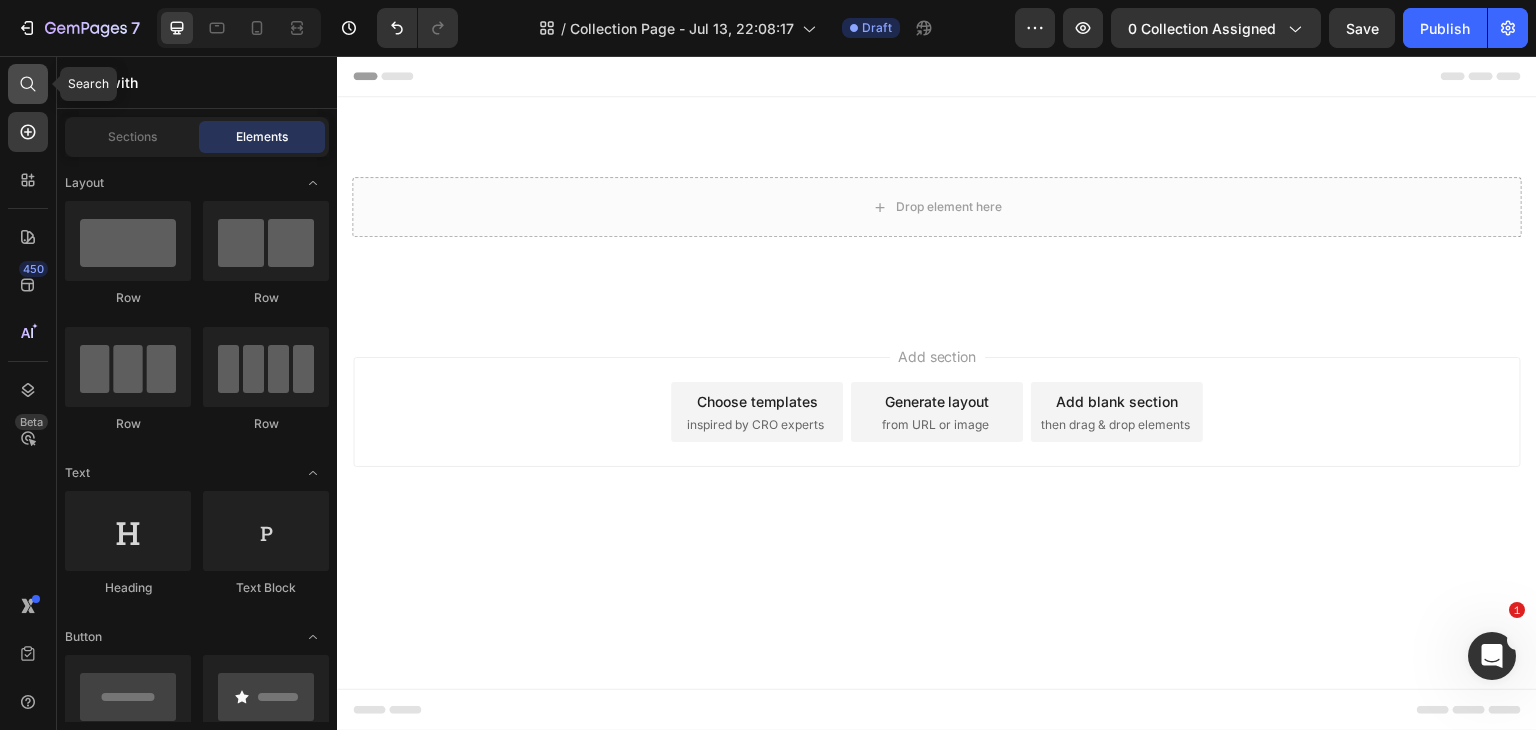 click 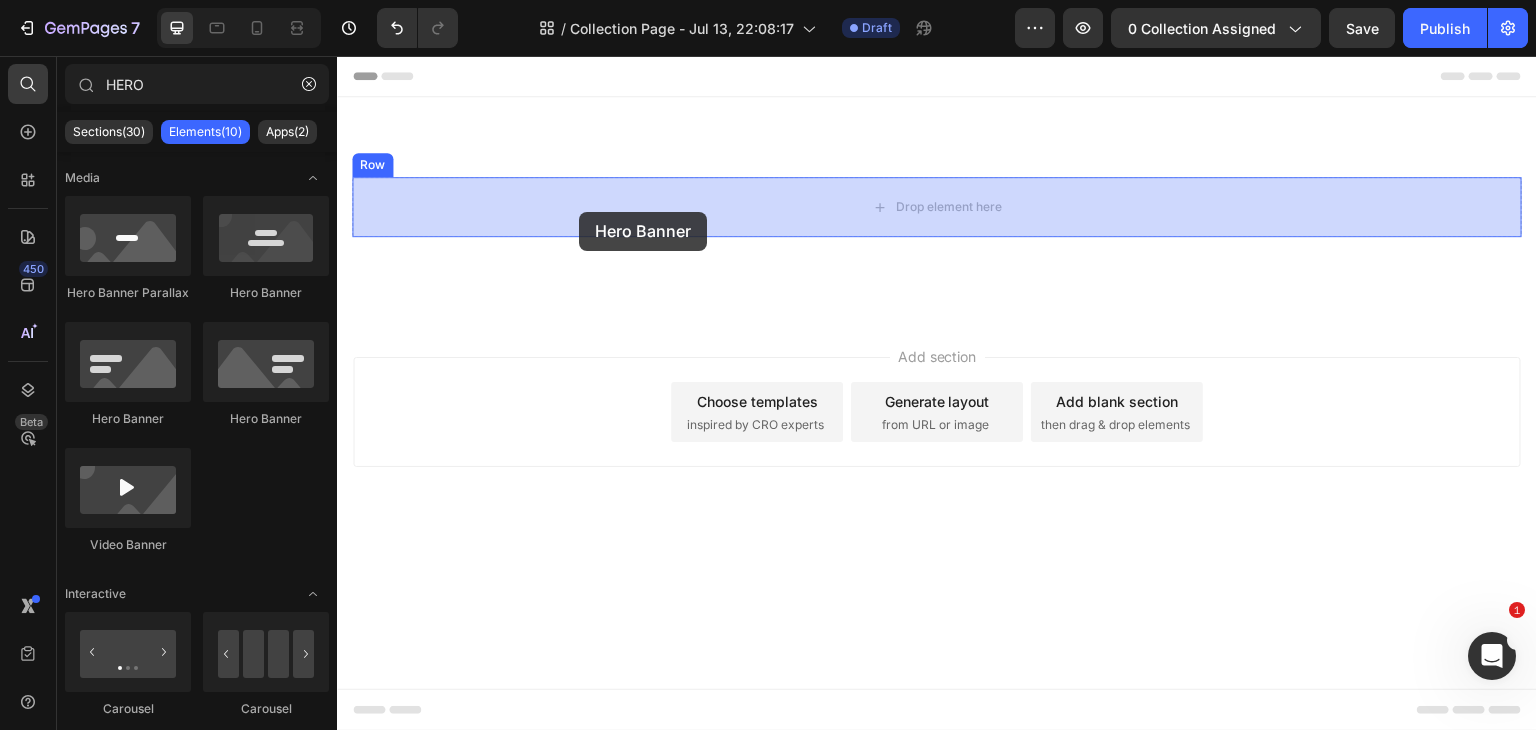 drag, startPoint x: 567, startPoint y: 315, endPoint x: 579, endPoint y: 212, distance: 103.69667 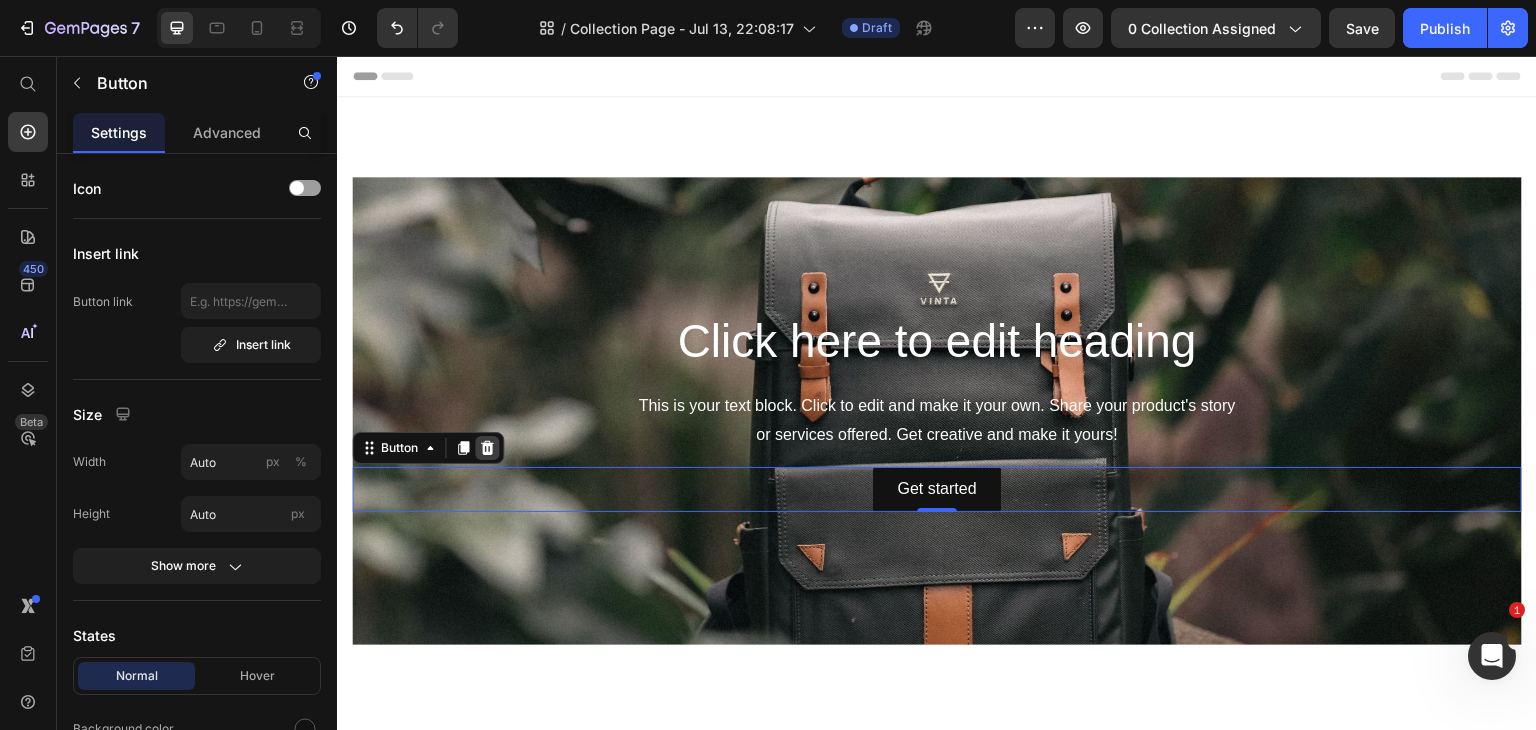 click at bounding box center (487, 448) 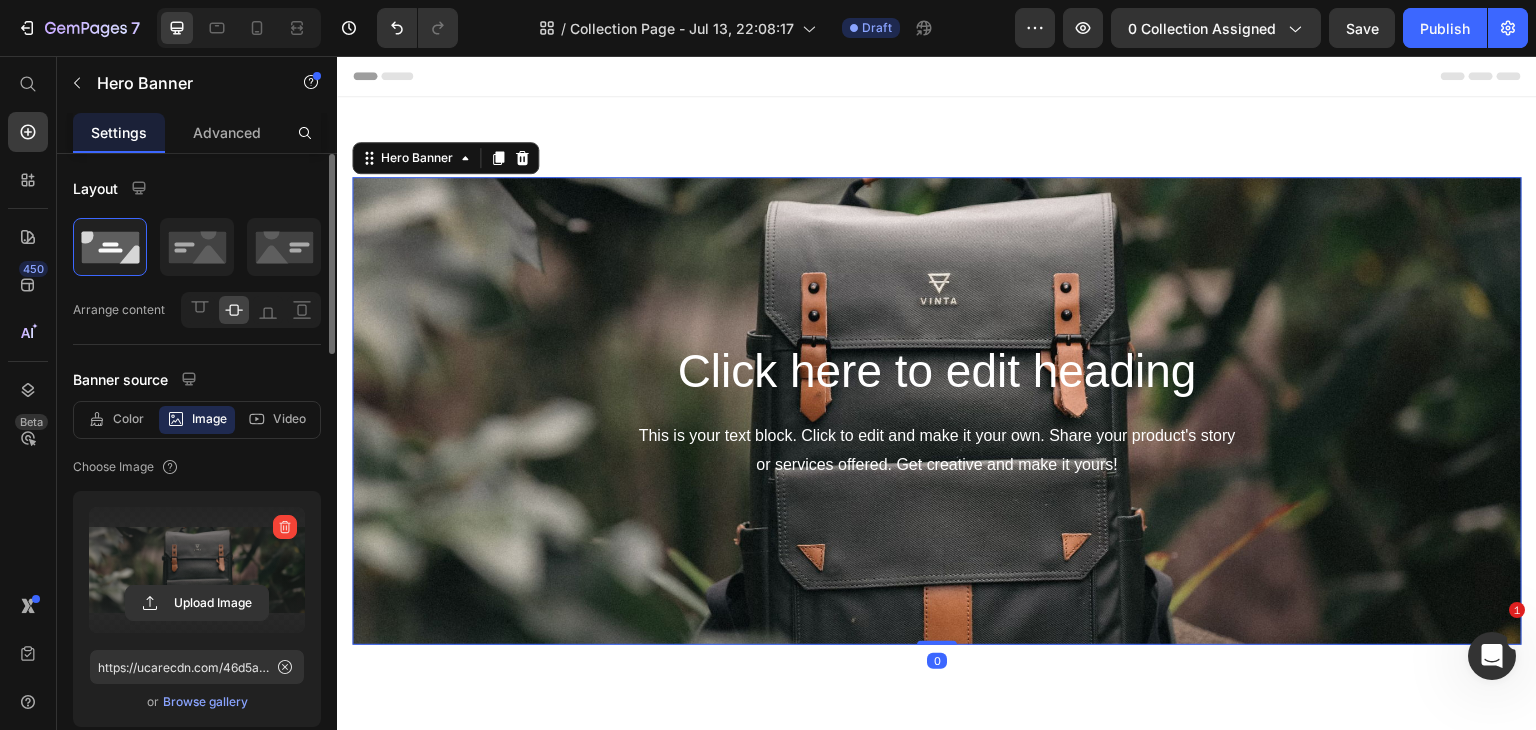click at bounding box center [197, 570] 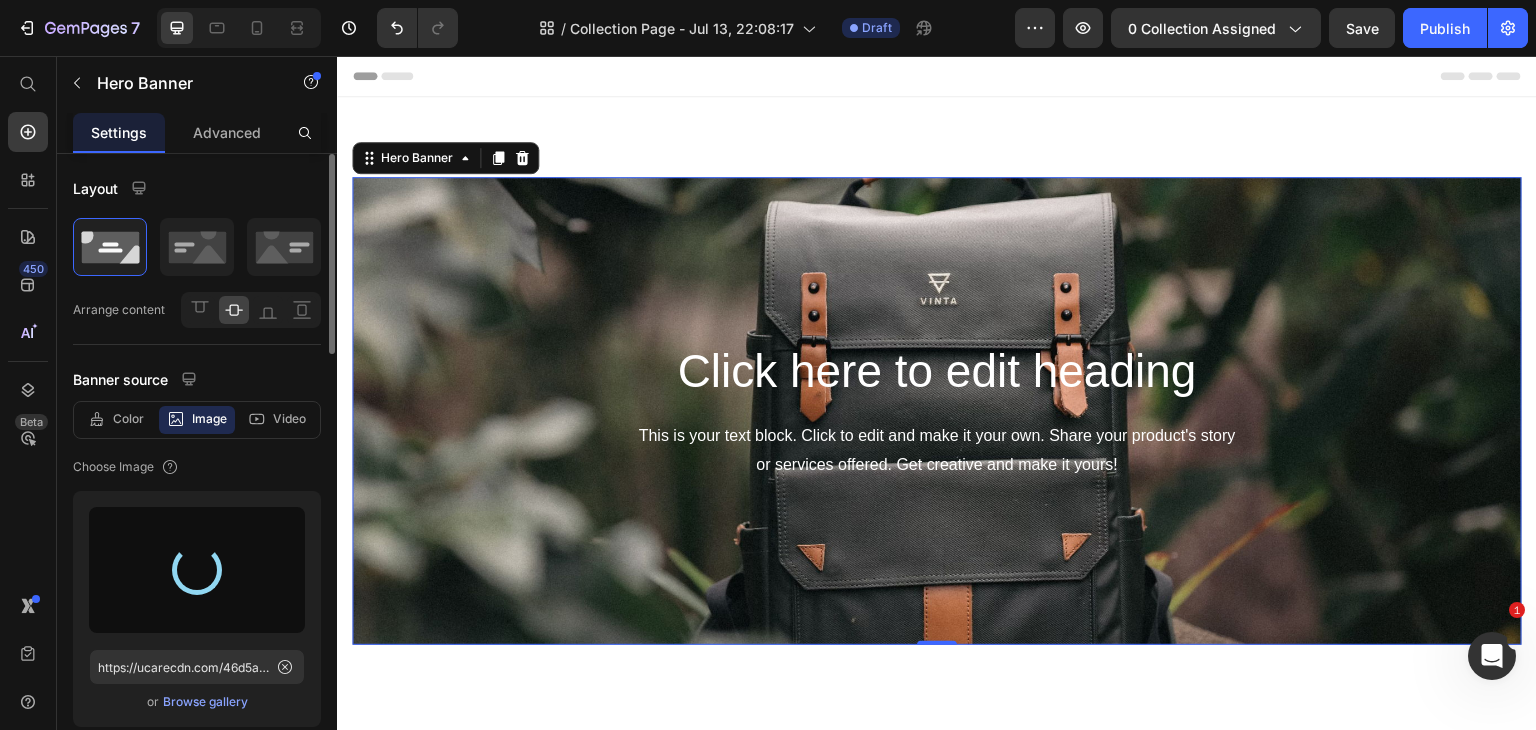 type on "https://cdn.shopify.com/s/files/1/0648/3381/4614/files/gempages_567266745862063013-9da135ee-4a8e-4c03-a4de-b5c3dbf2f69e.webp" 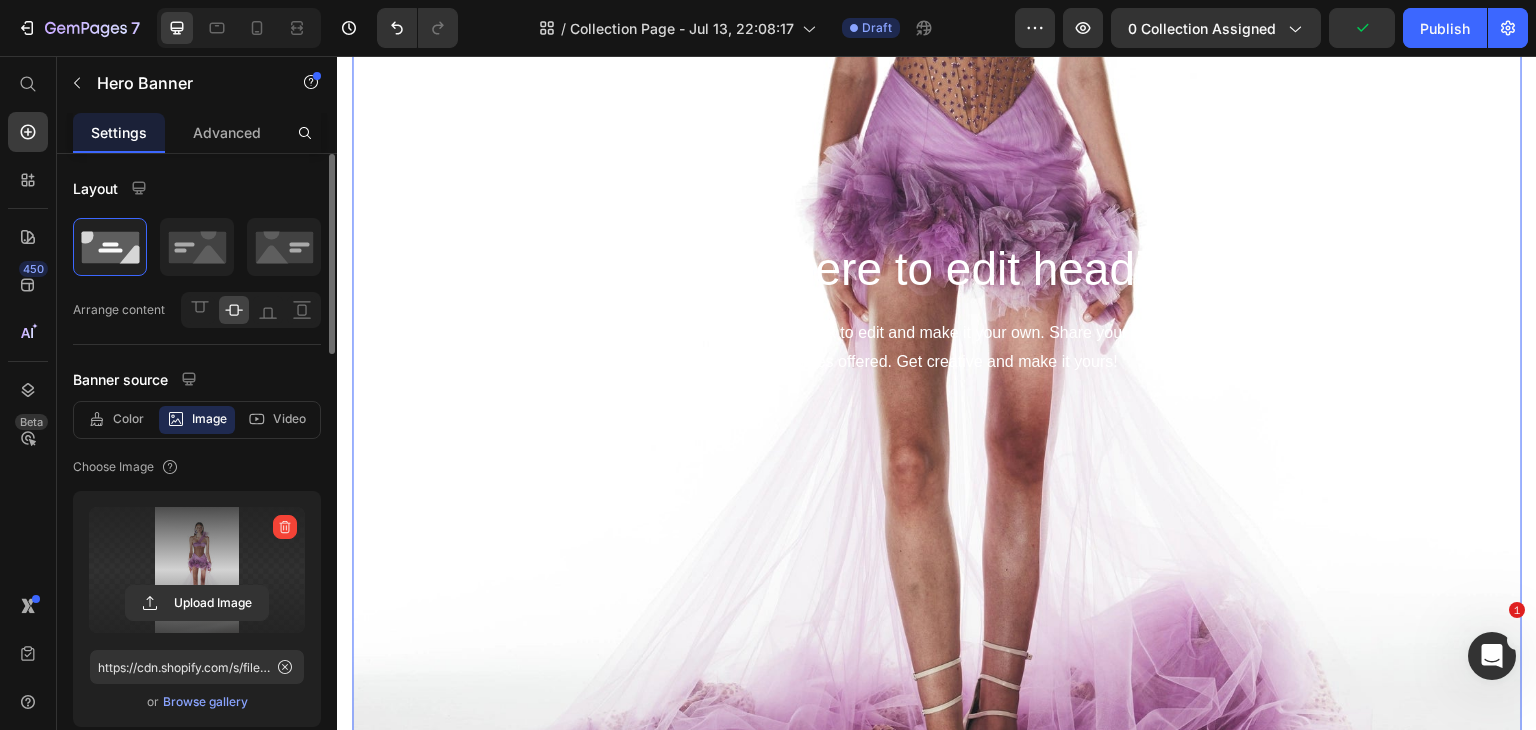 scroll, scrollTop: 747, scrollLeft: 0, axis: vertical 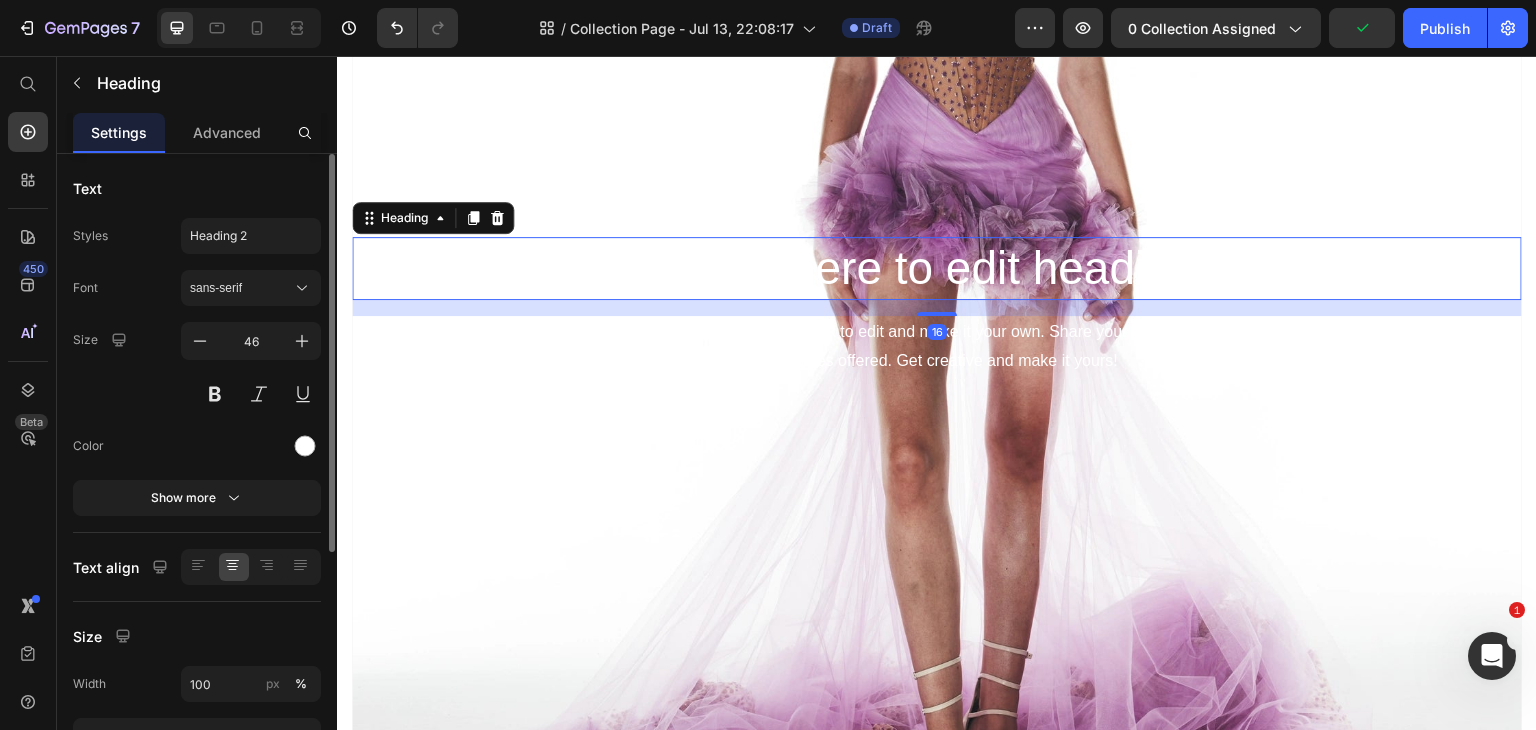 click on "Click here to edit heading" at bounding box center [937, 269] 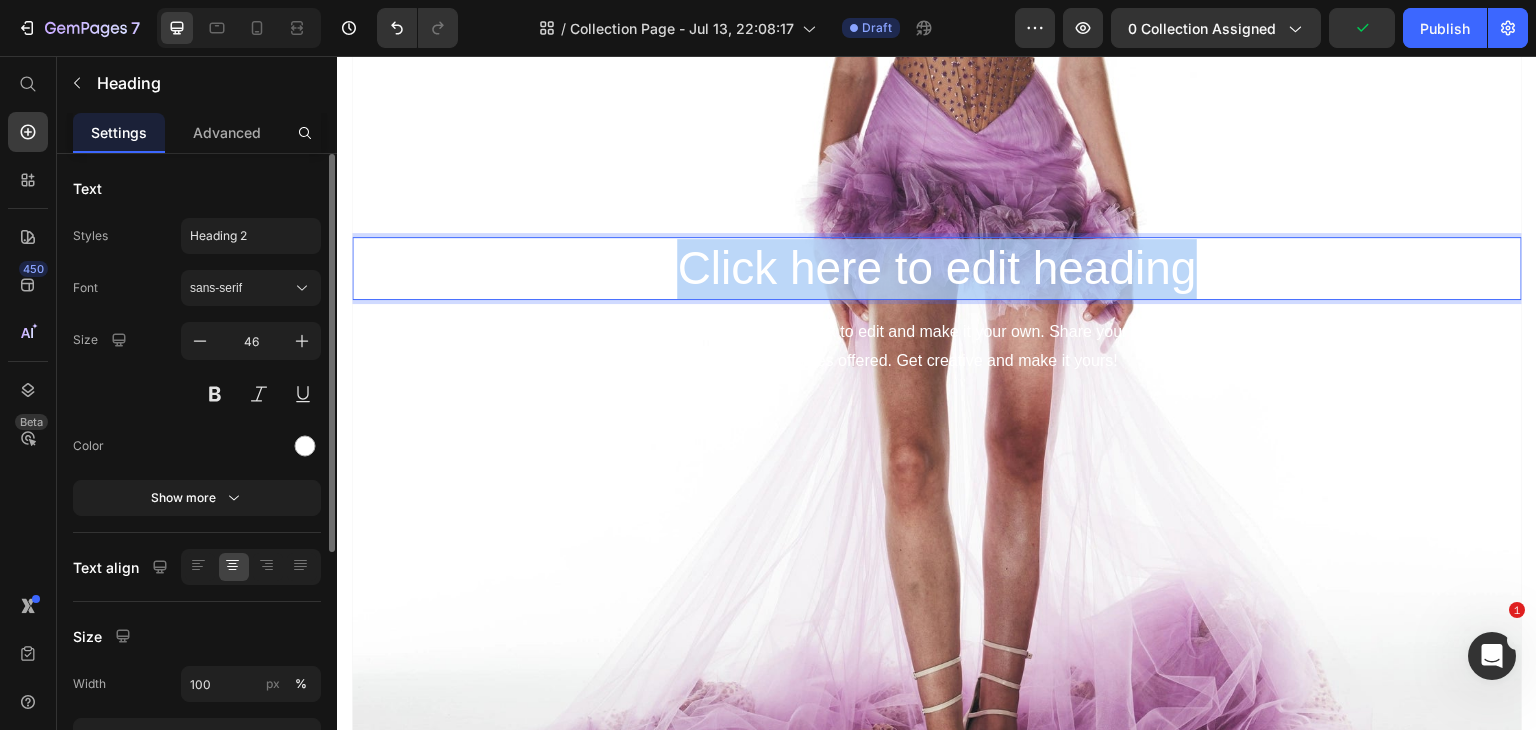 click on "Click here to edit heading" at bounding box center [937, 269] 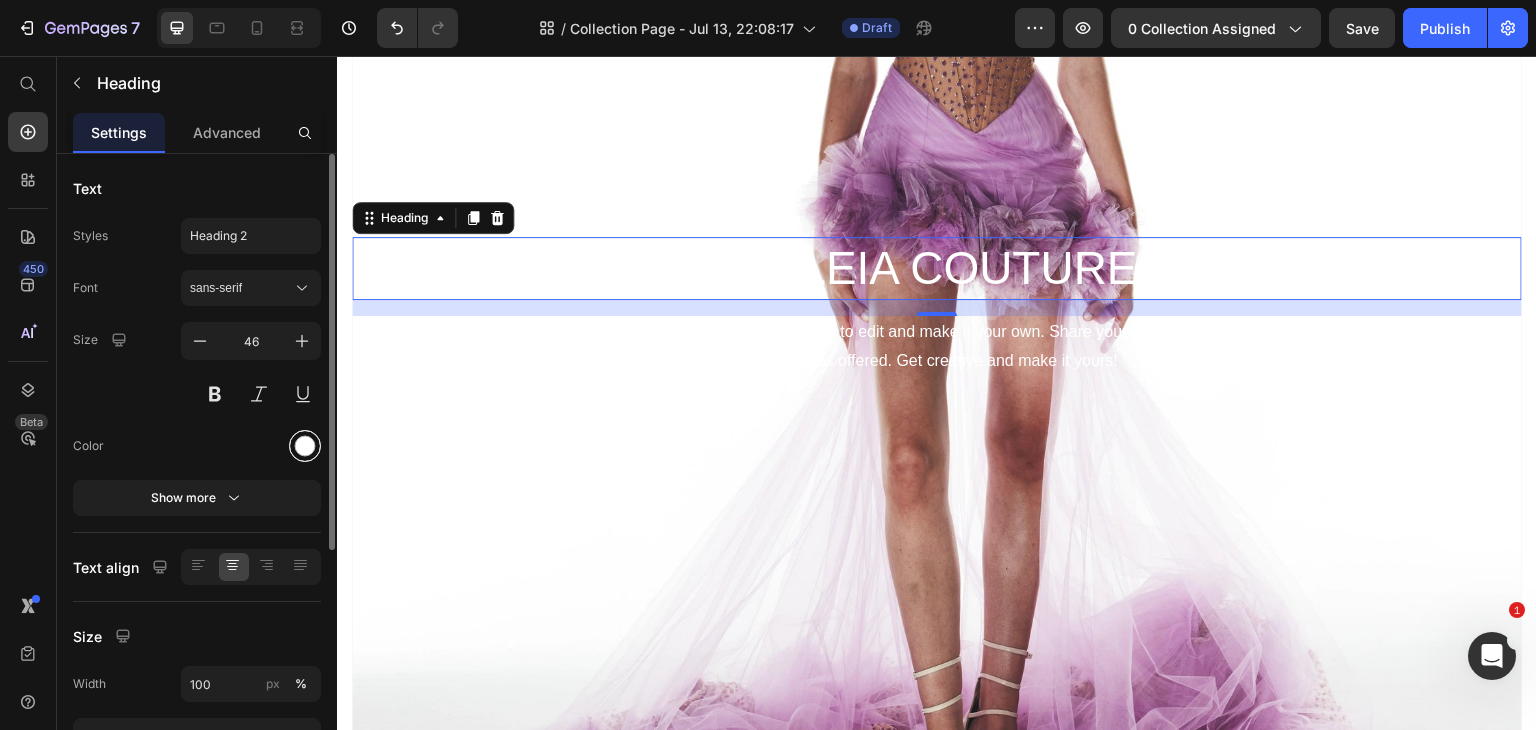click at bounding box center [305, 446] 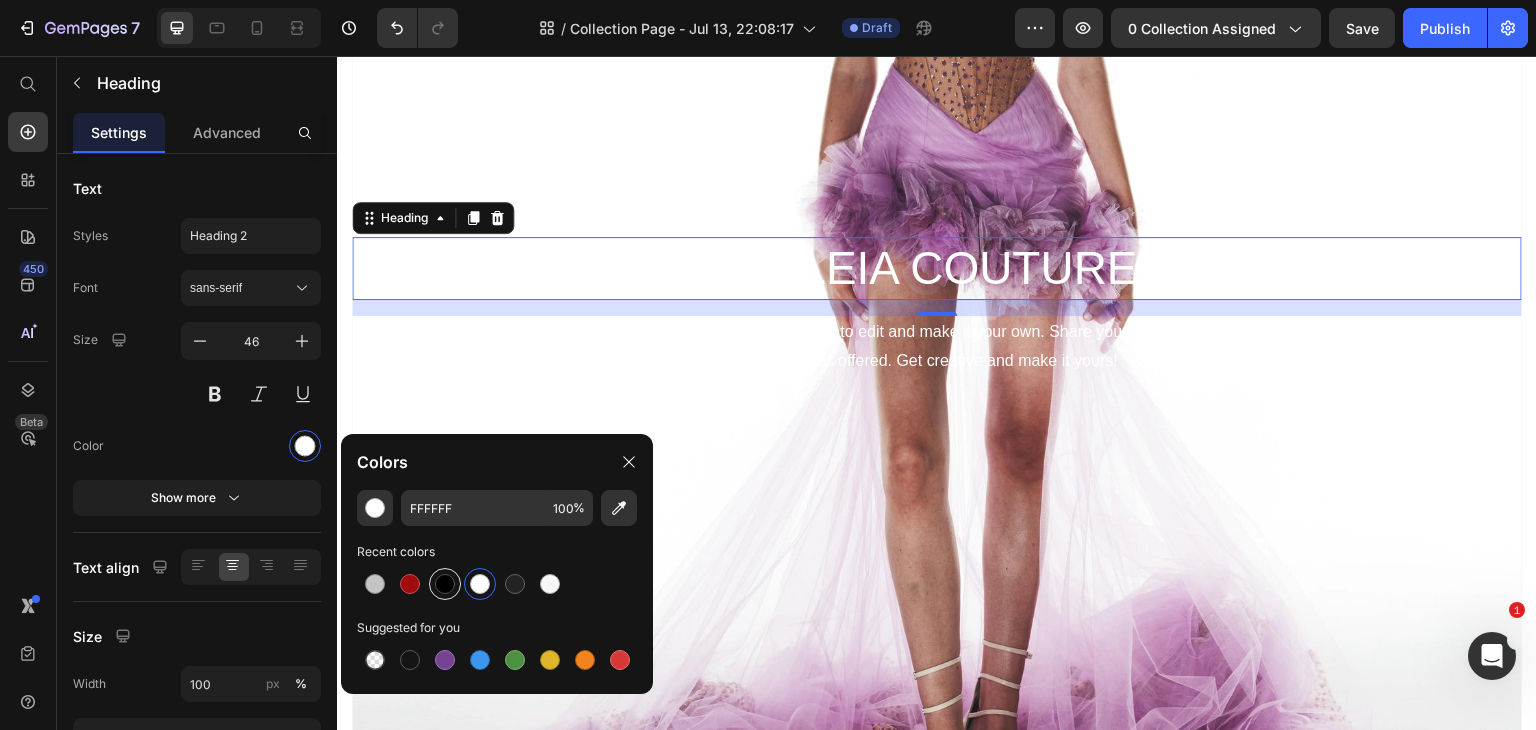 click at bounding box center [445, 584] 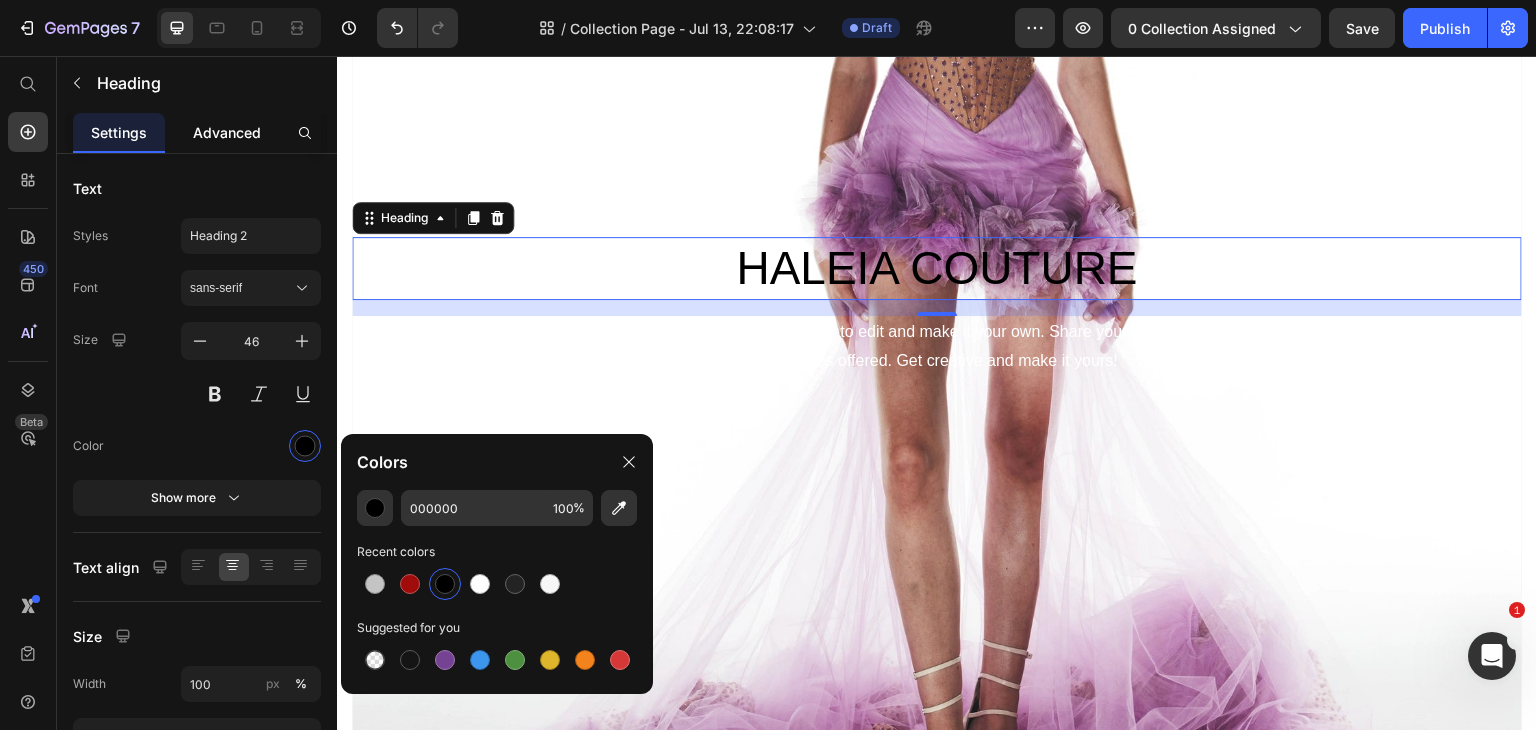 click on "Advanced" 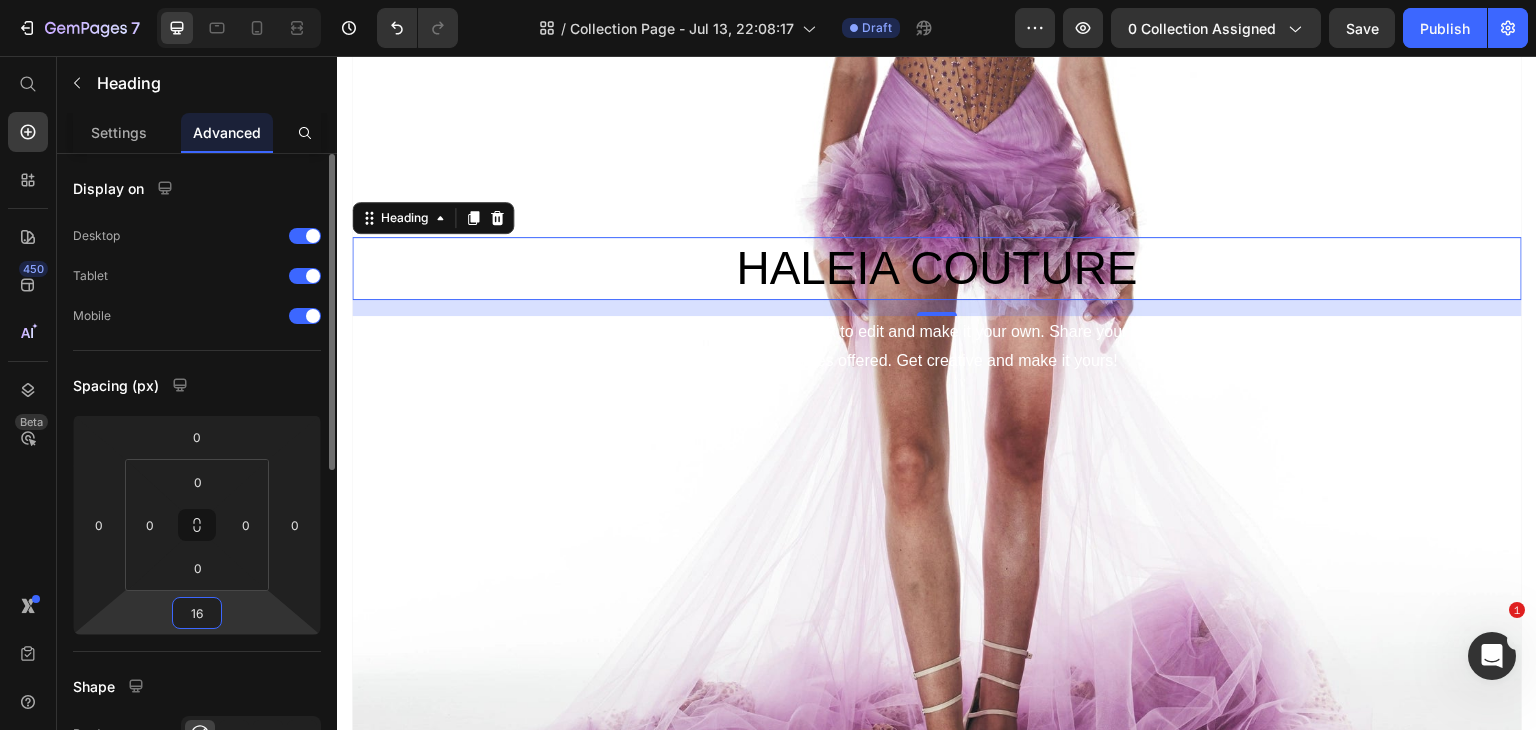 click on "16" at bounding box center (197, 613) 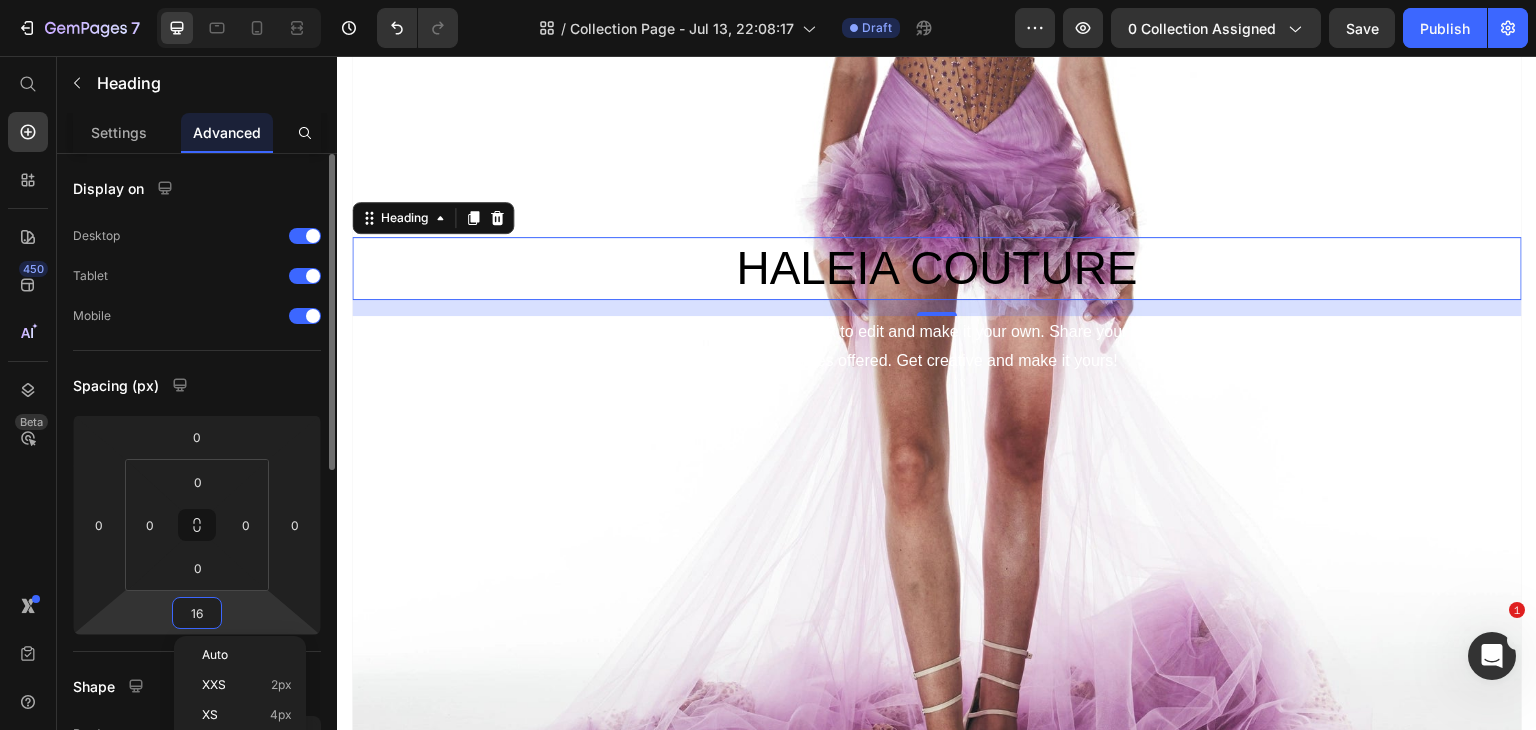 click on "16" at bounding box center (197, 613) 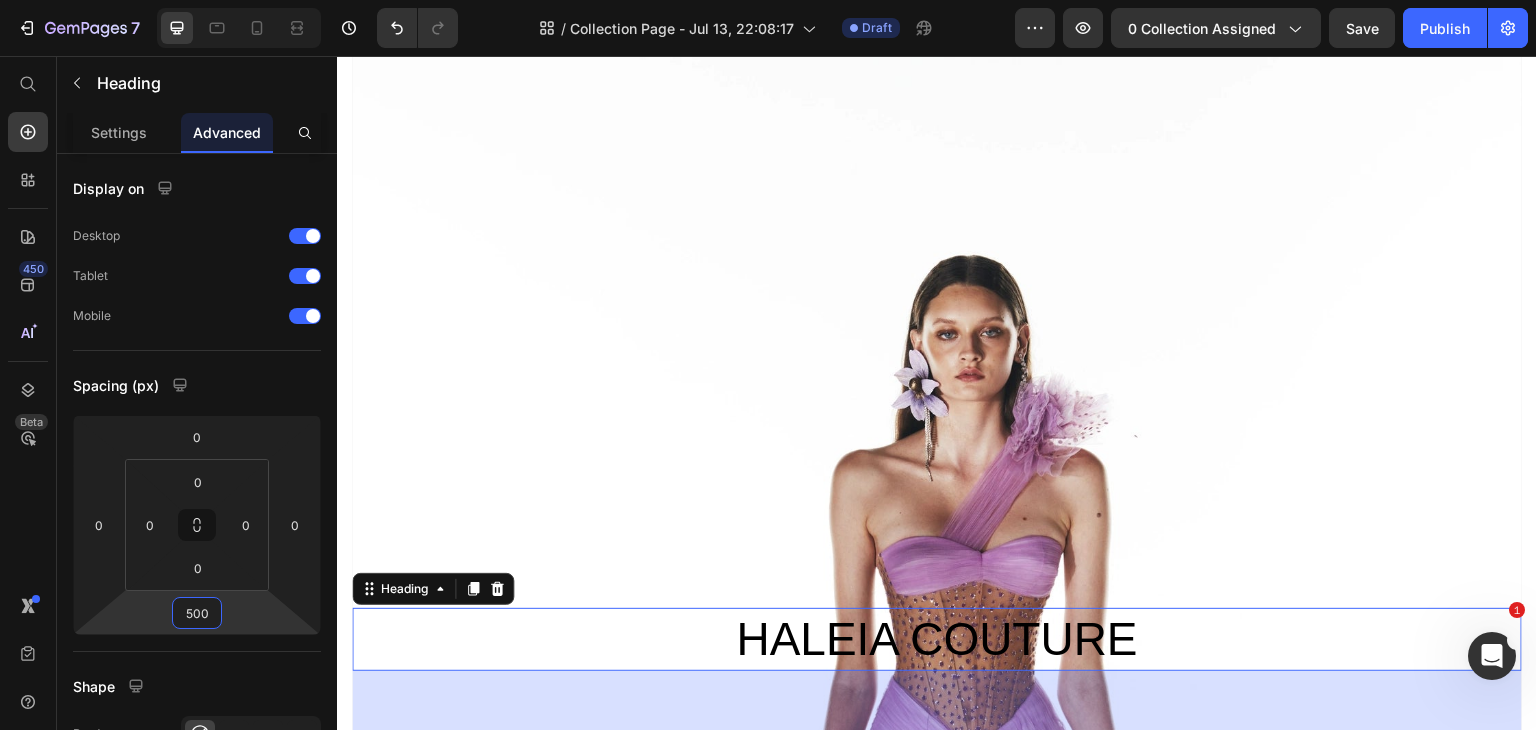 scroll, scrollTop: 347, scrollLeft: 0, axis: vertical 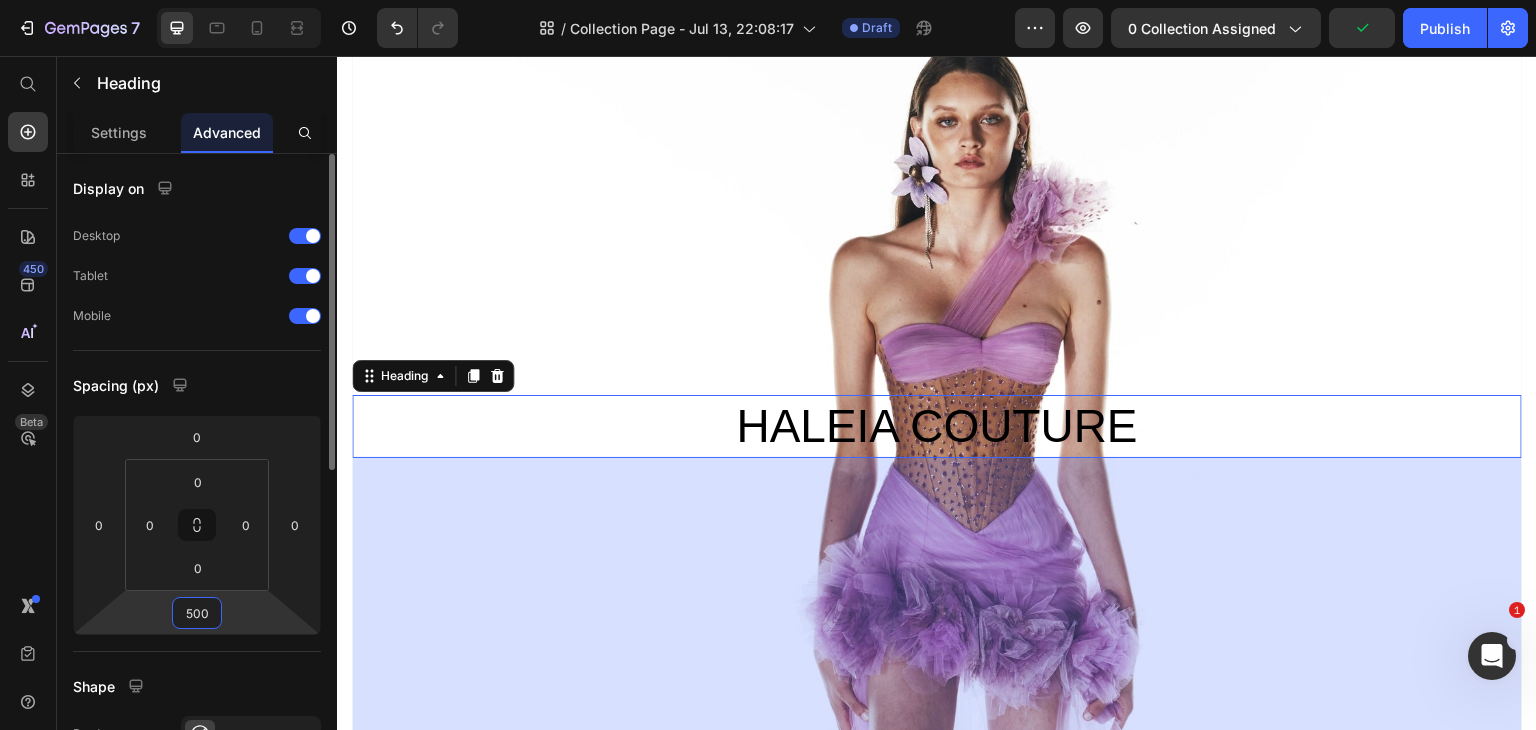 click on "500" at bounding box center (197, 613) 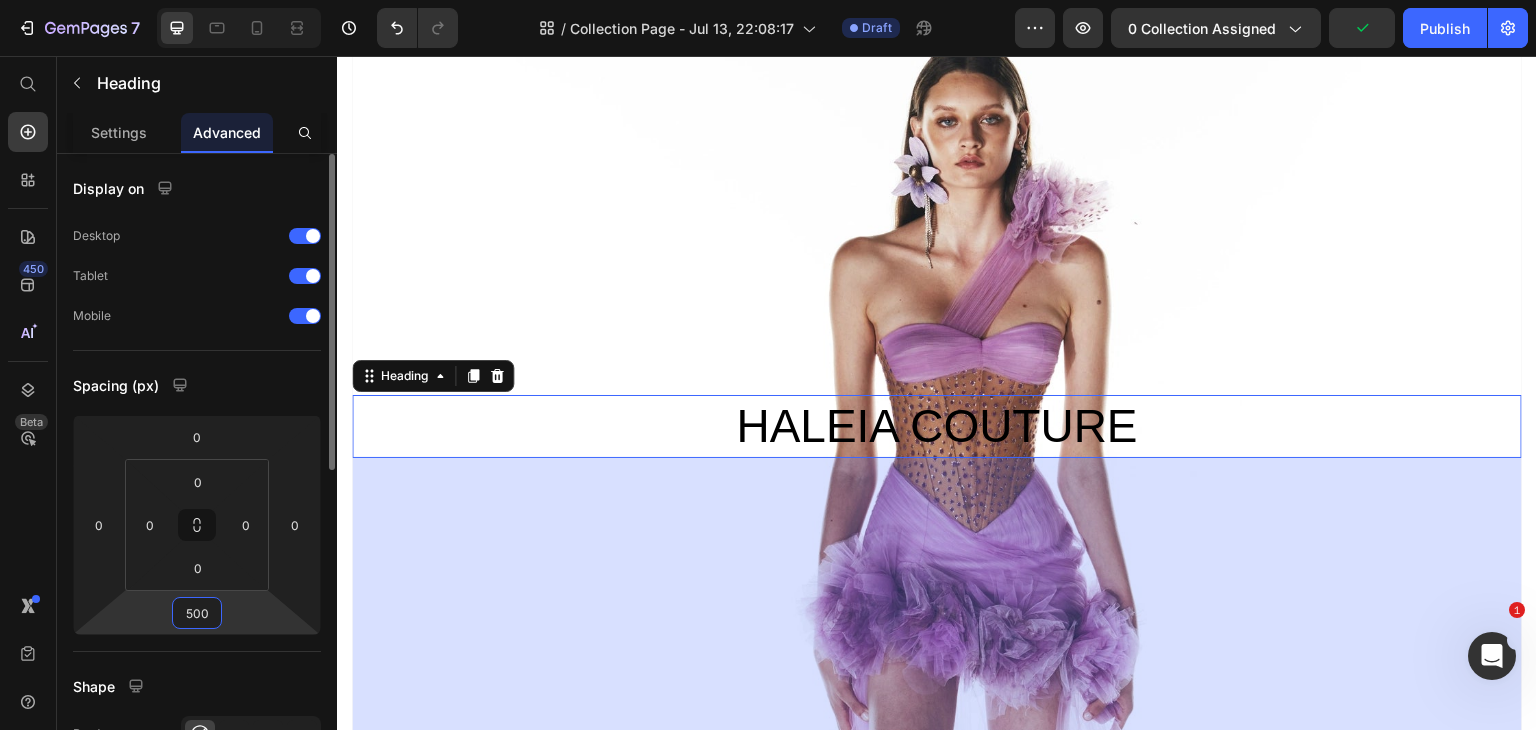 click on "500" at bounding box center [197, 613] 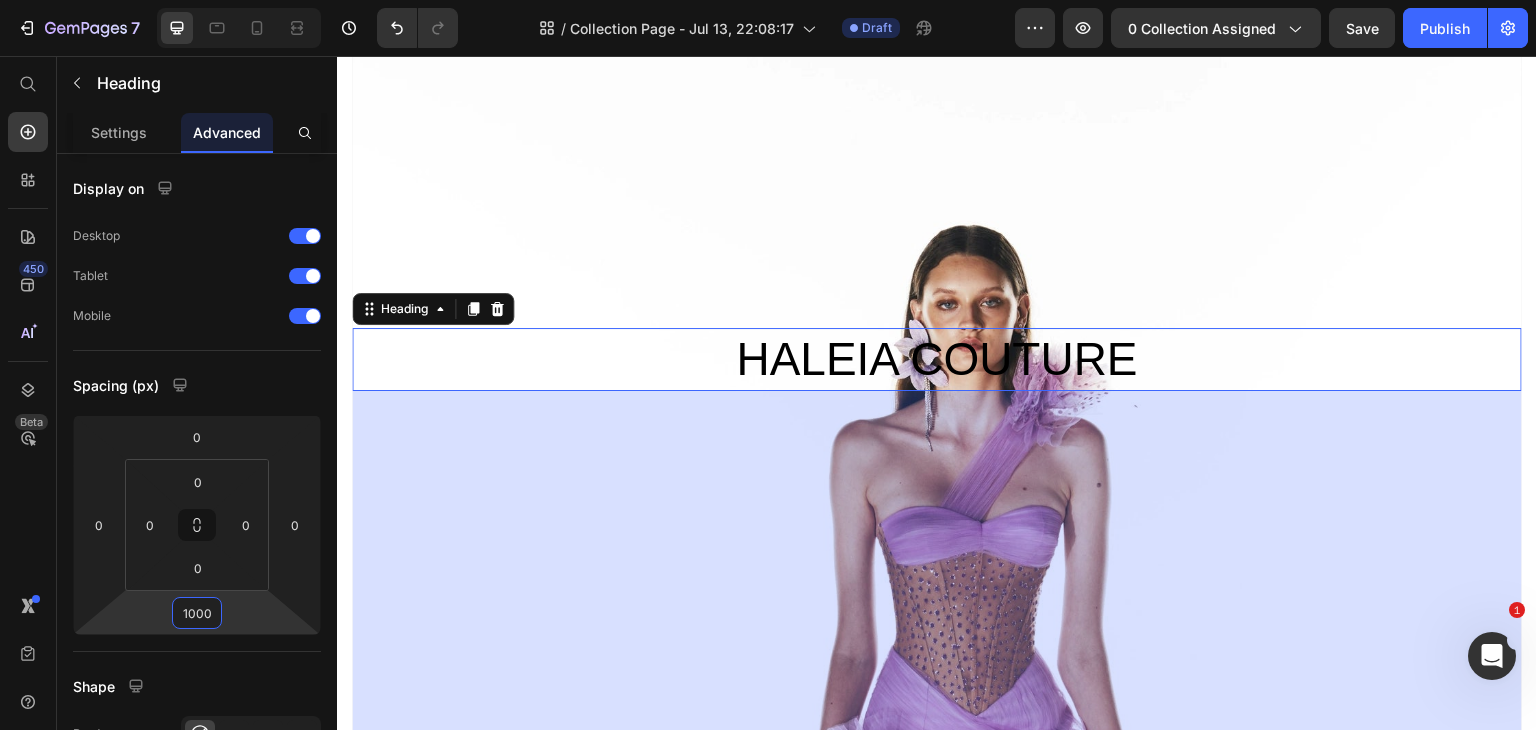 scroll, scrollTop: 98, scrollLeft: 0, axis: vertical 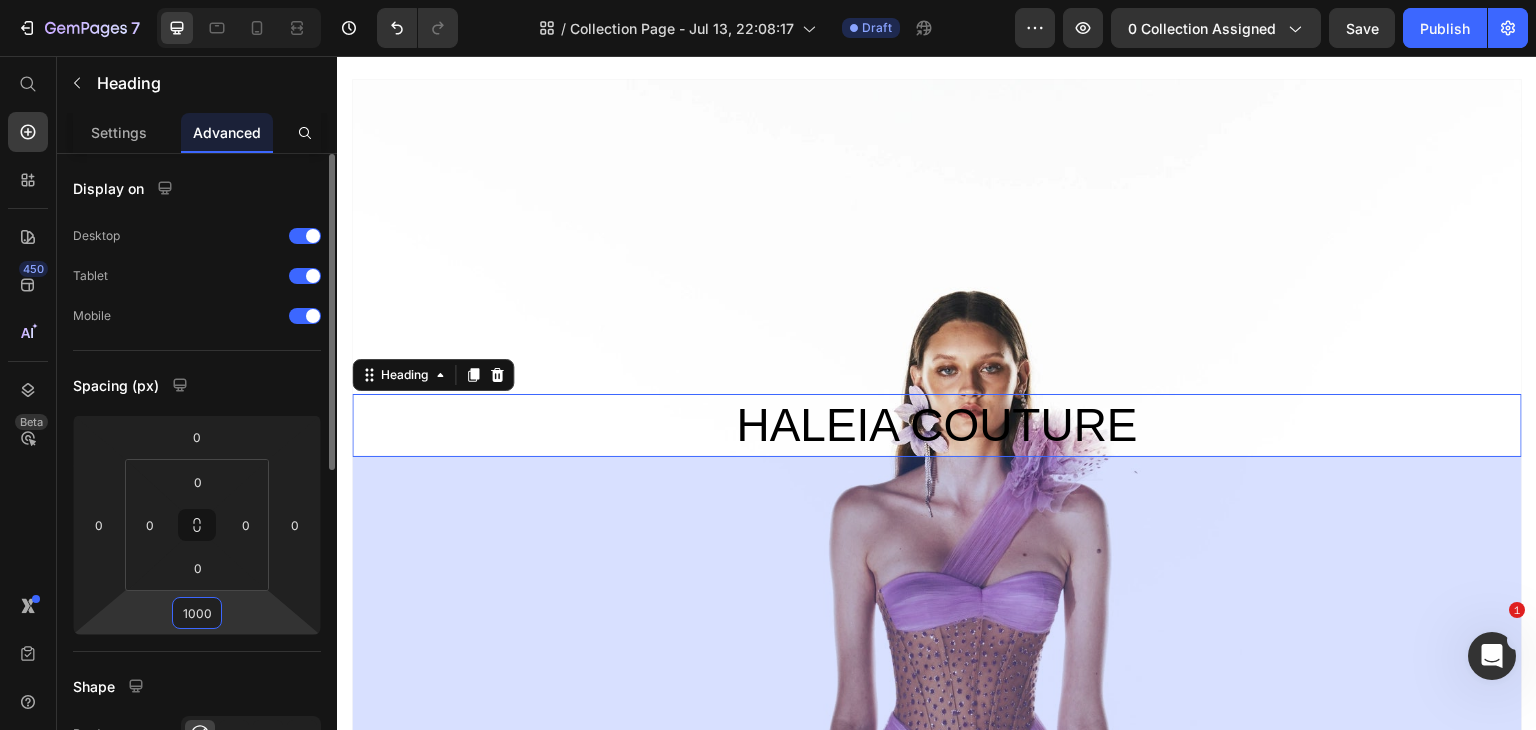 click on "1000" at bounding box center [197, 613] 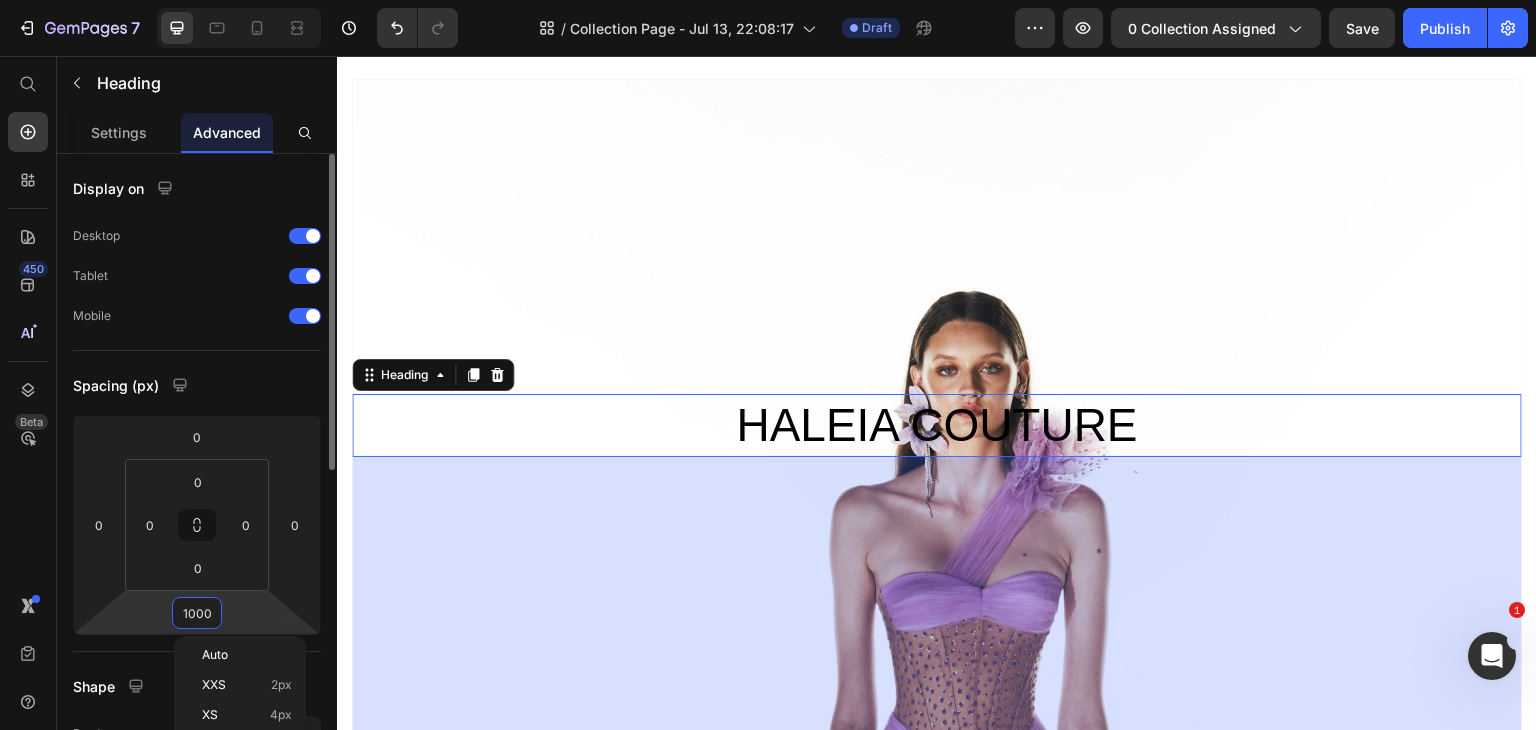 click on "1000" at bounding box center [197, 613] 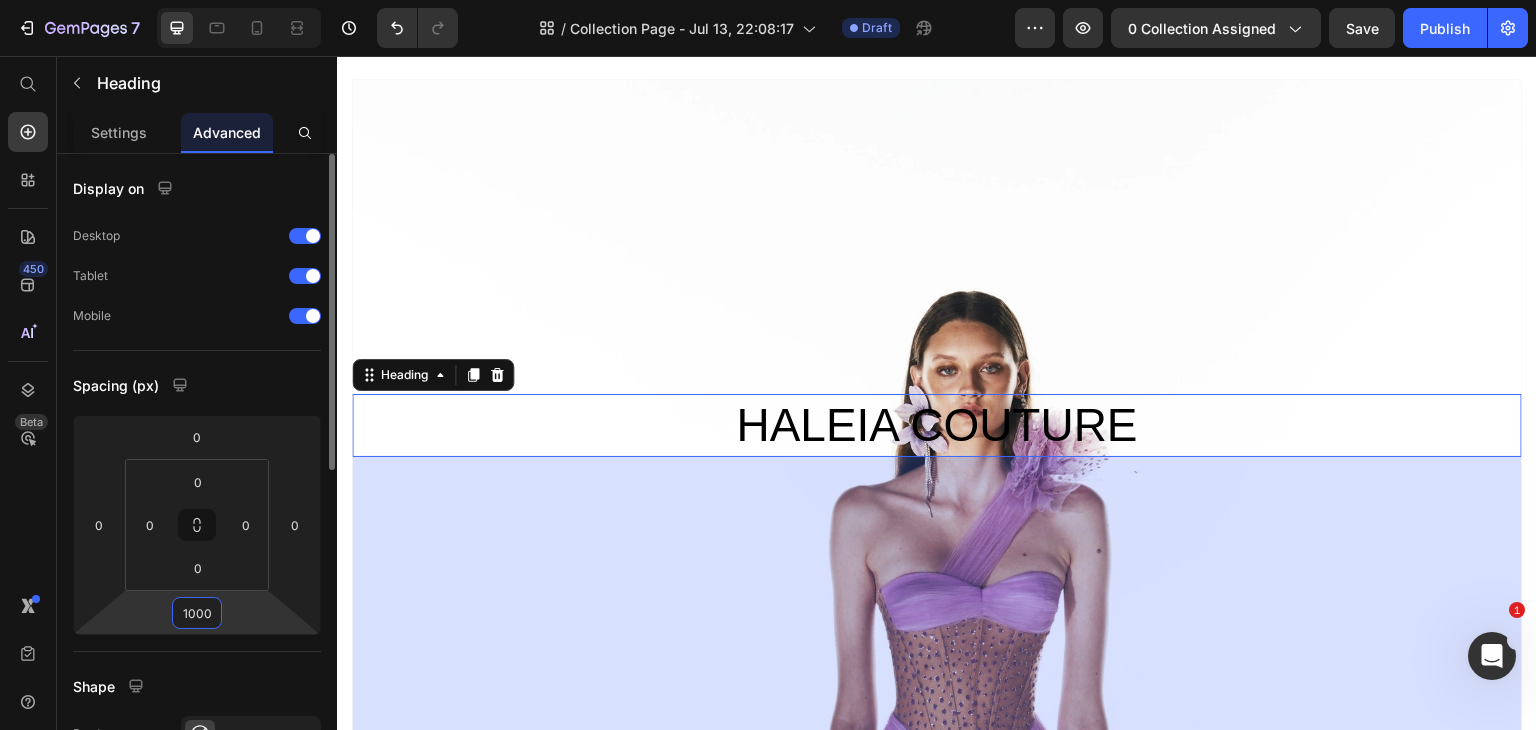 click on "1000" at bounding box center (197, 613) 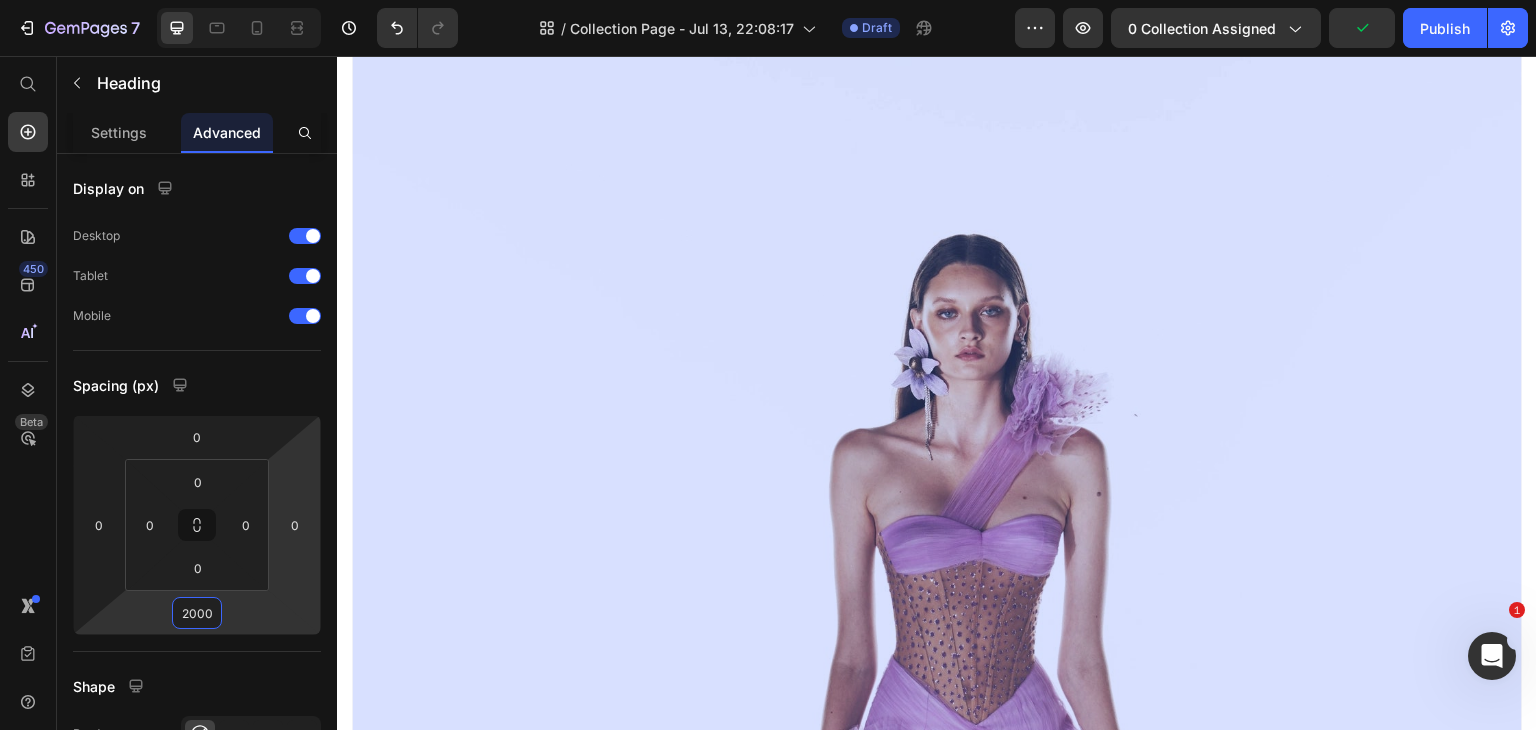 scroll, scrollTop: 156, scrollLeft: 0, axis: vertical 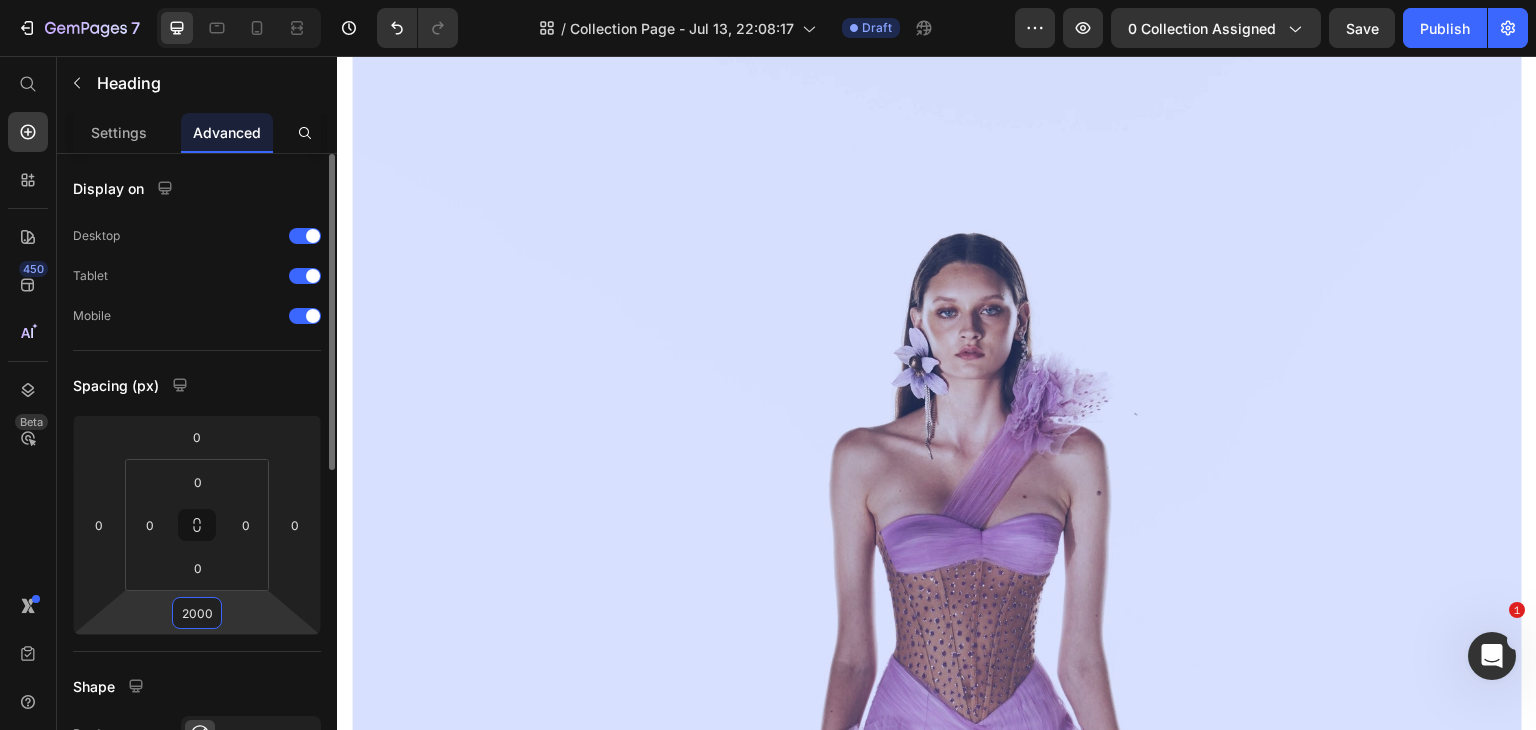 click on "2000" at bounding box center (197, 613) 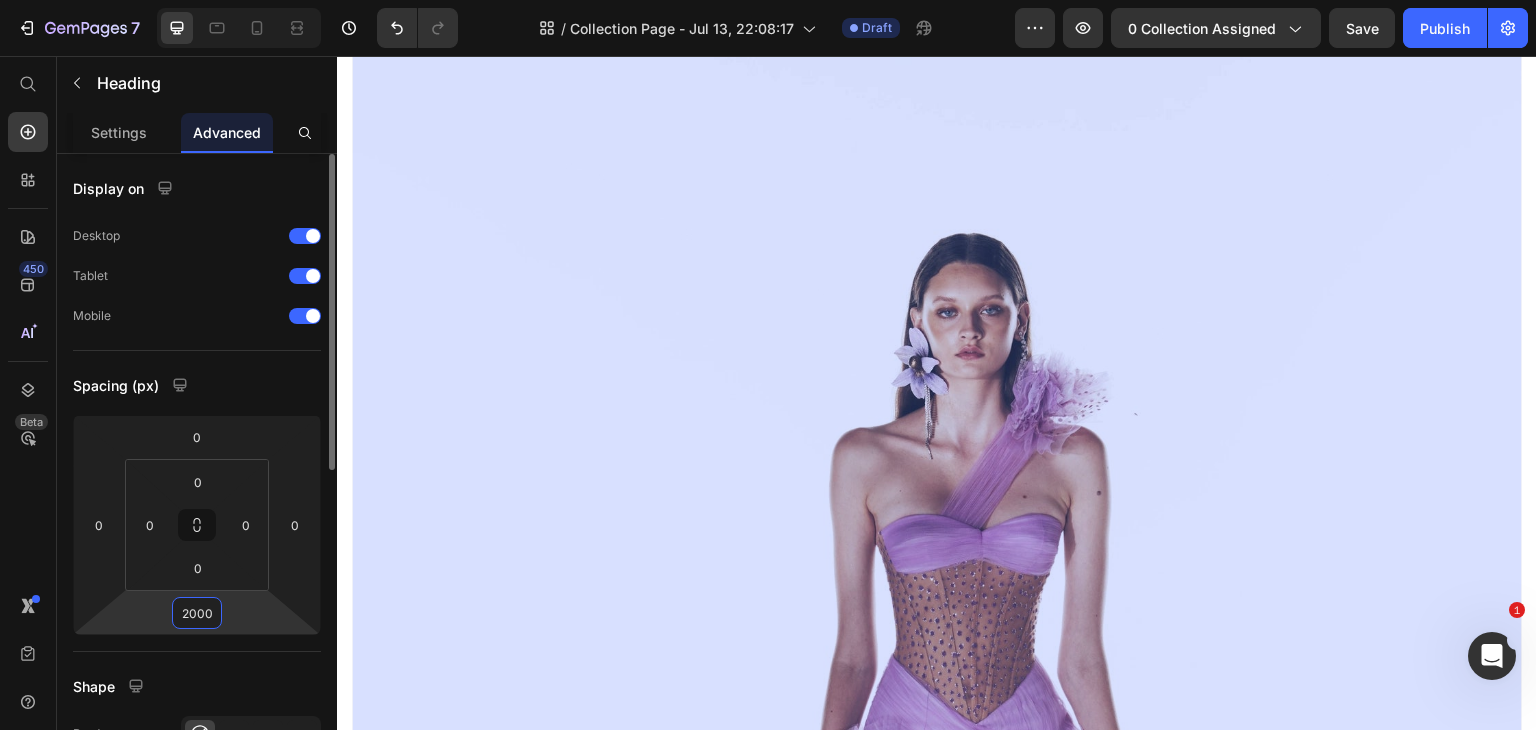 click on "2000" at bounding box center (197, 613) 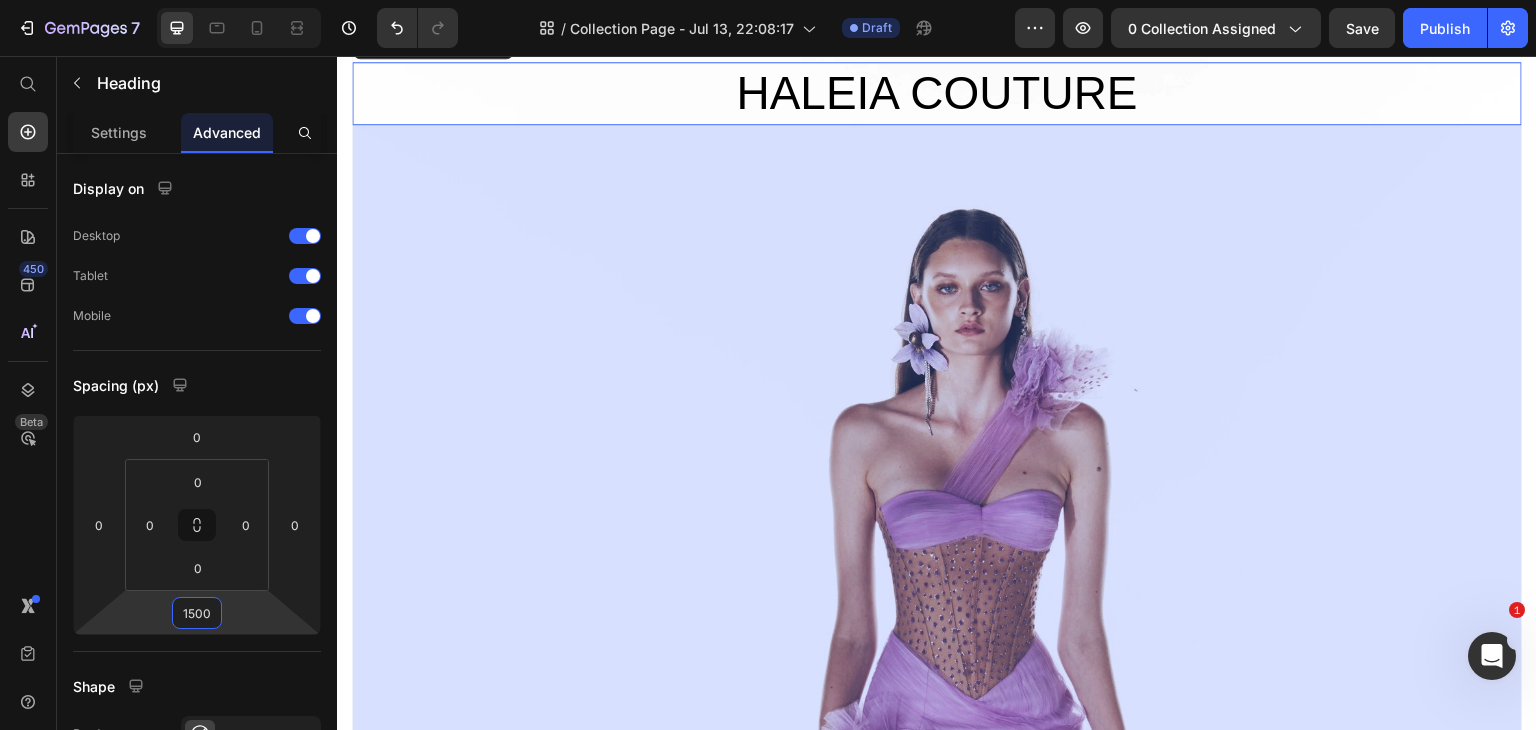 scroll, scrollTop: 180, scrollLeft: 0, axis: vertical 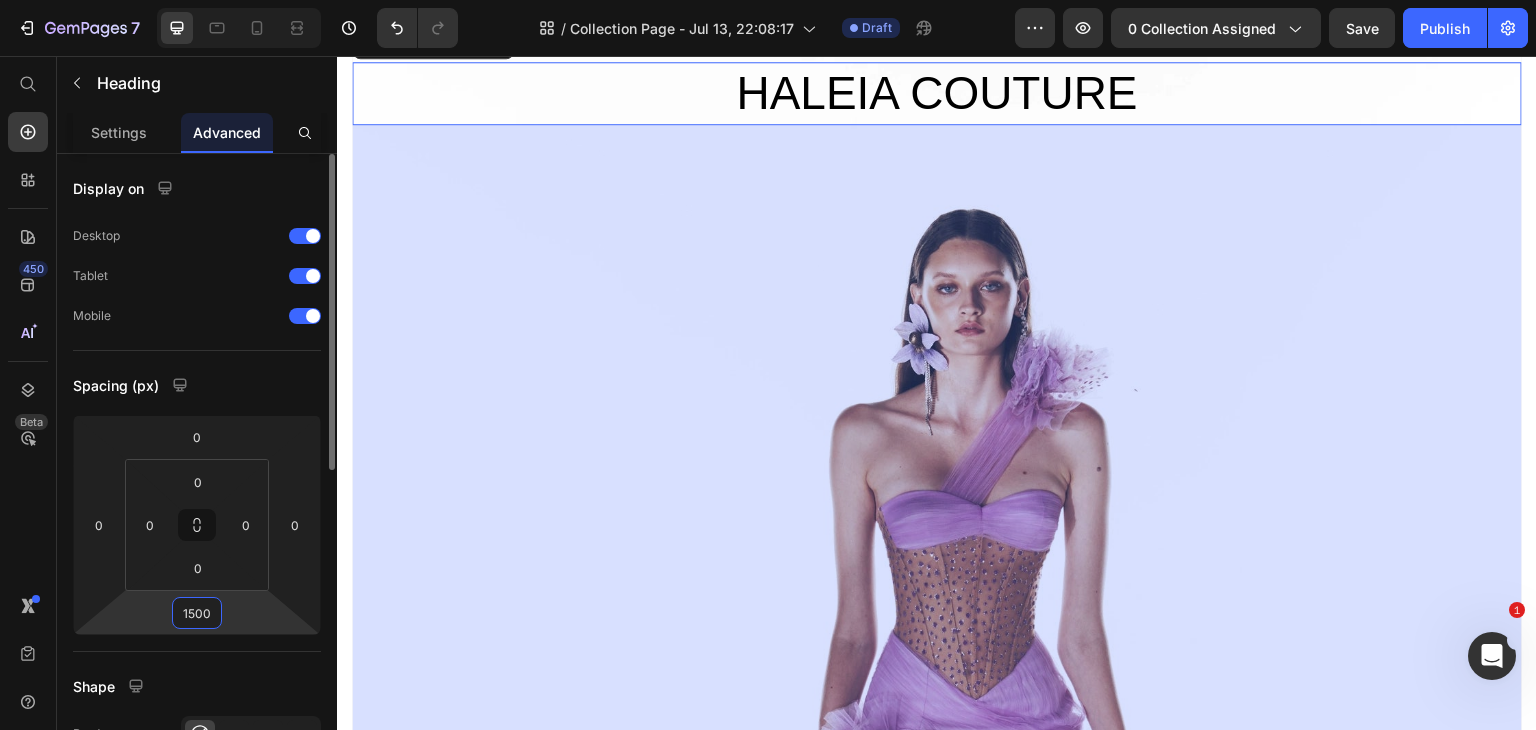 click on "1500" at bounding box center [197, 613] 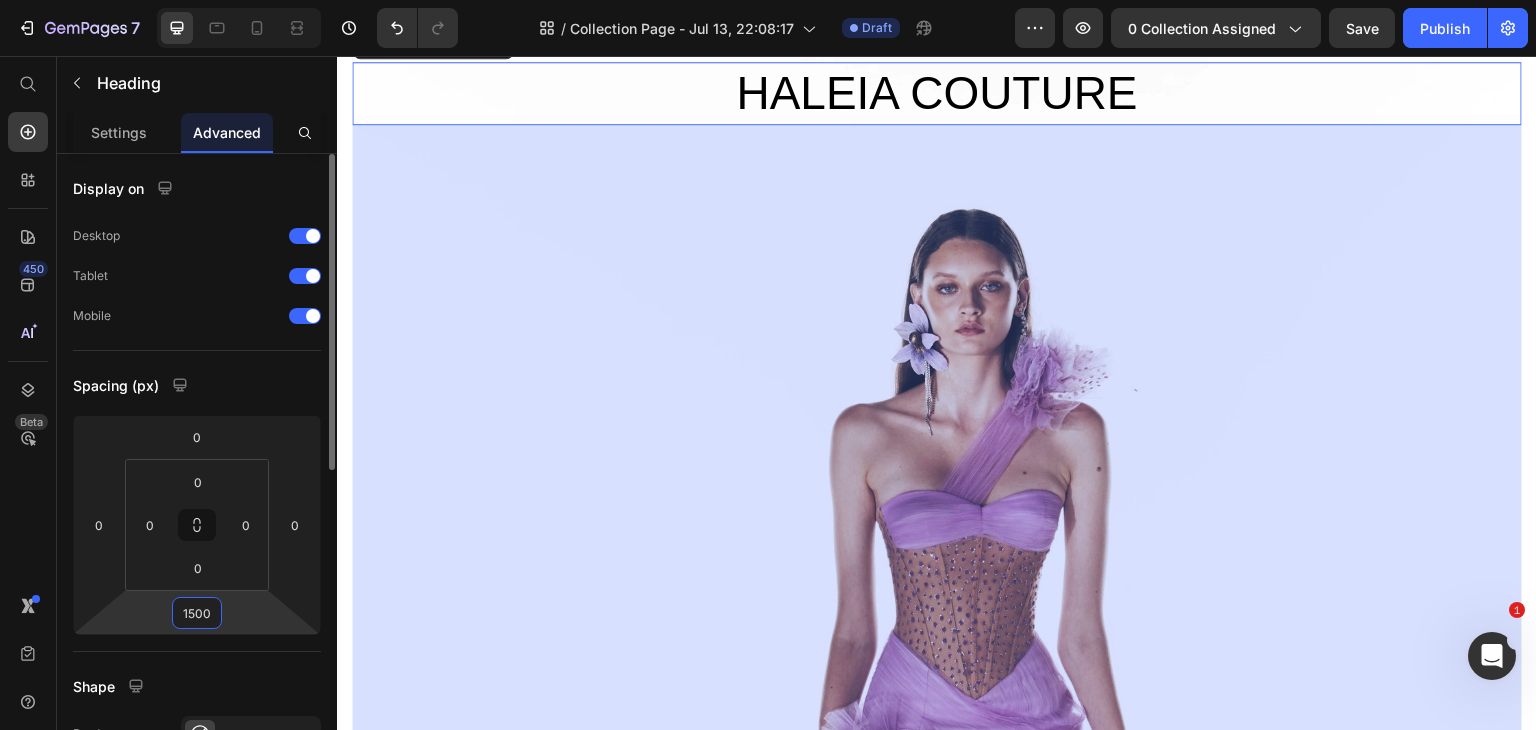 click on "1500" at bounding box center [197, 613] 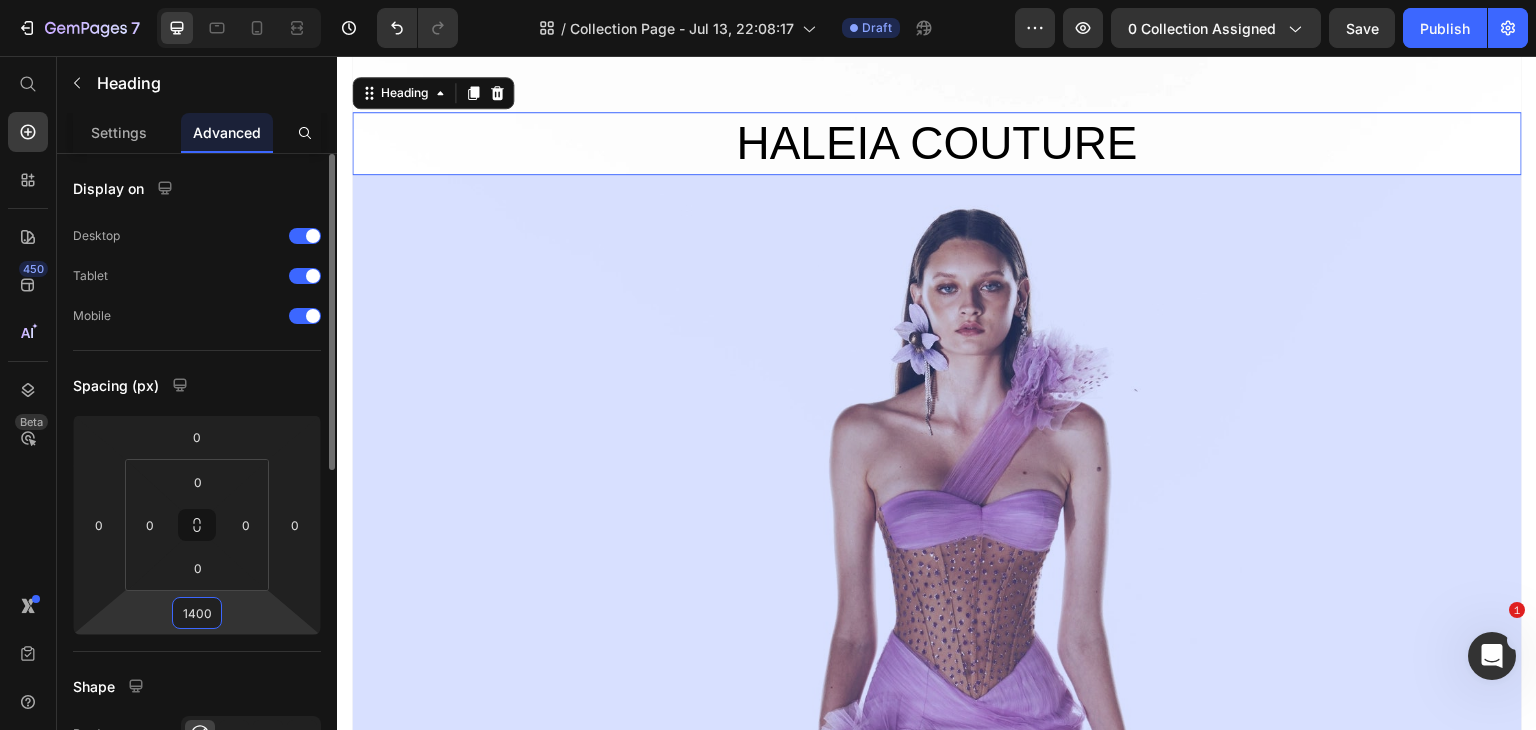 click on "1400" at bounding box center (197, 613) 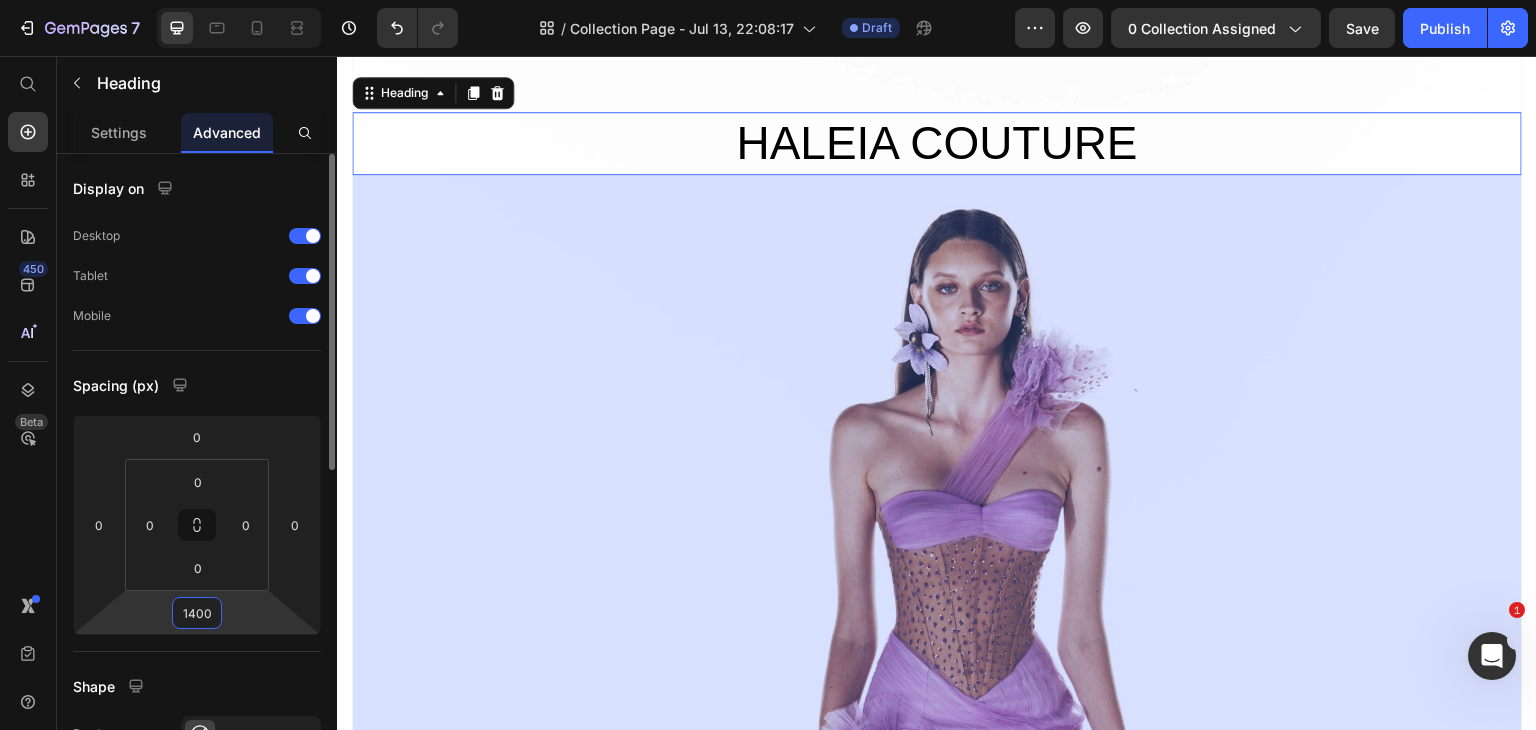 click on "1400" at bounding box center [197, 613] 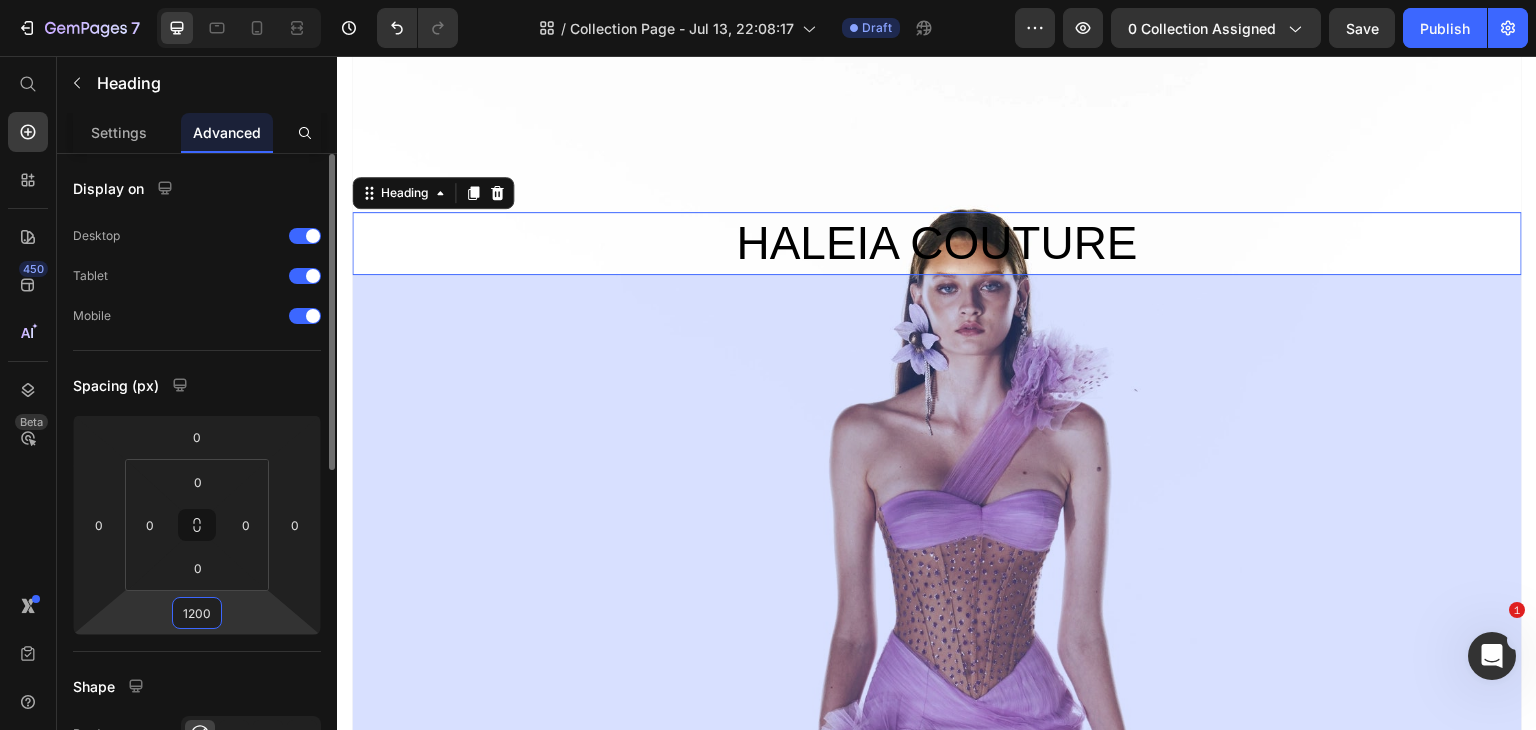 click on "1200" at bounding box center (197, 613) 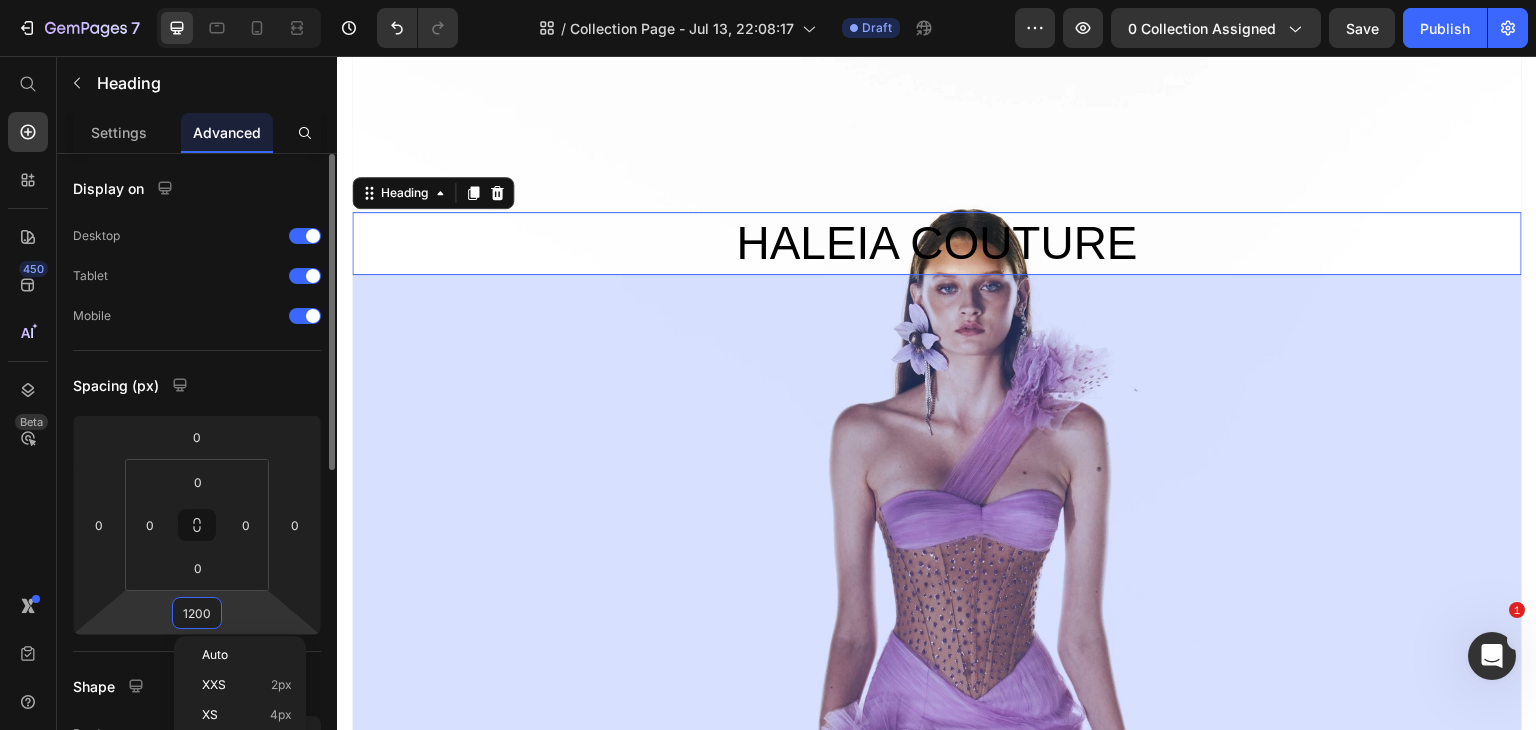 click on "1200" at bounding box center (197, 613) 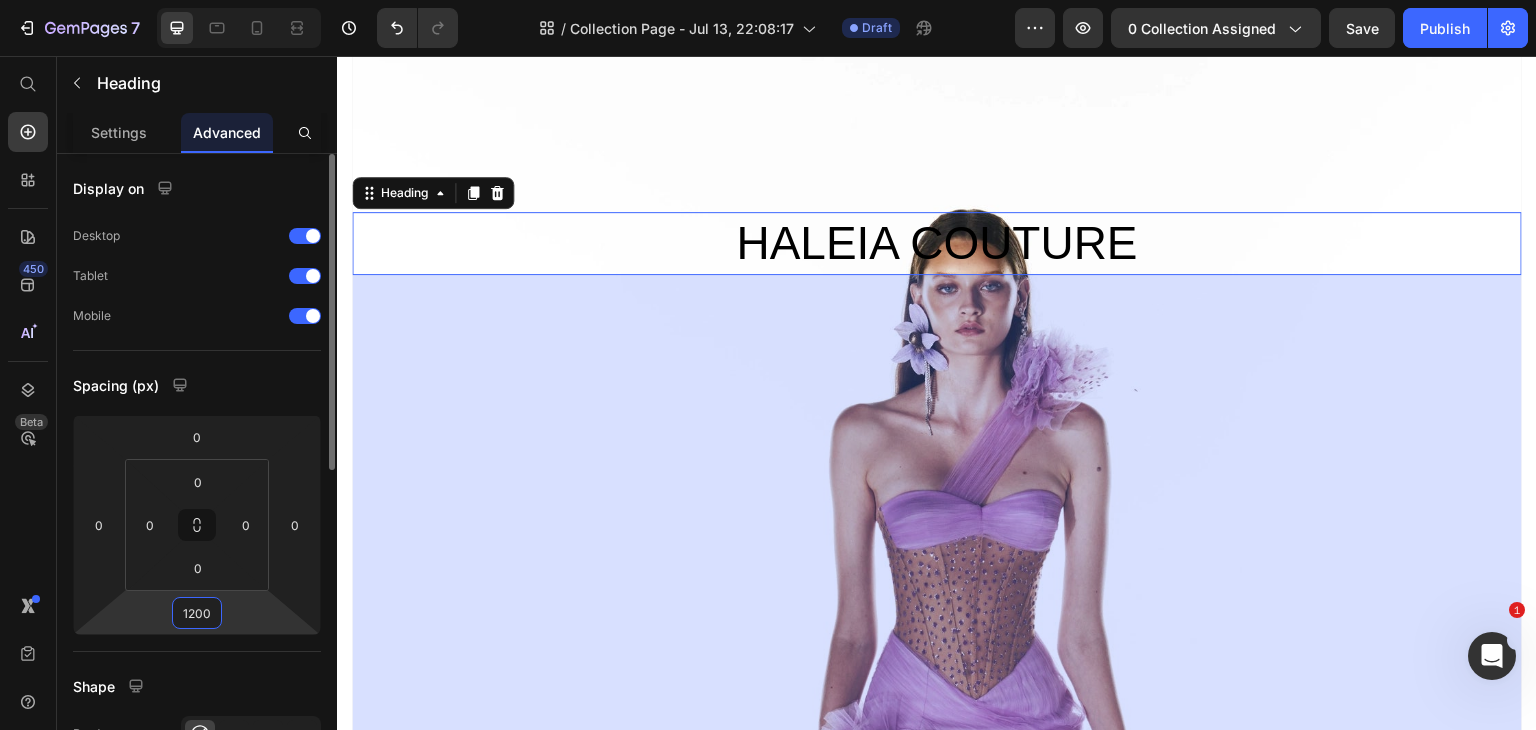 click on "1200" at bounding box center [197, 613] 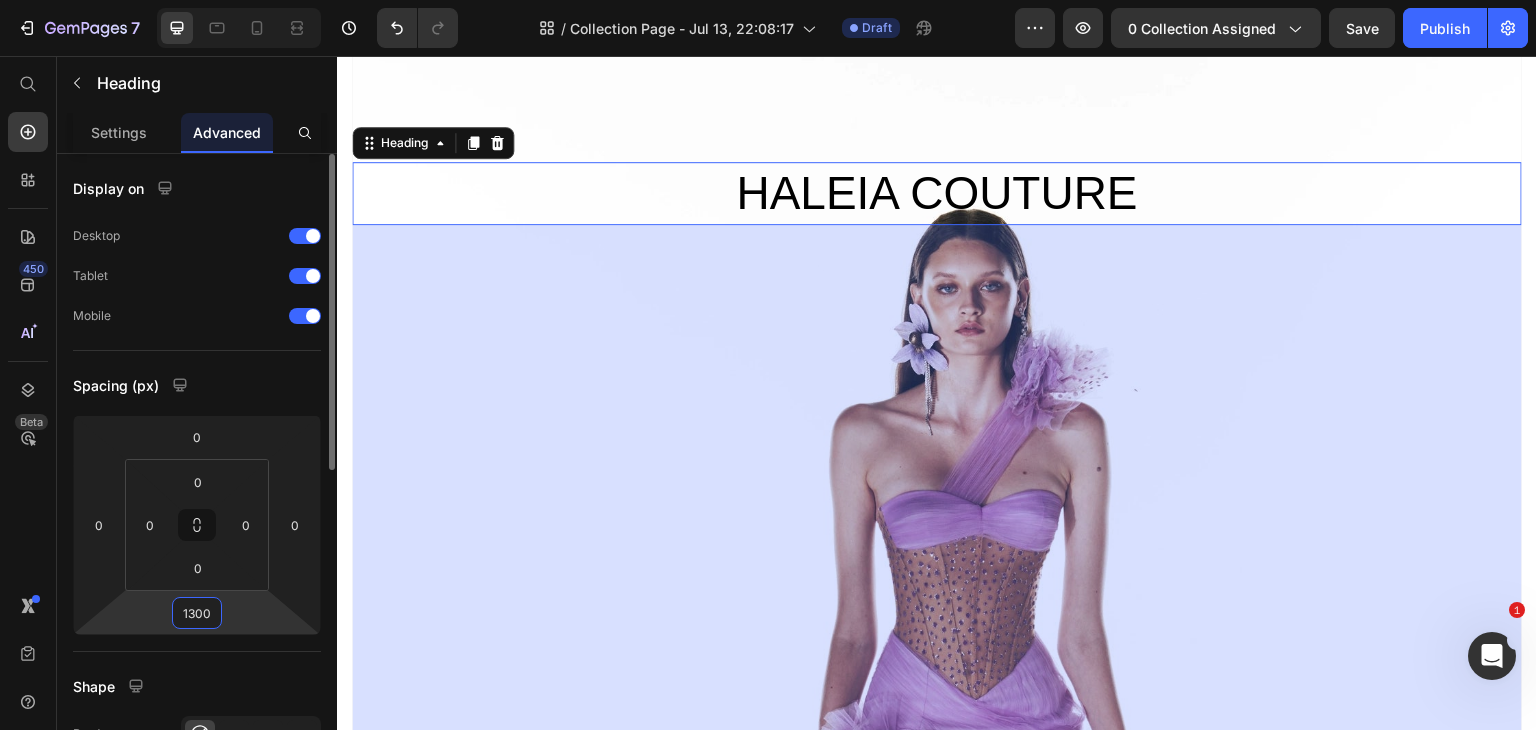 click on "1300" at bounding box center [197, 613] 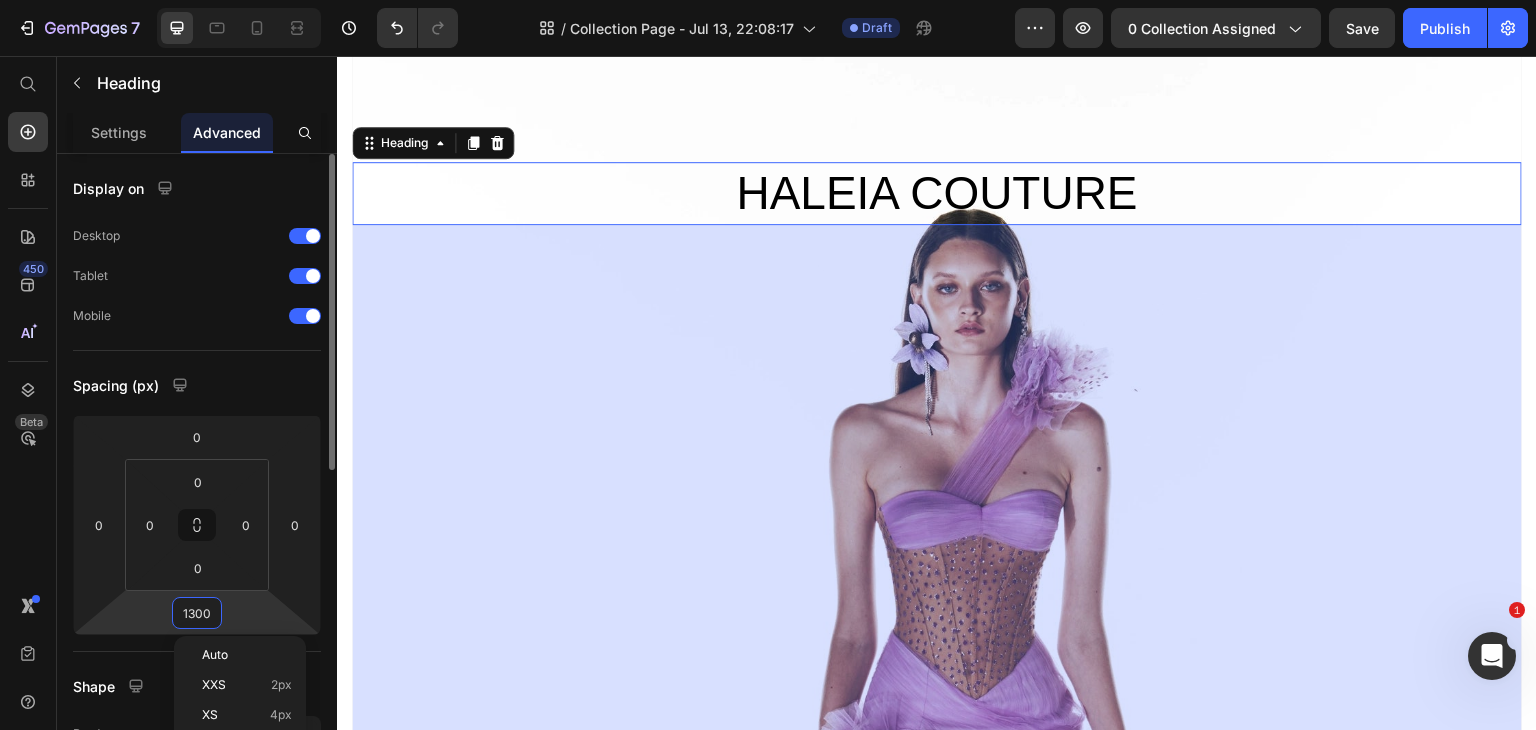 click on "1300" at bounding box center (197, 613) 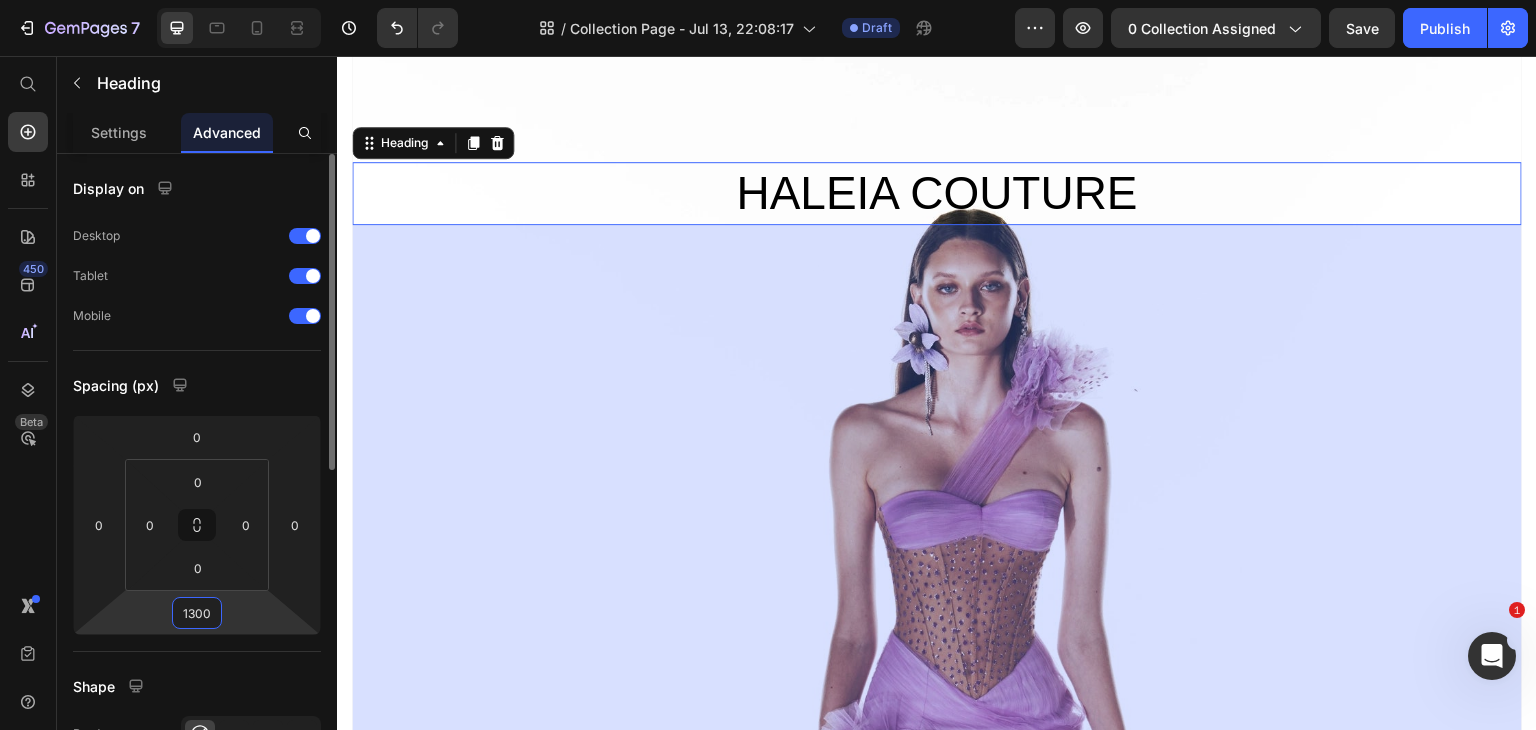 click on "1300" at bounding box center (197, 613) 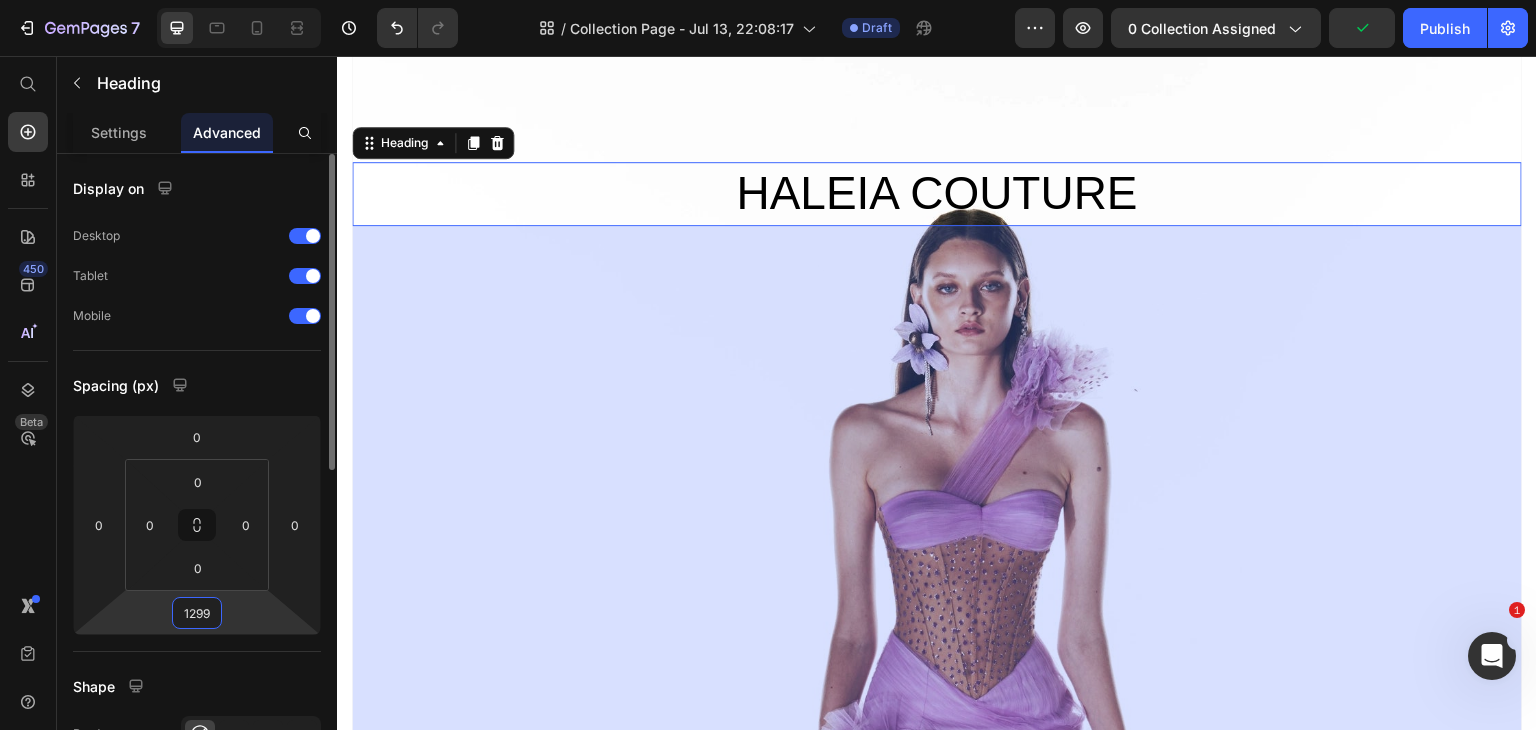 click on "1299" at bounding box center (197, 613) 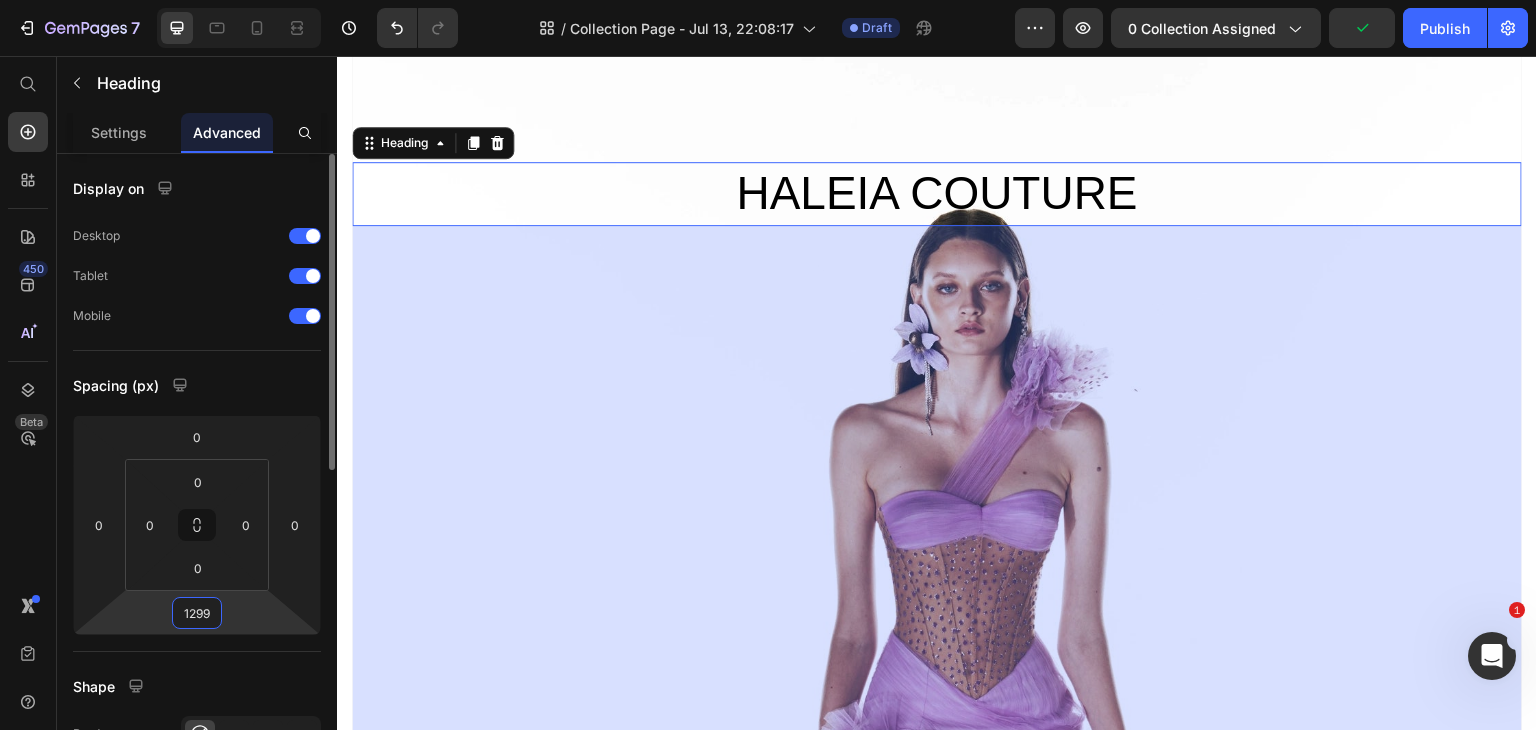 click on "1299" at bounding box center (197, 613) 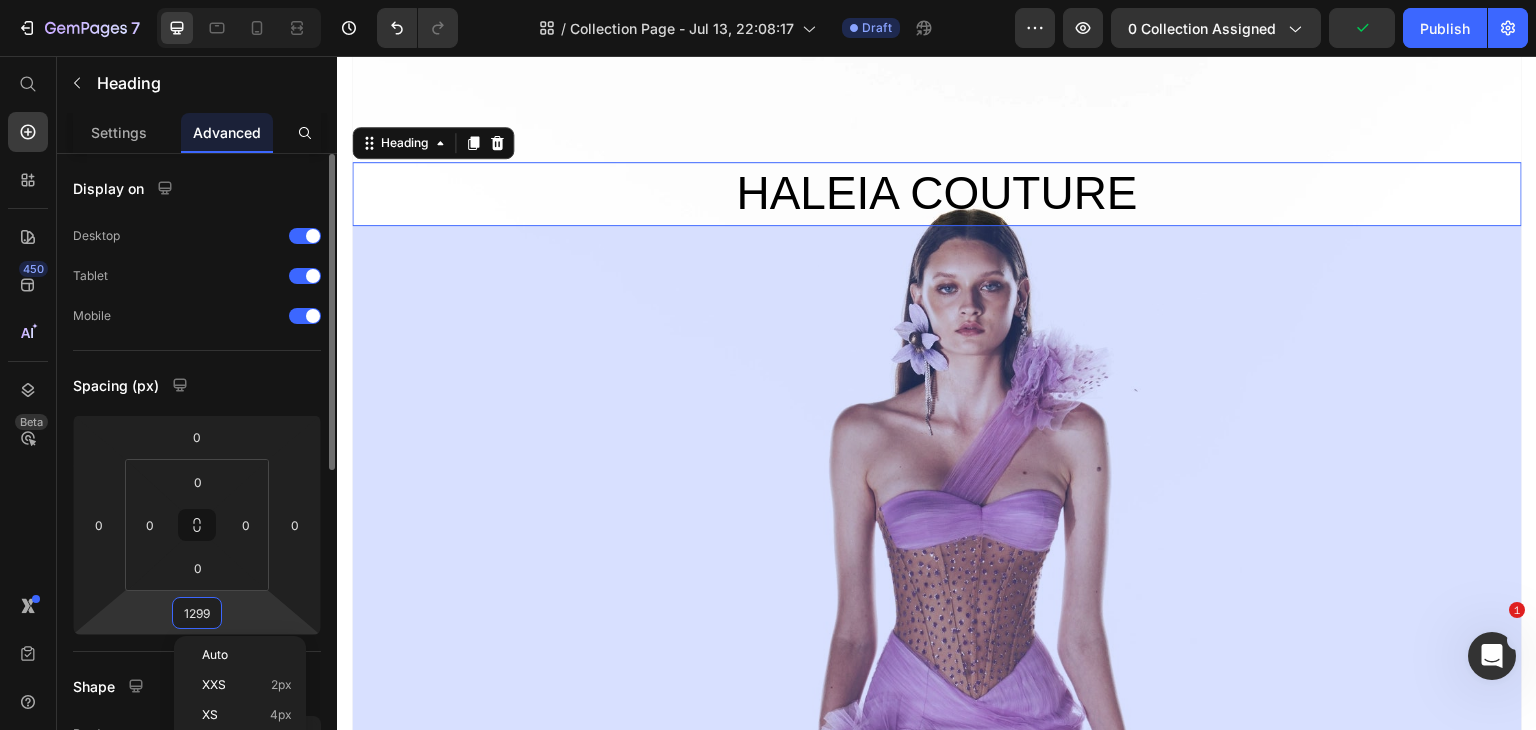 click on "1299" at bounding box center (197, 613) 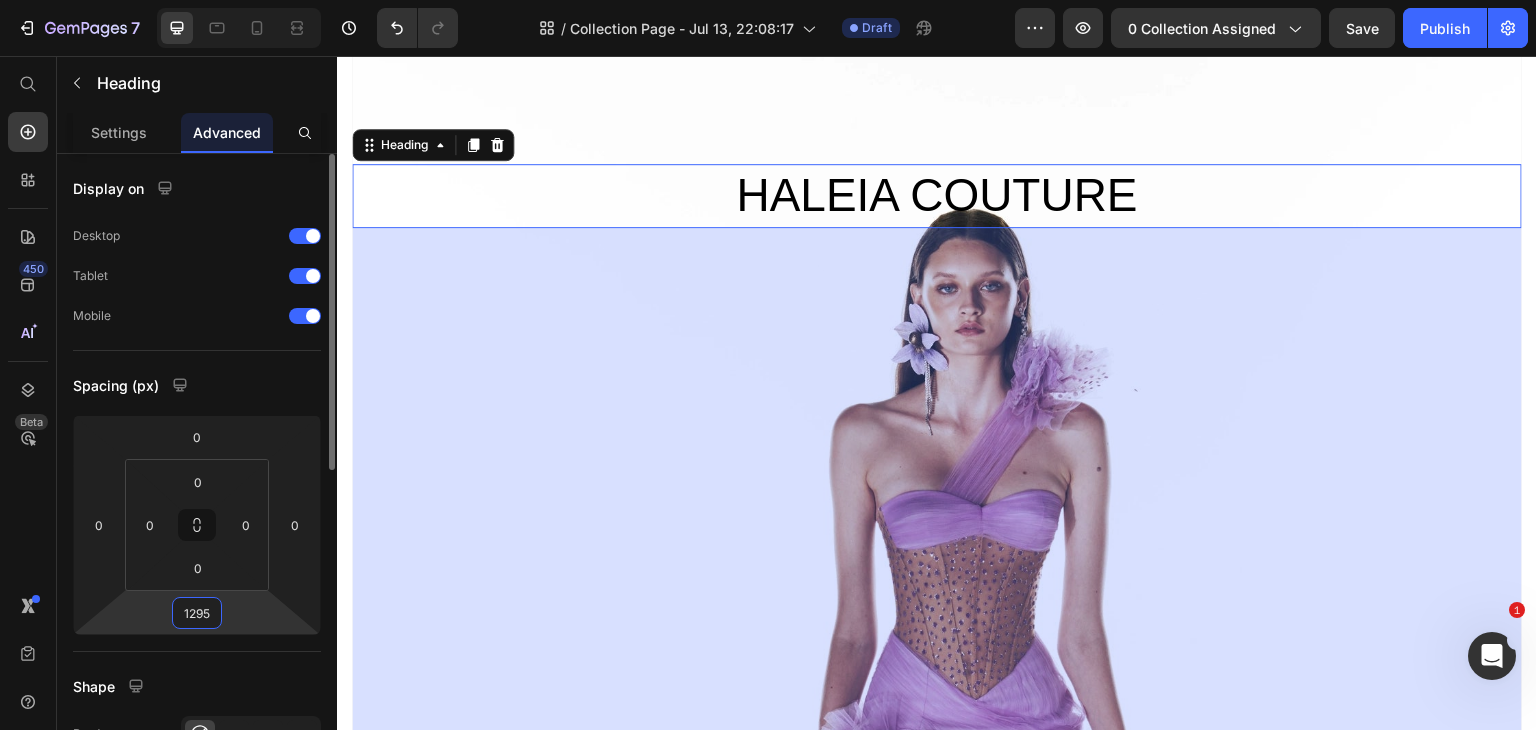 click on "1295" at bounding box center [197, 613] 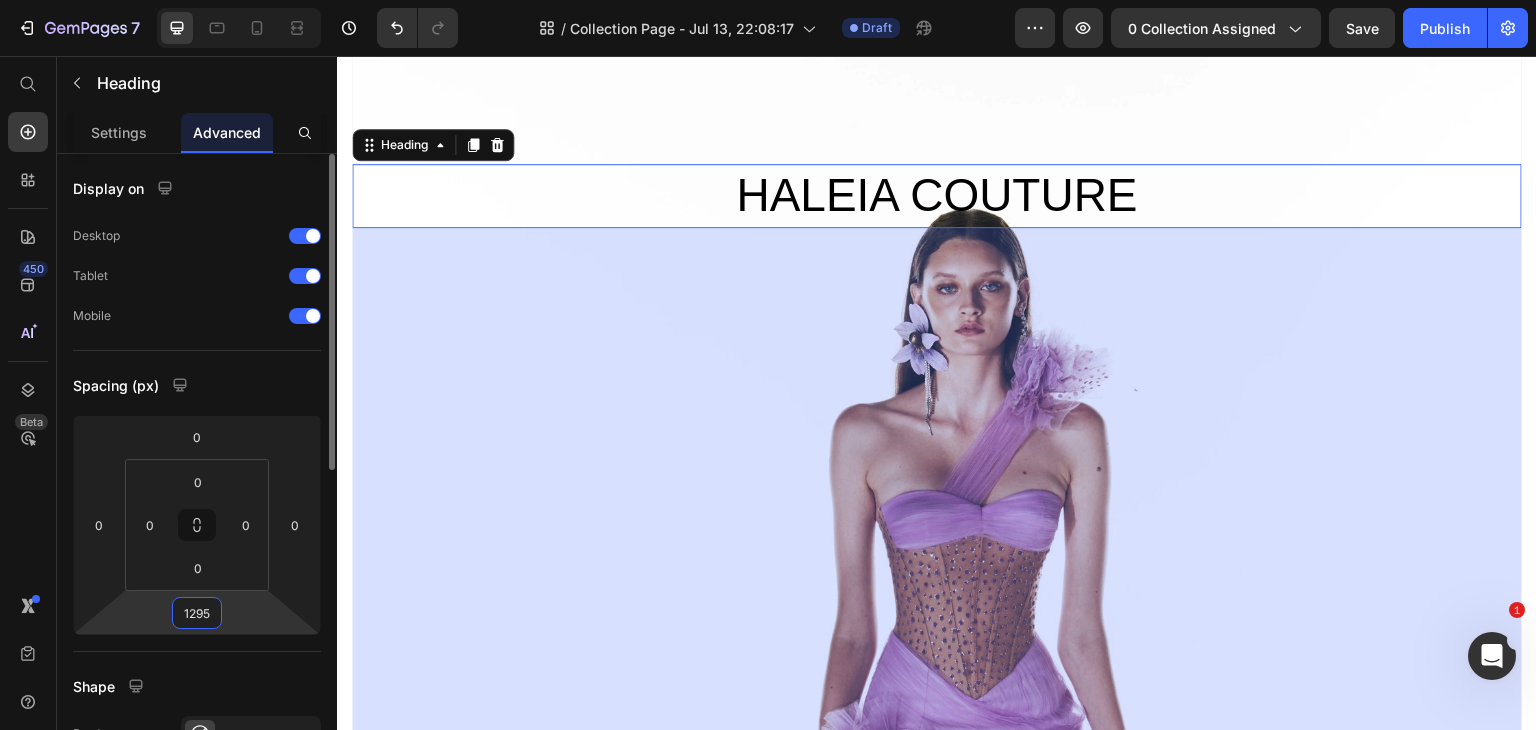 click on "1295" at bounding box center [197, 613] 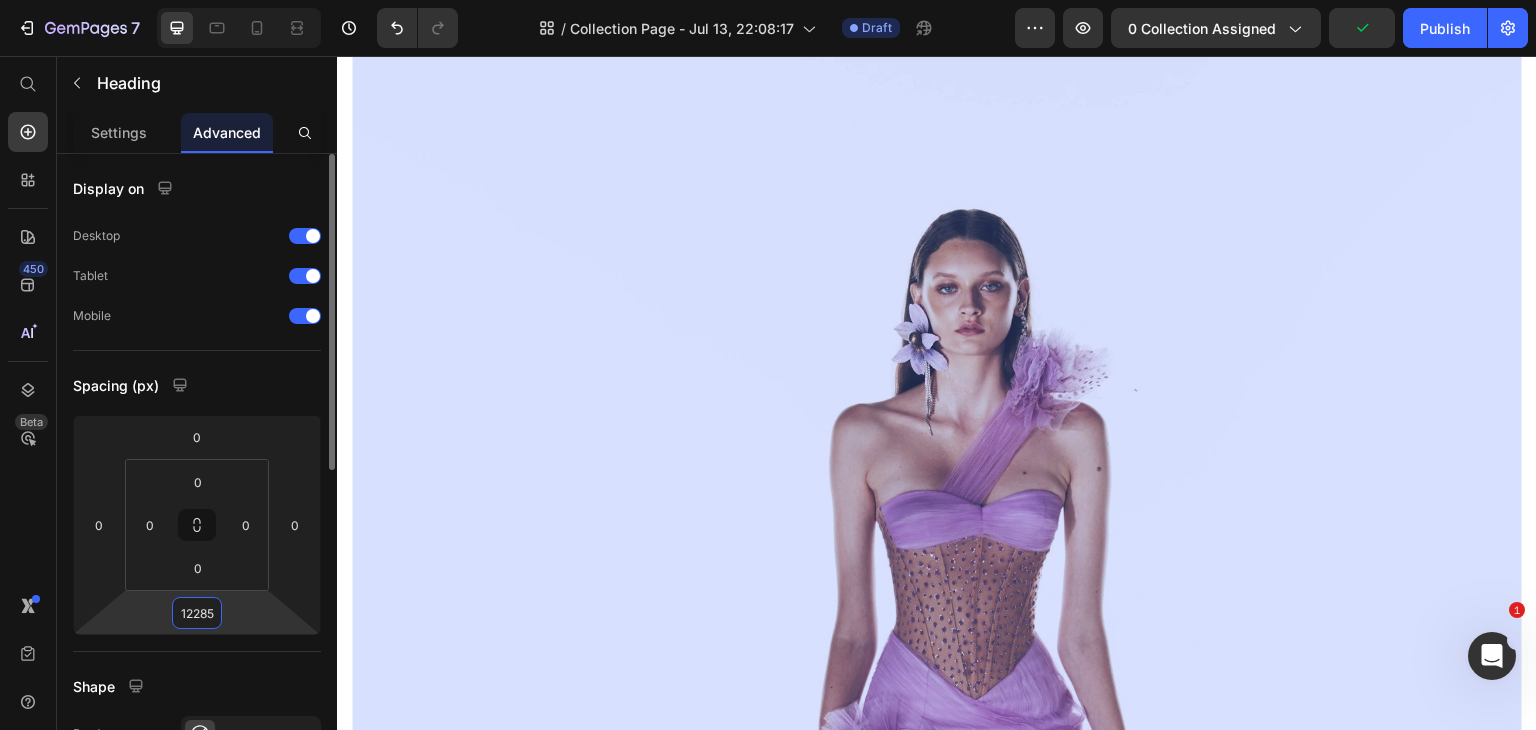 click on "12285" at bounding box center [197, 613] 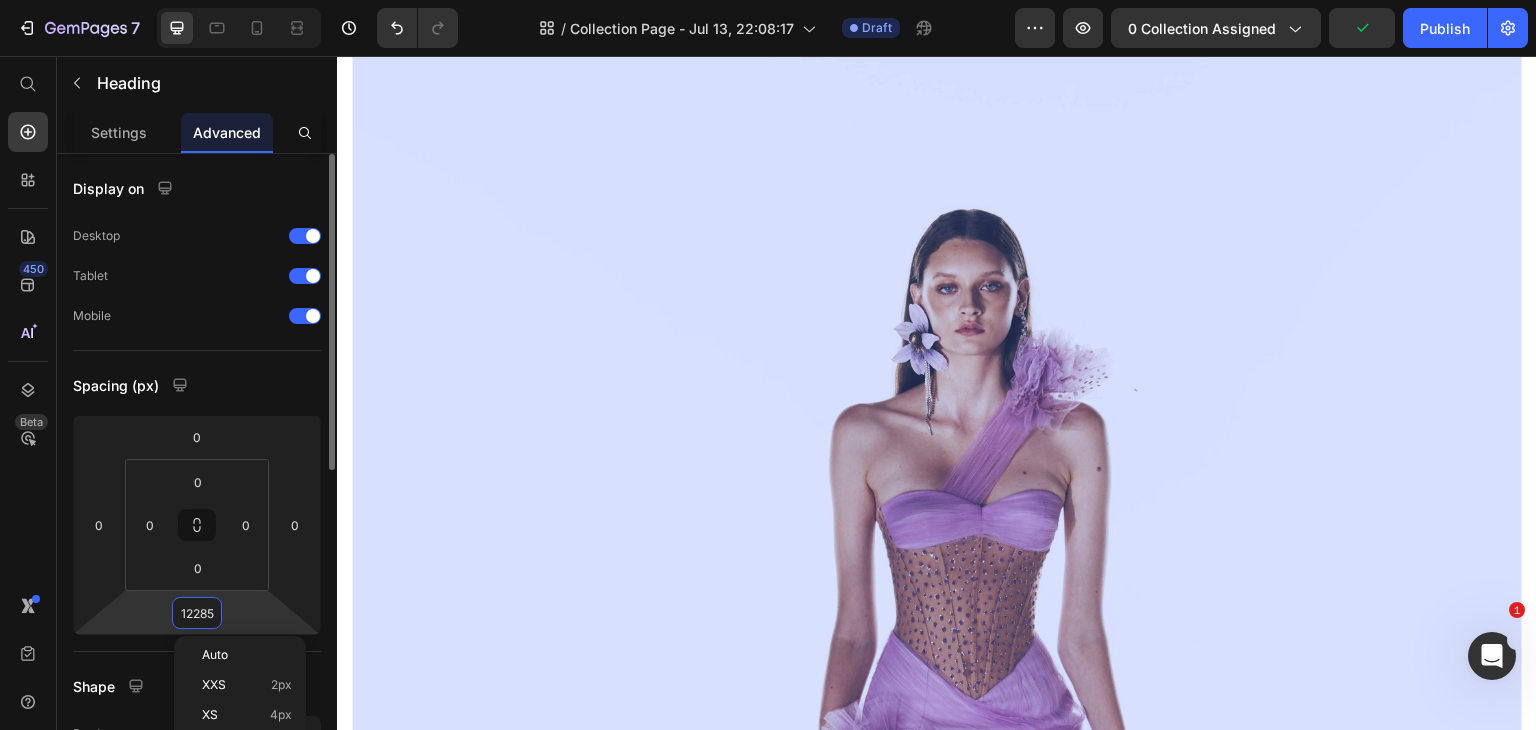 type on "1285" 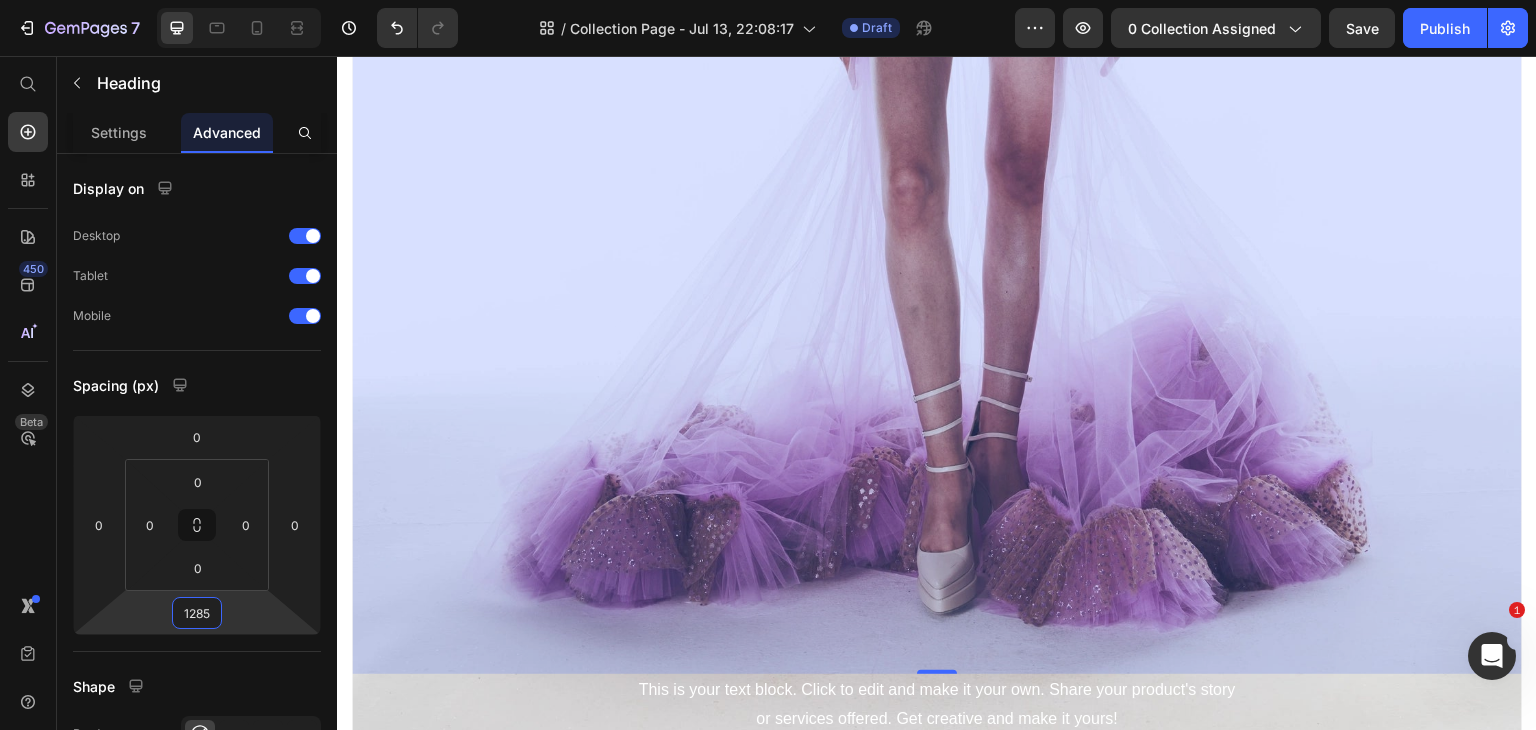scroll, scrollTop: 1026, scrollLeft: 0, axis: vertical 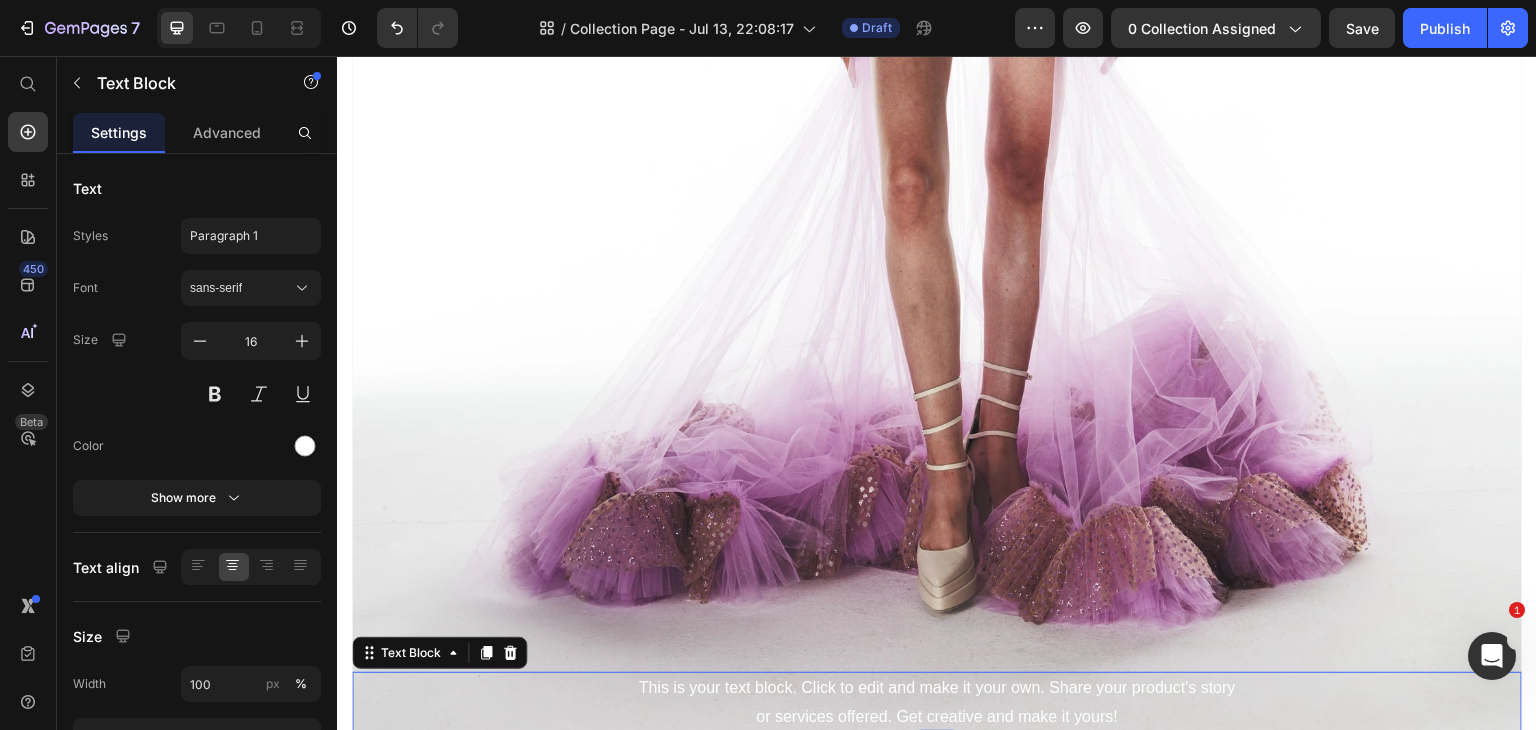 click on "This is your text block. Click to edit and make it your own. Share your product's story                   or services offered. Get creative and make it yours!" at bounding box center (937, 703) 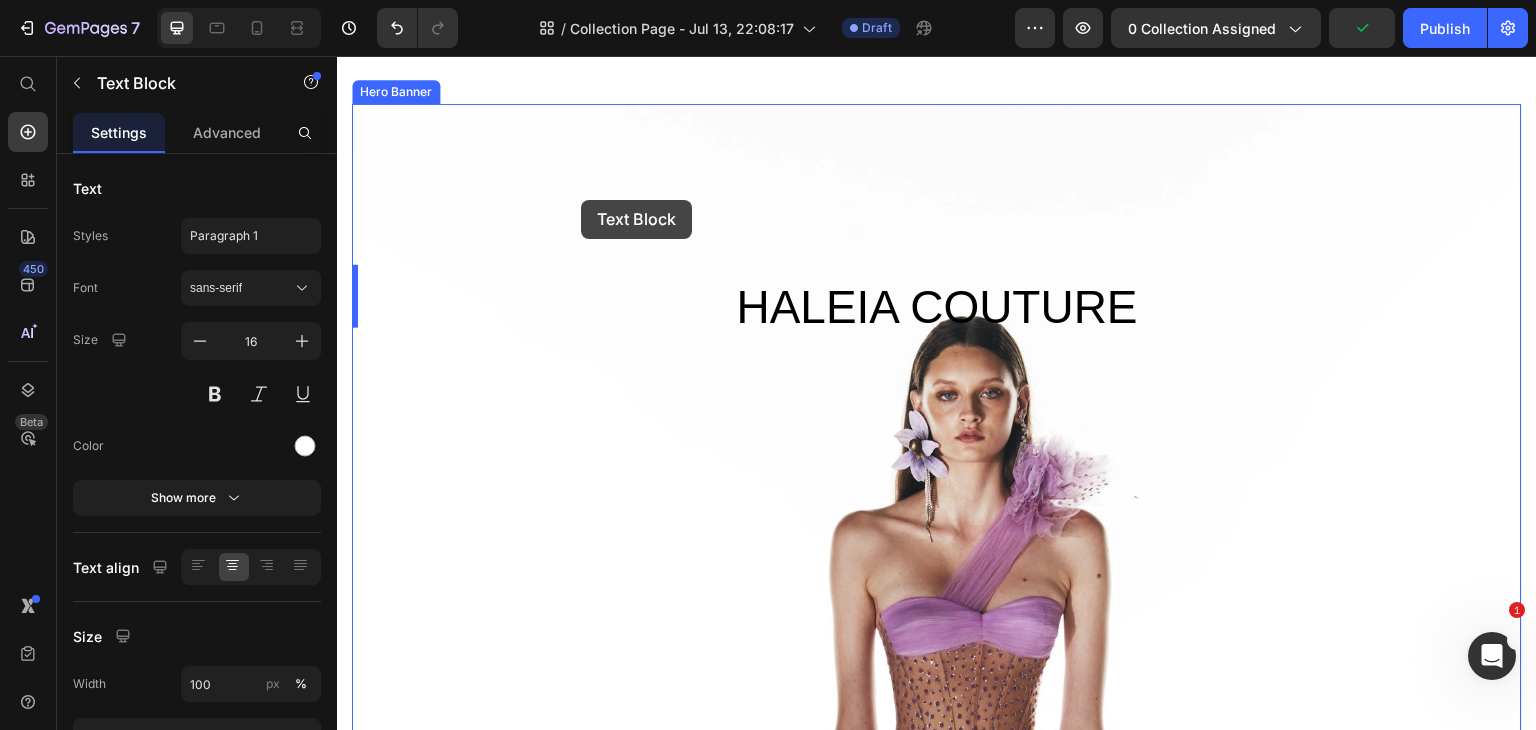 scroll, scrollTop: 48, scrollLeft: 0, axis: vertical 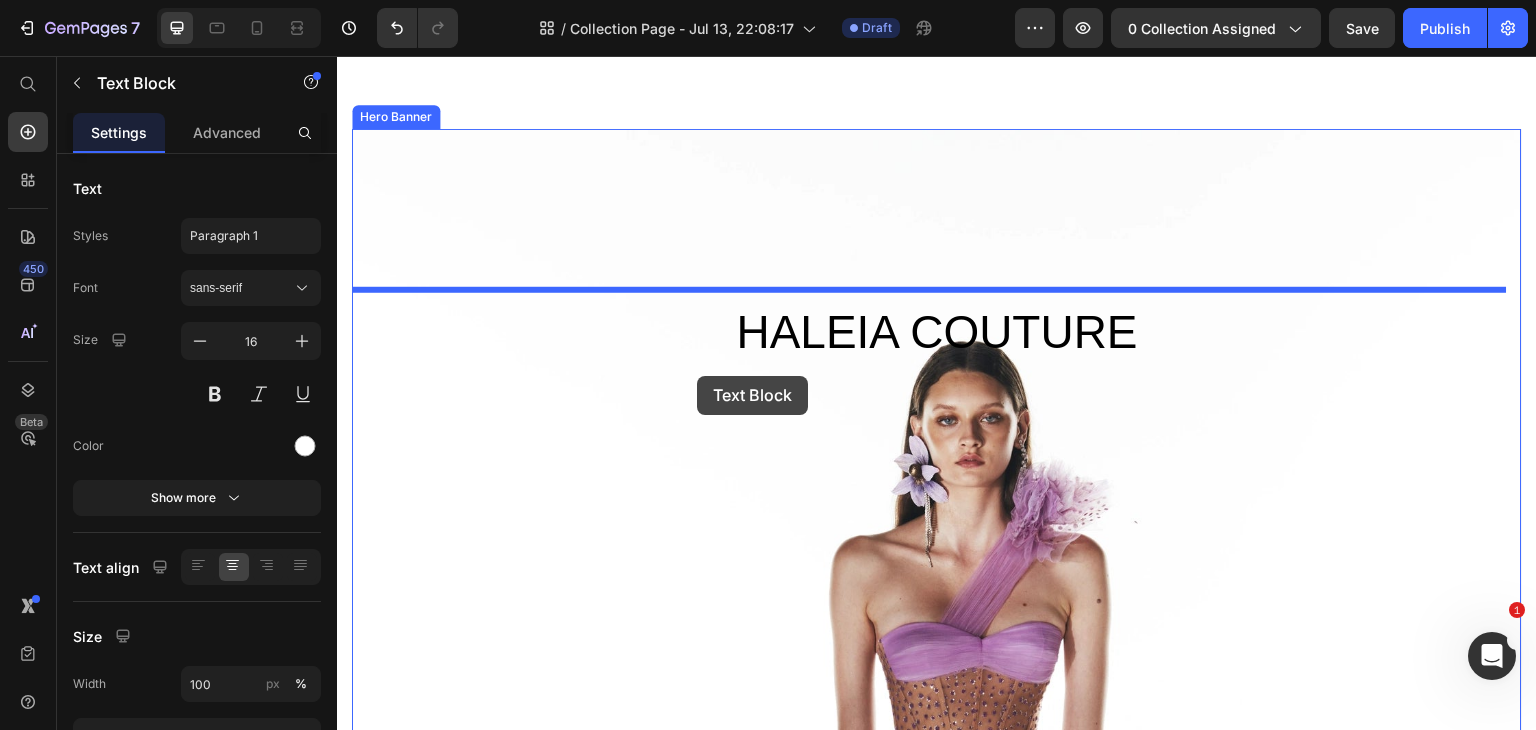 drag, startPoint x: 375, startPoint y: 641, endPoint x: 697, endPoint y: 376, distance: 417.024 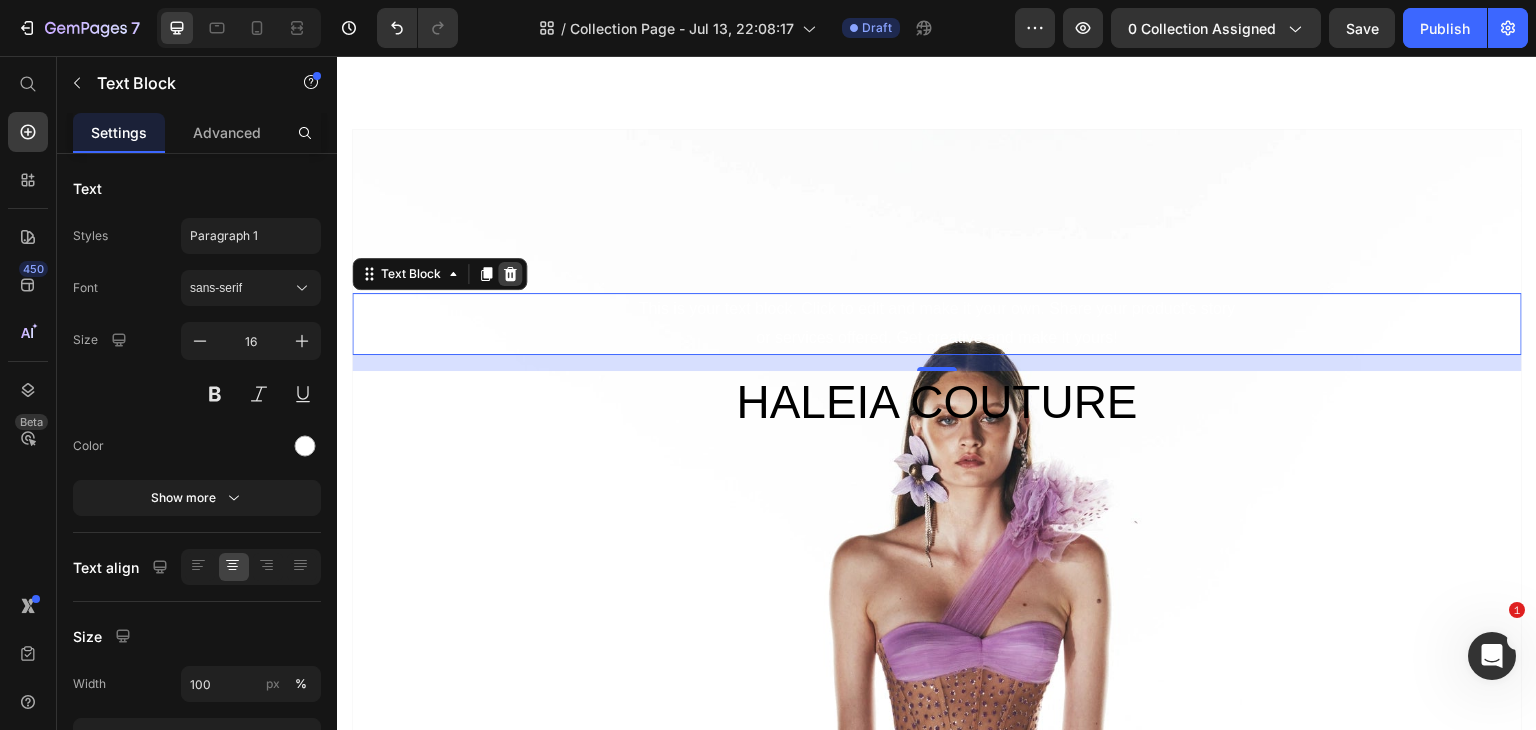 click 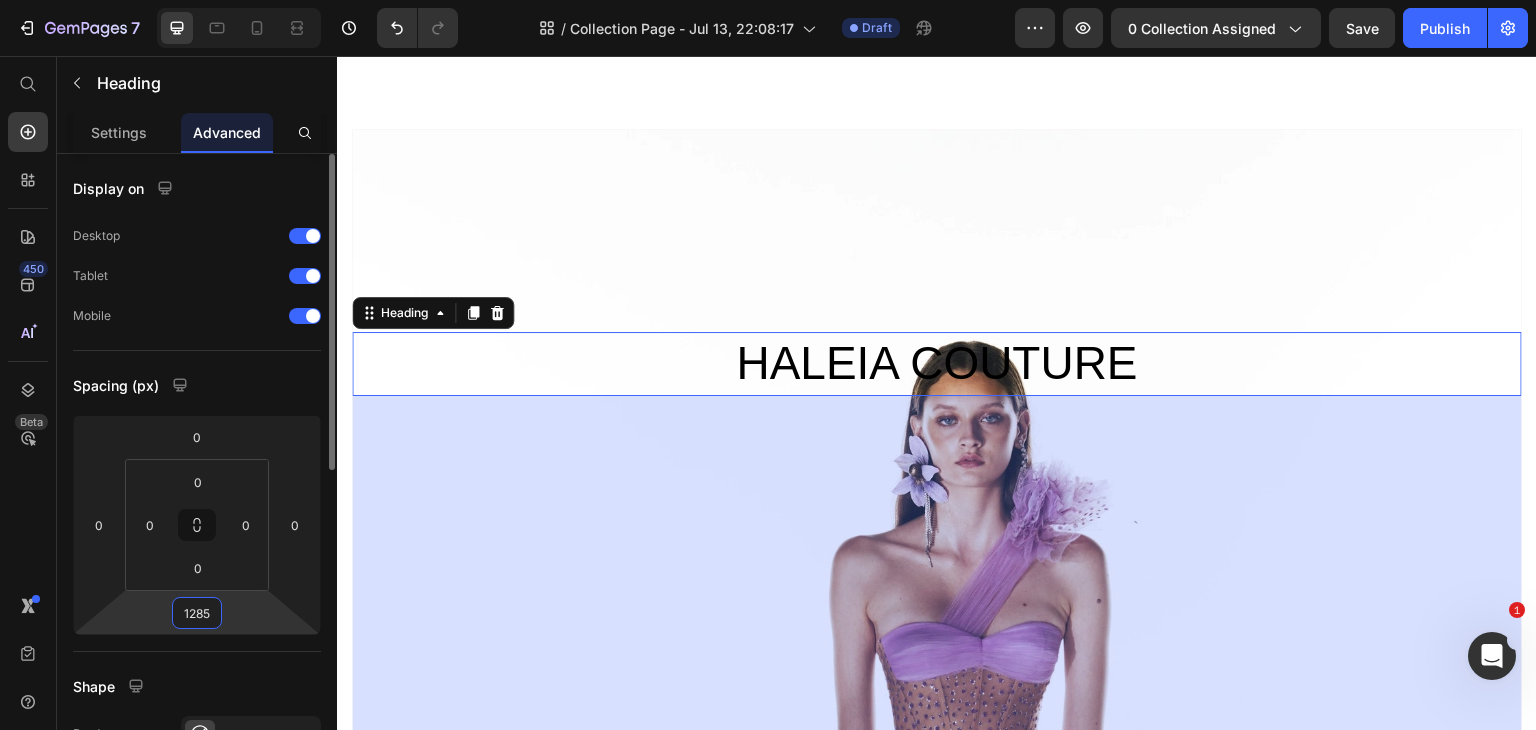 click on "1285" at bounding box center [197, 613] 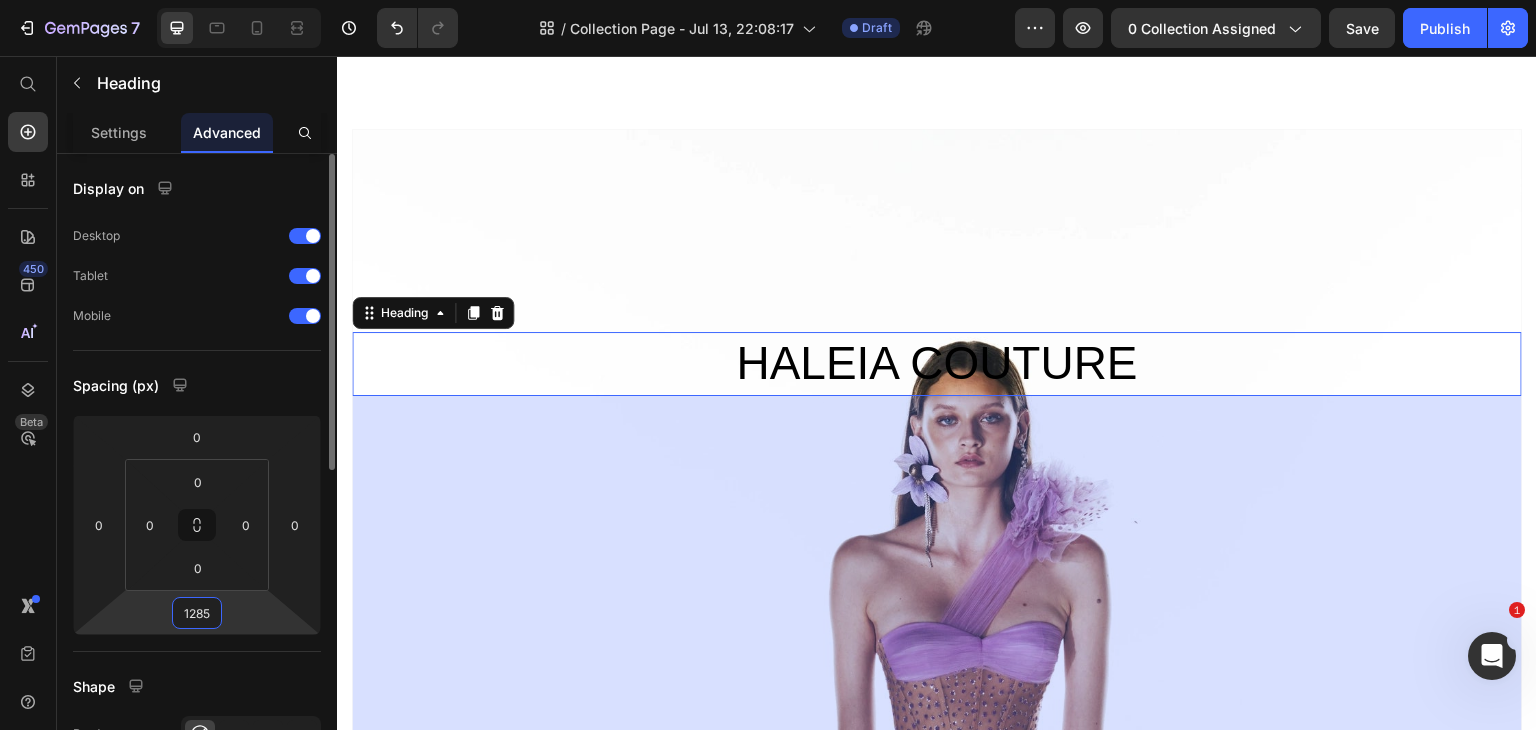 click on "1285" at bounding box center [197, 613] 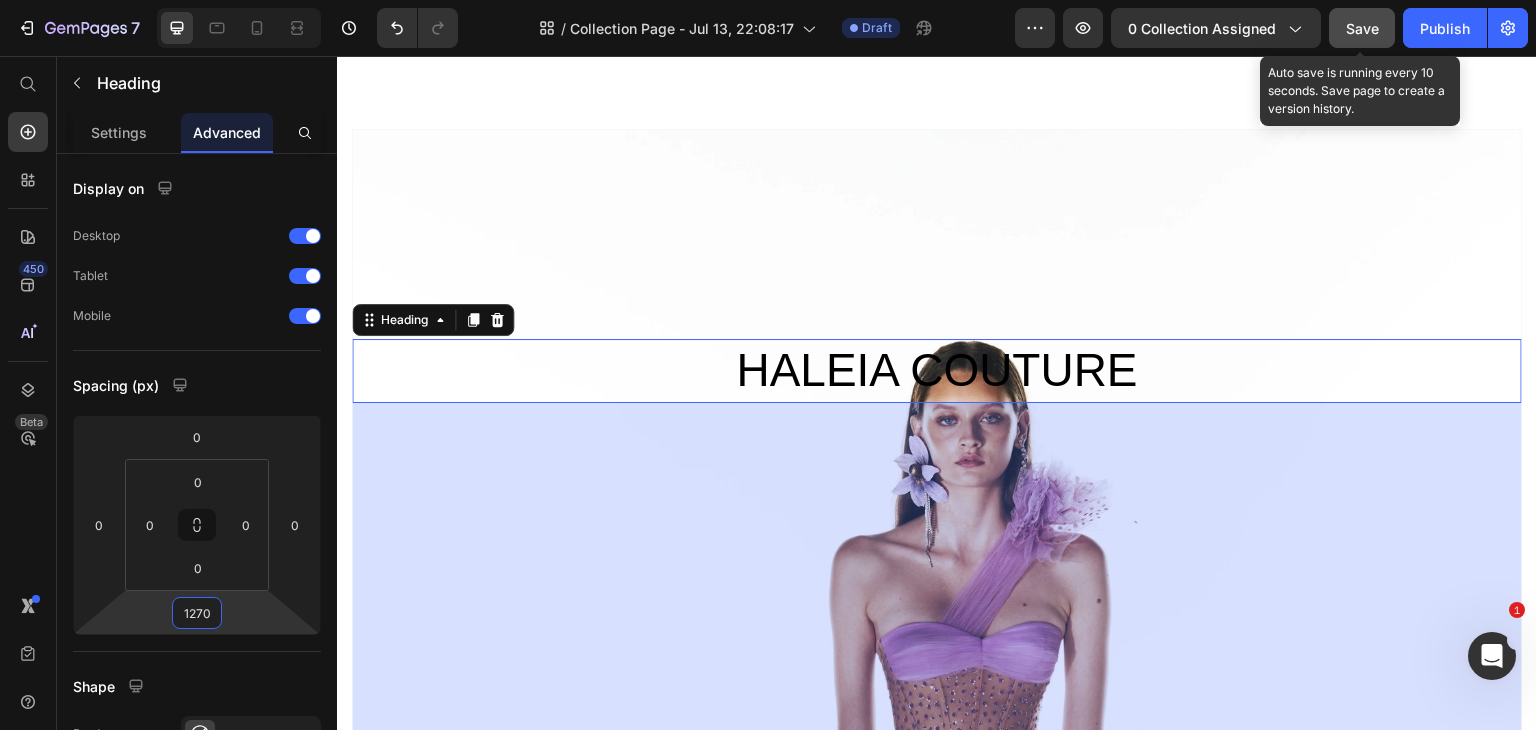 type on "1270" 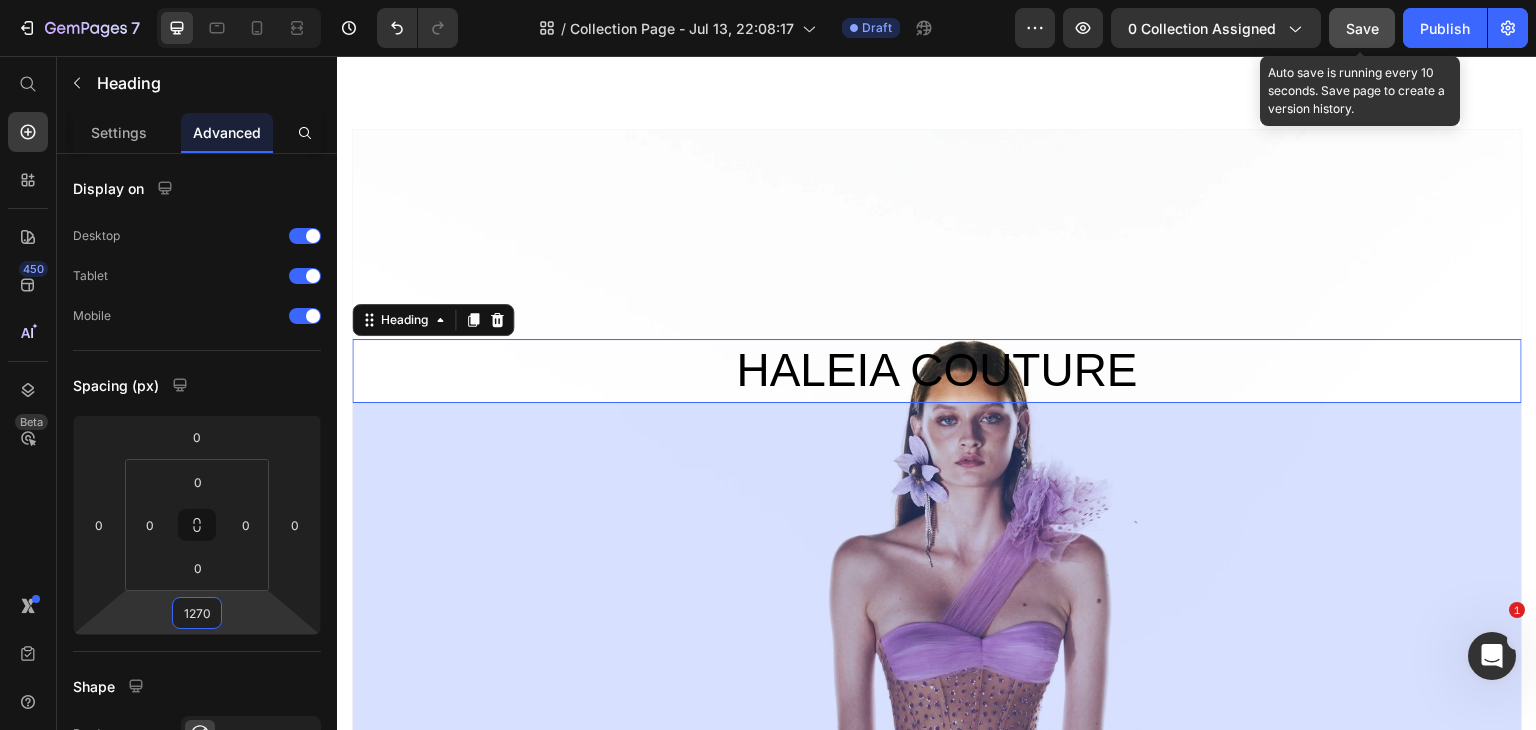 click on "Save" at bounding box center (1362, 28) 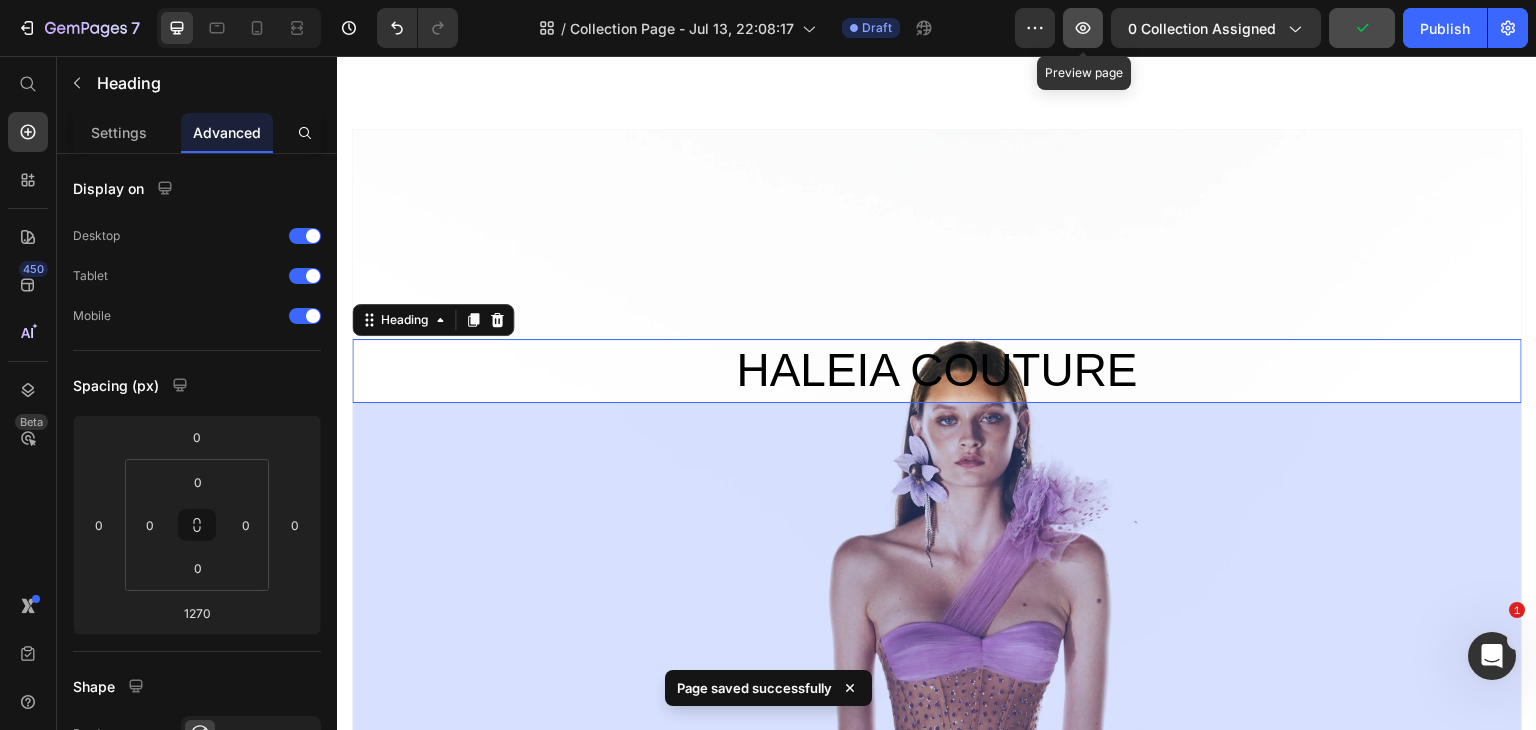 click 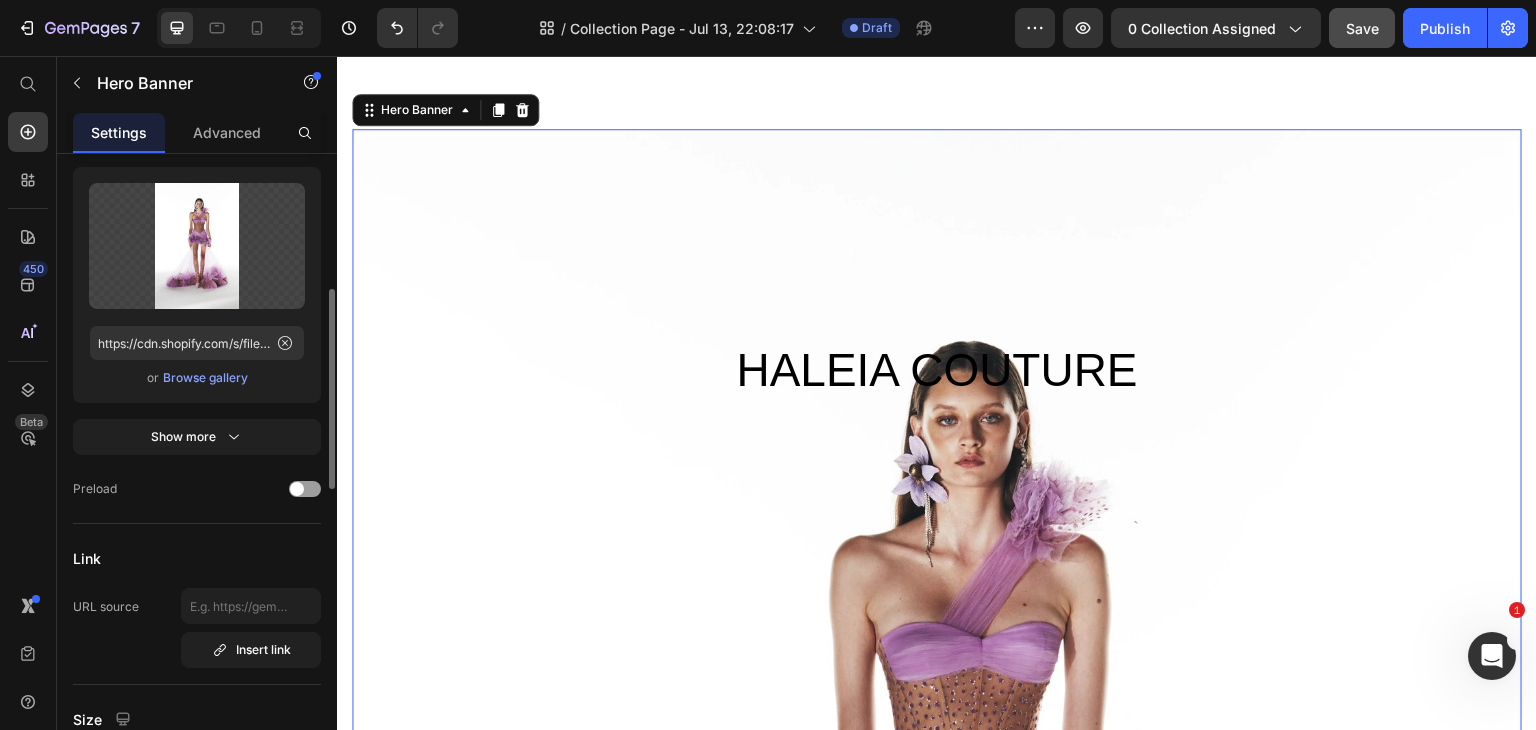 scroll, scrollTop: 313, scrollLeft: 0, axis: vertical 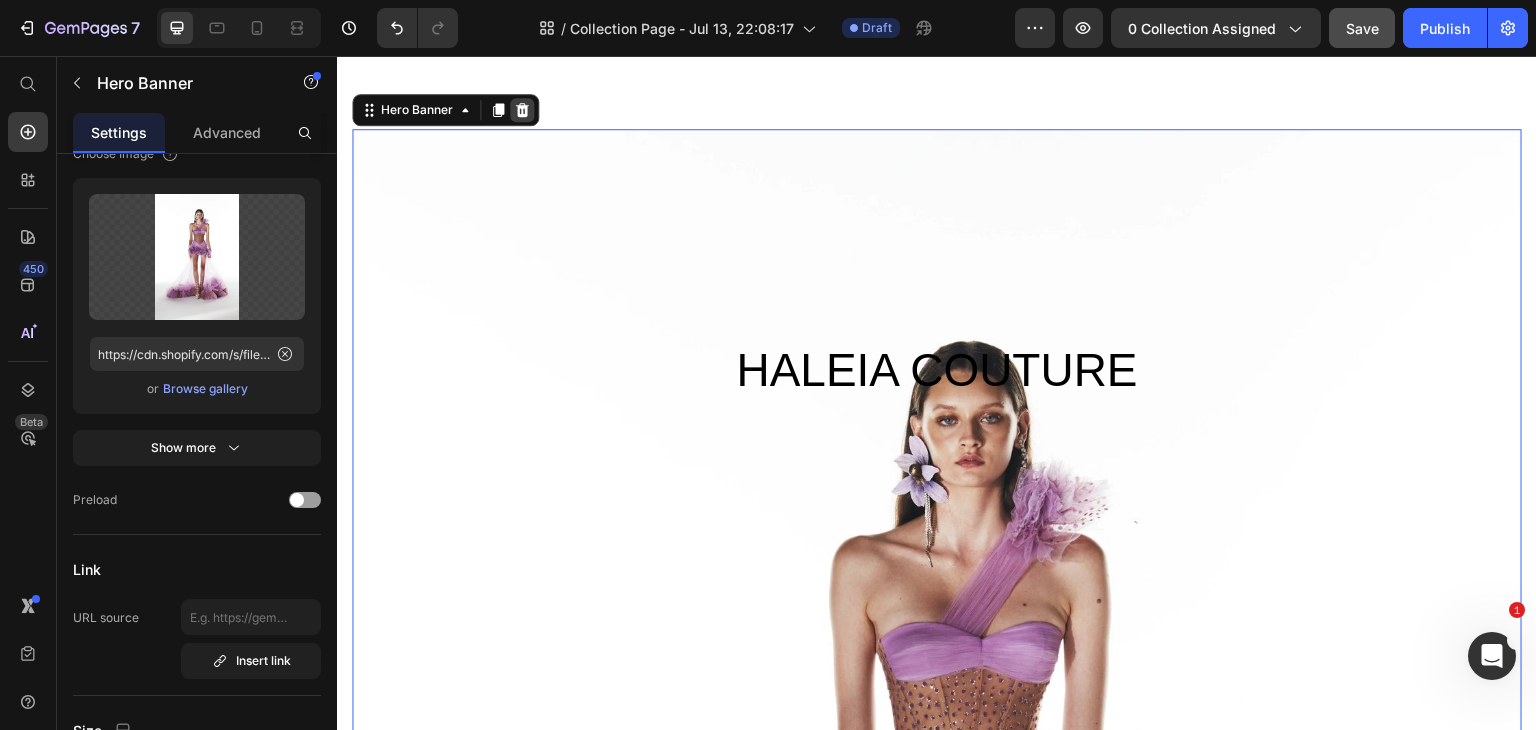 click 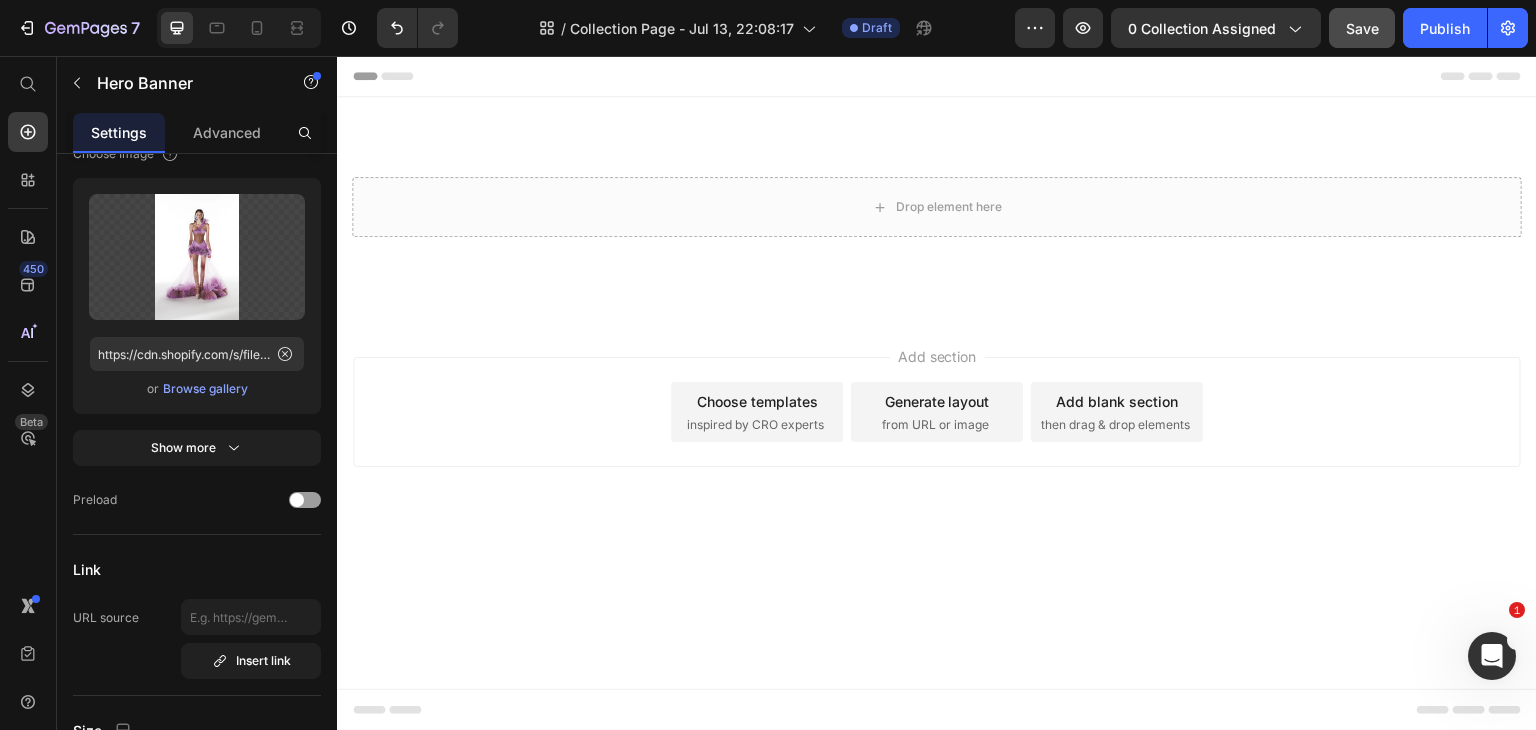 scroll, scrollTop: 0, scrollLeft: 0, axis: both 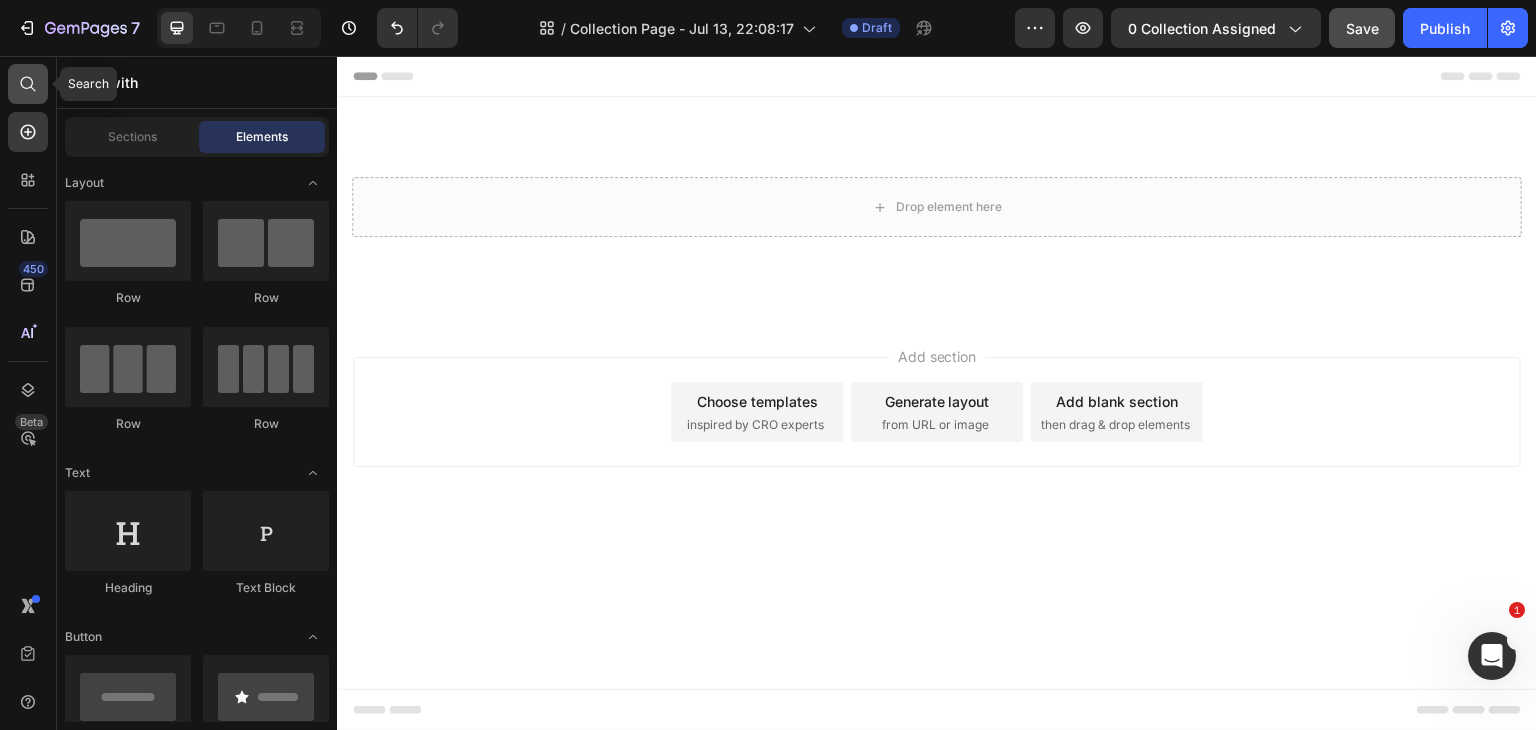 click 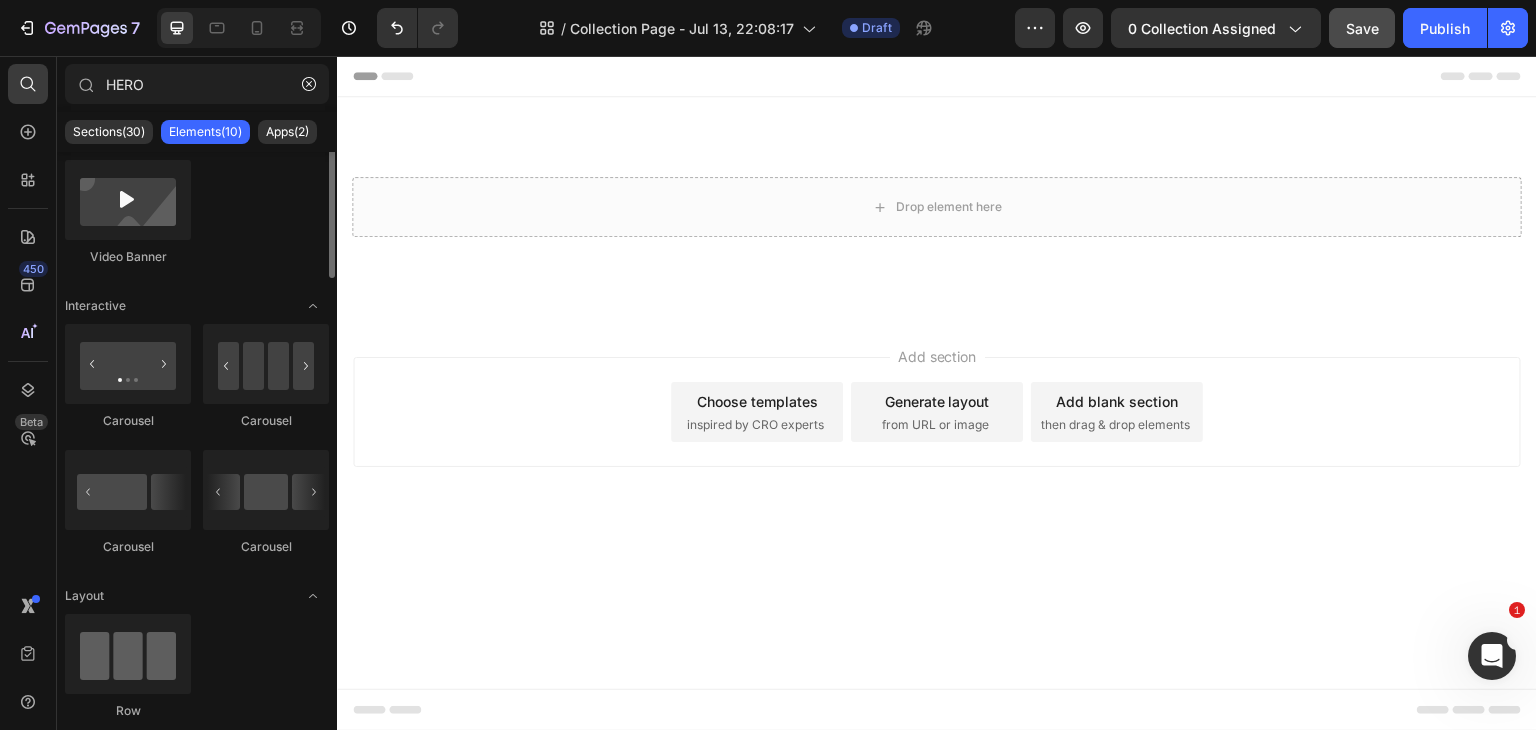 scroll, scrollTop: 0, scrollLeft: 0, axis: both 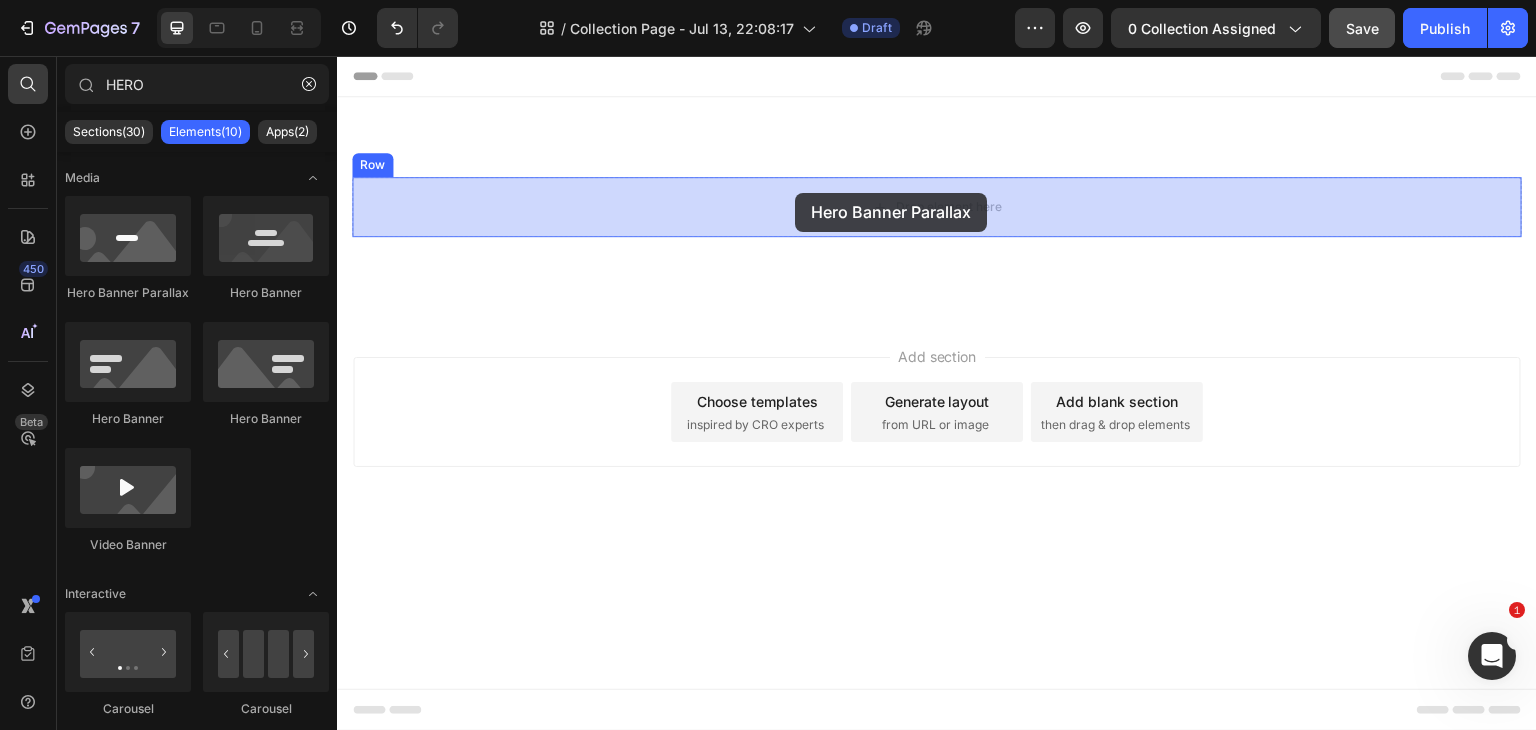 drag, startPoint x: 487, startPoint y: 322, endPoint x: 795, endPoint y: 193, distance: 333.92365 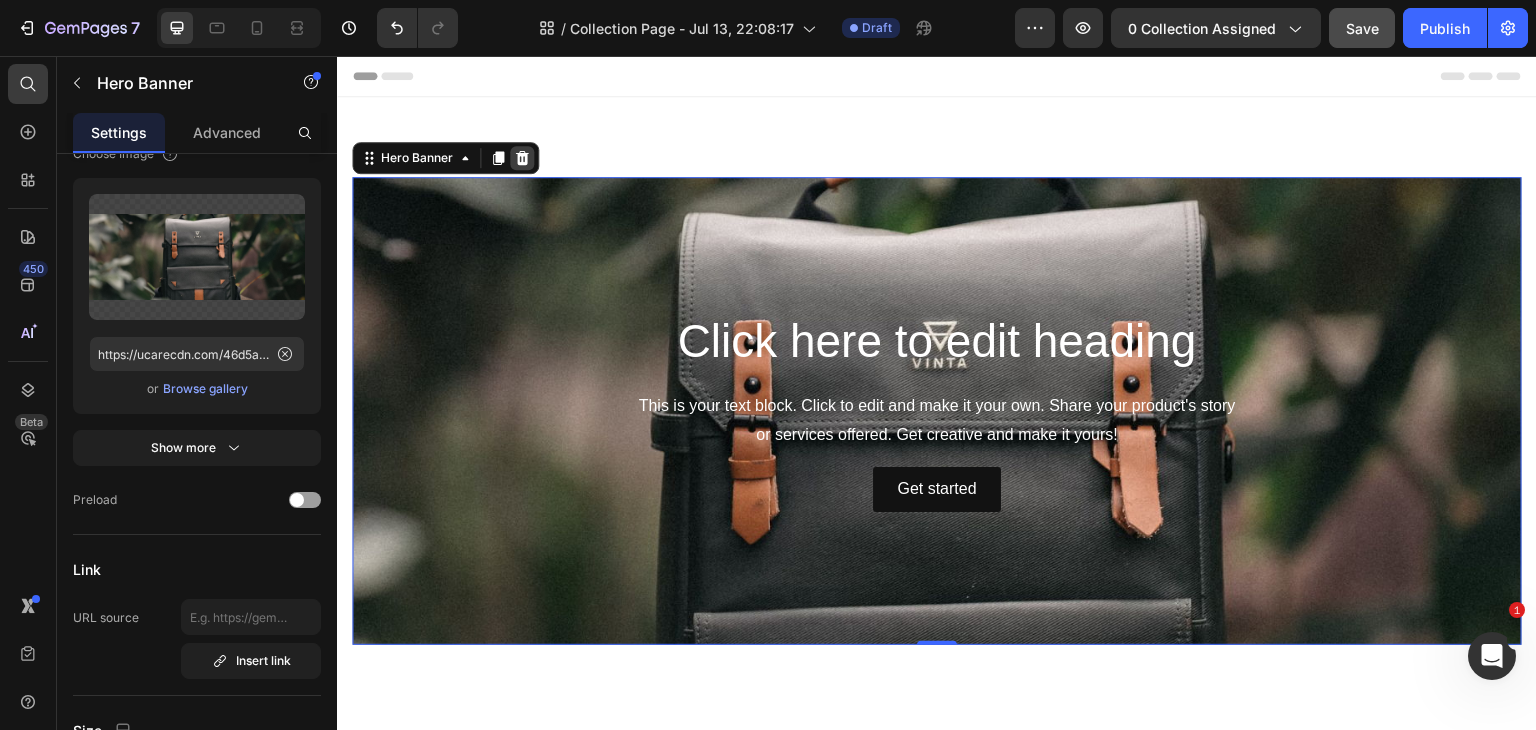 click 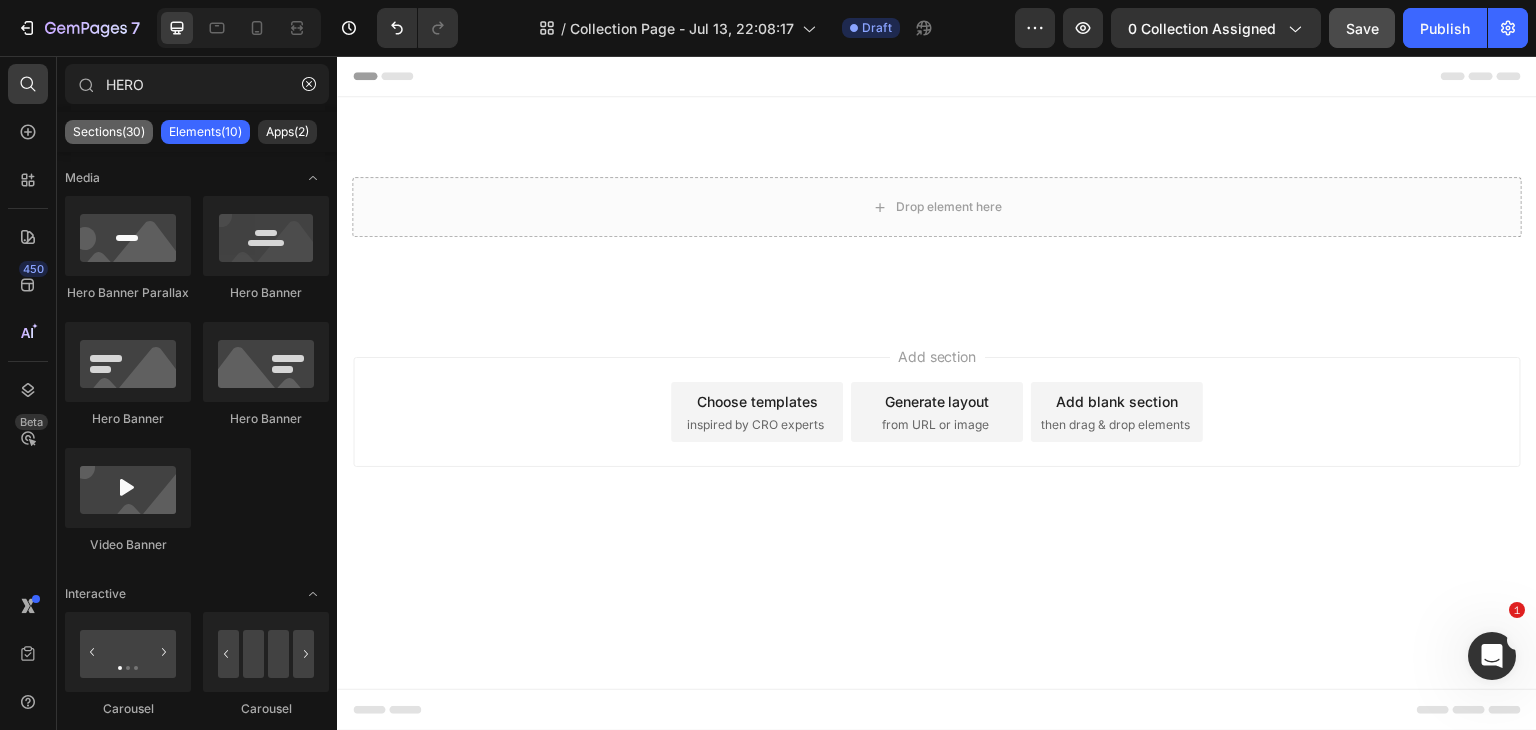 click on "Sections(30)" at bounding box center (109, 132) 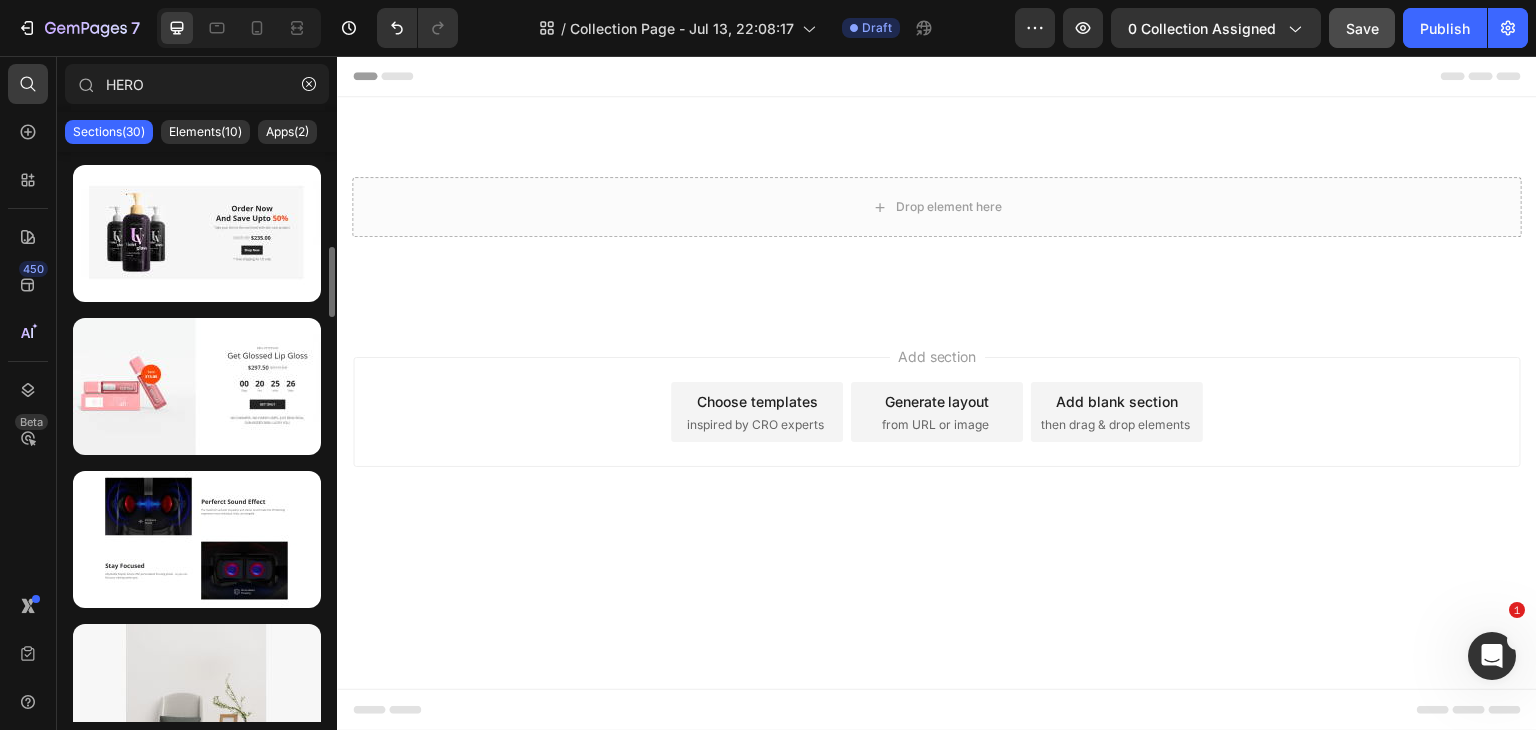 scroll, scrollTop: 761, scrollLeft: 0, axis: vertical 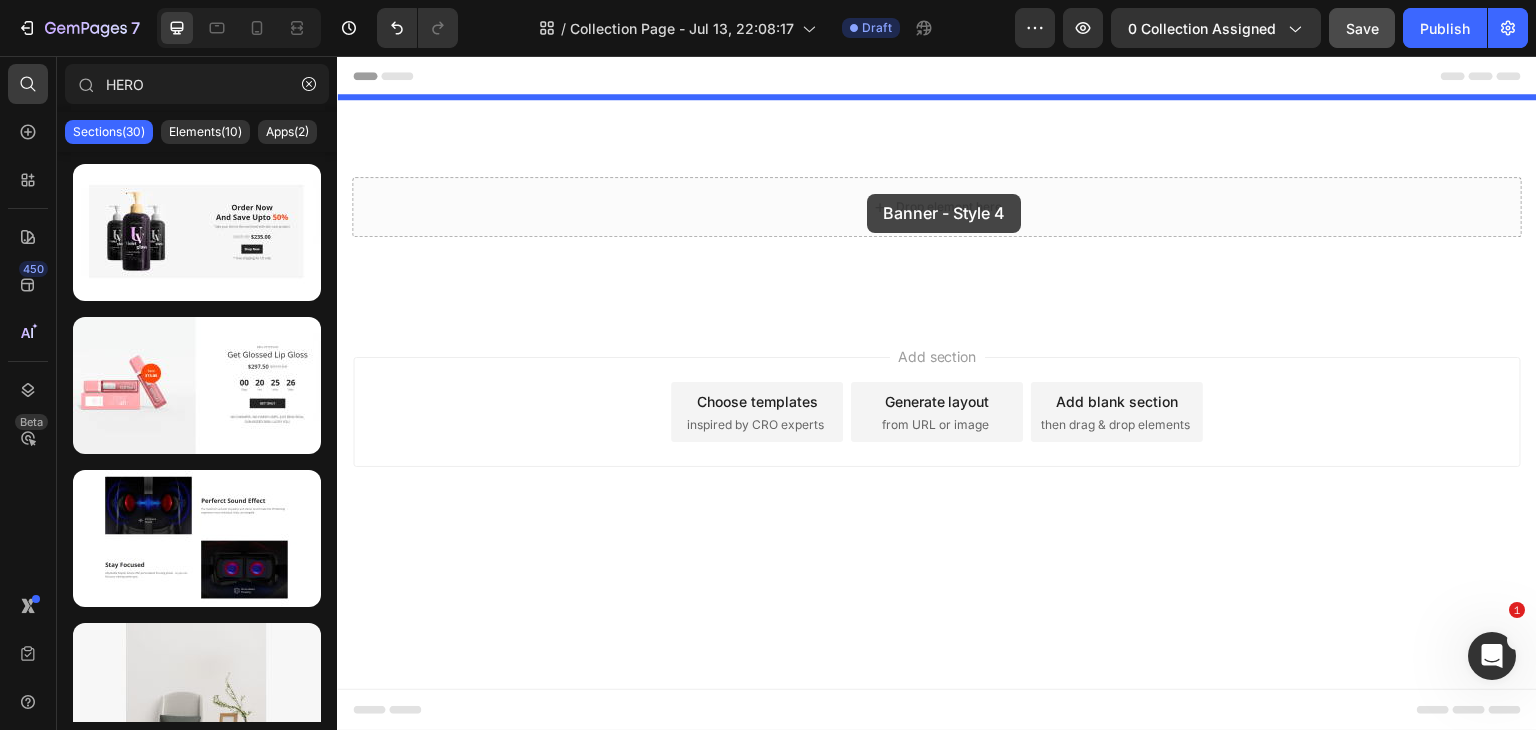 drag, startPoint x: 489, startPoint y: 451, endPoint x: 867, endPoint y: 194, distance: 457.0919 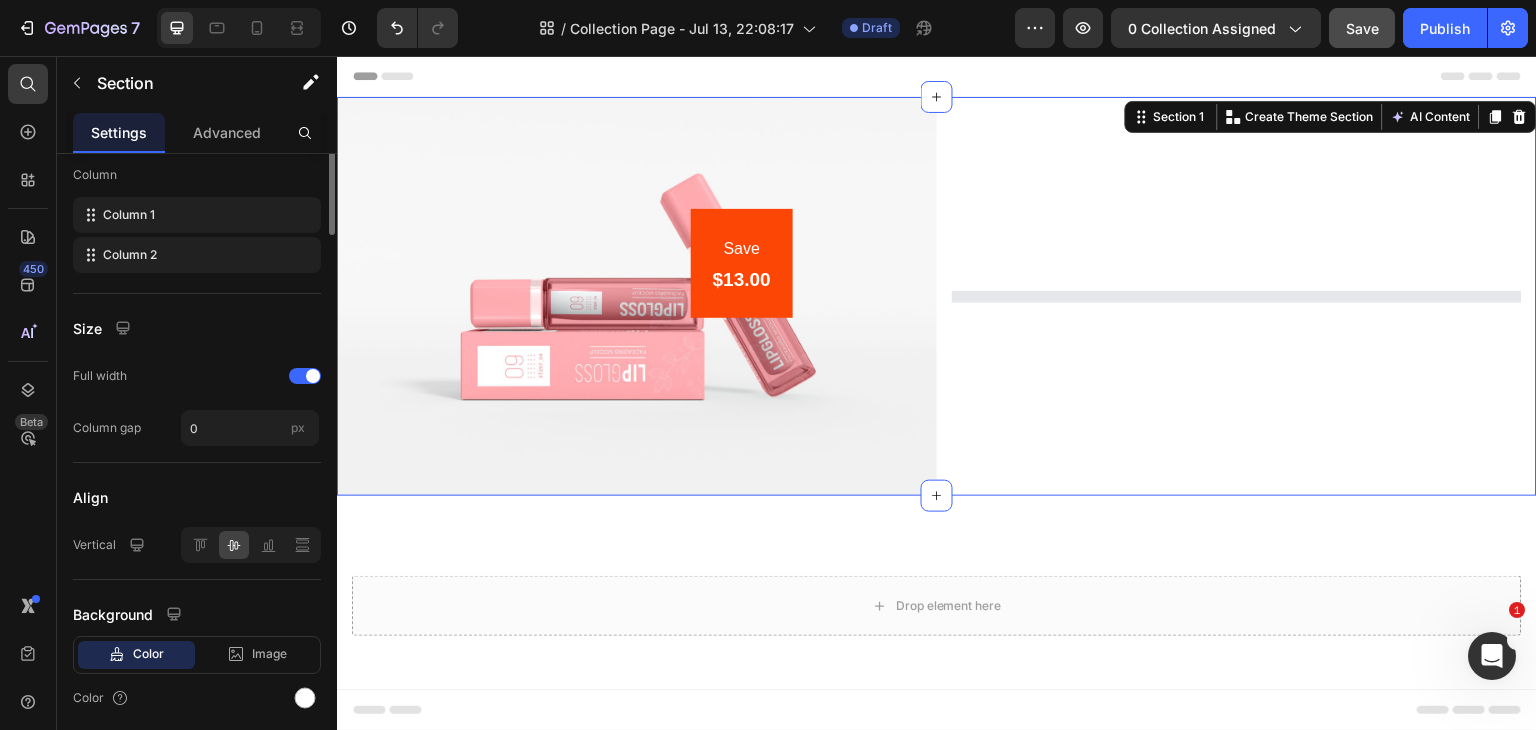 scroll, scrollTop: 0, scrollLeft: 0, axis: both 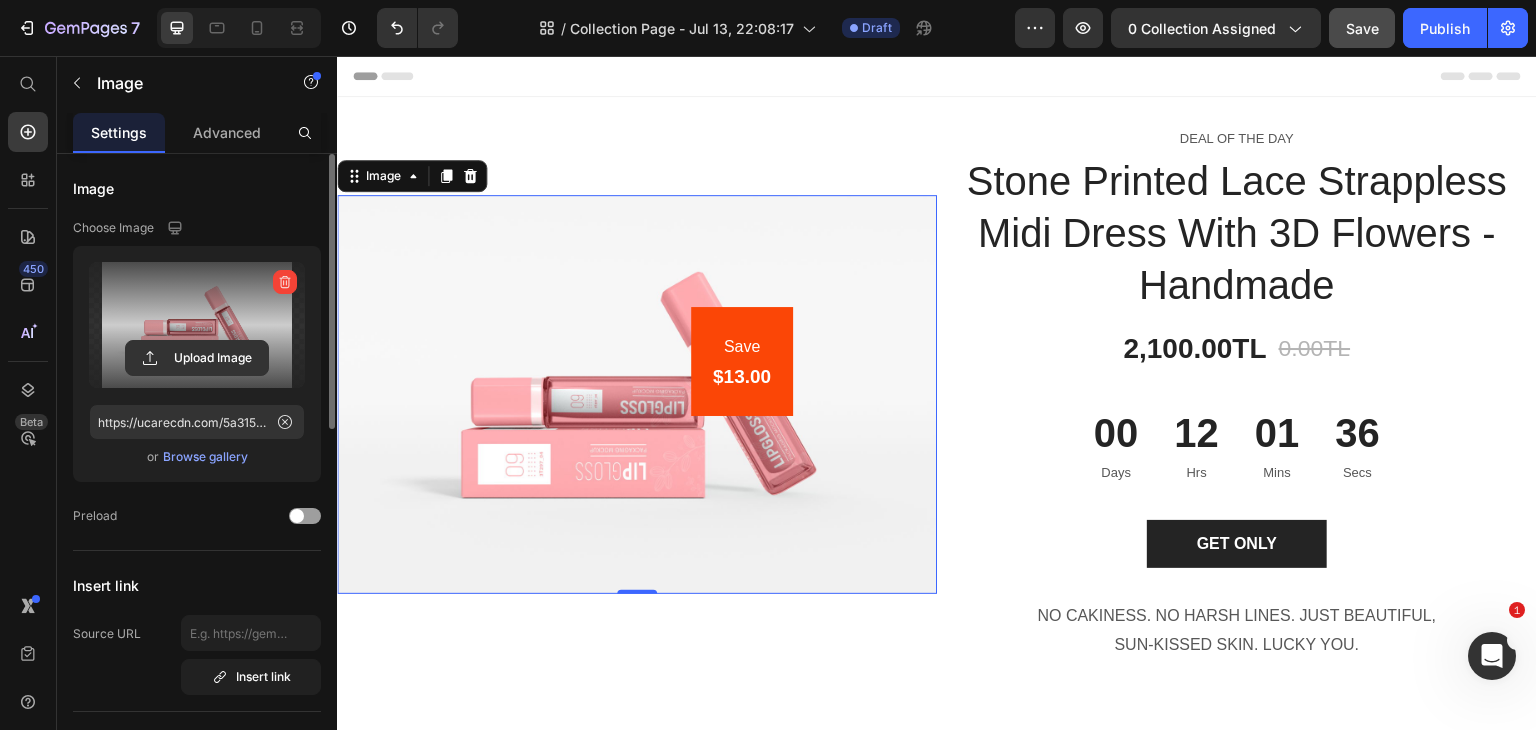click at bounding box center [197, 325] 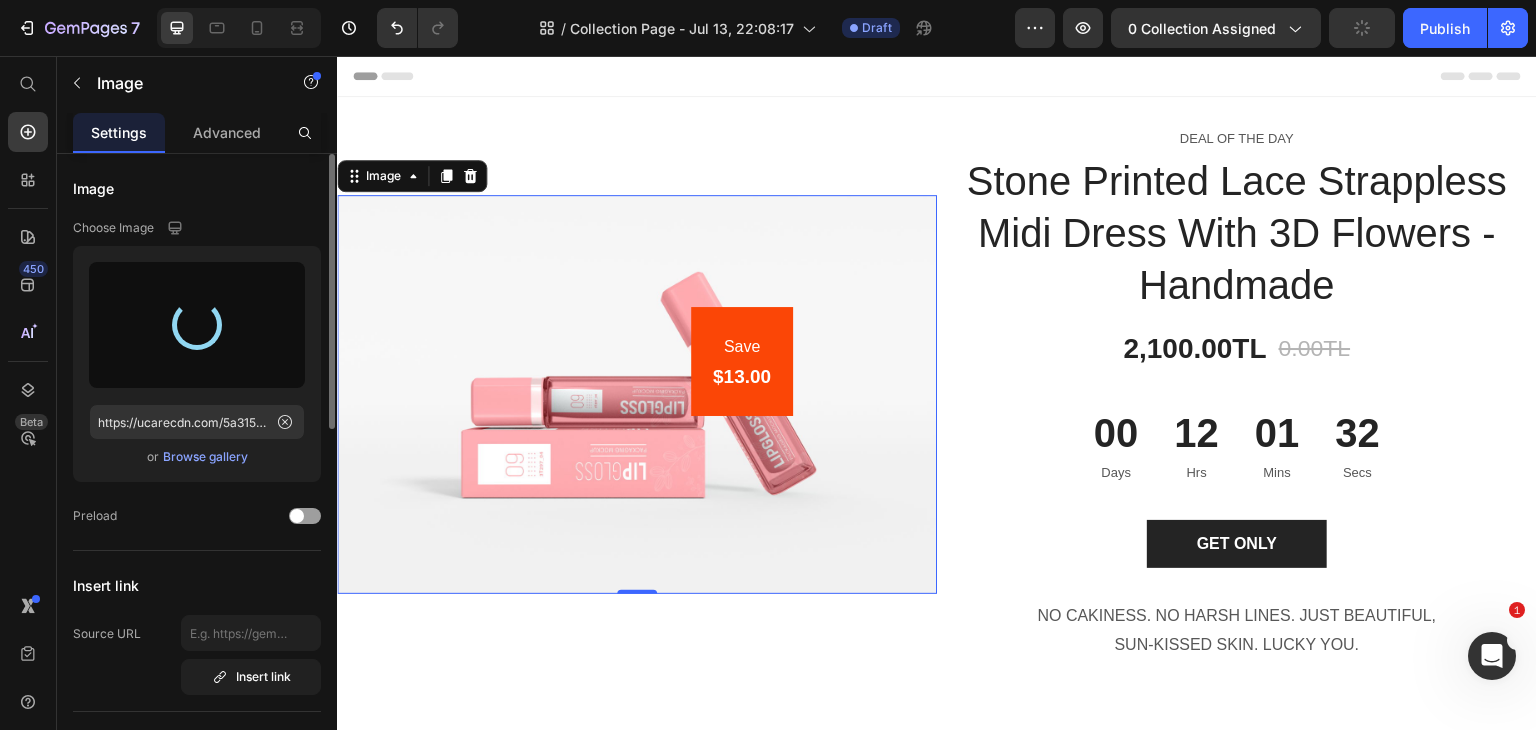 type on "https://cdn.shopify.com/s/files/1/0648/3381/4614/files/gempages_567266745862063013-9da135ee-4a8e-4c03-a4de-b5c3dbf2f69e.webp" 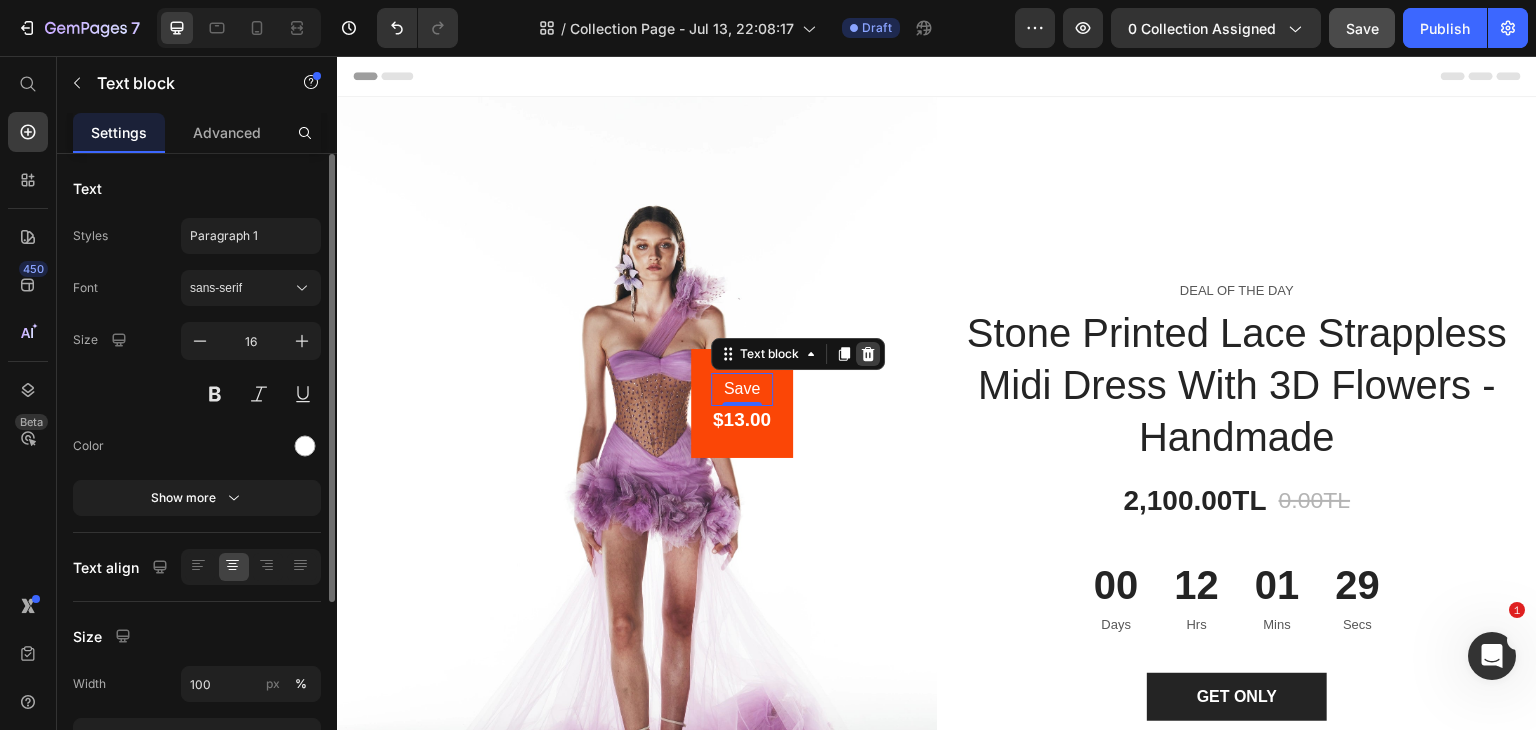 click at bounding box center (868, 354) 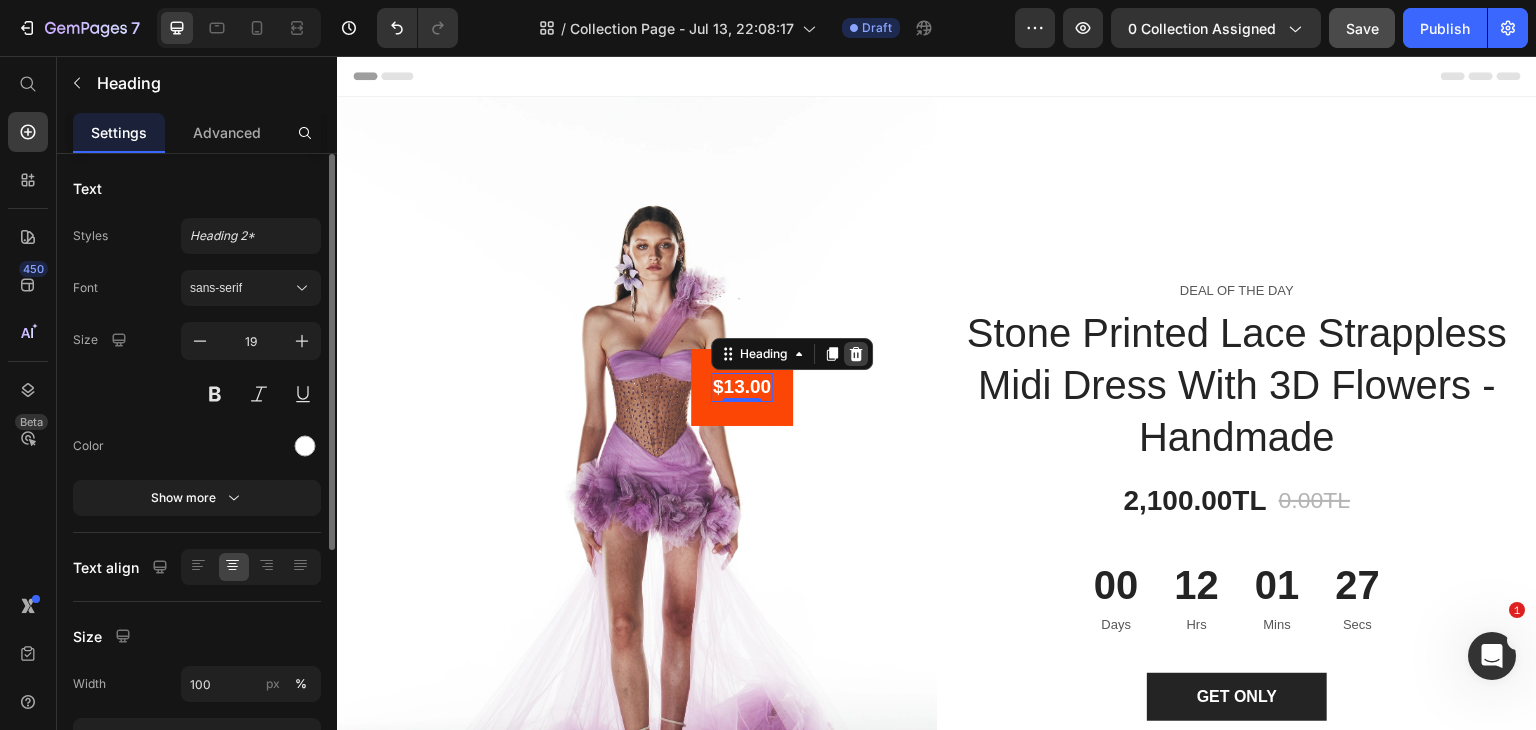 click 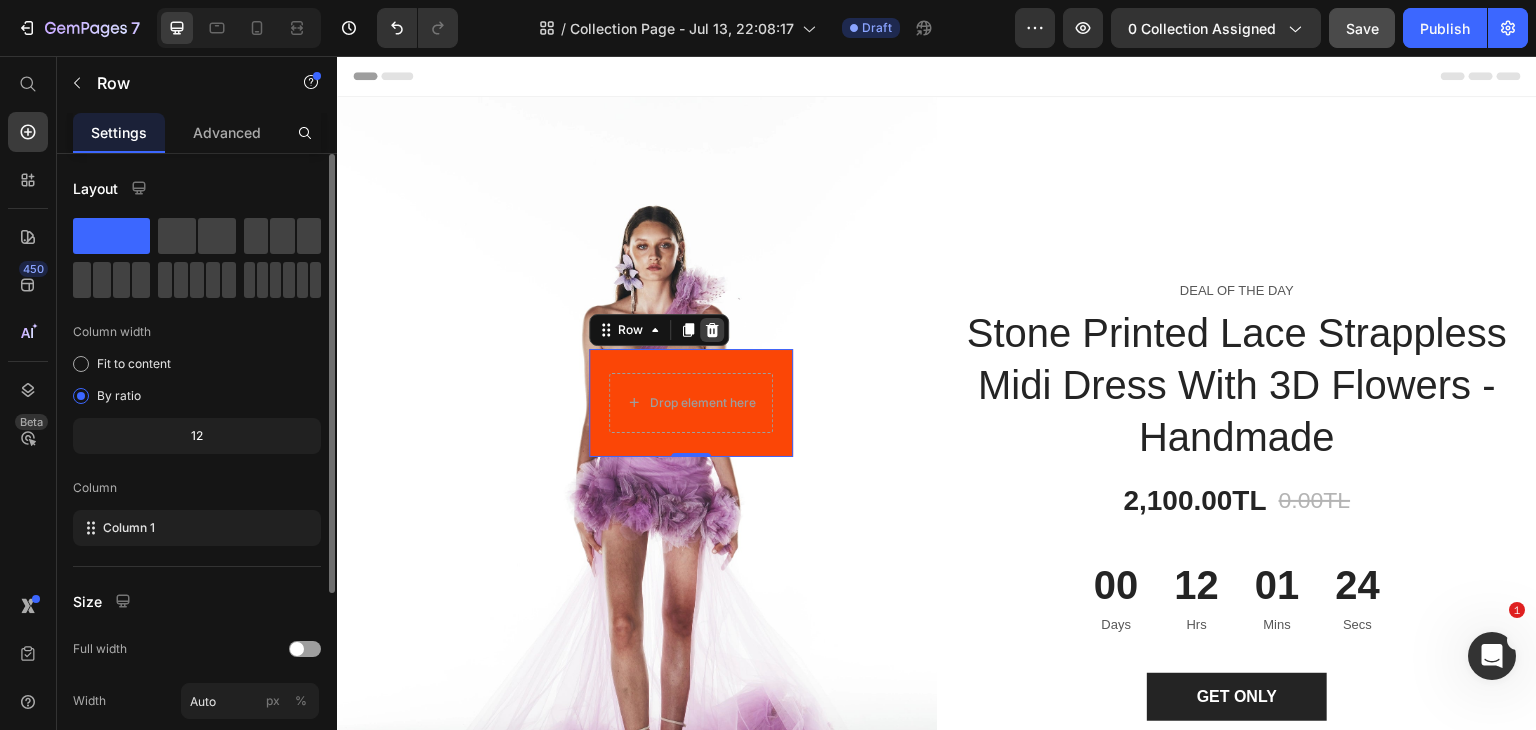 click 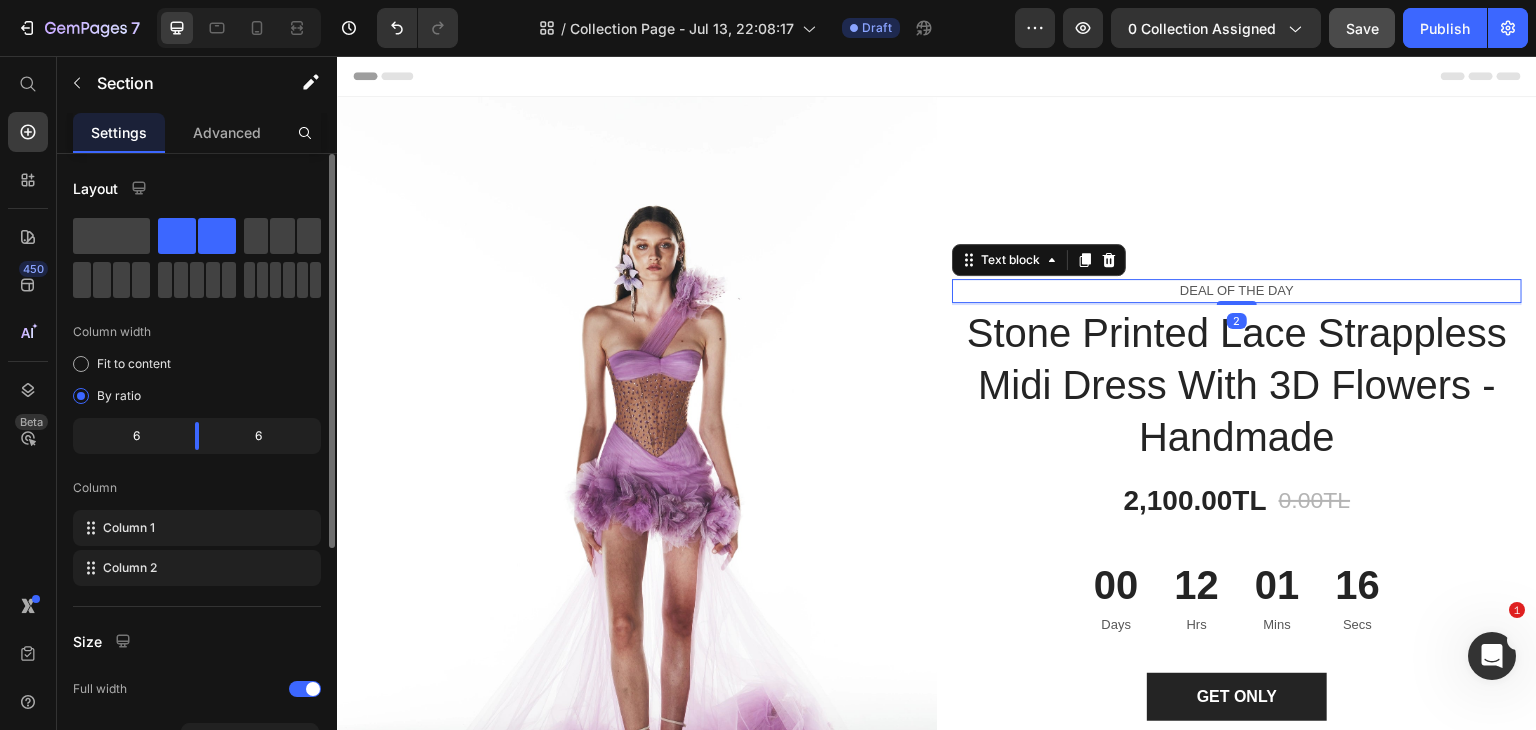 click on "DEAL OF THE DAY" at bounding box center (1237, 291) 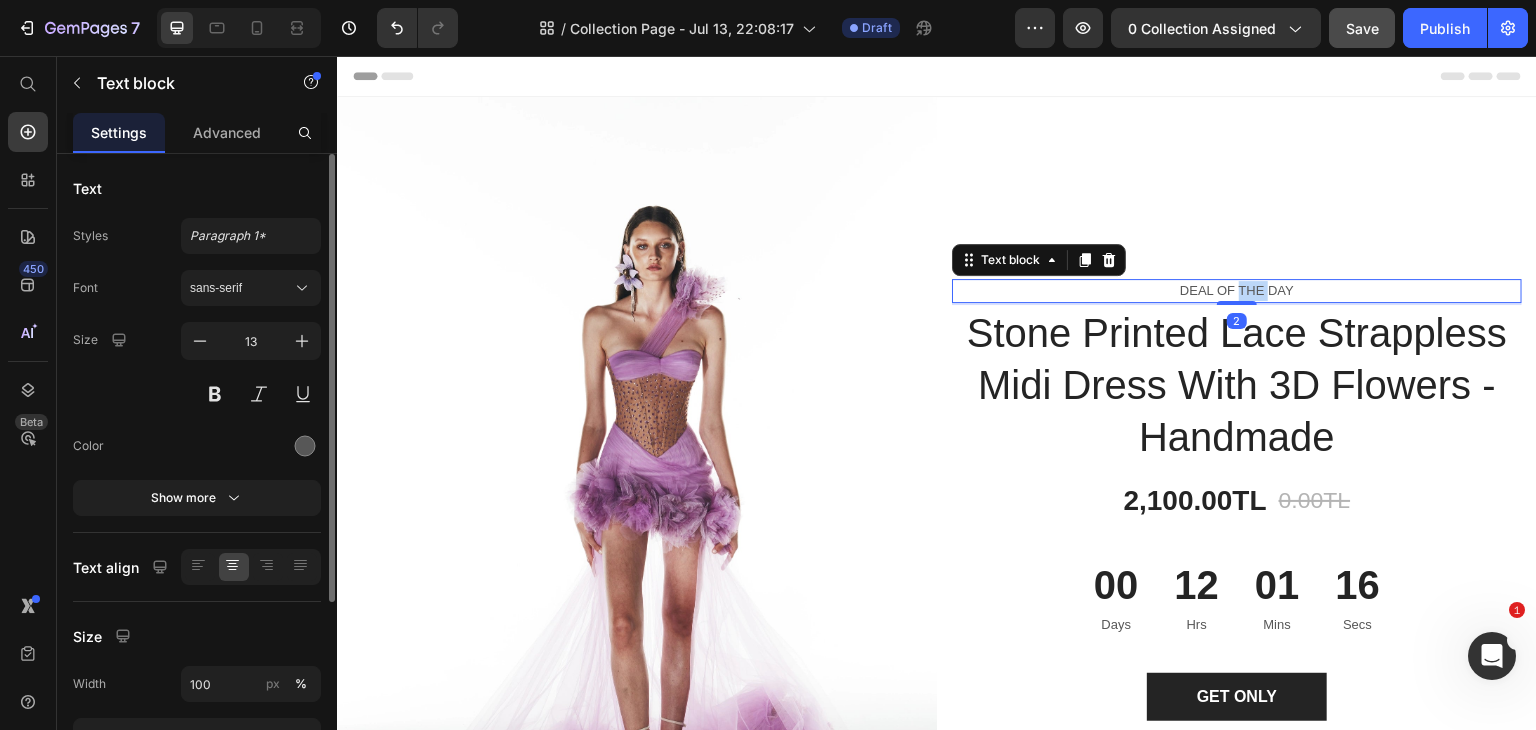 click on "DEAL OF THE DAY" at bounding box center (1237, 291) 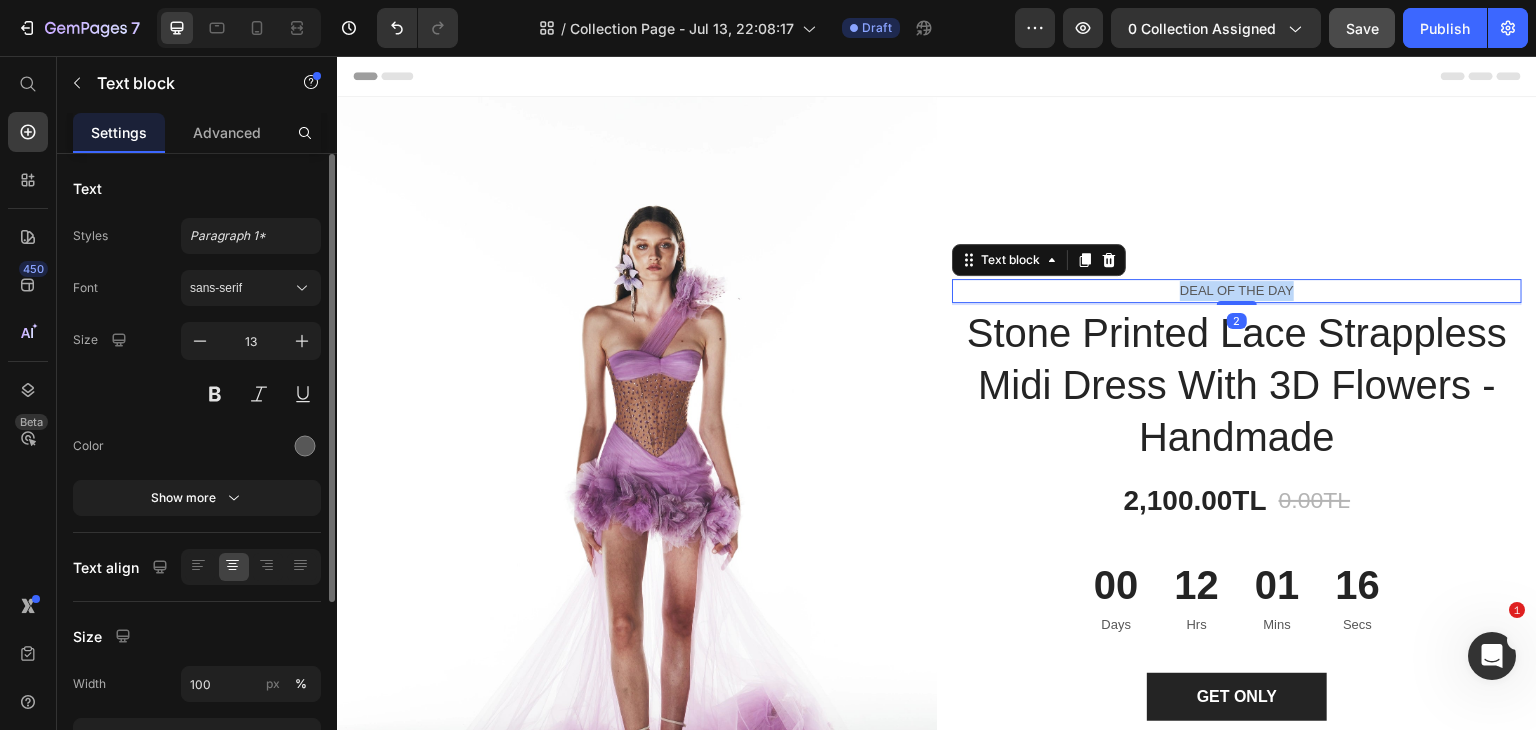 click on "DEAL OF THE DAY" at bounding box center [1237, 291] 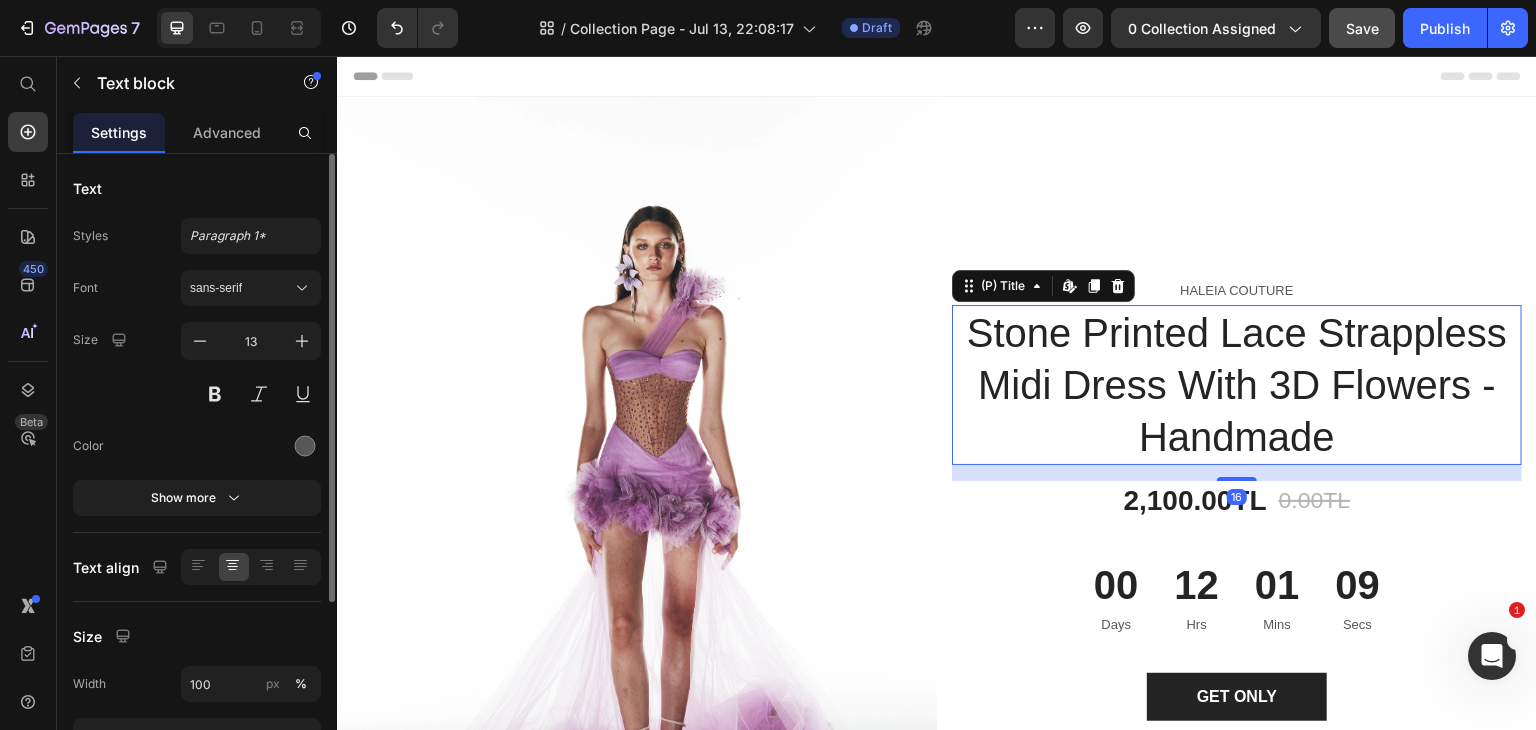 click on "Stone Printed Lace Strappless Midi Dress With 3D Flowers - Handmade" at bounding box center (1237, 385) 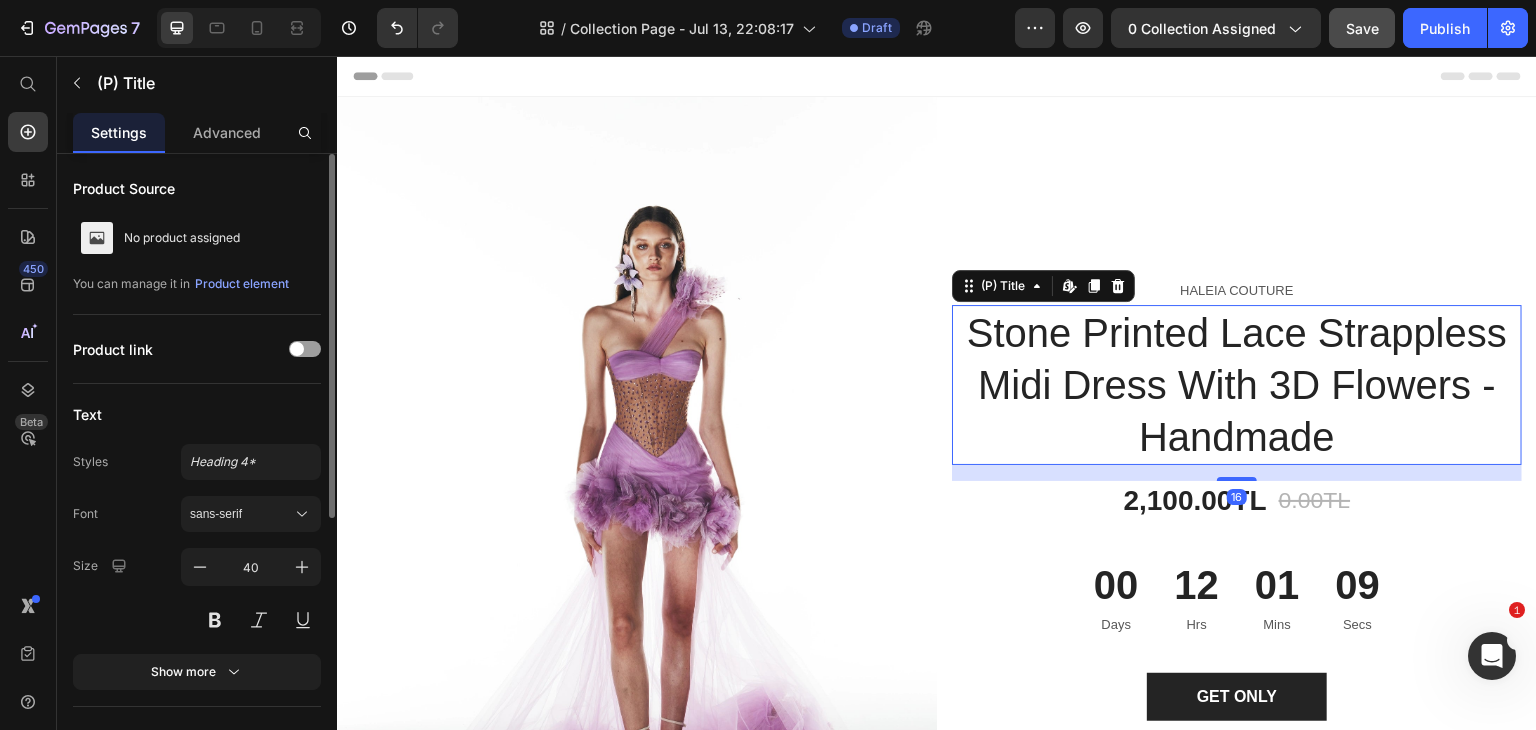 click on "Stone Printed Lace Strappless Midi Dress With 3D Flowers - Handmade" at bounding box center (1237, 385) 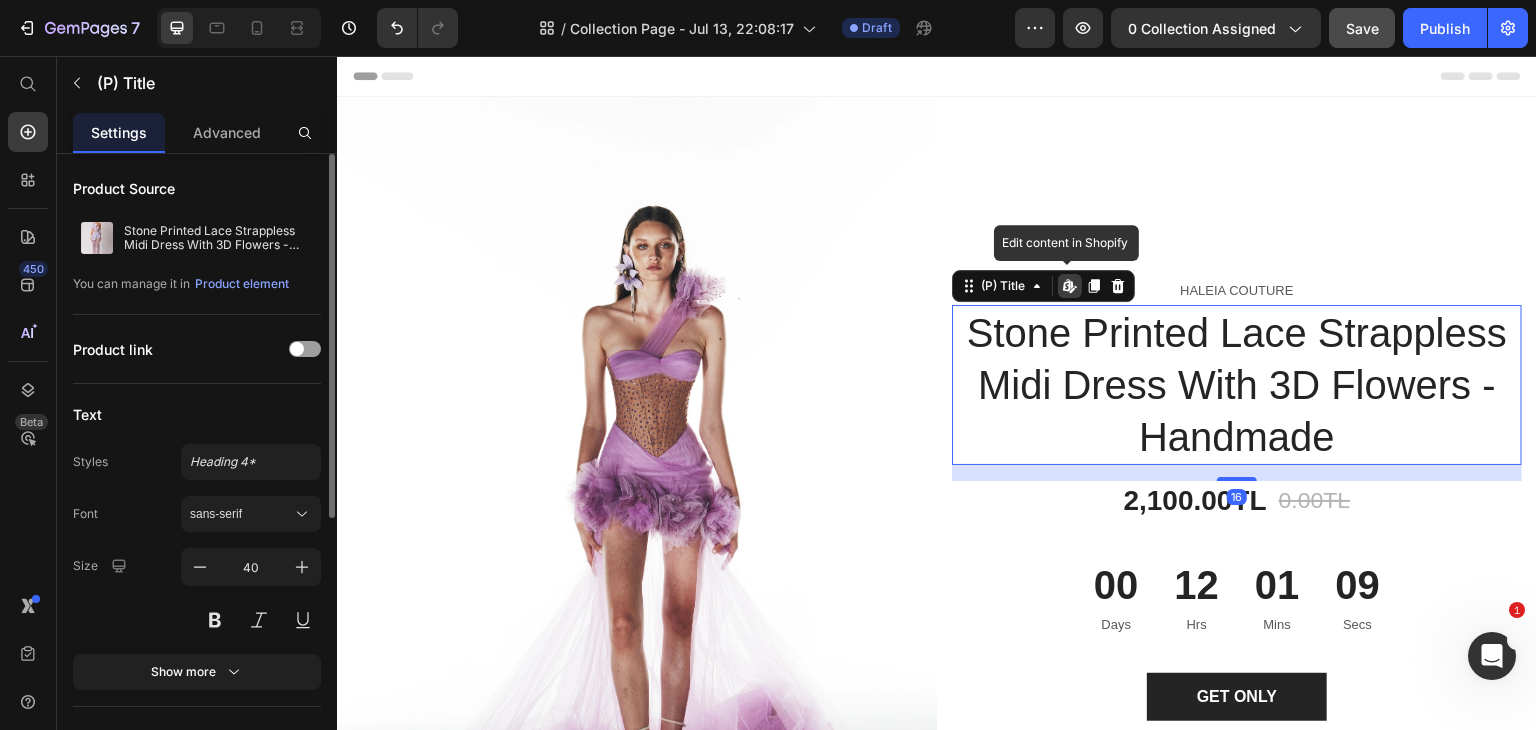 click on "Stone Printed Lace Strappless Midi Dress With 3D Flowers - Handmade" at bounding box center [1237, 385] 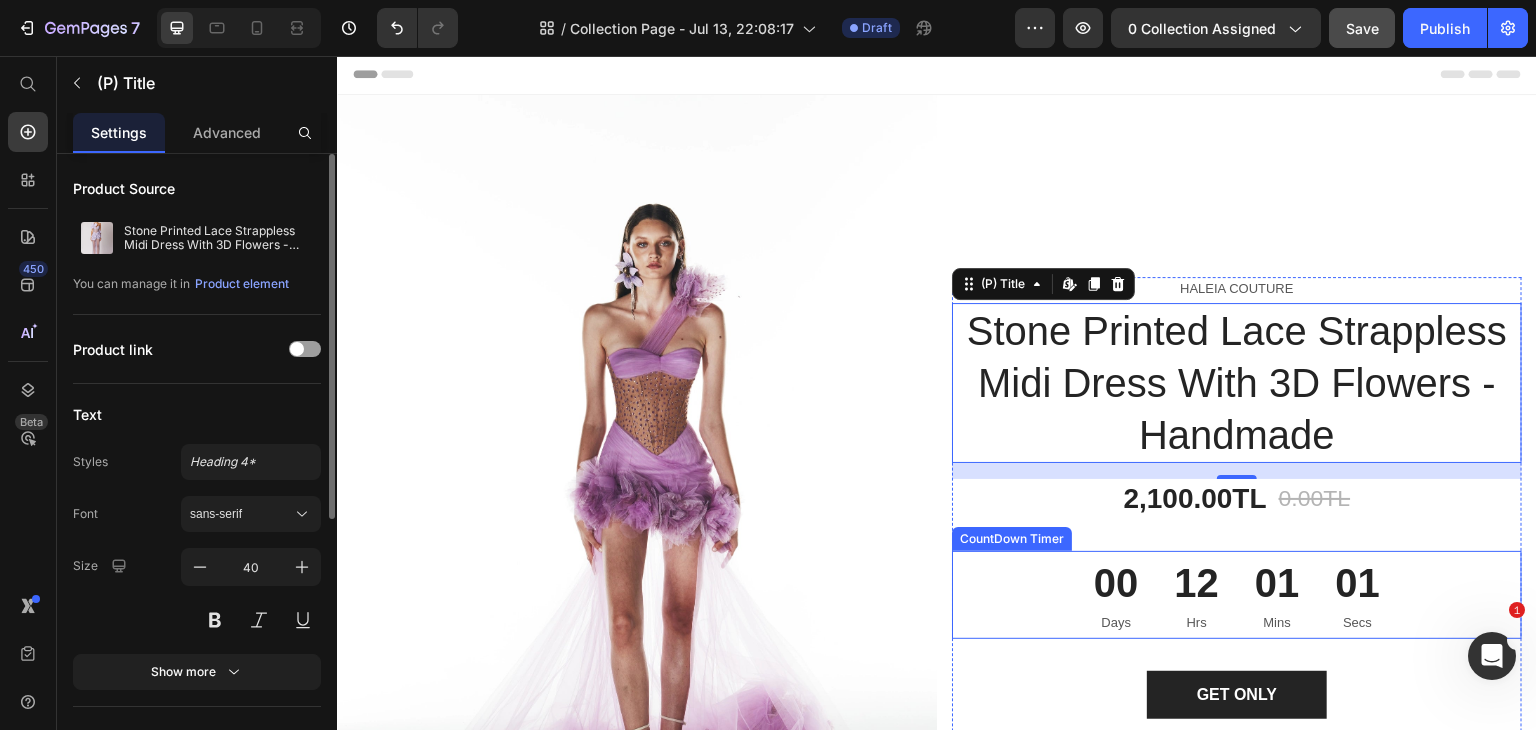 scroll, scrollTop: 0, scrollLeft: 0, axis: both 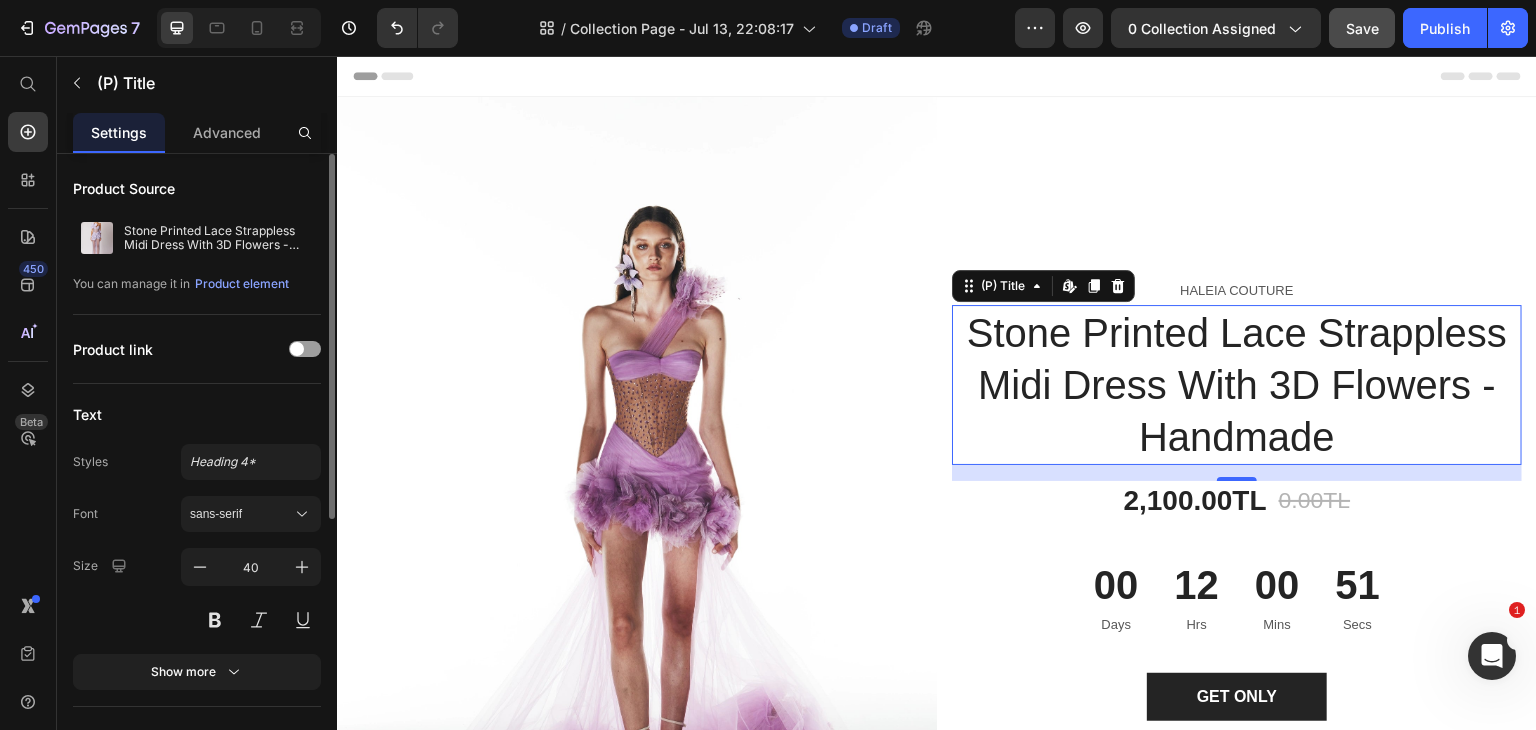 click on "Stone Printed Lace Strappless Midi Dress With 3D Flowers - Handmade" at bounding box center [1237, 385] 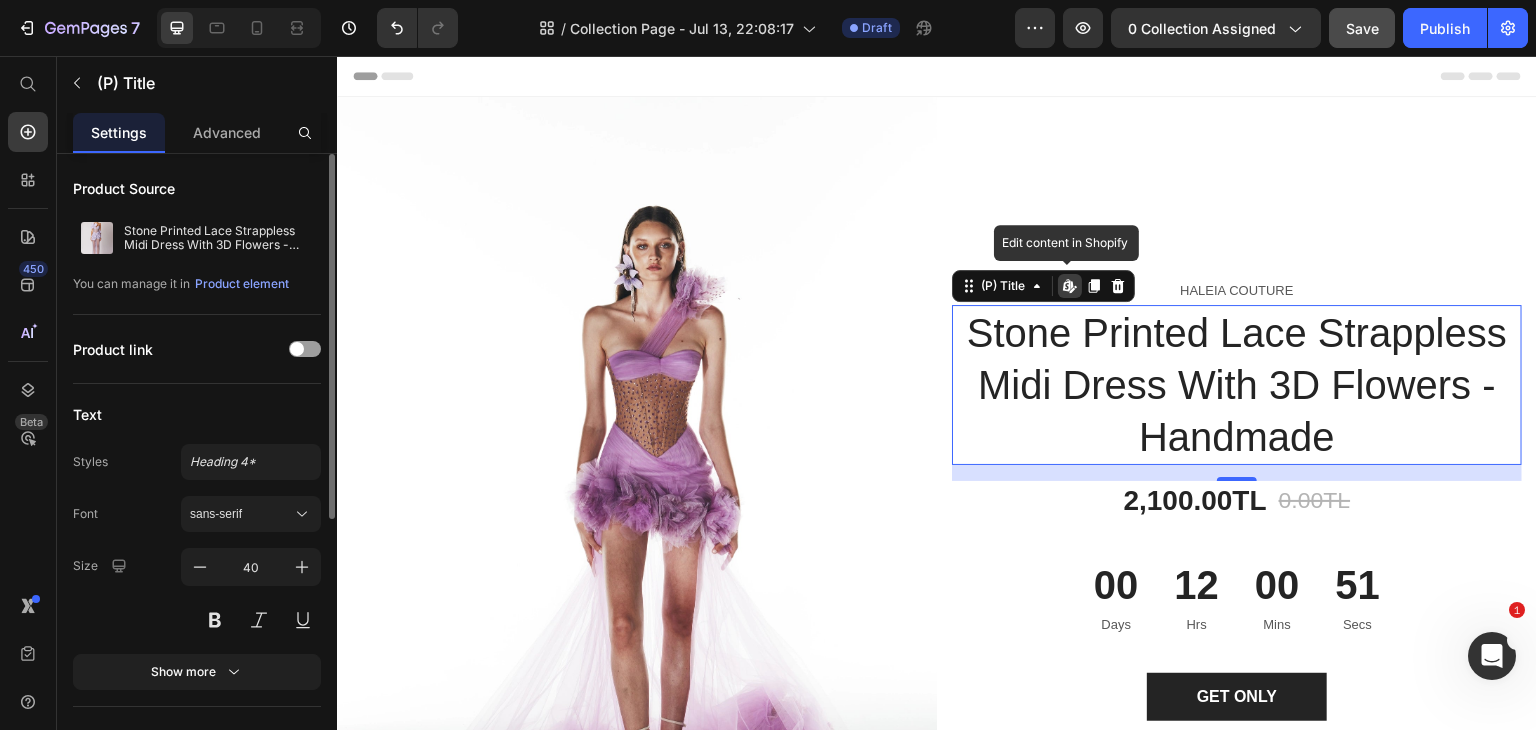 click on "Stone Printed Lace Strappless Midi Dress With 3D Flowers - Handmade" at bounding box center (1237, 385) 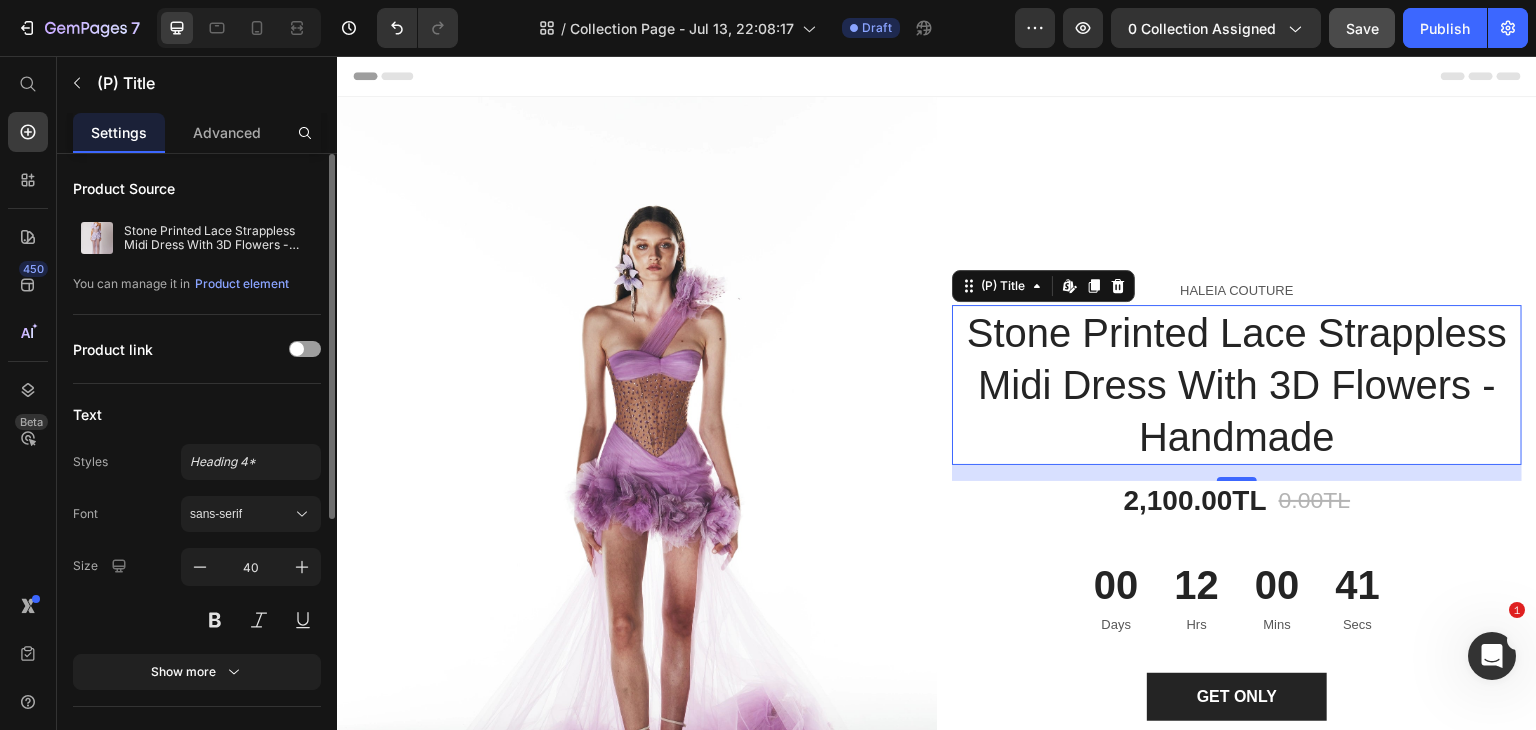click on "Stone Printed Lace Strappless Midi Dress With 3D Flowers - Handmade" at bounding box center (1237, 385) 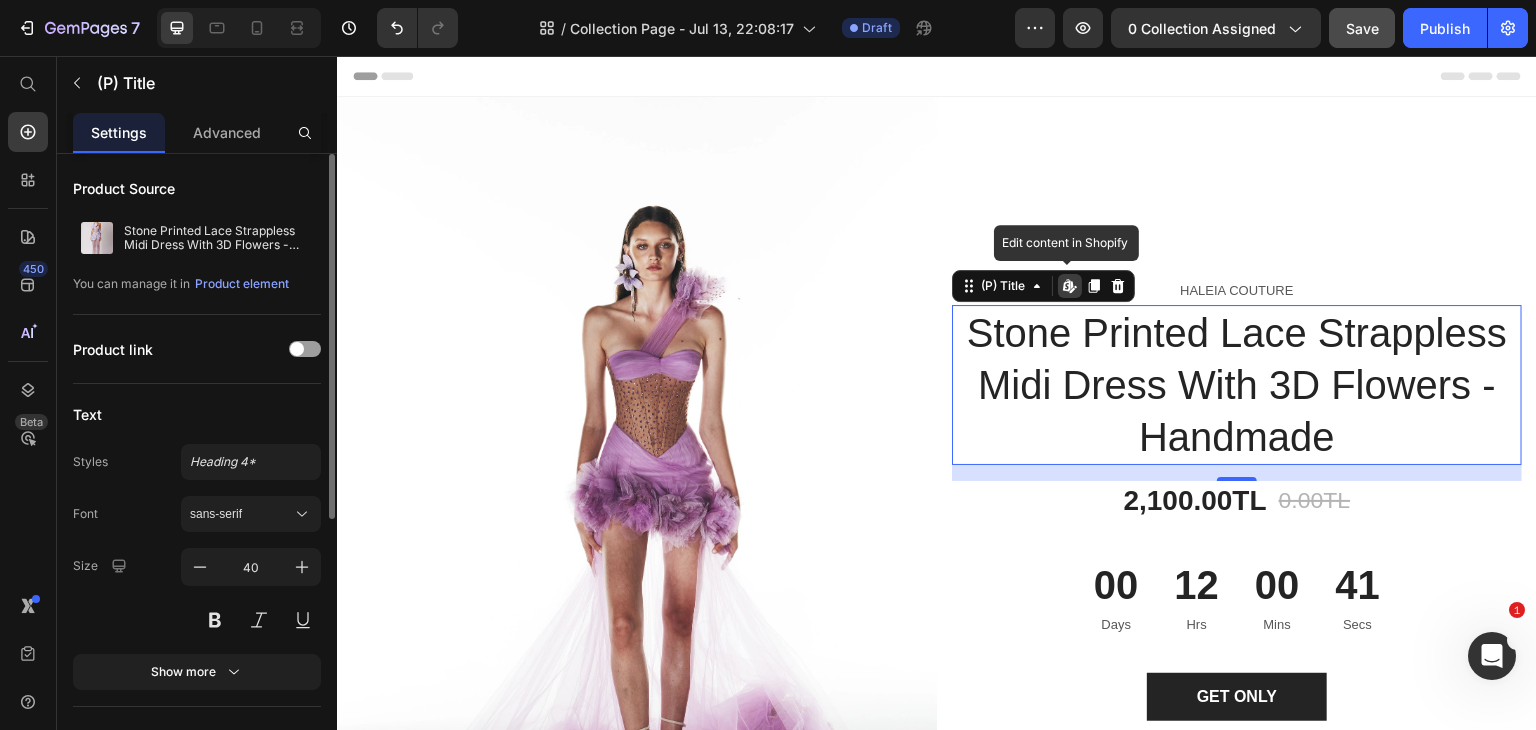 click on "Stone Printed Lace Strappless Midi Dress With 3D Flowers - Handmade" at bounding box center [1237, 385] 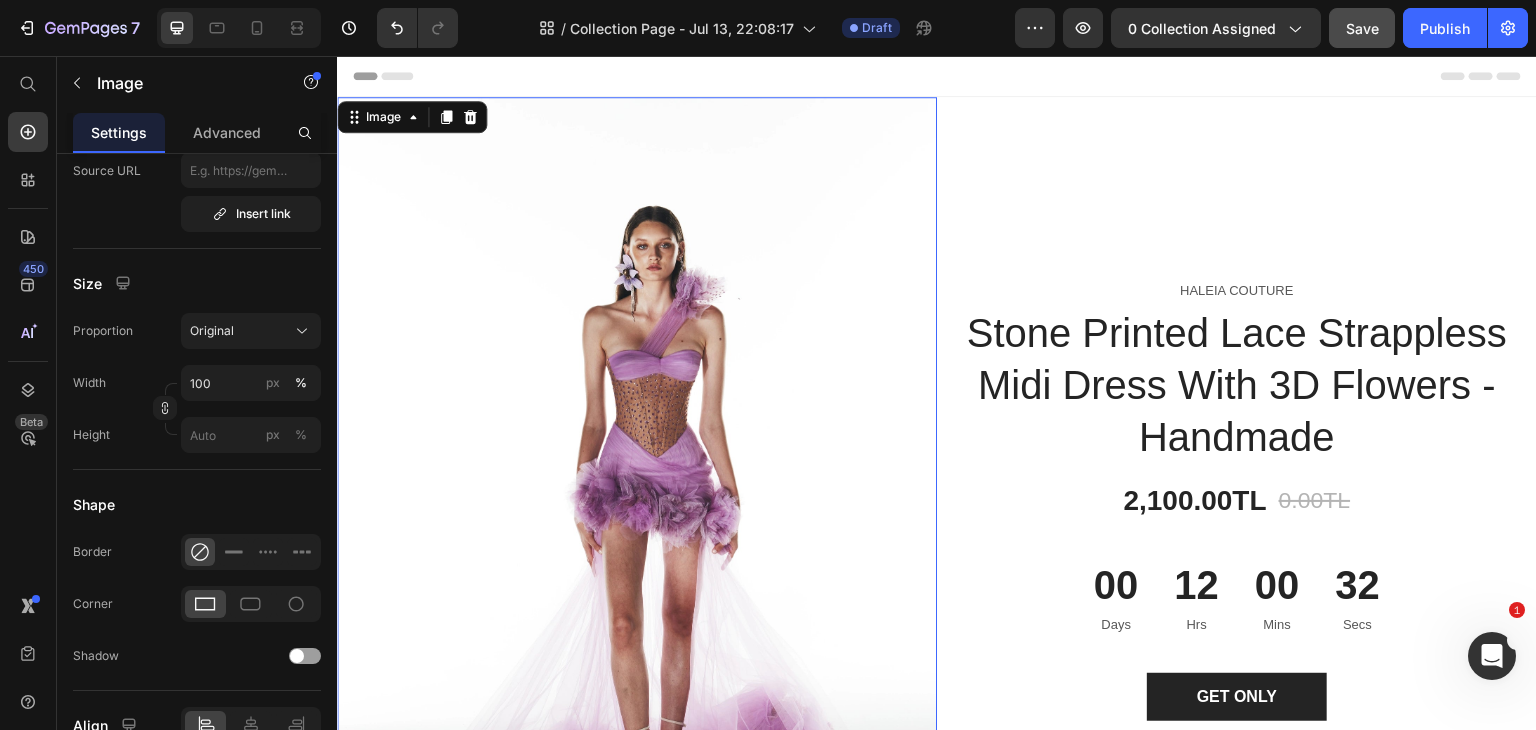 scroll, scrollTop: 0, scrollLeft: 0, axis: both 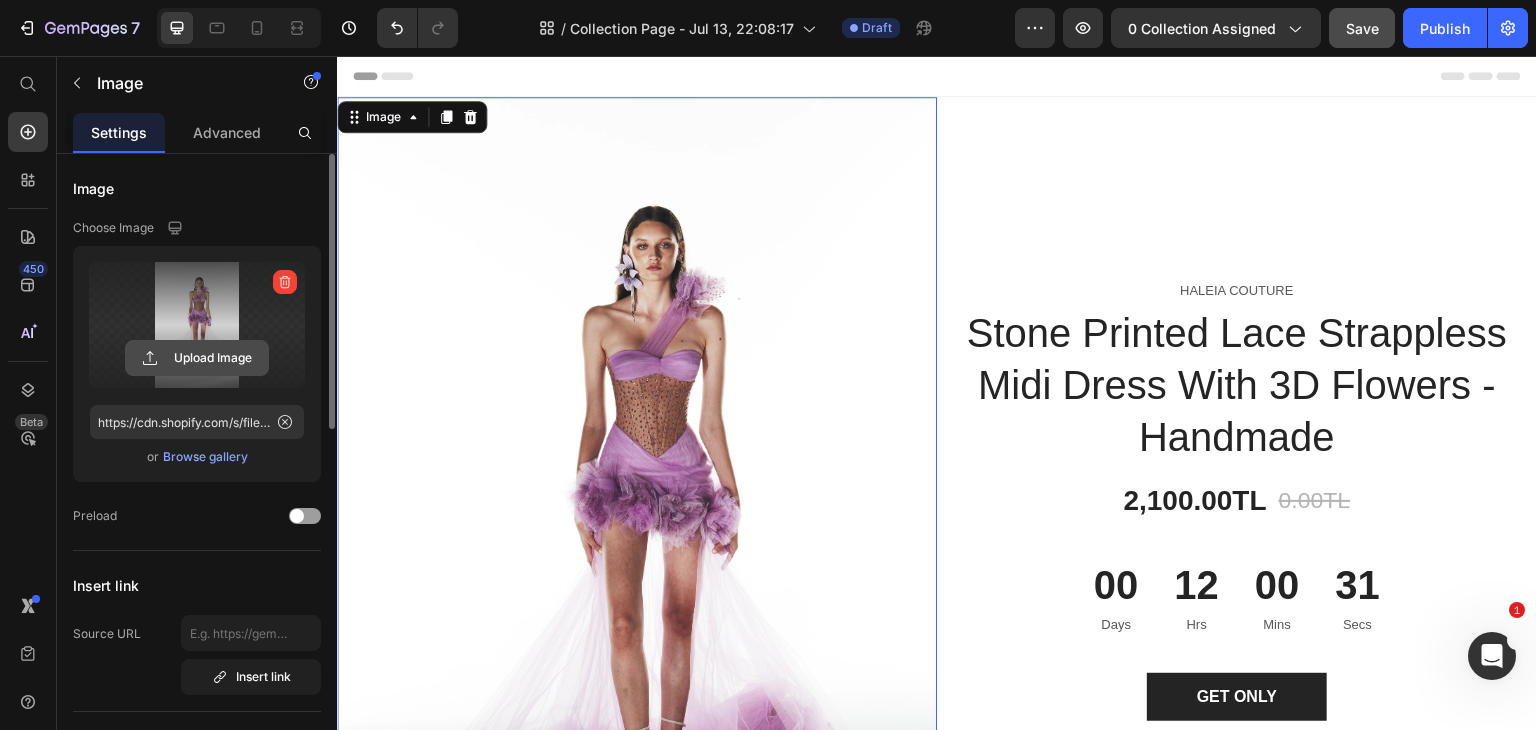 click 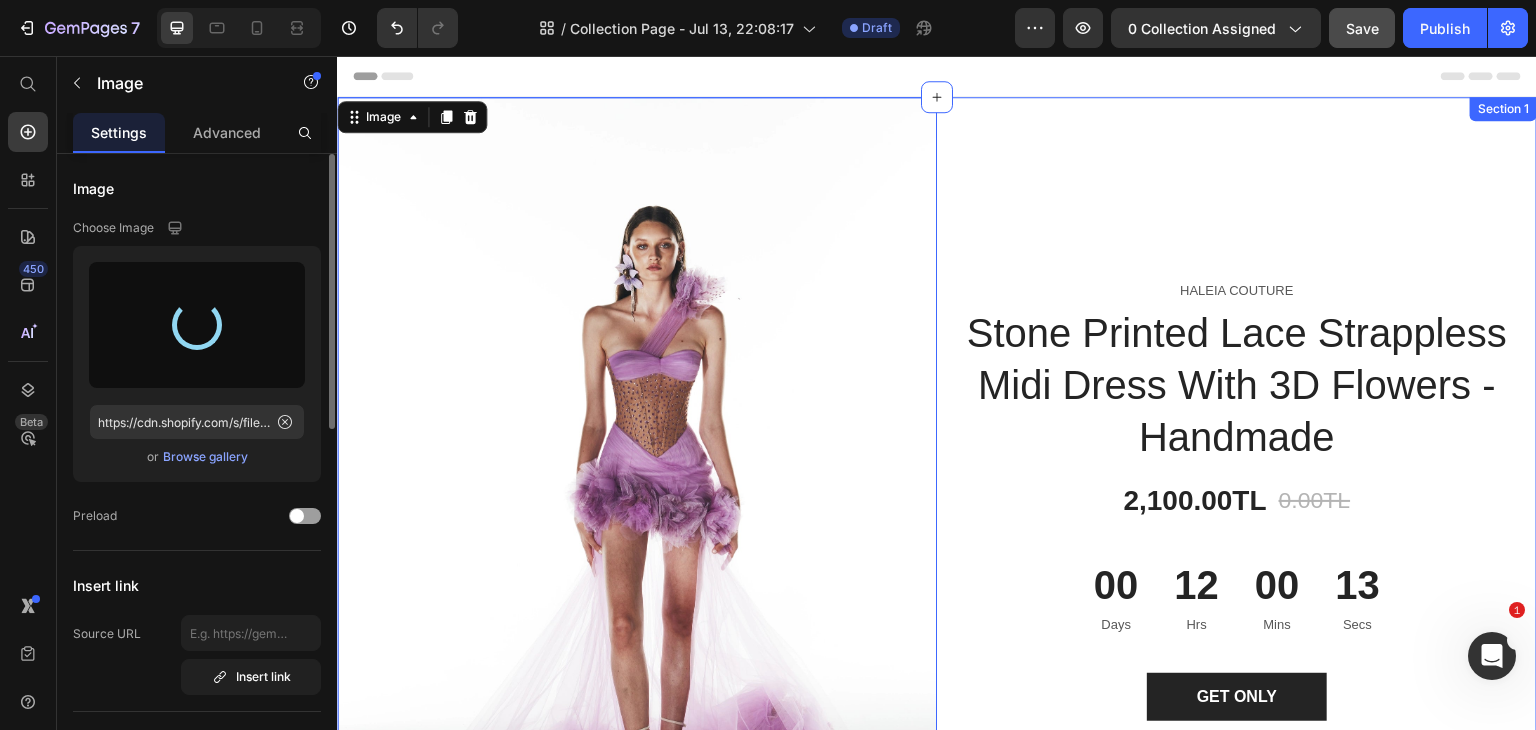 type on "https://cdn.shopify.com/s/files/1/0648/3381/4614/files/gempages_567266745862063013-5d0a01a2-4c31-4a30-bb14-203005fea13f.jpg" 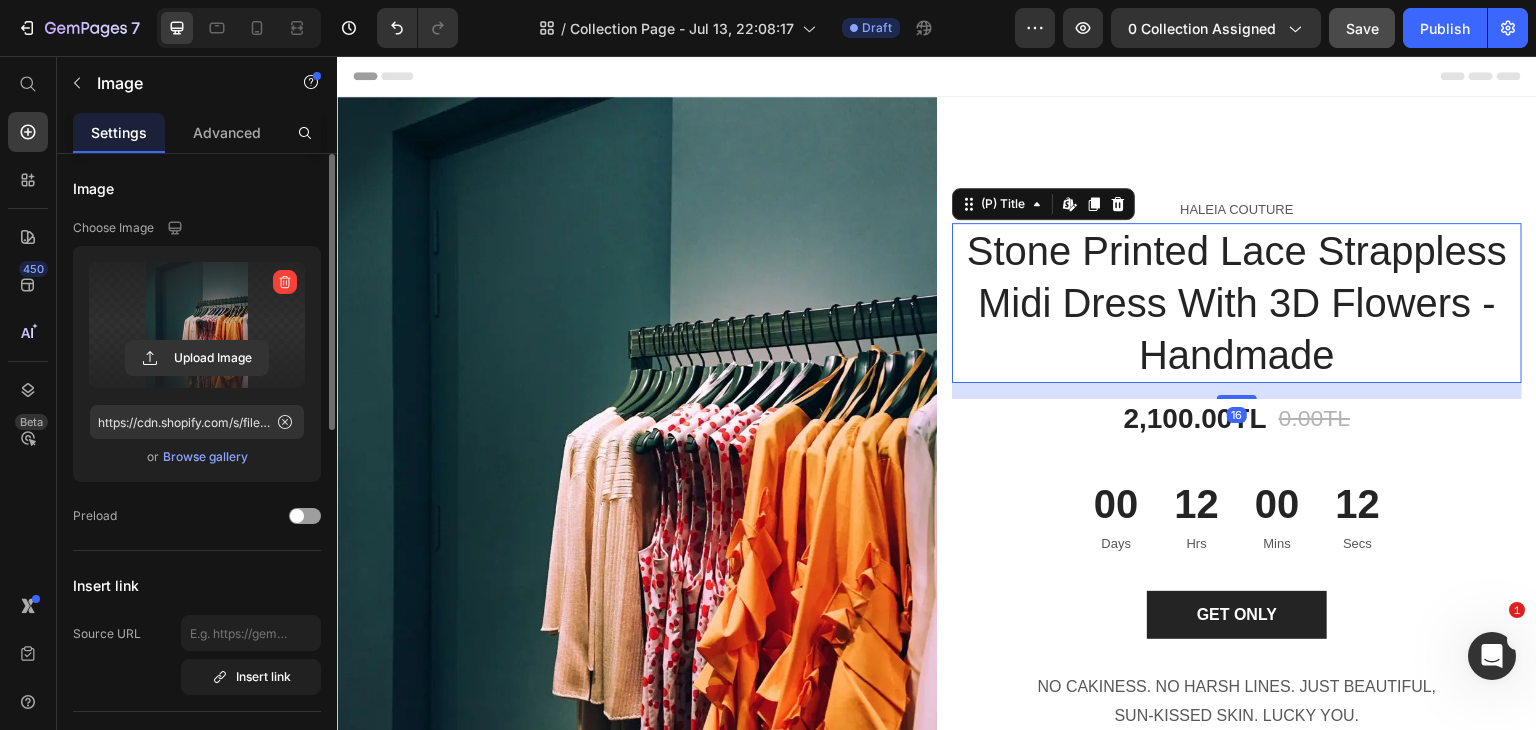 click on "Stone Printed Lace Strappless Midi Dress With 3D Flowers - Handmade" at bounding box center (1237, 303) 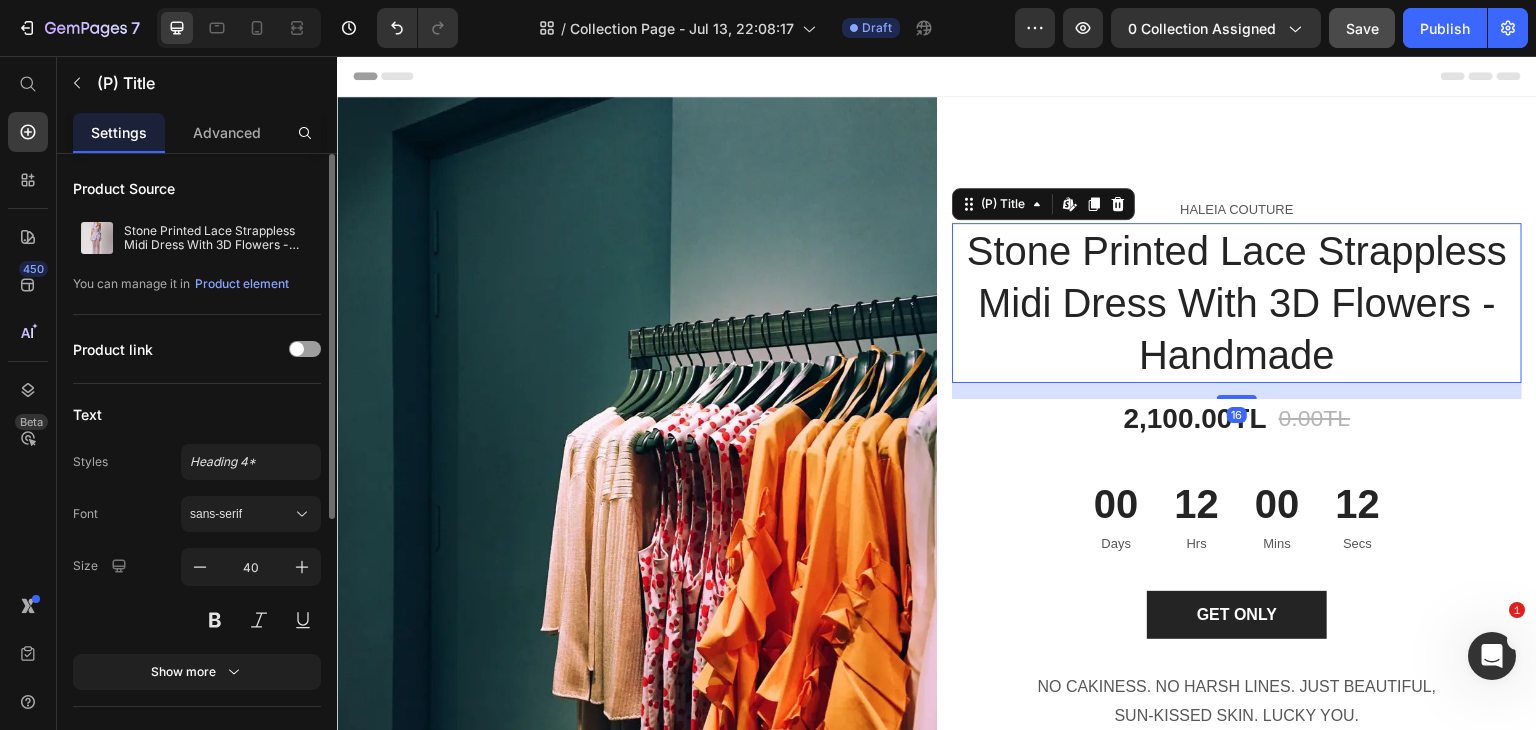 click on "Stone Printed Lace Strappless Midi Dress With 3D Flowers - Handmade" at bounding box center (1237, 303) 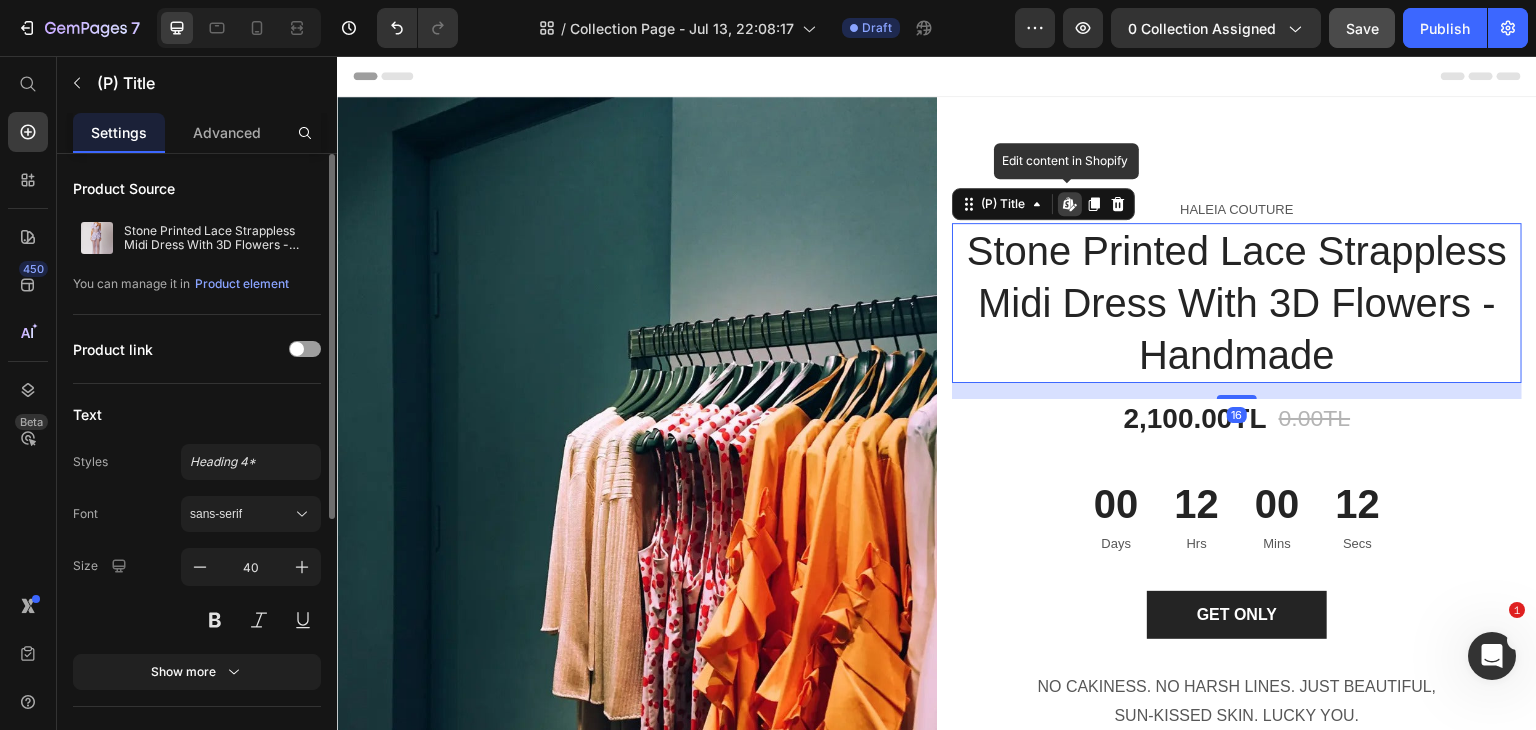 click on "Stone Printed Lace Strappless Midi Dress With 3D Flowers - Handmade" at bounding box center [1237, 303] 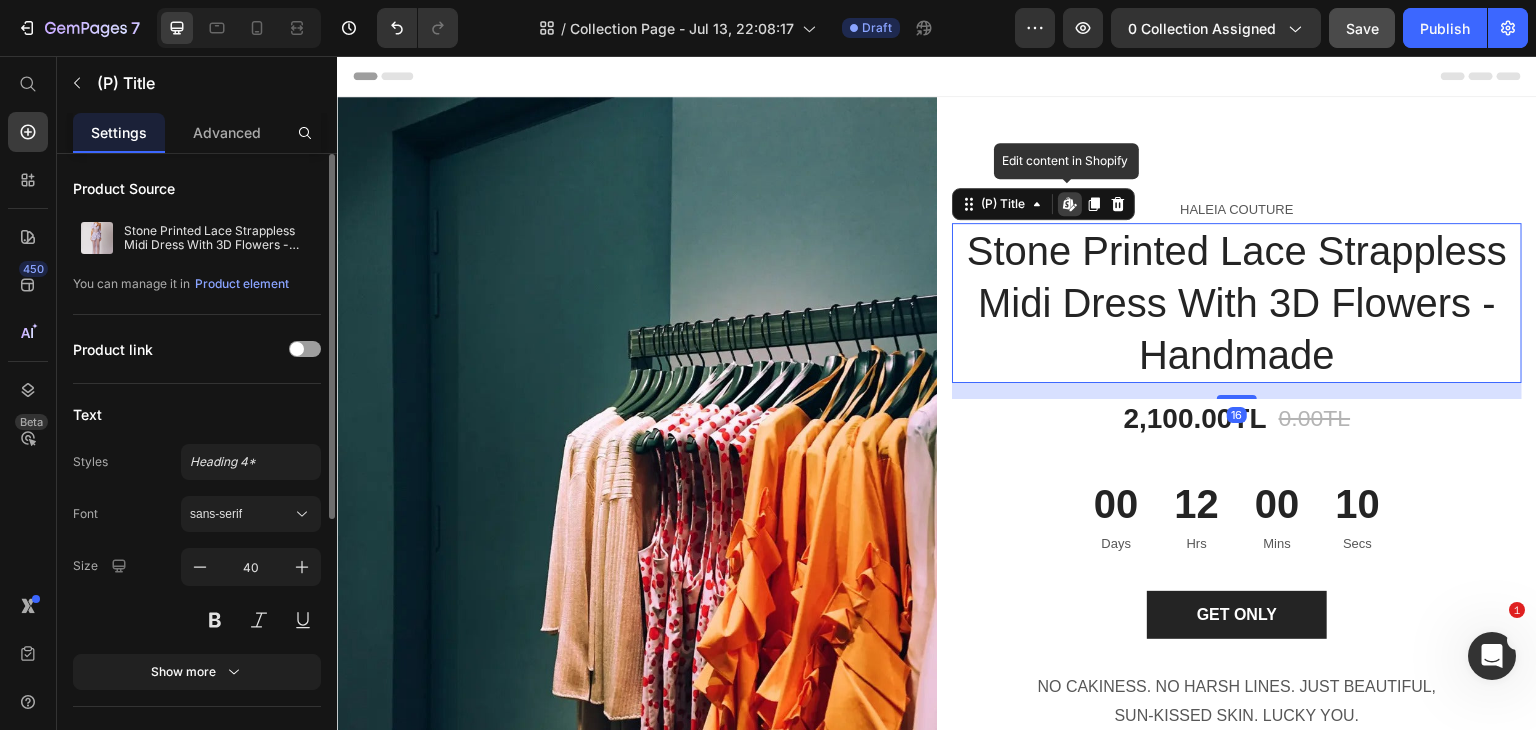 click on "Stone Printed Lace Strappless Midi Dress With 3D Flowers - Handmade" at bounding box center (1237, 303) 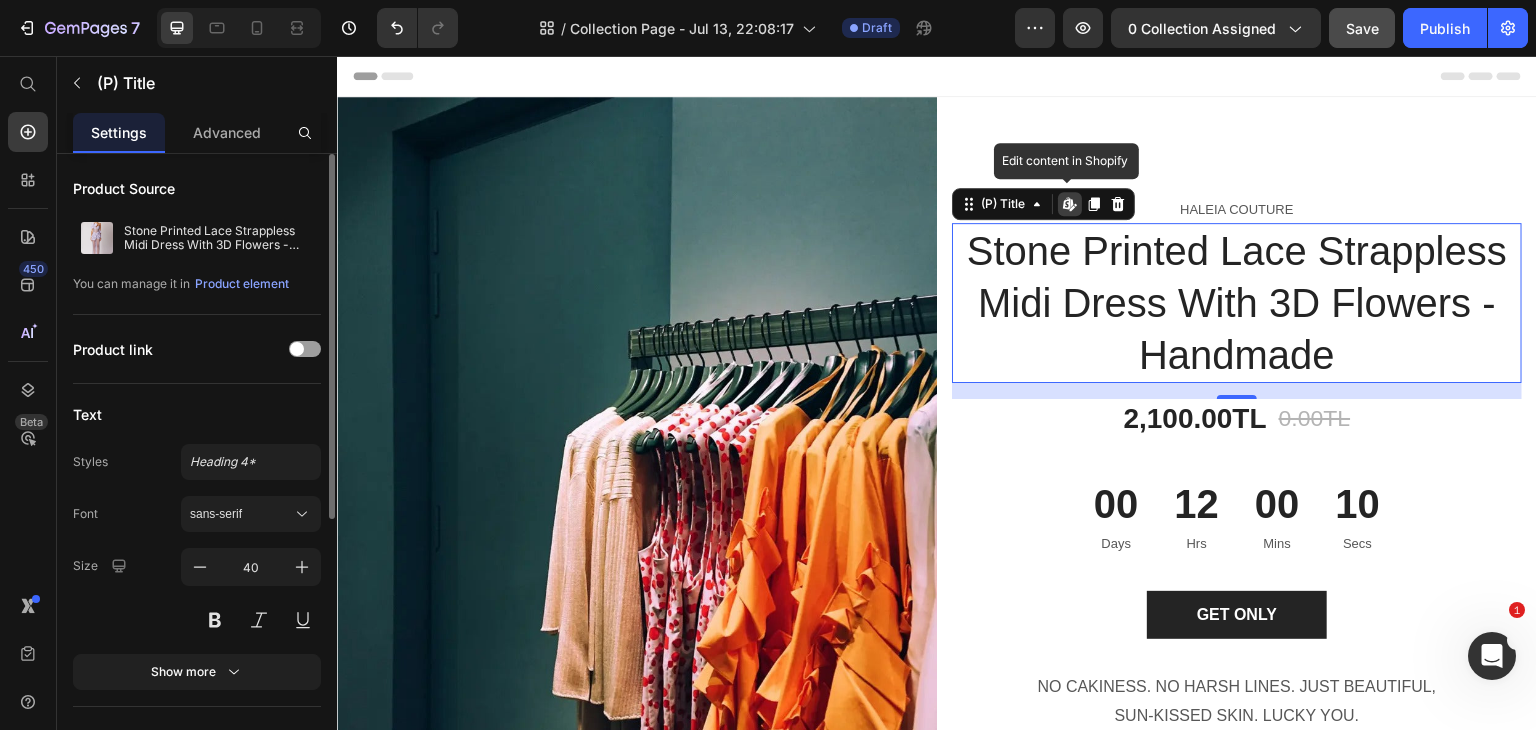 click on "Stone Printed Lace Strappless Midi Dress With 3D Flowers - Handmade" at bounding box center (1237, 303) 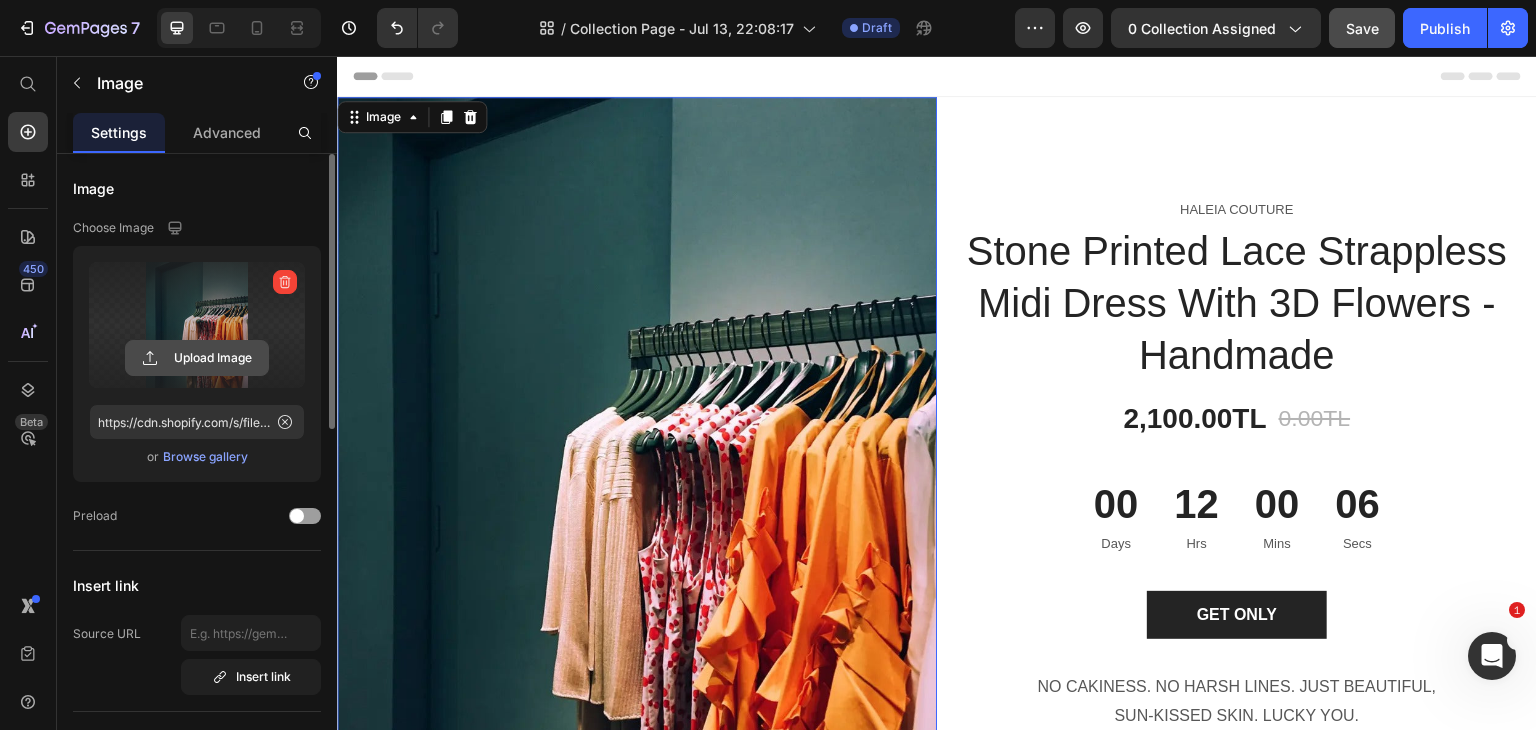 click 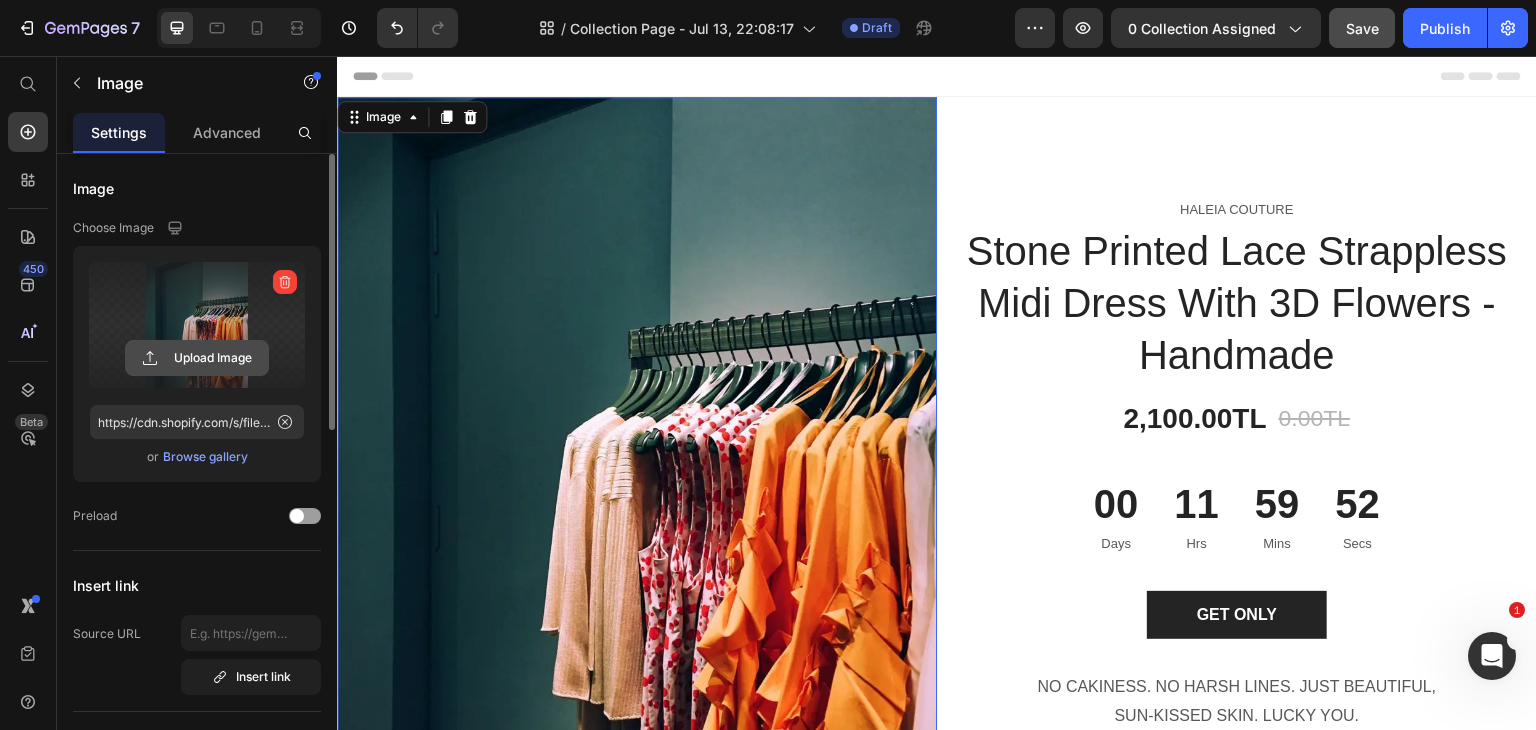 type on "C:\fakepath\Haleia_19_5560.tif" 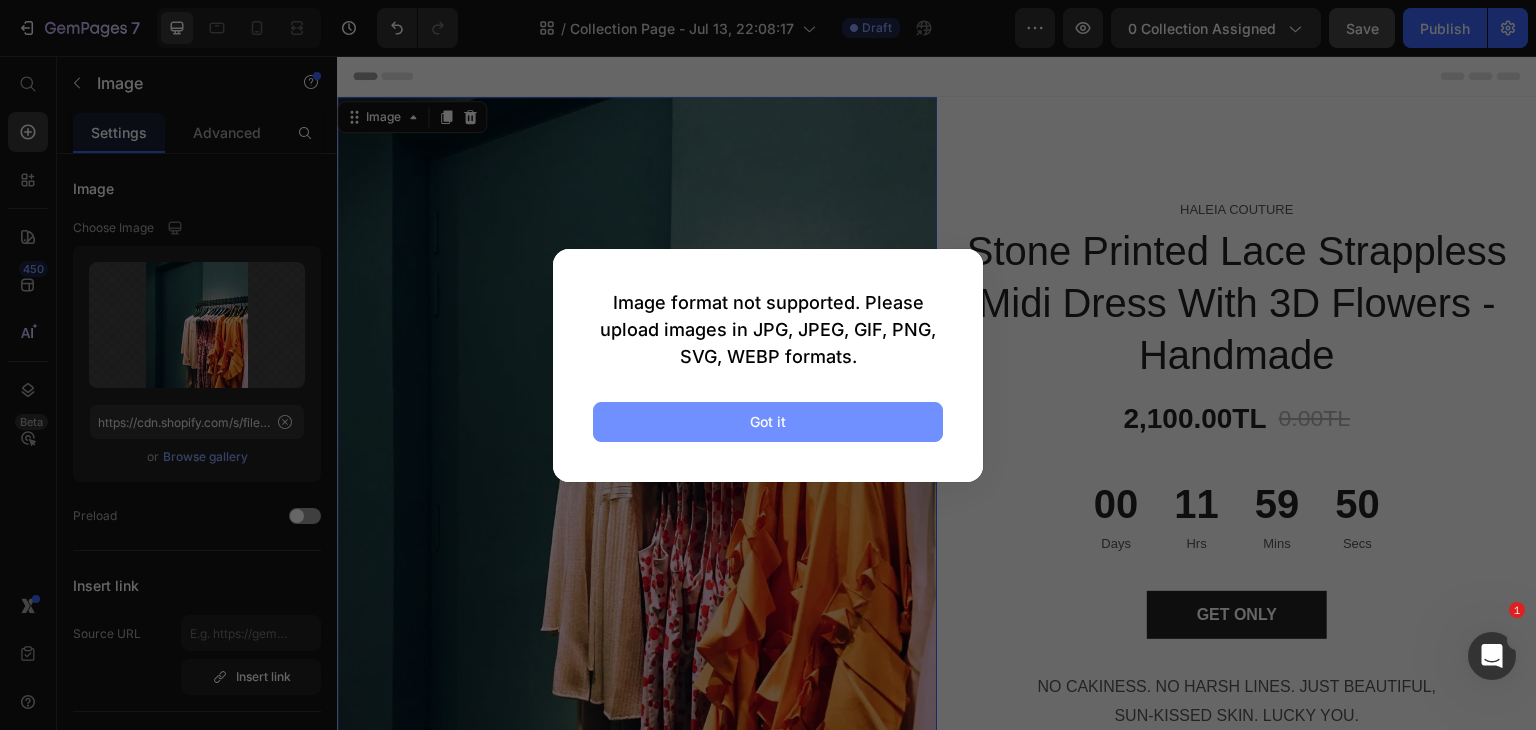 click on "Got it" at bounding box center (768, 422) 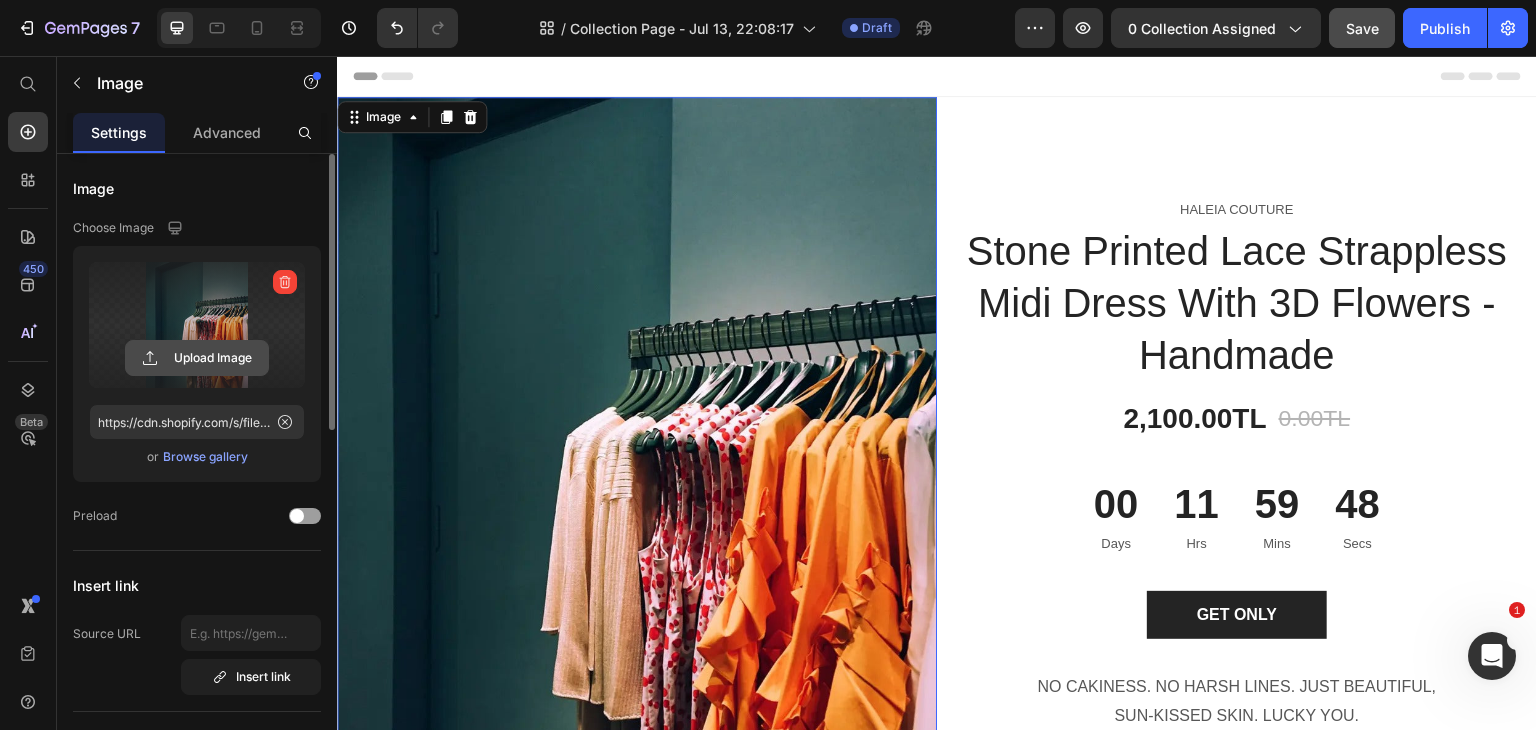 click 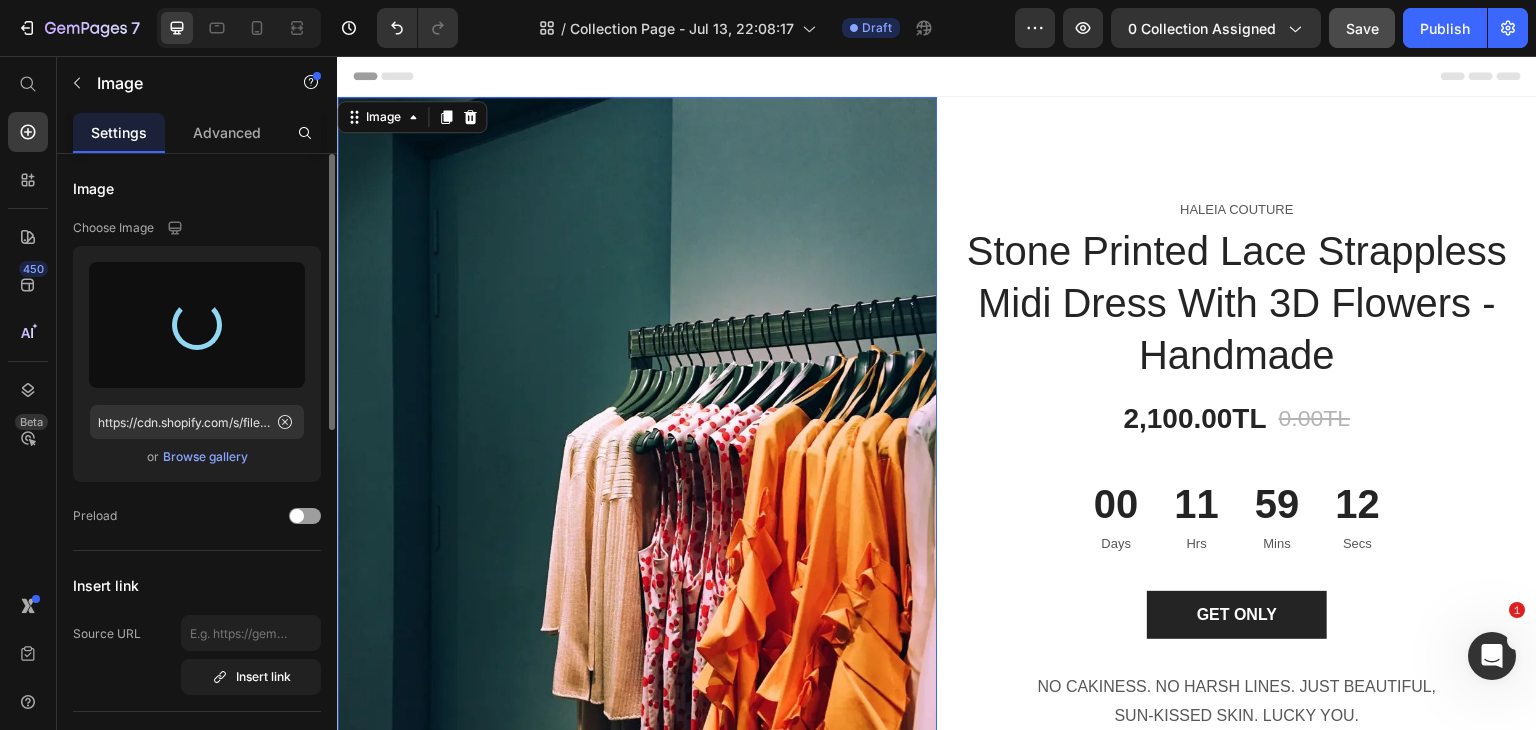 type on "https://cdn.shopify.com/s/files/1/0648/3381/4614/files/gempages_567266745862063013-dfd7c4d0-7f07-4847-9ebe-187aaa9e66c2.webp" 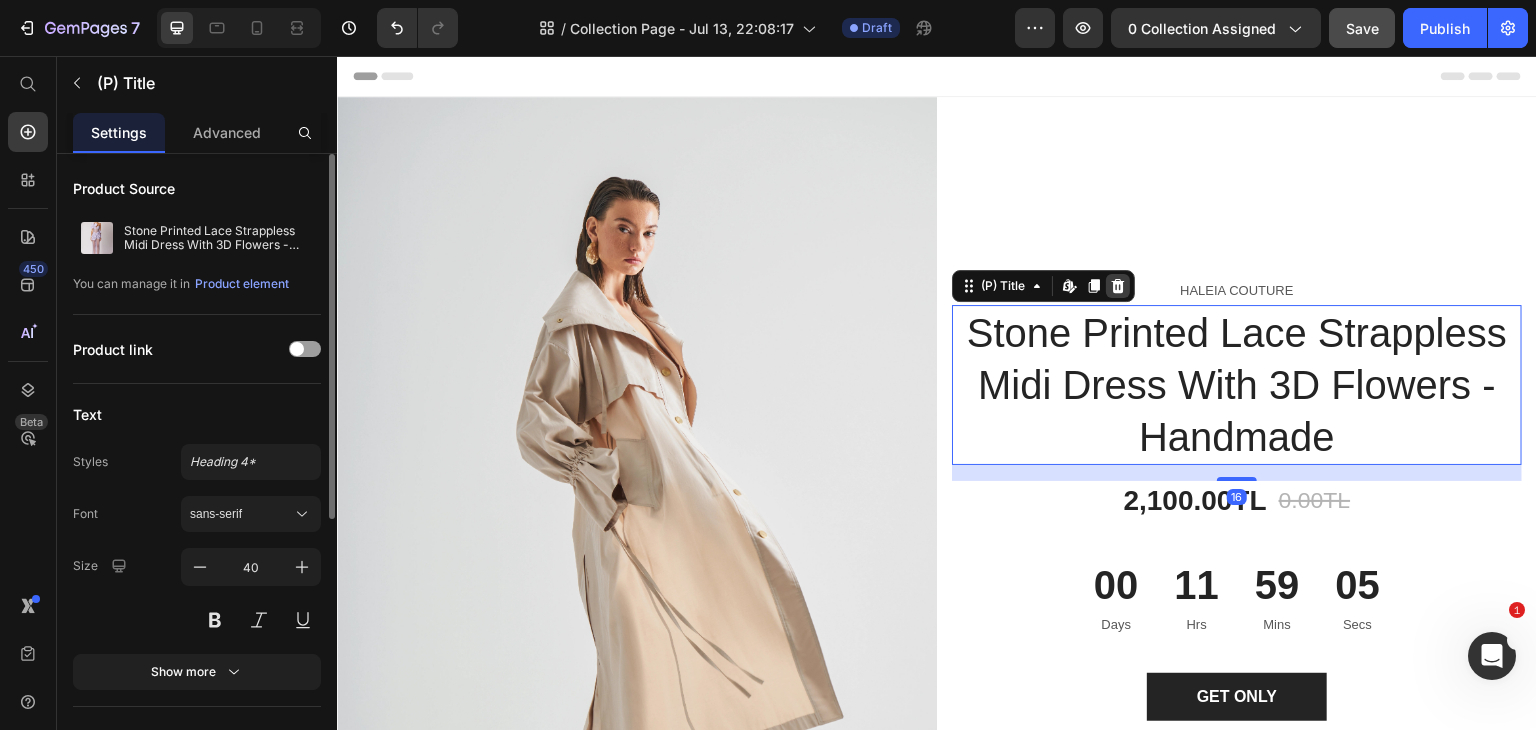 click 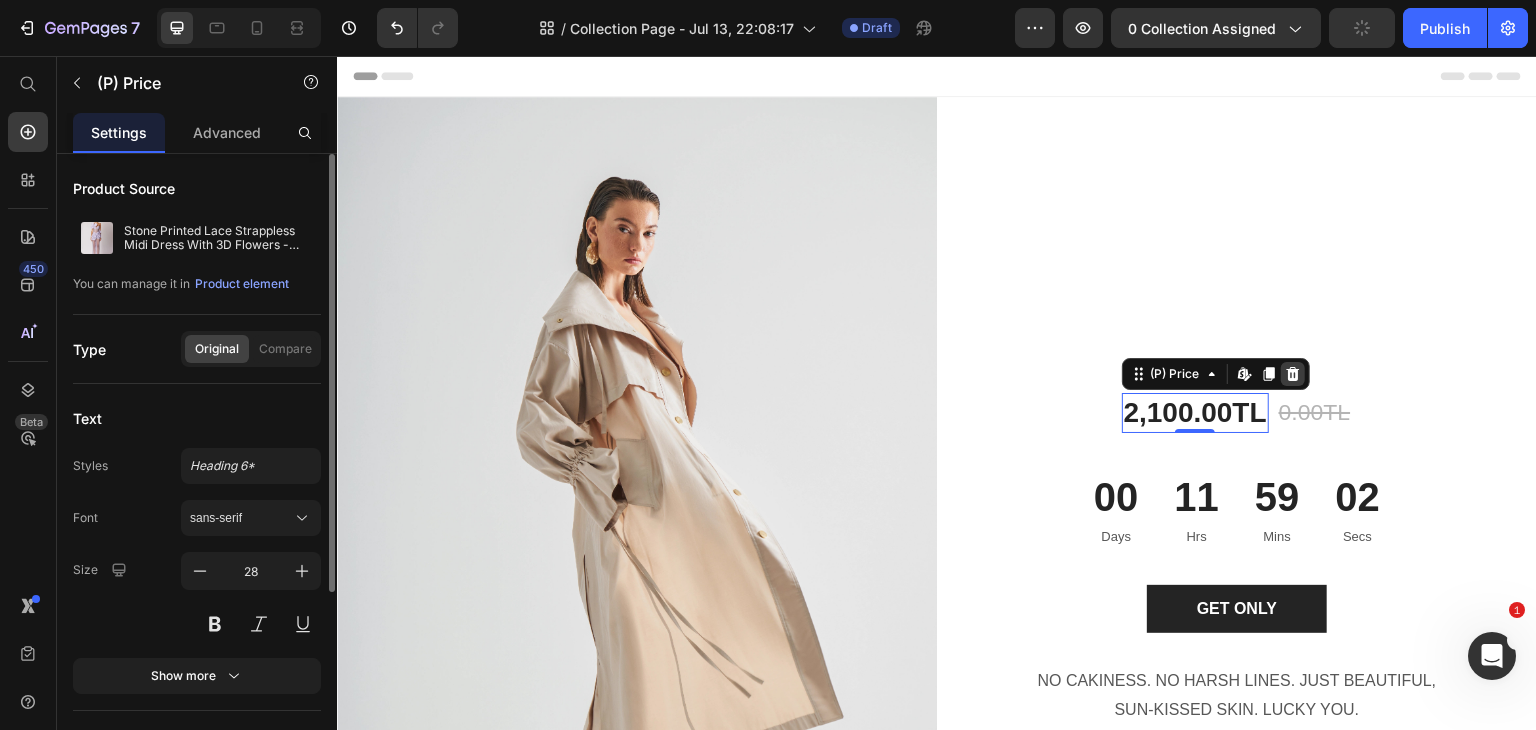 click at bounding box center (1293, 374) 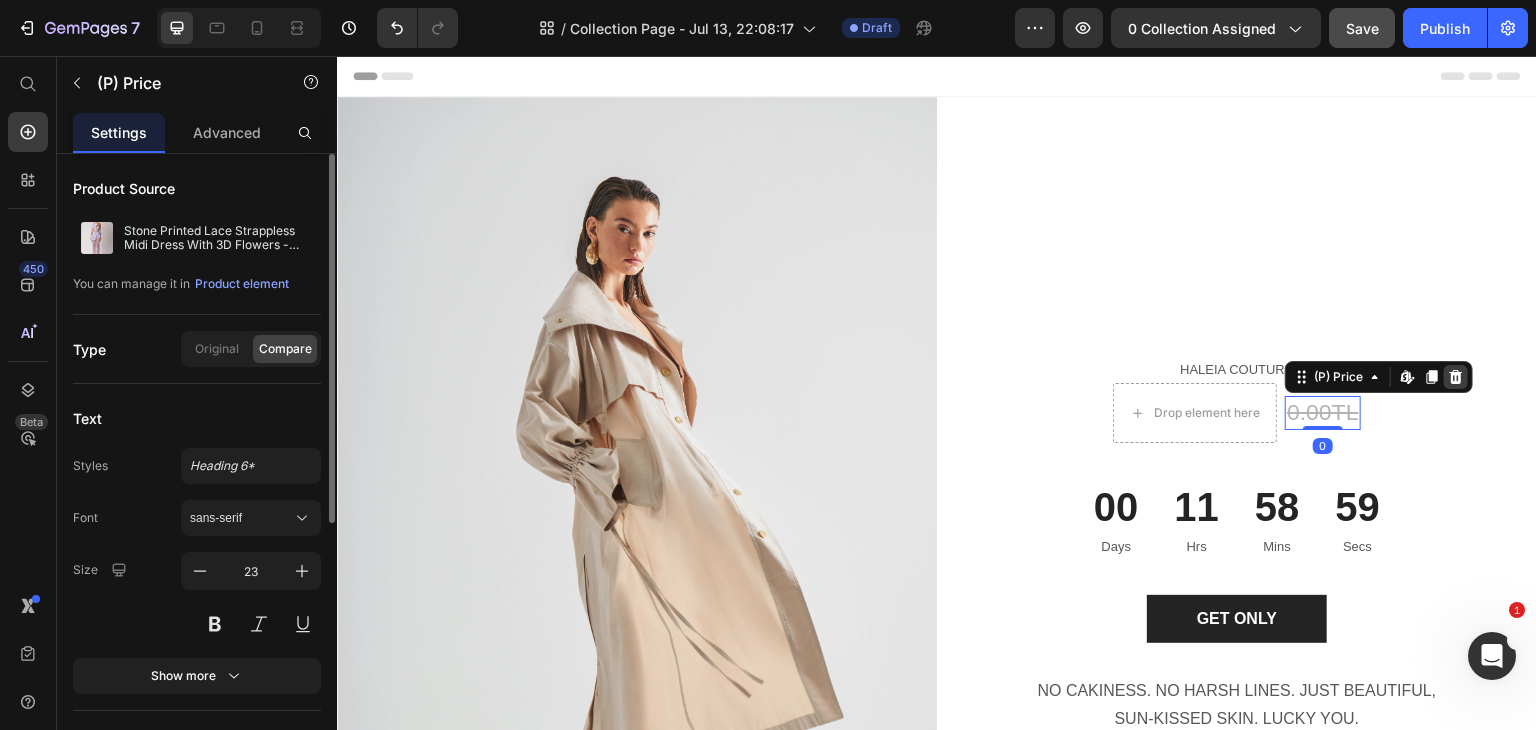 click 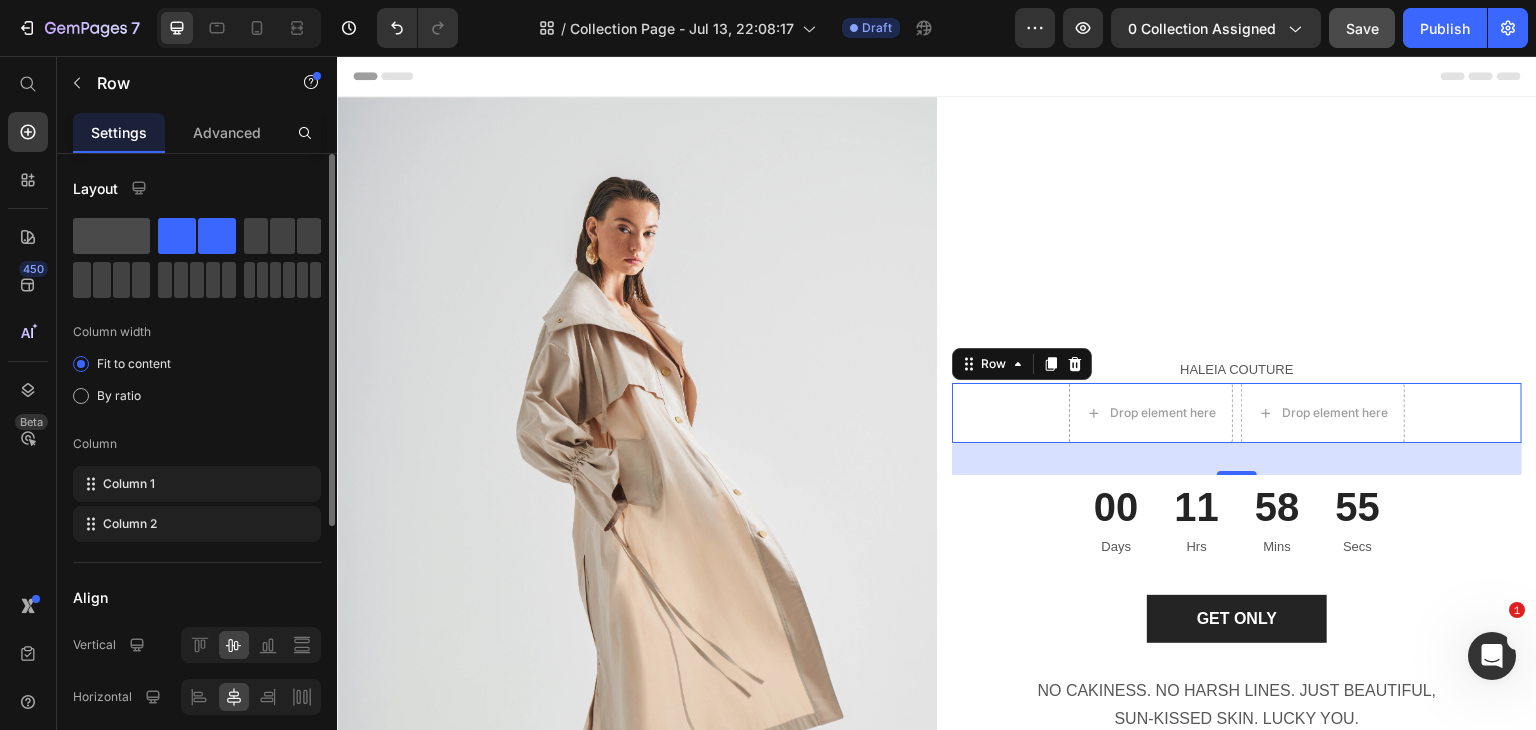 click 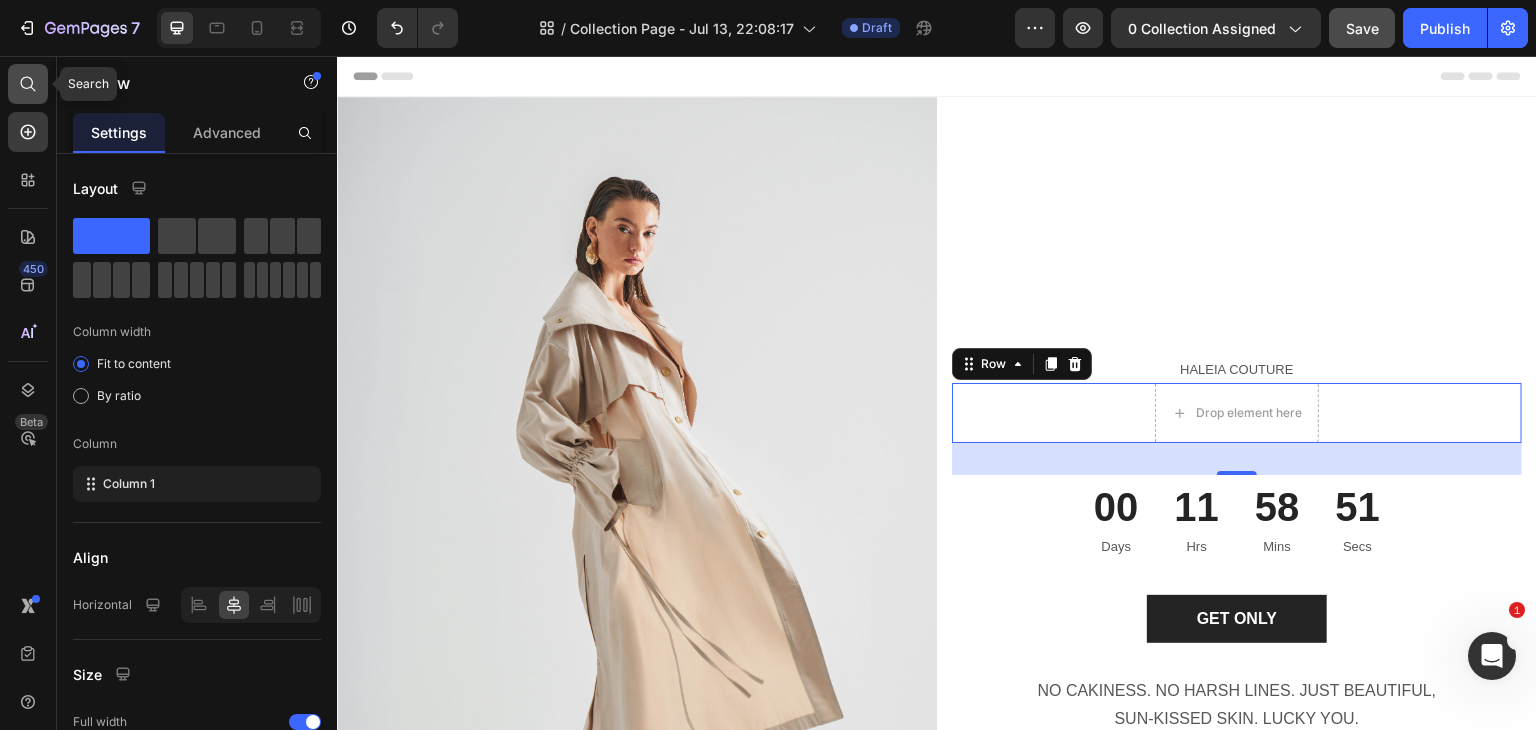 click 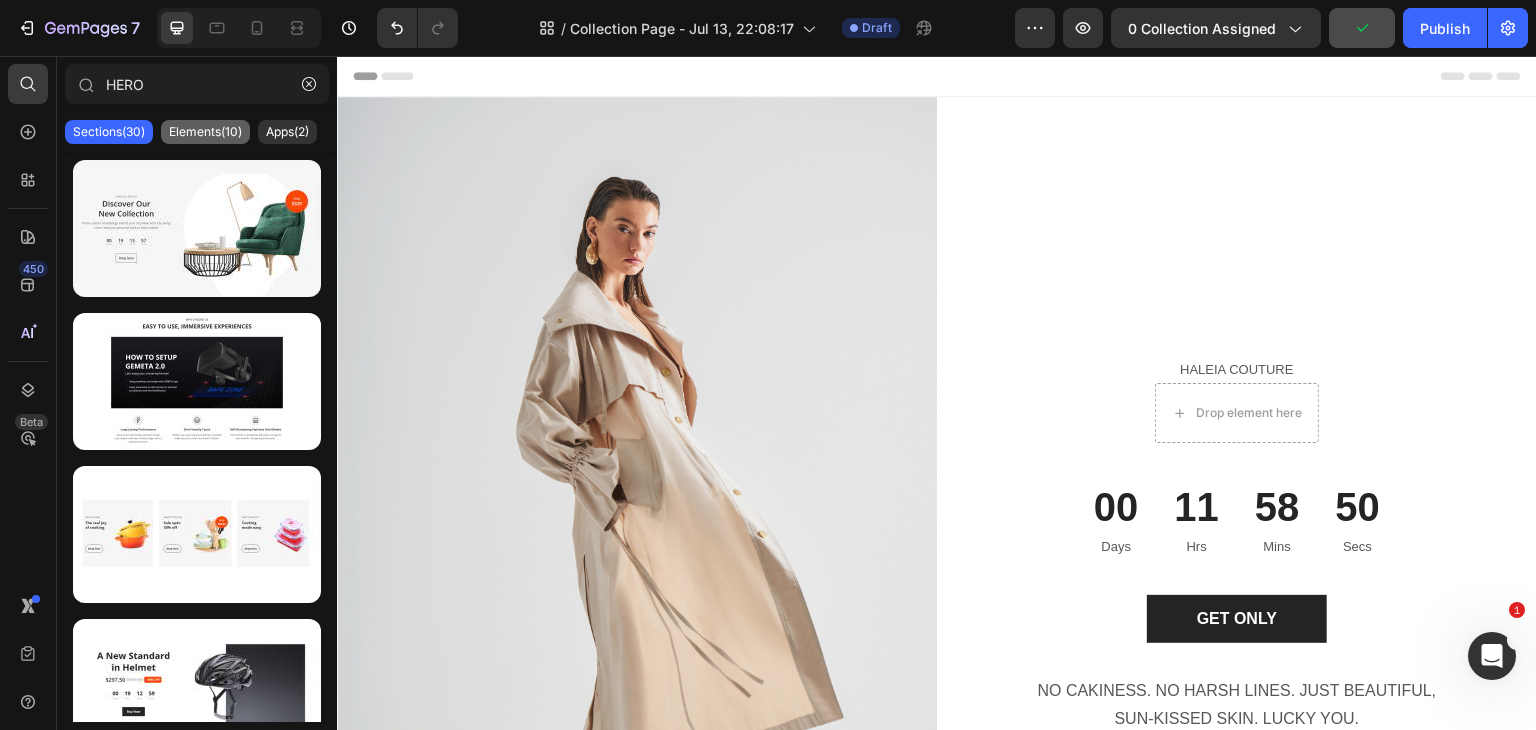 click on "Elements(10)" at bounding box center (205, 132) 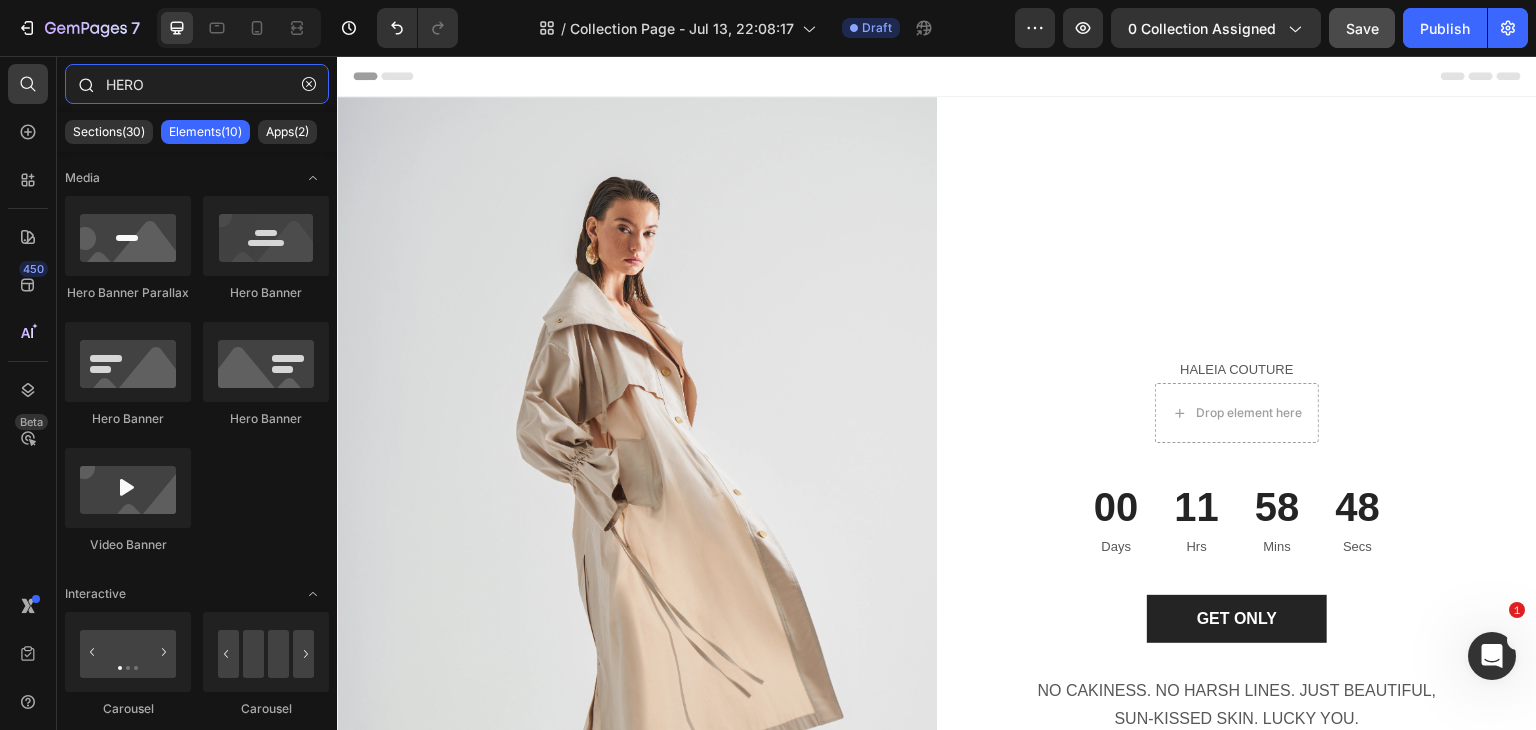 click on "HERO" at bounding box center [197, 84] 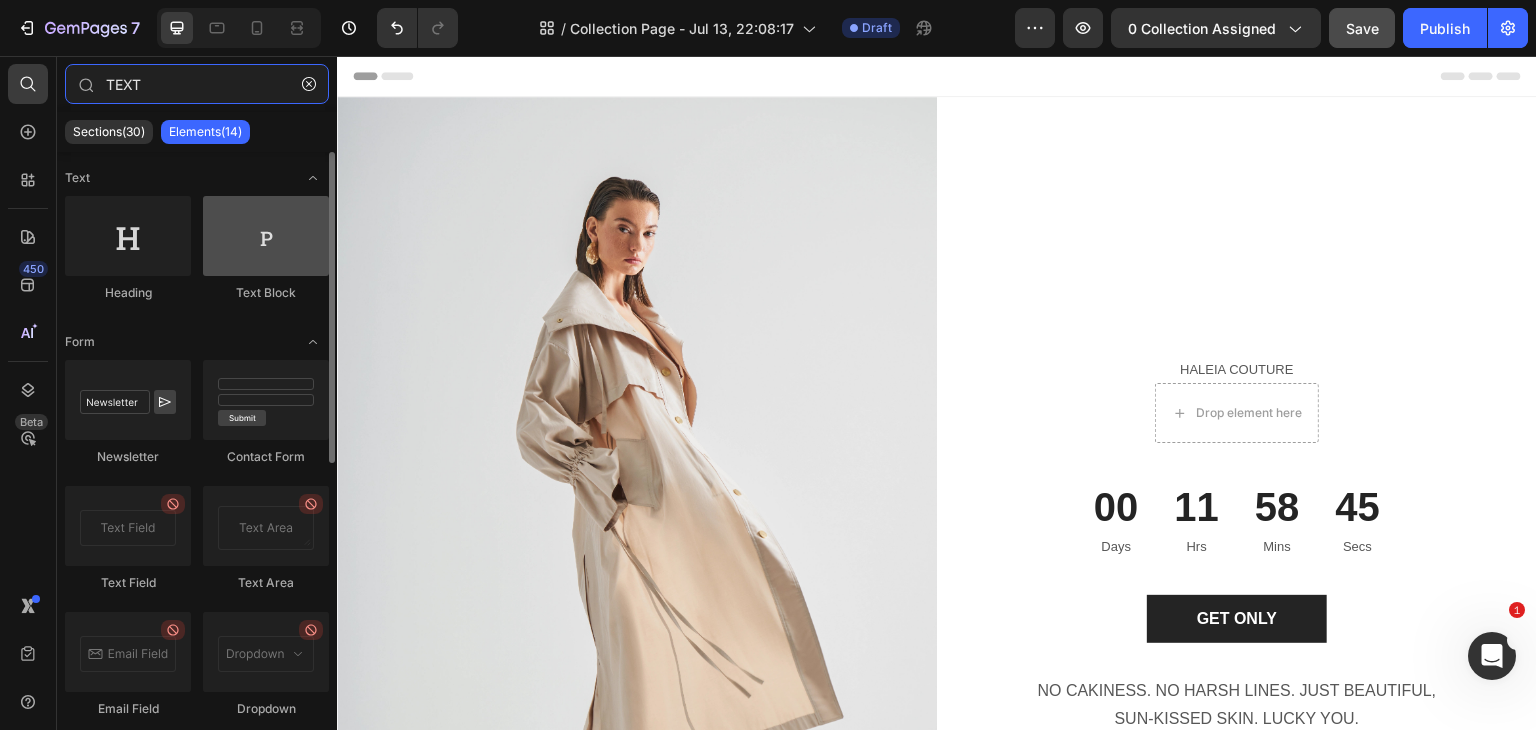 type on "TEXT" 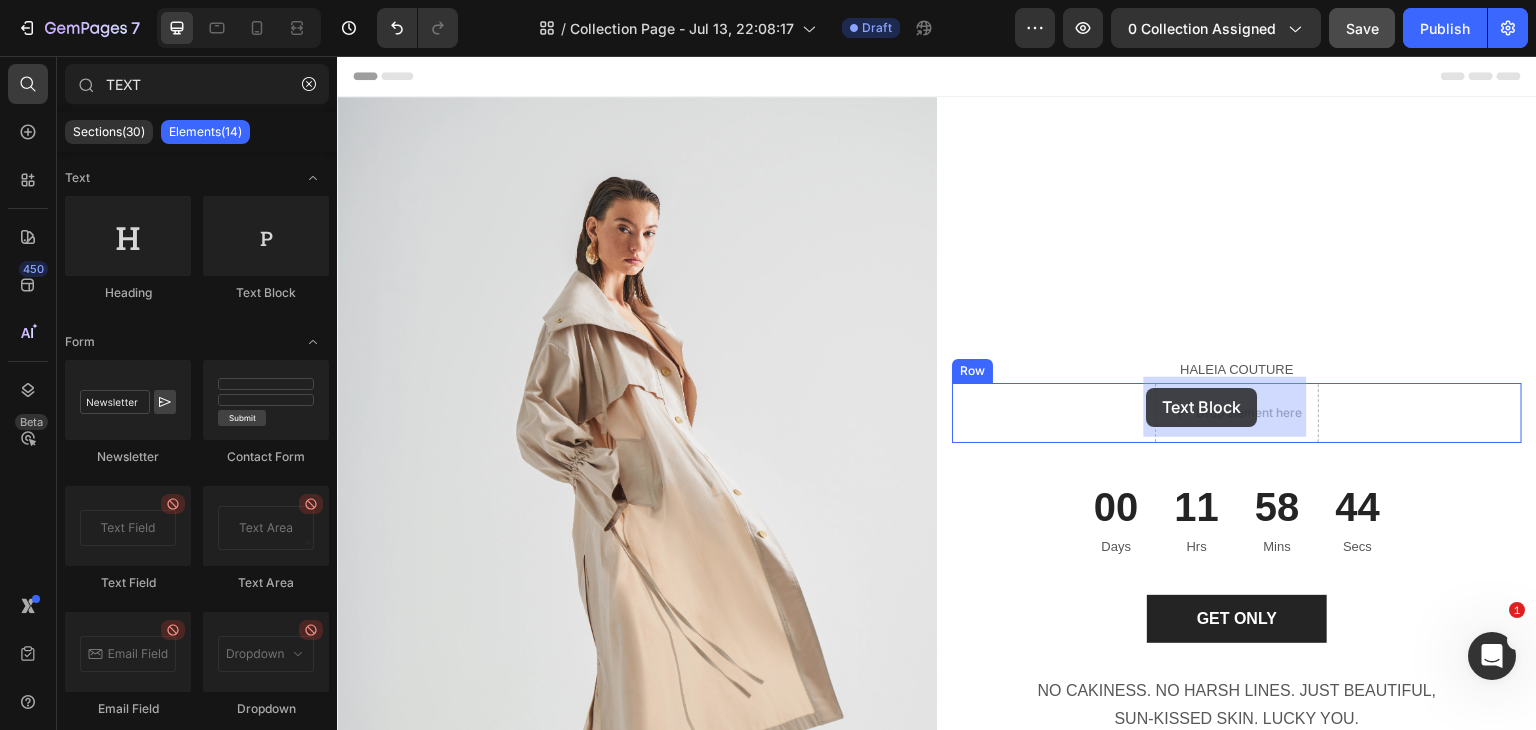 drag, startPoint x: 601, startPoint y: 271, endPoint x: 1147, endPoint y: 388, distance: 558.395 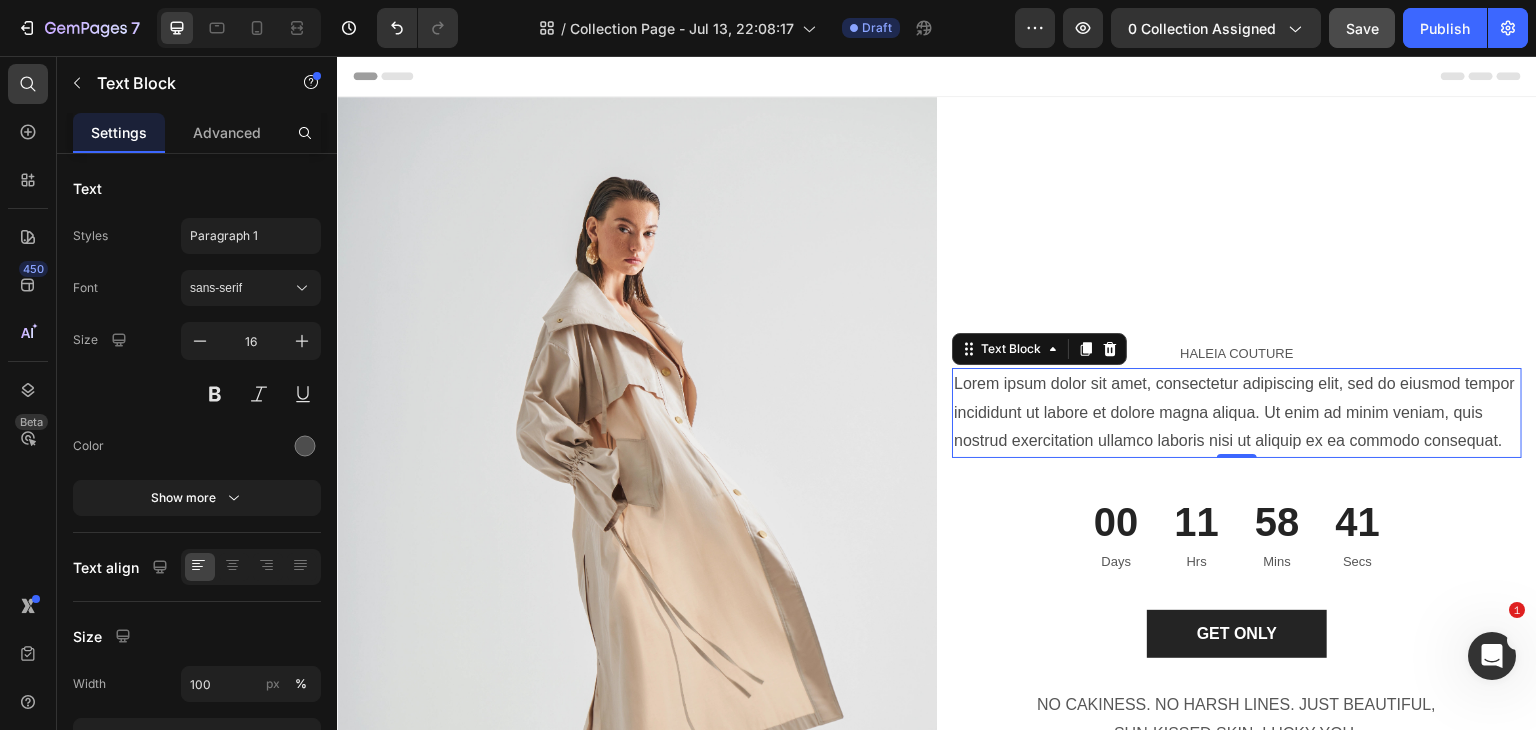 click on "Lorem ipsum dolor sit amet, consectetur adipiscing elit, sed do eiusmod tempor incididunt ut labore et dolore magna aliqua. Ut enim ad minim veniam, quis nostrud exercitation ullamco laboris nisi ut aliquip ex ea commodo consequat." at bounding box center (1237, 413) 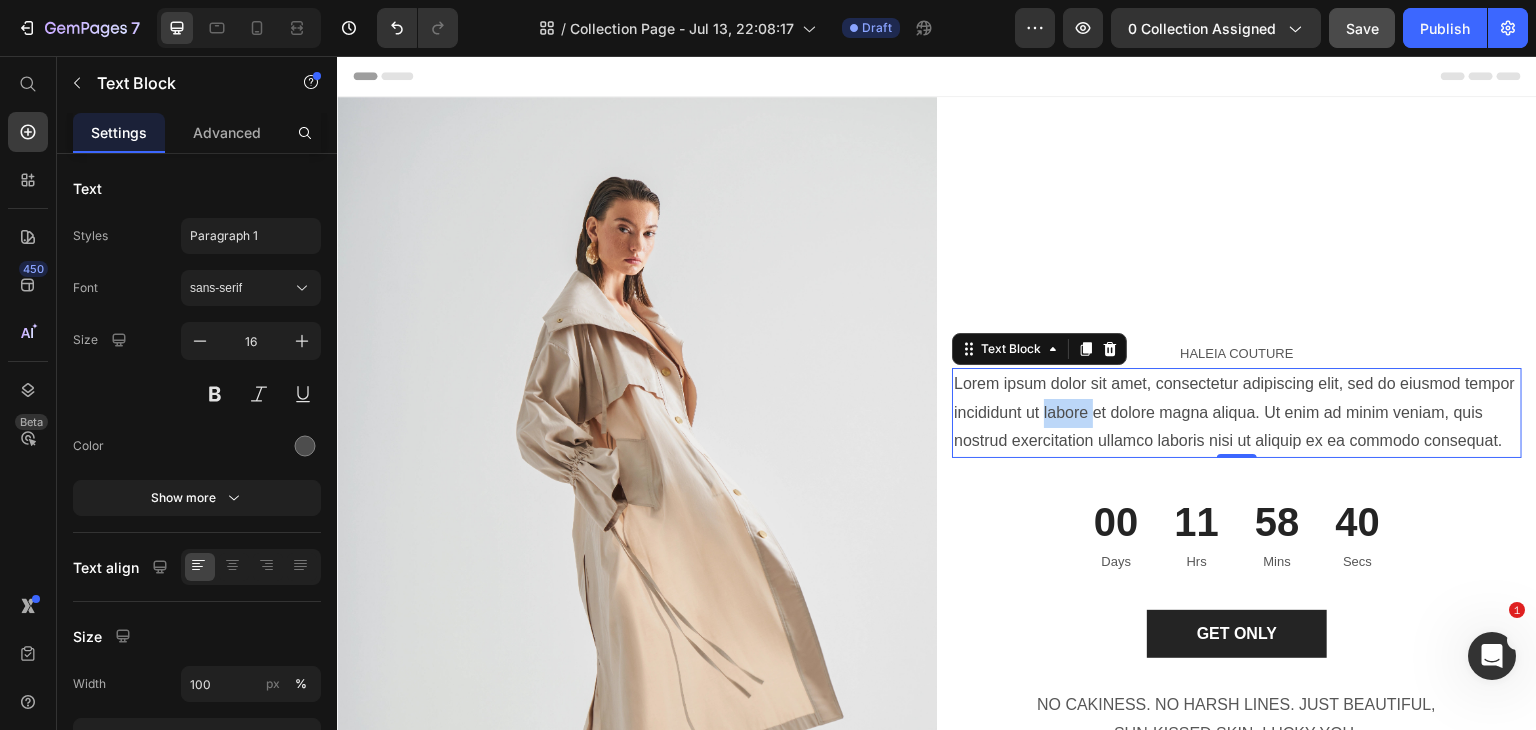 click on "Lorem ipsum dolor sit amet, consectetur adipiscing elit, sed do eiusmod tempor incididunt ut labore et dolore magna aliqua. Ut enim ad minim veniam, quis nostrud exercitation ullamco laboris nisi ut aliquip ex ea commodo consequat." at bounding box center (1237, 413) 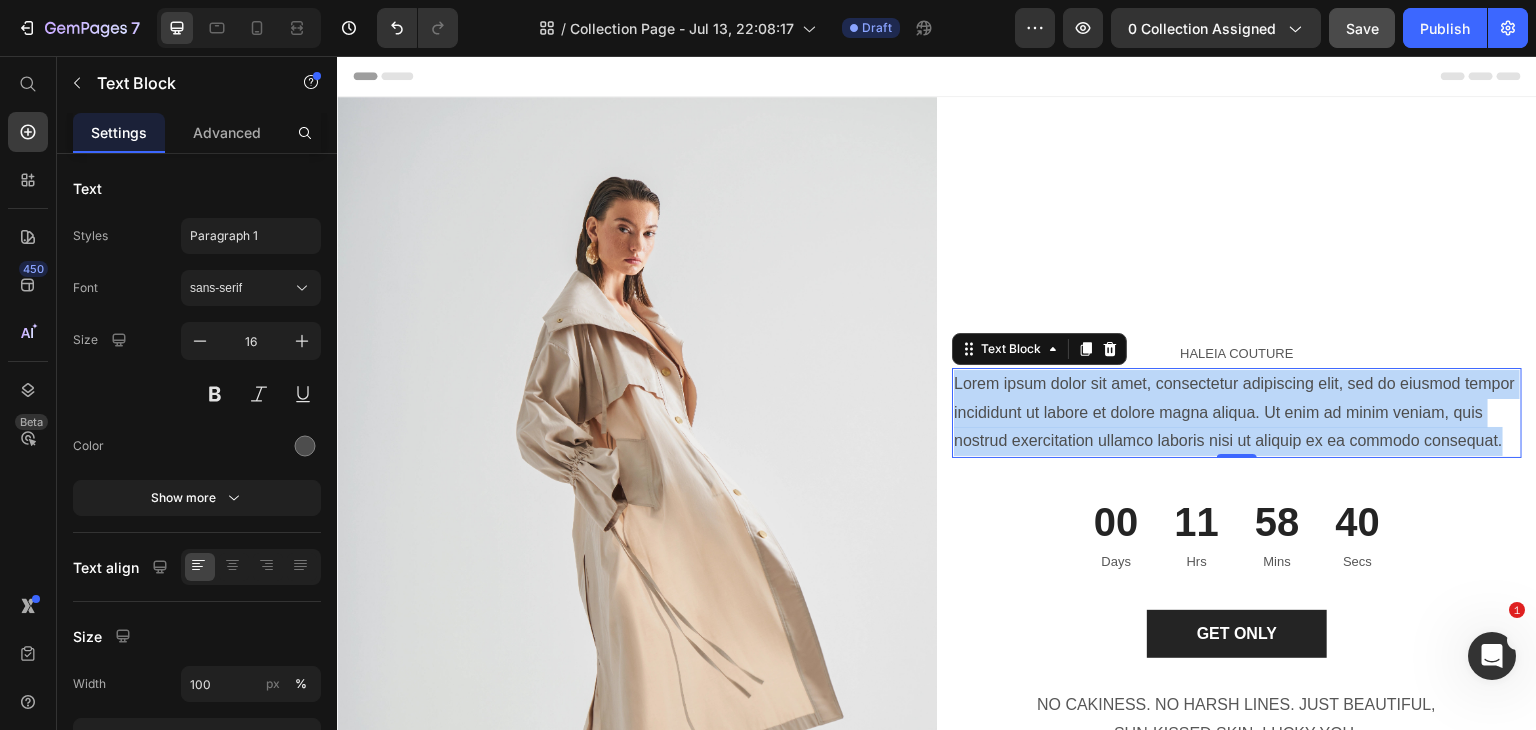 click on "Lorem ipsum dolor sit amet, consectetur adipiscing elit, sed do eiusmod tempor incididunt ut labore et dolore magna aliqua. Ut enim ad minim veniam, quis nostrud exercitation ullamco laboris nisi ut aliquip ex ea commodo consequat." at bounding box center [1237, 413] 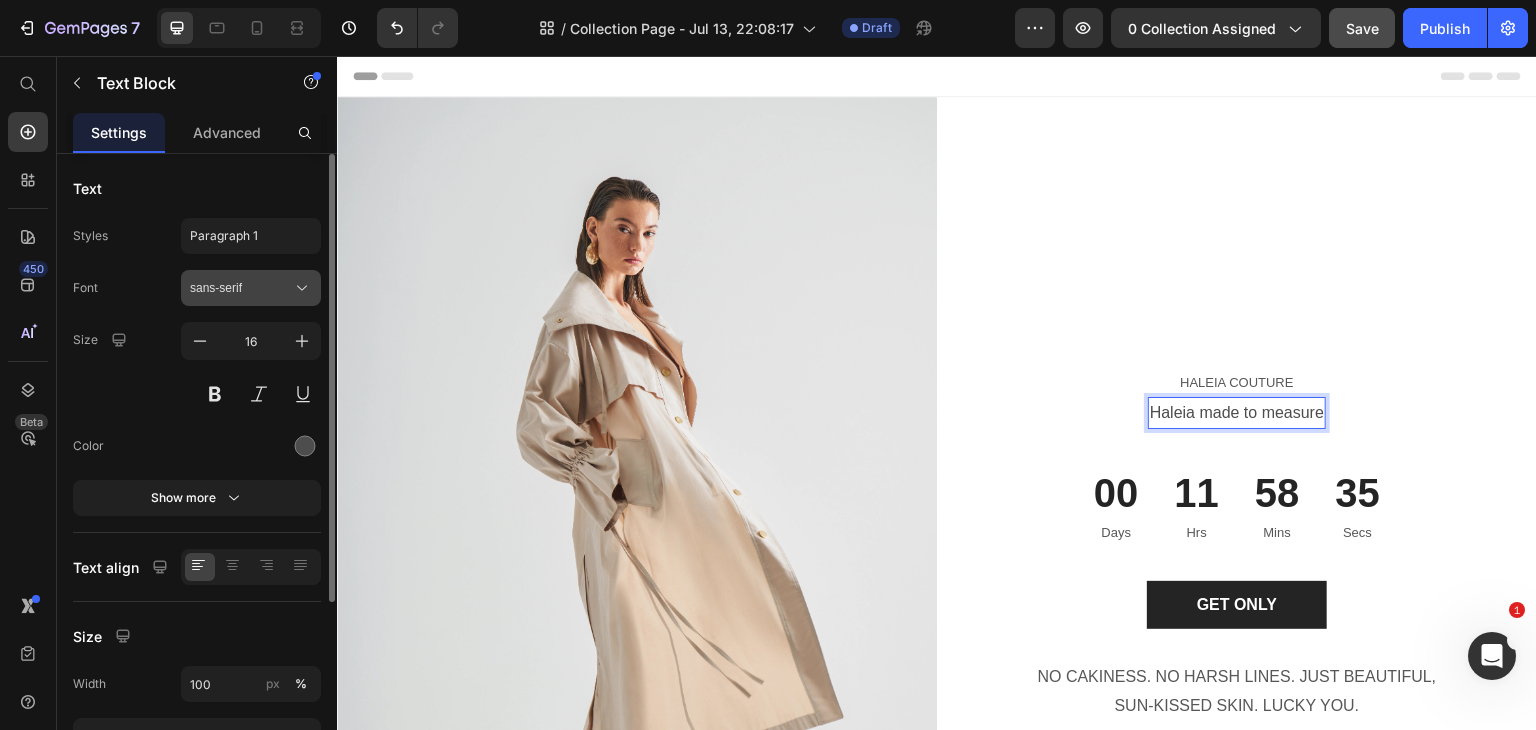 click on "sans-serif" at bounding box center [241, 288] 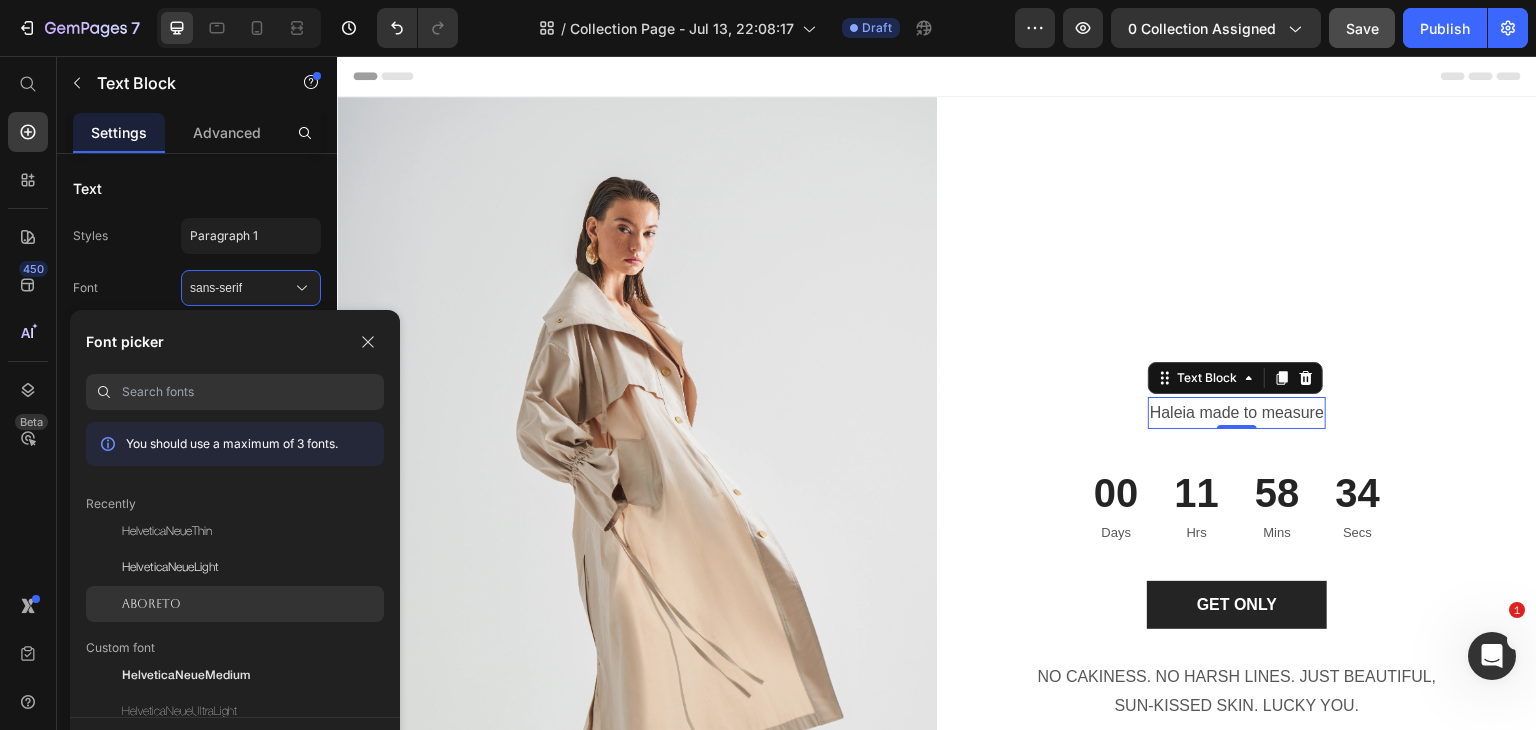 click on "Aboreto" 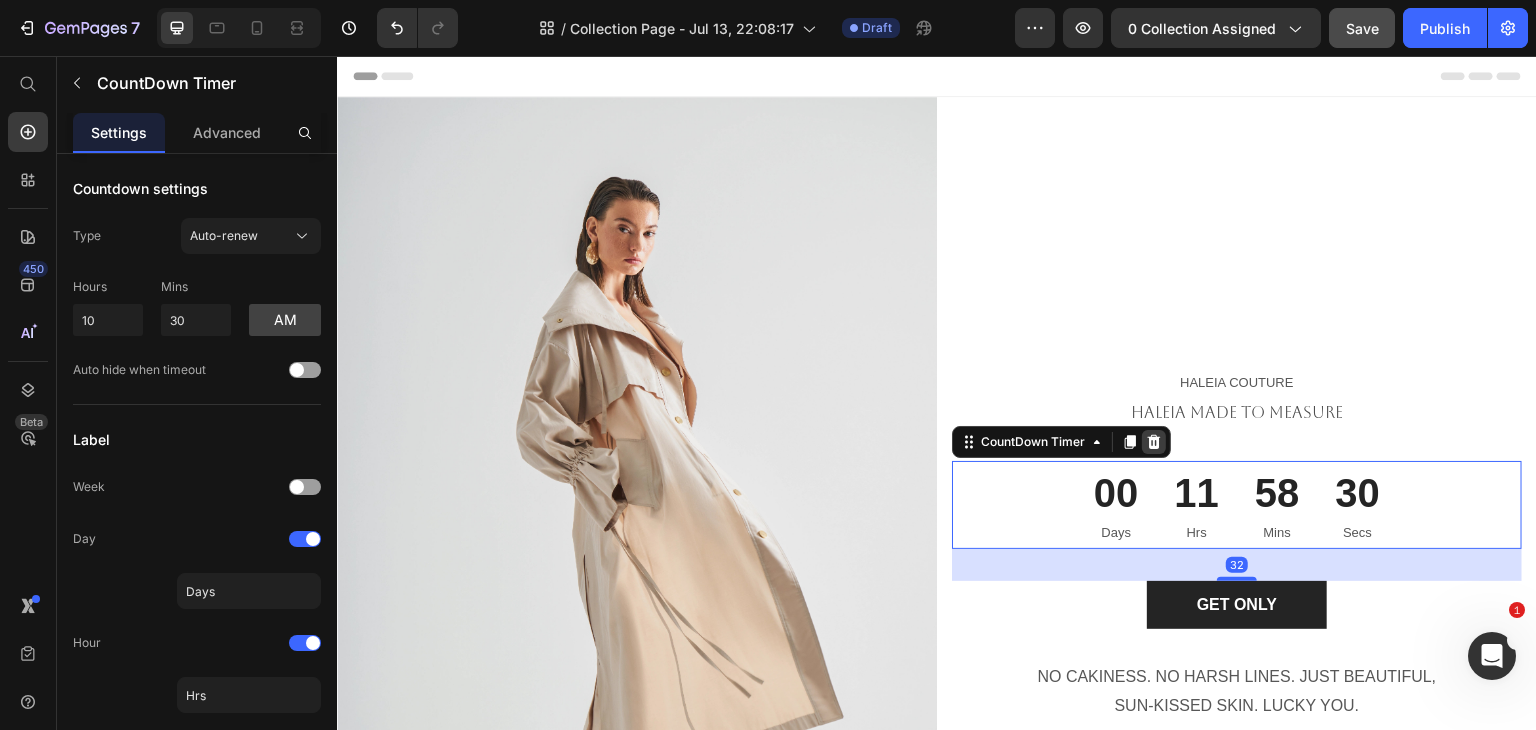 click 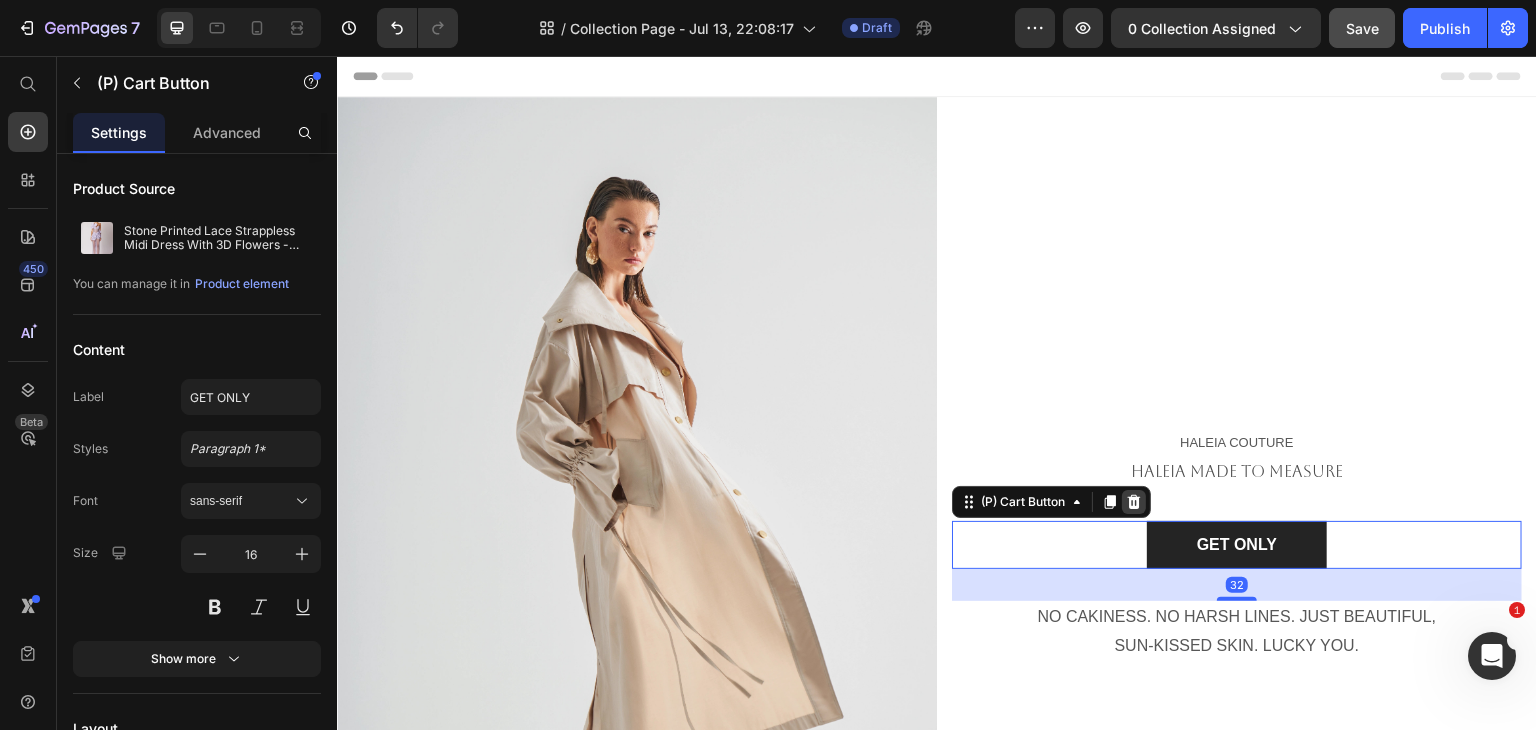 click 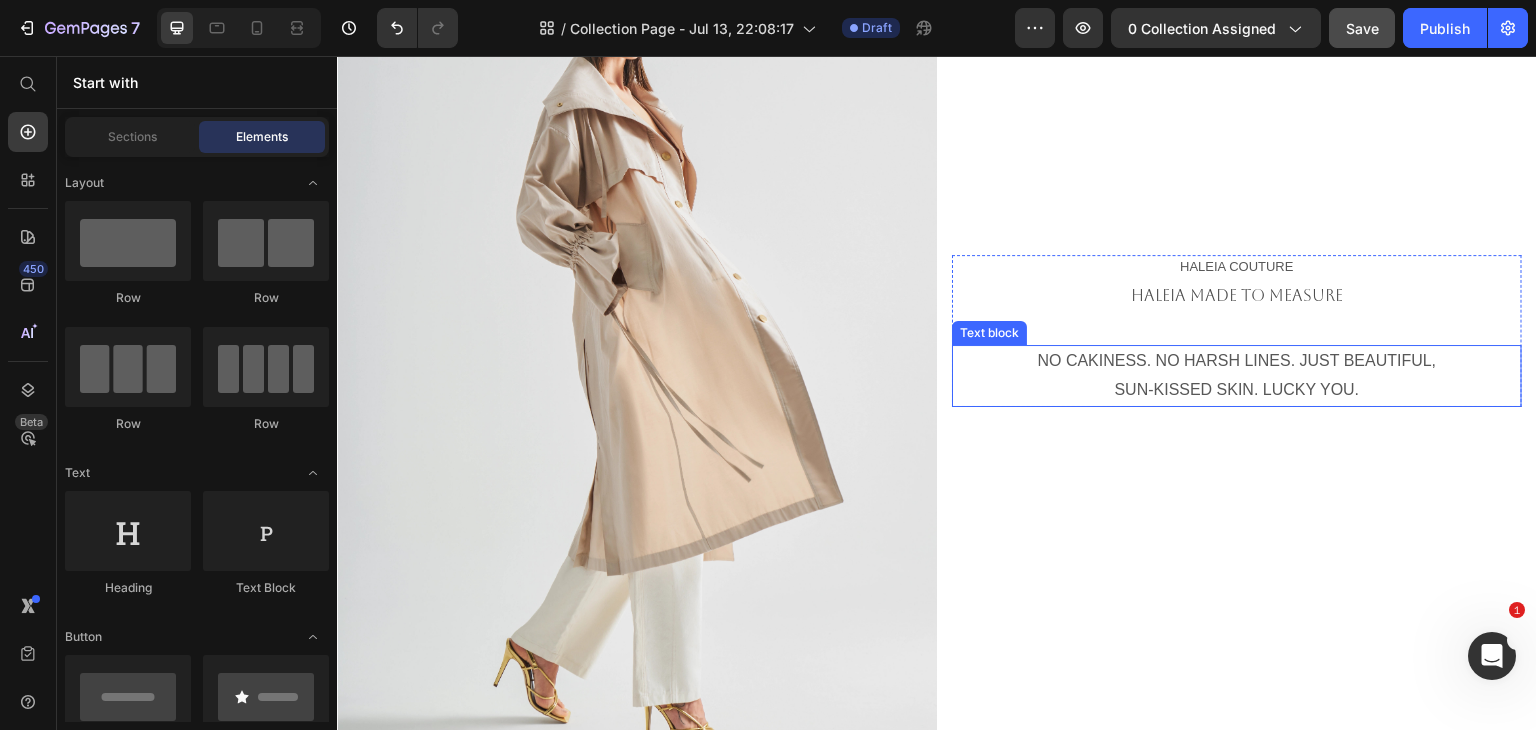 scroll, scrollTop: 218, scrollLeft: 0, axis: vertical 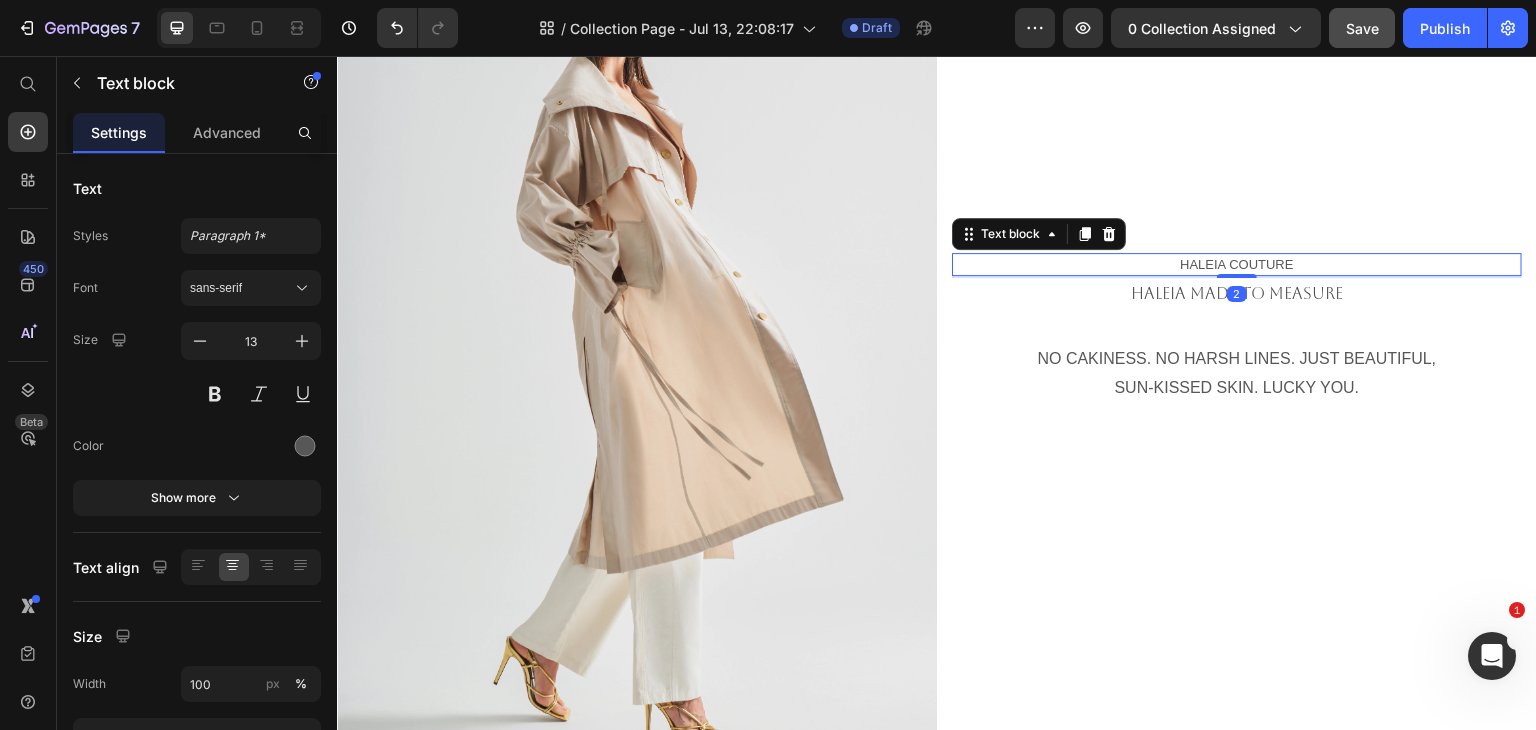 click on "HALEIA COUTURE" at bounding box center [1237, 265] 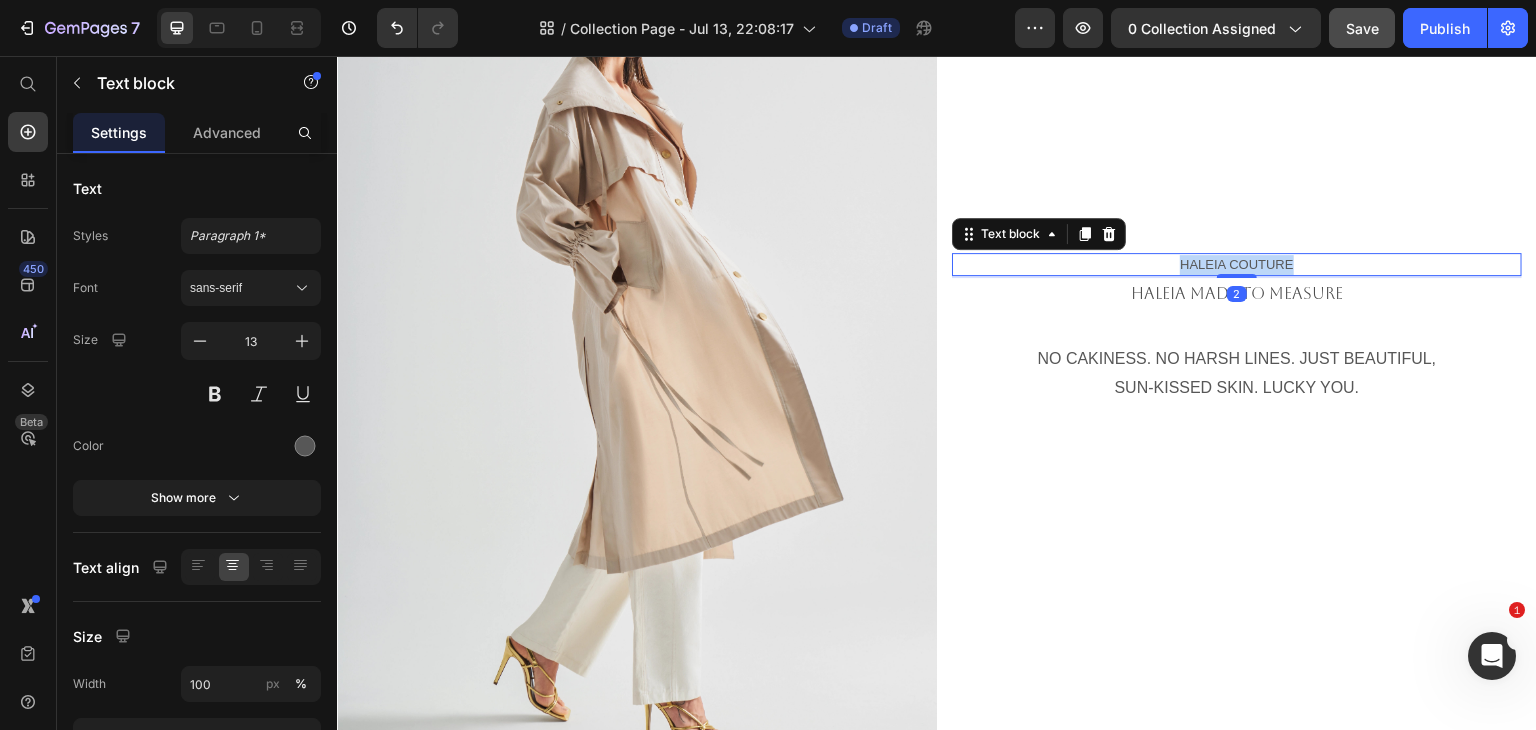 click on "HALEIA COUTURE" at bounding box center [1237, 265] 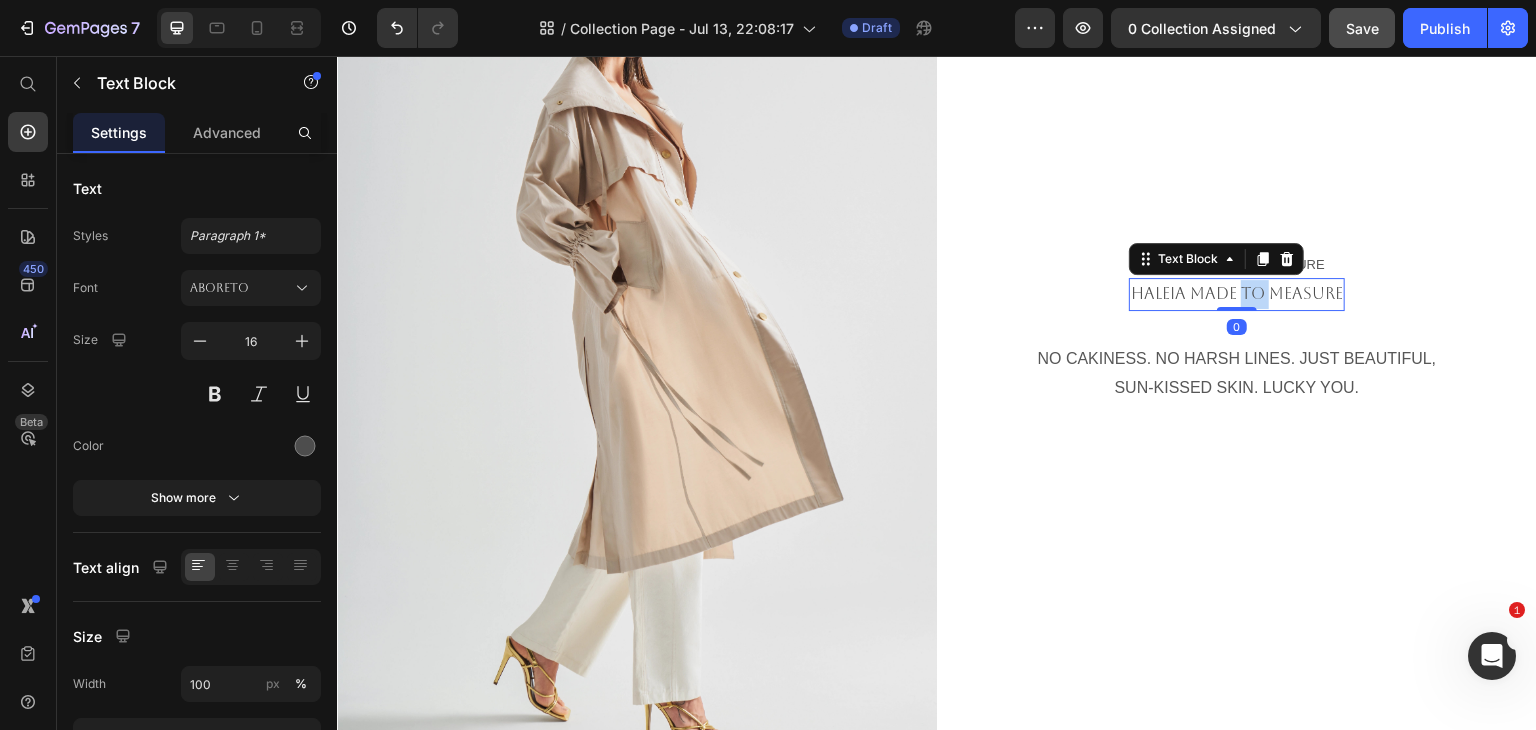 click on "Haleia made to measure" at bounding box center (1237, 294) 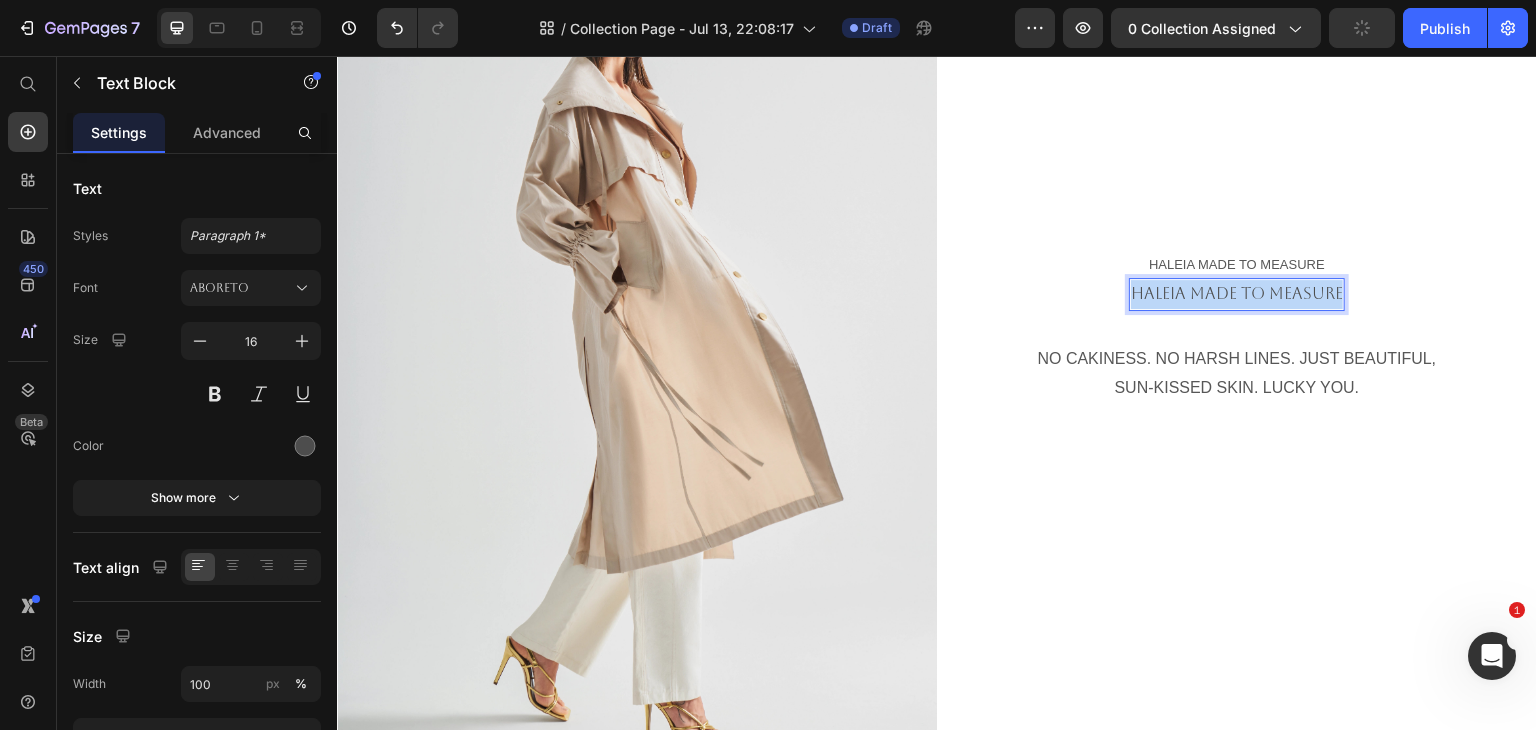 click on "Haleia made to measure" at bounding box center [1237, 294] 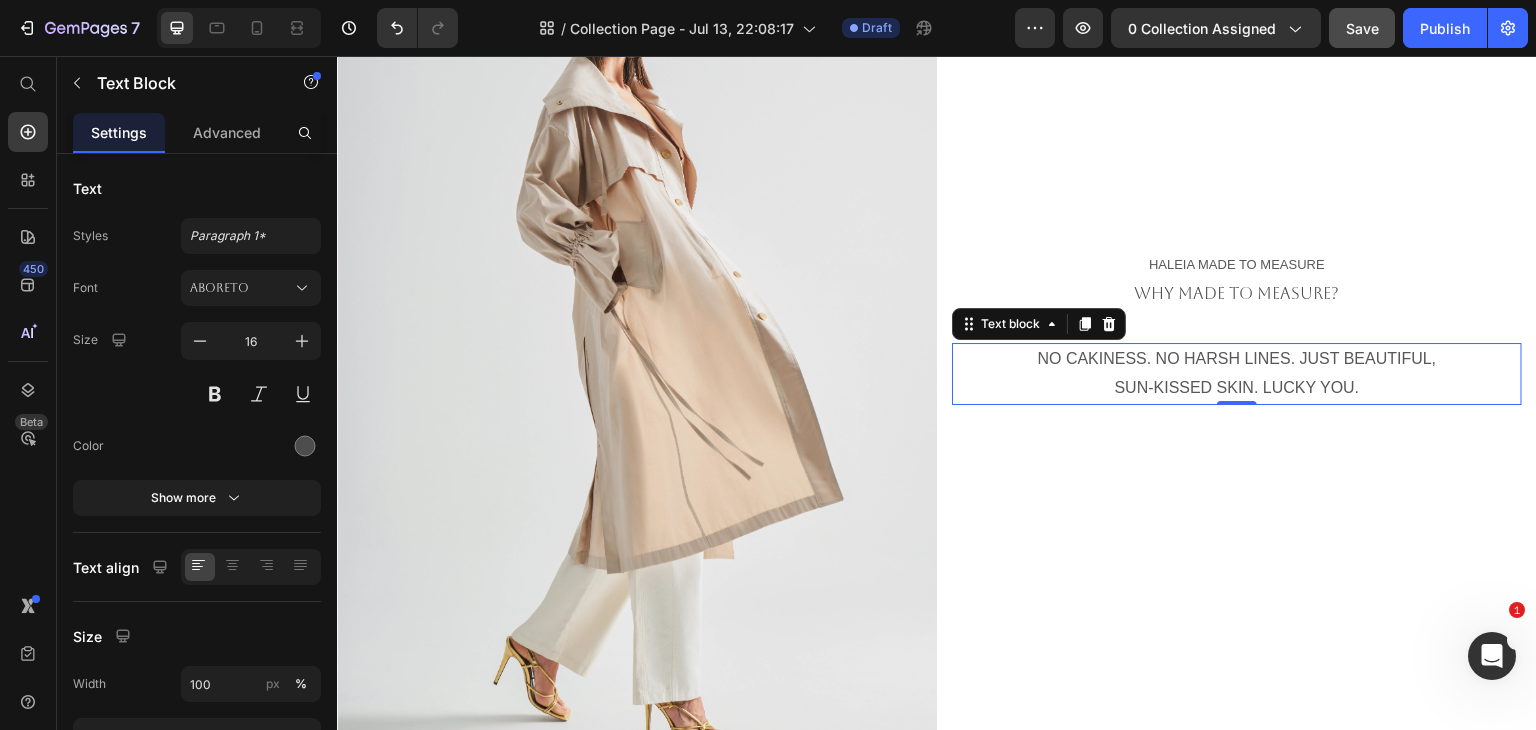 click on "NO CAKINESS. NO HARSH LINES. JUST BEAUTIFUL, SUN-KISSED SKIN. LUCKY YOU." at bounding box center (1237, 374) 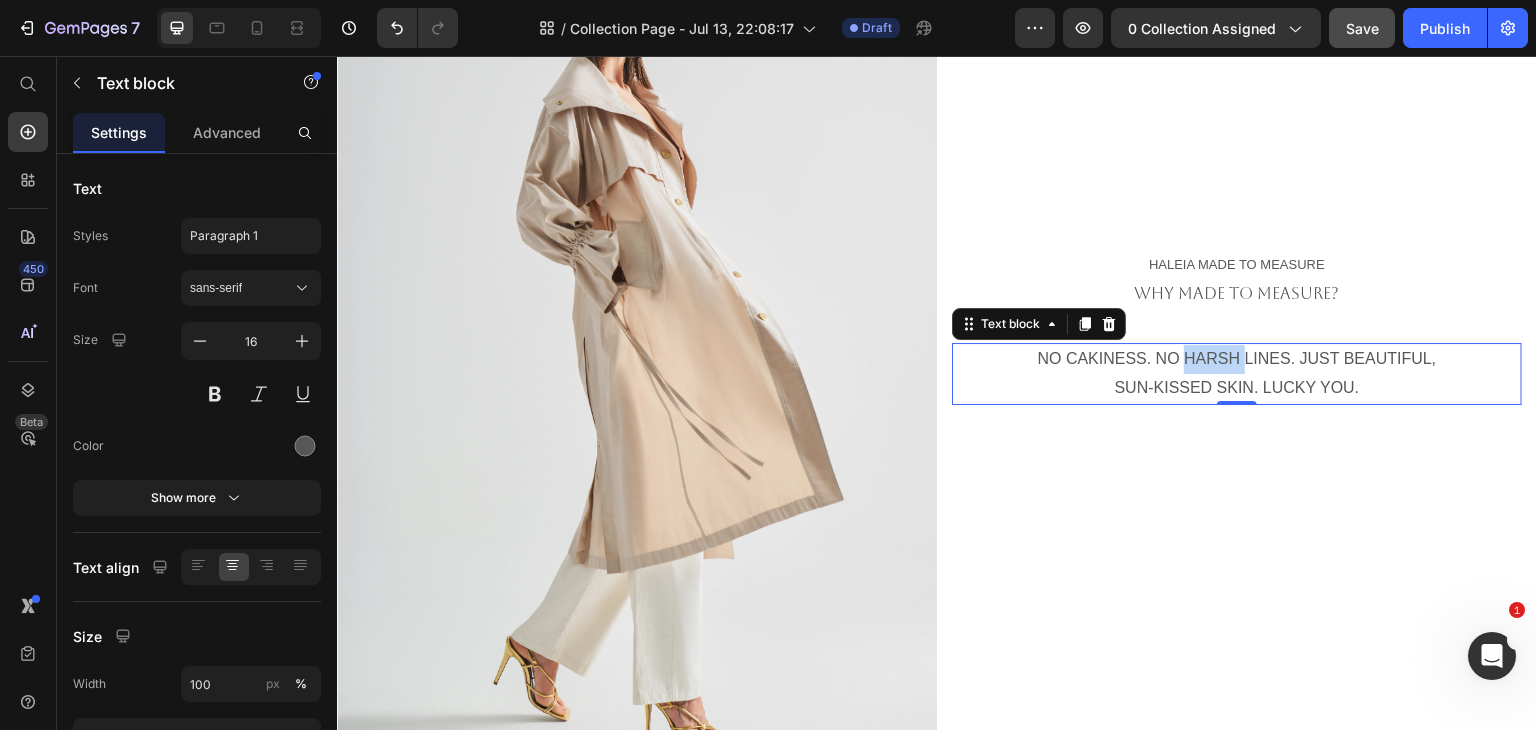 click on "NO CAKINESS. NO HARSH LINES. JUST BEAUTIFUL, SUN-KISSED SKIN. LUCKY YOU." at bounding box center (1237, 374) 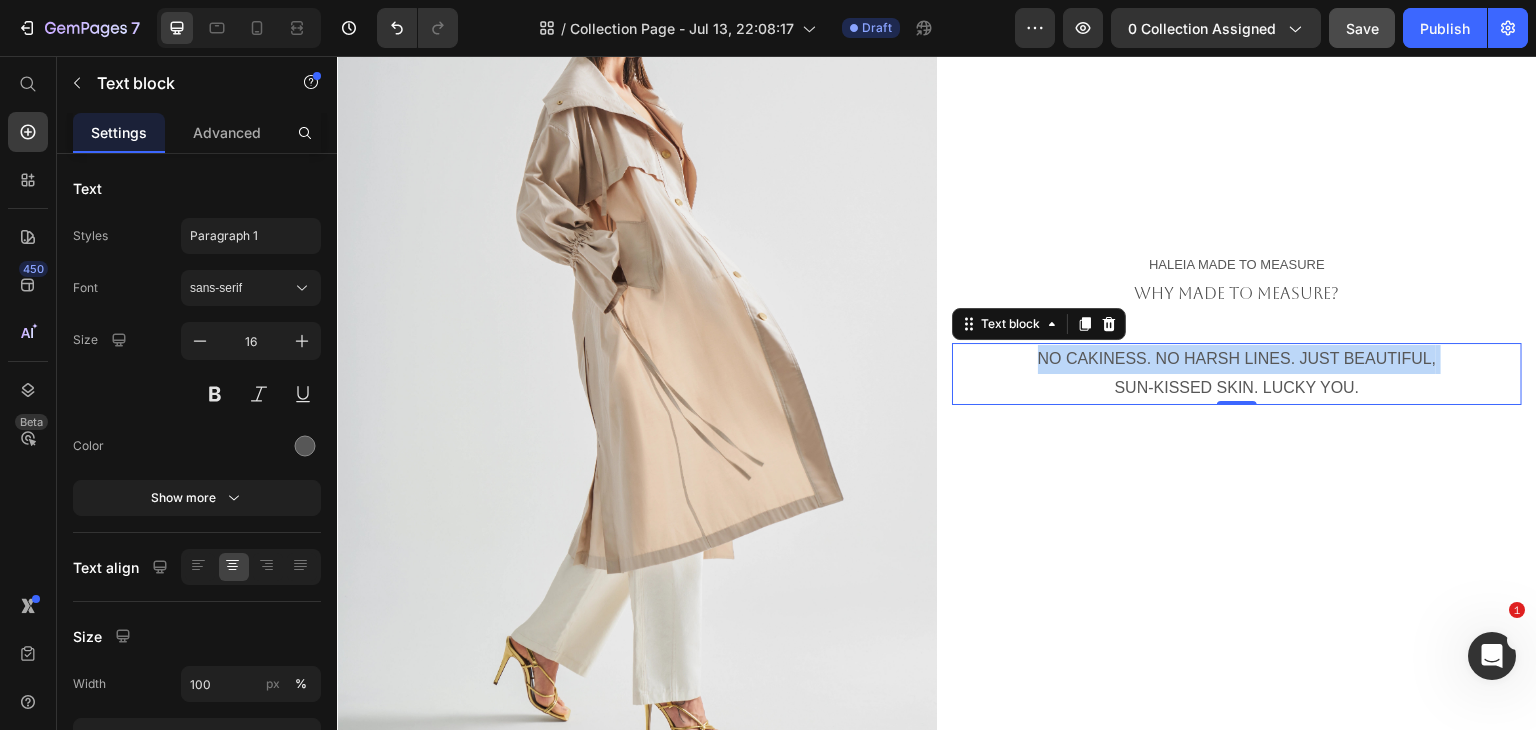 click on "NO CAKINESS. NO HARSH LINES. JUST BEAUTIFUL, SUN-KISSED SKIN. LUCKY YOU." at bounding box center (1237, 374) 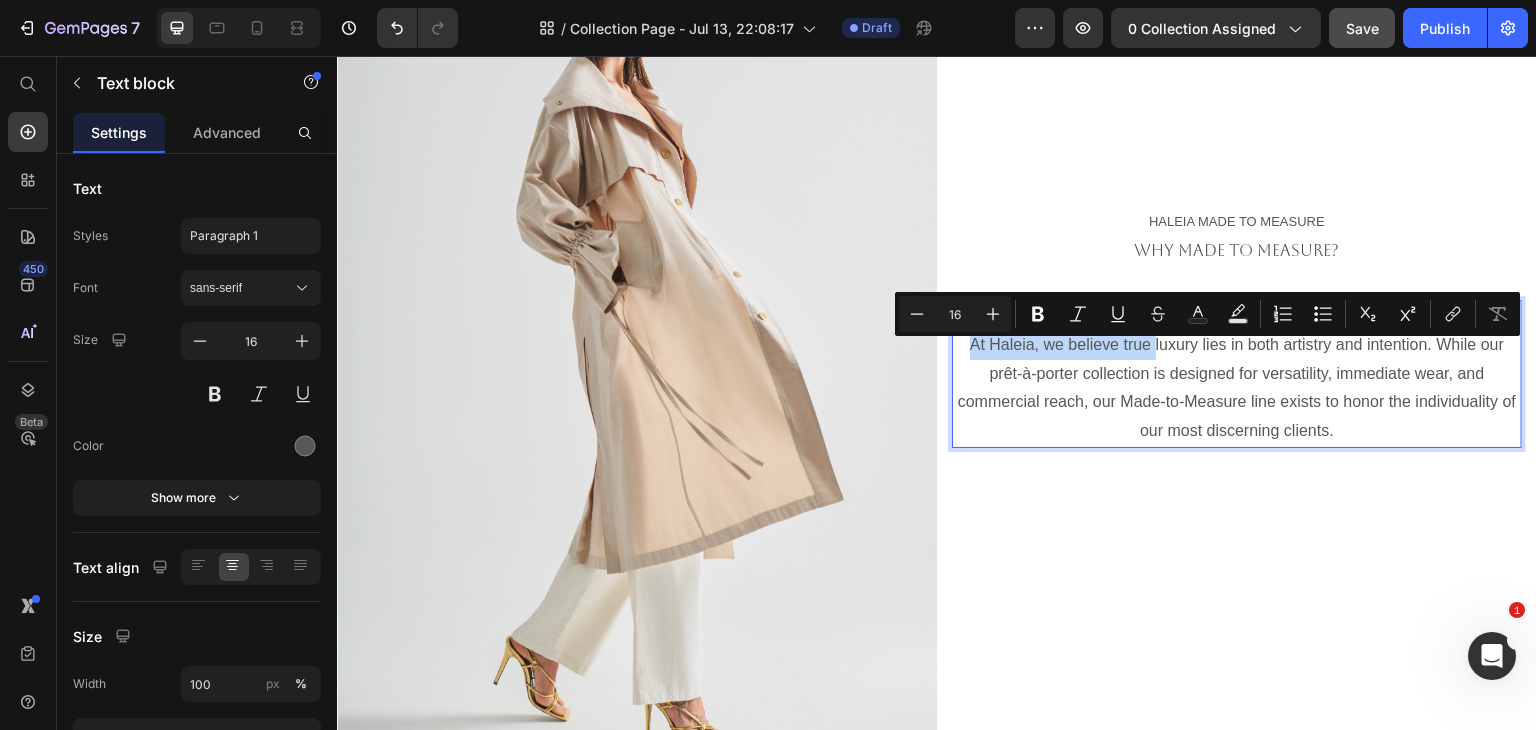 scroll, scrollTop: 175, scrollLeft: 0, axis: vertical 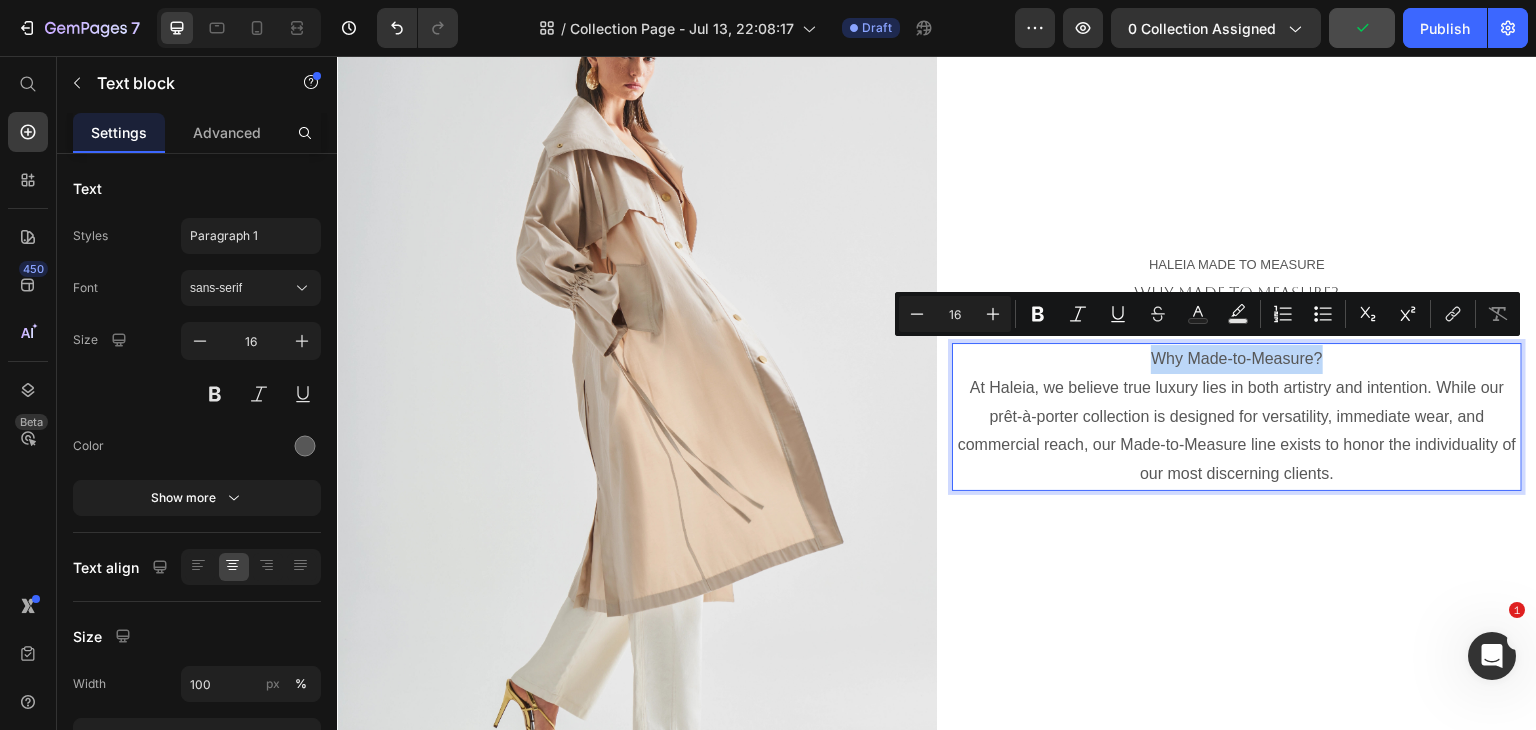 drag, startPoint x: 1320, startPoint y: 352, endPoint x: 1132, endPoint y: 350, distance: 188.01064 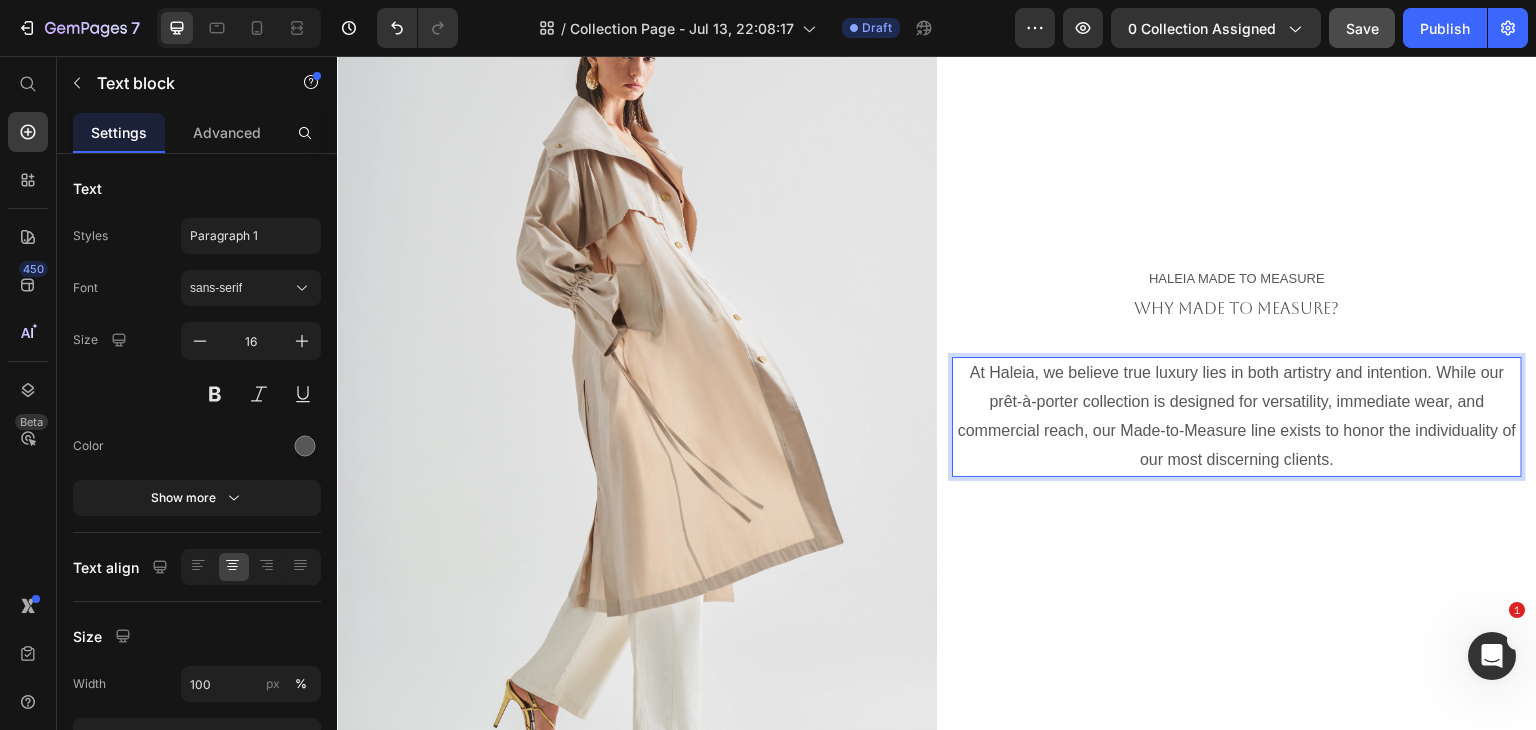 scroll, scrollTop: 189, scrollLeft: 0, axis: vertical 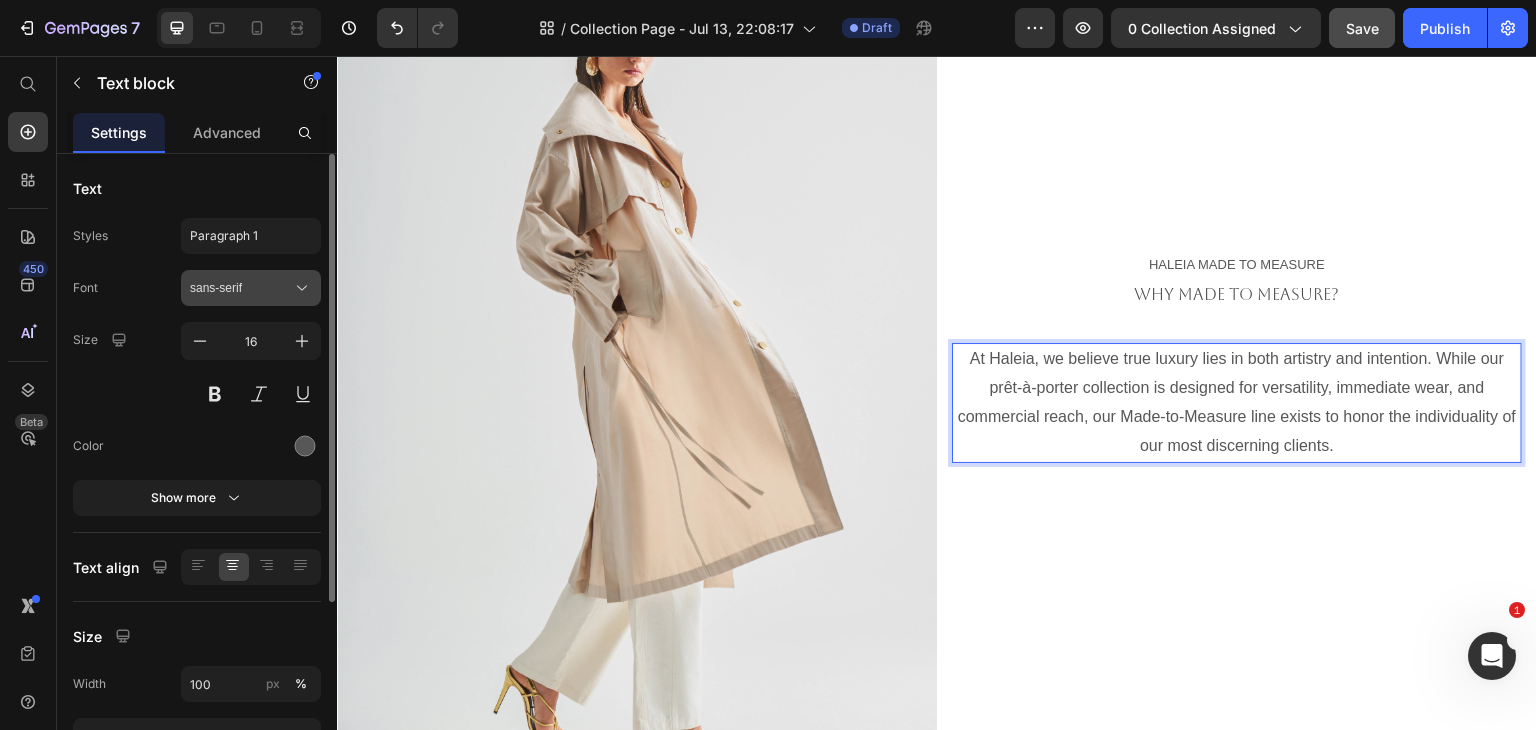 click on "sans-serif" at bounding box center (241, 288) 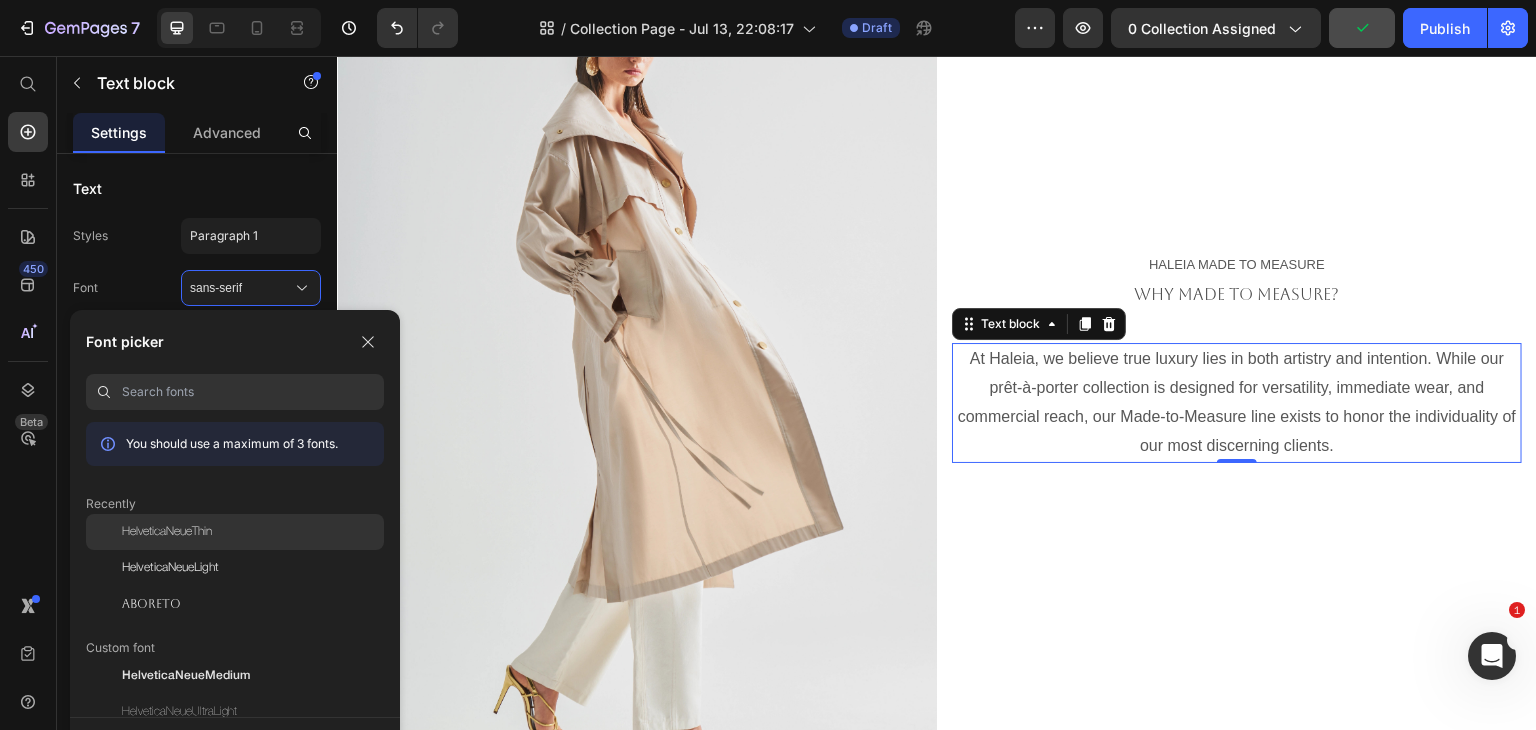 click on "HelveticaNeueThin" at bounding box center [167, 532] 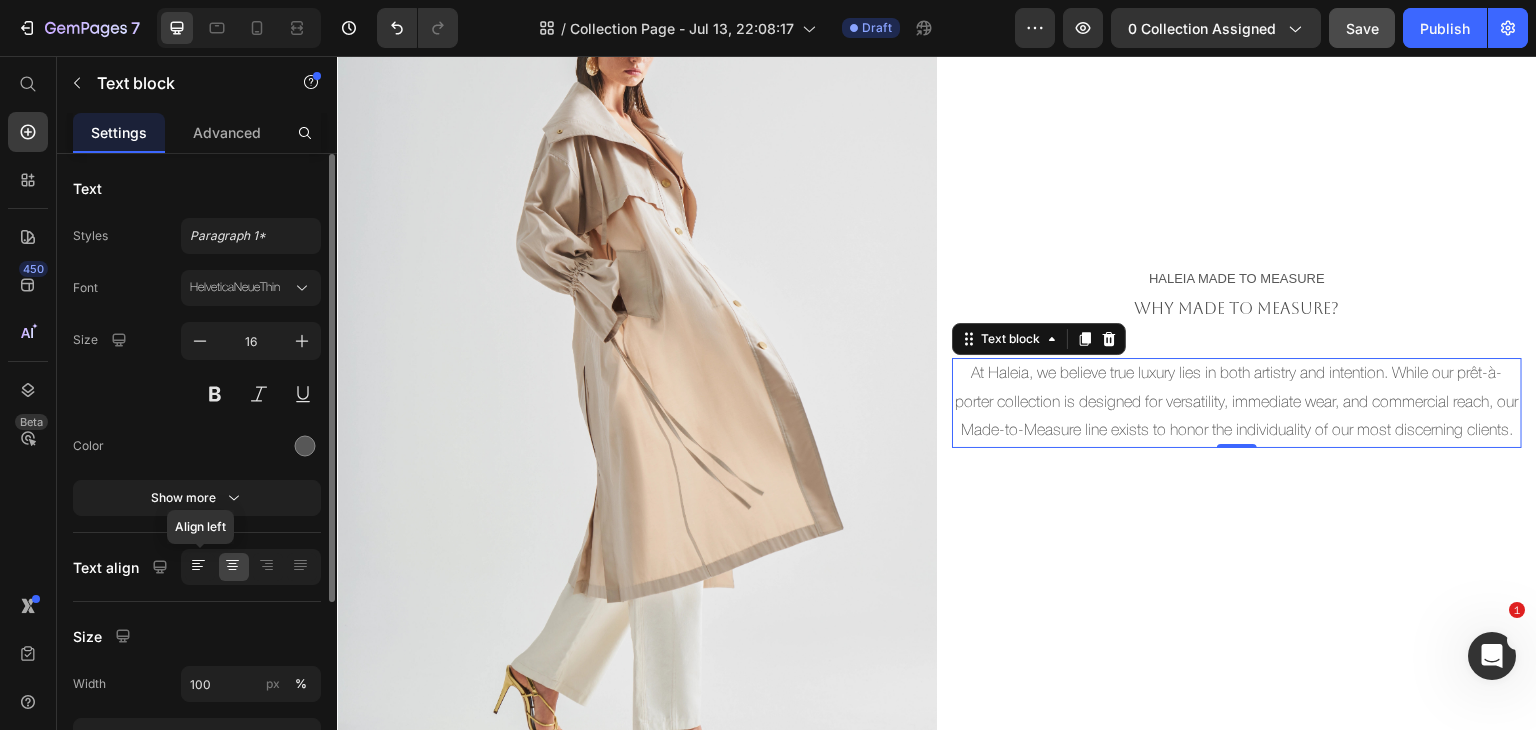 click 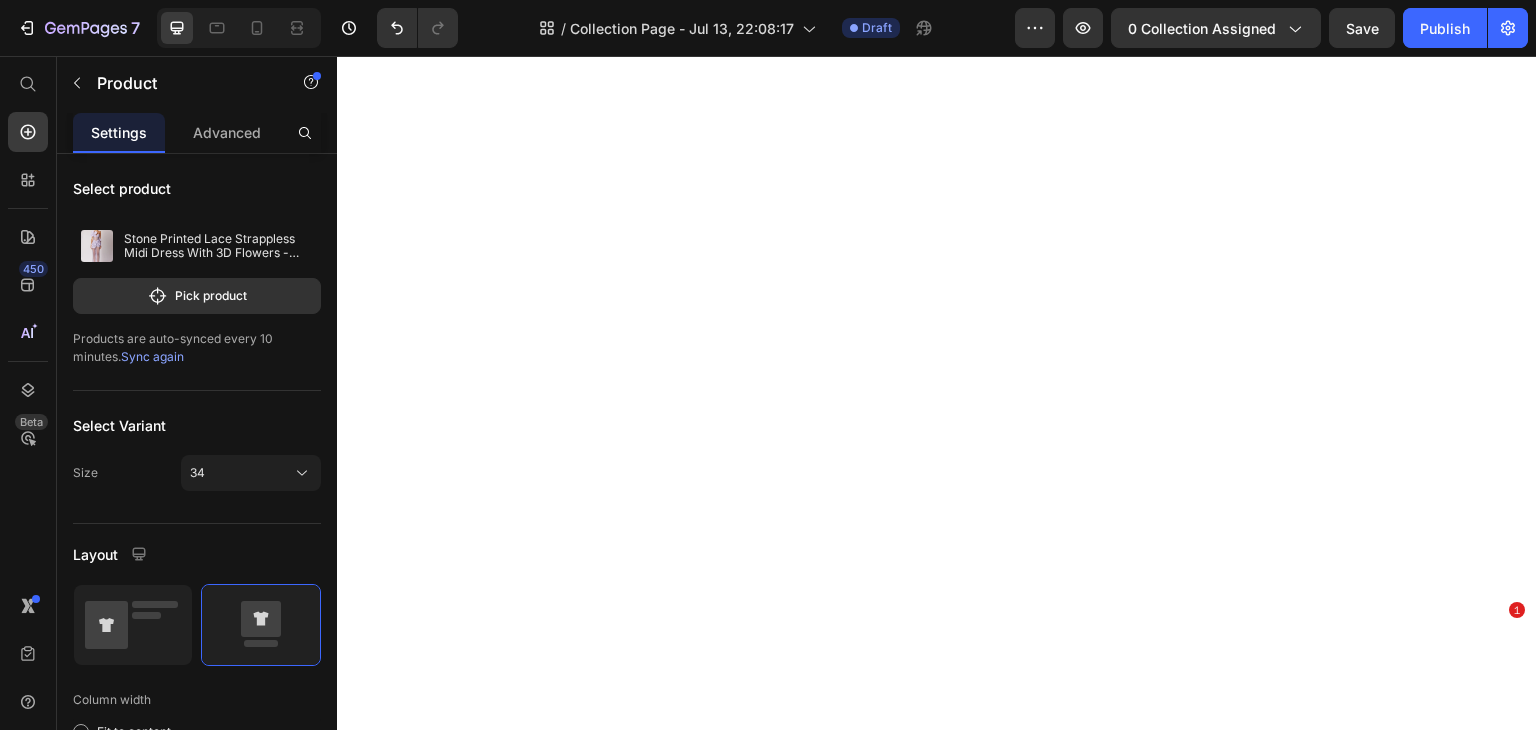 scroll, scrollTop: 0, scrollLeft: 0, axis: both 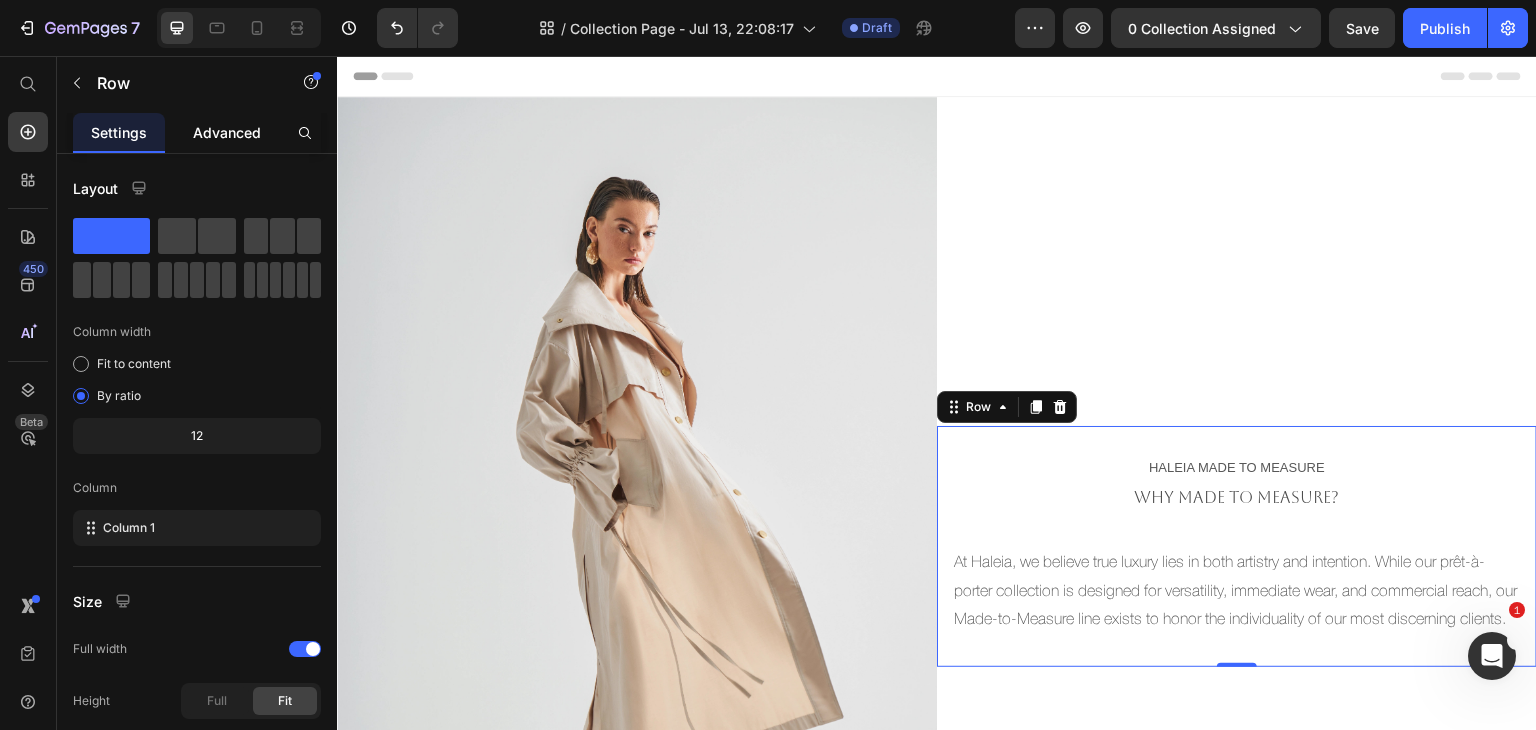 click on "Advanced" at bounding box center (227, 132) 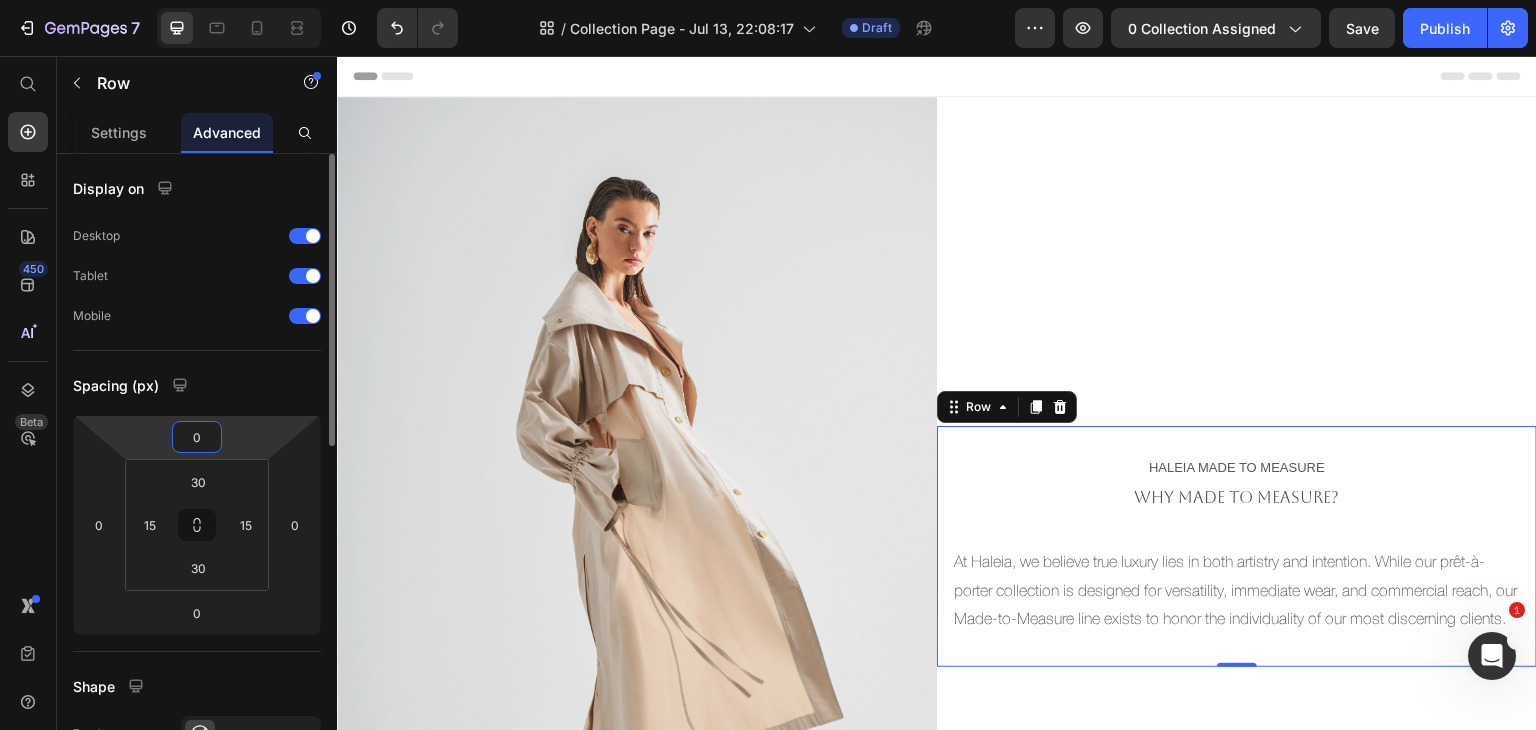 click on "0" at bounding box center [197, 437] 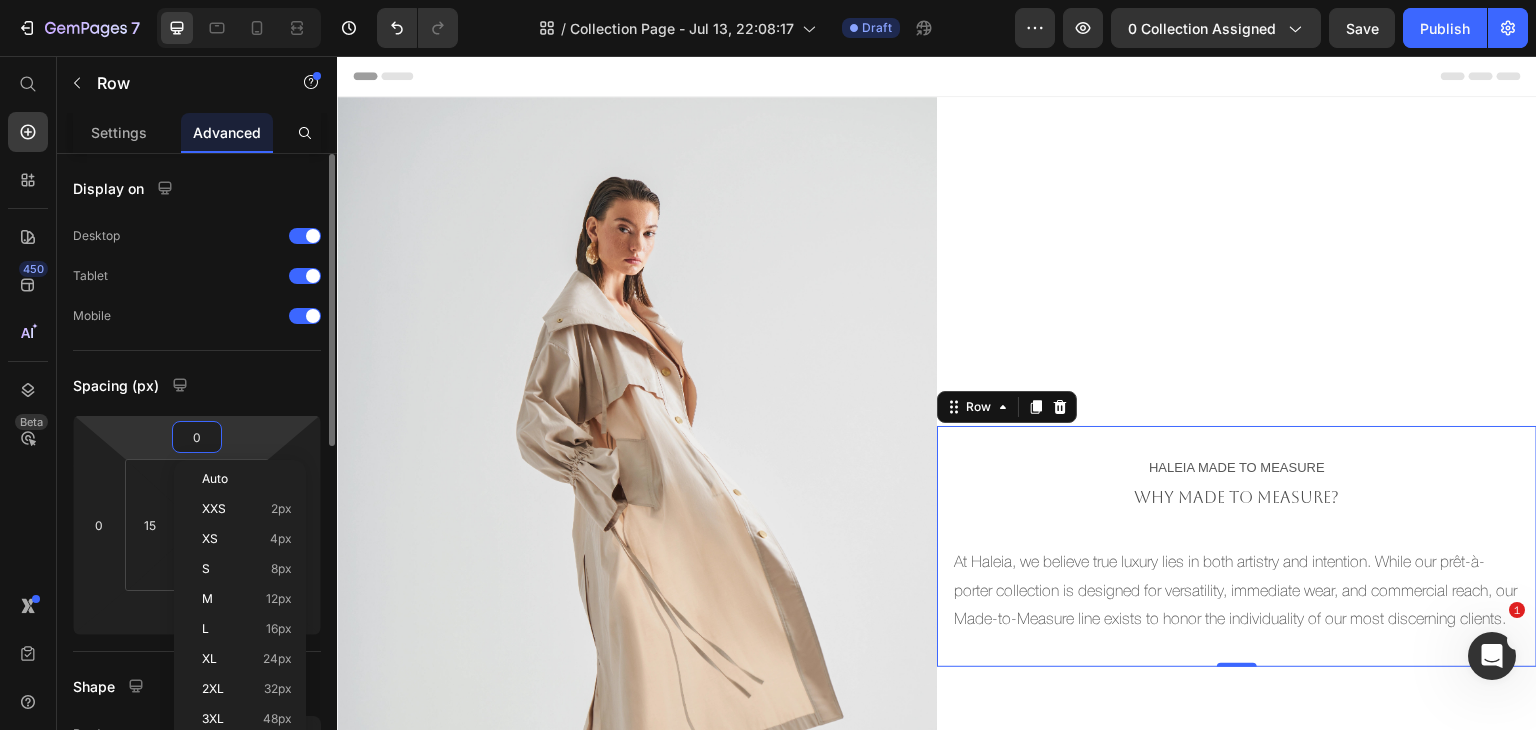 click on "0" at bounding box center (197, 437) 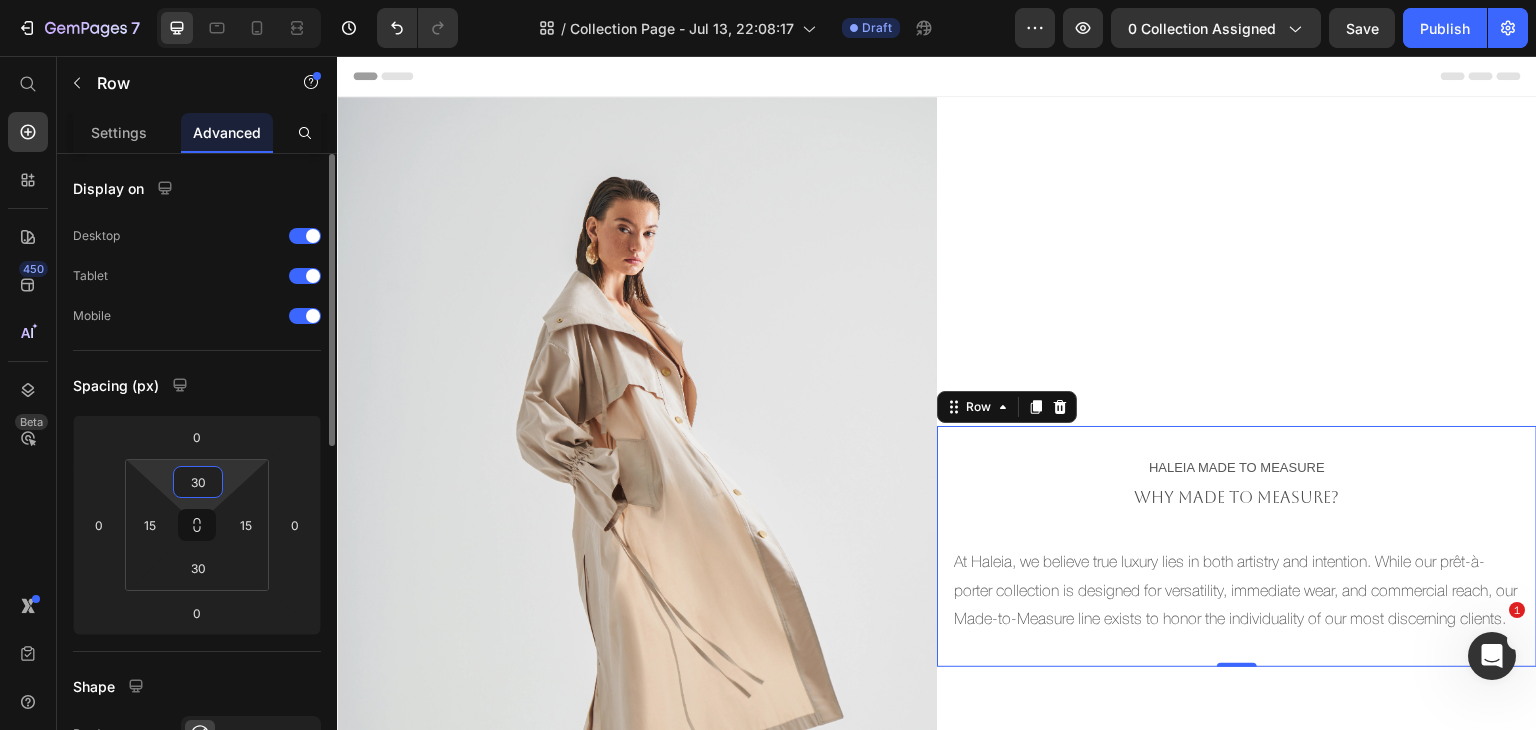 click on "7 Version history / Collection Page - [DATE] [TIME] Draft Preview 0 collection assigned Save Publish 450 Beta Start with Sections Elements Hero Section Product Detail Brands Trusted Badges Guarantee Product Breakdown How to use Testimonials Compare Bundle FAQs Social Proof Brand Story Product List Collection Blog List Contact Sticky Add to Cart Custom Footer Browse Library 450 Layout
Row
Row
Row
Row Text
Heading
Text Block Button
Button
Button
Sticky Back to top Media
Image" at bounding box center (768, 0) 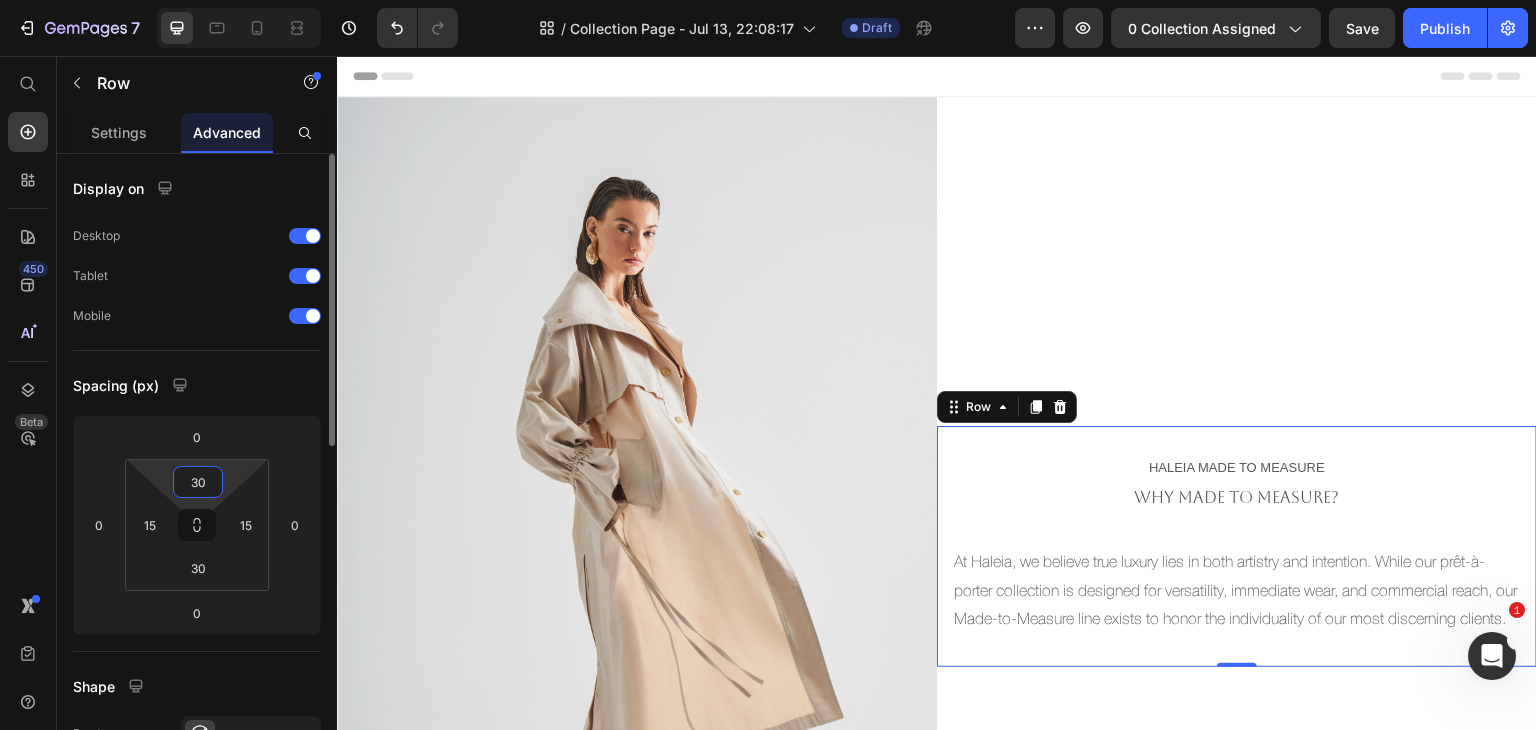 type on "5" 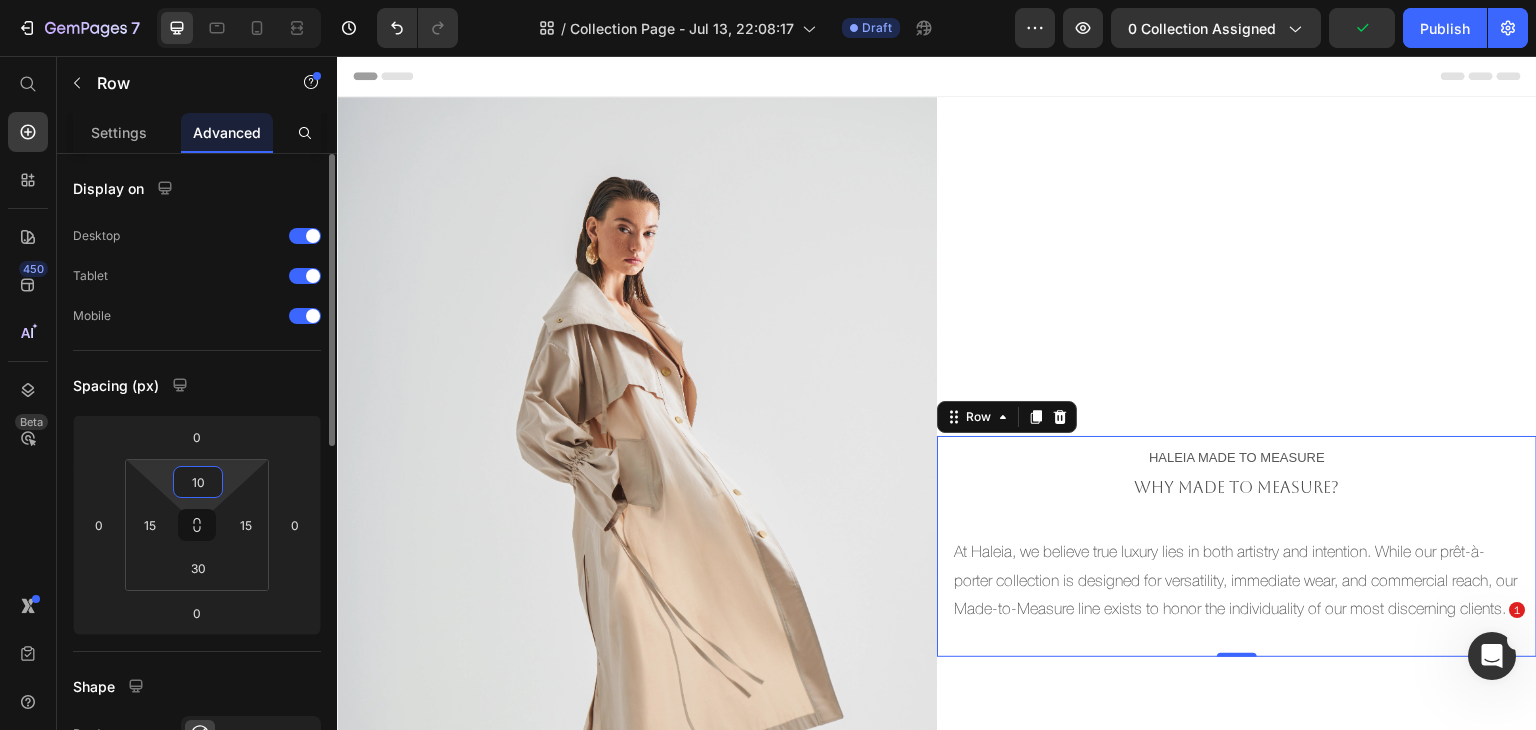 type on "1" 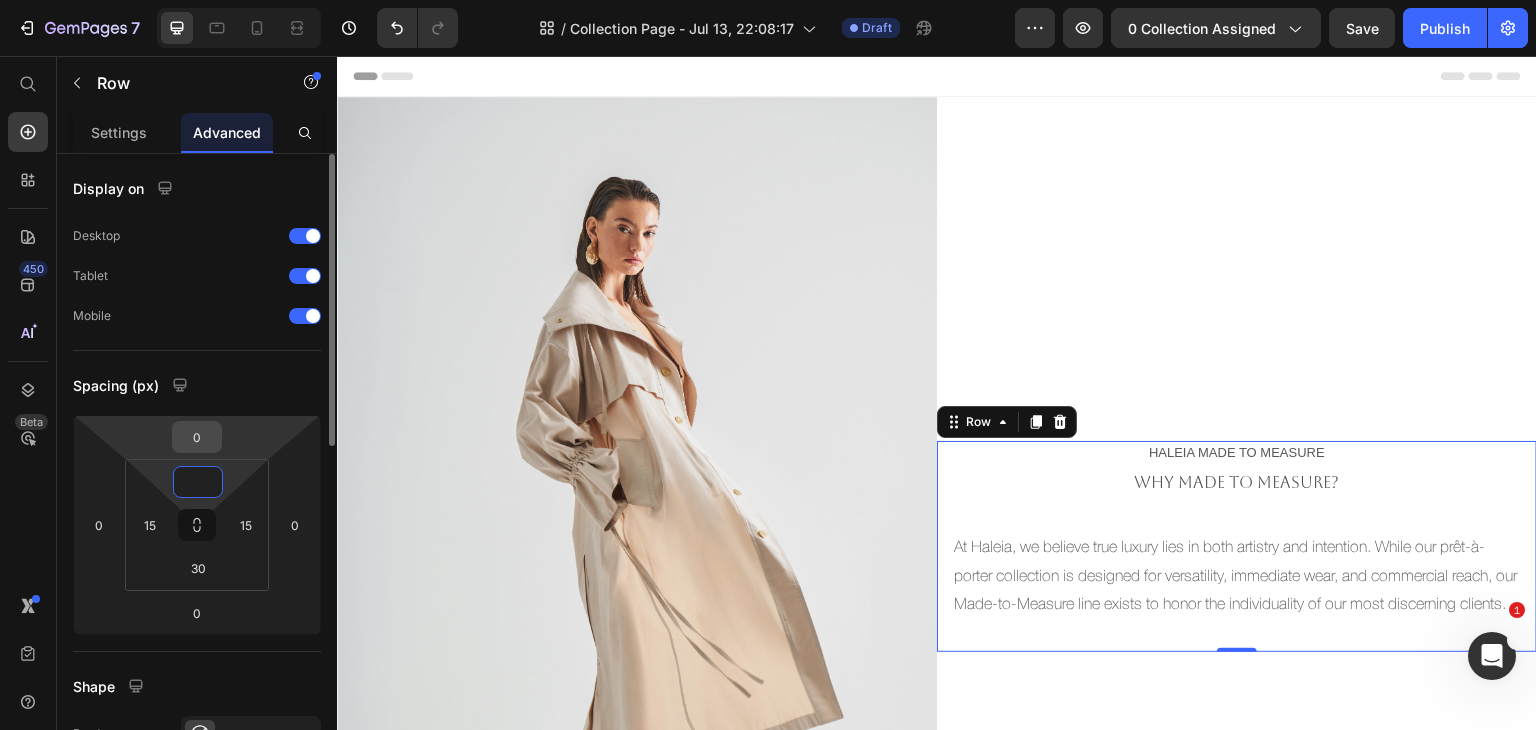 type on "0" 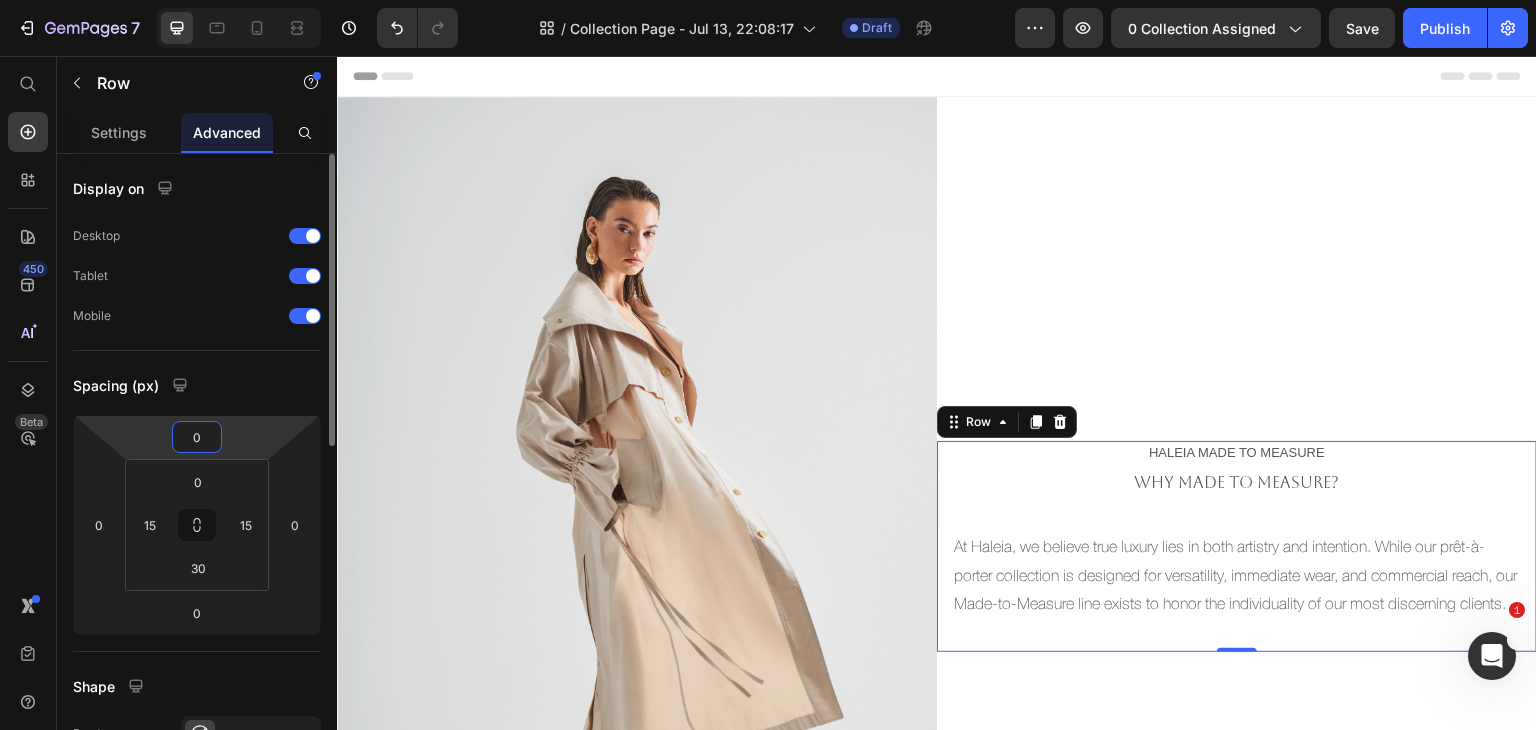click on "0" at bounding box center [197, 437] 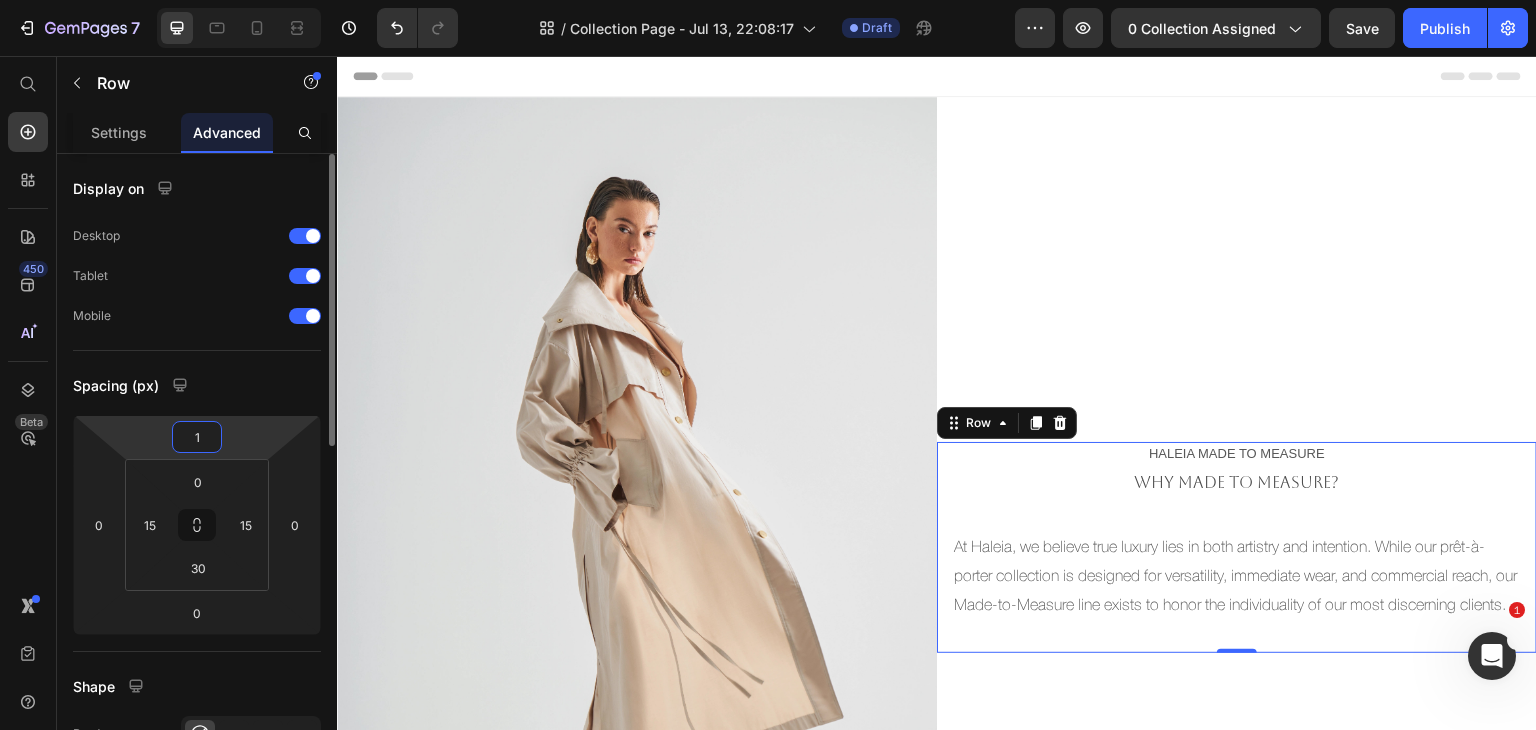 type on "10" 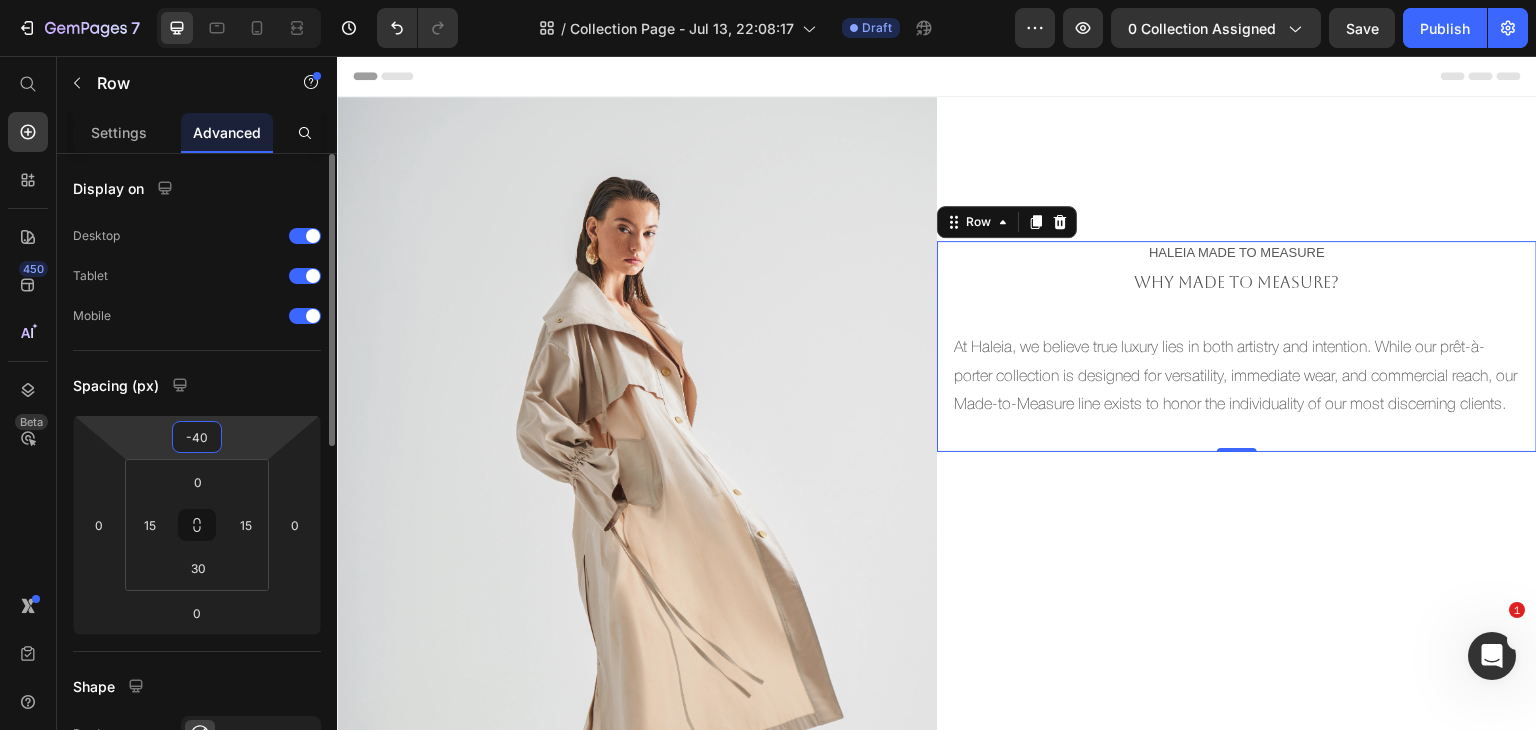 type on "-4" 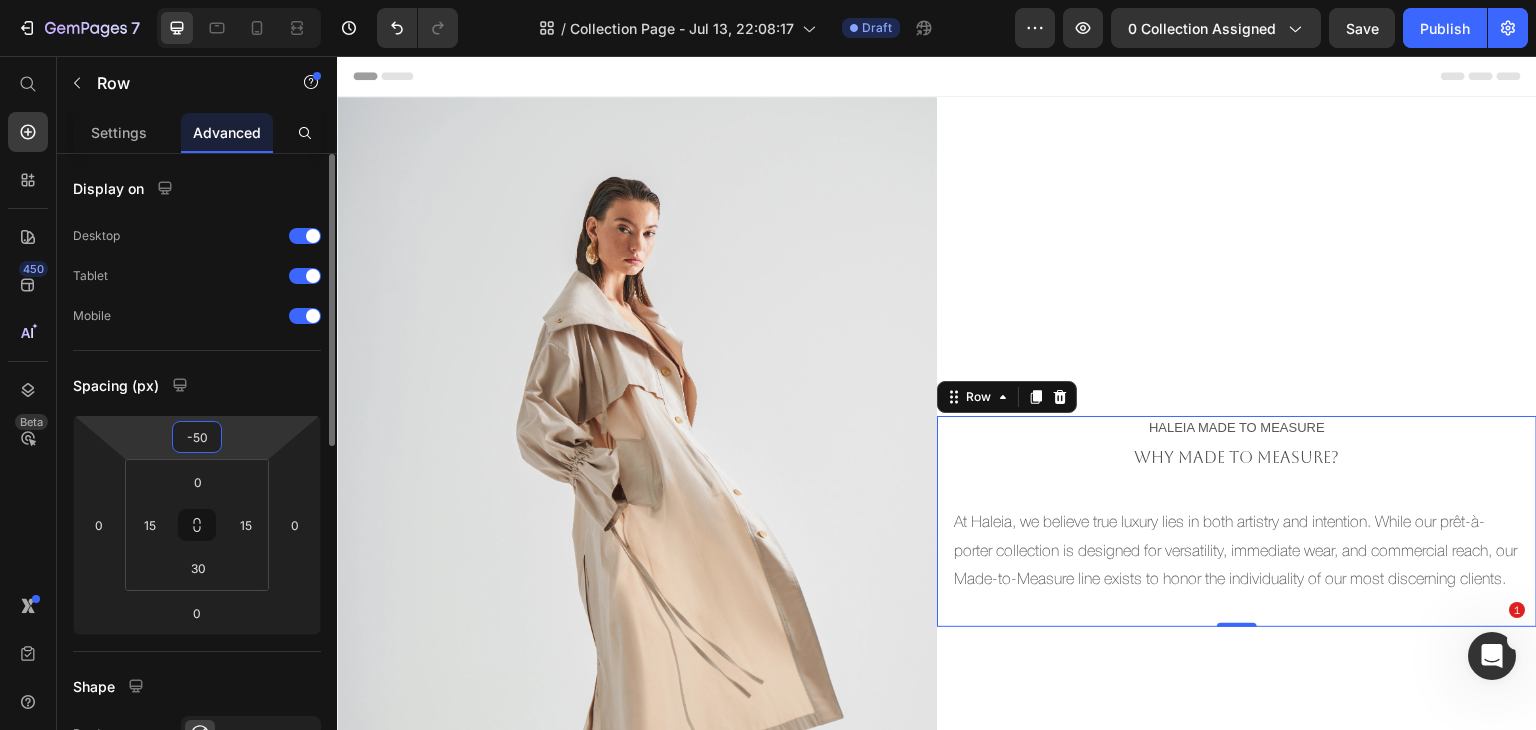 type on "-5" 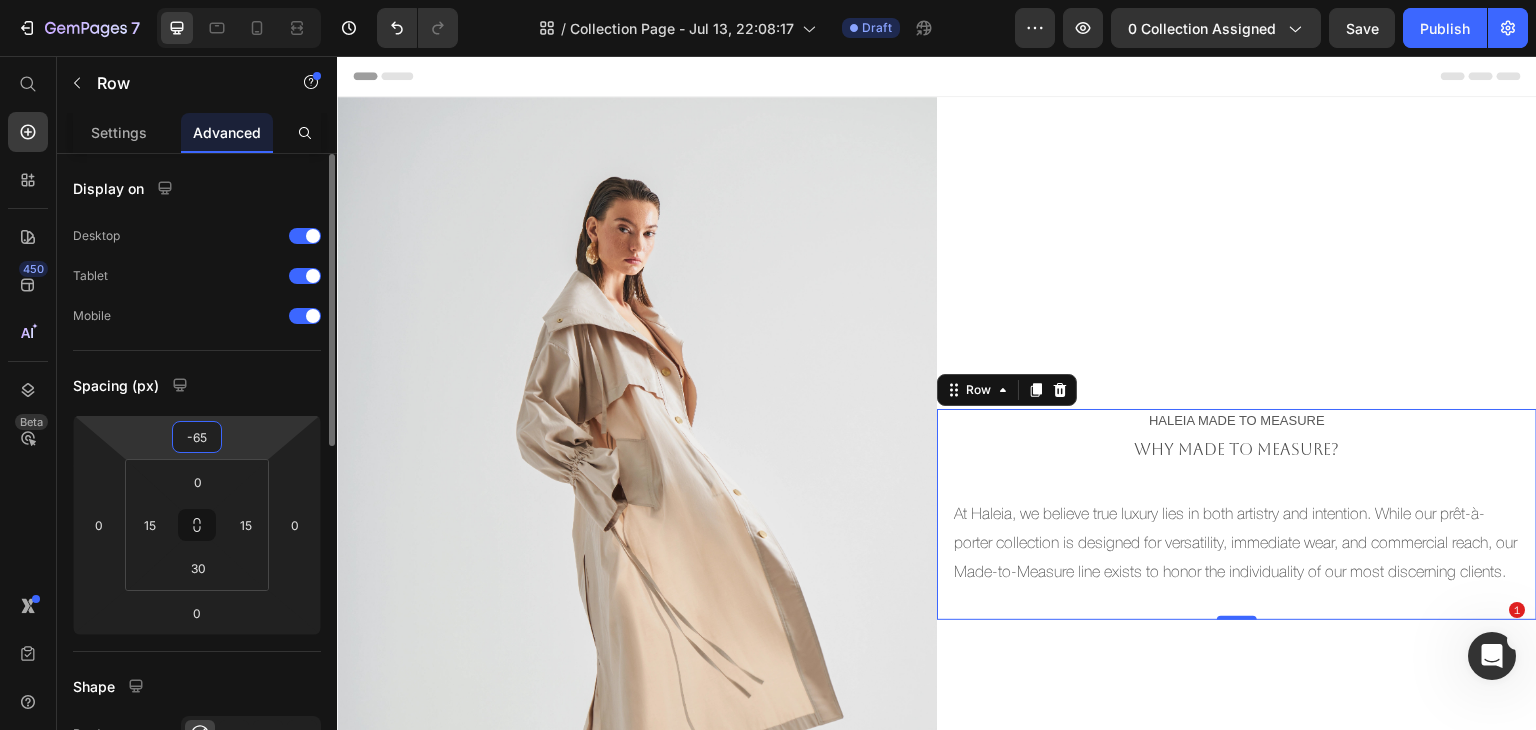 type on "-650" 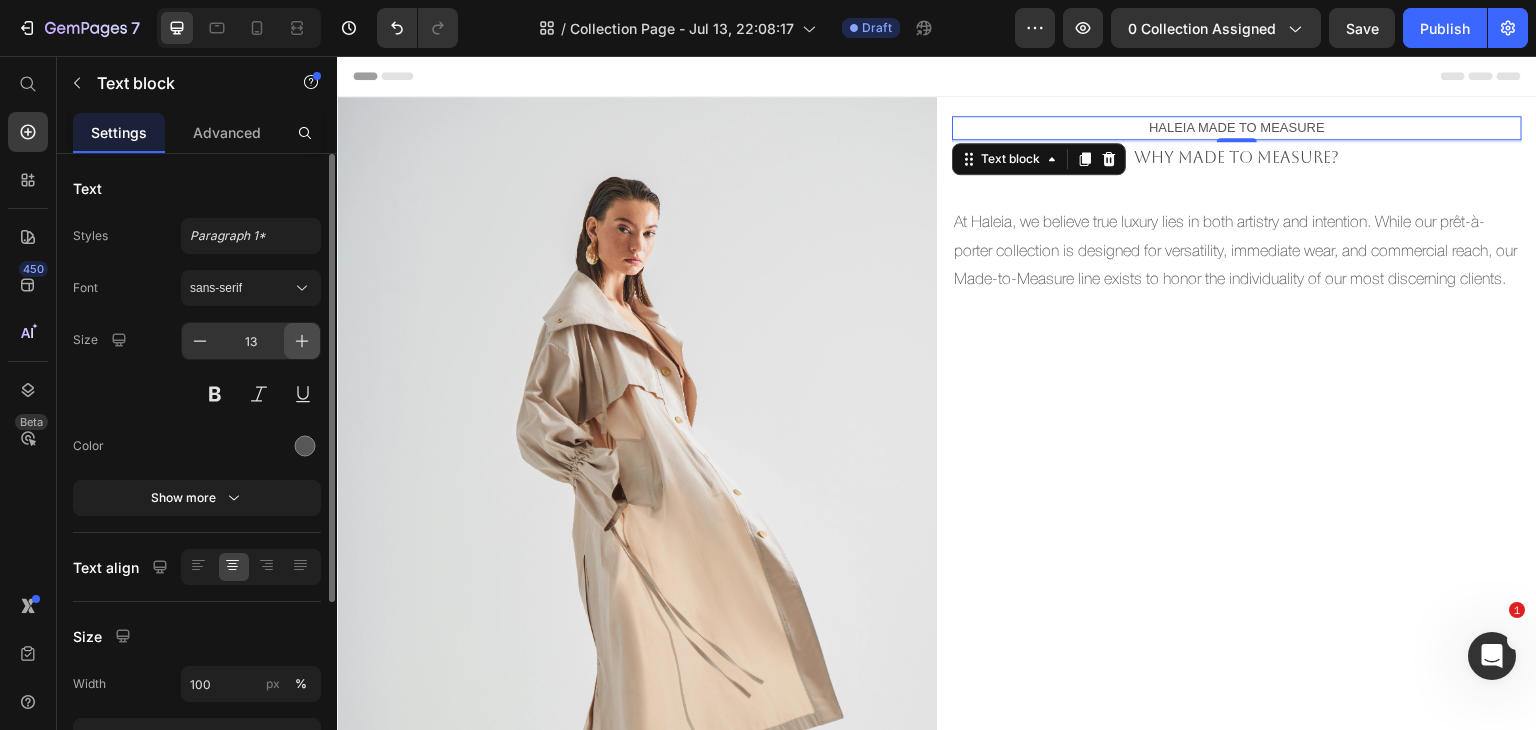 click 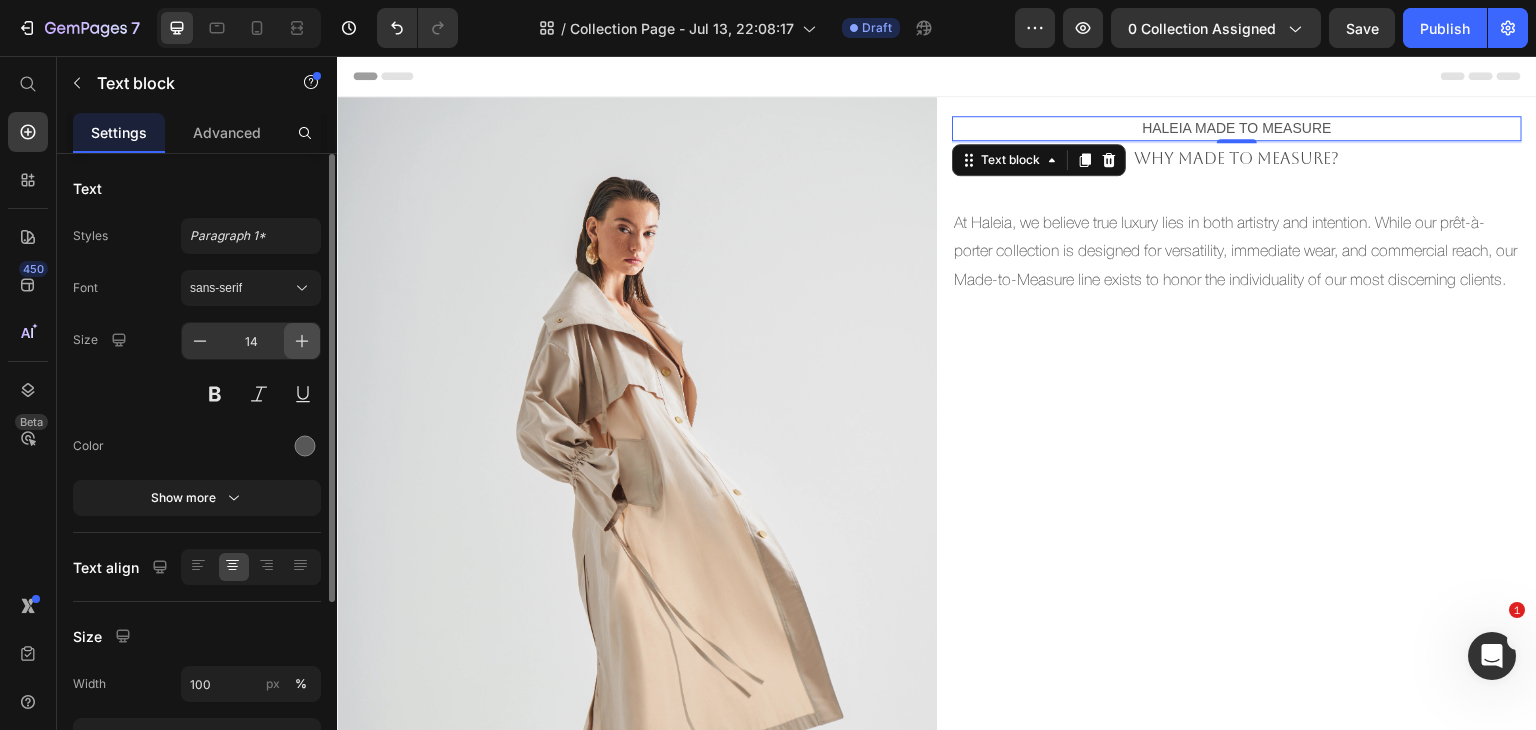 click 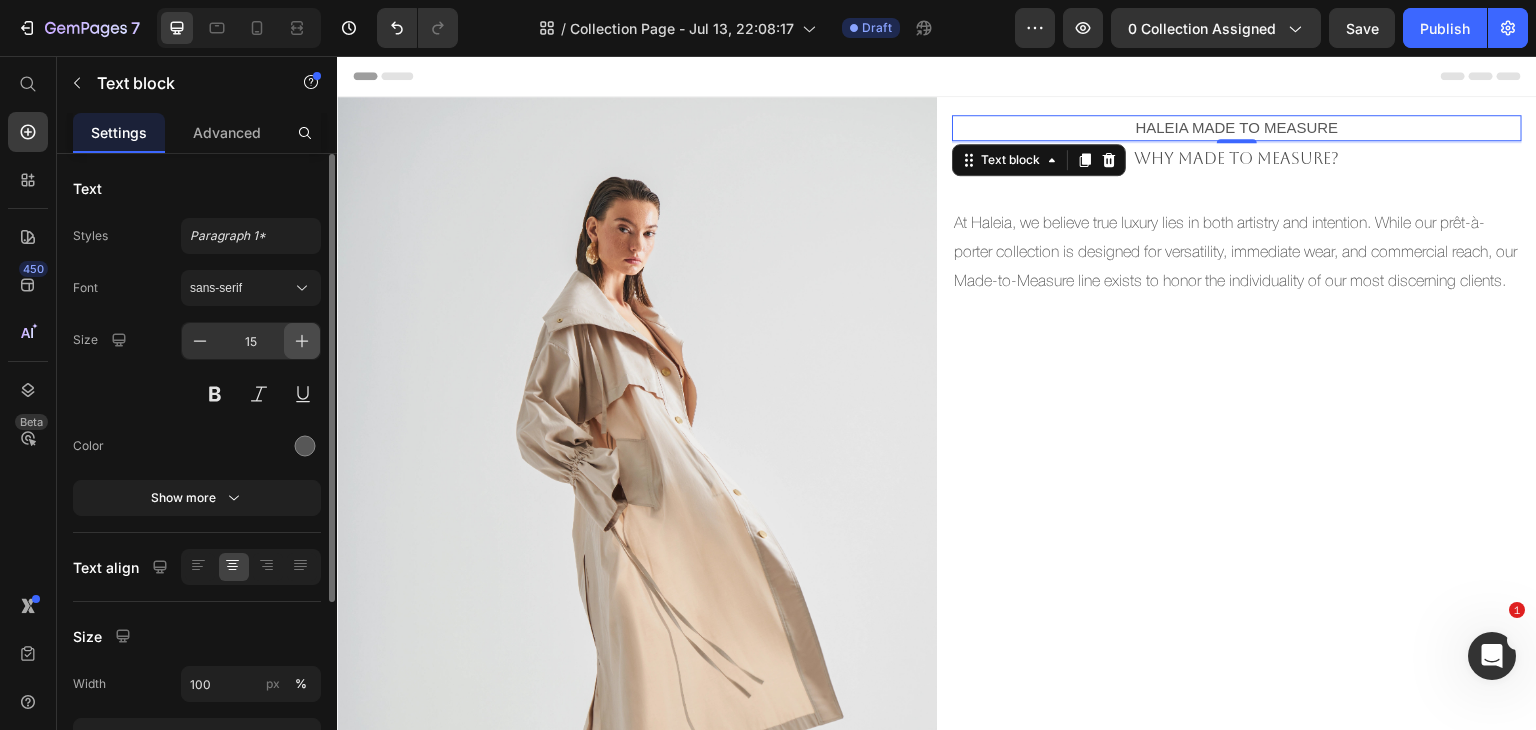 click 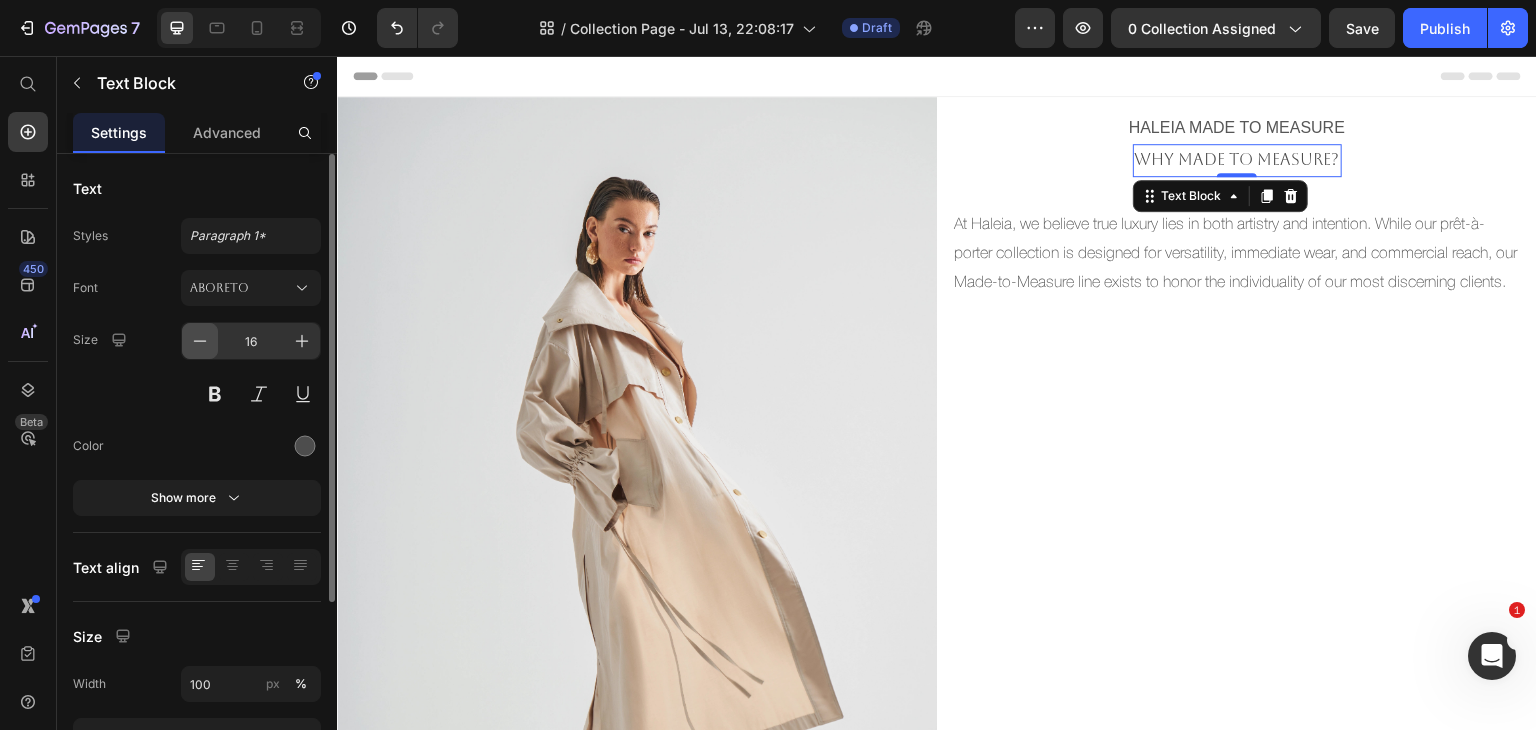 click 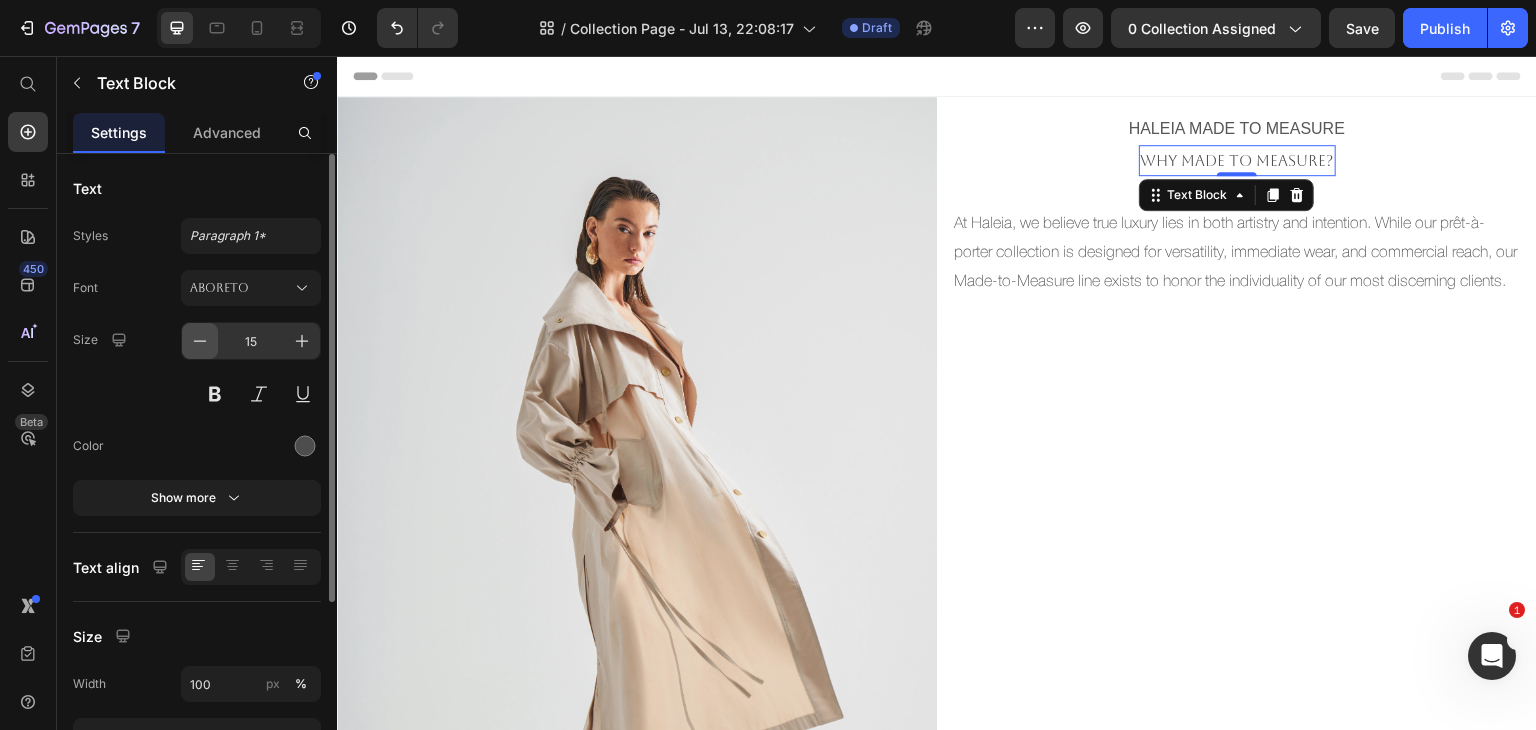 click 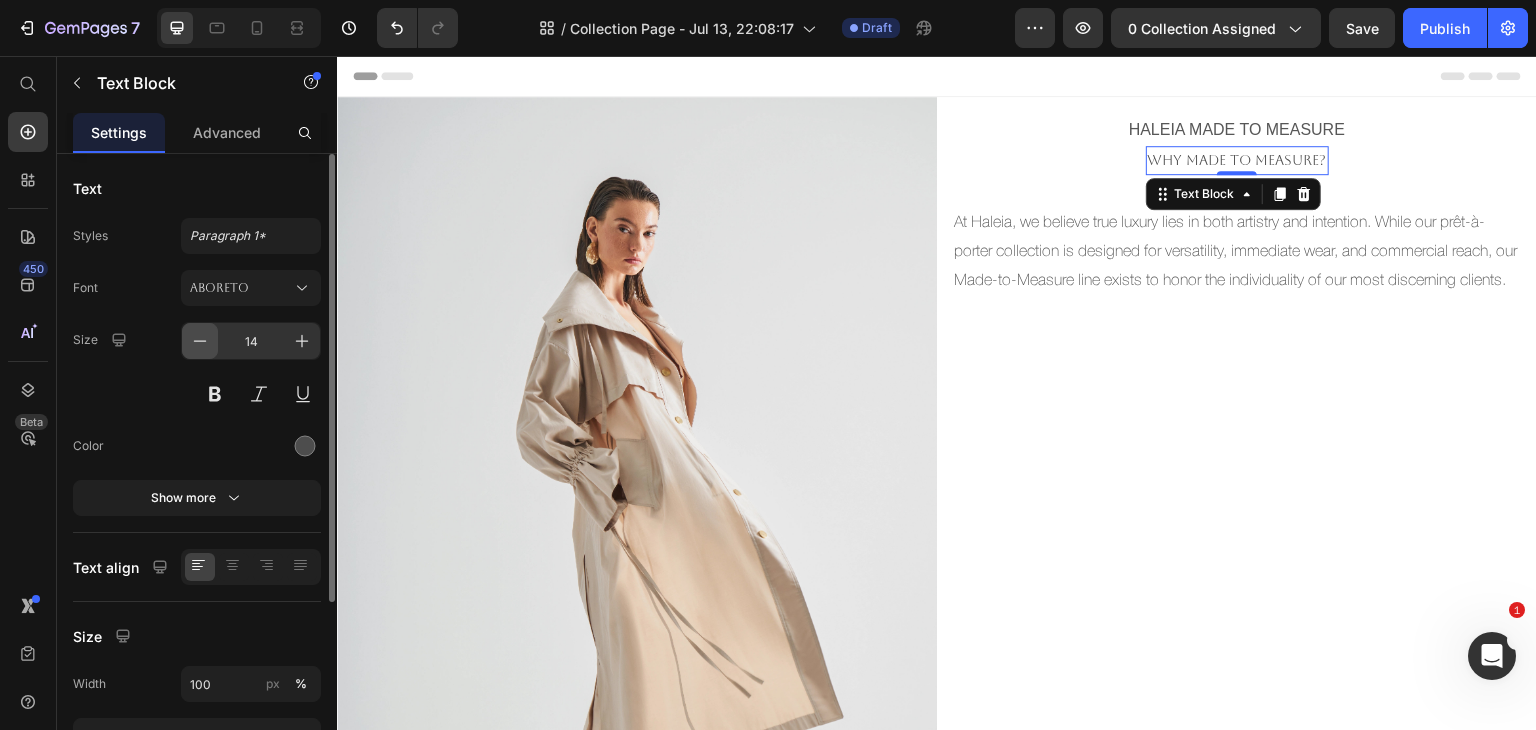 click 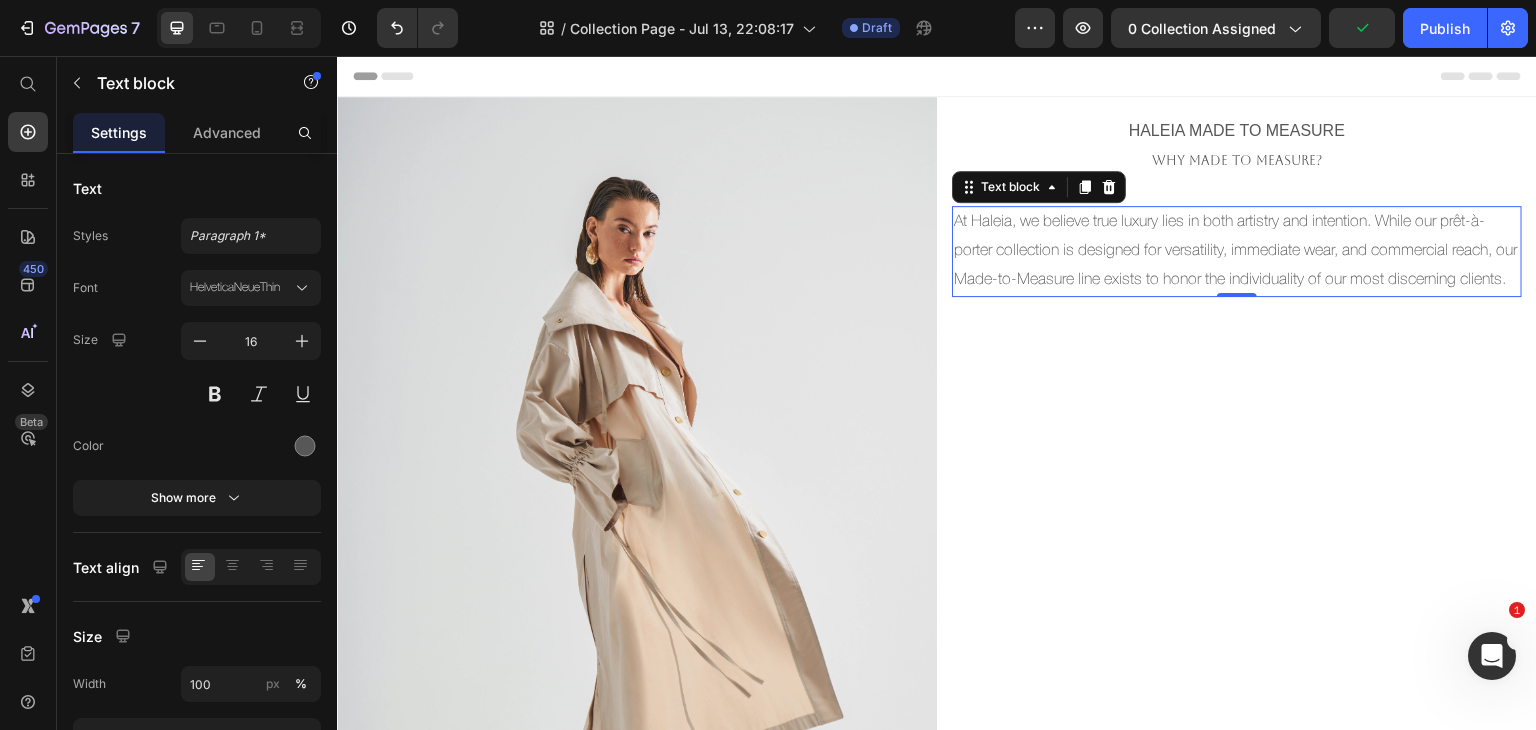 click on "At Haleia, we believe true luxury lies in both artistry and intention. While our prêt-à-porter collection is designed for versatility, immediate wear, and commercial reach, our Made-to-Measure line exists to honor the individuality of our most discerning clients." at bounding box center [1237, 251] 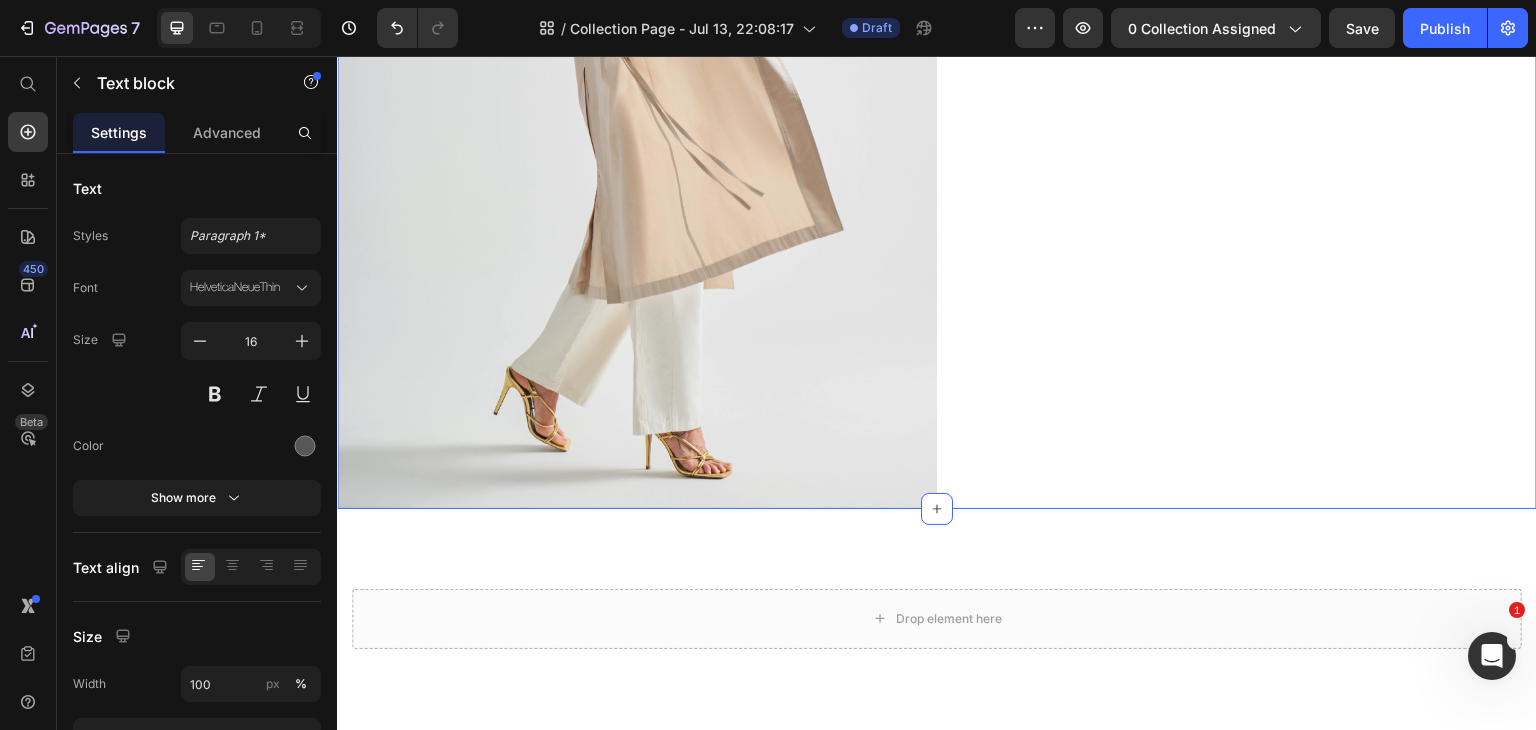 scroll, scrollTop: 0, scrollLeft: 0, axis: both 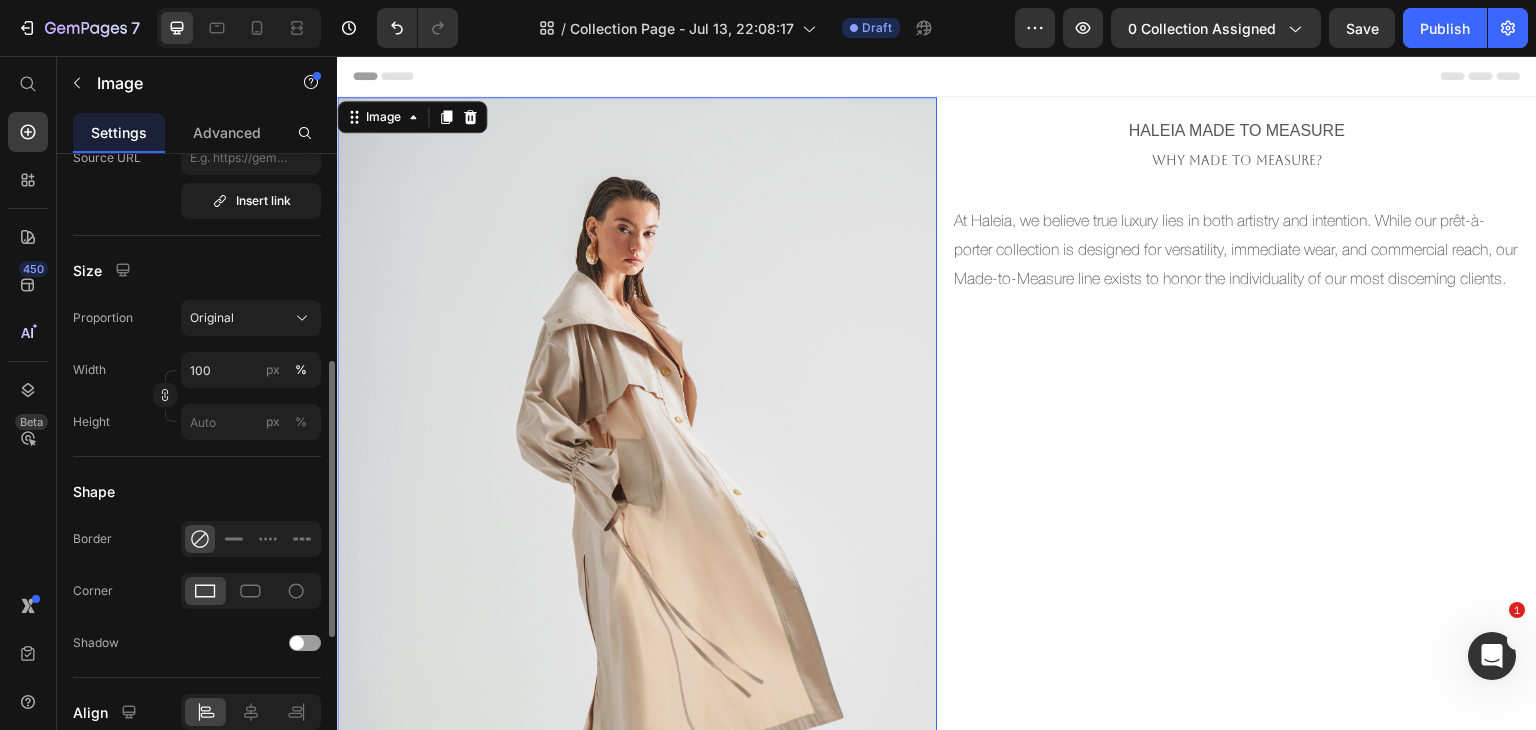 click on "Proportion Original Width 100 px % Height px %" at bounding box center (197, 370) 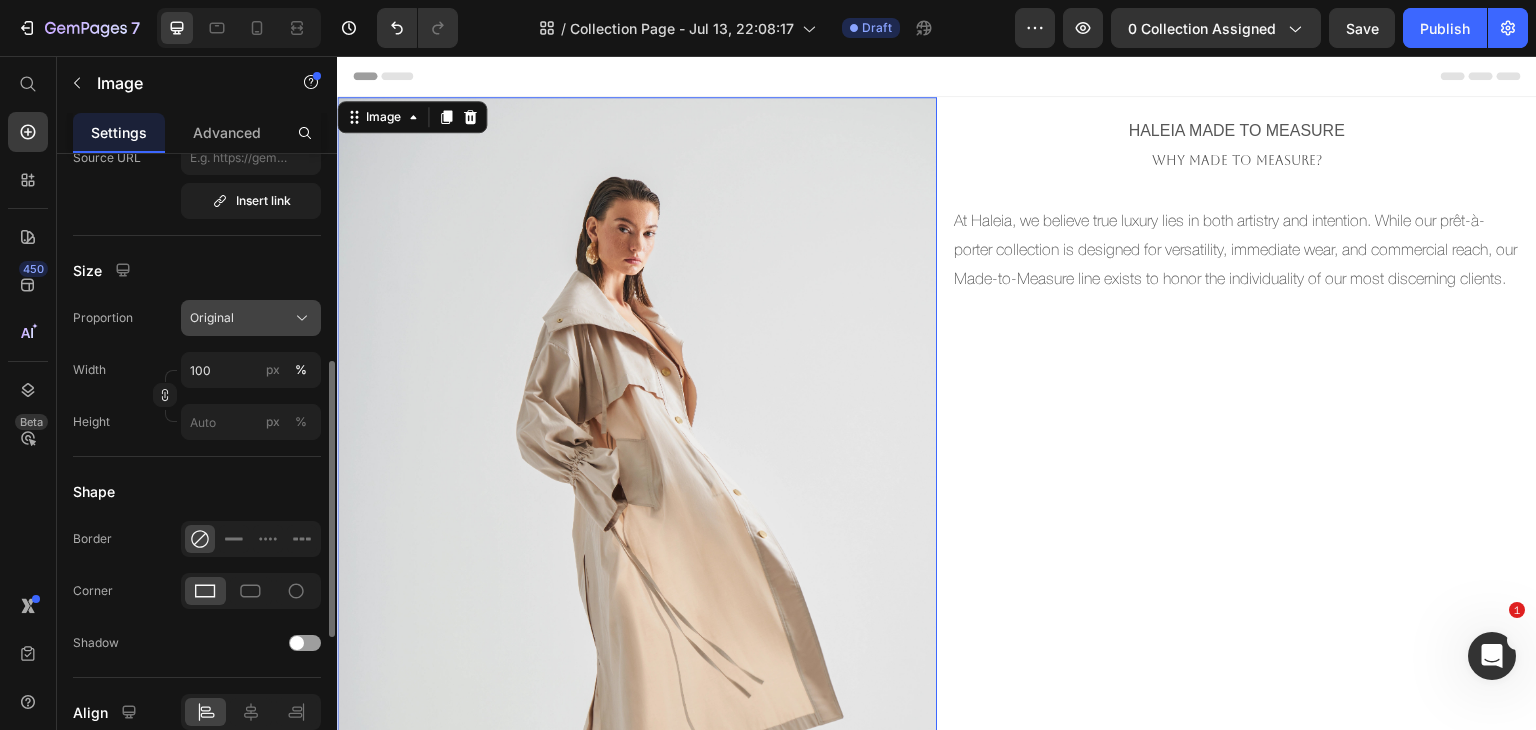 click on "Original" 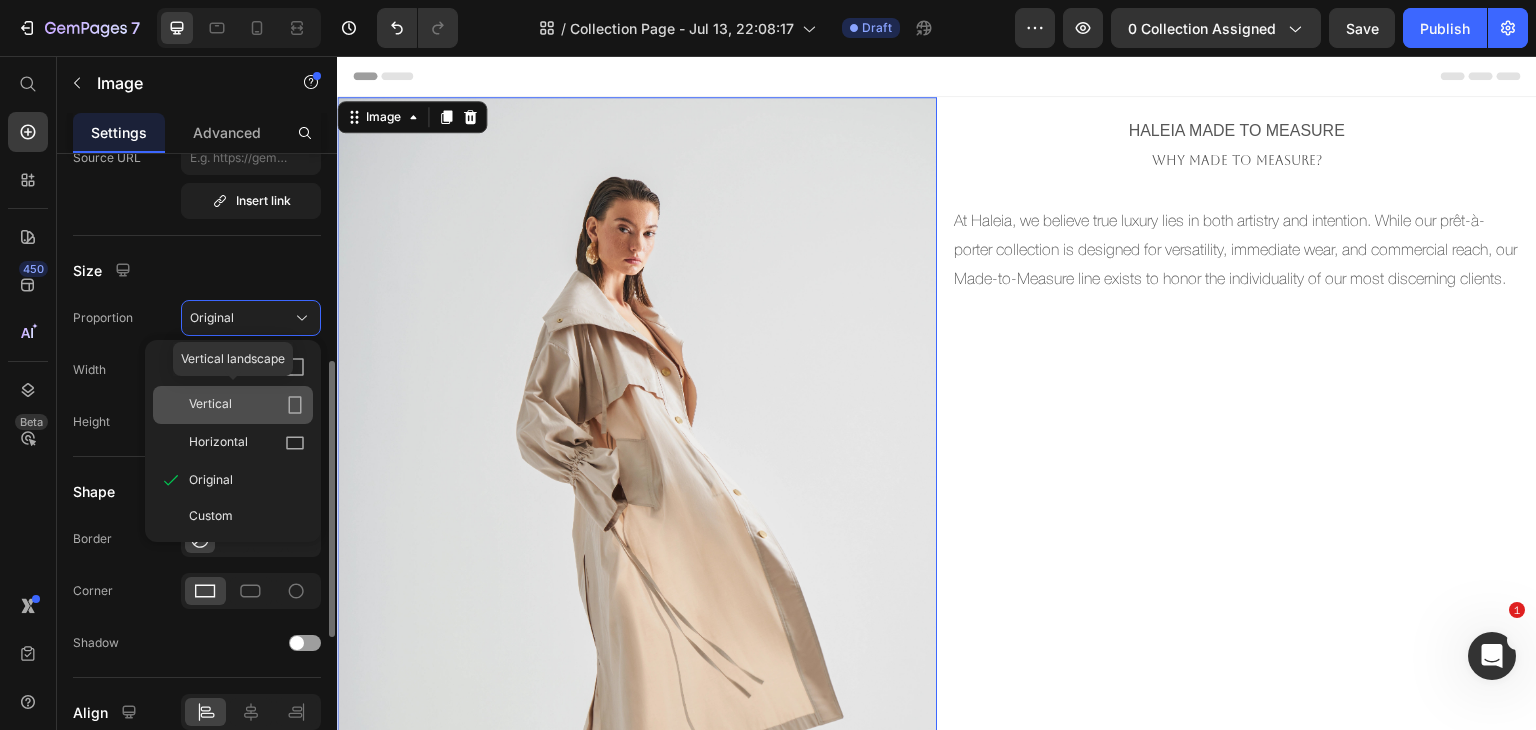 click 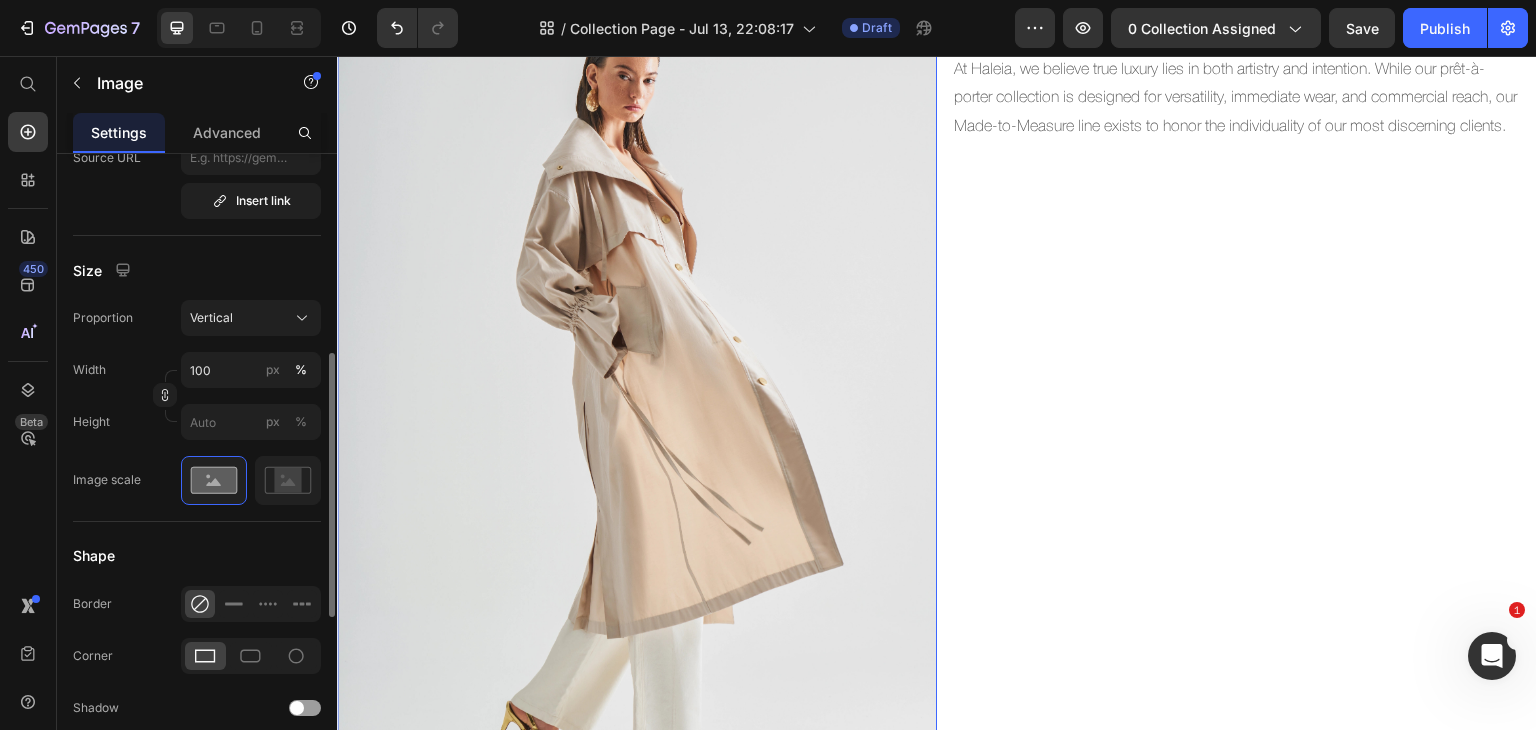 scroll, scrollTop: 0, scrollLeft: 0, axis: both 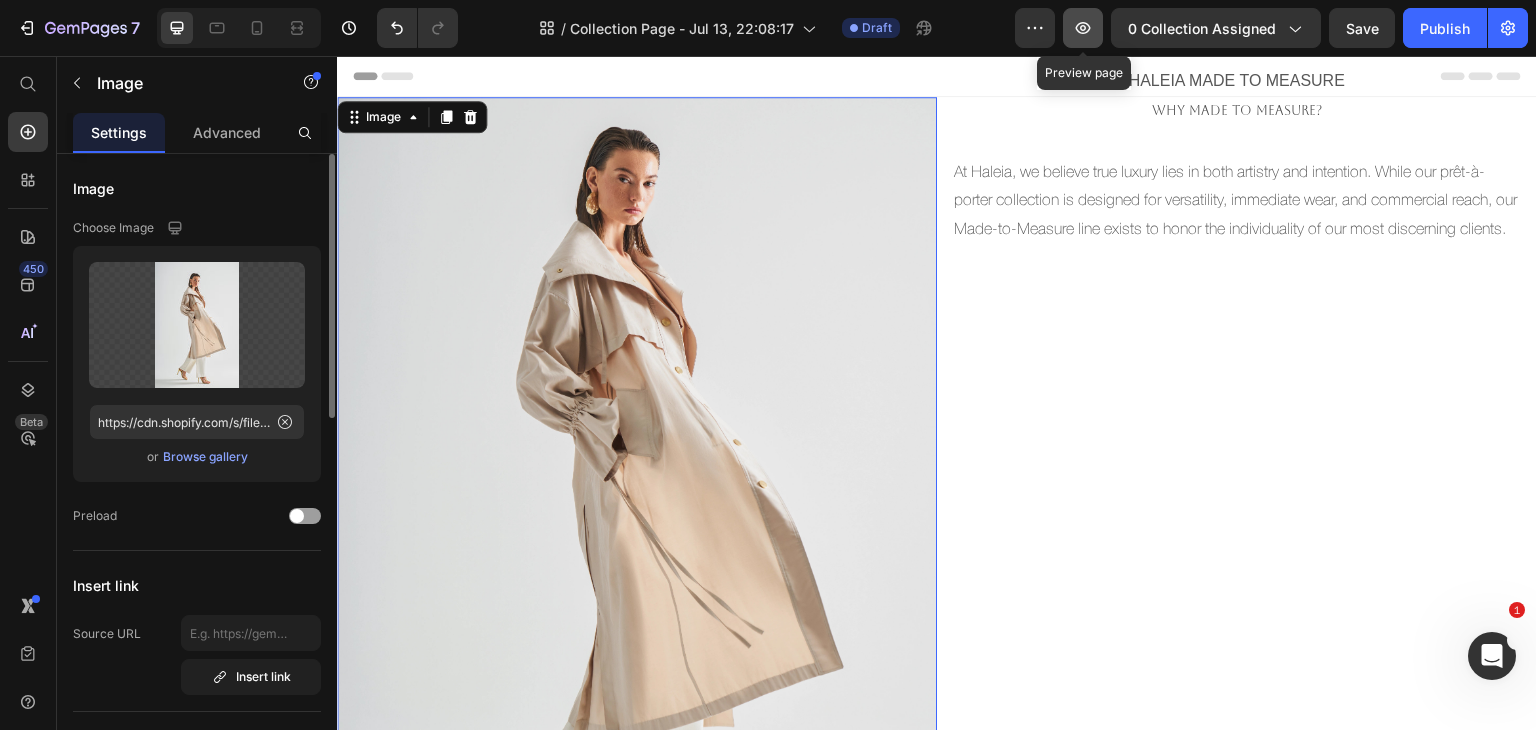 click 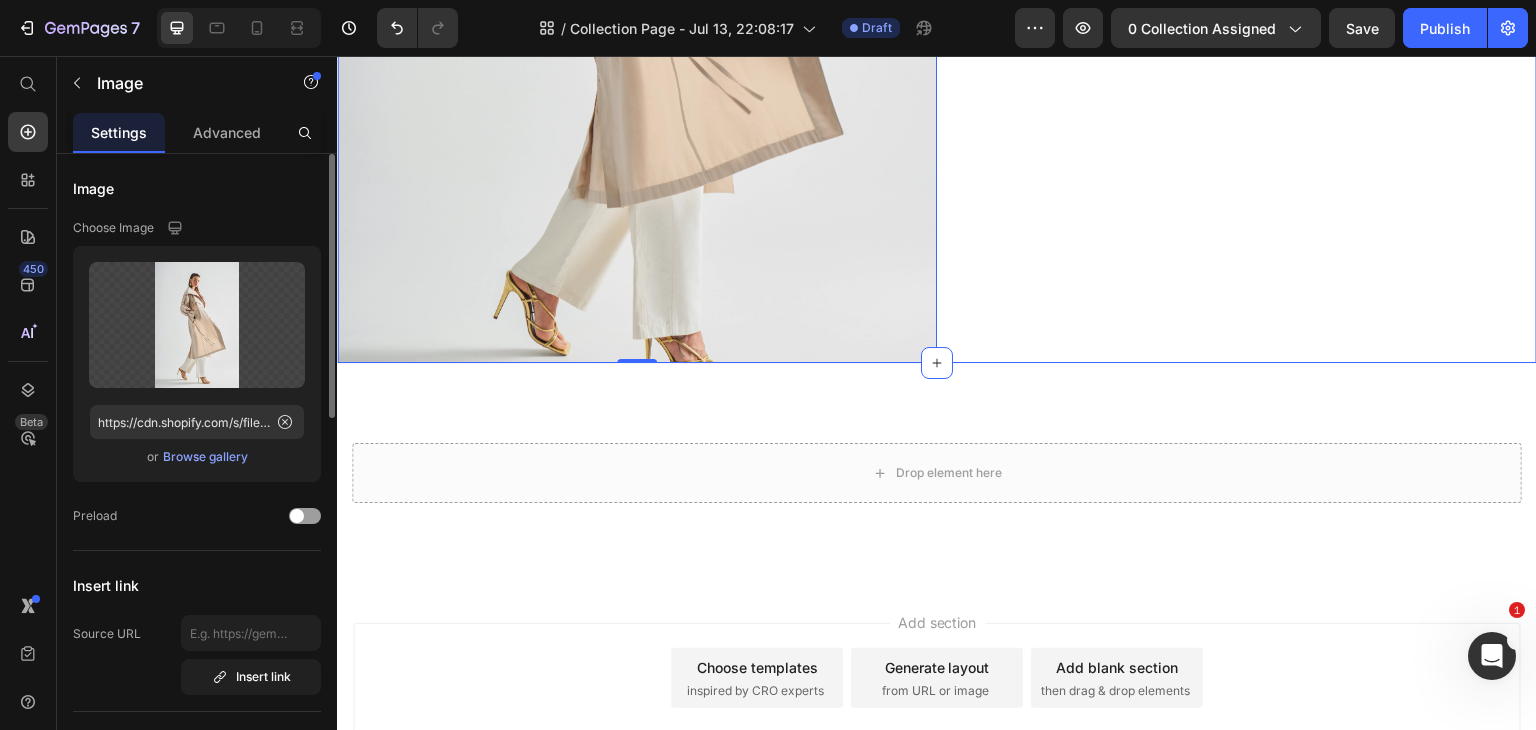 scroll, scrollTop: 663, scrollLeft: 0, axis: vertical 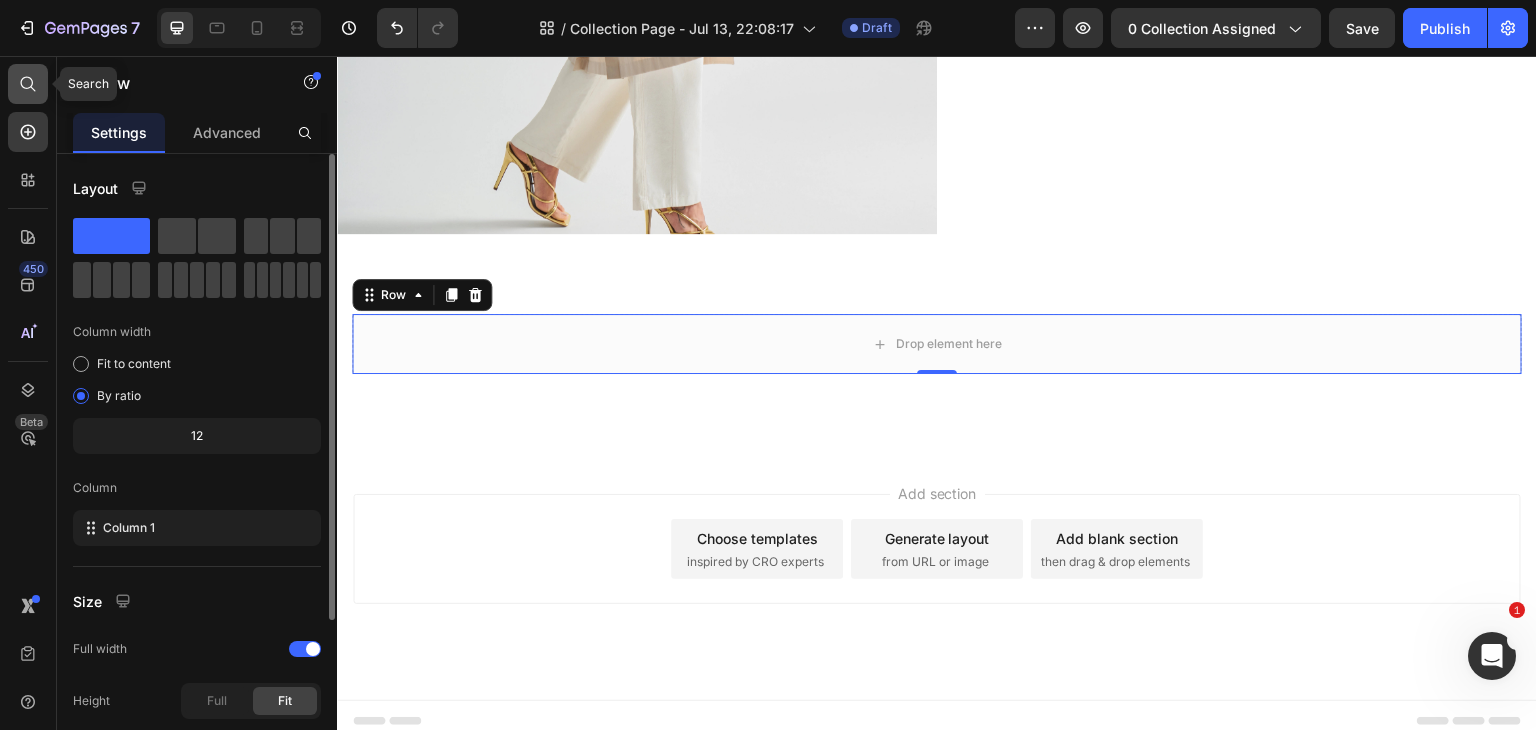 click 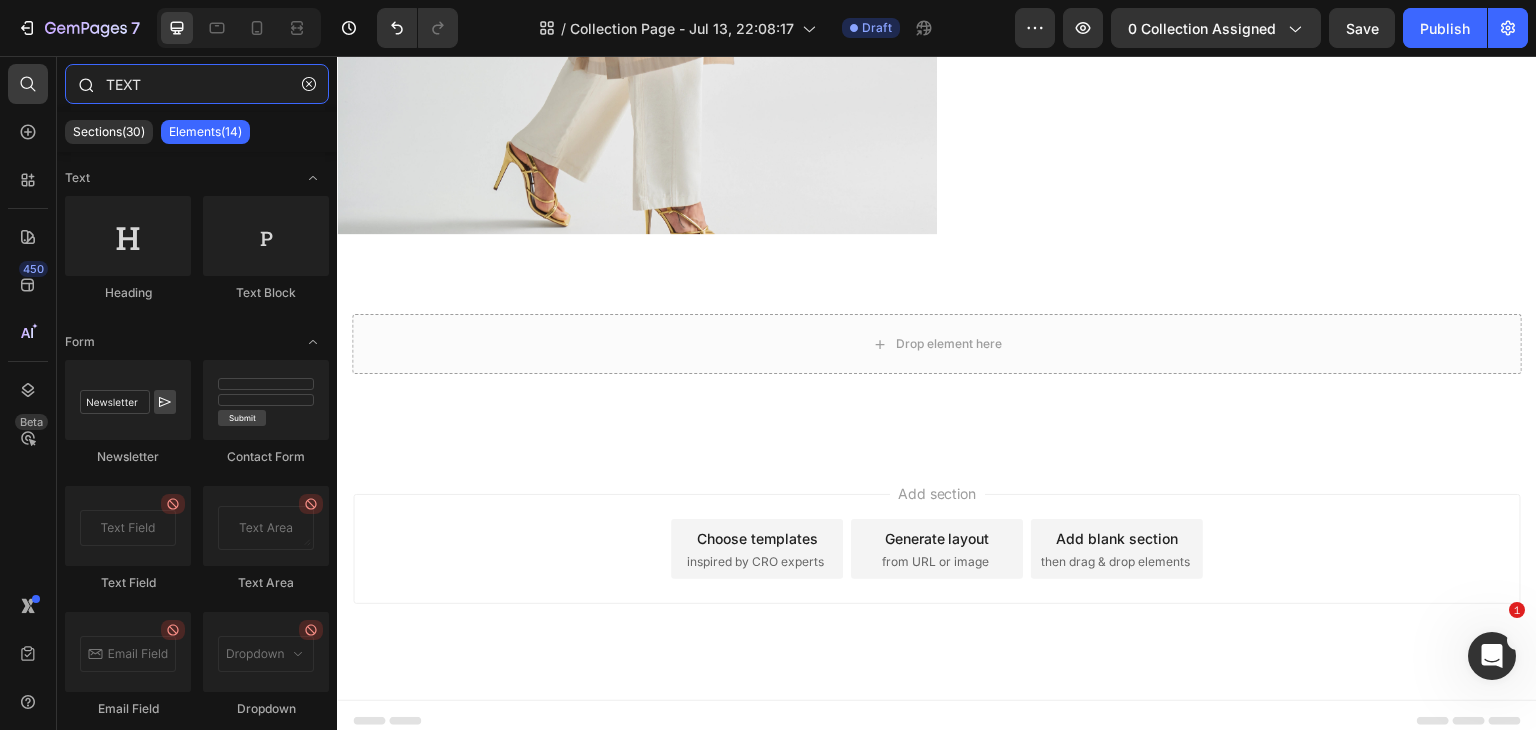 click on "TEXT" at bounding box center (197, 84) 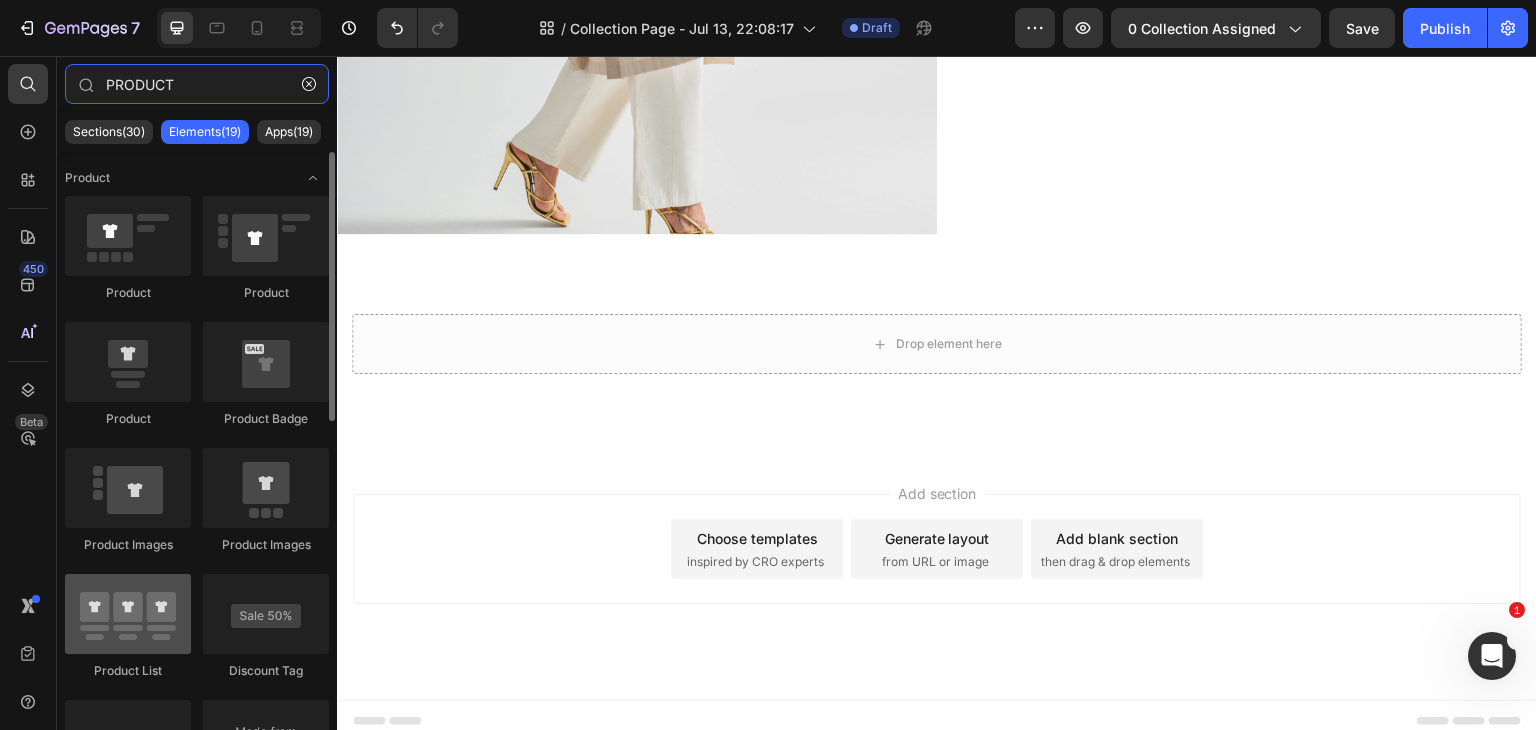 type on "PRODUCT" 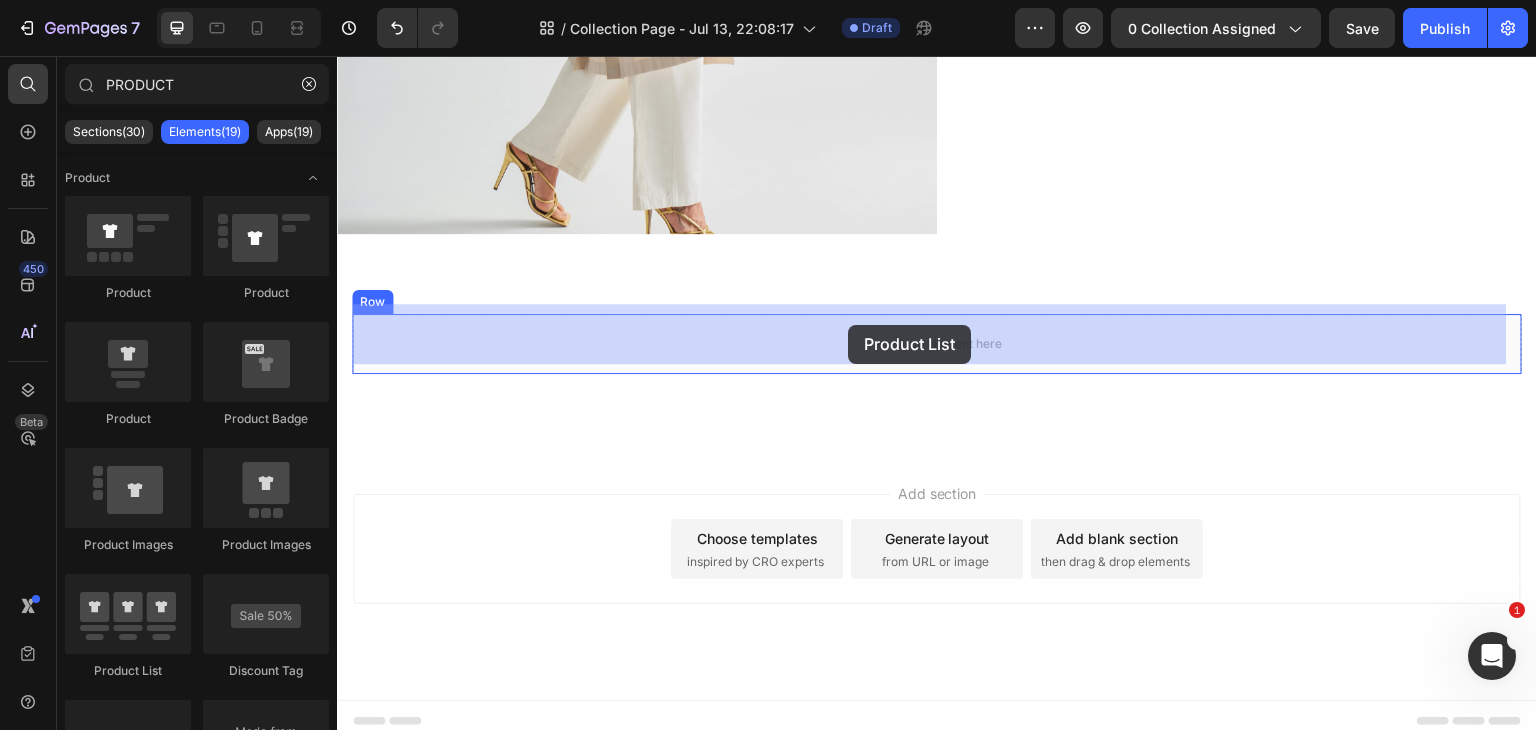 drag, startPoint x: 484, startPoint y: 679, endPoint x: 848, endPoint y: 325, distance: 507.75192 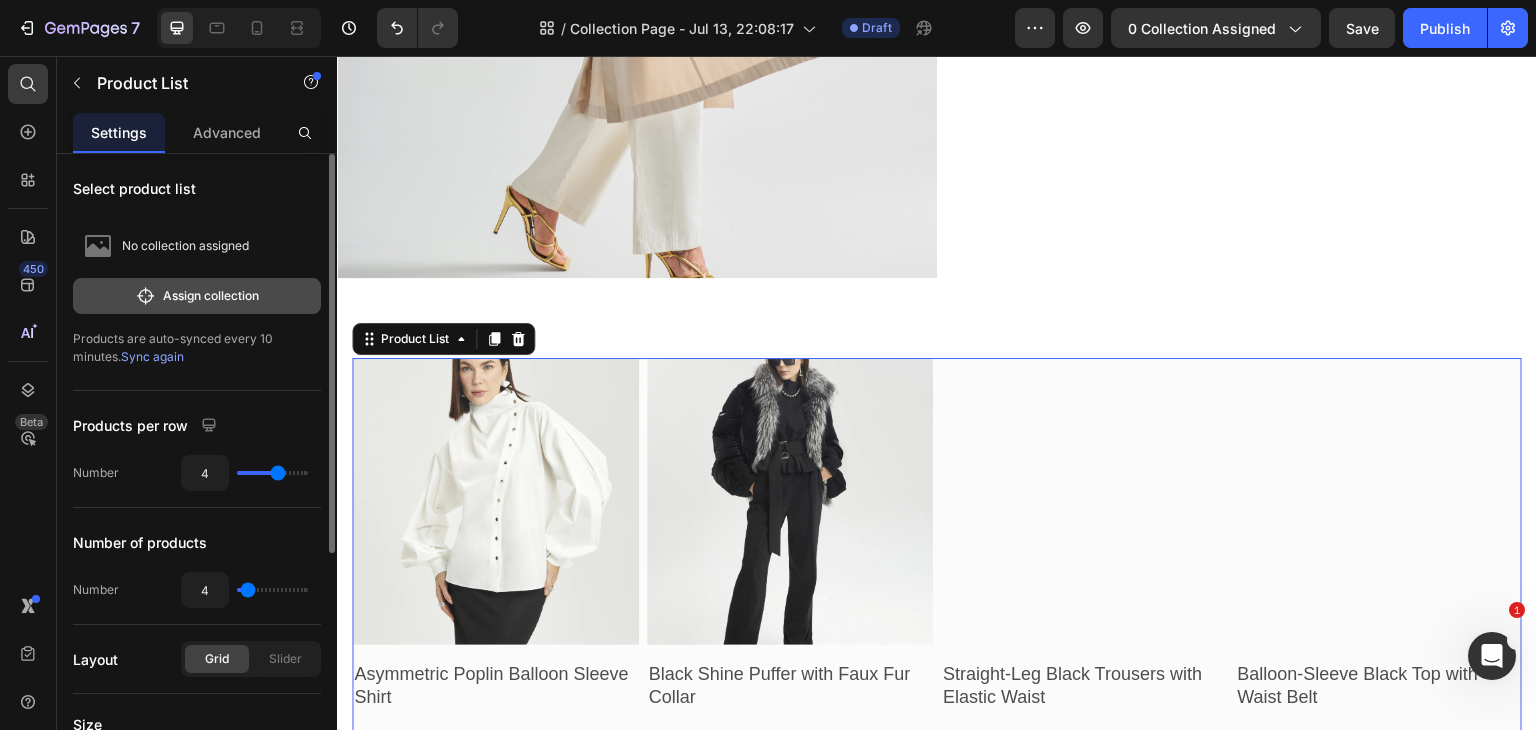 scroll, scrollTop: 663, scrollLeft: 0, axis: vertical 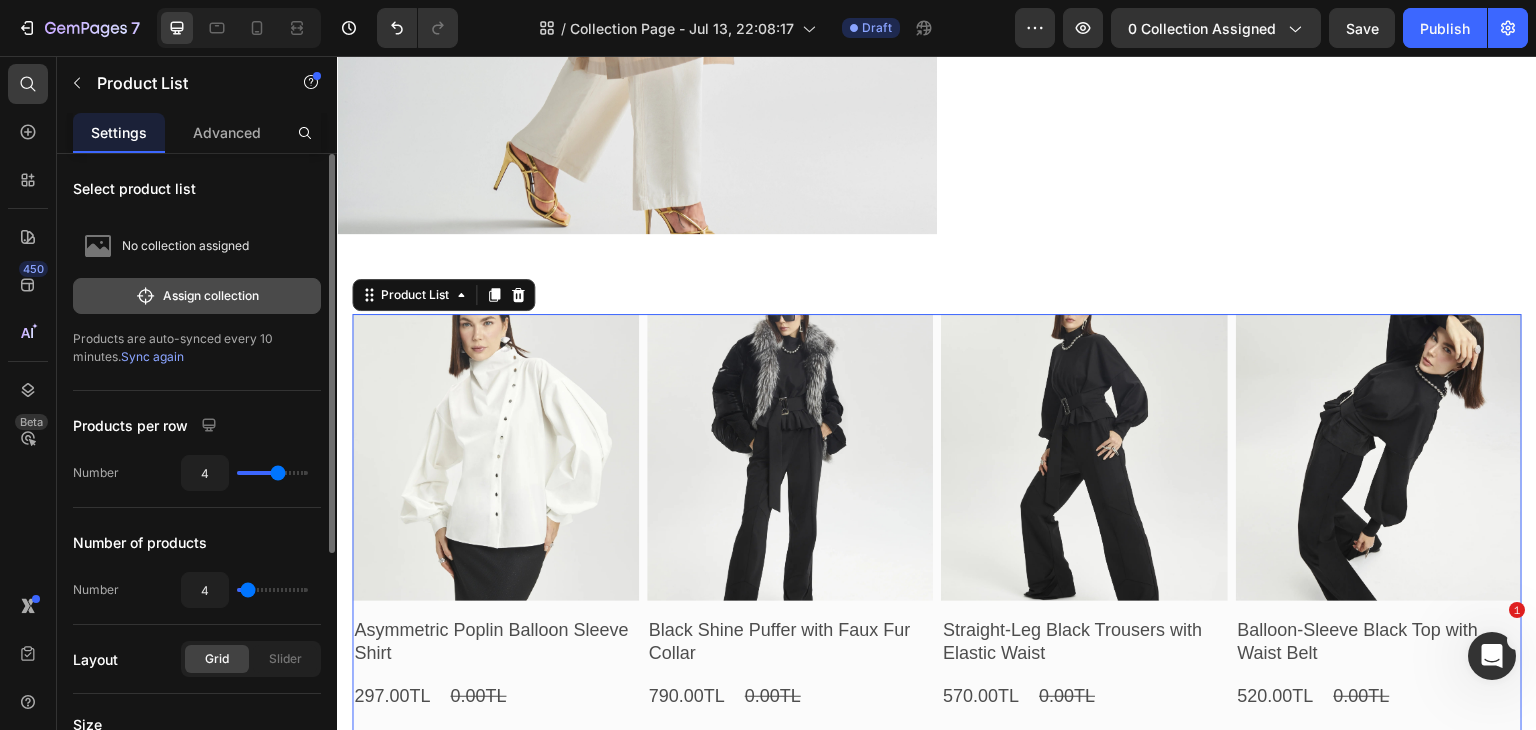 click on "Assign collection" at bounding box center (197, 296) 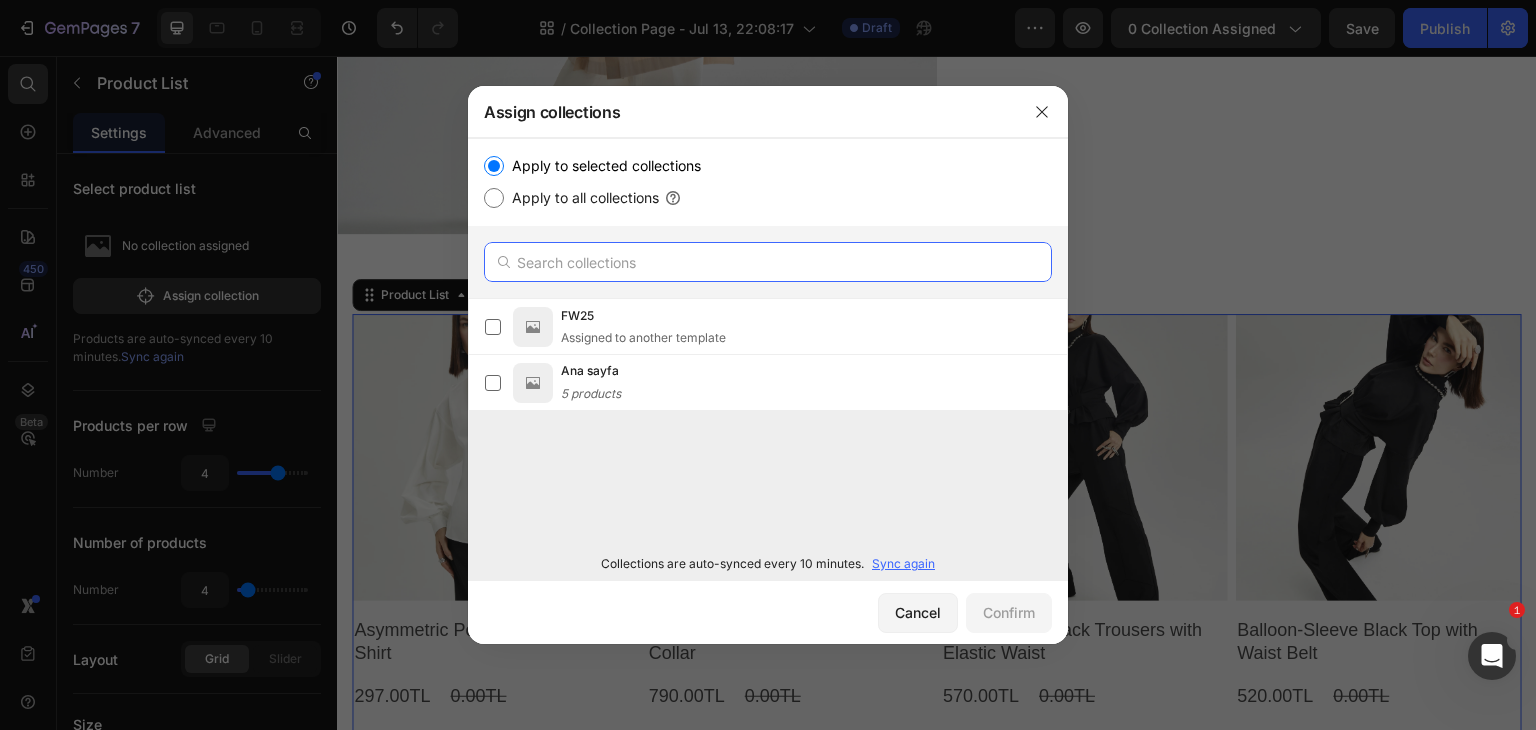 click at bounding box center [768, 262] 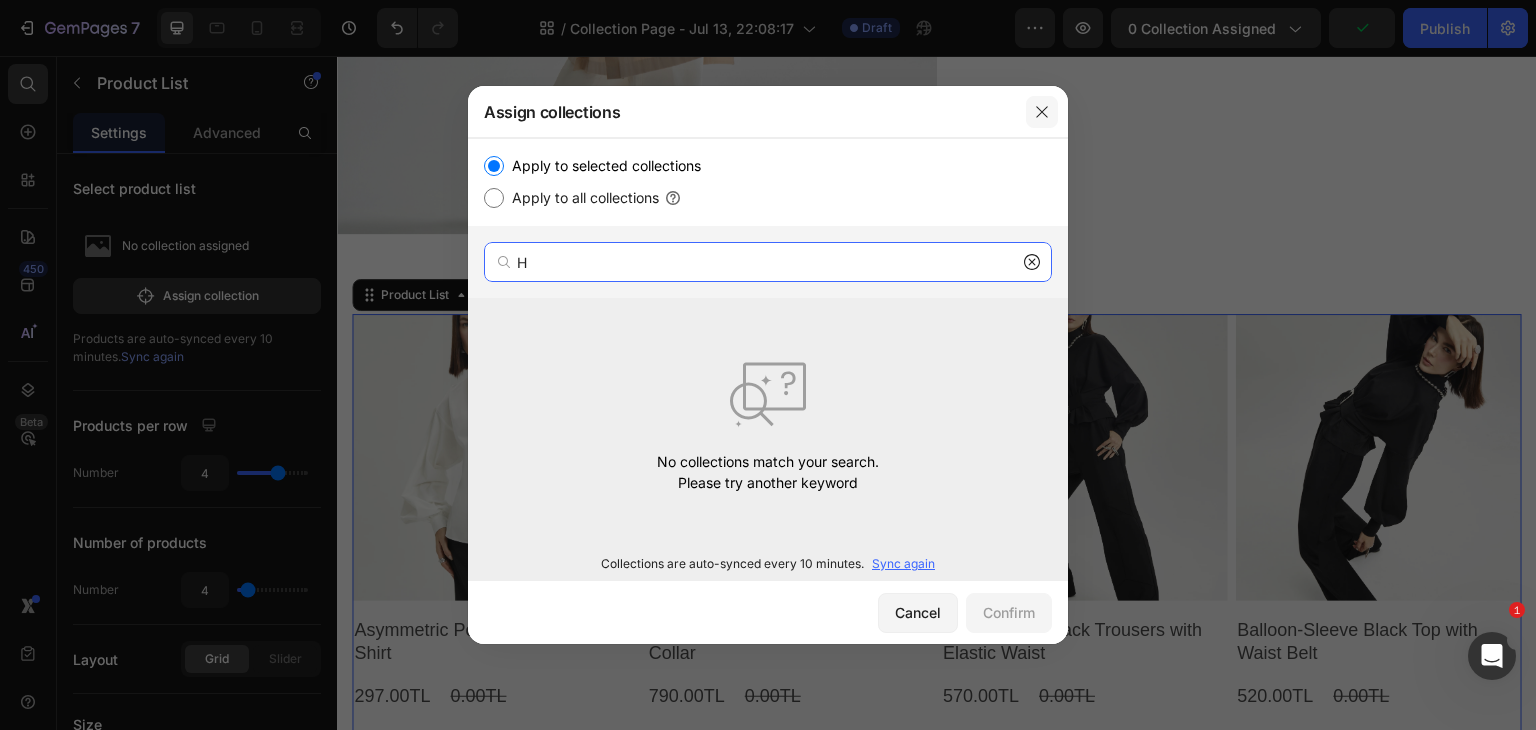 type on "H" 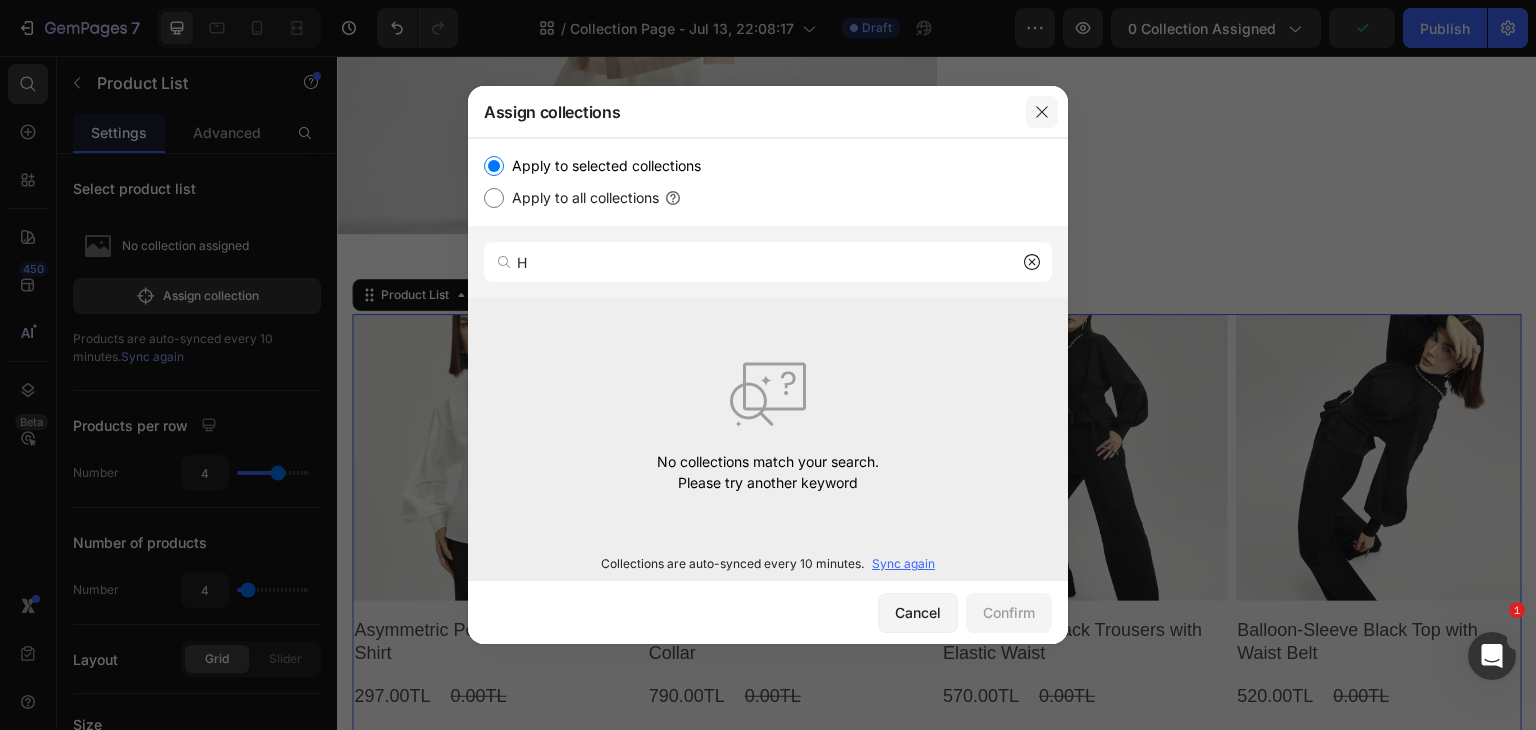 click 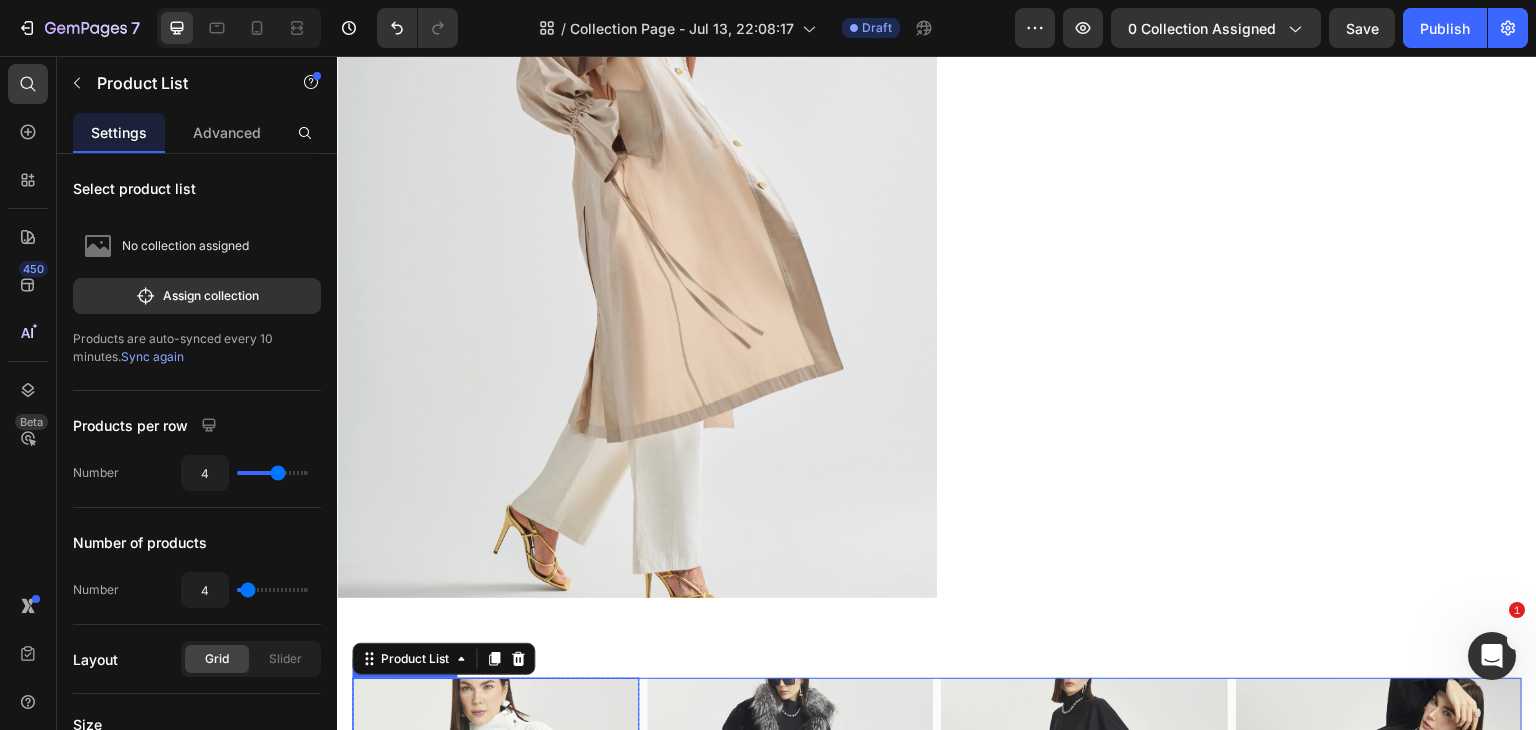 scroll, scrollTop: 288, scrollLeft: 0, axis: vertical 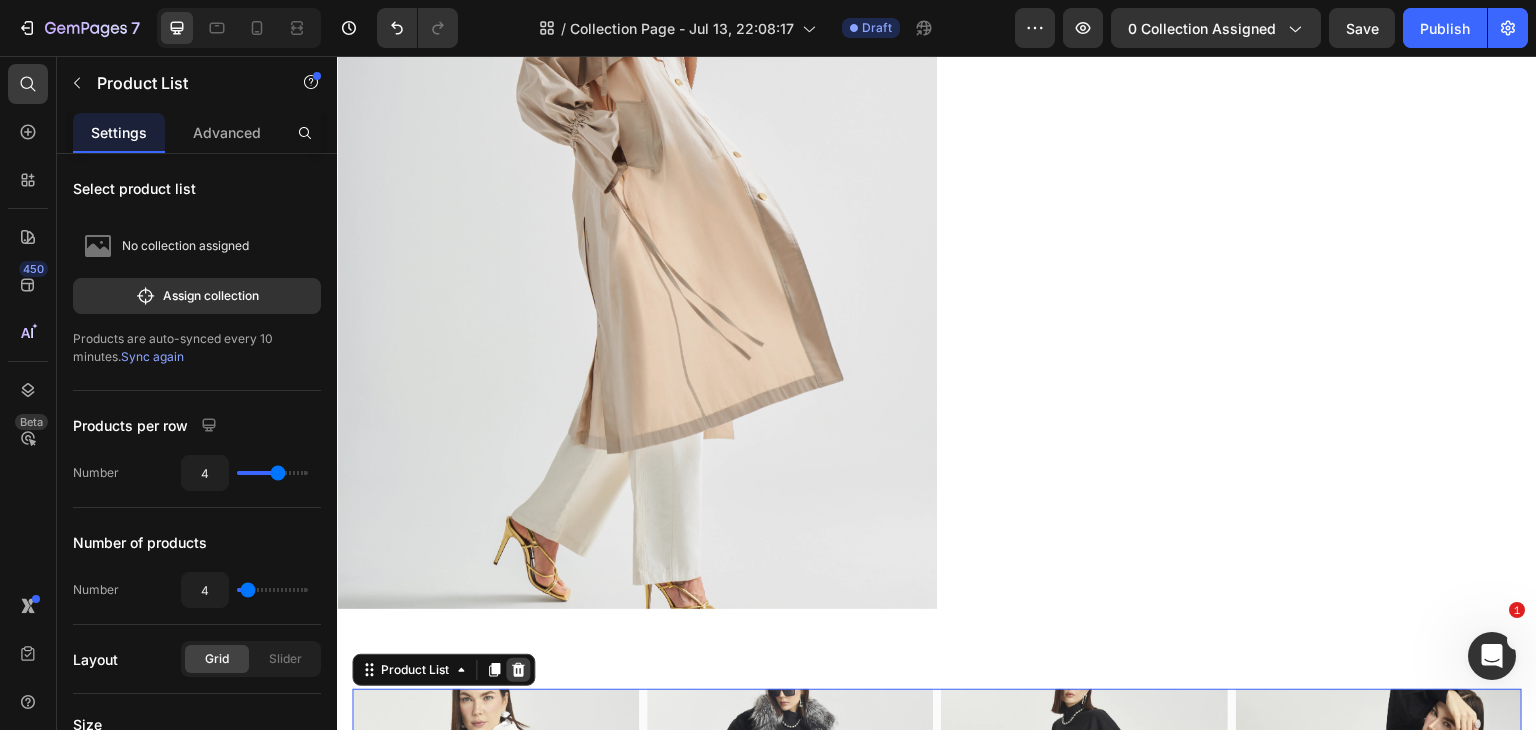 click 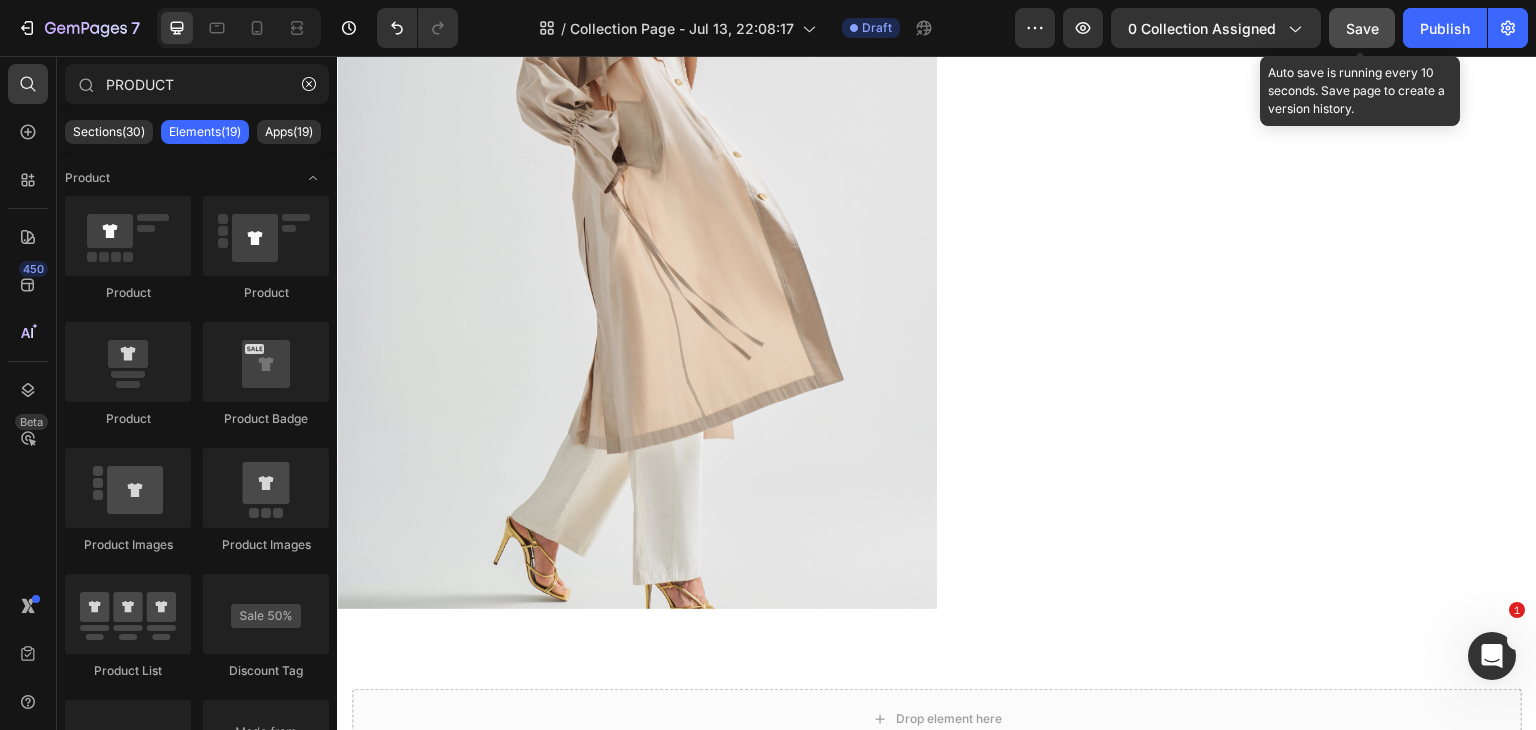 click on "Save" at bounding box center (1362, 28) 